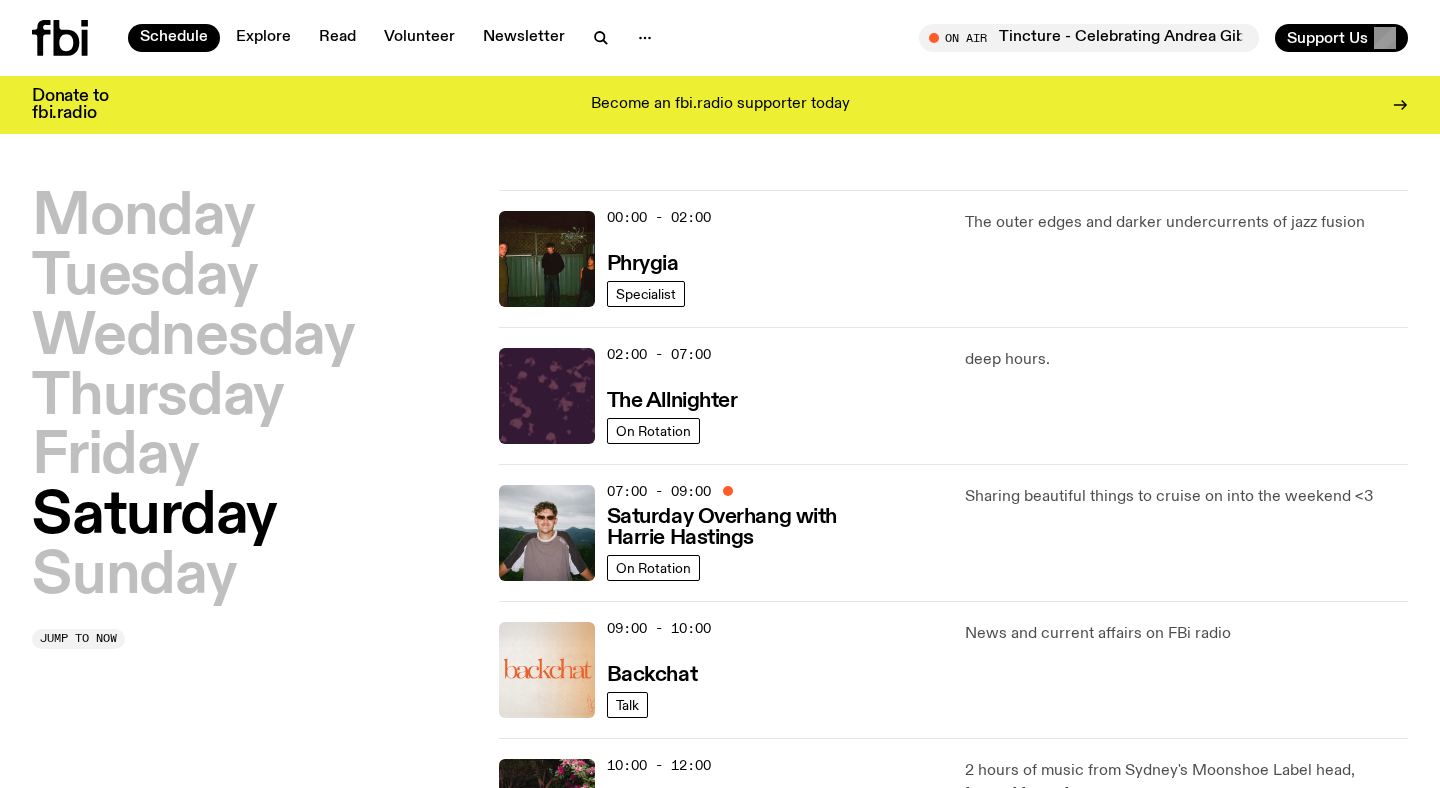 scroll, scrollTop: 0, scrollLeft: 0, axis: both 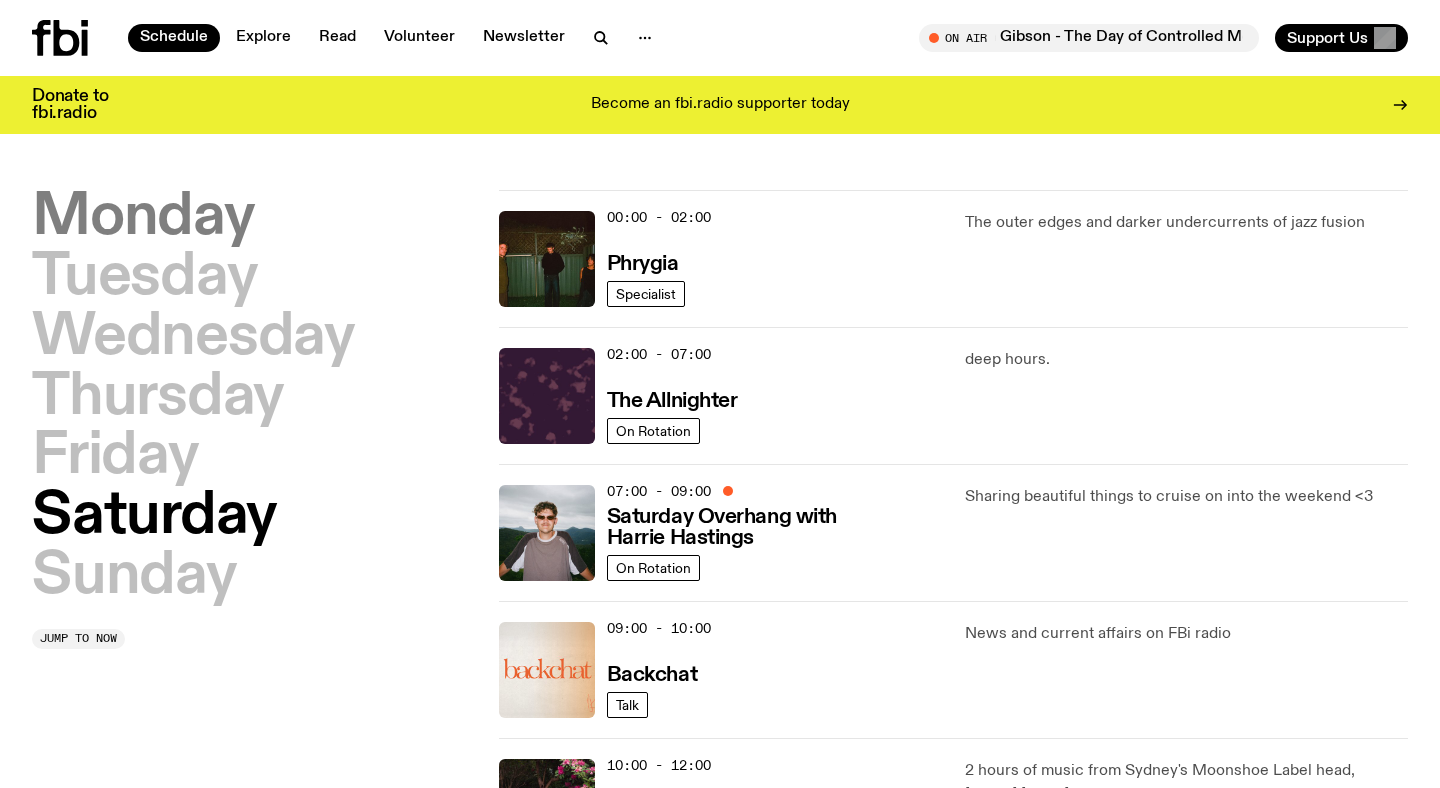 click on "Monday" at bounding box center [143, 218] 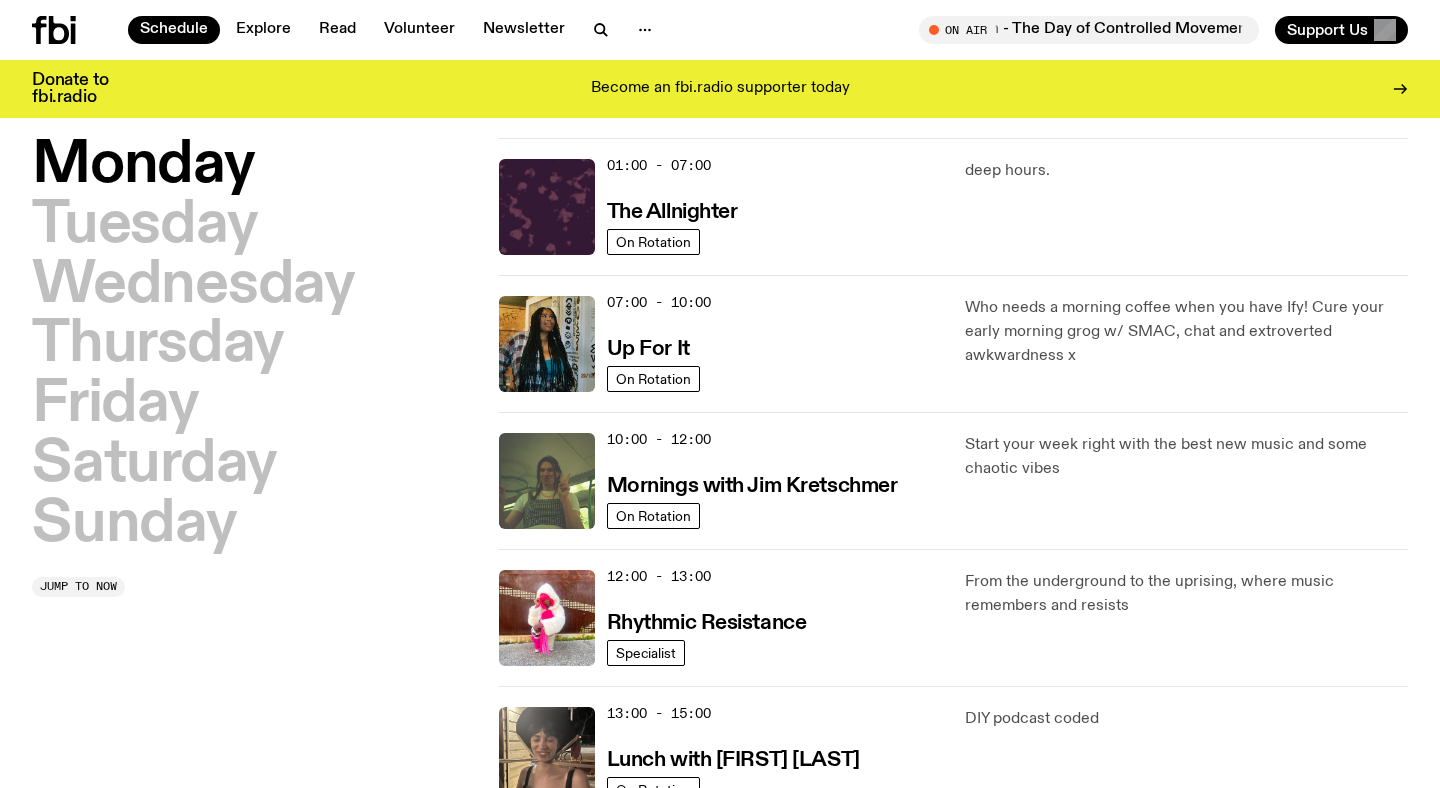 scroll, scrollTop: 55, scrollLeft: 0, axis: vertical 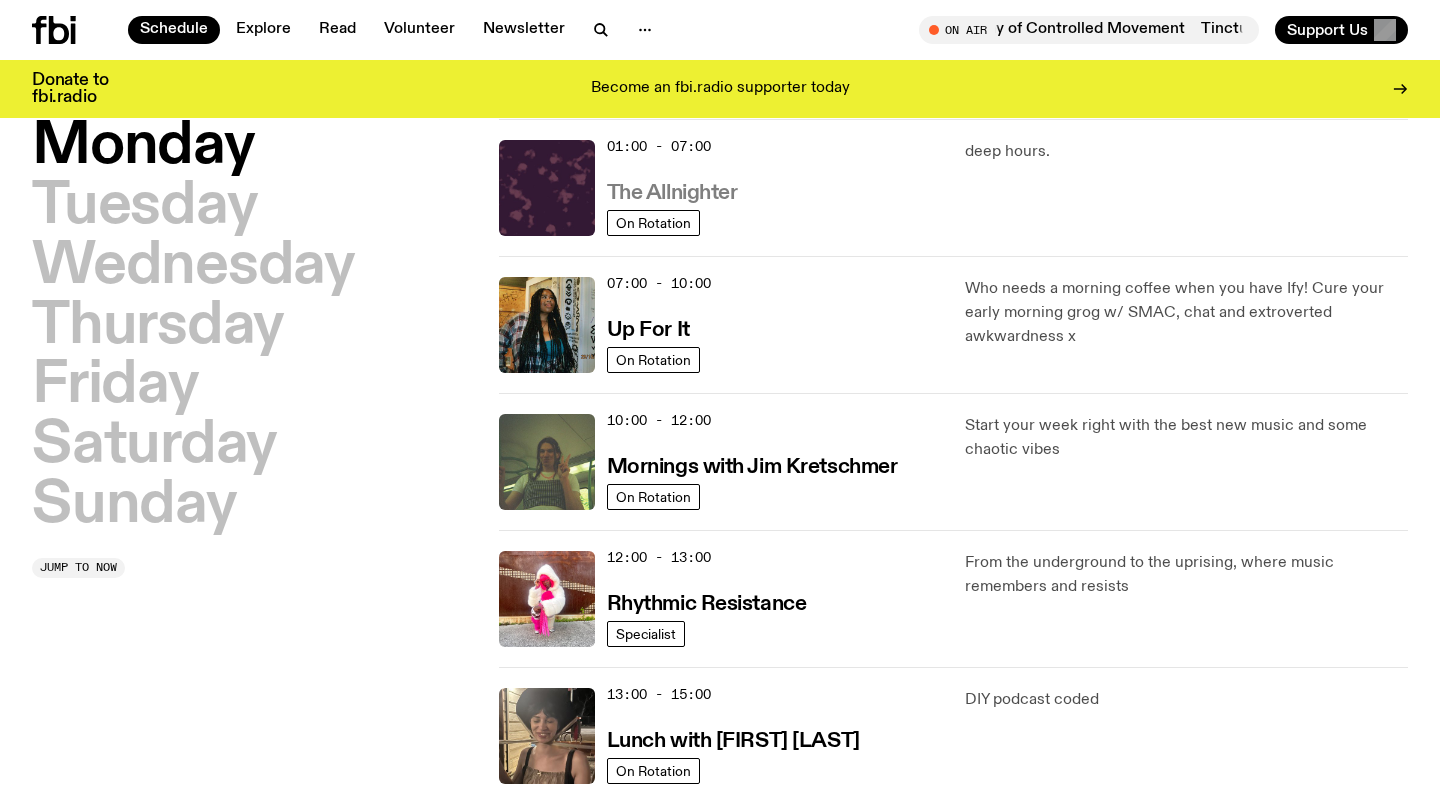 click on "The Allnighter" at bounding box center [672, 193] 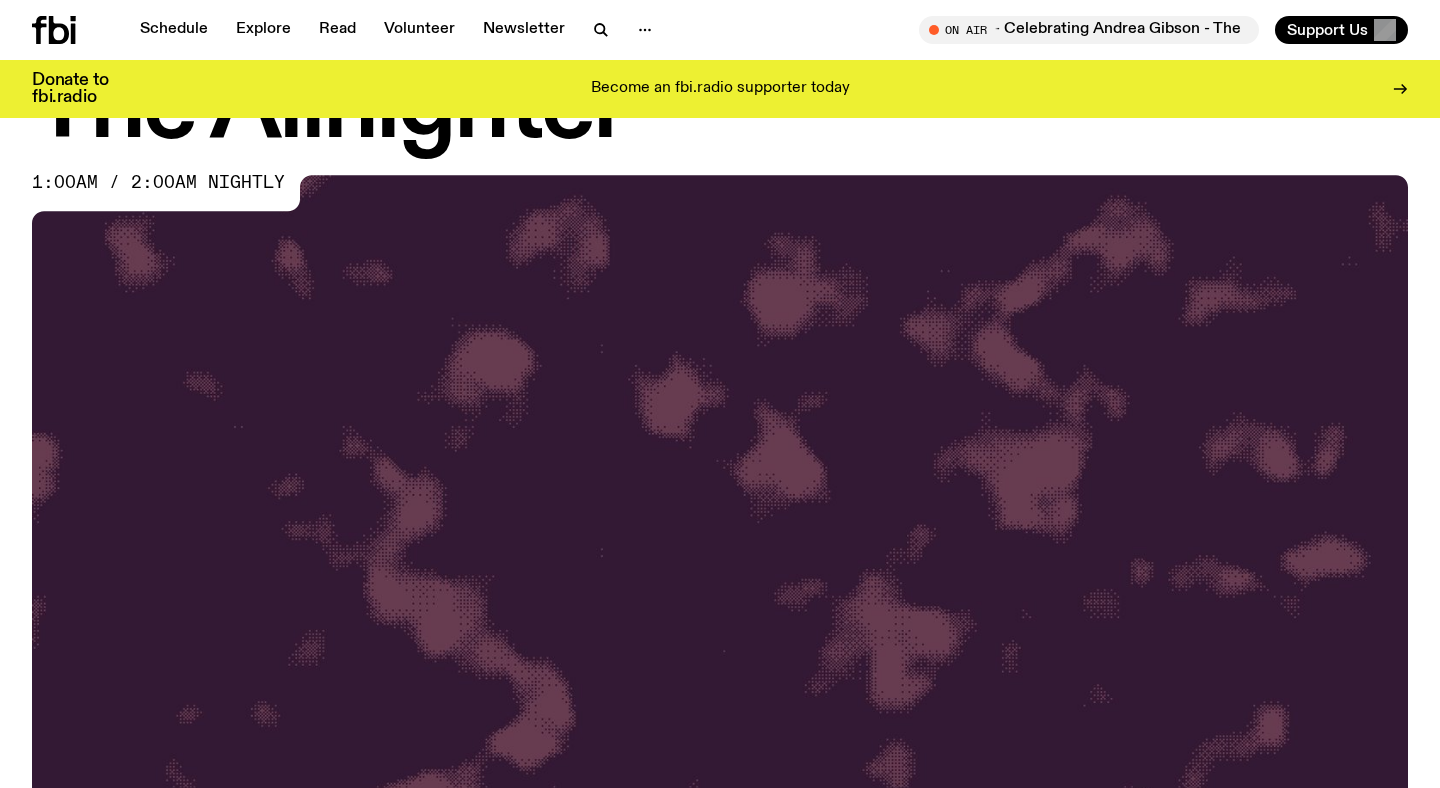 scroll, scrollTop: 0, scrollLeft: 0, axis: both 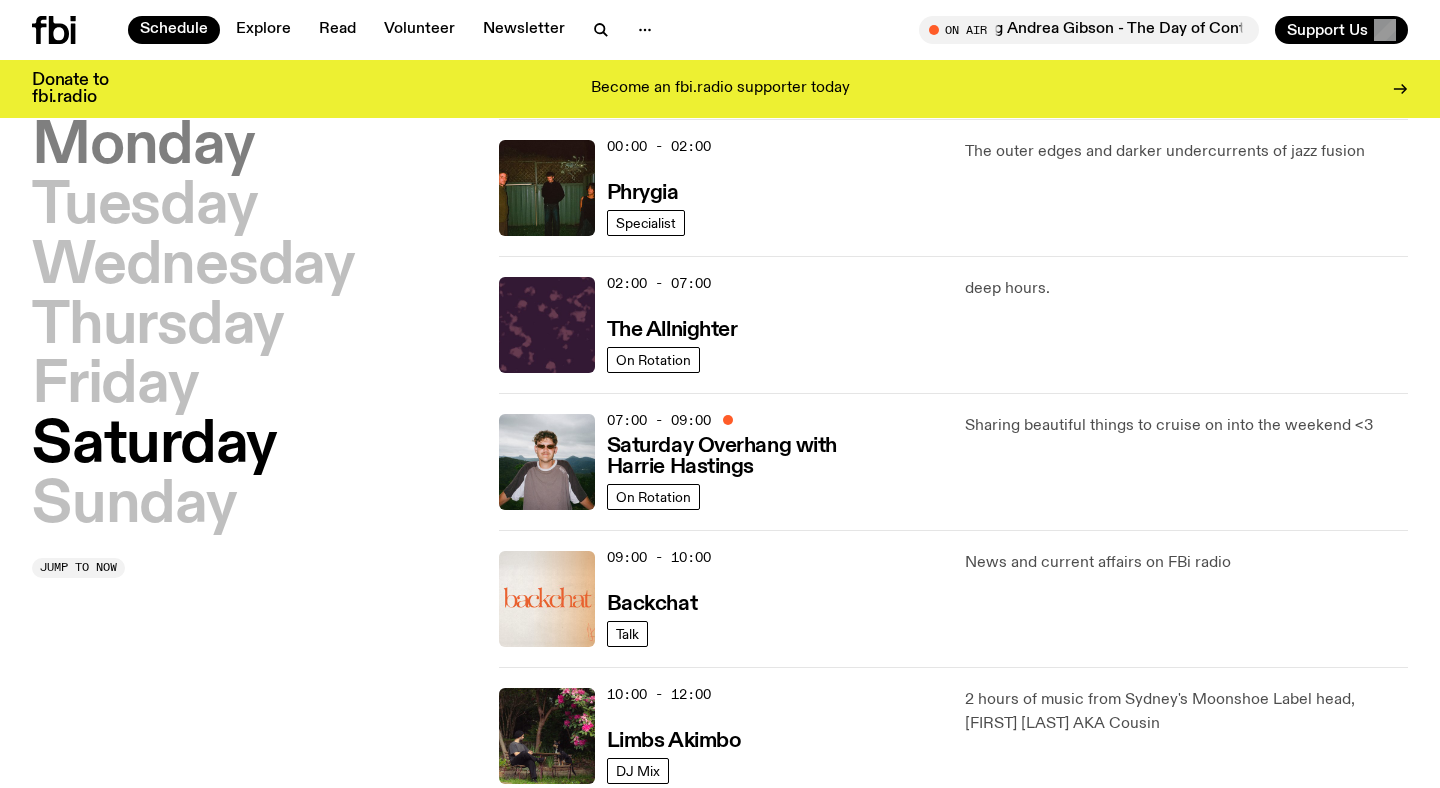 click on "Monday" at bounding box center [143, 147] 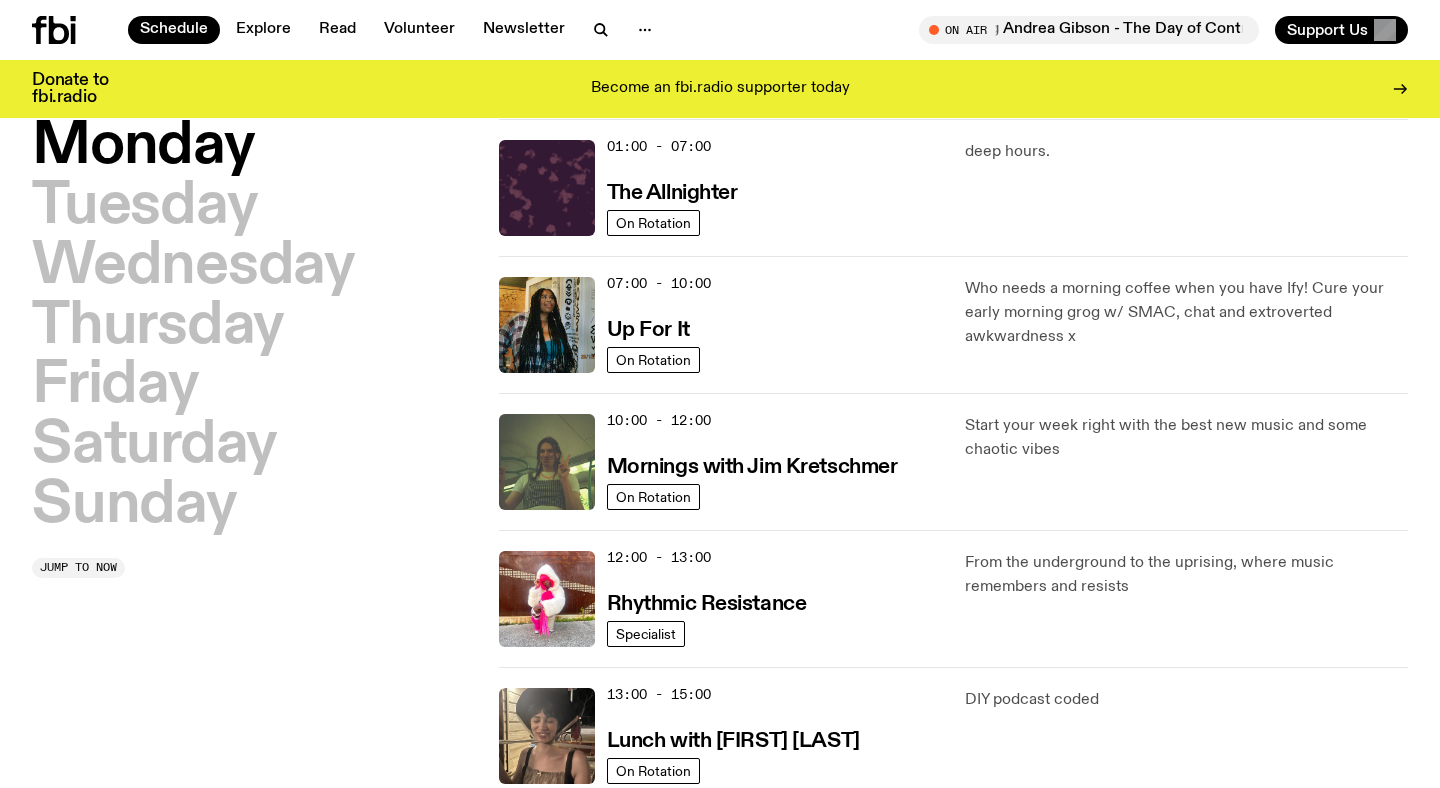 scroll, scrollTop: 56, scrollLeft: 0, axis: vertical 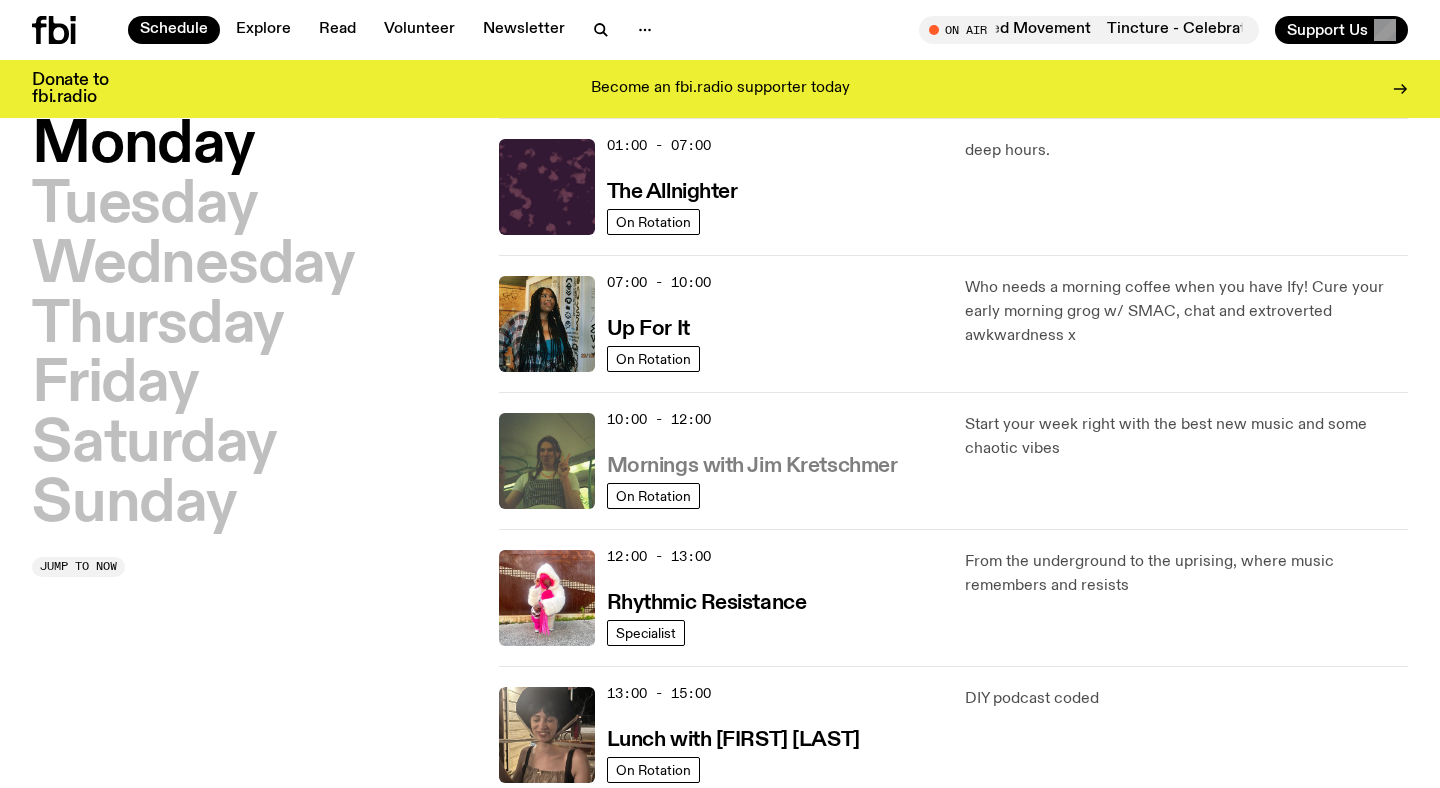click on "Mornings with Jim Kretschmer" at bounding box center (752, 466) 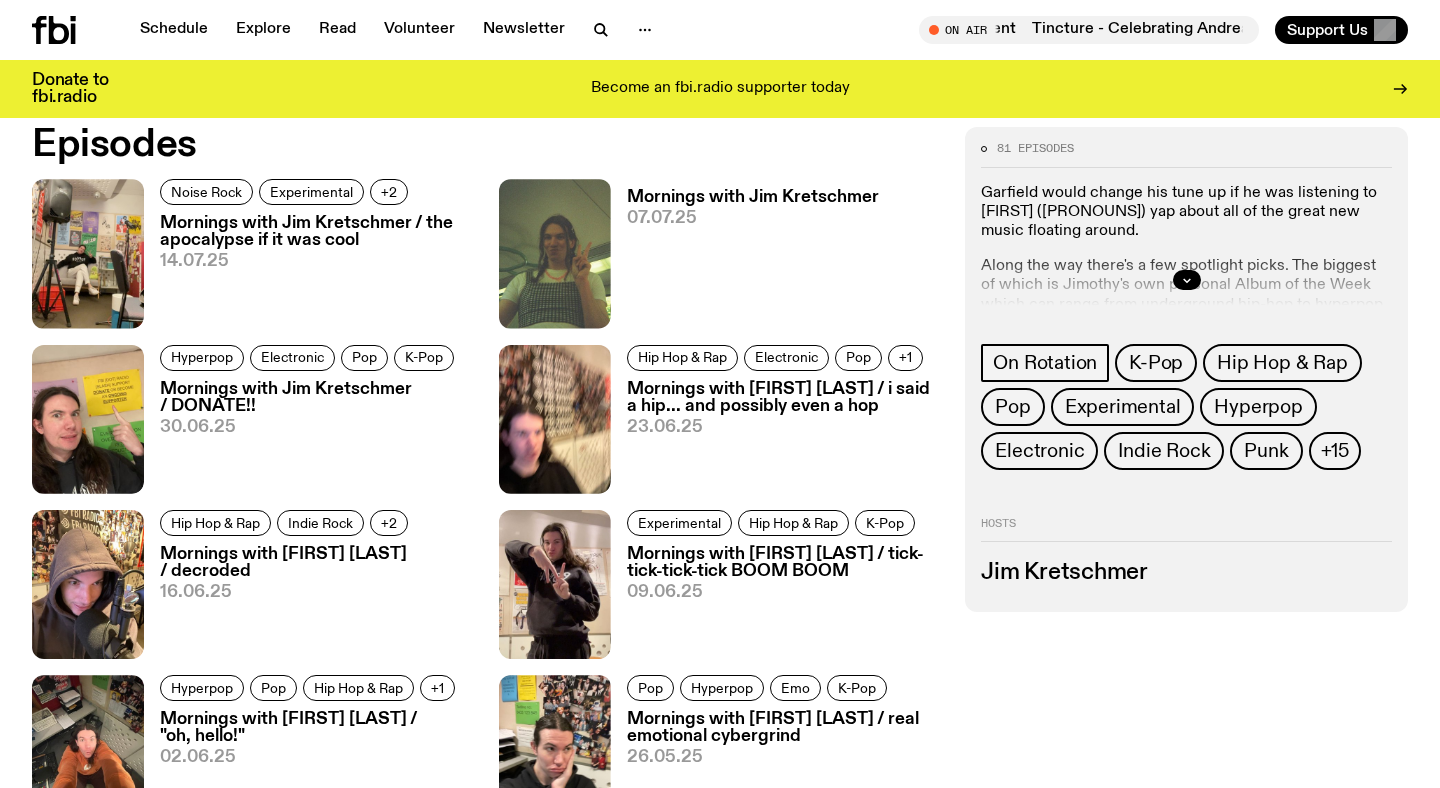 scroll, scrollTop: 937, scrollLeft: 0, axis: vertical 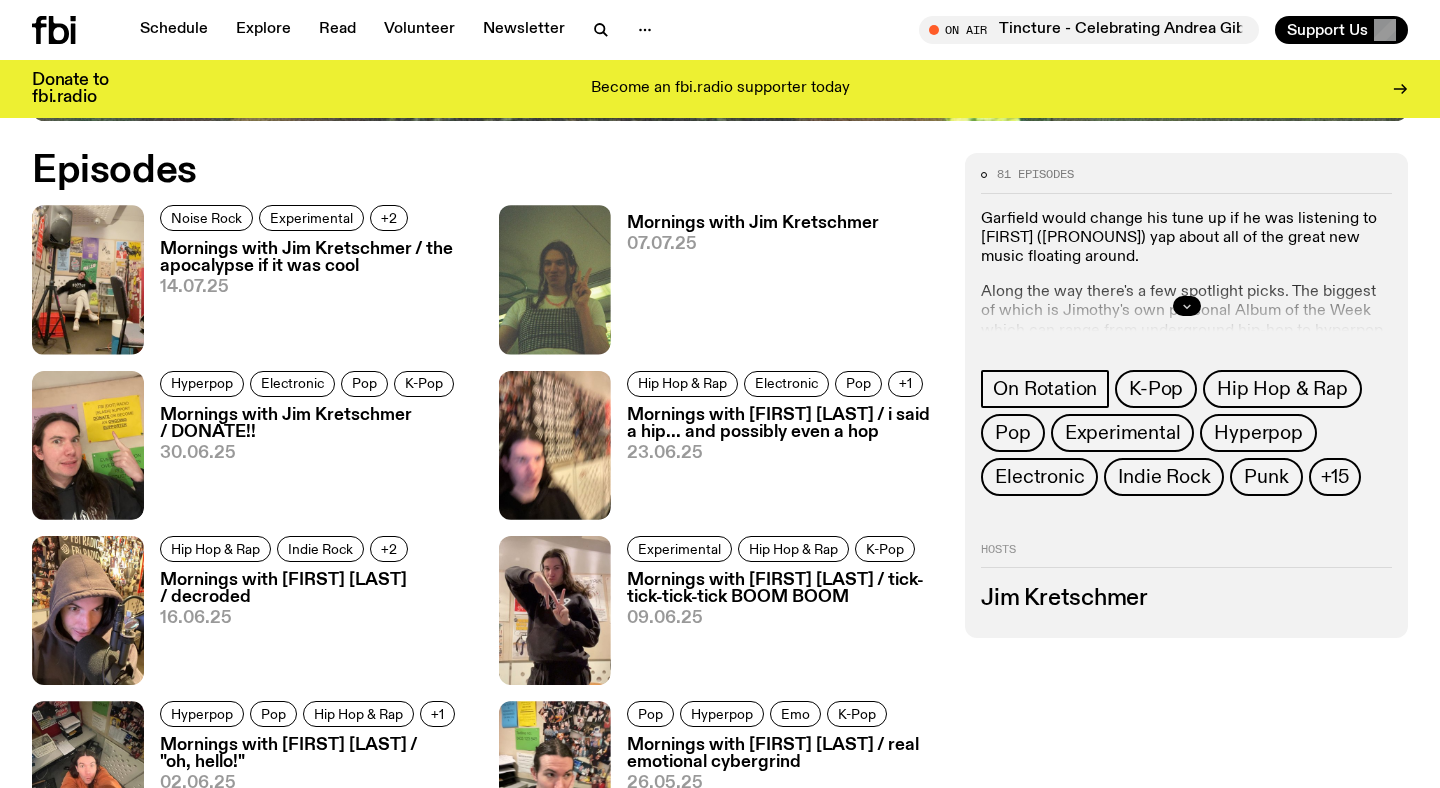 click 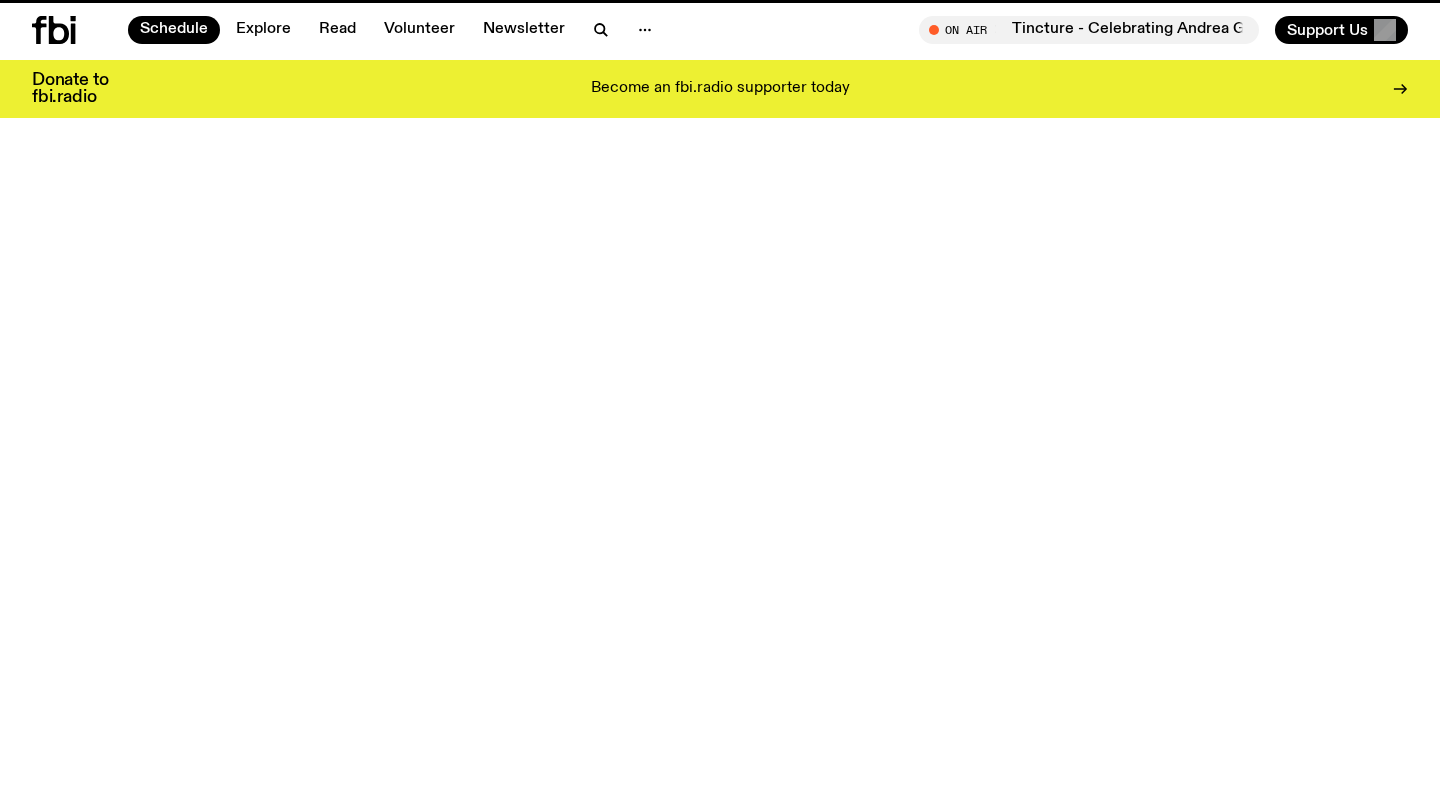 scroll, scrollTop: 56, scrollLeft: 0, axis: vertical 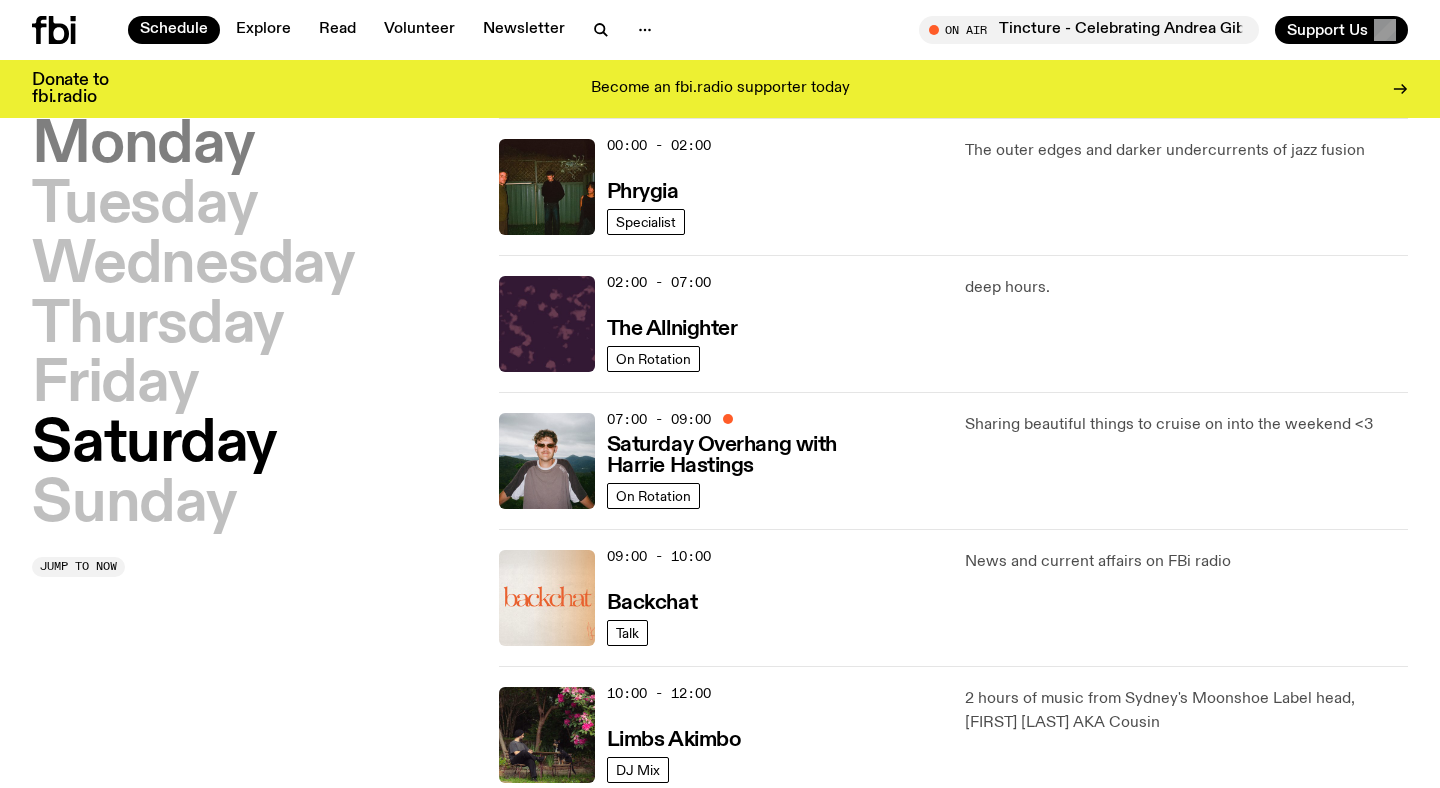 click on "Monday" at bounding box center (143, 146) 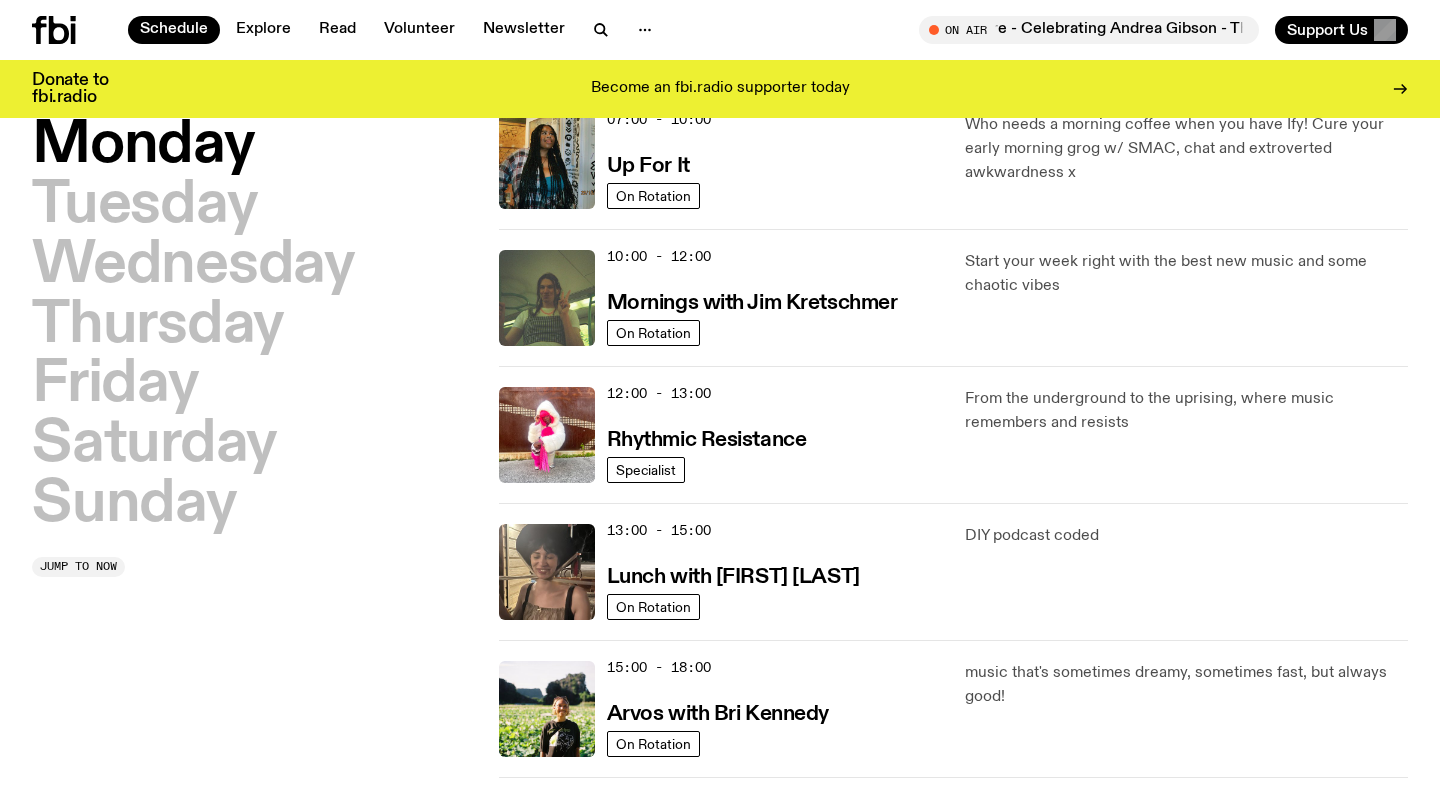 scroll, scrollTop: 221, scrollLeft: 0, axis: vertical 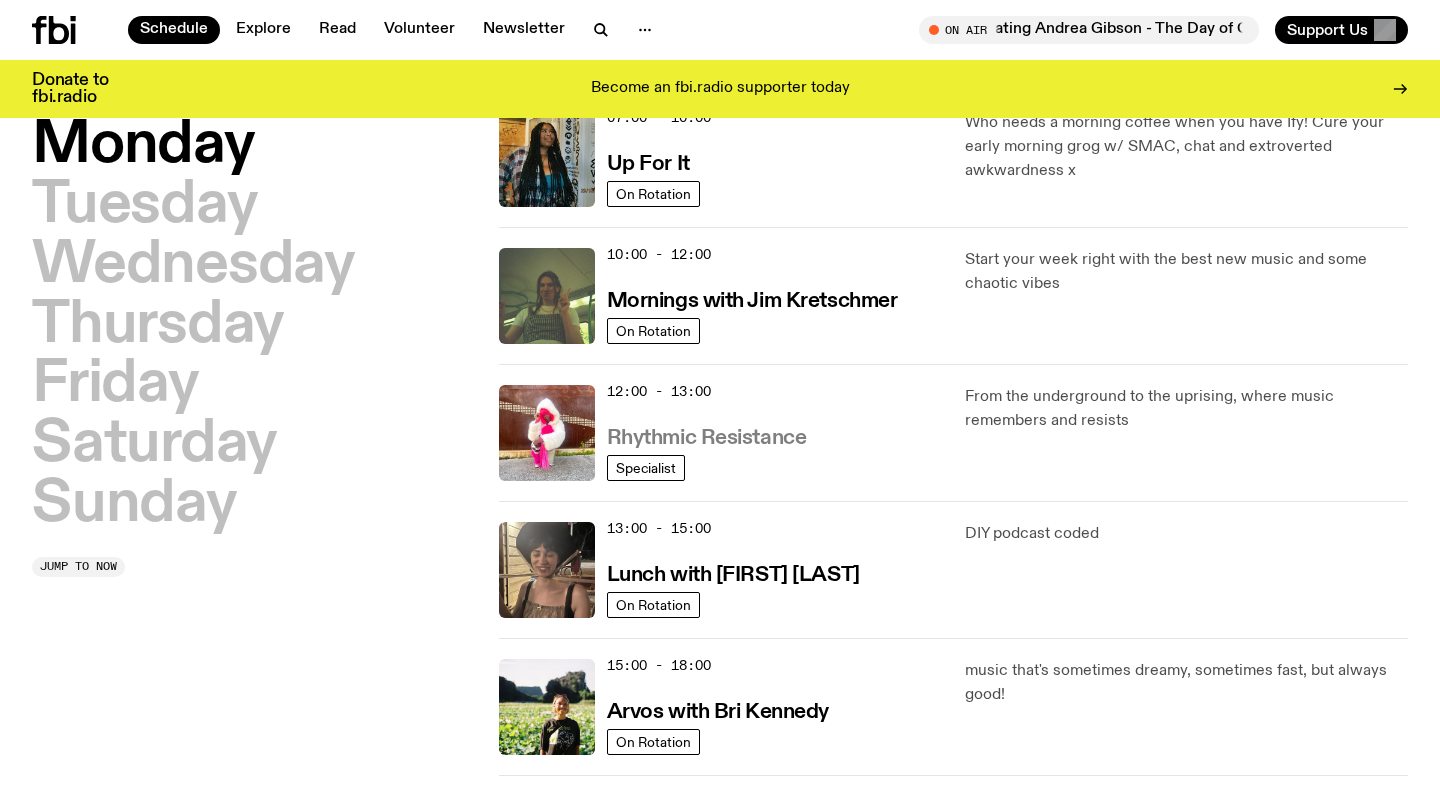 click on "Rhythmic Resistance" at bounding box center [707, 438] 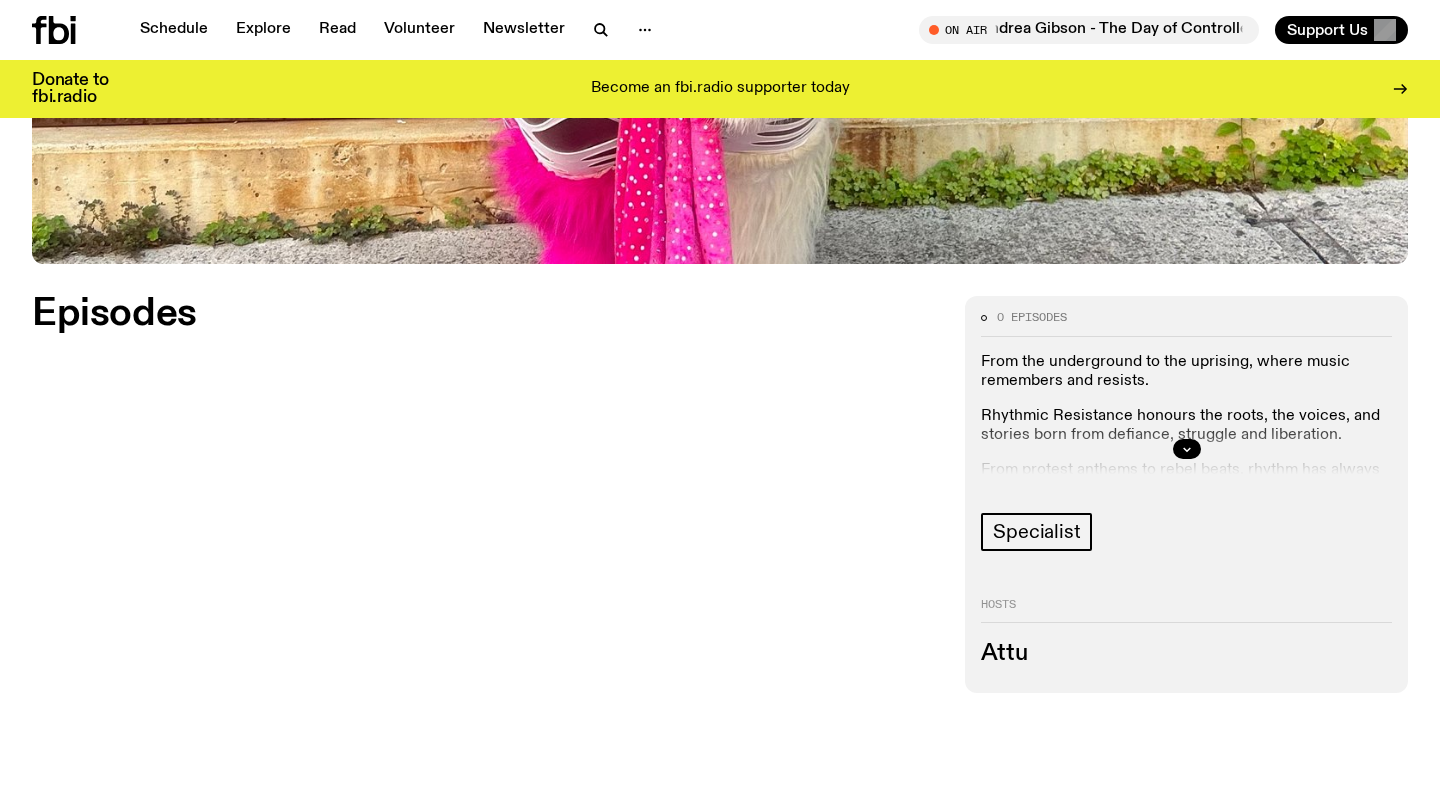 scroll, scrollTop: 804, scrollLeft: 0, axis: vertical 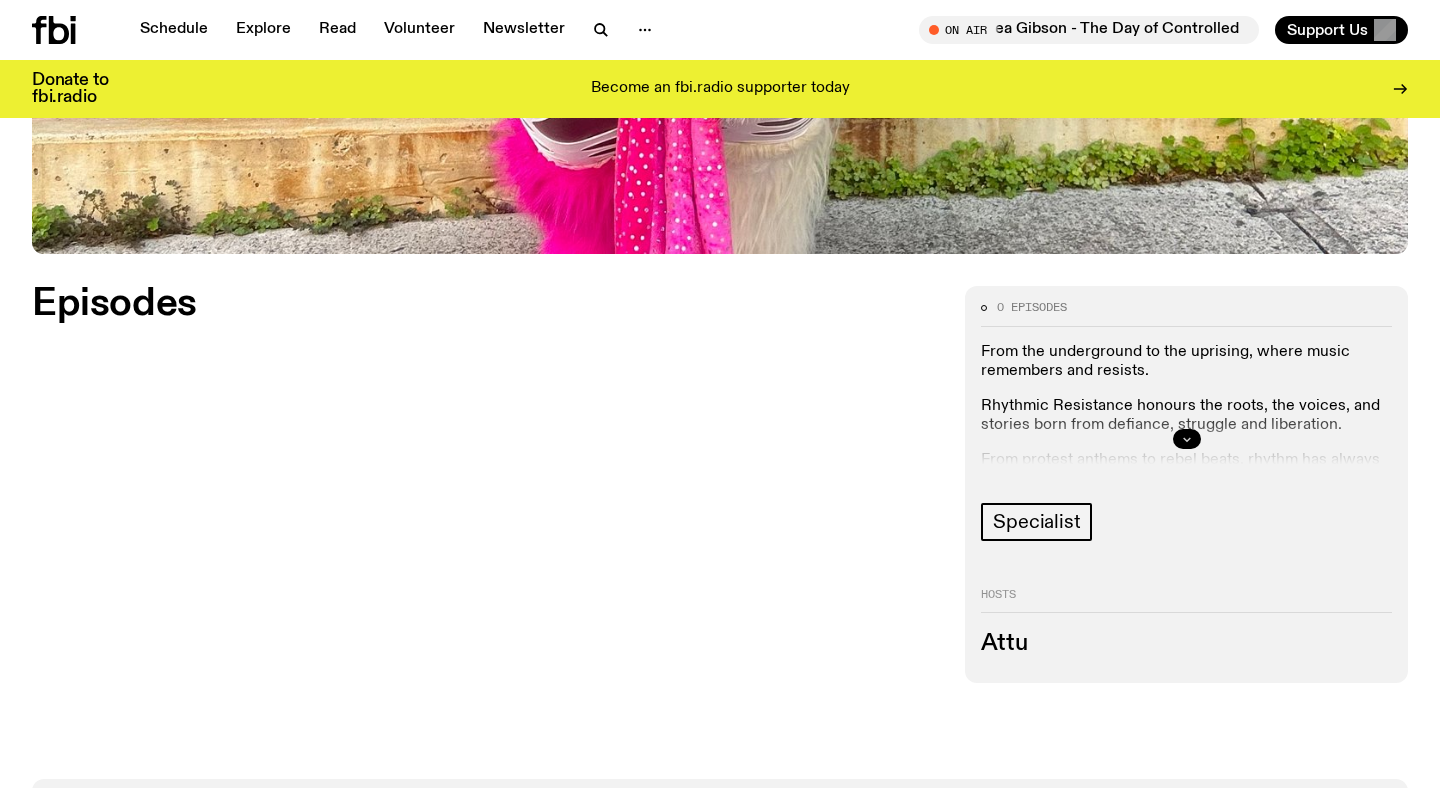 click 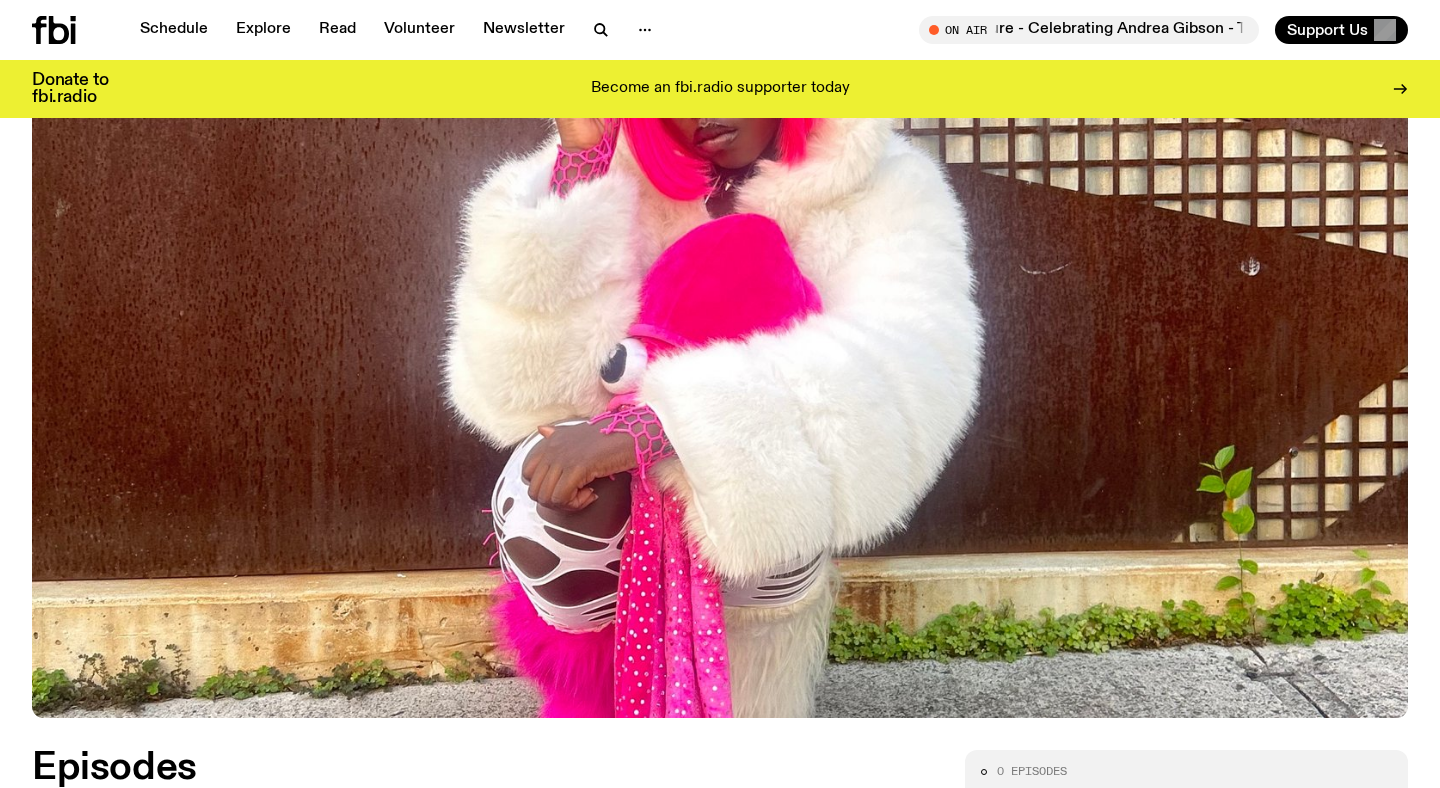 scroll, scrollTop: 0, scrollLeft: 0, axis: both 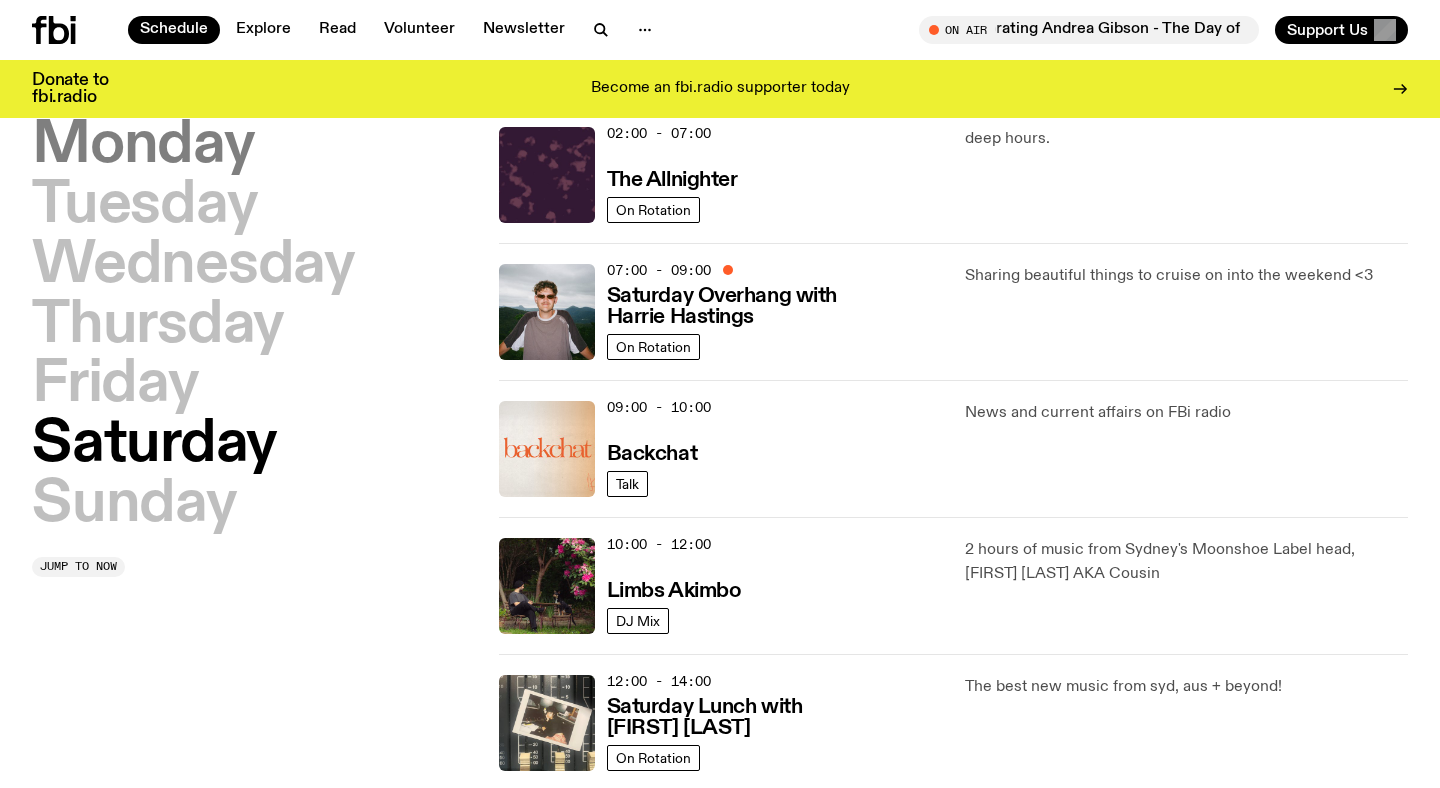 click on "Monday" at bounding box center (143, 146) 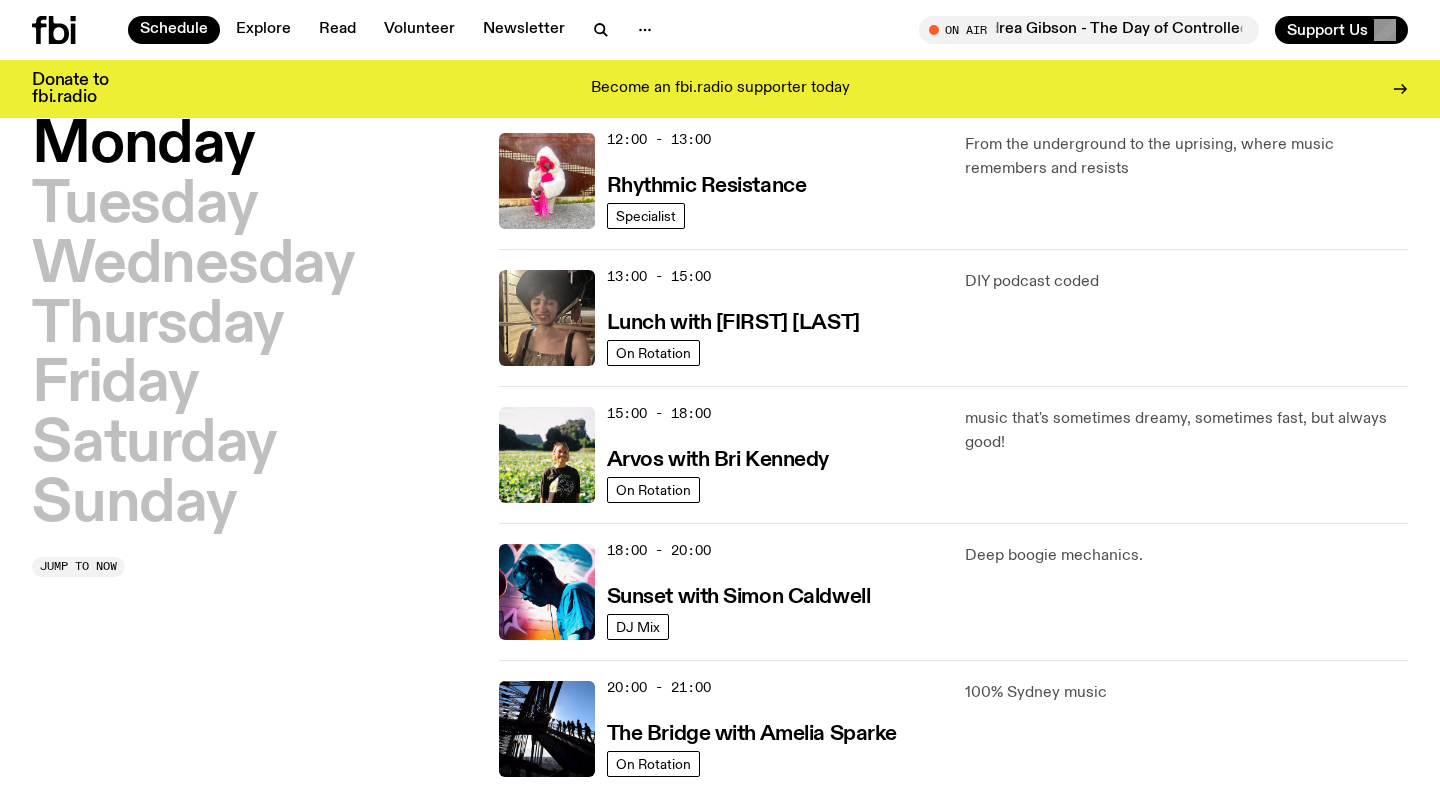 scroll, scrollTop: 483, scrollLeft: 0, axis: vertical 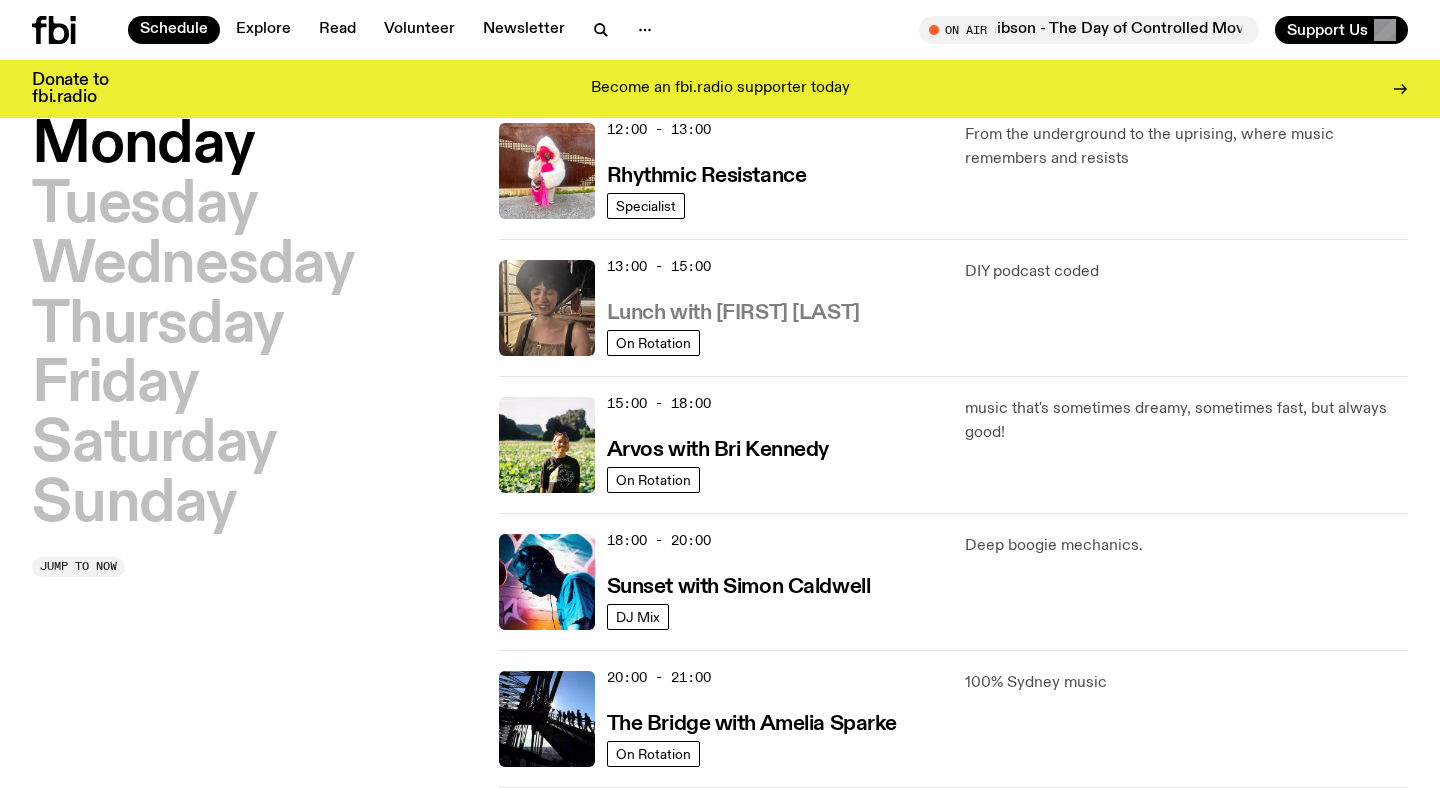 click on "Lunch with Batoul Hodroj" at bounding box center (733, 313) 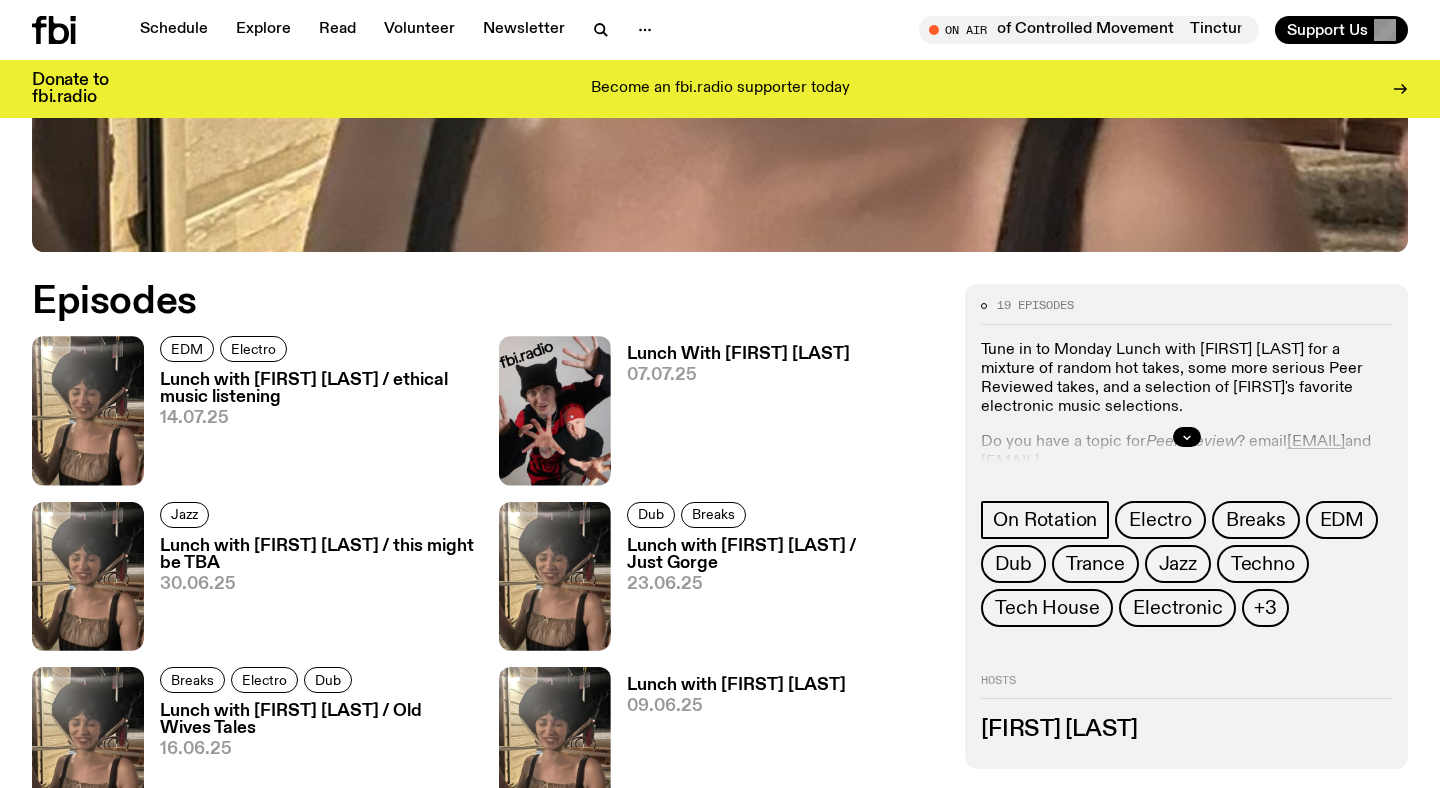 scroll, scrollTop: 809, scrollLeft: 0, axis: vertical 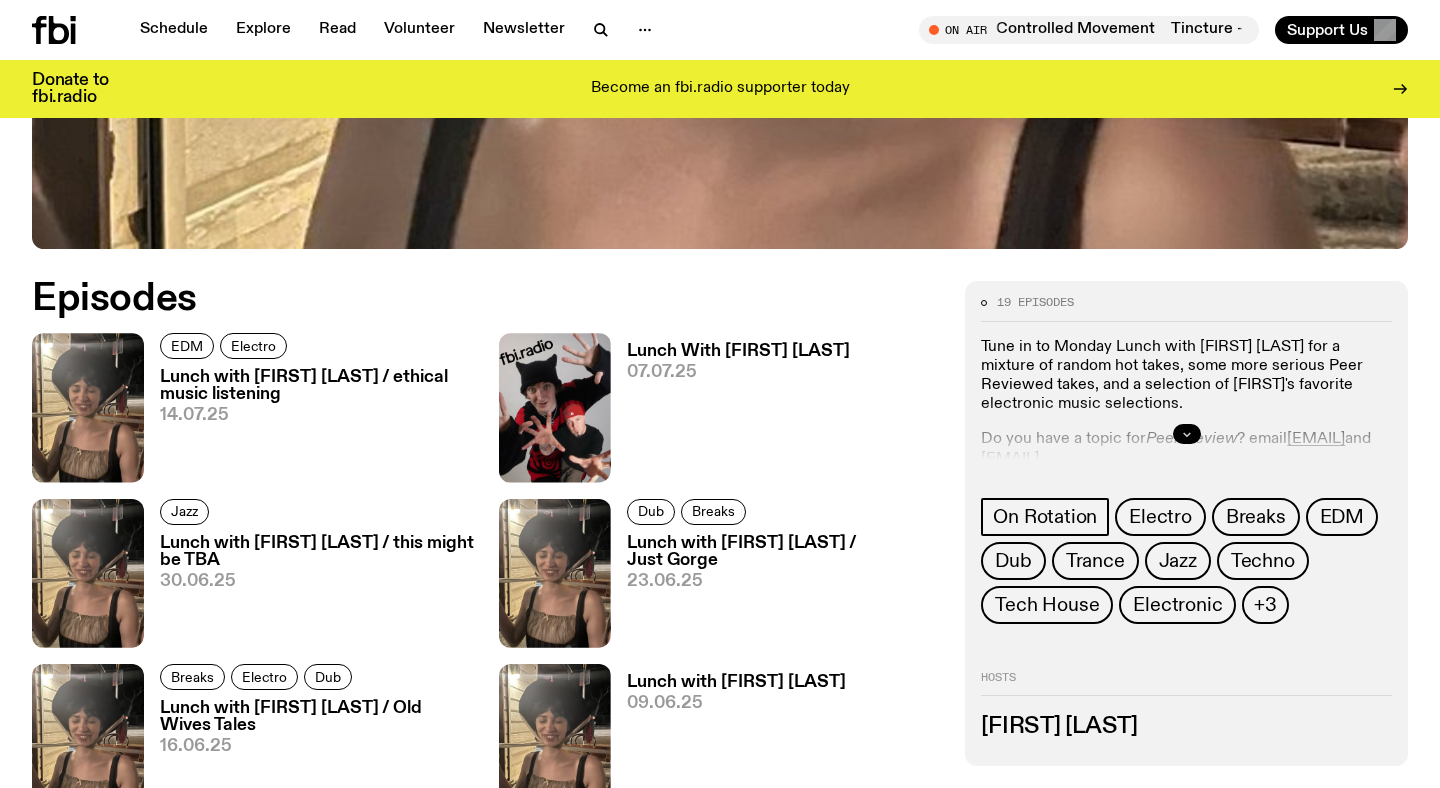 click 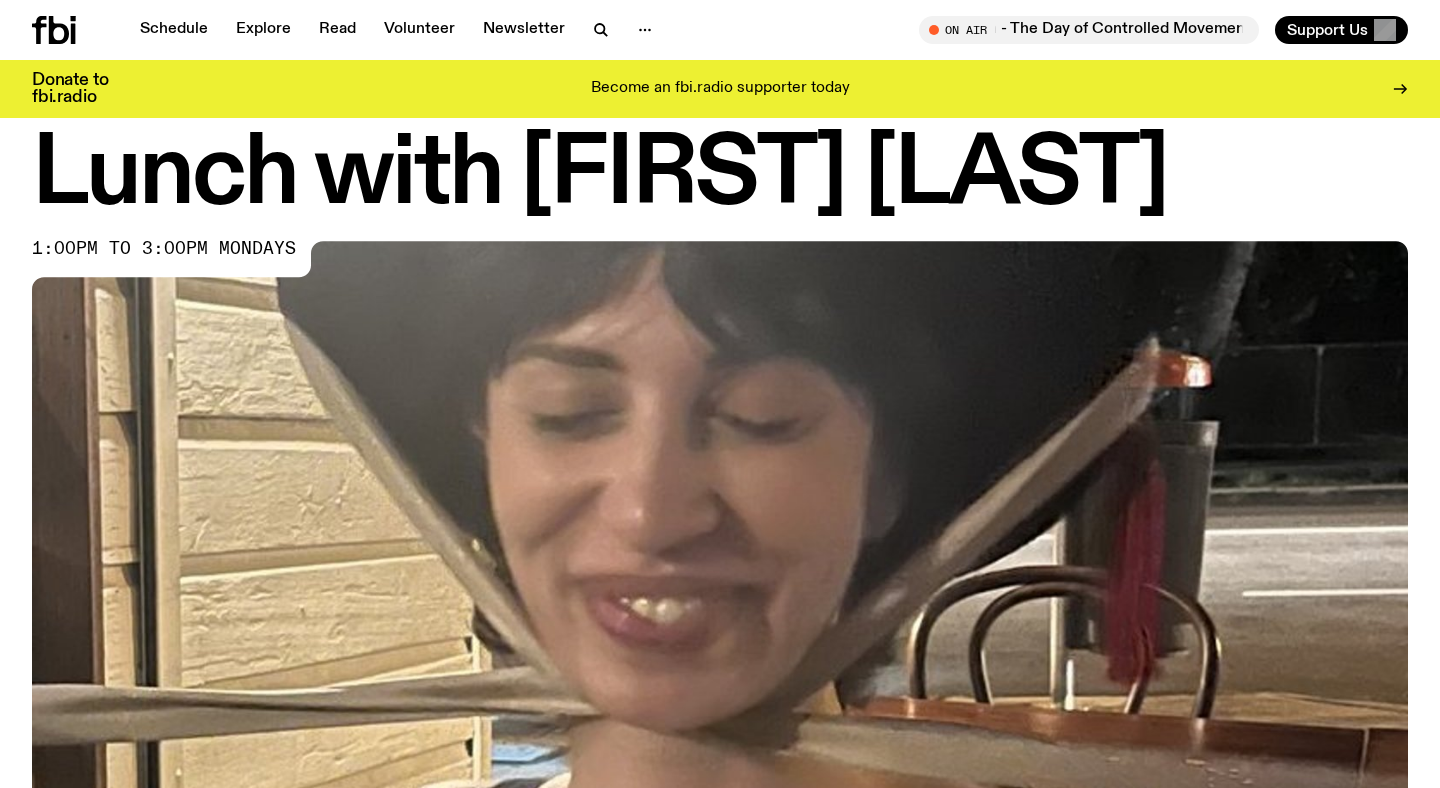 scroll, scrollTop: 0, scrollLeft: 0, axis: both 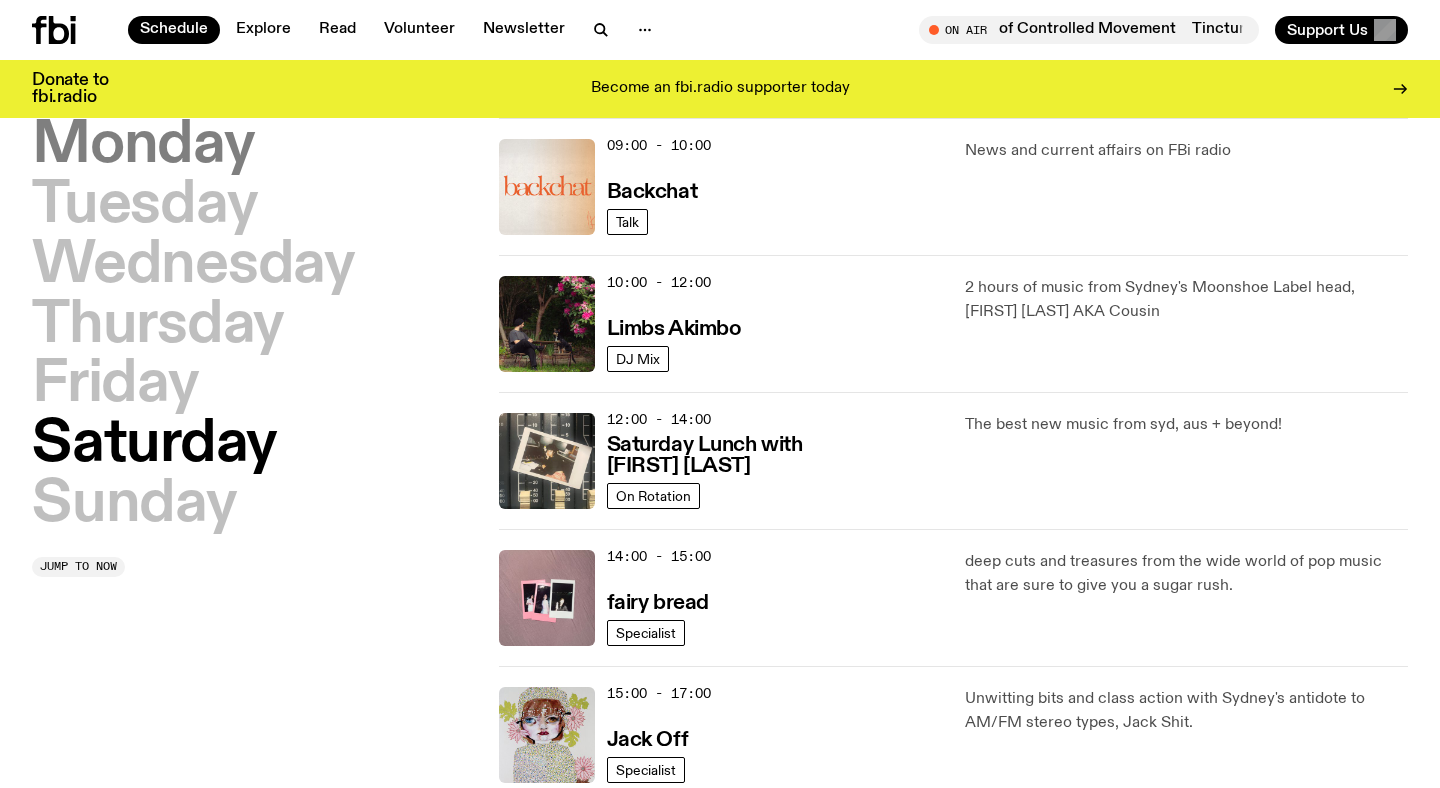 click on "Monday" at bounding box center (143, 146) 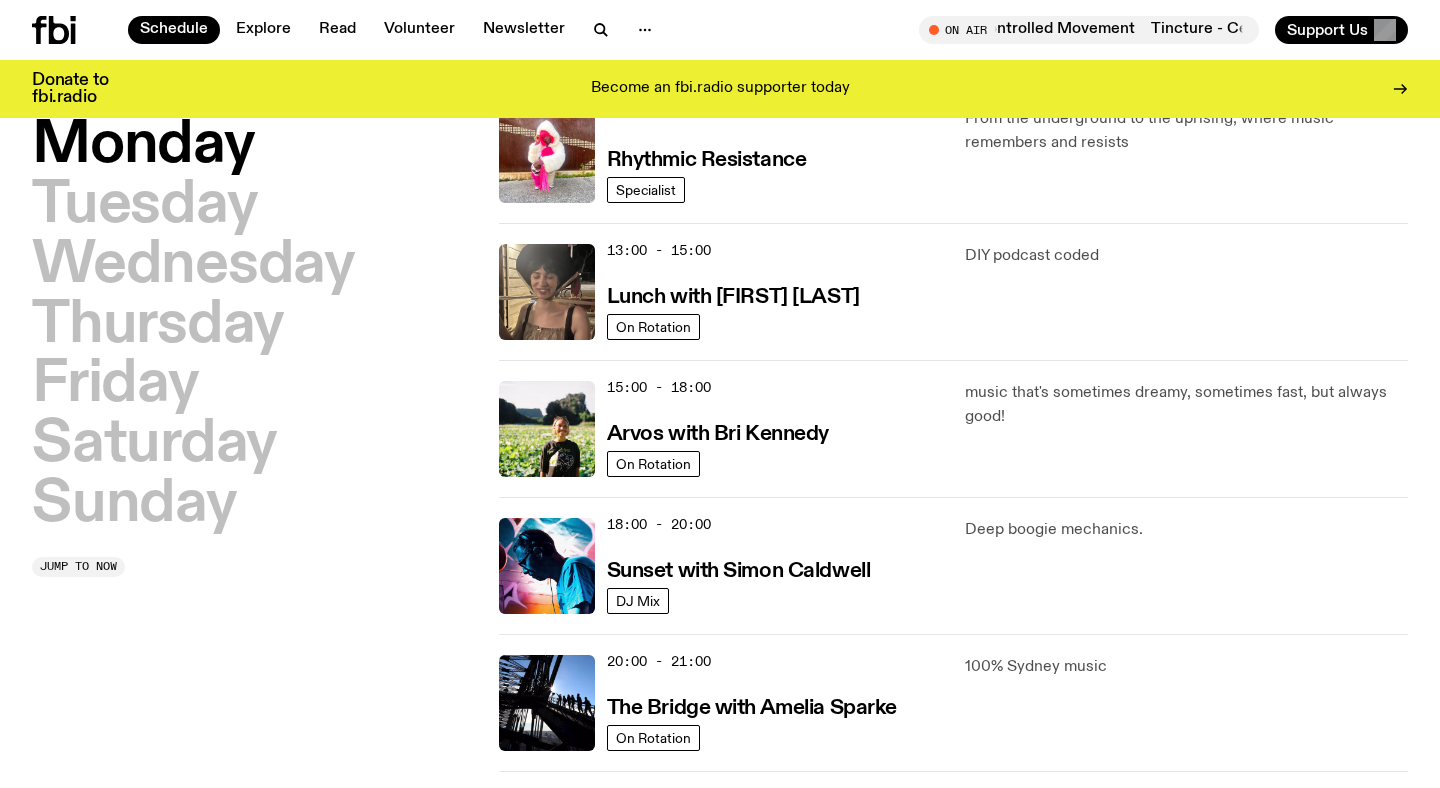 scroll, scrollTop: 516, scrollLeft: 0, axis: vertical 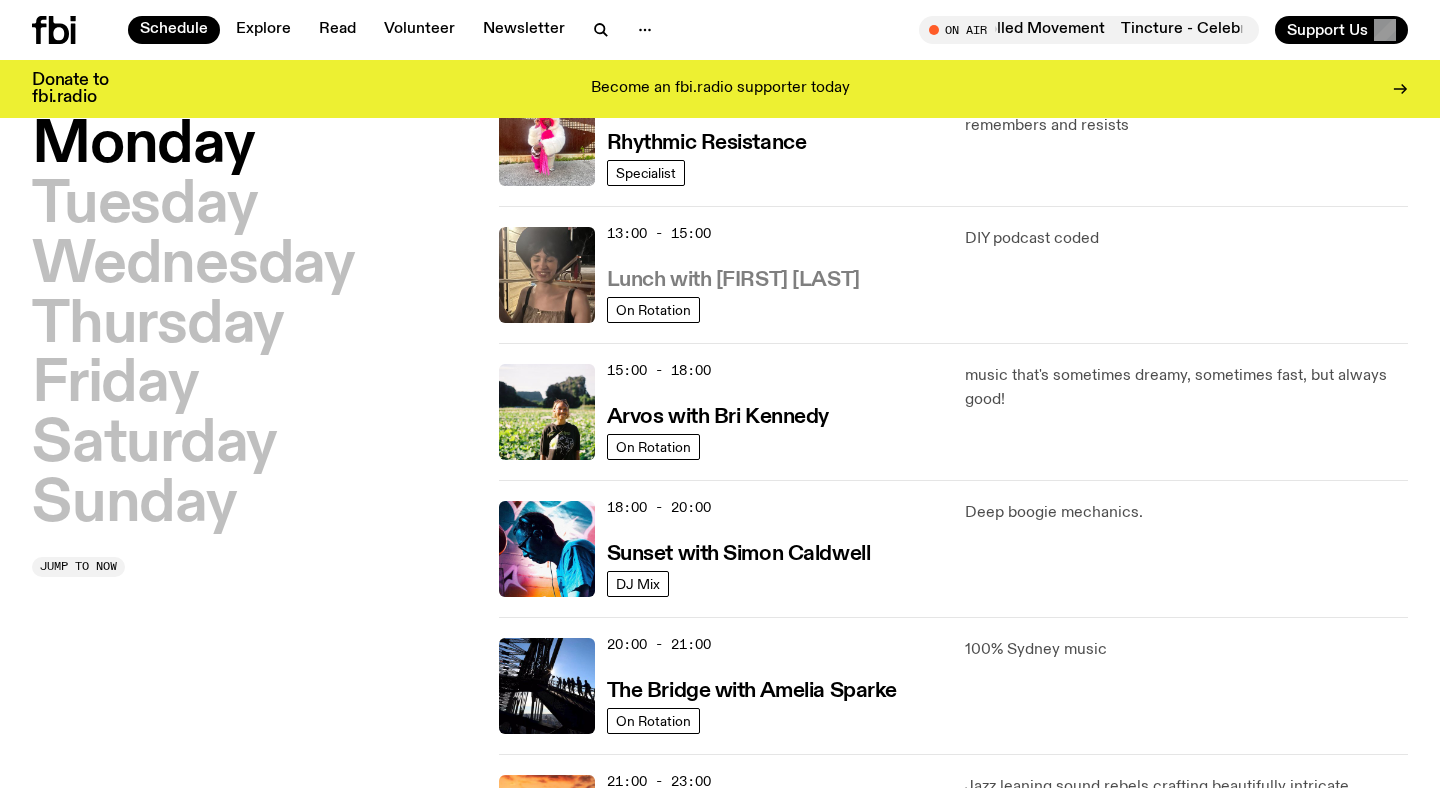 click on "Lunch with Batoul Hodroj" at bounding box center [733, 280] 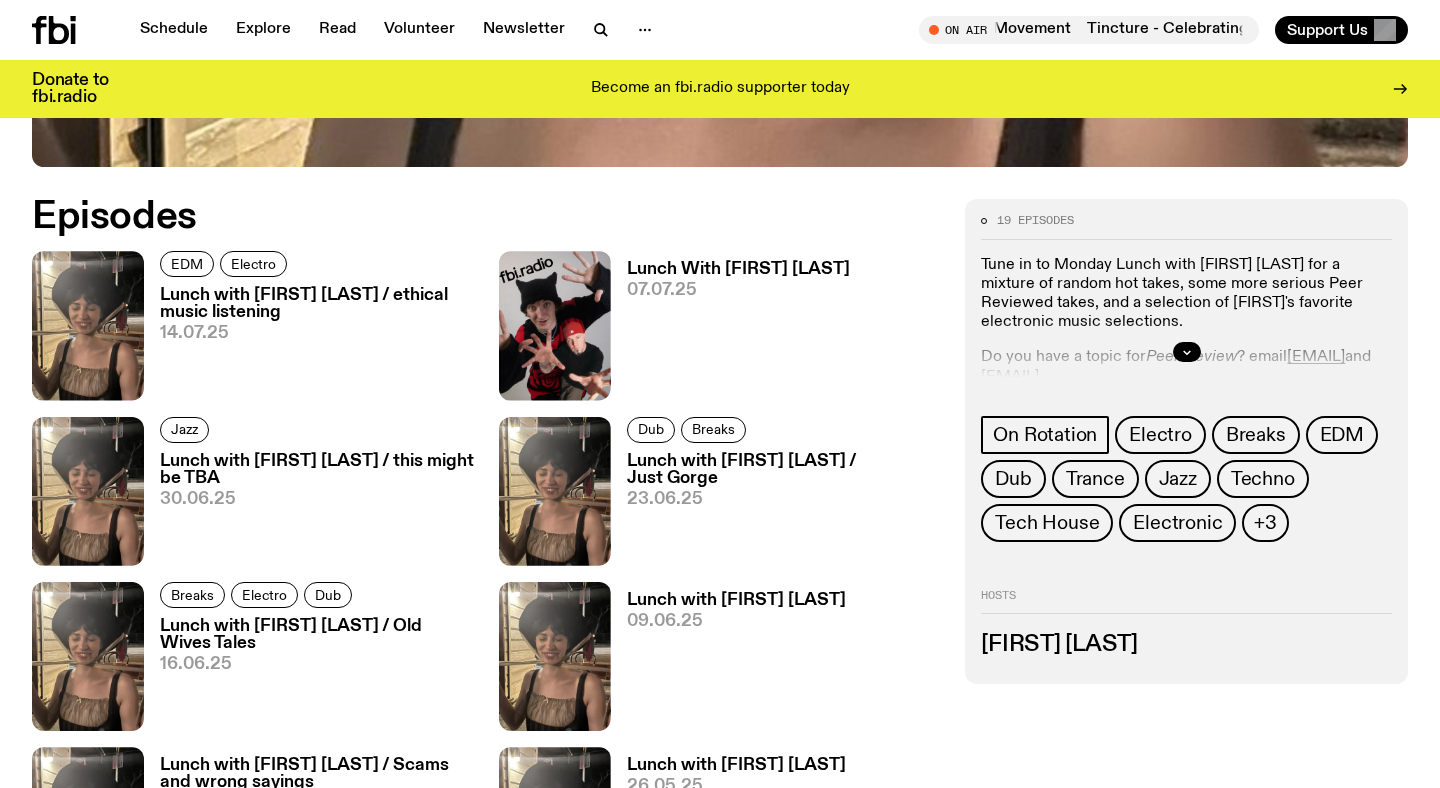 scroll, scrollTop: 893, scrollLeft: 0, axis: vertical 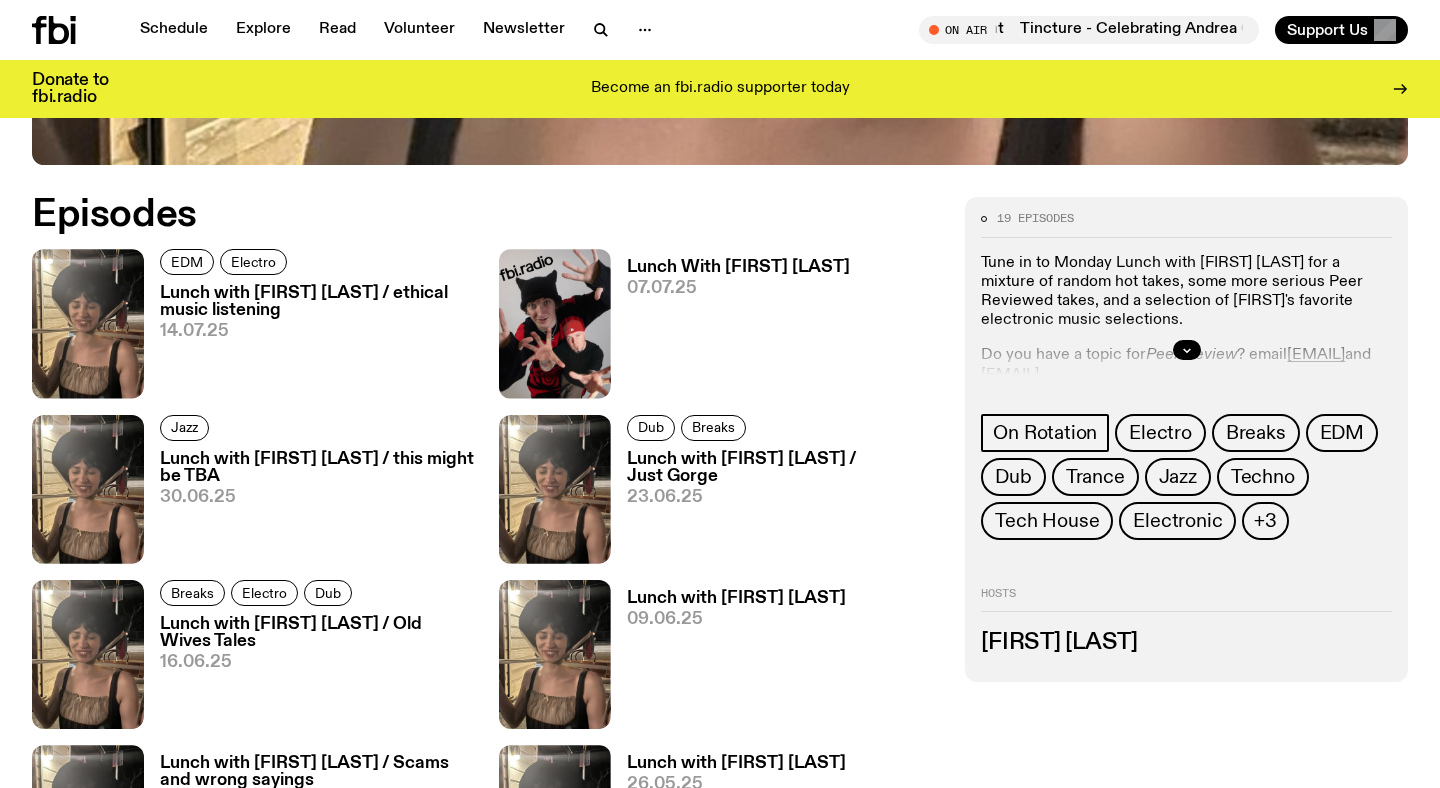 click on "Lunch with Batoul Hodroj / ethical music listening 14.07.25" at bounding box center (309, 341) 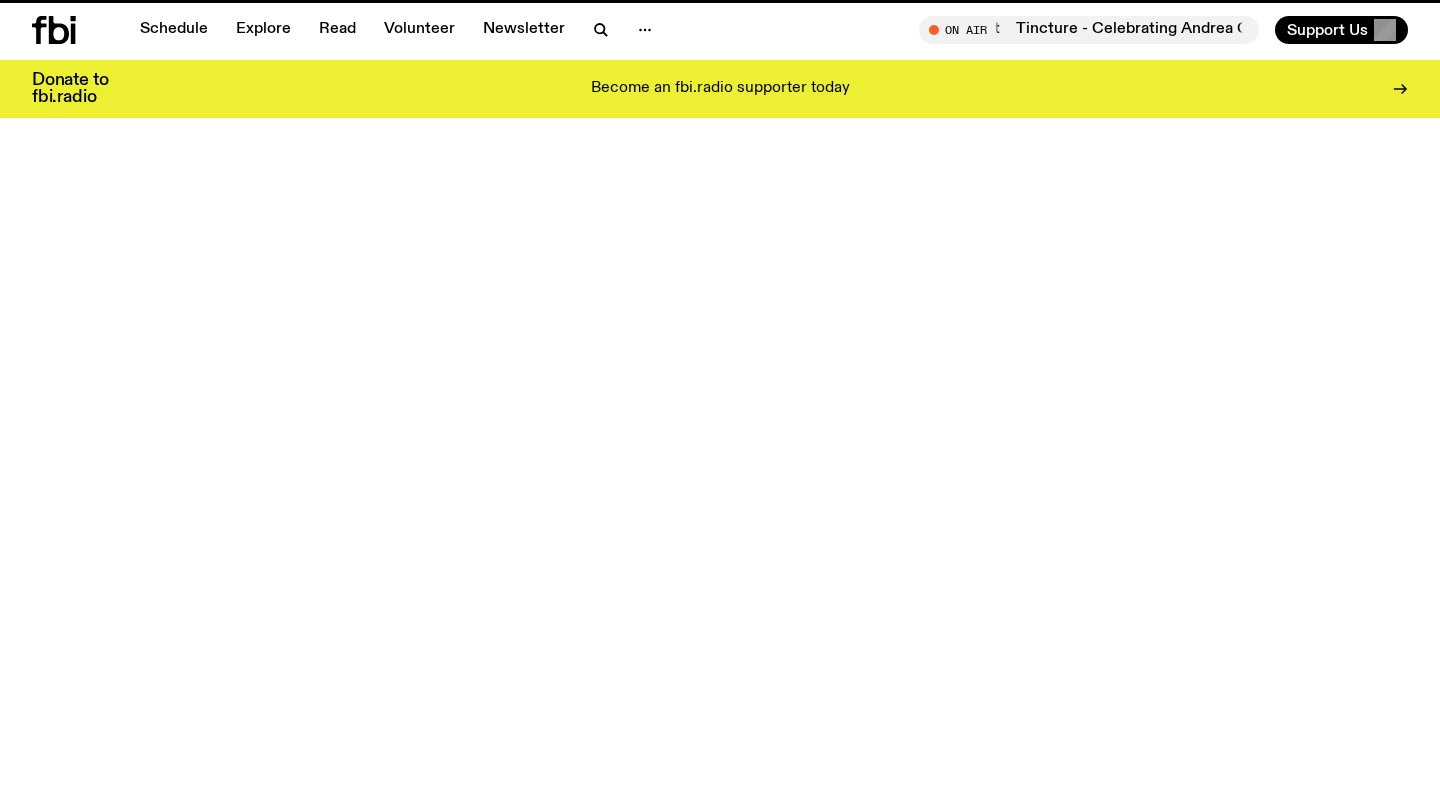 scroll, scrollTop: 0, scrollLeft: 0, axis: both 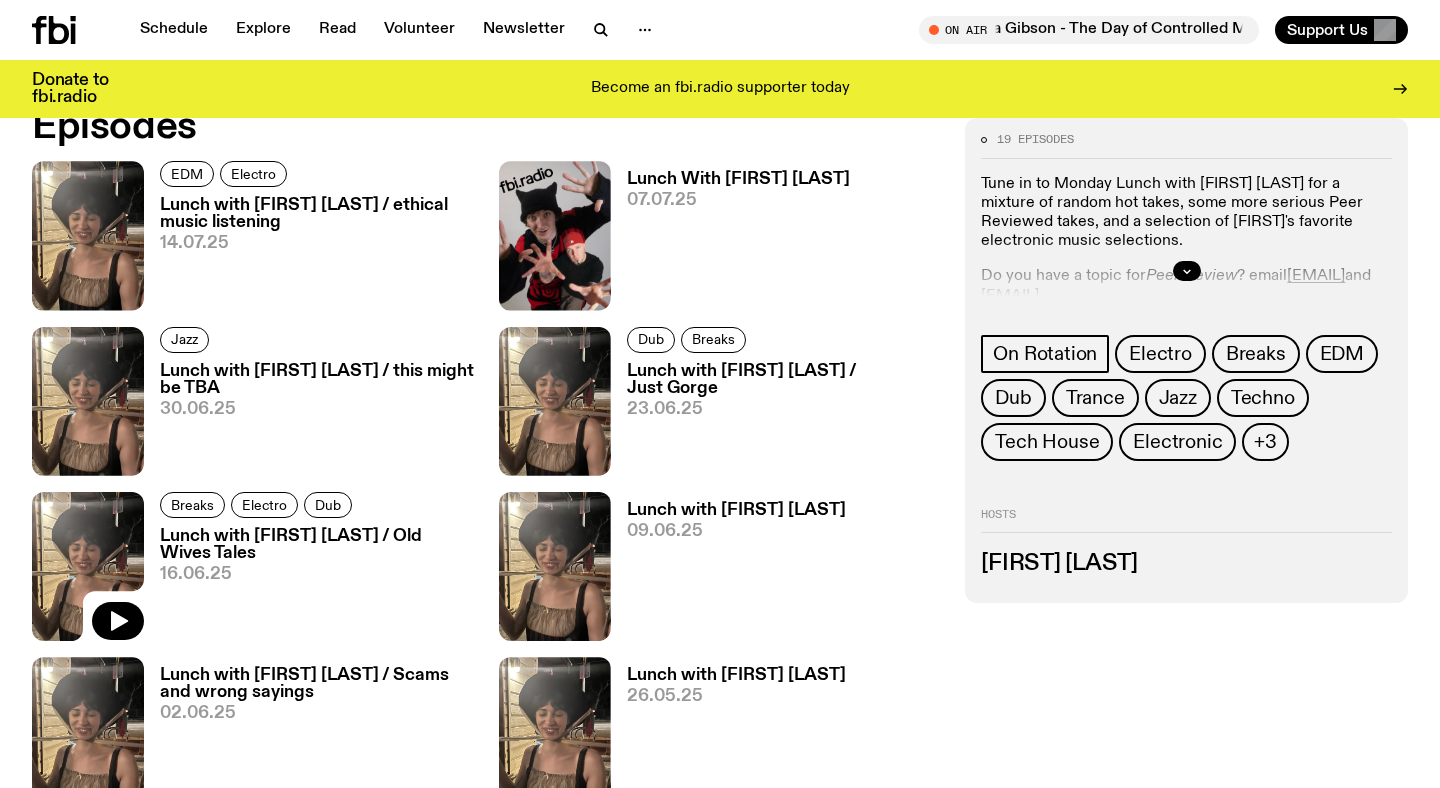 click 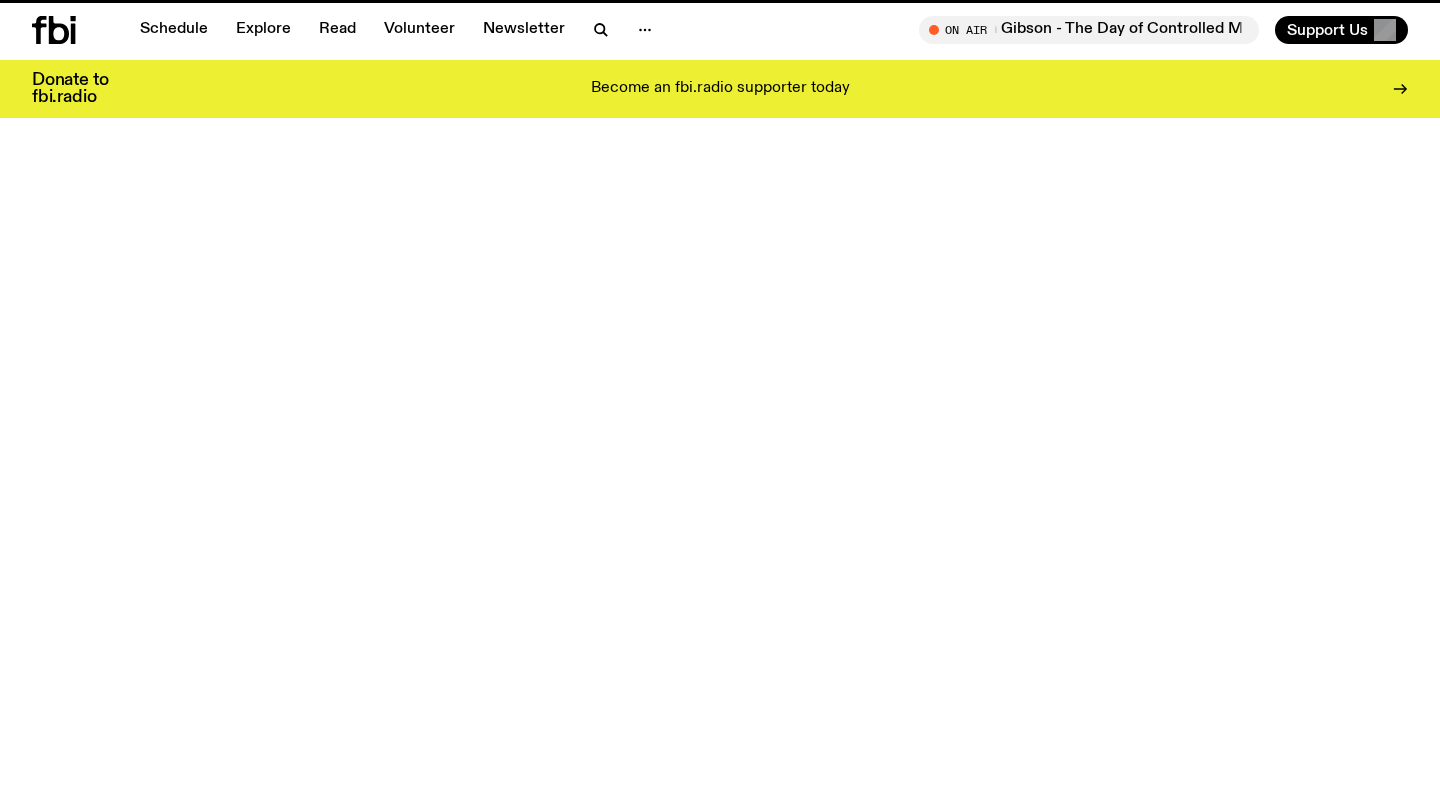 scroll, scrollTop: 0, scrollLeft: 0, axis: both 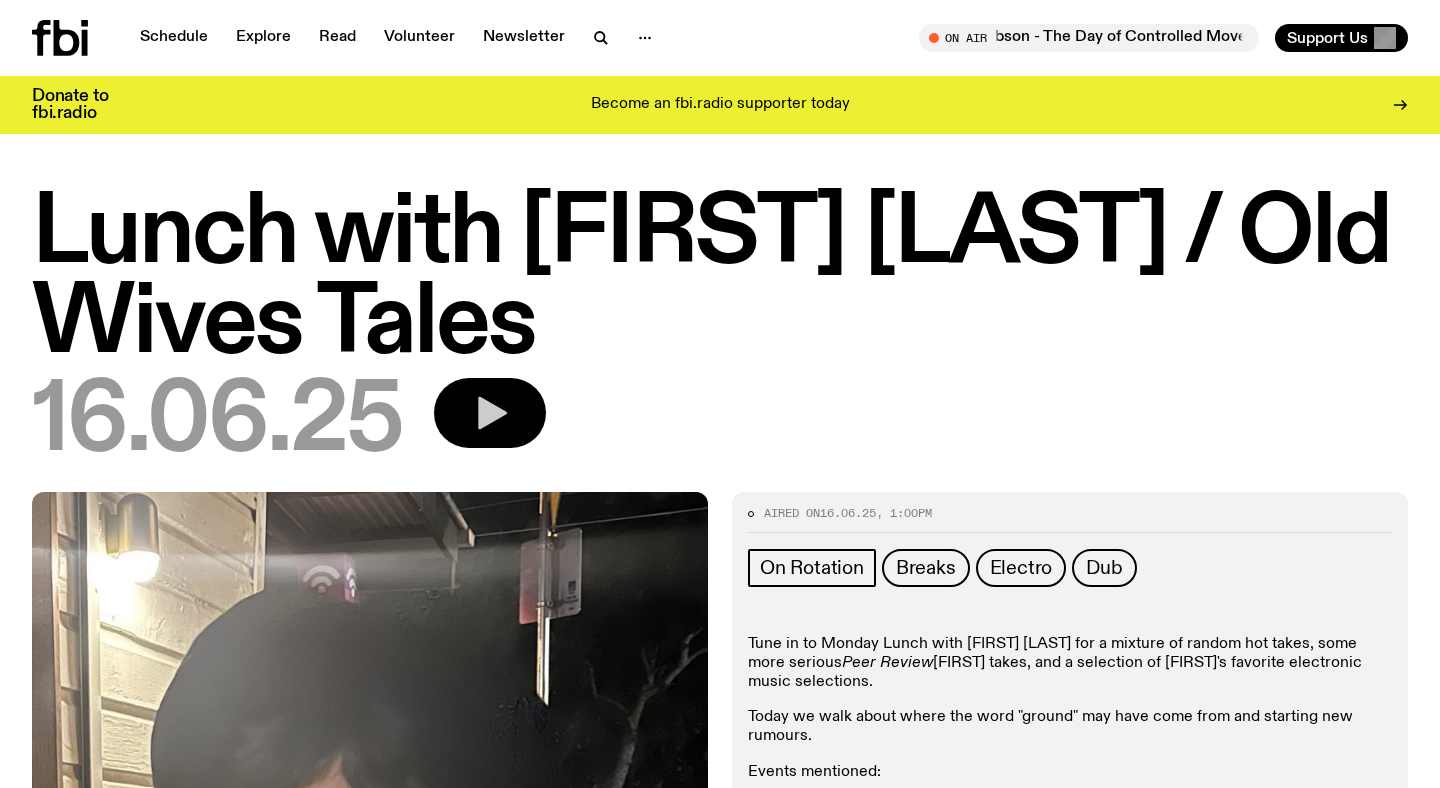 click 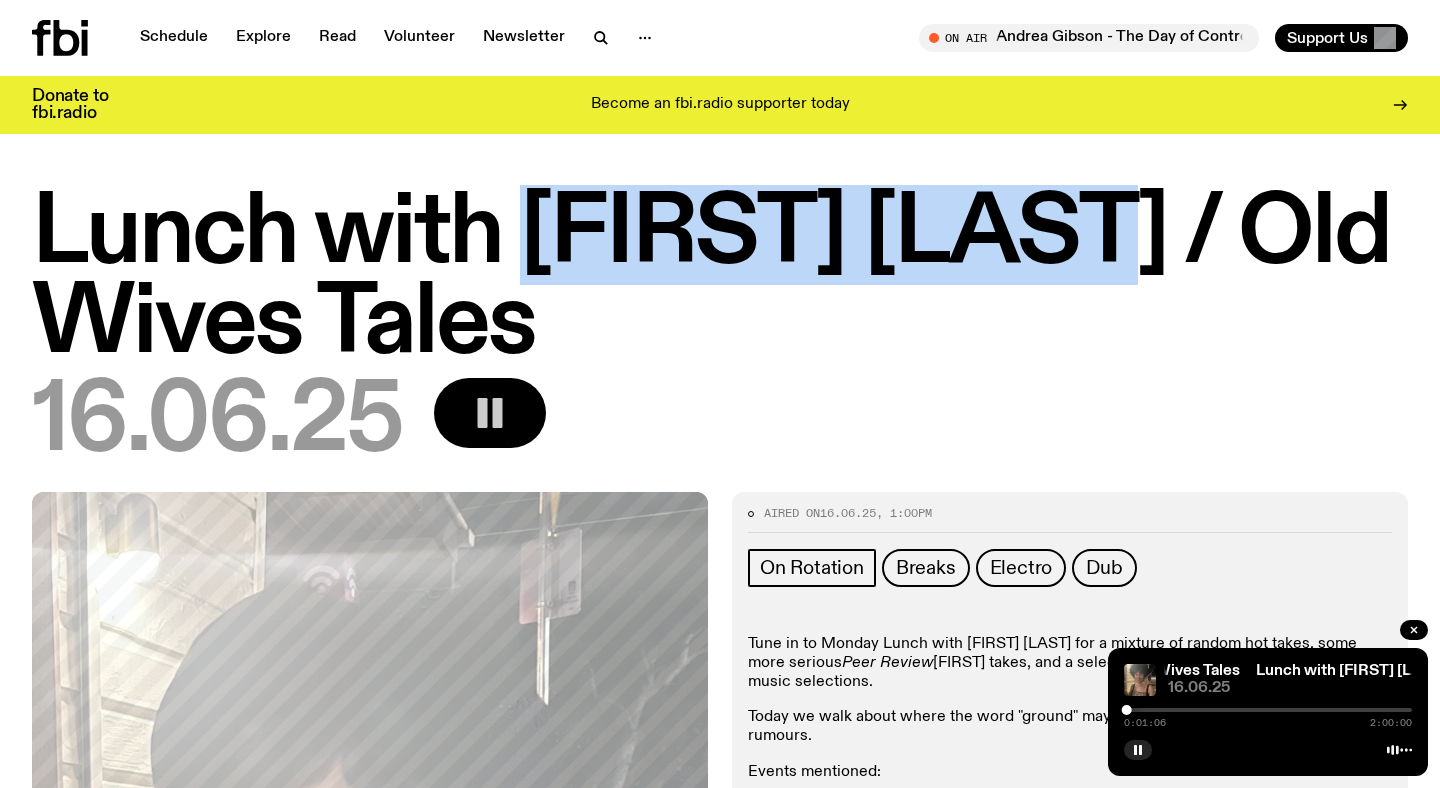 drag, startPoint x: 539, startPoint y: 233, endPoint x: 1093, endPoint y: 241, distance: 554.05774 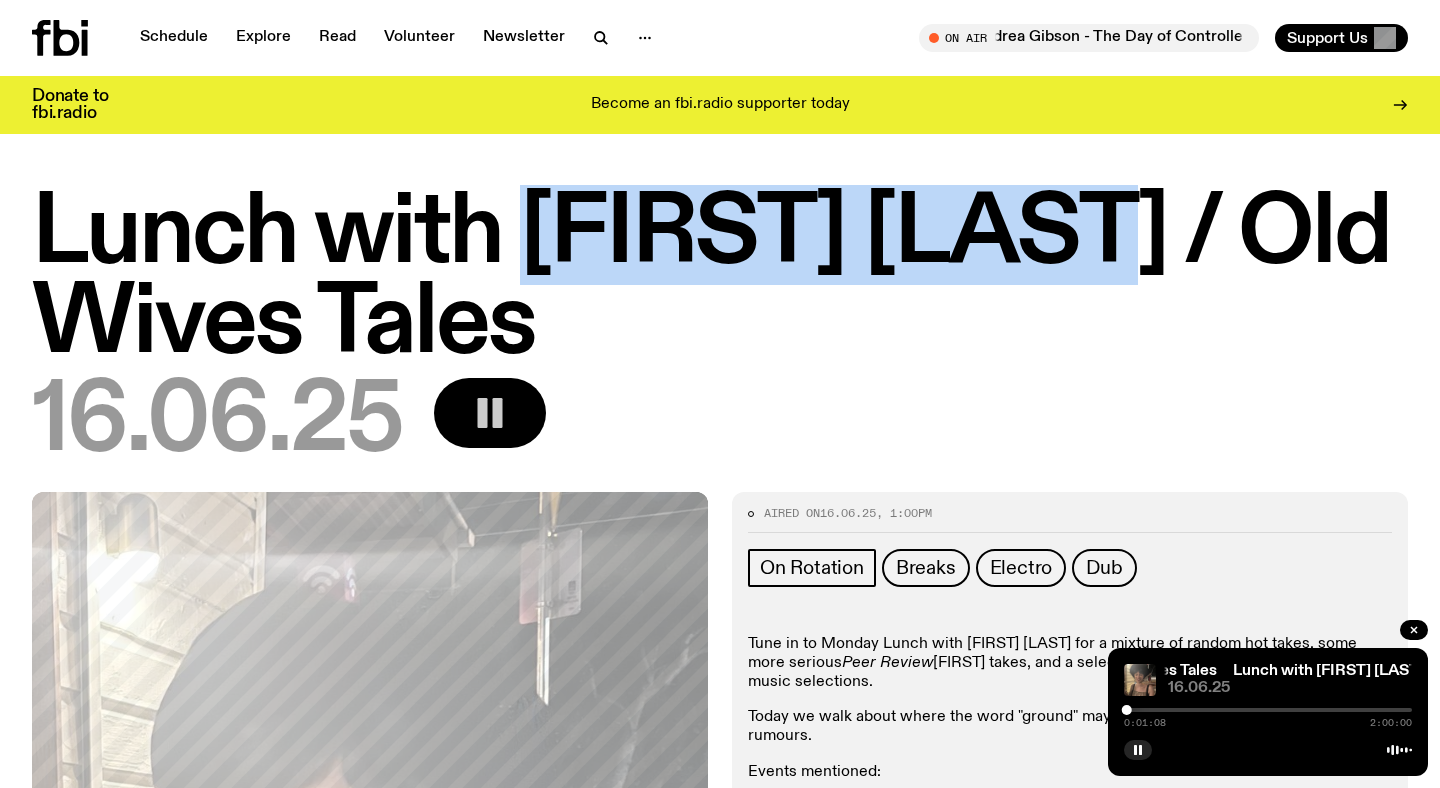 copy on "[NAME] [NAME]" 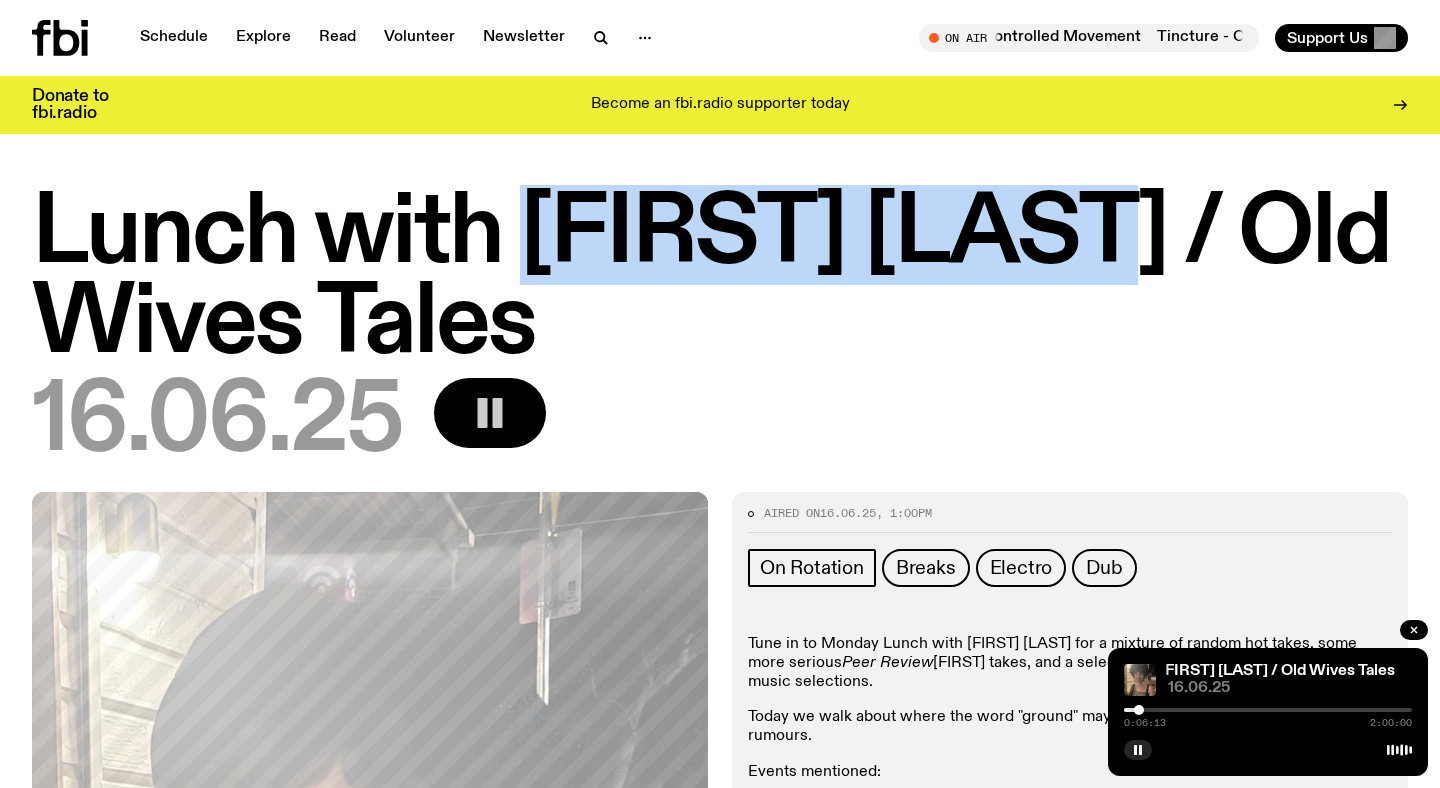 click at bounding box center [1268, 710] 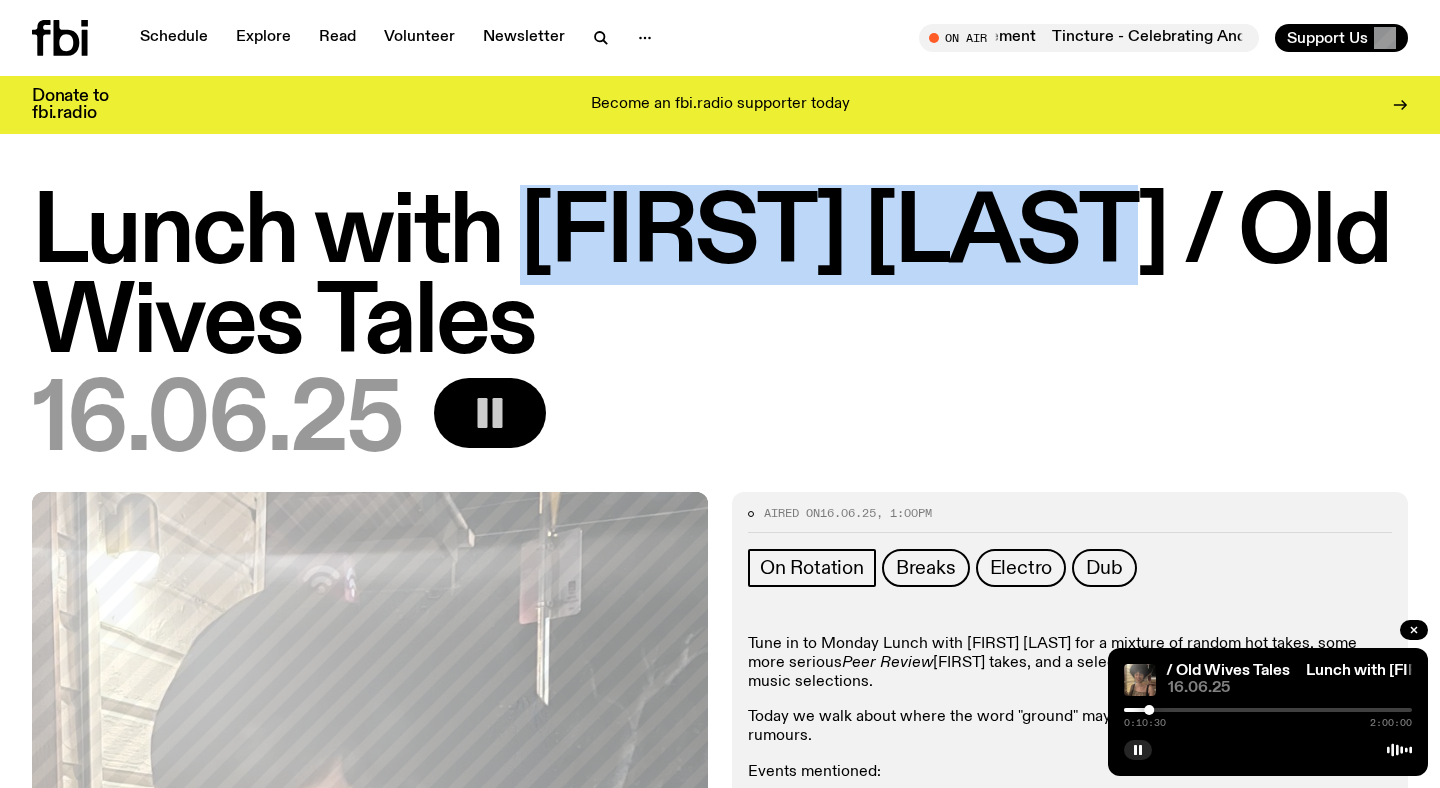 click at bounding box center (1268, 710) 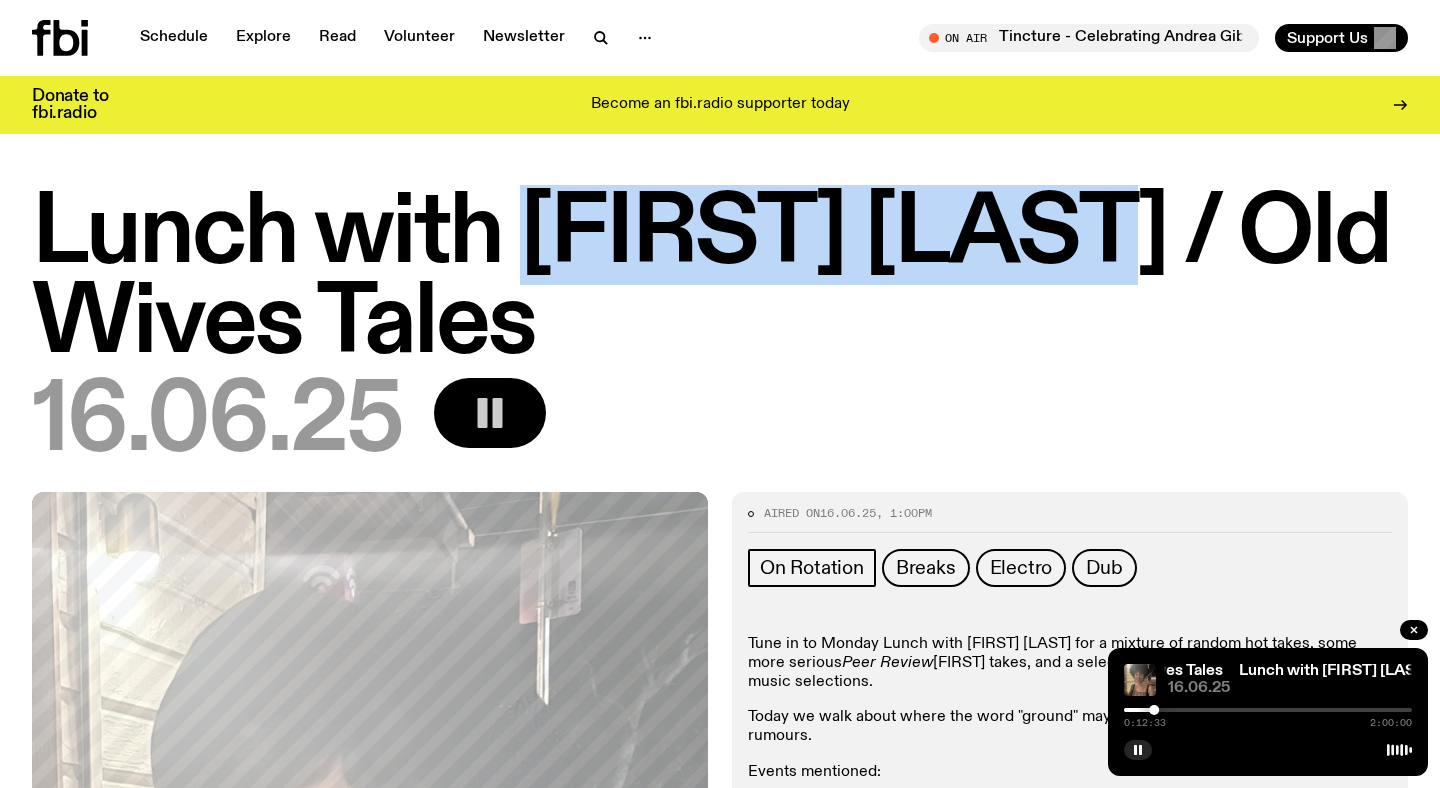 click at bounding box center (1268, 710) 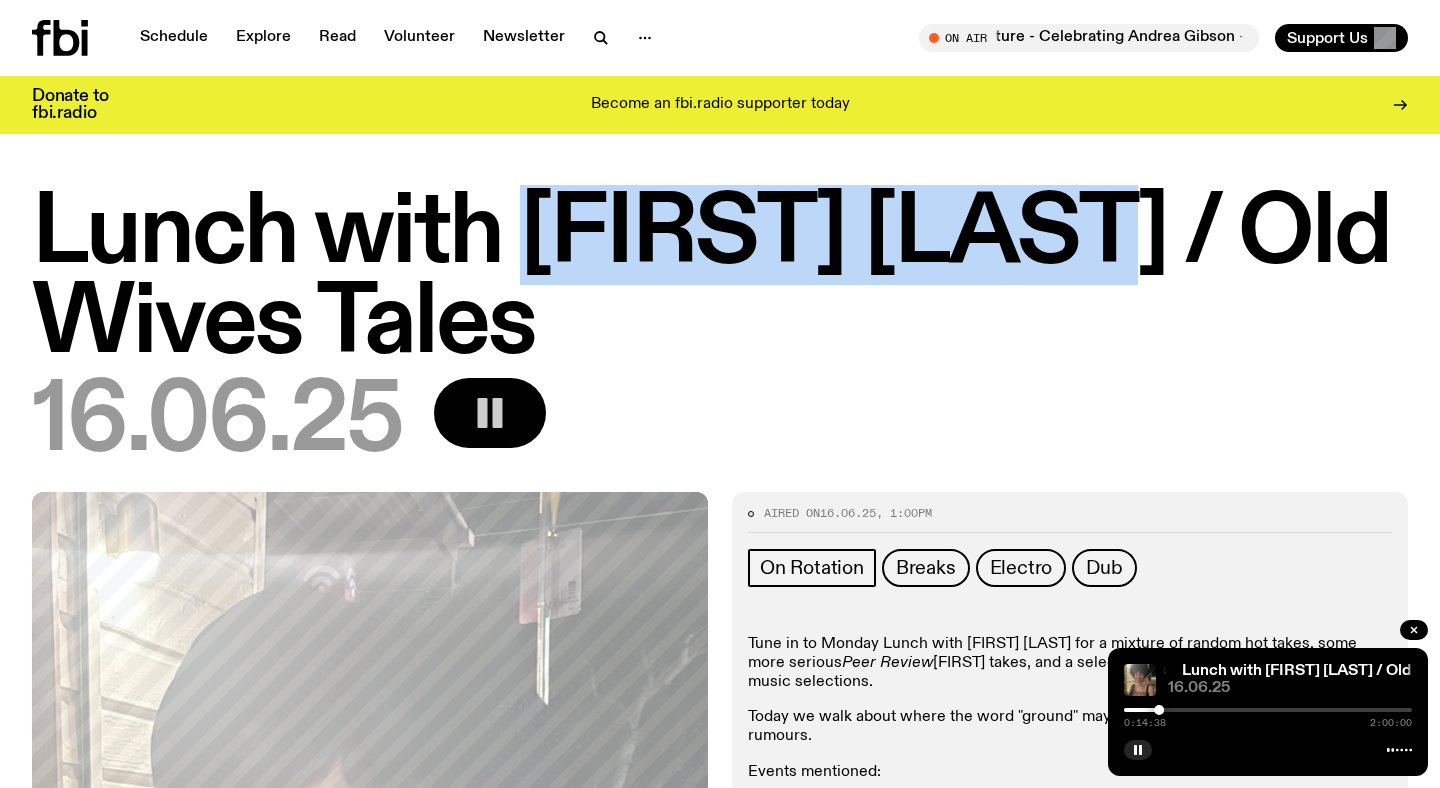 click at bounding box center [1159, 710] 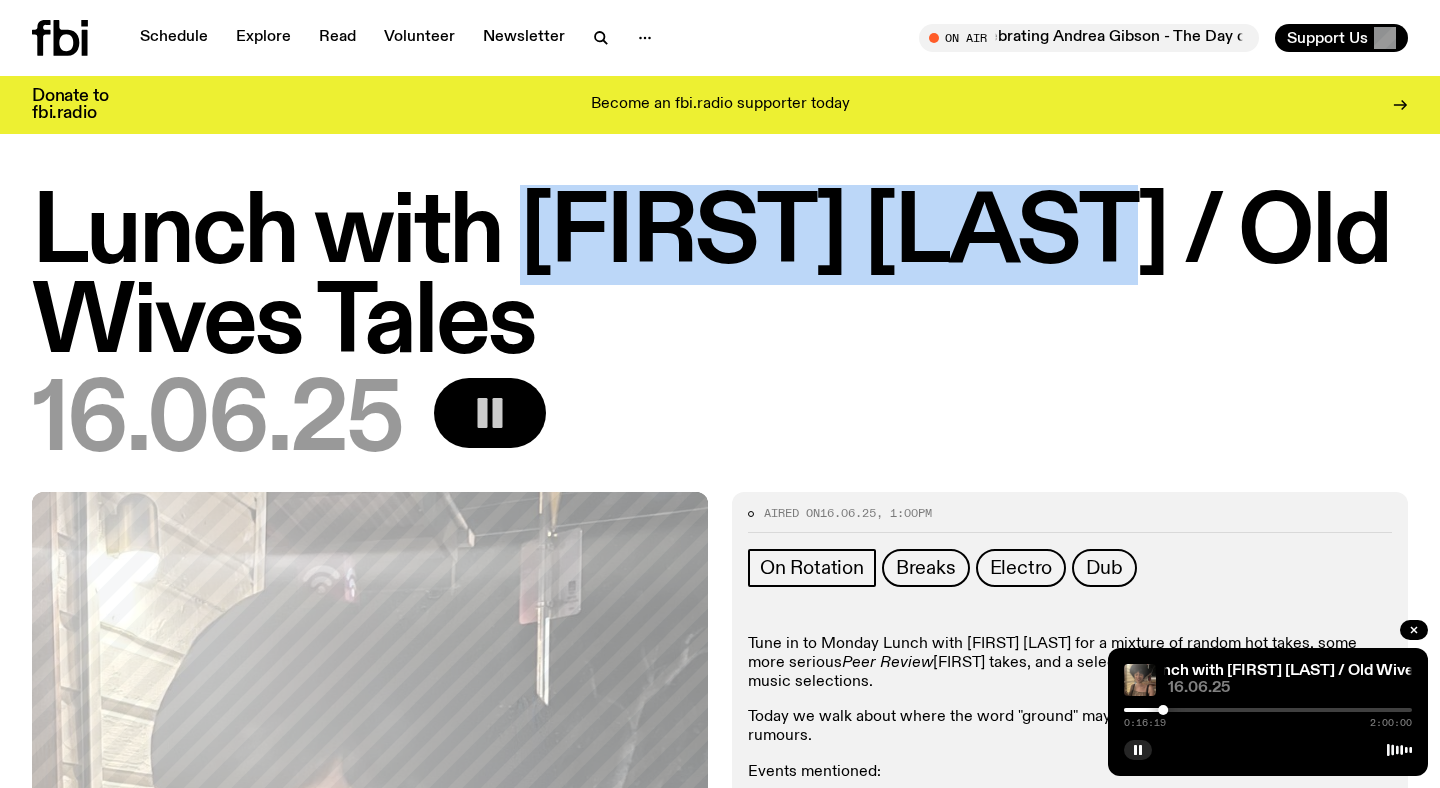 click at bounding box center [1268, 710] 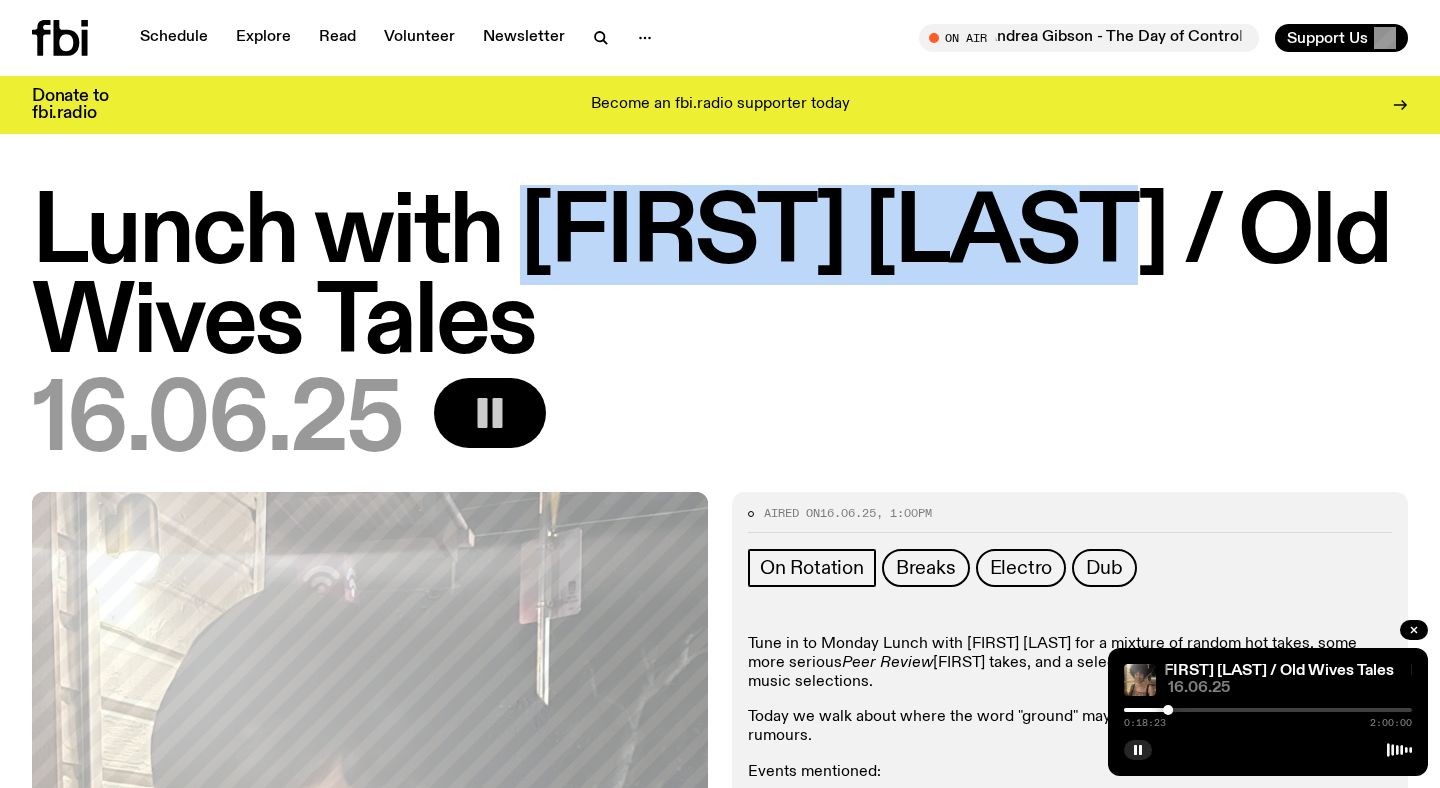 click at bounding box center [1268, 710] 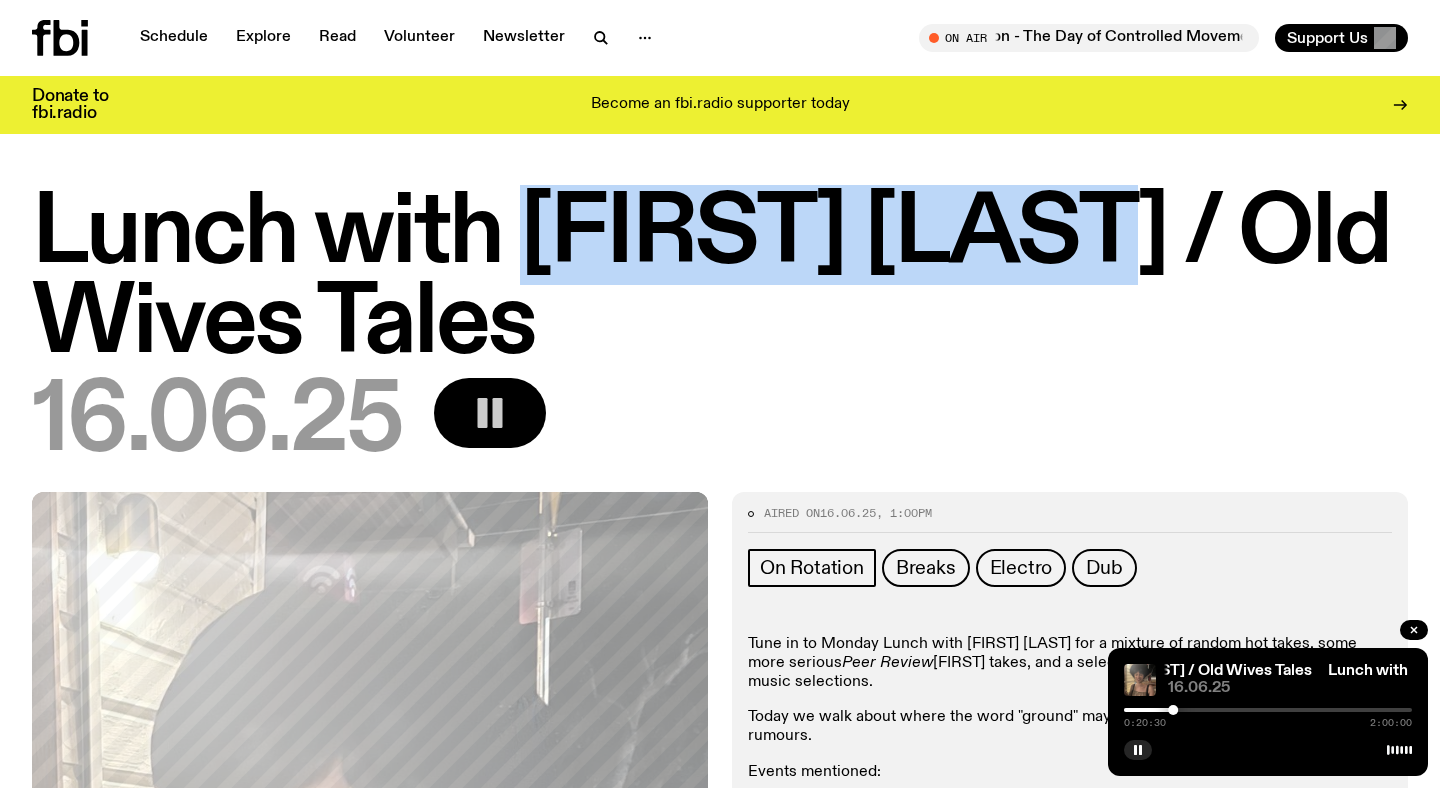 click at bounding box center [1268, 710] 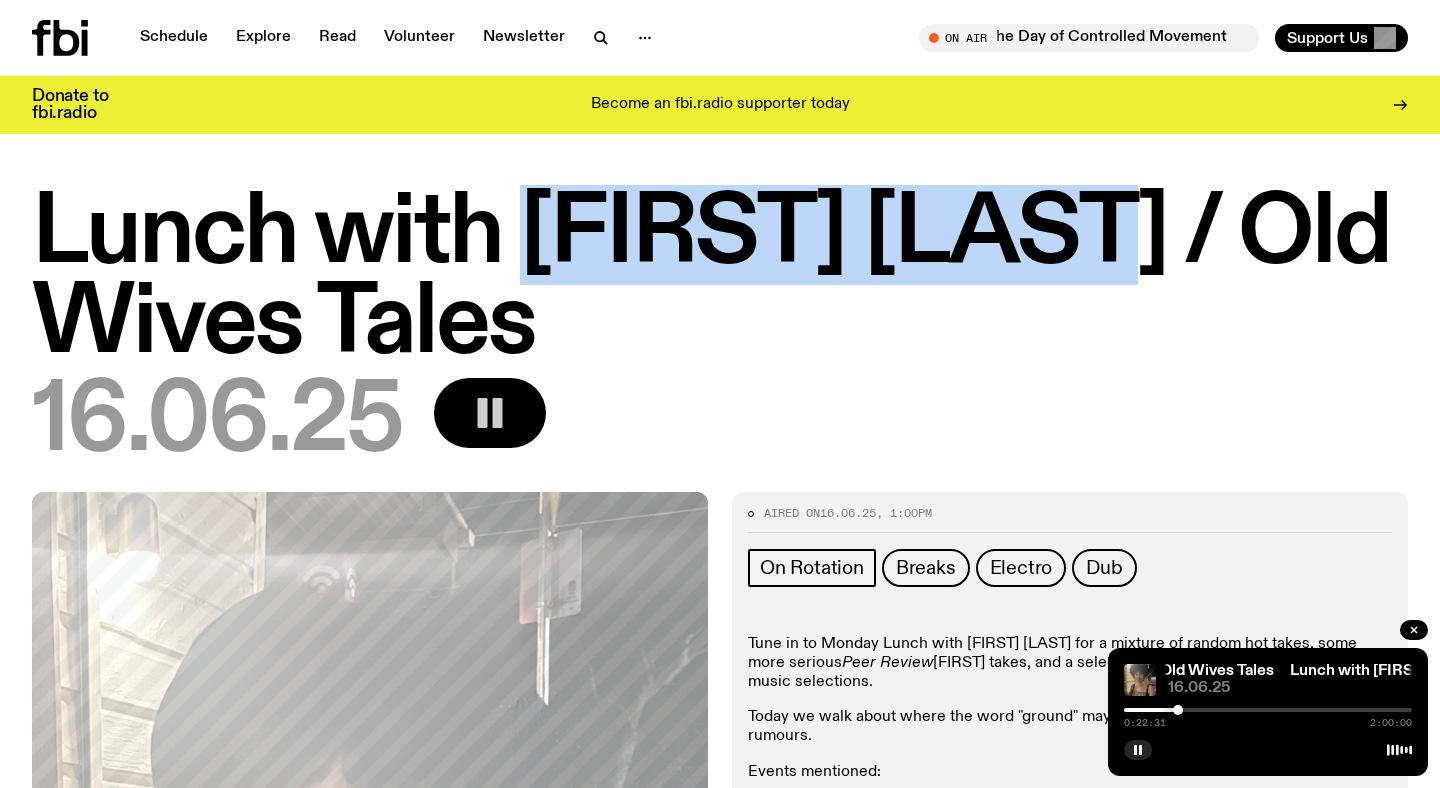 click at bounding box center (1268, 710) 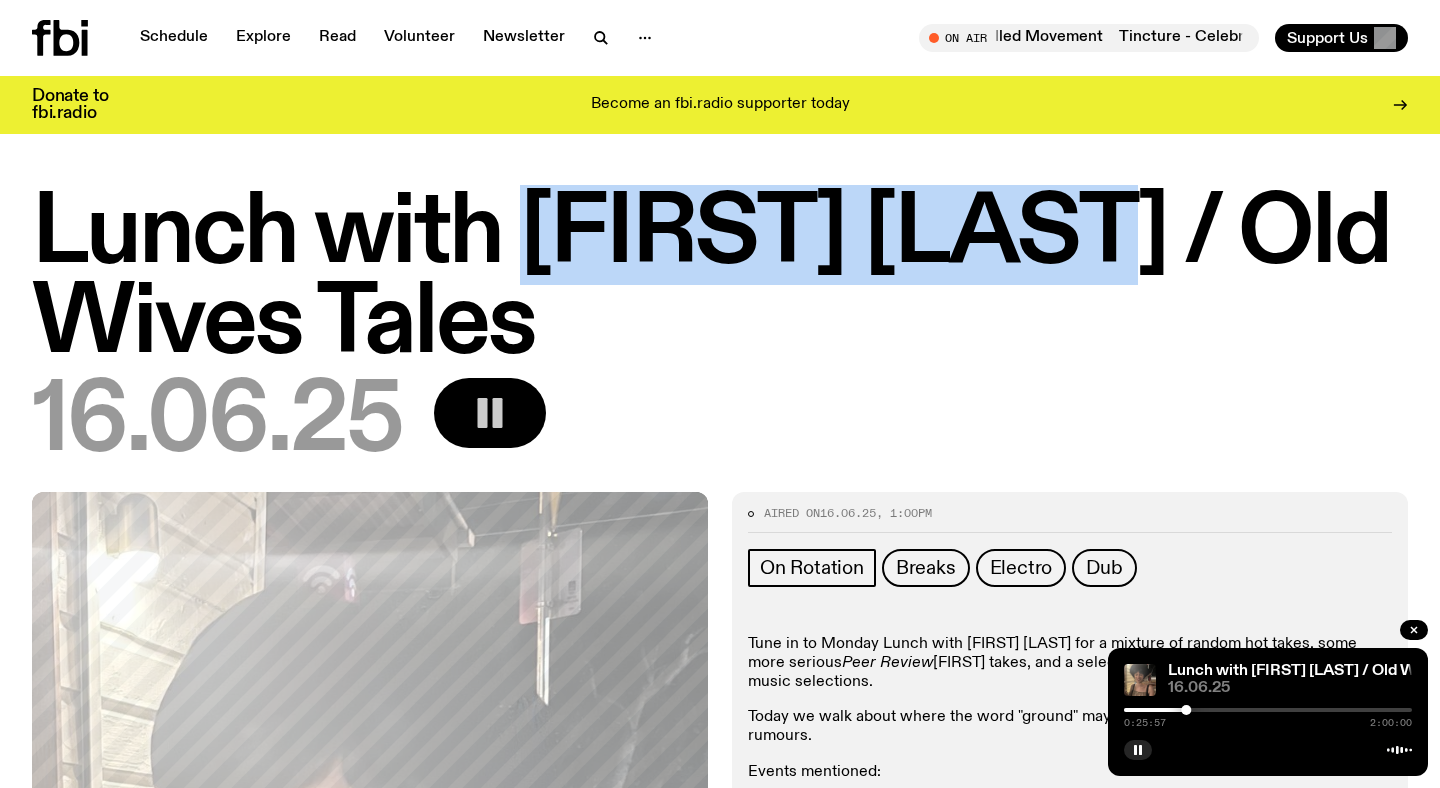 click at bounding box center [1268, 710] 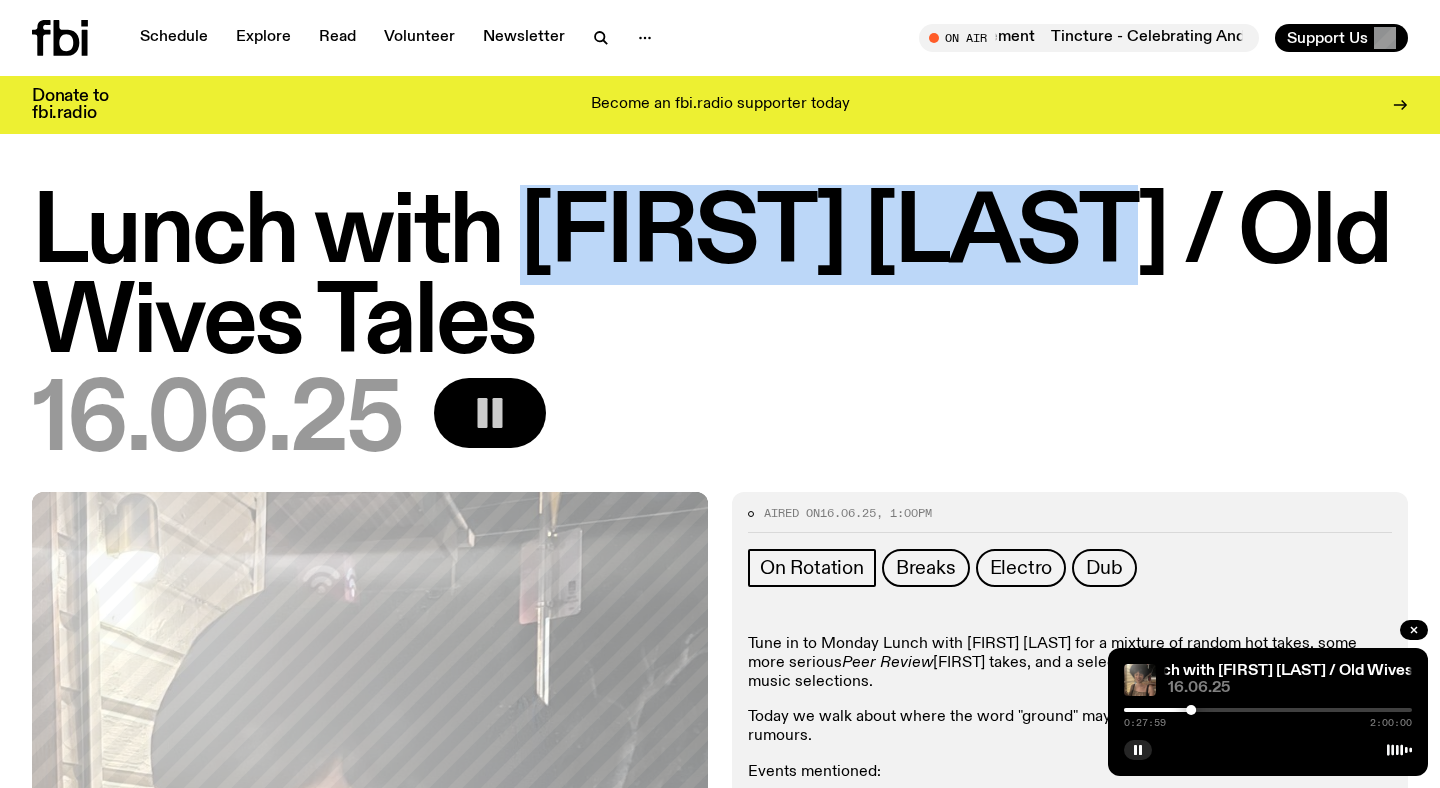 click at bounding box center [1268, 710] 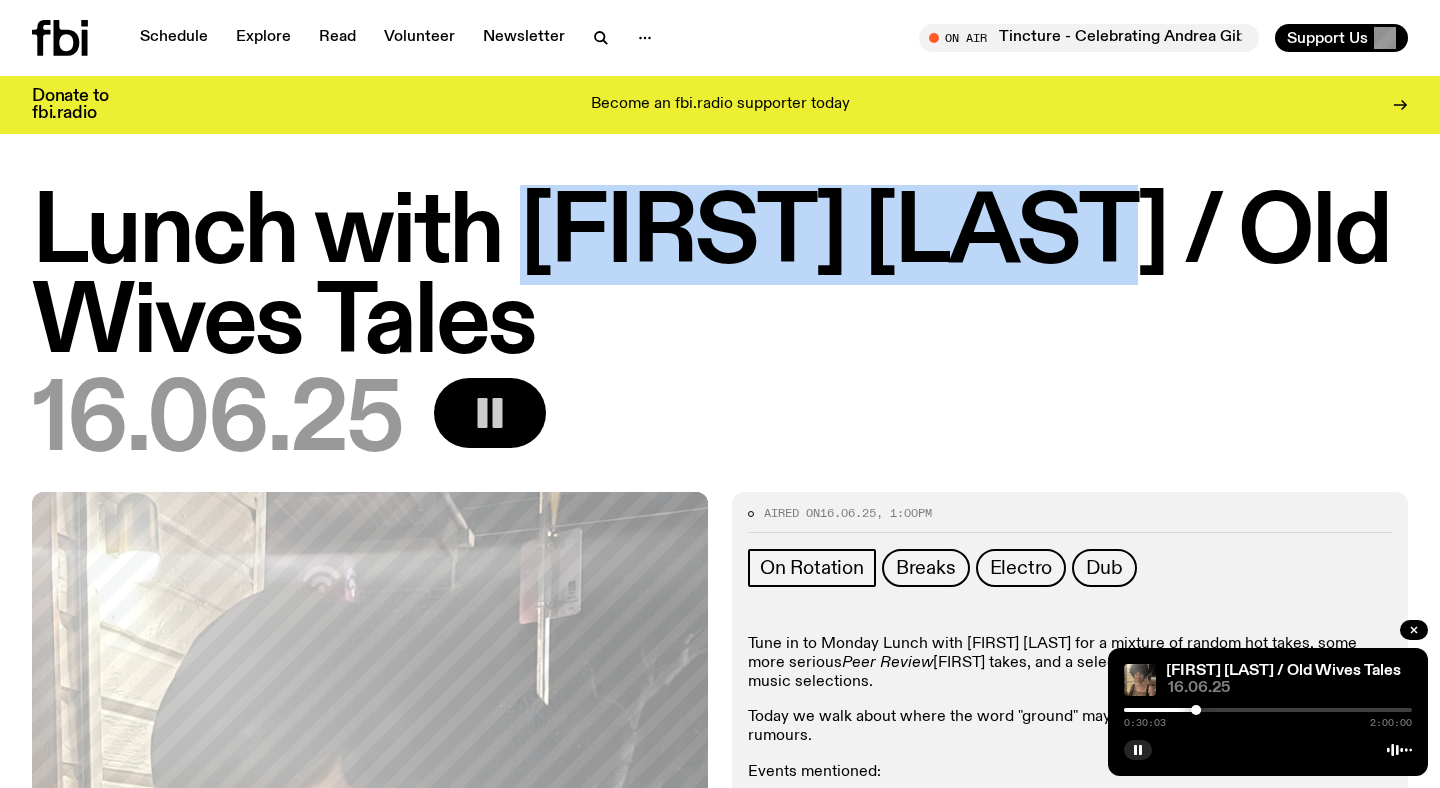 click at bounding box center [1196, 710] 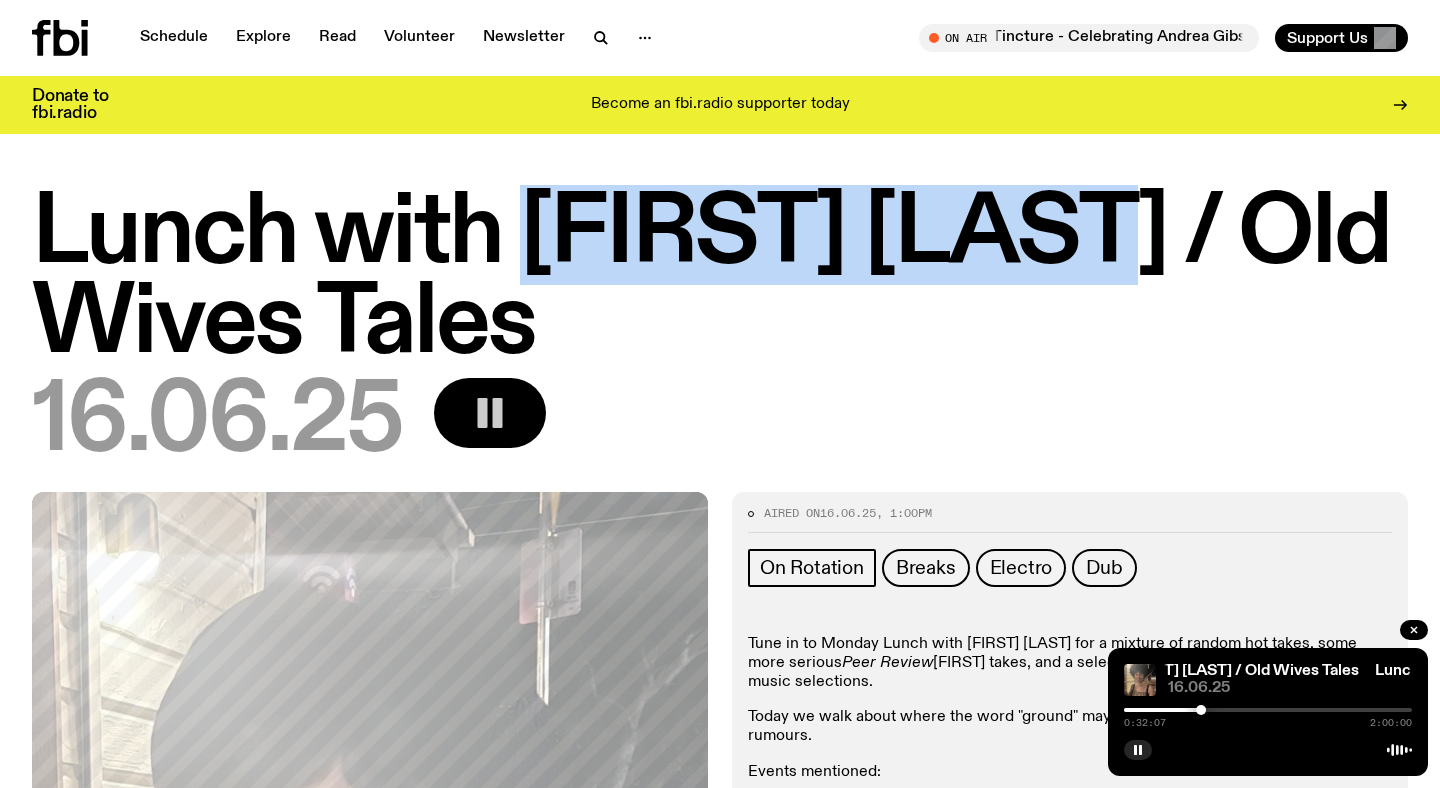 click at bounding box center (1268, 710) 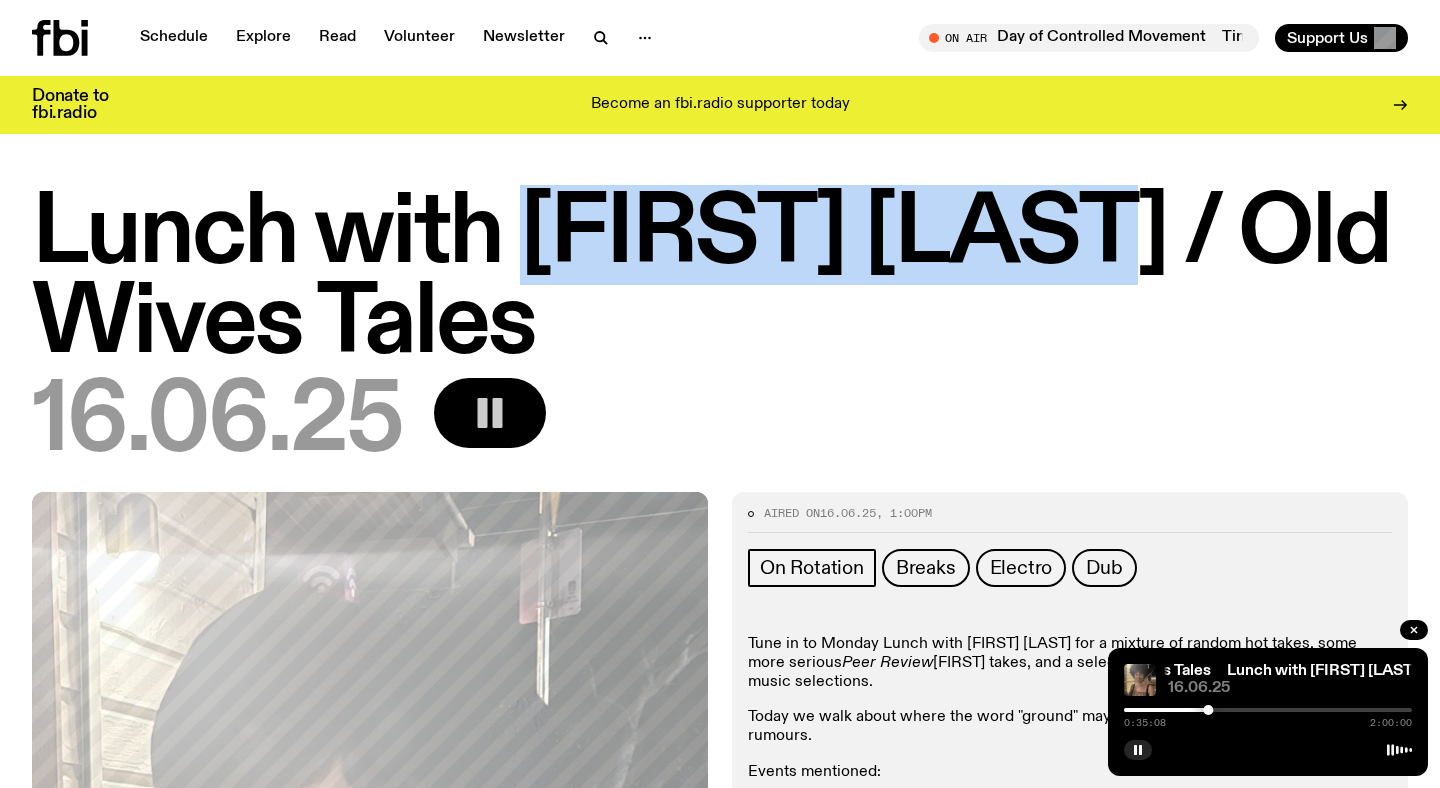 click on "Lunch with Batoul Hodroj / Old Wives Tales" at bounding box center [720, 280] 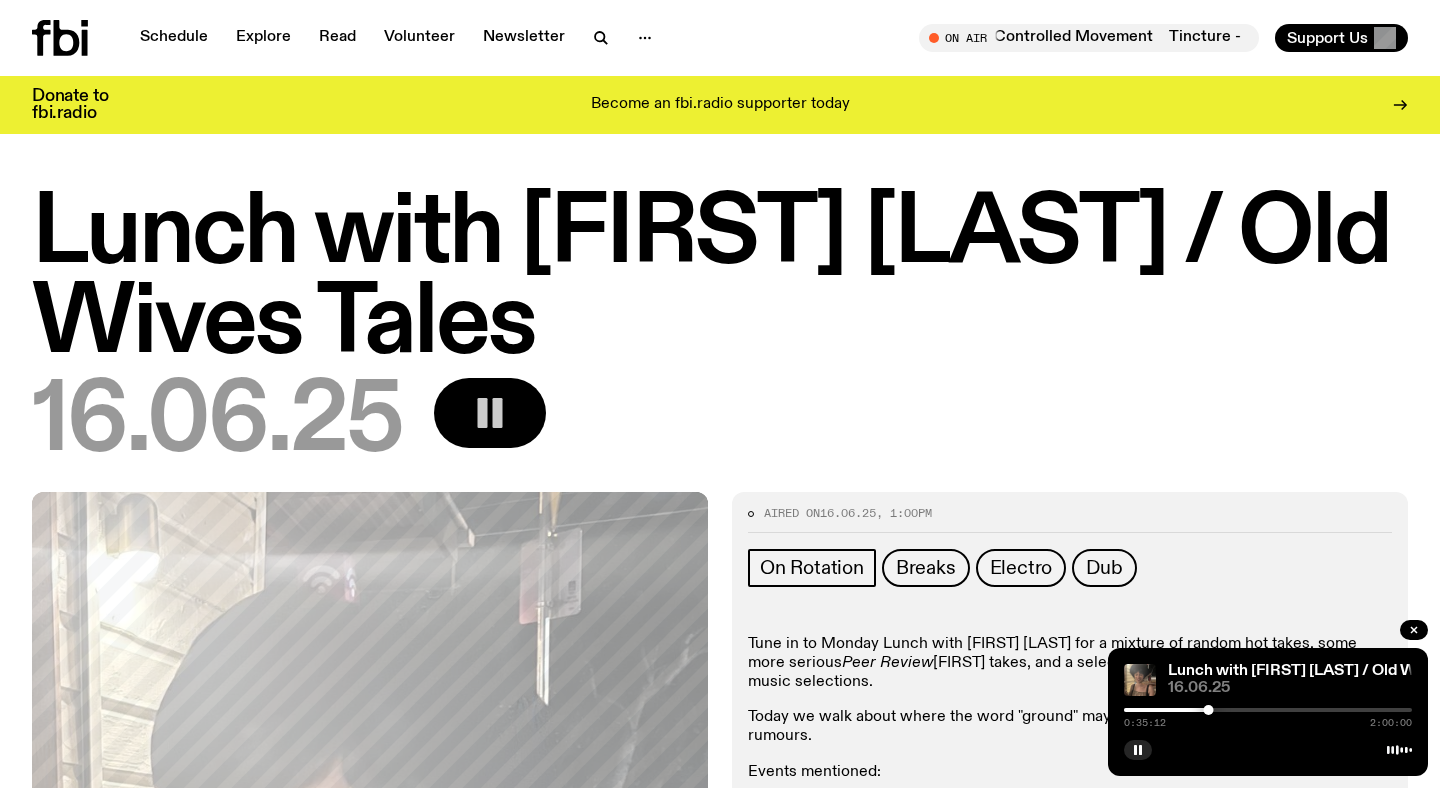 click at bounding box center (1208, 710) 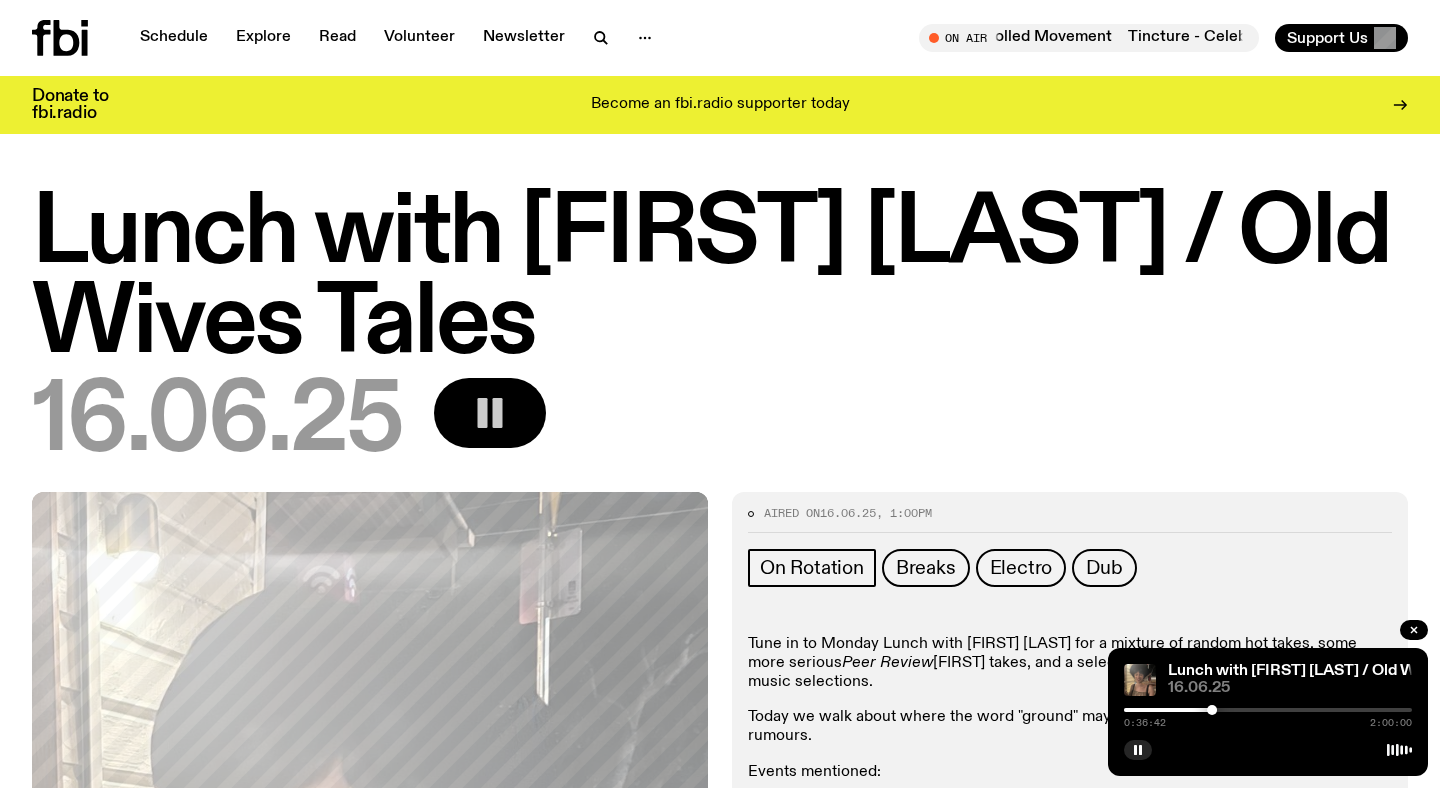 click at bounding box center (1212, 710) 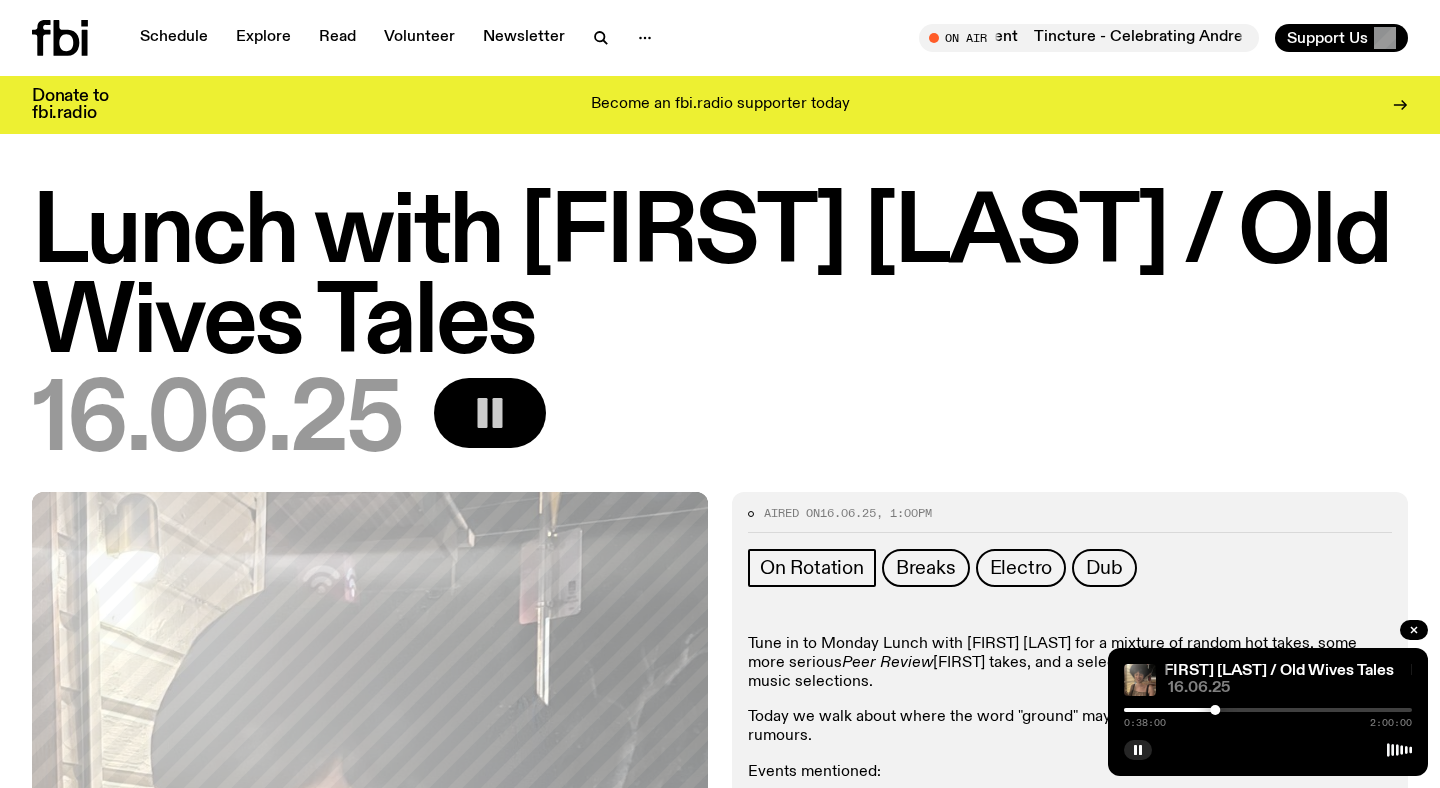 click at bounding box center (1268, 710) 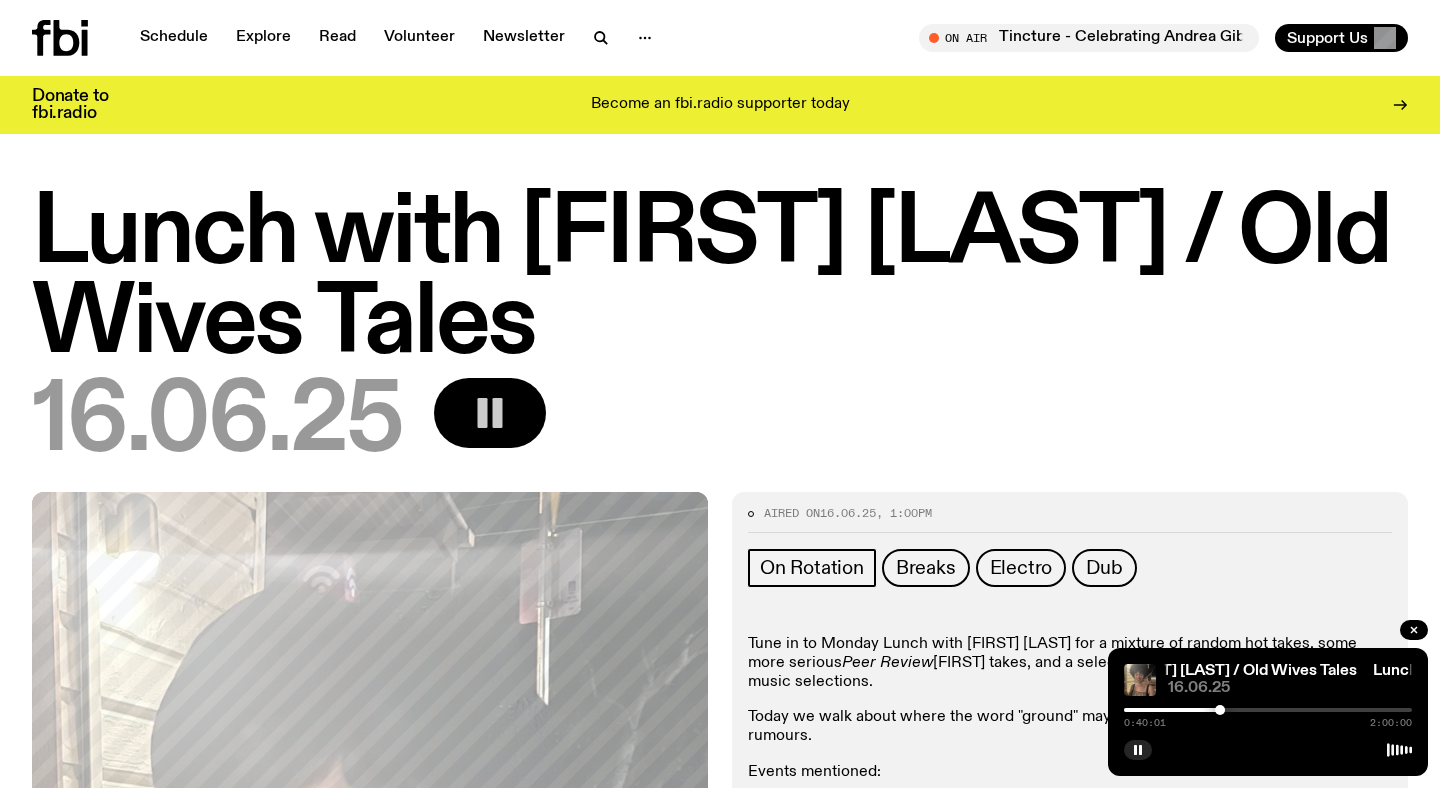 click at bounding box center [1220, 710] 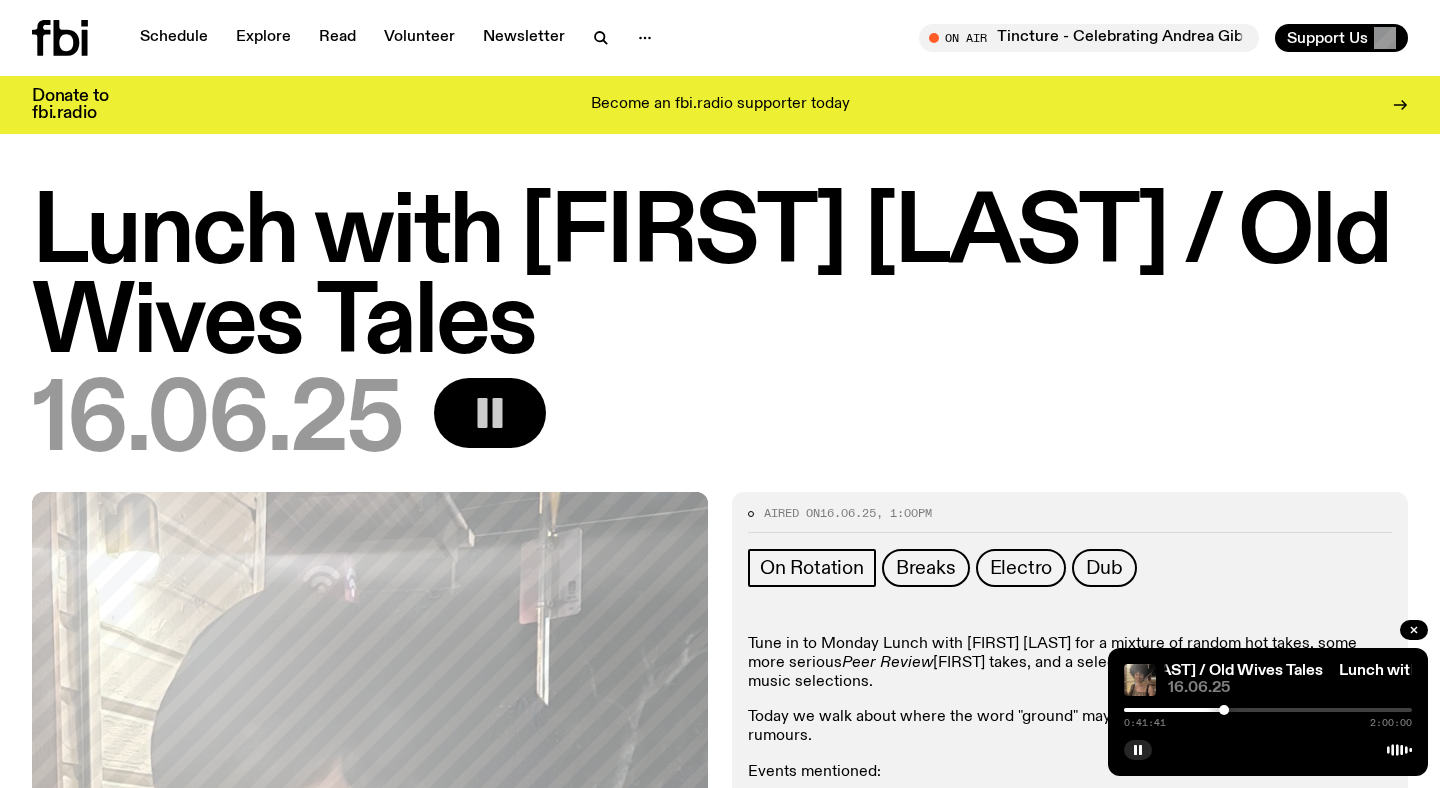 click at bounding box center [1268, 710] 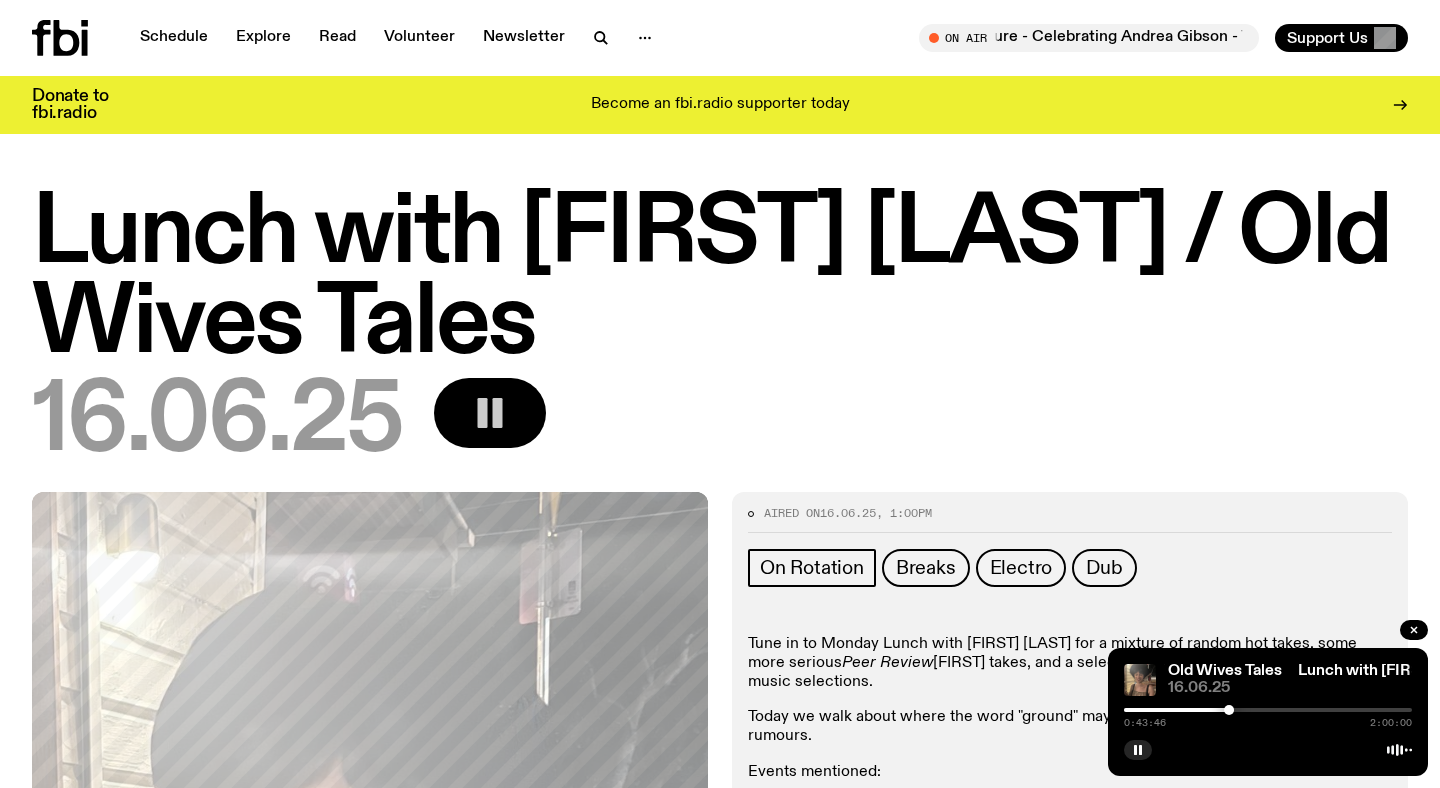 click at bounding box center [1268, 710] 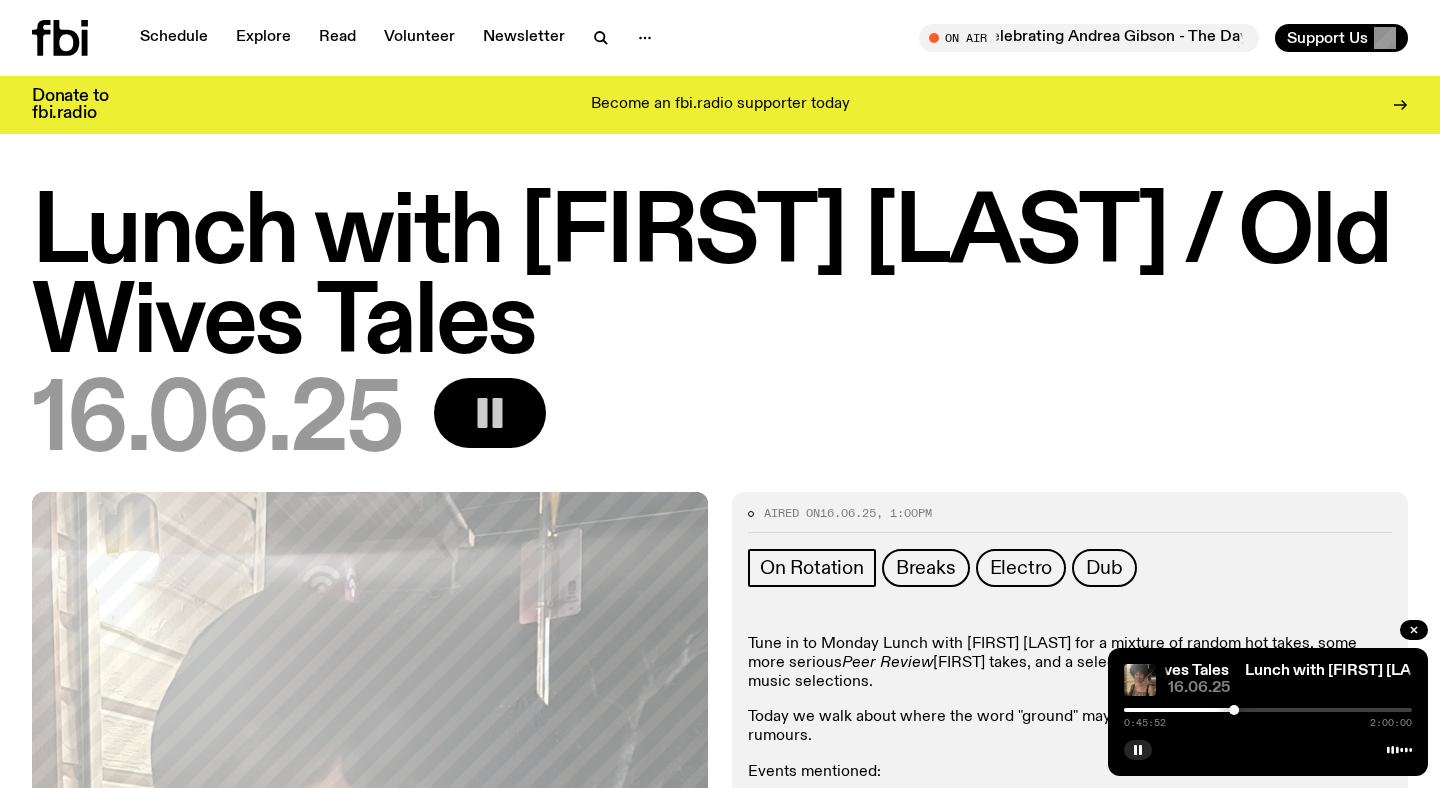 click at bounding box center [1234, 710] 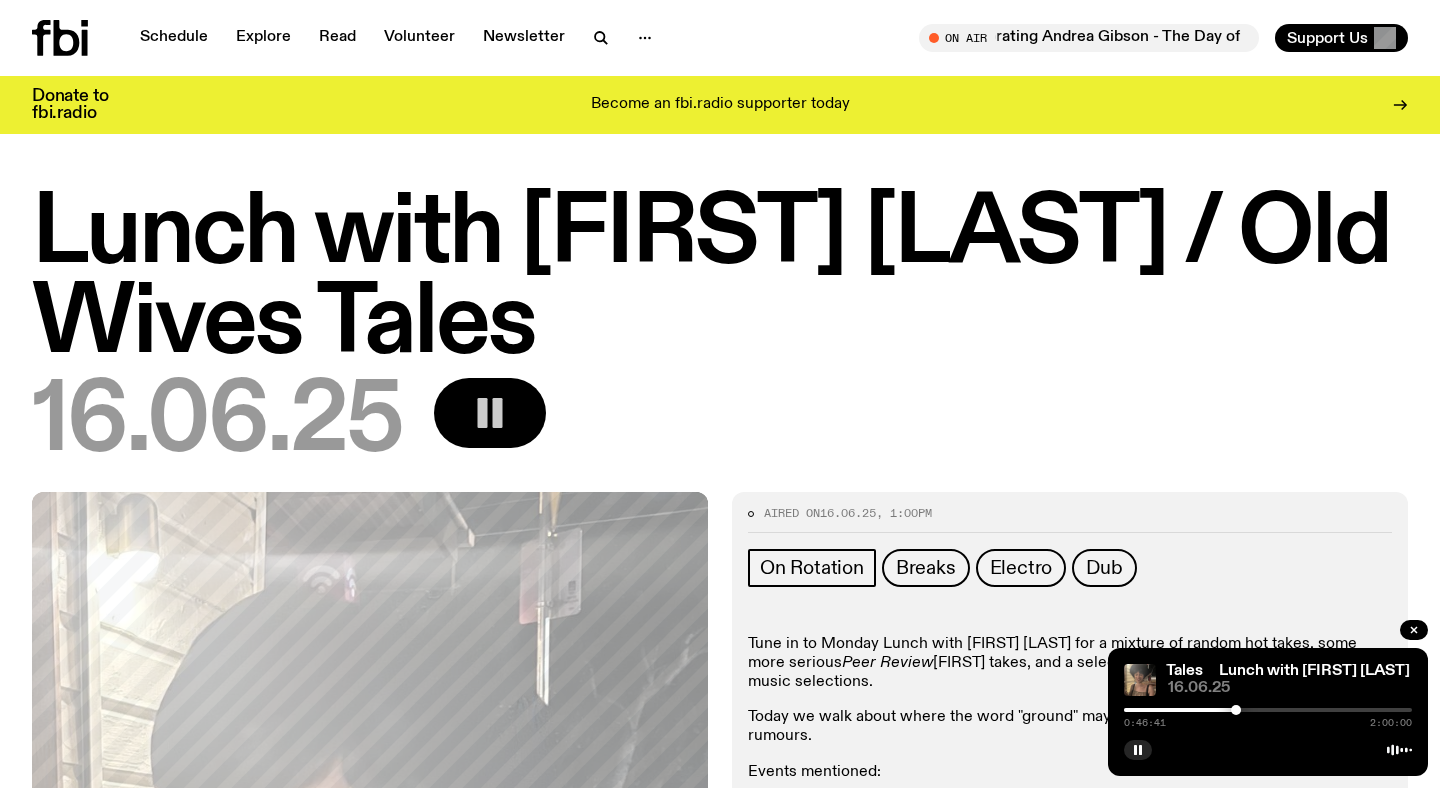 click at bounding box center [1236, 710] 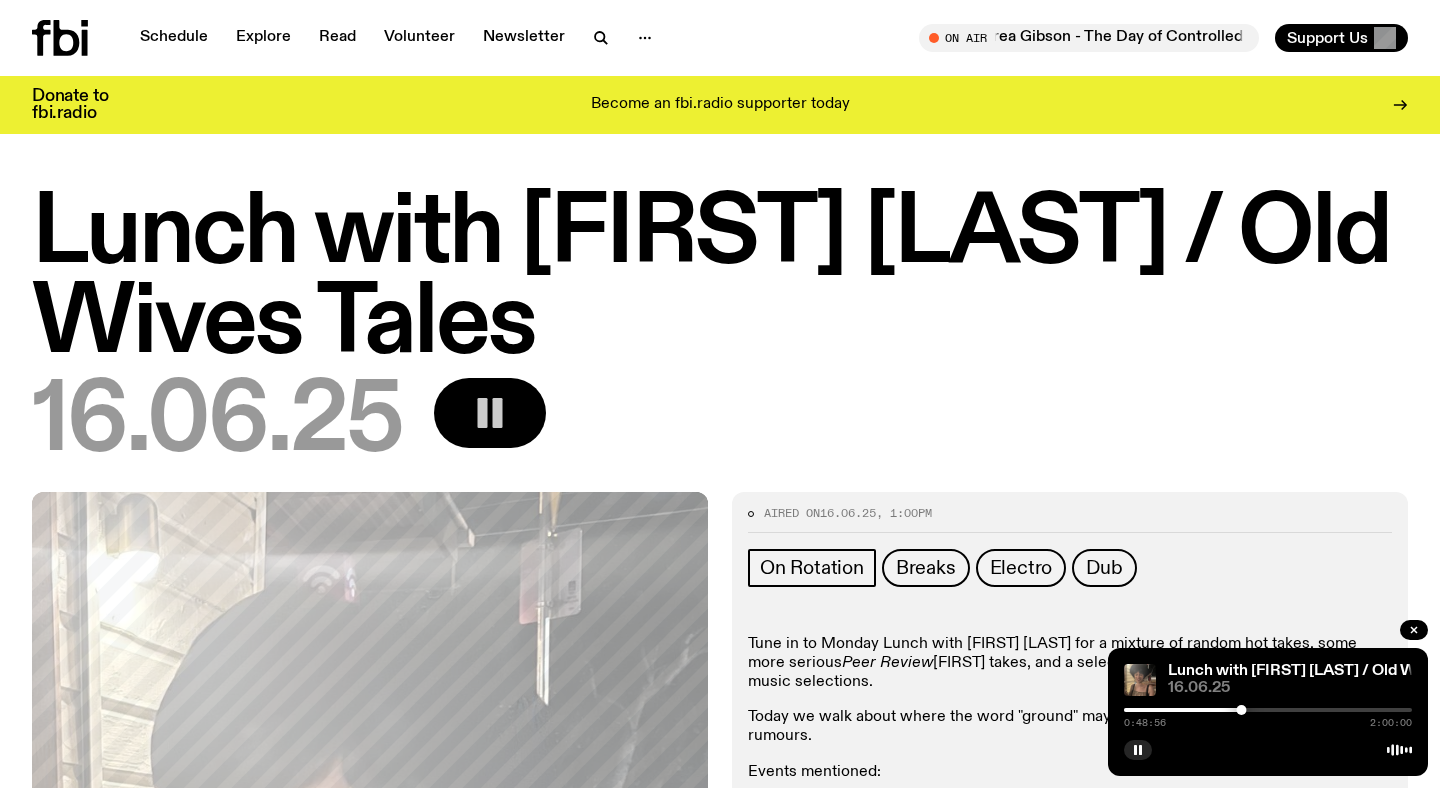 click at bounding box center (1268, 710) 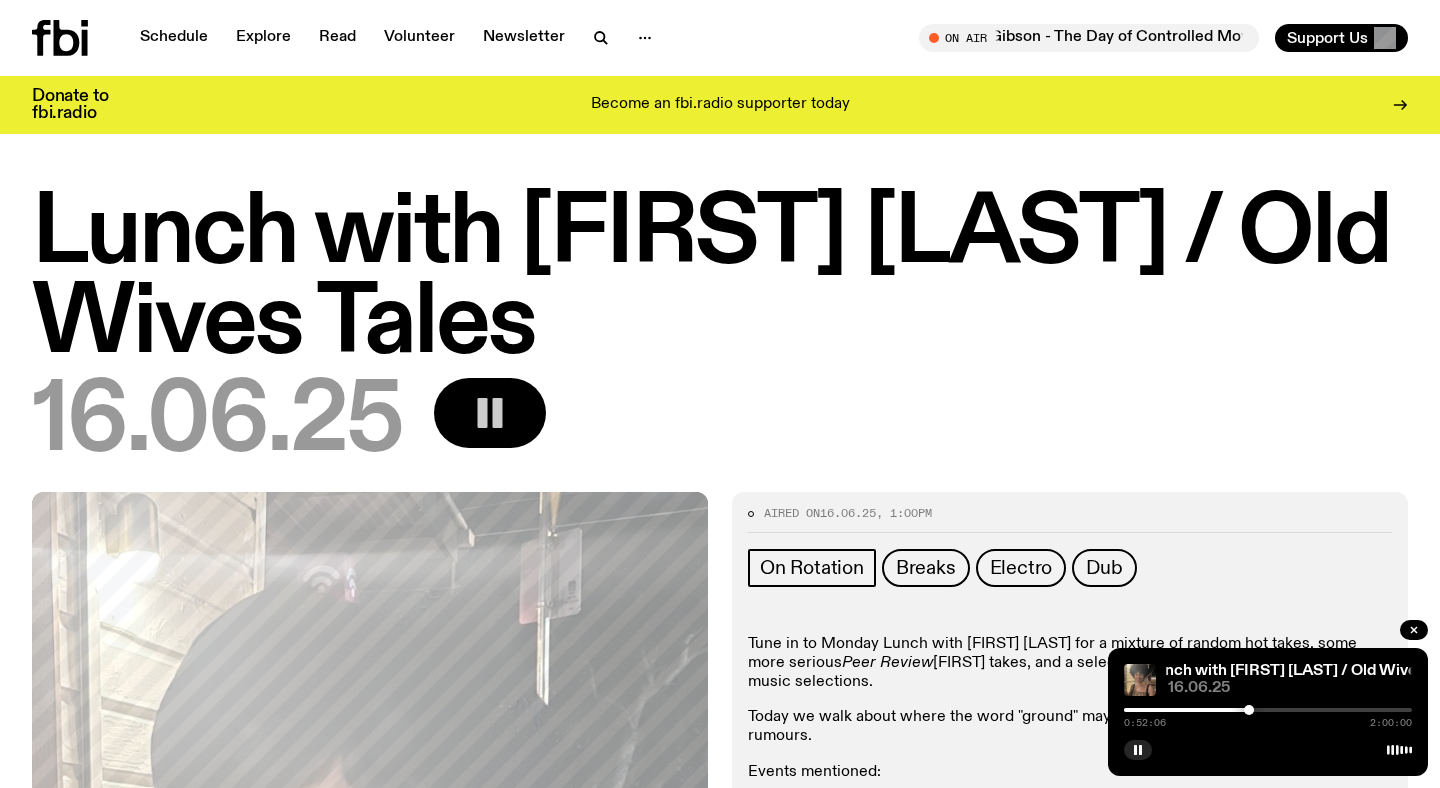 click at bounding box center (1268, 710) 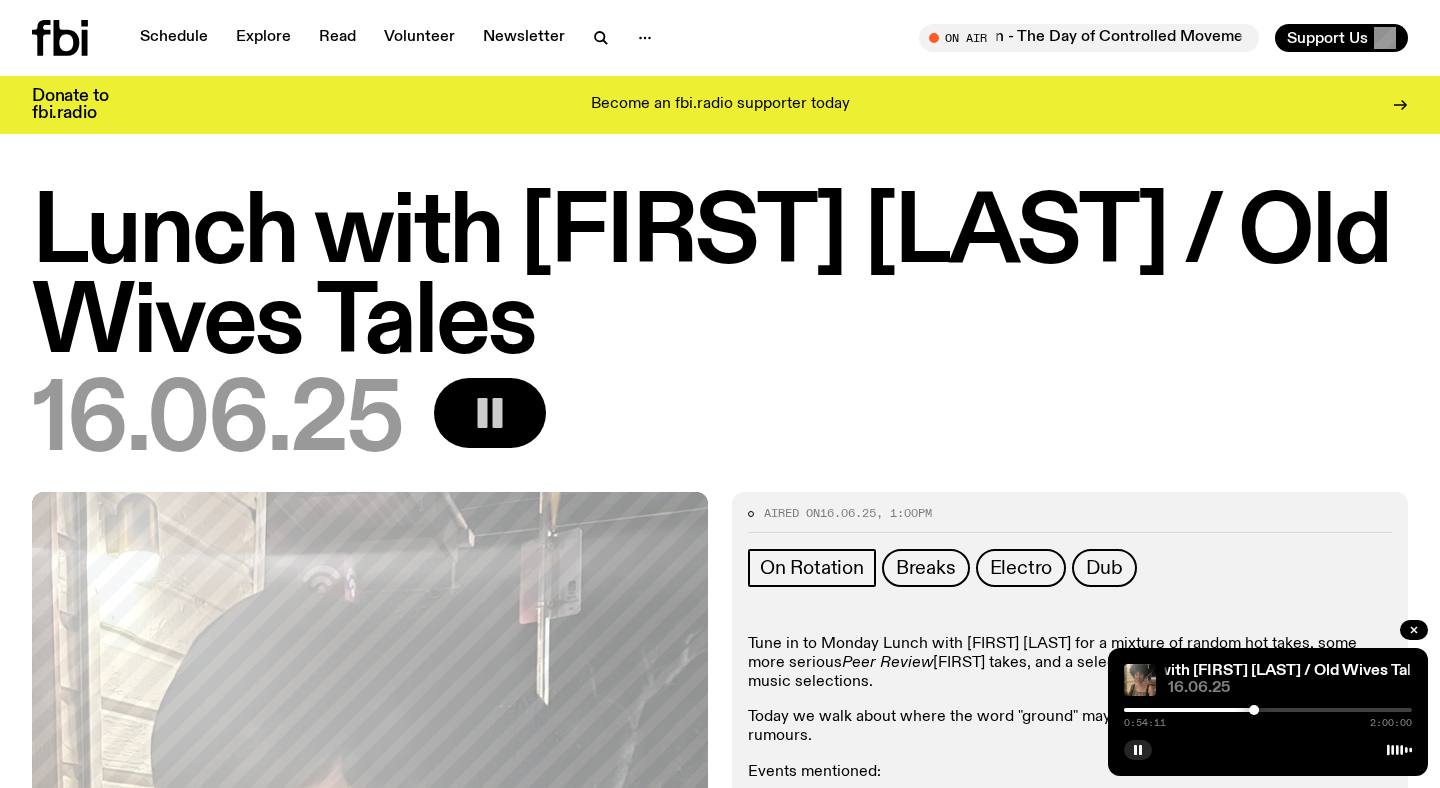 click at bounding box center (1268, 710) 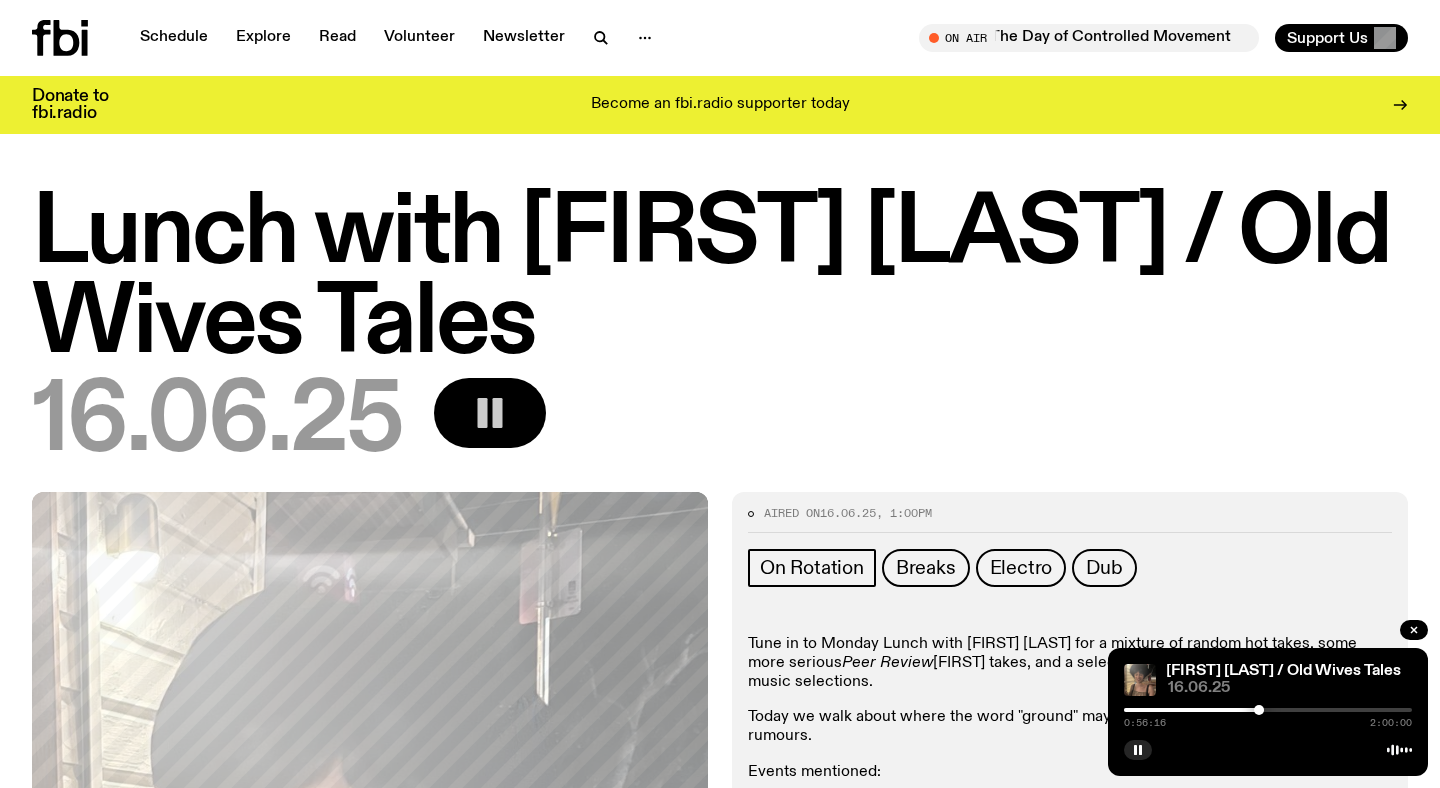 click at bounding box center (1268, 710) 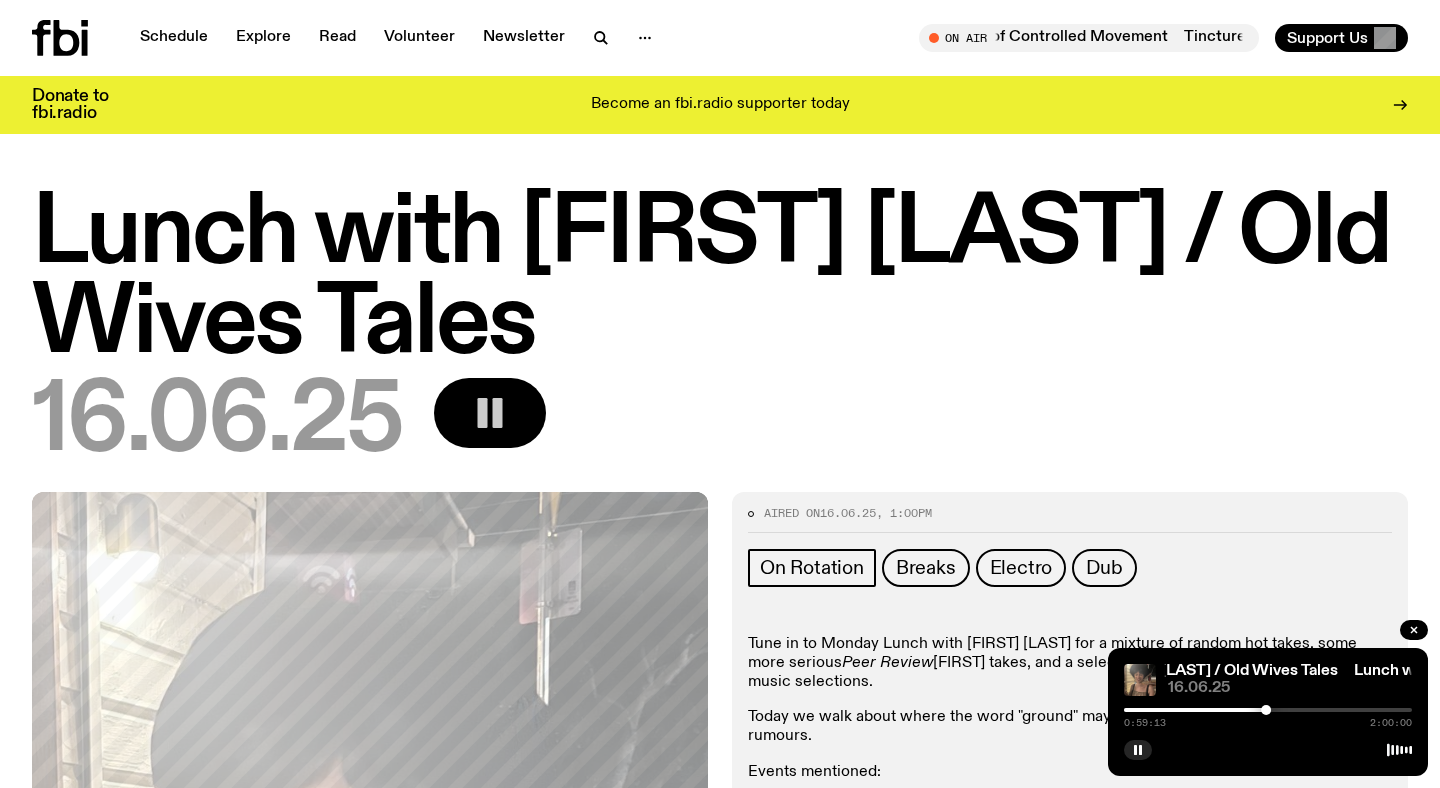 click at bounding box center [1268, 710] 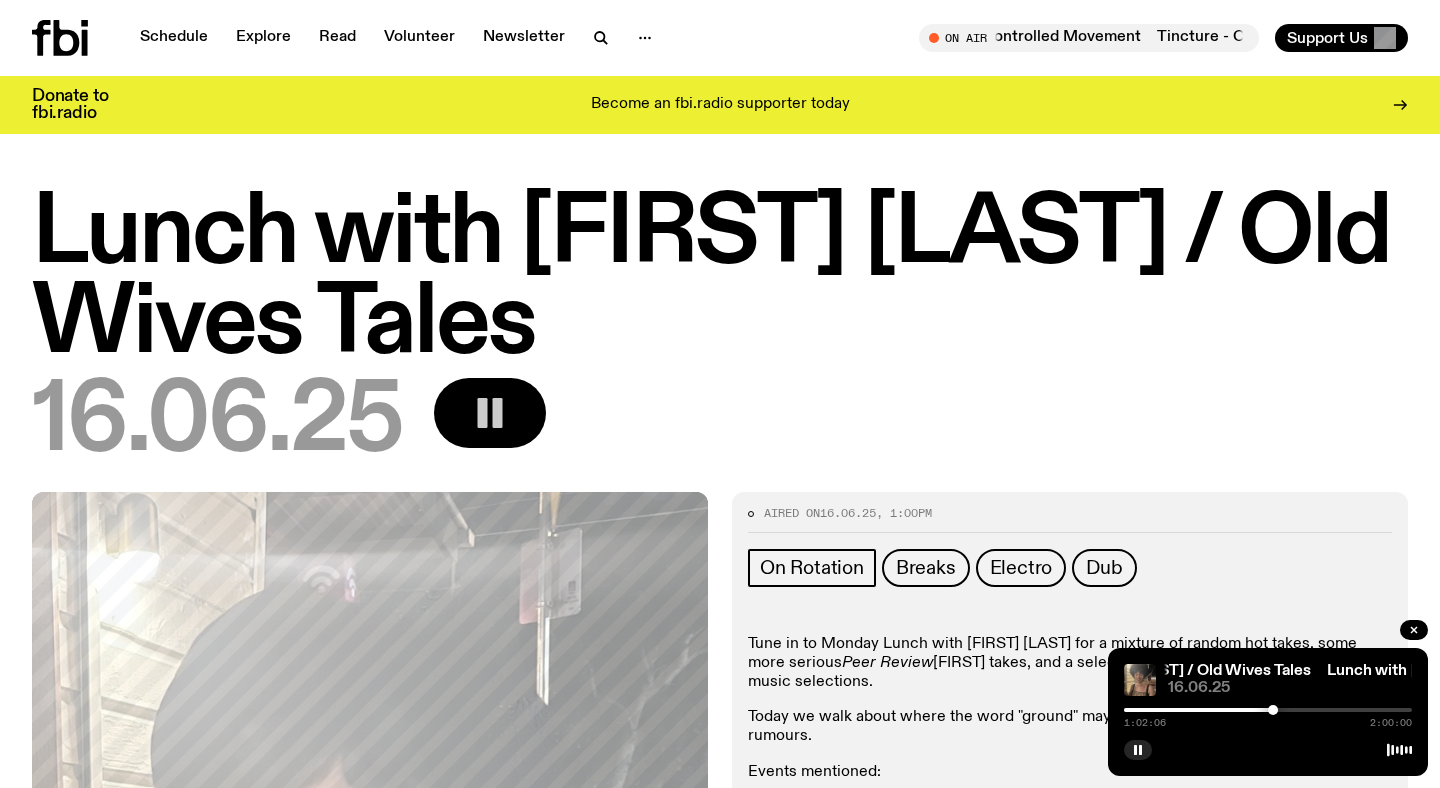 click at bounding box center [1268, 710] 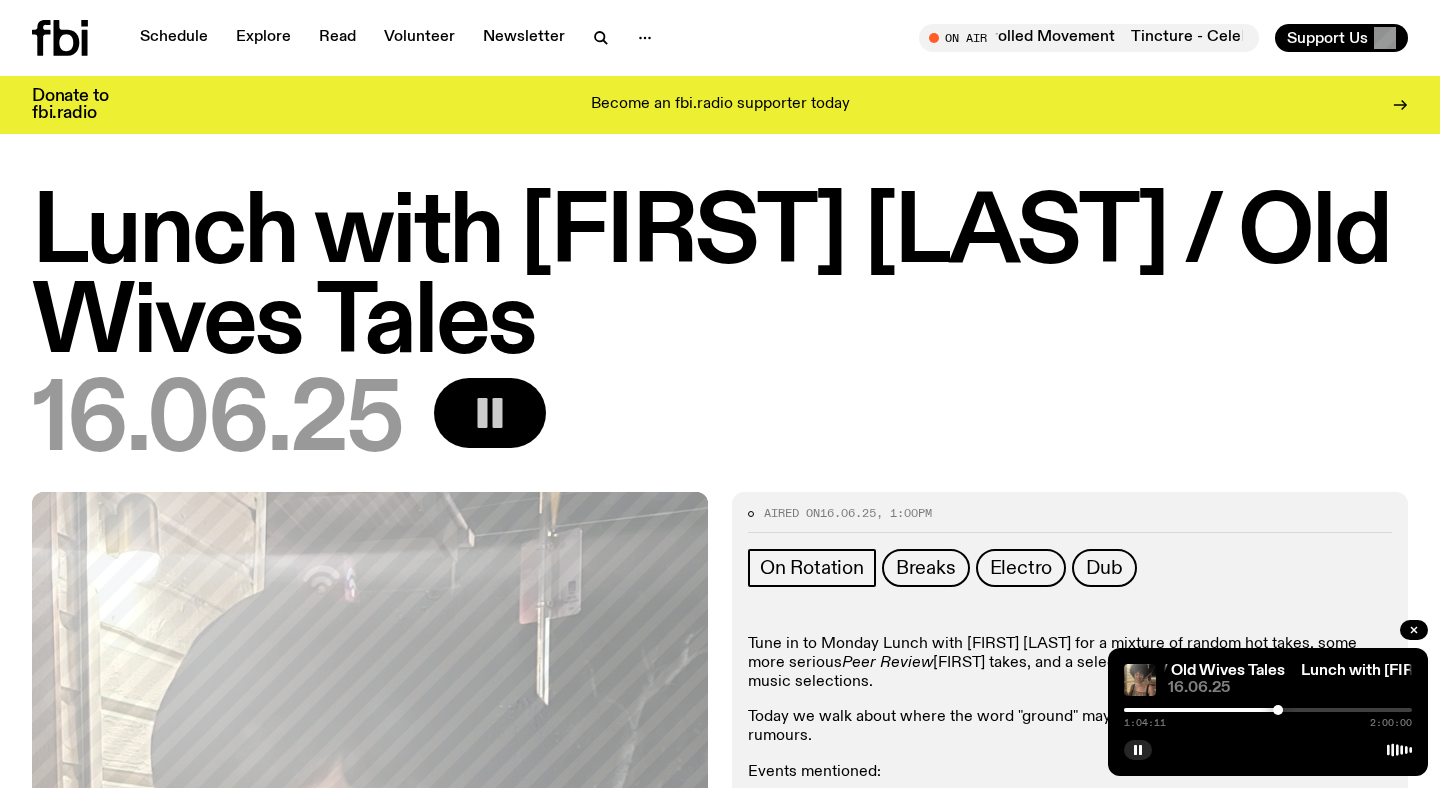 click at bounding box center (1268, 710) 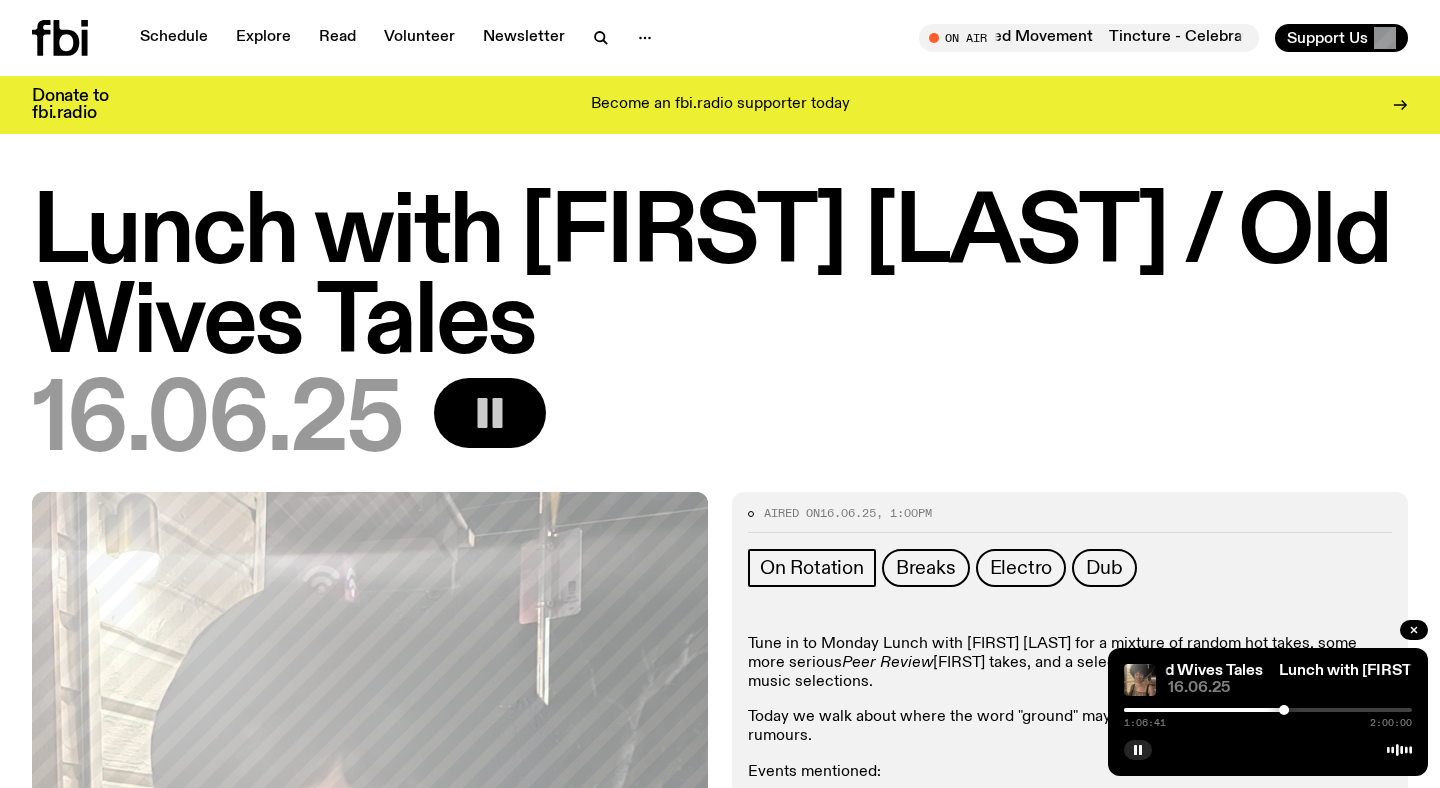 click at bounding box center (1268, 710) 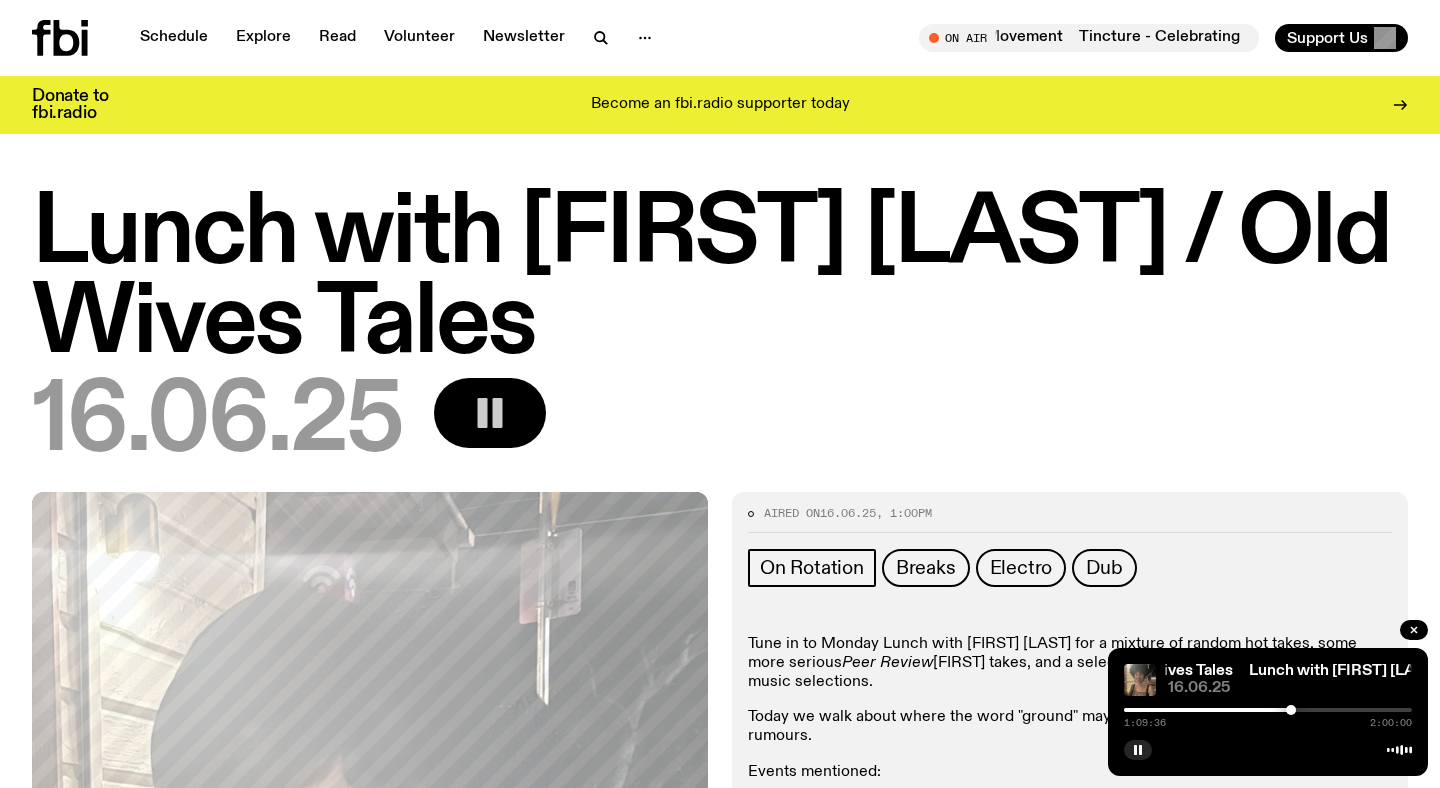 click at bounding box center [1268, 710] 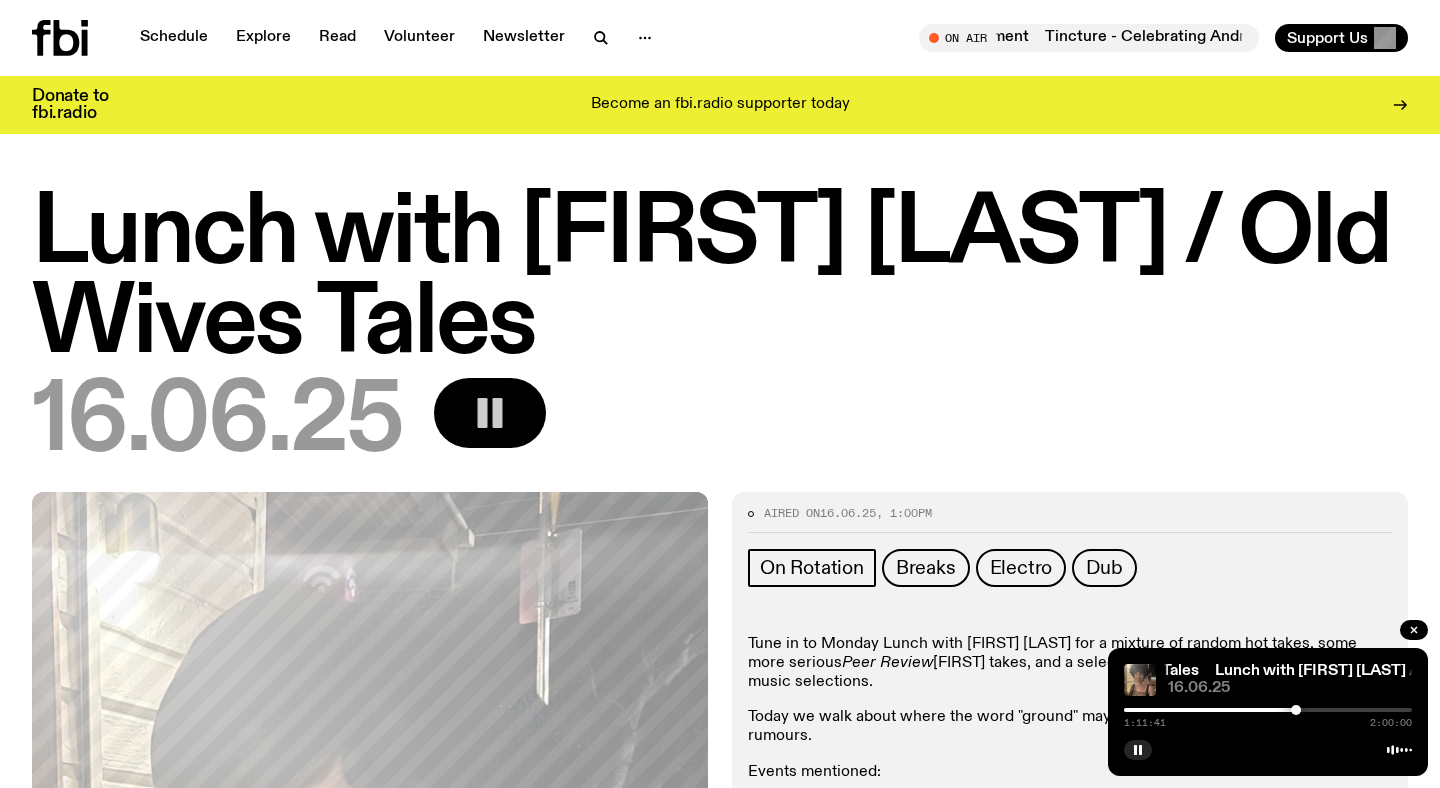 click at bounding box center [1268, 710] 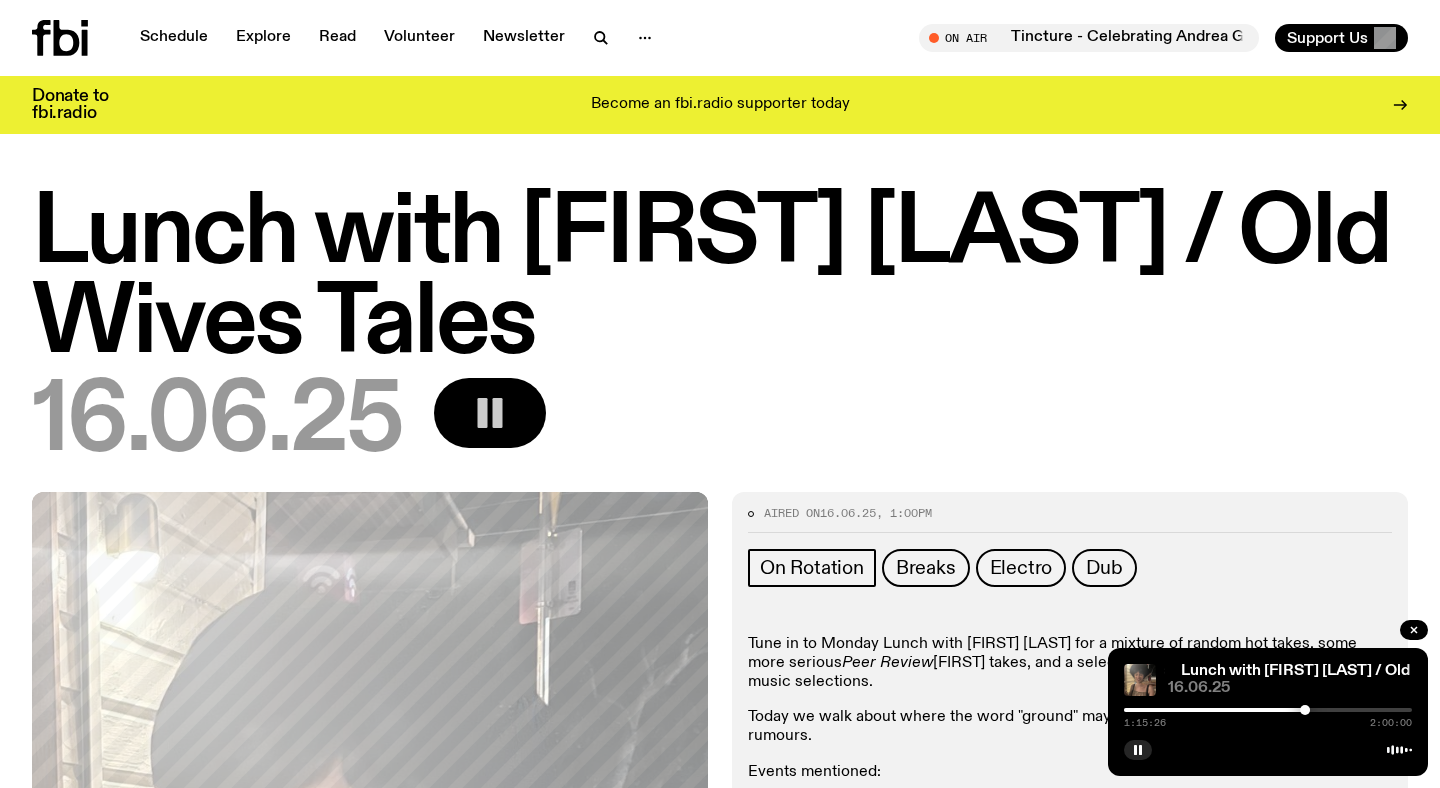 click at bounding box center (1268, 710) 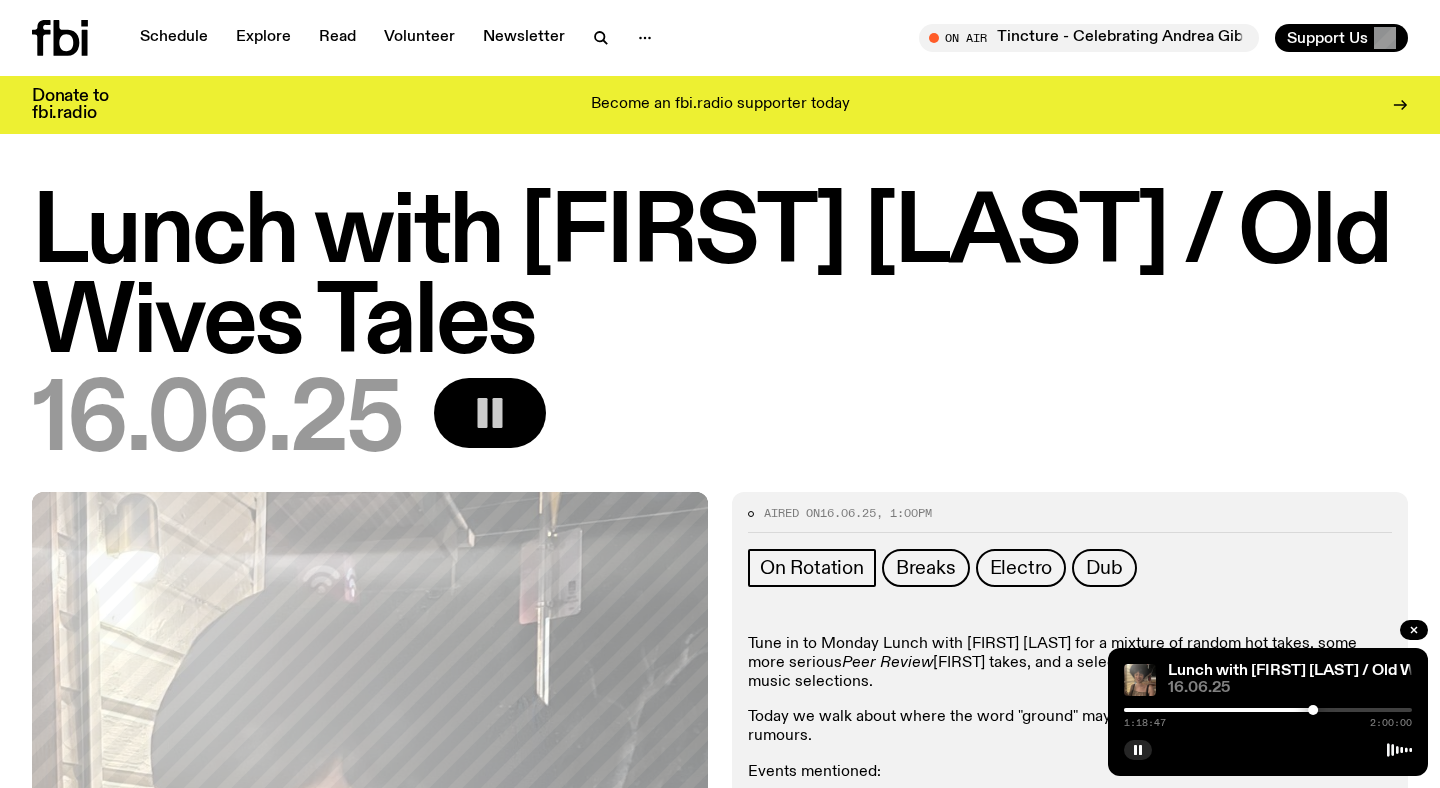 click at bounding box center [1268, 710] 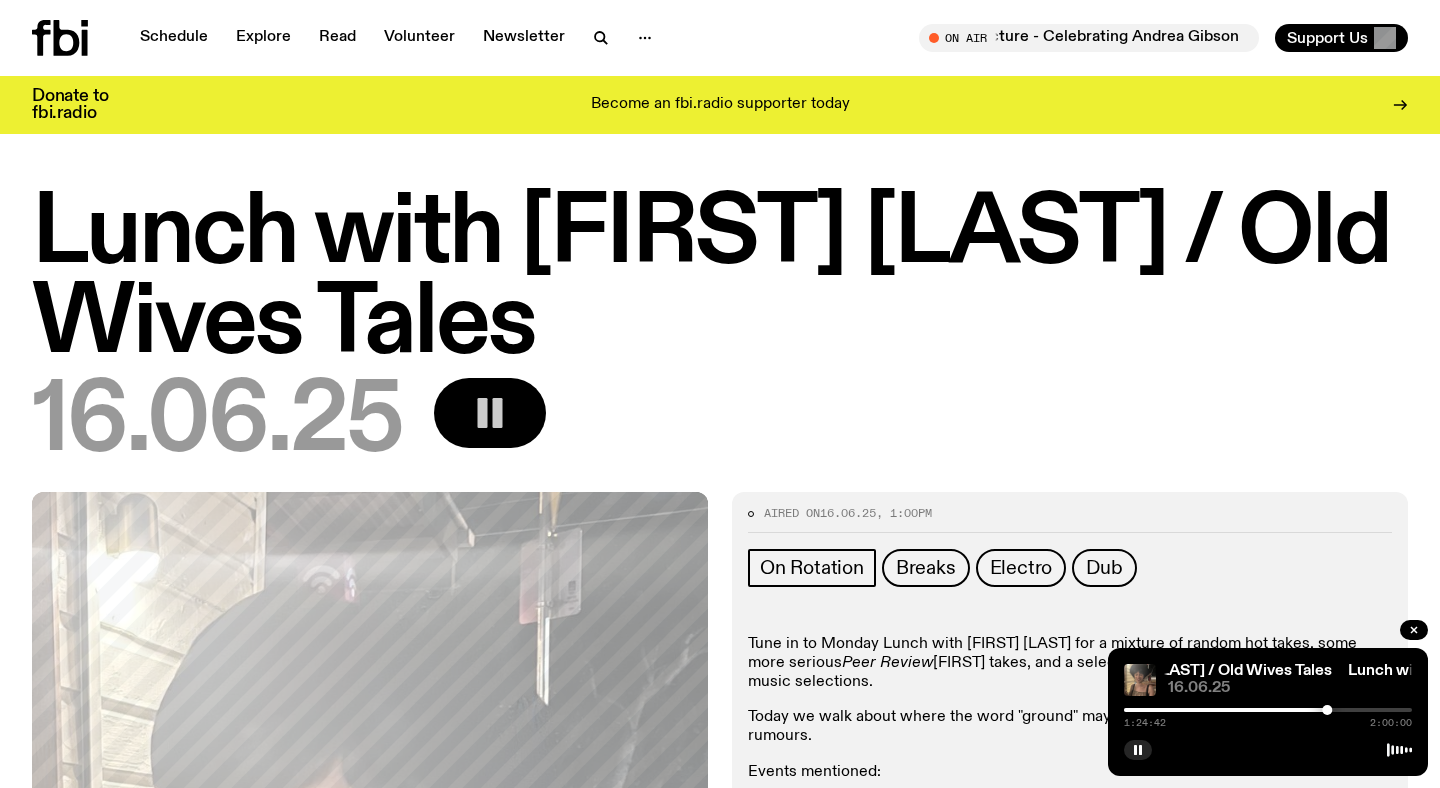 click at bounding box center [1268, 710] 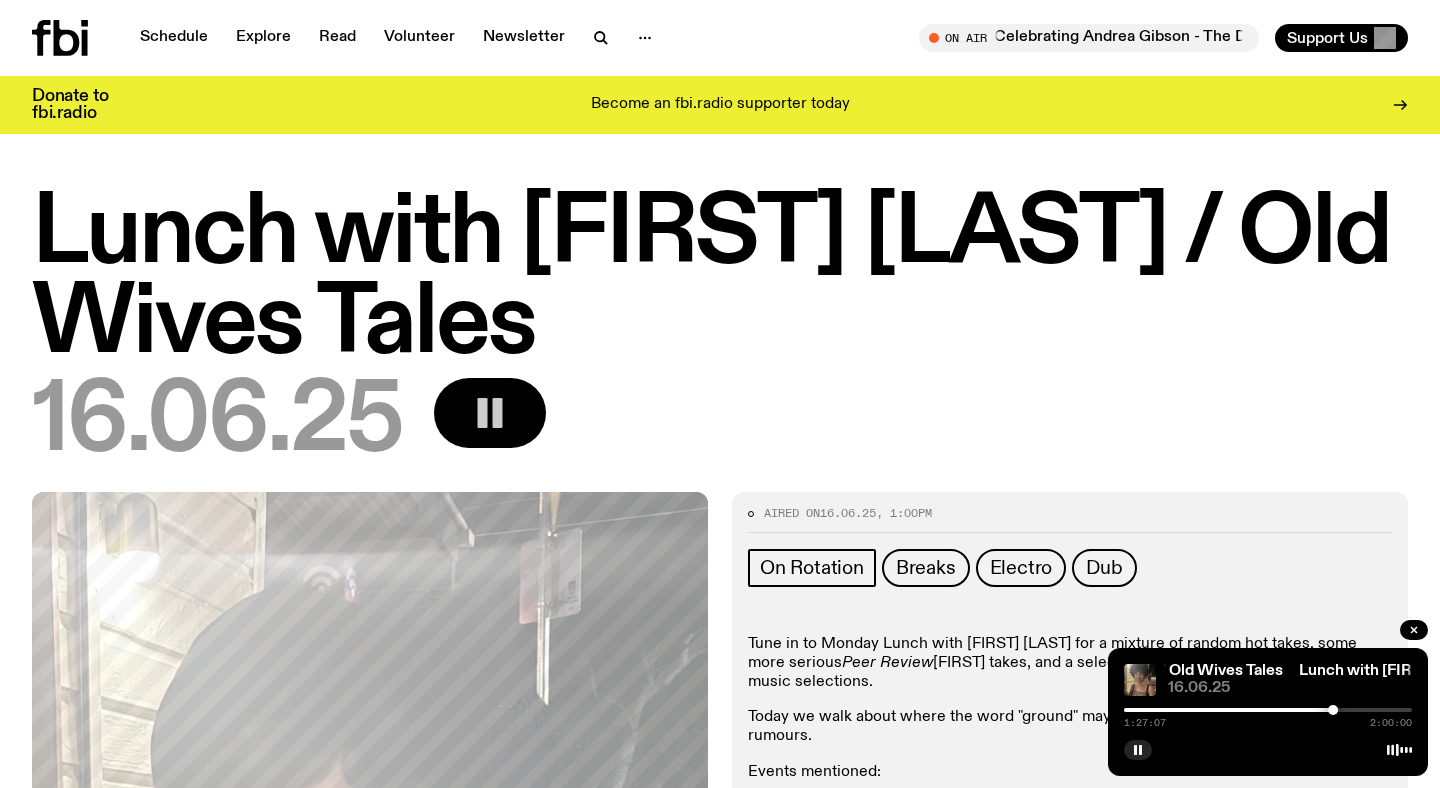 click at bounding box center (1268, 710) 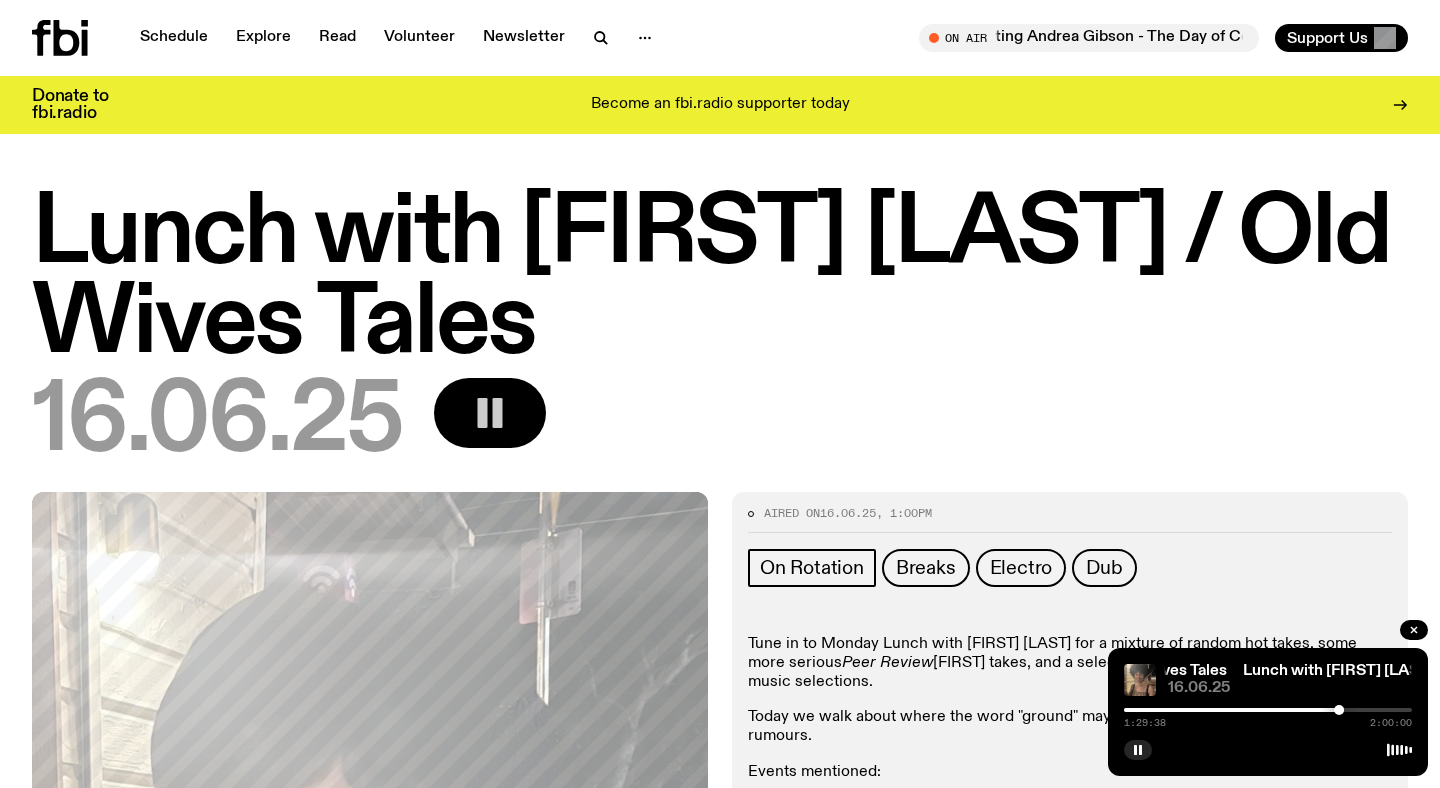 click at bounding box center (1268, 710) 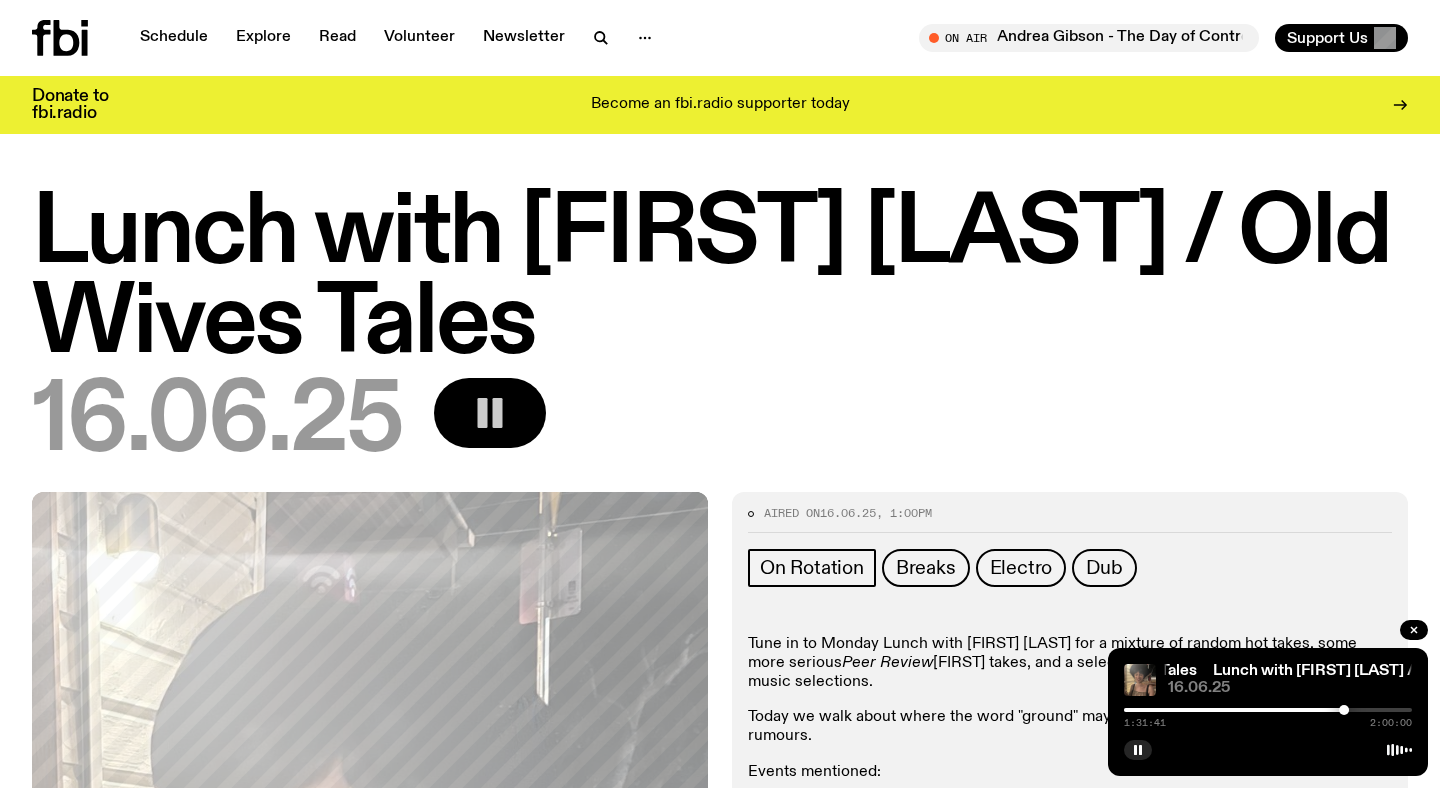 click on "1:31:41 2:00:00" at bounding box center (1268, 716) 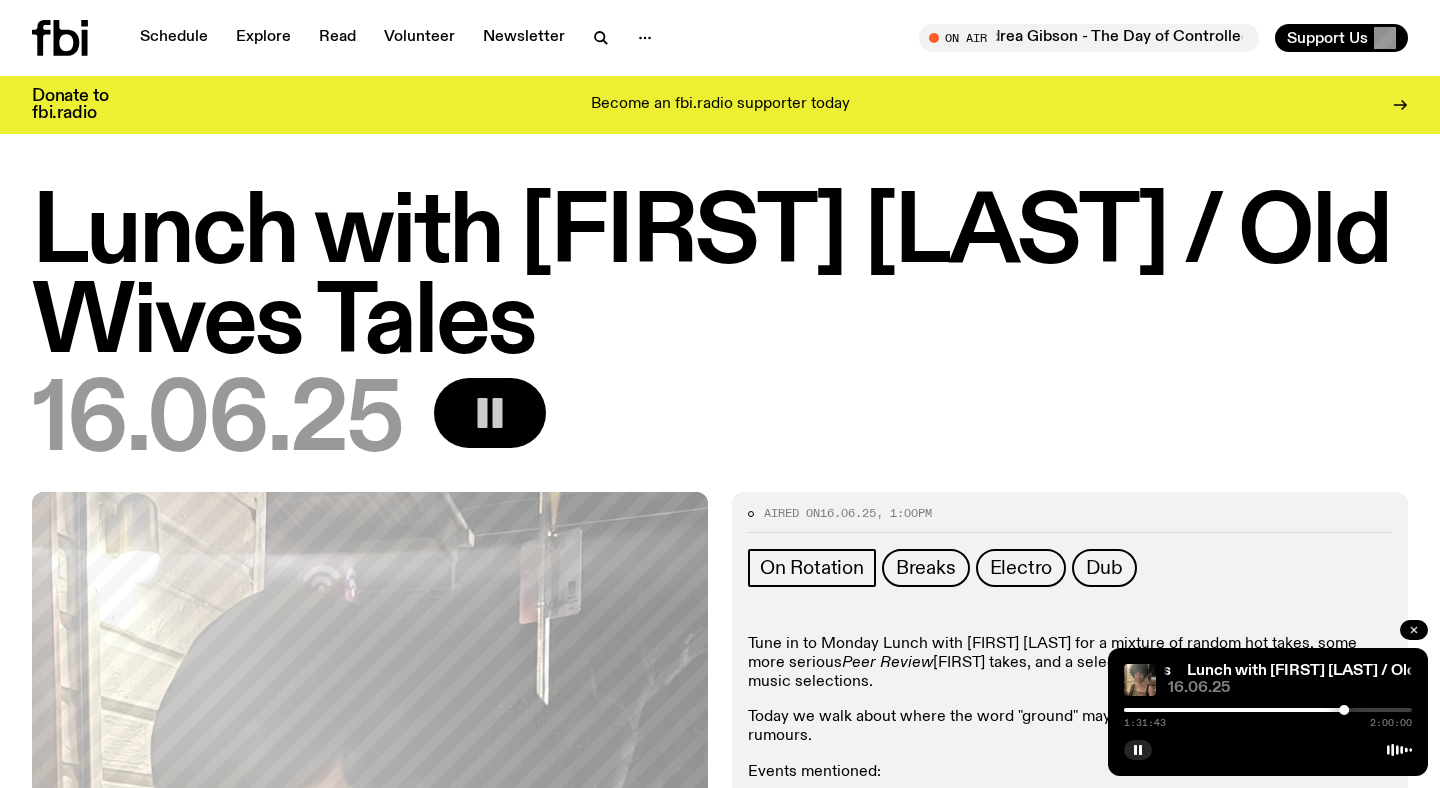click 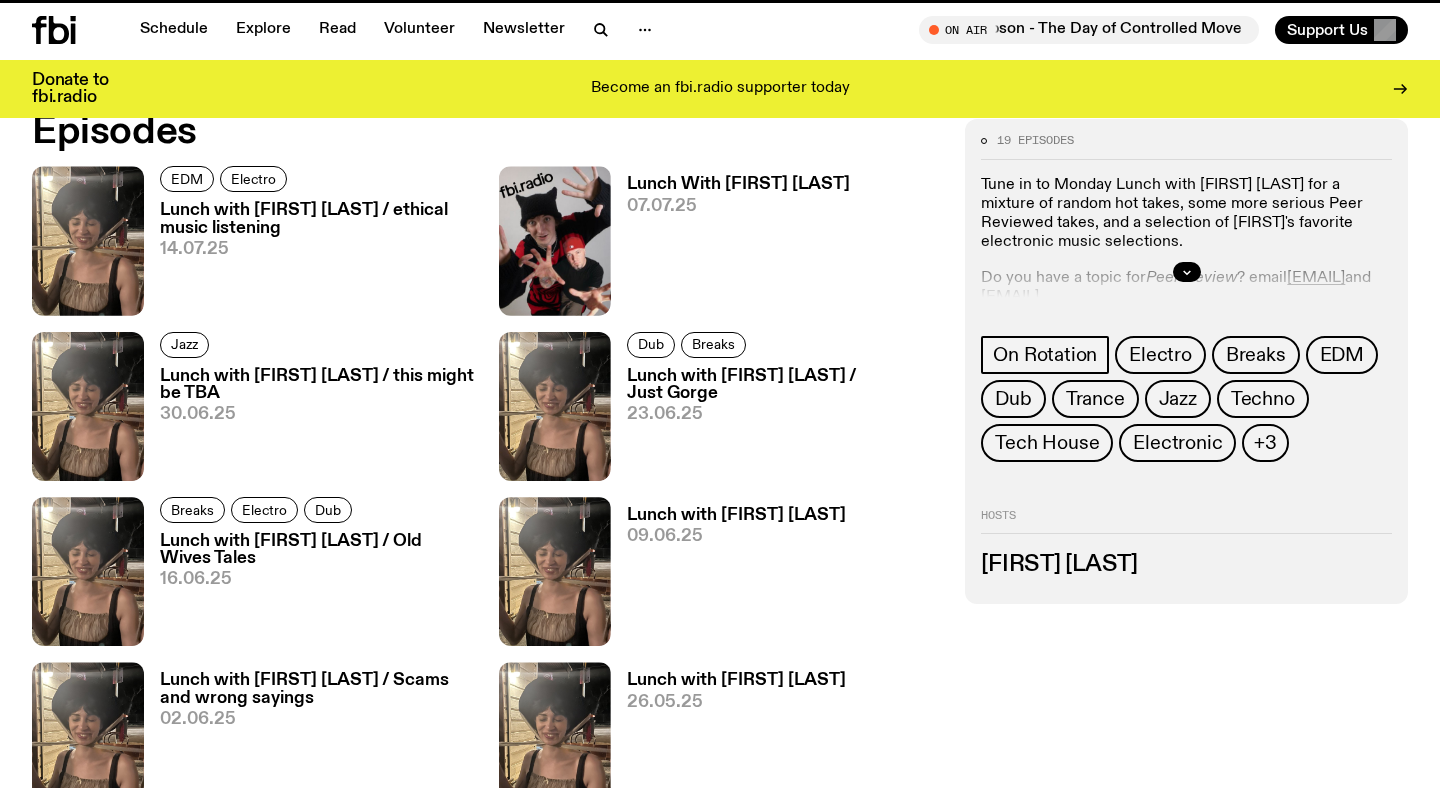 scroll, scrollTop: 965, scrollLeft: 0, axis: vertical 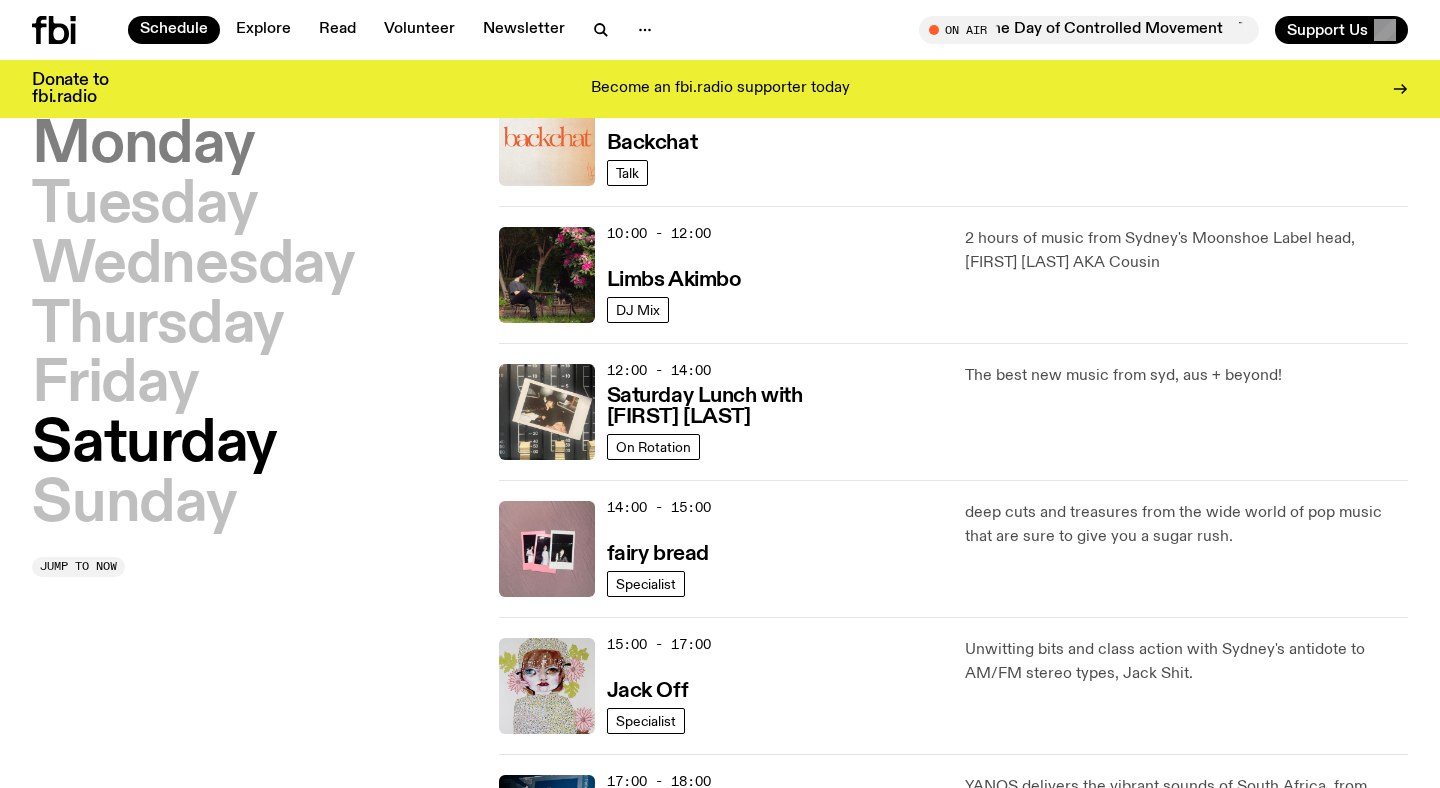 click on "Monday" at bounding box center (143, 146) 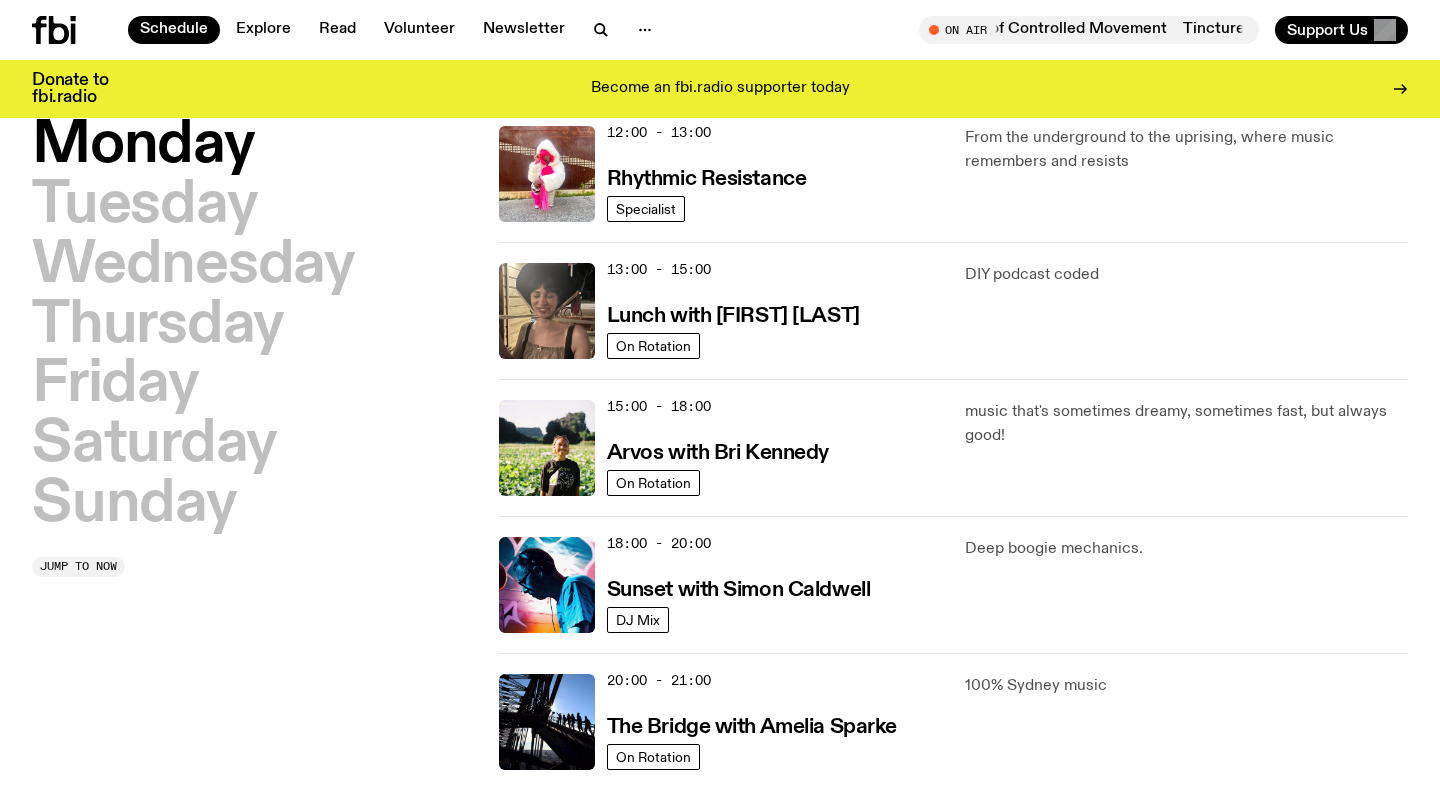 scroll, scrollTop: 483, scrollLeft: 0, axis: vertical 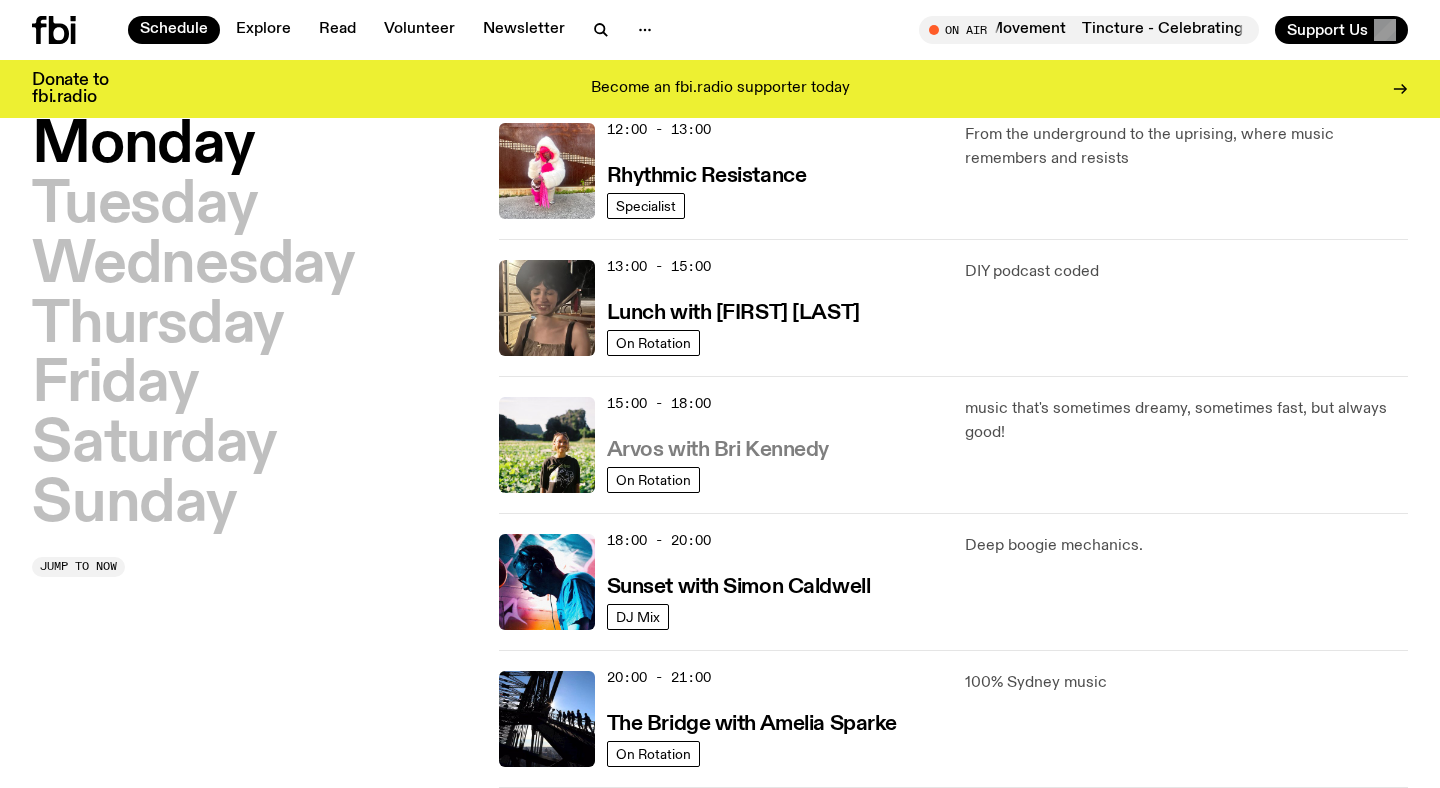 click on "Arvos with Bri Kennedy" at bounding box center (718, 450) 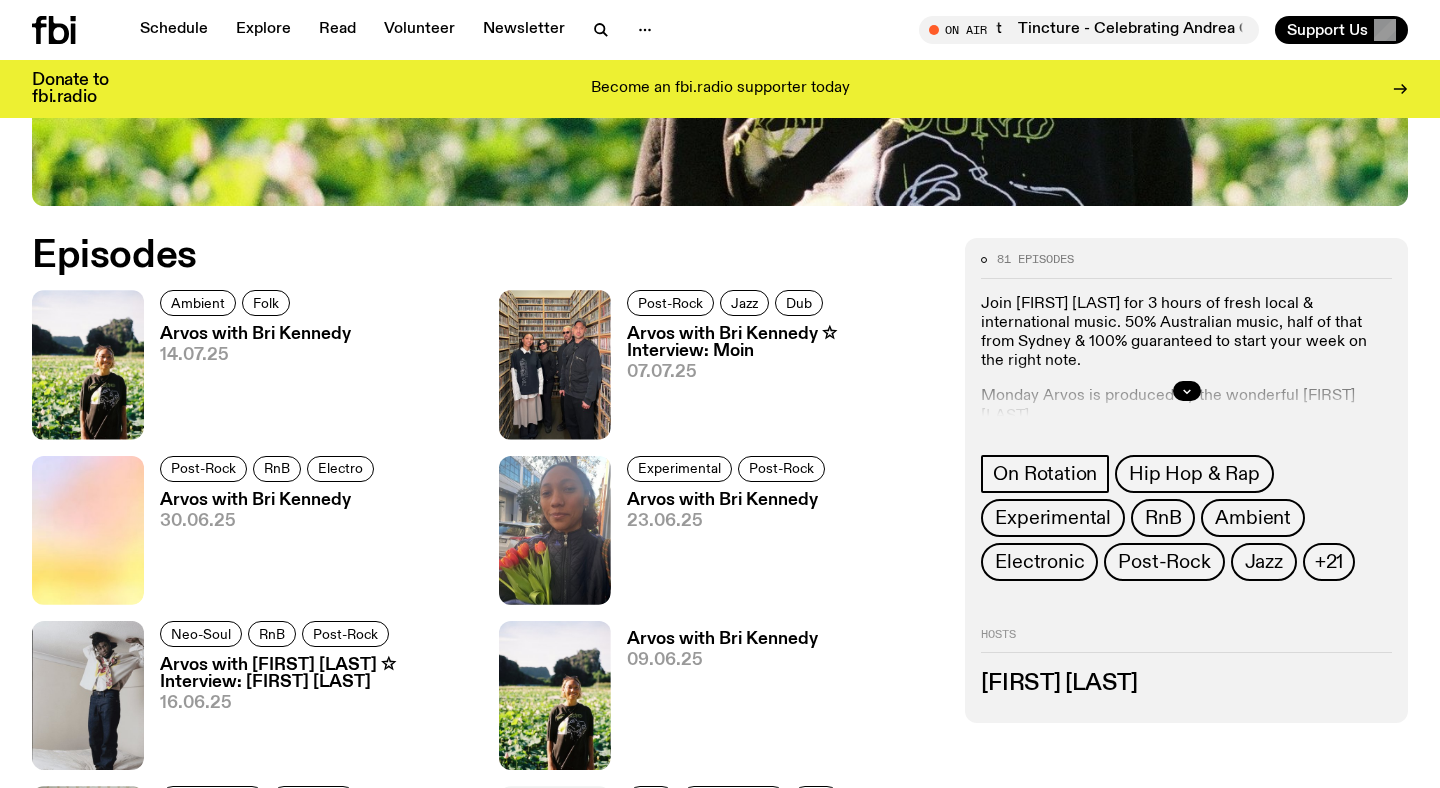 scroll, scrollTop: 862, scrollLeft: 0, axis: vertical 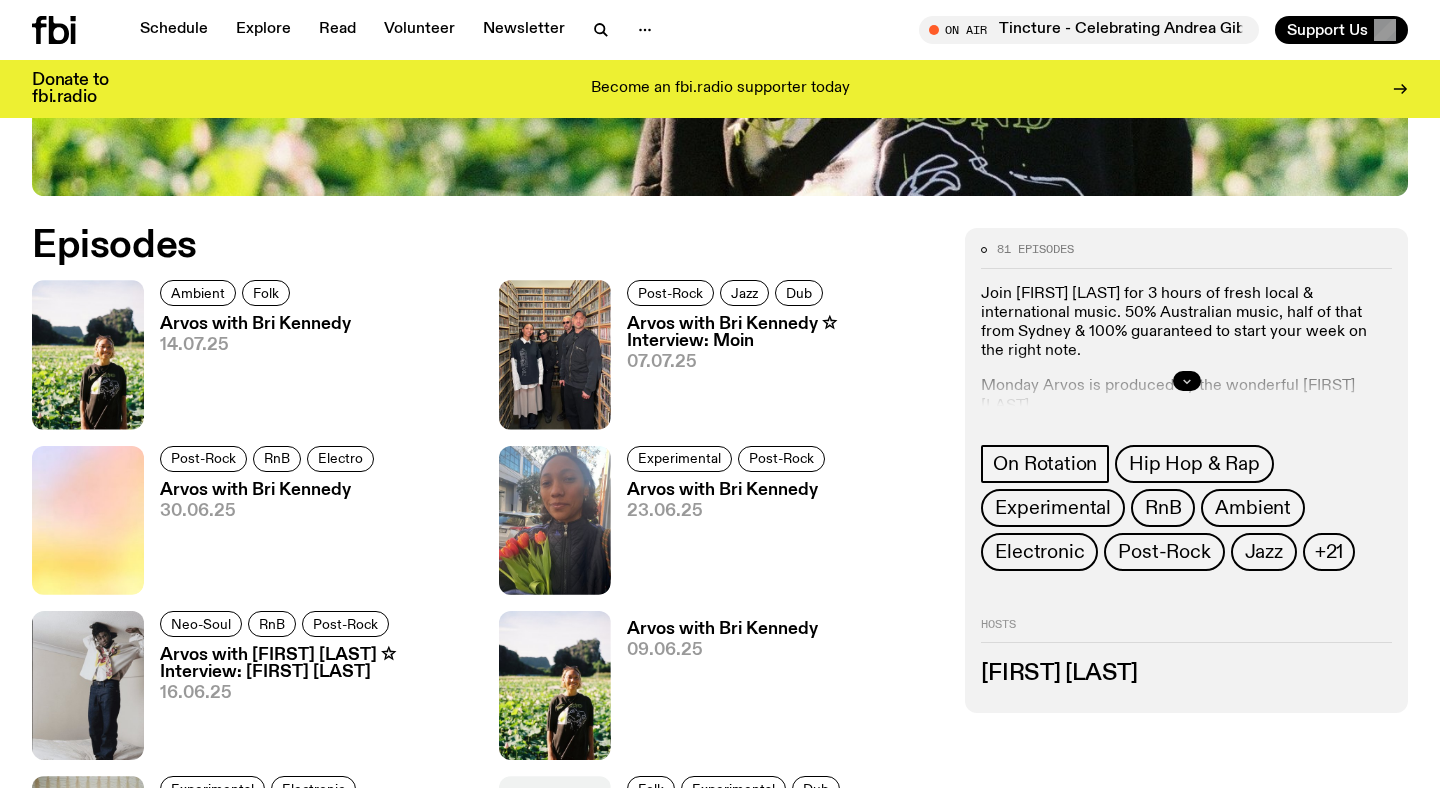 click 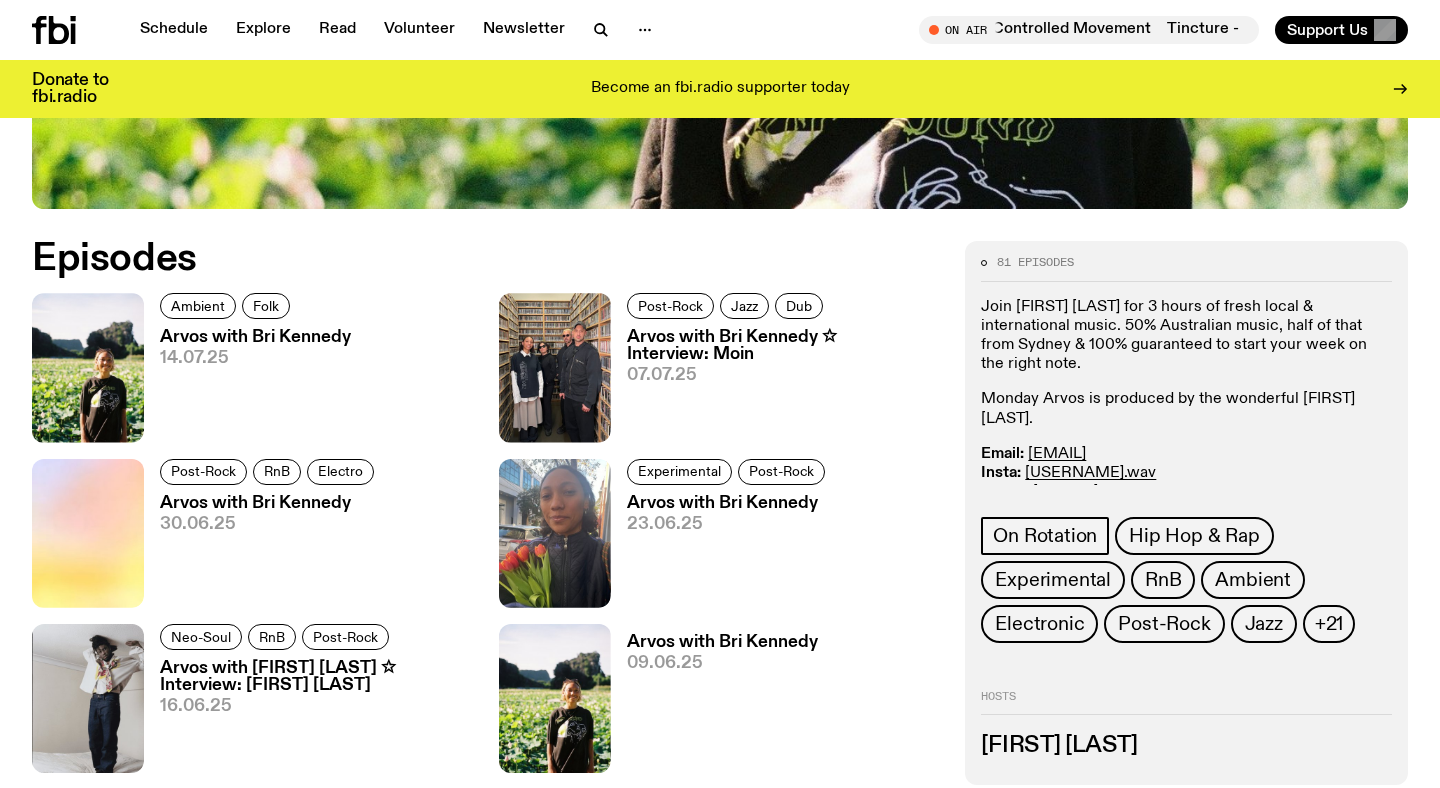scroll, scrollTop: 846, scrollLeft: 0, axis: vertical 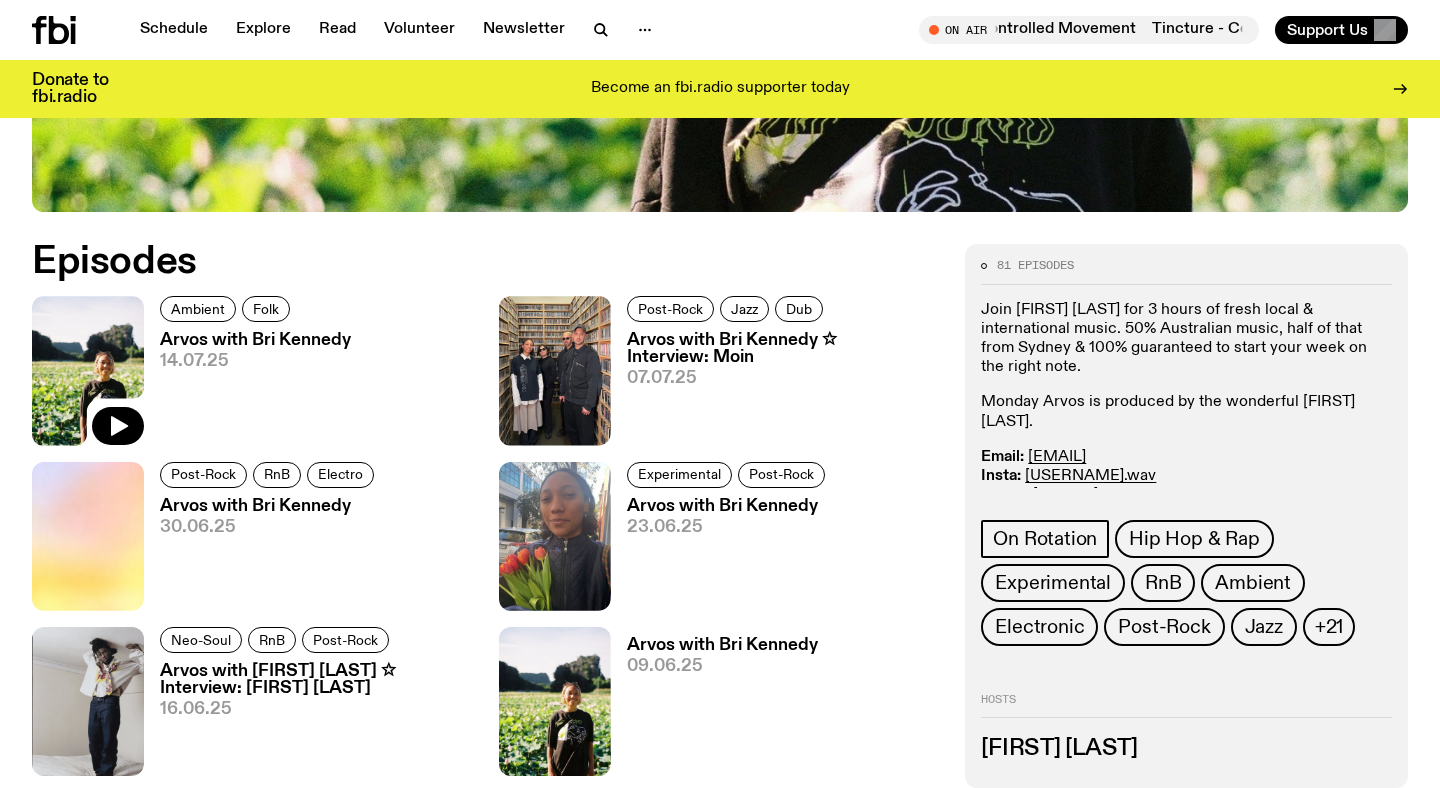 click 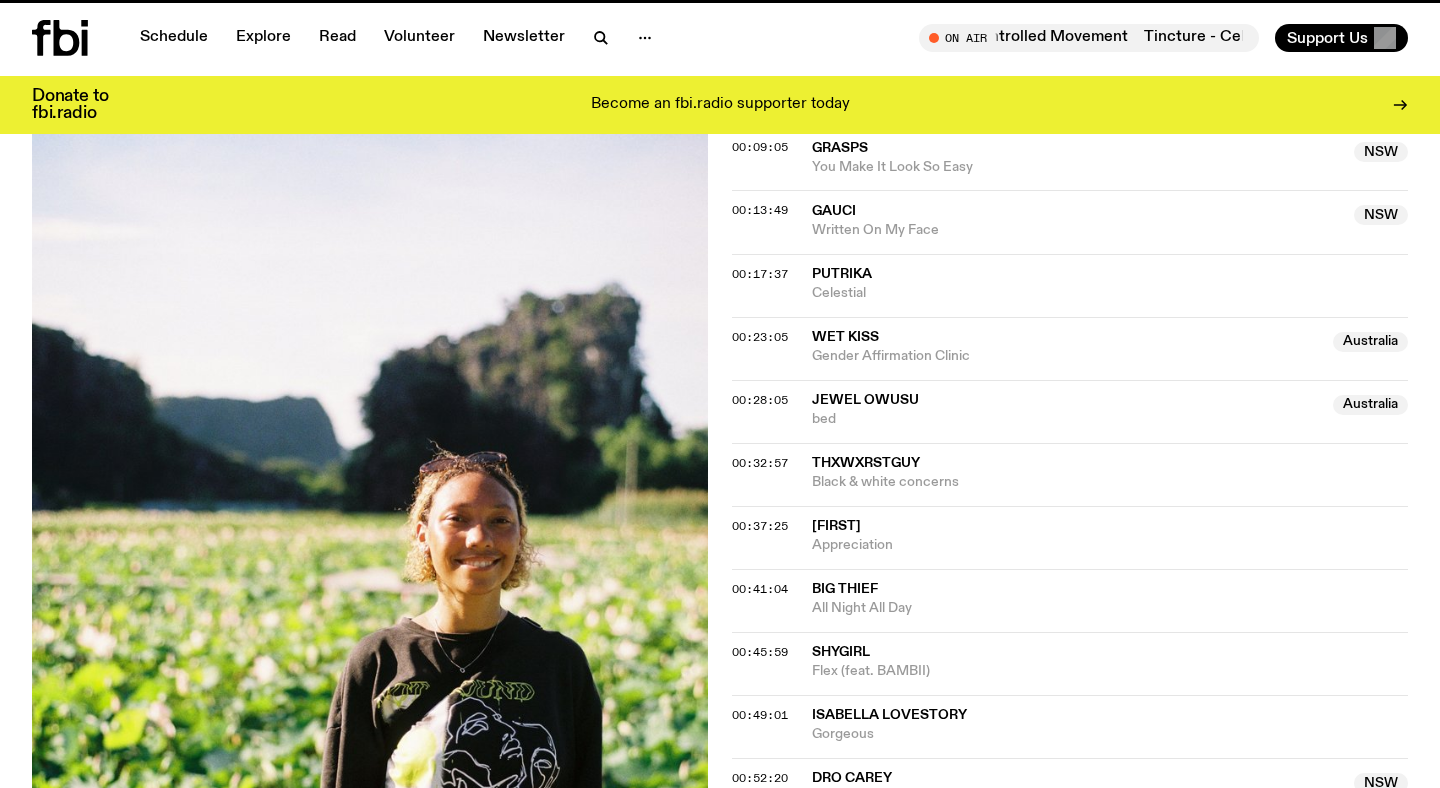 scroll, scrollTop: 0, scrollLeft: 0, axis: both 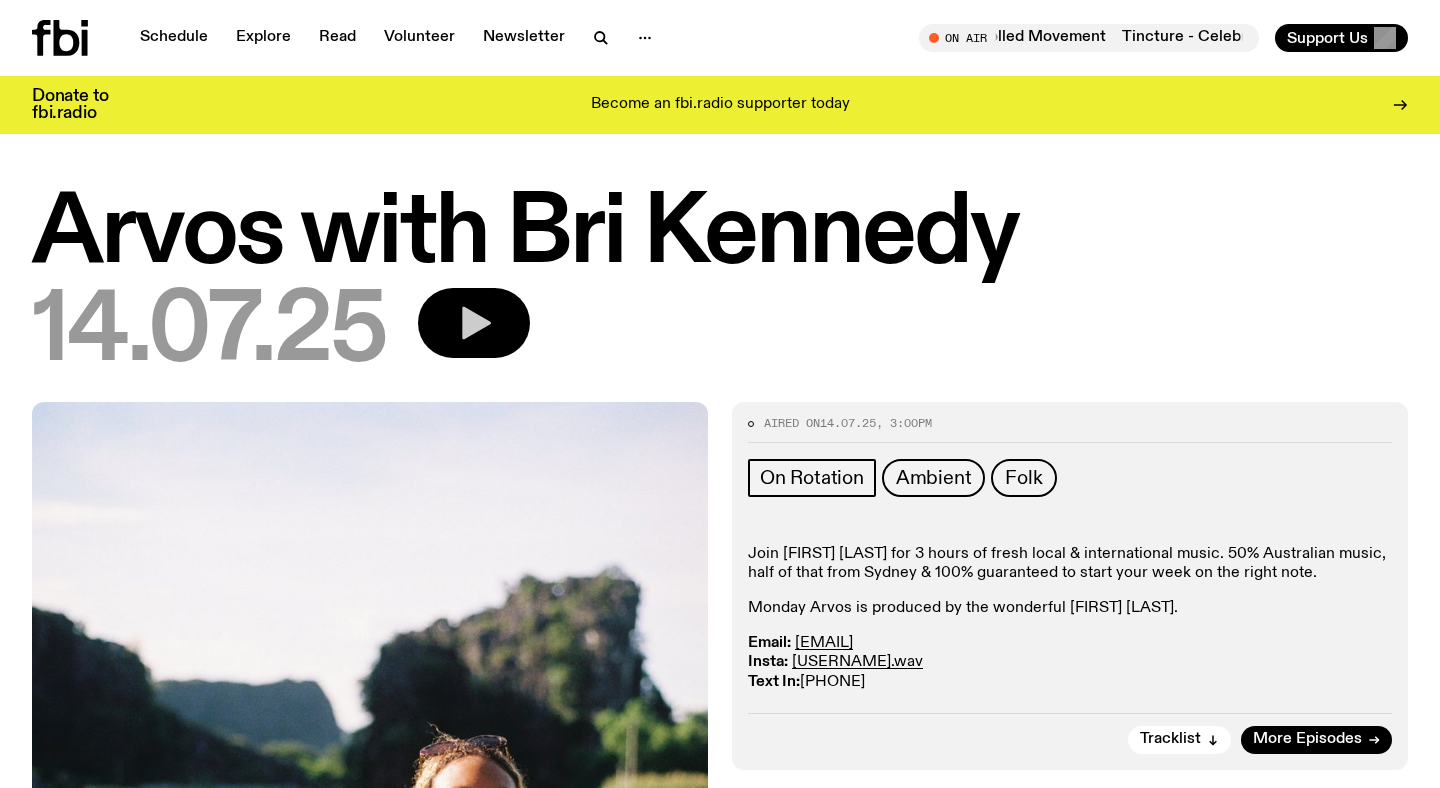 click 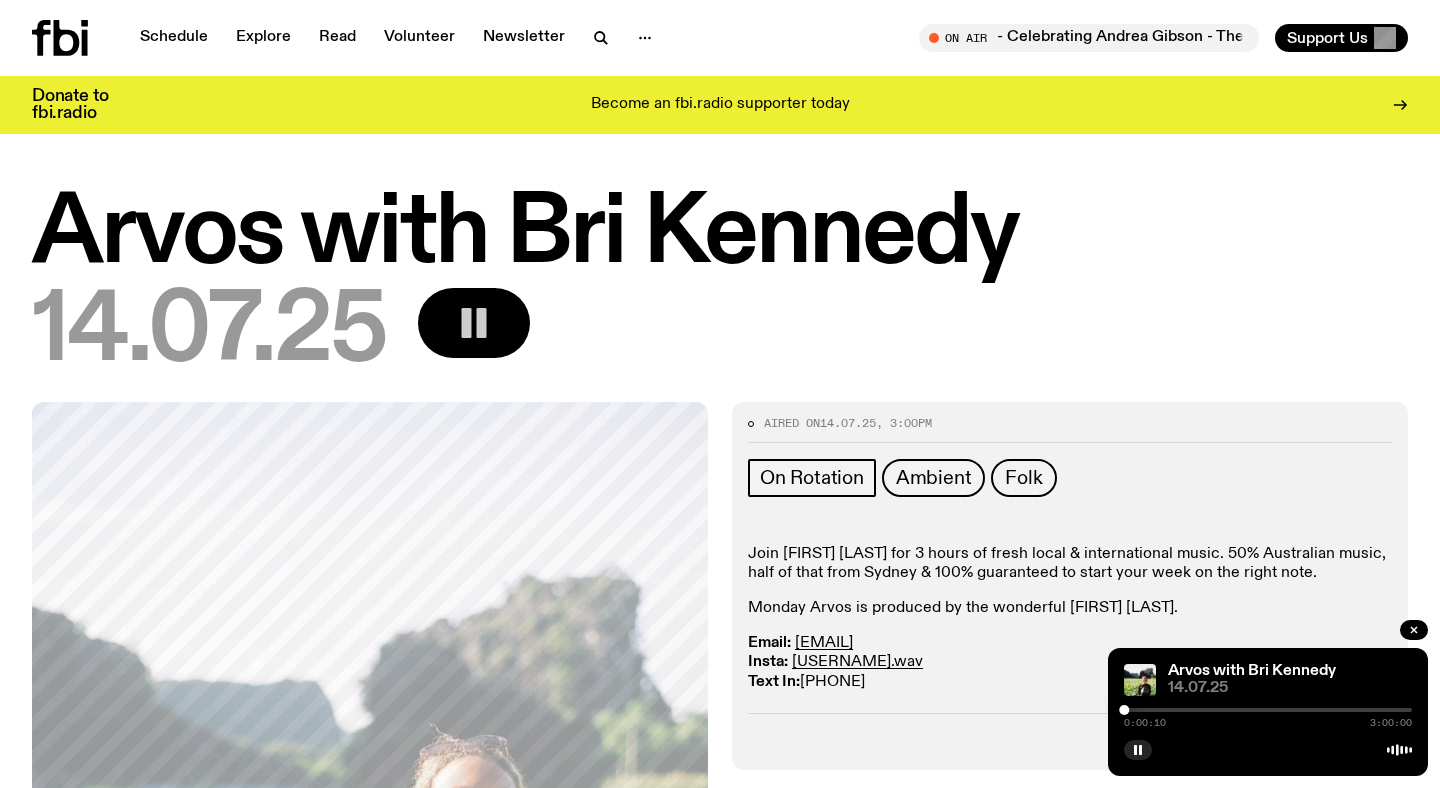 click at bounding box center [1268, 710] 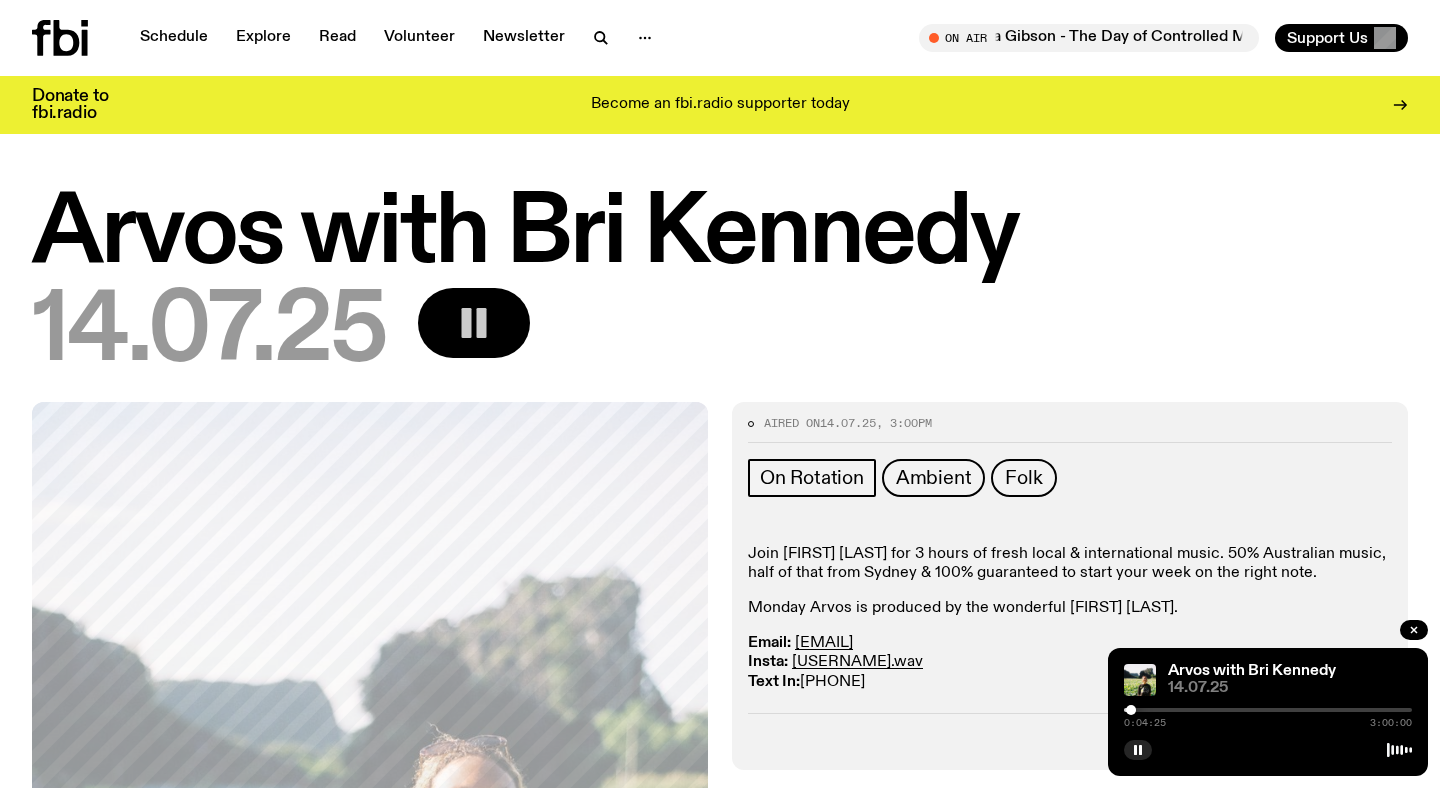 click at bounding box center (1268, 710) 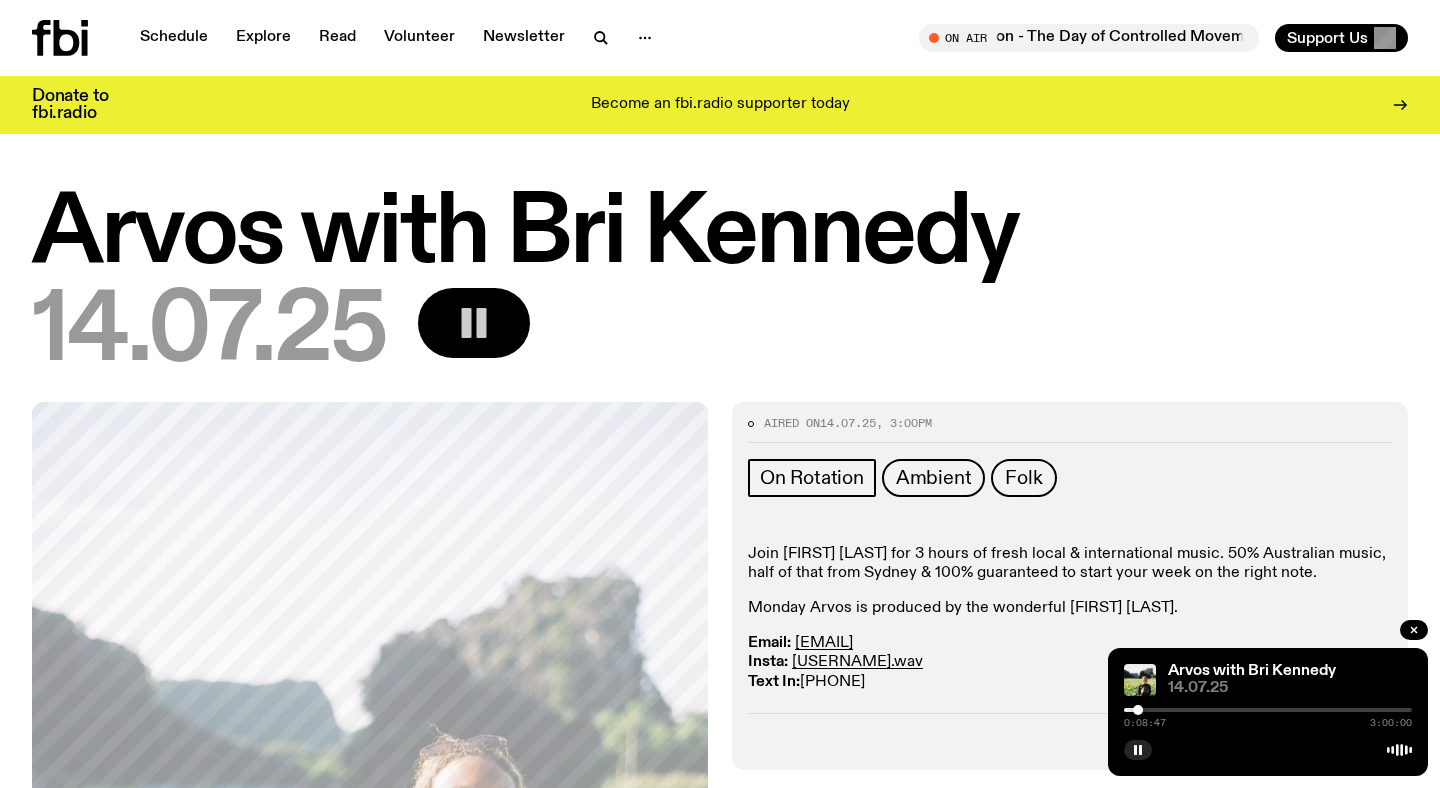 click at bounding box center [1138, 710] 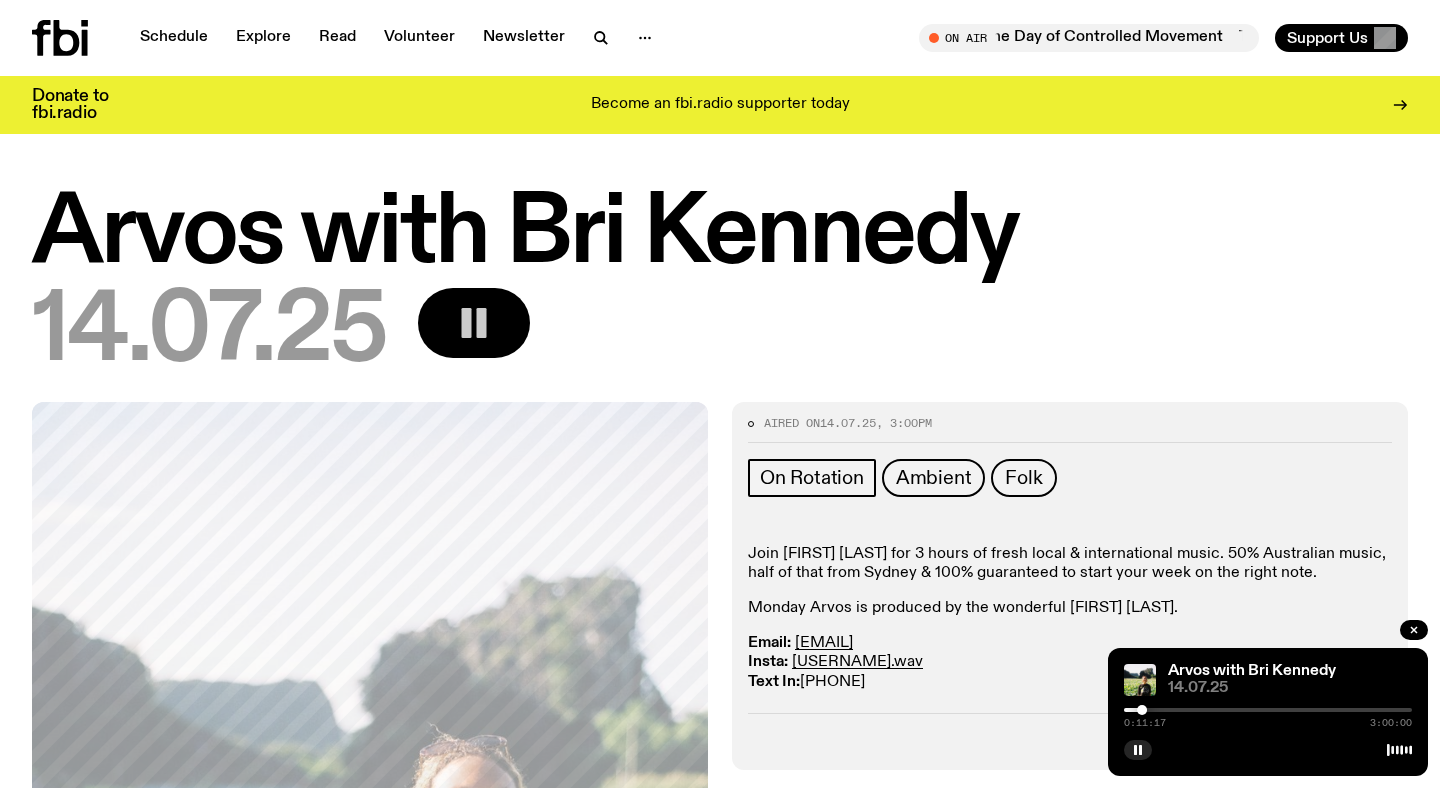click at bounding box center [1142, 710] 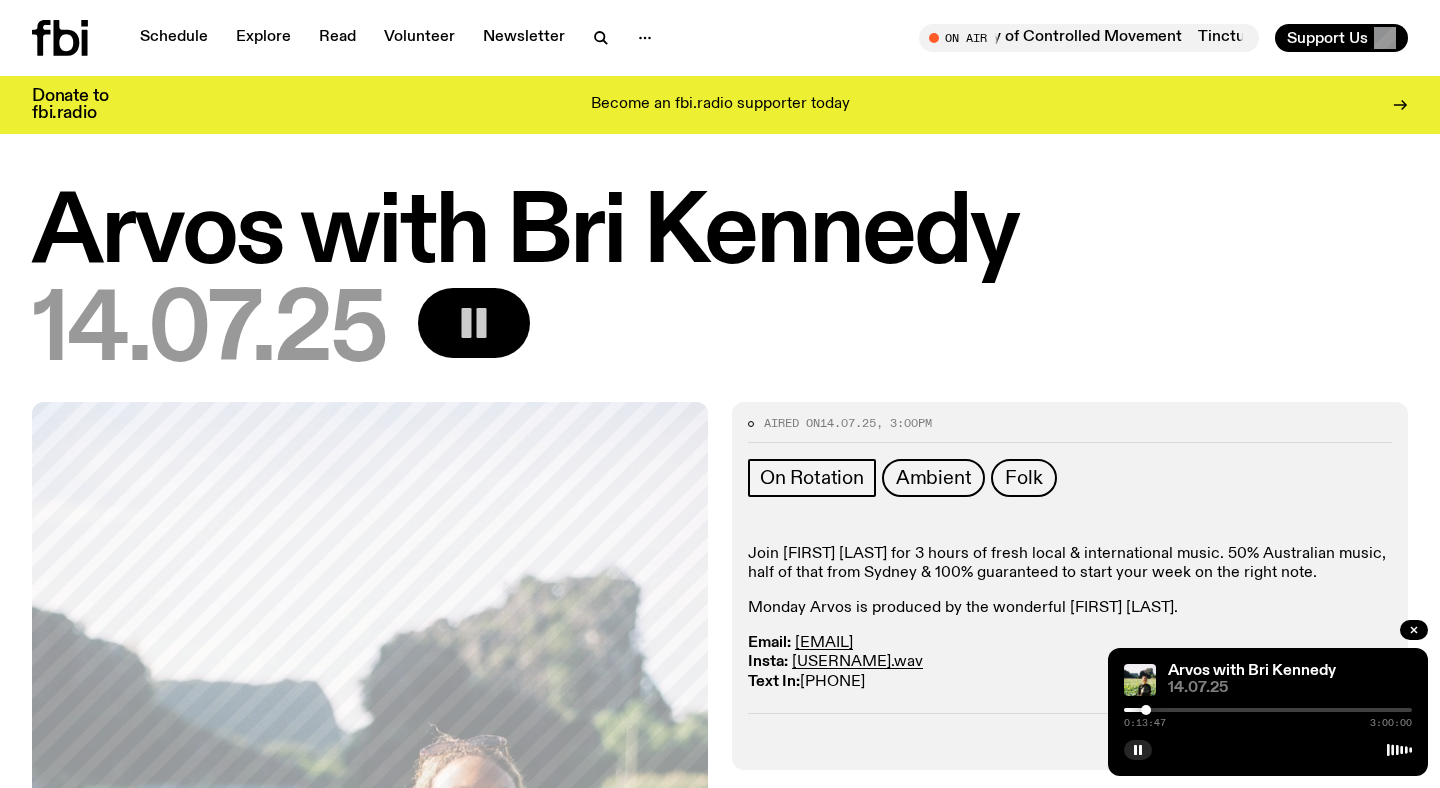 click at bounding box center (1268, 710) 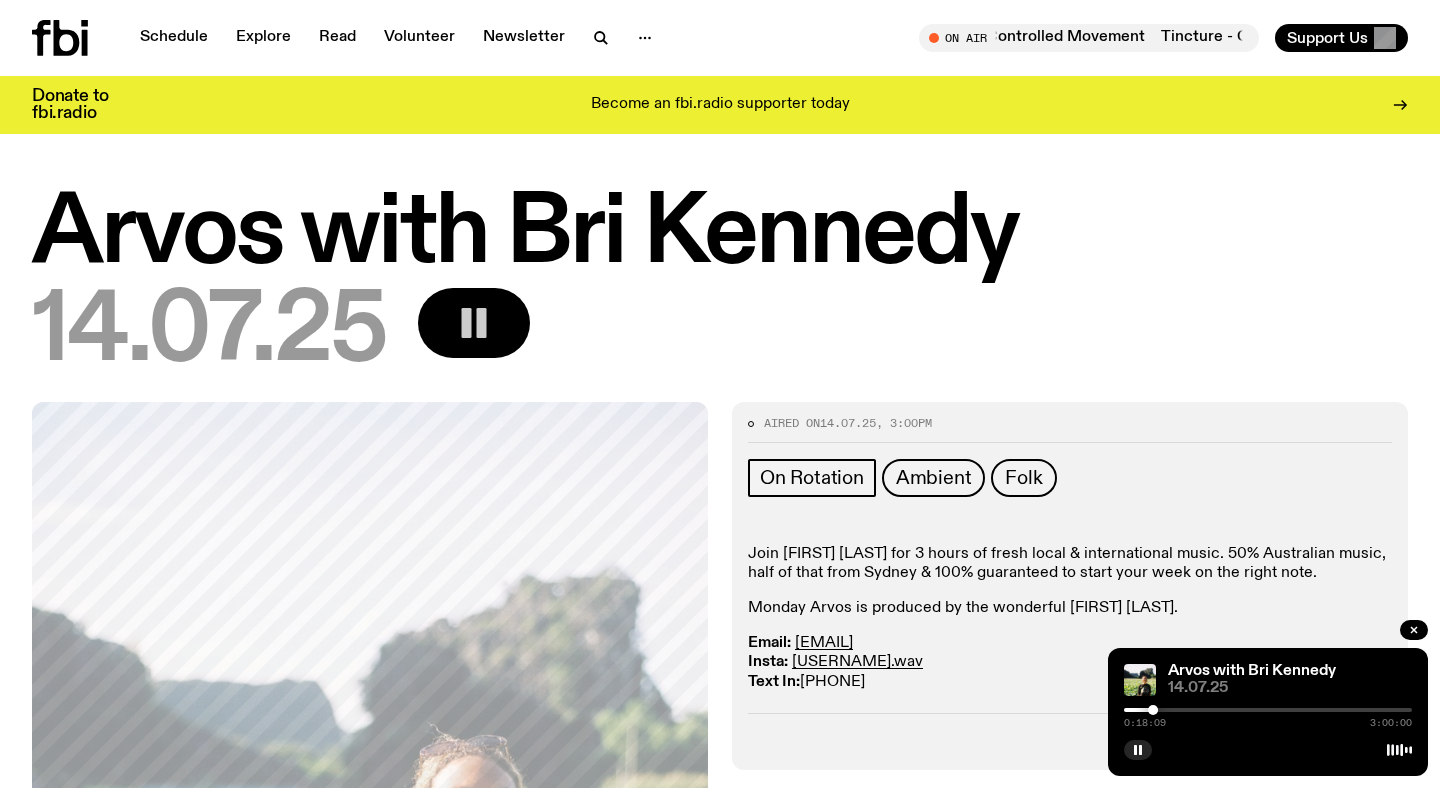 click at bounding box center (1268, 710) 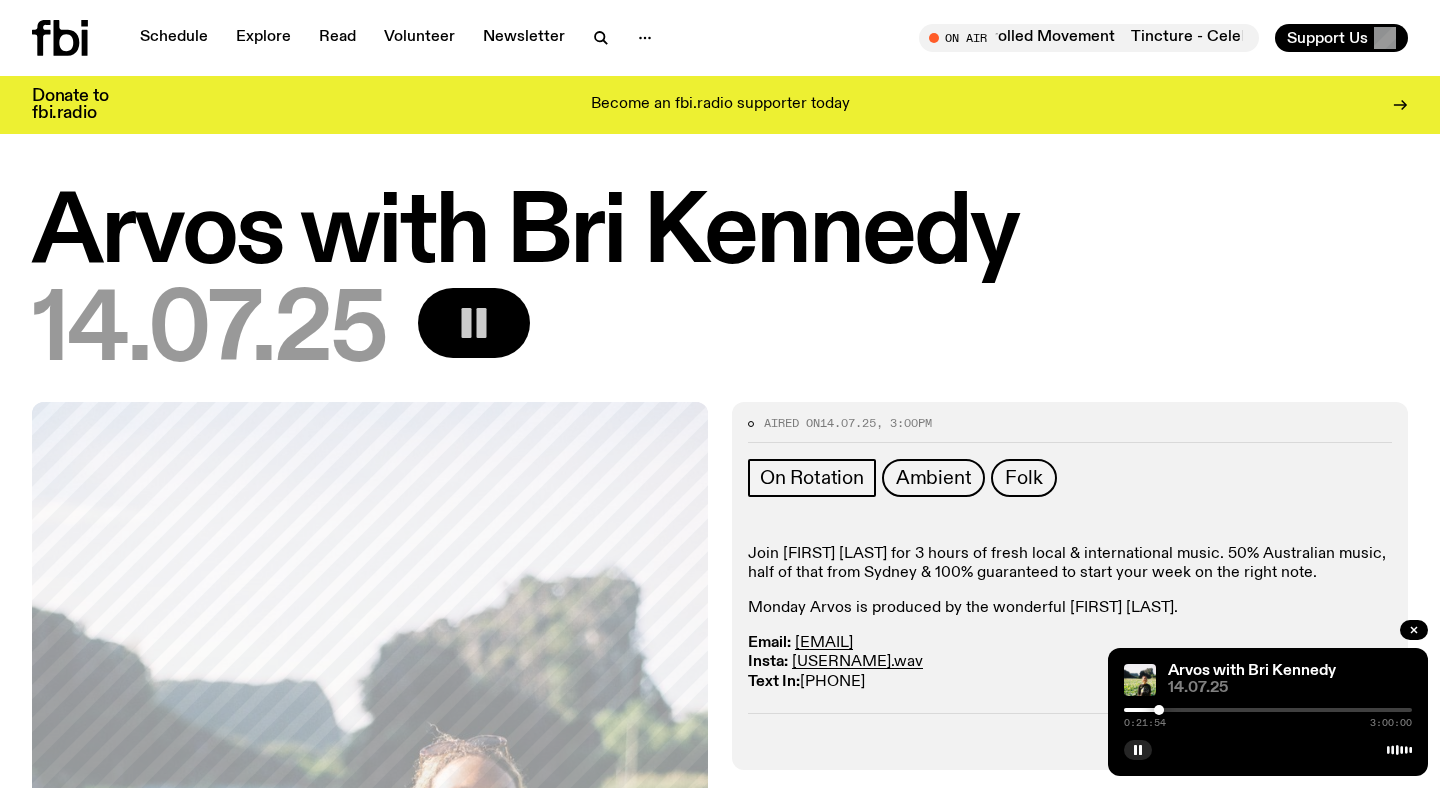 click at bounding box center [1268, 710] 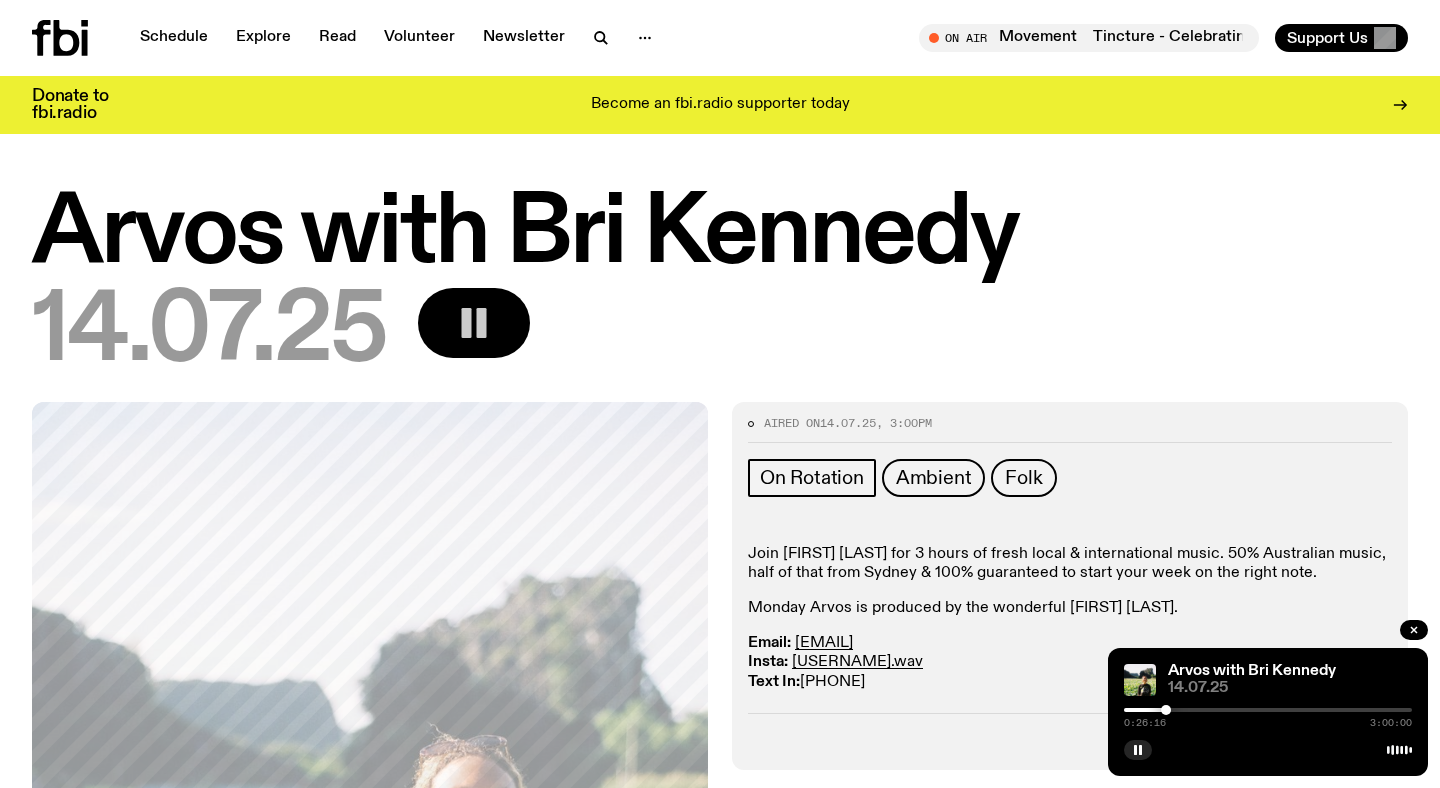 click at bounding box center [1268, 710] 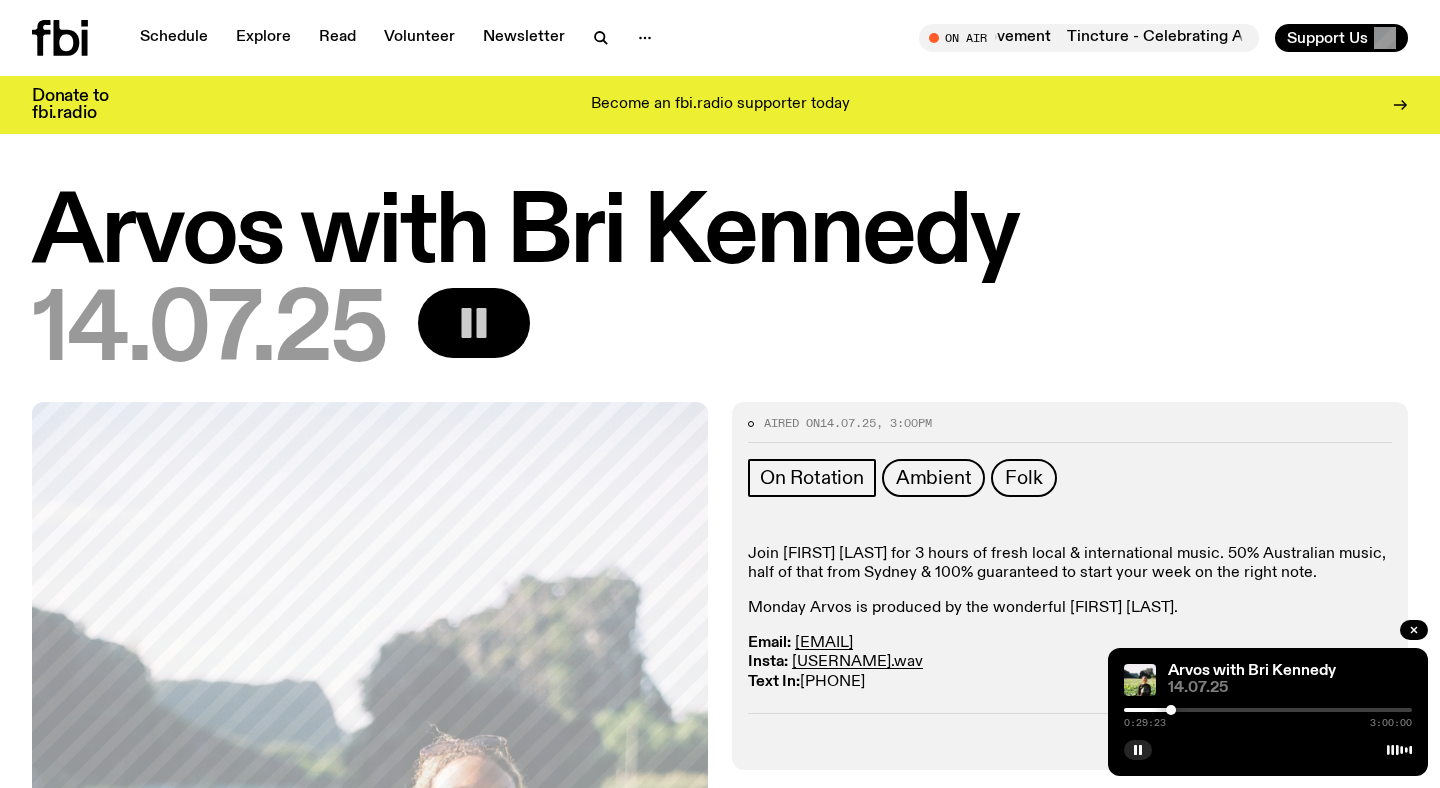 click at bounding box center [1268, 710] 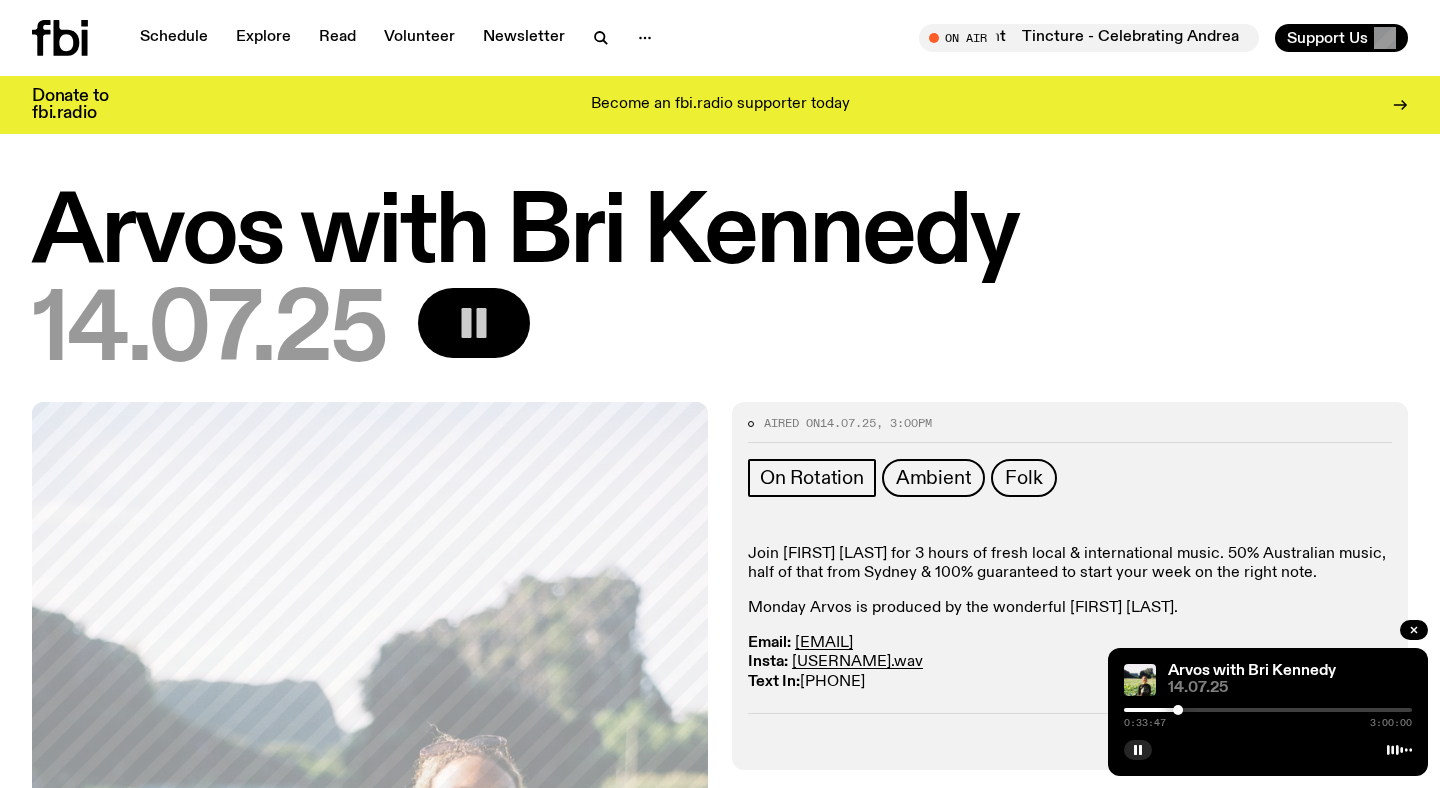 click at bounding box center (1268, 710) 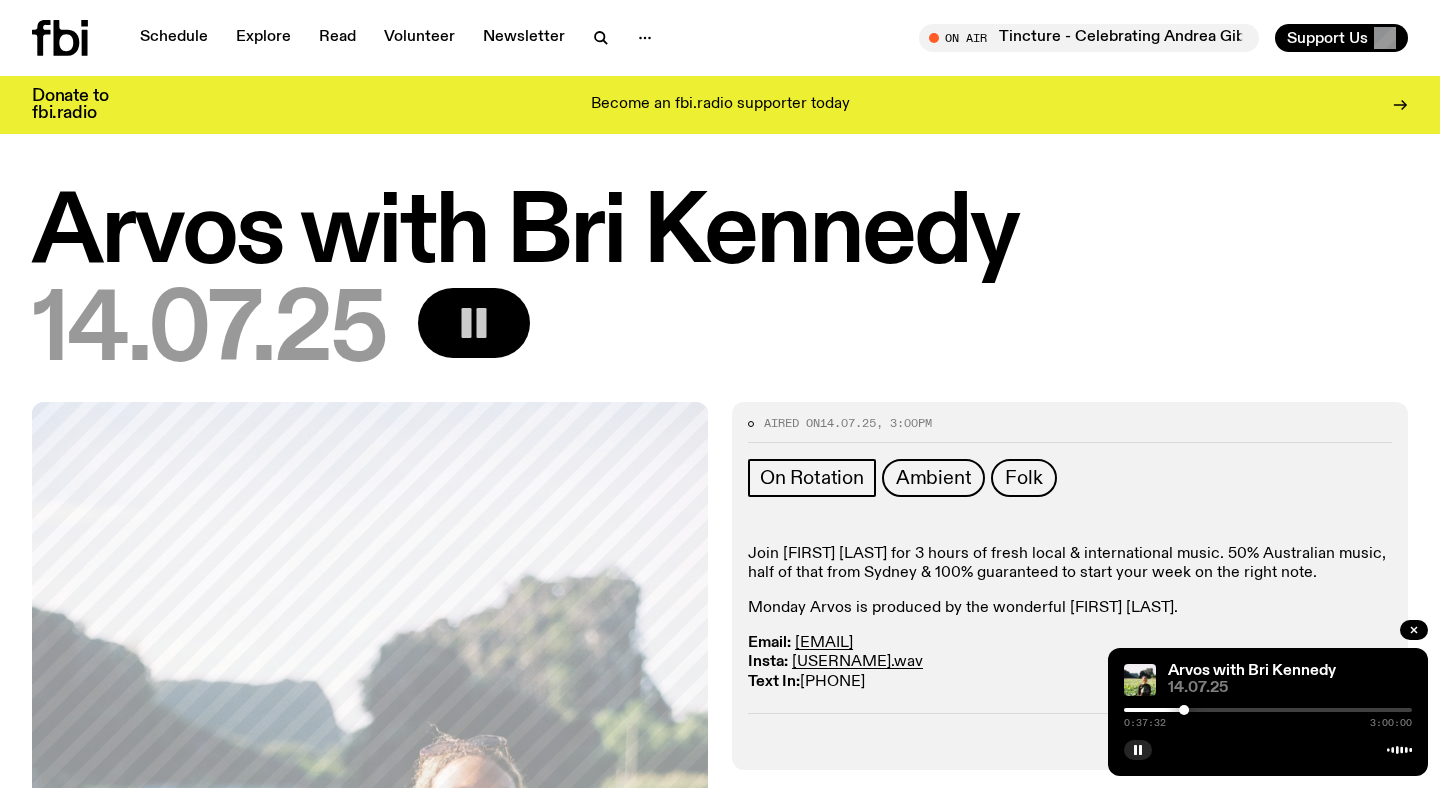 click at bounding box center (1268, 710) 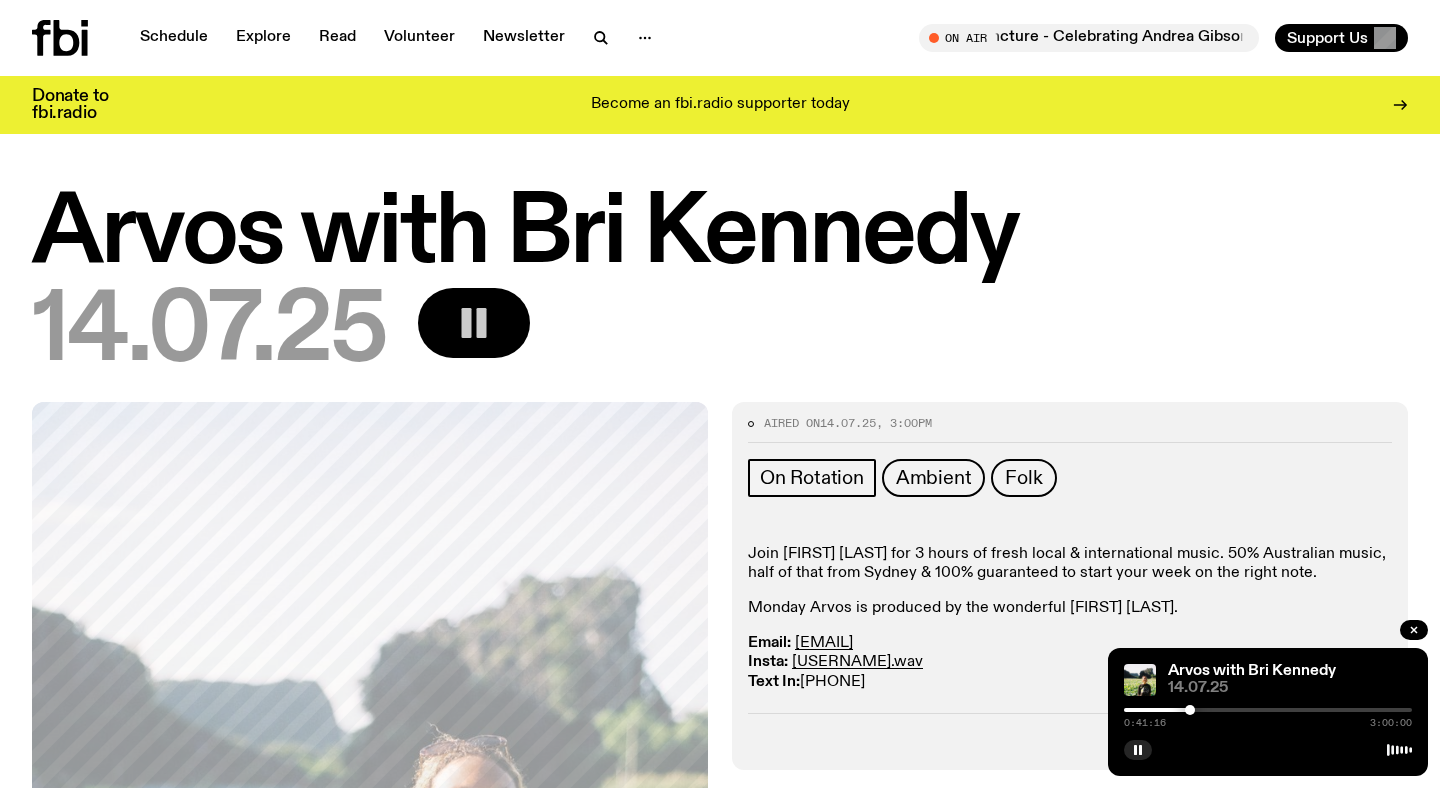 click at bounding box center (1268, 710) 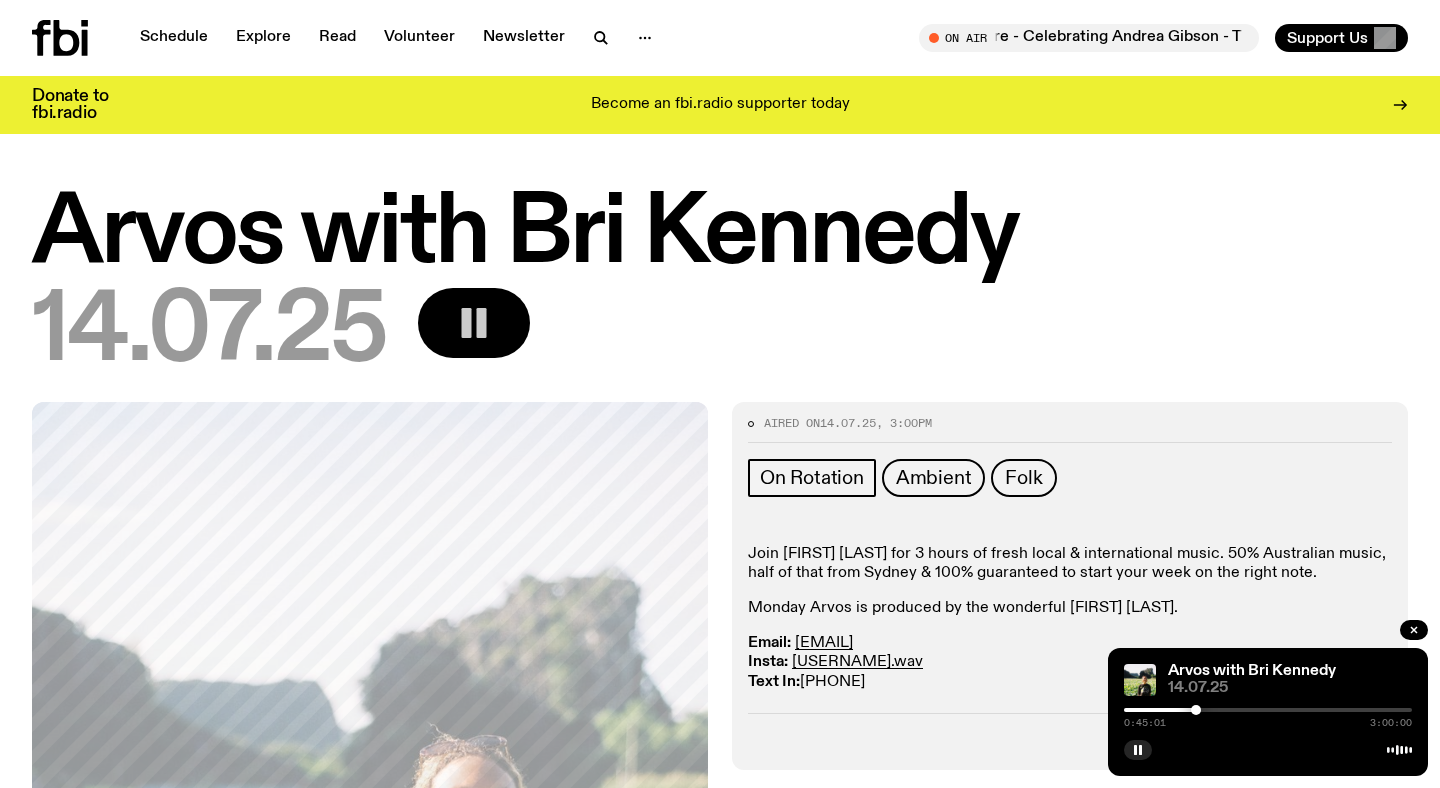 click at bounding box center (1268, 710) 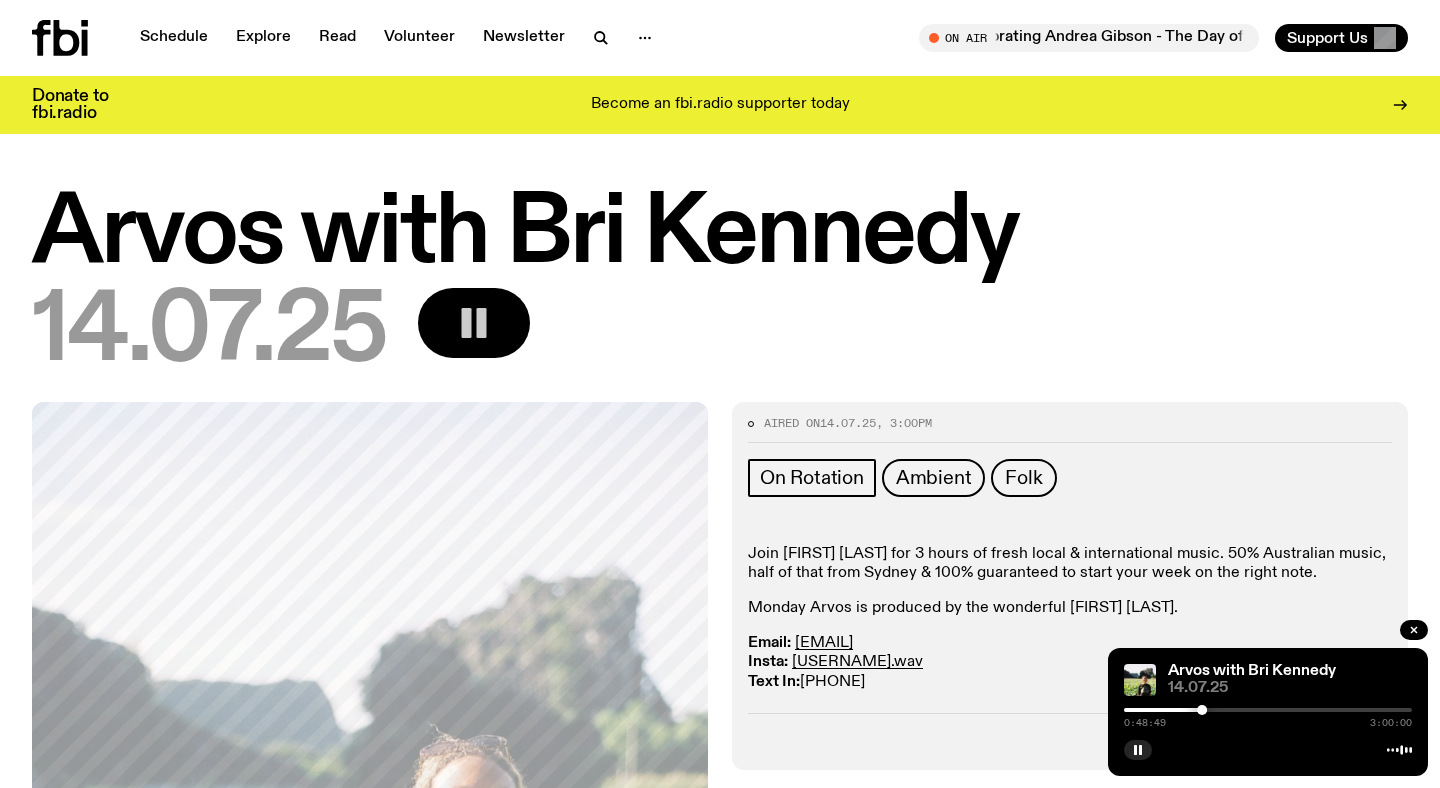 click at bounding box center [1268, 710] 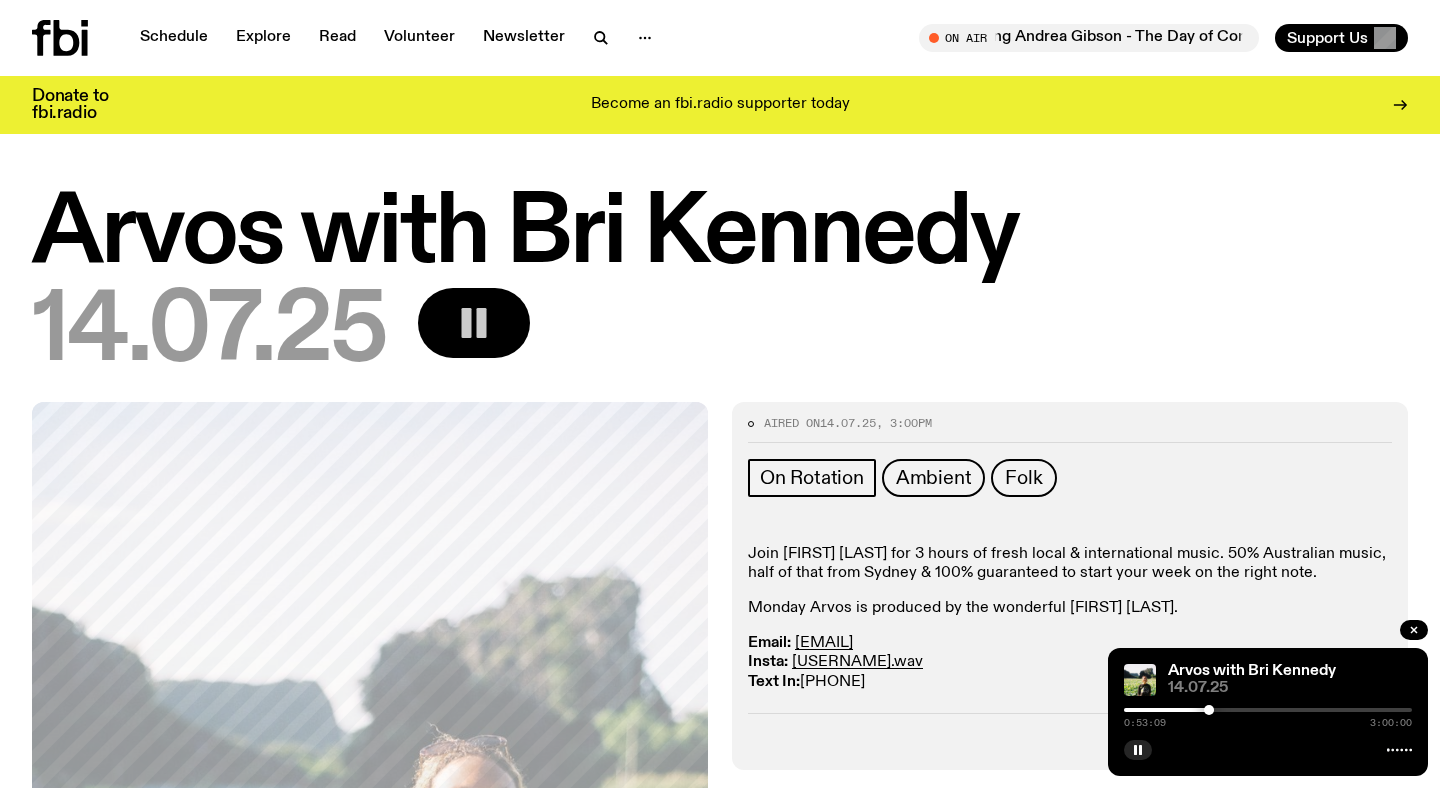 click at bounding box center (1268, 710) 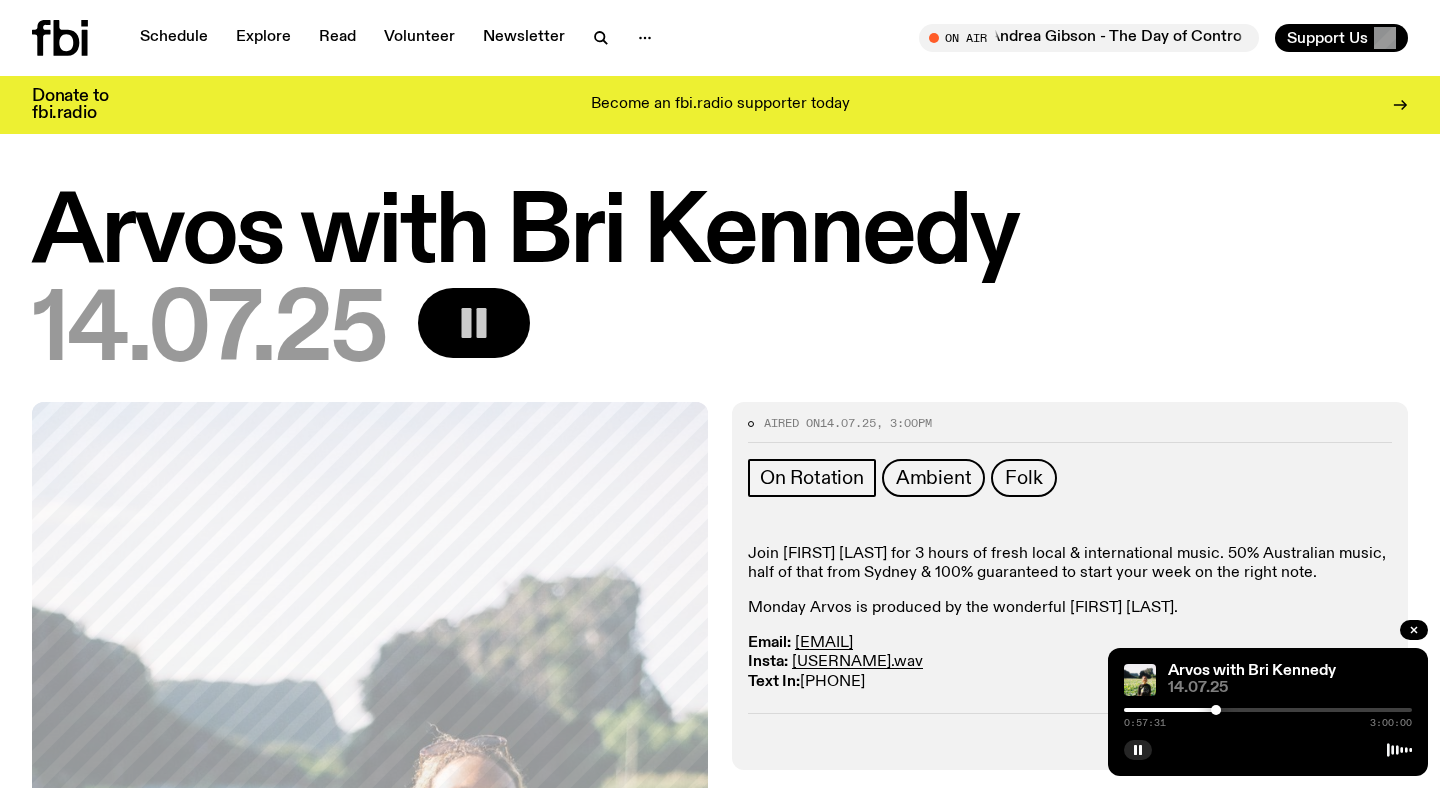 click at bounding box center (1268, 710) 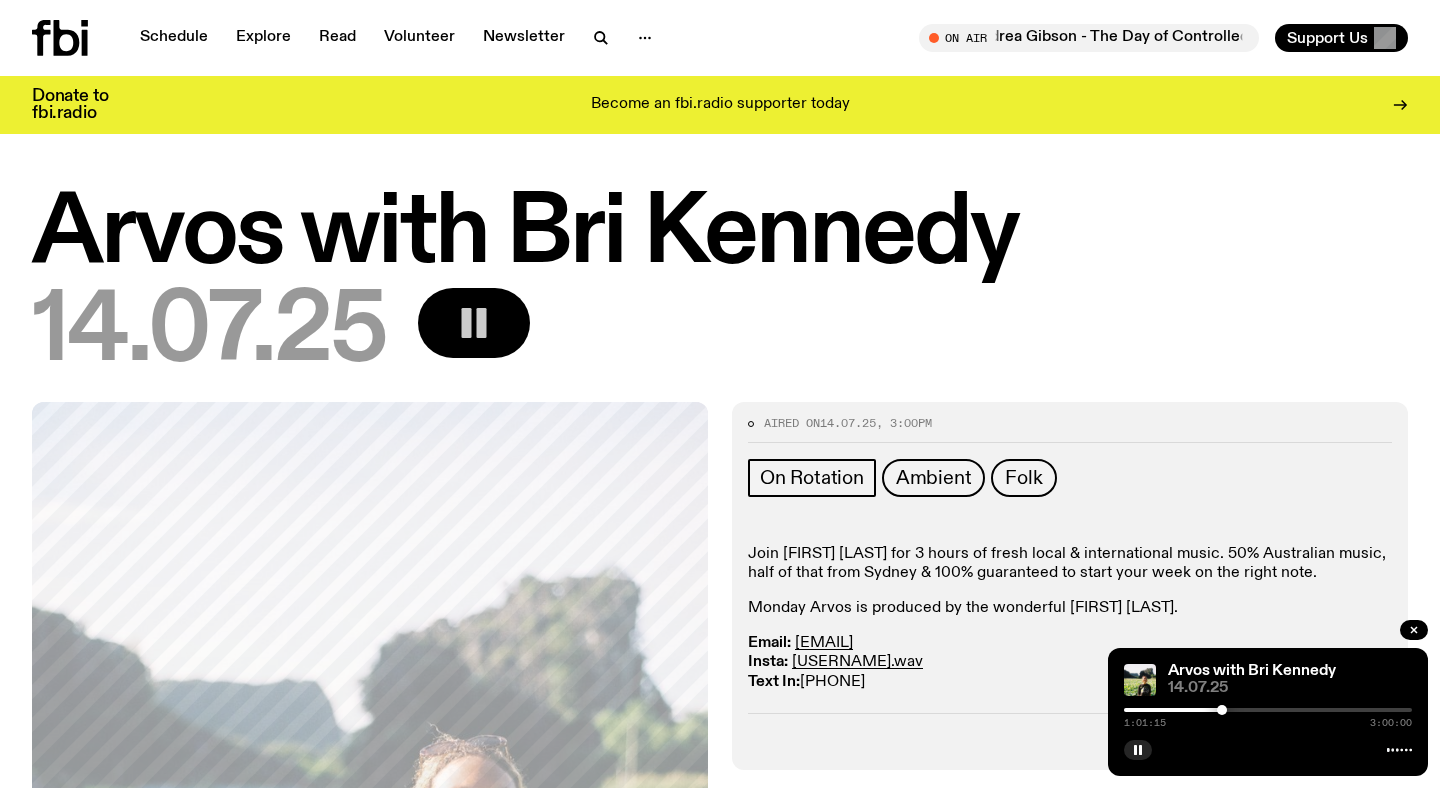 click at bounding box center [1268, 710] 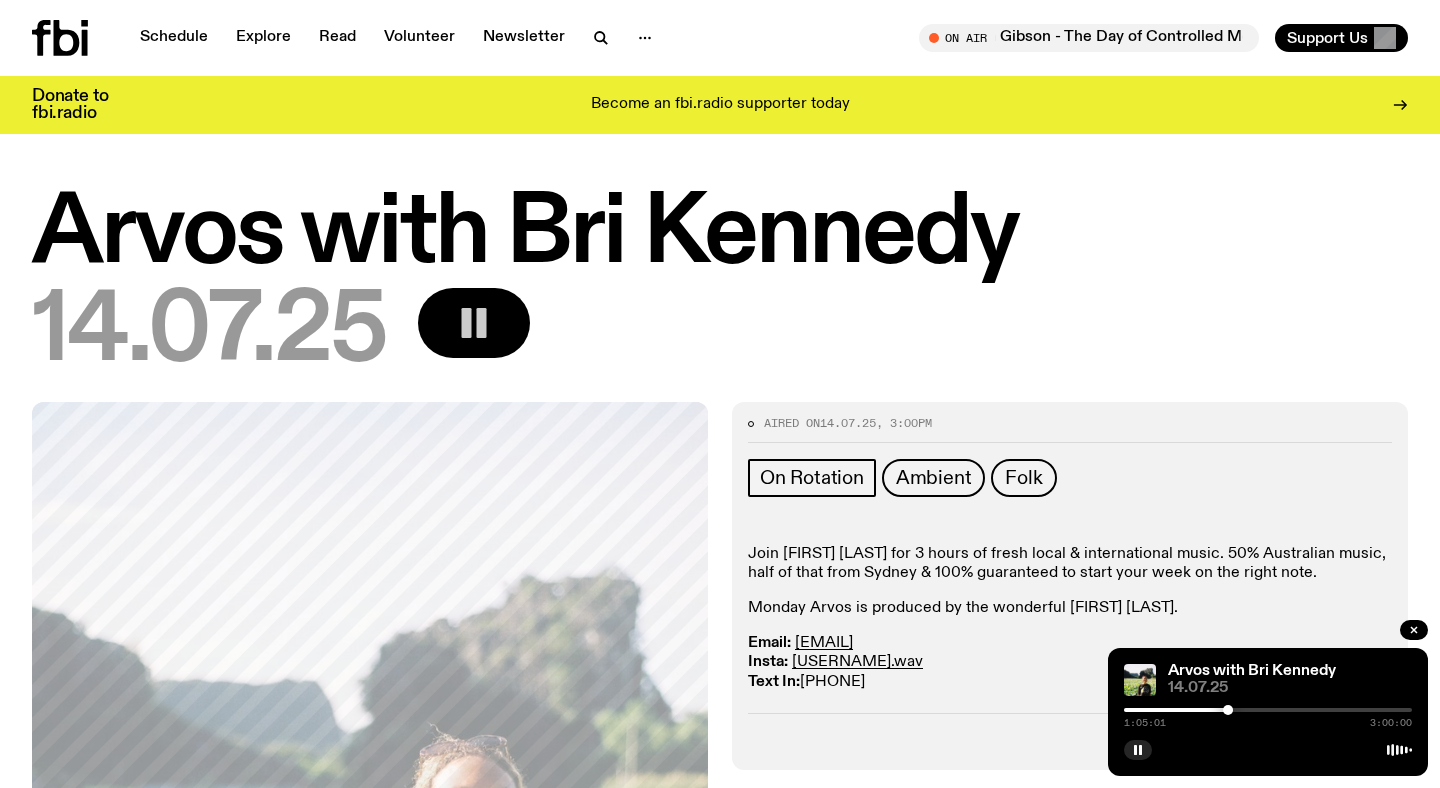 click at bounding box center (1268, 710) 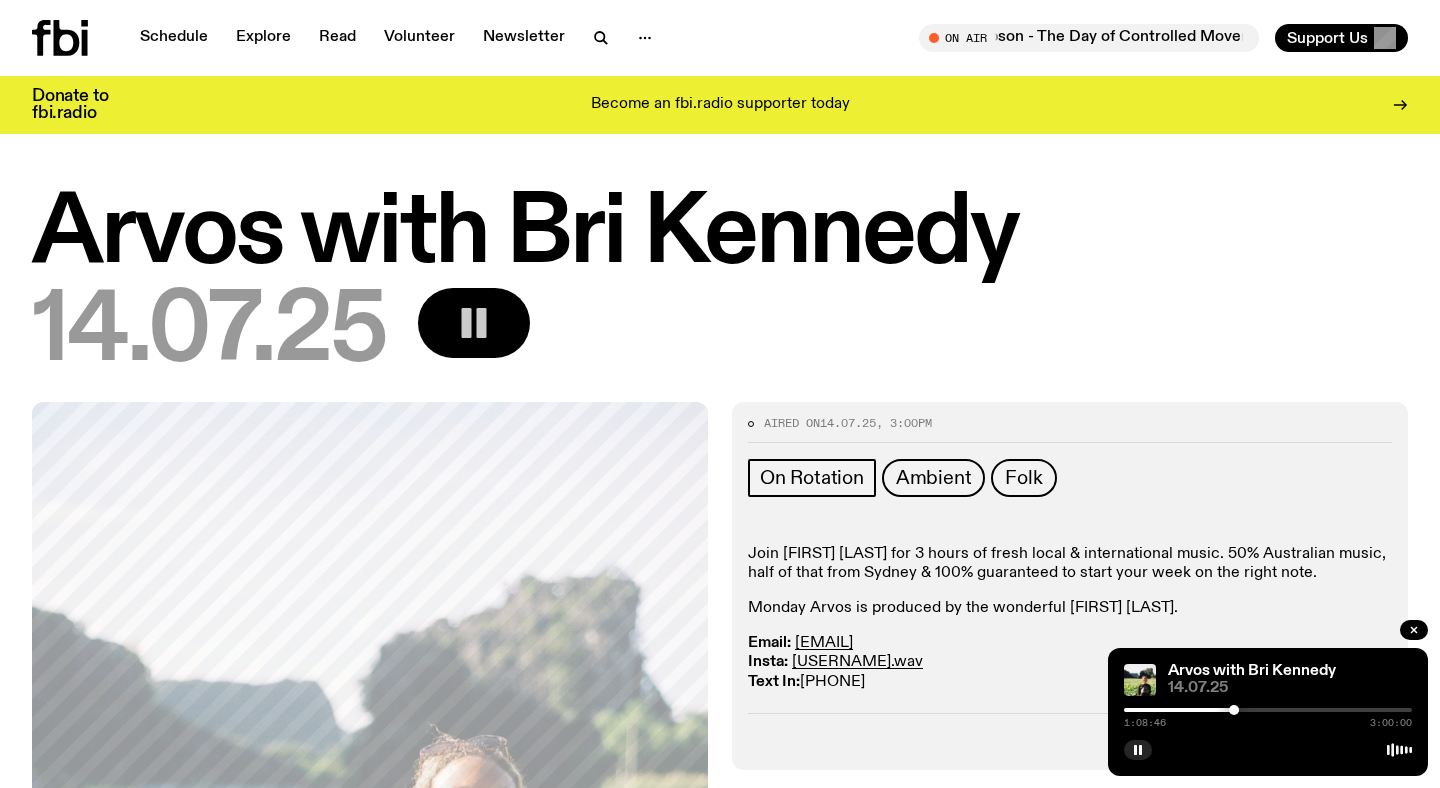 click at bounding box center [1268, 710] 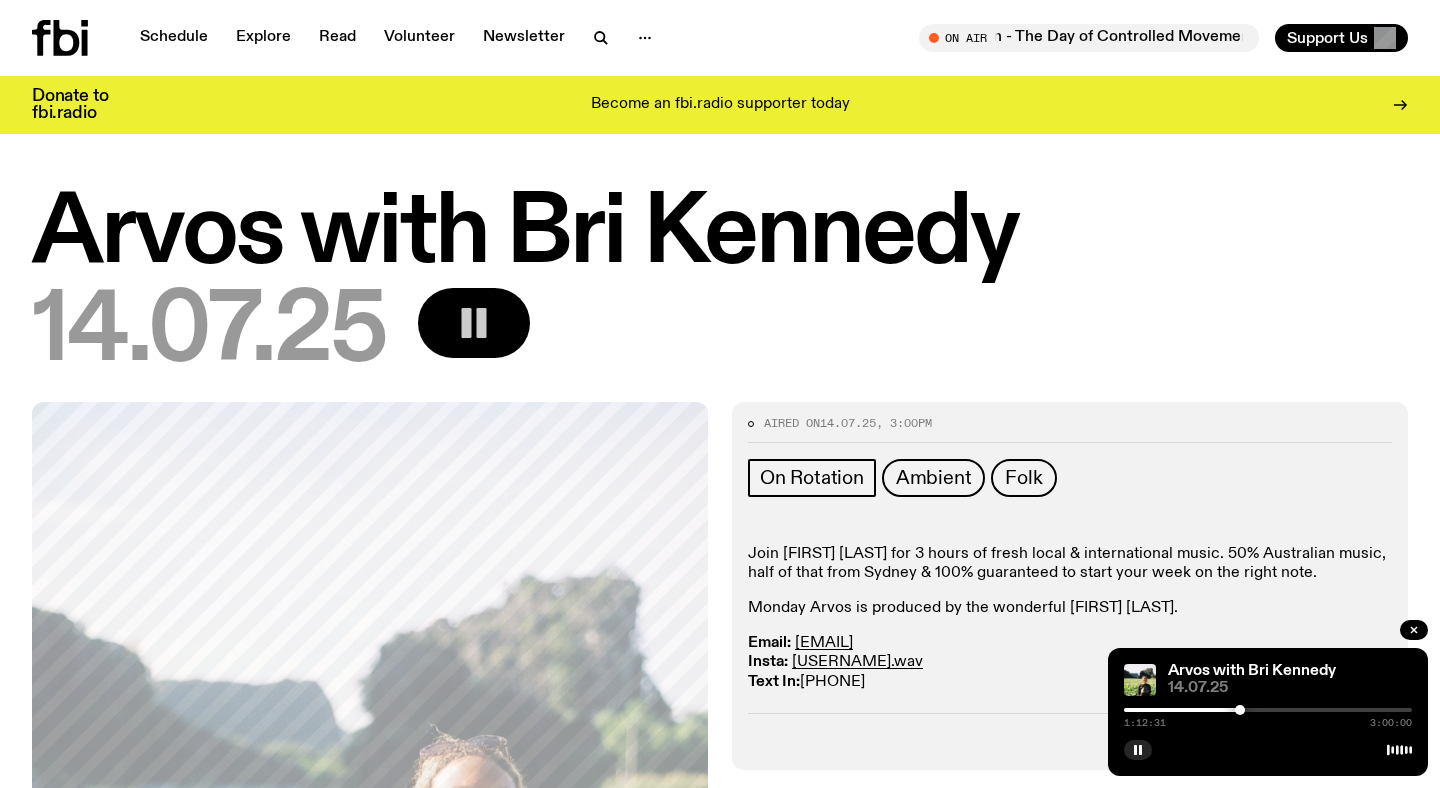 click at bounding box center (1268, 710) 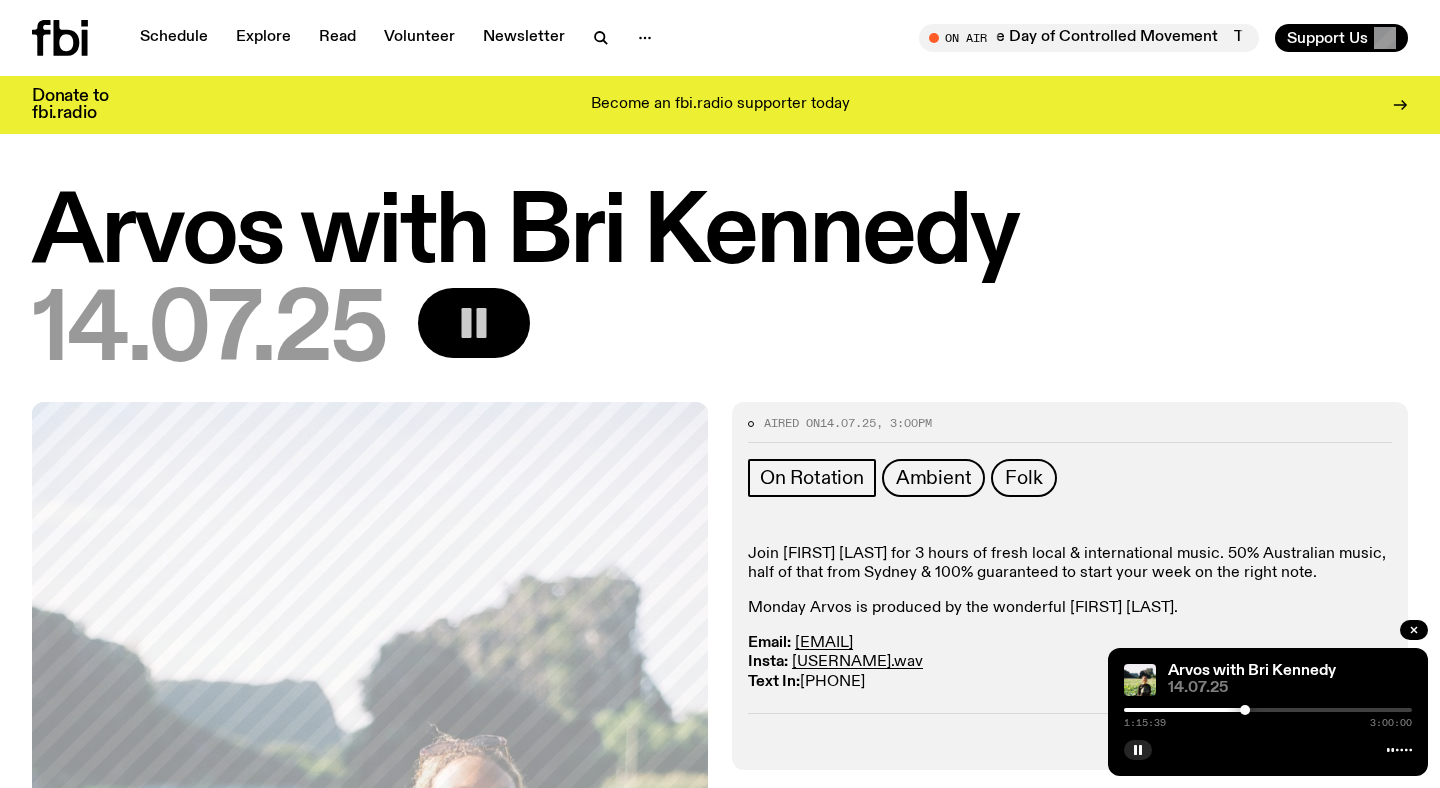 click at bounding box center (1268, 710) 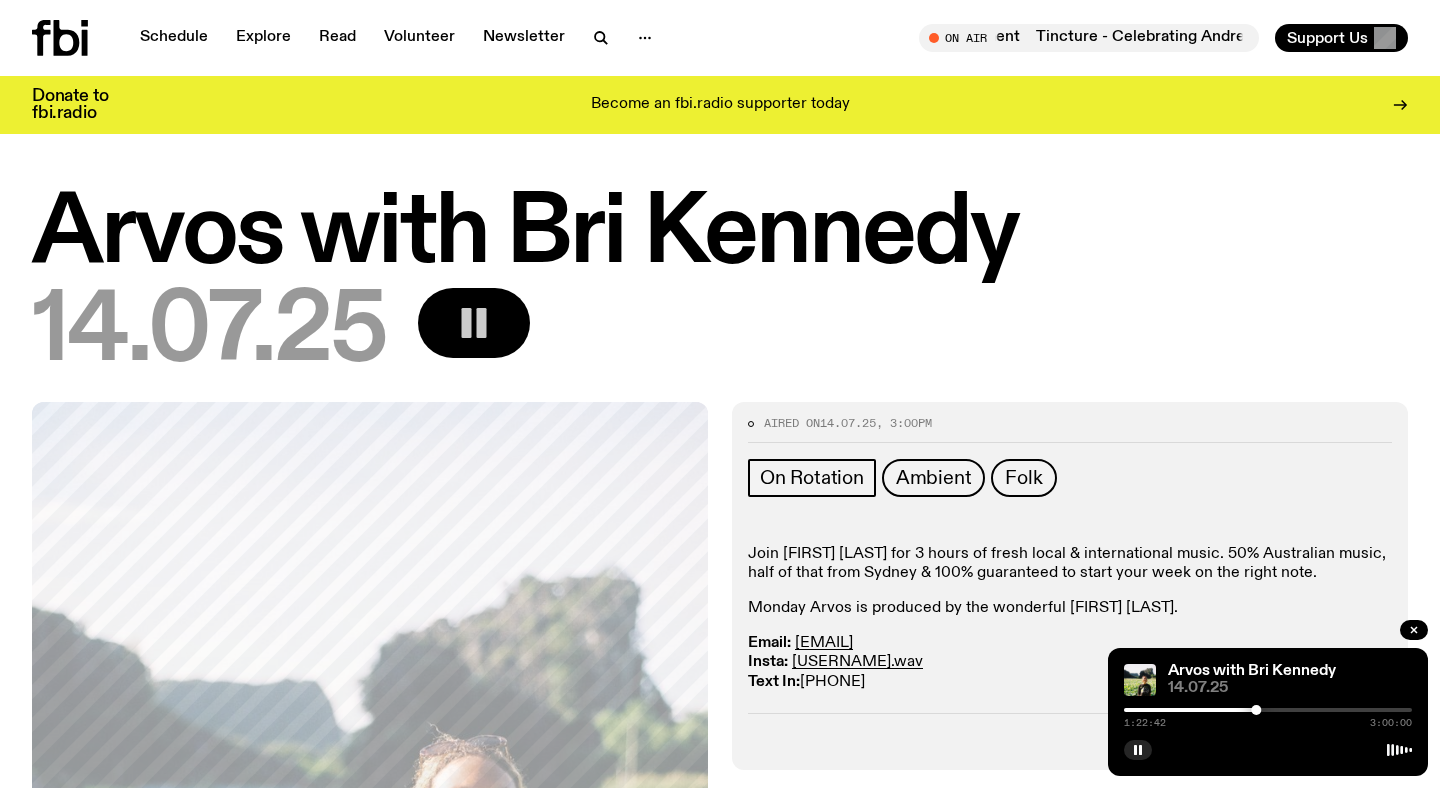 click at bounding box center (1268, 710) 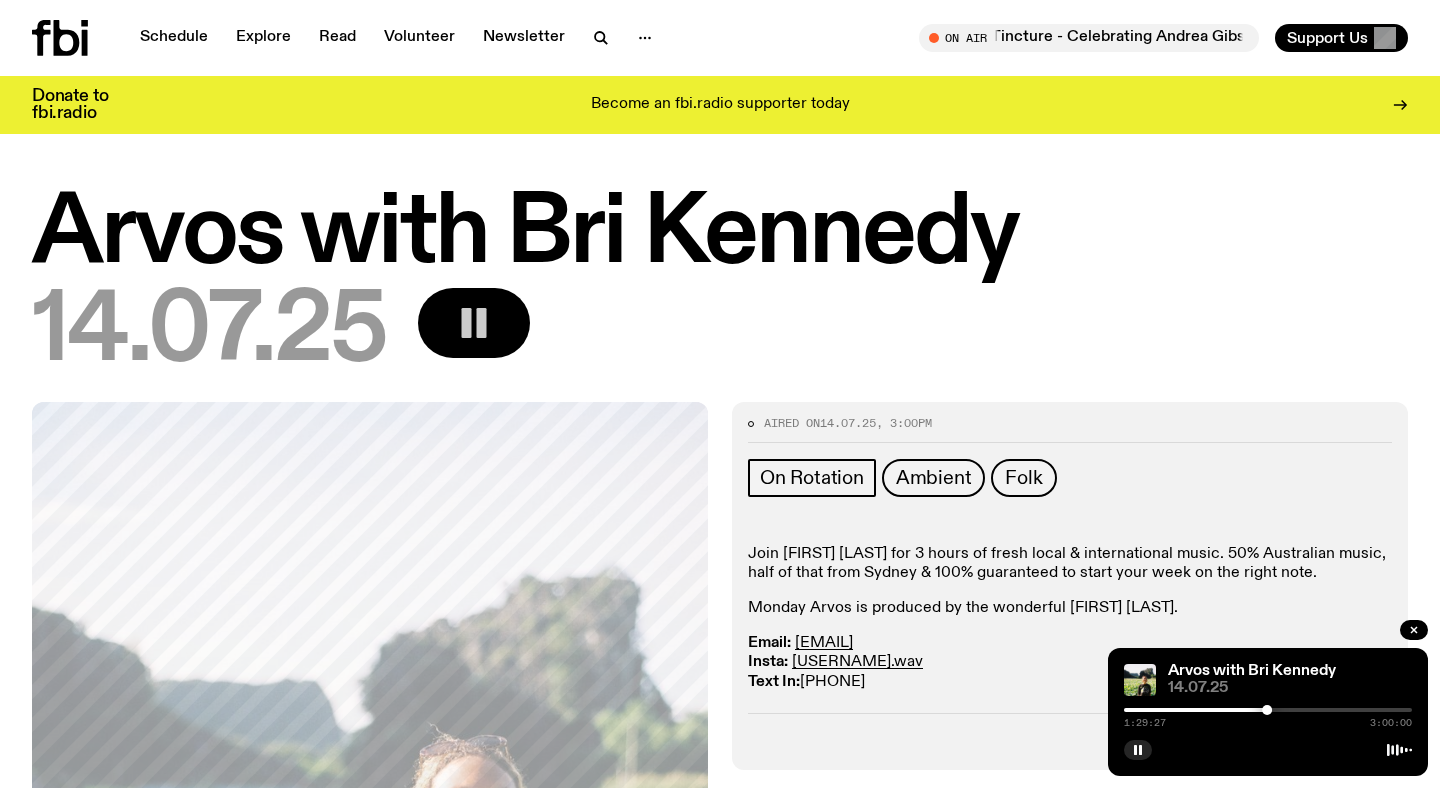click at bounding box center [1268, 710] 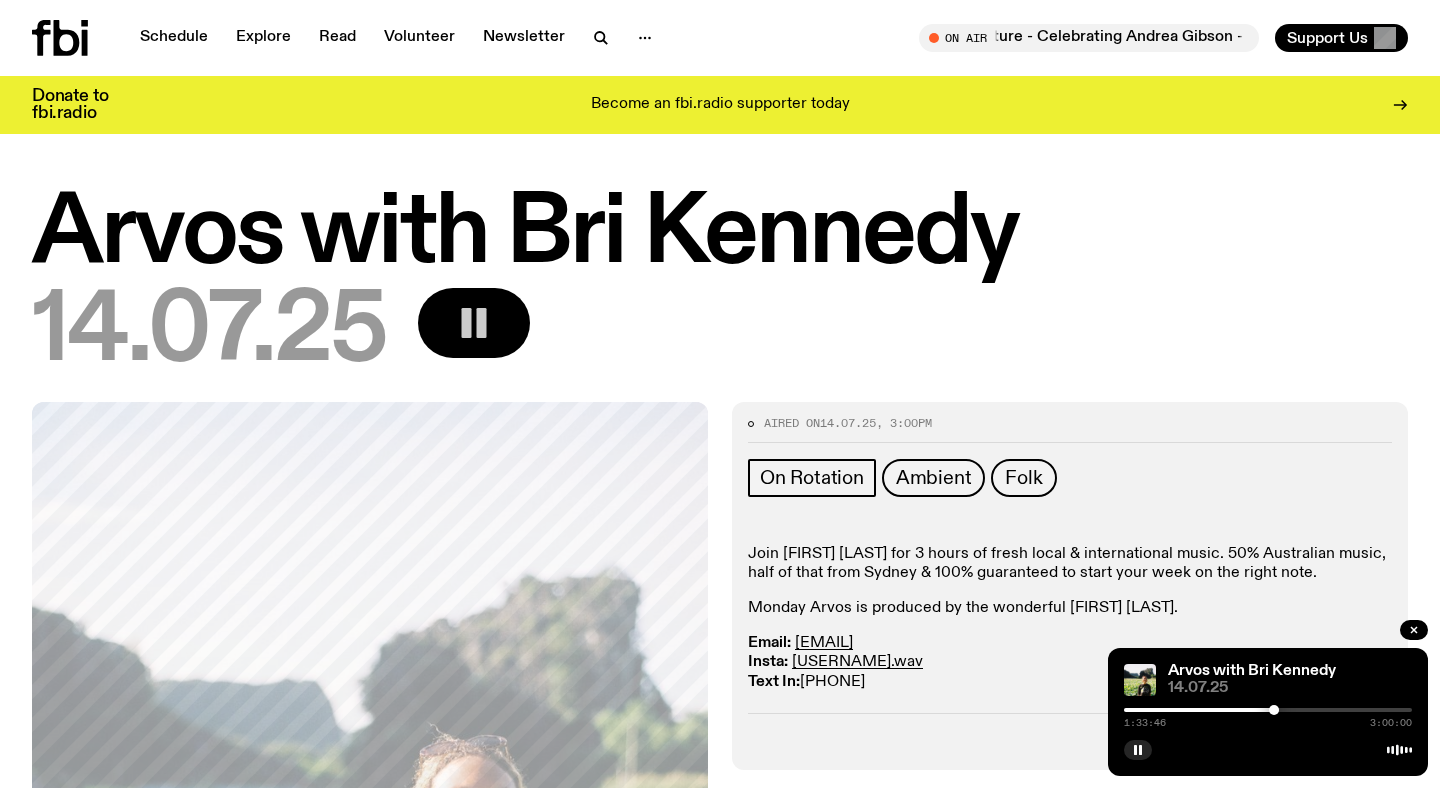 click at bounding box center [1268, 710] 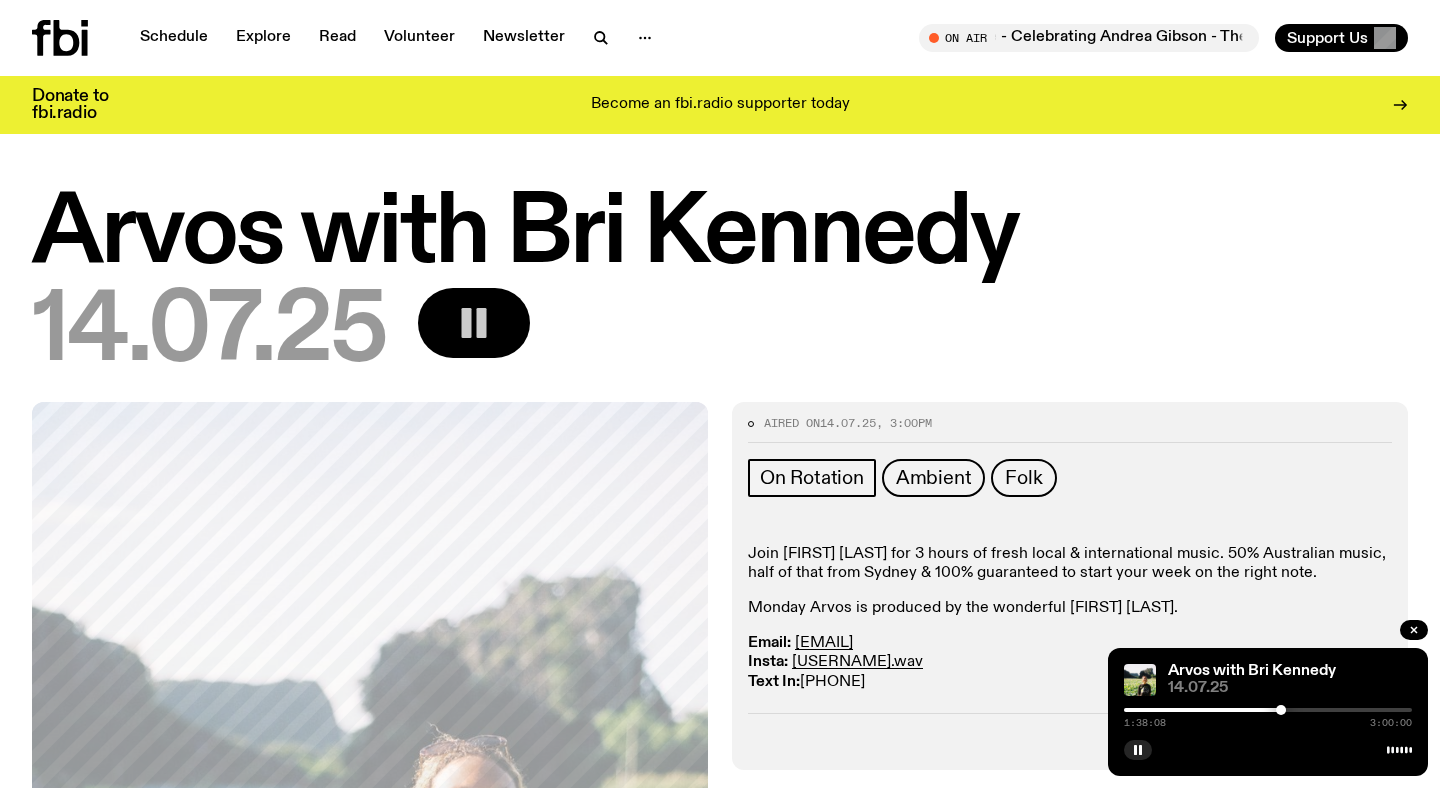 click at bounding box center (1268, 710) 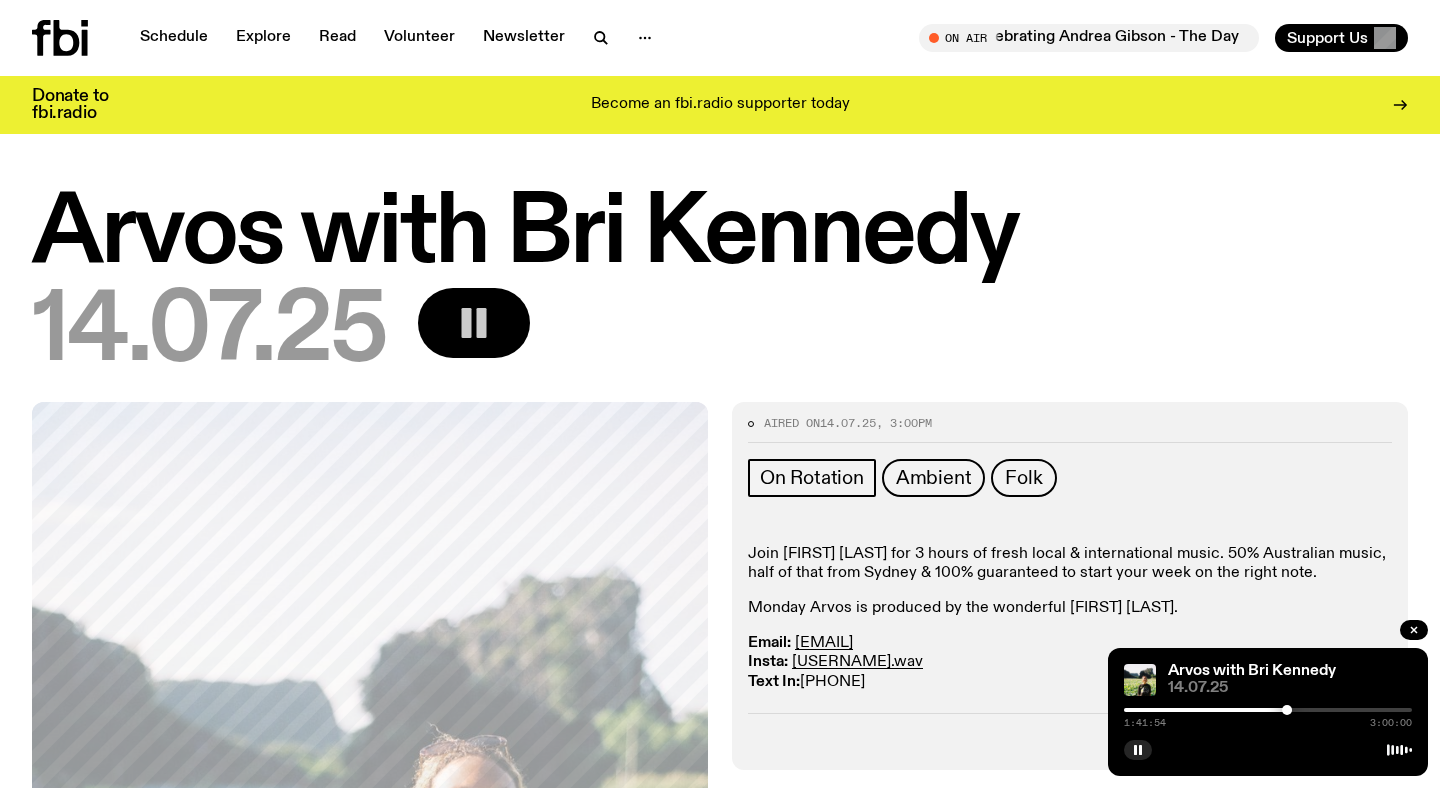 click at bounding box center [1268, 710] 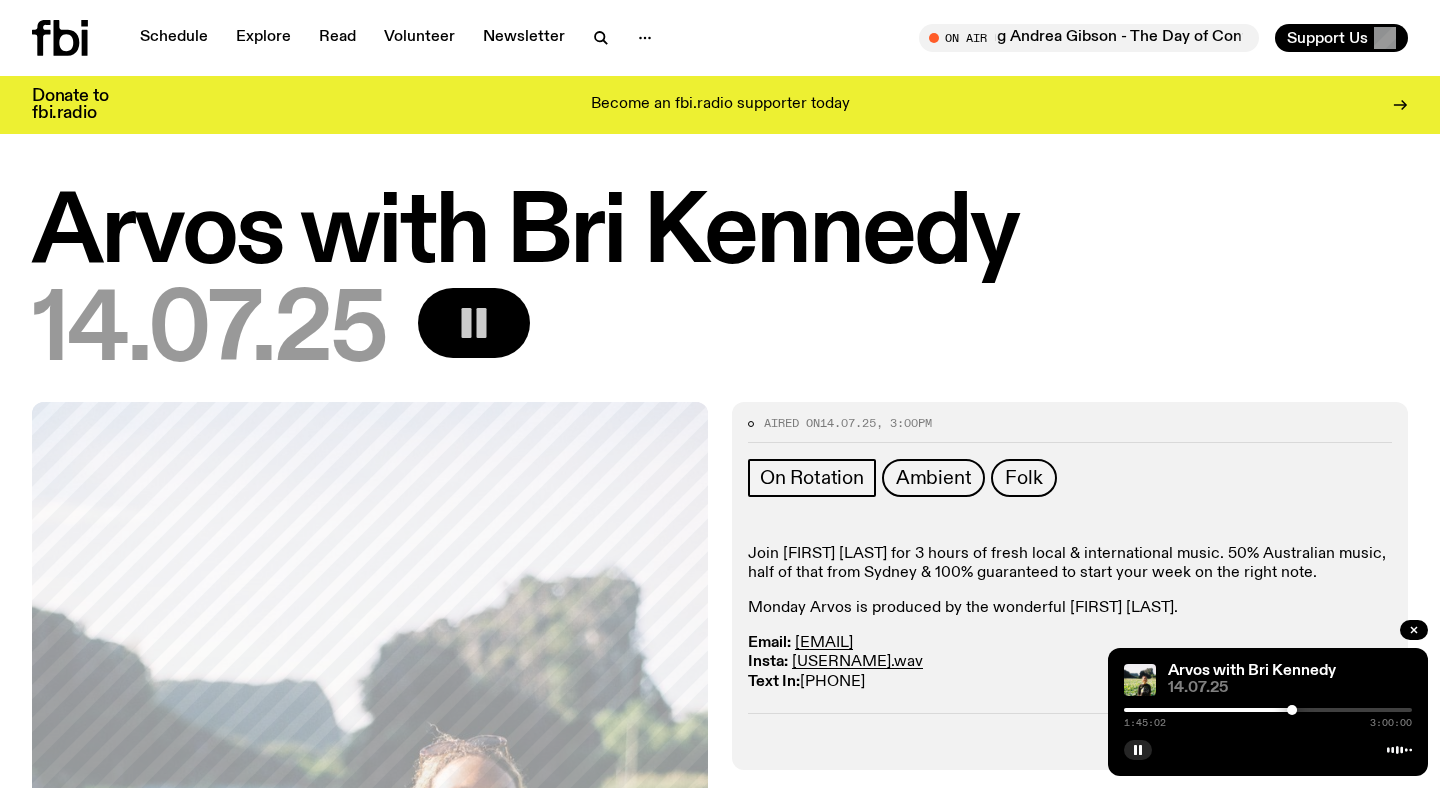 click on "1:45:02 3:00:00" at bounding box center (1268, 716) 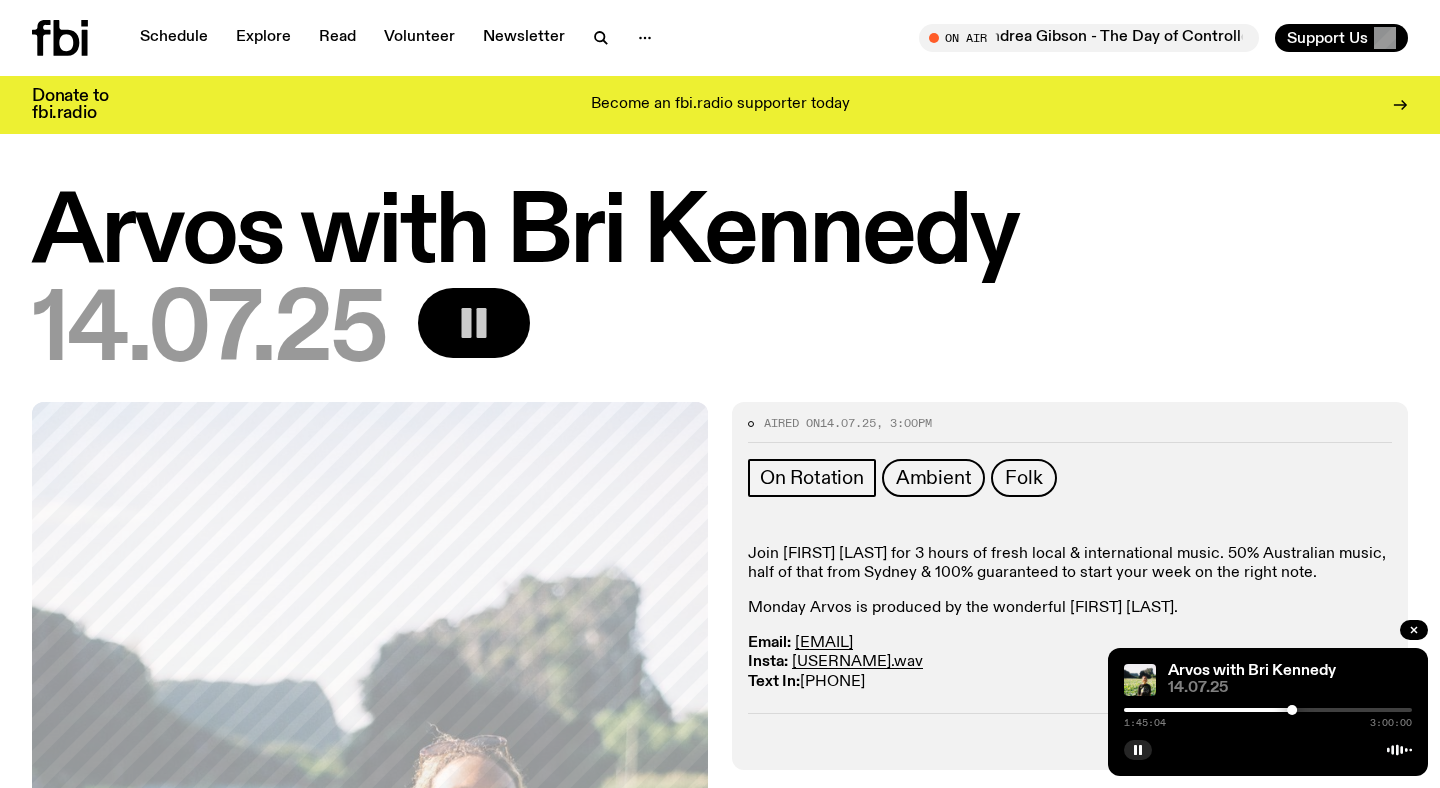 click at bounding box center [1268, 710] 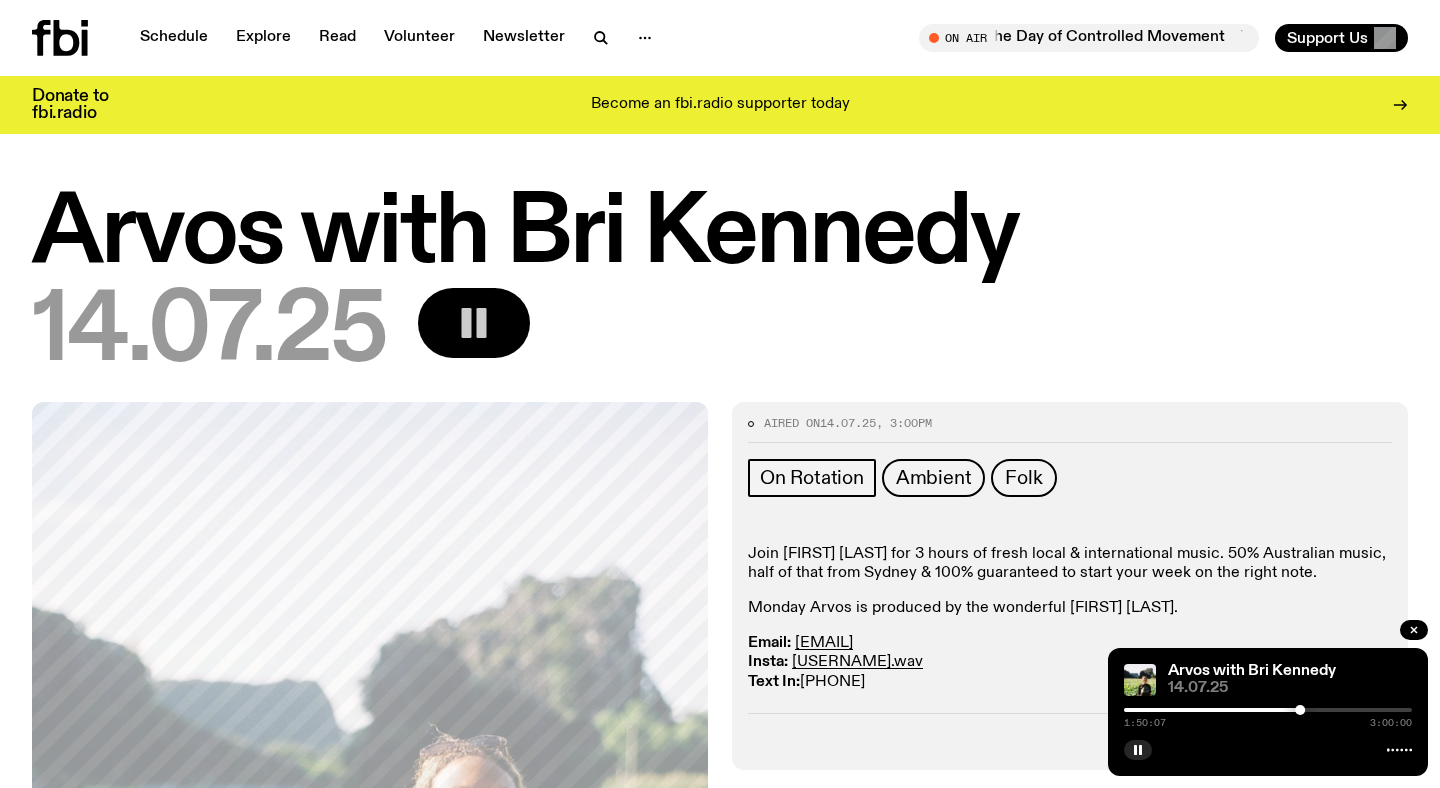 click at bounding box center (1268, 710) 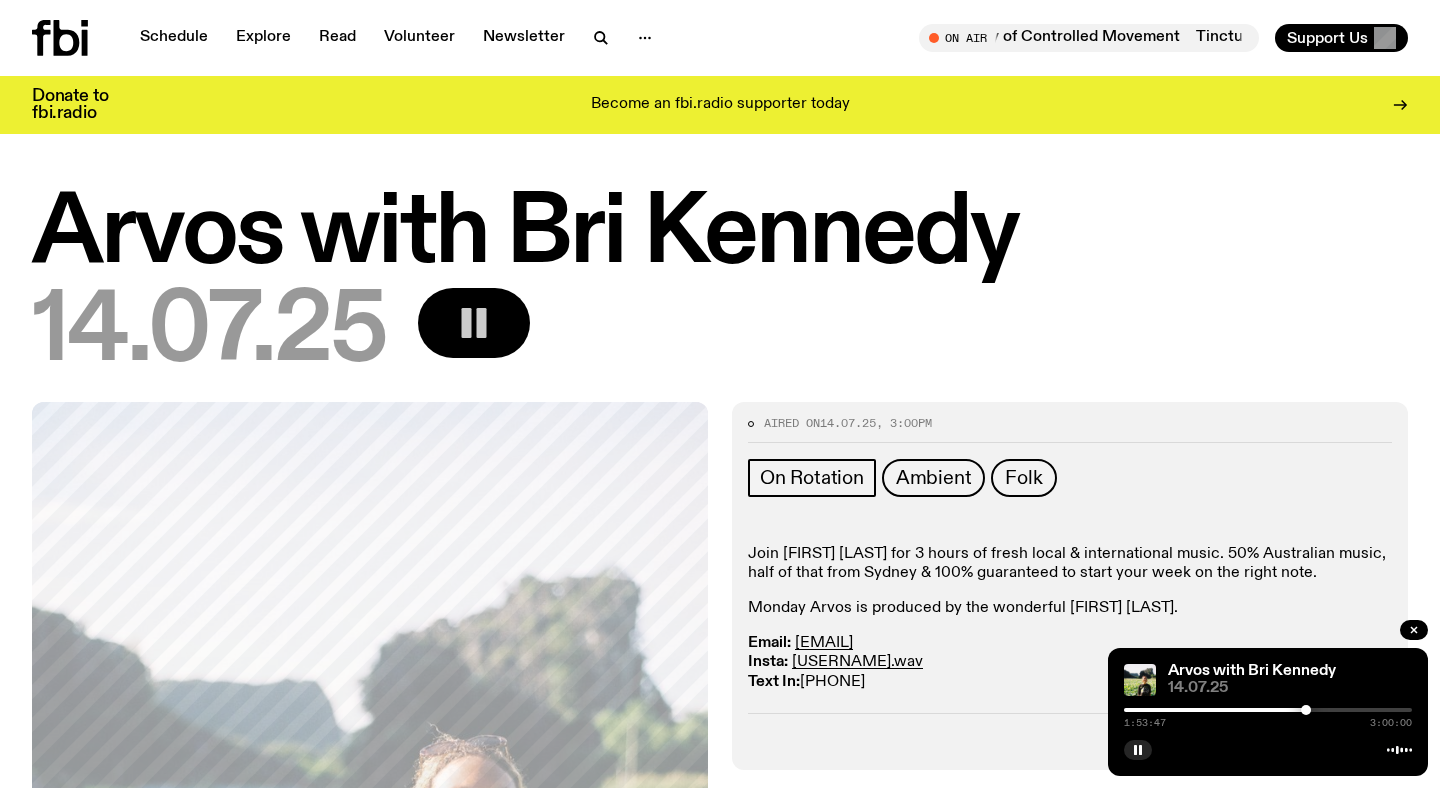 click at bounding box center [1268, 710] 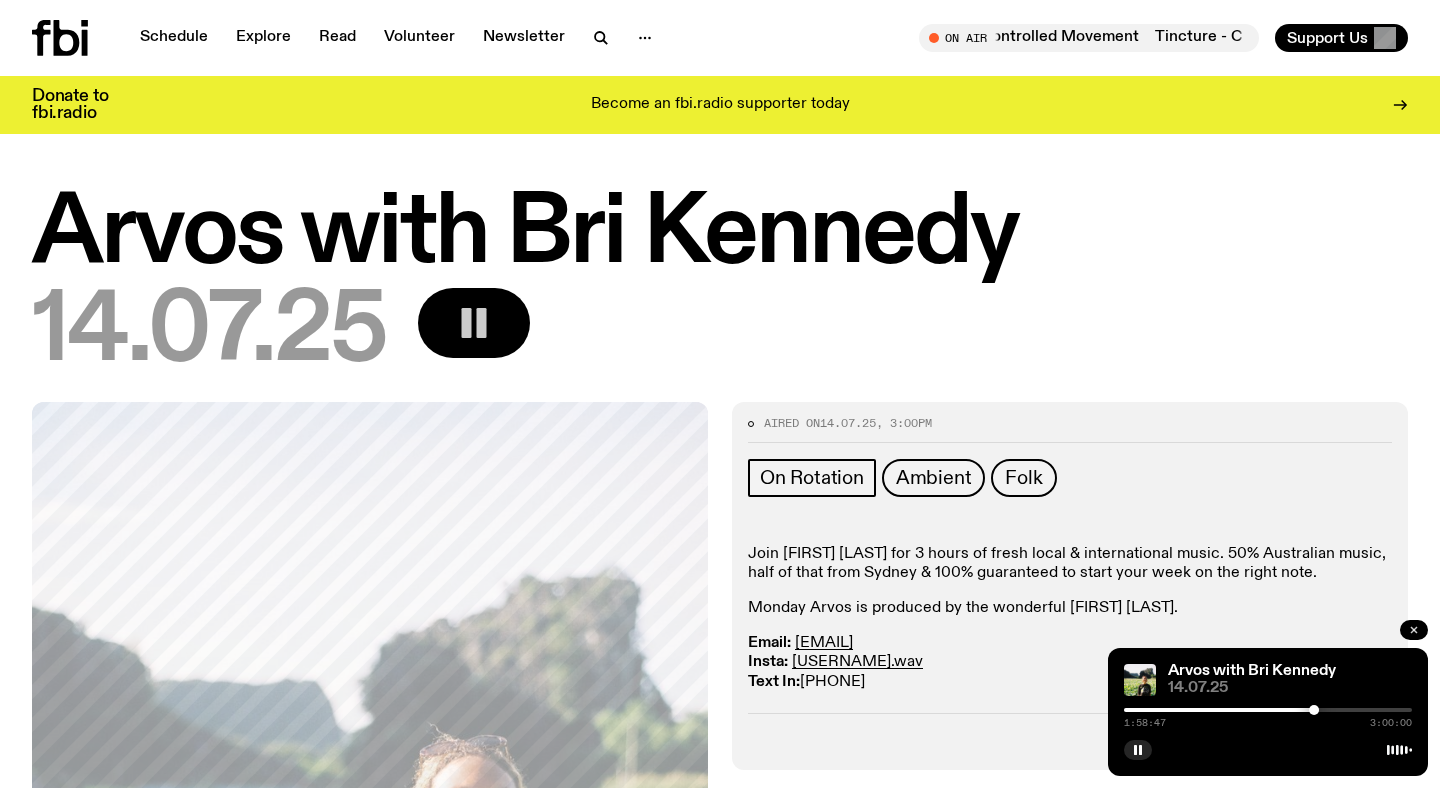 click 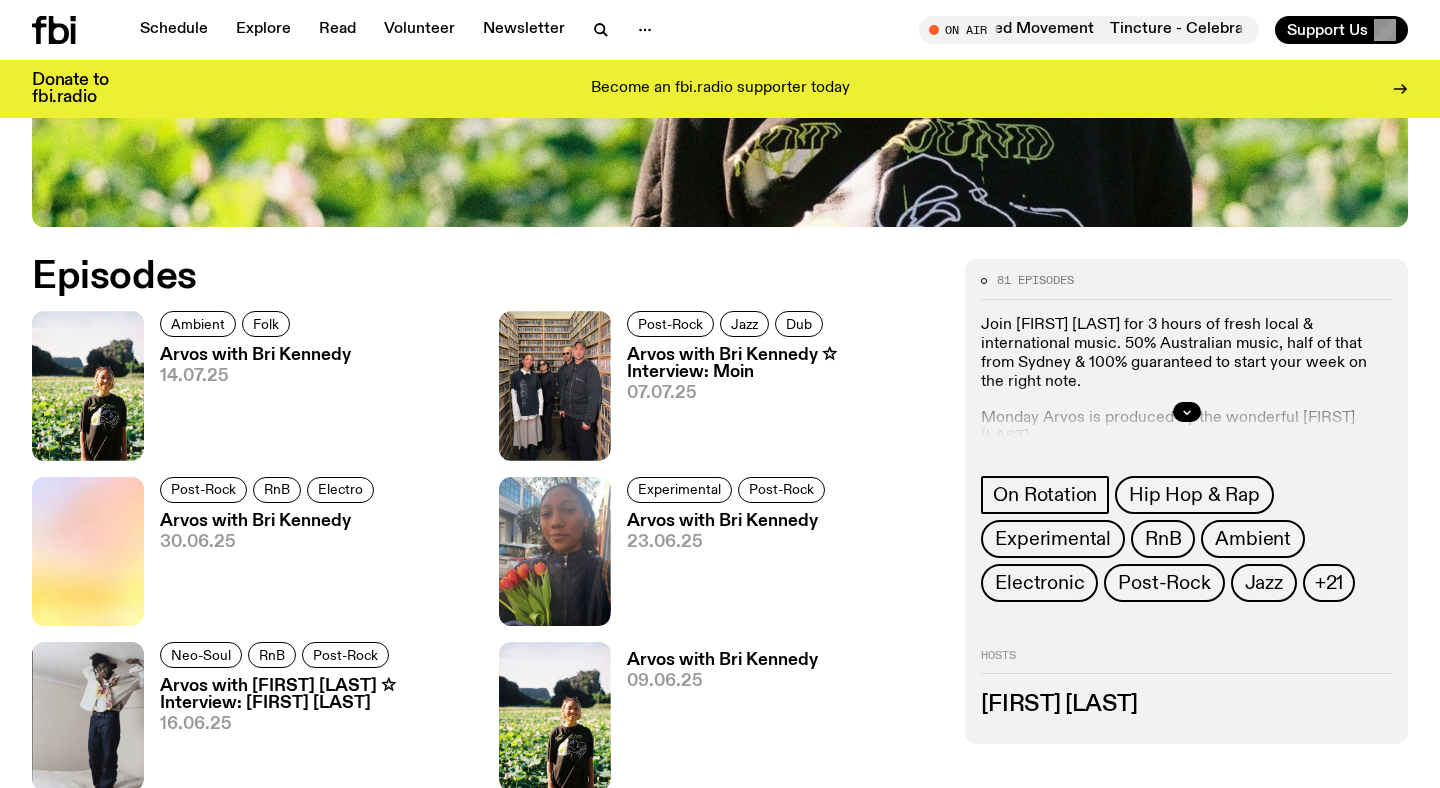 scroll, scrollTop: 830, scrollLeft: 0, axis: vertical 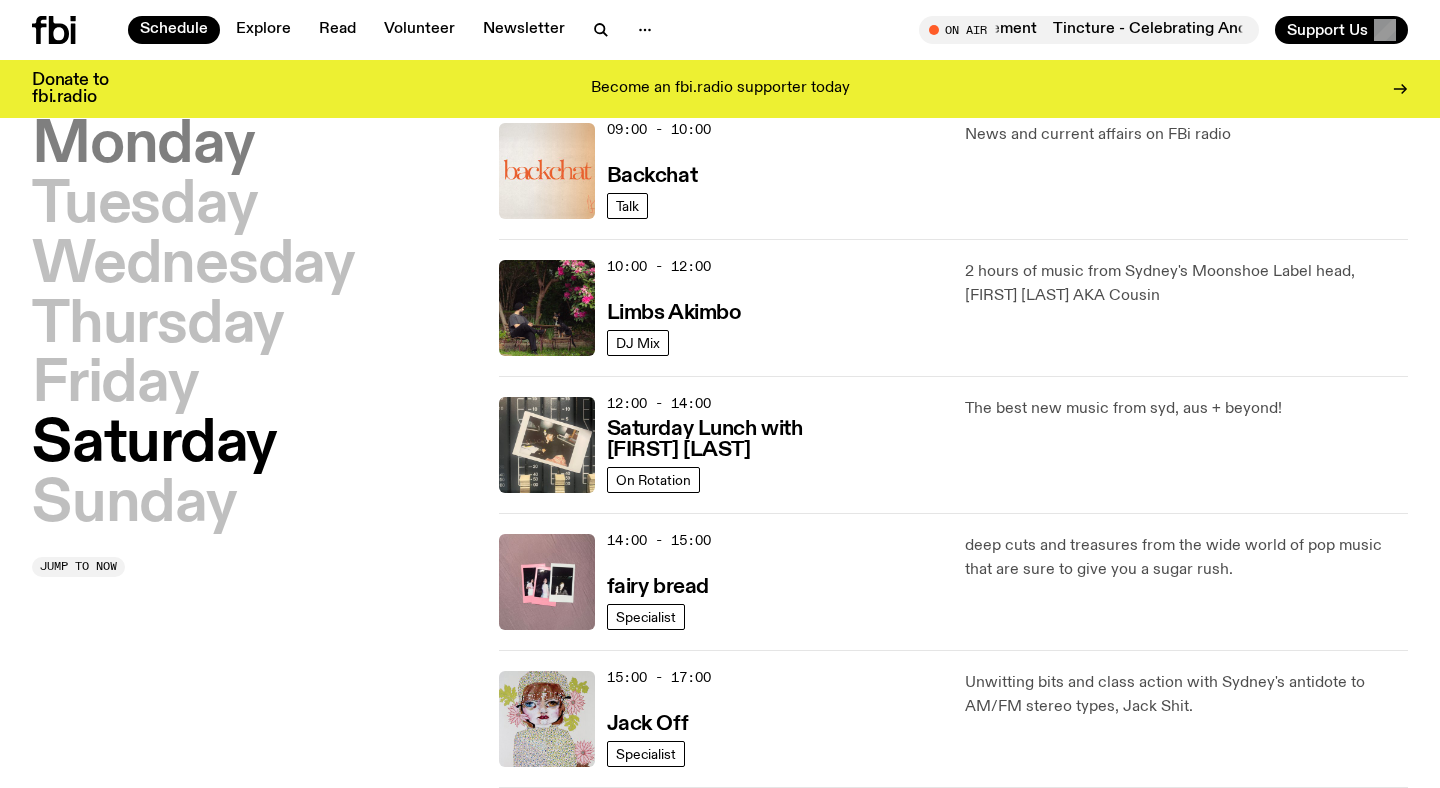 click on "Monday" at bounding box center (143, 146) 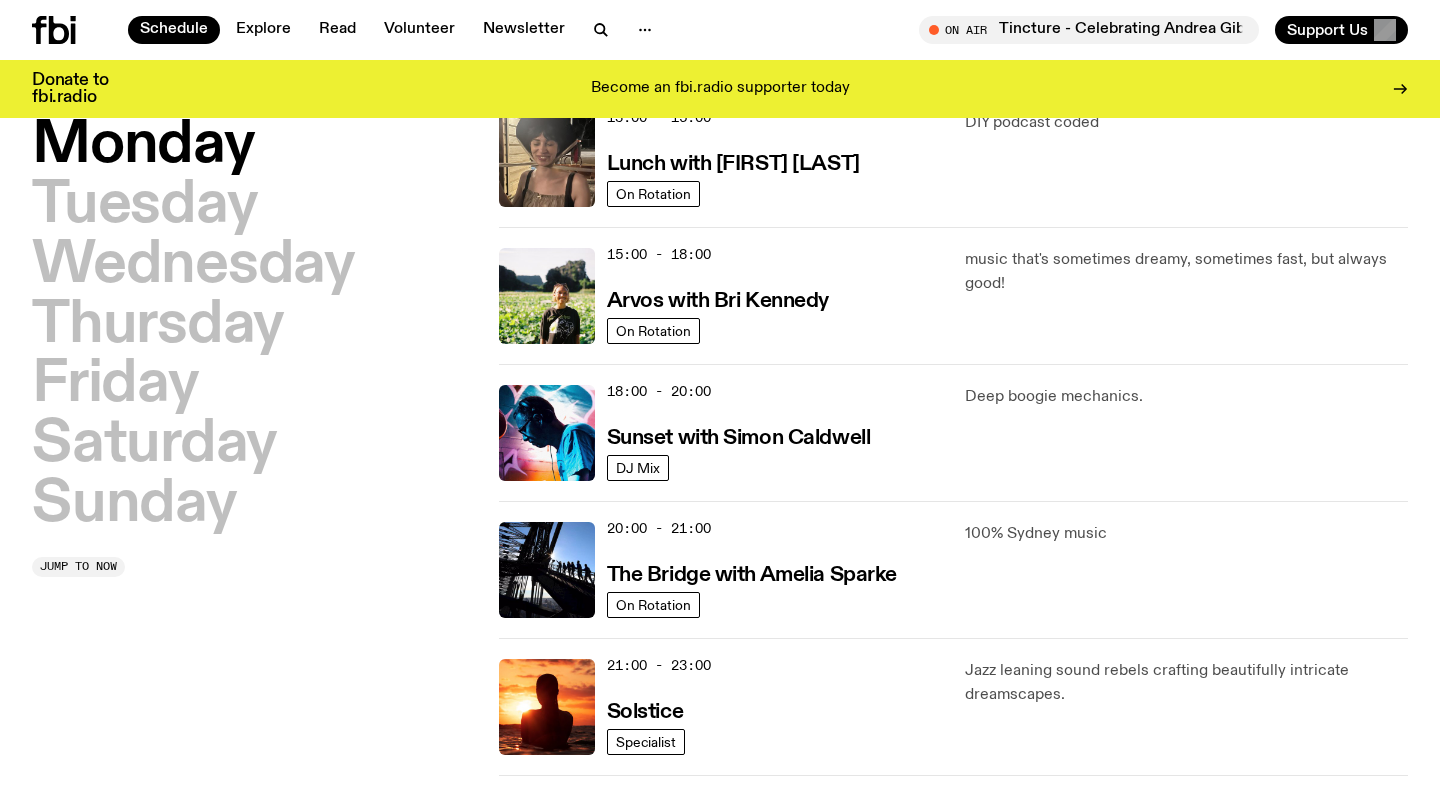 scroll, scrollTop: 636, scrollLeft: 0, axis: vertical 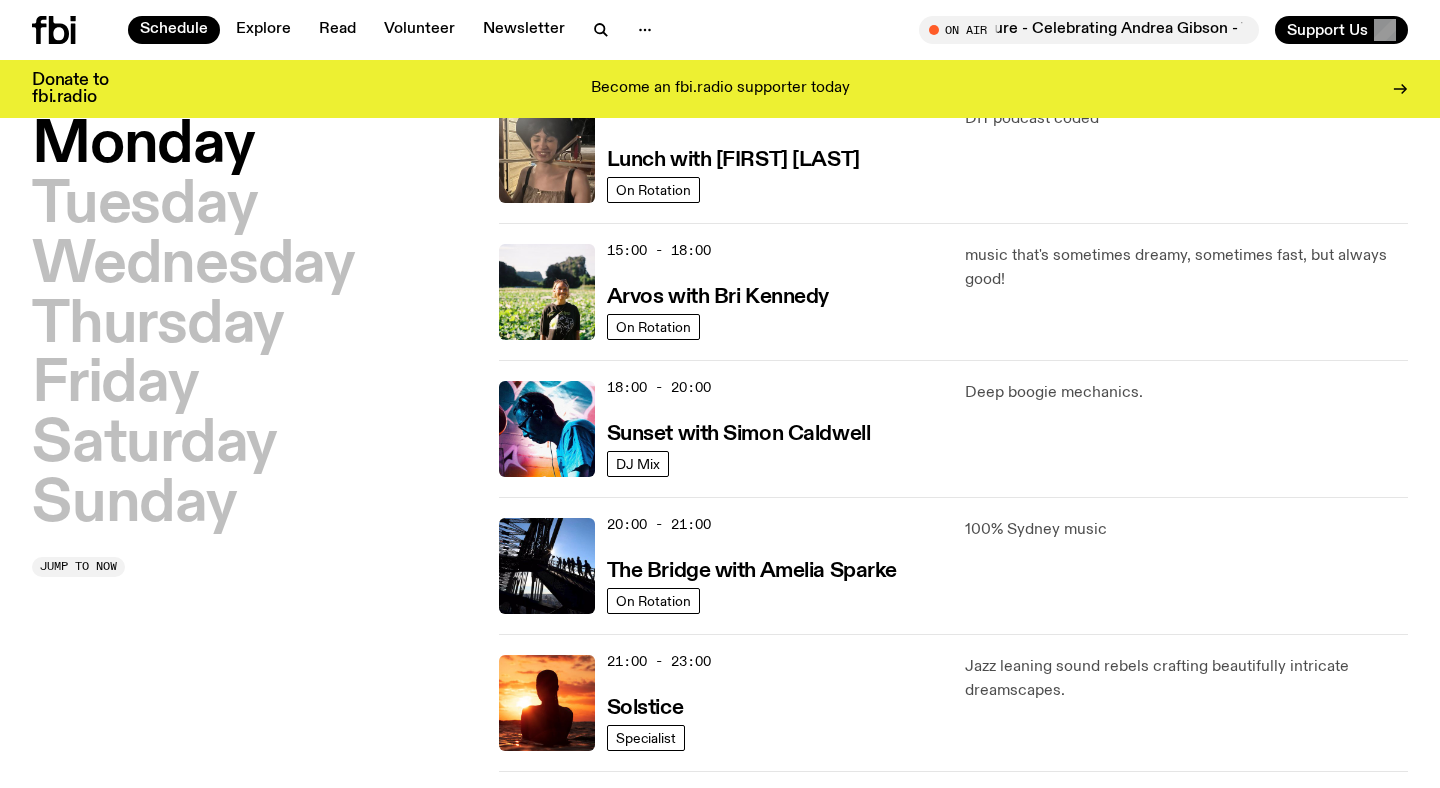 click on "Monday Tuesday Wednesday Thursday Friday Saturday Sunday Jump to now" at bounding box center [253, 348] 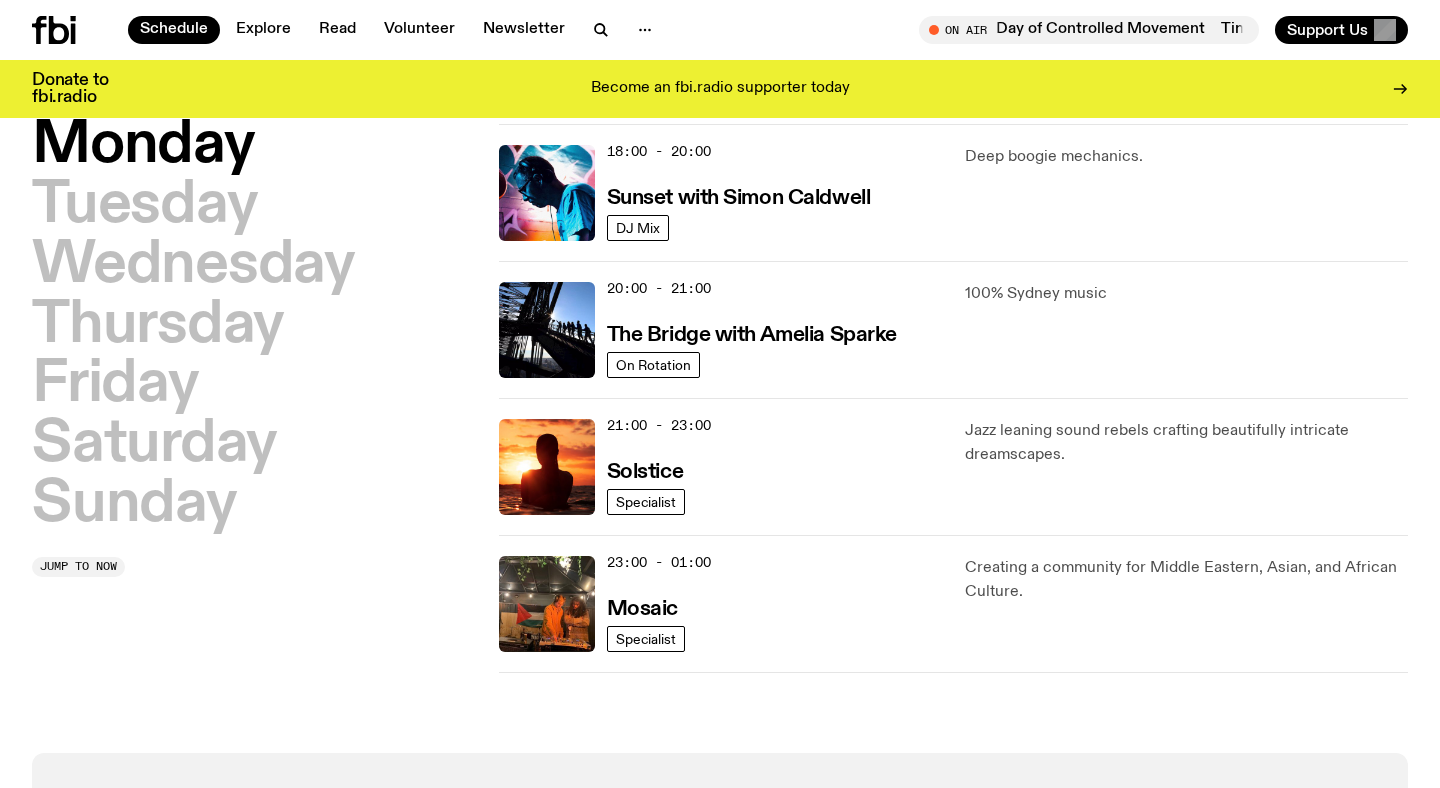 scroll, scrollTop: 875, scrollLeft: 0, axis: vertical 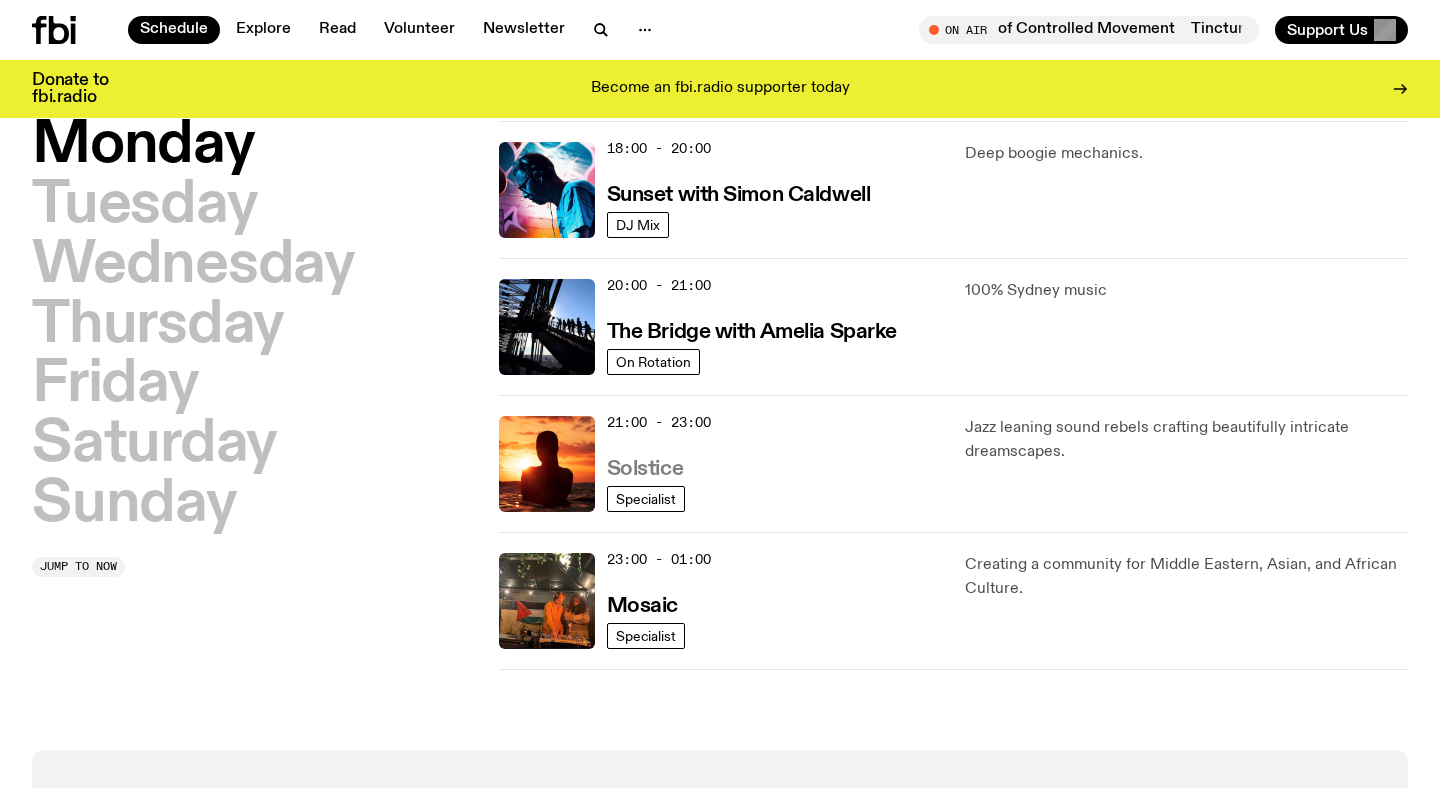click on "Solstice" at bounding box center (645, 469) 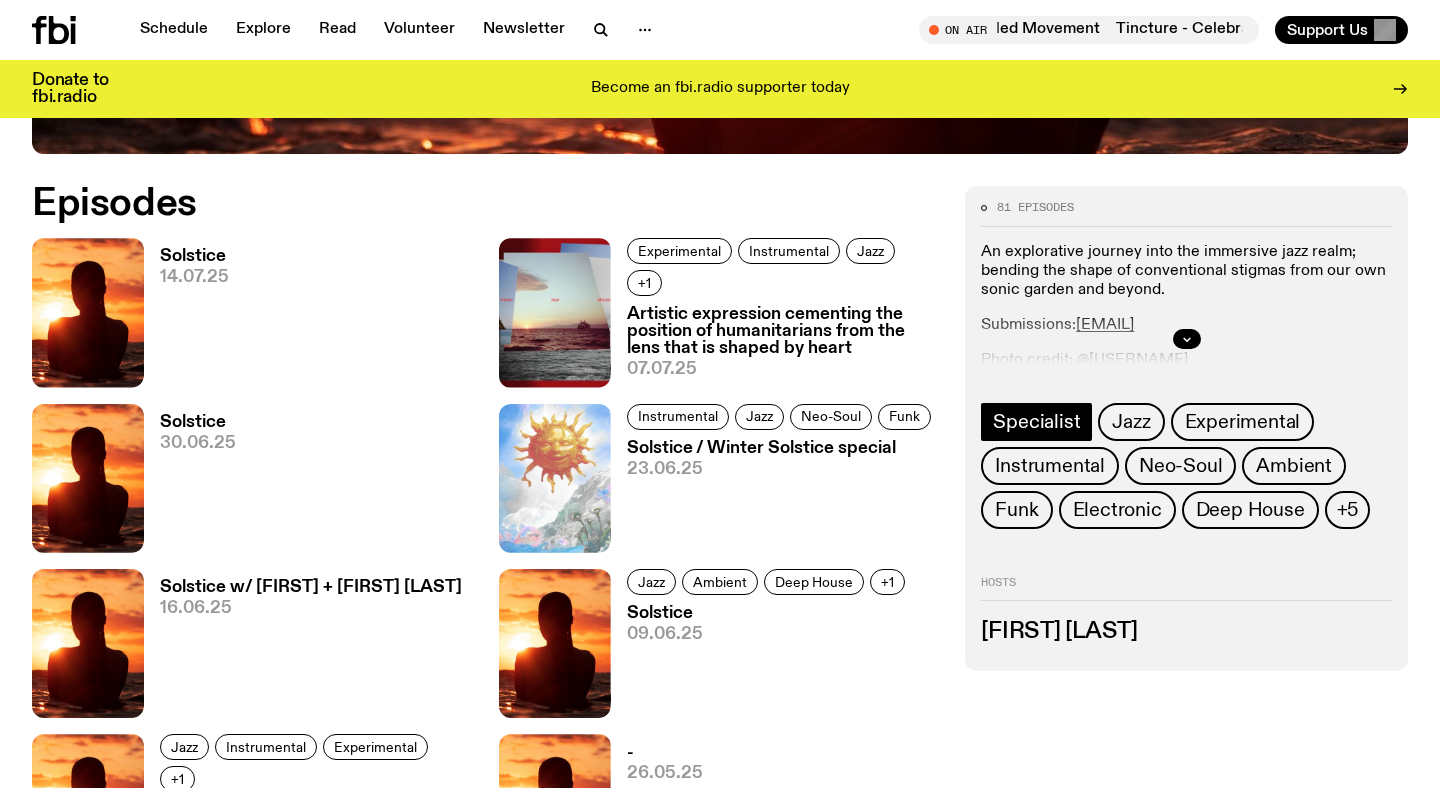 scroll, scrollTop: 914, scrollLeft: 0, axis: vertical 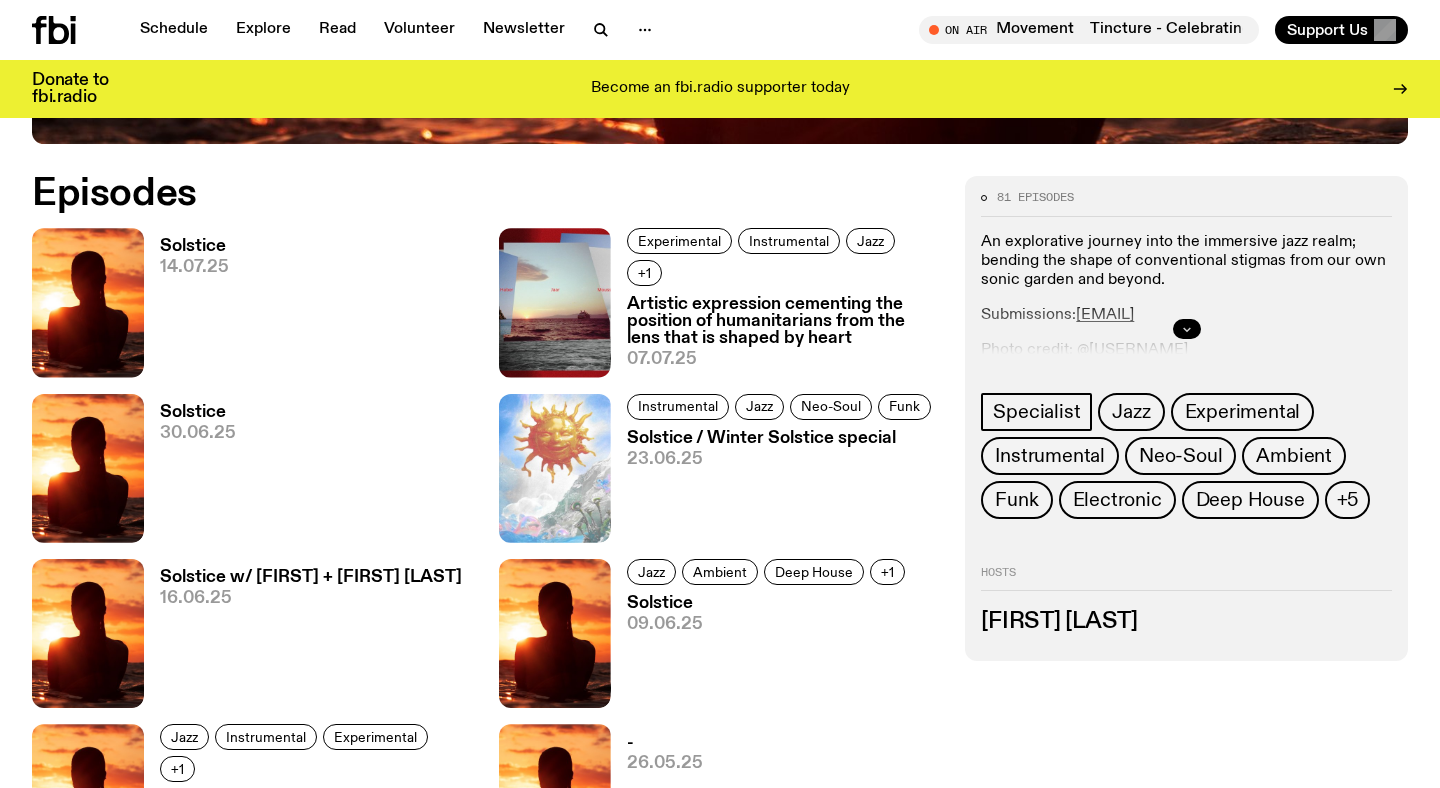click 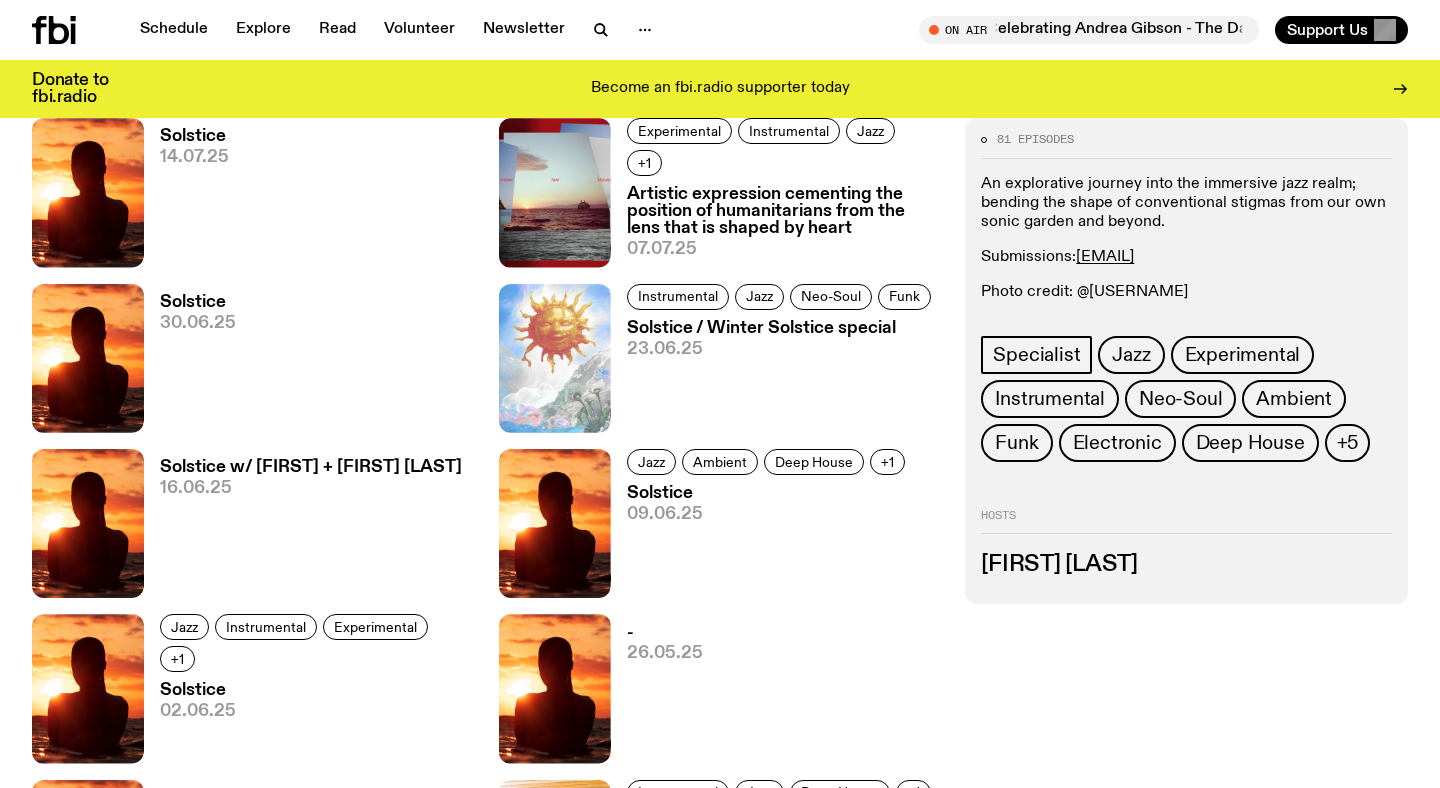 scroll, scrollTop: 1019, scrollLeft: 0, axis: vertical 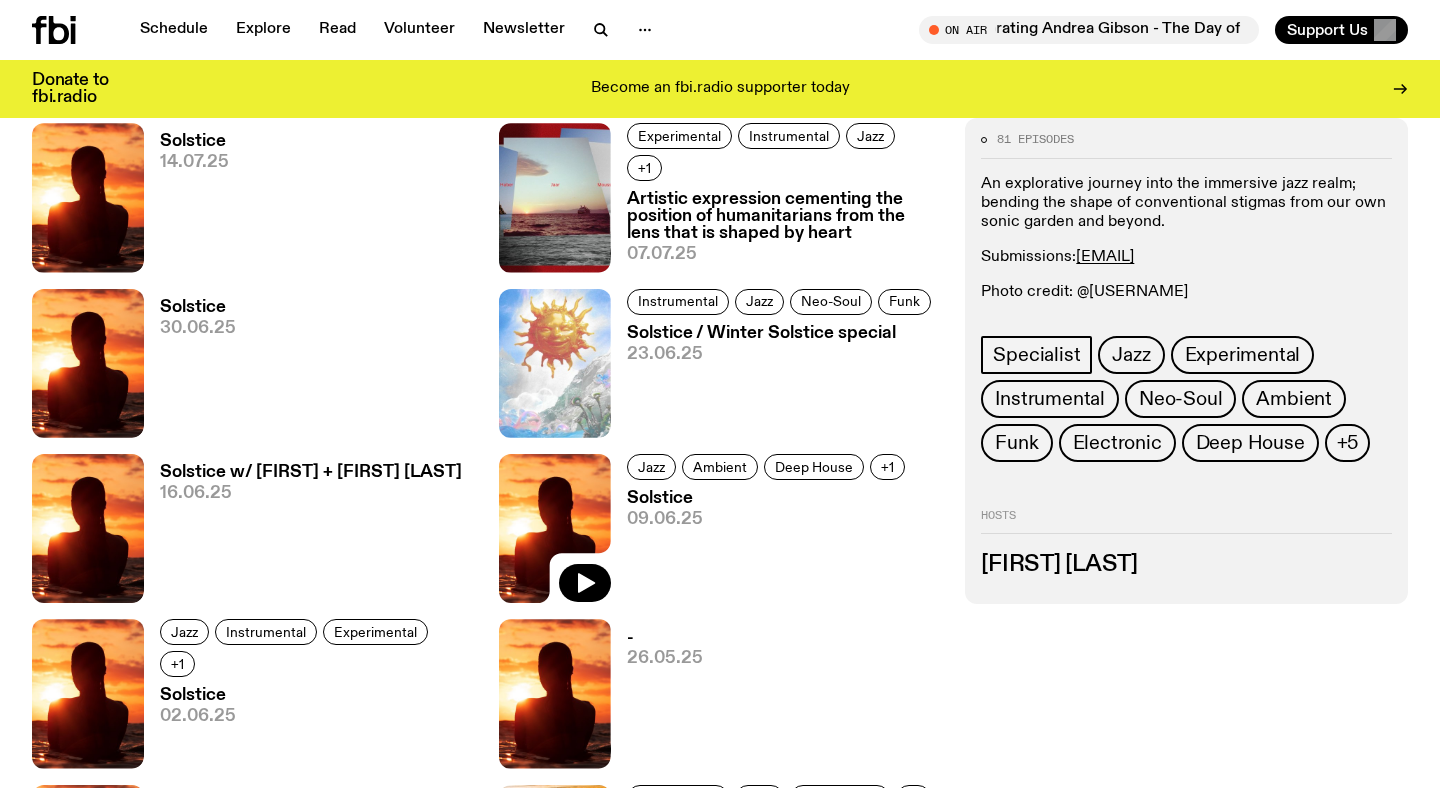 click 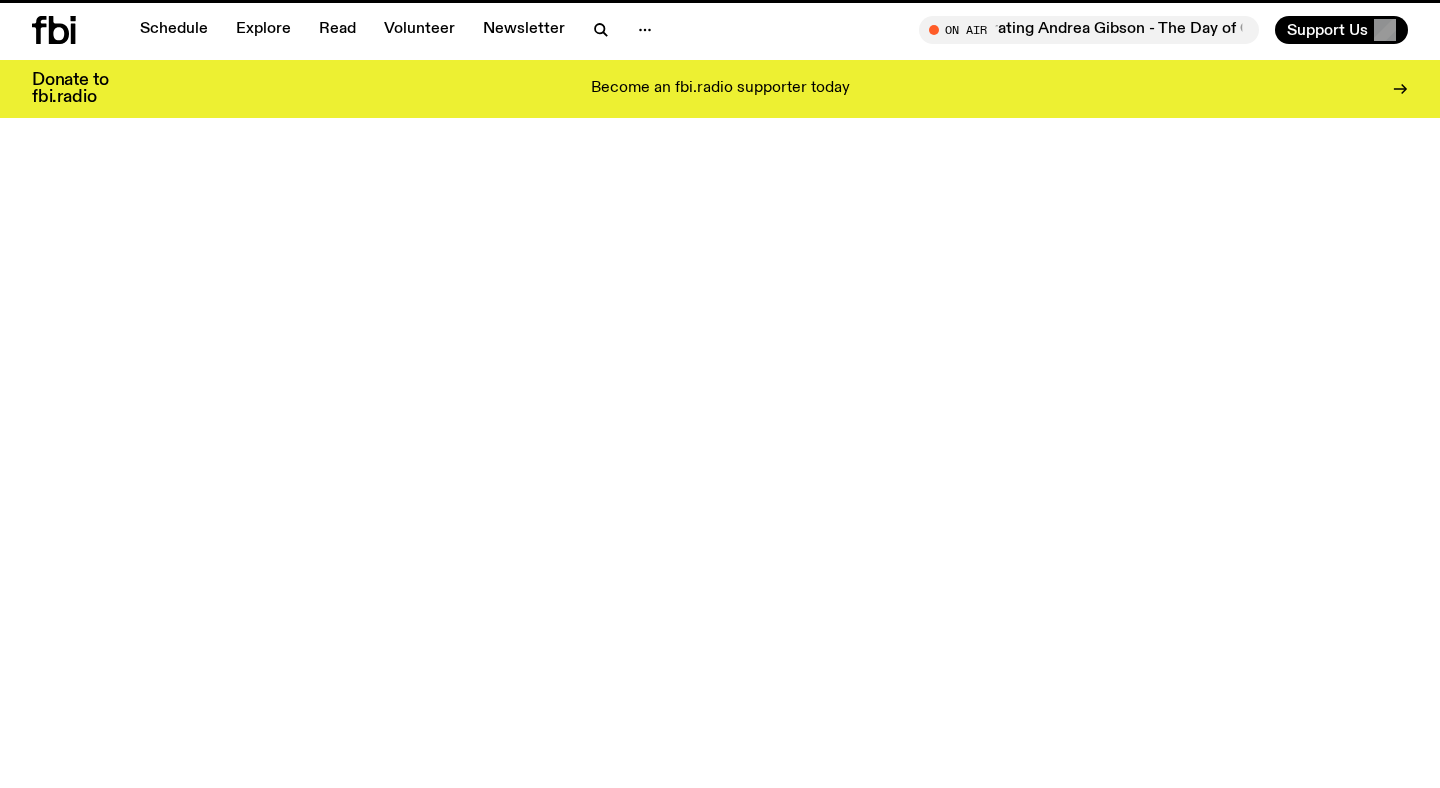 scroll, scrollTop: 0, scrollLeft: 0, axis: both 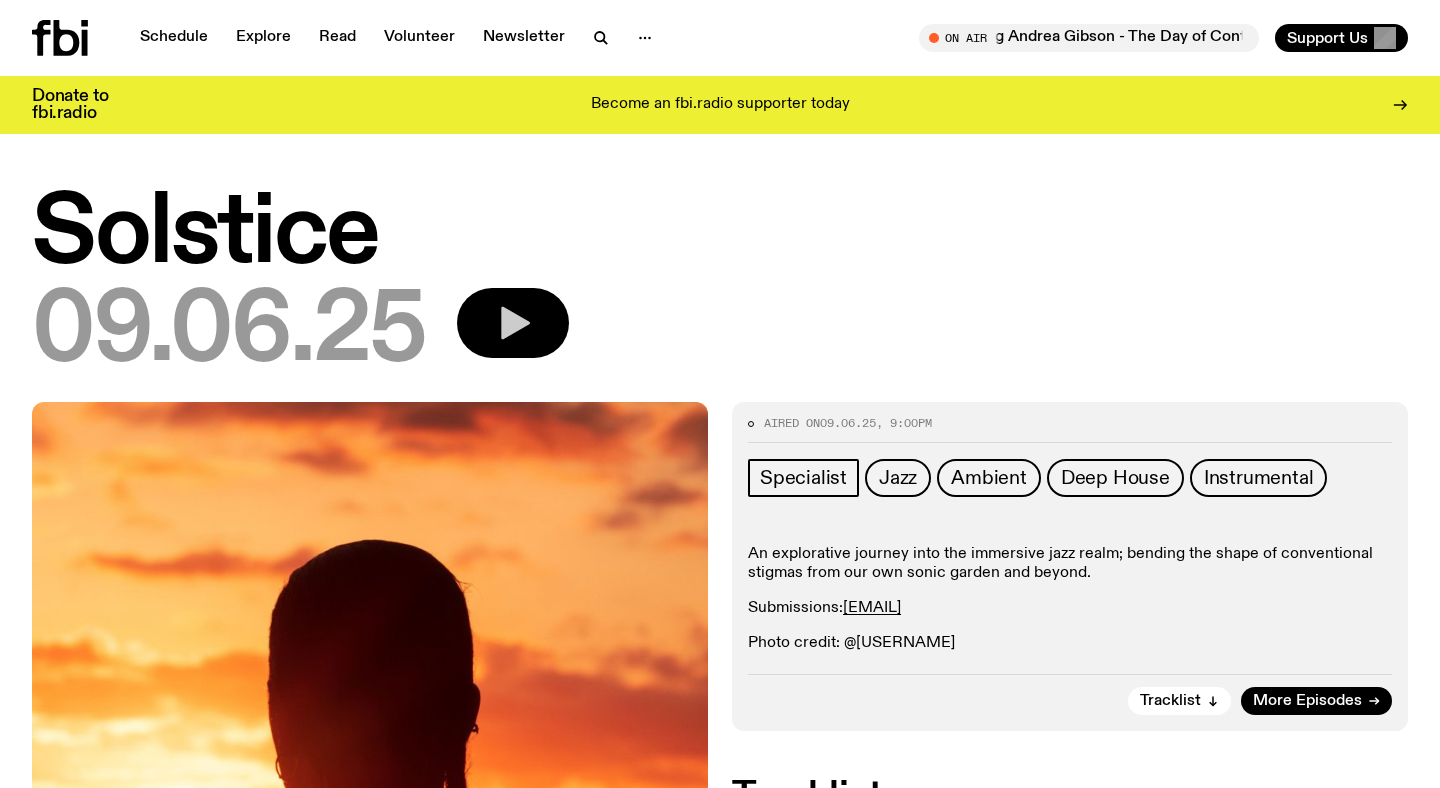 click 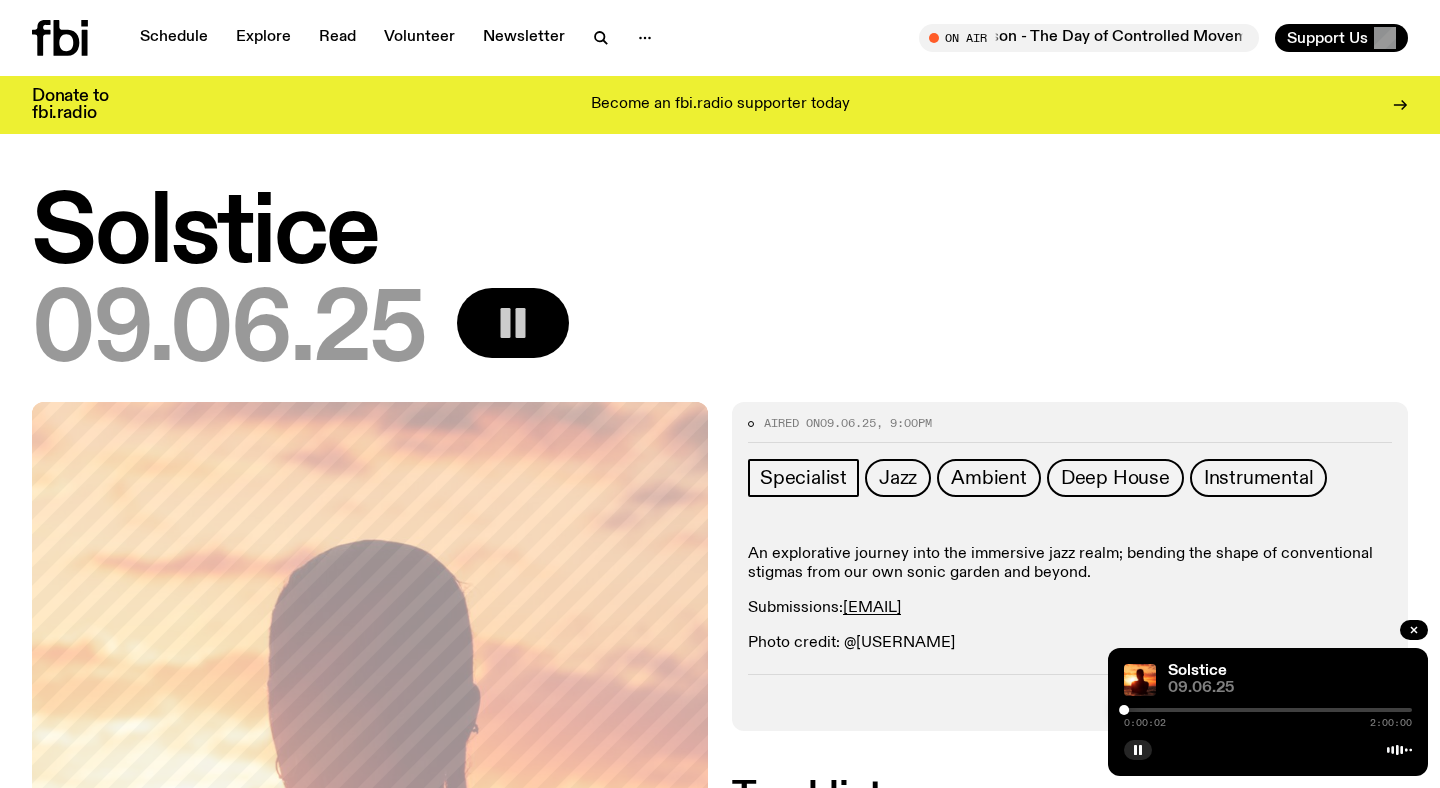 click at bounding box center (1268, 710) 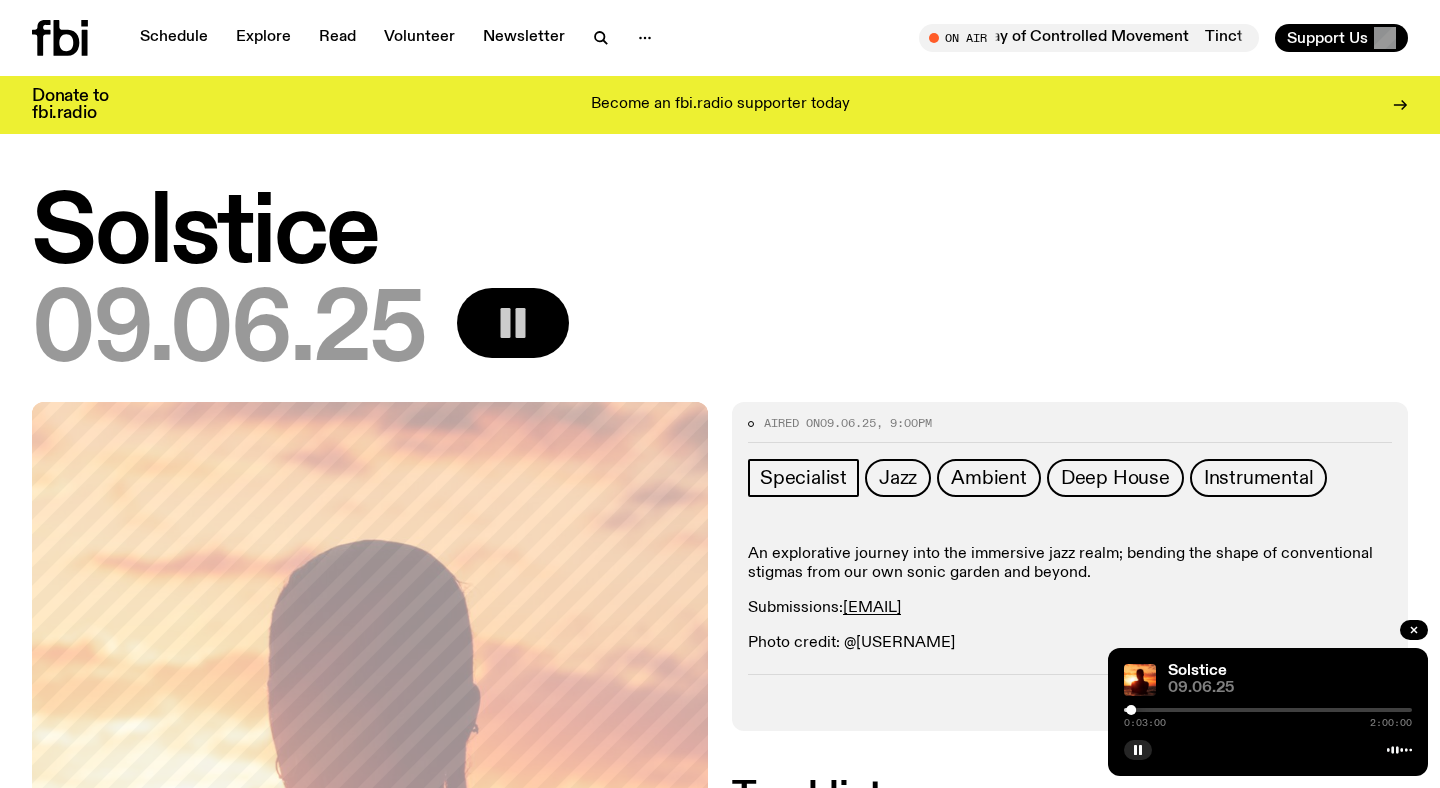 click at bounding box center [1131, 710] 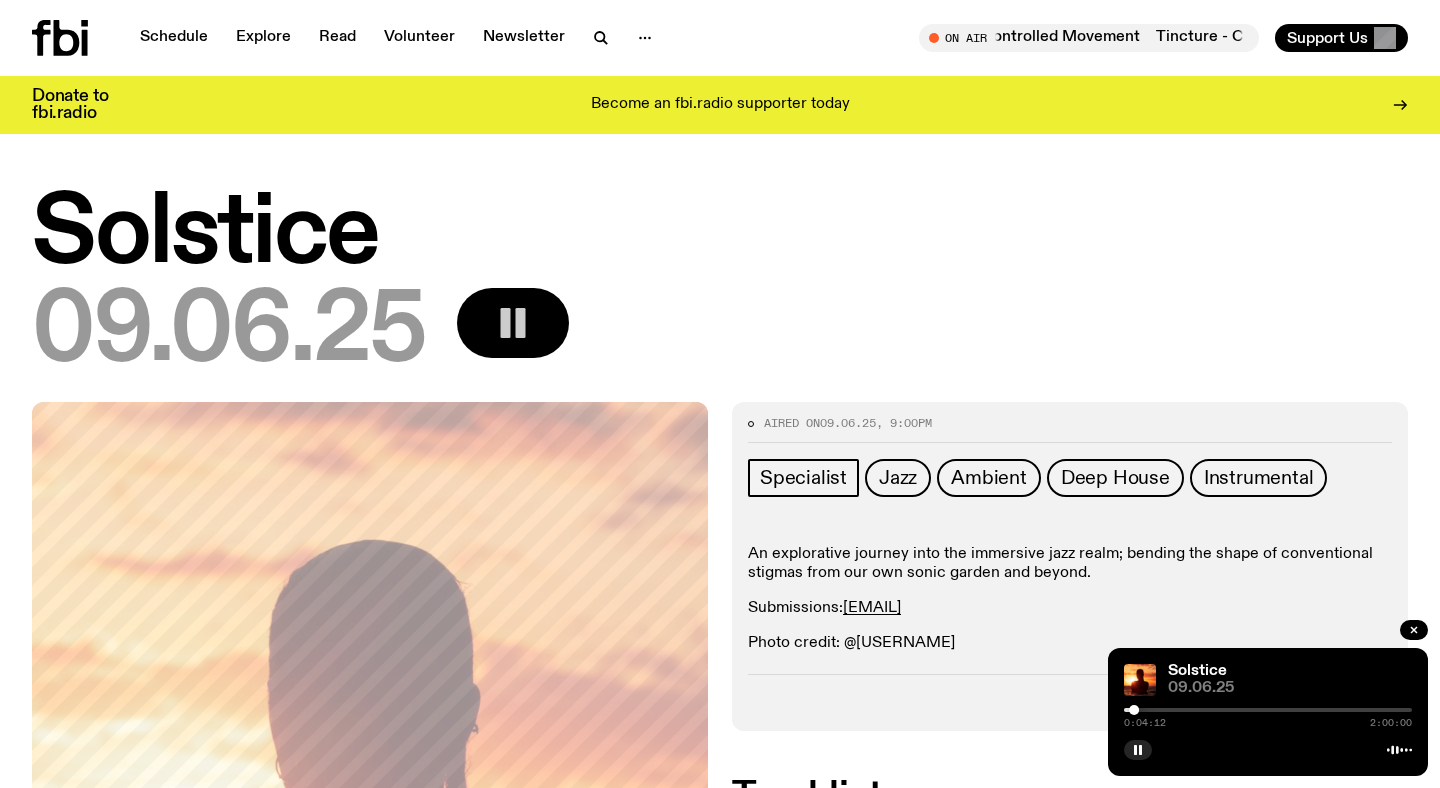 click at bounding box center [1134, 710] 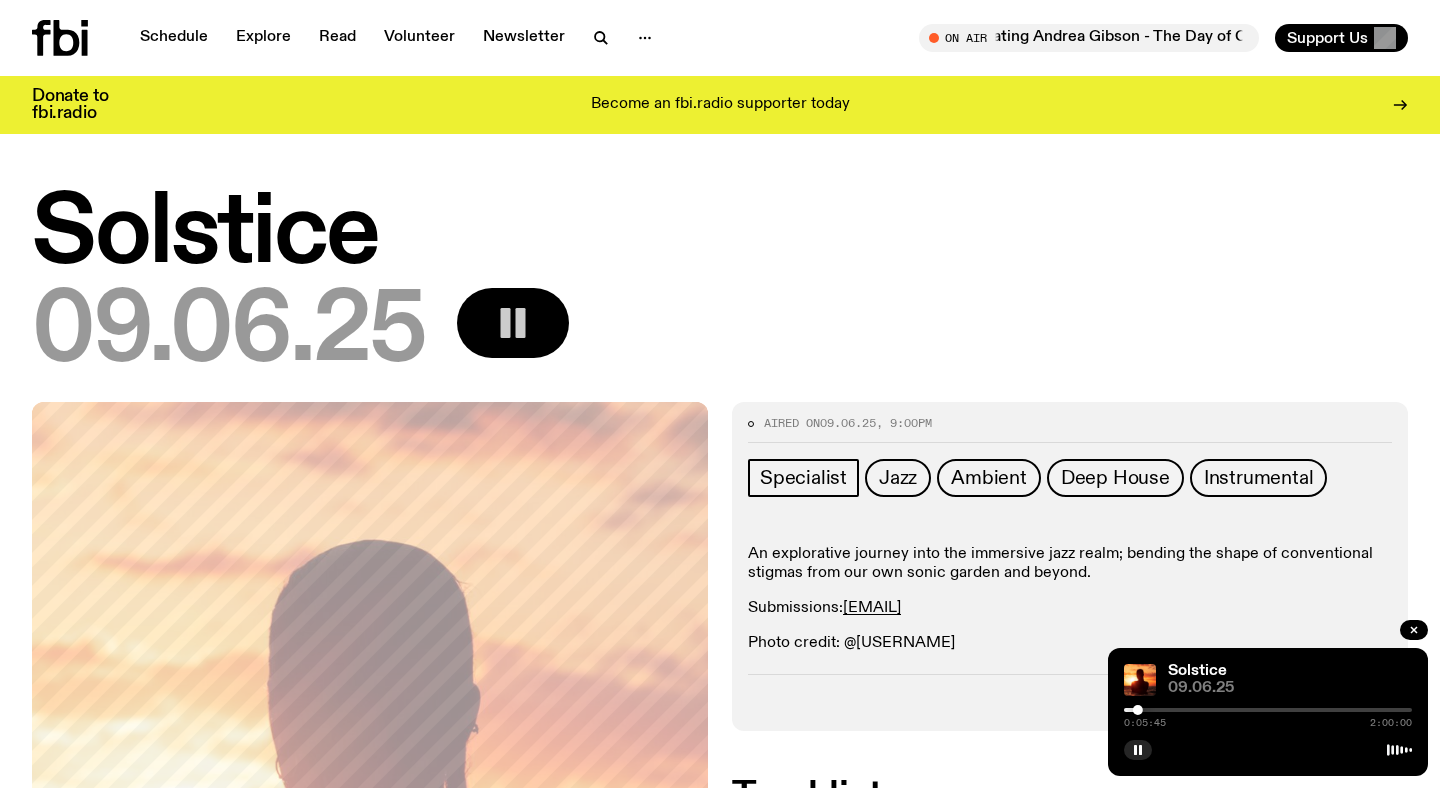 click at bounding box center [1268, 710] 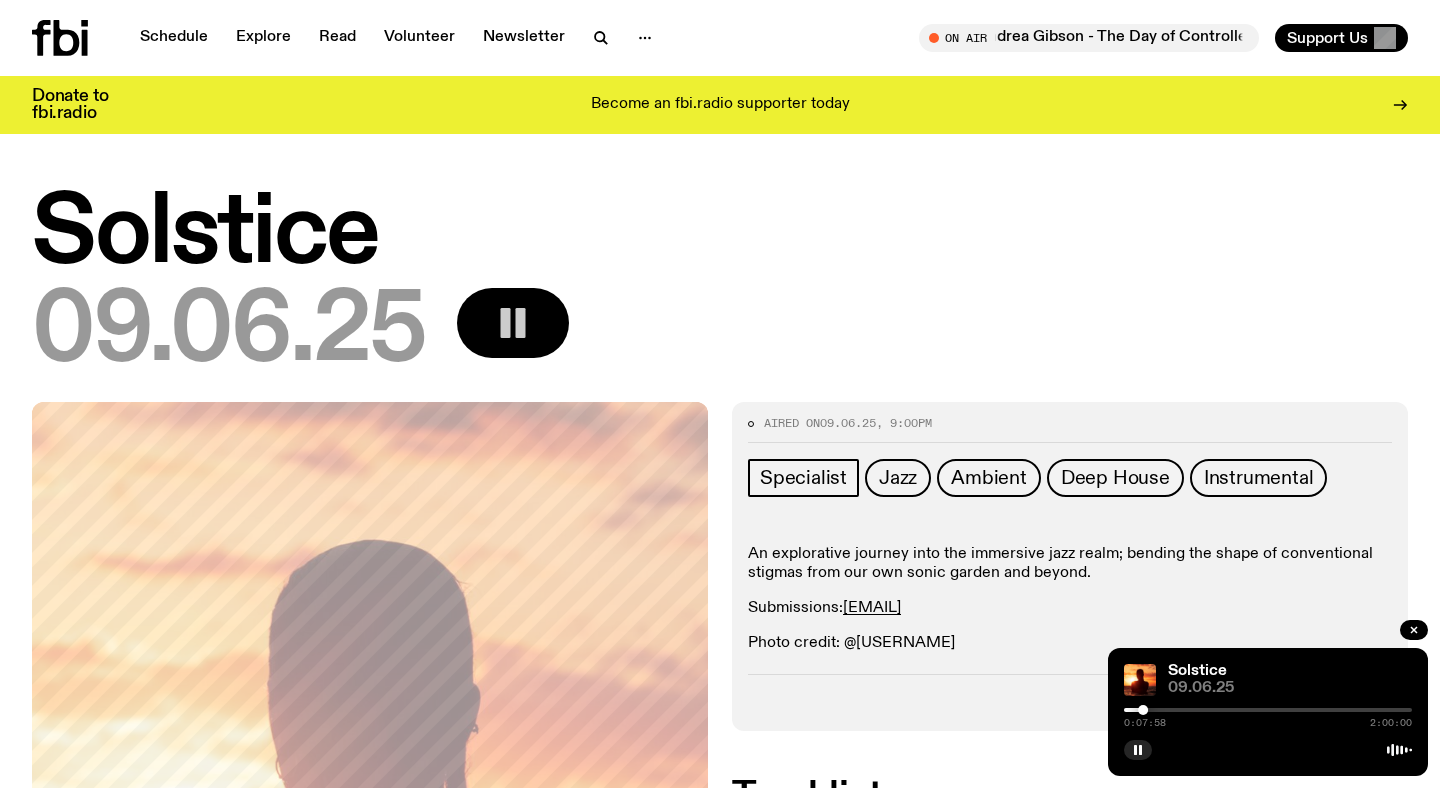 click at bounding box center [1143, 710] 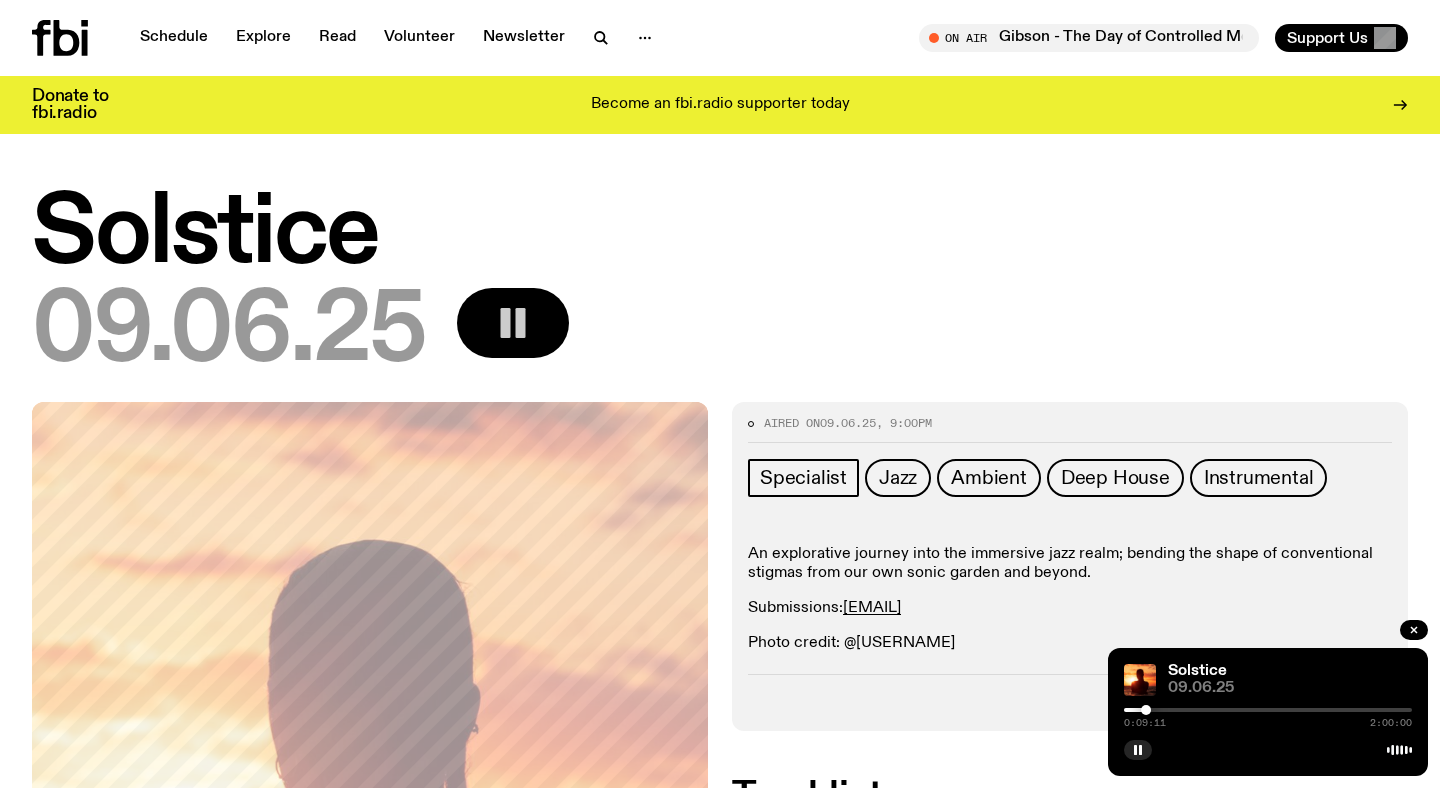 click at bounding box center (1268, 710) 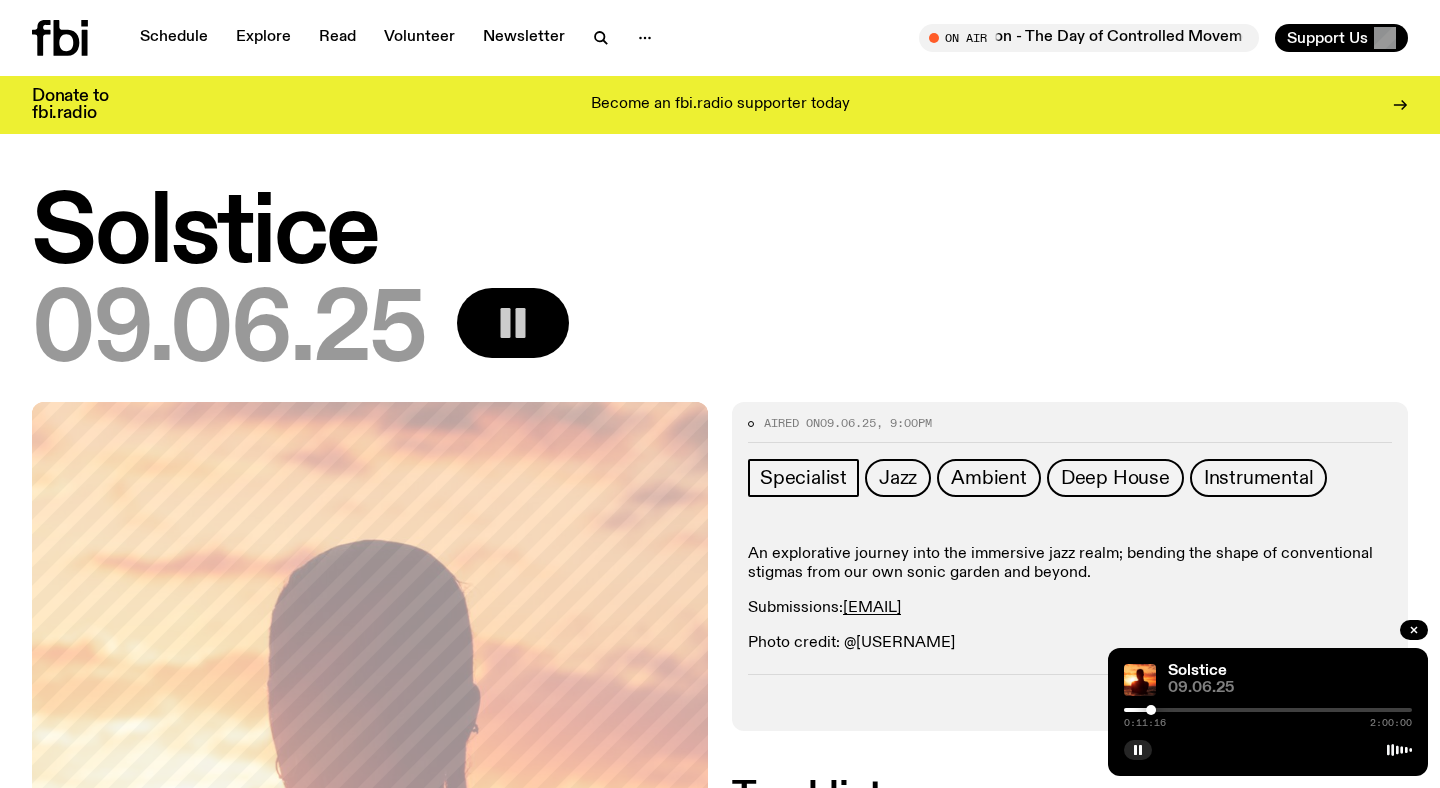 click at bounding box center [1268, 710] 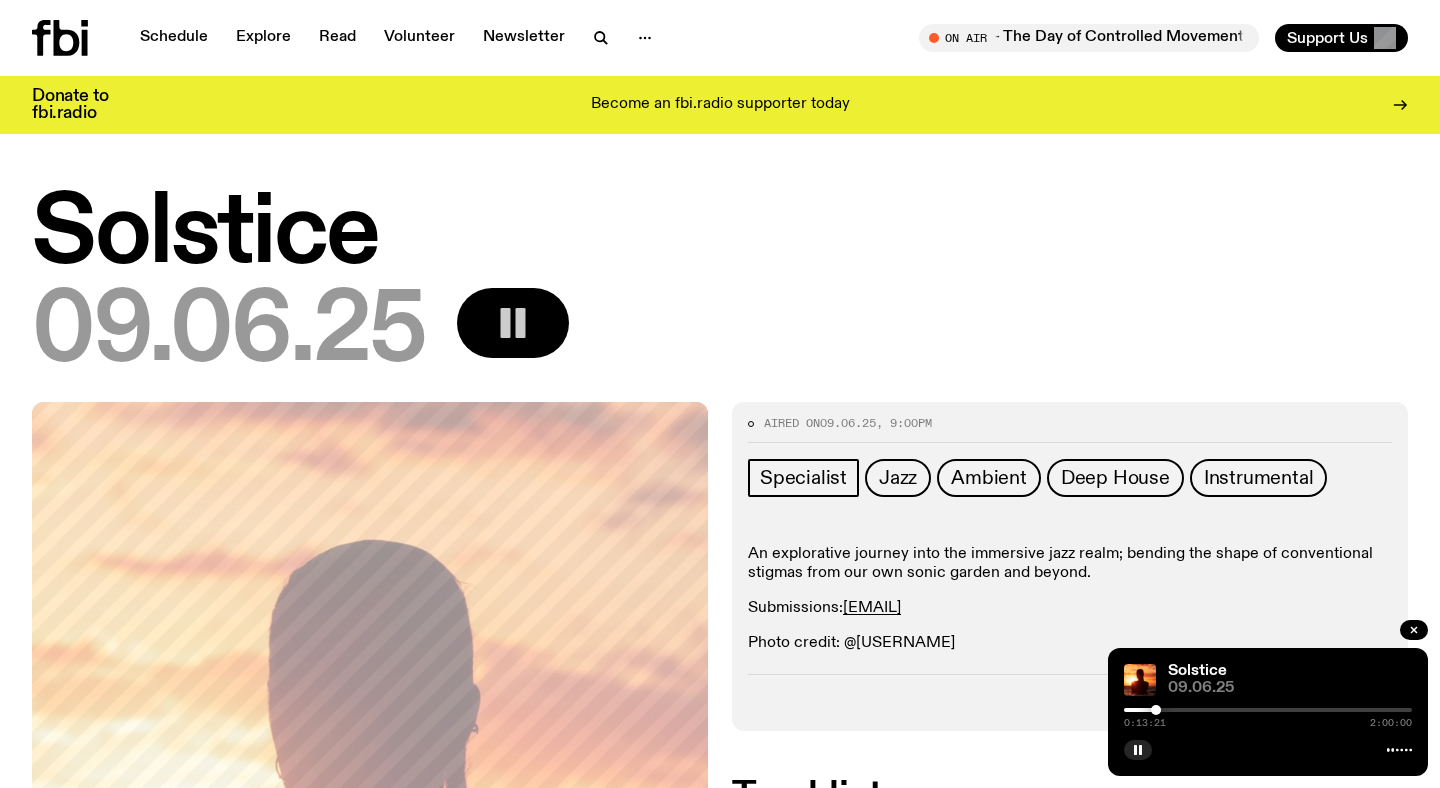 click at bounding box center (1156, 710) 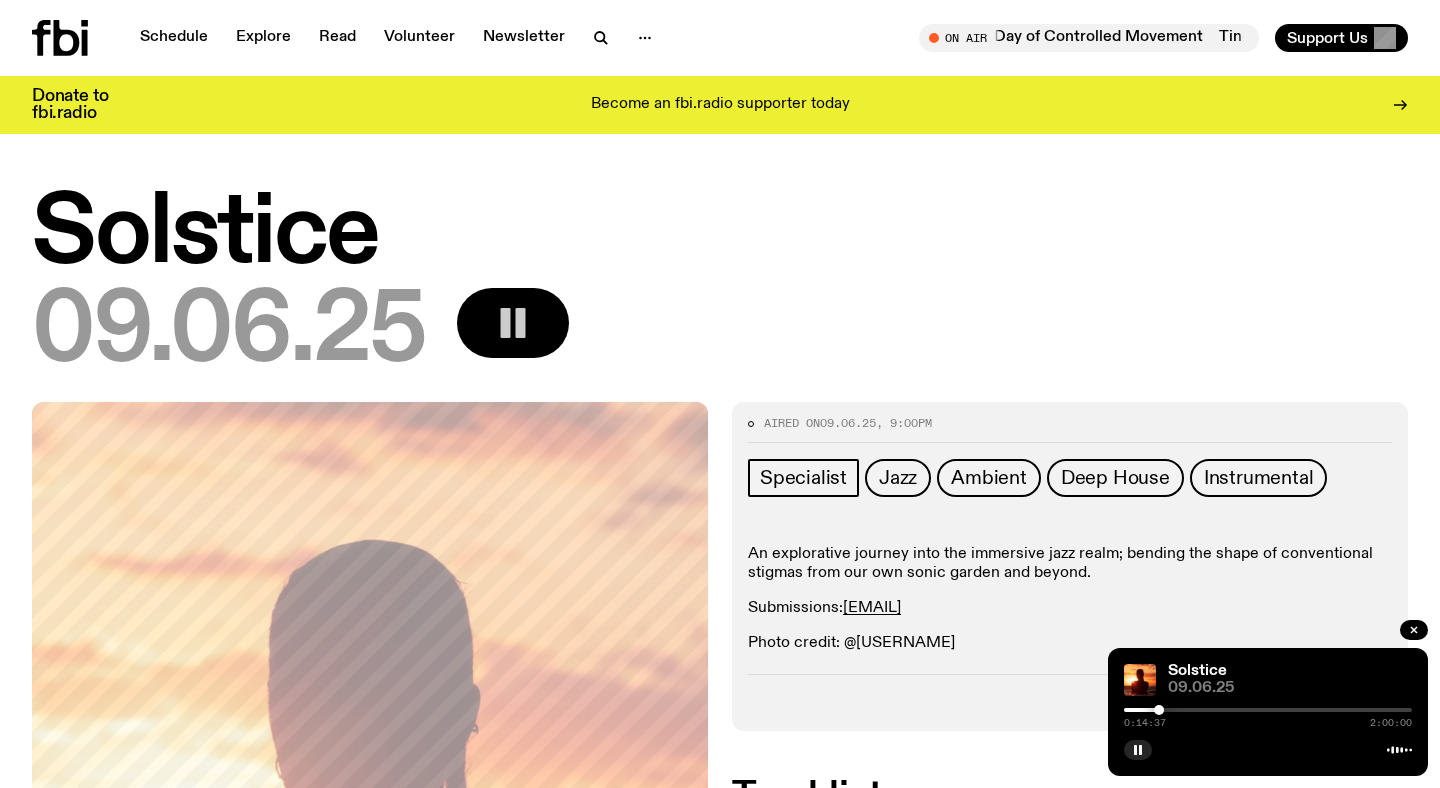 click at bounding box center (1159, 710) 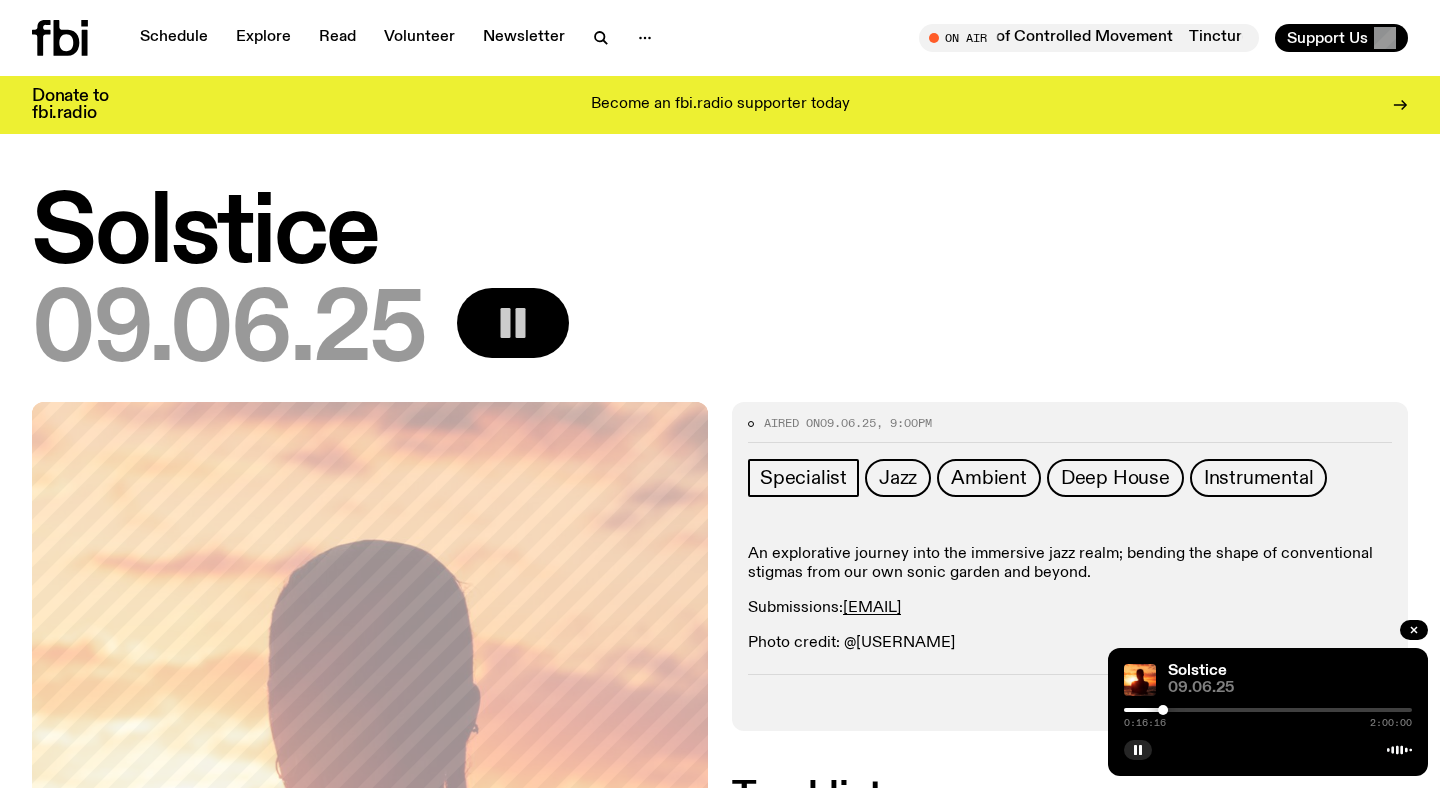 click at bounding box center [1268, 710] 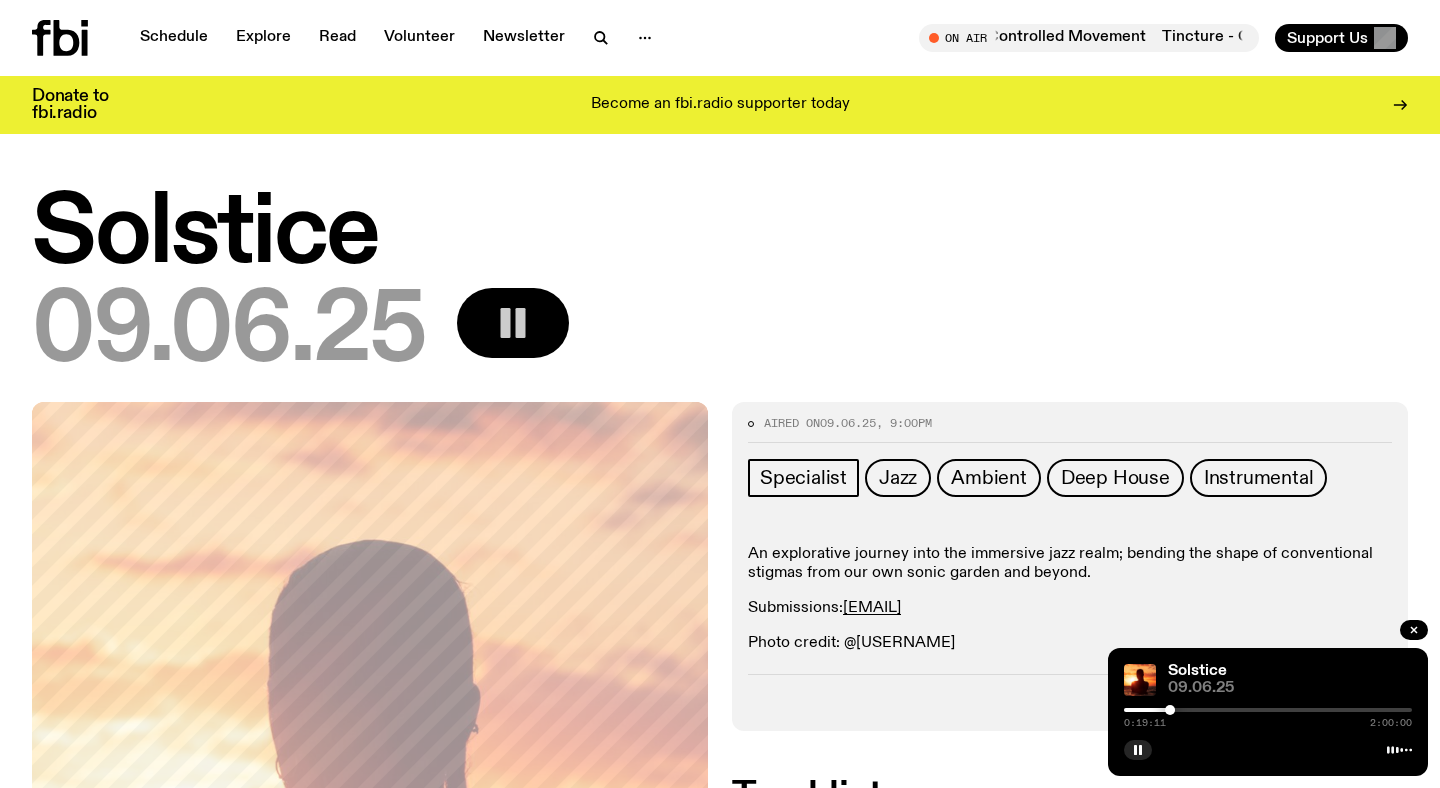 click at bounding box center (1268, 710) 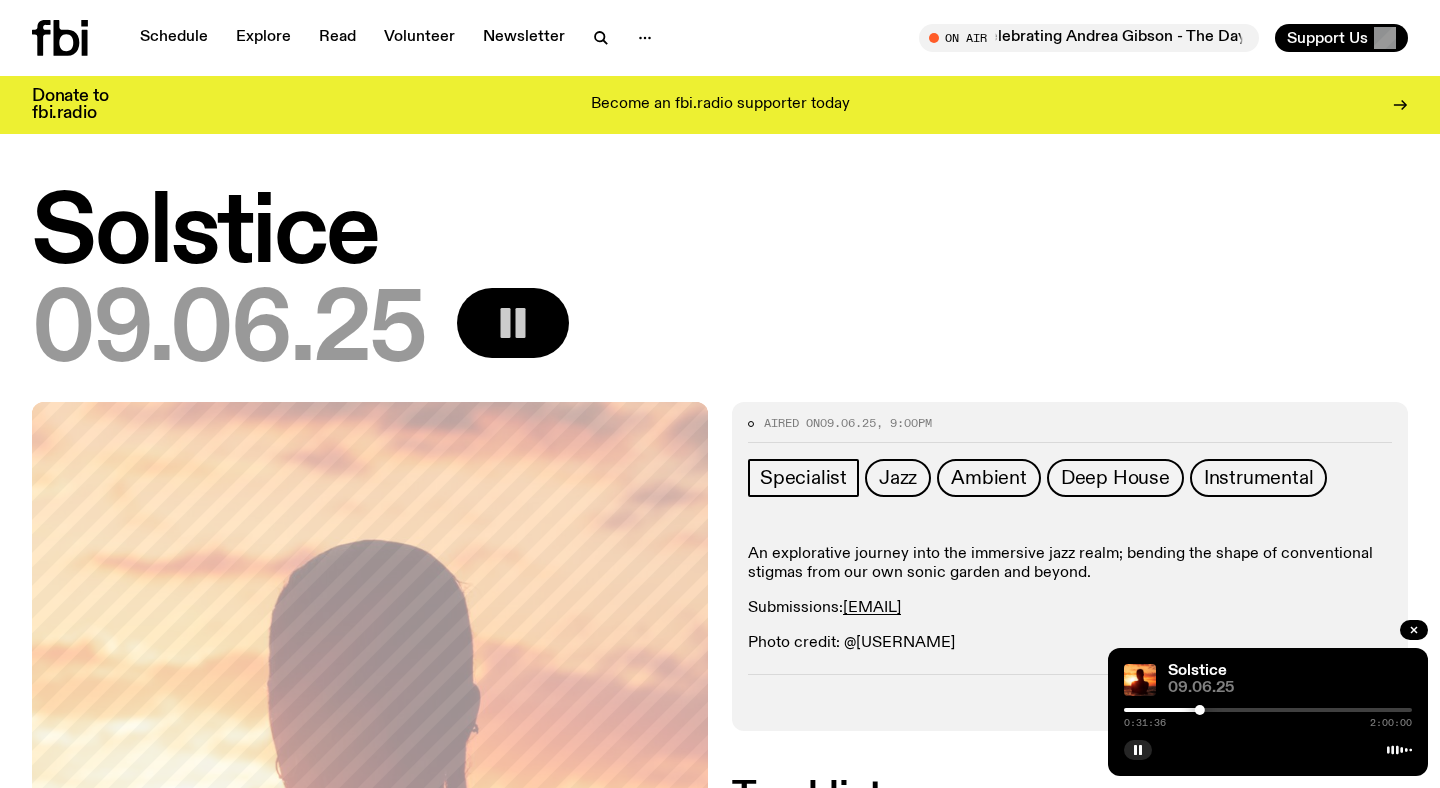 click at bounding box center [1268, 710] 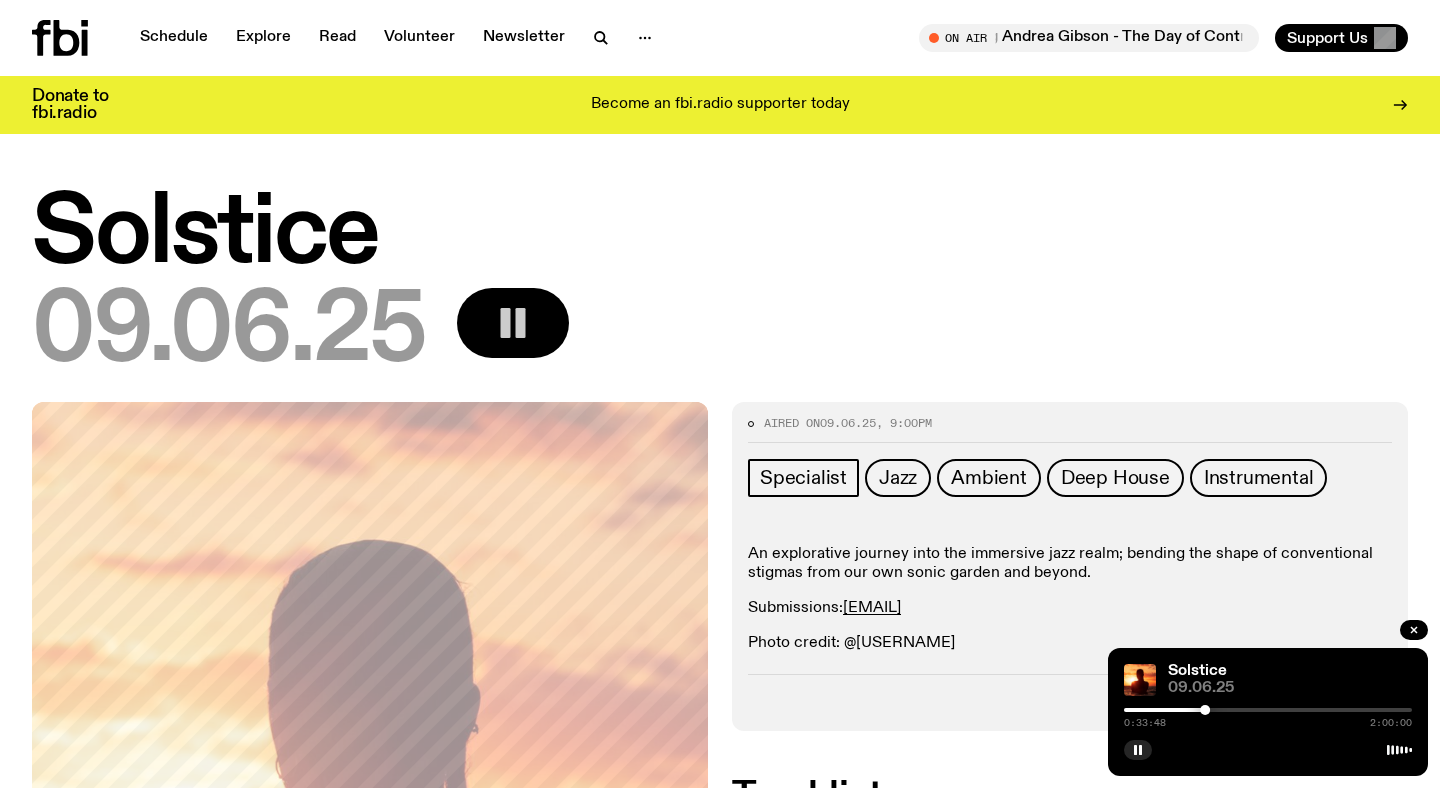 click at bounding box center (1268, 710) 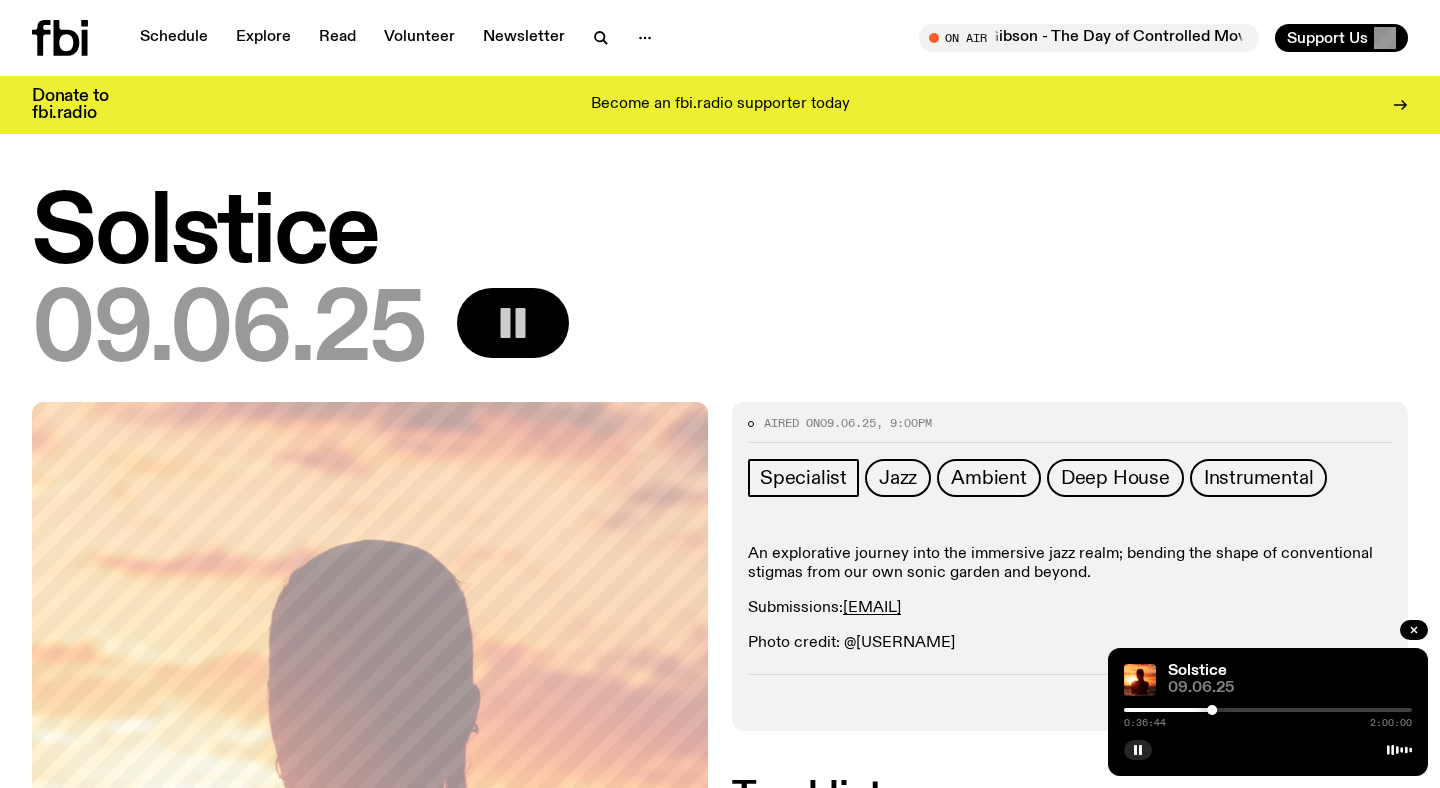 click at bounding box center [1268, 710] 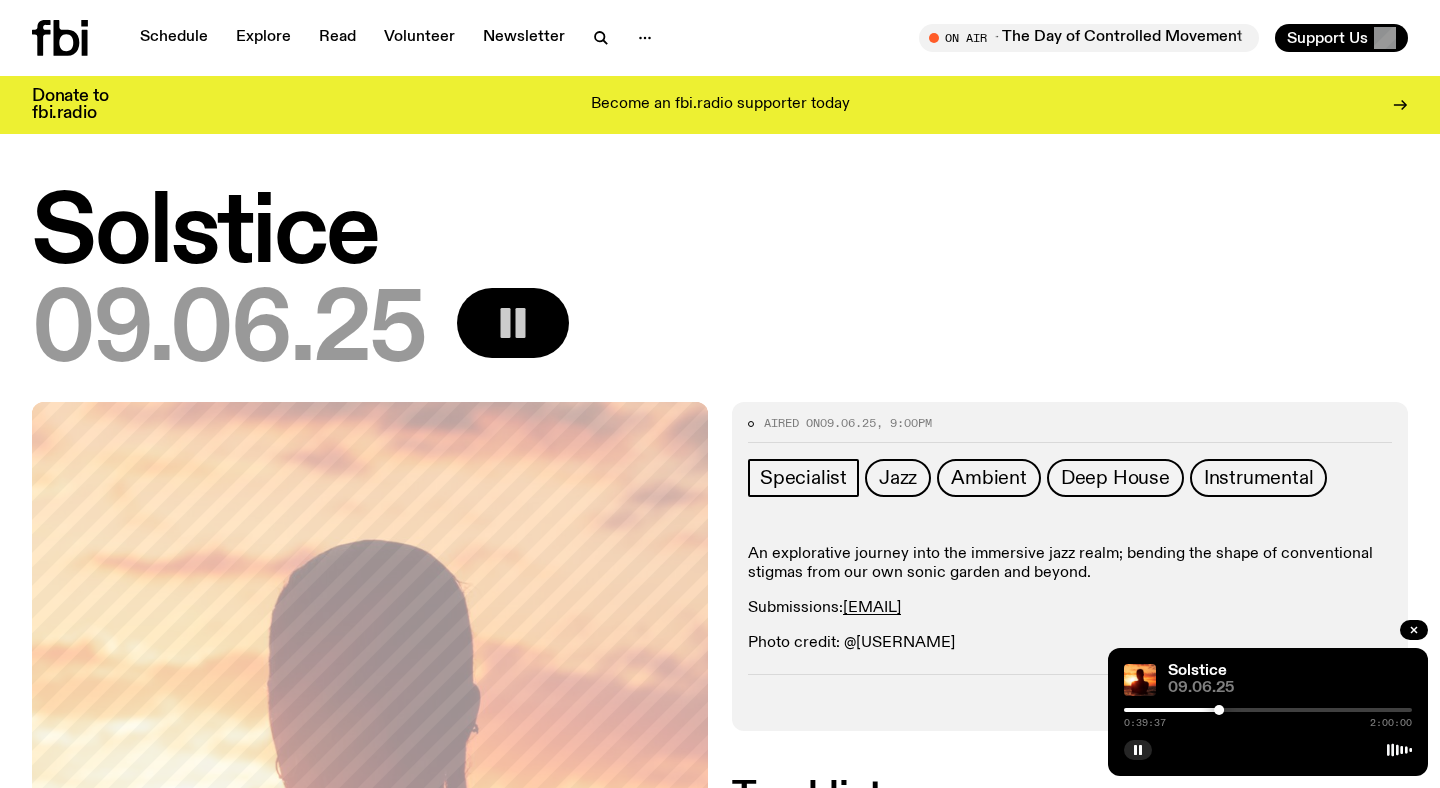 click at bounding box center (1219, 710) 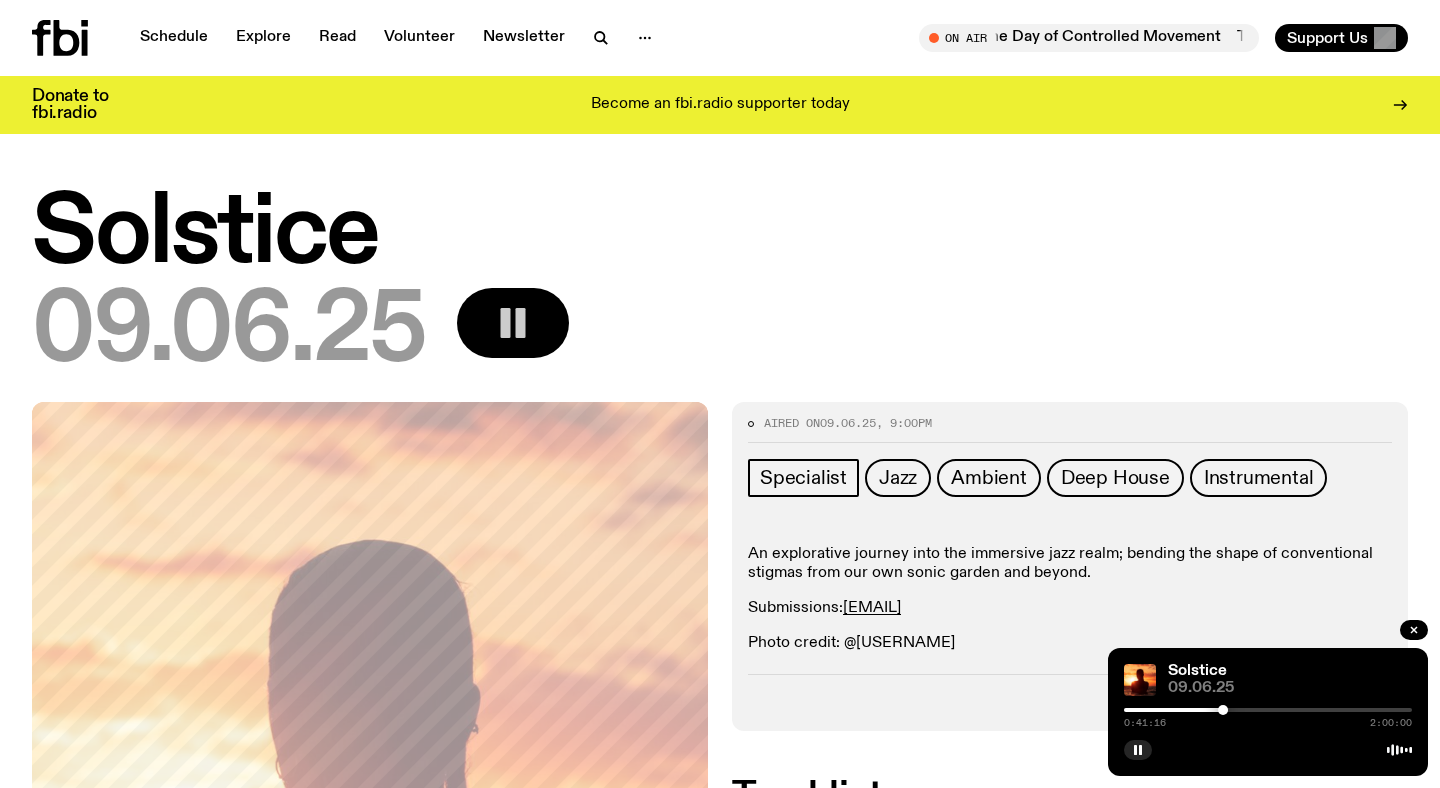 click at bounding box center [1268, 710] 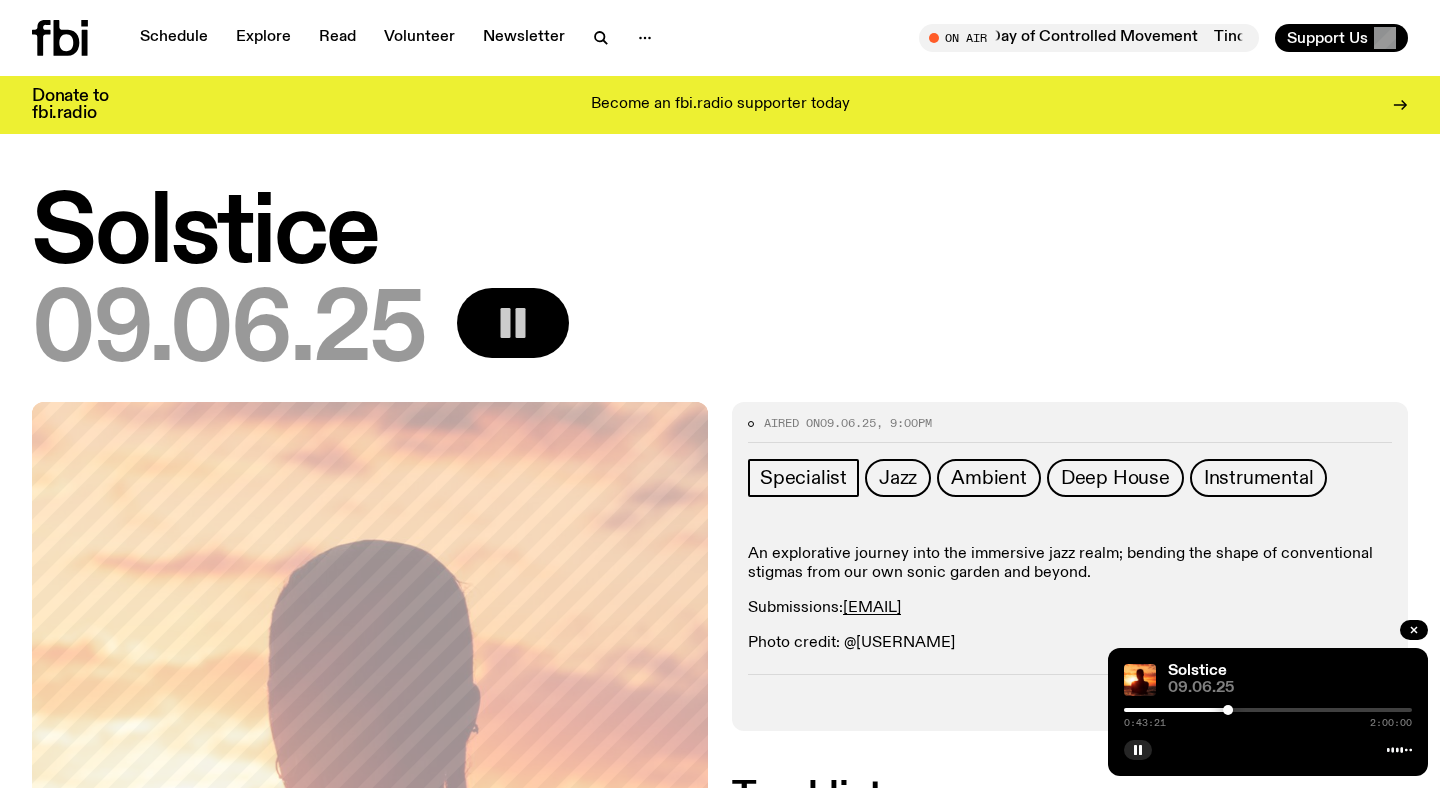 click at bounding box center [1268, 710] 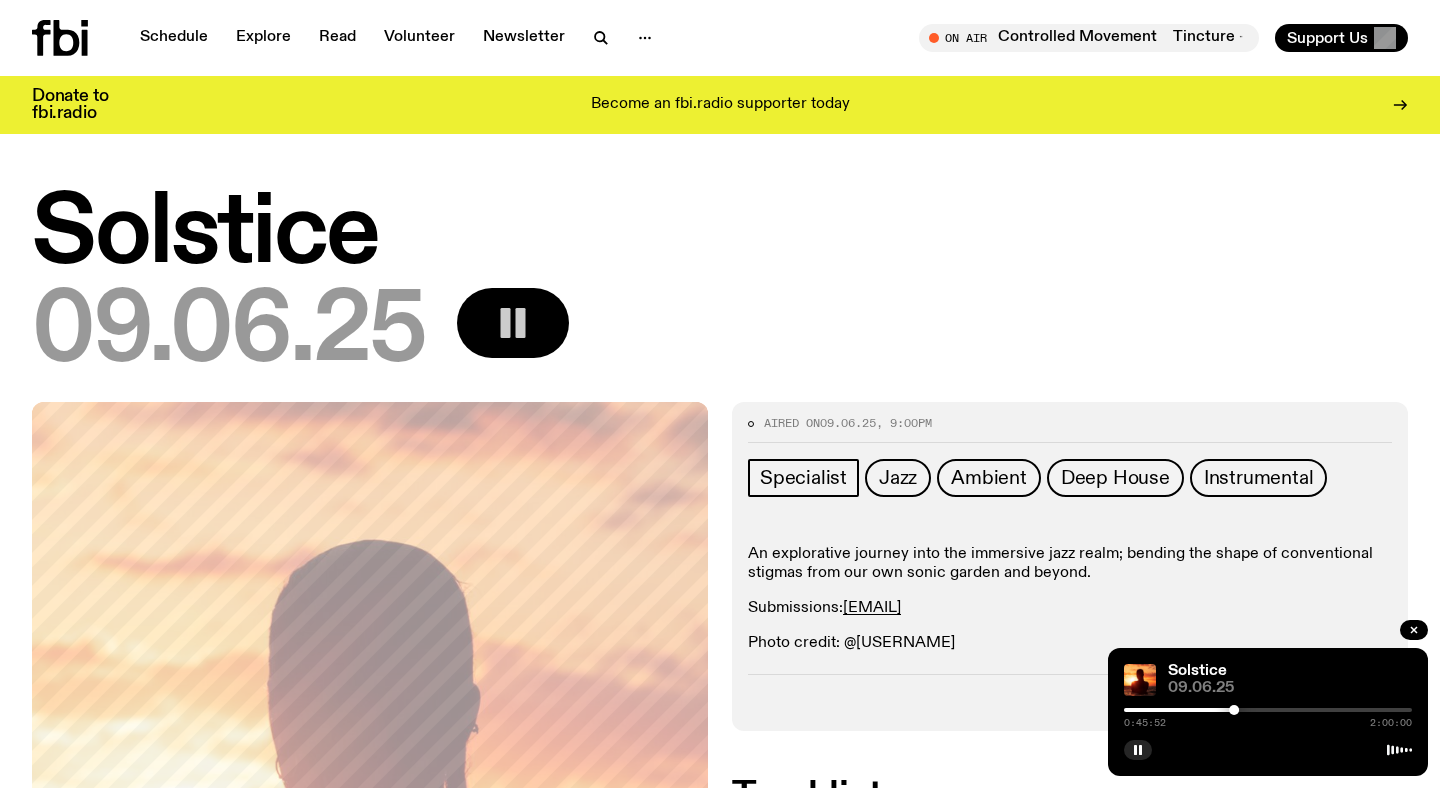 click at bounding box center (1268, 710) 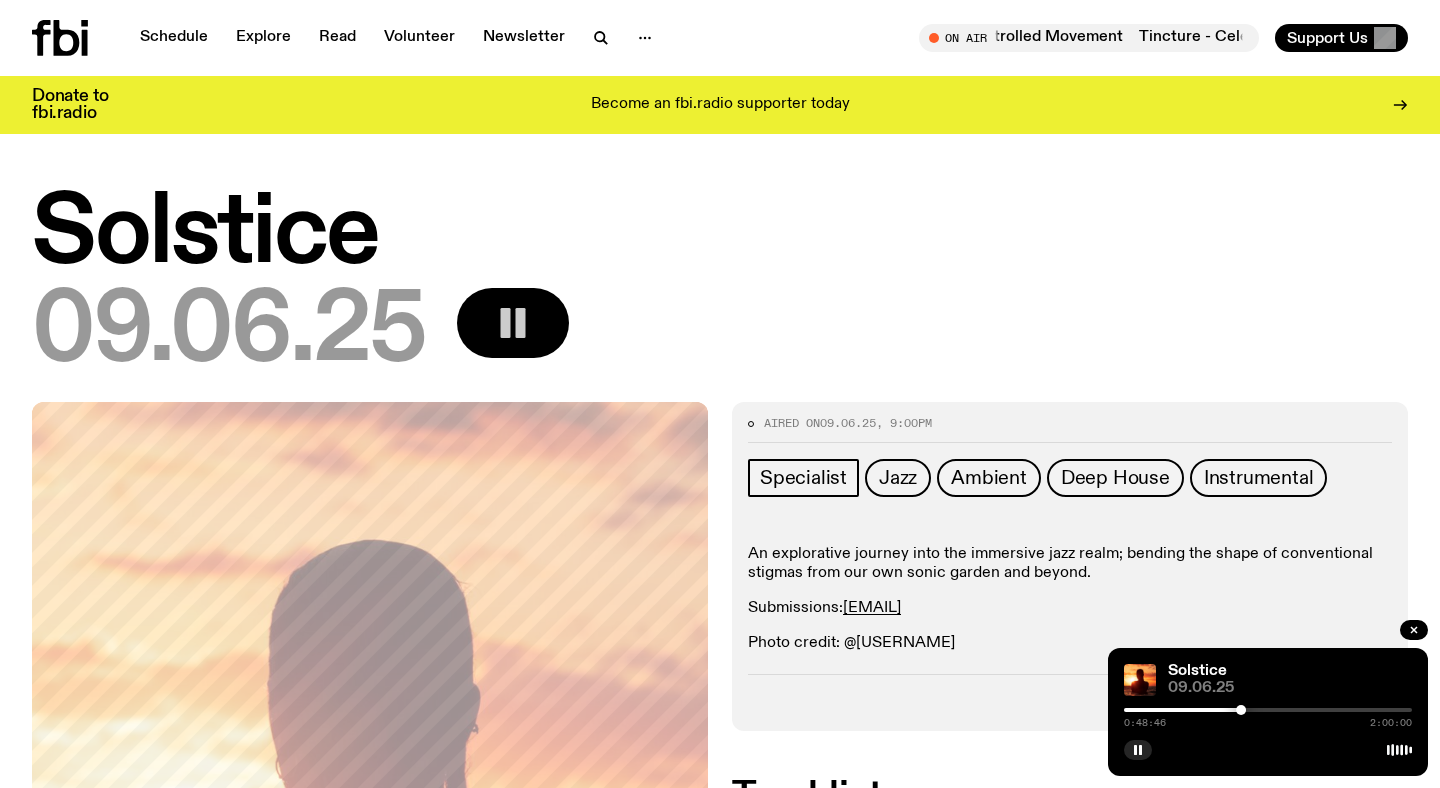 click at bounding box center [1268, 710] 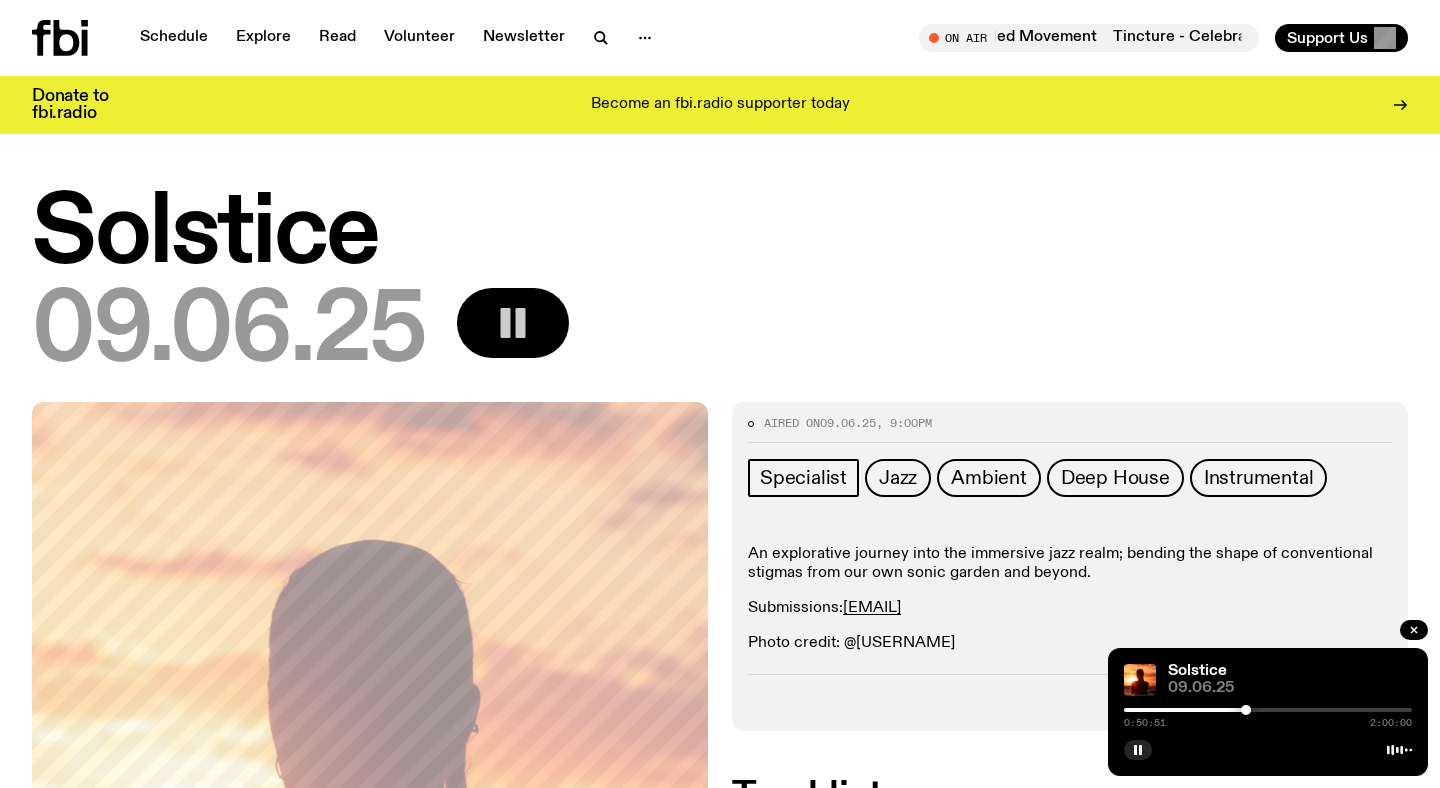 click at bounding box center [1268, 710] 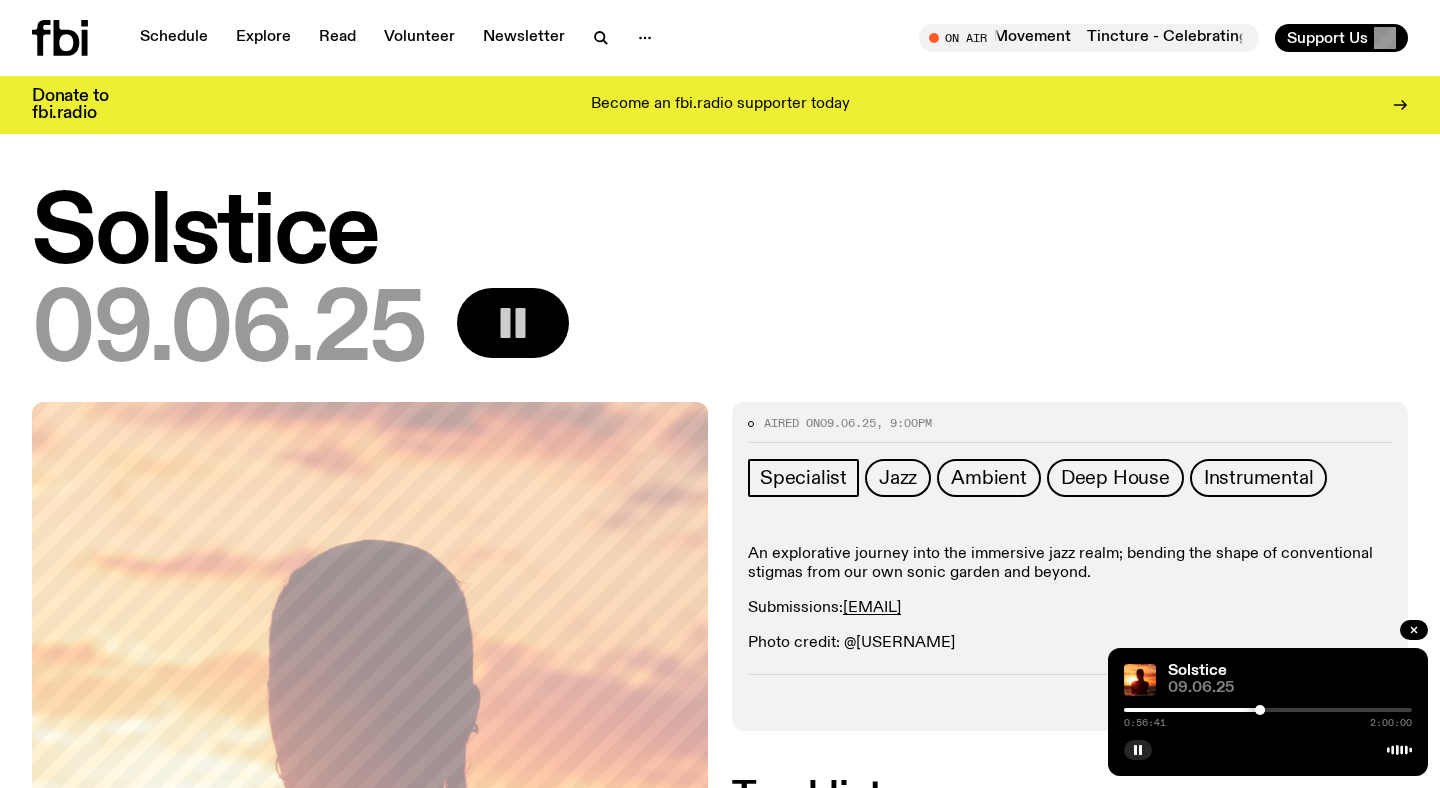 click at bounding box center [1268, 710] 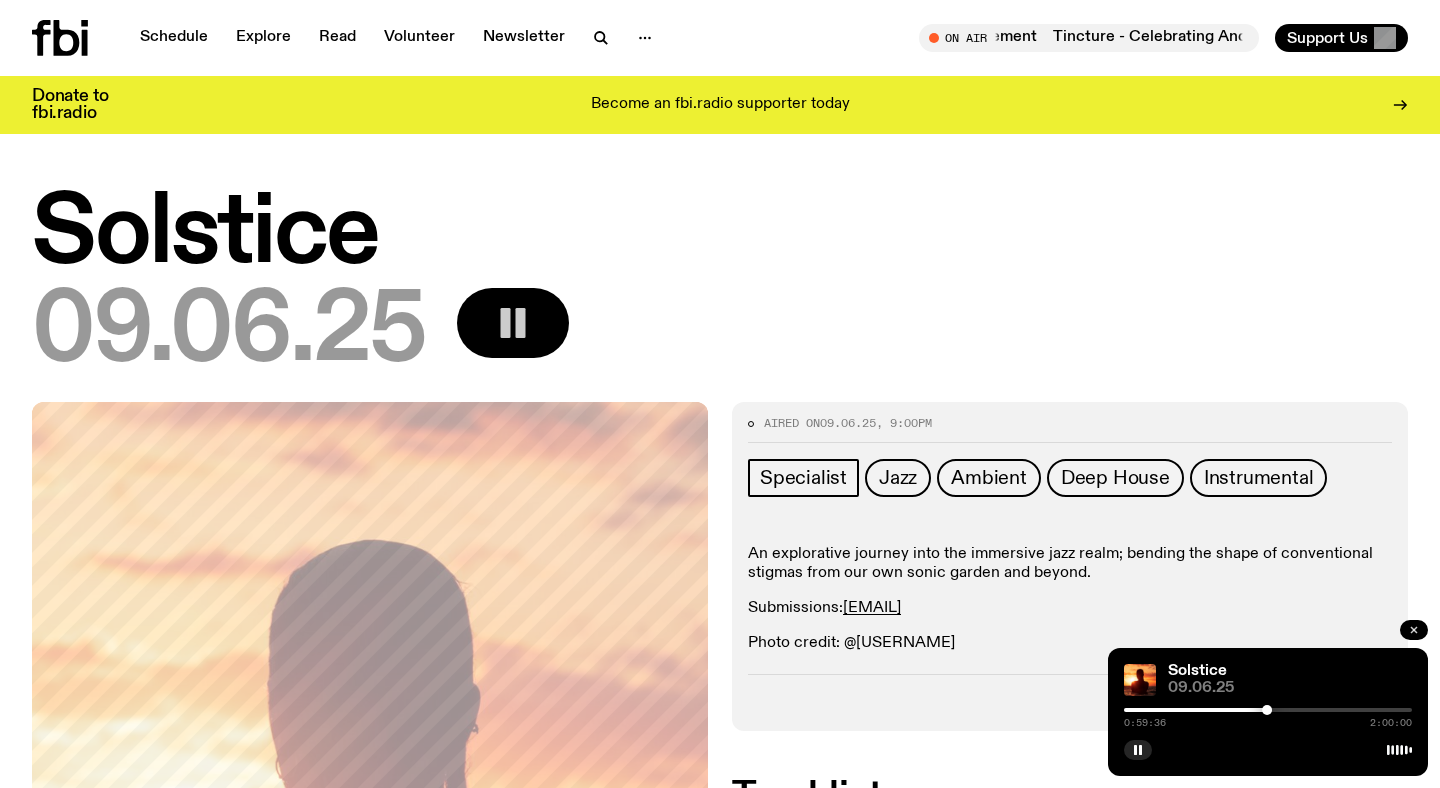 click 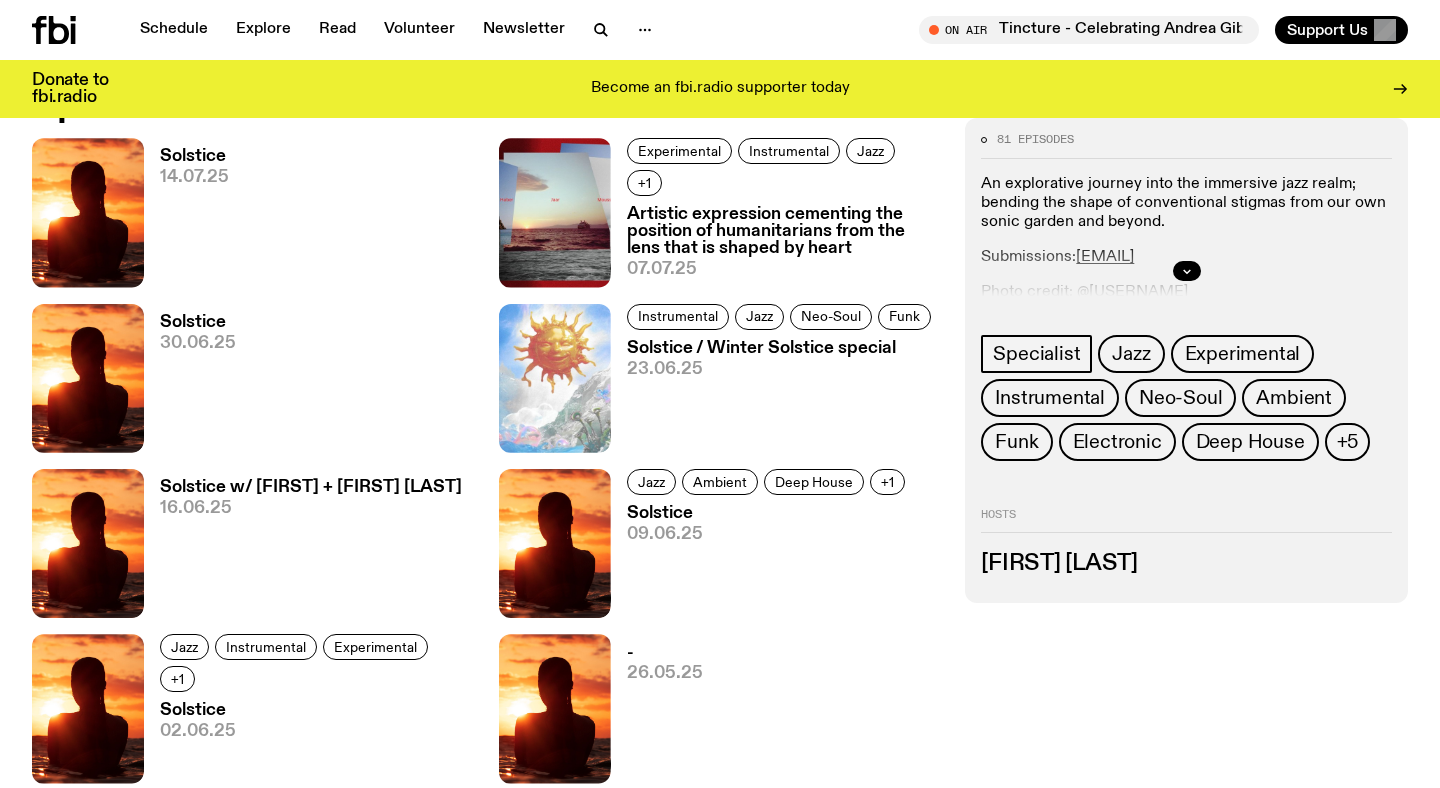 scroll, scrollTop: 1003, scrollLeft: 0, axis: vertical 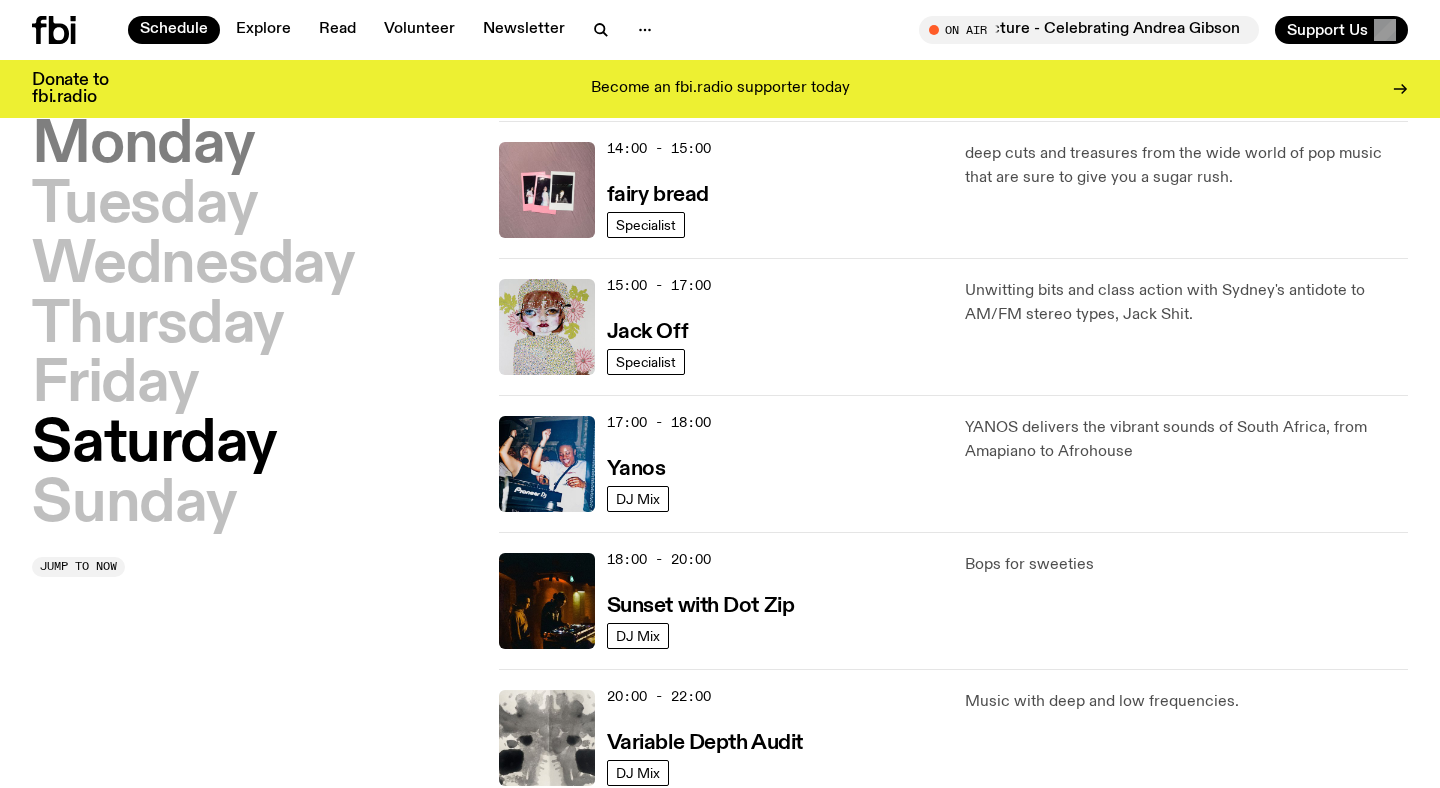 click on "Monday" at bounding box center [143, 146] 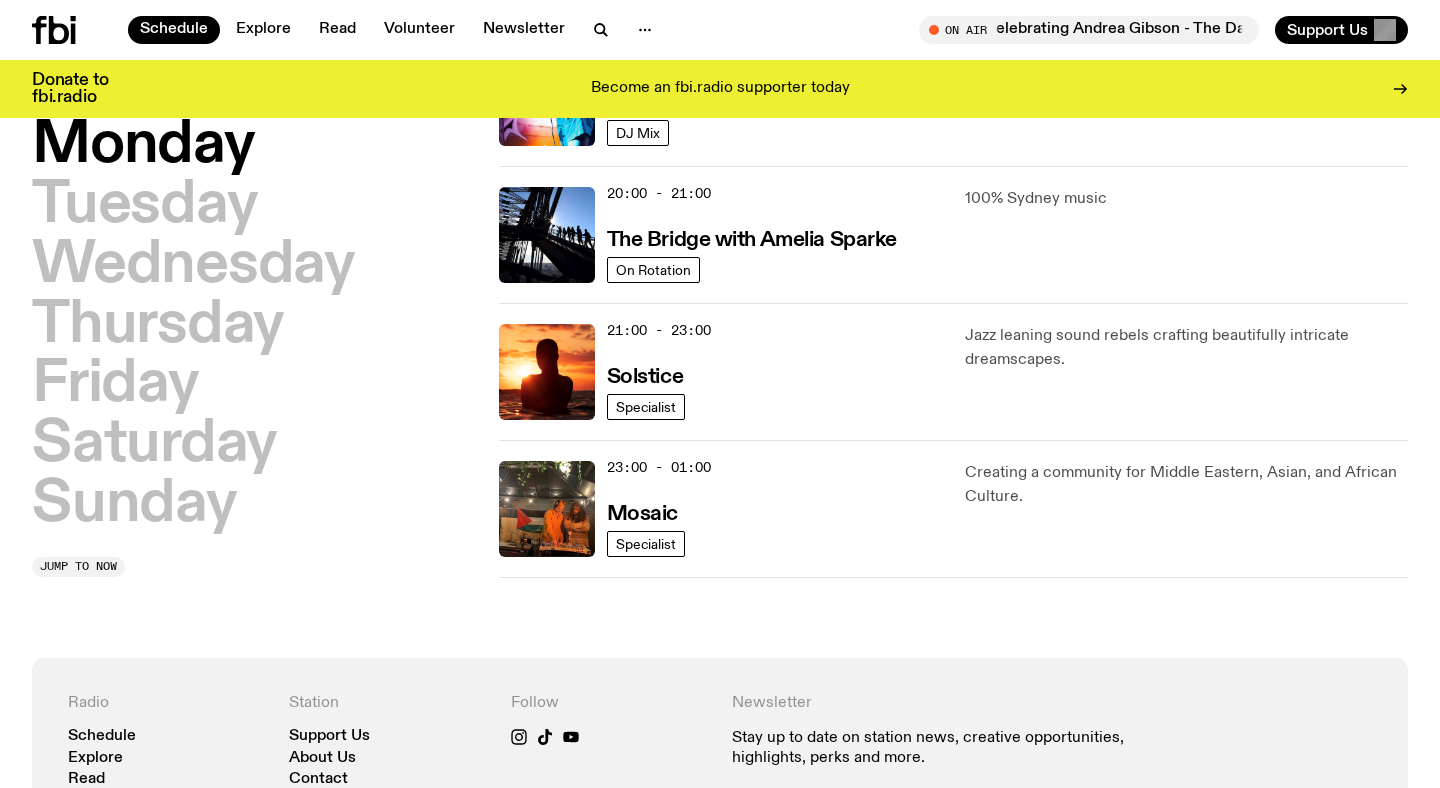 scroll, scrollTop: 971, scrollLeft: 0, axis: vertical 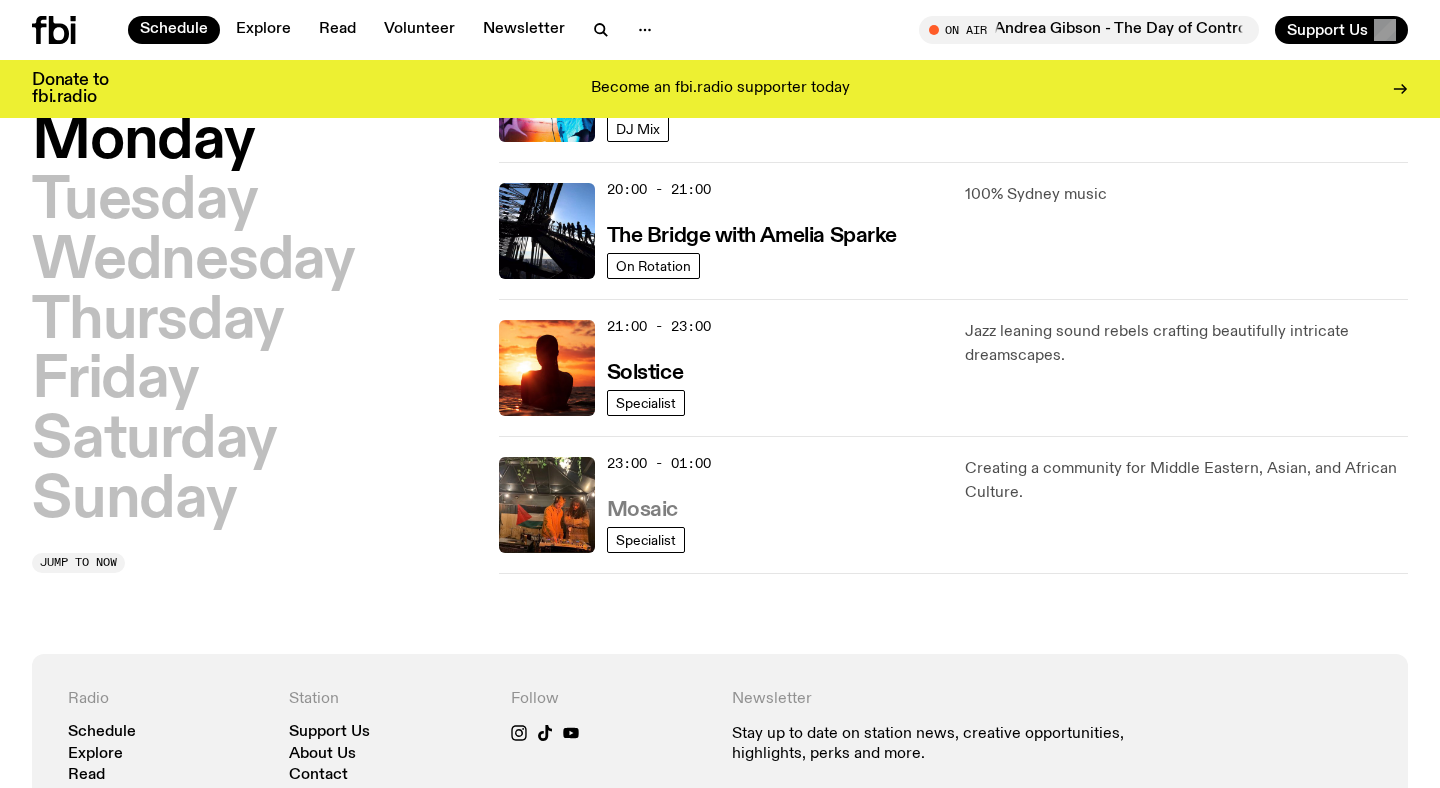 click on "Mosaic" at bounding box center [642, 510] 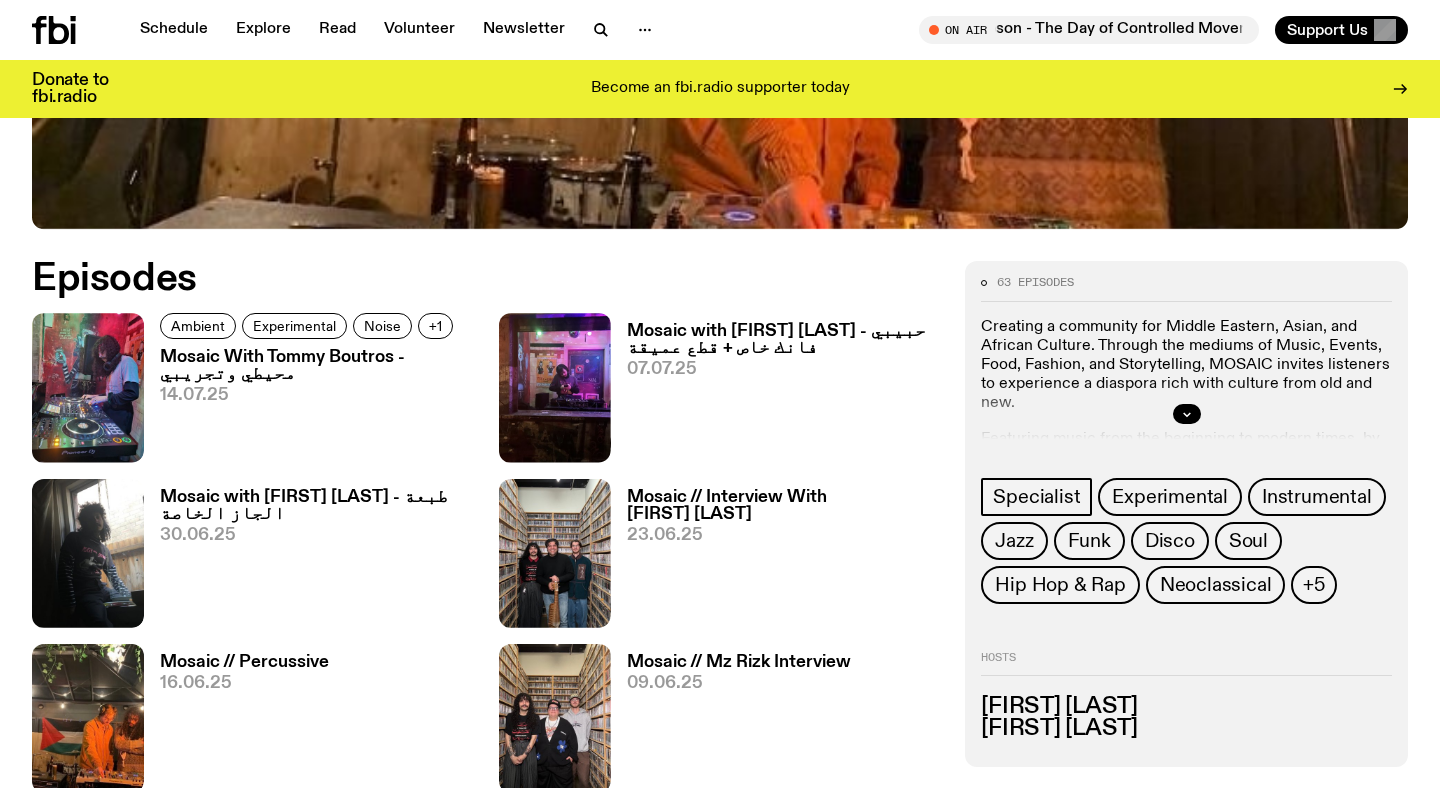 scroll, scrollTop: 831, scrollLeft: 0, axis: vertical 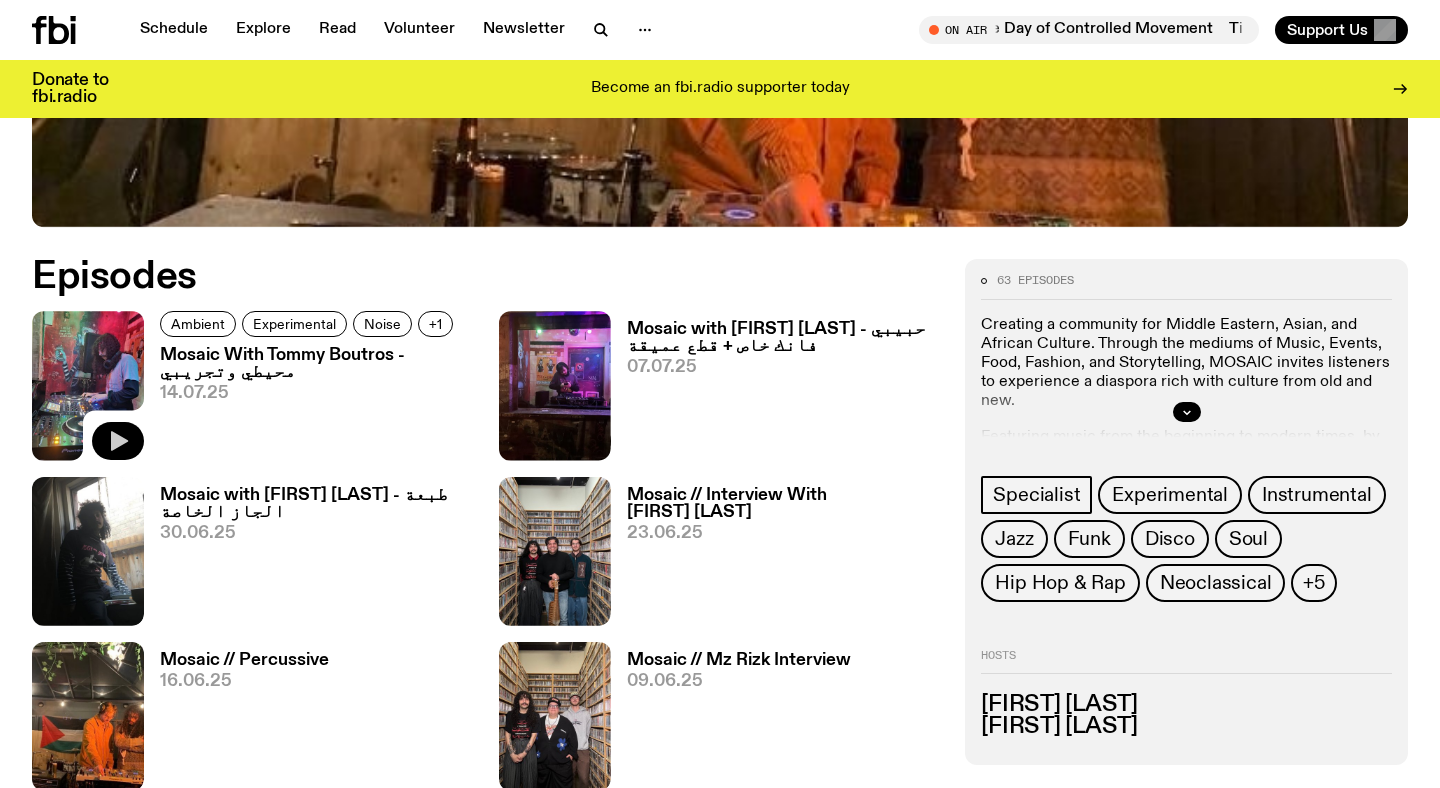 click 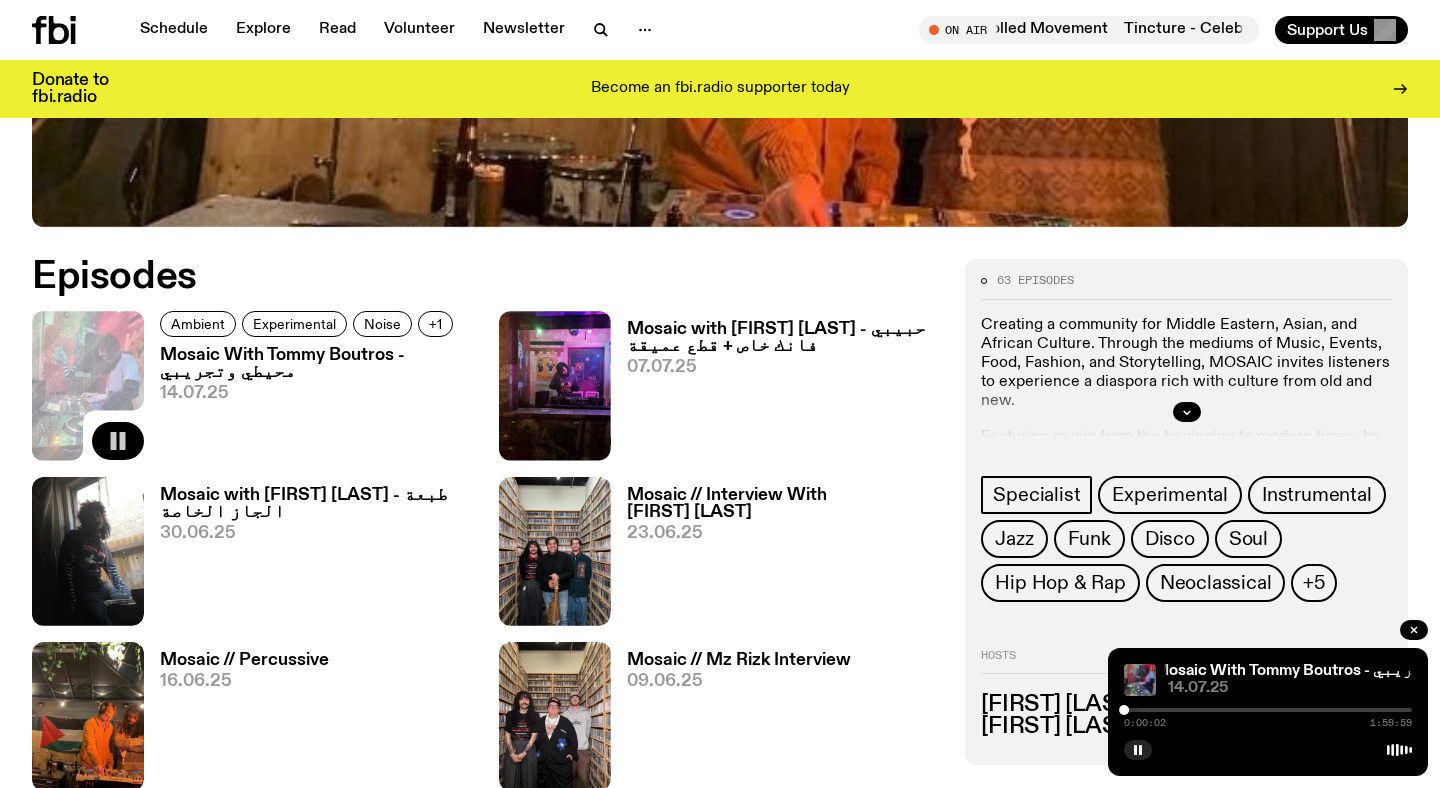 click at bounding box center (1268, 710) 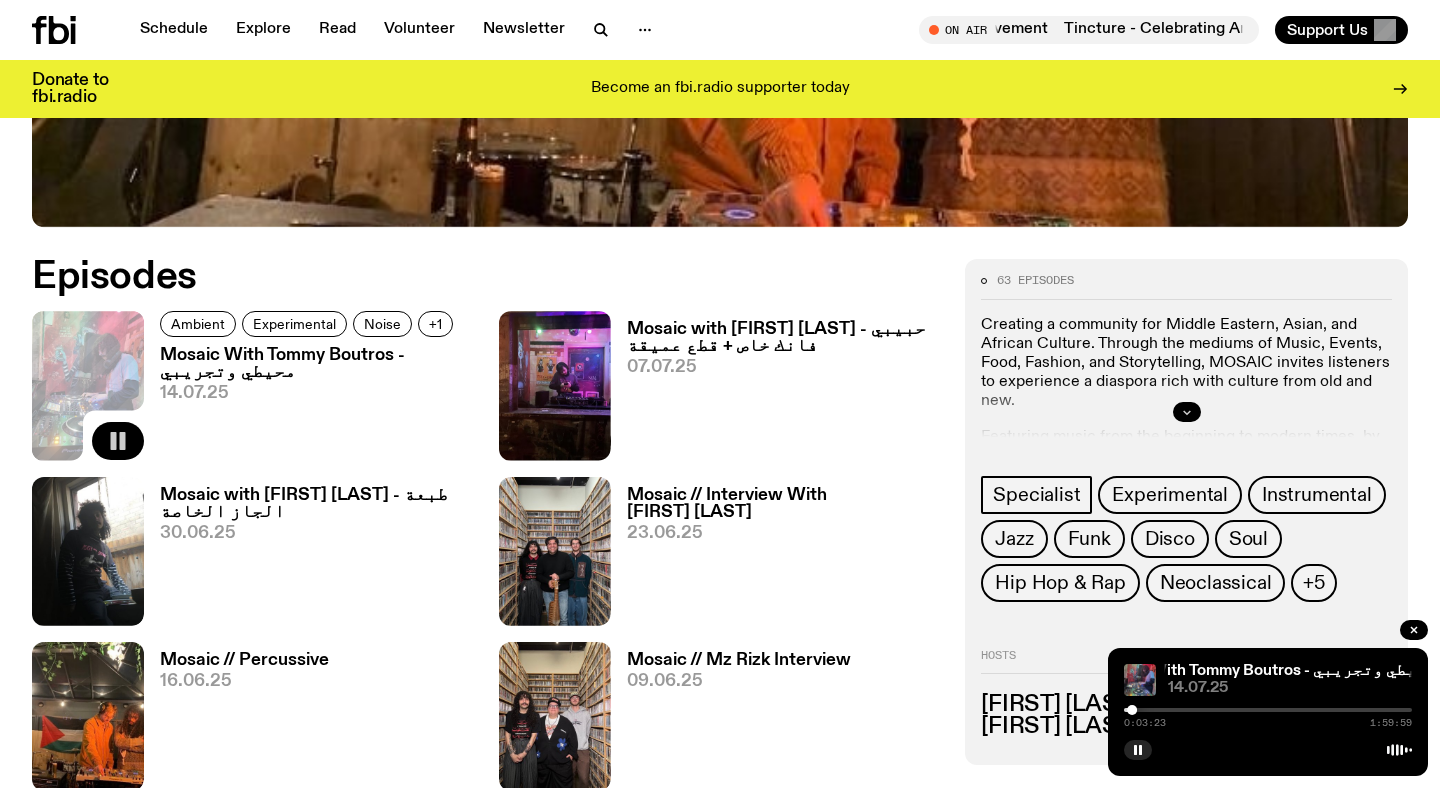 click 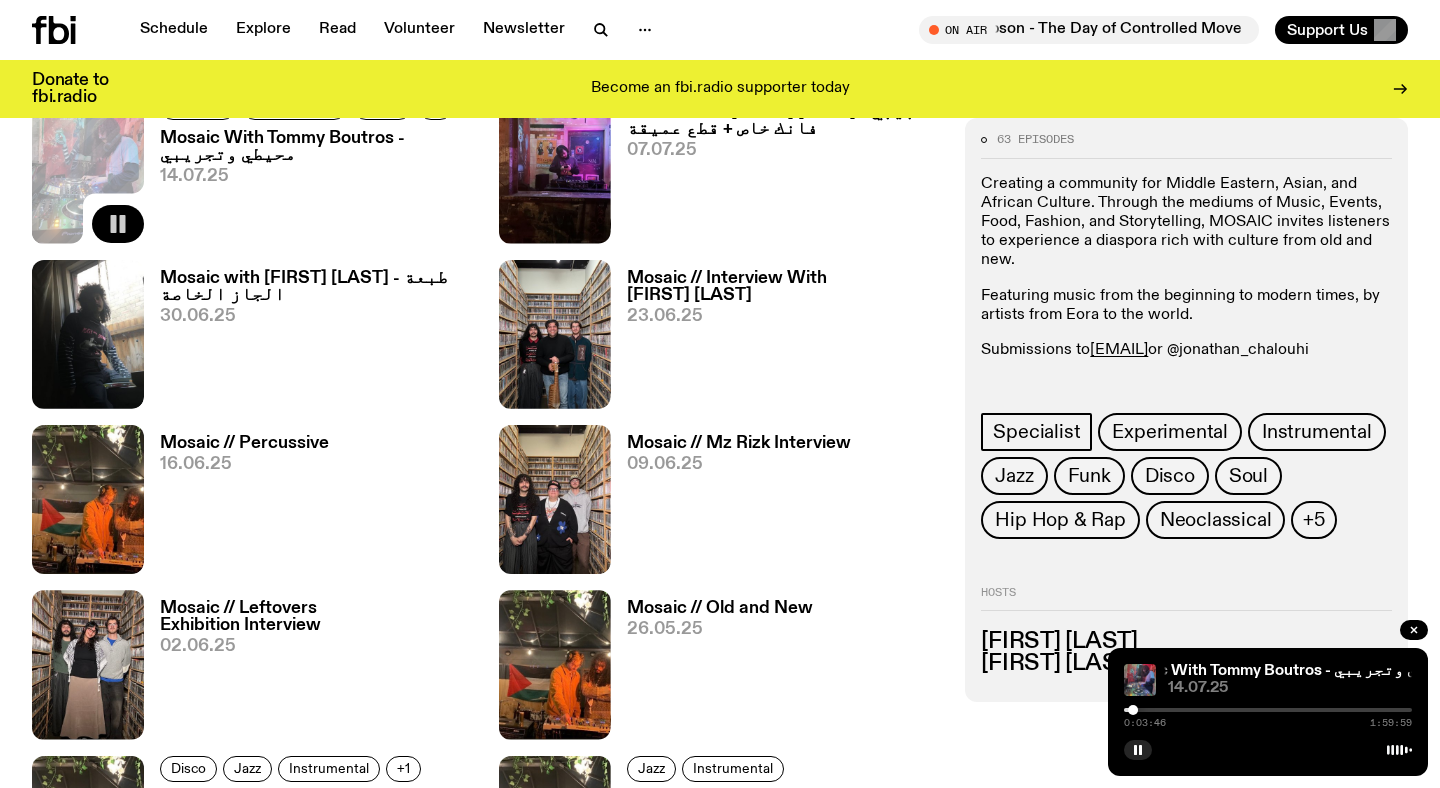 scroll, scrollTop: 1057, scrollLeft: 0, axis: vertical 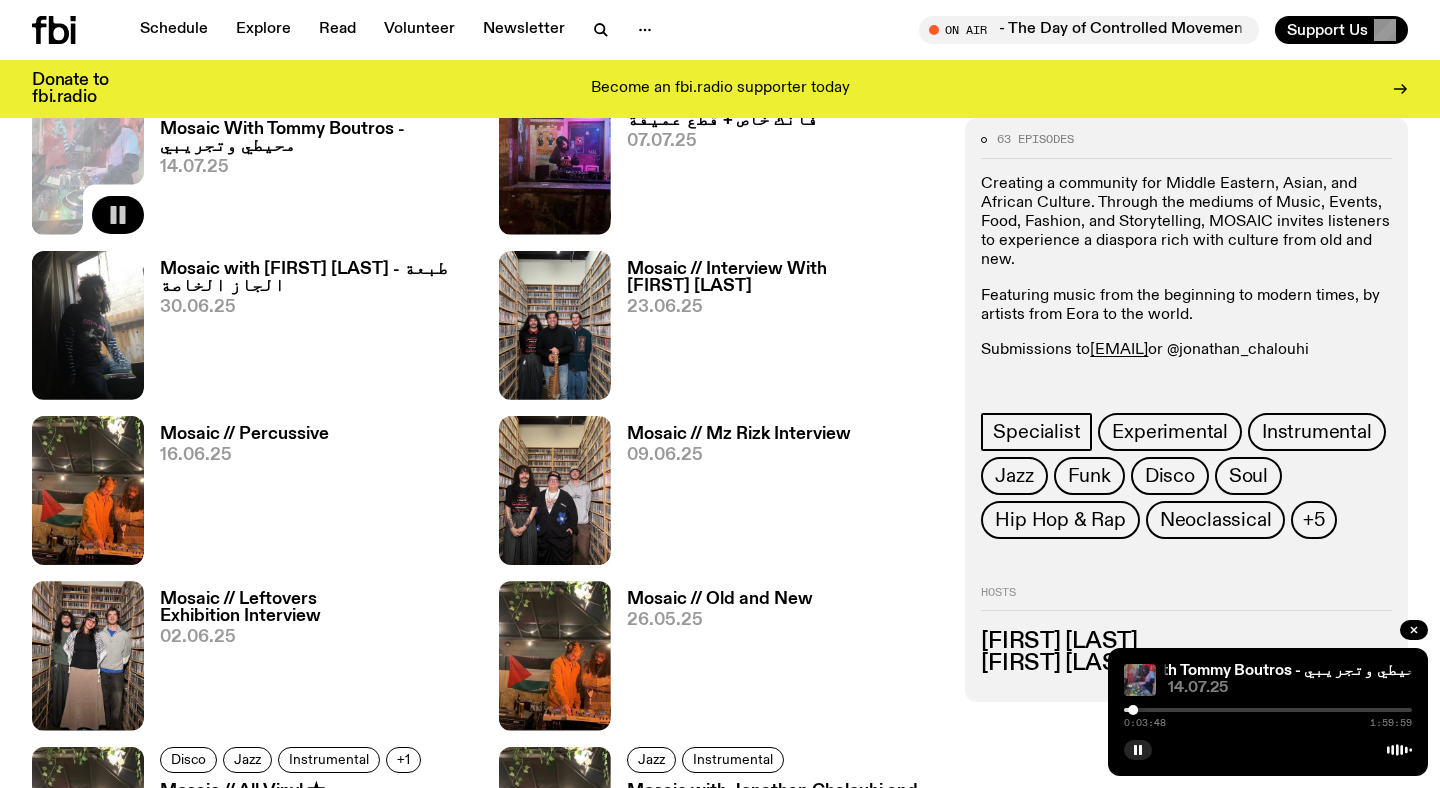 click at bounding box center [1268, 710] 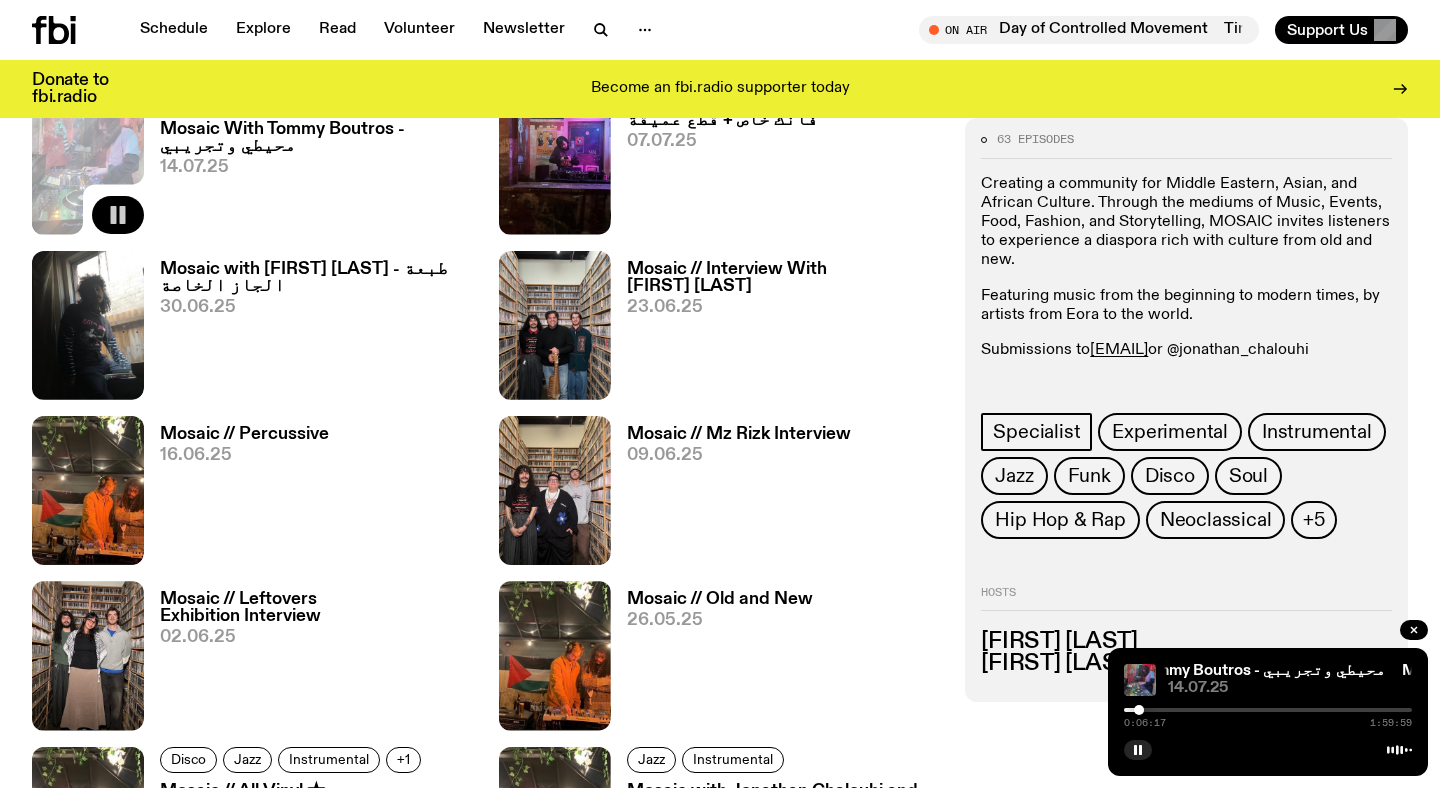 click at bounding box center [1268, 710] 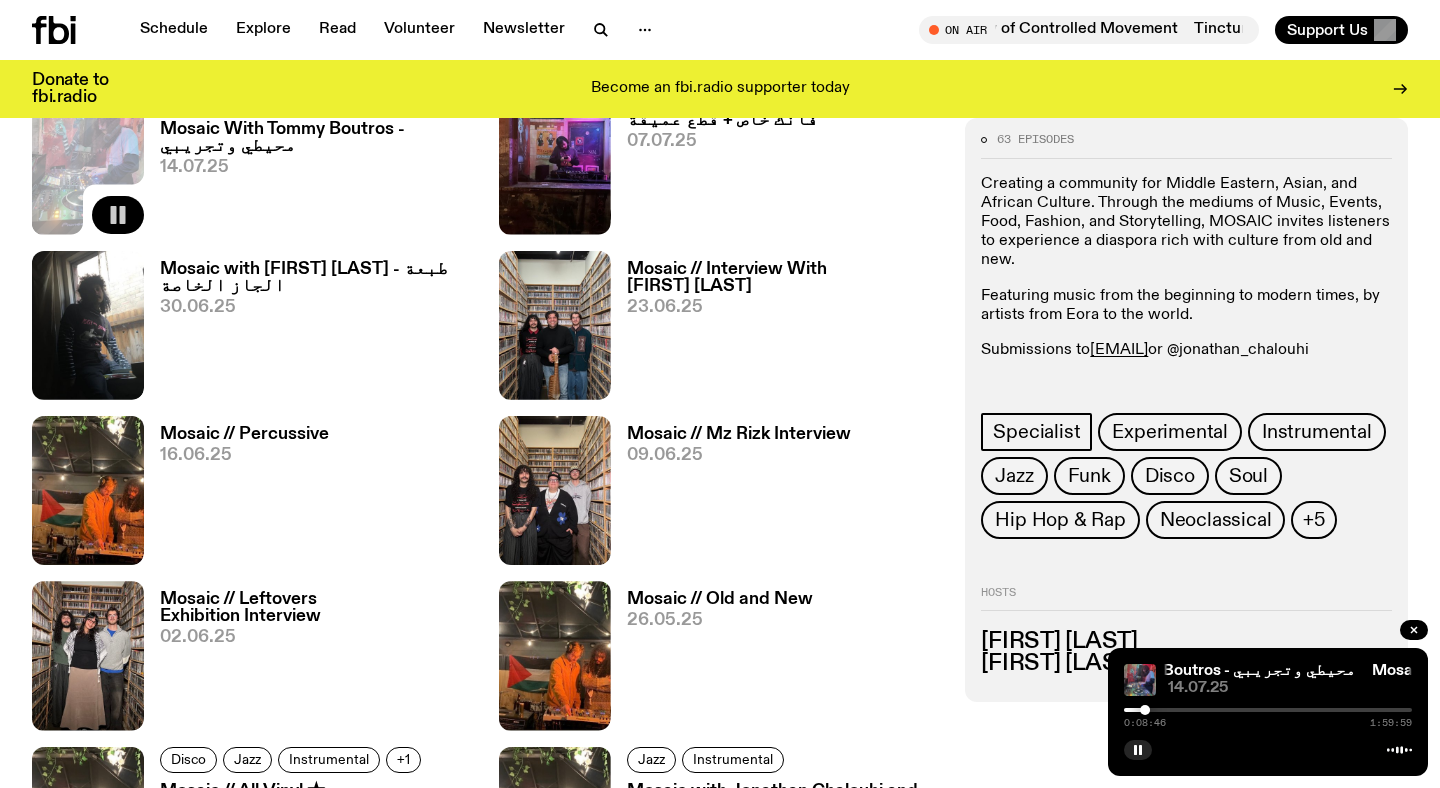 click at bounding box center [1145, 710] 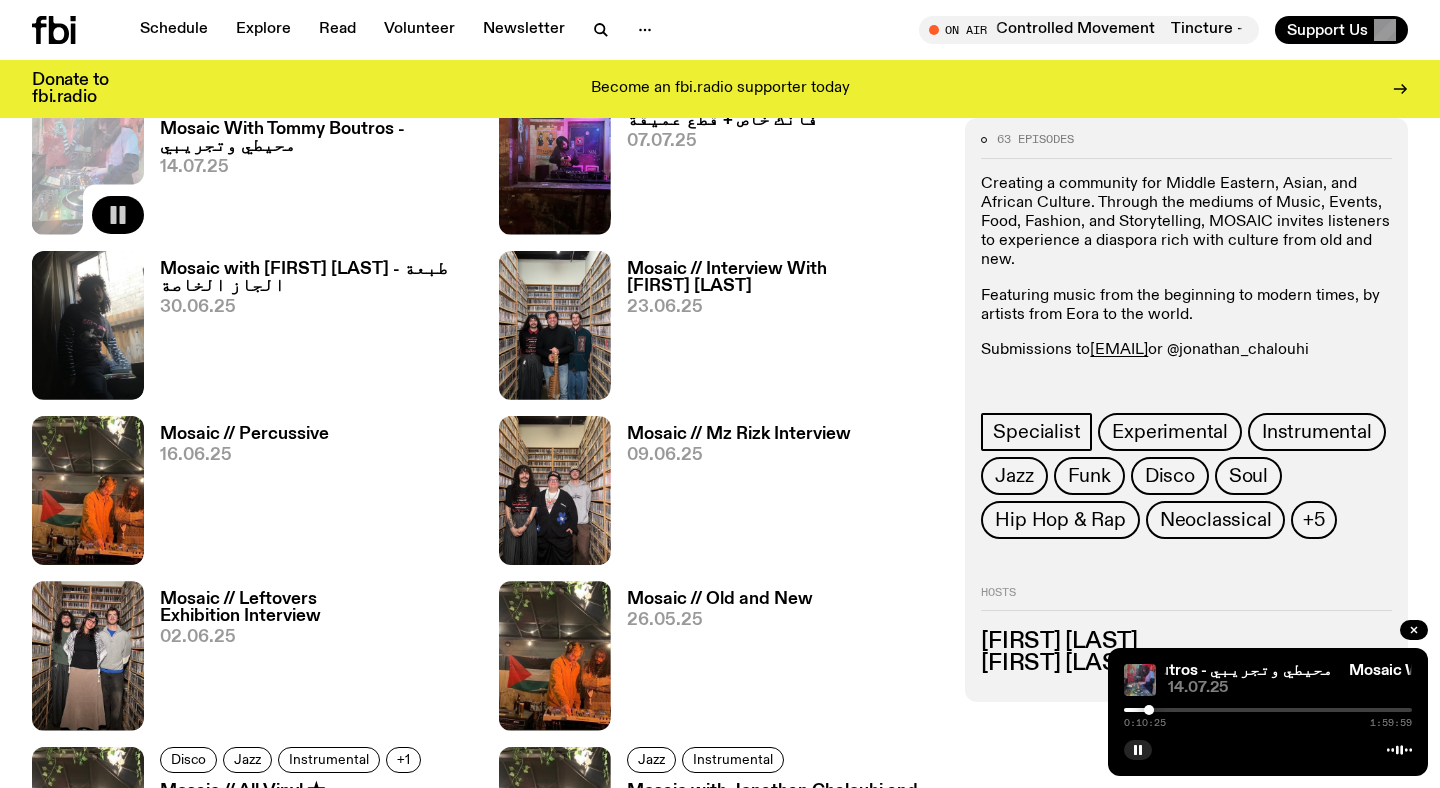 click at bounding box center (1268, 710) 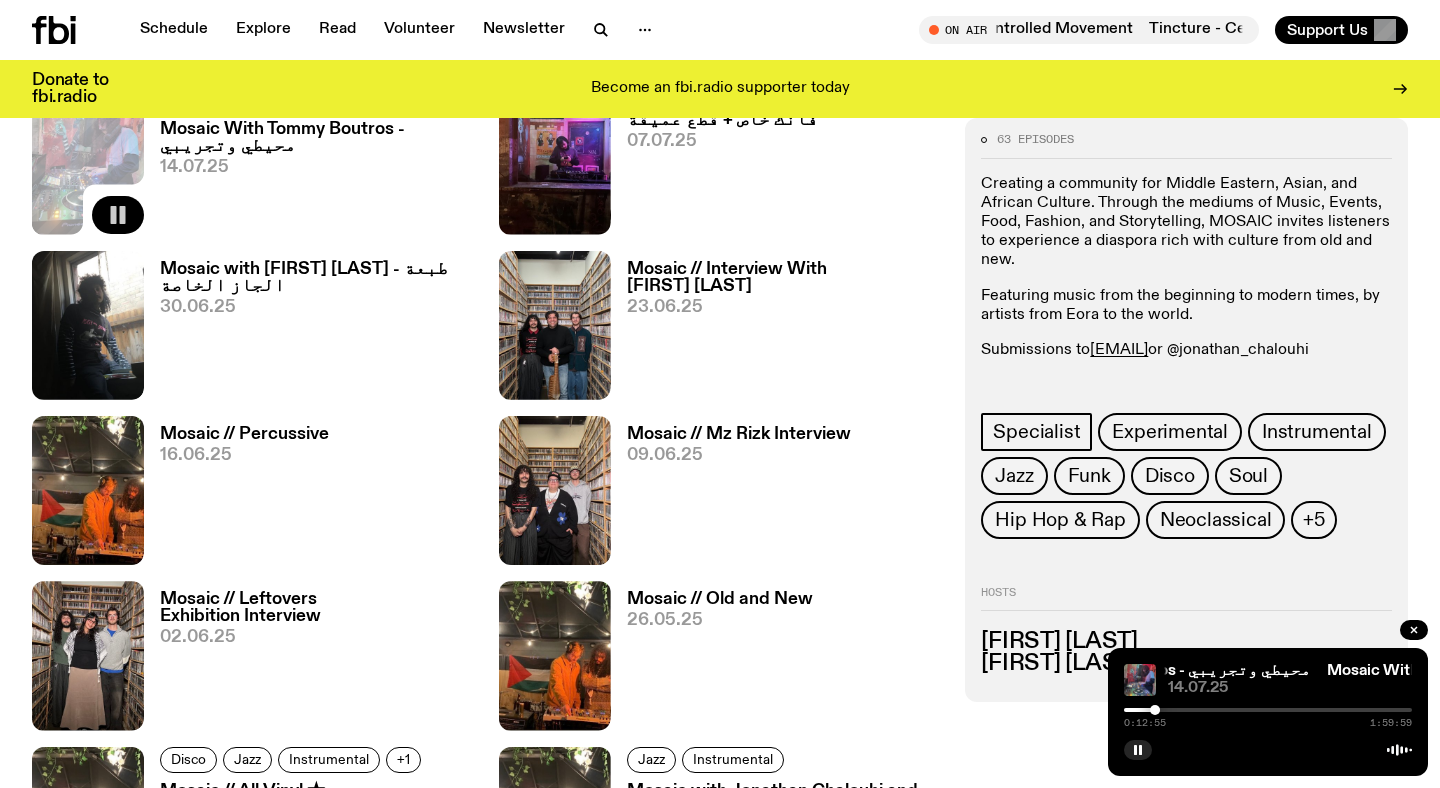 click at bounding box center (1268, 710) 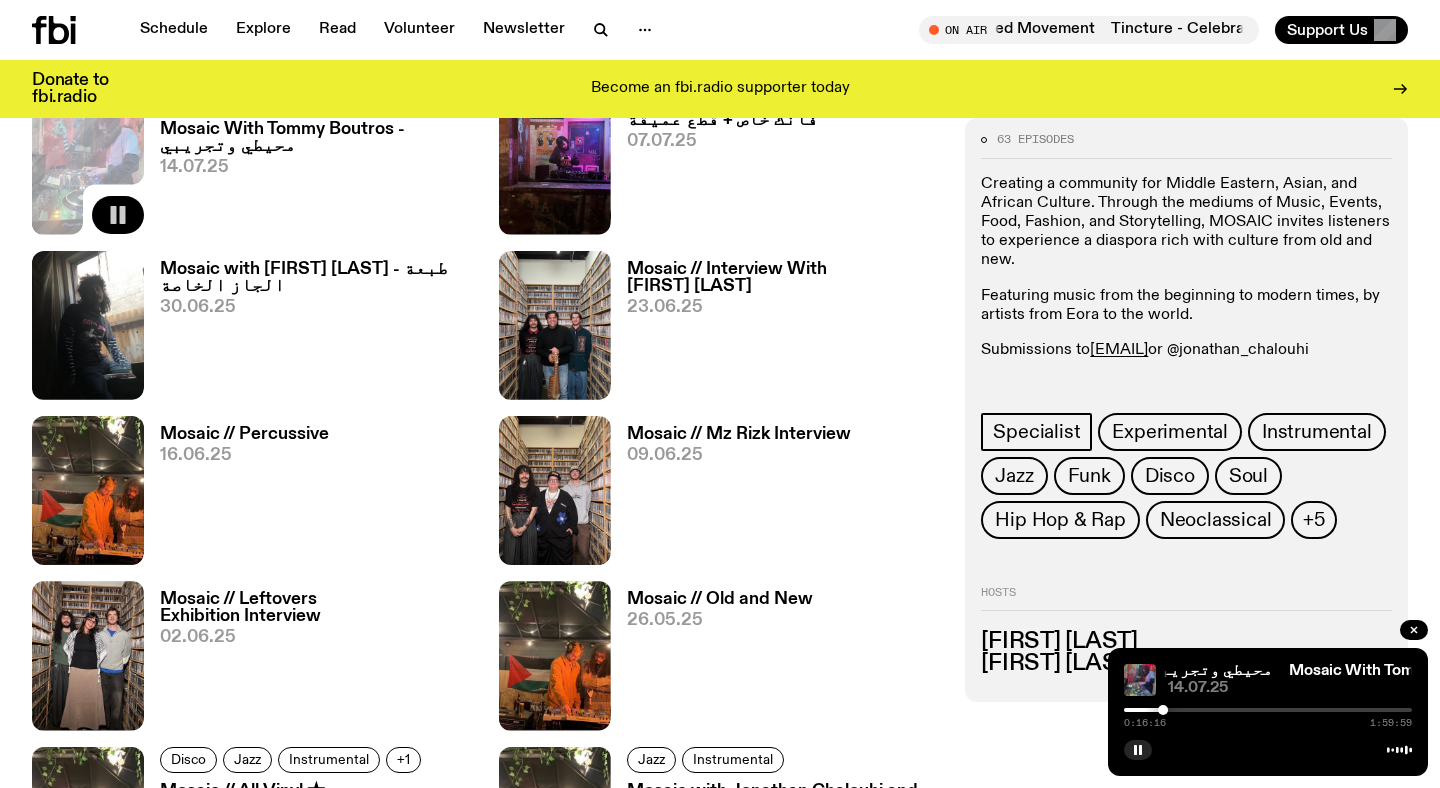 click at bounding box center (1268, 710) 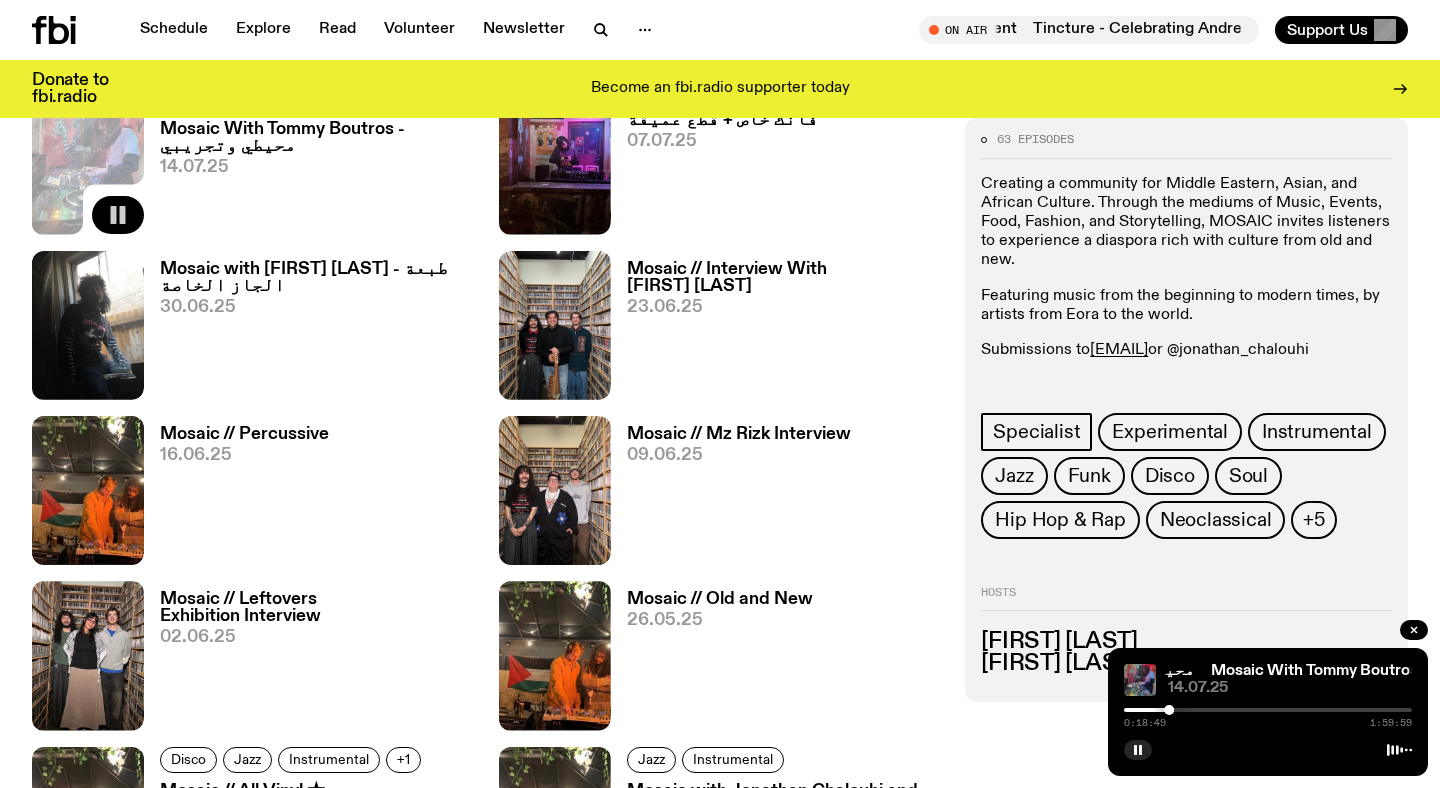 click at bounding box center (1268, 710) 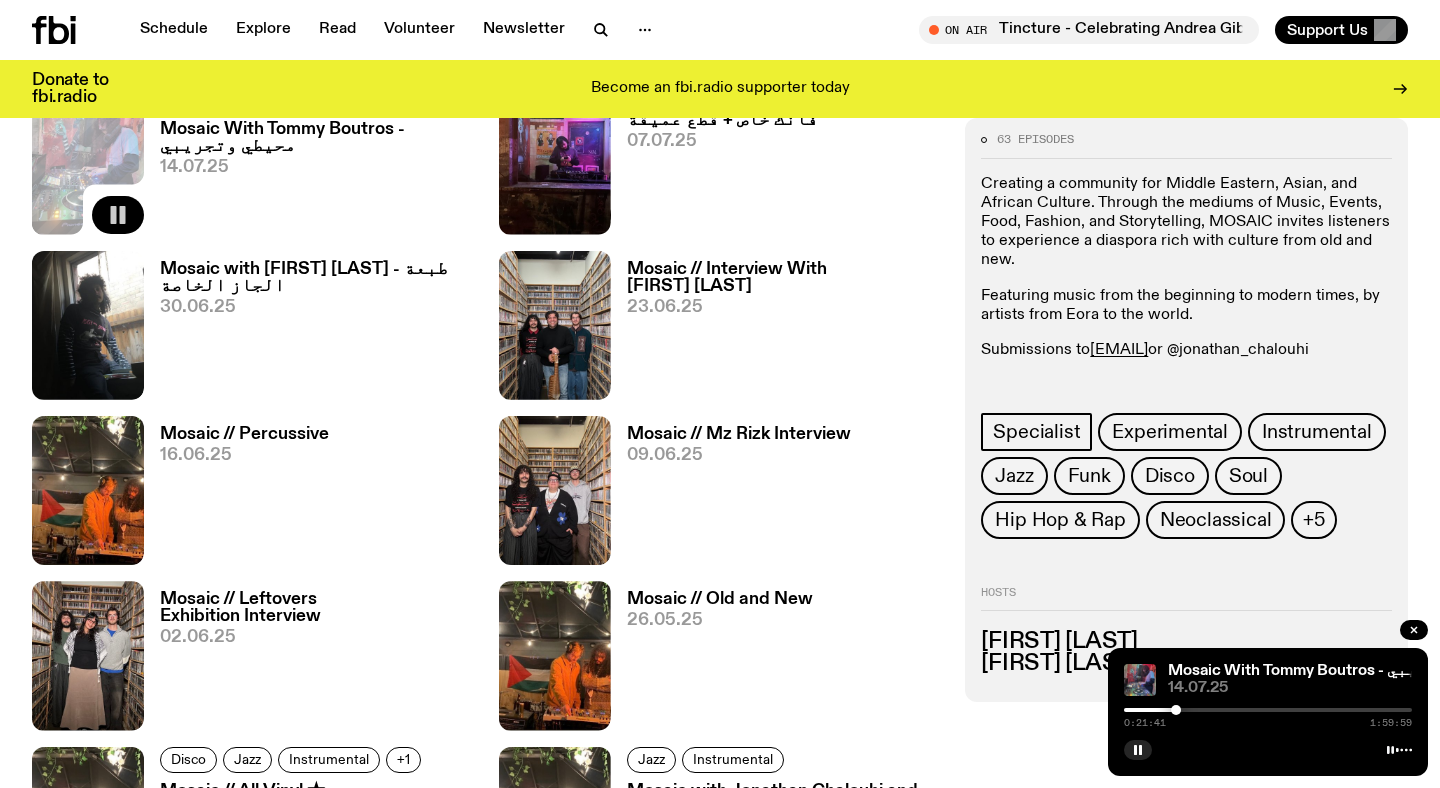 click at bounding box center (1268, 710) 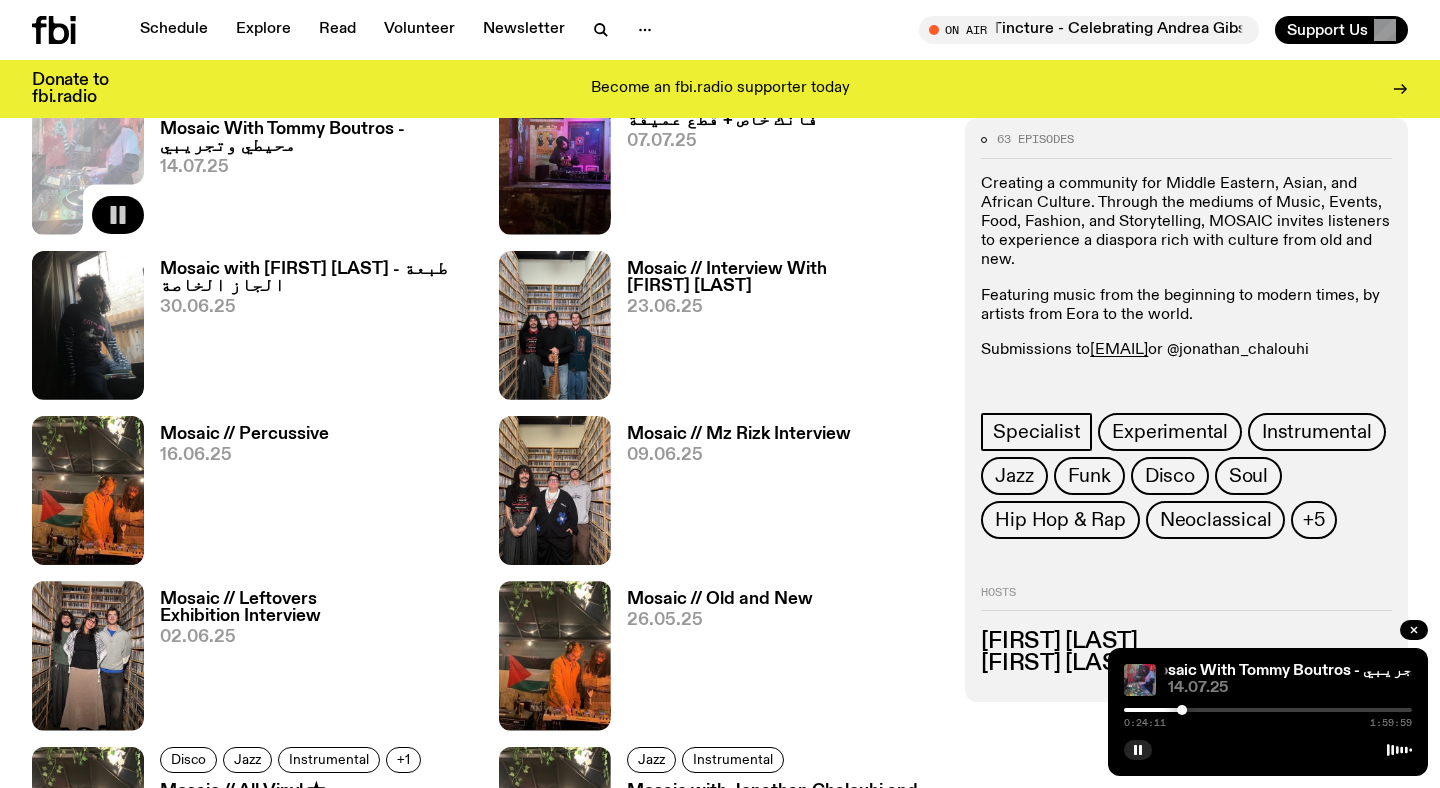 click at bounding box center (1268, 710) 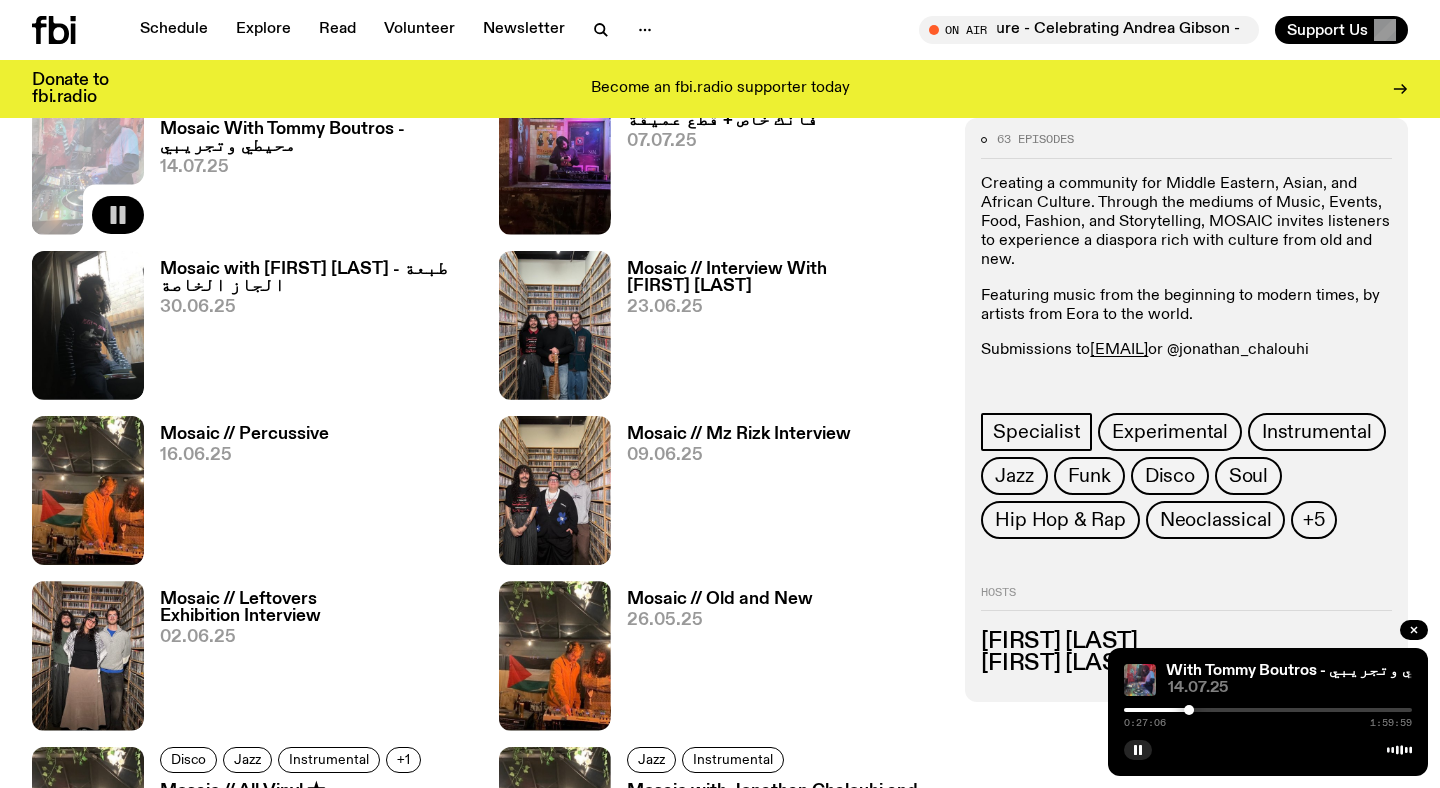 click at bounding box center (1268, 710) 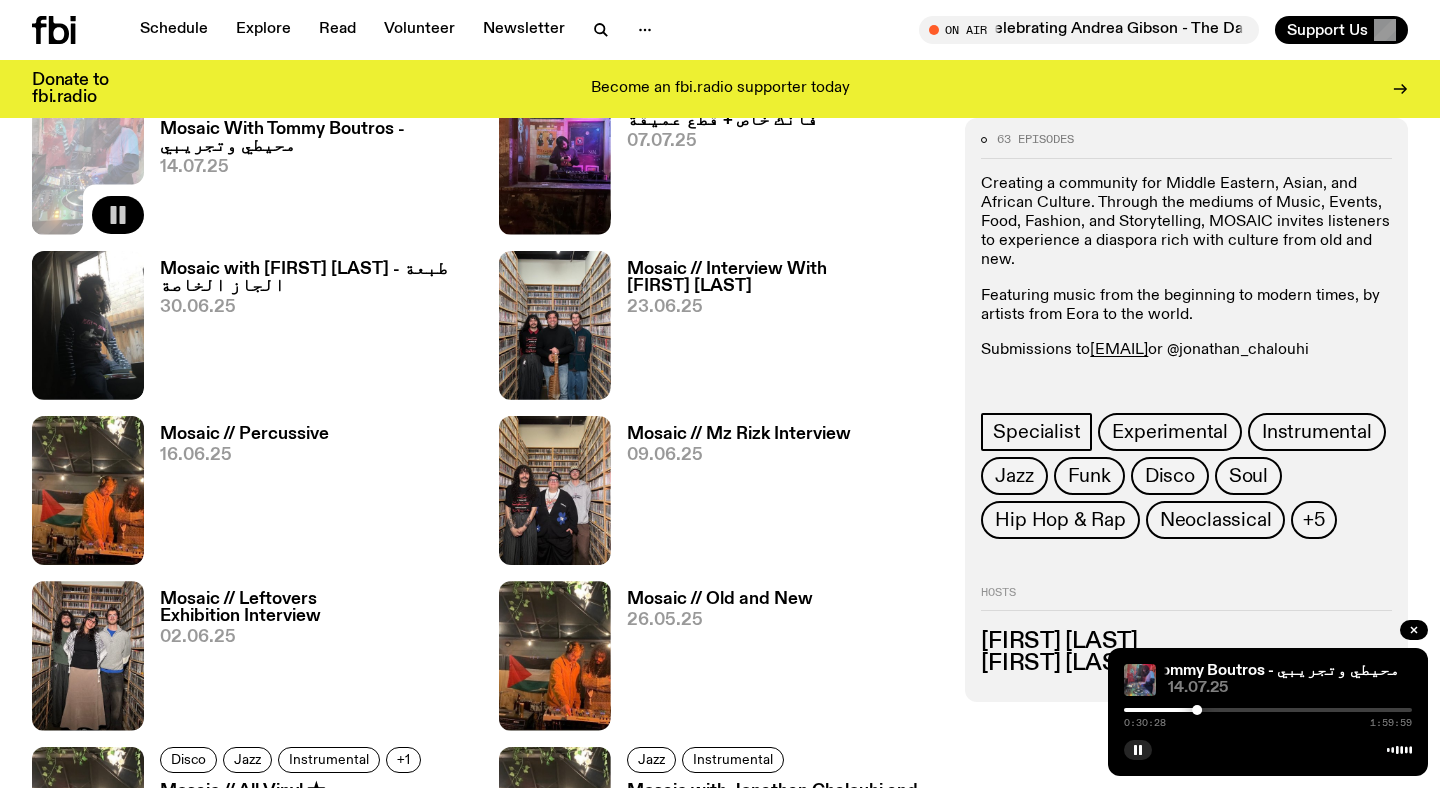 click at bounding box center (1268, 710) 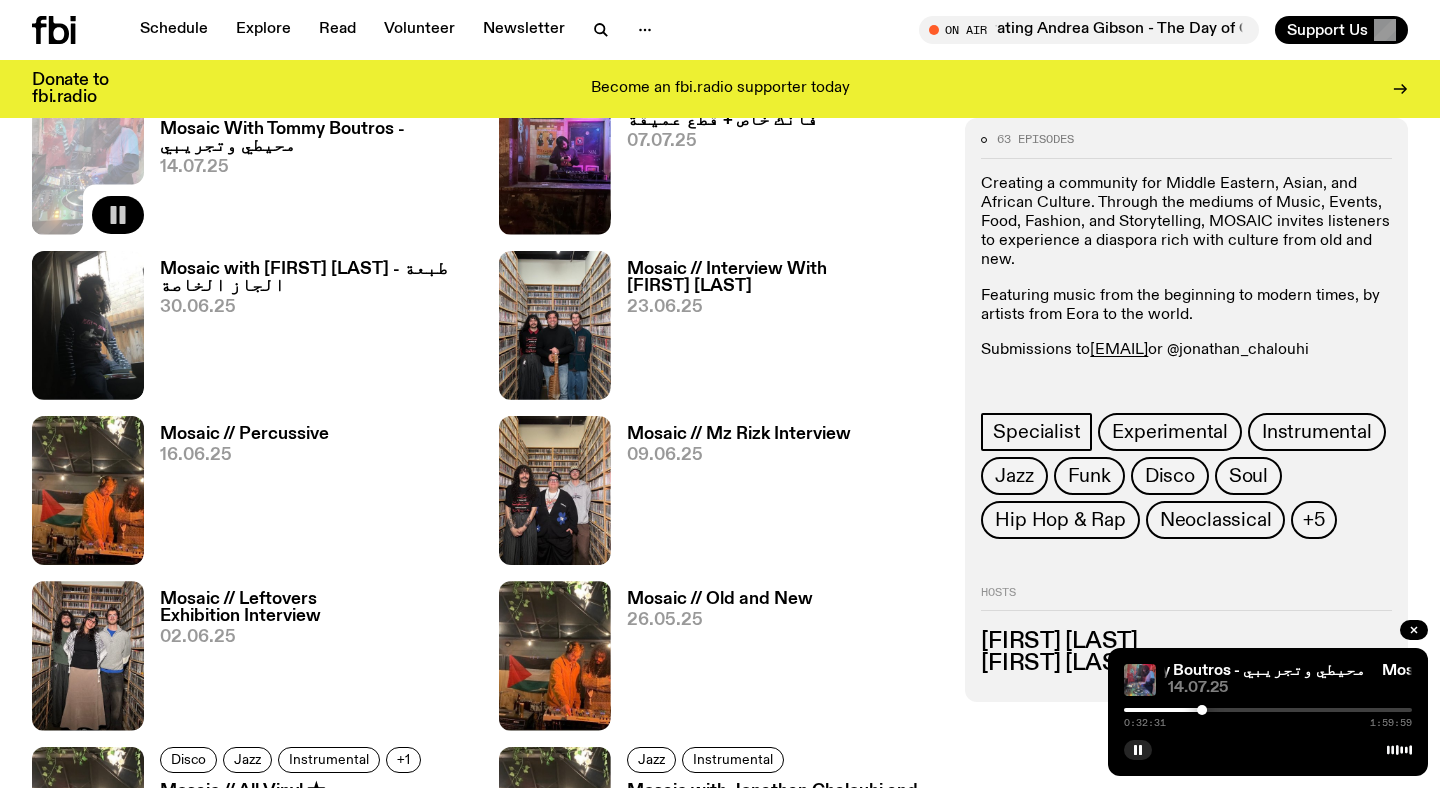 click at bounding box center [1268, 710] 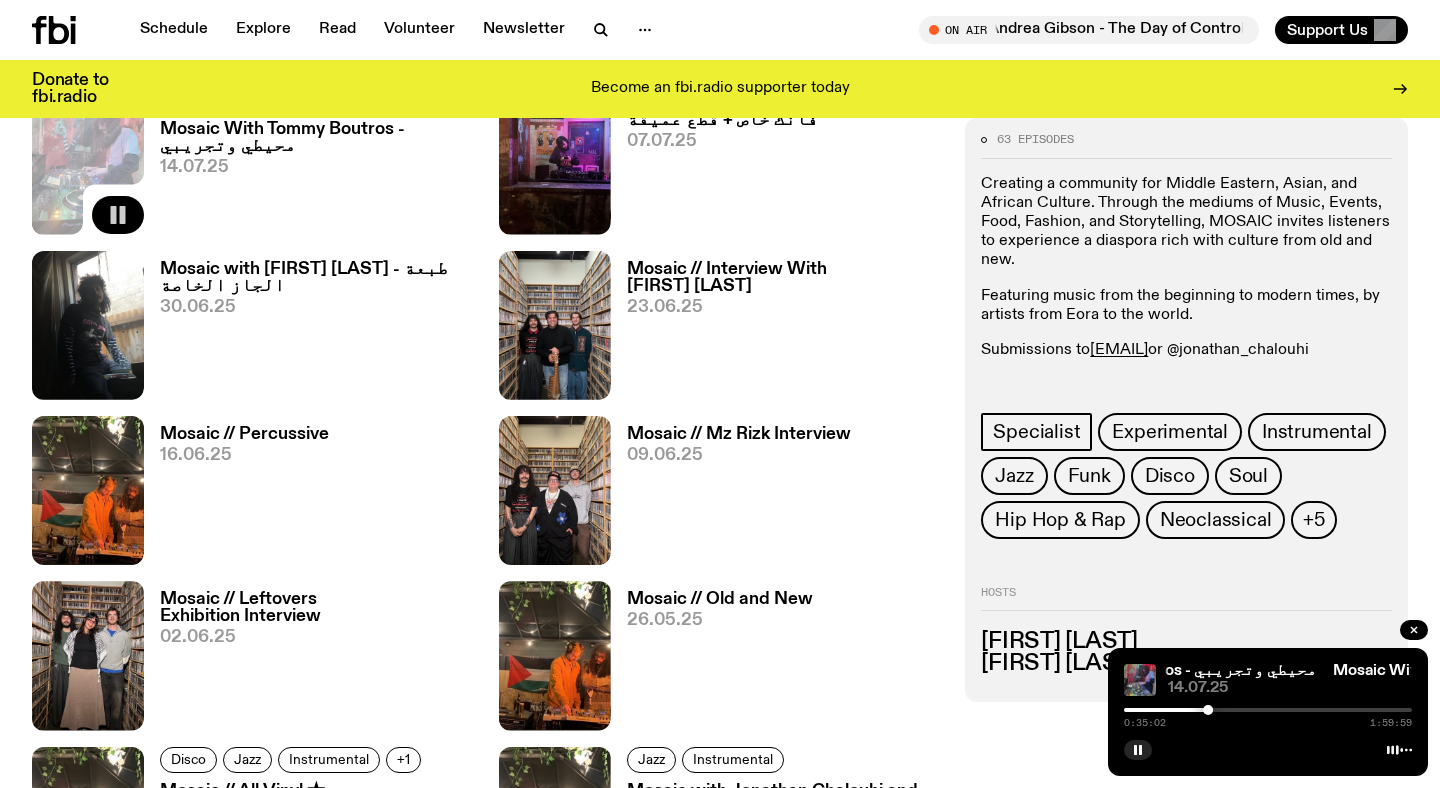 click at bounding box center (1268, 710) 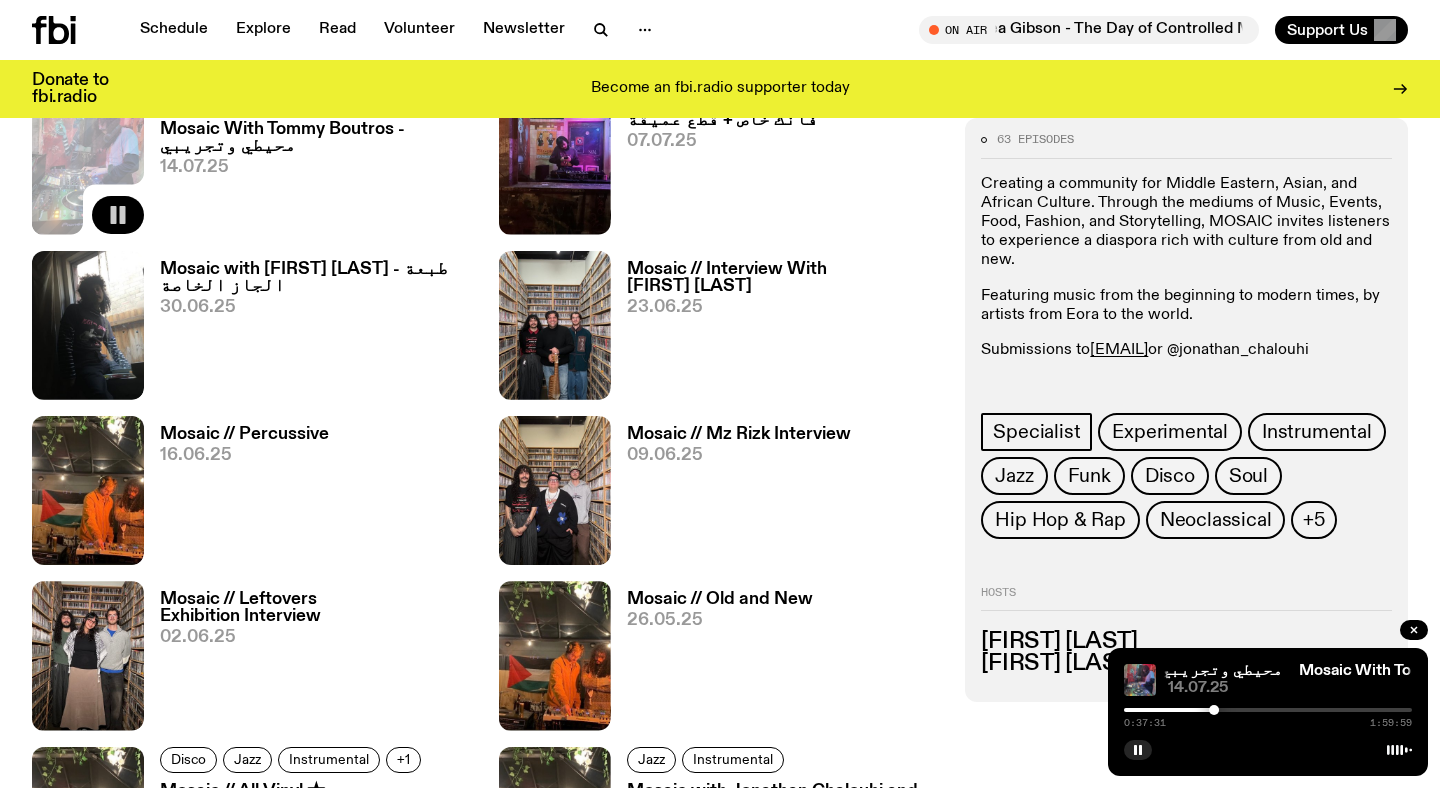 click at bounding box center (1268, 710) 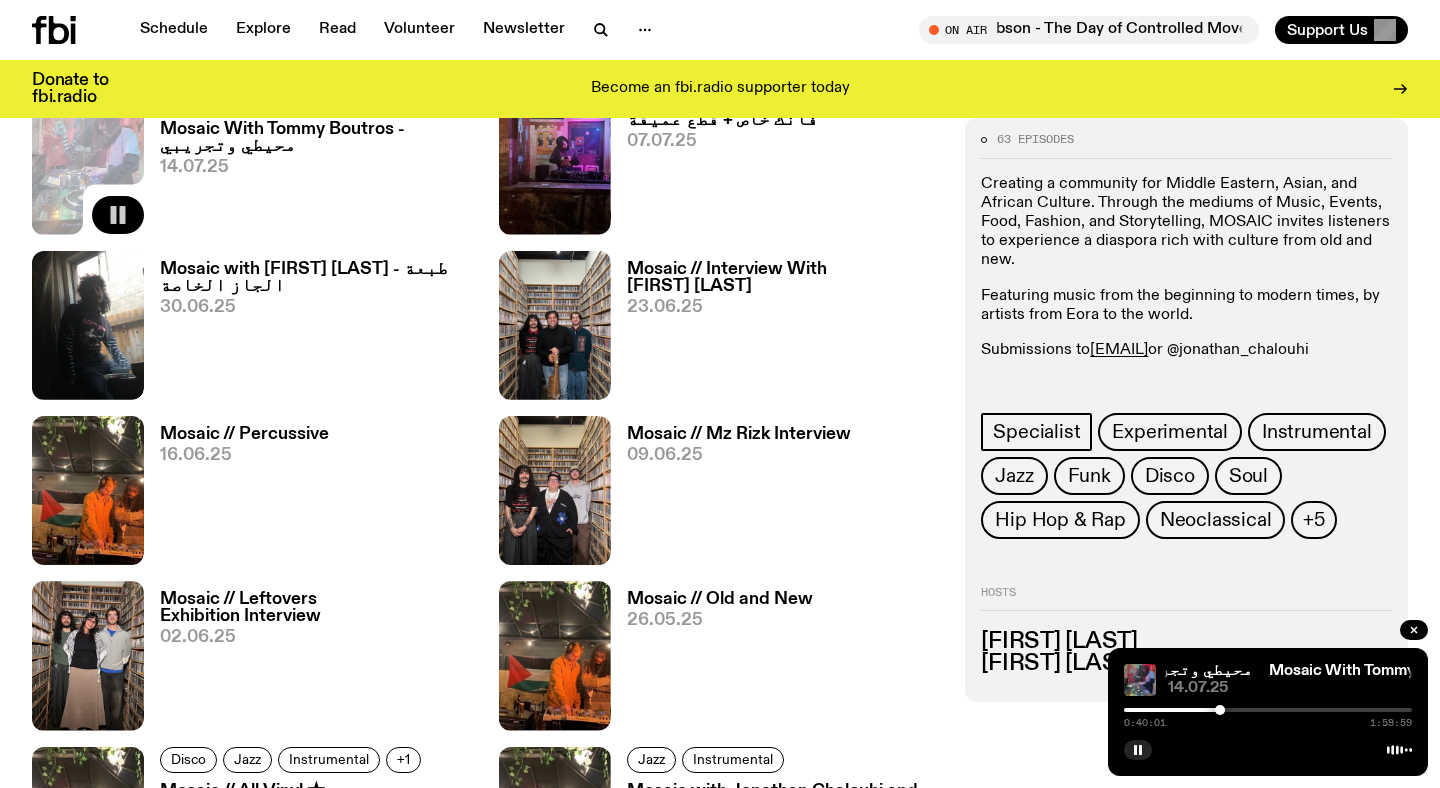 click at bounding box center [1268, 710] 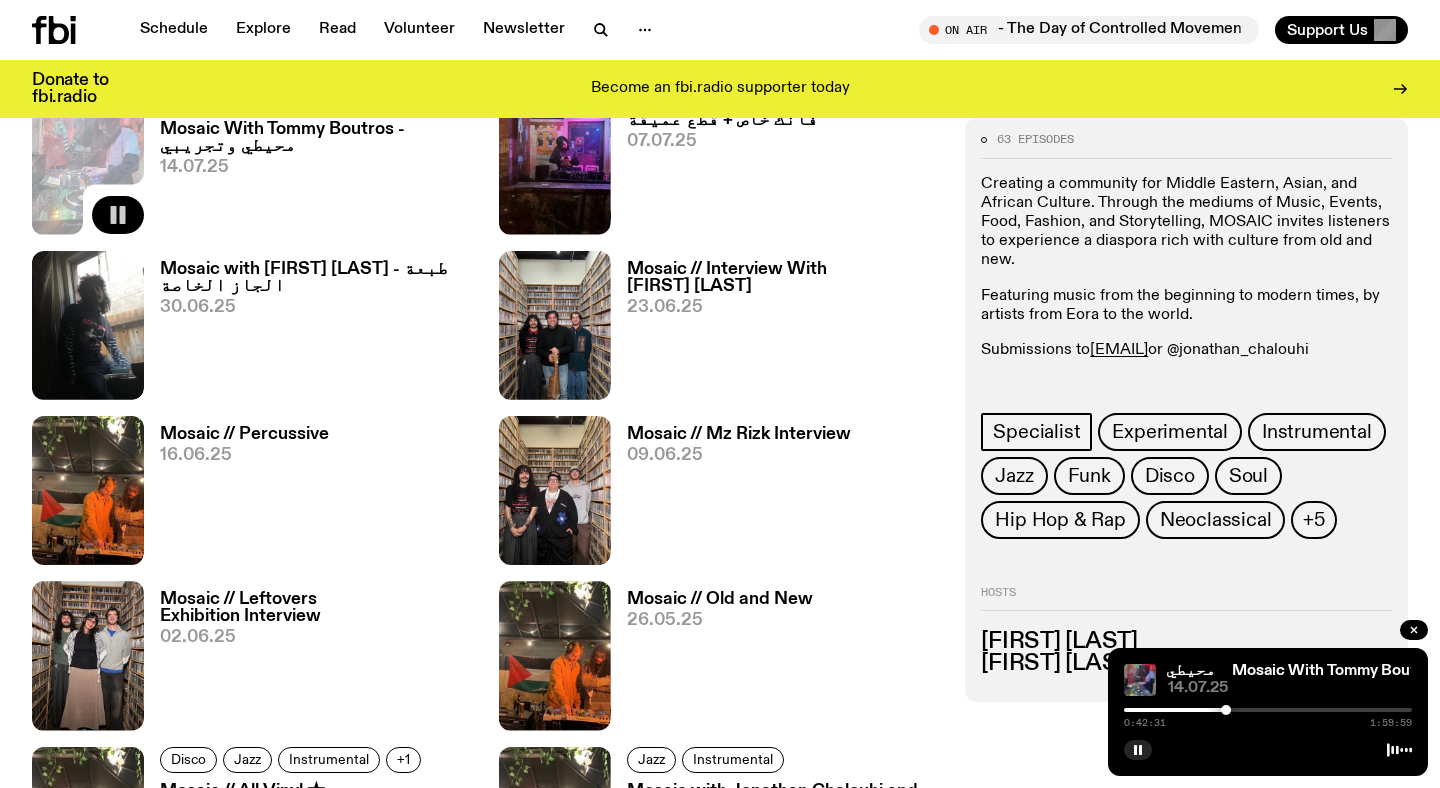 click at bounding box center (1268, 710) 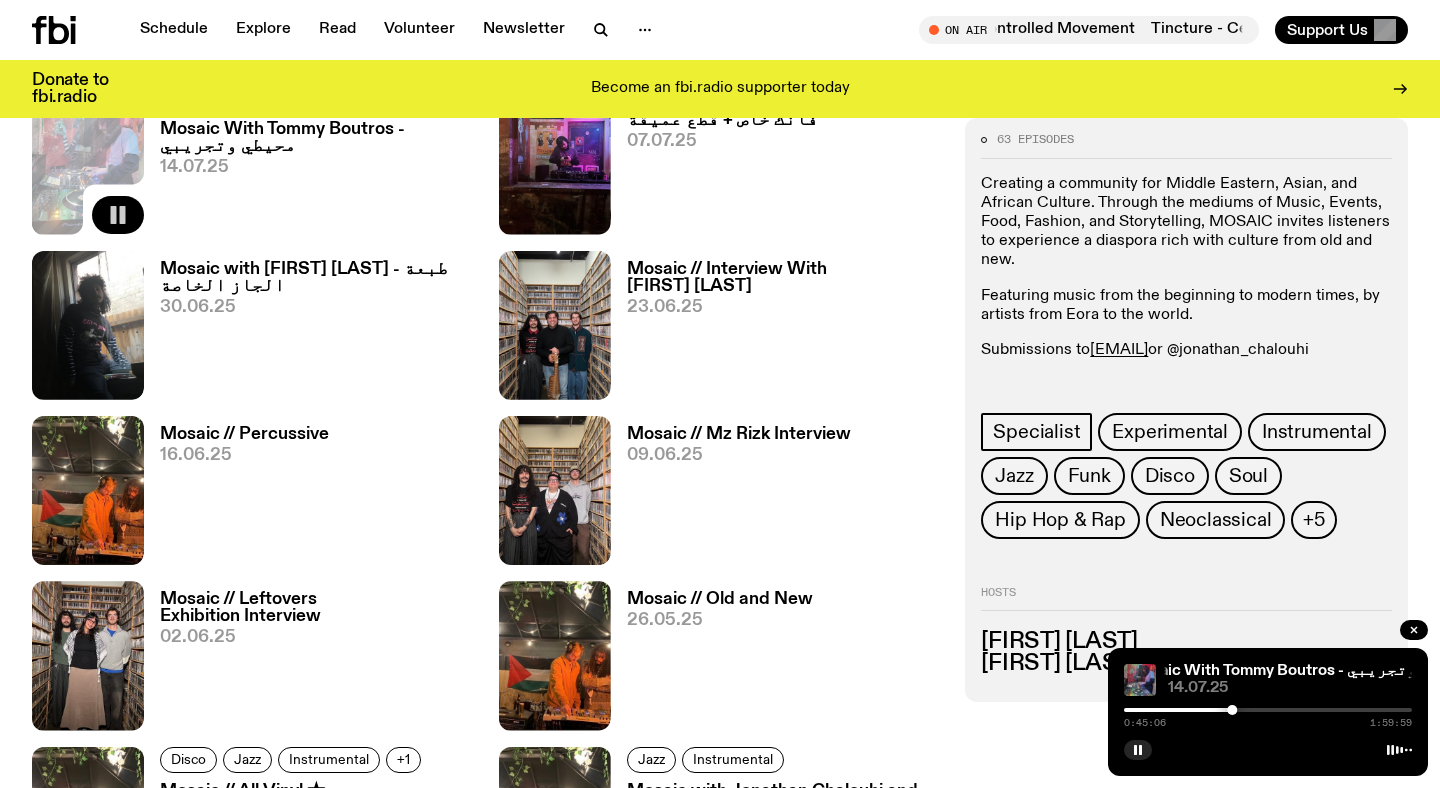 click at bounding box center (1268, 710) 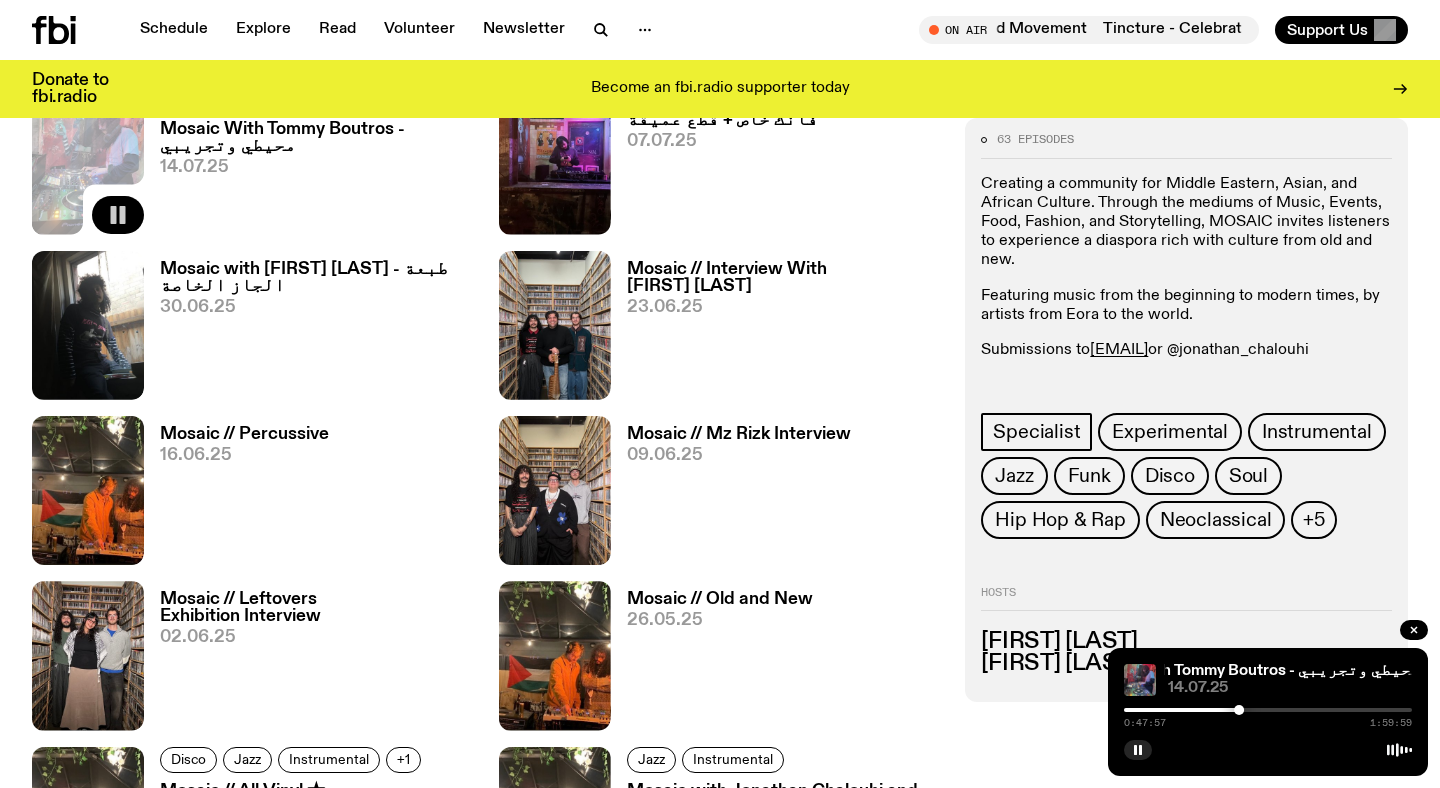click at bounding box center [1268, 710] 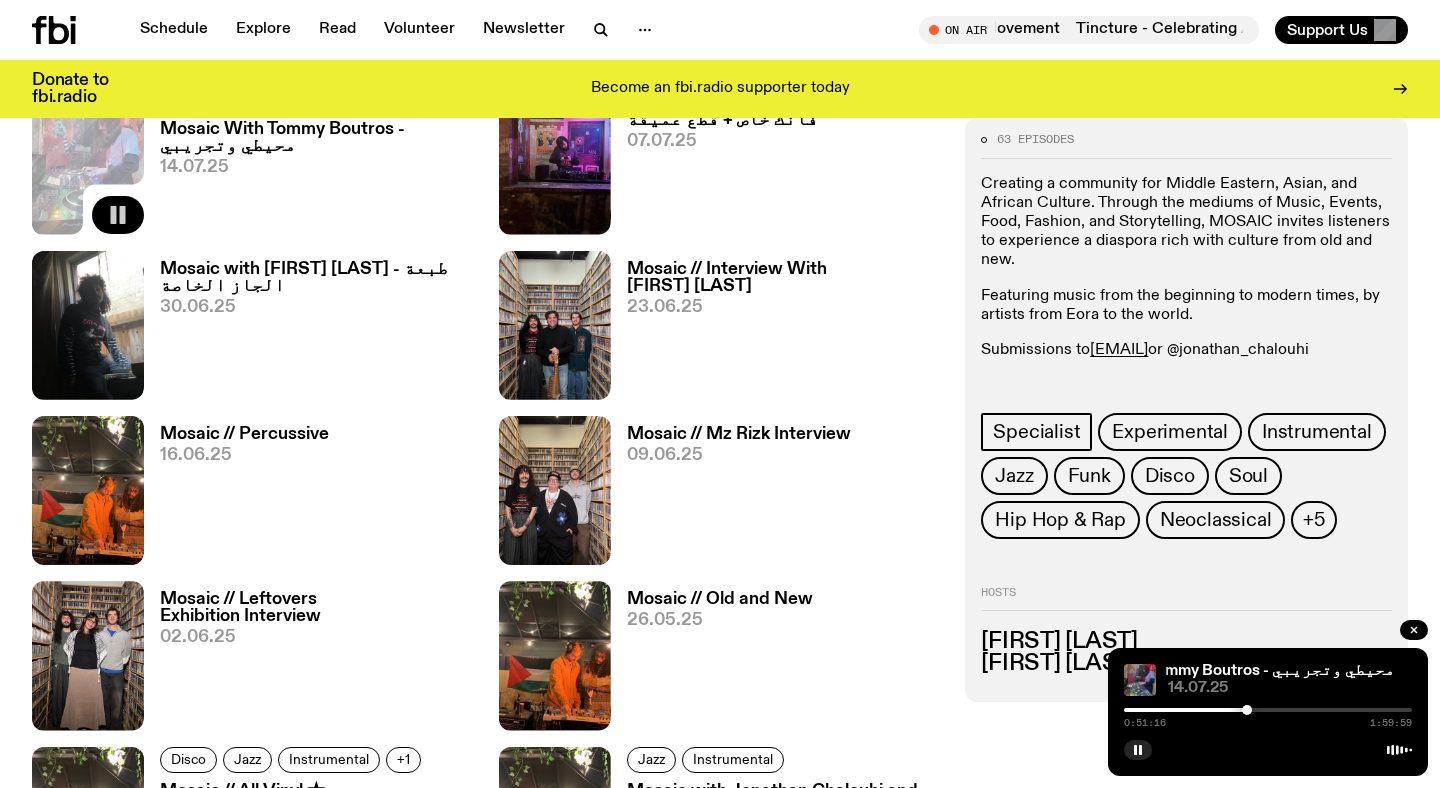 click at bounding box center (1268, 710) 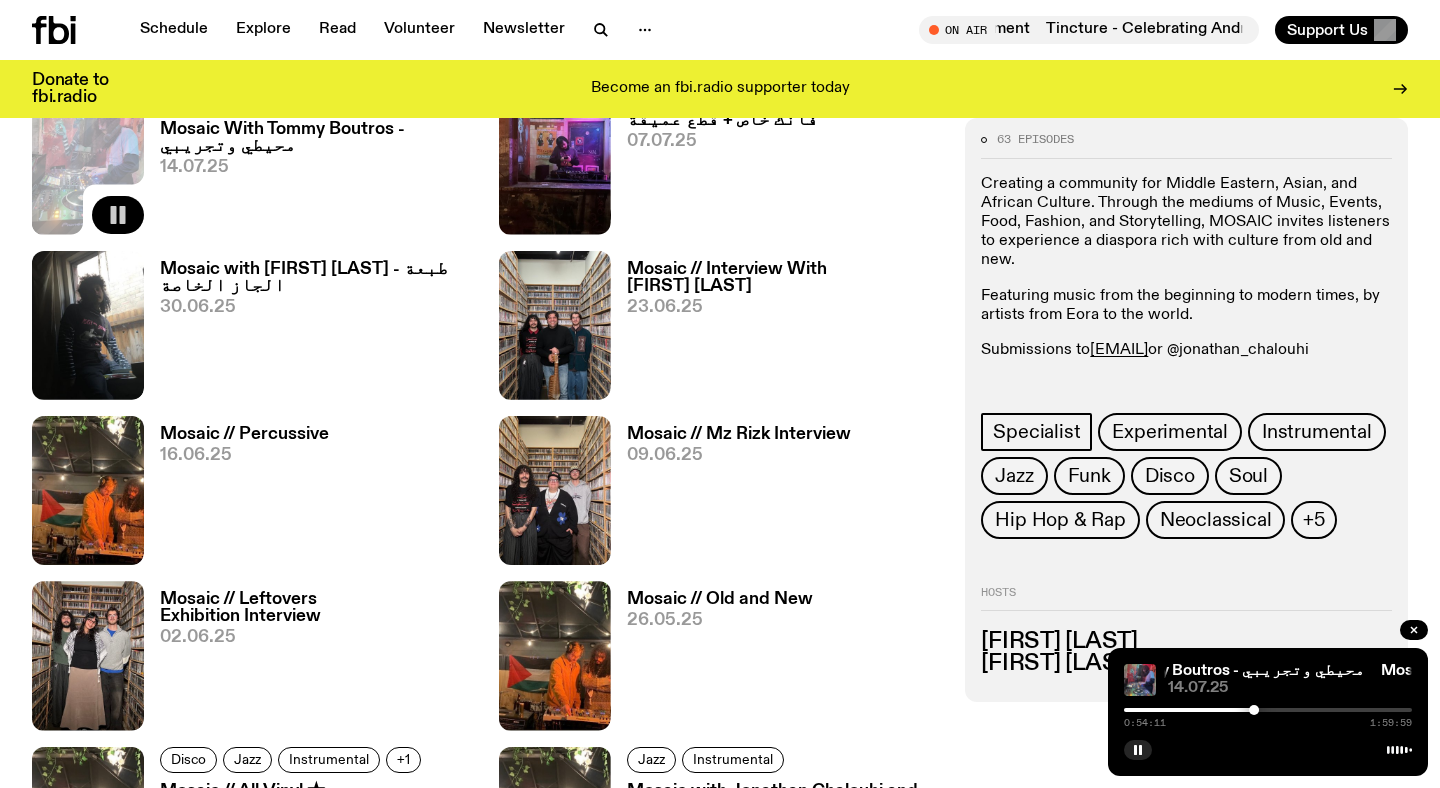 click at bounding box center [1268, 710] 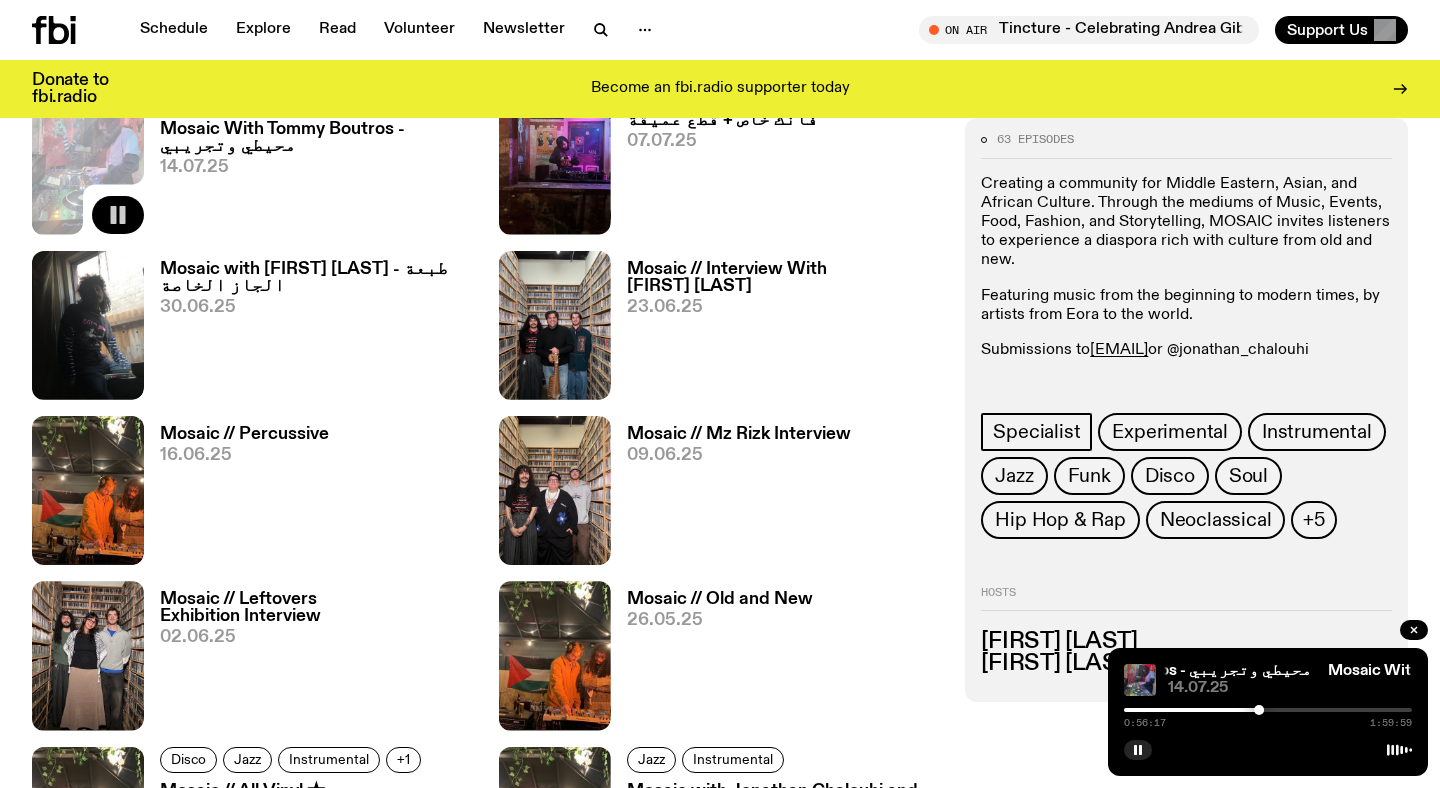 click at bounding box center [1268, 710] 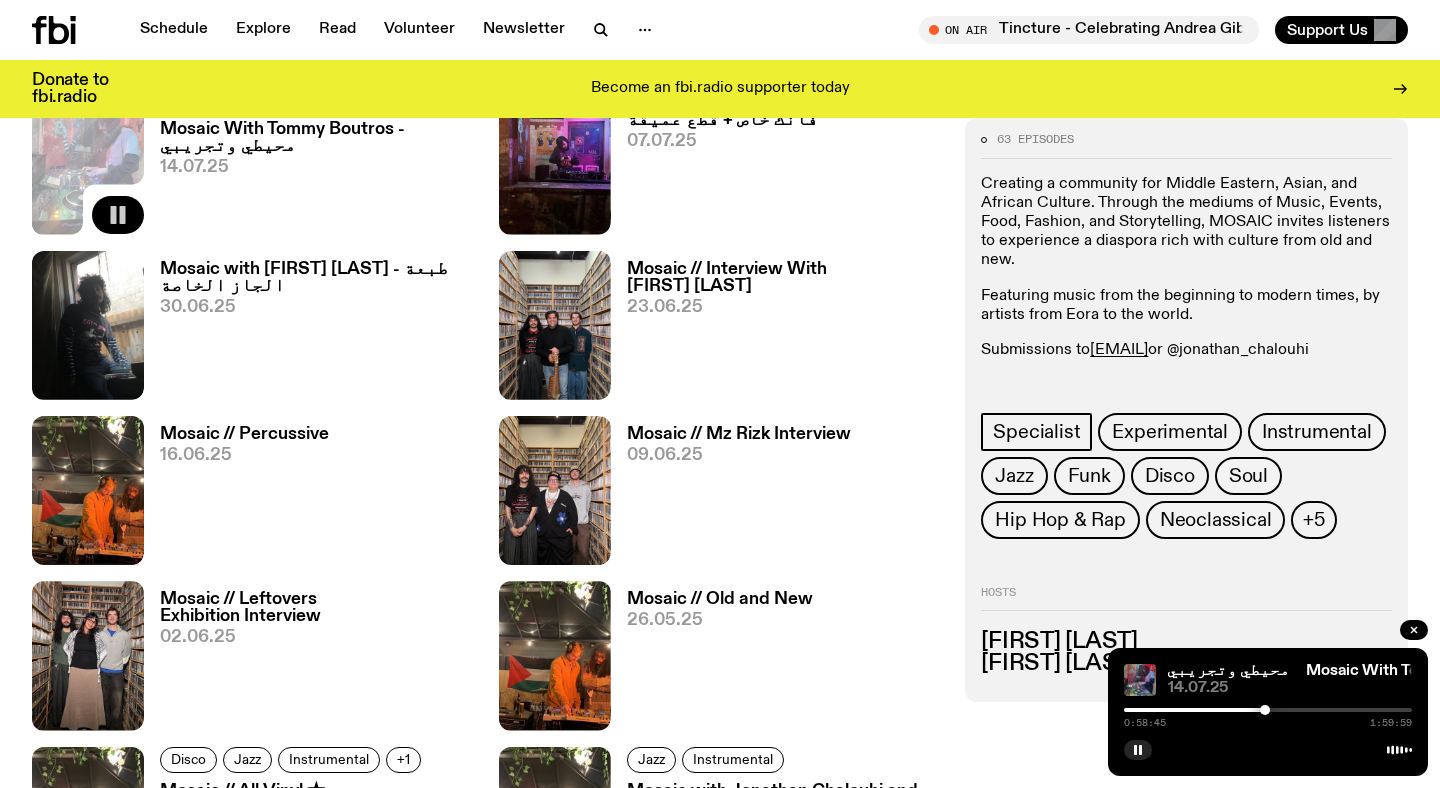 click at bounding box center [1268, 710] 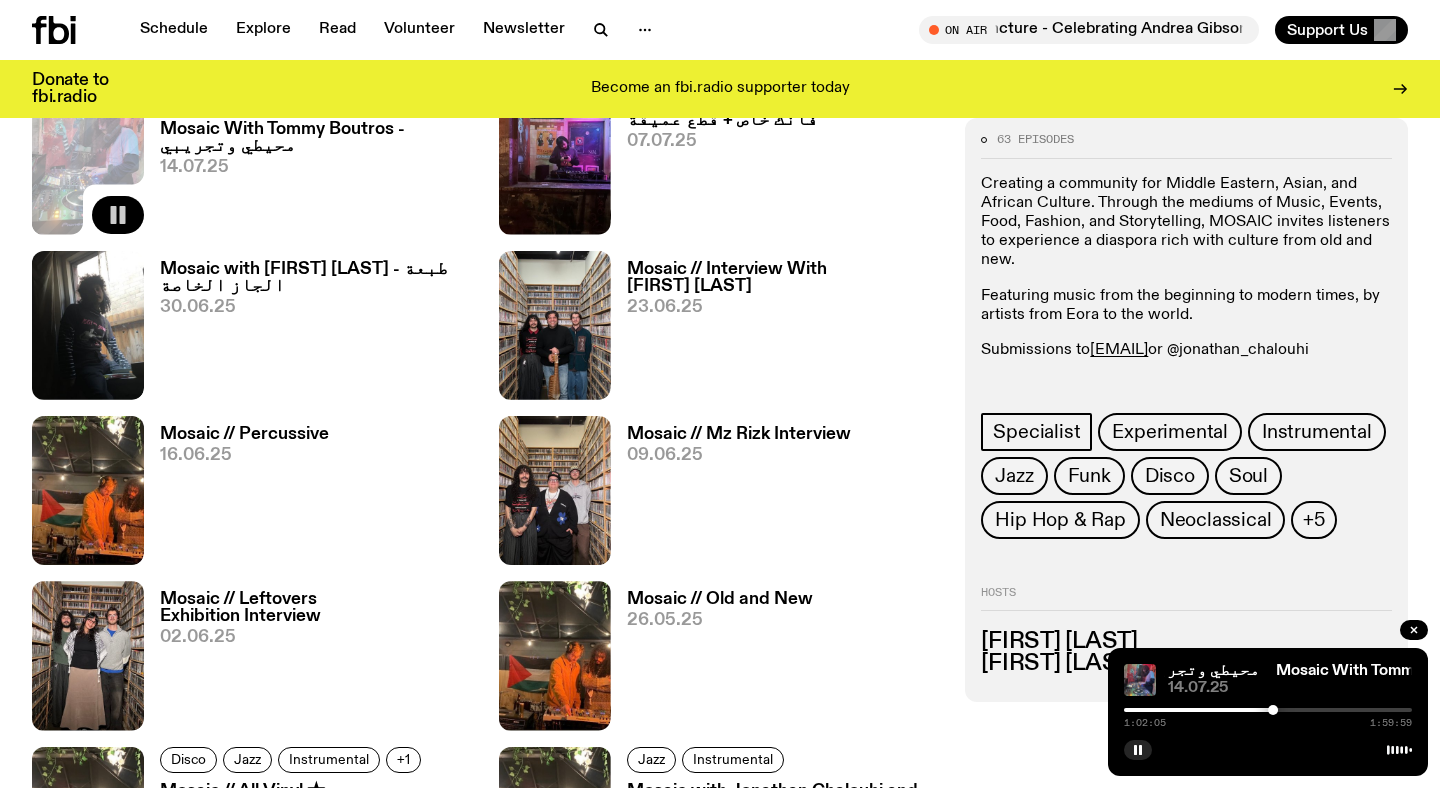 click at bounding box center (1268, 710) 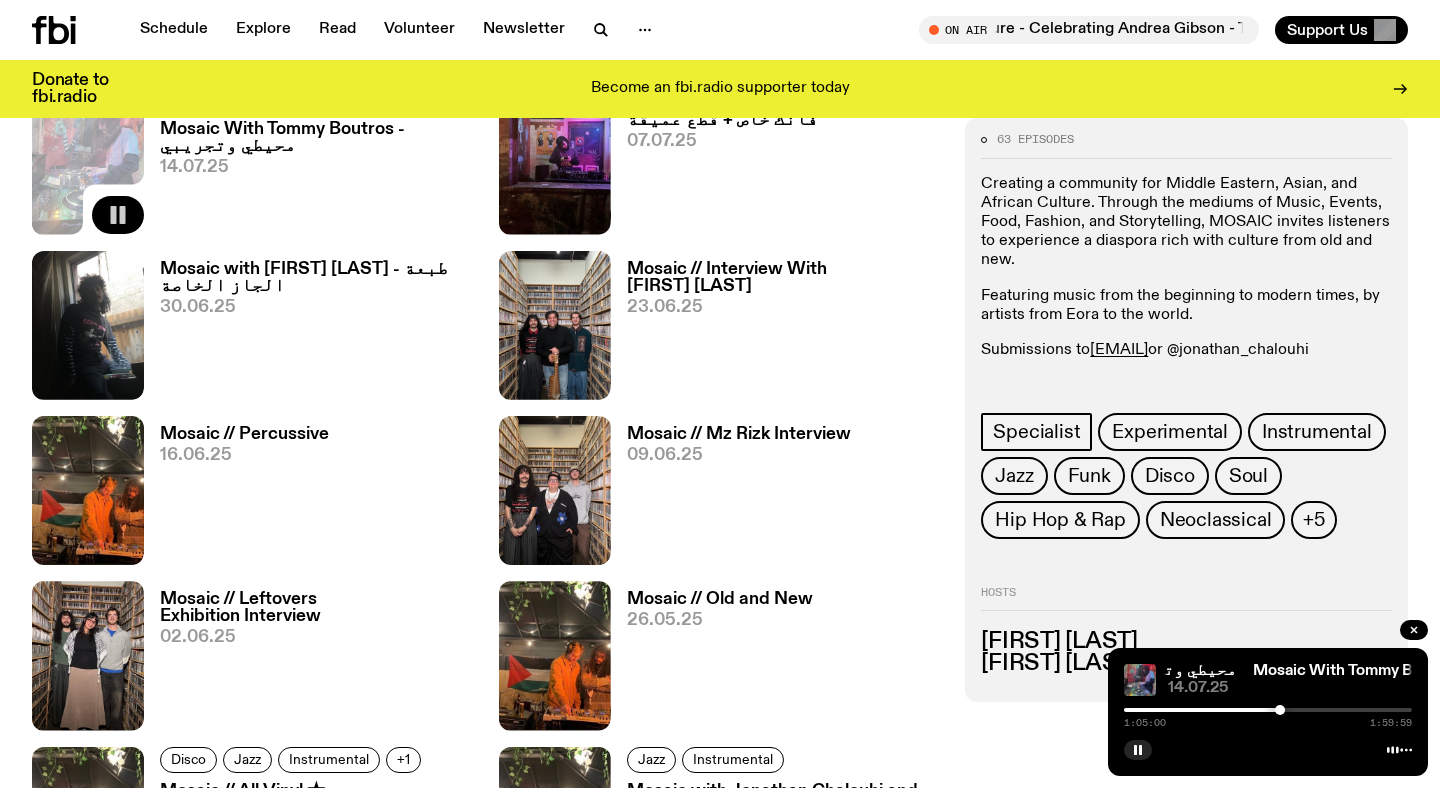 click at bounding box center [1268, 710] 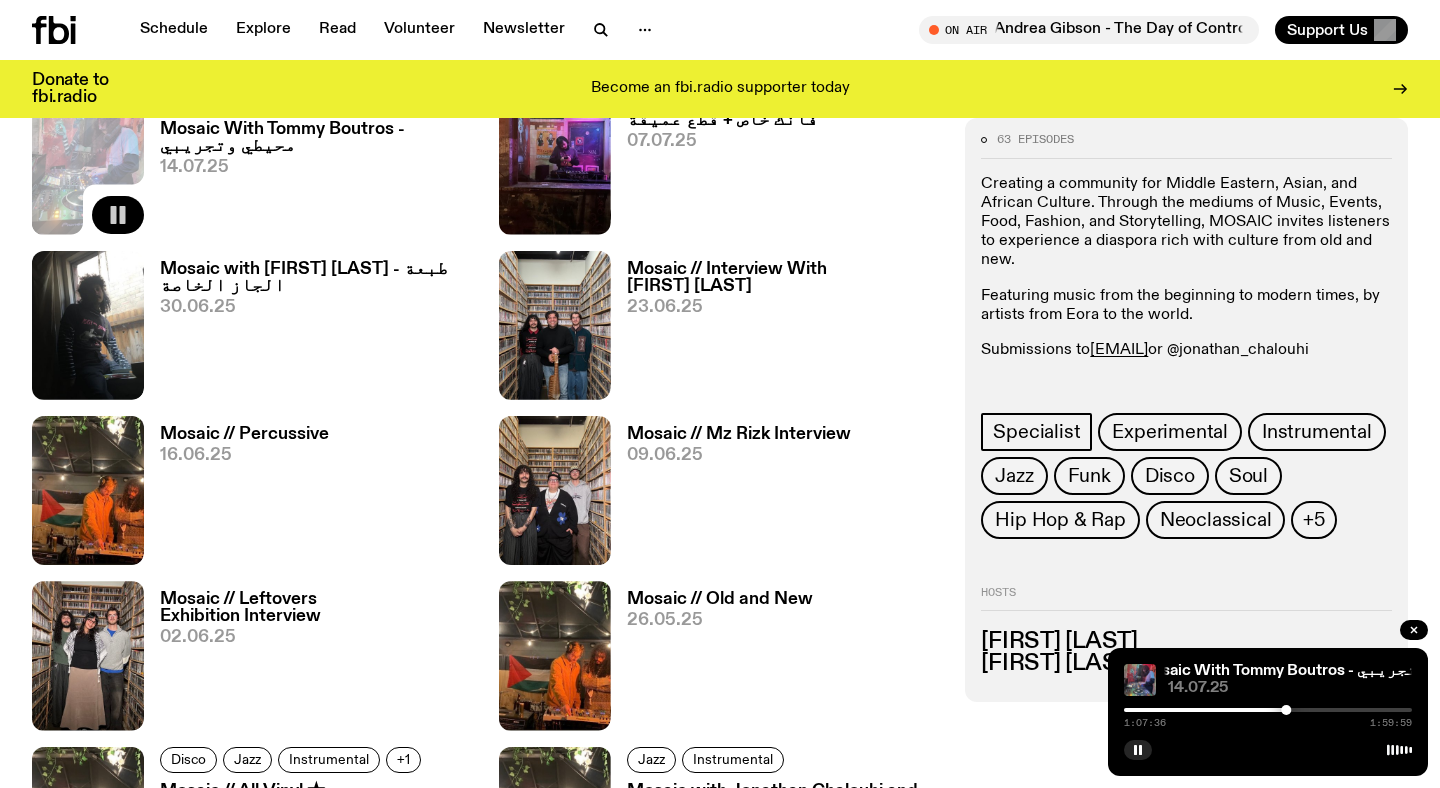 click at bounding box center [1268, 710] 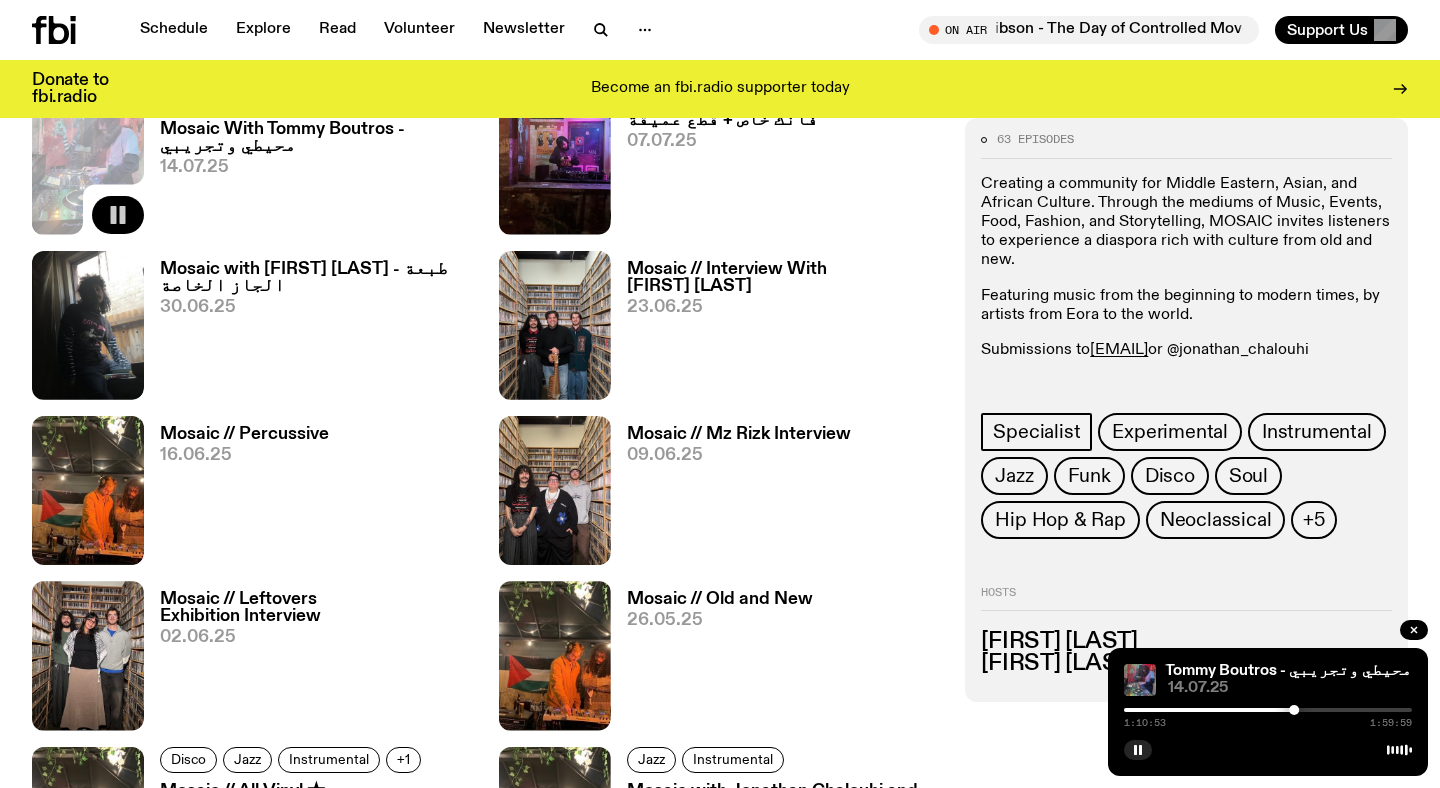 click at bounding box center (1268, 710) 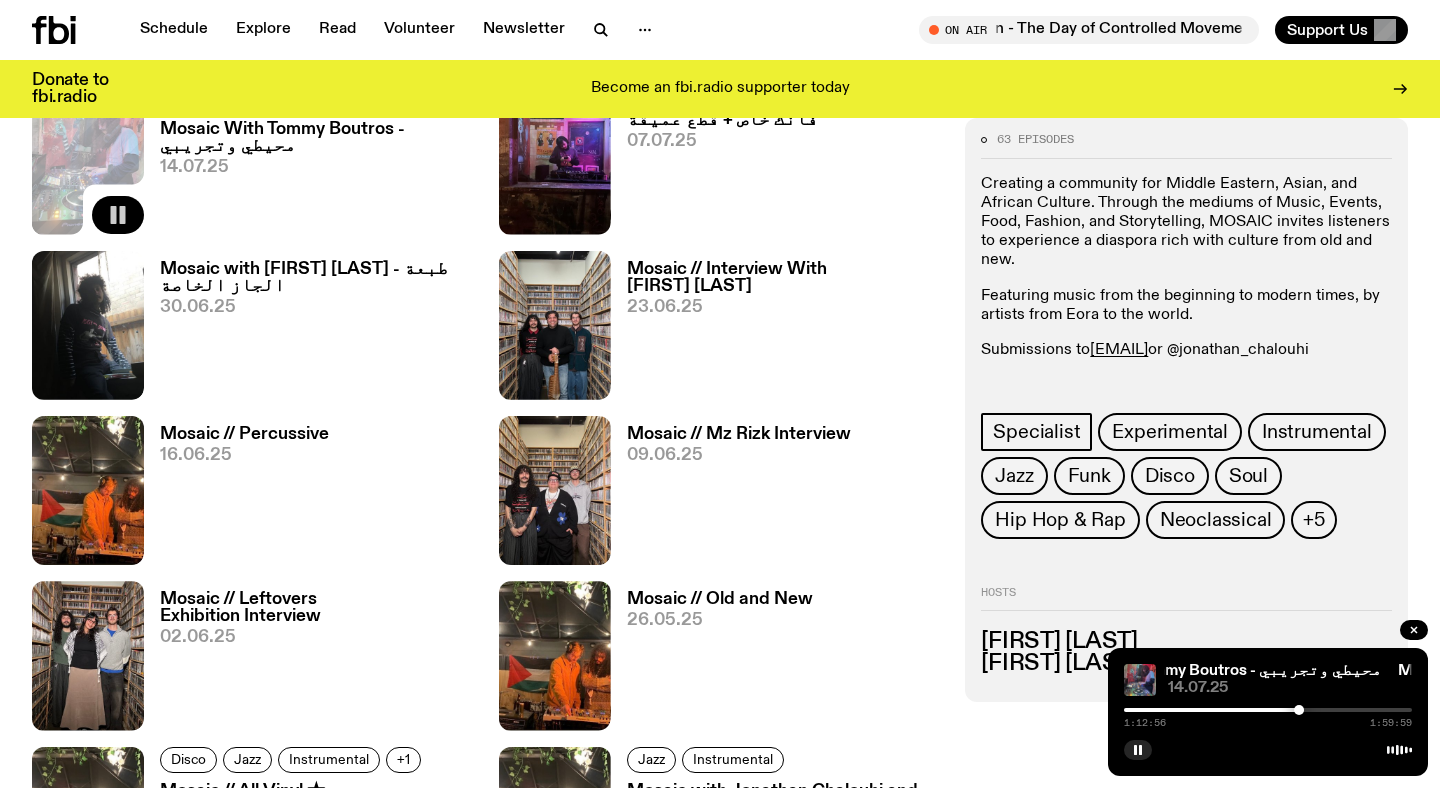 click at bounding box center (1268, 710) 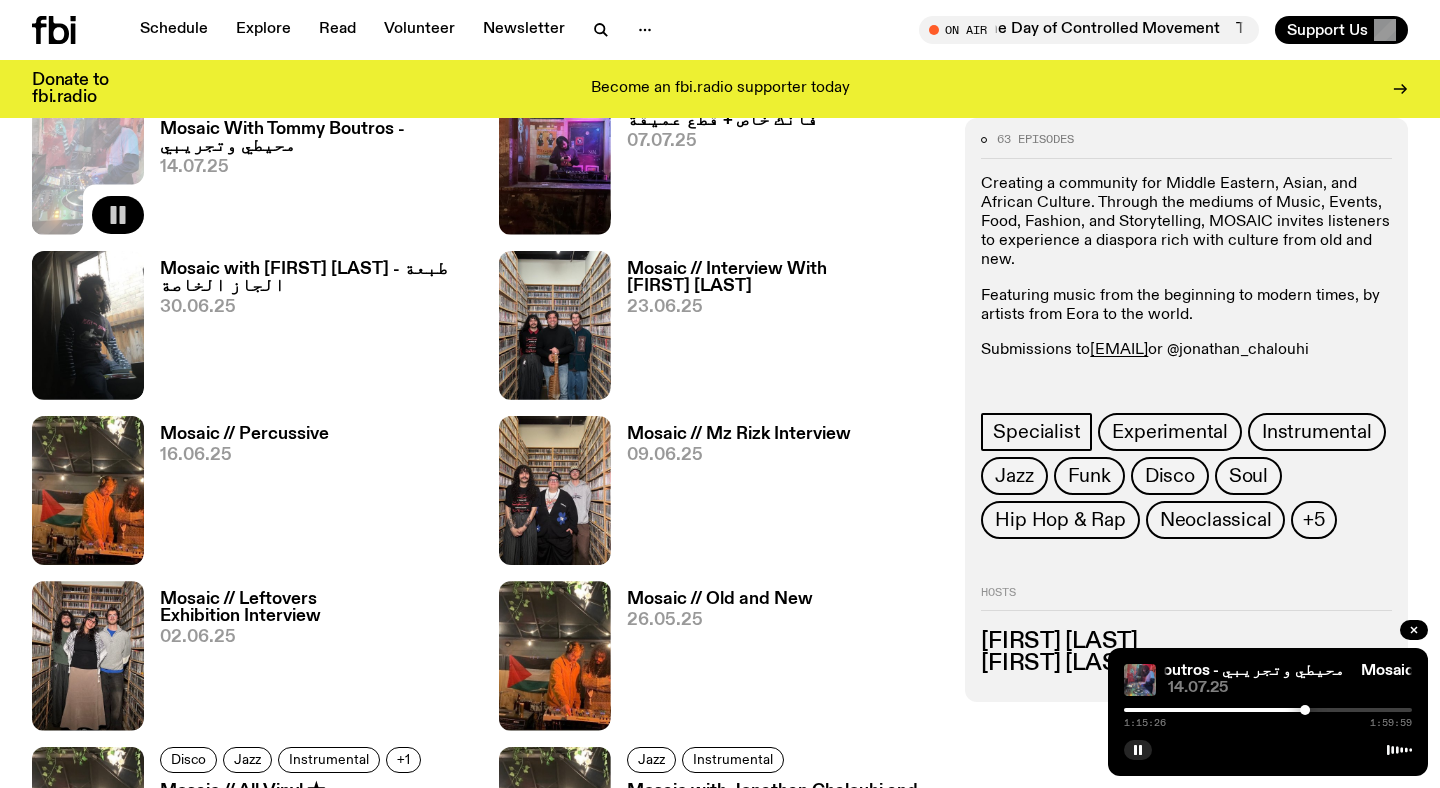 click at bounding box center [1305, 710] 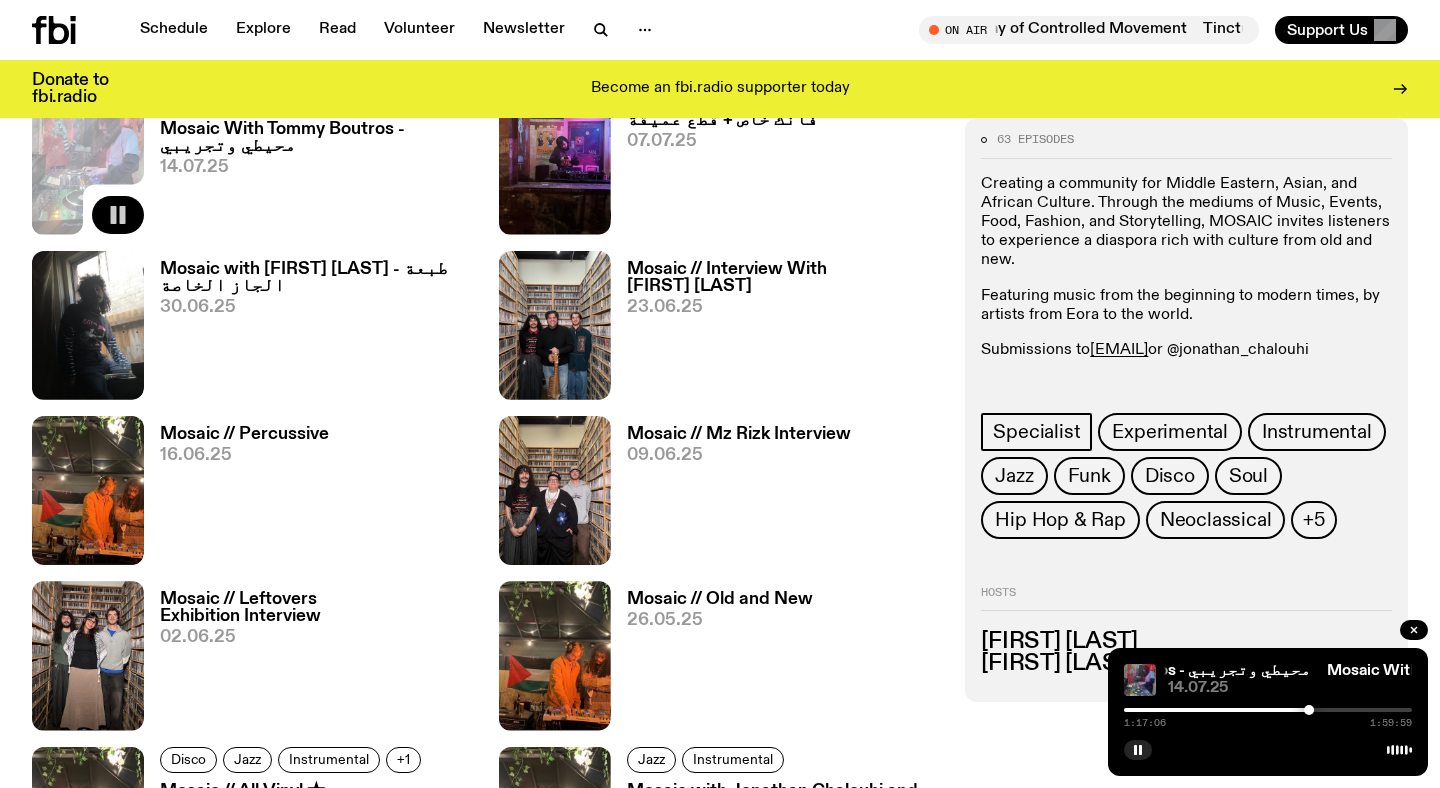 click at bounding box center (1268, 710) 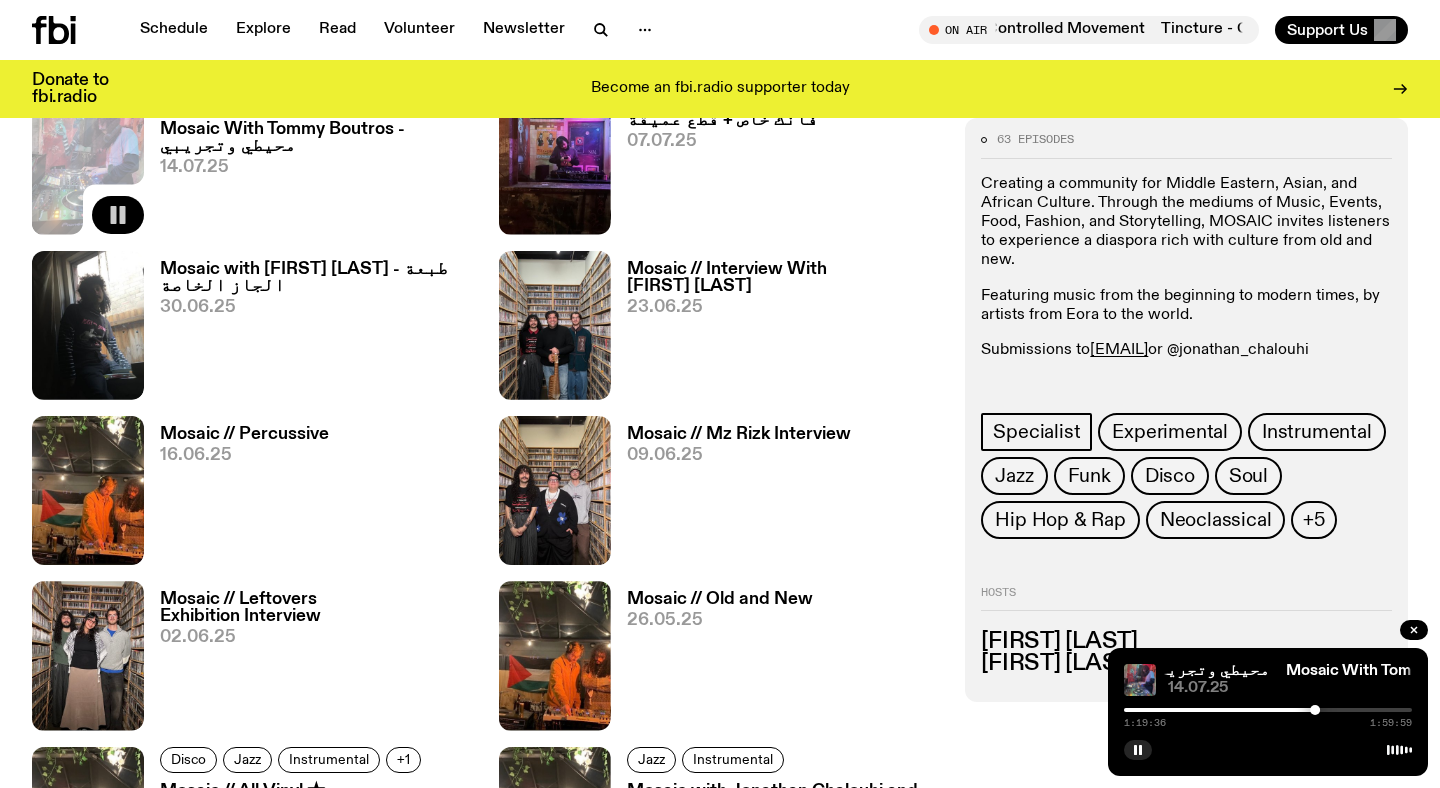 click at bounding box center [1268, 710] 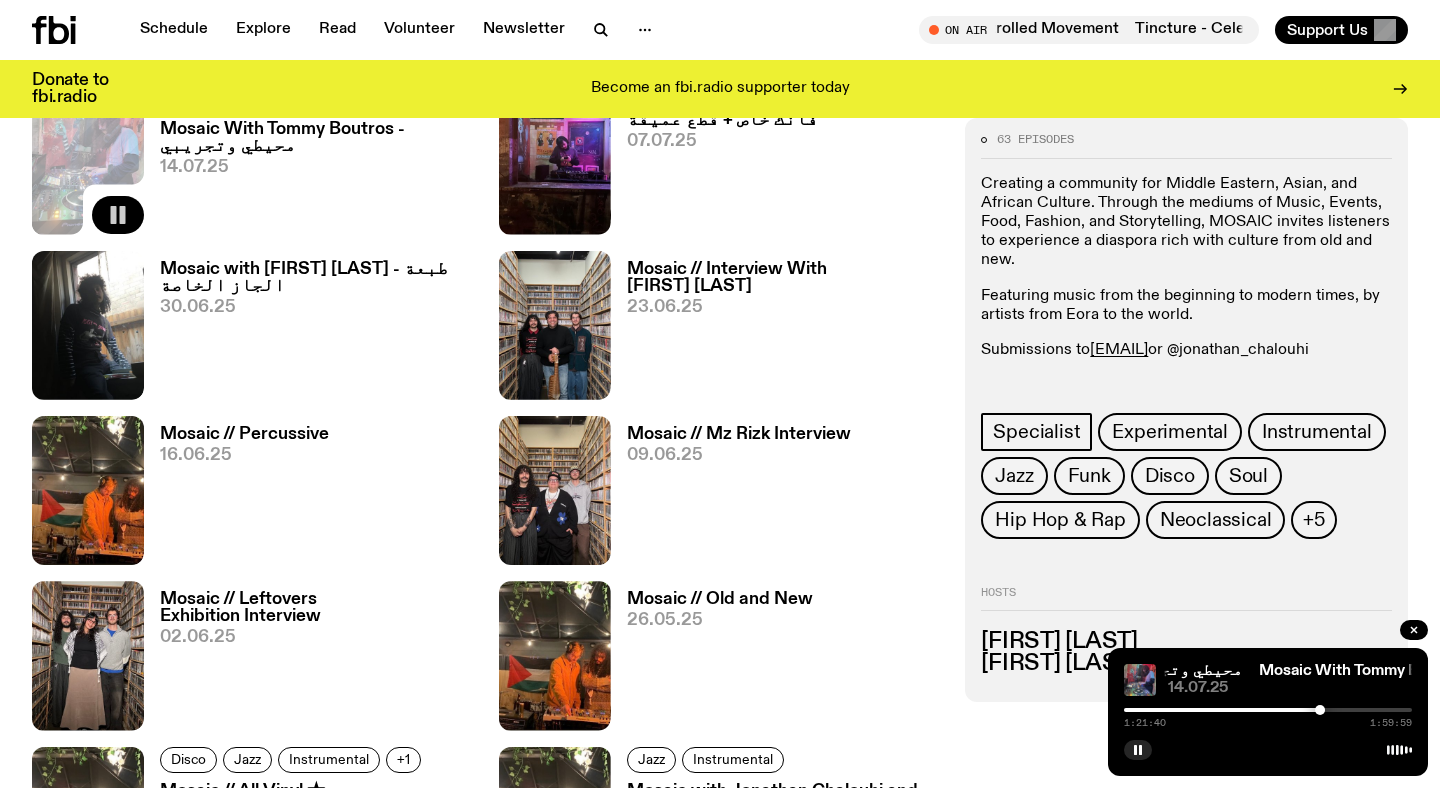click at bounding box center [1268, 710] 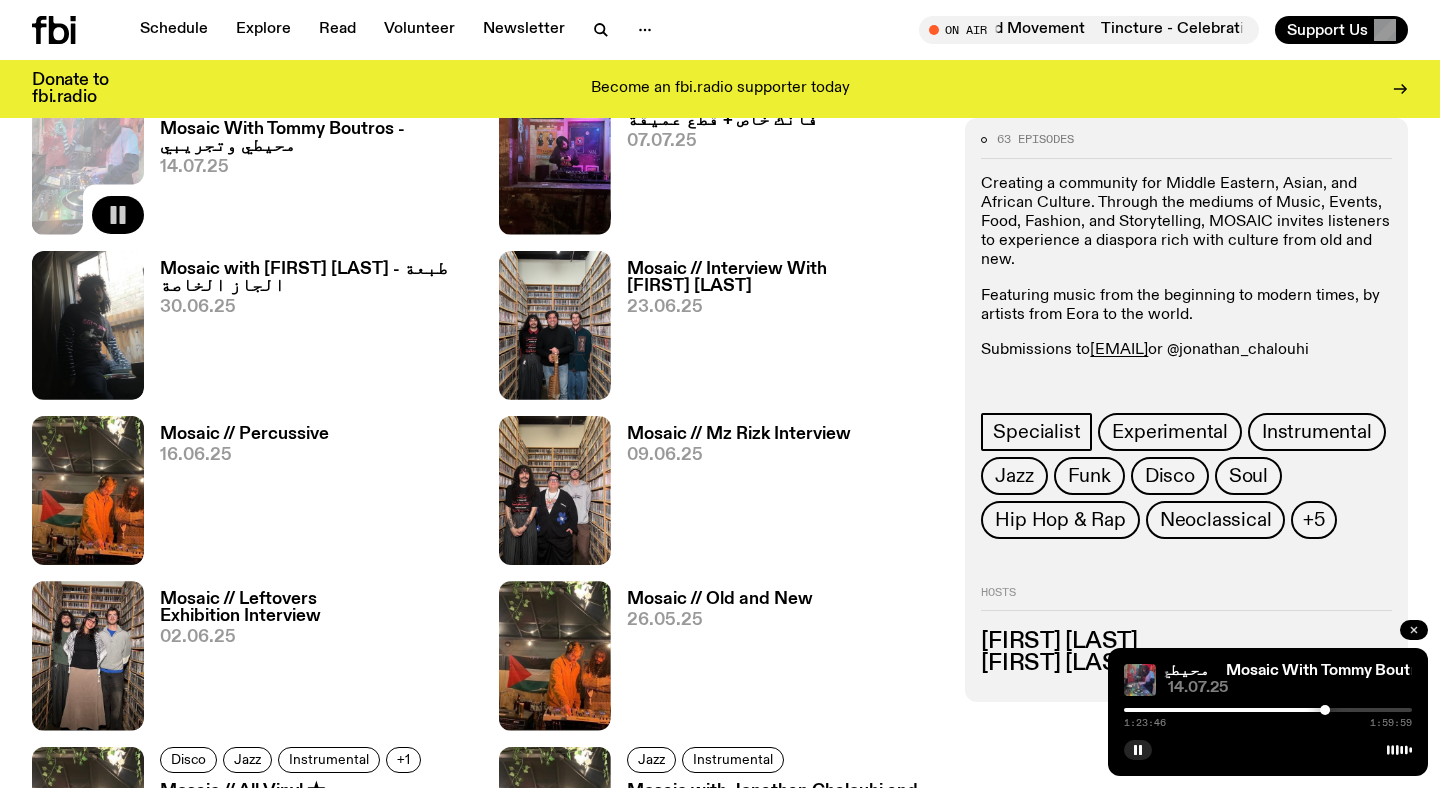 click 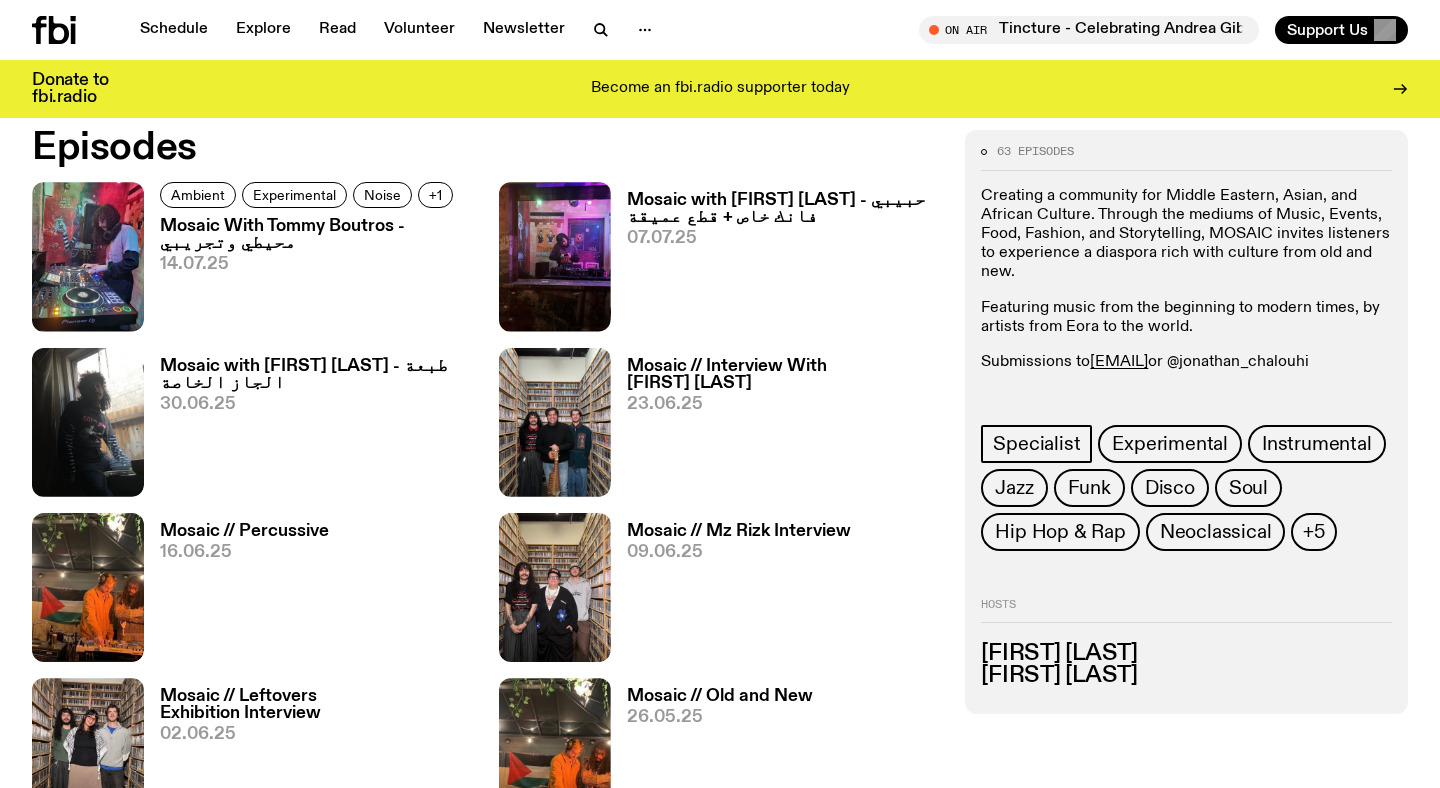 scroll, scrollTop: 961, scrollLeft: 0, axis: vertical 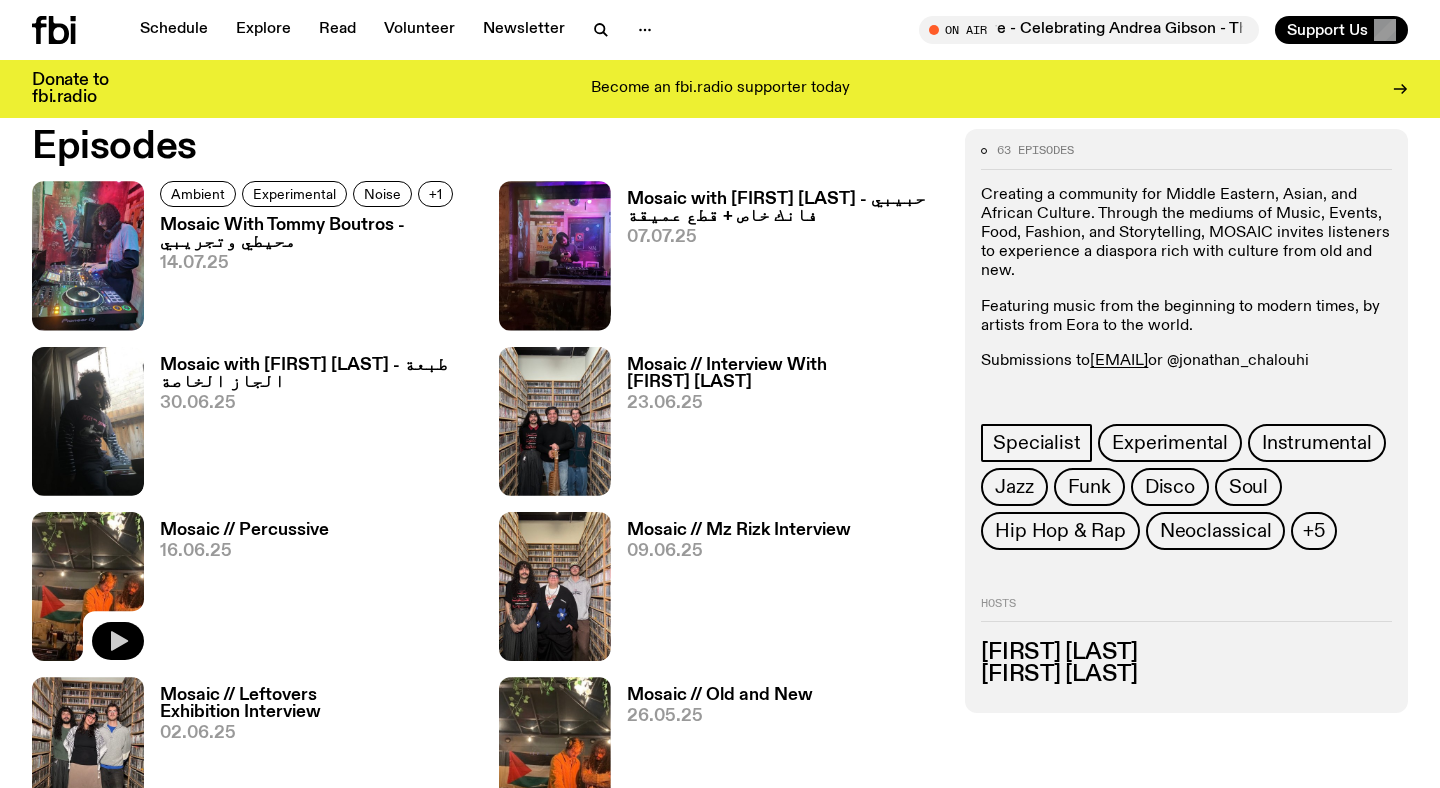 click 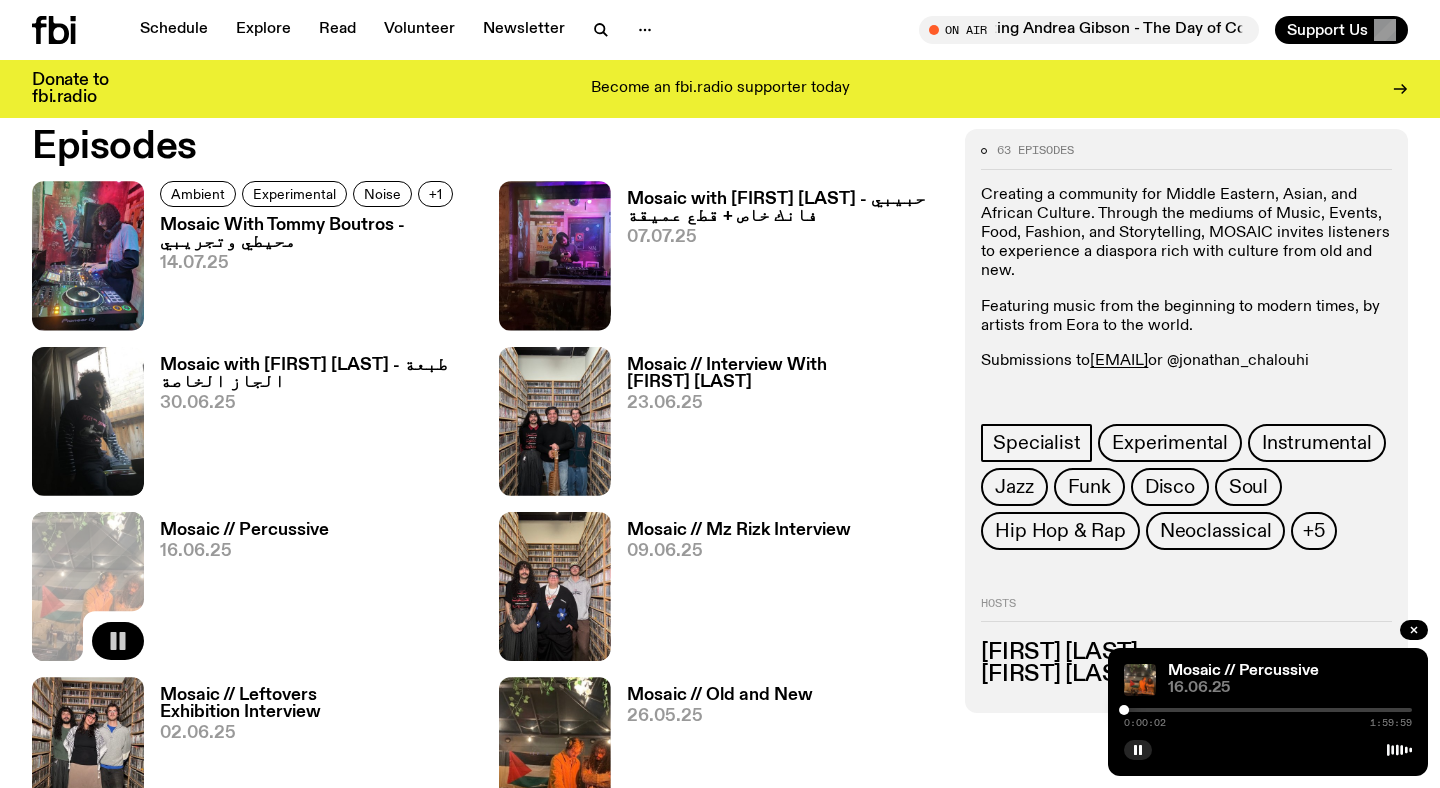 click at bounding box center [1268, 710] 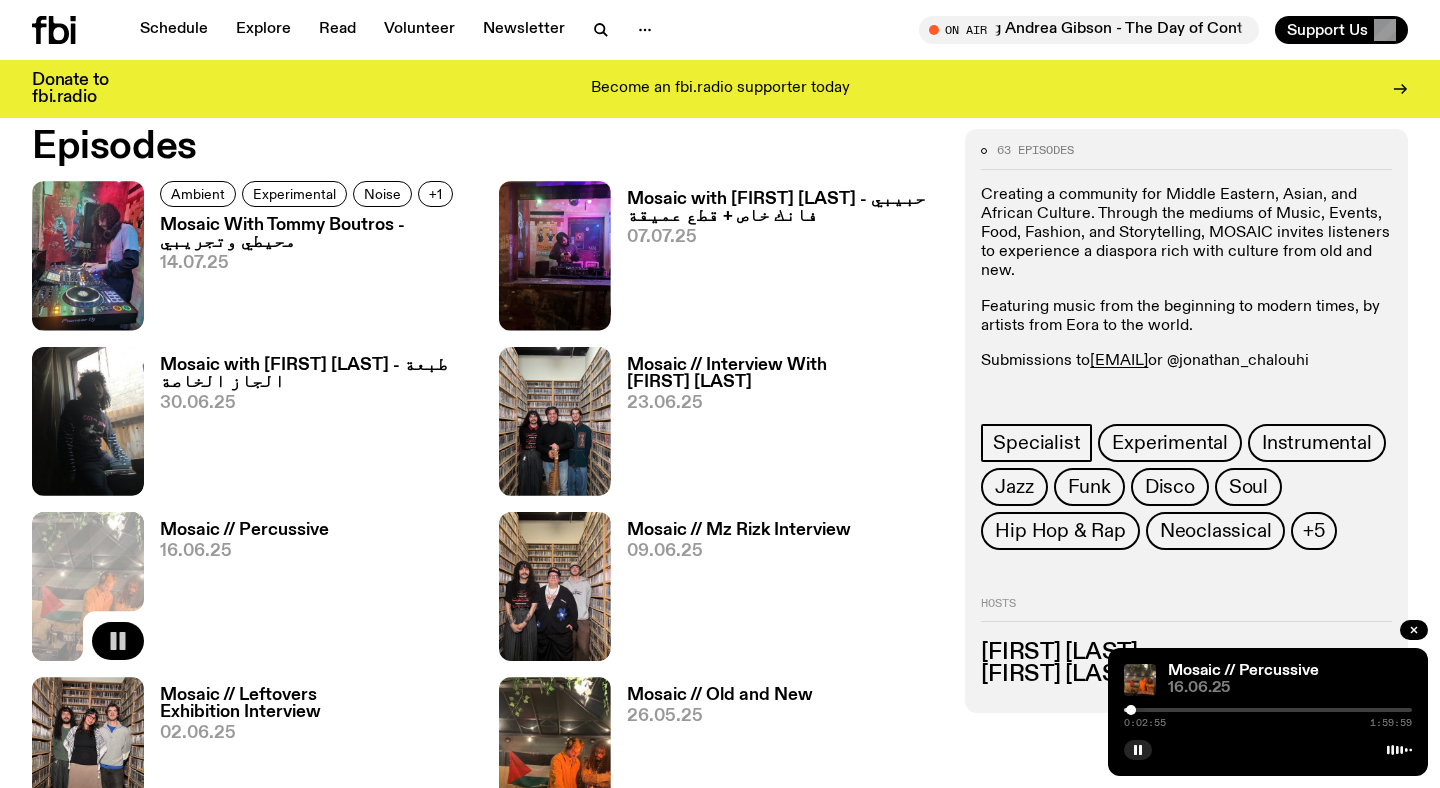 click at bounding box center (1268, 710) 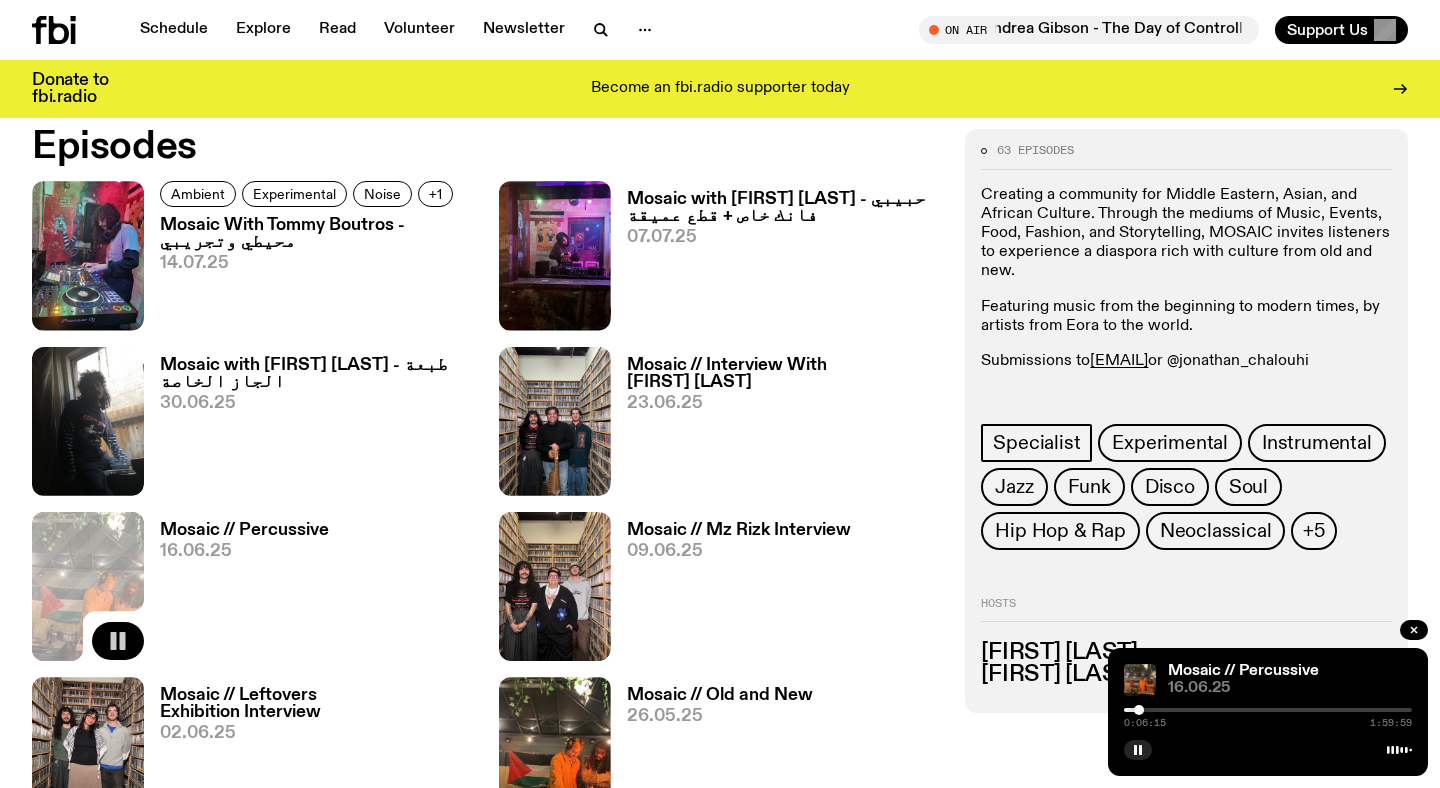 click at bounding box center (1268, 710) 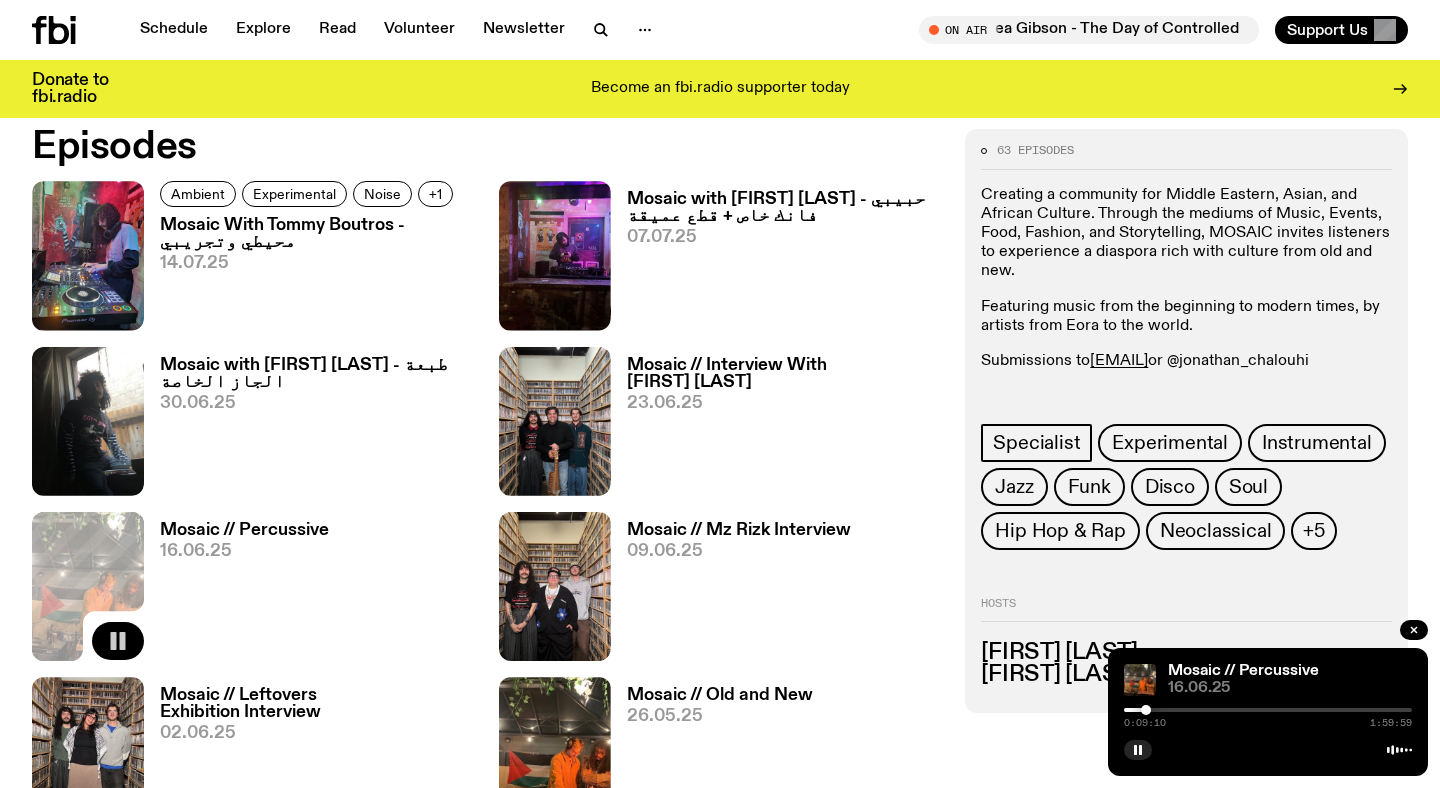 click at bounding box center (1268, 710) 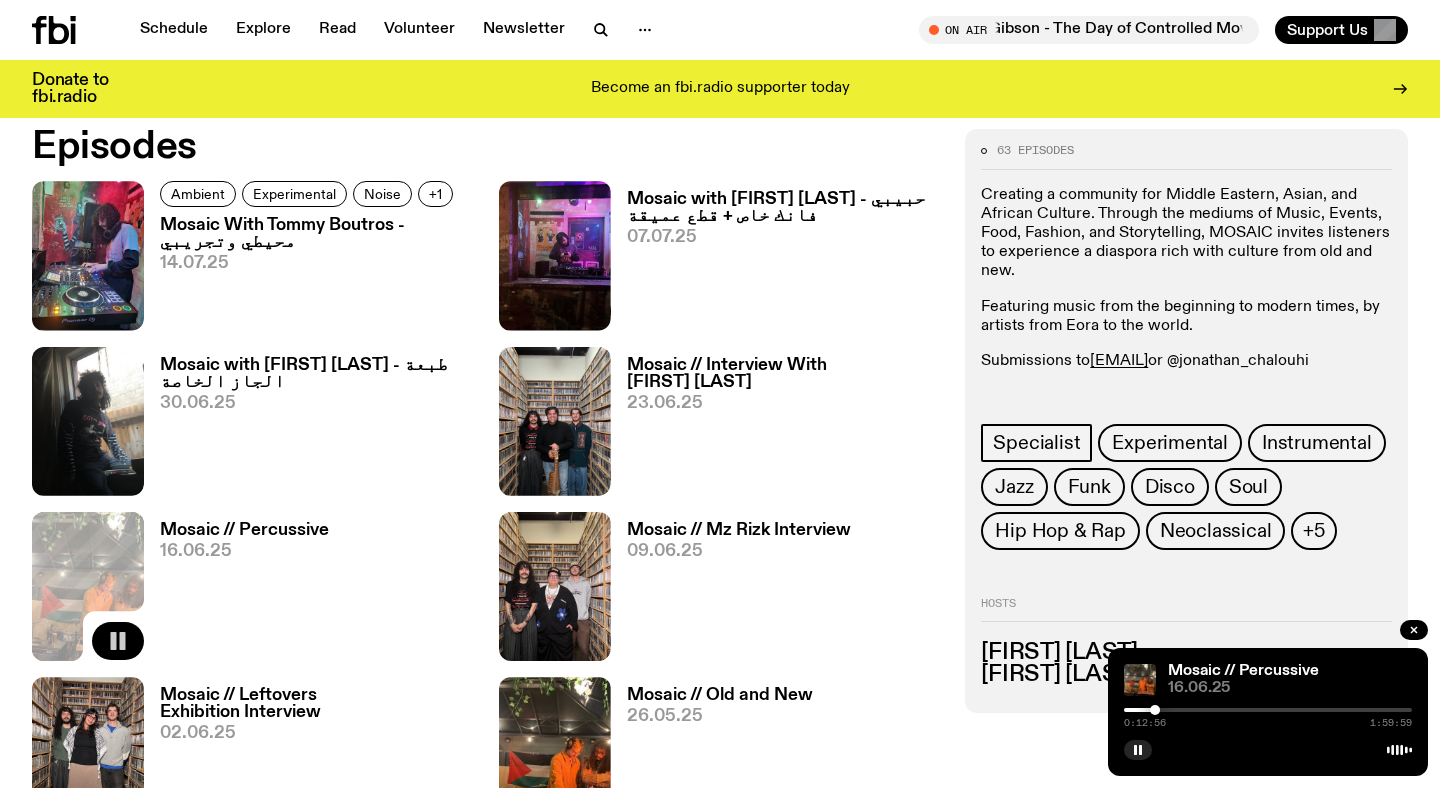 click at bounding box center [1268, 710] 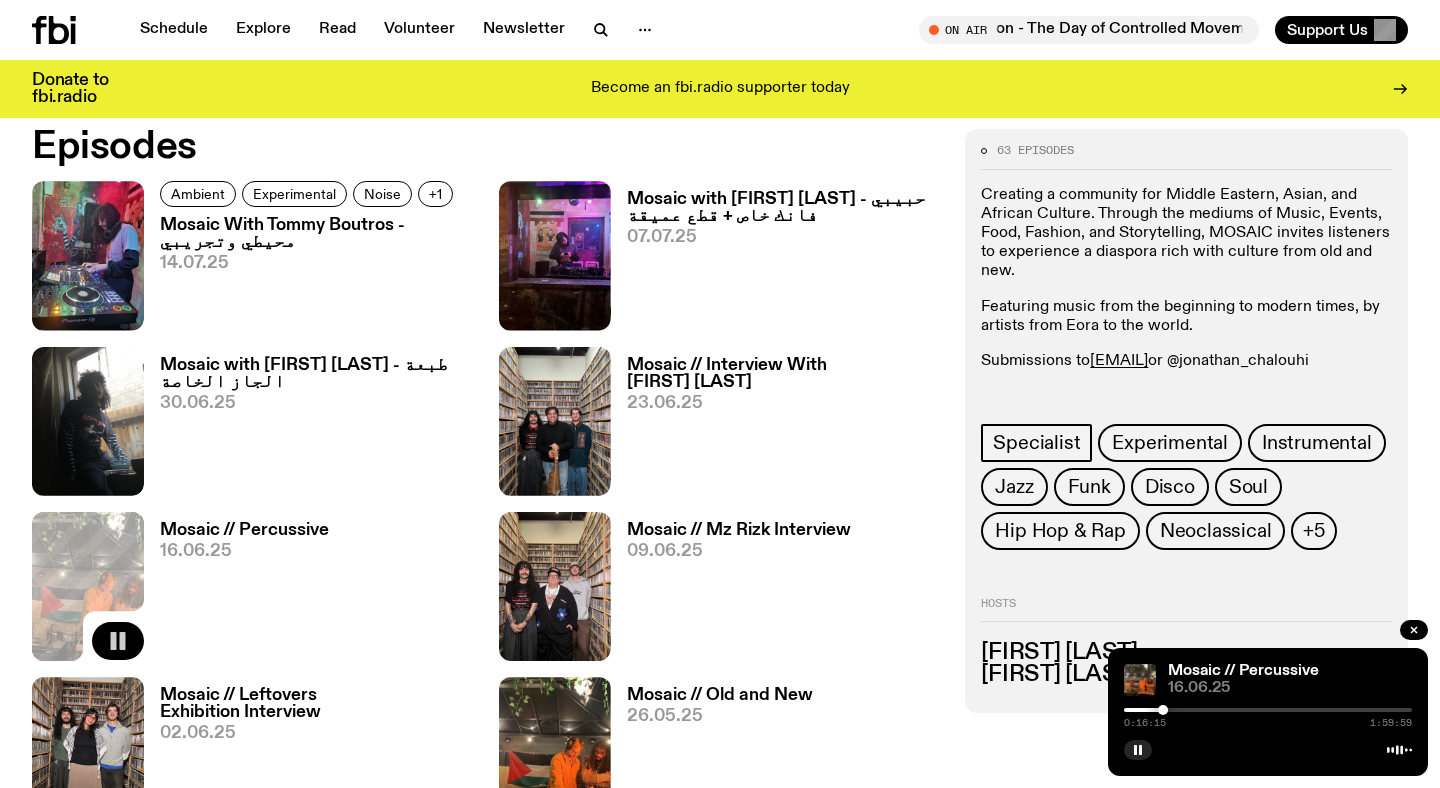 click at bounding box center [1268, 710] 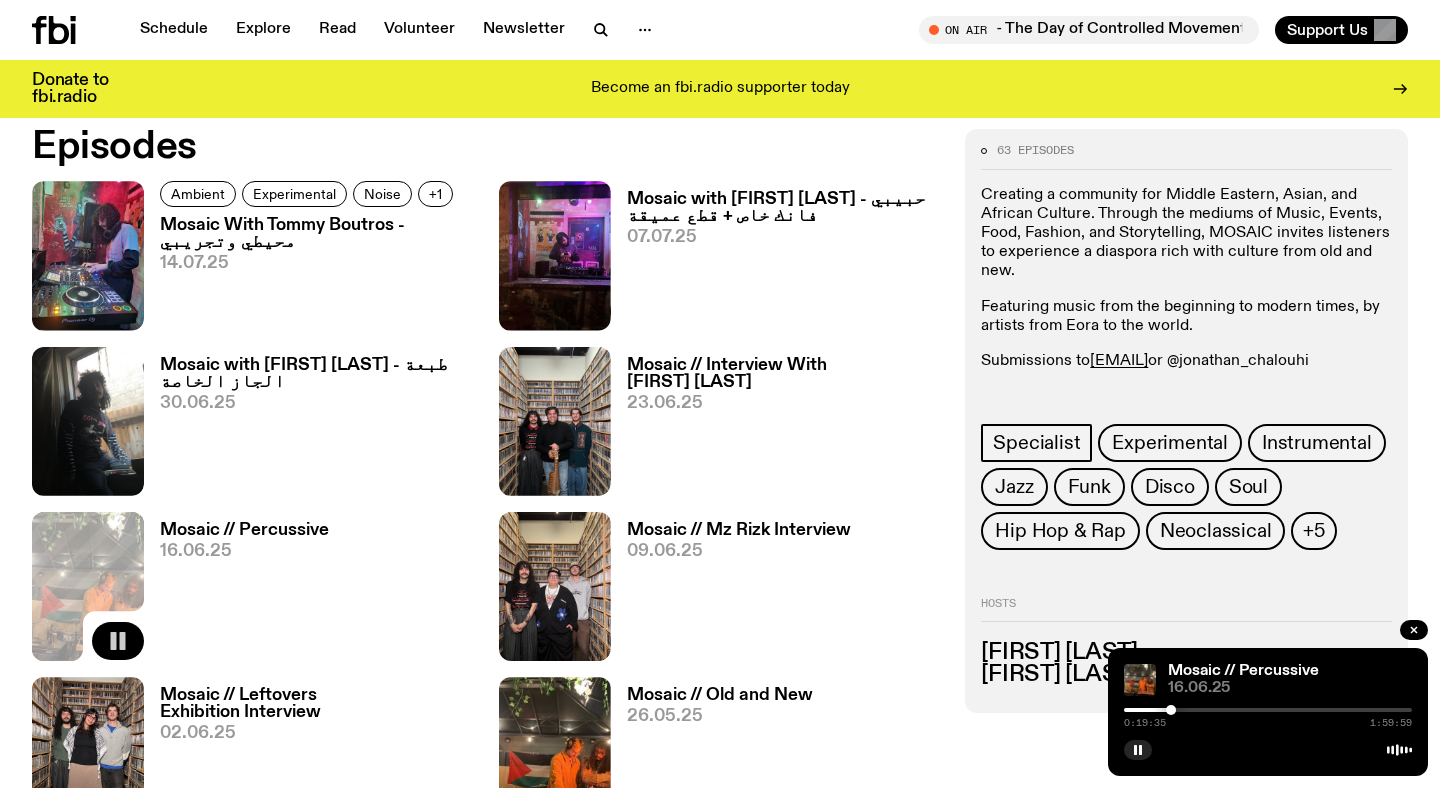 click at bounding box center [1268, 710] 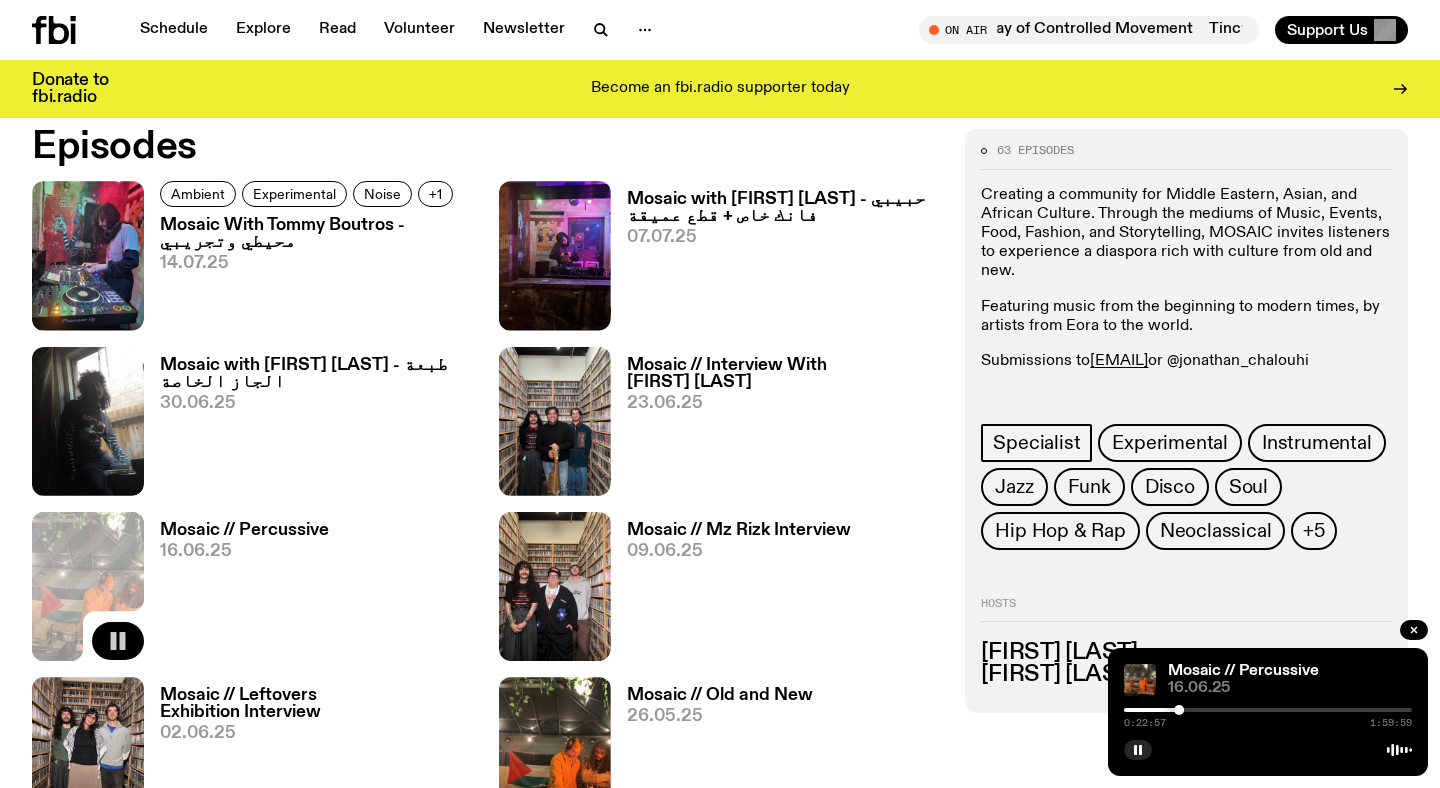 click at bounding box center (1268, 710) 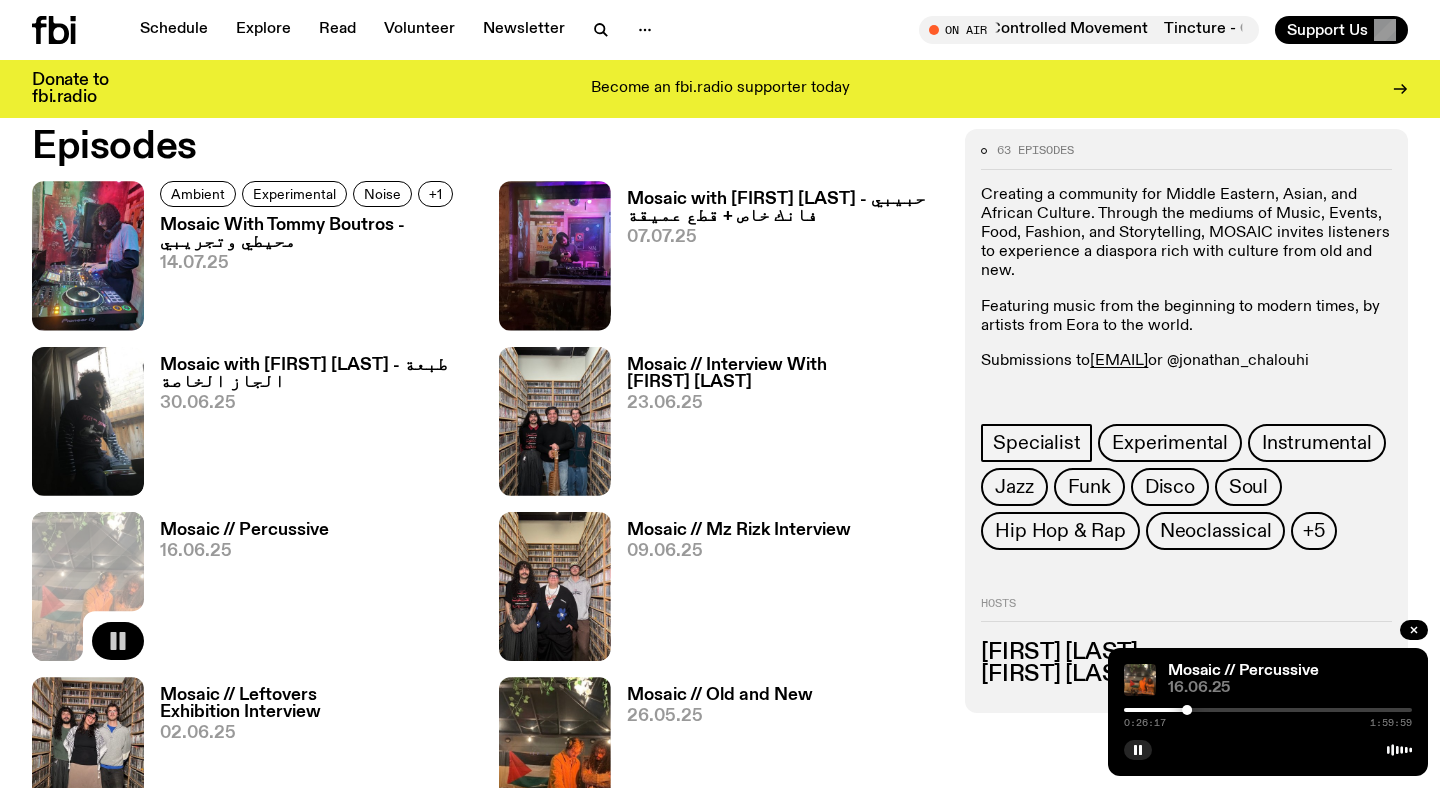 click at bounding box center (1268, 710) 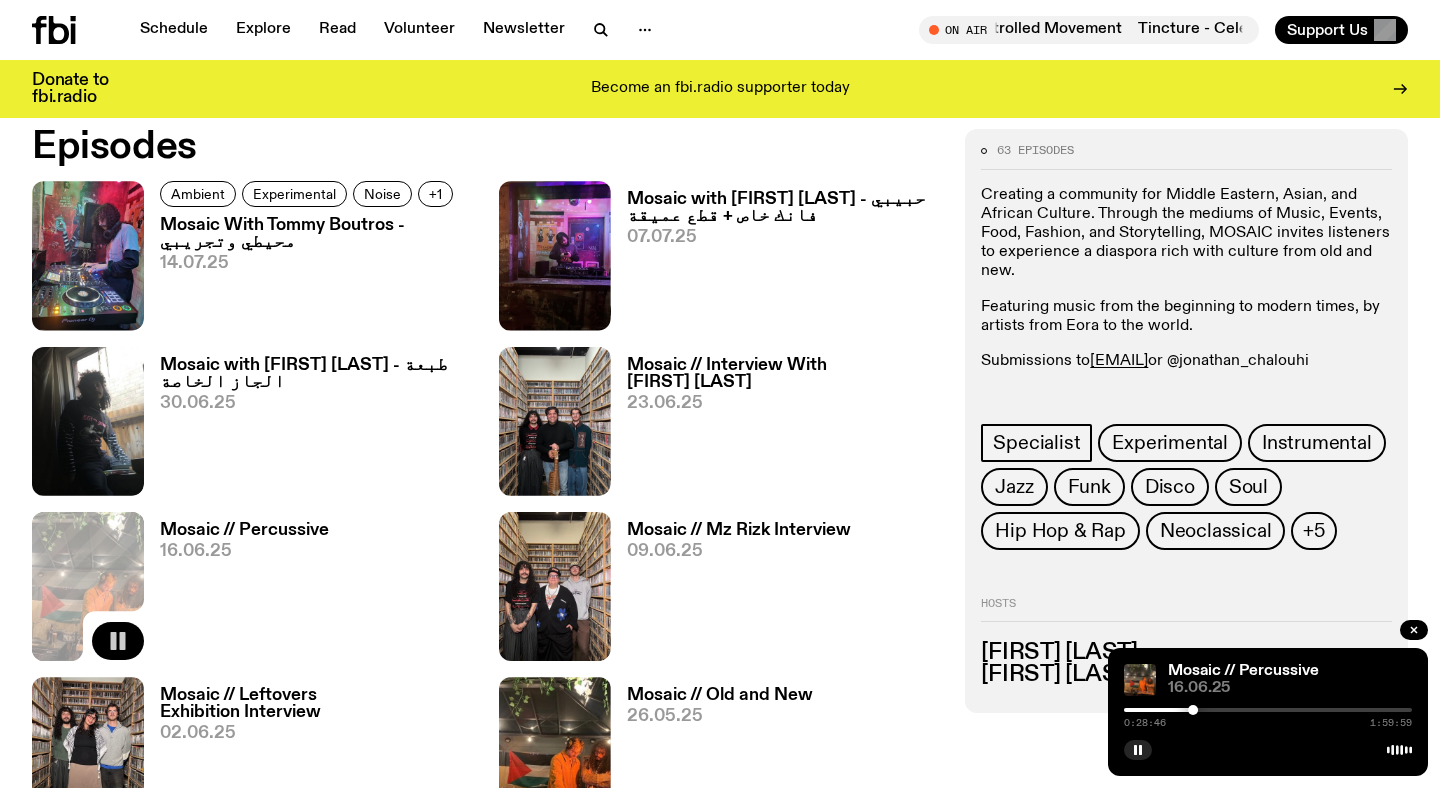 click at bounding box center [1268, 710] 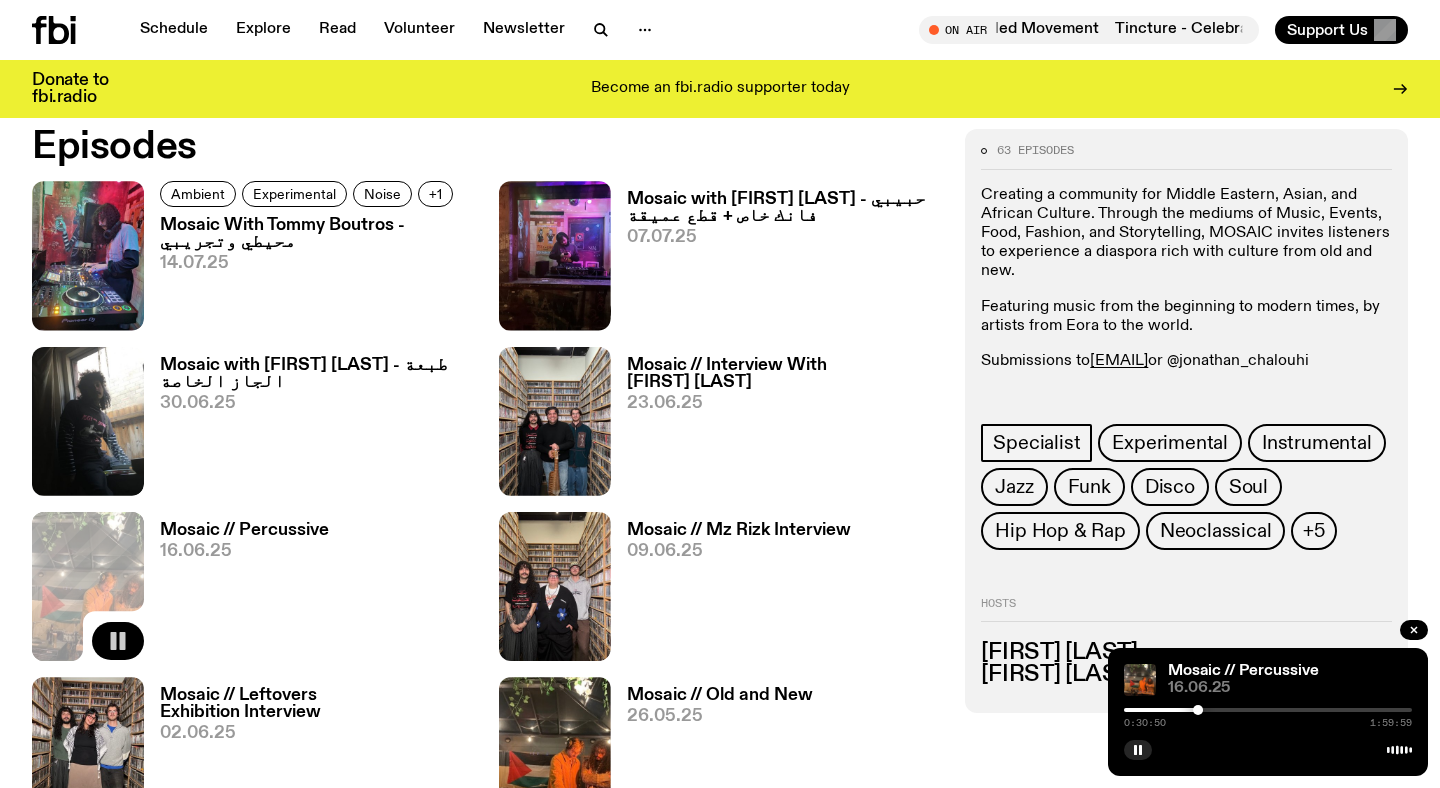 click at bounding box center [1268, 710] 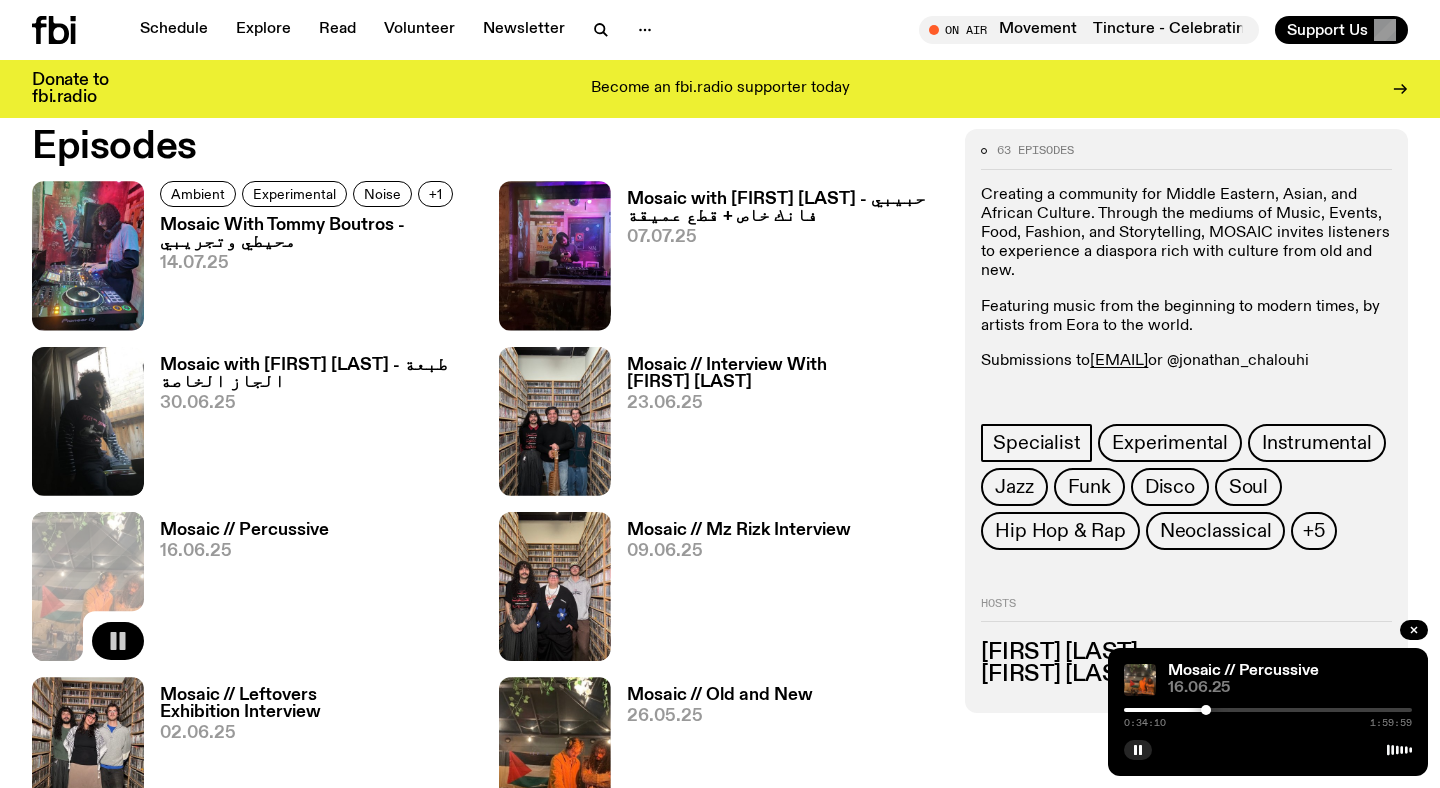 click at bounding box center (1268, 710) 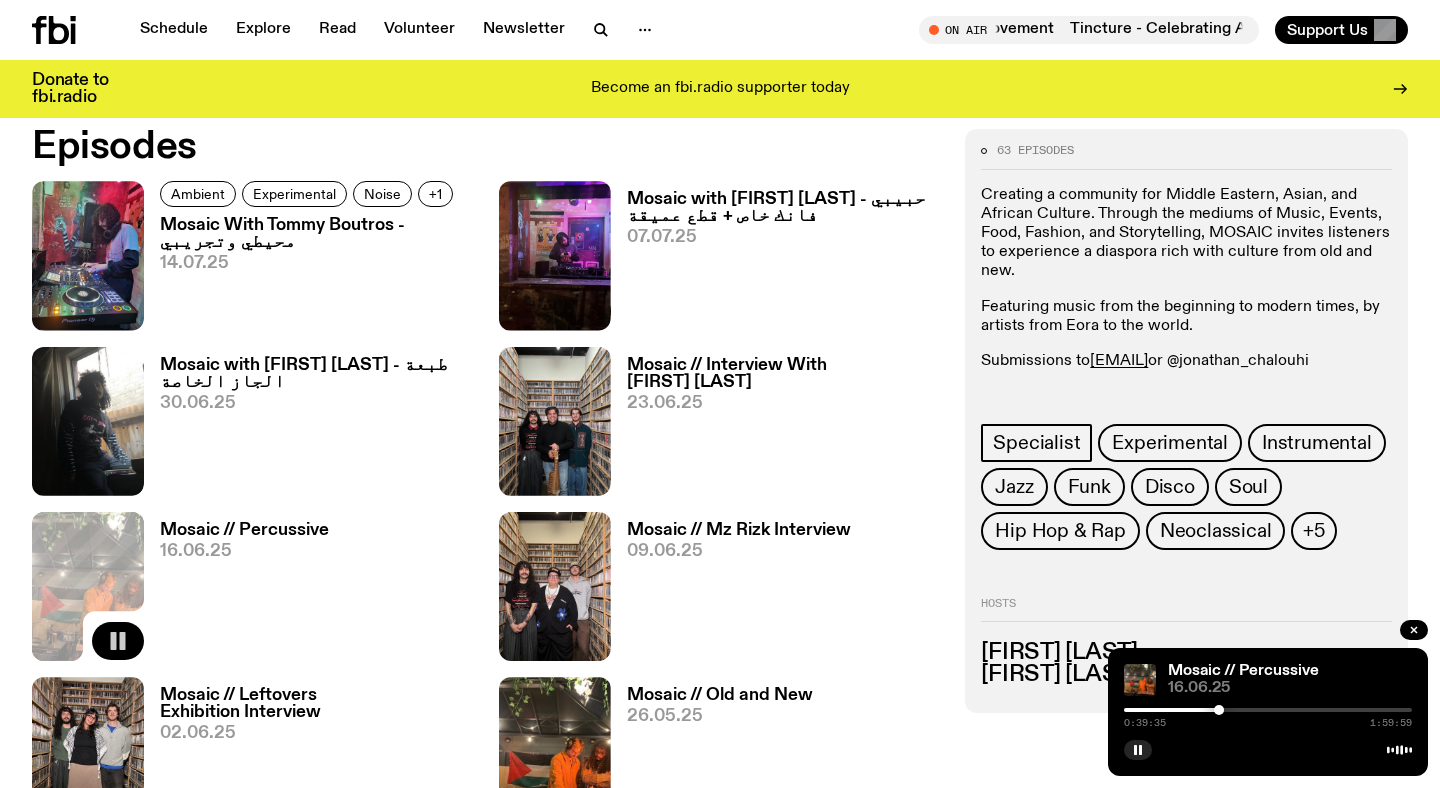 click at bounding box center [1268, 710] 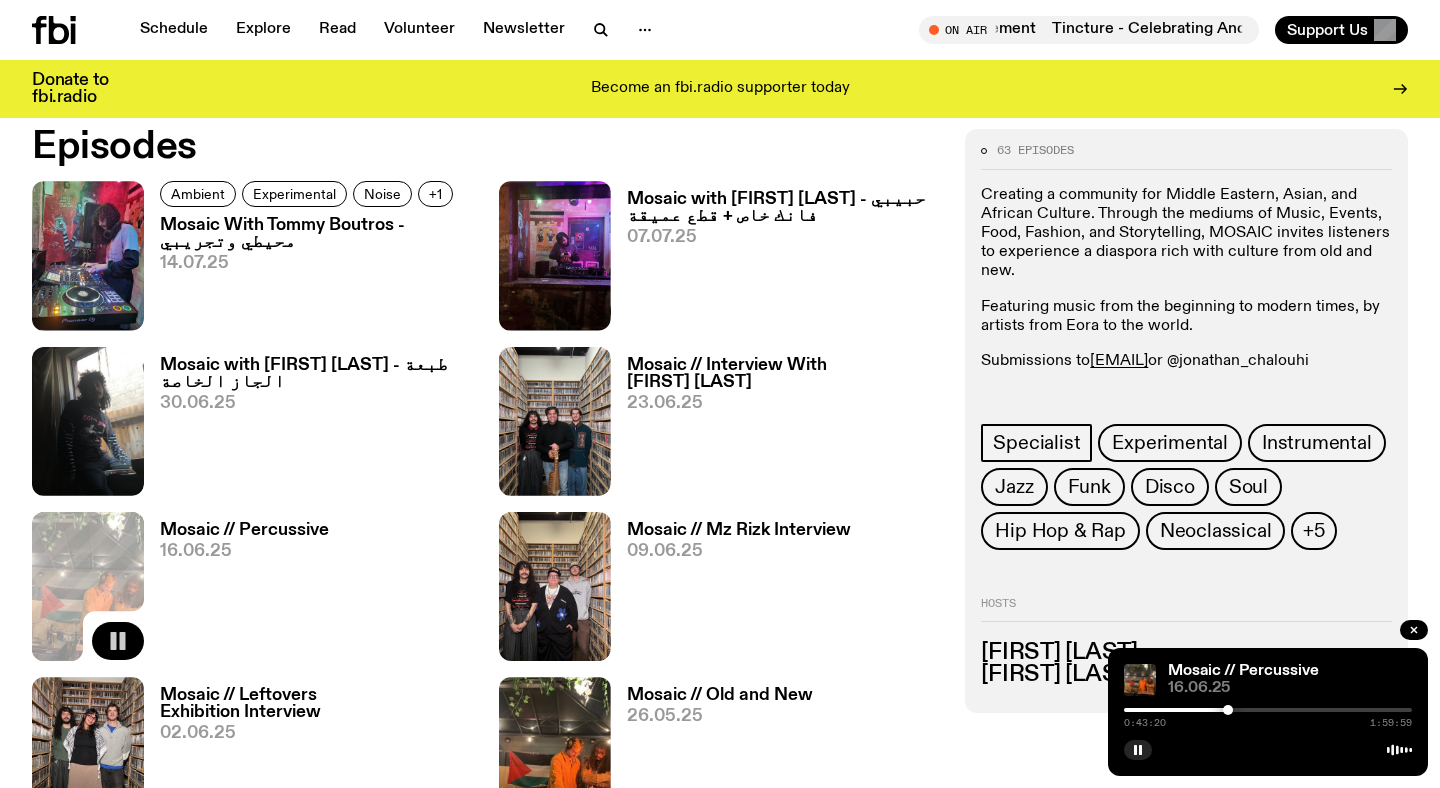 click at bounding box center [1268, 710] 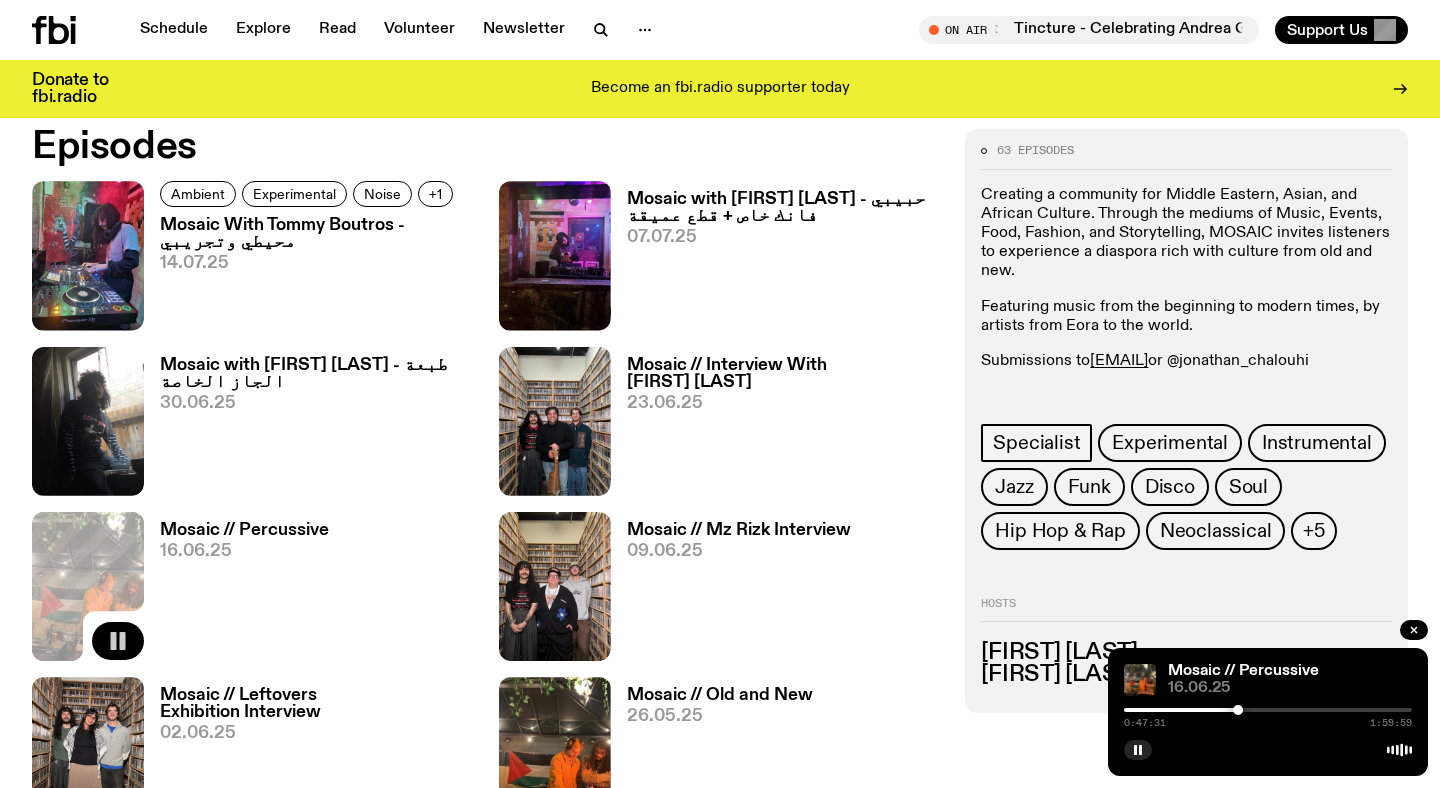 click at bounding box center (1268, 710) 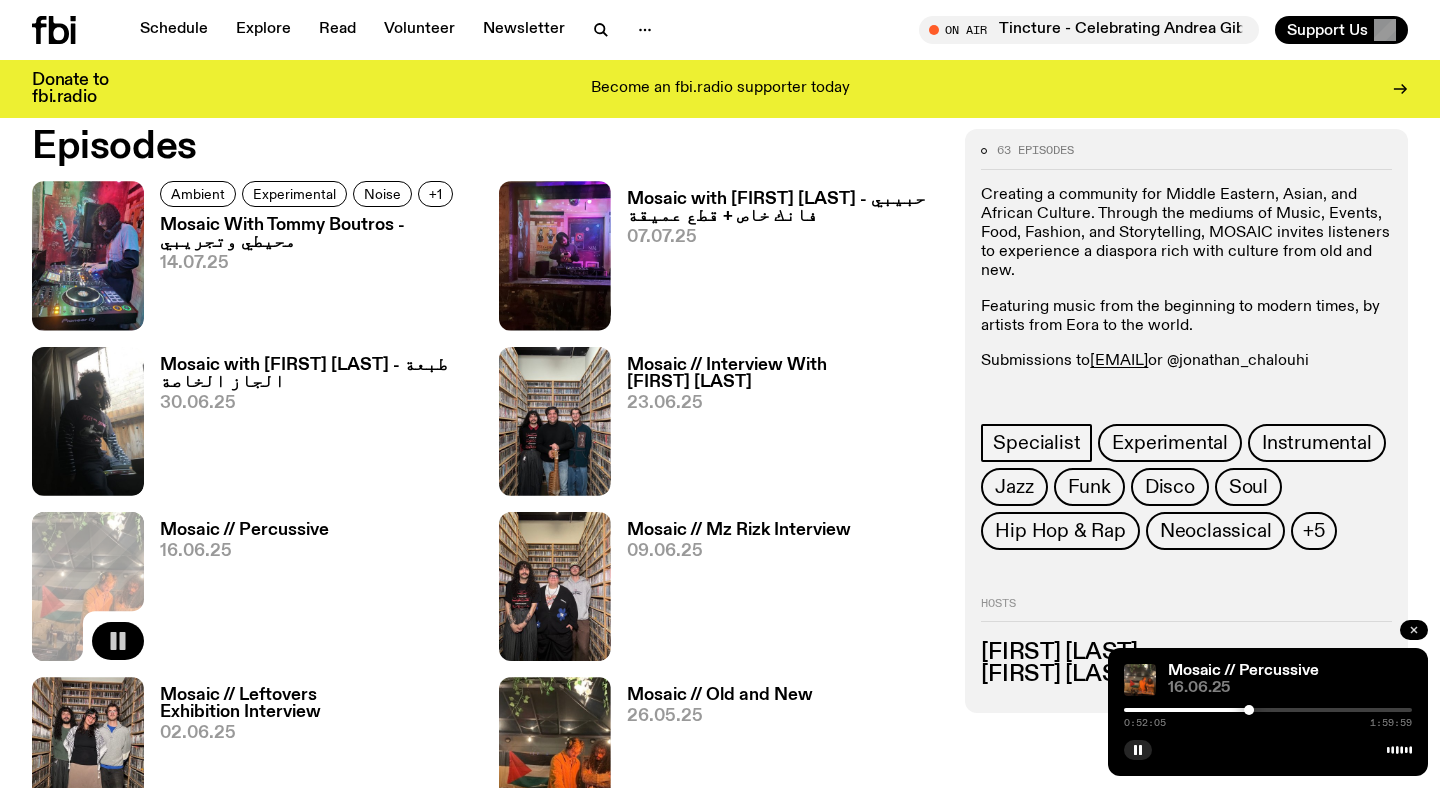 click 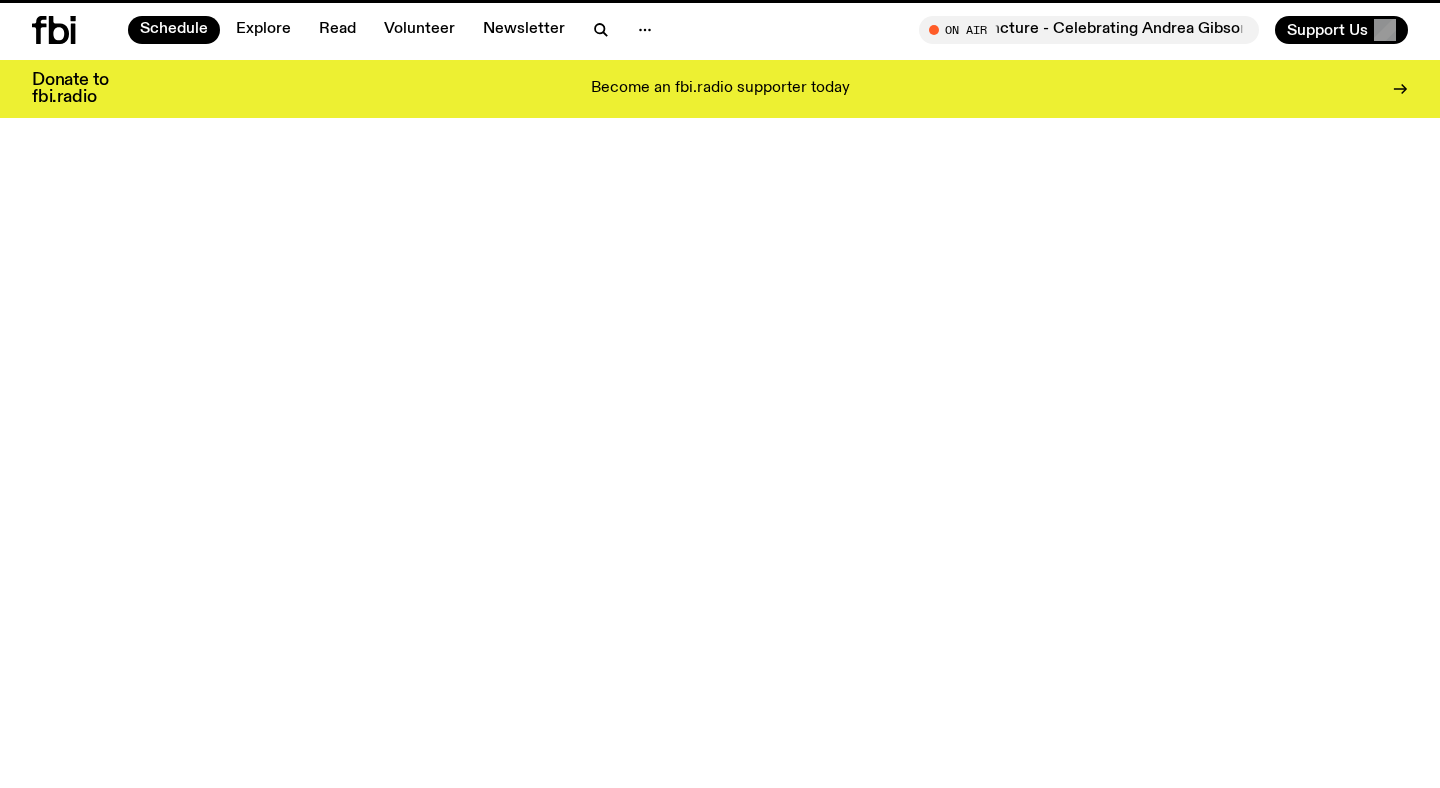 scroll, scrollTop: 971, scrollLeft: 0, axis: vertical 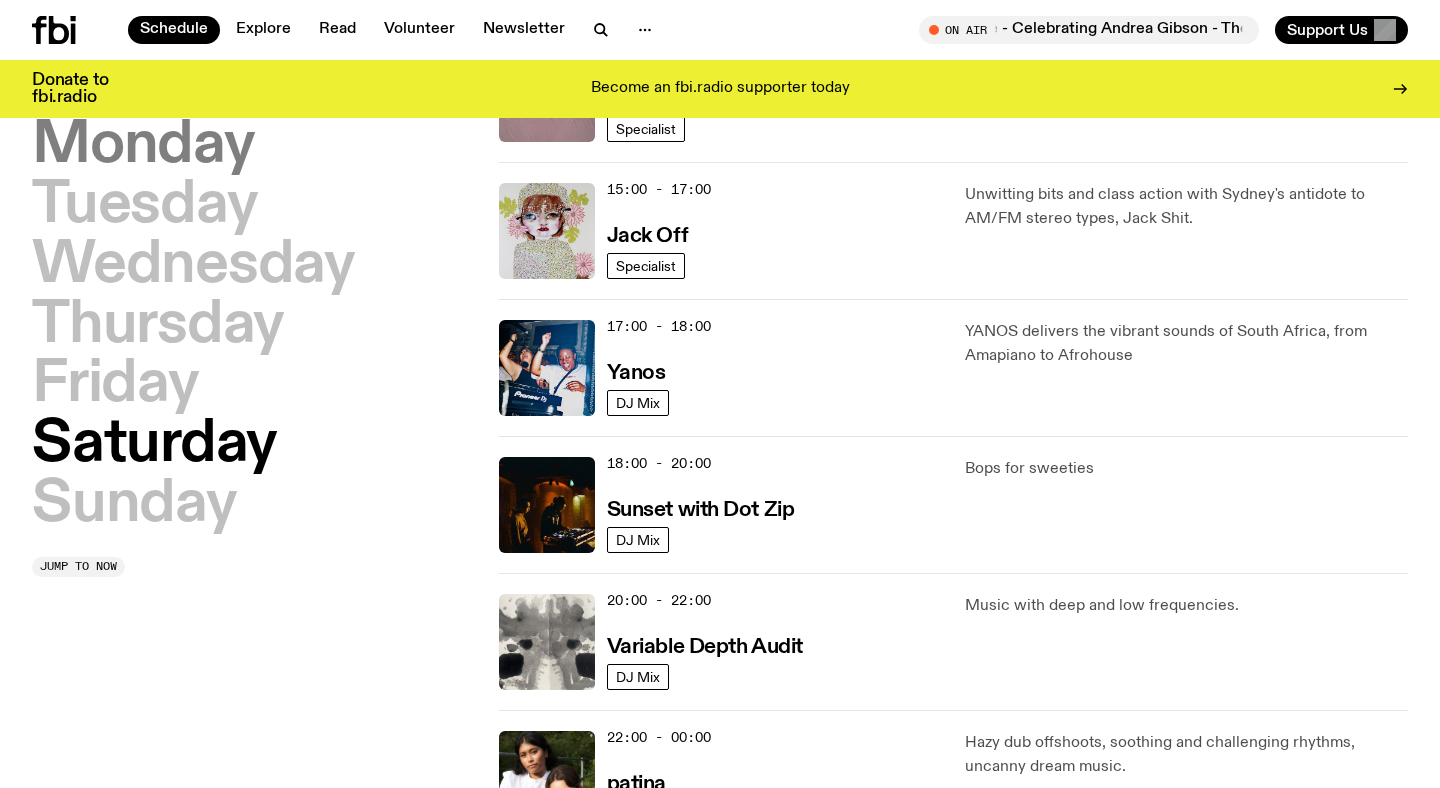 click on "Monday" at bounding box center [143, 146] 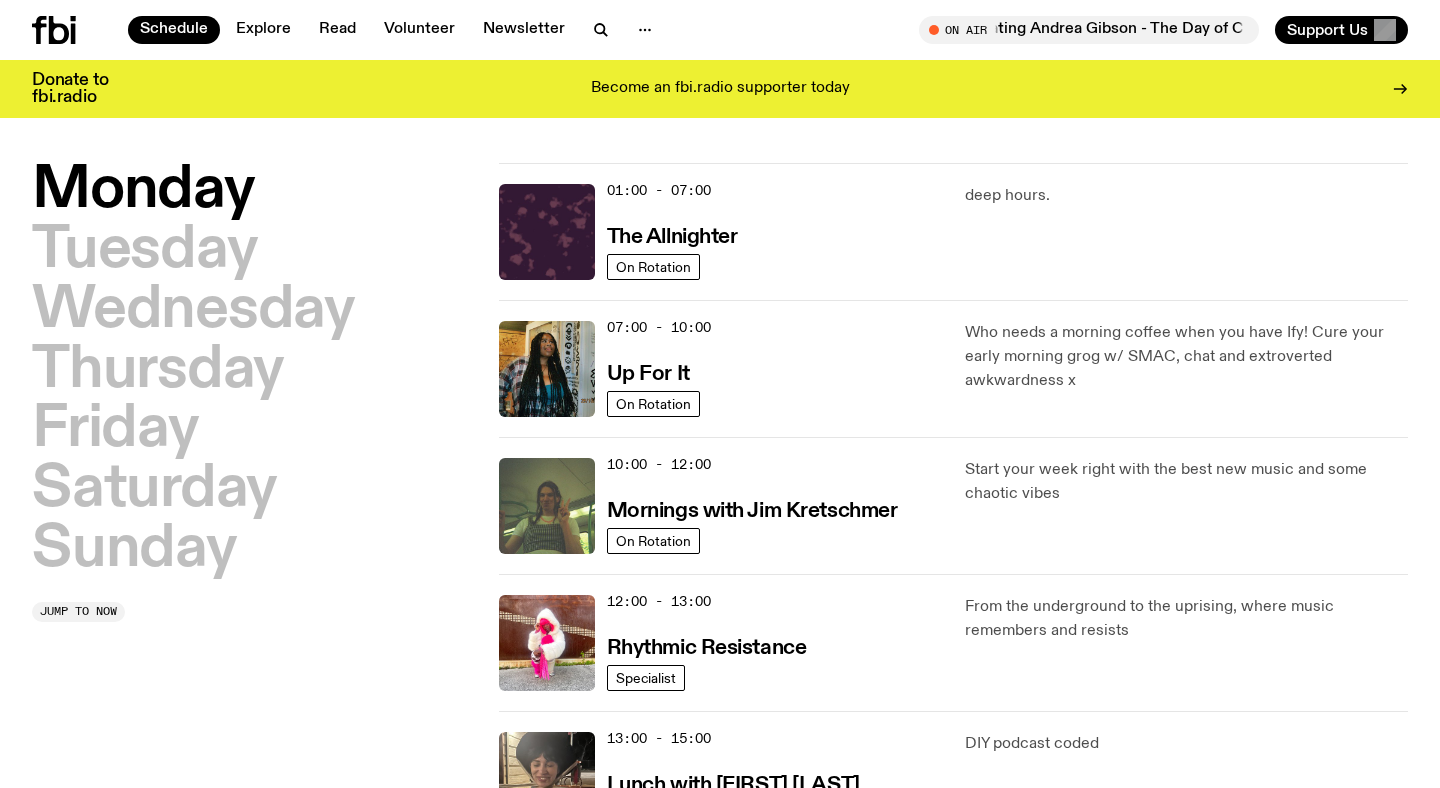 scroll, scrollTop: 0, scrollLeft: 0, axis: both 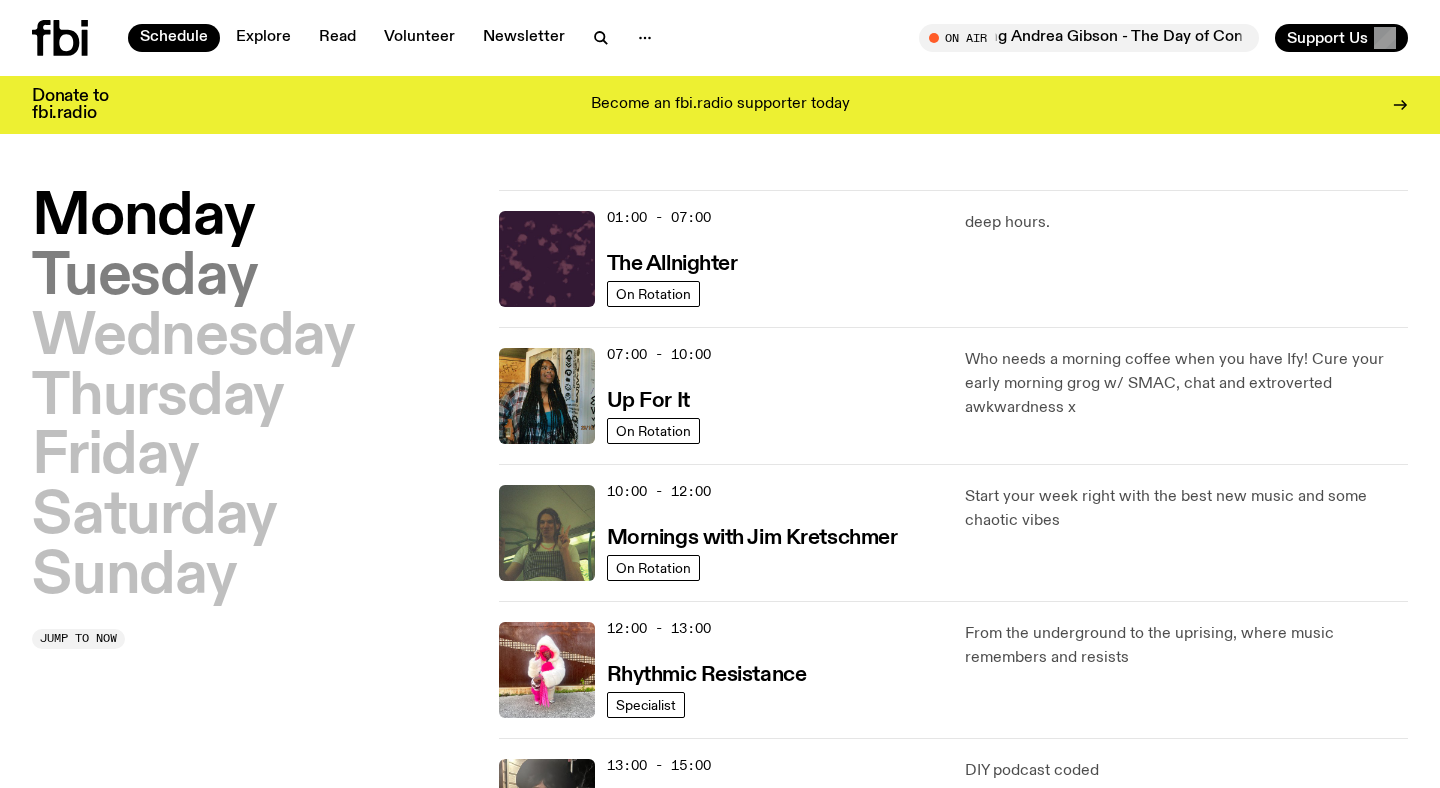 click on "Tuesday" at bounding box center [144, 278] 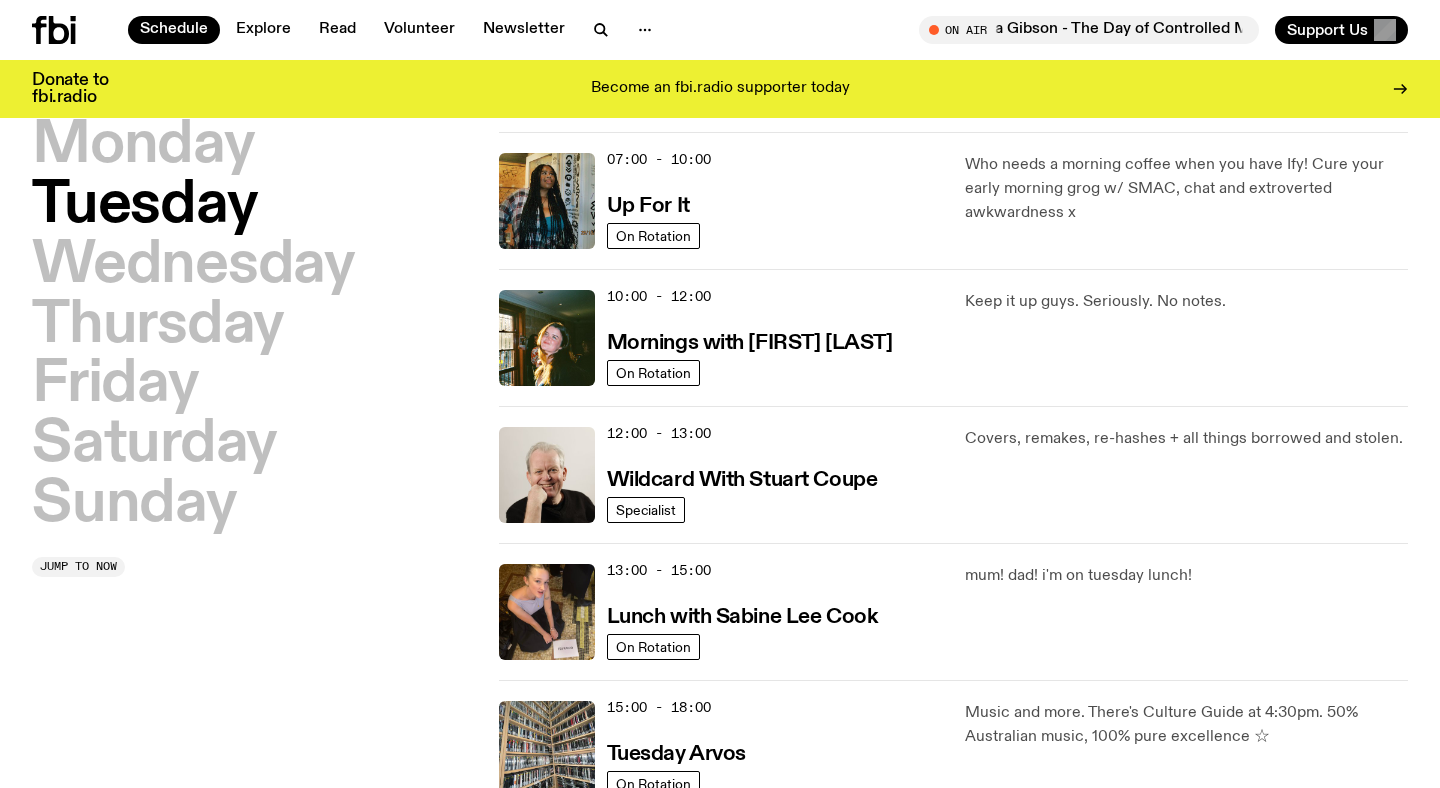 scroll, scrollTop: 189, scrollLeft: 0, axis: vertical 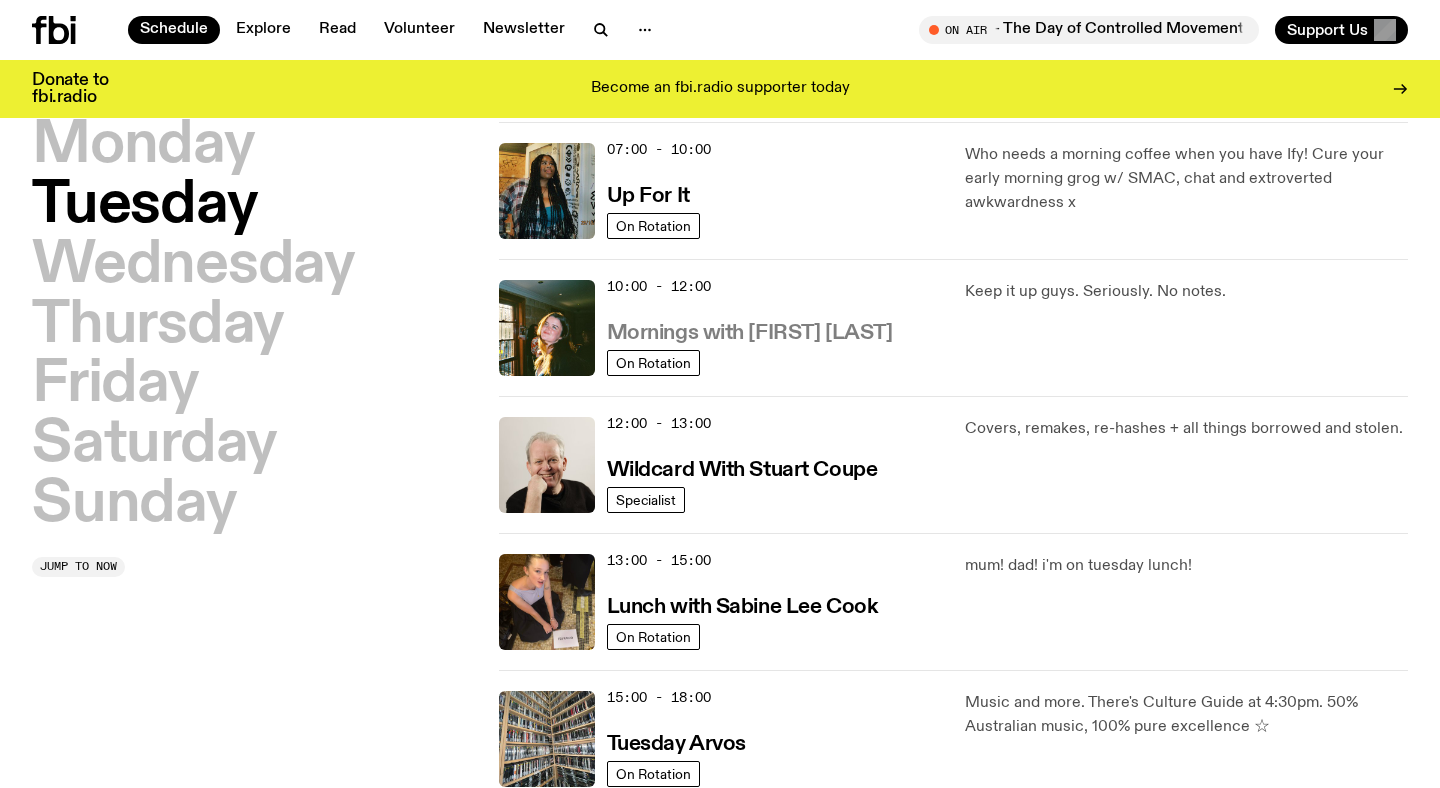 click on "Mornings with Freya Shields" at bounding box center [750, 333] 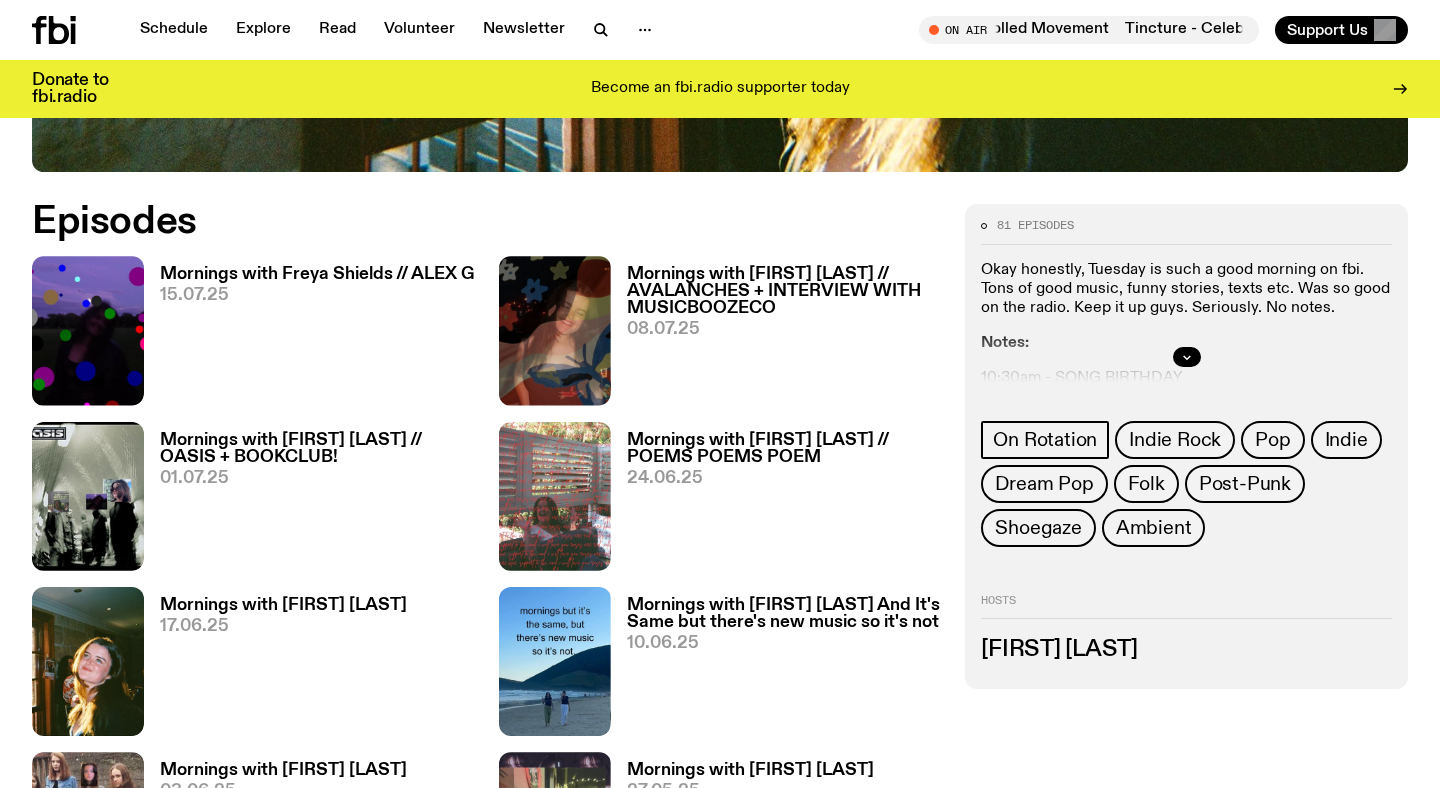 scroll, scrollTop: 889, scrollLeft: 0, axis: vertical 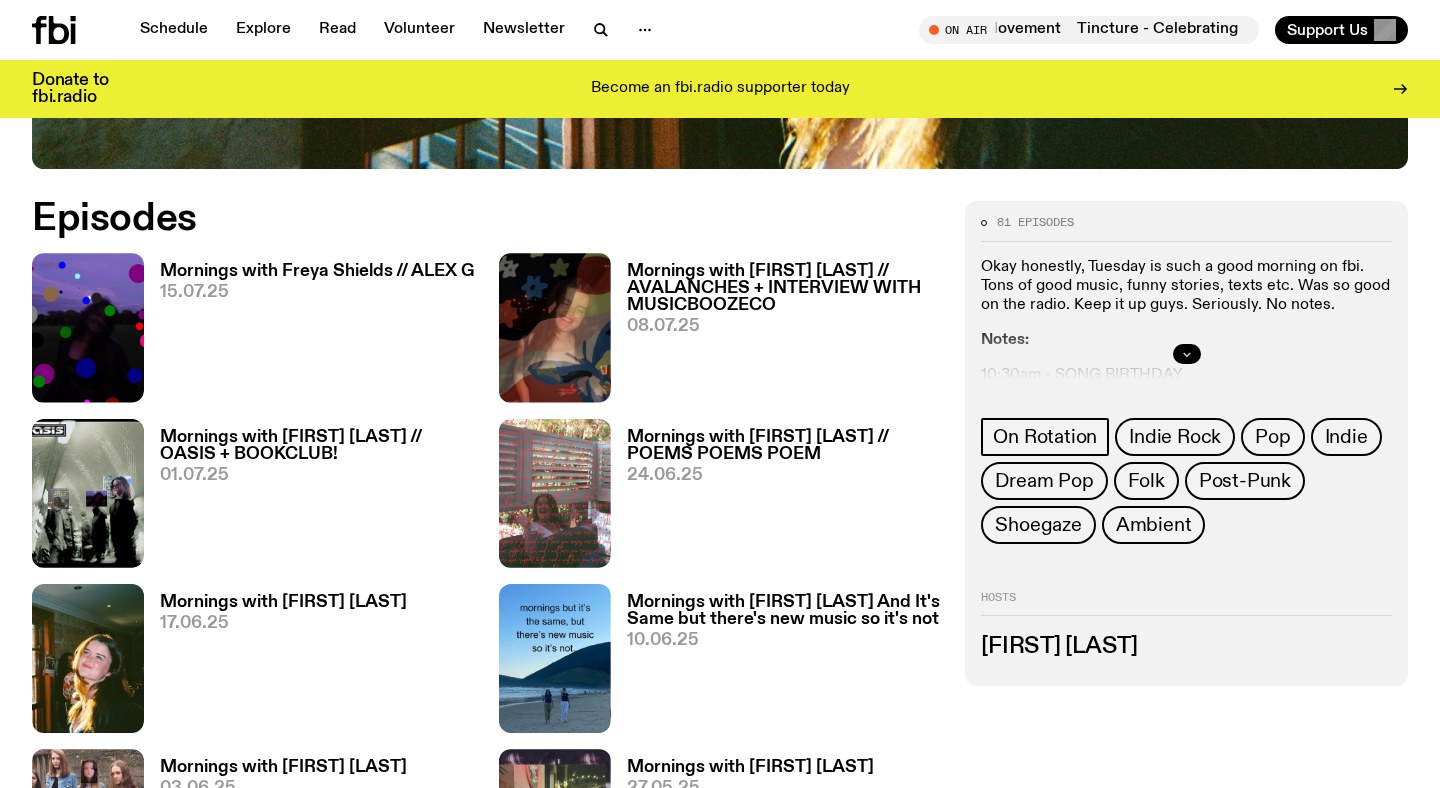 click 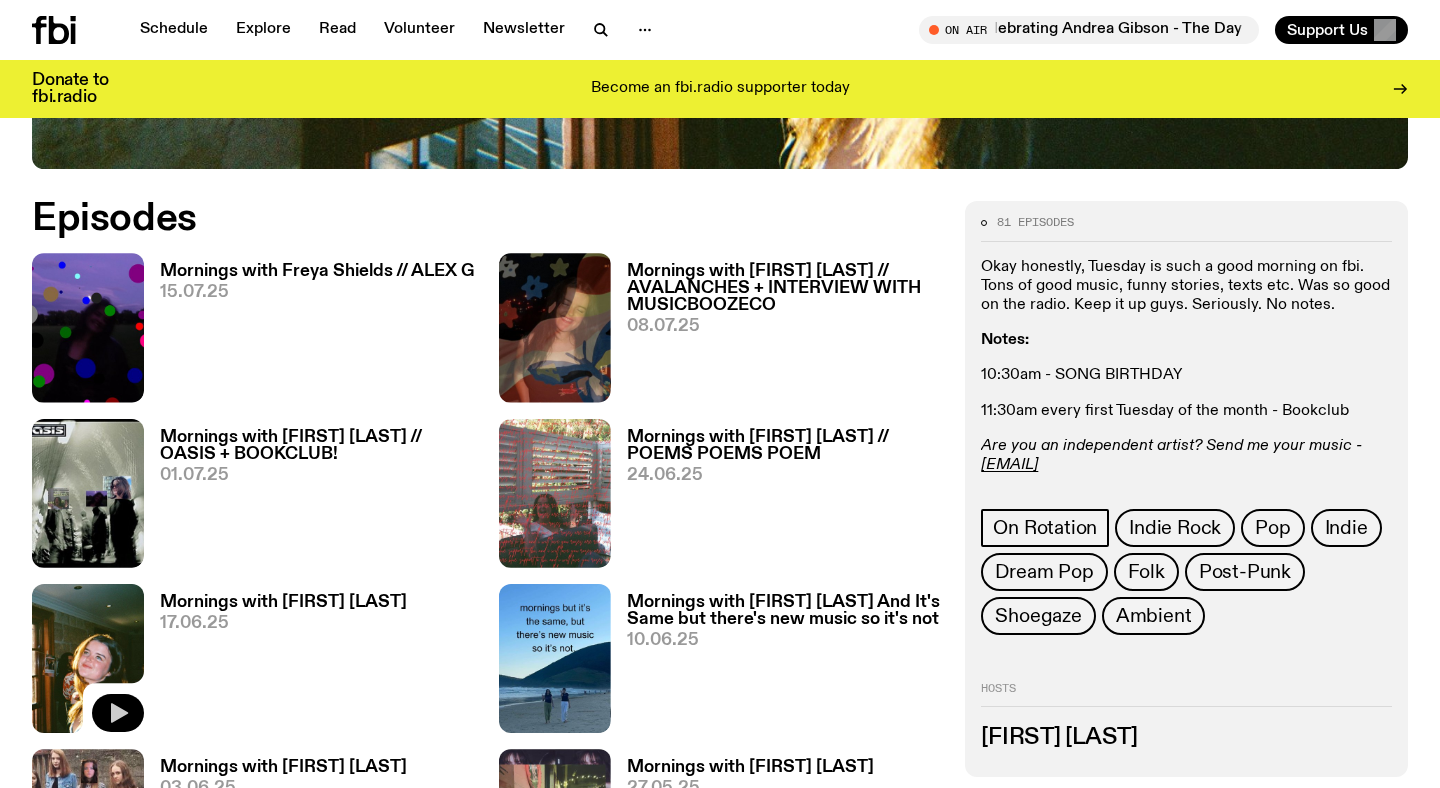 click 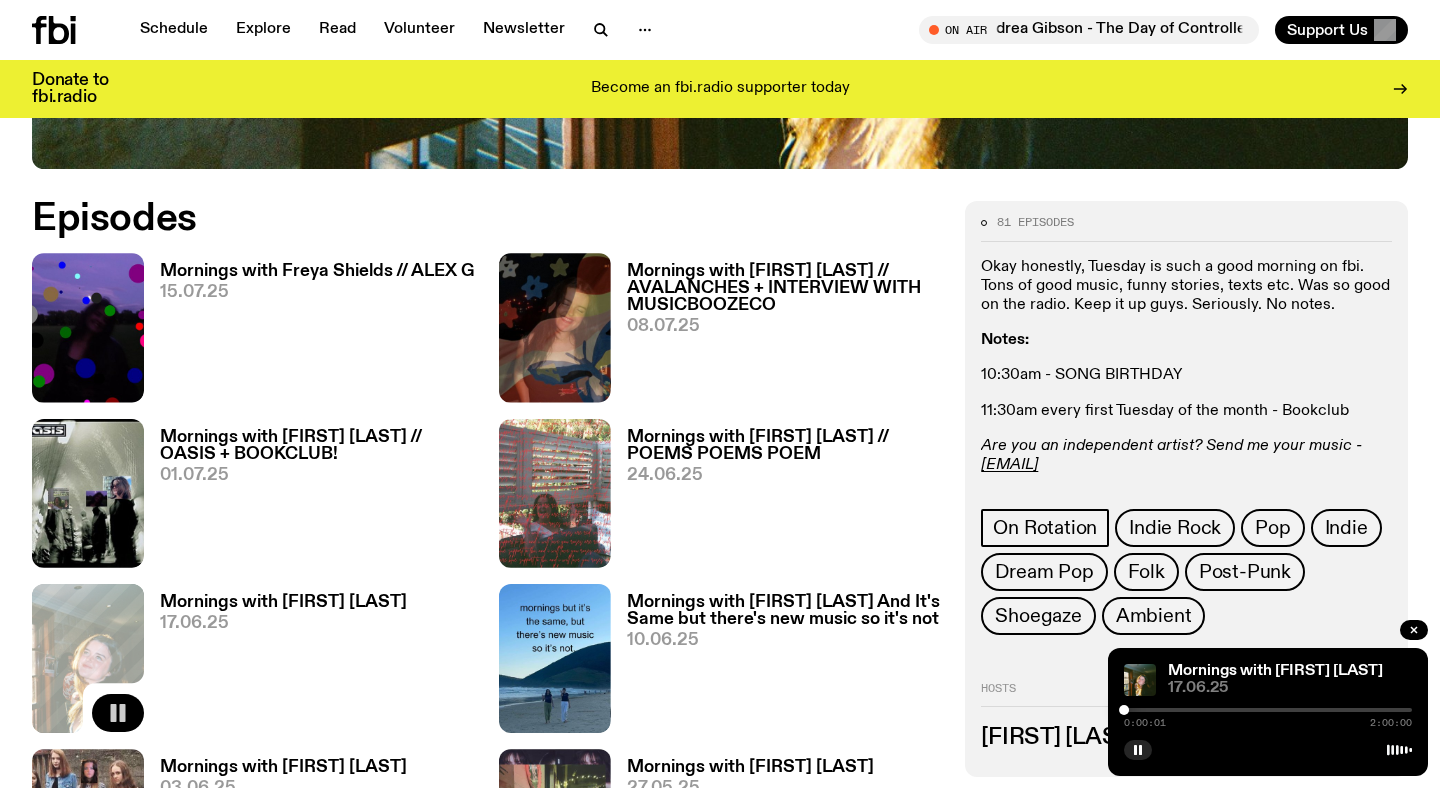 click at bounding box center (1268, 710) 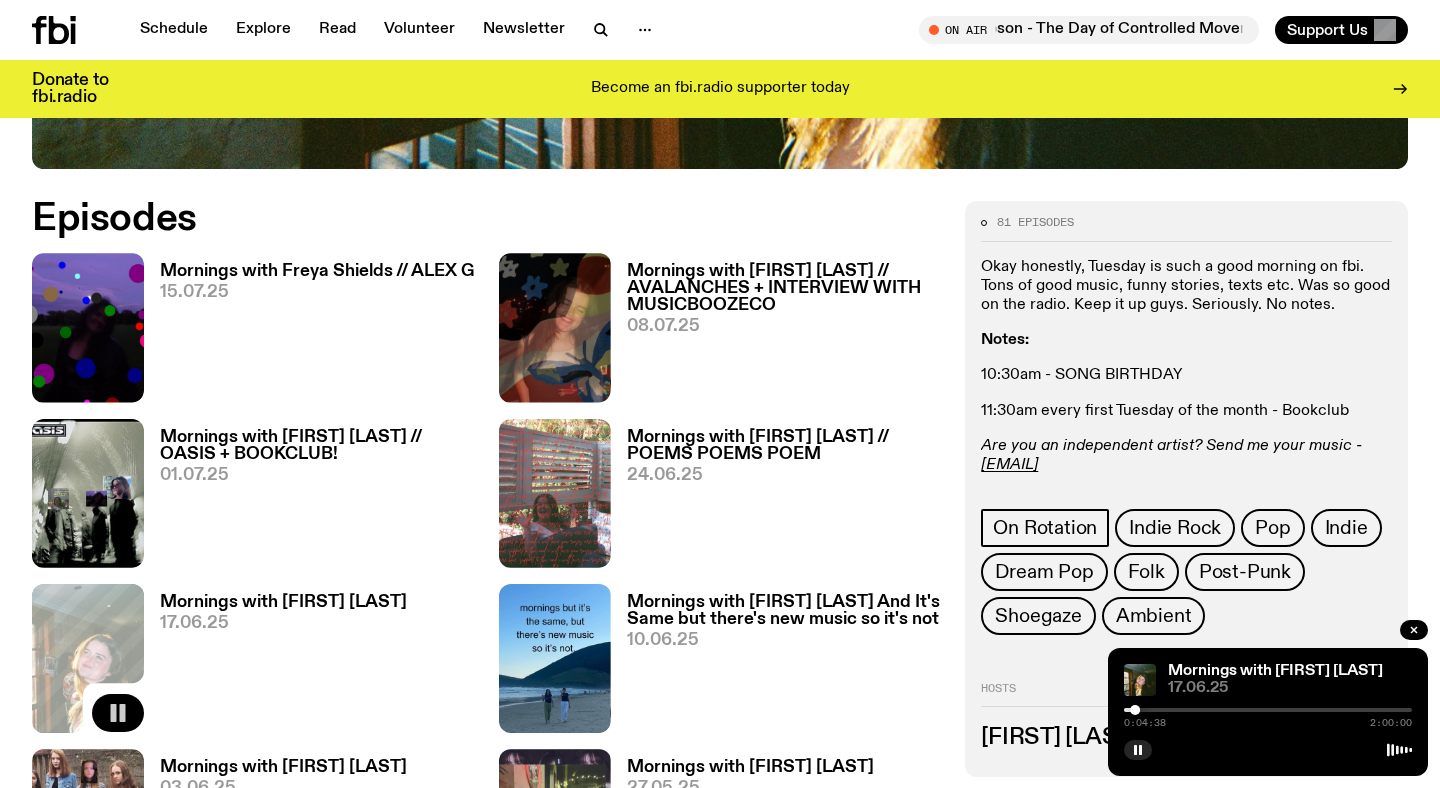 click at bounding box center (1268, 710) 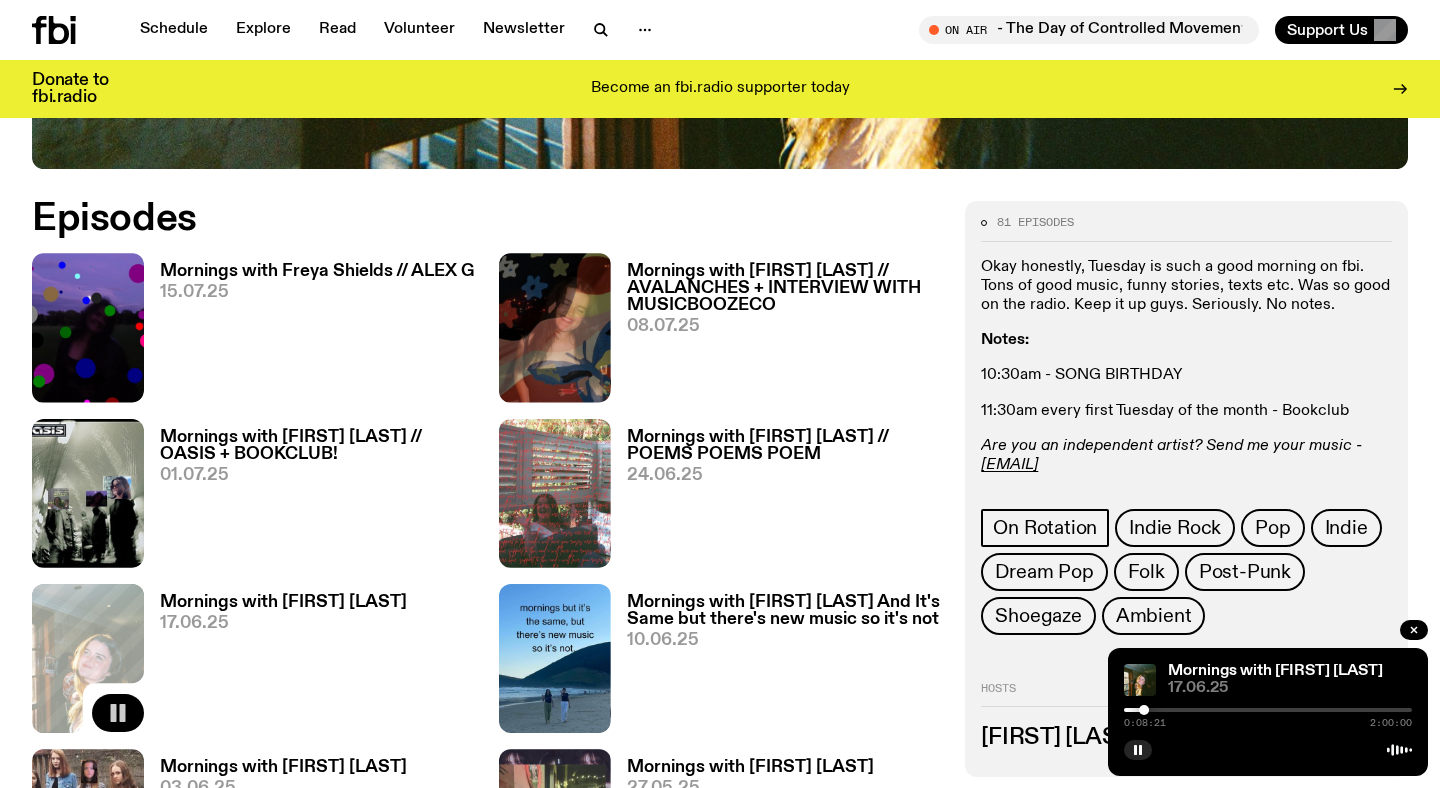 click at bounding box center (1268, 710) 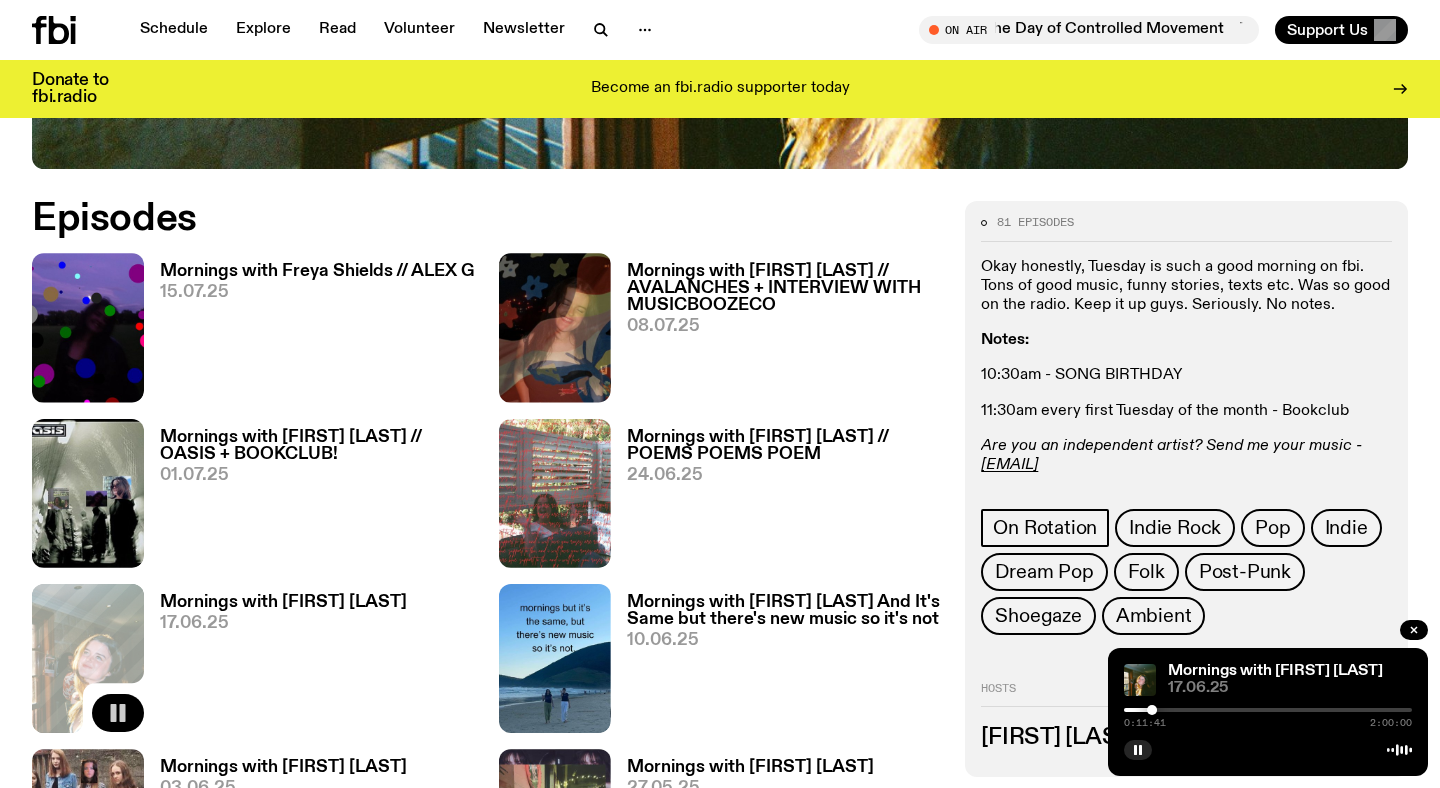 click at bounding box center [1268, 710] 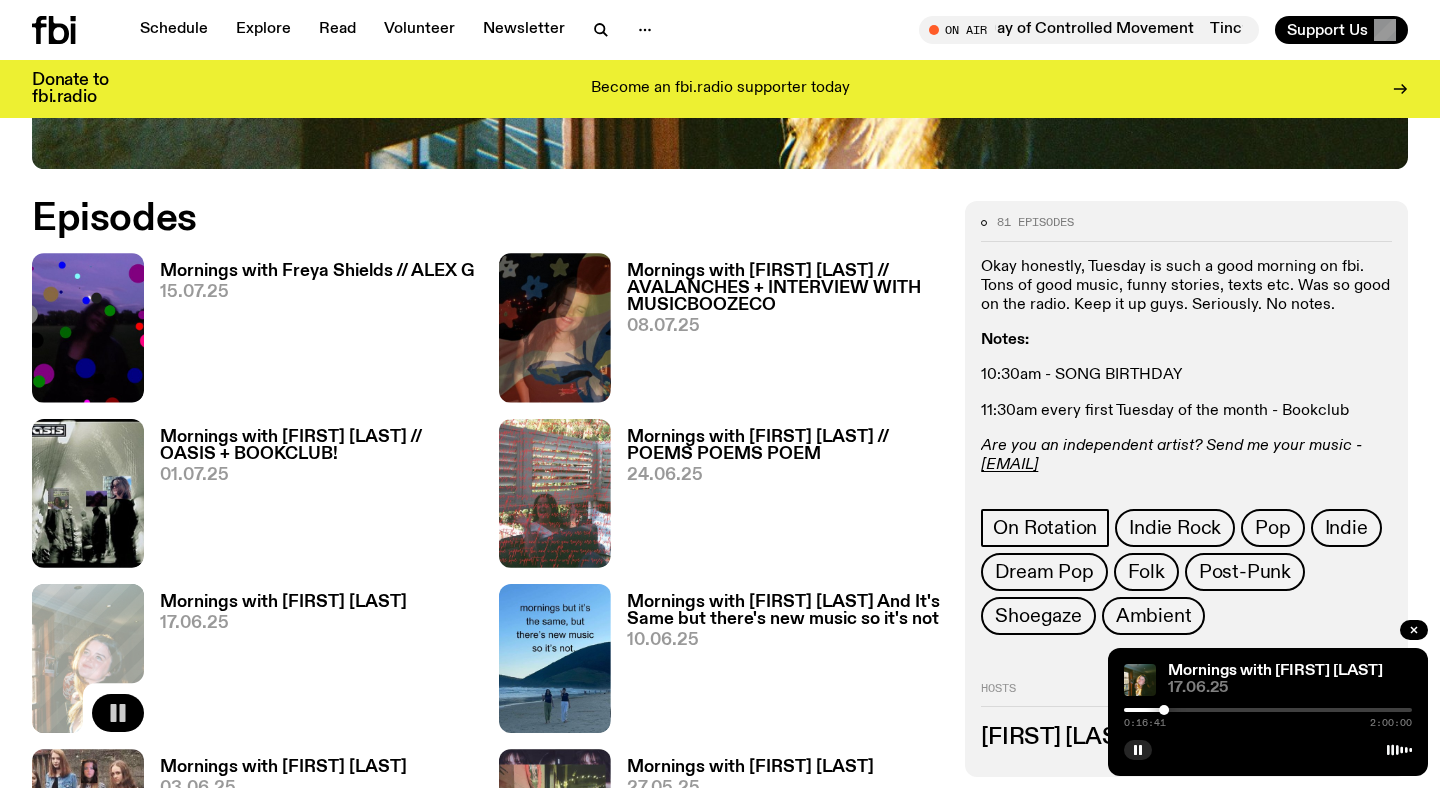 click at bounding box center (1268, 710) 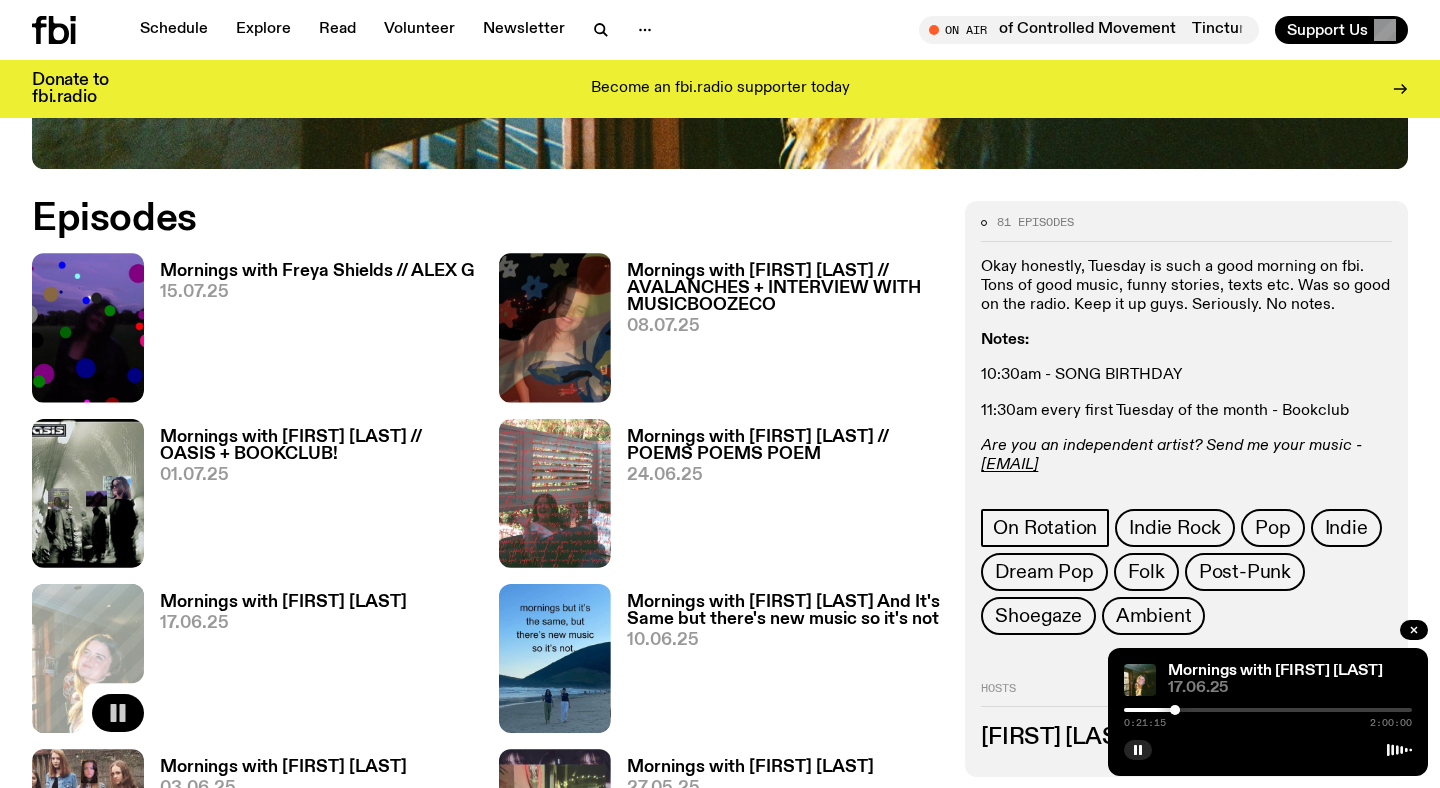 click at bounding box center (1268, 710) 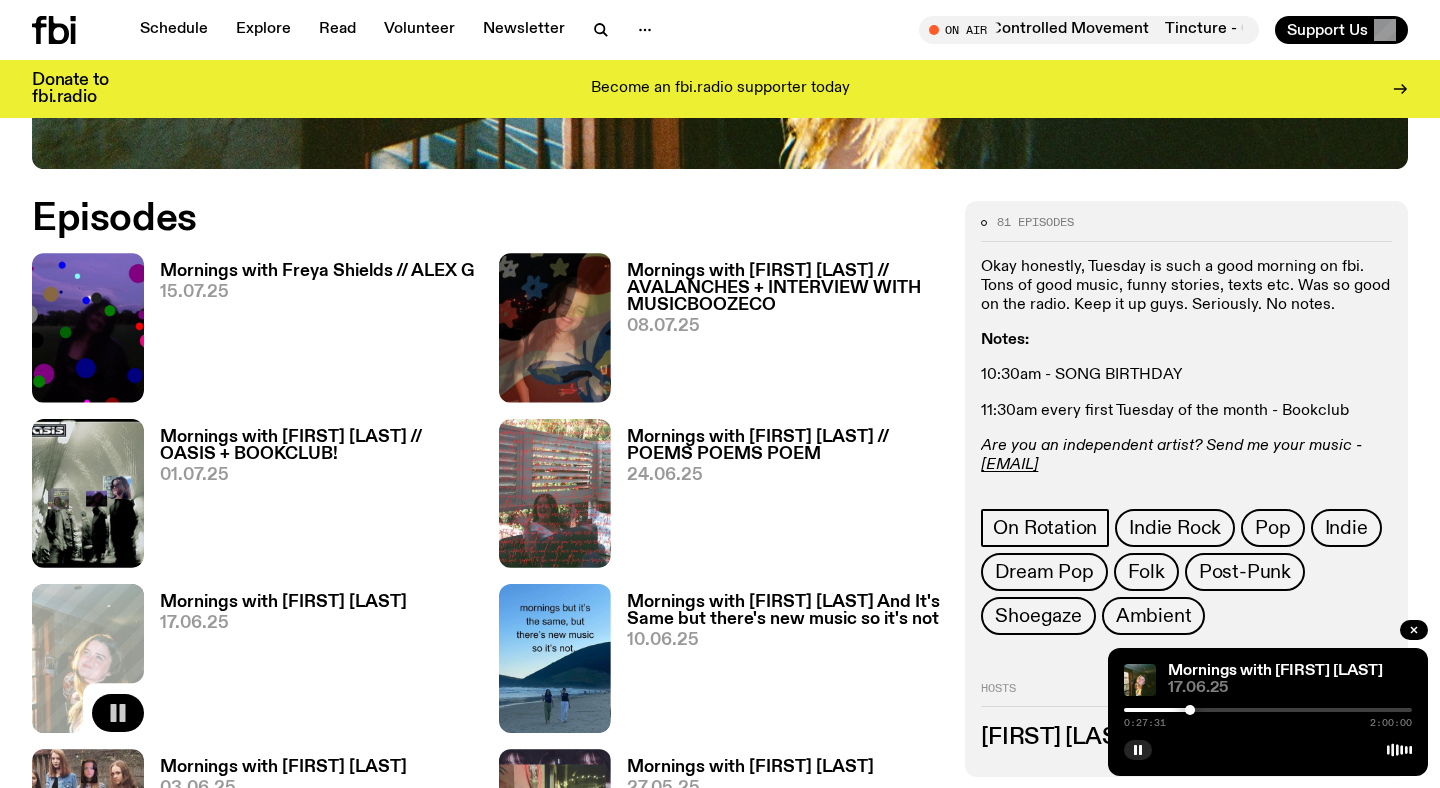 click at bounding box center (1268, 710) 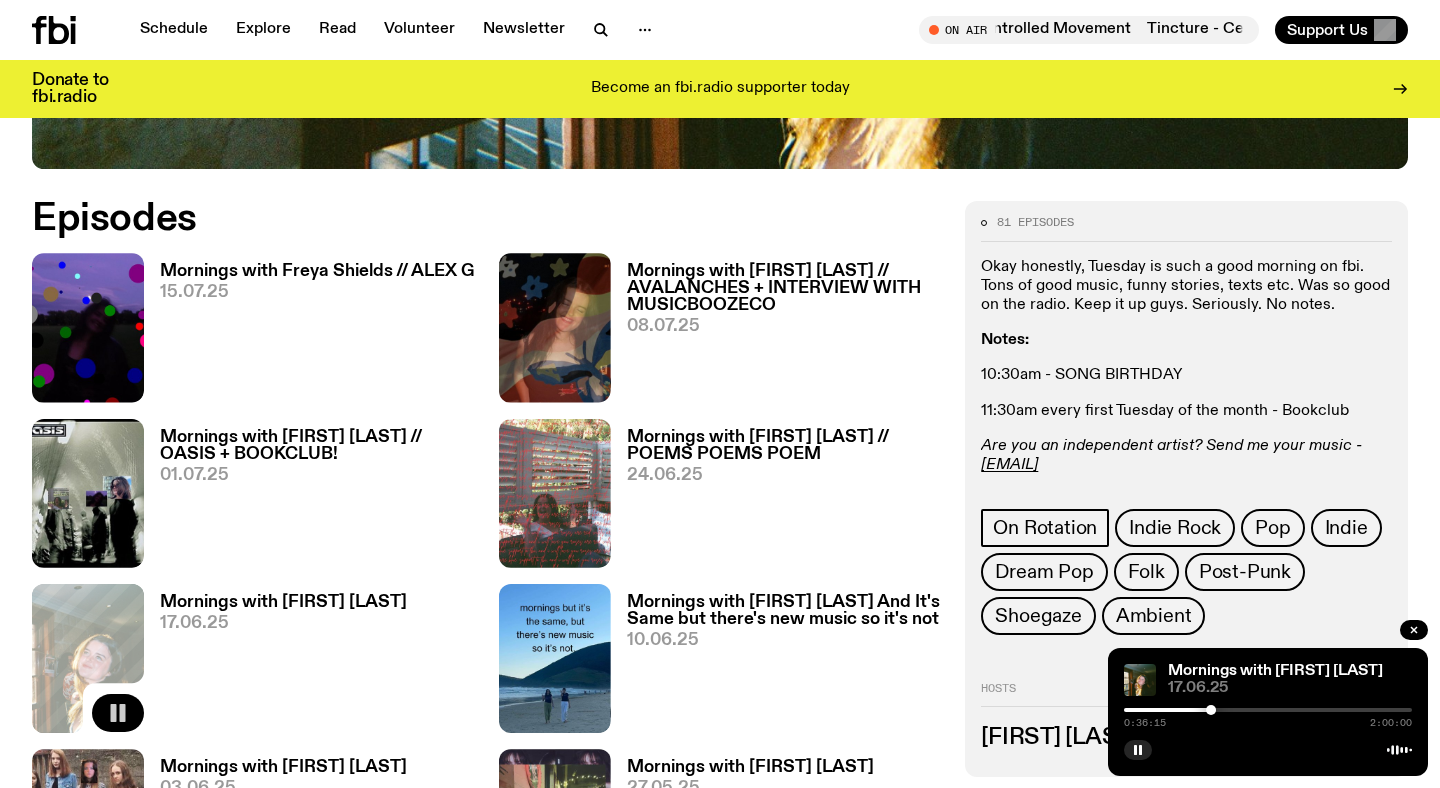 click on "0:36:15 2:00:00" at bounding box center (1268, 716) 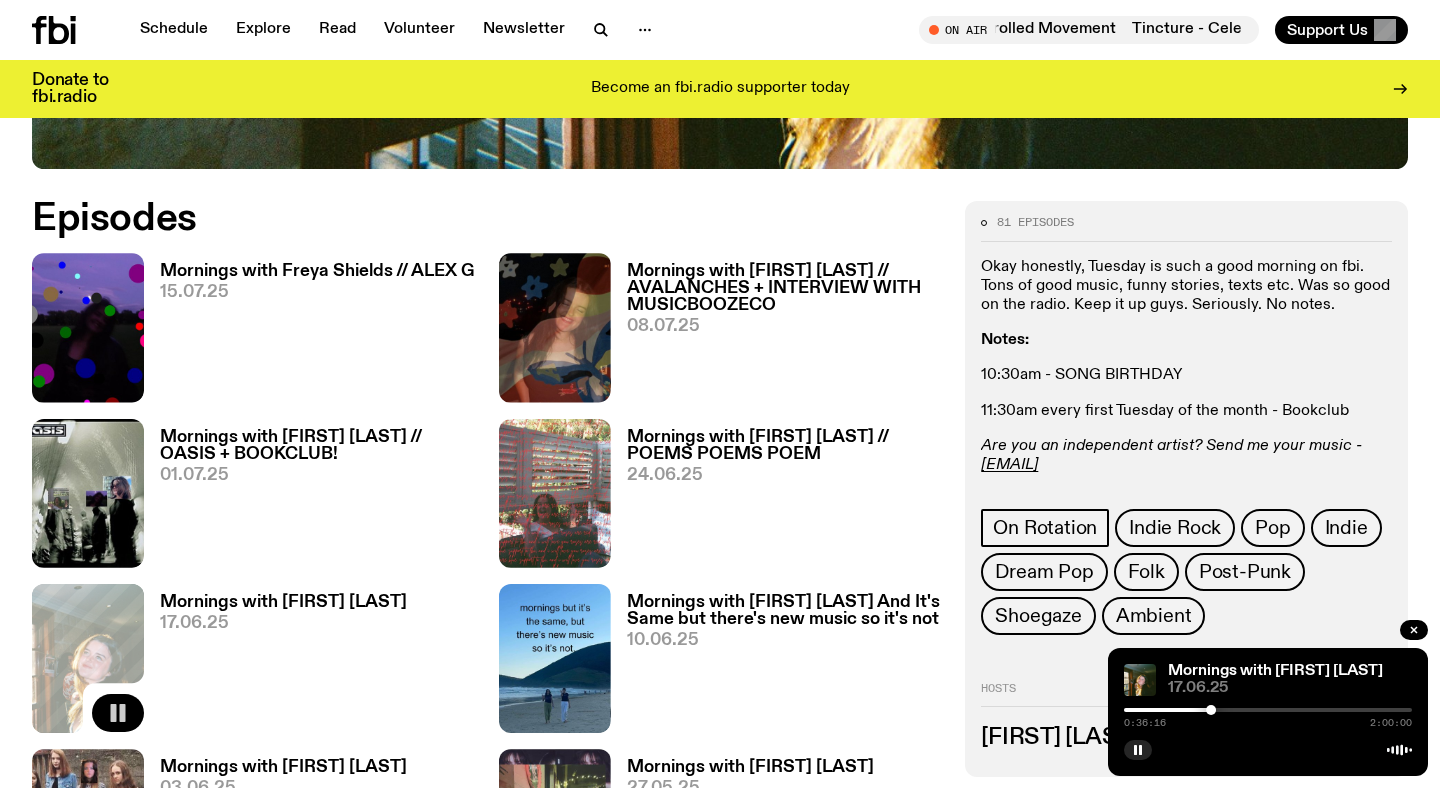 click at bounding box center (1268, 710) 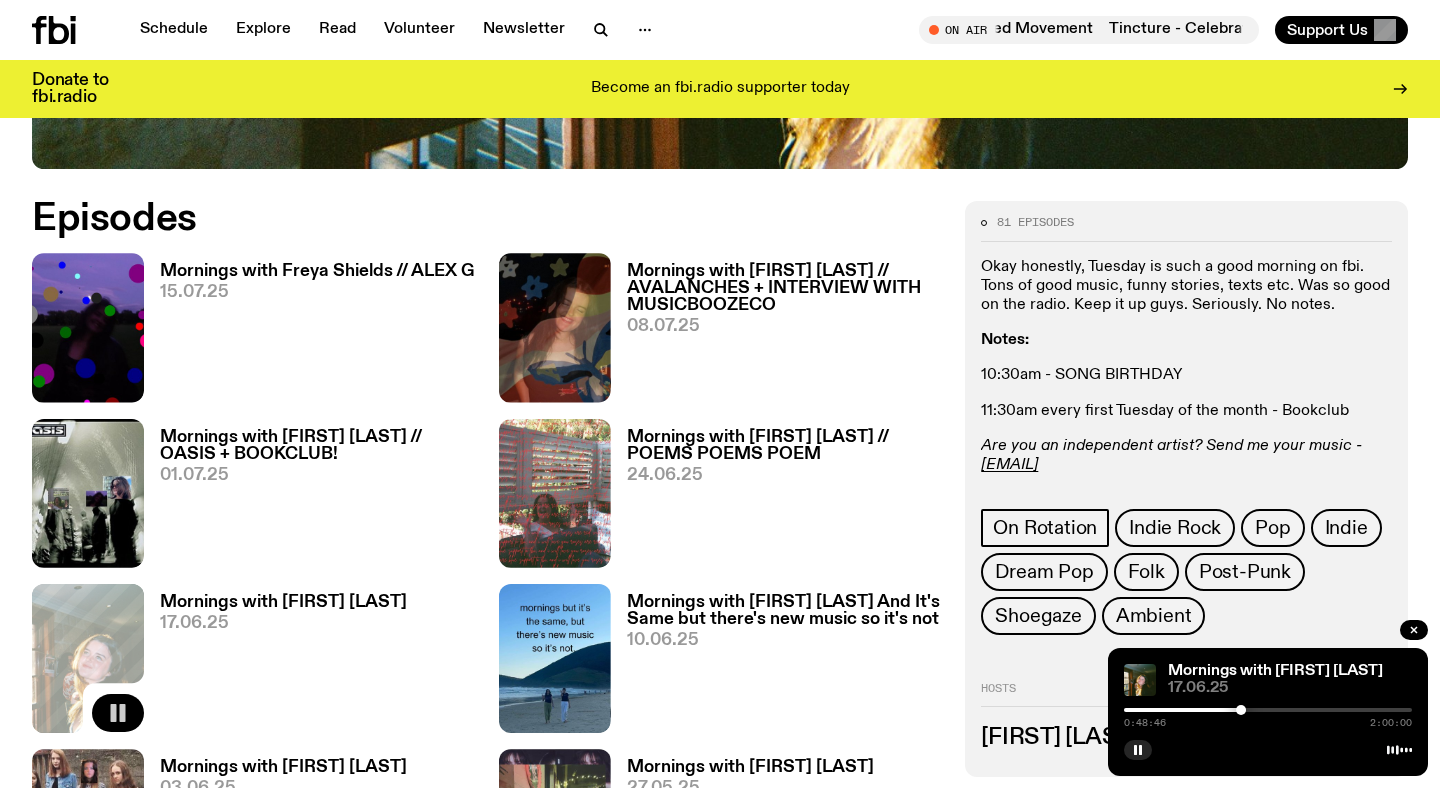 click at bounding box center [1268, 710] 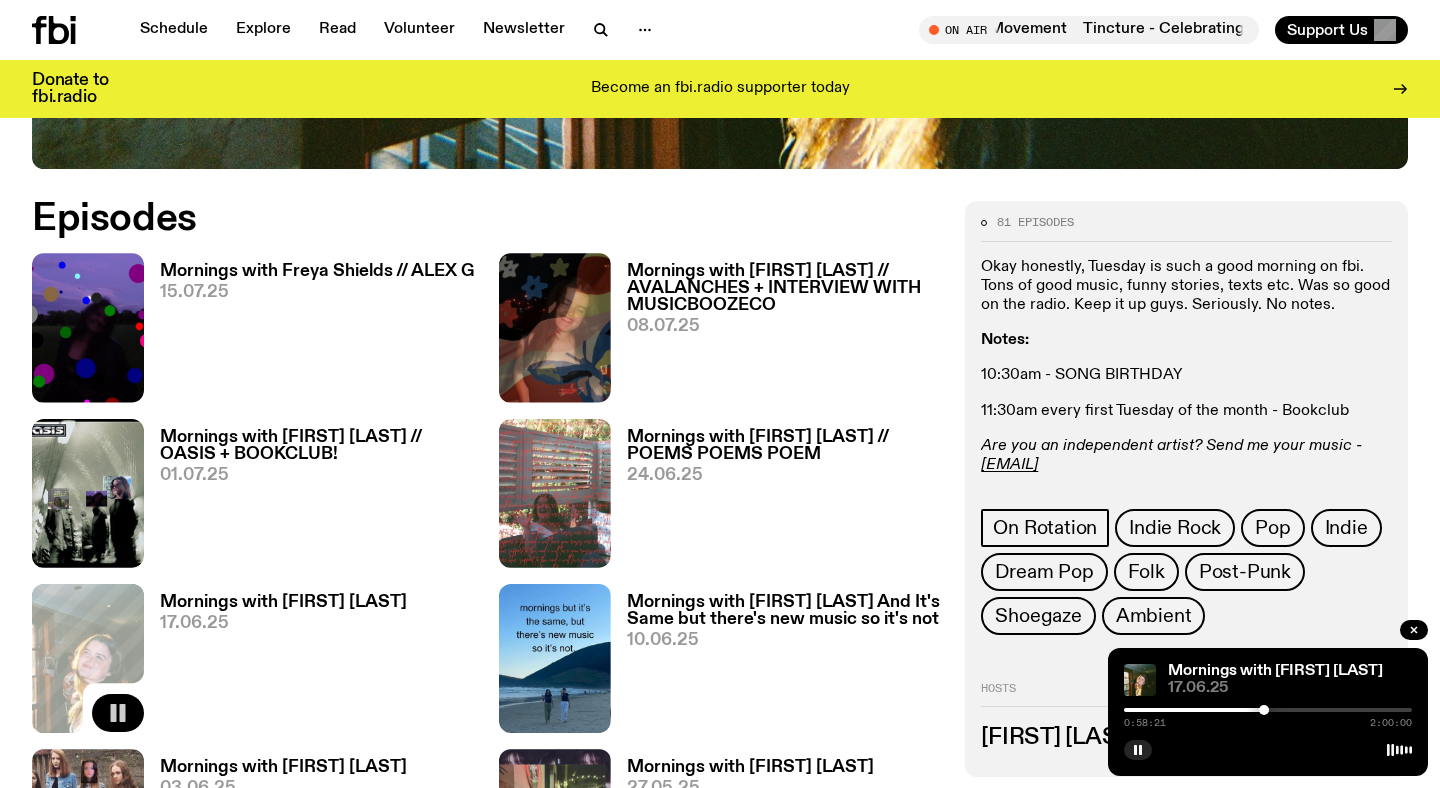click at bounding box center [1268, 710] 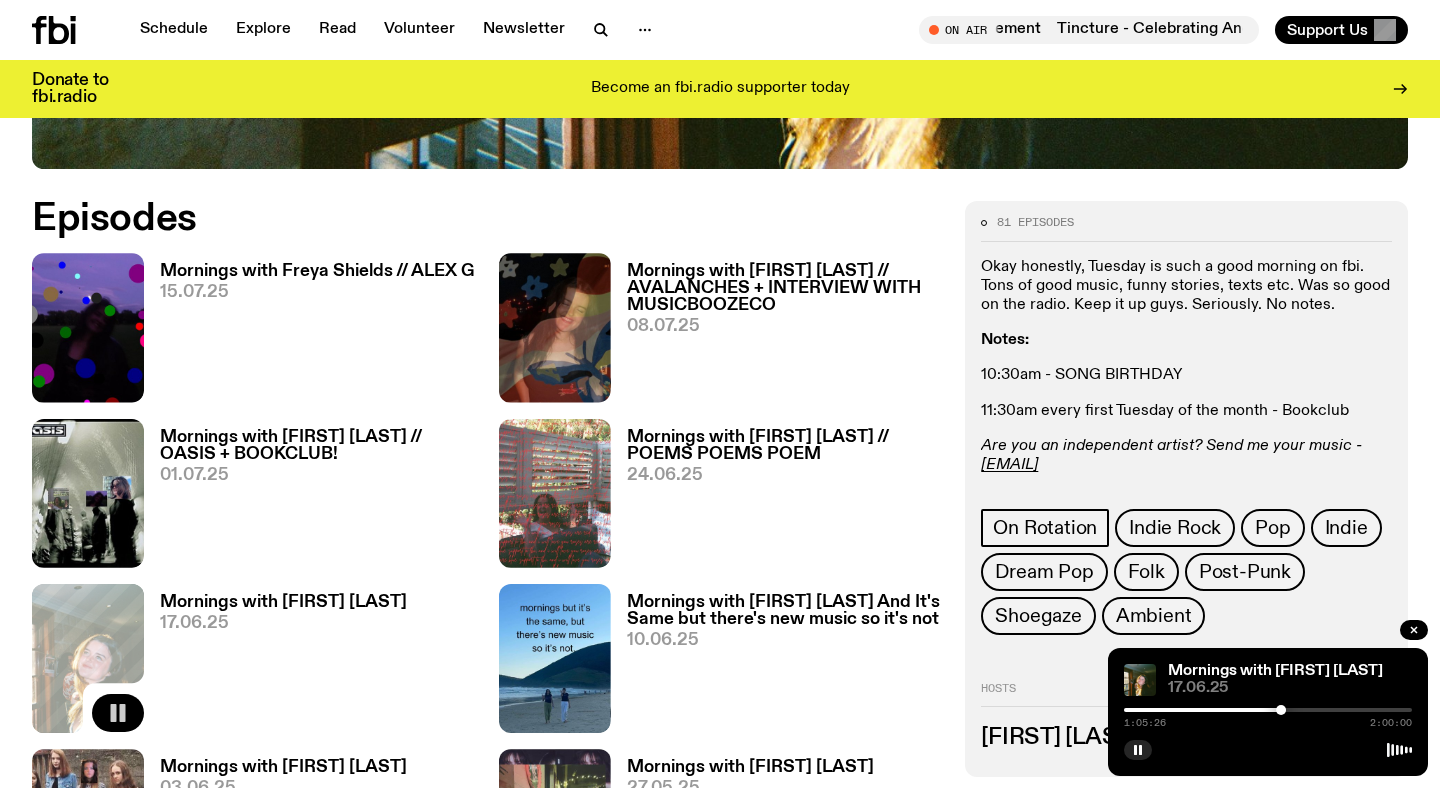 click at bounding box center (1268, 710) 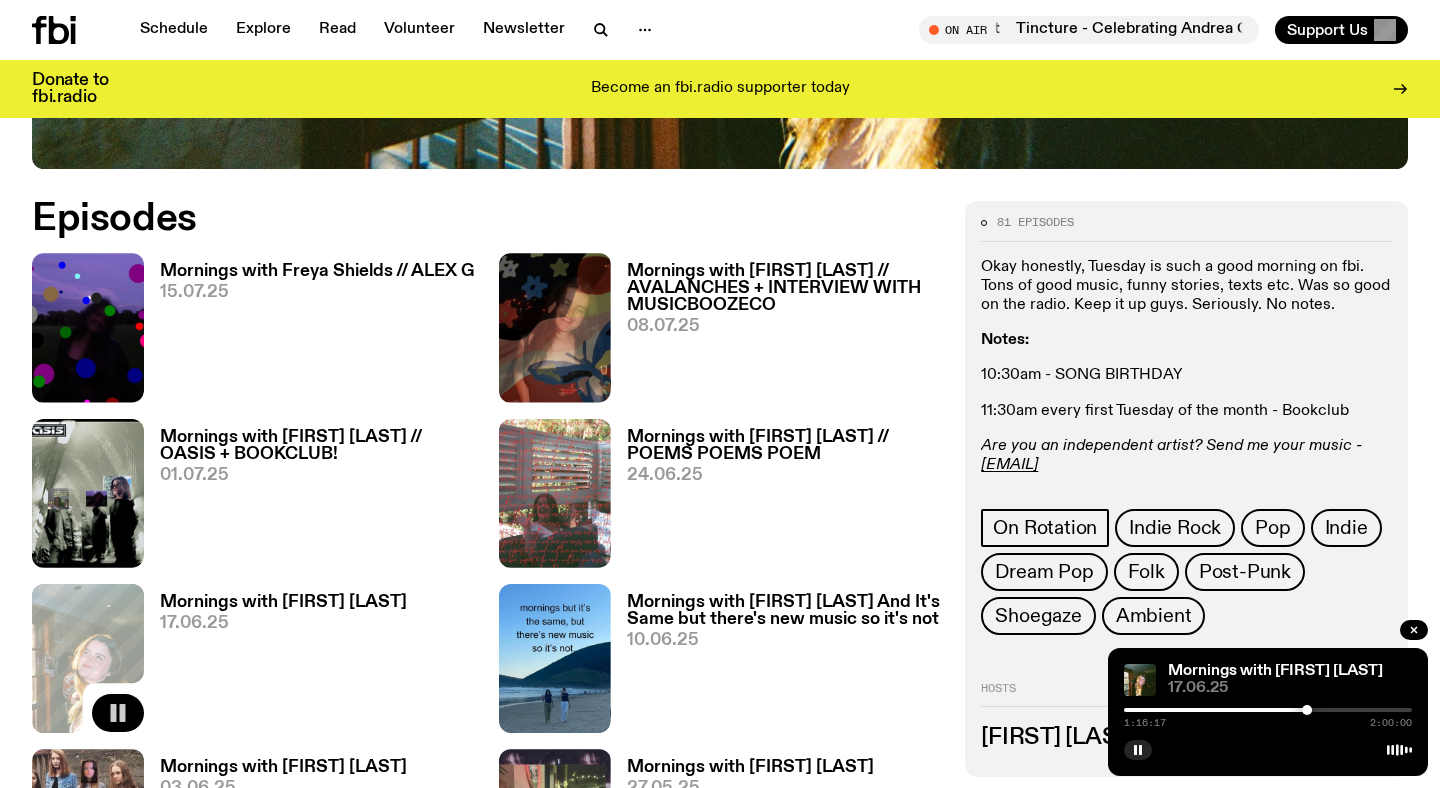 click at bounding box center (1268, 710) 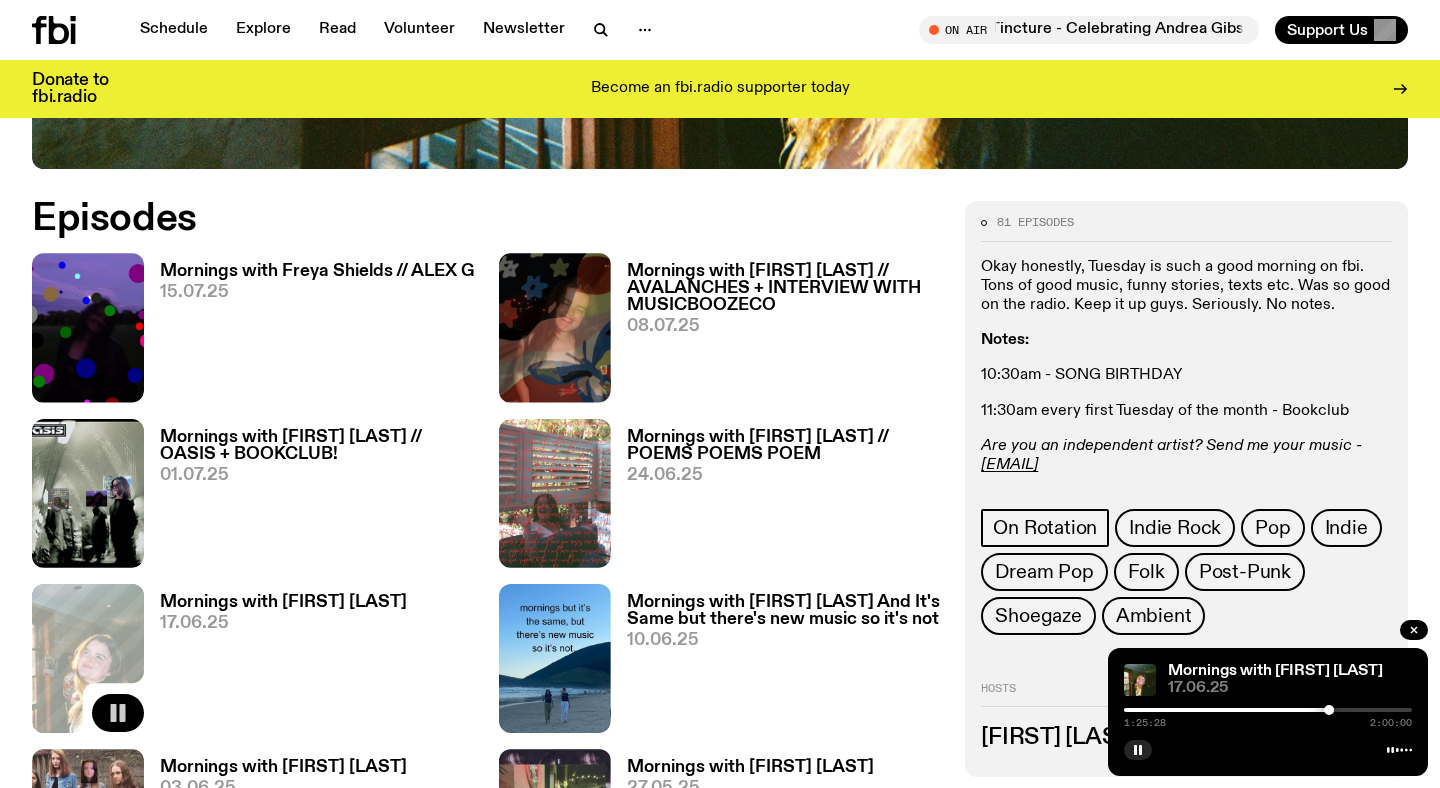click at bounding box center (1268, 710) 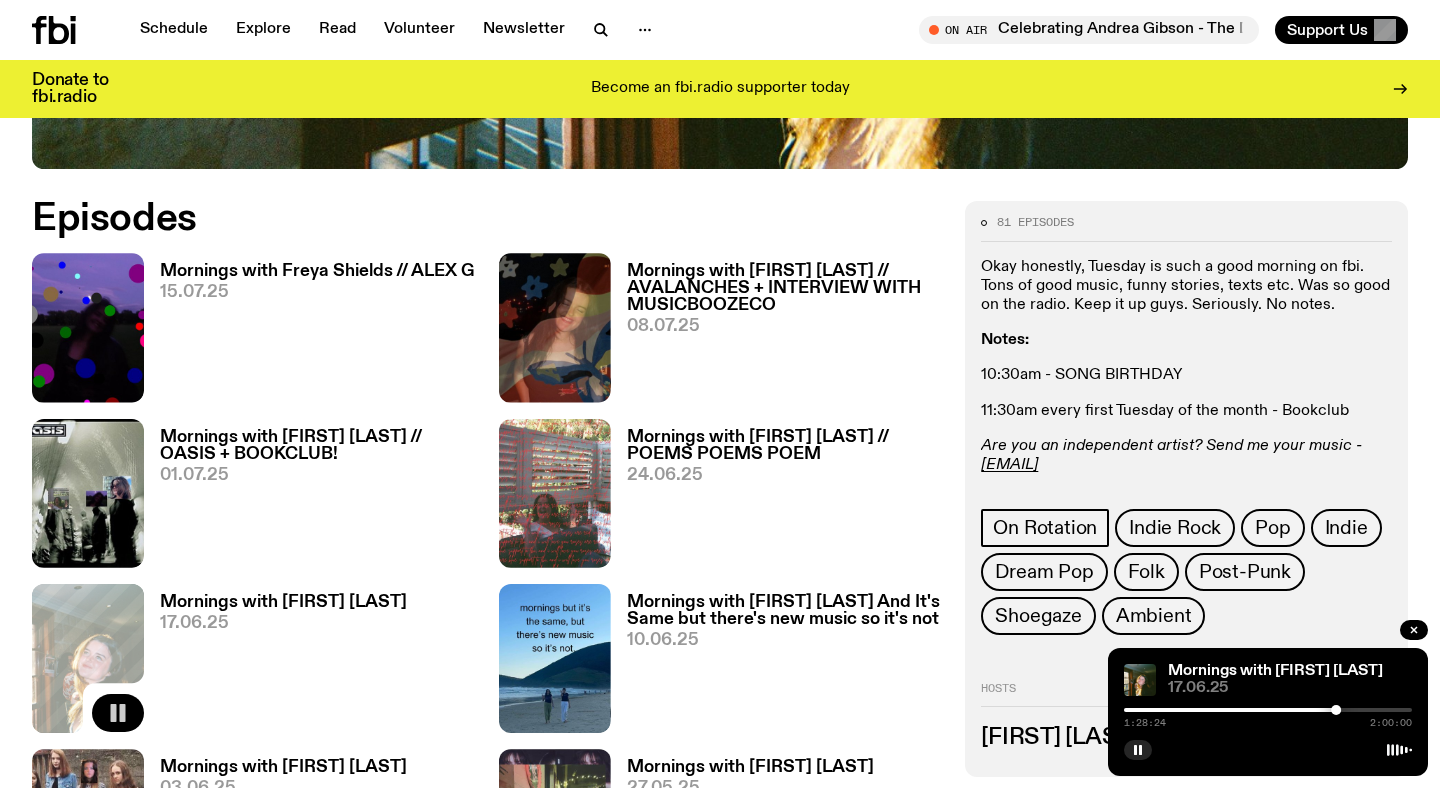 click at bounding box center [1268, 710] 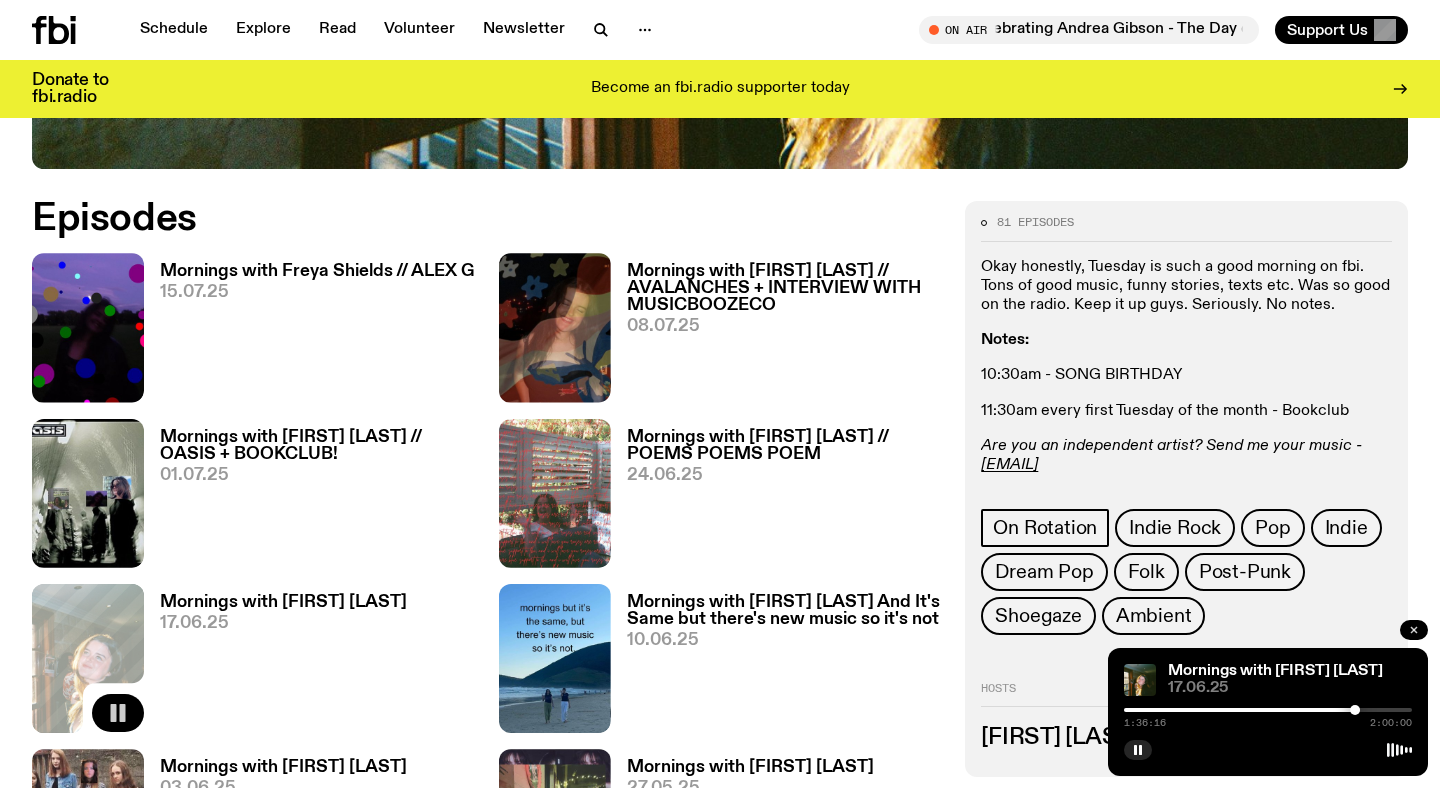click 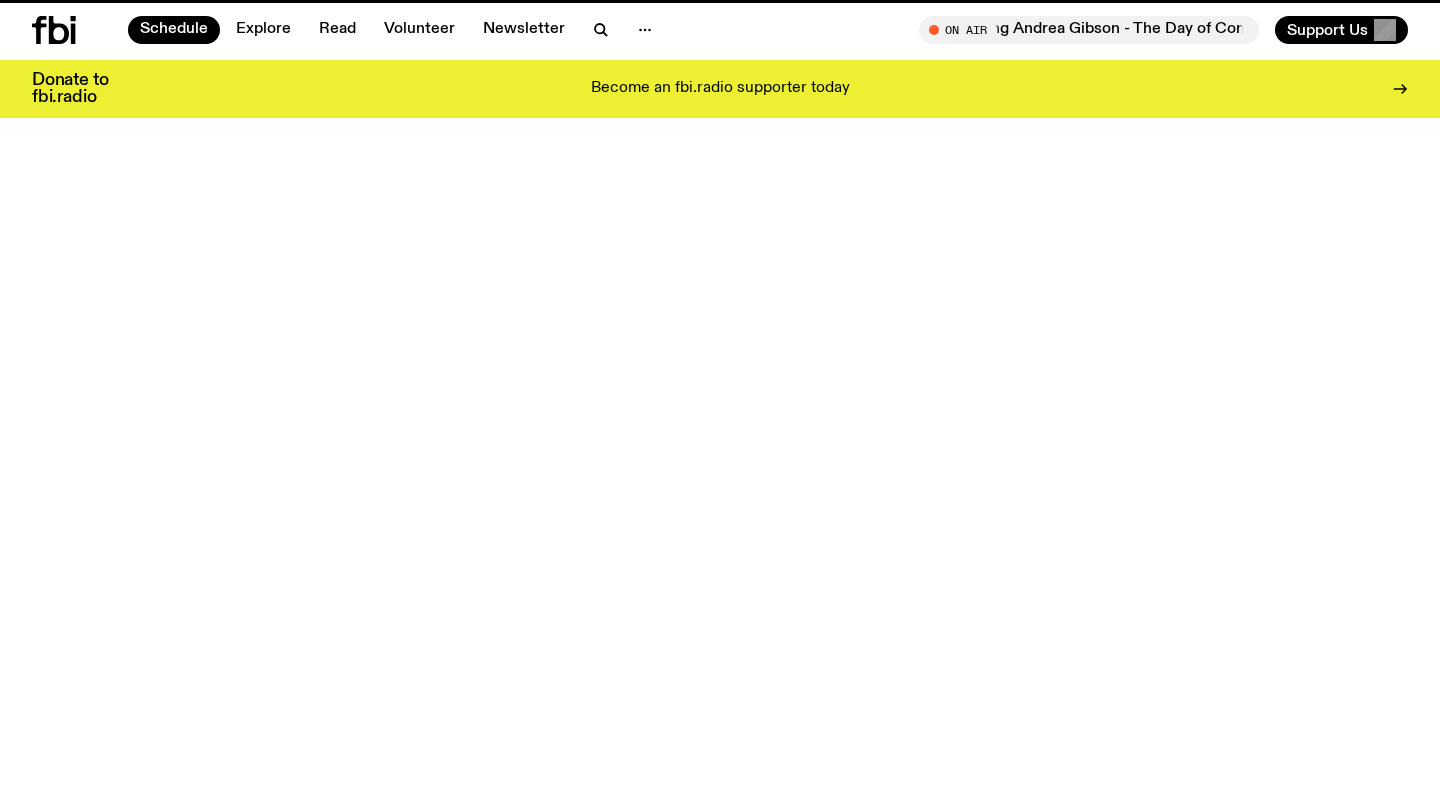 scroll, scrollTop: 189, scrollLeft: 0, axis: vertical 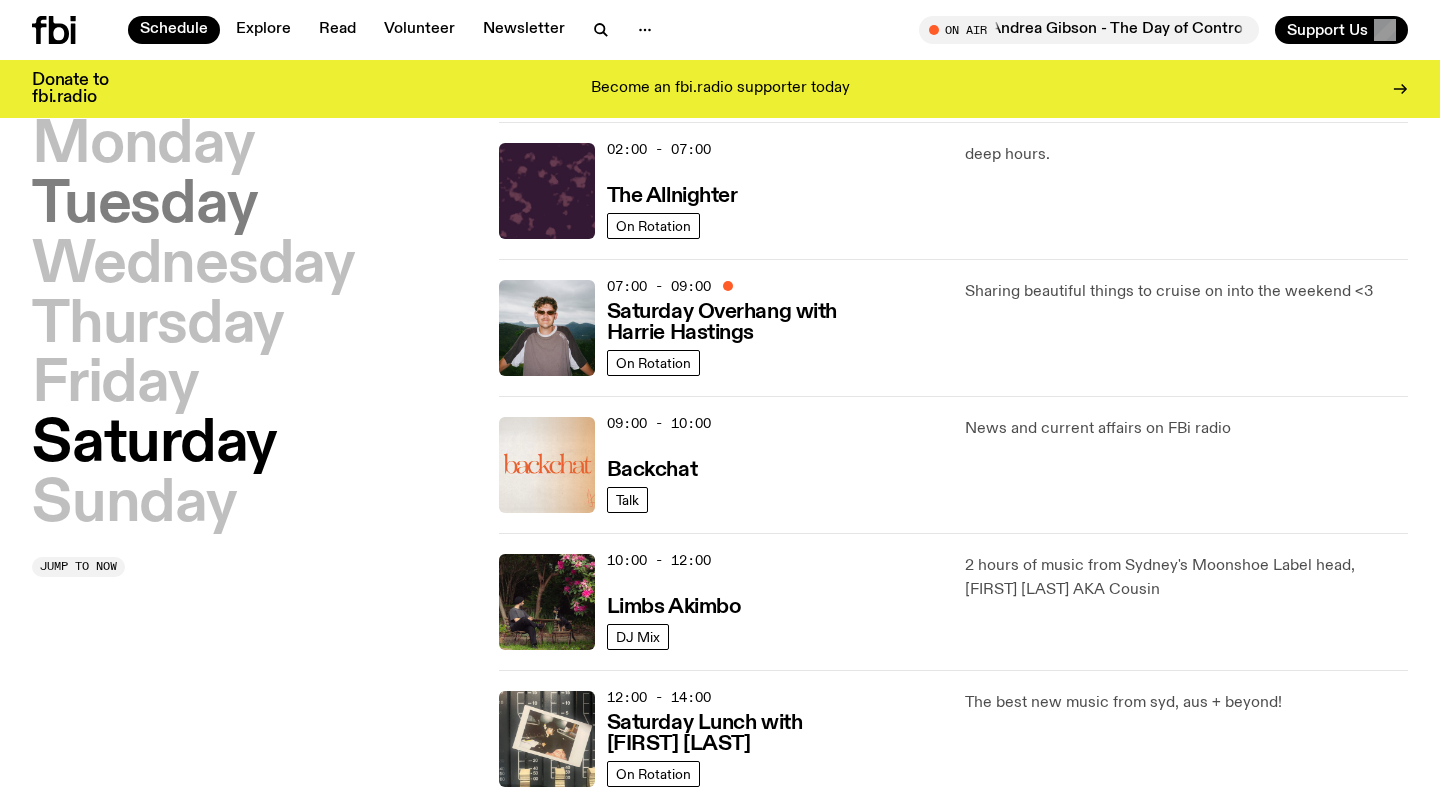 click on "Tuesday" at bounding box center [144, 206] 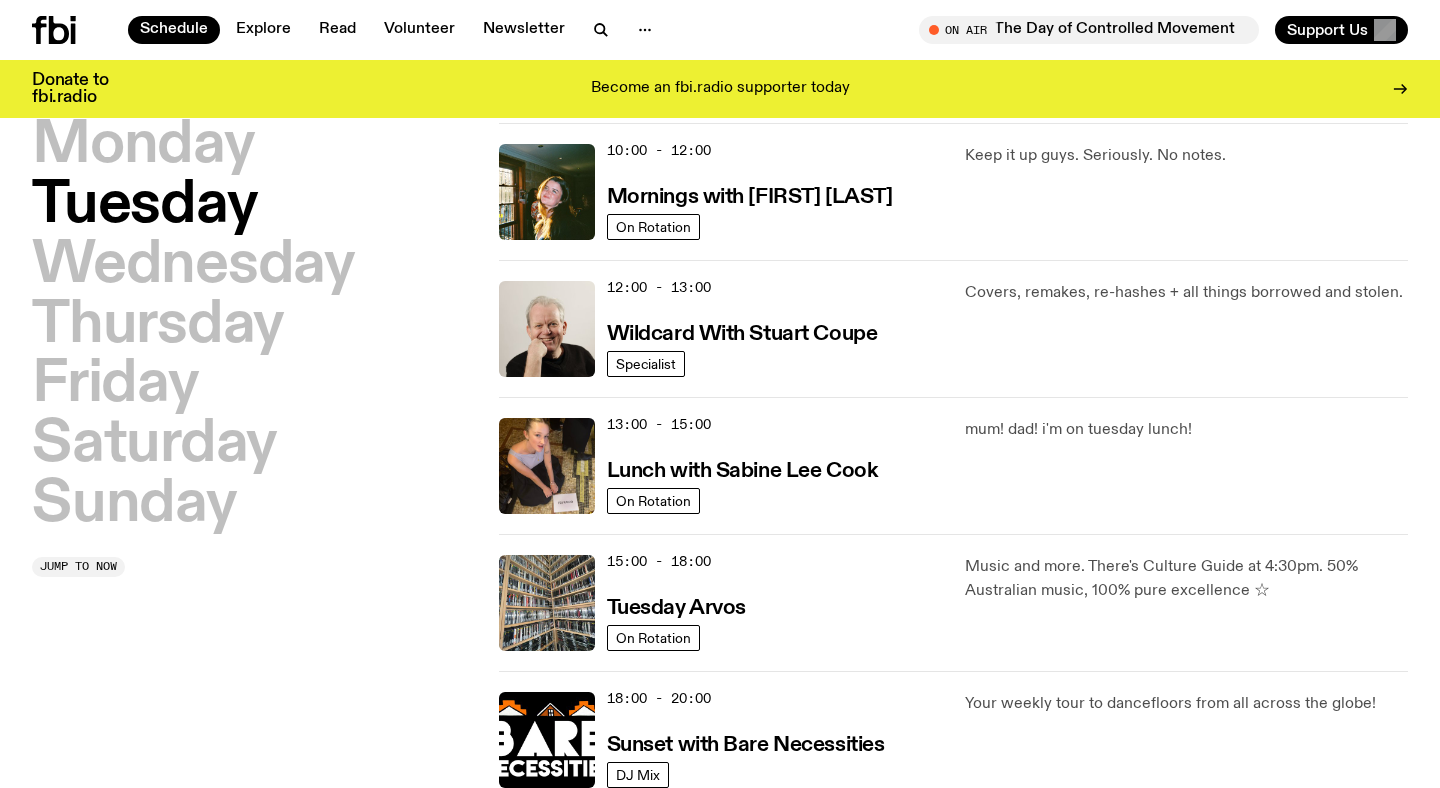 scroll, scrollTop: 345, scrollLeft: 0, axis: vertical 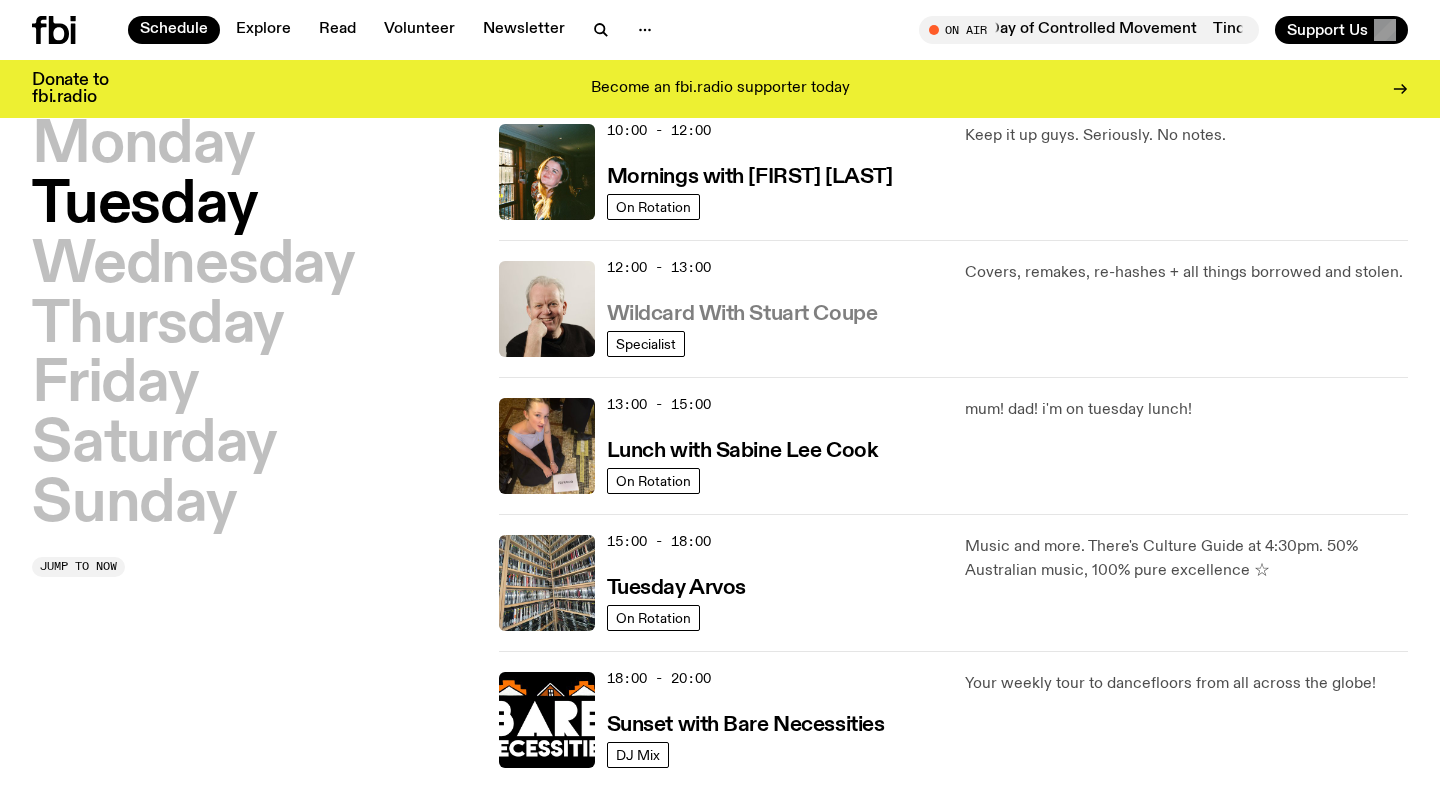 click on "Wildcard With Stuart Coupe" at bounding box center [742, 314] 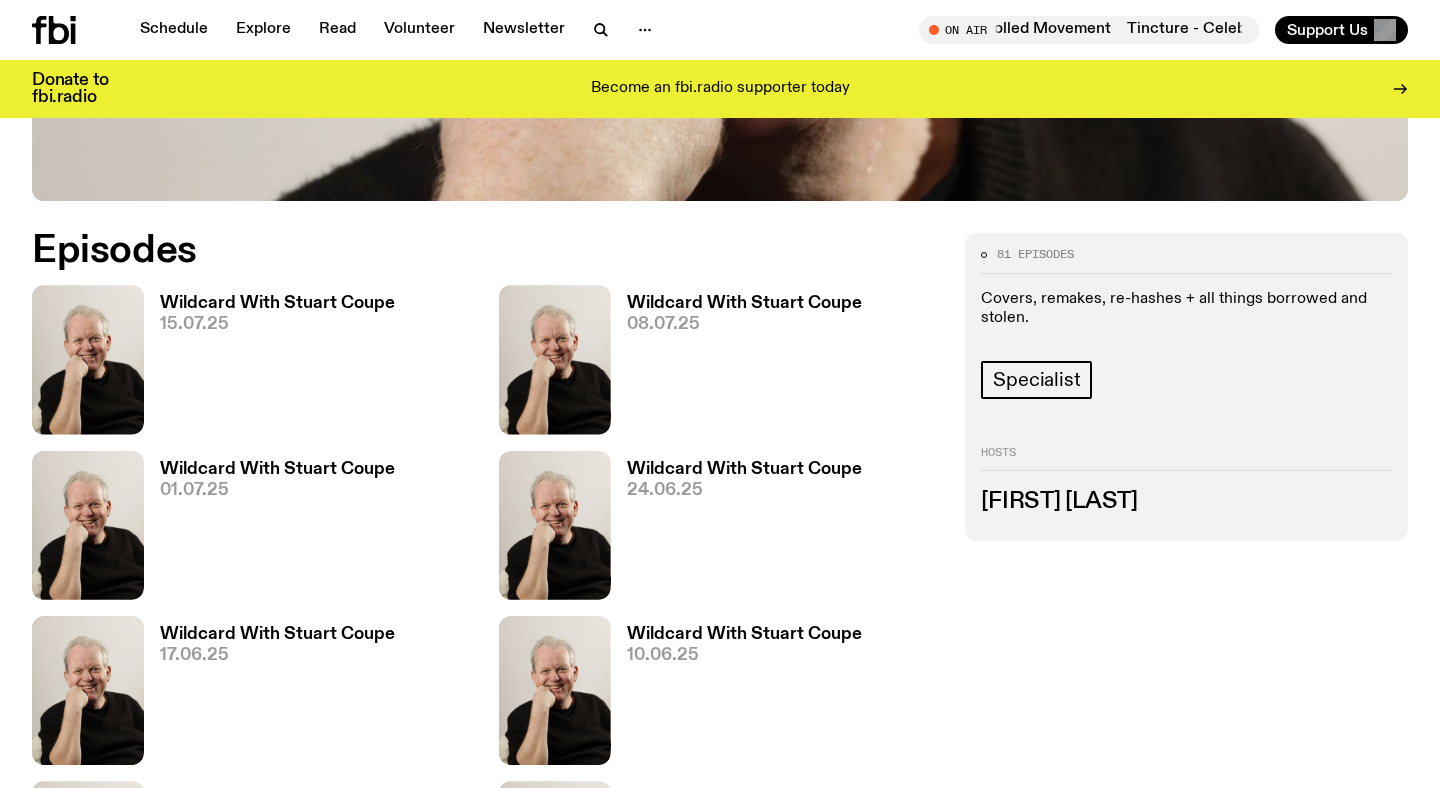 scroll, scrollTop: 865, scrollLeft: 0, axis: vertical 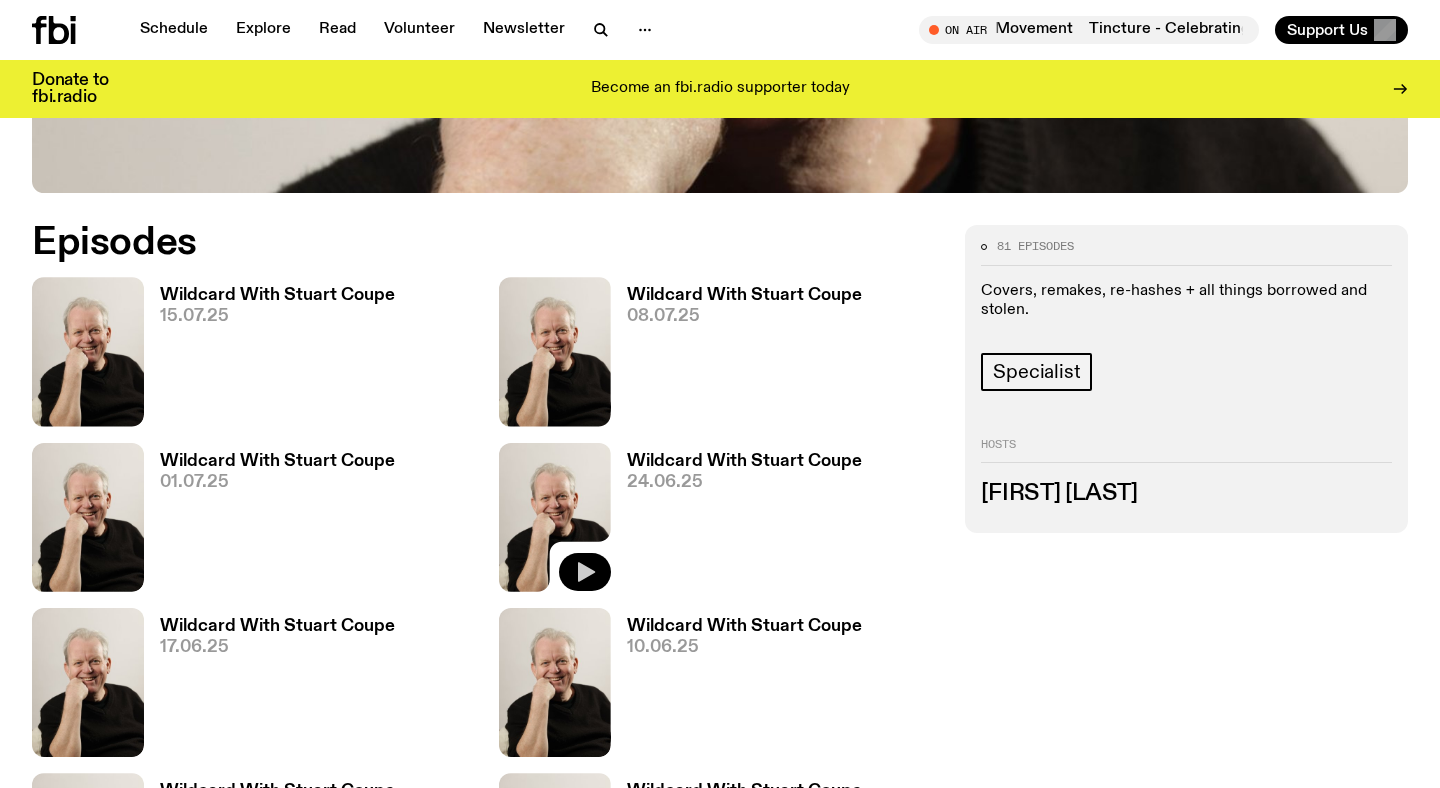 click 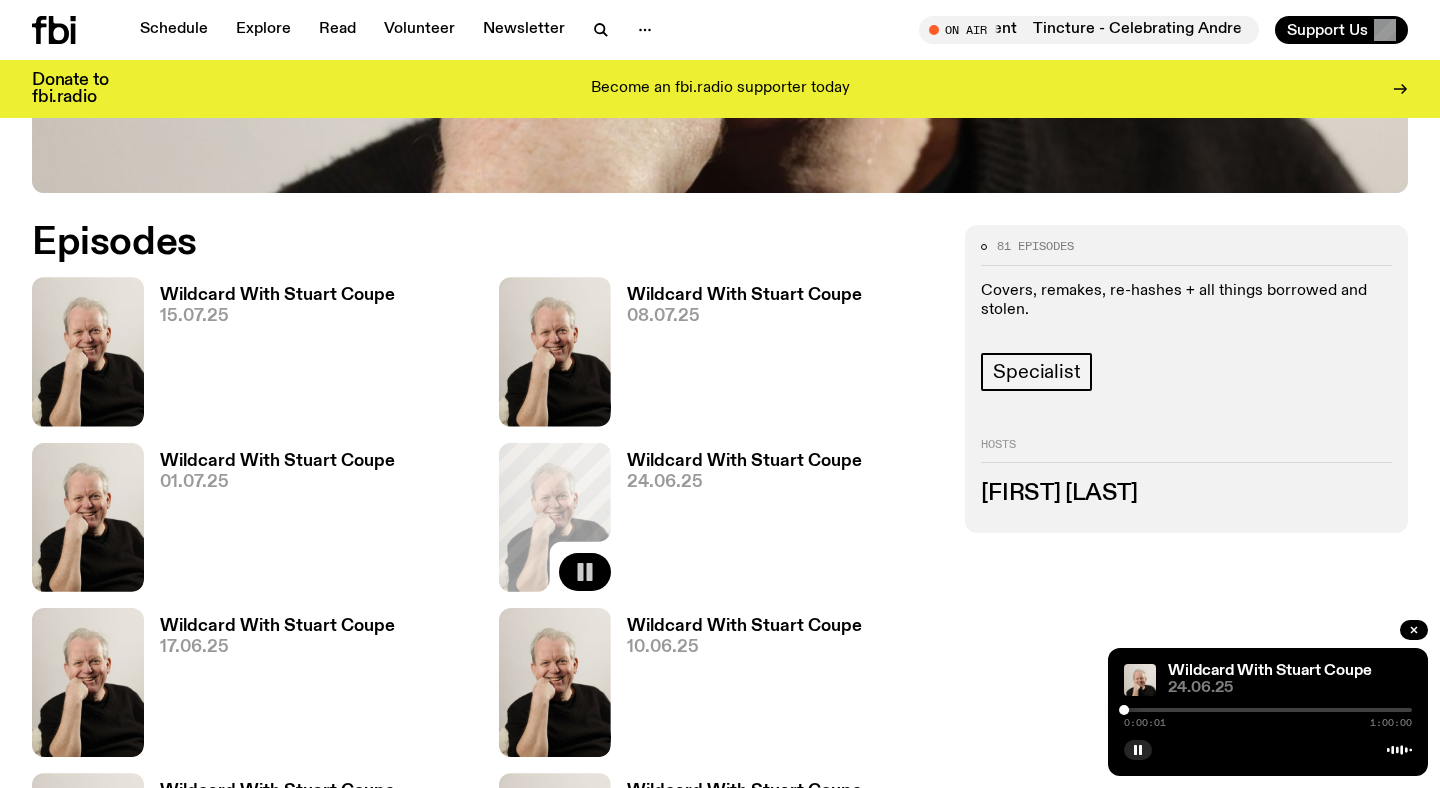 click at bounding box center (1268, 710) 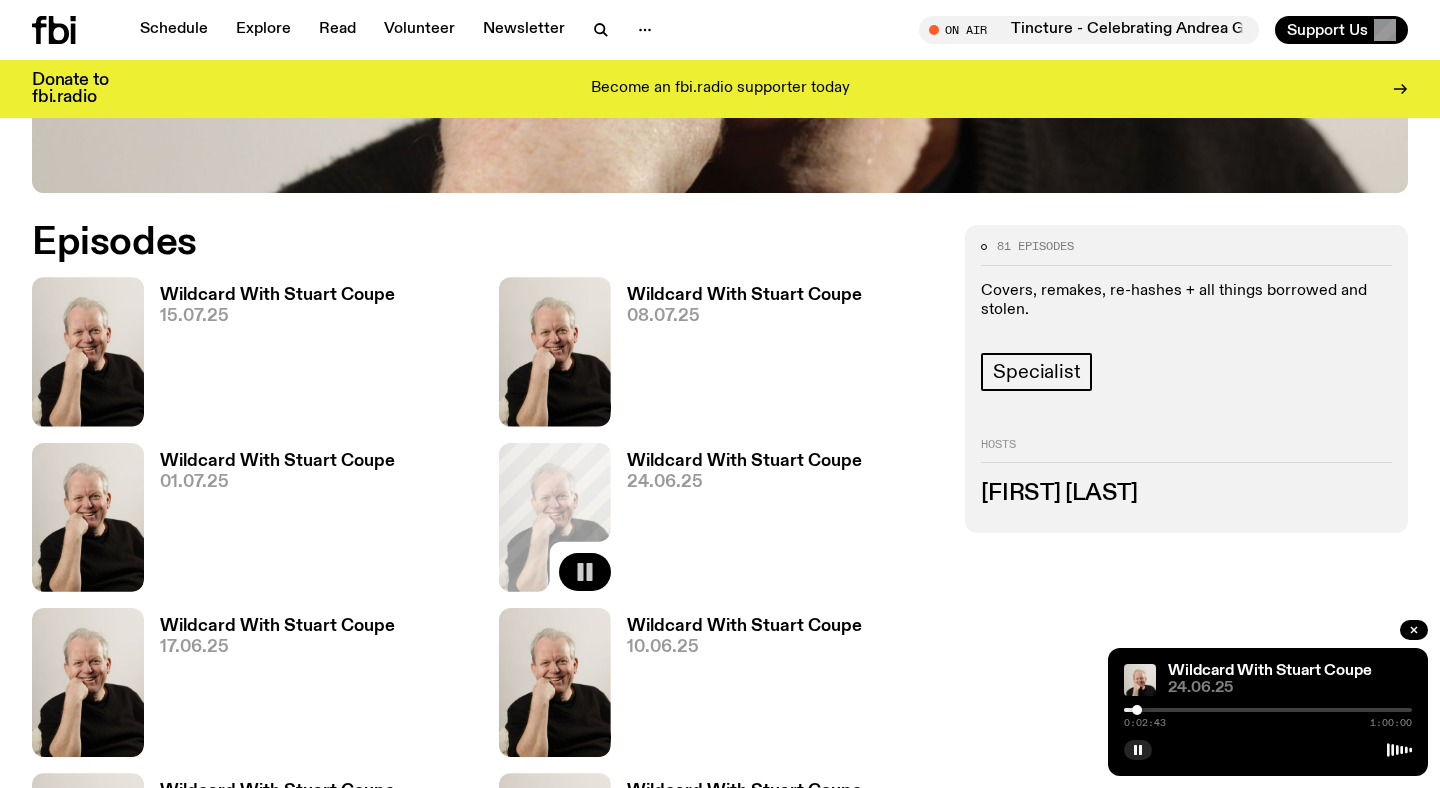 click at bounding box center (1268, 710) 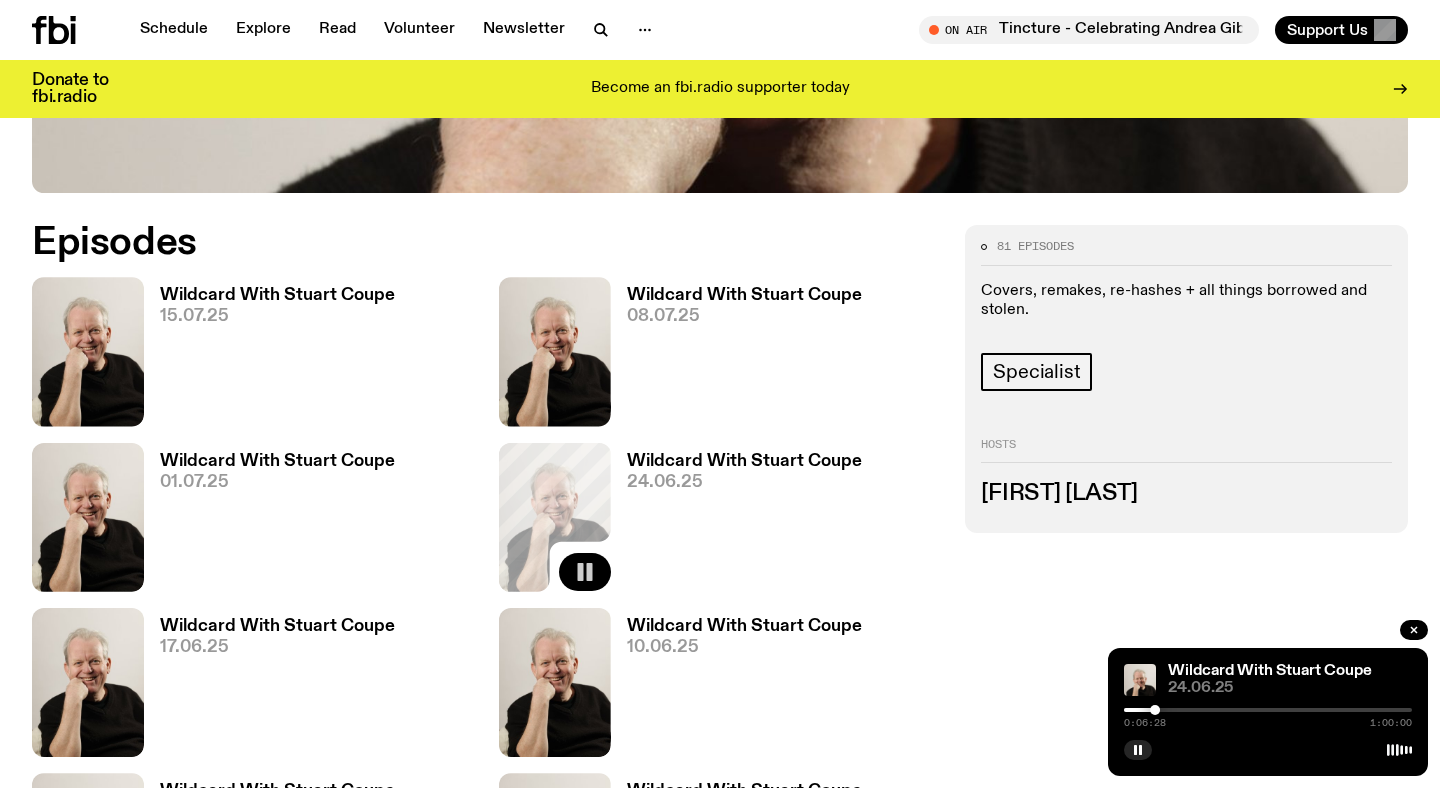 click at bounding box center [1268, 710] 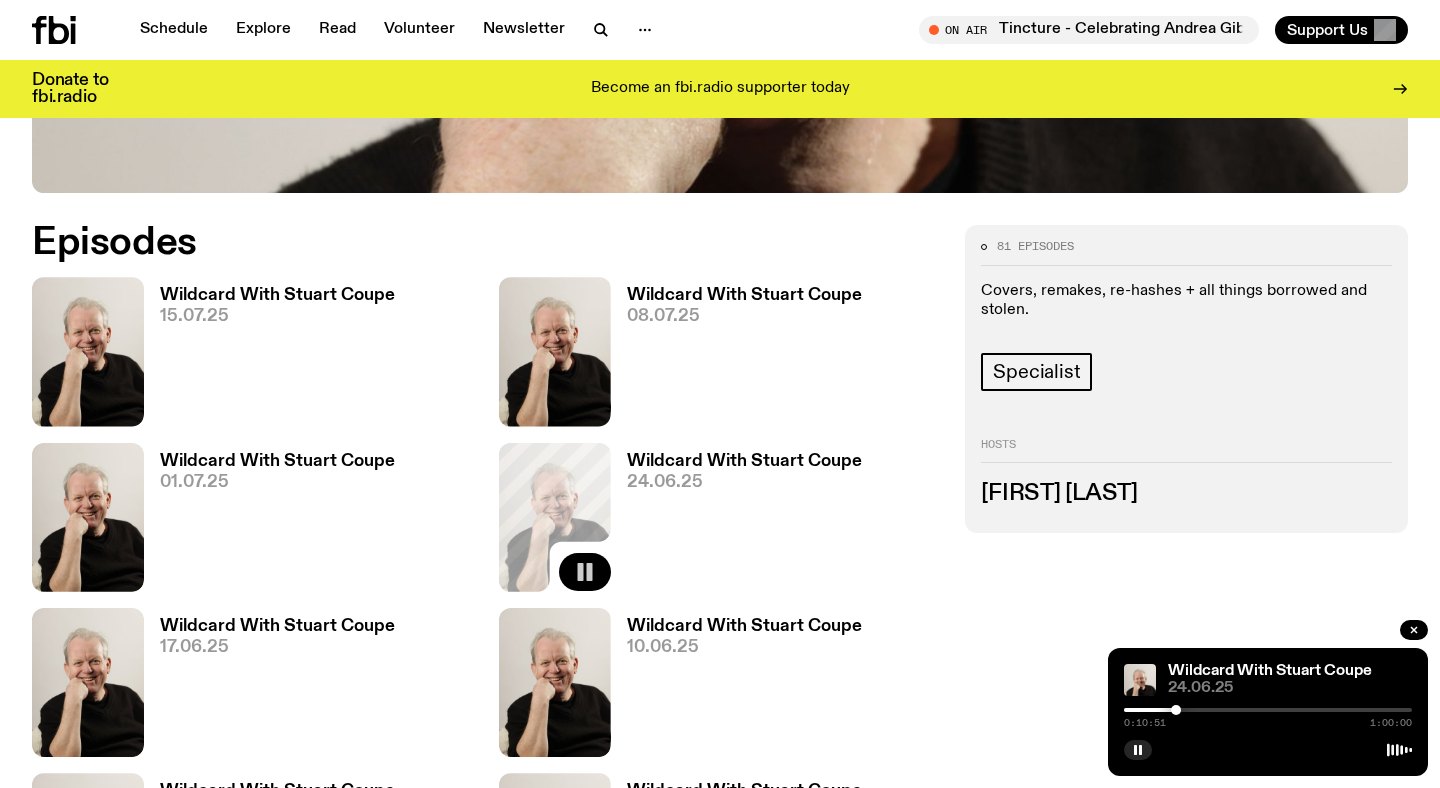 click at bounding box center (1268, 710) 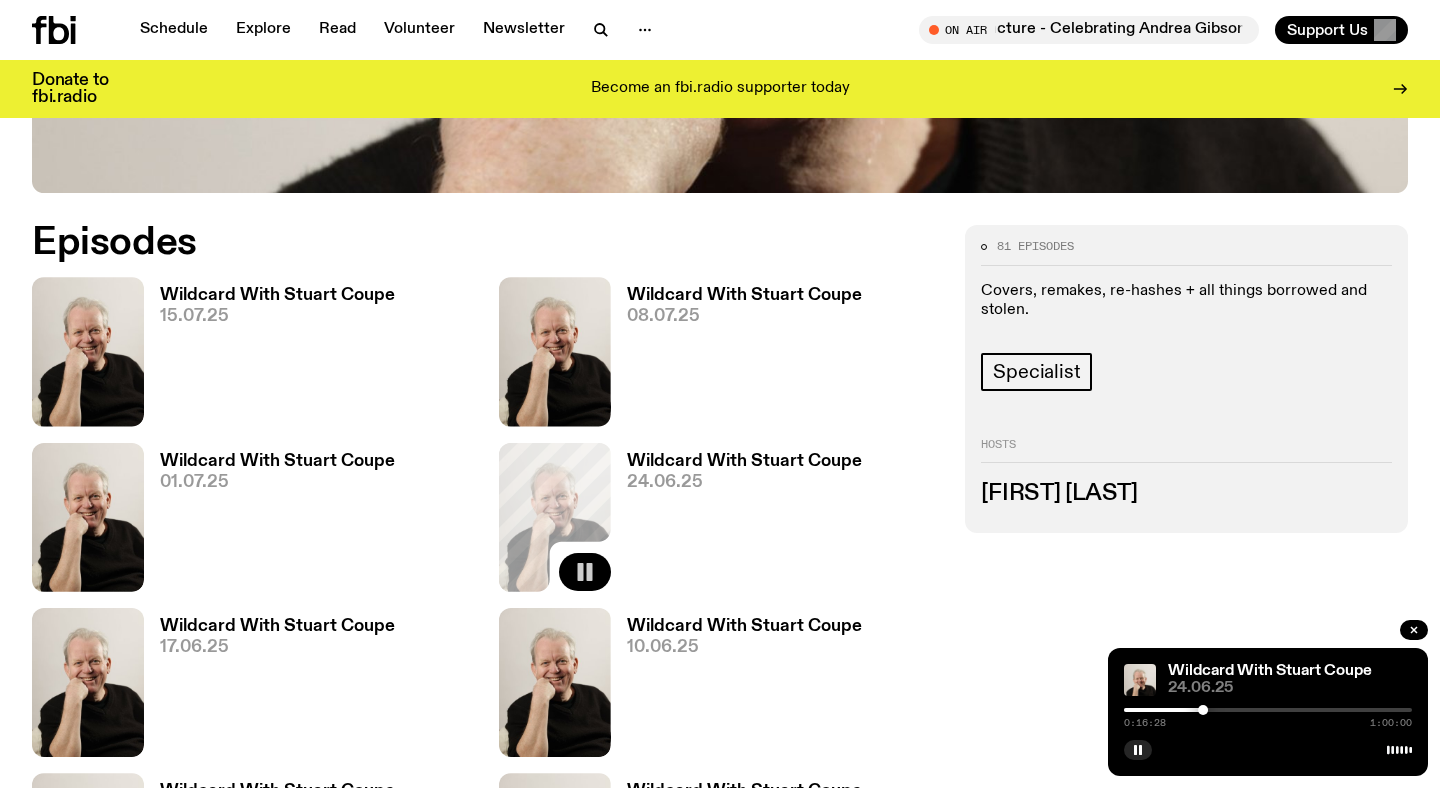 click at bounding box center [1268, 710] 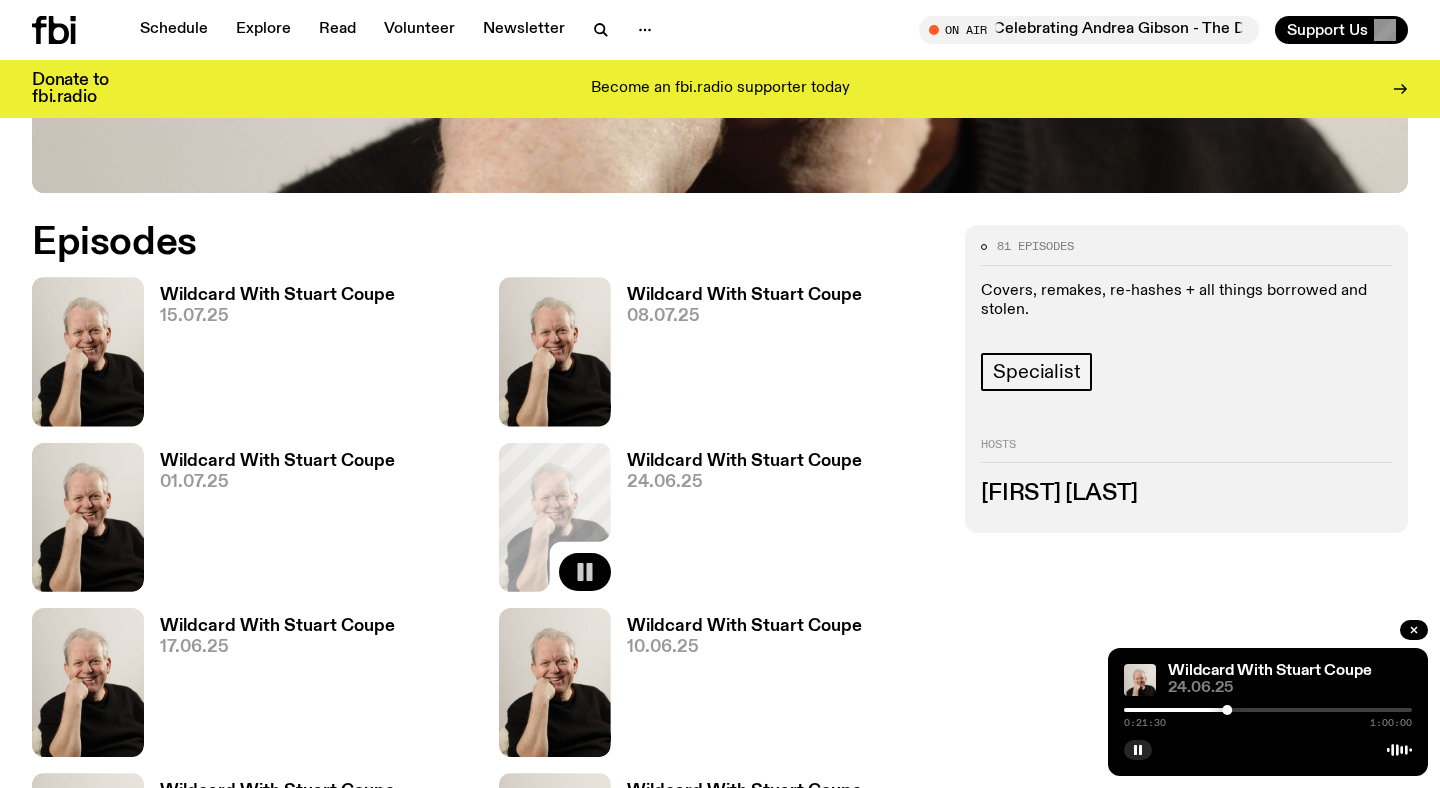 click at bounding box center [1268, 710] 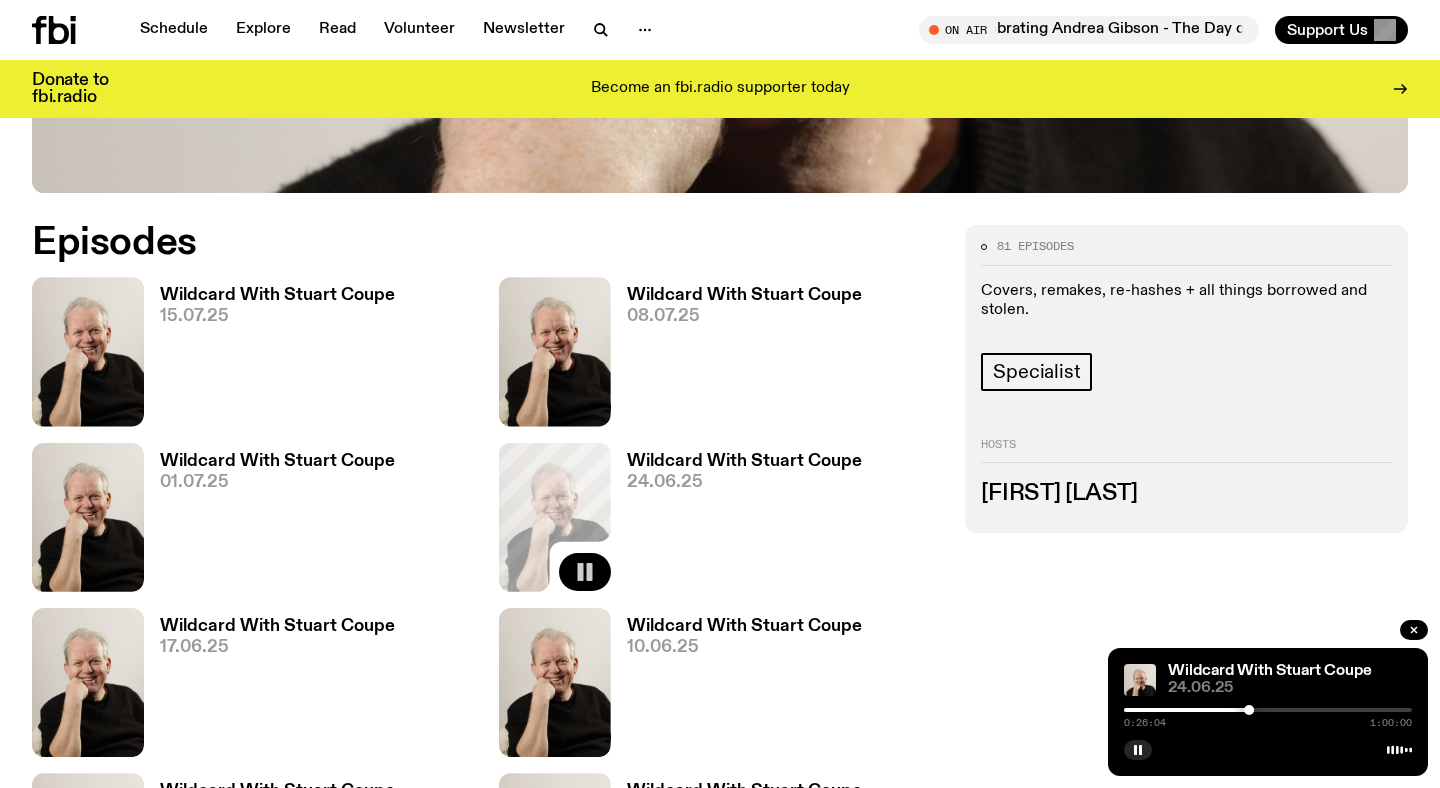 click at bounding box center [1268, 710] 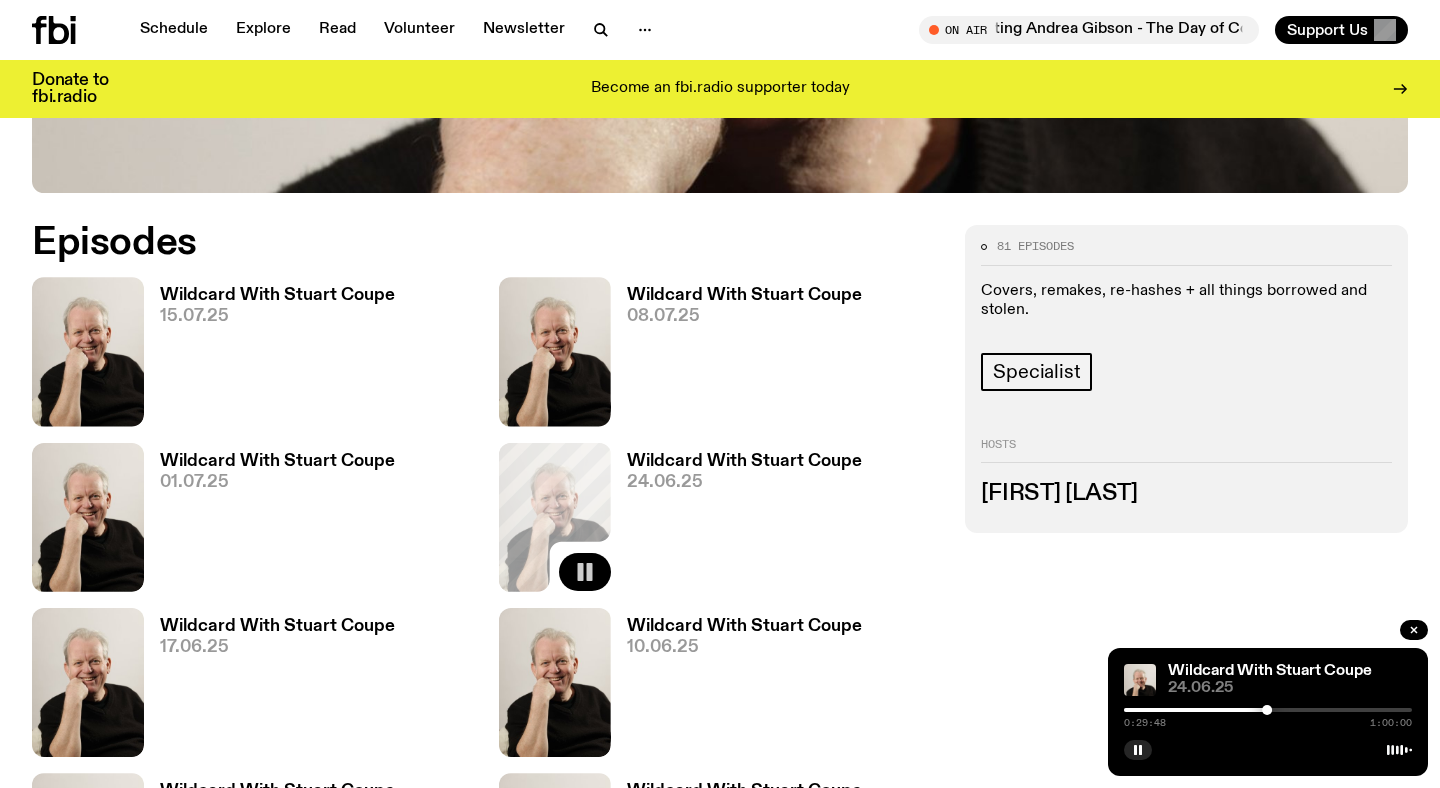 click at bounding box center [1268, 710] 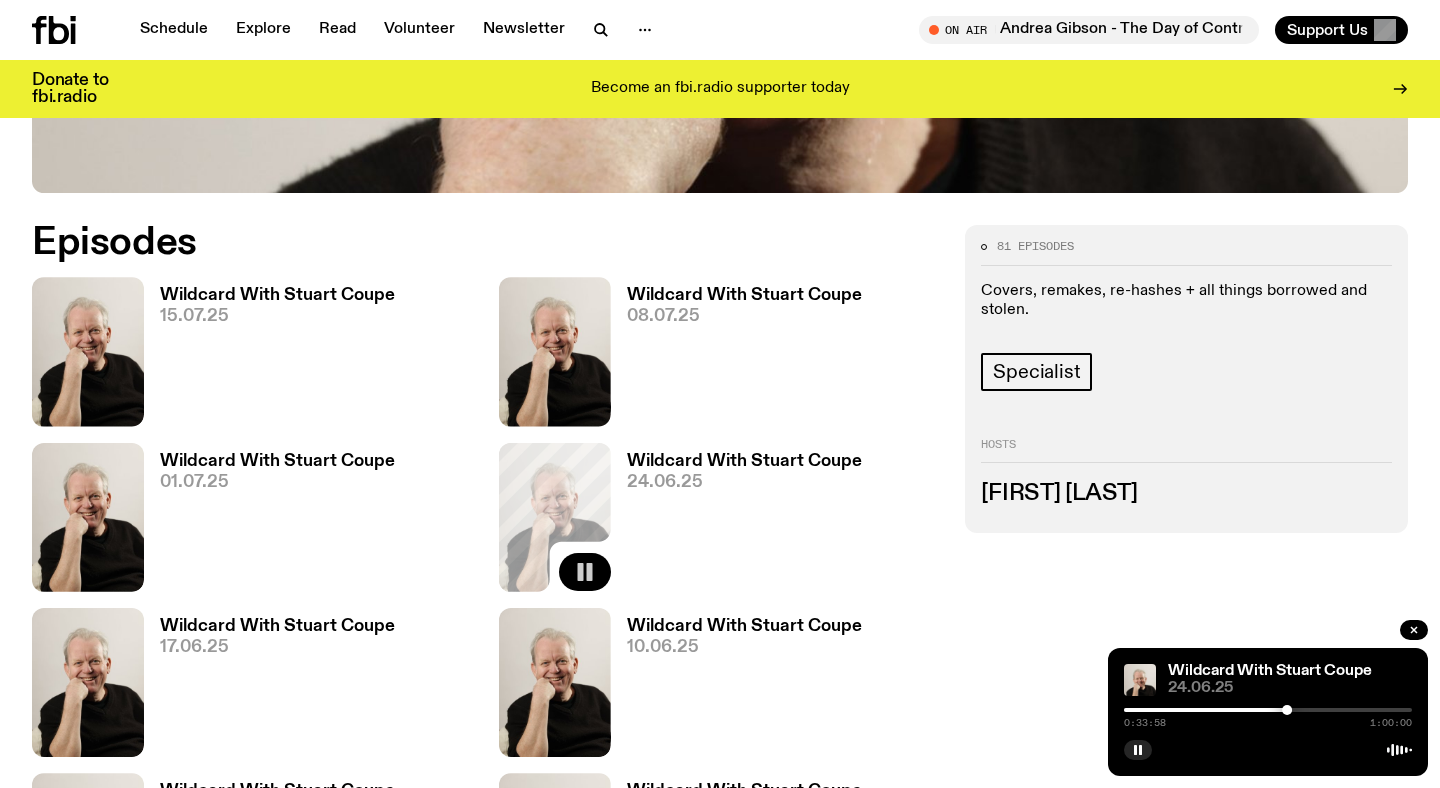 click at bounding box center [1268, 710] 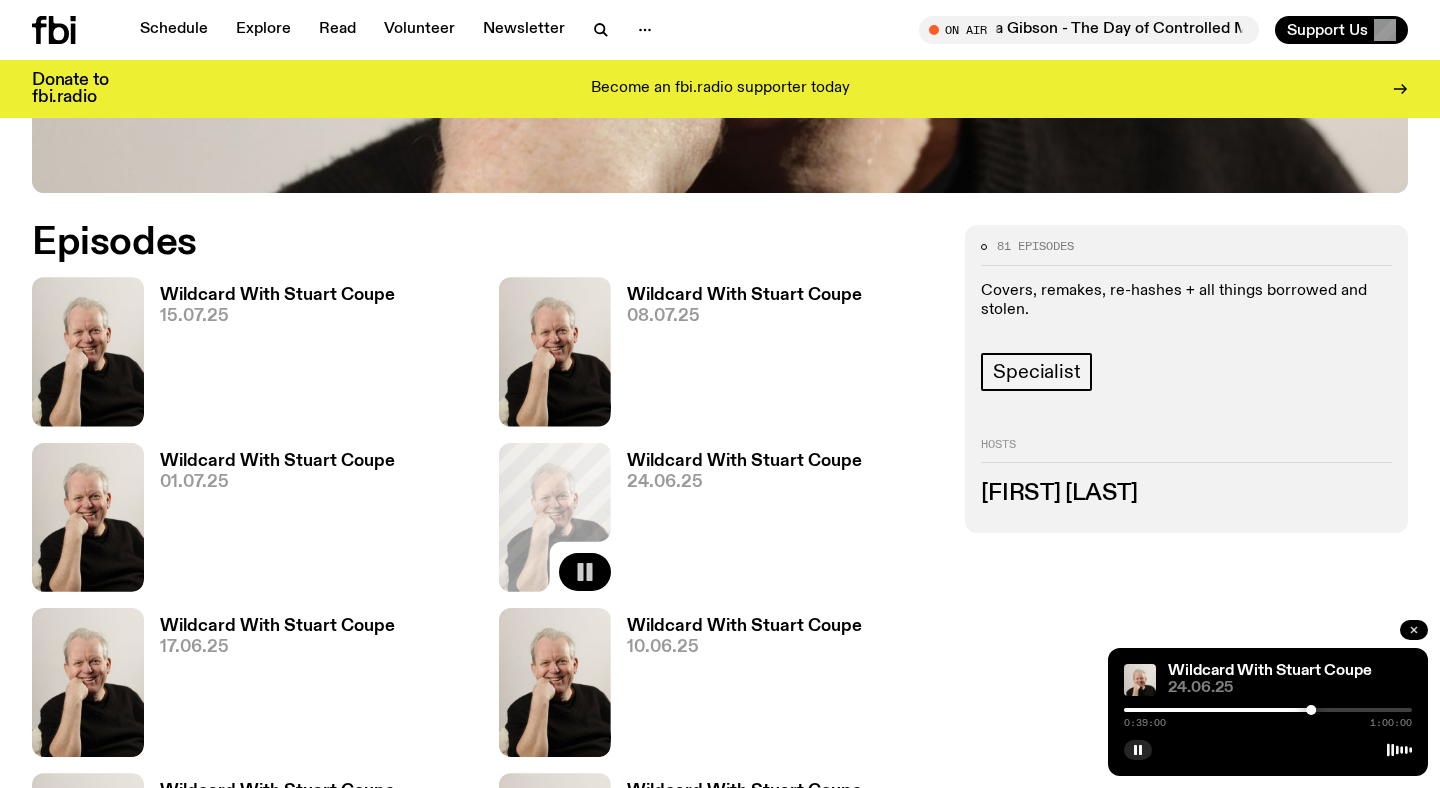 click 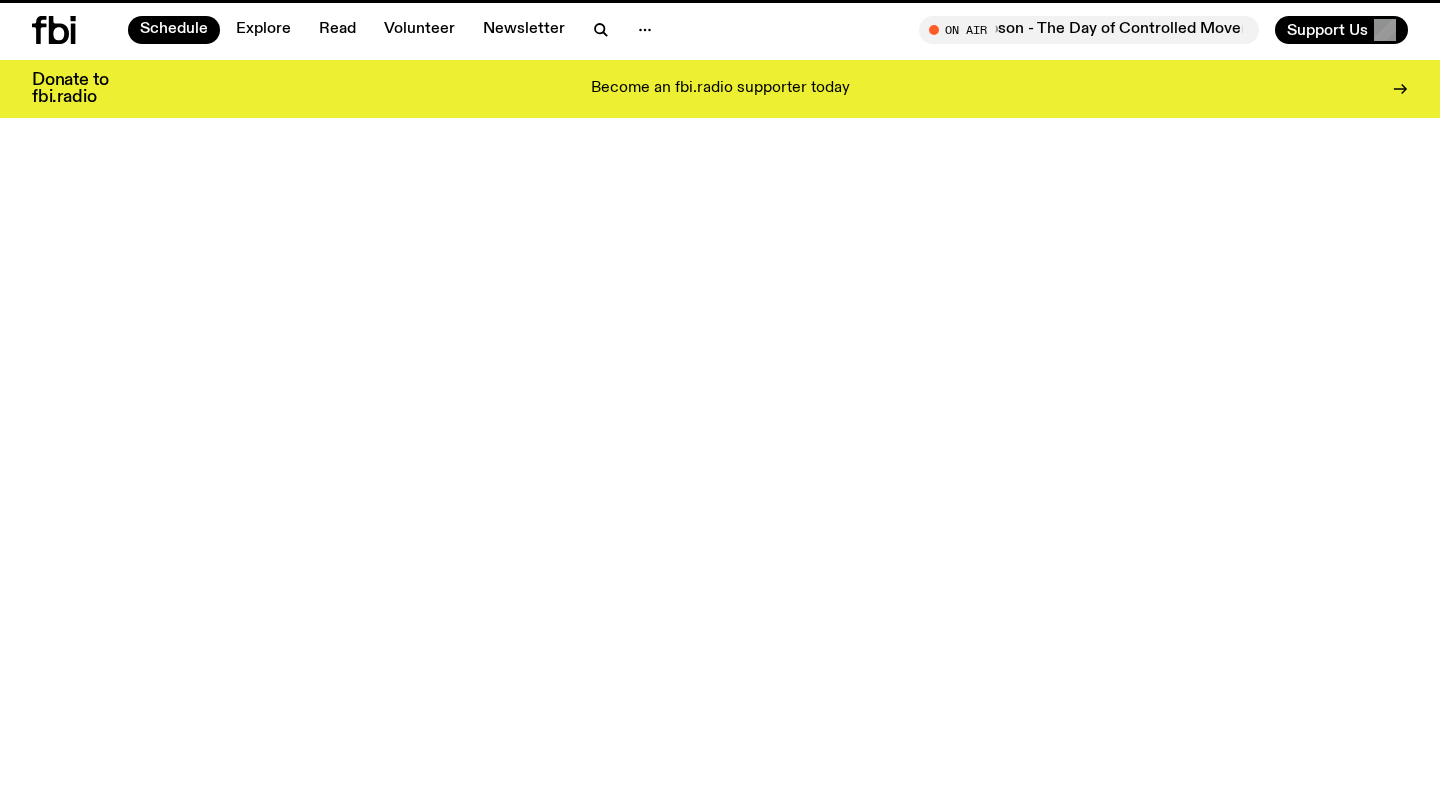 scroll, scrollTop: 345, scrollLeft: 0, axis: vertical 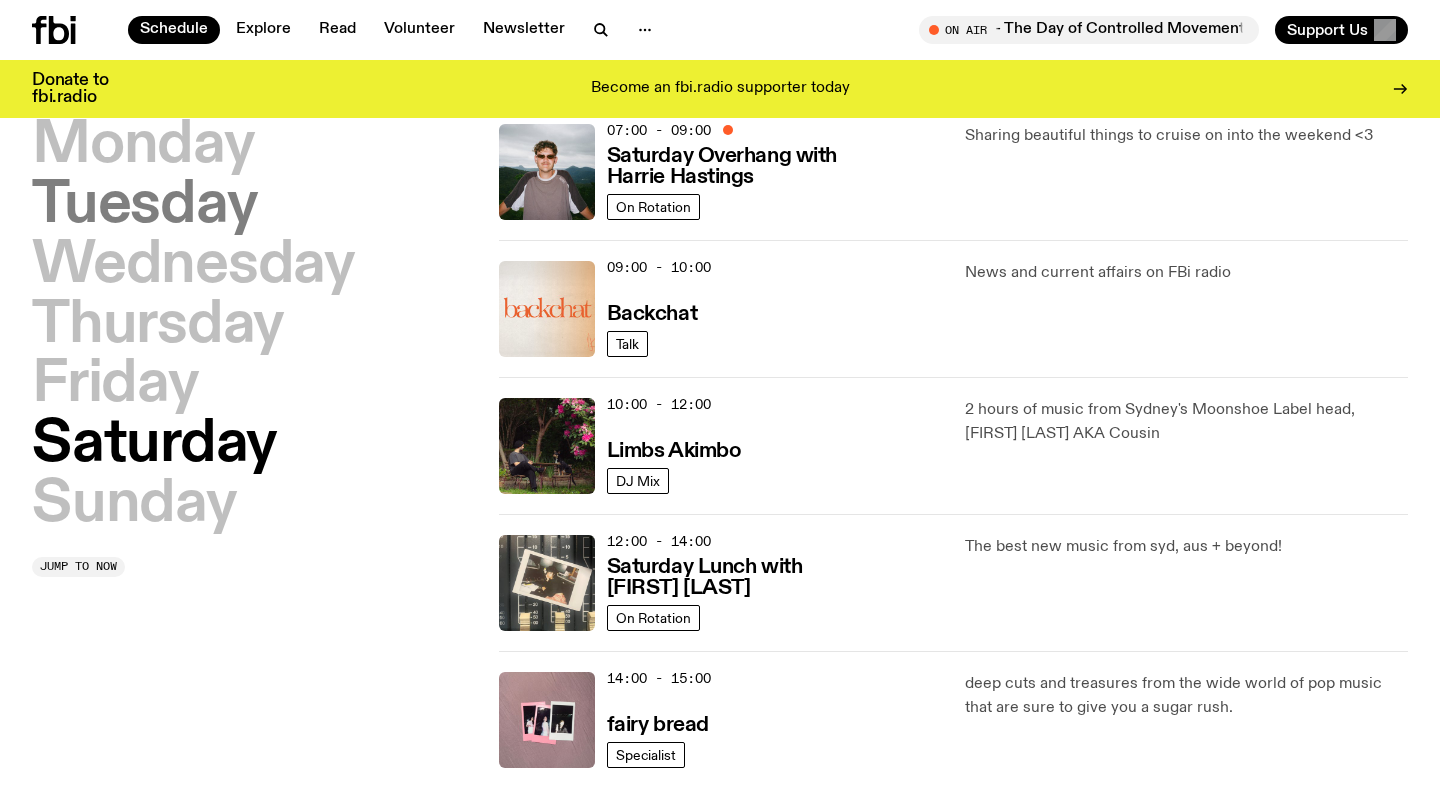 click on "Tuesday" at bounding box center (144, 206) 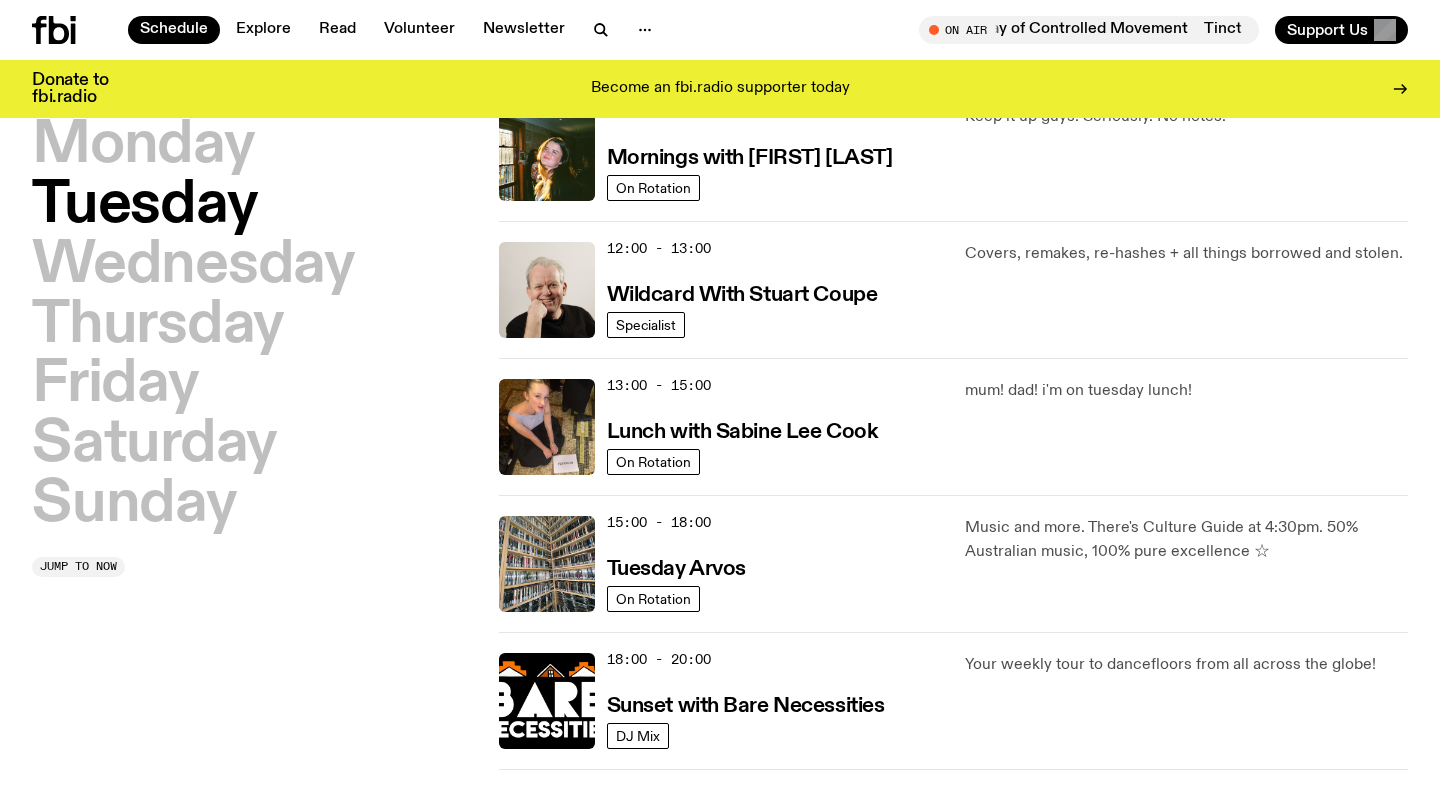 scroll, scrollTop: 368, scrollLeft: 0, axis: vertical 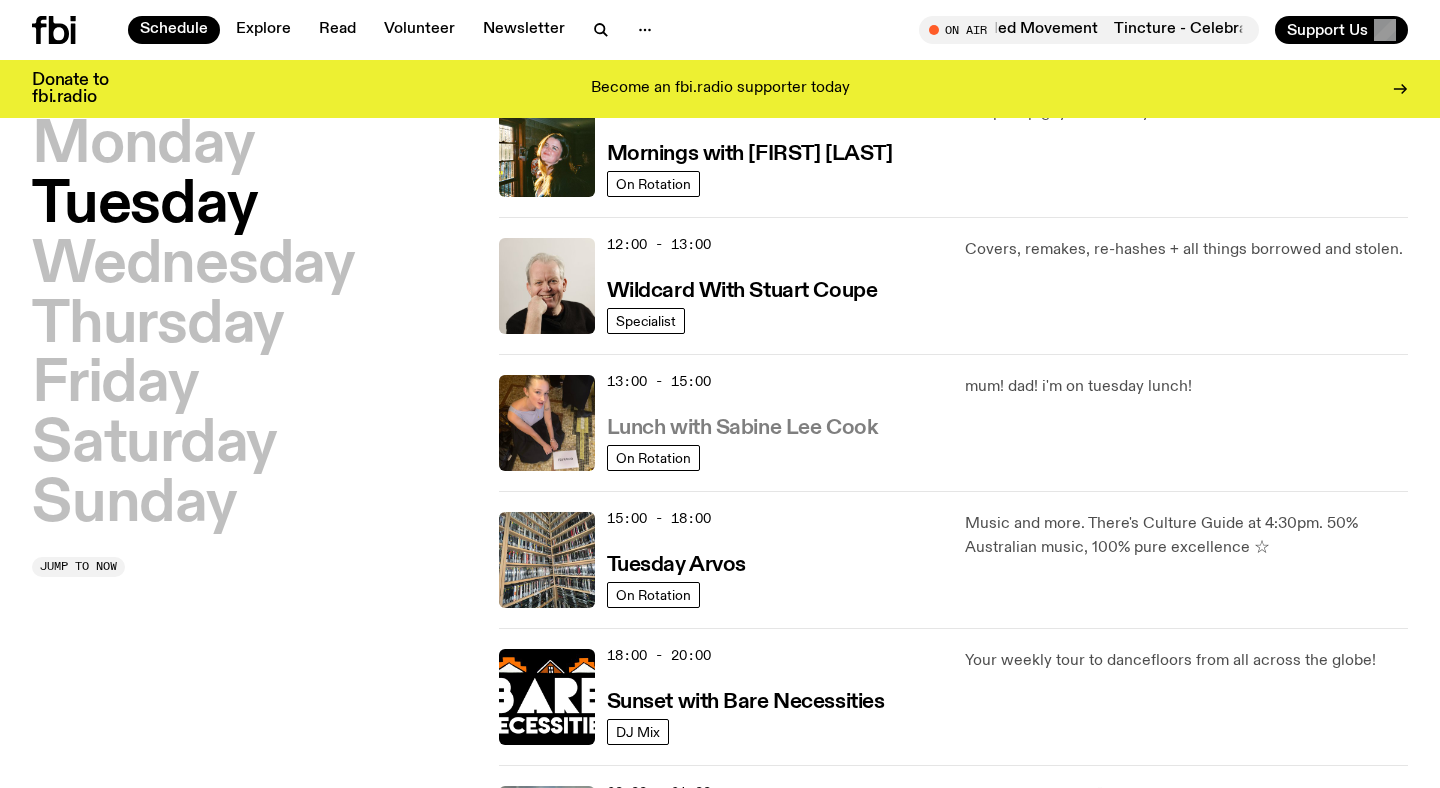 click on "Lunch with Sabine Lee Cook" at bounding box center (742, 428) 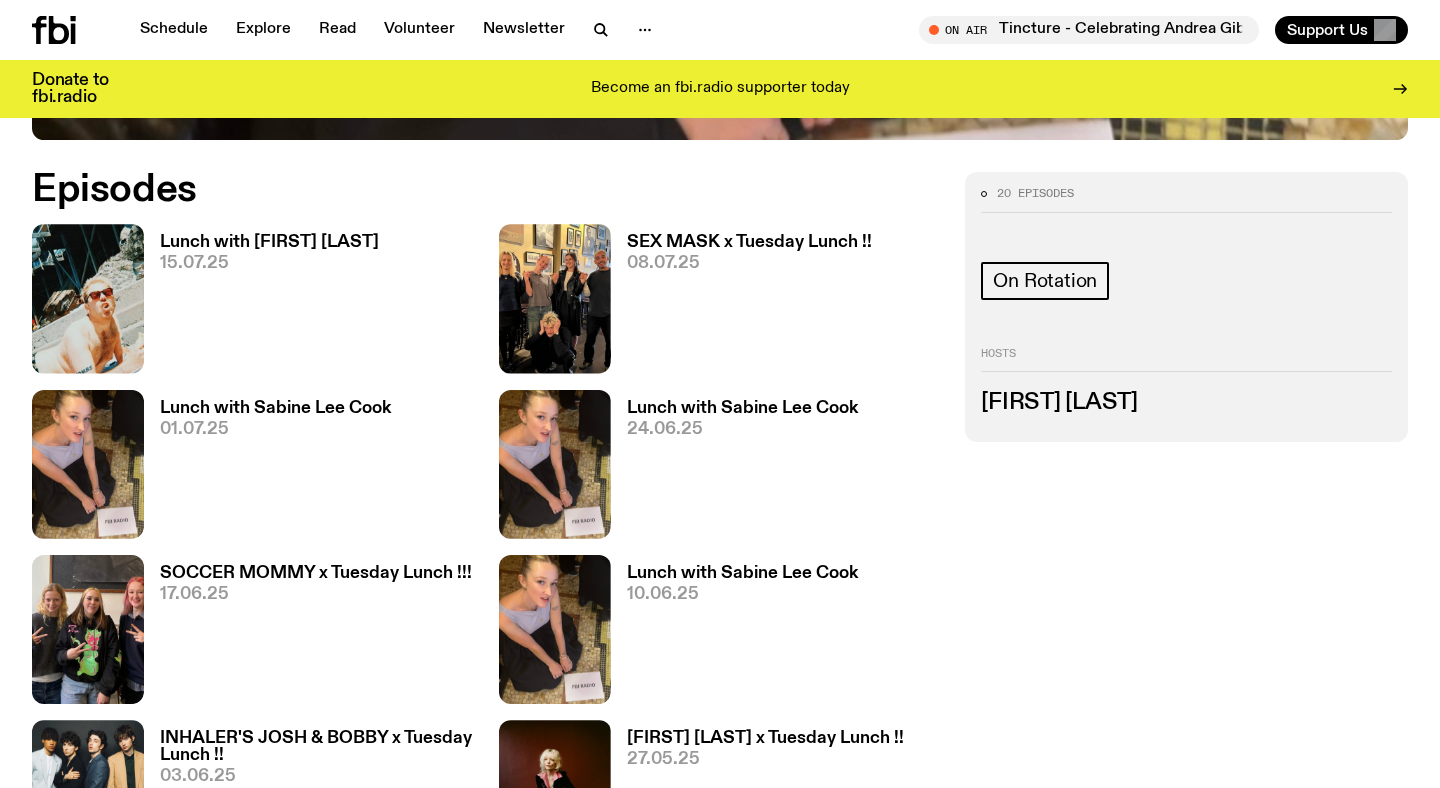 scroll, scrollTop: 943, scrollLeft: 0, axis: vertical 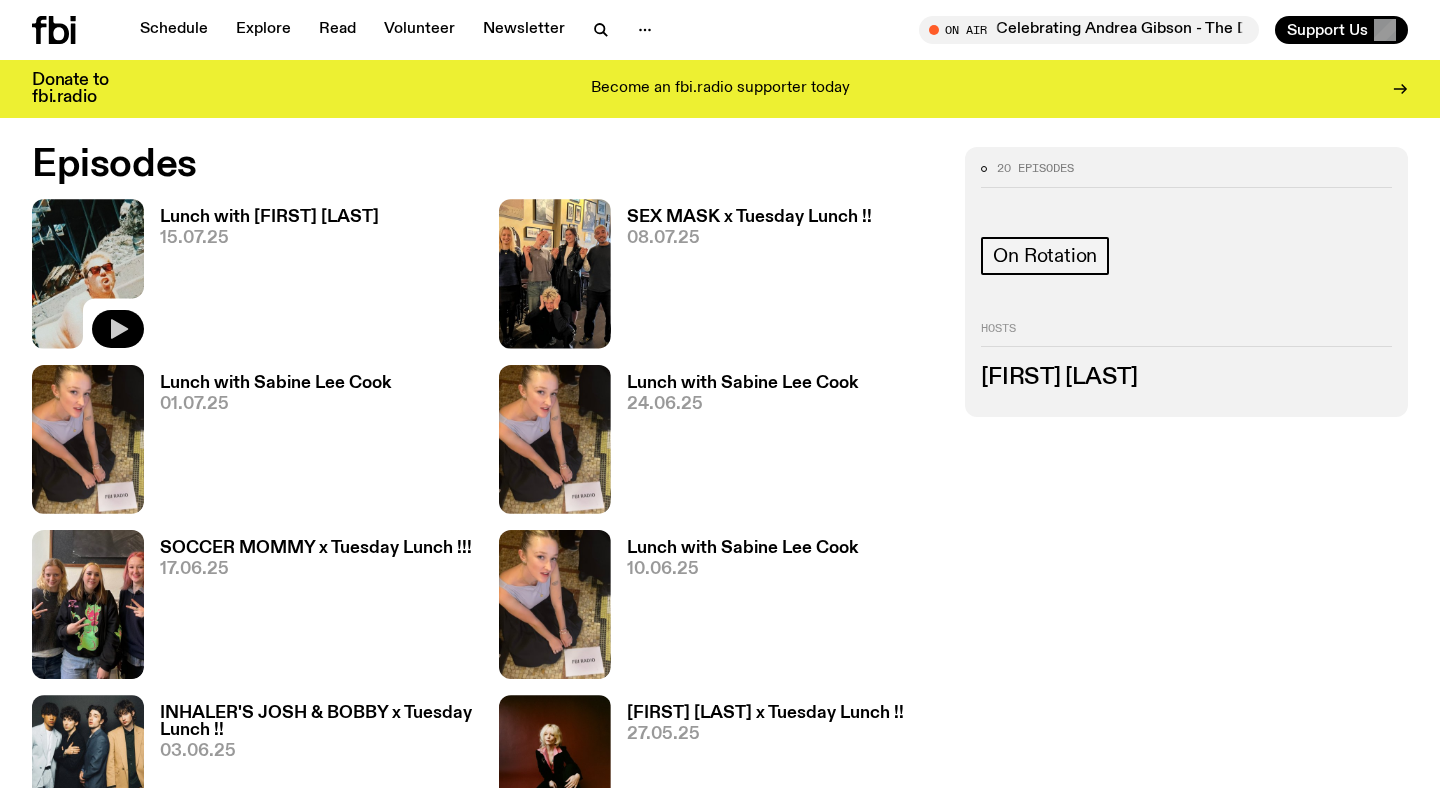 click 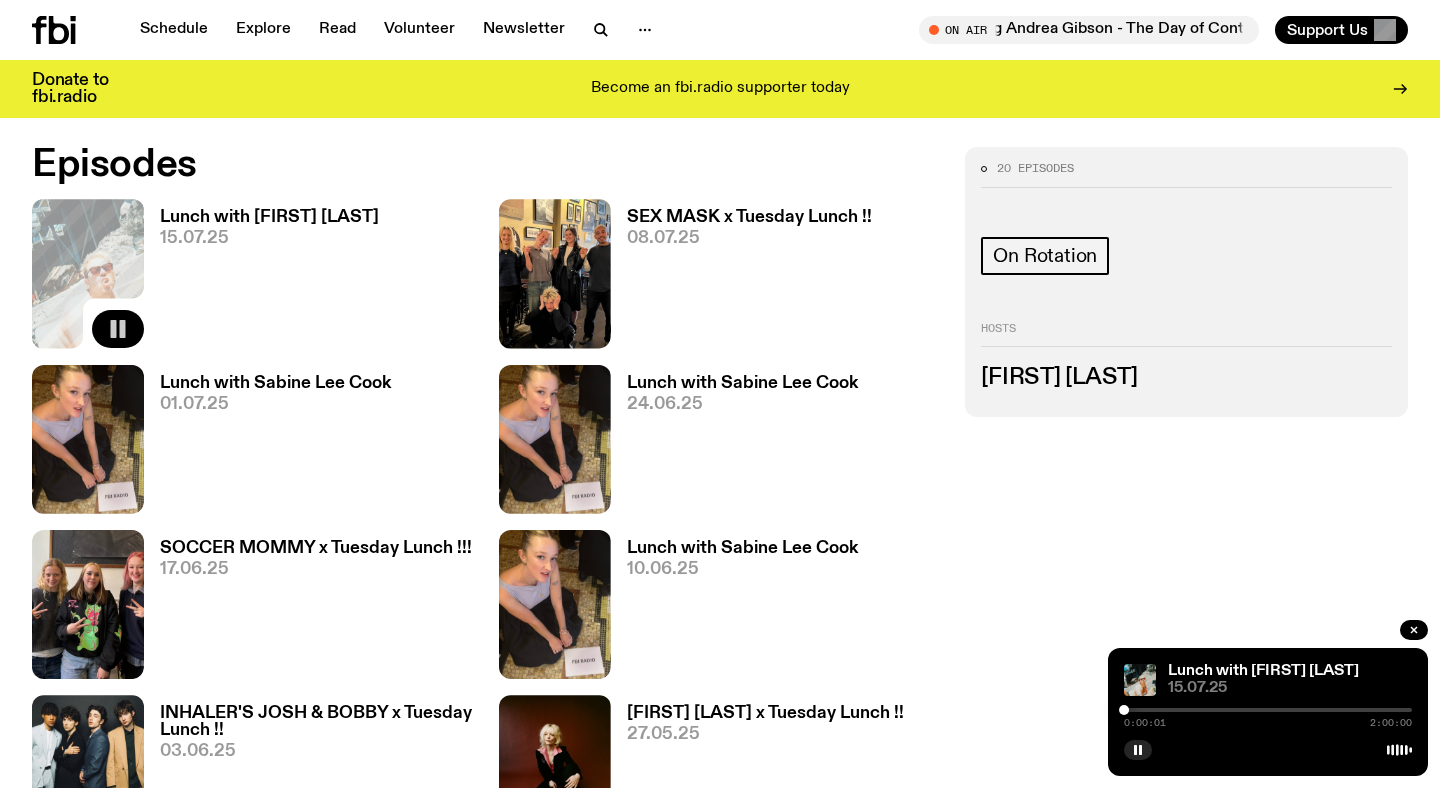 click at bounding box center [1268, 710] 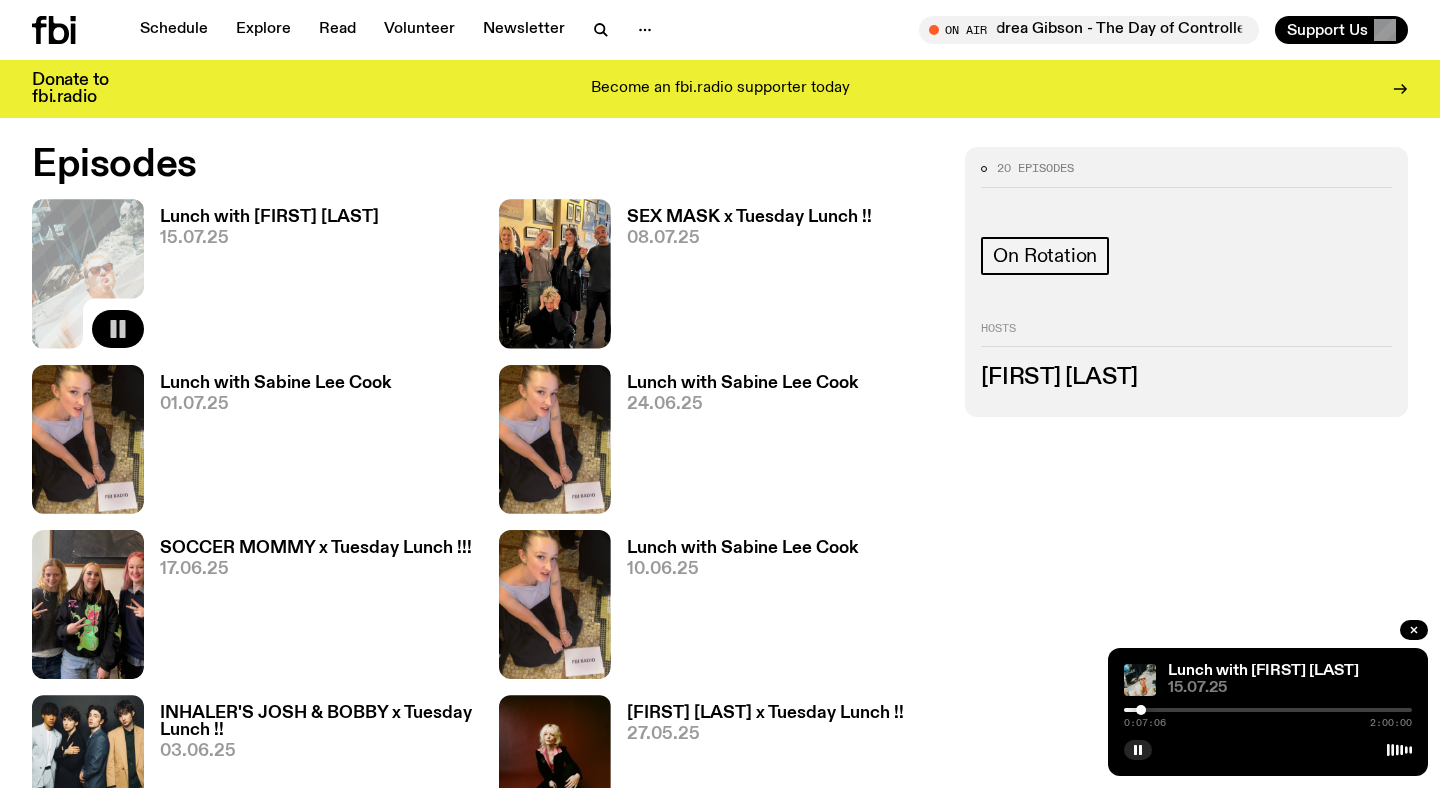 click at bounding box center [1268, 710] 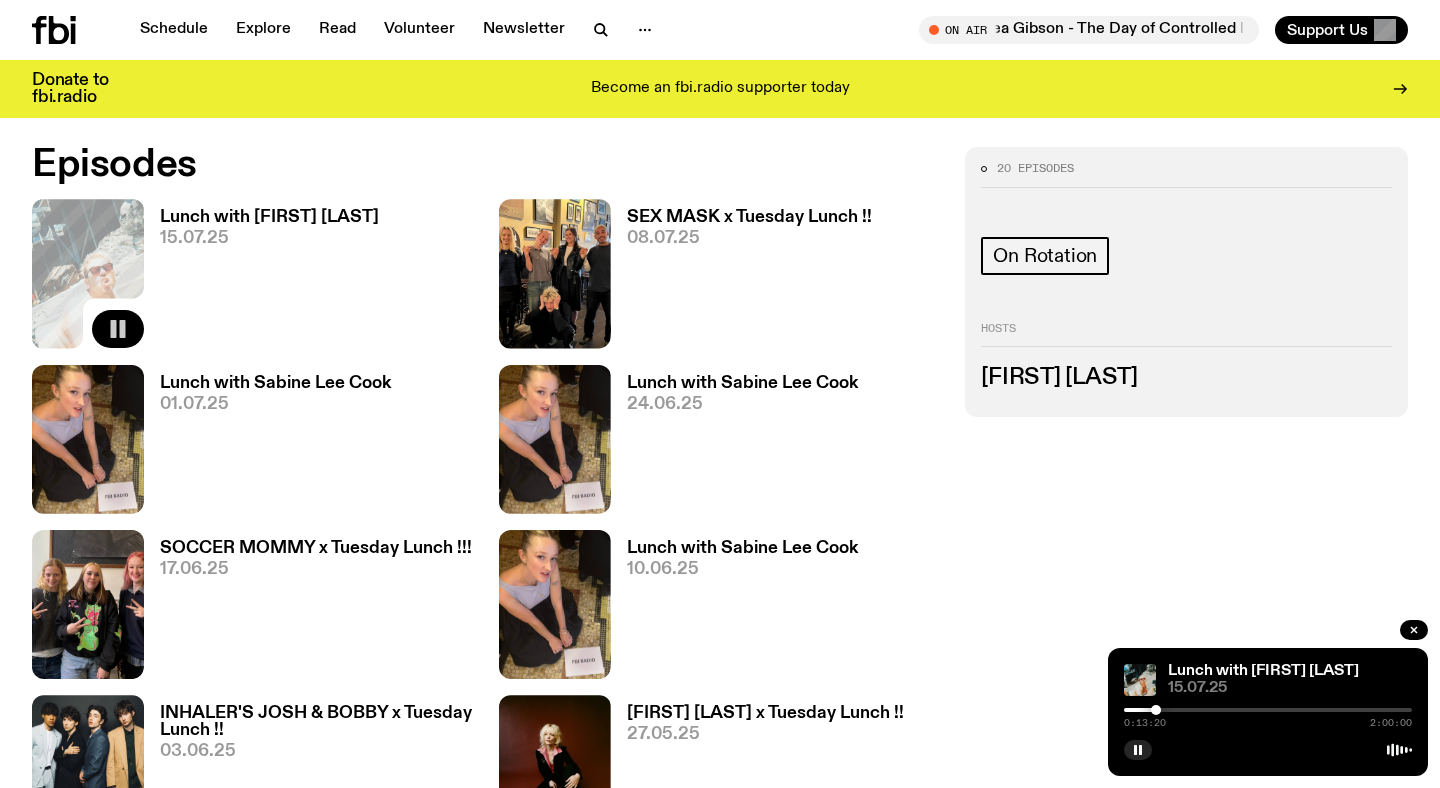 click at bounding box center [1268, 710] 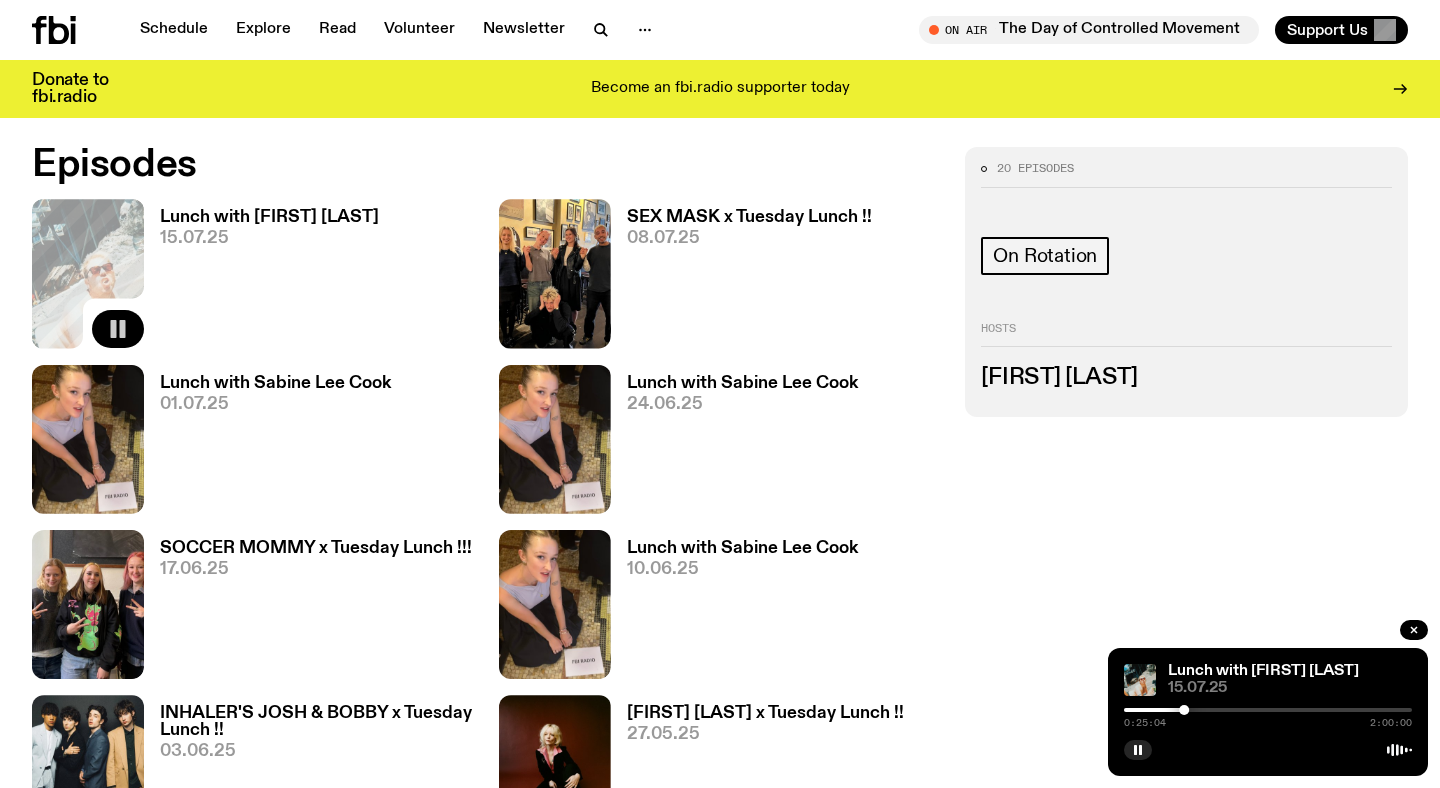 click at bounding box center (1268, 710) 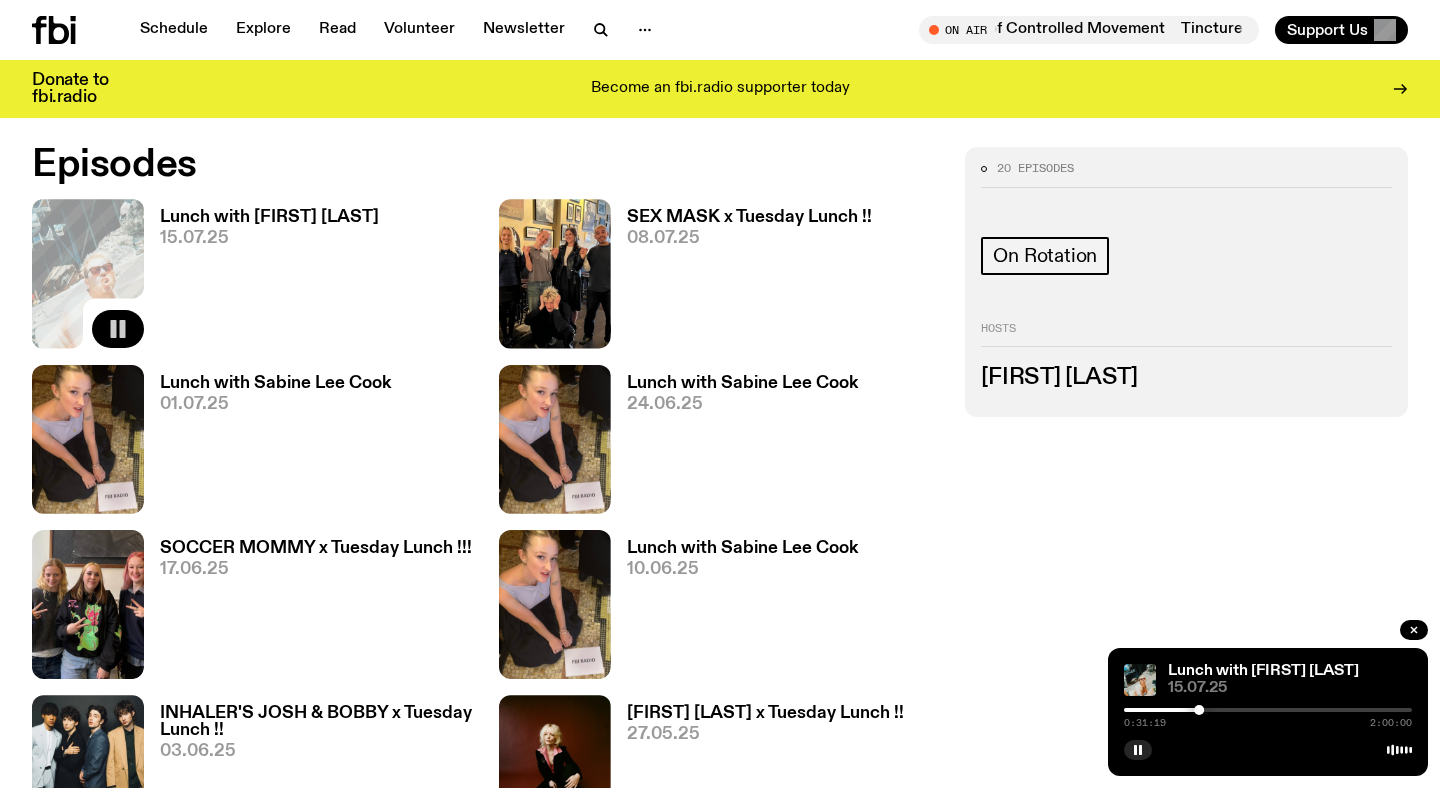 click at bounding box center (1268, 710) 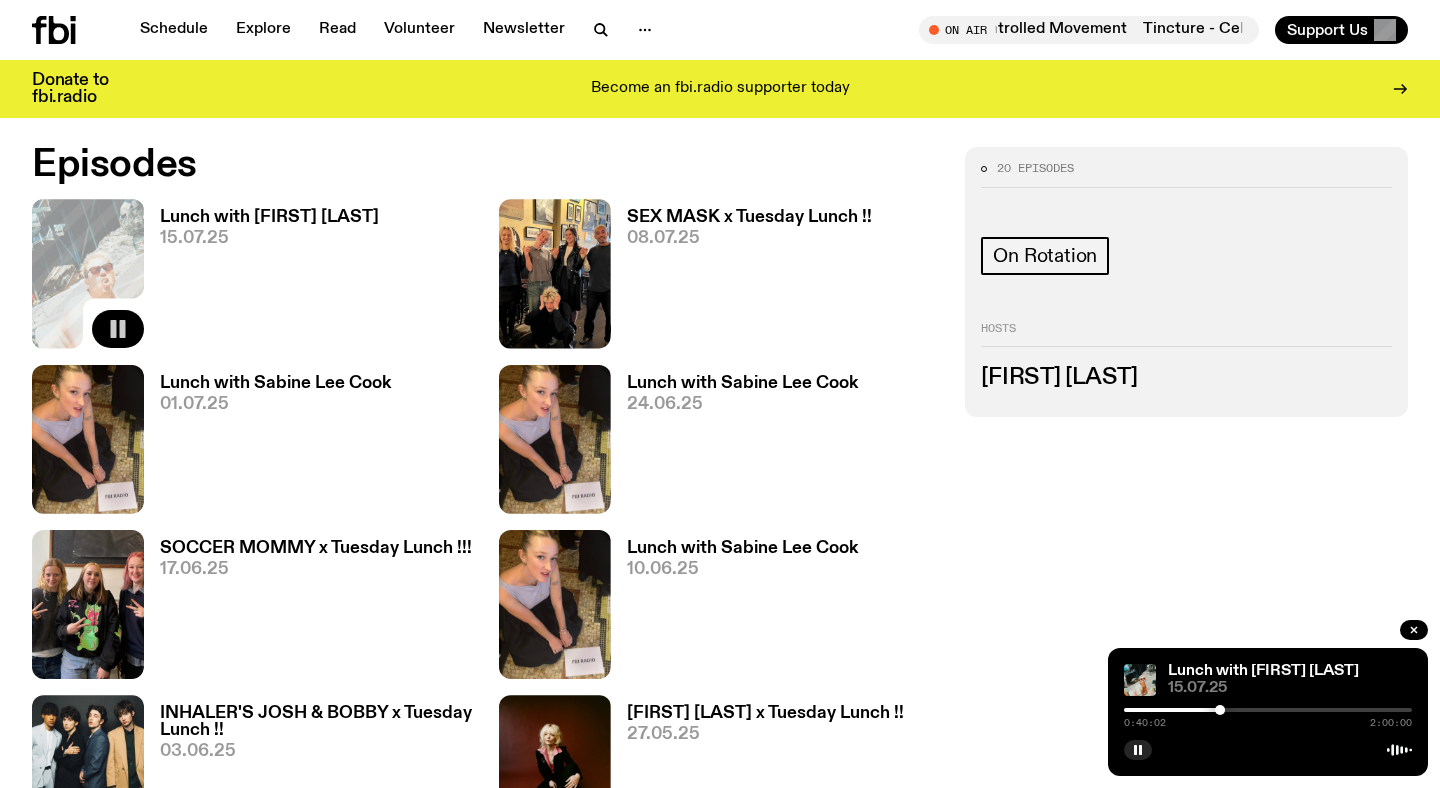 click at bounding box center [1268, 710] 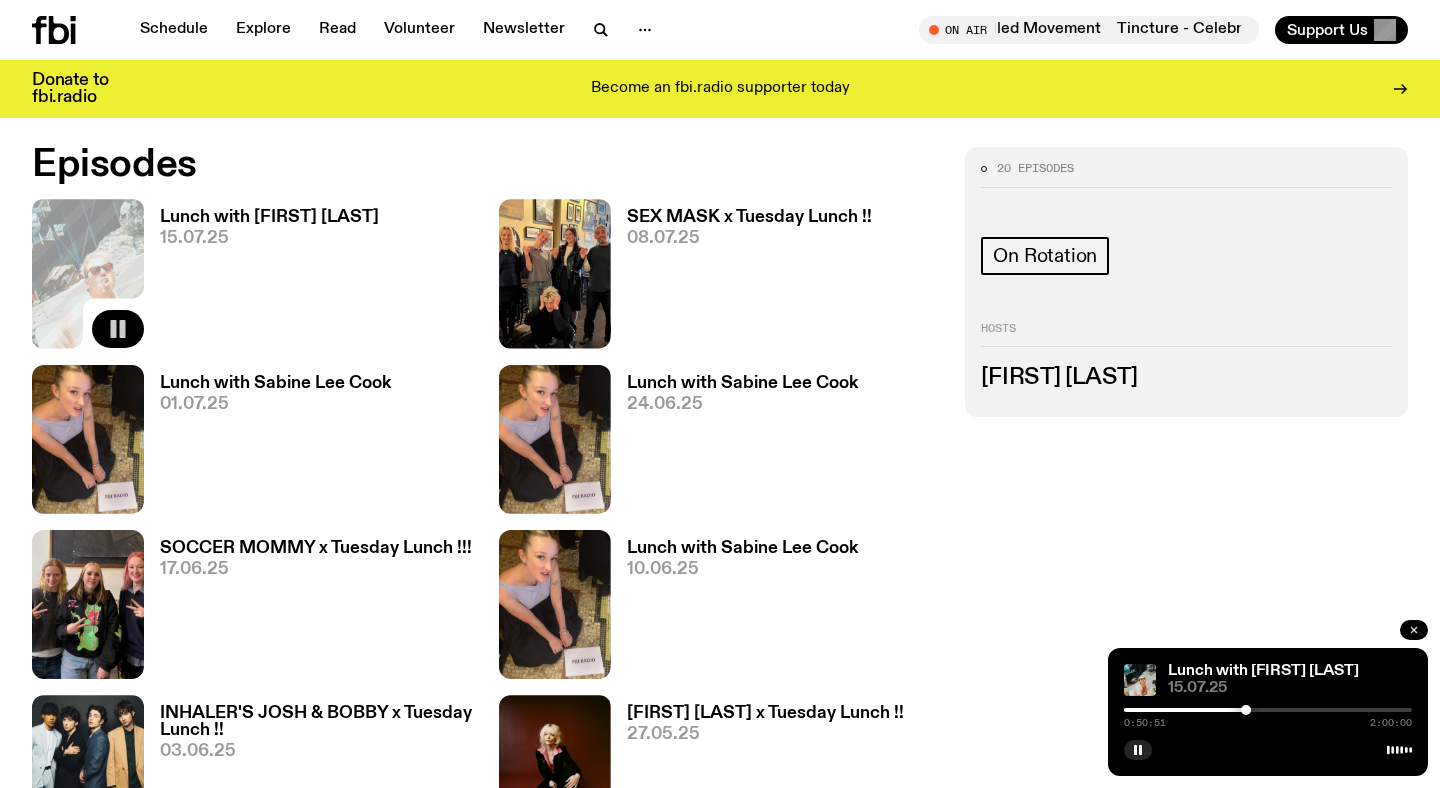 click 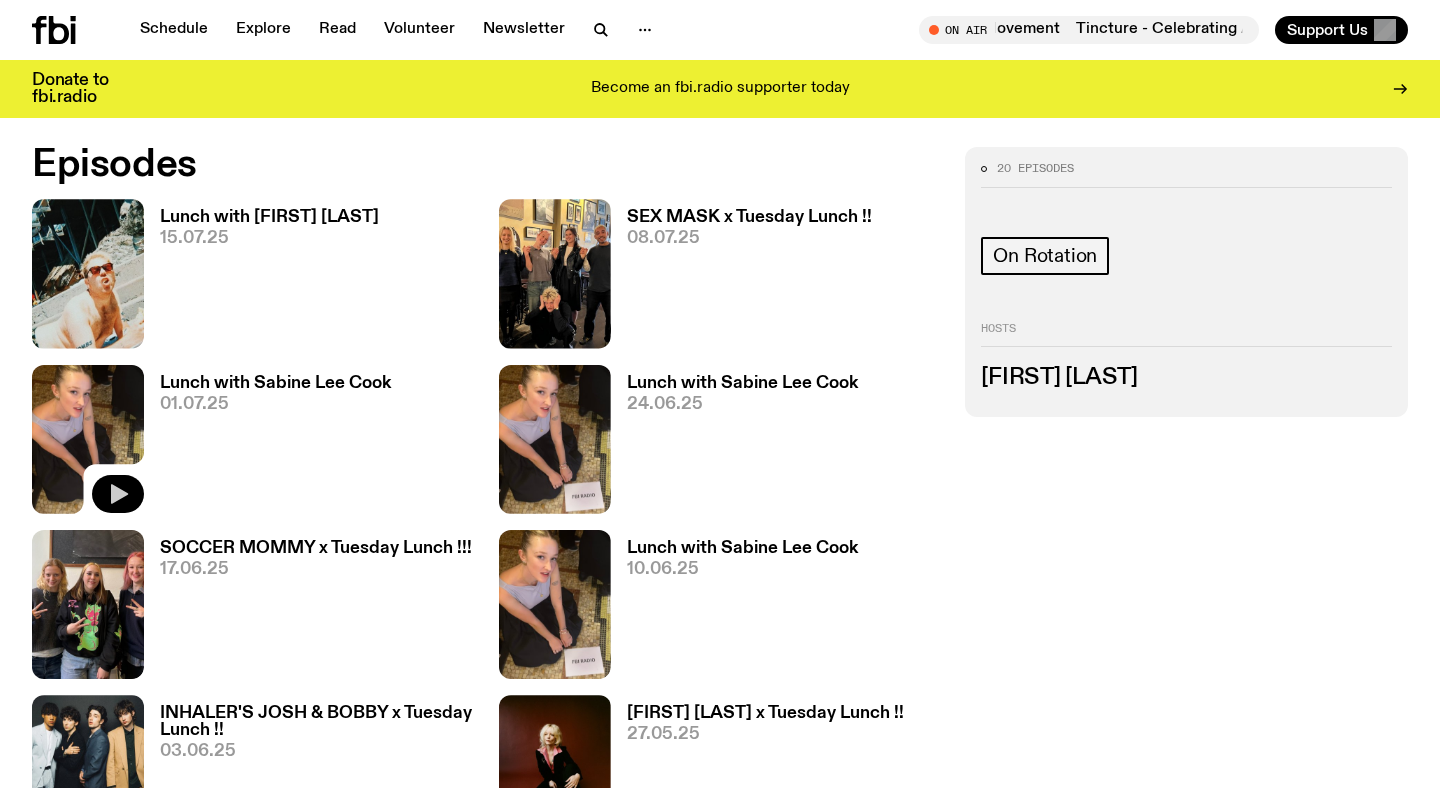 click 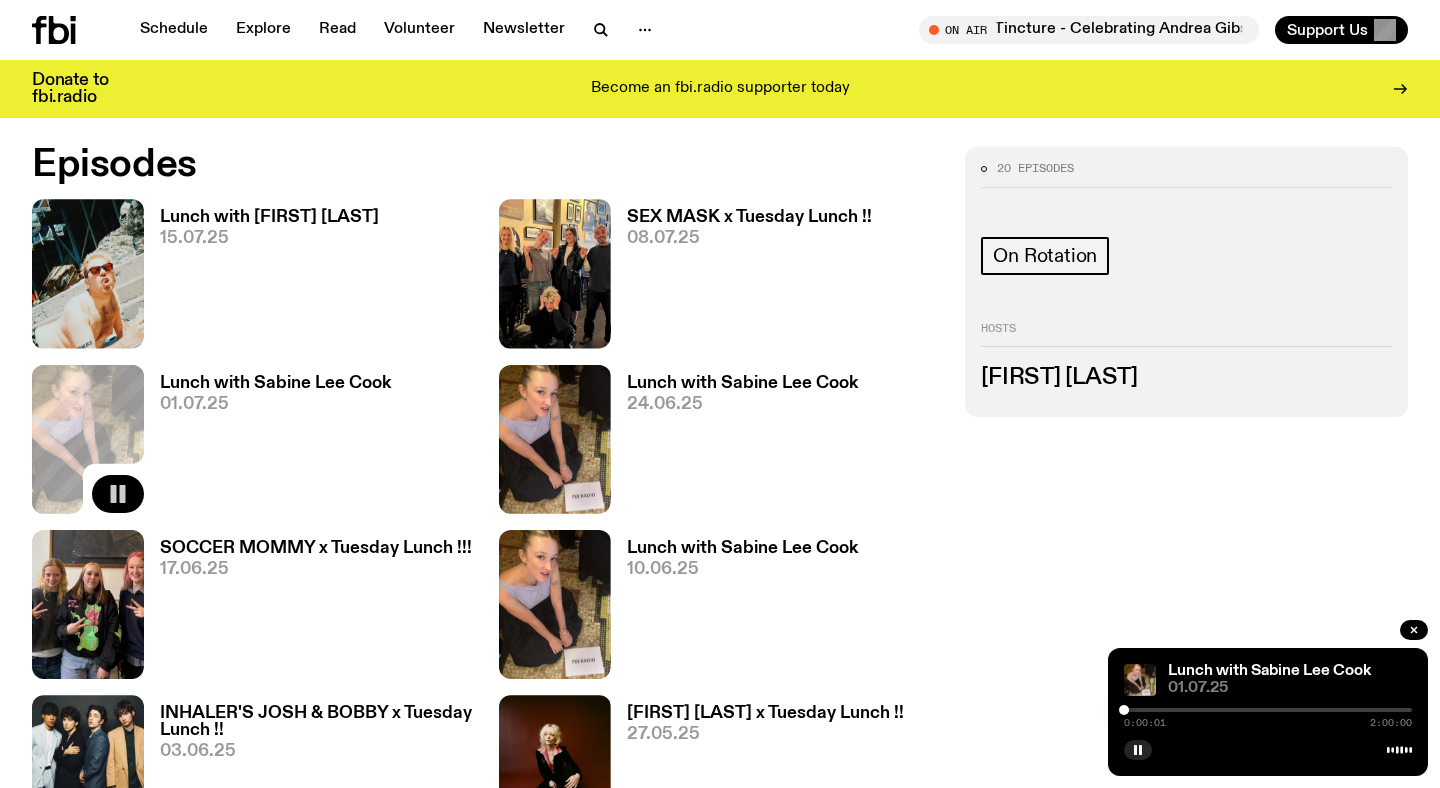 click at bounding box center (1268, 710) 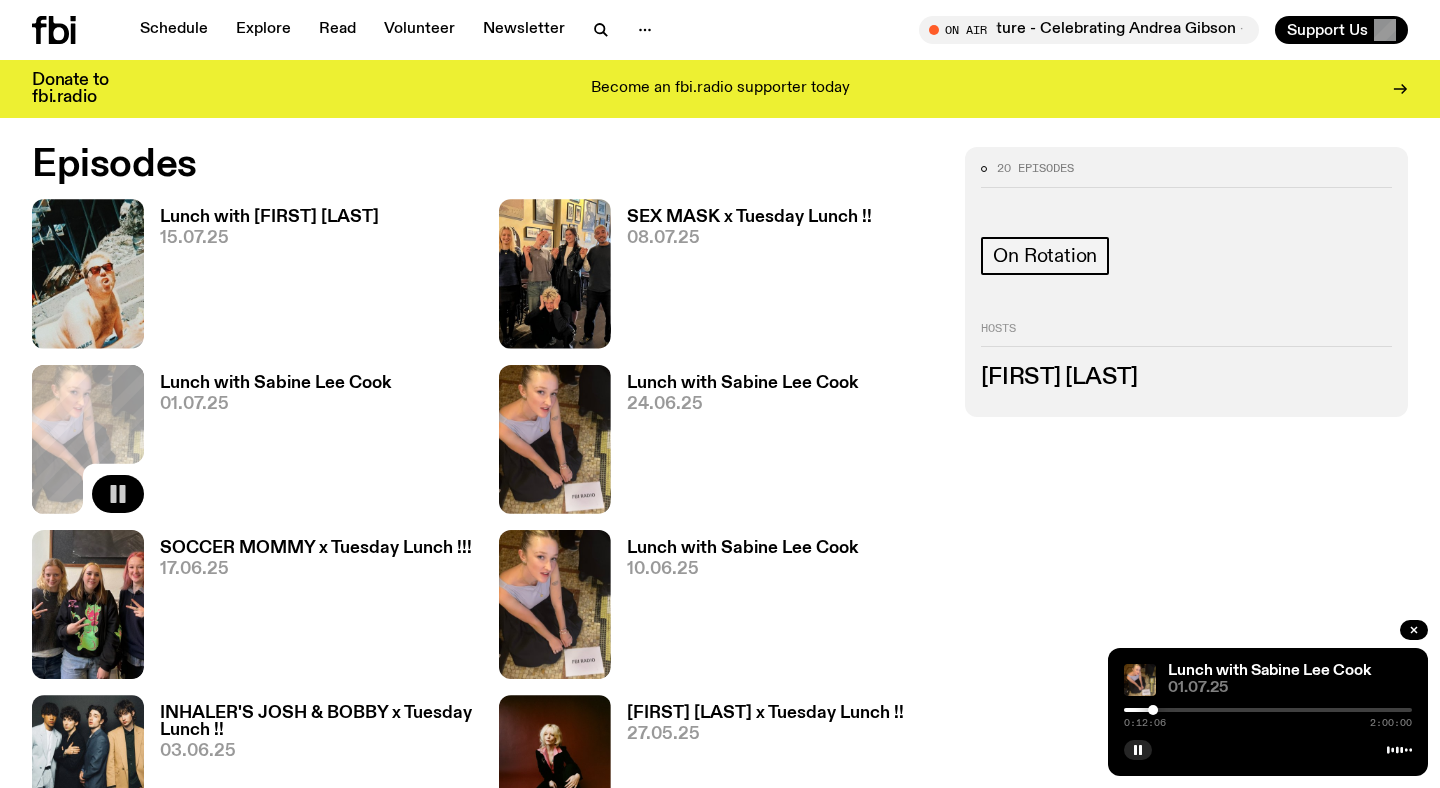 click at bounding box center [1268, 710] 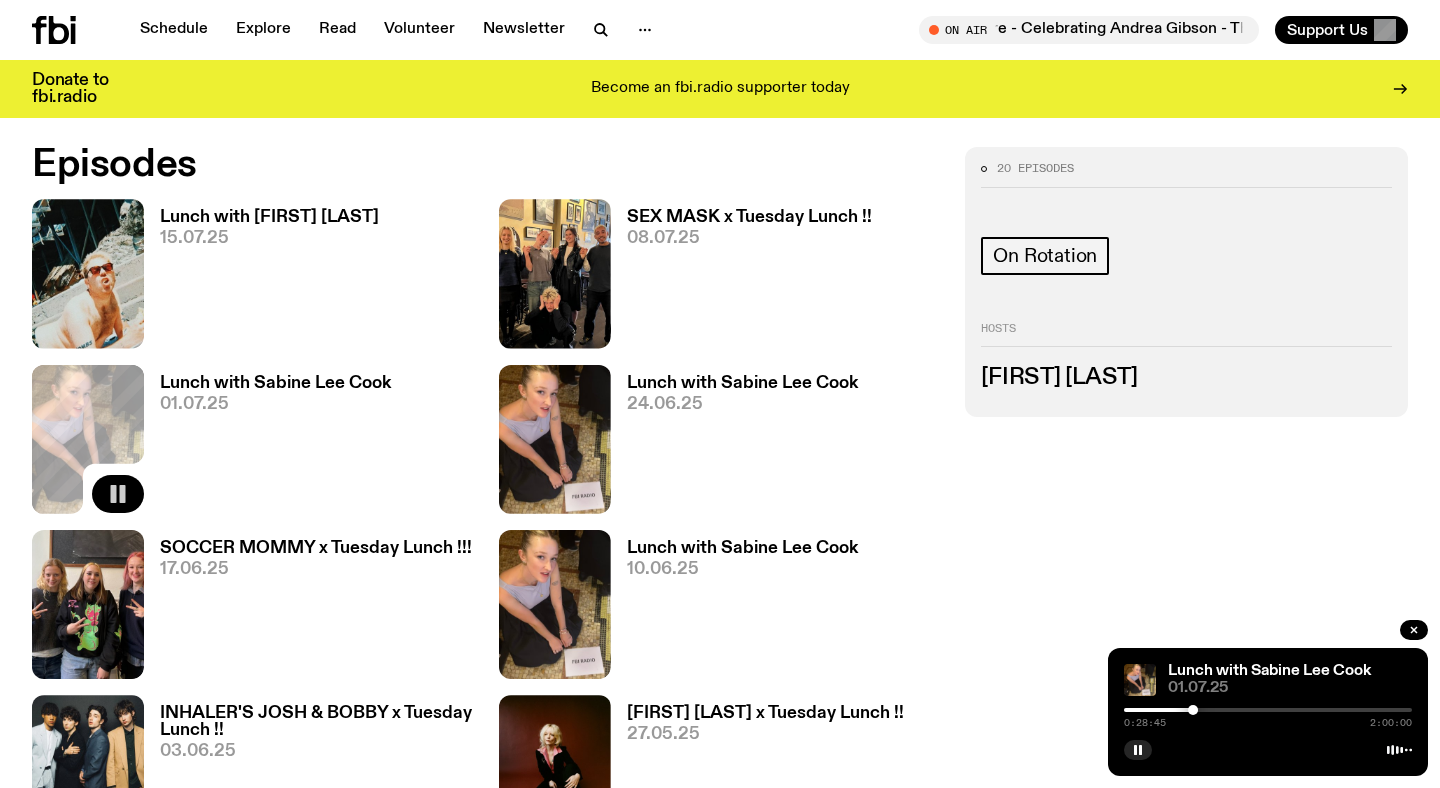 click at bounding box center (1268, 710) 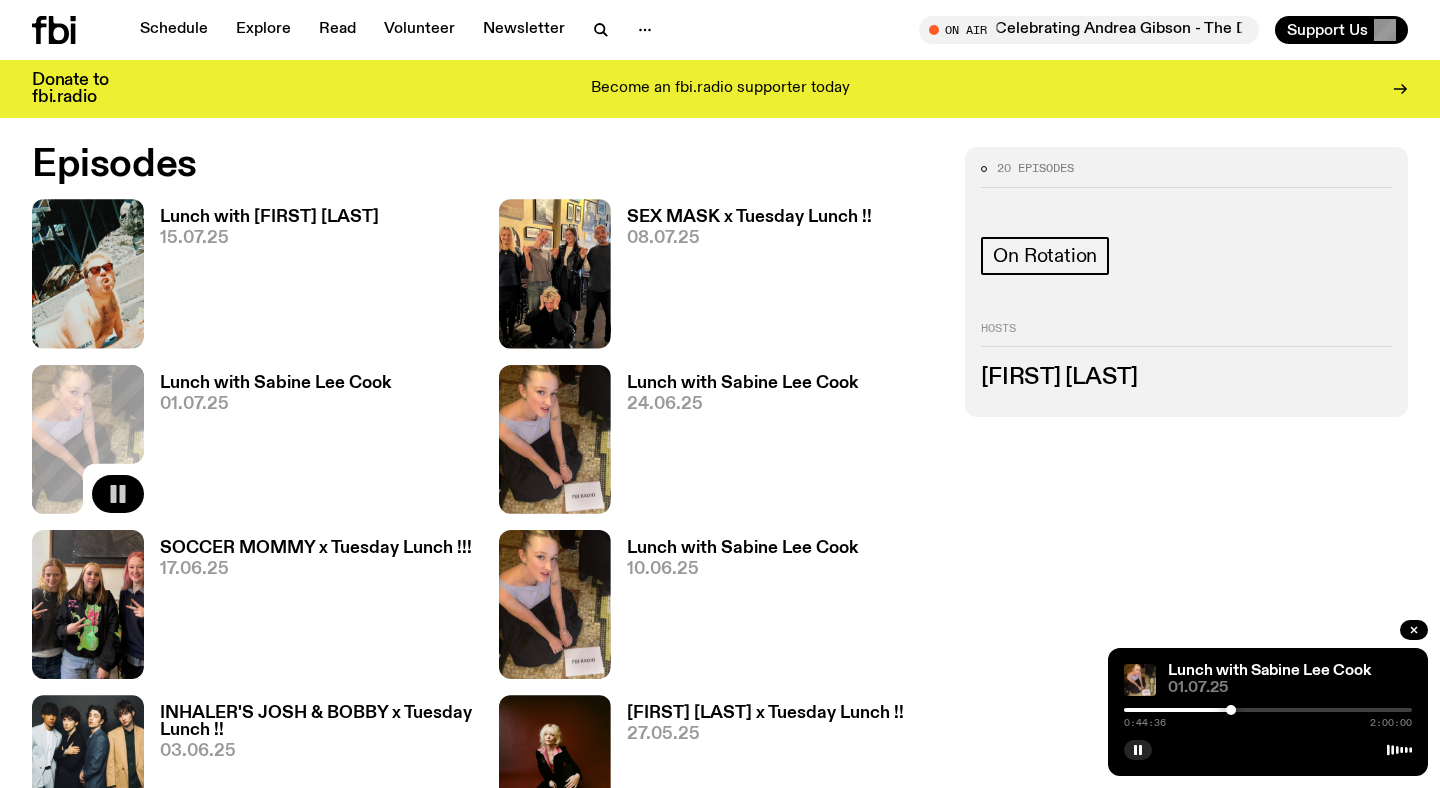 click at bounding box center (1268, 710) 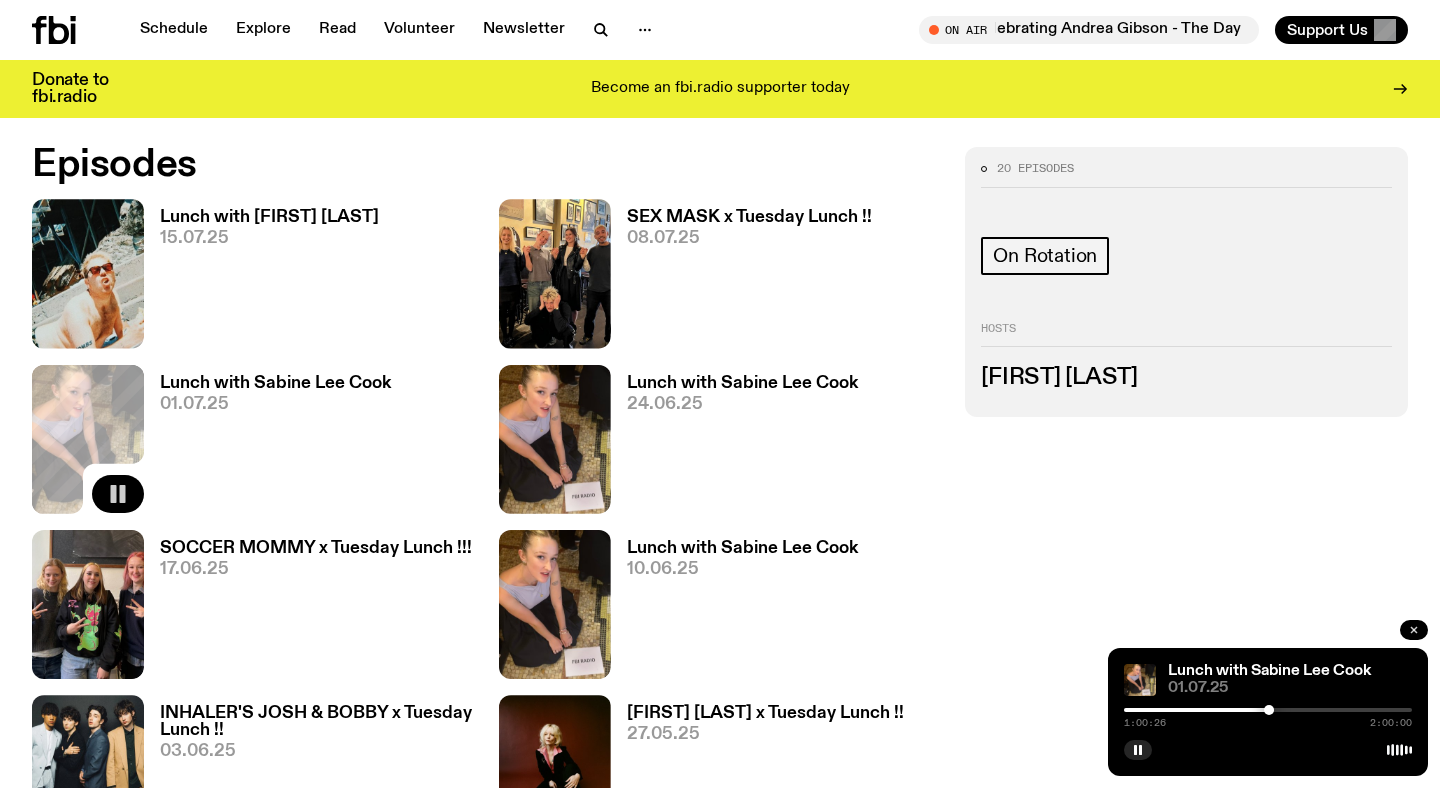 click 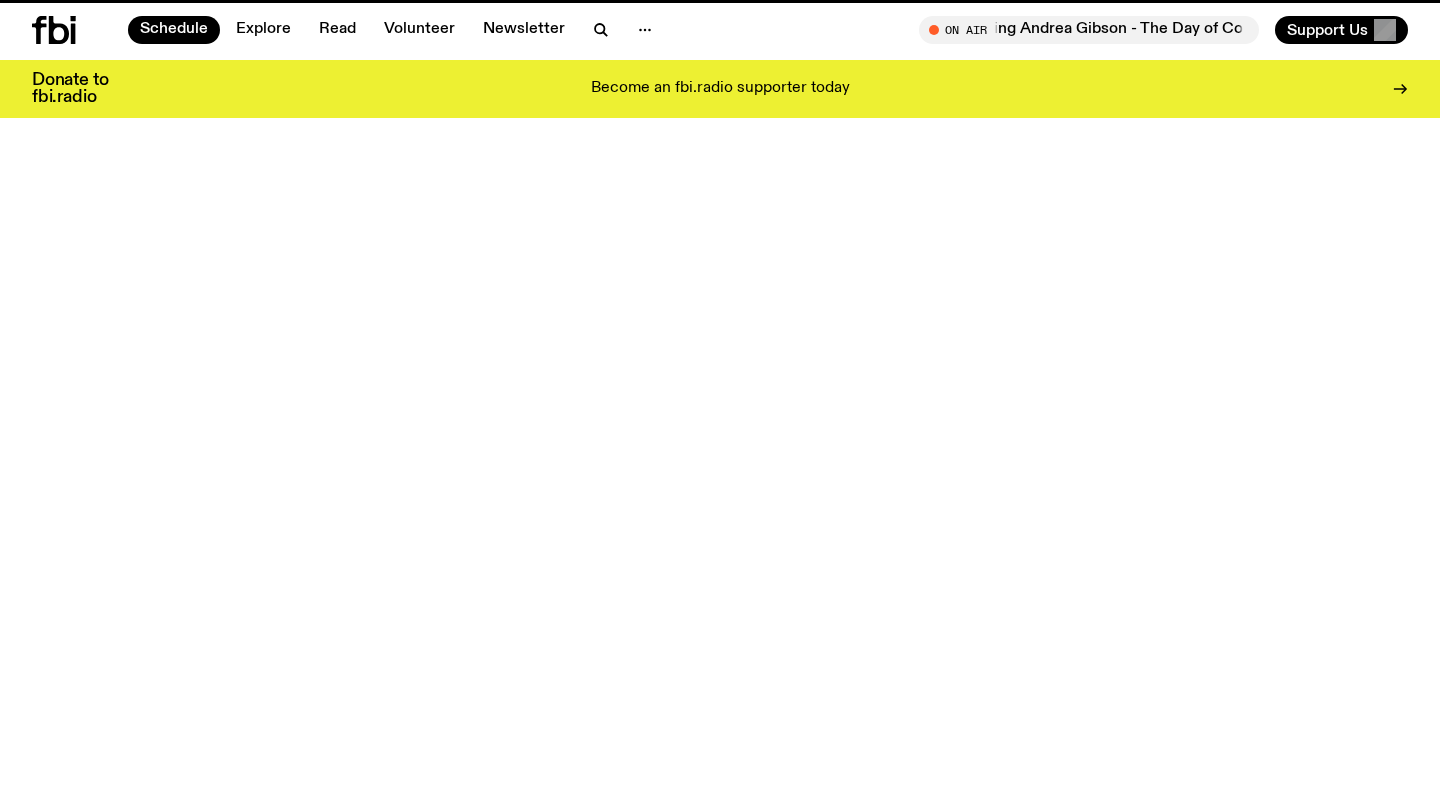 scroll, scrollTop: 368, scrollLeft: 0, axis: vertical 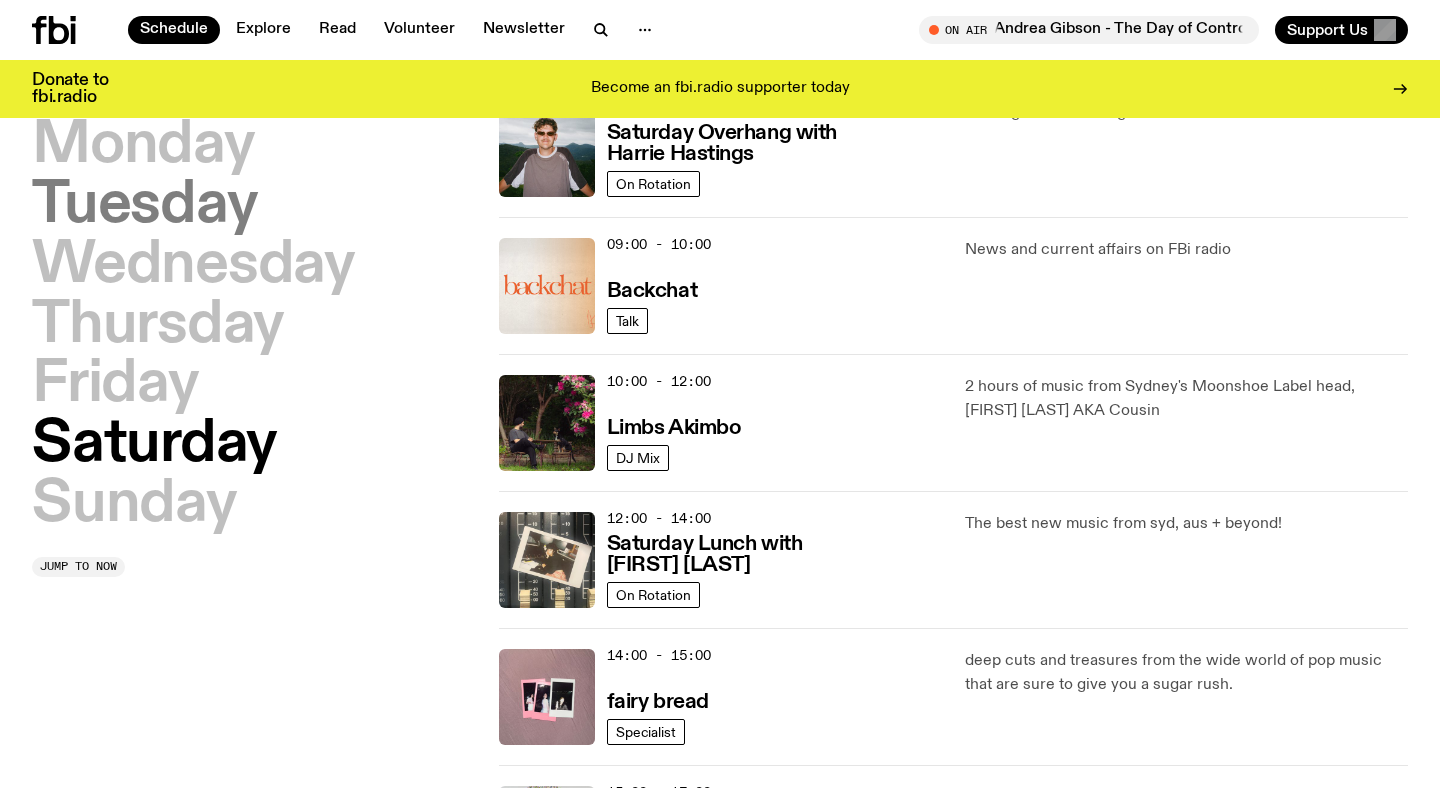 click on "Tuesday" at bounding box center [144, 206] 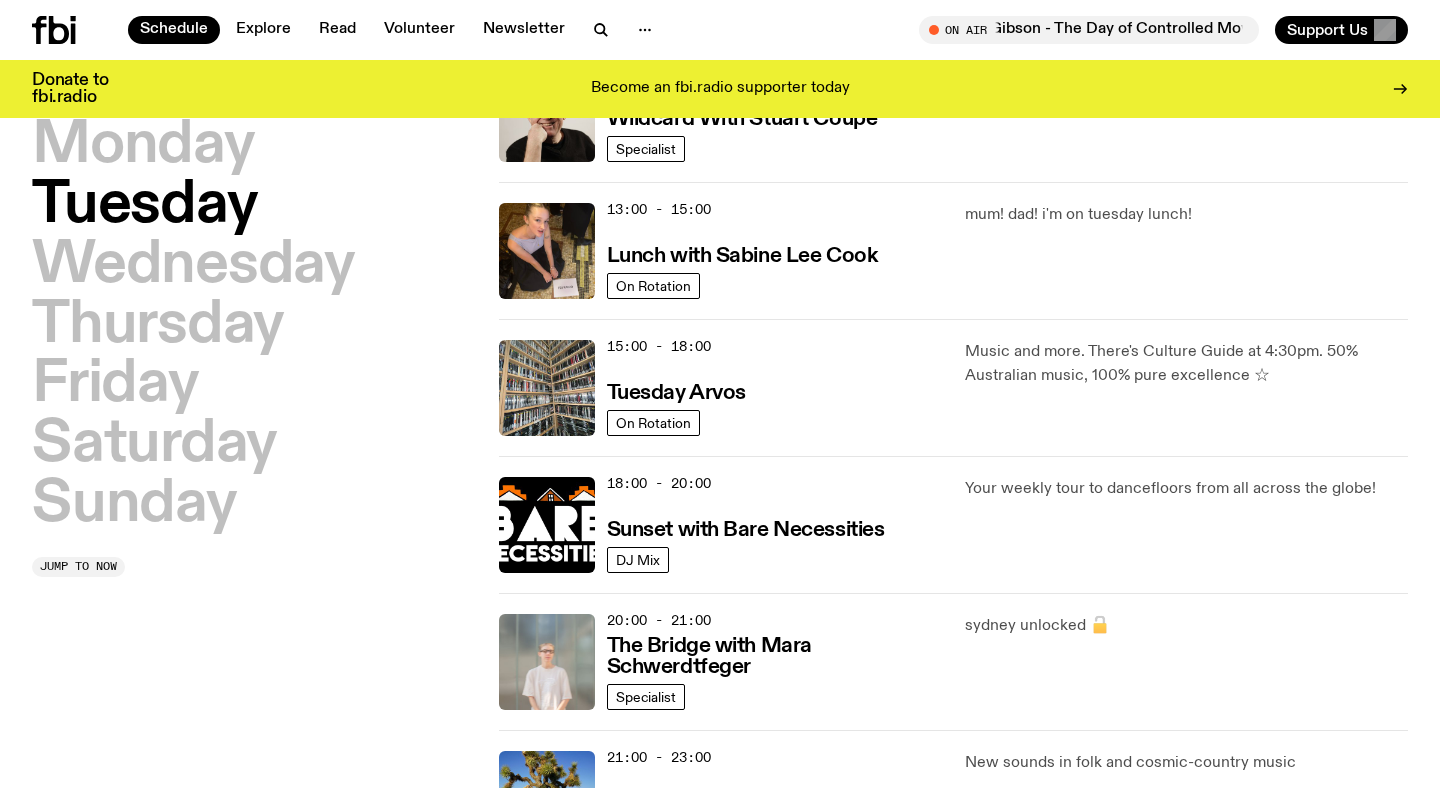scroll, scrollTop: 546, scrollLeft: 0, axis: vertical 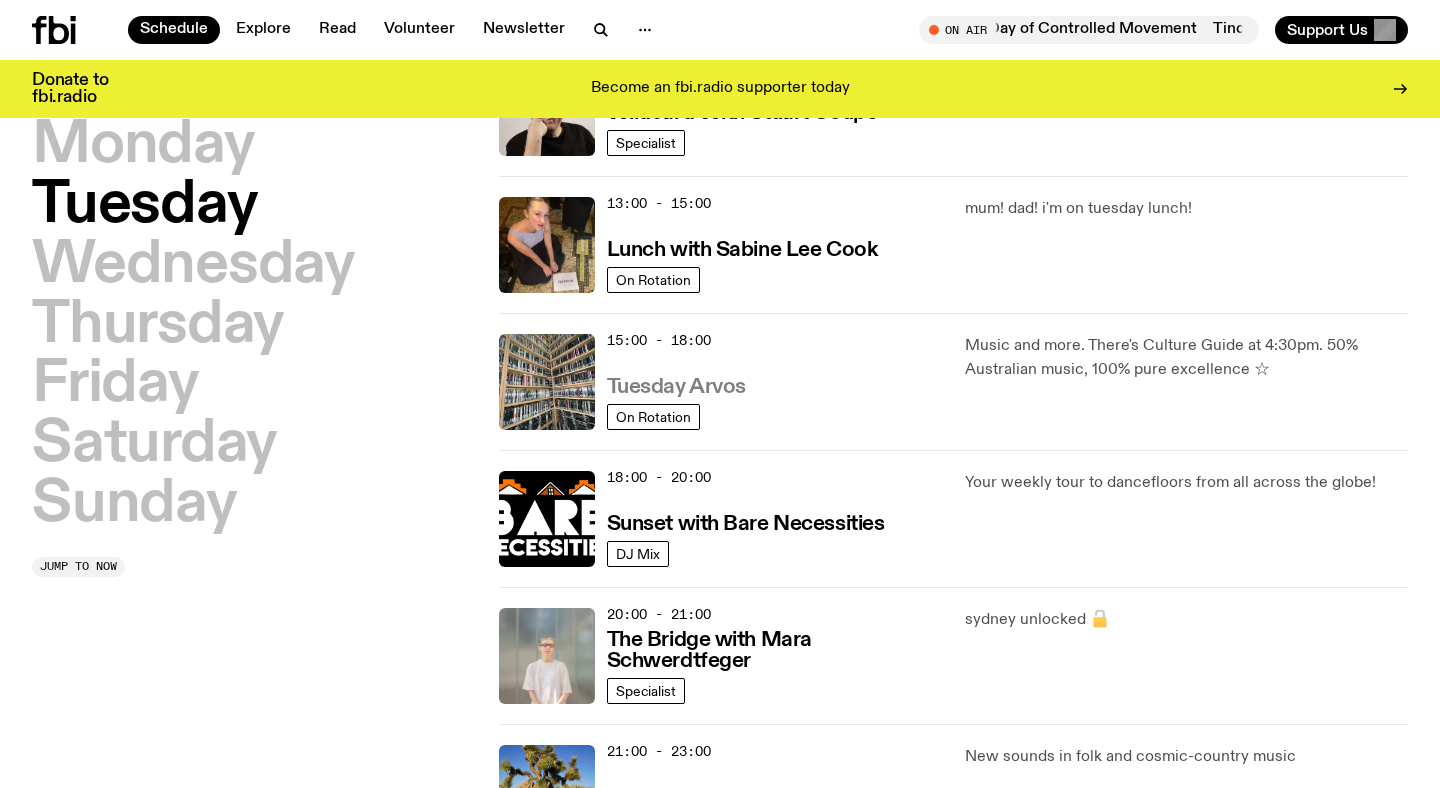 click on "Tuesday Arvos" at bounding box center [676, 387] 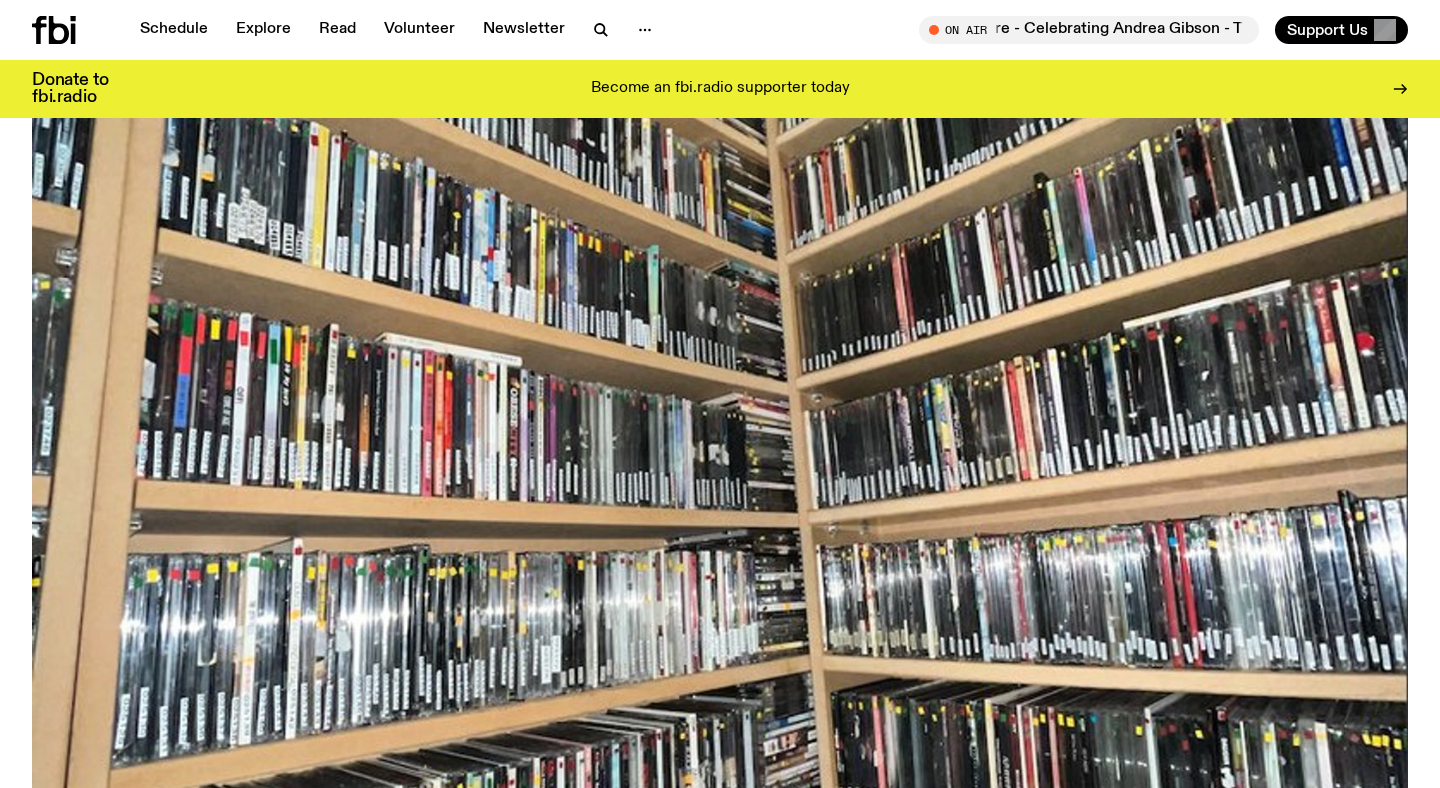 scroll, scrollTop: 171, scrollLeft: 0, axis: vertical 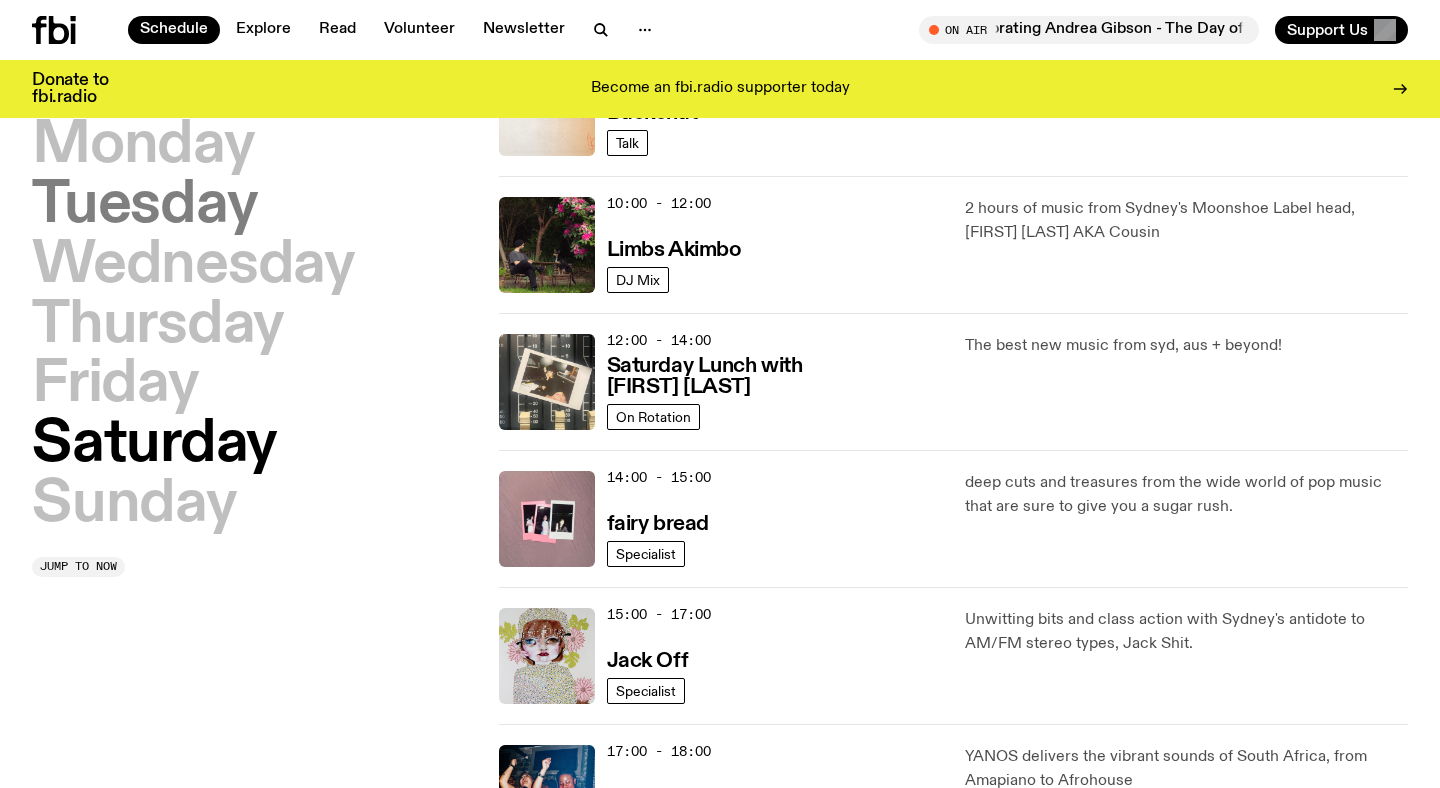 click on "Tuesday" at bounding box center (144, 206) 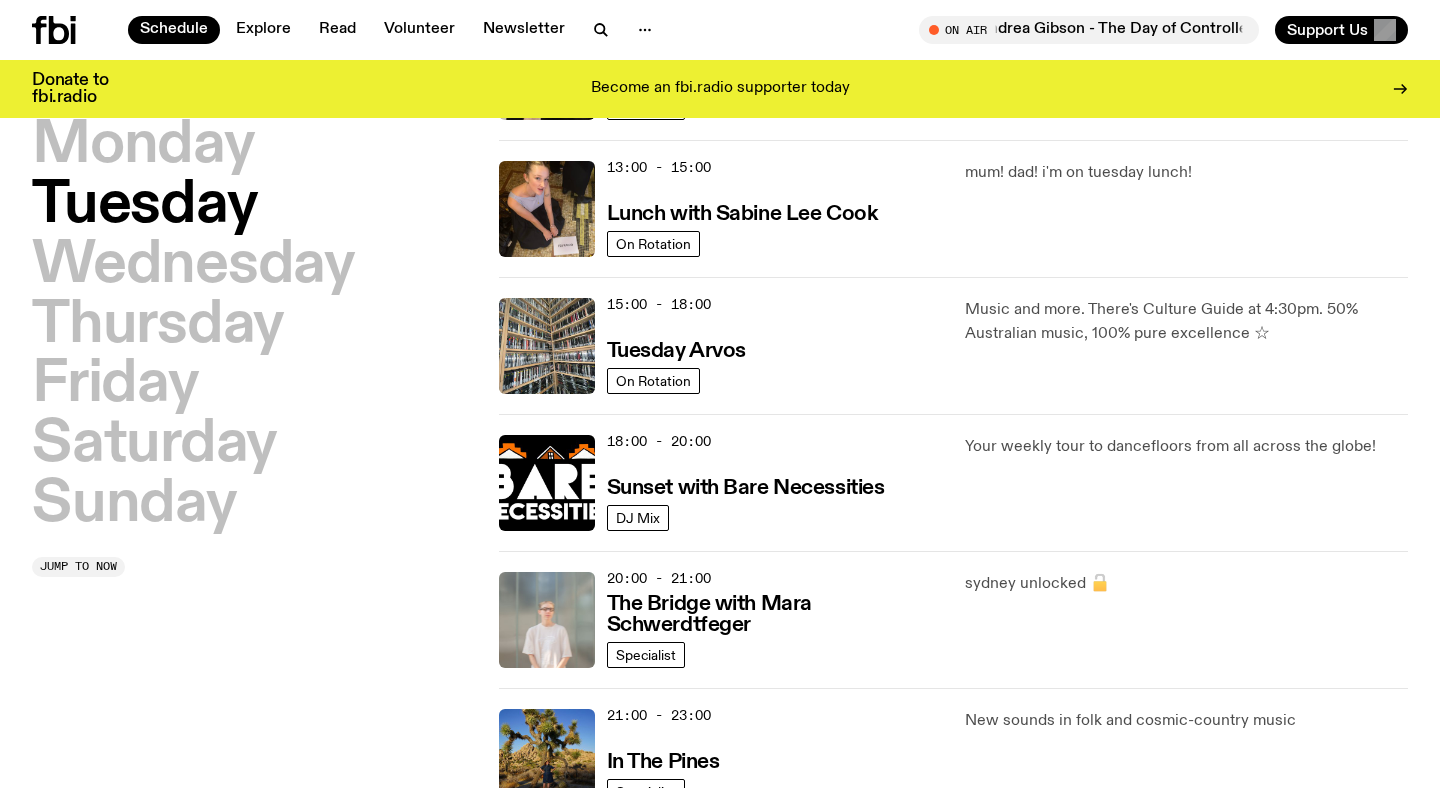 scroll, scrollTop: 583, scrollLeft: 0, axis: vertical 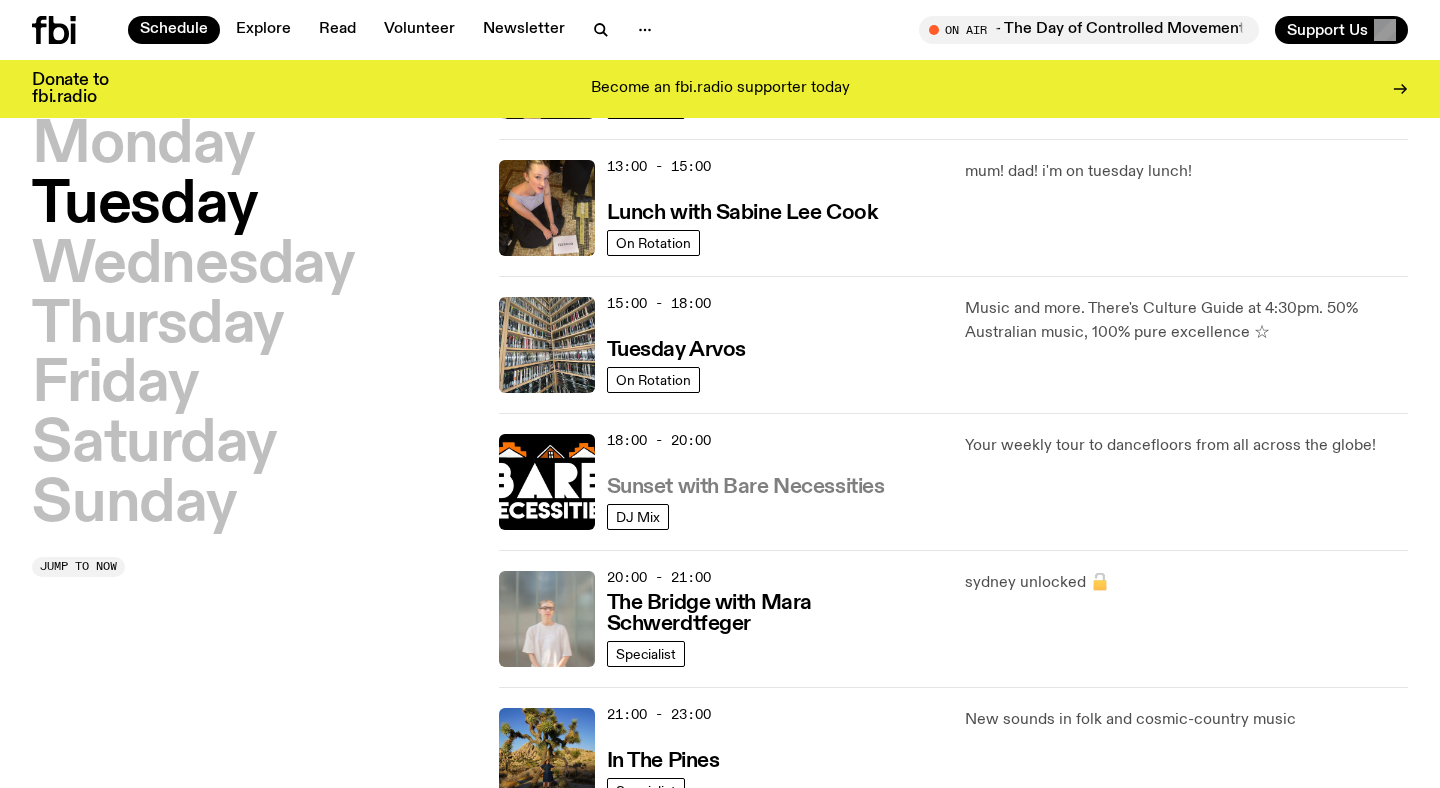 click on "Sunset with Bare Necessities" at bounding box center [746, 487] 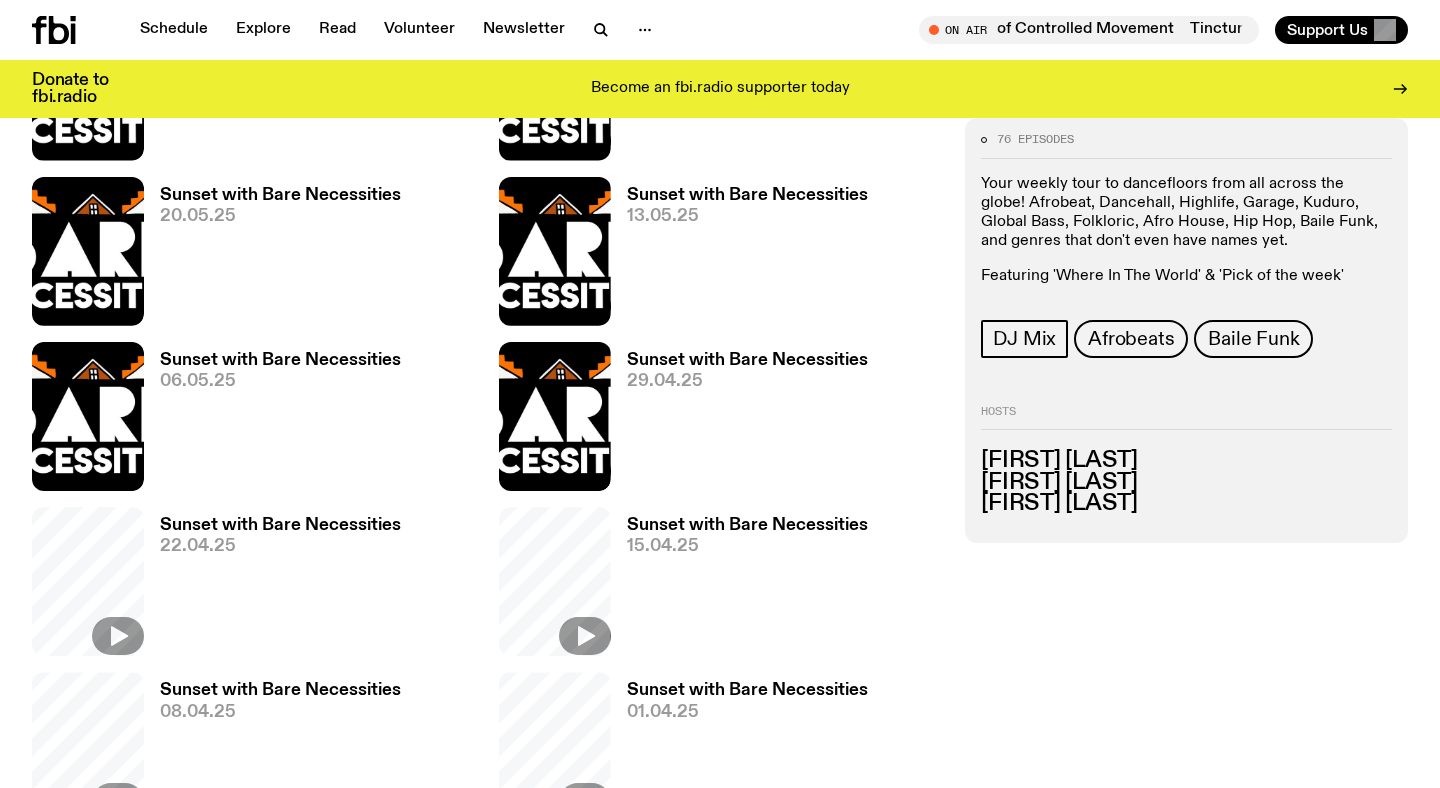 scroll, scrollTop: 859, scrollLeft: 0, axis: vertical 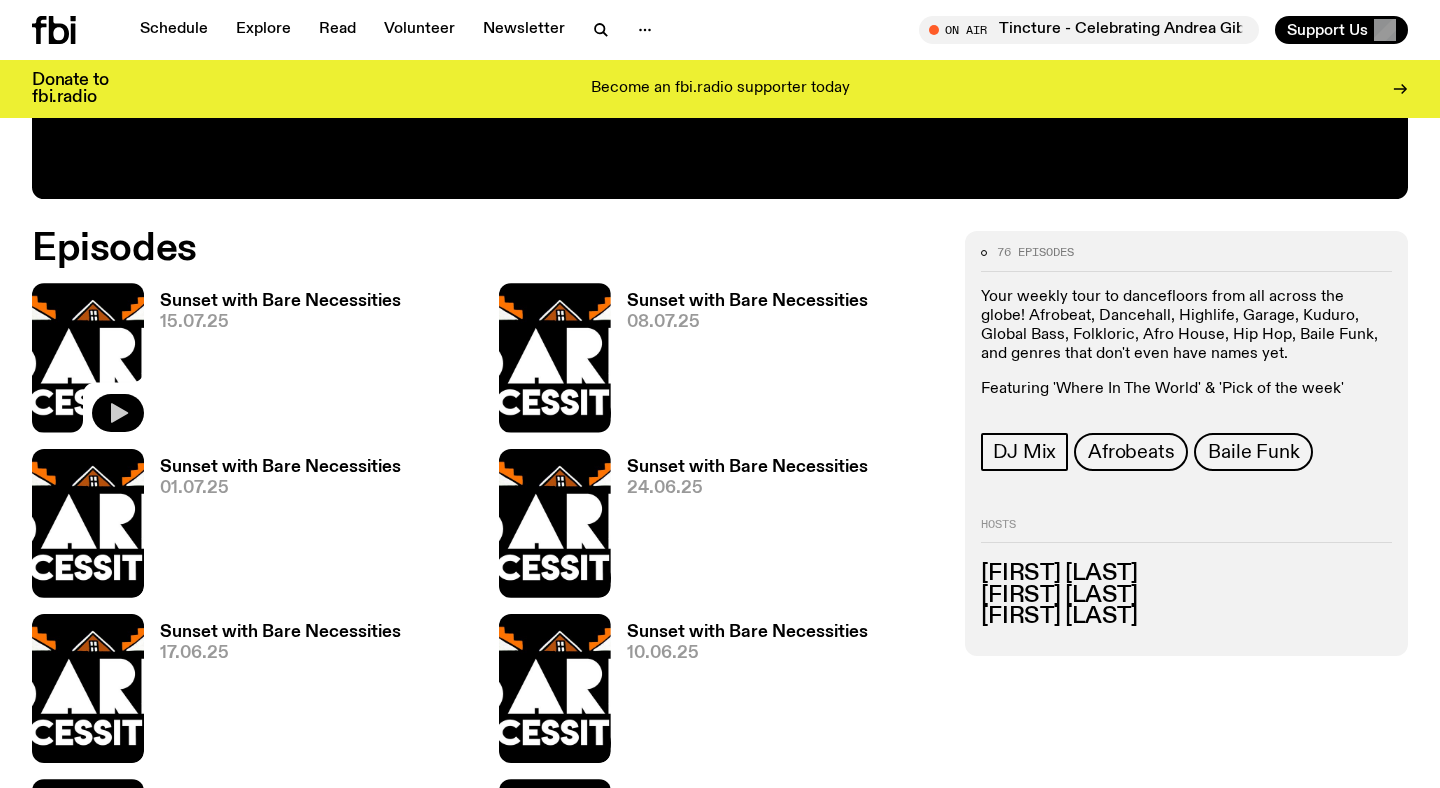 click 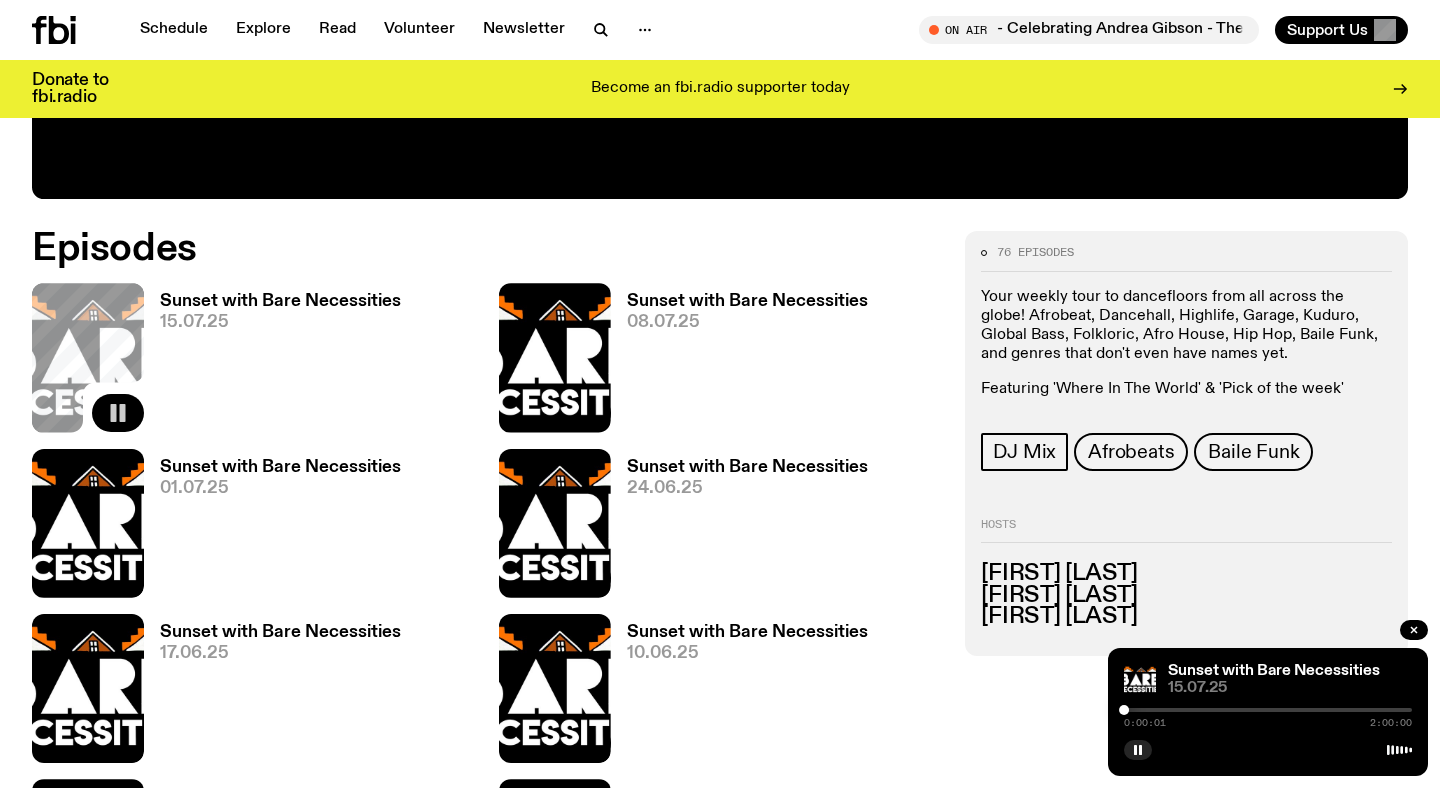 click at bounding box center [1268, 710] 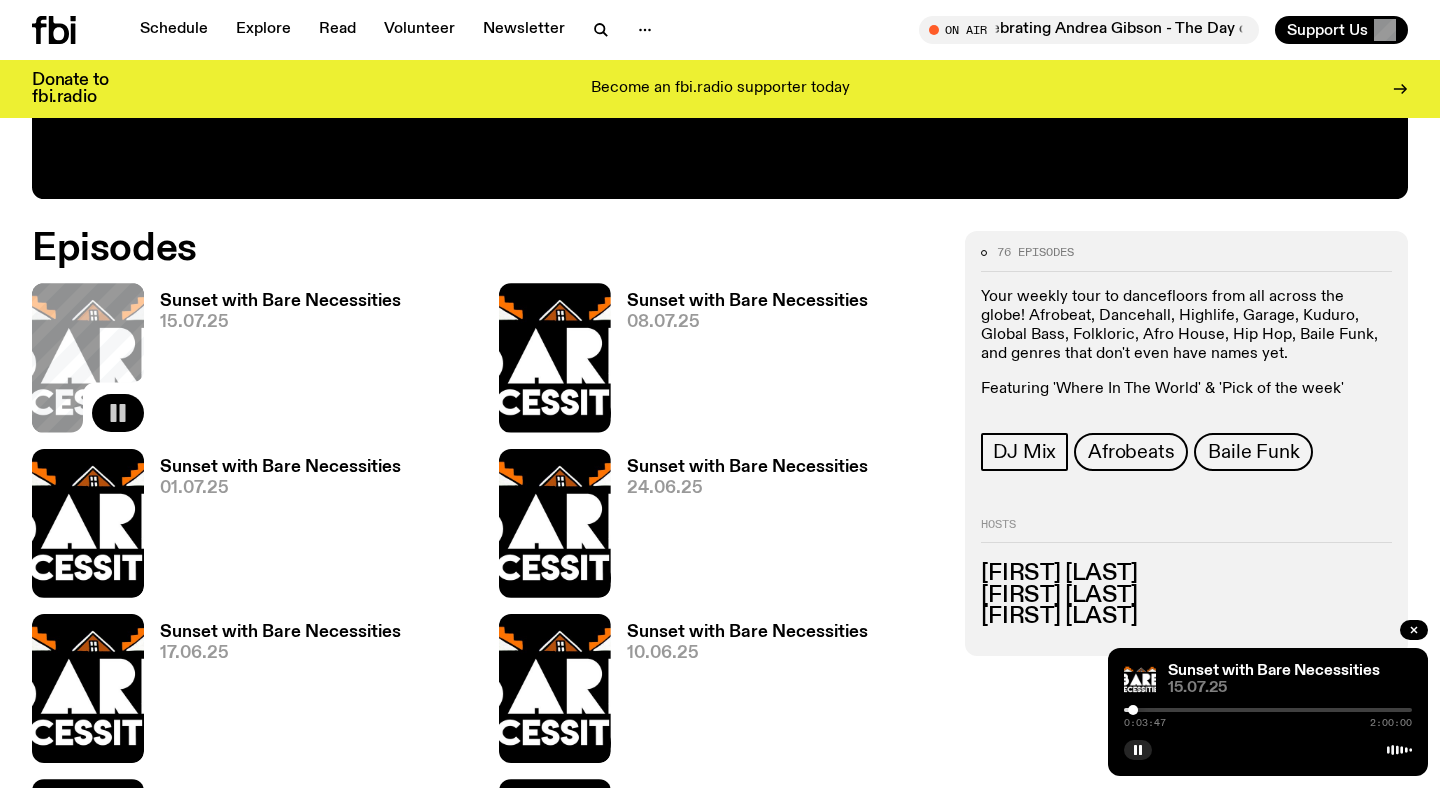 click at bounding box center [1268, 710] 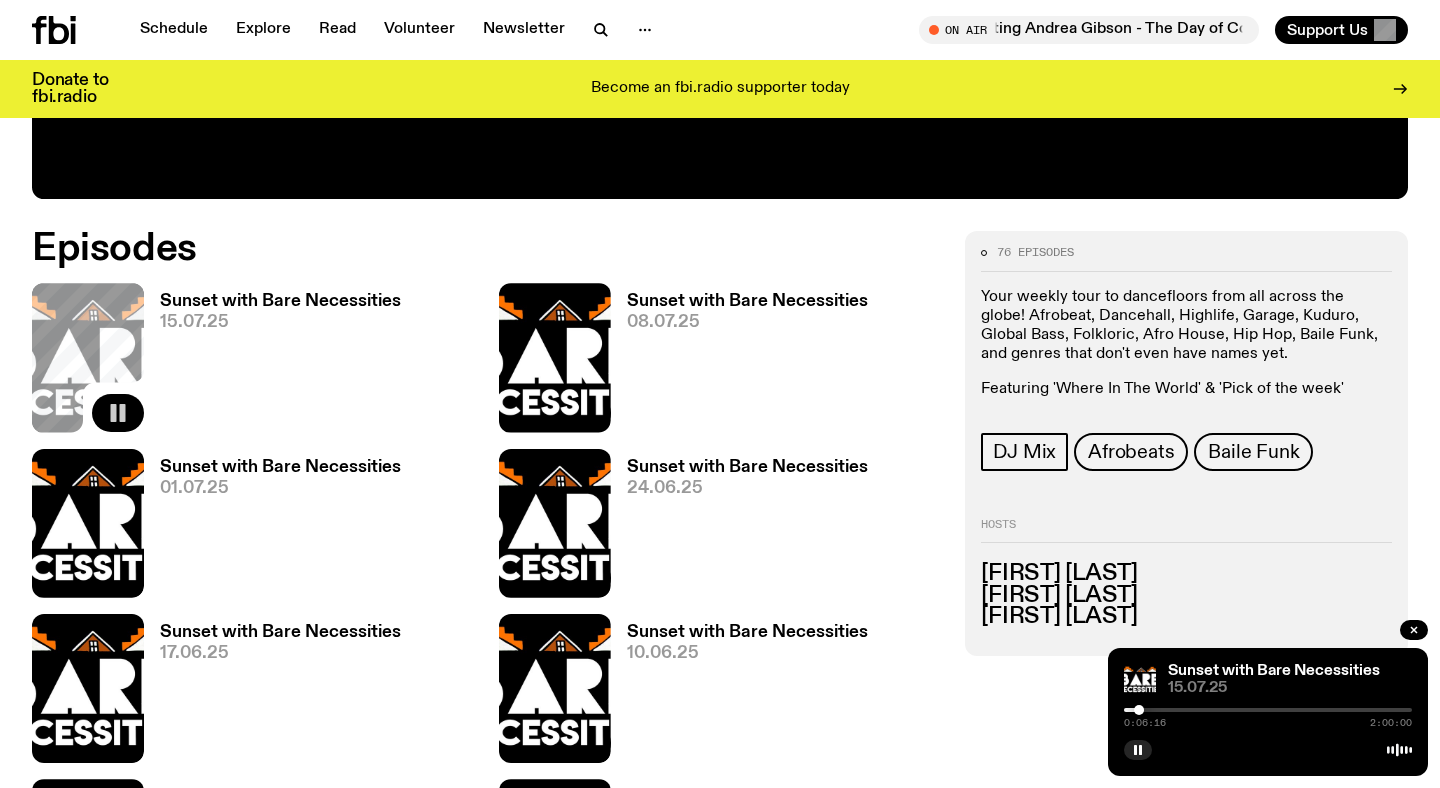 click at bounding box center [1268, 710] 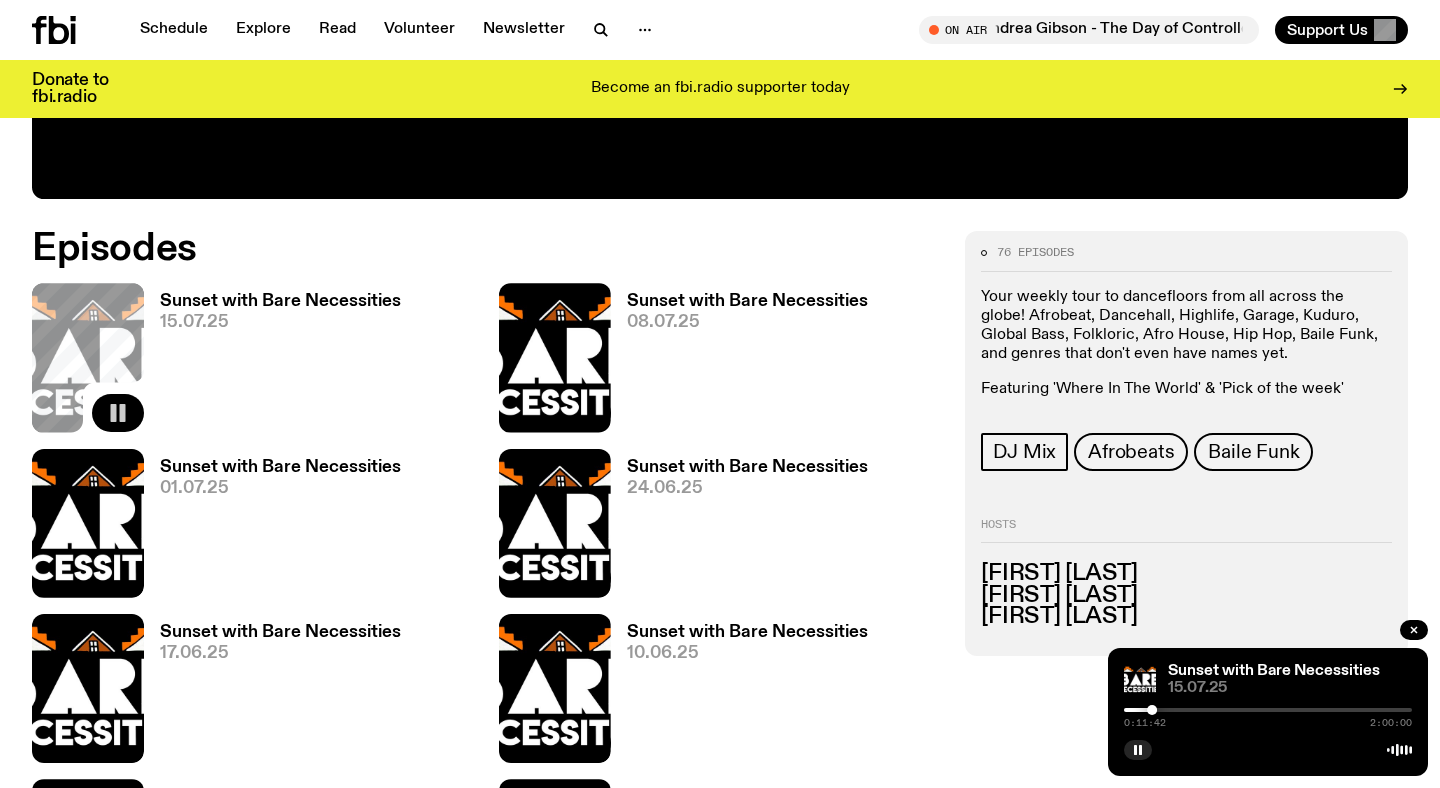 click at bounding box center [1268, 710] 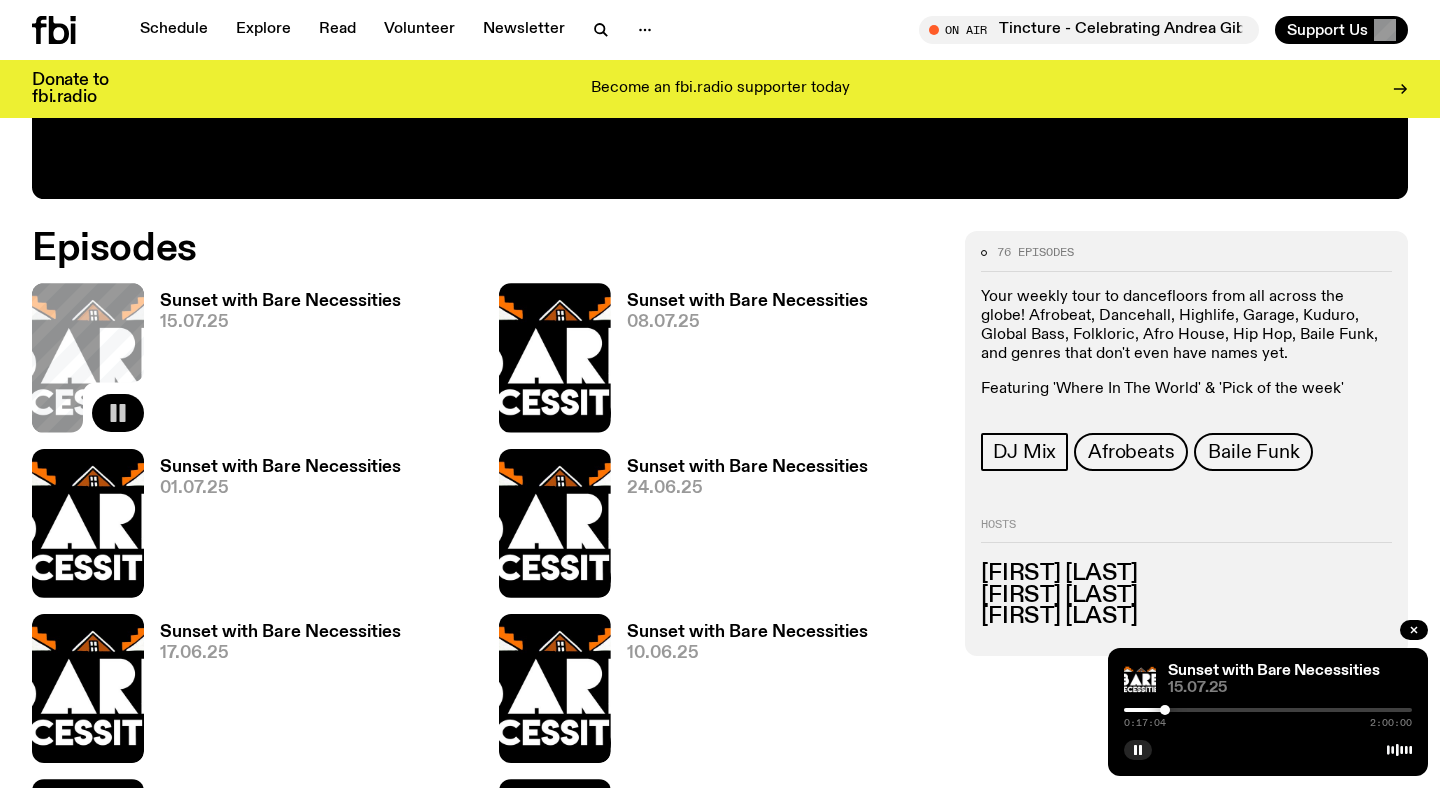 click at bounding box center [1268, 710] 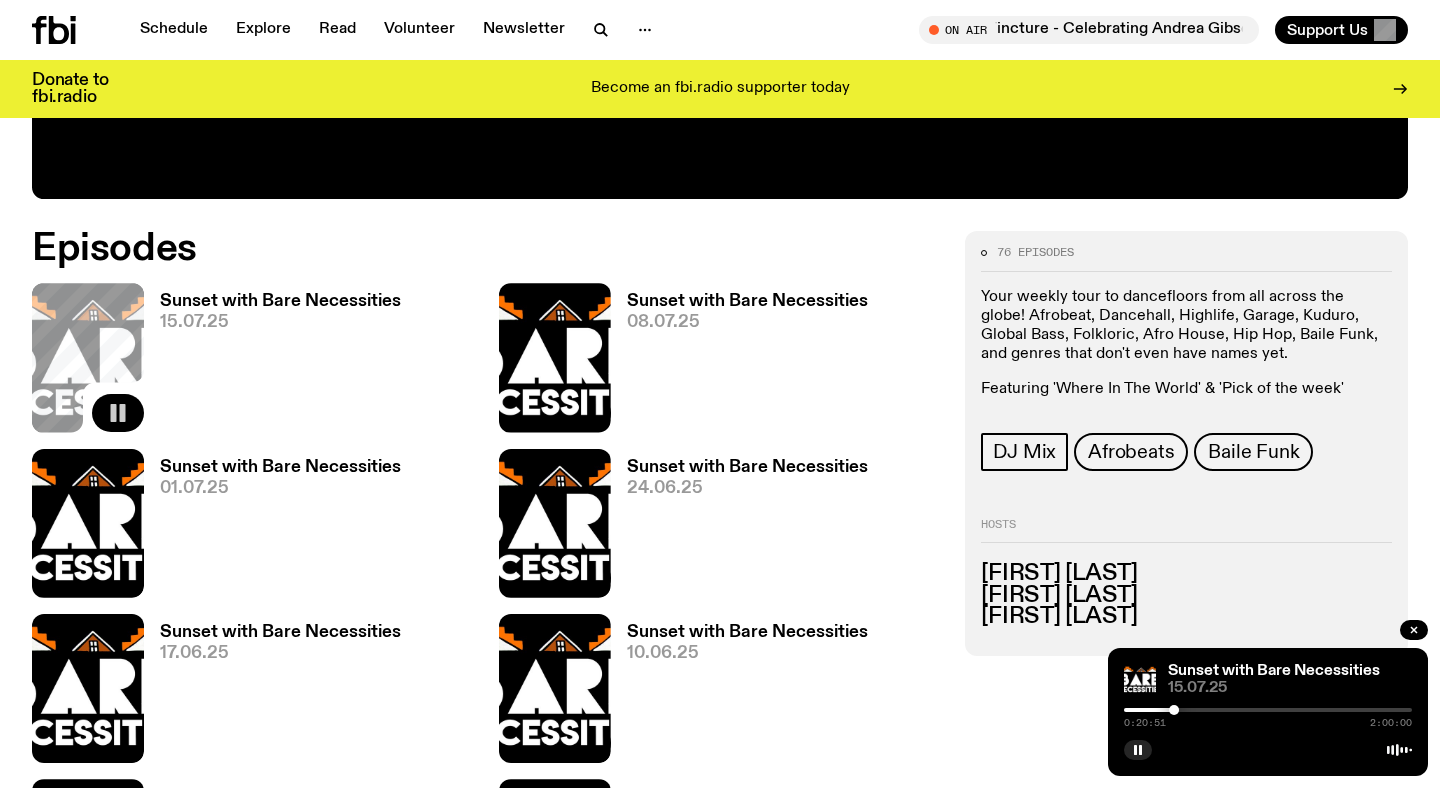 click at bounding box center (1268, 710) 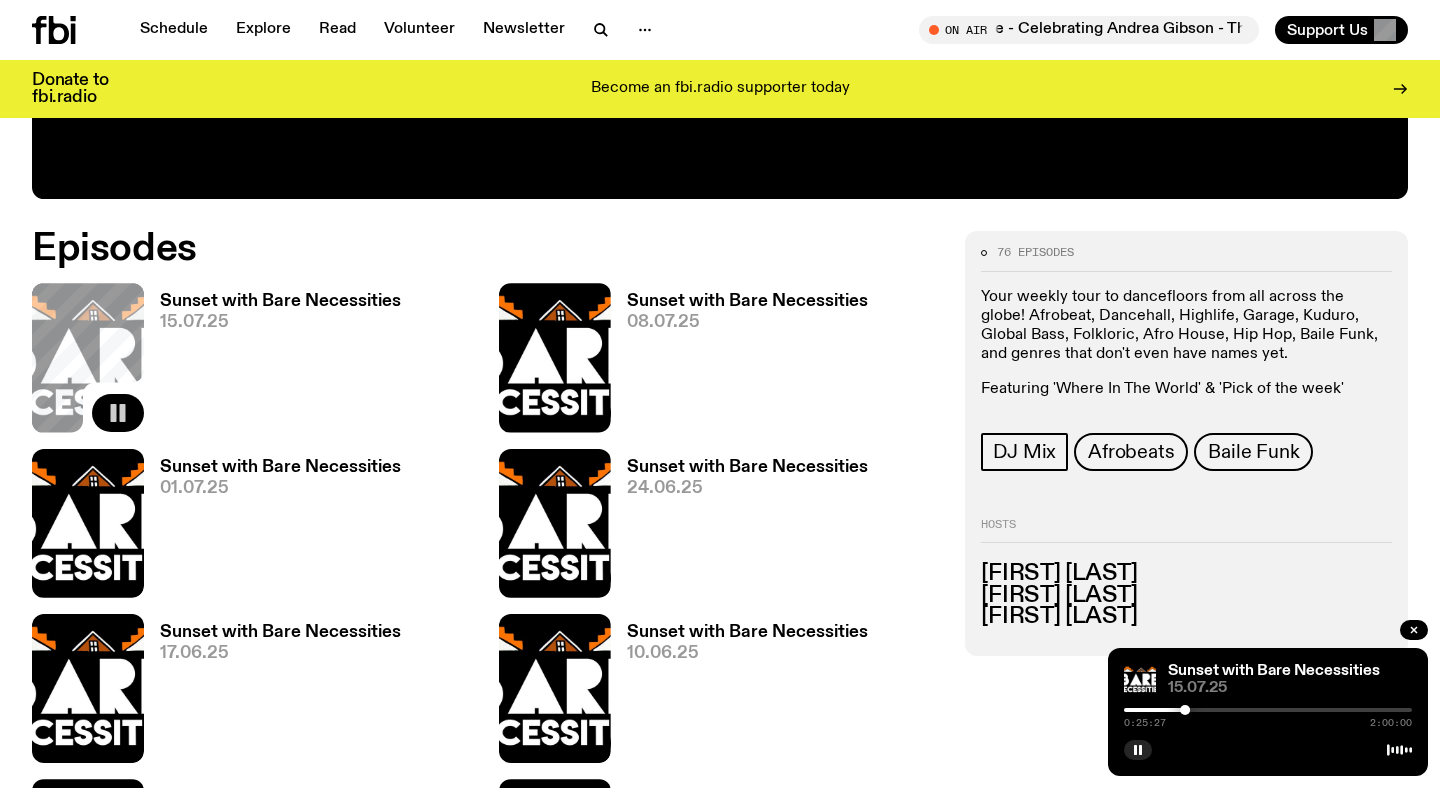 click at bounding box center (1268, 710) 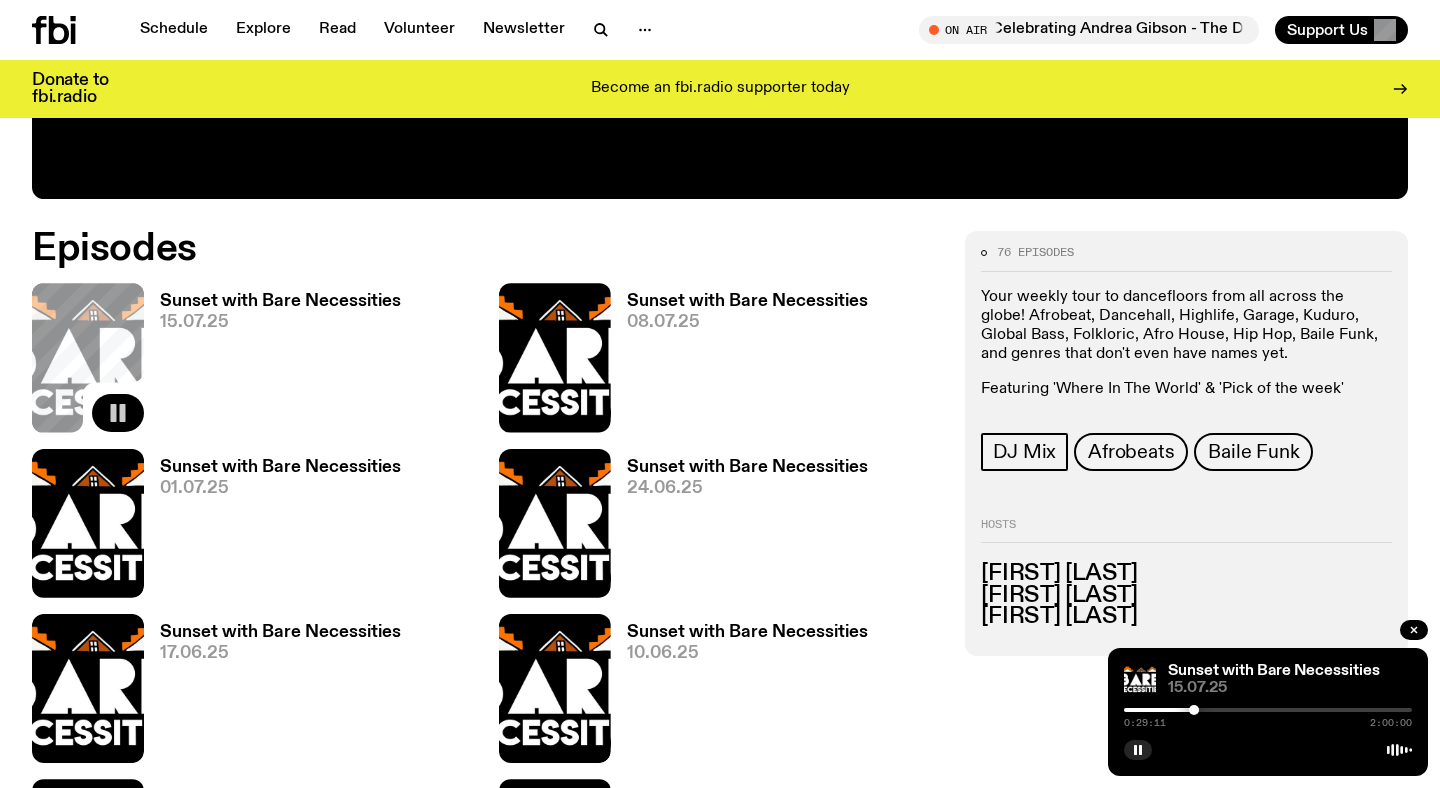 click at bounding box center (1268, 710) 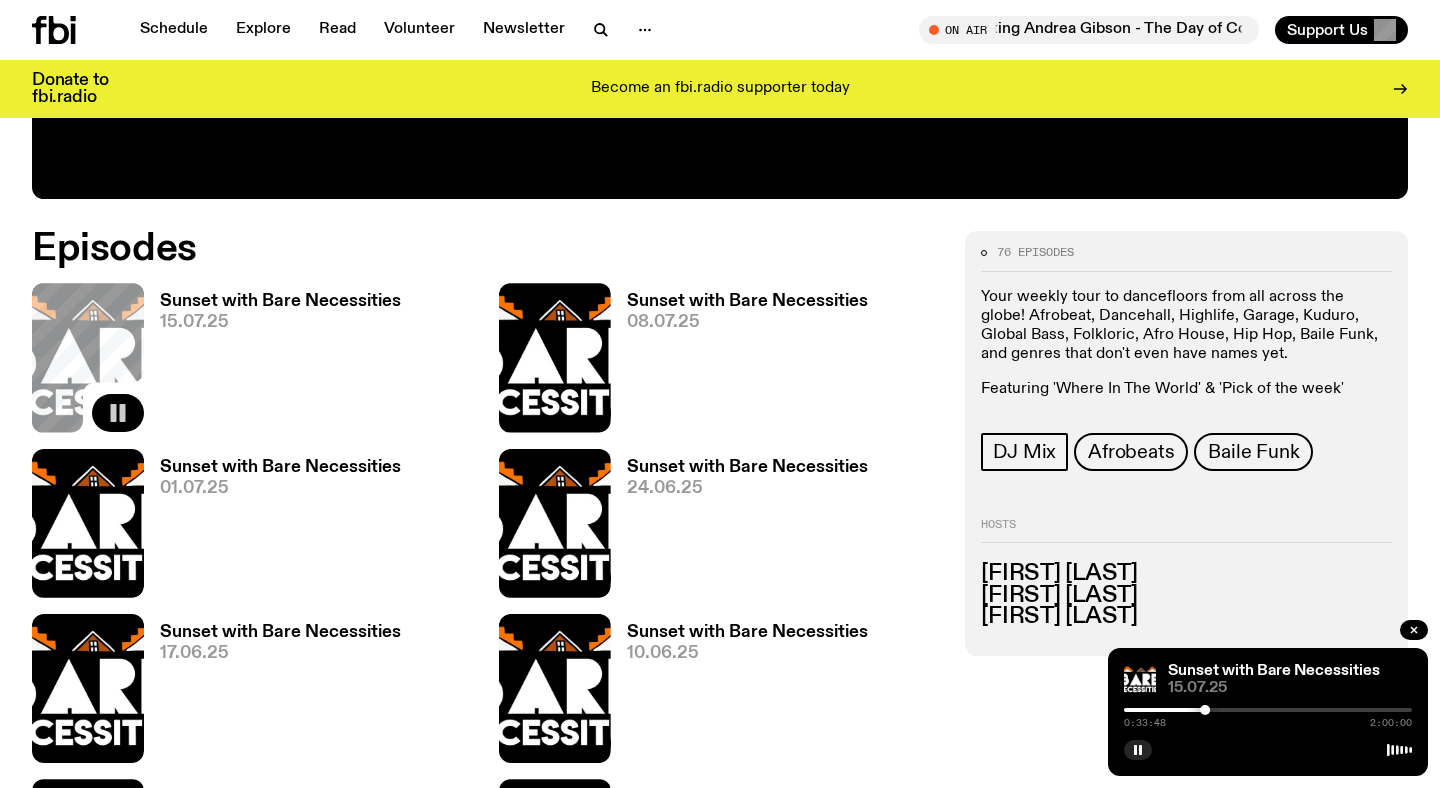 click at bounding box center [1268, 710] 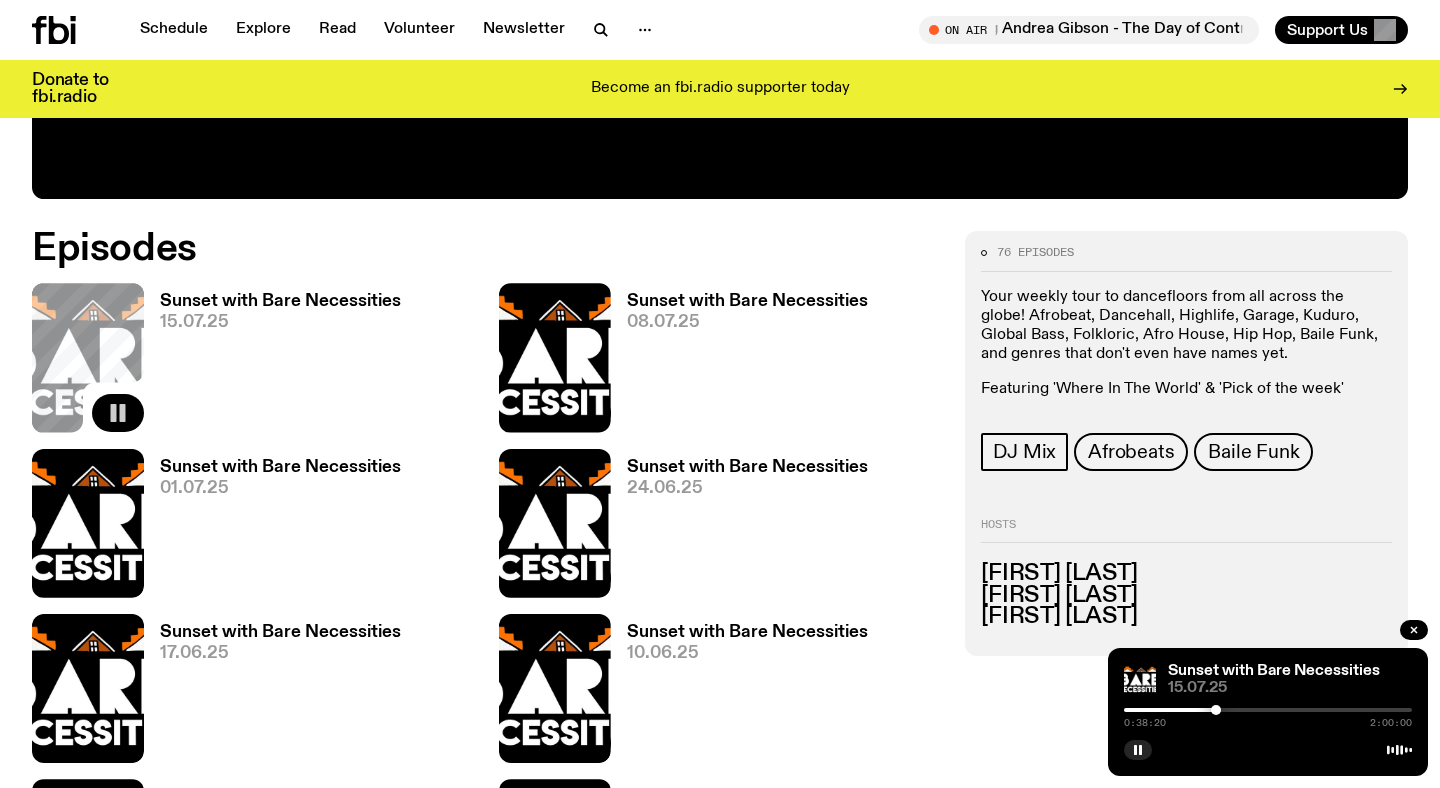 click at bounding box center (1268, 710) 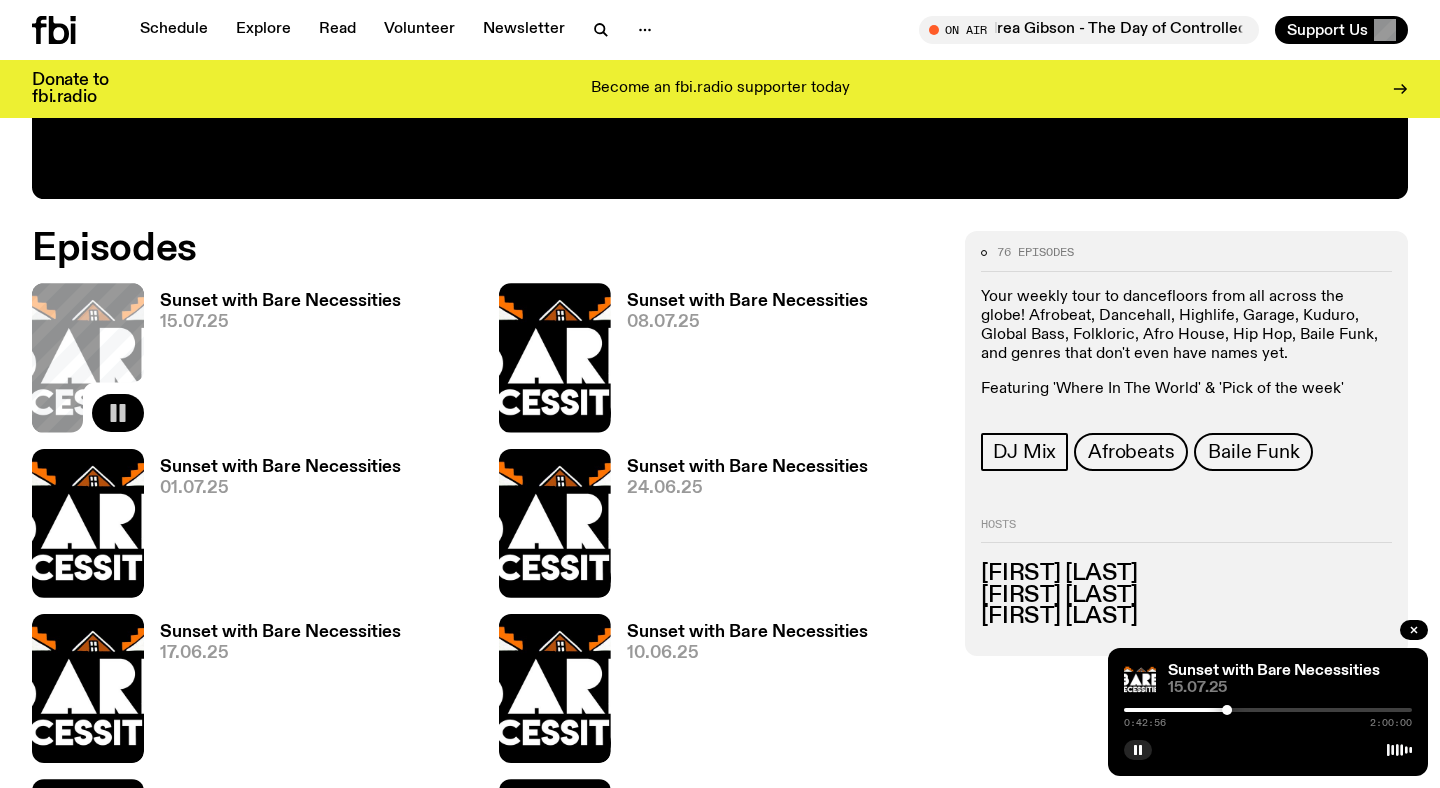 click at bounding box center (1268, 710) 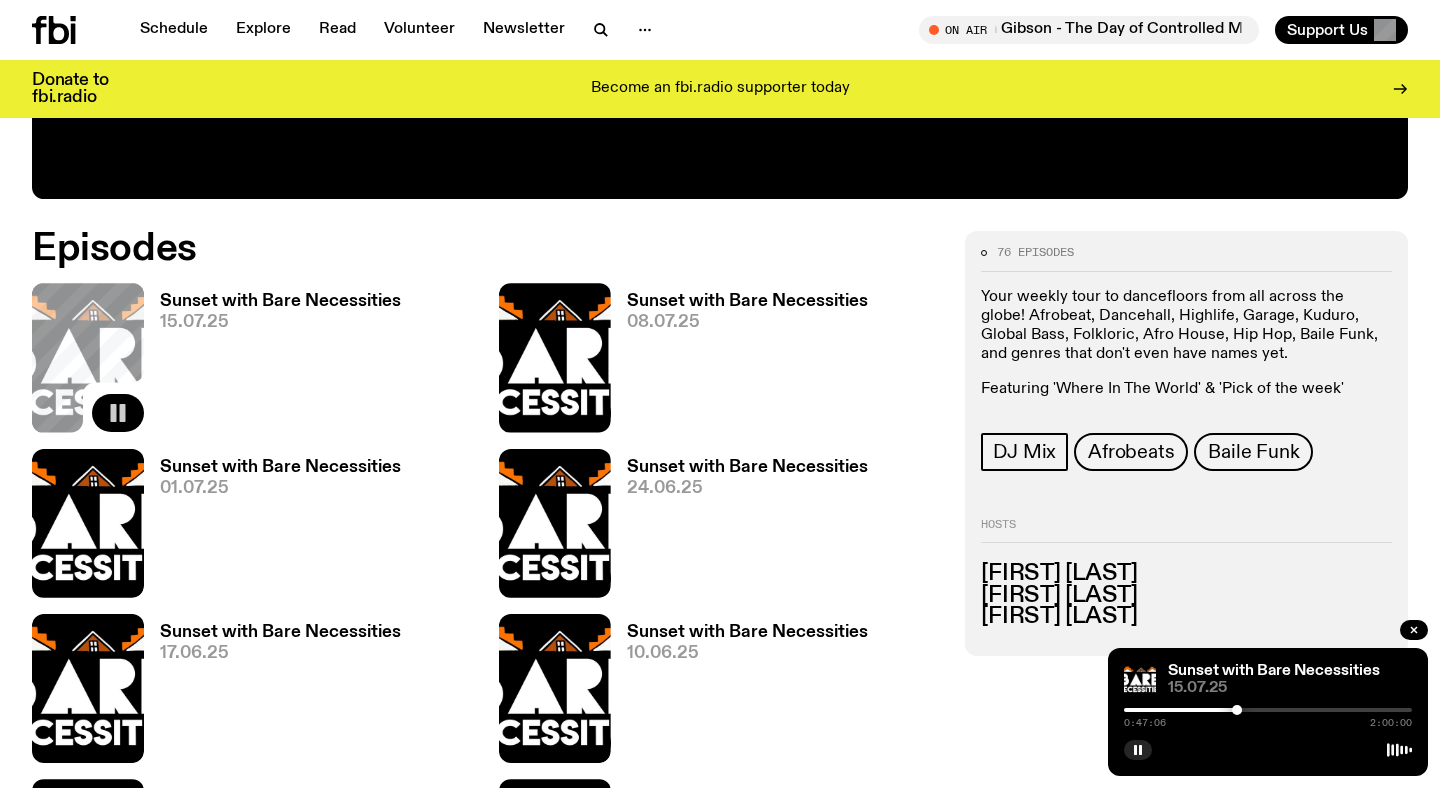 click at bounding box center [1268, 710] 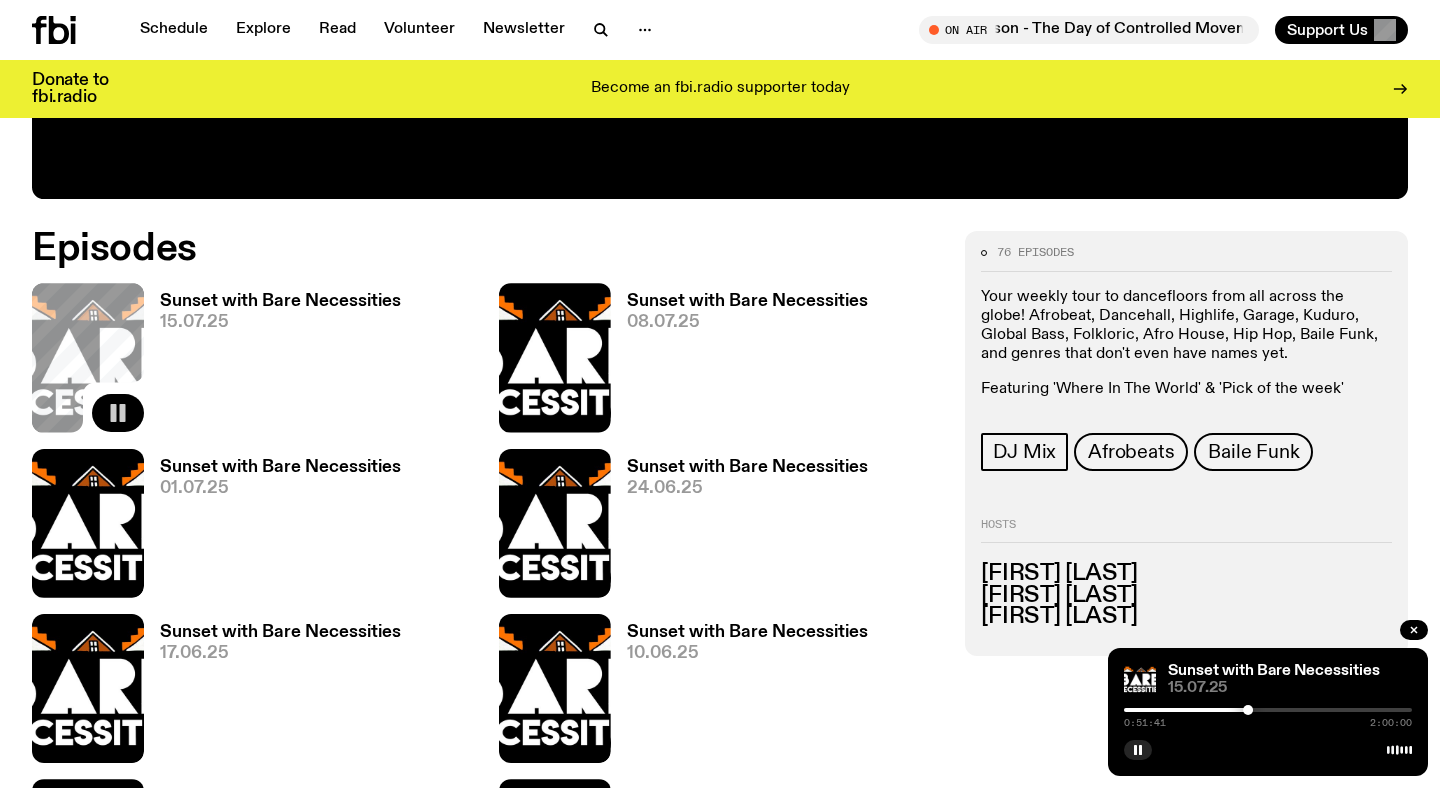 click at bounding box center [1268, 710] 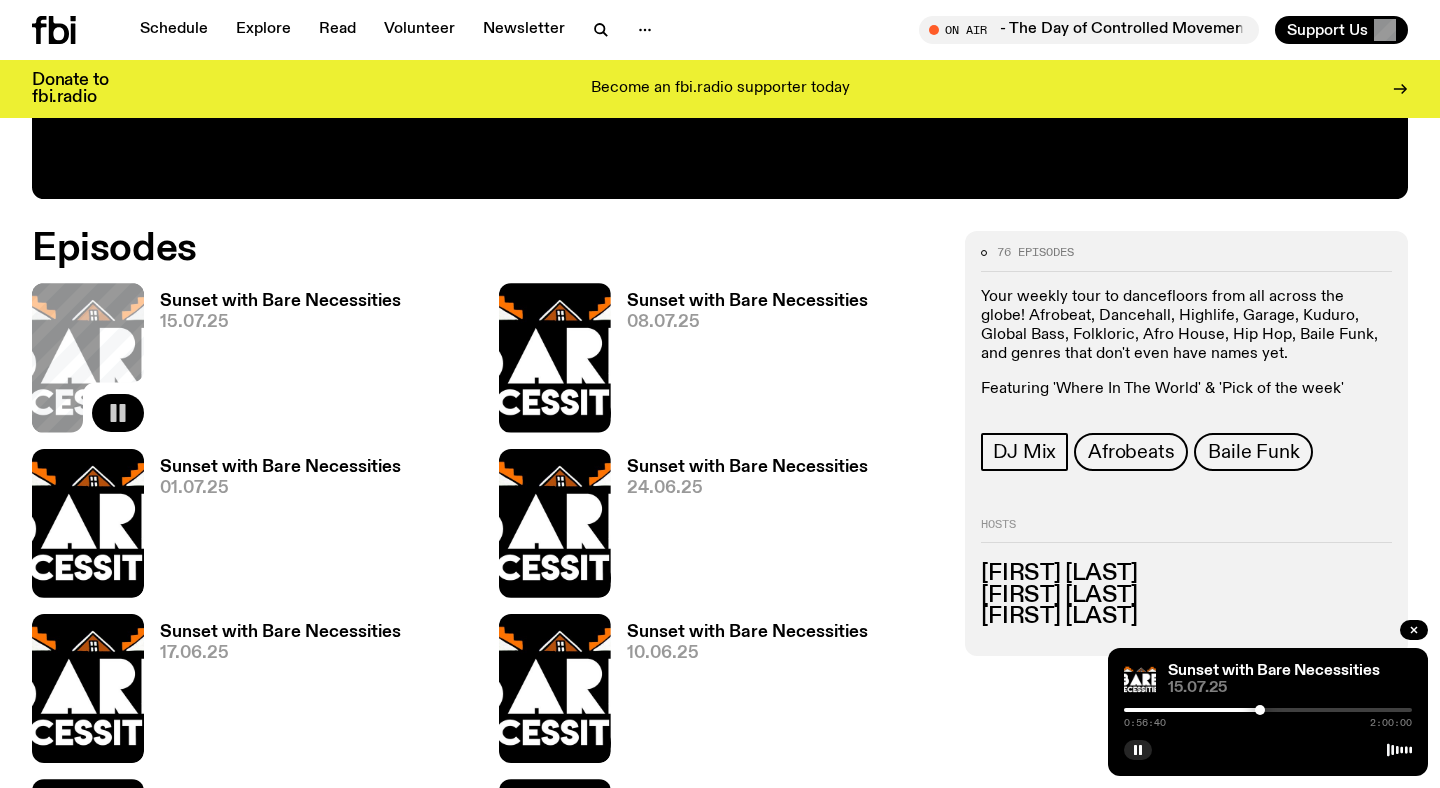 click at bounding box center [1268, 710] 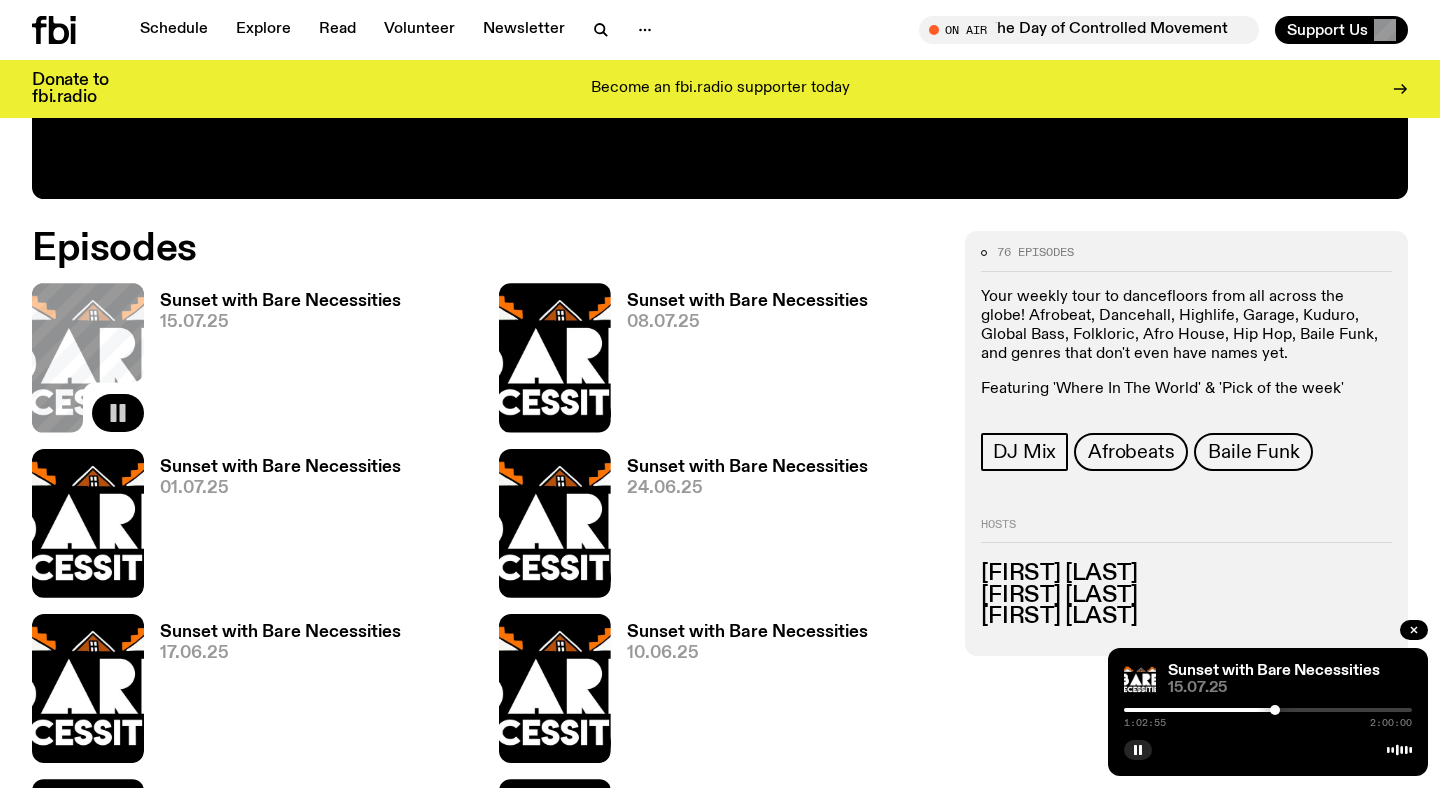click at bounding box center [1268, 710] 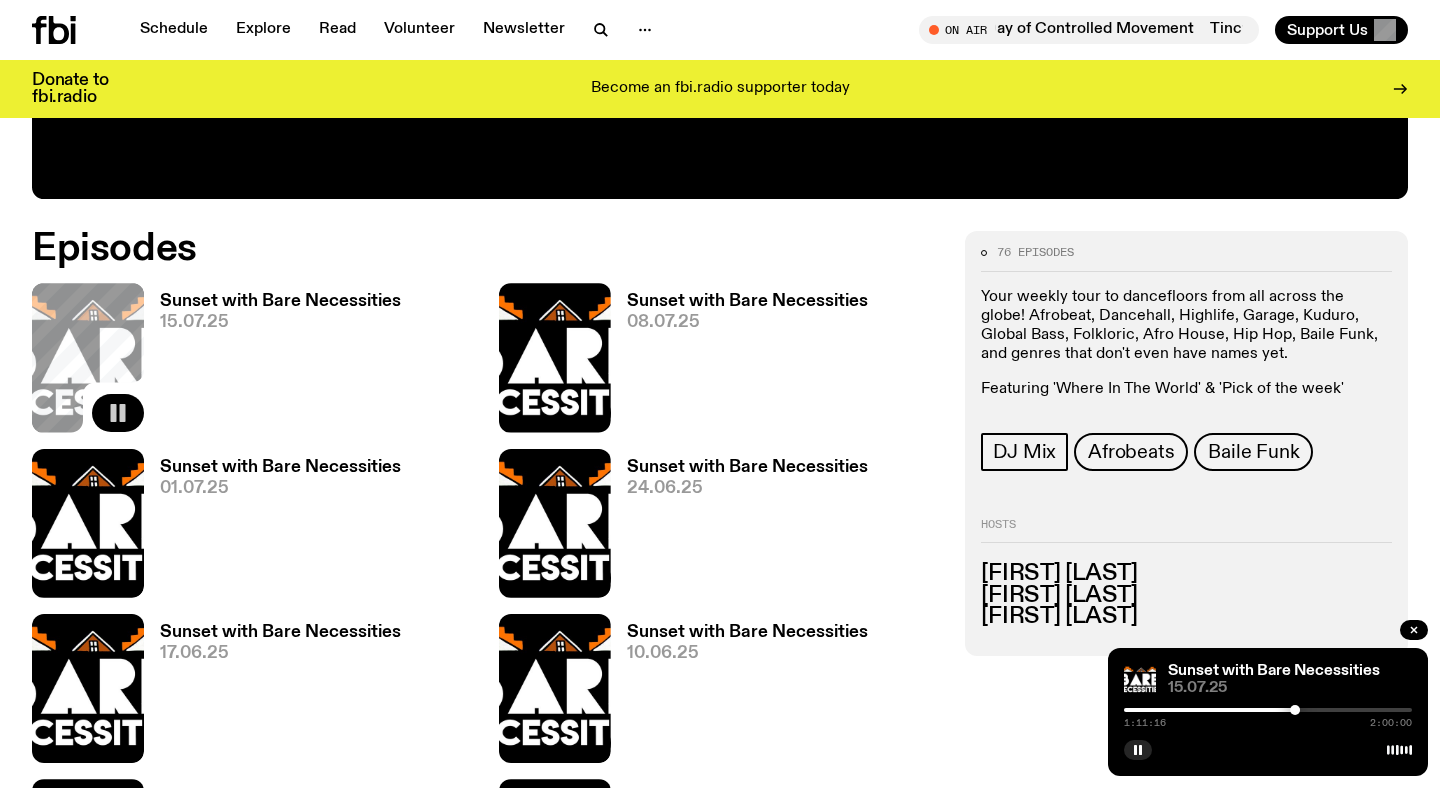 click at bounding box center (1268, 710) 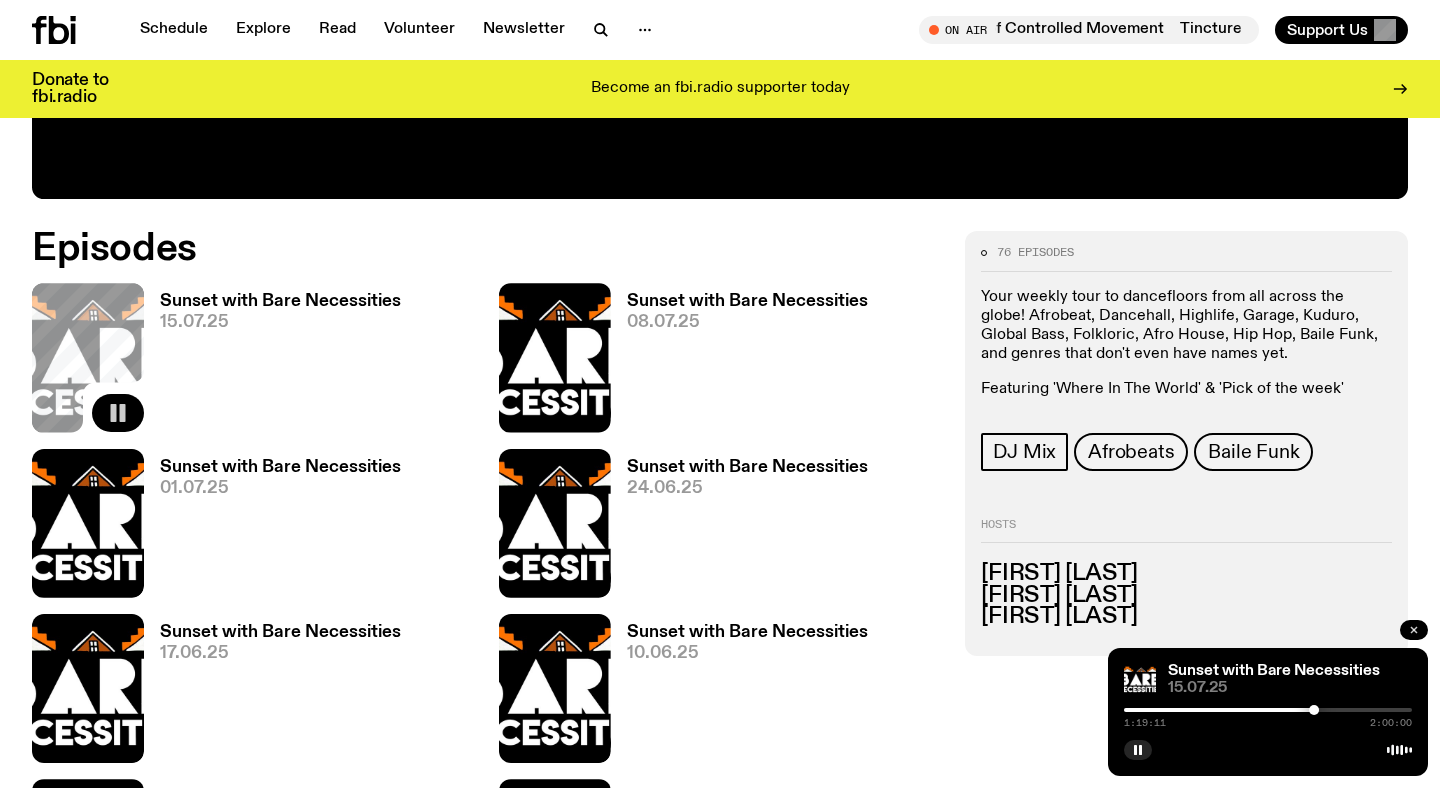 click 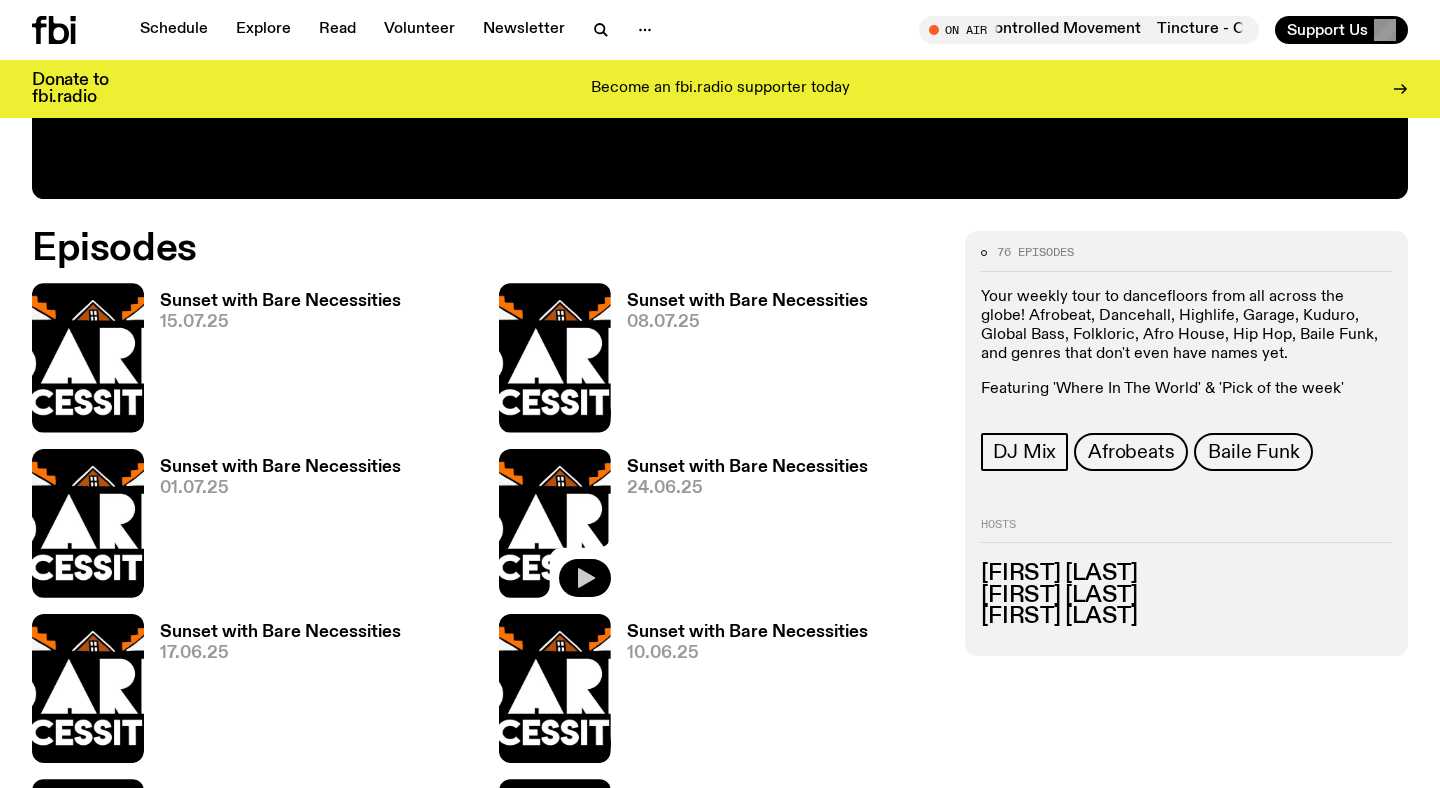click 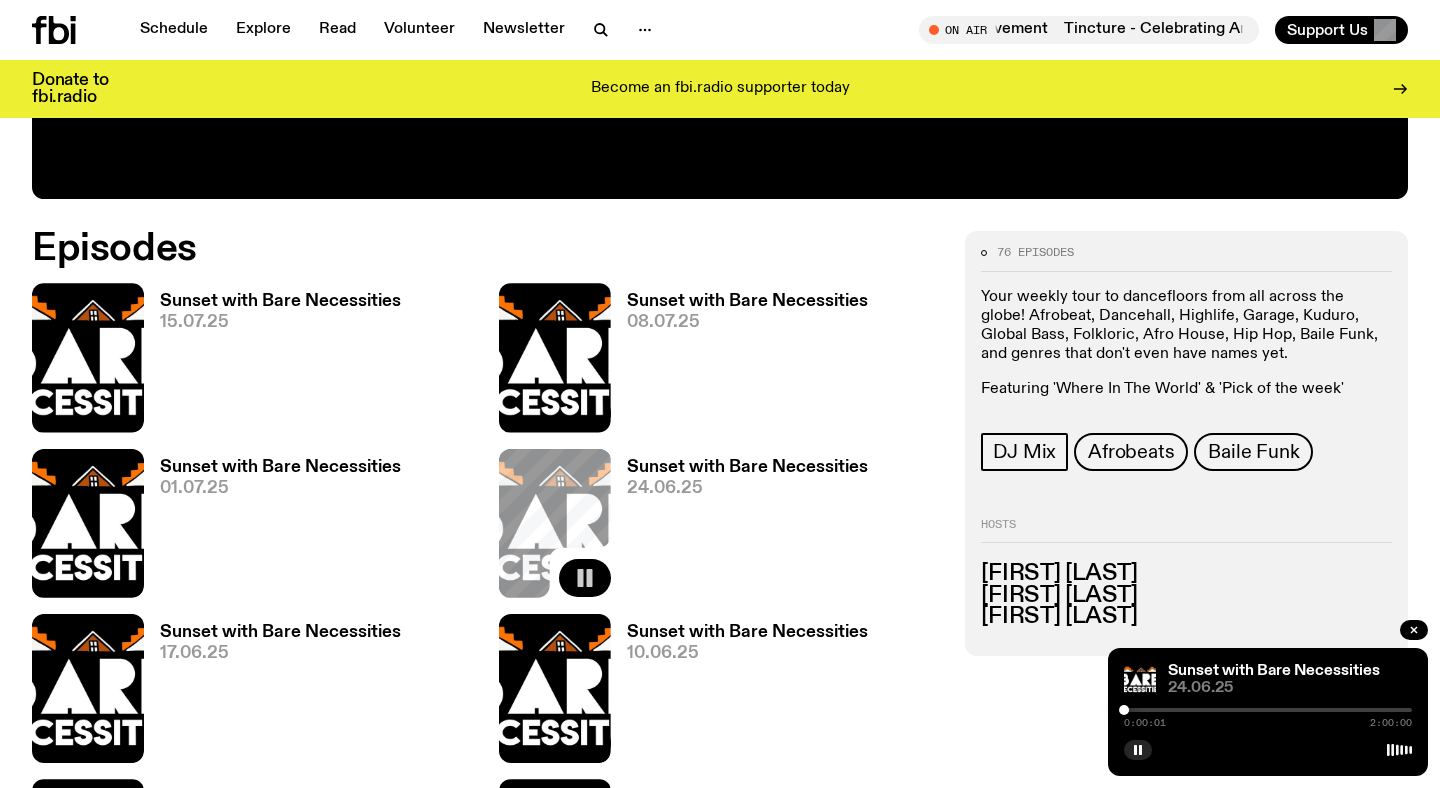 click at bounding box center (1268, 710) 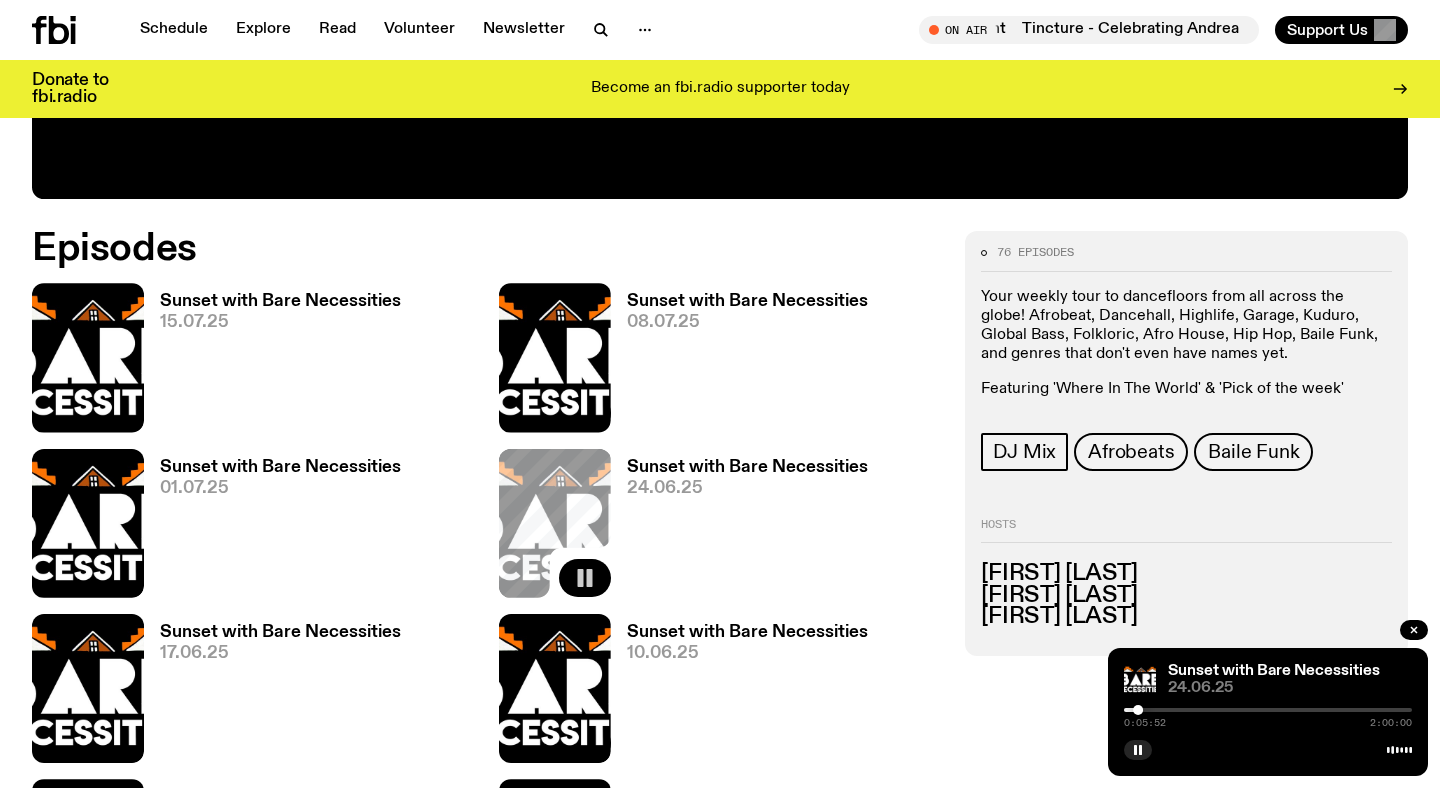 click at bounding box center (1268, 710) 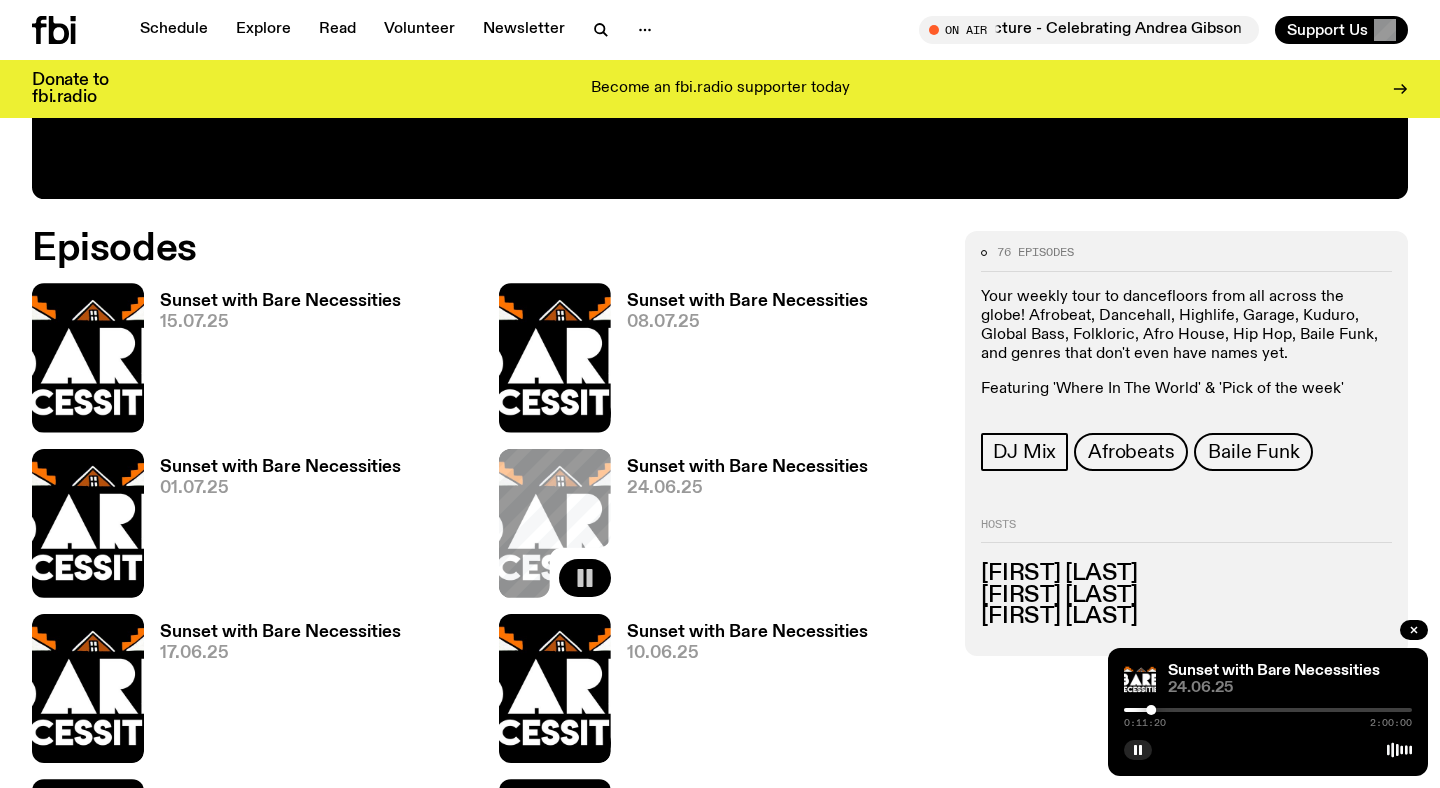 click at bounding box center (1268, 710) 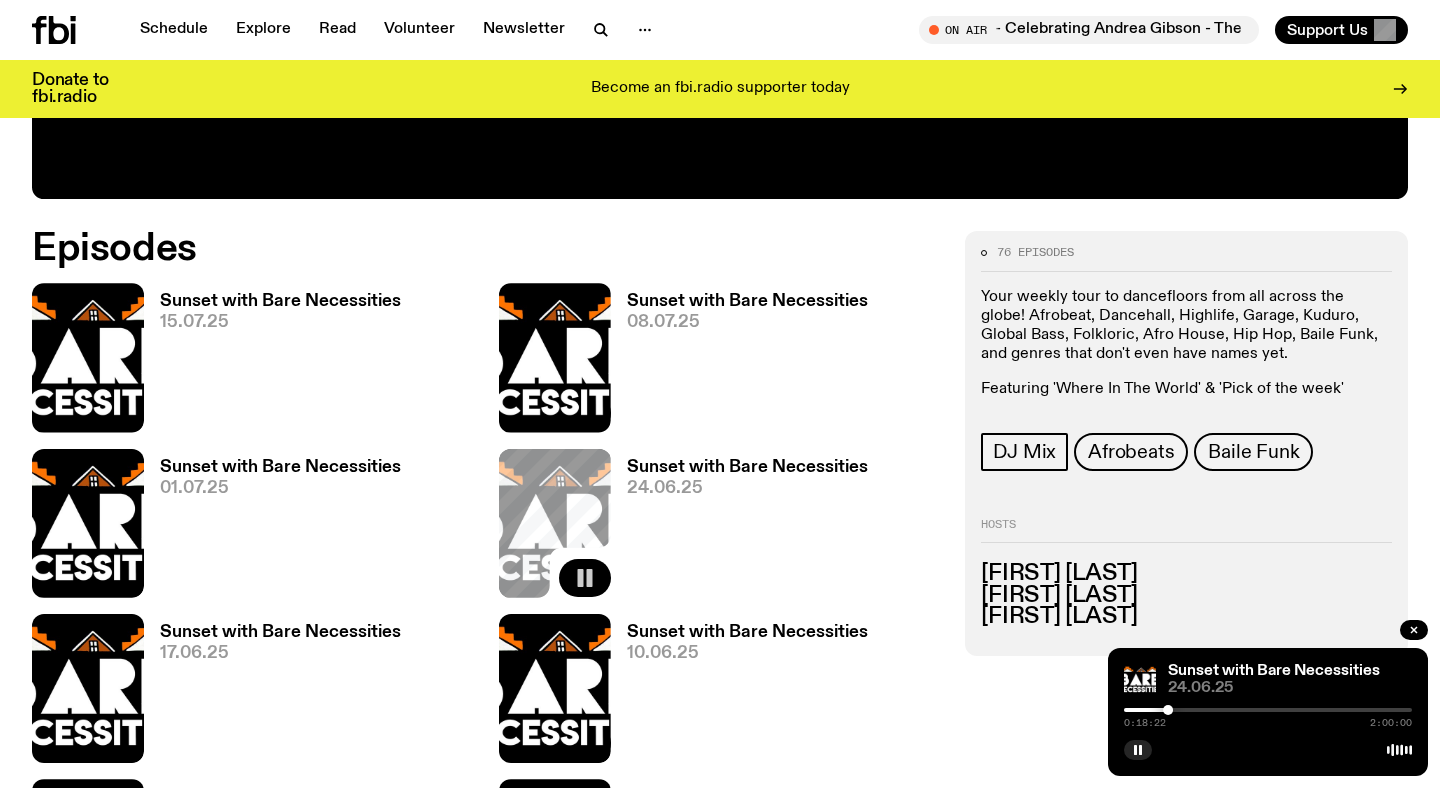 click at bounding box center (1268, 710) 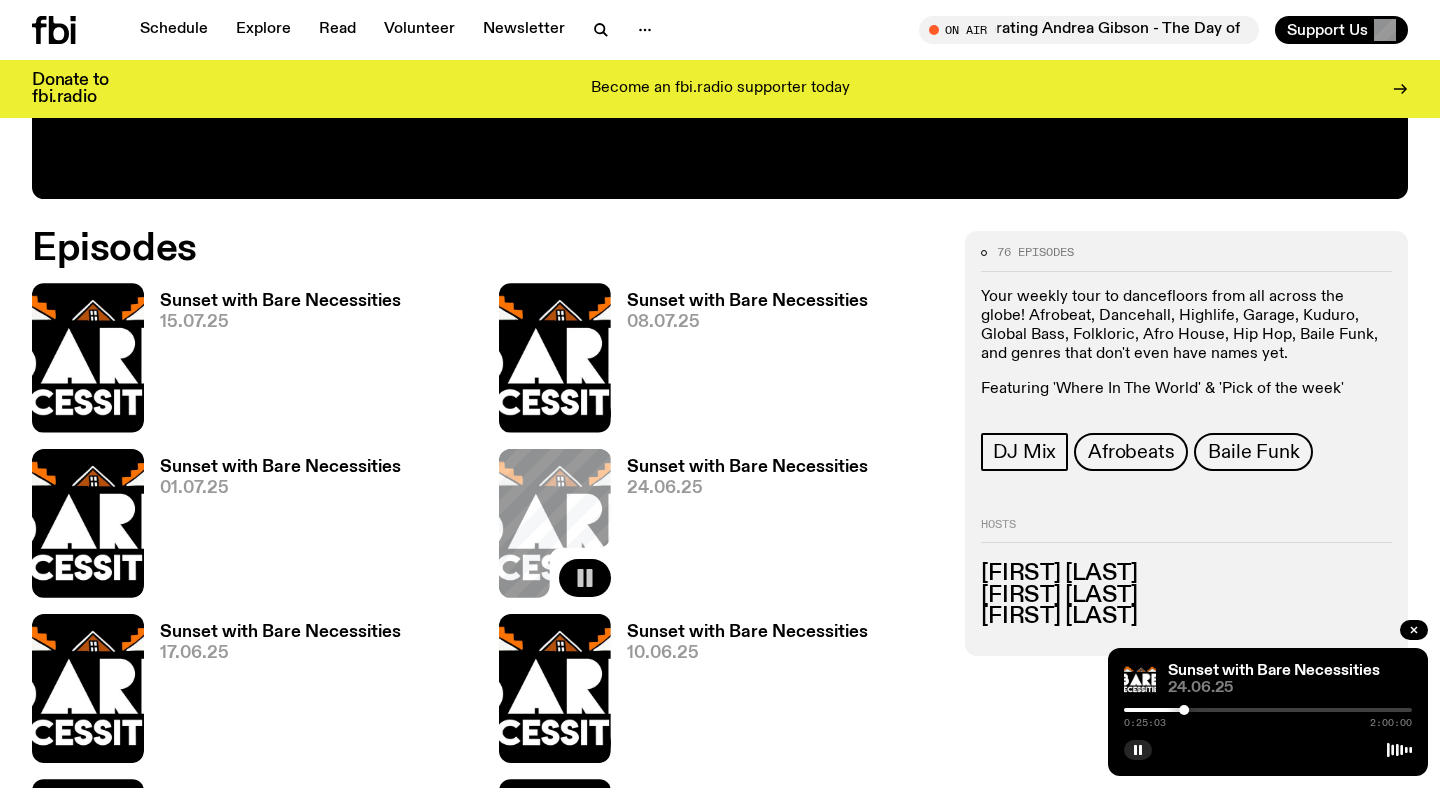click at bounding box center (1268, 710) 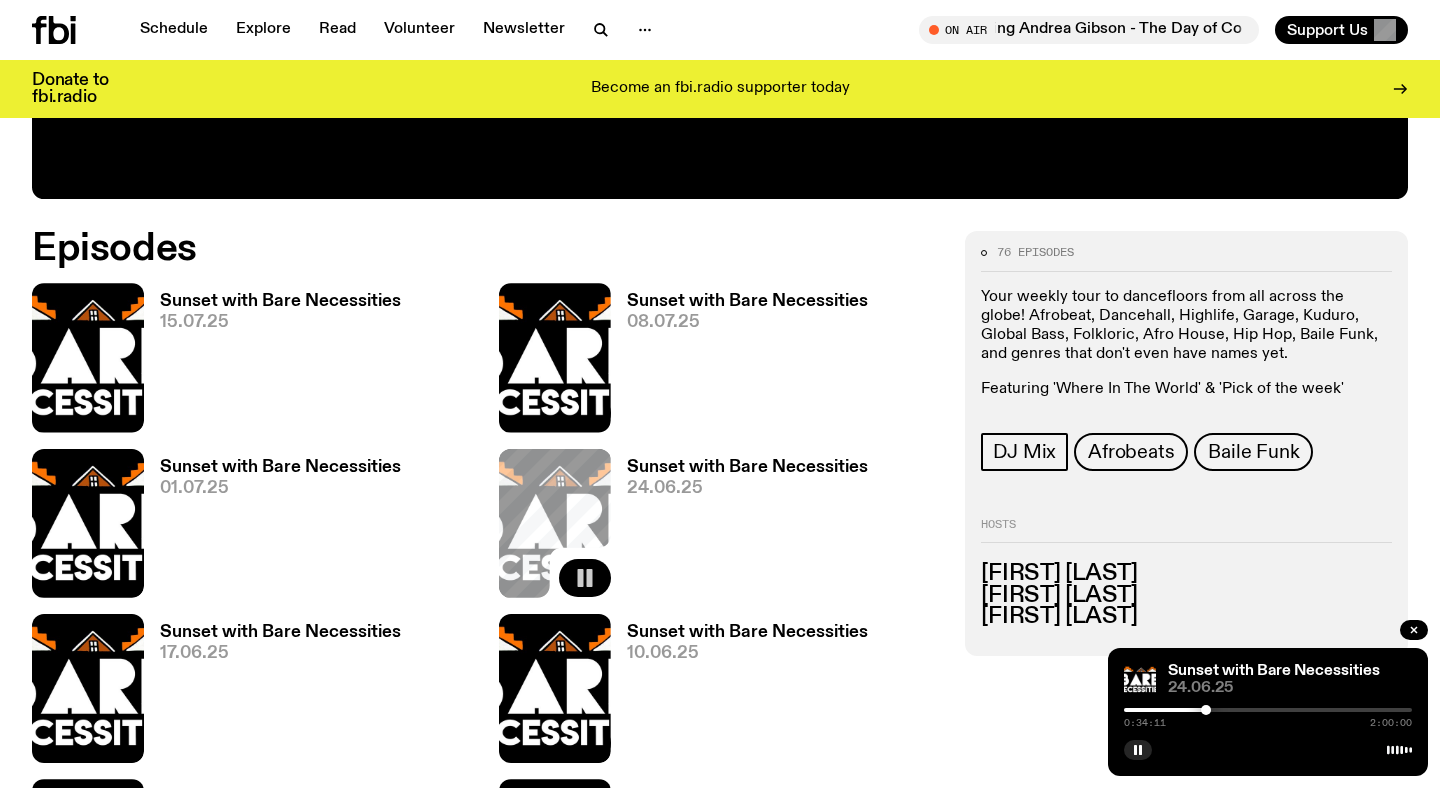 click at bounding box center (1268, 710) 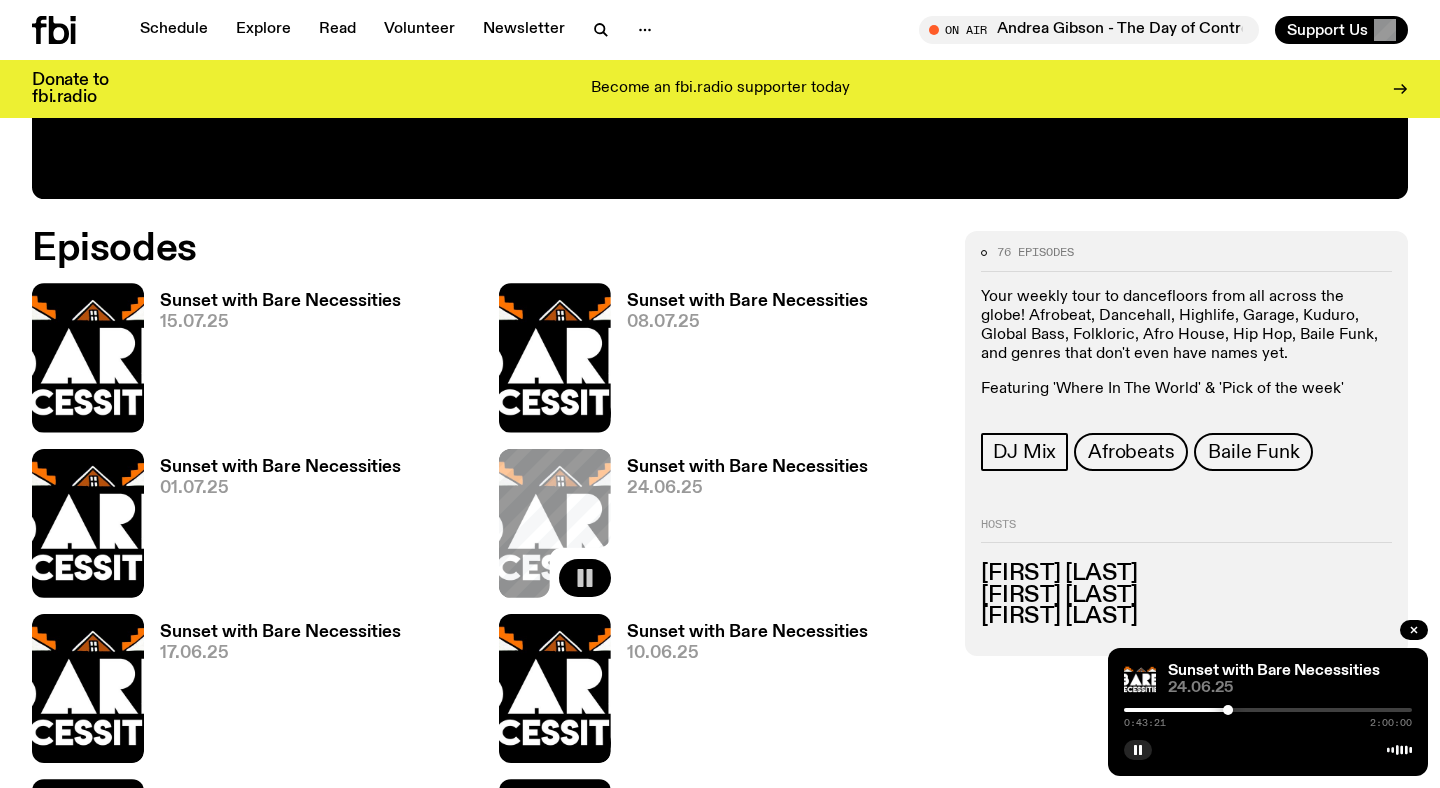 click at bounding box center [1268, 710] 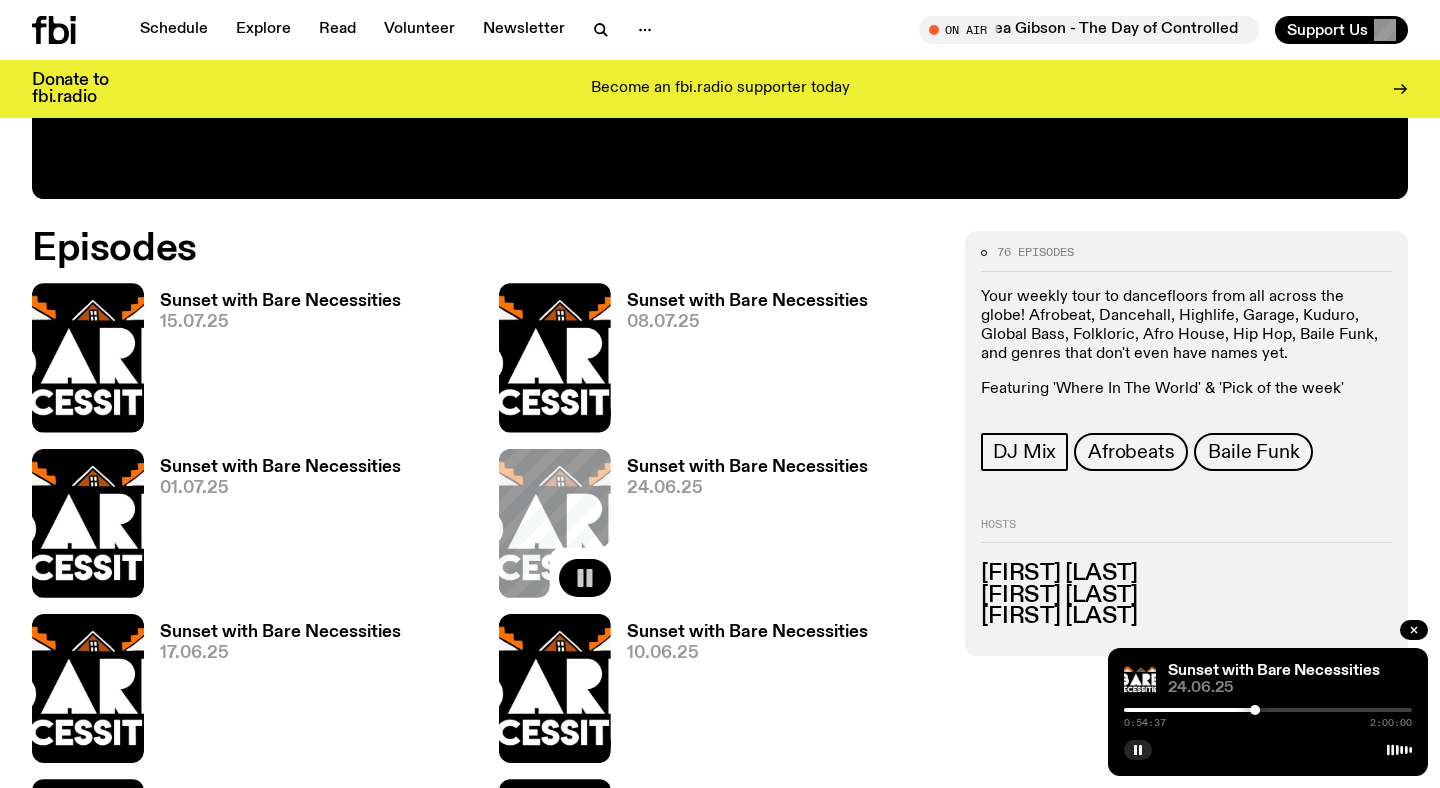 click at bounding box center [1268, 710] 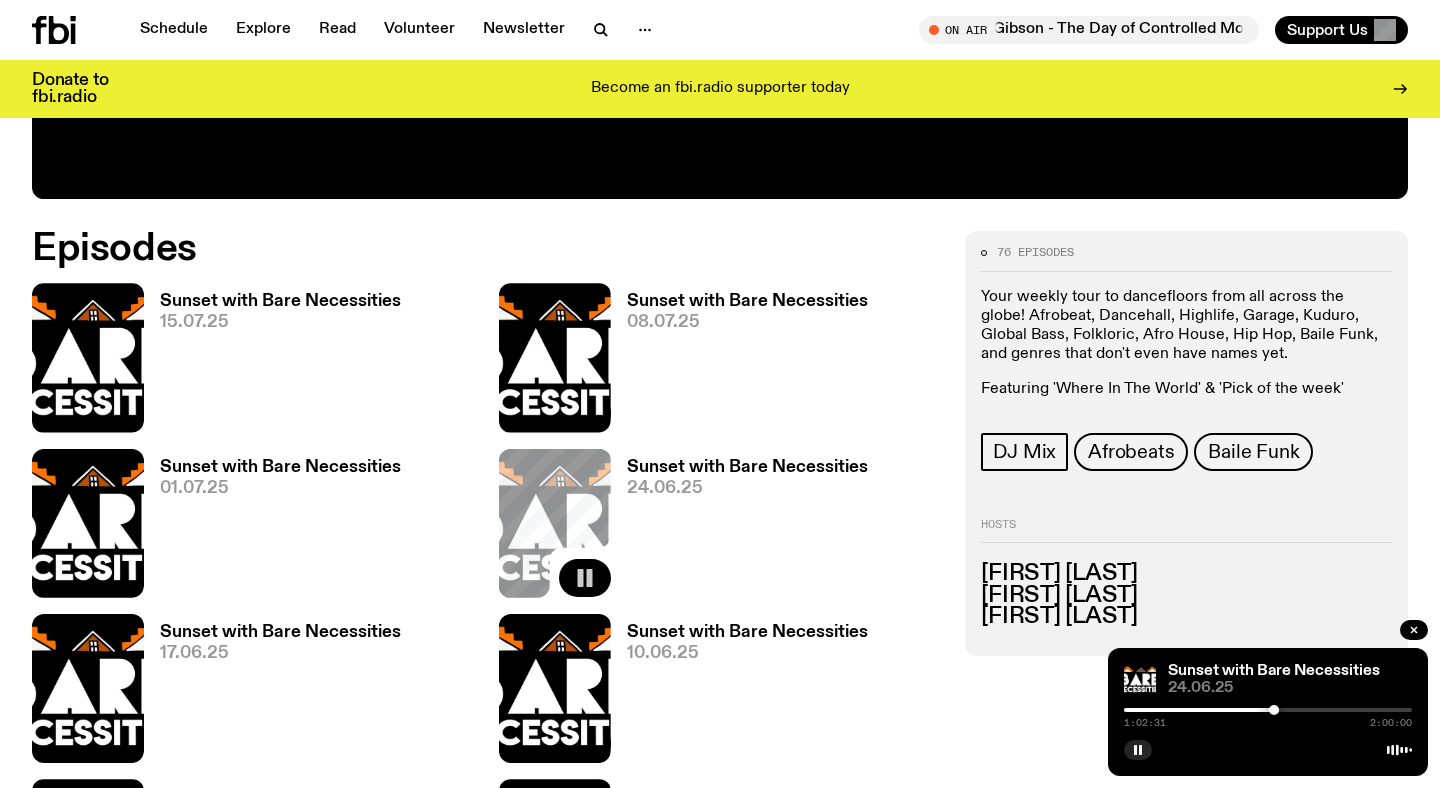 click at bounding box center (1268, 710) 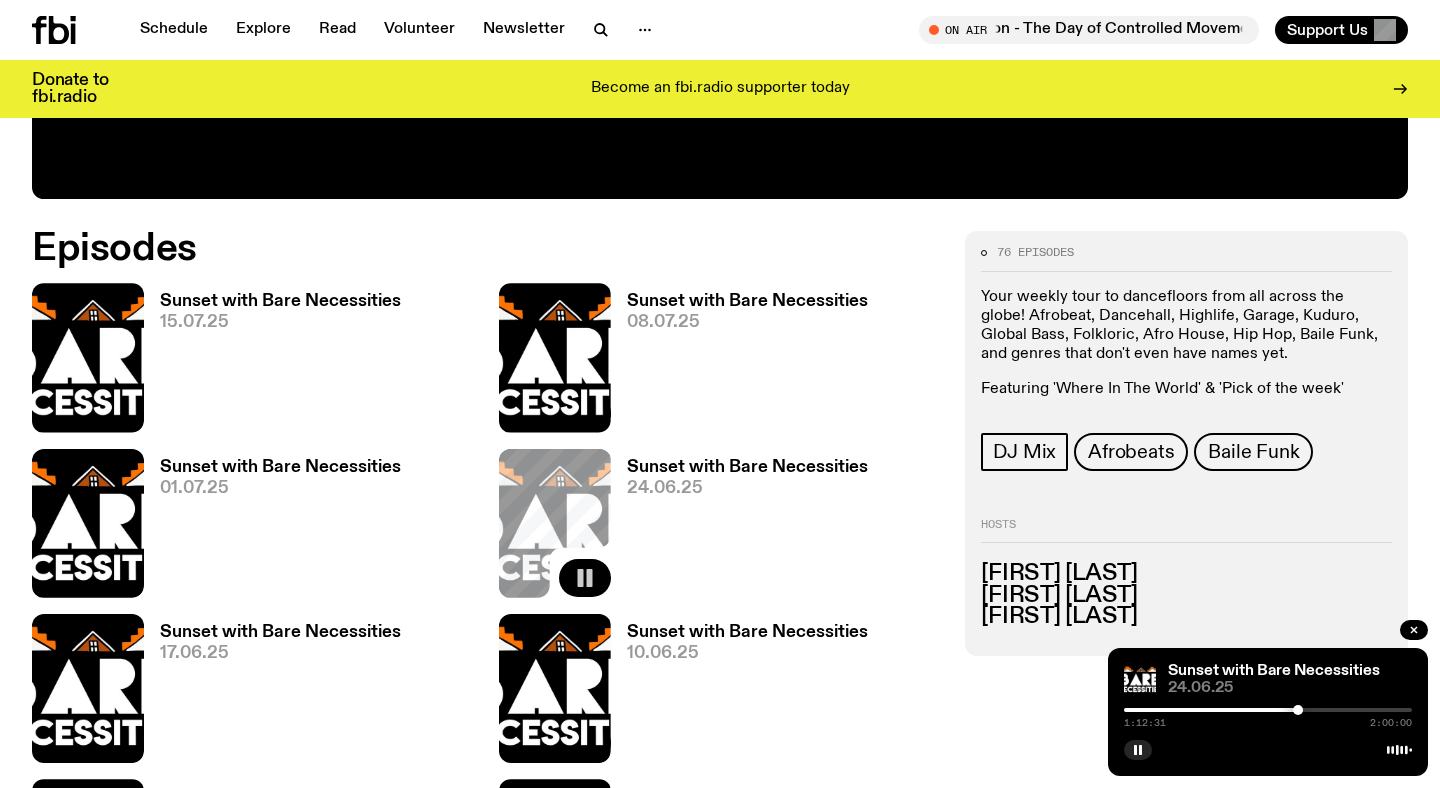 click at bounding box center [1268, 710] 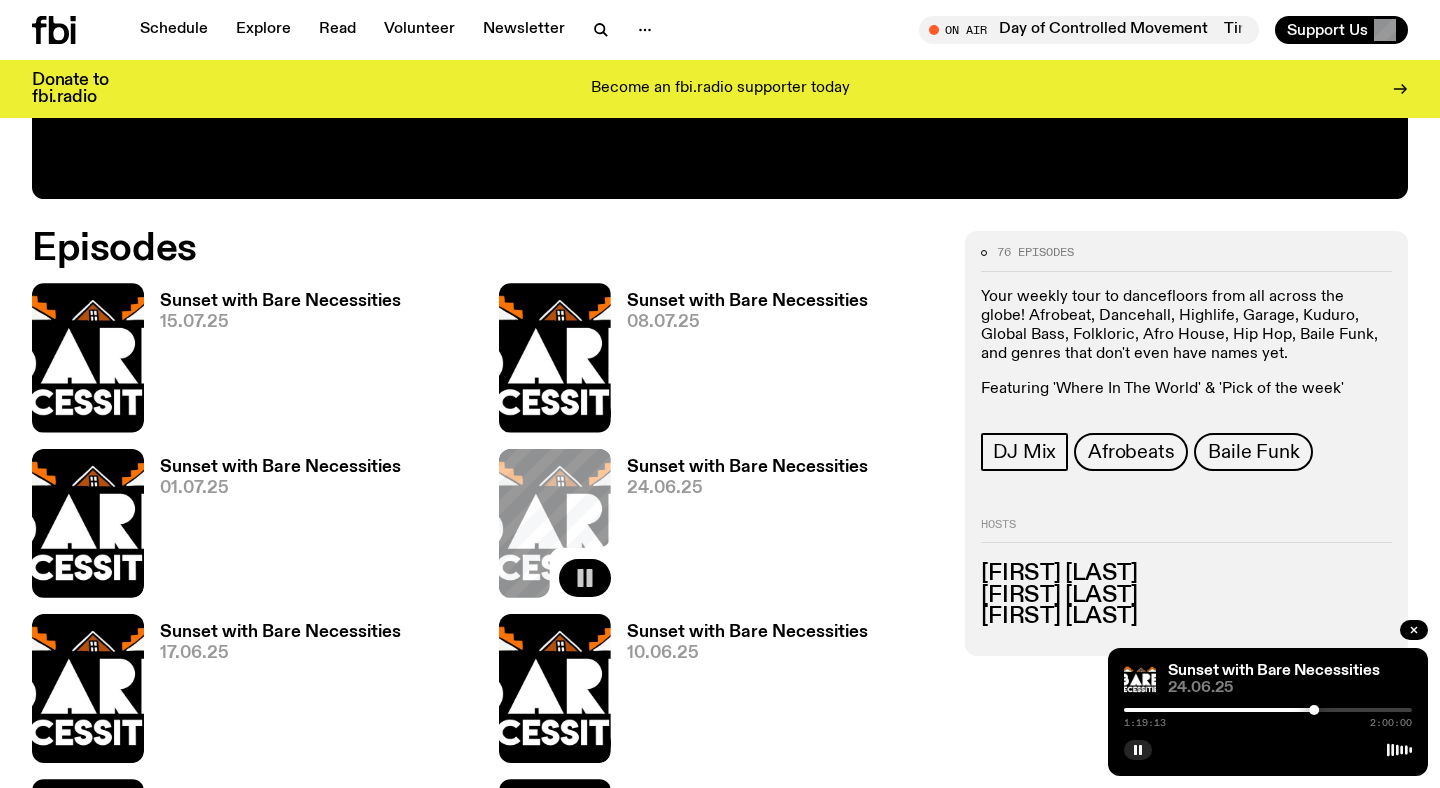click at bounding box center [1268, 710] 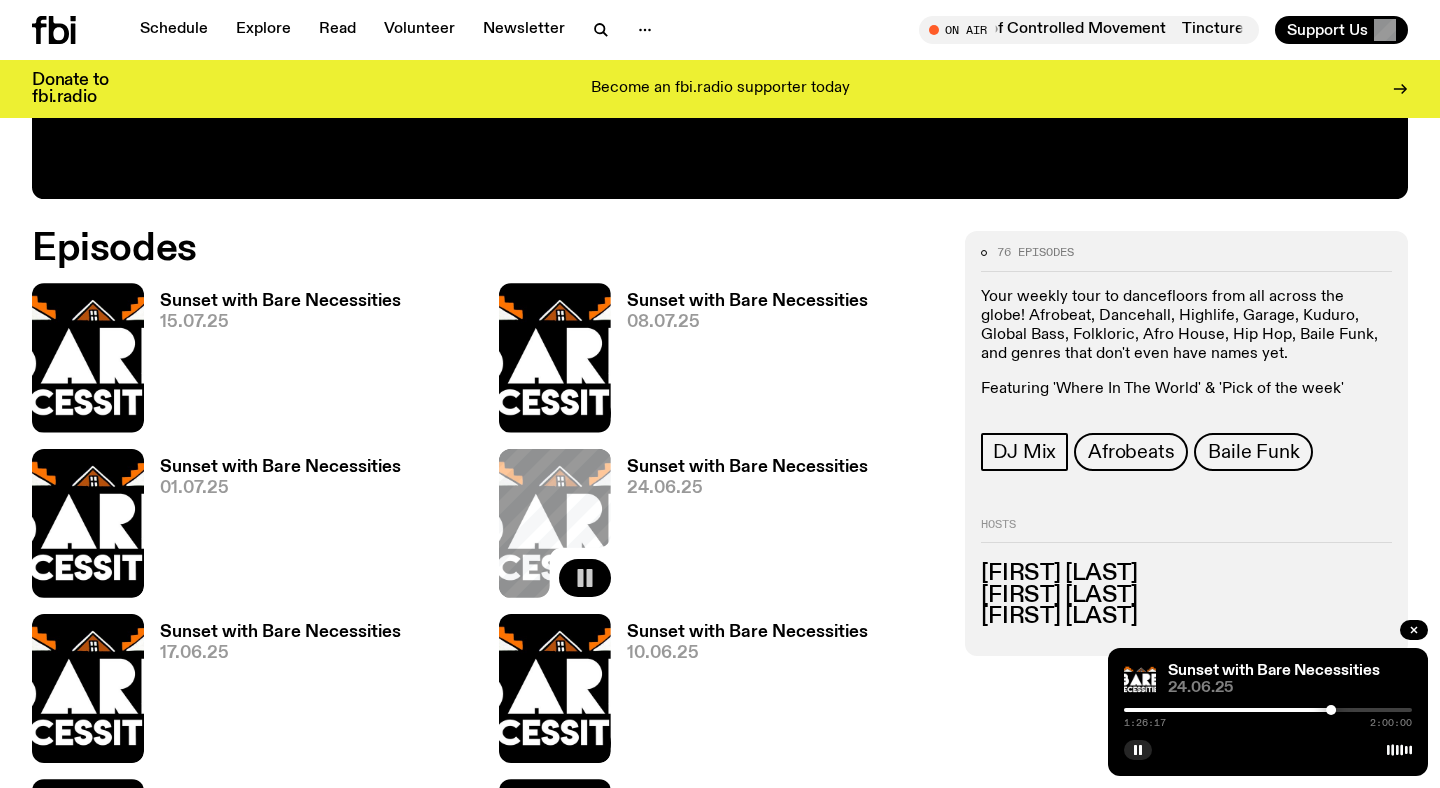 click at bounding box center (1268, 710) 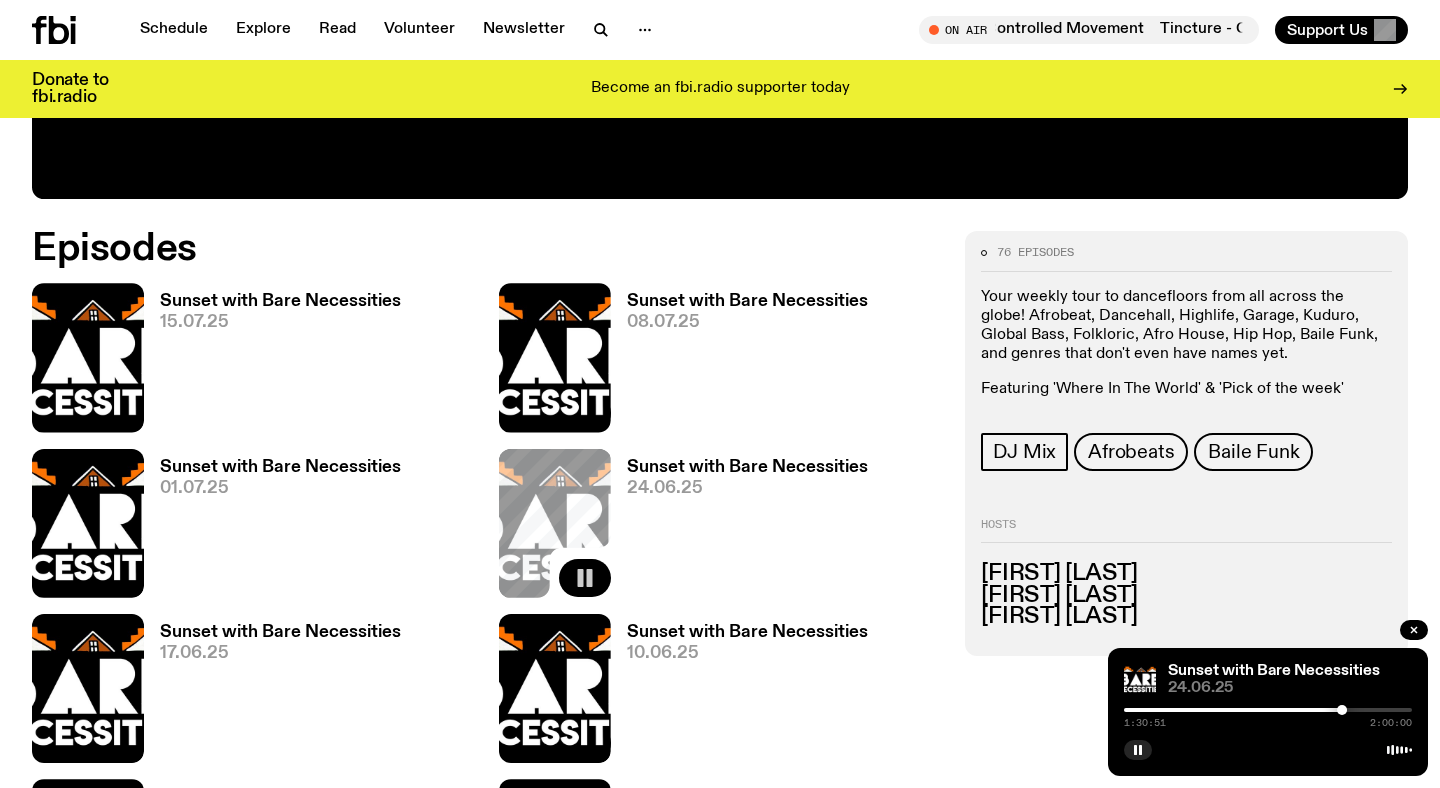click on "1:30:51 2:00:00" at bounding box center [1268, 716] 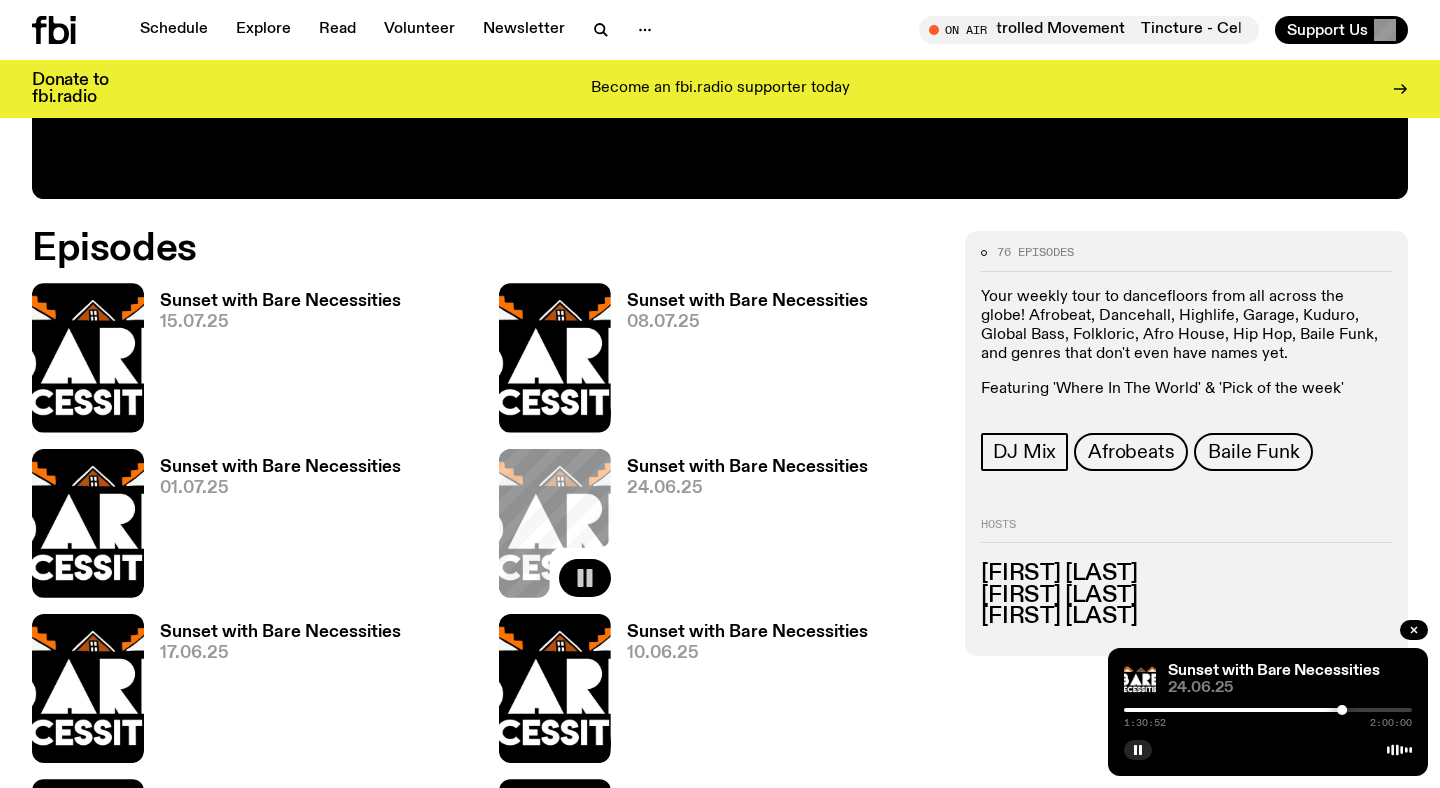 click at bounding box center [1268, 710] 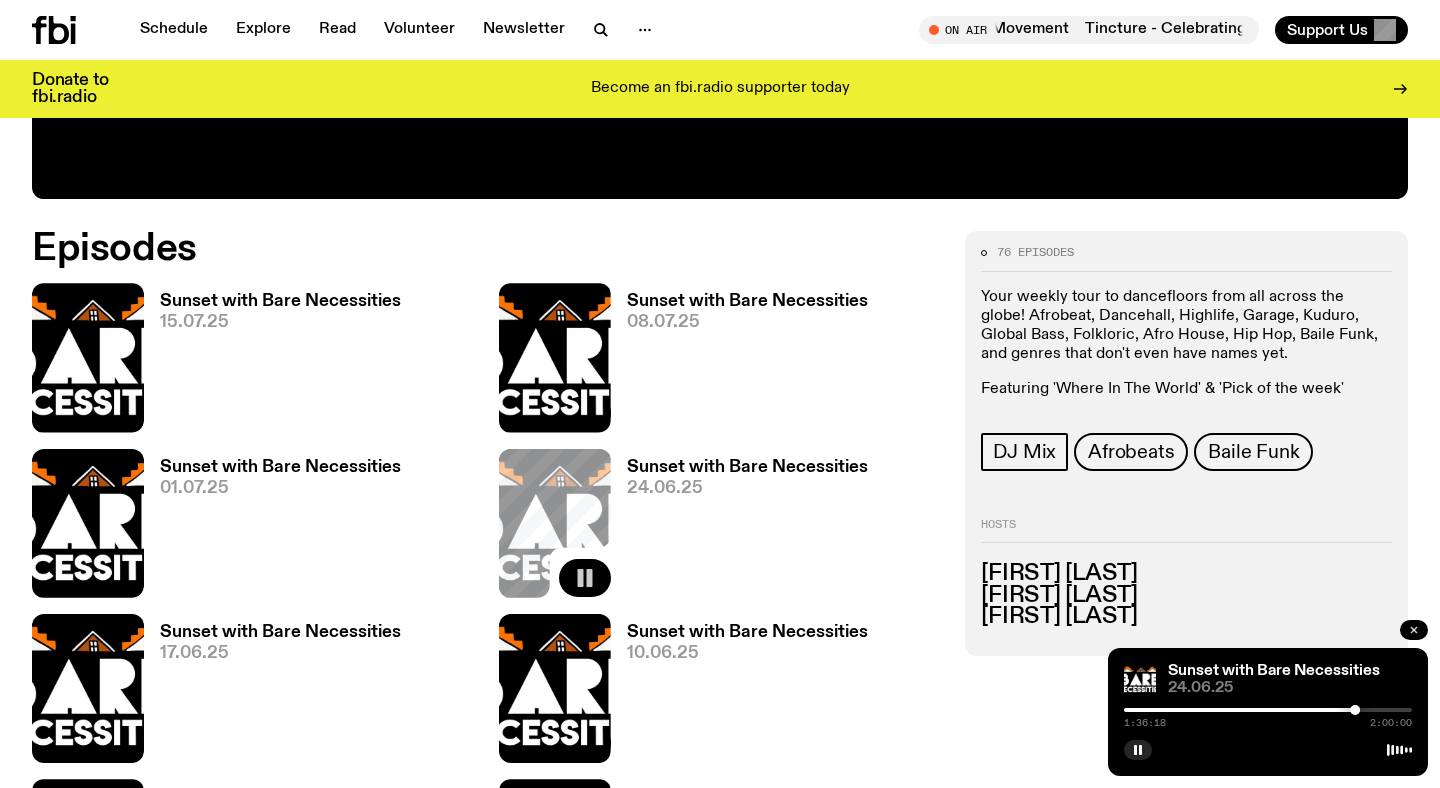 click 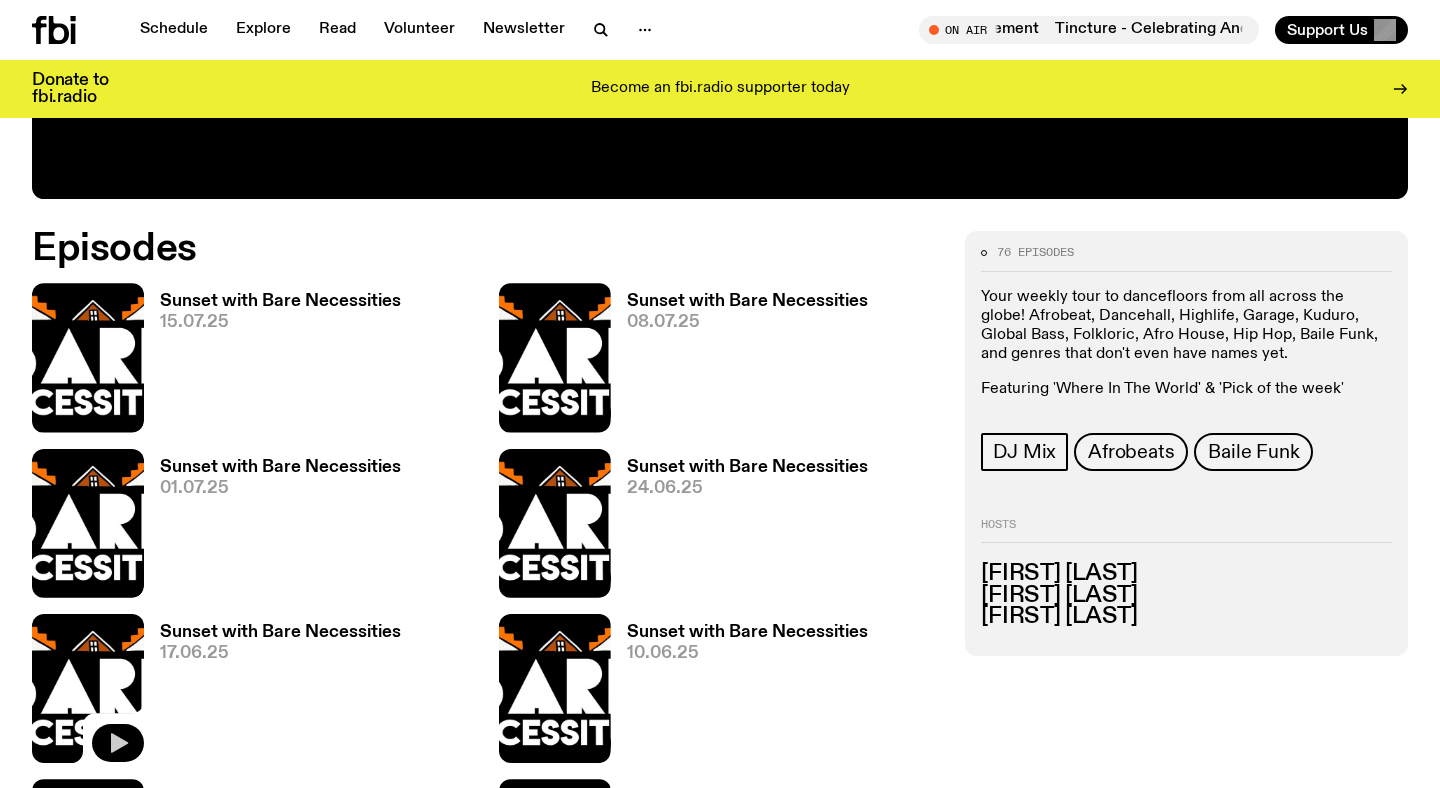 click 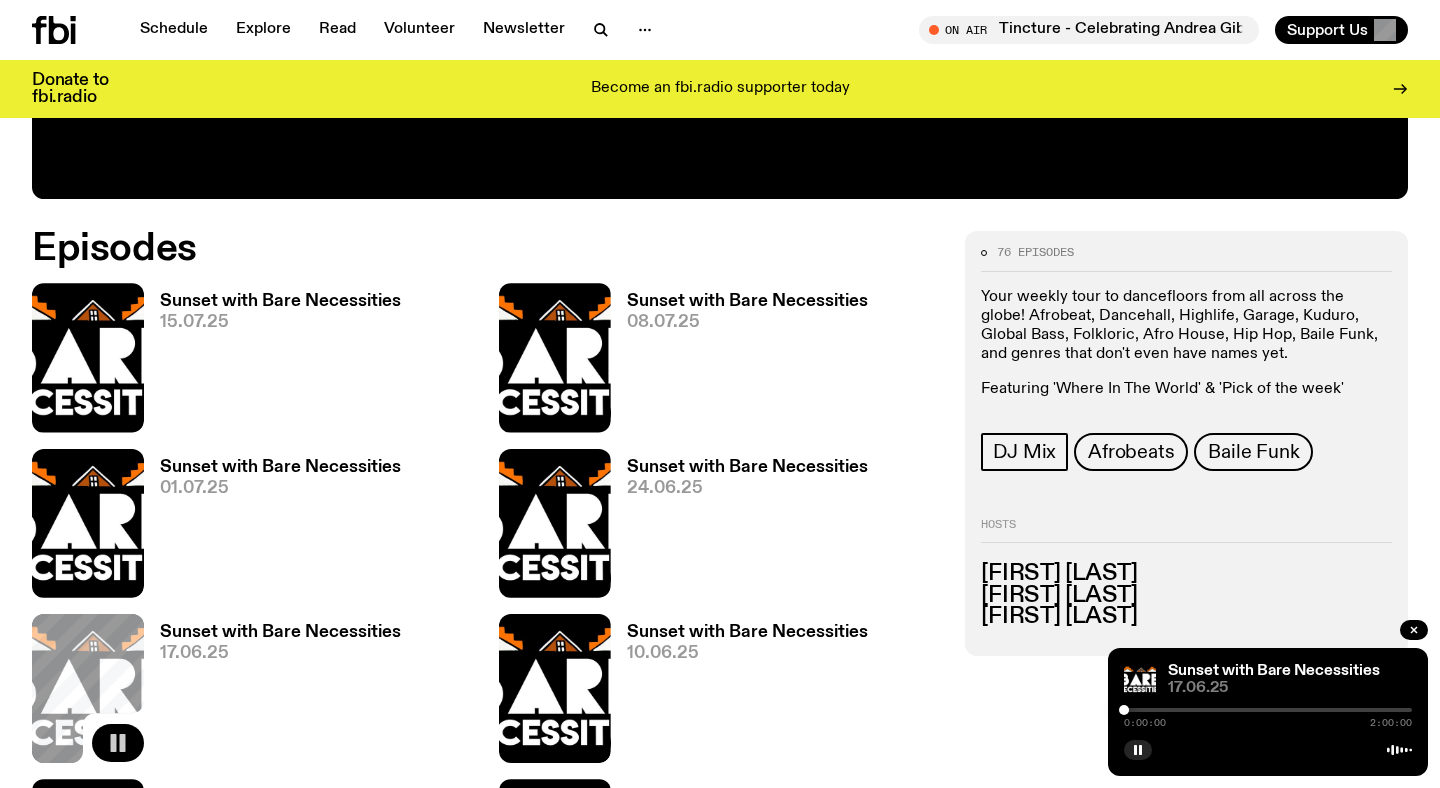 click at bounding box center (1268, 710) 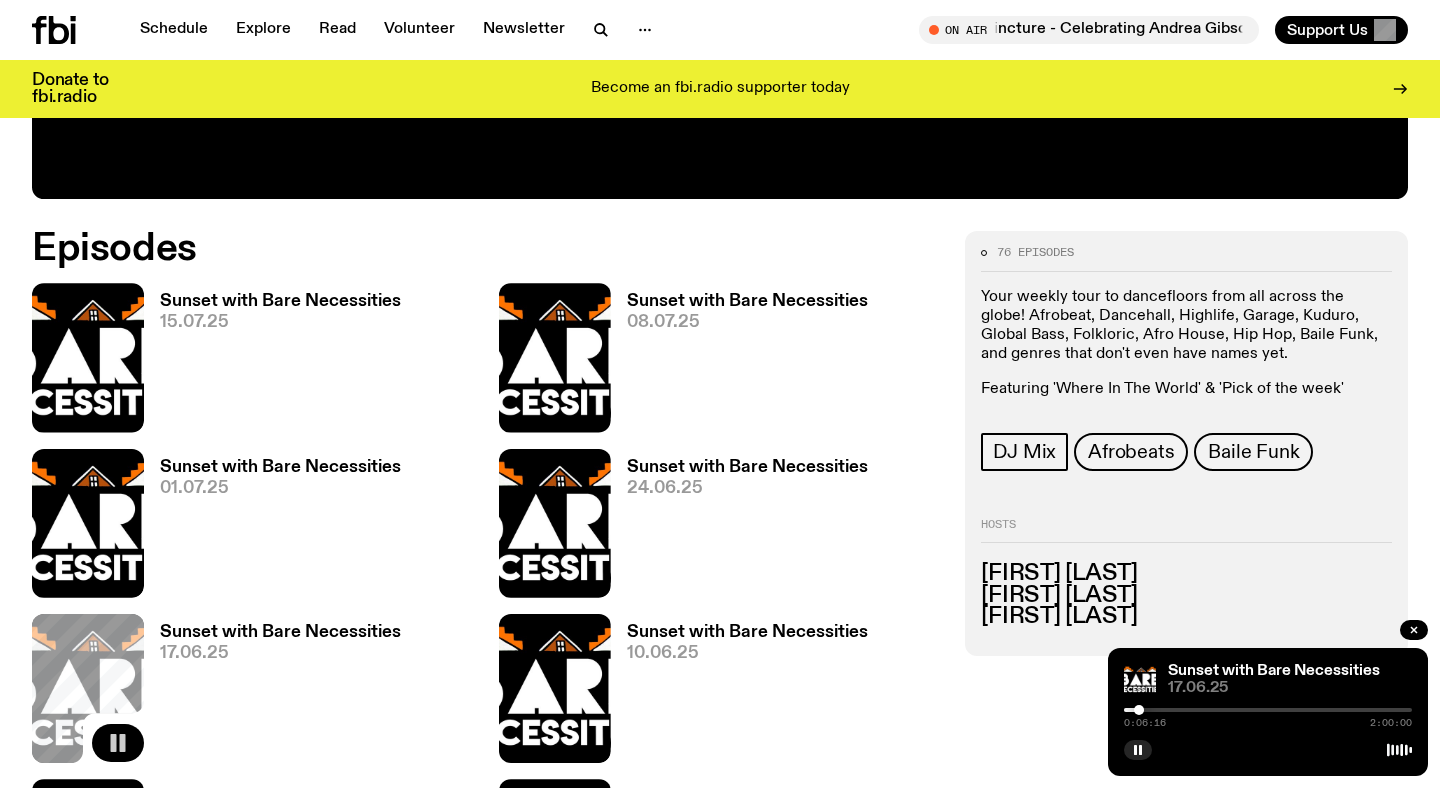 click at bounding box center (1268, 710) 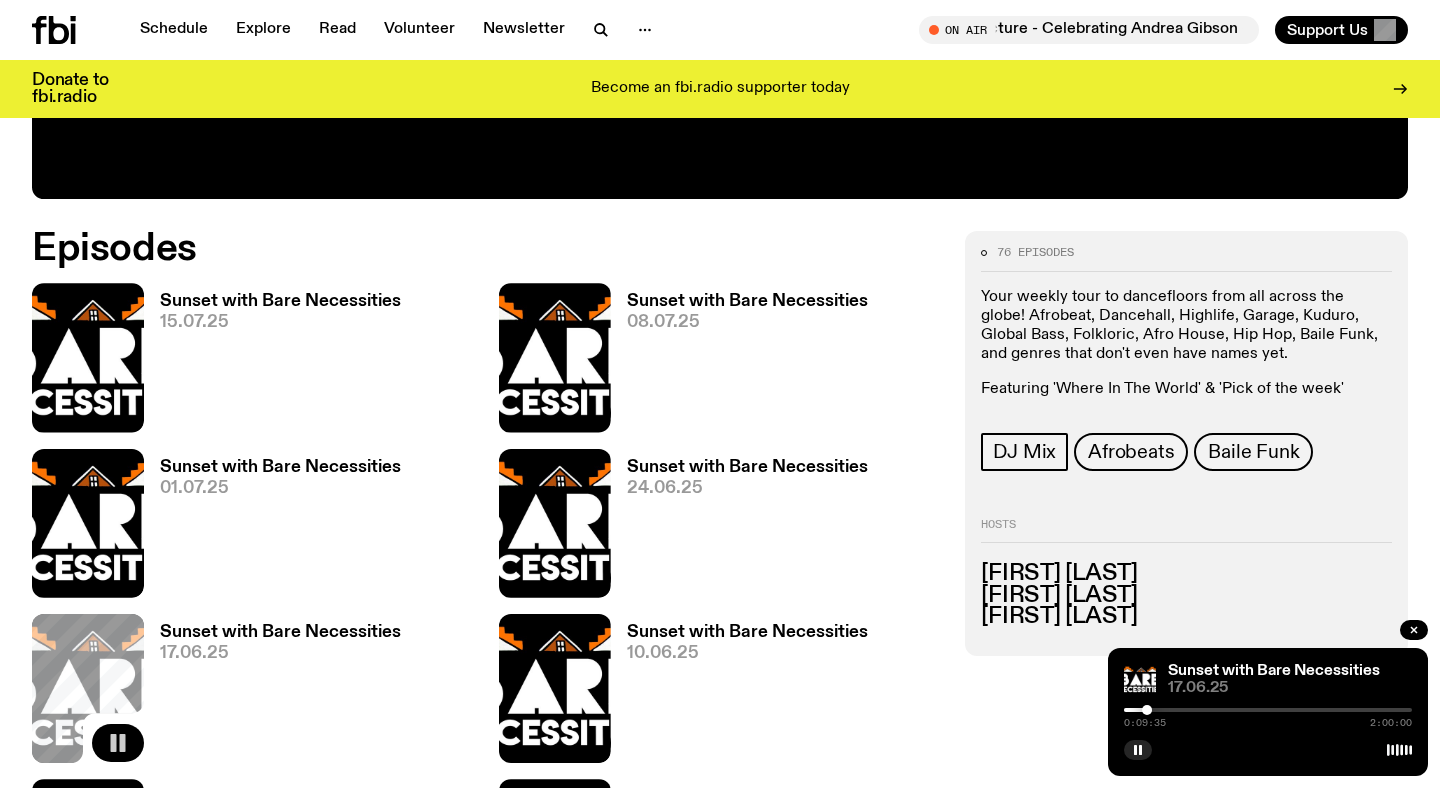 click at bounding box center [1268, 710] 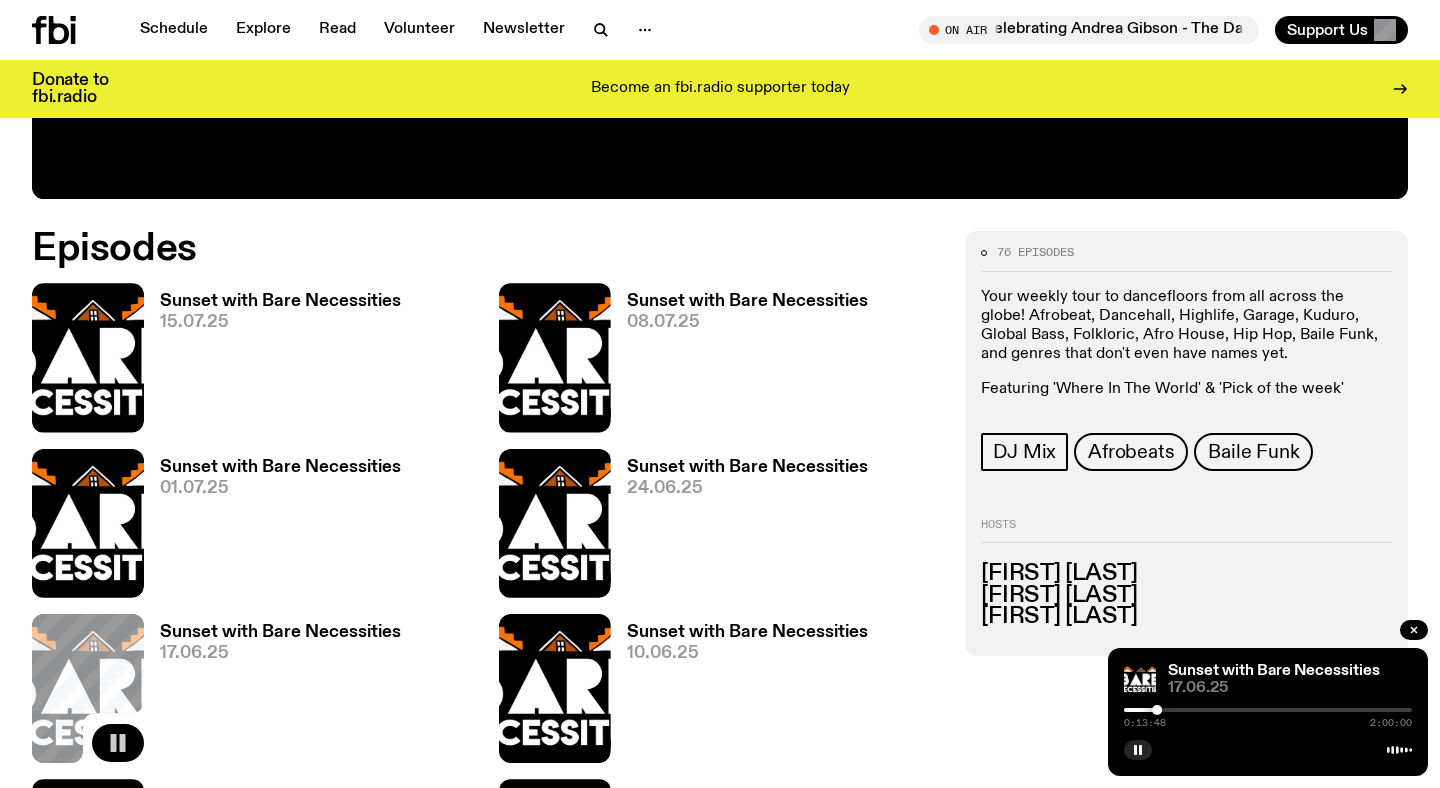 click at bounding box center [1268, 710] 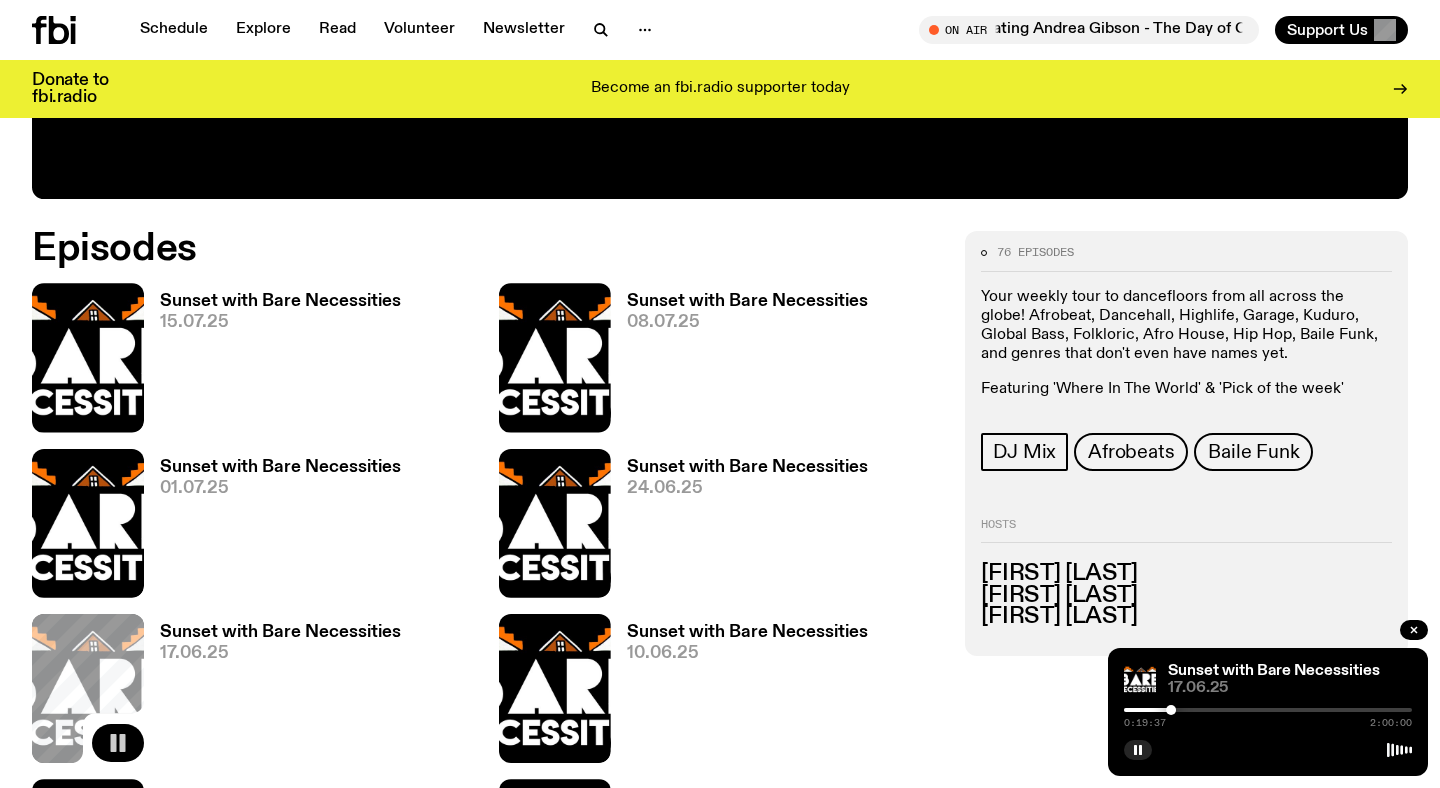 click at bounding box center (1268, 710) 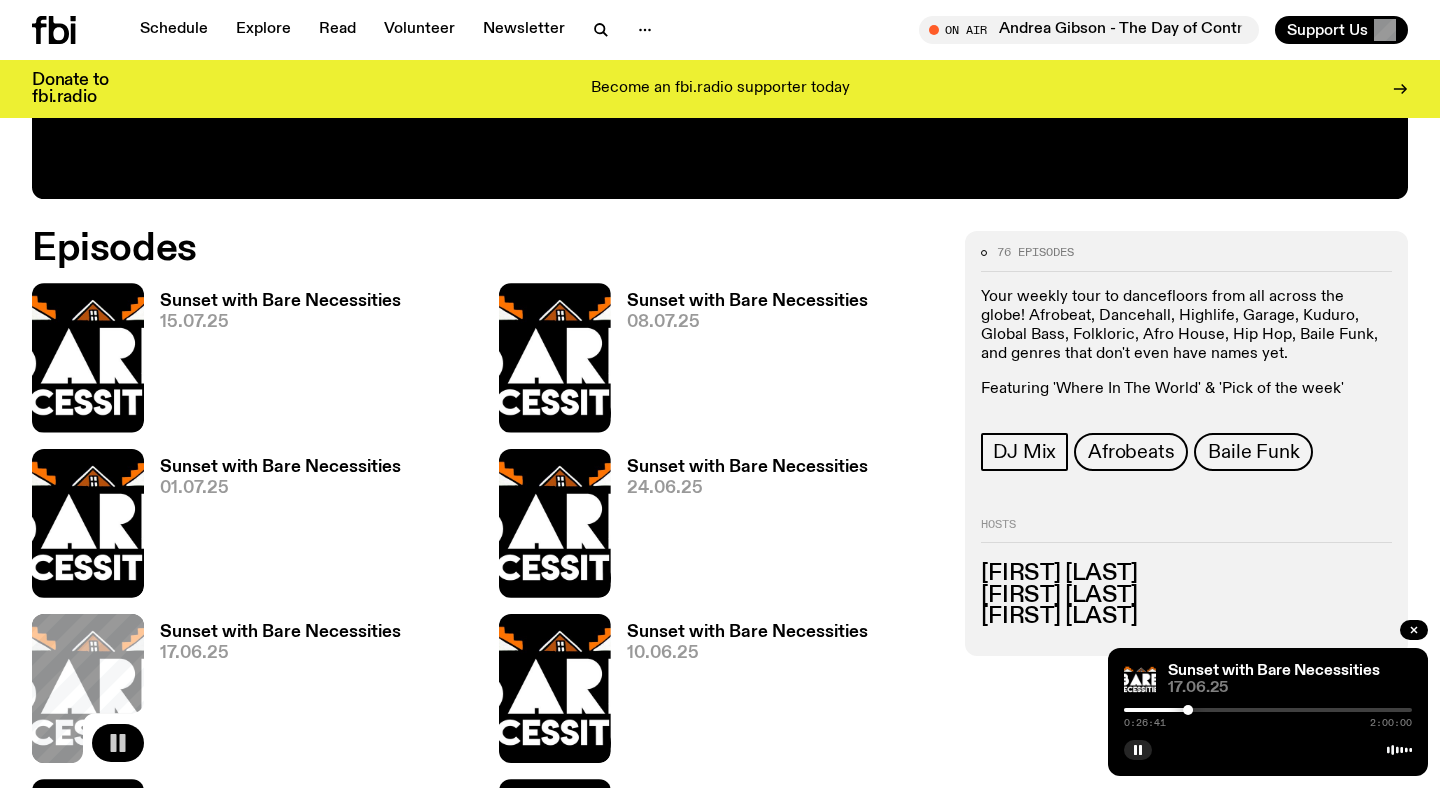 click at bounding box center [1268, 710] 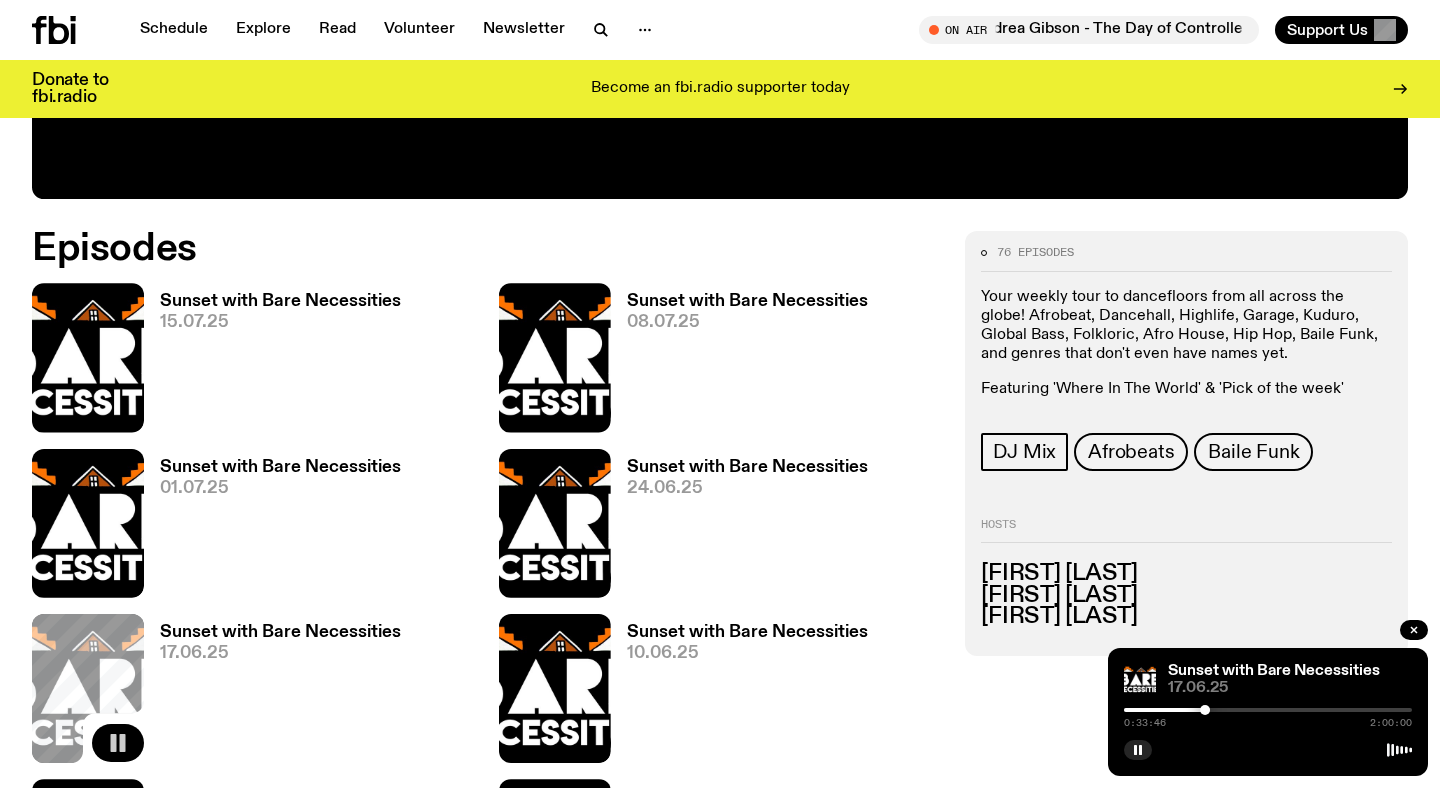 click at bounding box center (1268, 710) 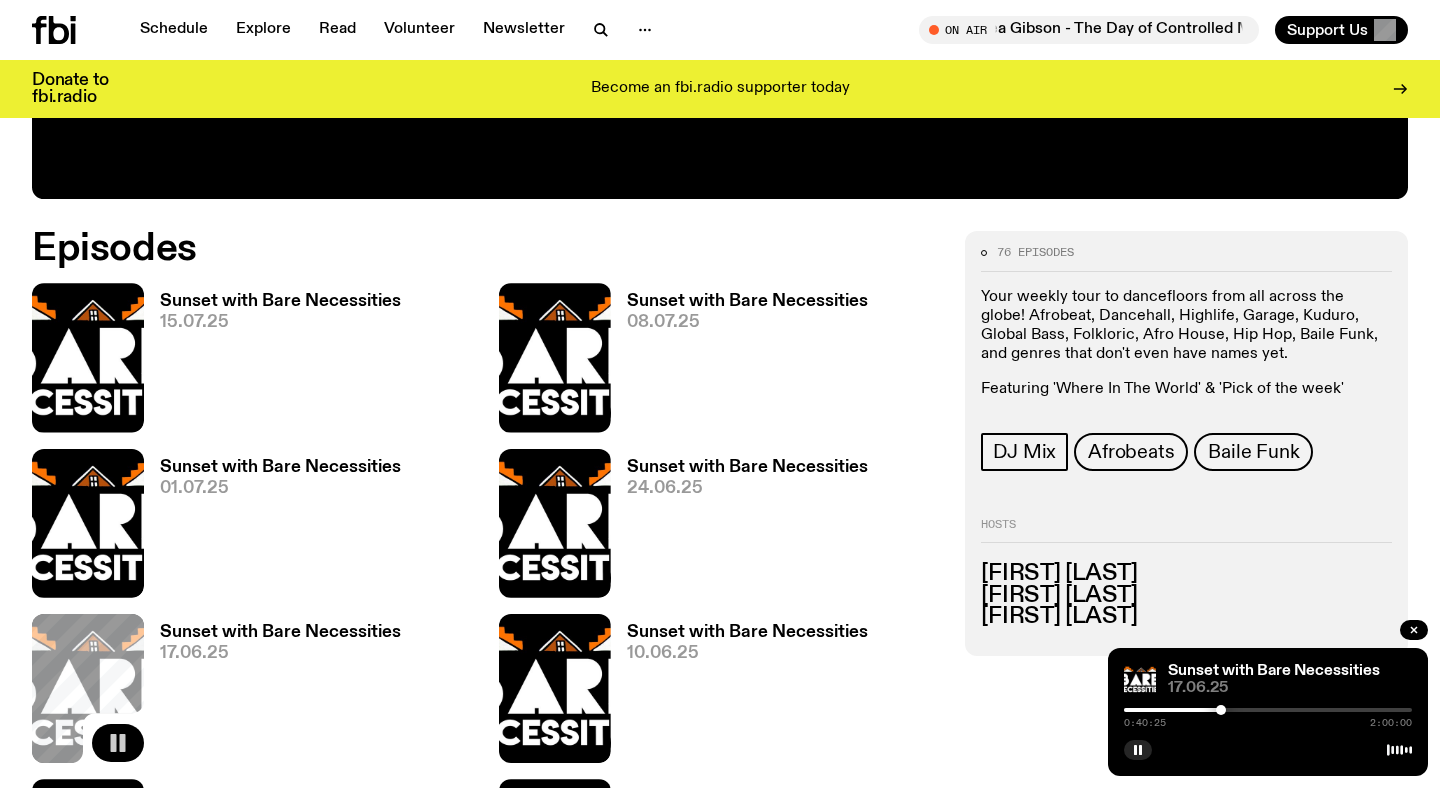 click at bounding box center (1268, 710) 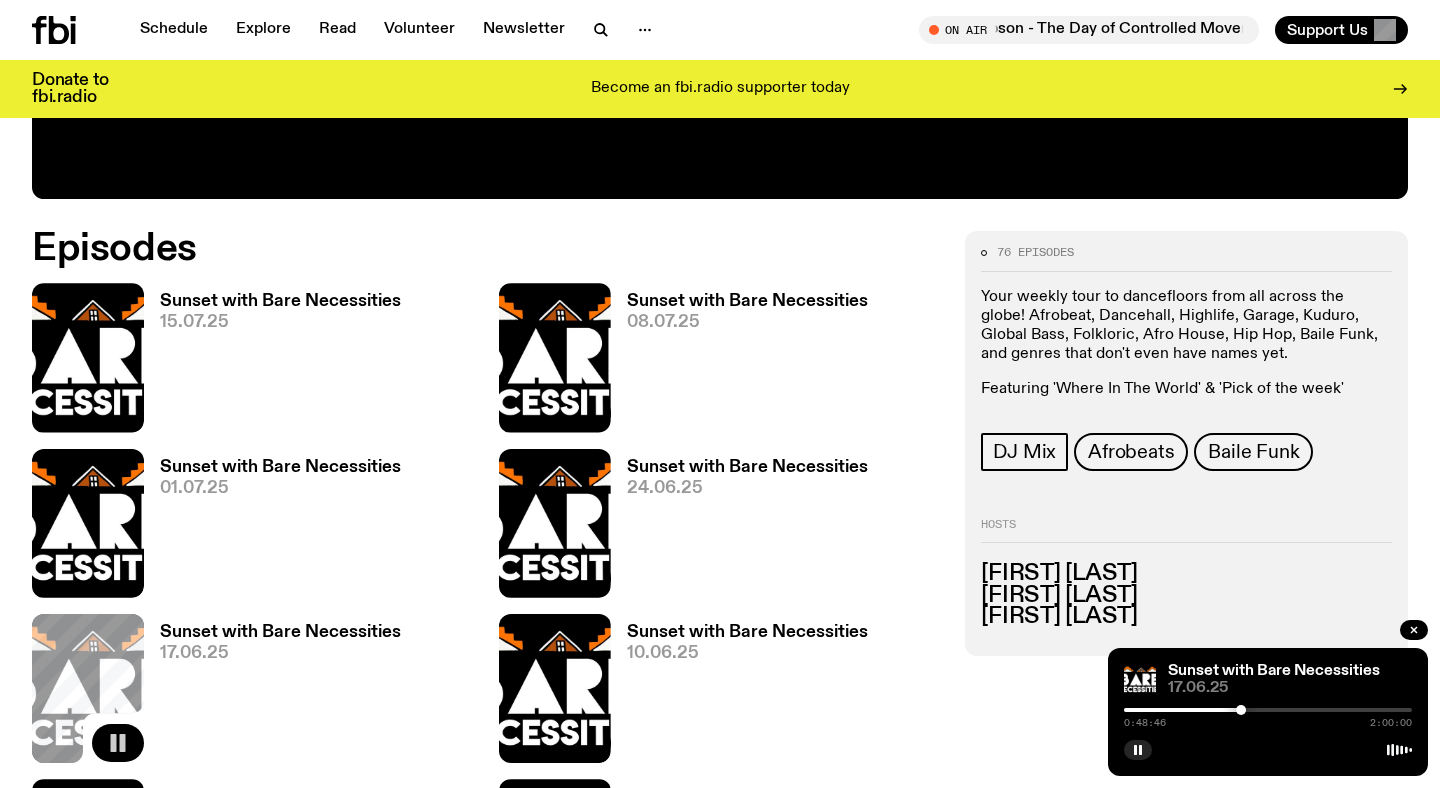 click at bounding box center (1268, 710) 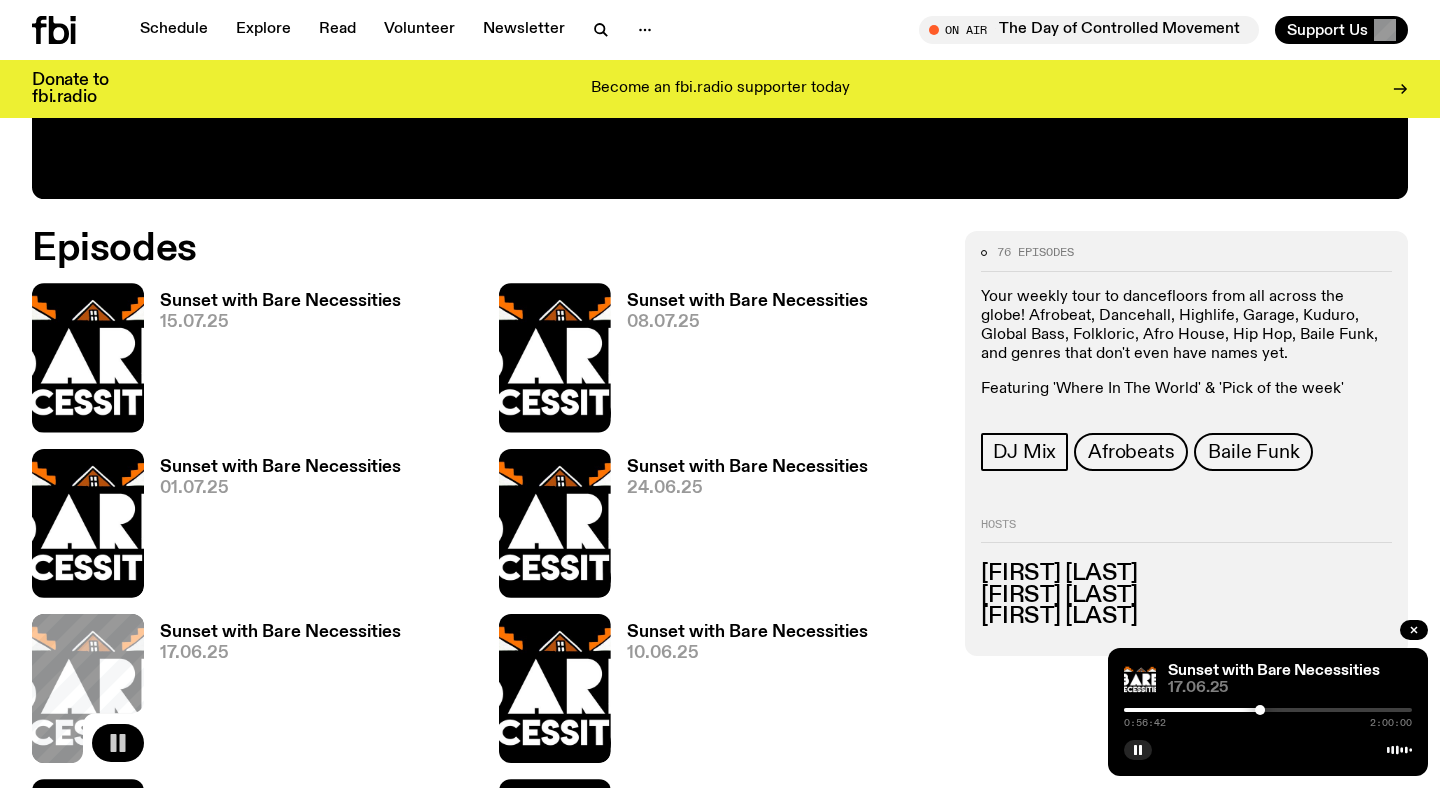 click at bounding box center (1268, 710) 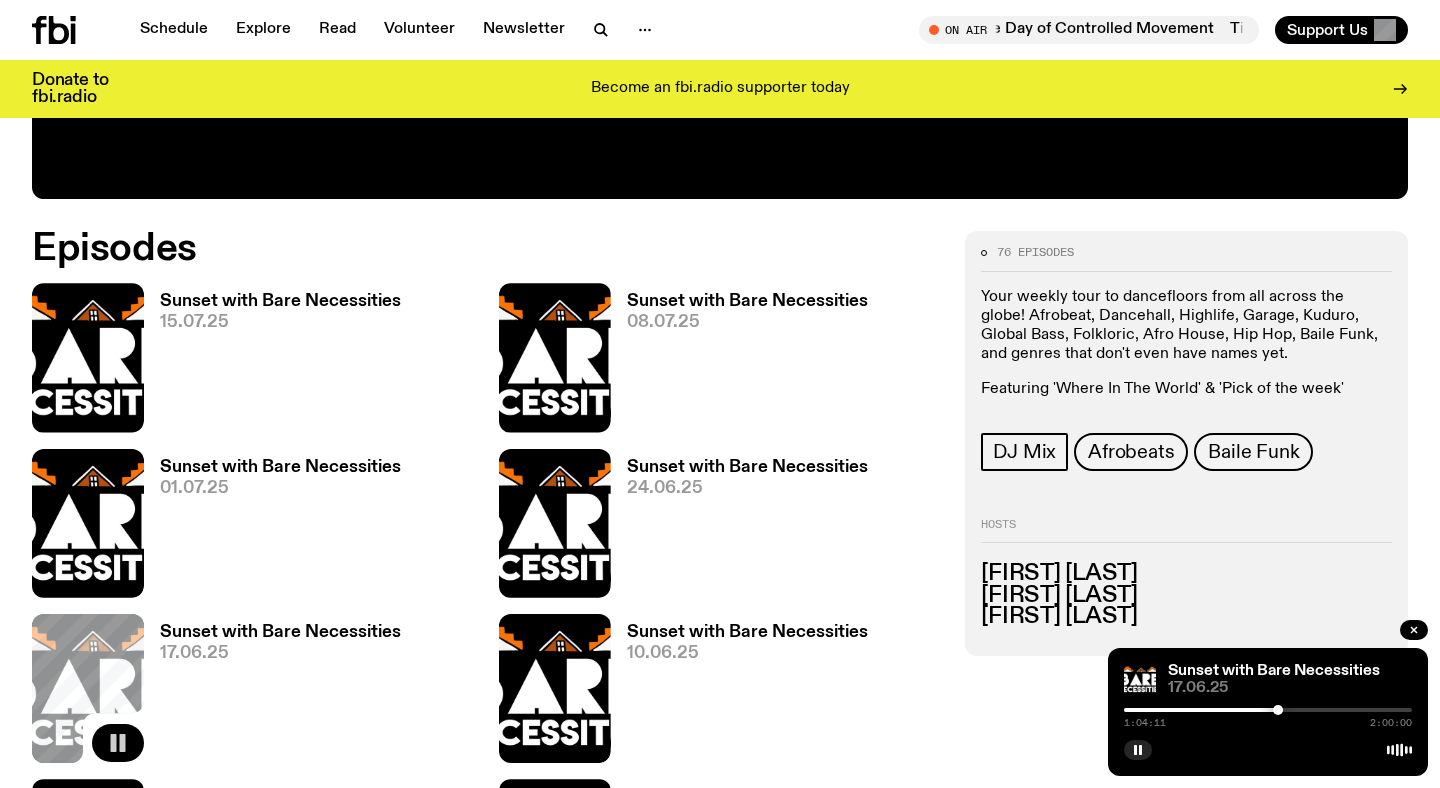 click at bounding box center (1268, 710) 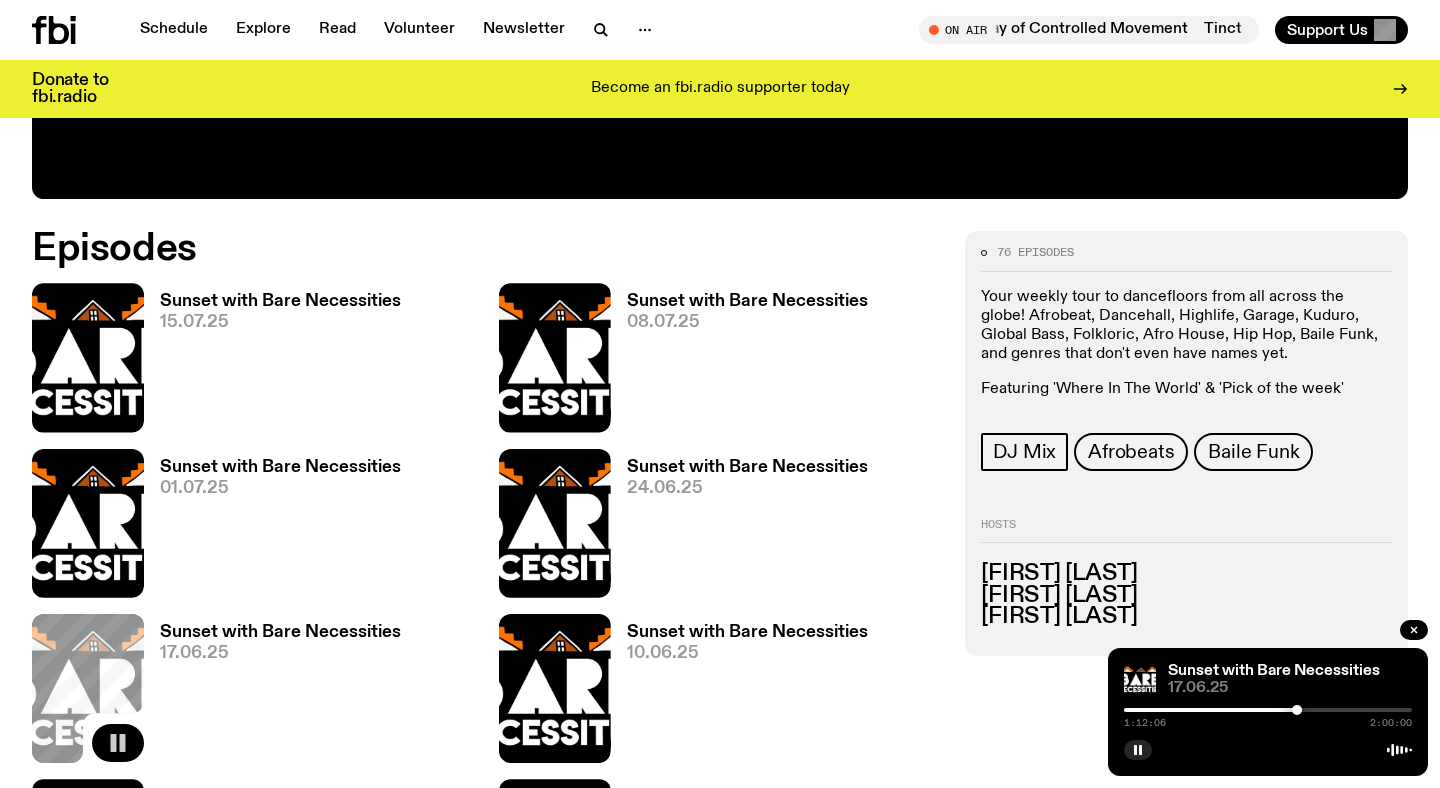 click at bounding box center (1268, 710) 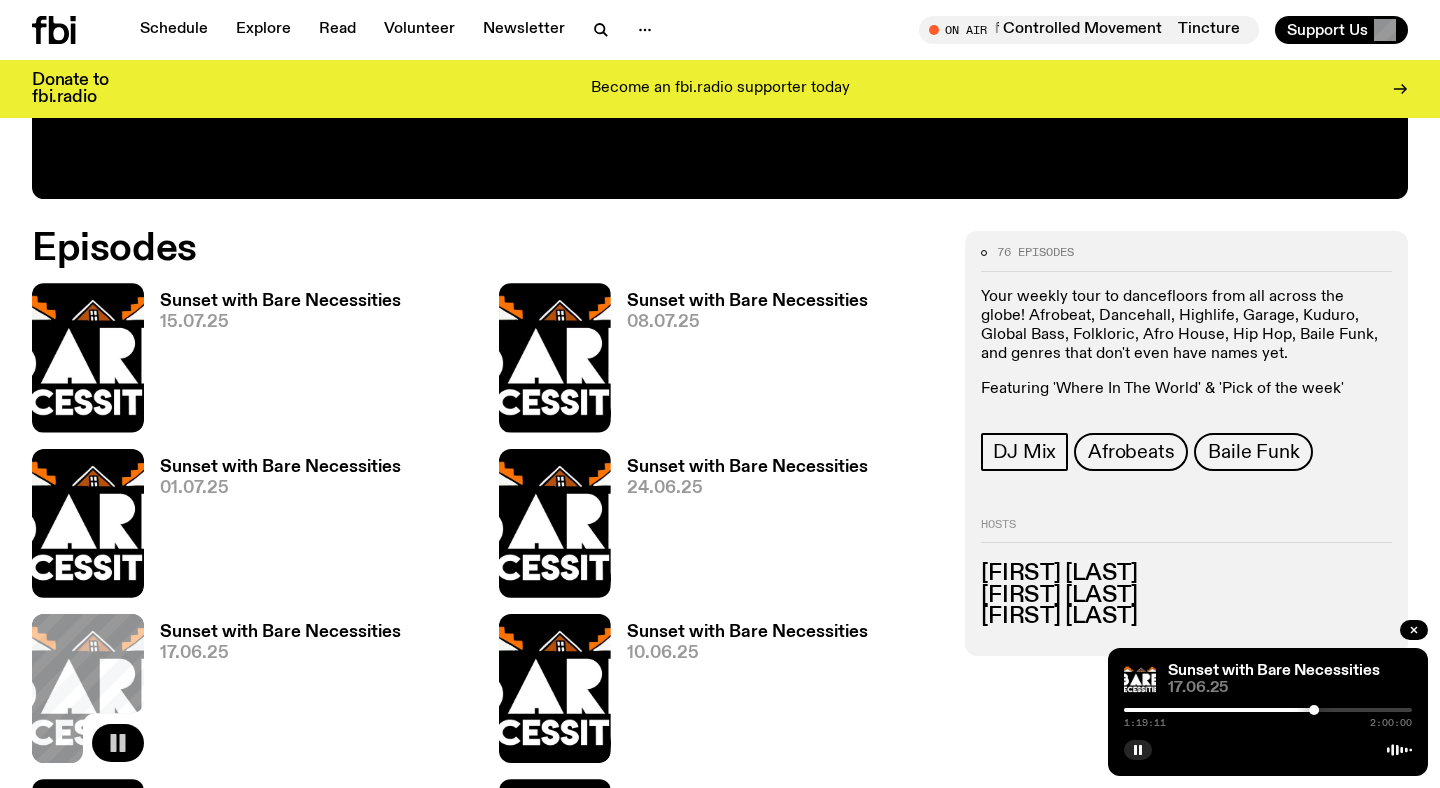 click at bounding box center (1268, 710) 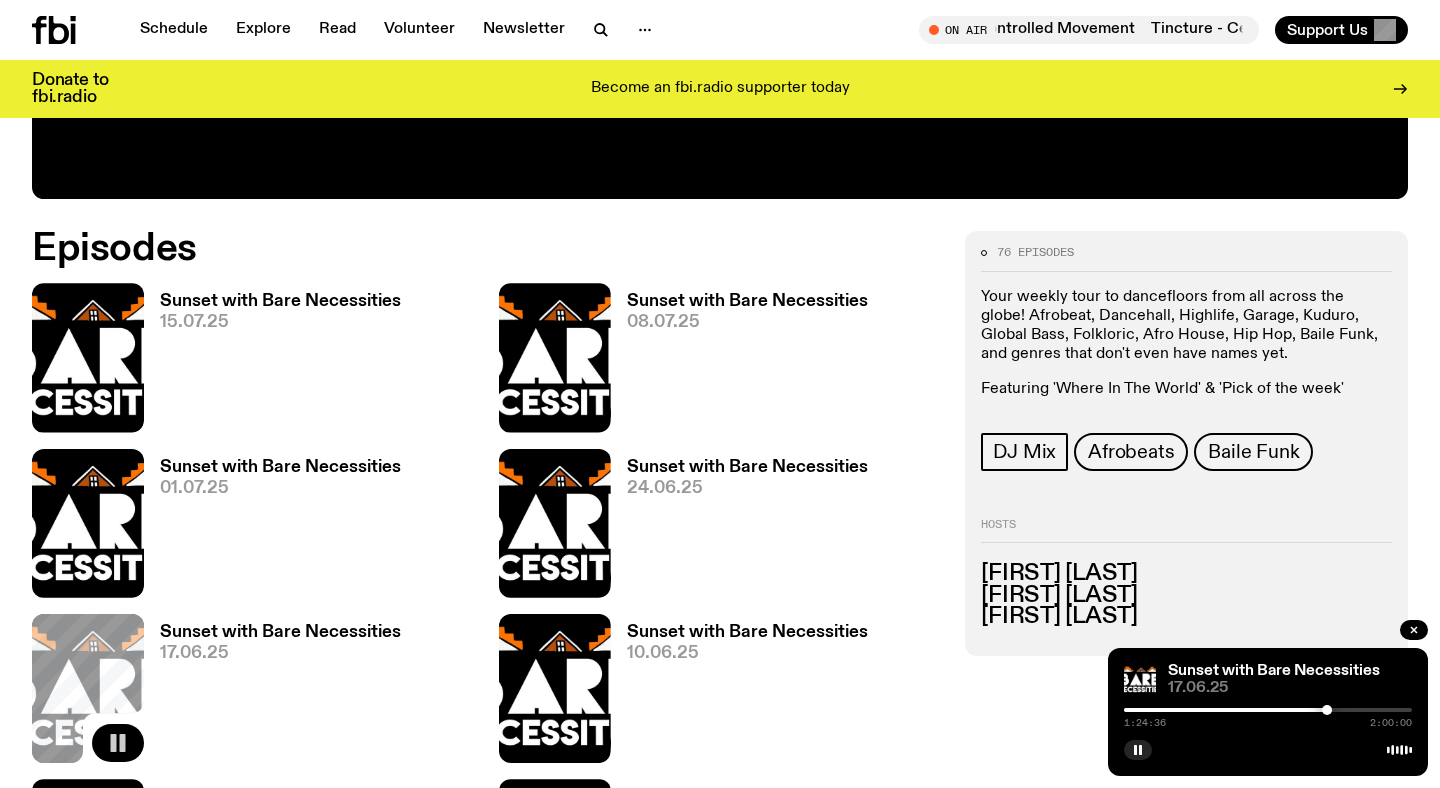 click at bounding box center (1268, 710) 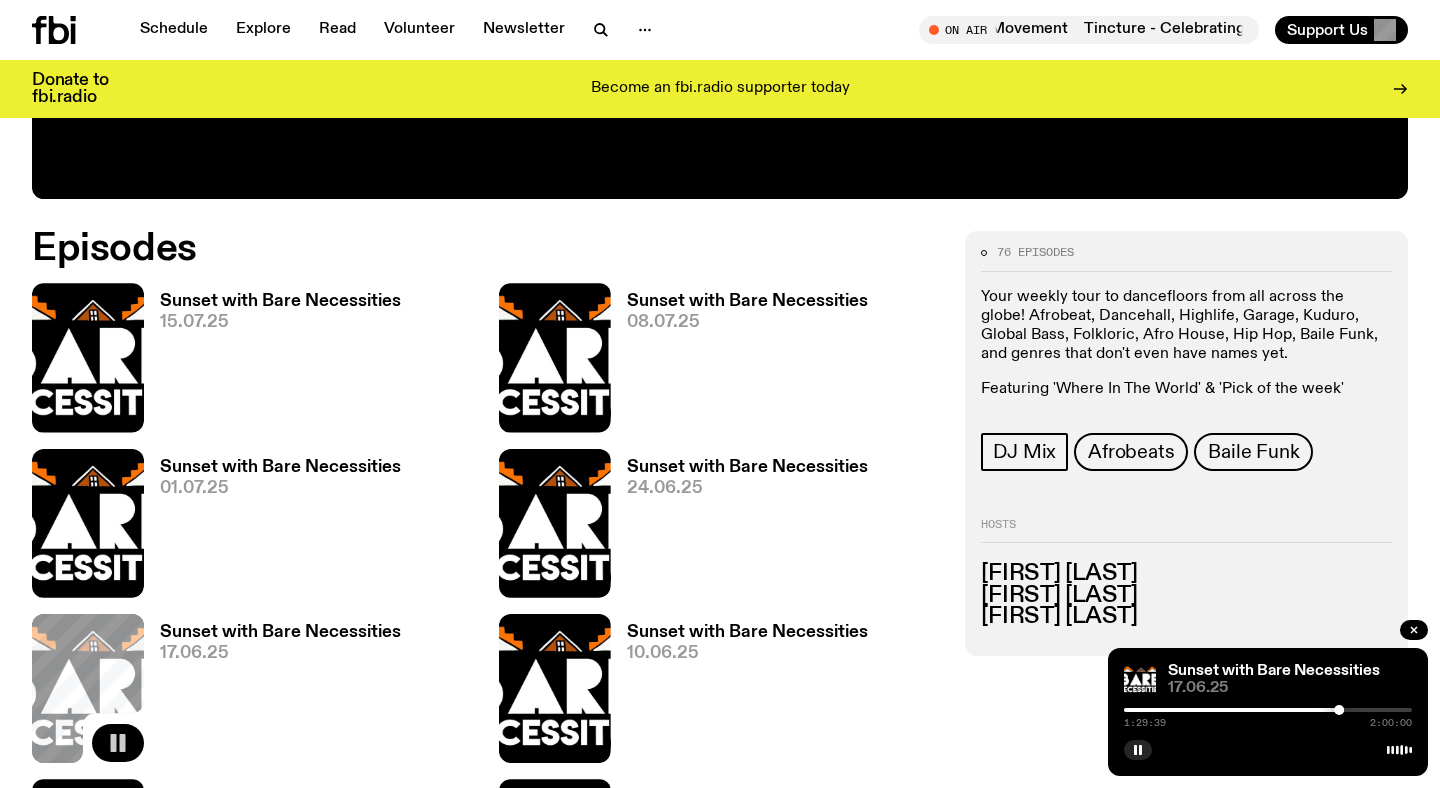 click at bounding box center [1268, 710] 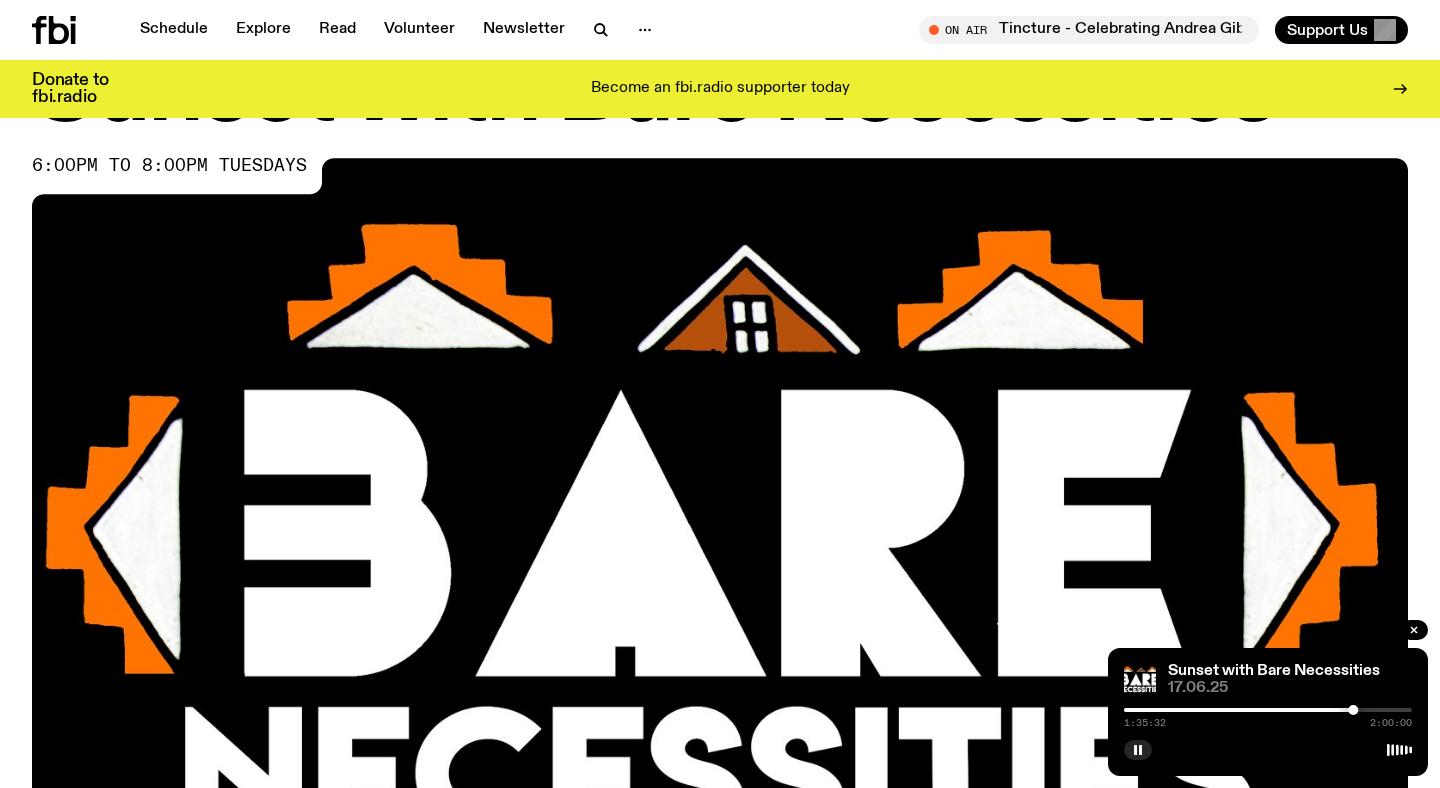 scroll, scrollTop: 0, scrollLeft: 0, axis: both 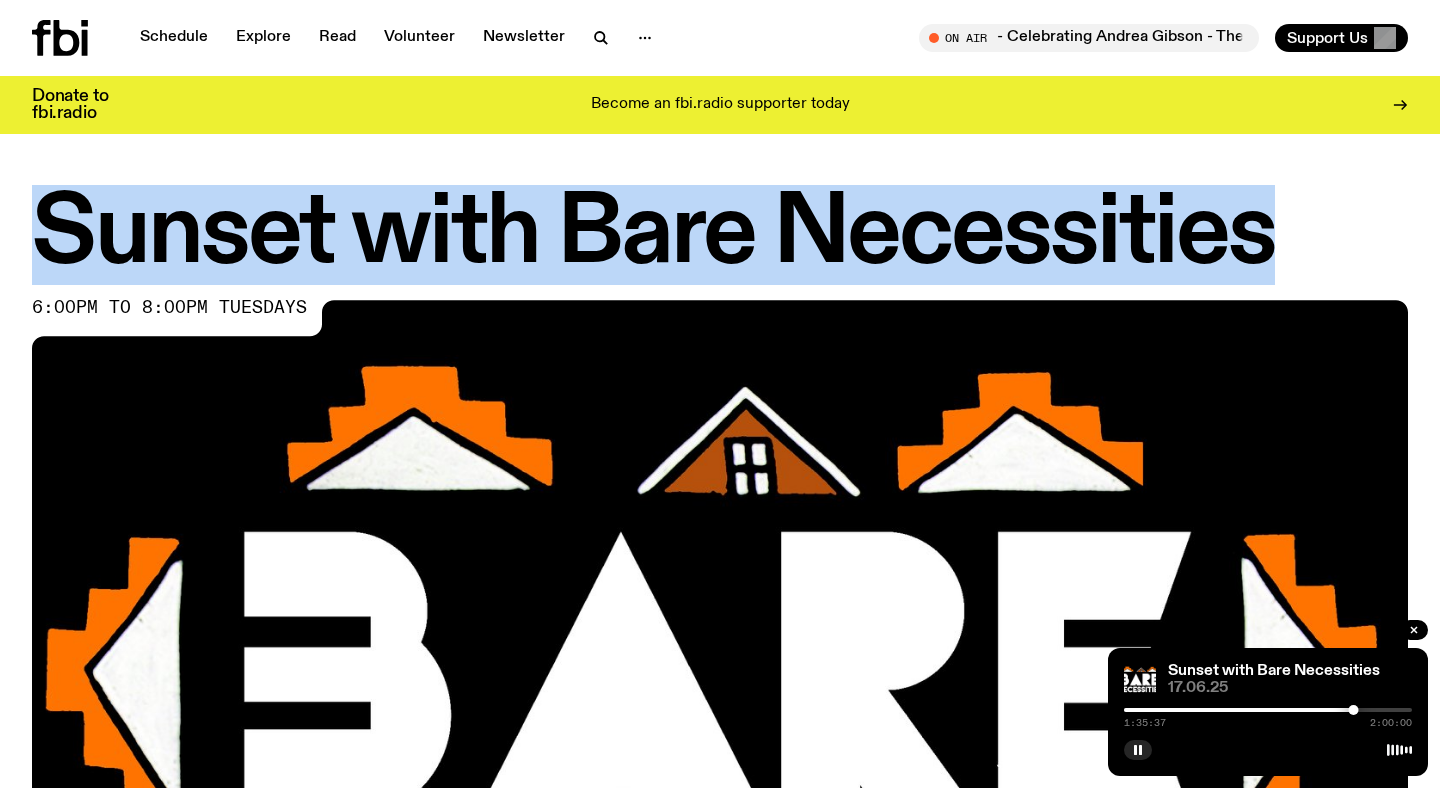drag, startPoint x: 42, startPoint y: 244, endPoint x: 1261, endPoint y: 250, distance: 1219.0148 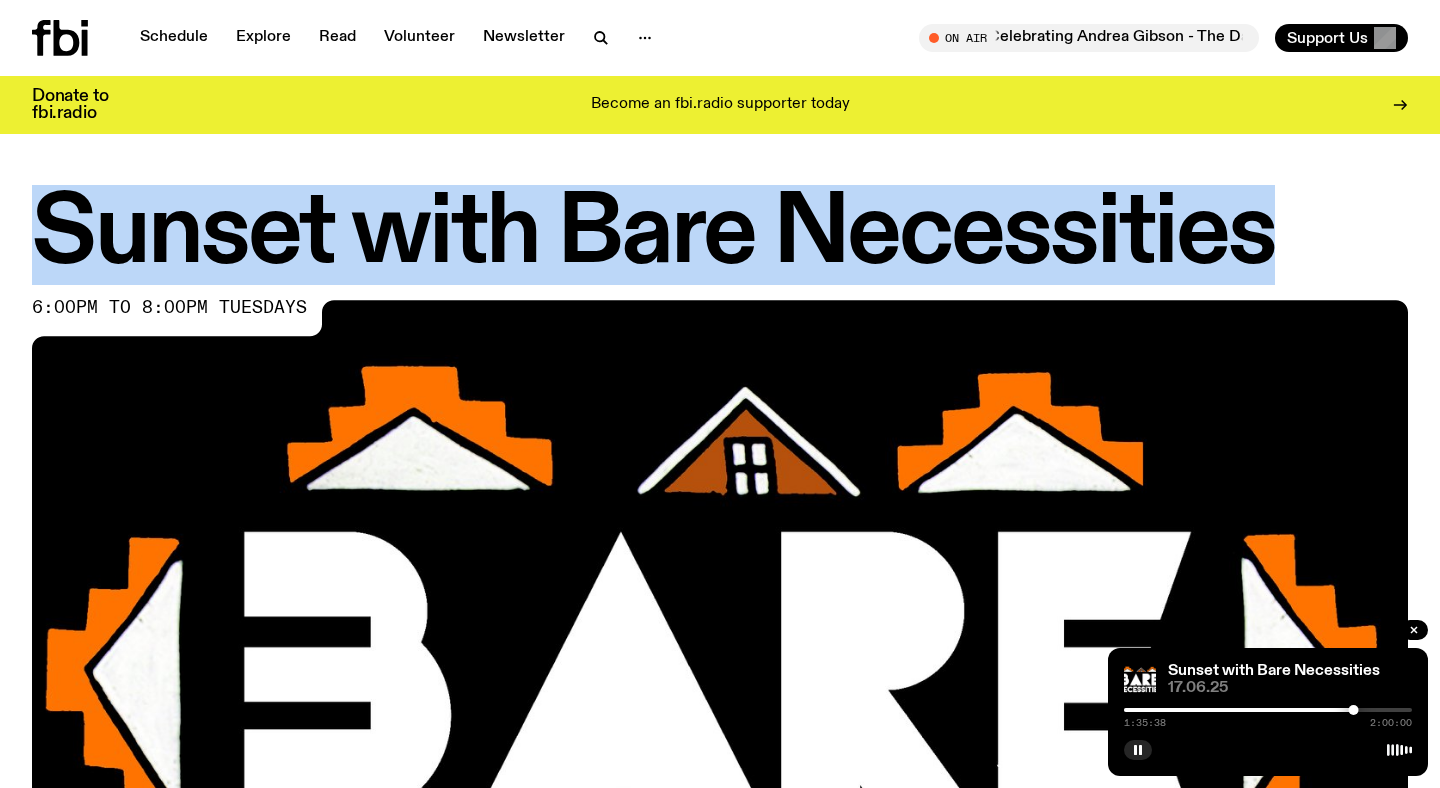 copy on "Sunset with Bare Necessities" 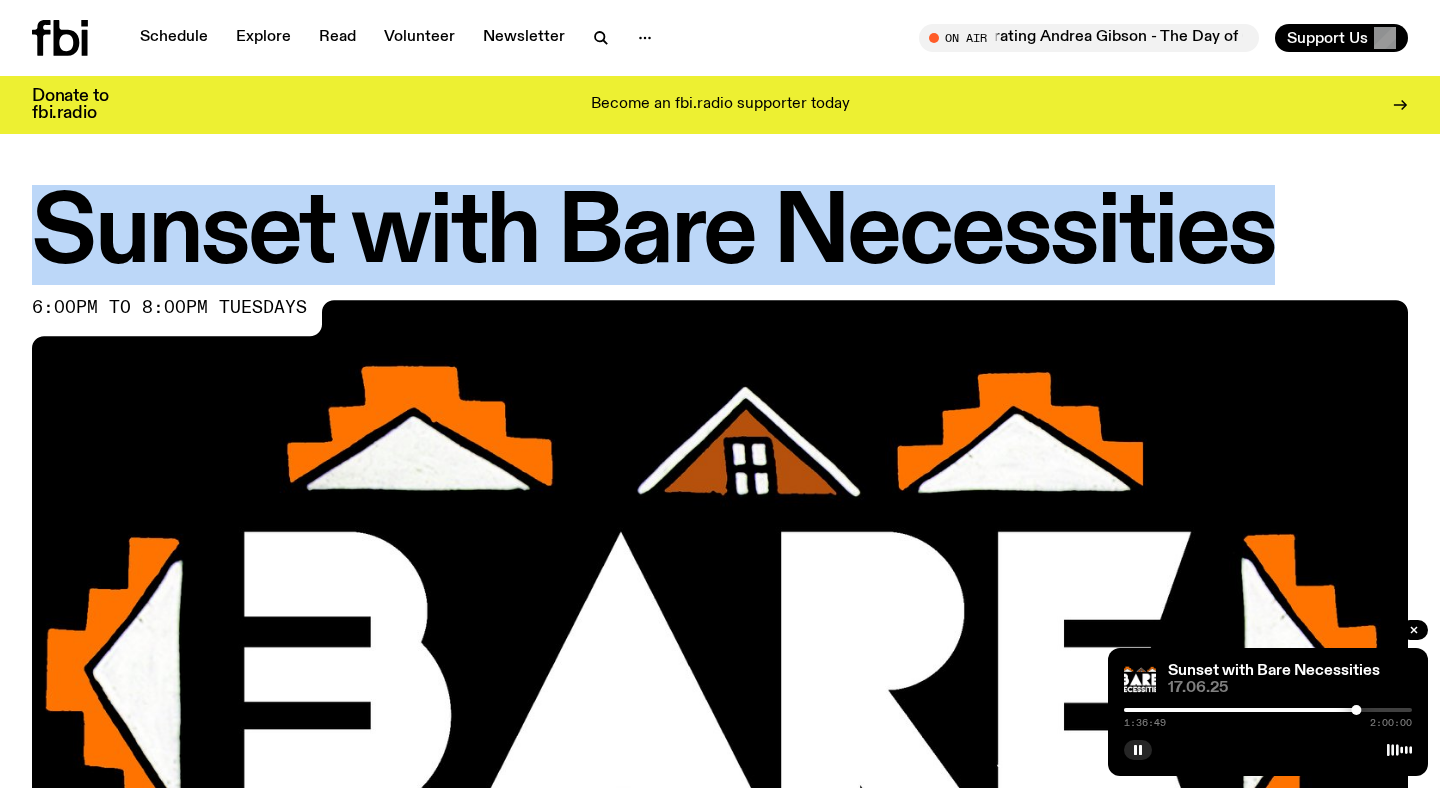click at bounding box center [1268, 710] 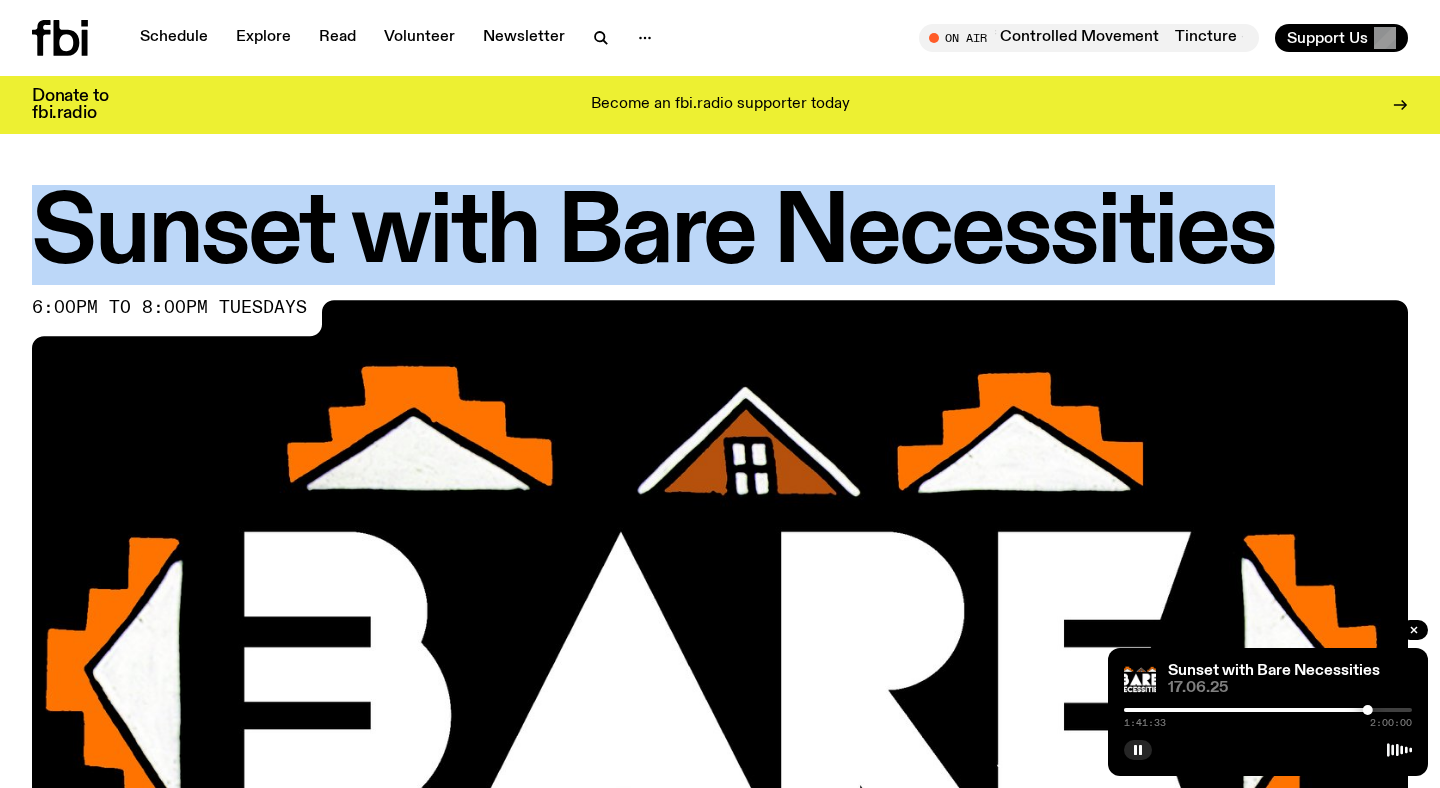 click at bounding box center (1268, 710) 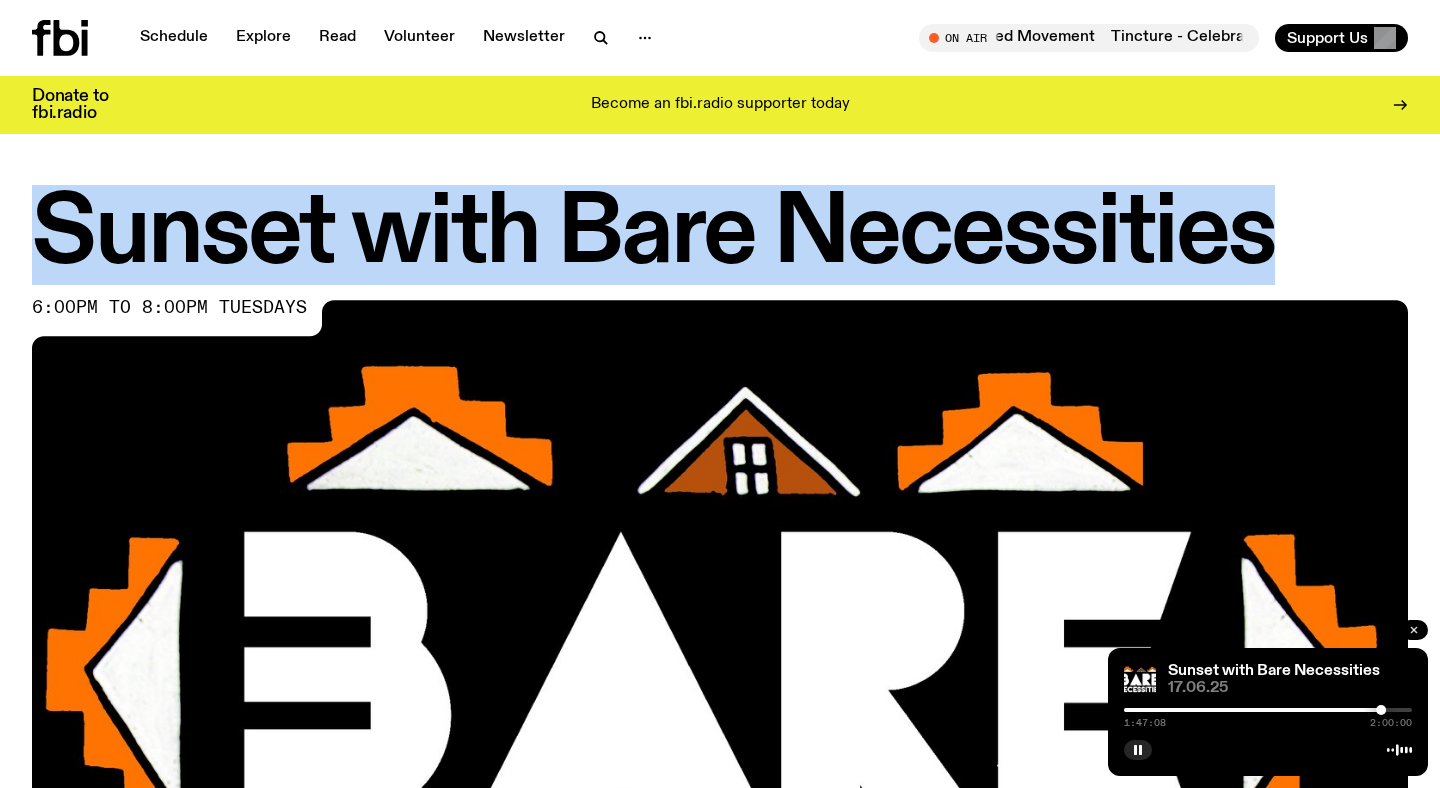 click 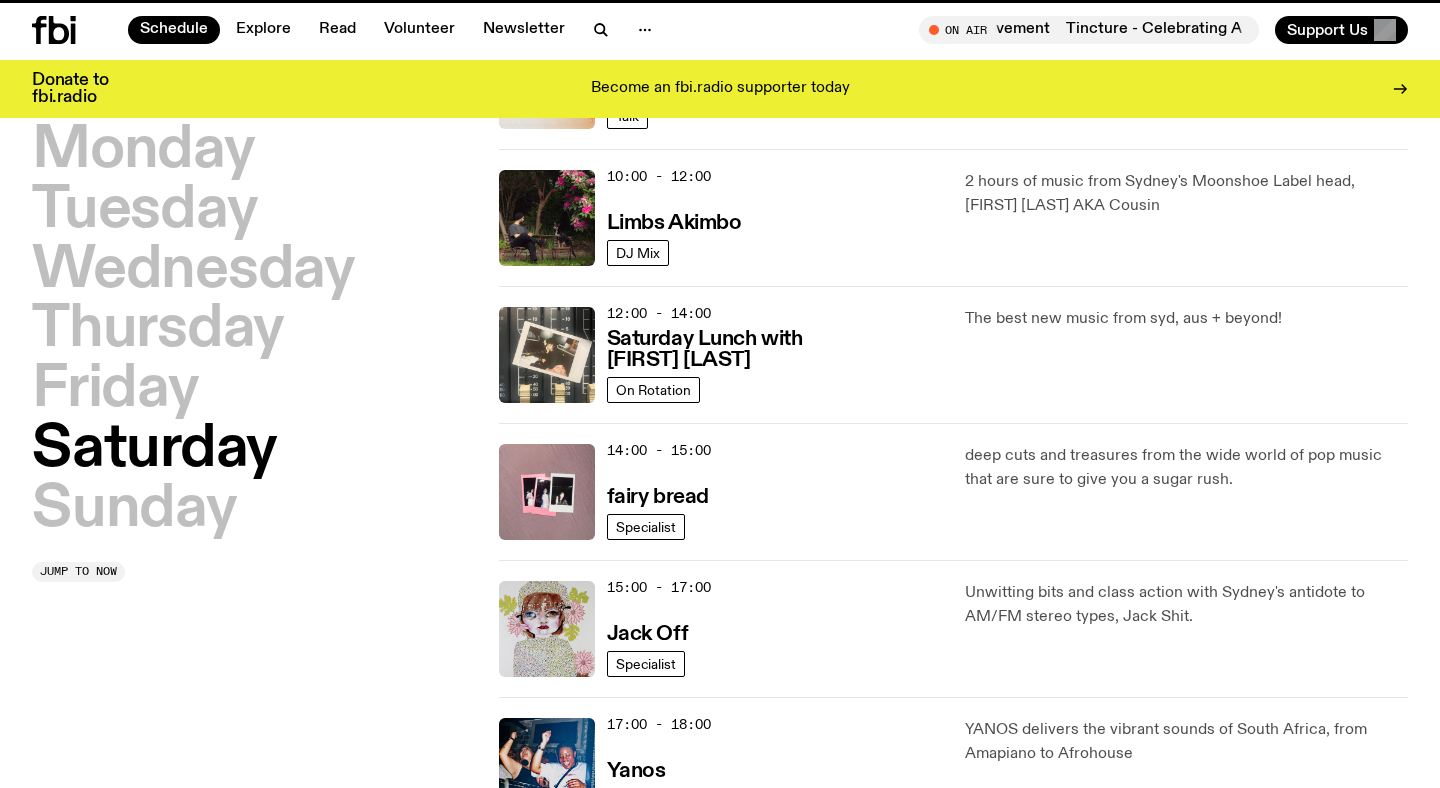 scroll, scrollTop: 567, scrollLeft: 0, axis: vertical 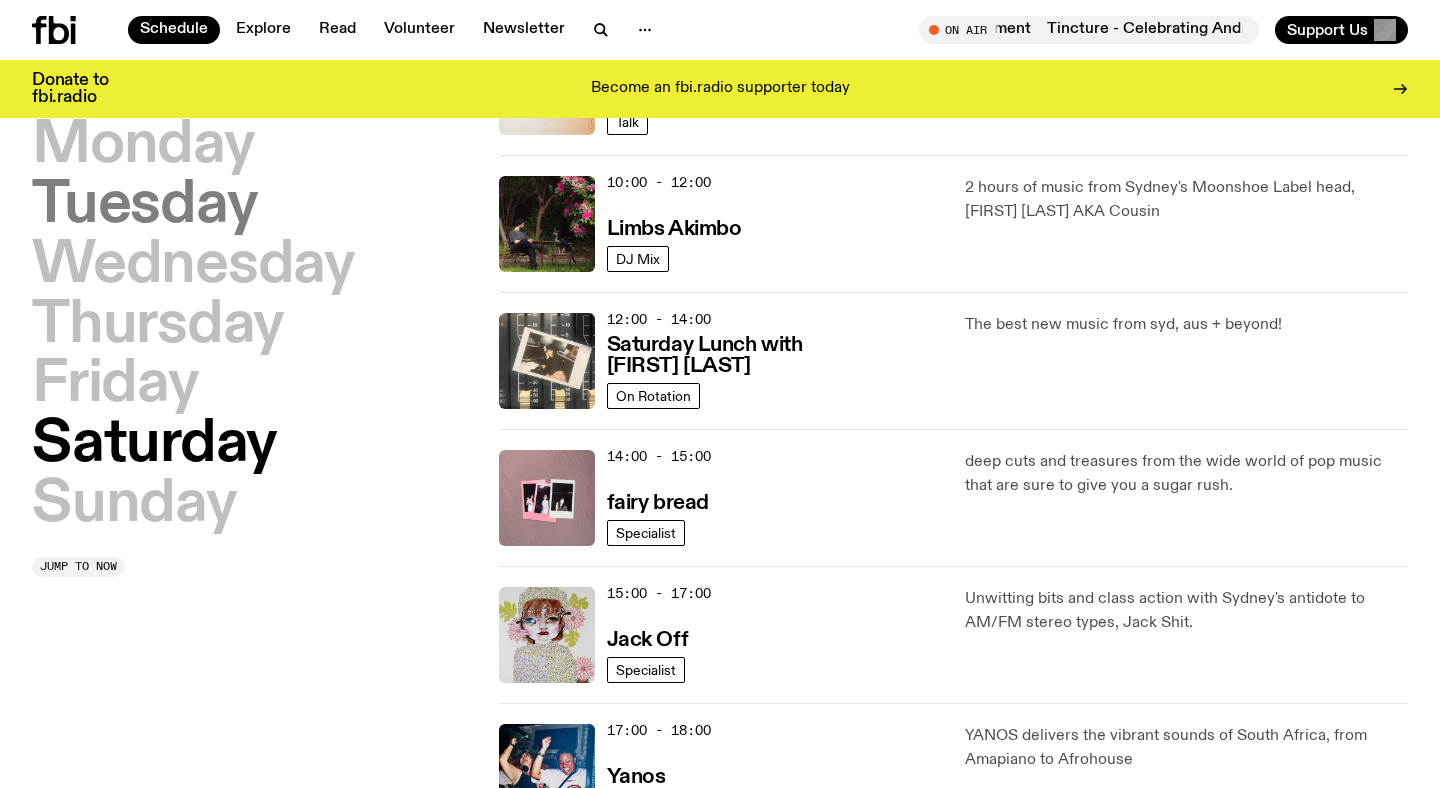click on "Tuesday" at bounding box center [144, 206] 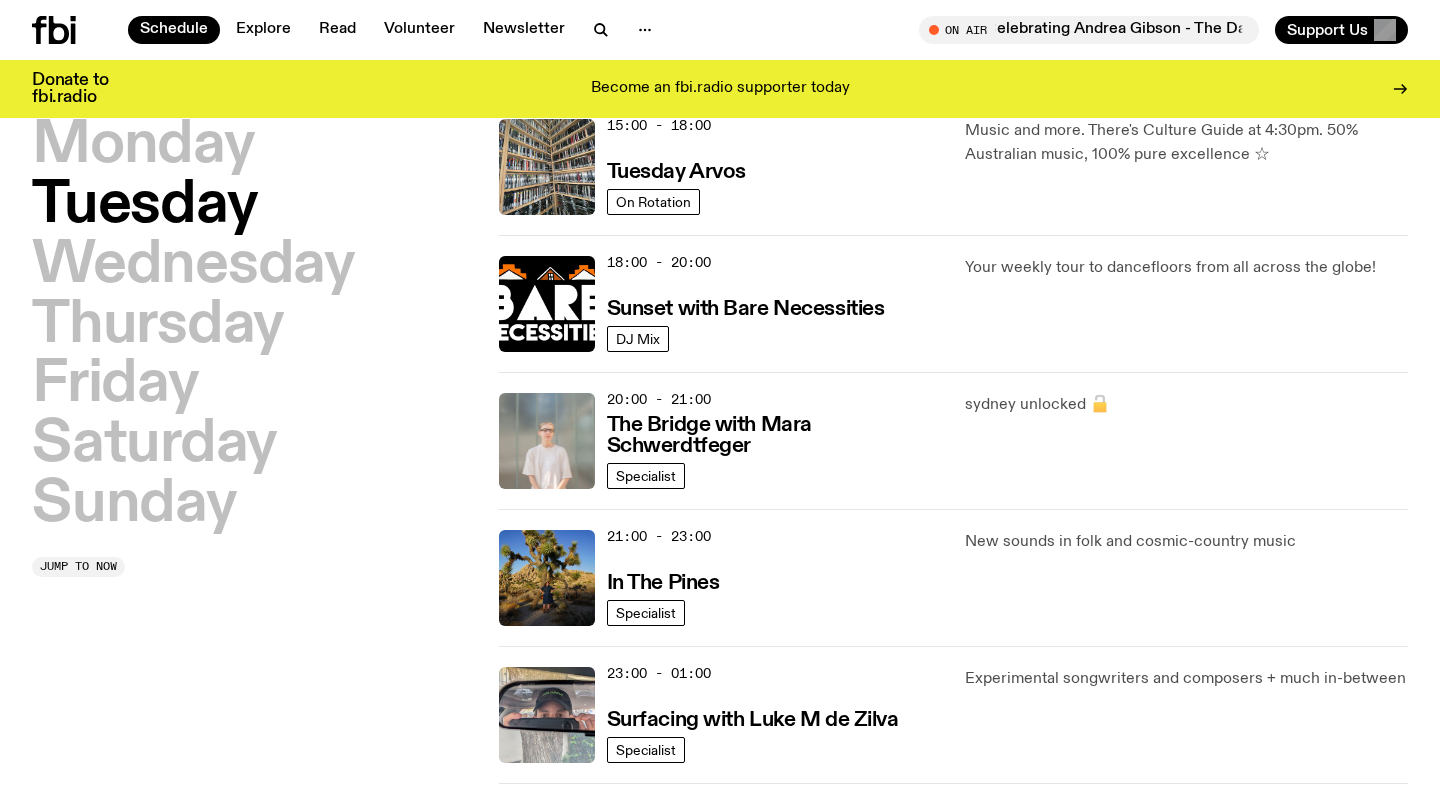scroll, scrollTop: 768, scrollLeft: 0, axis: vertical 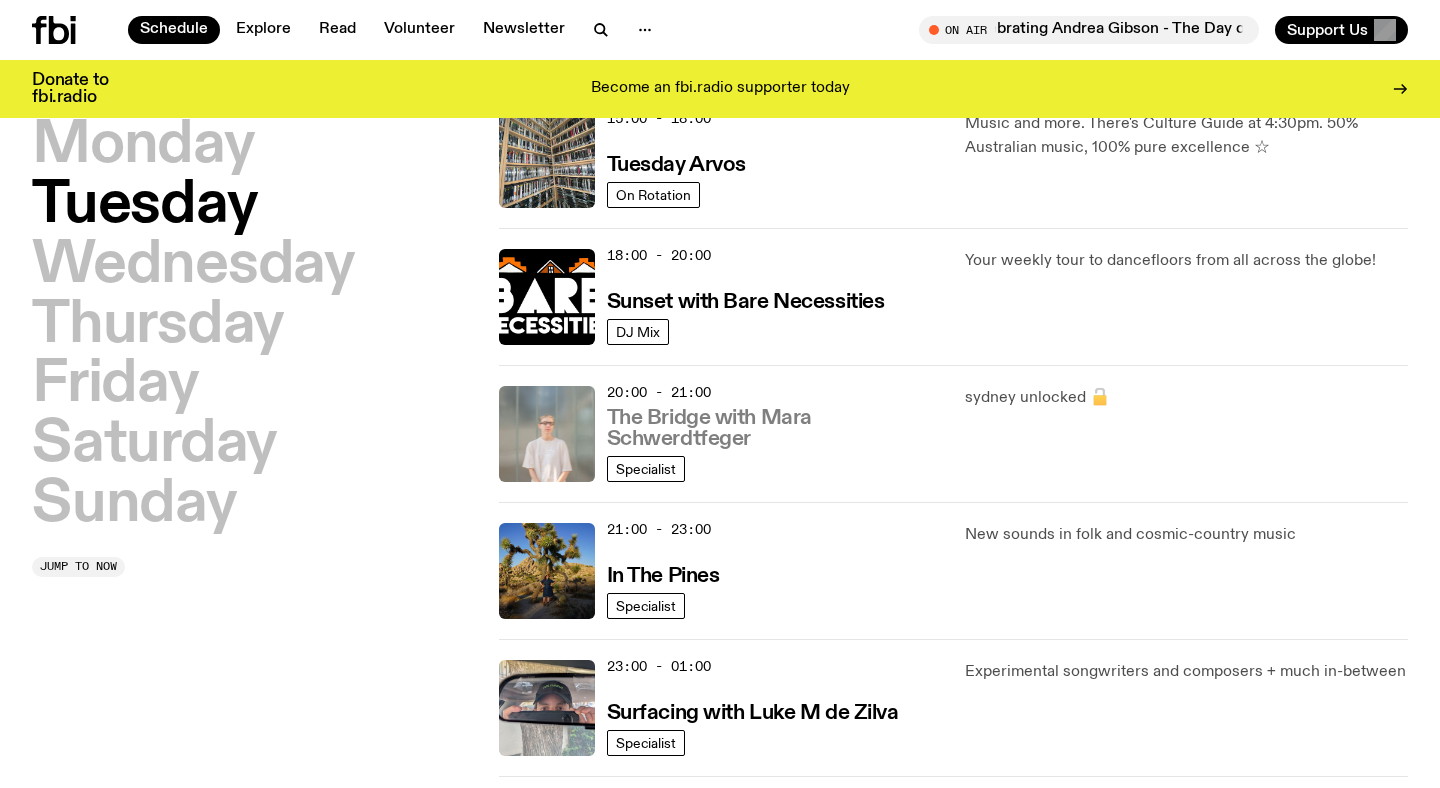 click on "The Bridge with Mara Schwerdtfeger" at bounding box center (774, 429) 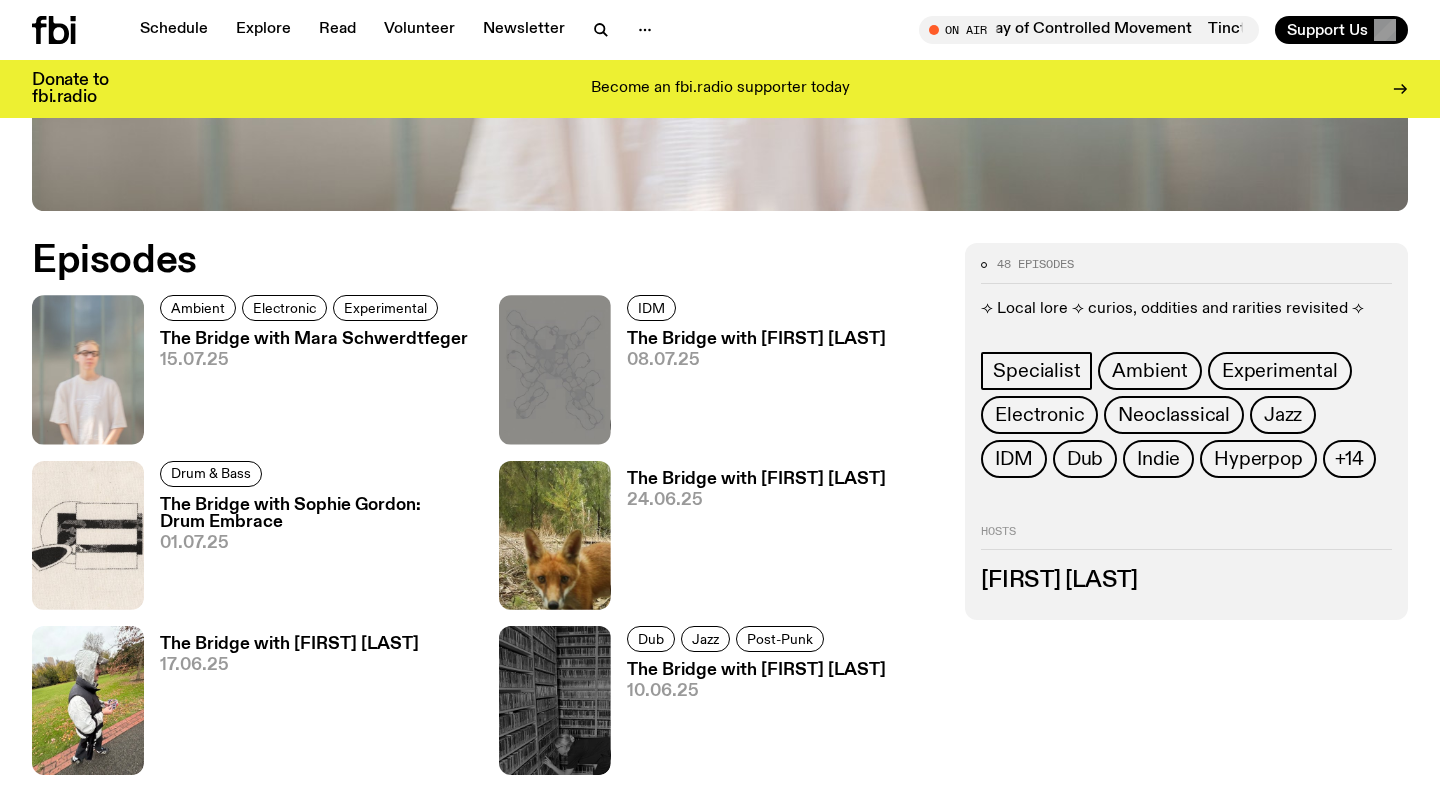 scroll, scrollTop: 939, scrollLeft: 0, axis: vertical 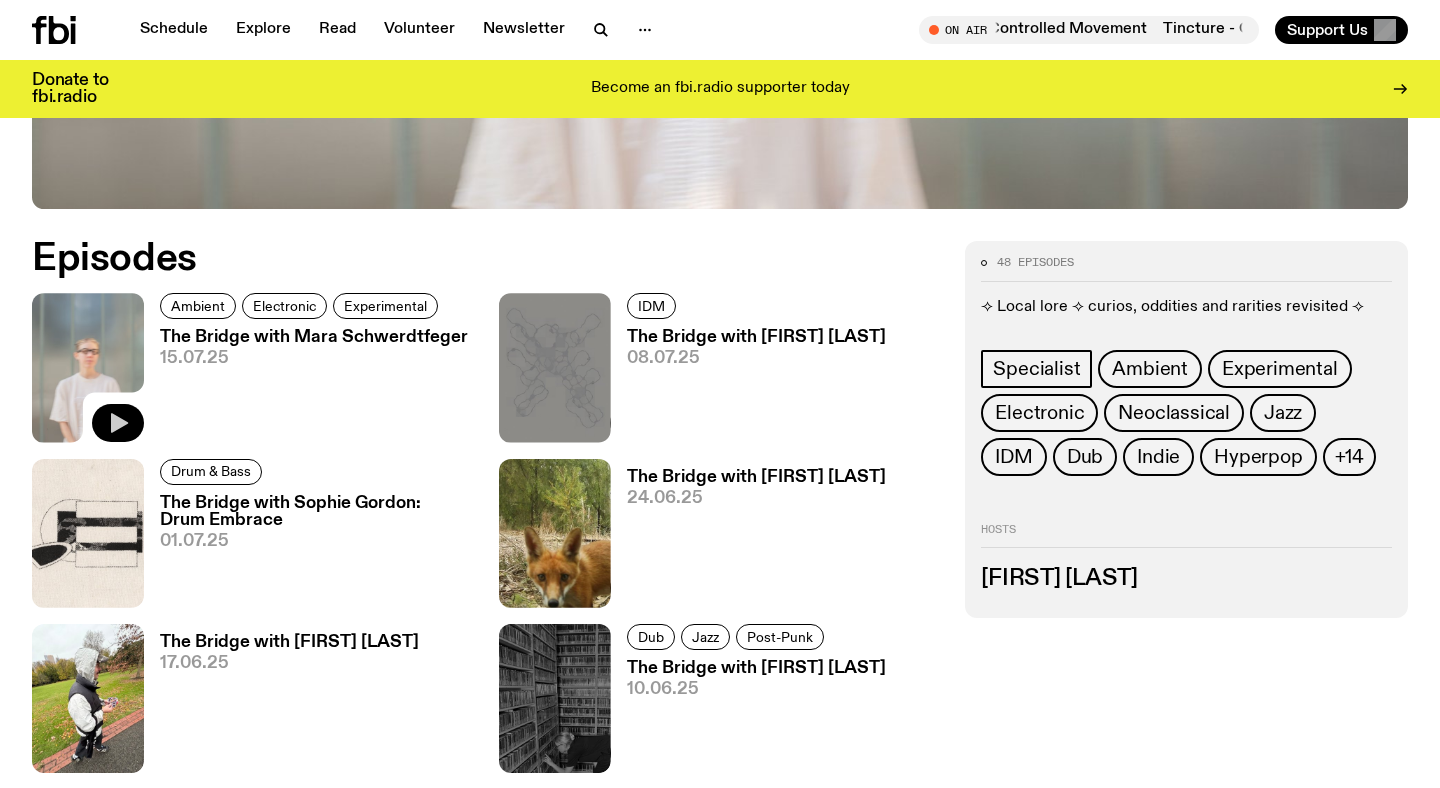 click 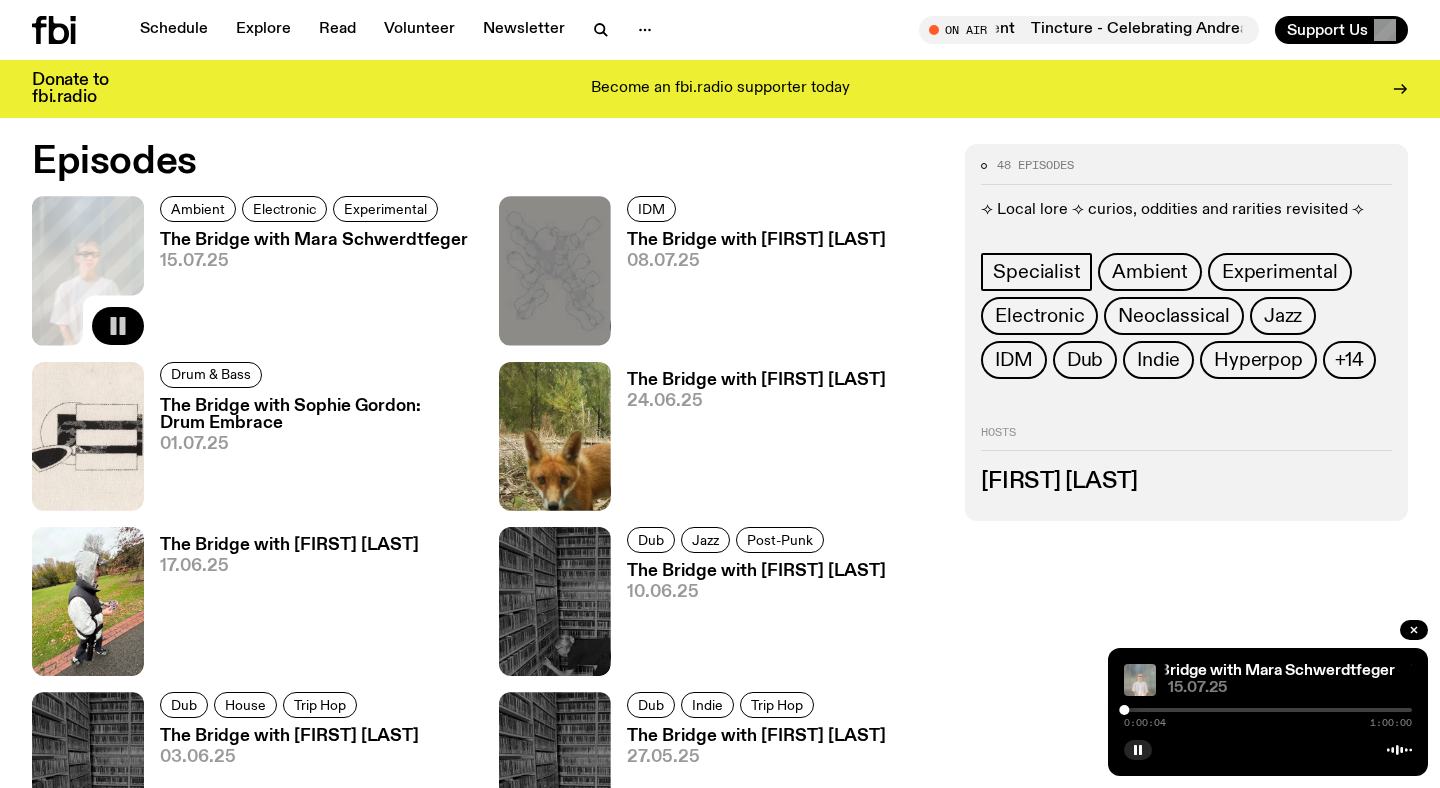 scroll, scrollTop: 1037, scrollLeft: 0, axis: vertical 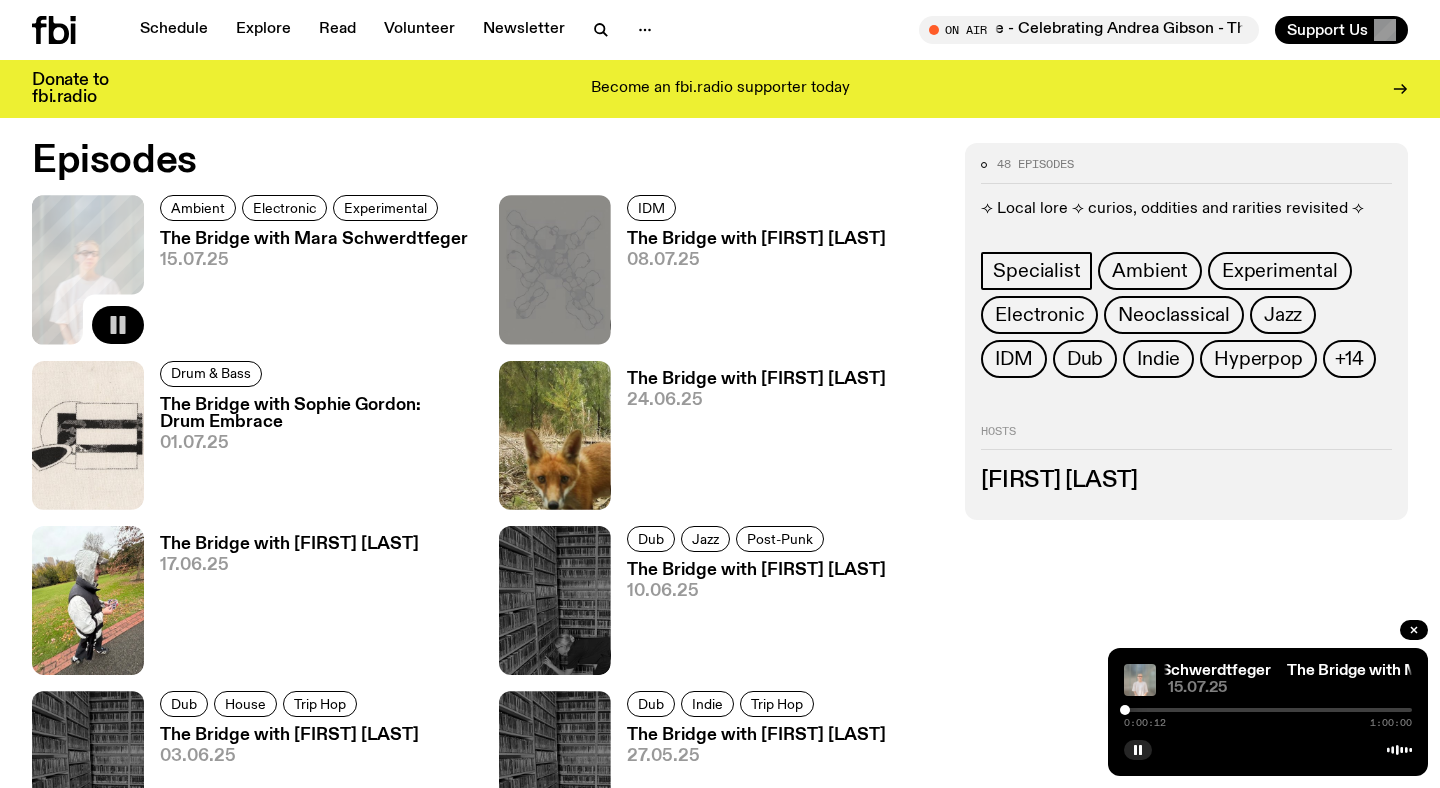 click at bounding box center (1268, 710) 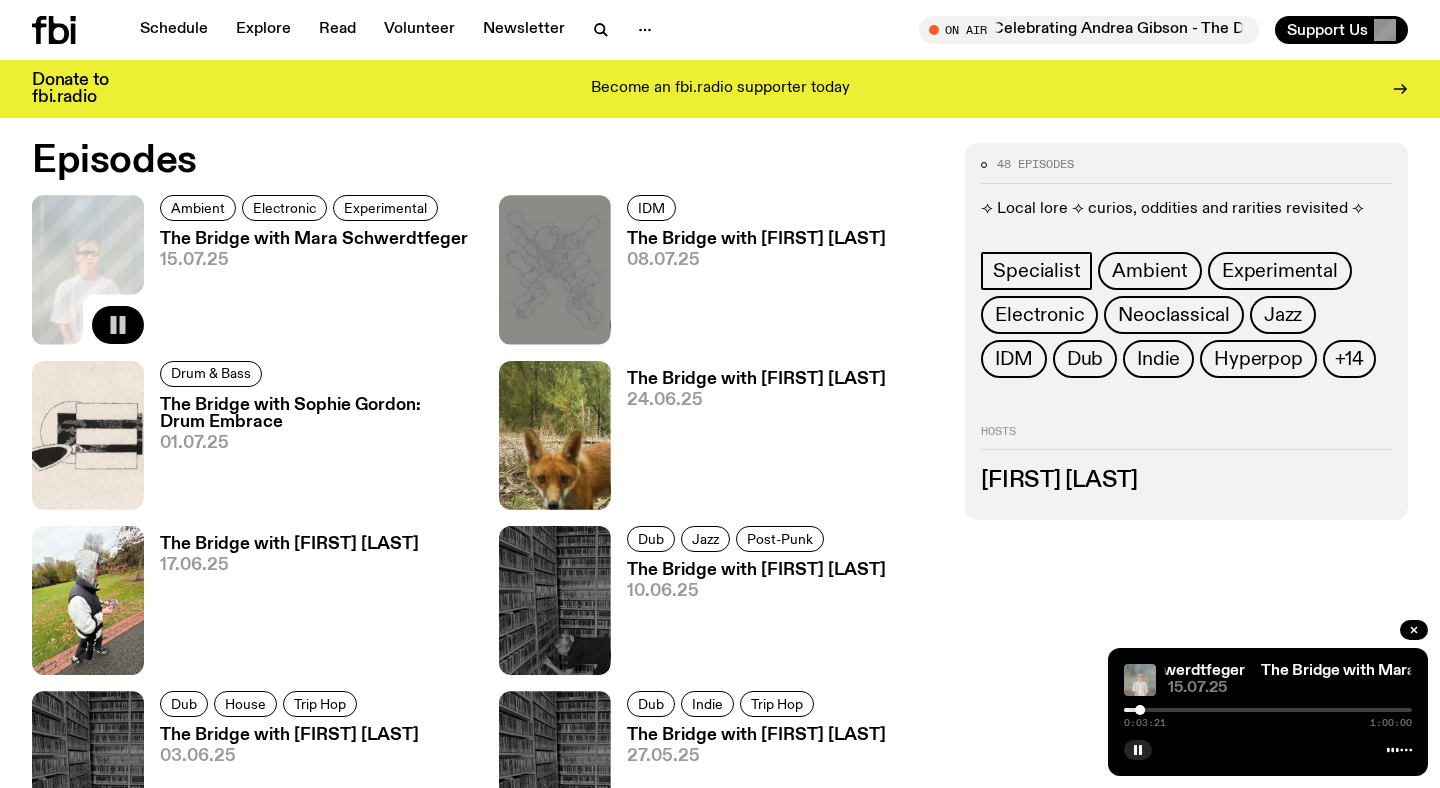 click at bounding box center [1268, 710] 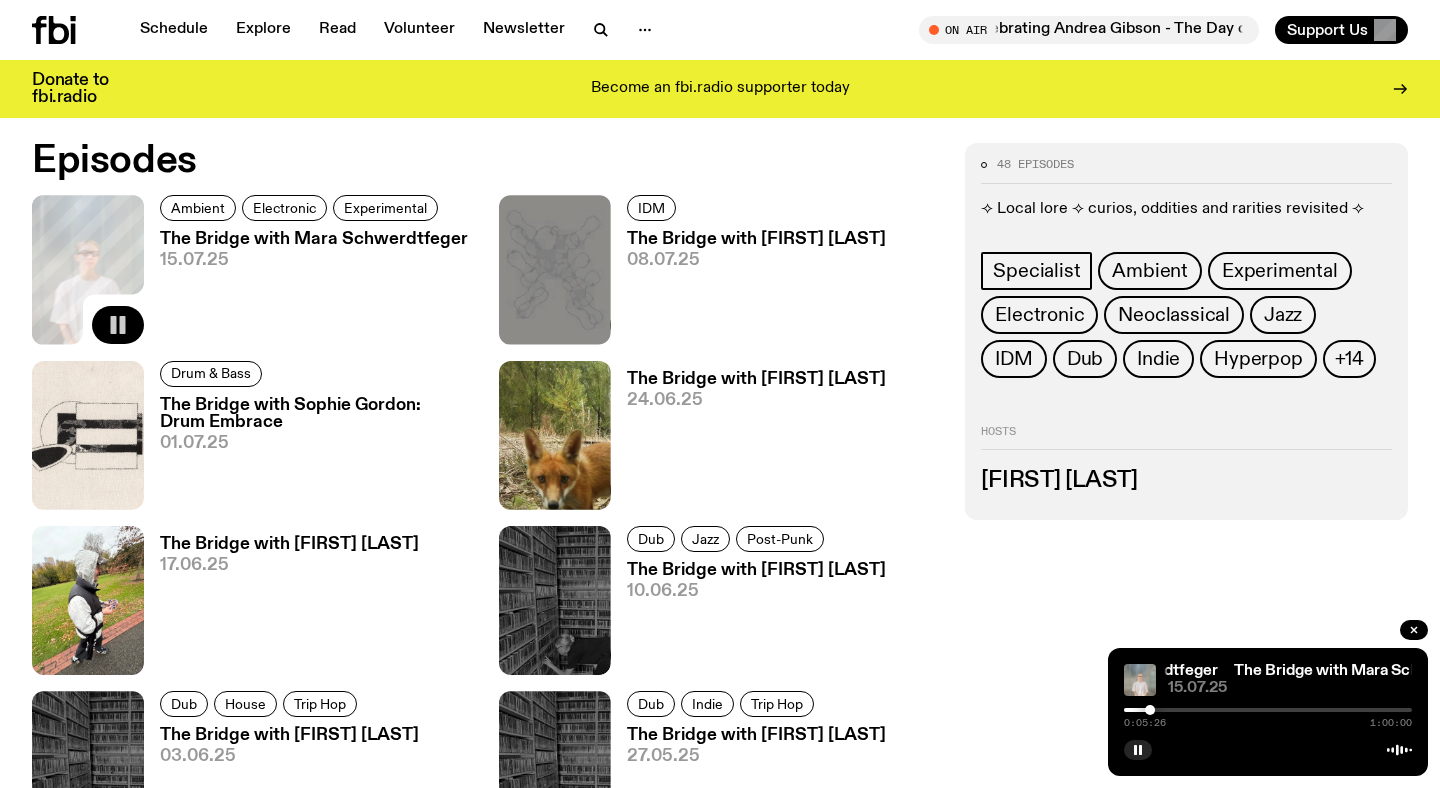 click at bounding box center [1268, 710] 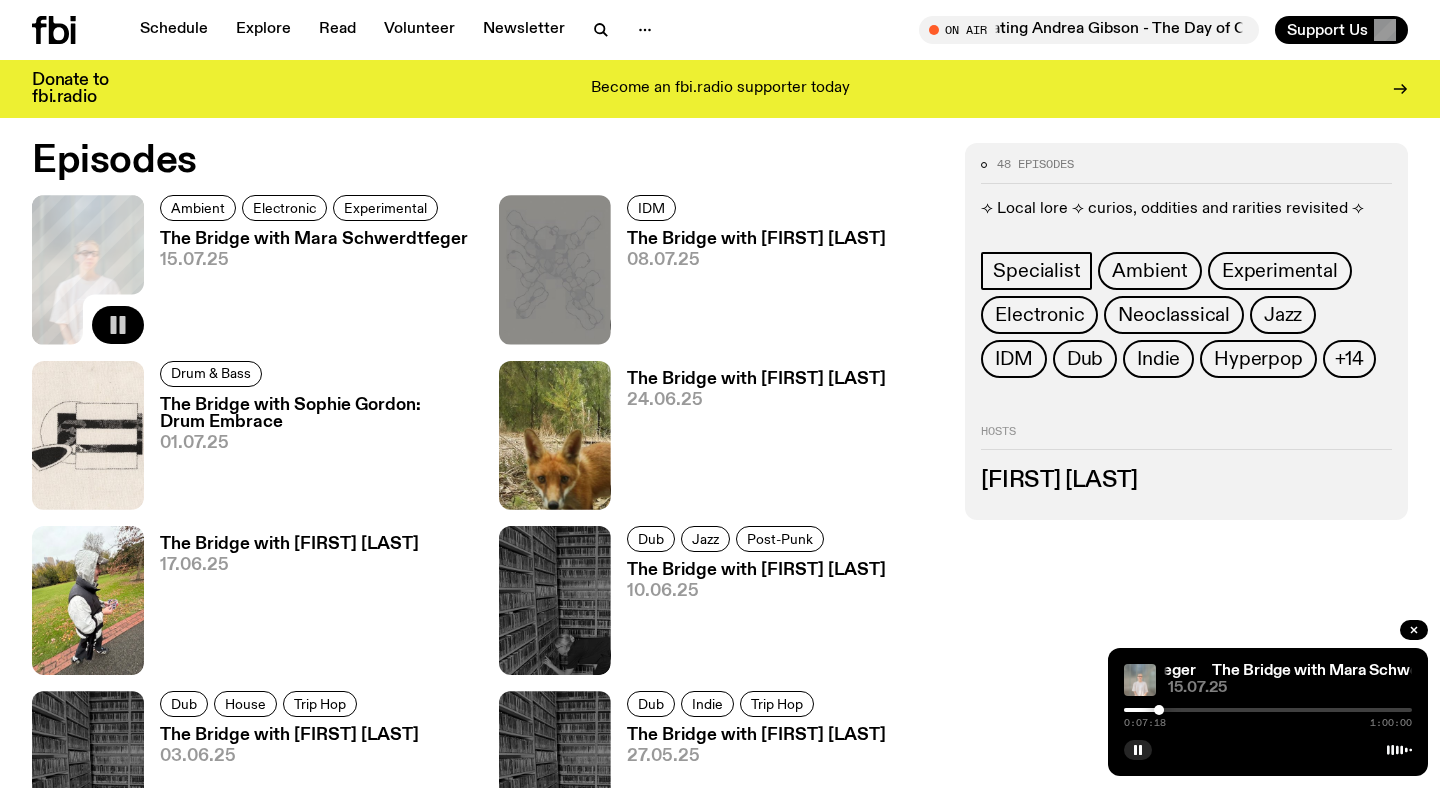 click at bounding box center [1268, 710] 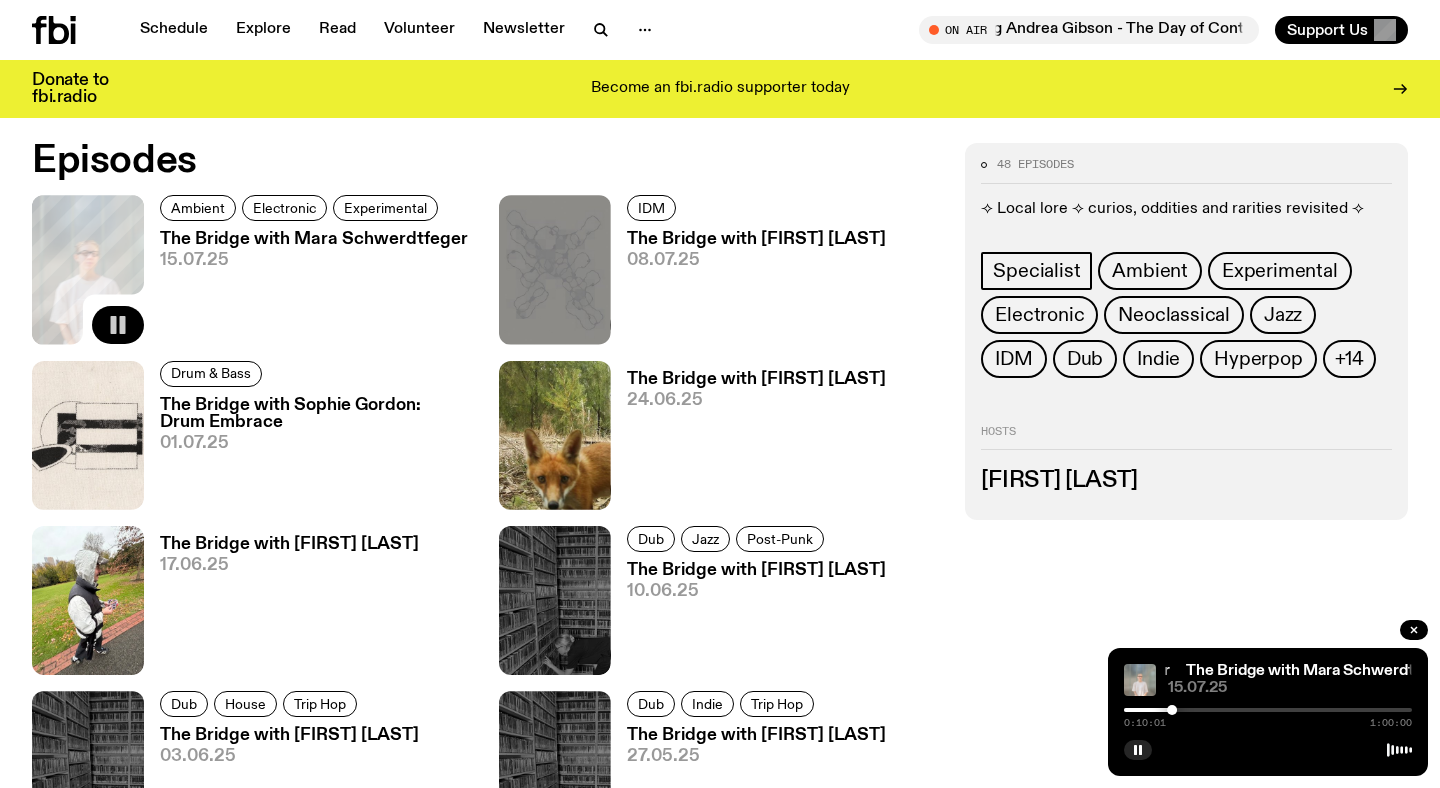 click at bounding box center [1268, 710] 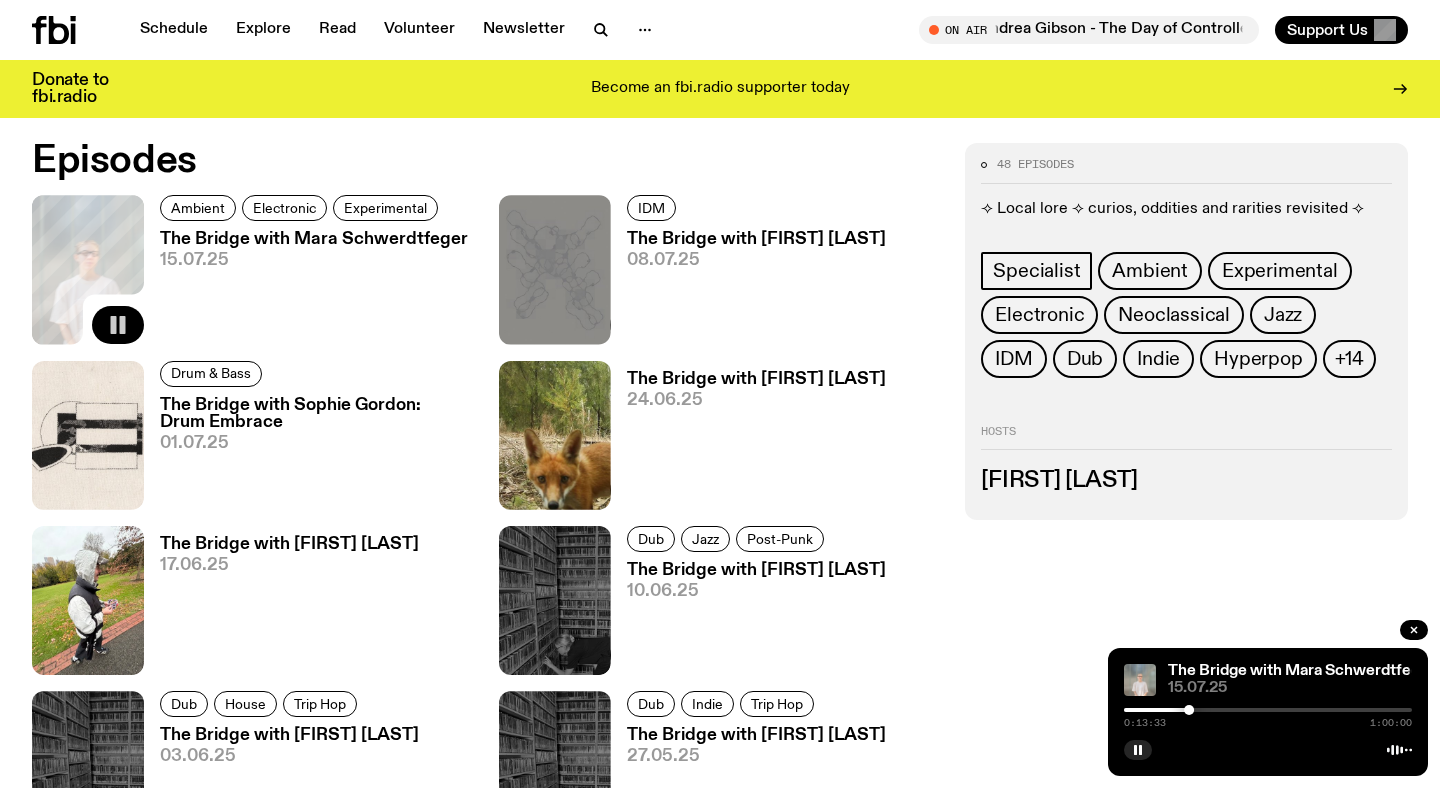 click at bounding box center (1268, 710) 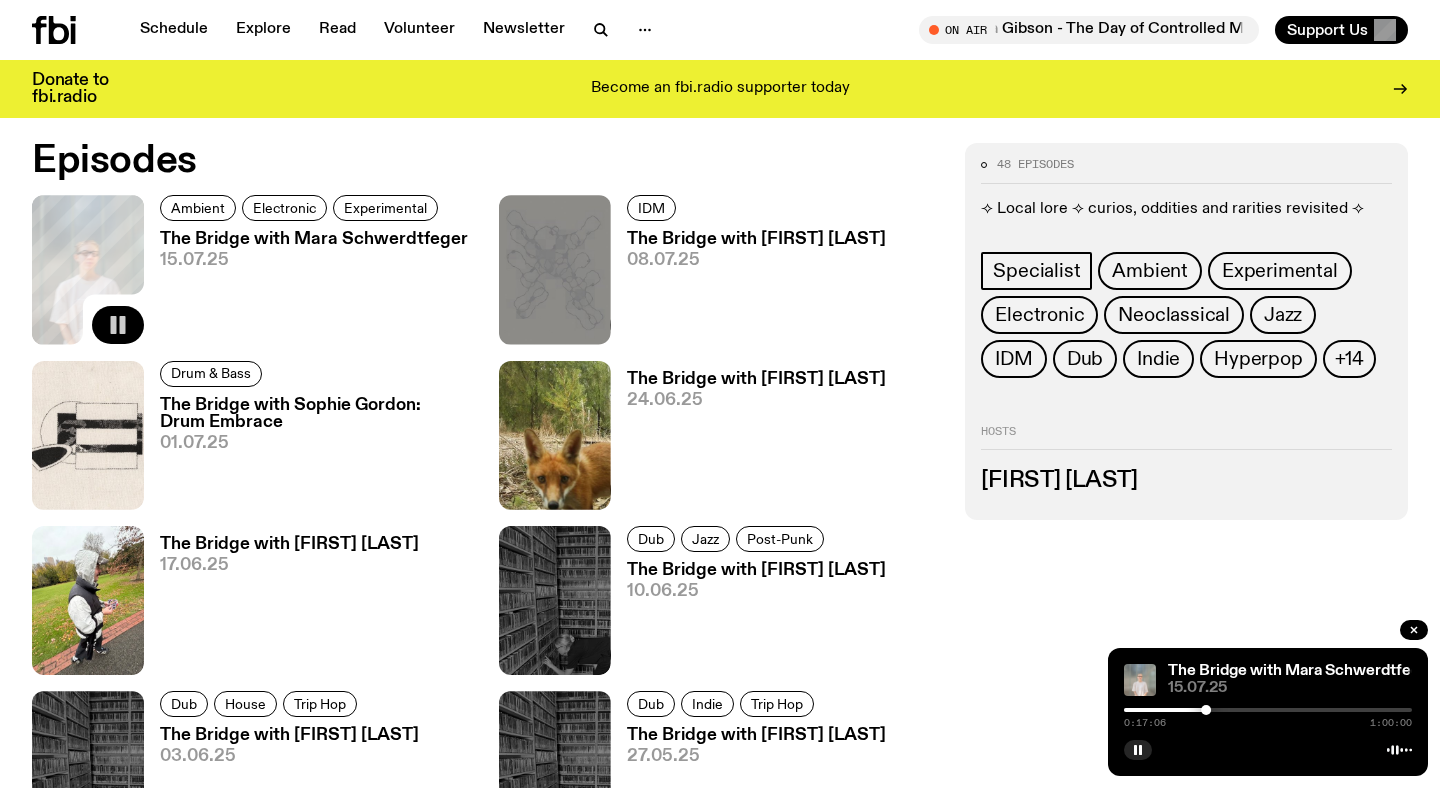 click on "0:17:06 1:00:00" at bounding box center [1268, 716] 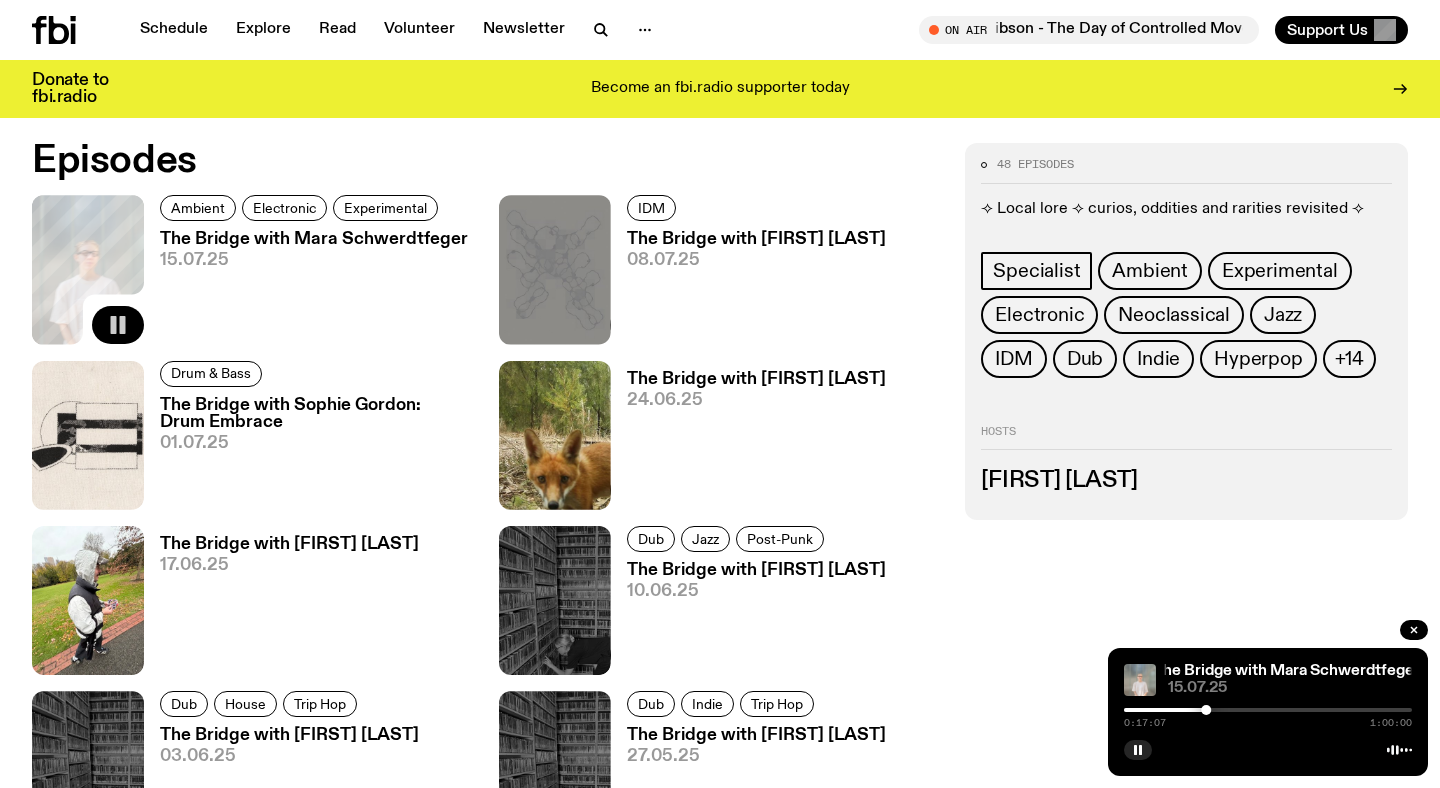 click at bounding box center (1268, 710) 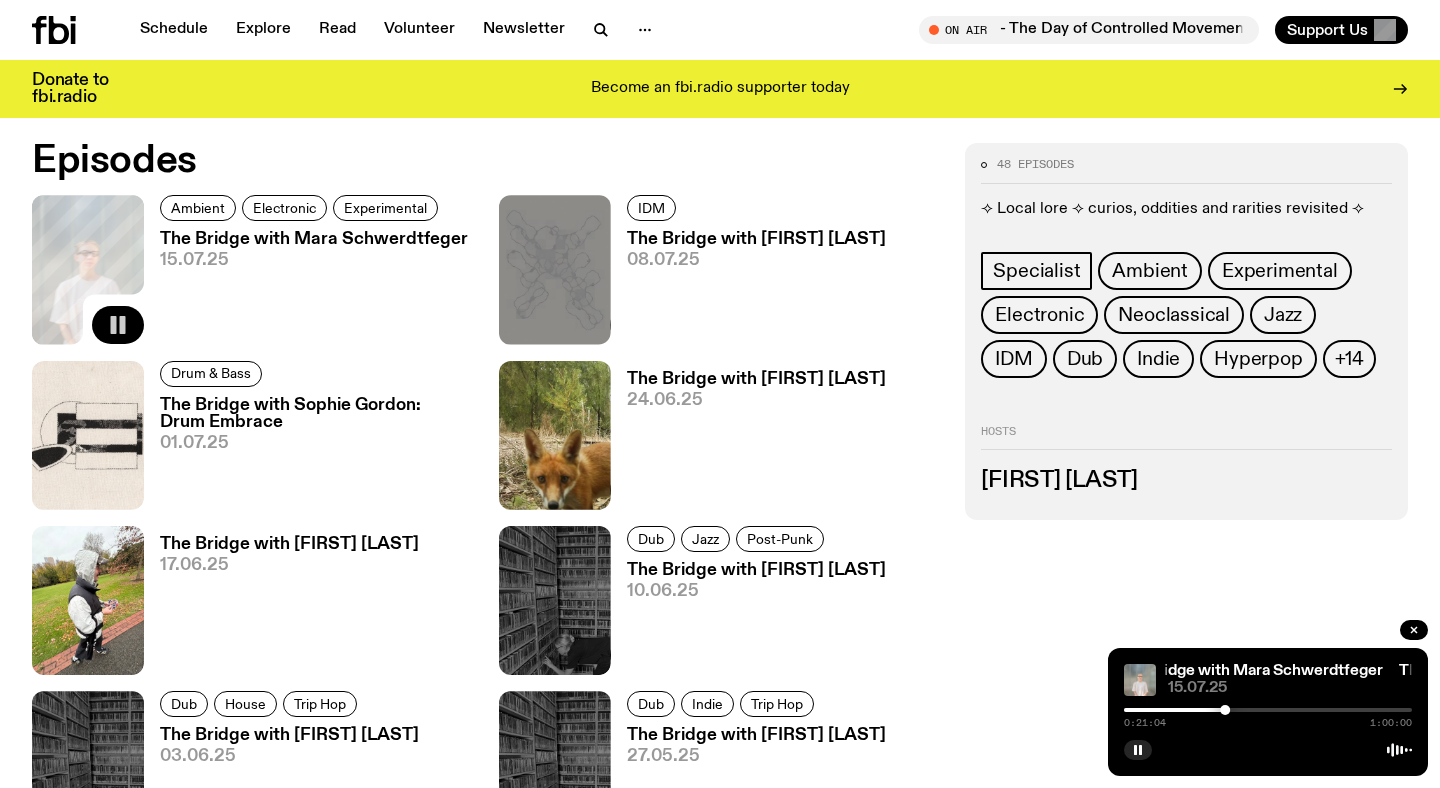 click on "0:21:04 1:00:00" at bounding box center (1268, 716) 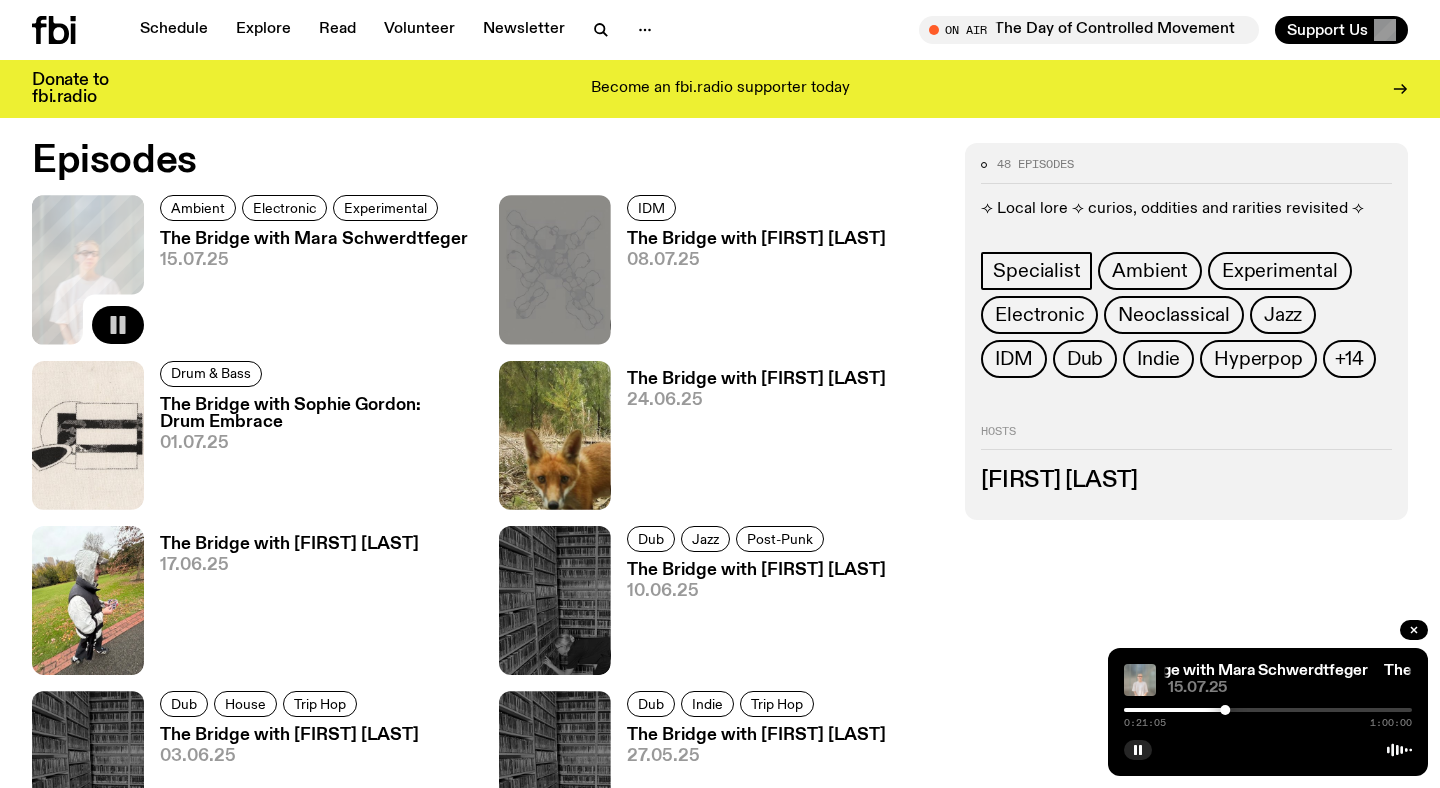 click at bounding box center (1081, 710) 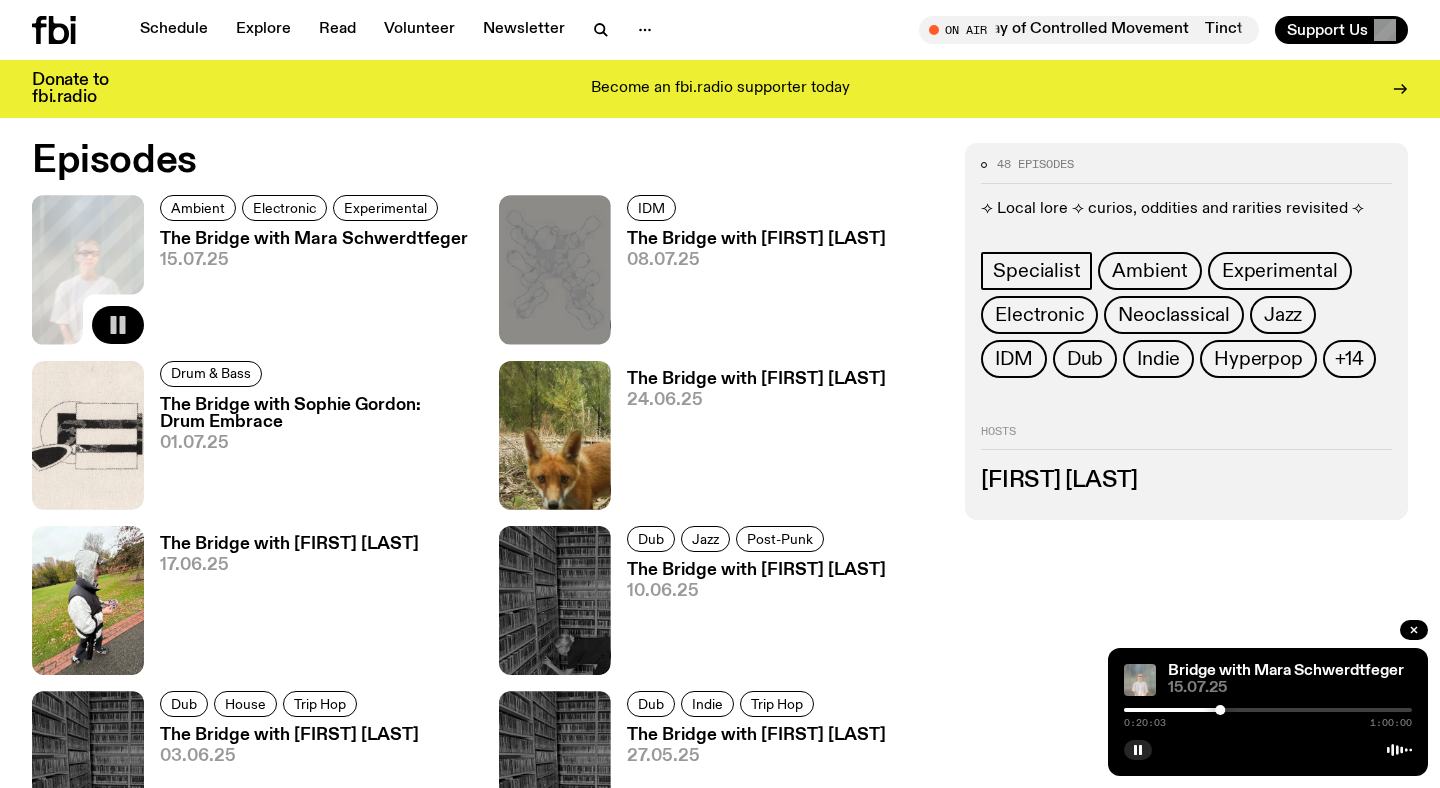 click at bounding box center (1268, 710) 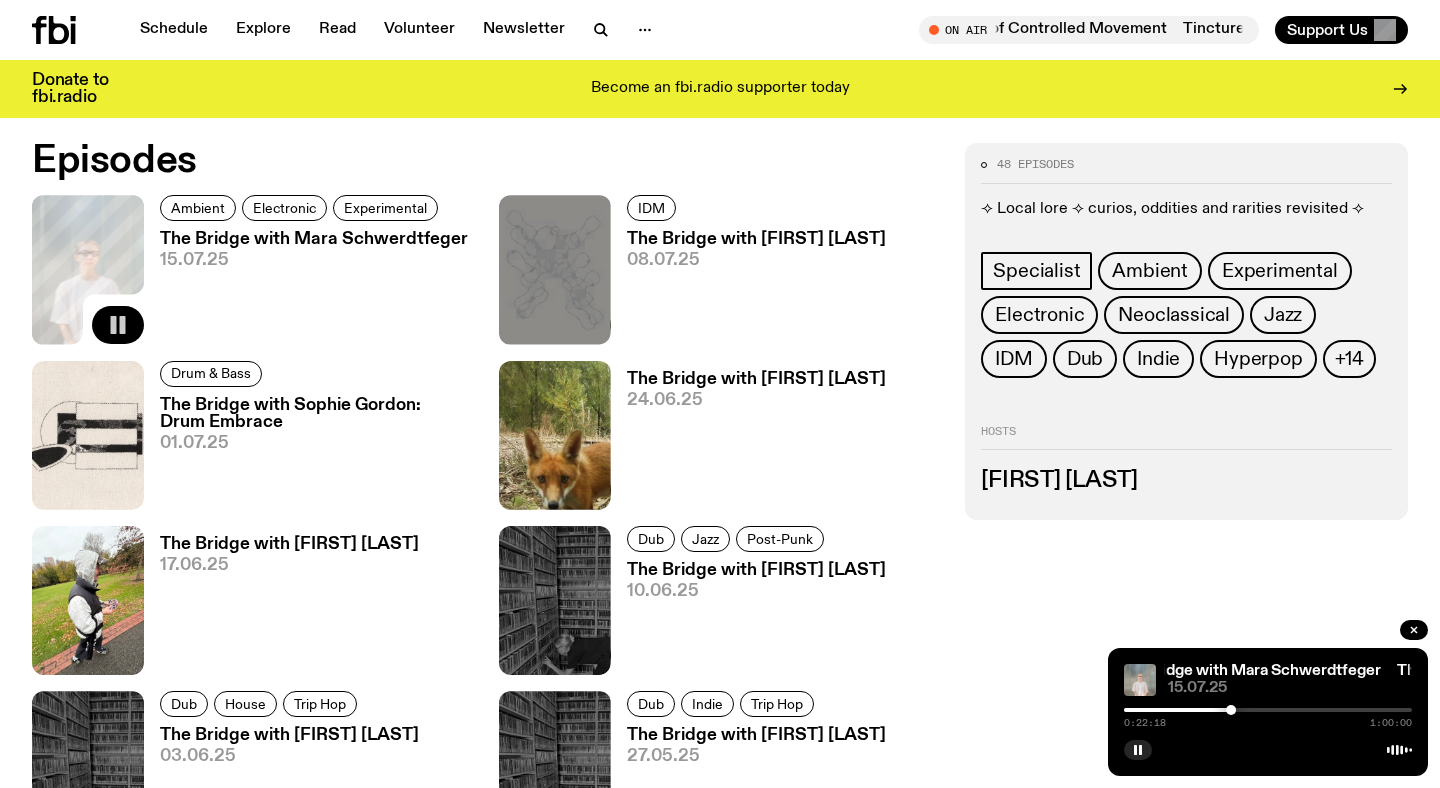 click at bounding box center [1268, 710] 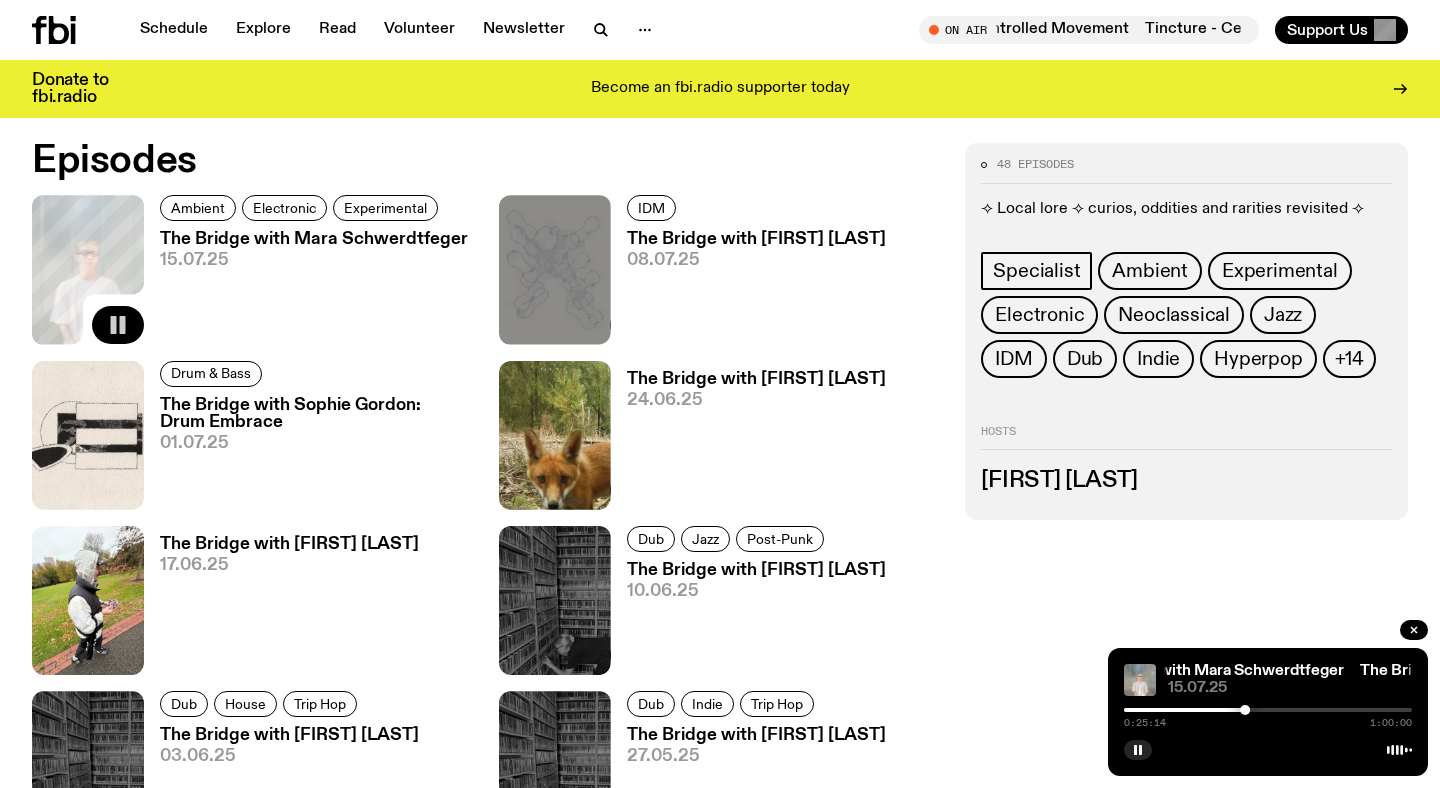 click at bounding box center [1268, 710] 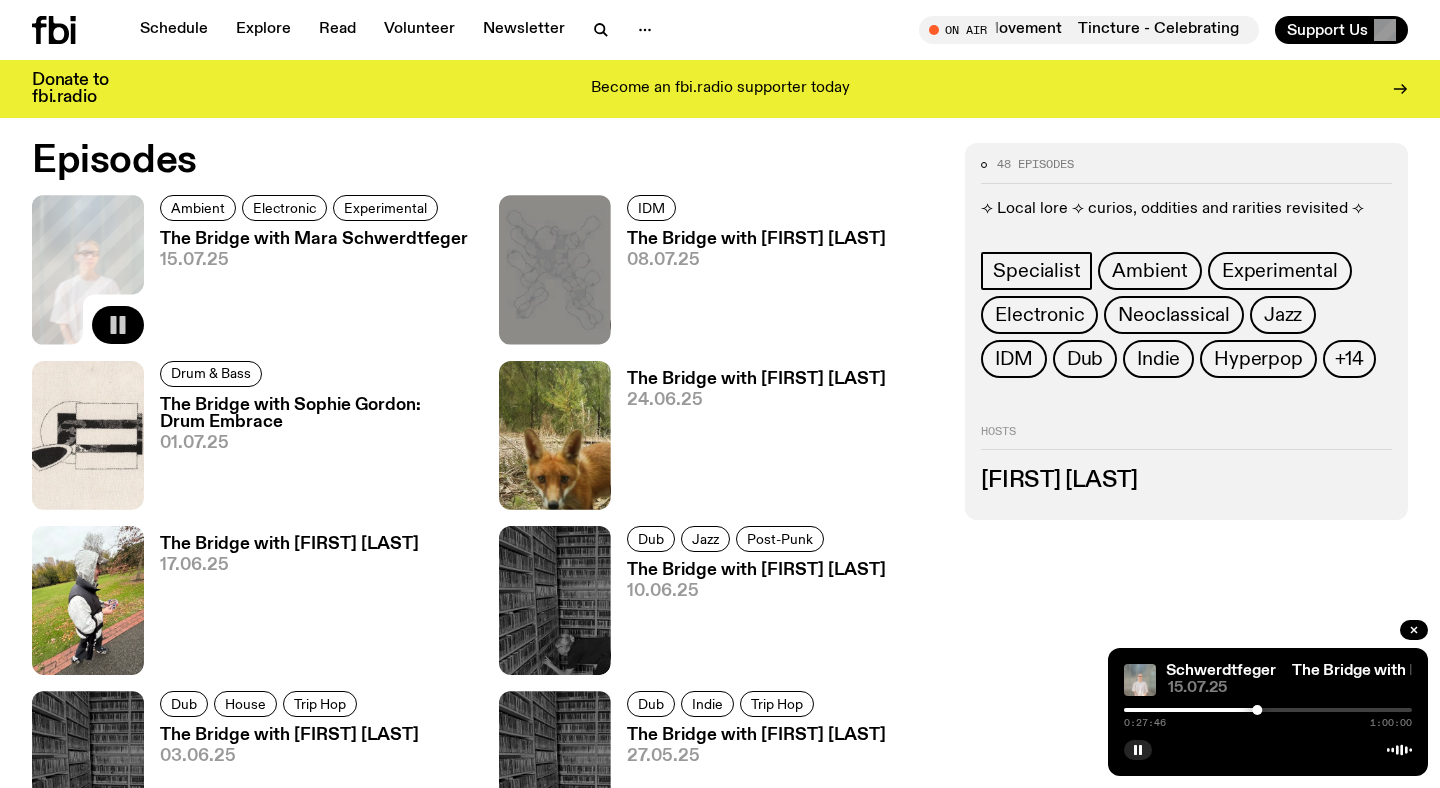 click at bounding box center (1268, 710) 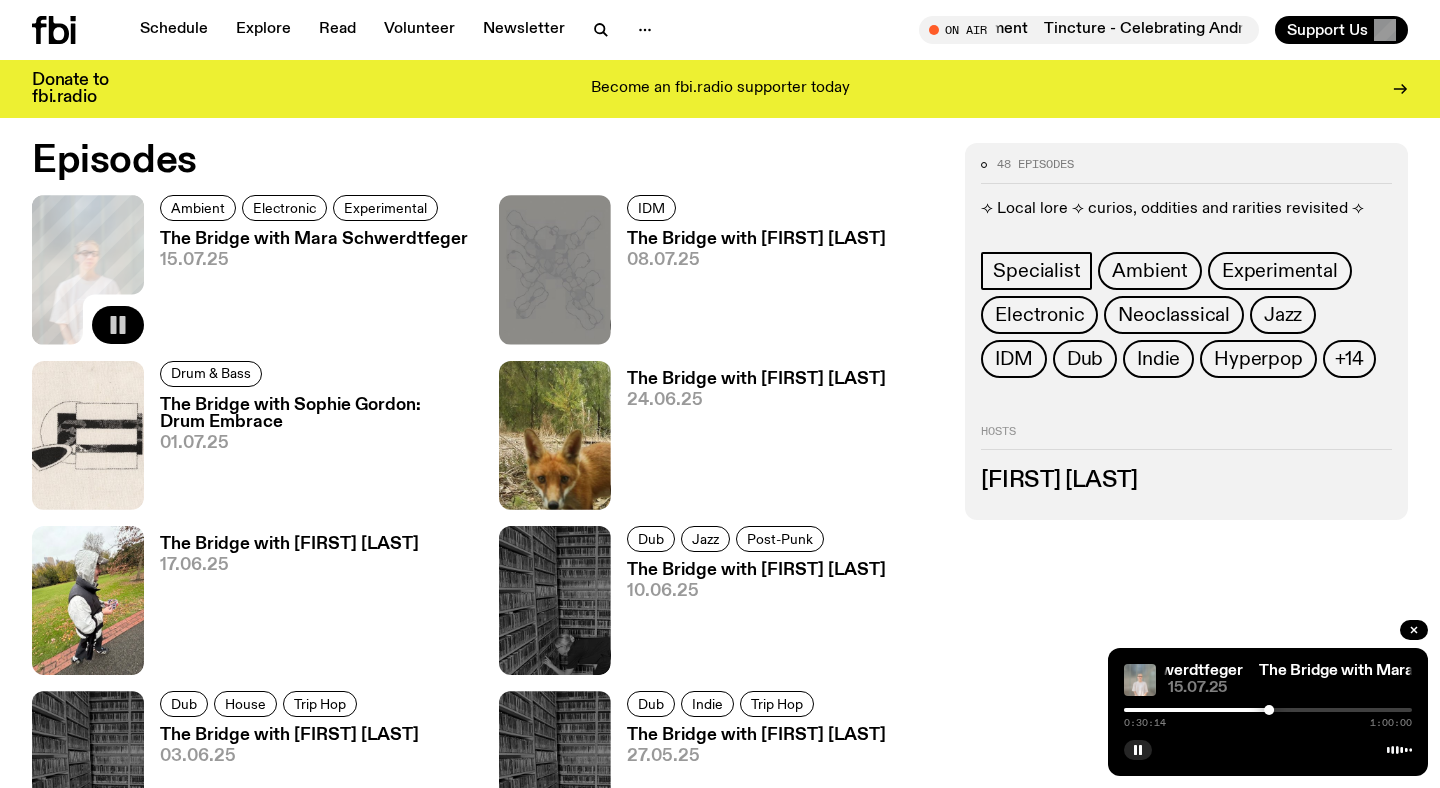 click at bounding box center (1268, 710) 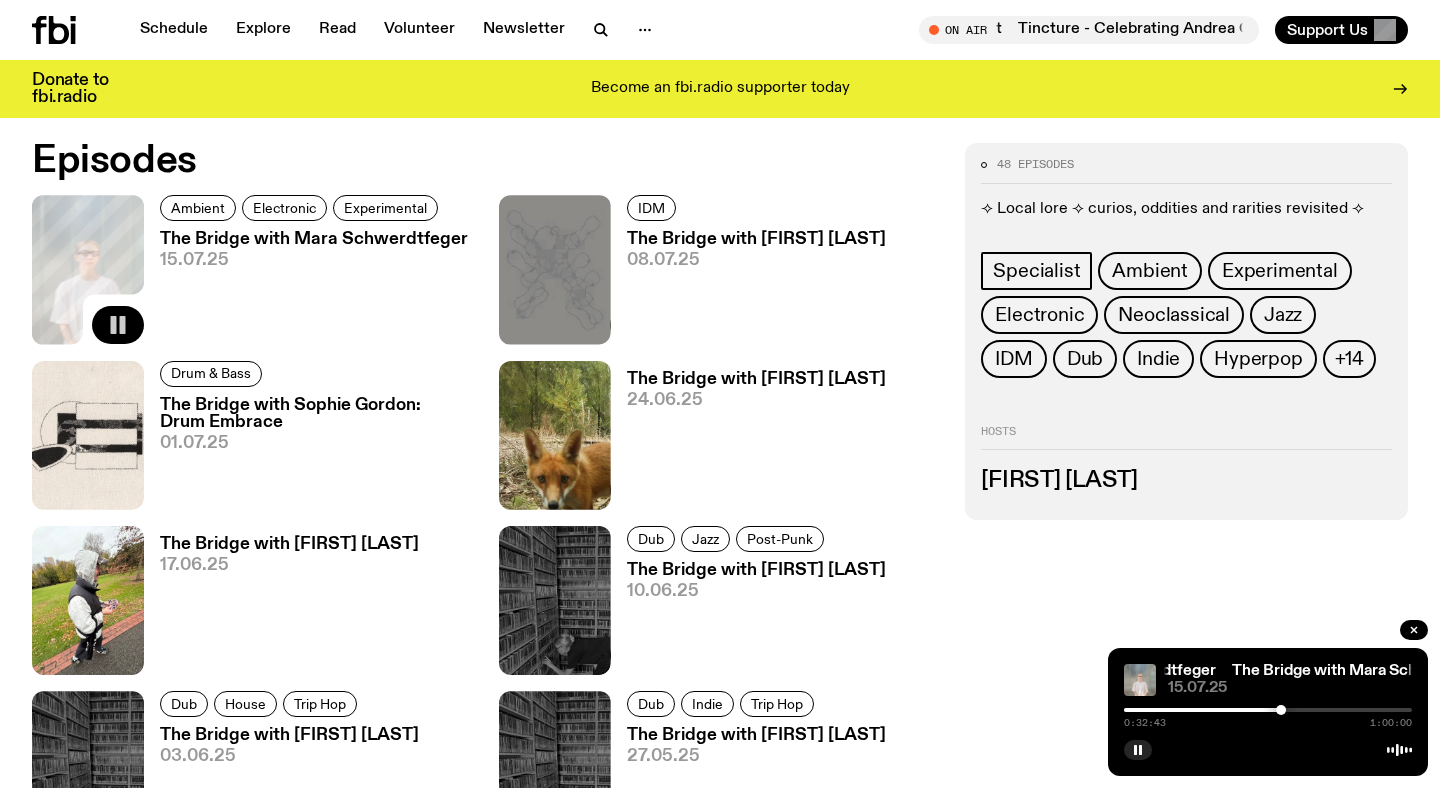 click at bounding box center (1268, 710) 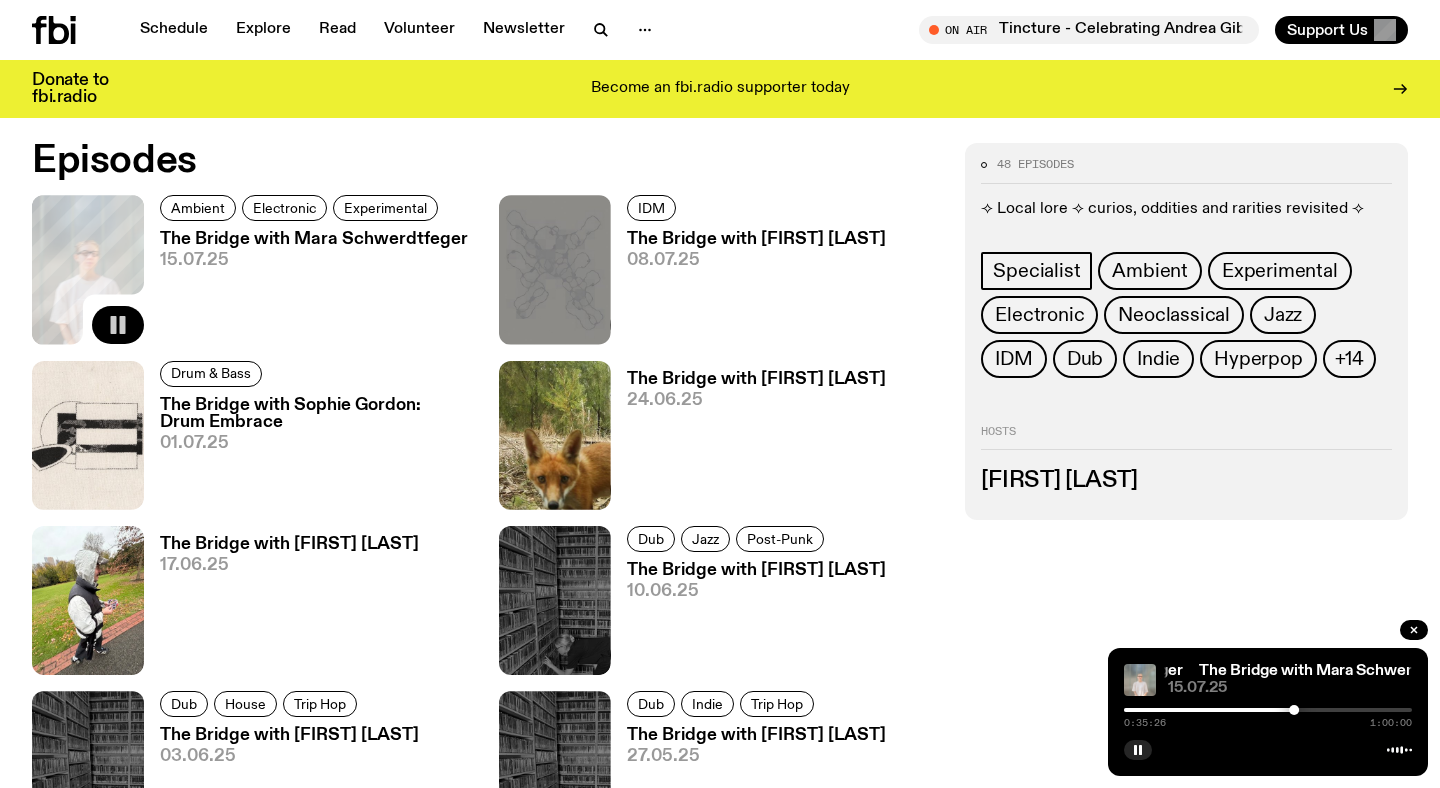 click at bounding box center [1268, 710] 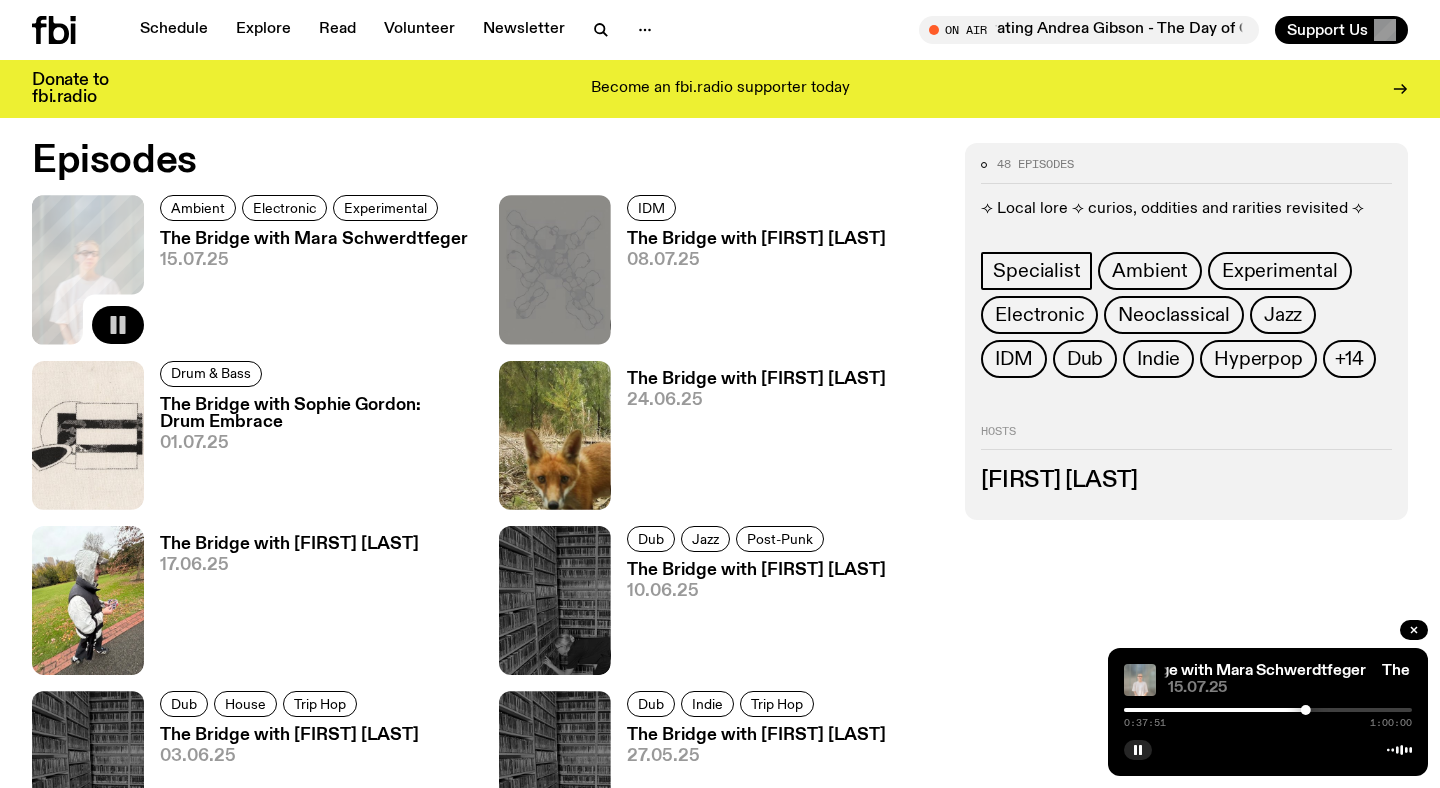 click at bounding box center (1268, 710) 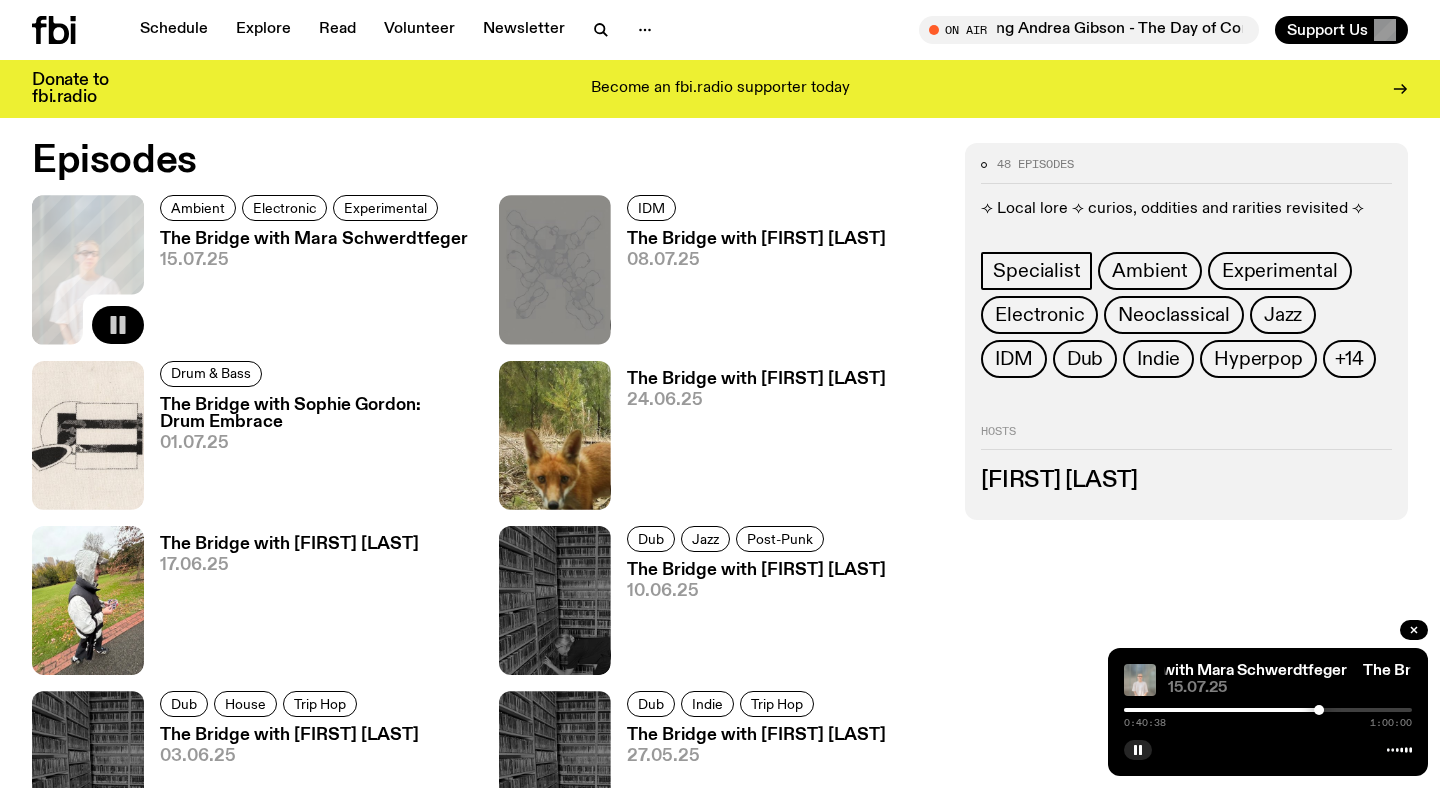 click at bounding box center [1268, 710] 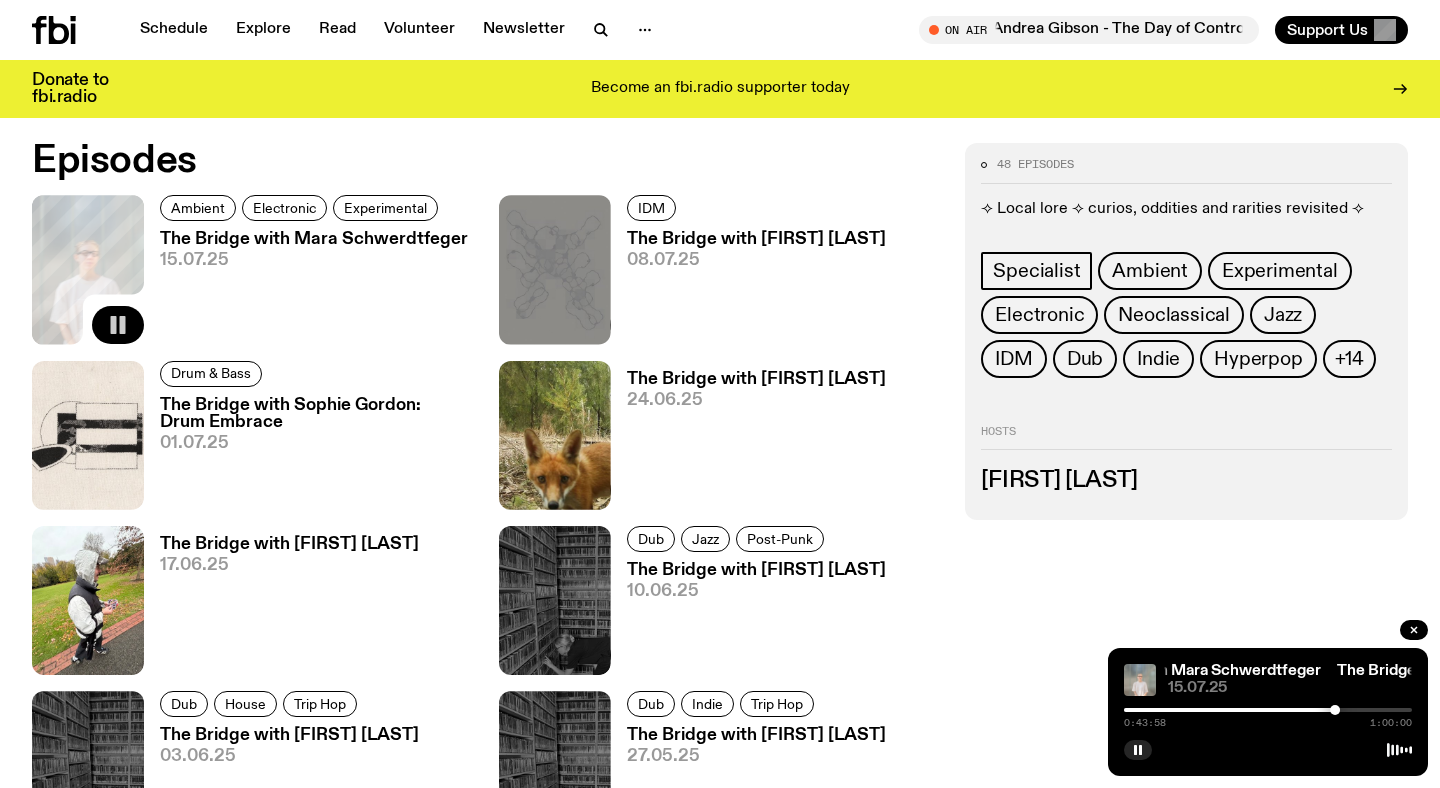 click at bounding box center (1268, 710) 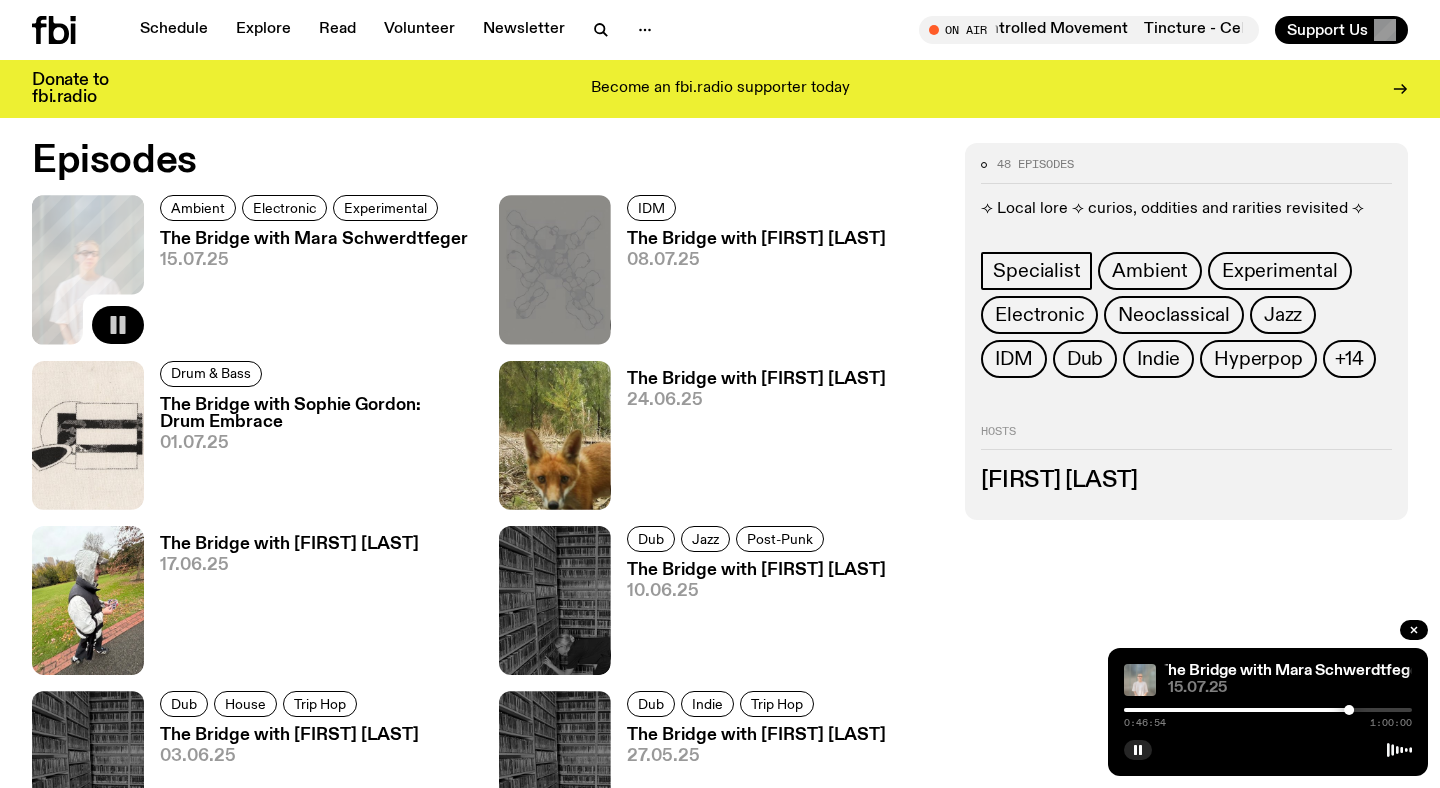click at bounding box center (1268, 710) 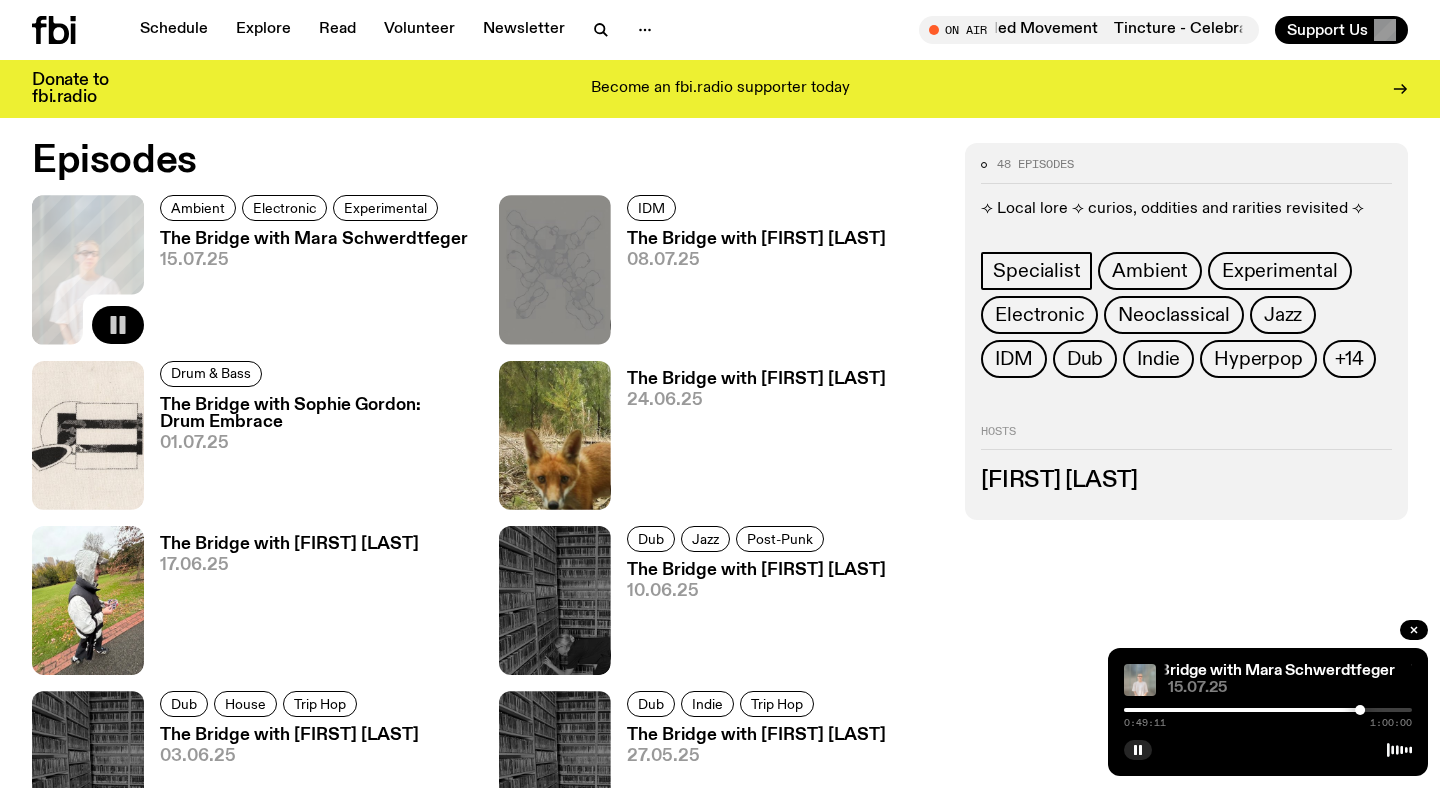 click at bounding box center [1268, 710] 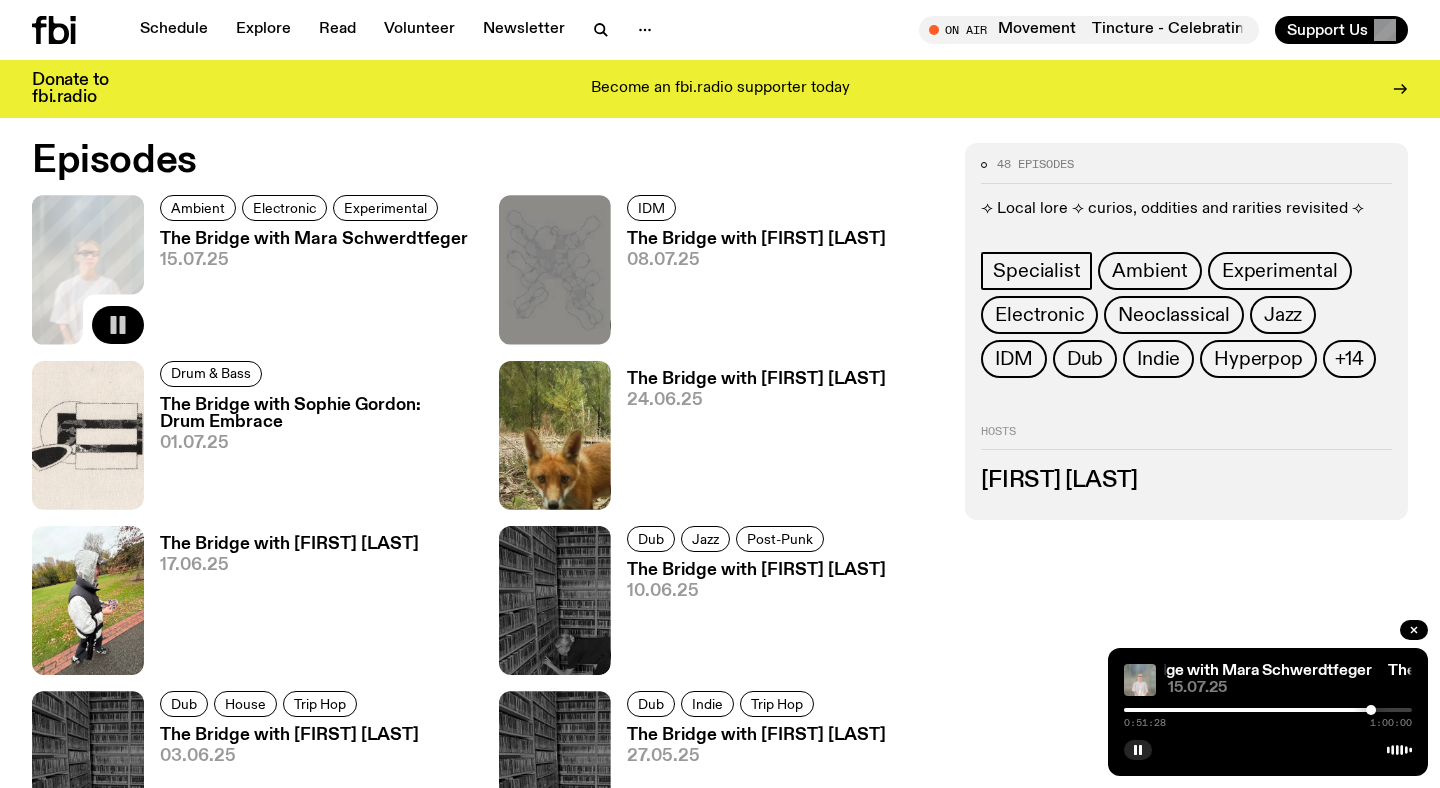 click at bounding box center (1268, 710) 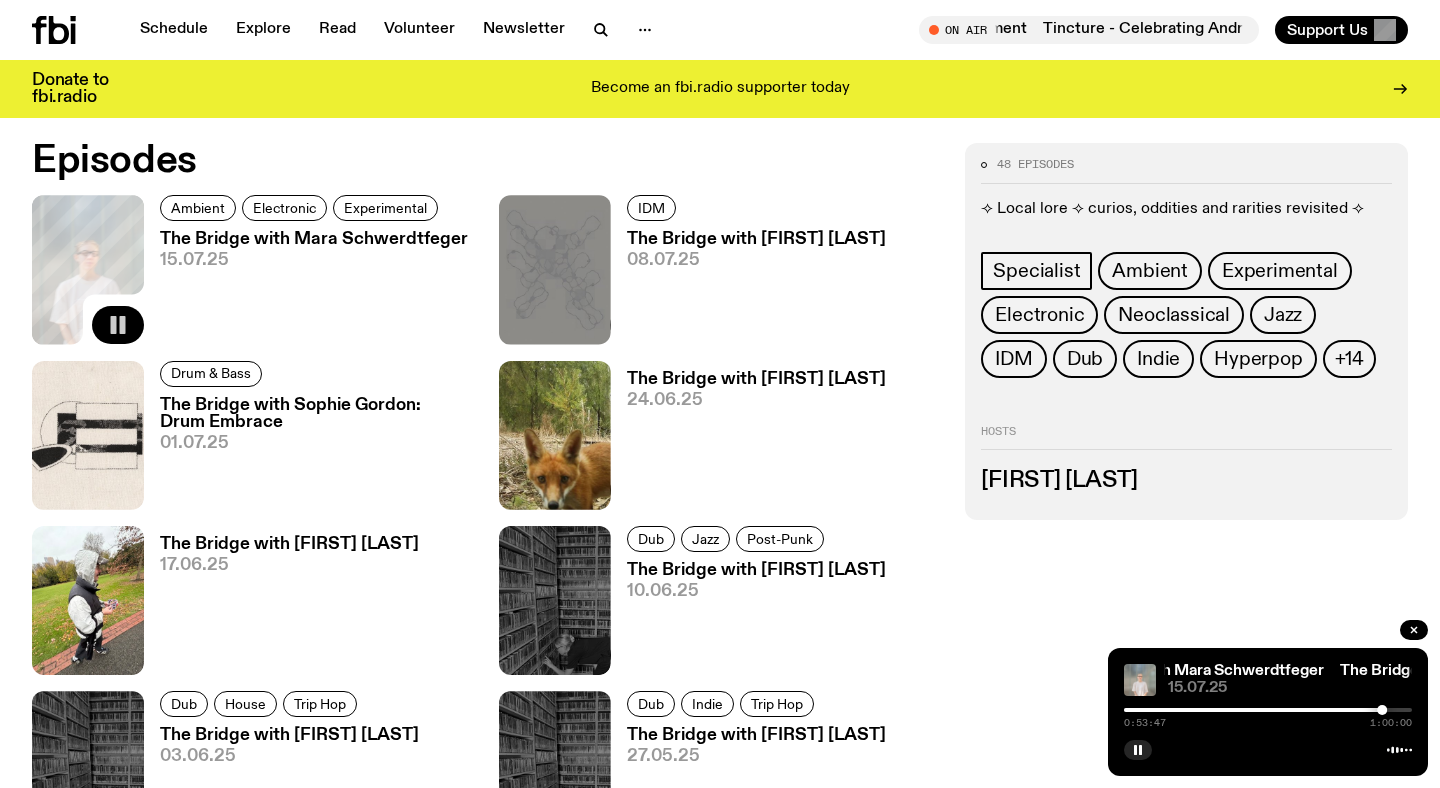 click at bounding box center [1268, 710] 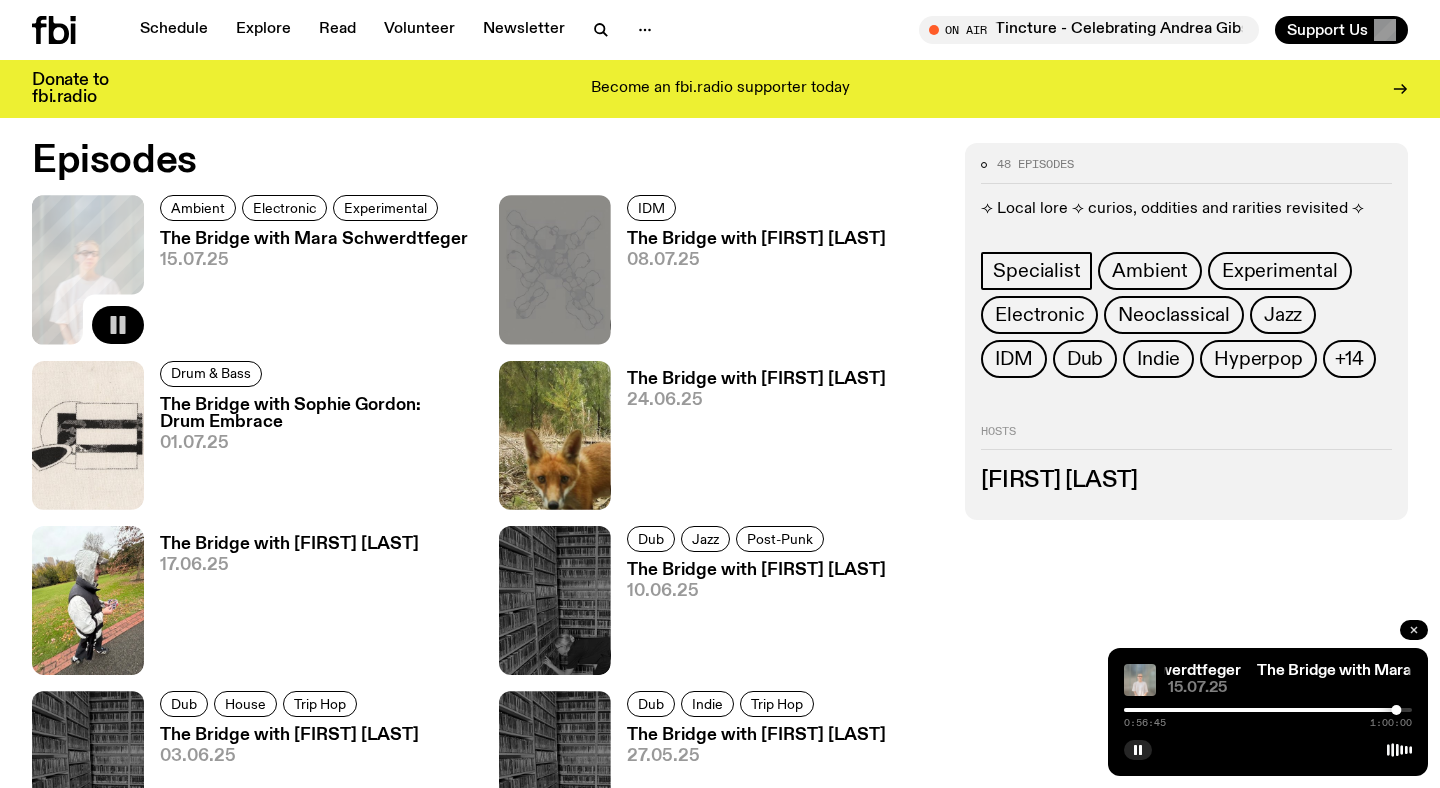 click 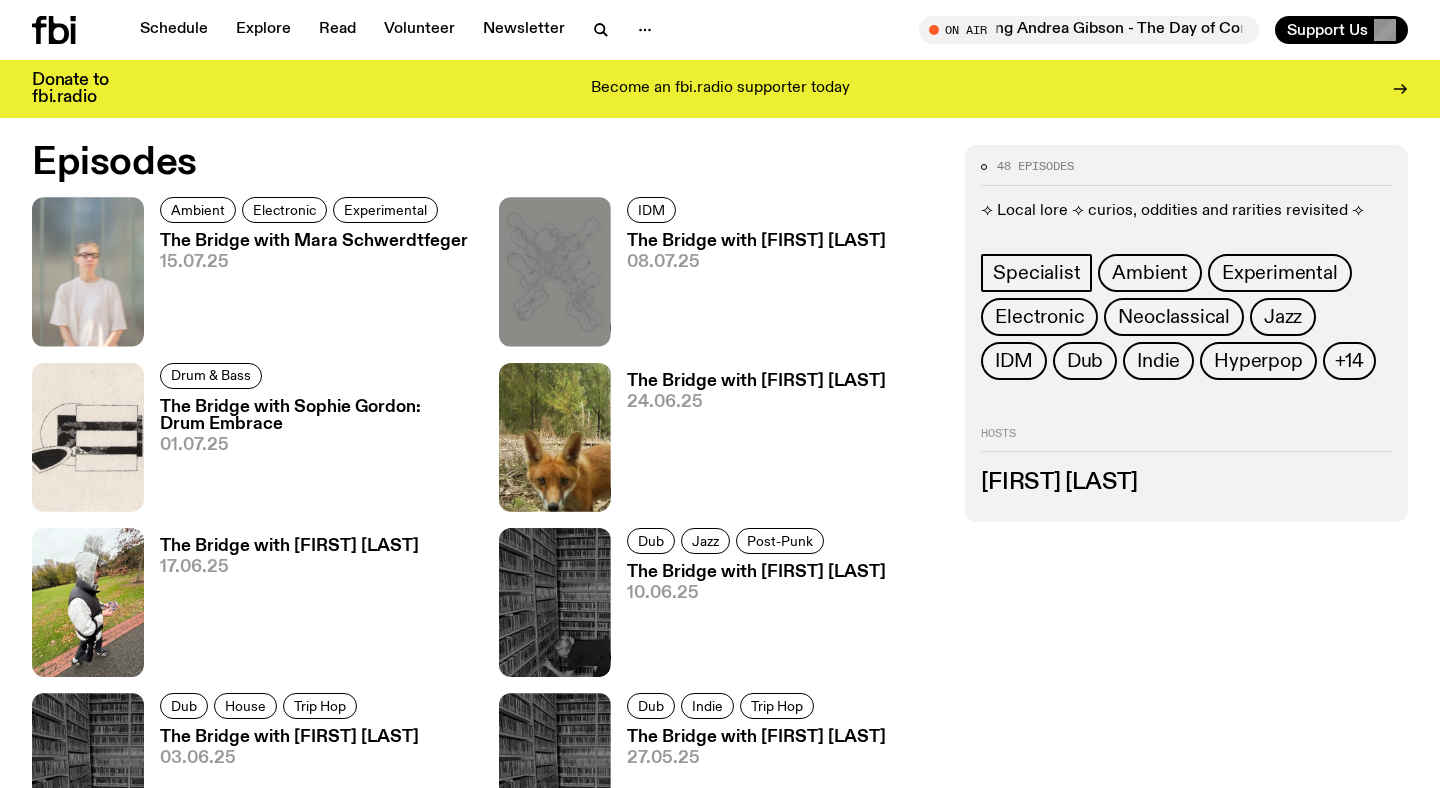 scroll, scrollTop: 1038, scrollLeft: 0, axis: vertical 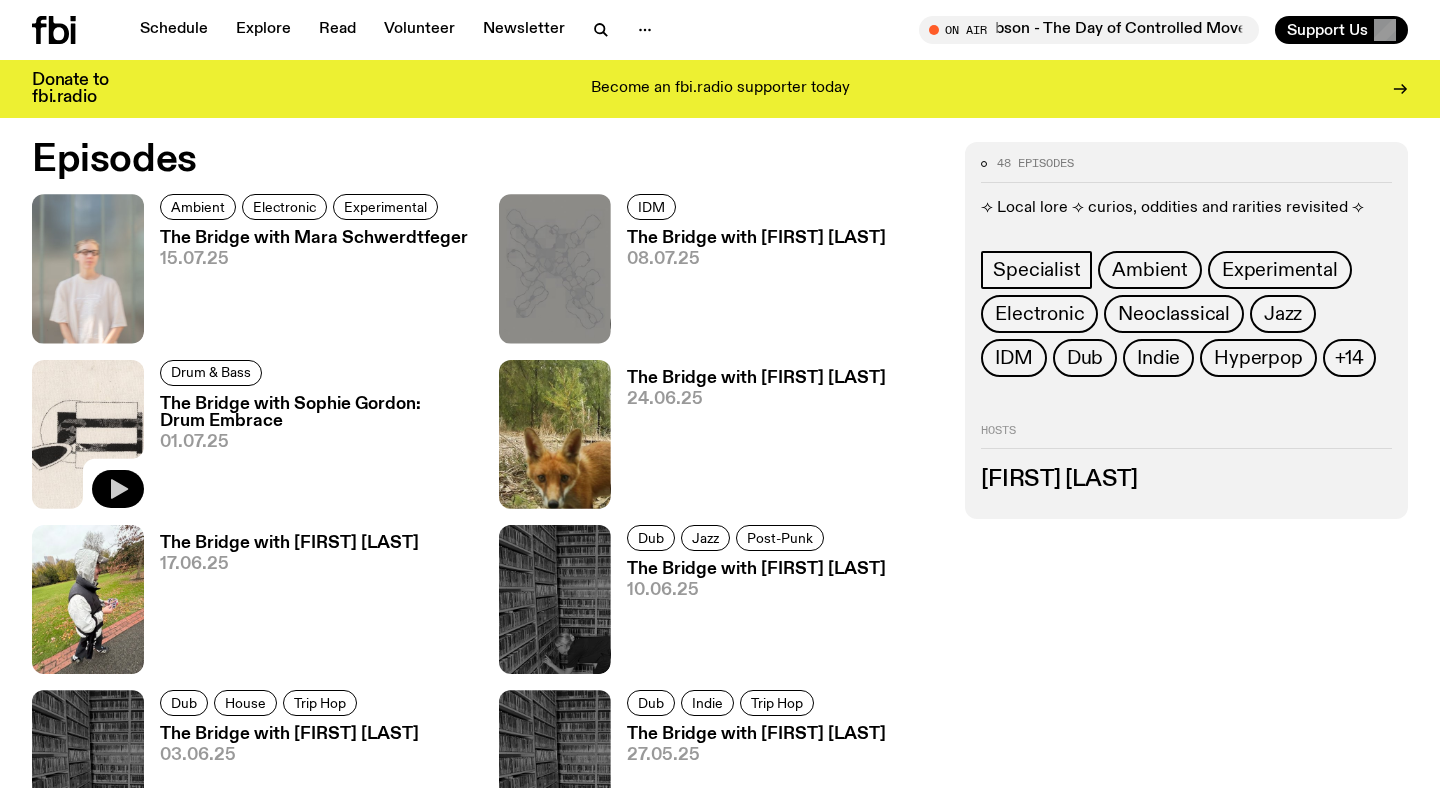 click 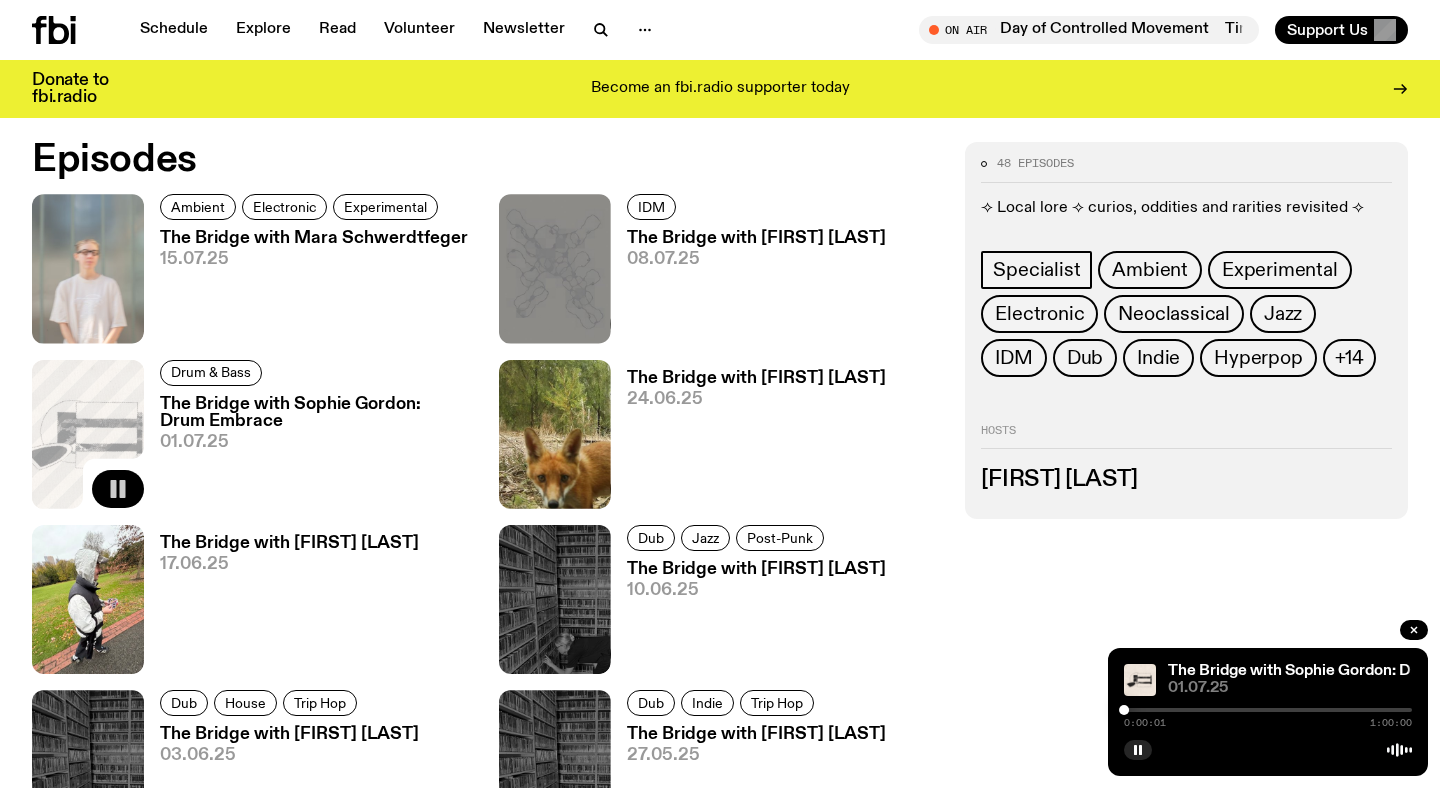 click at bounding box center (1268, 710) 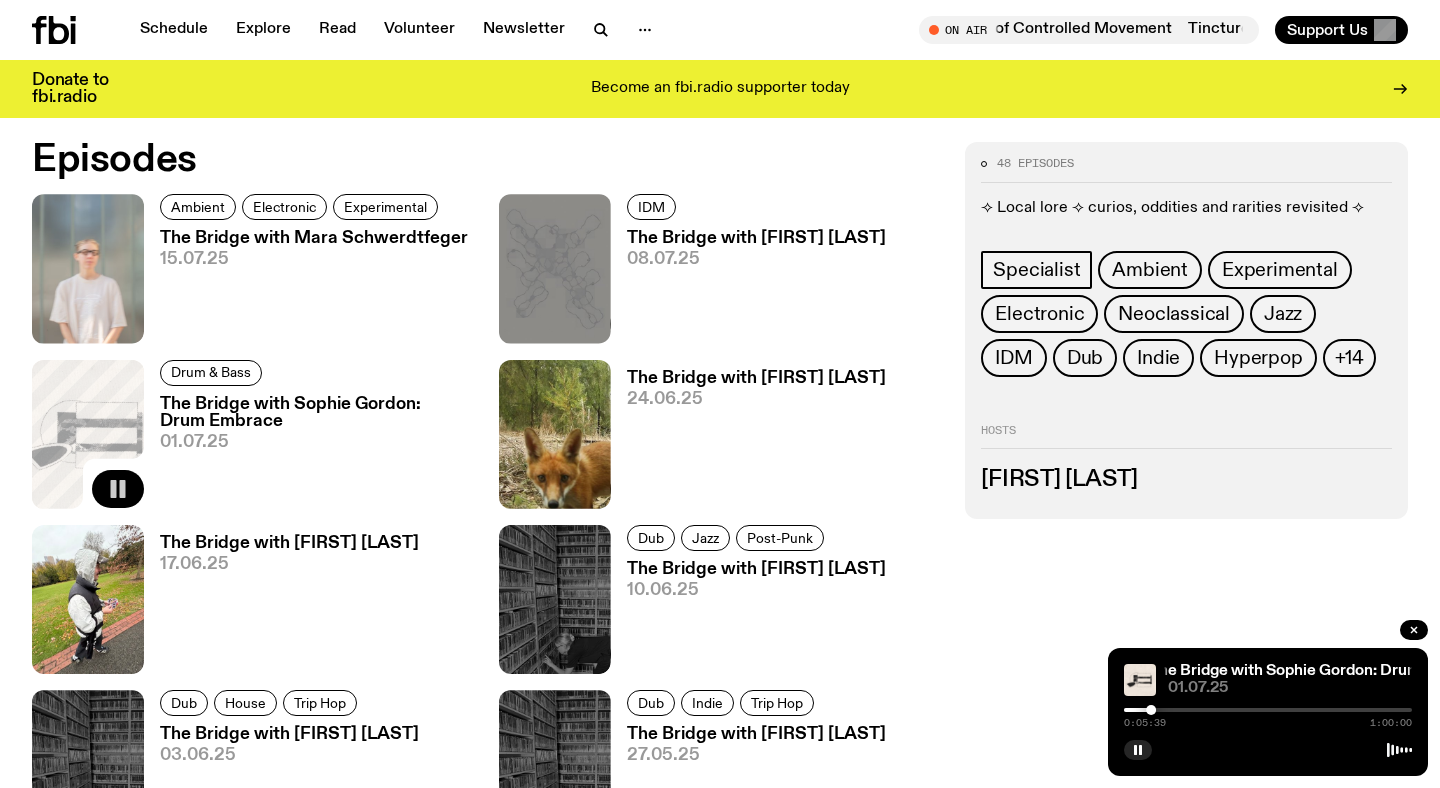 click at bounding box center [1268, 710] 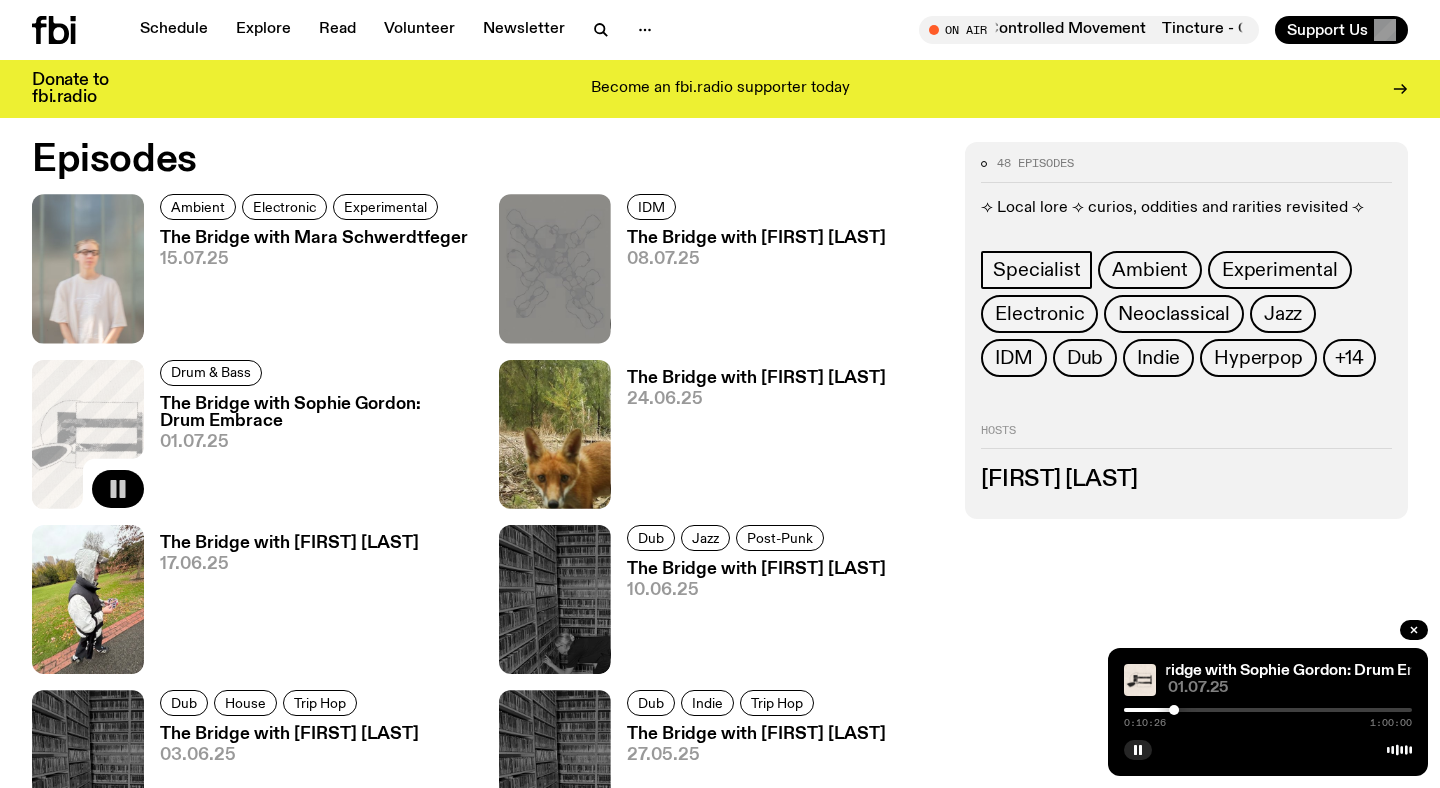 click at bounding box center [1268, 710] 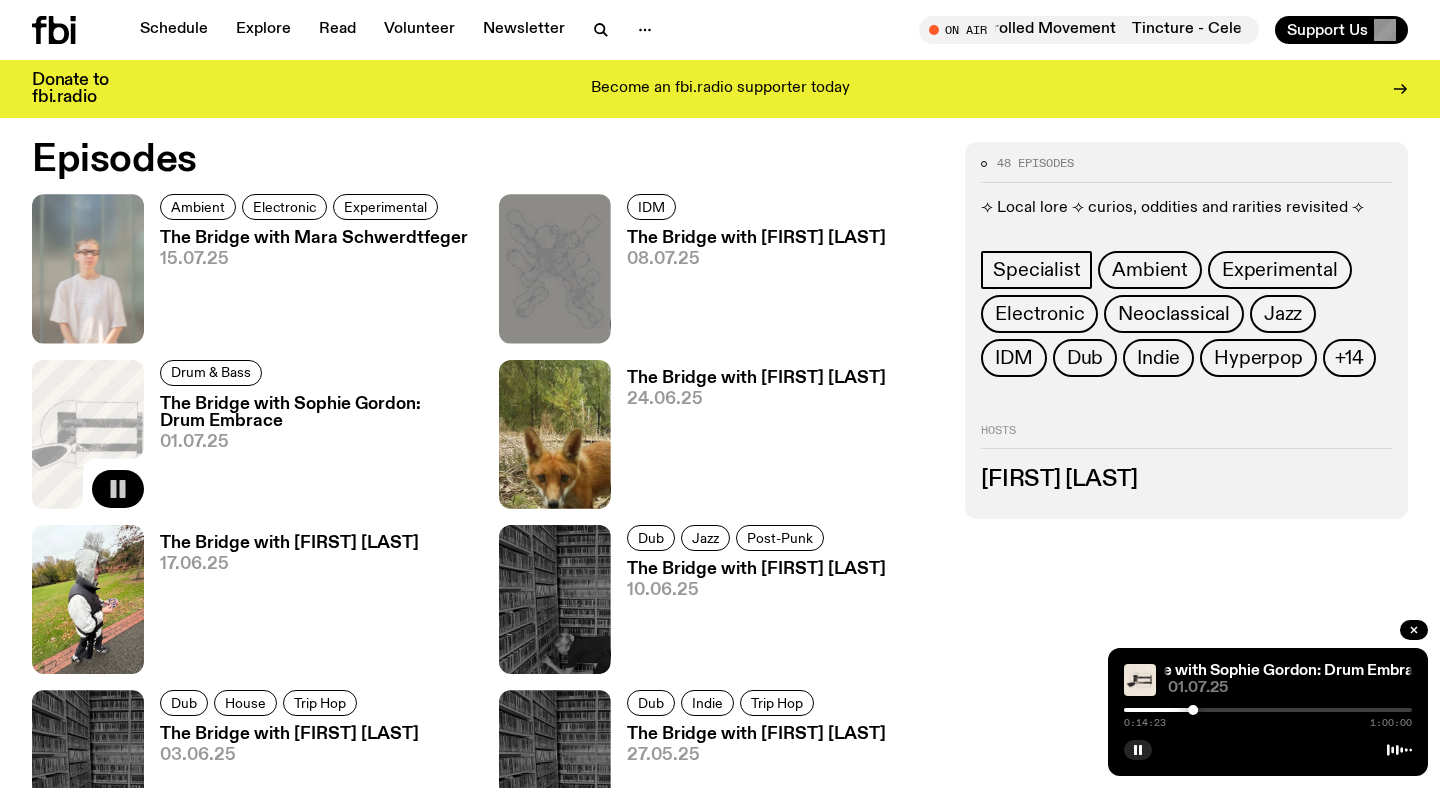 click at bounding box center [1268, 710] 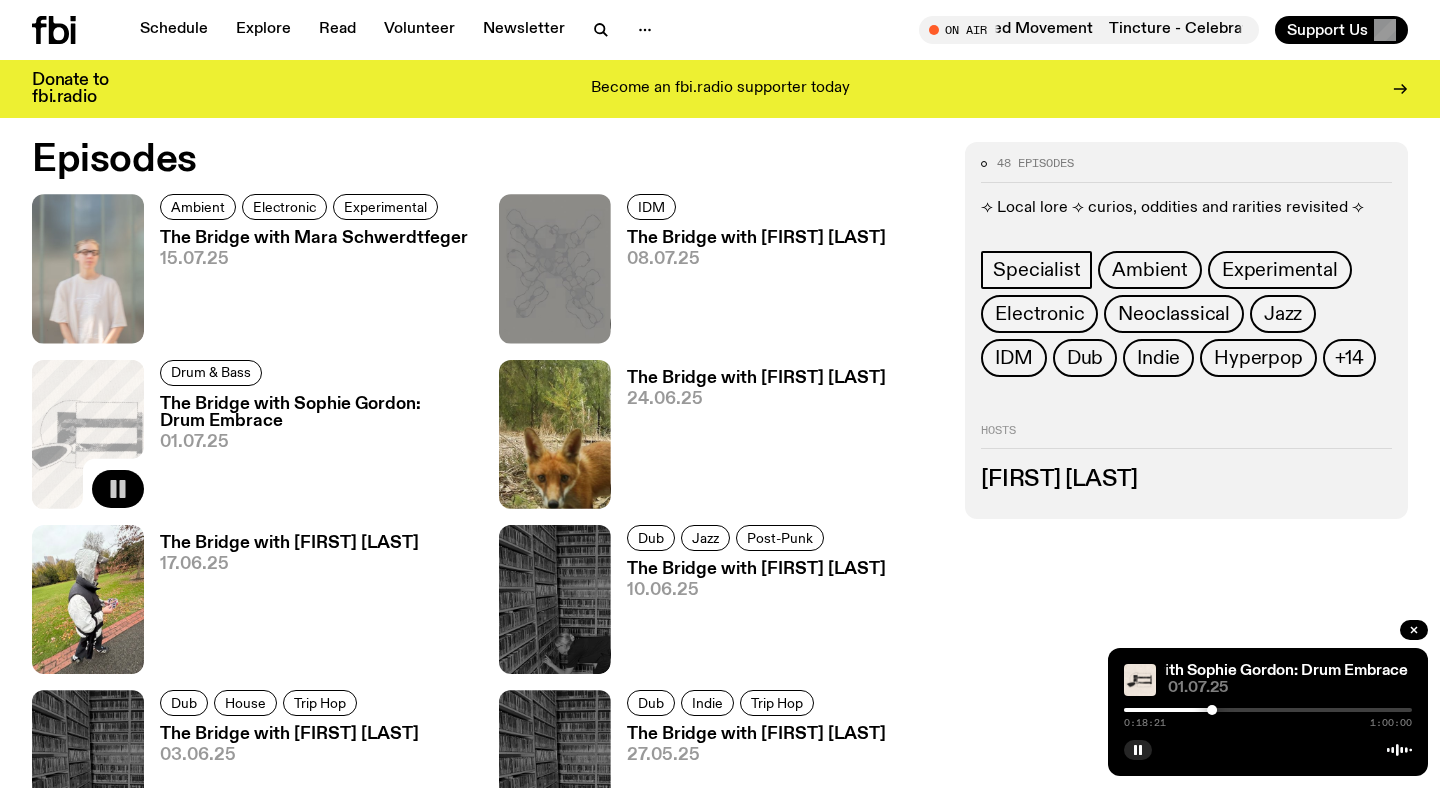 click at bounding box center (1268, 710) 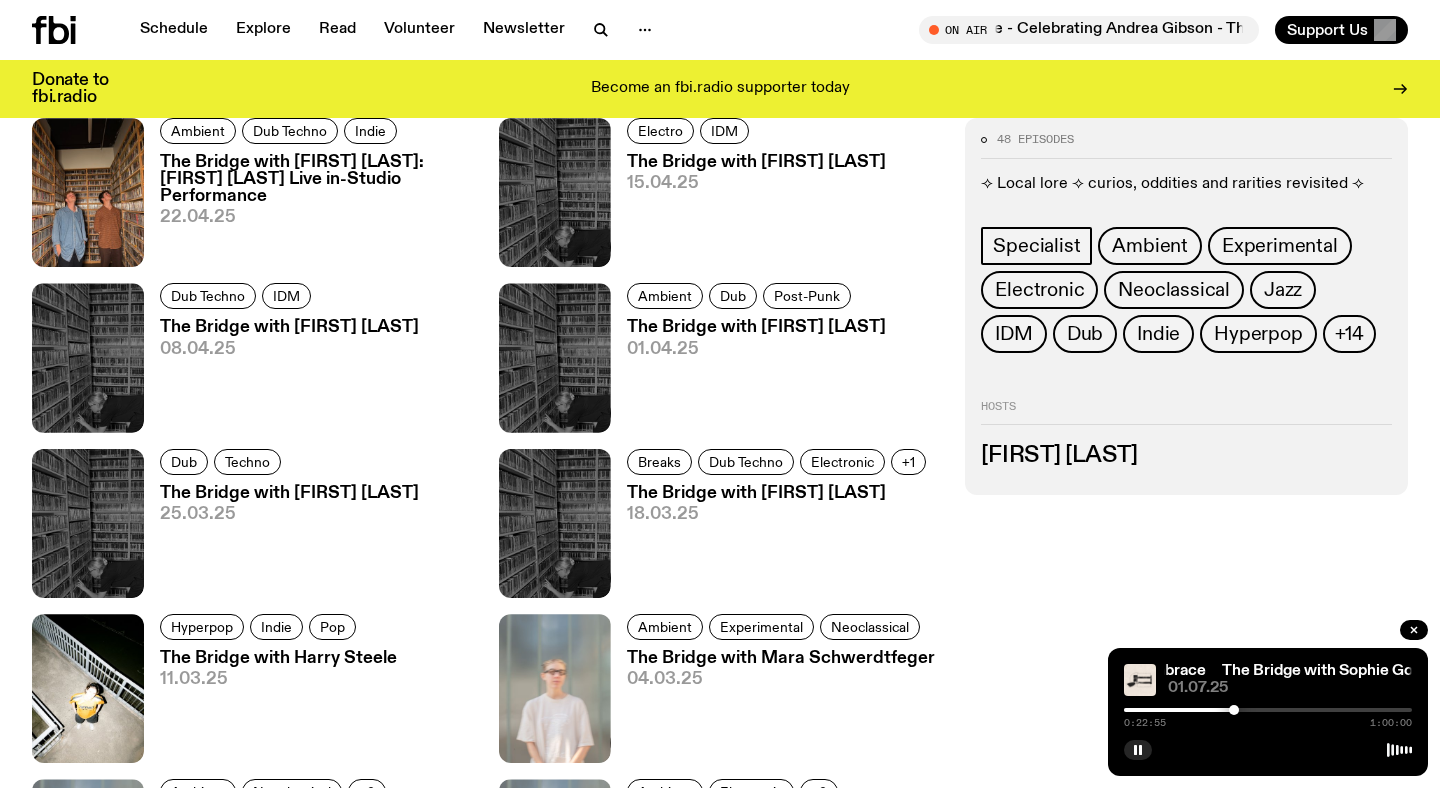 scroll, scrollTop: 2109, scrollLeft: 0, axis: vertical 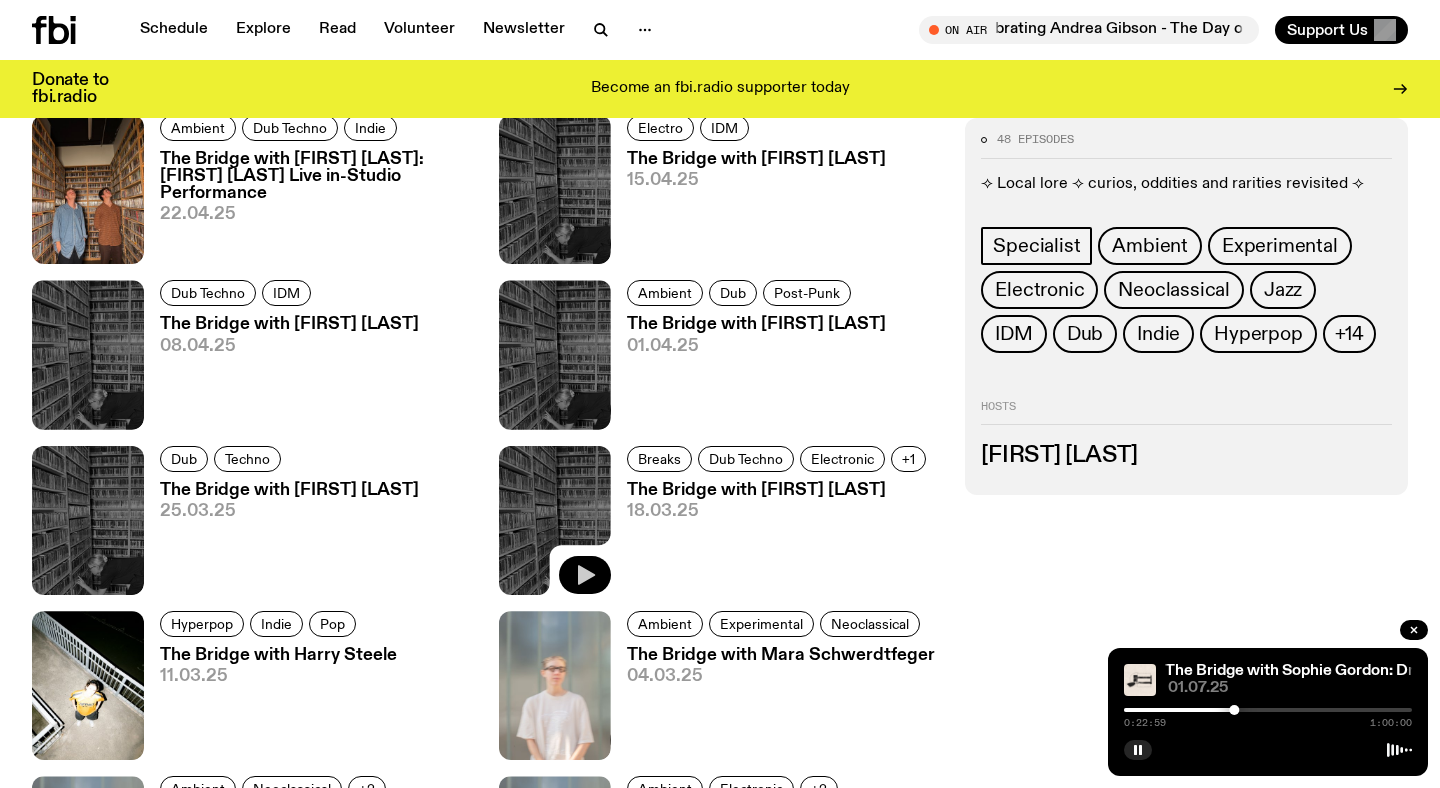 click 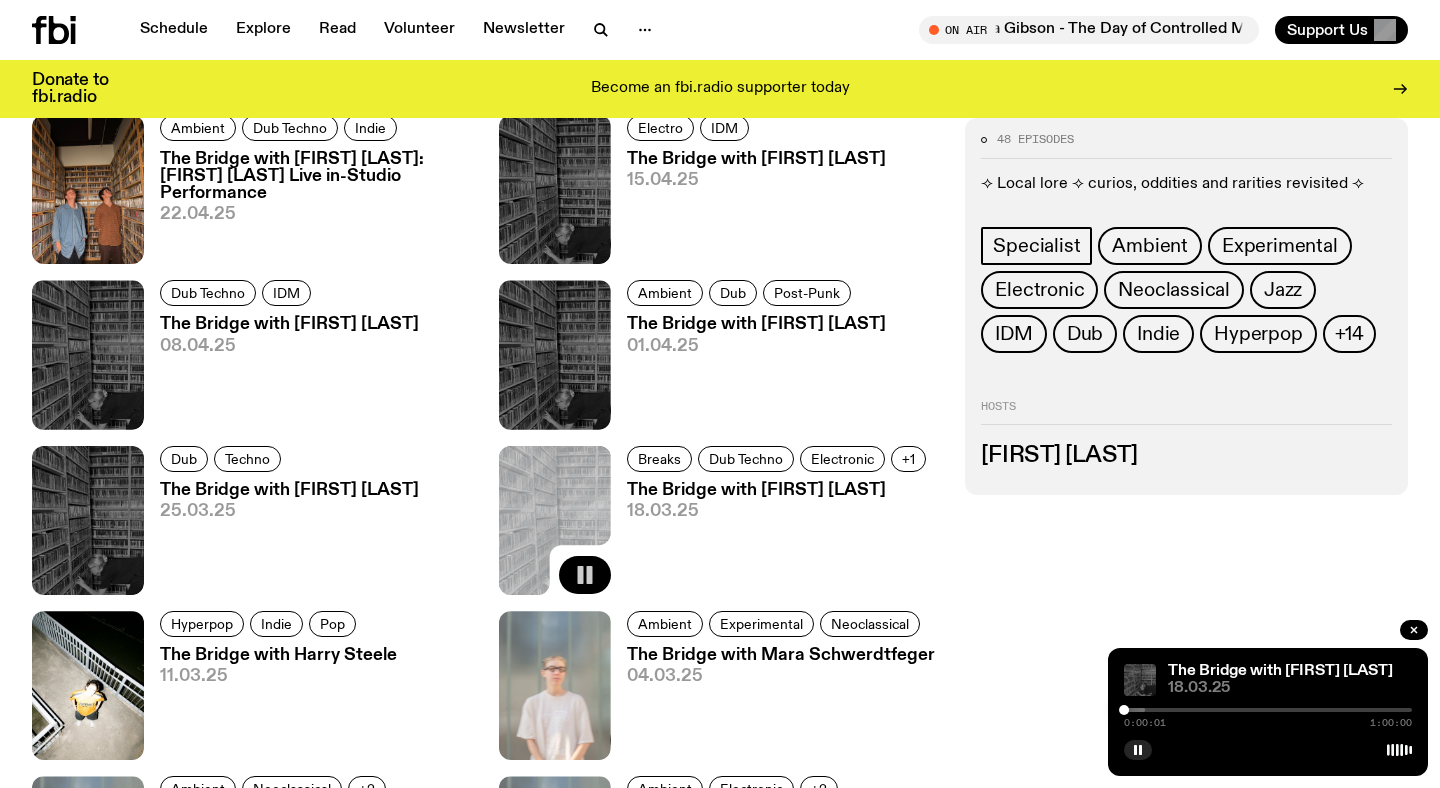 click at bounding box center [1001, 710] 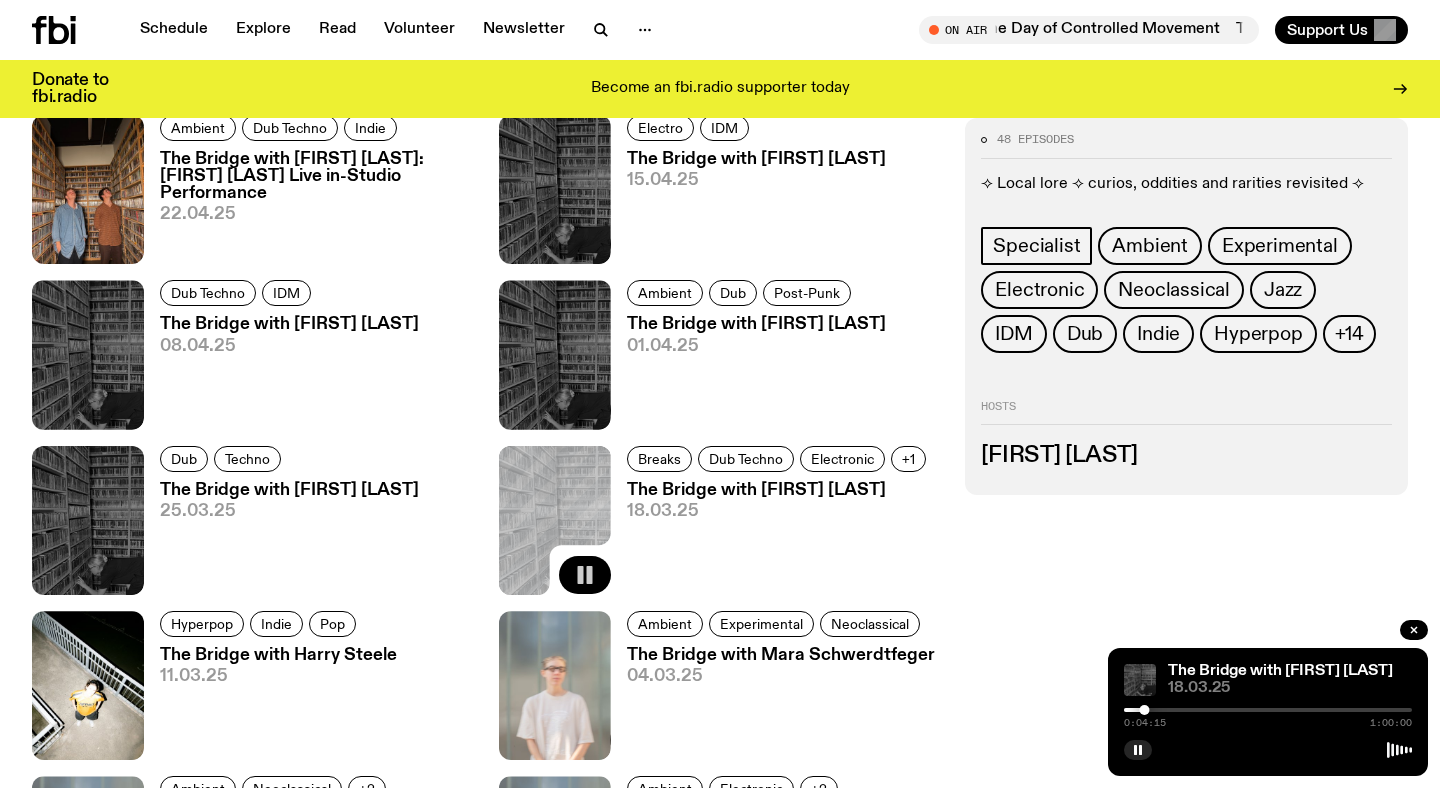 click at bounding box center [1268, 710] 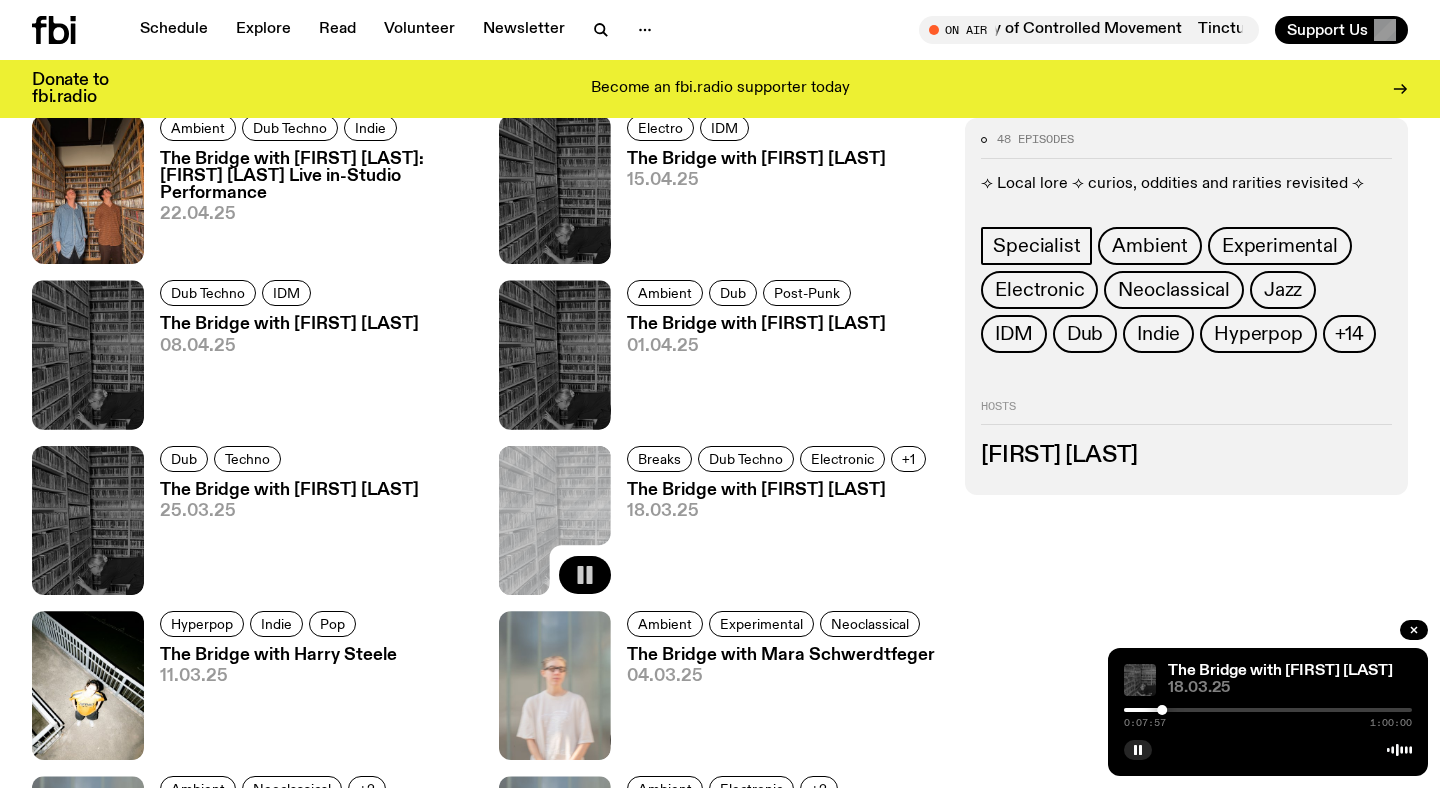 click at bounding box center [1268, 710] 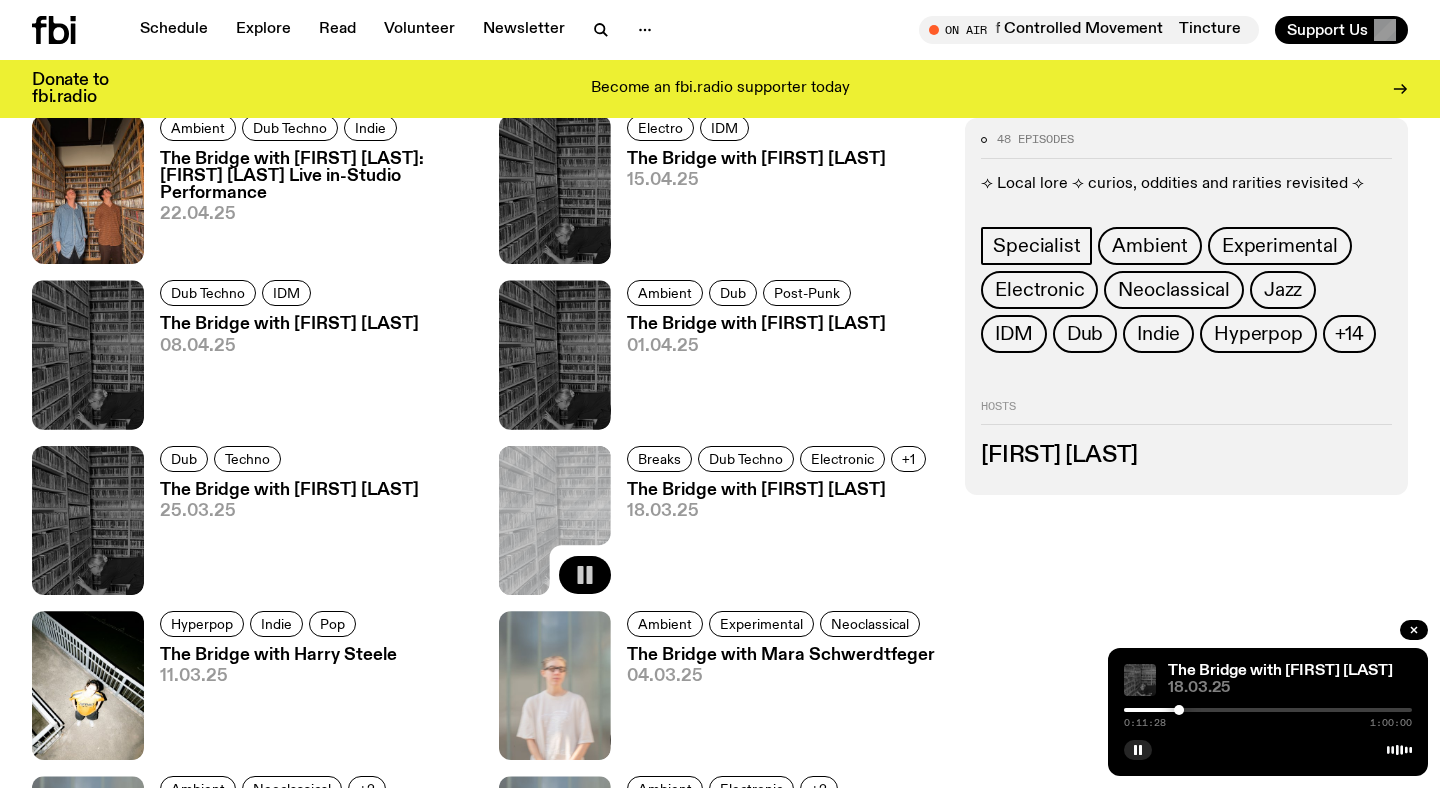 click at bounding box center [1268, 710] 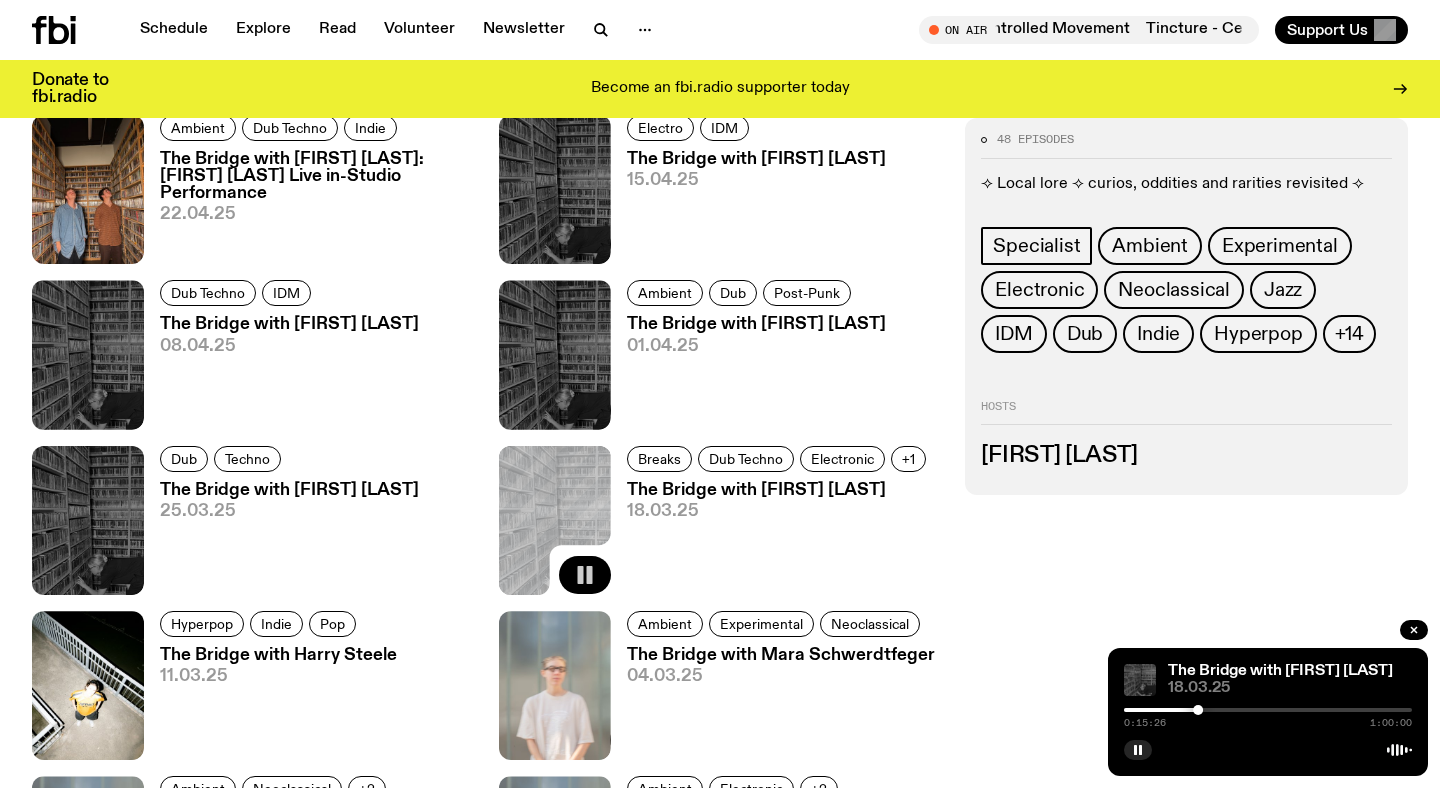 click at bounding box center [1268, 710] 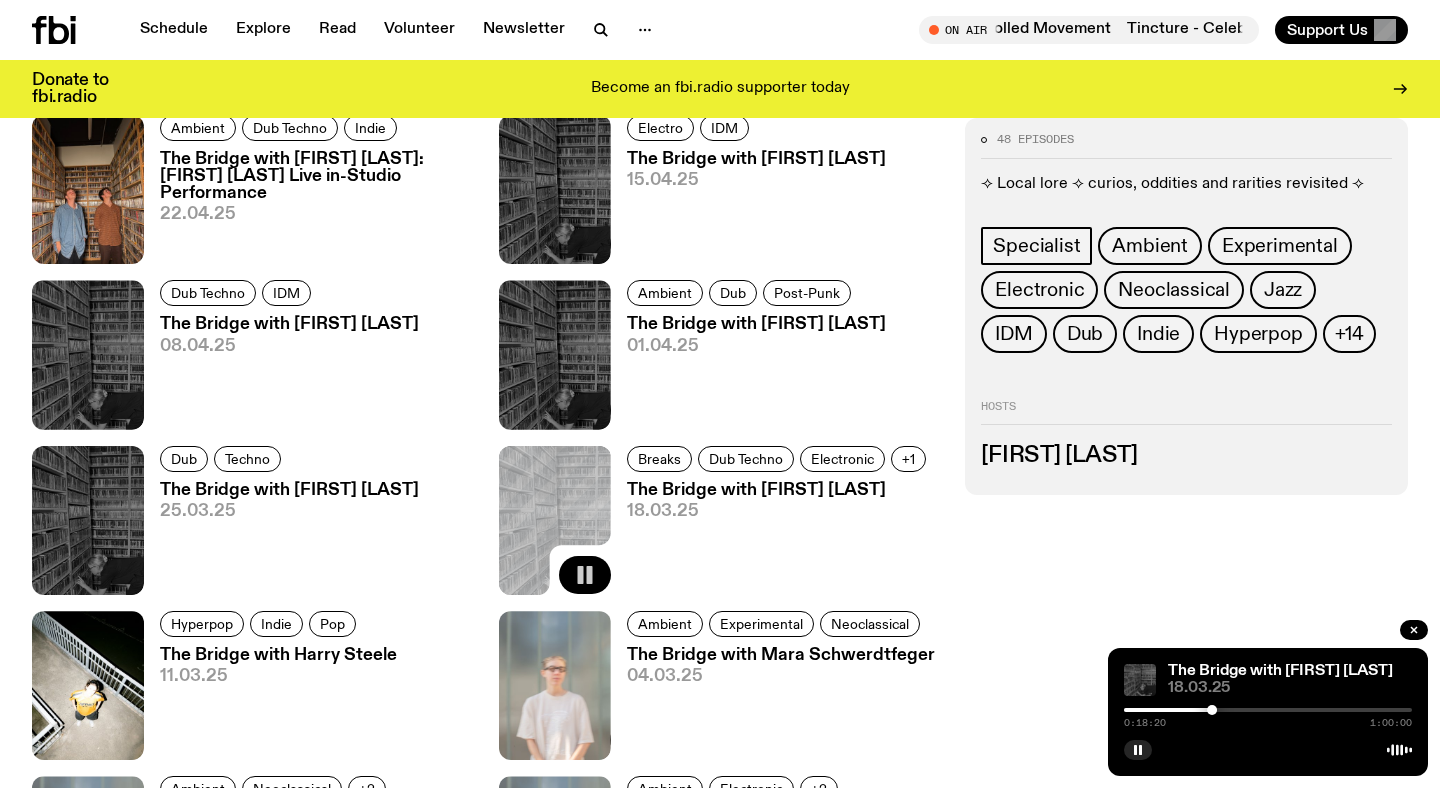 click at bounding box center (1268, 710) 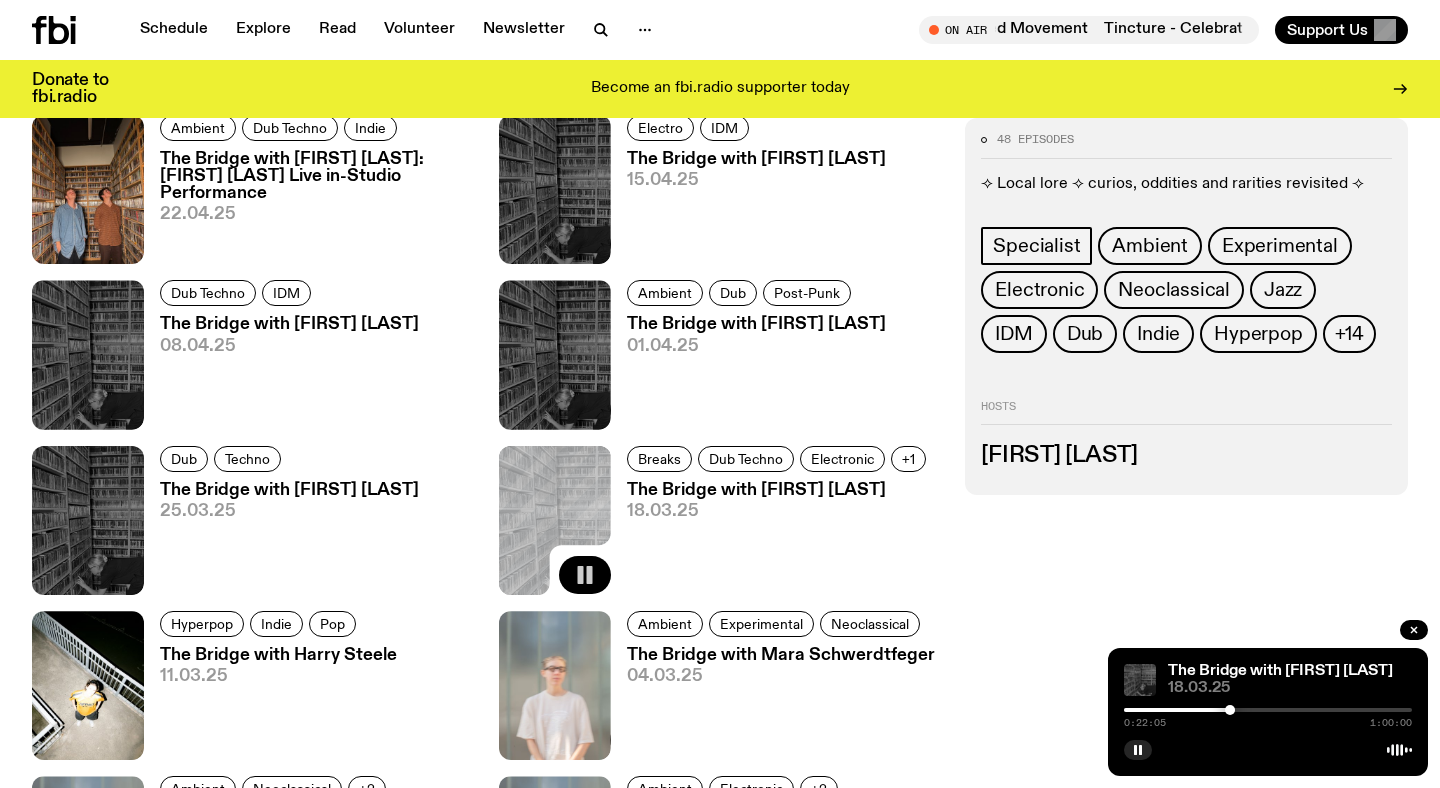click at bounding box center [1268, 710] 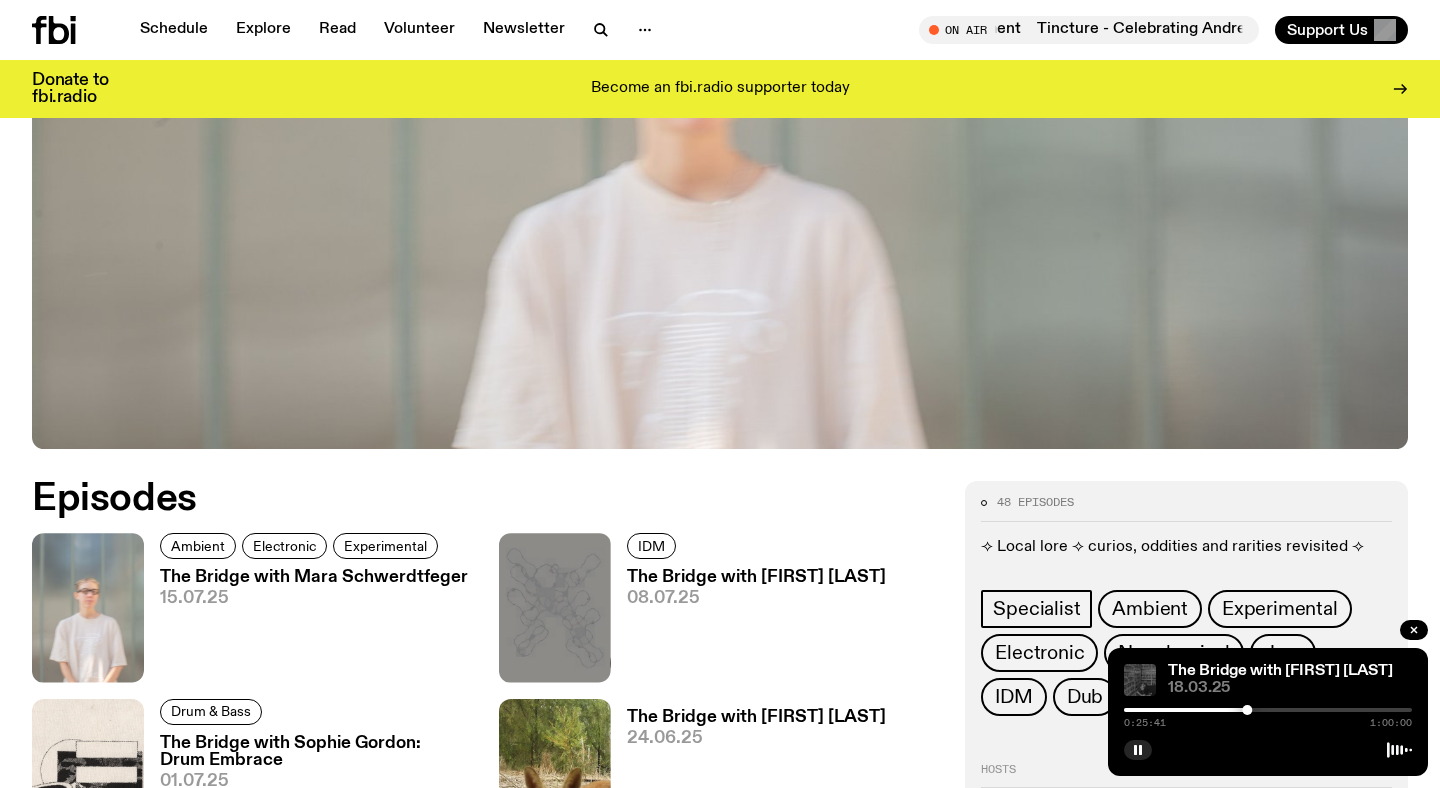 scroll, scrollTop: 0, scrollLeft: 0, axis: both 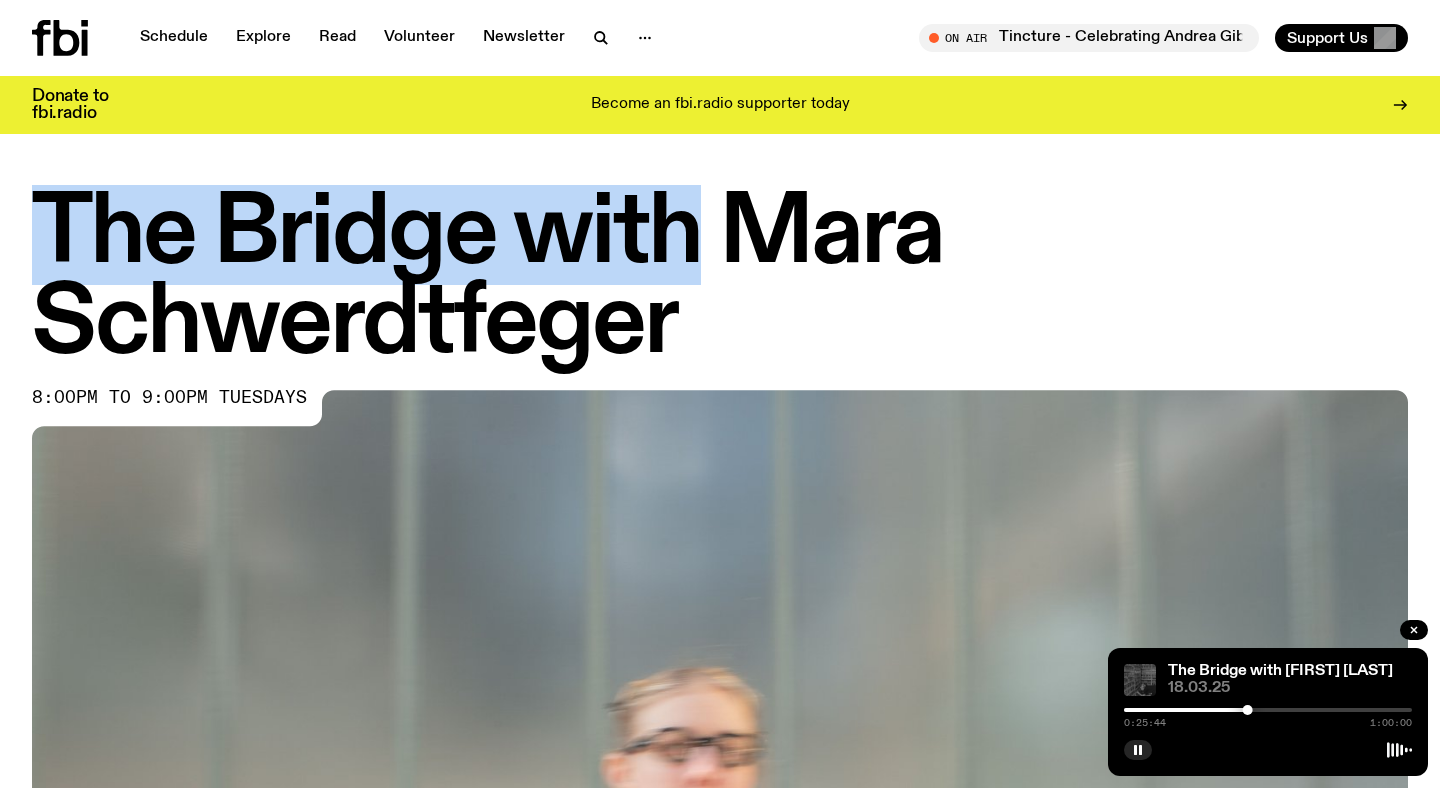 drag, startPoint x: 51, startPoint y: 246, endPoint x: 686, endPoint y: 253, distance: 635.0386 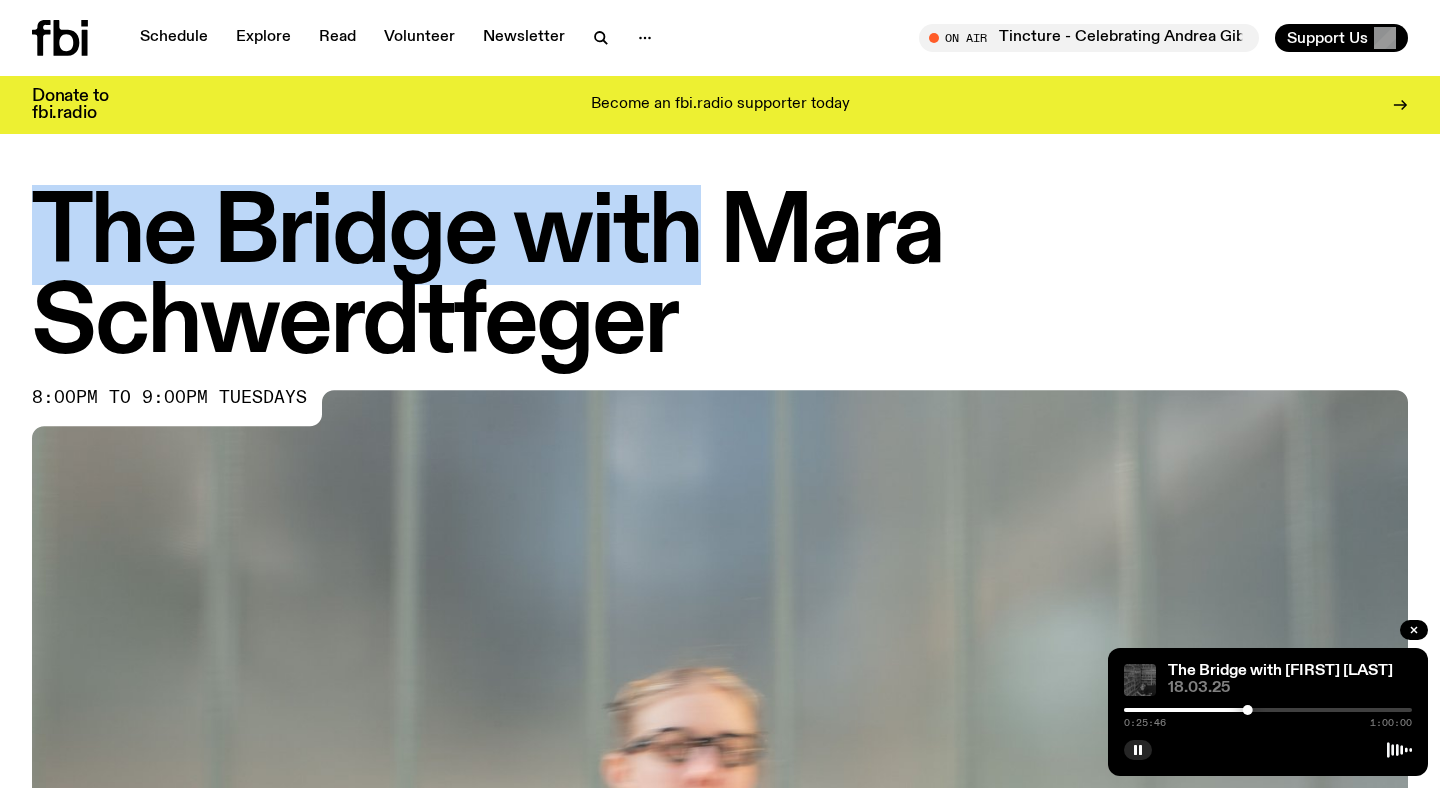 copy on "The Bridge with" 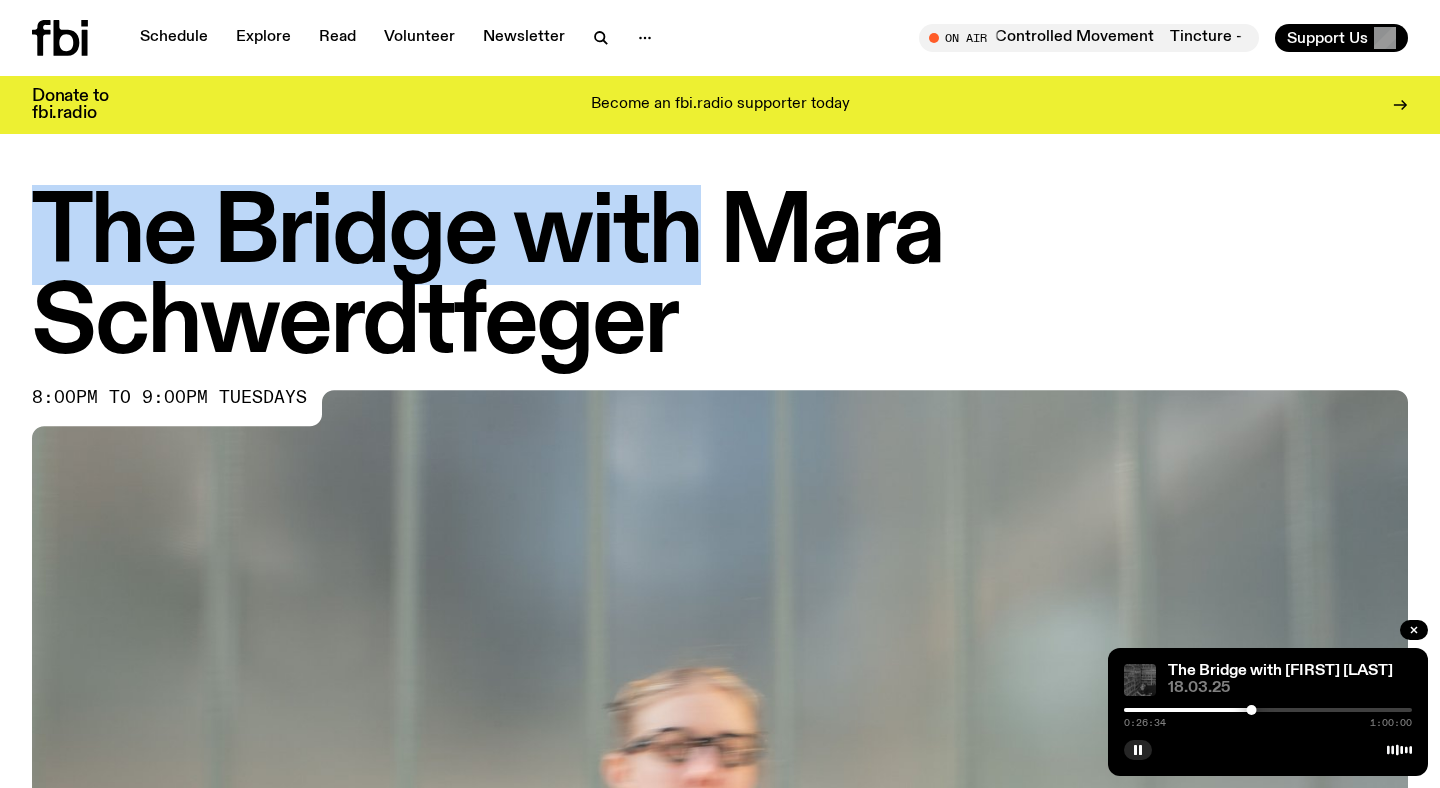 click at bounding box center (1268, 710) 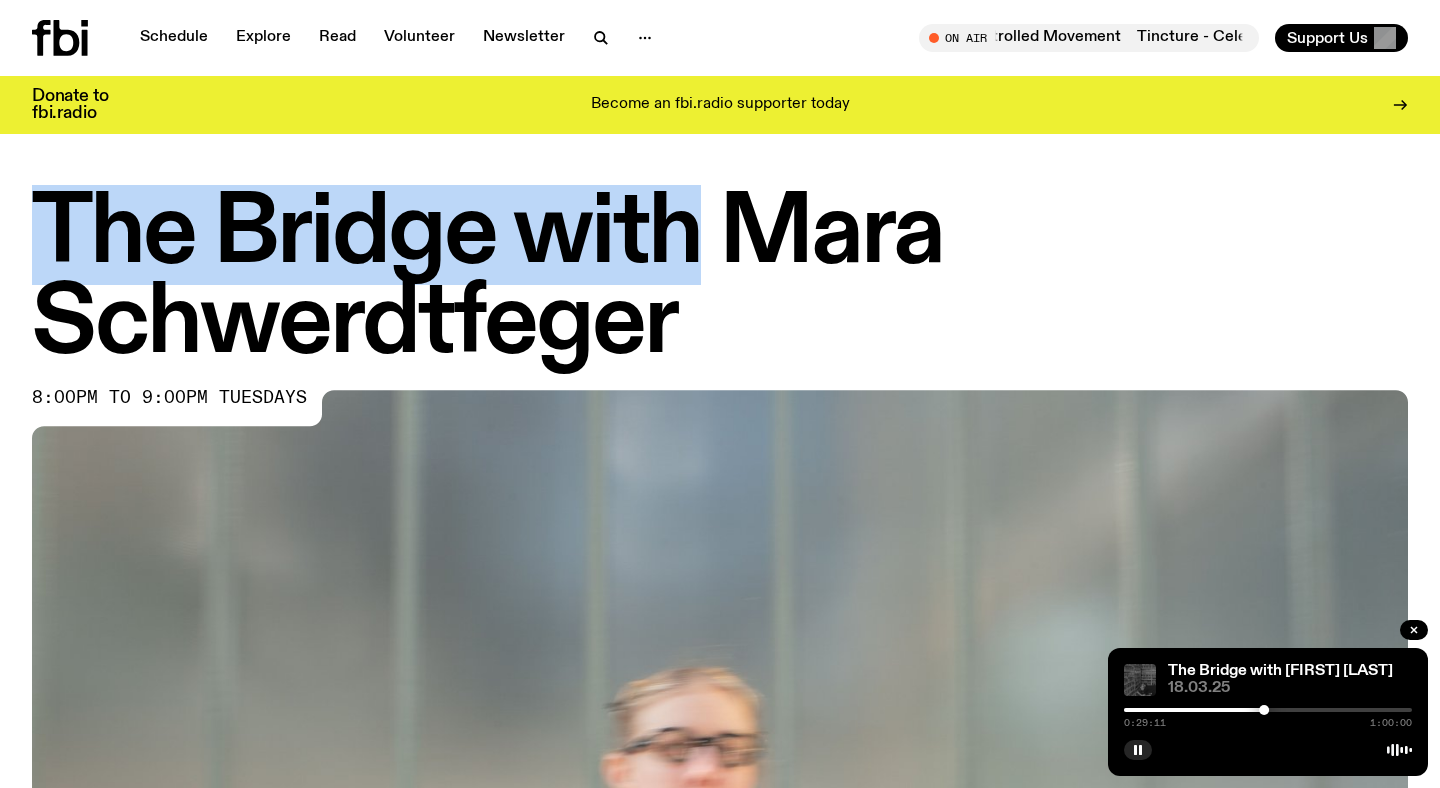 click on "0:29:11 1:00:00" at bounding box center [1268, 716] 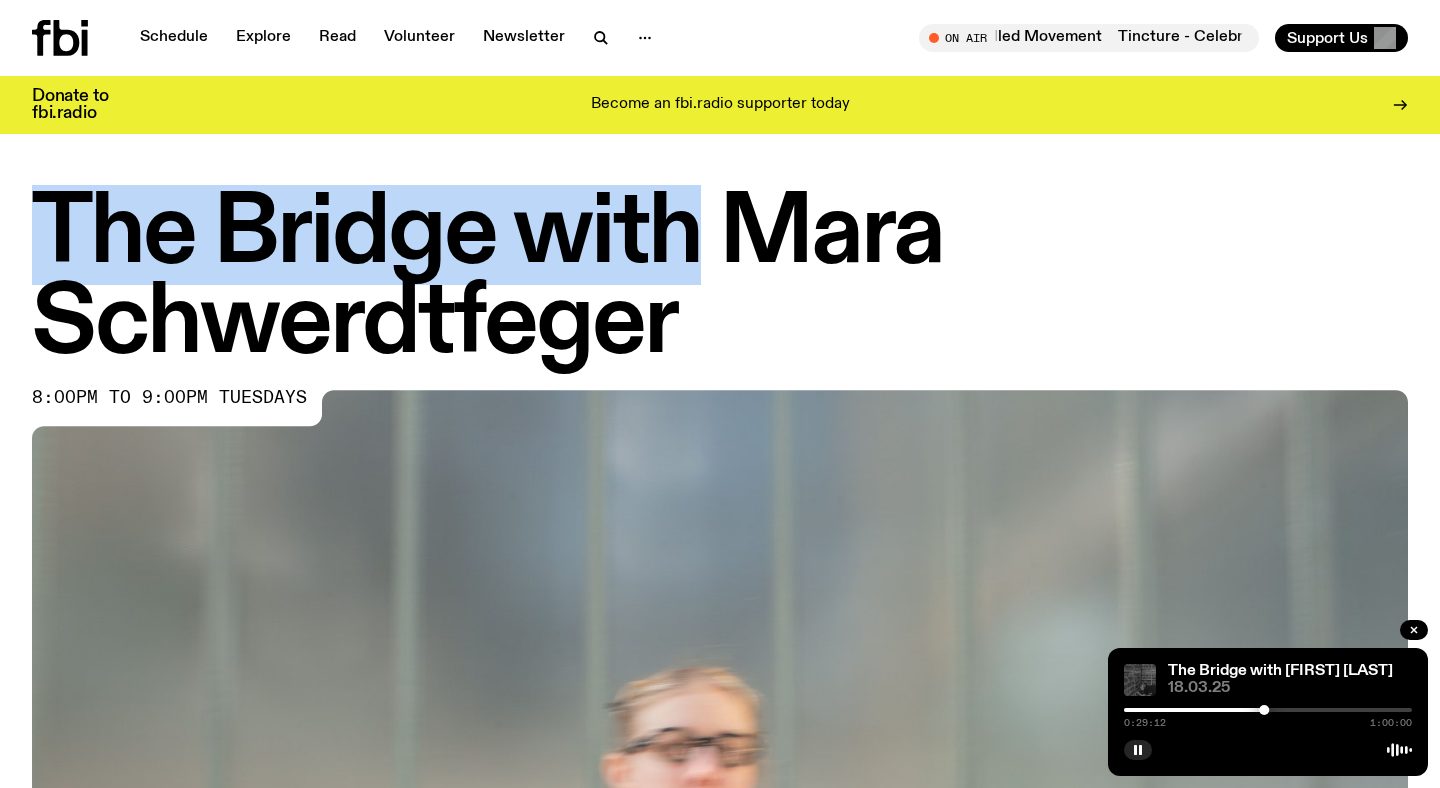 click at bounding box center (1268, 710) 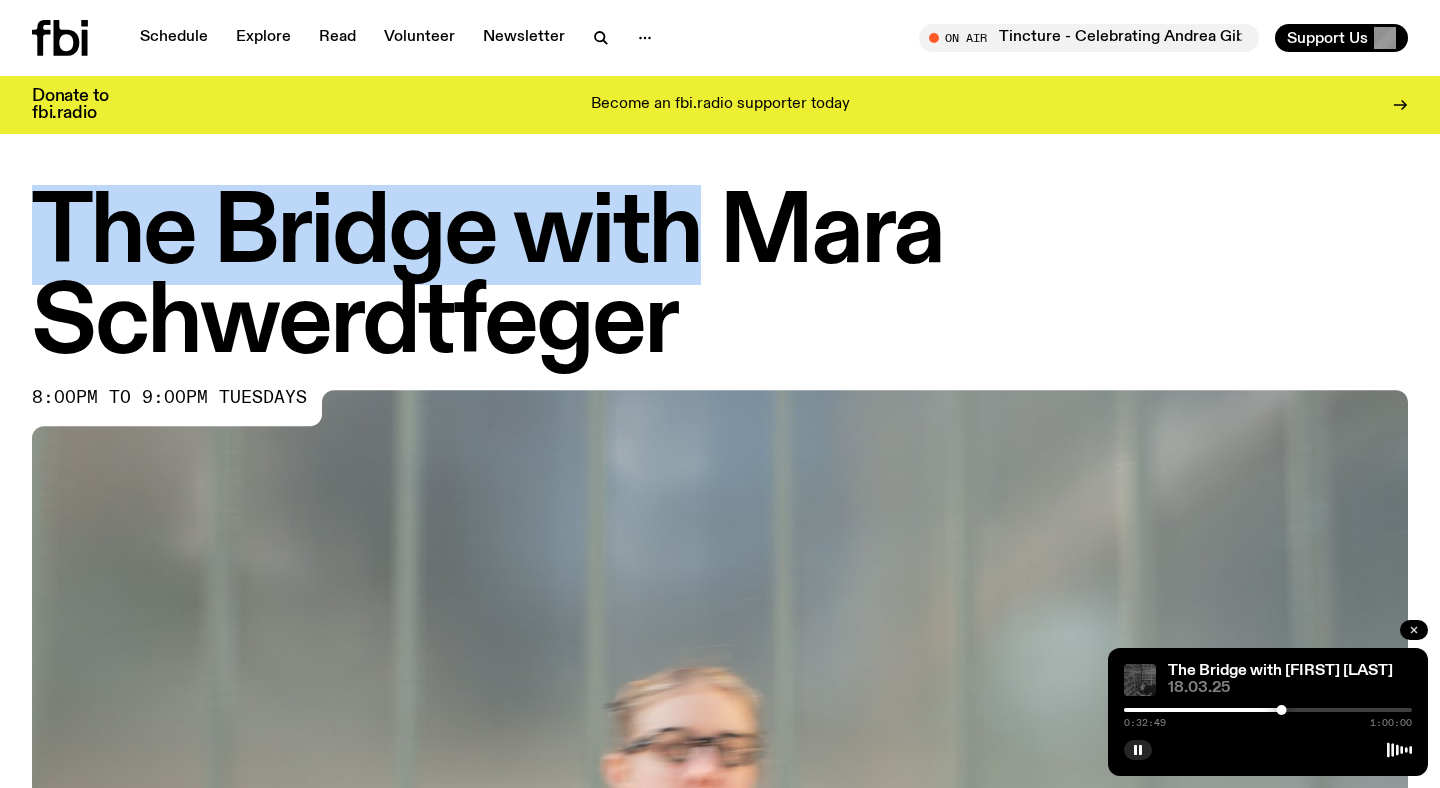 click at bounding box center [1414, 630] 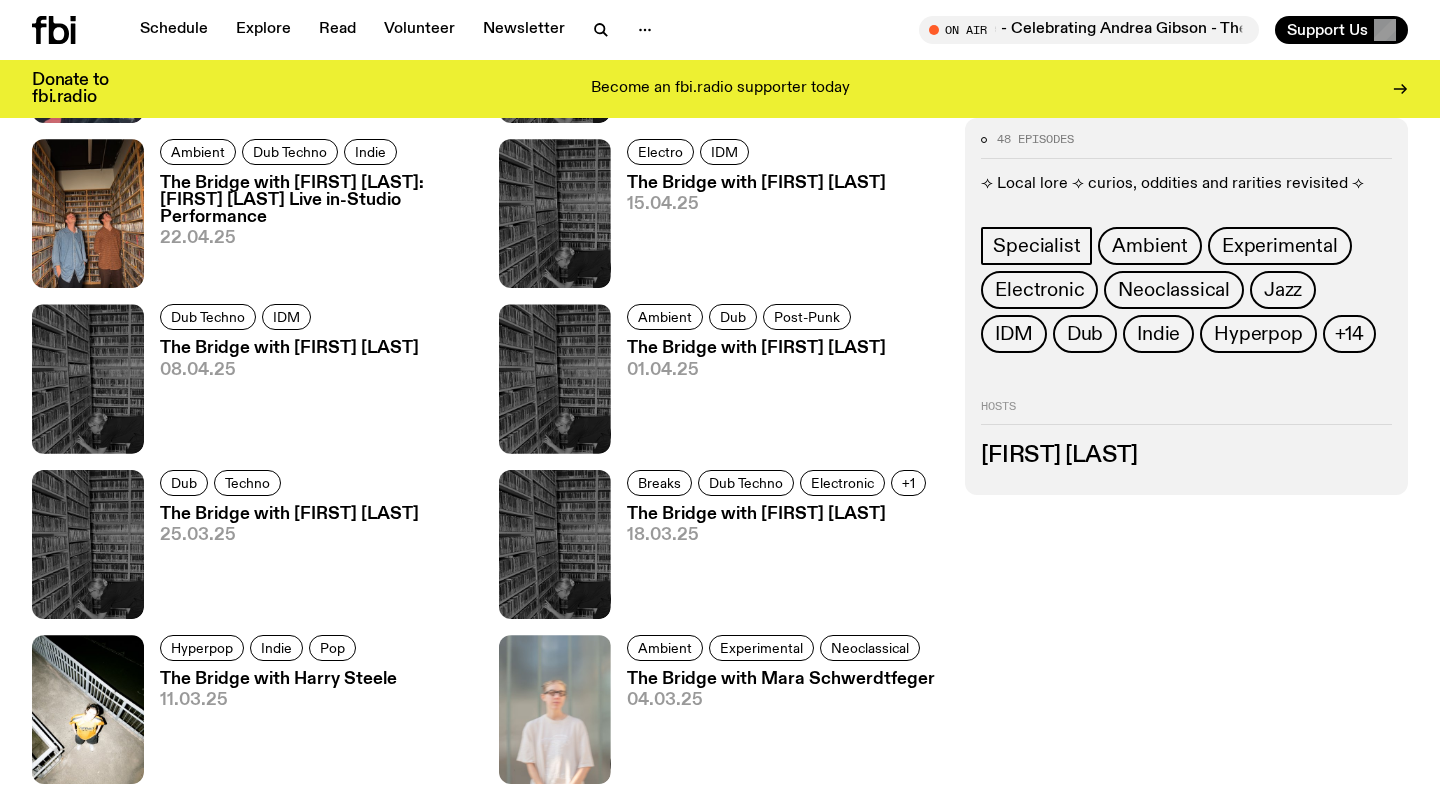 scroll, scrollTop: 2088, scrollLeft: 0, axis: vertical 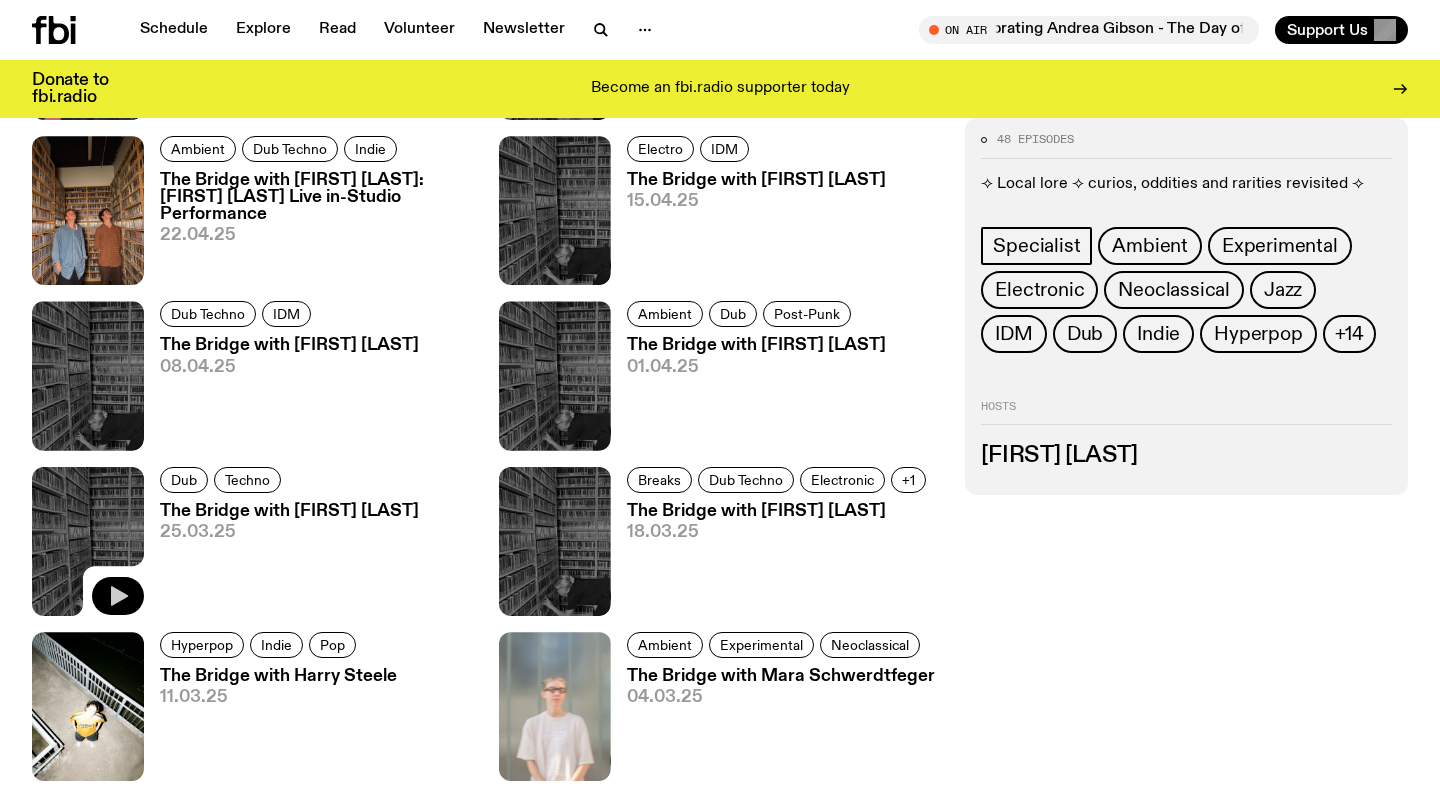 click 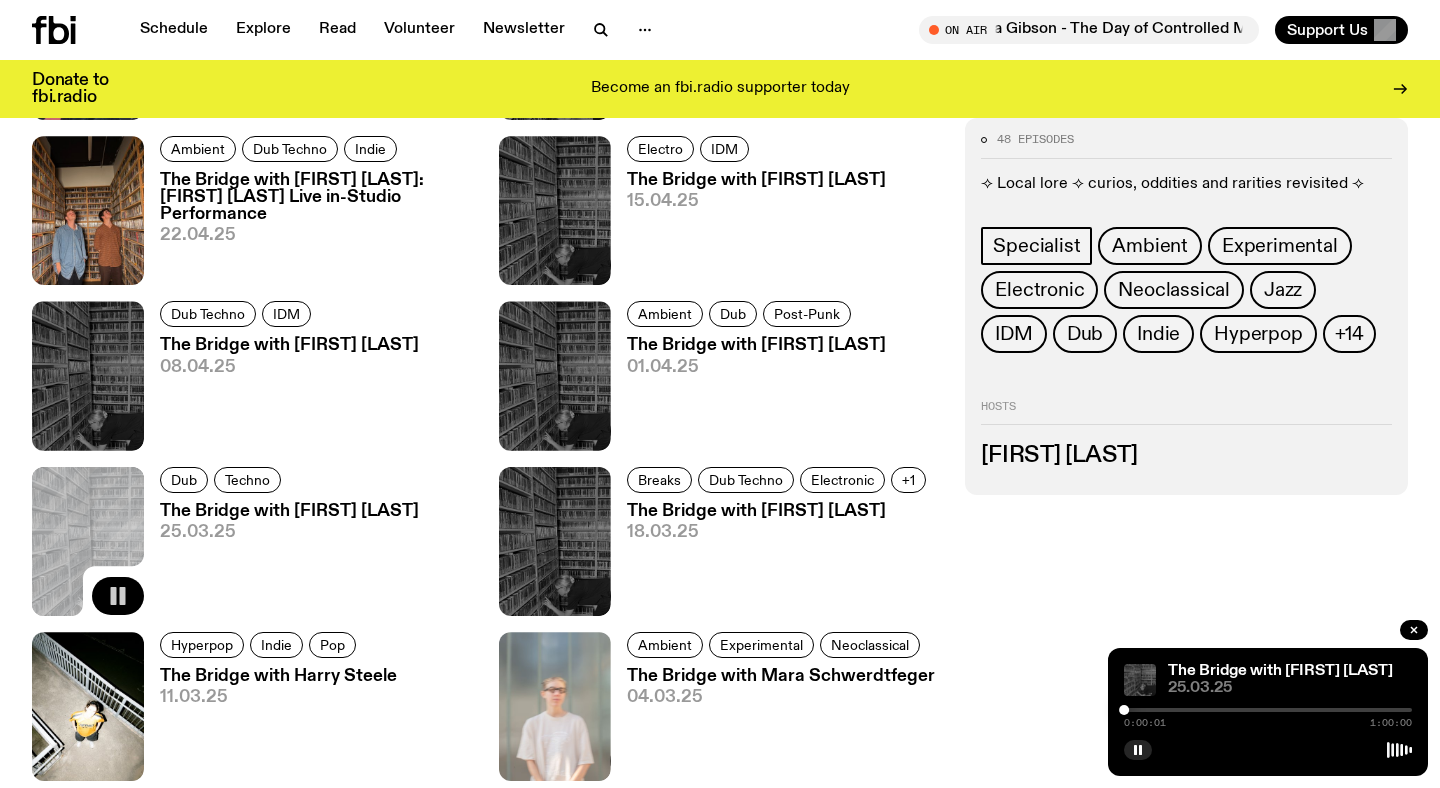 click at bounding box center (1268, 710) 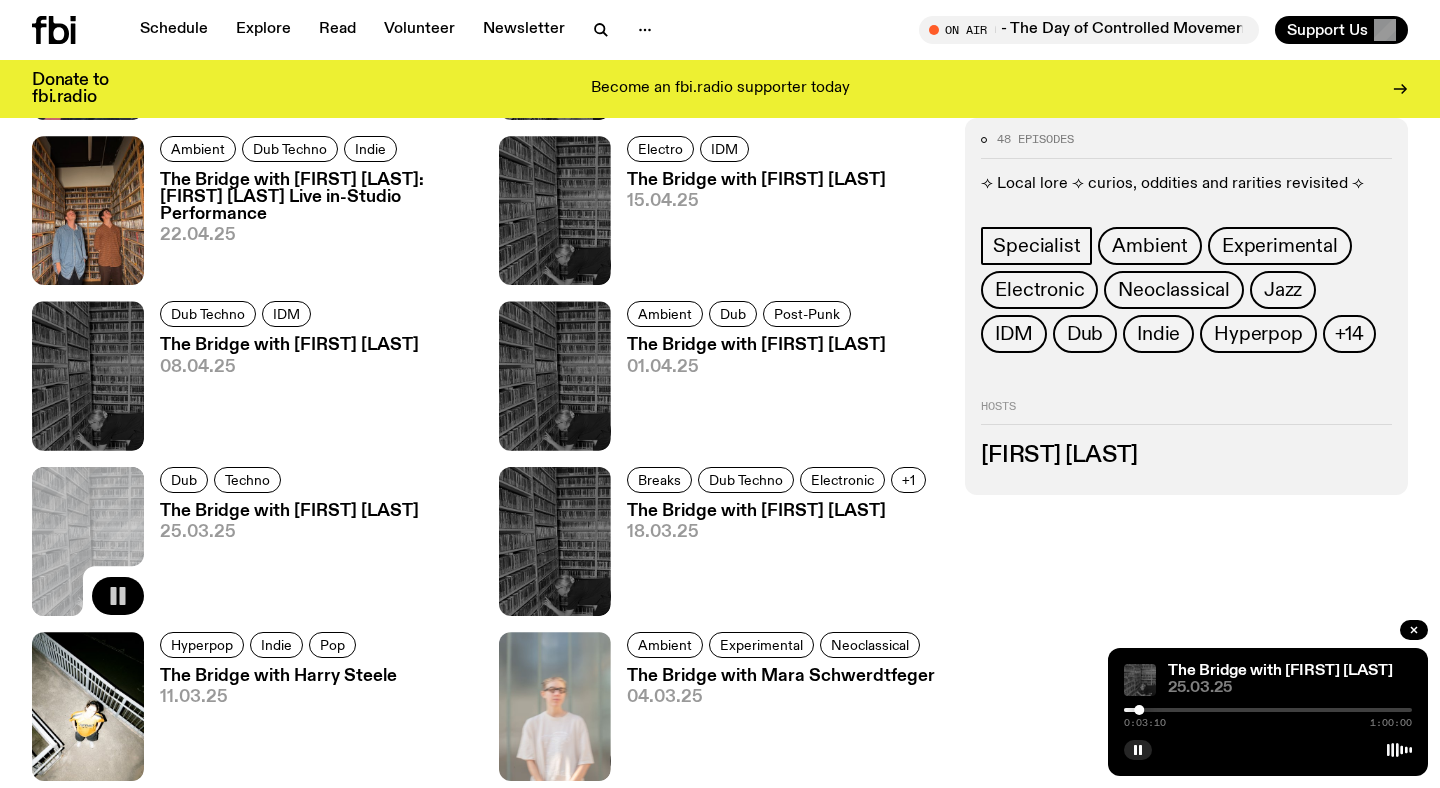 click at bounding box center [1268, 710] 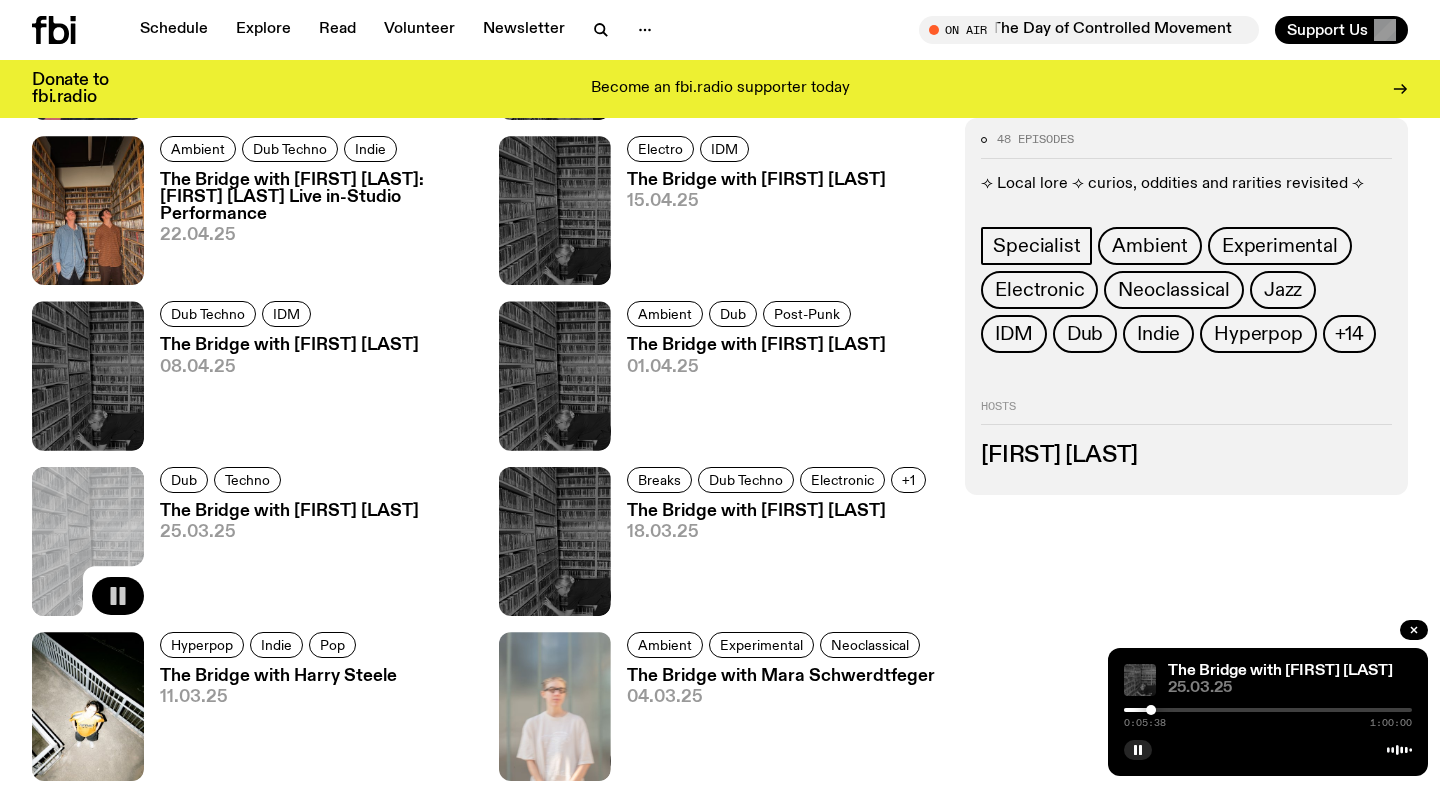click at bounding box center [1268, 710] 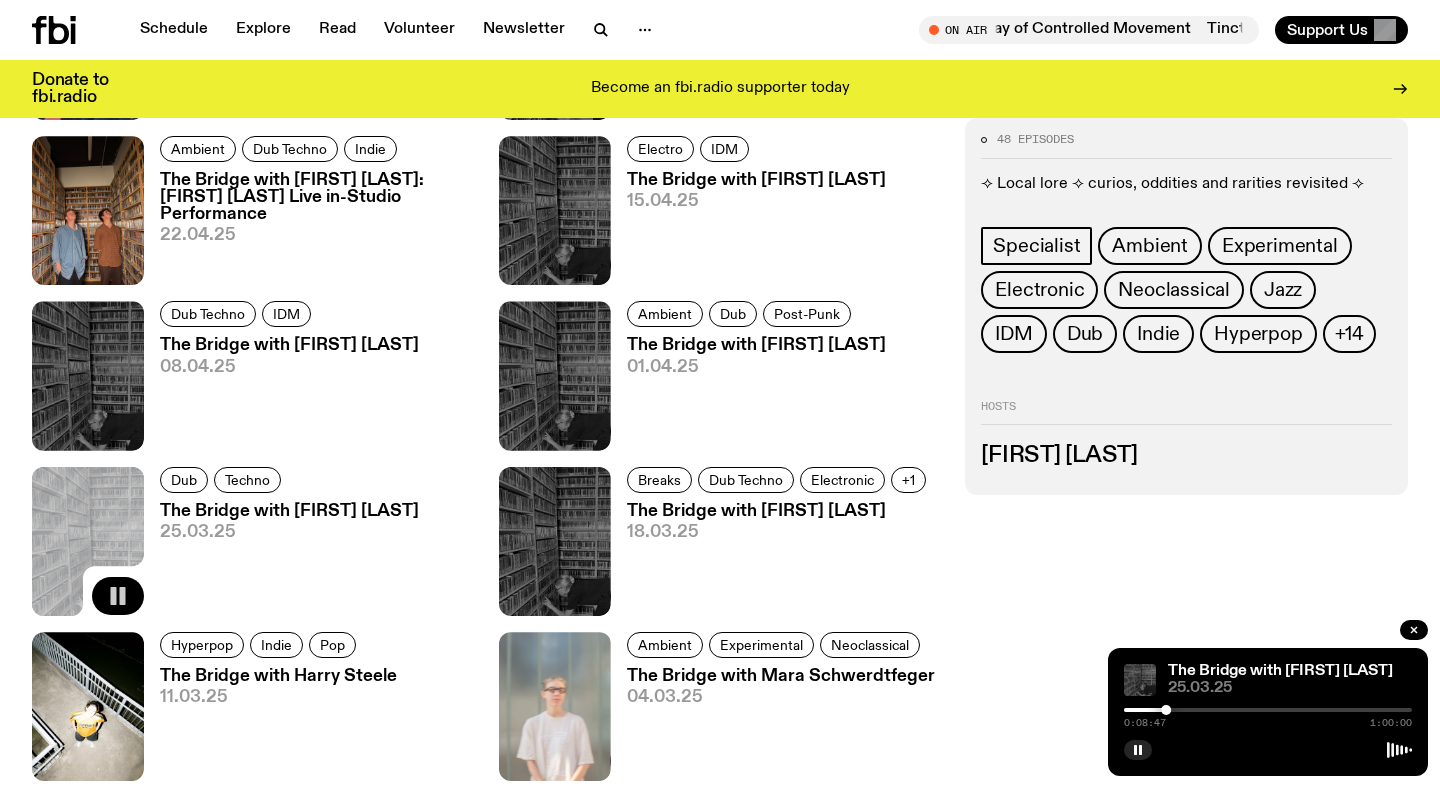 click at bounding box center [1268, 710] 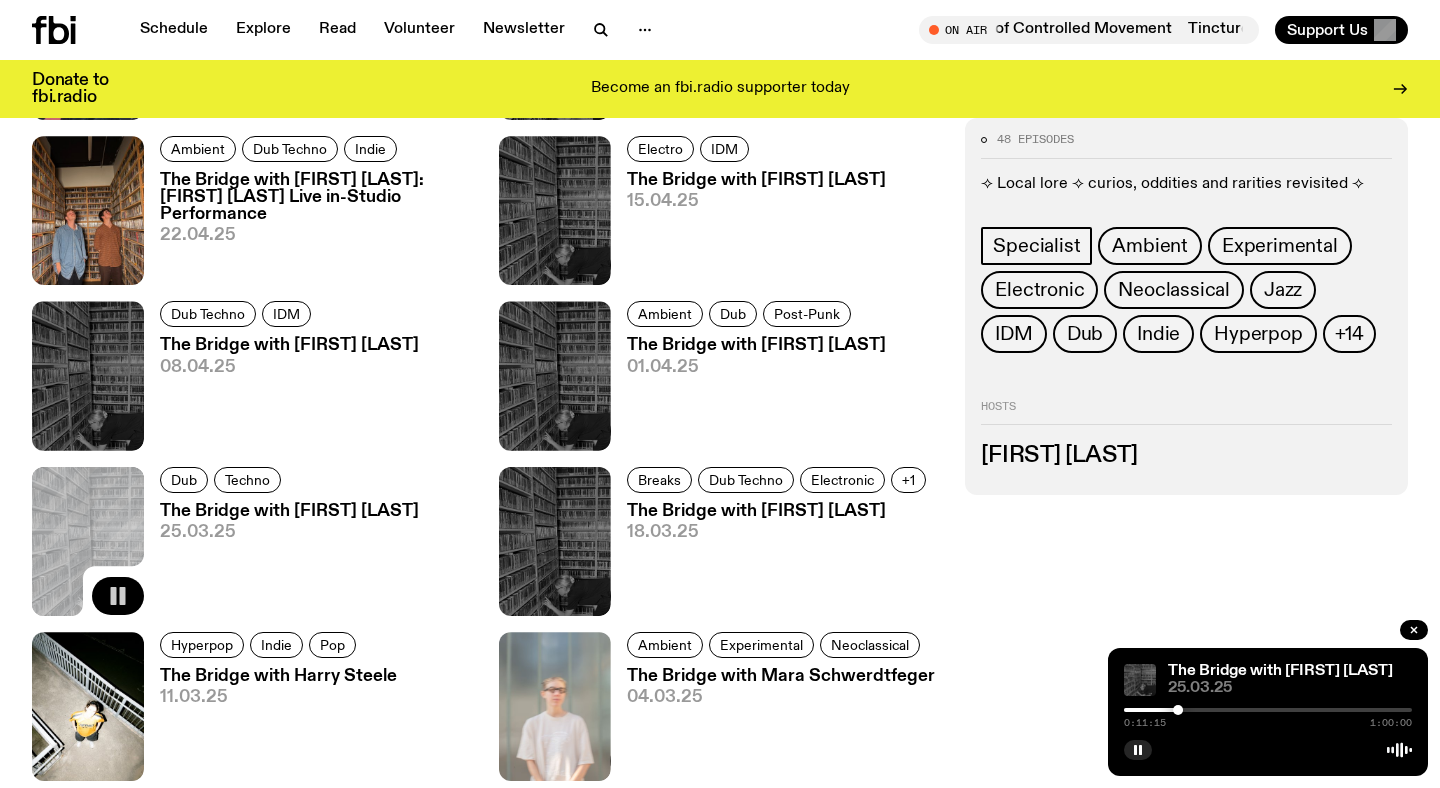 click on "0:11:15 1:00:00" at bounding box center [1268, 716] 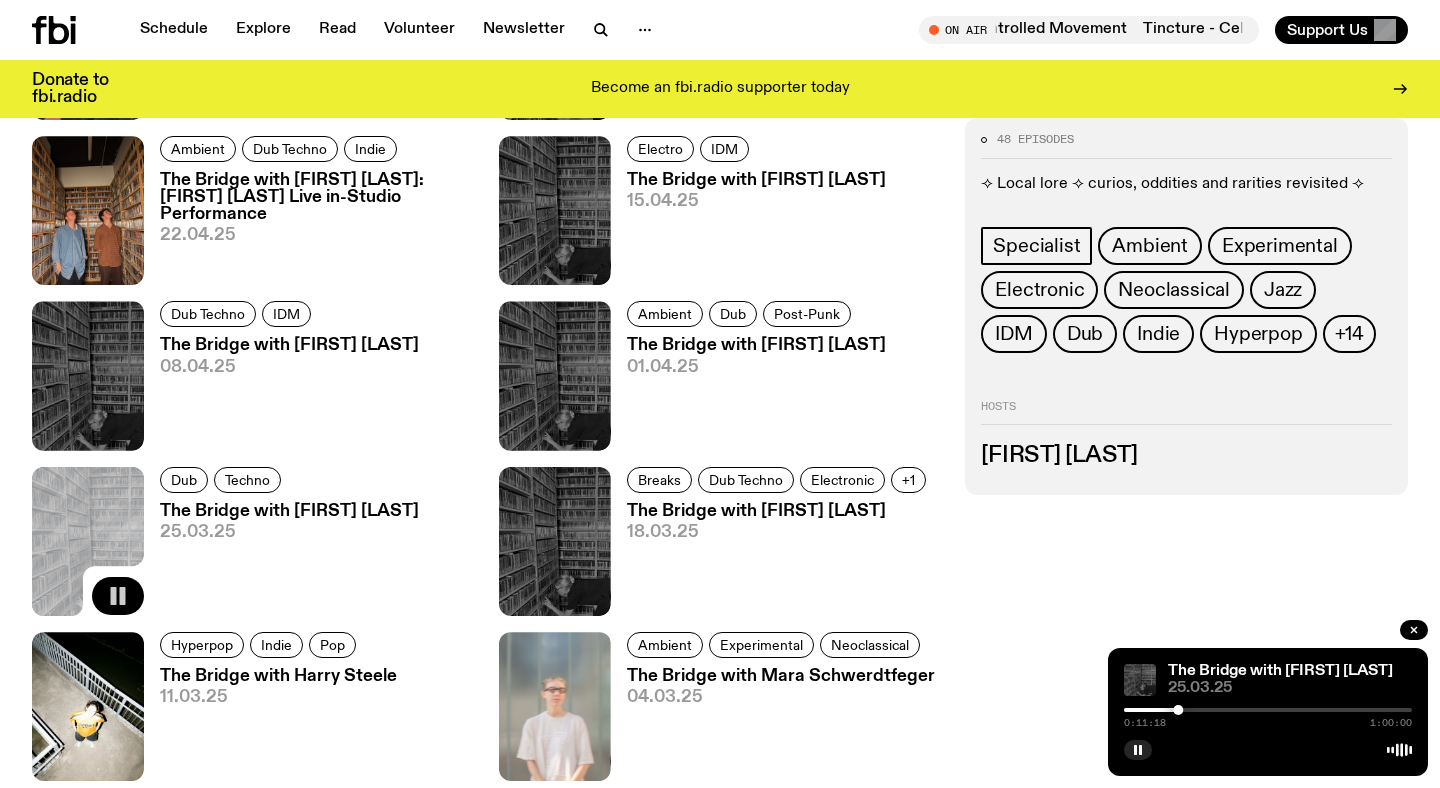 click at bounding box center (1268, 710) 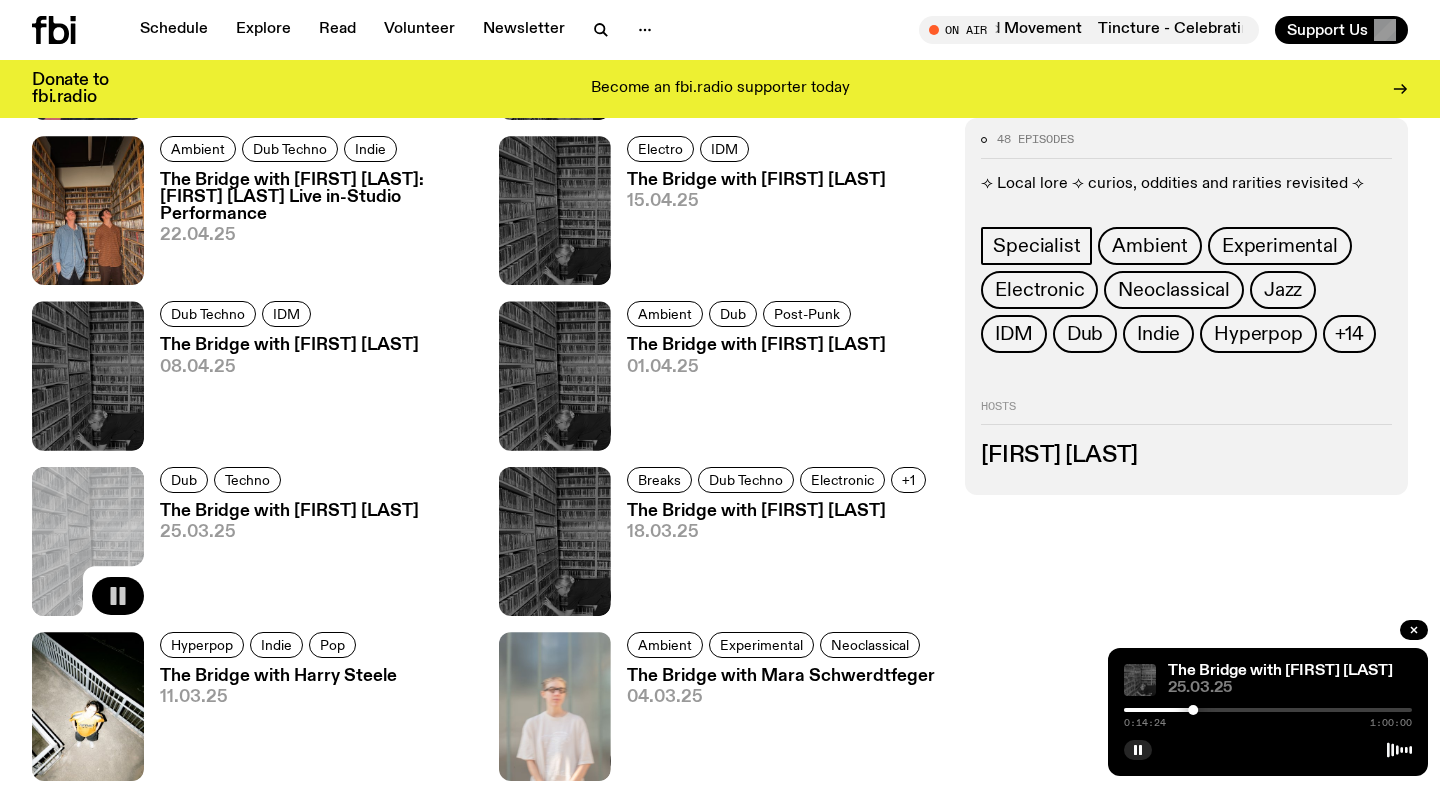click at bounding box center [1268, 710] 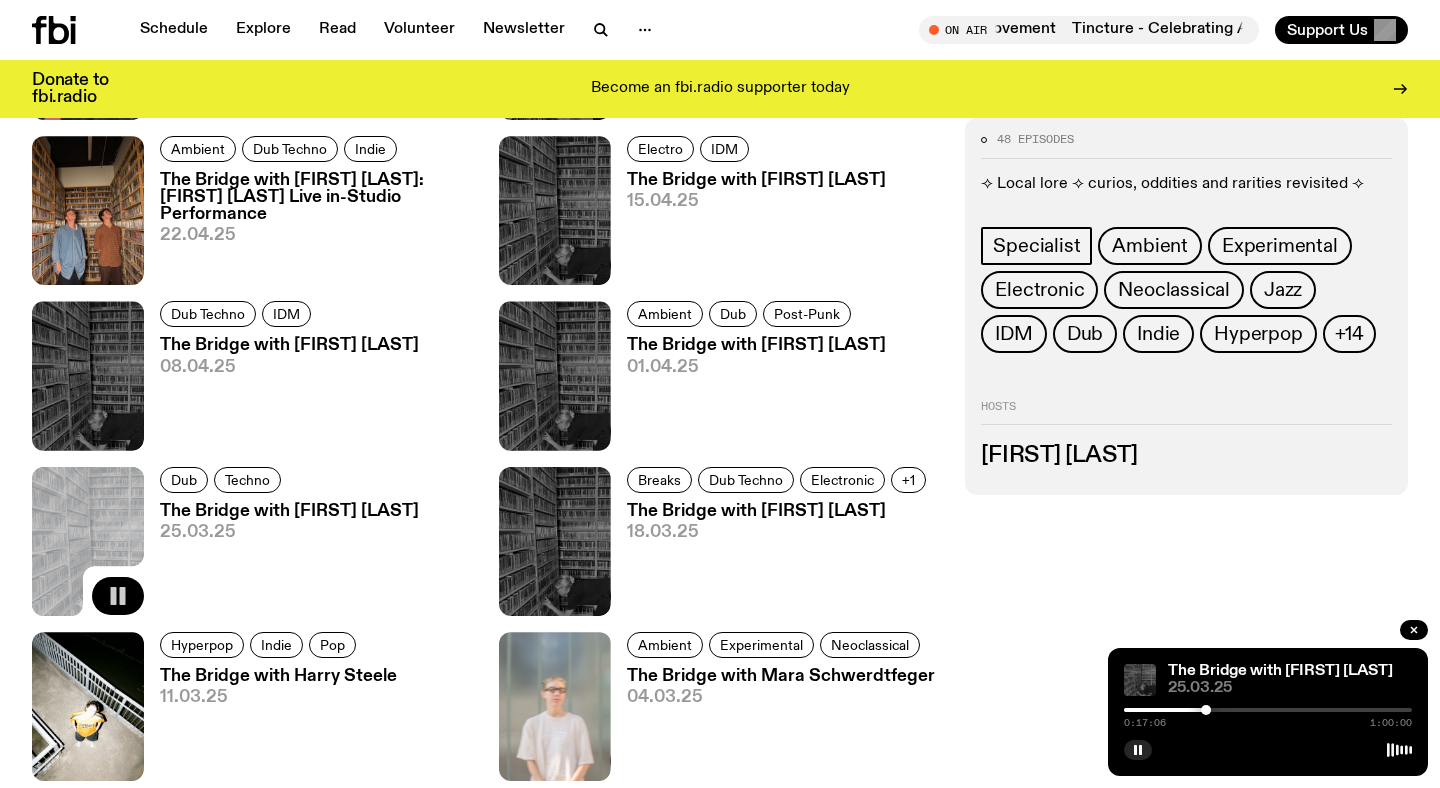 click at bounding box center (1268, 710) 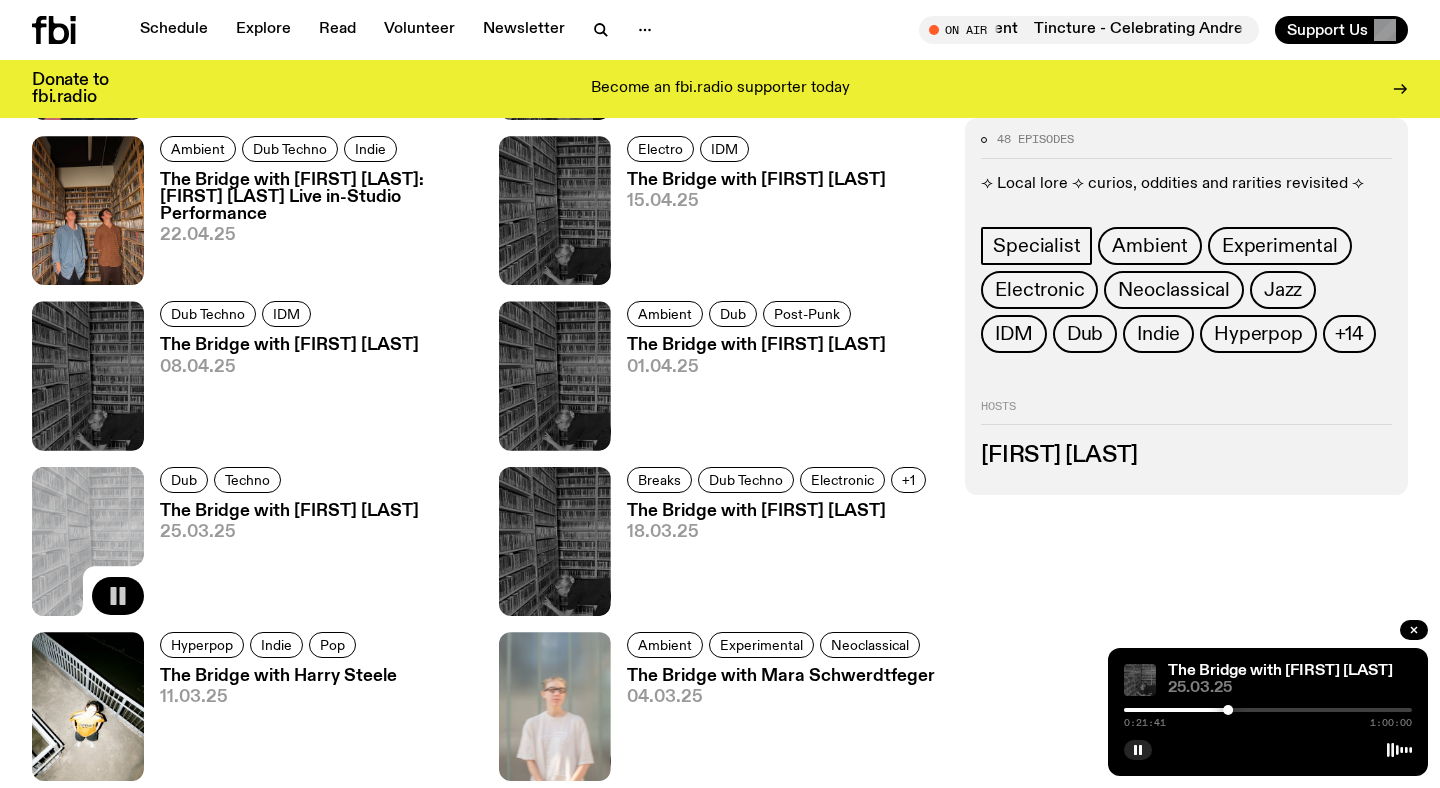 click at bounding box center [1268, 710] 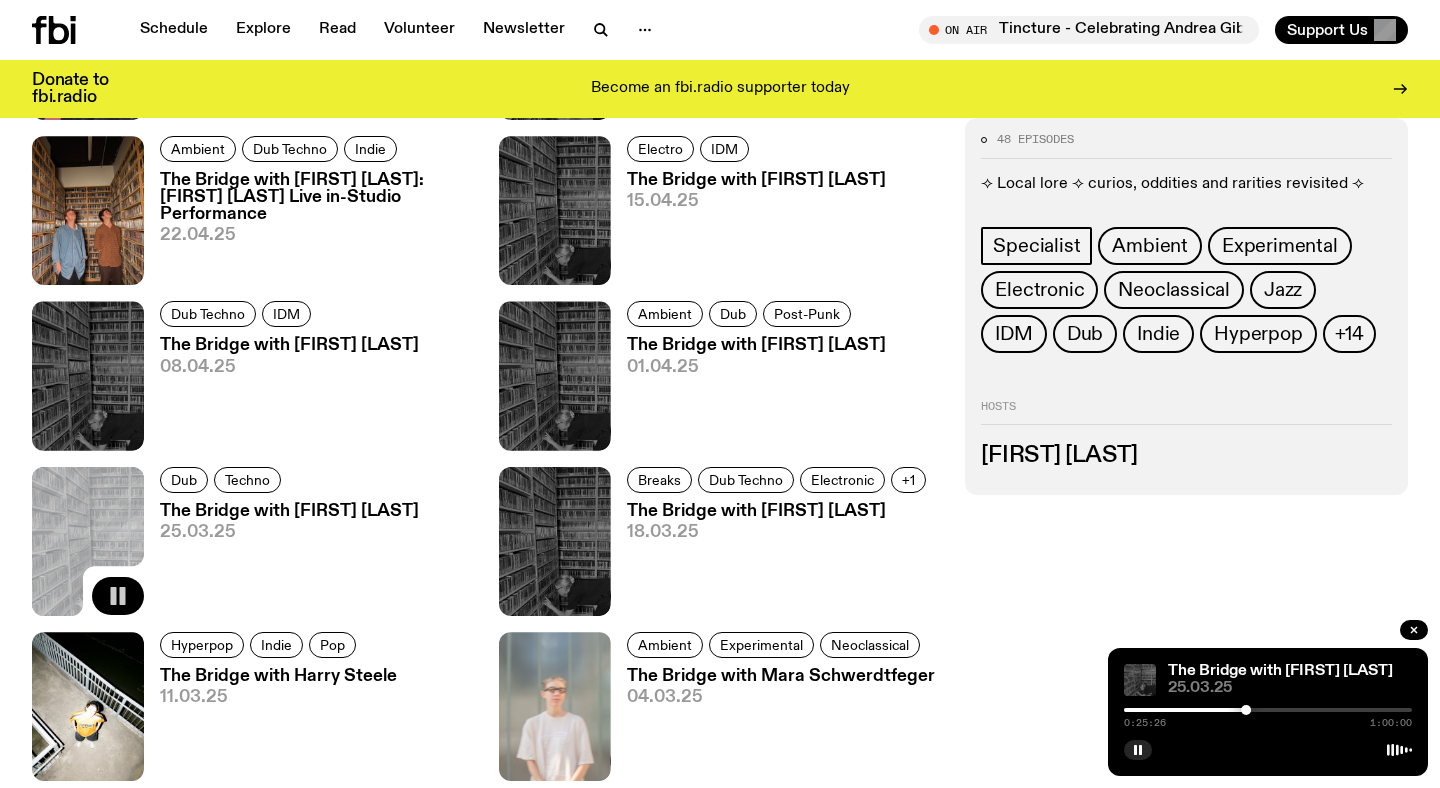 click at bounding box center [1268, 710] 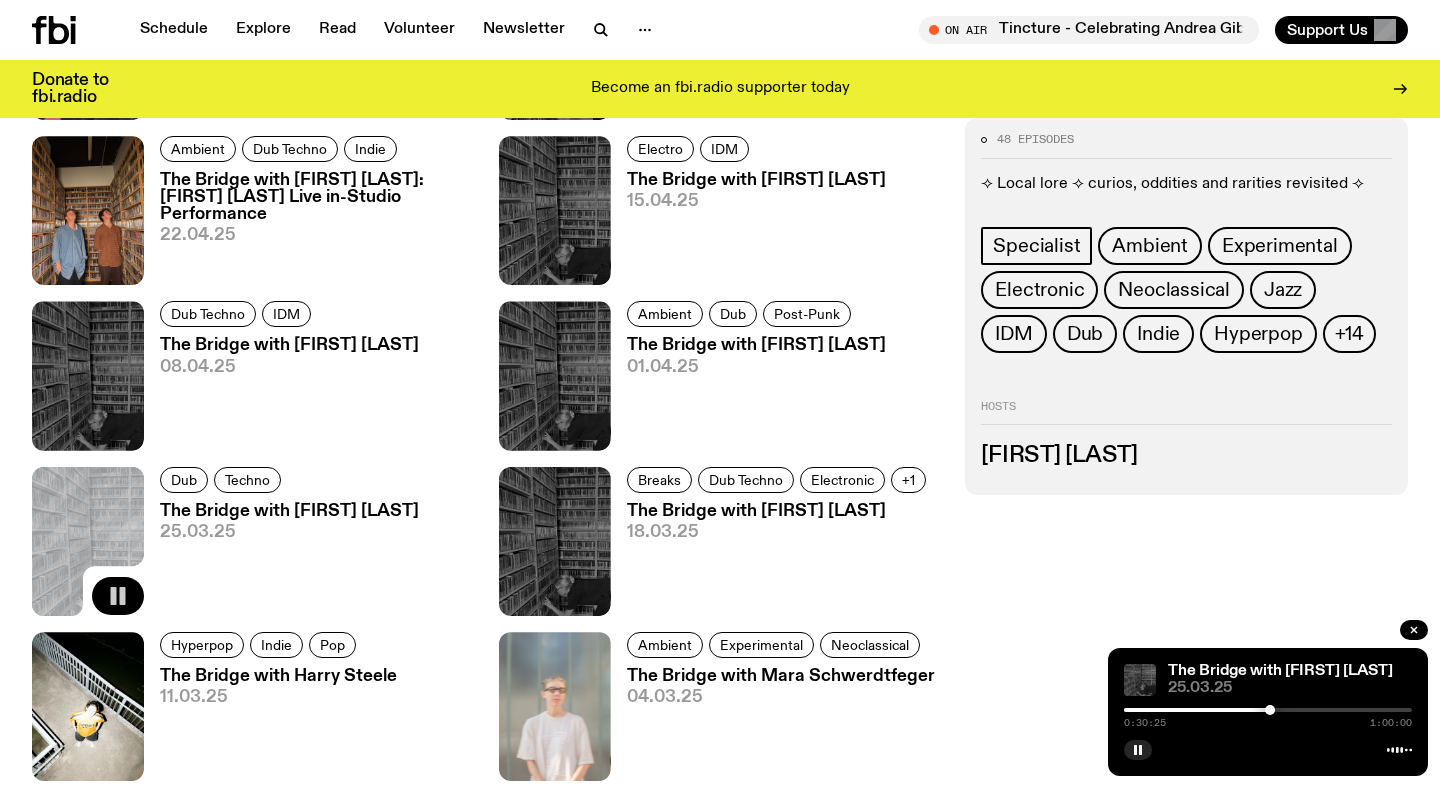click at bounding box center (1268, 710) 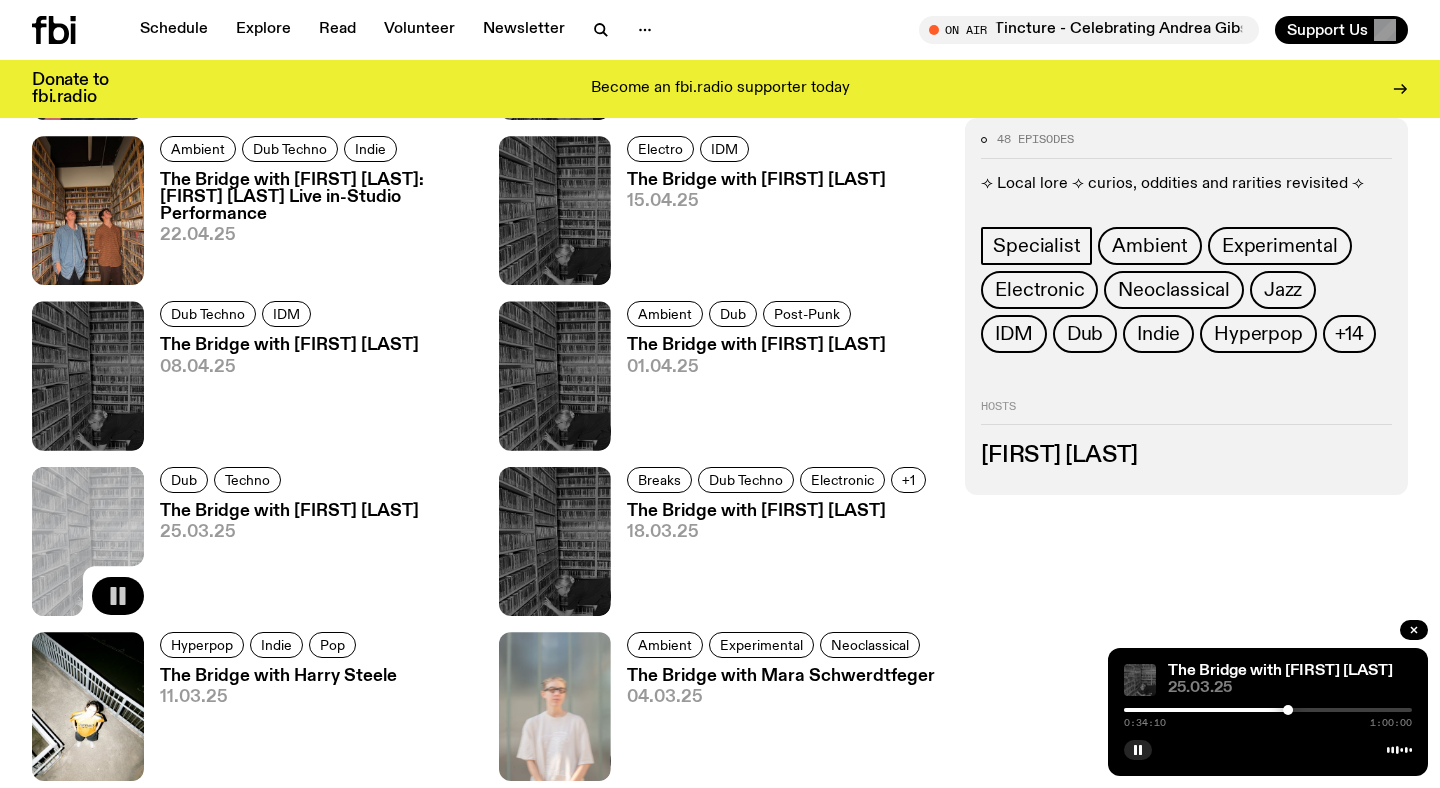 click at bounding box center (1268, 710) 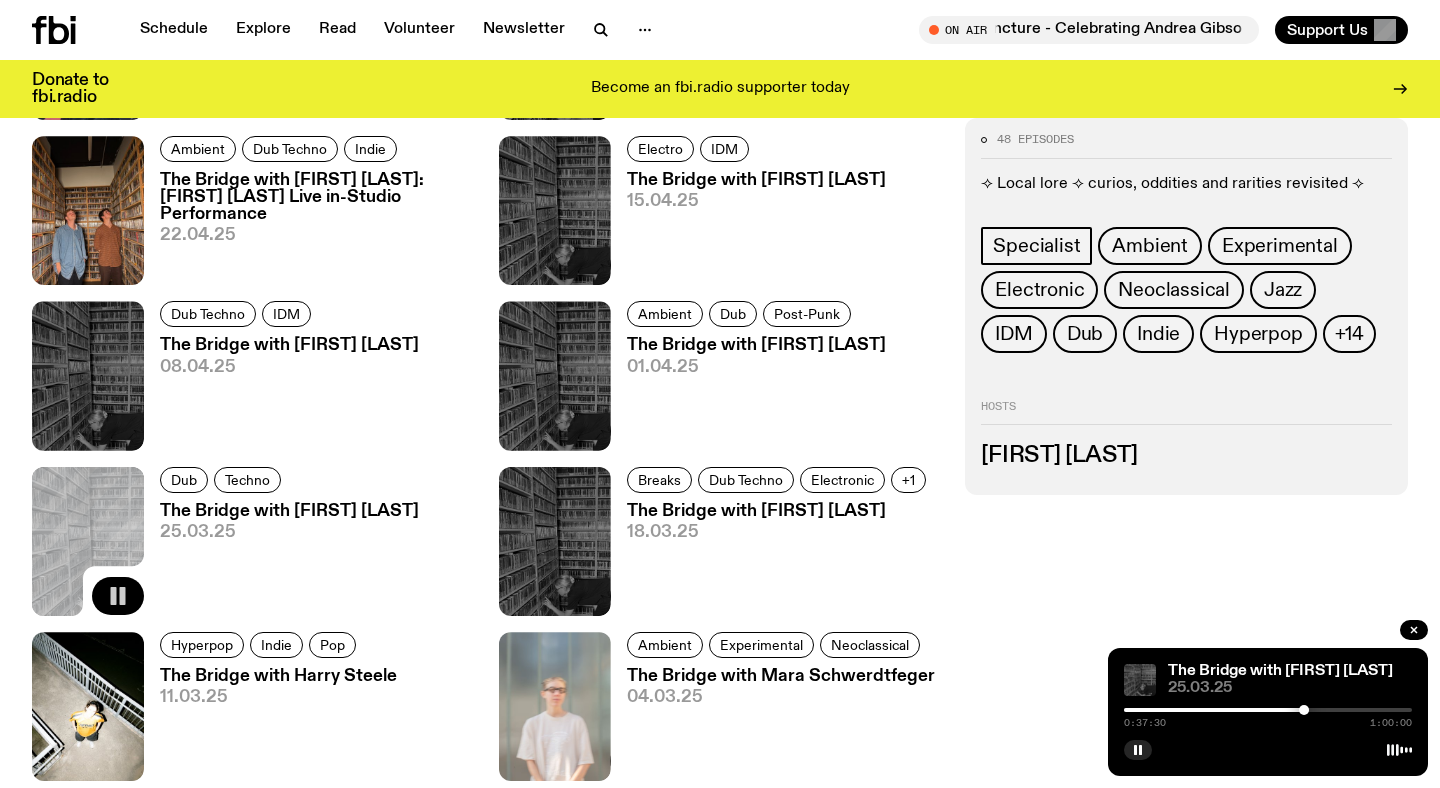 click at bounding box center [1268, 710] 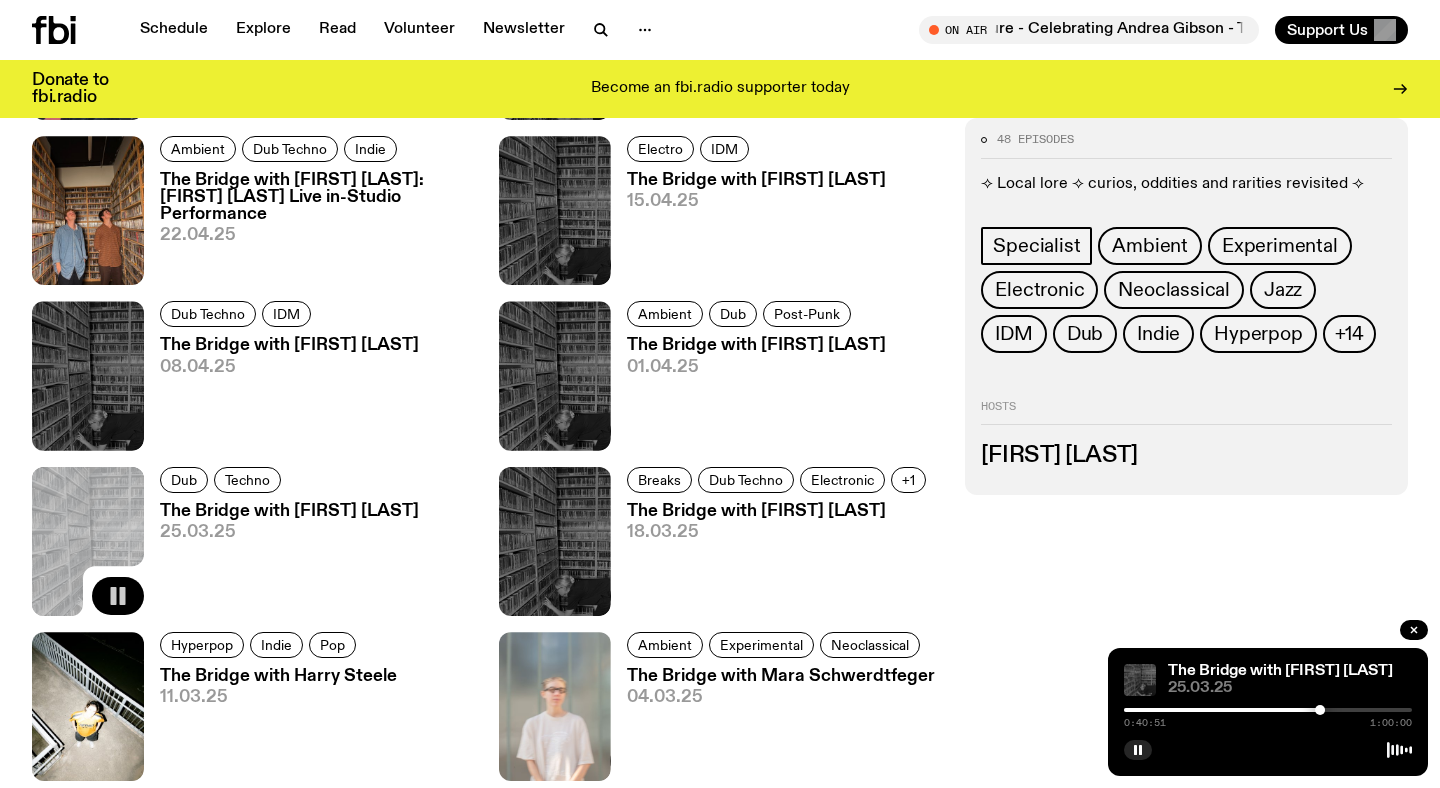 click at bounding box center [1268, 710] 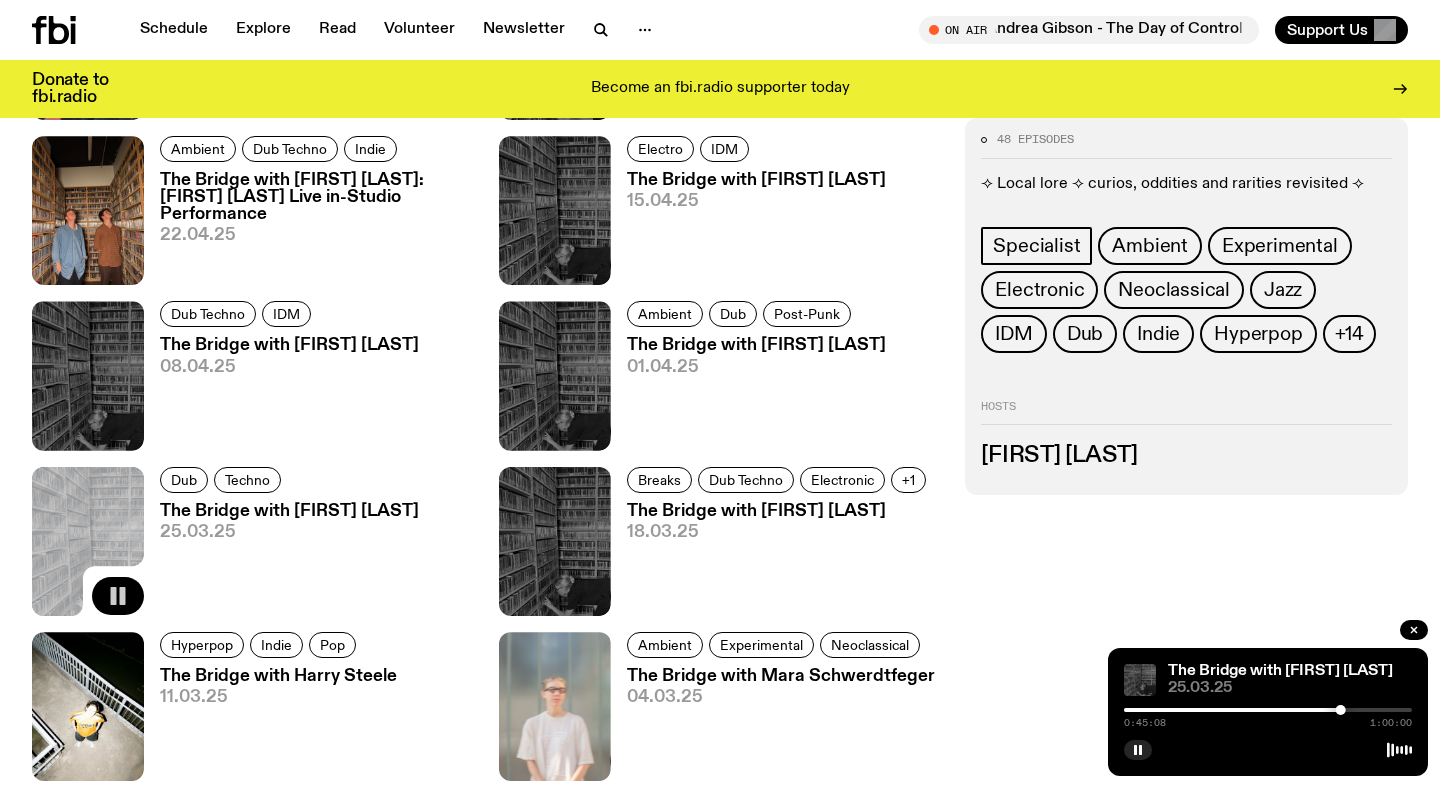 click at bounding box center [1268, 710] 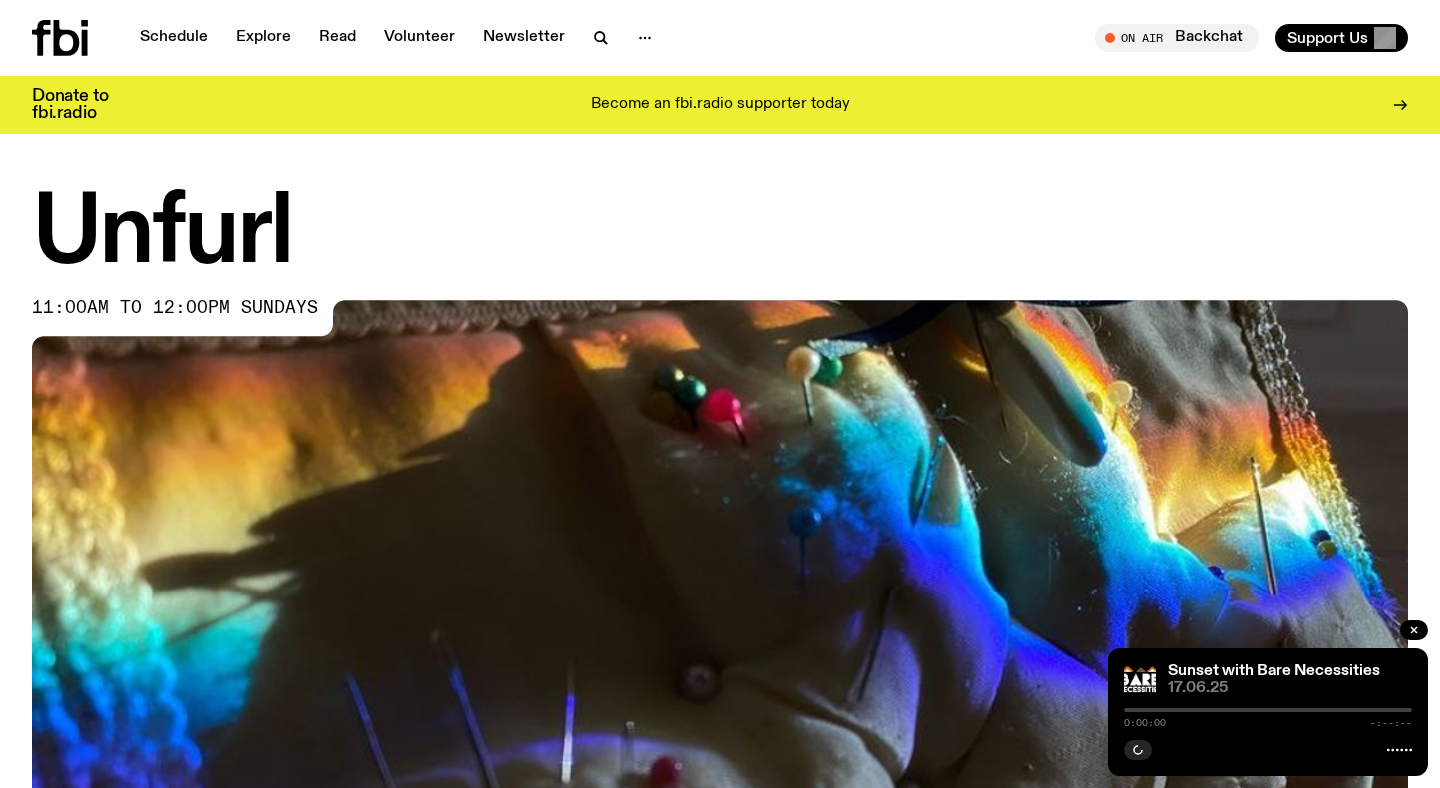 scroll, scrollTop: 0, scrollLeft: 0, axis: both 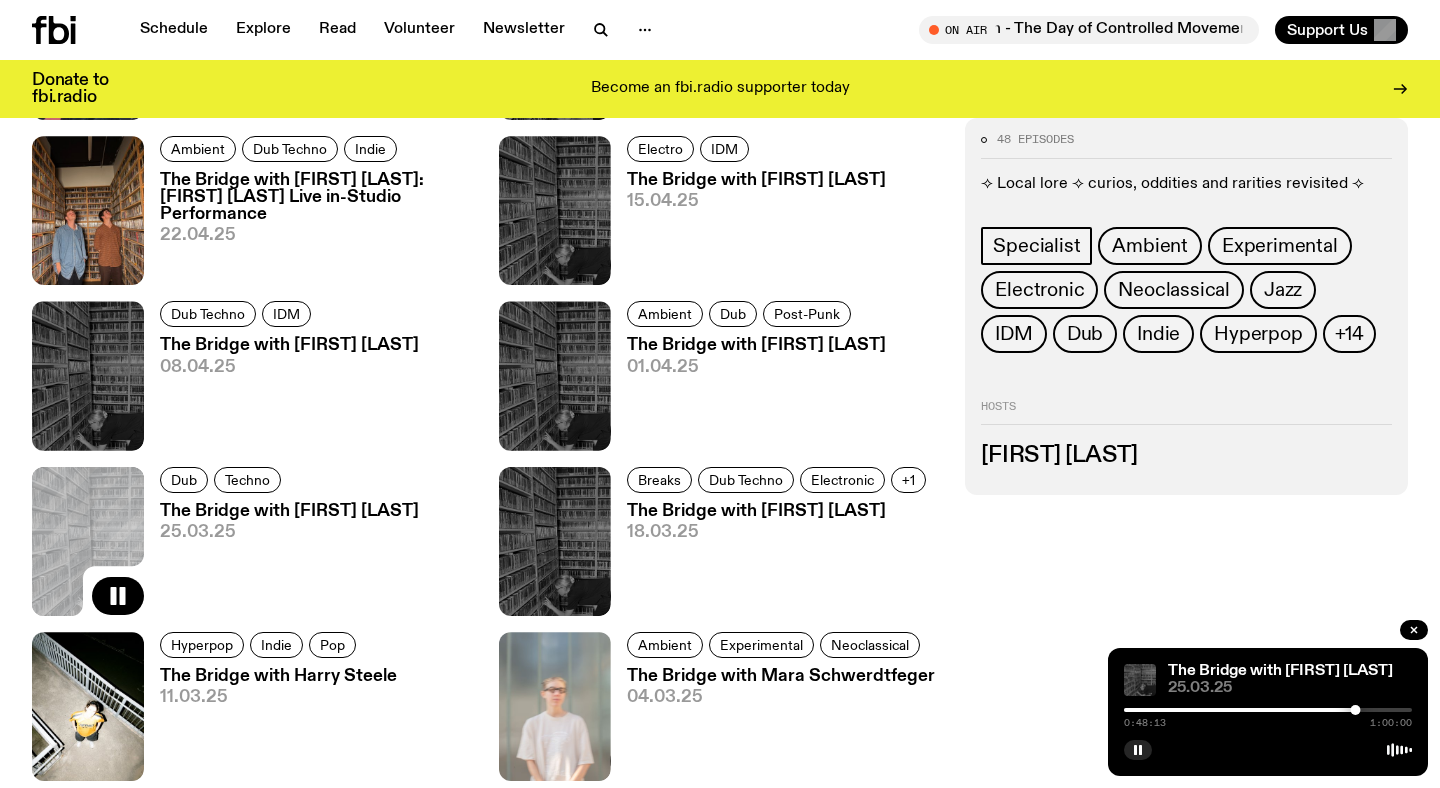 click 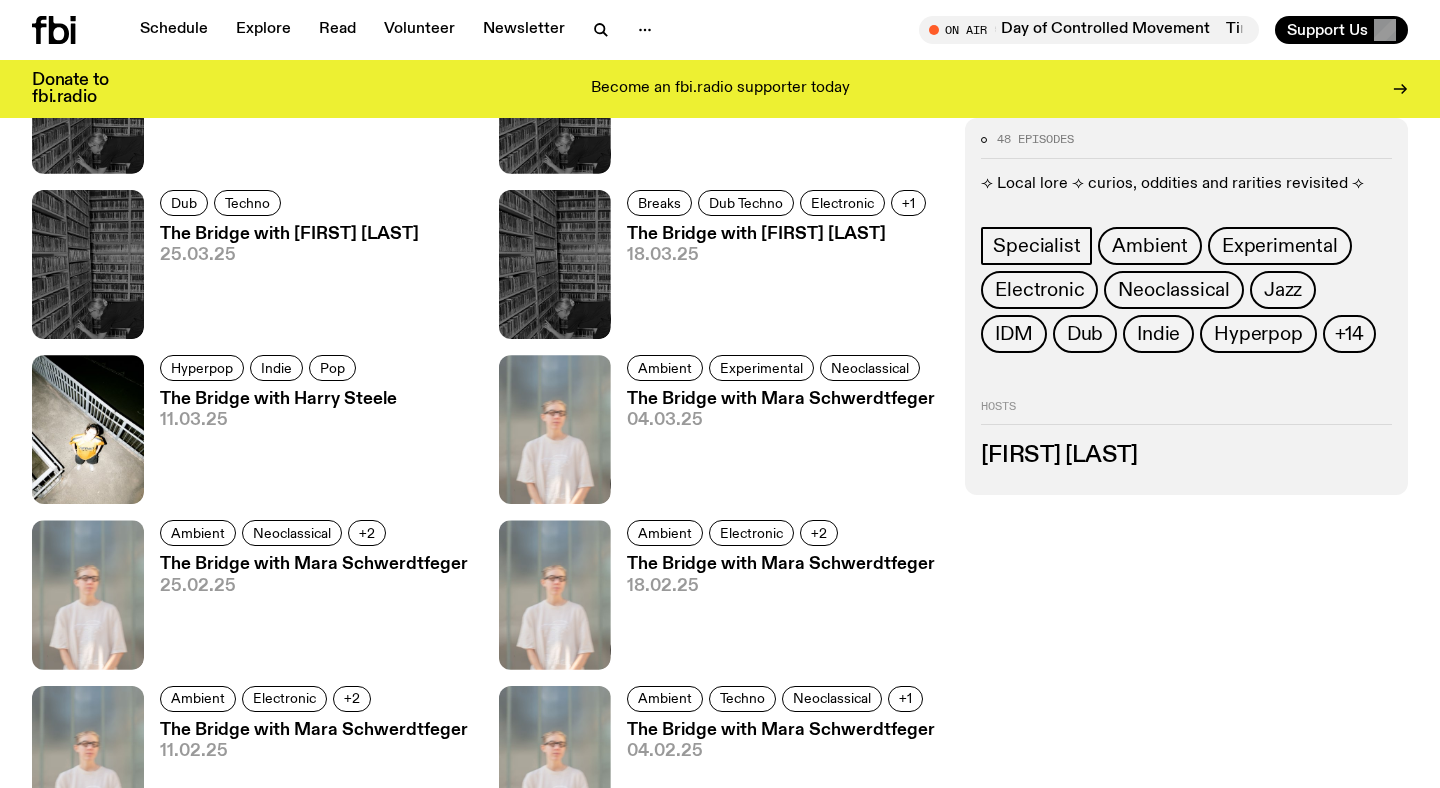 scroll, scrollTop: 2369, scrollLeft: 0, axis: vertical 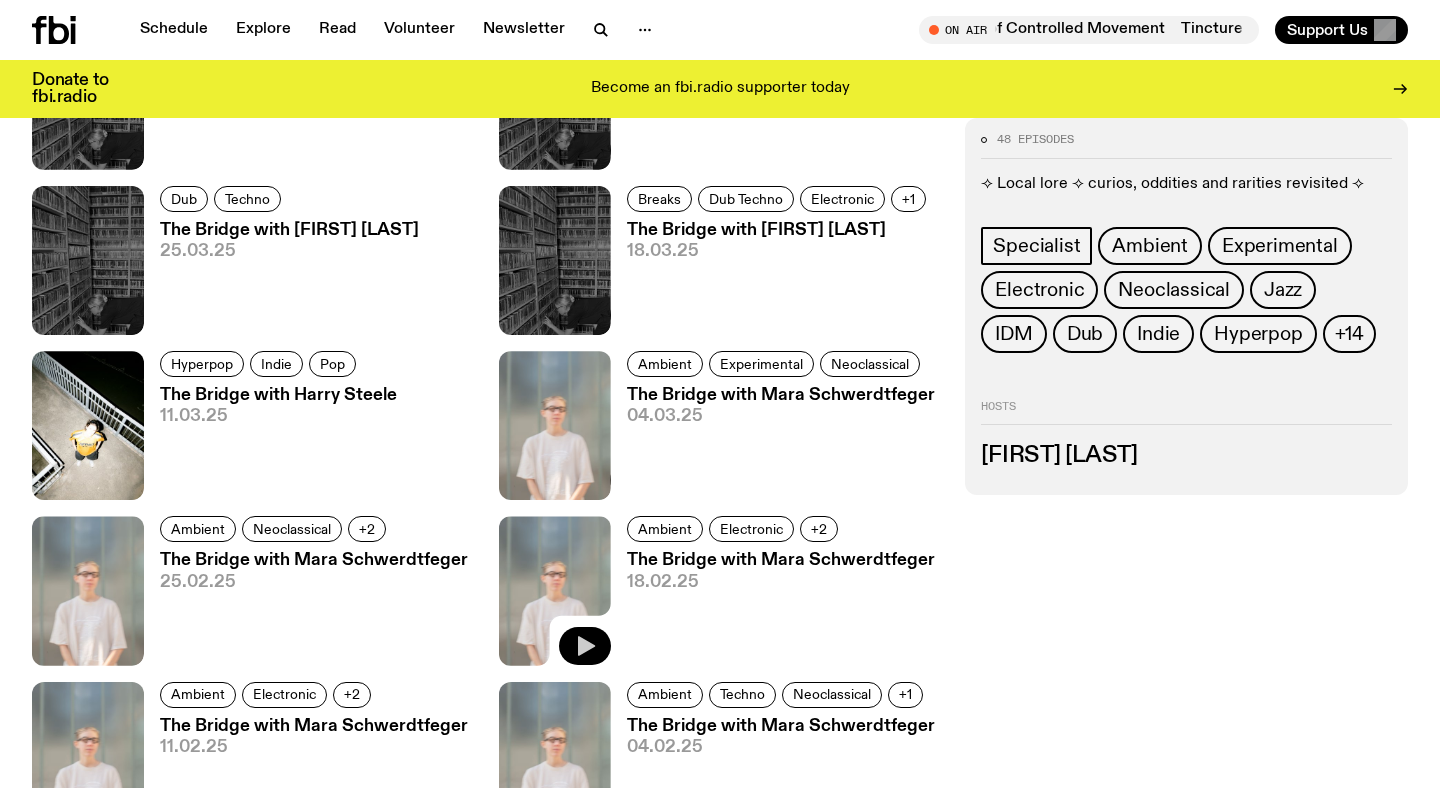 click 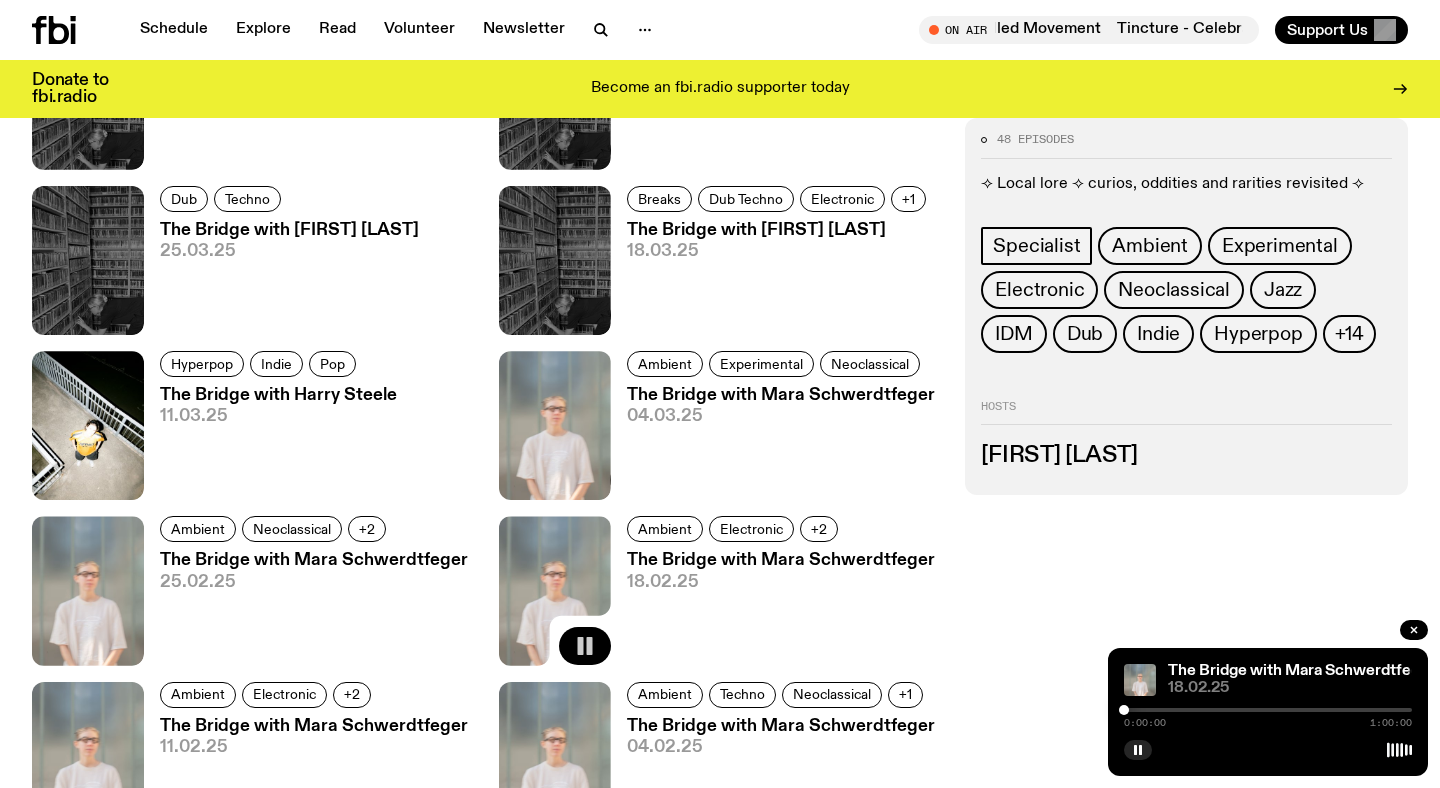 click at bounding box center (1268, 710) 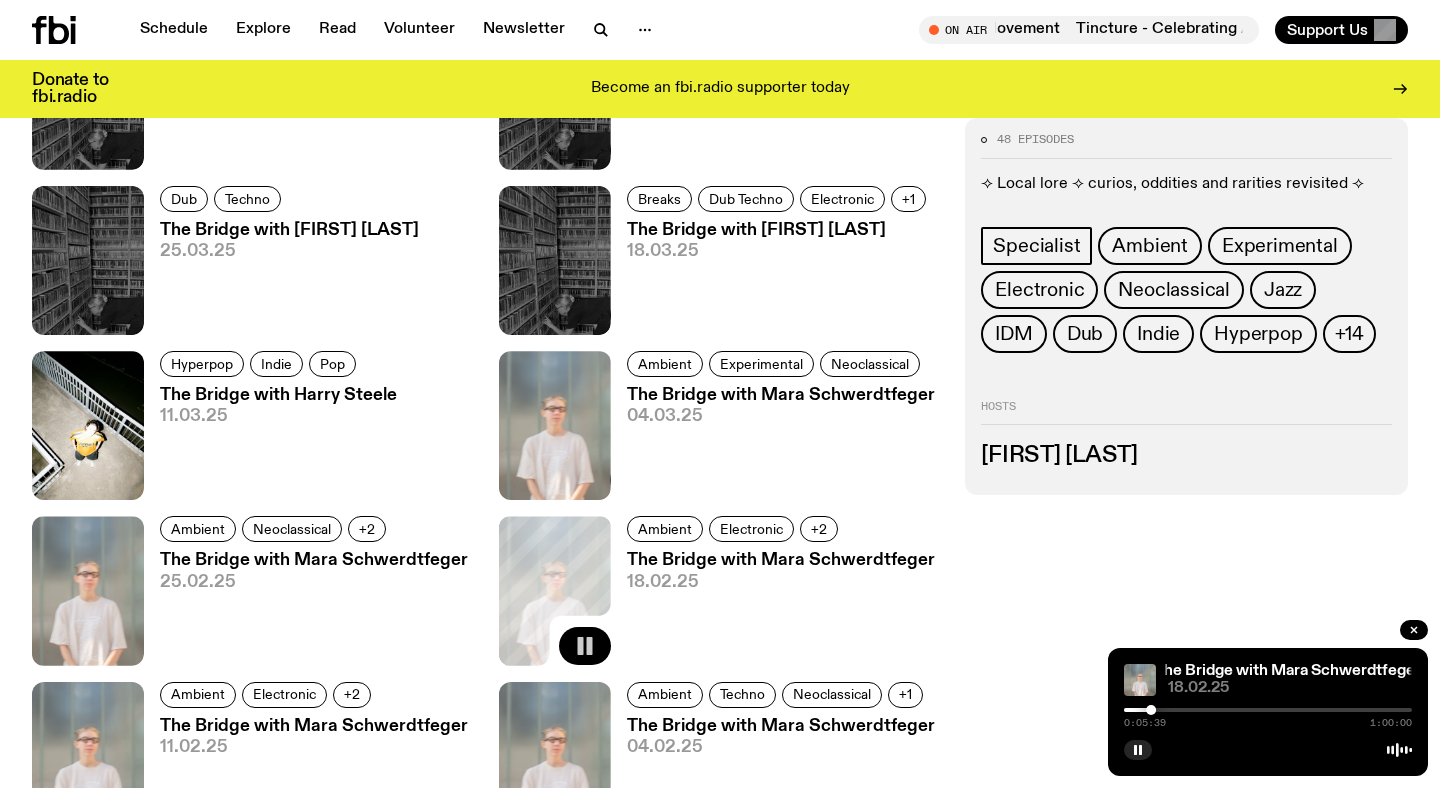 click at bounding box center (1268, 710) 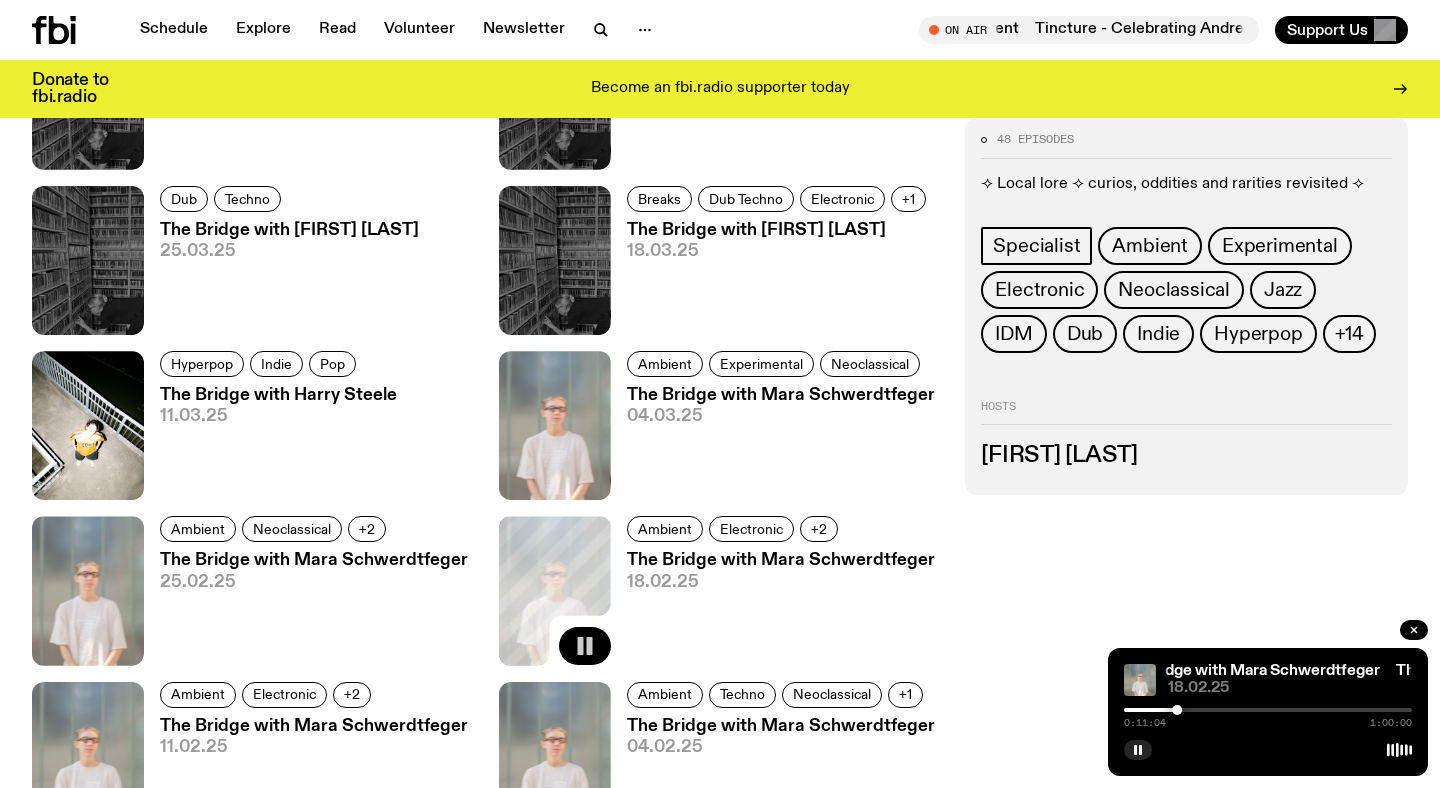 click at bounding box center (1268, 710) 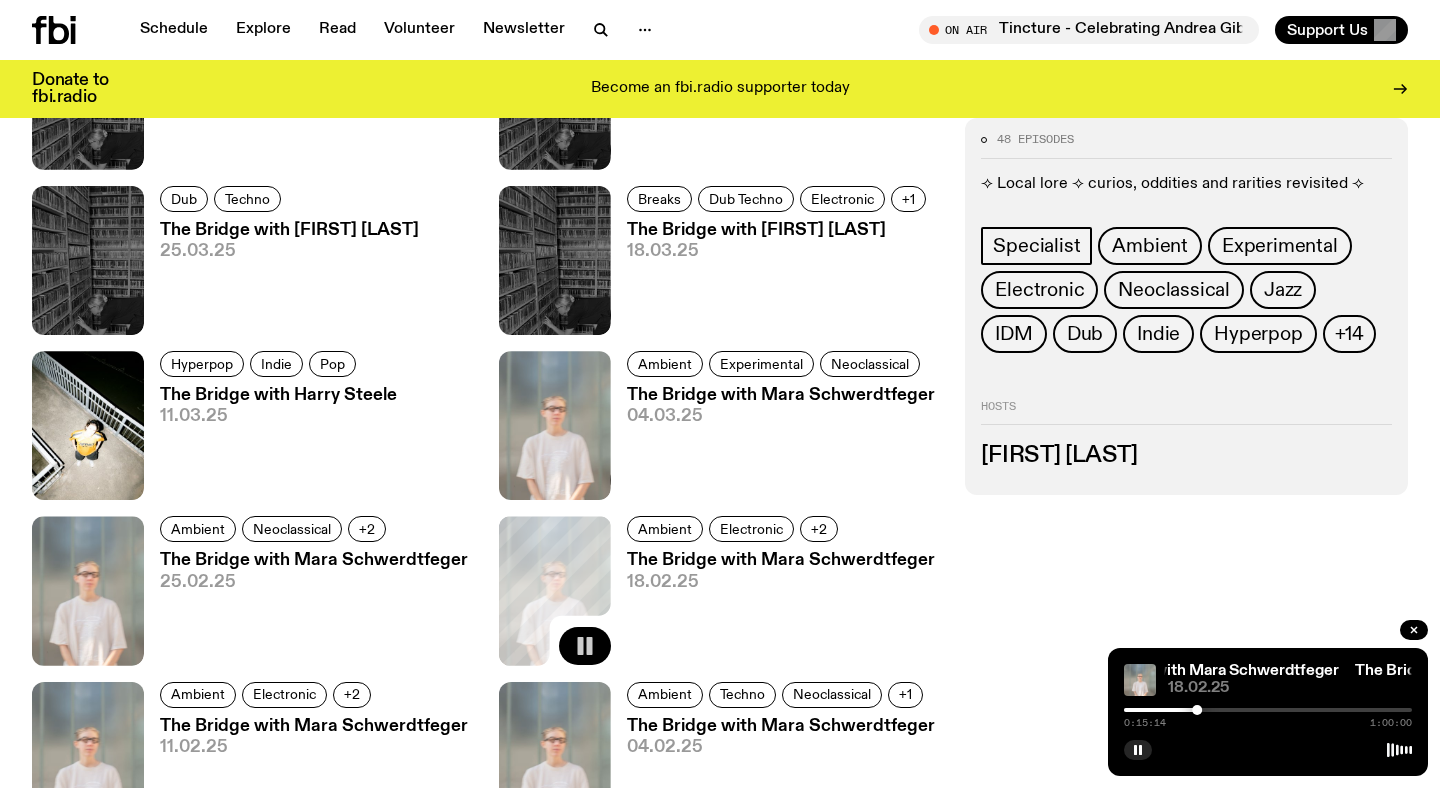 click at bounding box center (1268, 710) 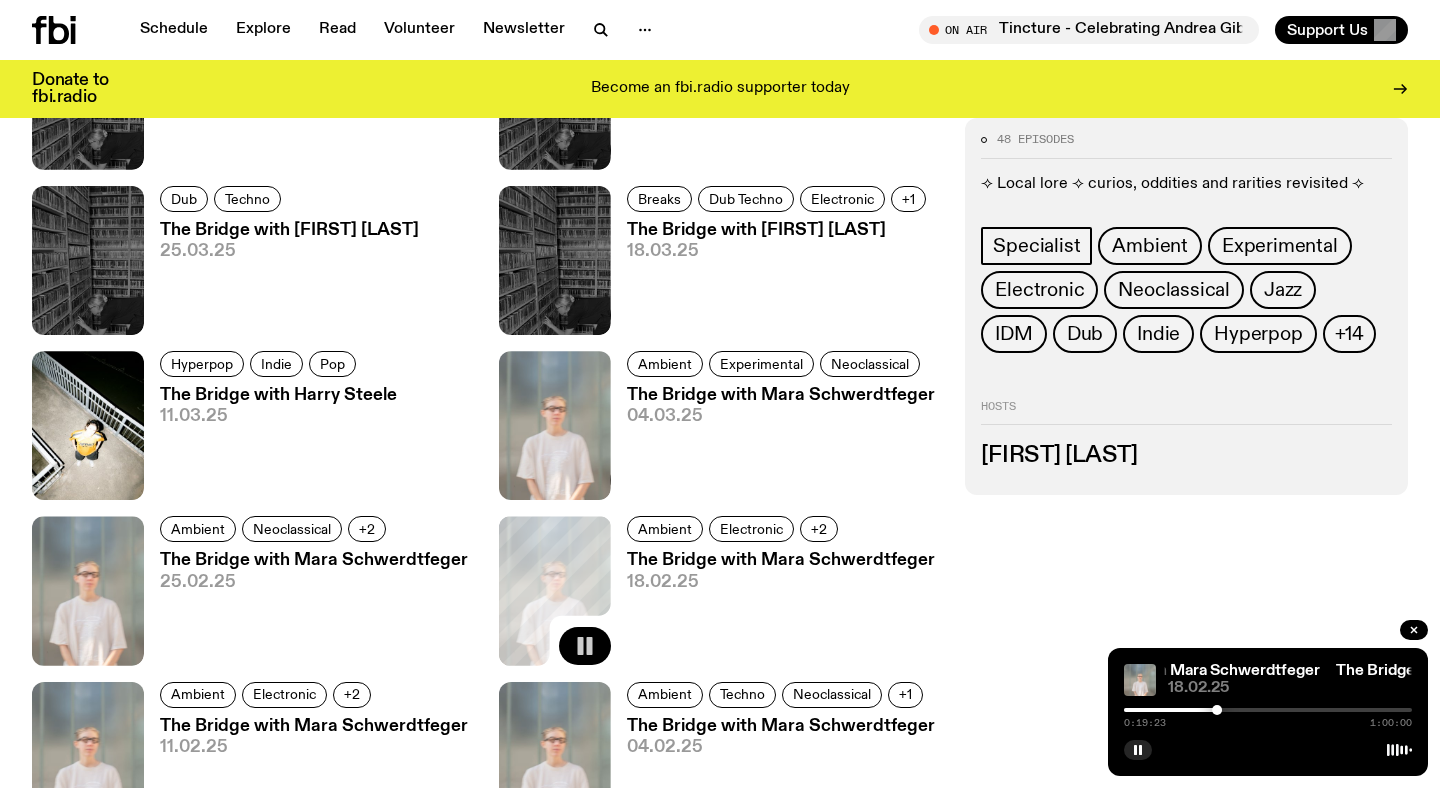 click at bounding box center (1268, 710) 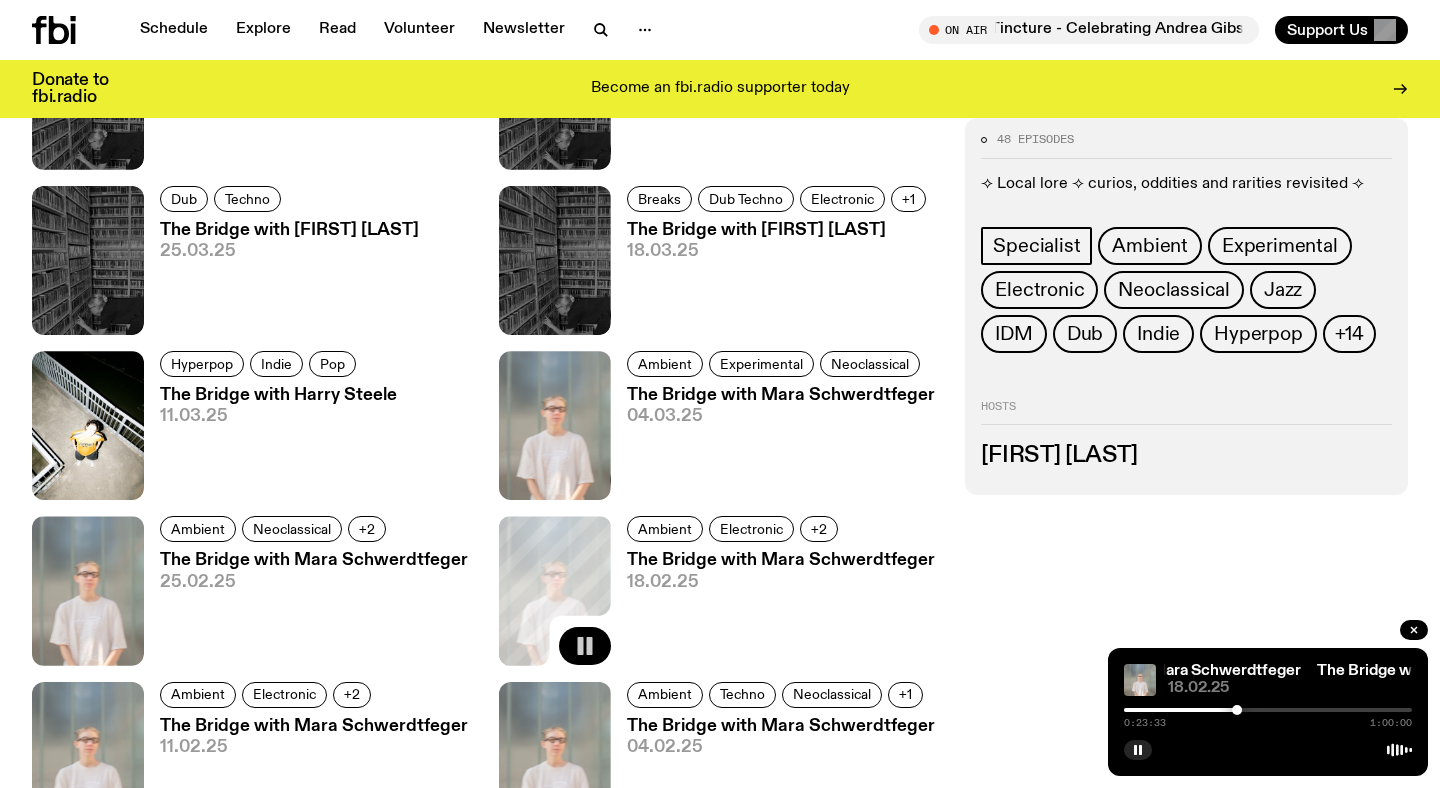 click at bounding box center [1268, 710] 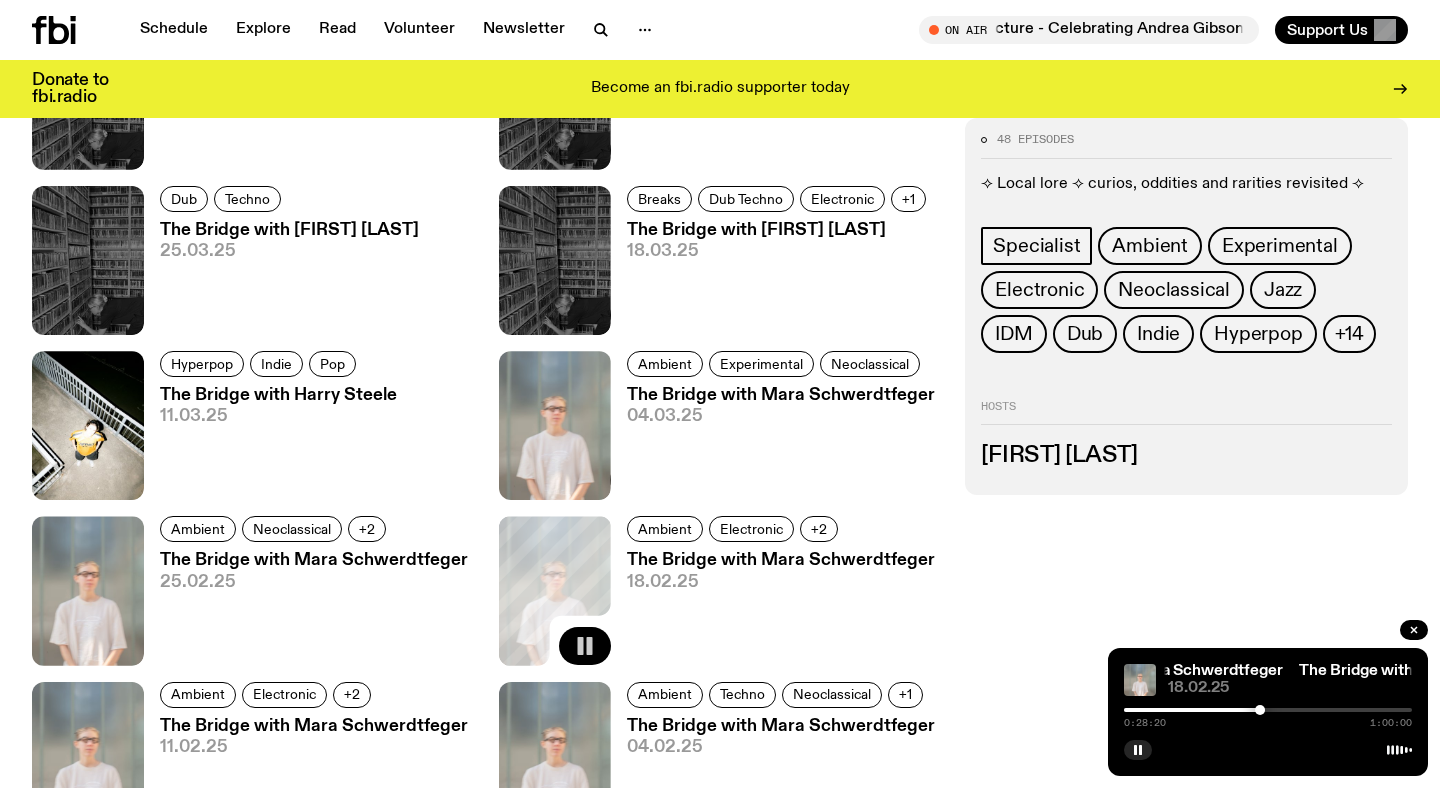 click at bounding box center (1268, 710) 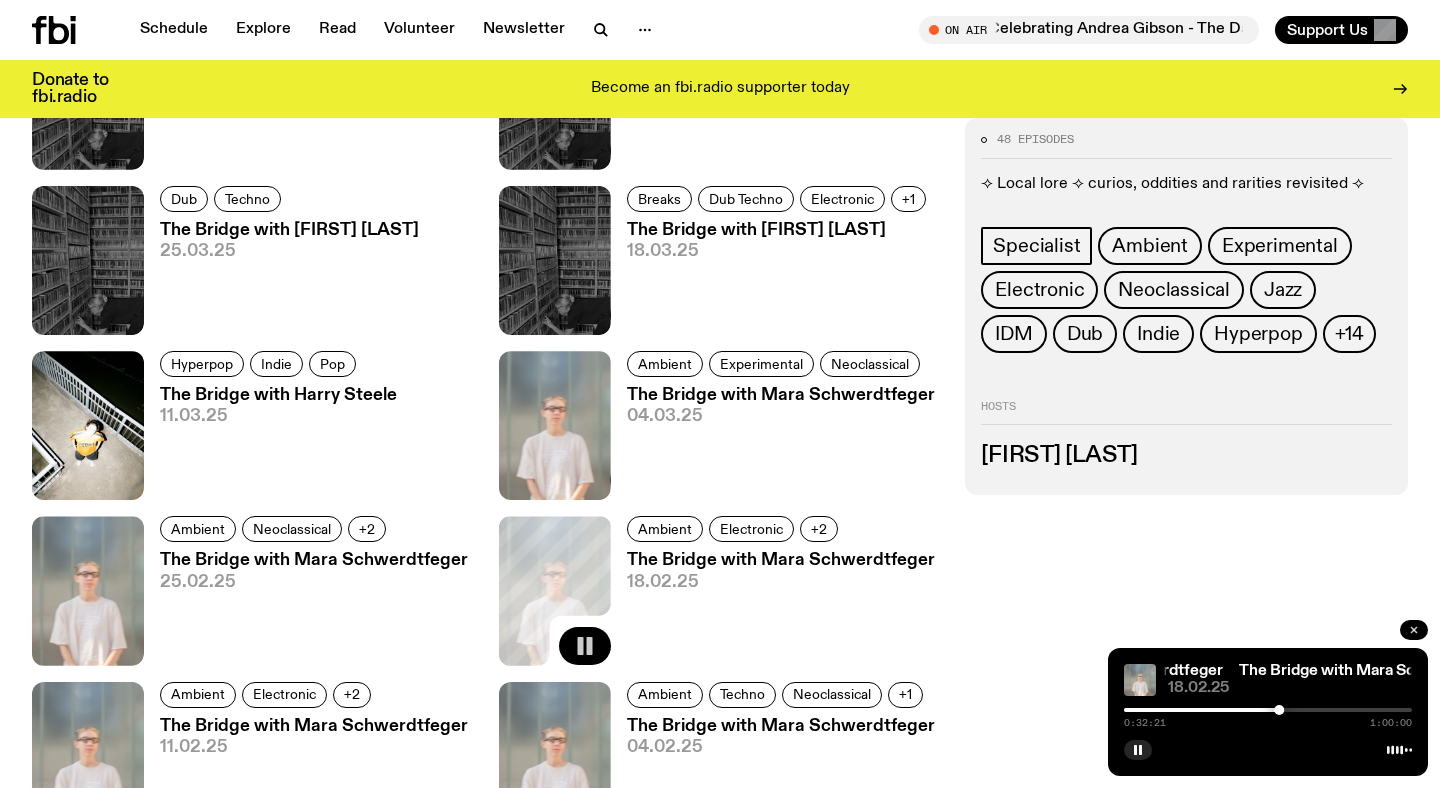 click 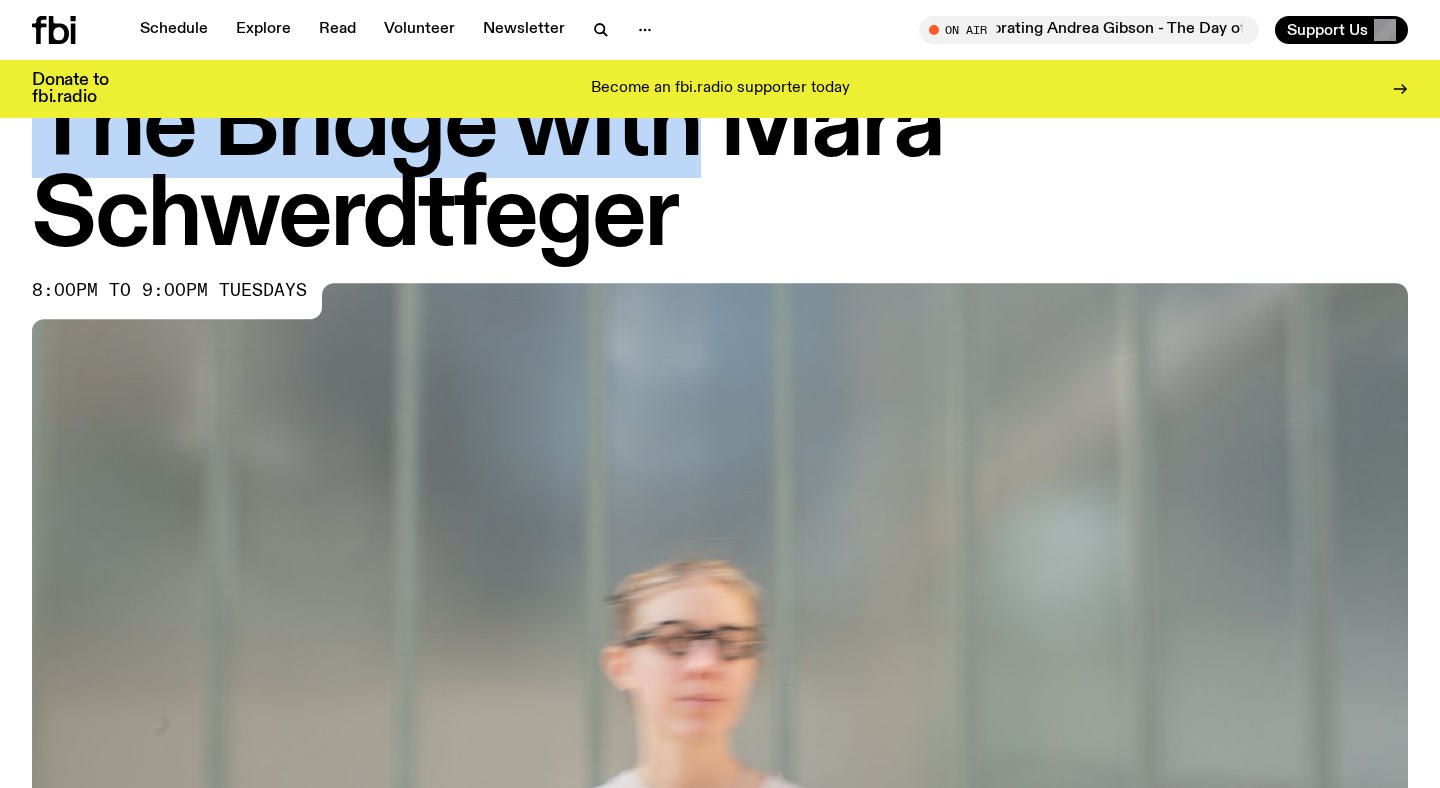scroll, scrollTop: 0, scrollLeft: 0, axis: both 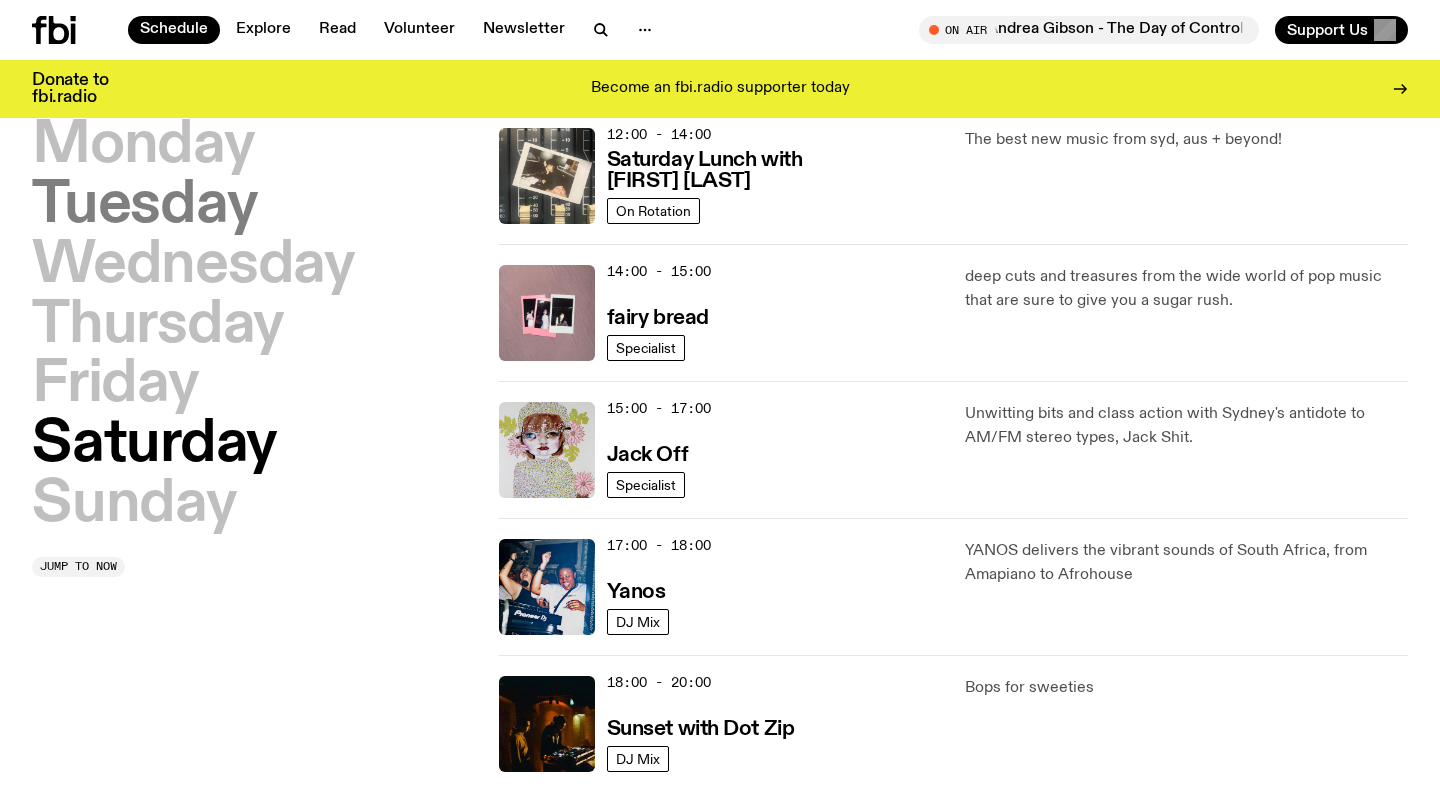 click on "Tuesday" at bounding box center (144, 206) 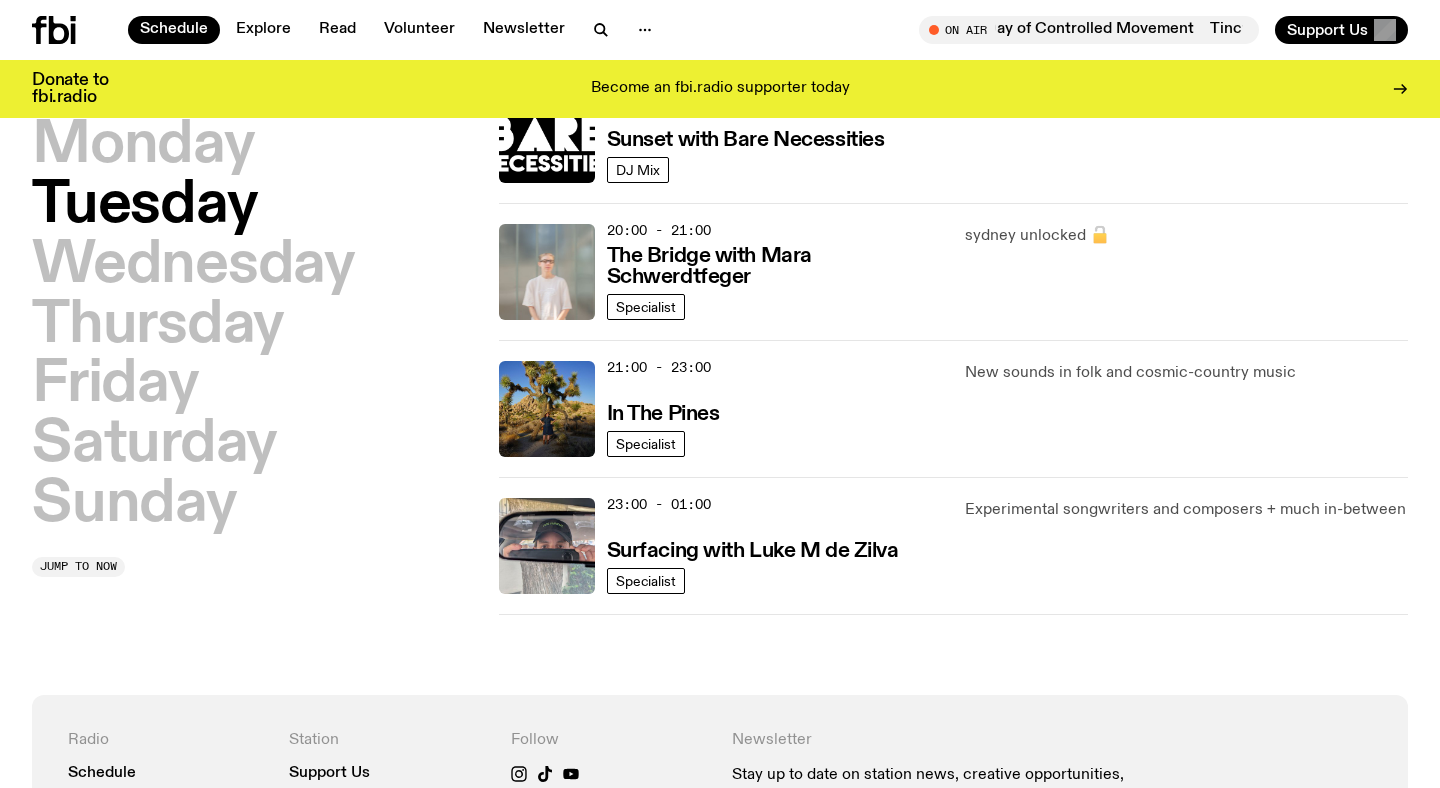 scroll, scrollTop: 931, scrollLeft: 0, axis: vertical 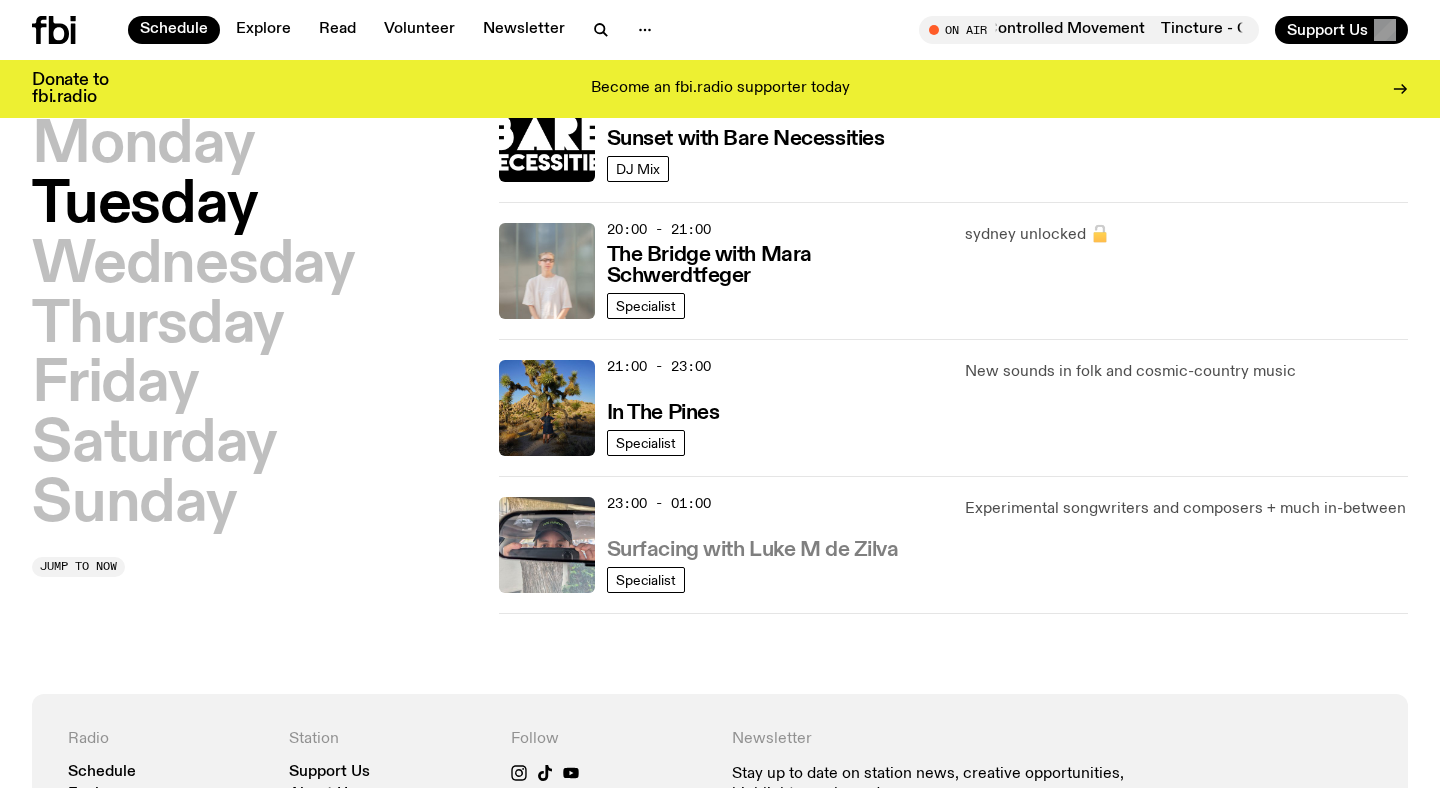 click on "Surfacing with Luke M de Zilva" at bounding box center (753, 550) 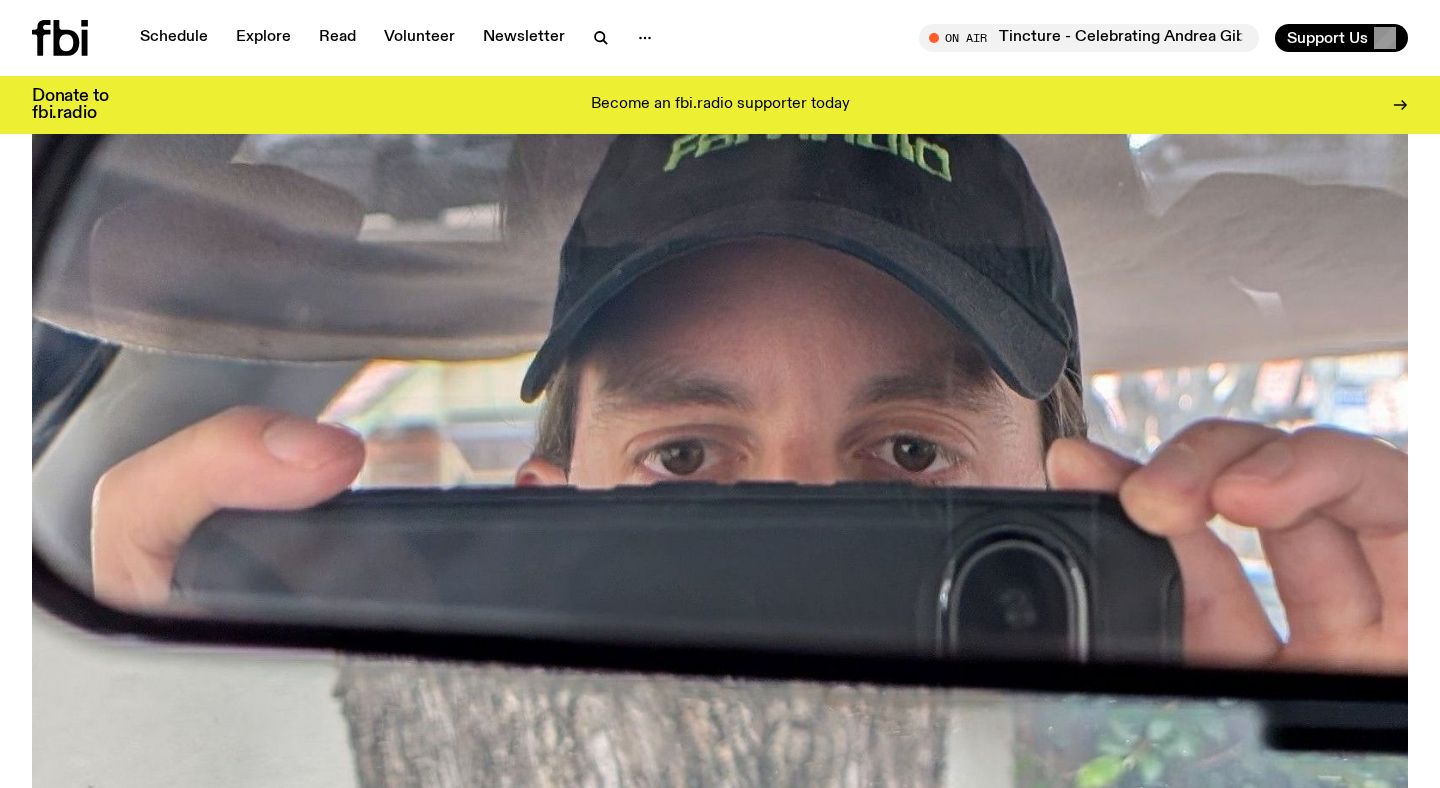 scroll, scrollTop: 0, scrollLeft: 0, axis: both 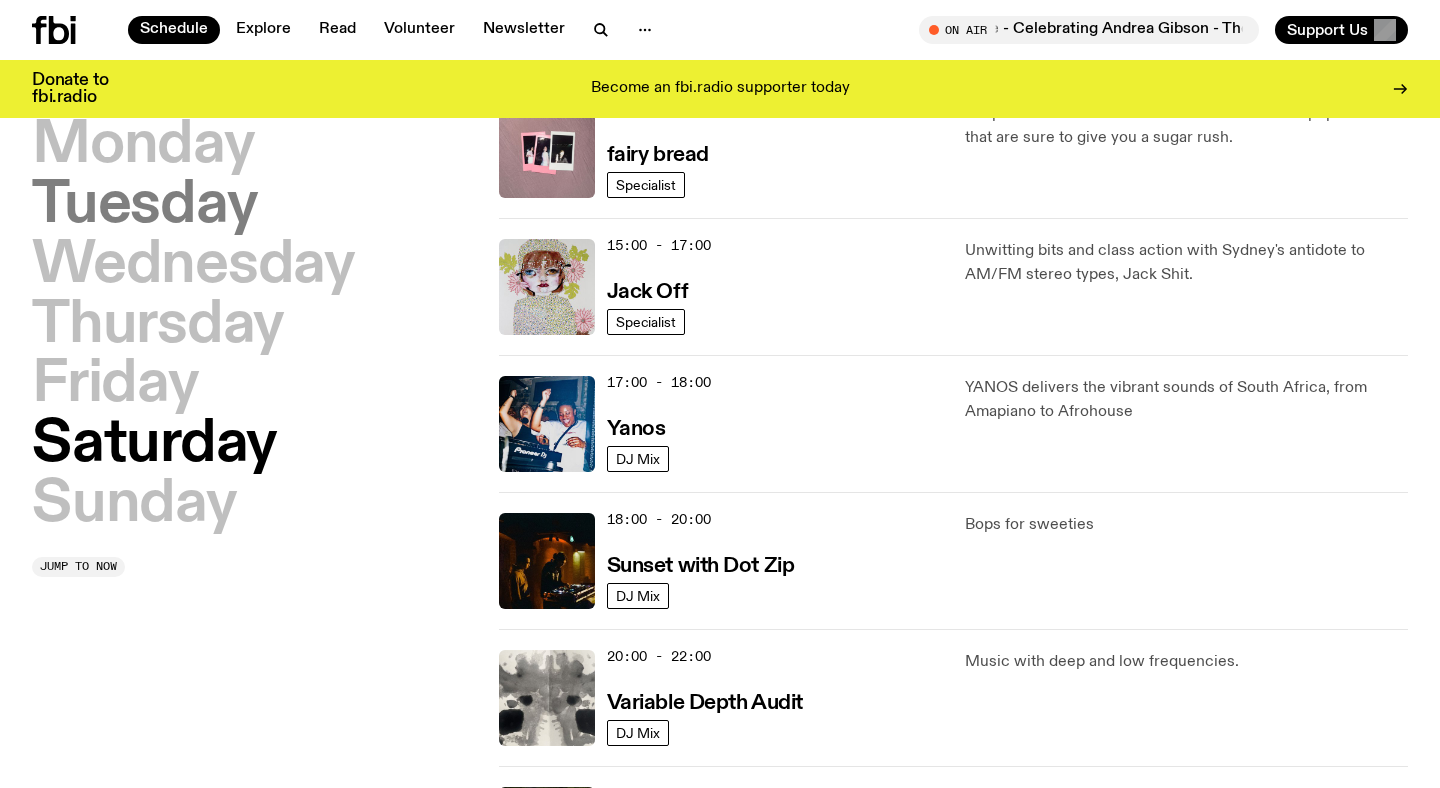 click on "Tuesday" at bounding box center [144, 206] 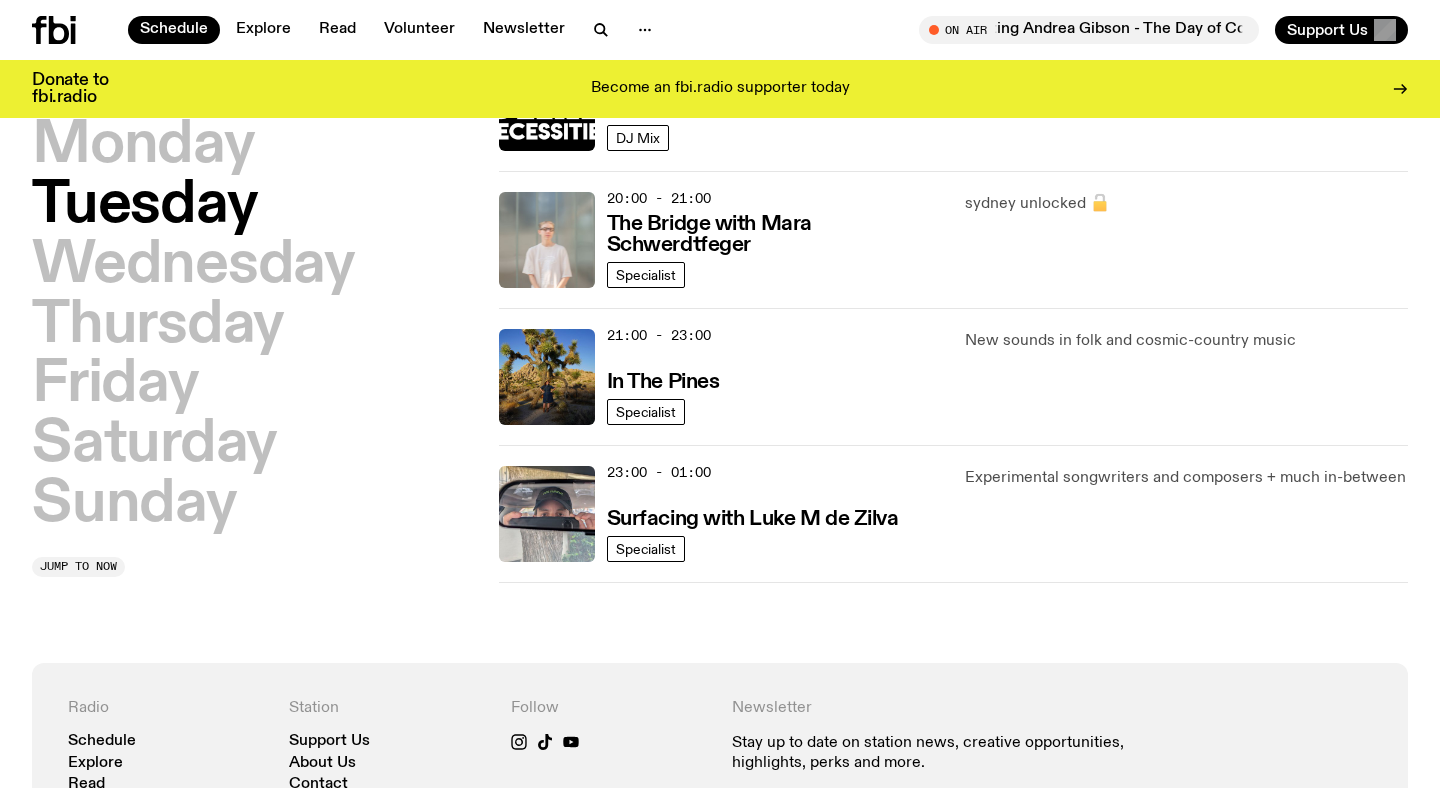 scroll, scrollTop: 891, scrollLeft: 0, axis: vertical 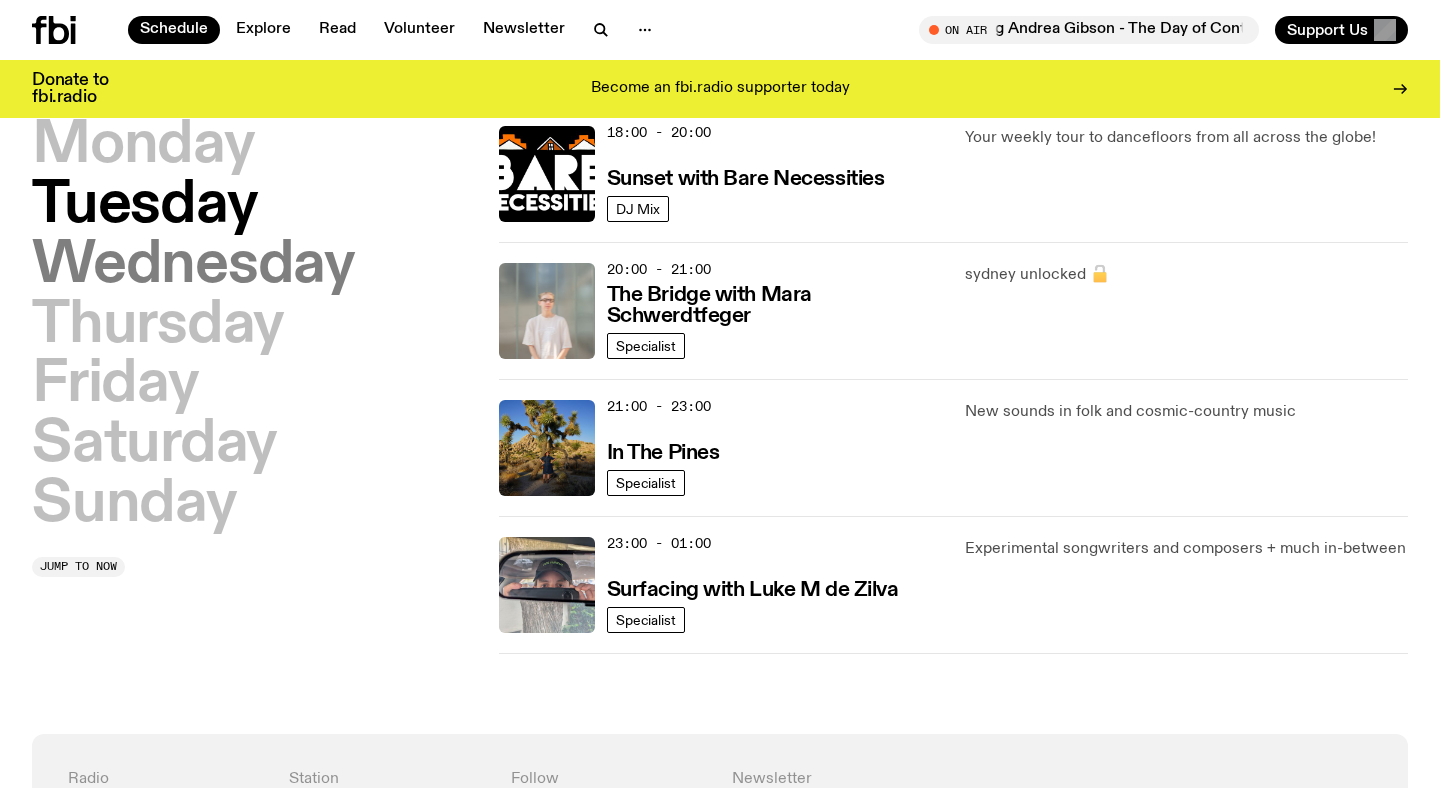 click on "Wednesday" at bounding box center (193, 266) 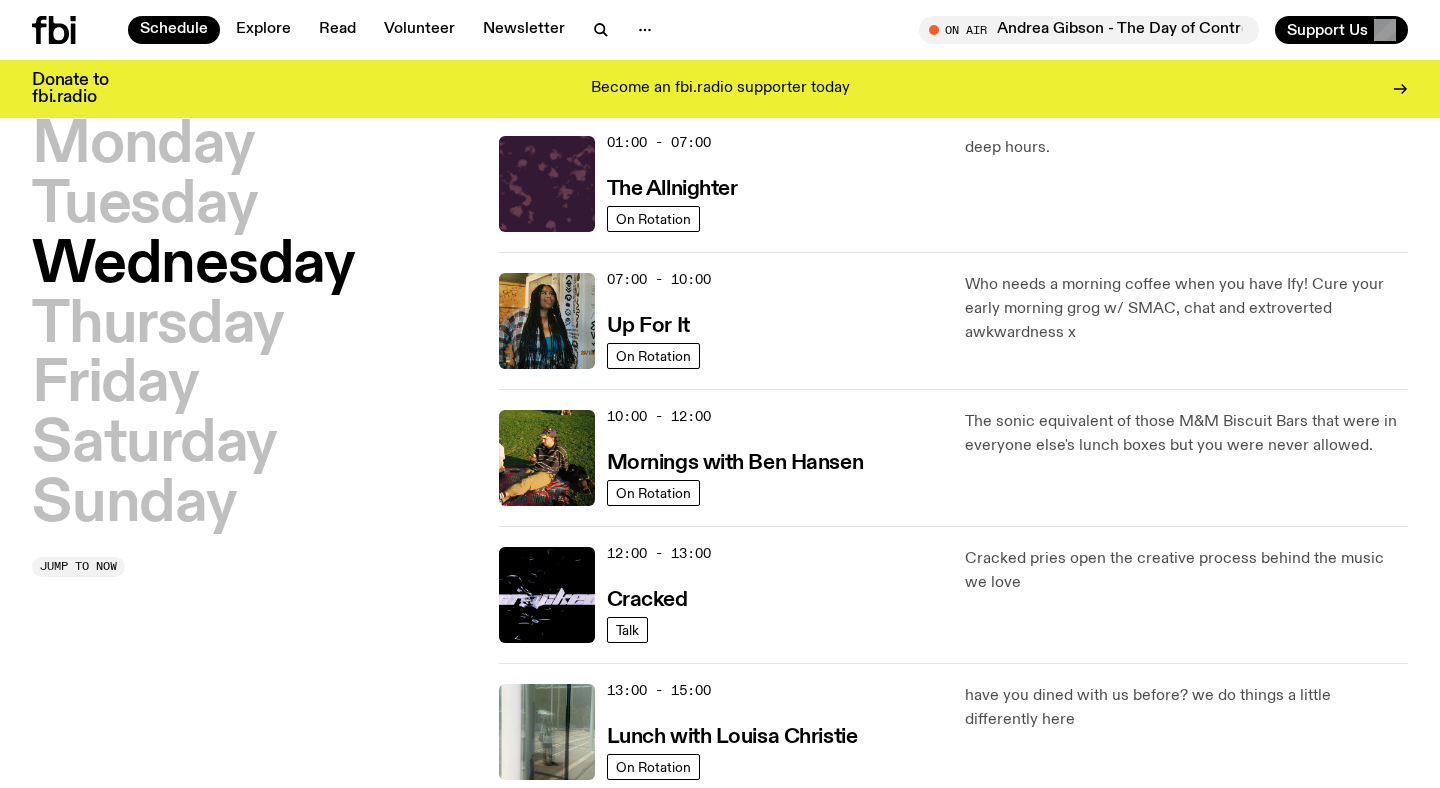 scroll, scrollTop: 56, scrollLeft: 0, axis: vertical 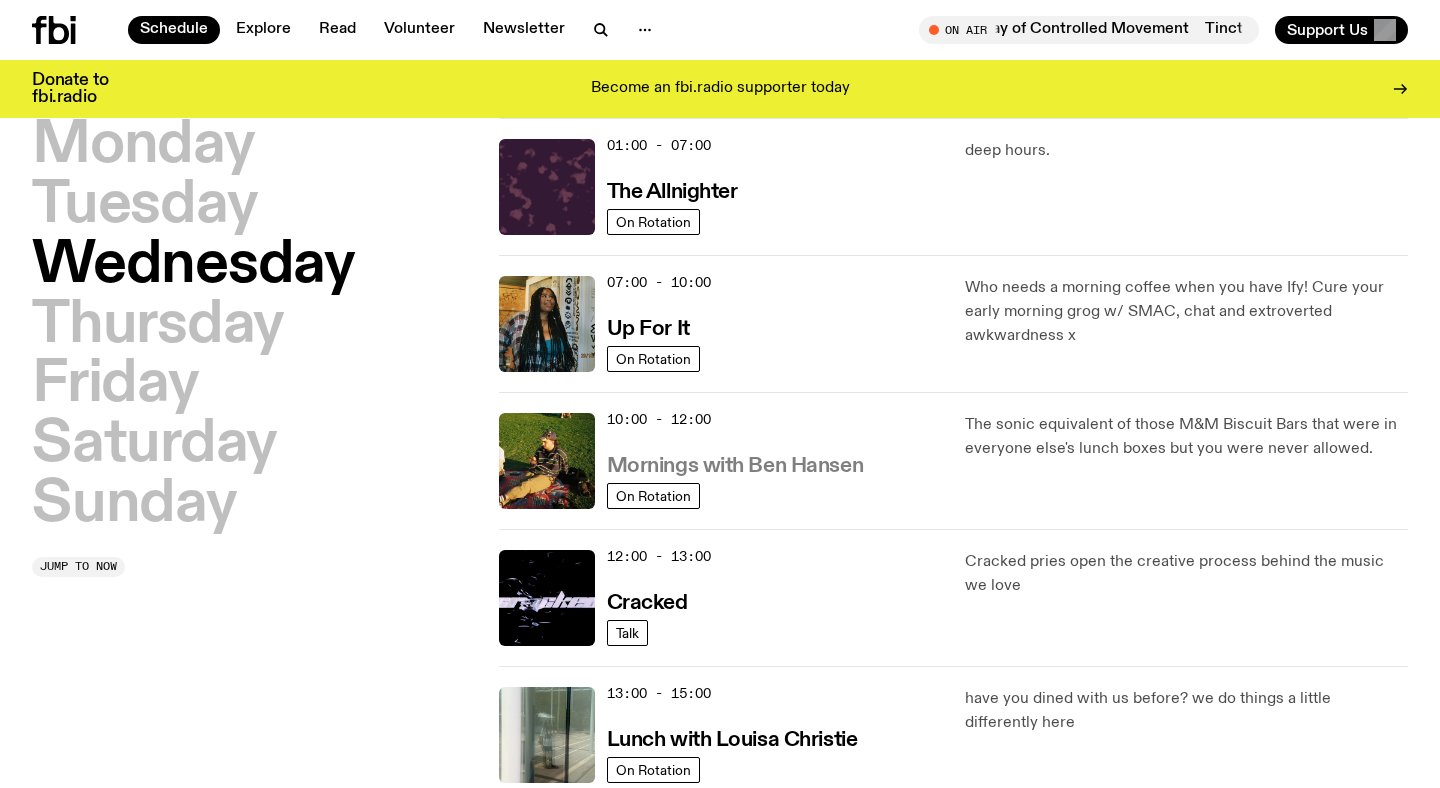 click on "Mornings with Ben Hansen" at bounding box center (735, 466) 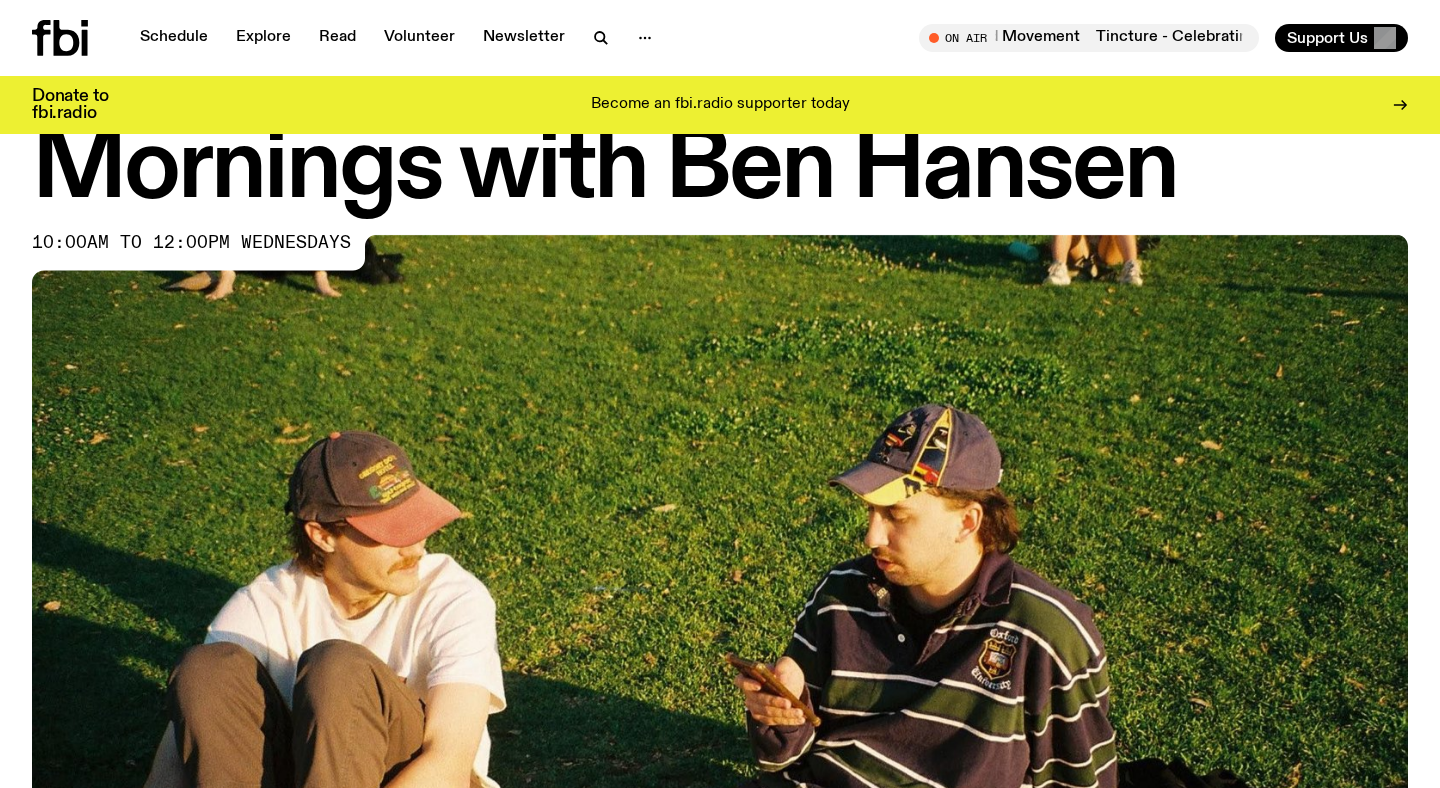 scroll, scrollTop: 0, scrollLeft: 0, axis: both 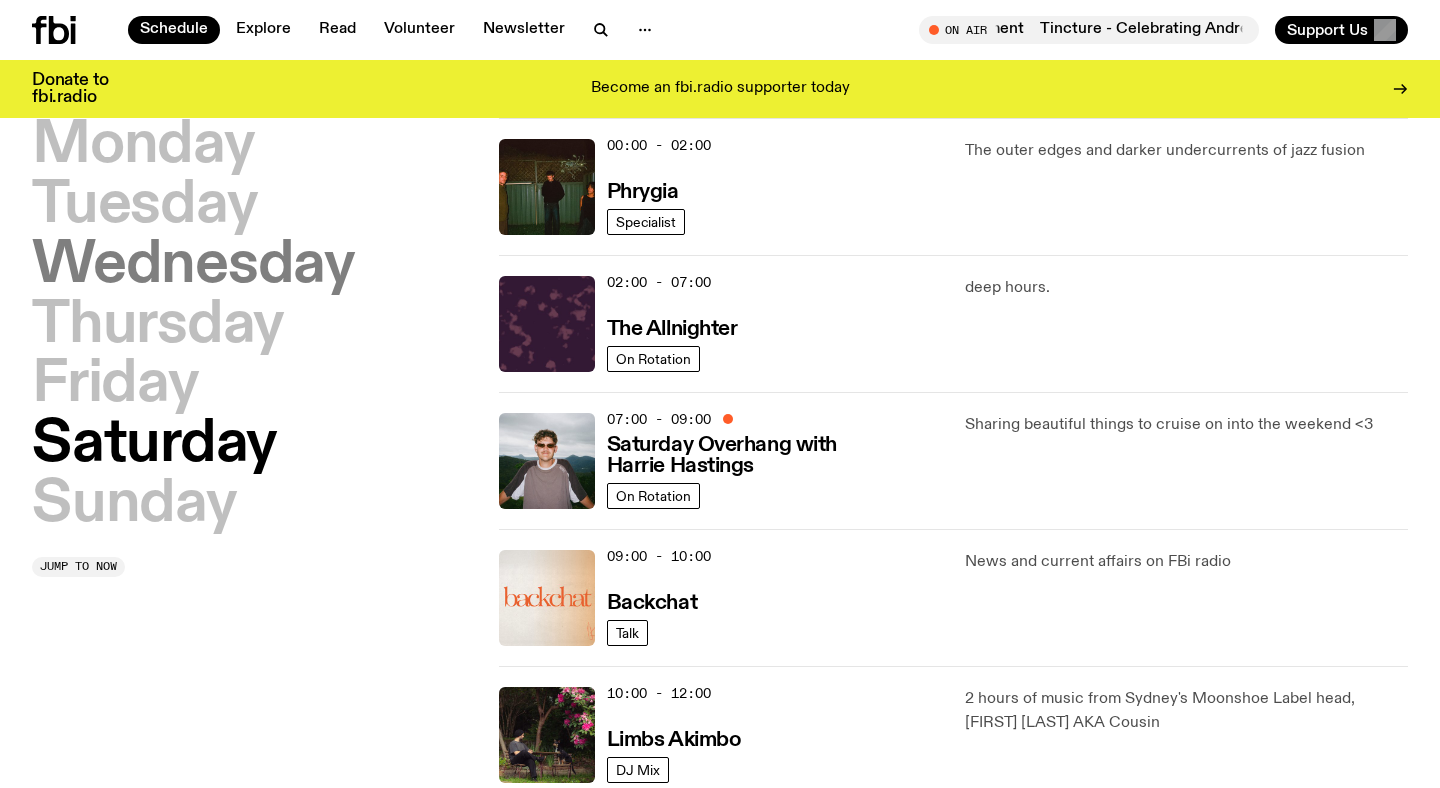 click on "Wednesday" at bounding box center [193, 266] 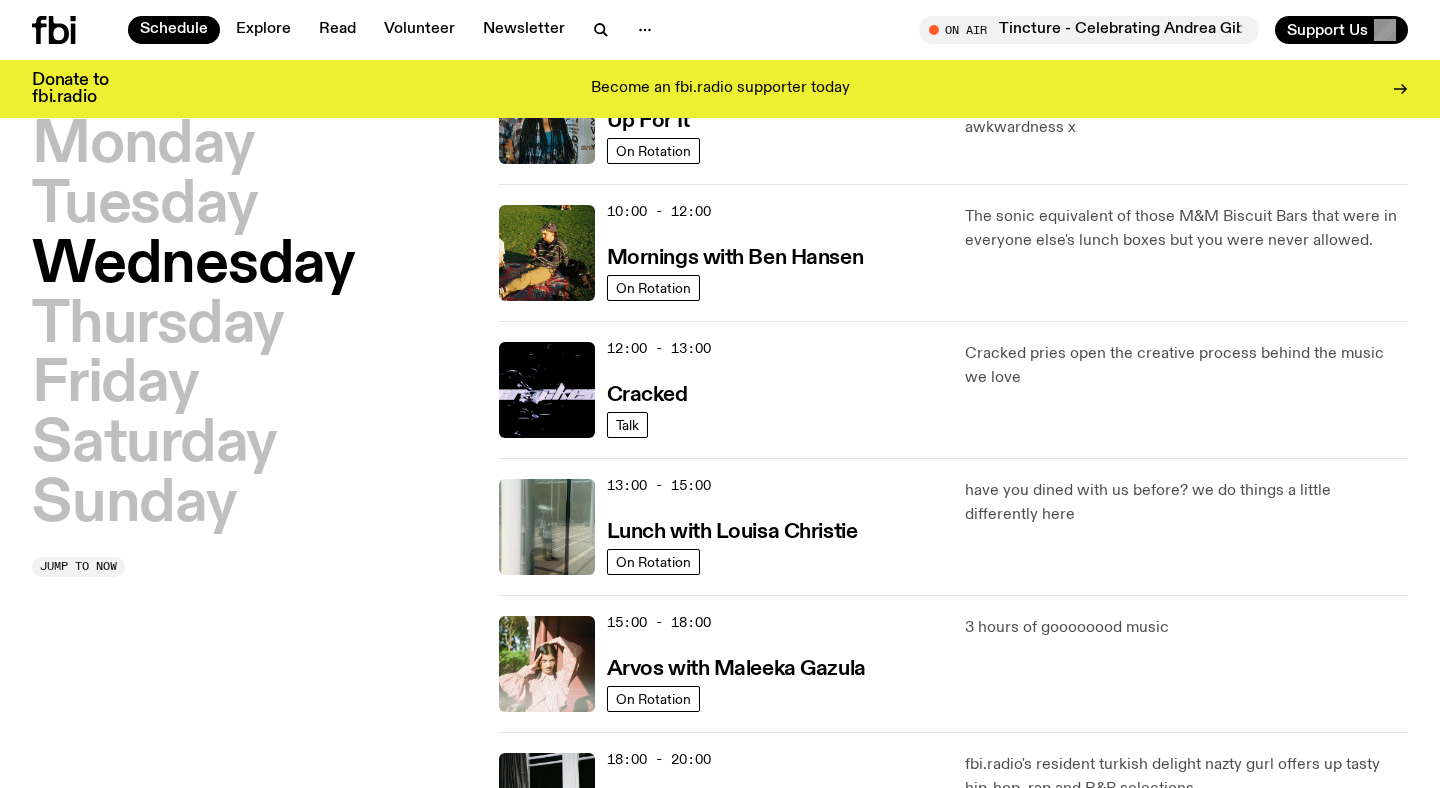 scroll, scrollTop: 259, scrollLeft: 0, axis: vertical 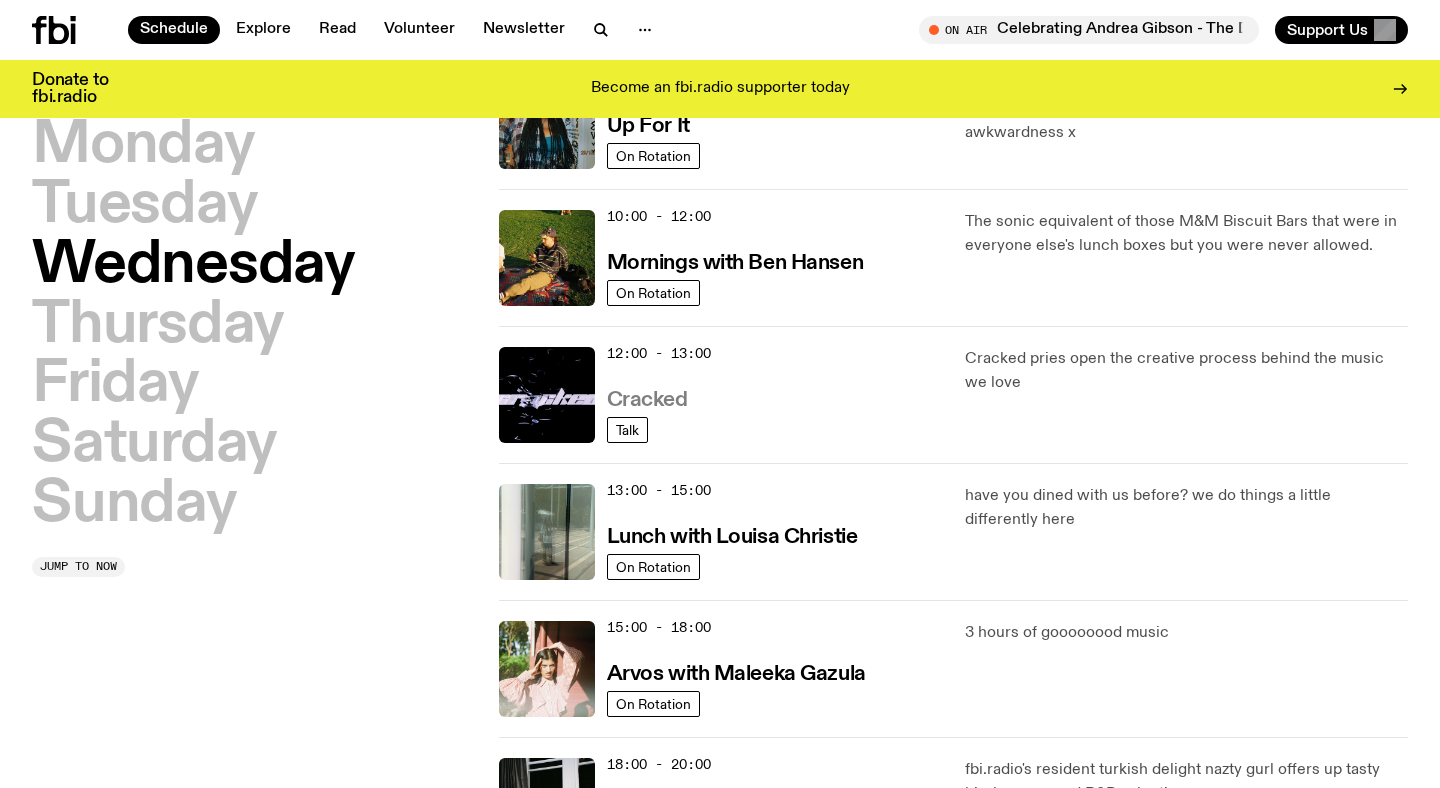 click on "Cracked" at bounding box center [647, 400] 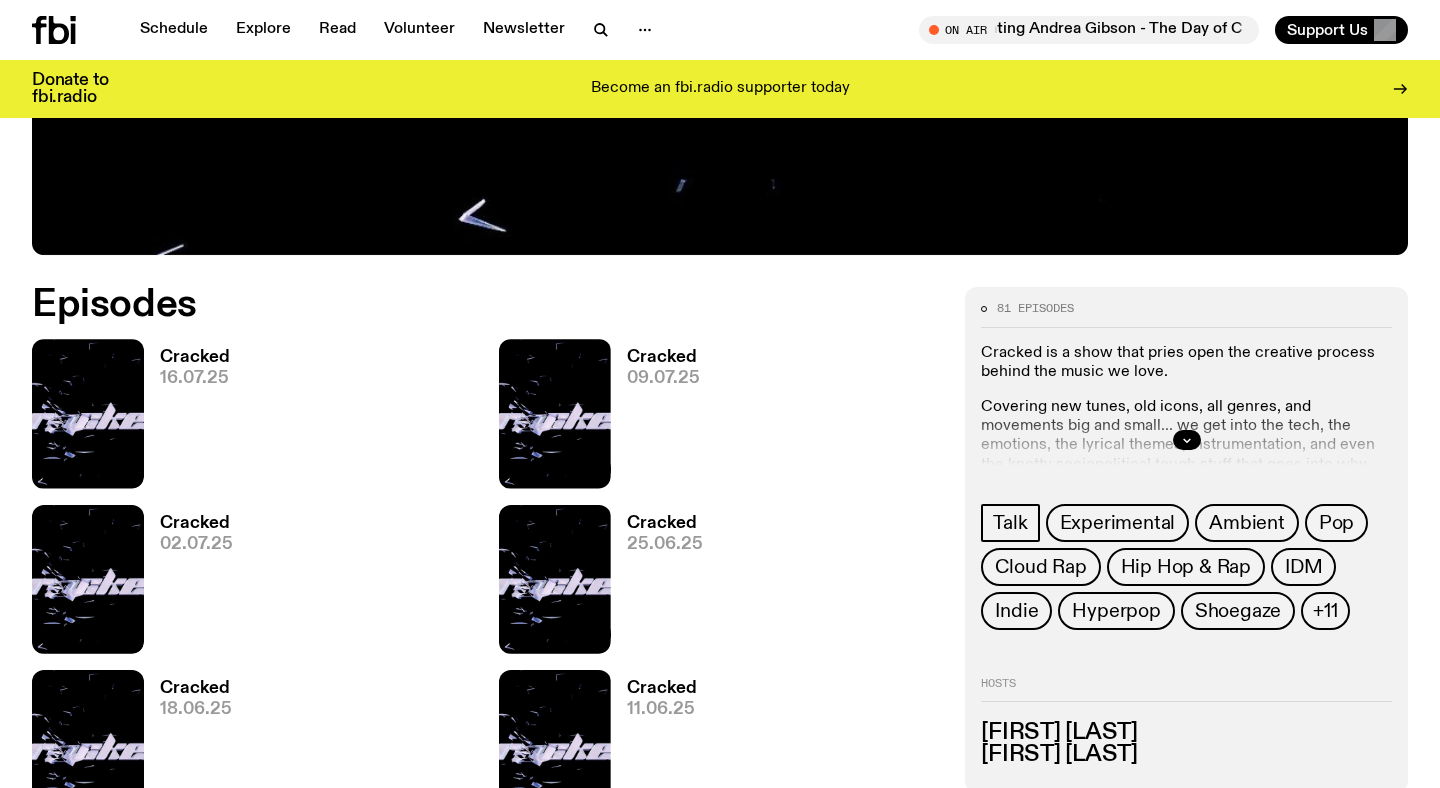 scroll, scrollTop: 805, scrollLeft: 0, axis: vertical 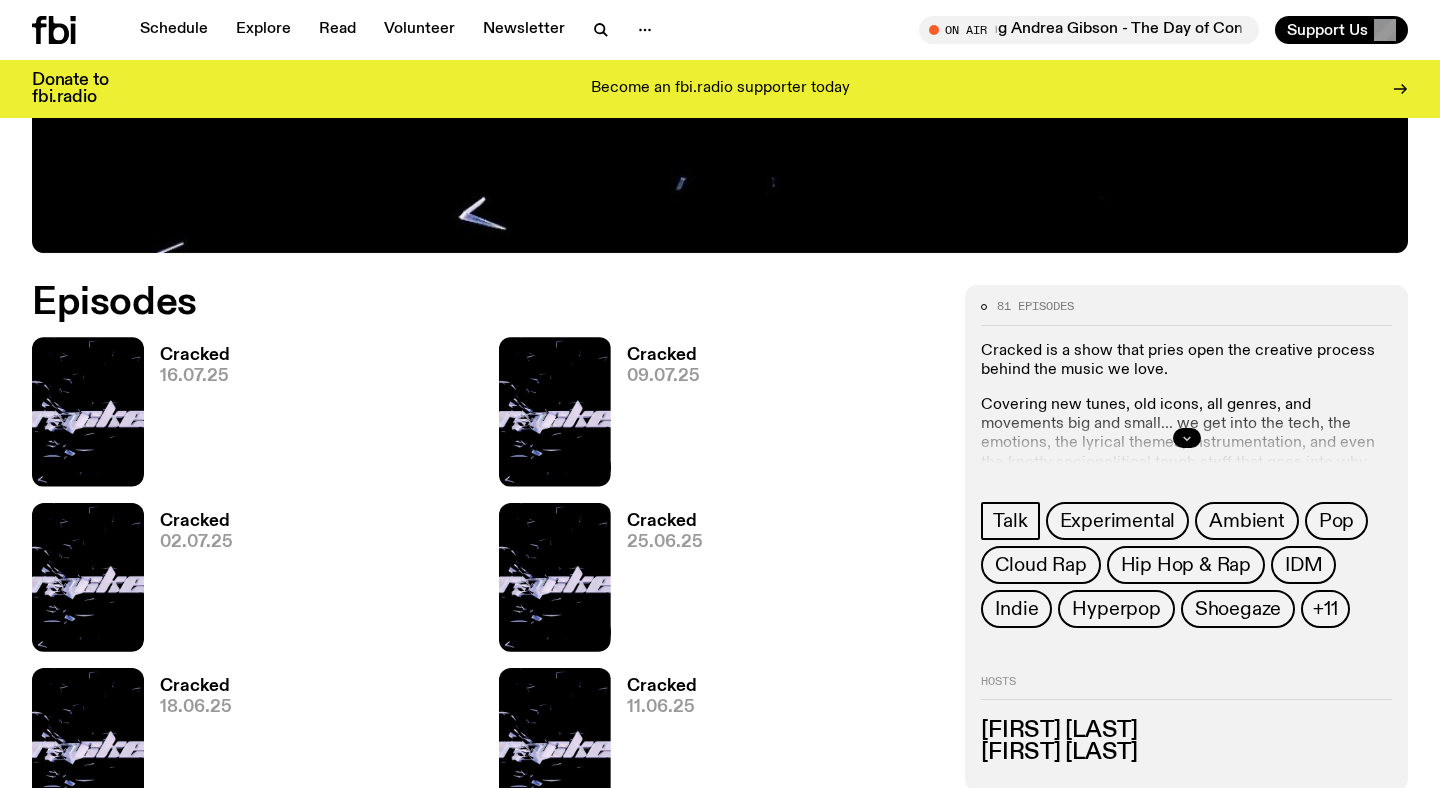 click 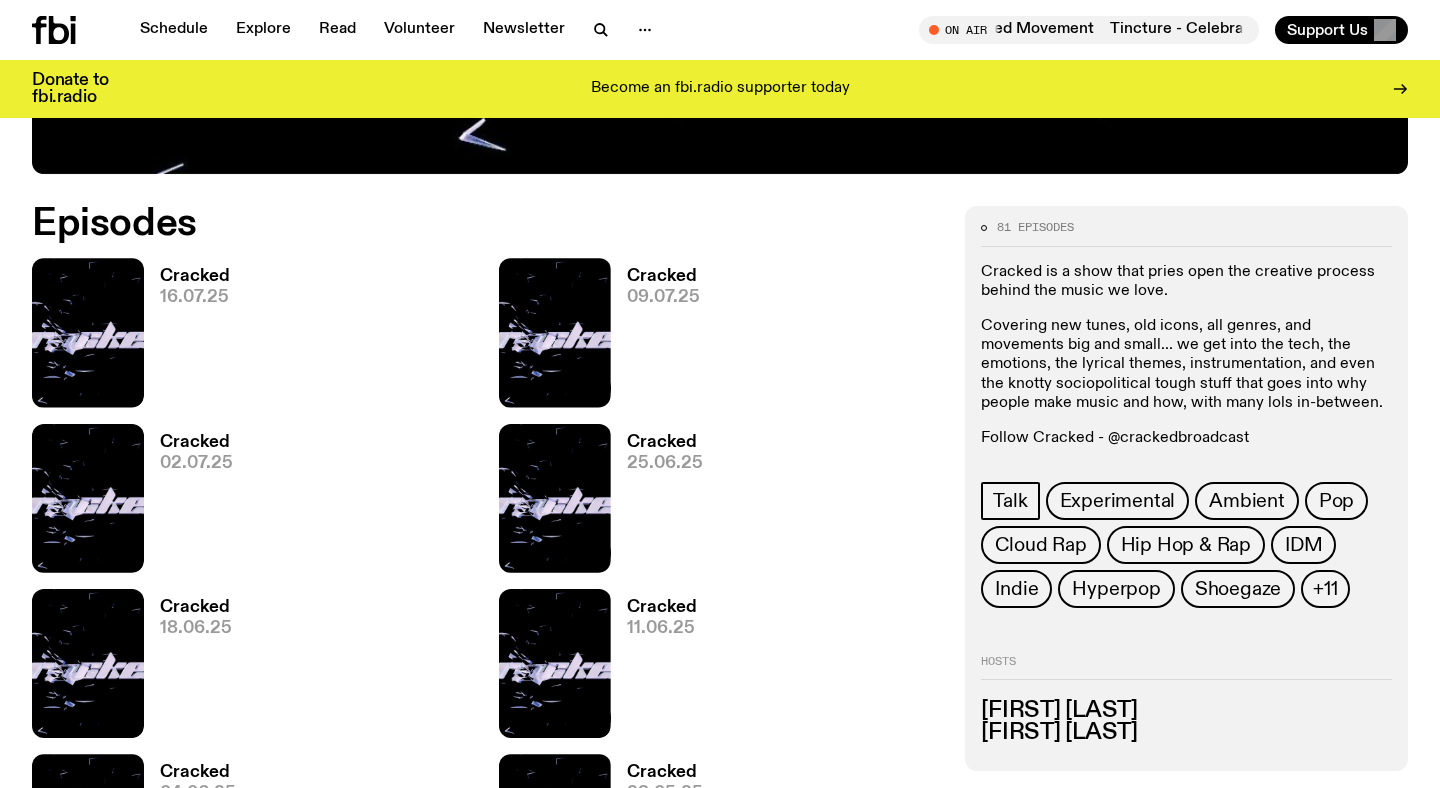 scroll, scrollTop: 915, scrollLeft: 0, axis: vertical 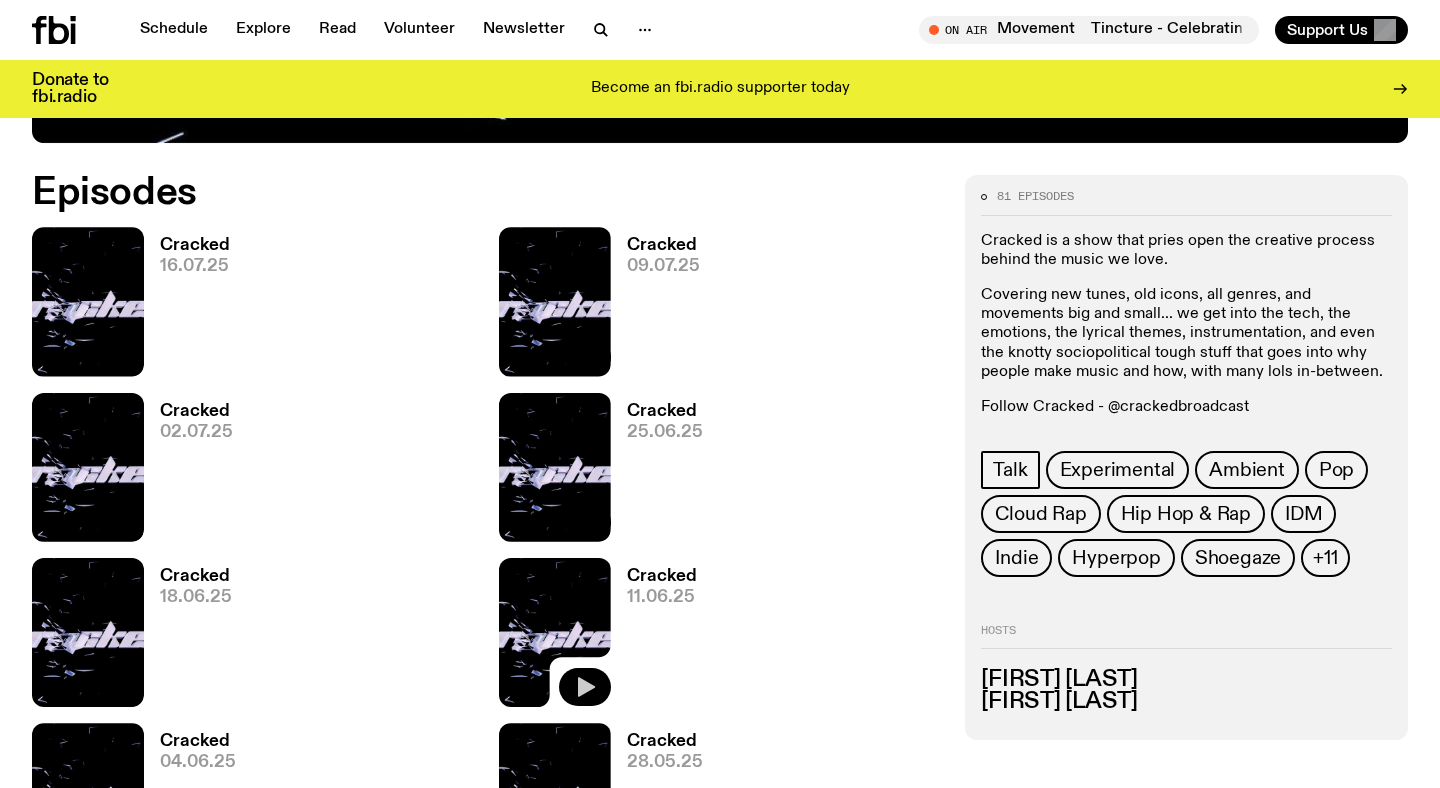 click 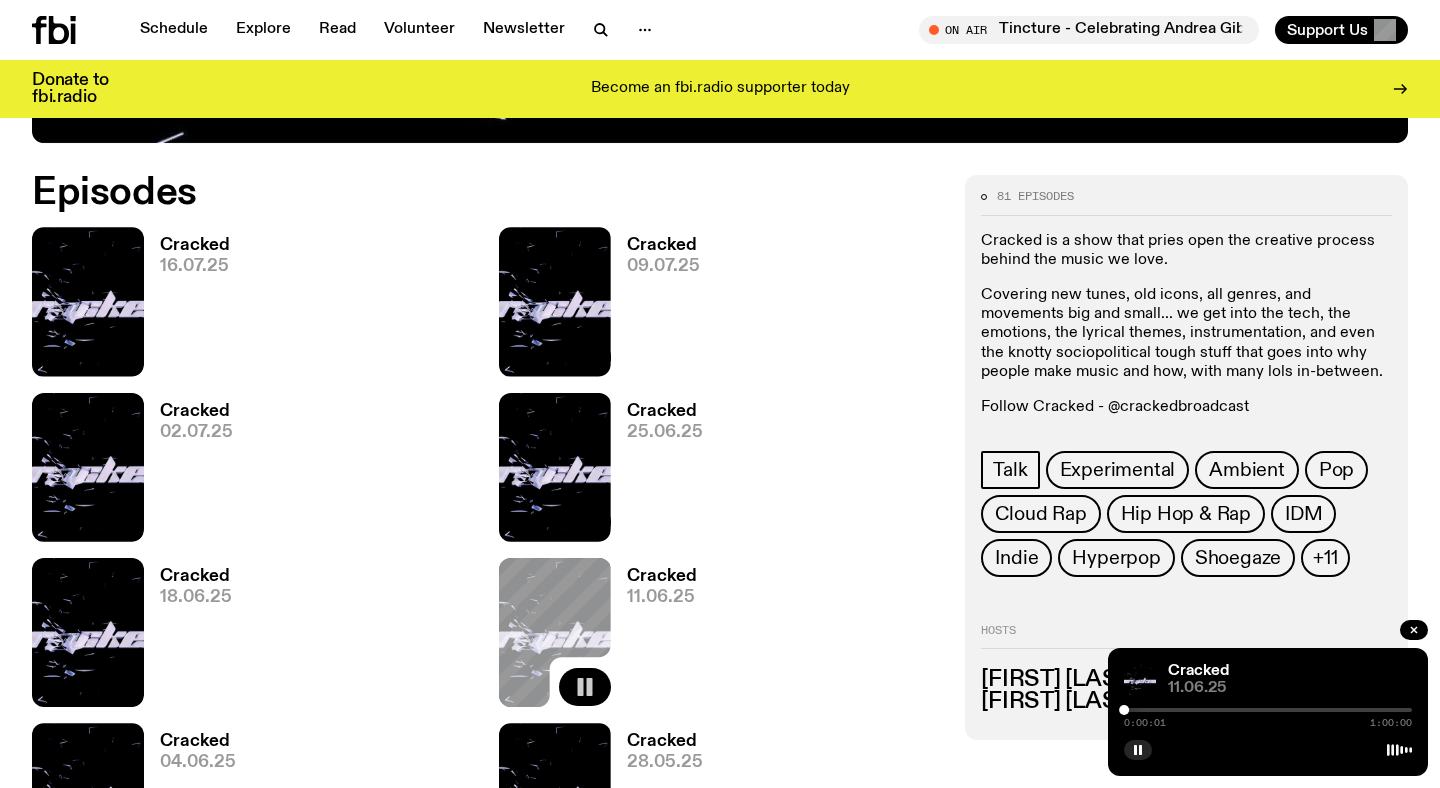 click at bounding box center (1268, 710) 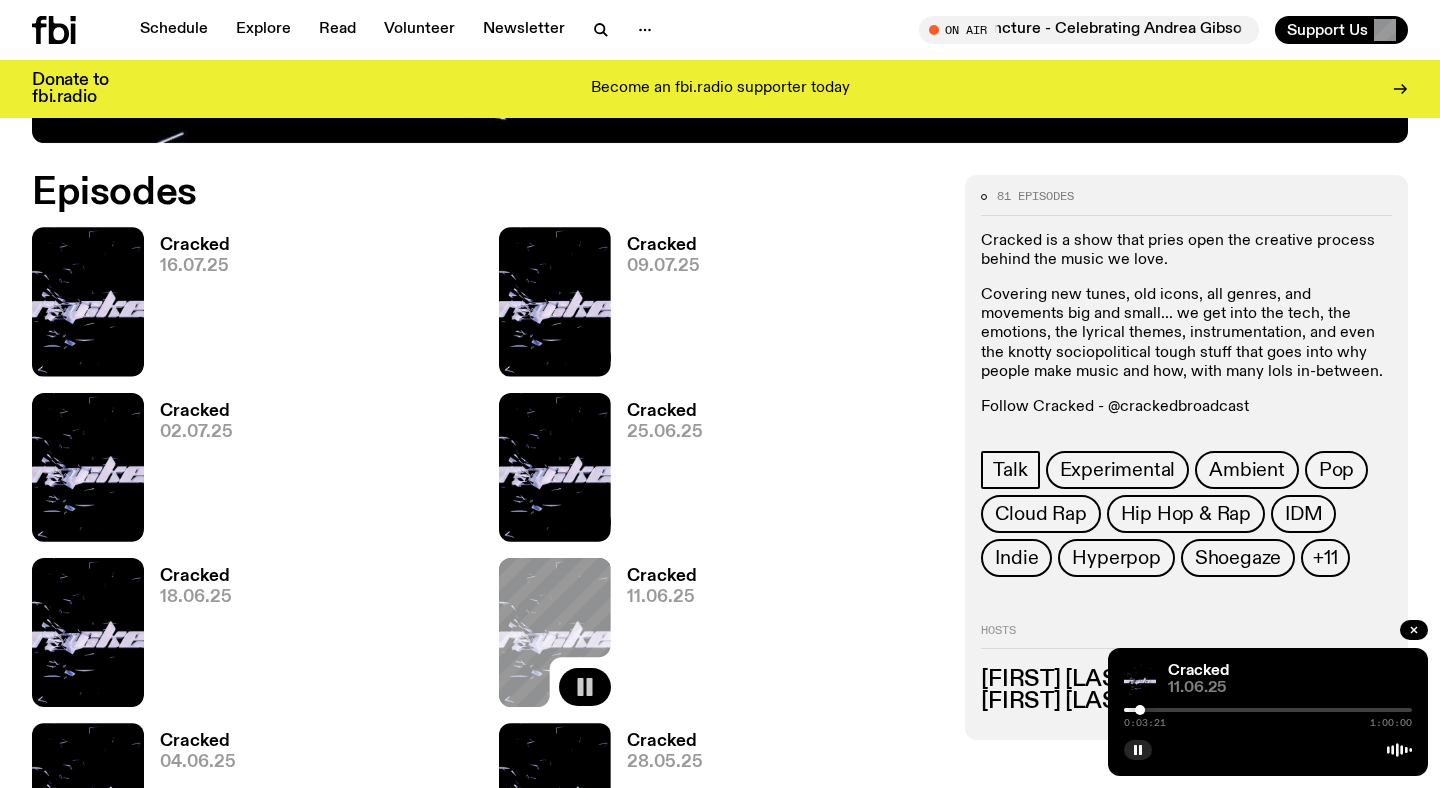 click at bounding box center [1268, 710] 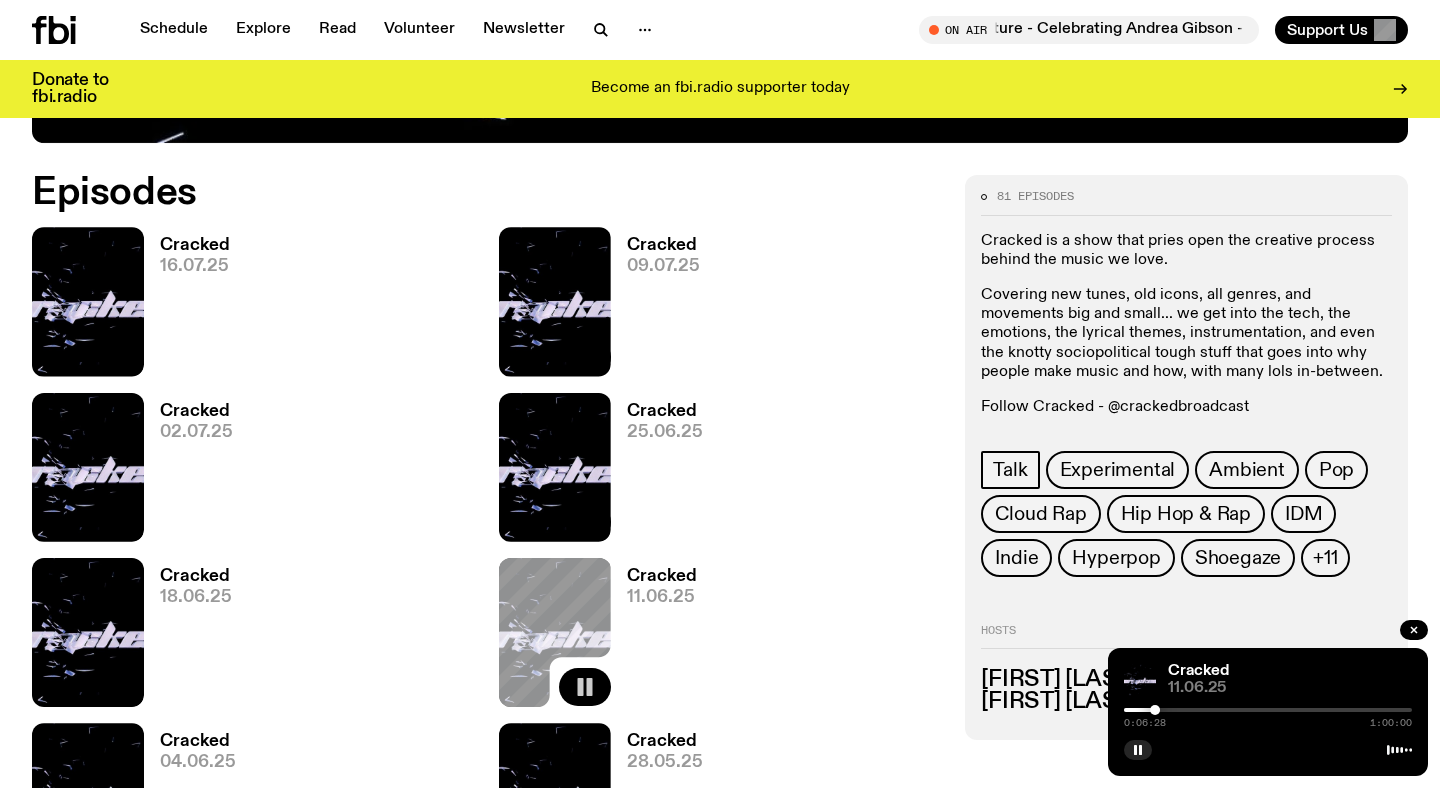 click at bounding box center [1268, 710] 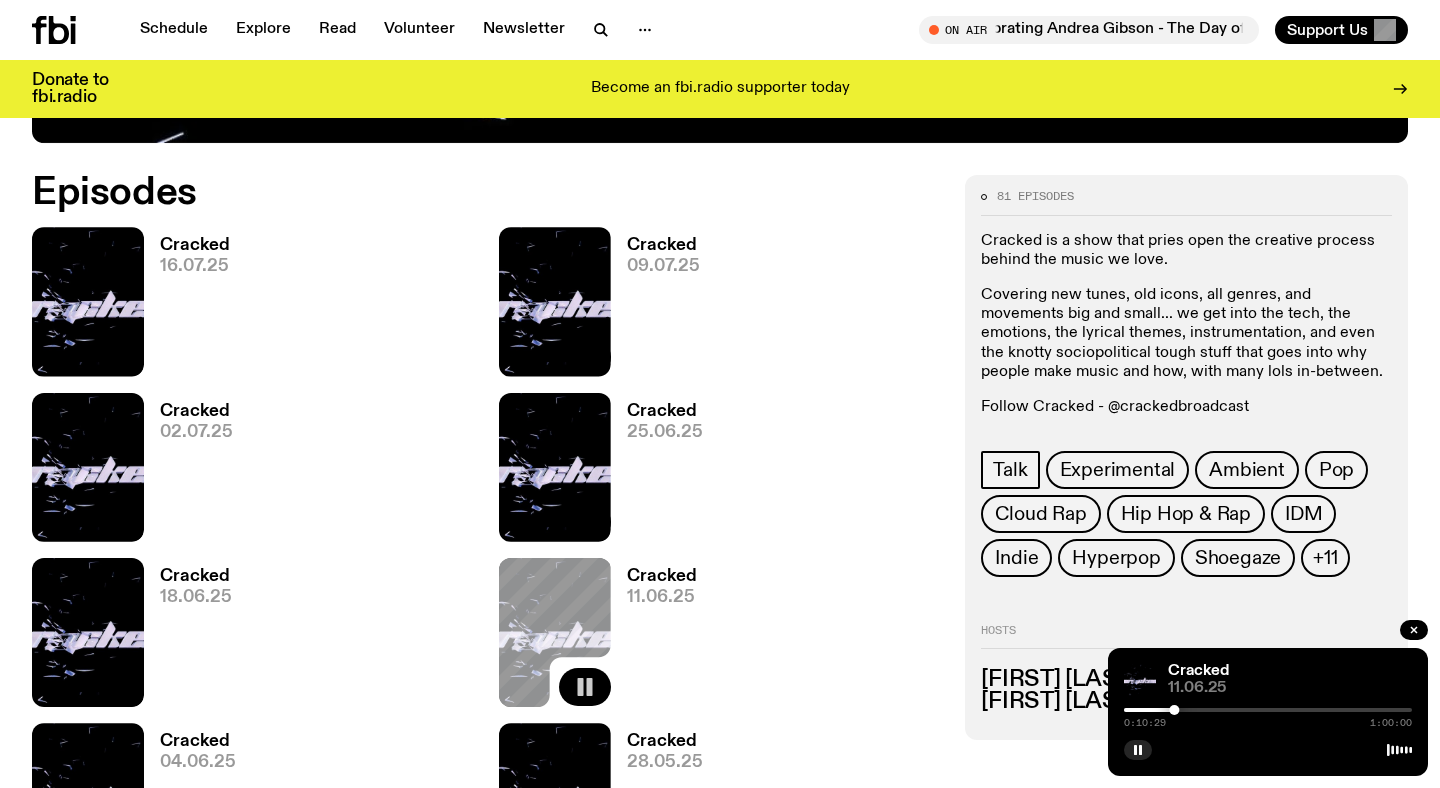 click at bounding box center (1268, 710) 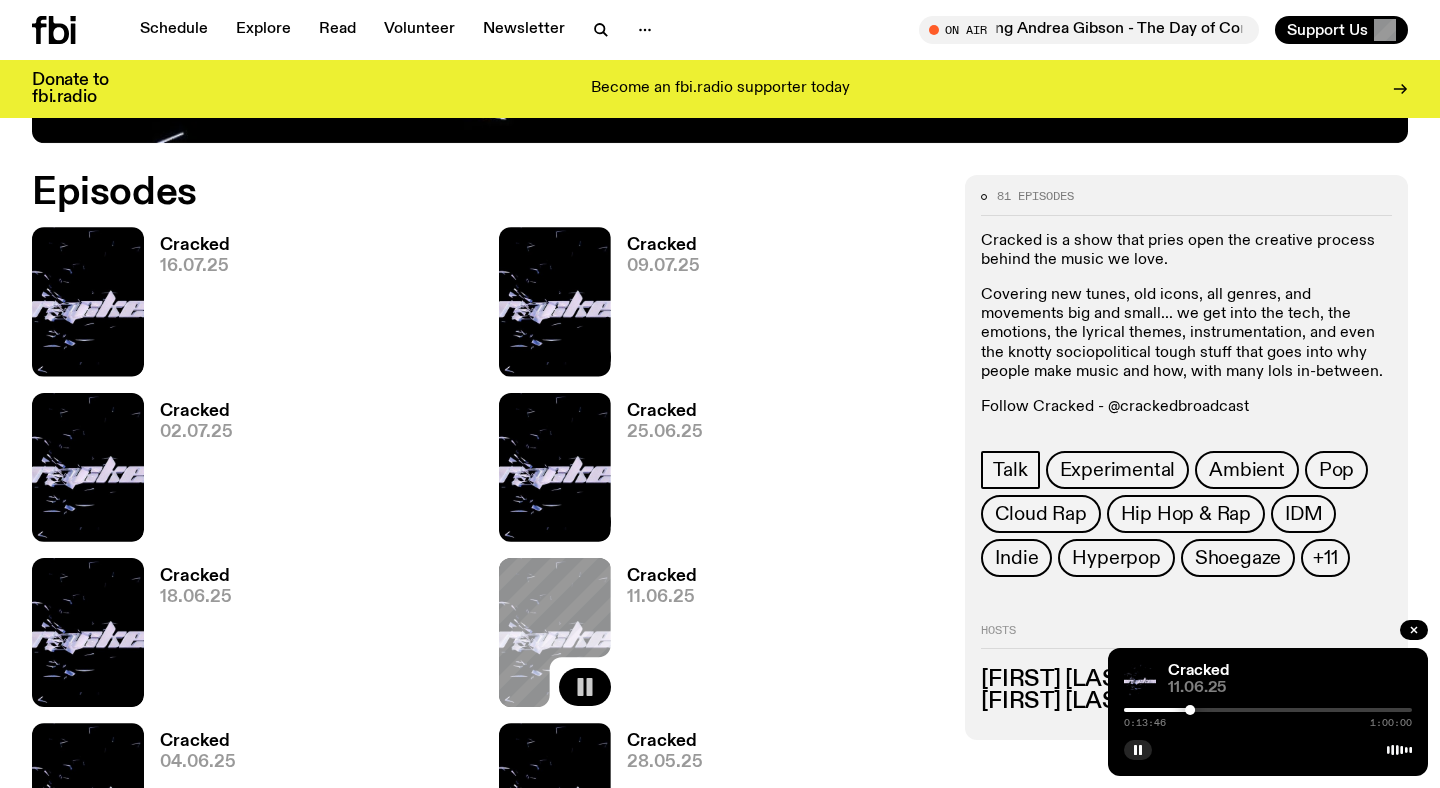click at bounding box center (1268, 710) 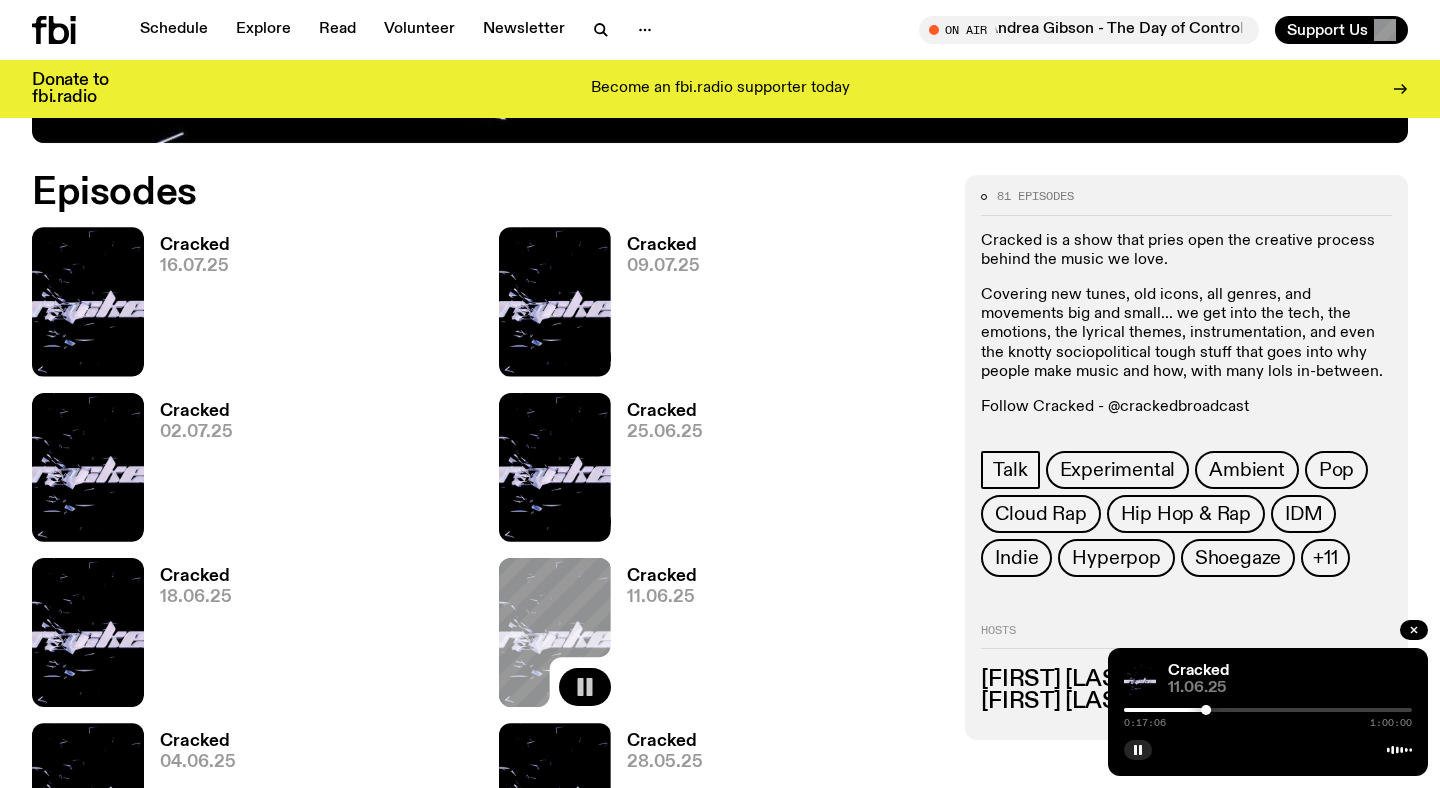 click at bounding box center (1268, 710) 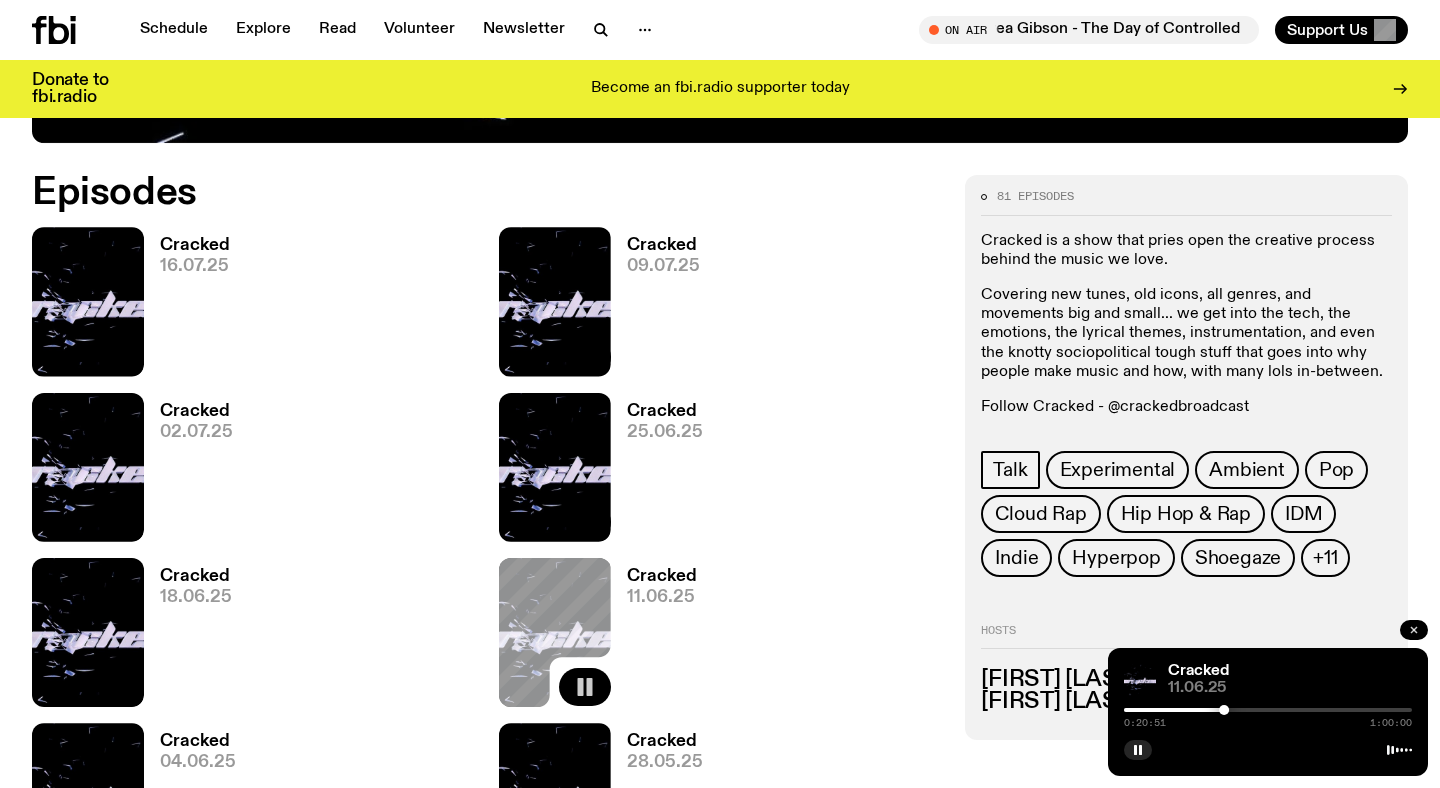 click 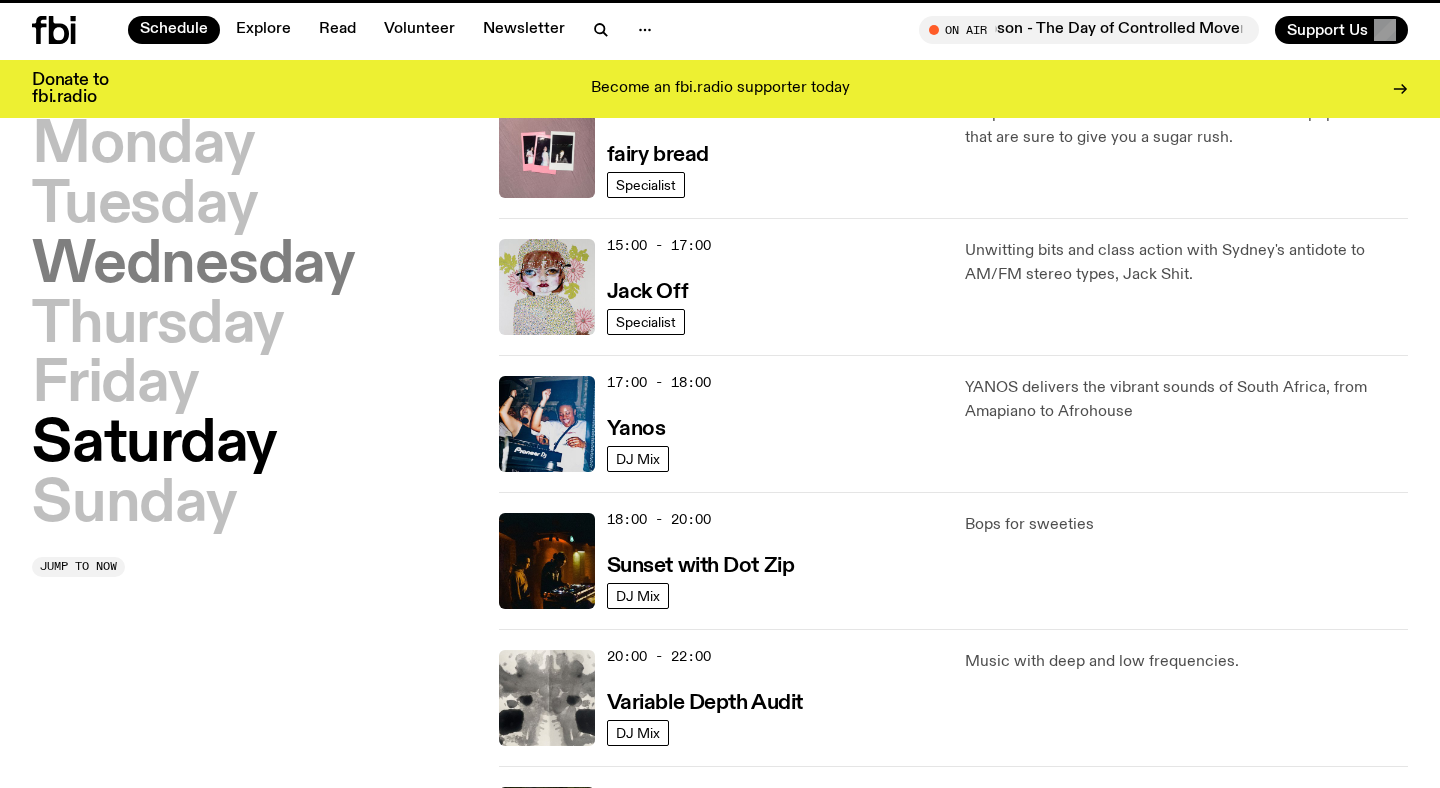 scroll, scrollTop: 259, scrollLeft: 0, axis: vertical 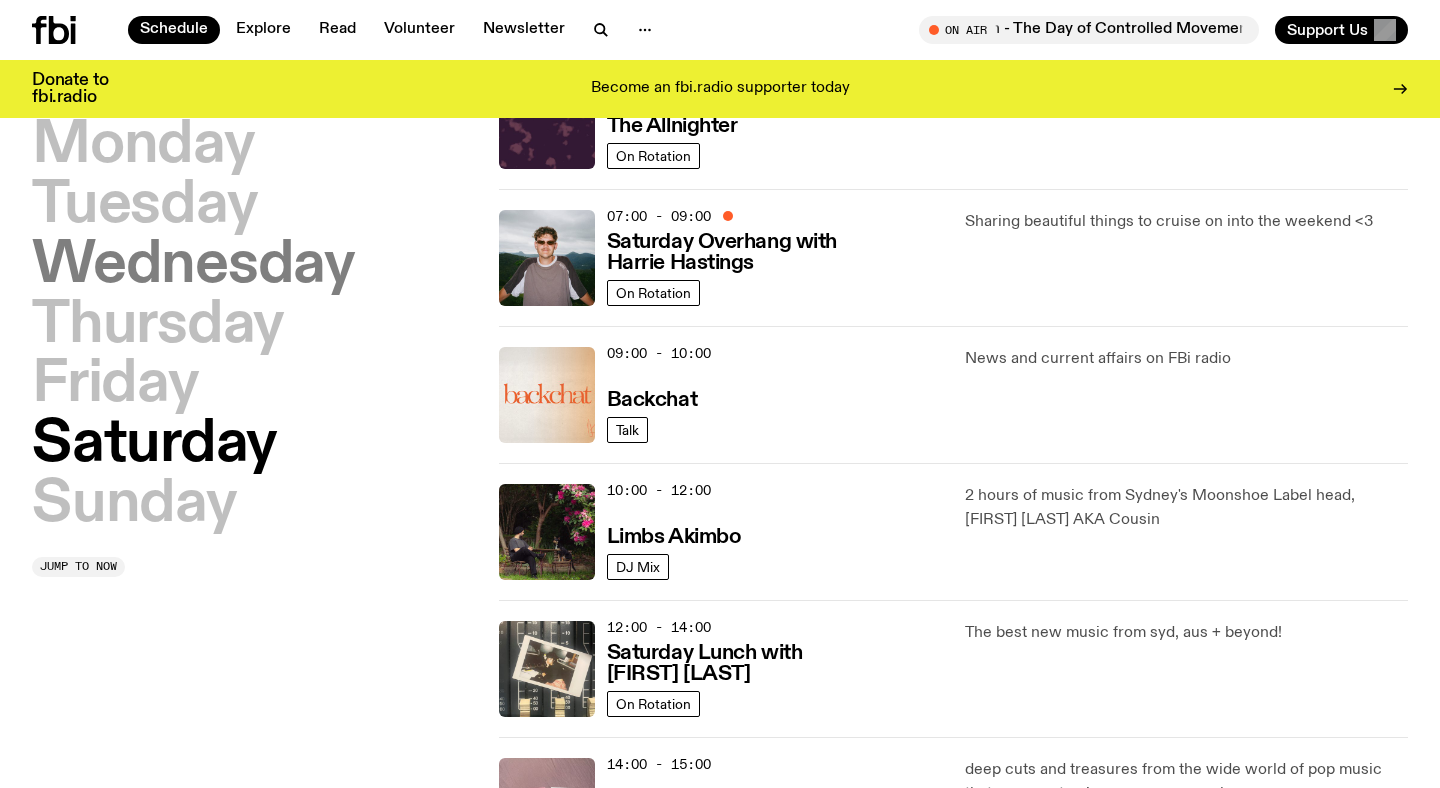 click on "Wednesday" at bounding box center [193, 266] 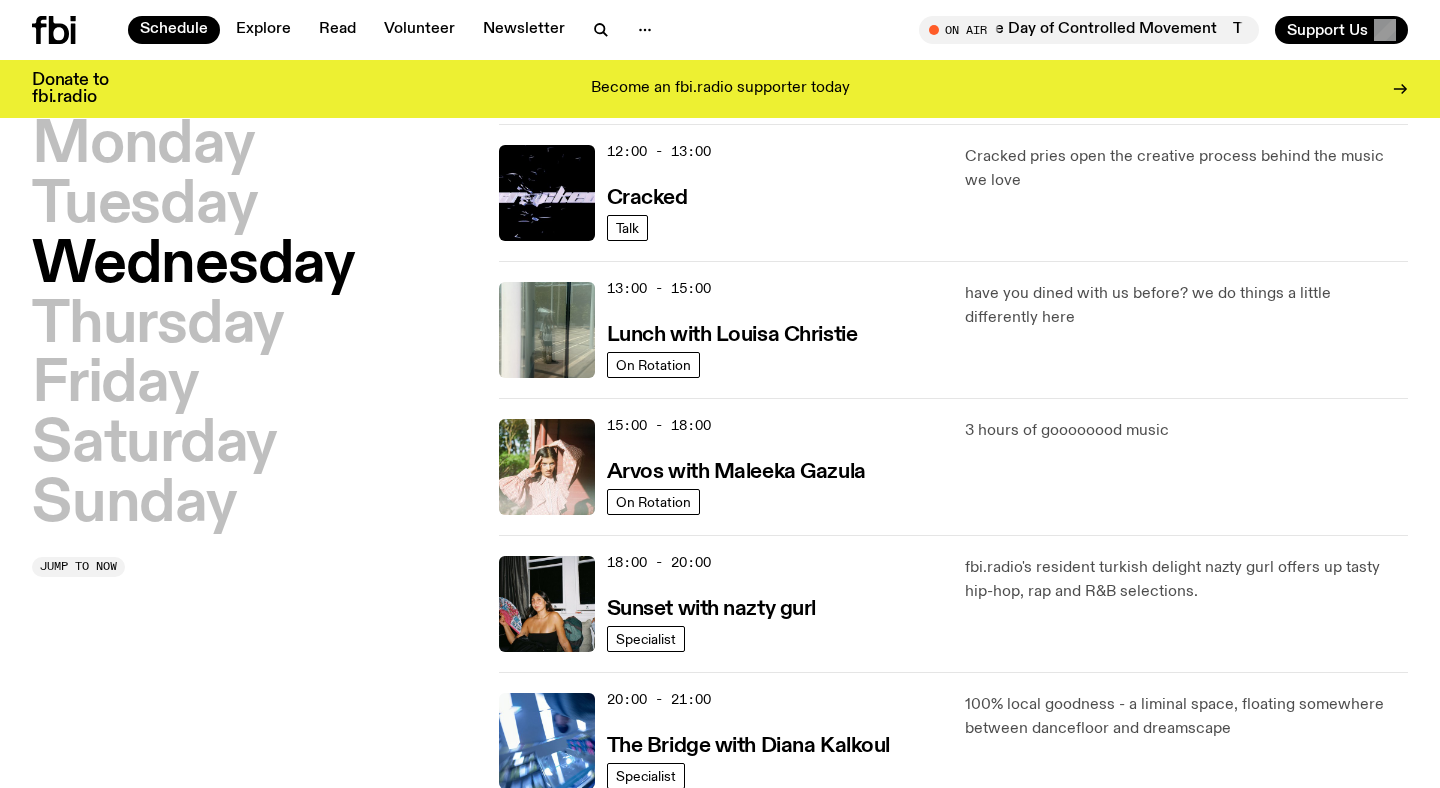 scroll, scrollTop: 462, scrollLeft: 0, axis: vertical 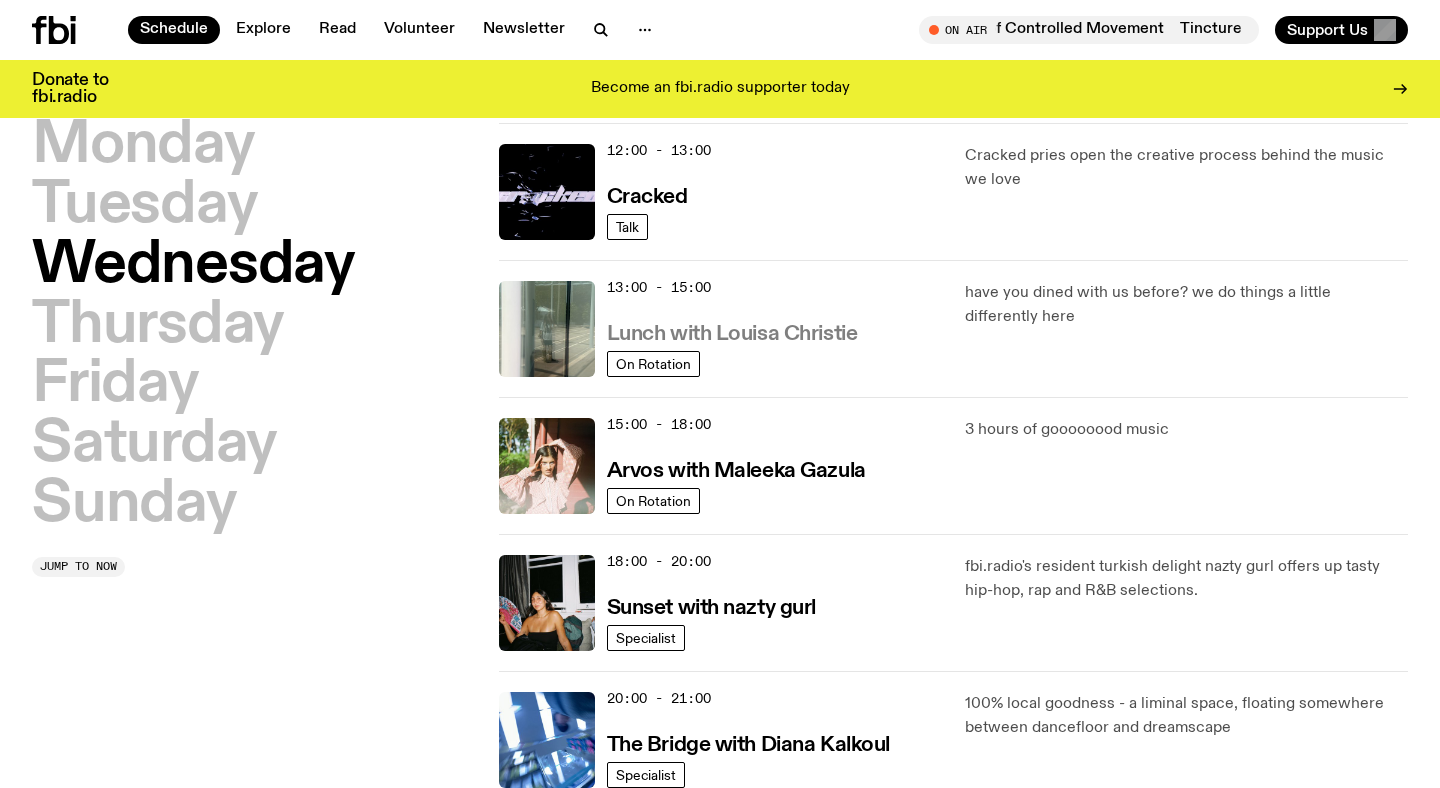 click on "Lunch with Louisa Christie" at bounding box center (732, 334) 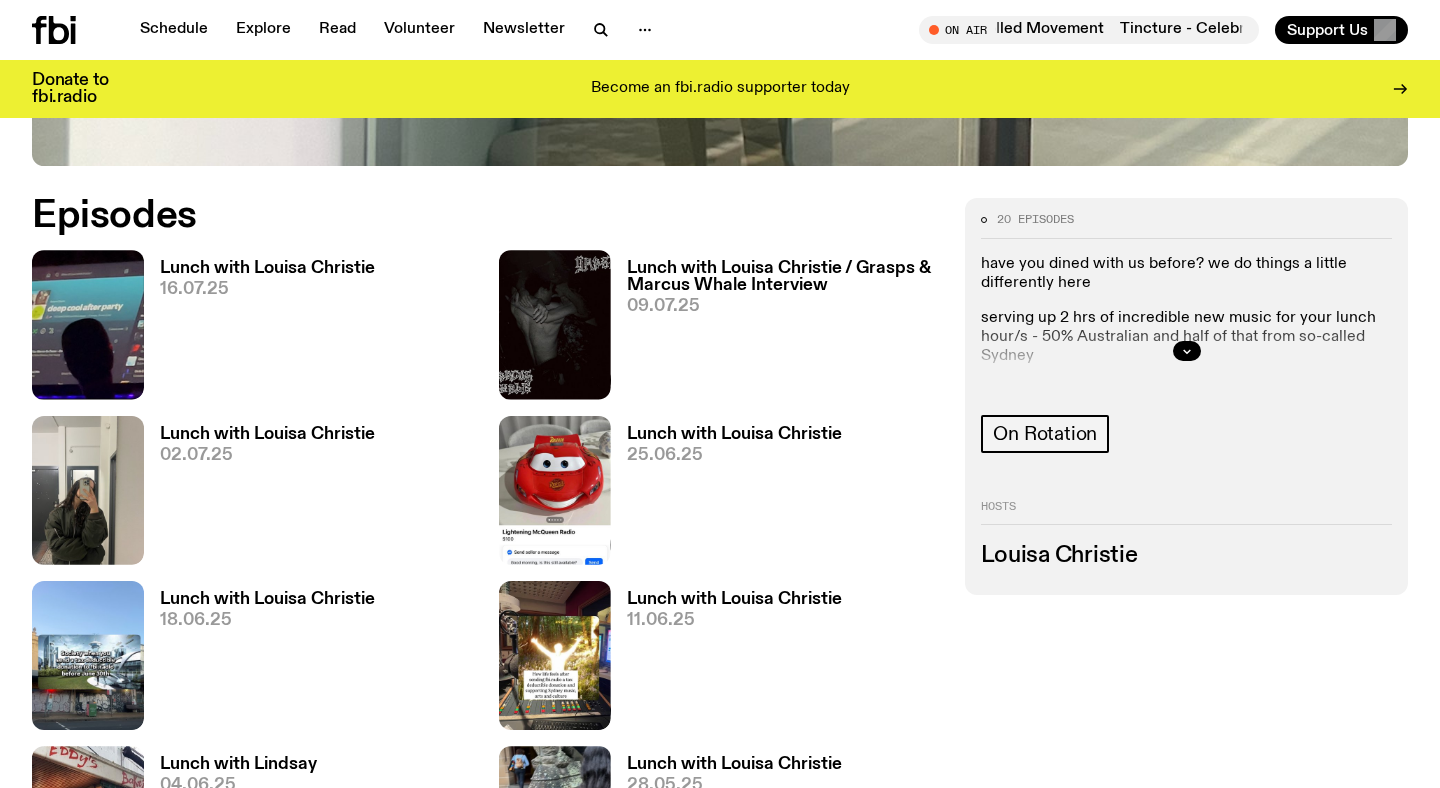 scroll, scrollTop: 893, scrollLeft: 0, axis: vertical 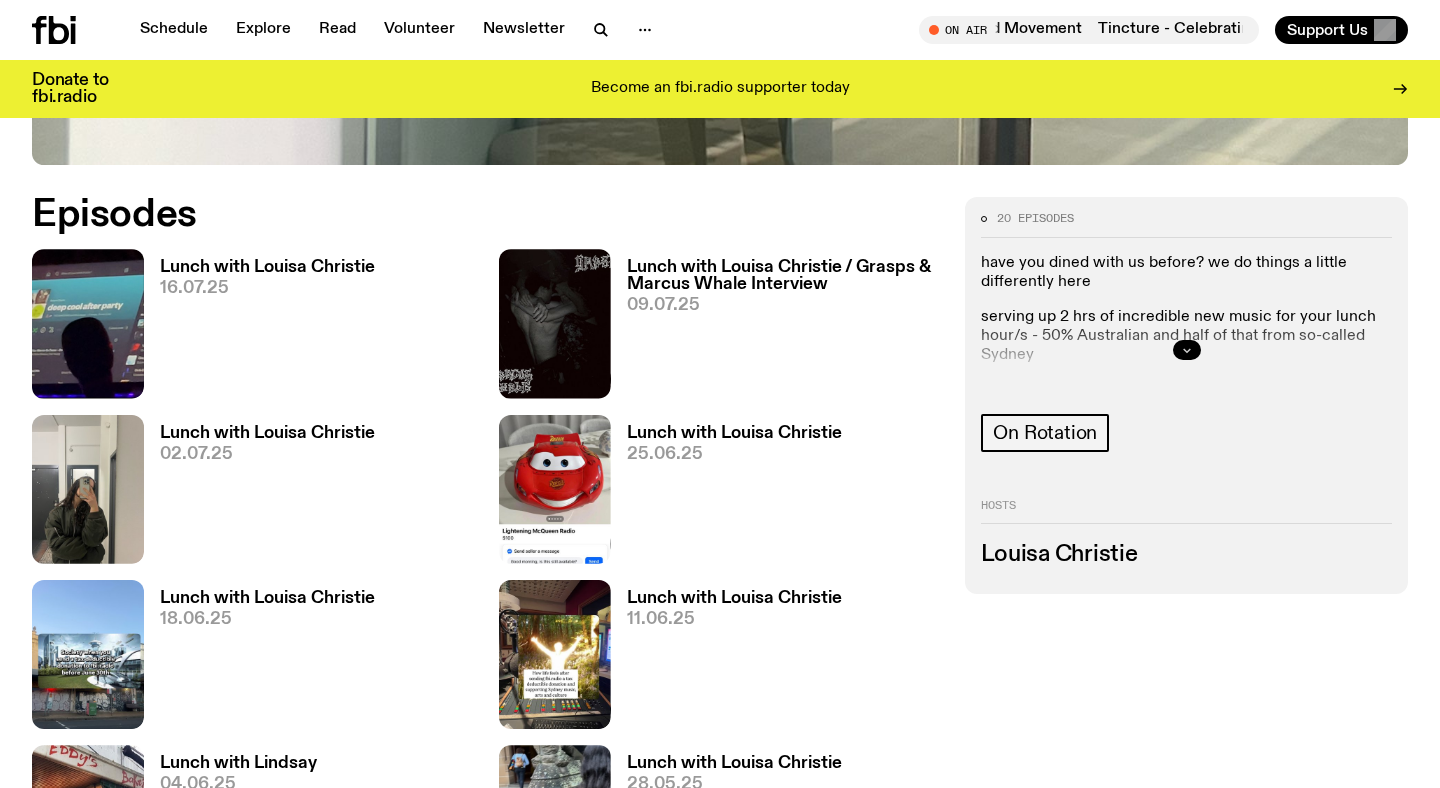 click at bounding box center [1187, 350] 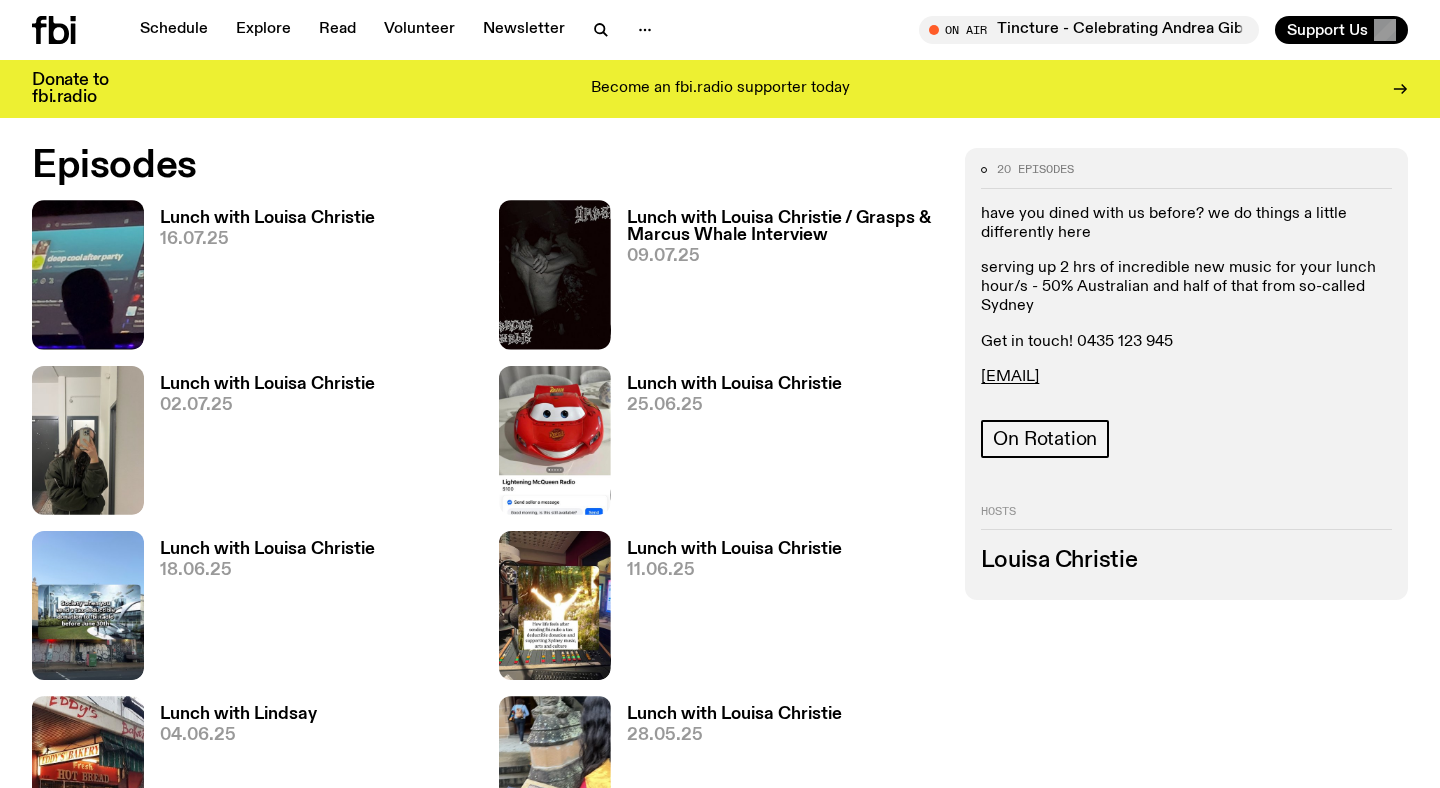 scroll, scrollTop: 945, scrollLeft: 0, axis: vertical 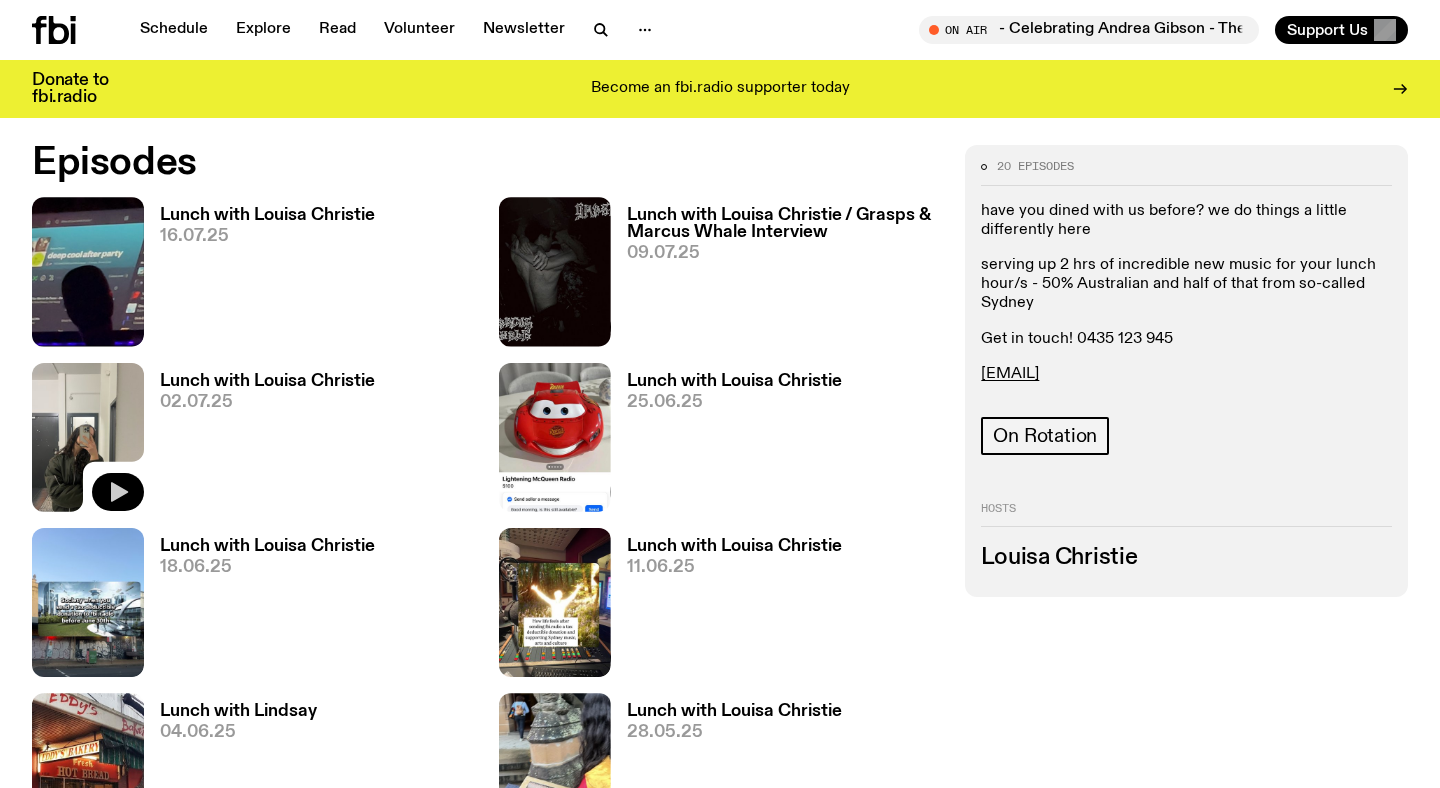 click 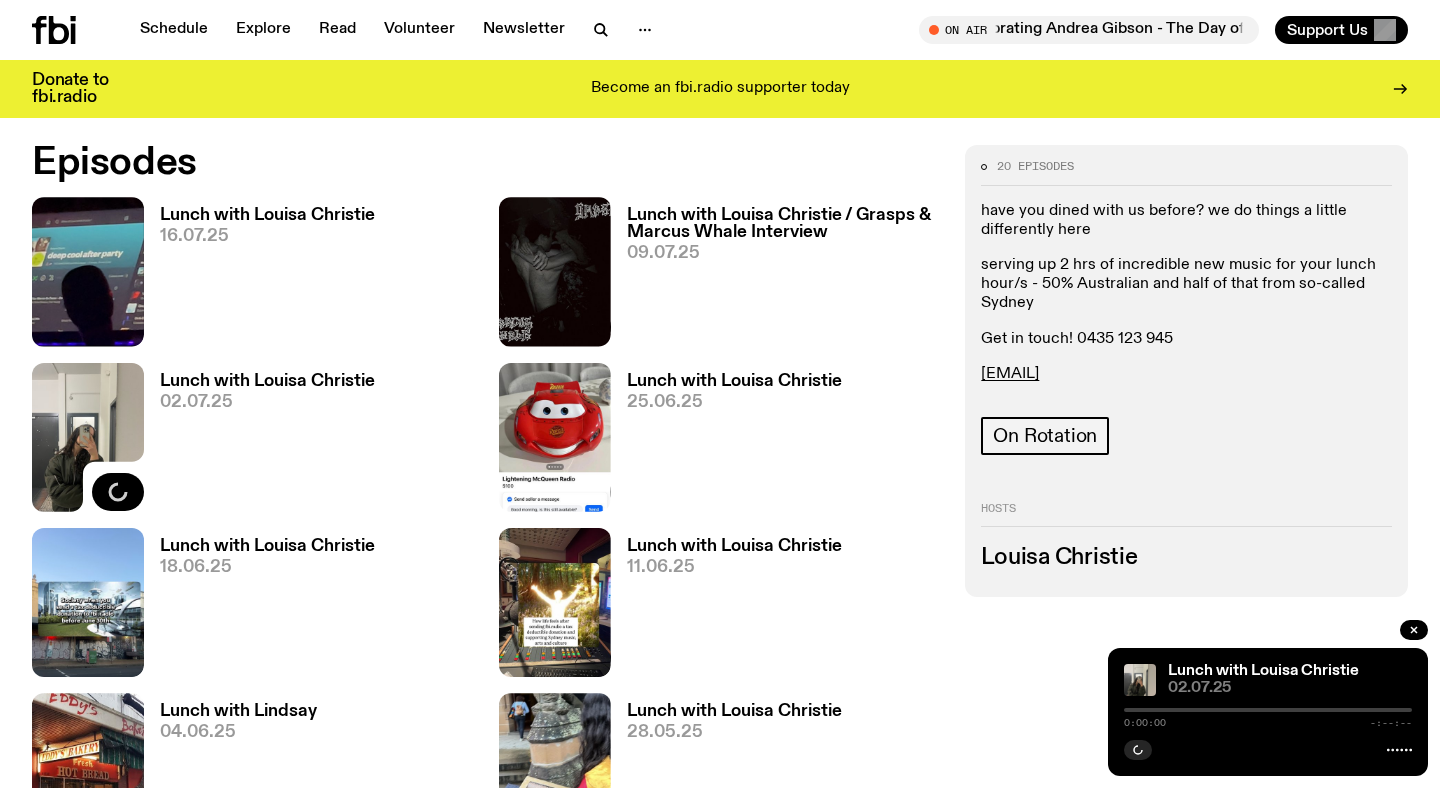 click at bounding box center [1268, 710] 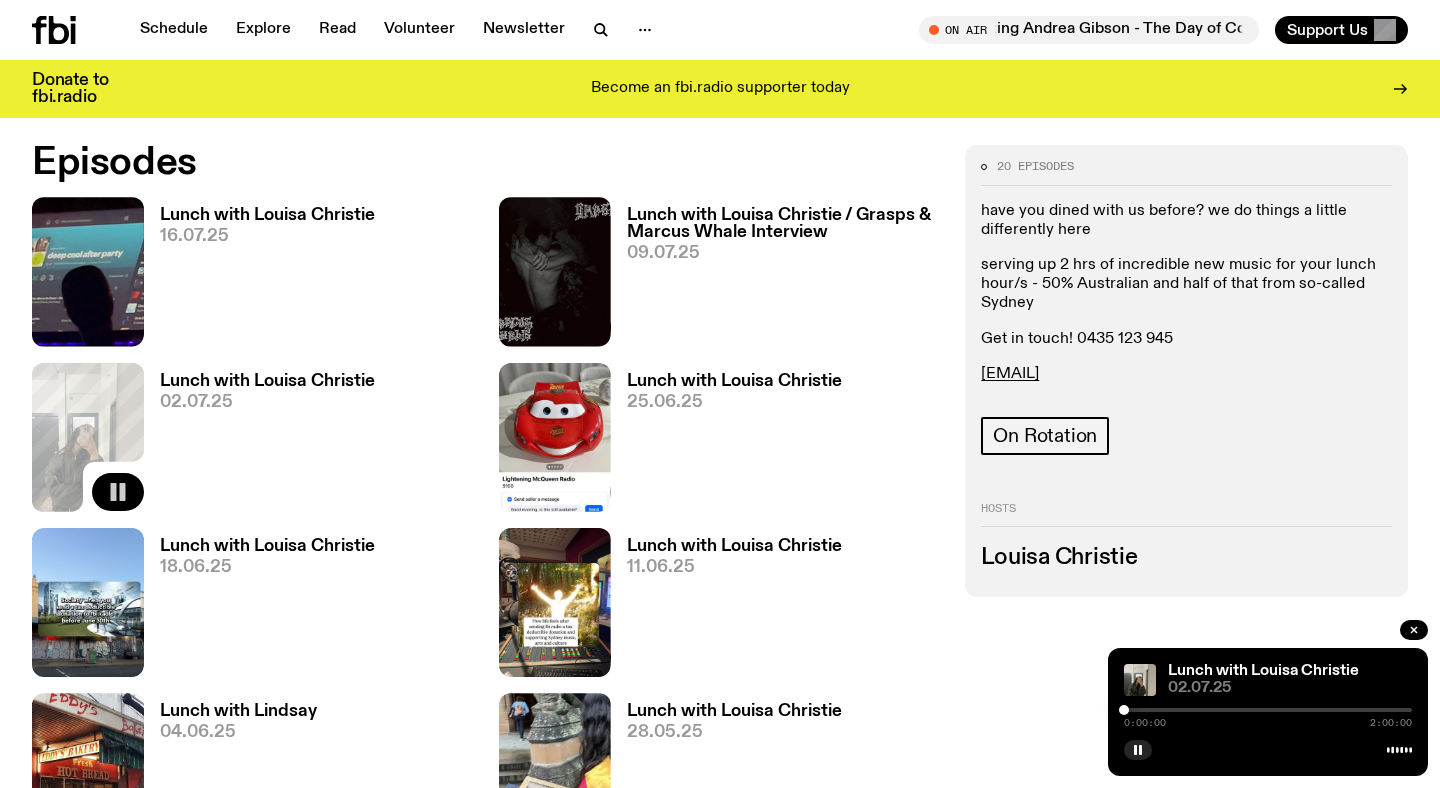 click at bounding box center (1268, 710) 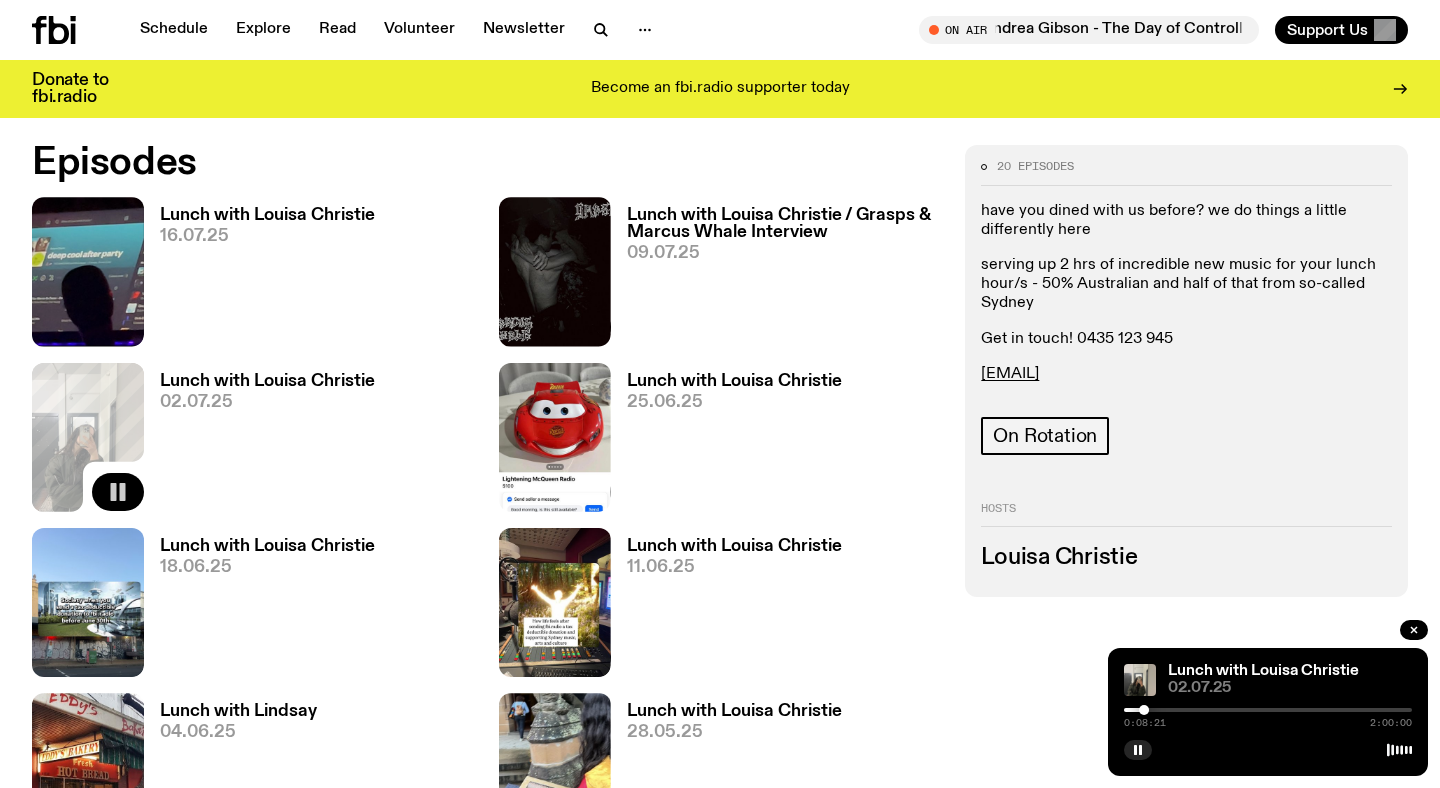 click at bounding box center (1268, 710) 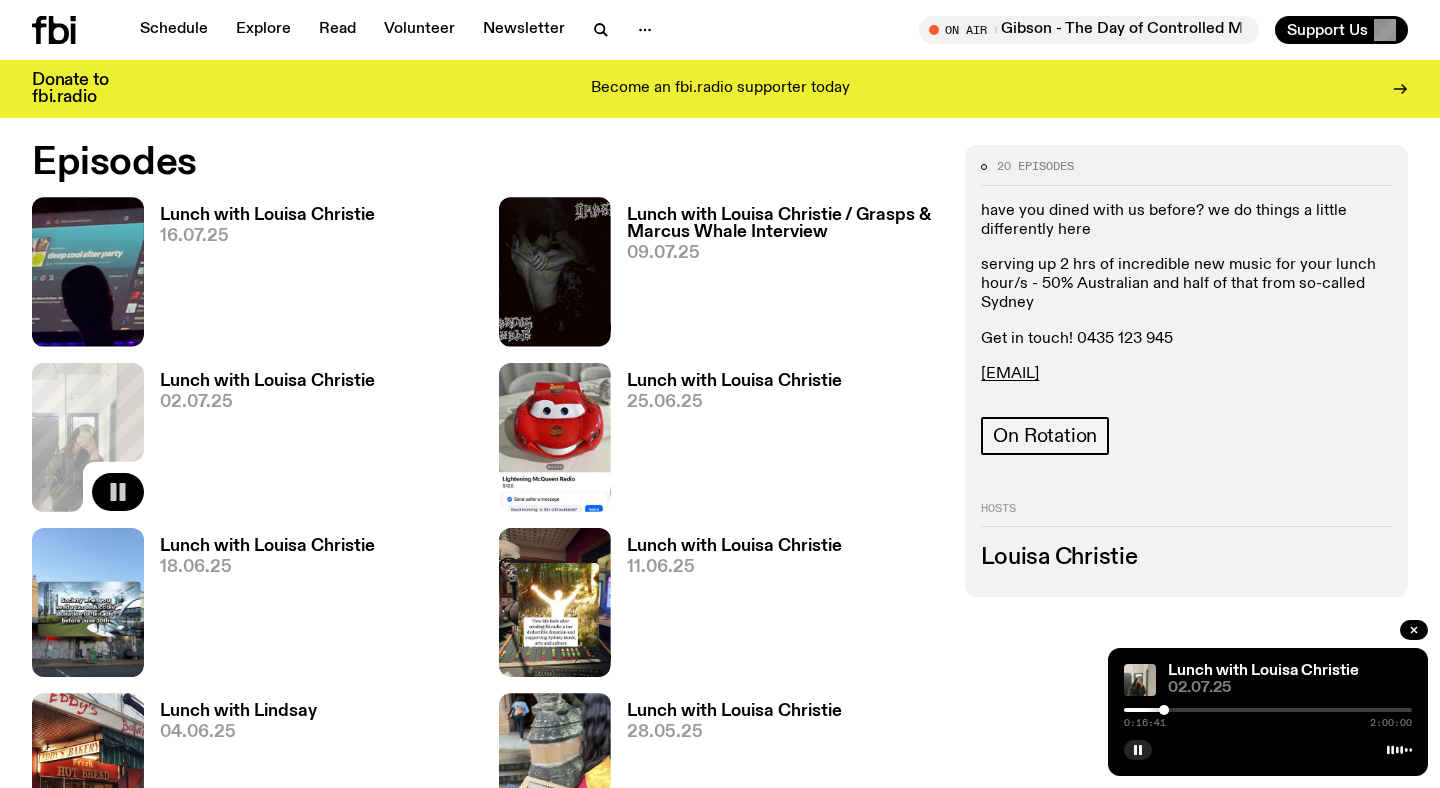 click at bounding box center [1268, 710] 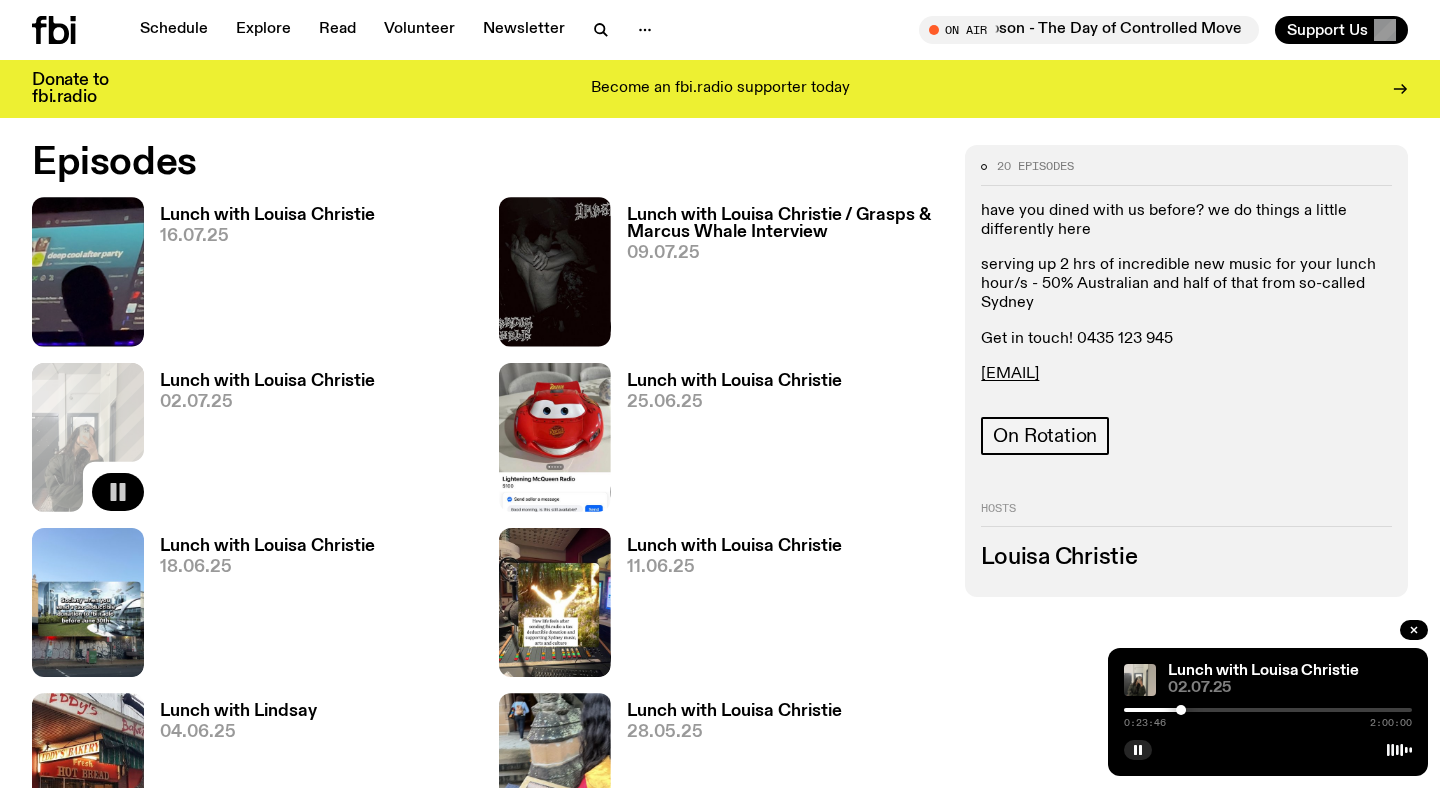 click at bounding box center (1268, 710) 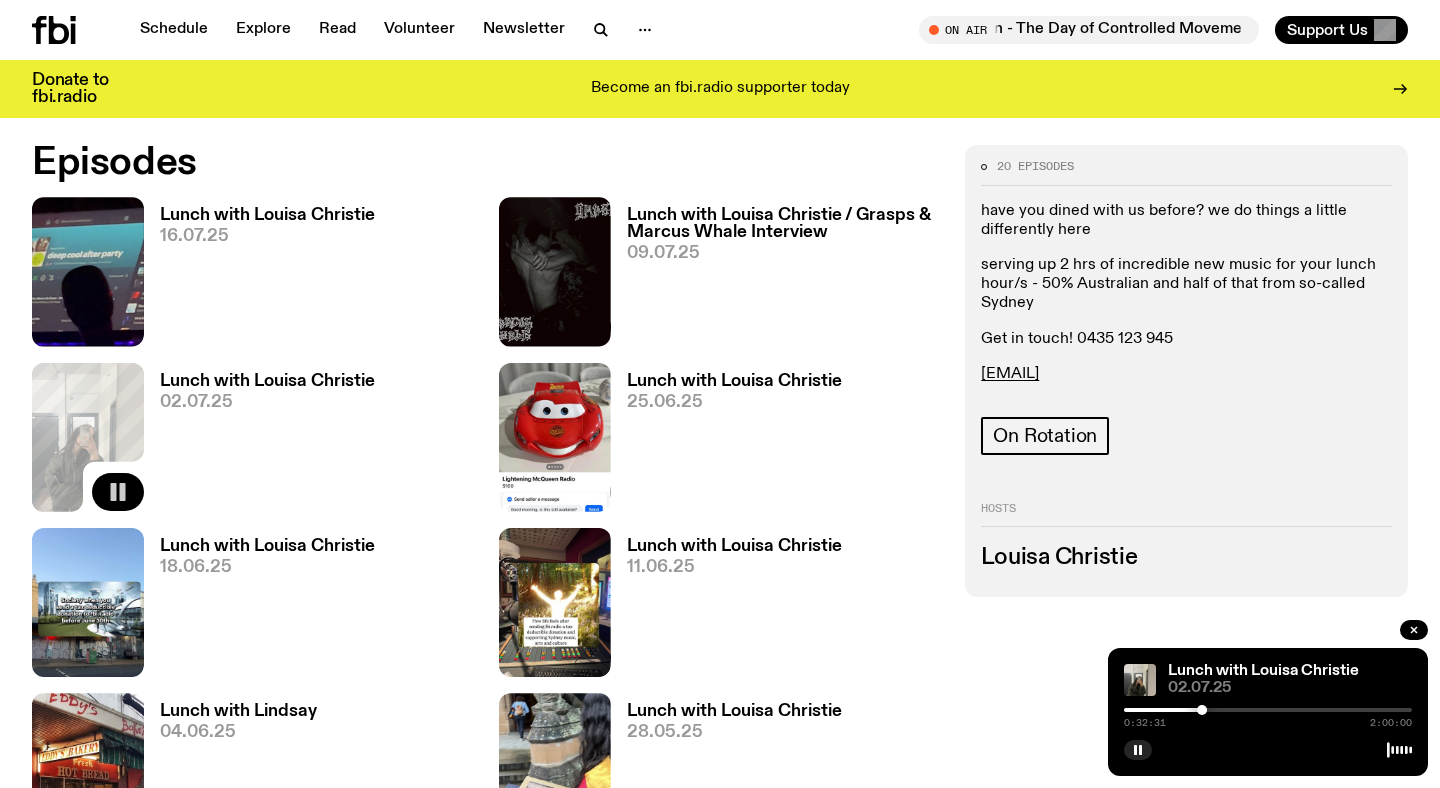 click at bounding box center (1268, 710) 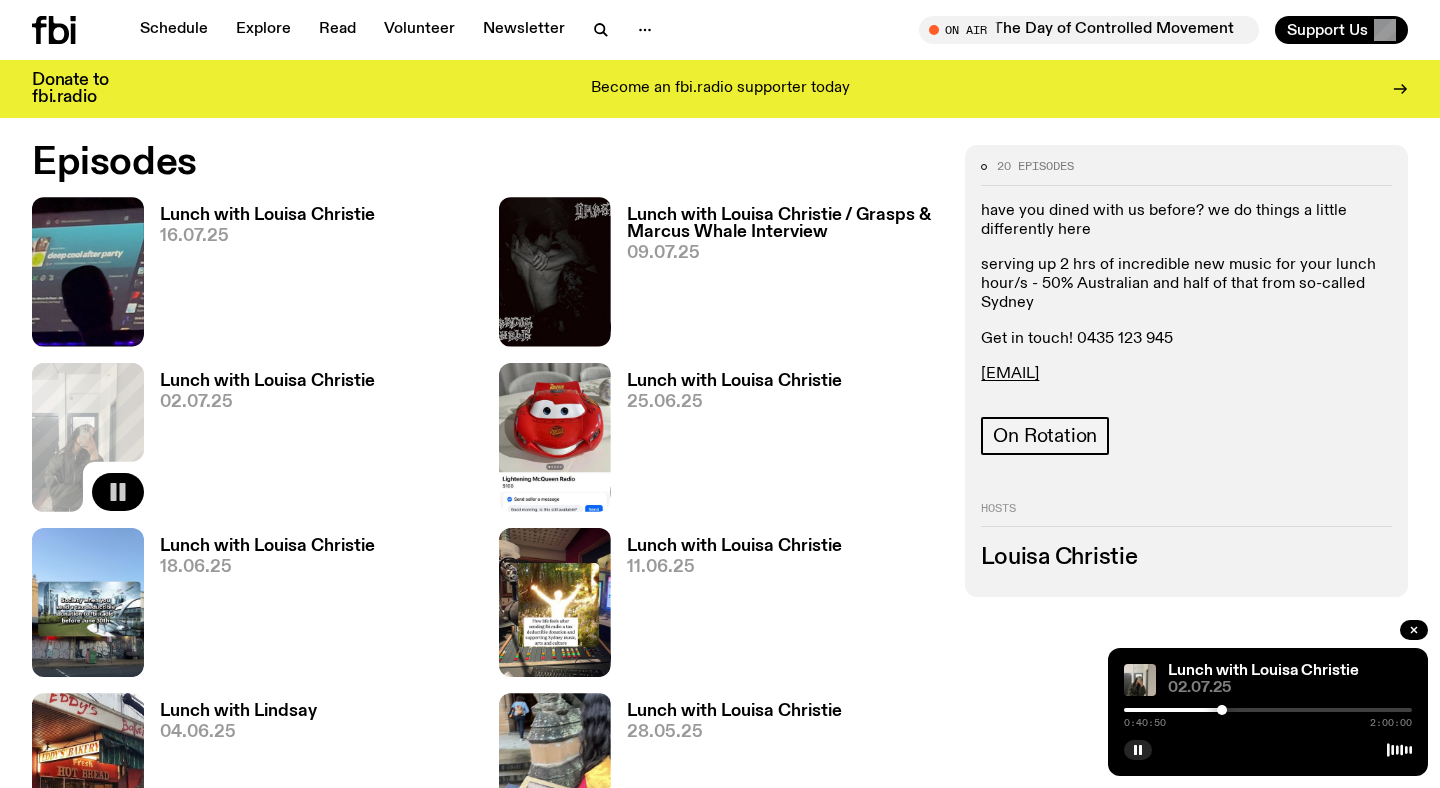 click at bounding box center [1268, 710] 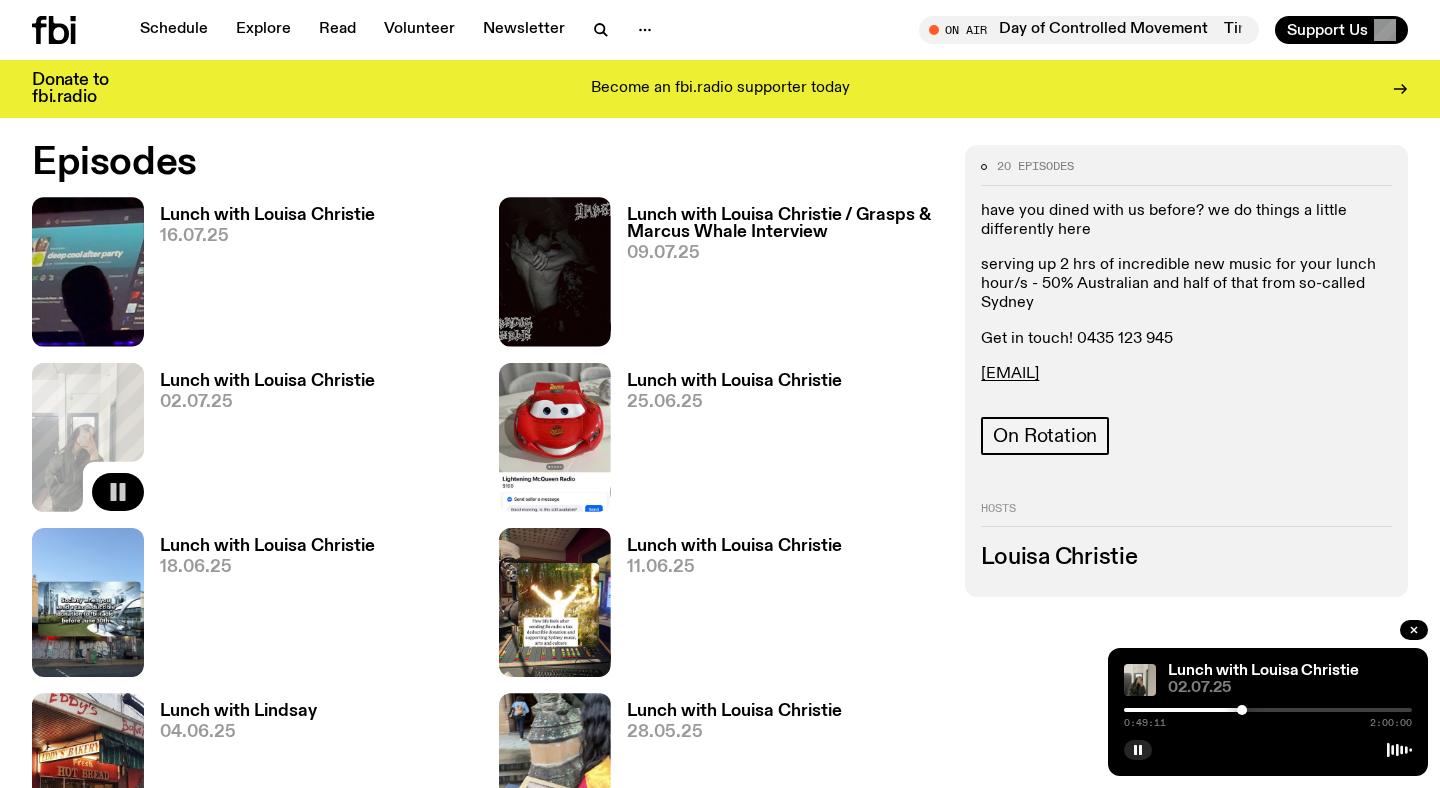 click at bounding box center (1268, 710) 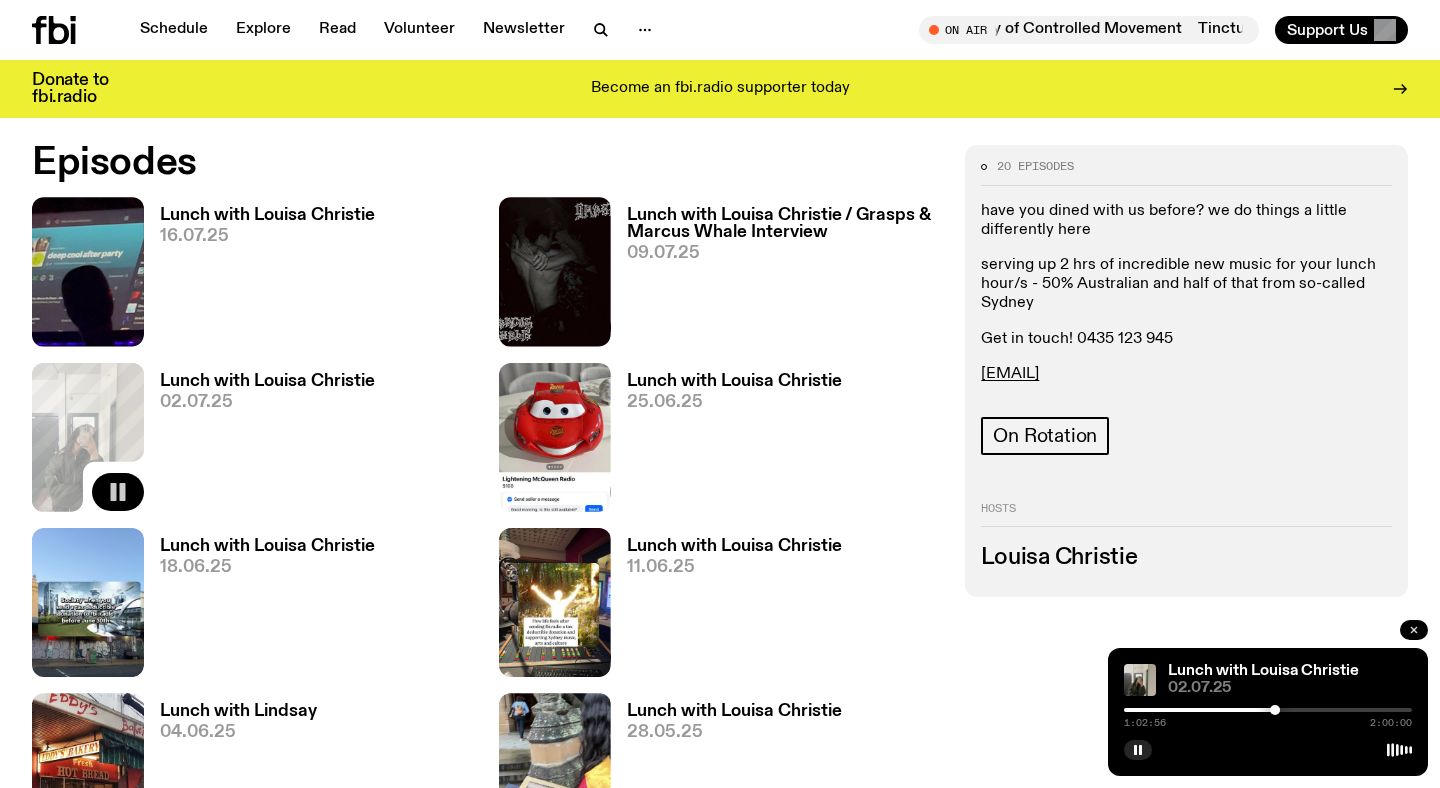 click 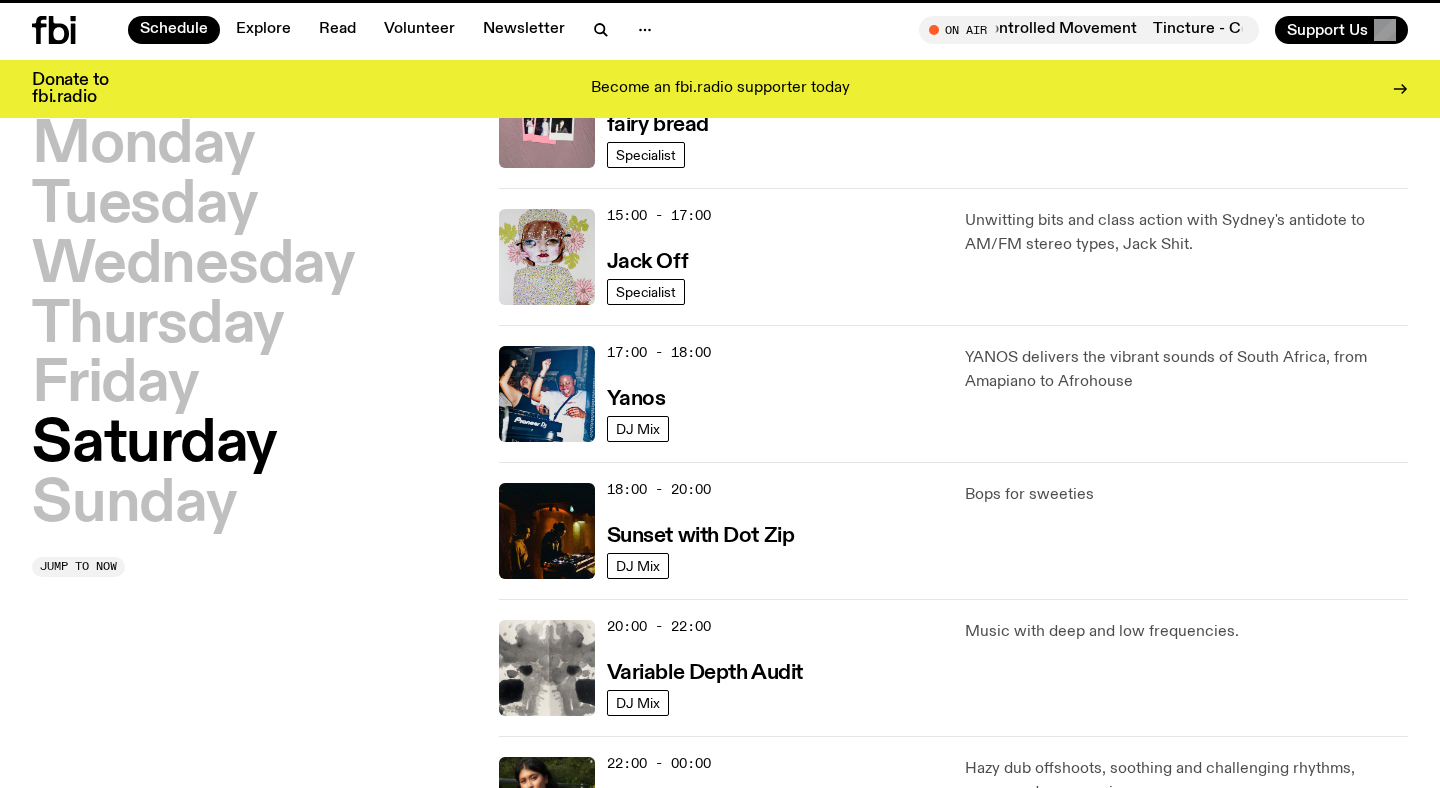 scroll, scrollTop: 462, scrollLeft: 0, axis: vertical 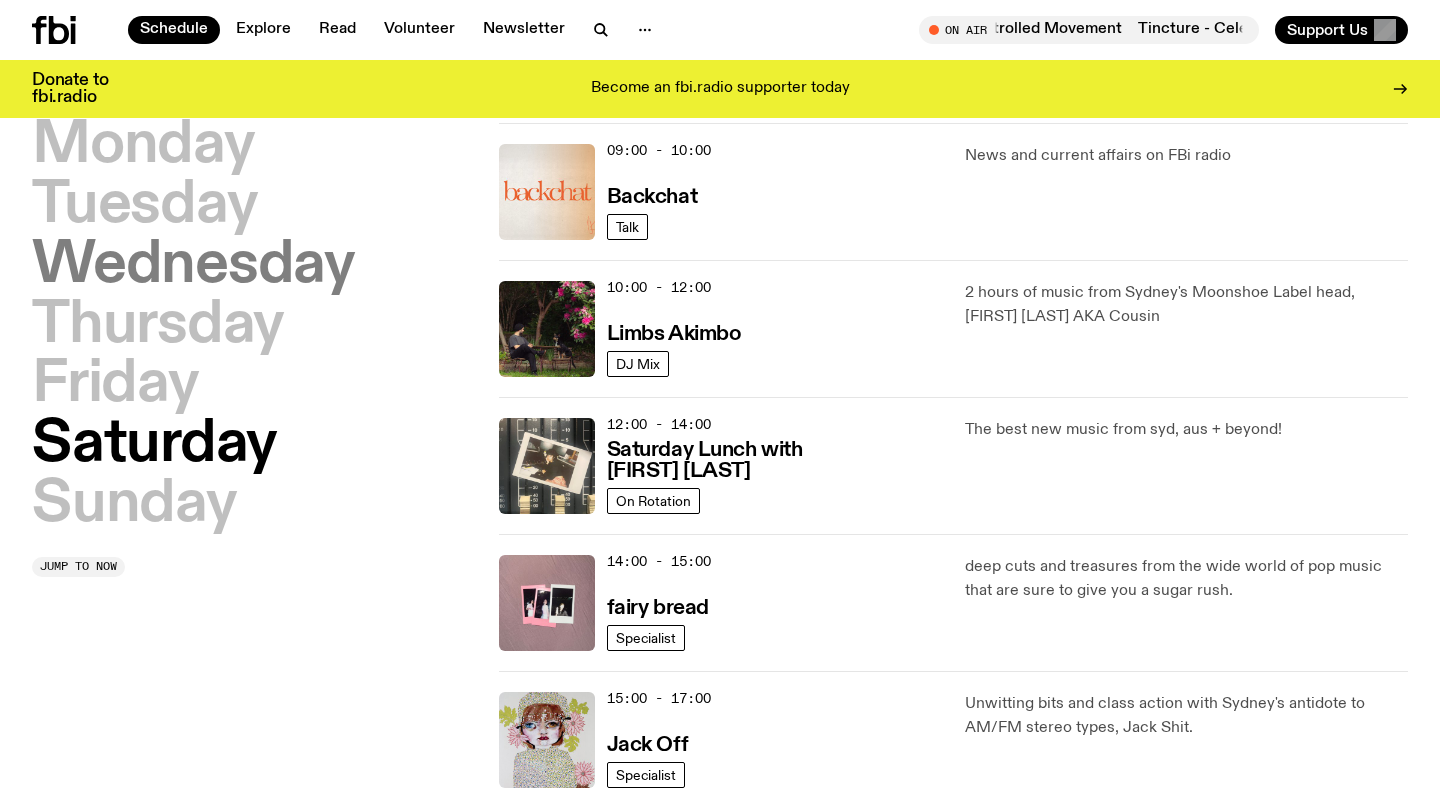click on "Wednesday" at bounding box center [193, 266] 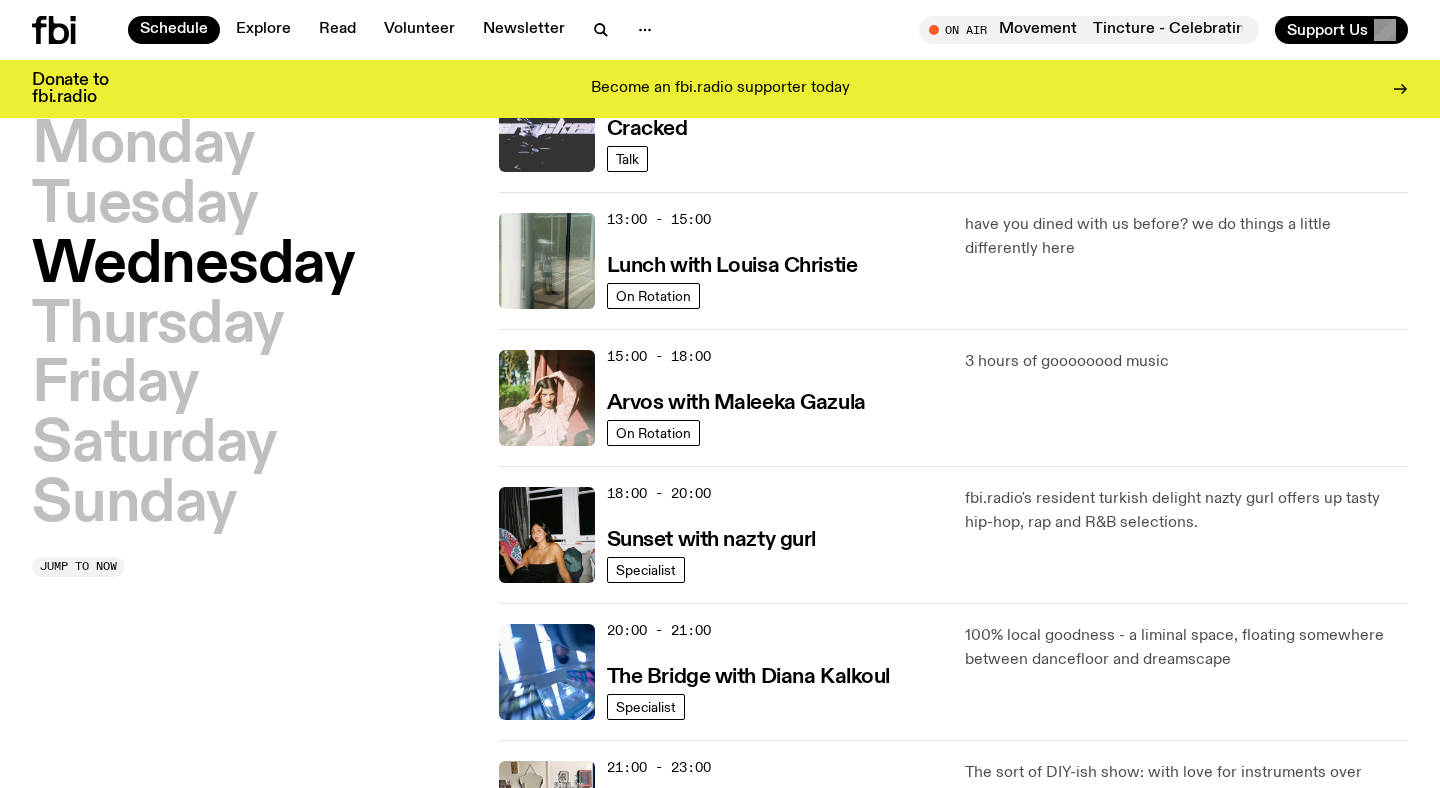 scroll, scrollTop: 521, scrollLeft: 0, axis: vertical 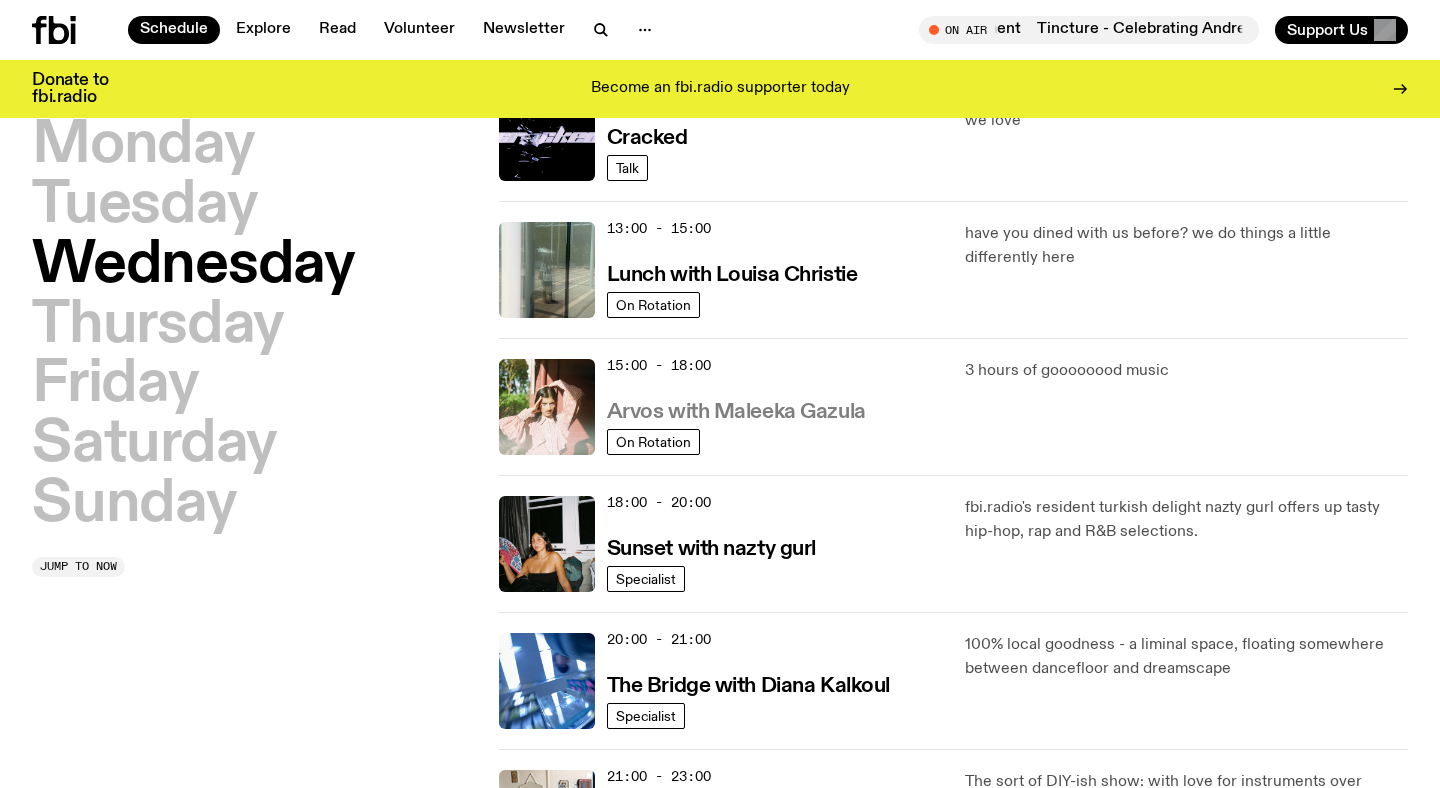 click on "Arvos with Maleeka Gazula" at bounding box center (736, 412) 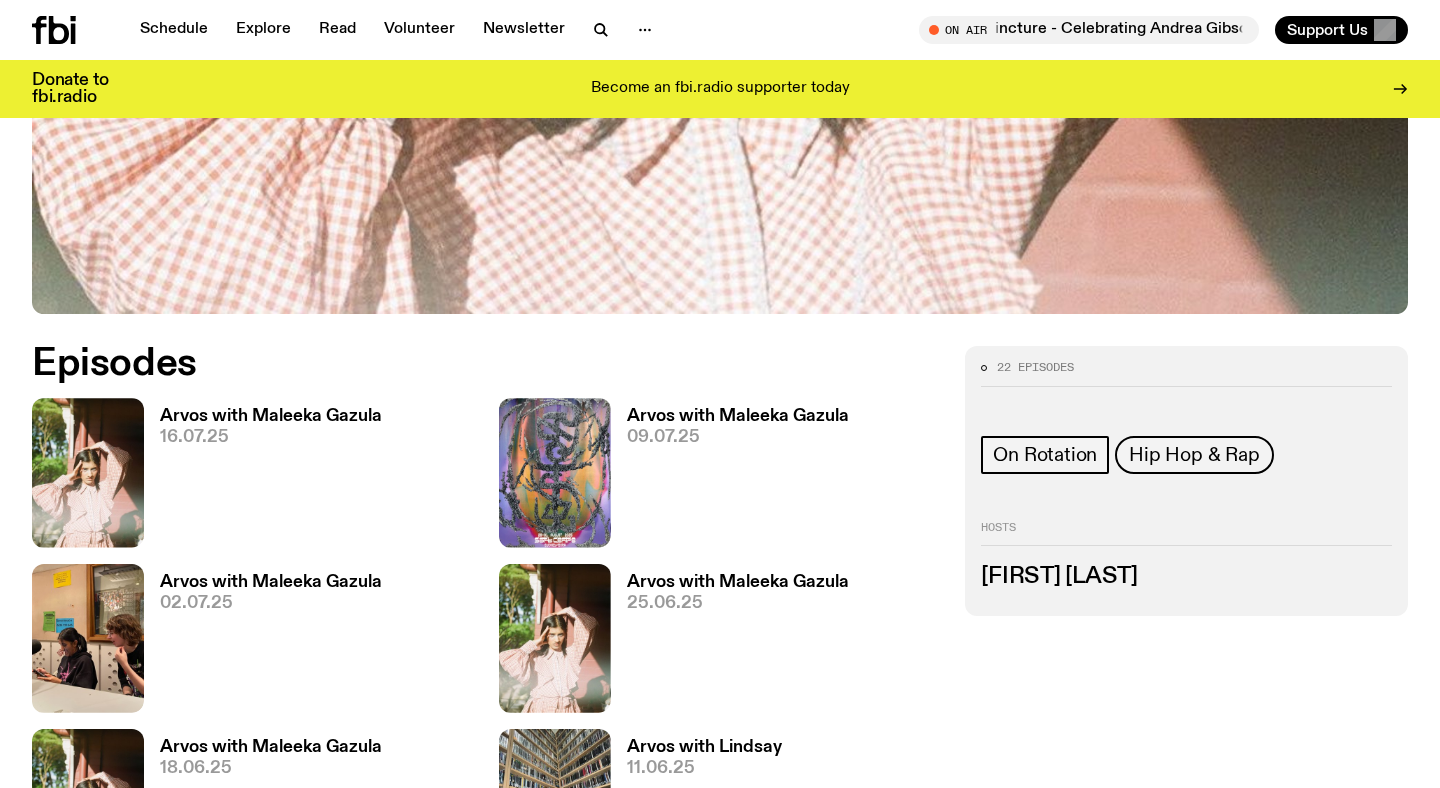 scroll, scrollTop: 747, scrollLeft: 0, axis: vertical 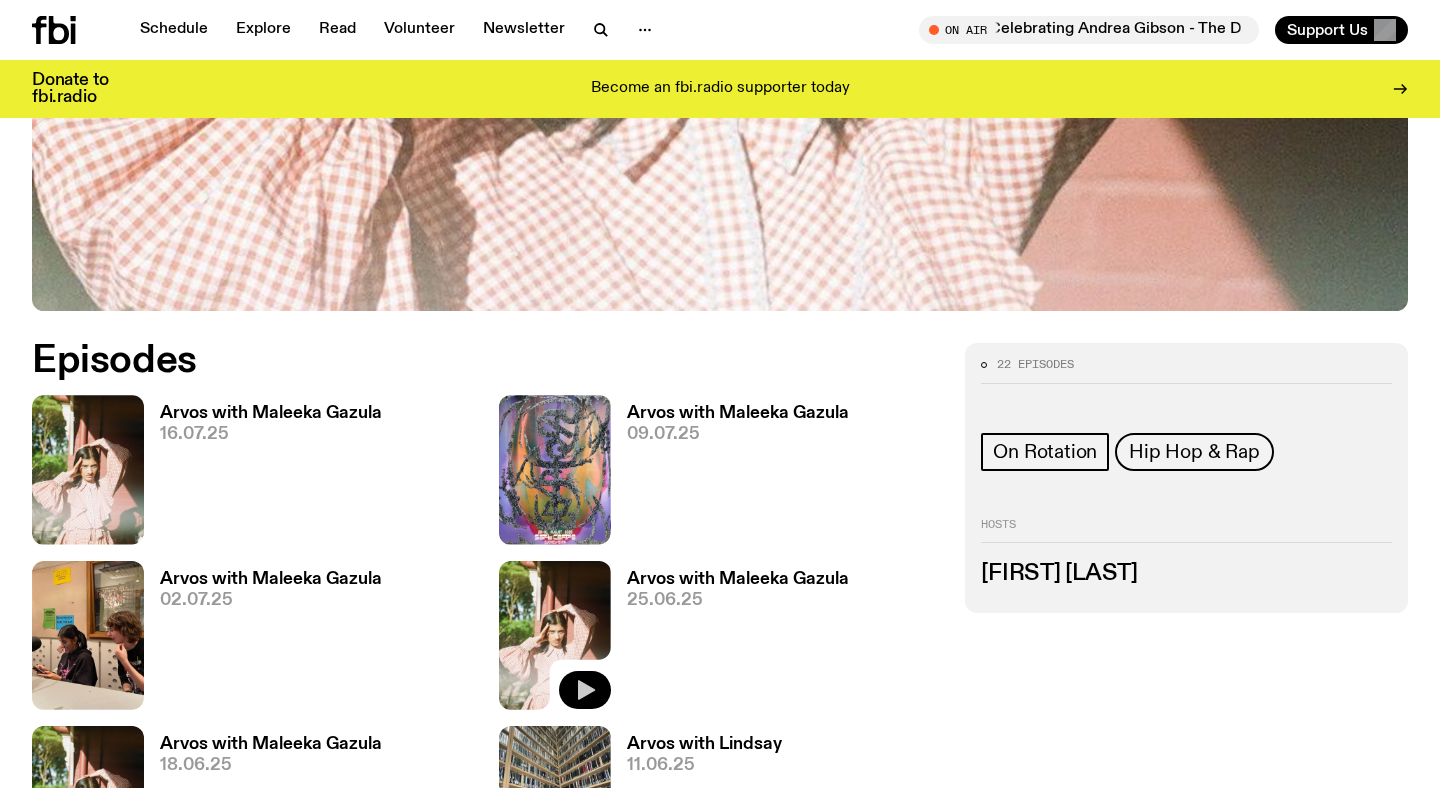 click 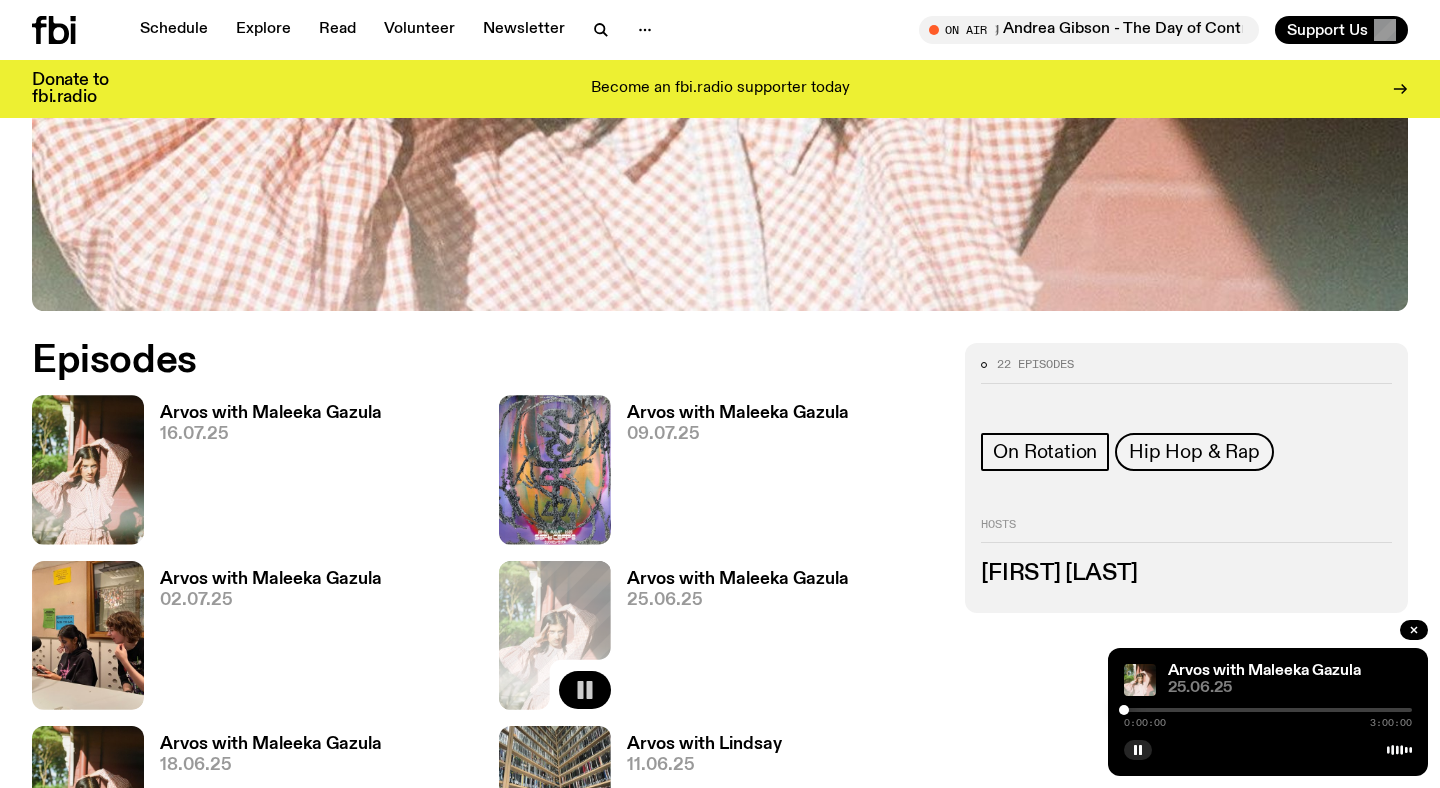 click at bounding box center (1268, 710) 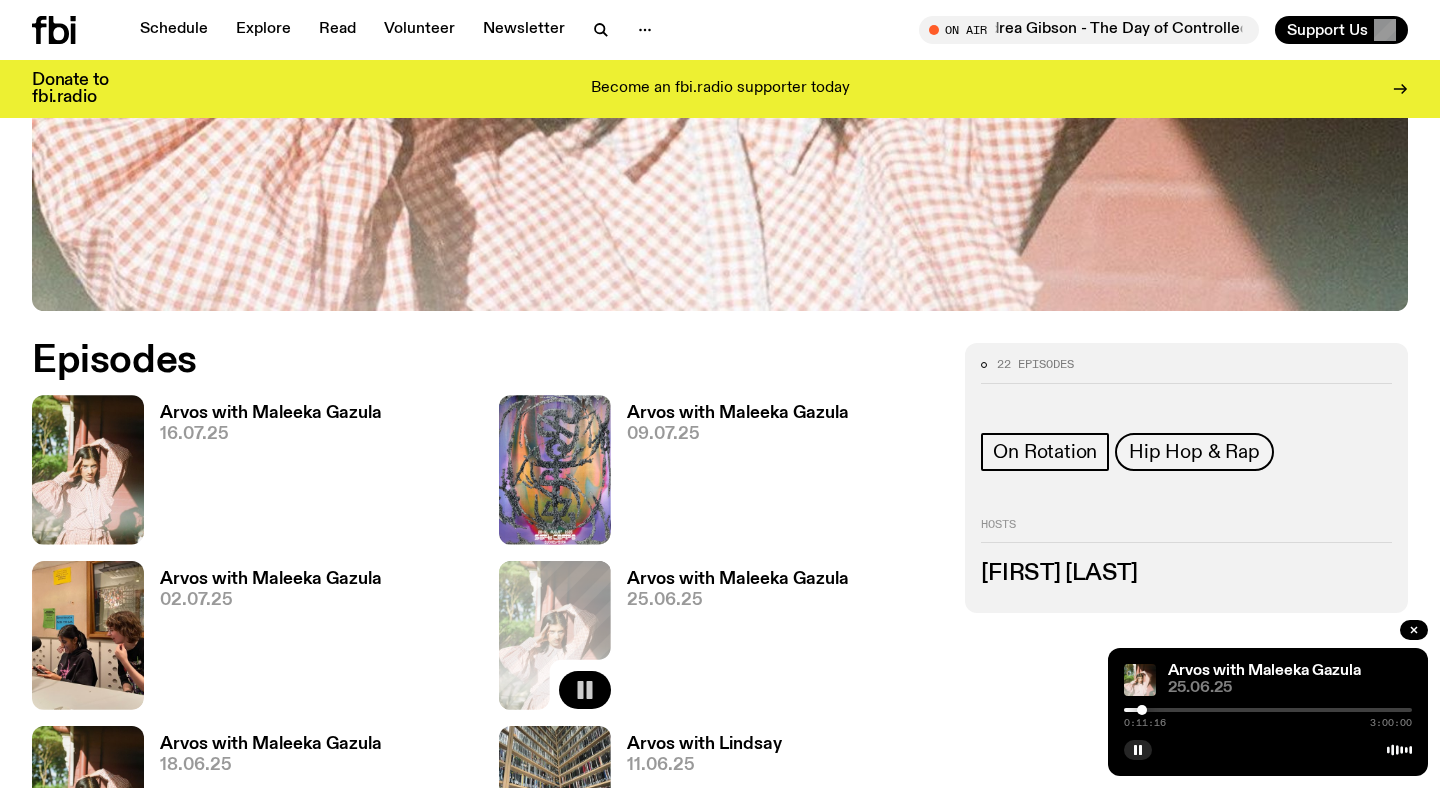 click at bounding box center [1268, 710] 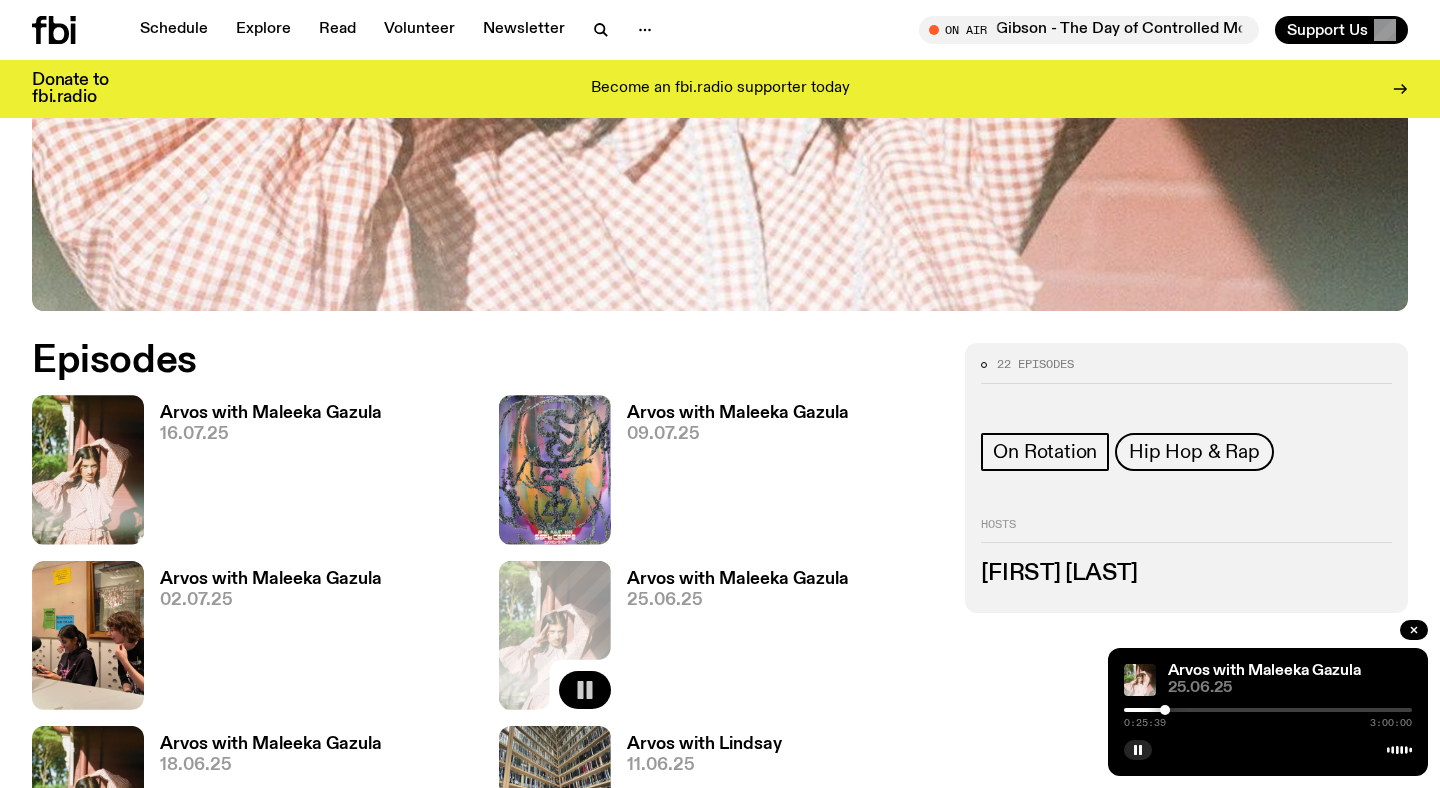 click at bounding box center (1268, 710) 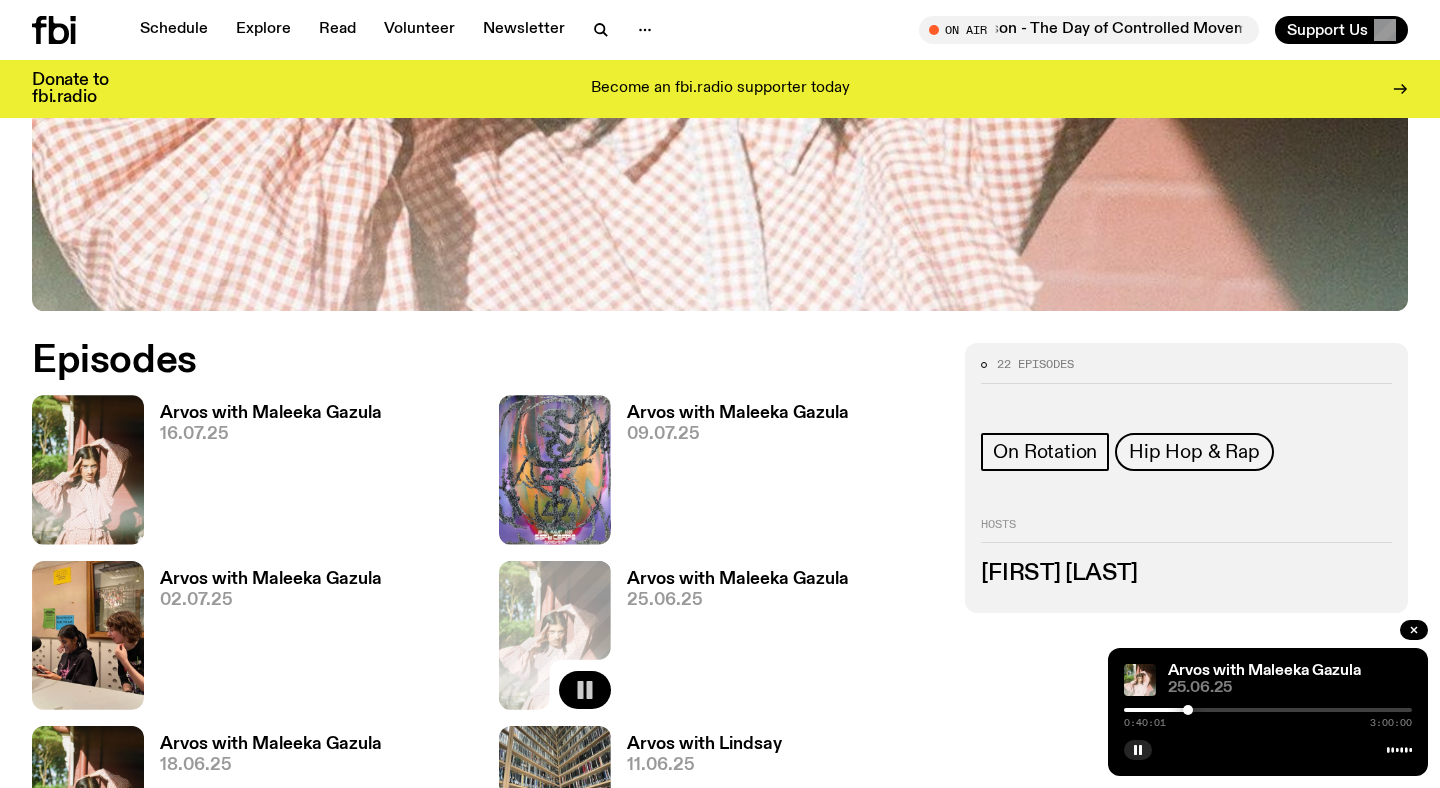 click at bounding box center [1268, 710] 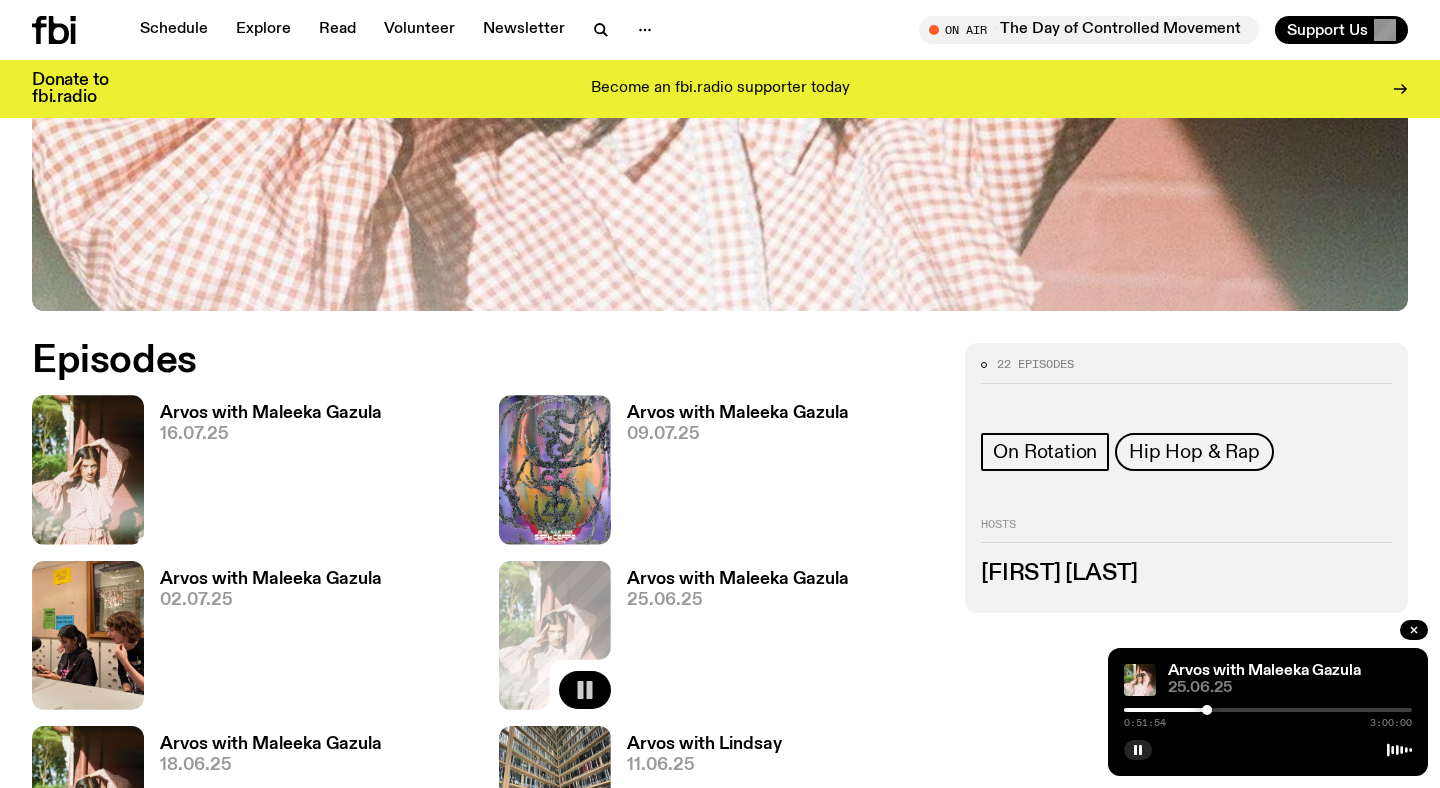 click at bounding box center (1268, 710) 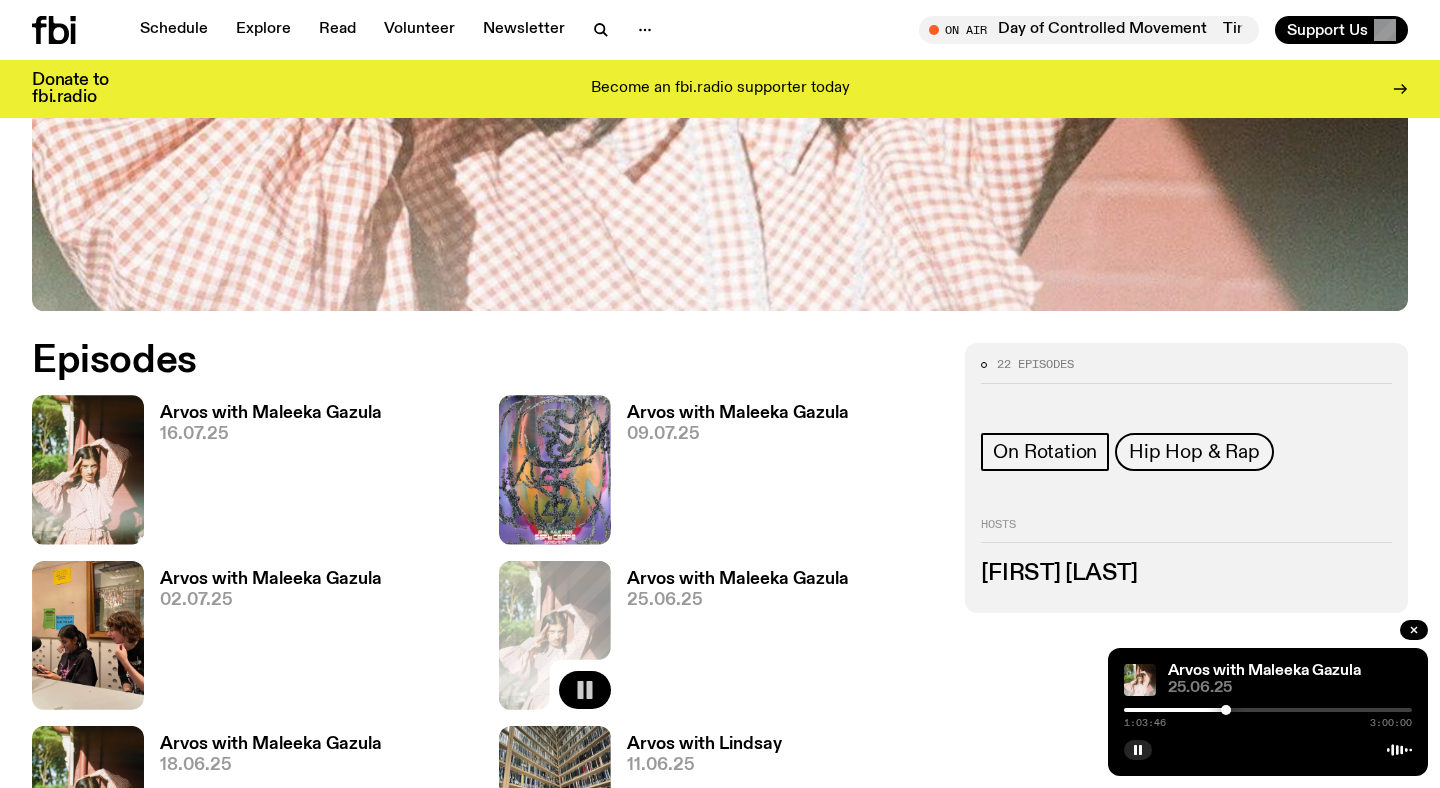 click at bounding box center (1268, 710) 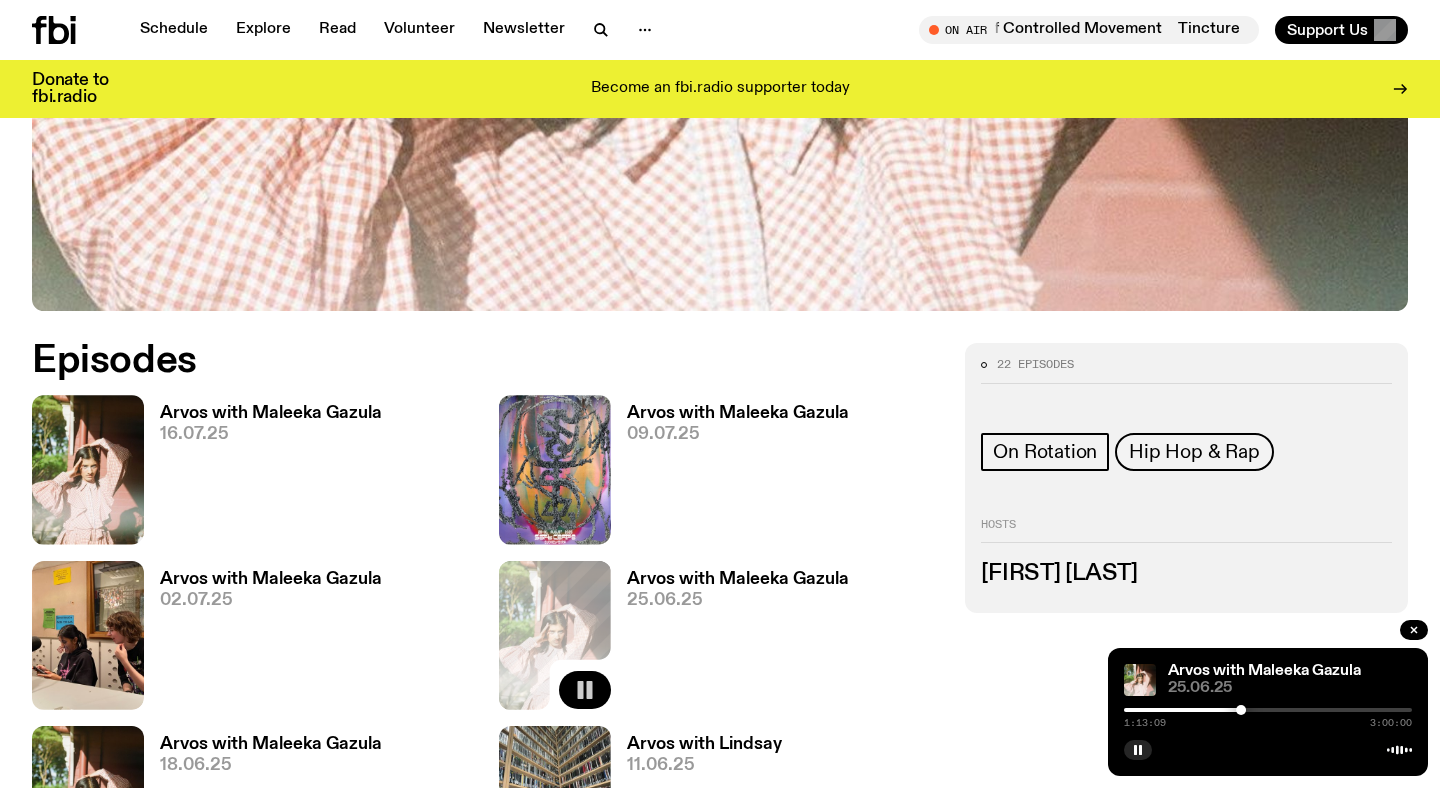 click at bounding box center [1268, 710] 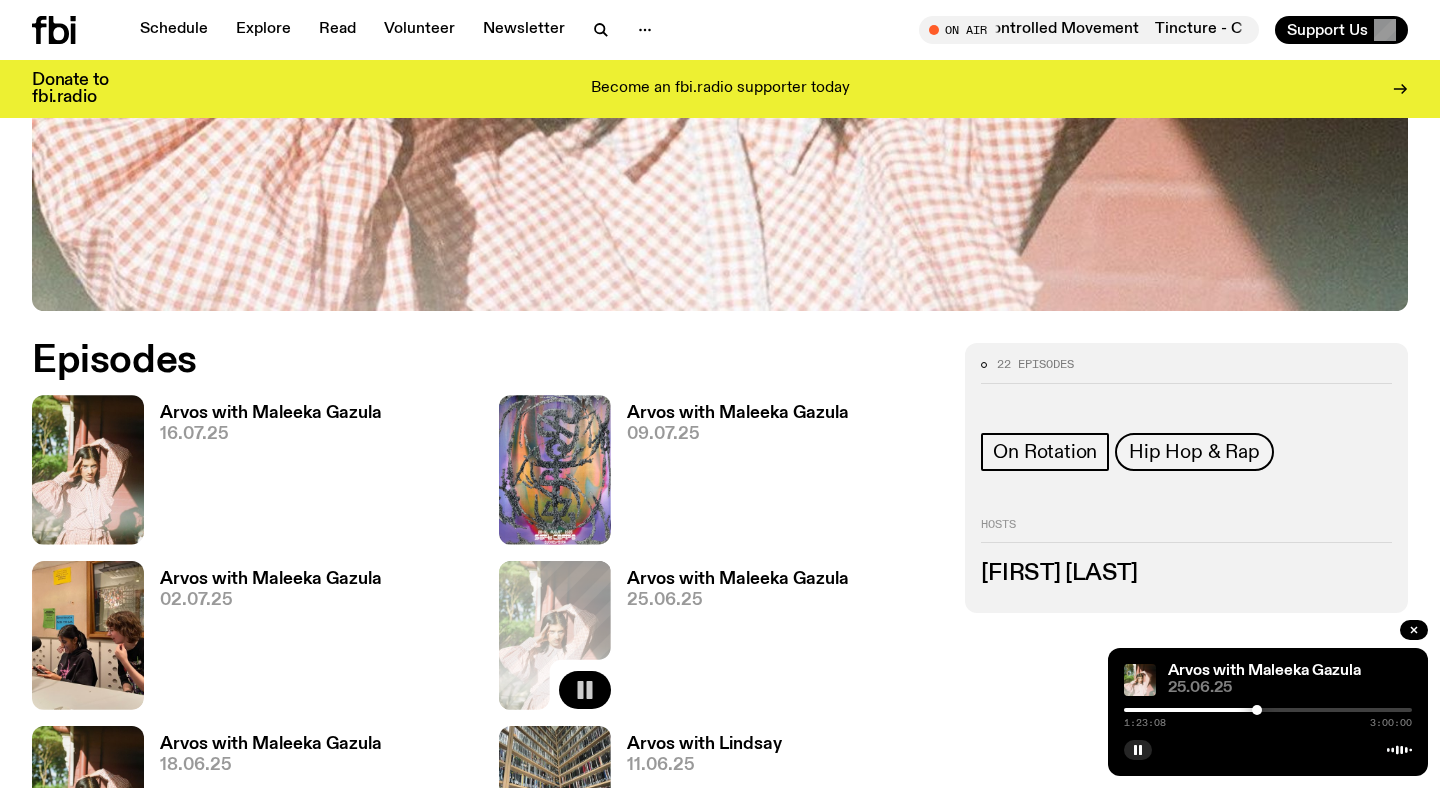 click at bounding box center [1268, 710] 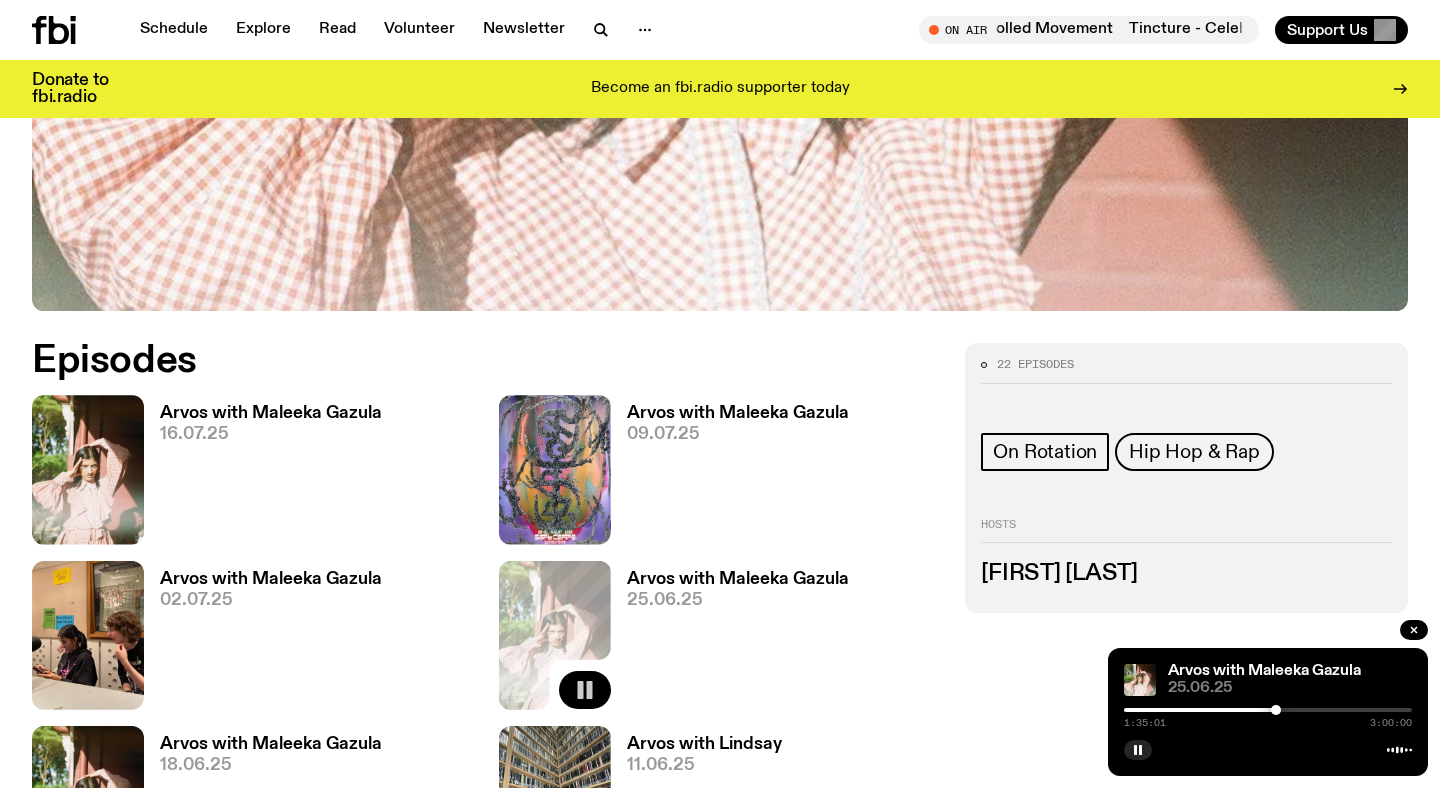 click at bounding box center [1268, 710] 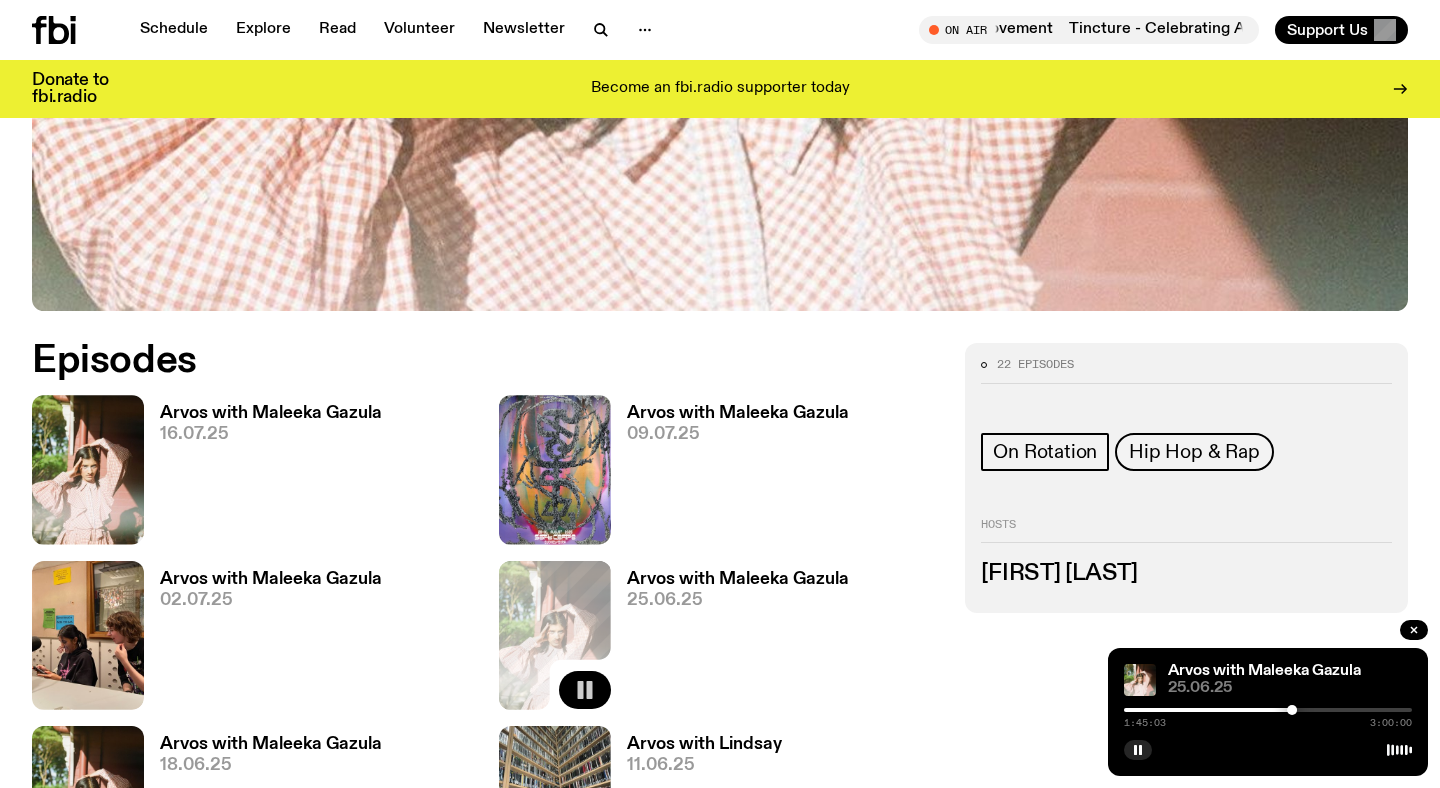 click at bounding box center [1268, 710] 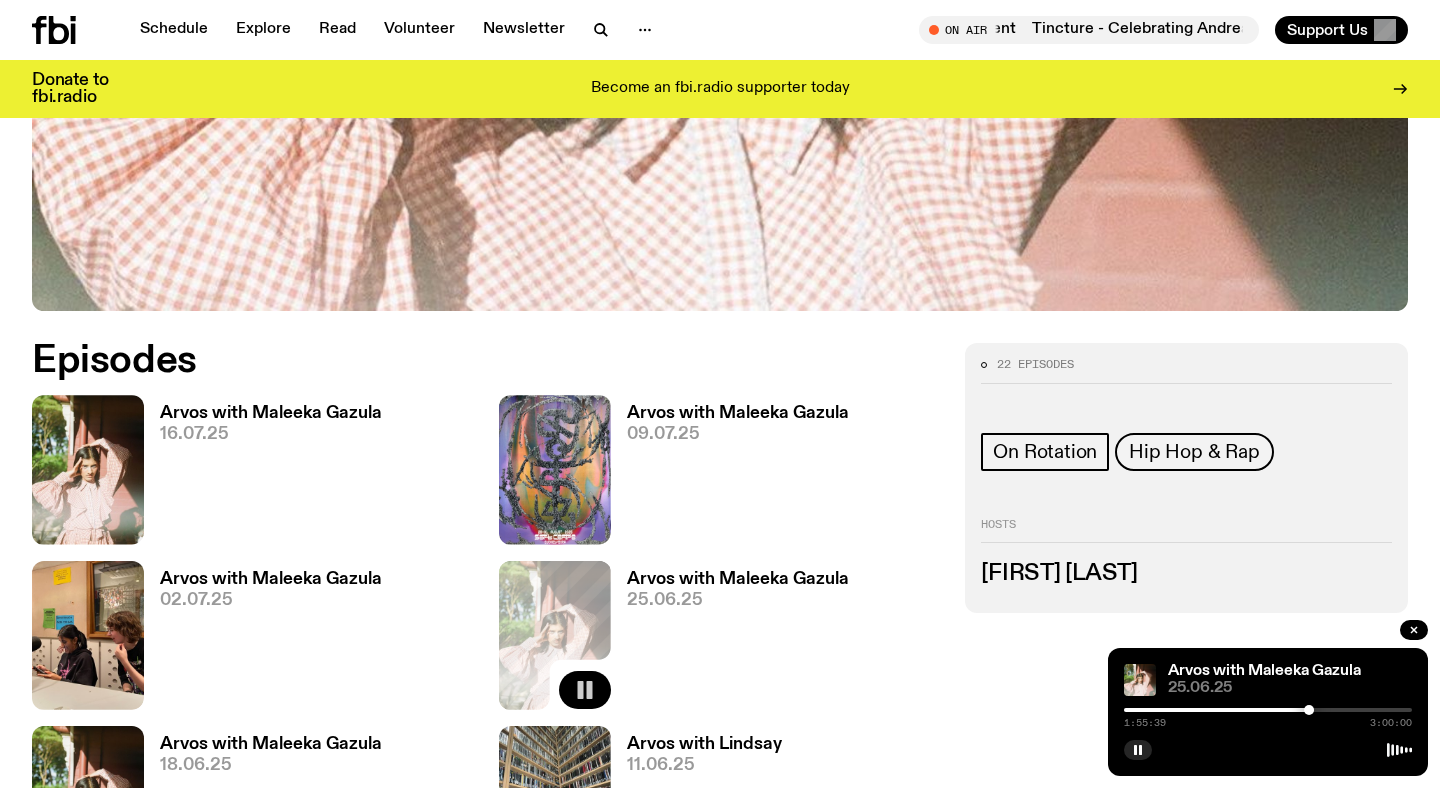 click at bounding box center [1268, 710] 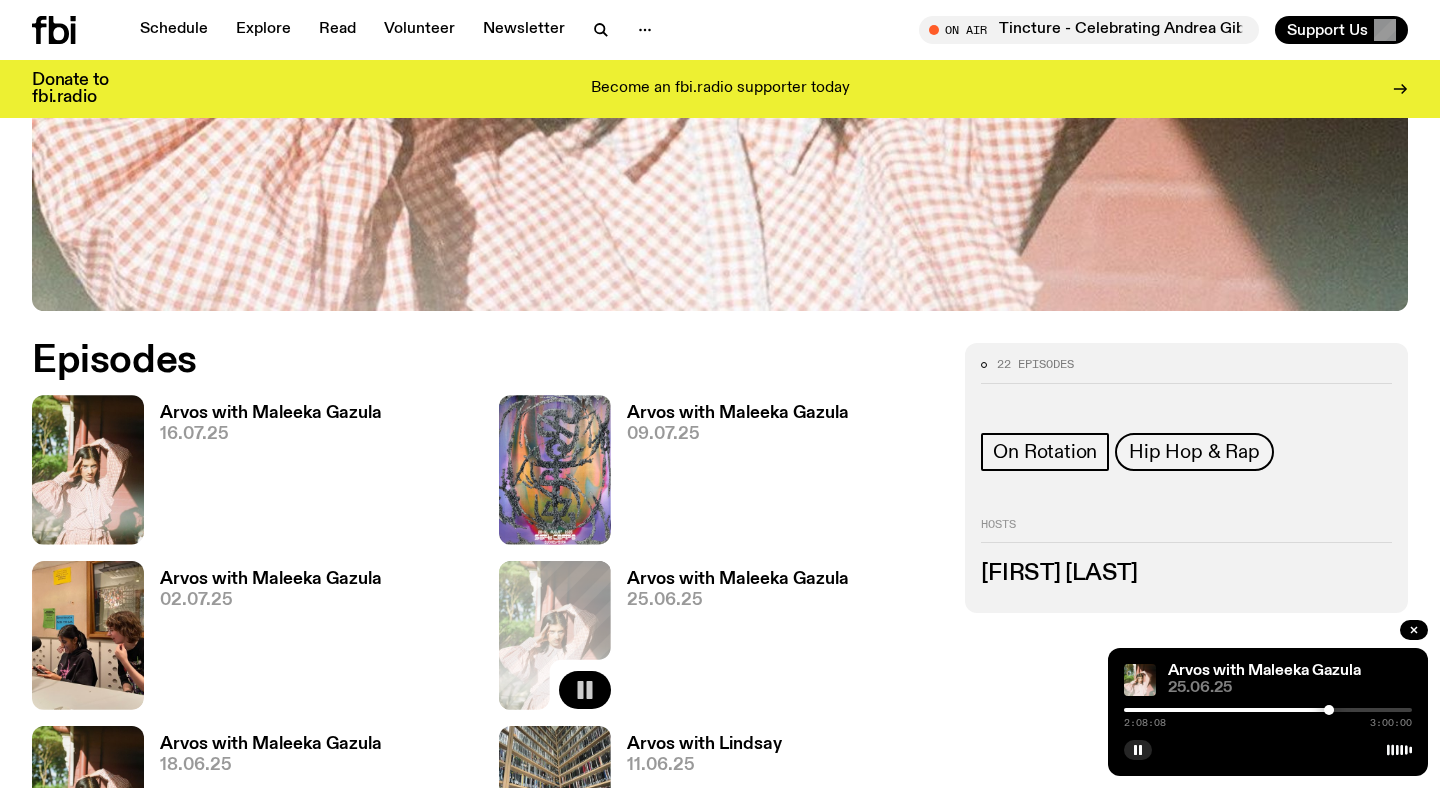 click on "2:08:08 3:00:00" at bounding box center (1268, 716) 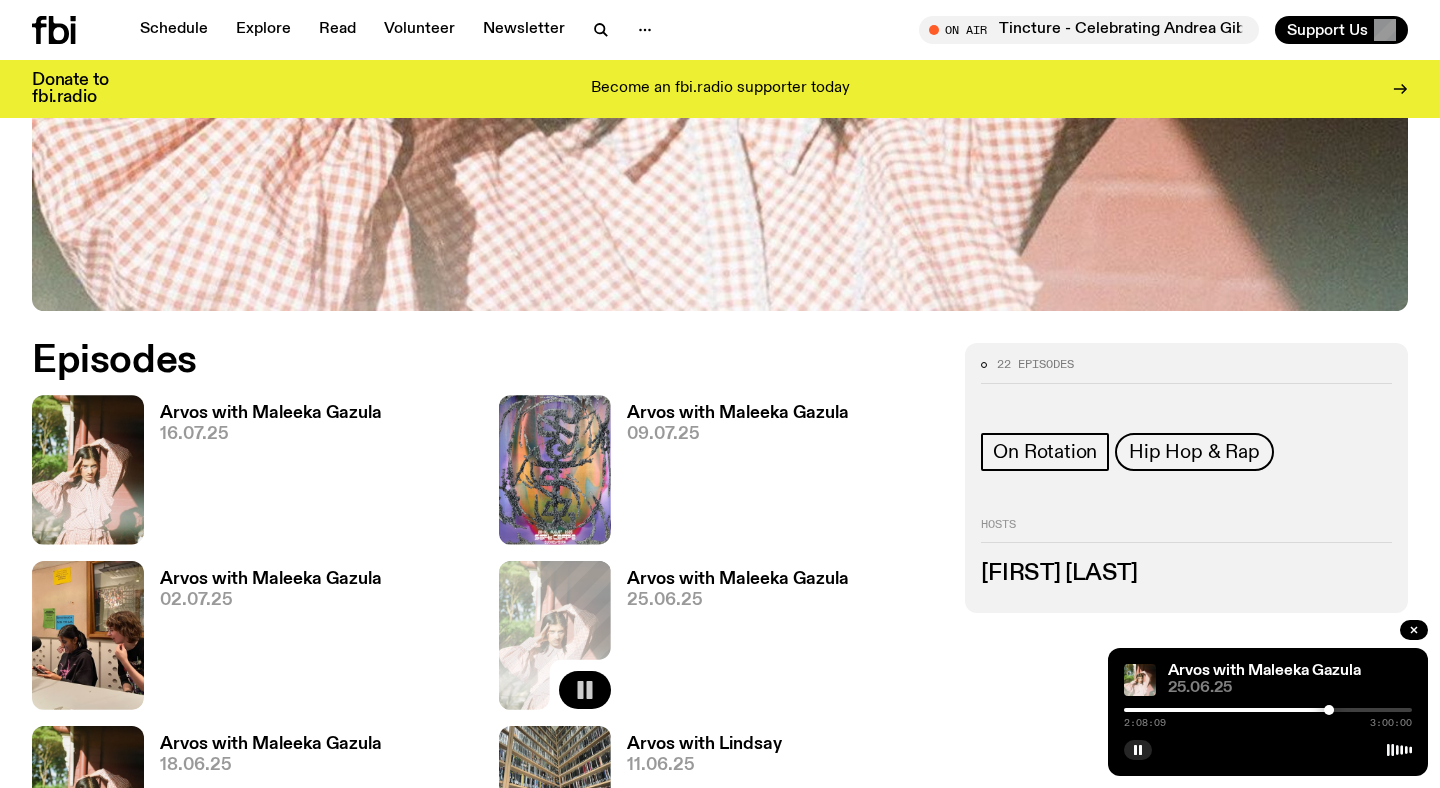 click on "2:08:09 3:00:00" at bounding box center [1268, 716] 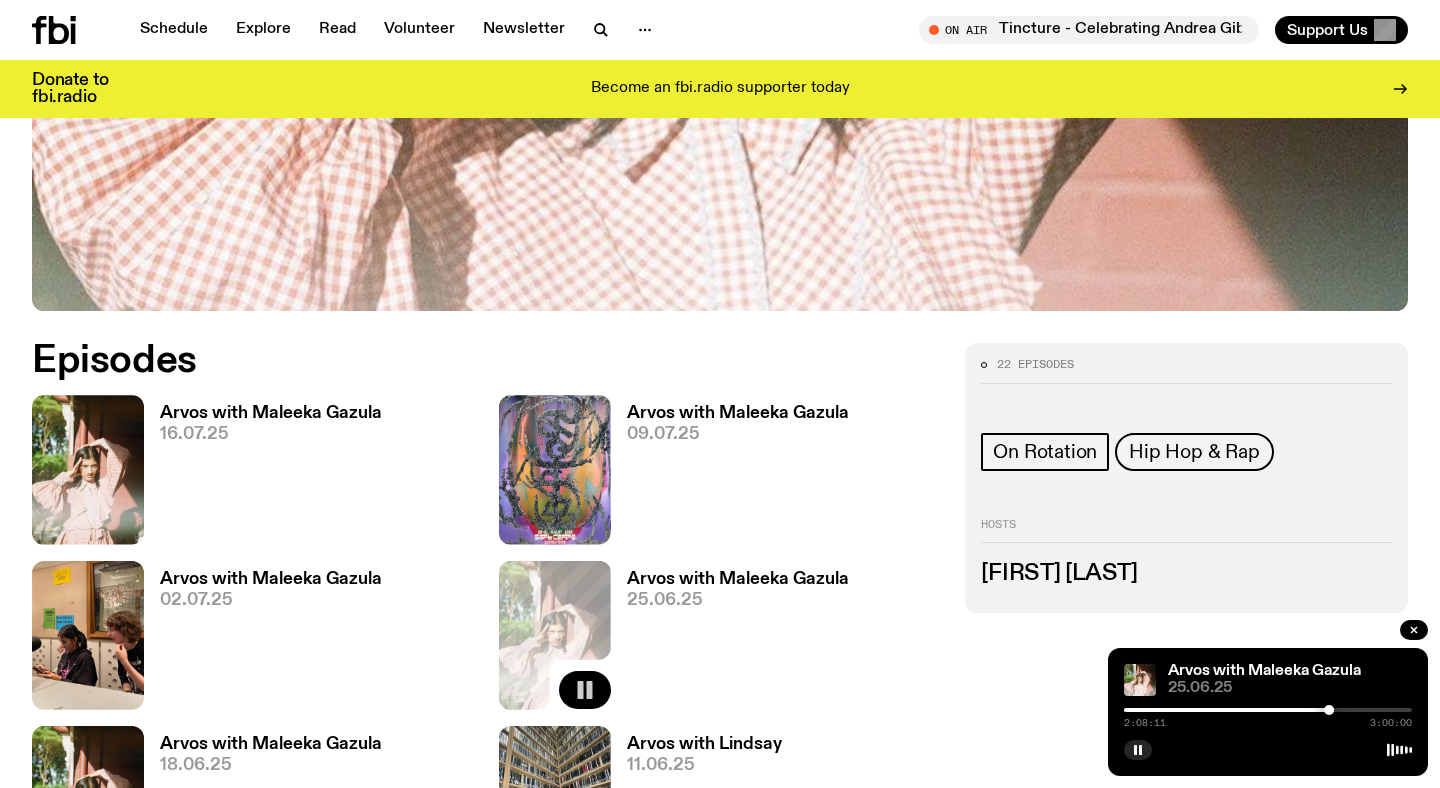 click at bounding box center (1268, 710) 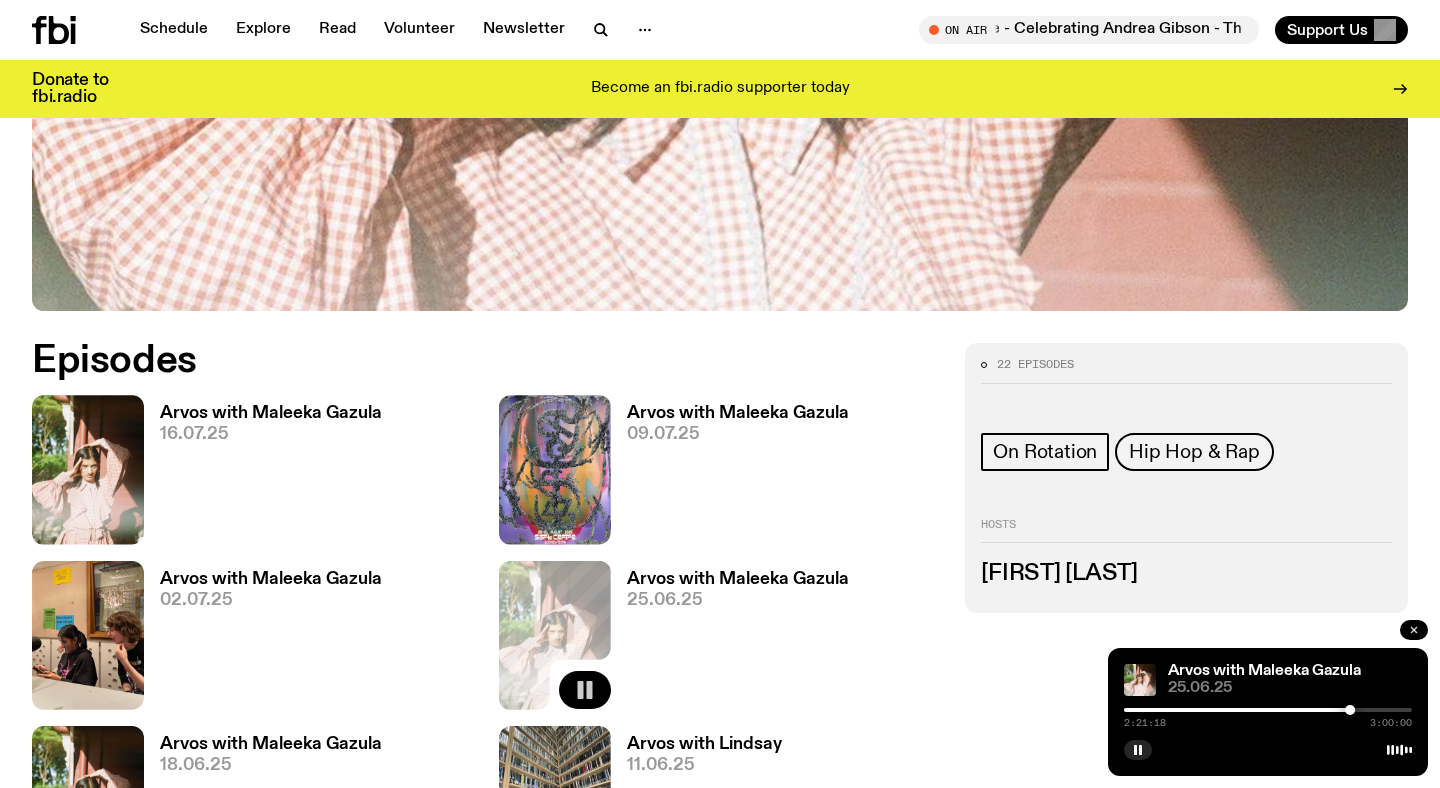 click 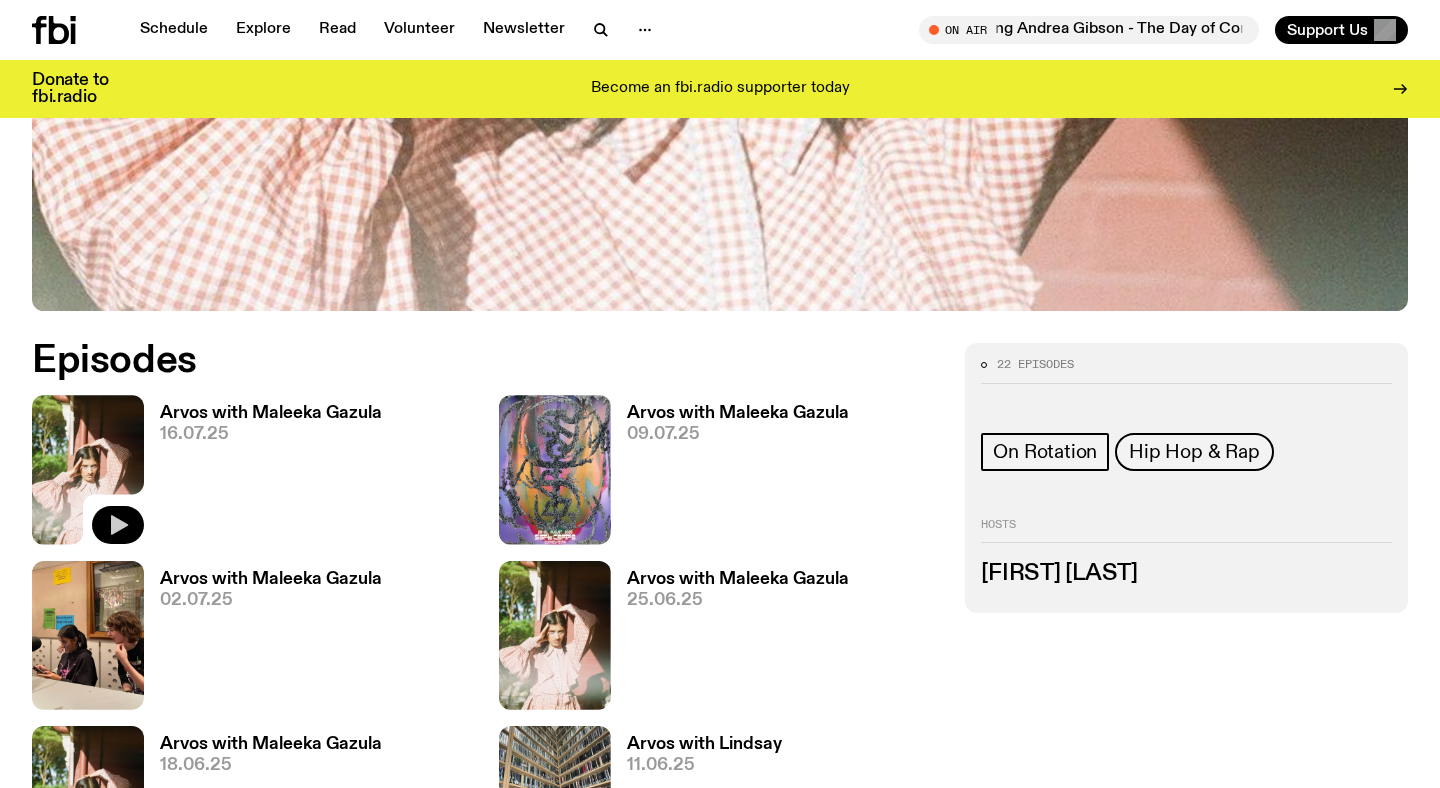 click 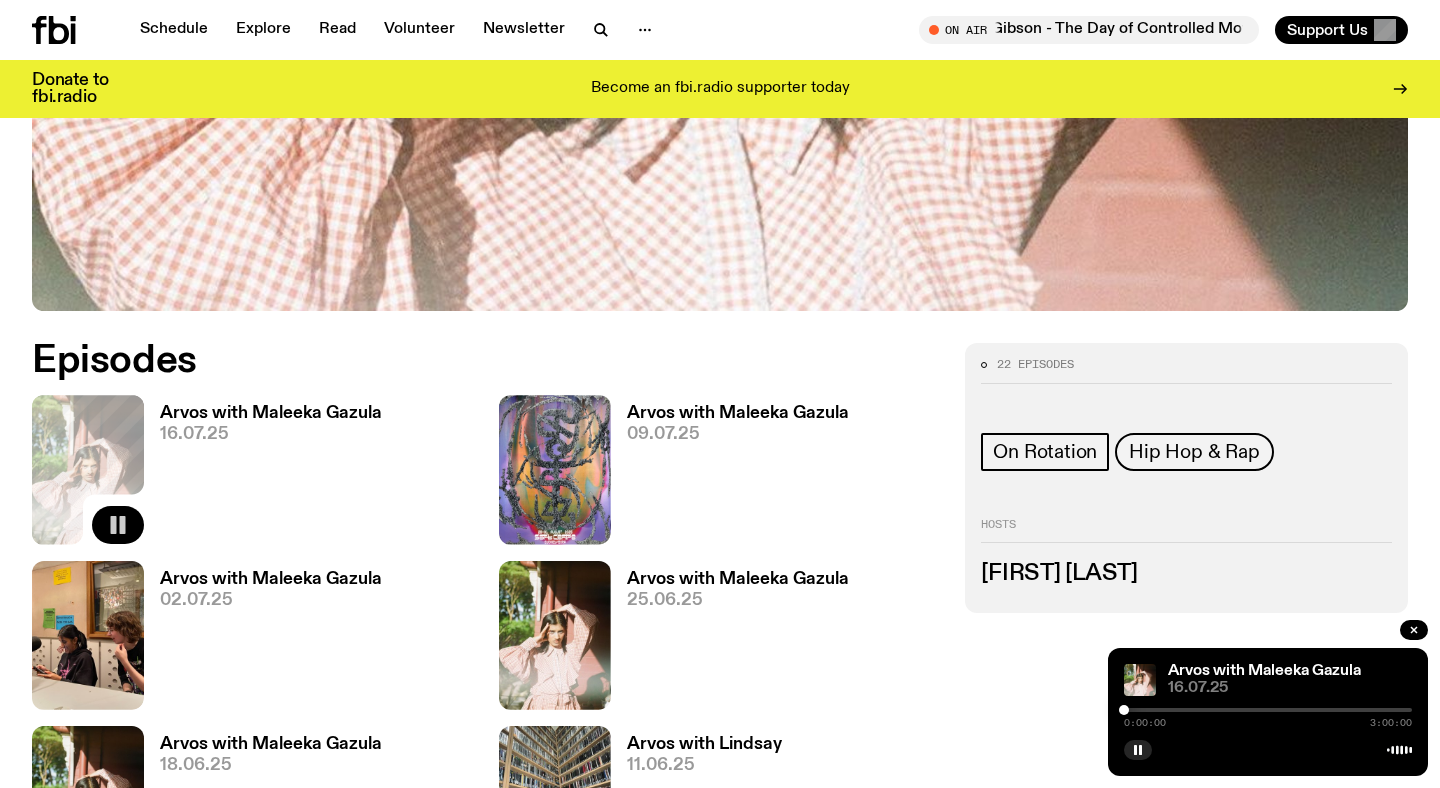click at bounding box center [1268, 710] 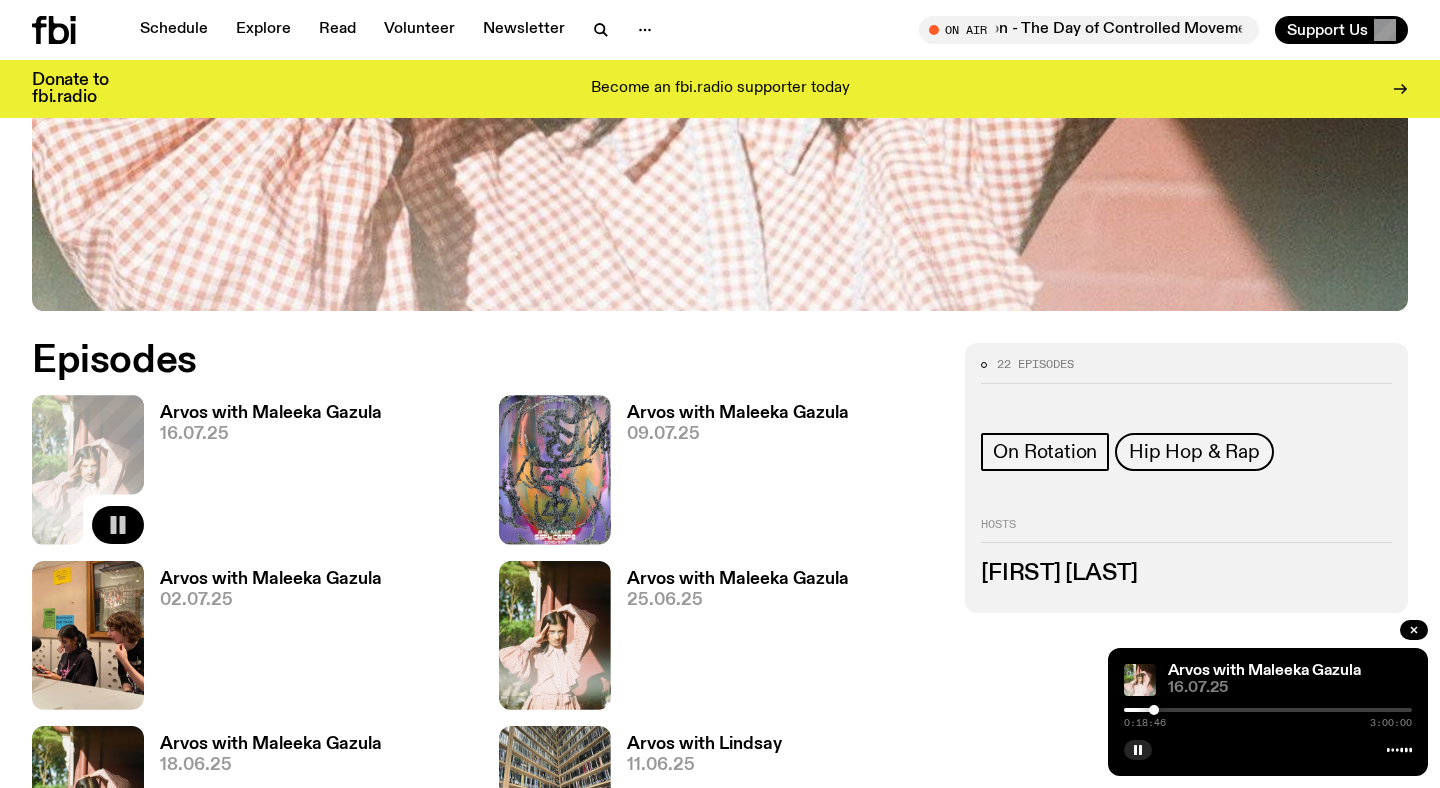 click at bounding box center [1268, 710] 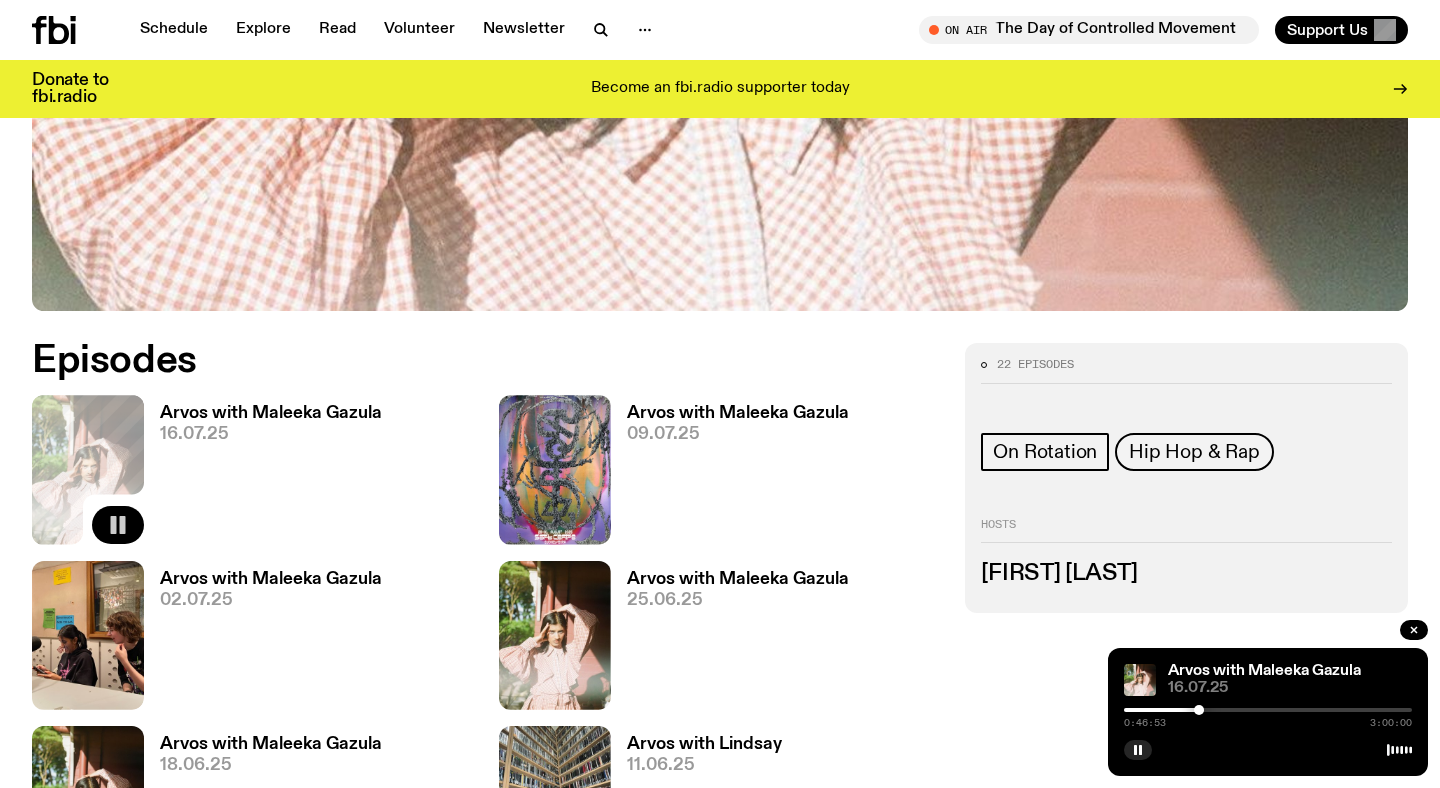 click at bounding box center [1268, 710] 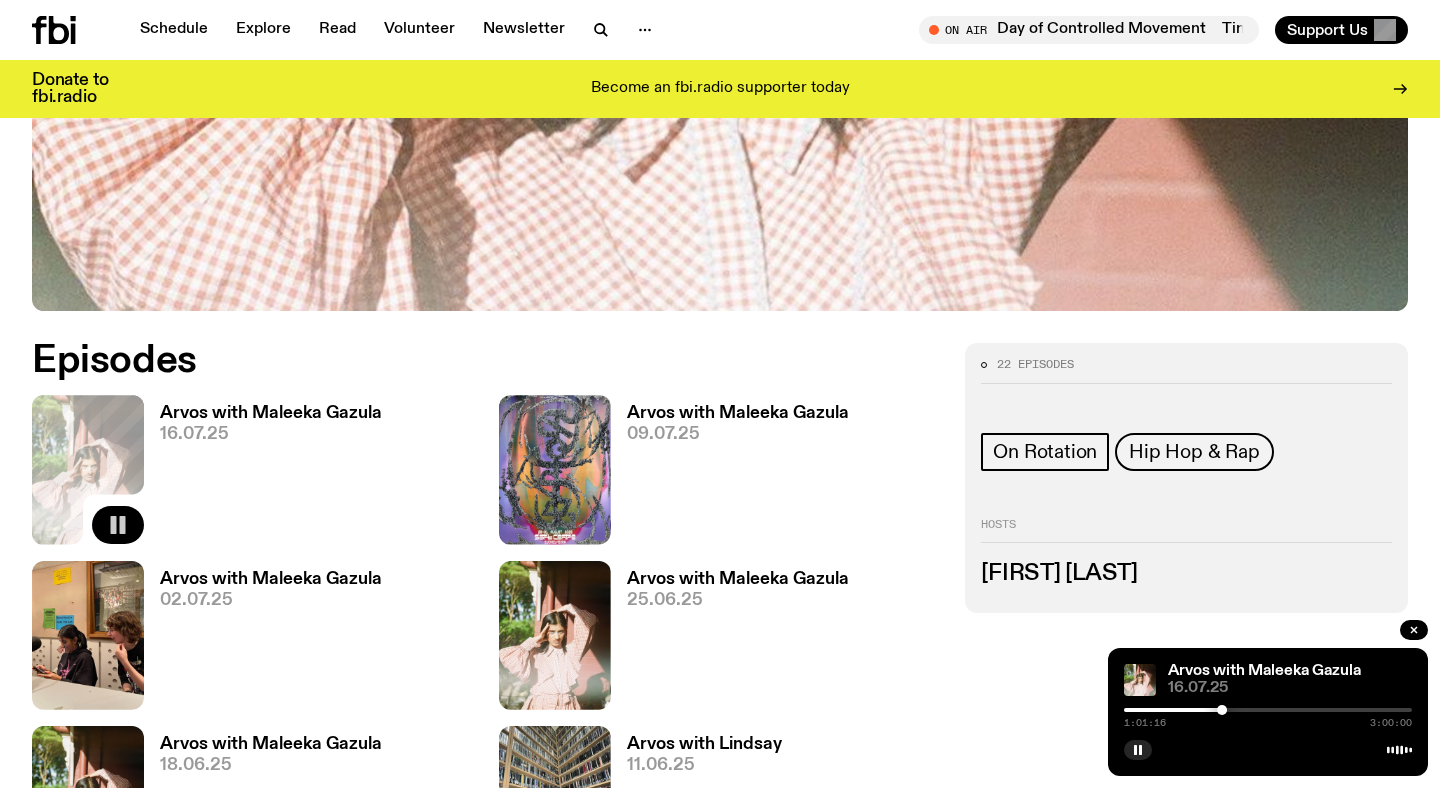 click at bounding box center (1268, 710) 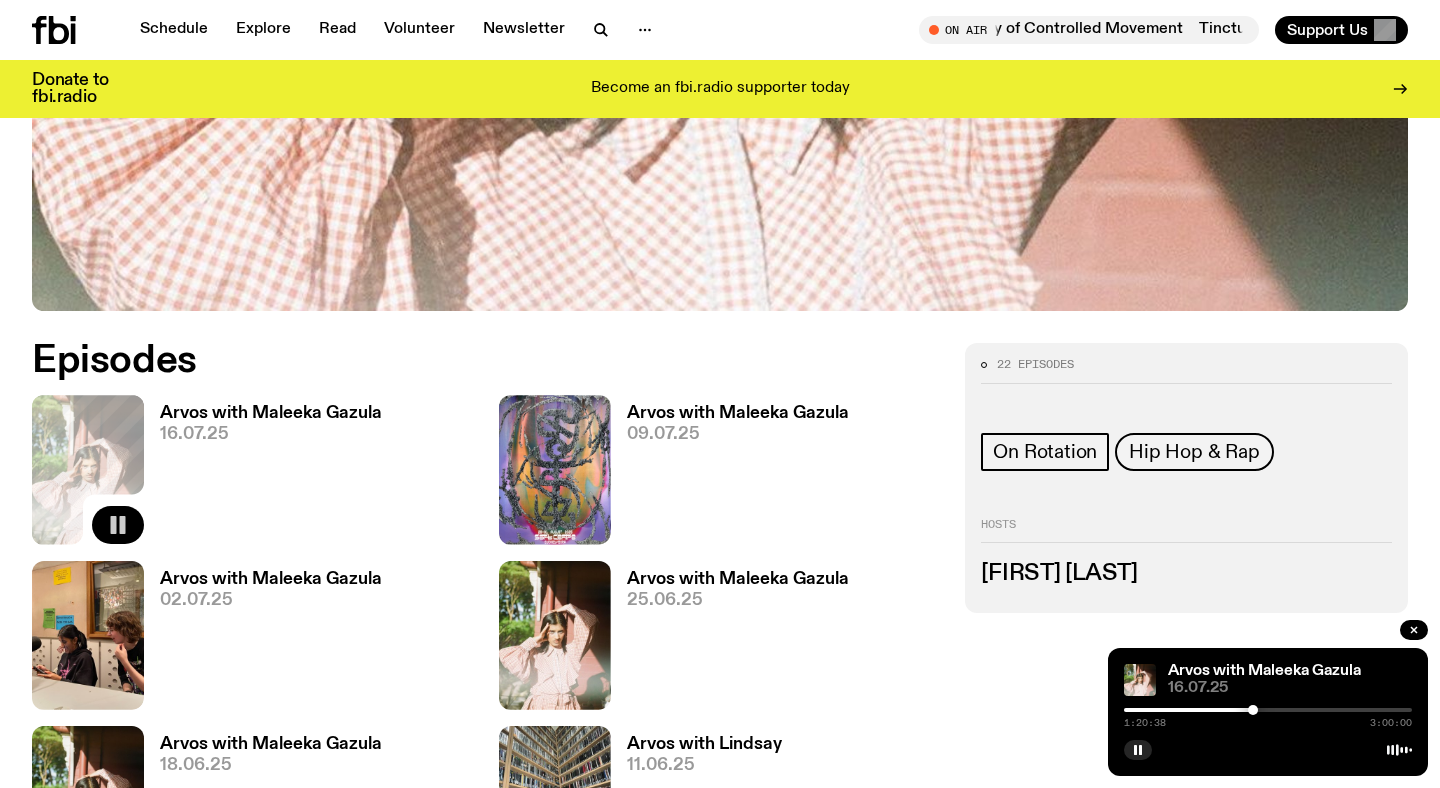 click at bounding box center [1268, 710] 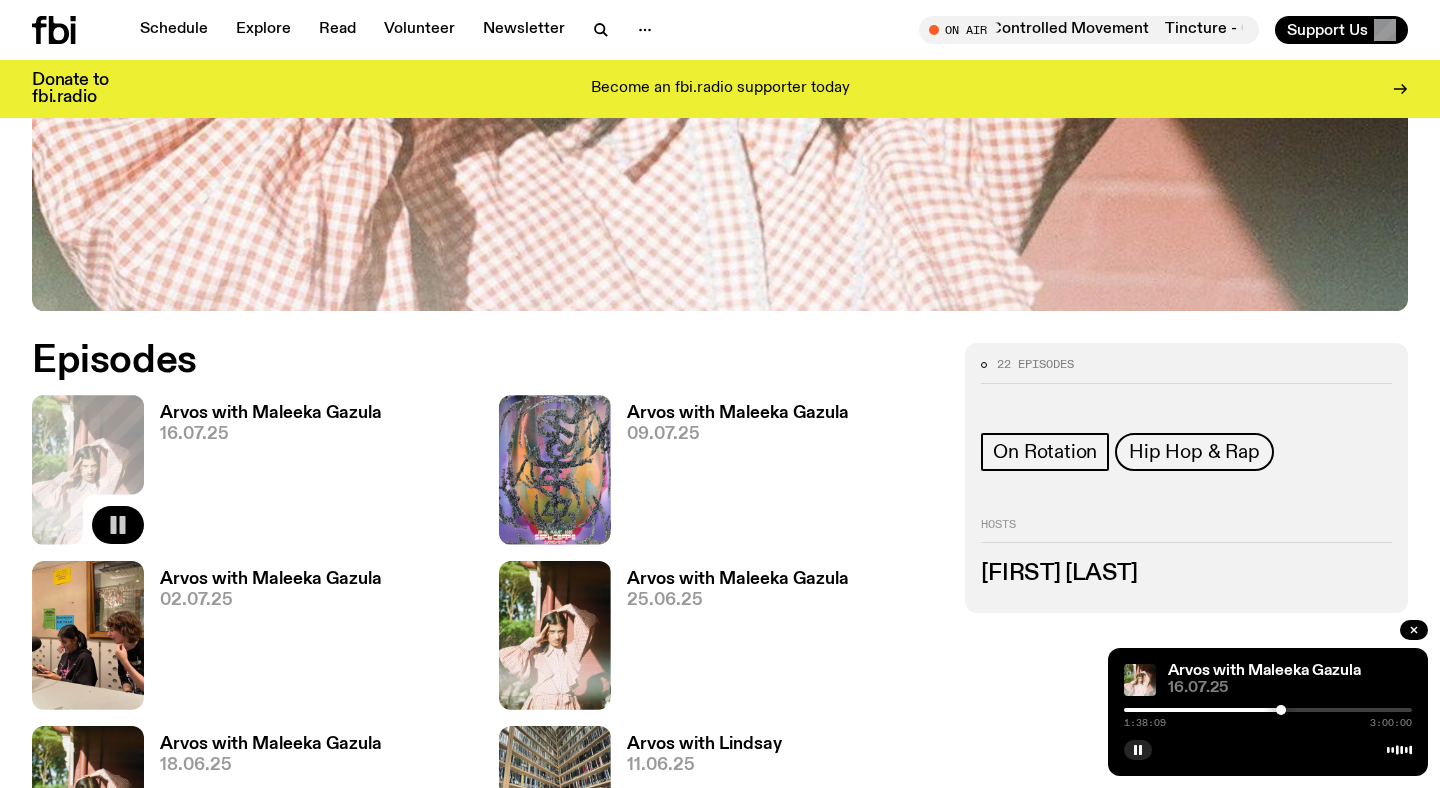 click at bounding box center [1268, 710] 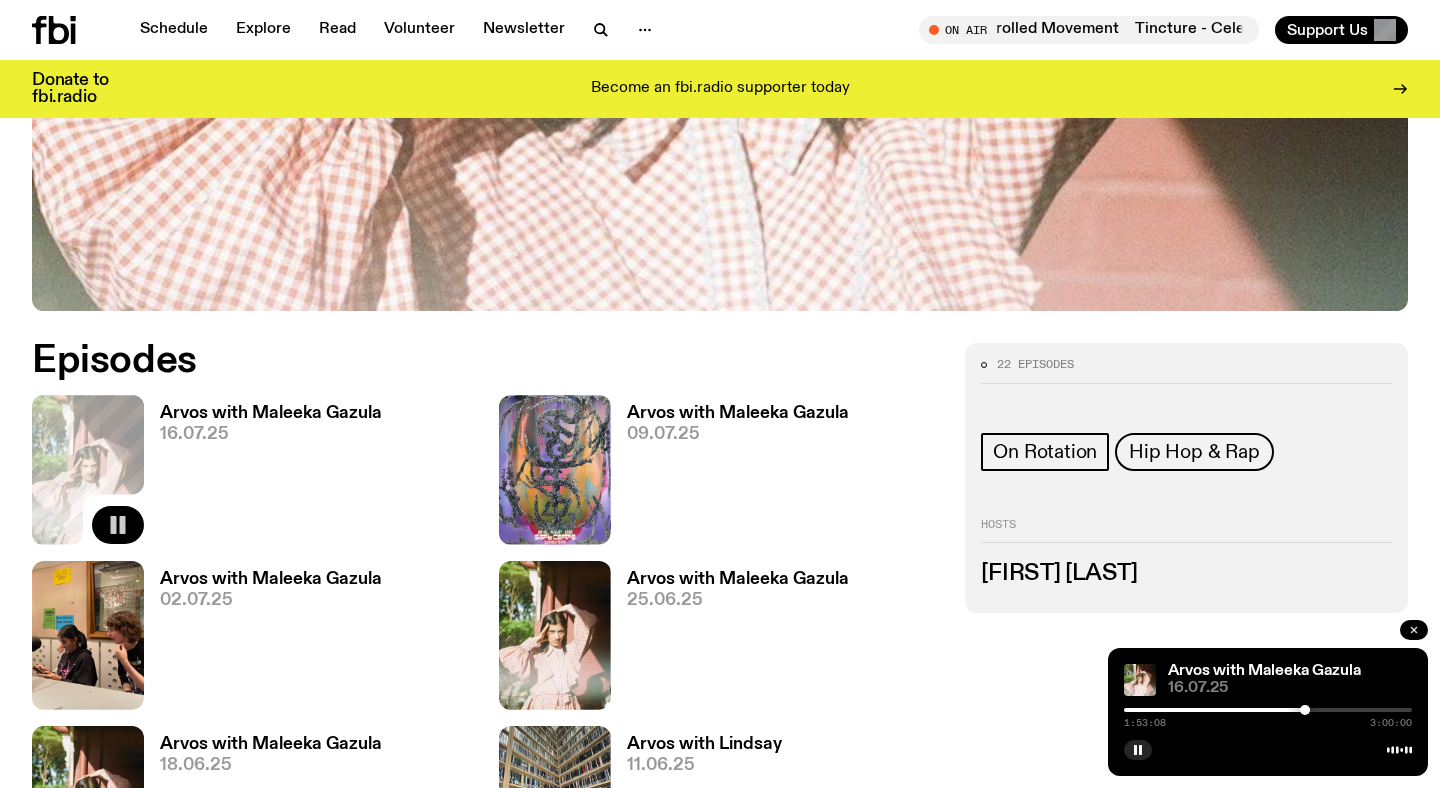 click 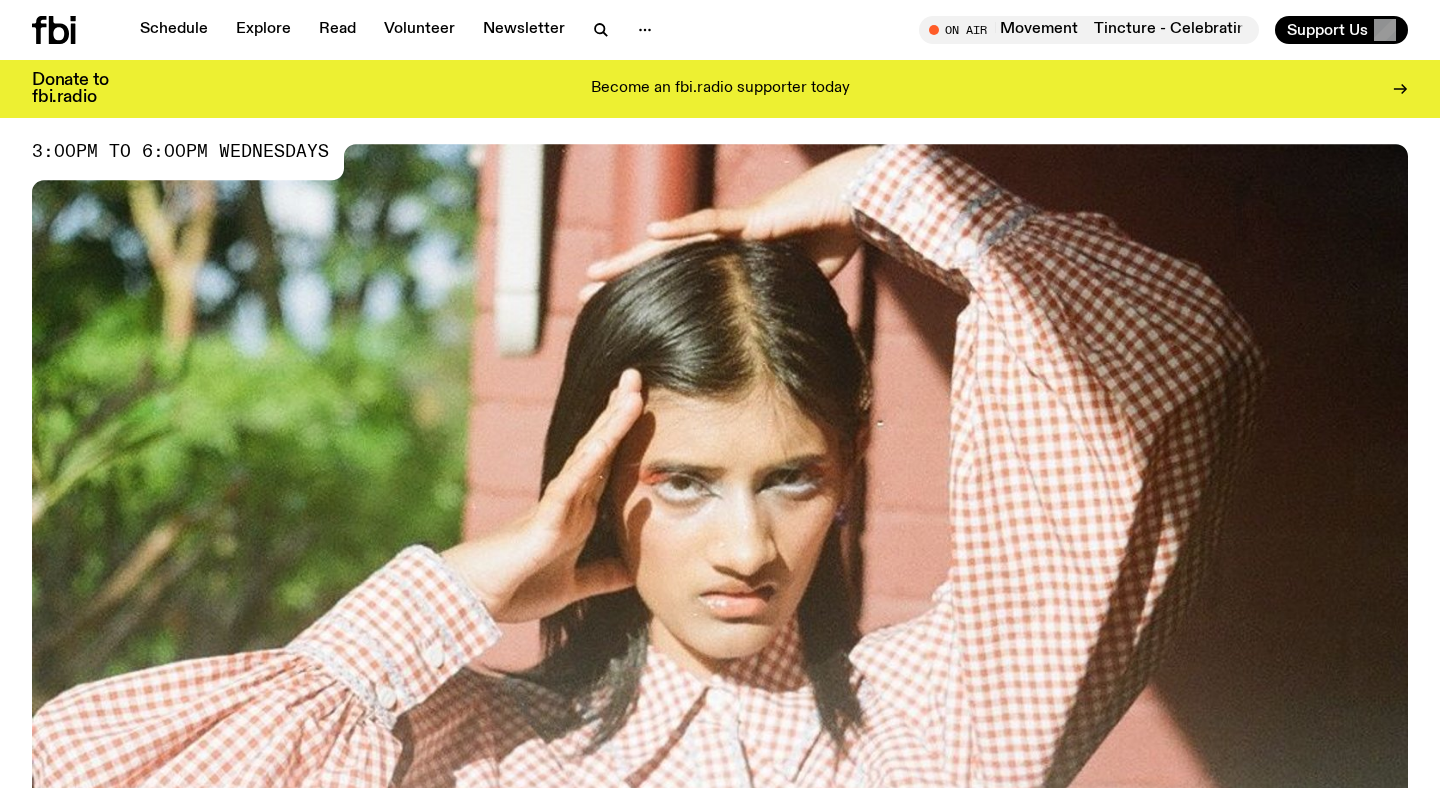 scroll, scrollTop: 0, scrollLeft: 0, axis: both 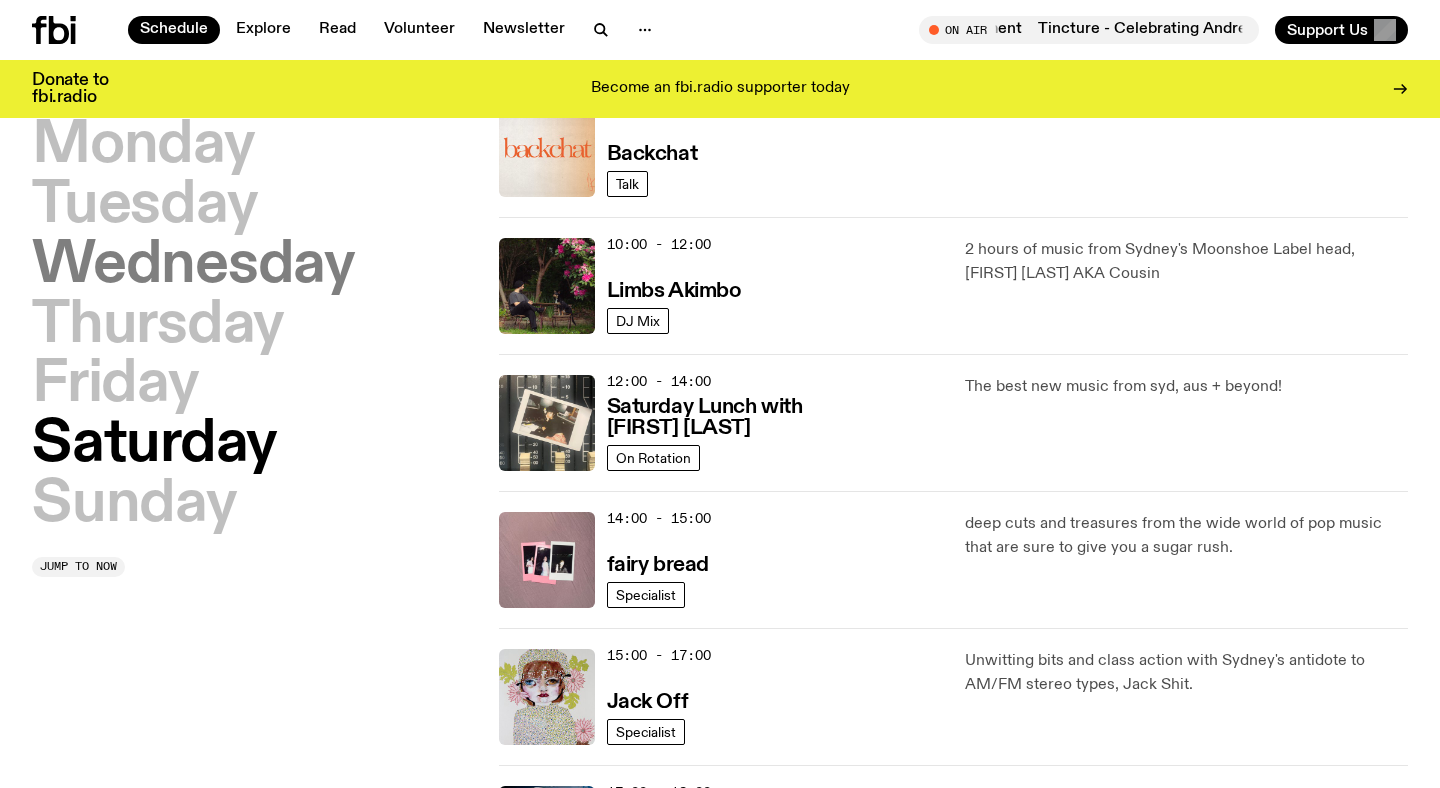click on "Wednesday" at bounding box center [193, 266] 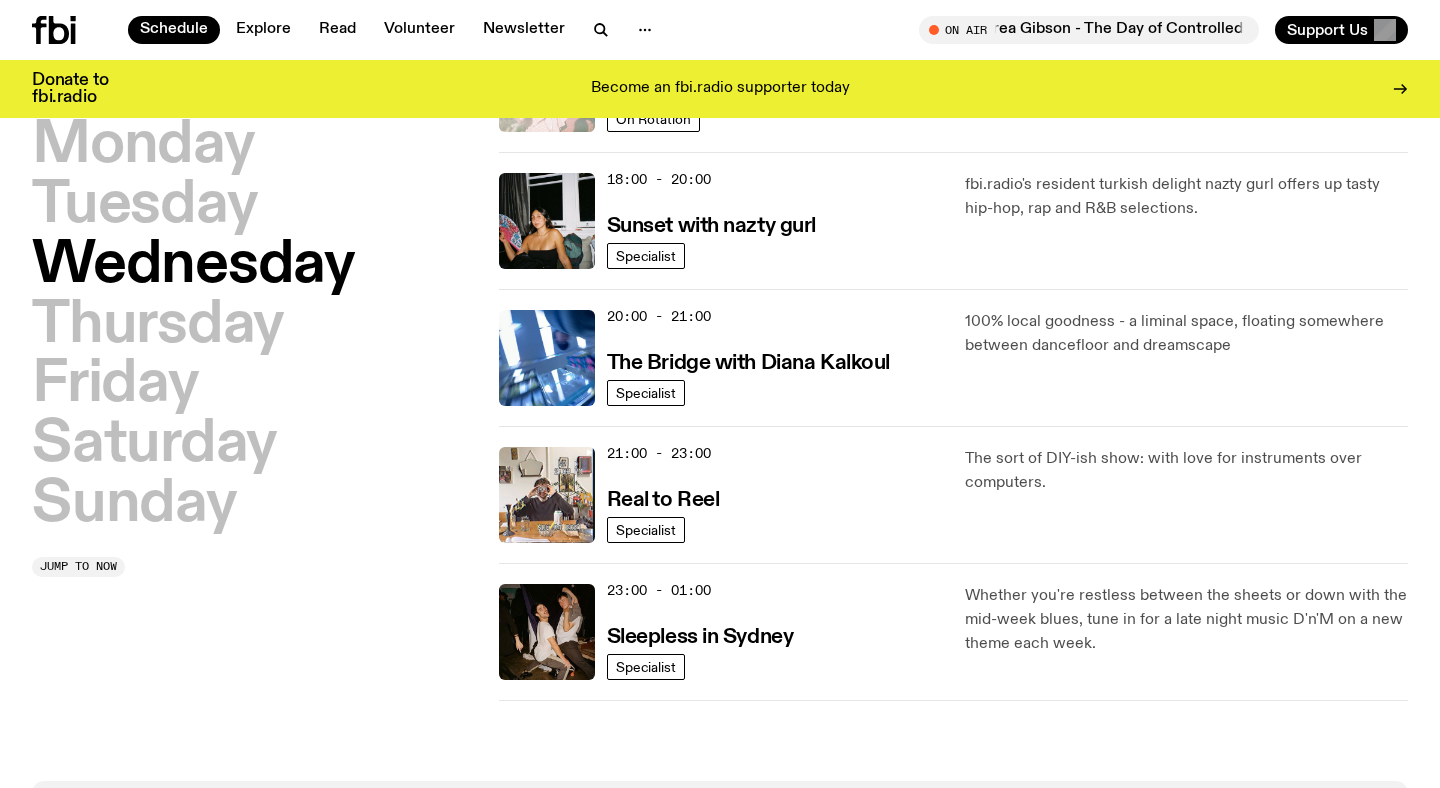 scroll, scrollTop: 845, scrollLeft: 0, axis: vertical 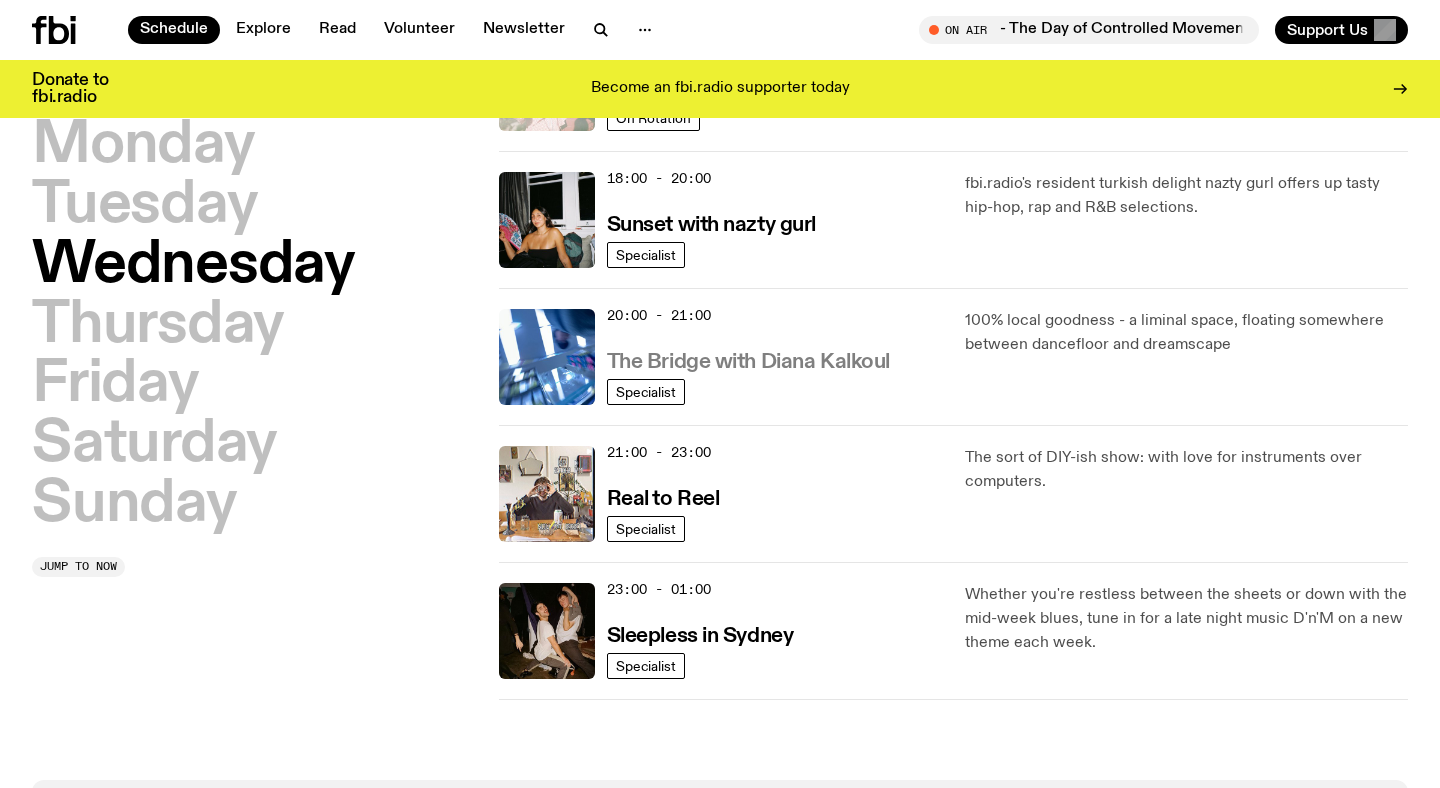 click on "The Bridge with Diana Kalkoul" at bounding box center (748, 362) 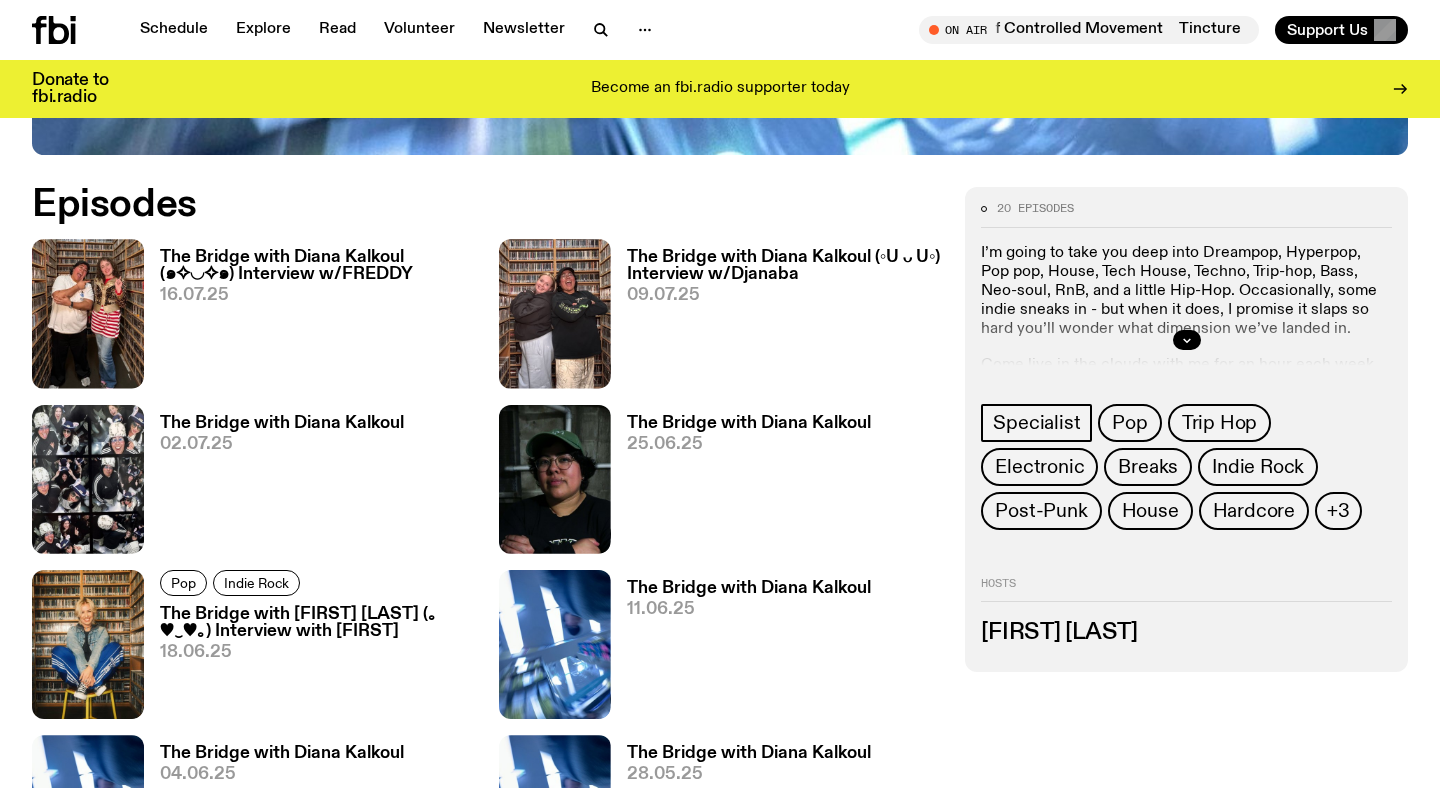 scroll, scrollTop: 906, scrollLeft: 0, axis: vertical 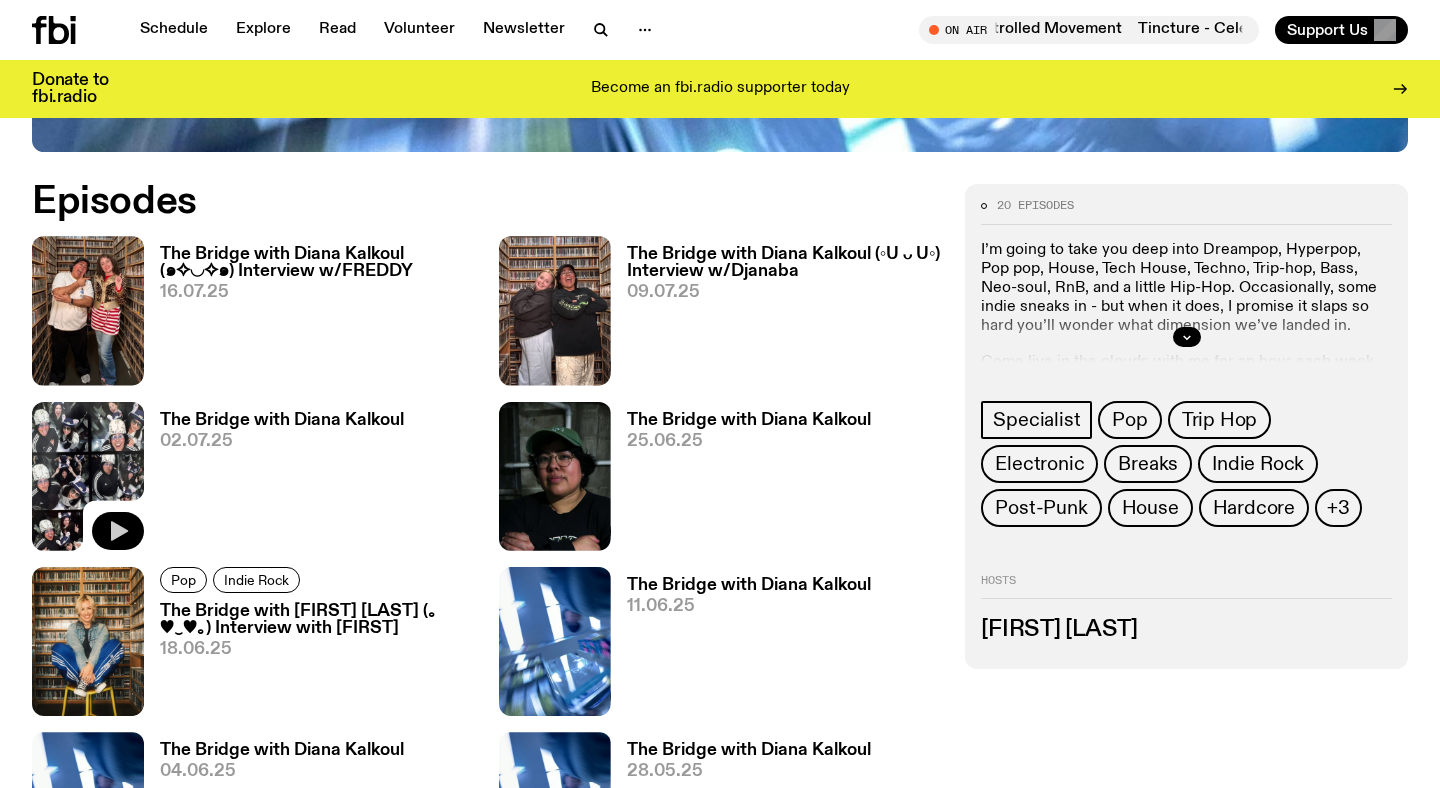 click 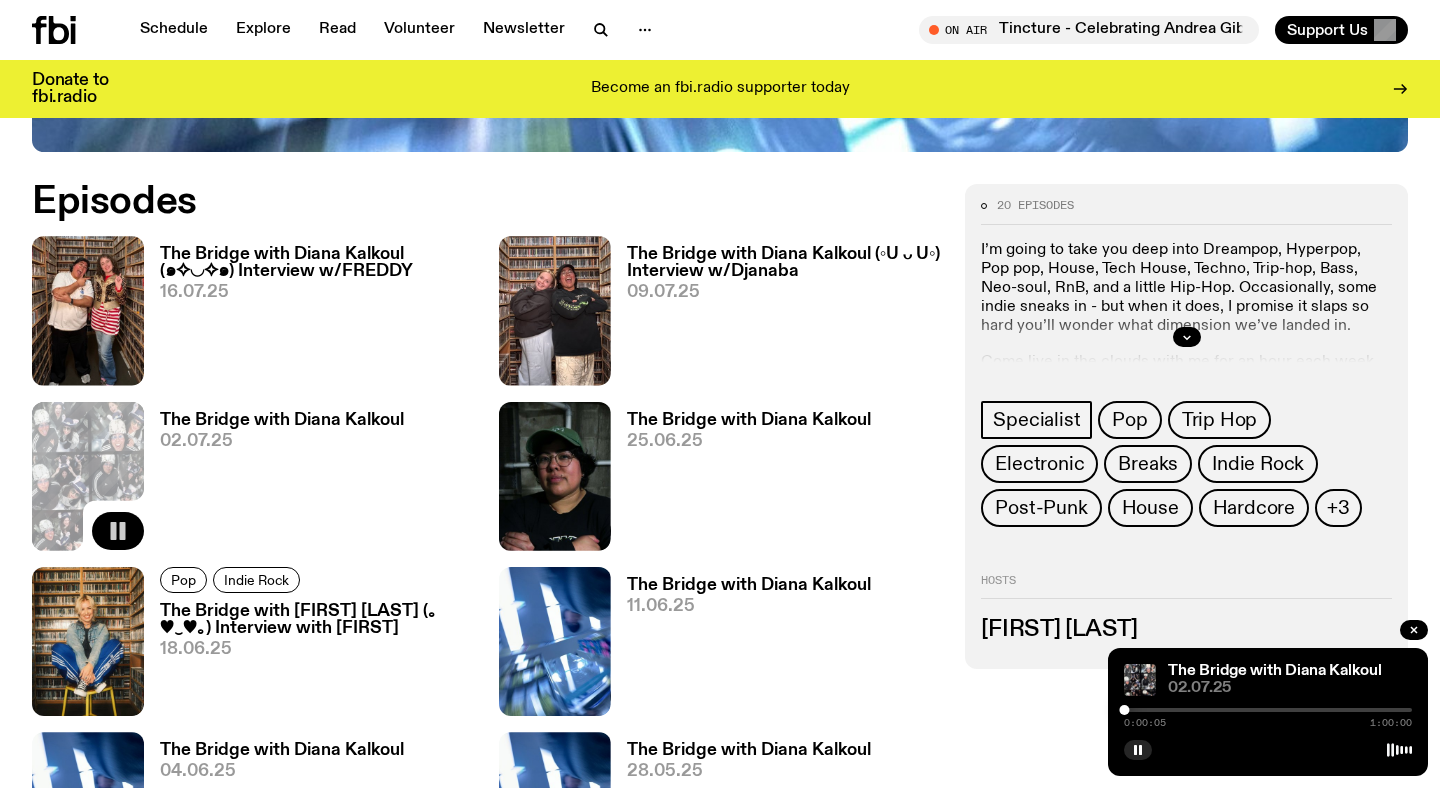 click on "0:00:05 1:00:00" at bounding box center [1268, 716] 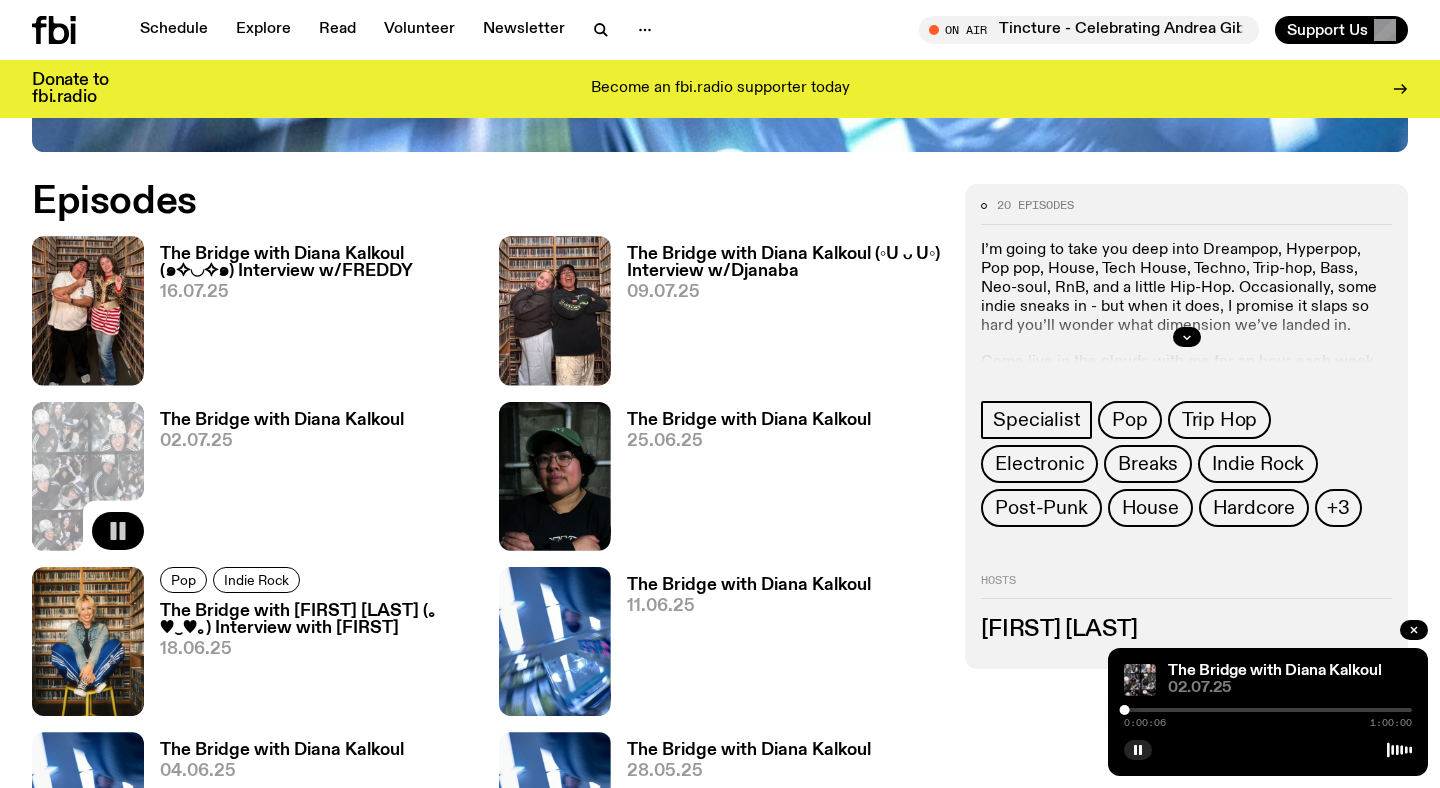 click at bounding box center (1268, 710) 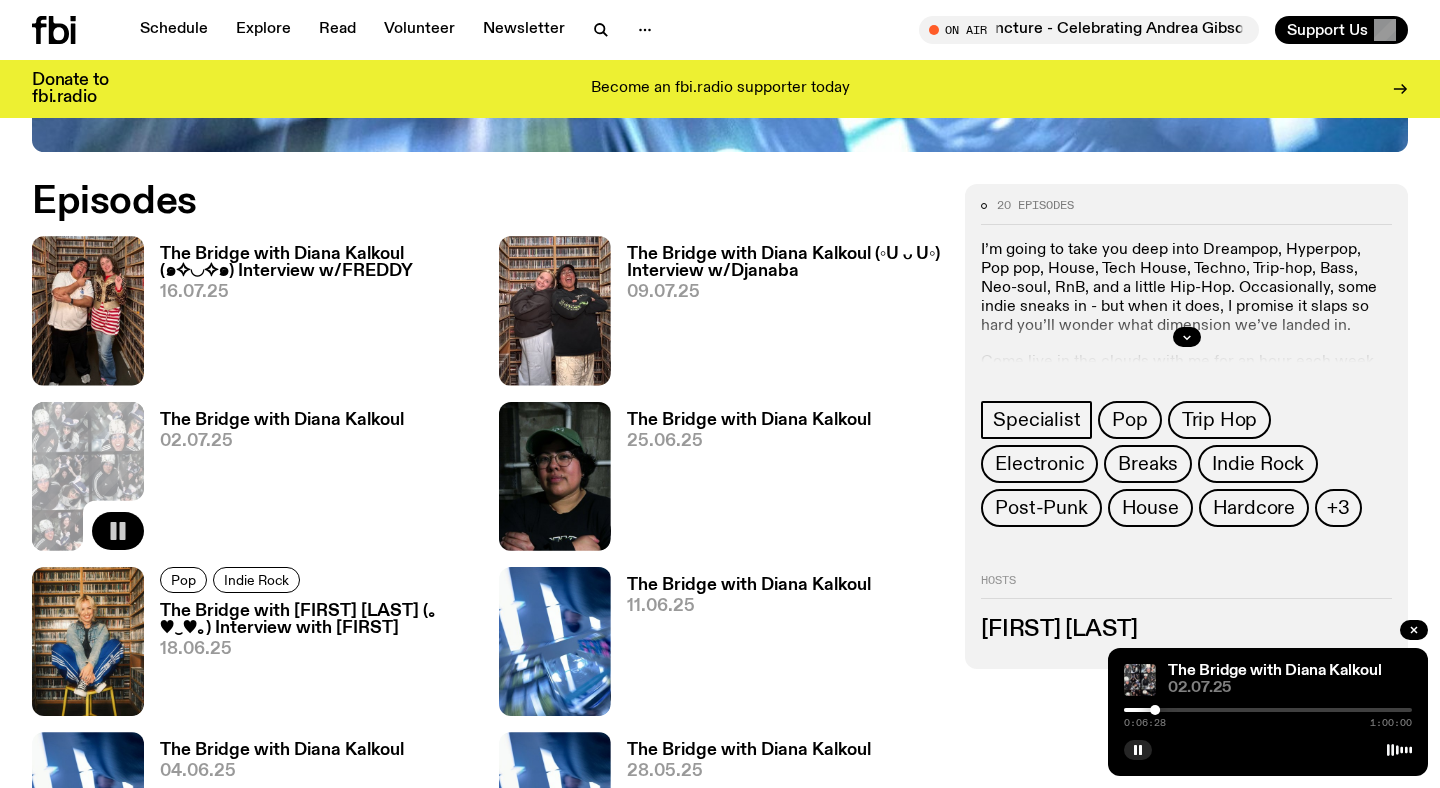 click on "0:06:28 1:00:00" at bounding box center [1268, 716] 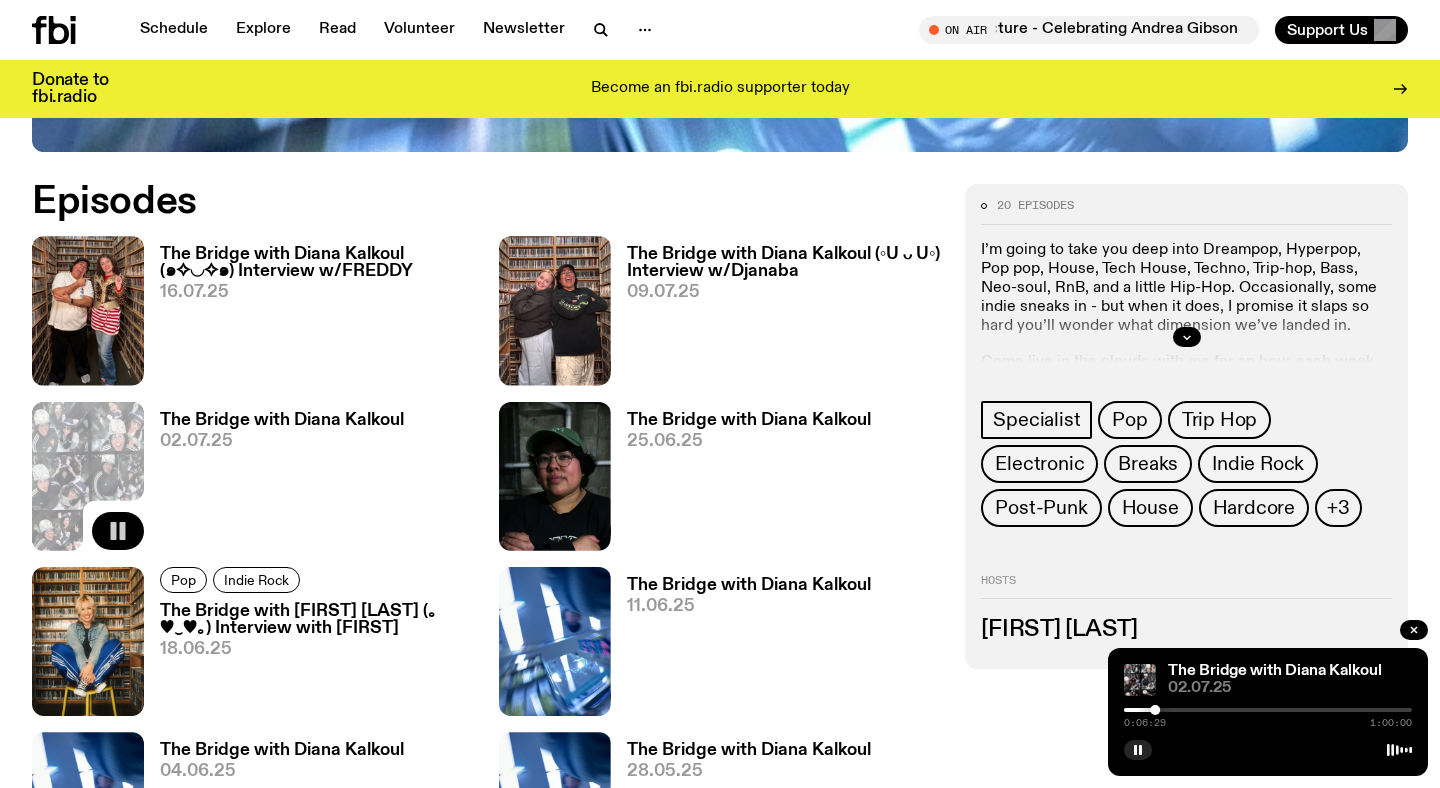 click at bounding box center [1268, 710] 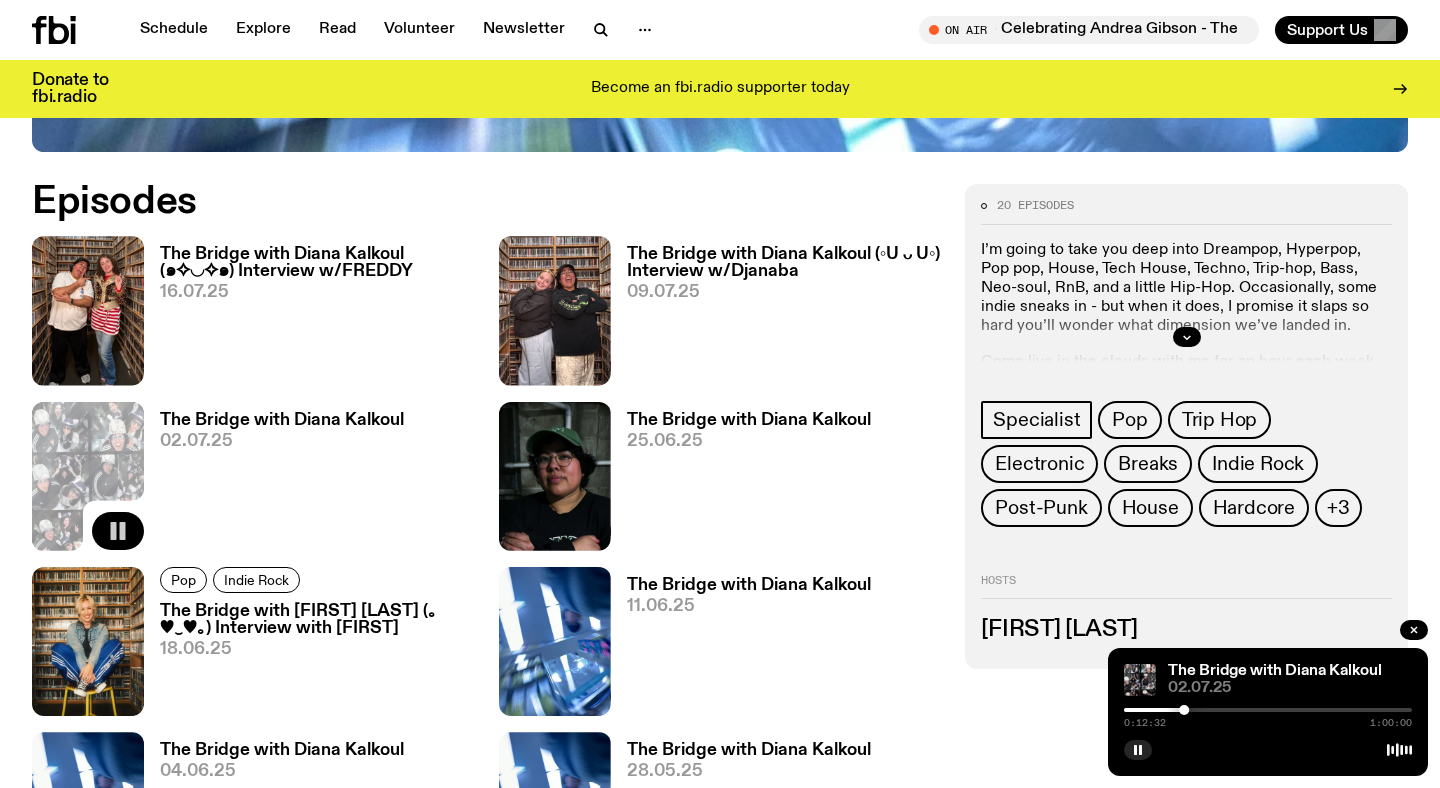 click at bounding box center (1268, 710) 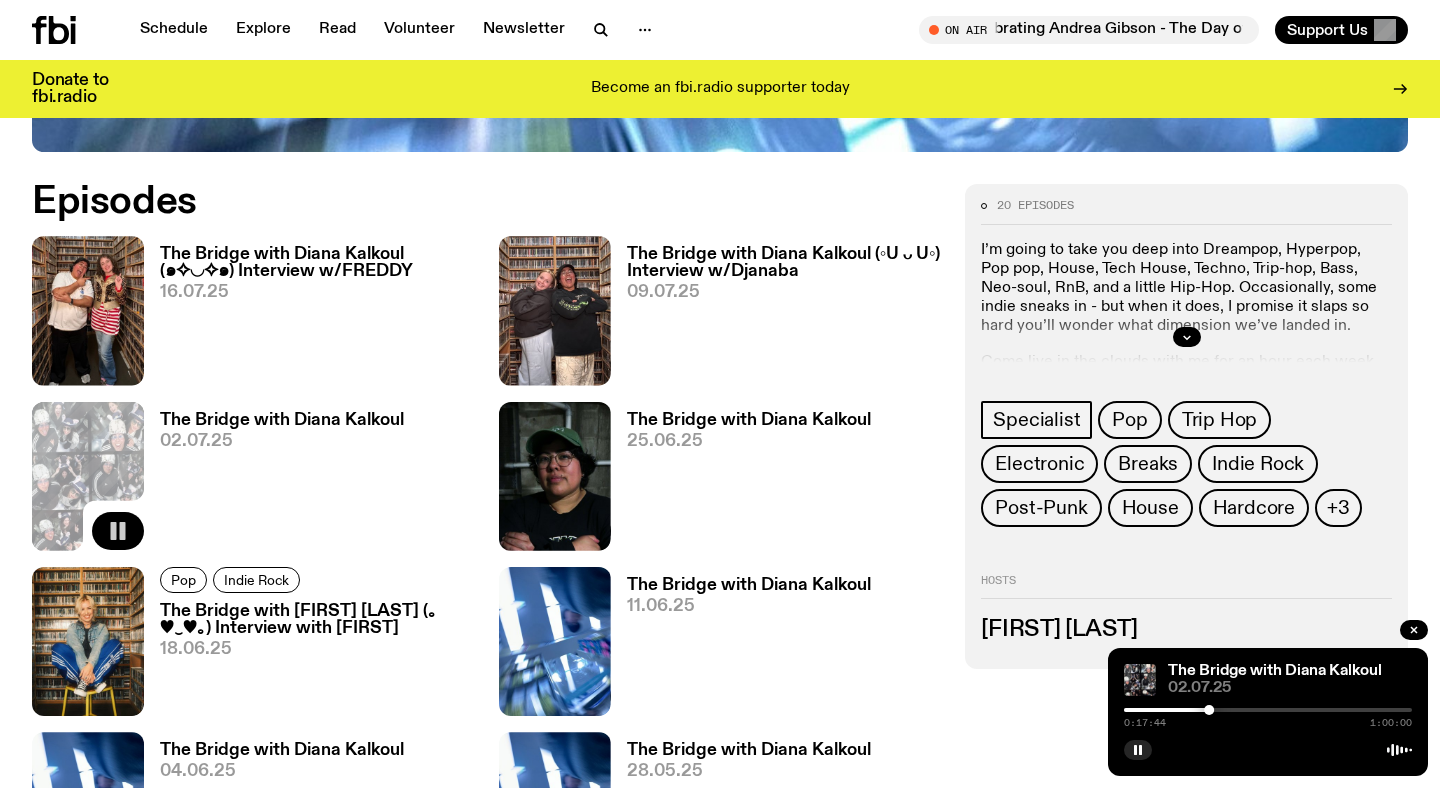 click at bounding box center [1268, 710] 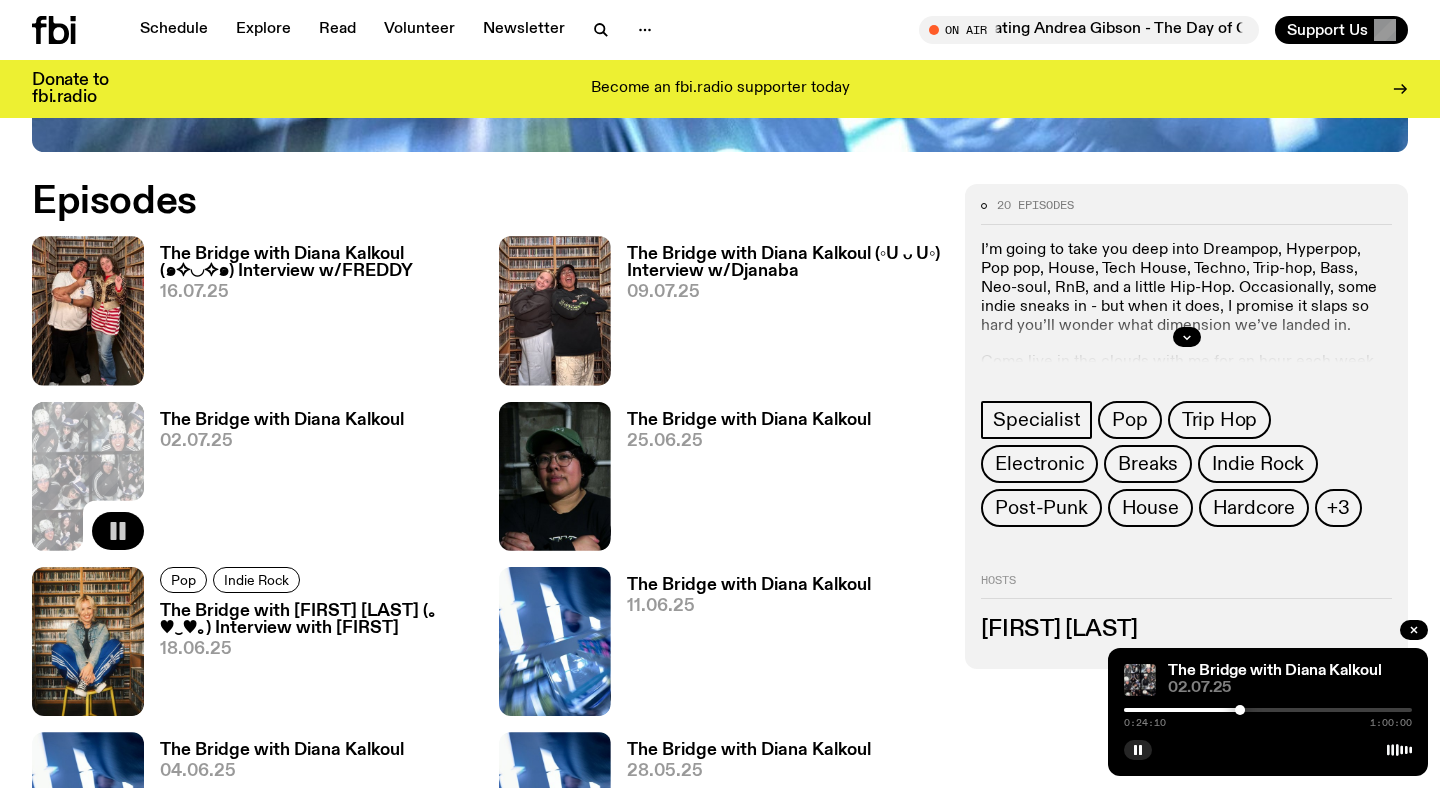 click at bounding box center [1268, 710] 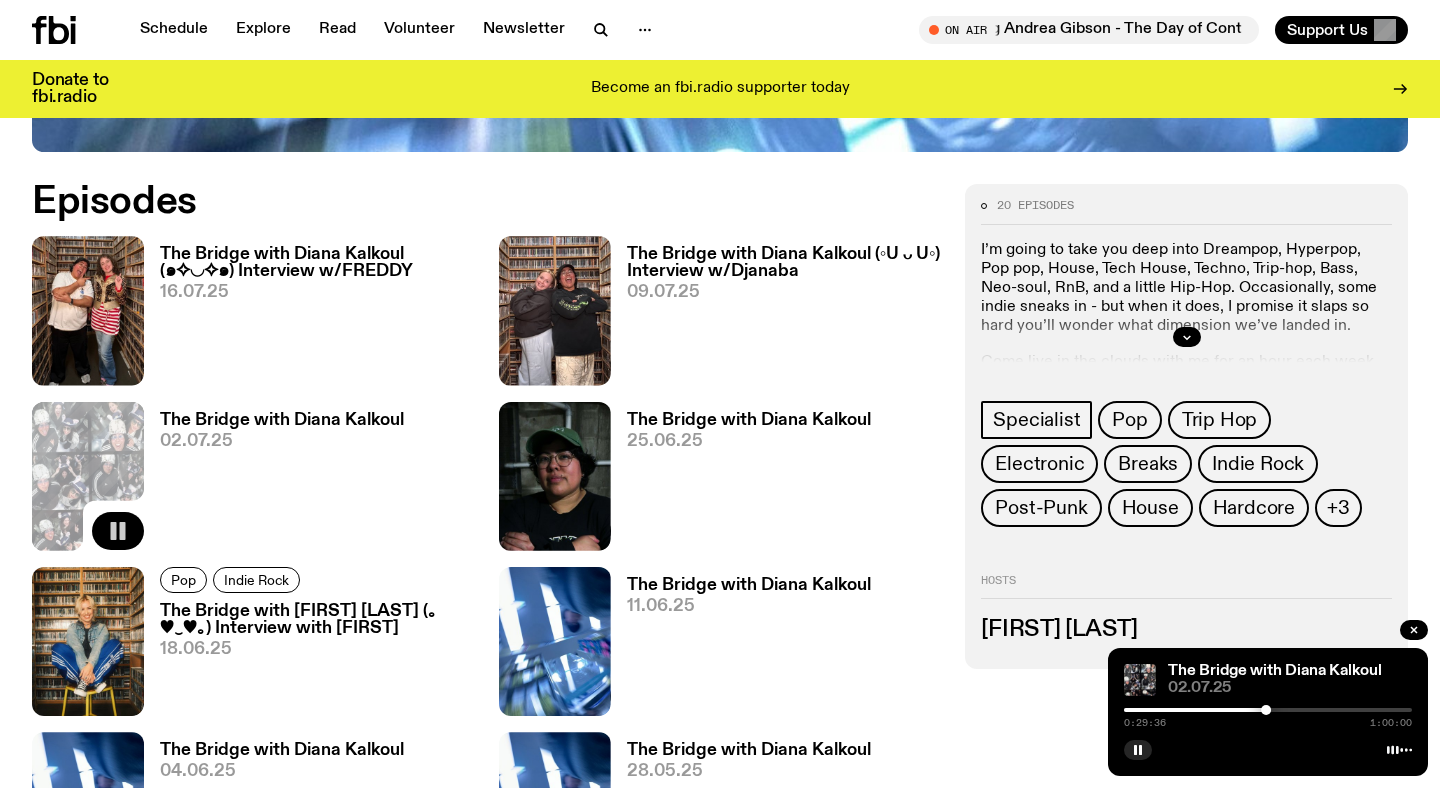 click at bounding box center [1268, 710] 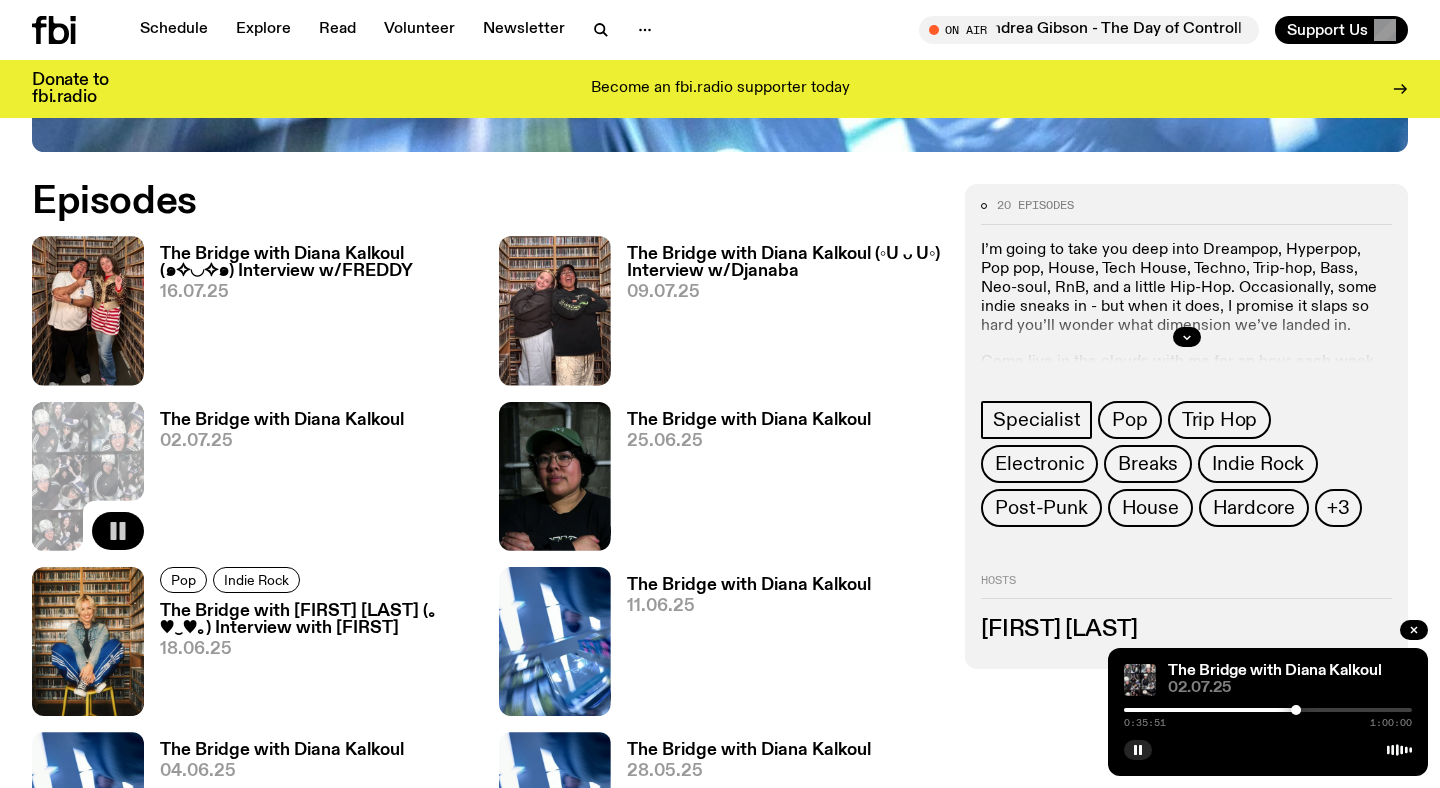 click at bounding box center (1268, 710) 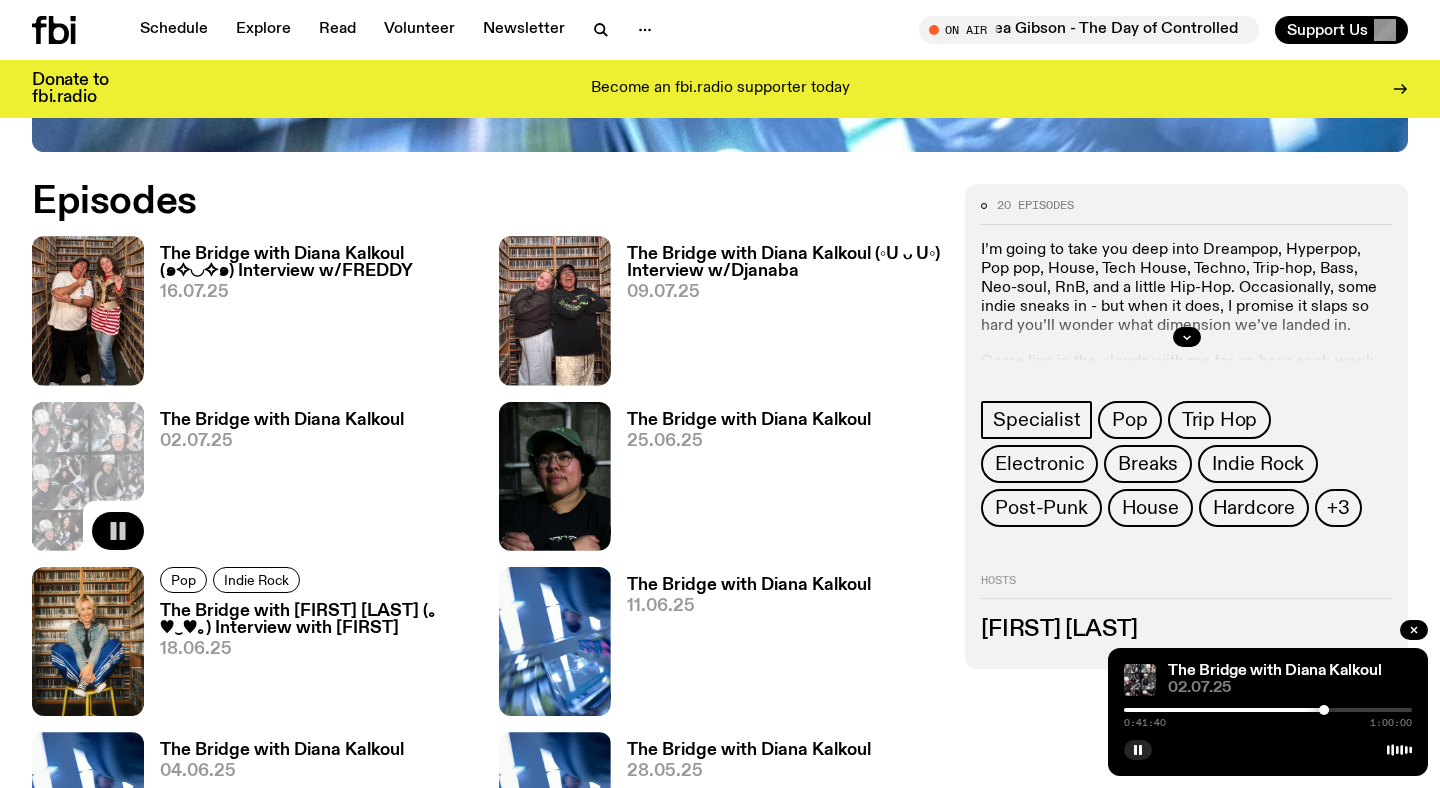 click at bounding box center [1268, 710] 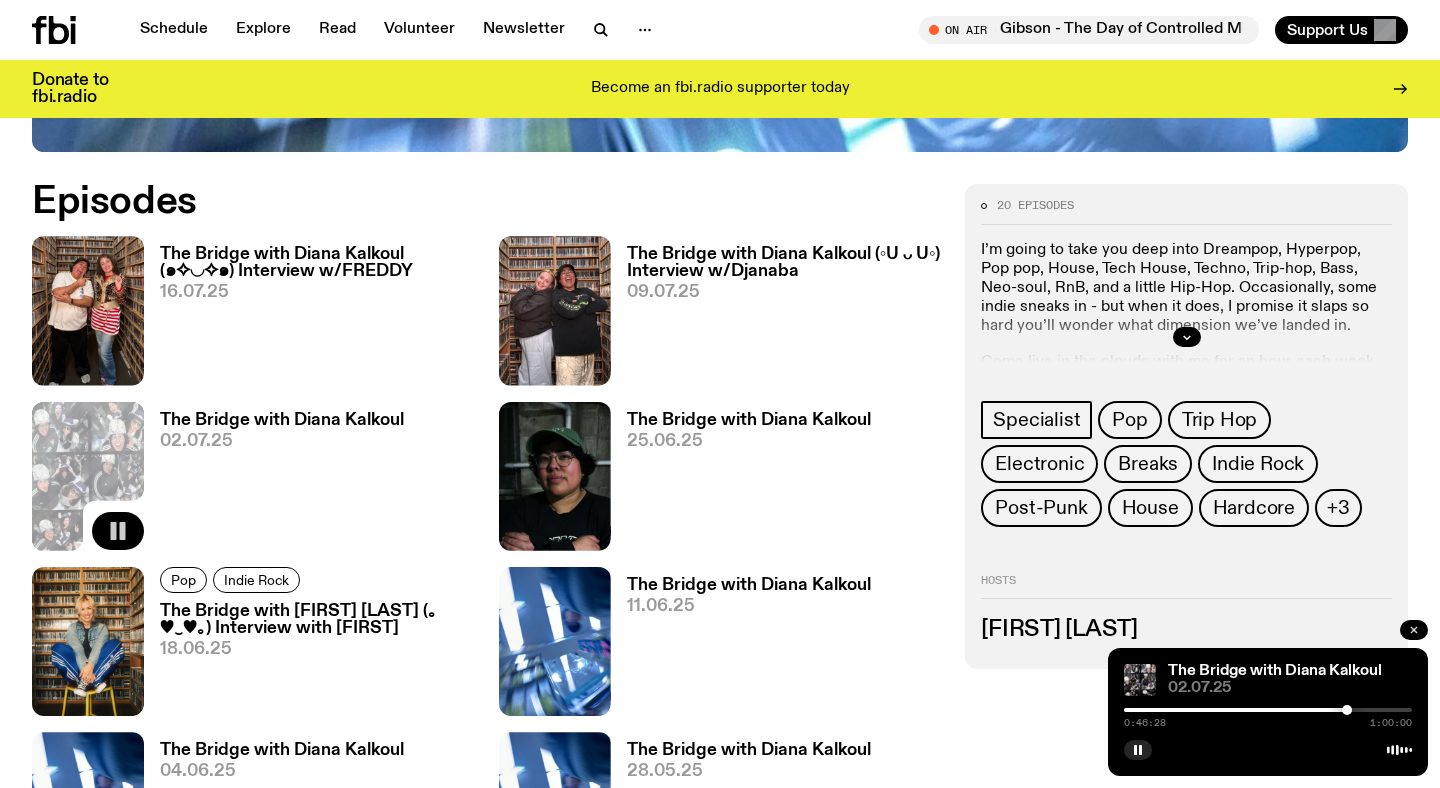 click 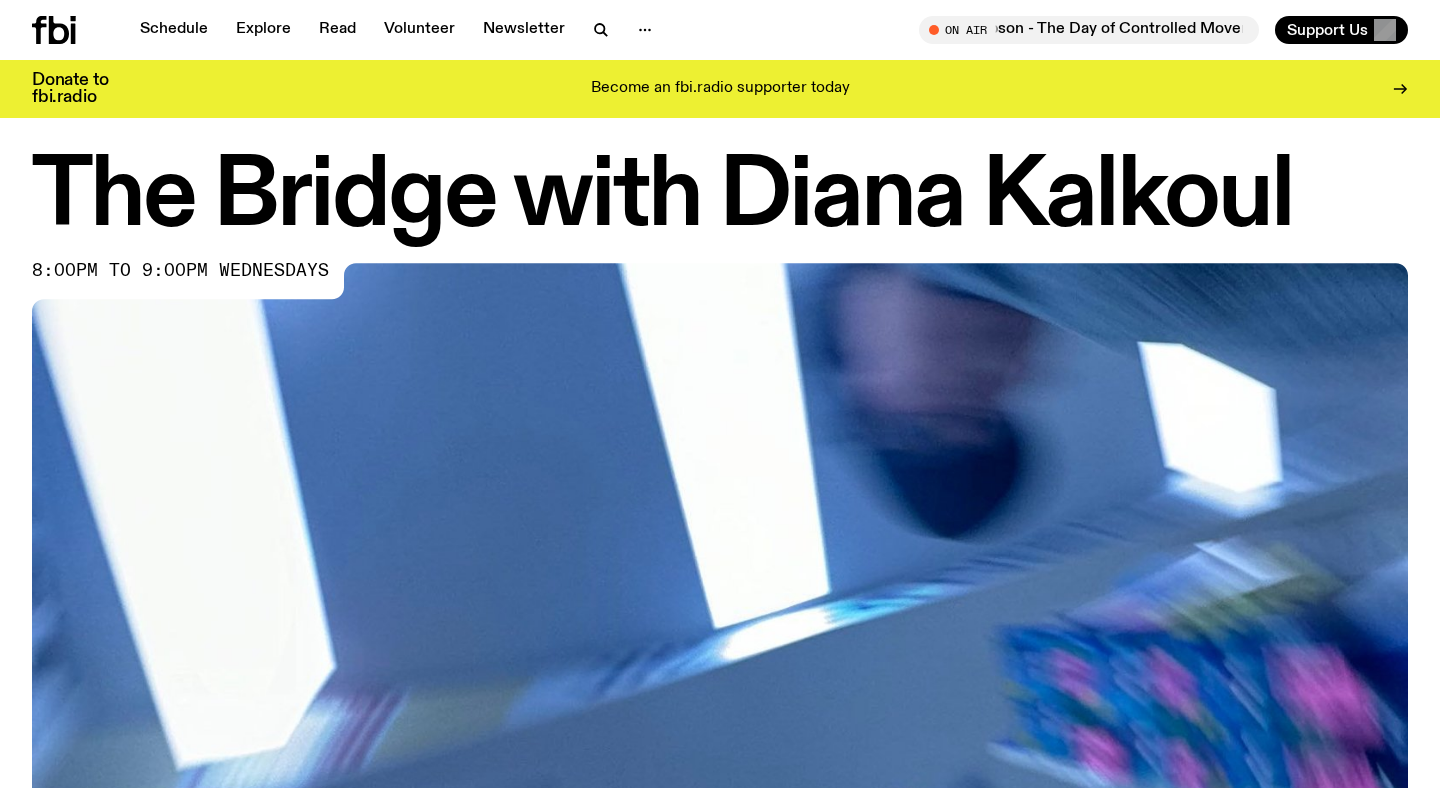 scroll, scrollTop: 0, scrollLeft: 0, axis: both 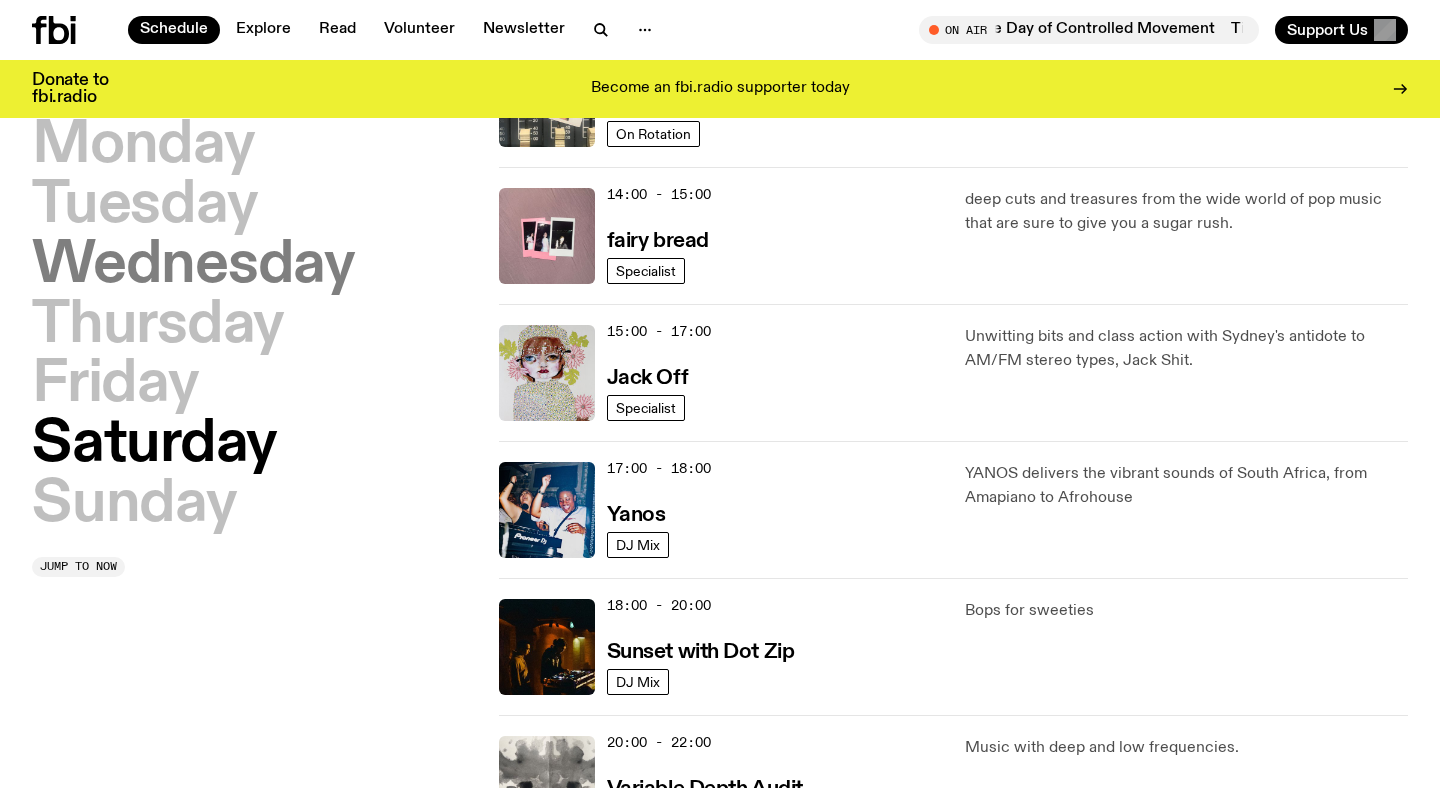click on "Wednesday" at bounding box center (193, 266) 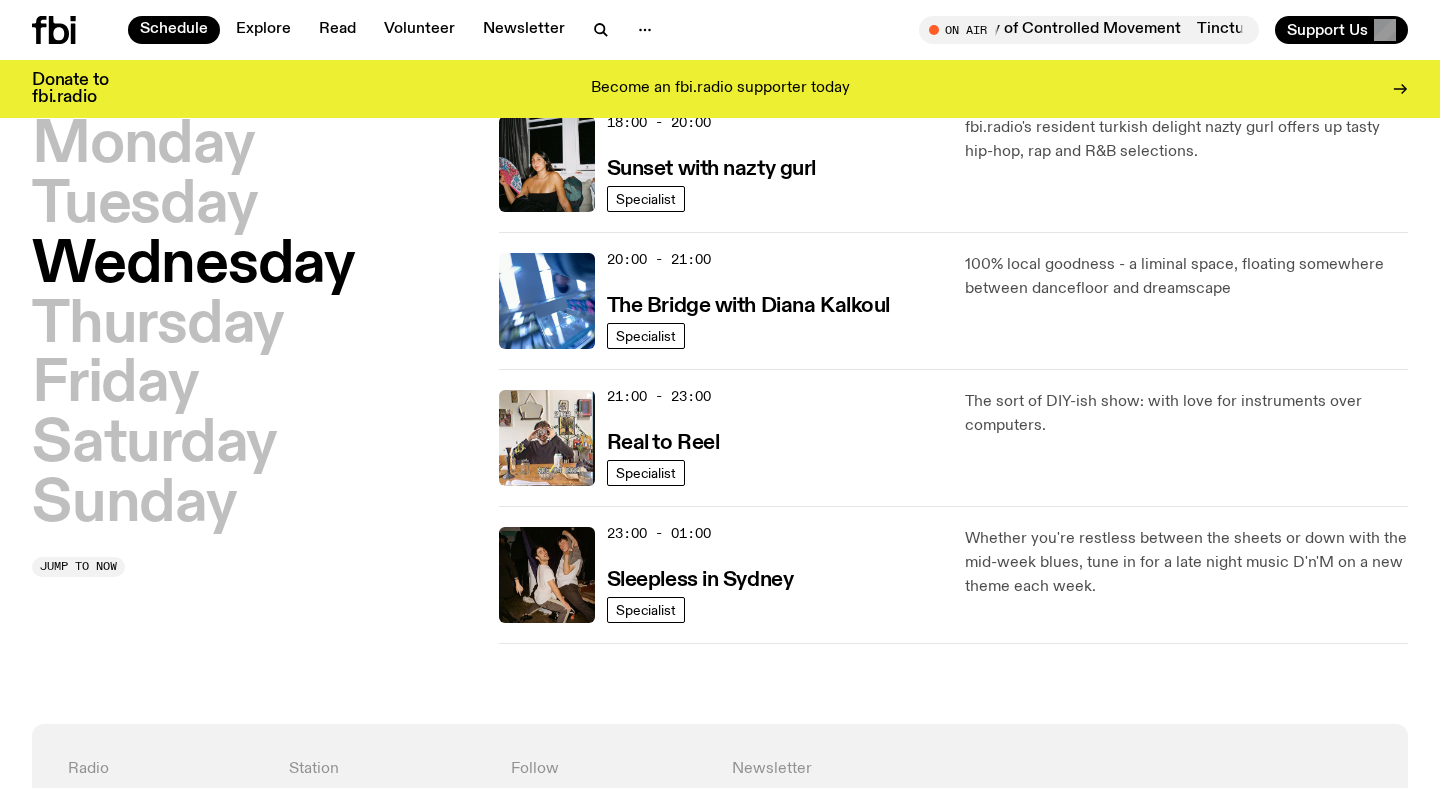 scroll, scrollTop: 904, scrollLeft: 0, axis: vertical 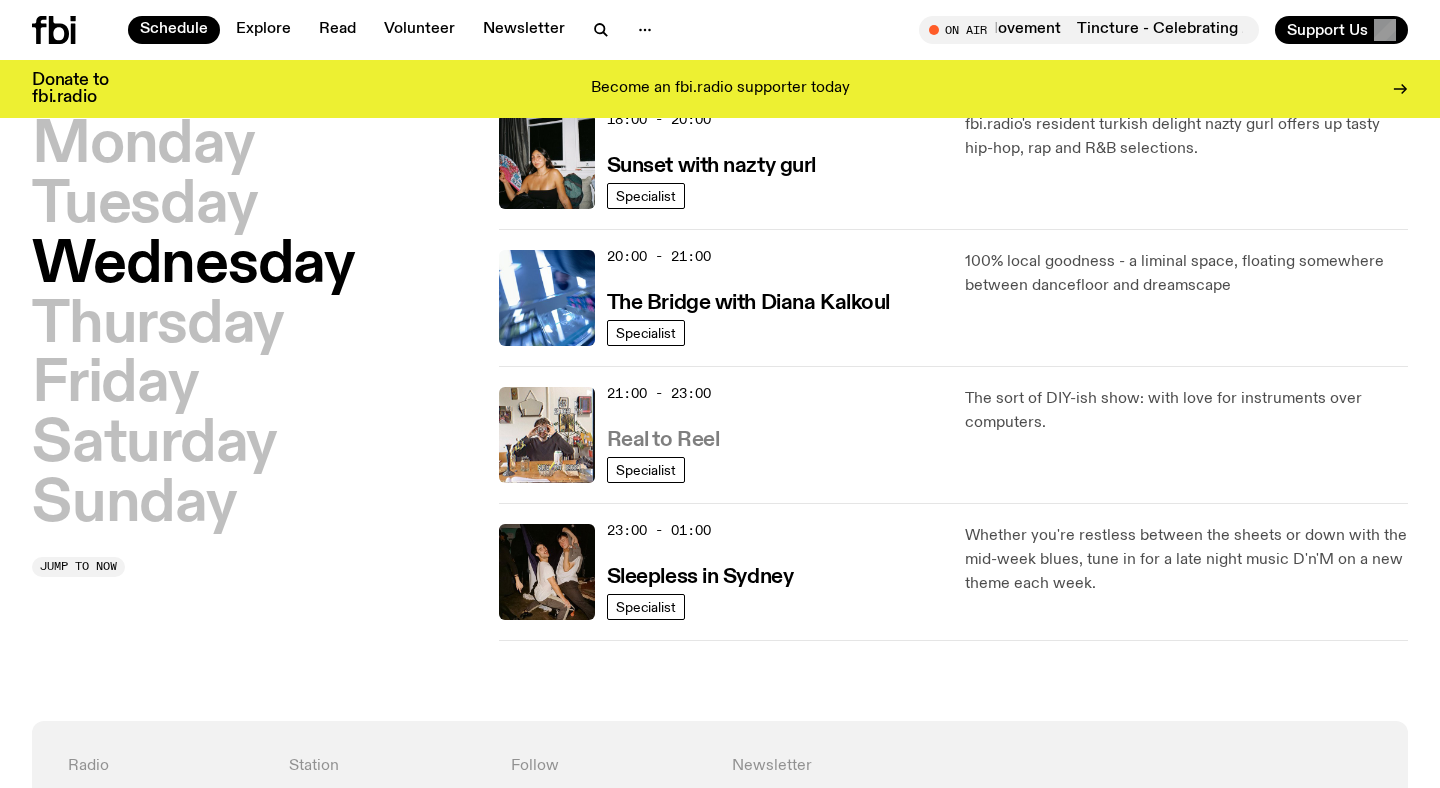 click on "Real to Reel" at bounding box center [663, 440] 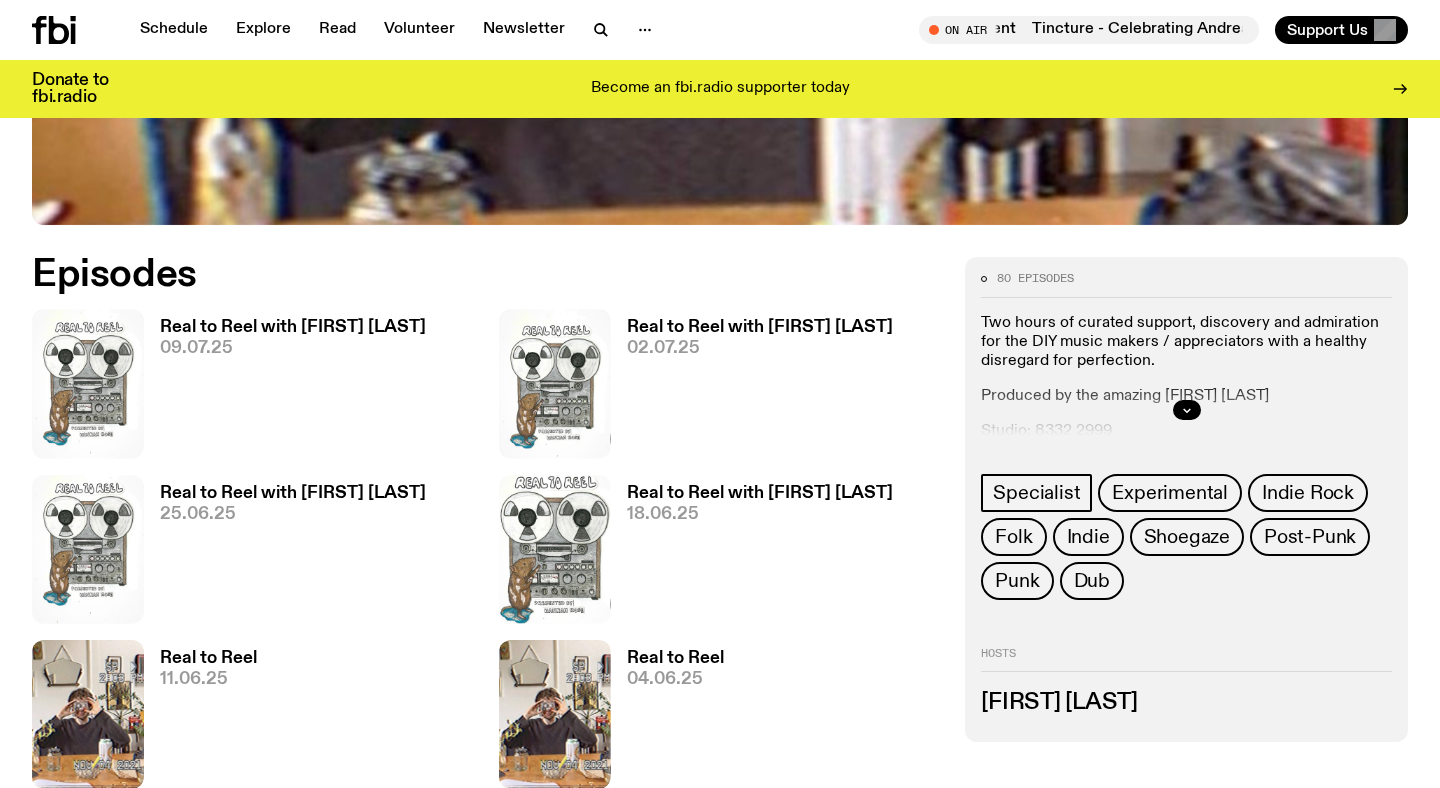 scroll, scrollTop: 834, scrollLeft: 0, axis: vertical 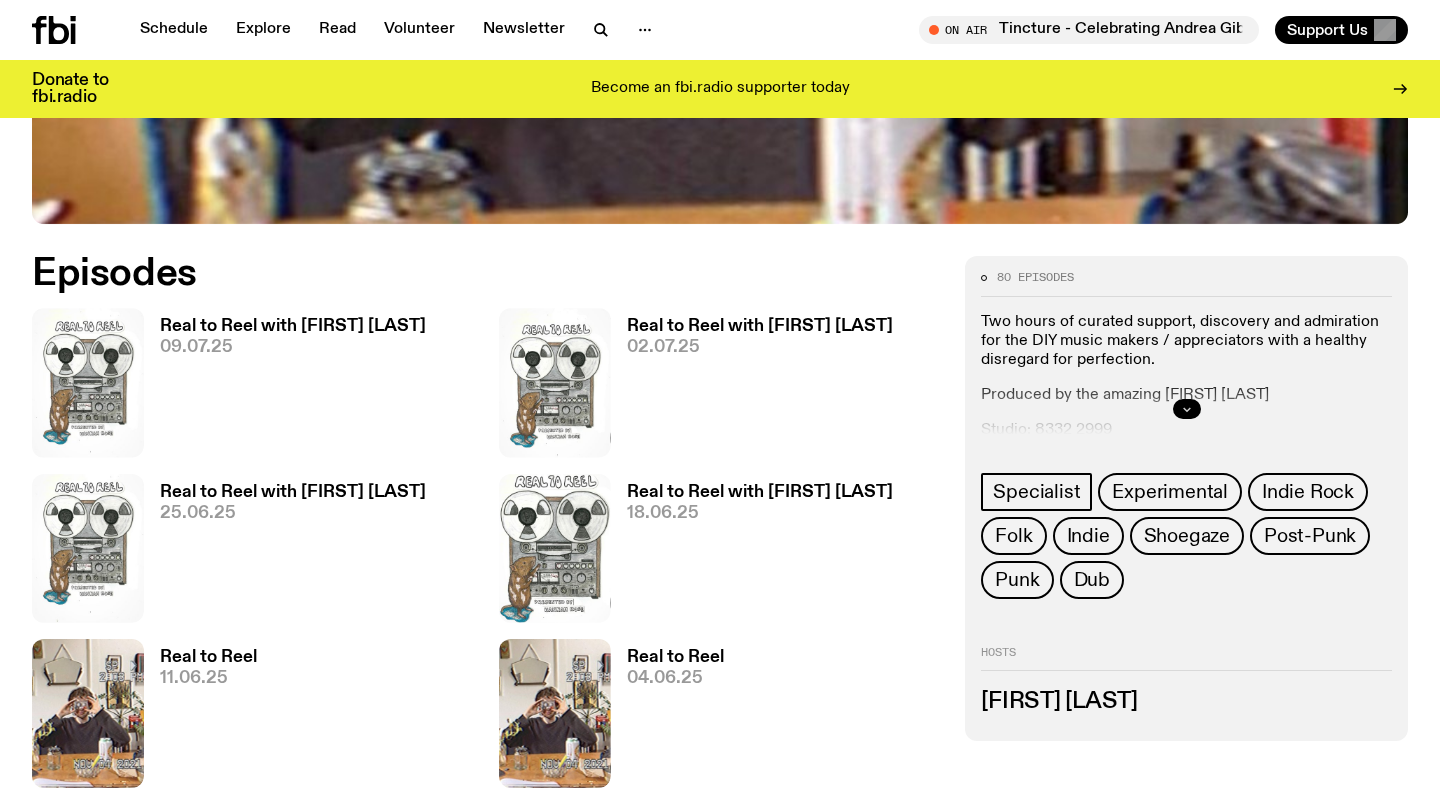 click 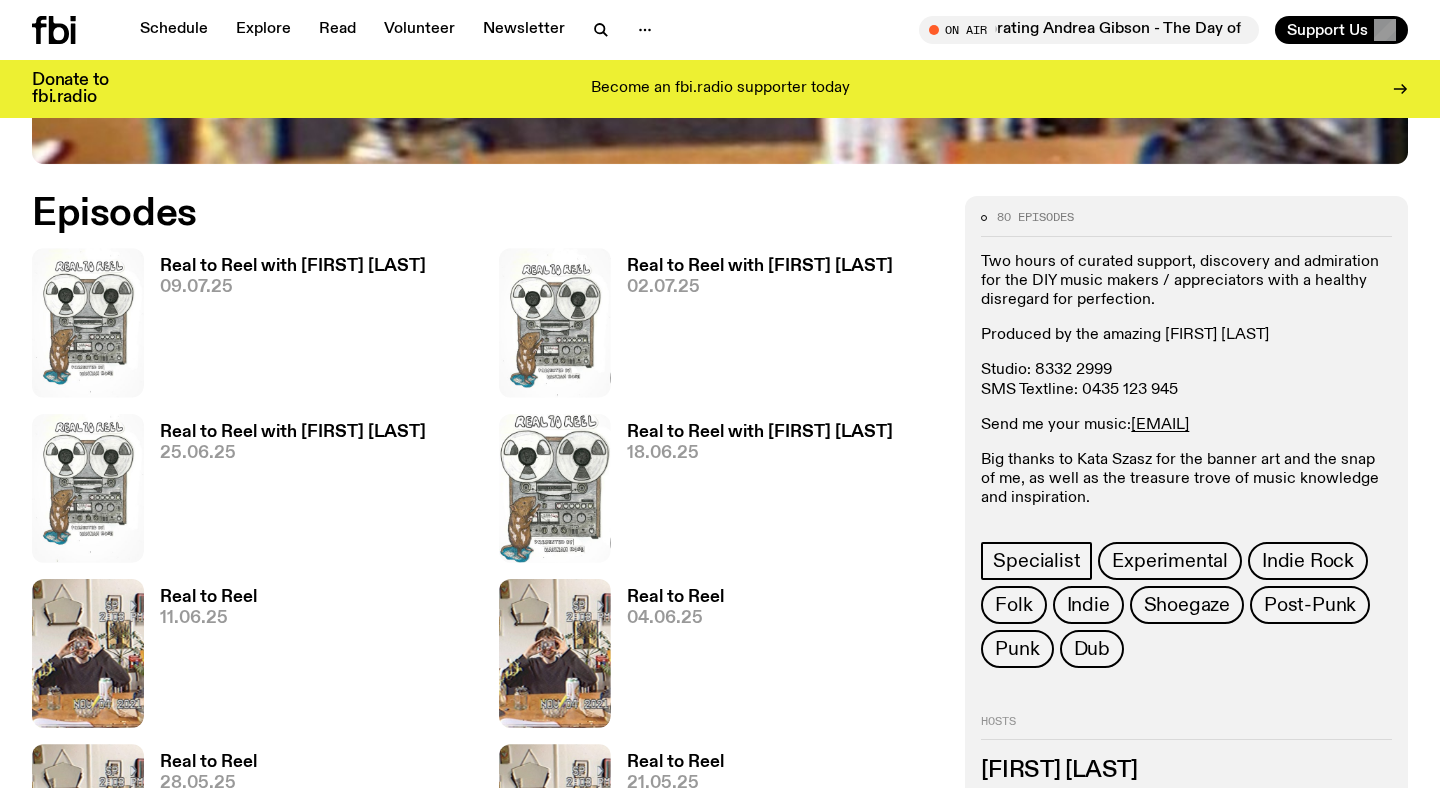 scroll, scrollTop: 907, scrollLeft: 0, axis: vertical 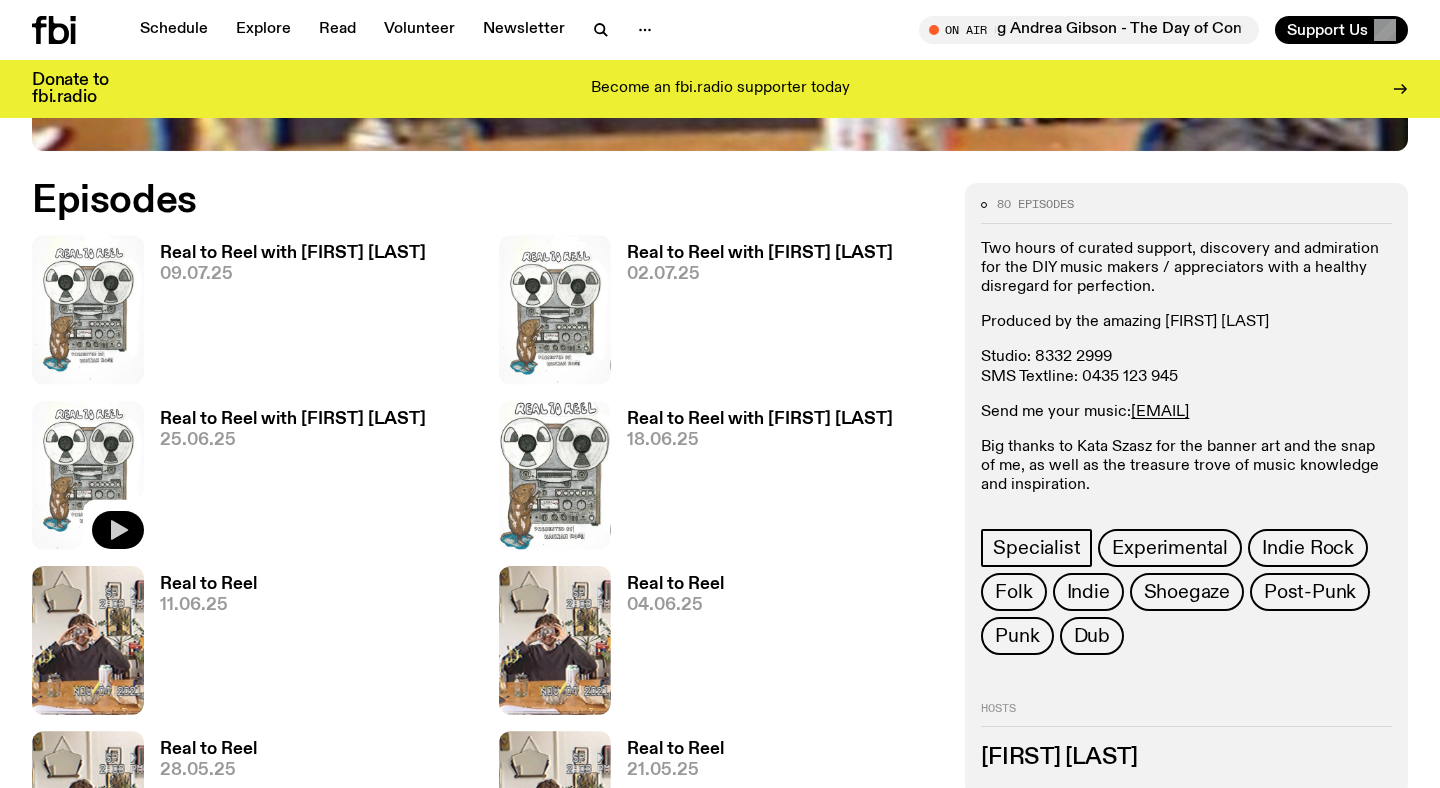 click 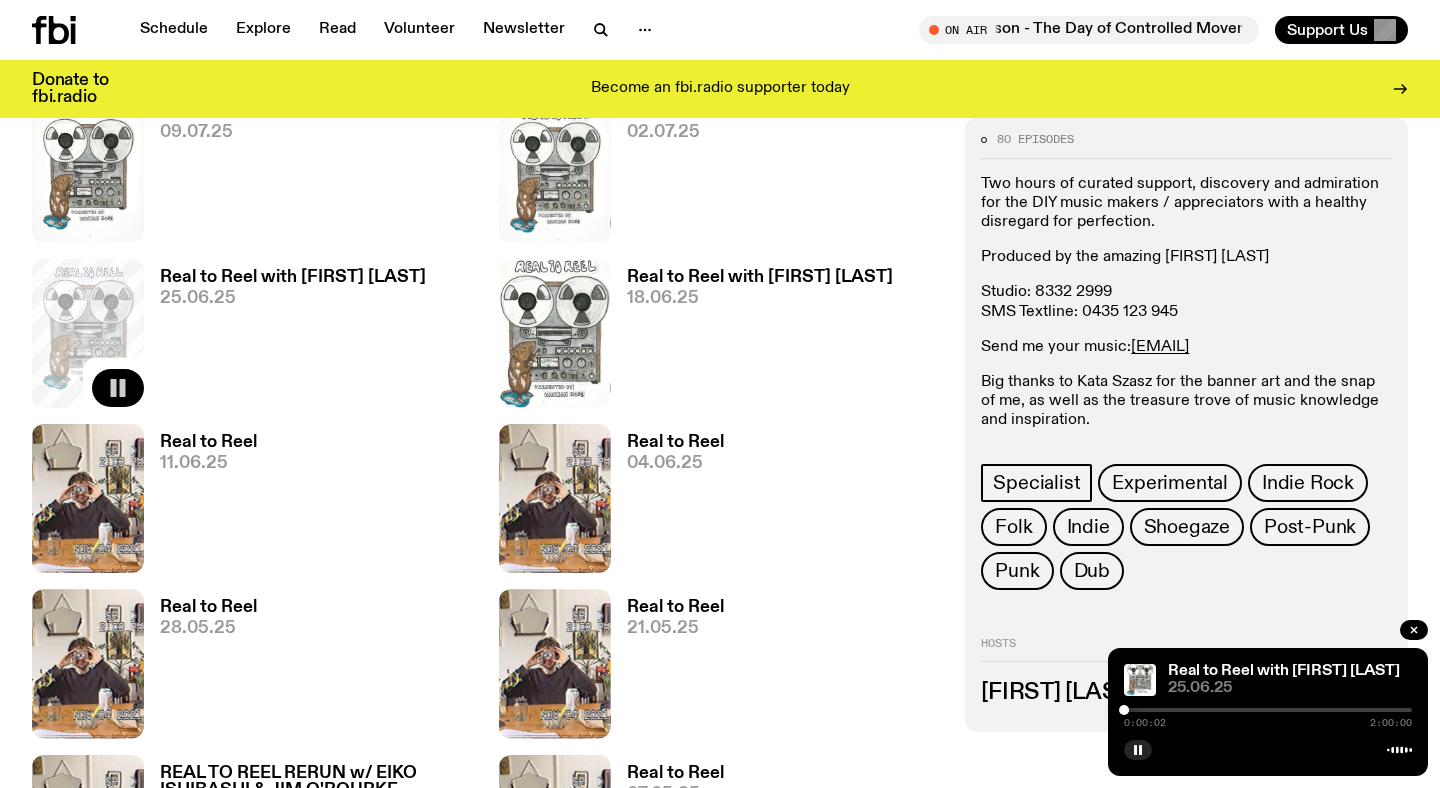 scroll, scrollTop: 1043, scrollLeft: 0, axis: vertical 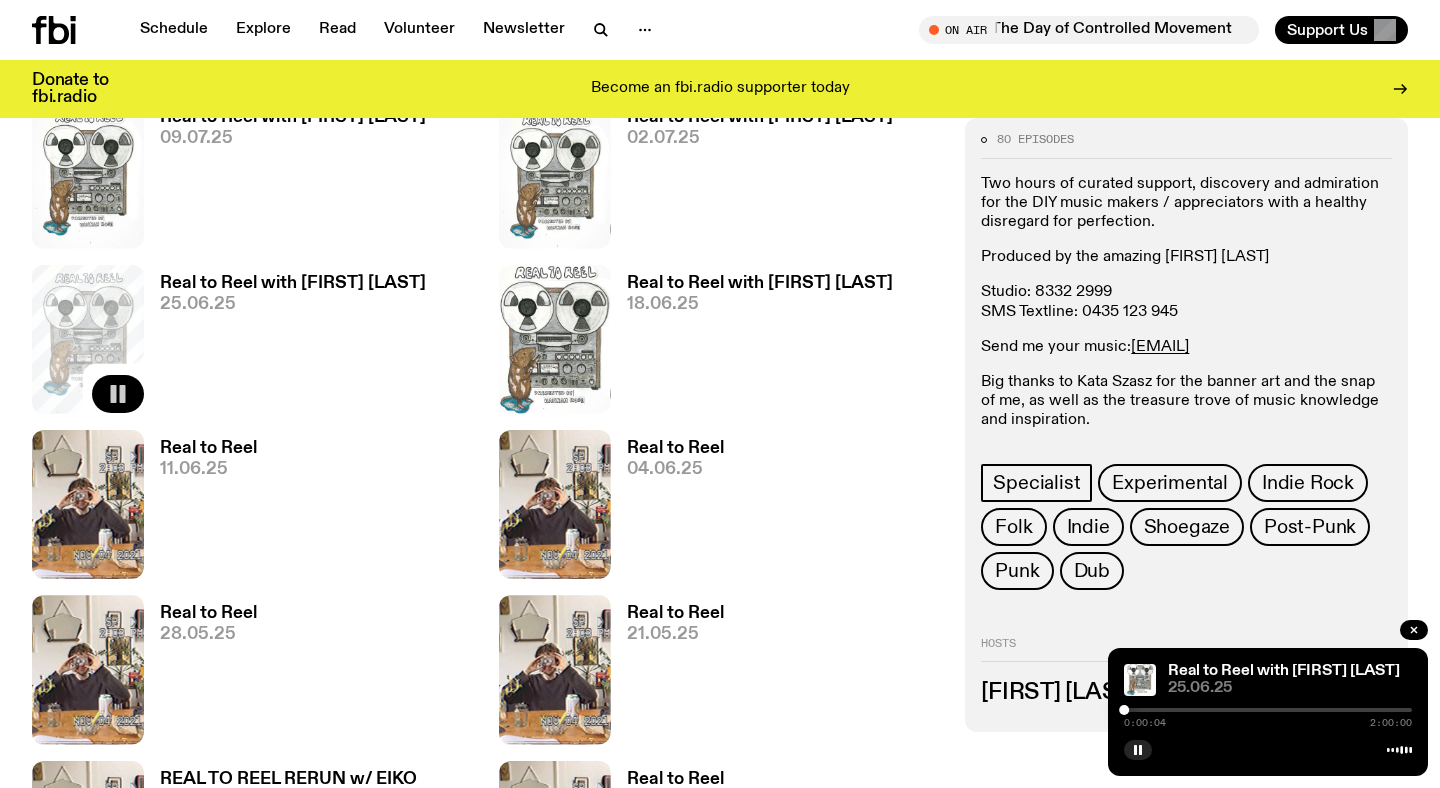 click at bounding box center (1268, 710) 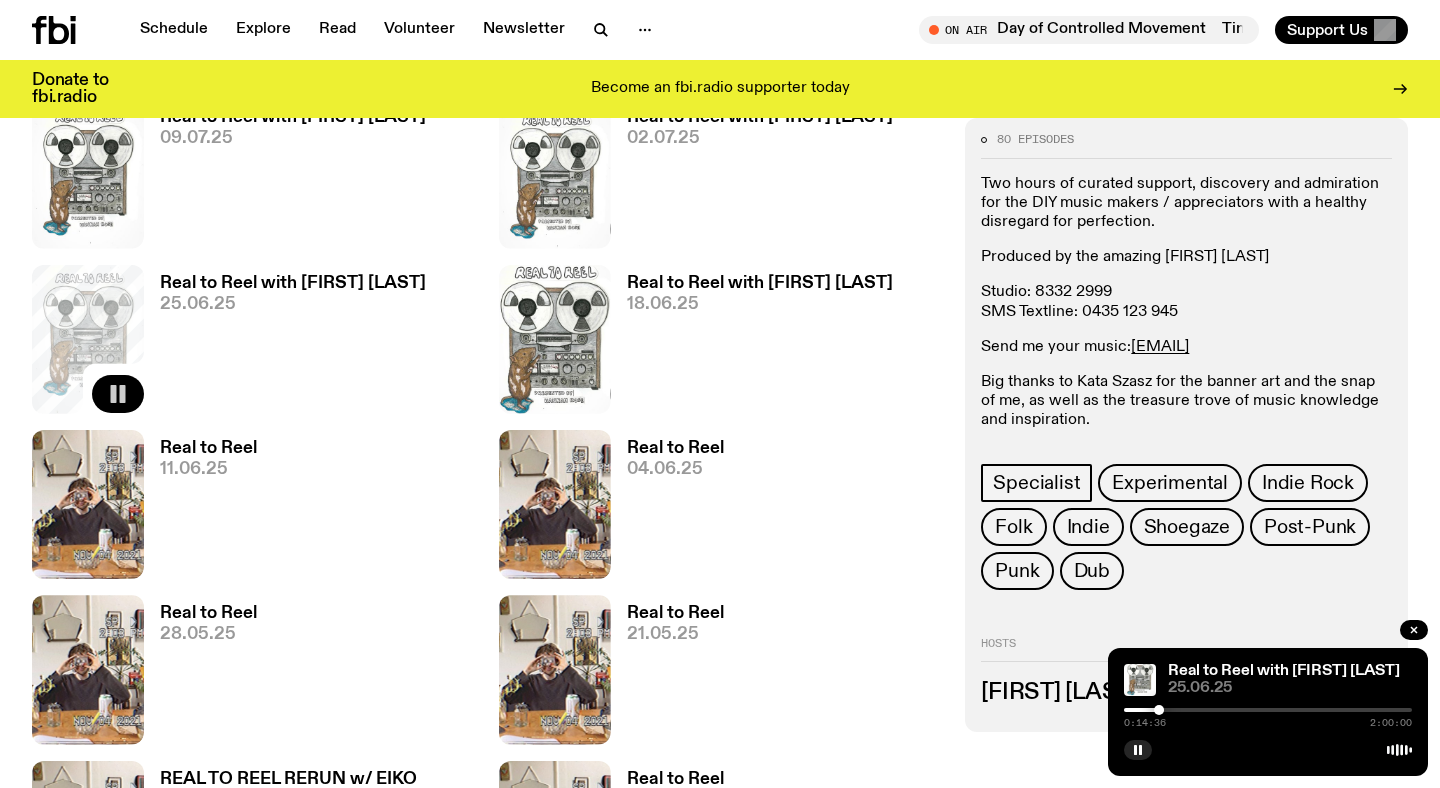 click at bounding box center (1268, 710) 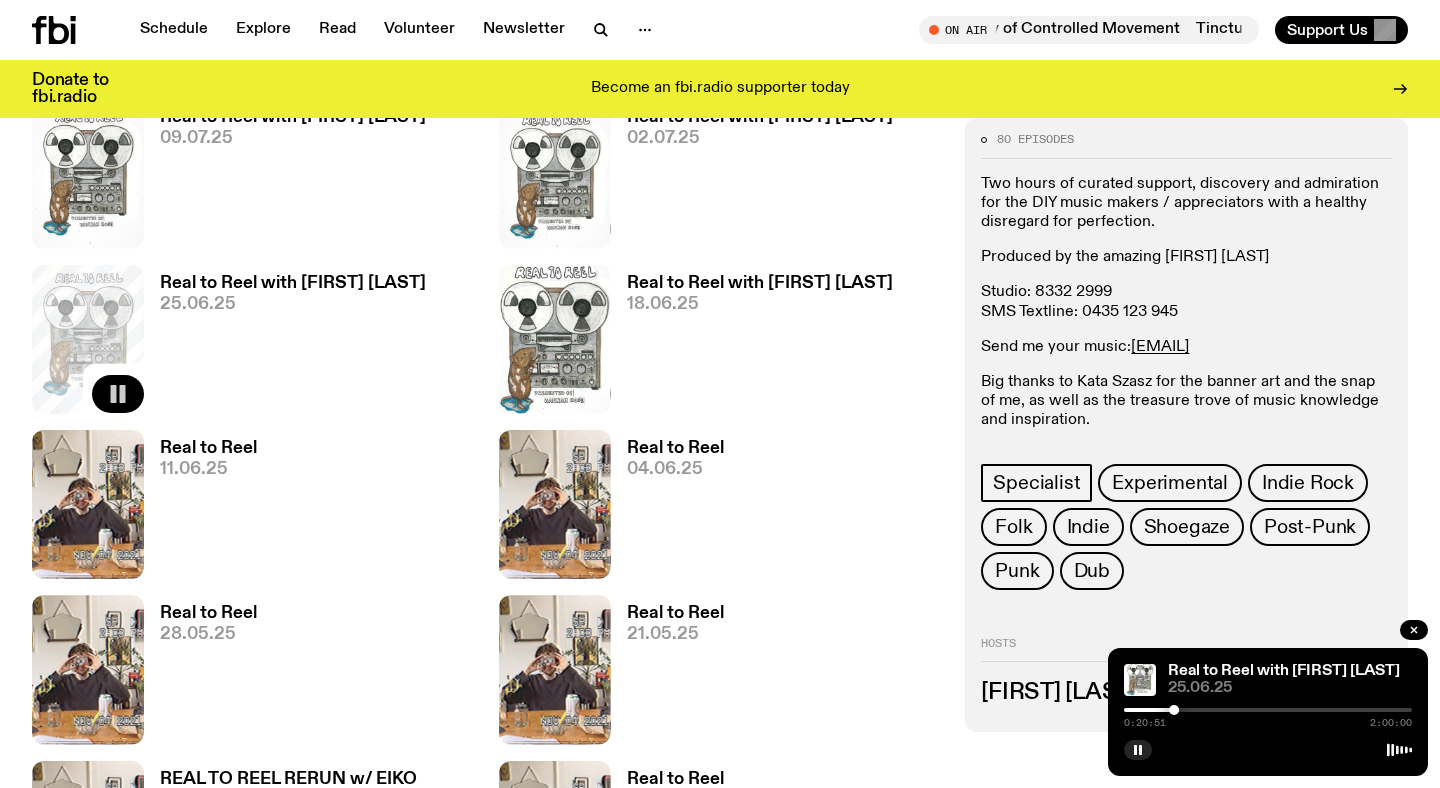 click at bounding box center [1268, 710] 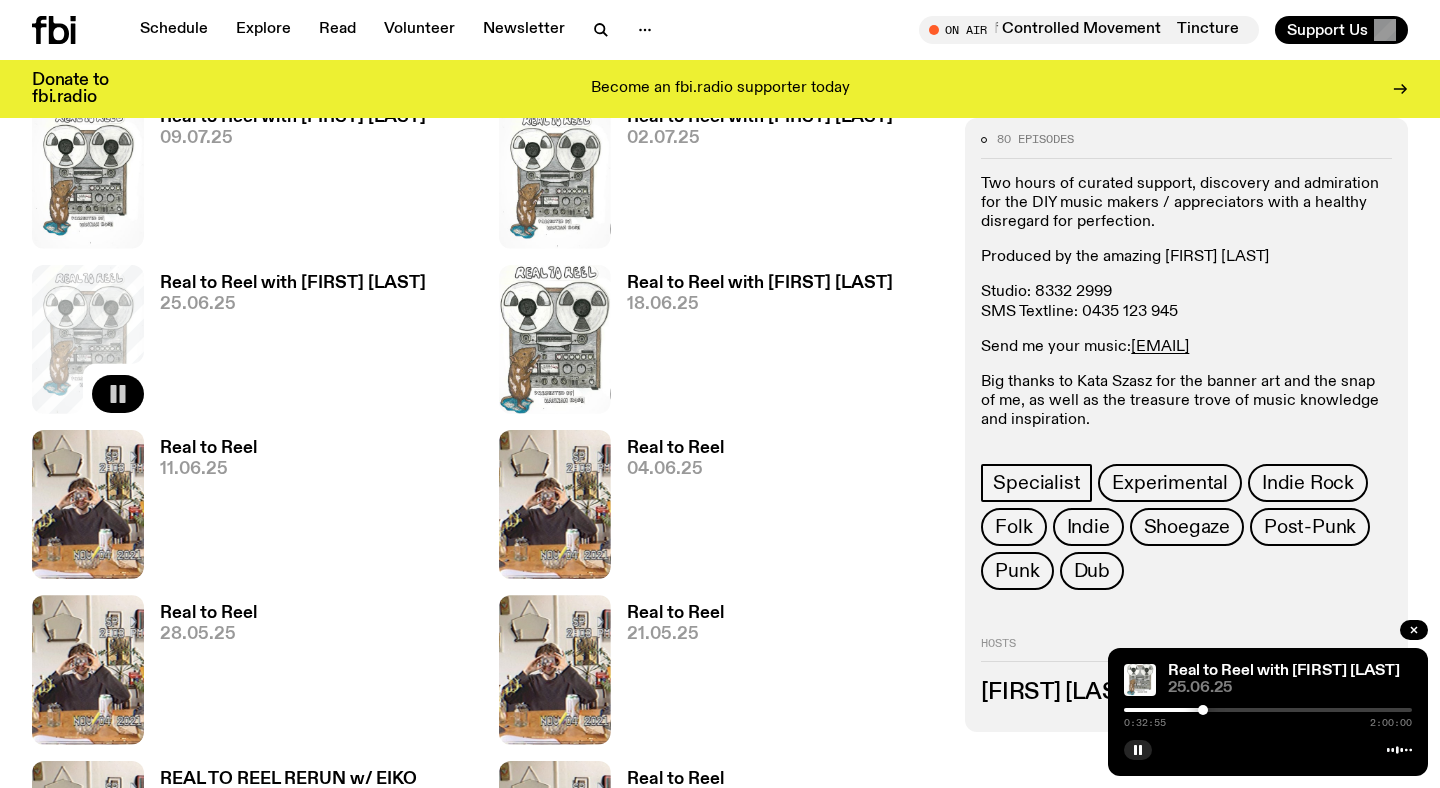 click at bounding box center [1268, 710] 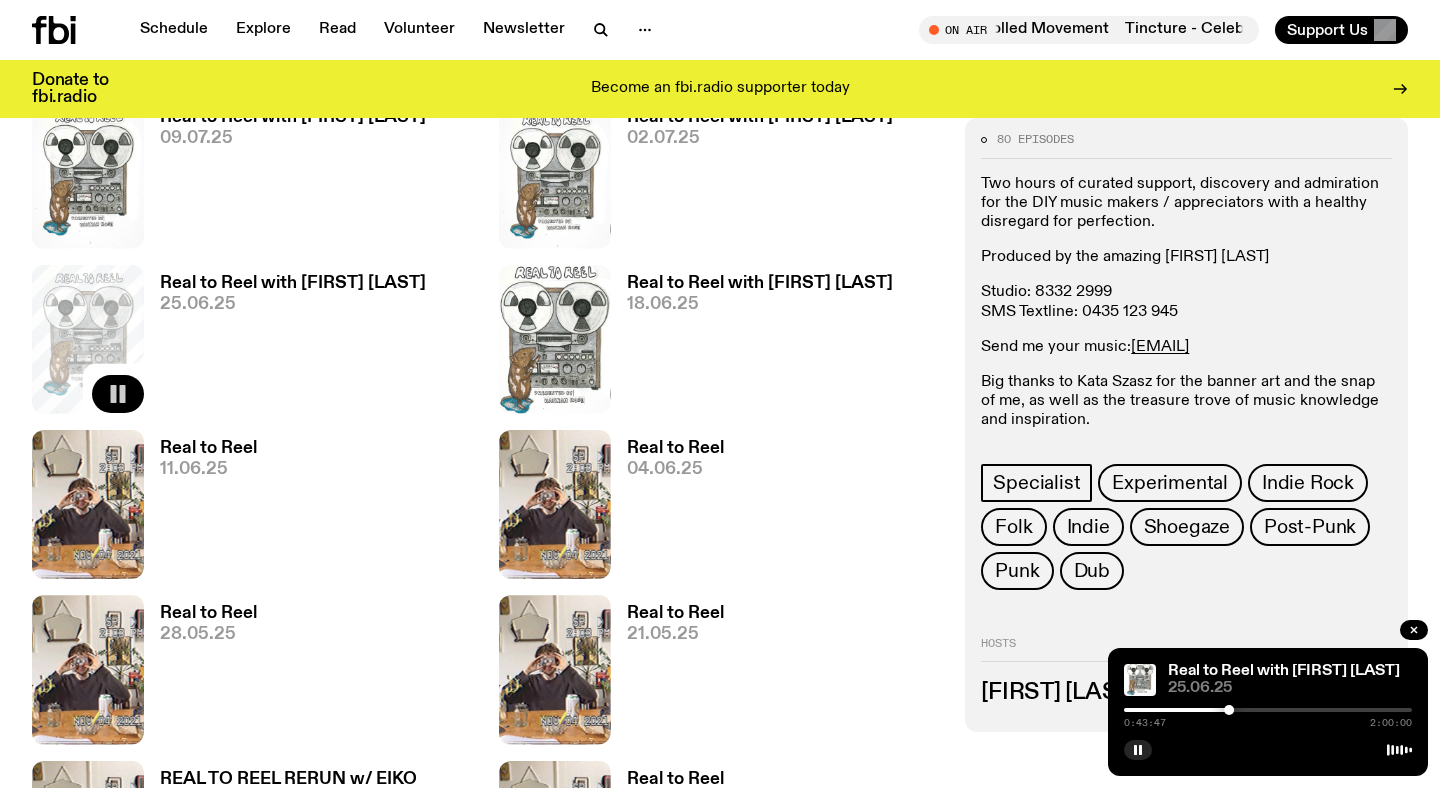 click at bounding box center (1268, 710) 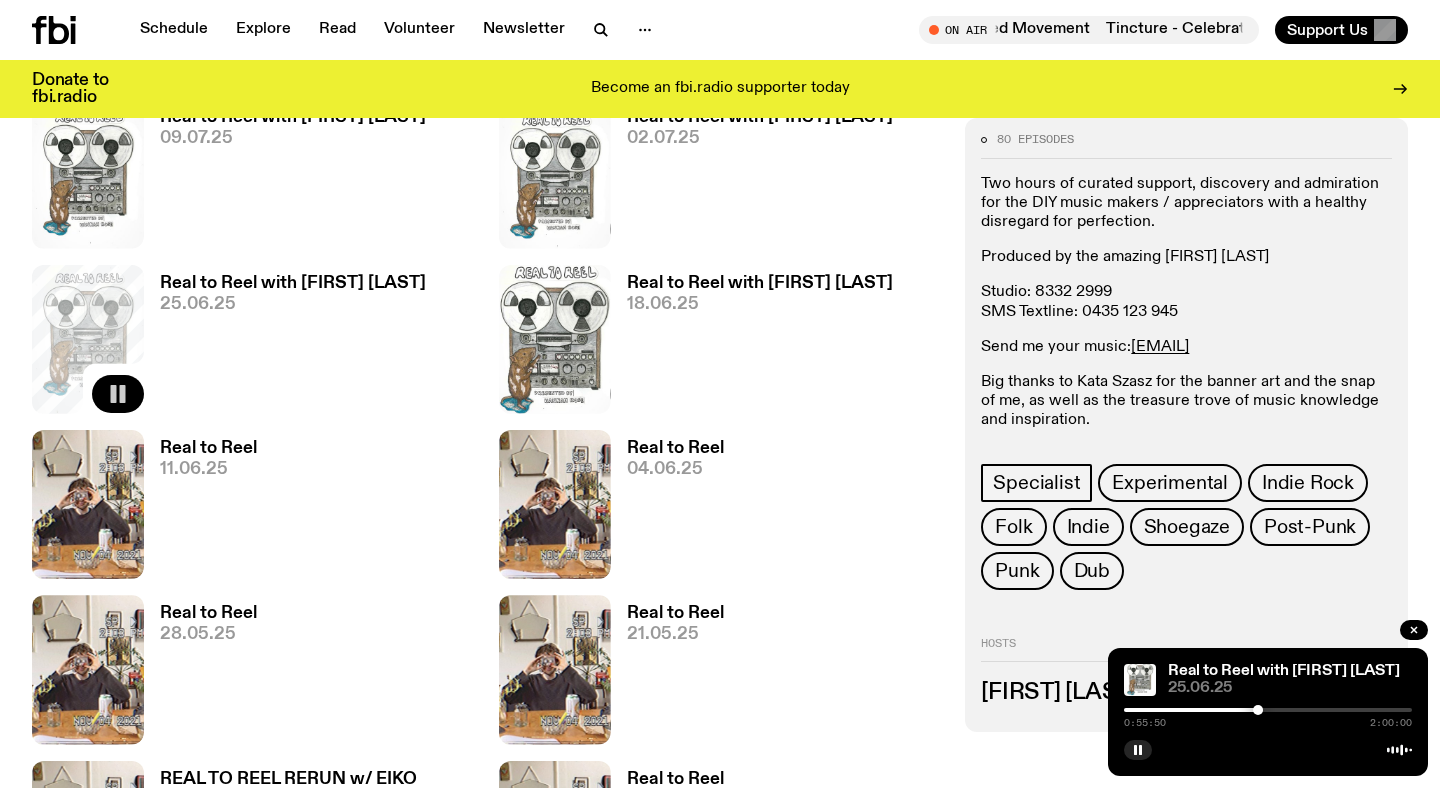 click at bounding box center [1268, 710] 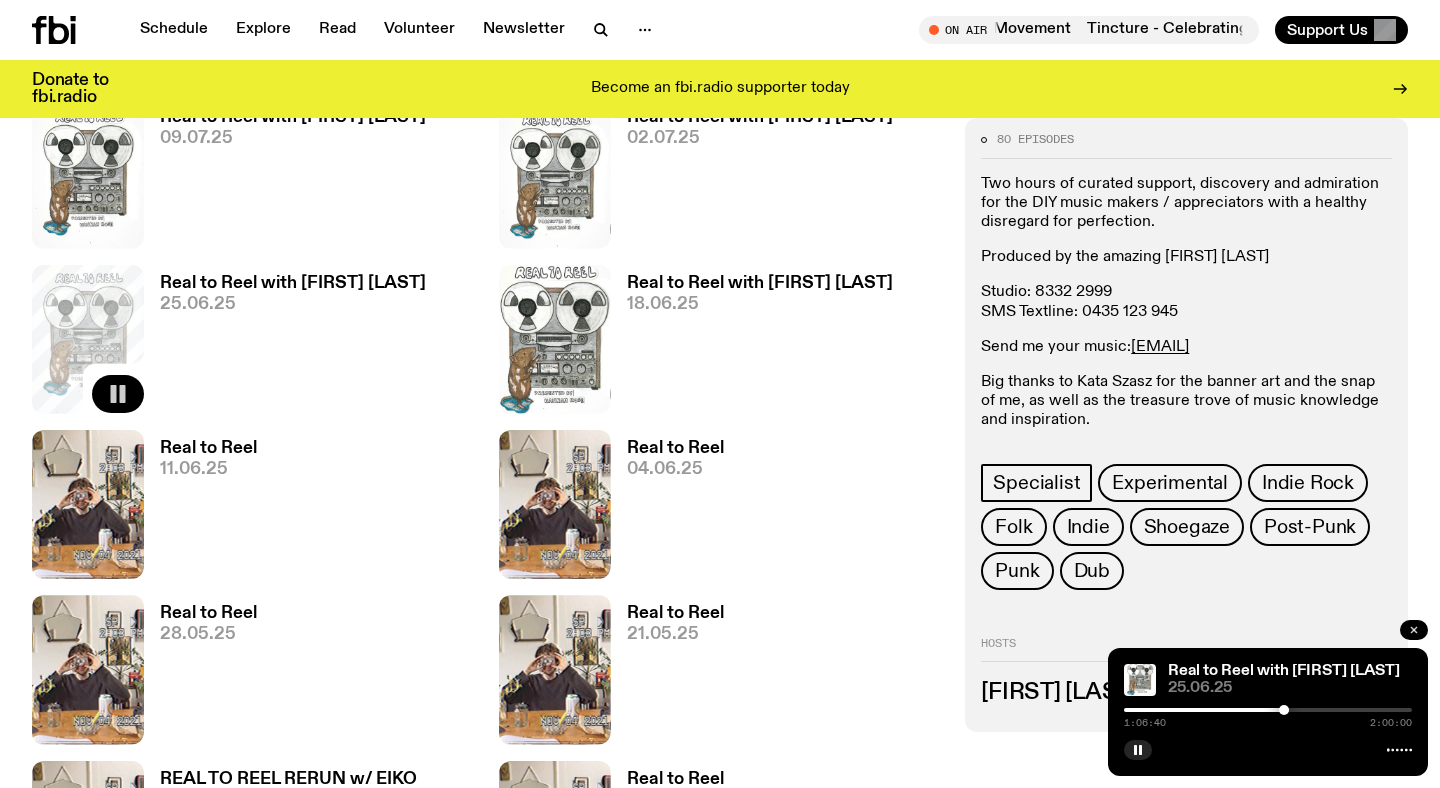 click 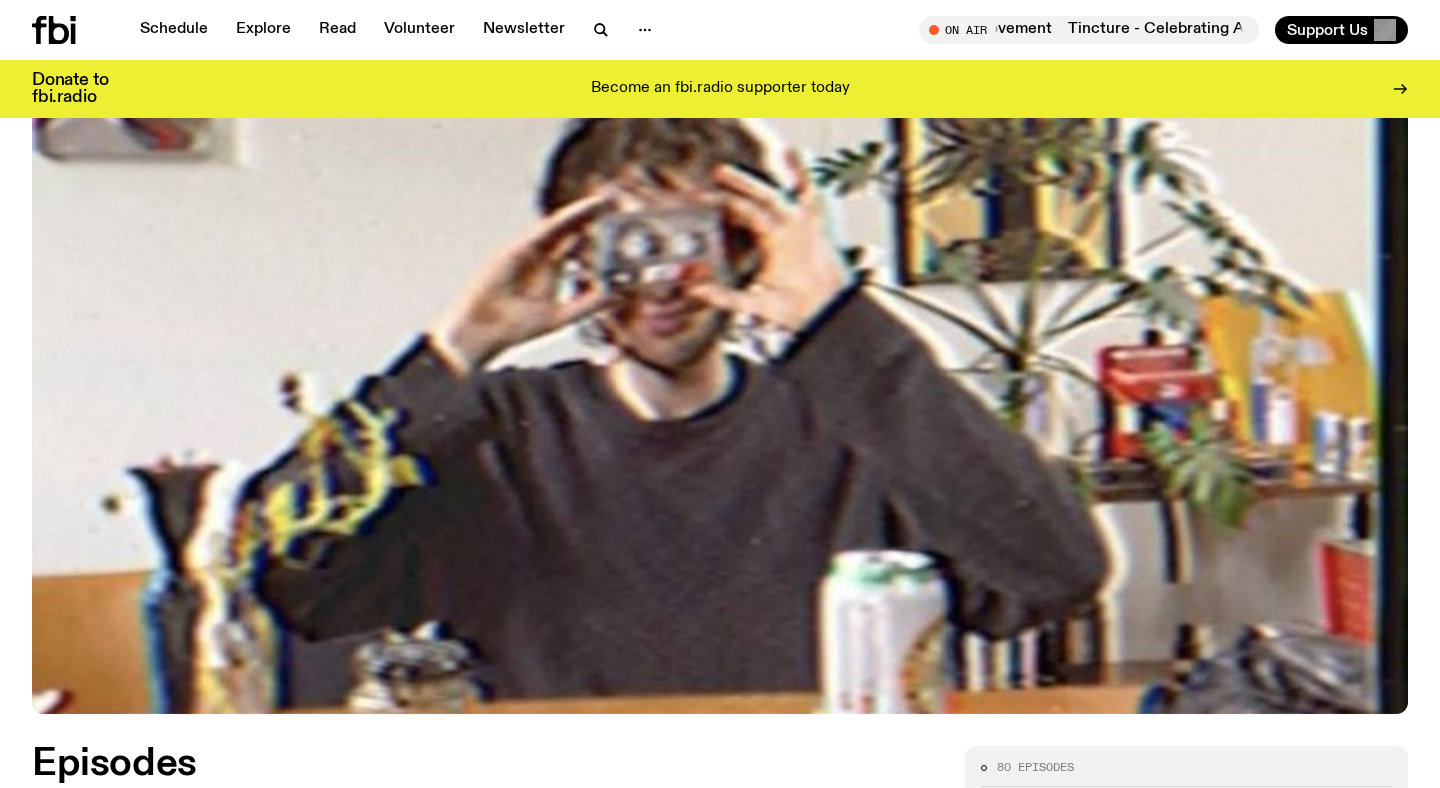 scroll, scrollTop: 0, scrollLeft: 0, axis: both 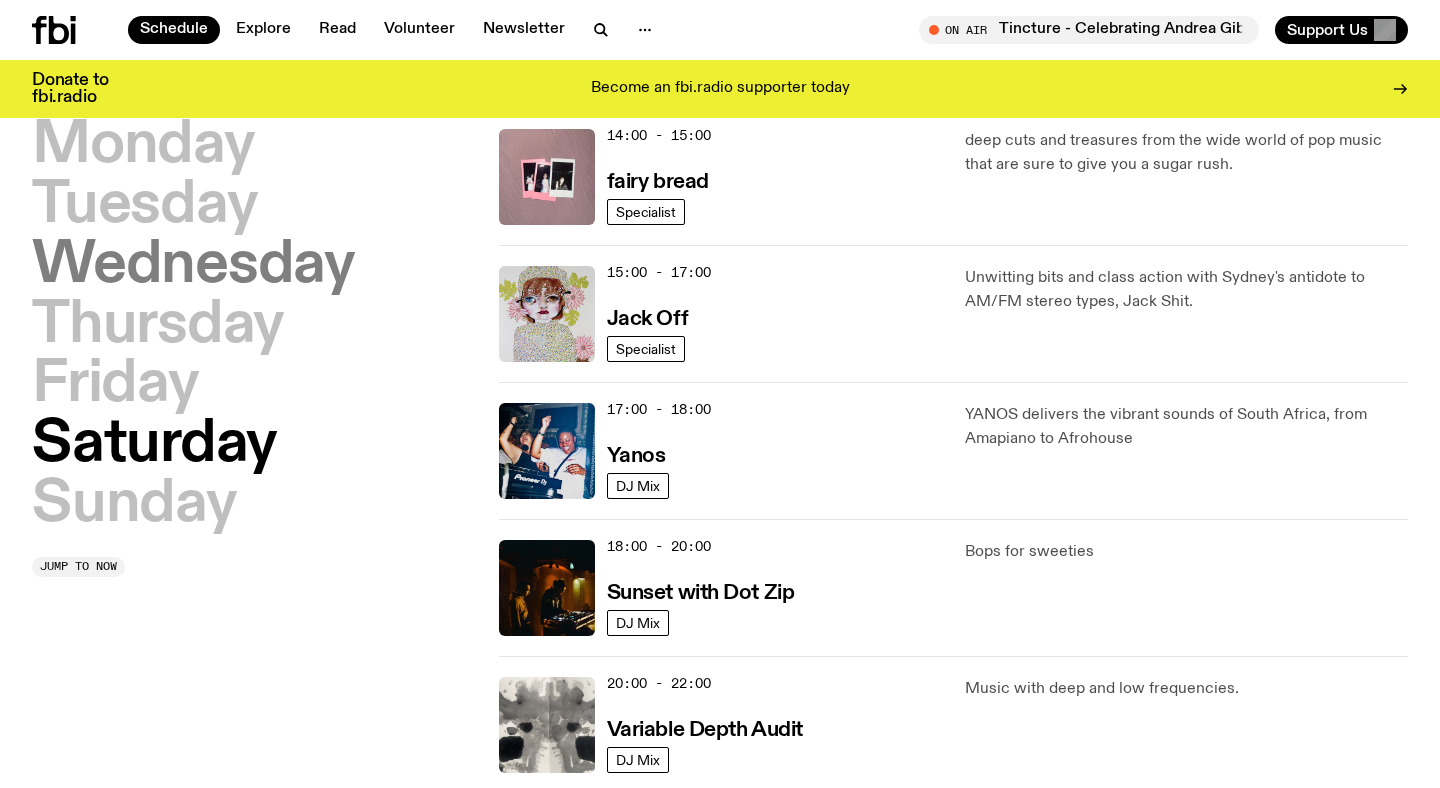 click on "Wednesday" at bounding box center [193, 266] 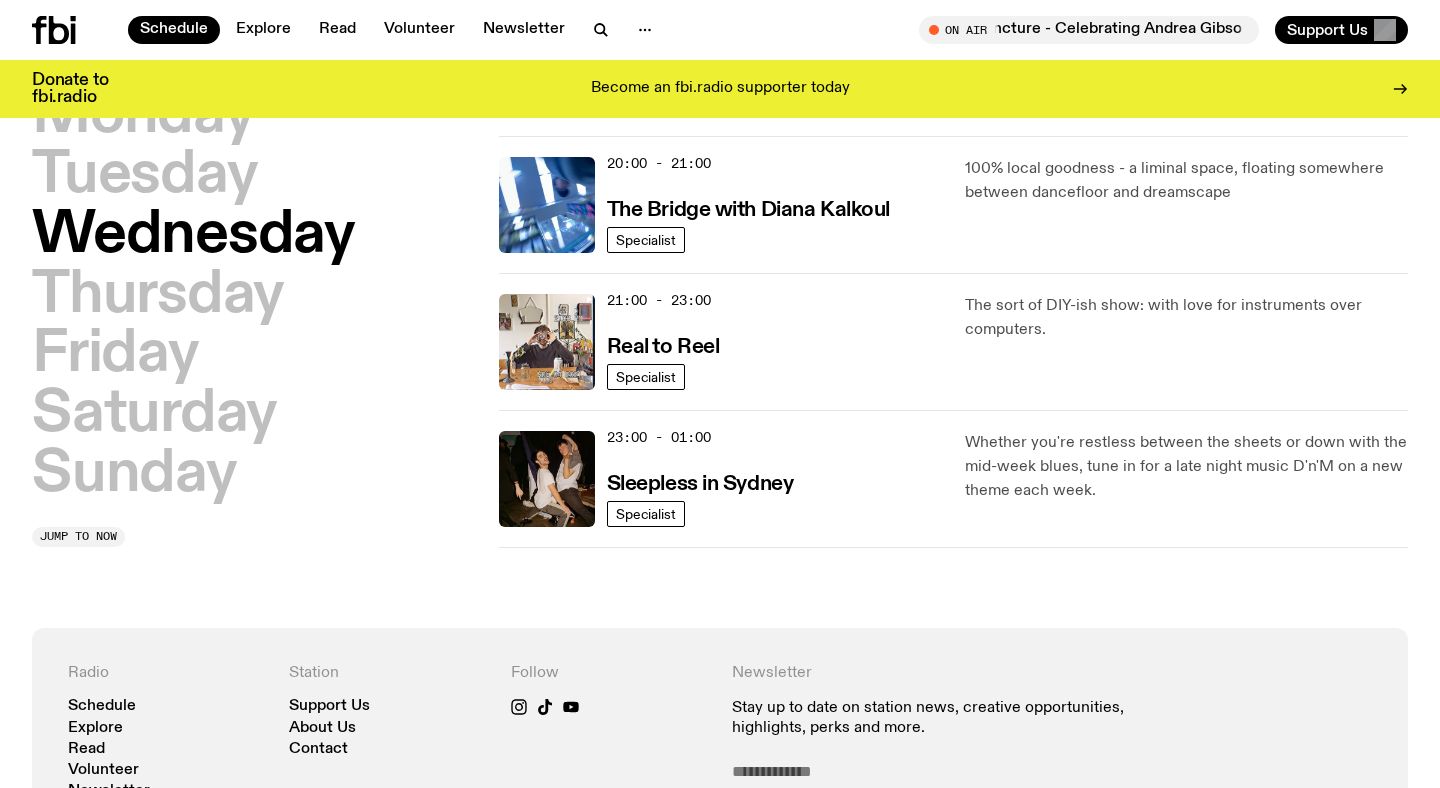 scroll, scrollTop: 1002, scrollLeft: 0, axis: vertical 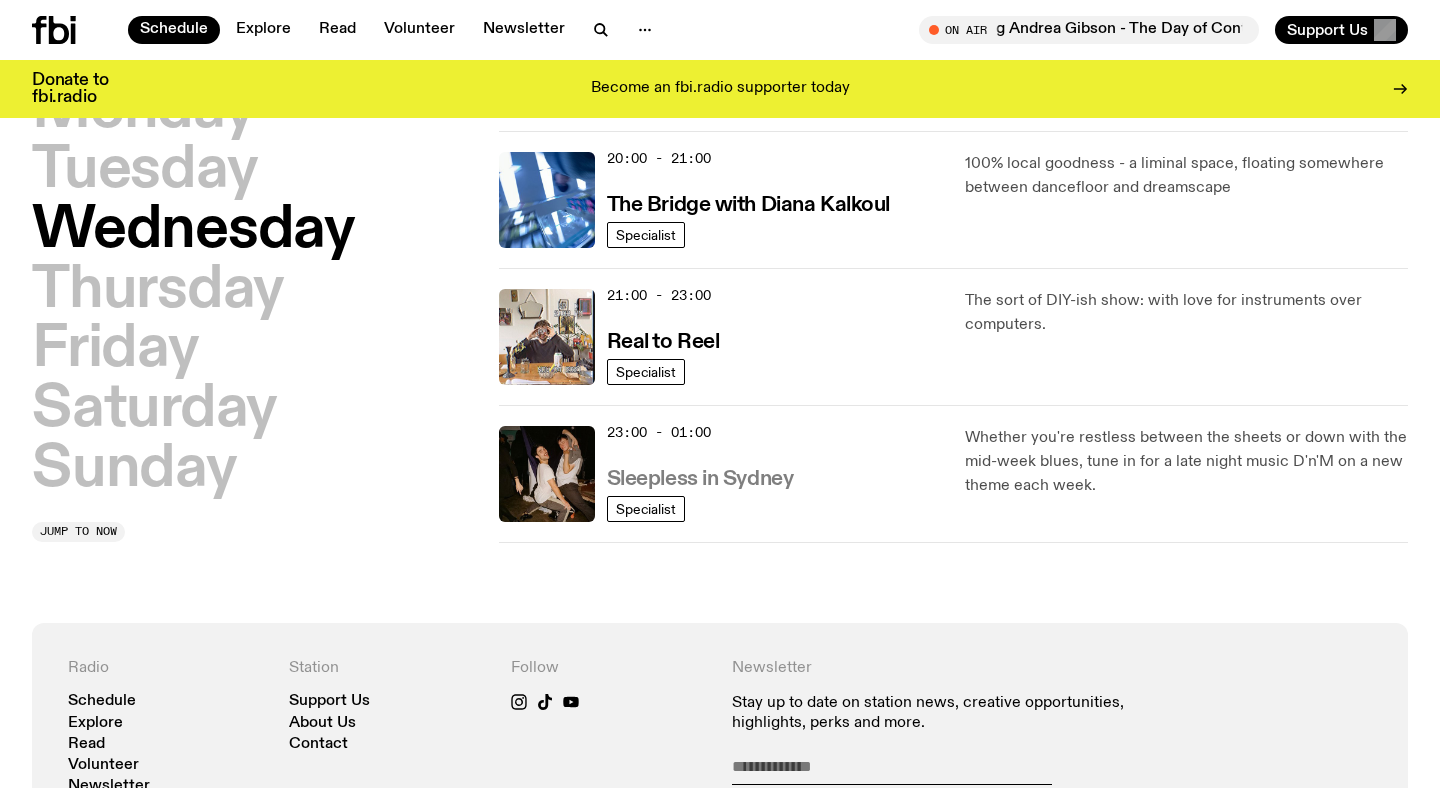 click on "Sleepless in Sydney" at bounding box center [700, 479] 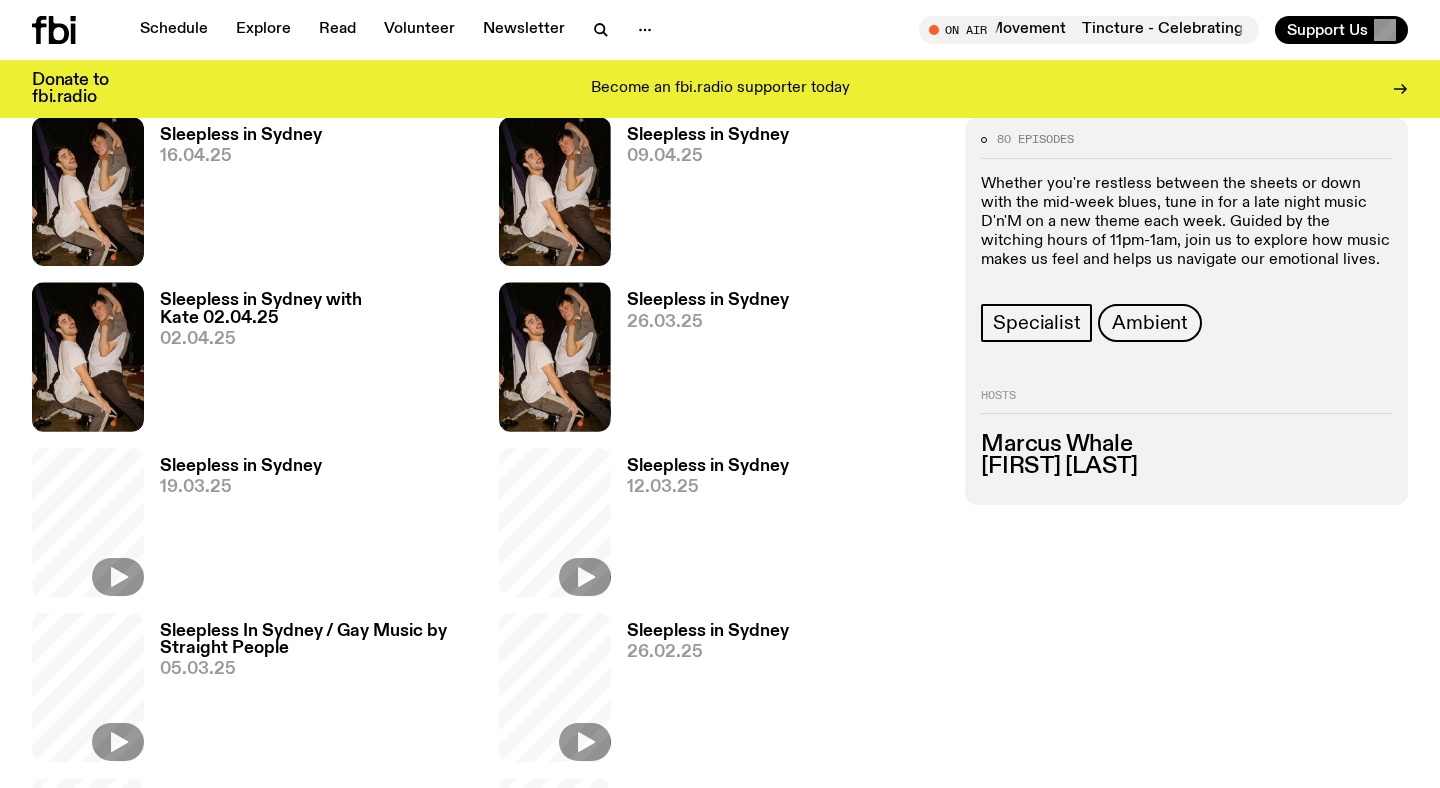 scroll, scrollTop: 1245, scrollLeft: 0, axis: vertical 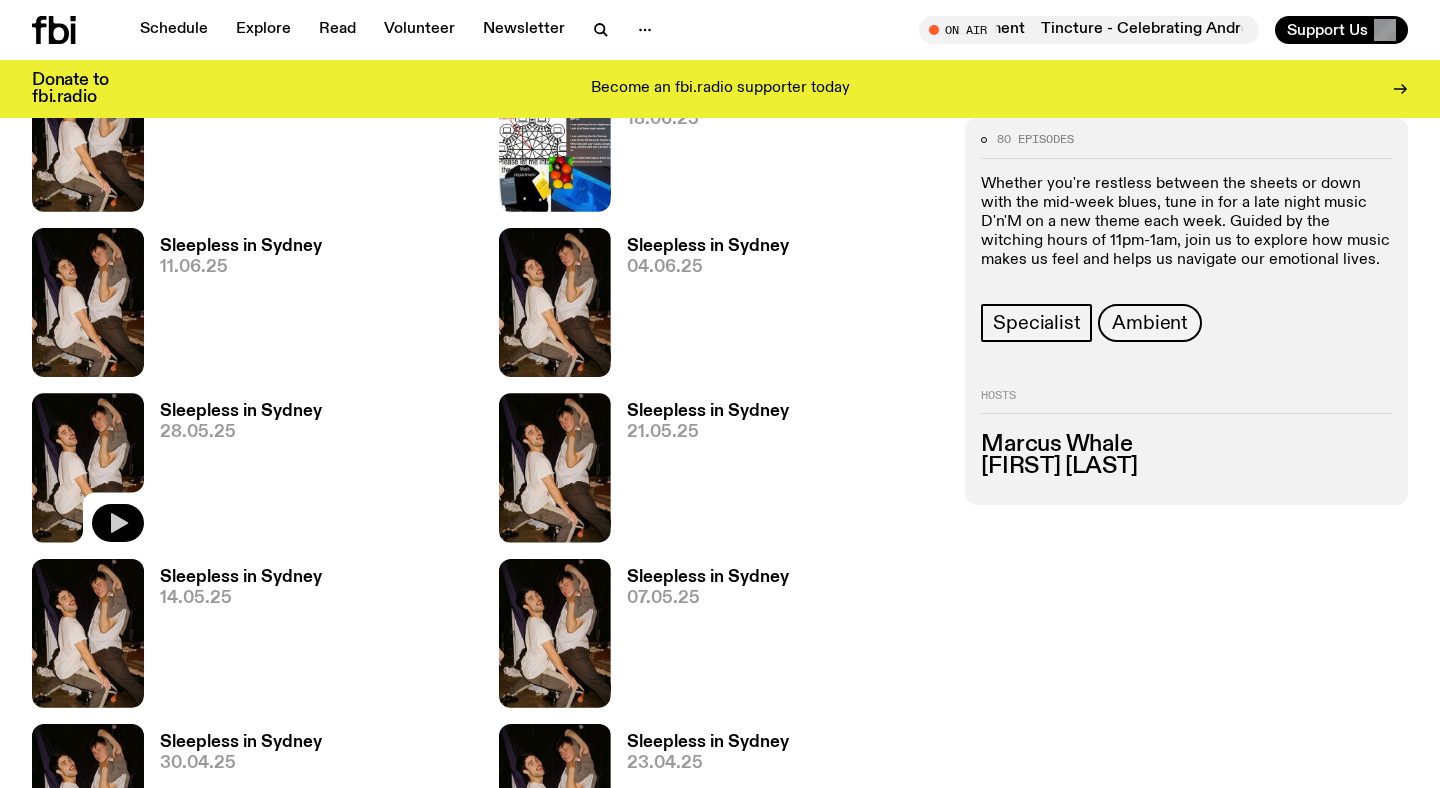 click 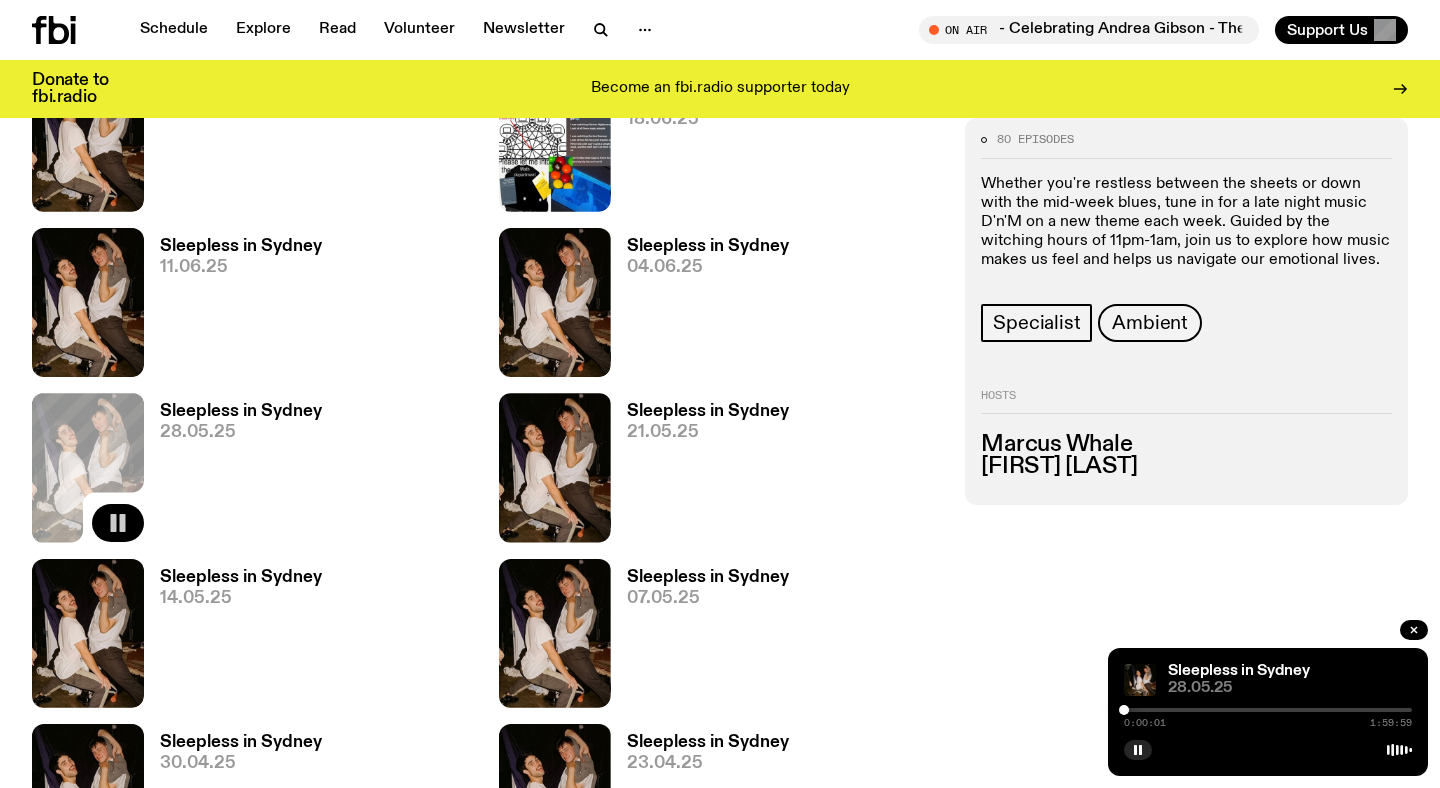click at bounding box center [1268, 710] 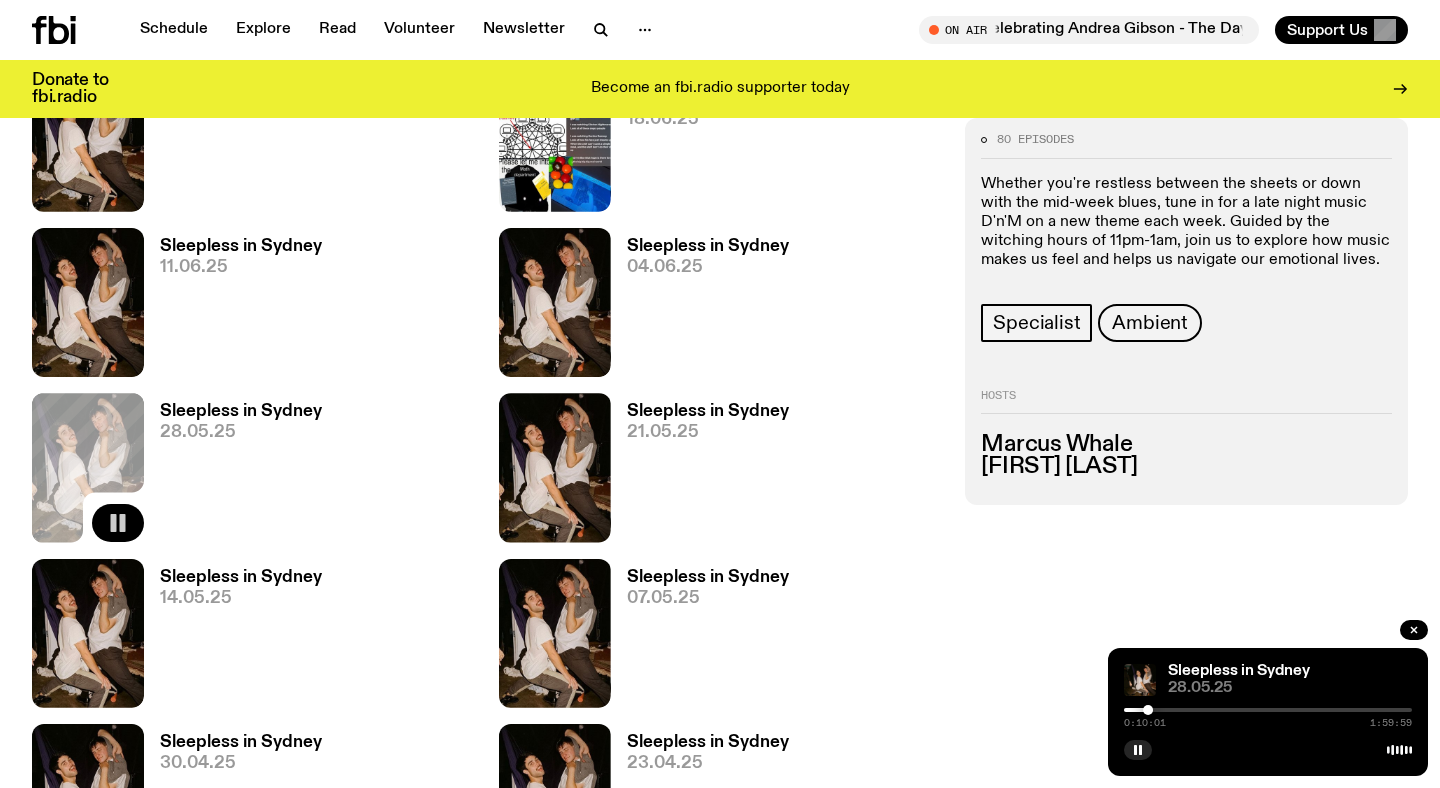 click at bounding box center (1268, 710) 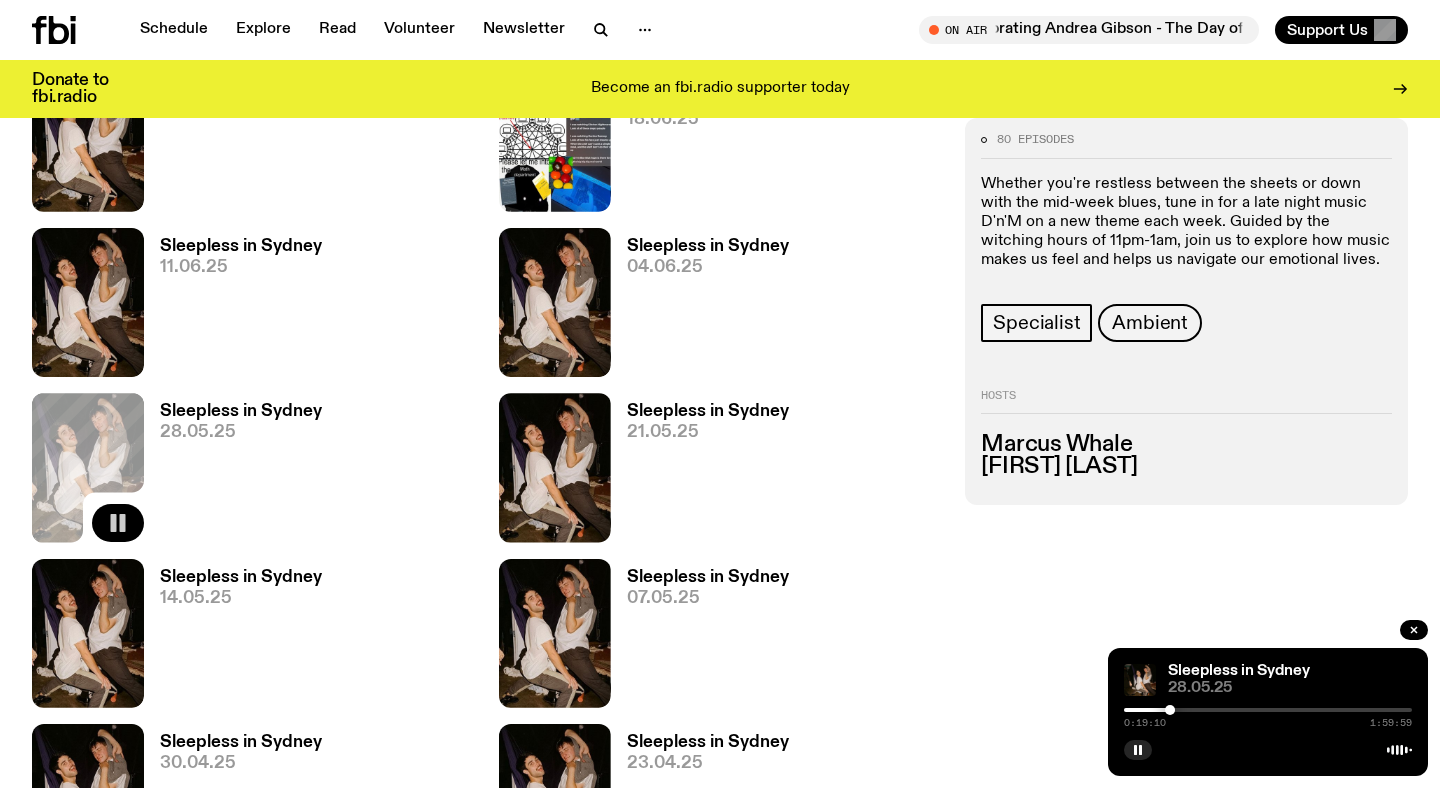 click at bounding box center [1268, 710] 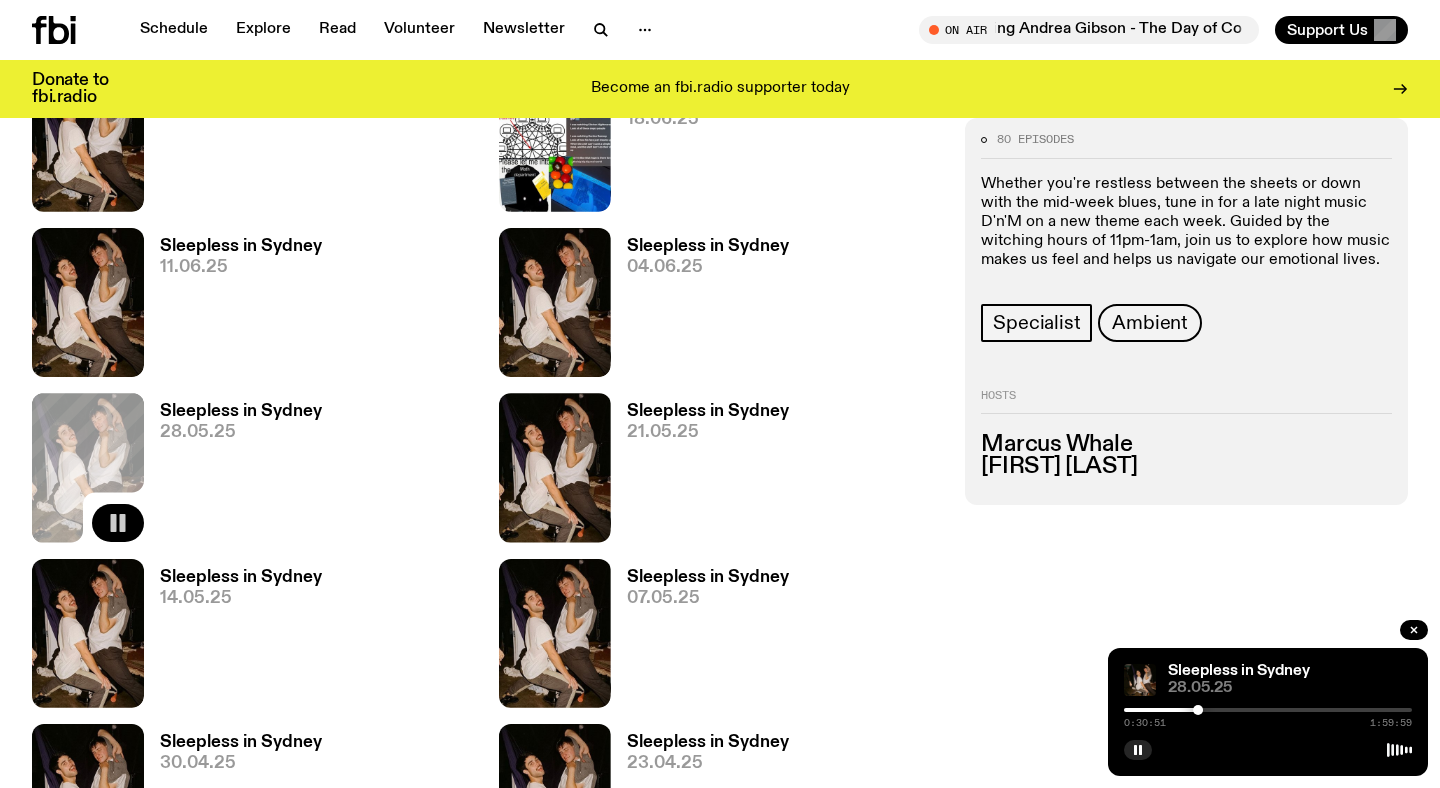 click at bounding box center (1268, 710) 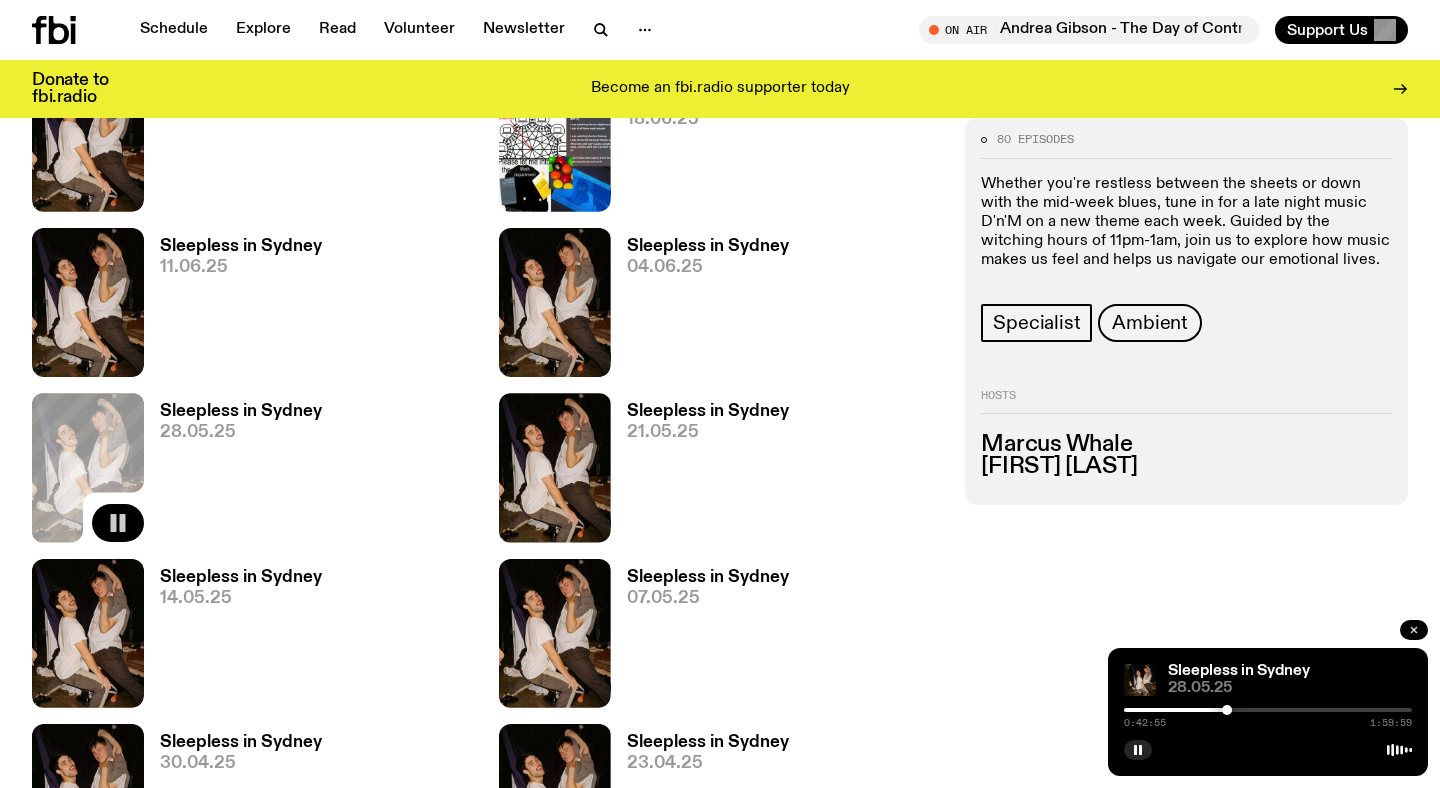 click 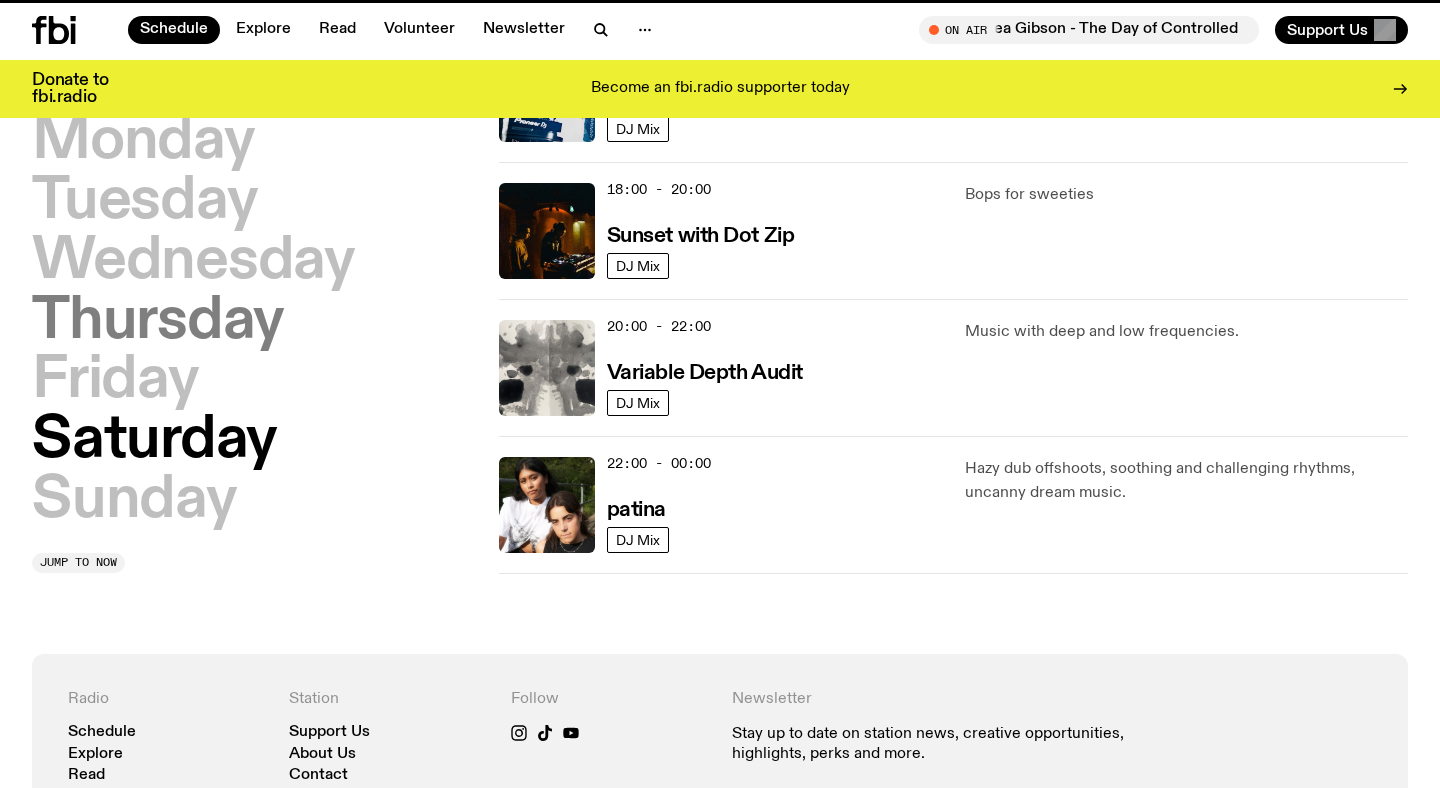 scroll, scrollTop: 1002, scrollLeft: 0, axis: vertical 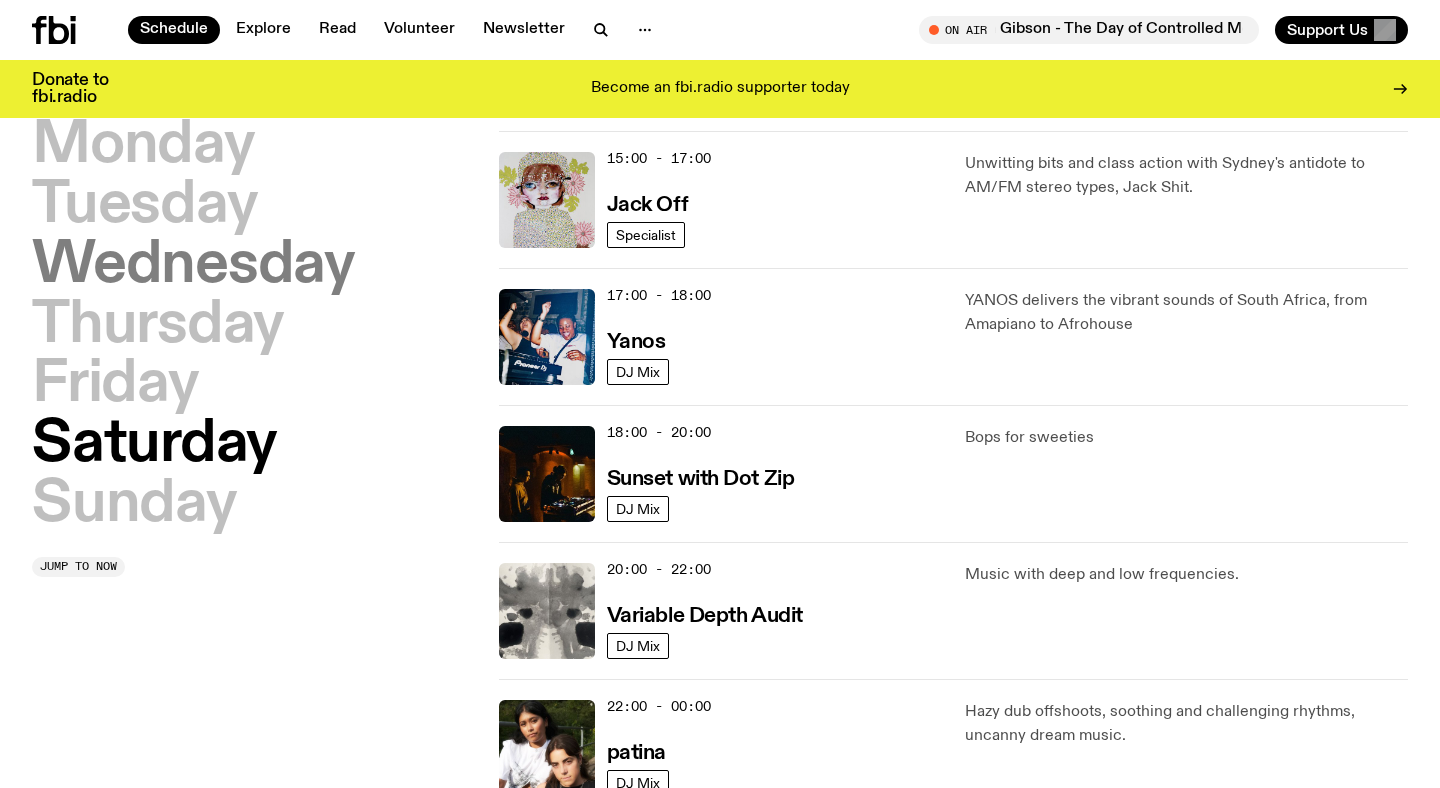 click on "Wednesday" at bounding box center [193, 266] 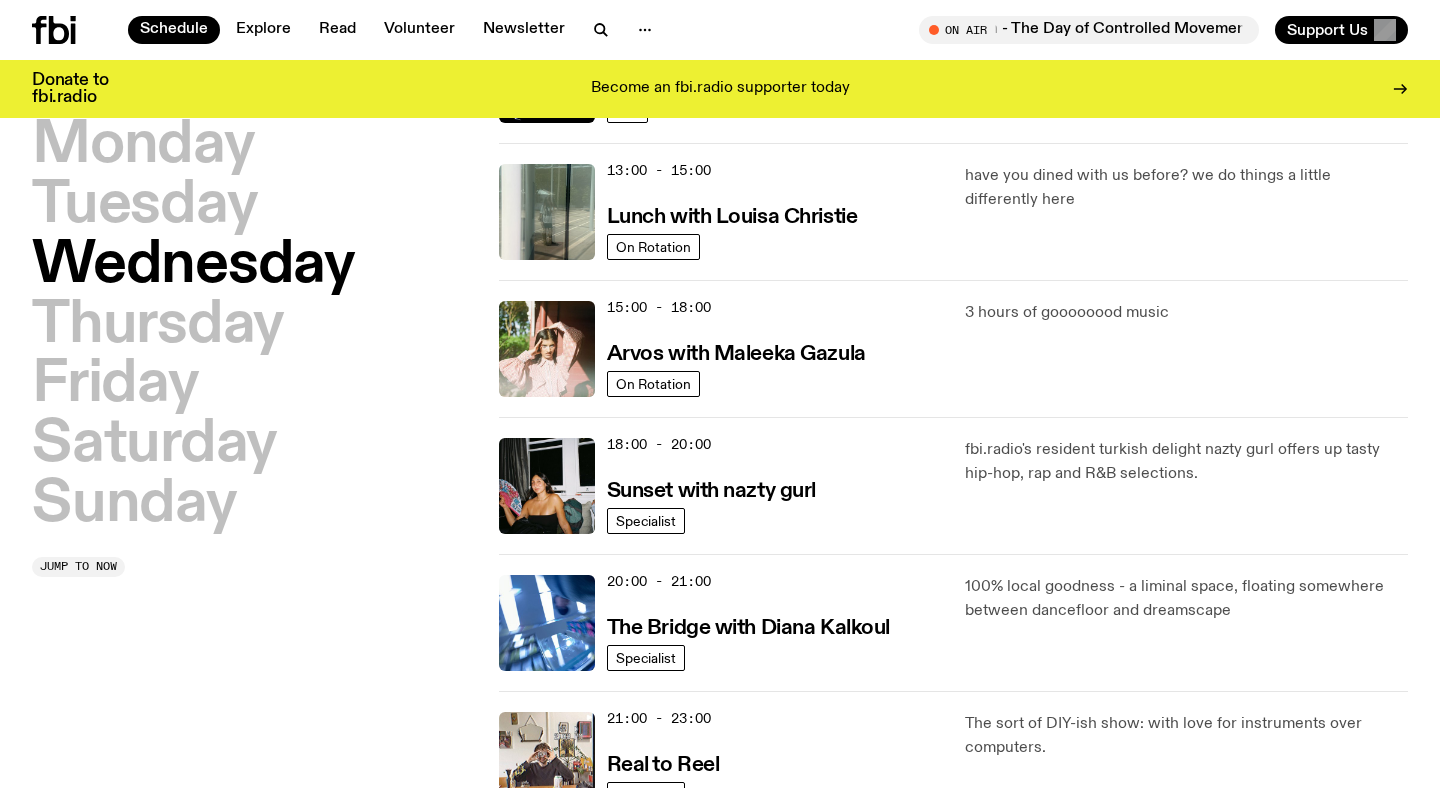 scroll, scrollTop: 516, scrollLeft: 0, axis: vertical 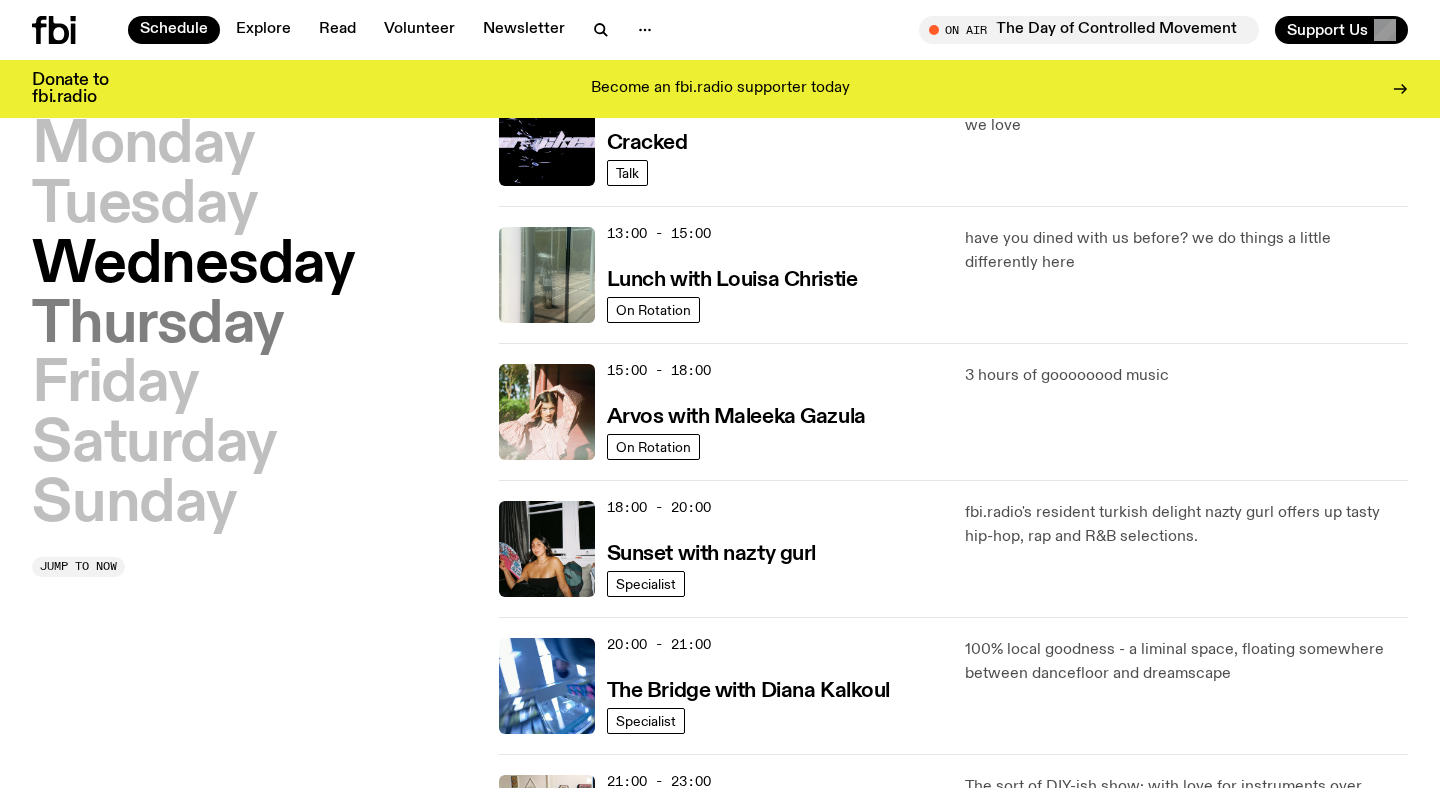 click on "Thursday" at bounding box center [158, 326] 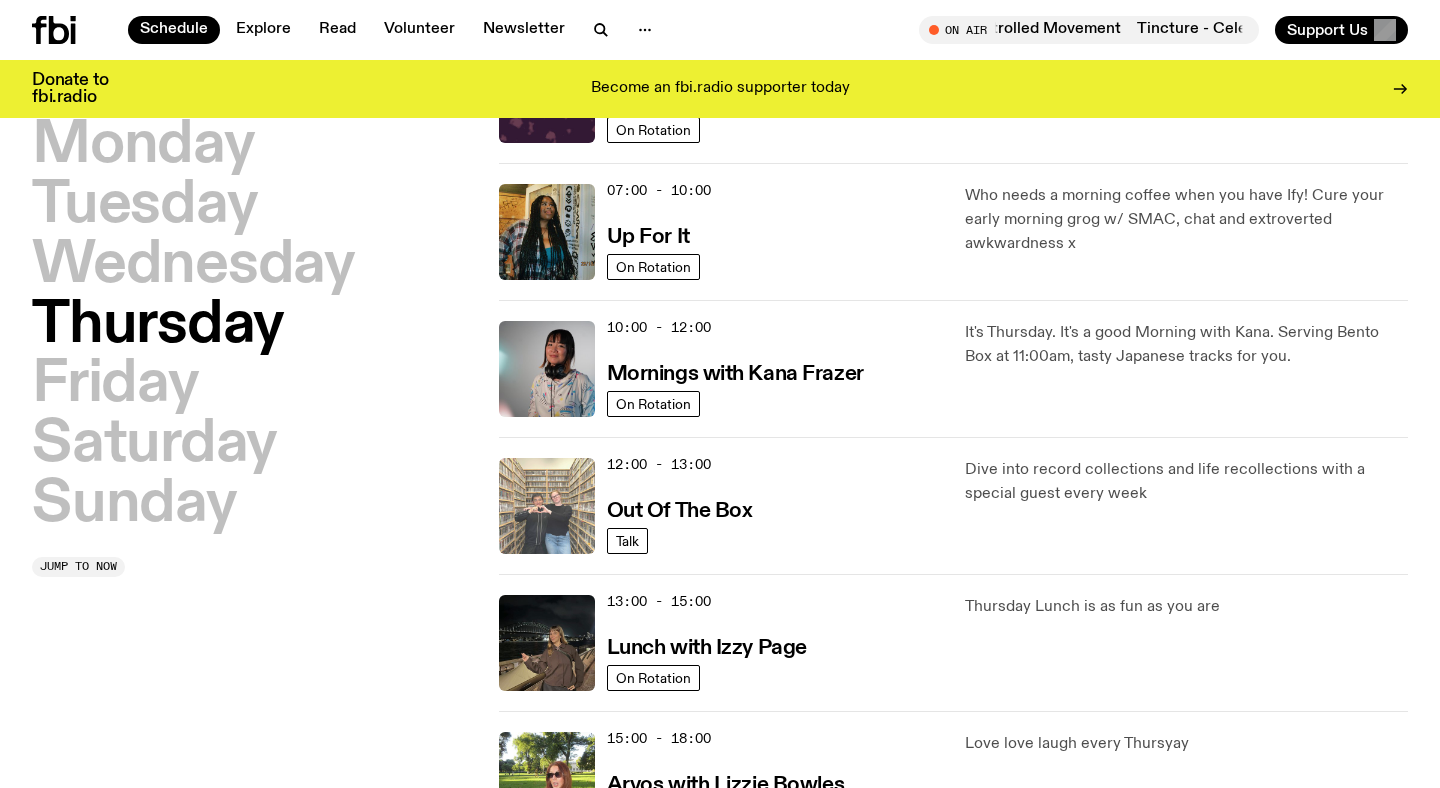 scroll, scrollTop: 149, scrollLeft: 0, axis: vertical 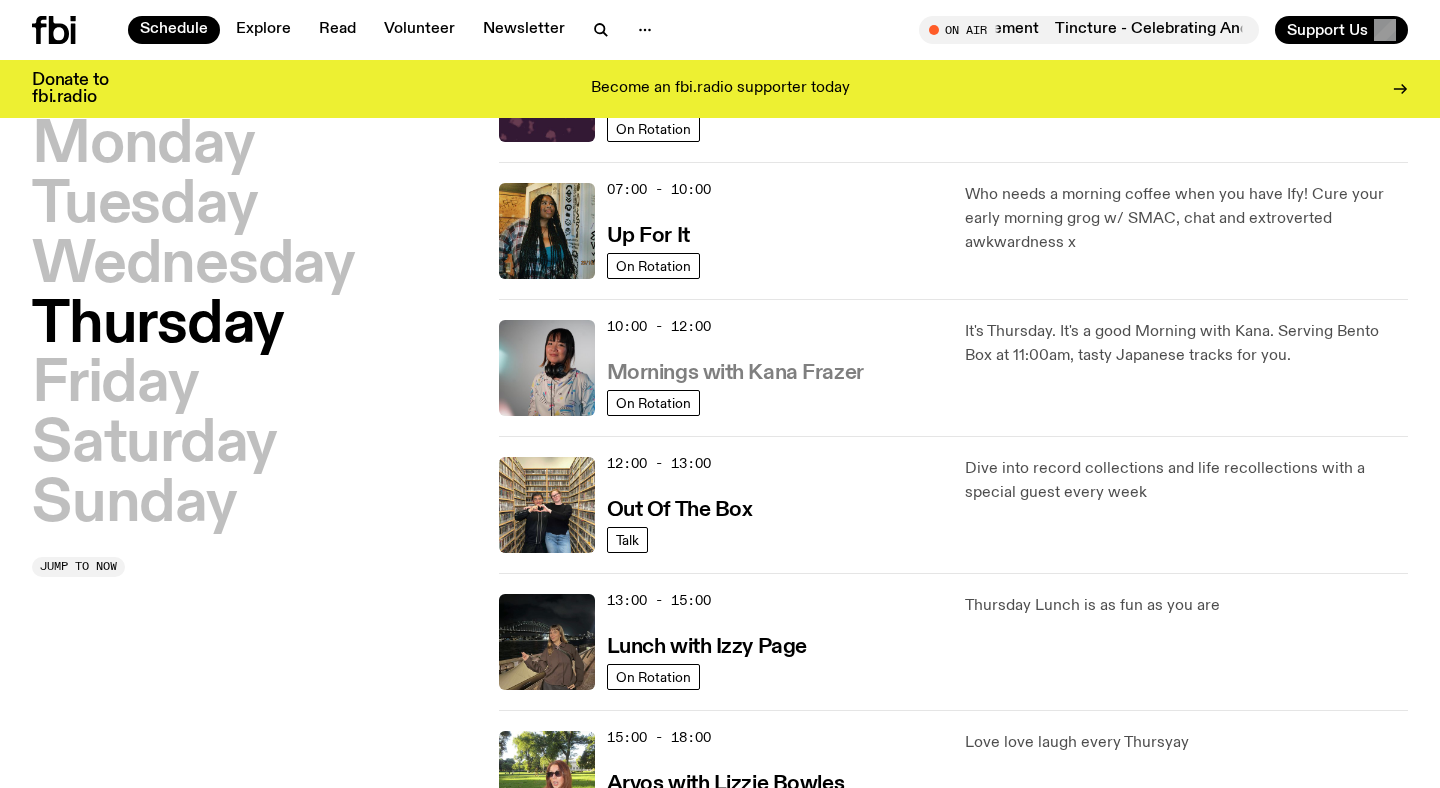 click on "Mornings with Kana Frazer" at bounding box center (735, 373) 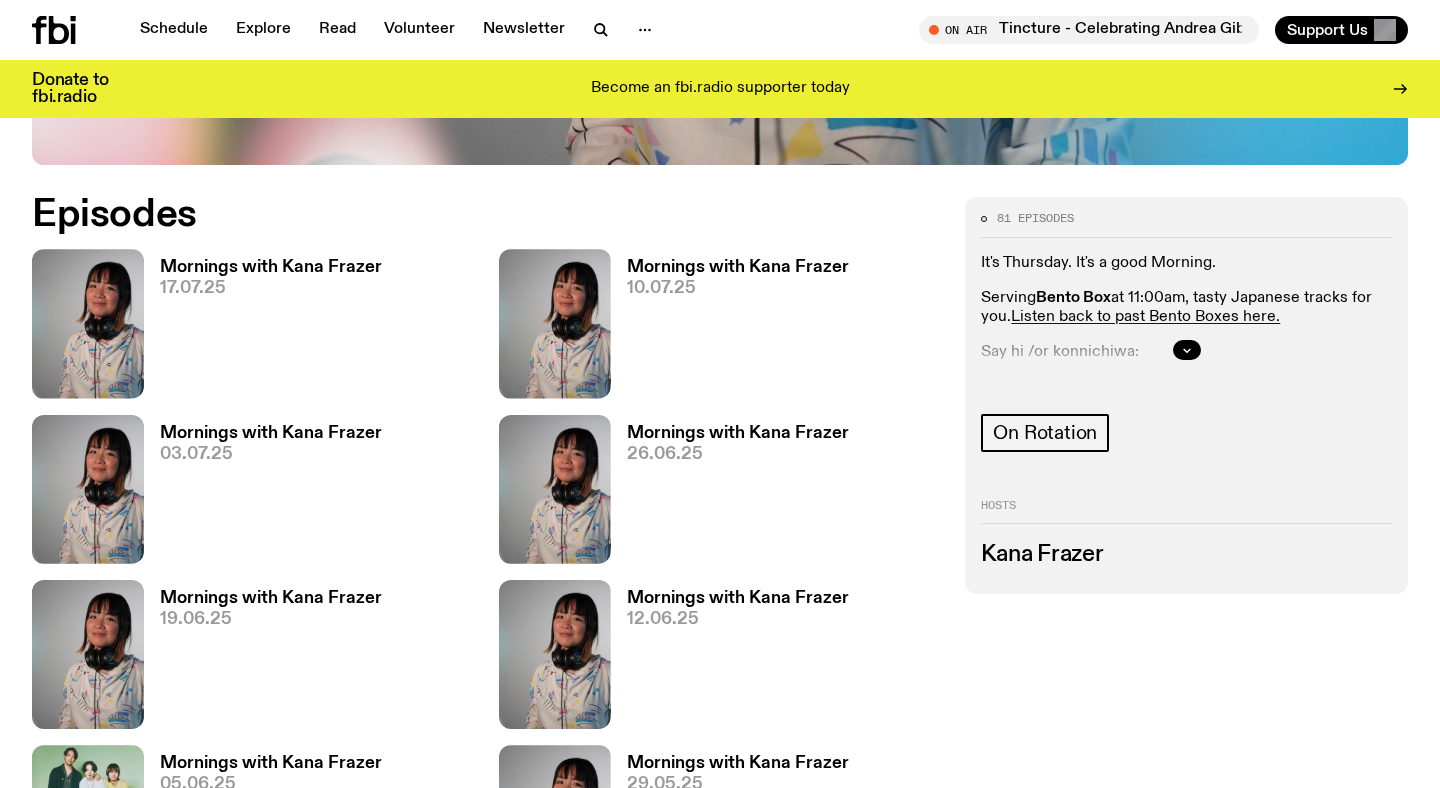 scroll, scrollTop: 901, scrollLeft: 0, axis: vertical 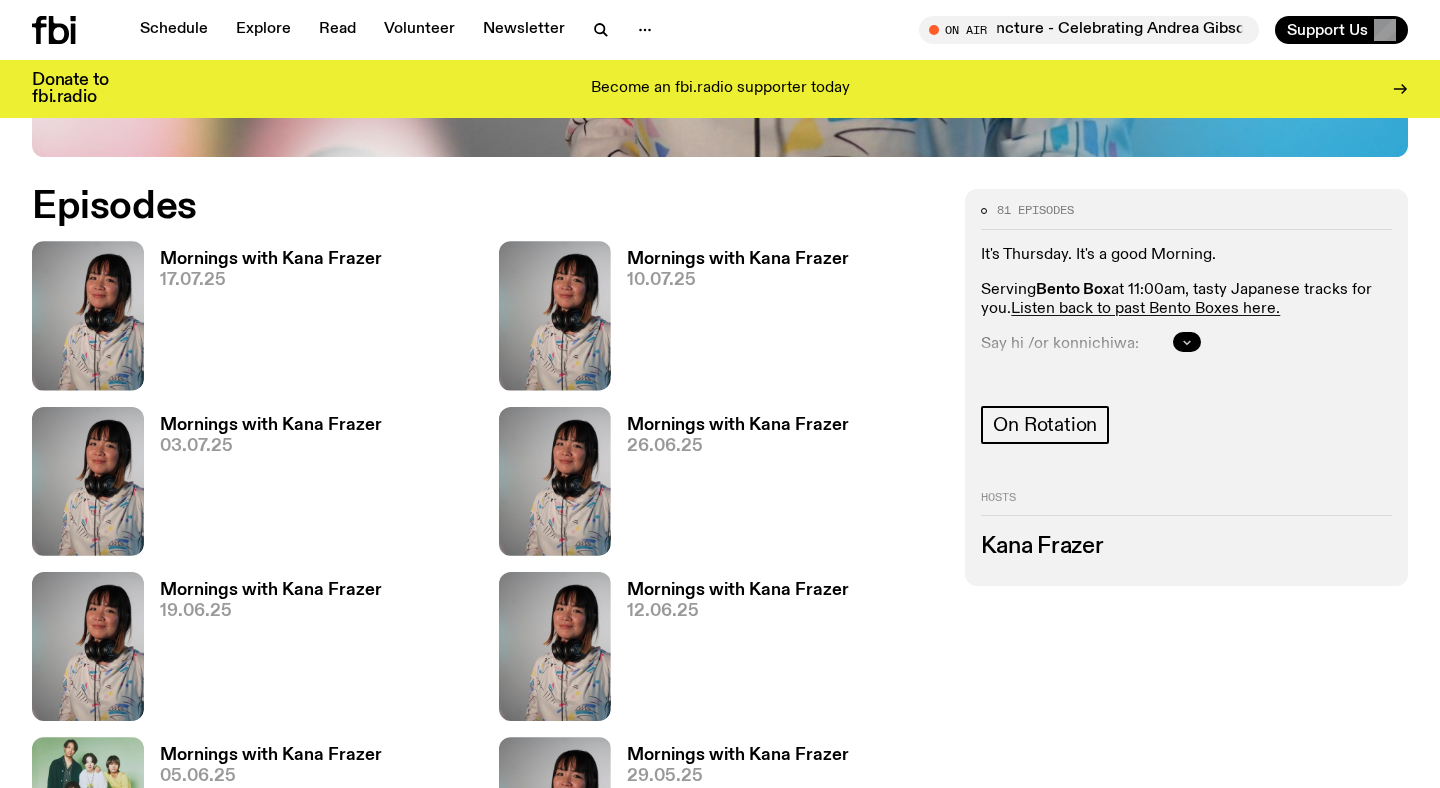 click 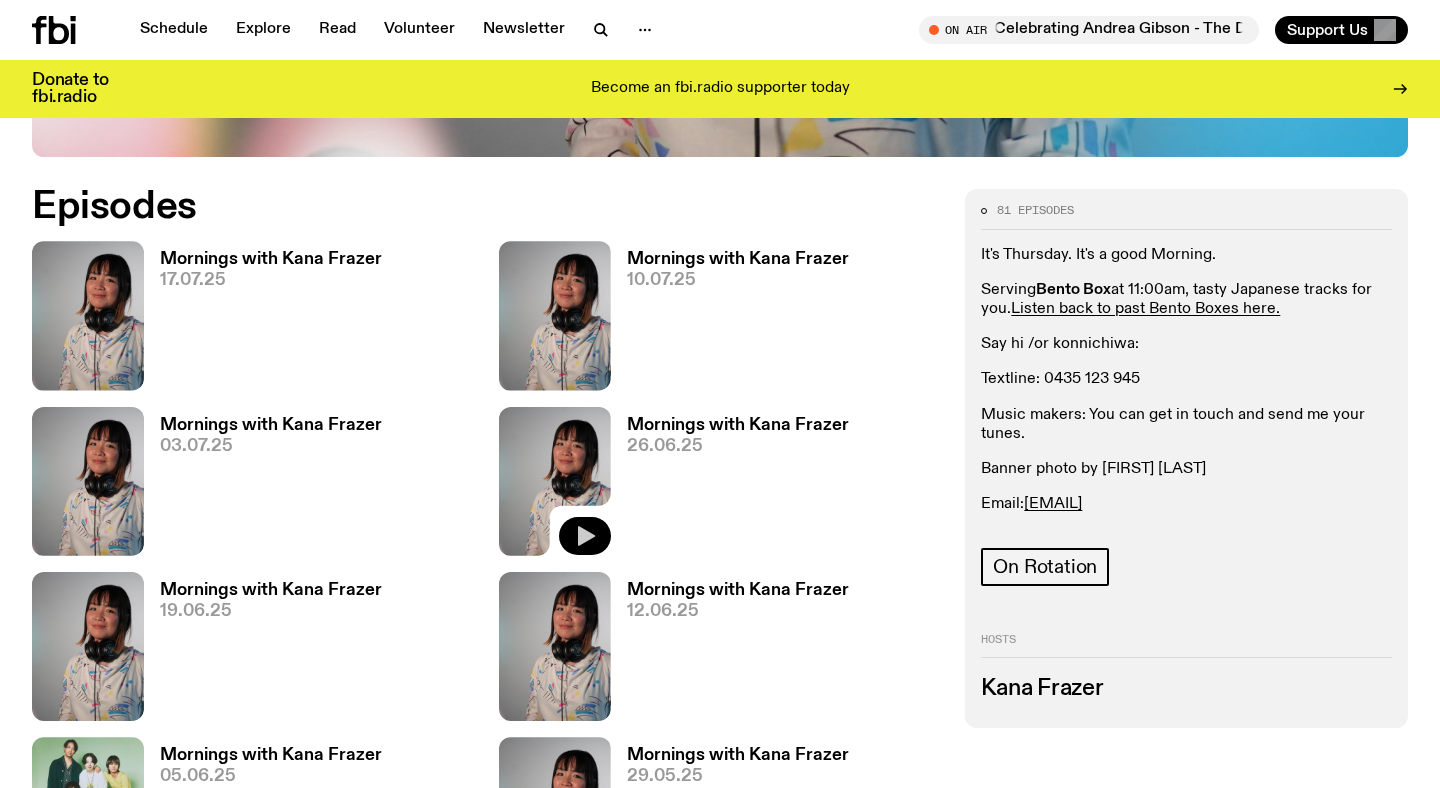 click 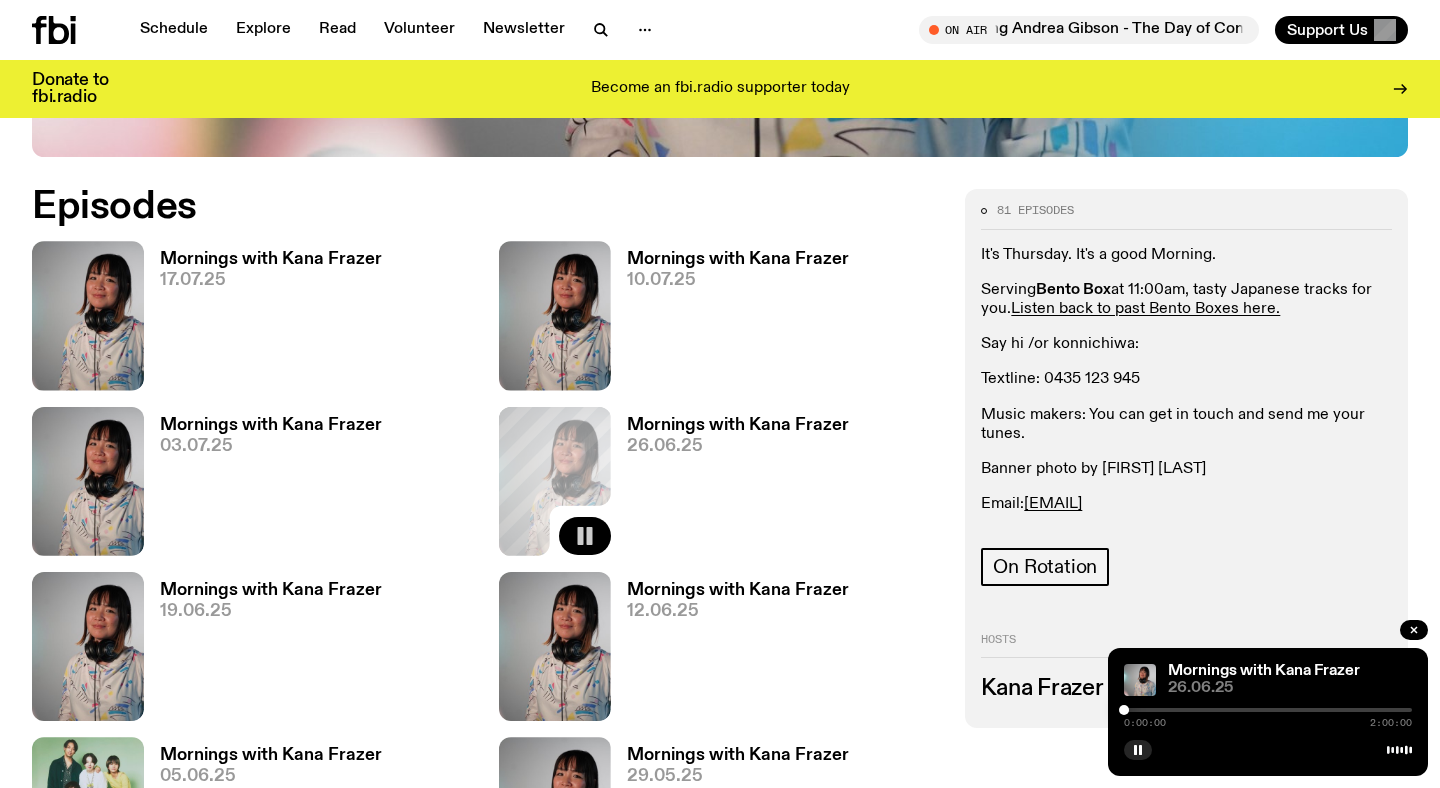 click at bounding box center (1268, 710) 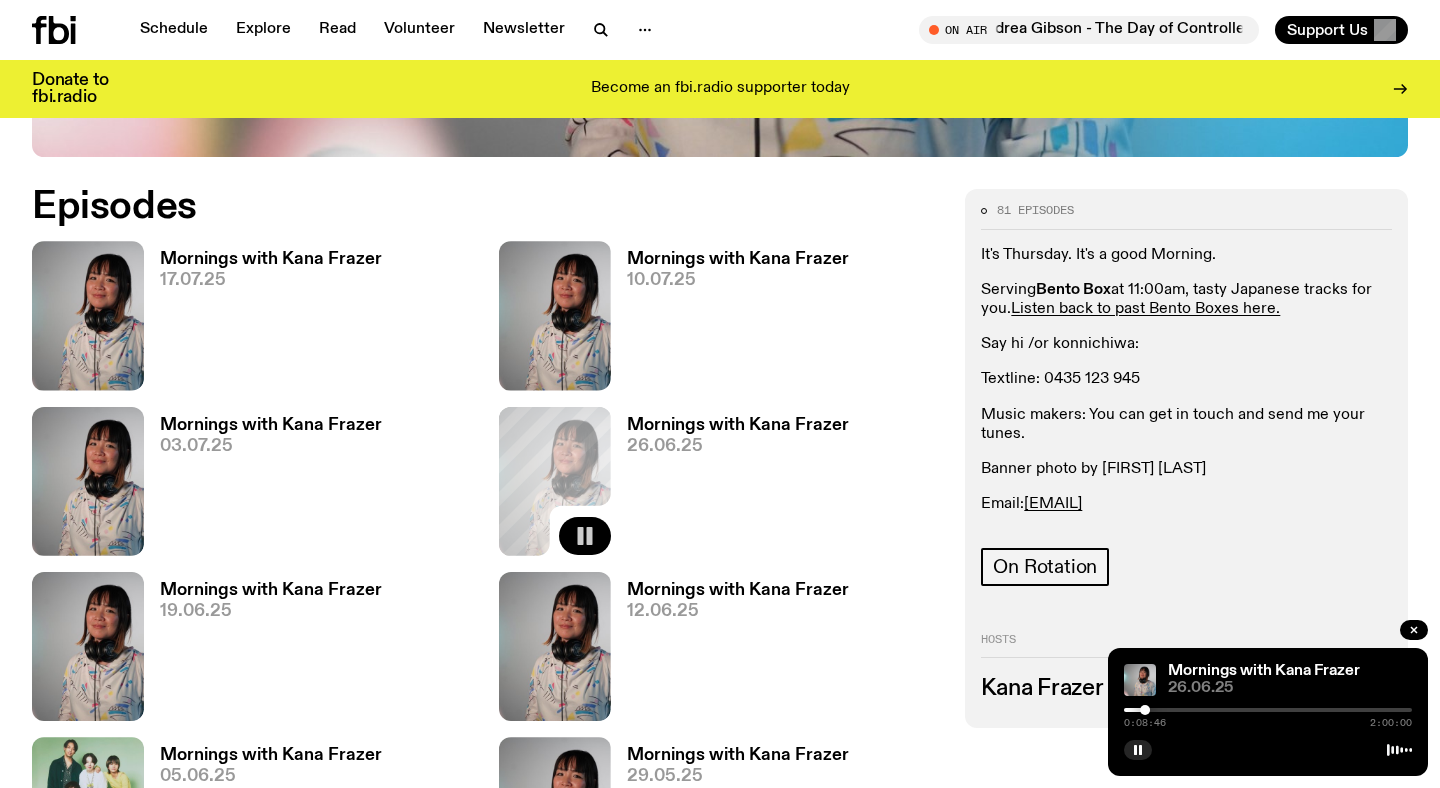 click at bounding box center [1268, 710] 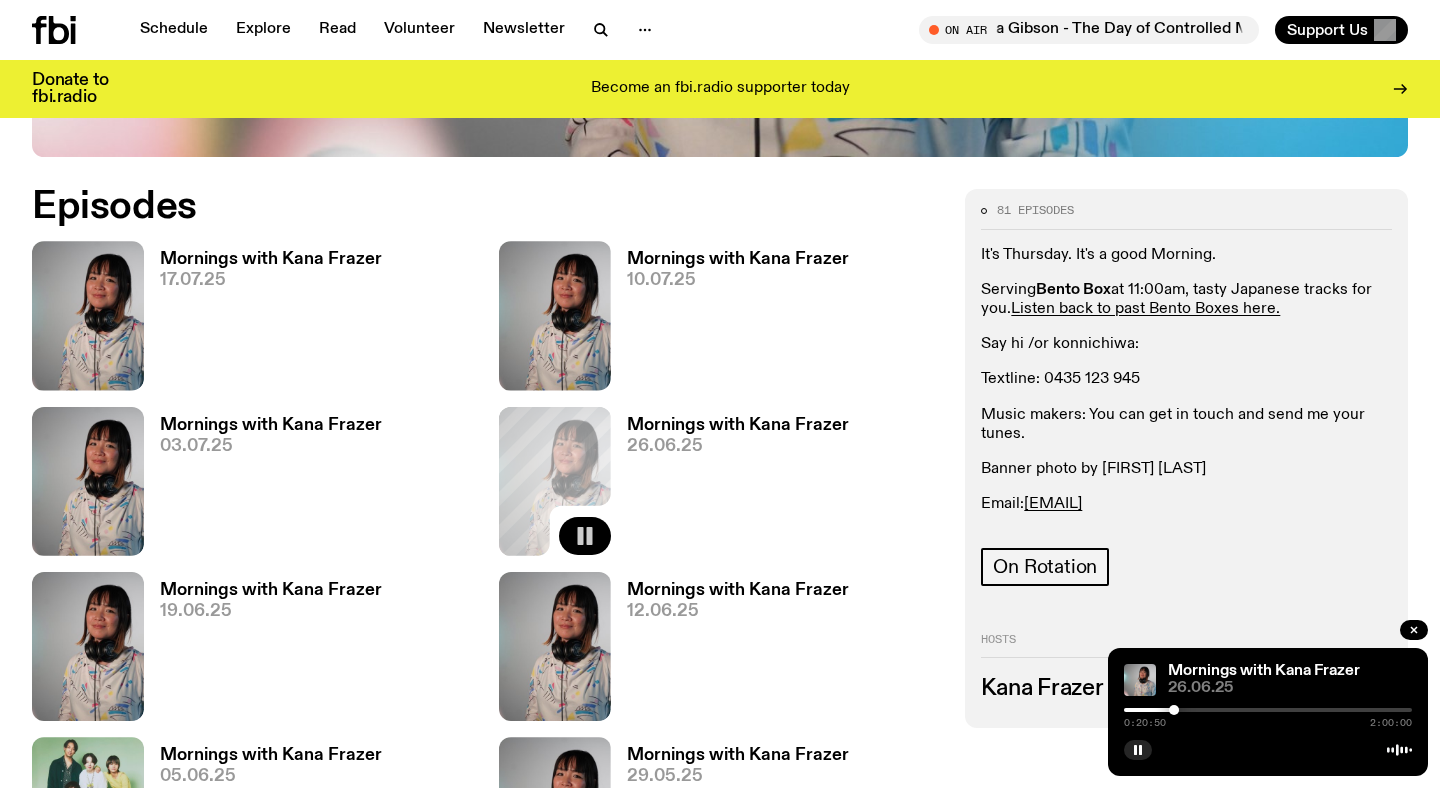 click at bounding box center (1268, 710) 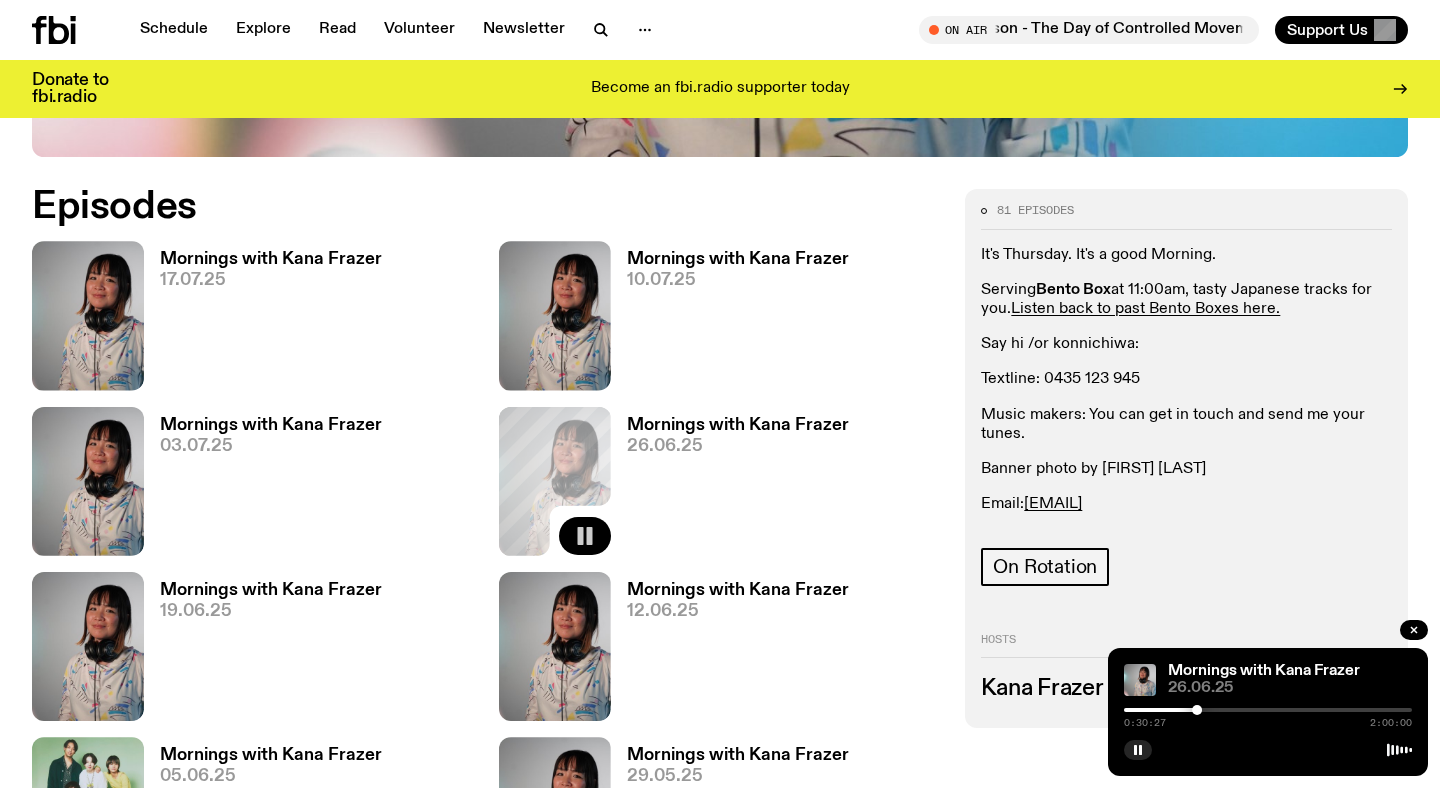 click at bounding box center (1268, 710) 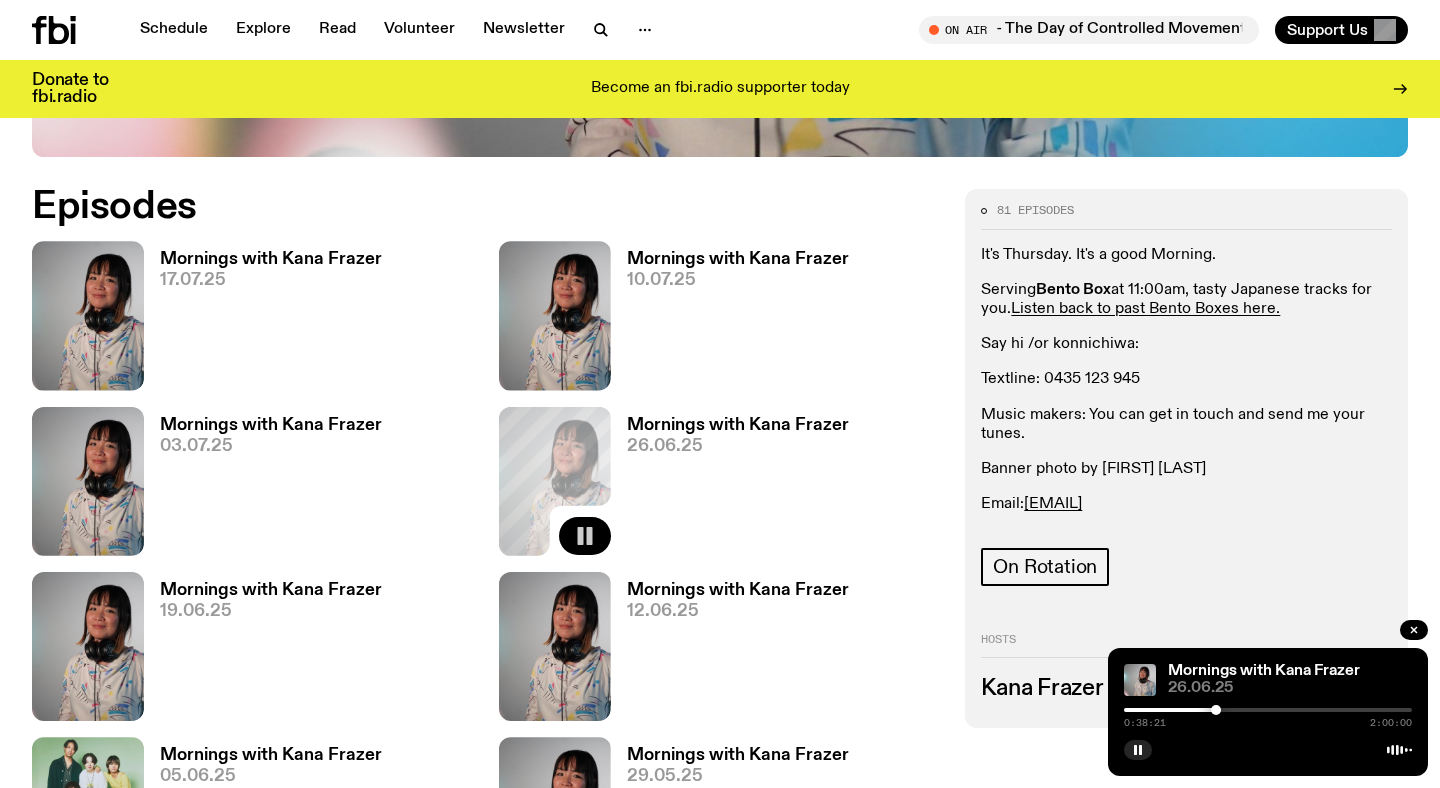 click at bounding box center [1268, 710] 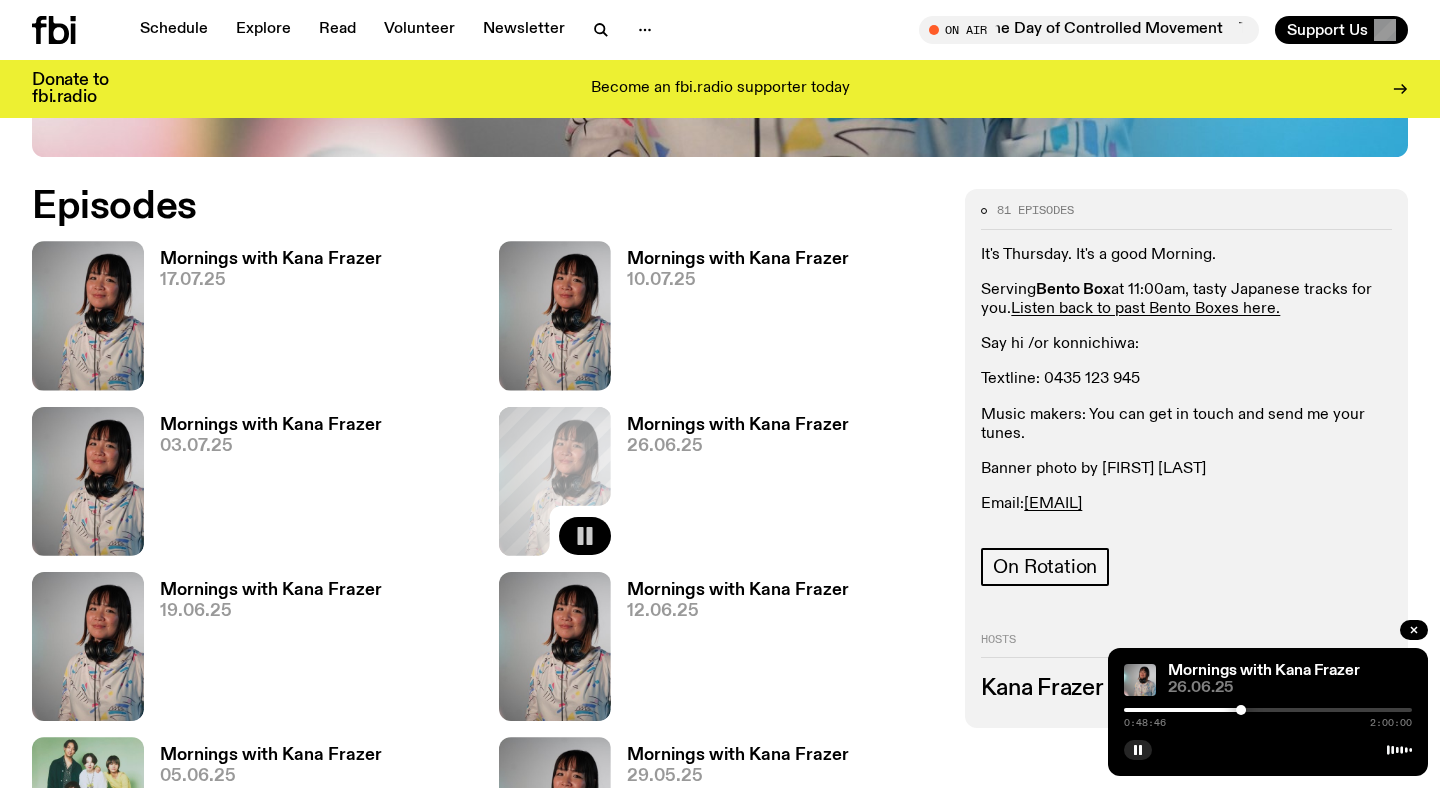 click at bounding box center [1268, 710] 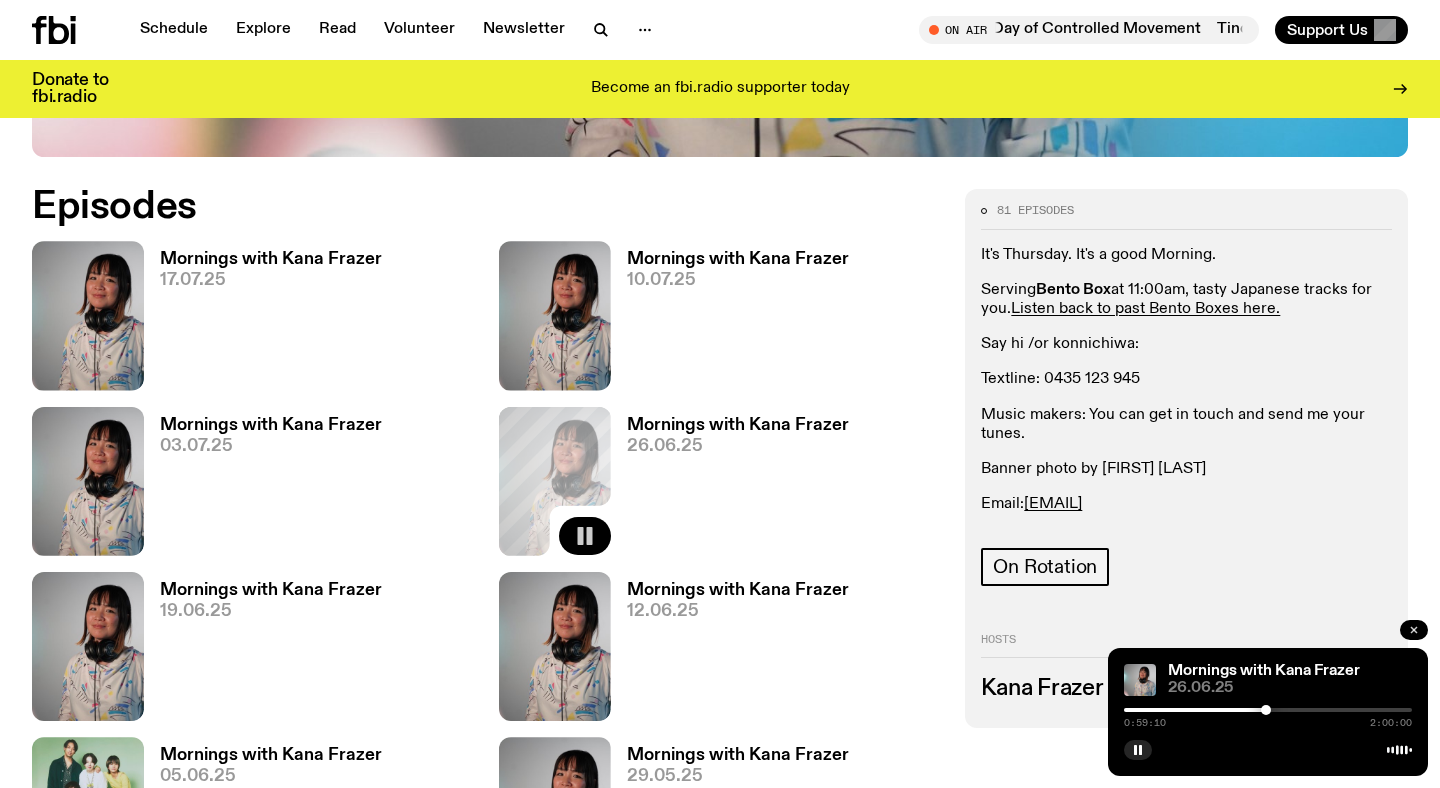 click 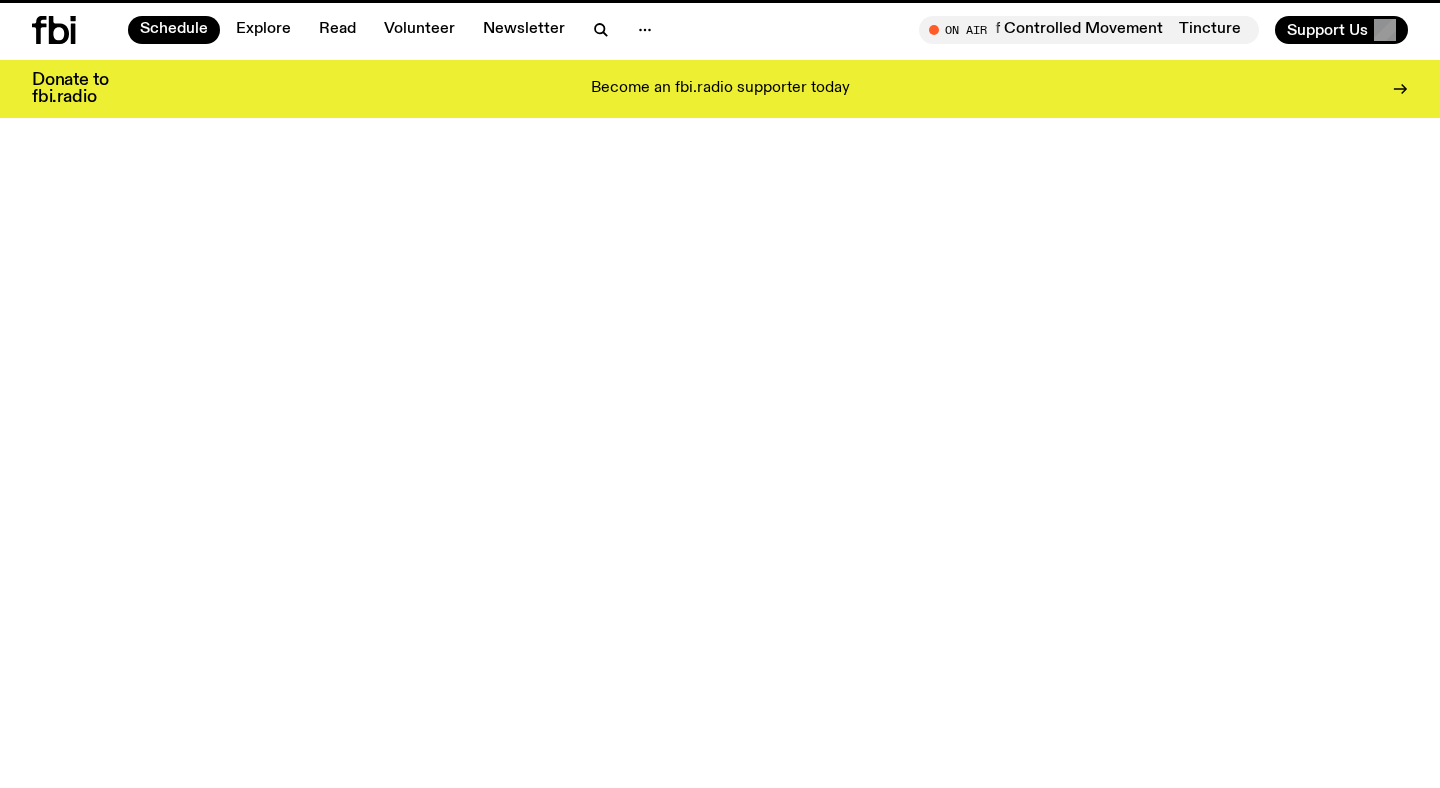 scroll, scrollTop: 149, scrollLeft: 0, axis: vertical 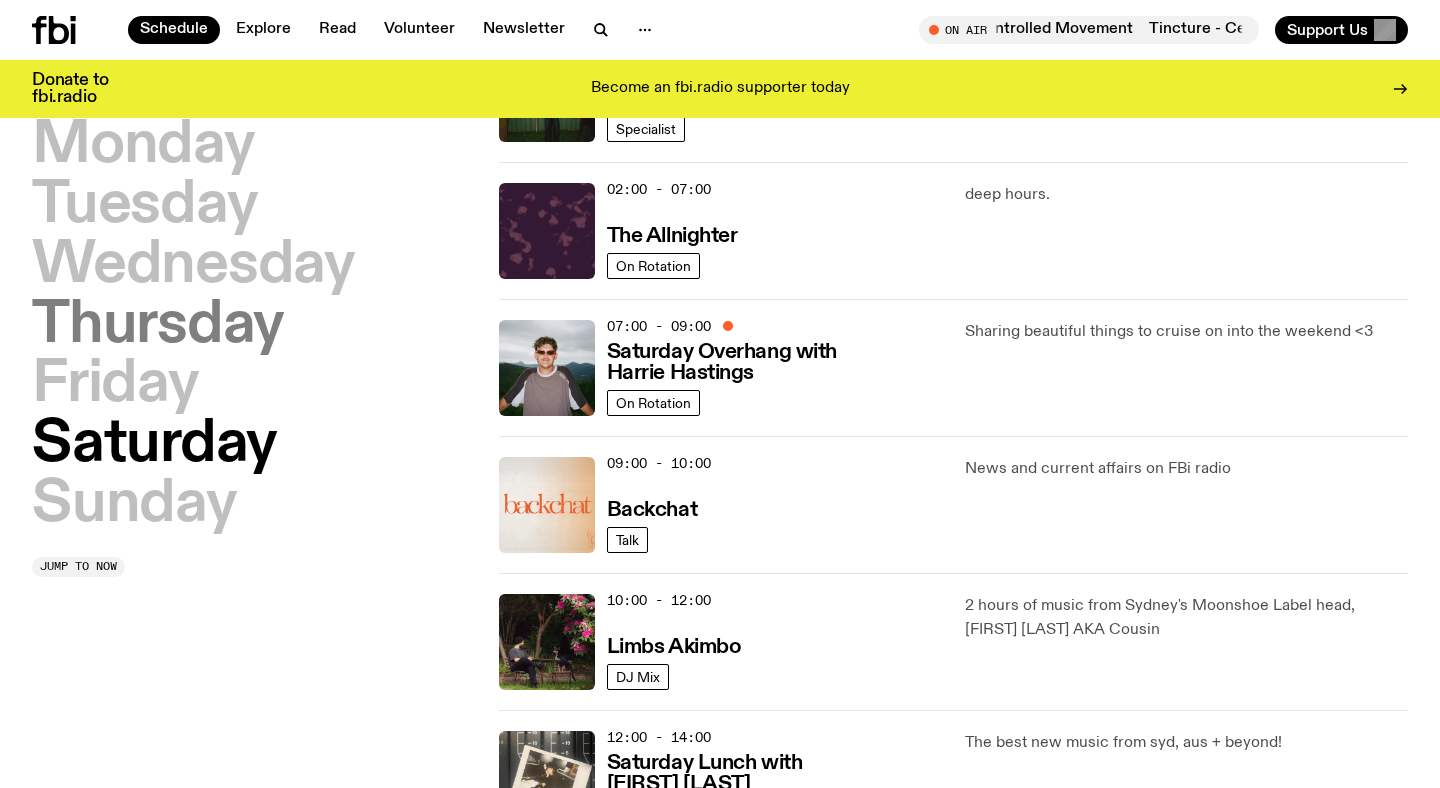 click on "Thursday" at bounding box center (158, 326) 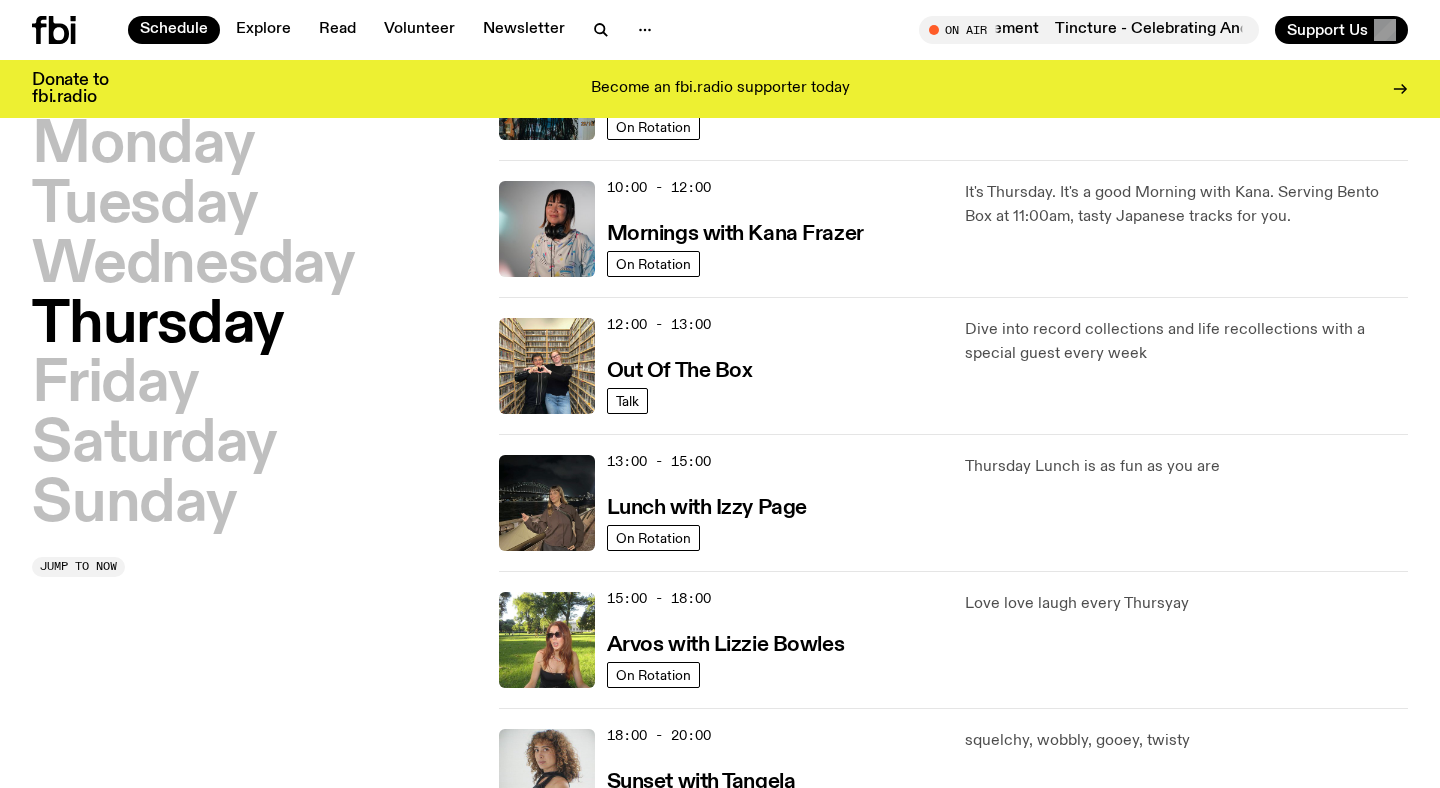 scroll, scrollTop: 289, scrollLeft: 0, axis: vertical 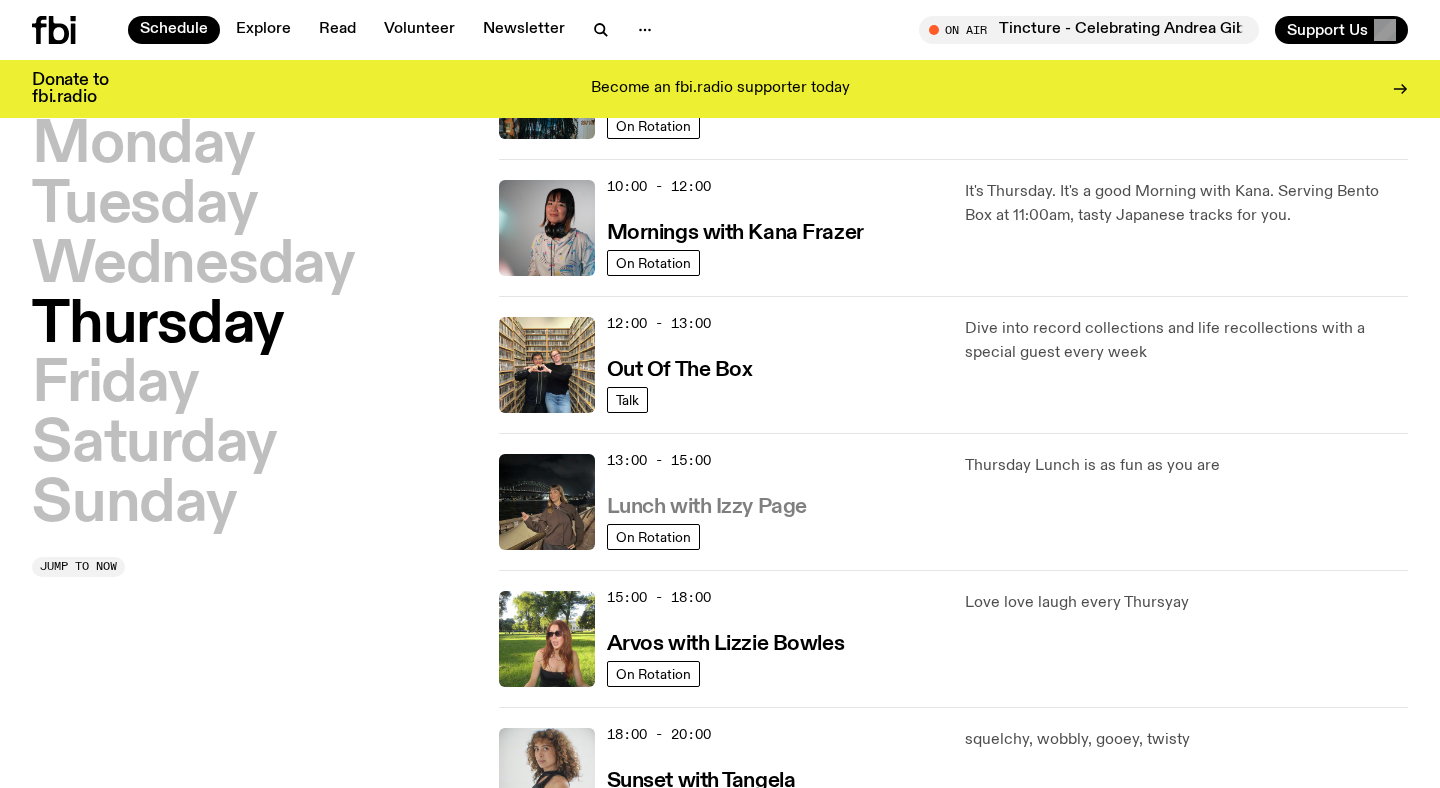 click on "Lunch with Izzy Page" at bounding box center (707, 507) 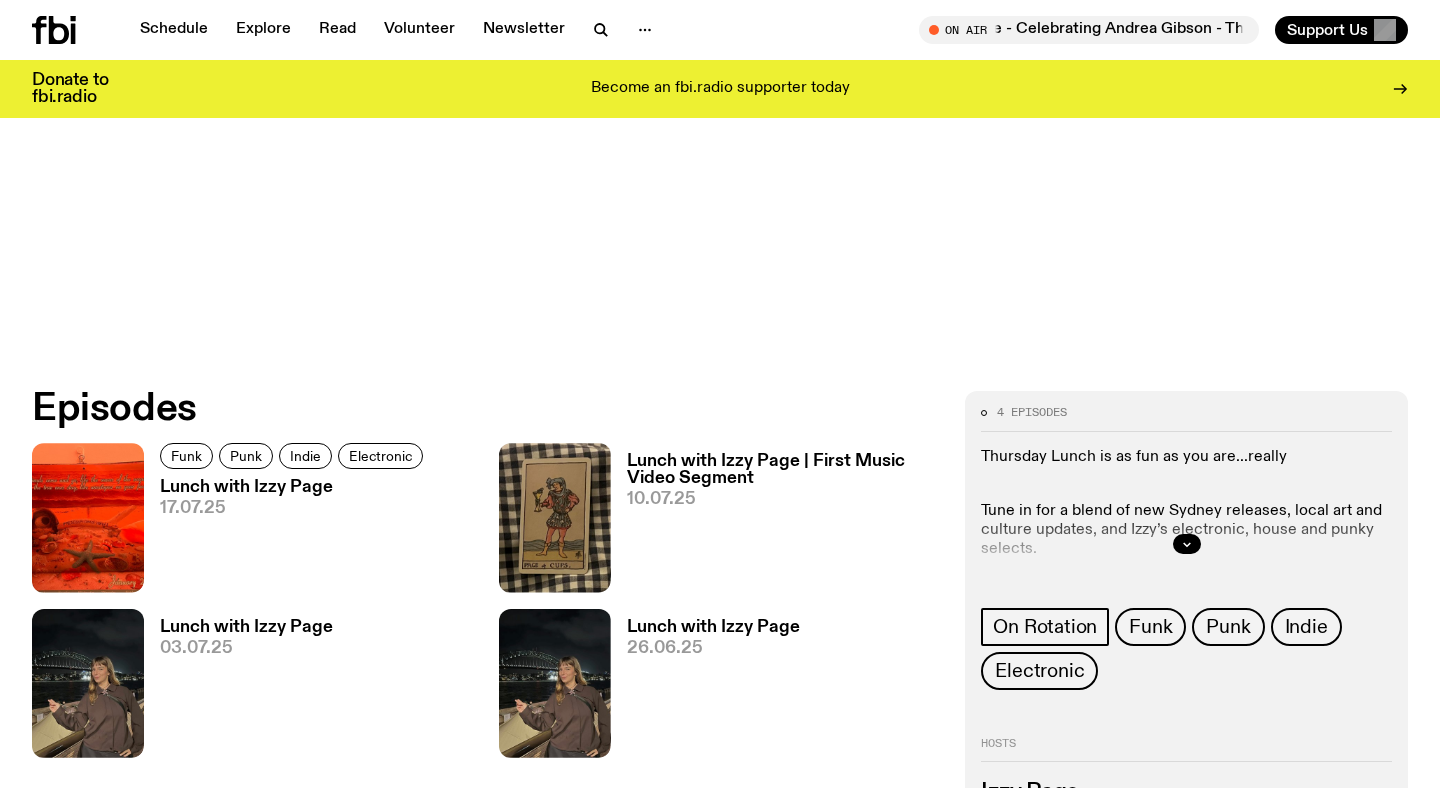 scroll, scrollTop: 700, scrollLeft: 0, axis: vertical 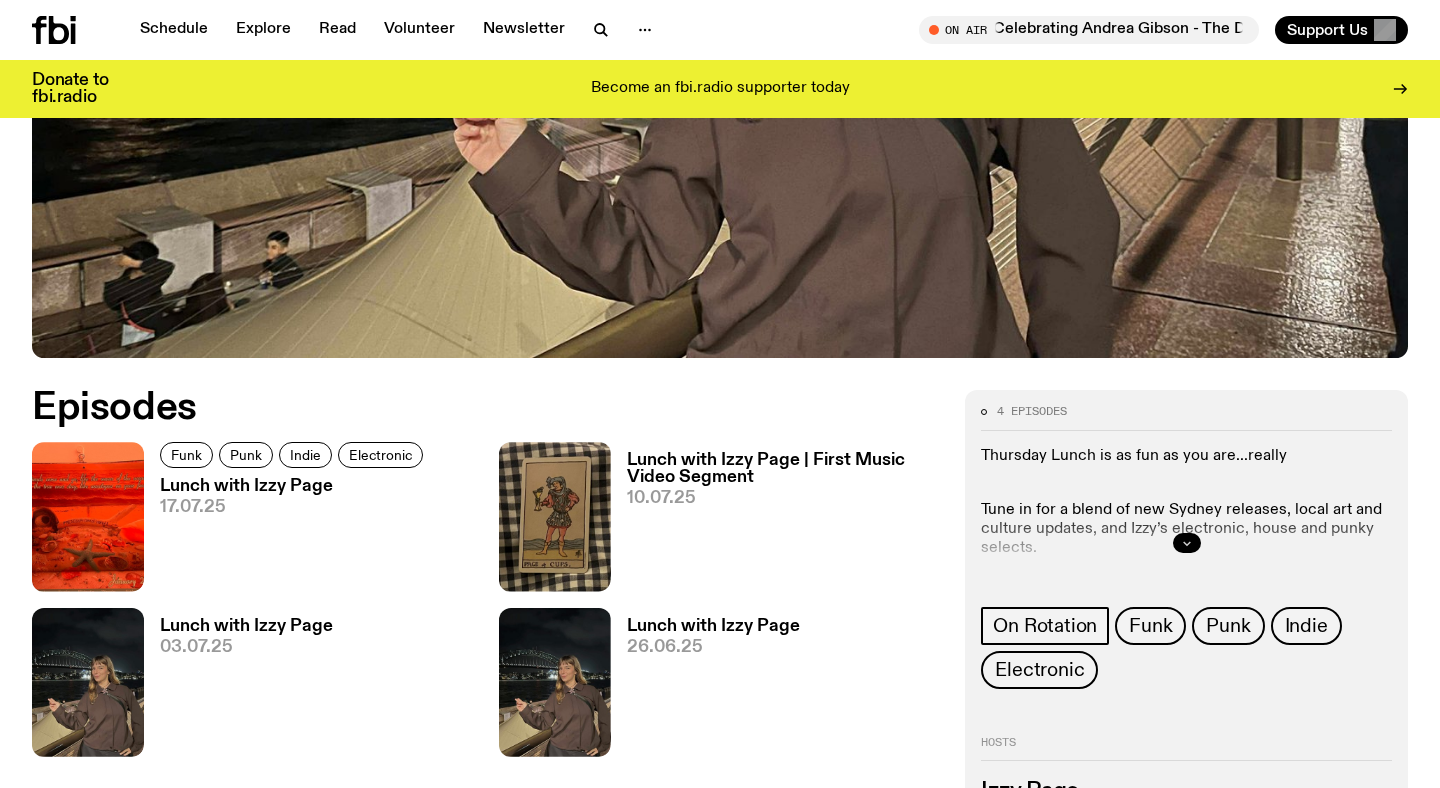click 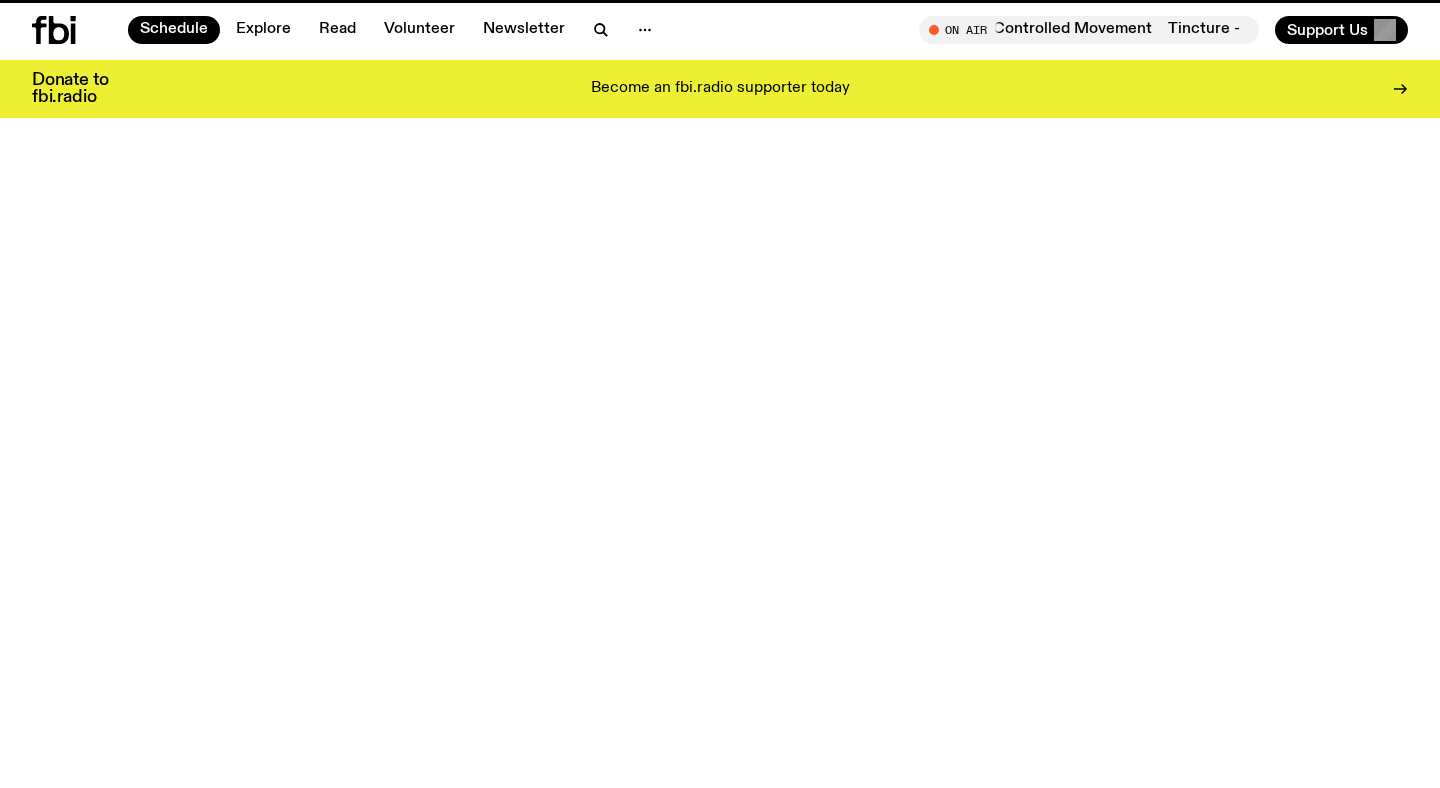 scroll, scrollTop: 289, scrollLeft: 0, axis: vertical 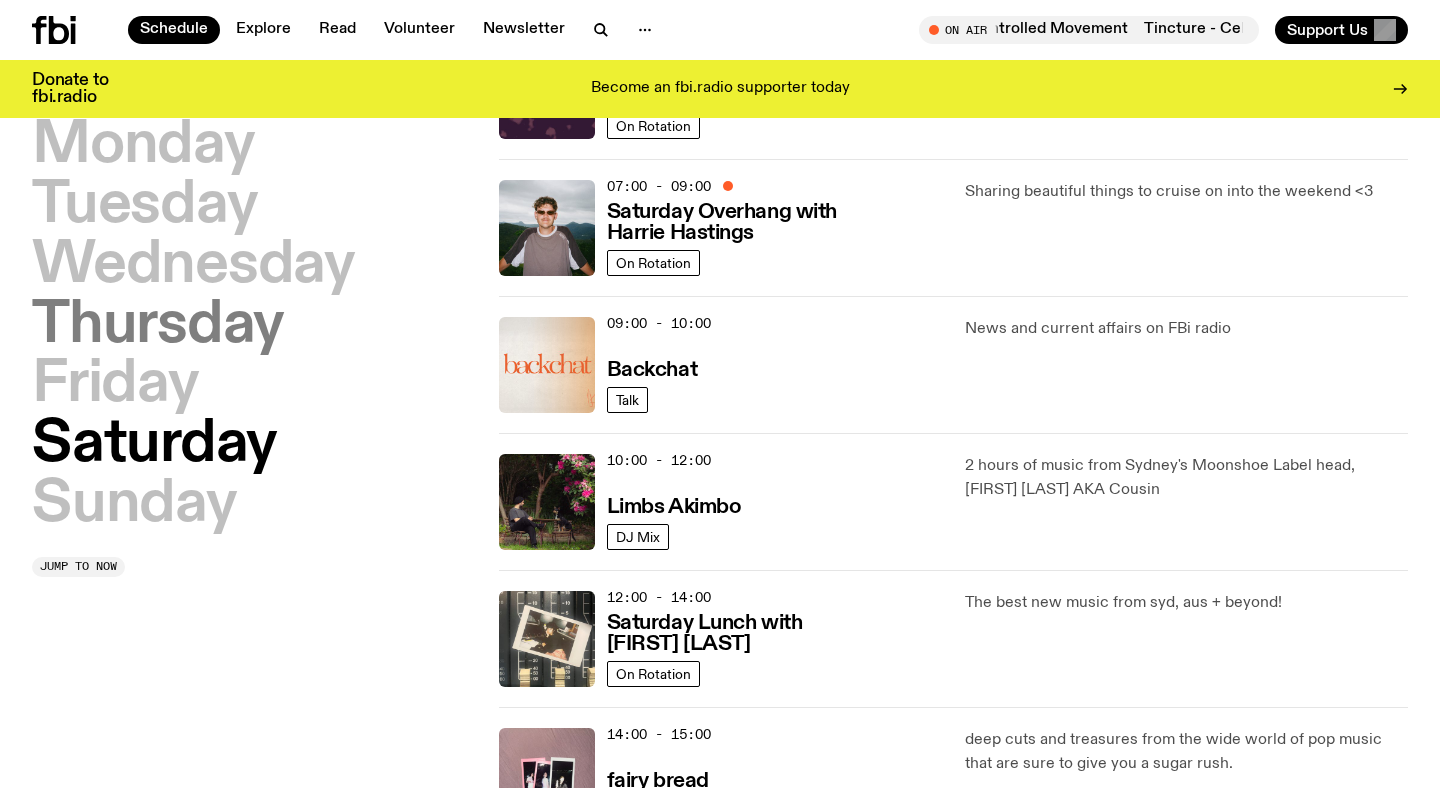 click on "Thursday" at bounding box center [158, 326] 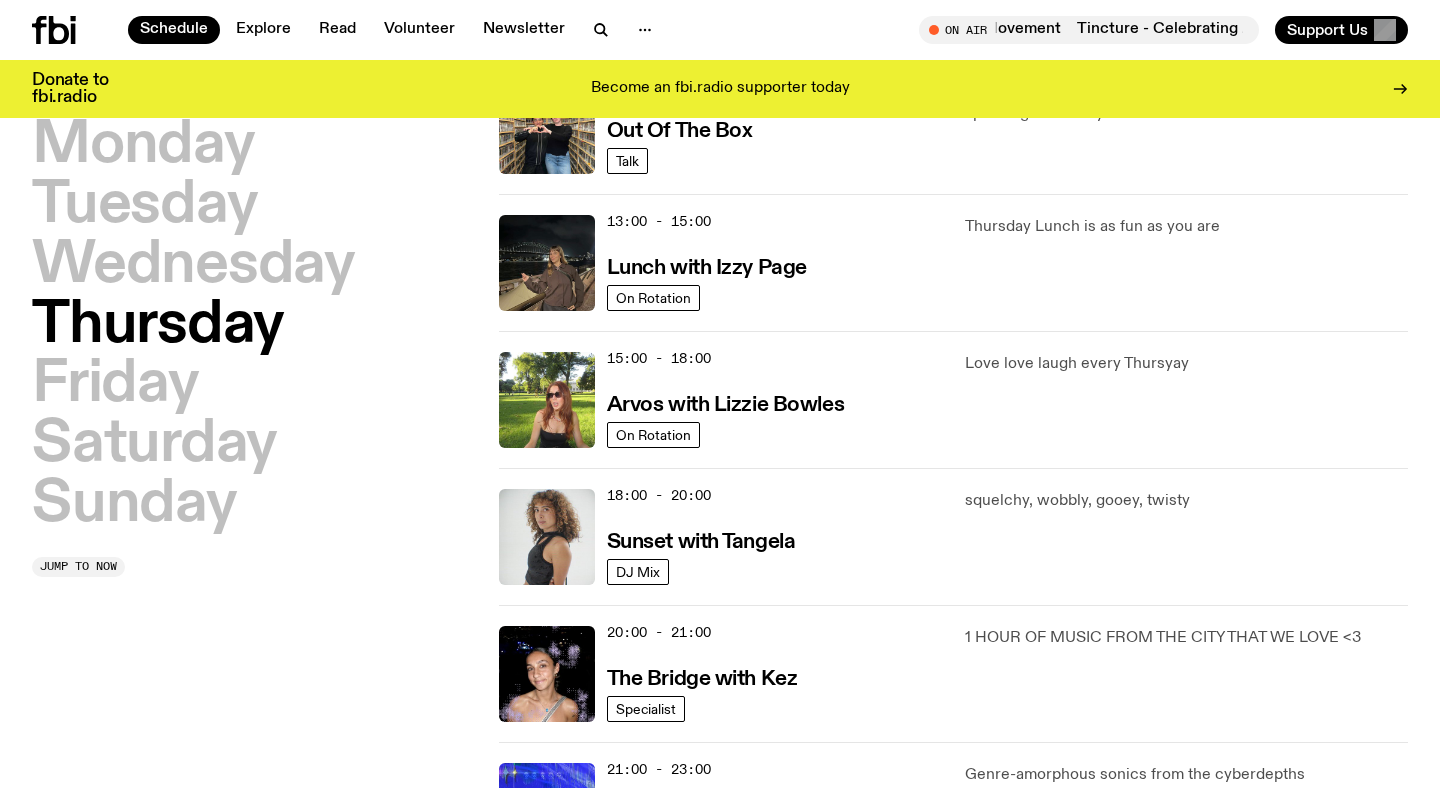 scroll, scrollTop: 539, scrollLeft: 0, axis: vertical 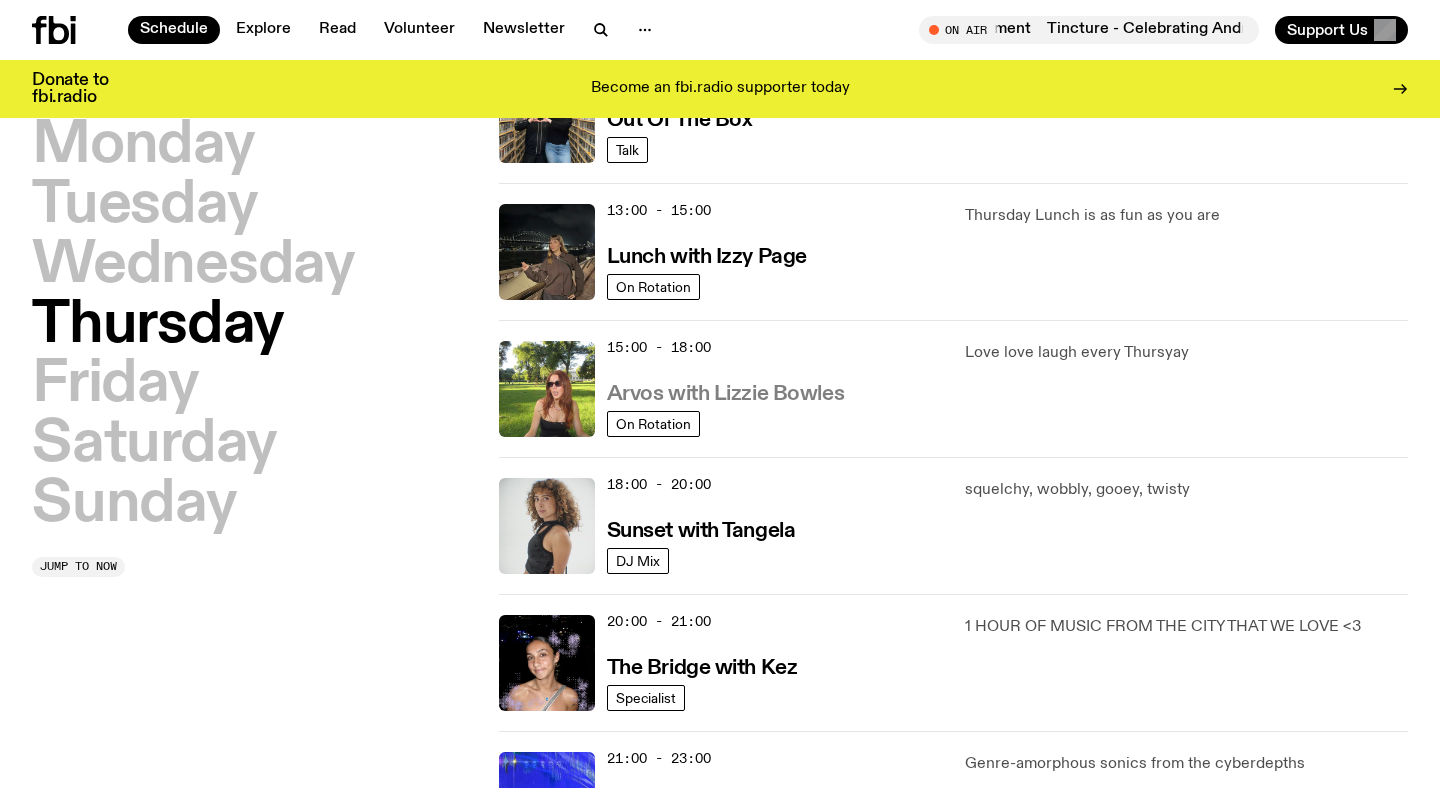 click on "Arvos with Lizzie Bowles" at bounding box center (725, 394) 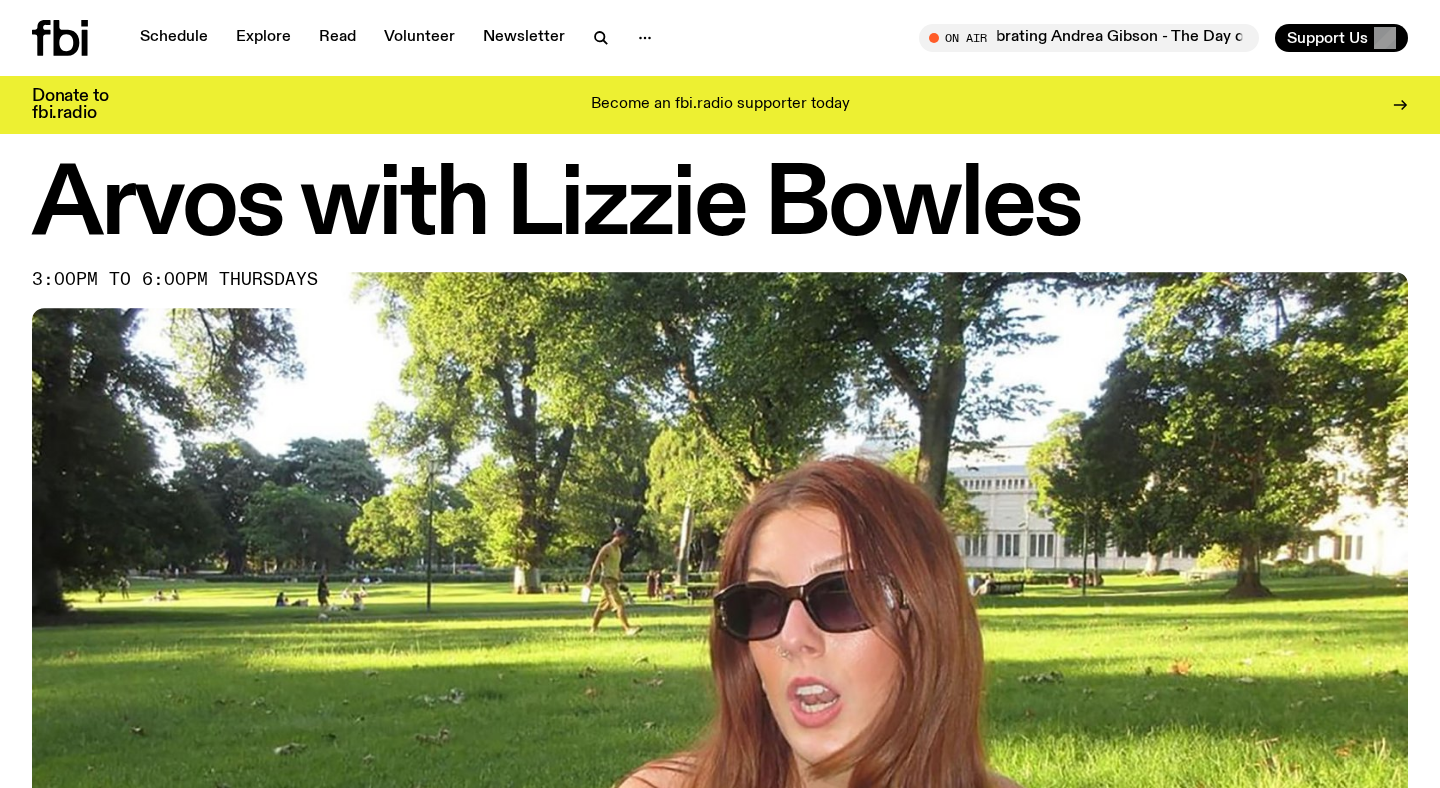 scroll, scrollTop: 0, scrollLeft: 0, axis: both 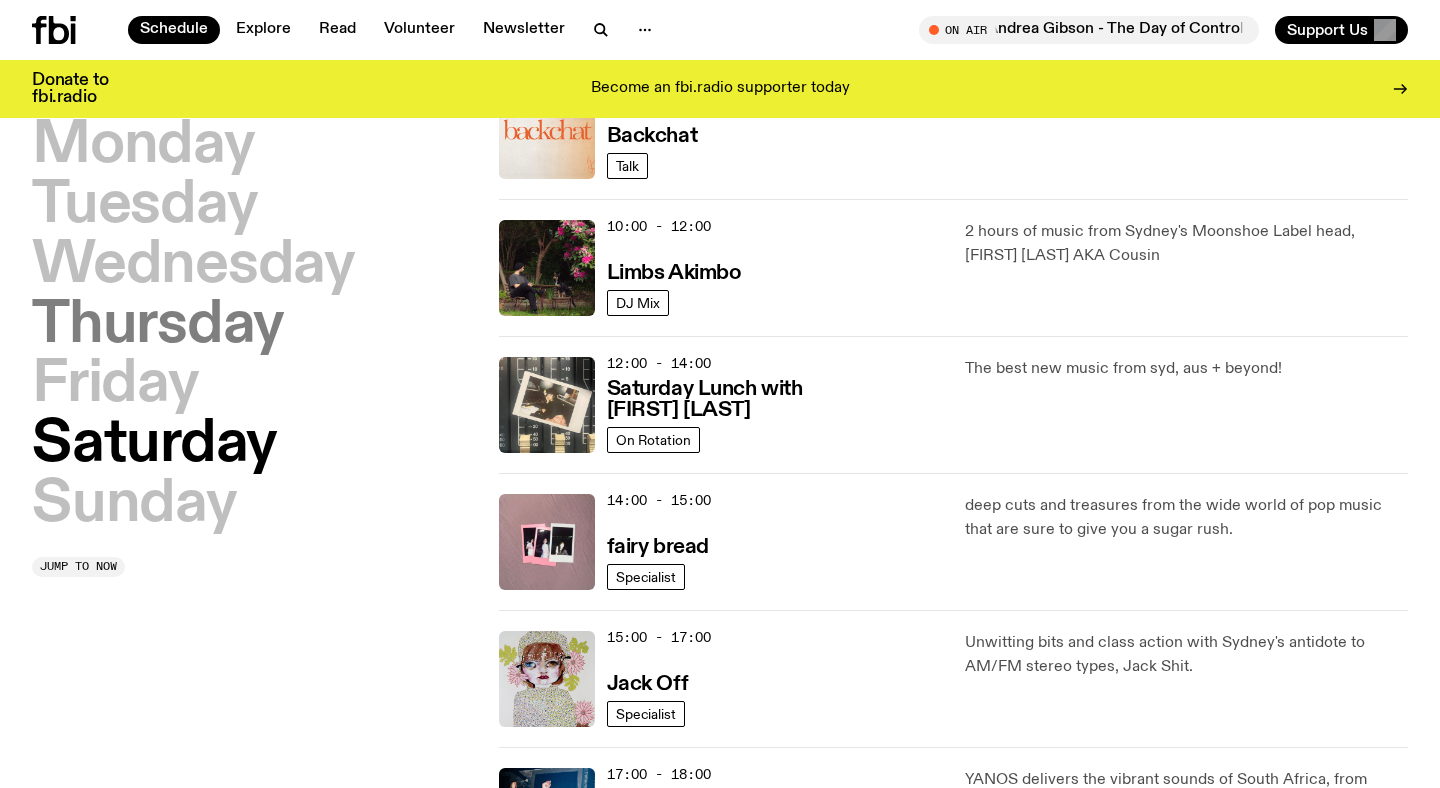 click on "Thursday" at bounding box center (158, 326) 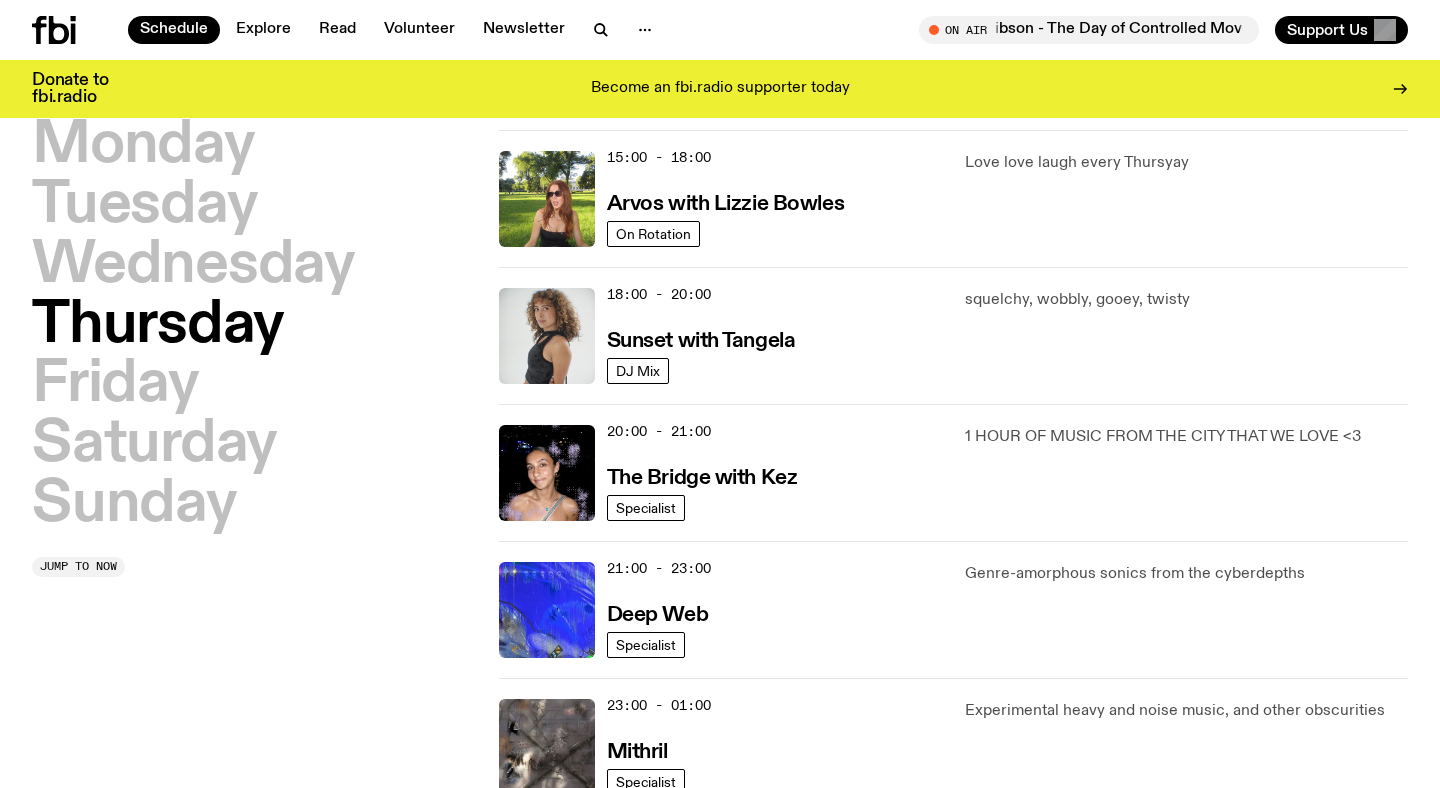 scroll, scrollTop: 732, scrollLeft: 0, axis: vertical 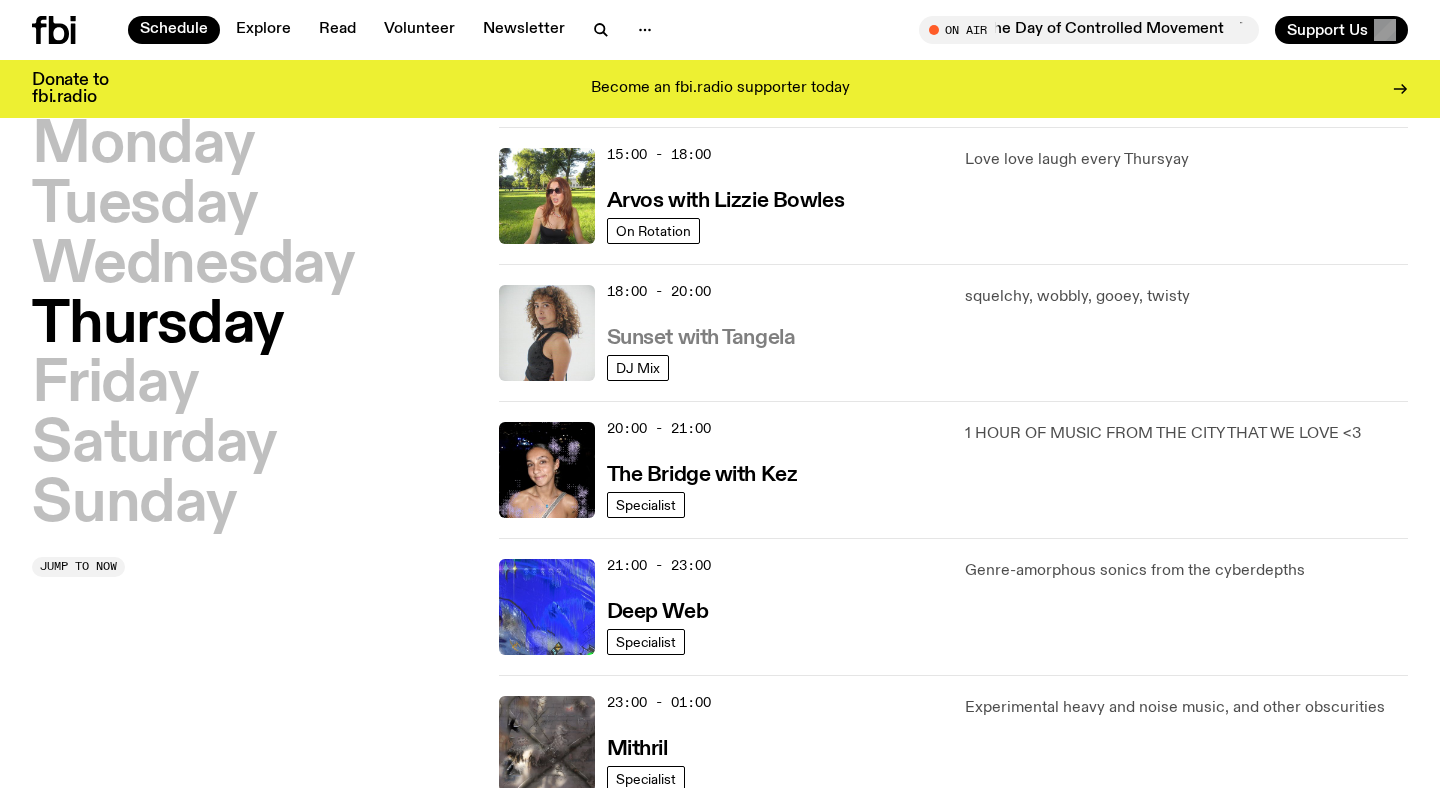 click on "Sunset with Tangela" at bounding box center [701, 338] 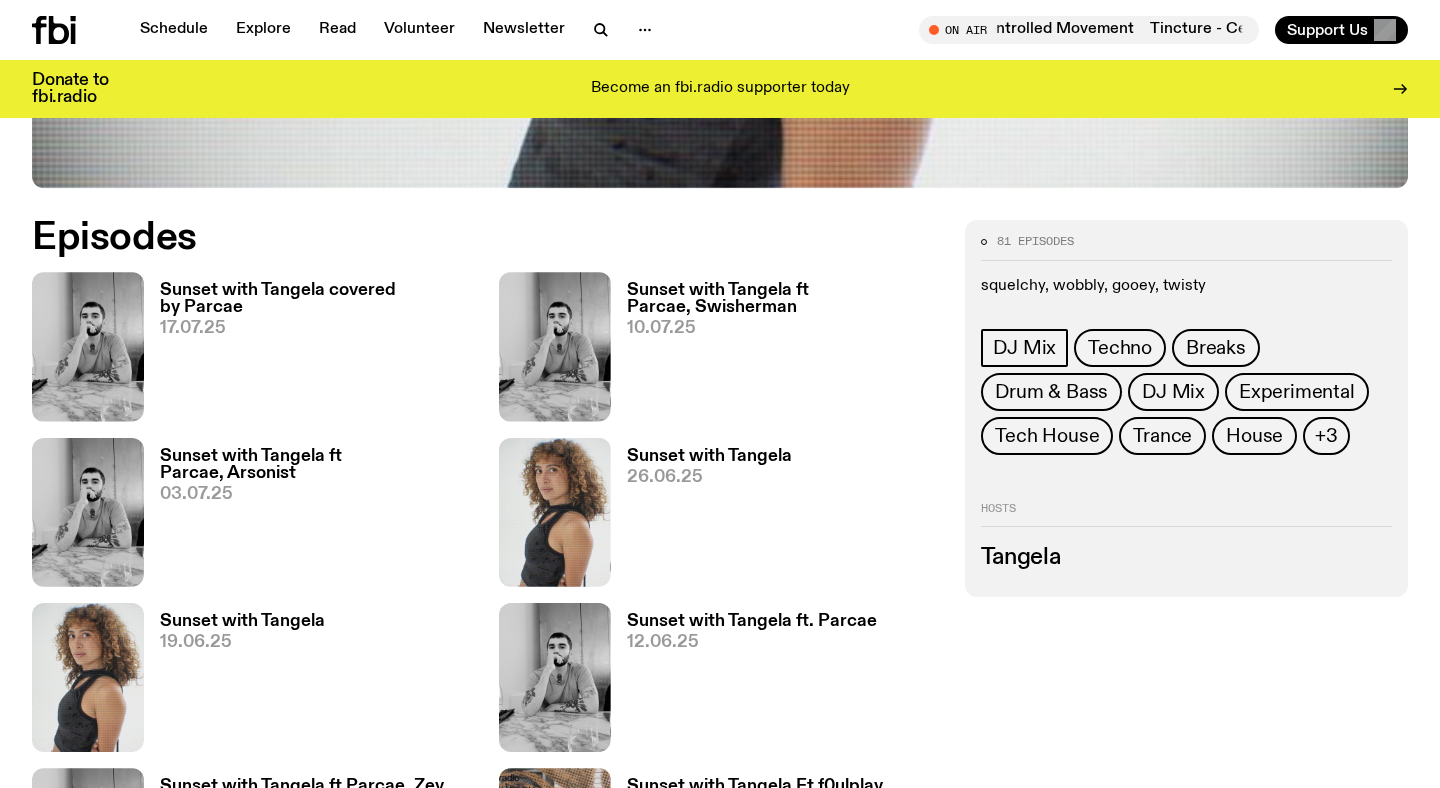 scroll, scrollTop: 873, scrollLeft: 0, axis: vertical 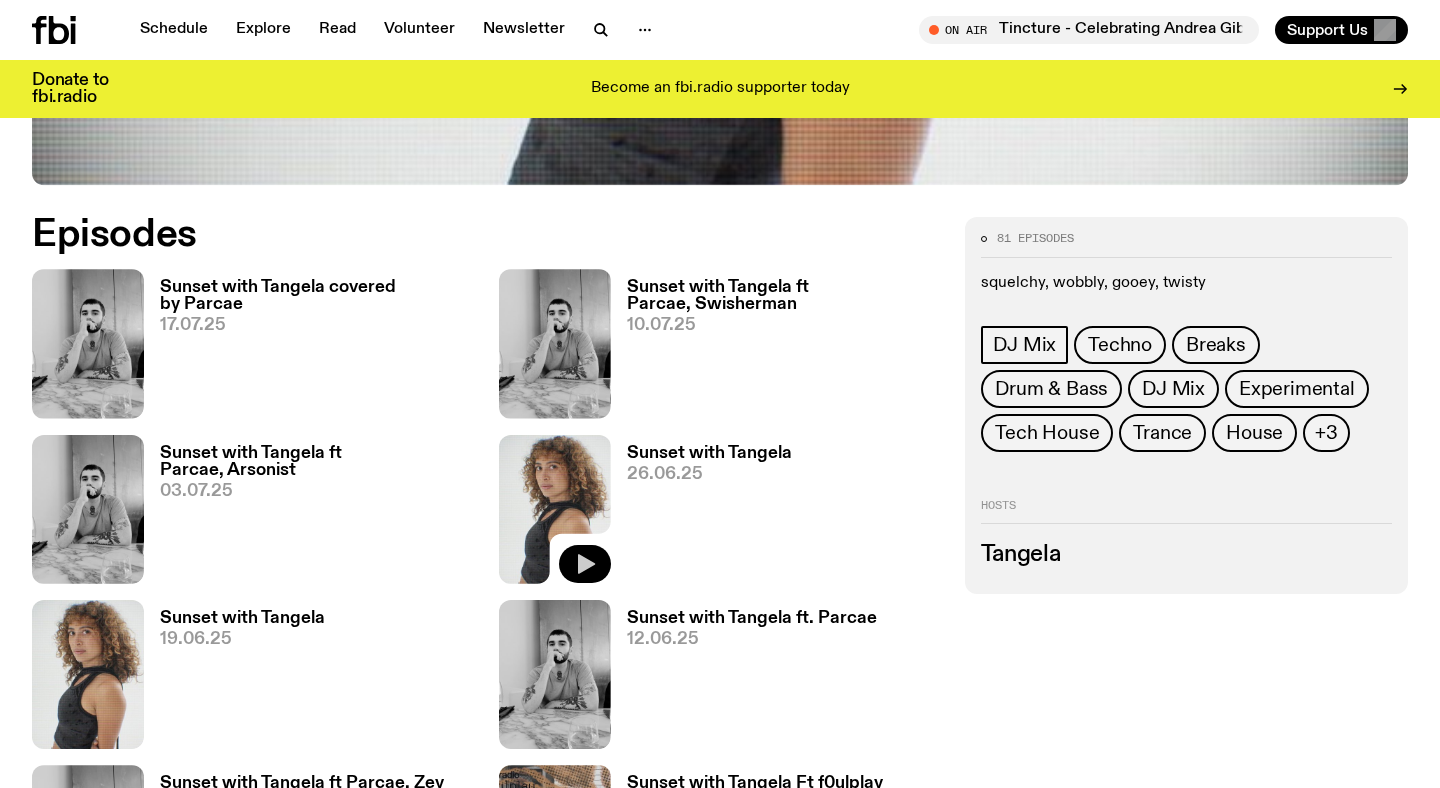 click 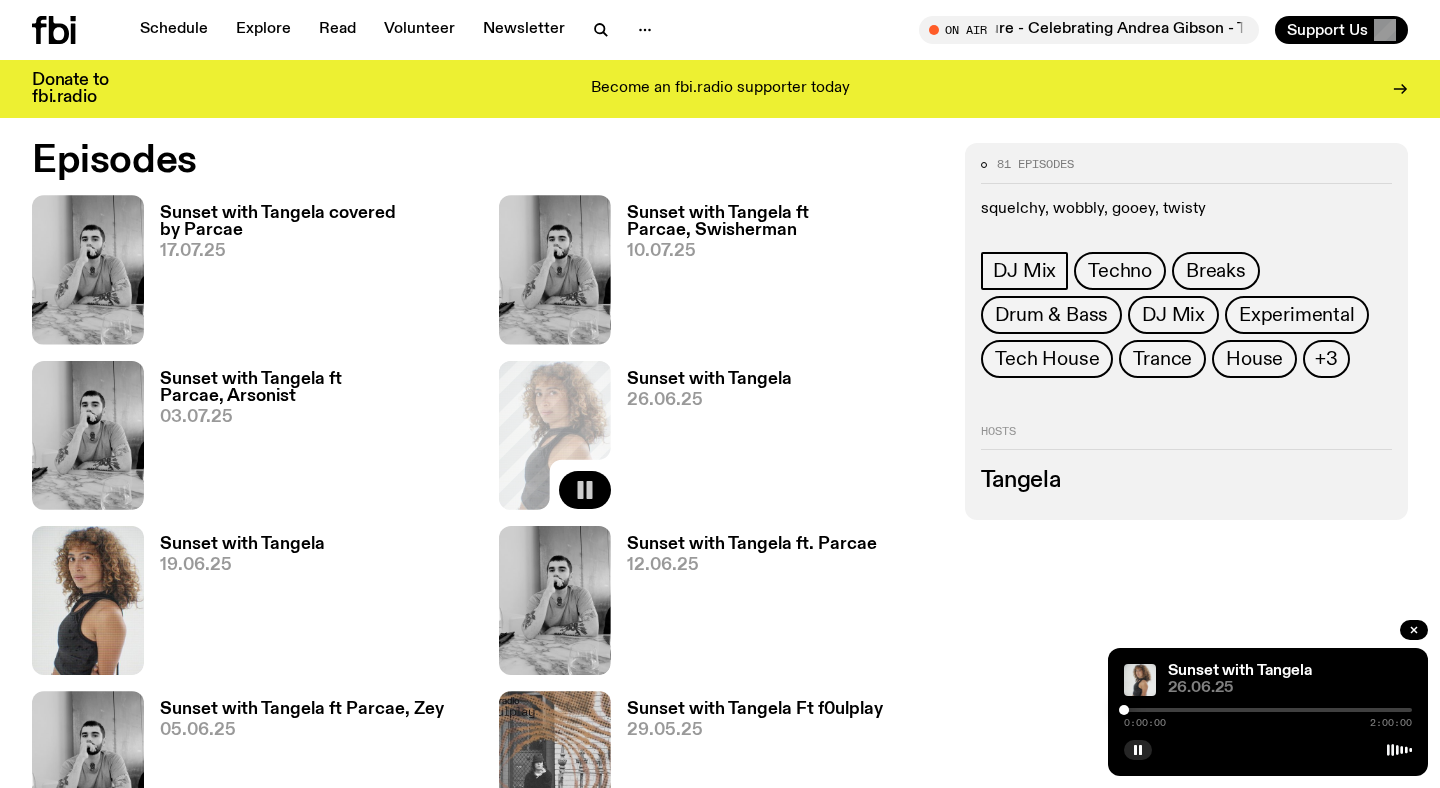 scroll, scrollTop: 940, scrollLeft: 0, axis: vertical 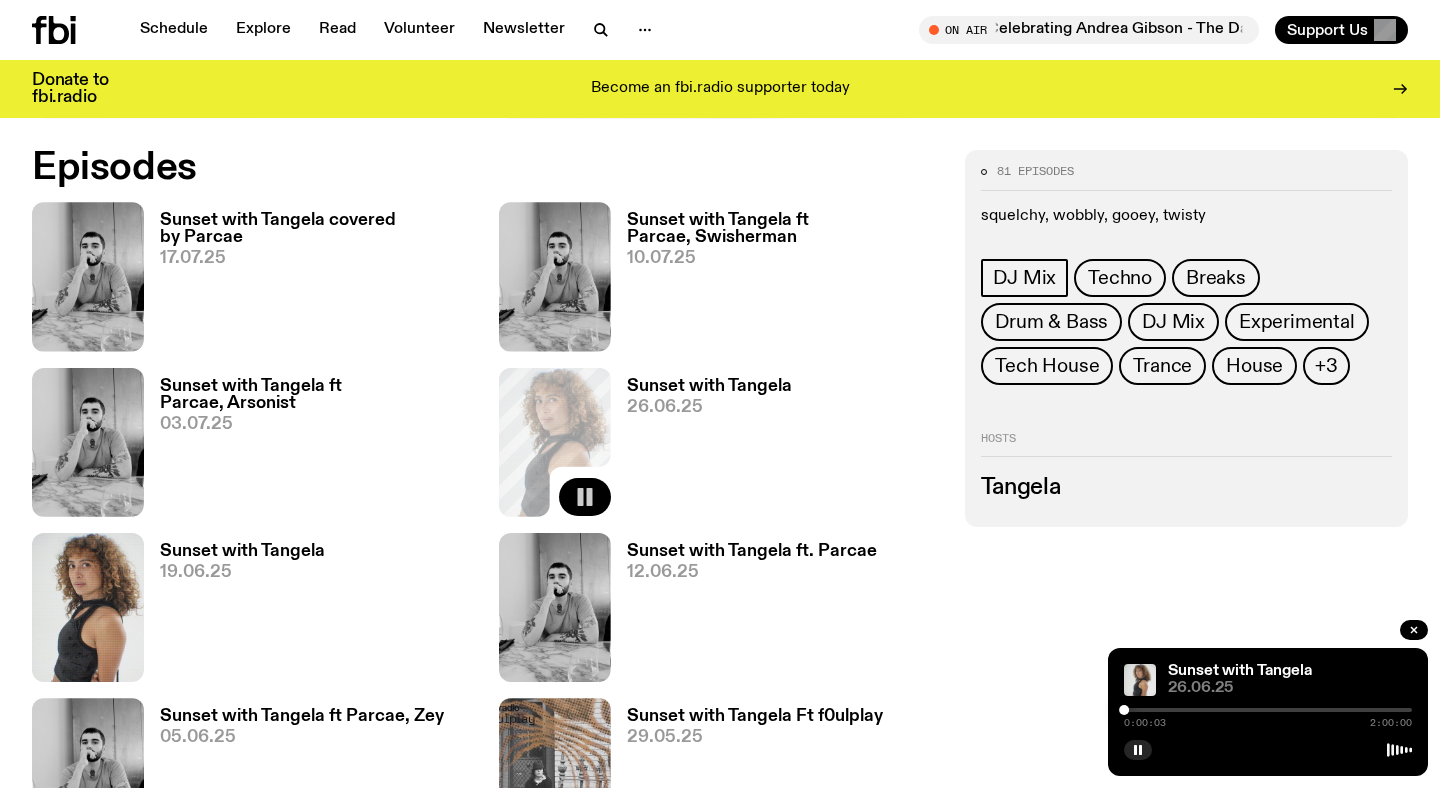 click at bounding box center (1268, 710) 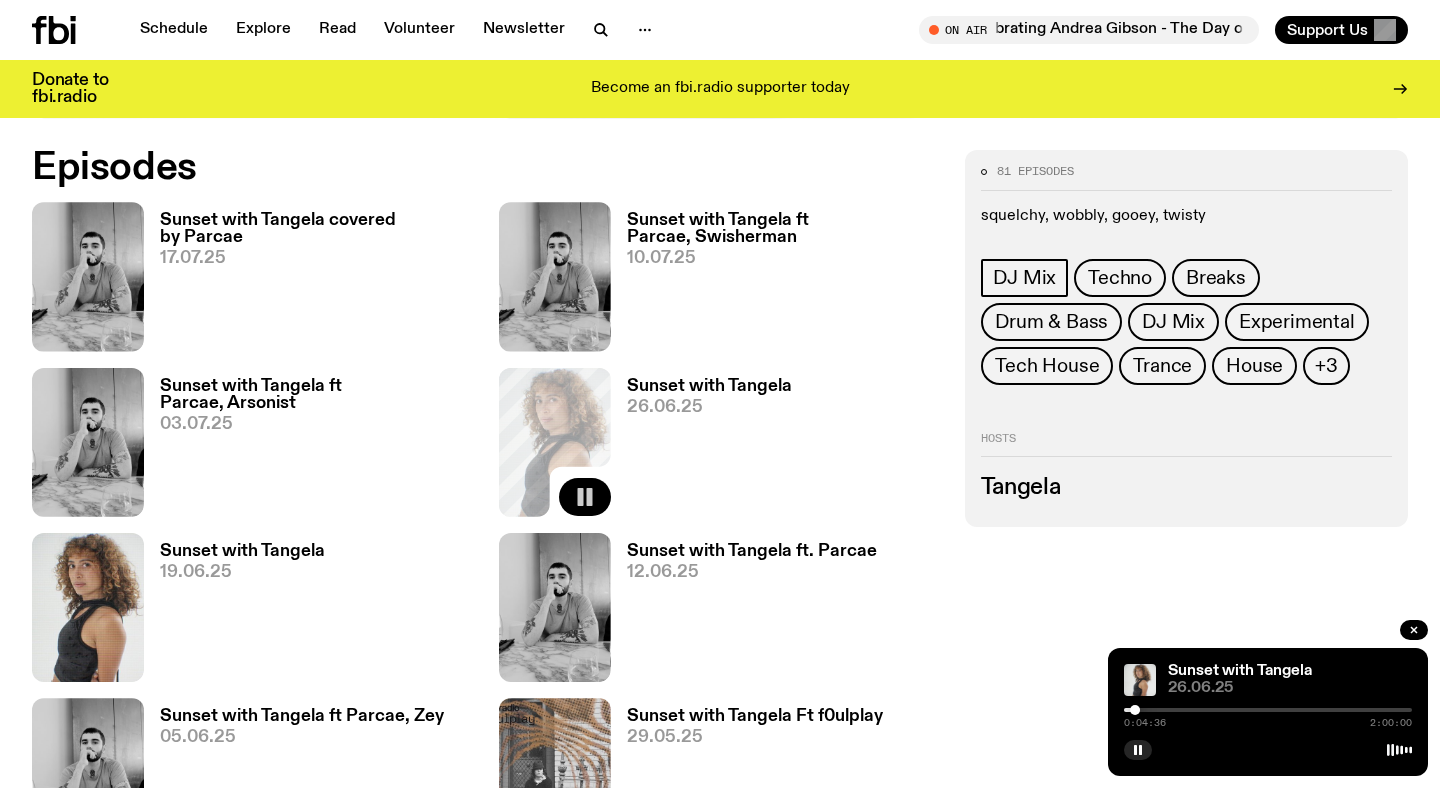 click at bounding box center (1268, 710) 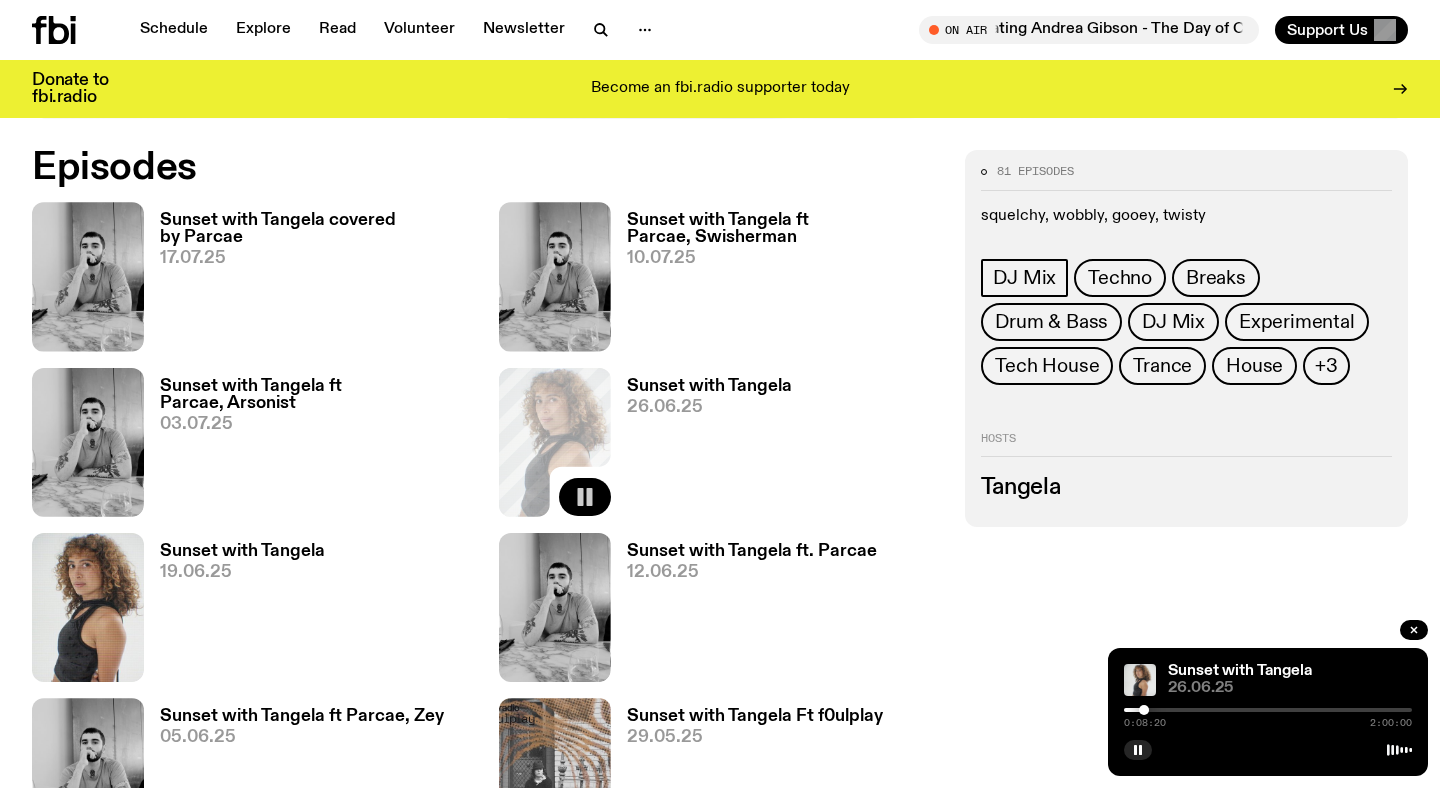 click at bounding box center [1268, 710] 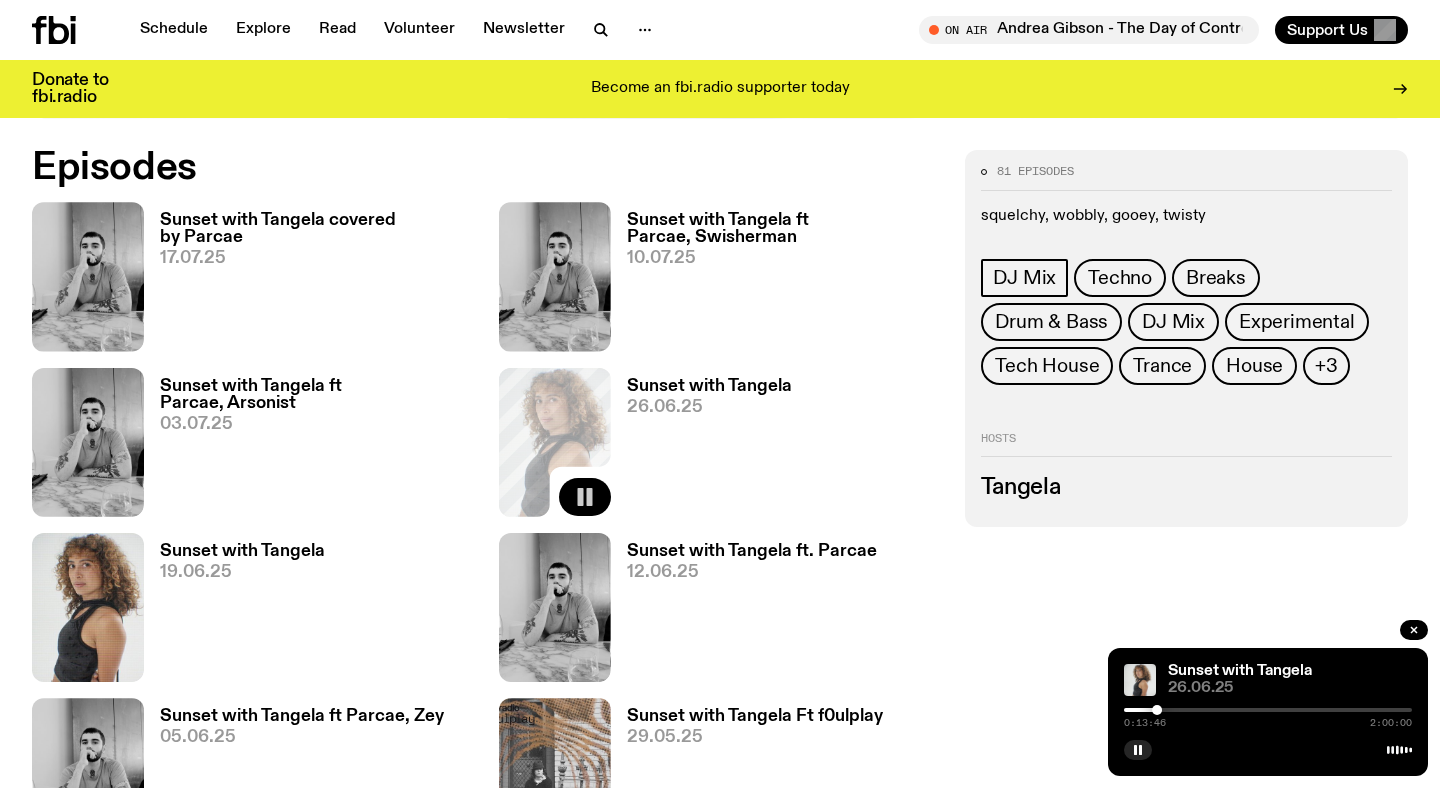 click at bounding box center [1268, 710] 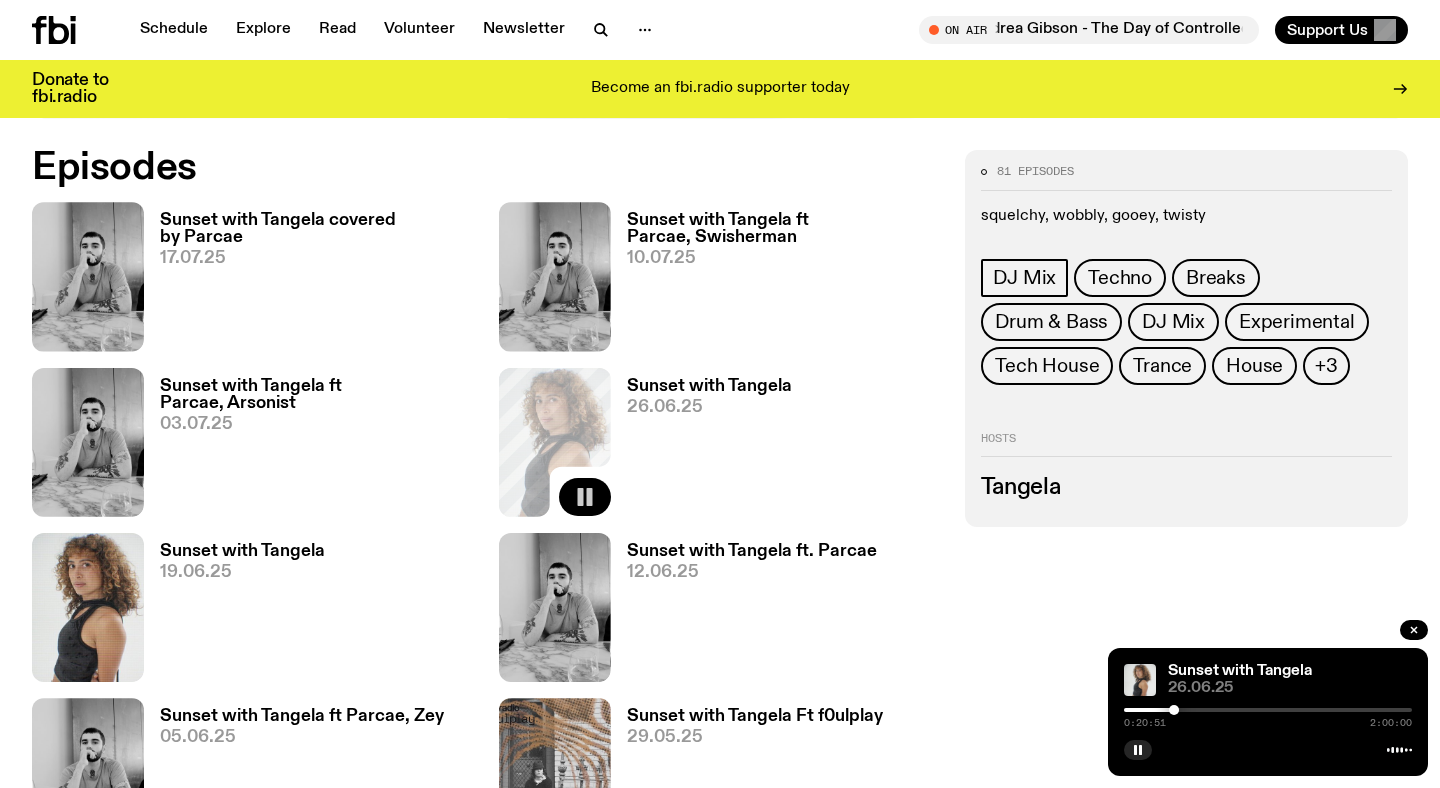 click at bounding box center [1268, 710] 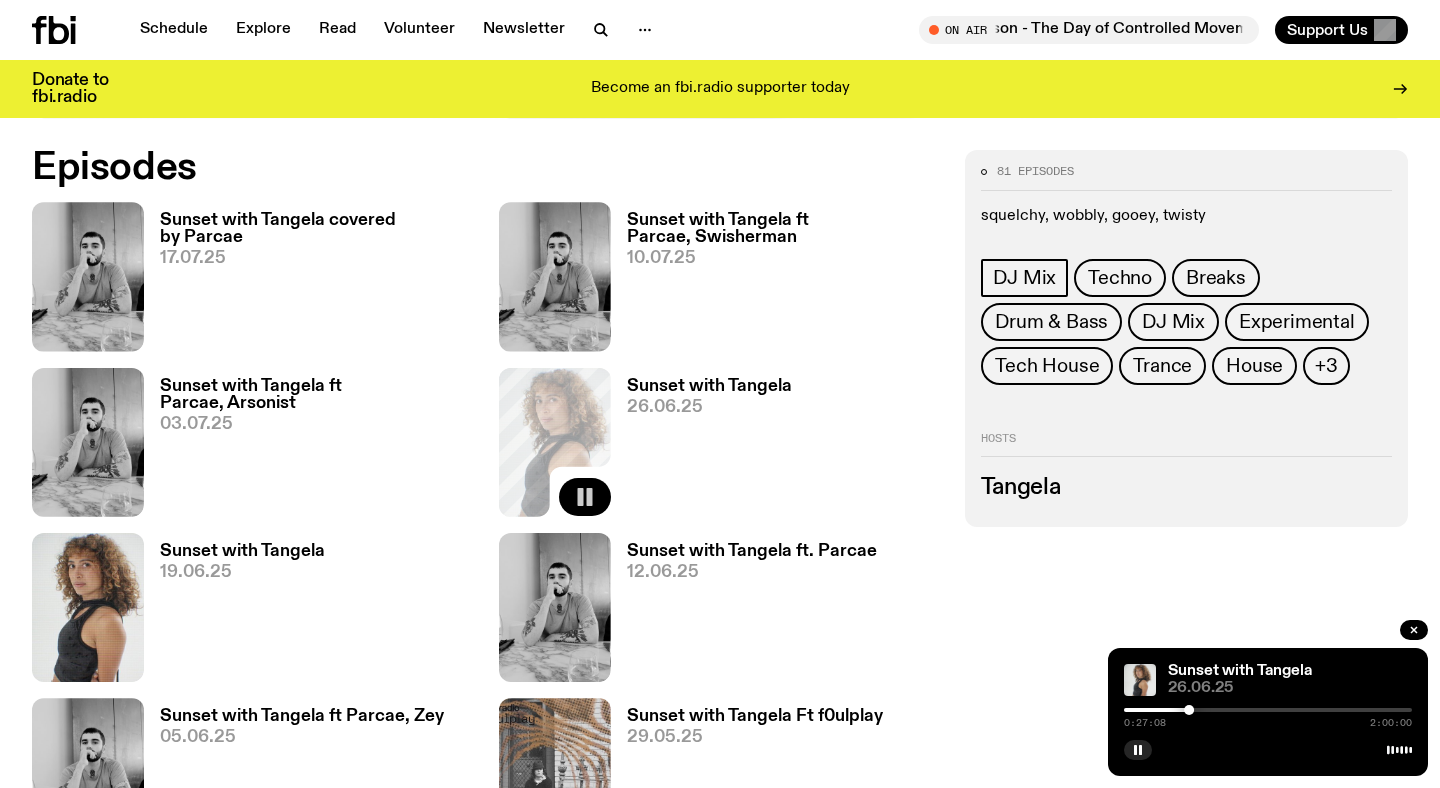 click at bounding box center [1268, 710] 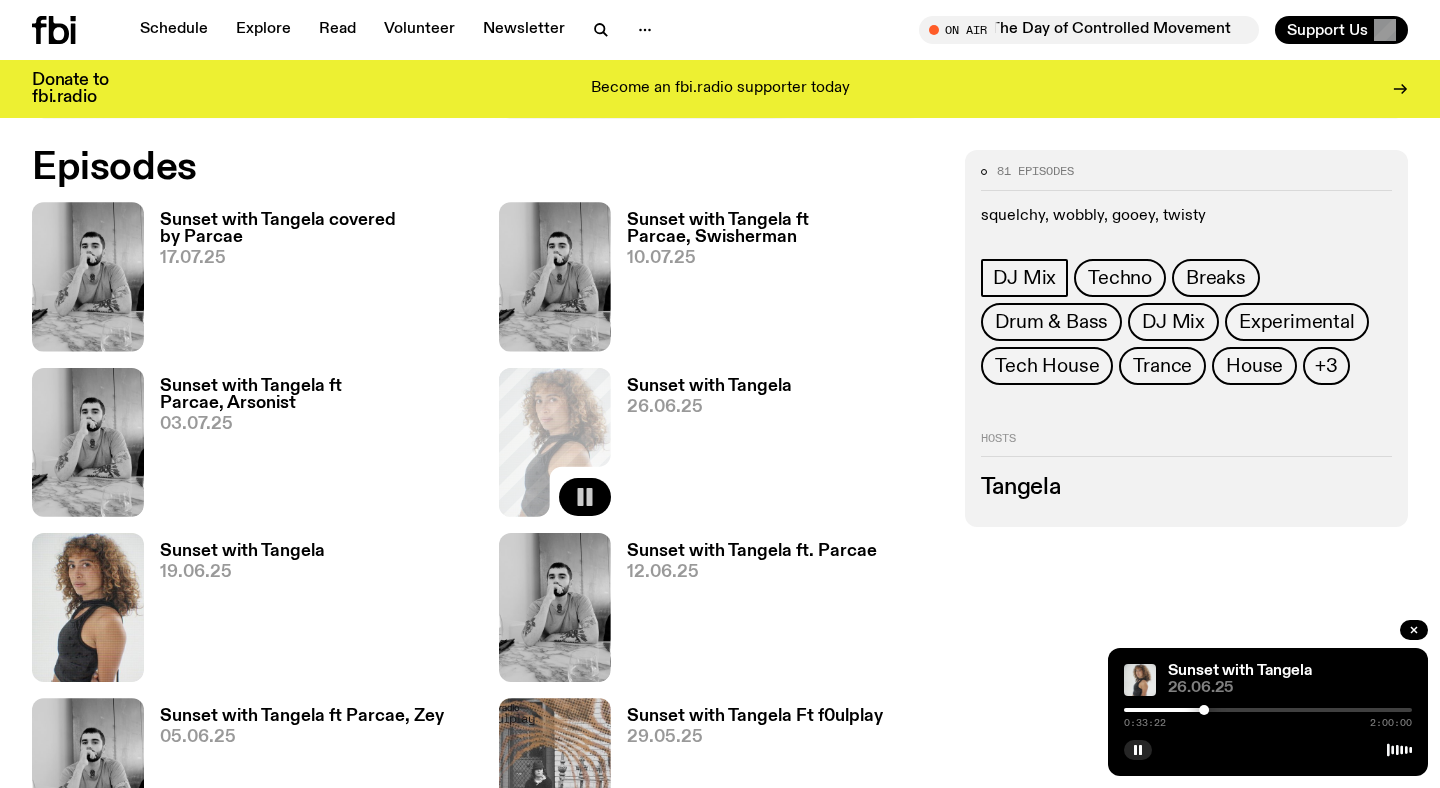 click at bounding box center [1268, 710] 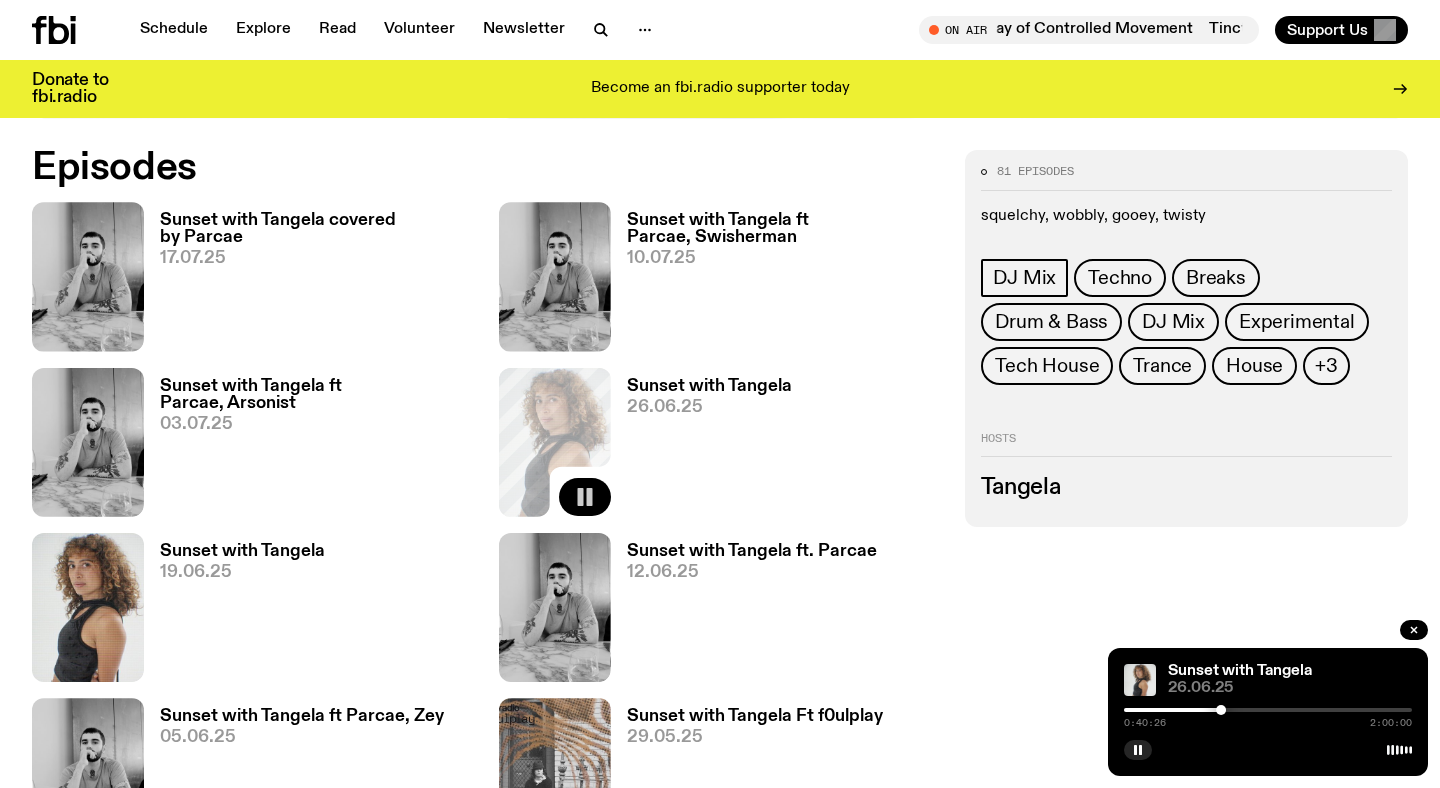 click at bounding box center (1268, 710) 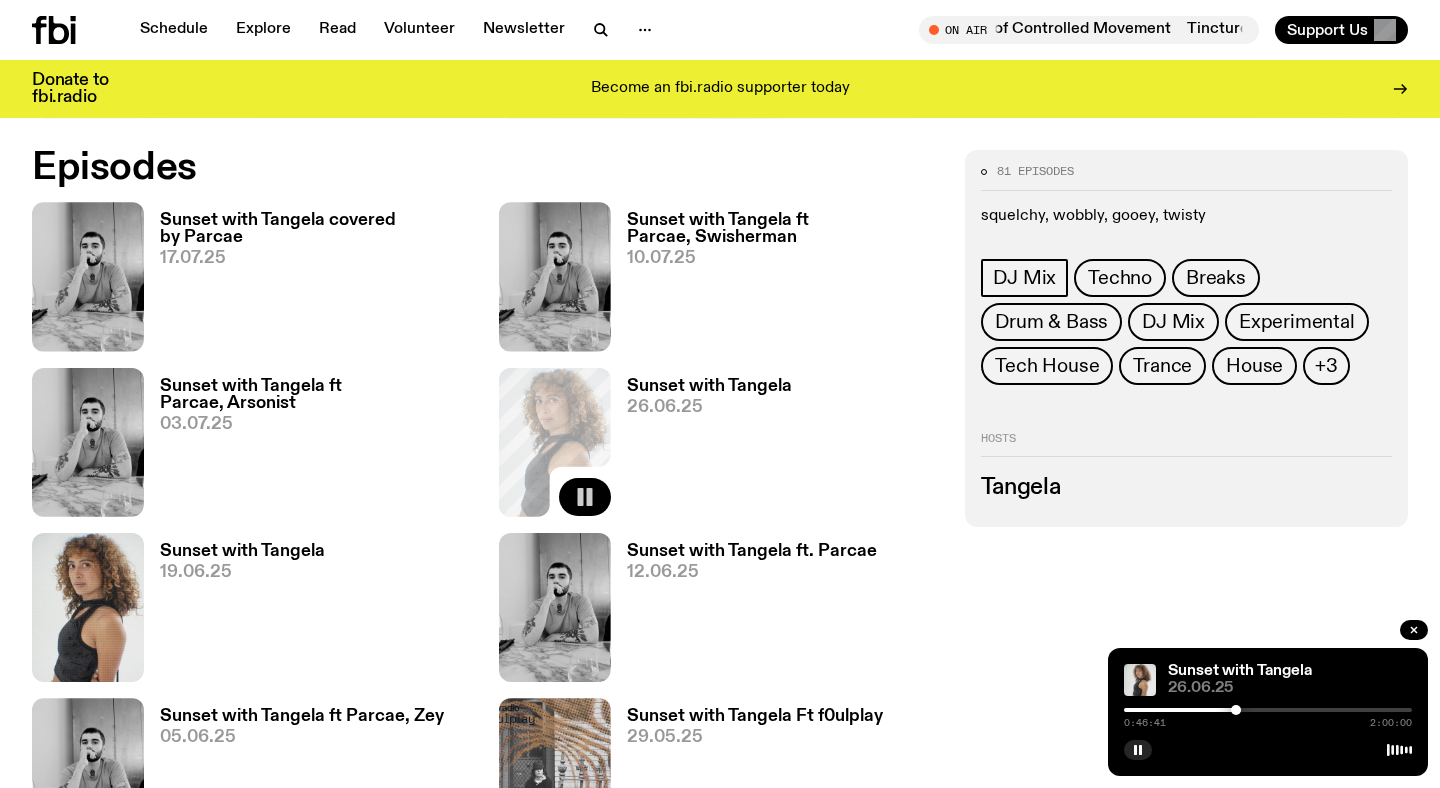 click at bounding box center (1268, 710) 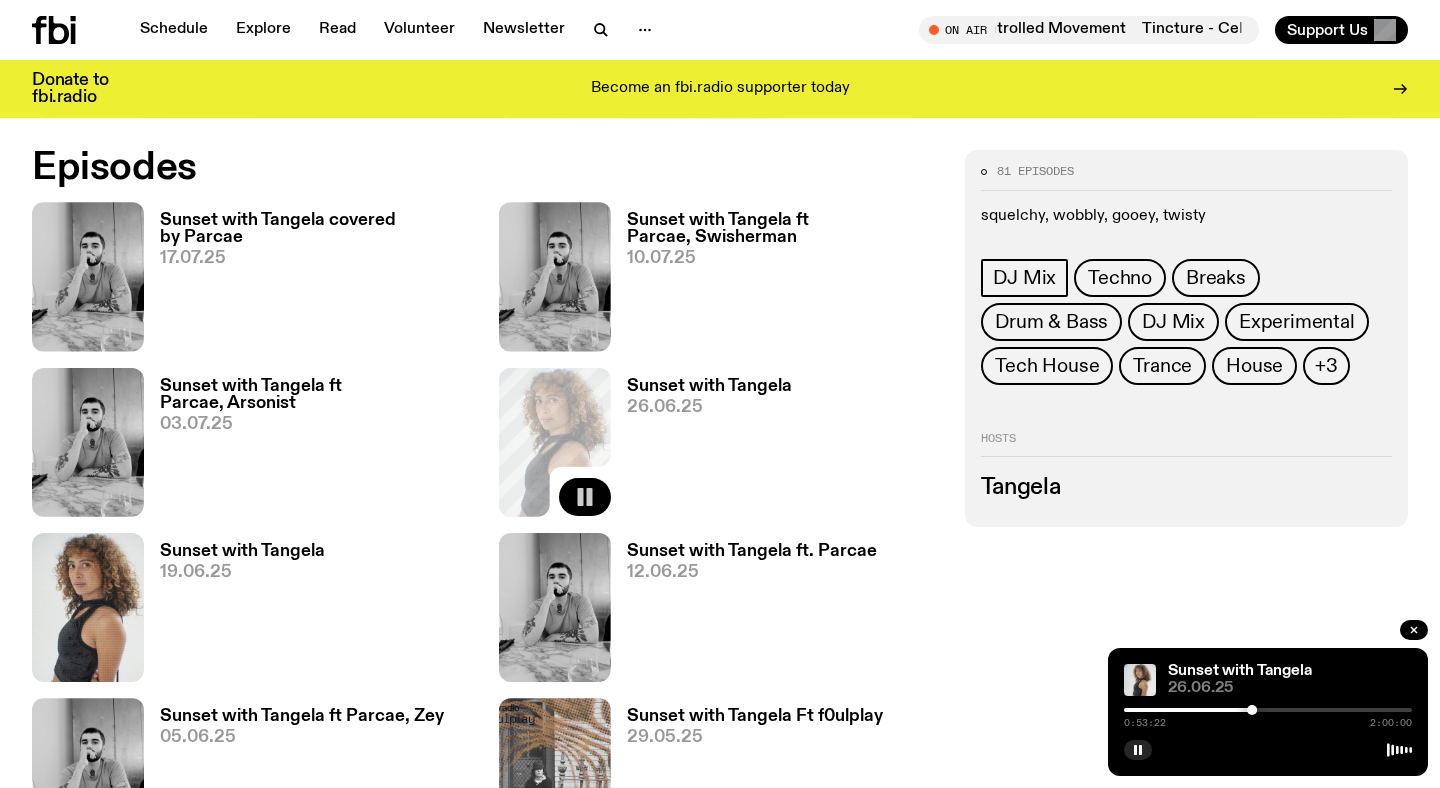 click at bounding box center (1268, 710) 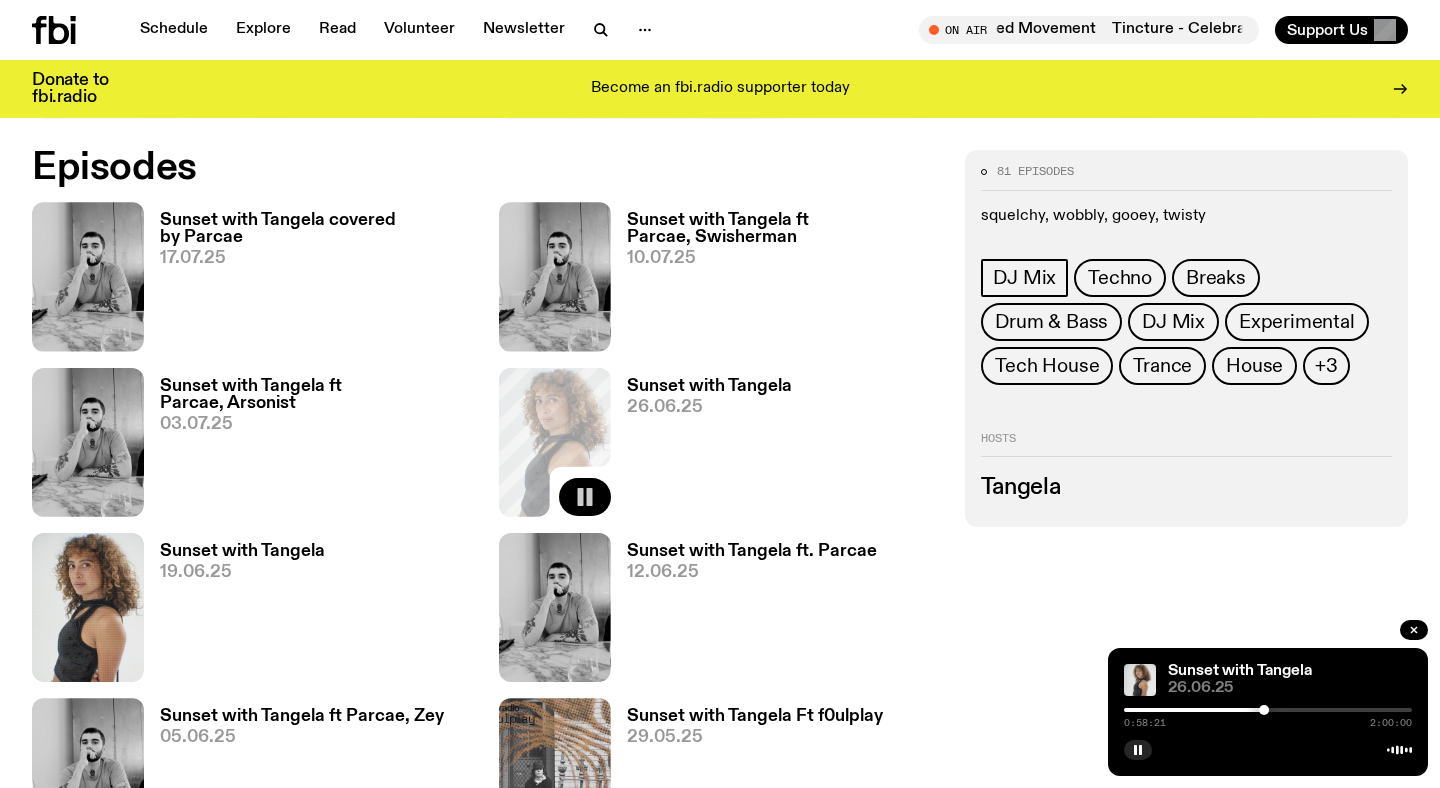 click on "0:58:21 2:00:00" at bounding box center [1268, 716] 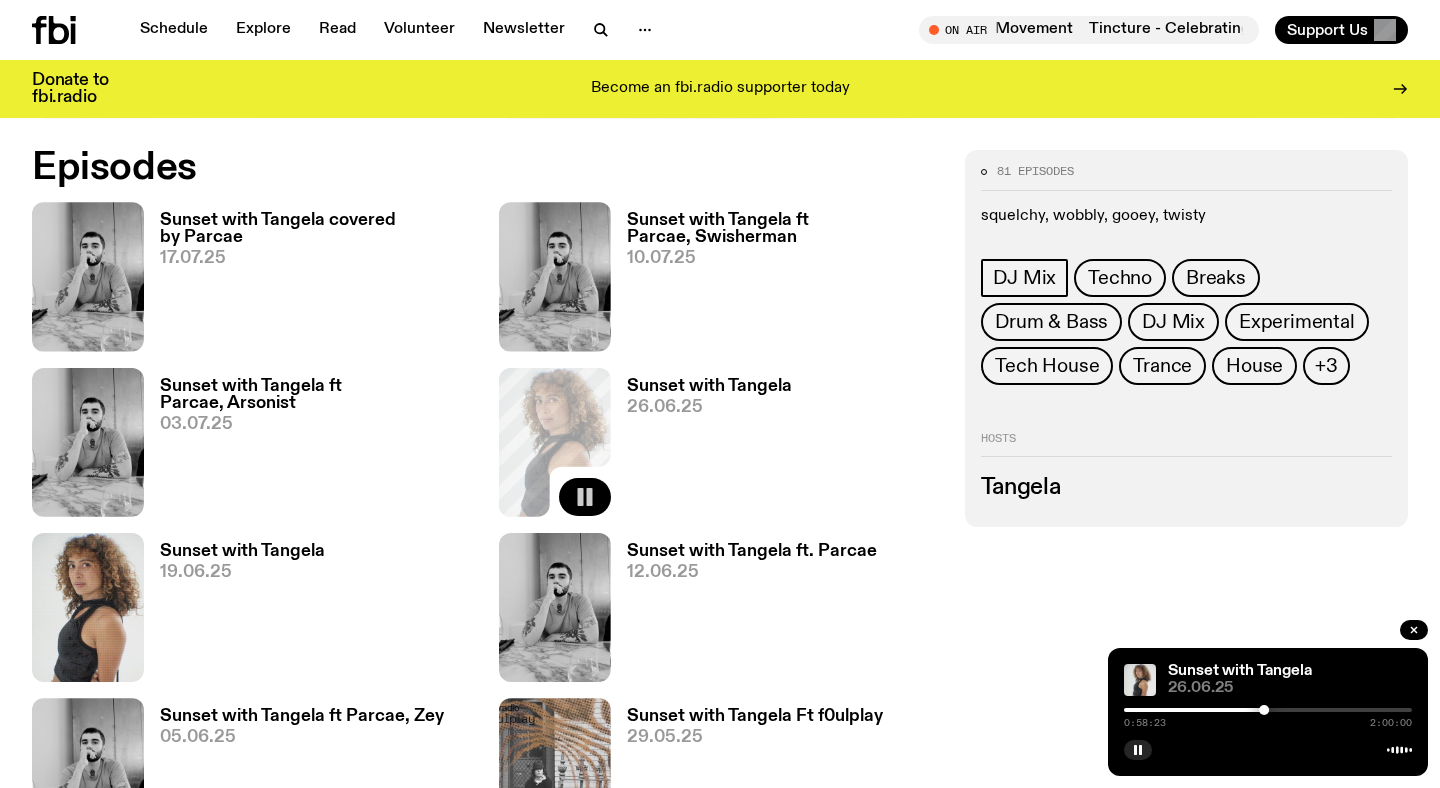 click at bounding box center (1268, 710) 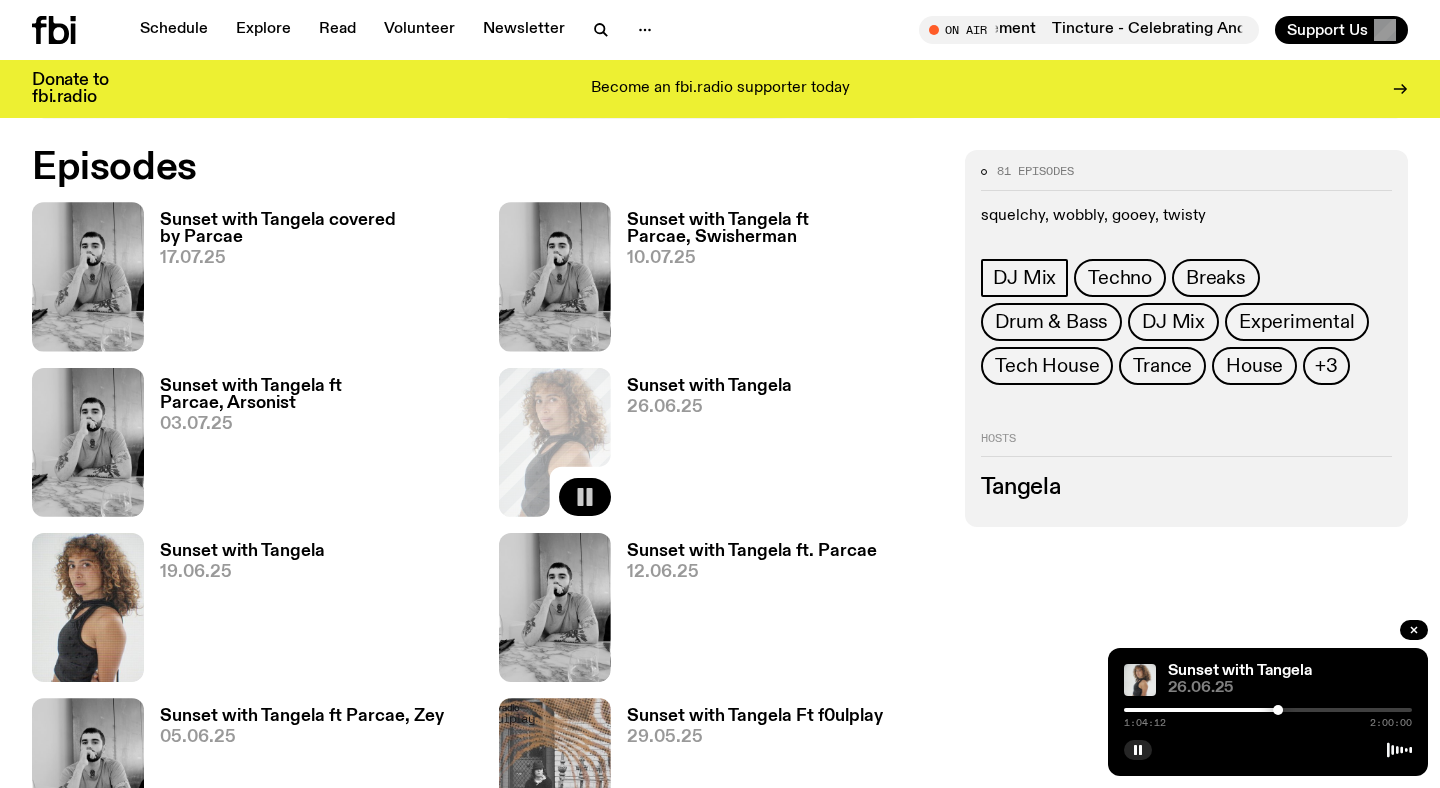 click at bounding box center (1268, 710) 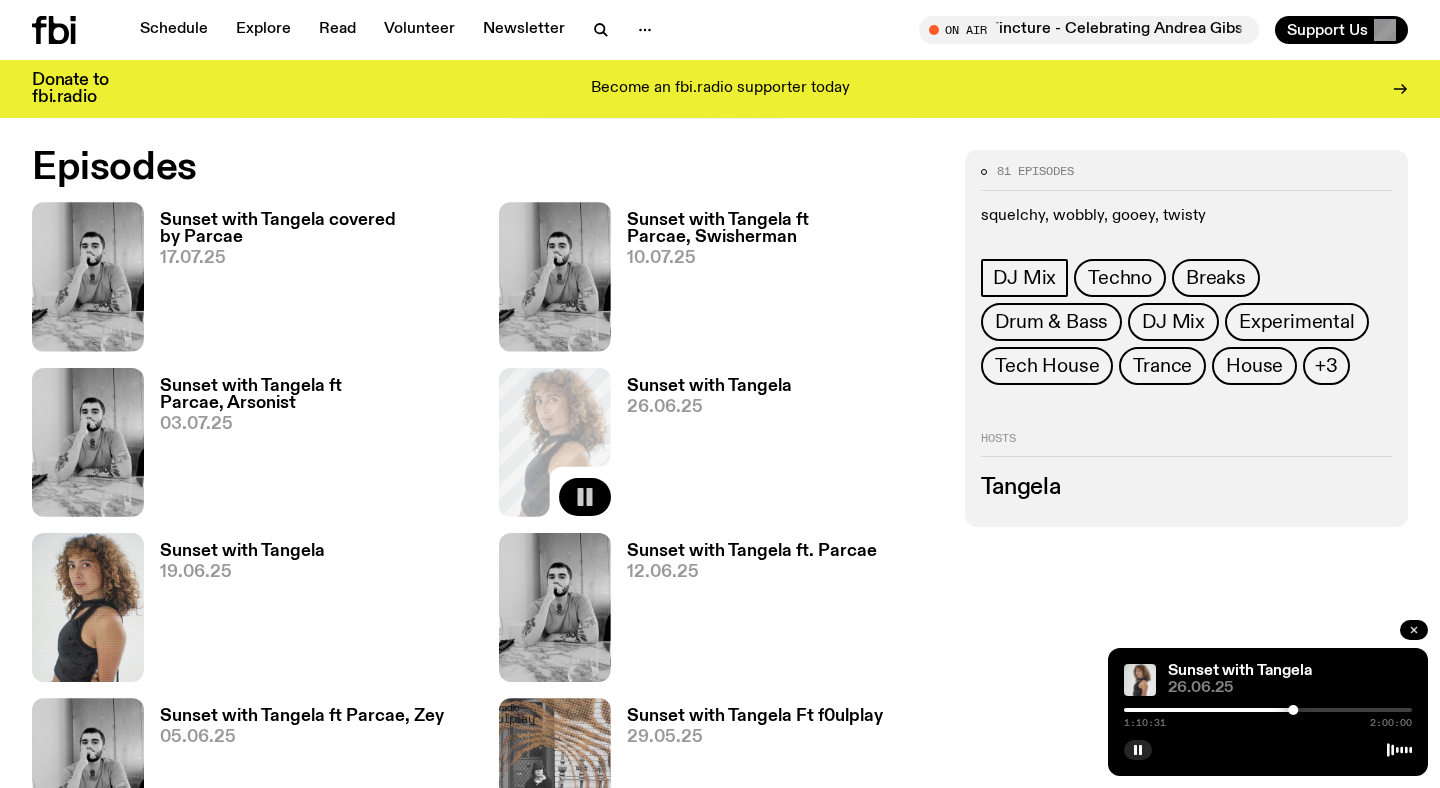 click 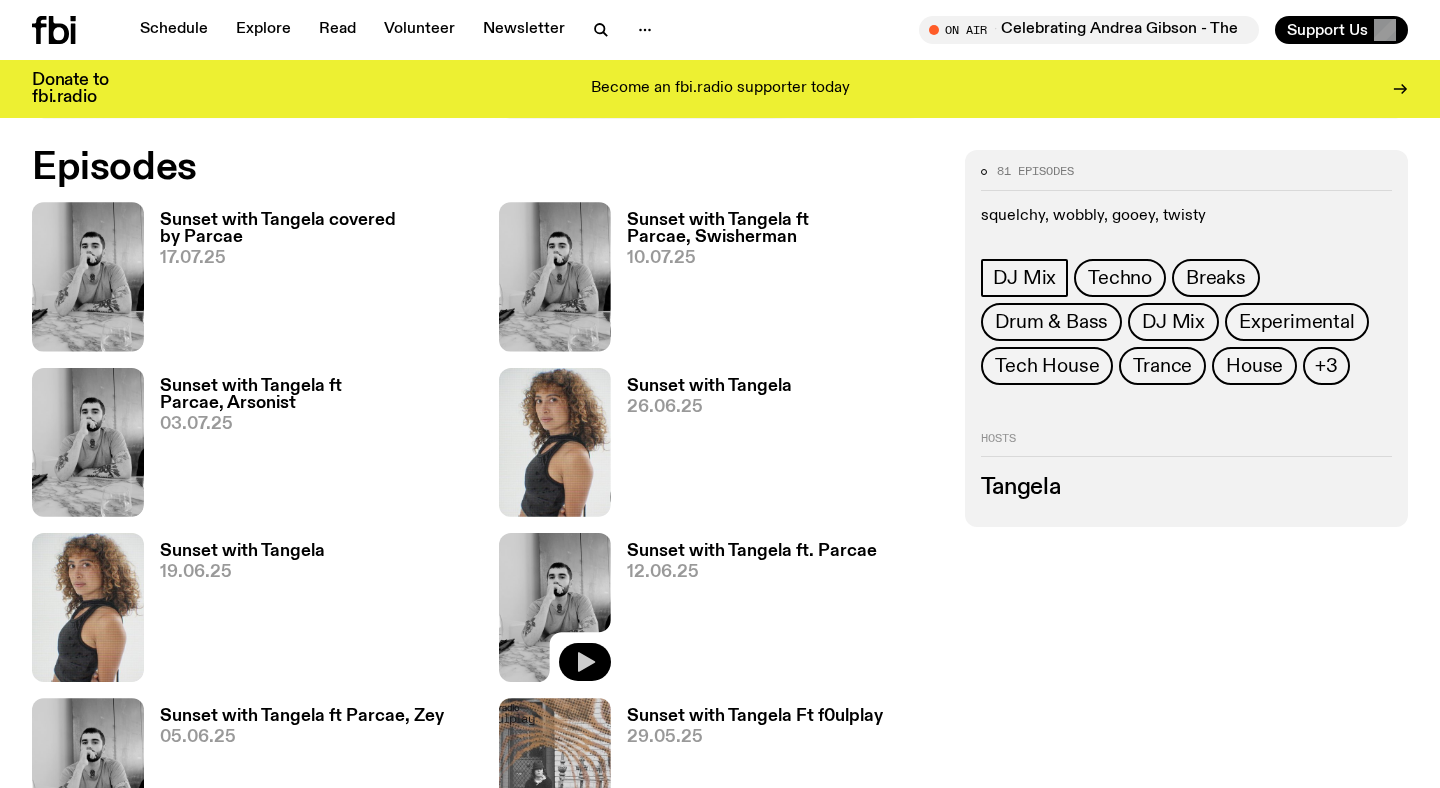 click 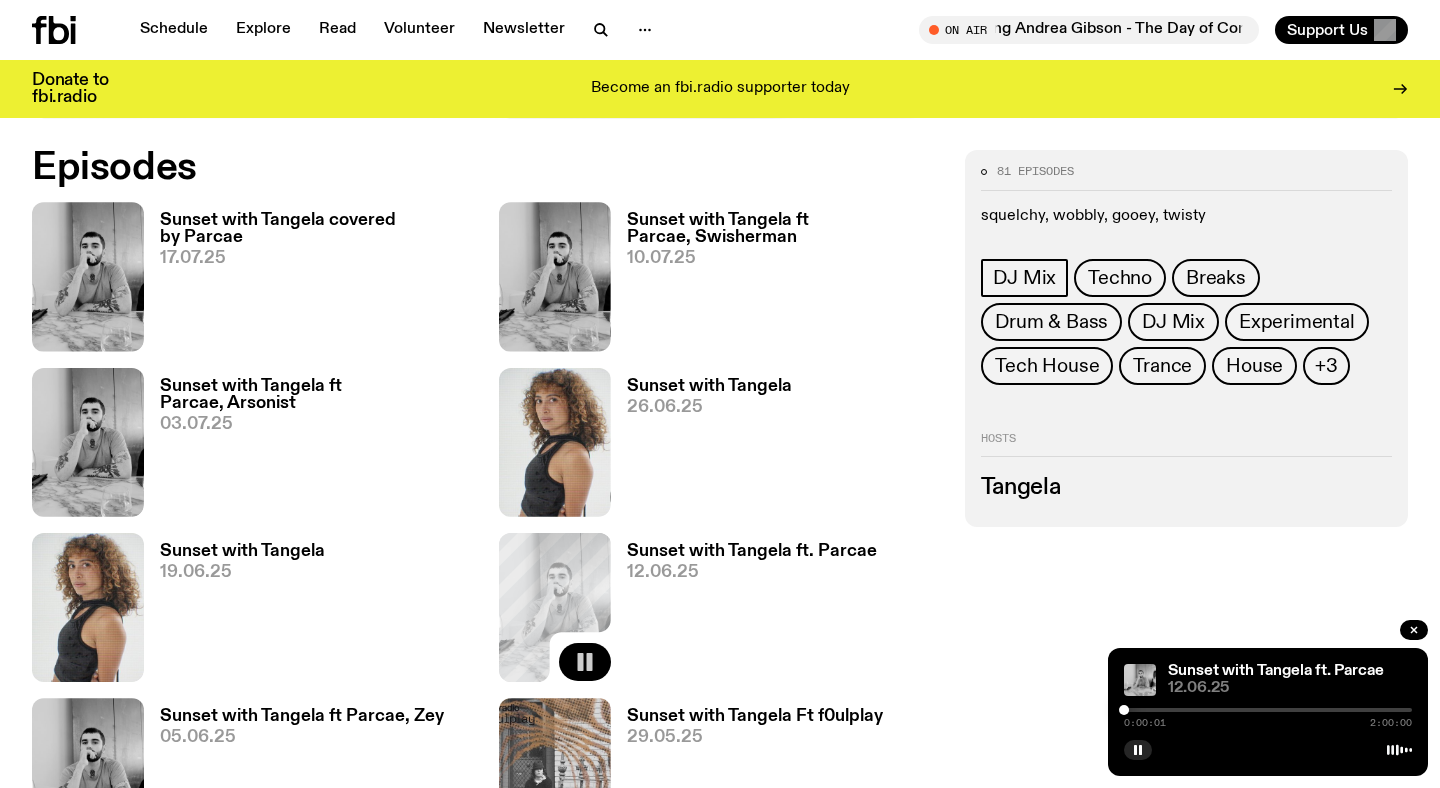 click at bounding box center [1268, 710] 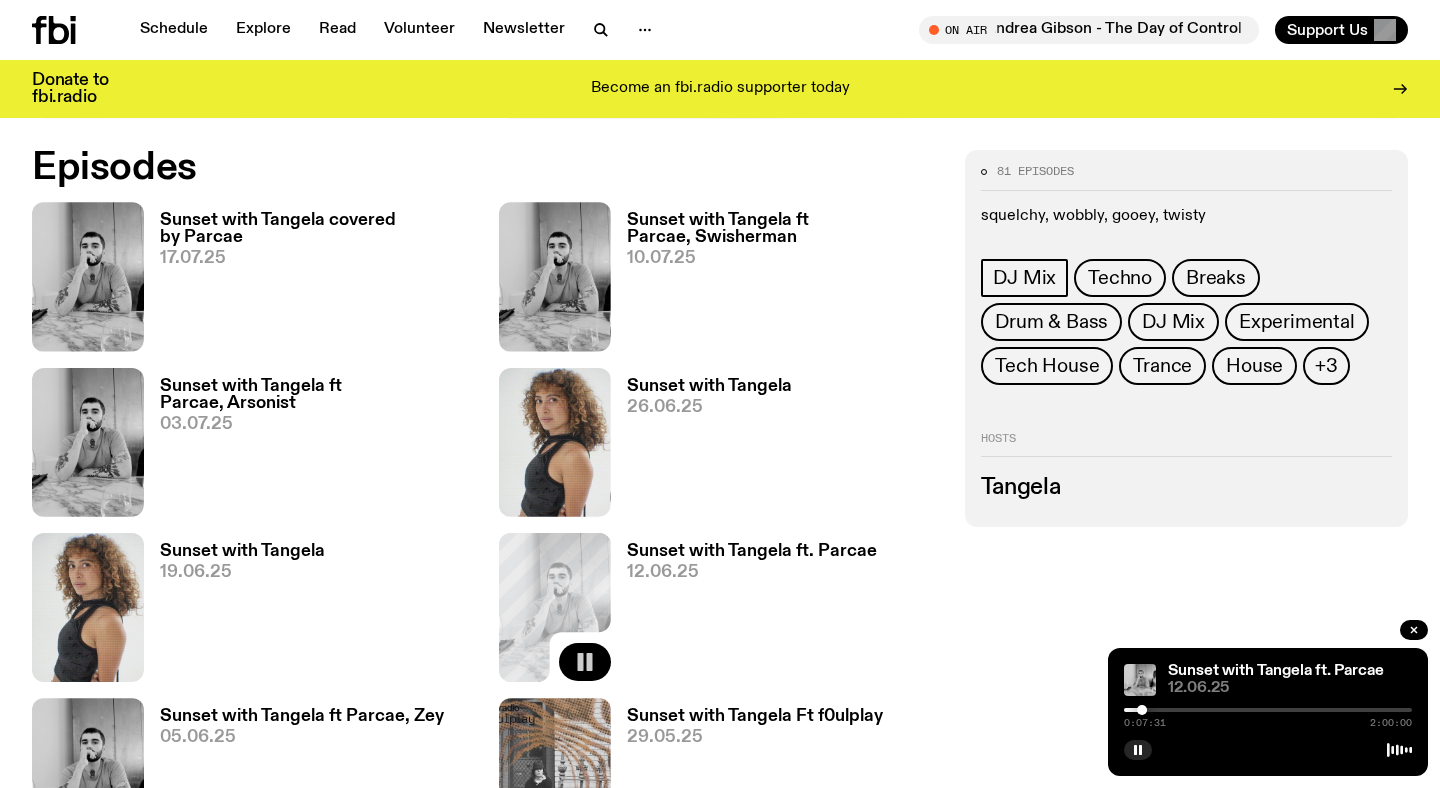 click at bounding box center (1268, 710) 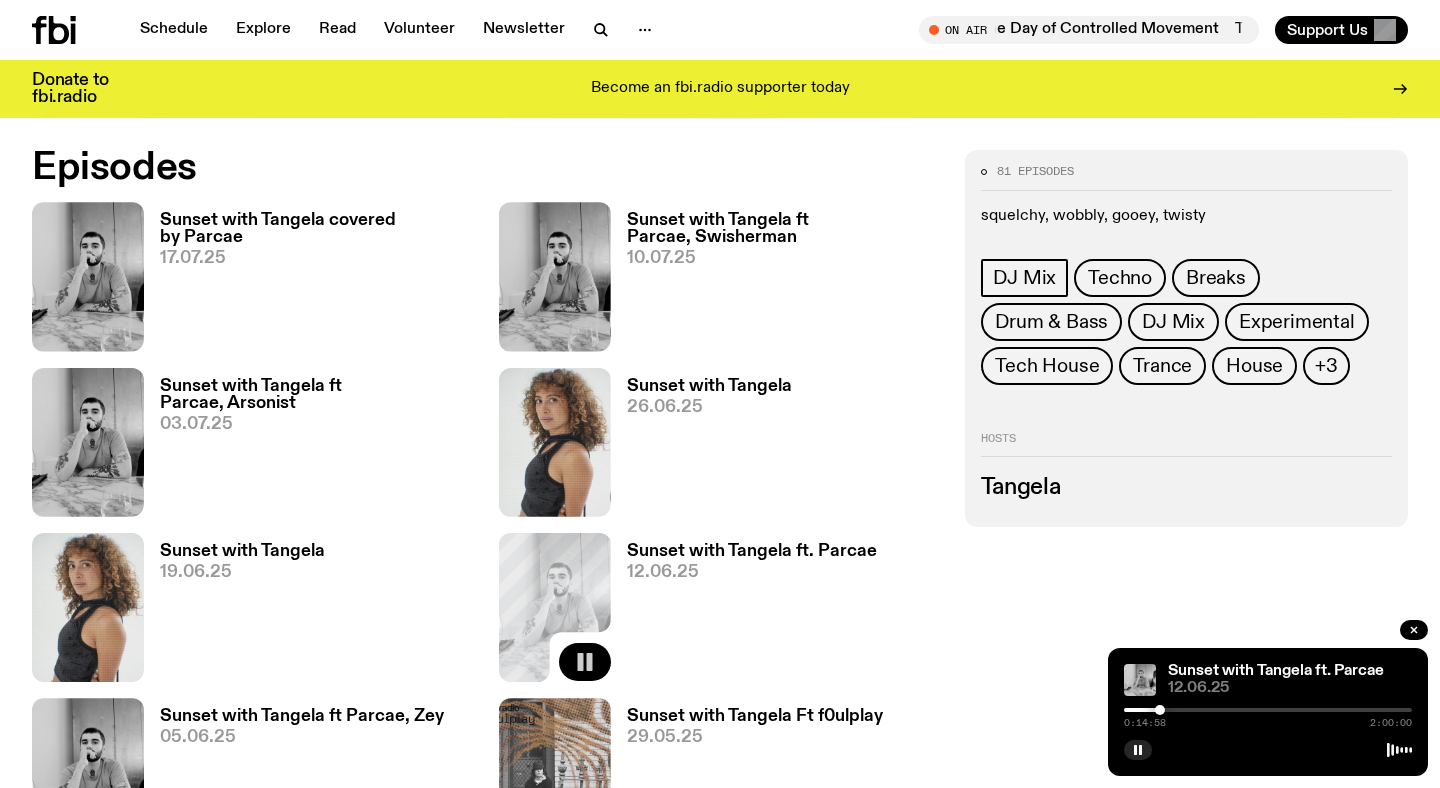 click at bounding box center (1268, 710) 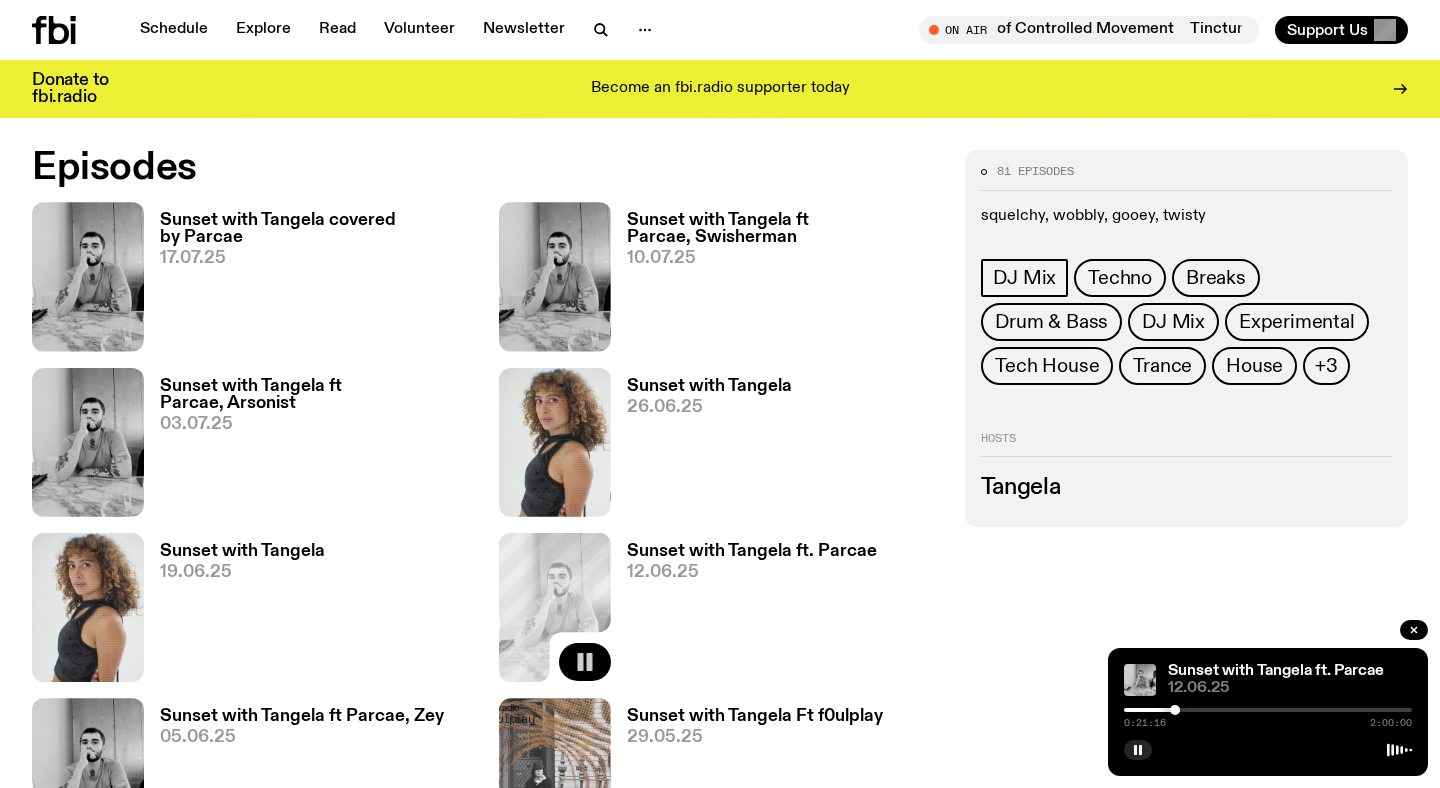 click at bounding box center [1268, 710] 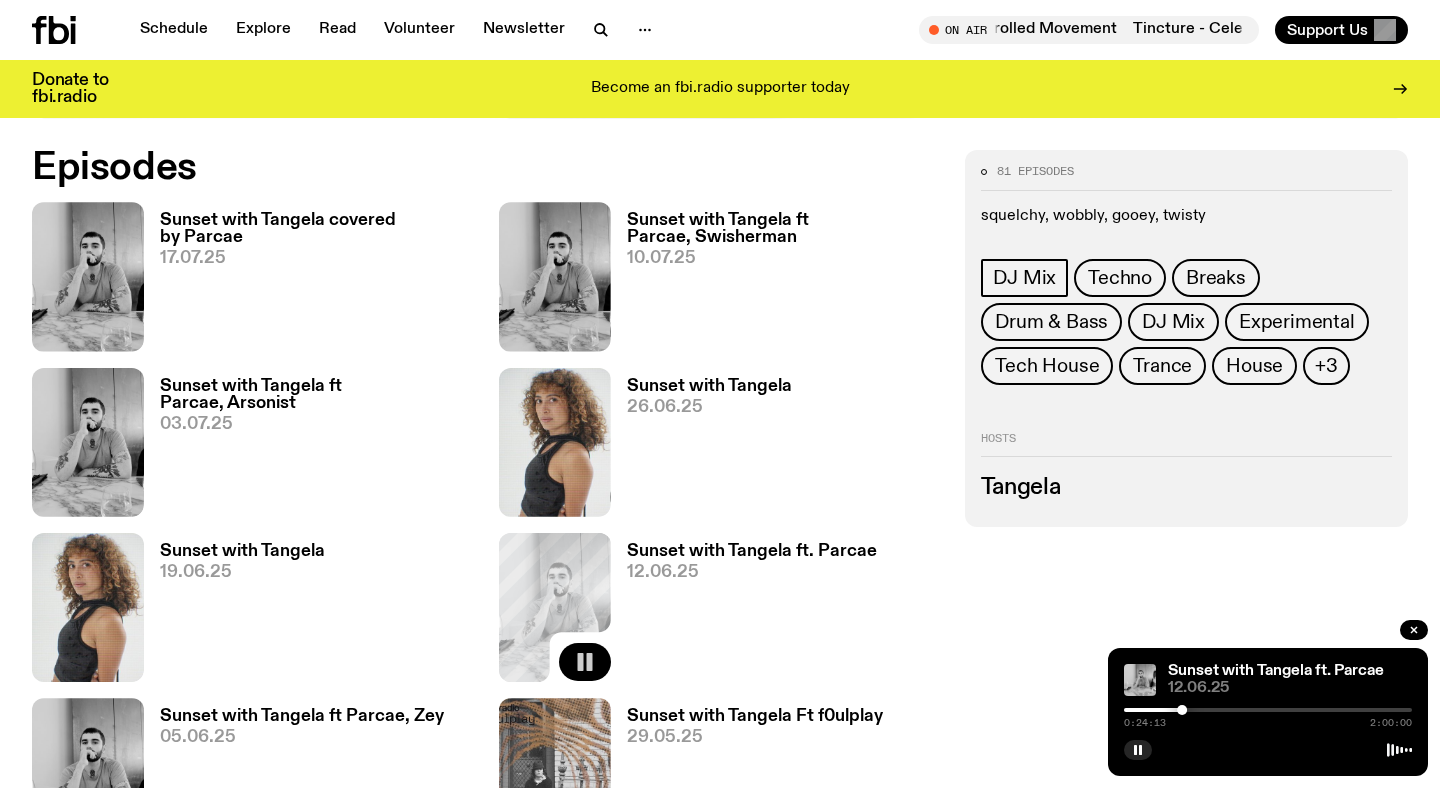 click at bounding box center [1268, 710] 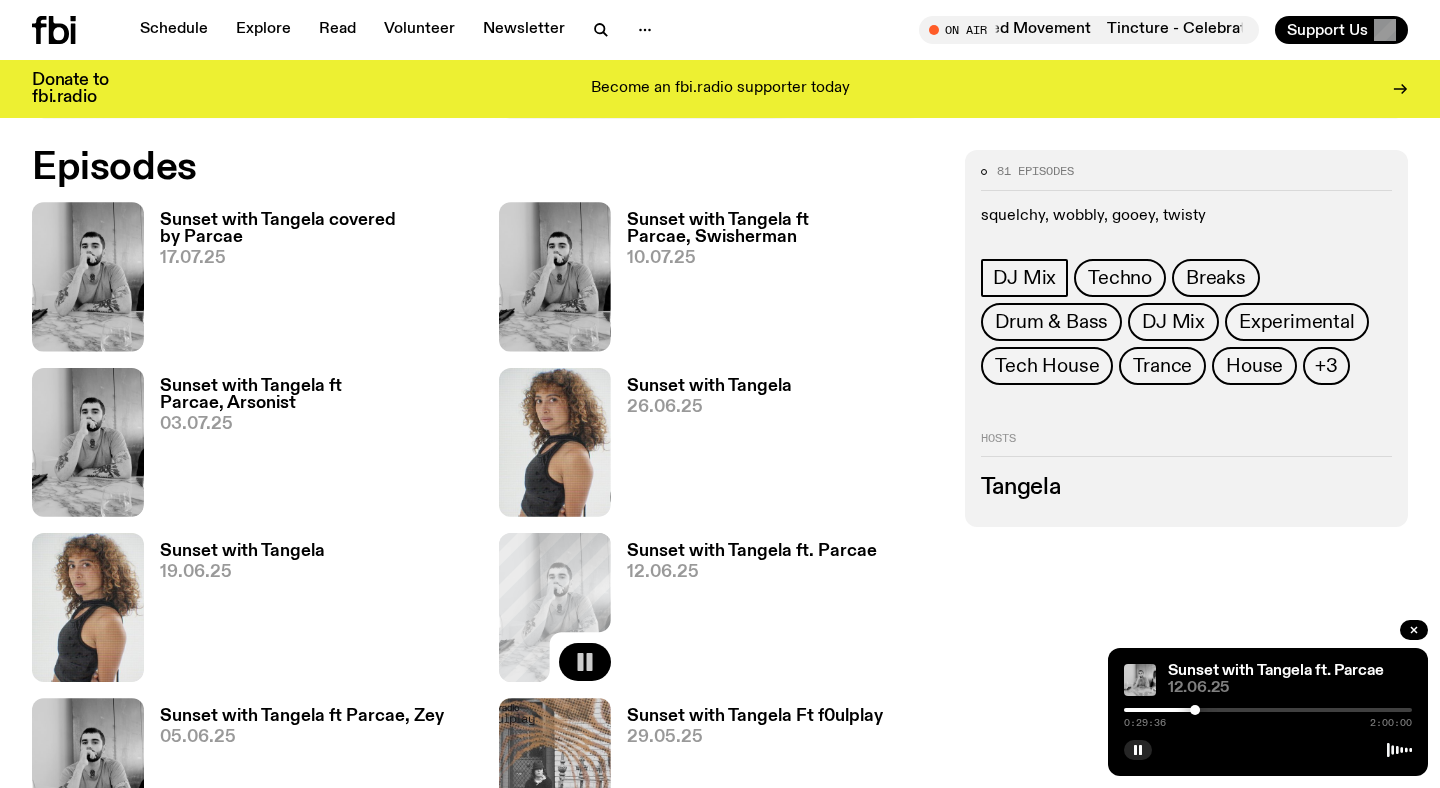 click at bounding box center [1268, 710] 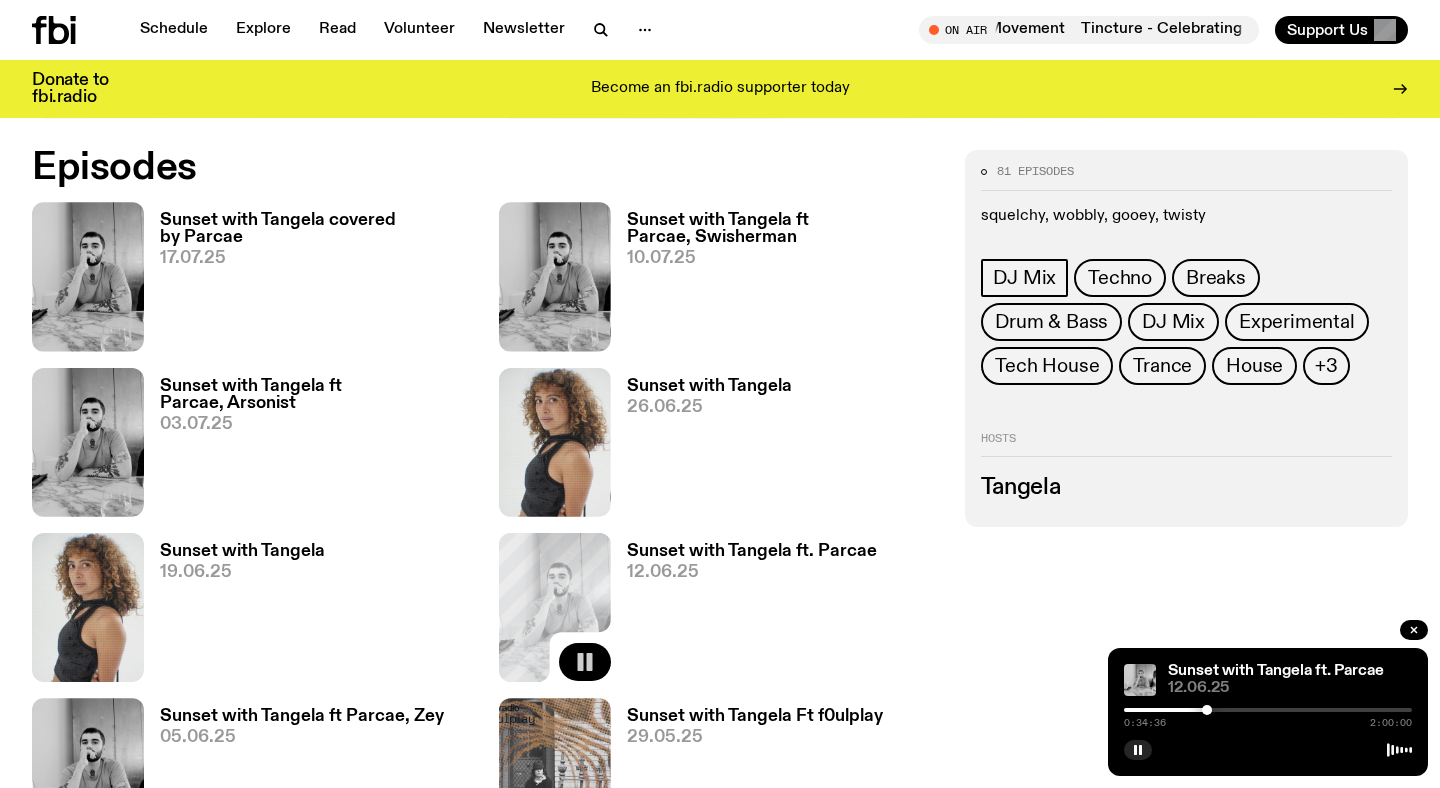 click at bounding box center [1268, 710] 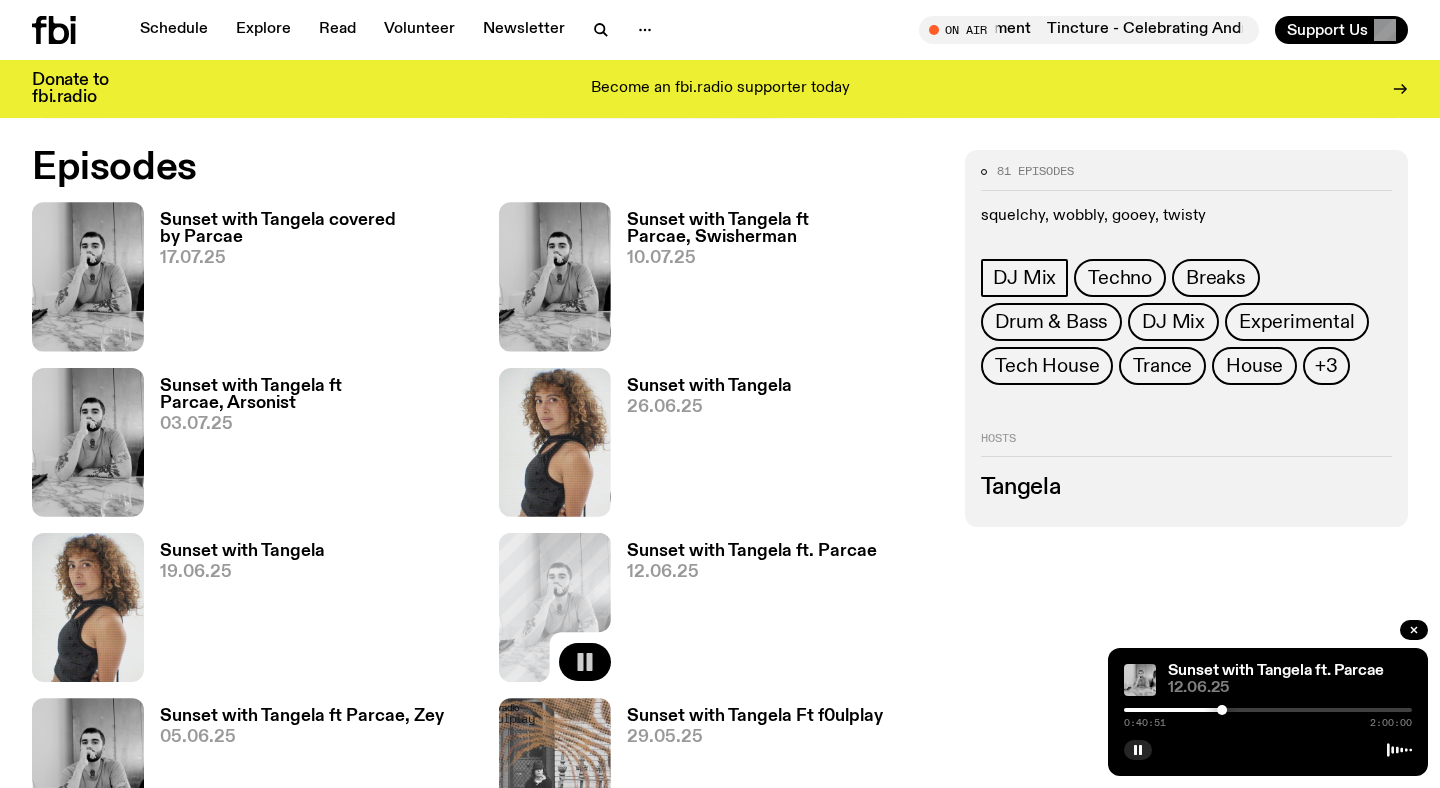 click at bounding box center [1268, 710] 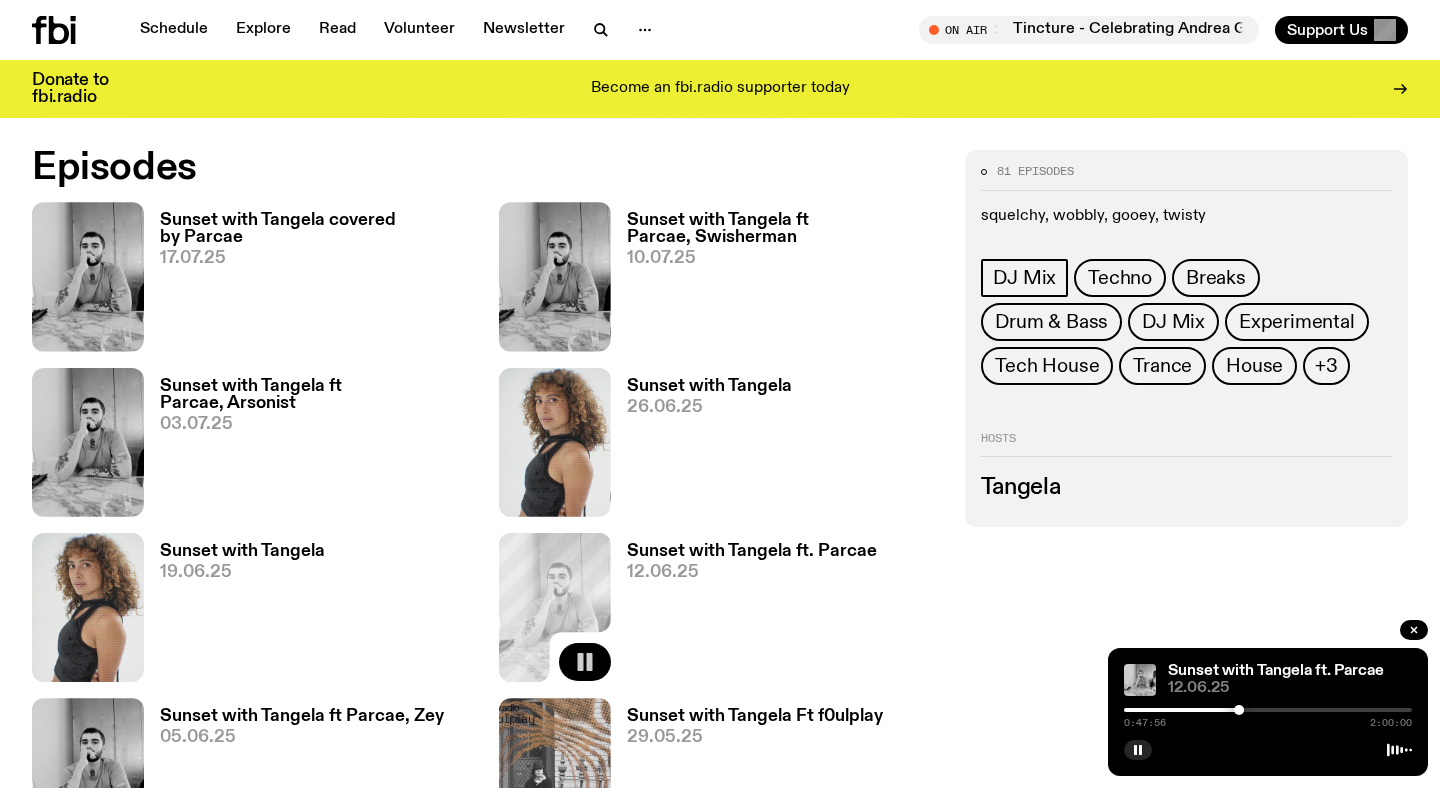 click at bounding box center (1268, 710) 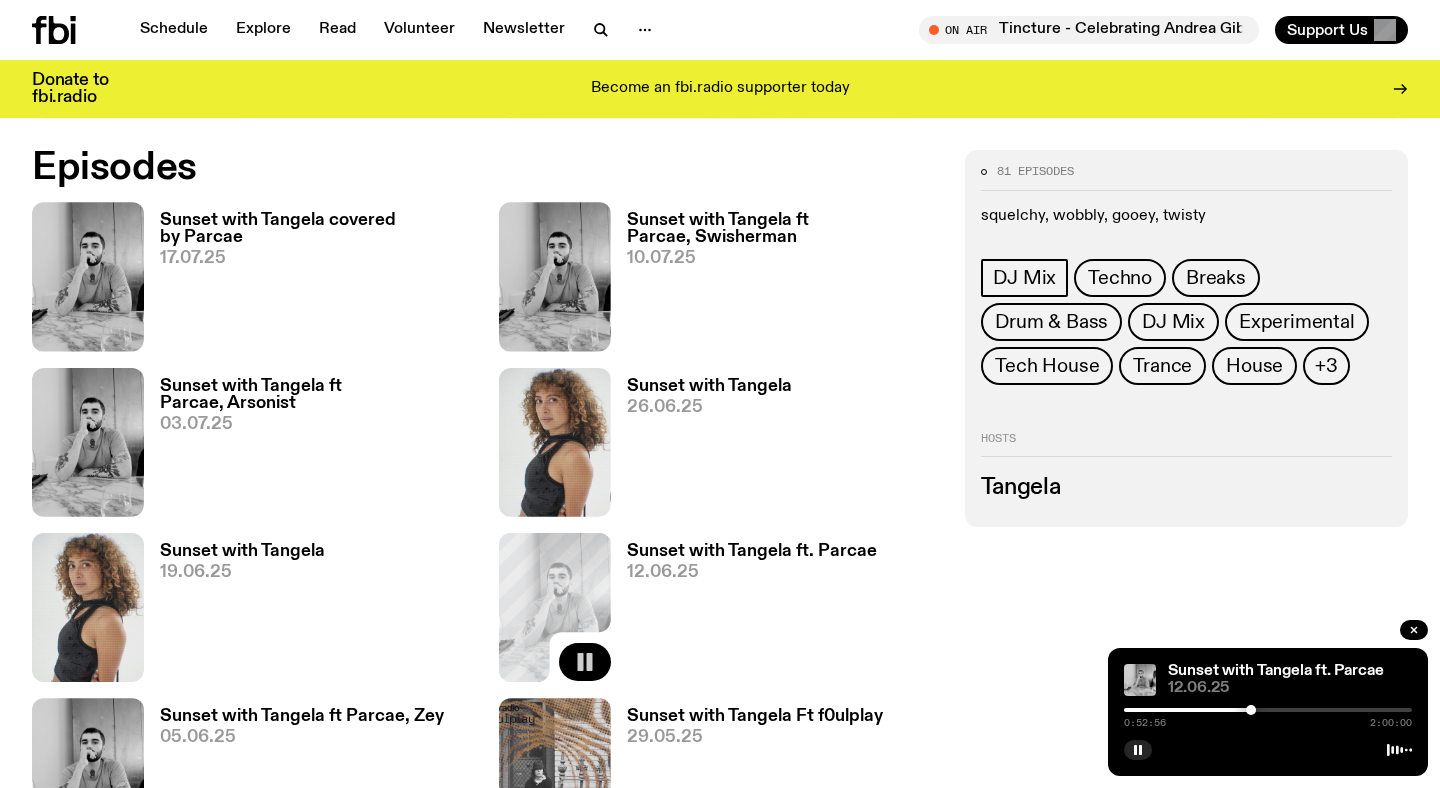 click at bounding box center [1268, 710] 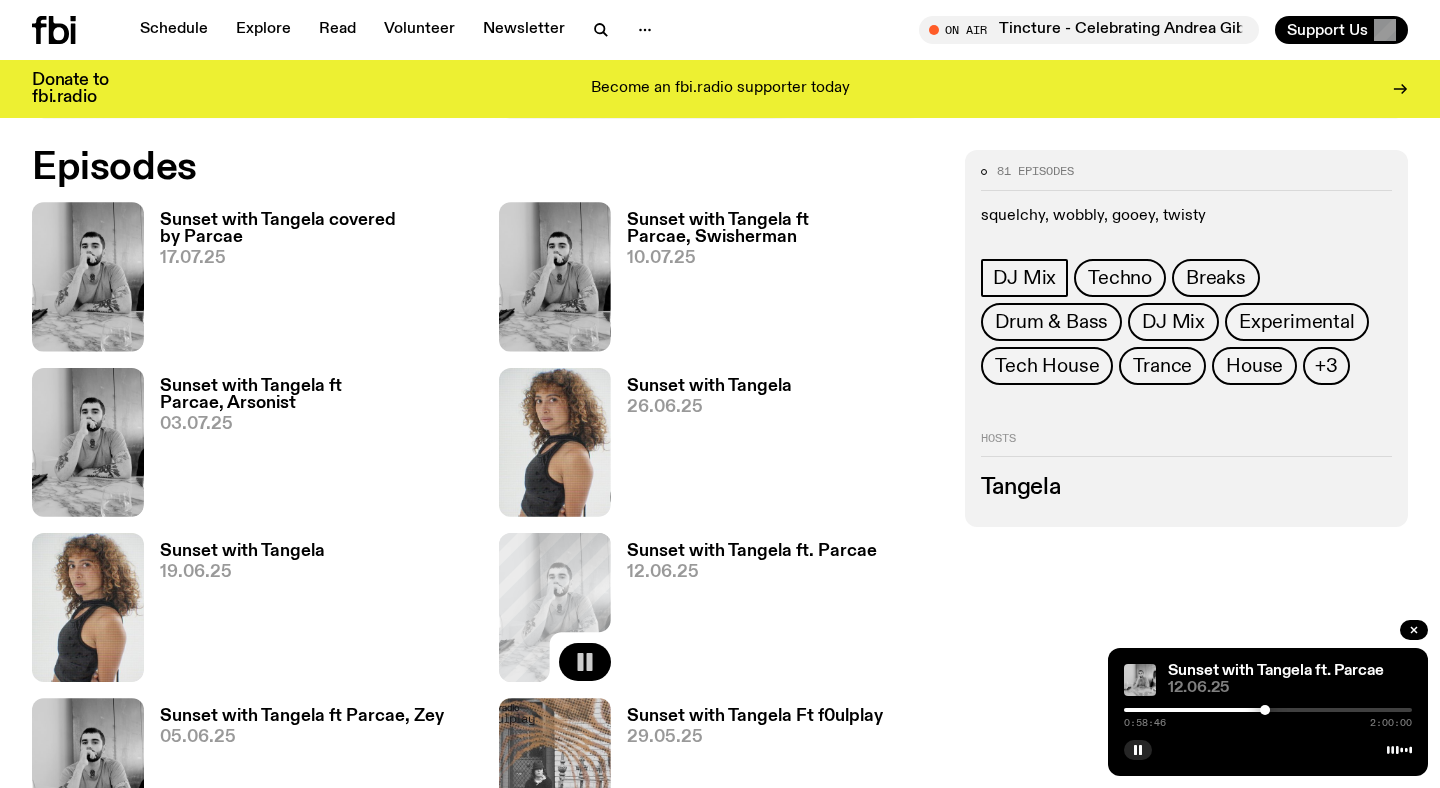 click at bounding box center (1268, 710) 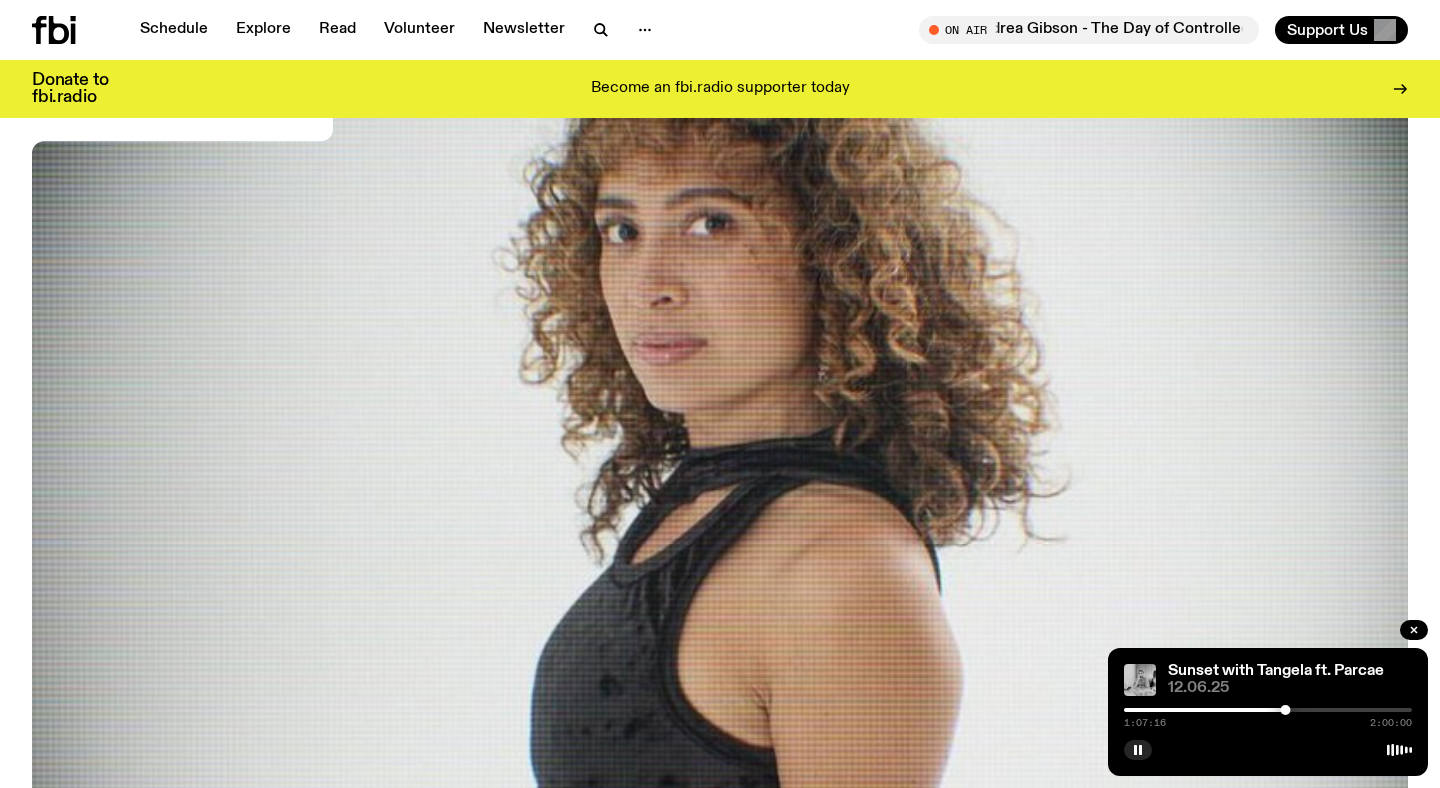 scroll, scrollTop: 0, scrollLeft: 0, axis: both 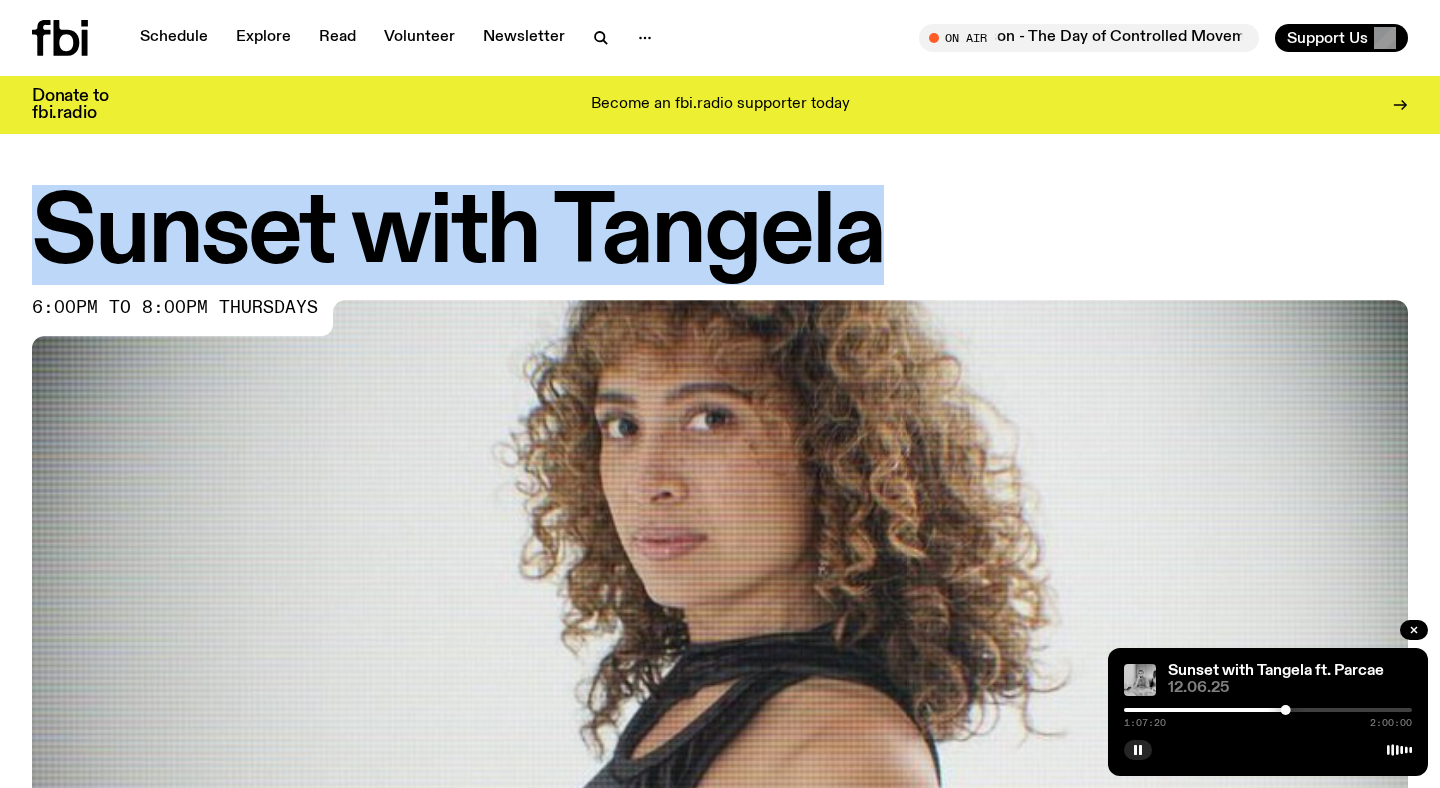 drag, startPoint x: 38, startPoint y: 223, endPoint x: 860, endPoint y: 239, distance: 822.1557 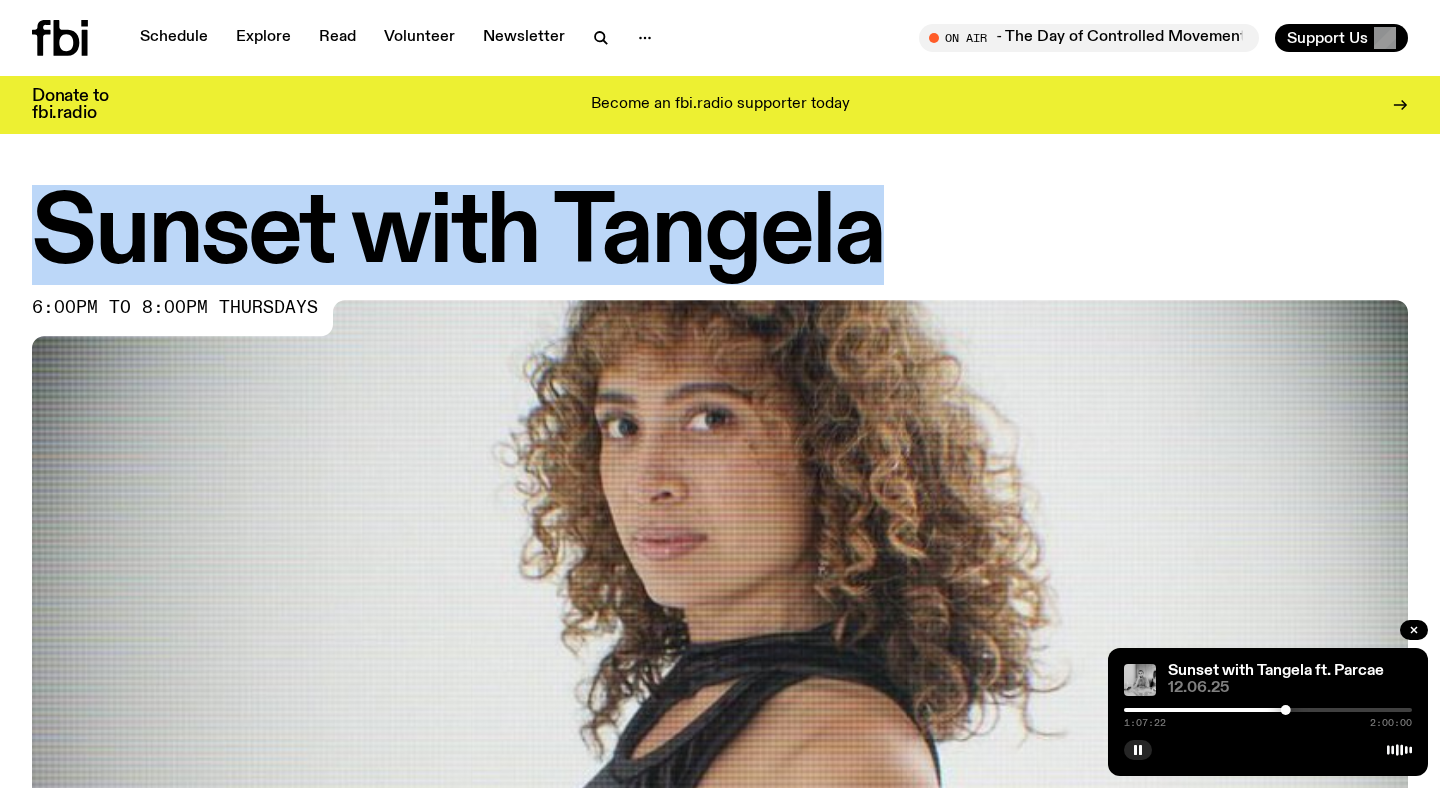 copy on "Sunset with Tangela" 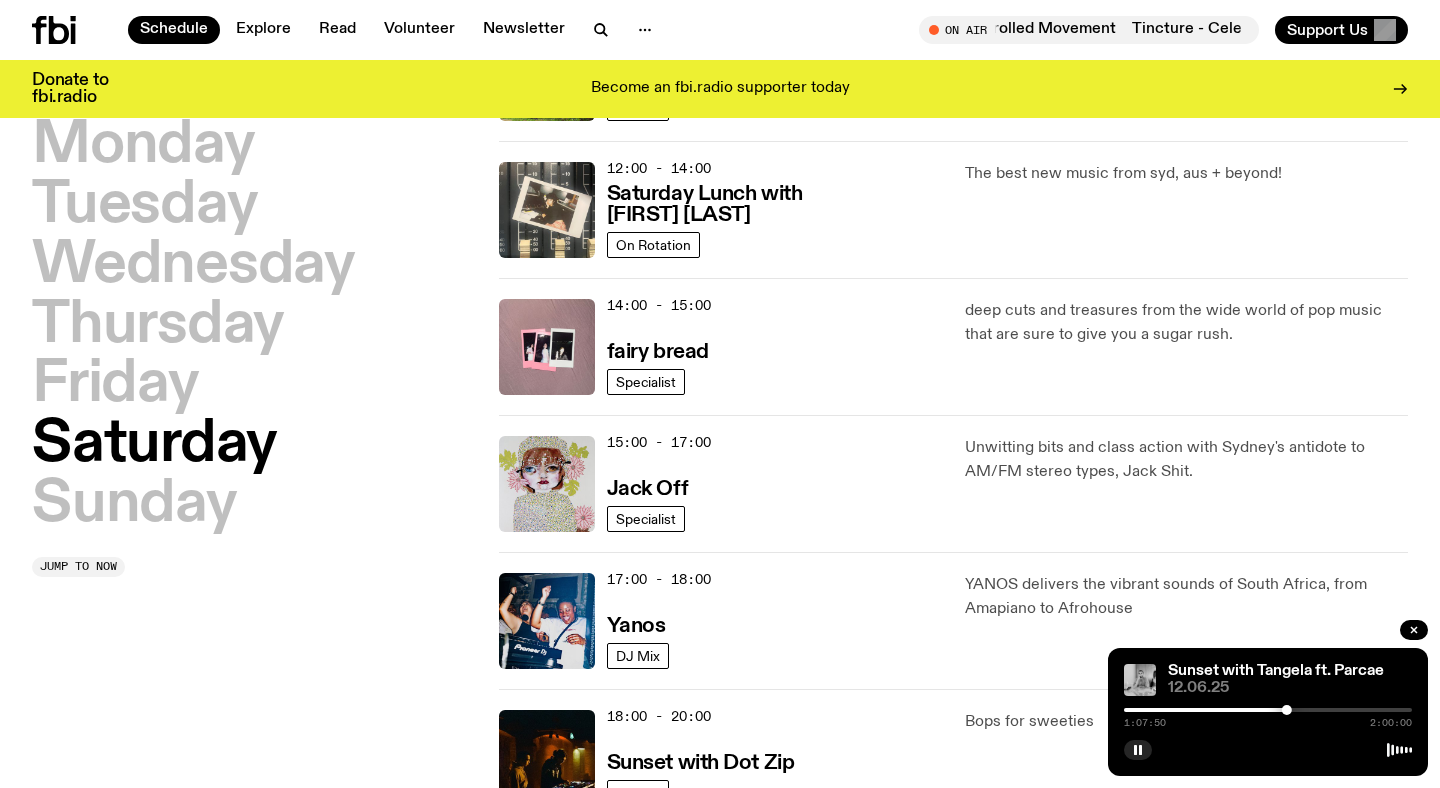 scroll, scrollTop: 716, scrollLeft: 0, axis: vertical 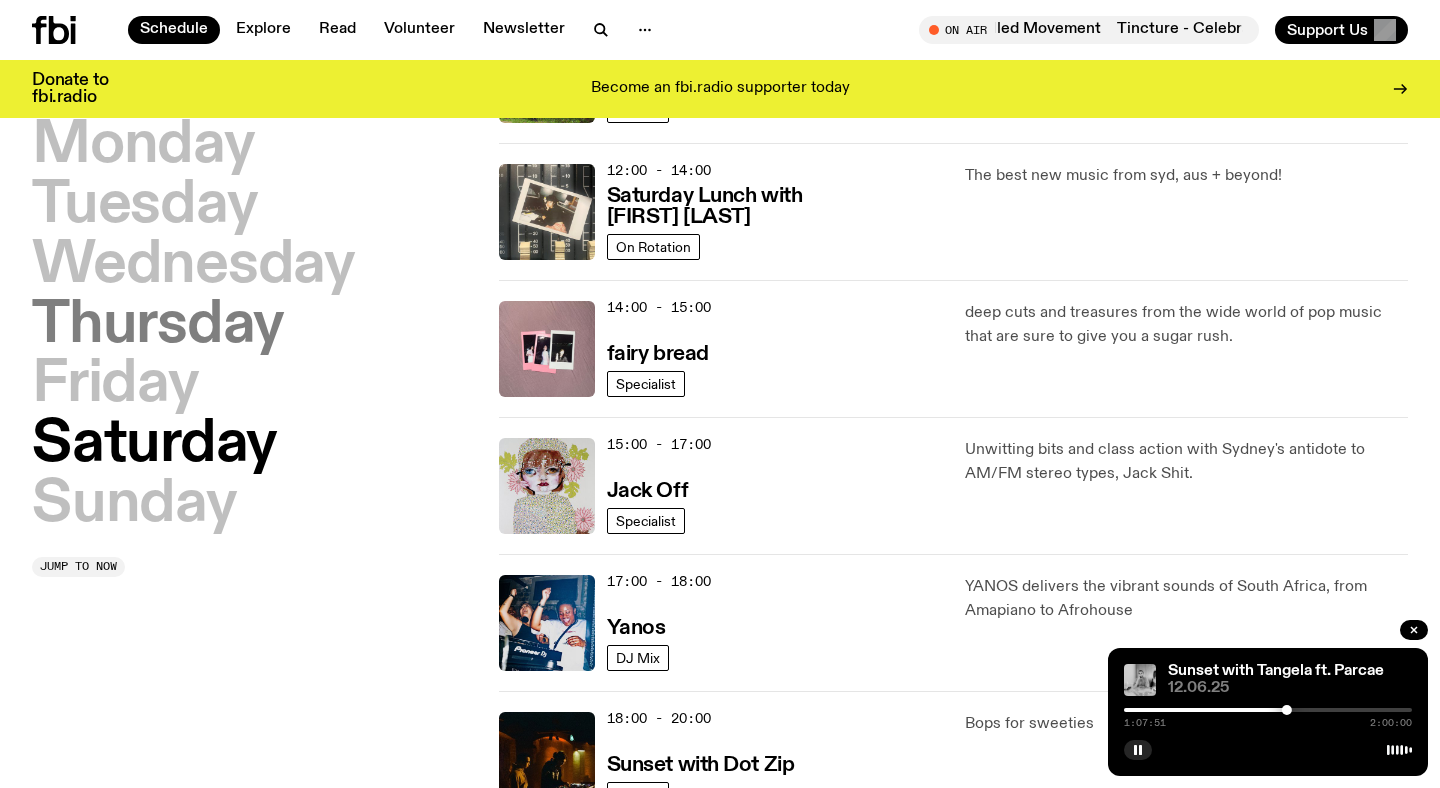click on "Thursday" at bounding box center [158, 326] 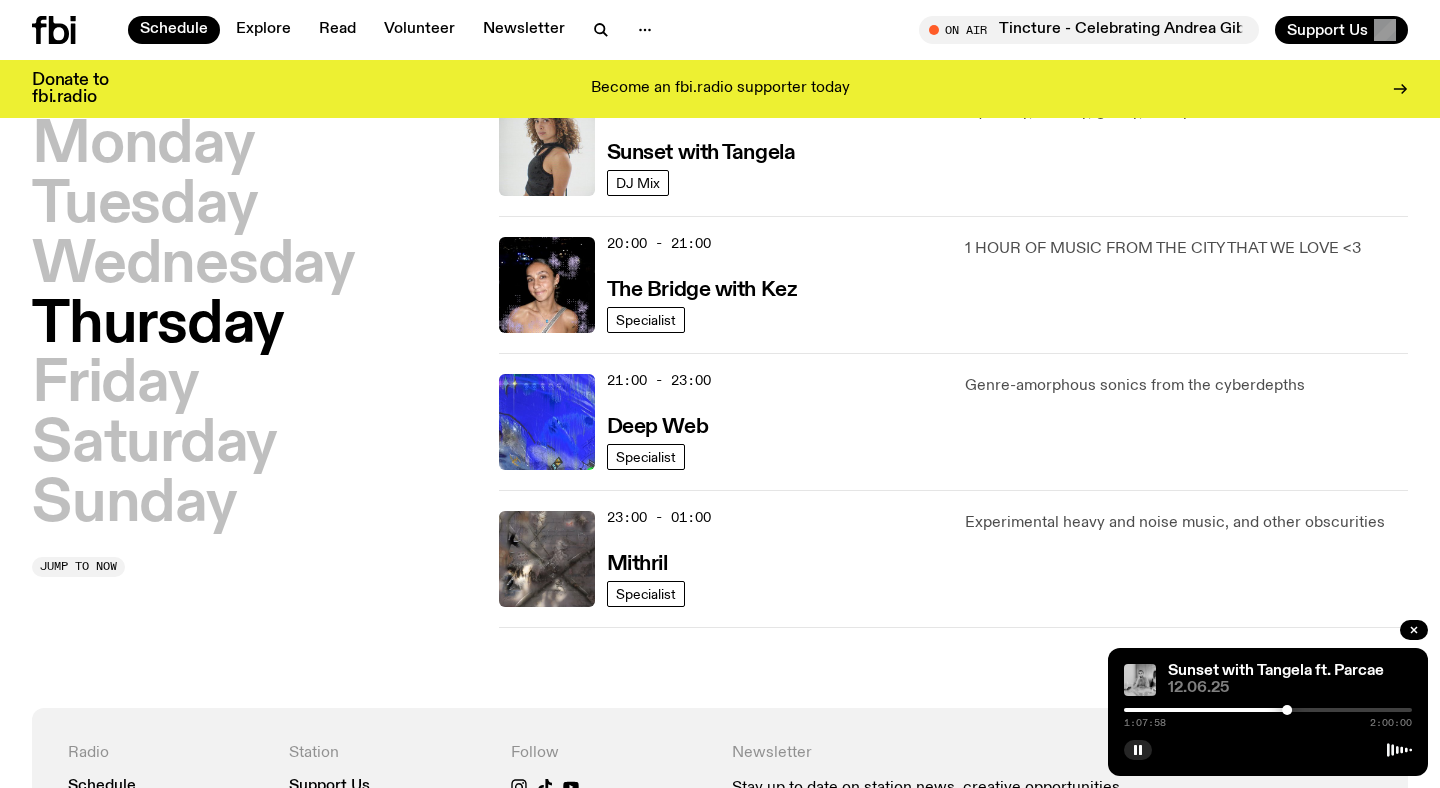 scroll, scrollTop: 921, scrollLeft: 0, axis: vertical 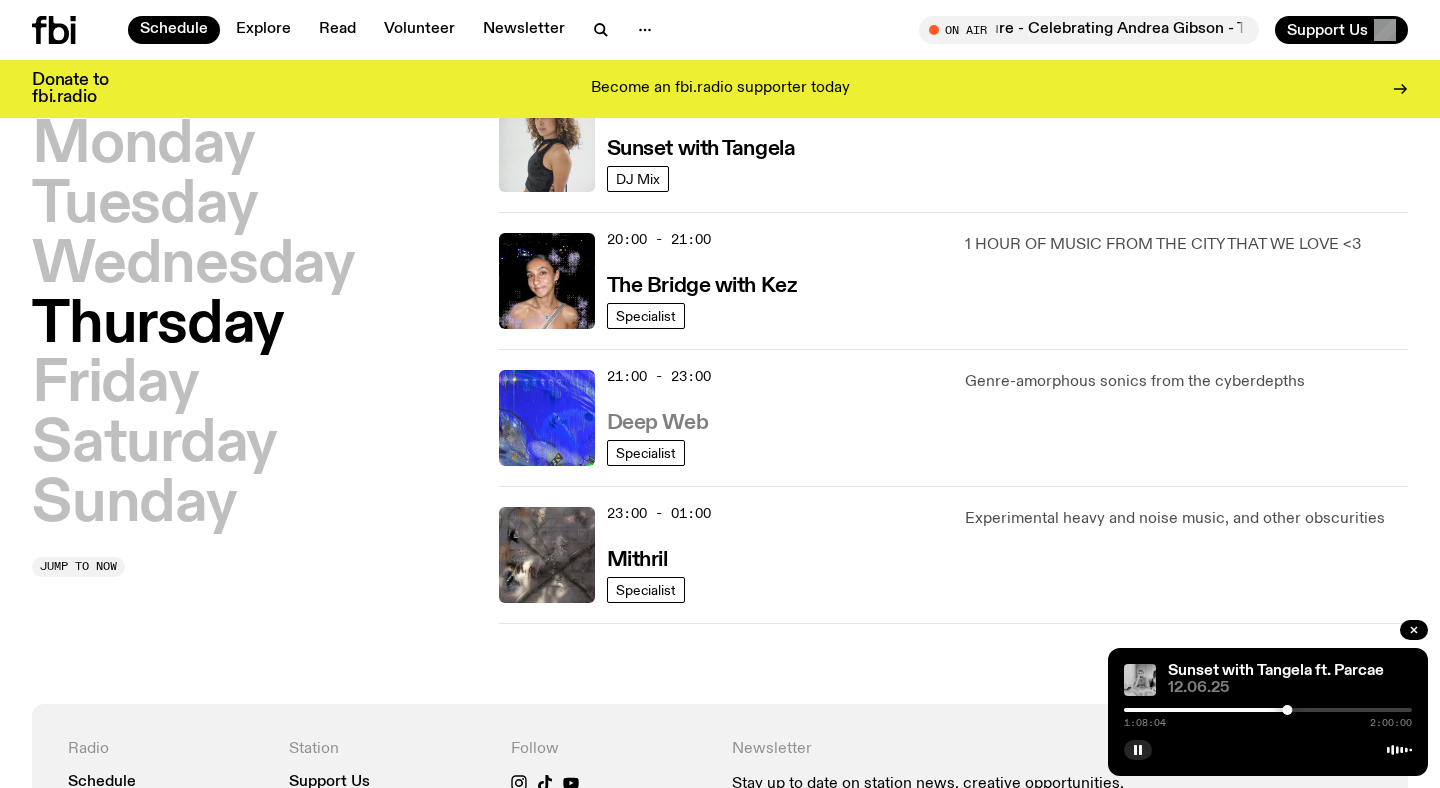 click on "Deep Web" at bounding box center (657, 423) 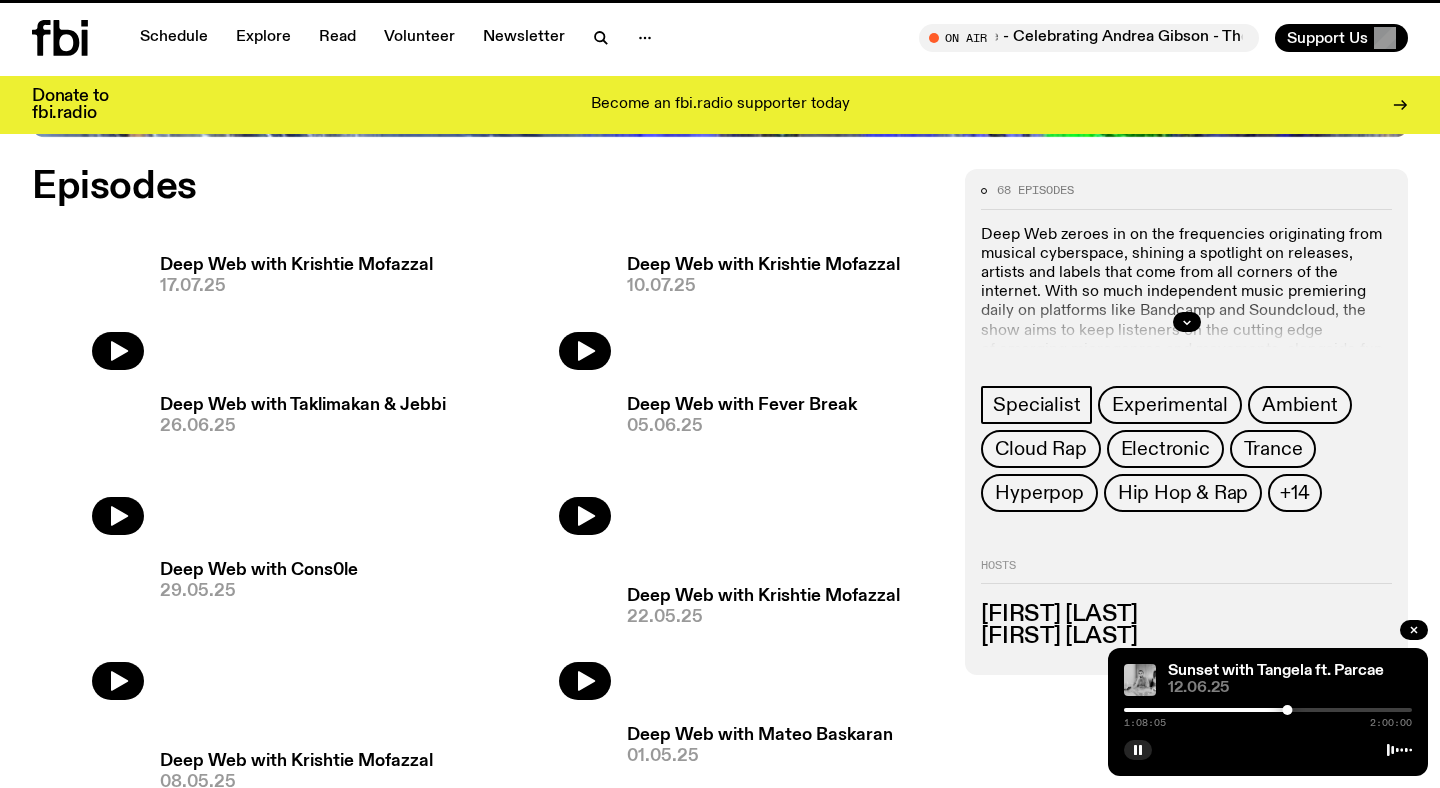 scroll, scrollTop: 0, scrollLeft: 0, axis: both 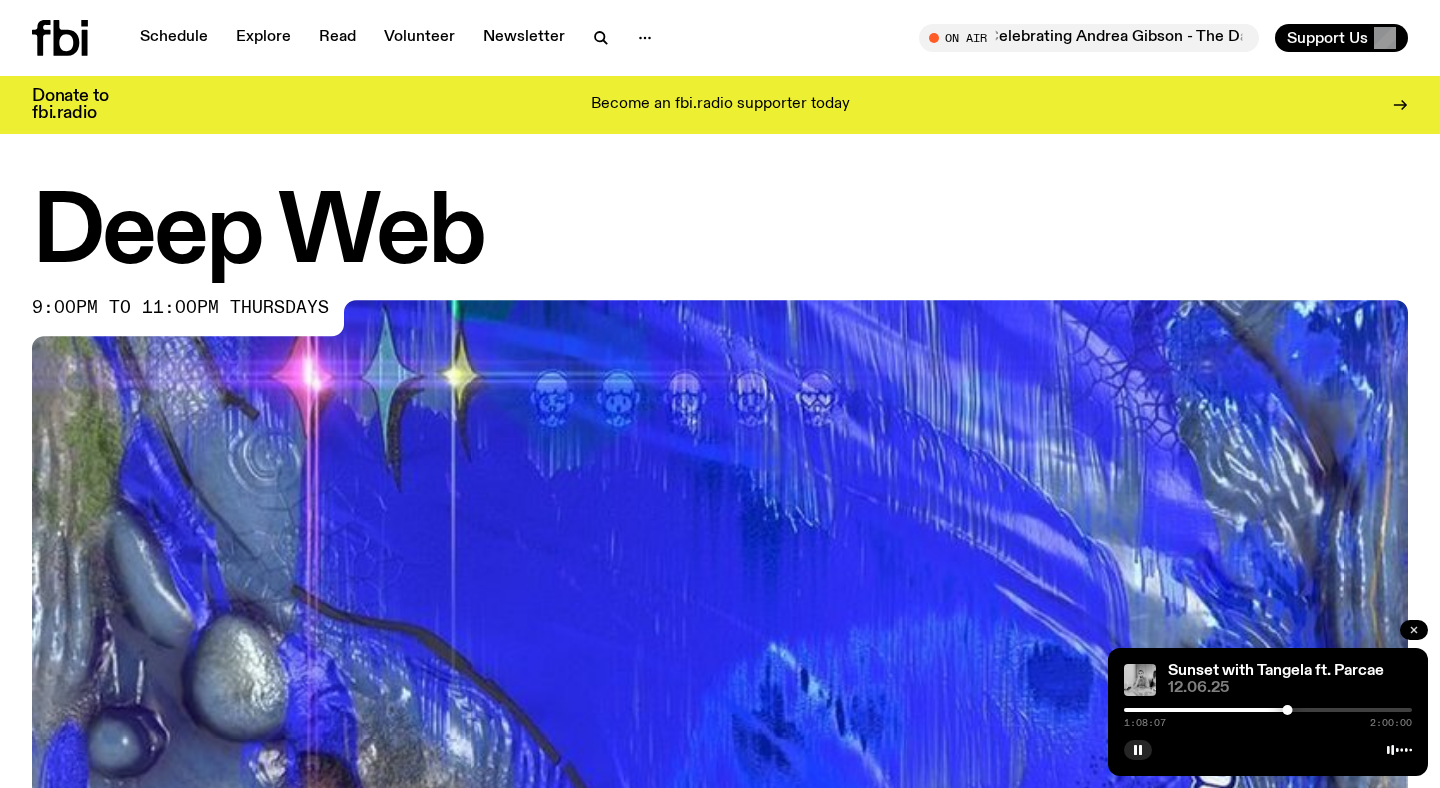 click 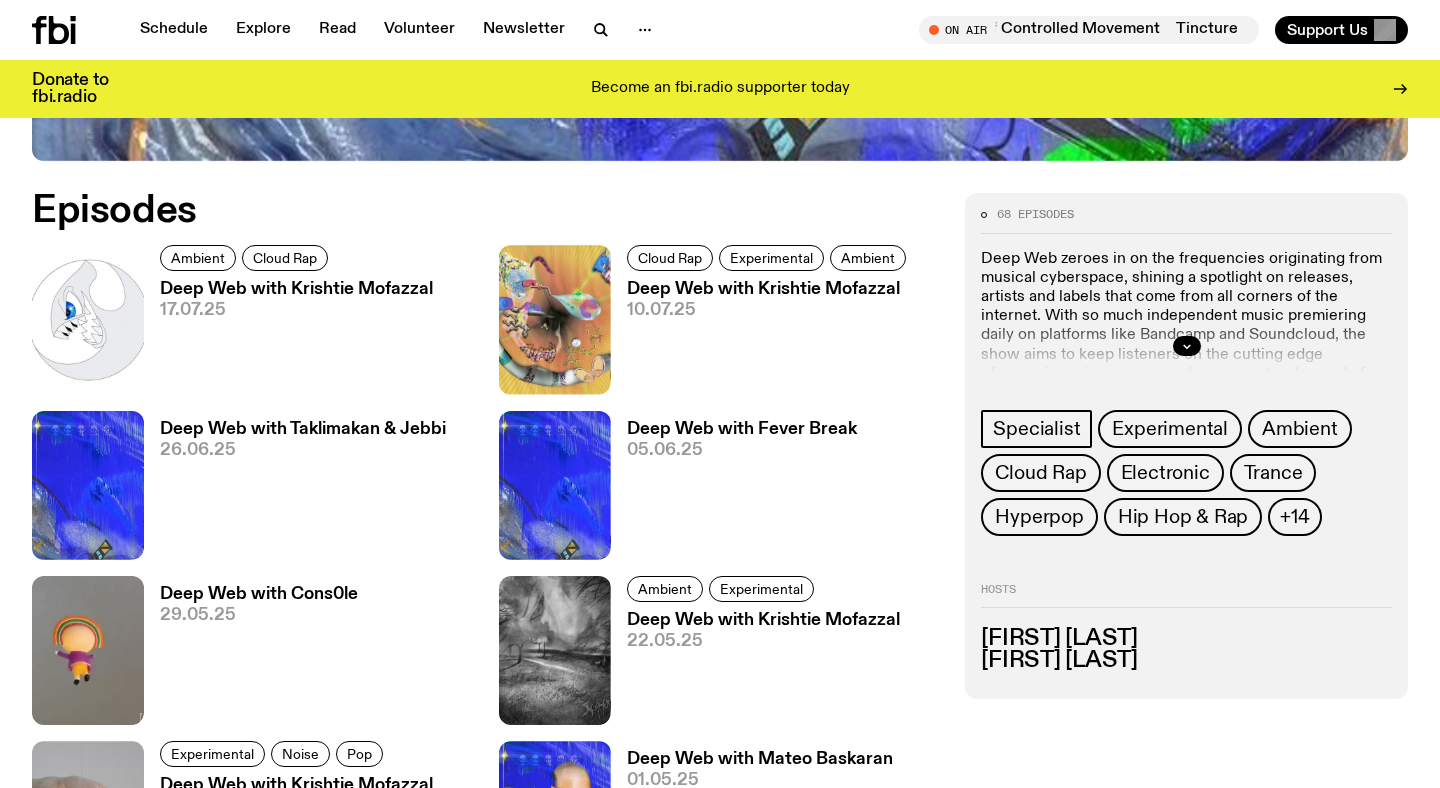scroll, scrollTop: 893, scrollLeft: 0, axis: vertical 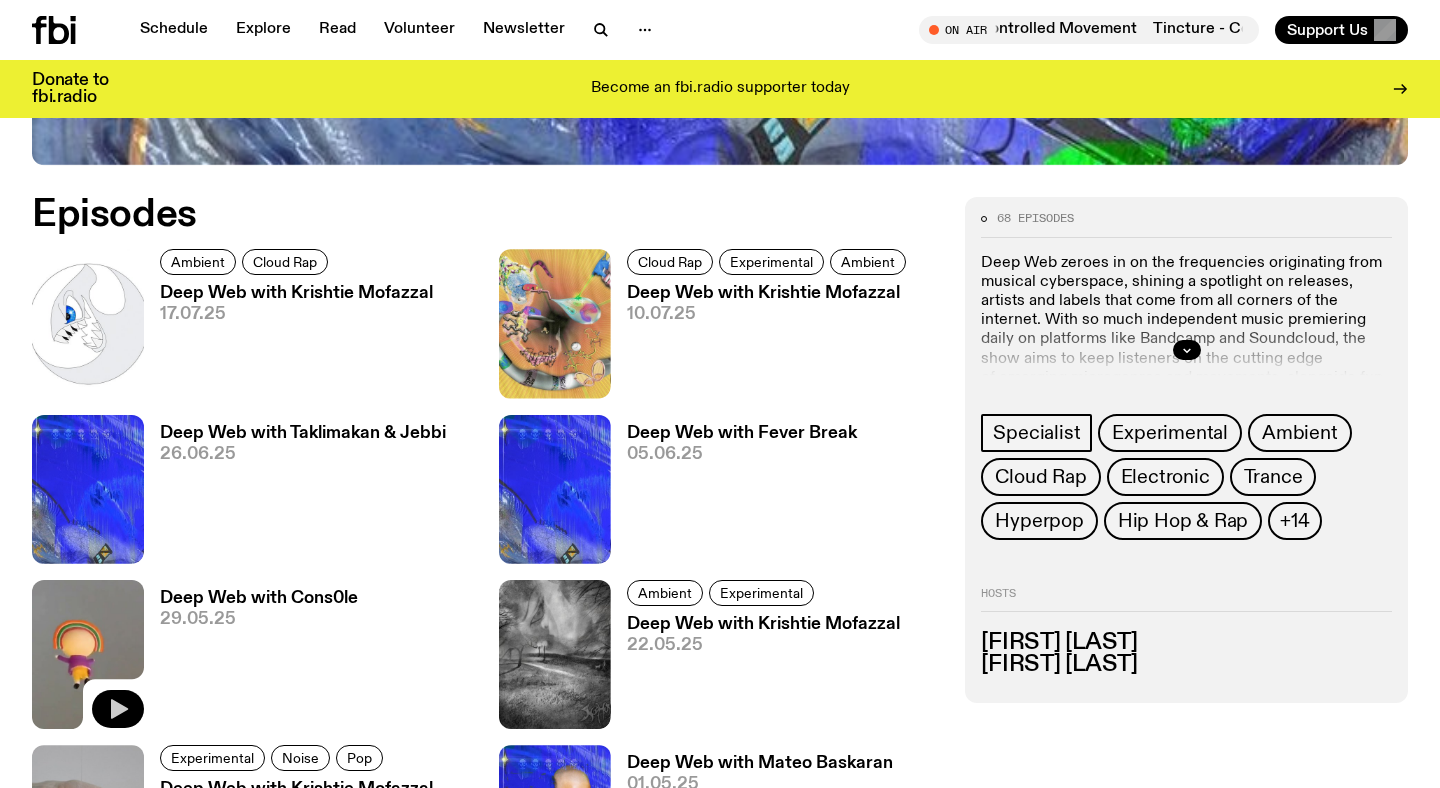 click 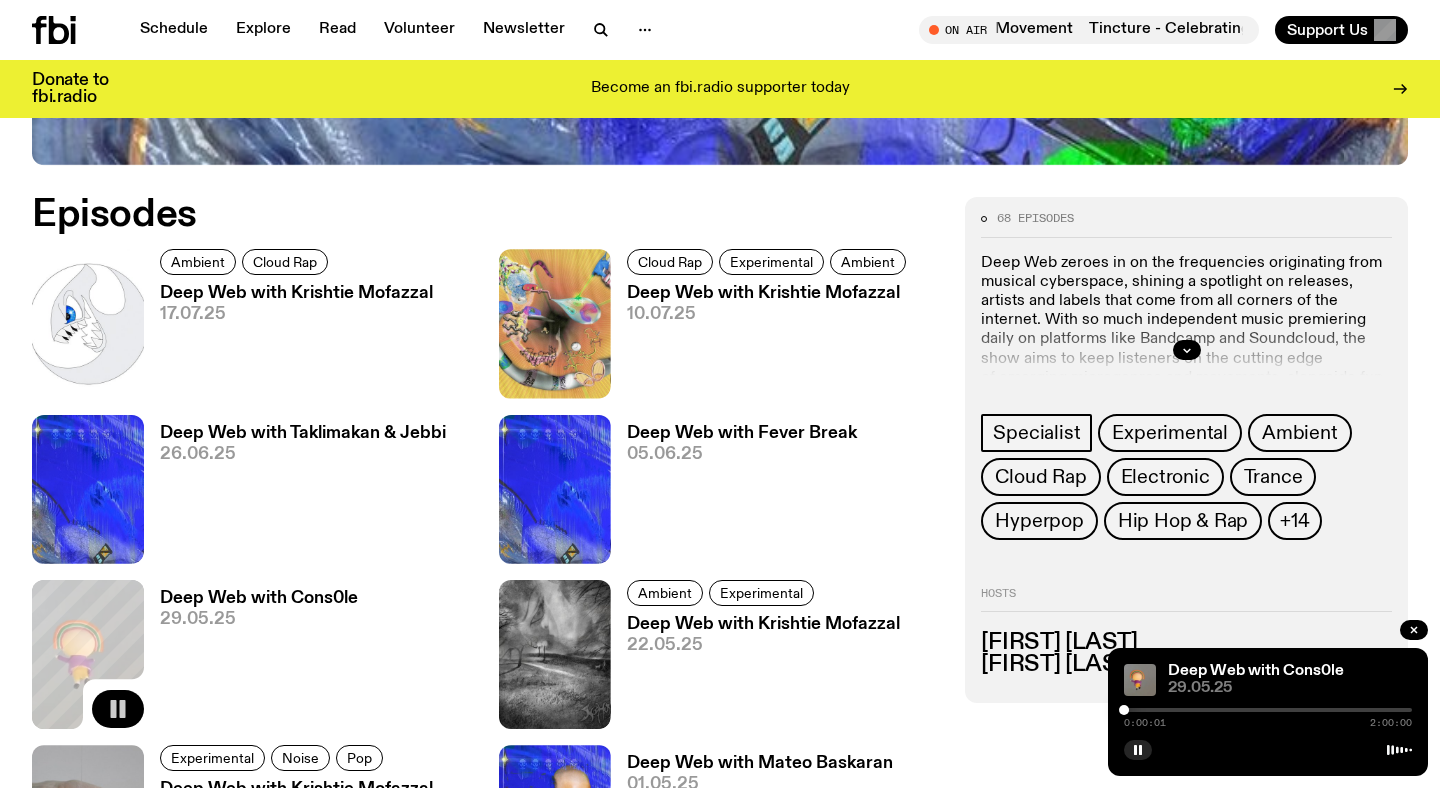 click at bounding box center (1268, 710) 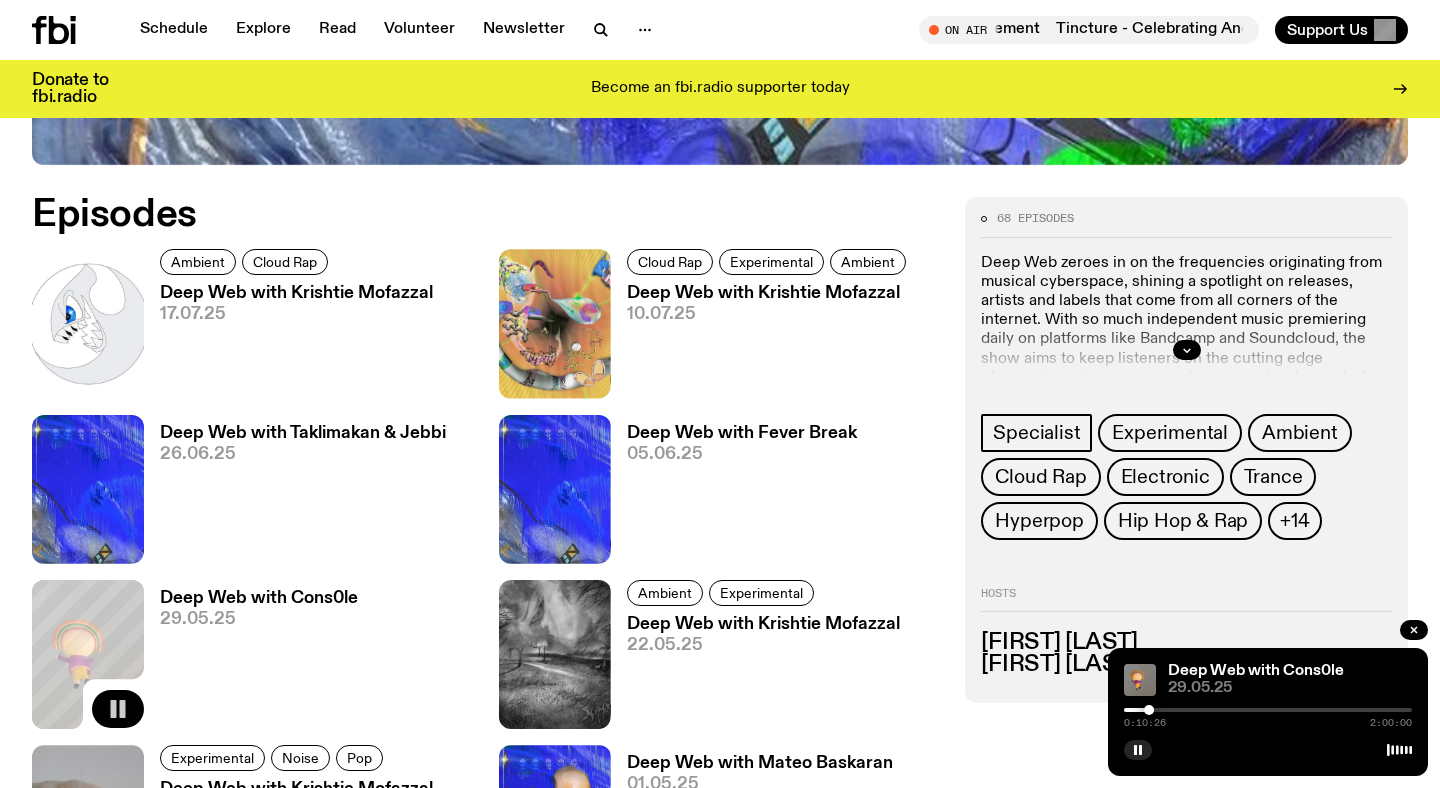 click at bounding box center (1268, 710) 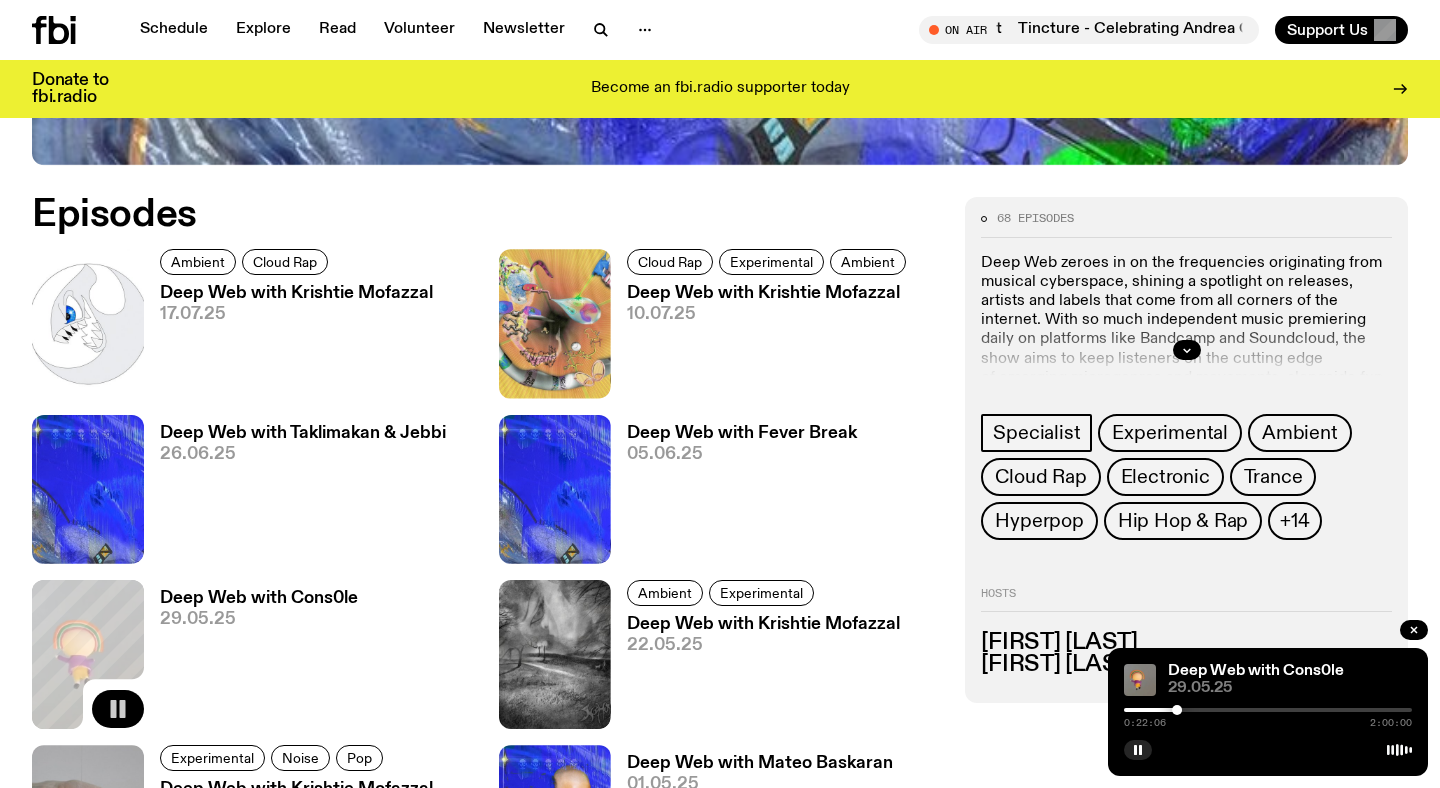 click at bounding box center (1268, 710) 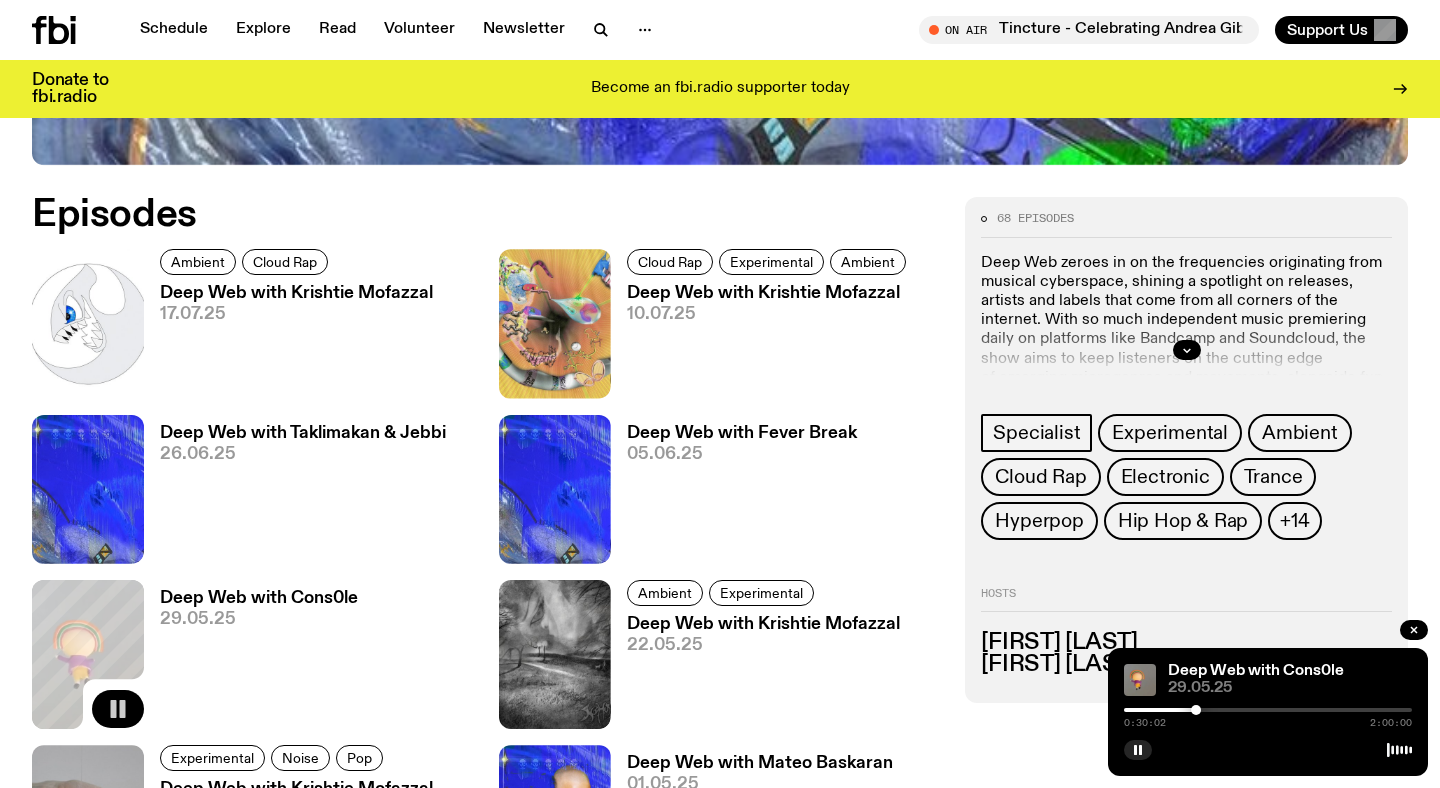 click at bounding box center (1268, 710) 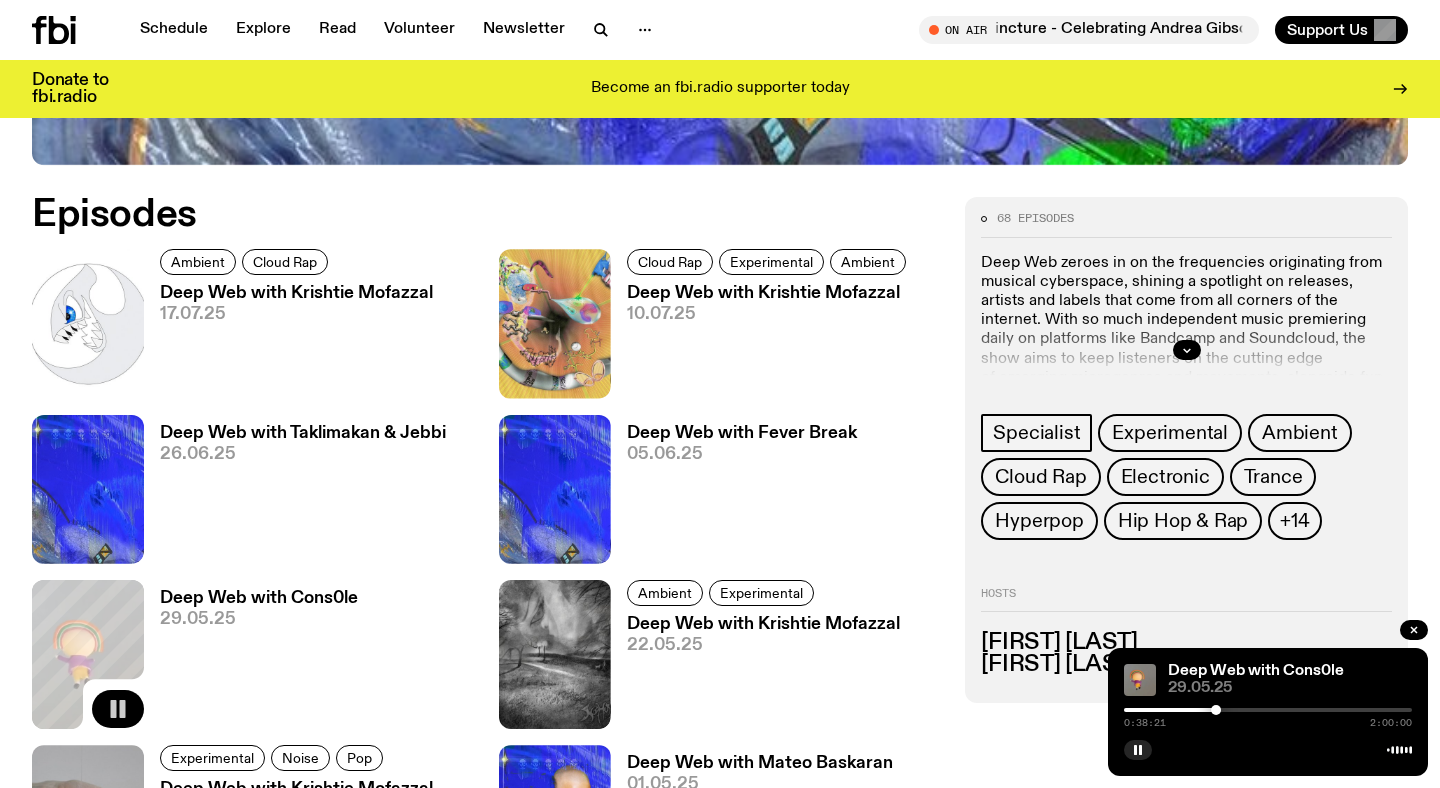 click at bounding box center (1268, 710) 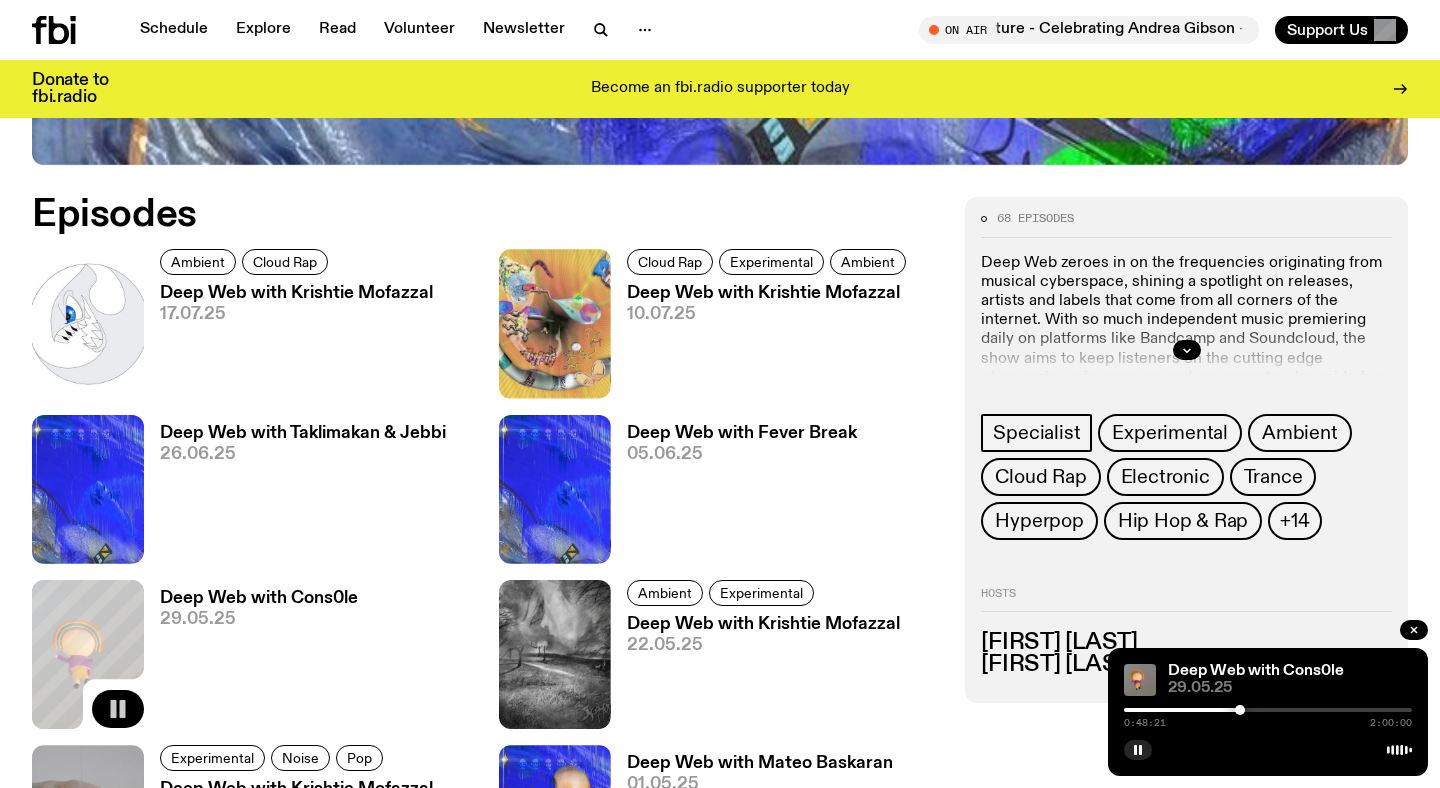 click at bounding box center (1268, 710) 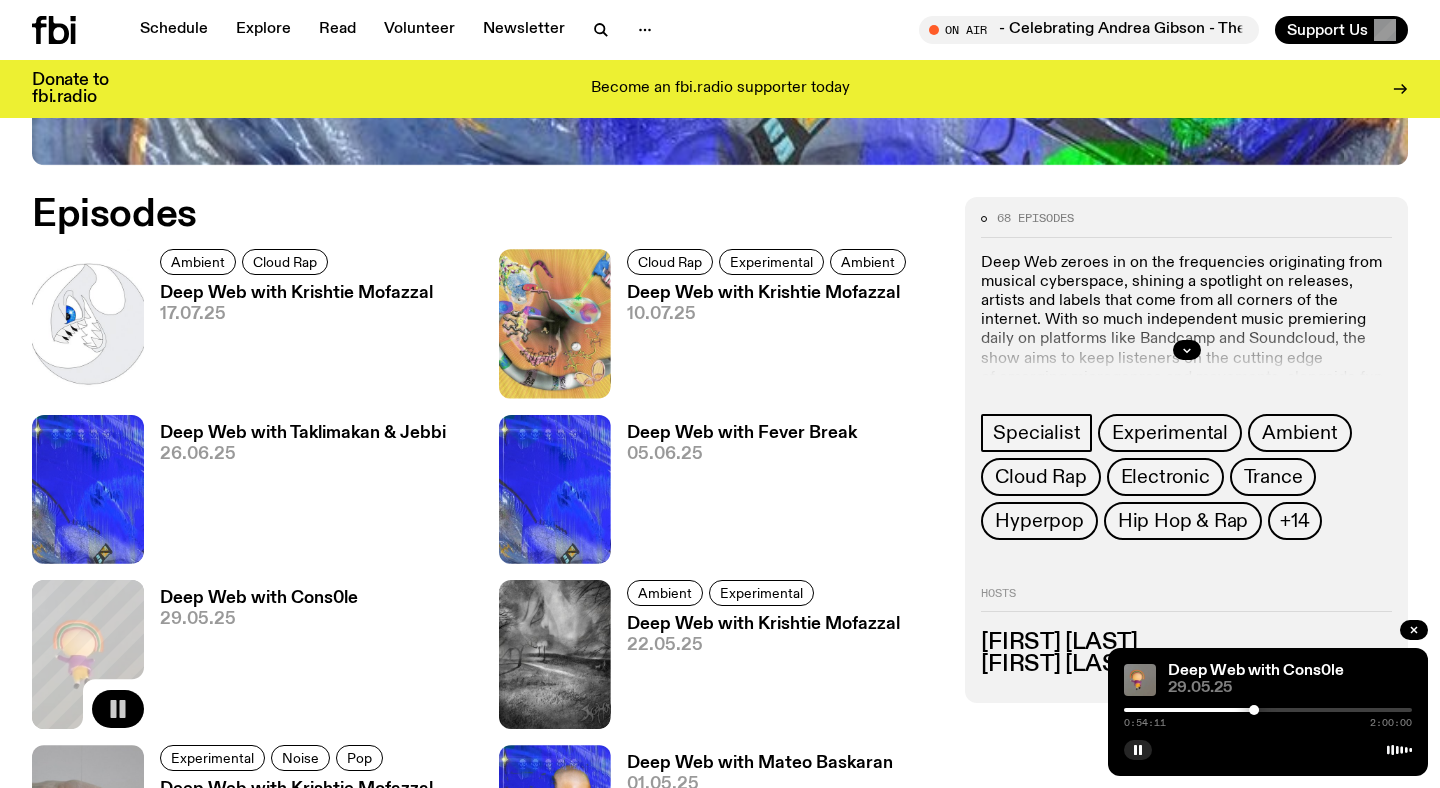 click at bounding box center (1268, 710) 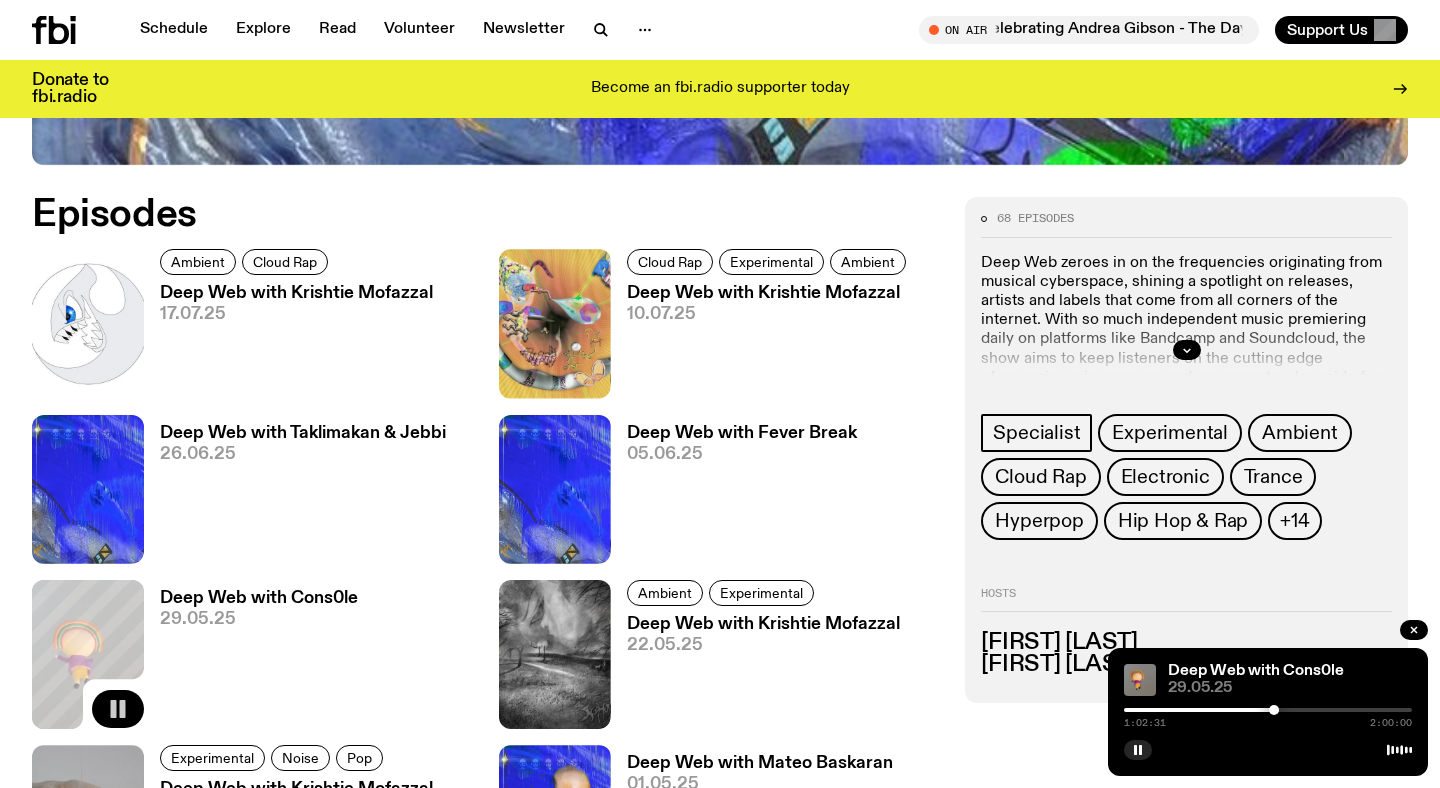 click on "1:02:31 2:00:00" at bounding box center (1268, 716) 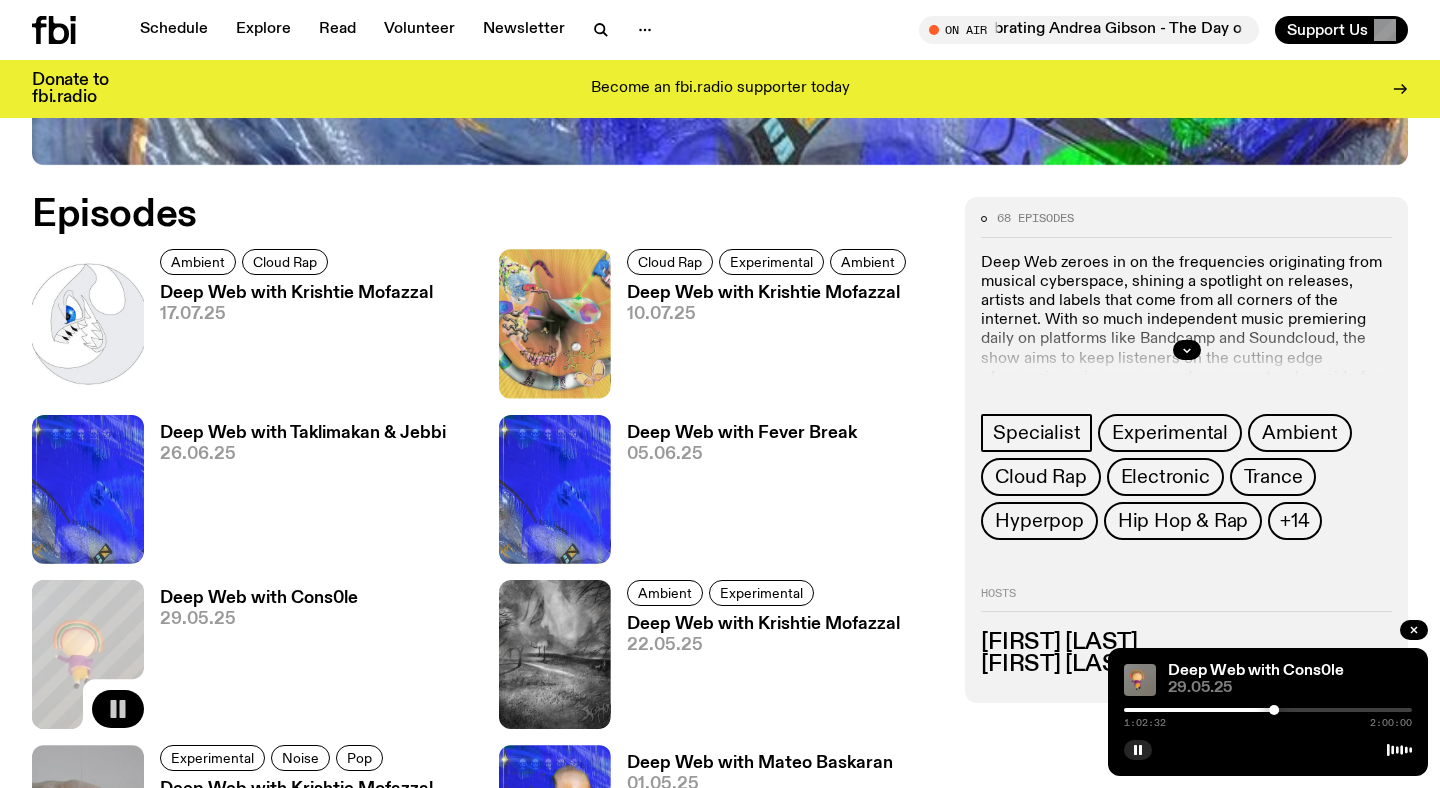 click at bounding box center [1268, 710] 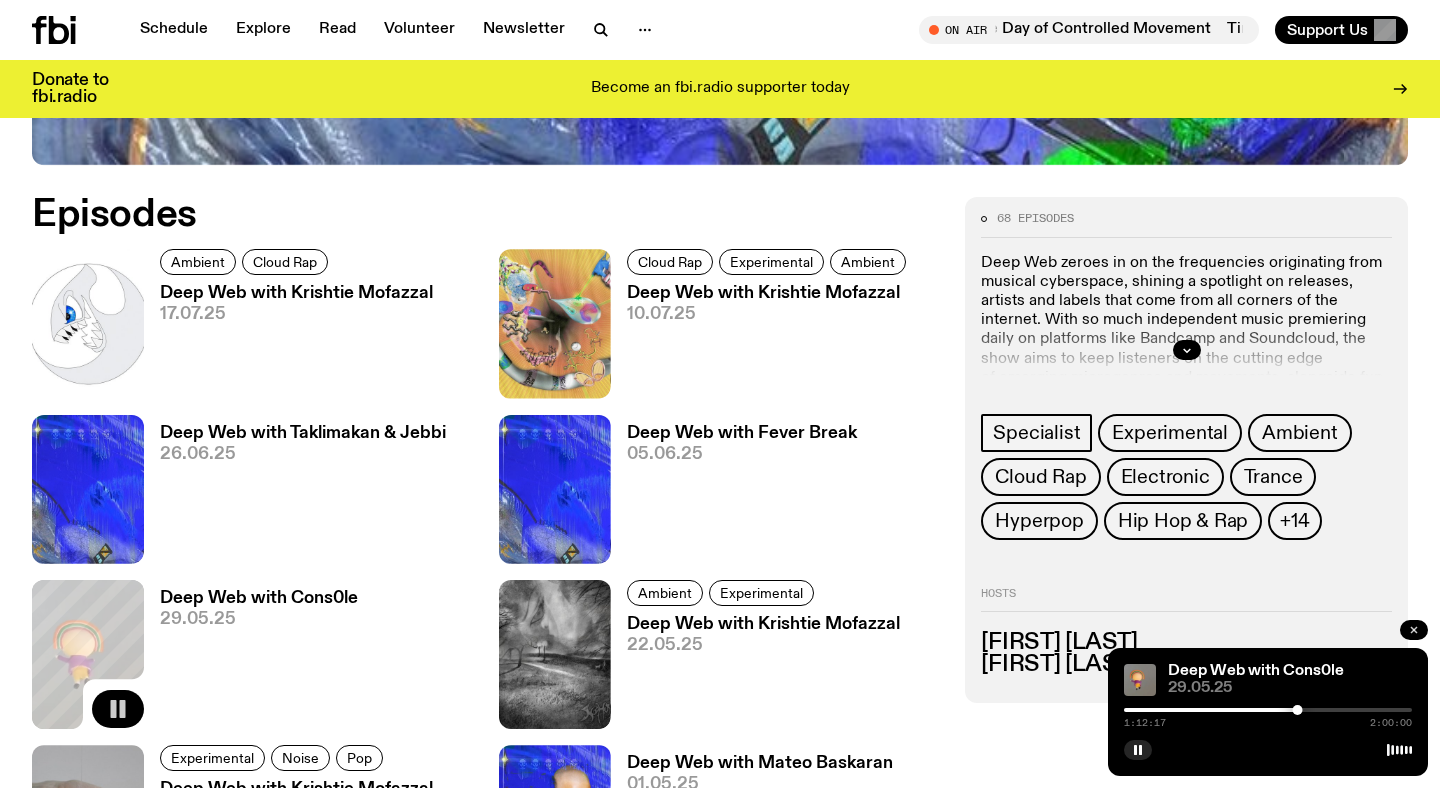 click 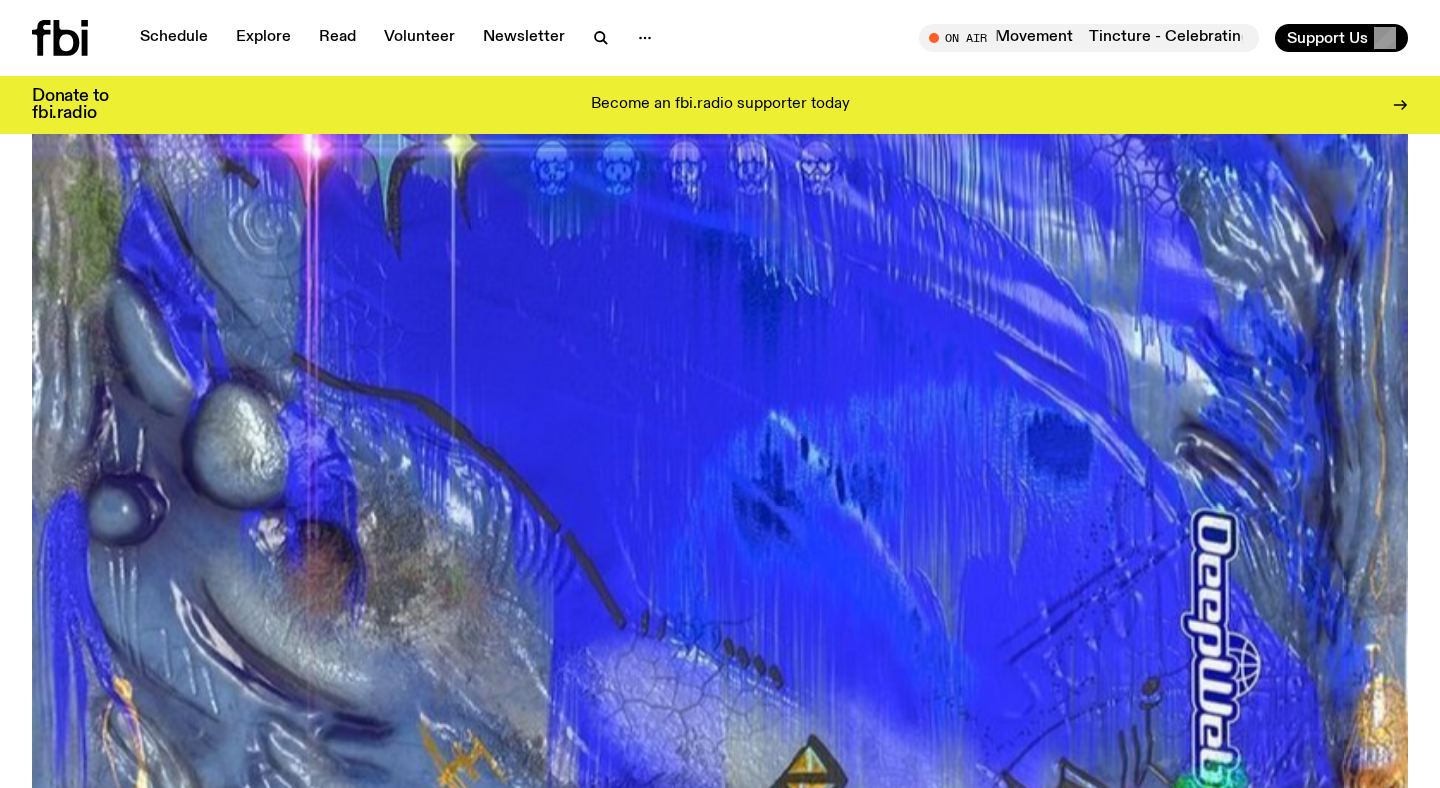 scroll, scrollTop: 0, scrollLeft: 0, axis: both 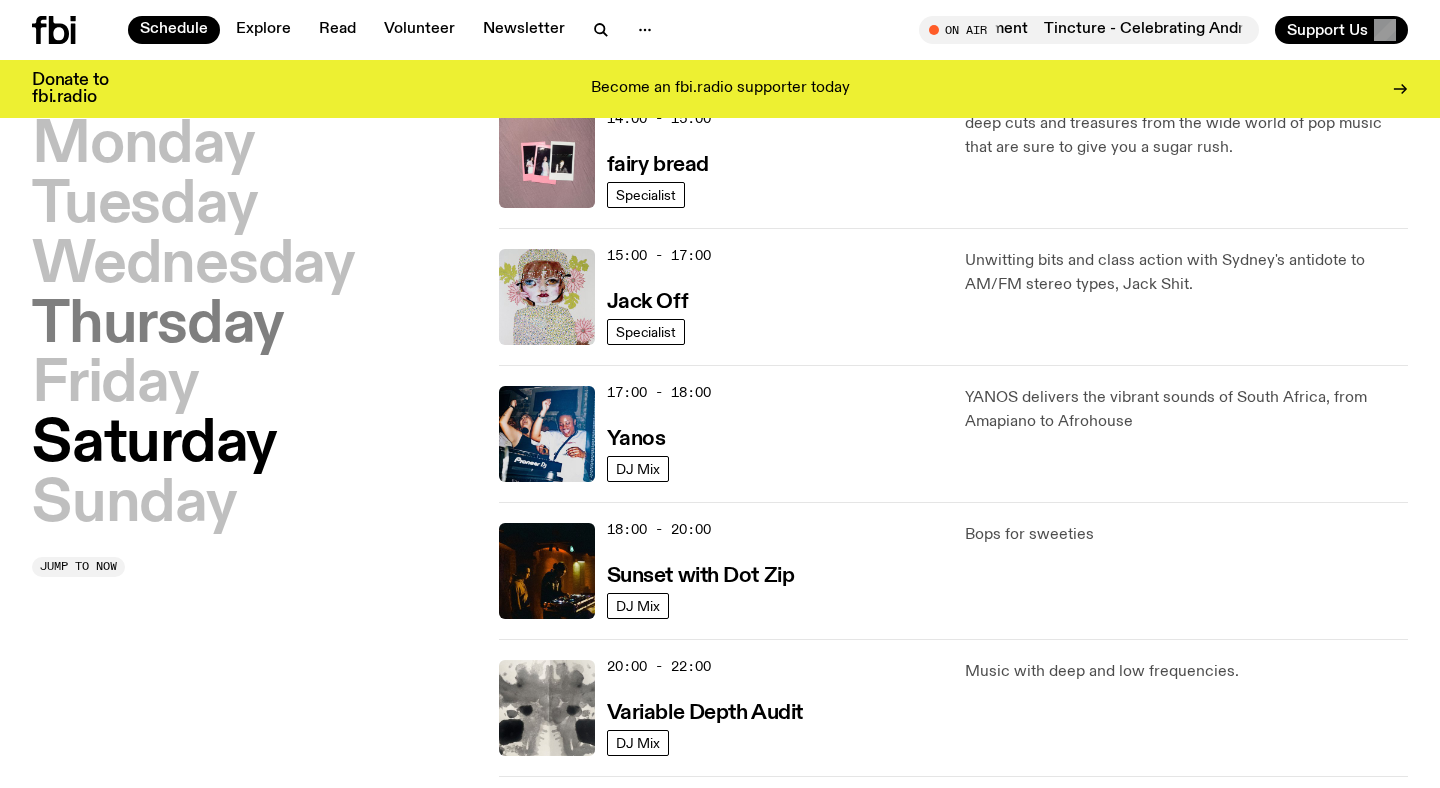 click on "Thursday" at bounding box center [158, 326] 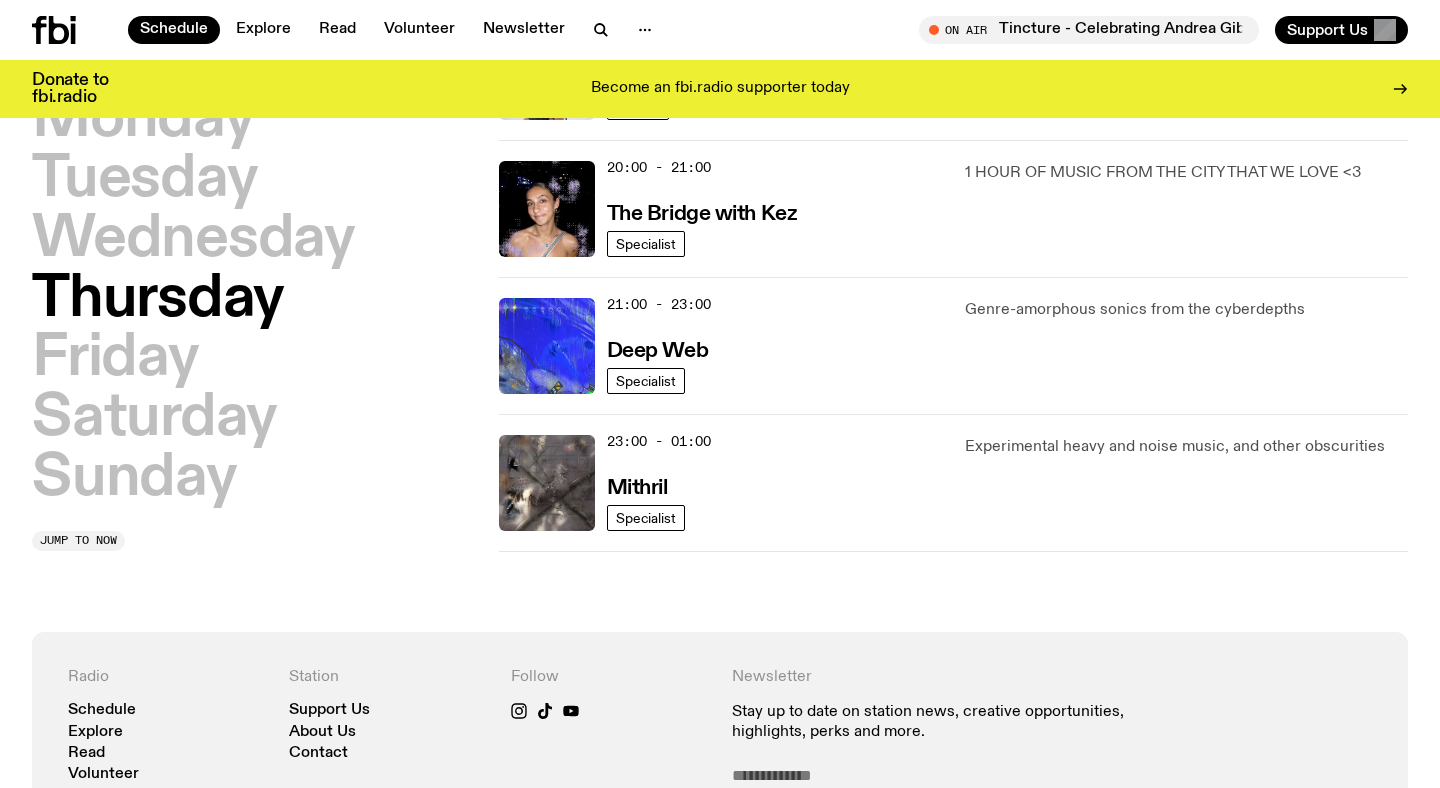 scroll, scrollTop: 994, scrollLeft: 0, axis: vertical 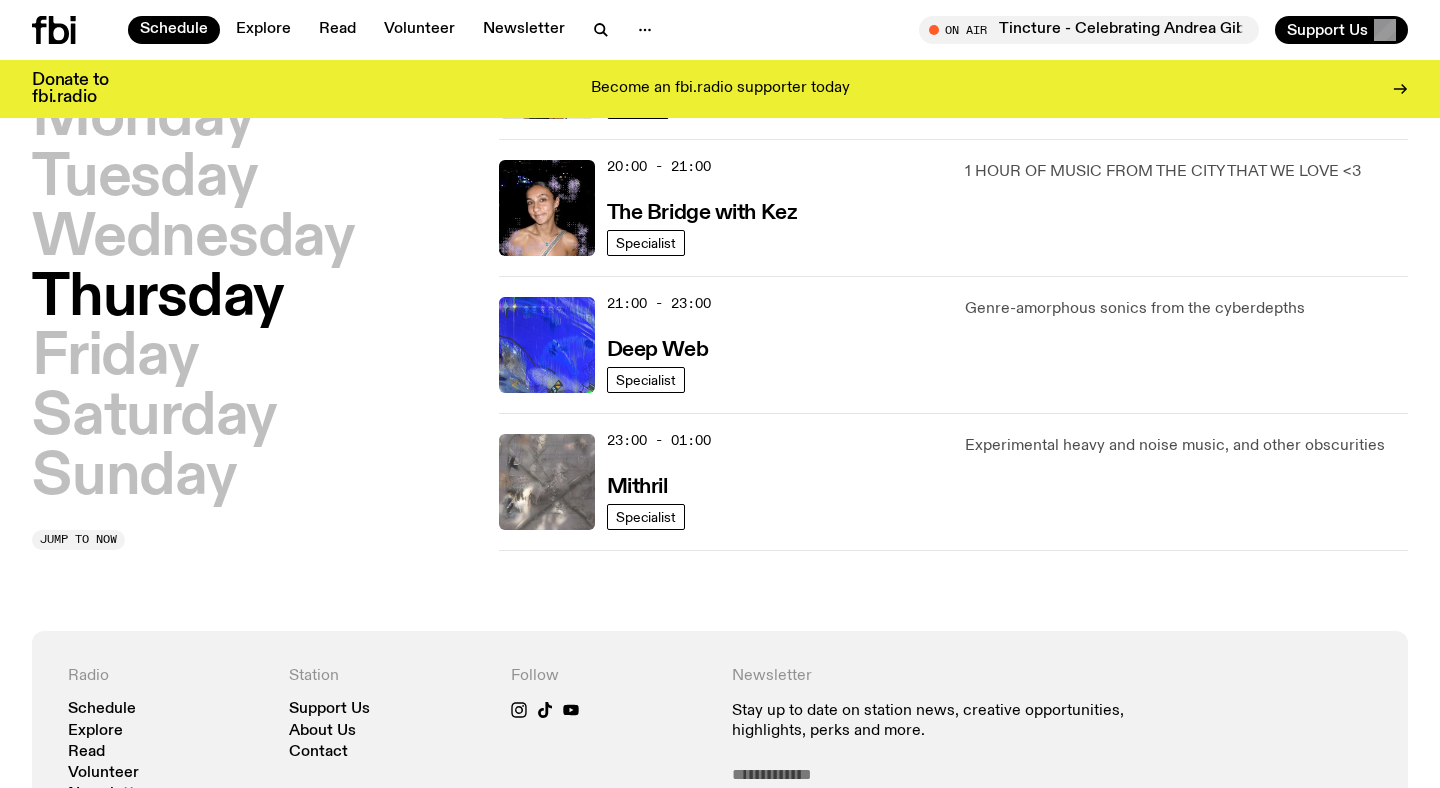 click 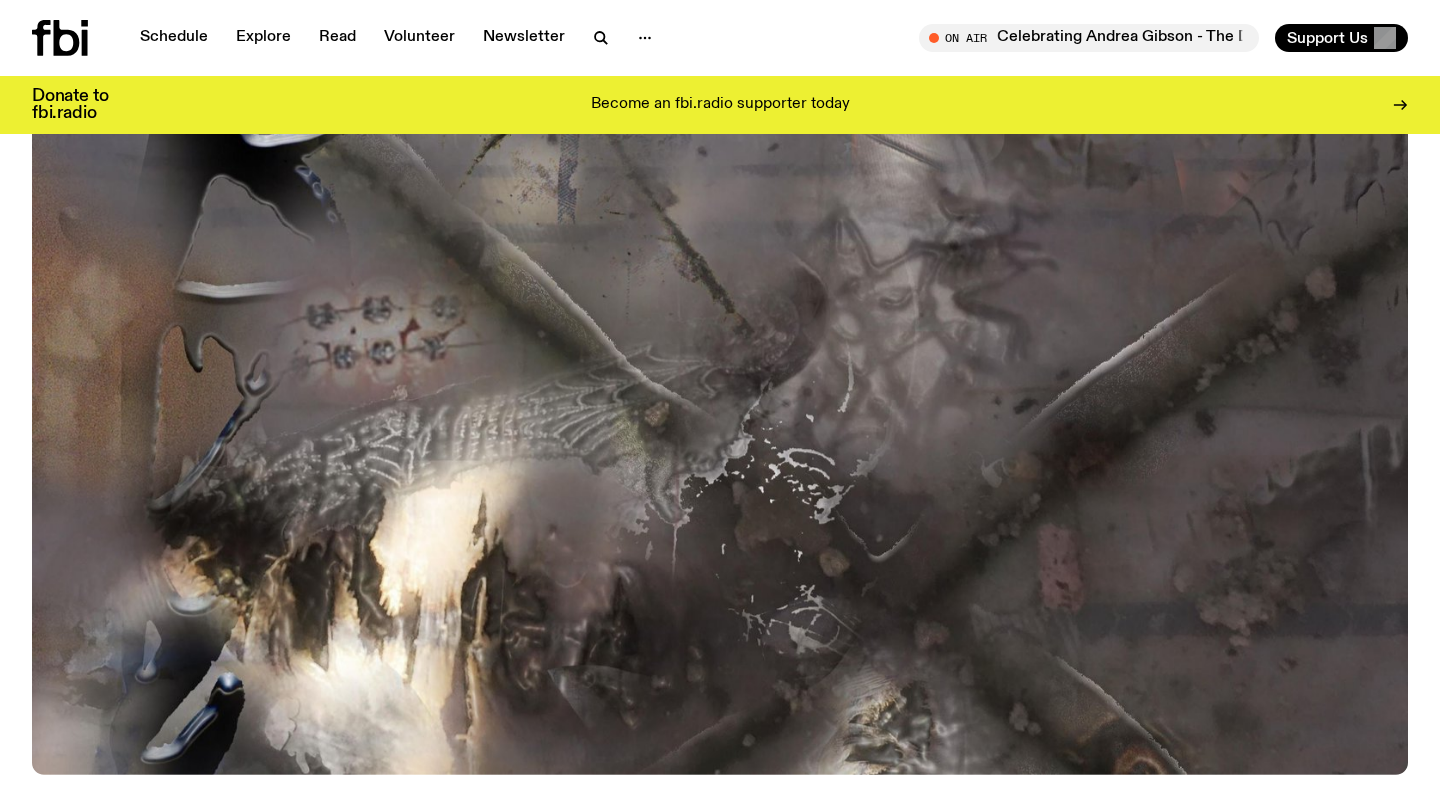 scroll, scrollTop: 0, scrollLeft: 0, axis: both 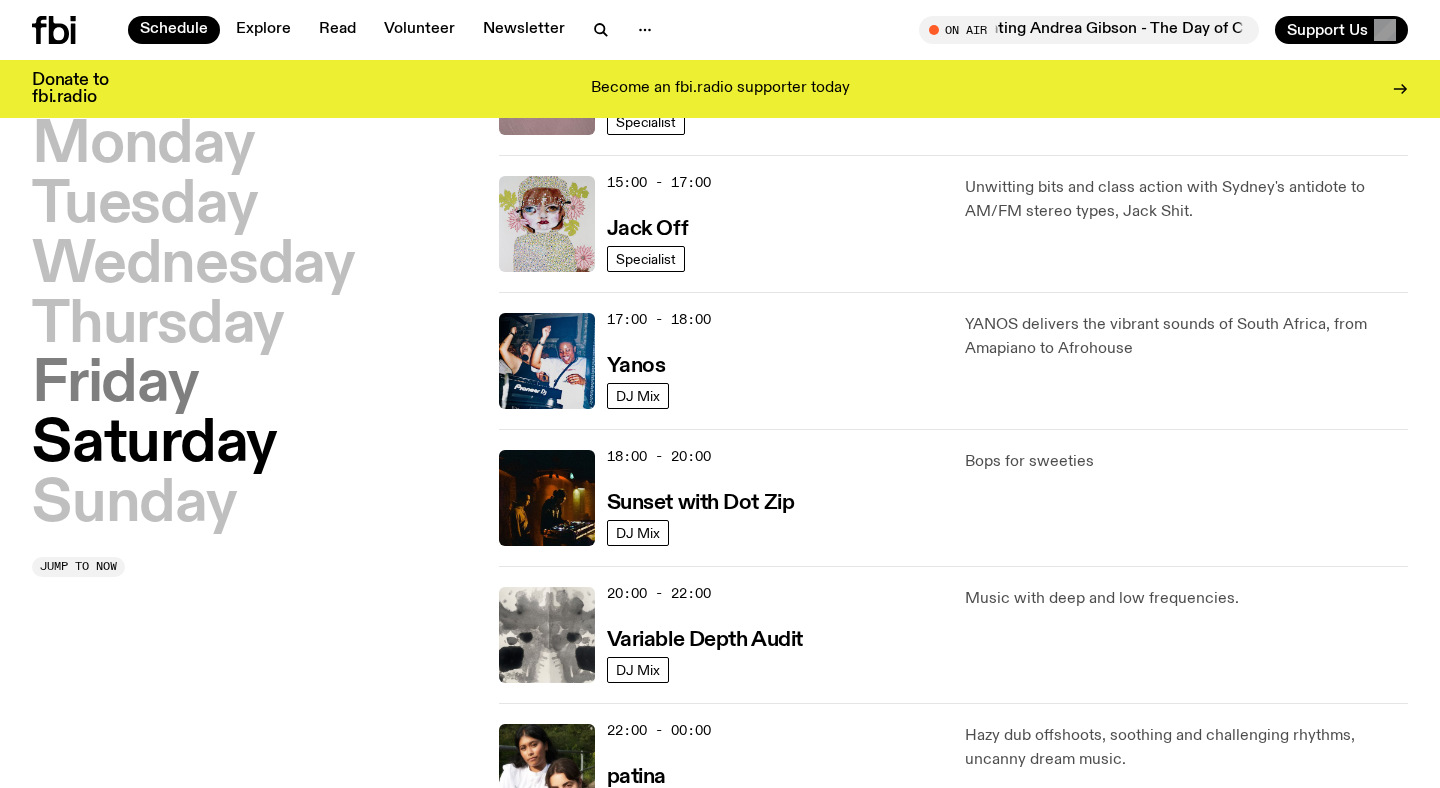 click on "Friday" at bounding box center (115, 385) 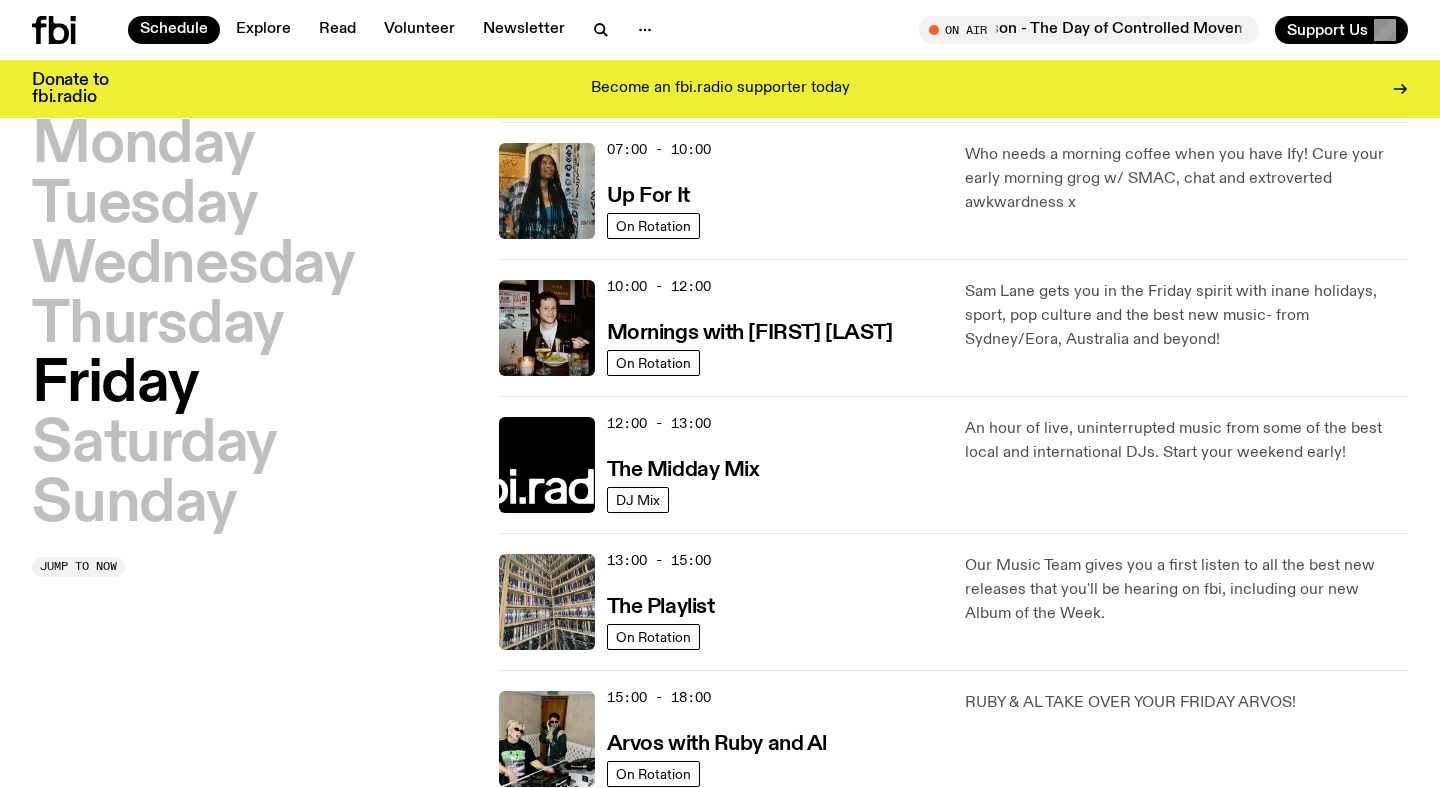 scroll, scrollTop: 218, scrollLeft: 0, axis: vertical 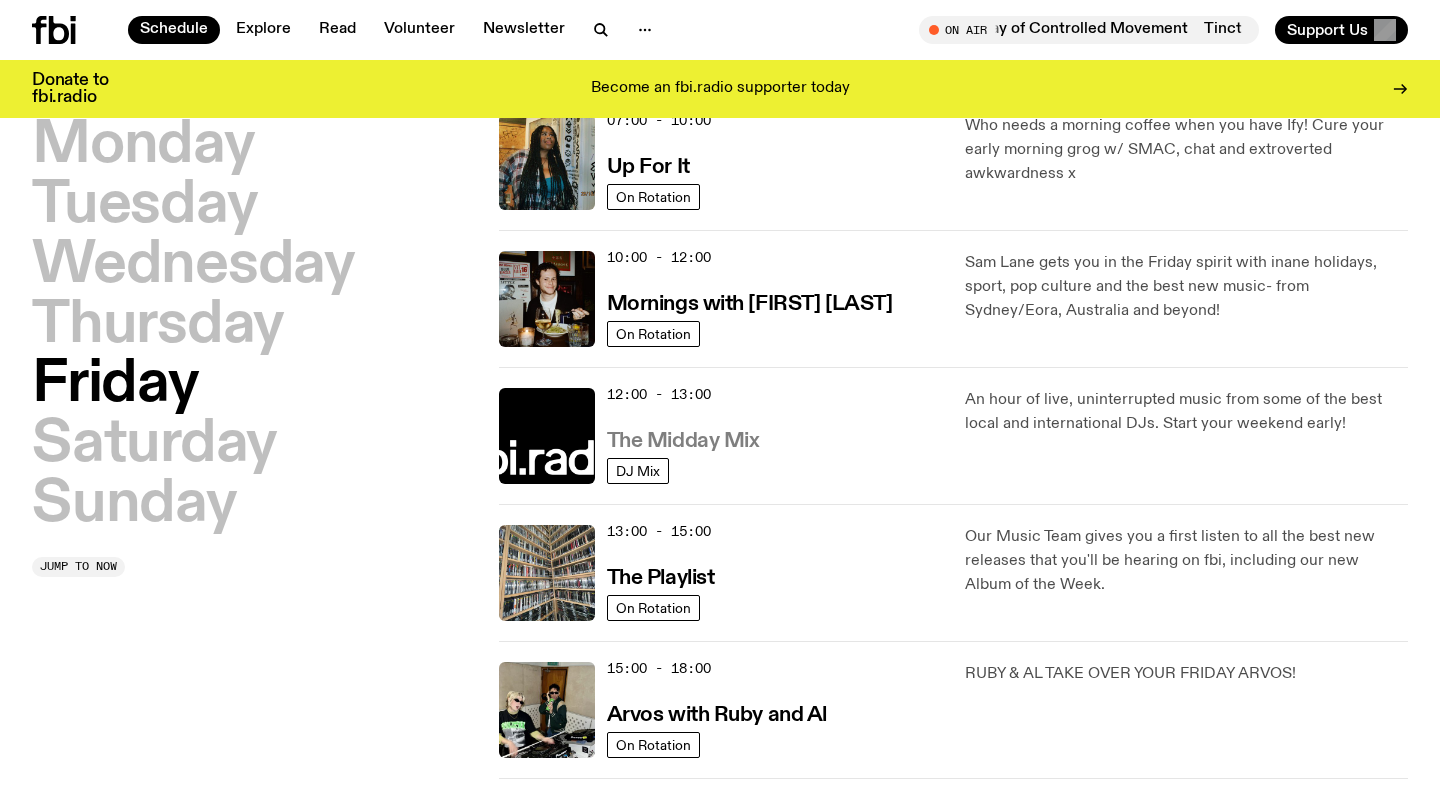 click on "The Midday Mix" at bounding box center [683, 441] 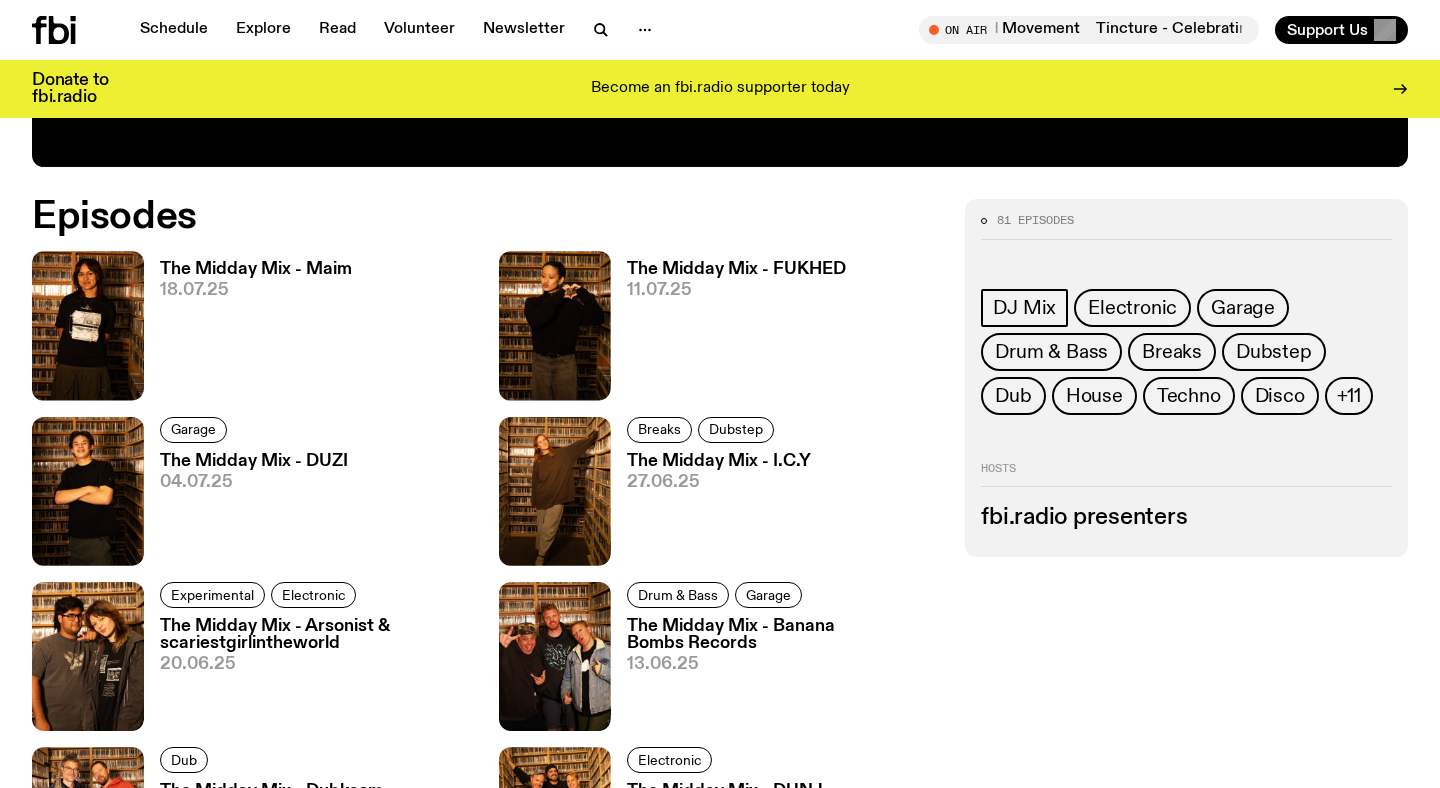 scroll, scrollTop: 903, scrollLeft: 0, axis: vertical 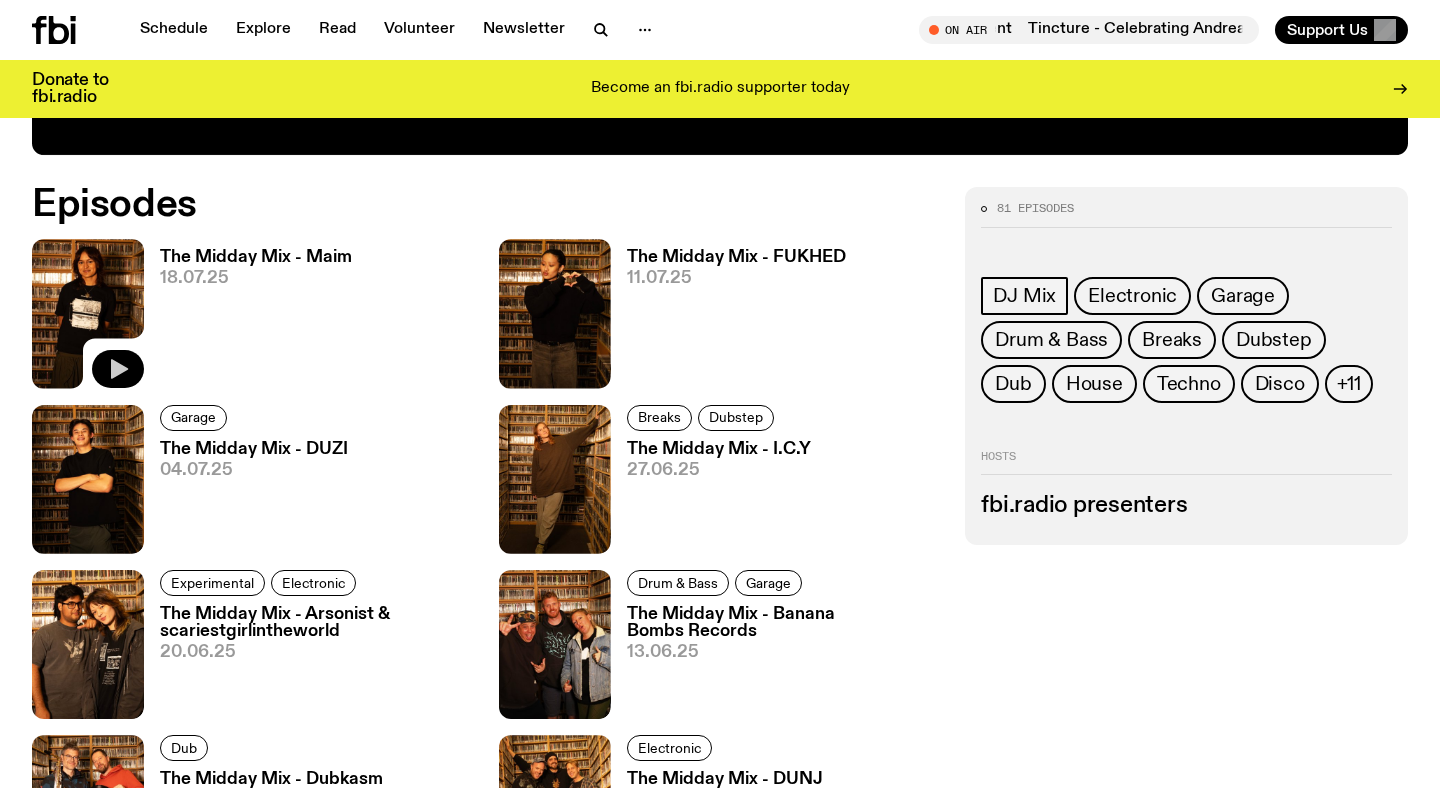 click 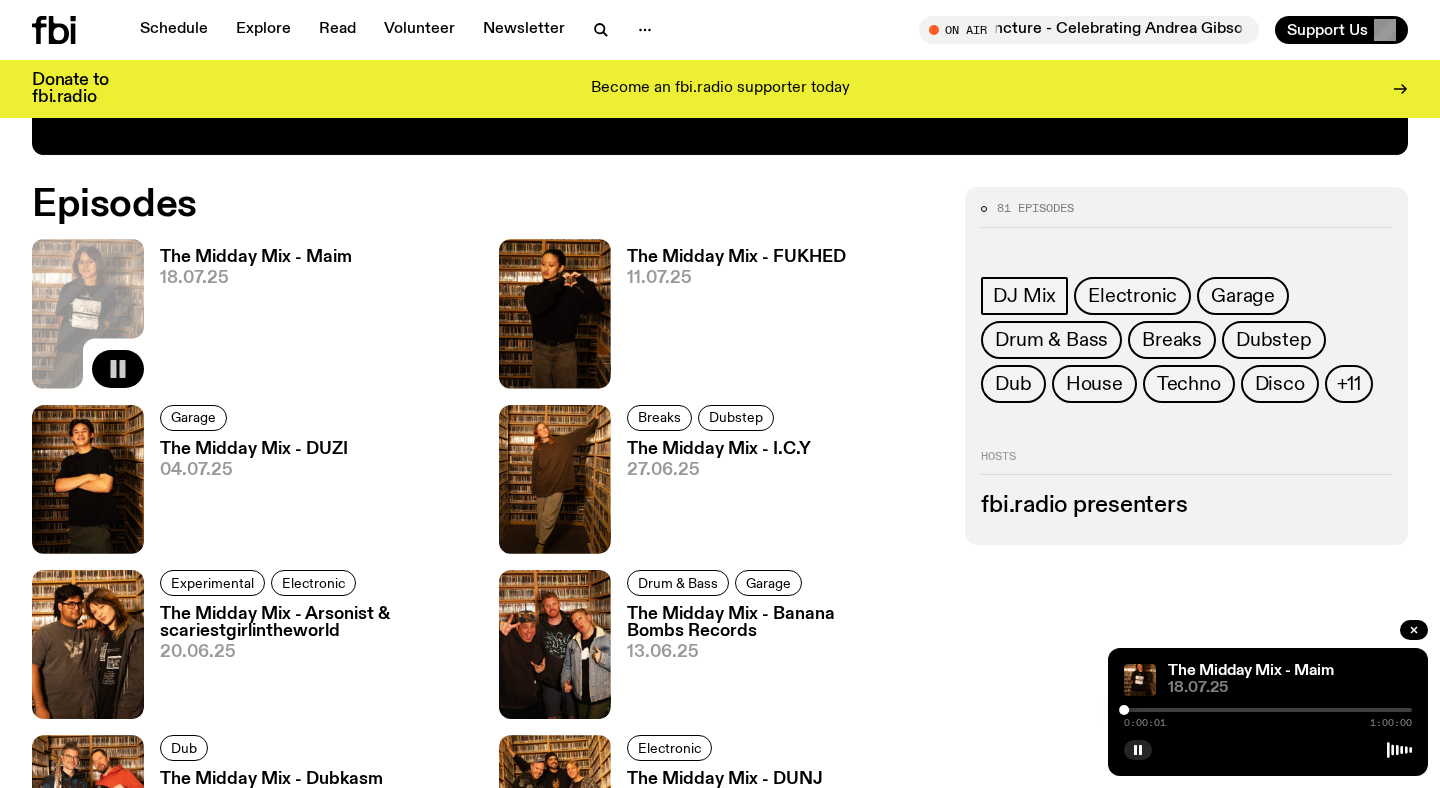 click at bounding box center [1268, 710] 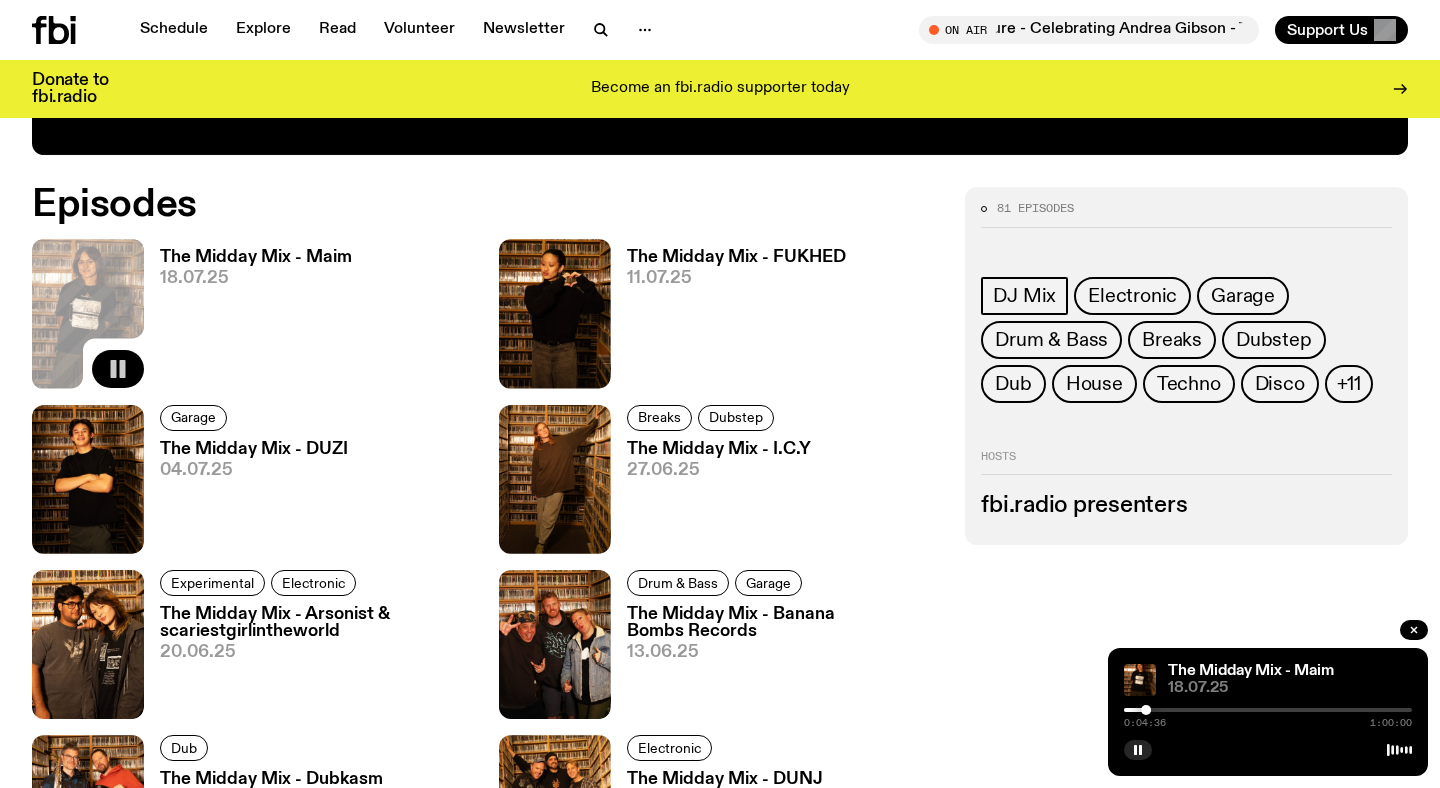 click at bounding box center [1268, 710] 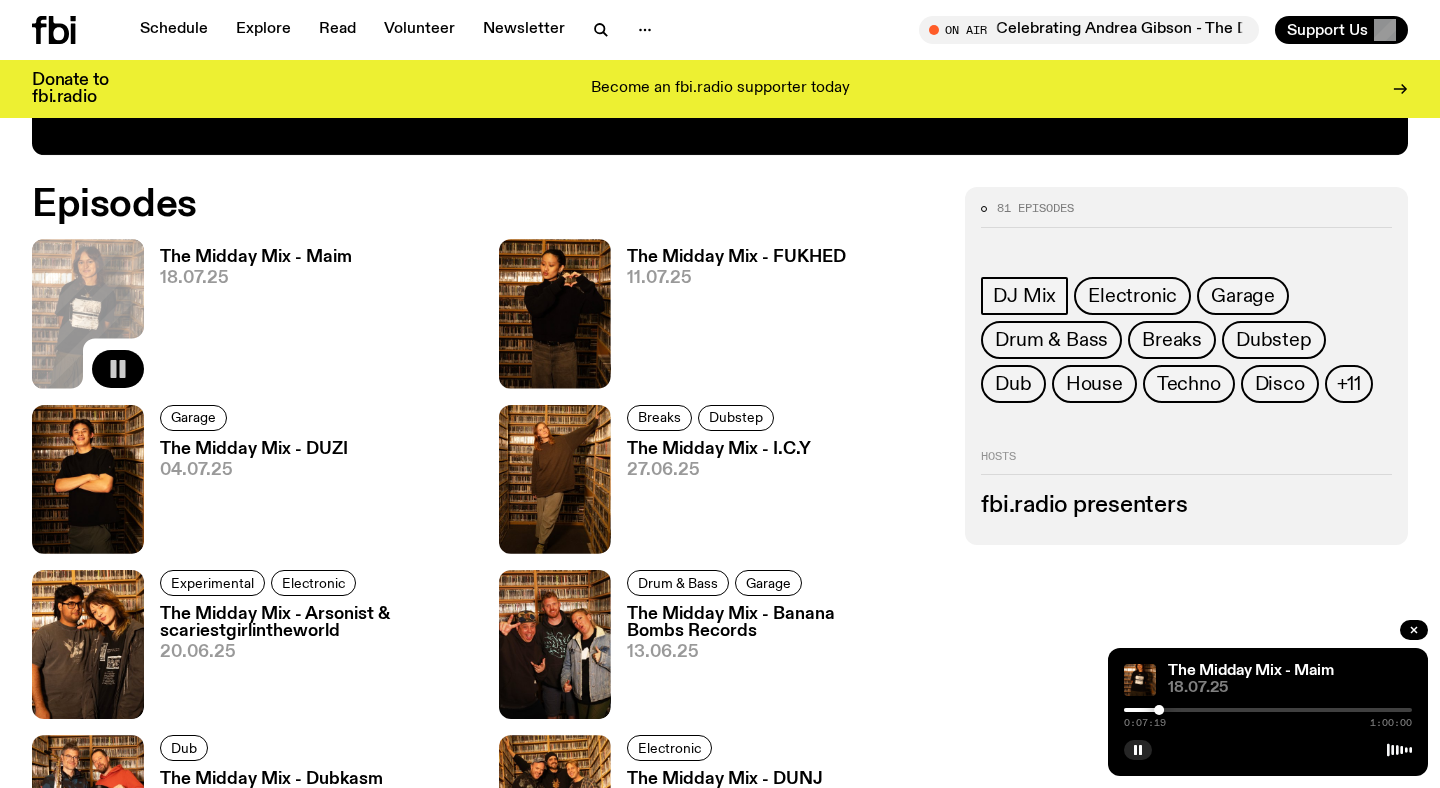 click at bounding box center [1268, 710] 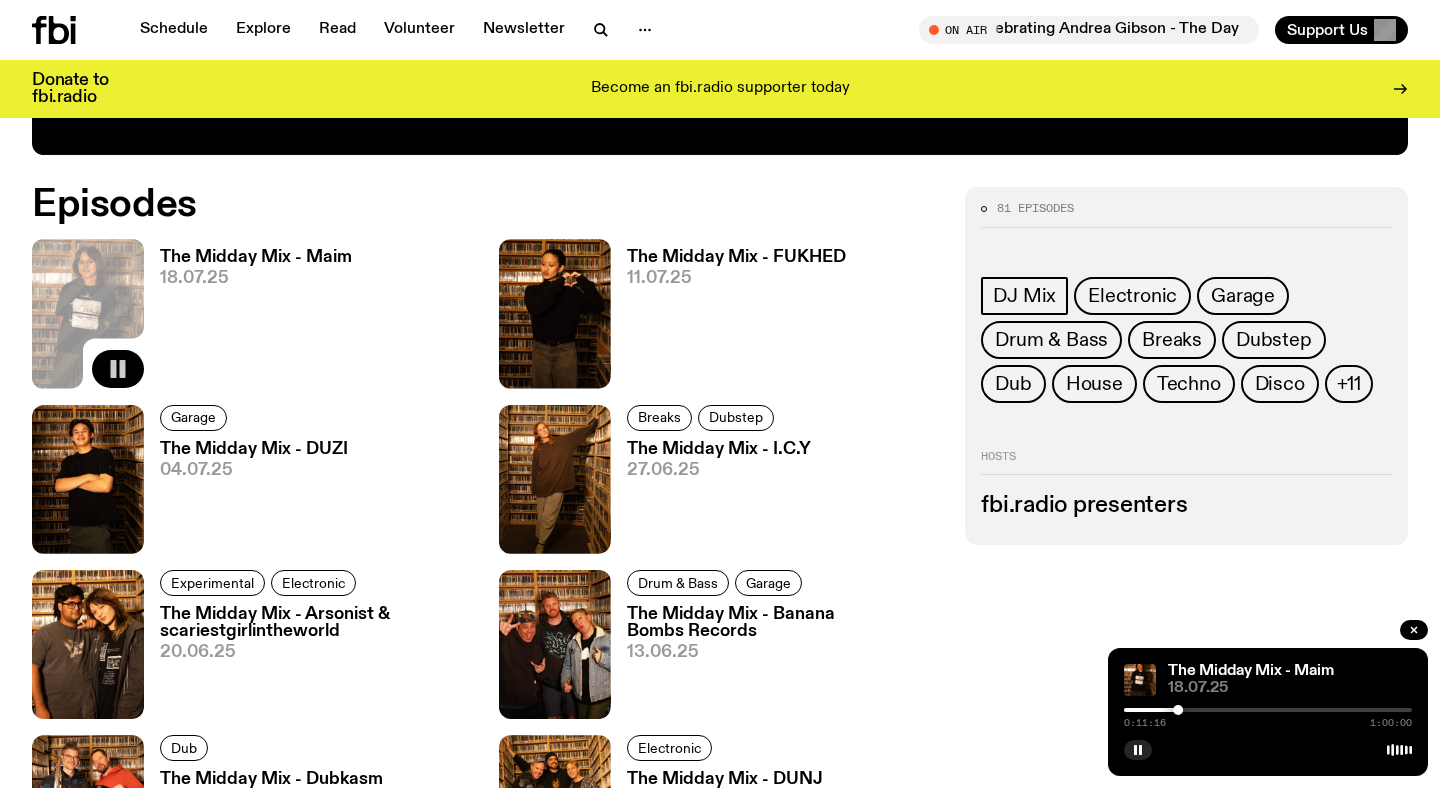 click at bounding box center [1268, 710] 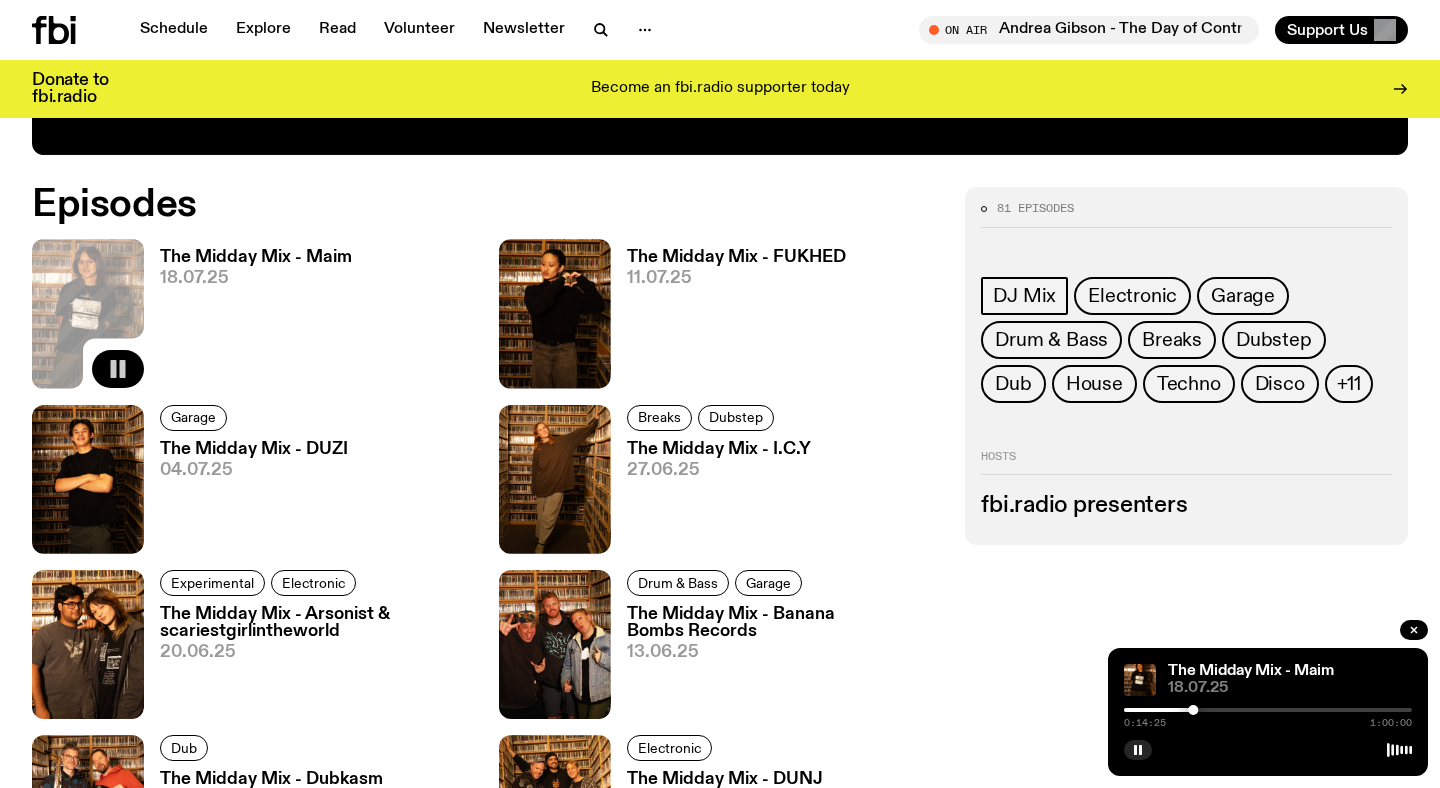 click at bounding box center (1268, 710) 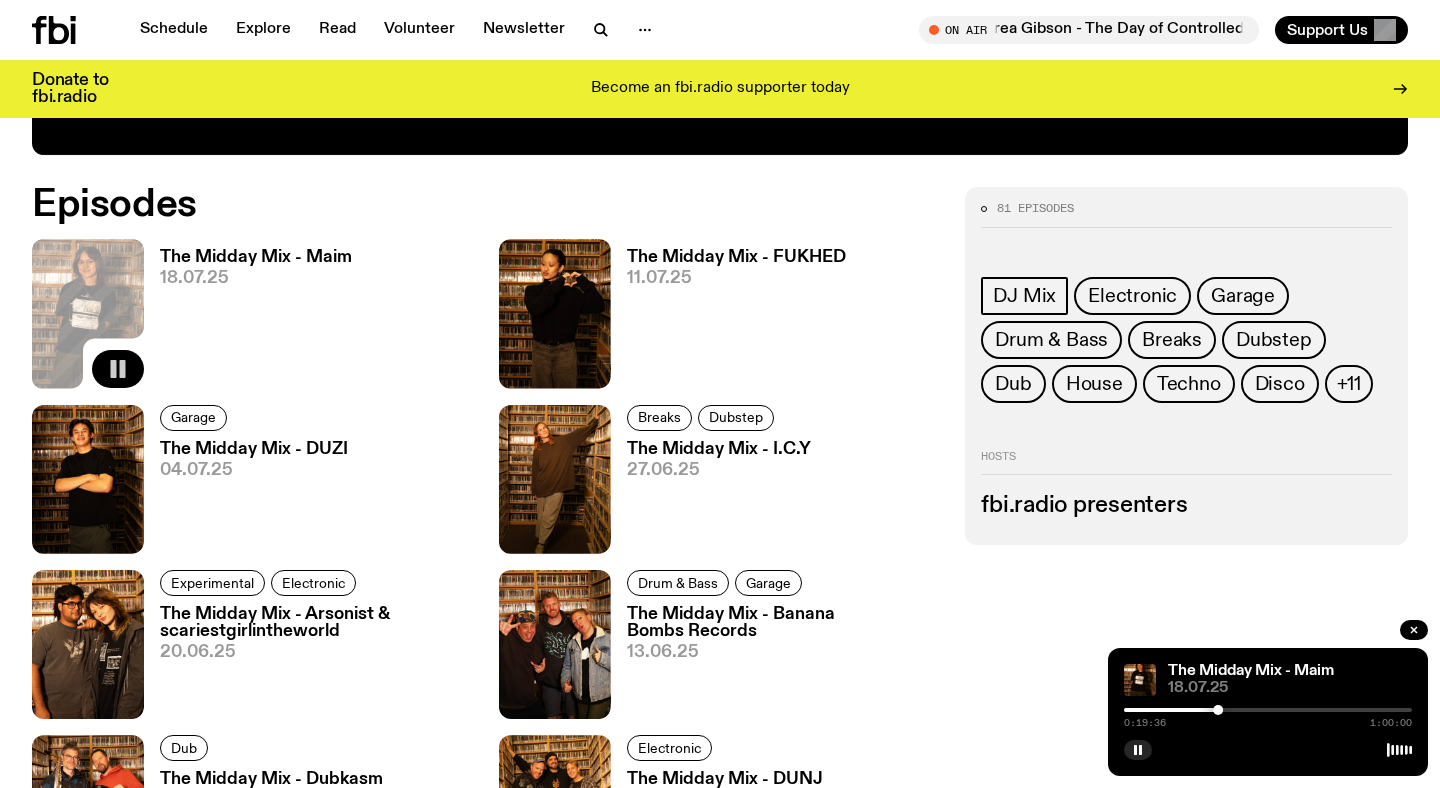 click at bounding box center (1268, 710) 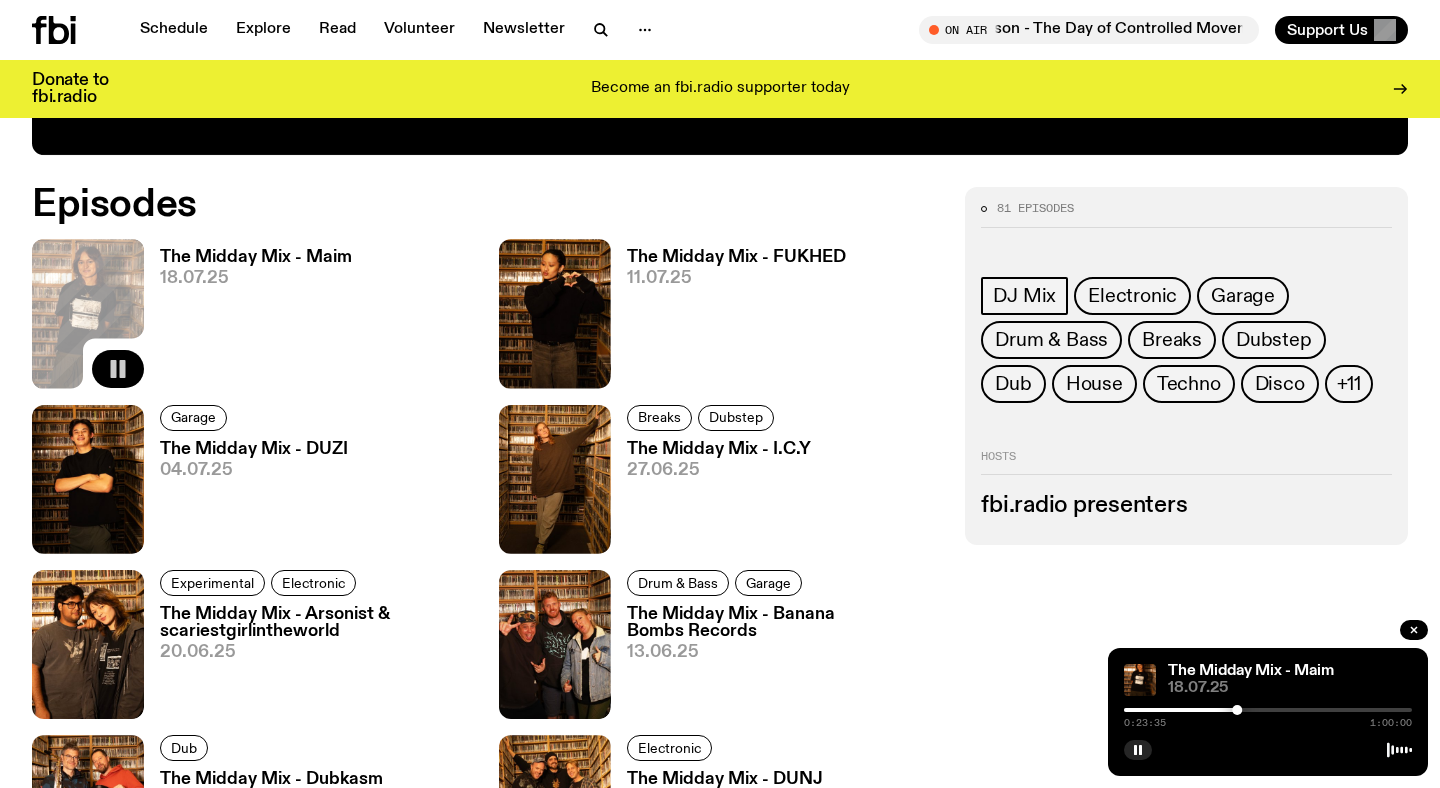click at bounding box center (1268, 710) 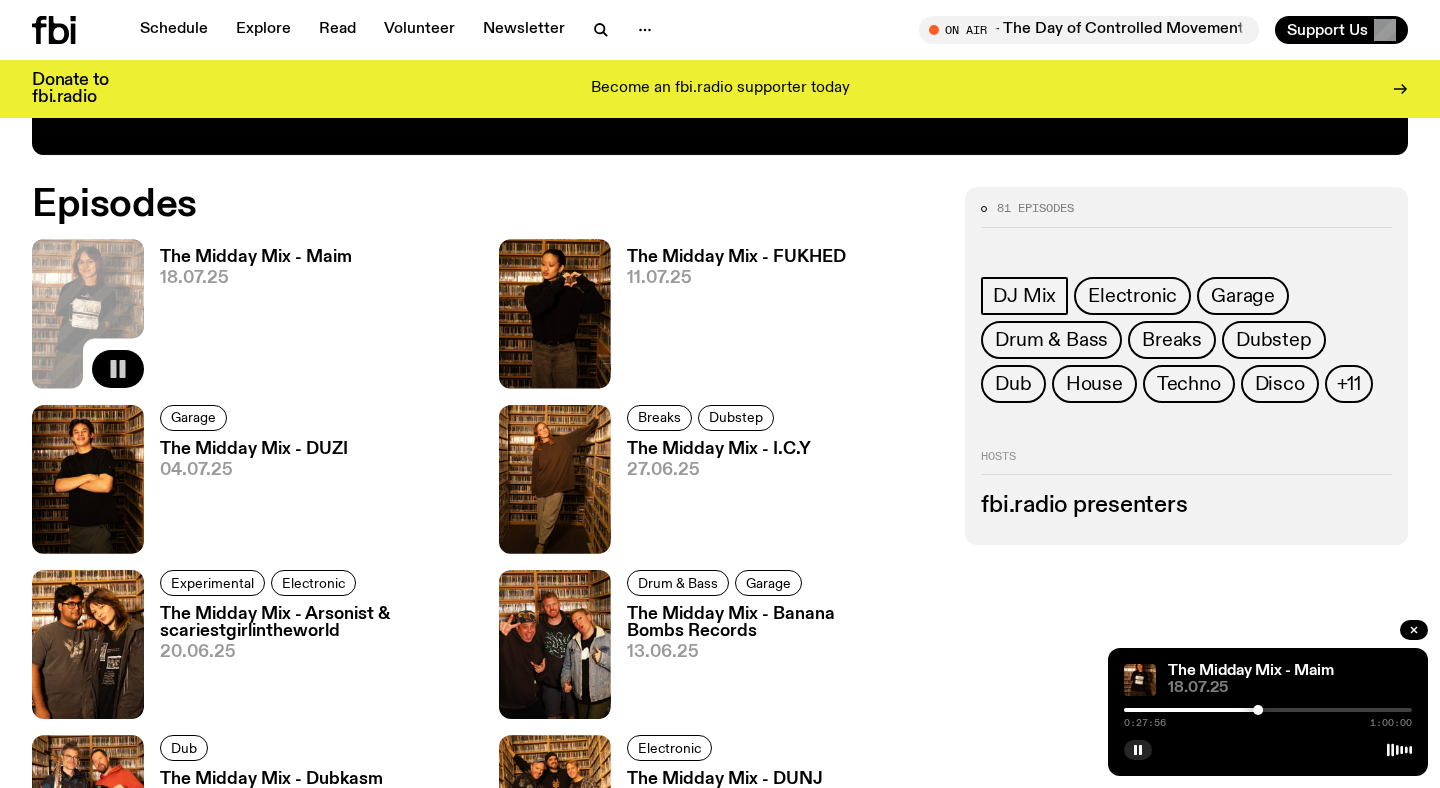 click at bounding box center [1268, 710] 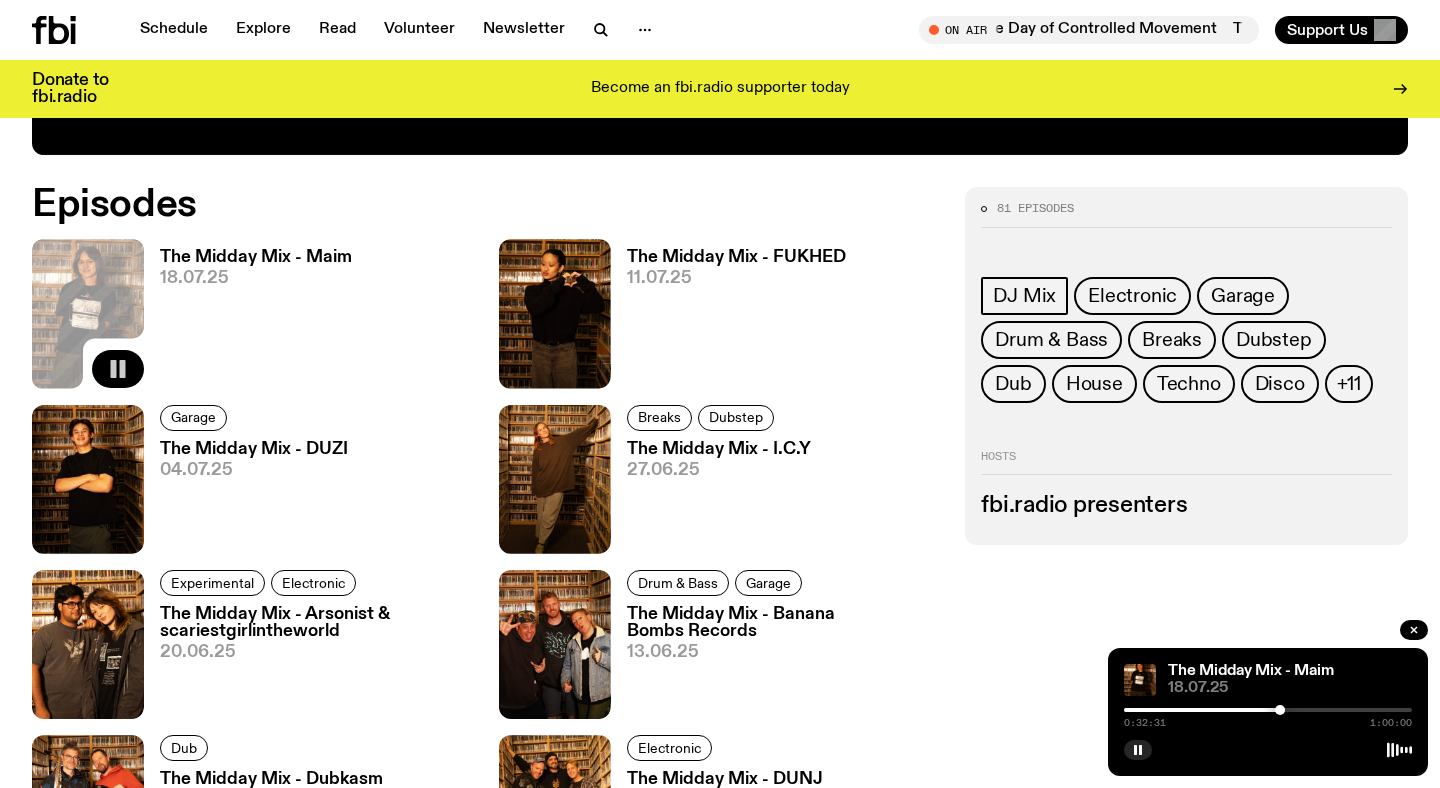 click at bounding box center [1268, 710] 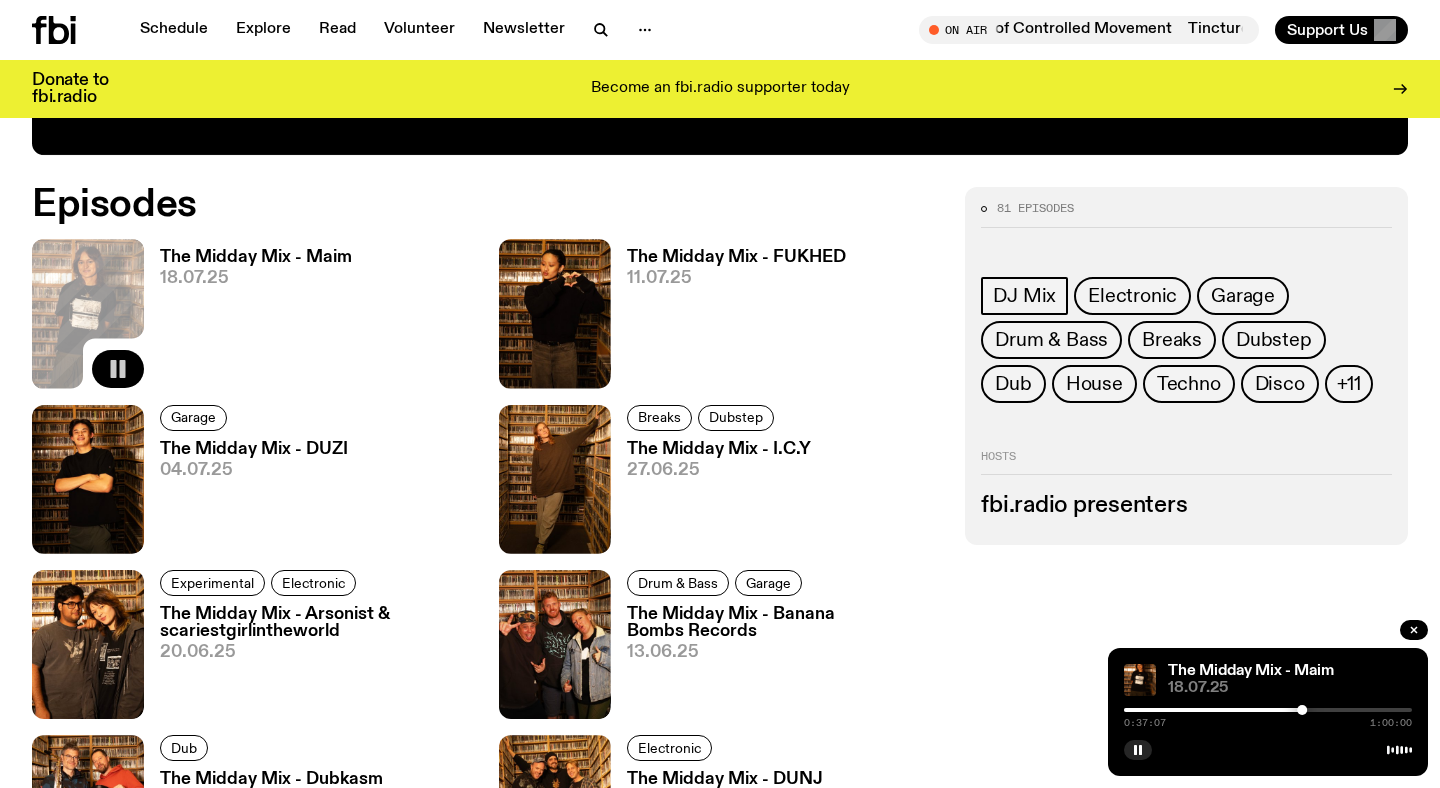 click at bounding box center [1268, 710] 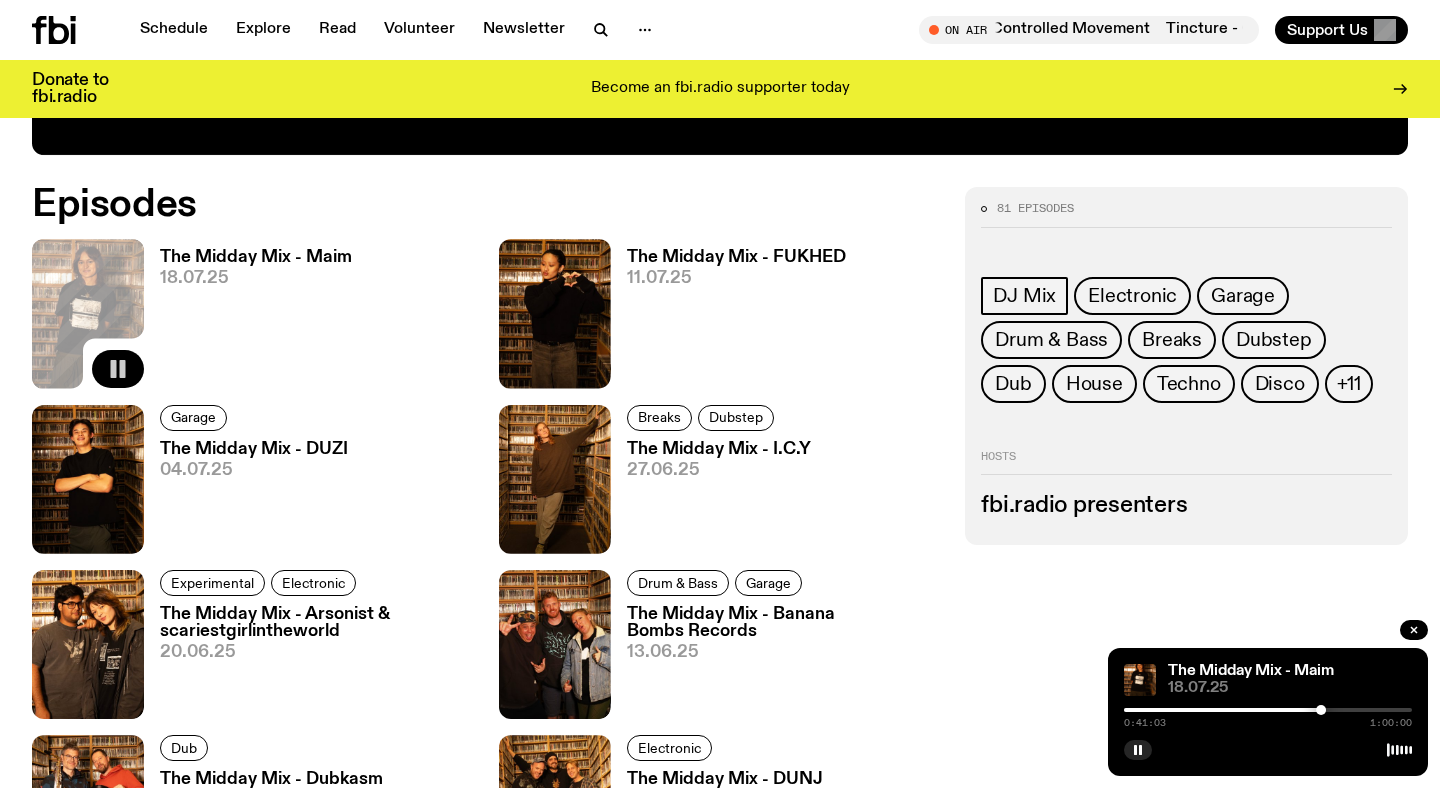 click at bounding box center [1268, 710] 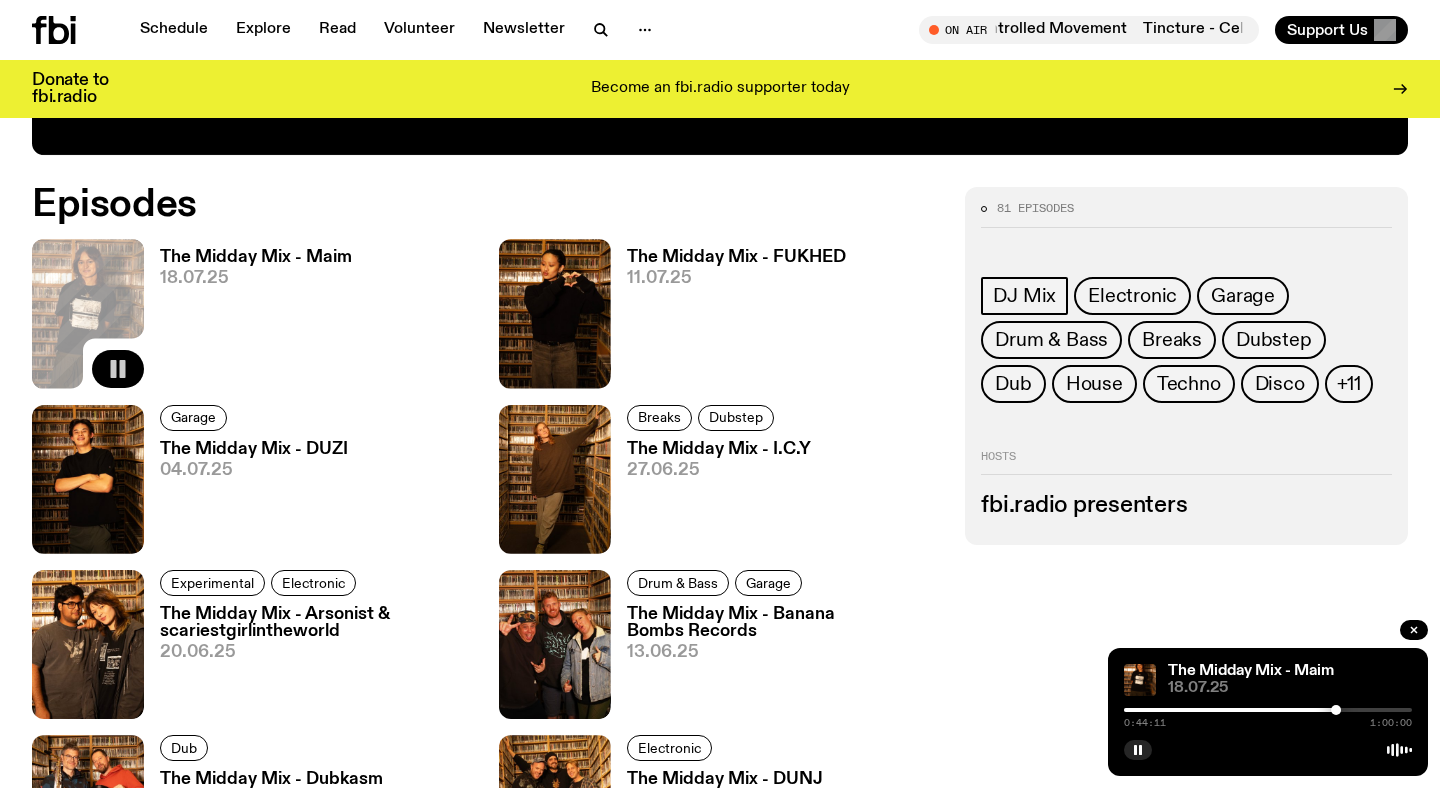 click at bounding box center (1268, 710) 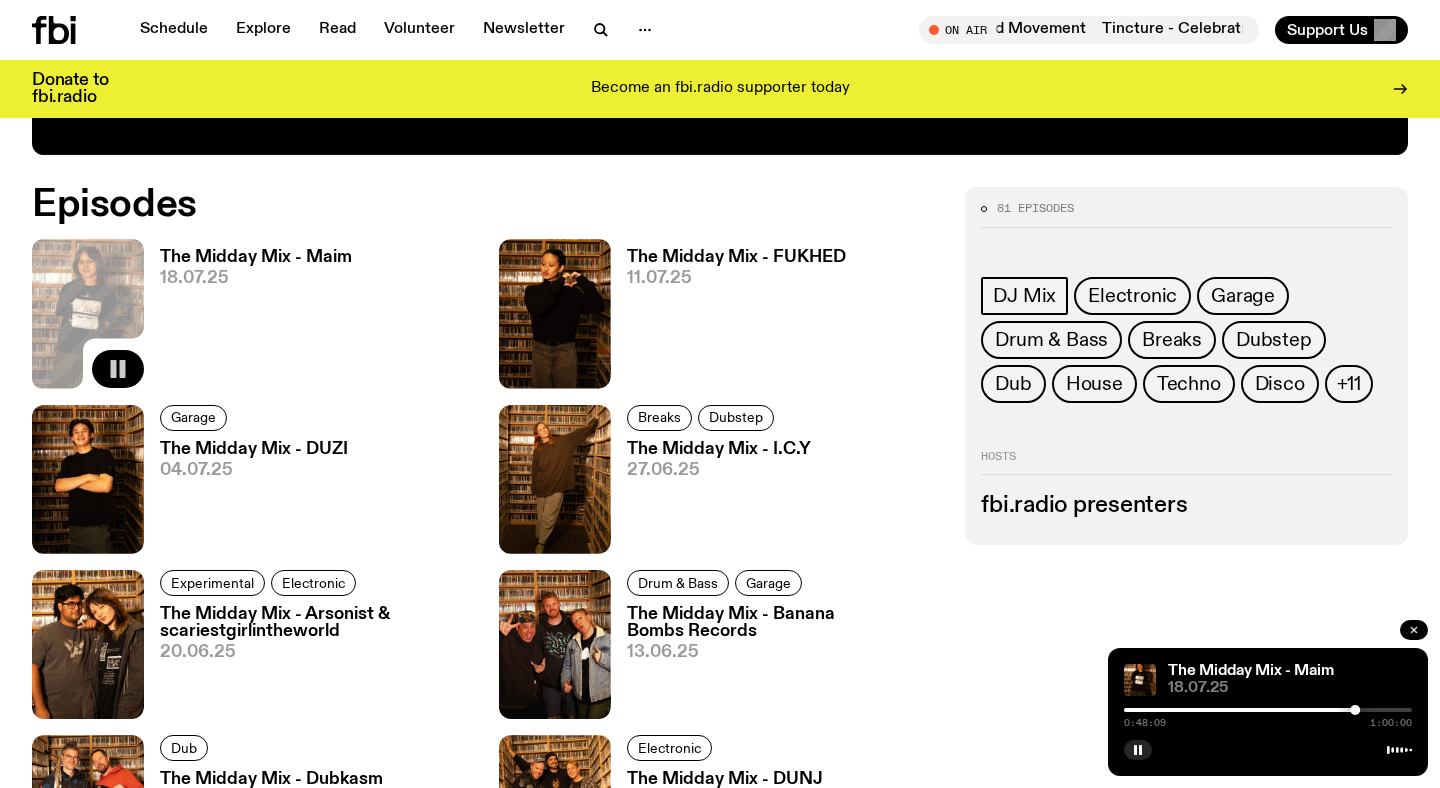 click 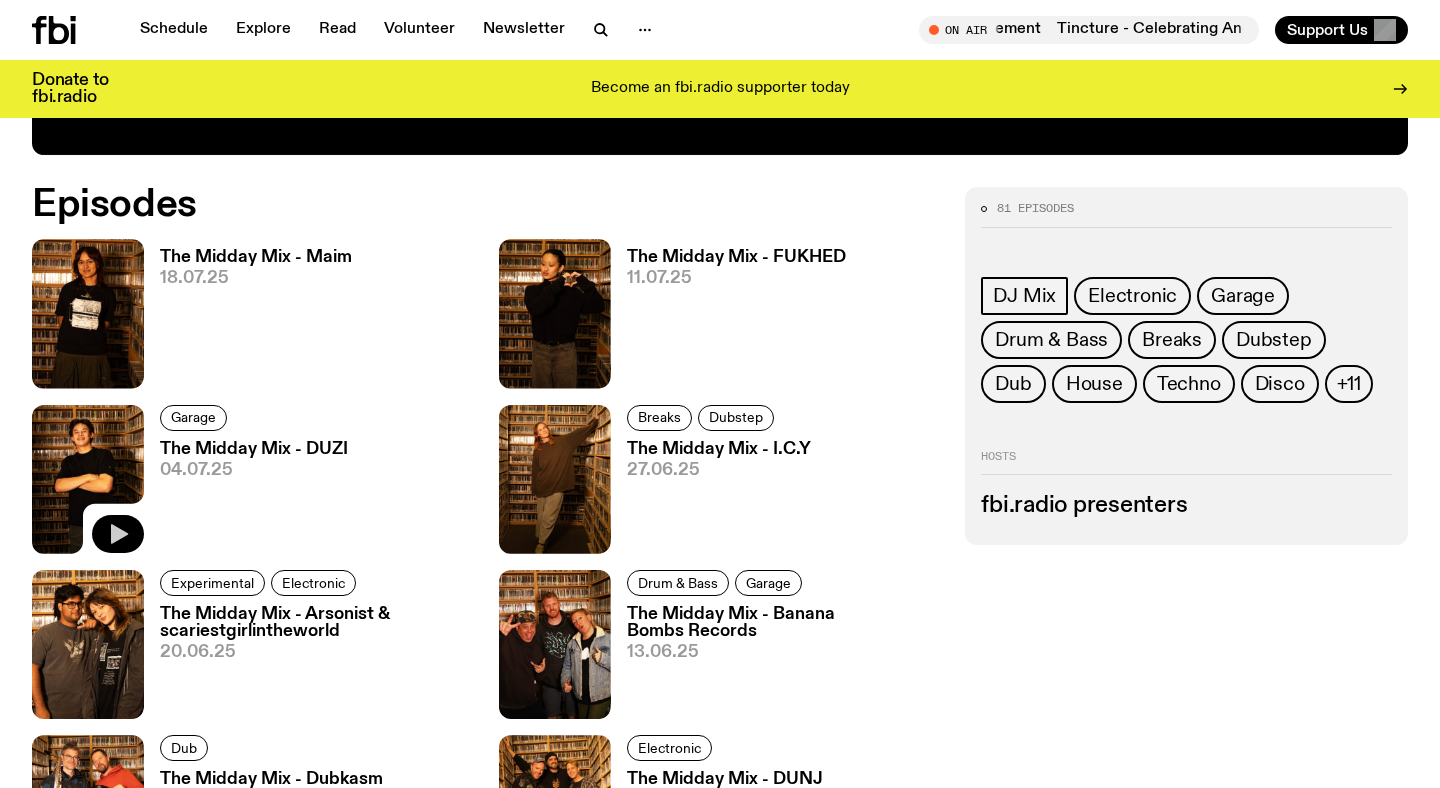 click 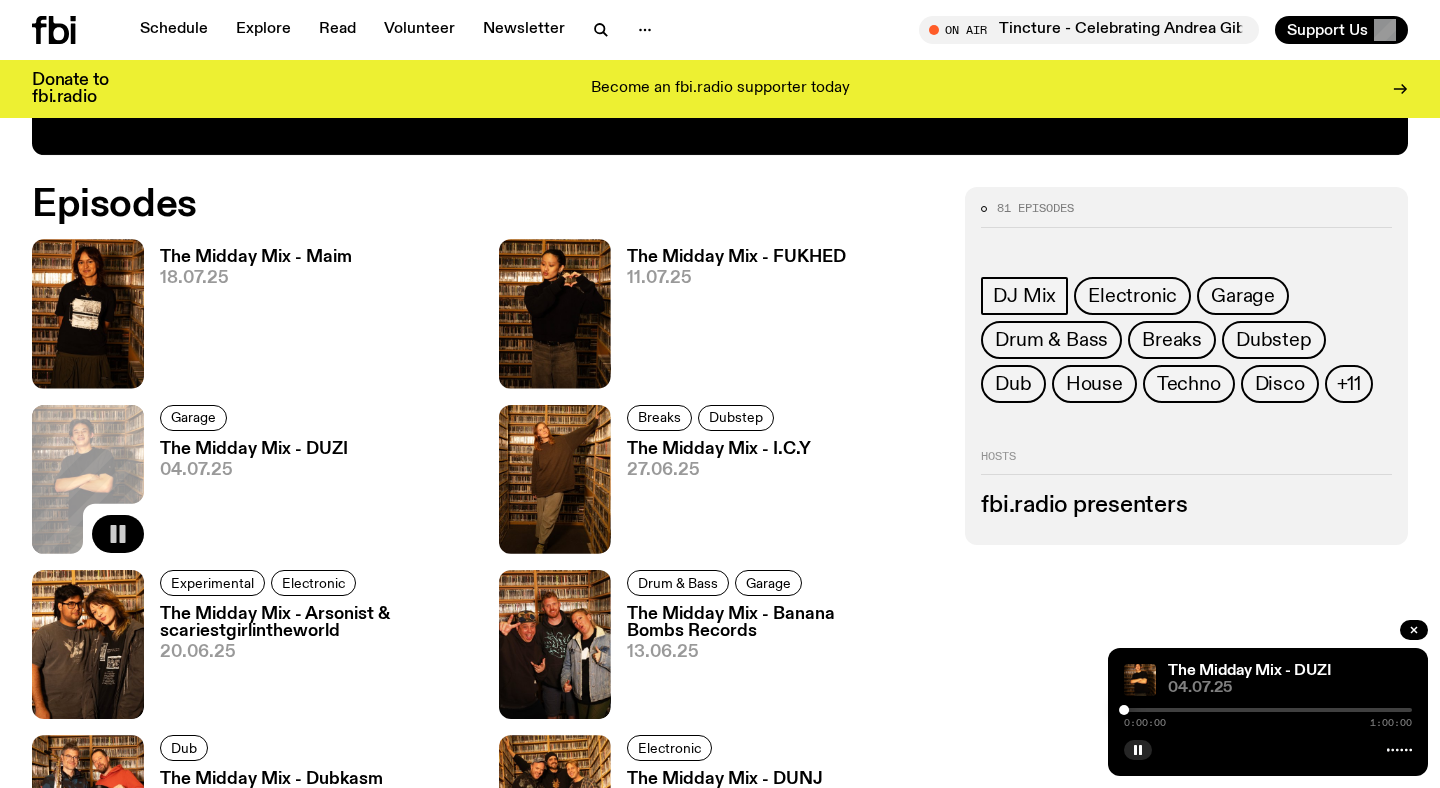 click at bounding box center (1268, 710) 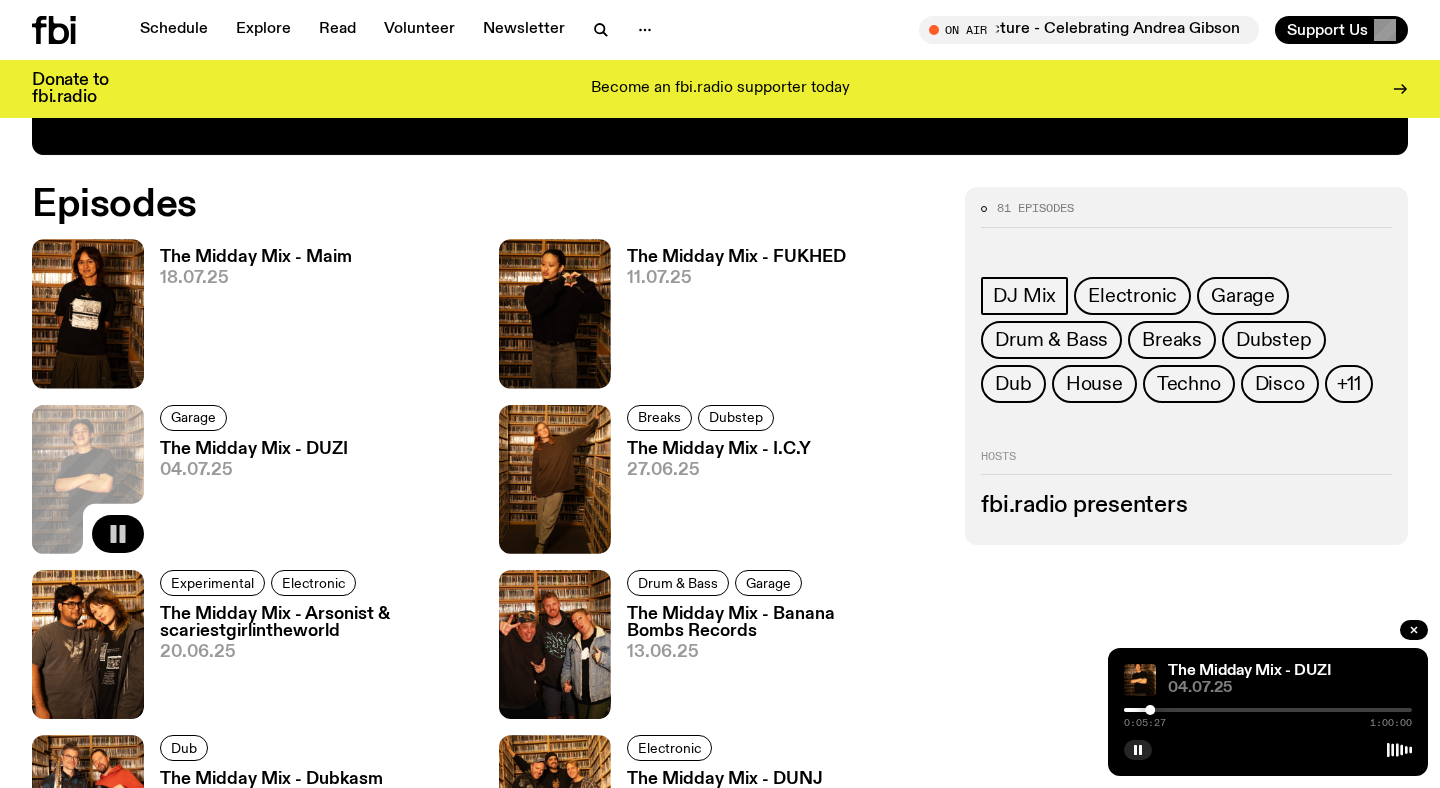 click at bounding box center (1268, 710) 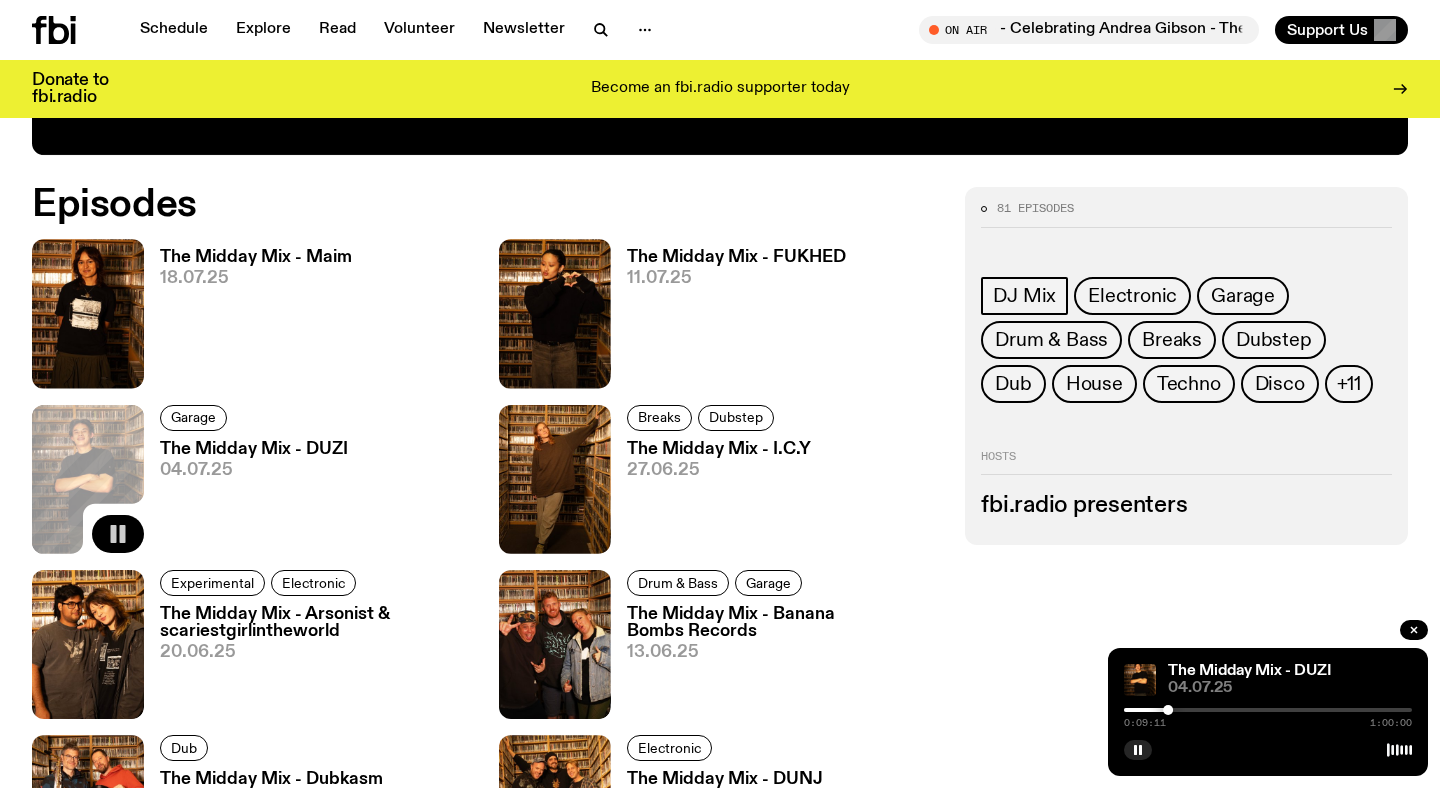 click at bounding box center [1268, 710] 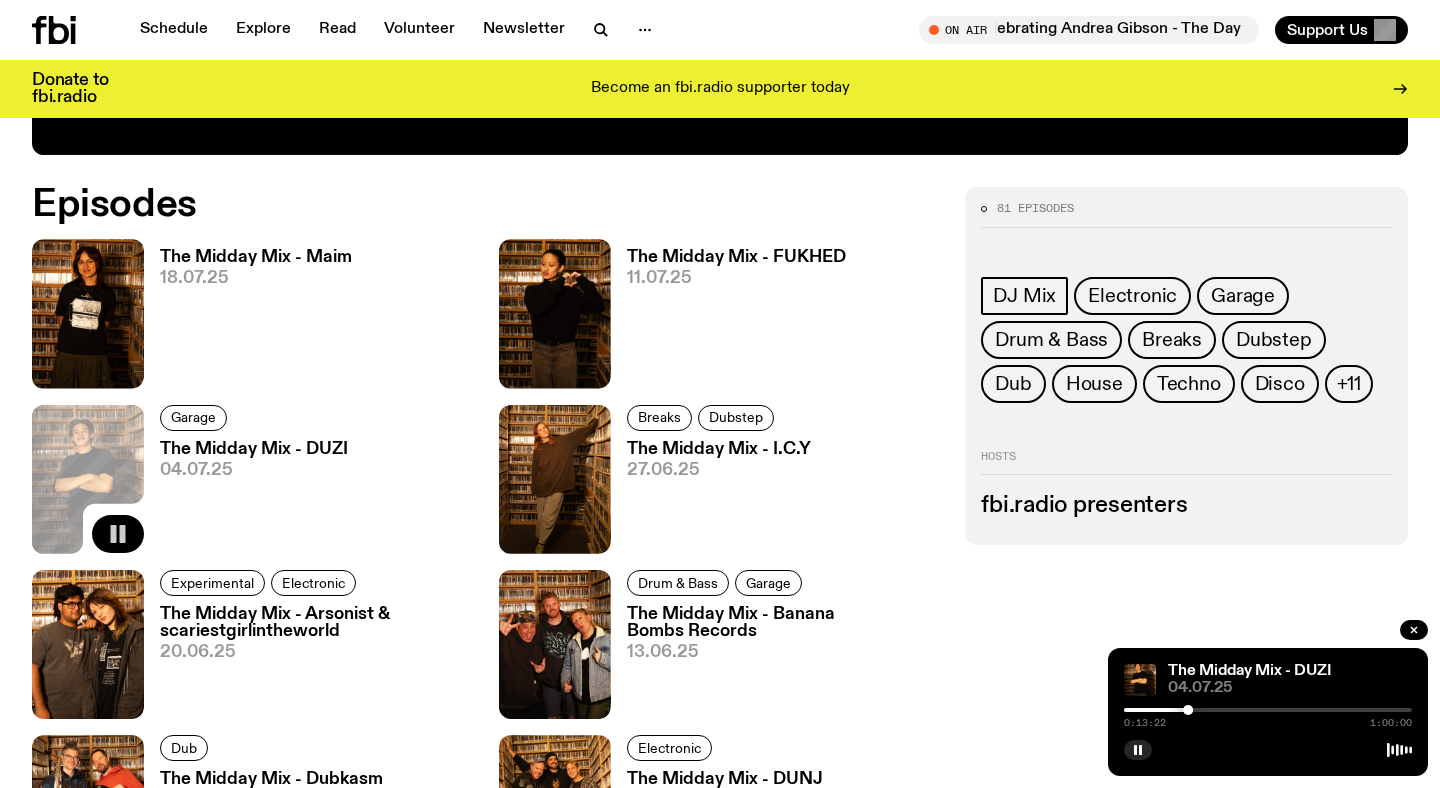 click at bounding box center (1268, 710) 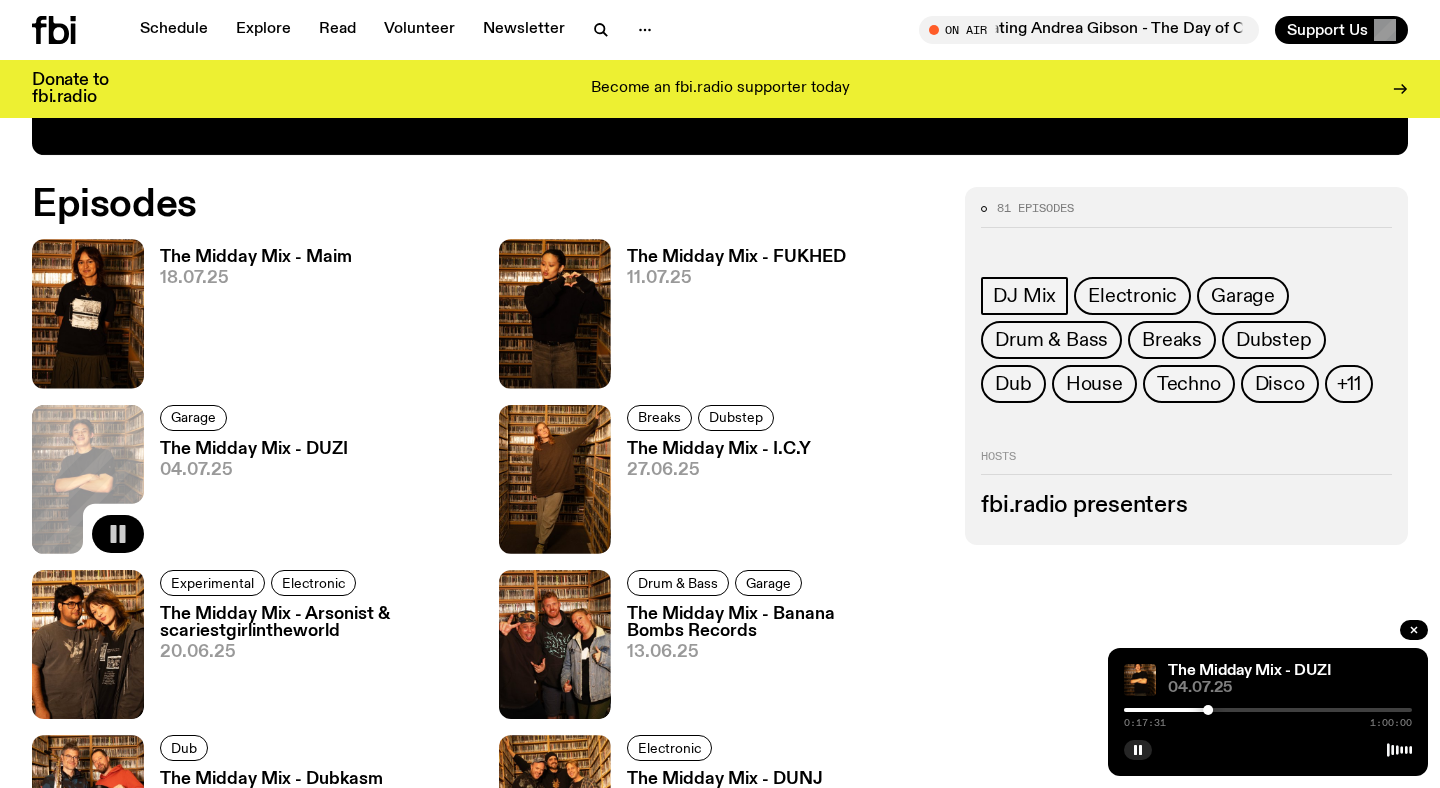 click at bounding box center (1268, 710) 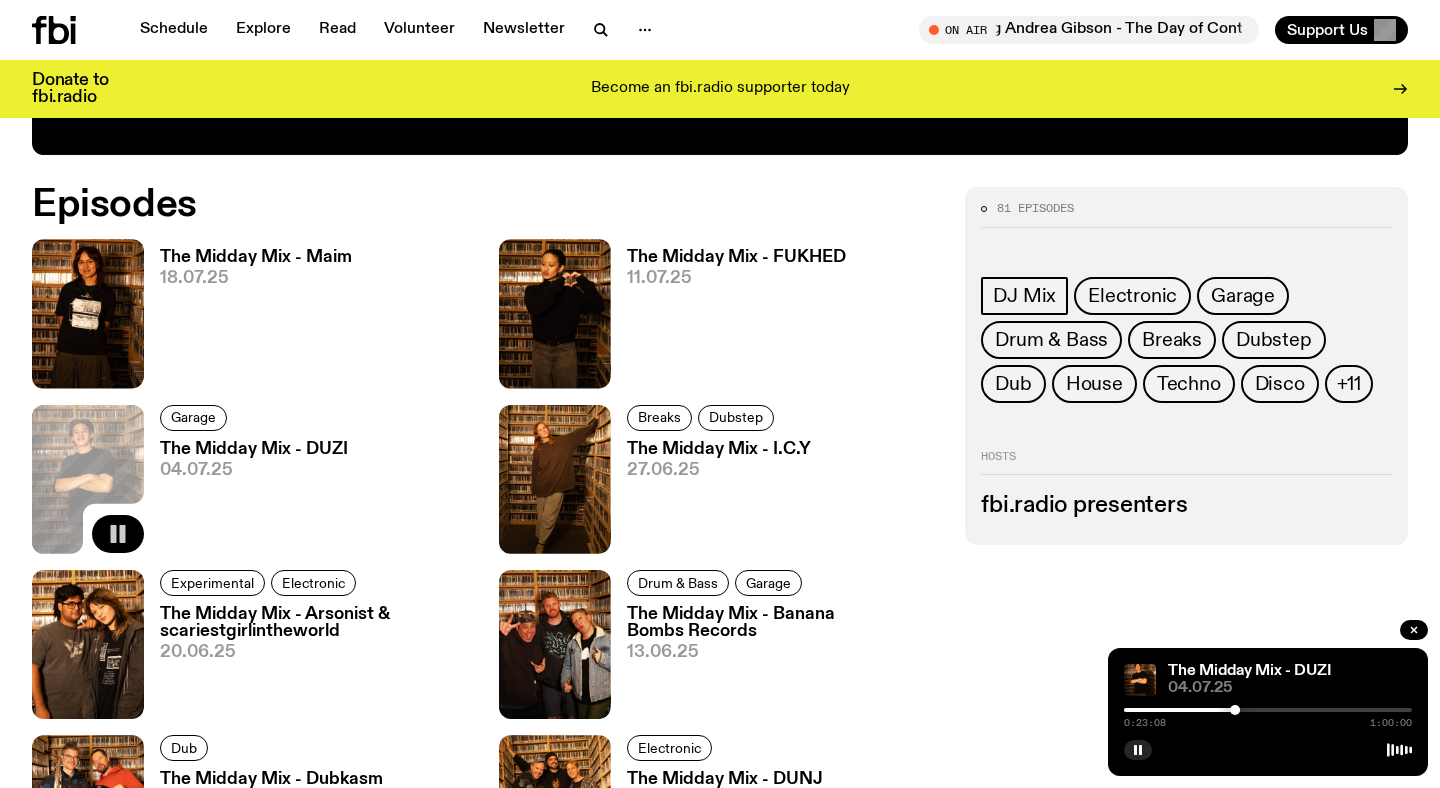 click at bounding box center [1268, 710] 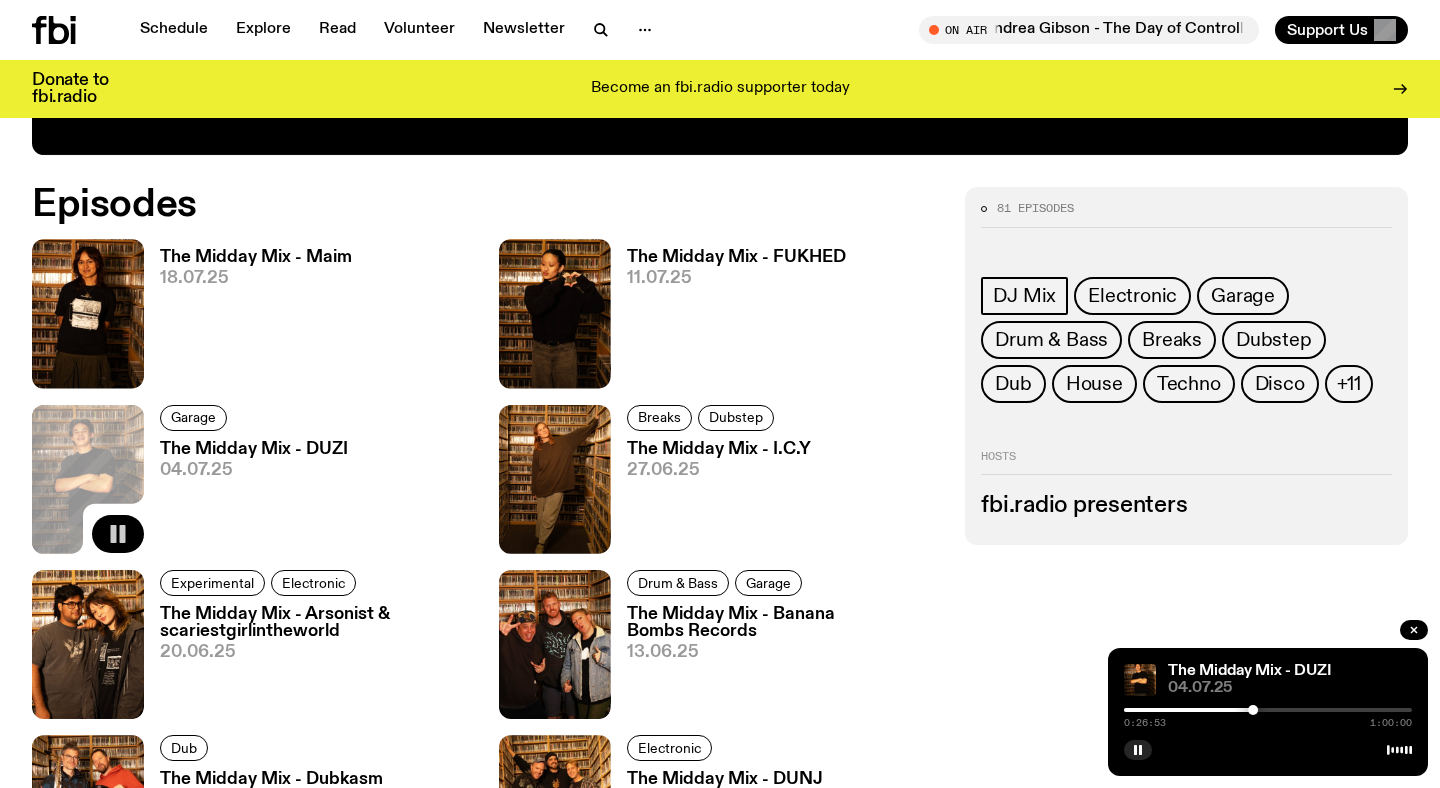 click at bounding box center (1268, 710) 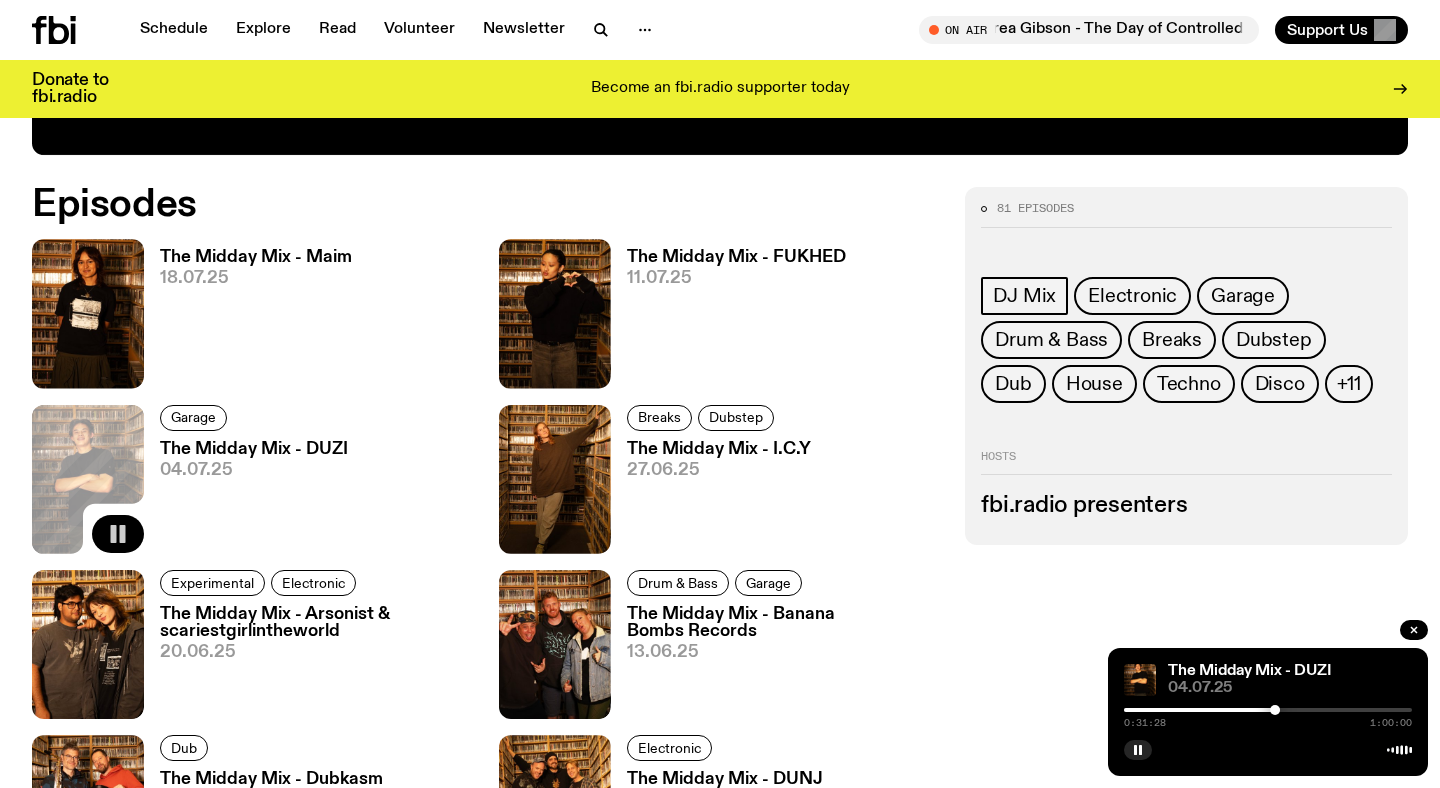 click at bounding box center [1268, 710] 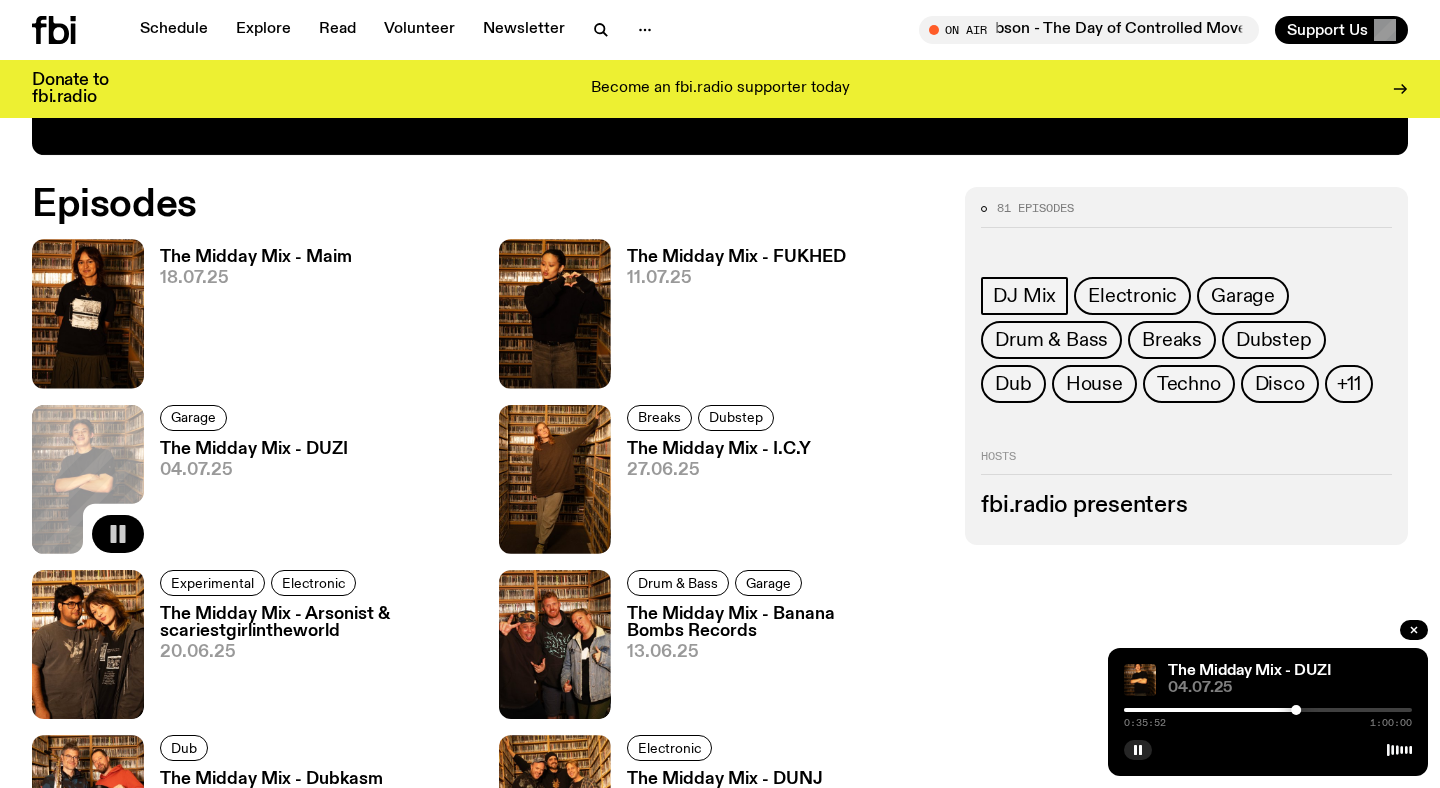 click at bounding box center (1268, 710) 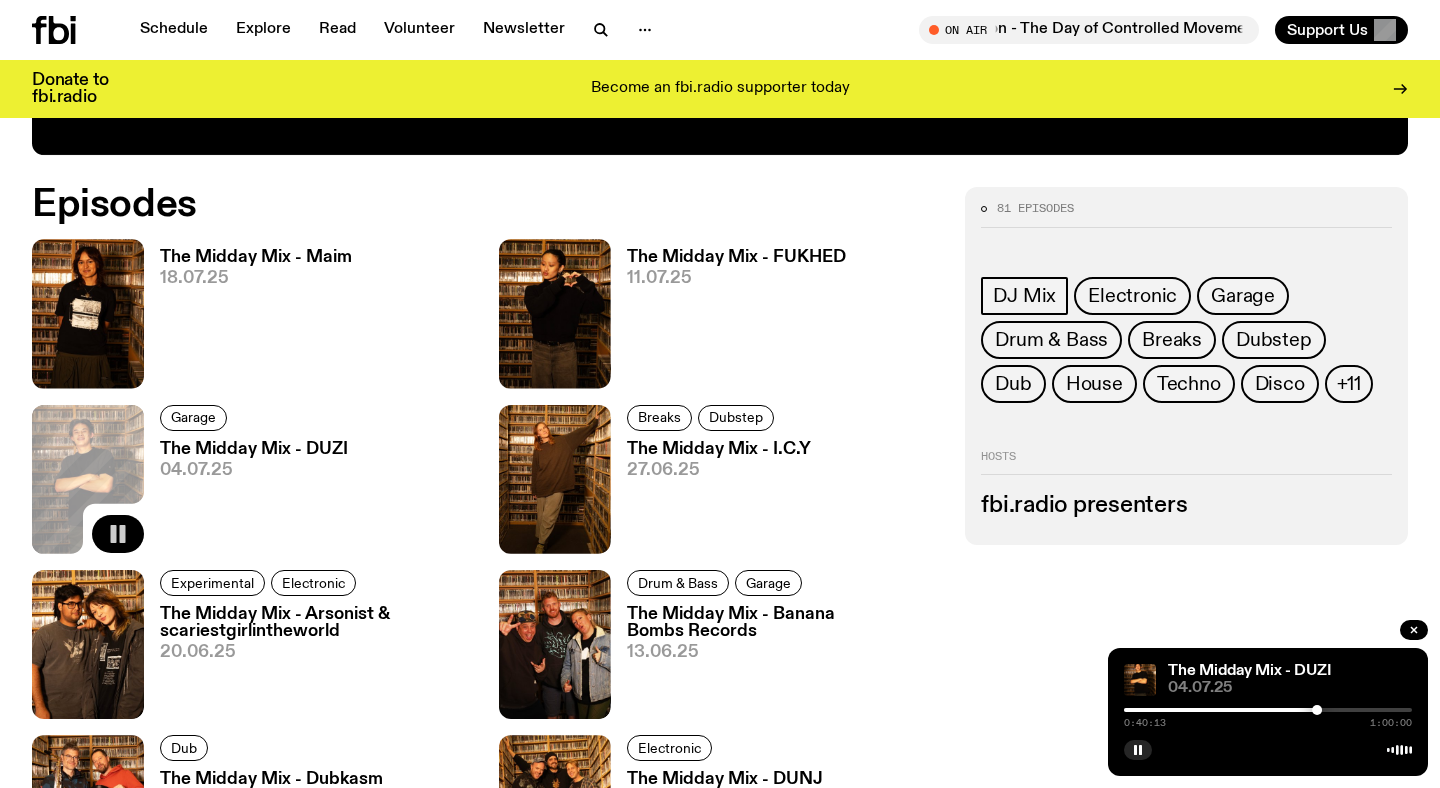 click at bounding box center [1268, 710] 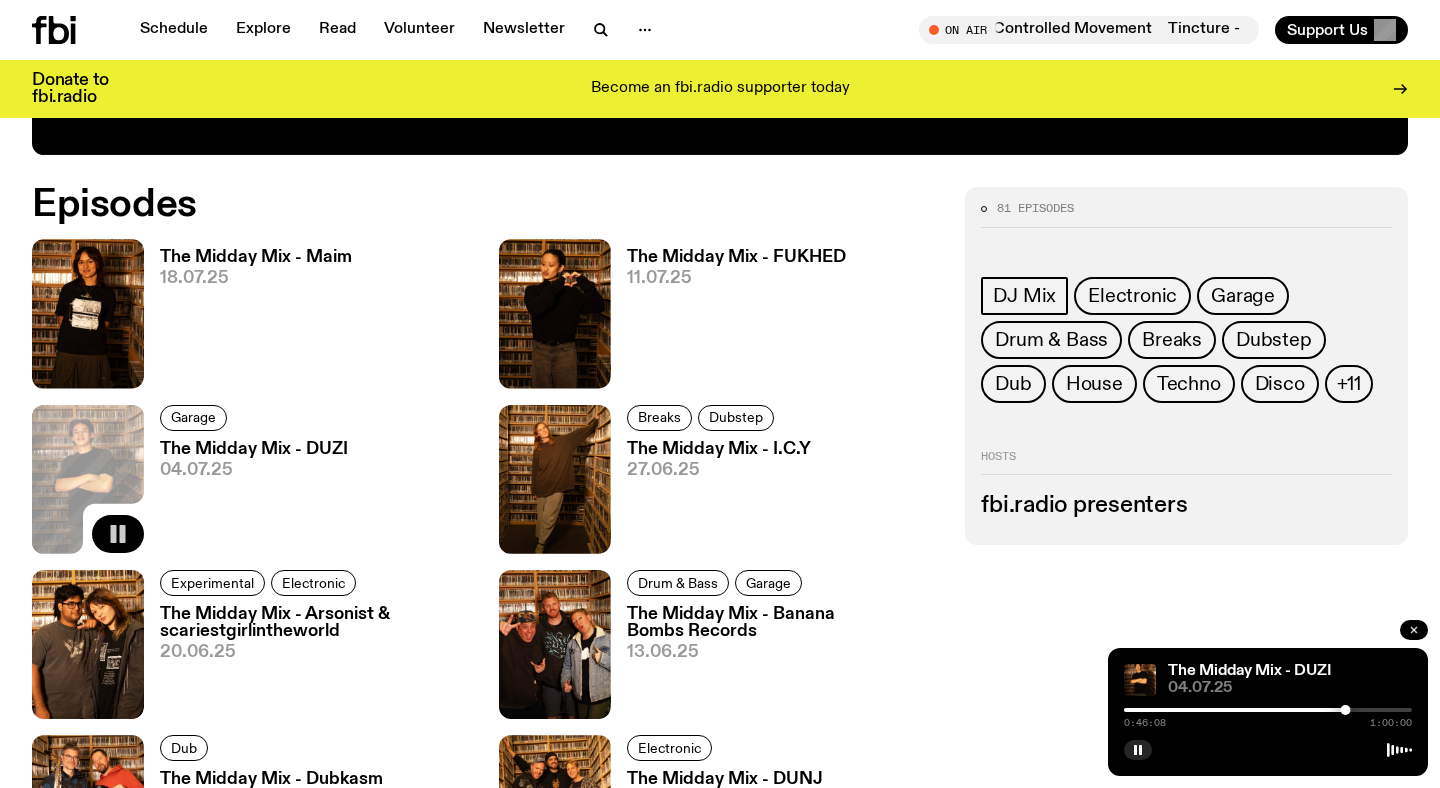 click 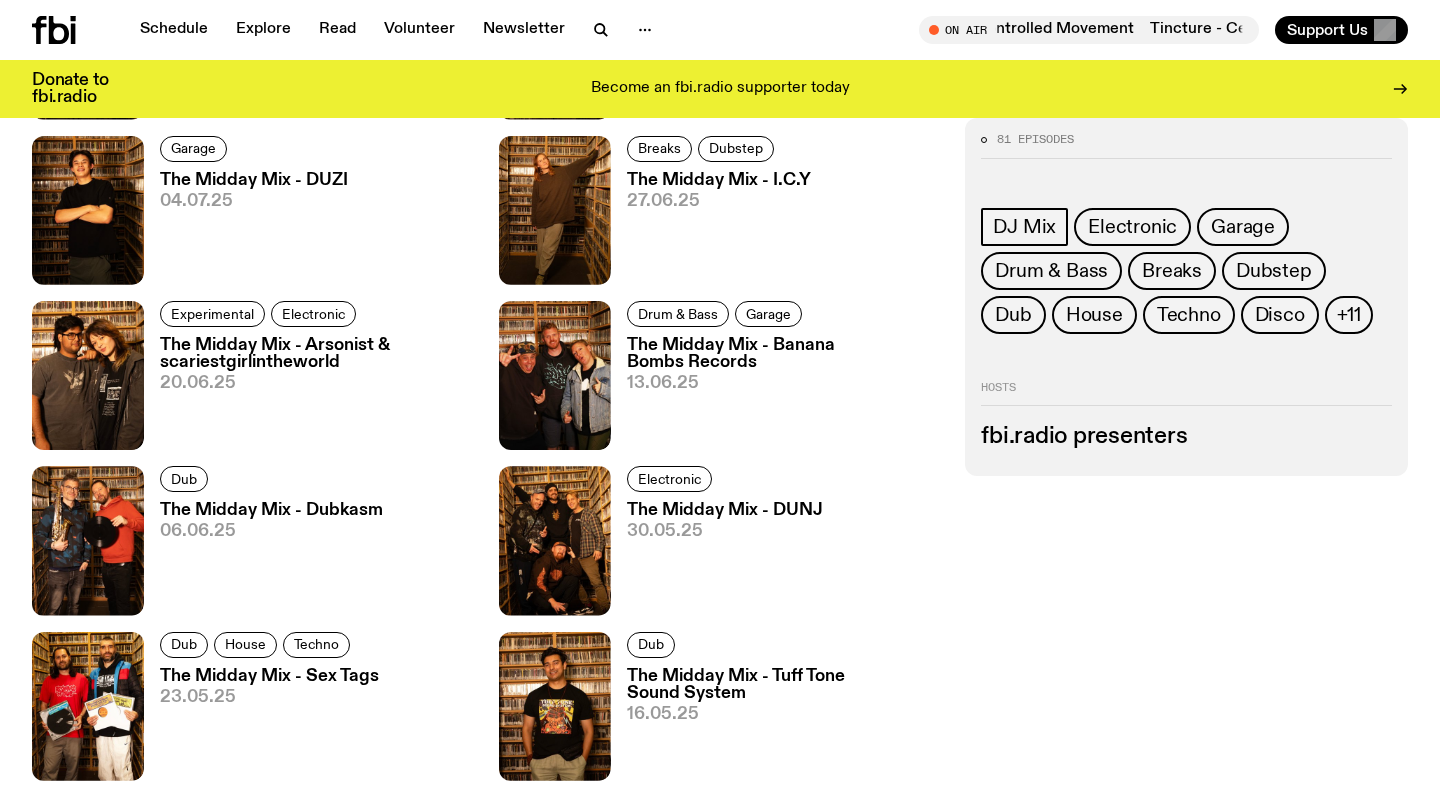 scroll, scrollTop: 1183, scrollLeft: 0, axis: vertical 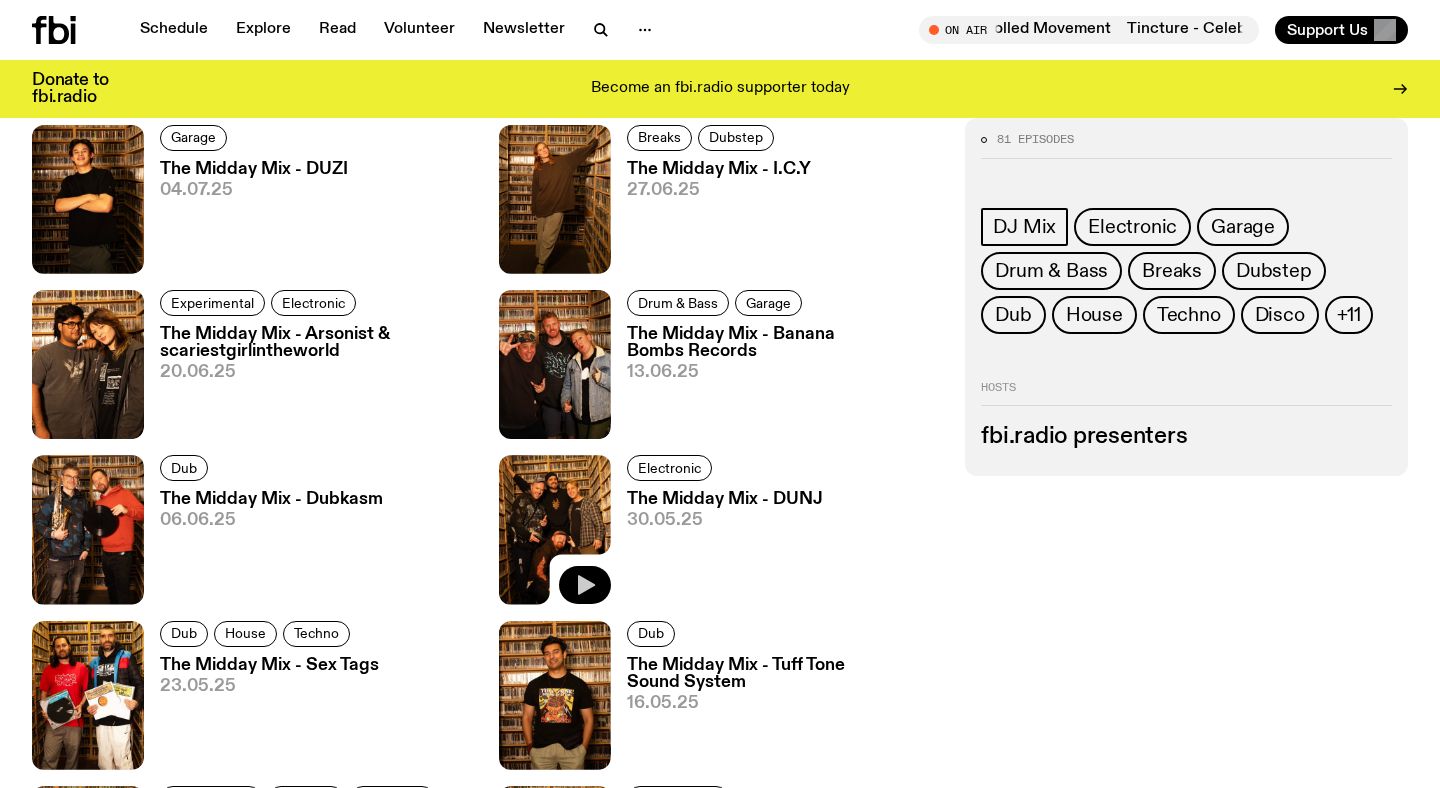 click 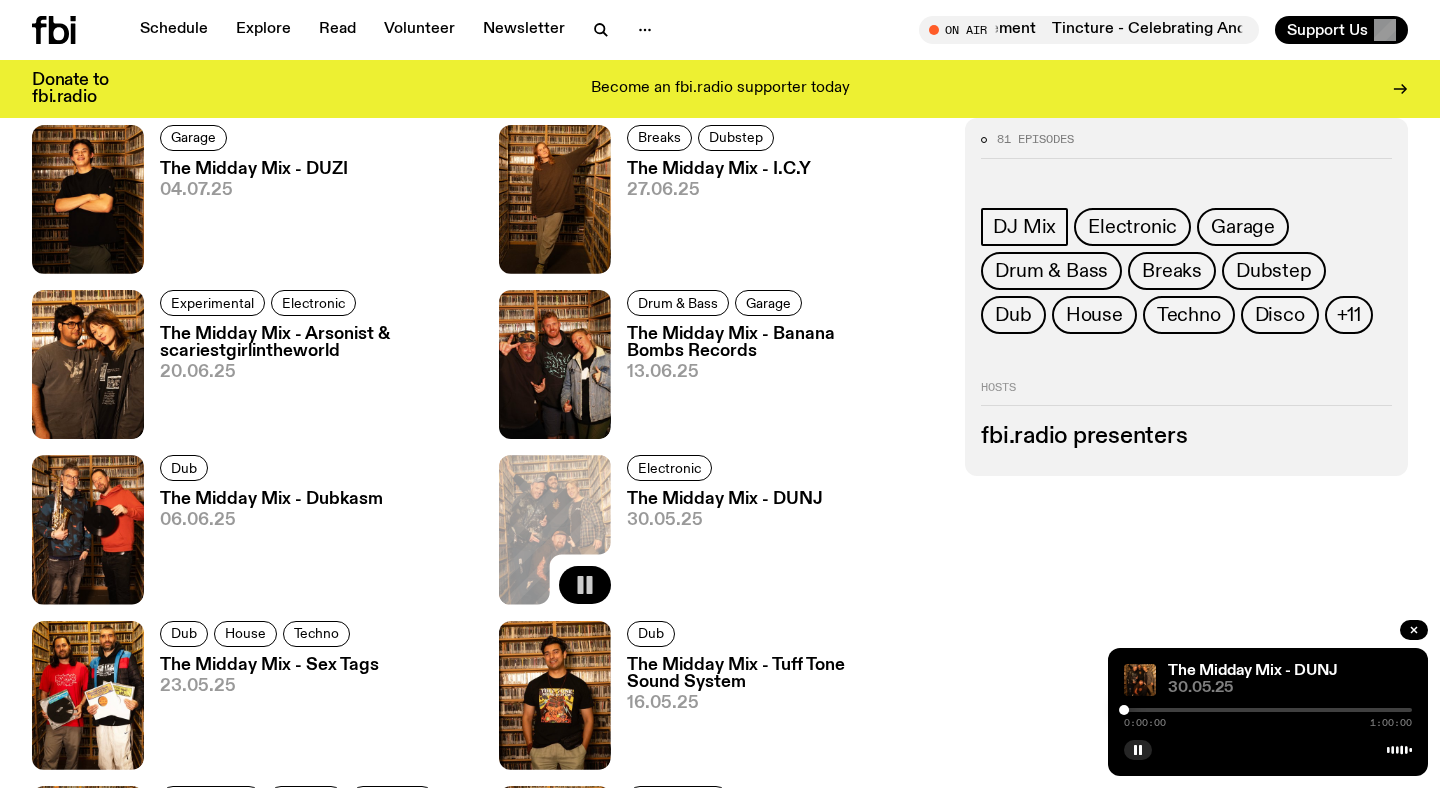 click at bounding box center (1268, 710) 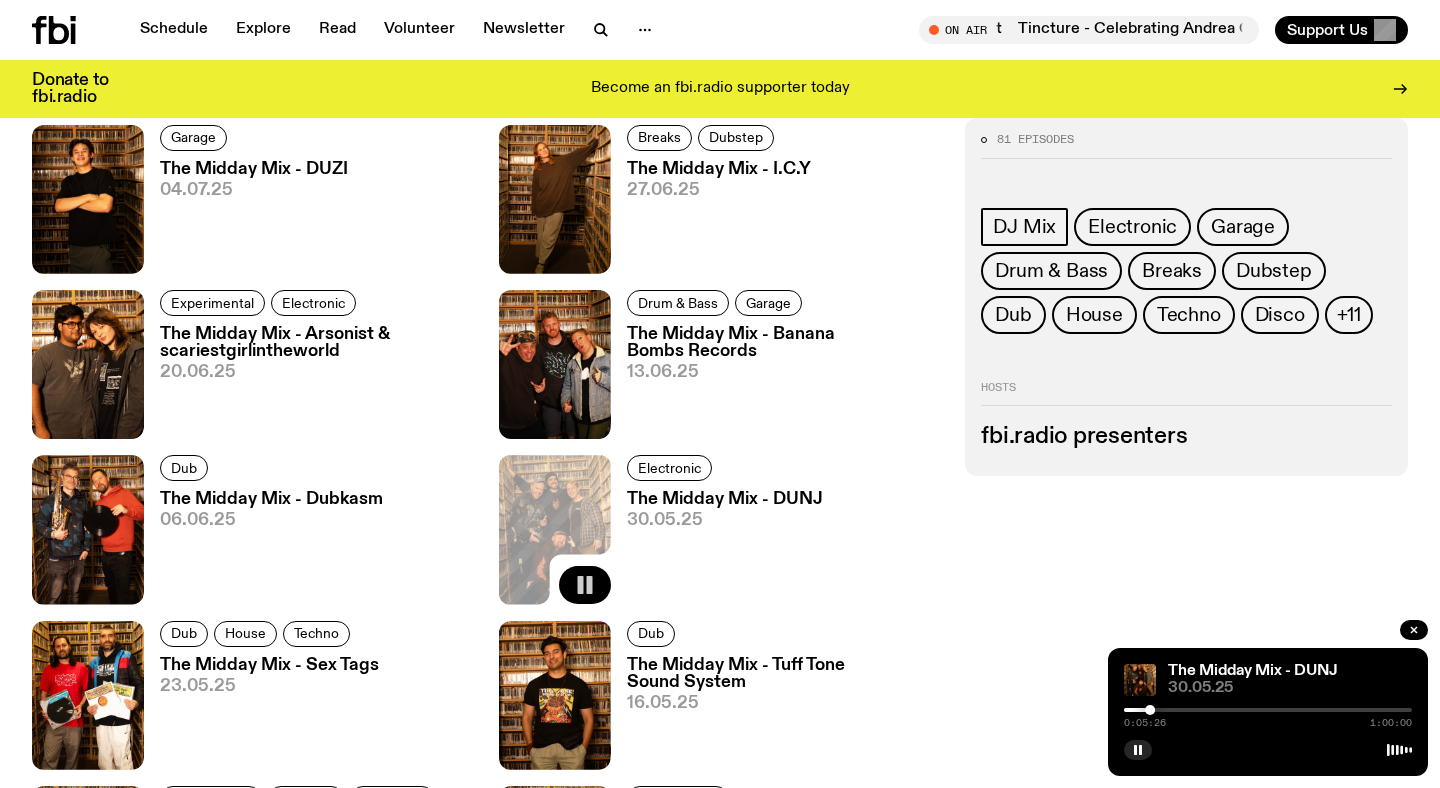 click at bounding box center [1268, 710] 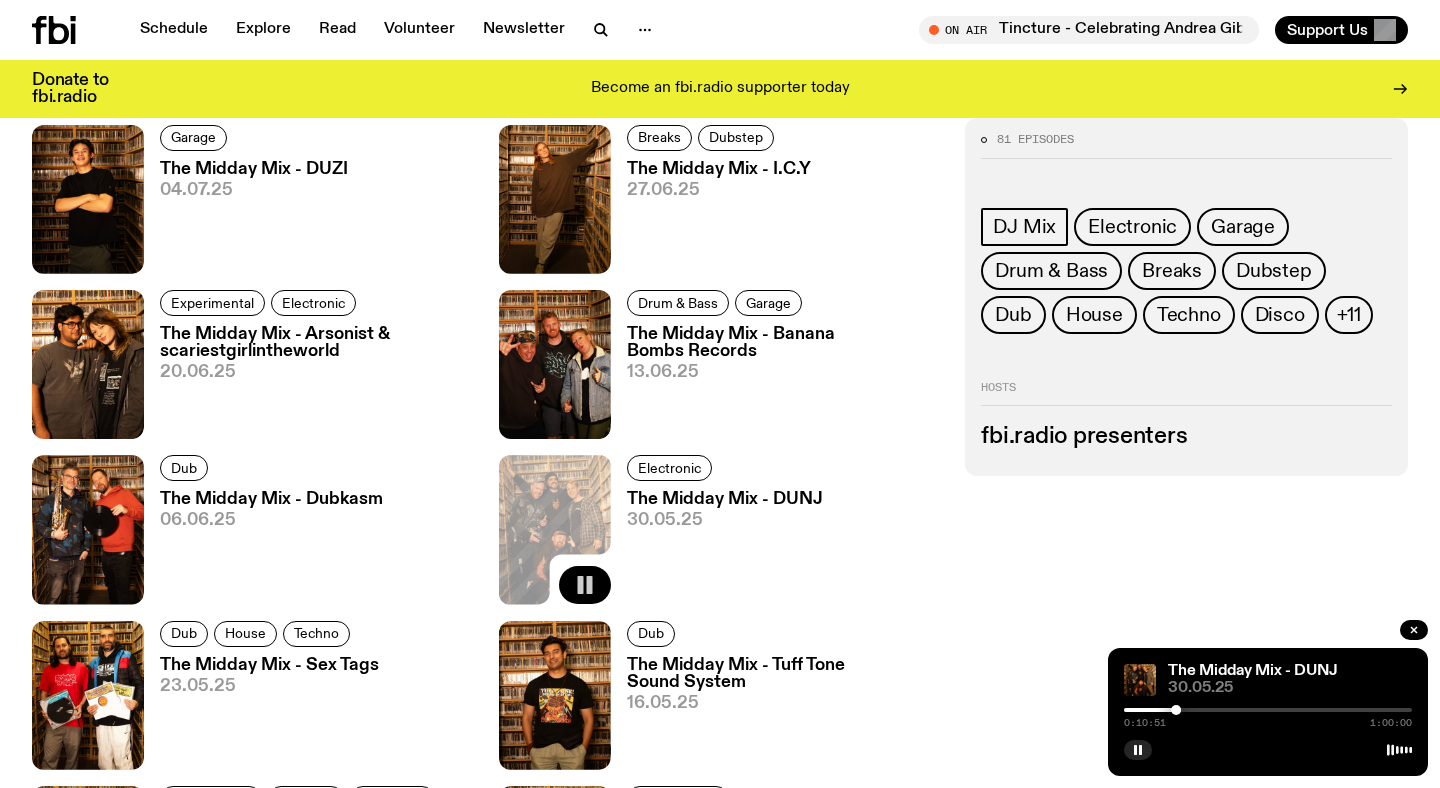 click at bounding box center (1268, 710) 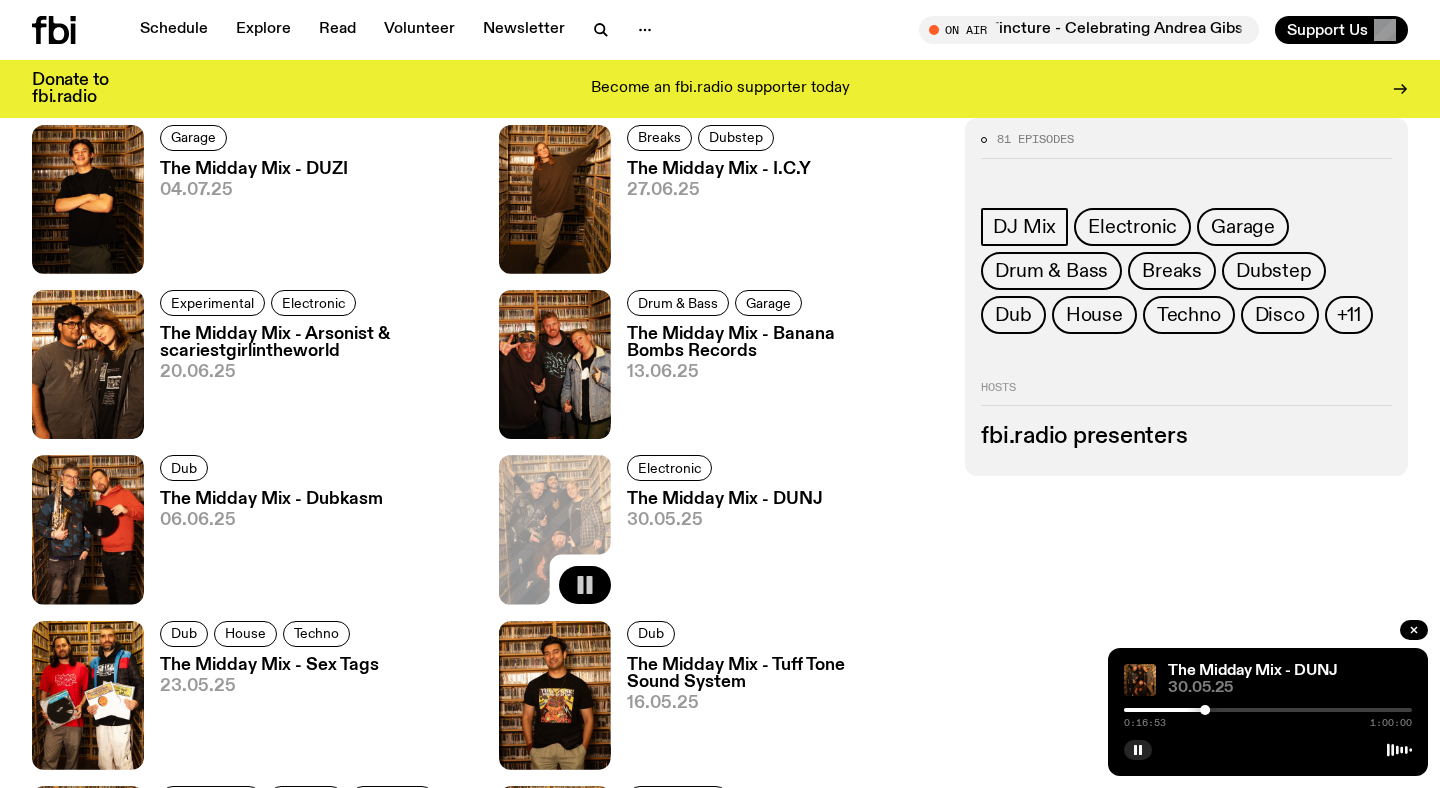 click at bounding box center (1268, 710) 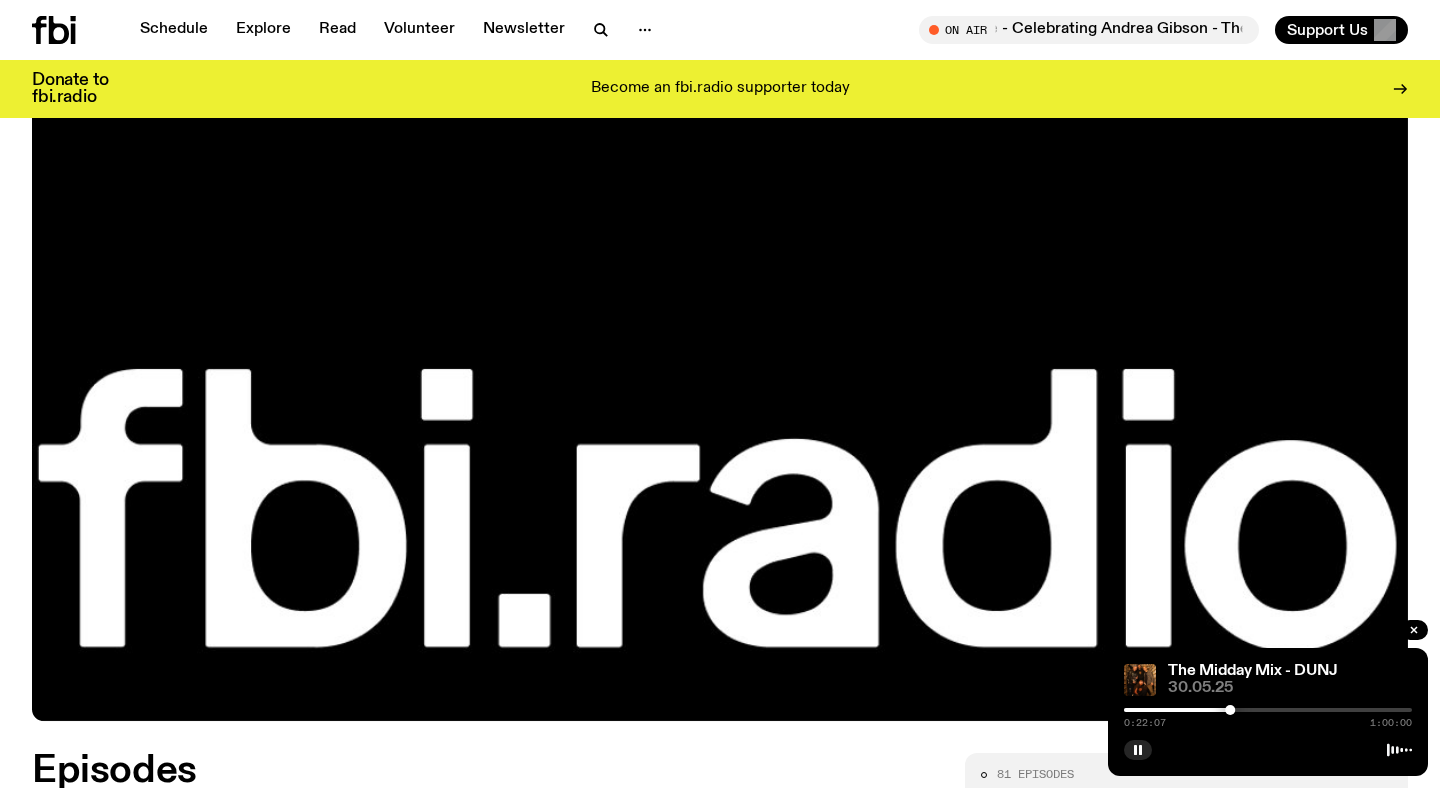 scroll, scrollTop: 0, scrollLeft: 0, axis: both 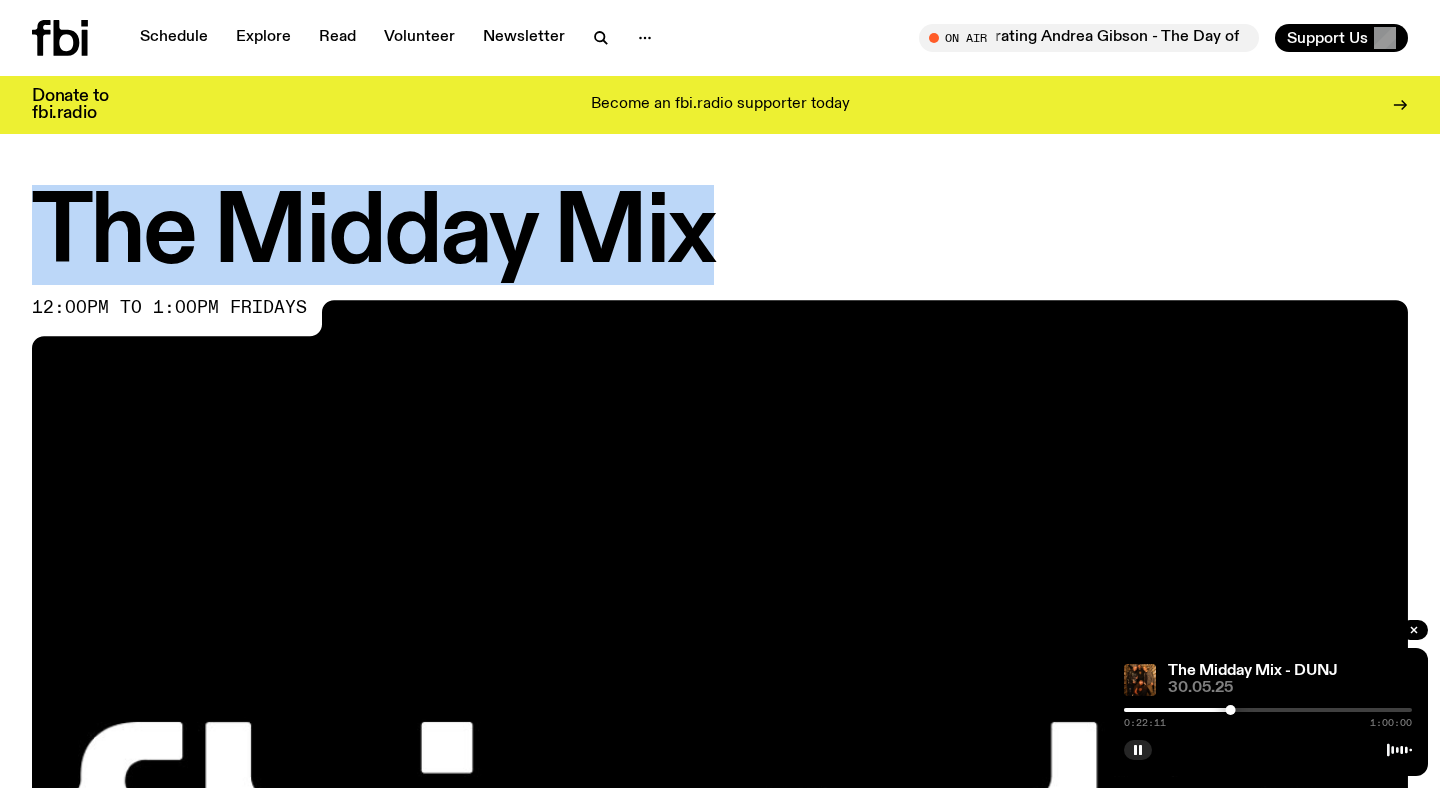 drag, startPoint x: 45, startPoint y: 235, endPoint x: 699, endPoint y: 236, distance: 654.0008 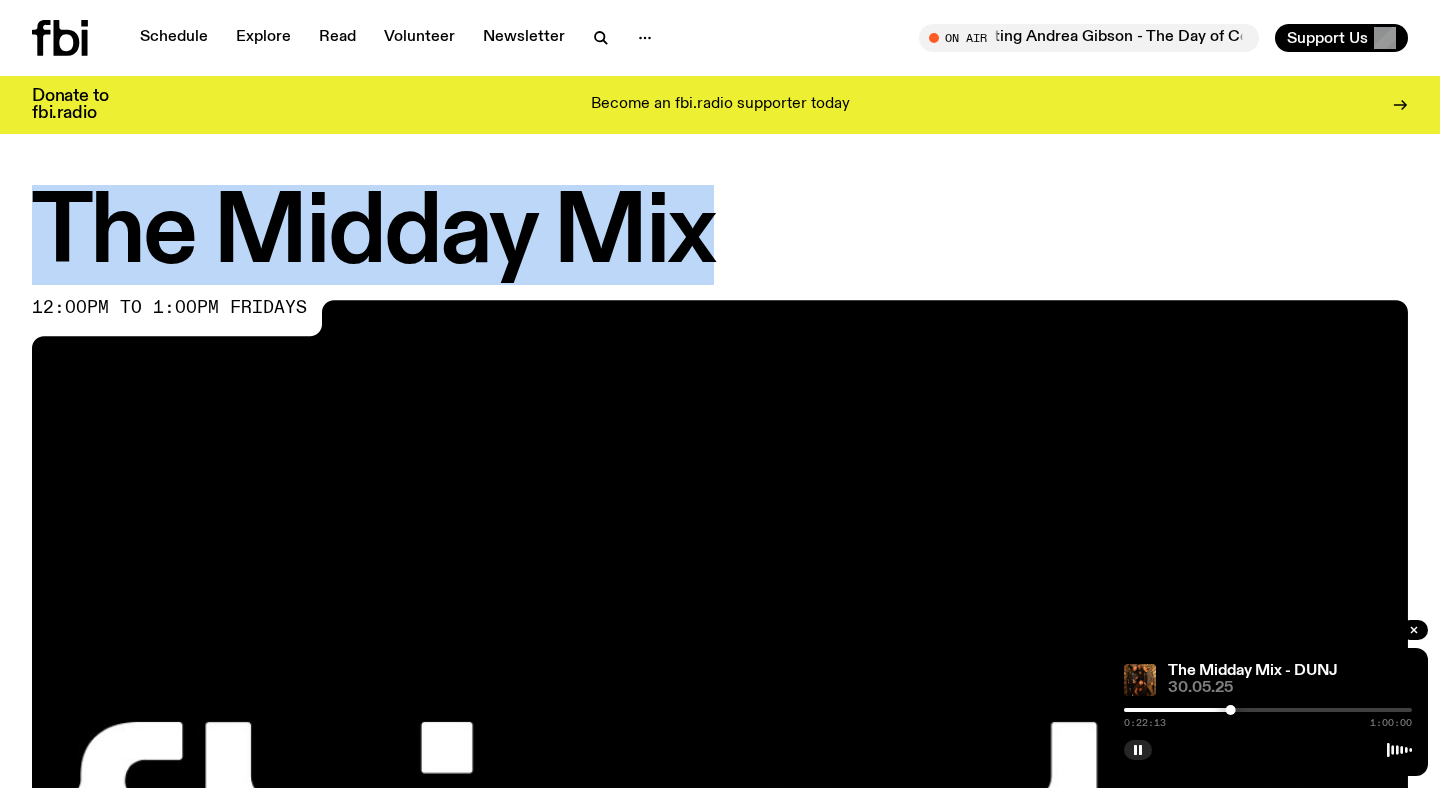 copy on "The Midday Mix" 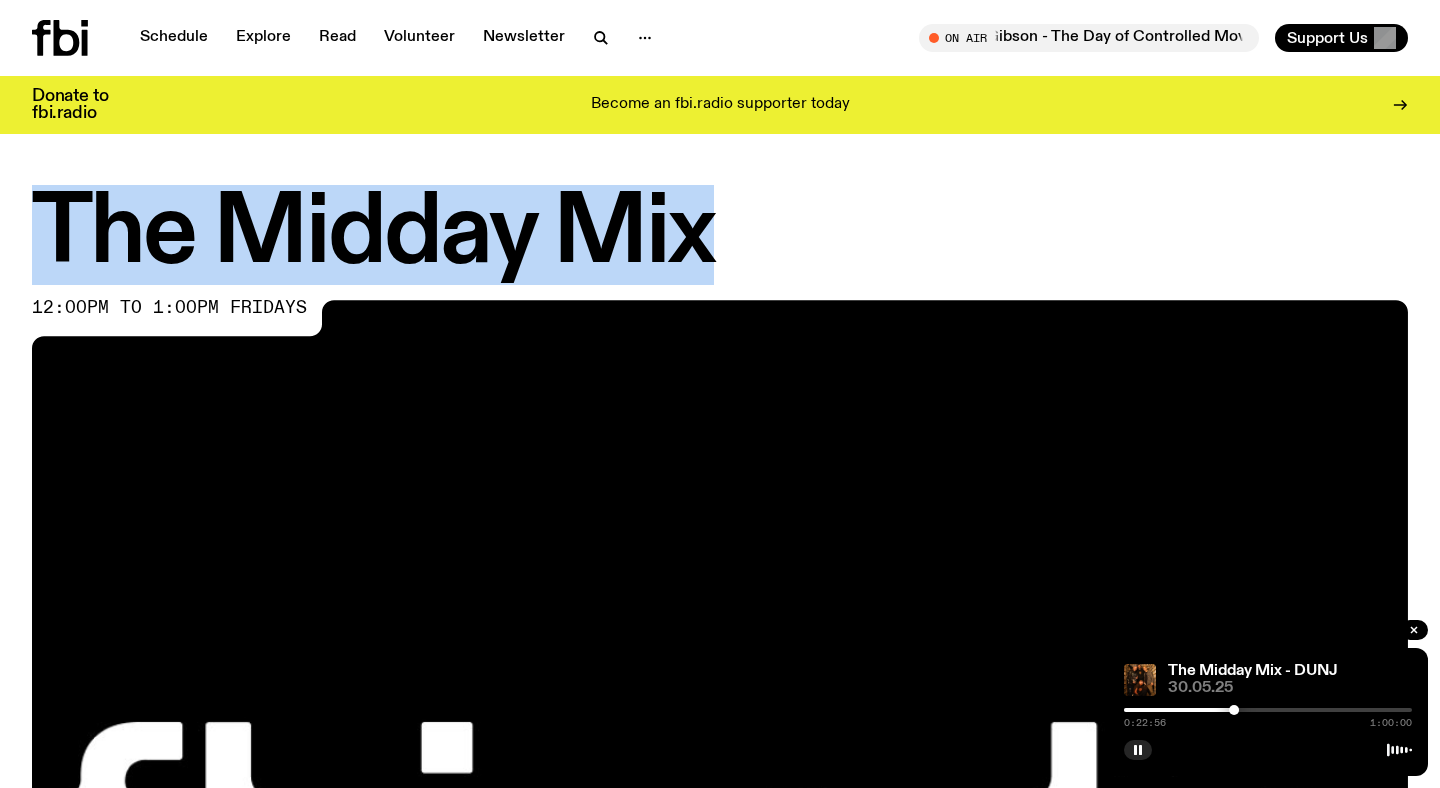 click at bounding box center (1268, 710) 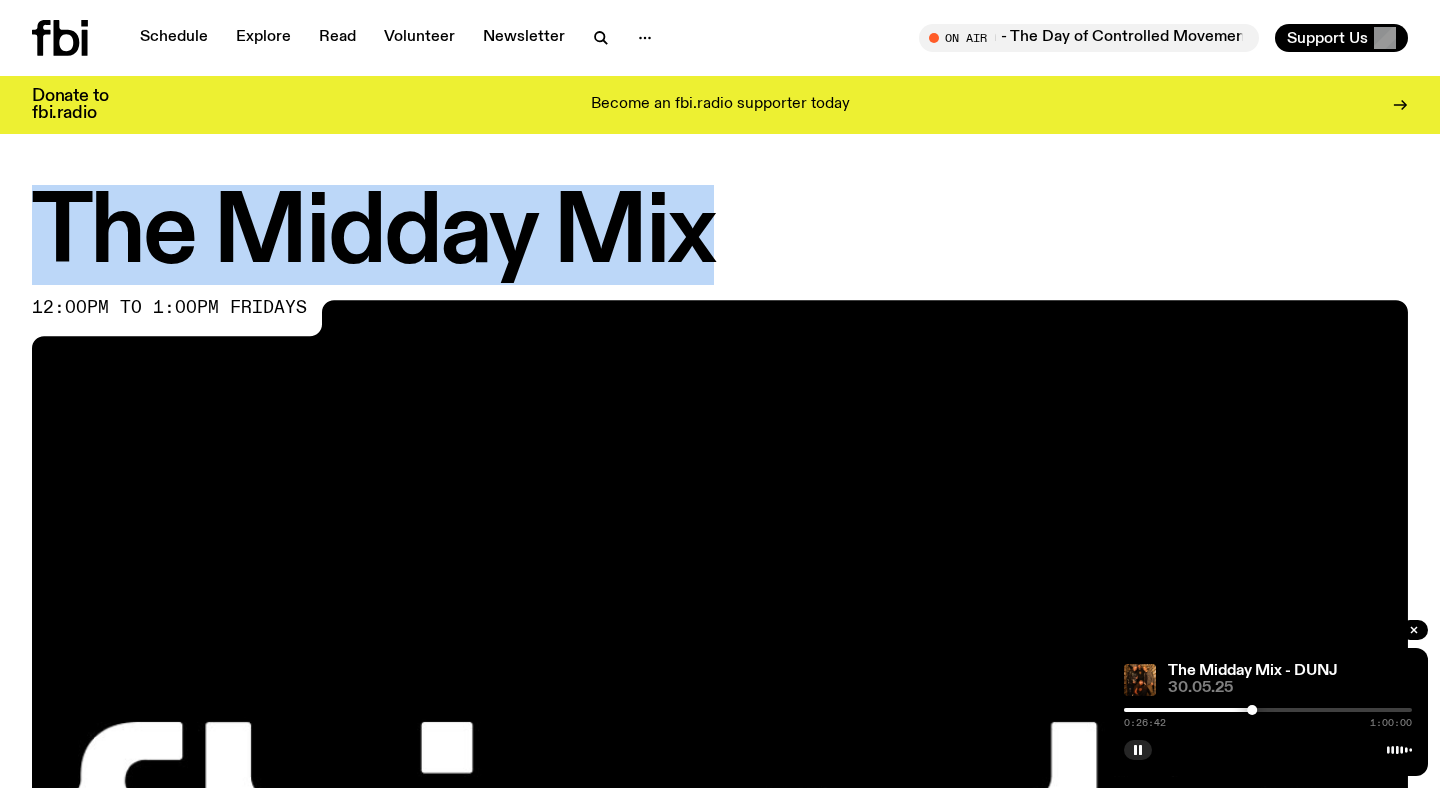 click at bounding box center [1268, 710] 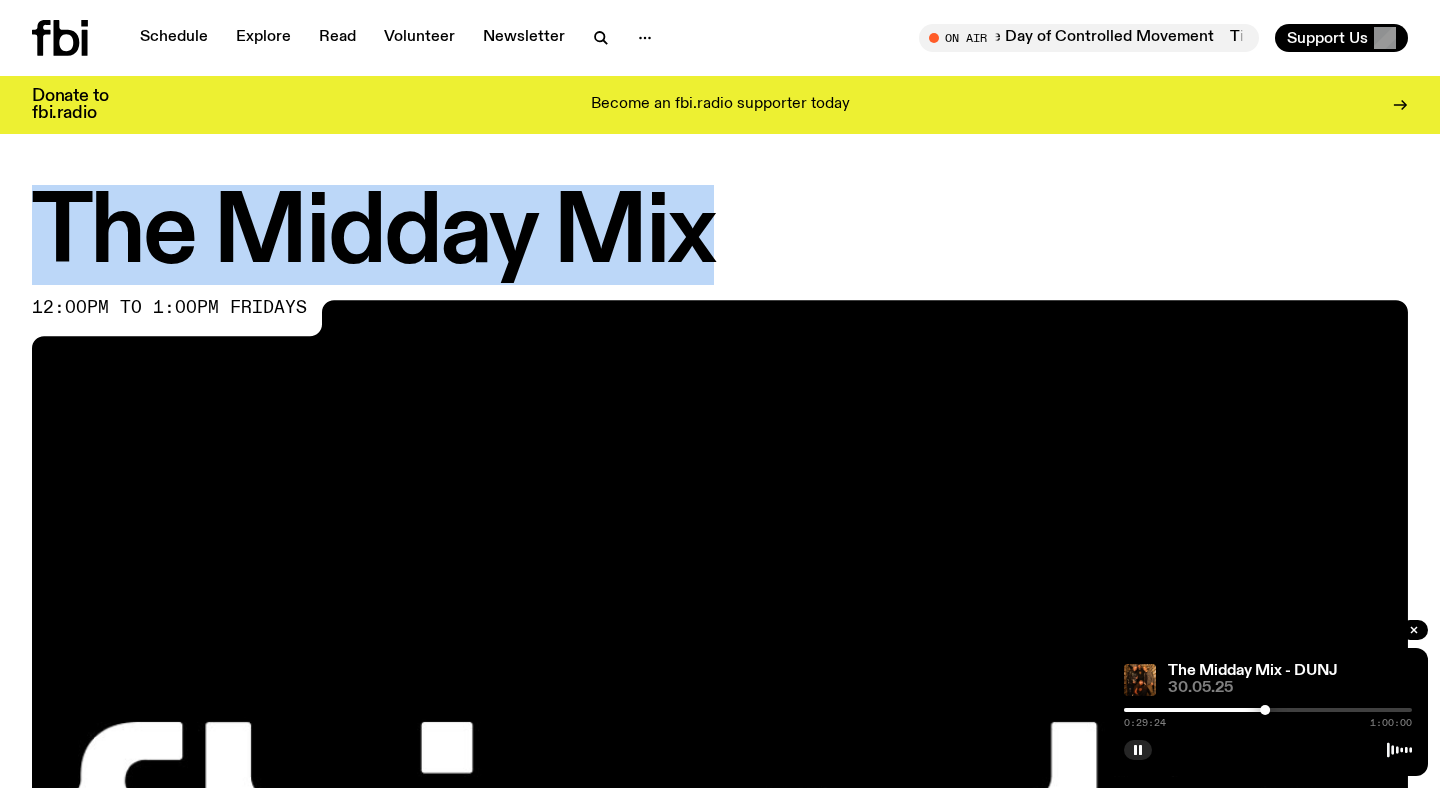 click at bounding box center [1268, 710] 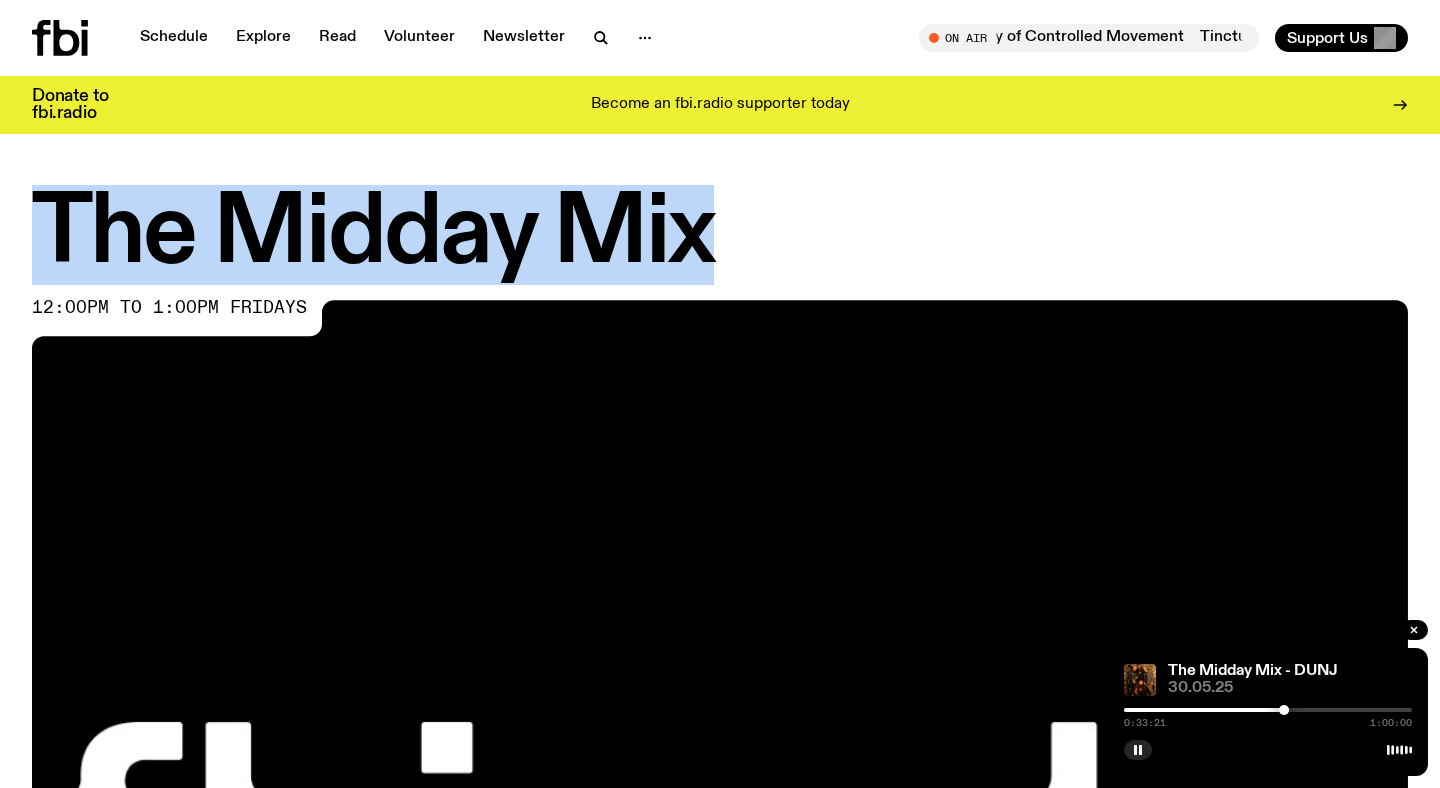 click at bounding box center (1268, 710) 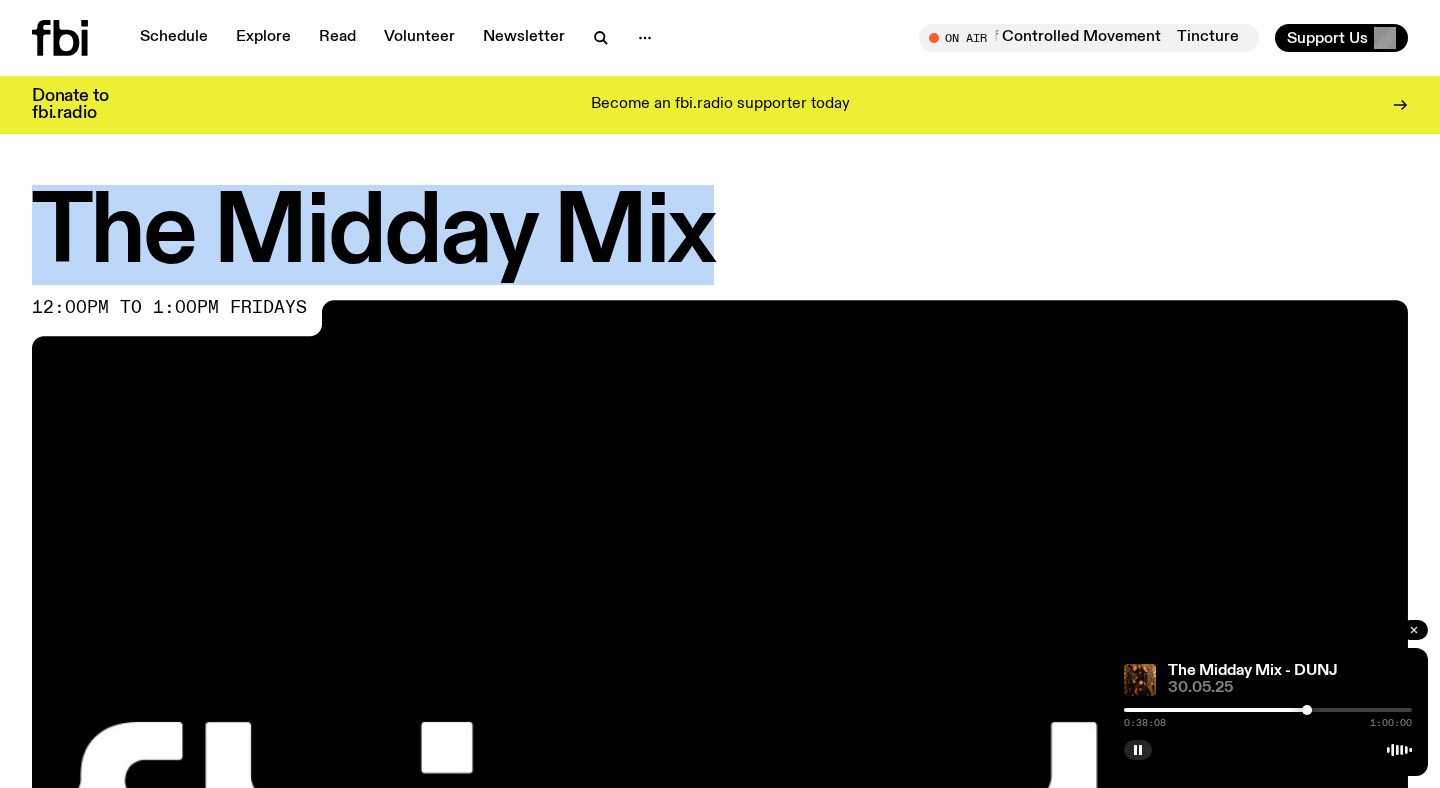 click 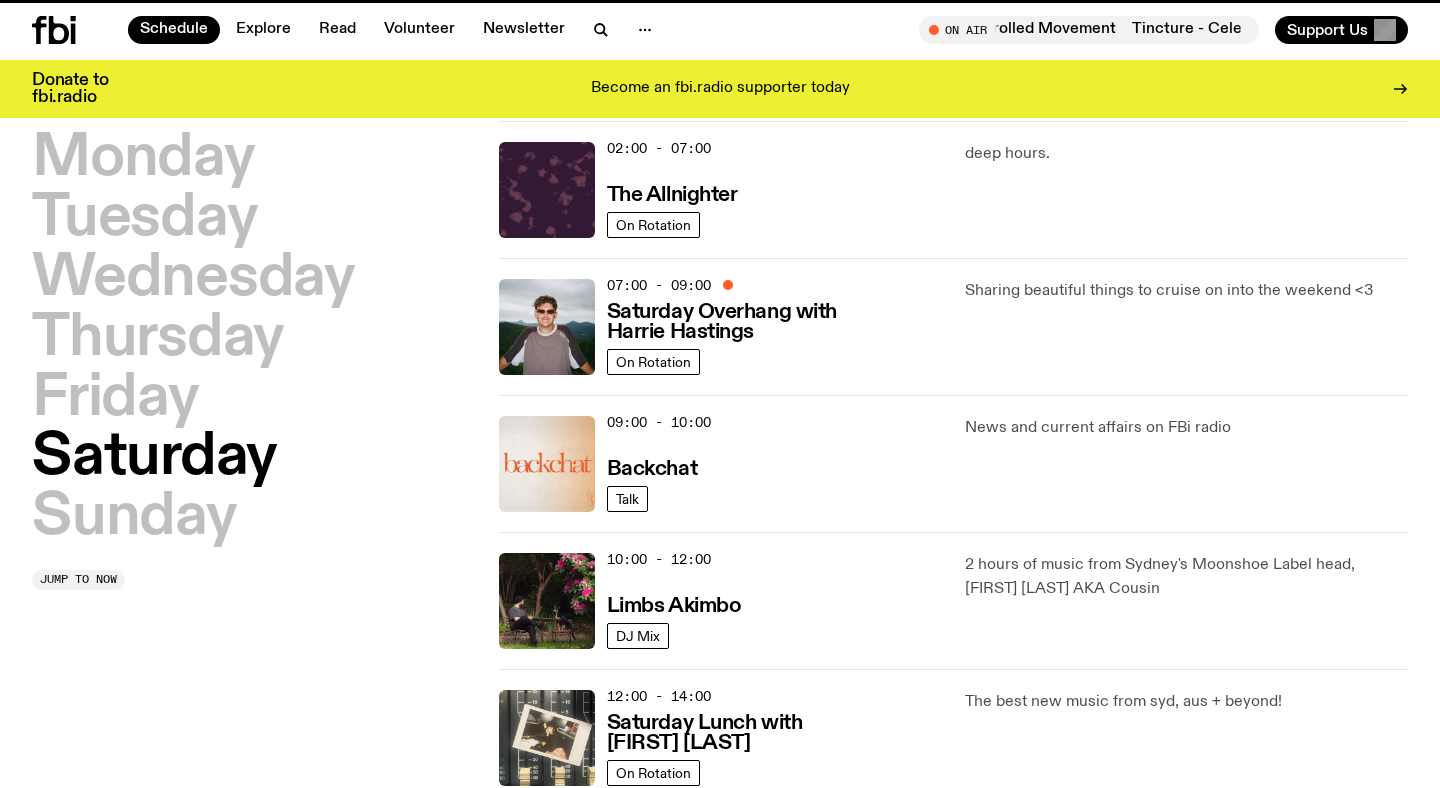 scroll, scrollTop: 202, scrollLeft: 0, axis: vertical 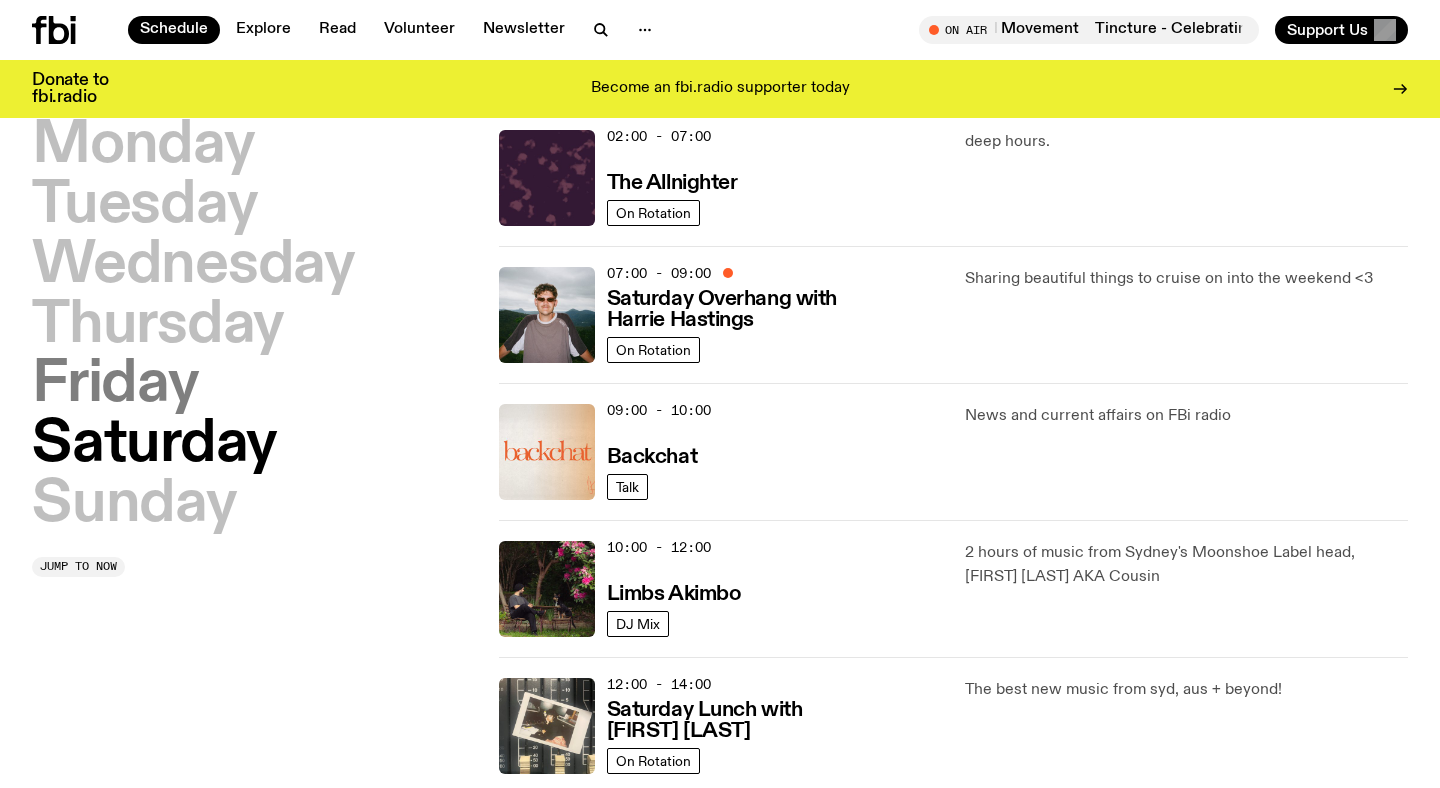 click on "Friday" at bounding box center (115, 385) 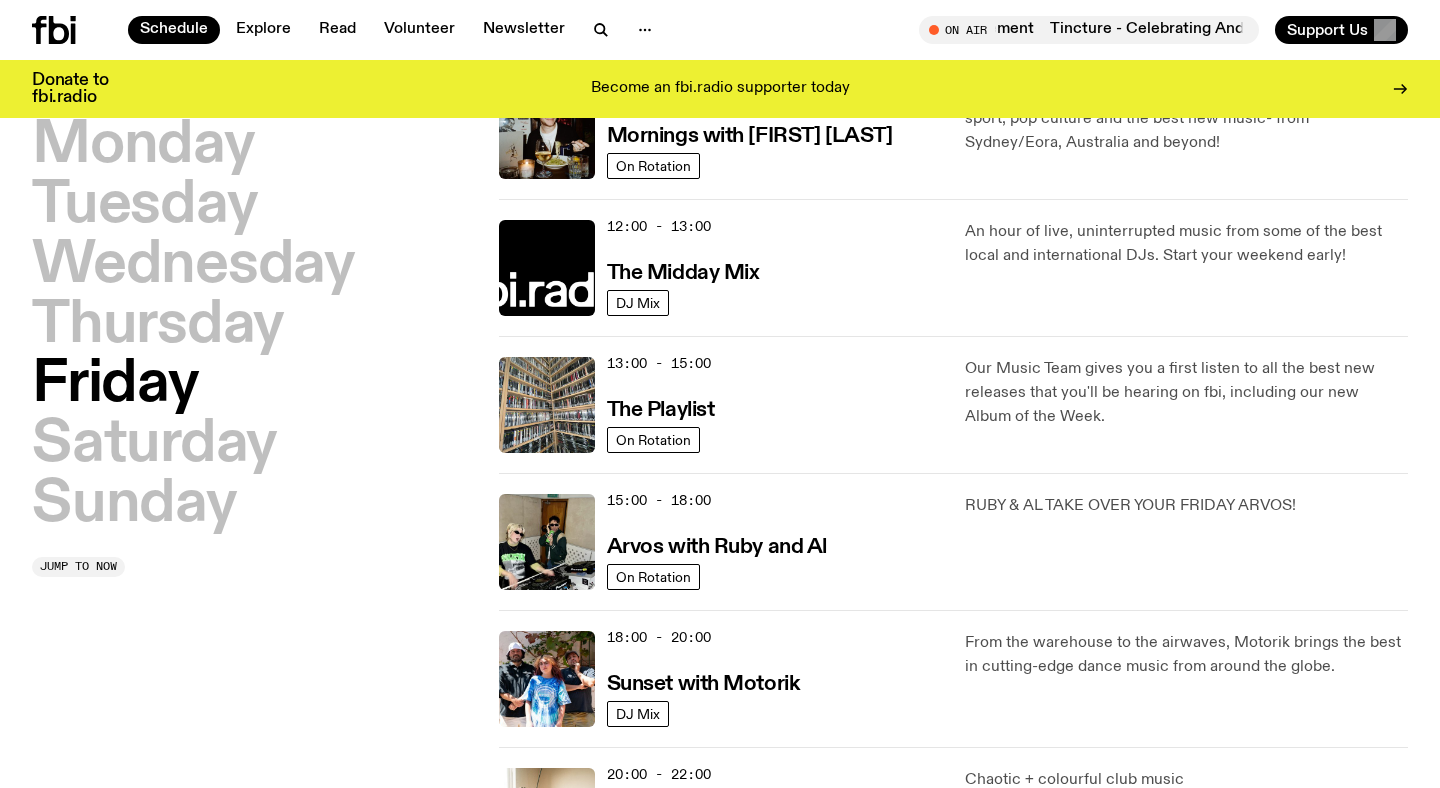 scroll, scrollTop: 389, scrollLeft: 0, axis: vertical 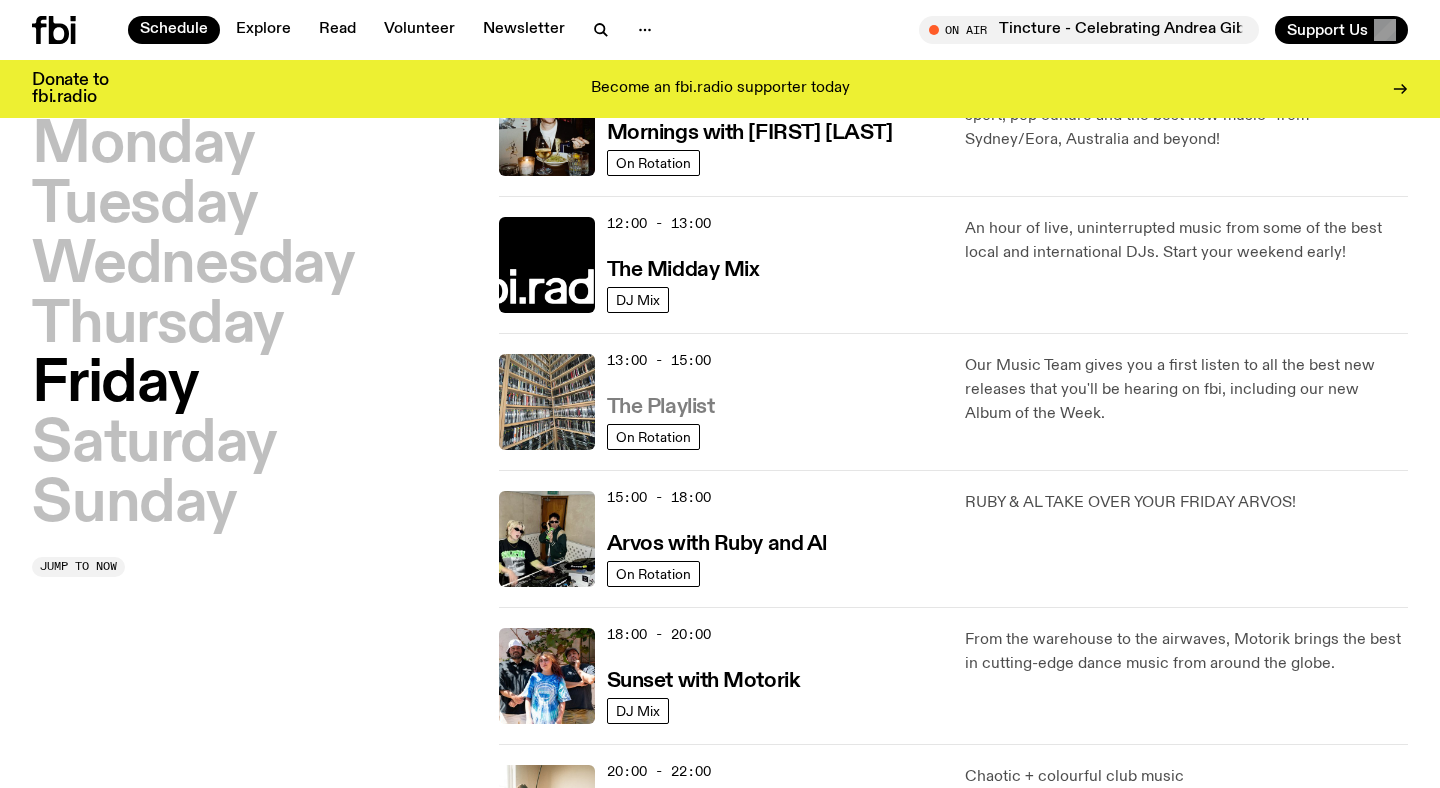 click on "The Playlist" at bounding box center [661, 407] 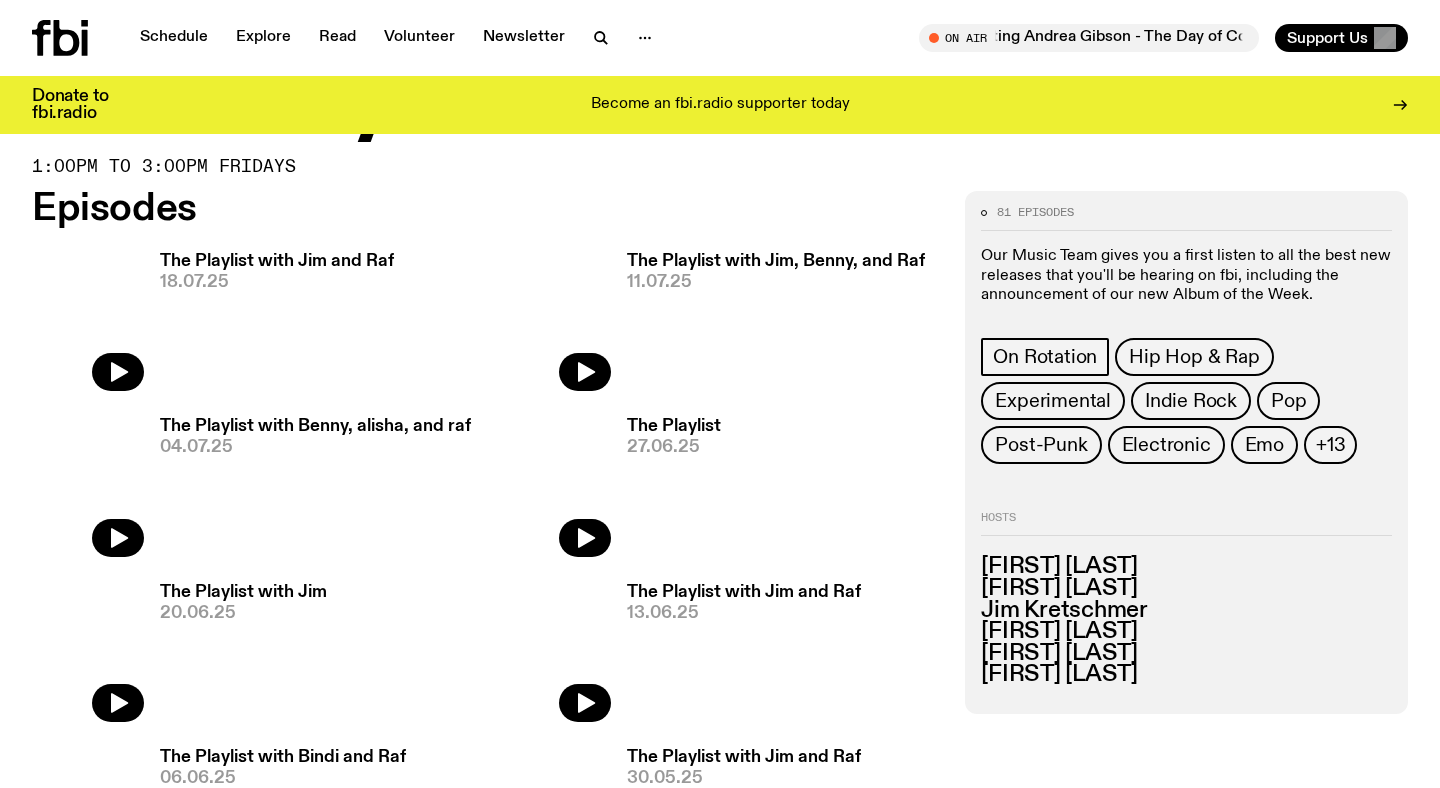 scroll, scrollTop: 0, scrollLeft: 0, axis: both 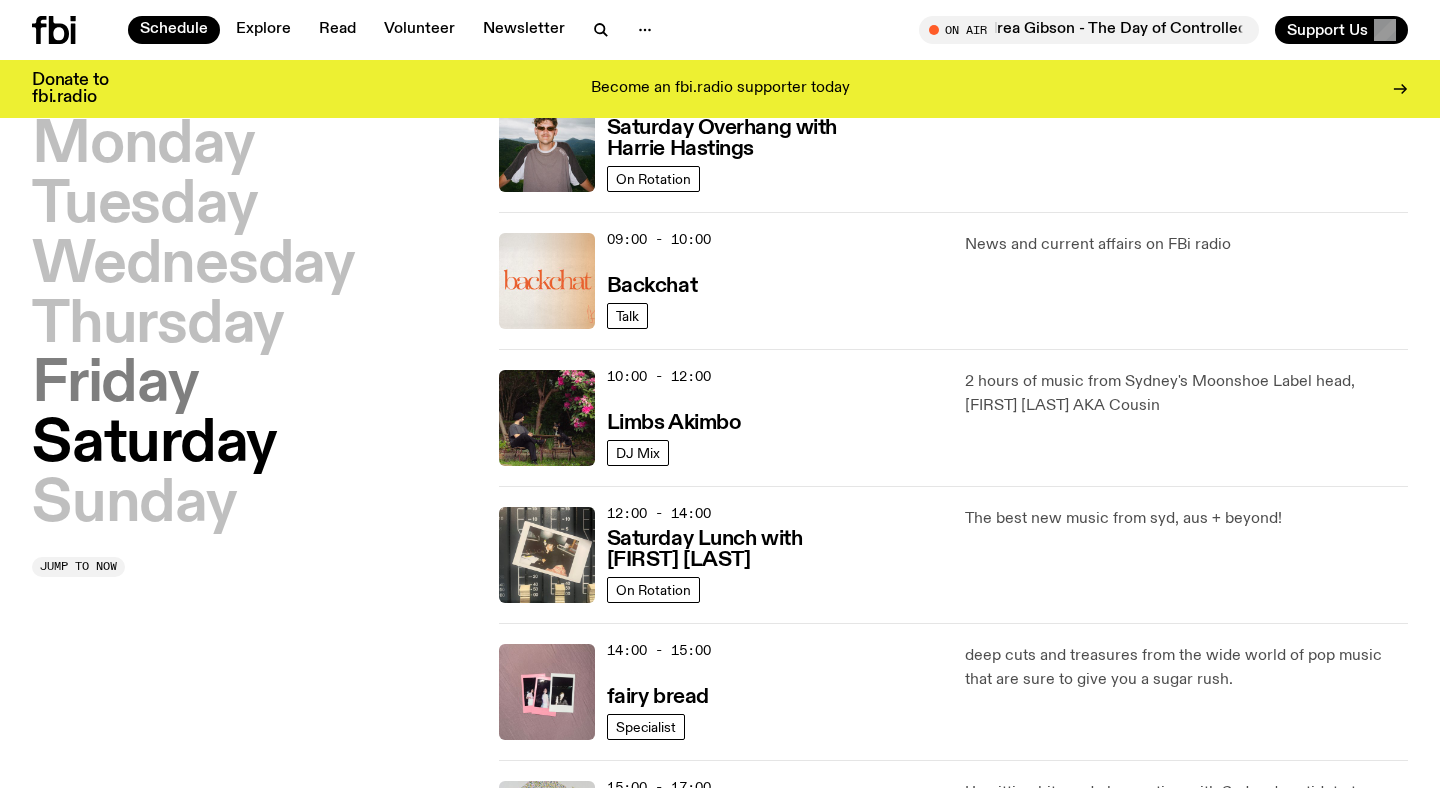 click on "Friday" at bounding box center [115, 385] 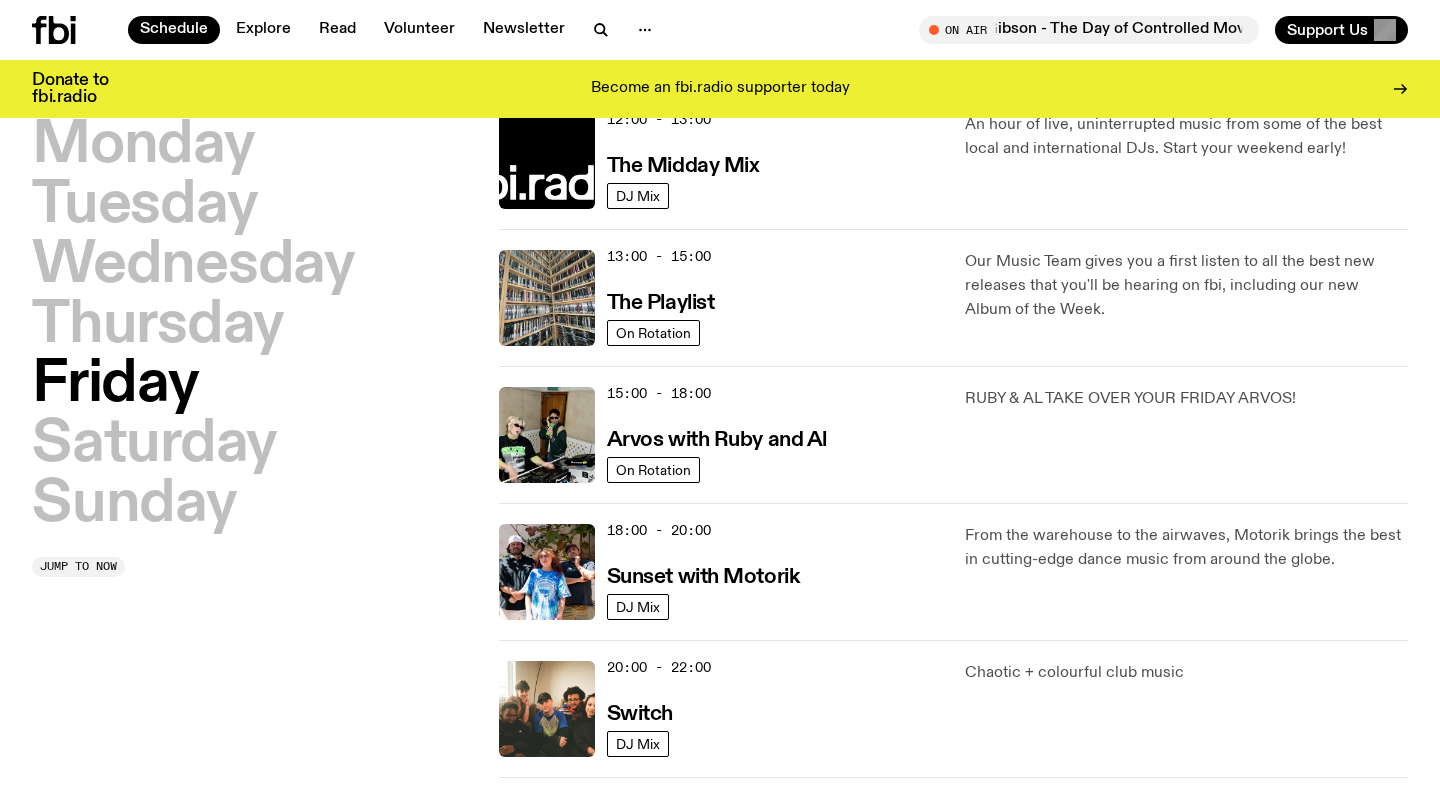 scroll, scrollTop: 497, scrollLeft: 0, axis: vertical 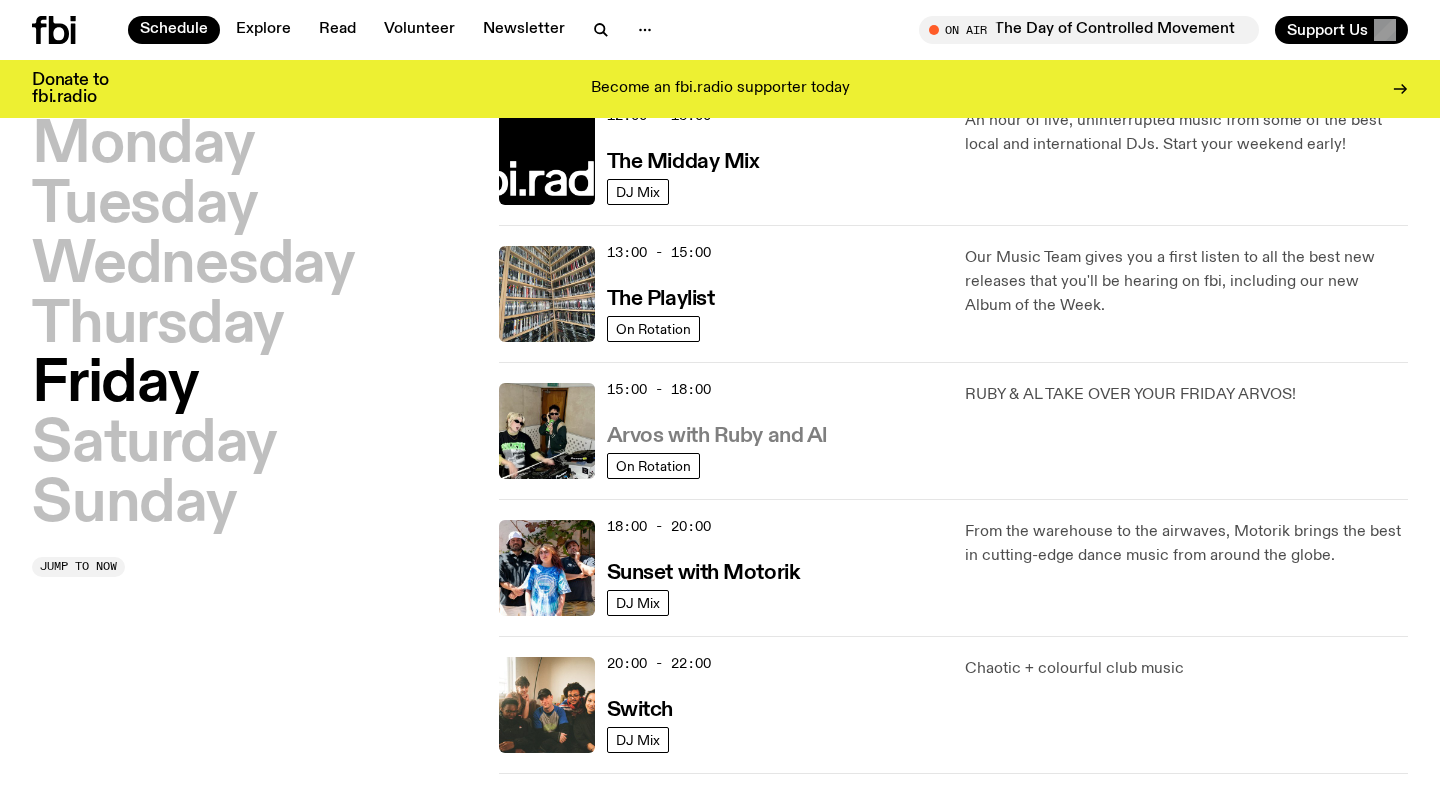 click on "Arvos with Ruby and Al" at bounding box center [717, 436] 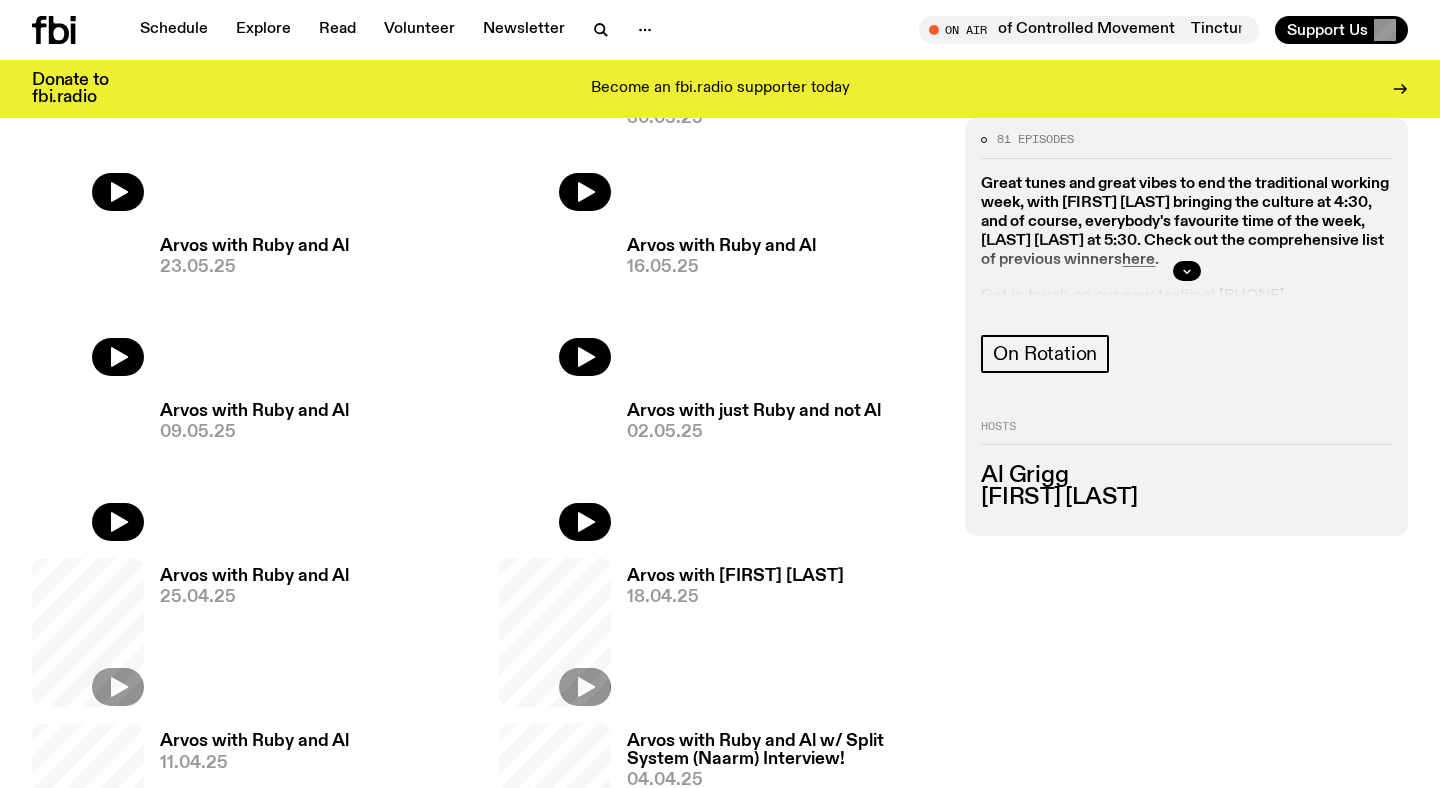 scroll, scrollTop: 806, scrollLeft: 0, axis: vertical 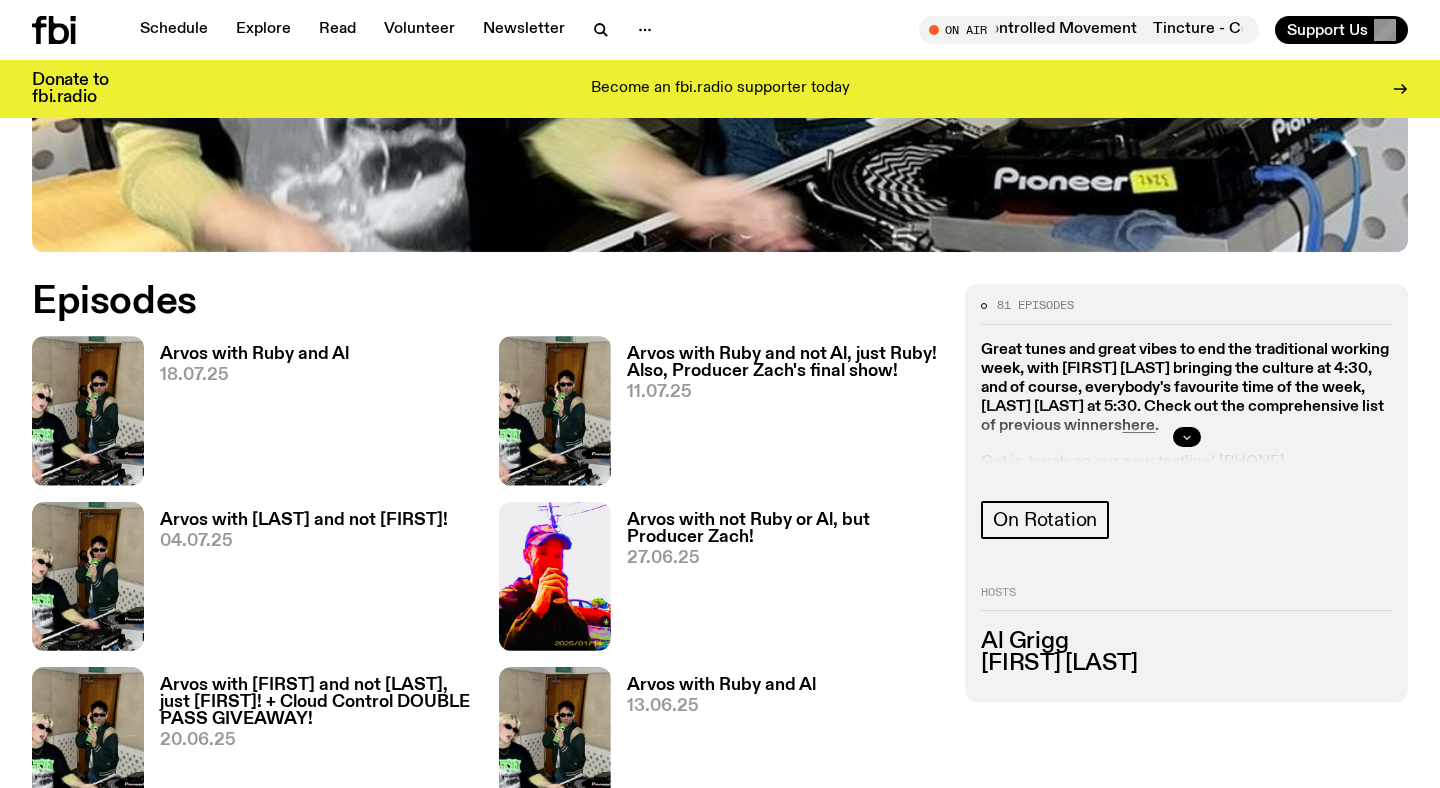 click 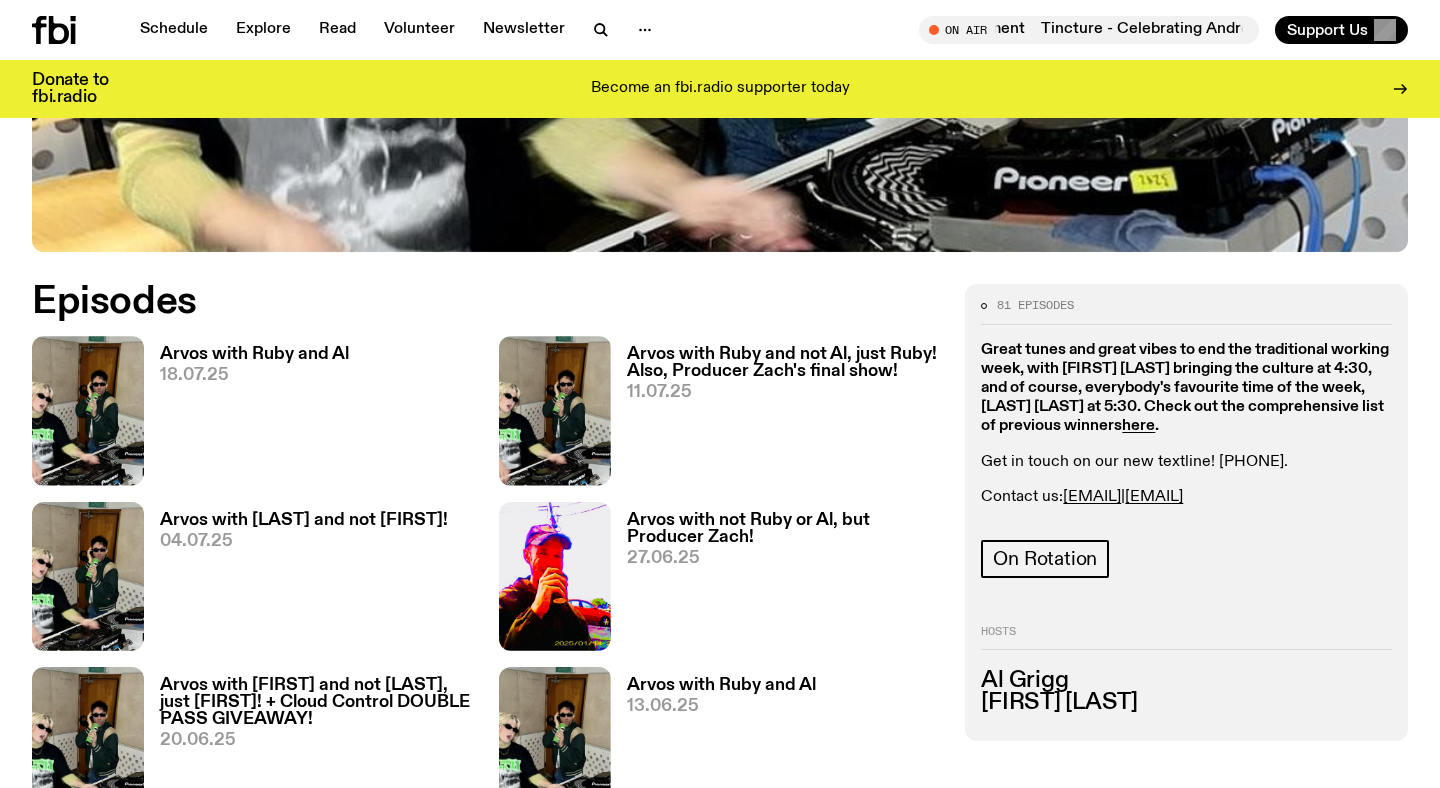 click on "Arvos with Ruby and Al 18.07.25" at bounding box center (246, 415) 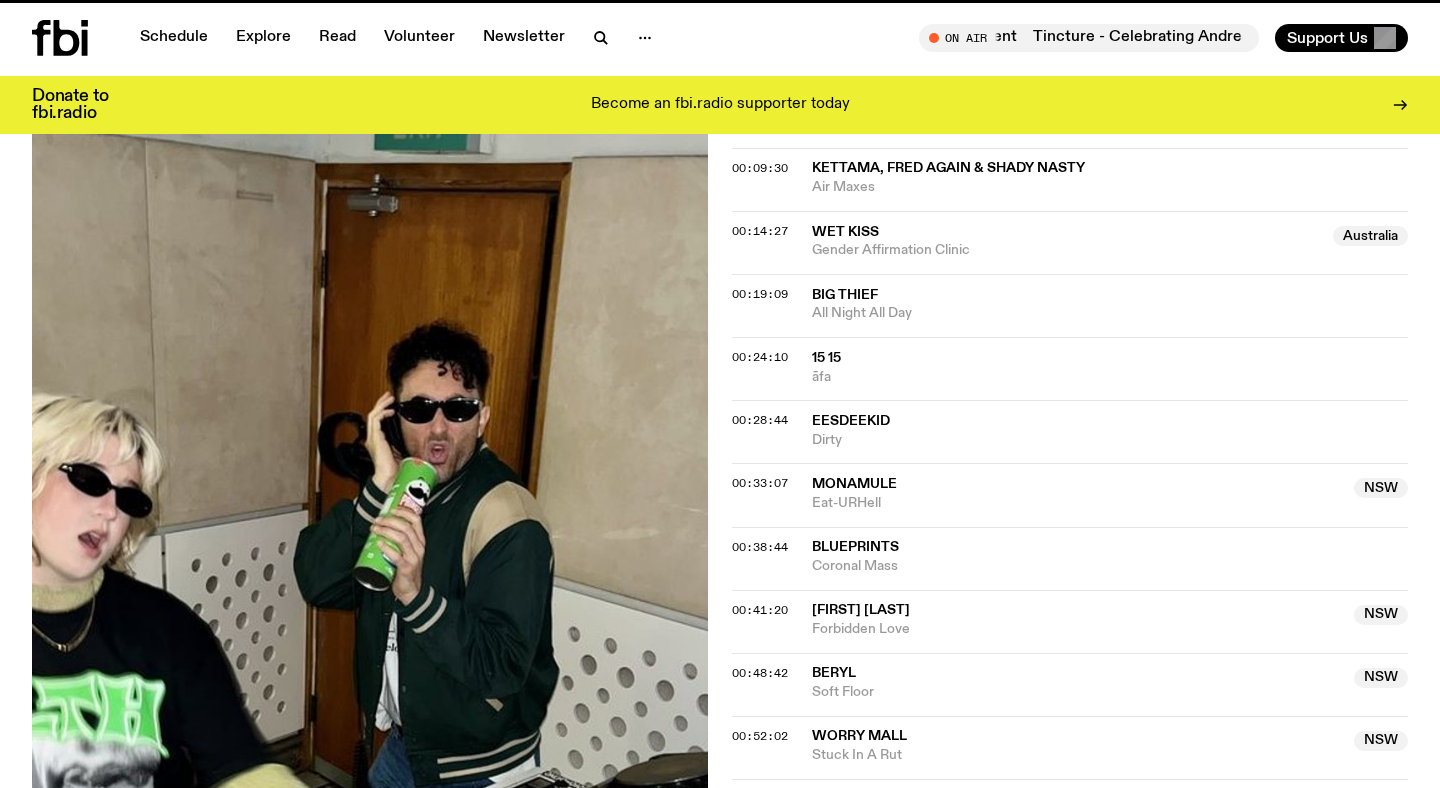 scroll, scrollTop: 0, scrollLeft: 0, axis: both 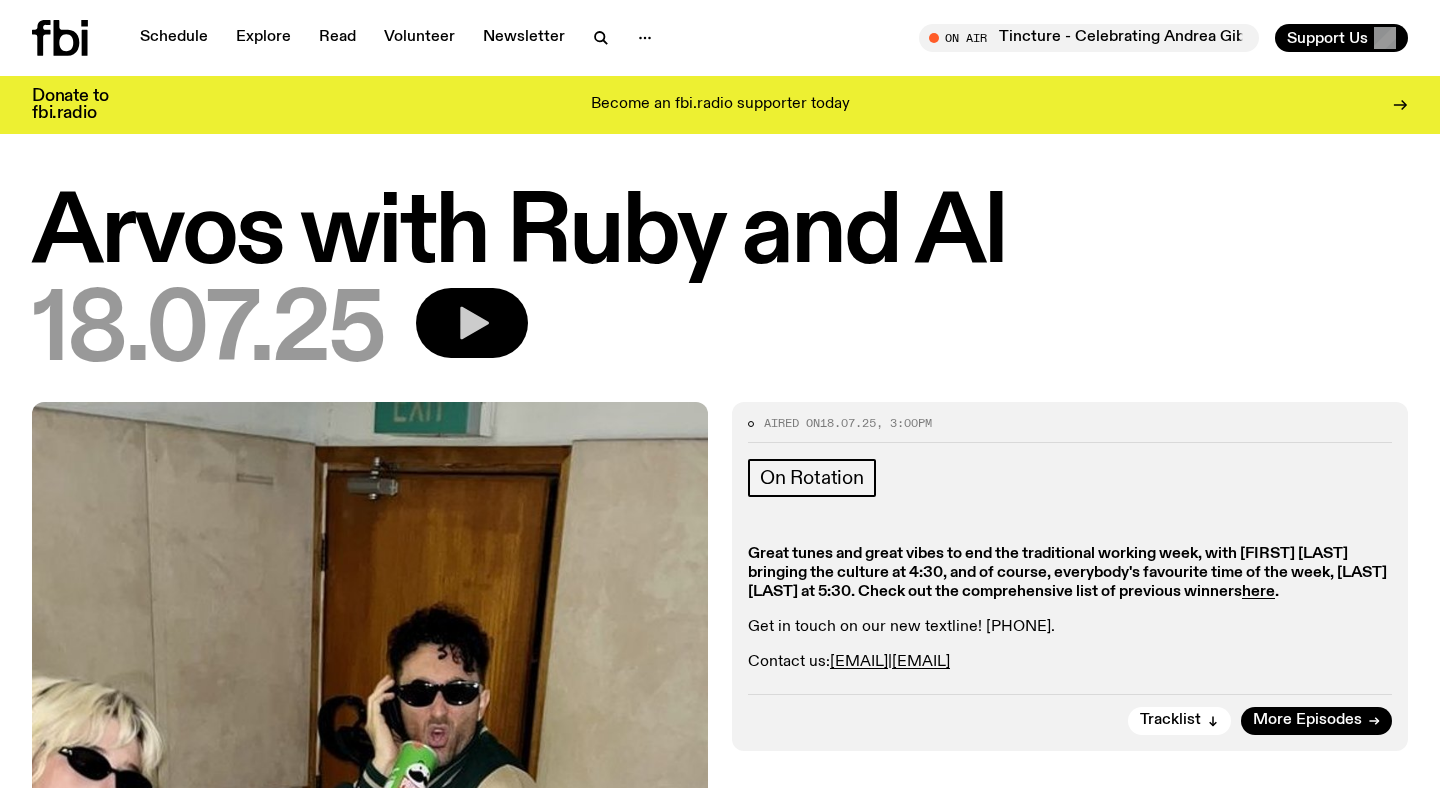 click 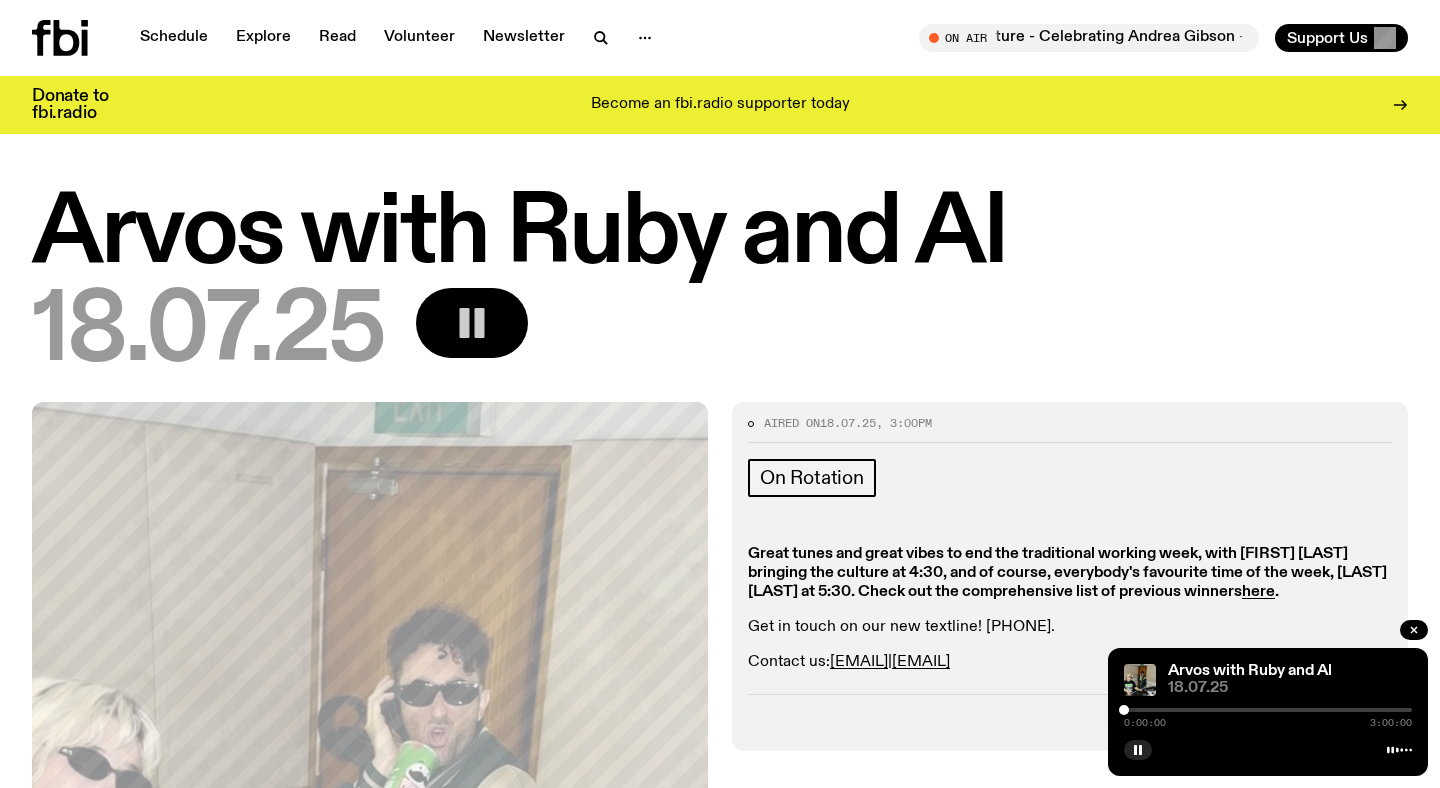 click at bounding box center (1268, 710) 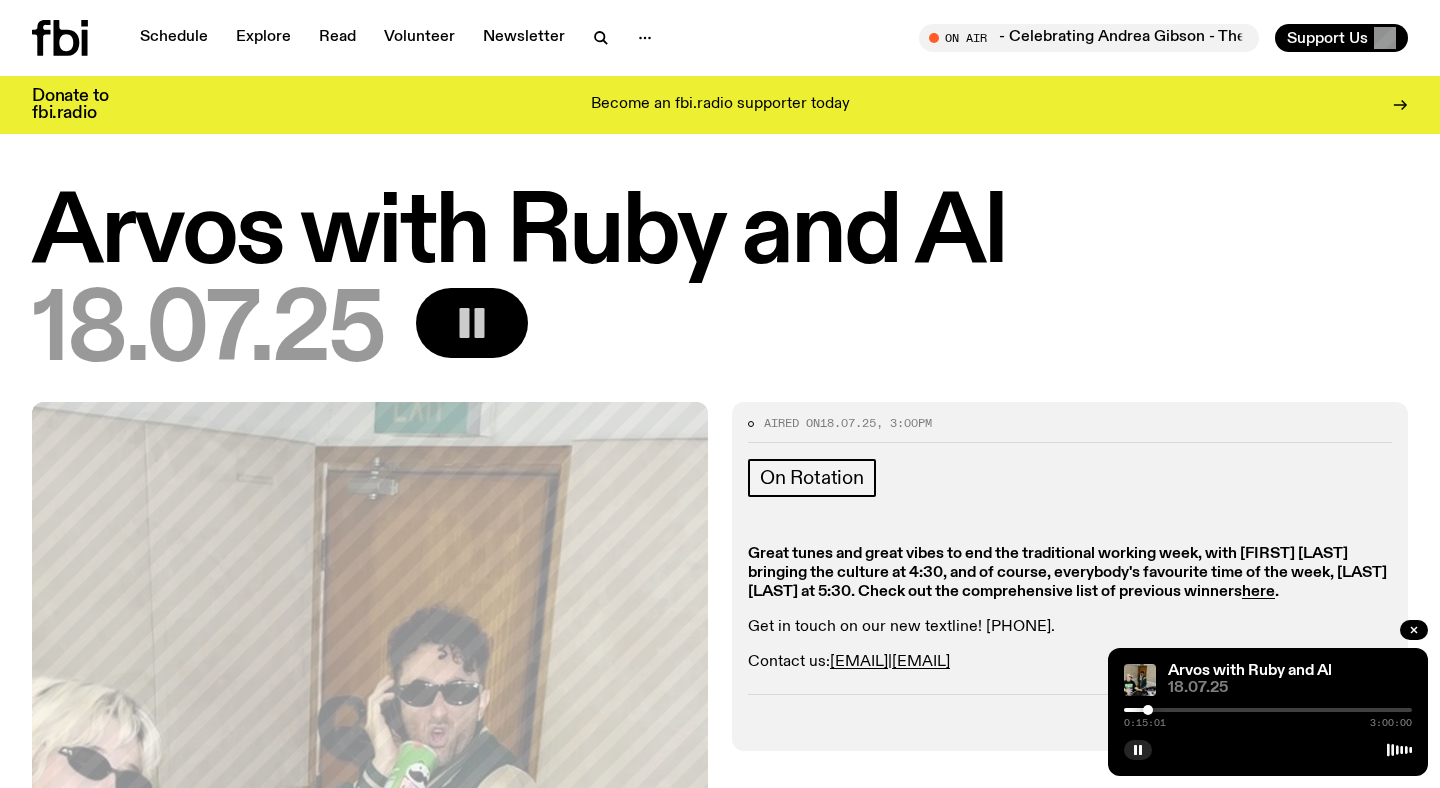 click at bounding box center (1268, 710) 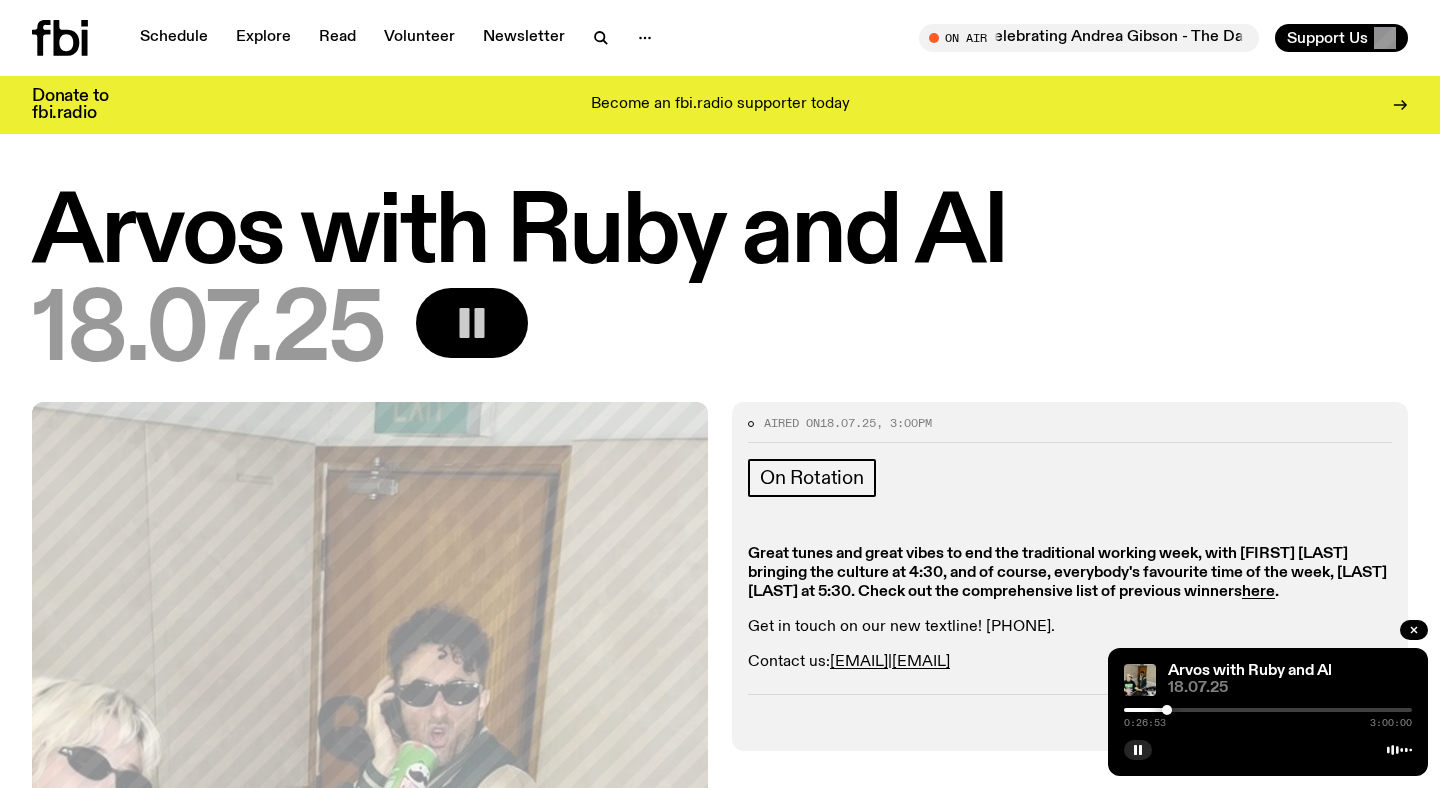 click at bounding box center (1268, 710) 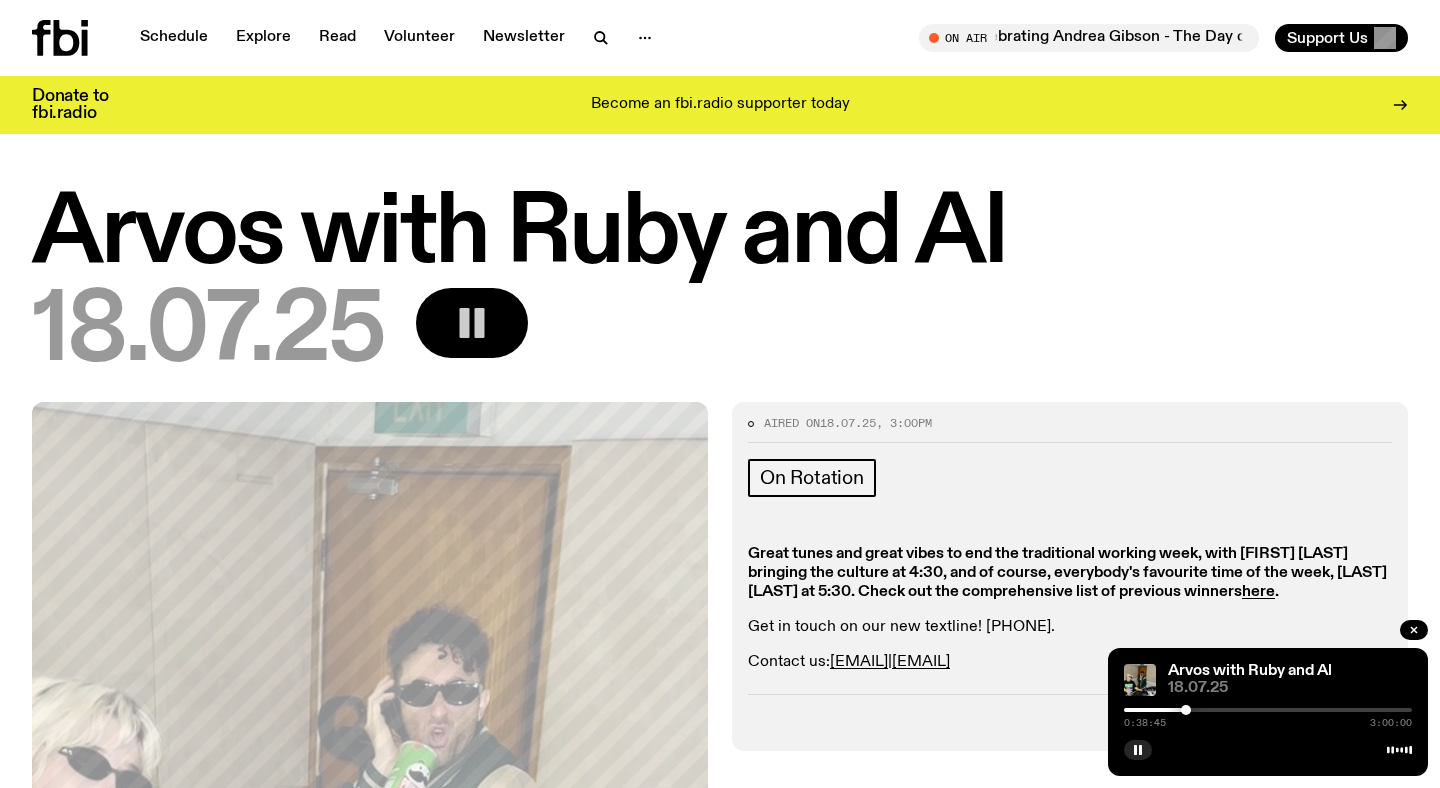 click at bounding box center (1268, 710) 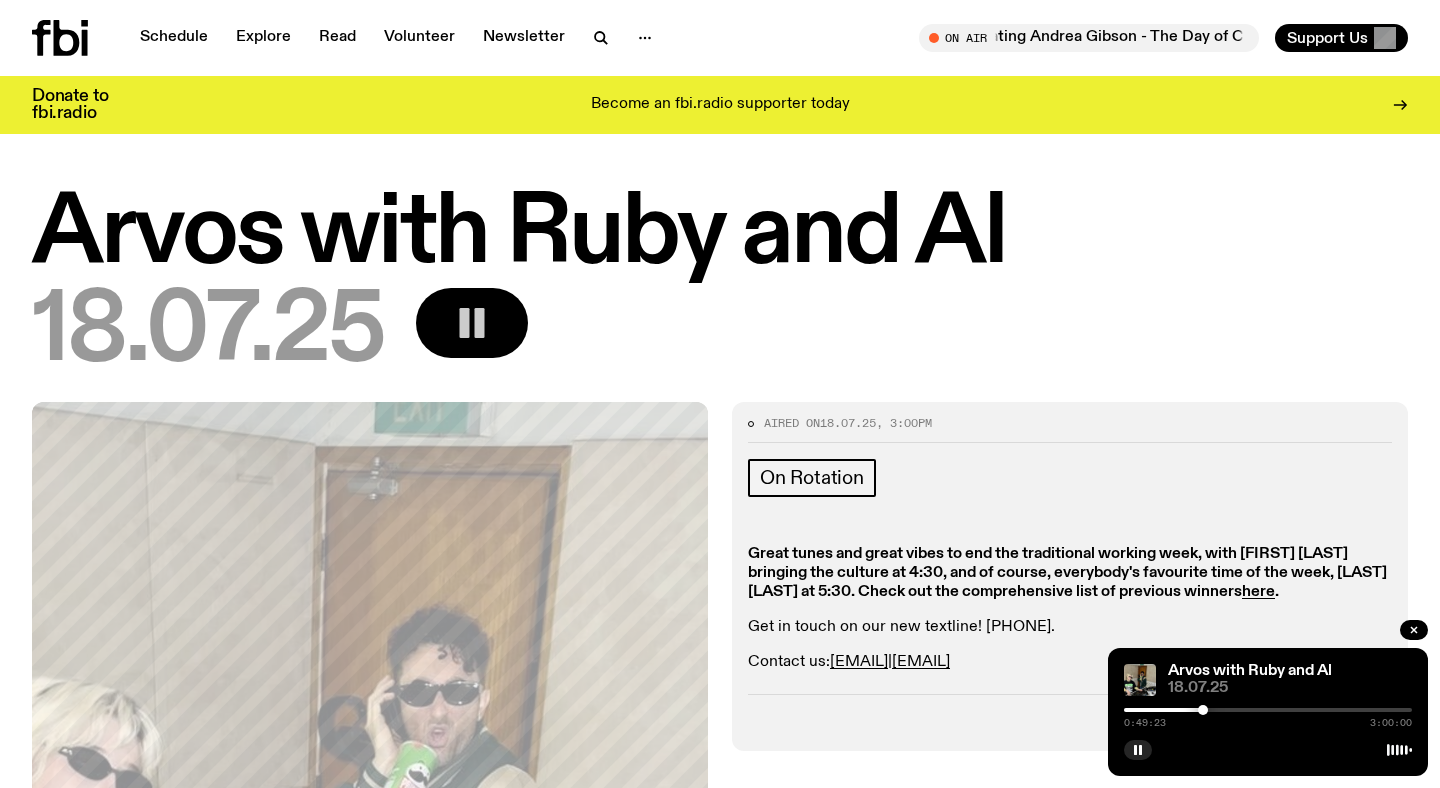 click at bounding box center (1268, 710) 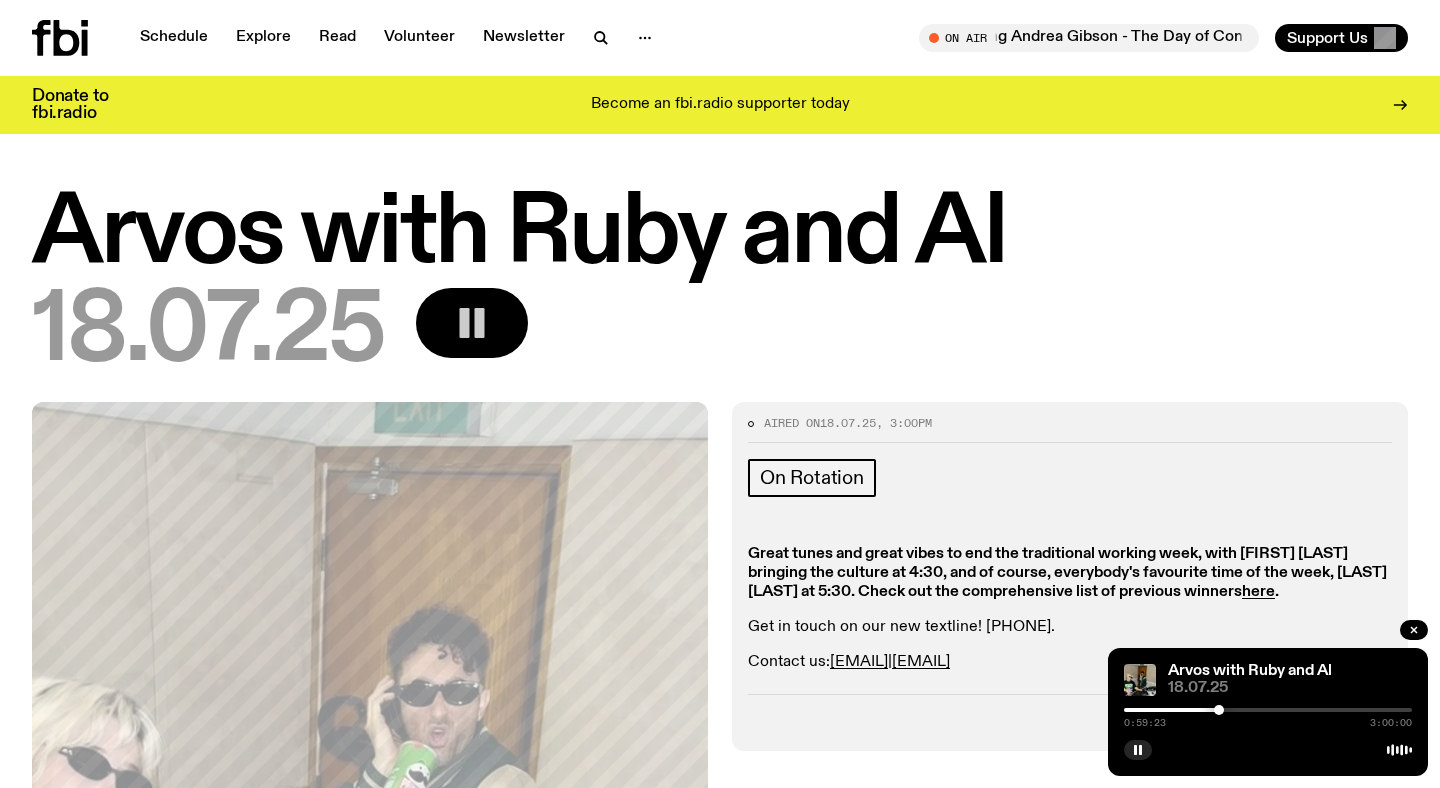 click at bounding box center [1268, 710] 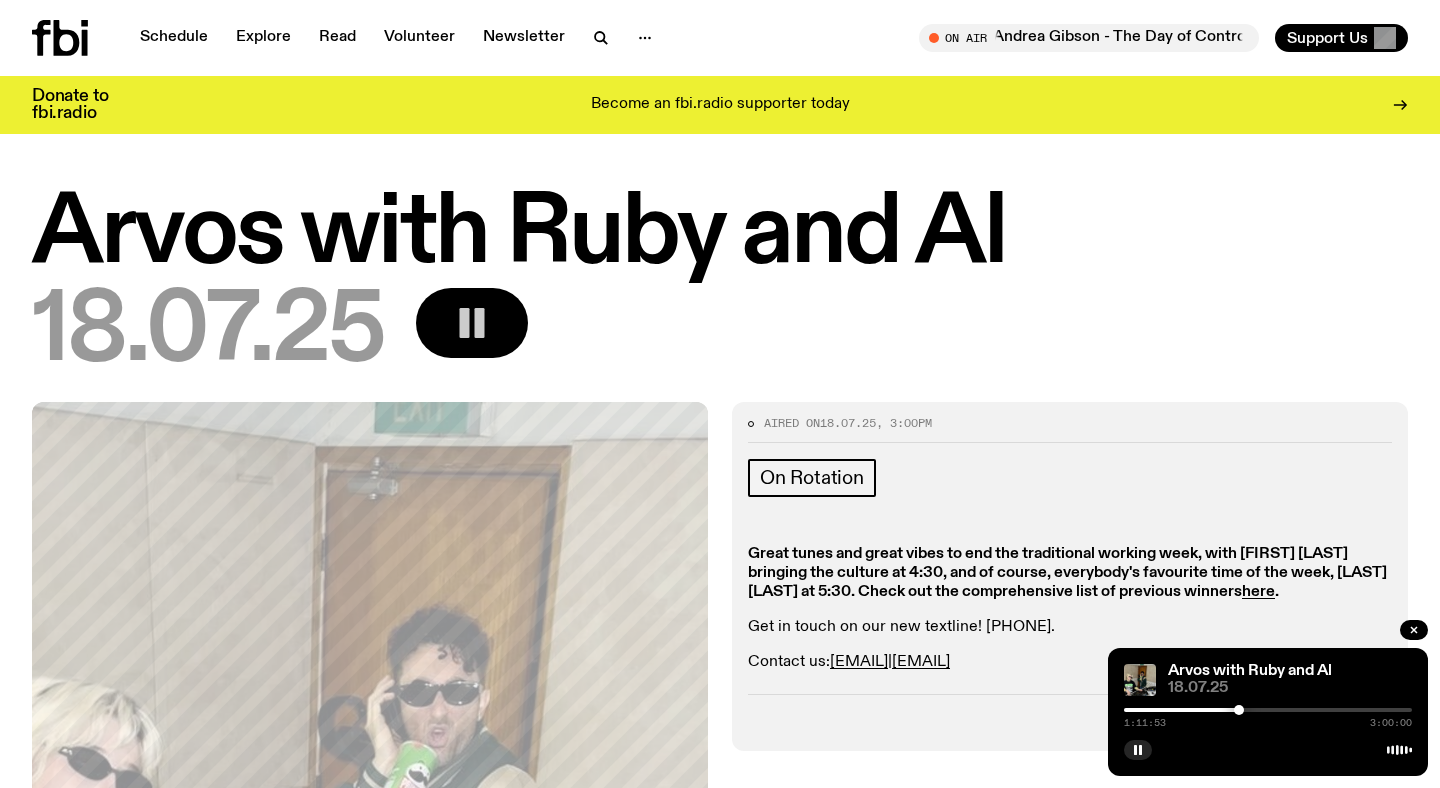 click at bounding box center (1268, 710) 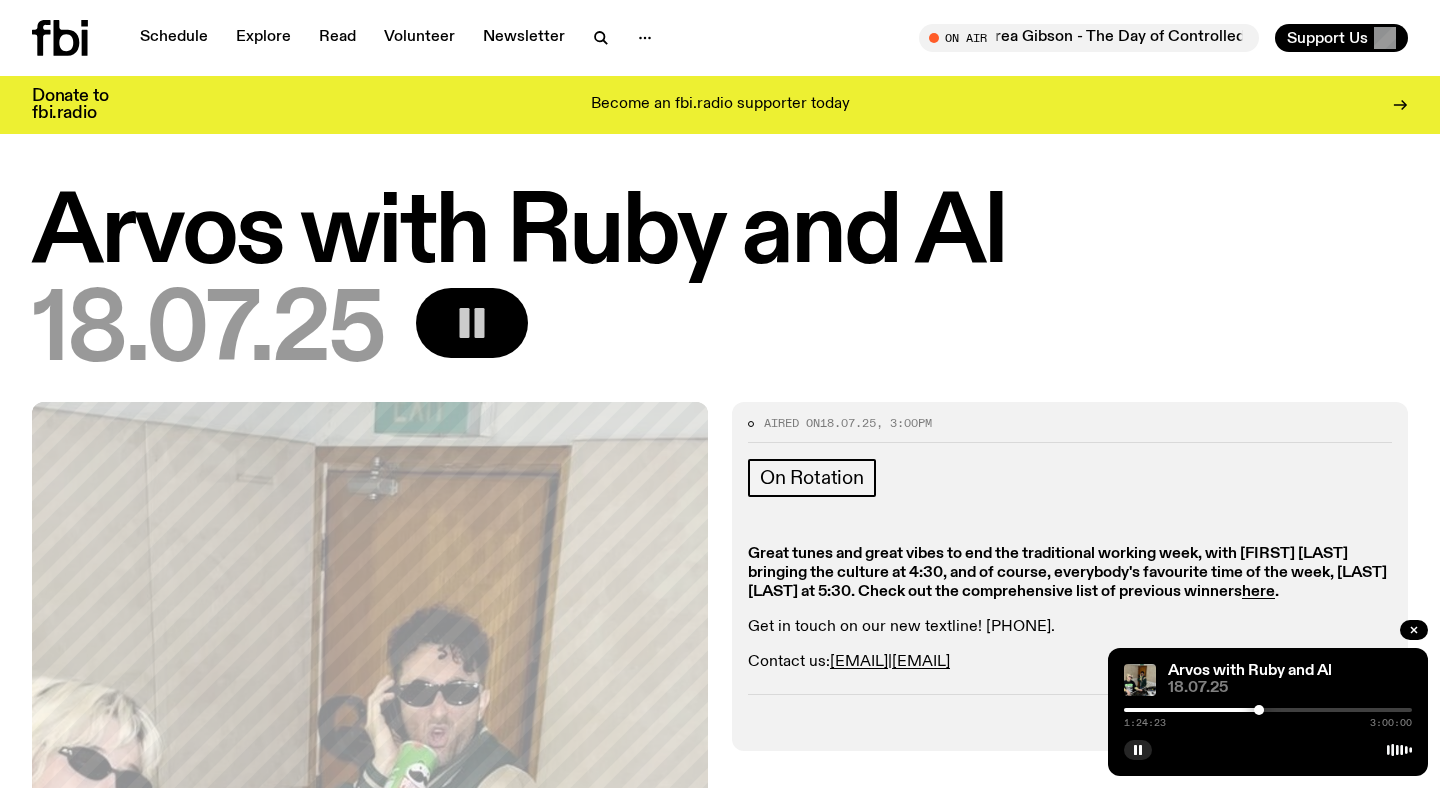 click at bounding box center [1268, 710] 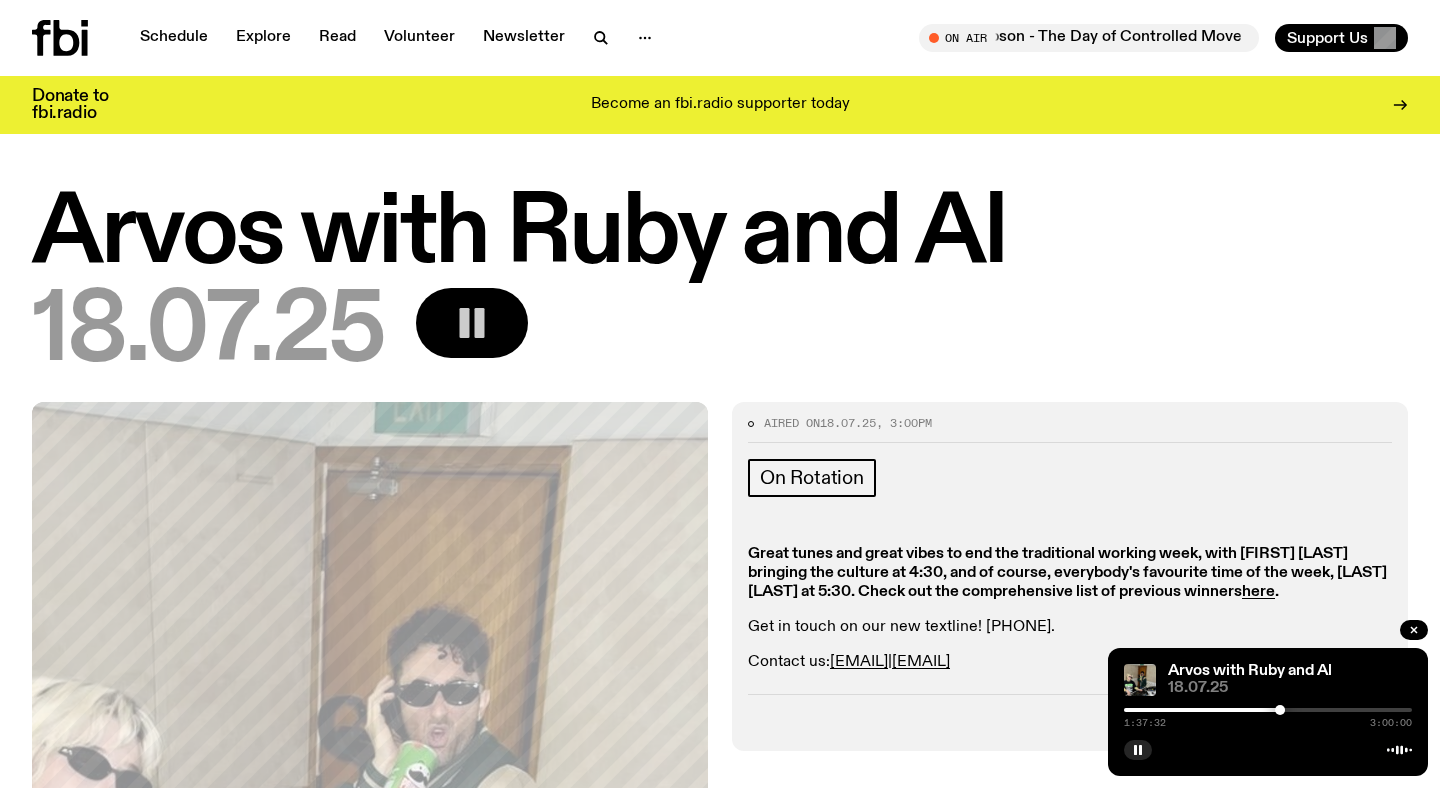 click on "1:37:32 3:00:00" at bounding box center [1268, 716] 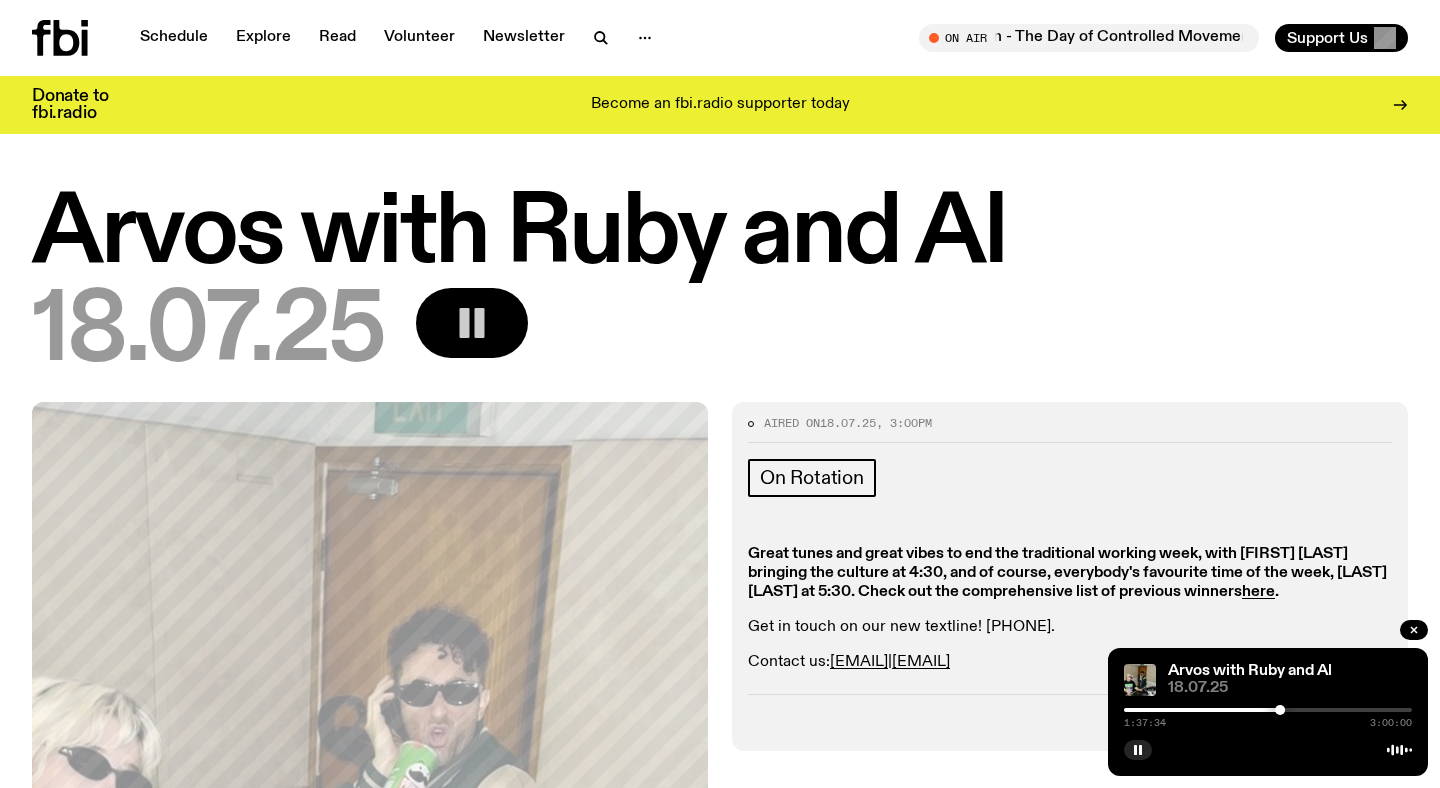 click at bounding box center [1268, 710] 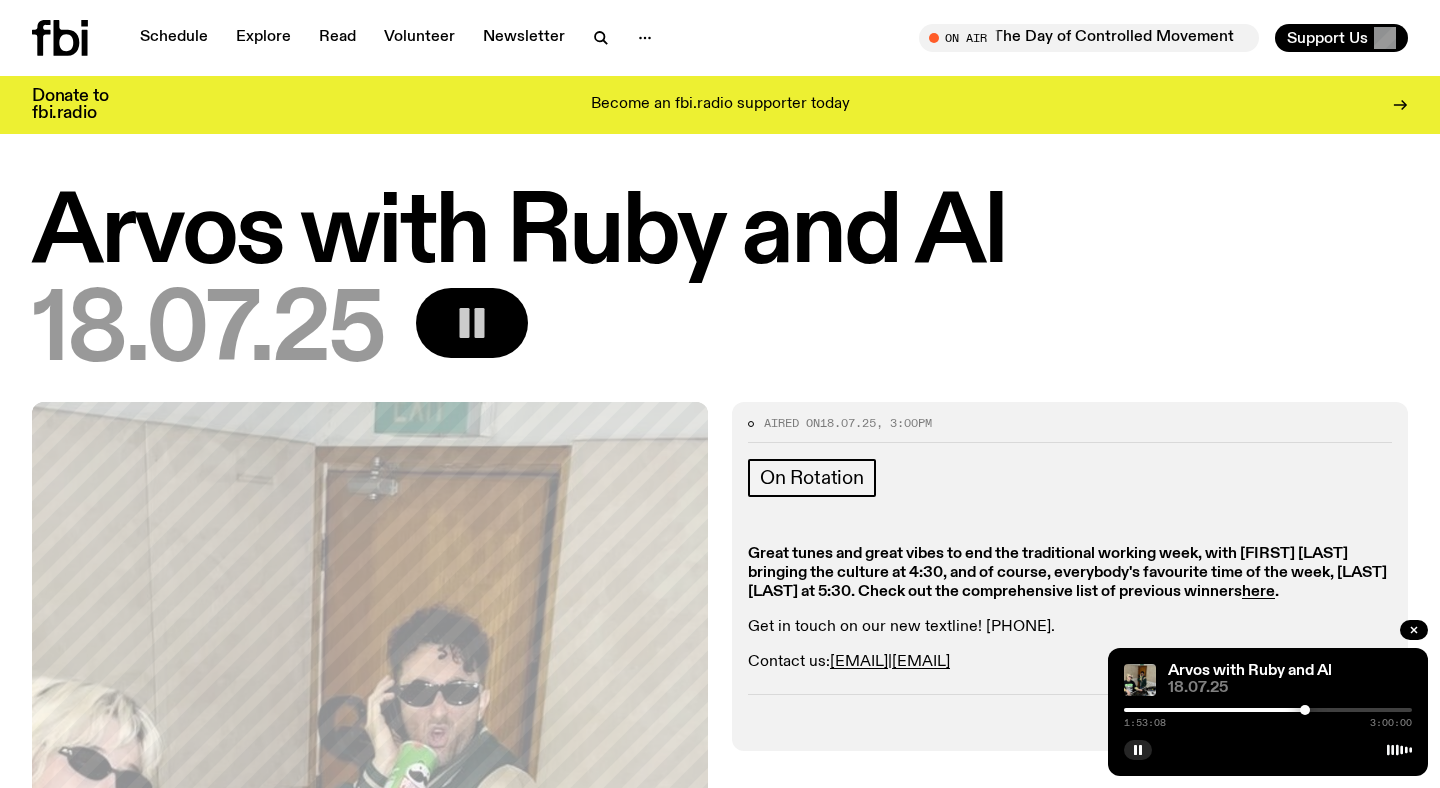 click at bounding box center [1268, 710] 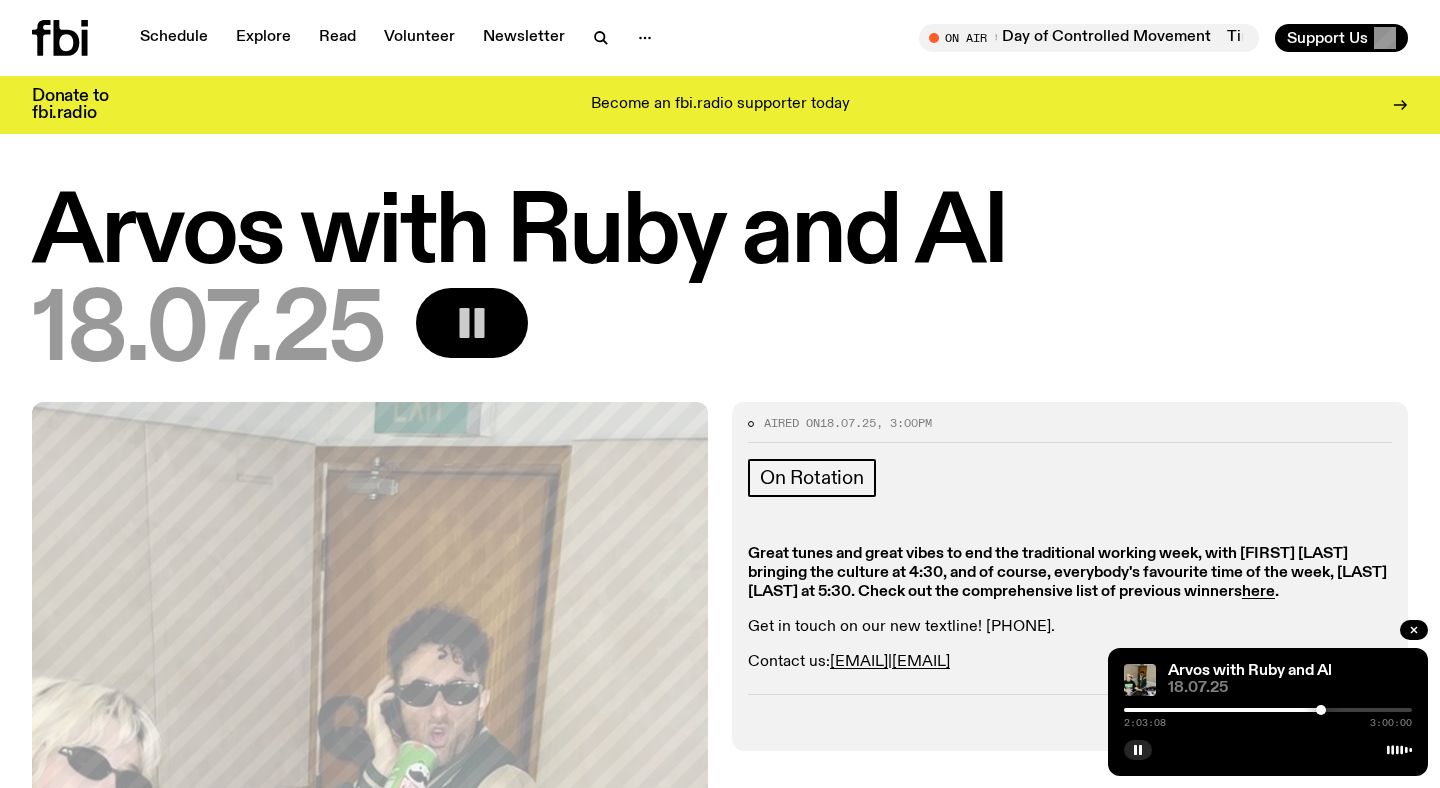 click at bounding box center (1268, 710) 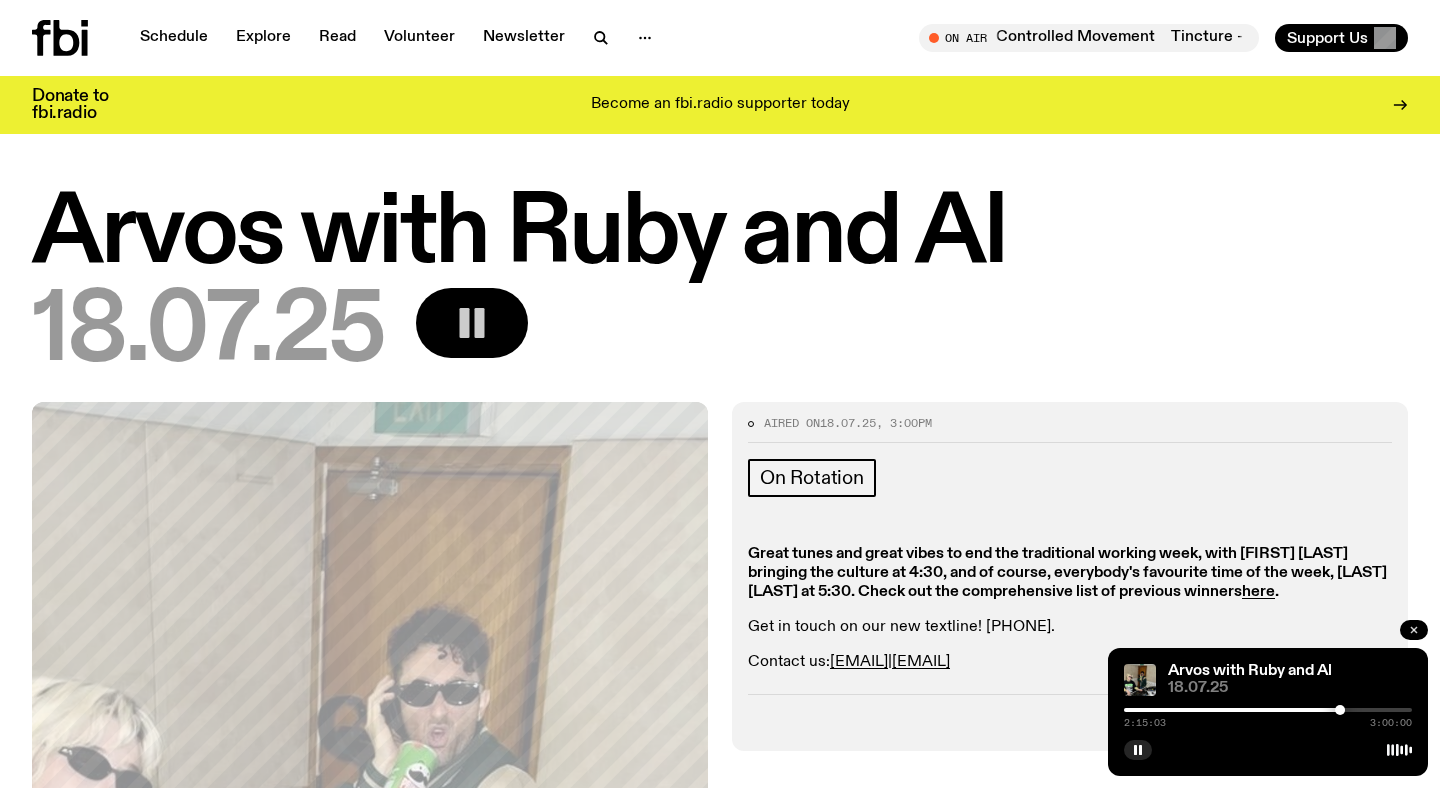 click 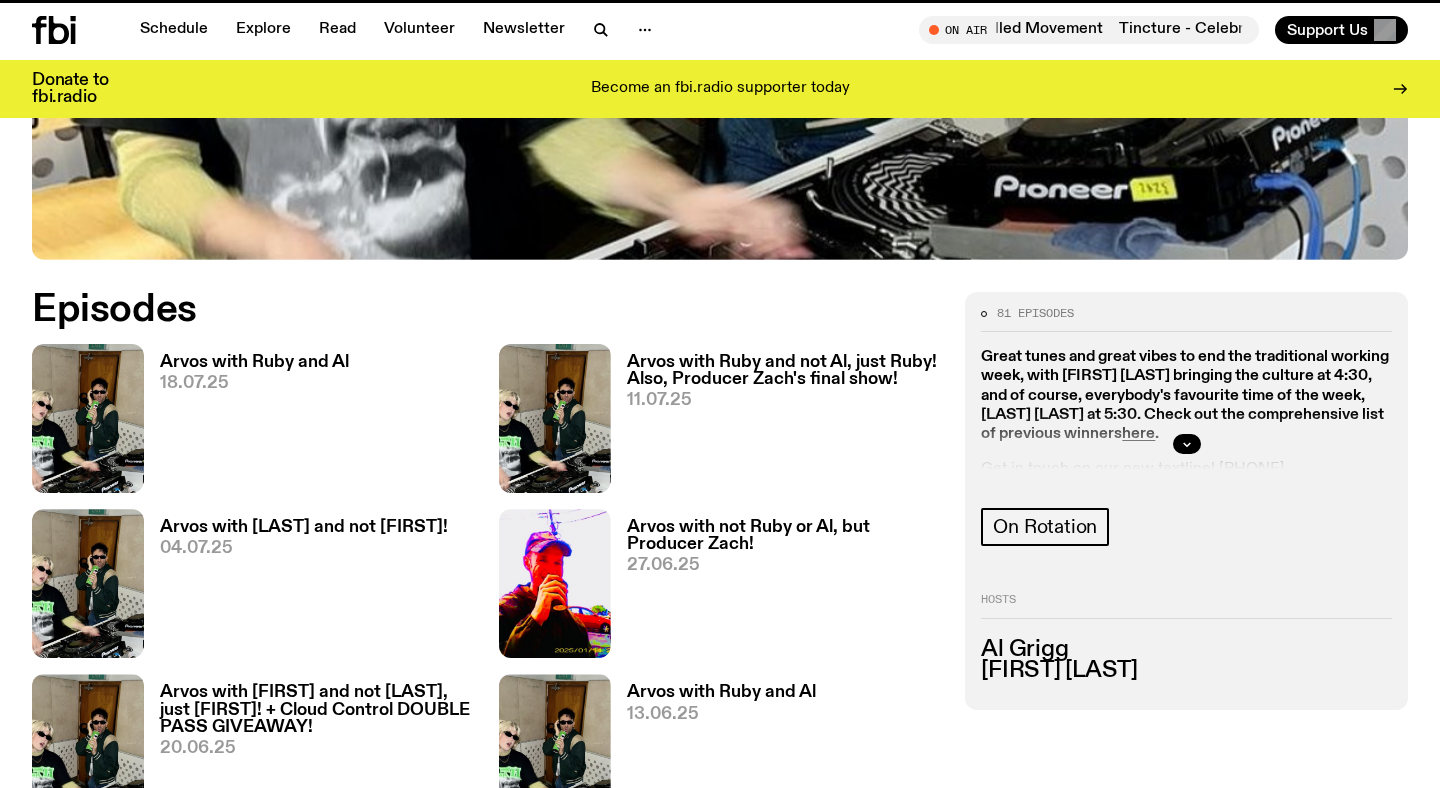 scroll, scrollTop: 790, scrollLeft: 0, axis: vertical 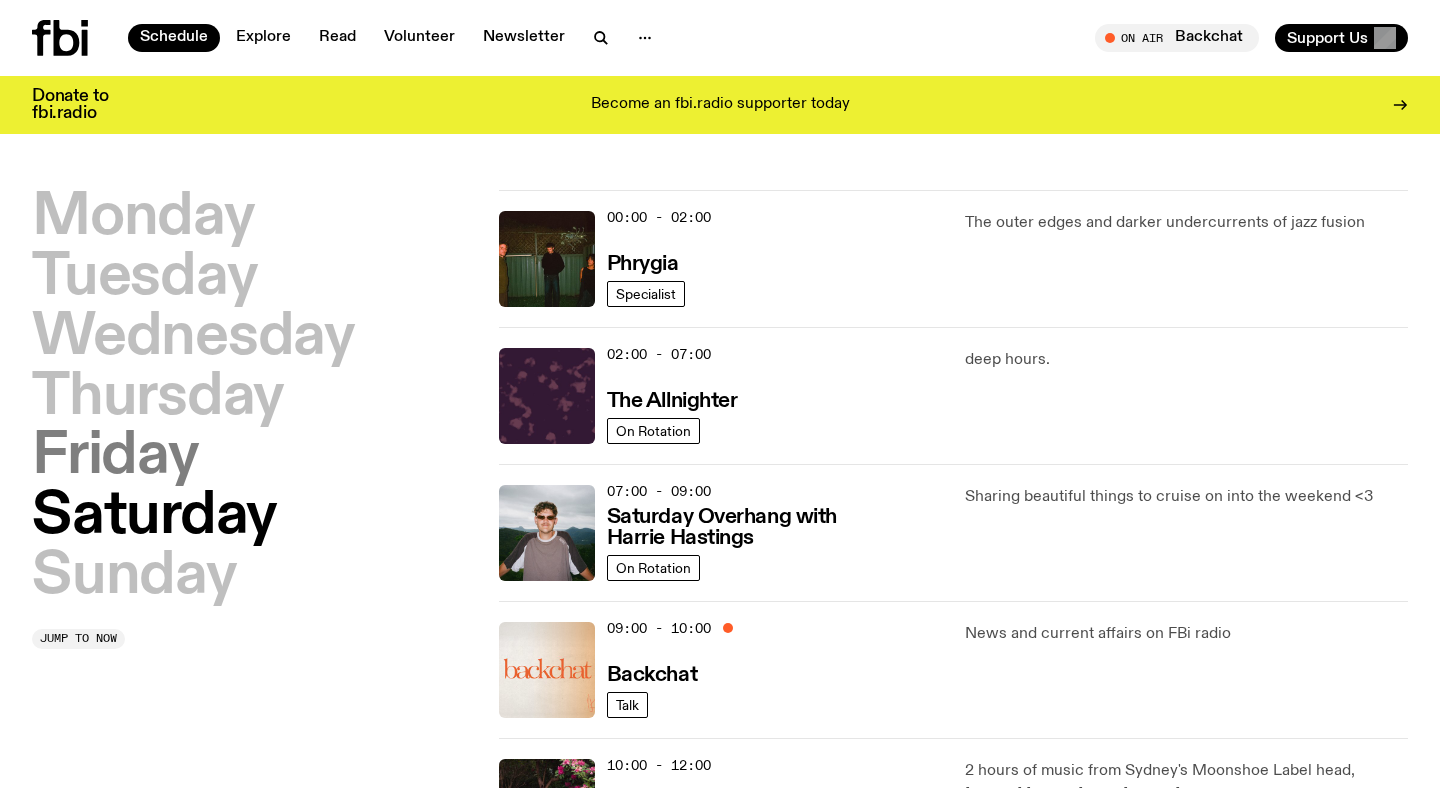 click on "Friday" at bounding box center [115, 457] 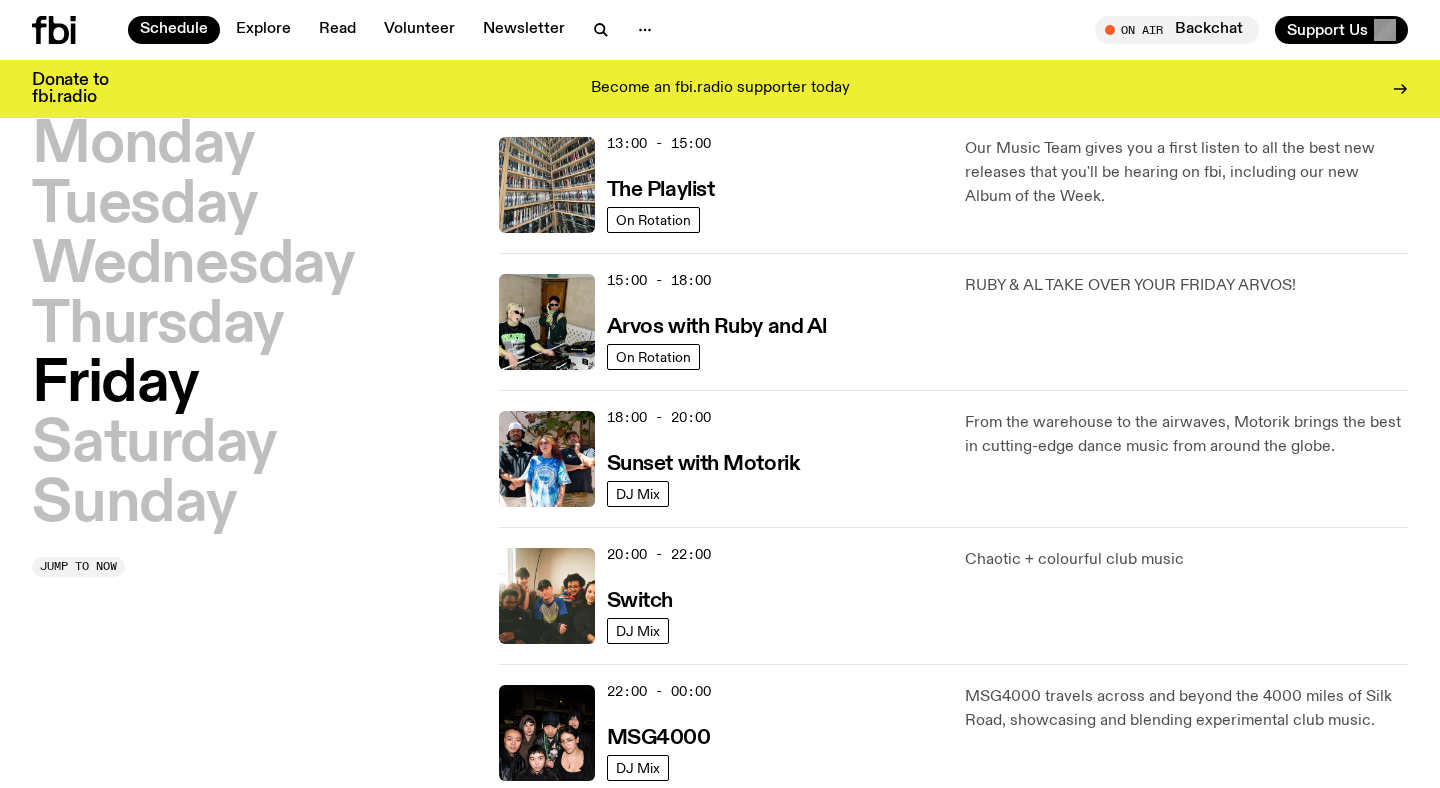 scroll, scrollTop: 603, scrollLeft: 0, axis: vertical 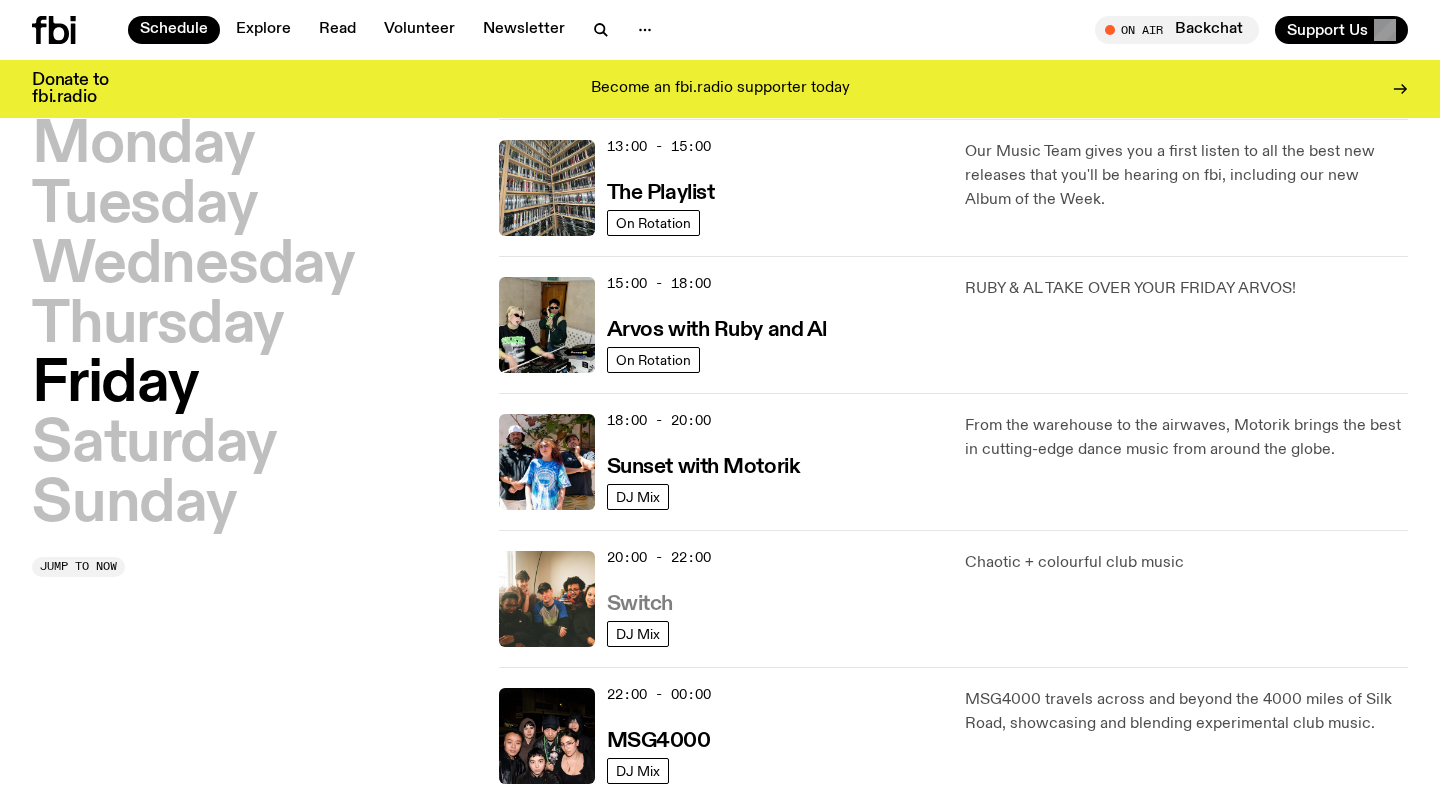 click on "Switch" at bounding box center [640, 604] 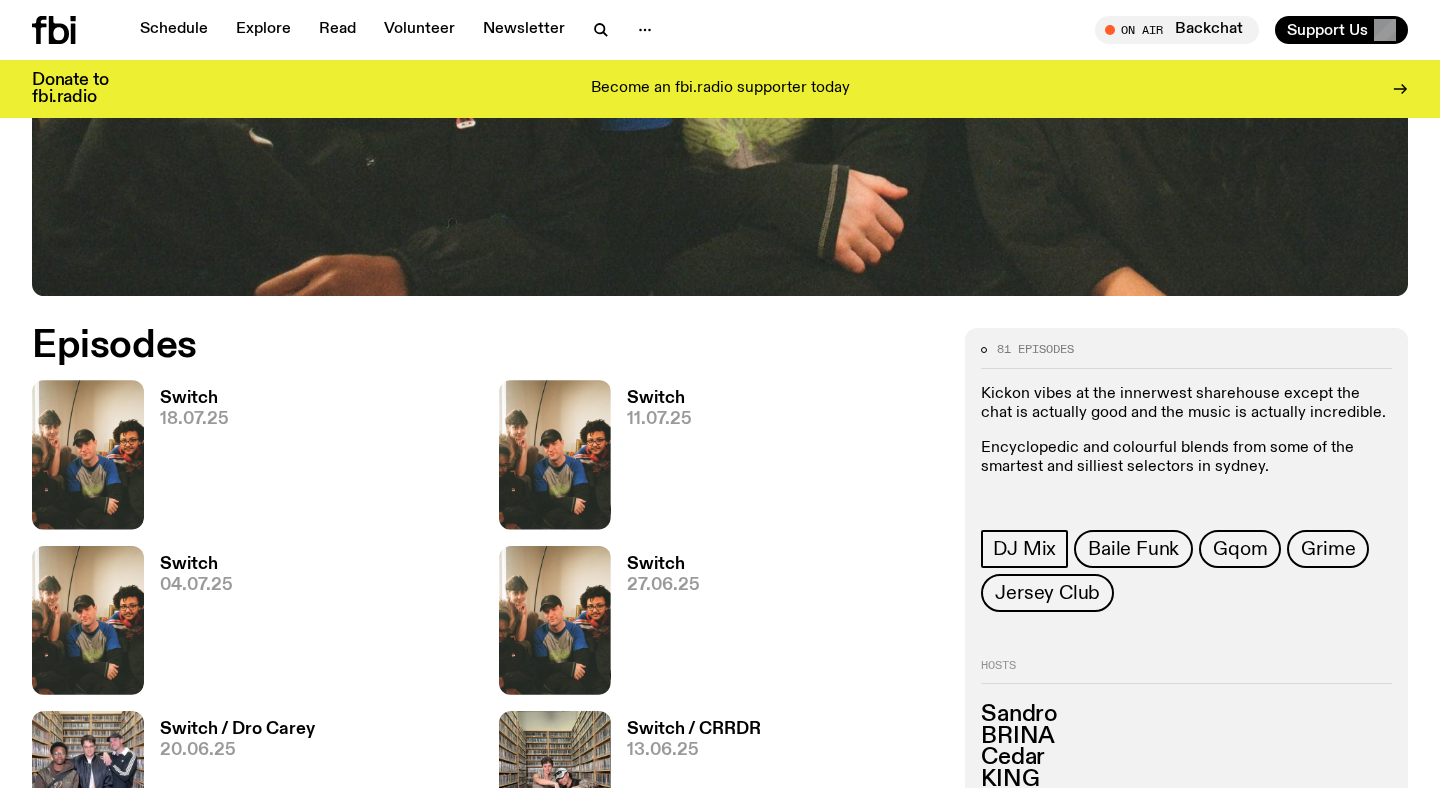 scroll, scrollTop: 763, scrollLeft: 0, axis: vertical 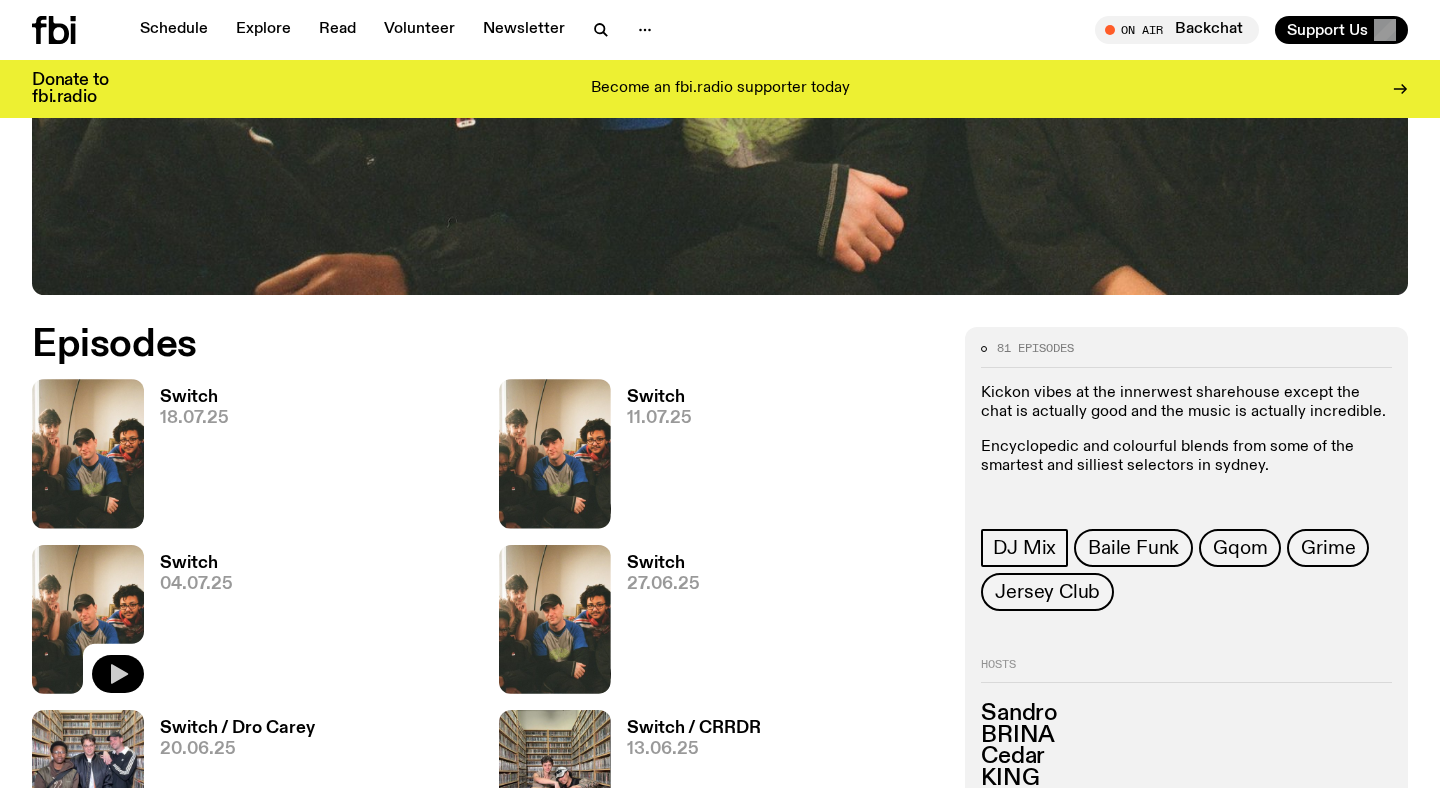 click 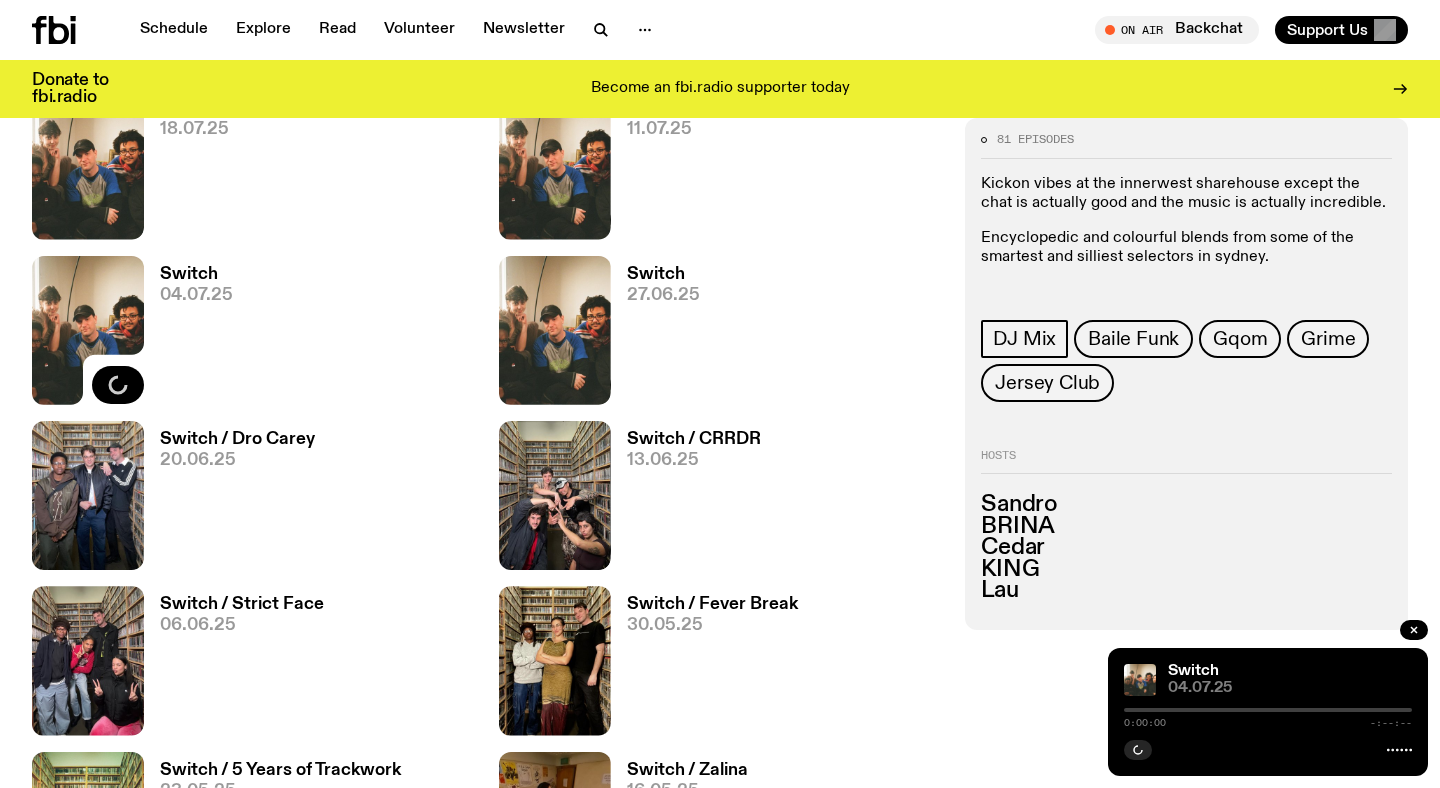 scroll, scrollTop: 1070, scrollLeft: 0, axis: vertical 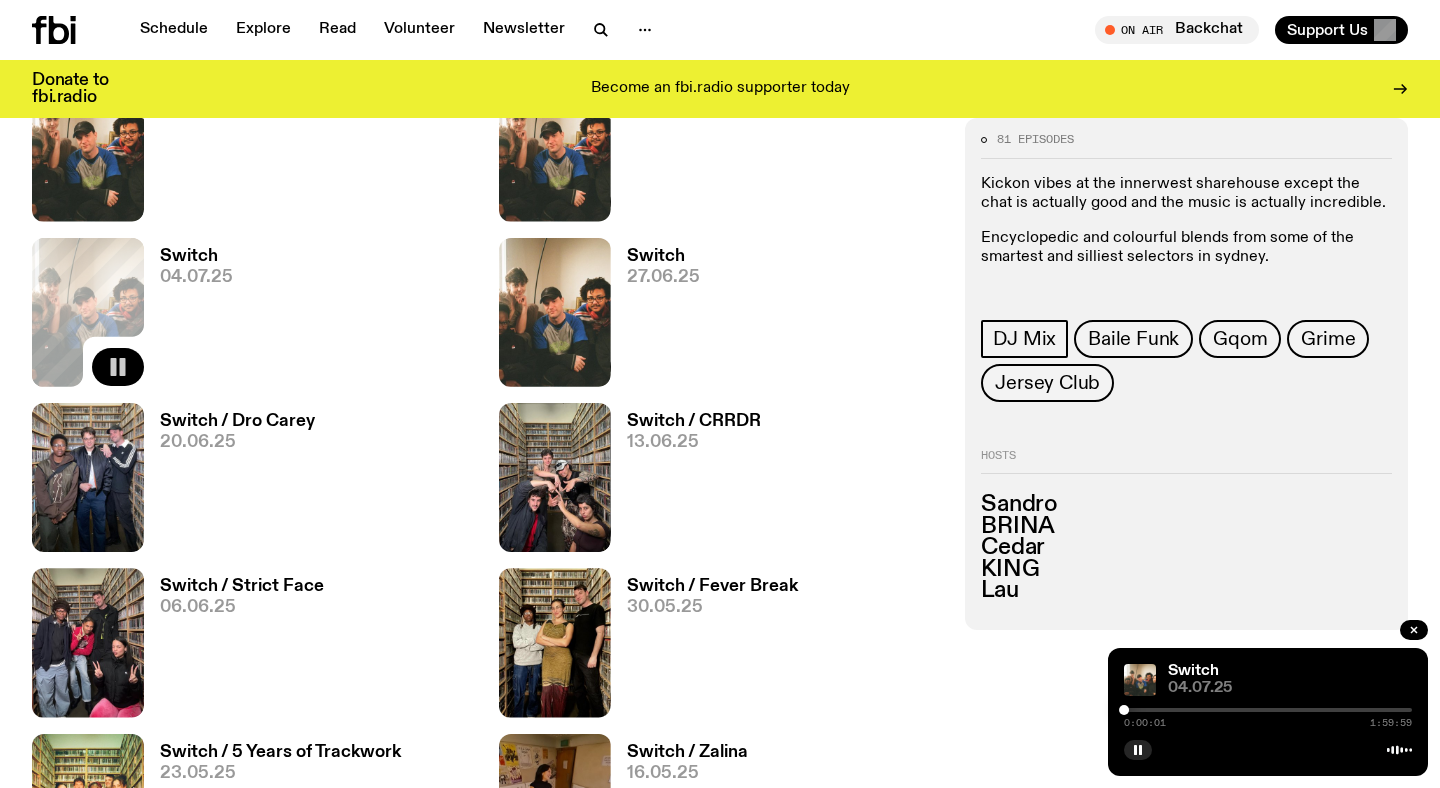 click on "0:00:01 1:59:59" at bounding box center [1268, 716] 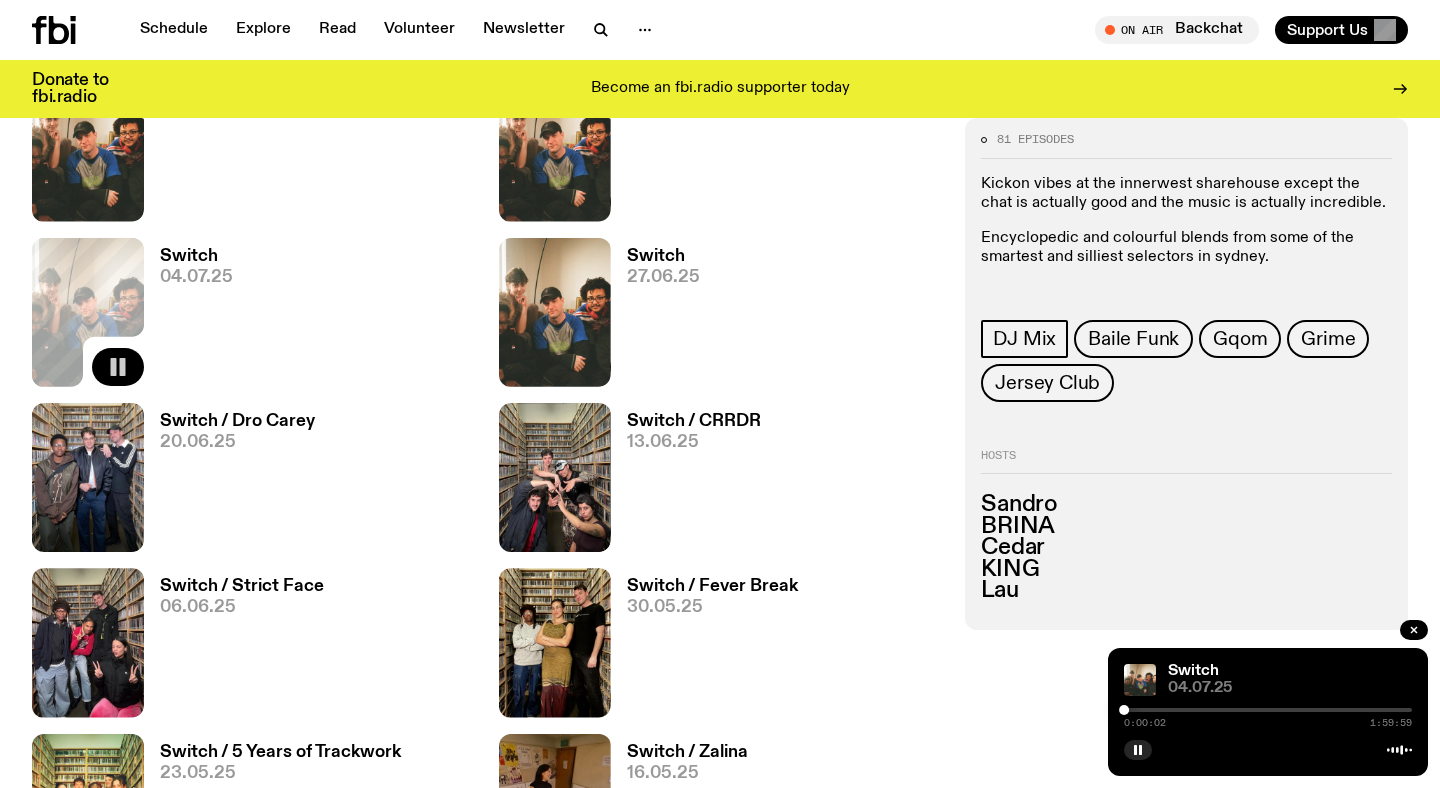 click on "0:00:02 1:59:59" at bounding box center (1268, 716) 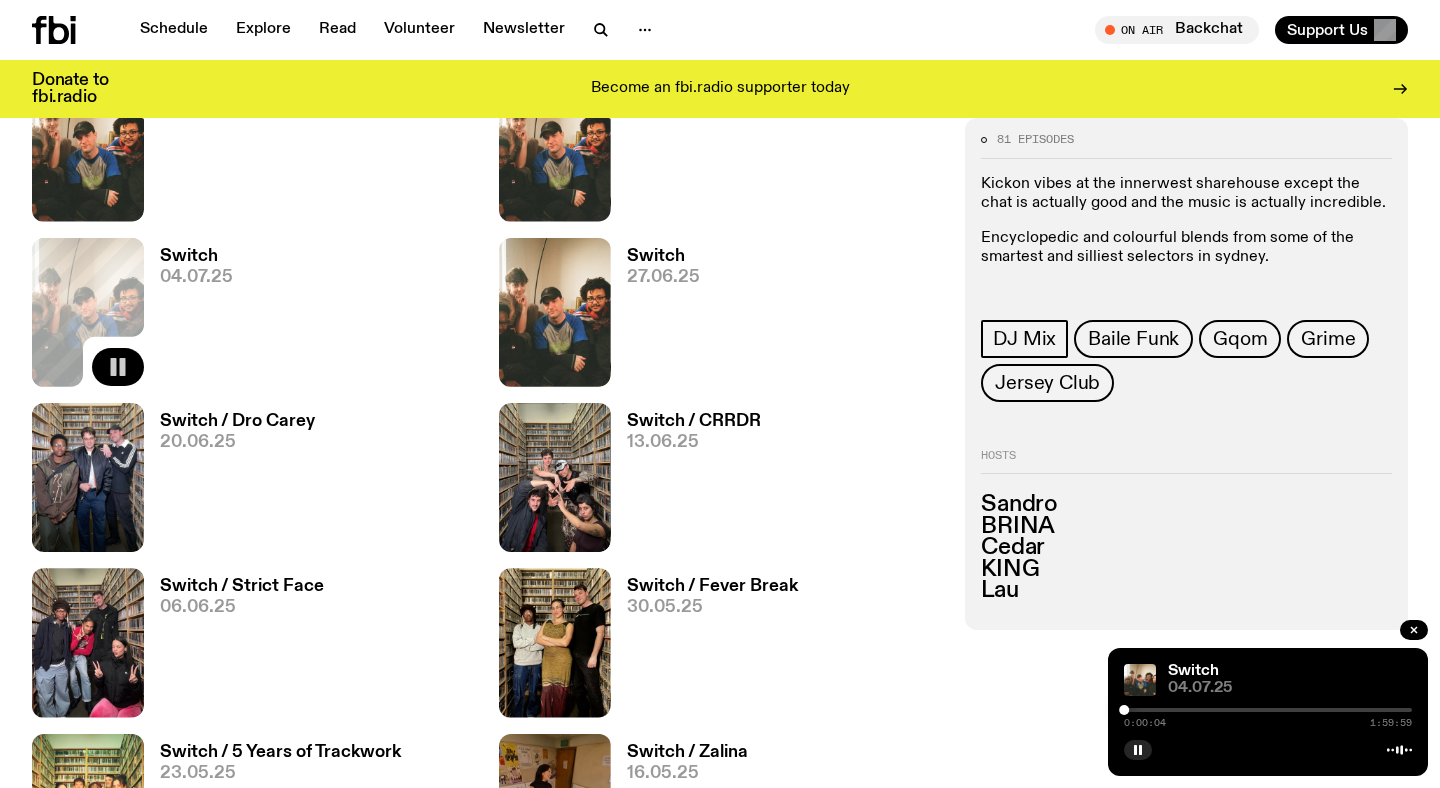 click at bounding box center [1268, 710] 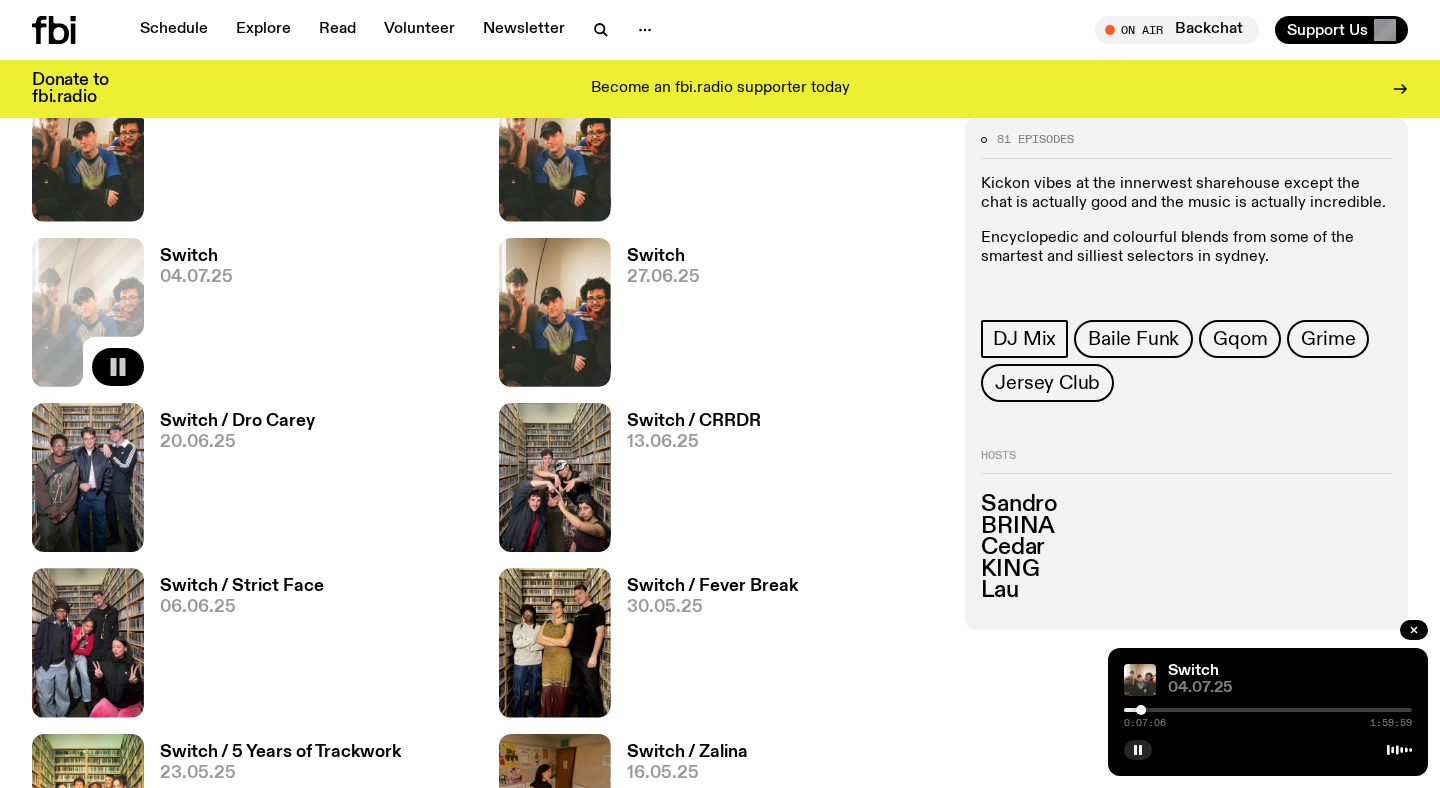 click at bounding box center [1268, 710] 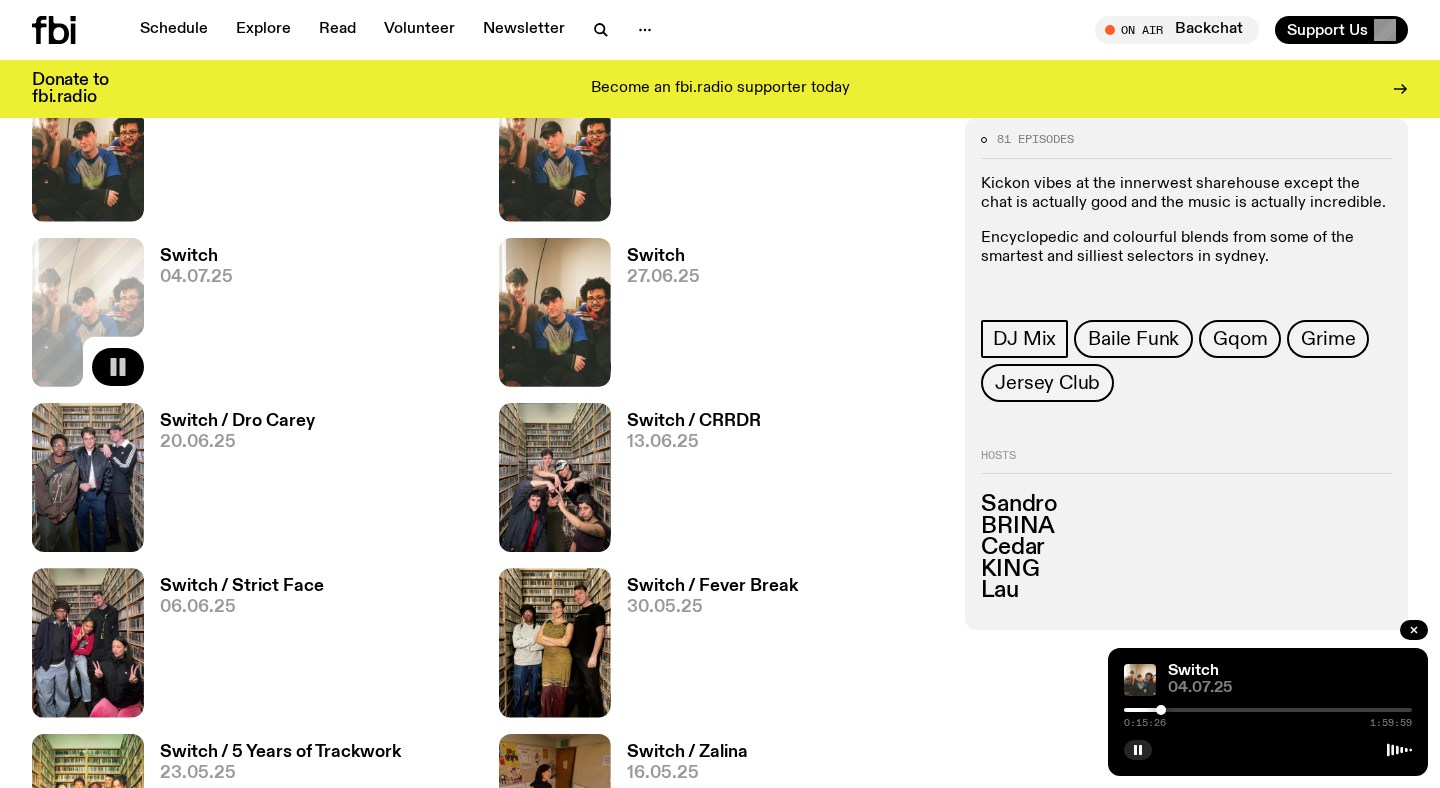 click at bounding box center (1268, 710) 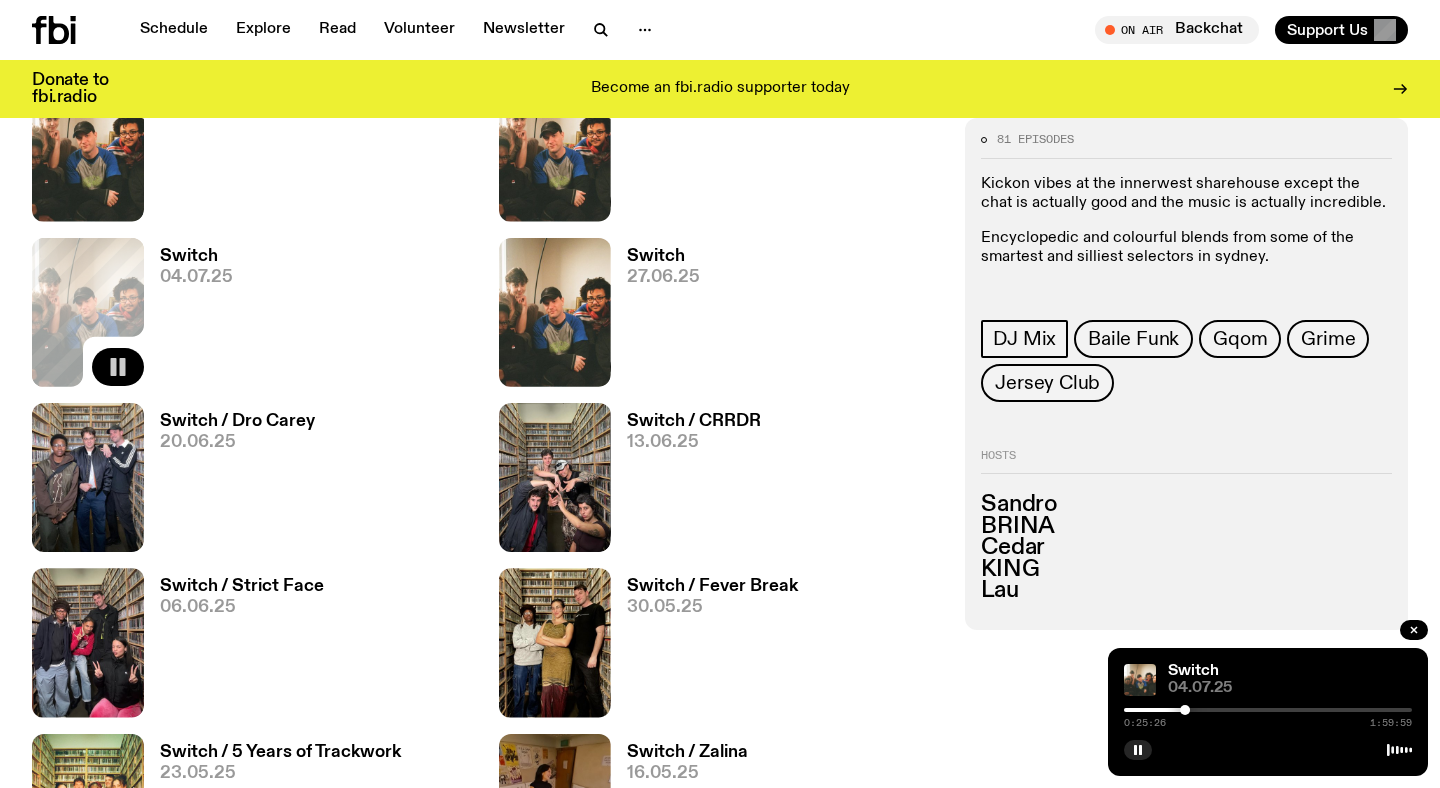 click at bounding box center (1268, 710) 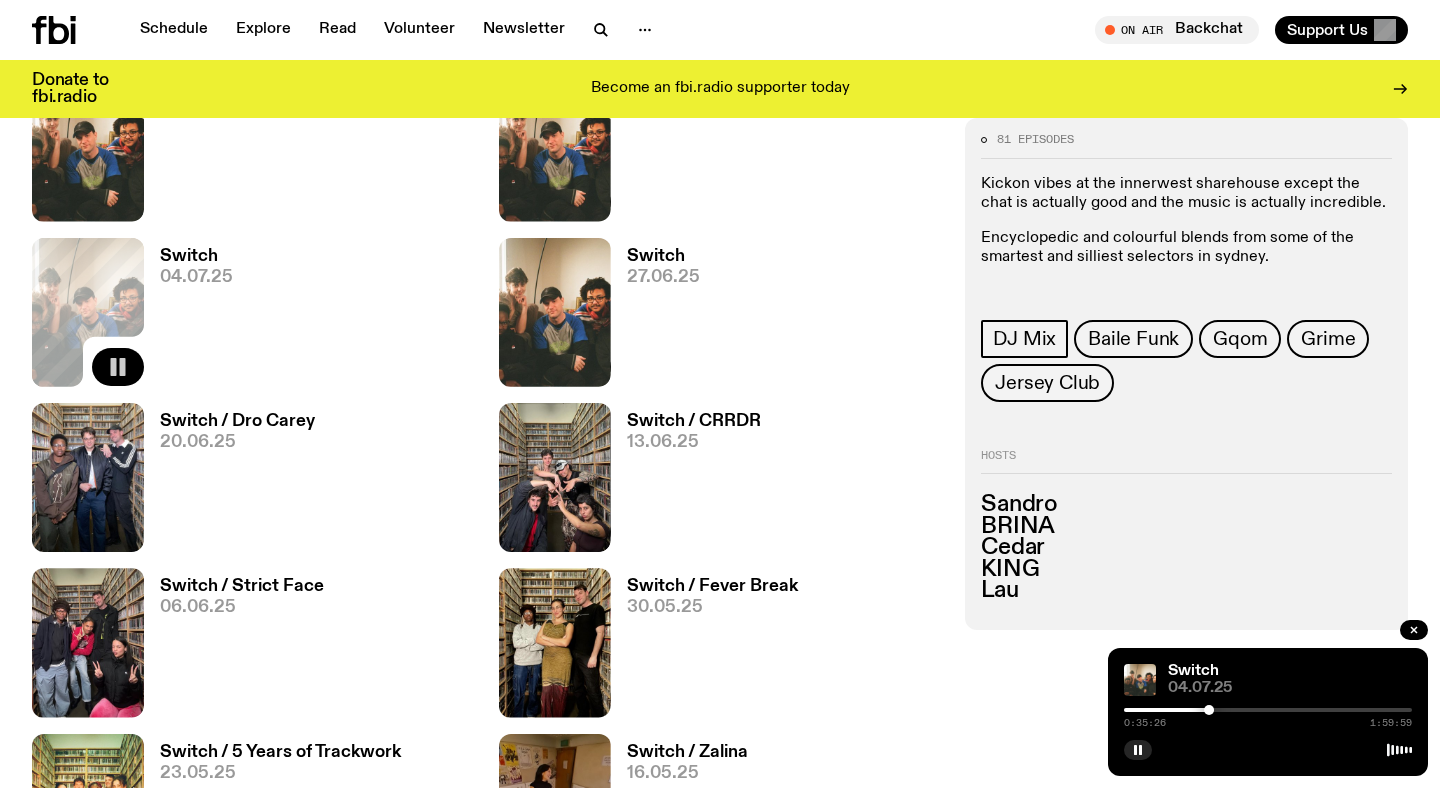 click at bounding box center (1268, 710) 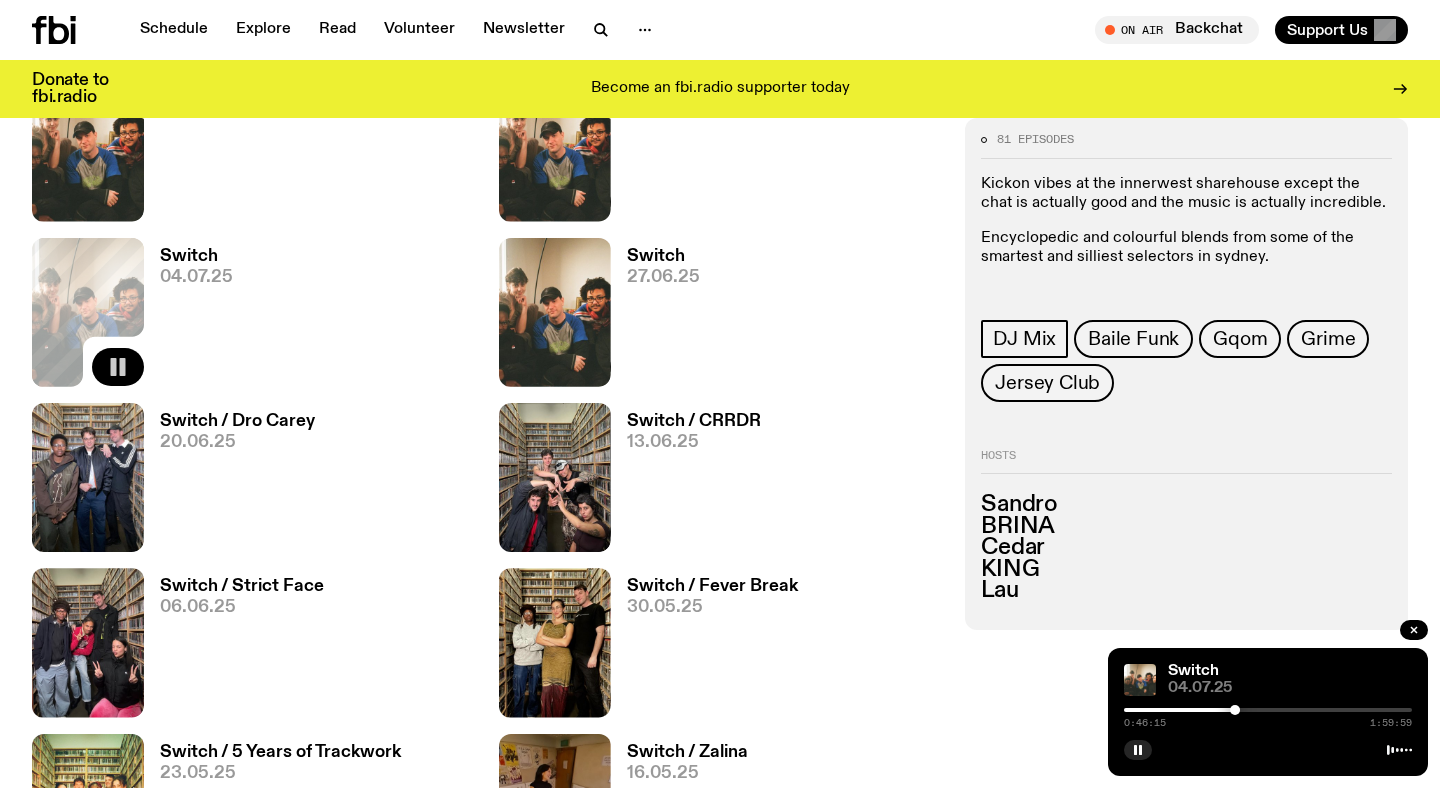 click at bounding box center [1268, 710] 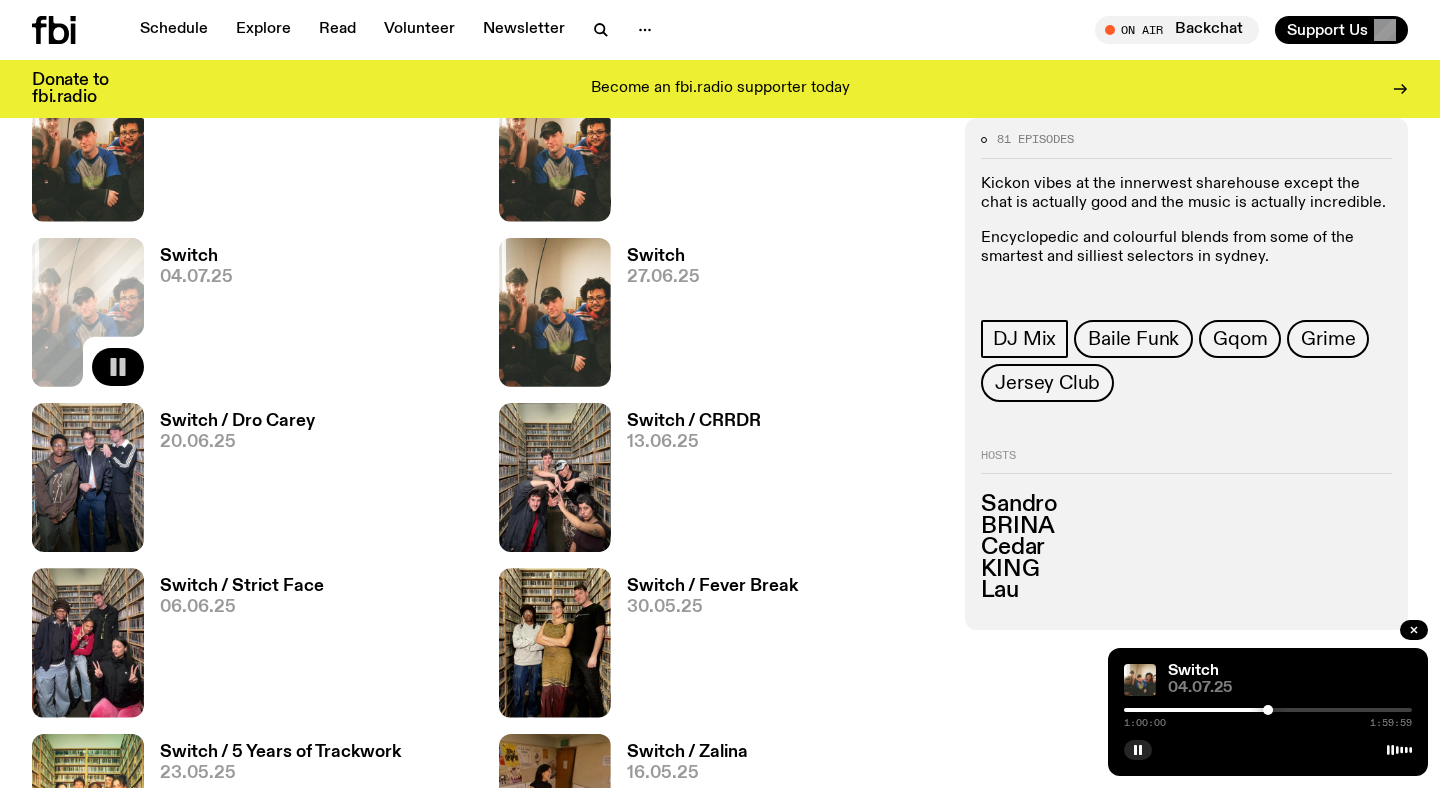 click at bounding box center (1268, 710) 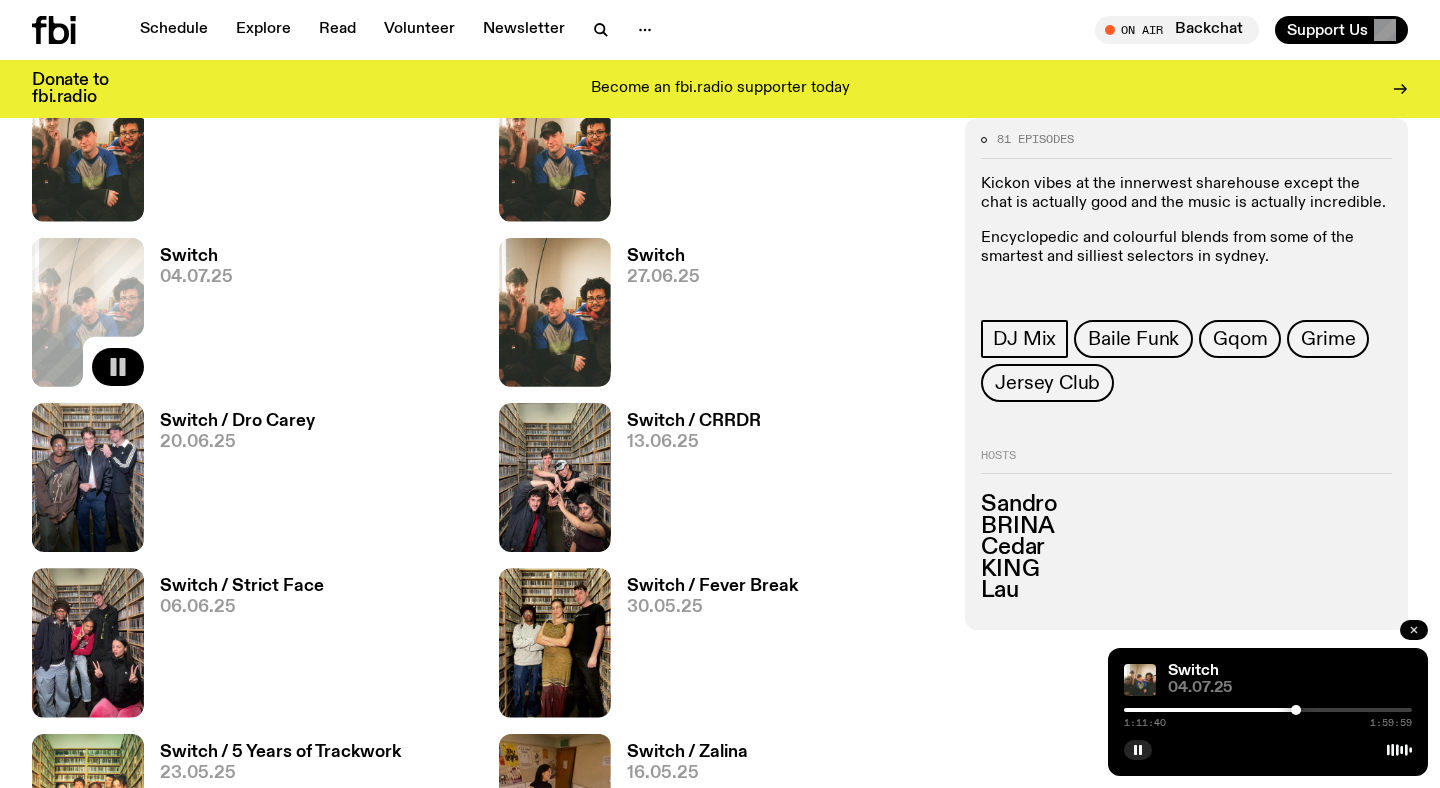 click 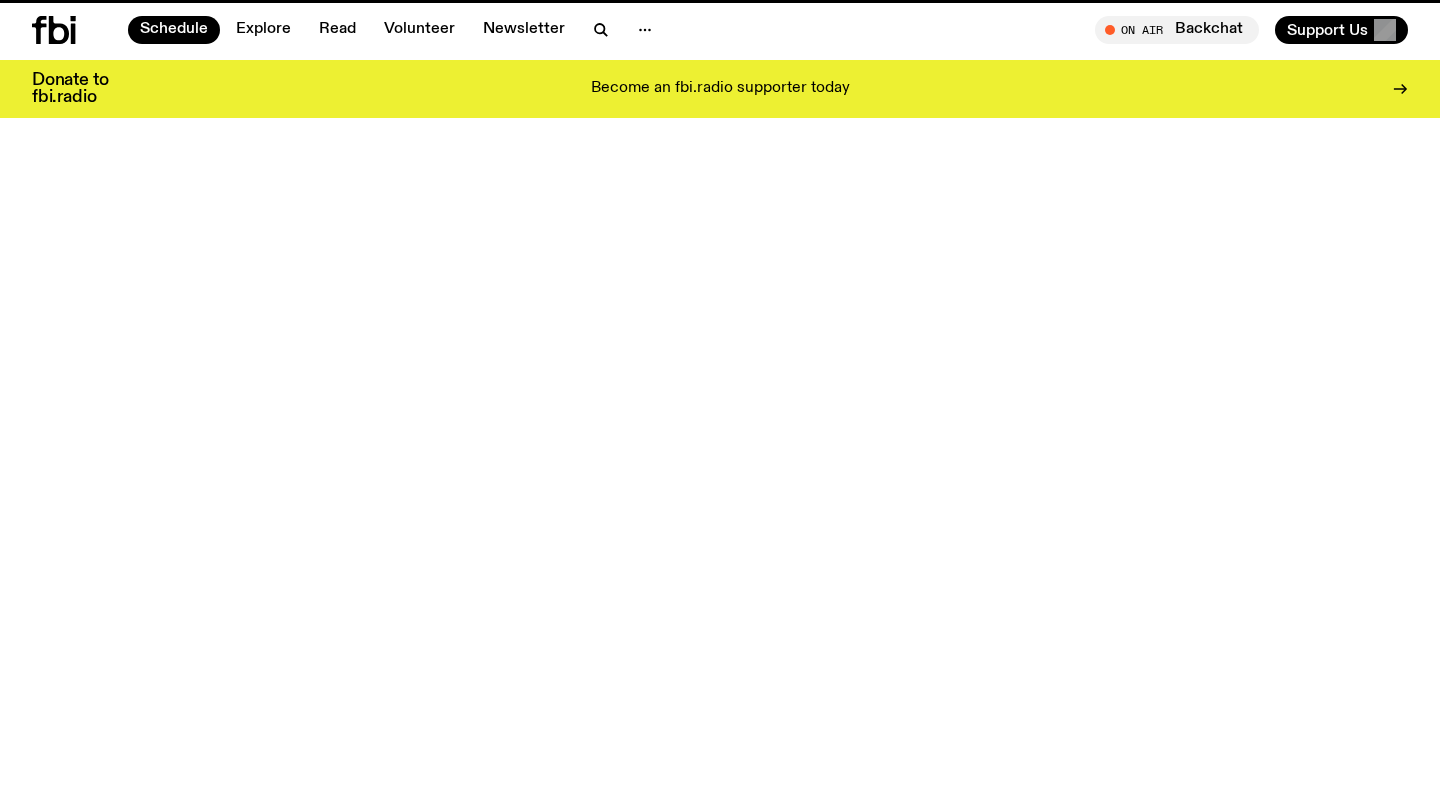 scroll, scrollTop: 603, scrollLeft: 0, axis: vertical 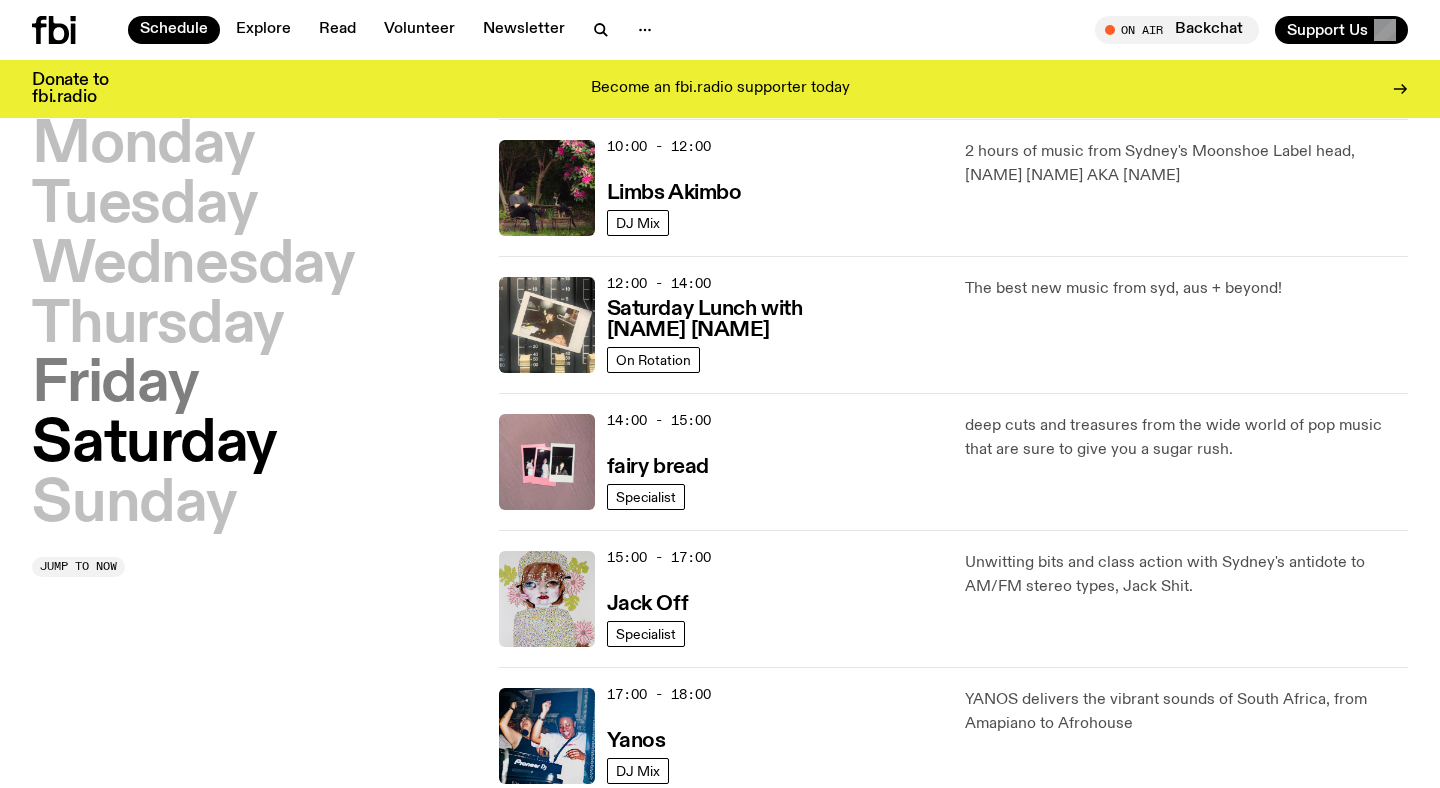 click on "Friday" at bounding box center (115, 385) 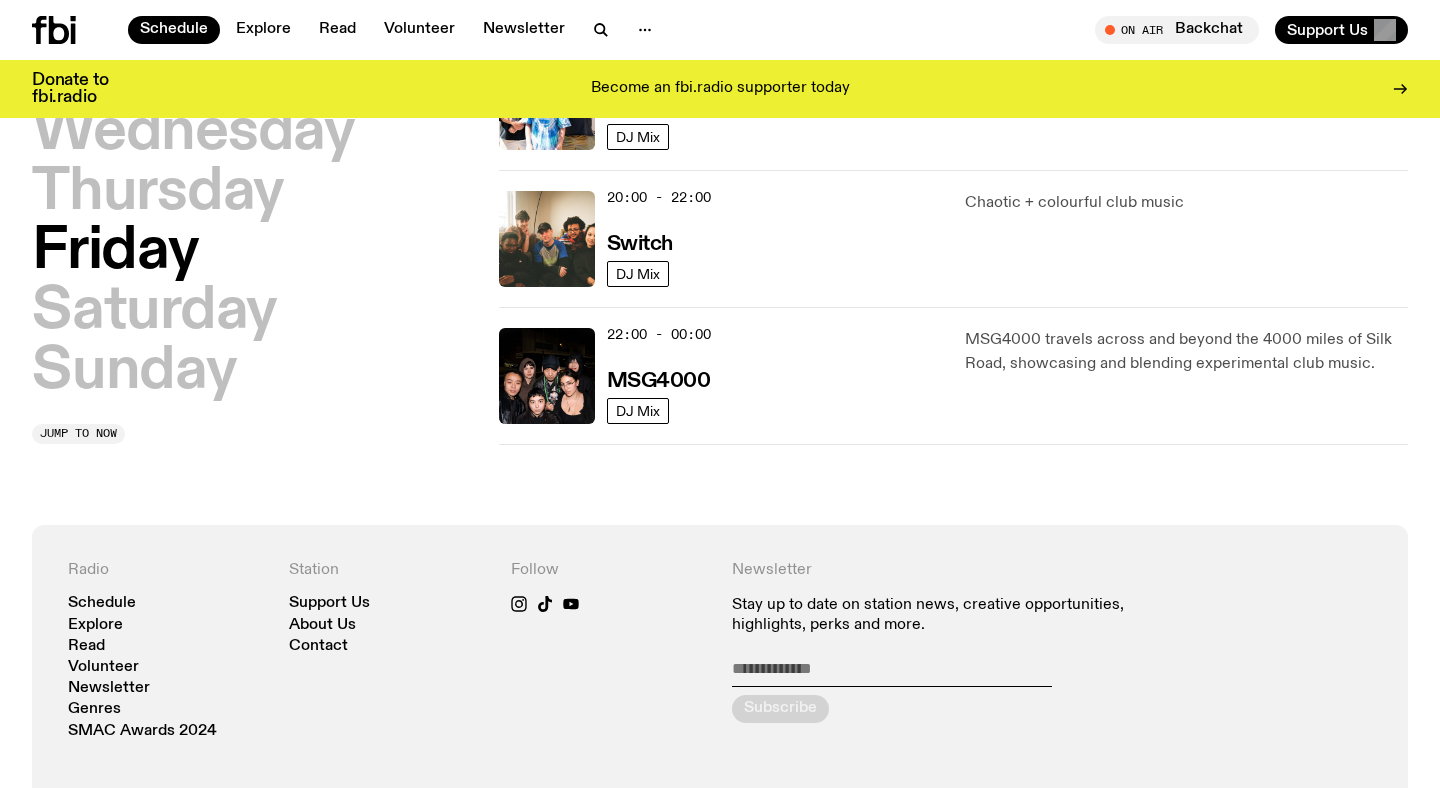 scroll, scrollTop: 964, scrollLeft: 0, axis: vertical 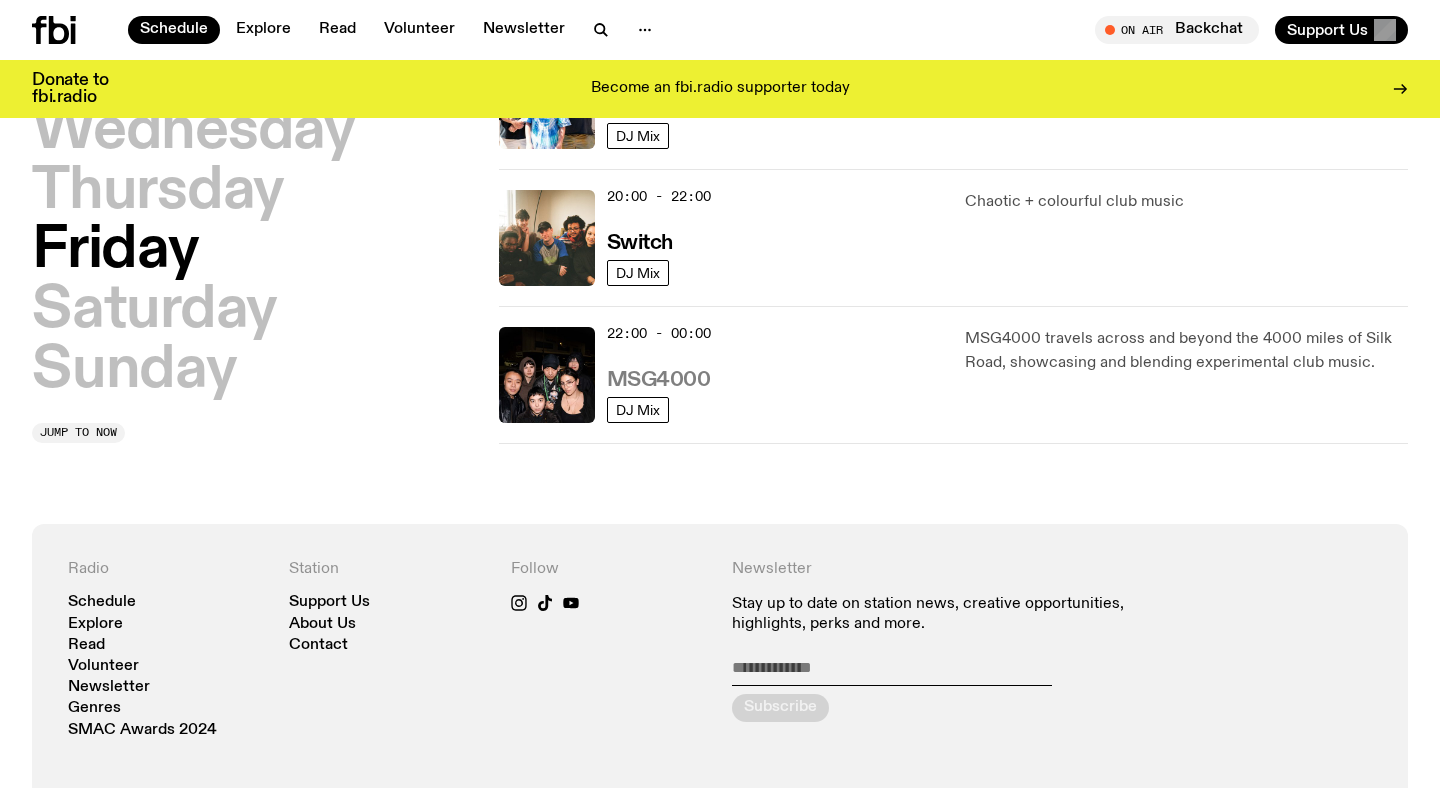 click on "MSG4000" at bounding box center (659, 380) 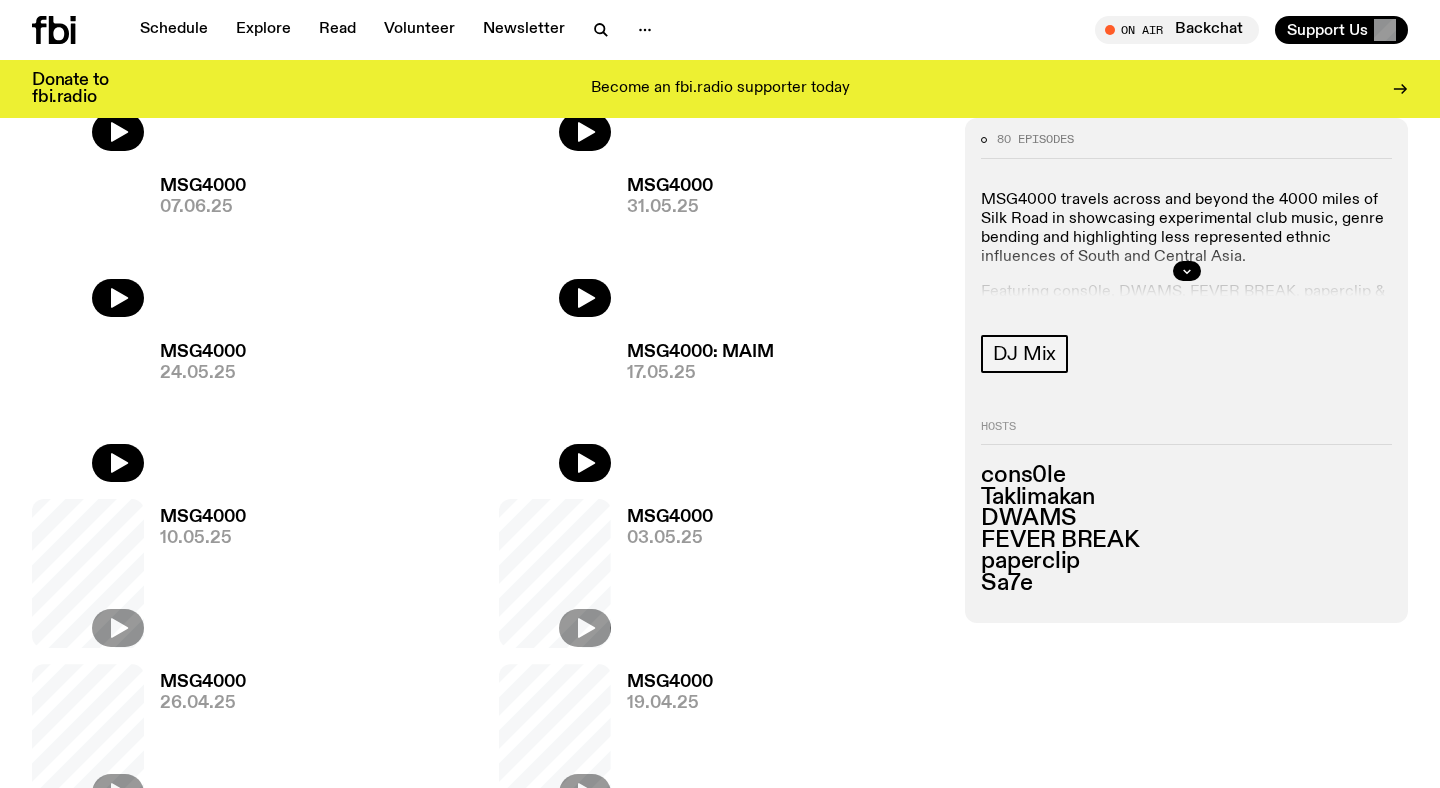 scroll, scrollTop: 699, scrollLeft: 0, axis: vertical 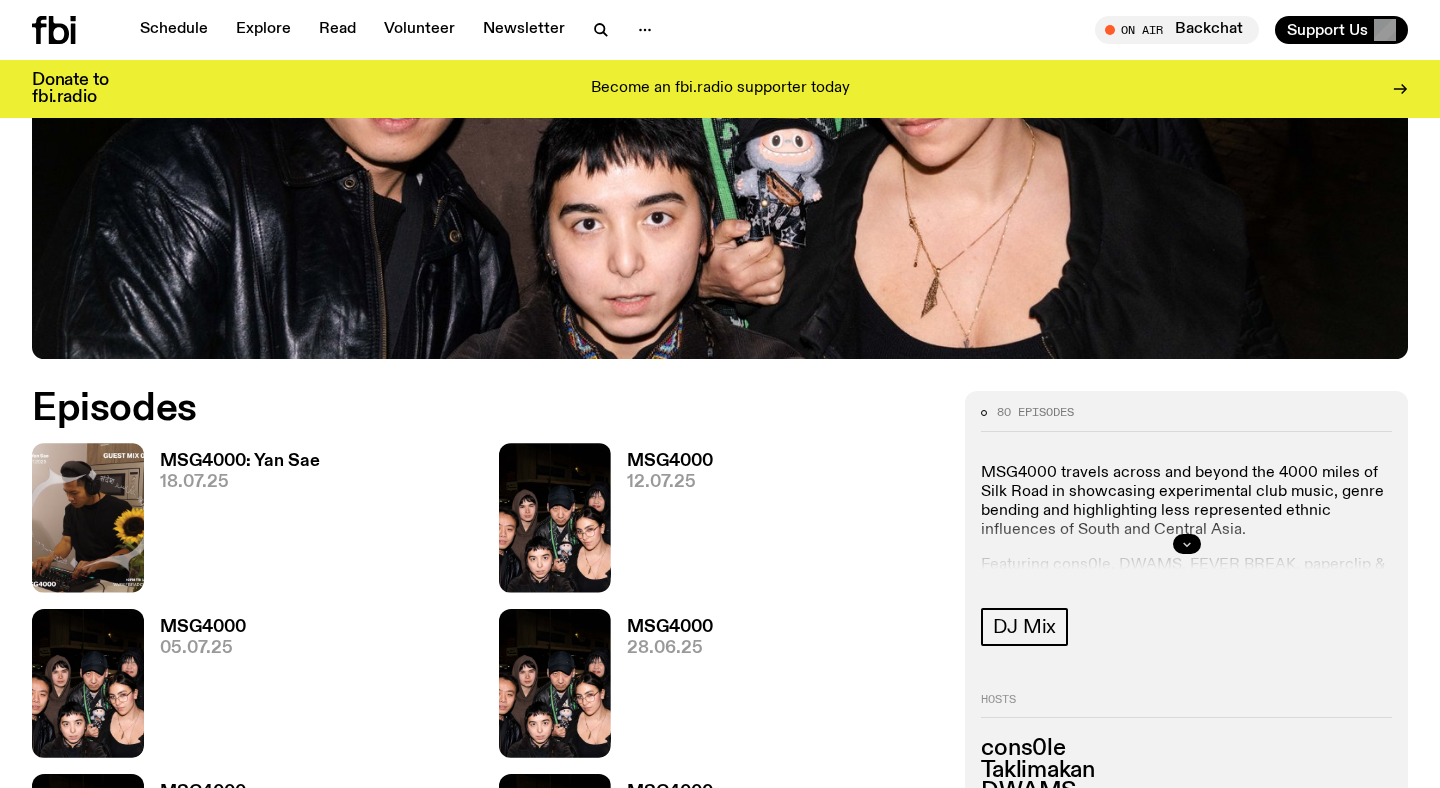 click 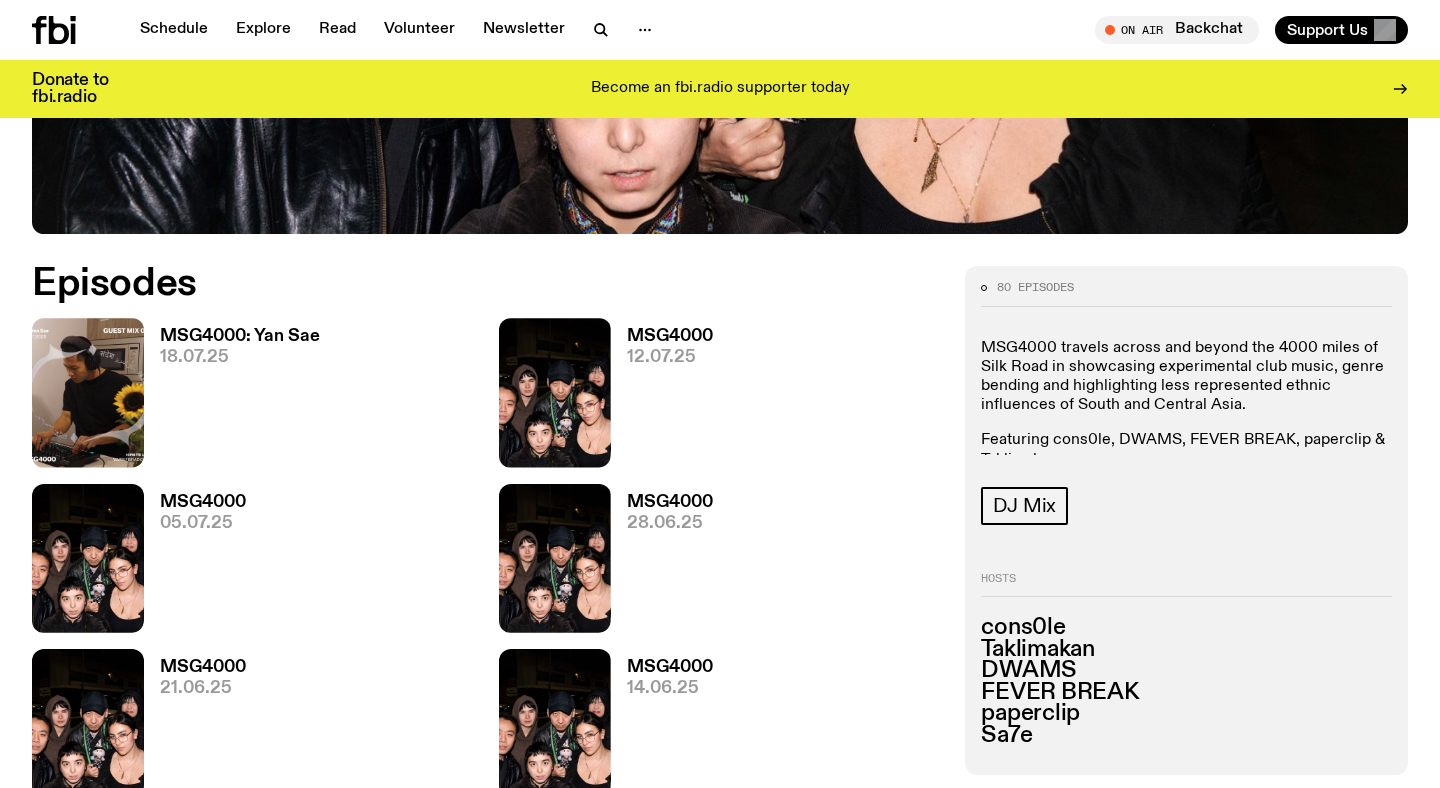 scroll, scrollTop: 823, scrollLeft: 0, axis: vertical 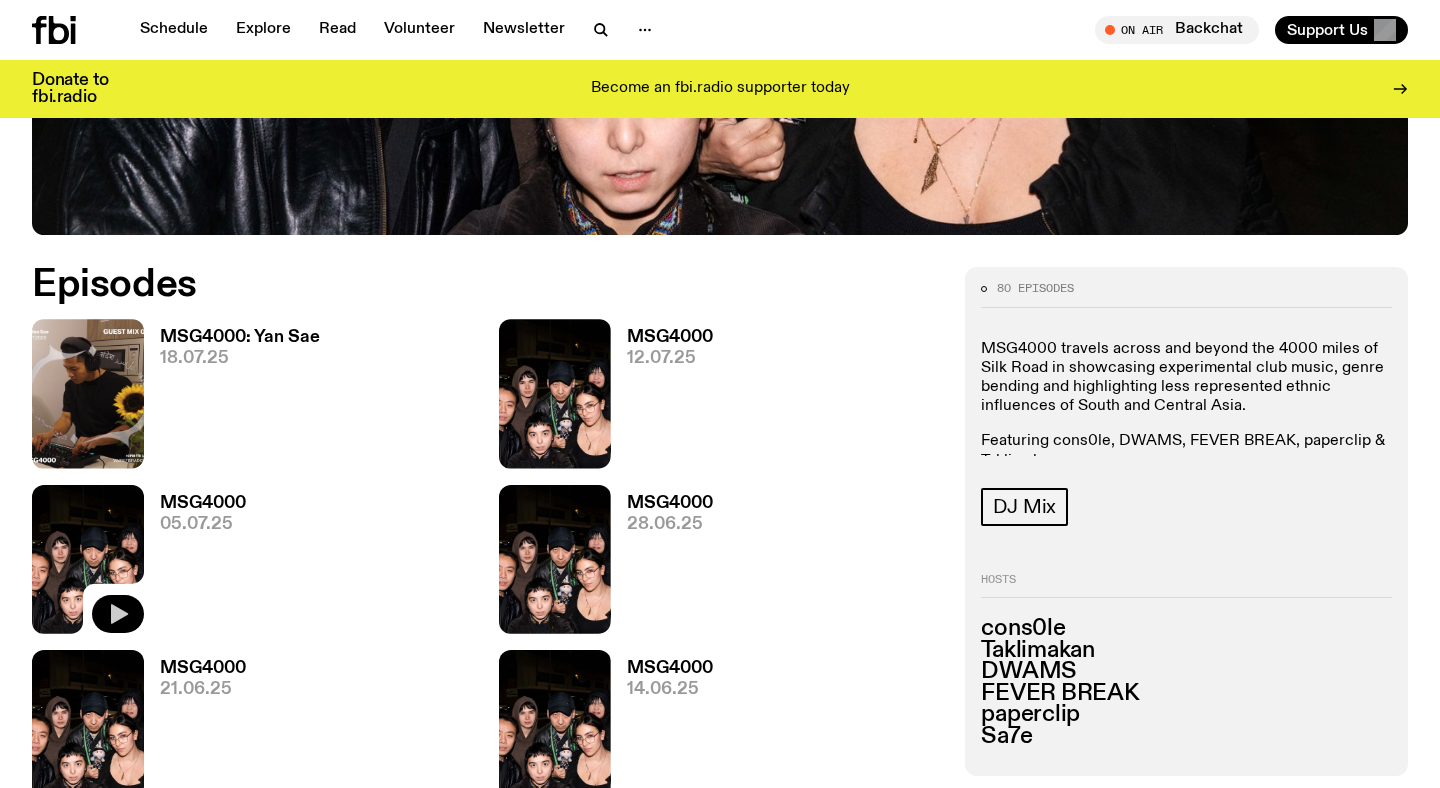 click 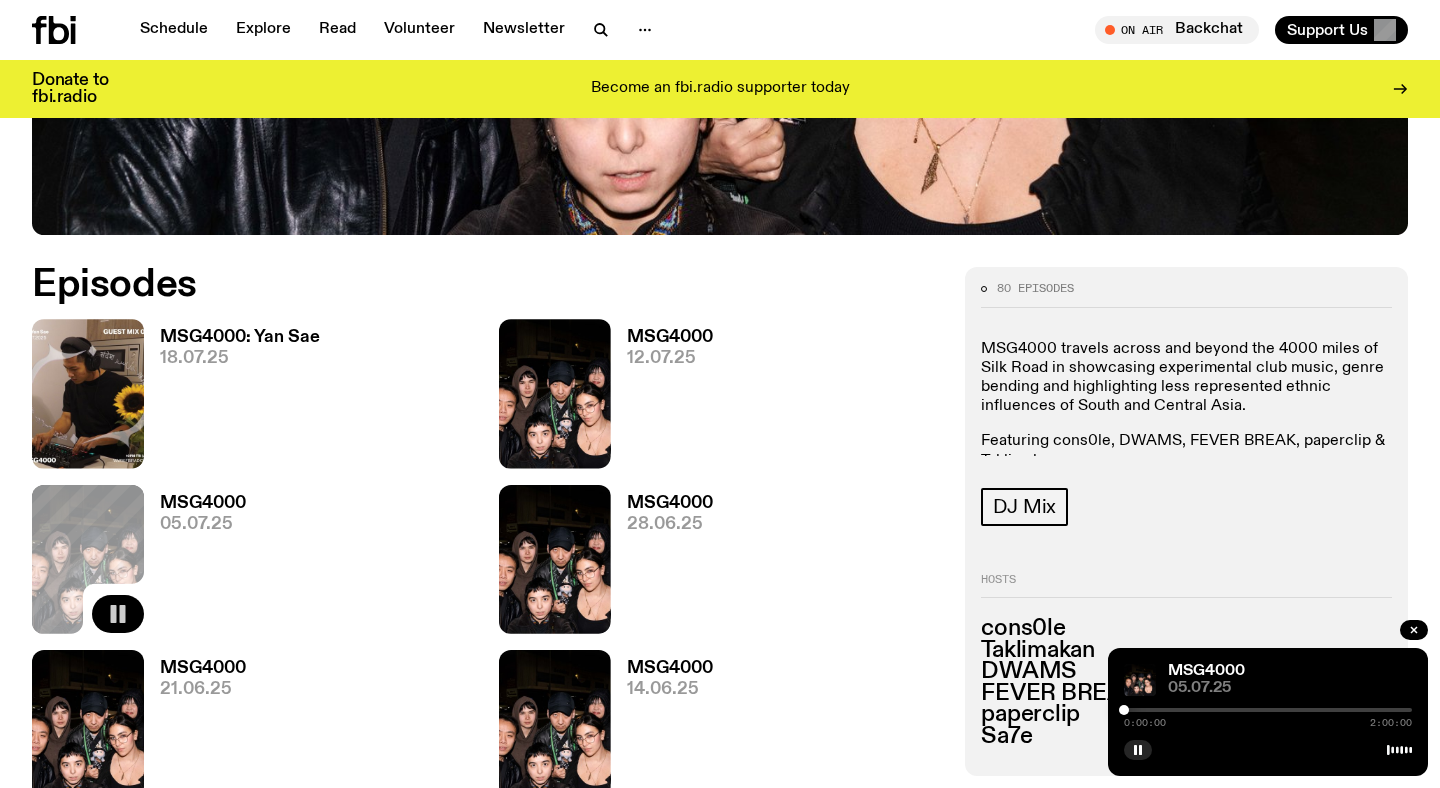 click at bounding box center (1268, 710) 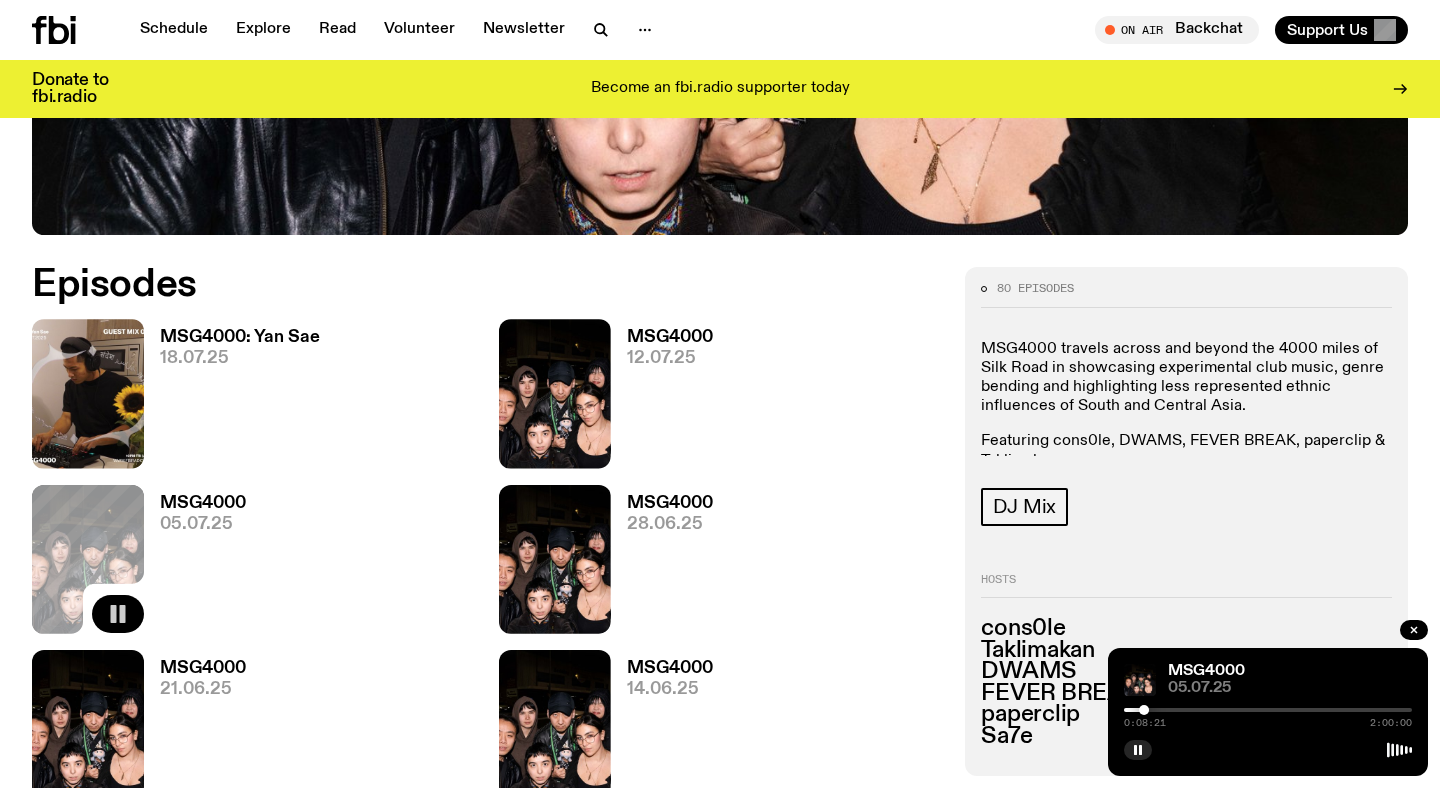 click at bounding box center (1268, 710) 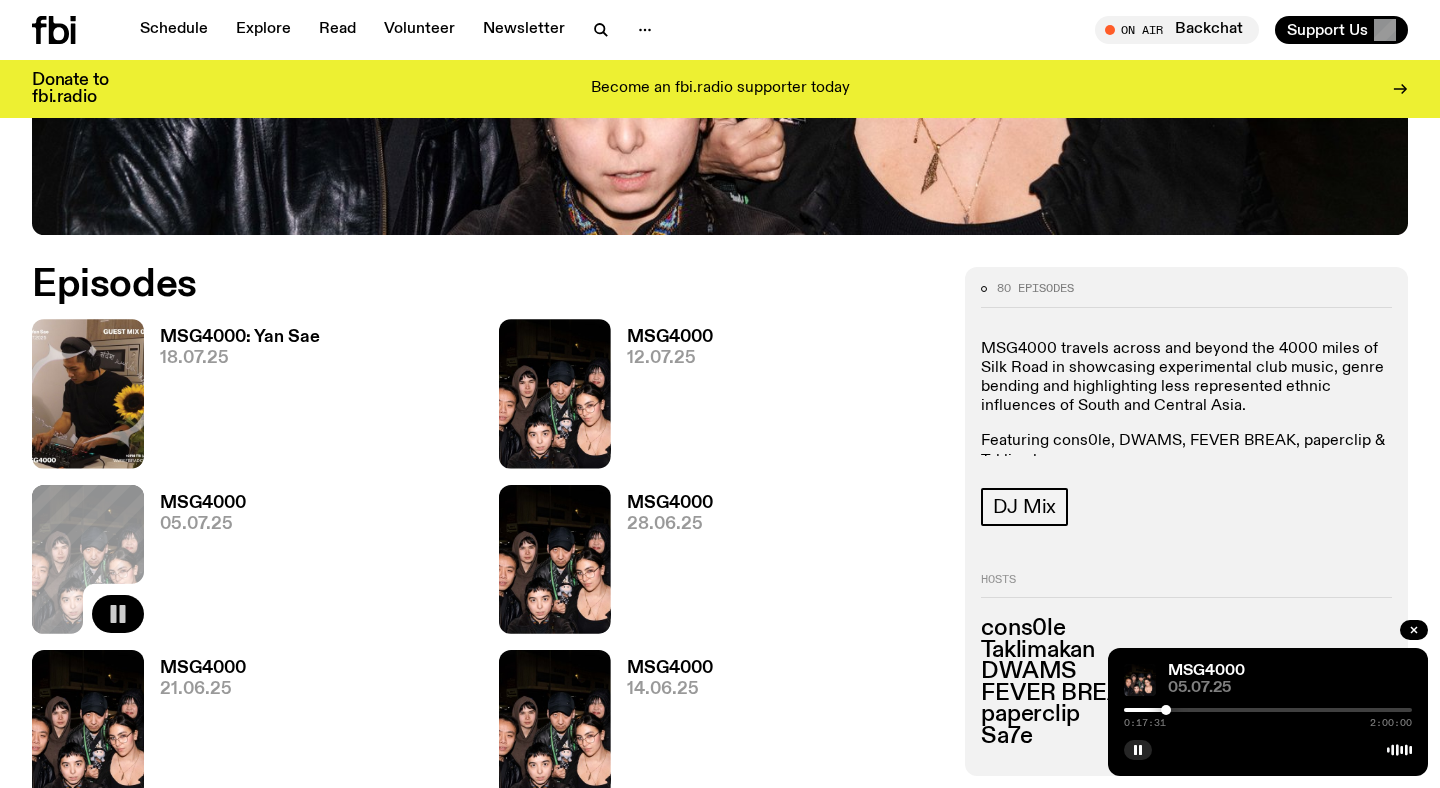 click at bounding box center [1268, 710] 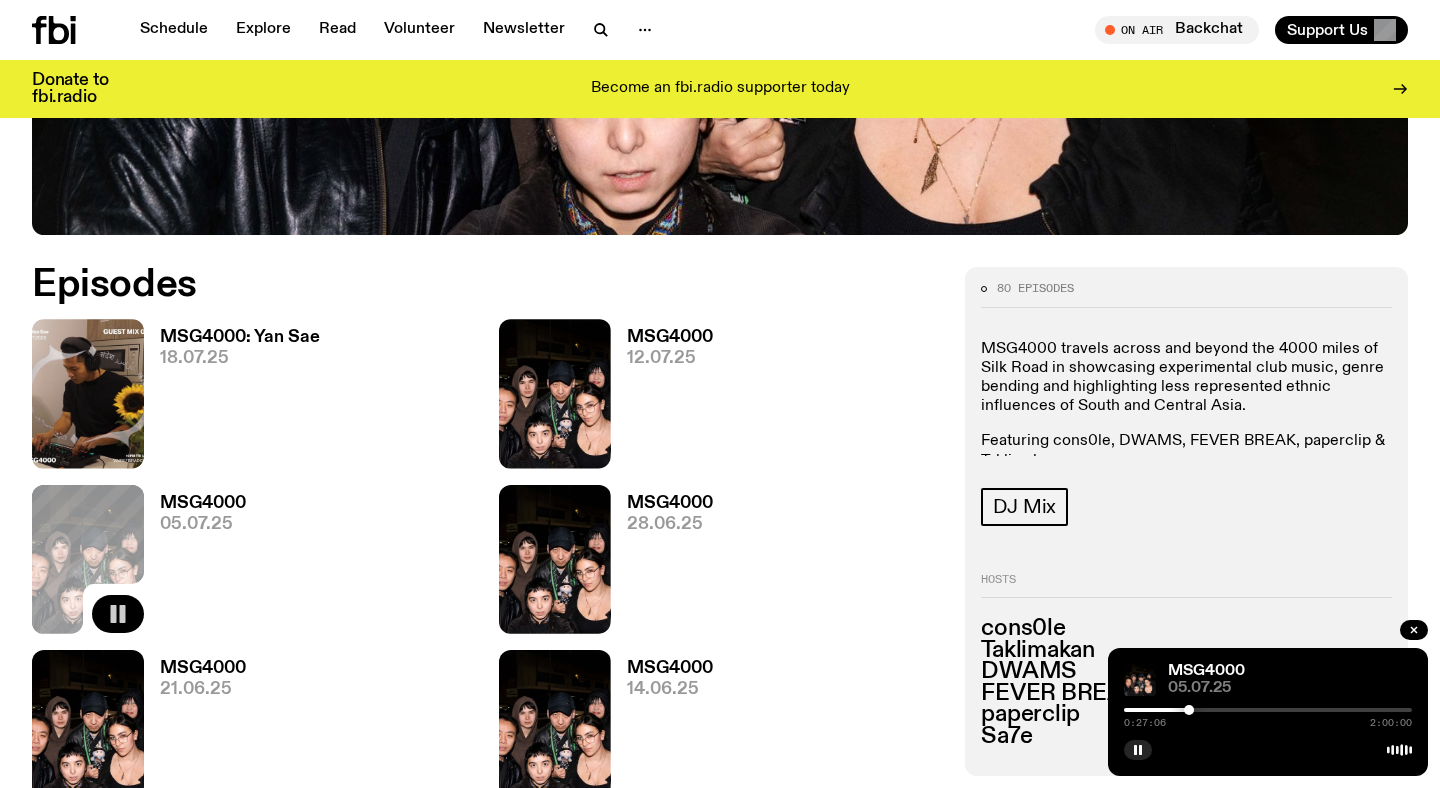 click at bounding box center (1268, 710) 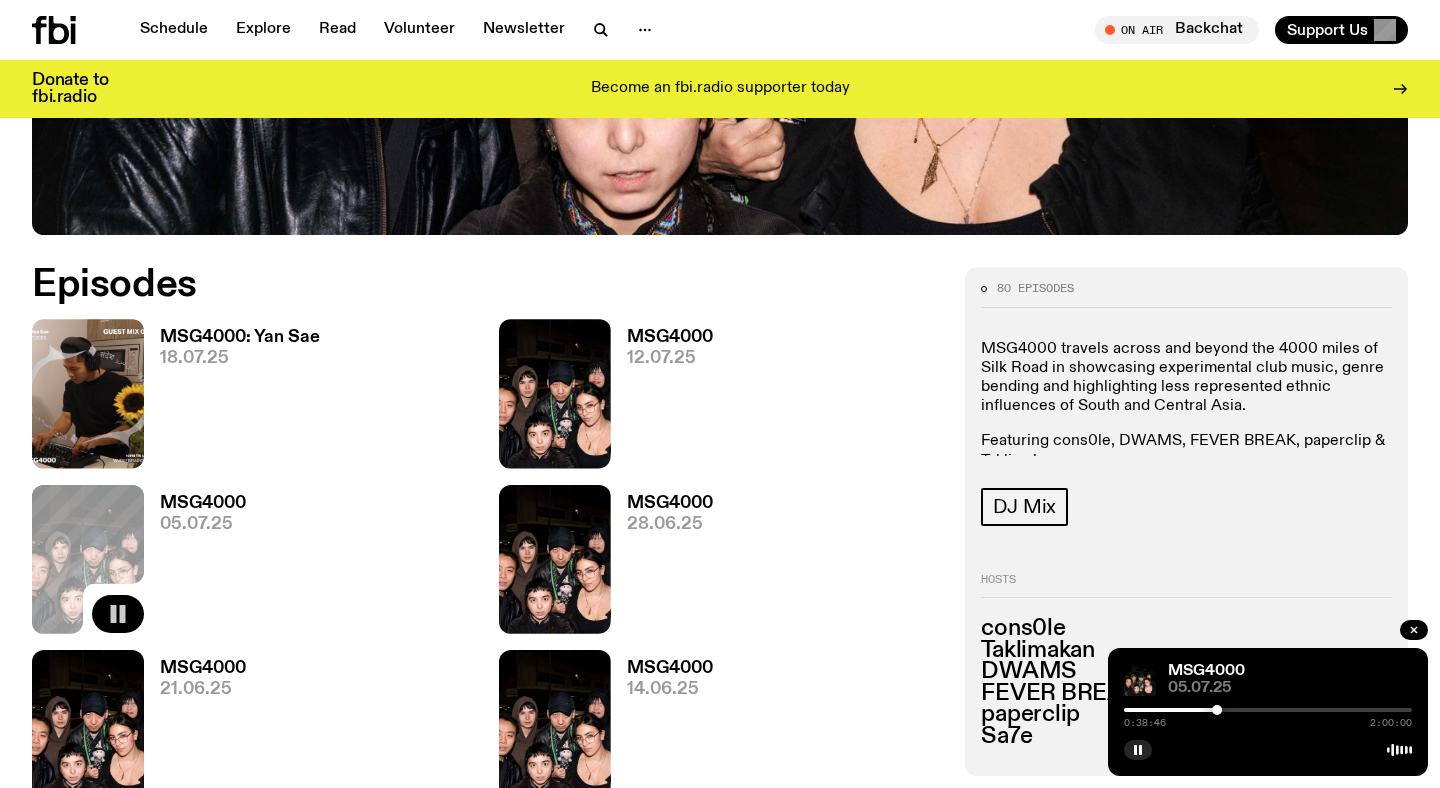 click at bounding box center (1268, 710) 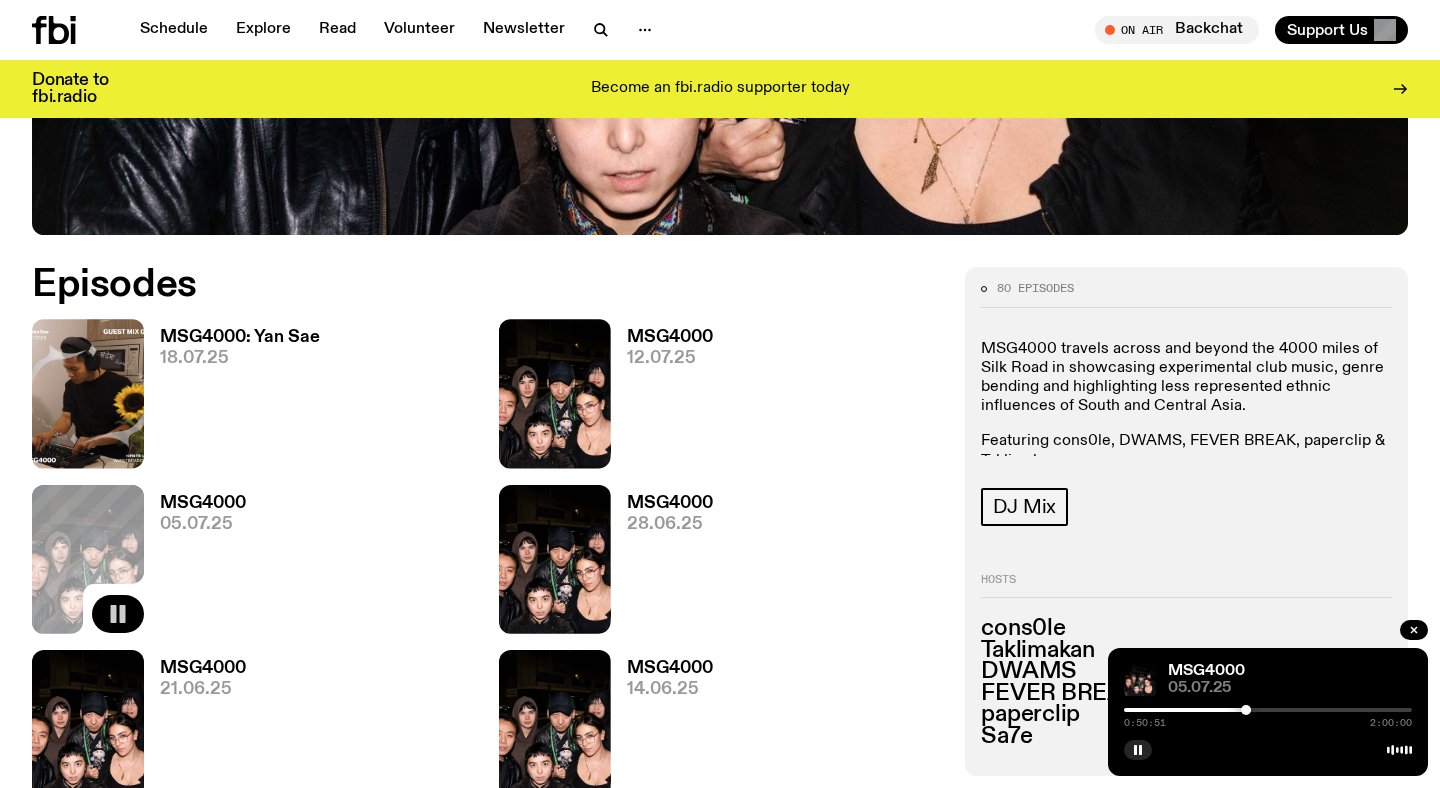 click at bounding box center (1268, 710) 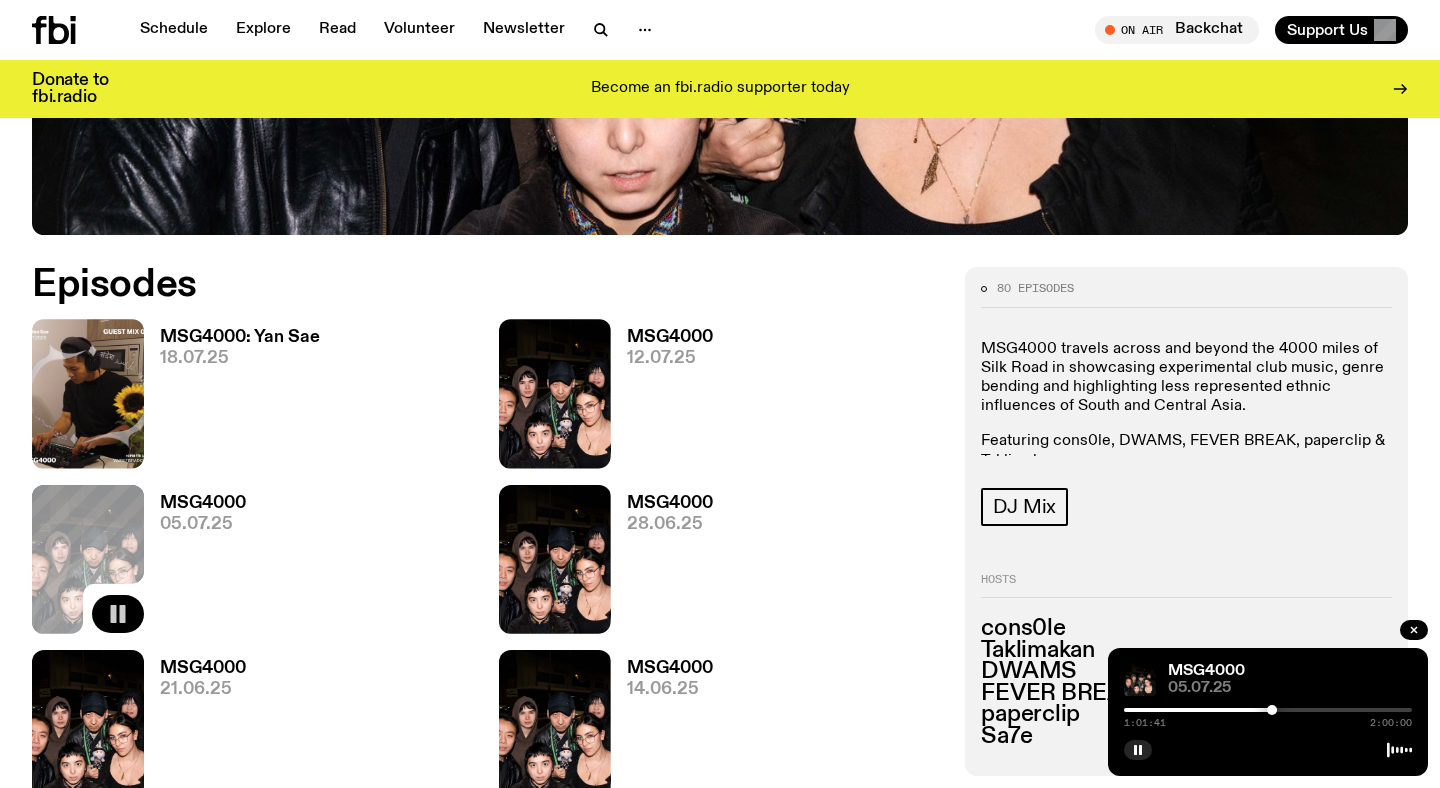 click at bounding box center (1268, 710) 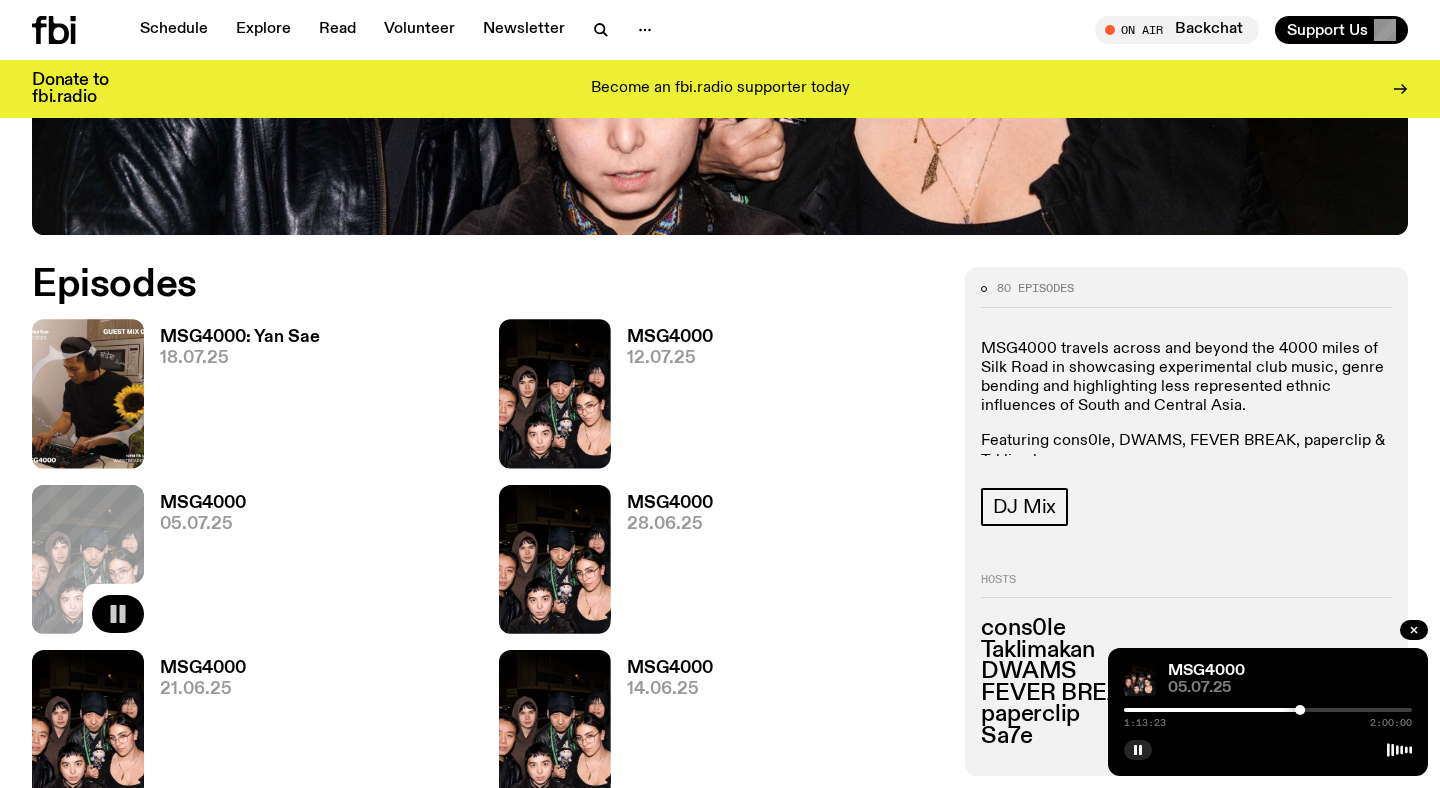 click at bounding box center [1268, 710] 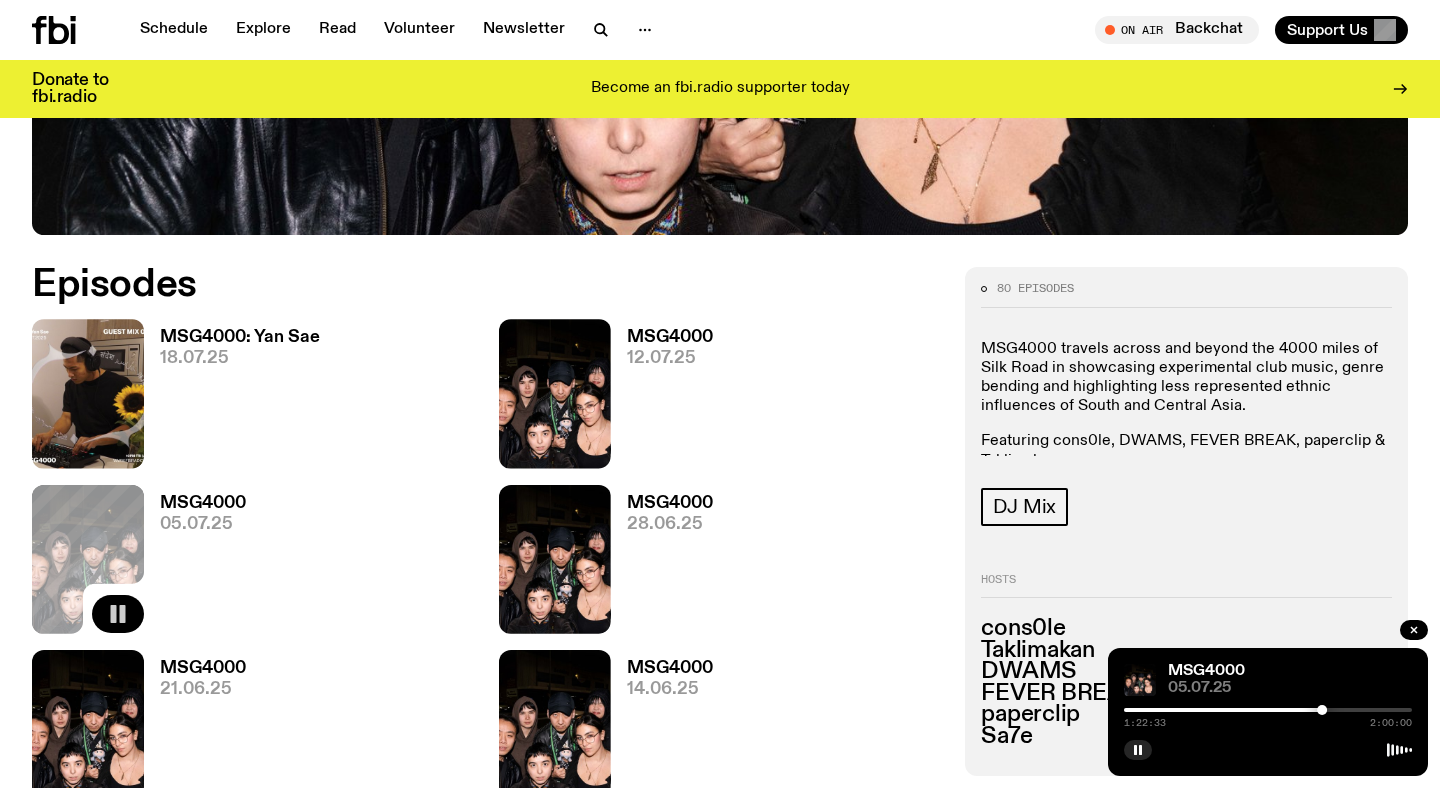 click on "1:22:33 2:00:00" at bounding box center [1268, 716] 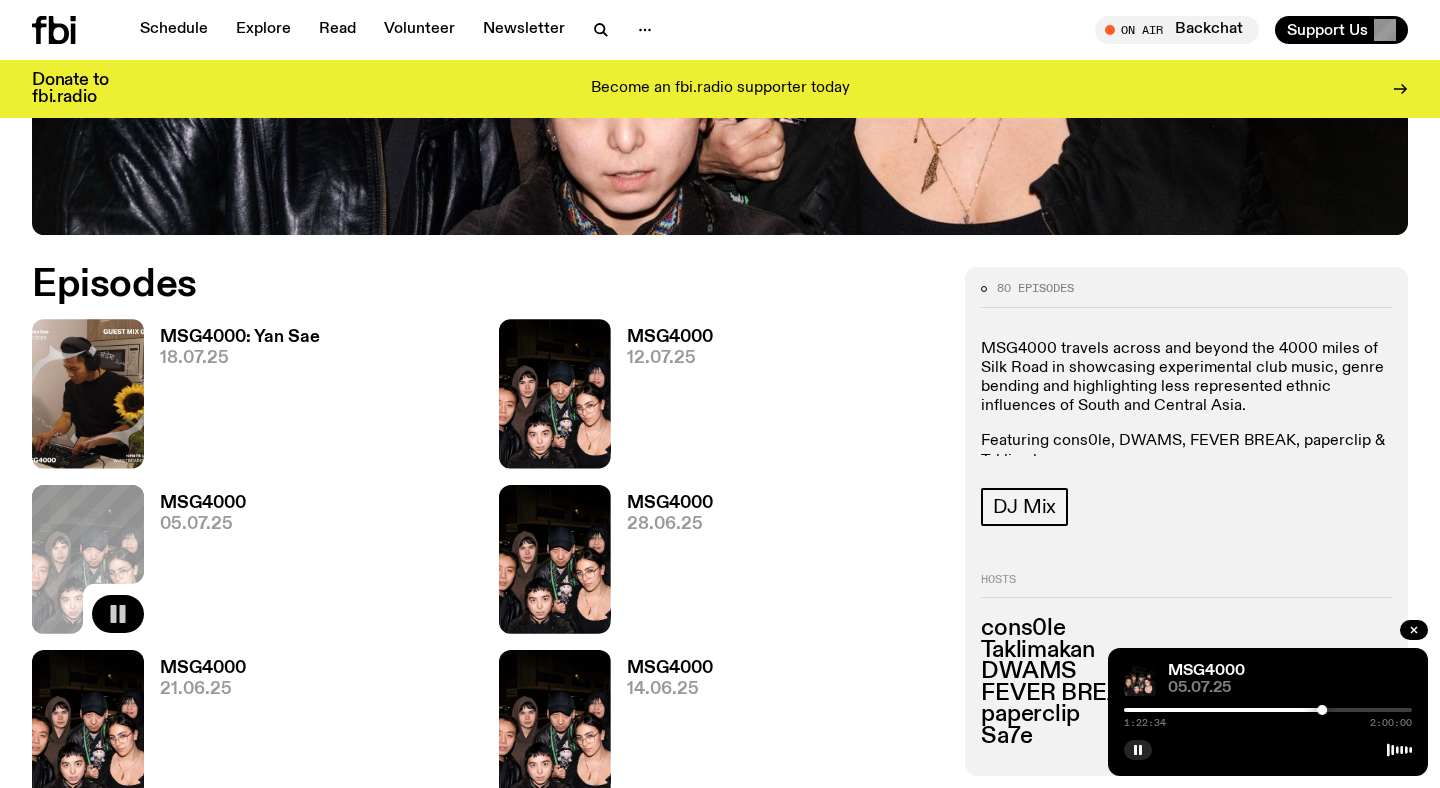 click at bounding box center [1268, 710] 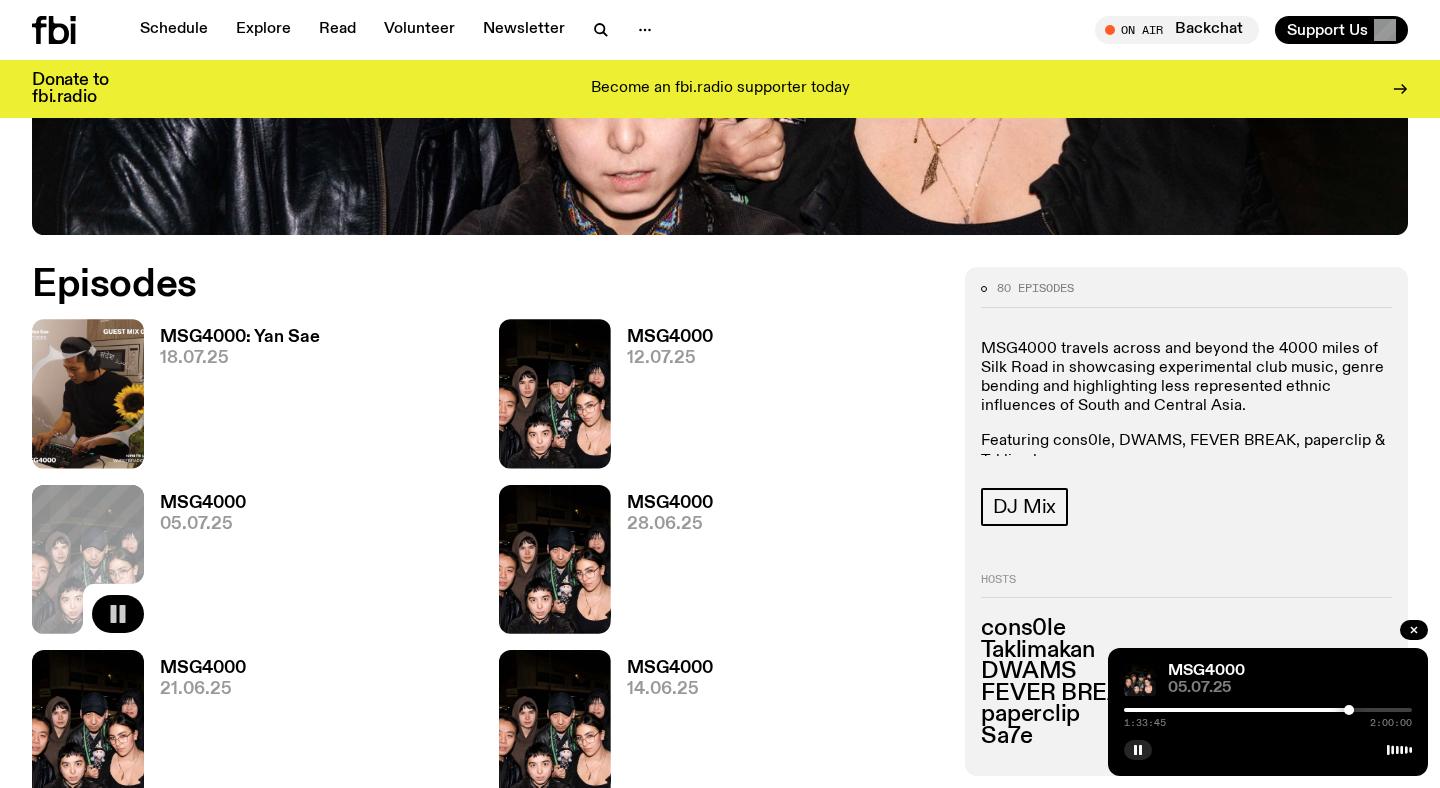 click at bounding box center (1268, 710) 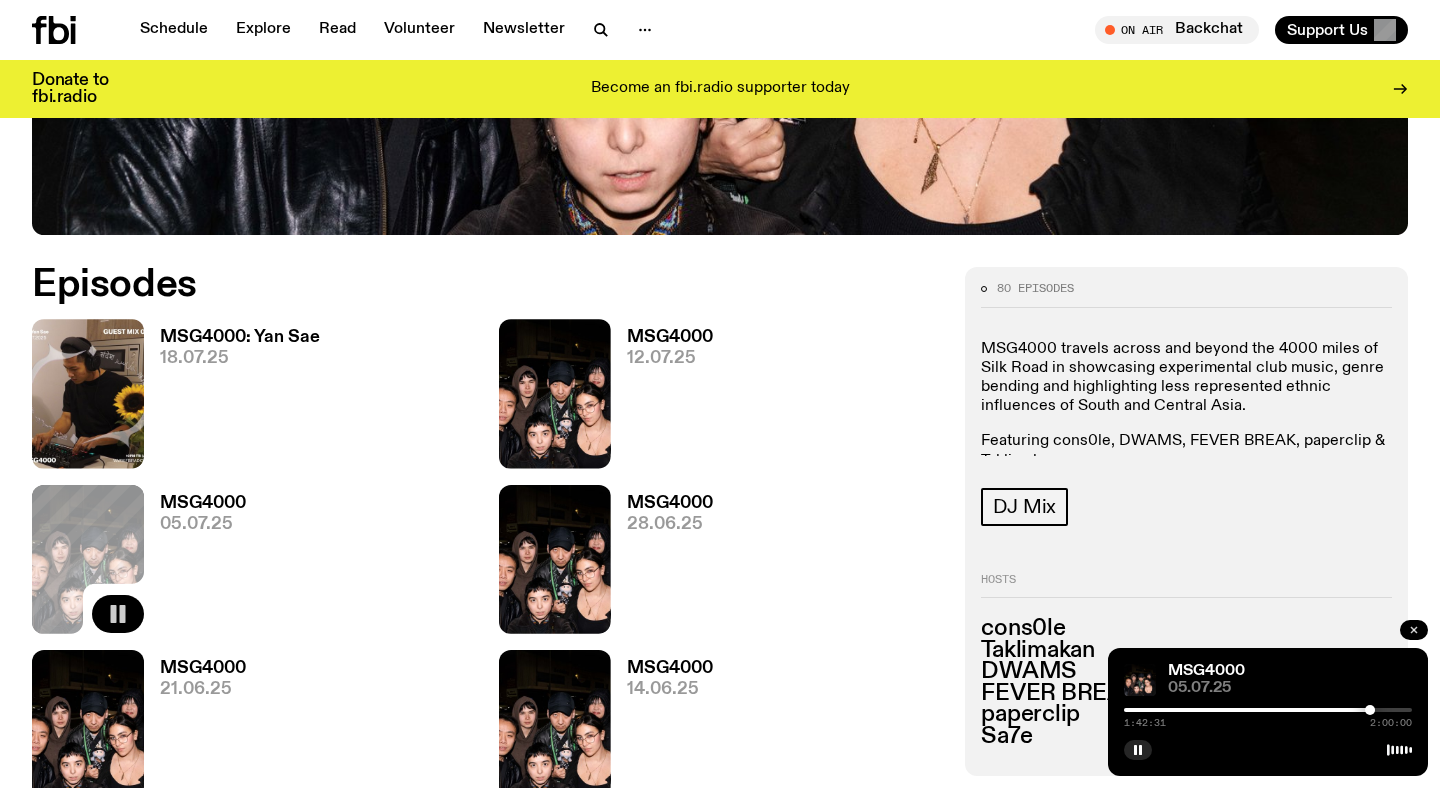click 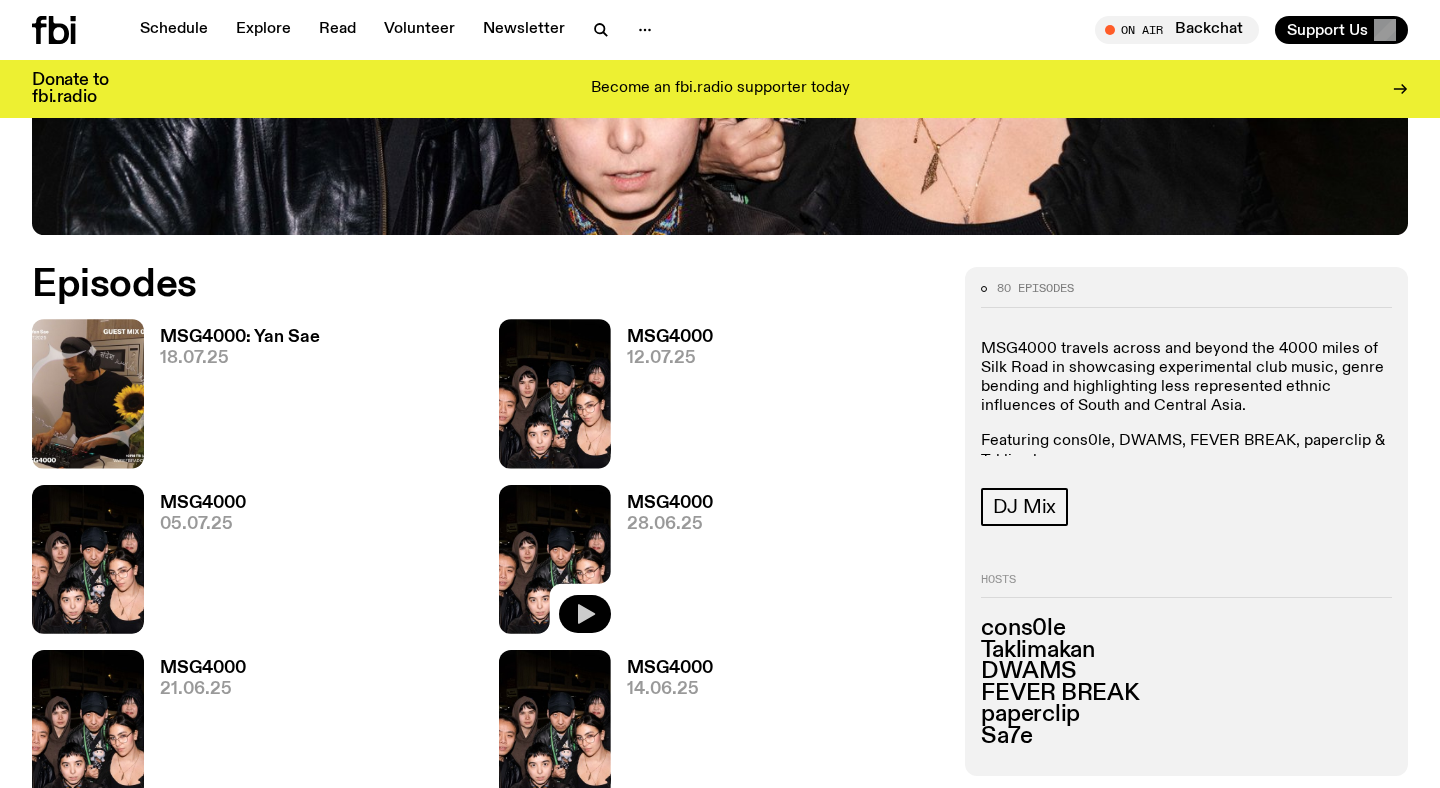 click 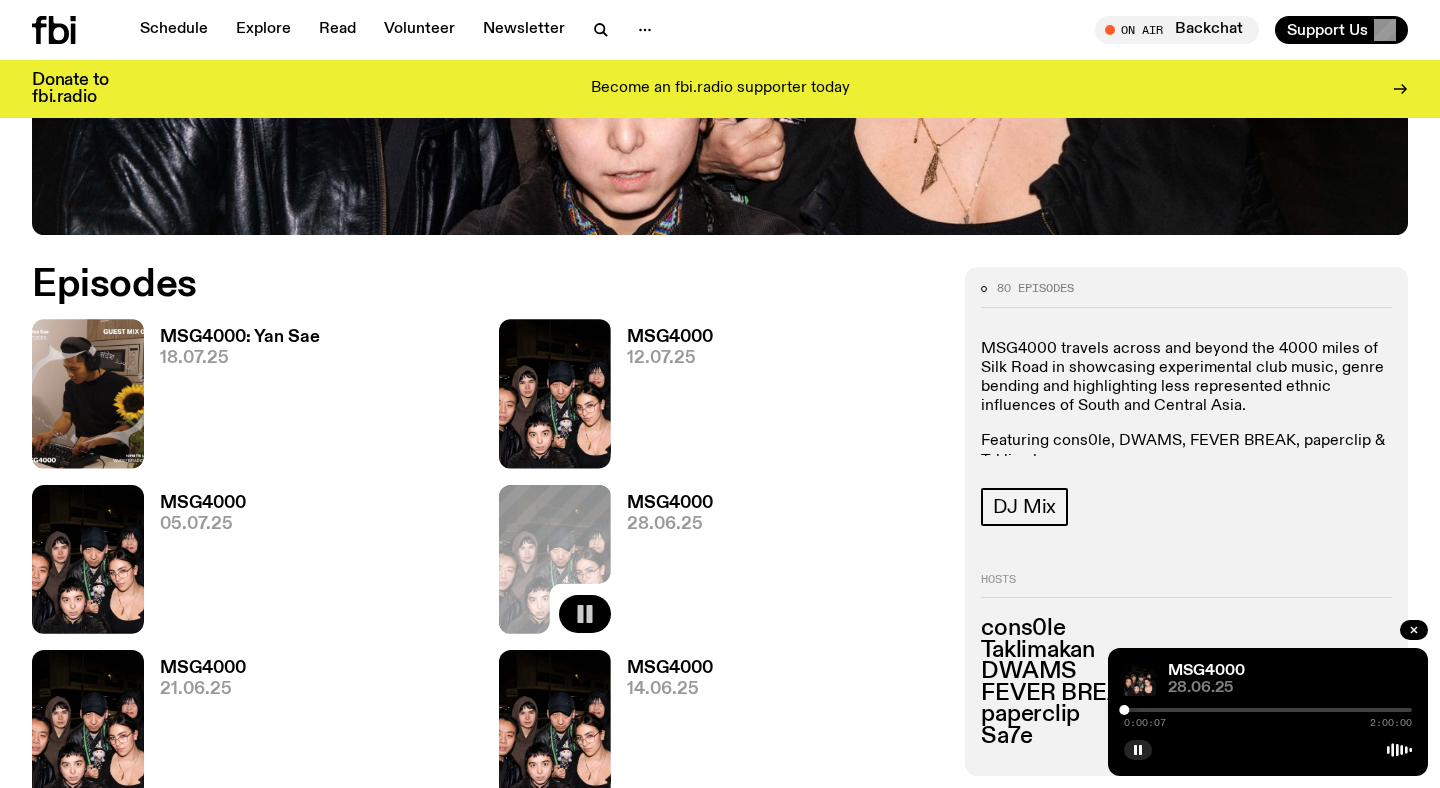click at bounding box center (1268, 710) 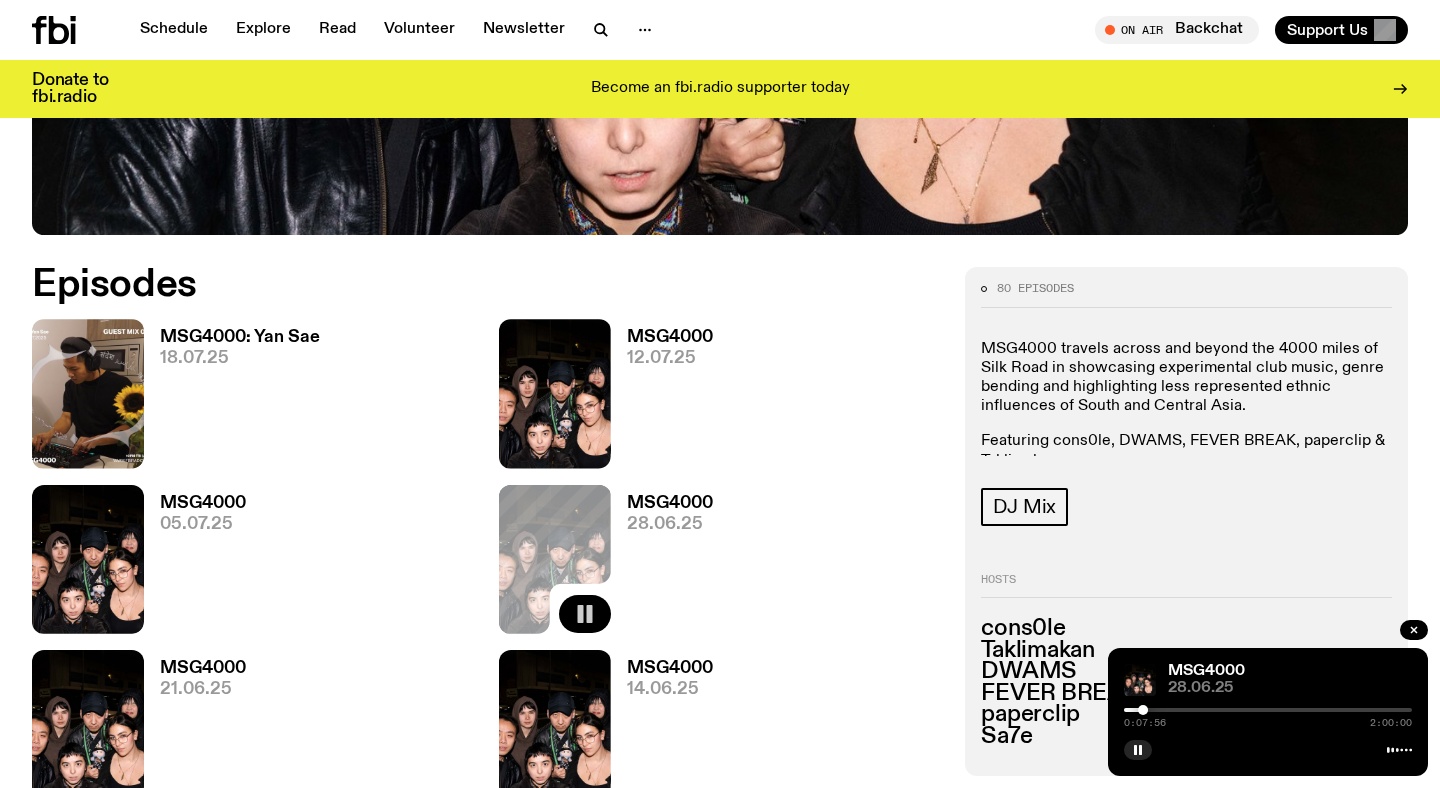 click at bounding box center [1268, 710] 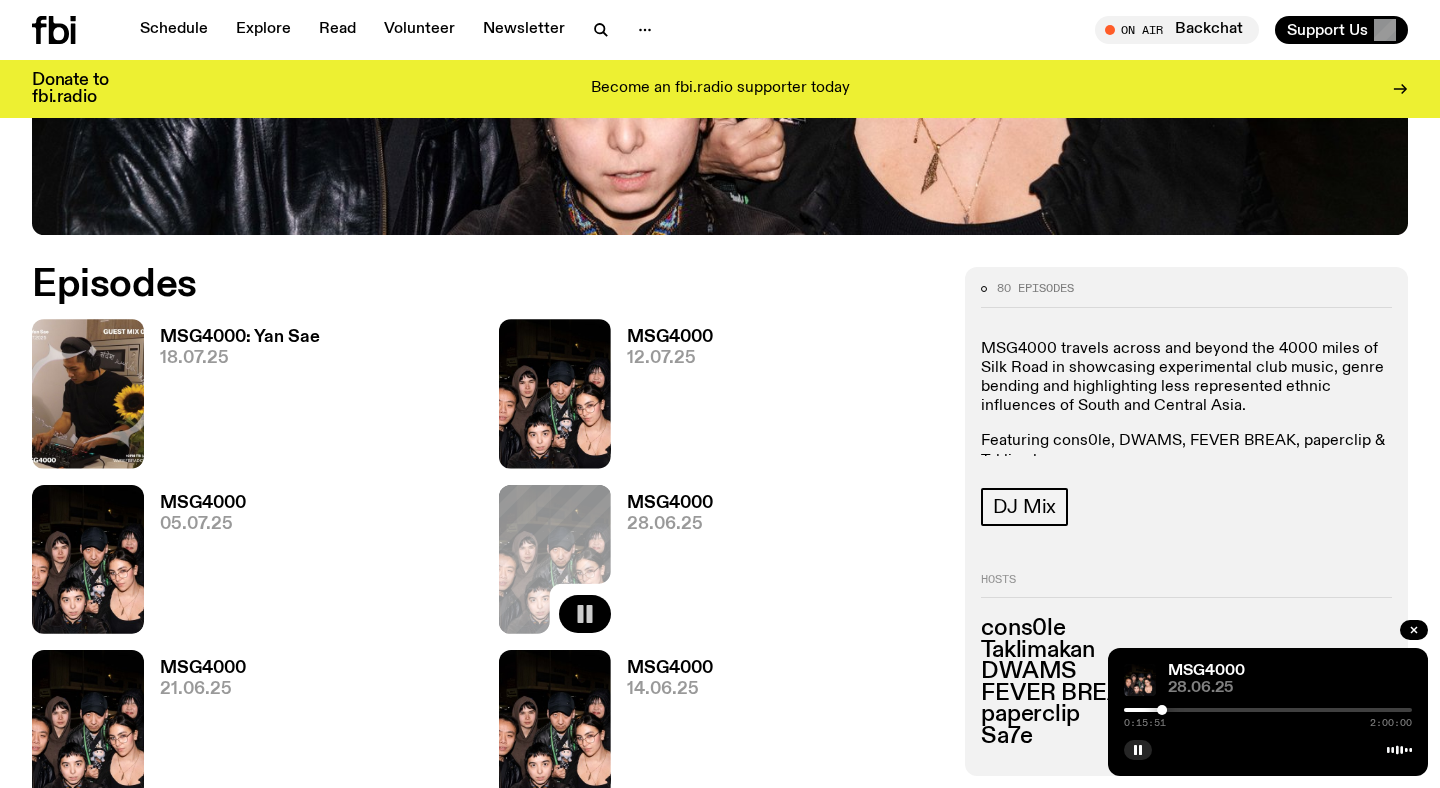 click at bounding box center (1268, 710) 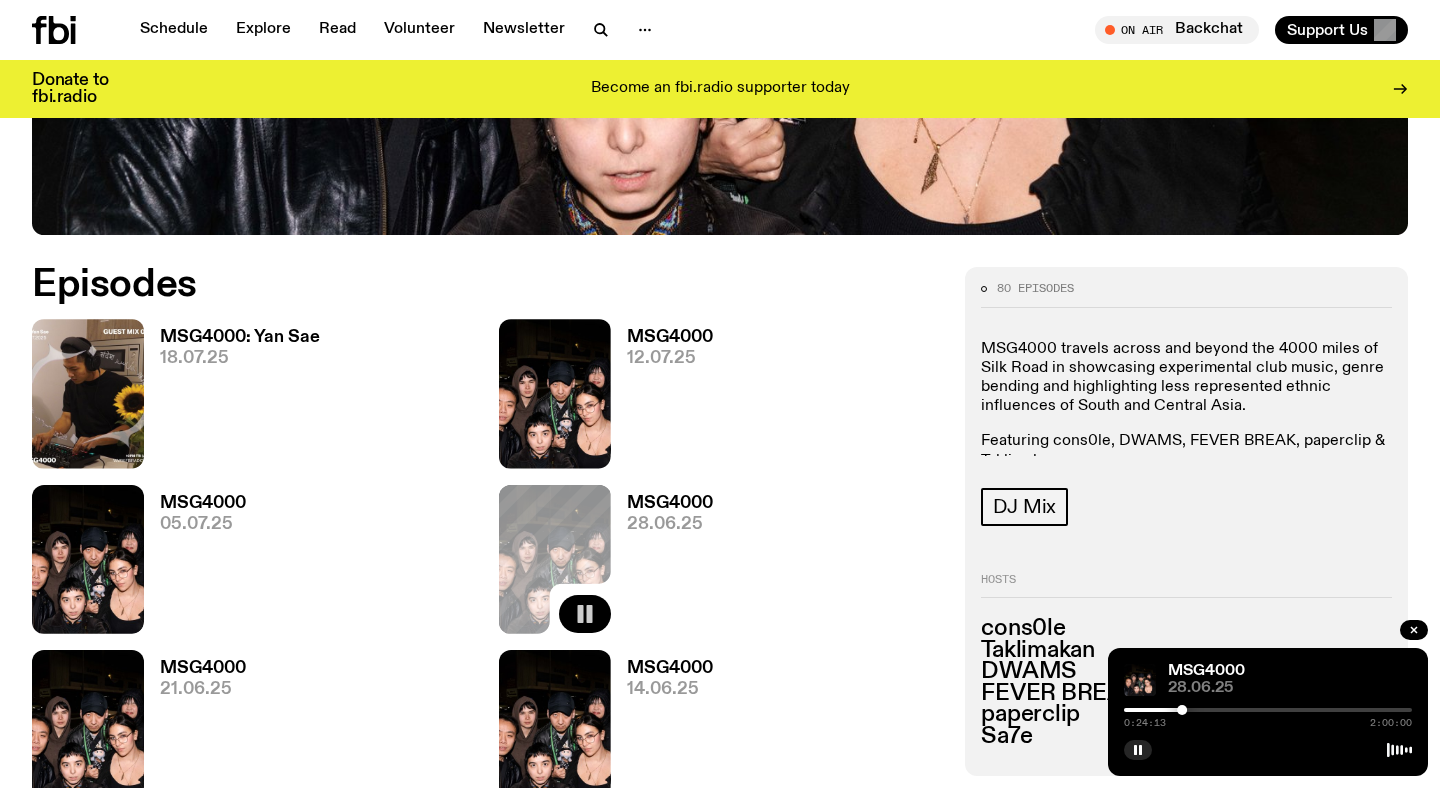click at bounding box center (1268, 710) 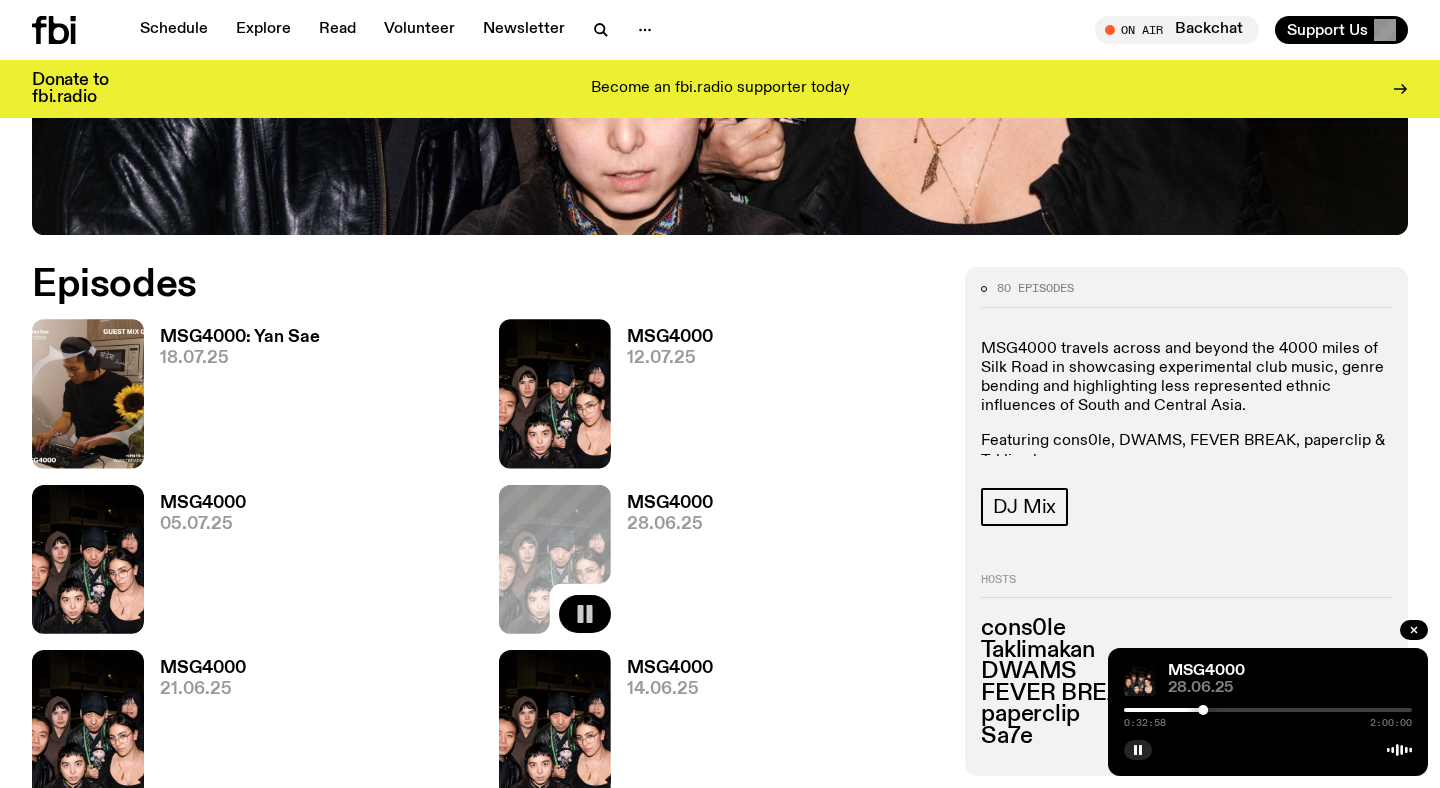 click at bounding box center (1268, 710) 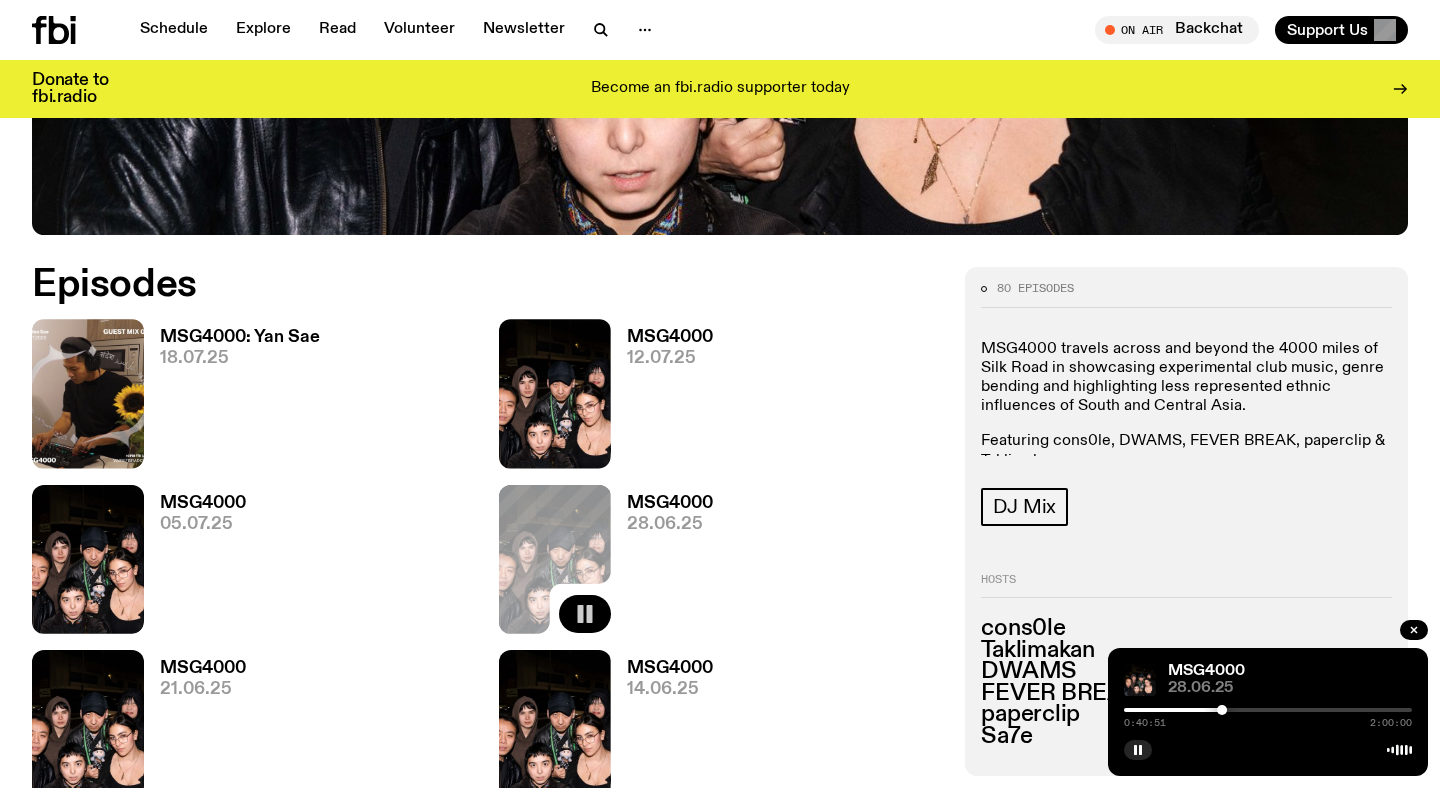 click at bounding box center (1268, 710) 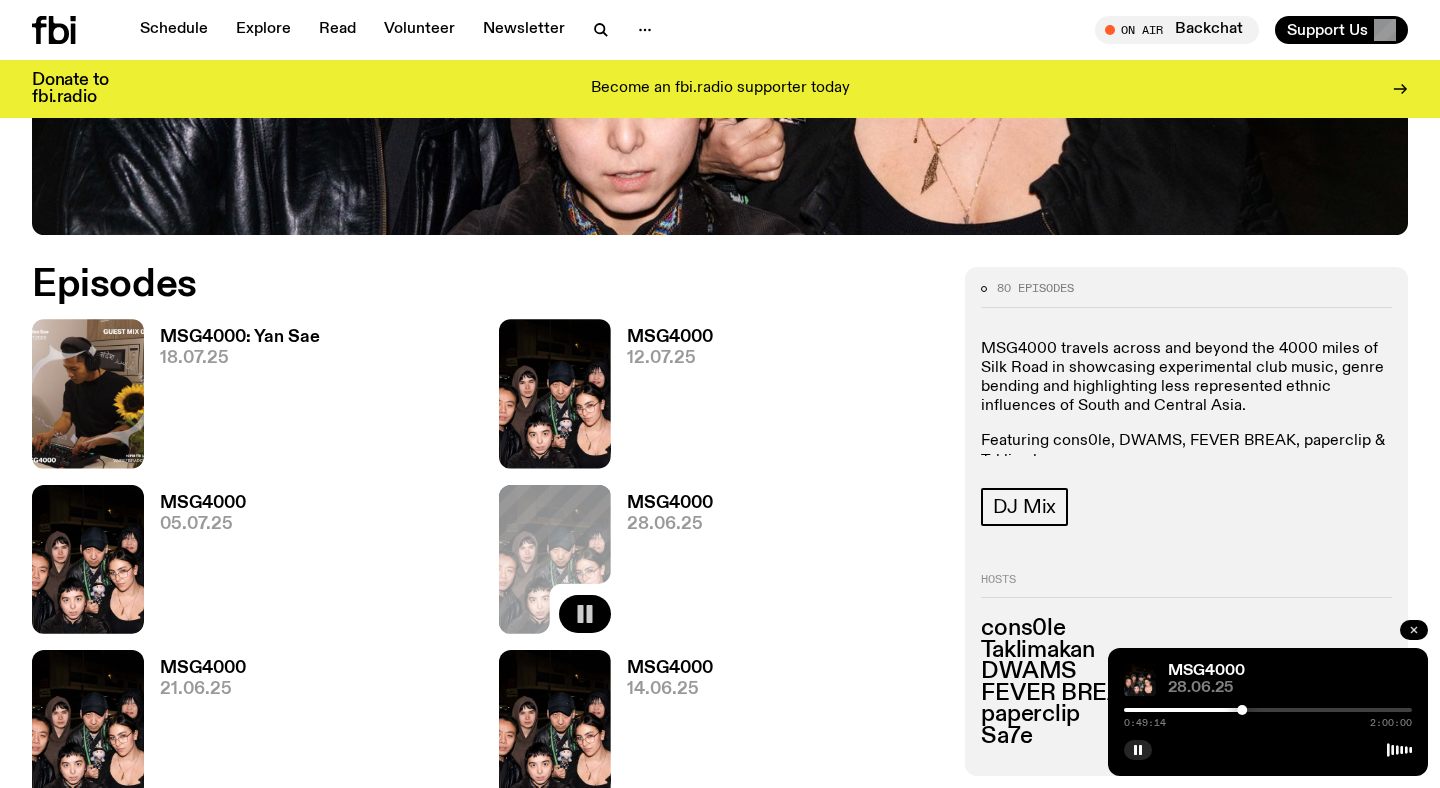 click 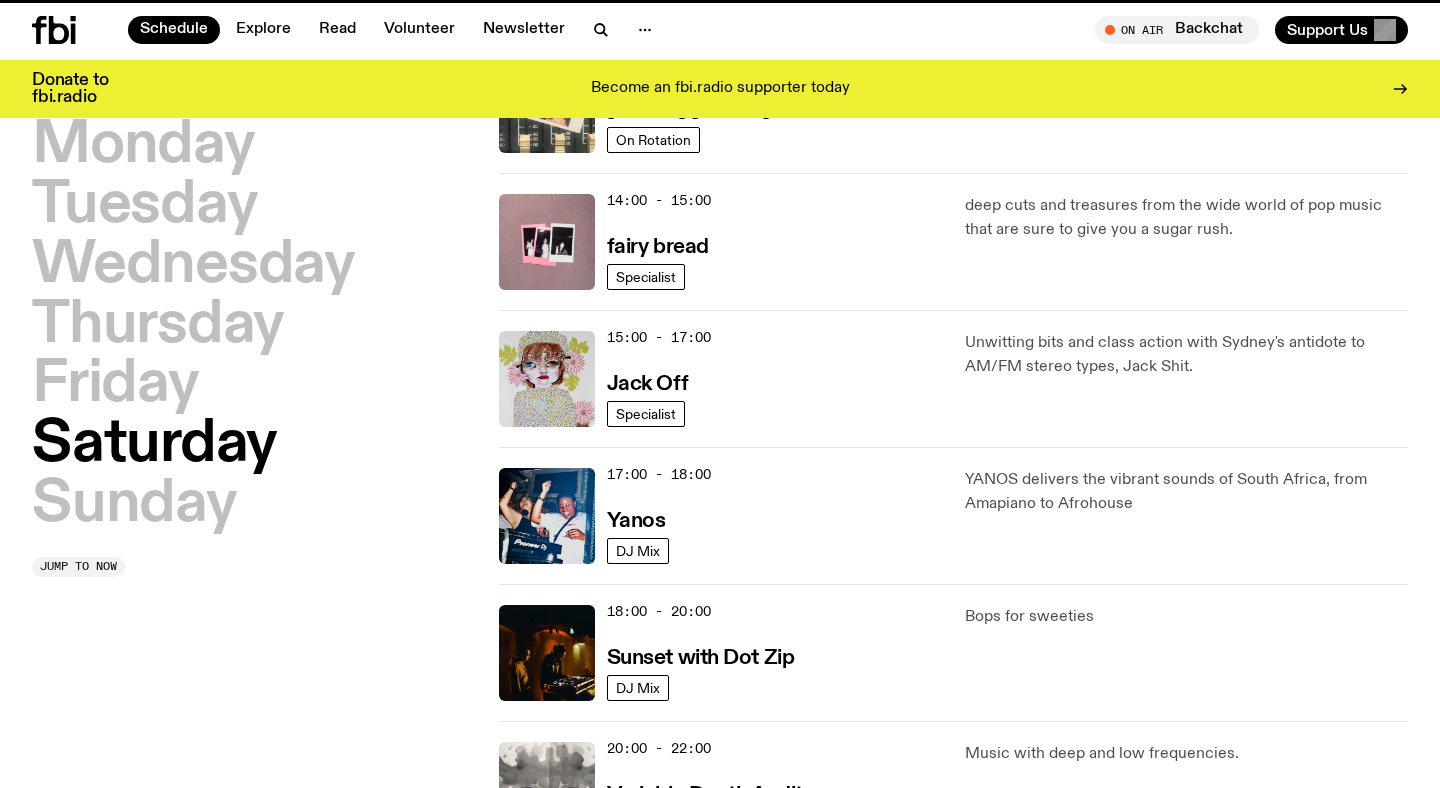 scroll, scrollTop: 964, scrollLeft: 0, axis: vertical 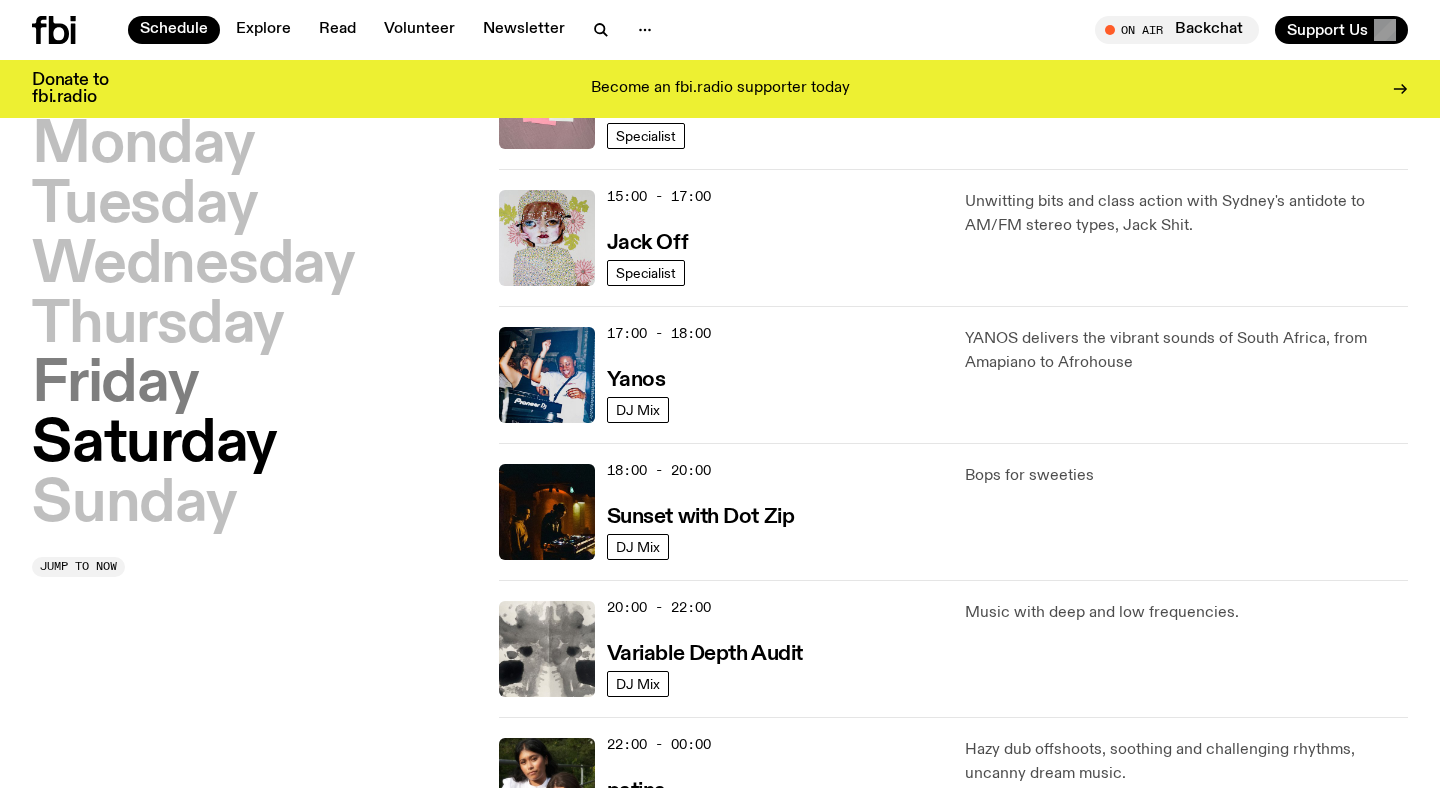 click on "Friday" at bounding box center [115, 385] 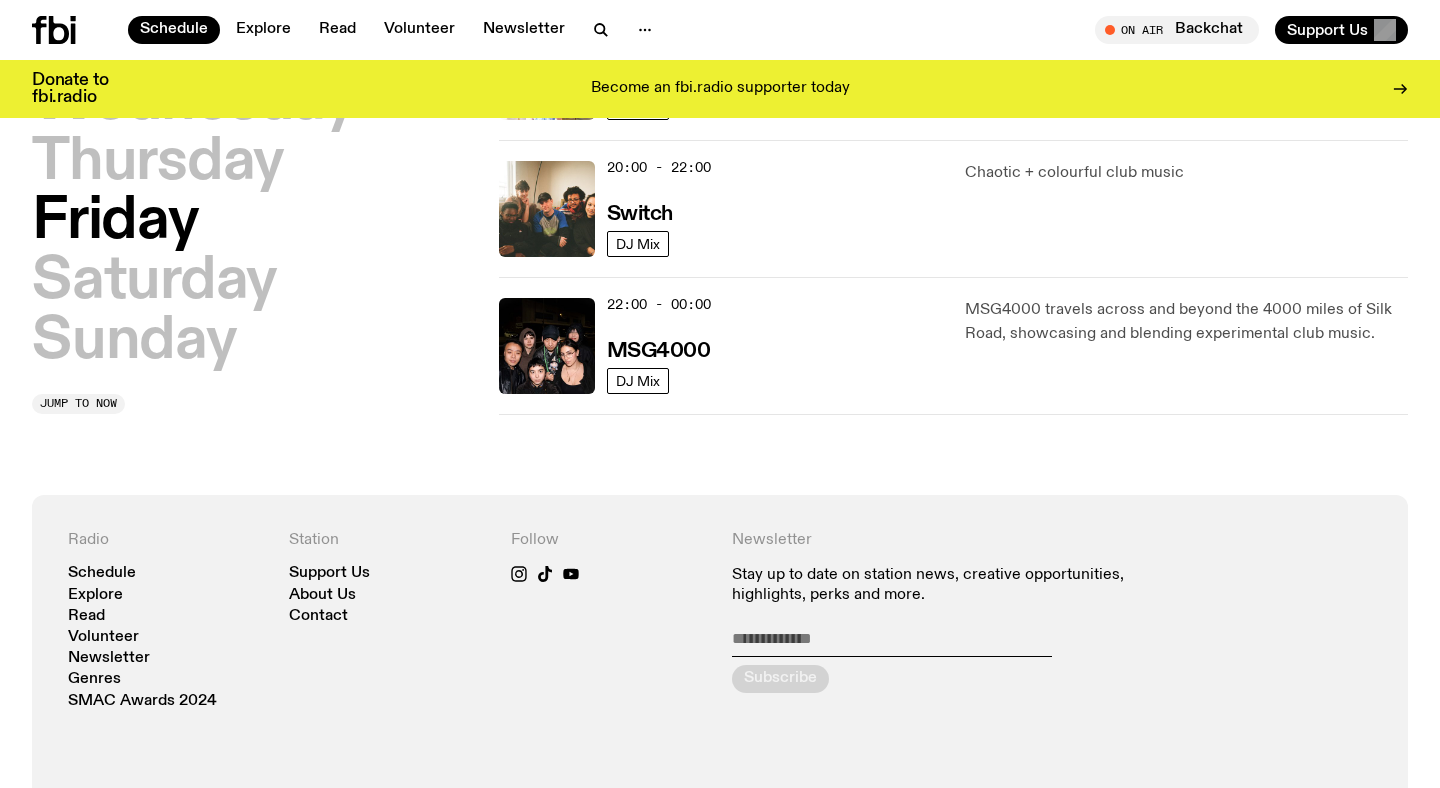 scroll, scrollTop: 989, scrollLeft: 0, axis: vertical 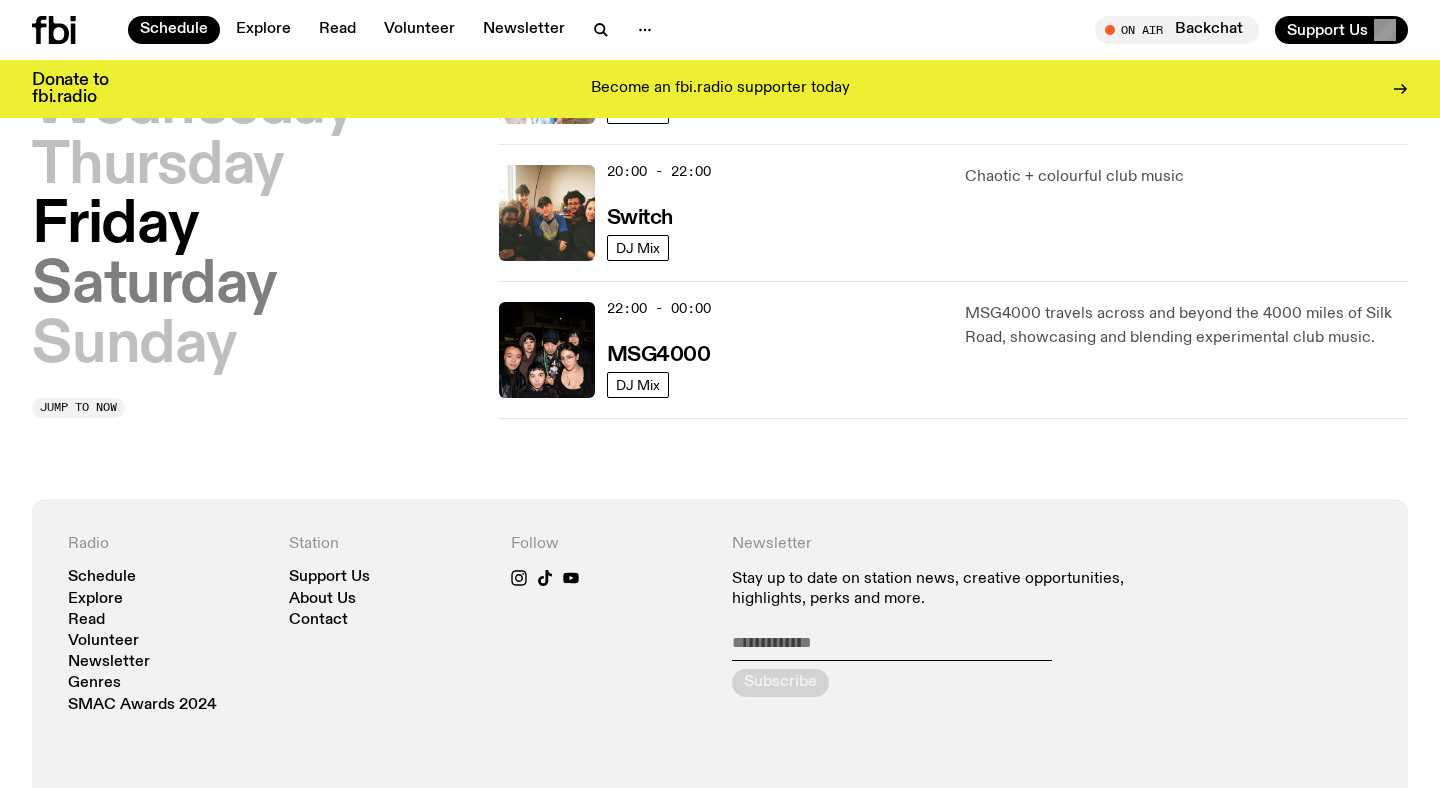 click on "Saturday" at bounding box center (154, 286) 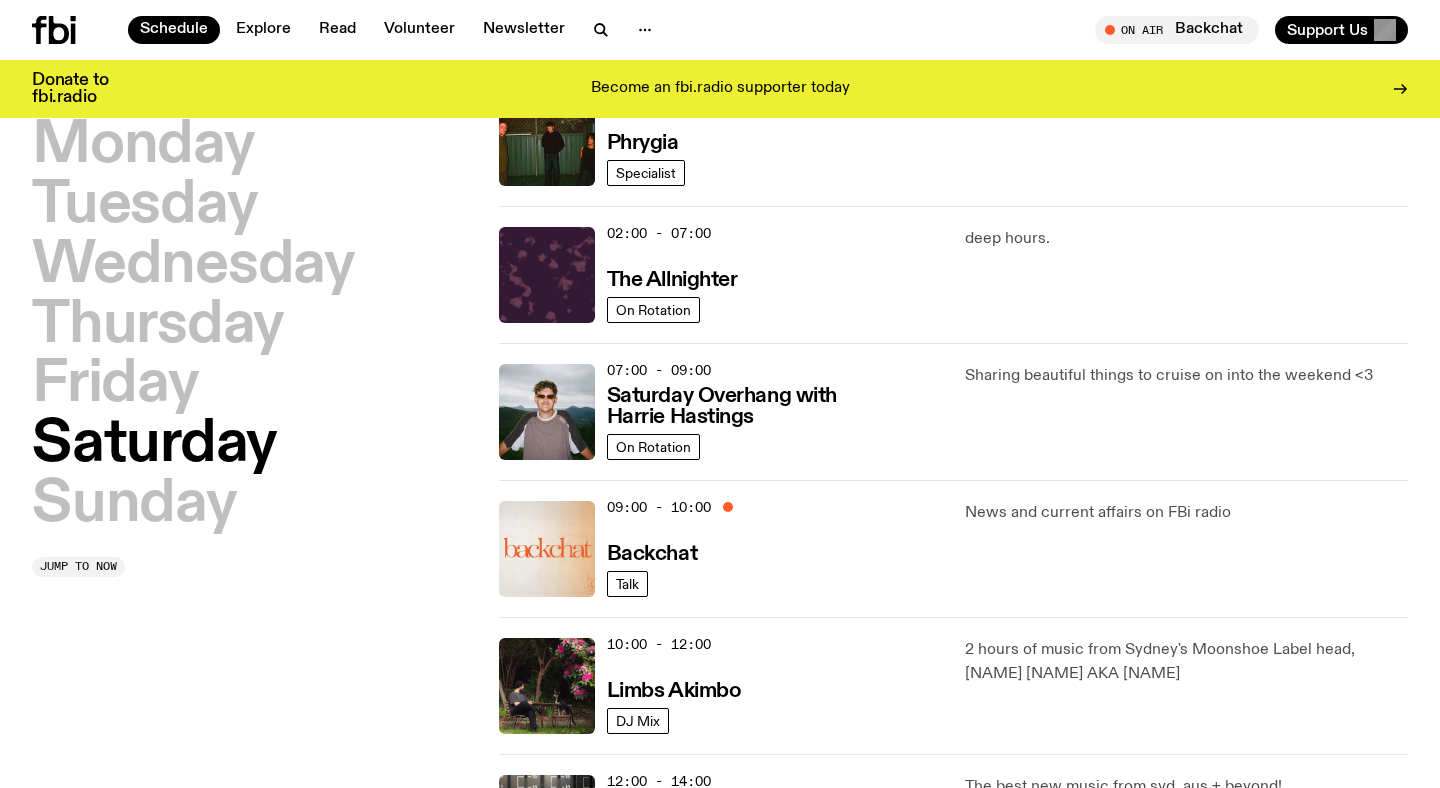 scroll, scrollTop: 109, scrollLeft: 0, axis: vertical 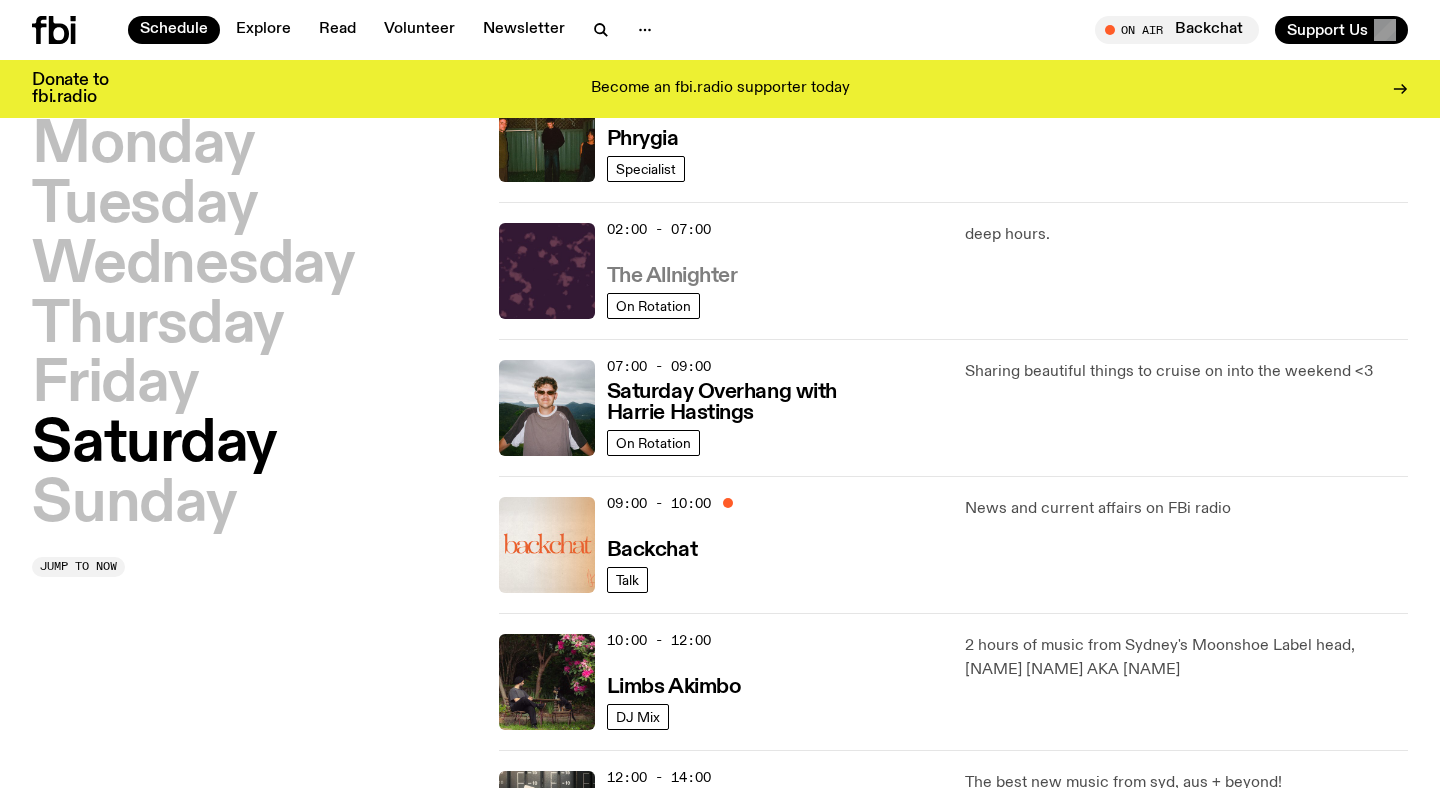 click on "The Allnighter" at bounding box center [672, 276] 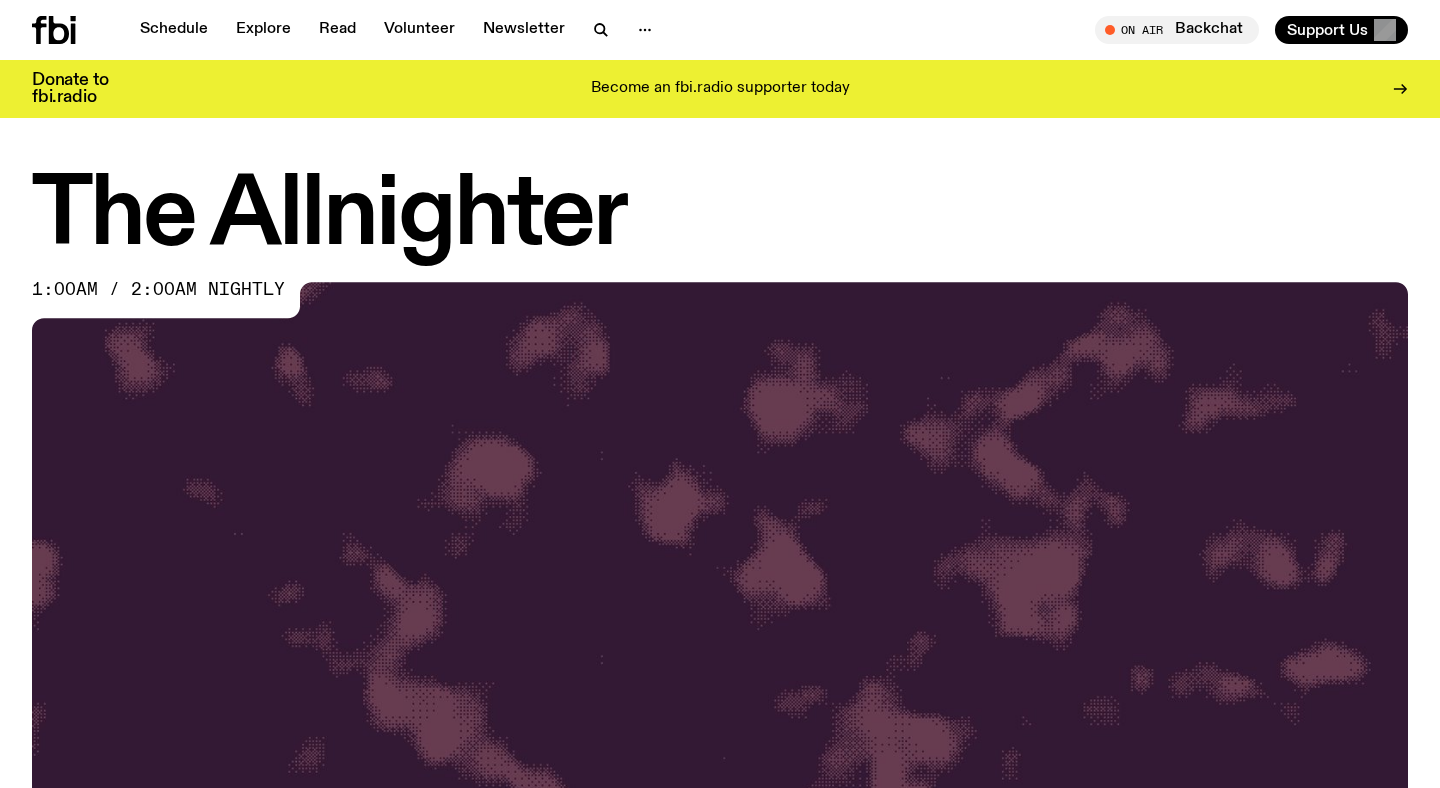scroll, scrollTop: 0, scrollLeft: 0, axis: both 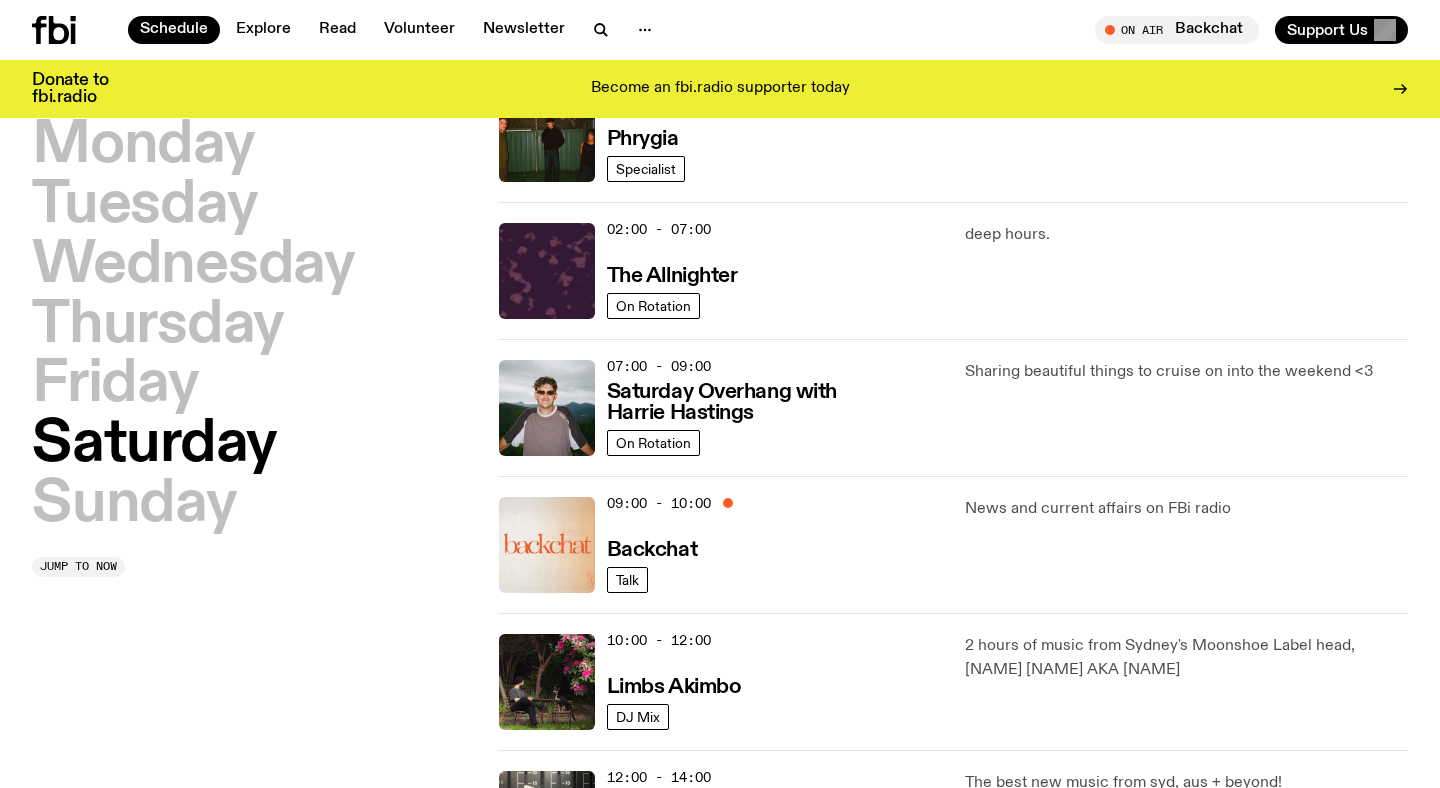 click on "Saturday" at bounding box center (154, 445) 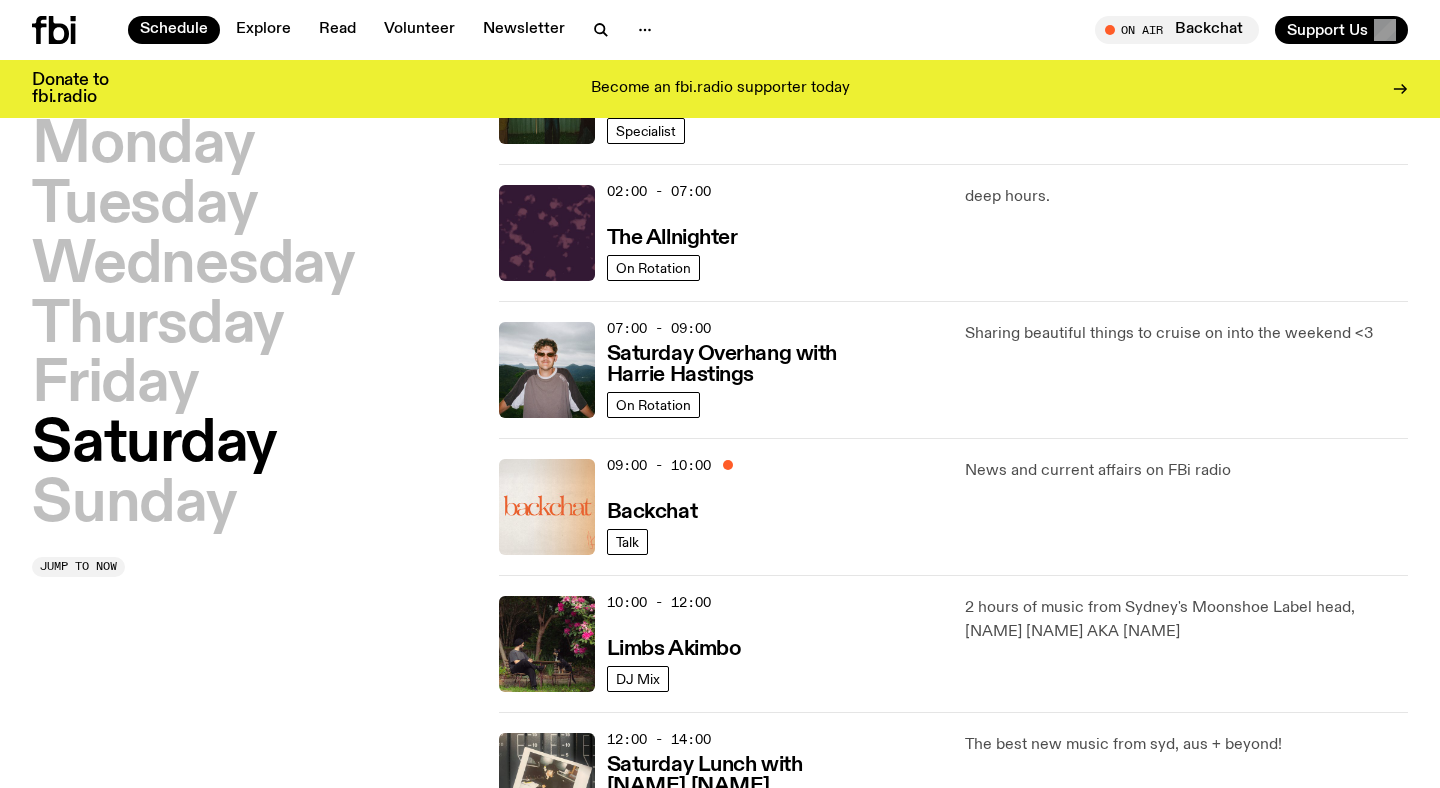 scroll, scrollTop: 143, scrollLeft: 0, axis: vertical 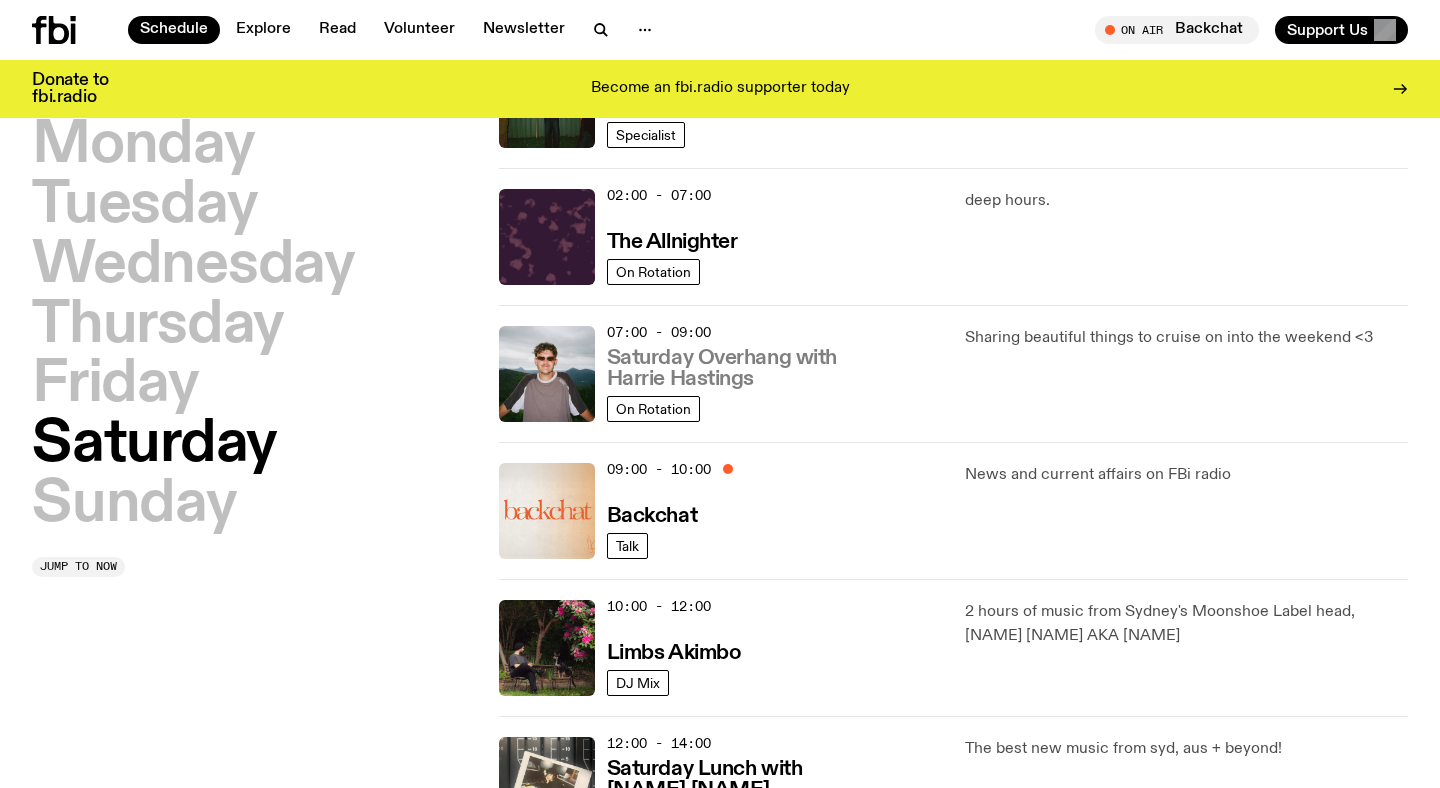click on "Saturday Overhang with Harrie Hastings" at bounding box center [774, 369] 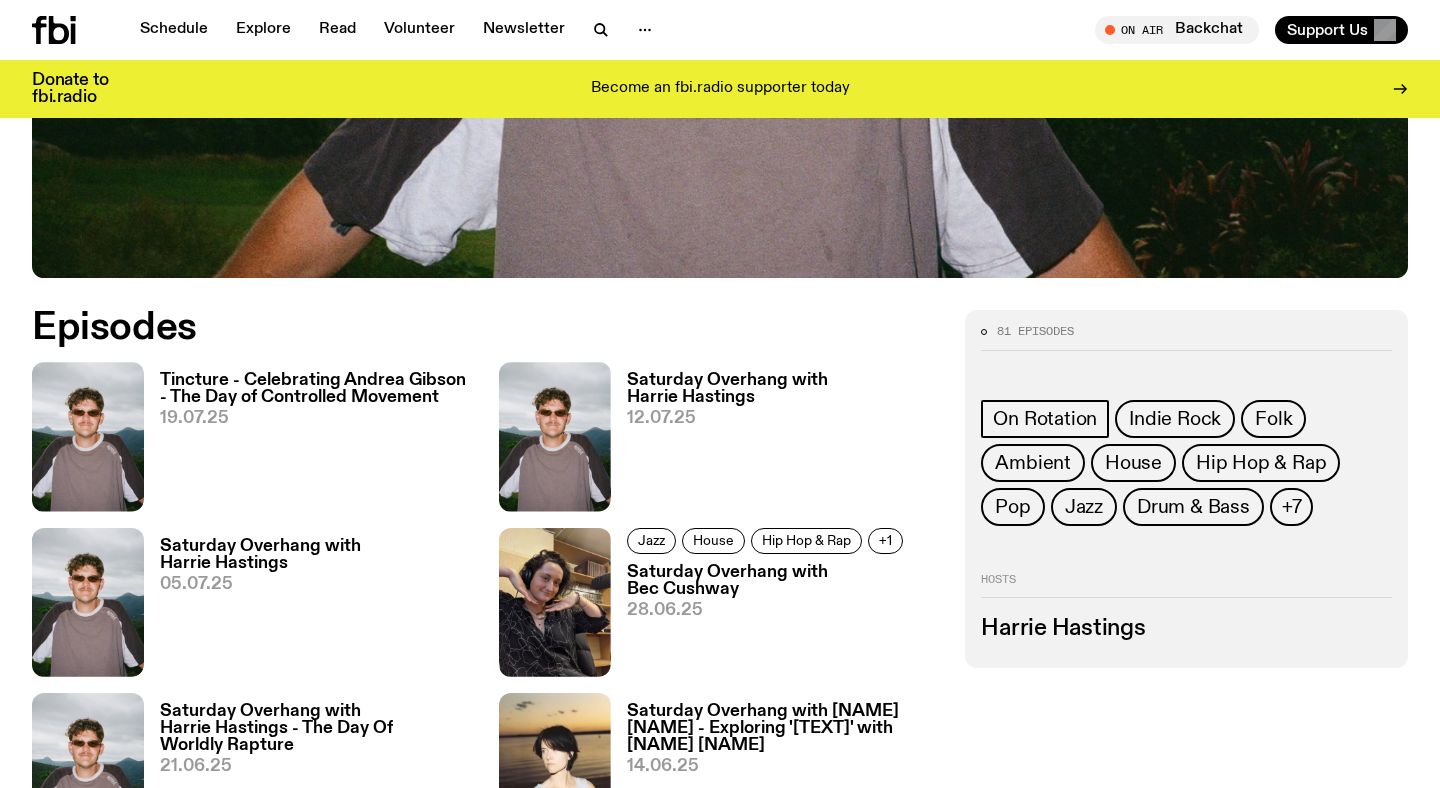 scroll, scrollTop: 873, scrollLeft: 0, axis: vertical 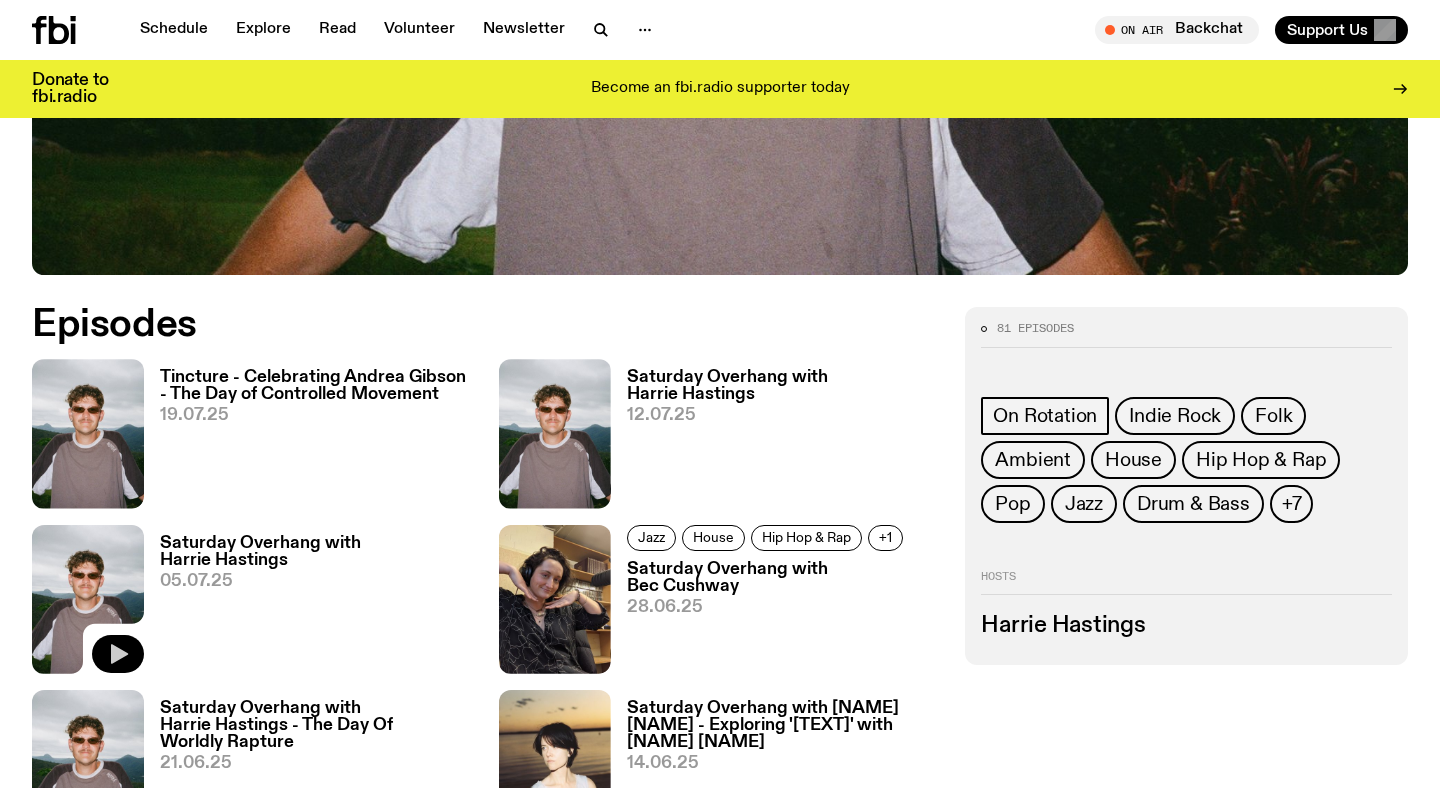 click 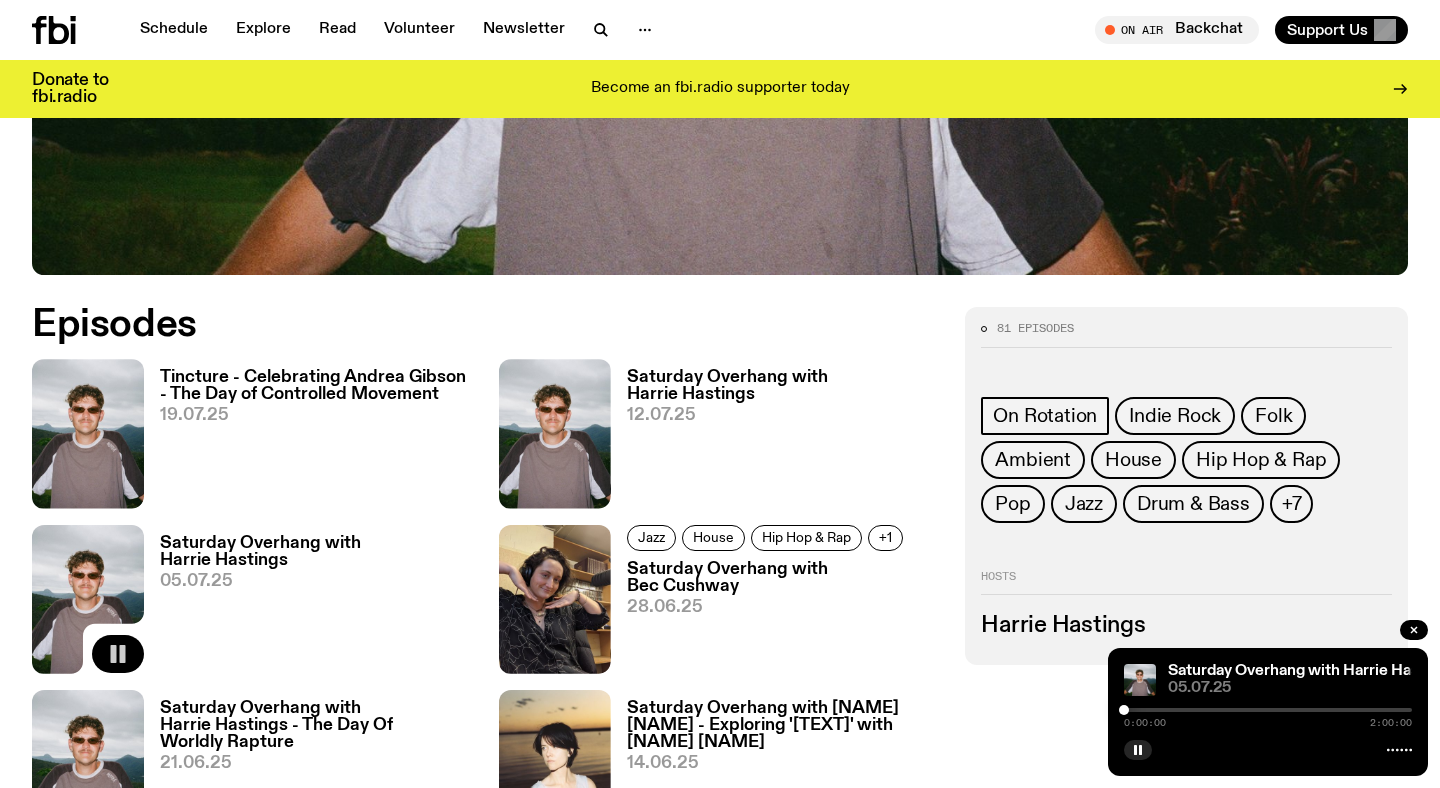 click on "81 episodes On Rotation Indie Rock Folk Ambient House Hip Hop & Rap Pop Jazz Drum & Bass +7  Hosts  [NAME] [NAME]" 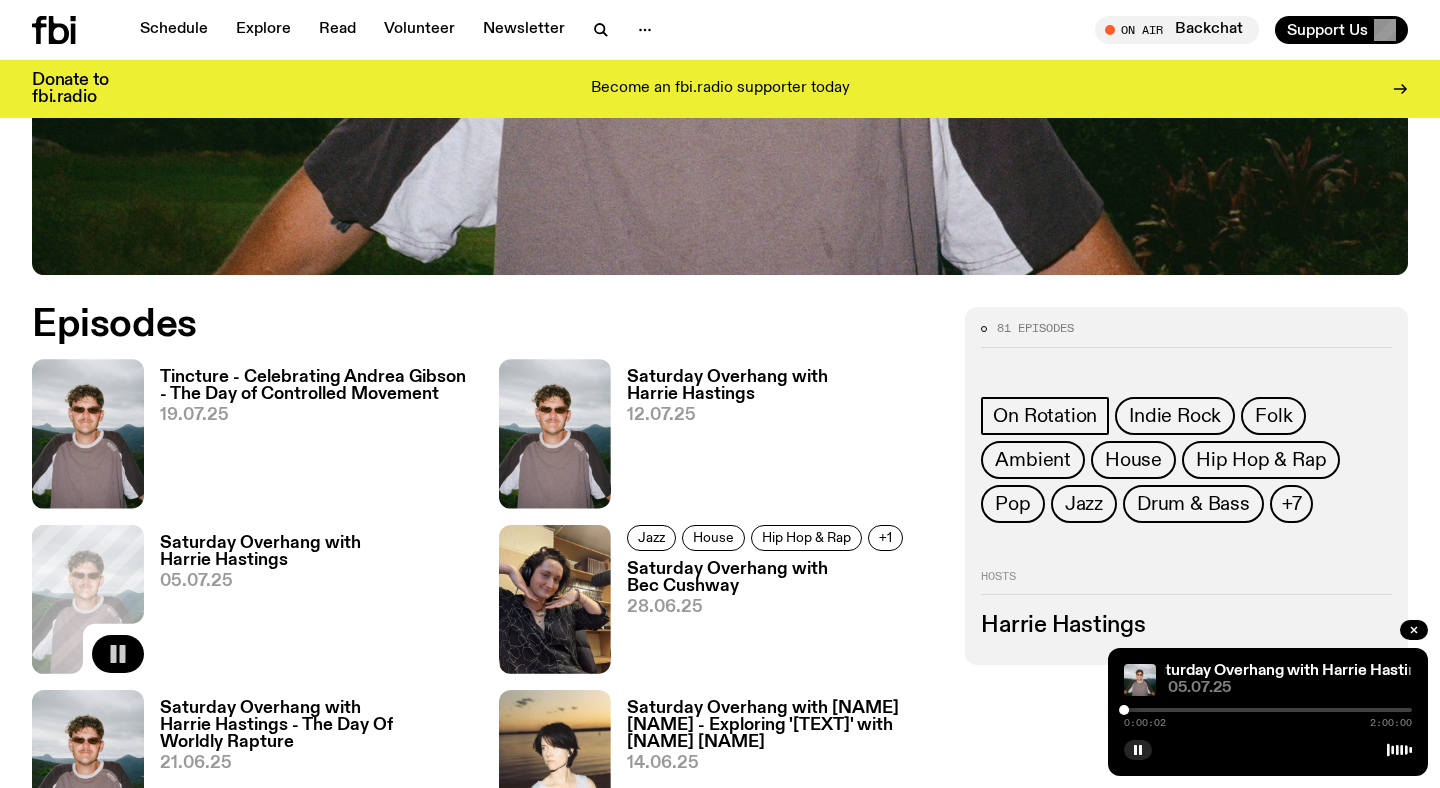 click at bounding box center (1268, 710) 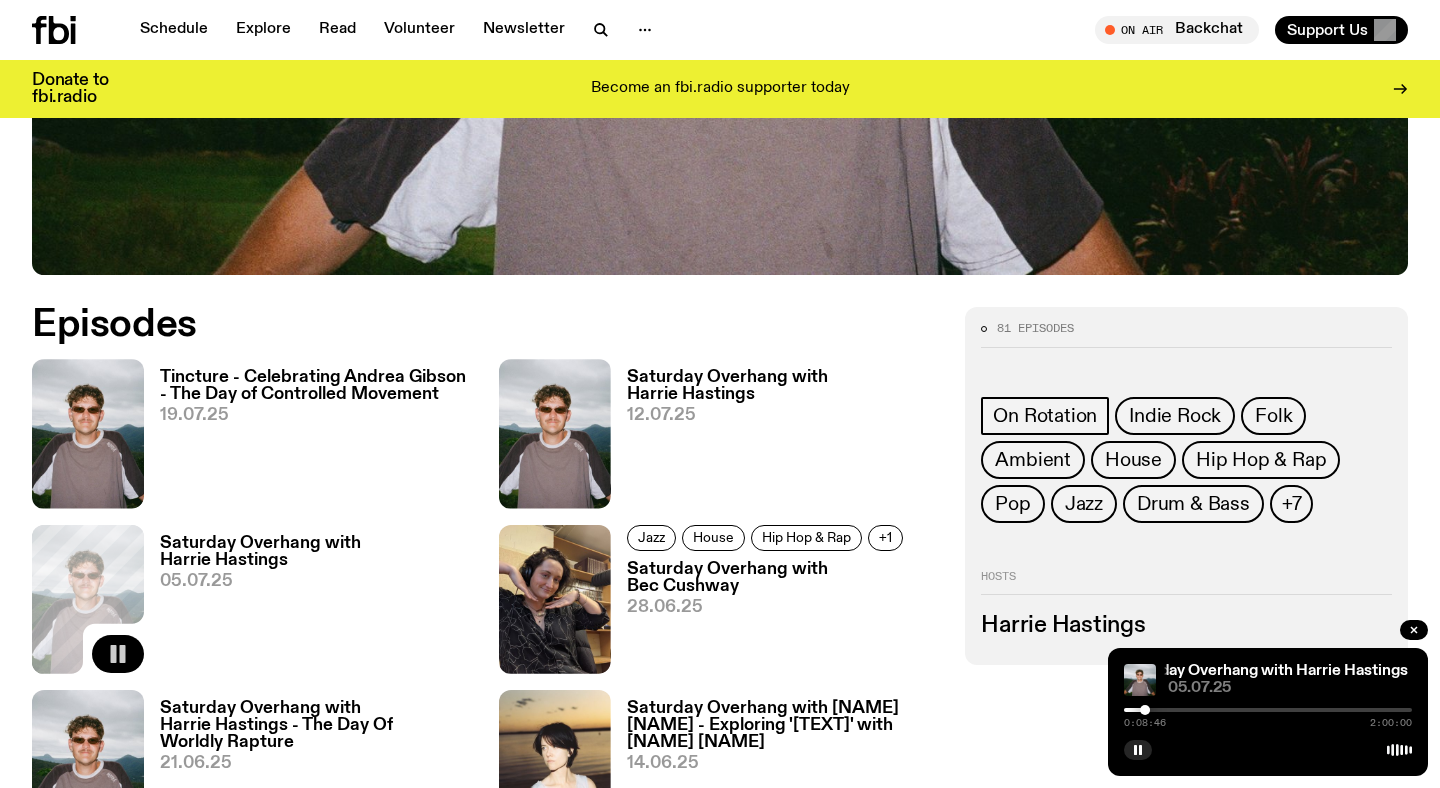 click at bounding box center (1268, 710) 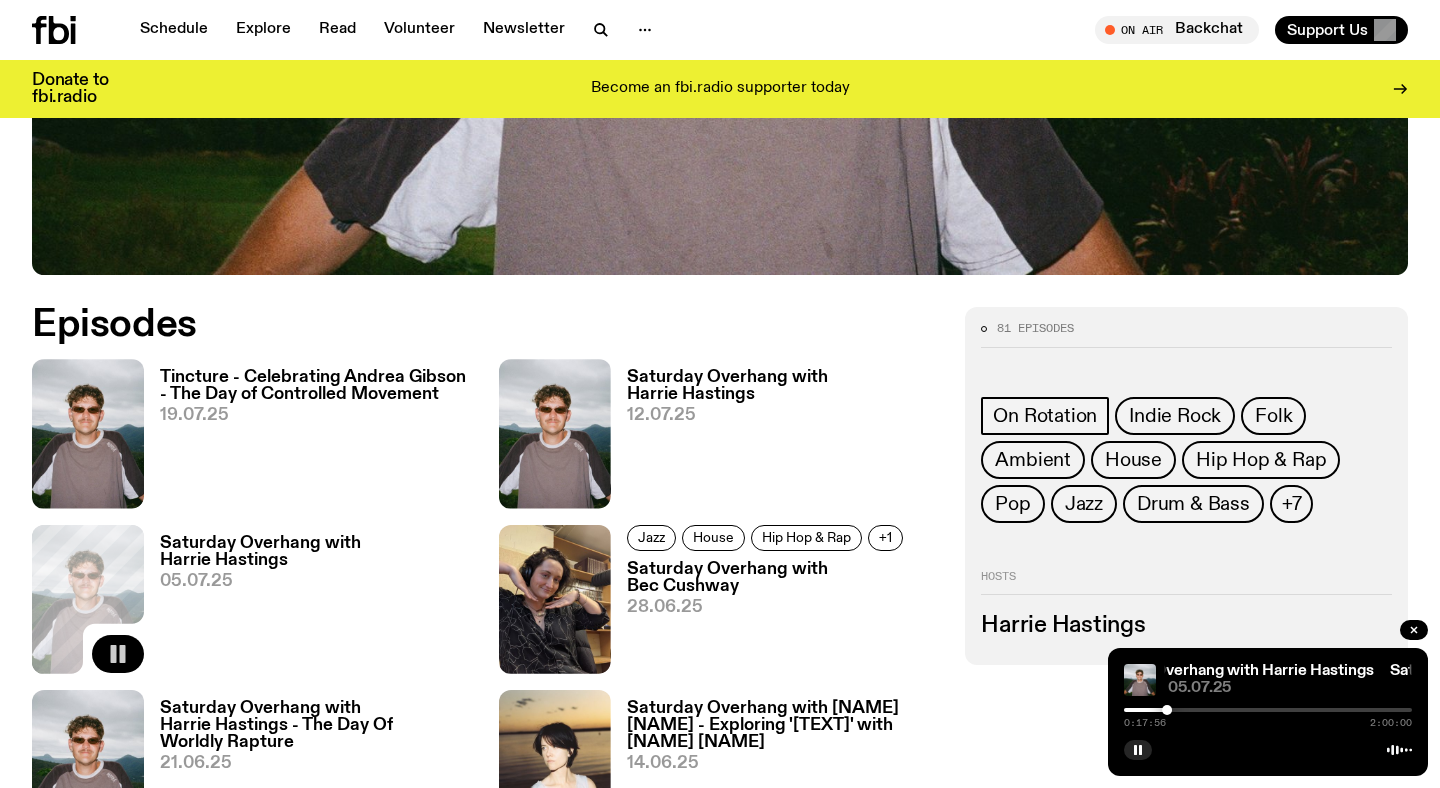 click at bounding box center (1268, 710) 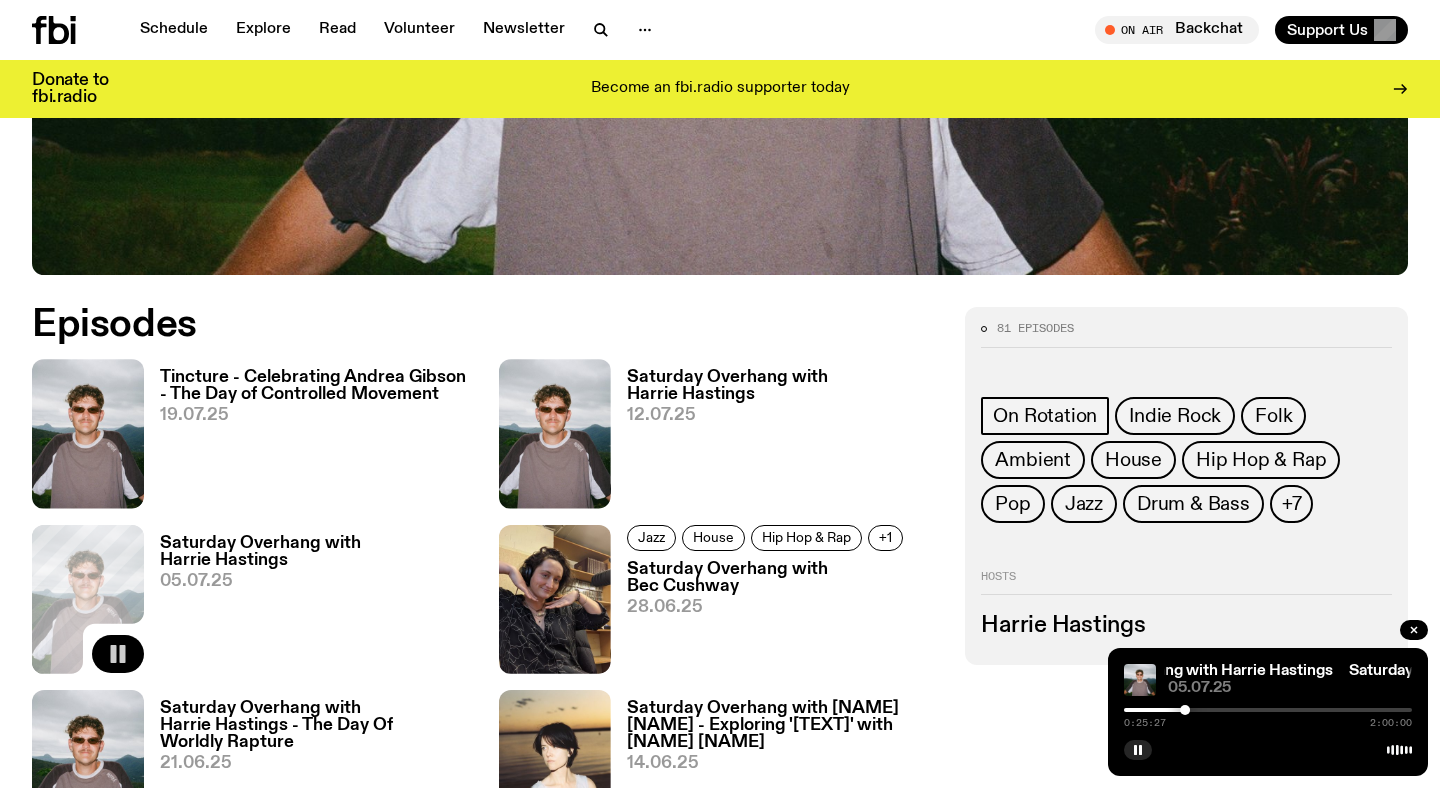 click at bounding box center [1268, 710] 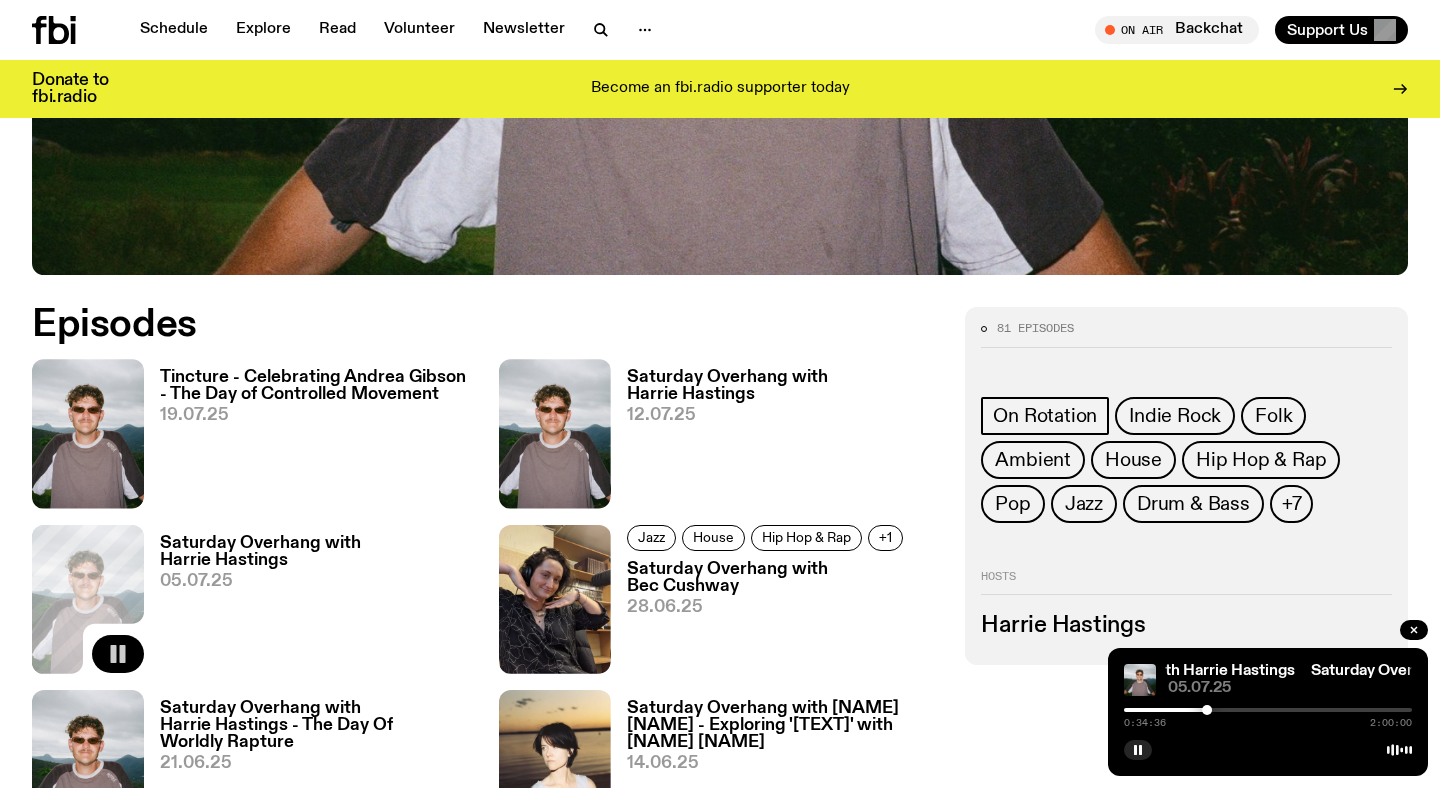 click on "0:34:36 2:00:00" at bounding box center (1268, 716) 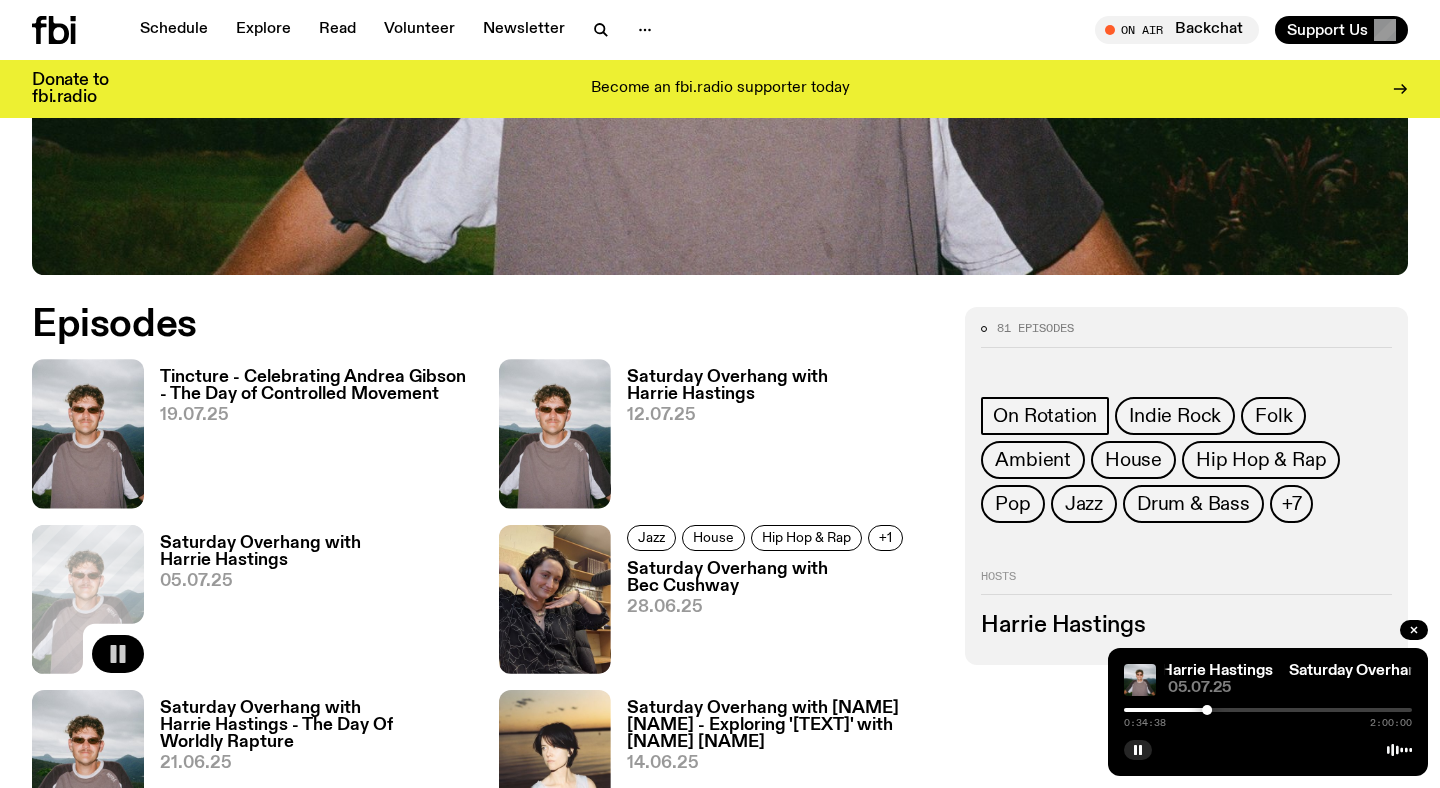 click at bounding box center (1268, 710) 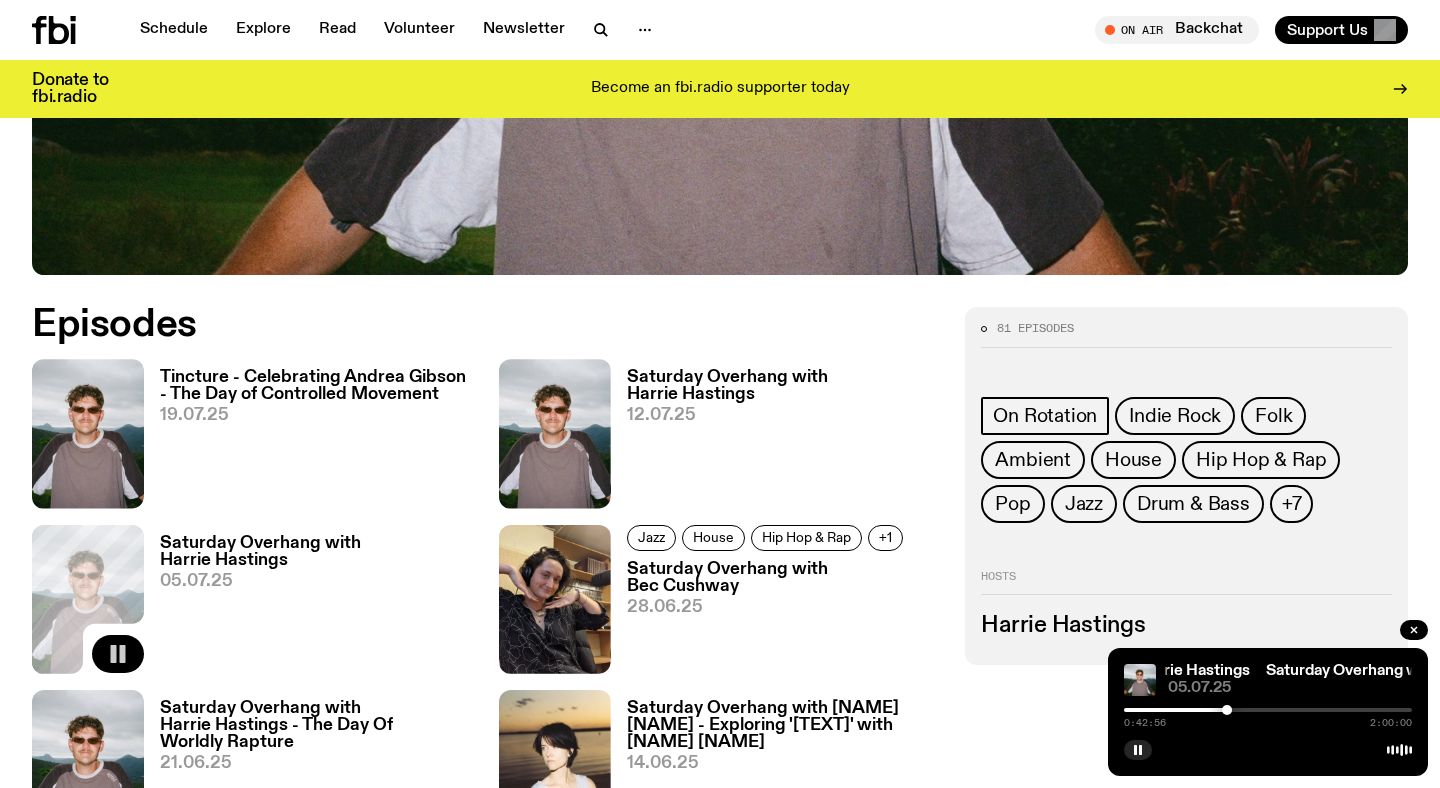click at bounding box center [1268, 710] 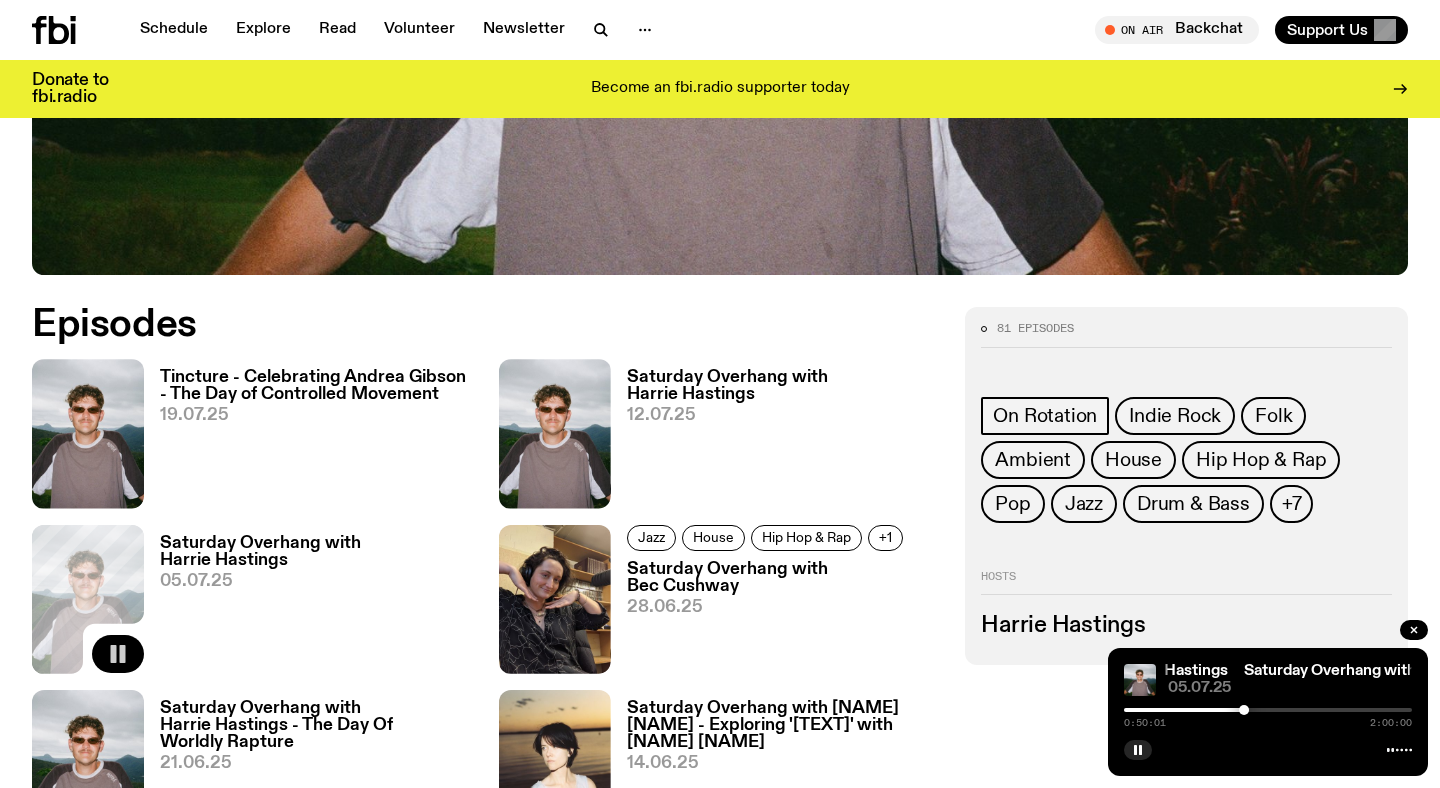 click at bounding box center (1268, 710) 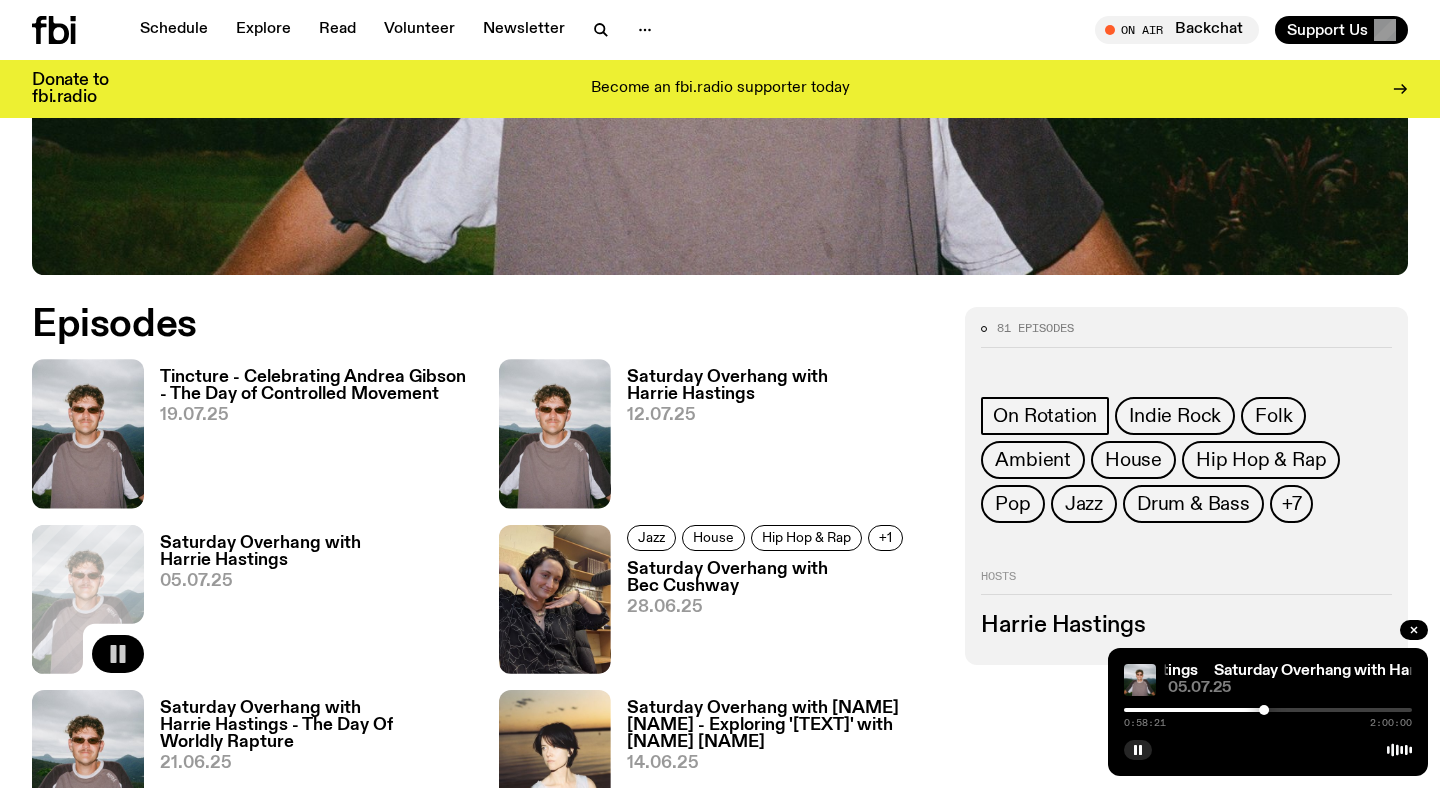 click at bounding box center [1268, 710] 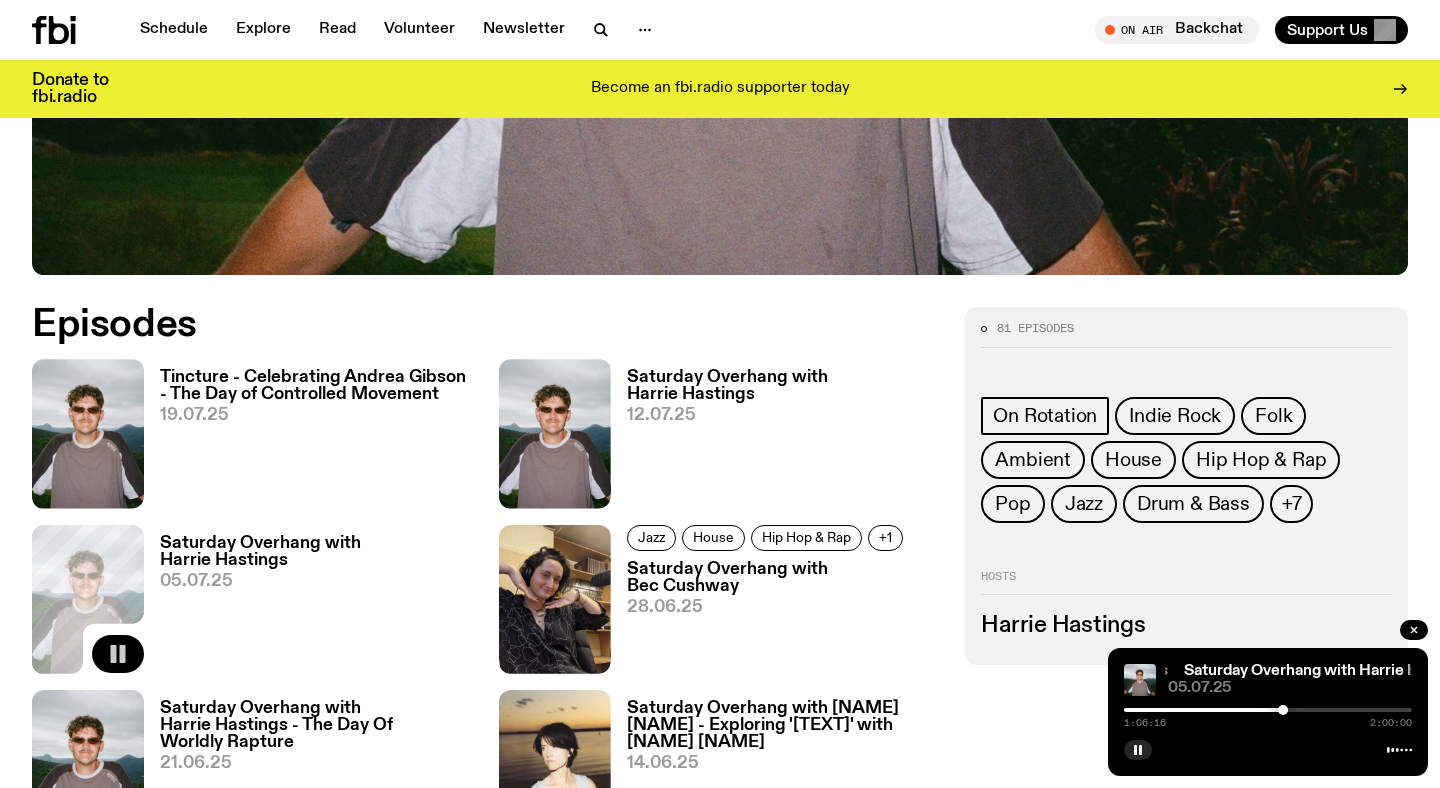 click at bounding box center [1268, 710] 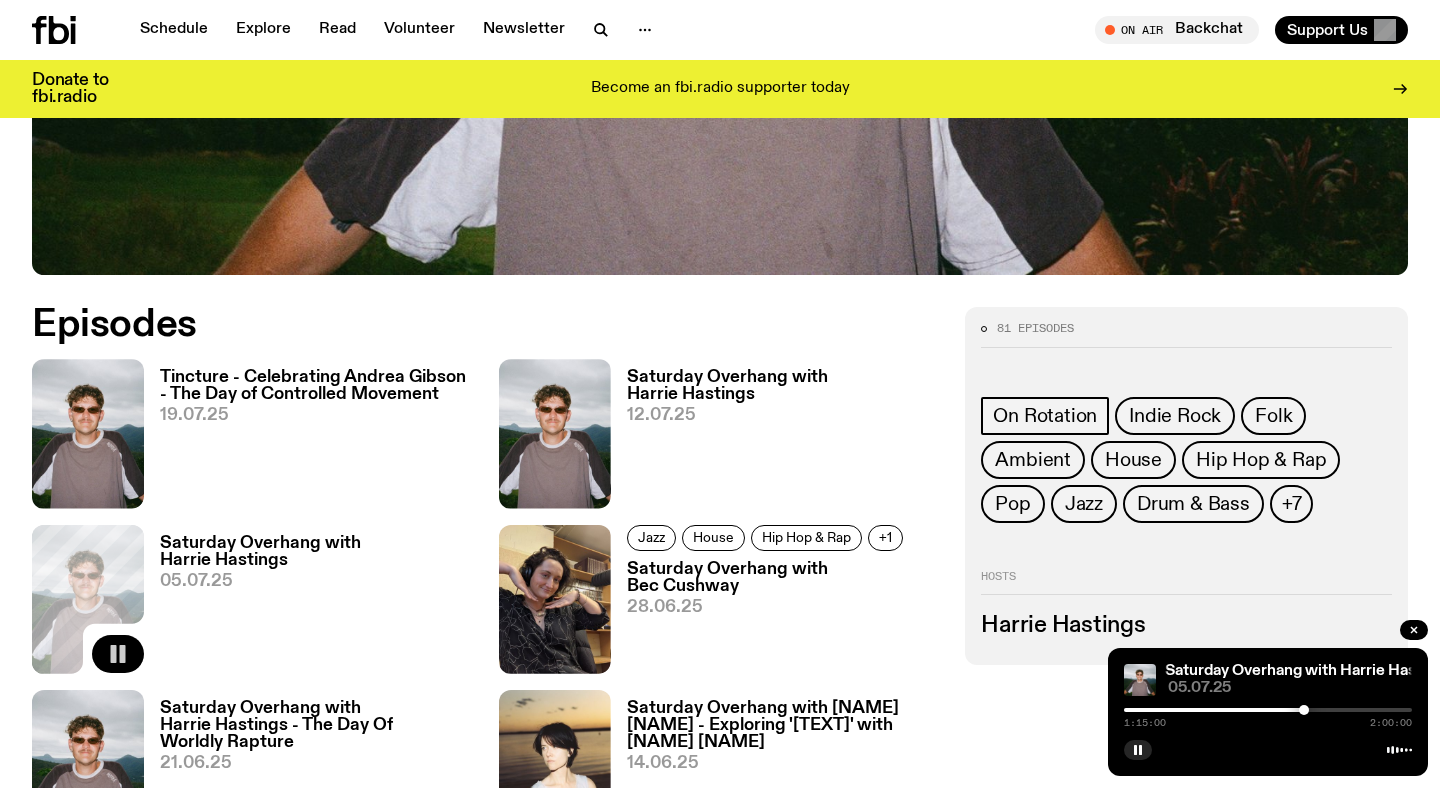 click at bounding box center (1268, 710) 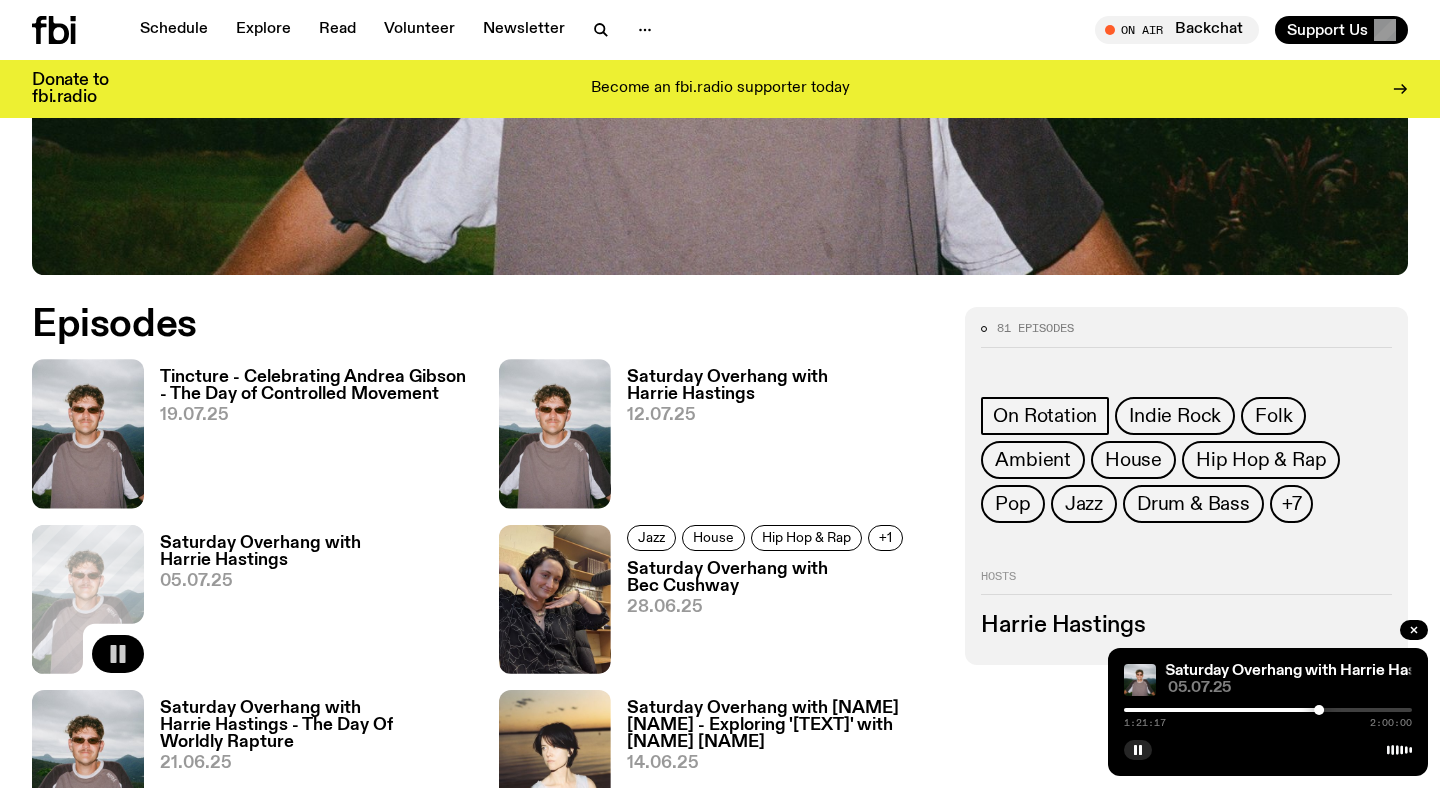click at bounding box center (1268, 710) 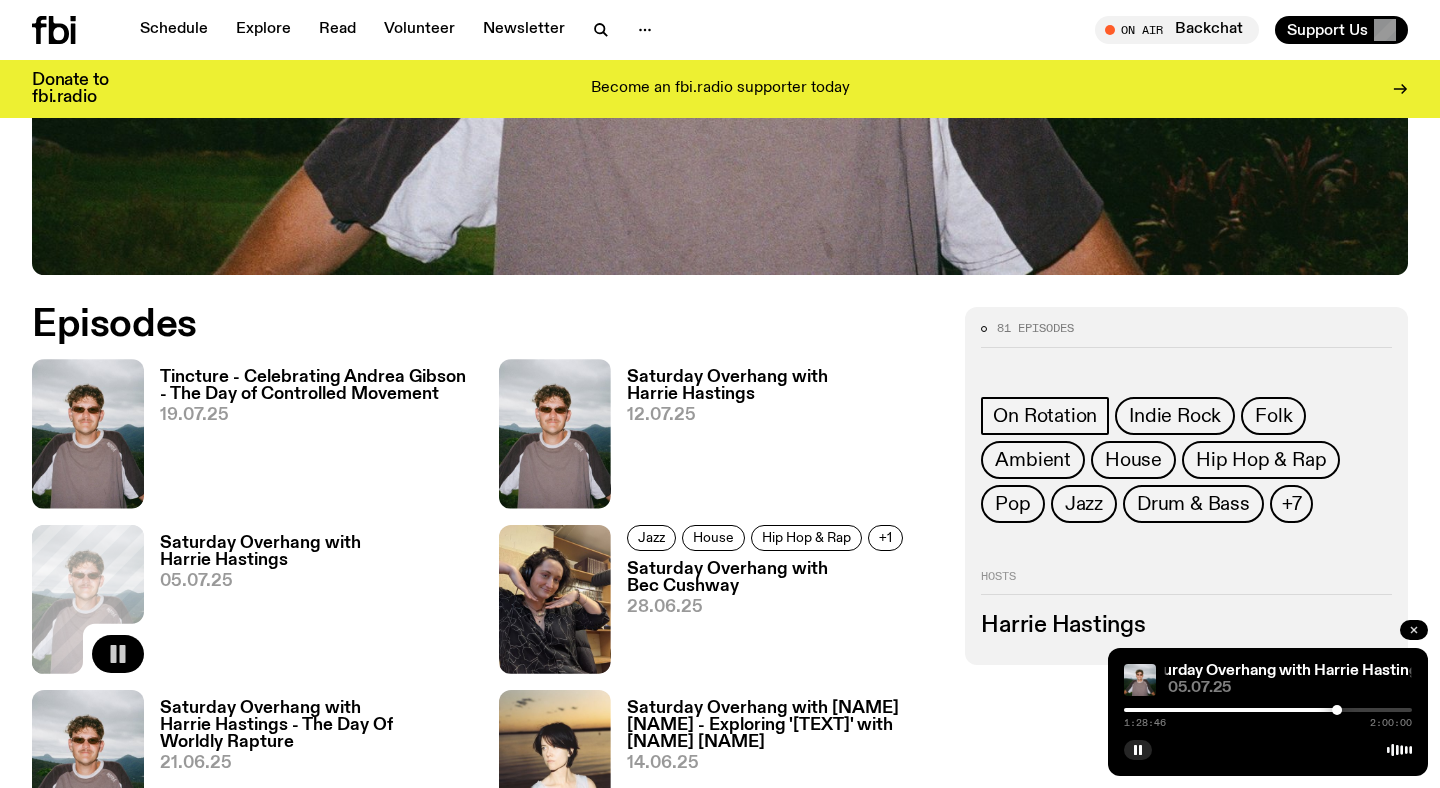 click 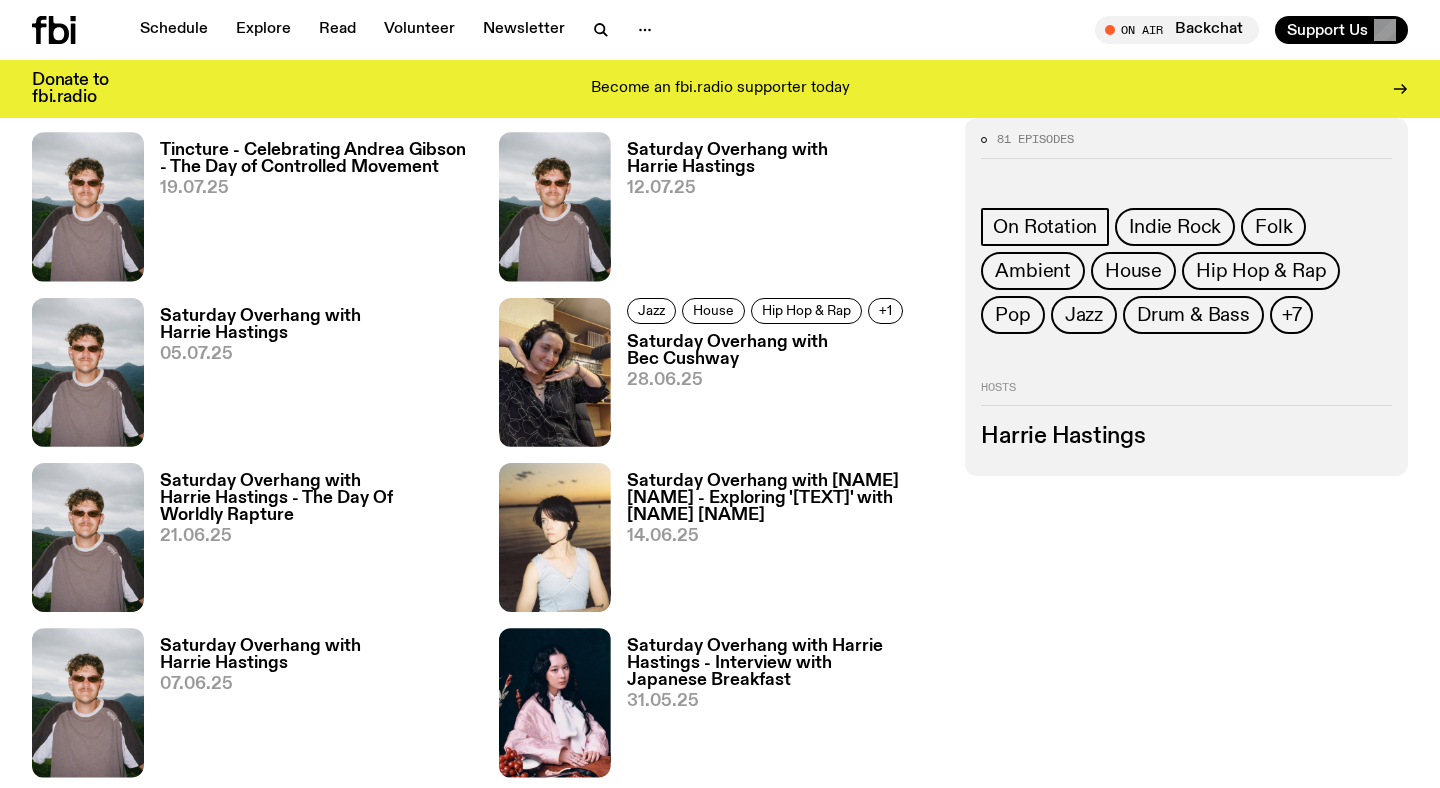 scroll, scrollTop: 1114, scrollLeft: 0, axis: vertical 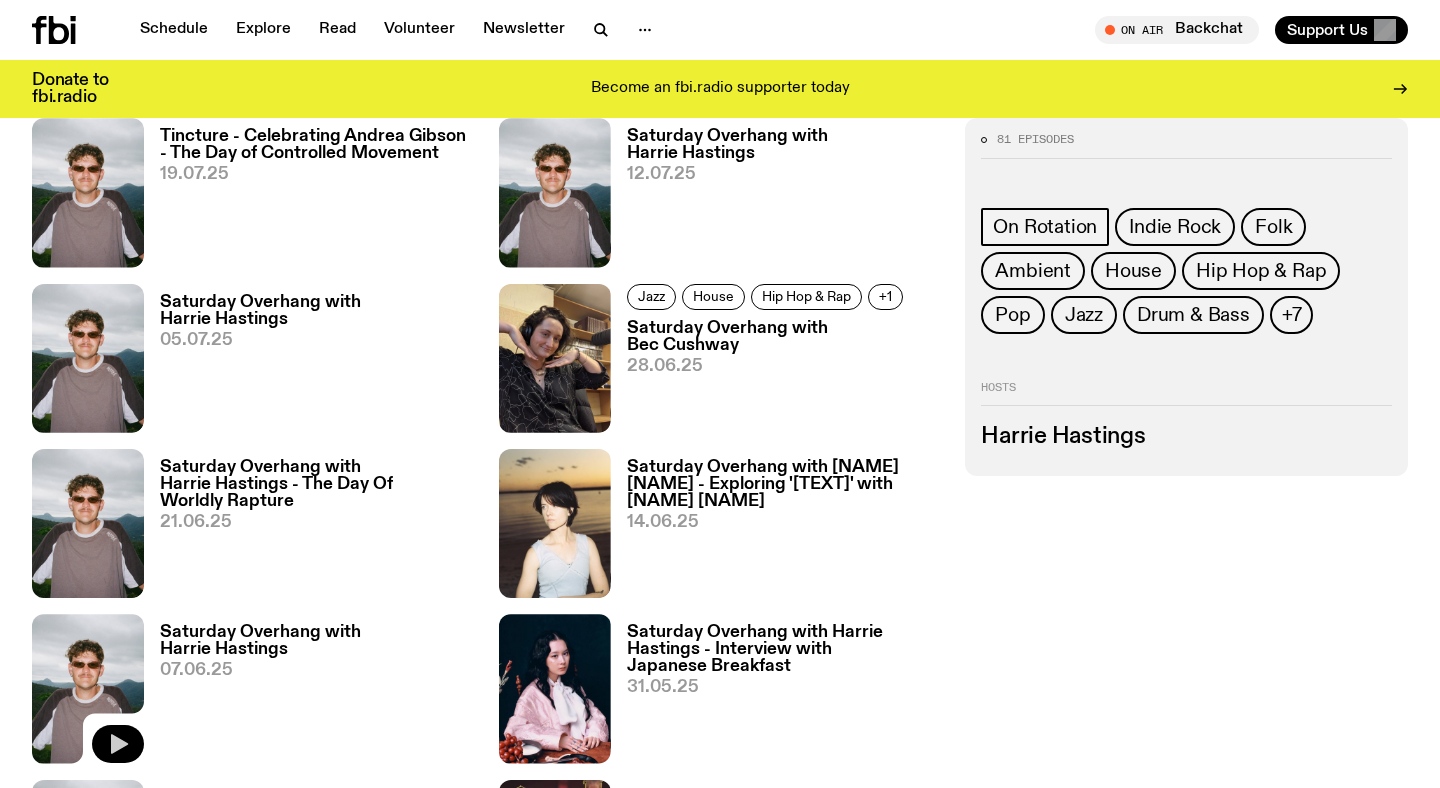click 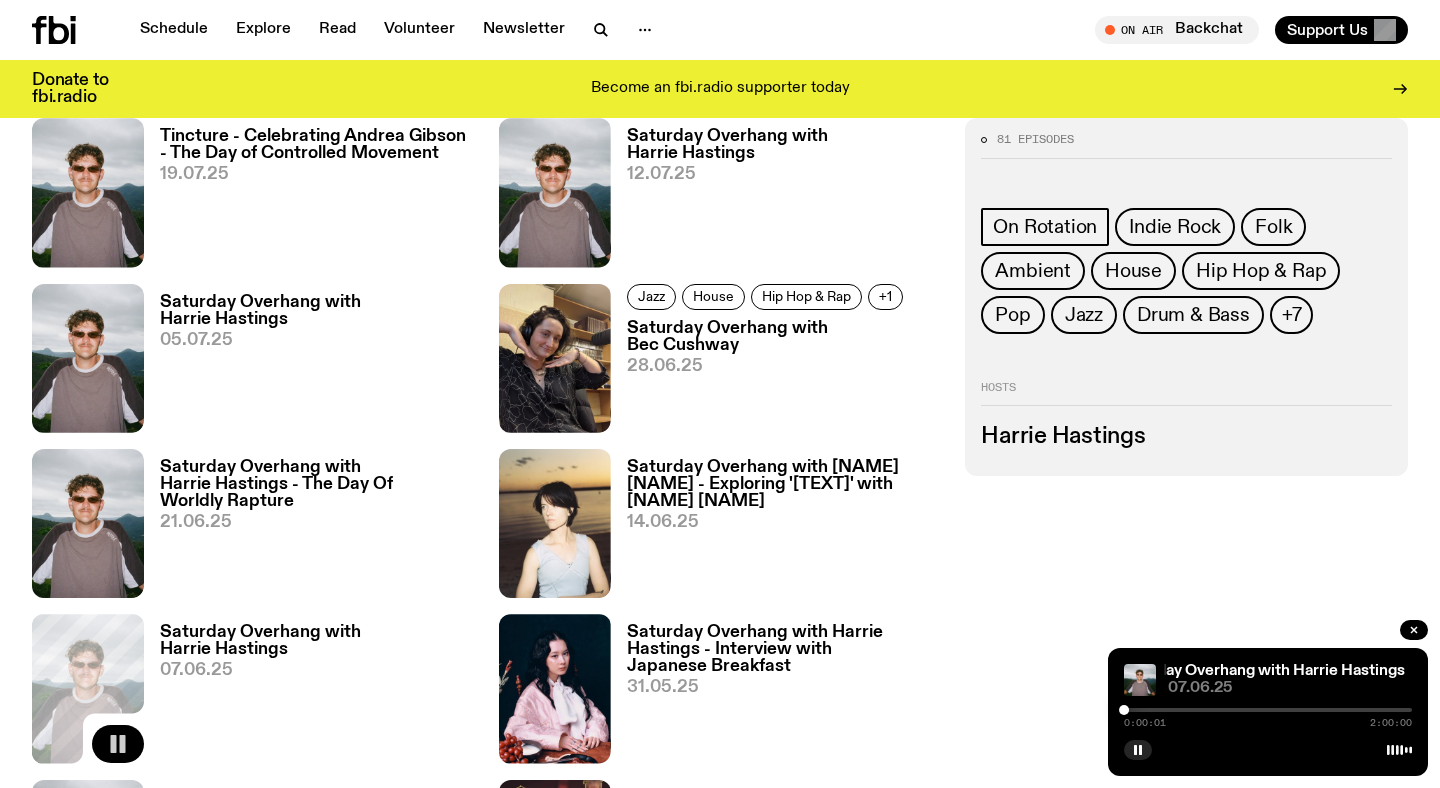 click at bounding box center [1268, 710] 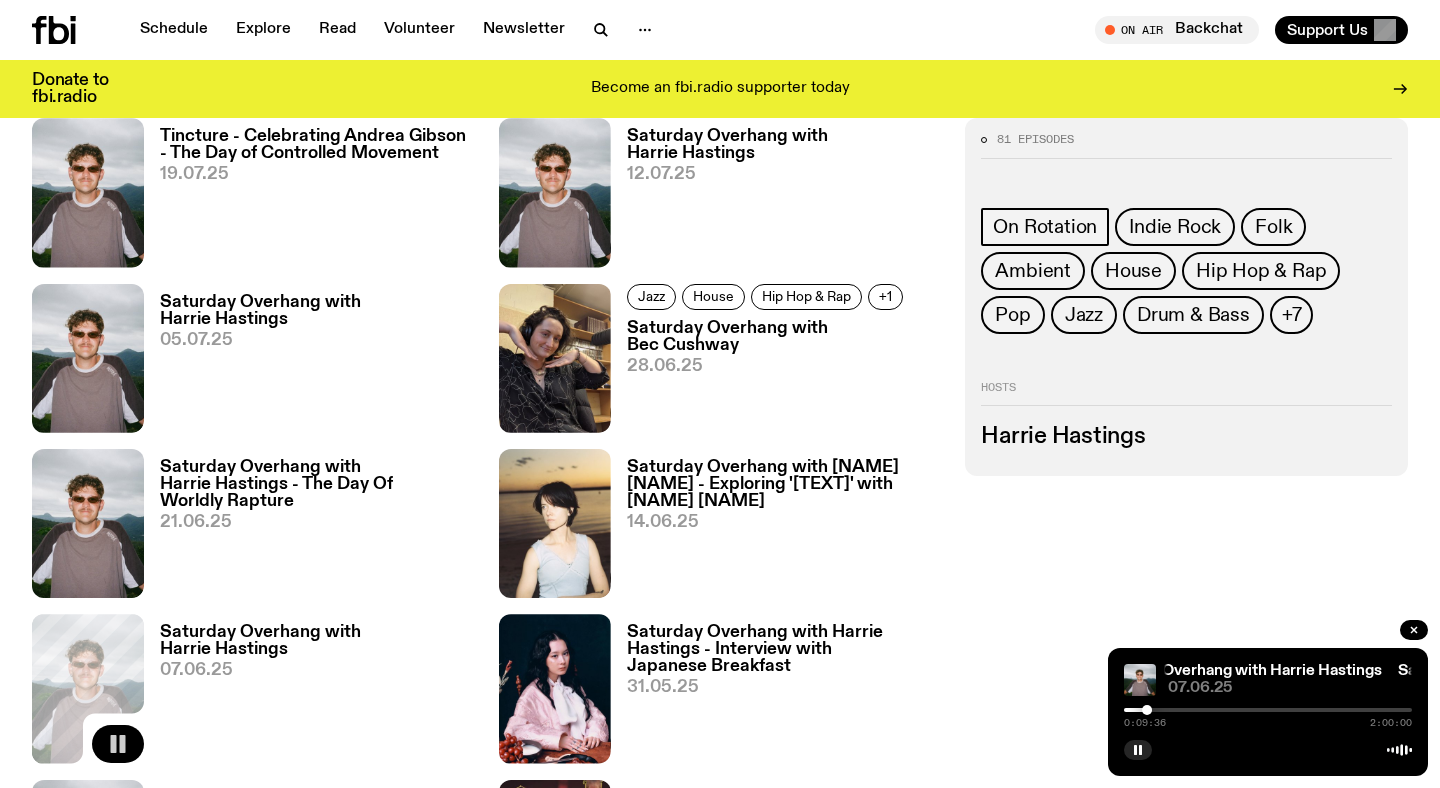 click at bounding box center (1268, 710) 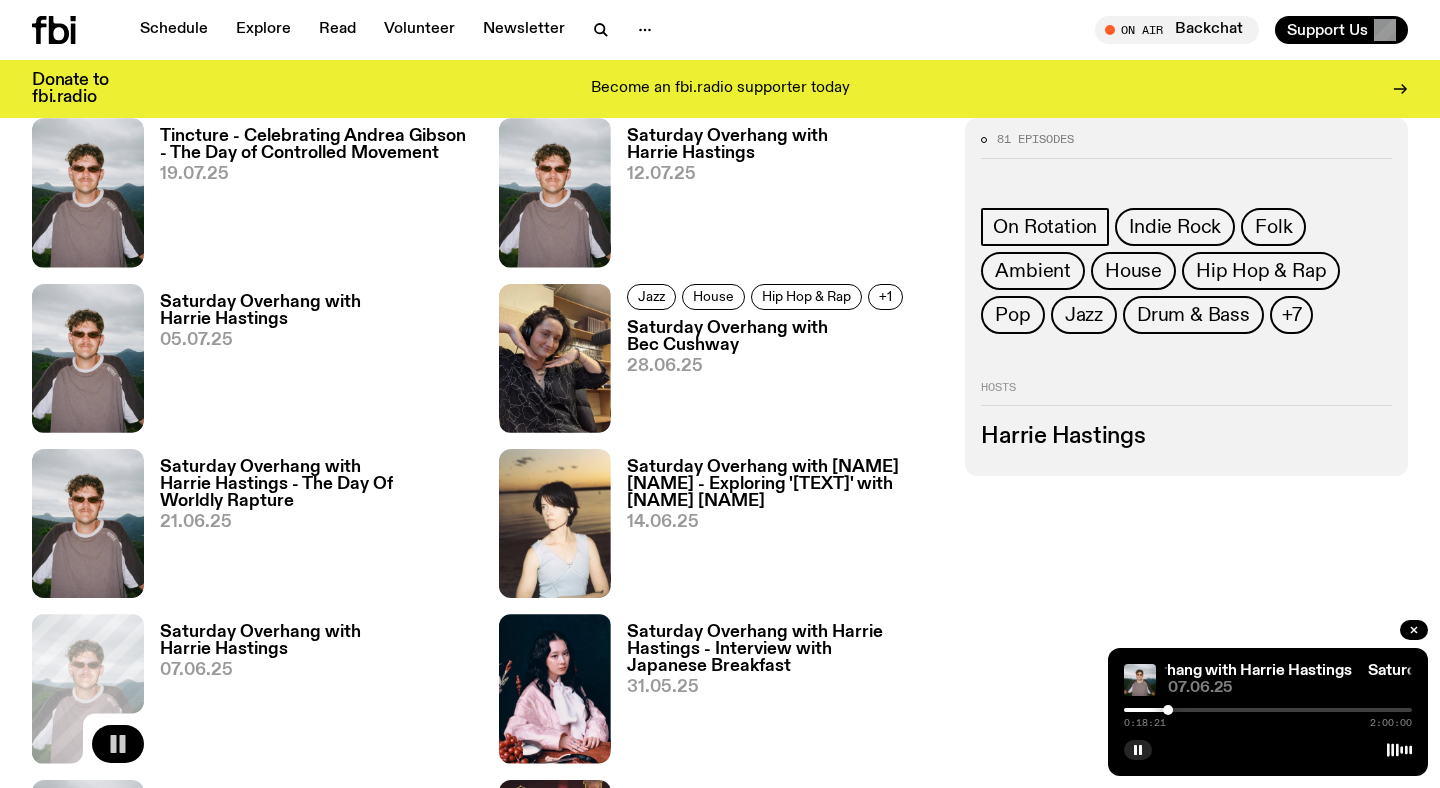 click at bounding box center [1268, 710] 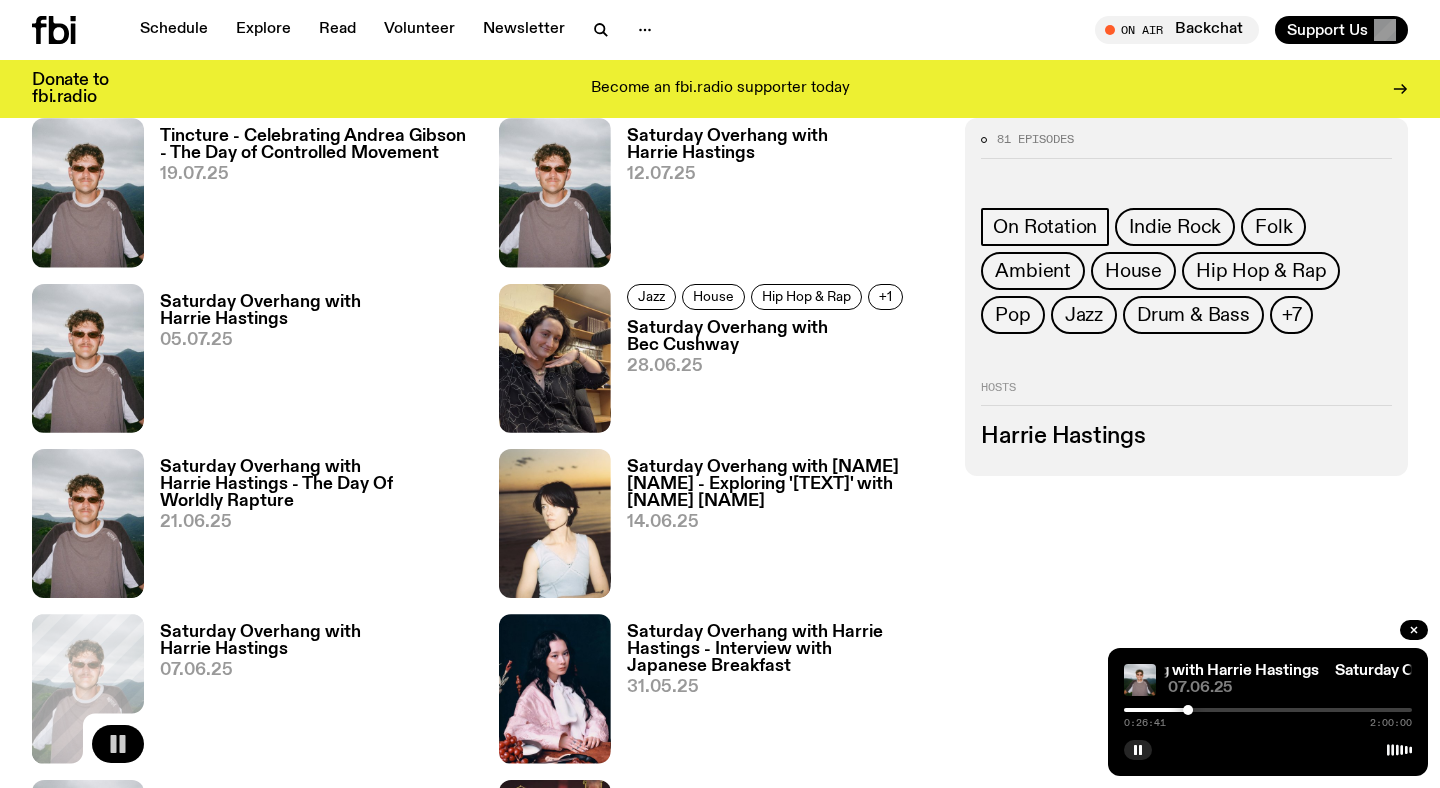 click at bounding box center [1268, 710] 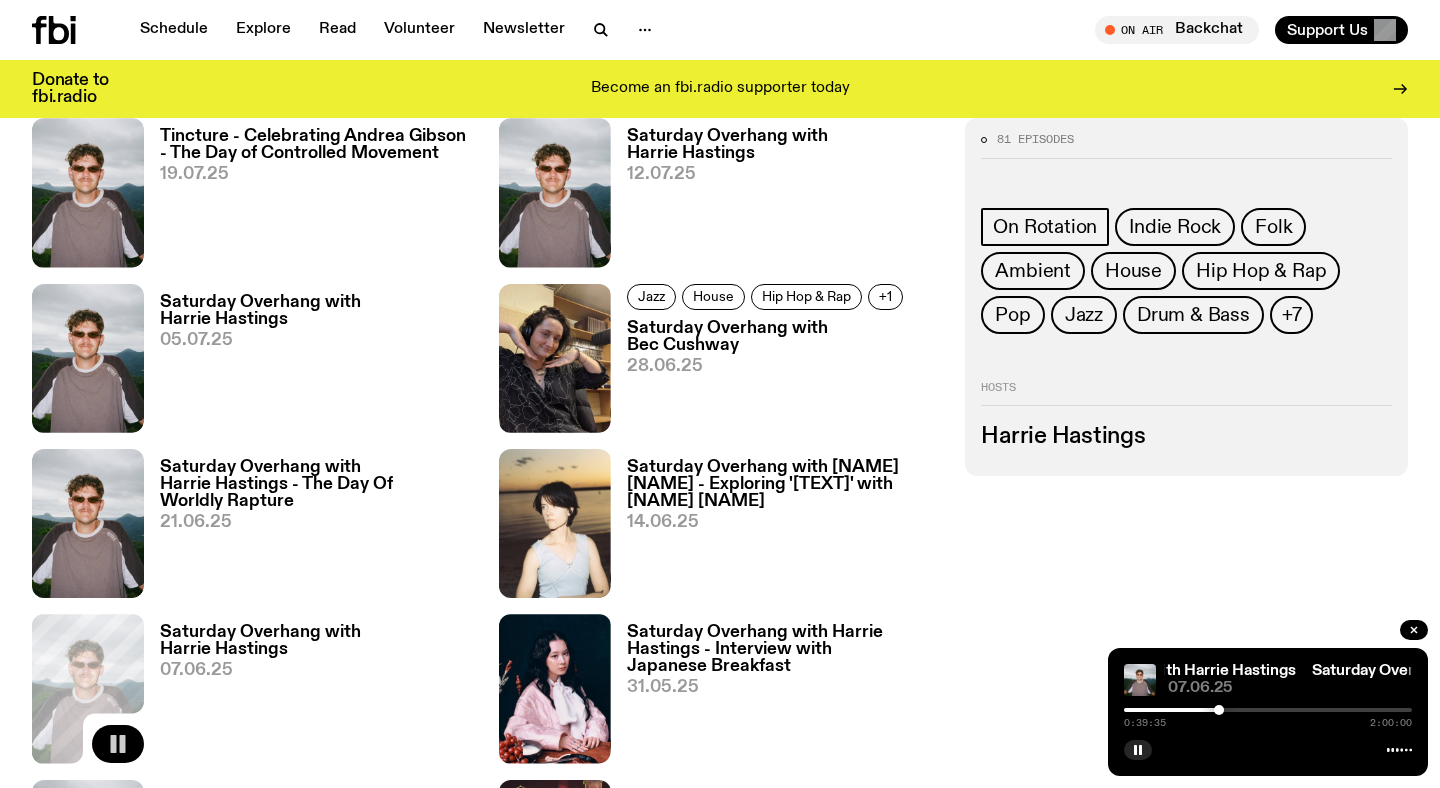 click on "0:39:35 2:00:00" at bounding box center (1268, 716) 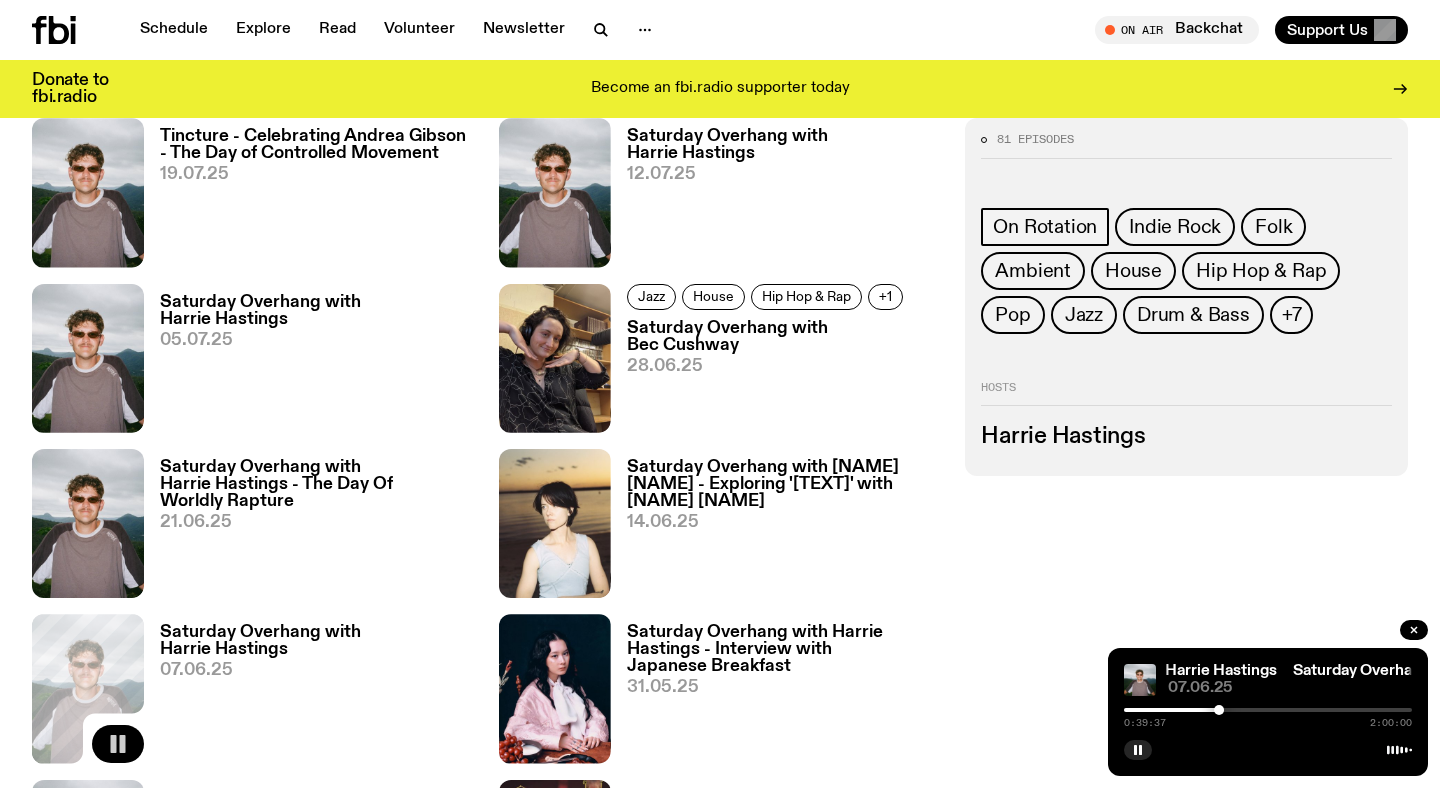 click at bounding box center [1268, 710] 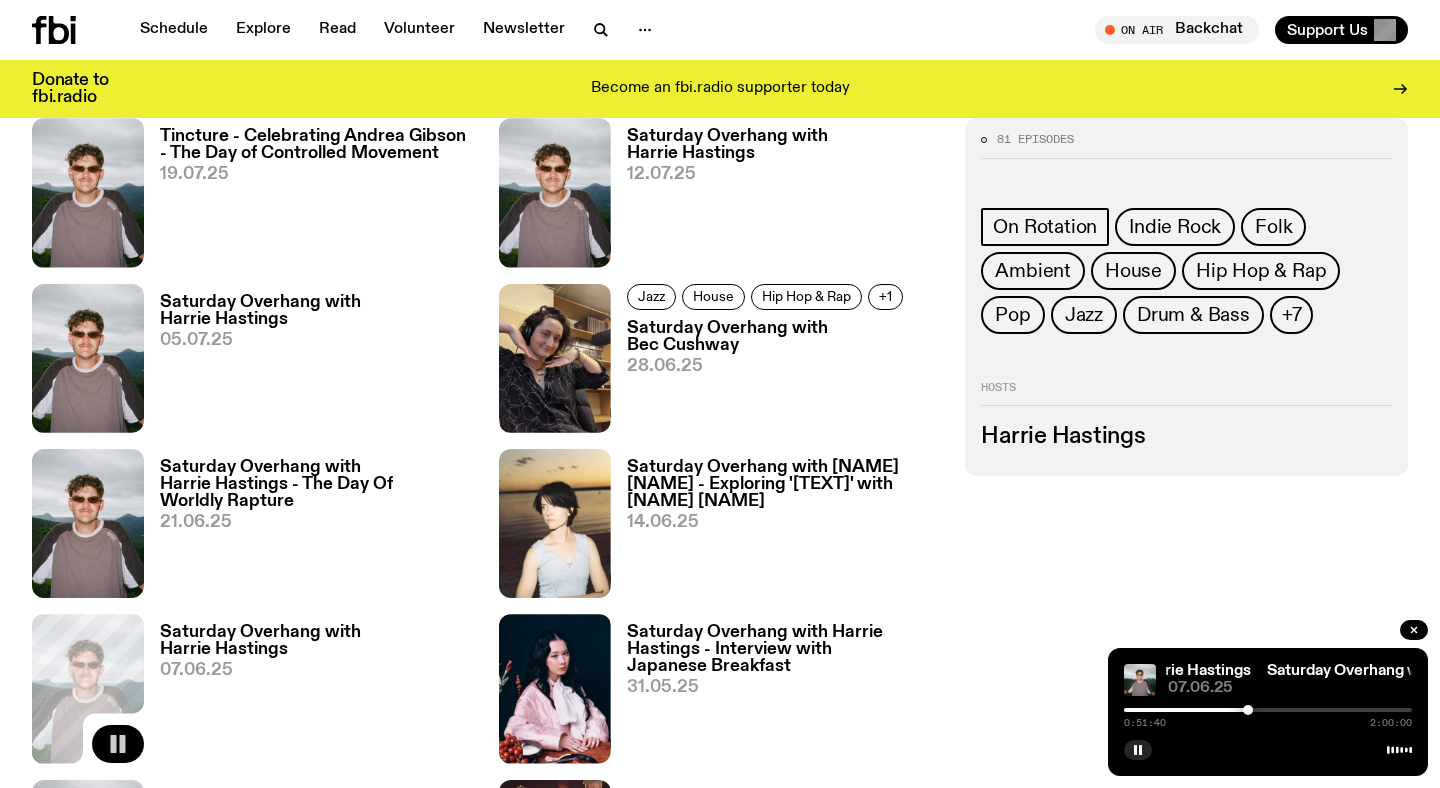 click at bounding box center (1268, 710) 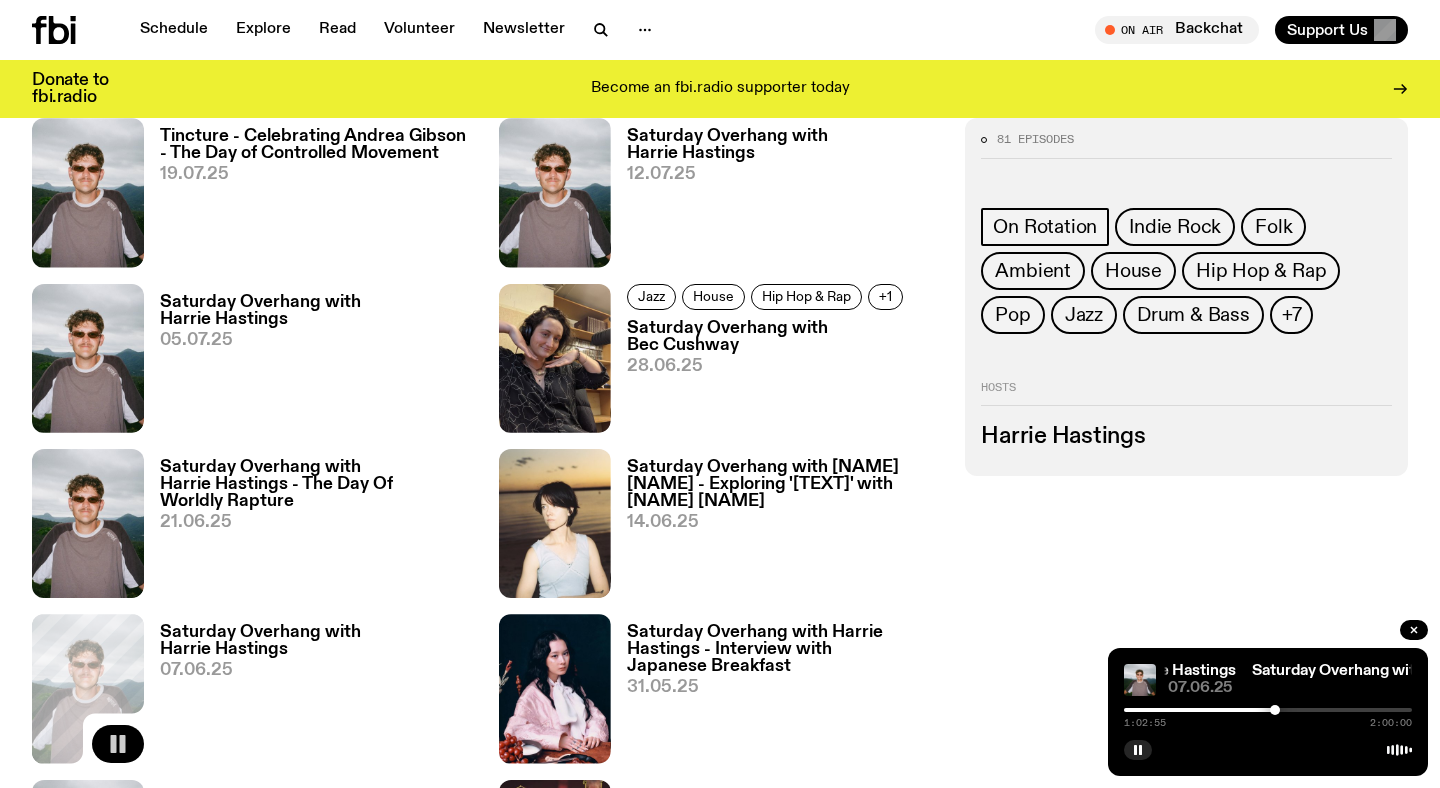 click at bounding box center (1268, 710) 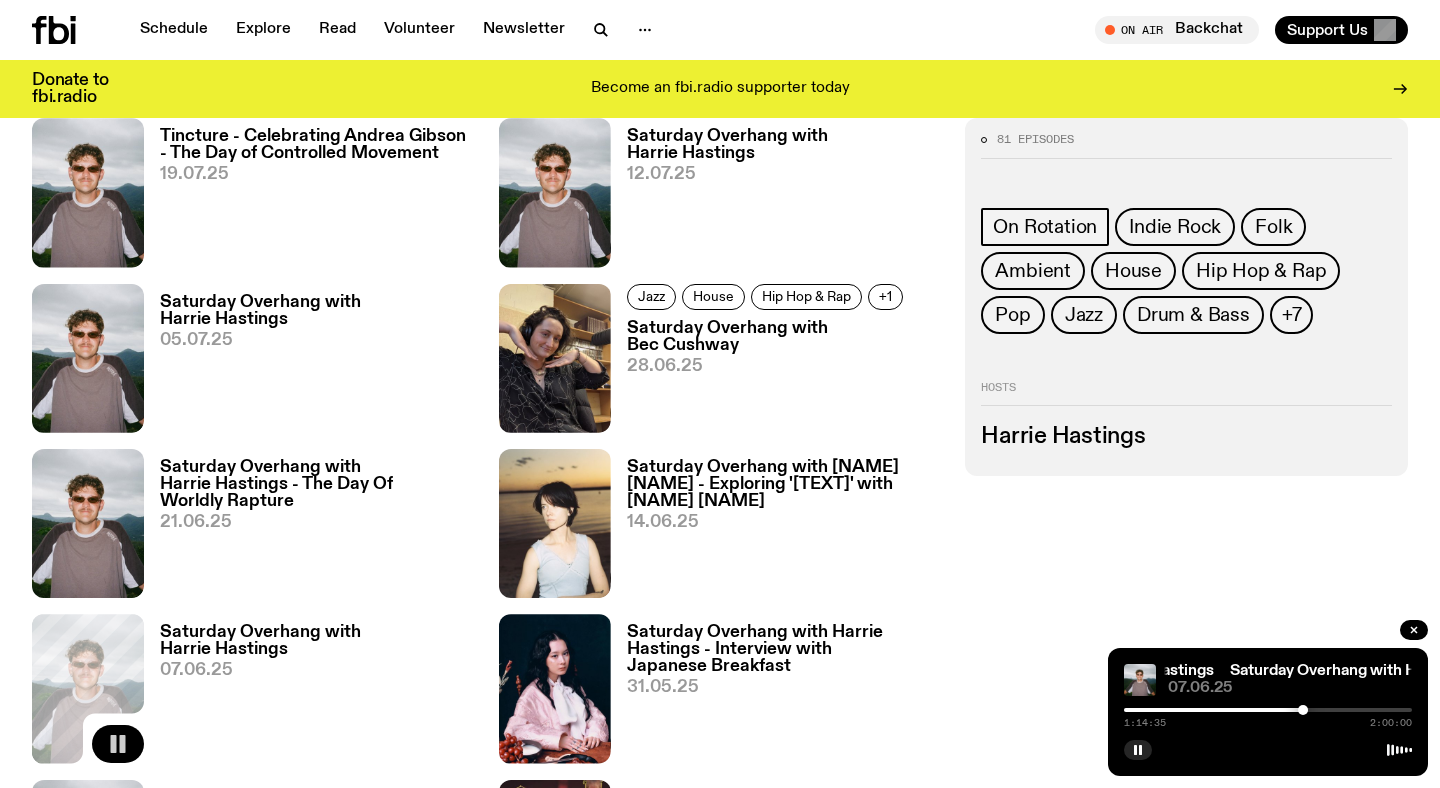 click at bounding box center [1268, 710] 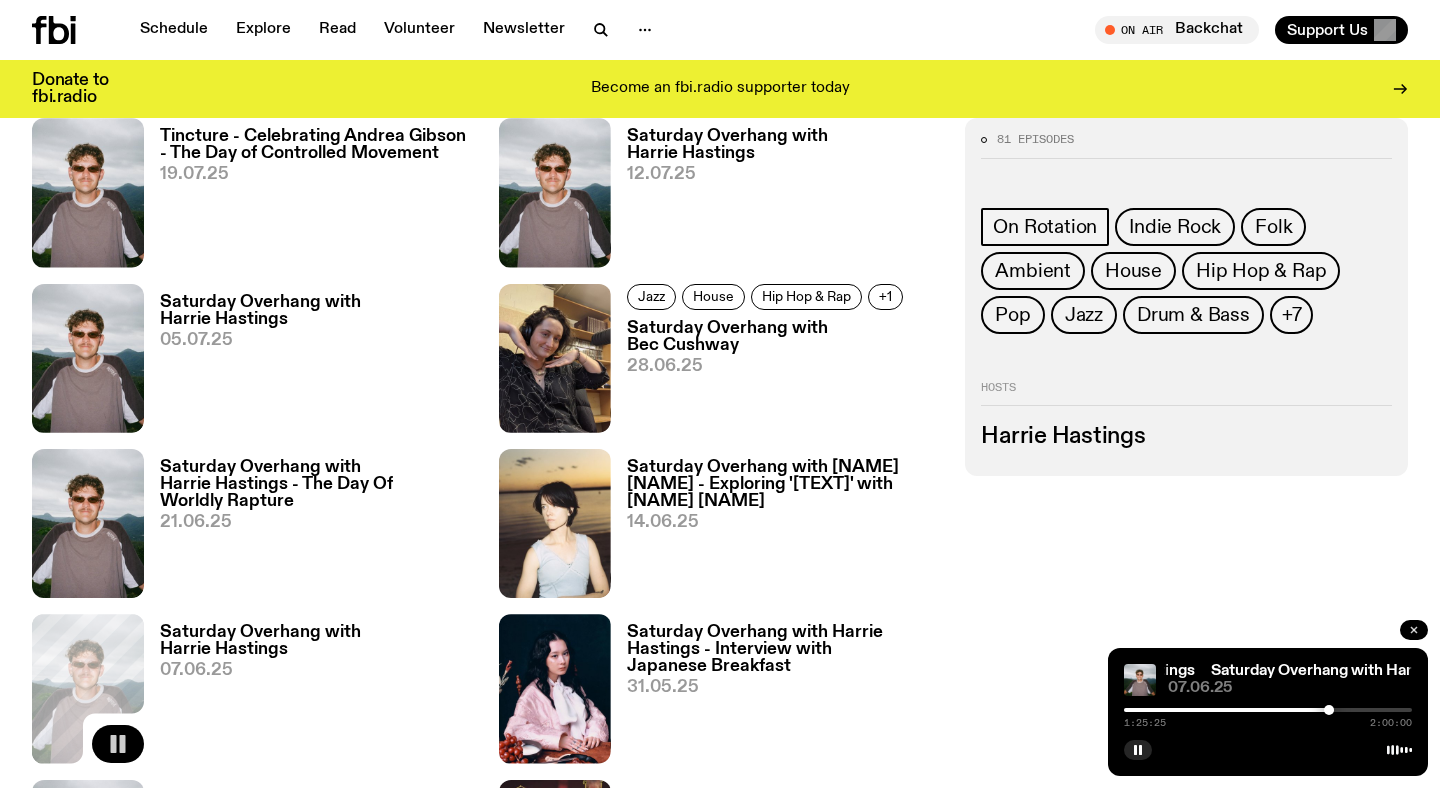 click 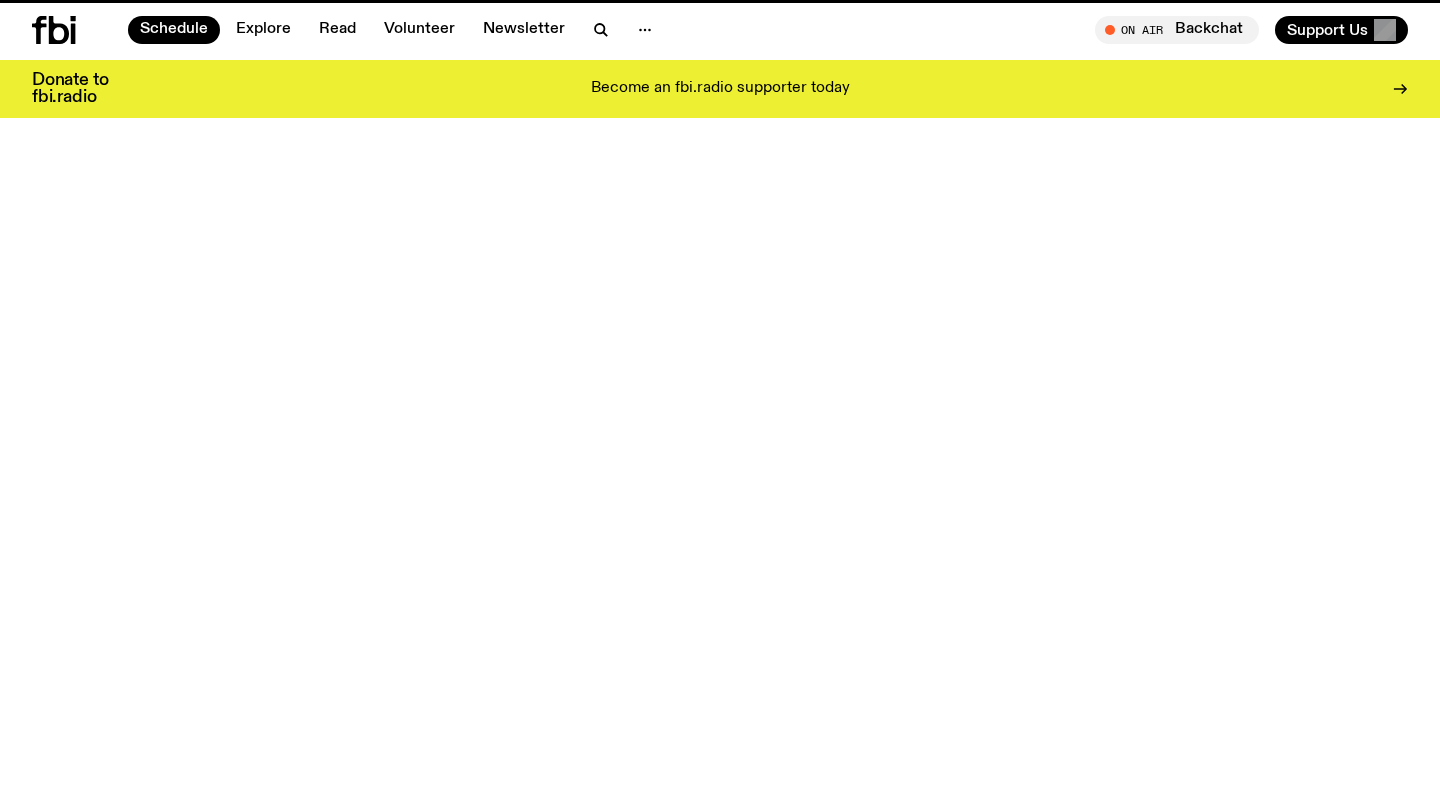 scroll, scrollTop: 143, scrollLeft: 0, axis: vertical 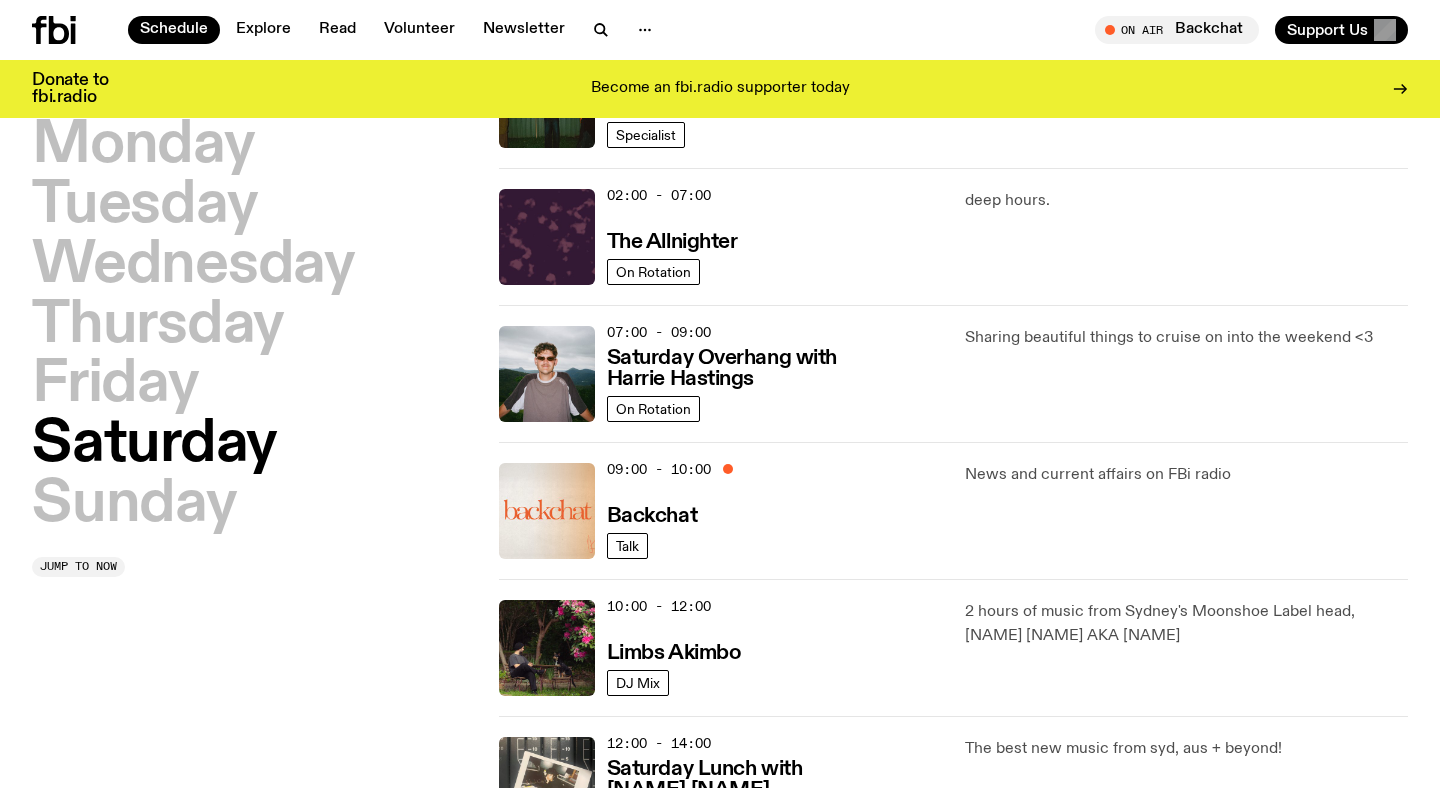 click on "Saturday" at bounding box center [154, 445] 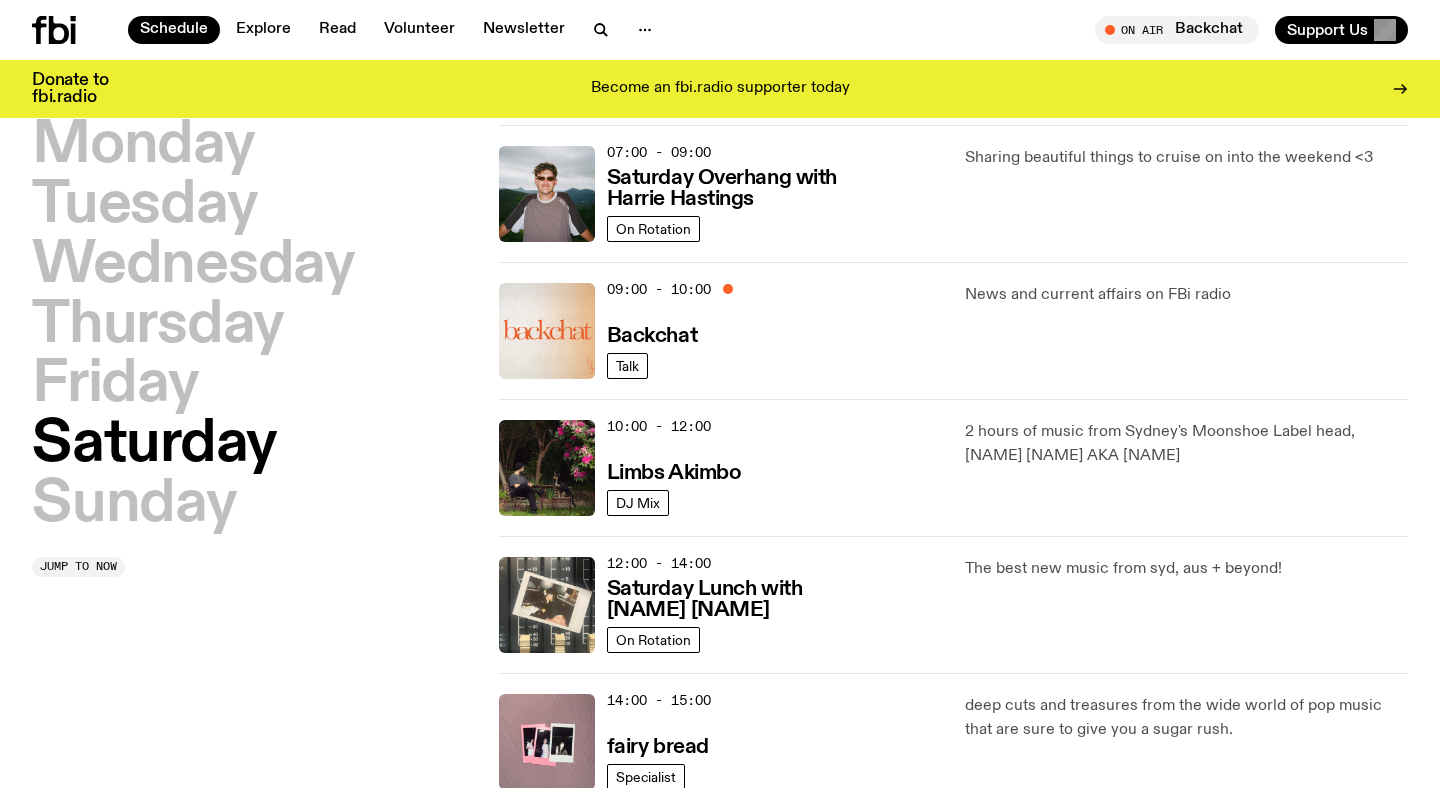scroll, scrollTop: 332, scrollLeft: 0, axis: vertical 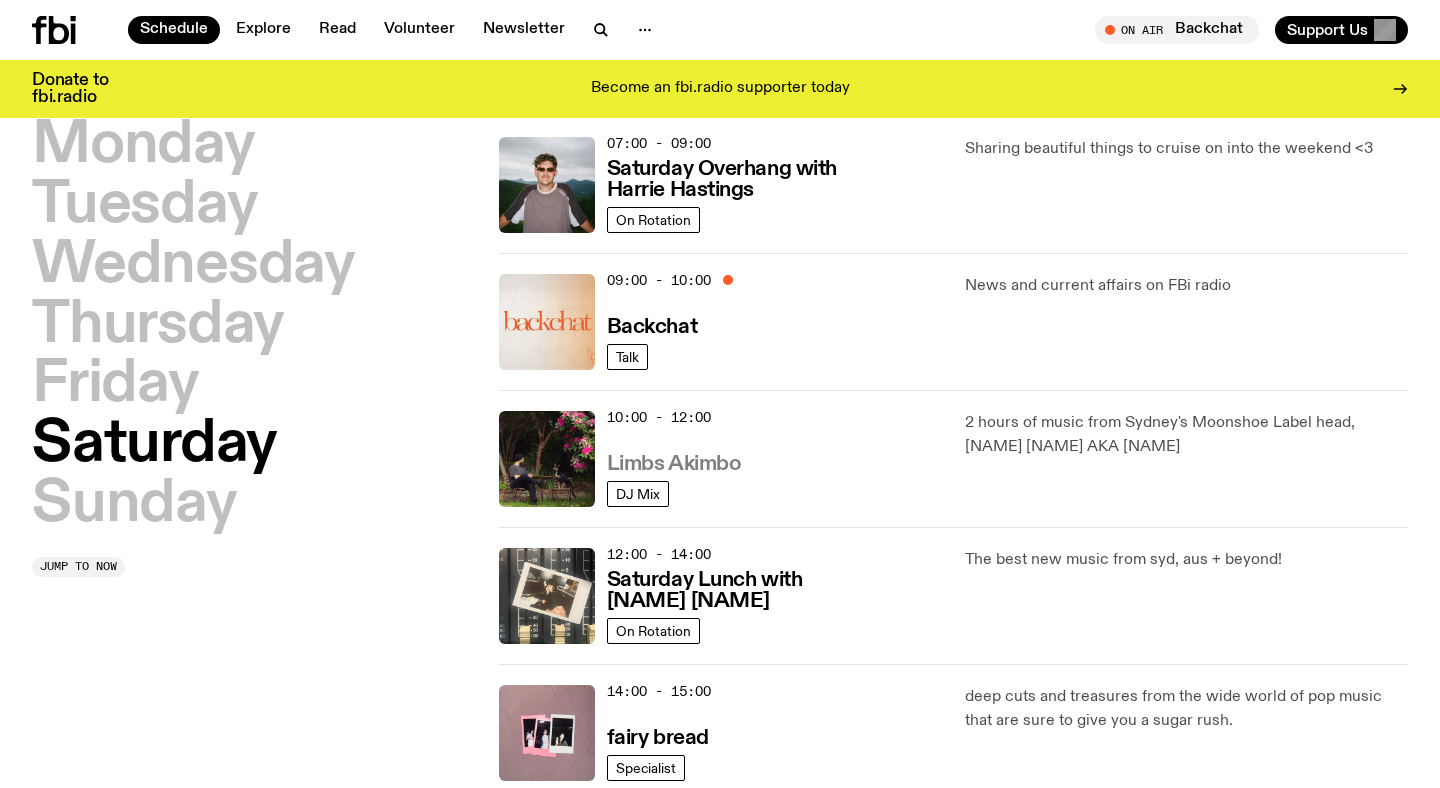 click on "Limbs Akimbo" at bounding box center (674, 464) 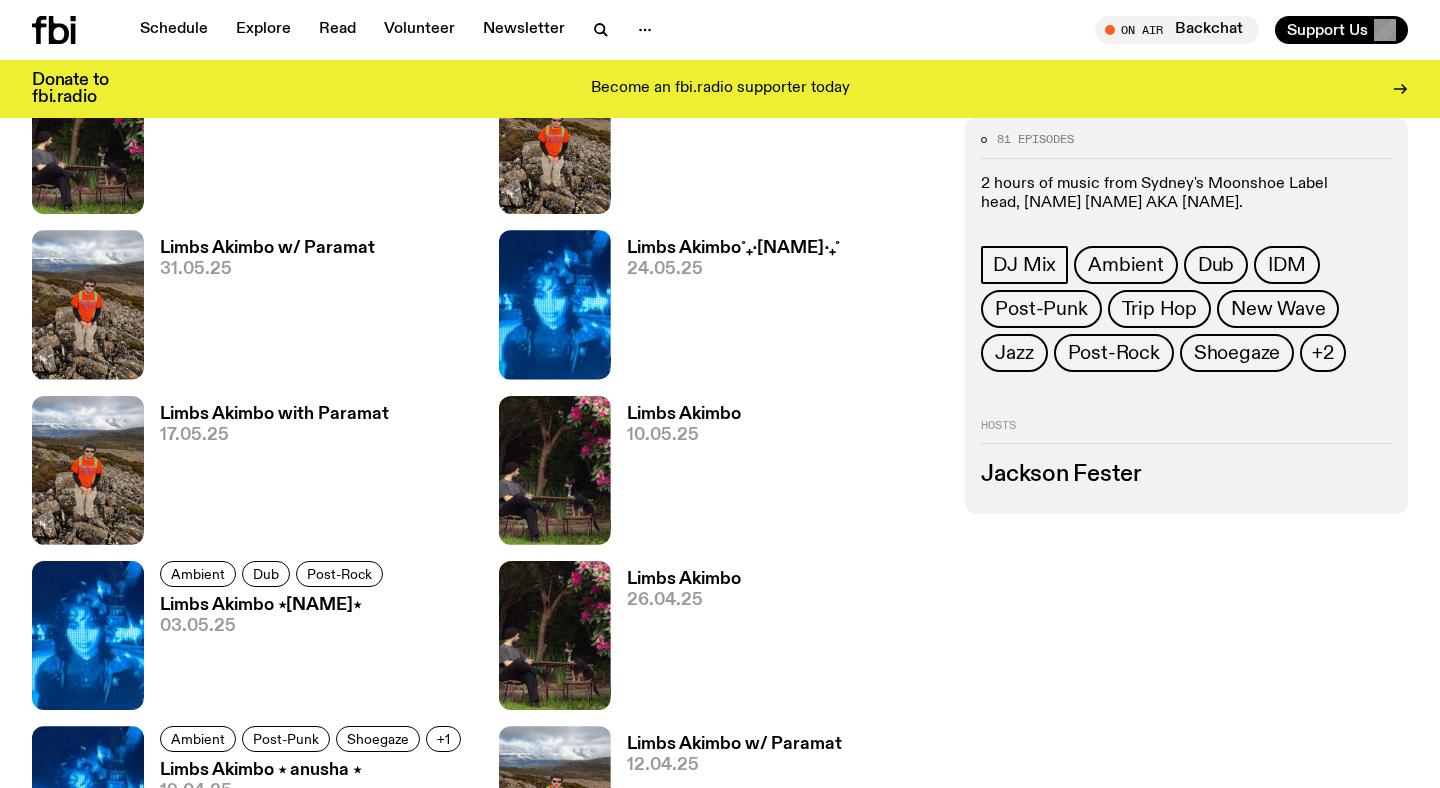 scroll, scrollTop: 635, scrollLeft: 0, axis: vertical 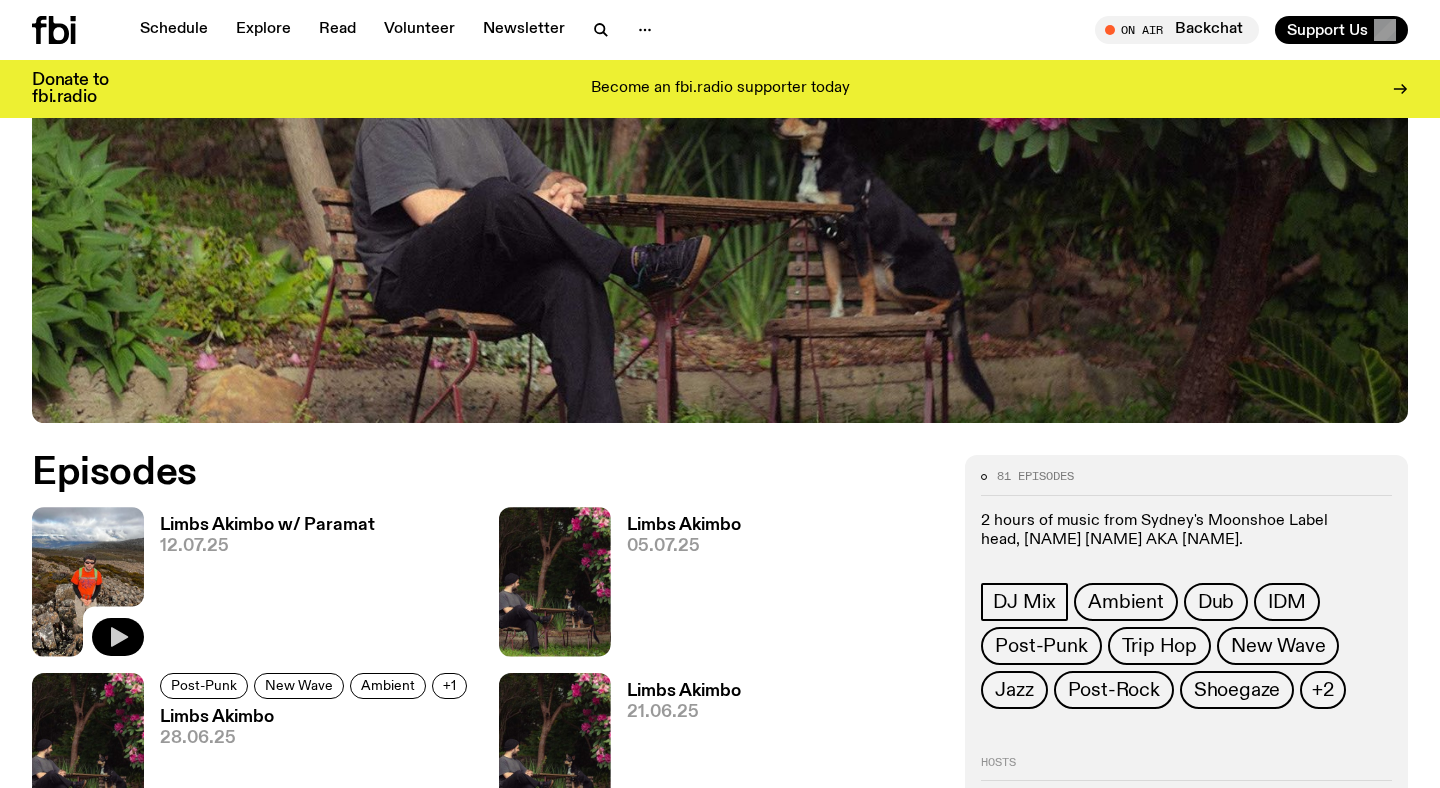 click 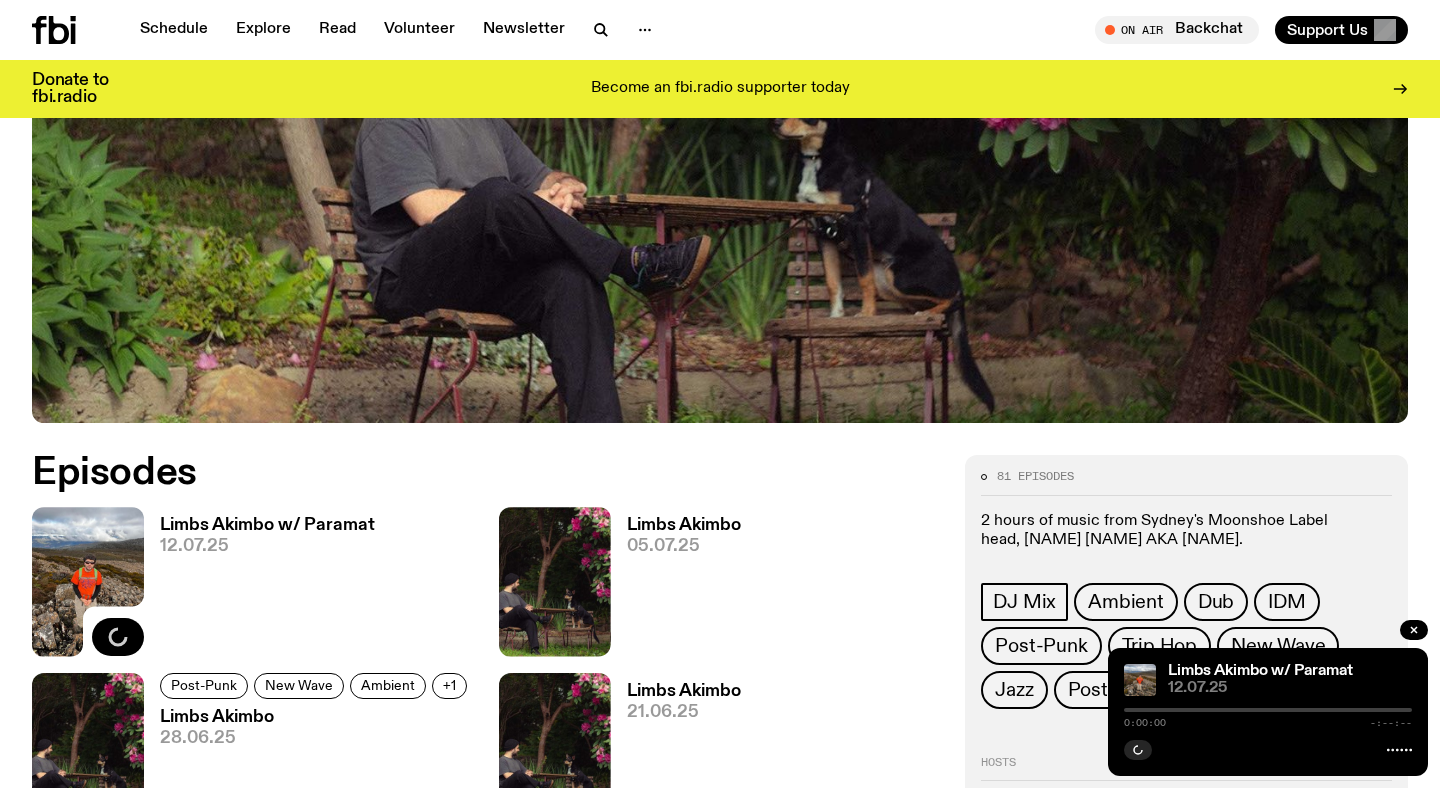 click at bounding box center [1268, 710] 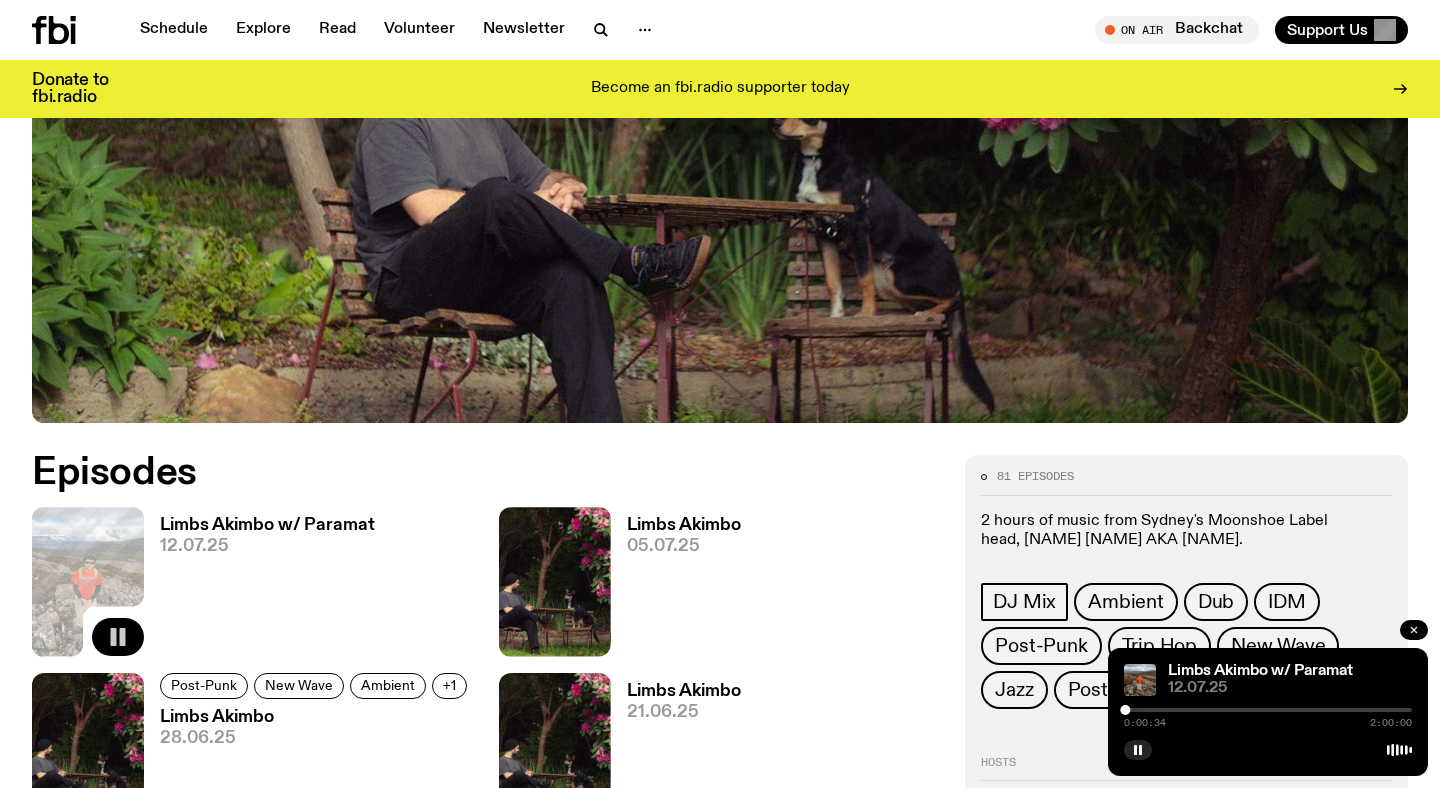 click 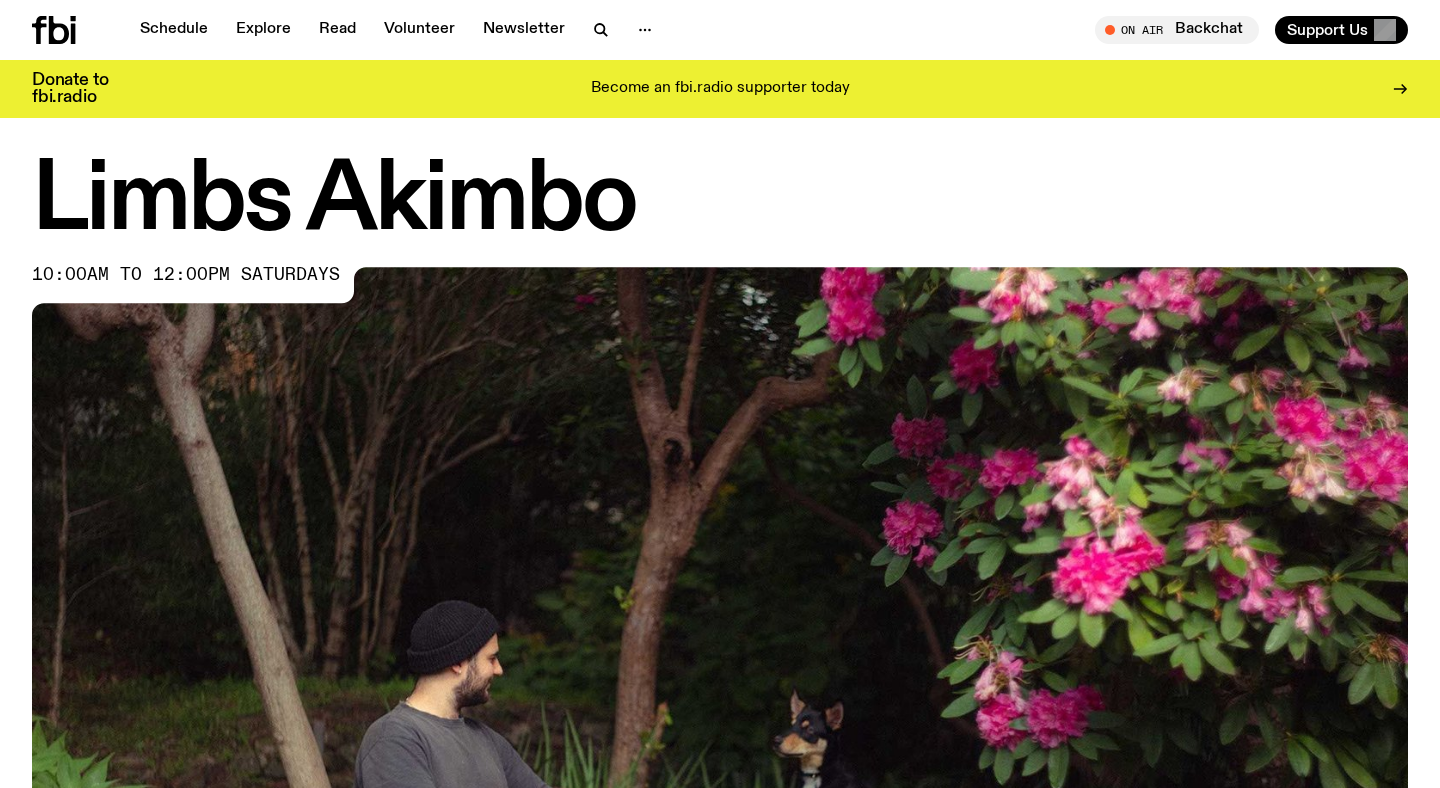 scroll, scrollTop: 0, scrollLeft: 0, axis: both 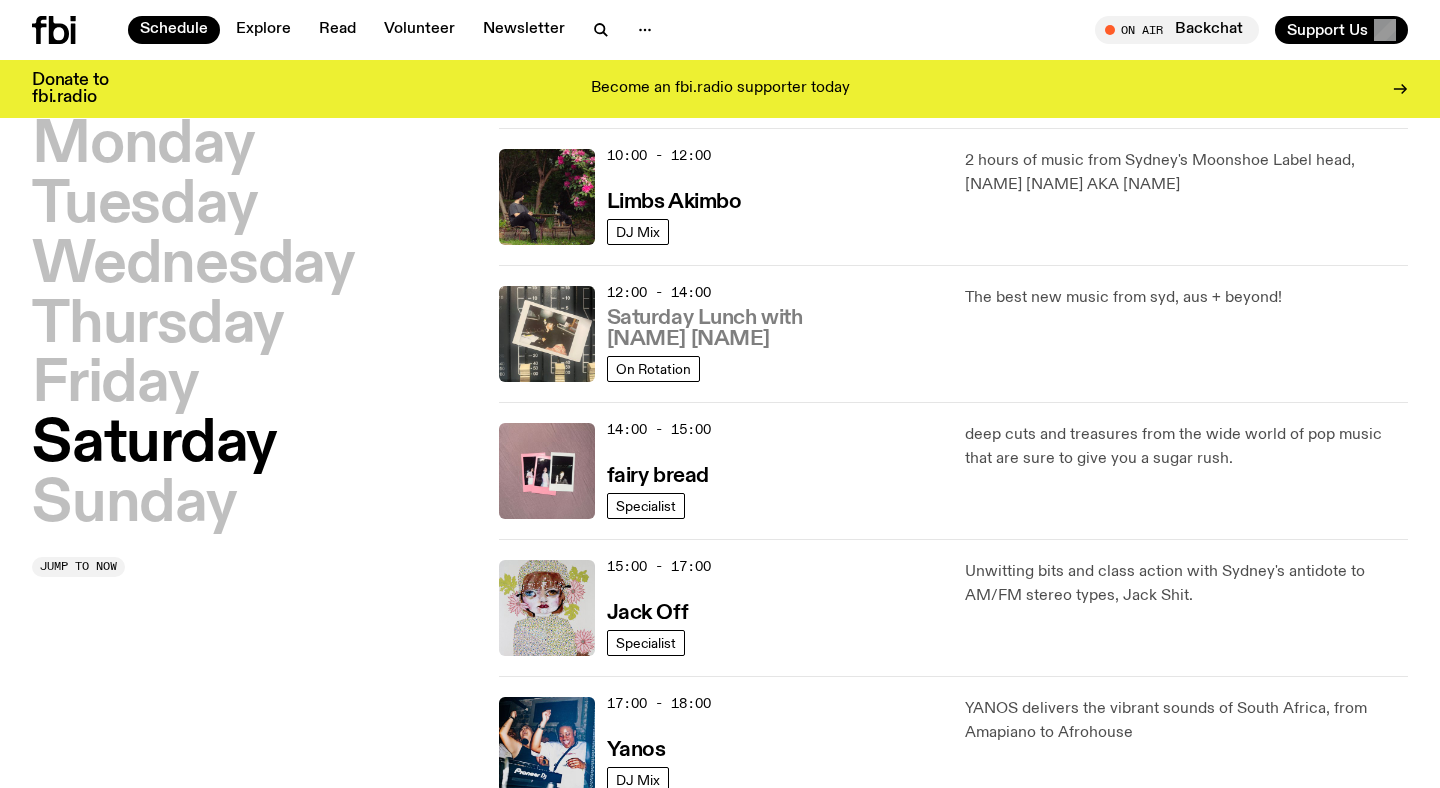 click on "Saturday Lunch with [NAME] [NAME]" at bounding box center (774, 329) 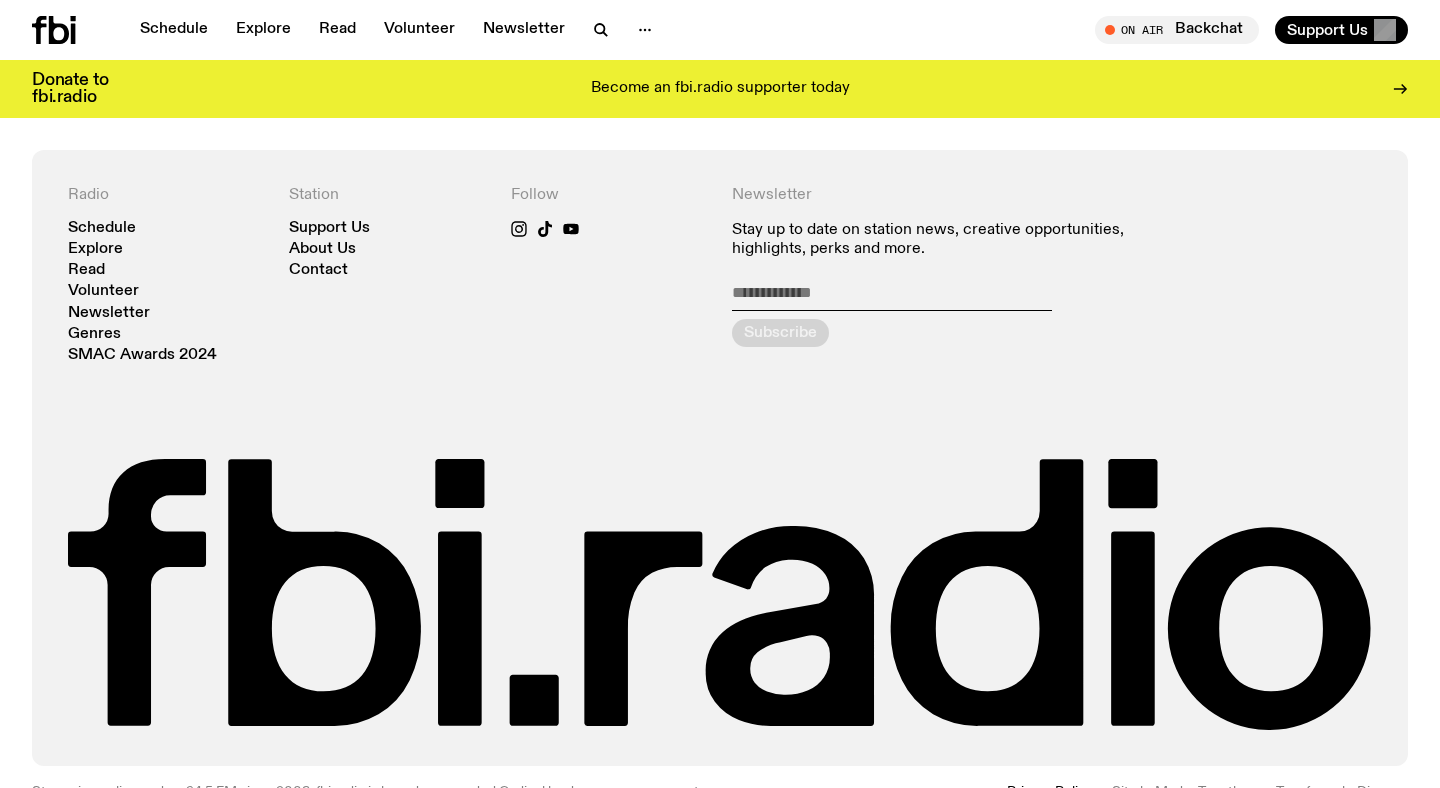 scroll, scrollTop: 757, scrollLeft: 0, axis: vertical 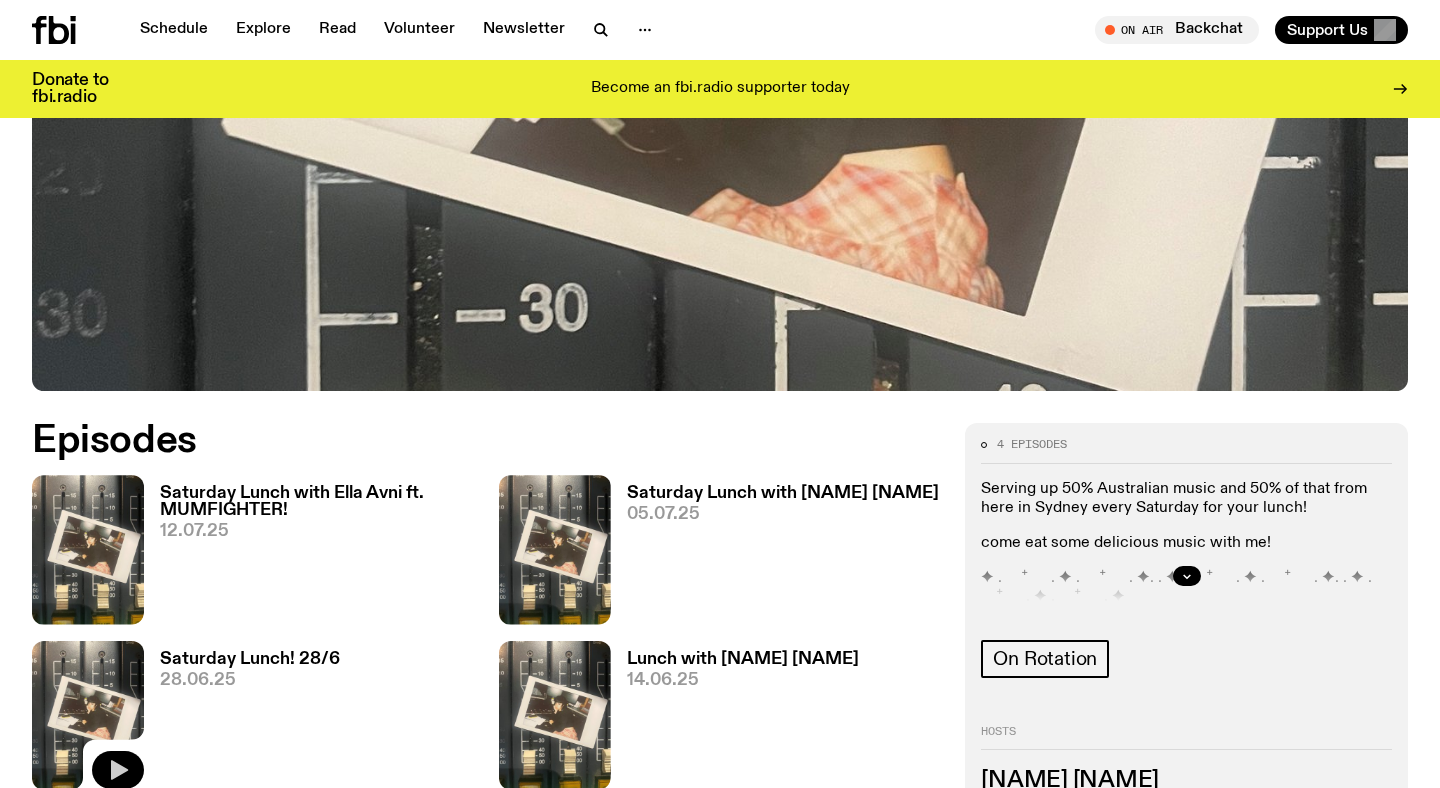 click 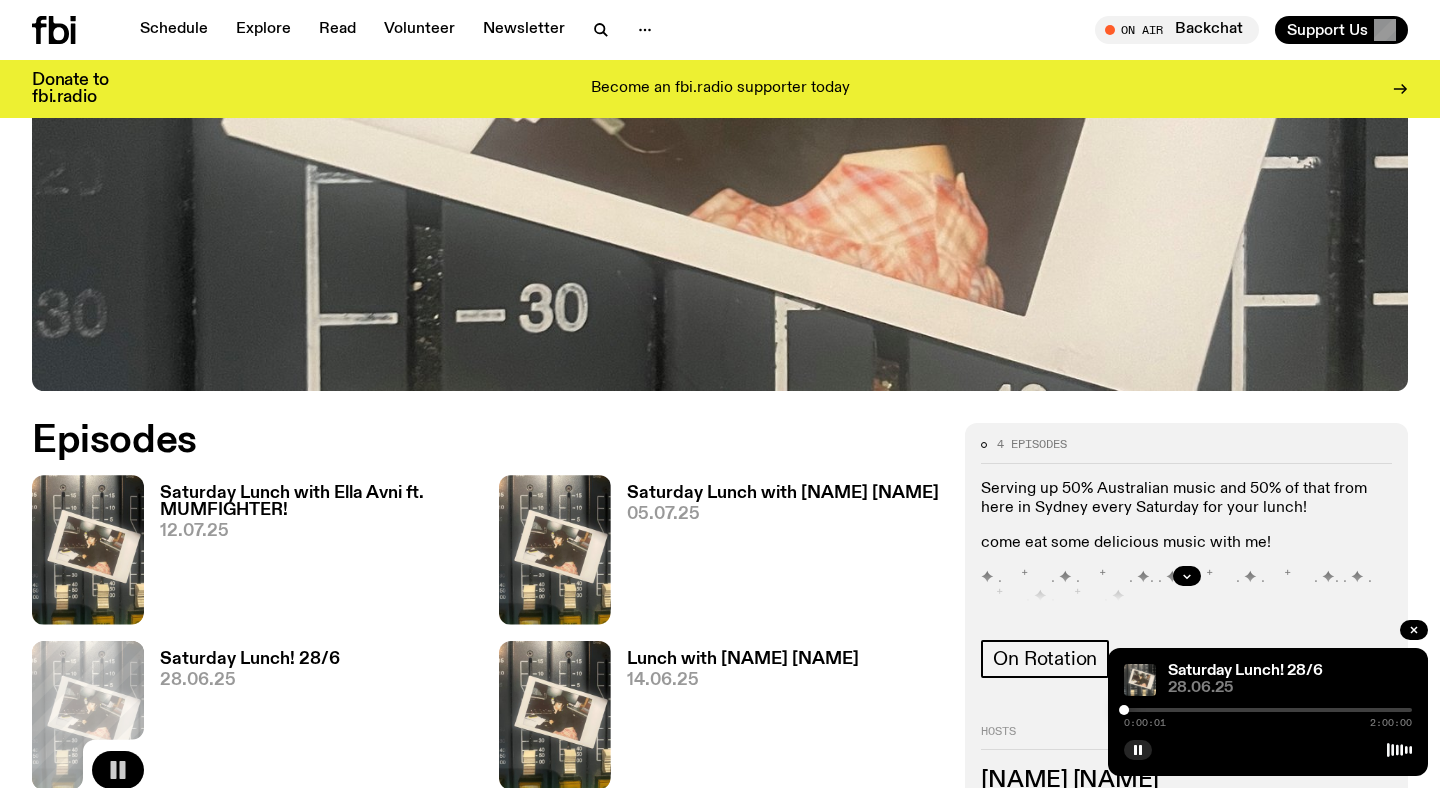 click at bounding box center (1268, 710) 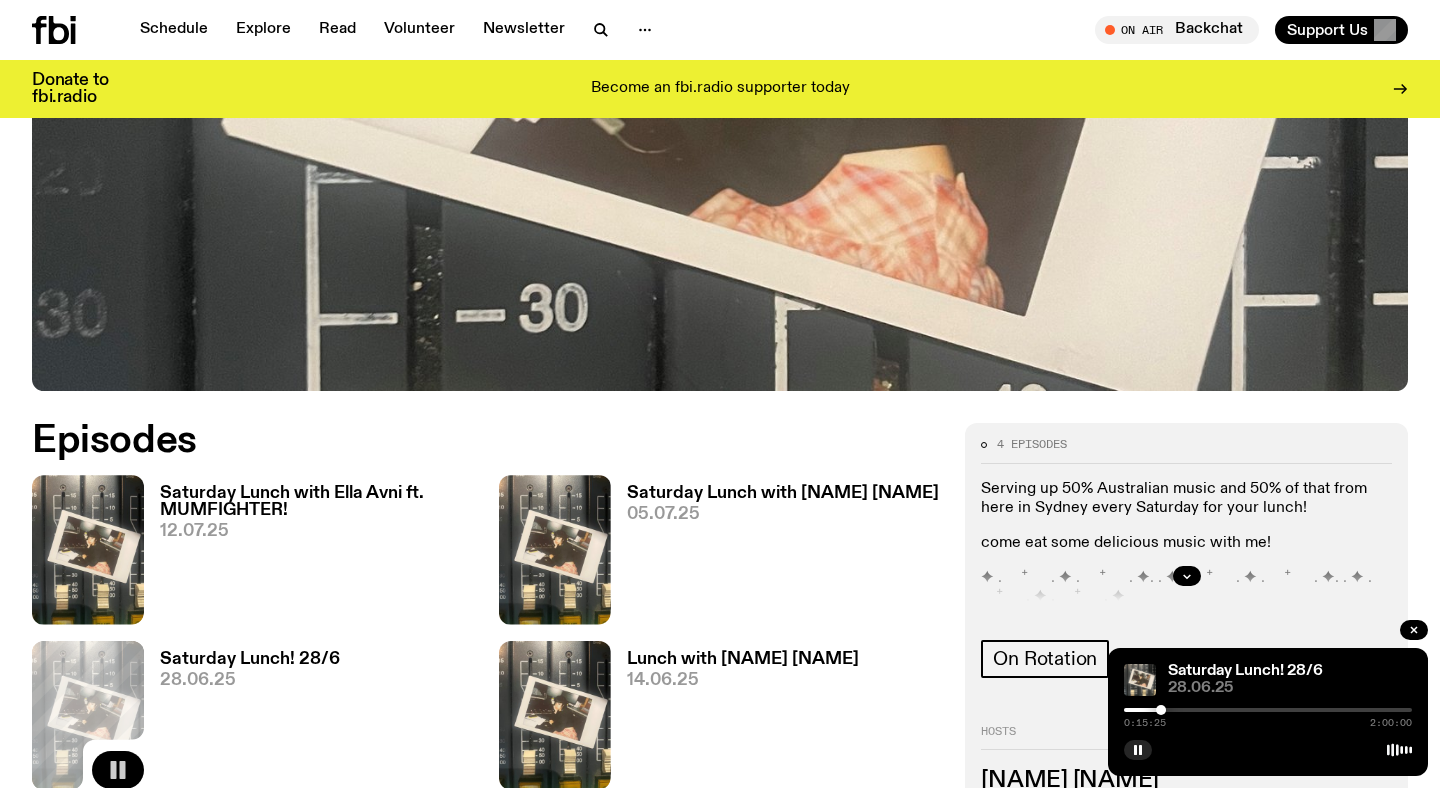 click at bounding box center (1268, 710) 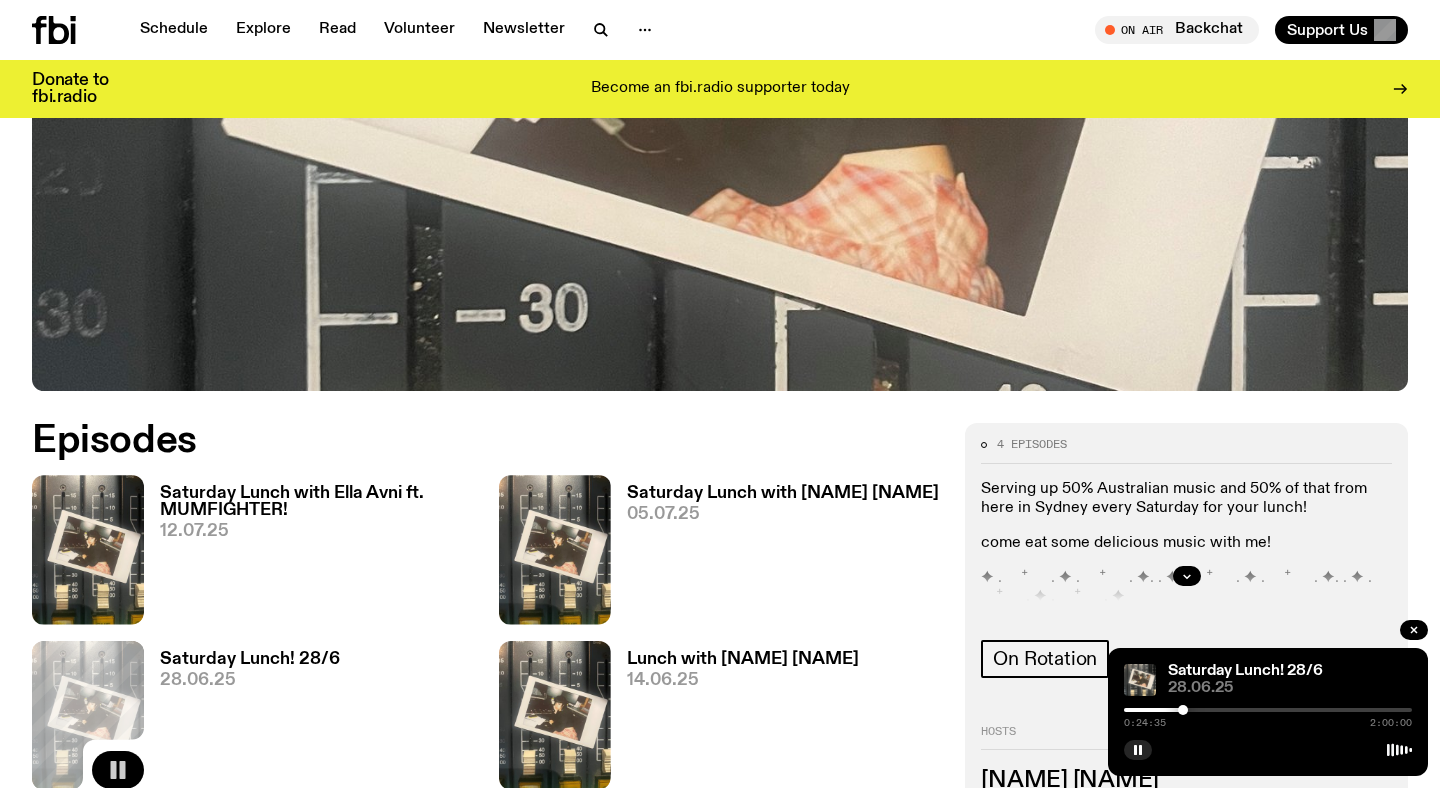 click at bounding box center (1268, 710) 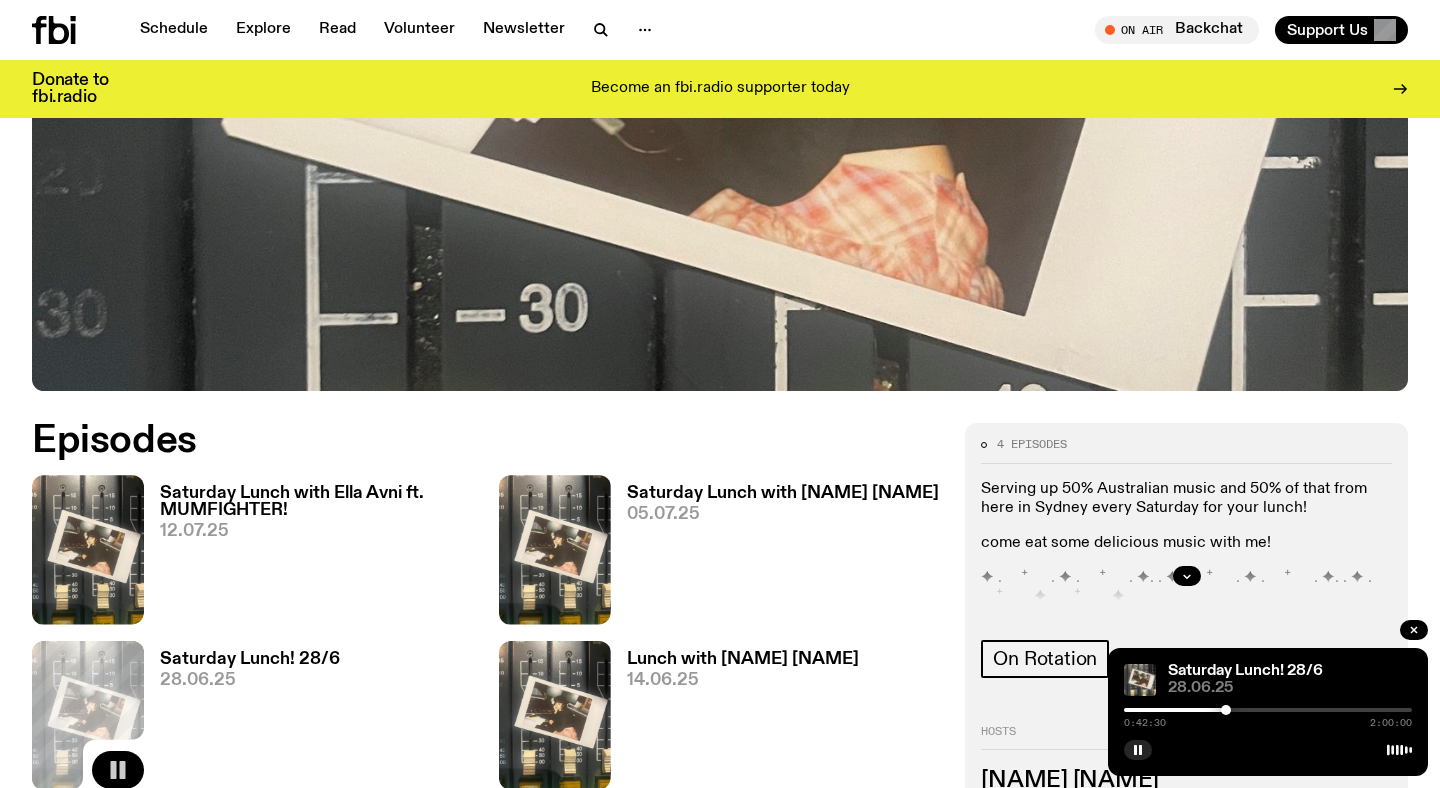 click at bounding box center [1268, 710] 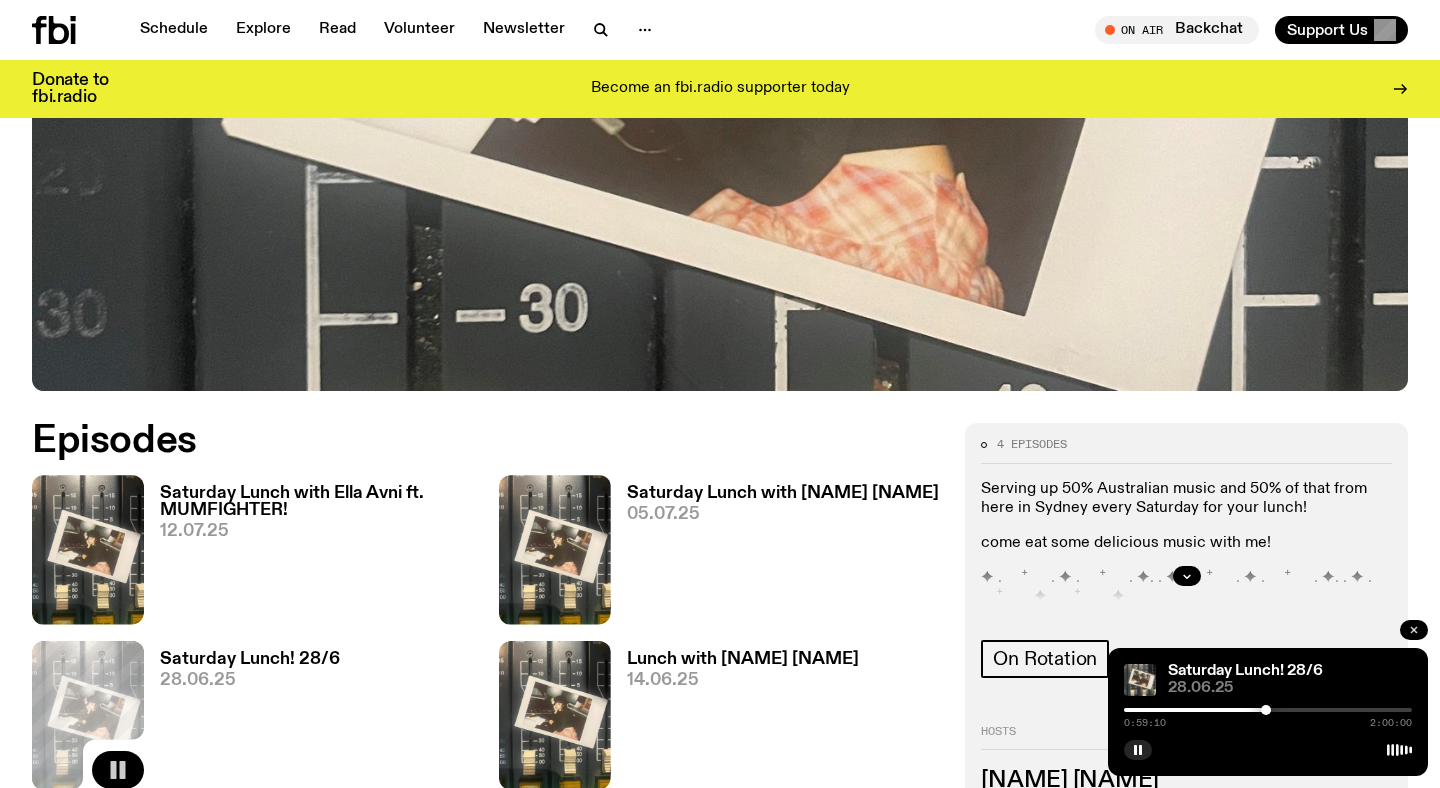 click 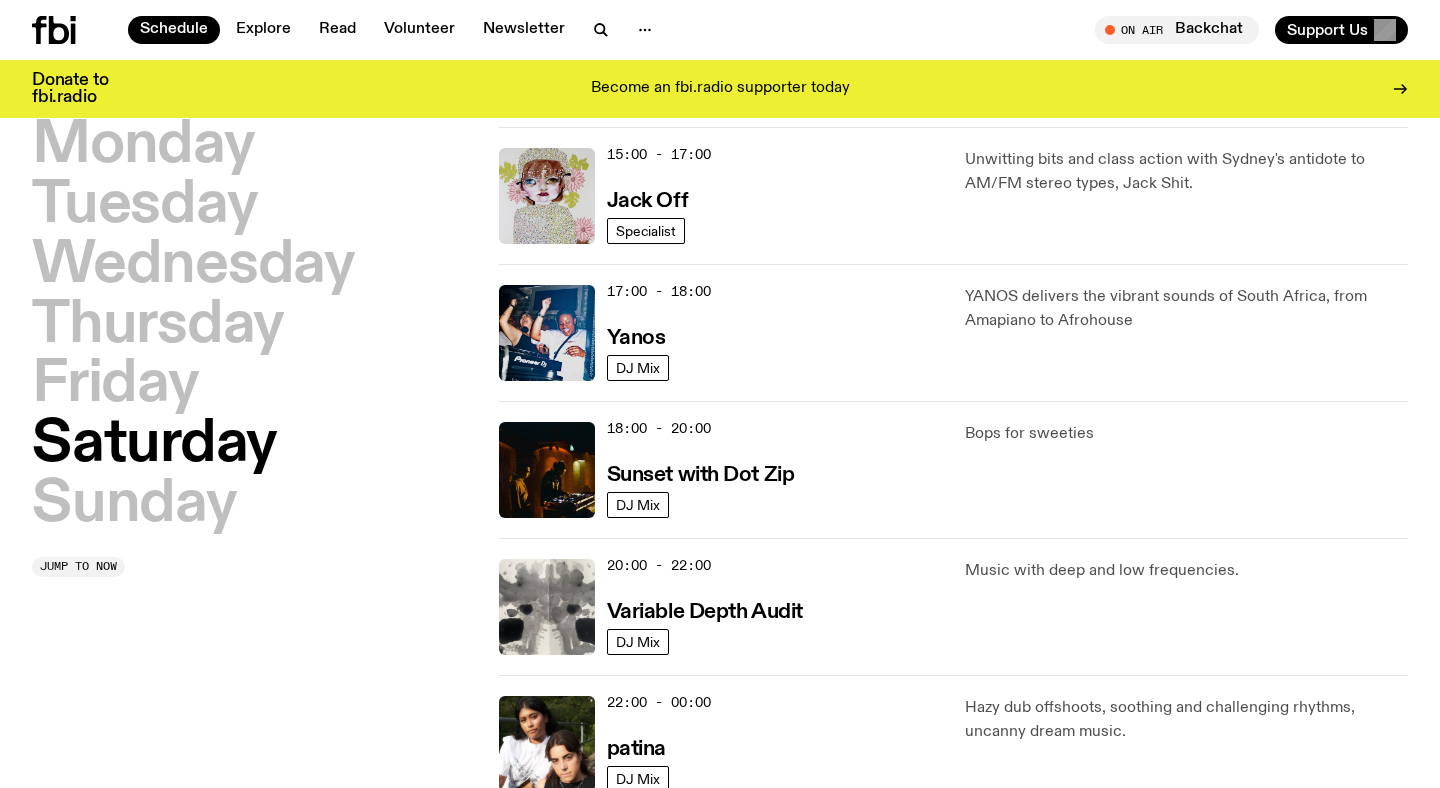 scroll, scrollTop: 1008, scrollLeft: 0, axis: vertical 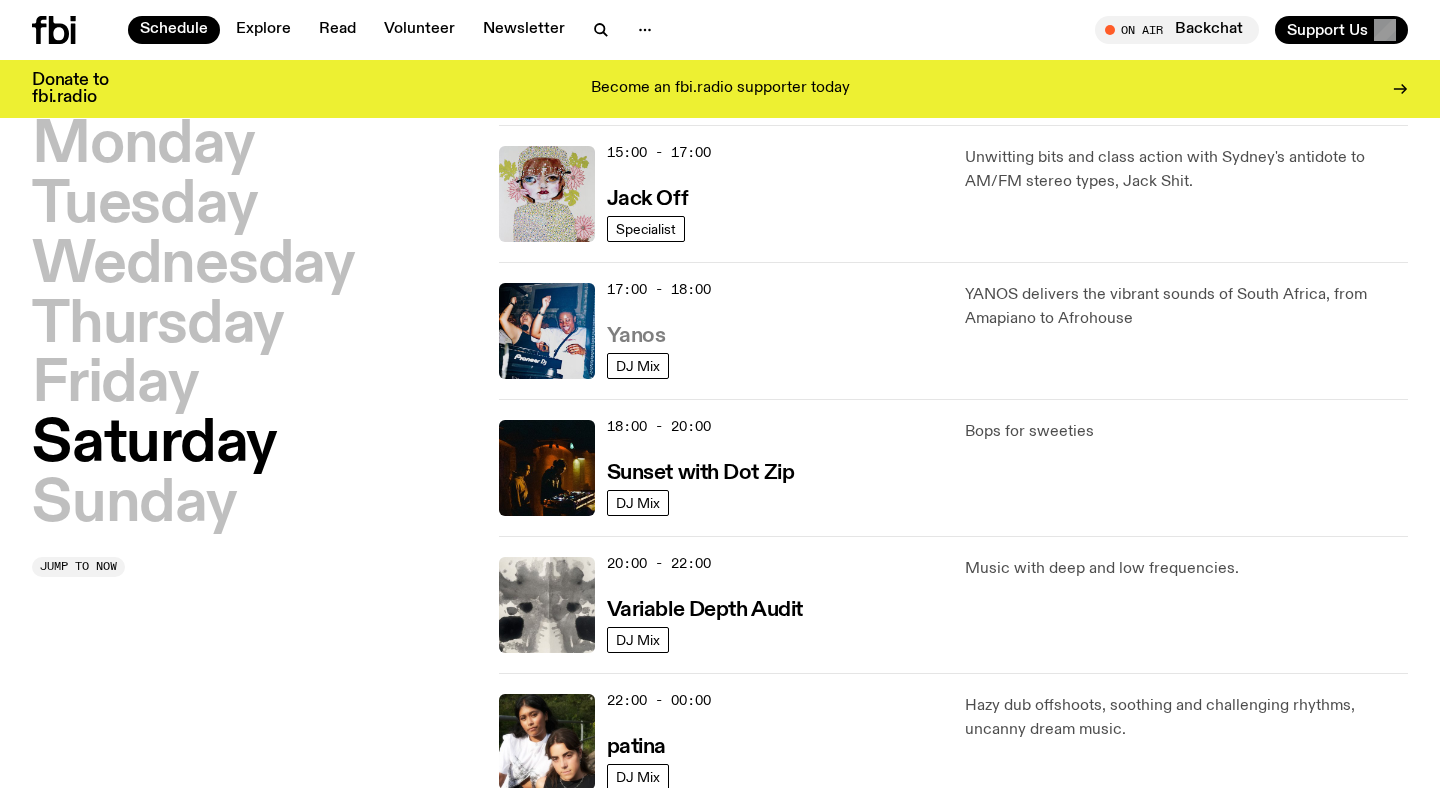 click on "Yanos" at bounding box center [636, 336] 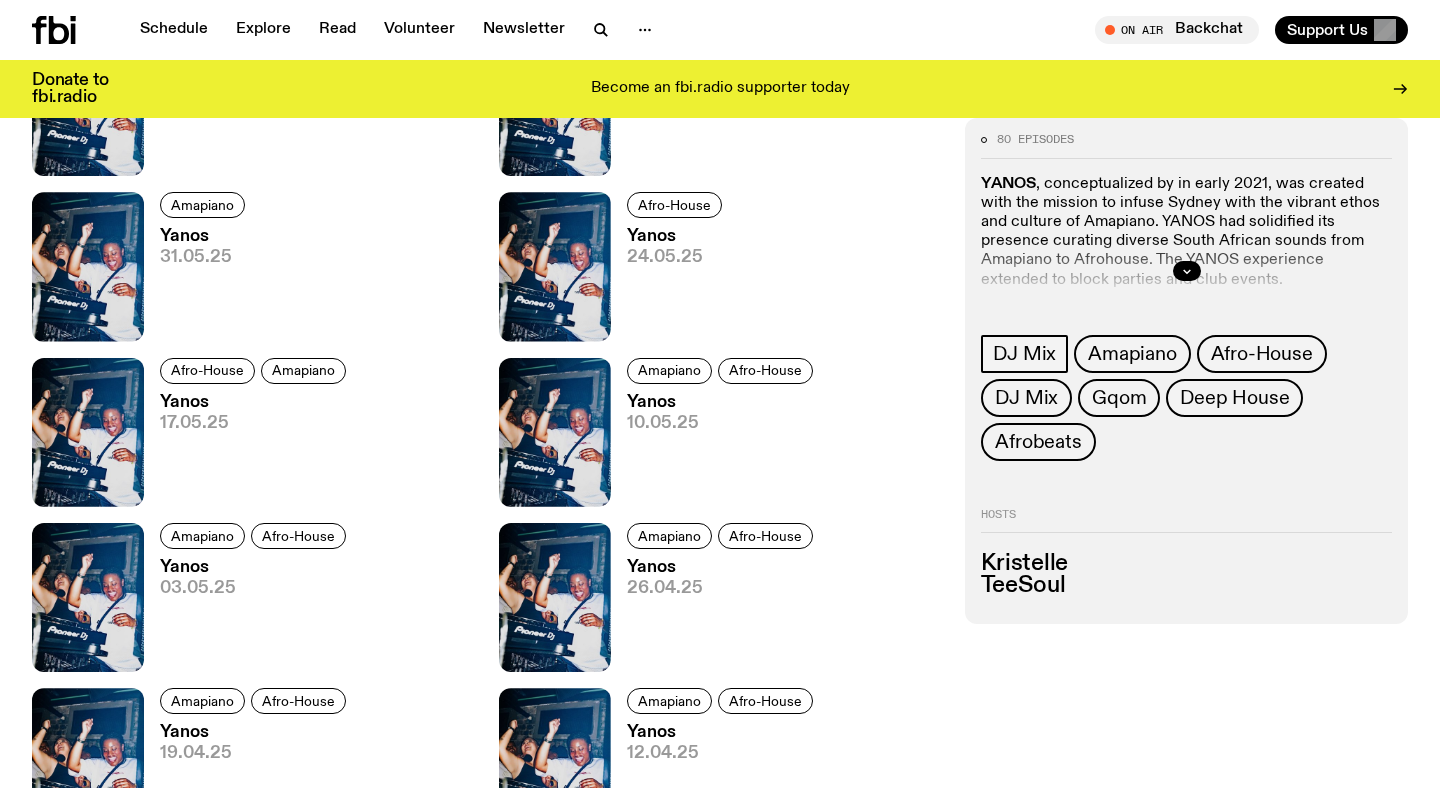 scroll, scrollTop: 1448, scrollLeft: 0, axis: vertical 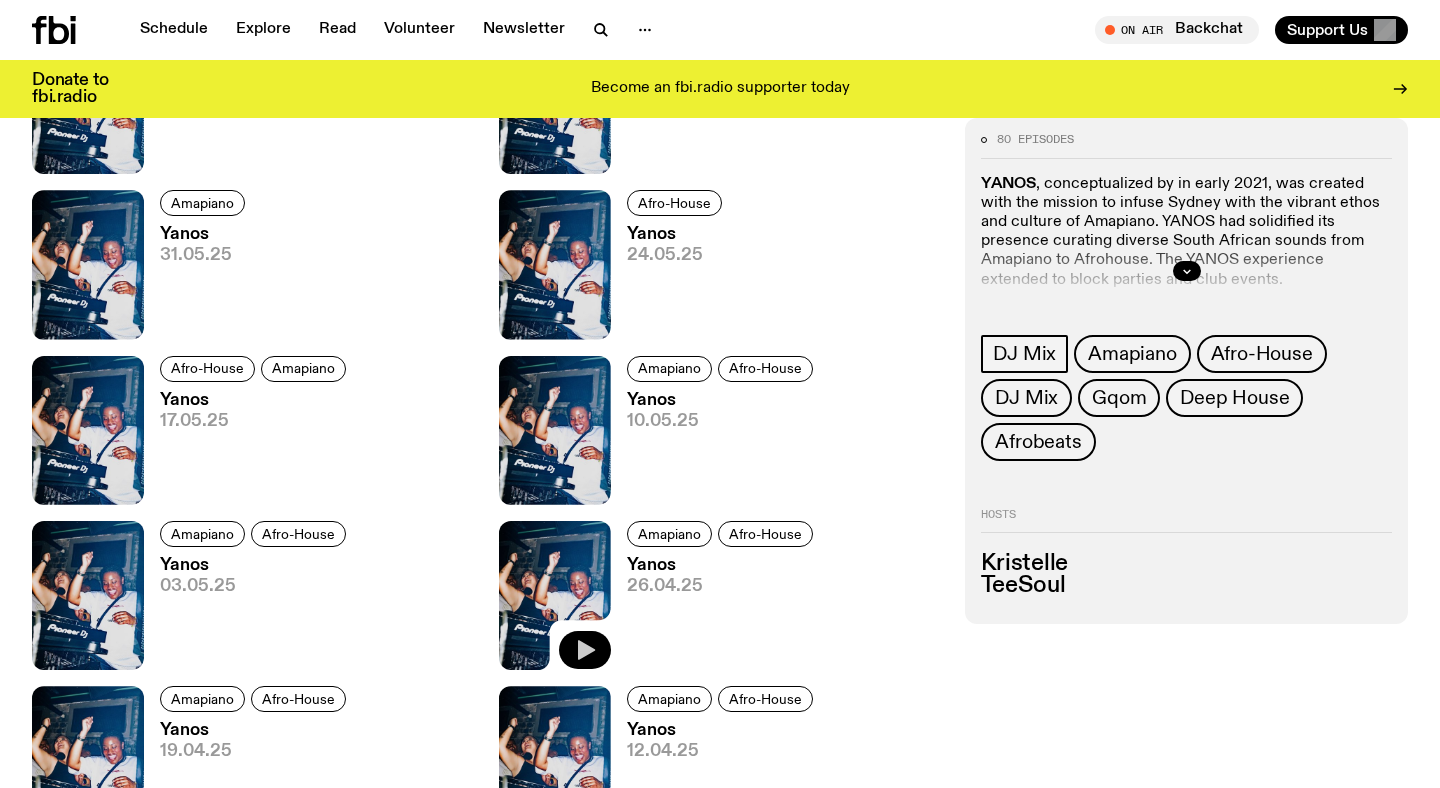 click 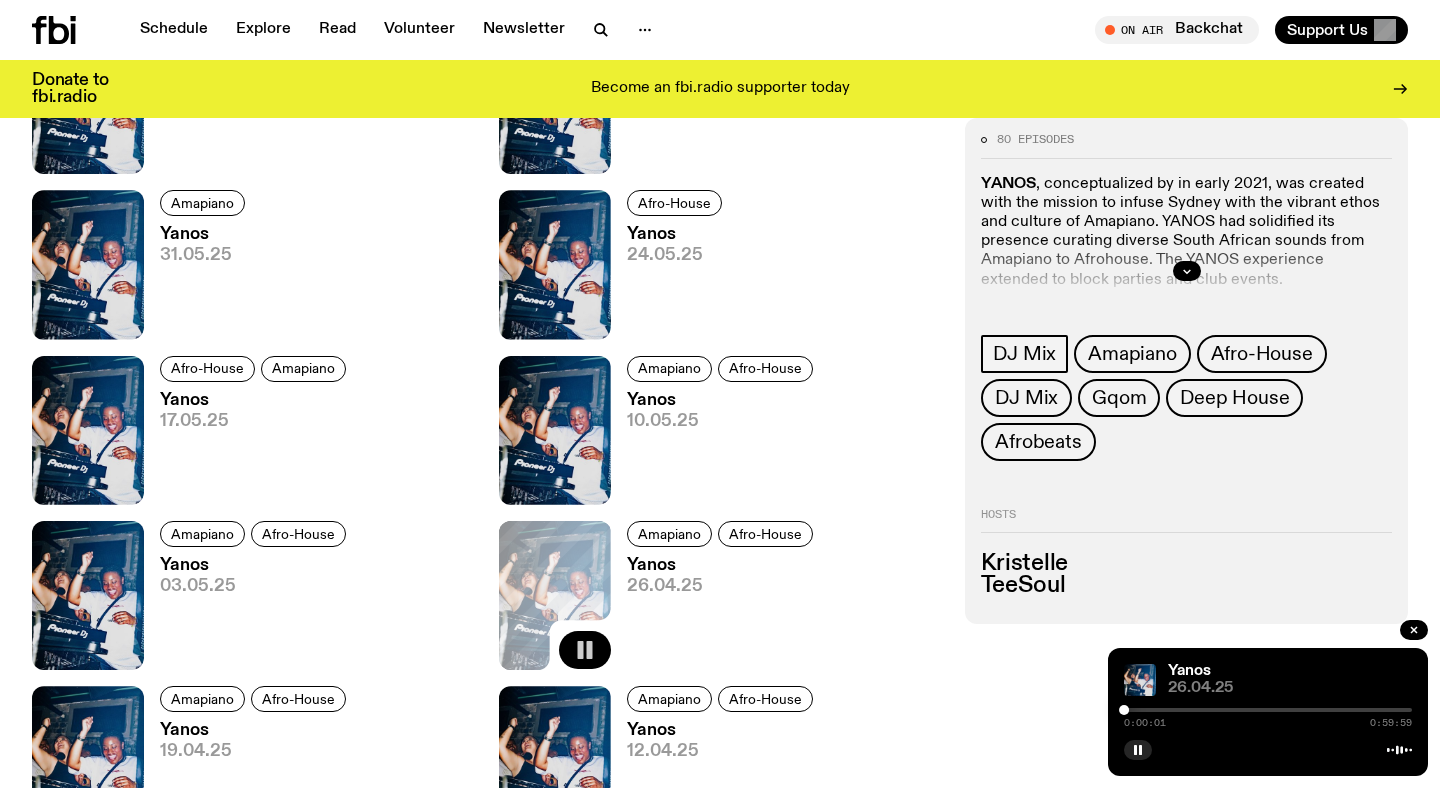 click at bounding box center [1268, 710] 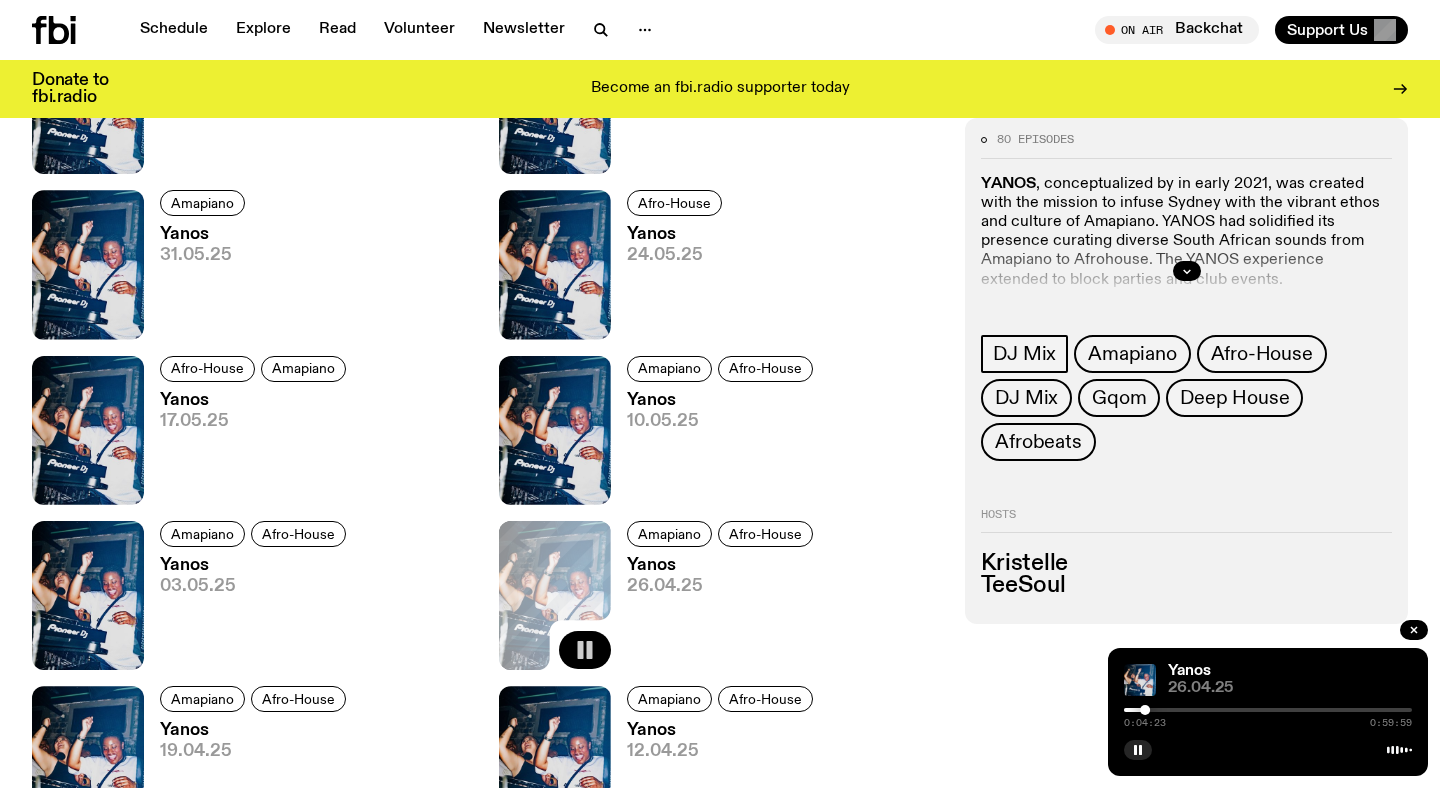 click at bounding box center [1268, 710] 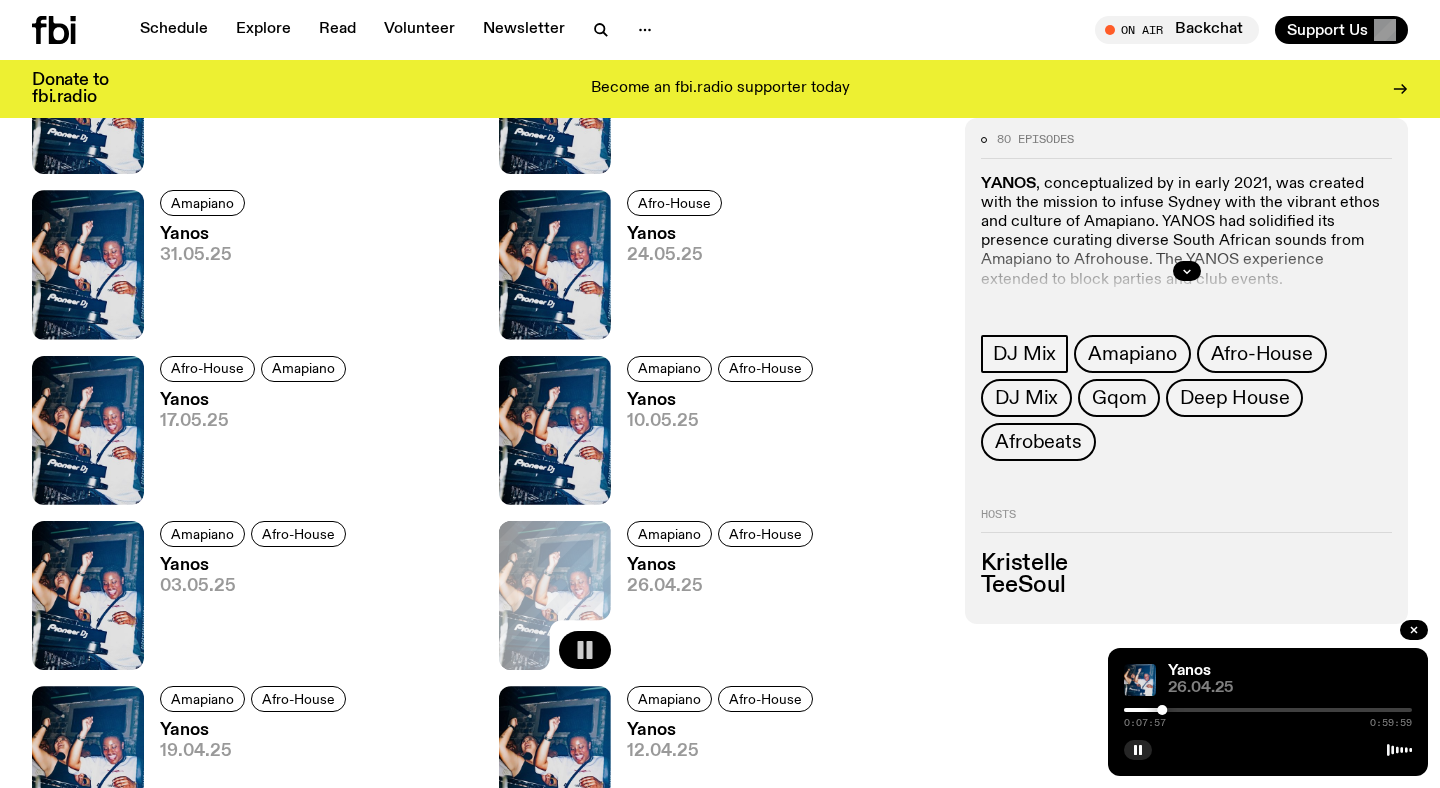 click at bounding box center [1268, 710] 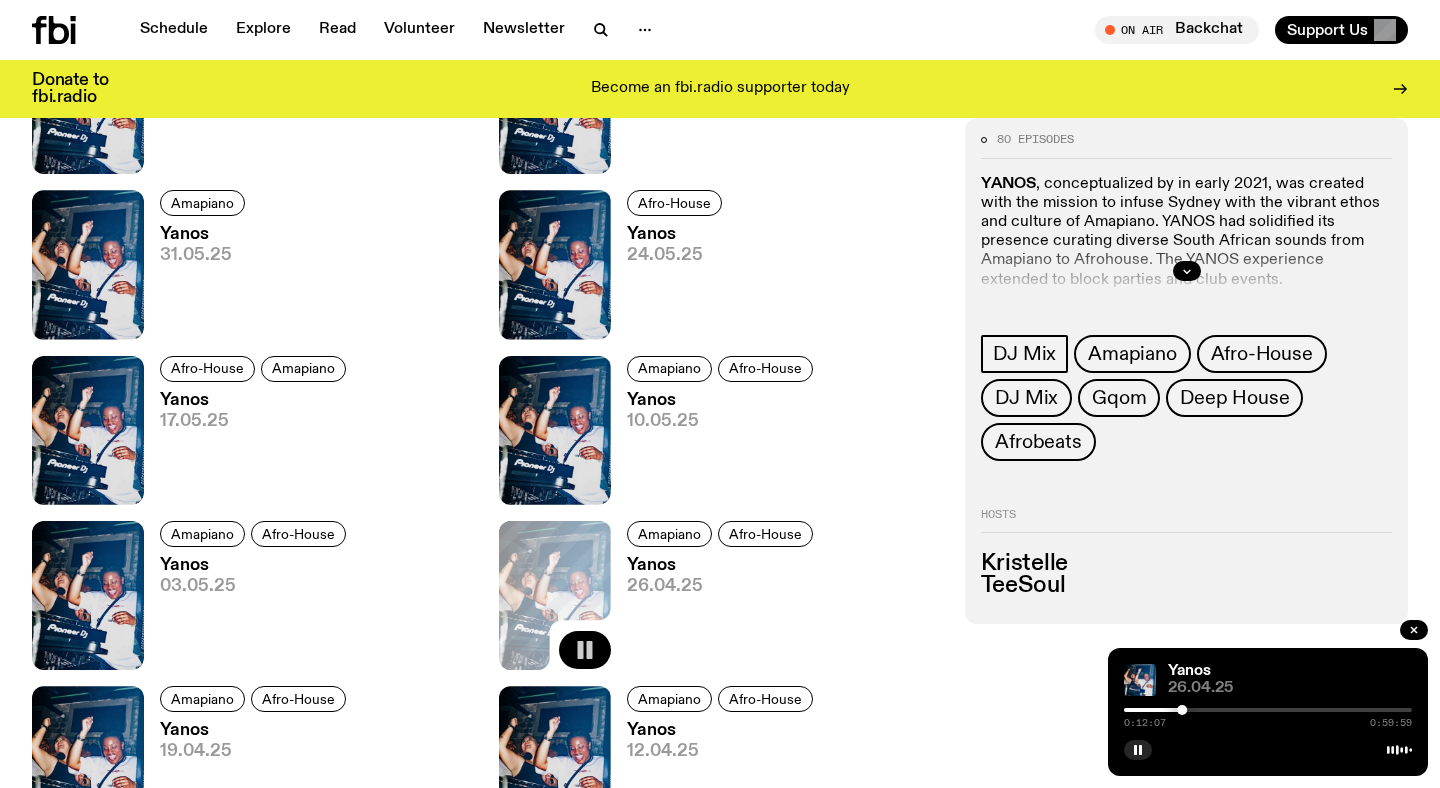 click at bounding box center [1268, 710] 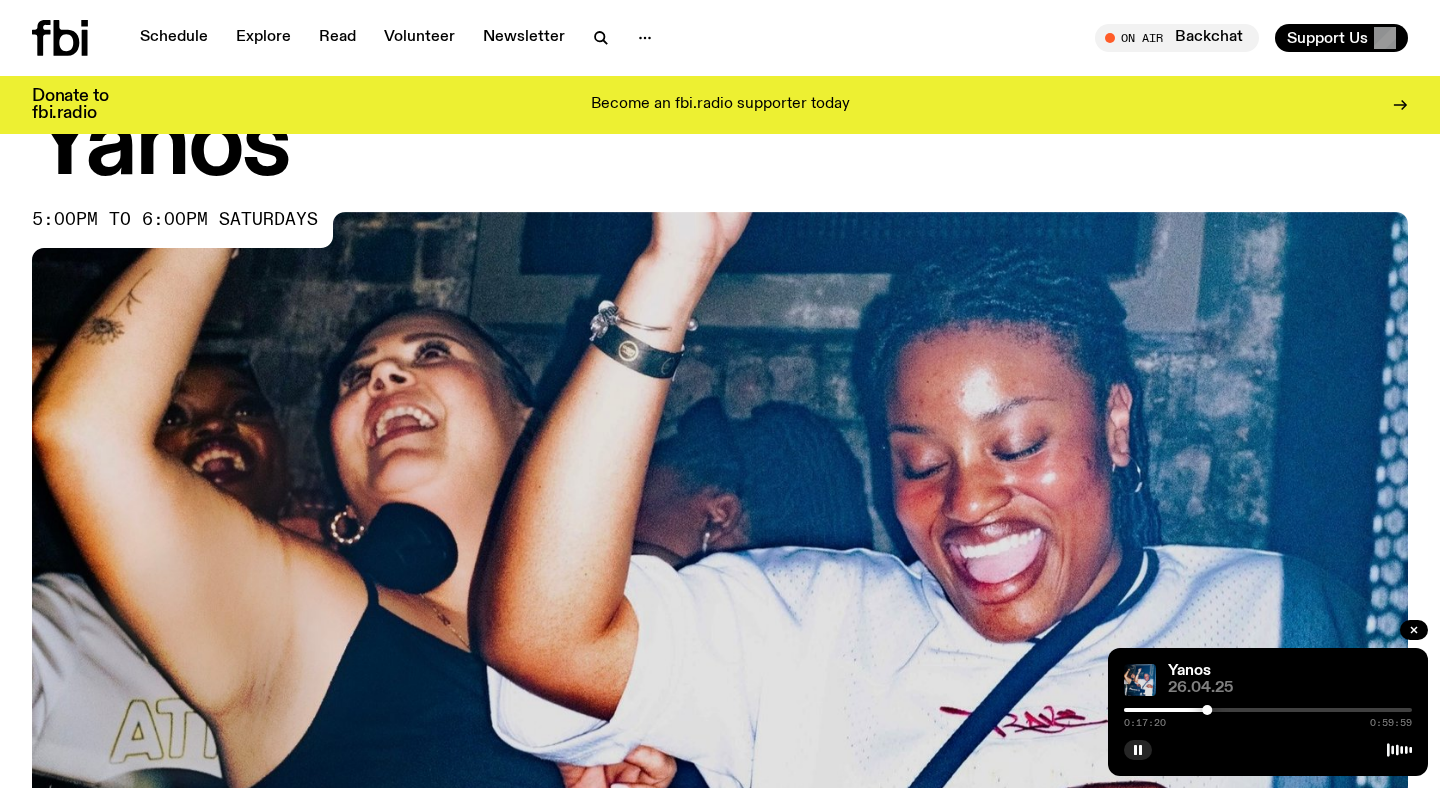scroll, scrollTop: 0, scrollLeft: 0, axis: both 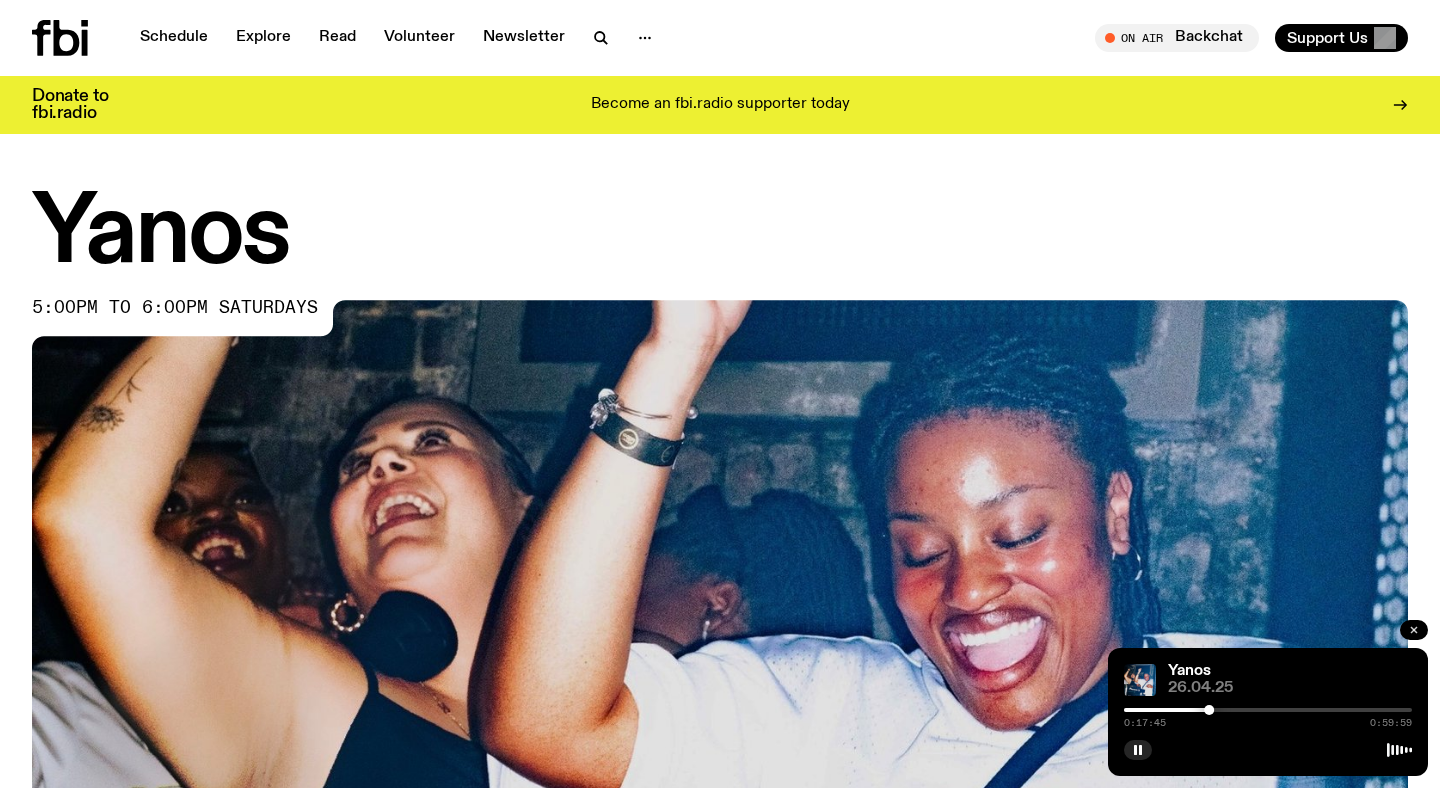 click 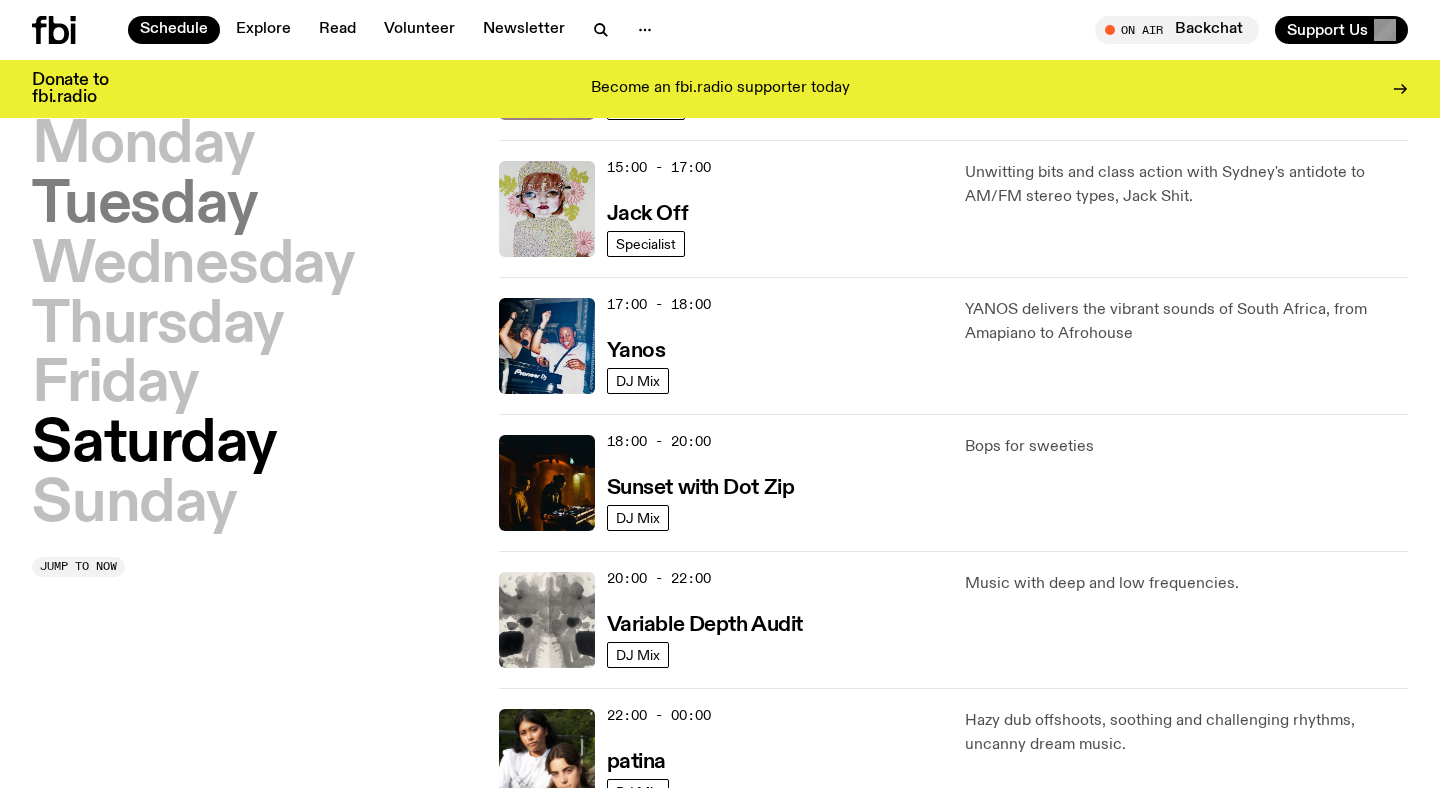 scroll, scrollTop: 992, scrollLeft: 0, axis: vertical 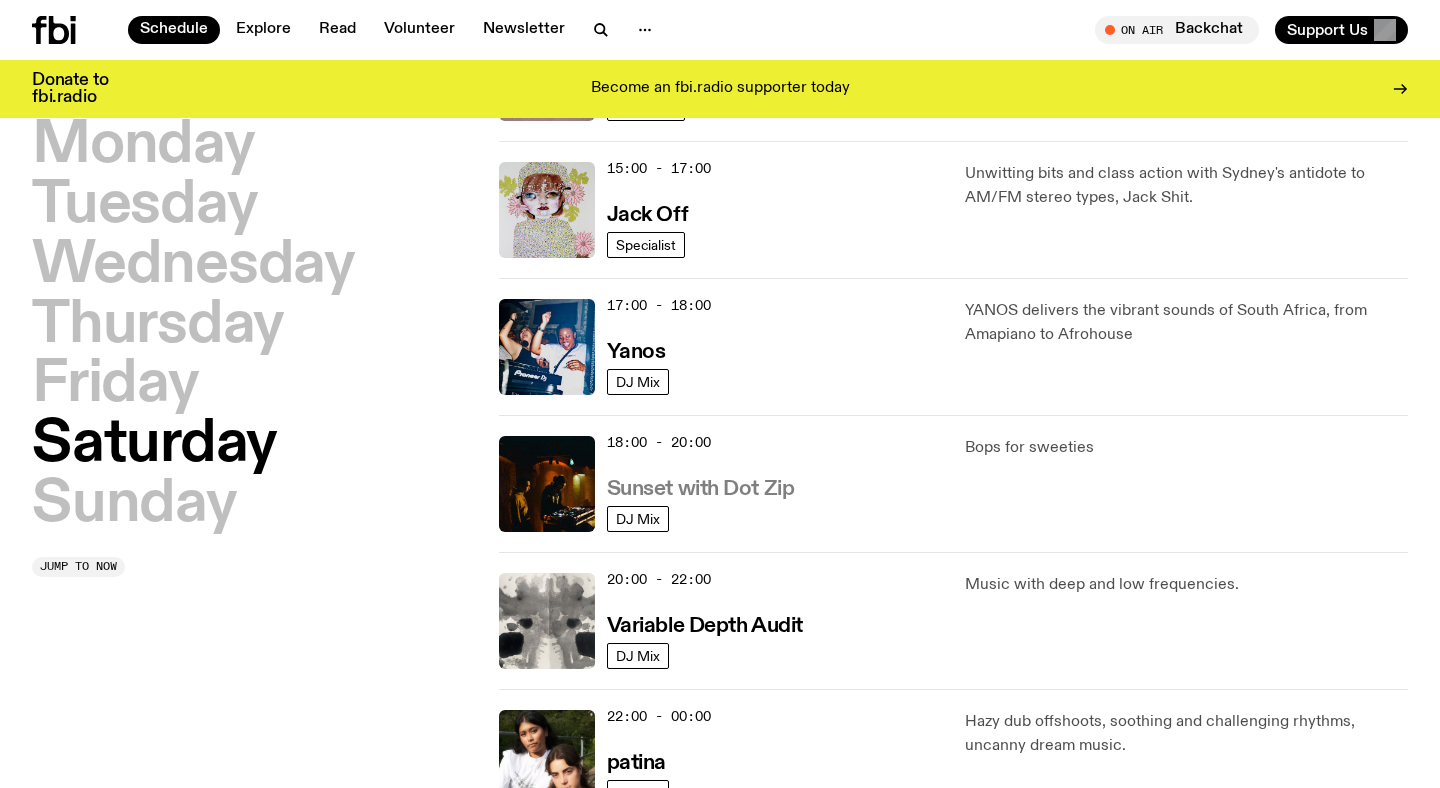 click on "Sunset with Dot Zip" at bounding box center (701, 489) 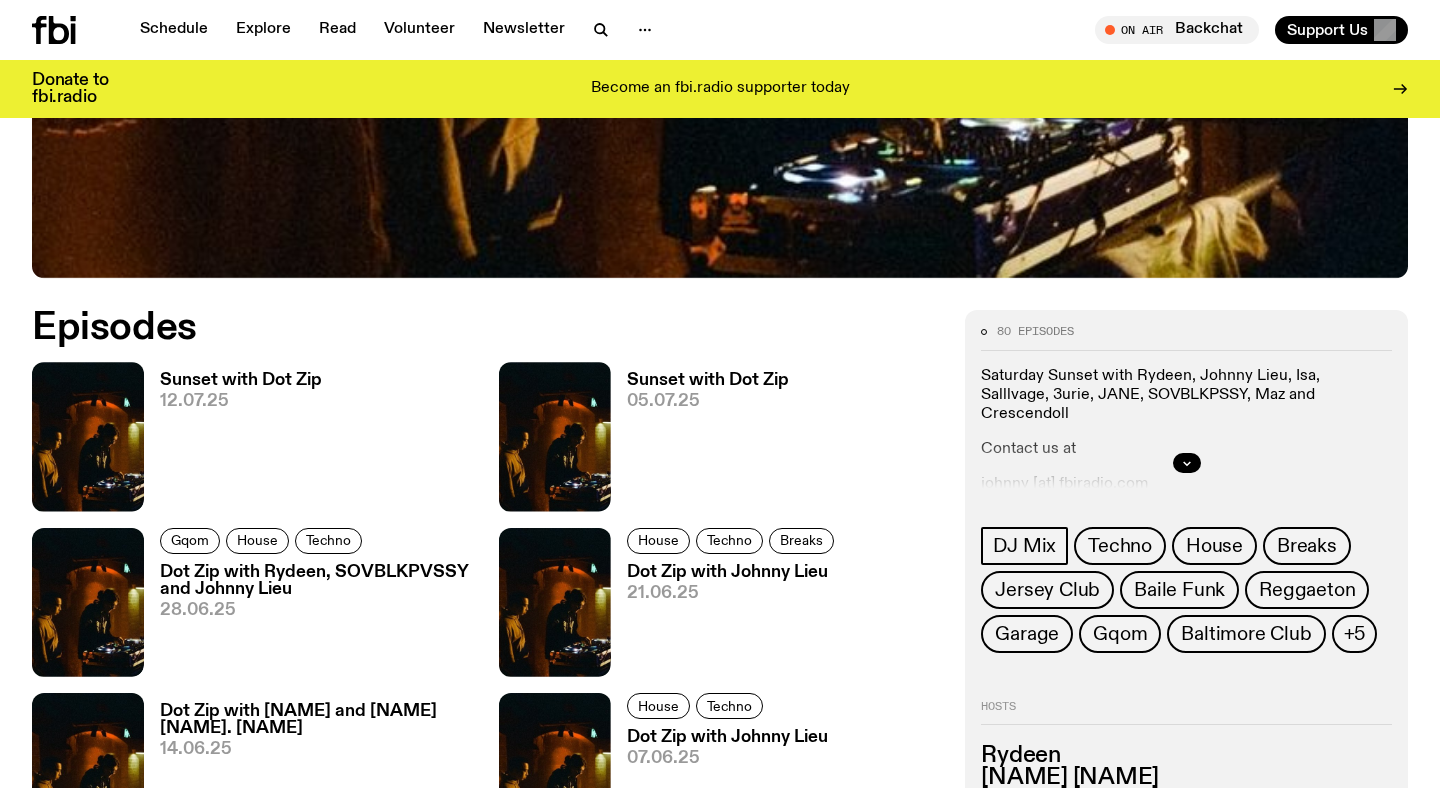 scroll, scrollTop: 781, scrollLeft: 0, axis: vertical 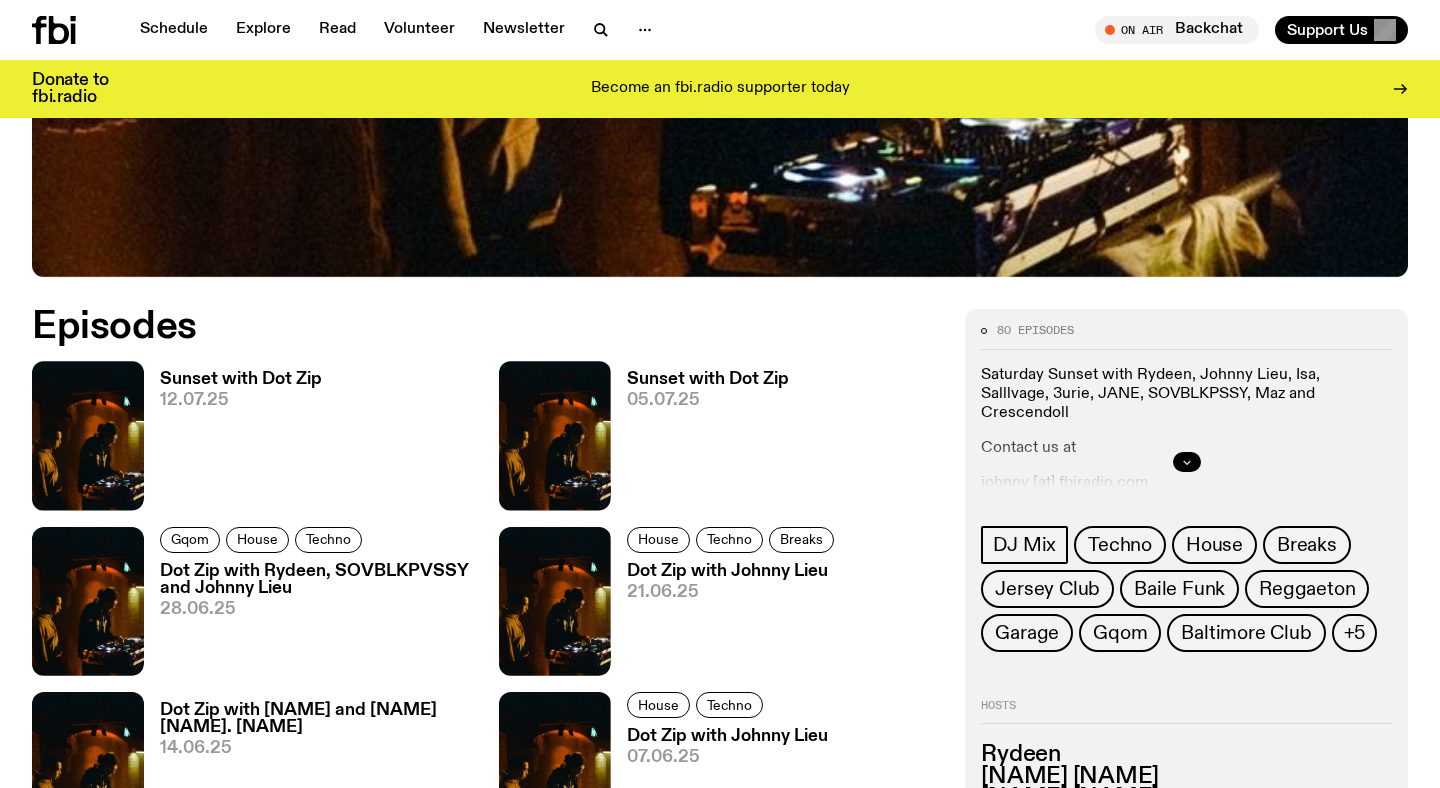 click 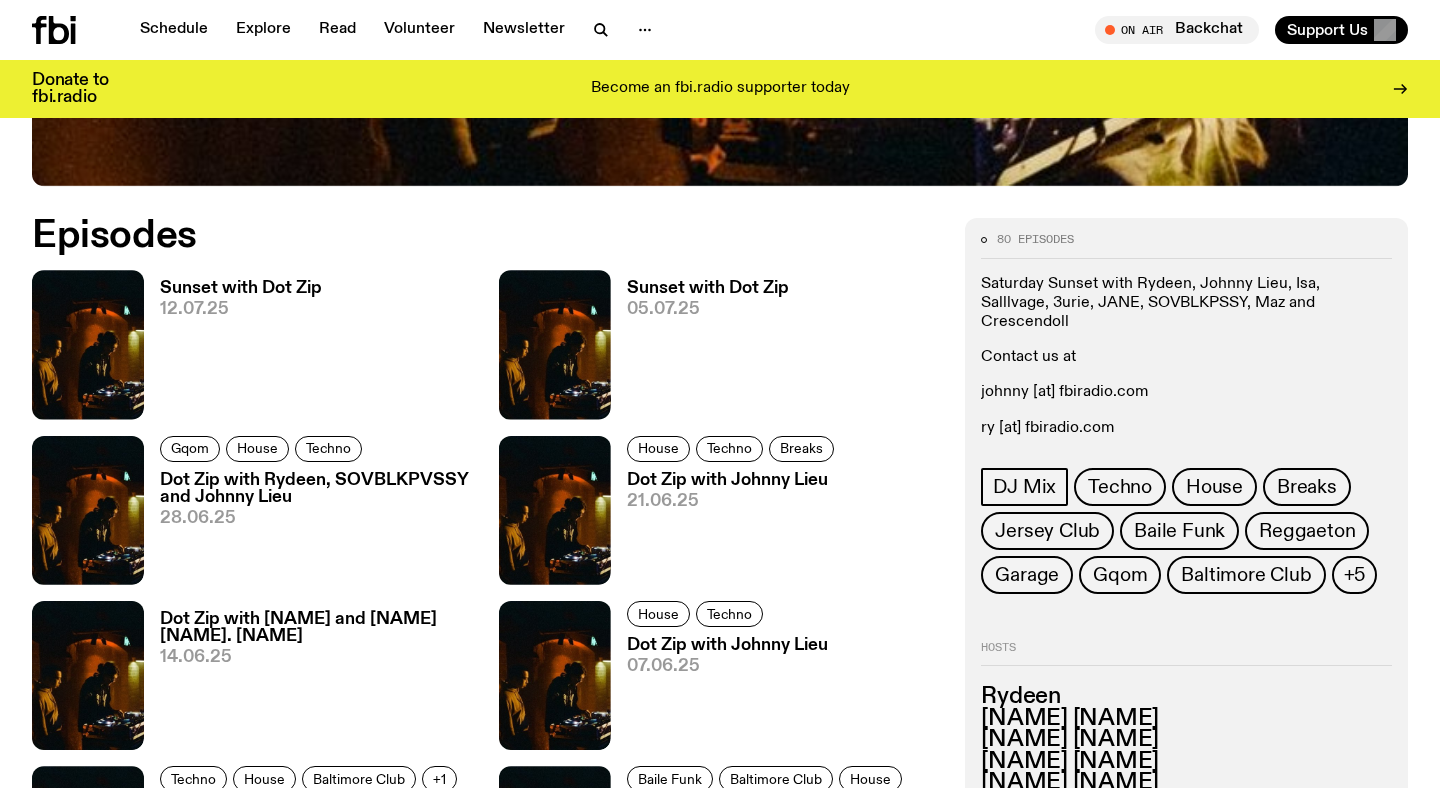 scroll, scrollTop: 877, scrollLeft: 0, axis: vertical 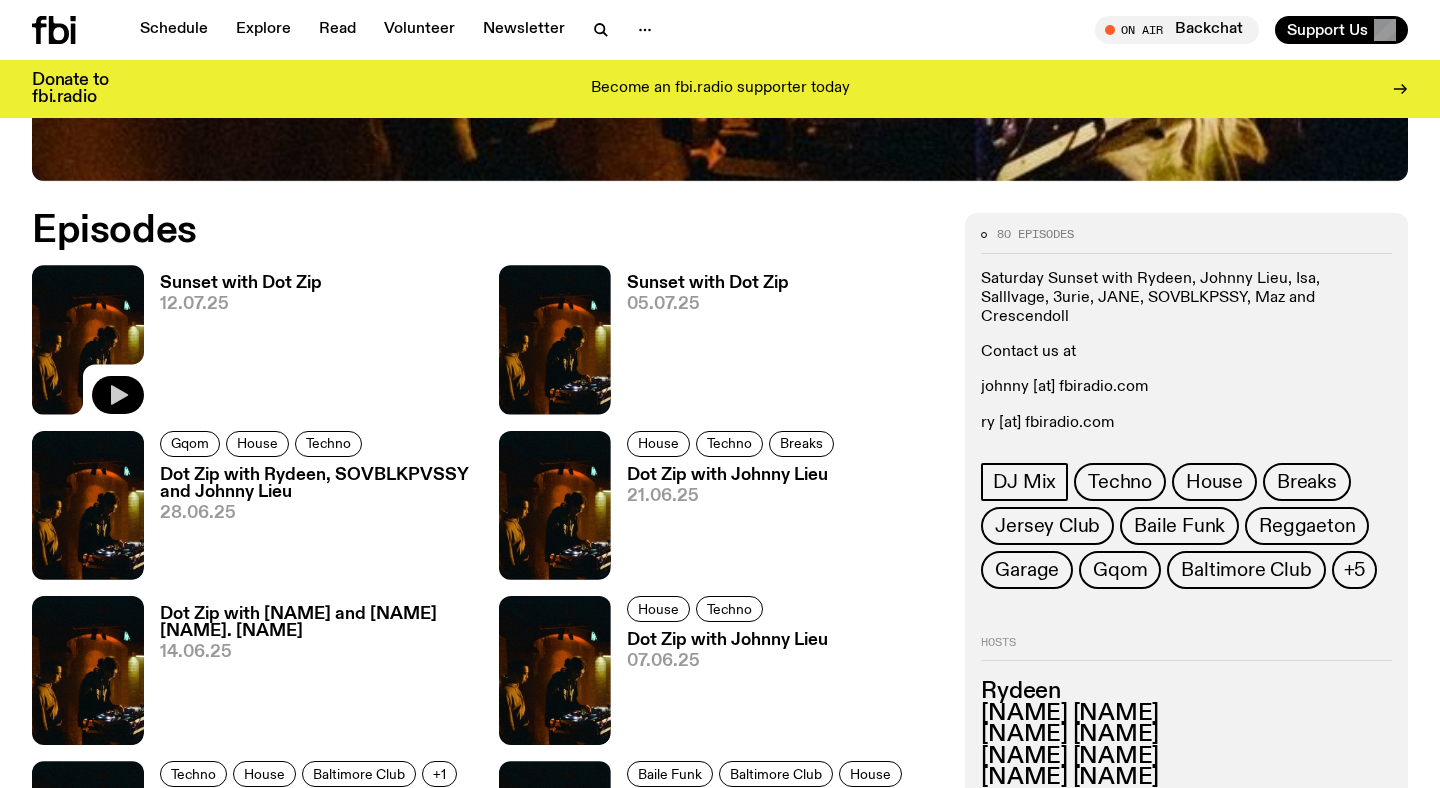click 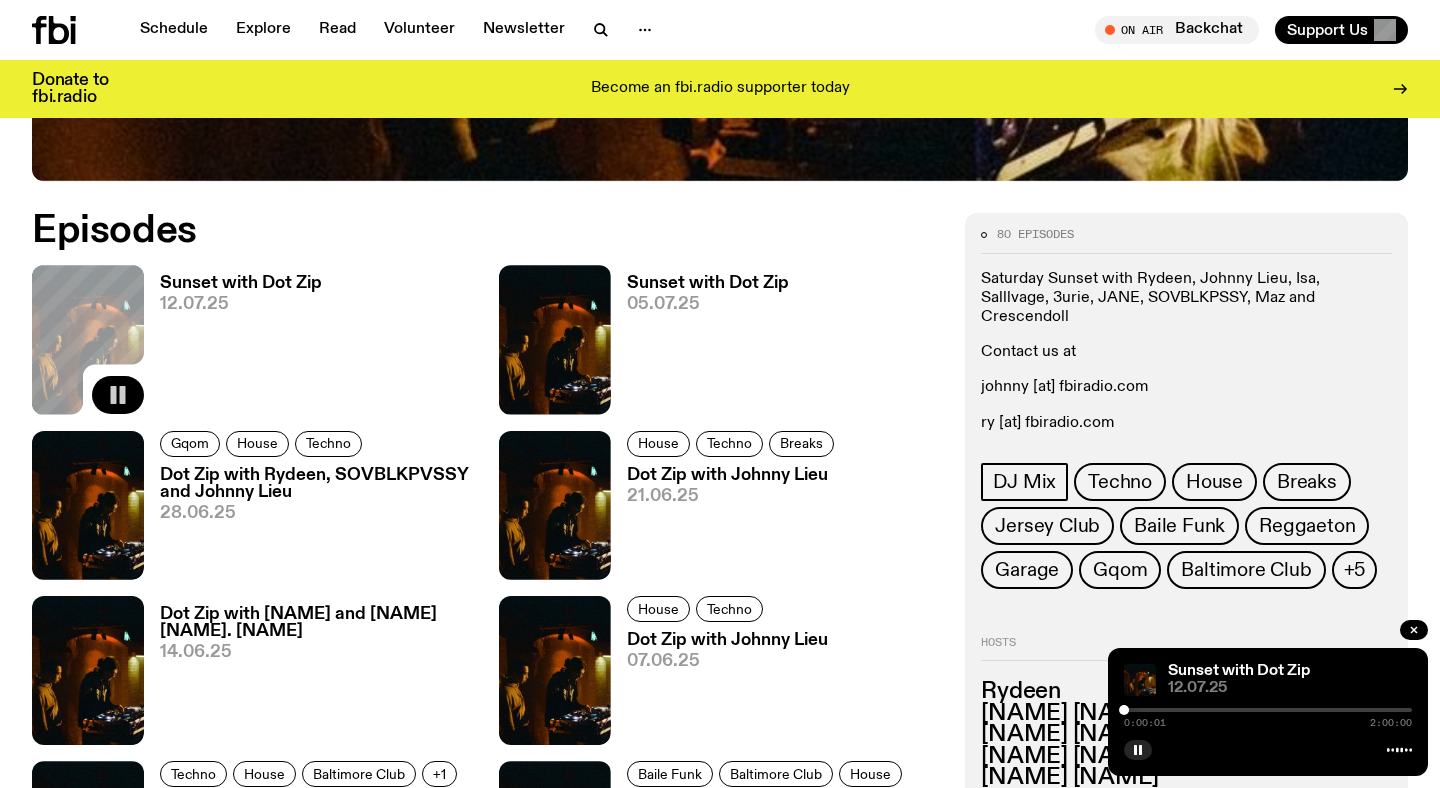 click at bounding box center (1268, 710) 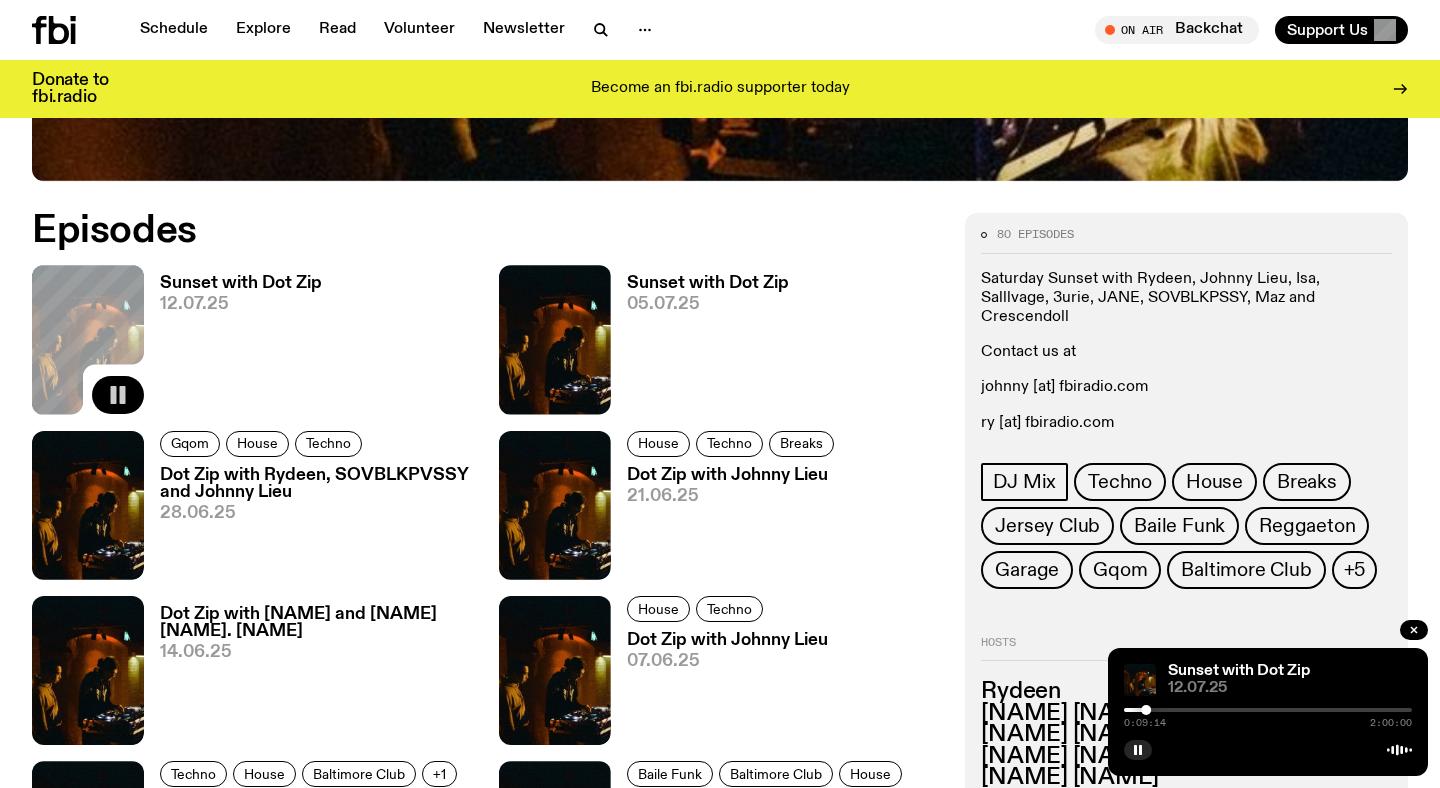 click at bounding box center (1268, 710) 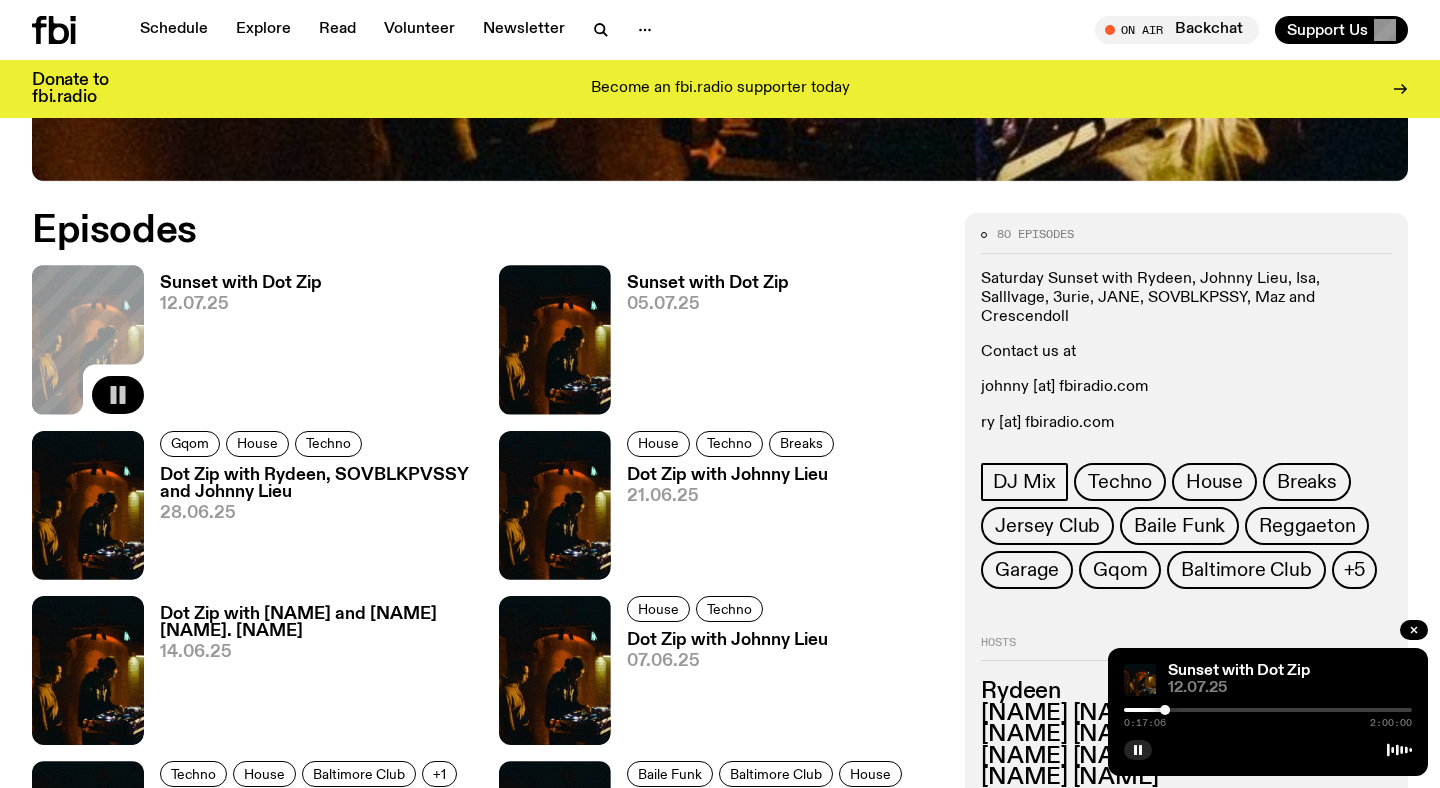 click at bounding box center [1268, 710] 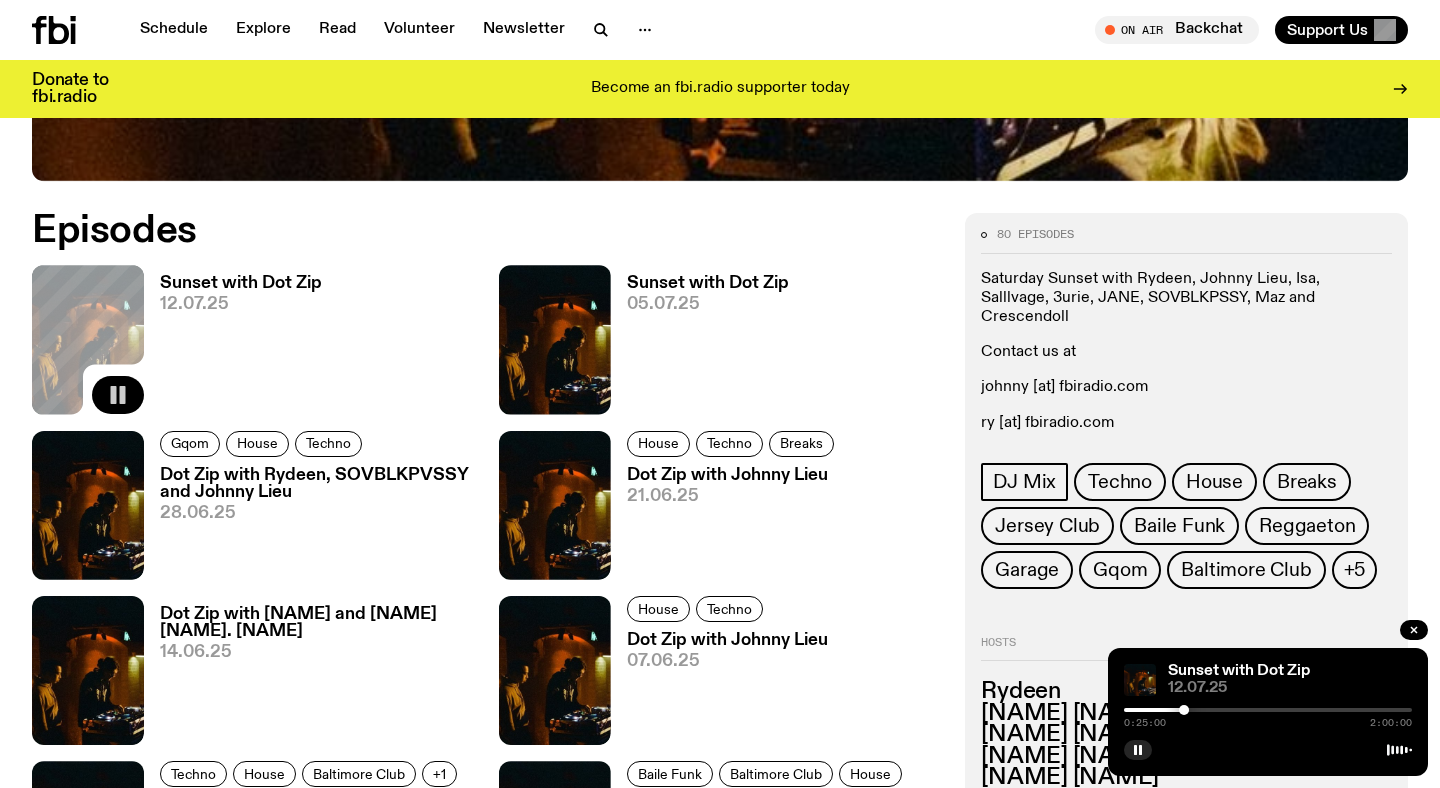 click at bounding box center (1268, 710) 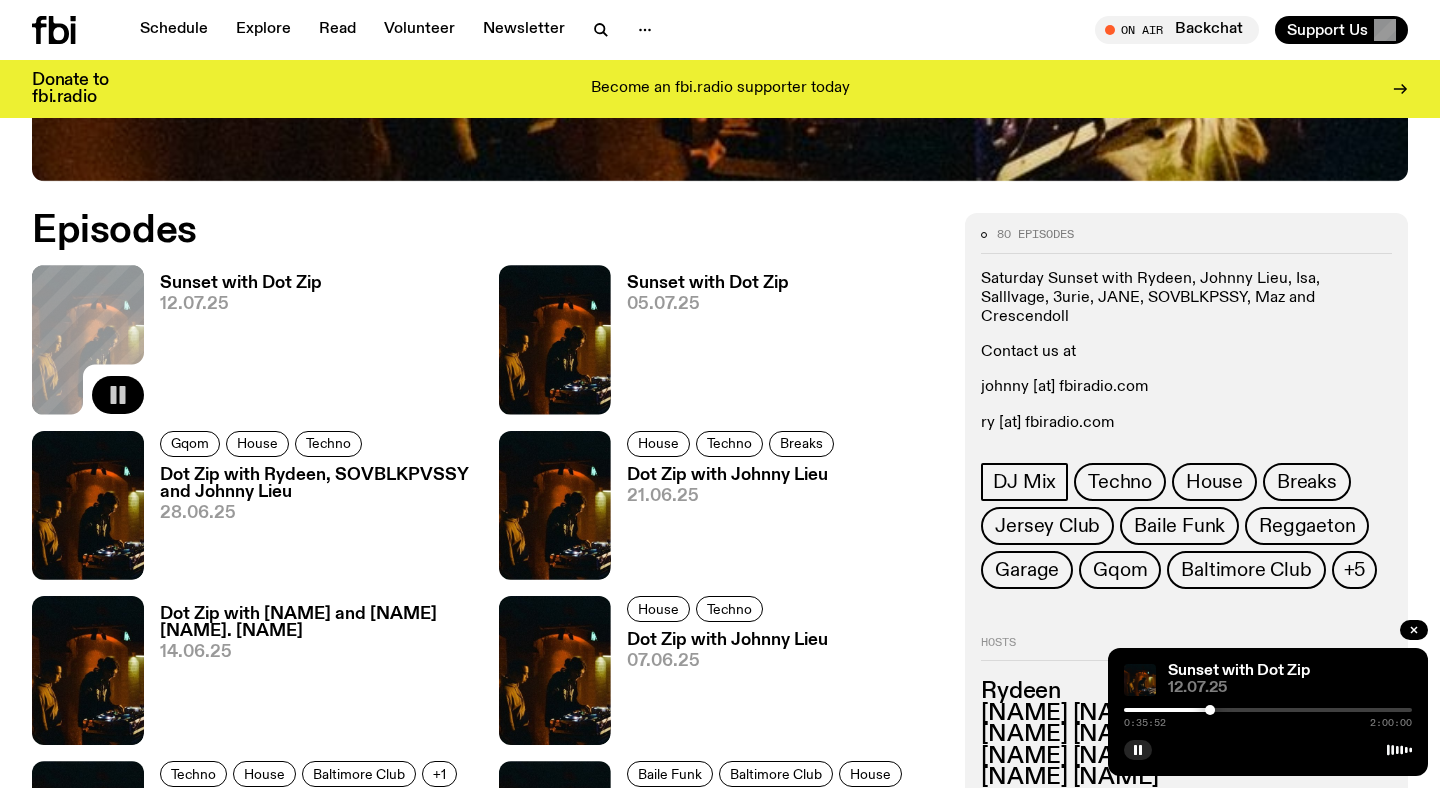 click at bounding box center [1268, 710] 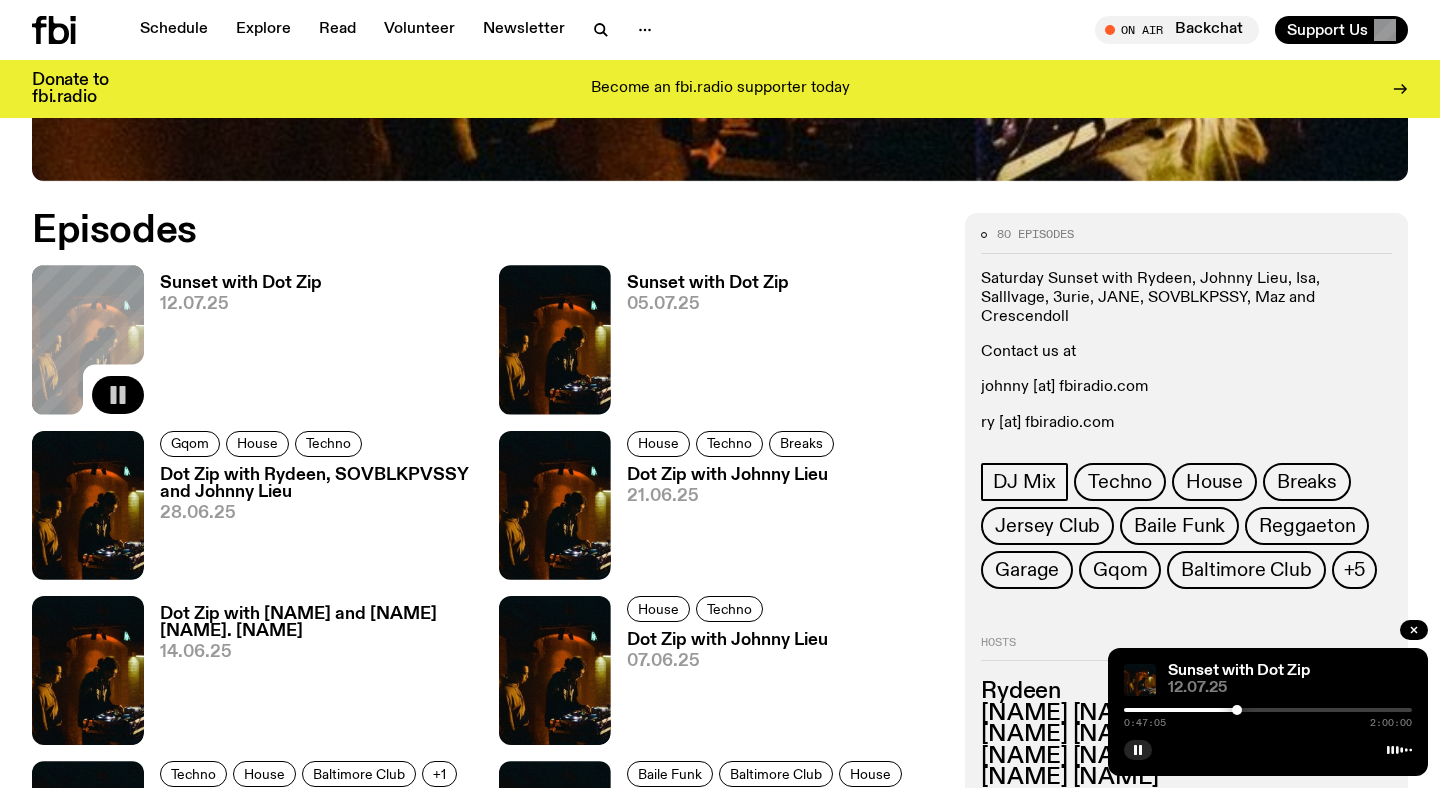 click at bounding box center (1268, 710) 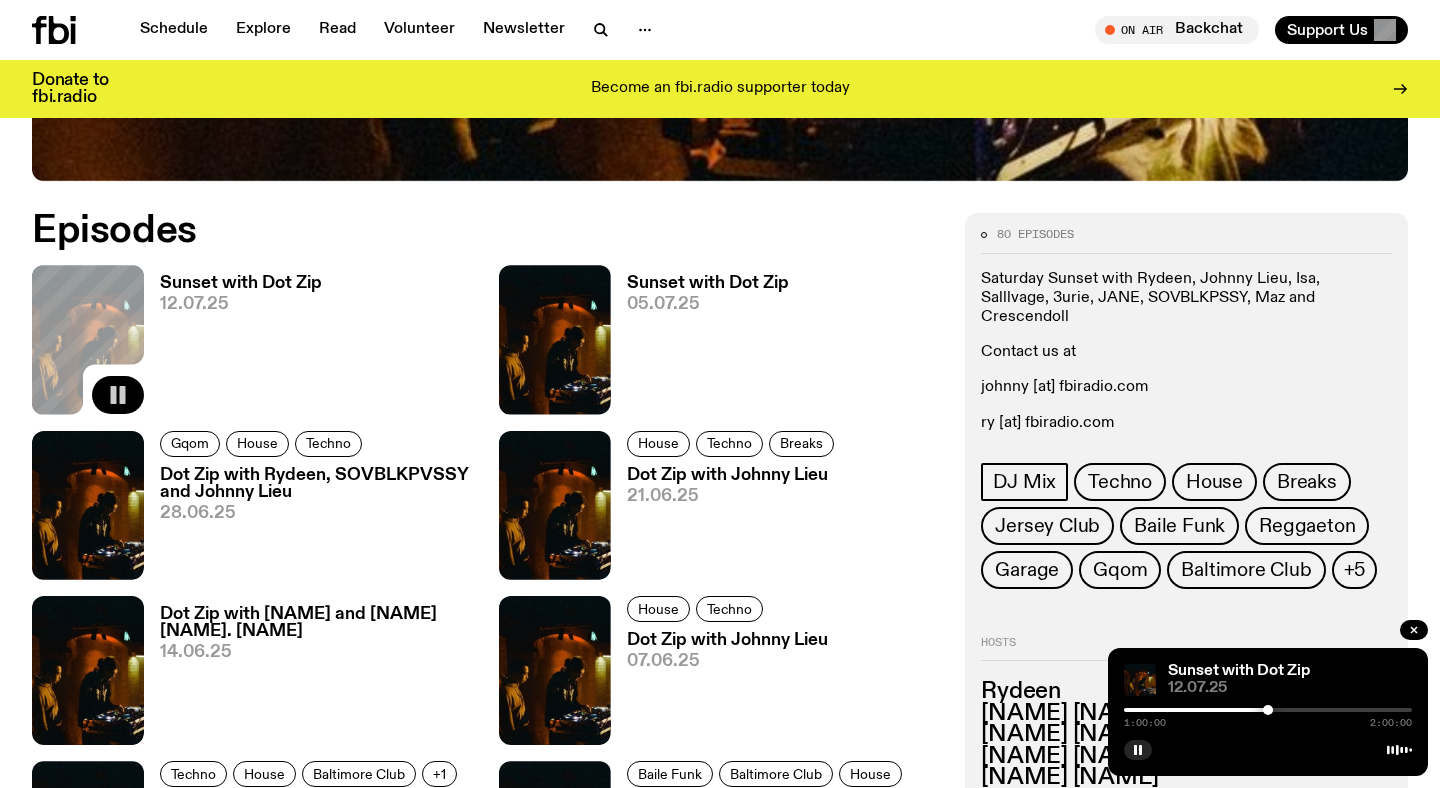 click at bounding box center [1268, 710] 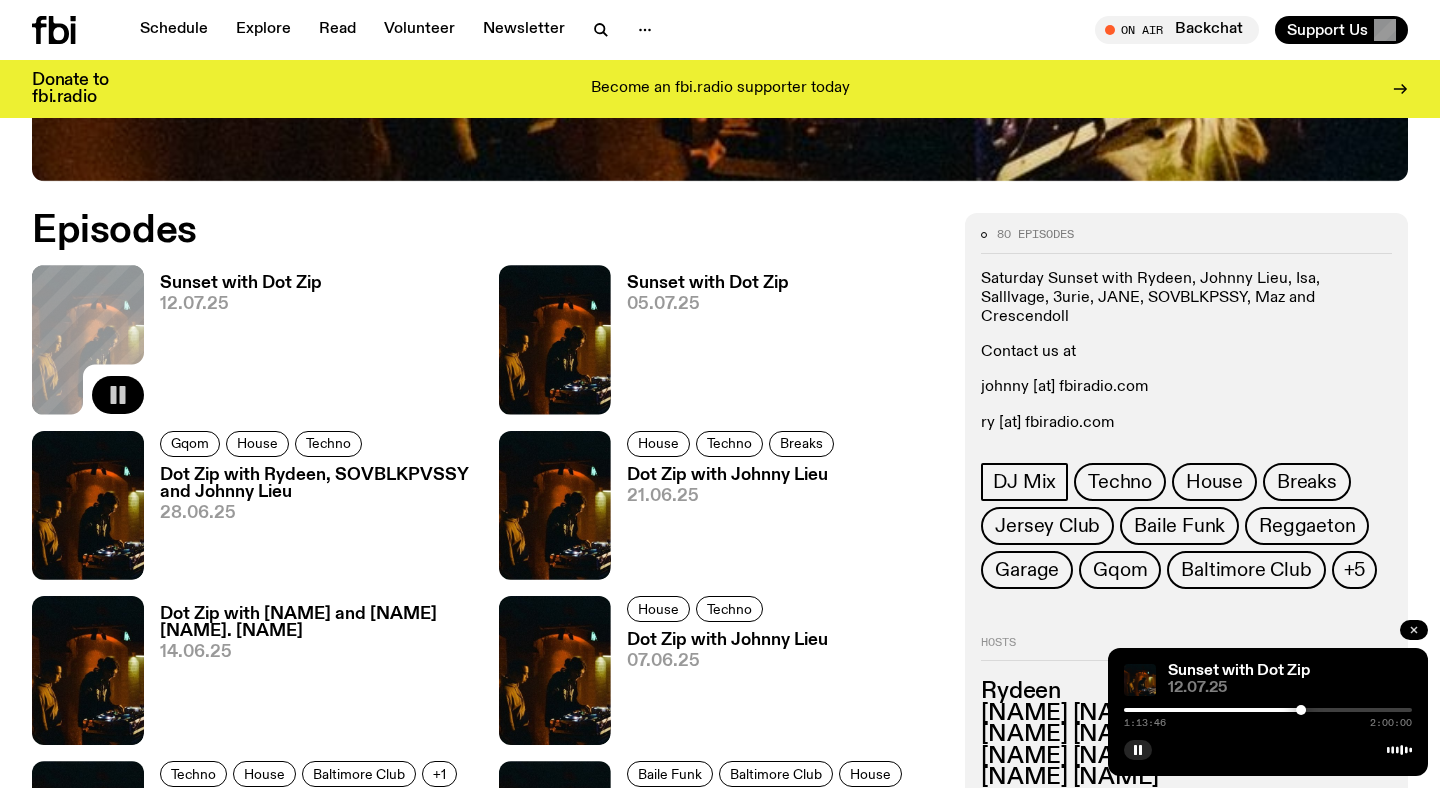 click 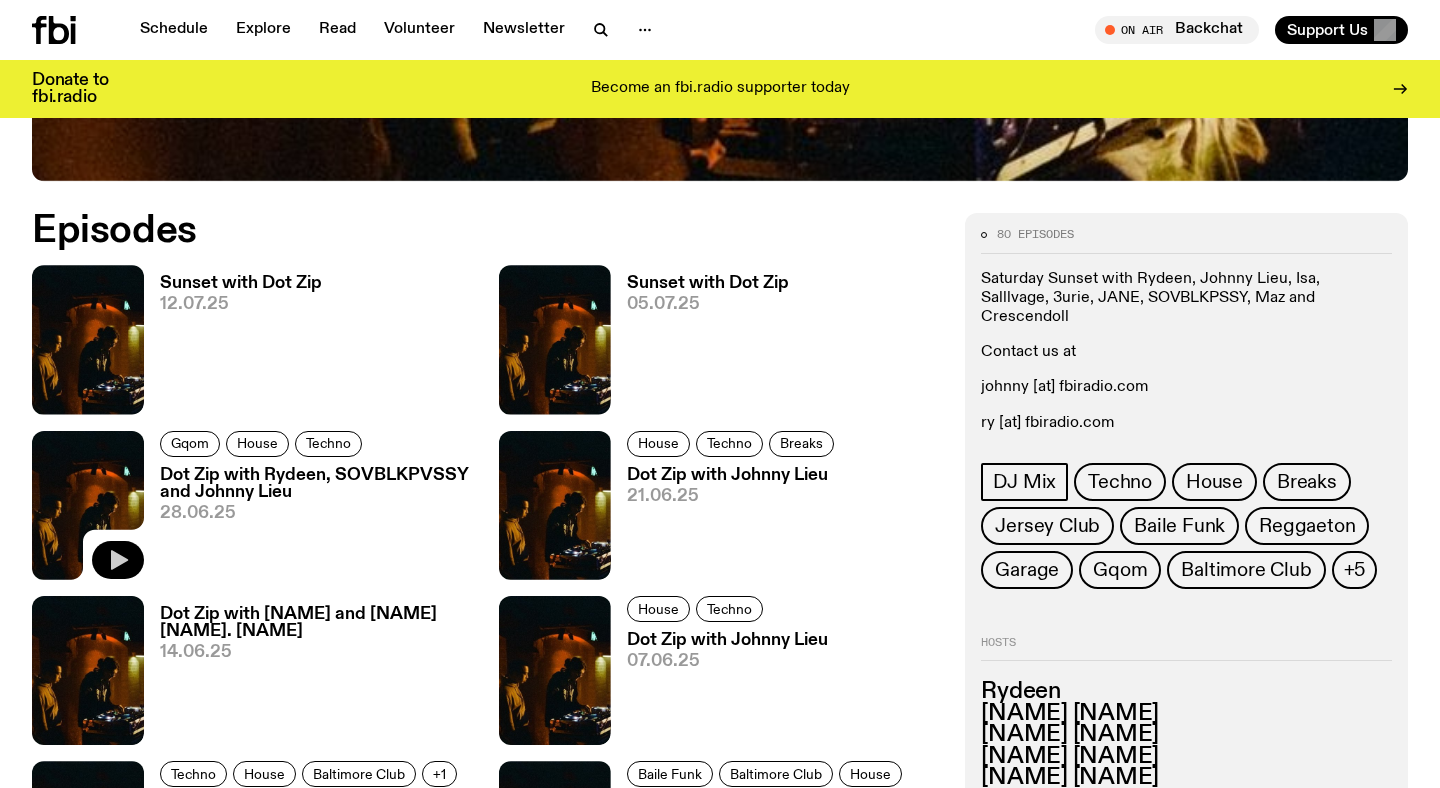 click 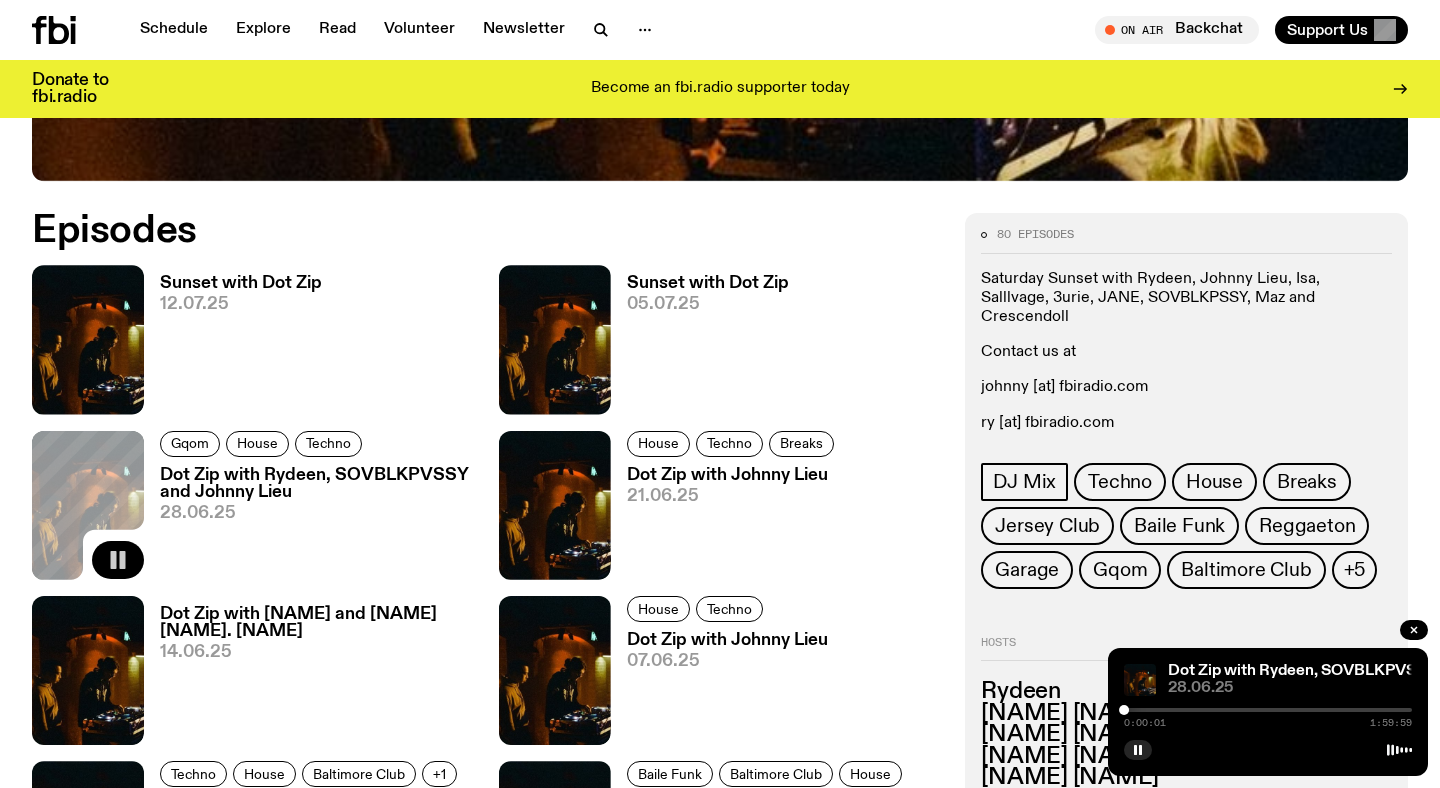 click at bounding box center [1268, 710] 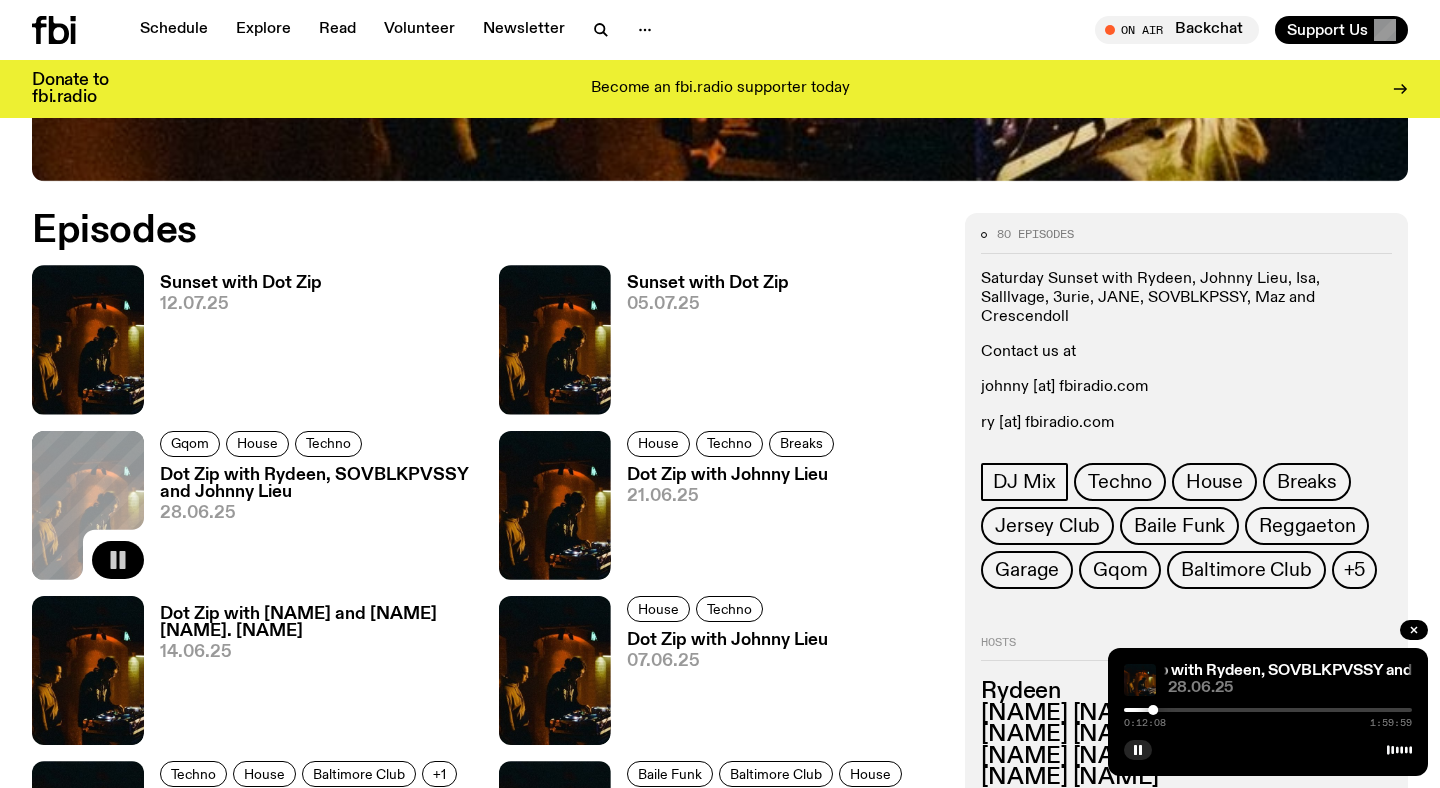 click at bounding box center (1268, 710) 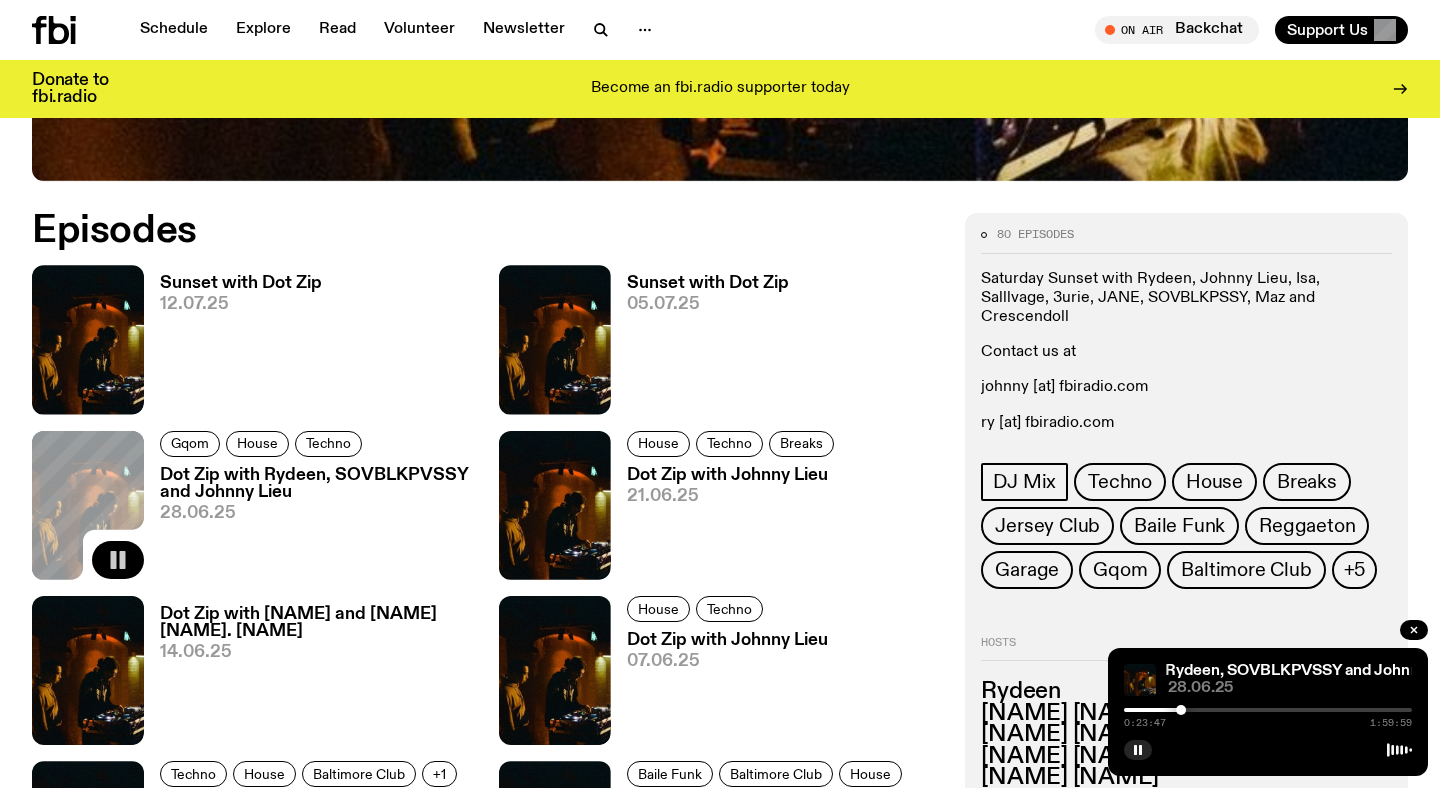 click at bounding box center [1268, 710] 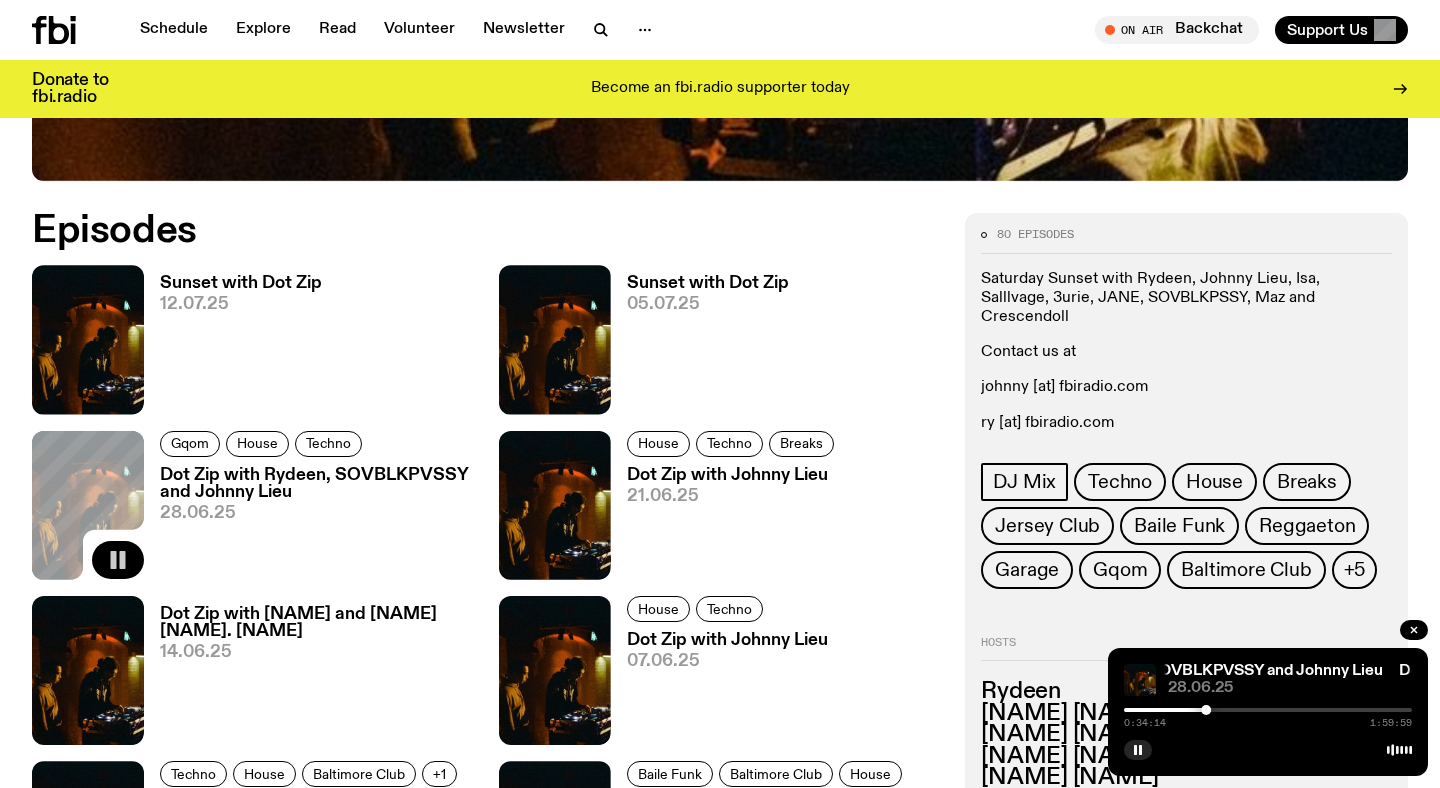 click at bounding box center (1268, 710) 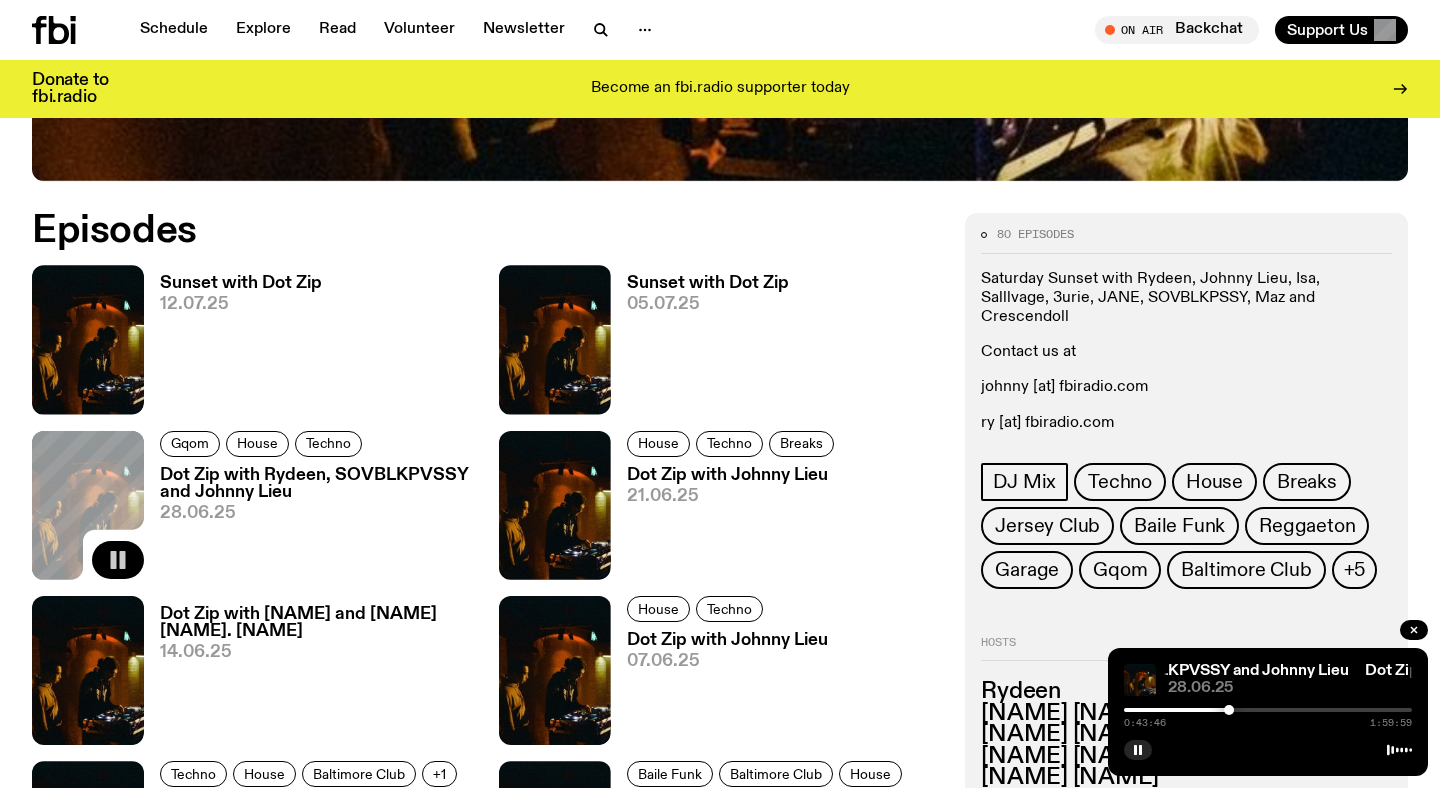 click at bounding box center [1268, 710] 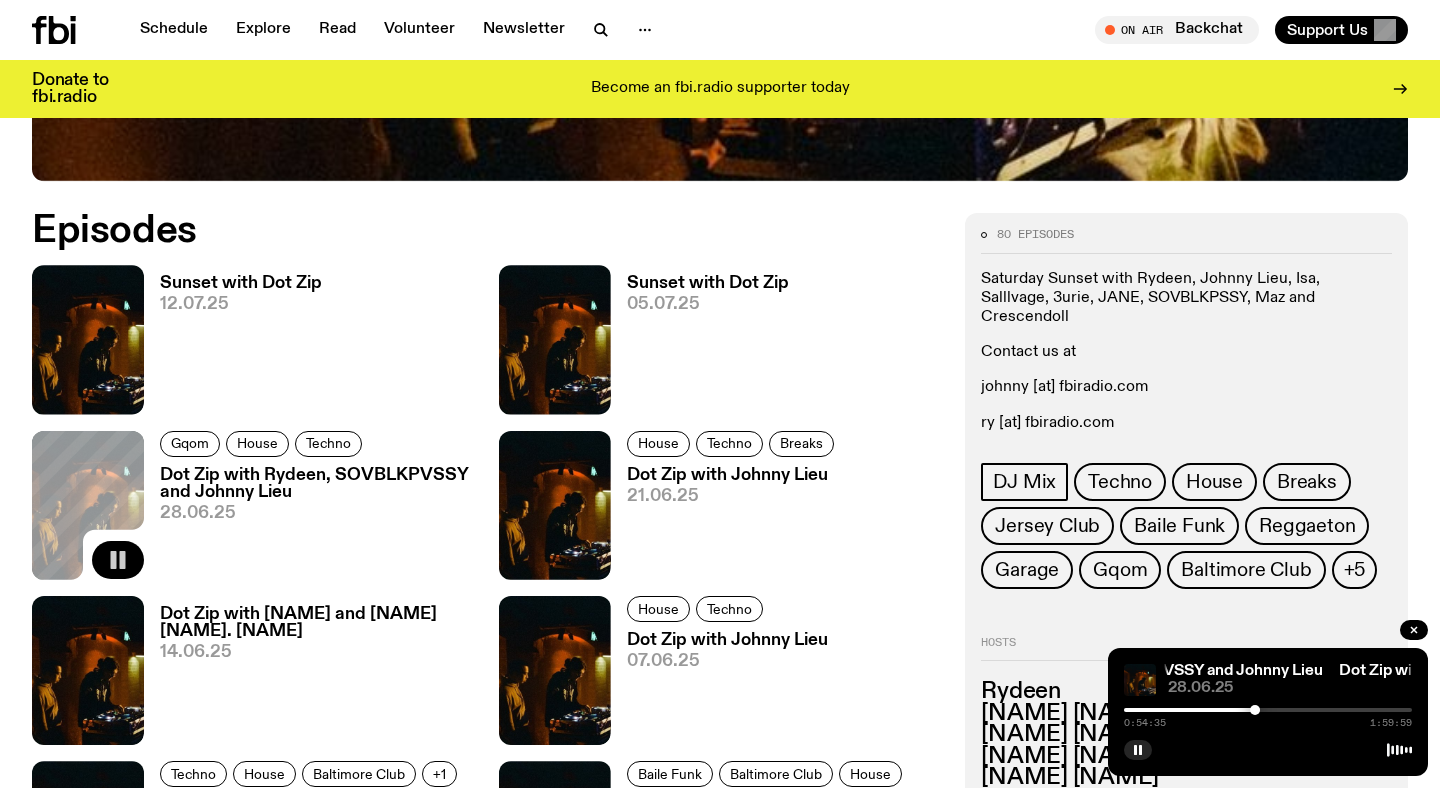 click at bounding box center [1268, 710] 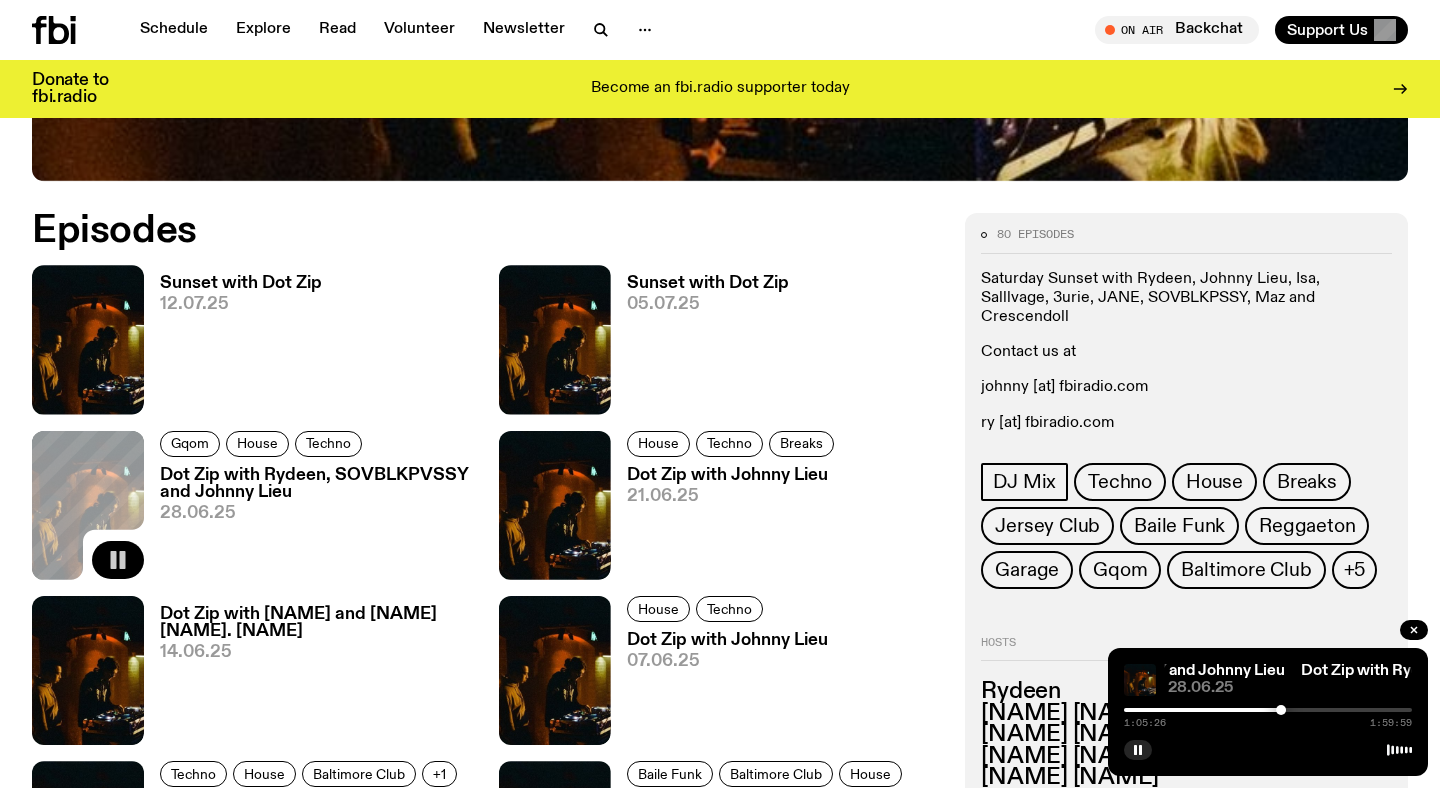 click at bounding box center (1268, 710) 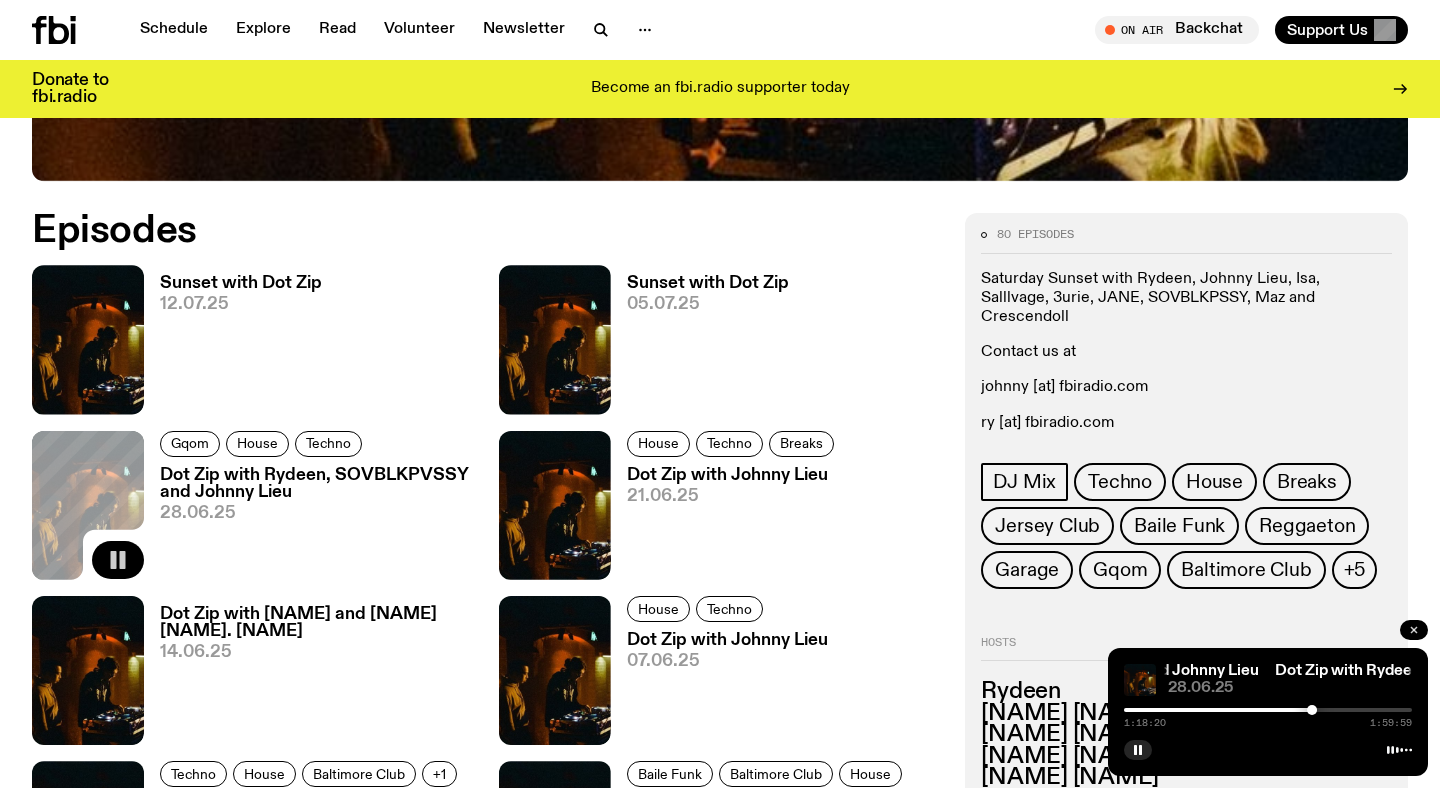 click 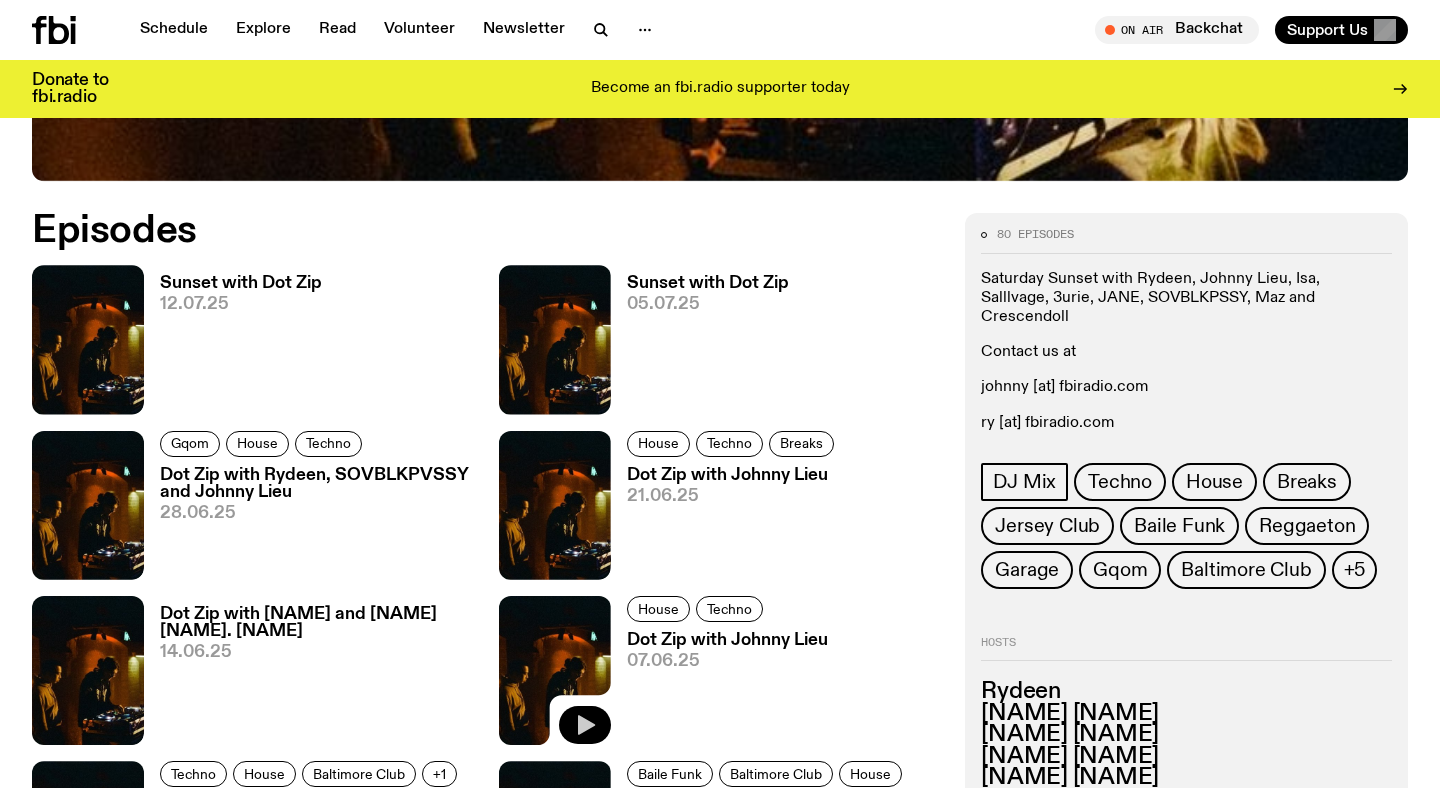 click 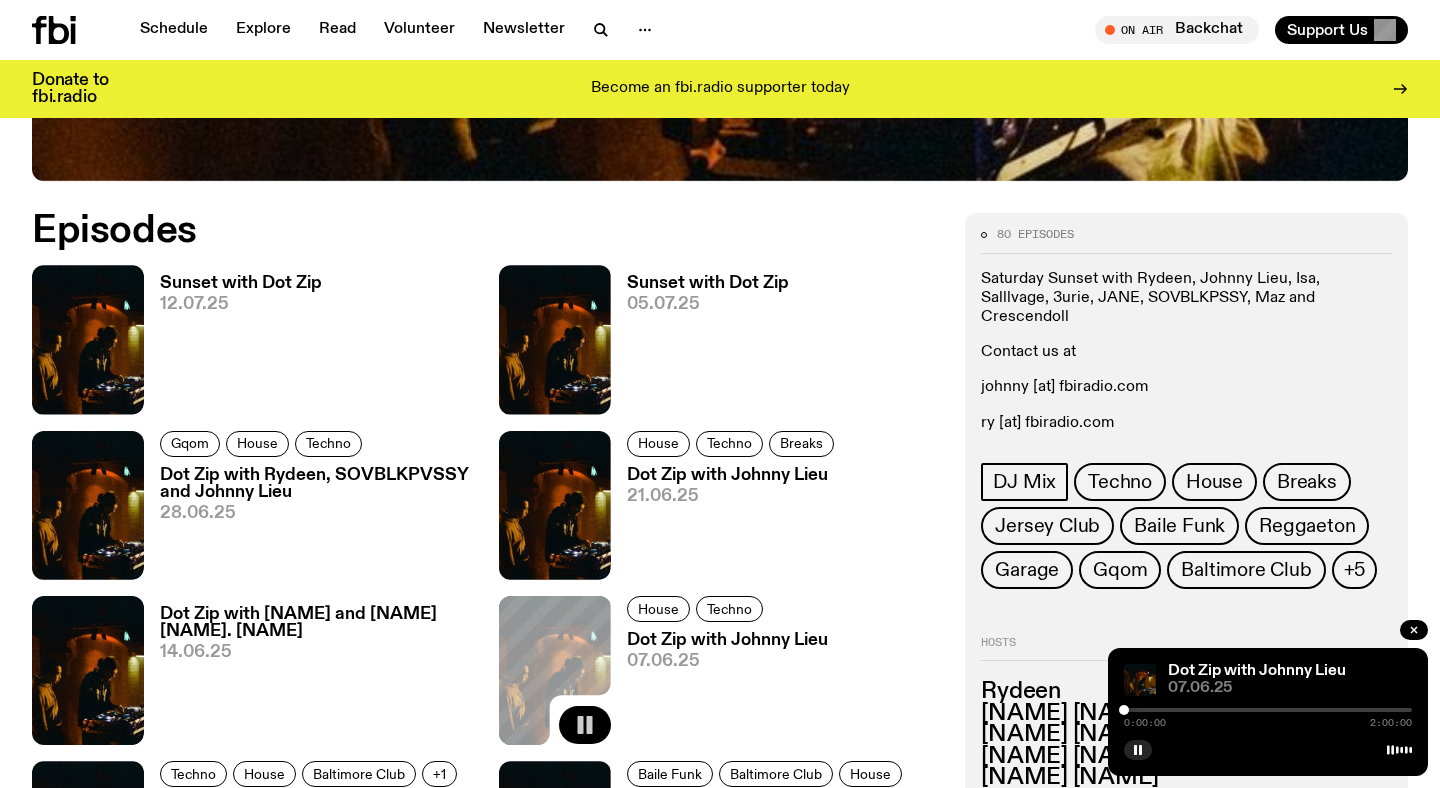 click at bounding box center (1268, 710) 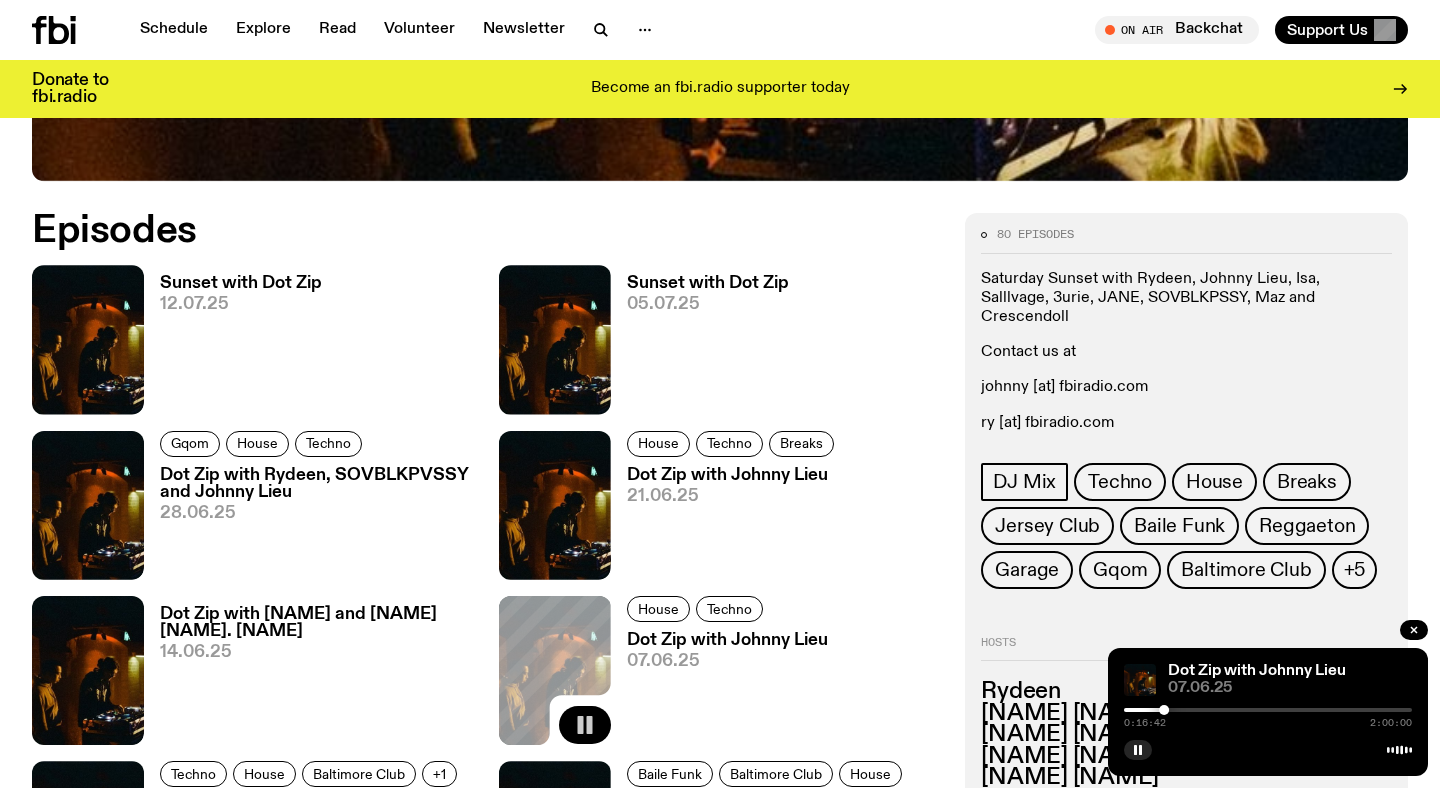 click at bounding box center (1268, 710) 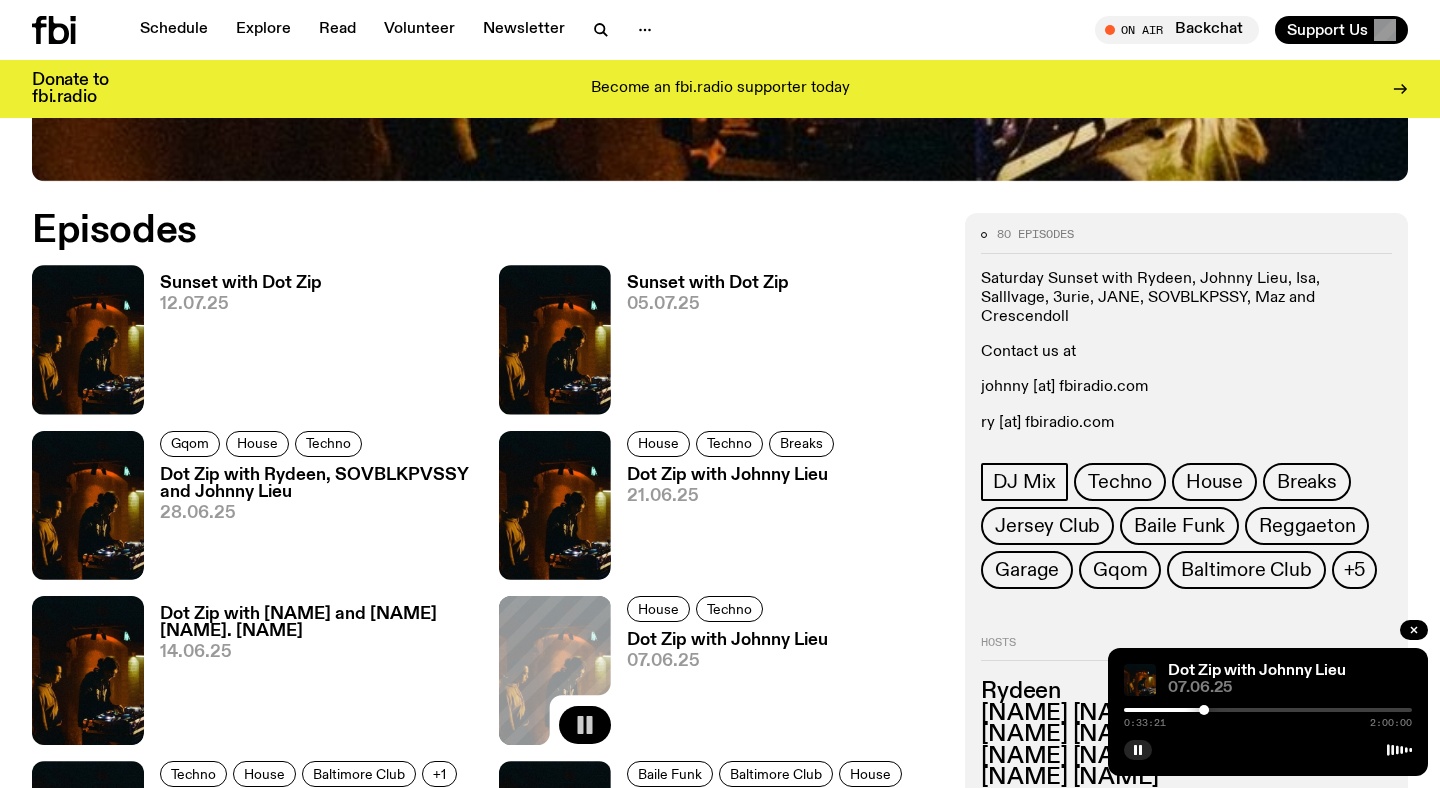 click at bounding box center (1268, 710) 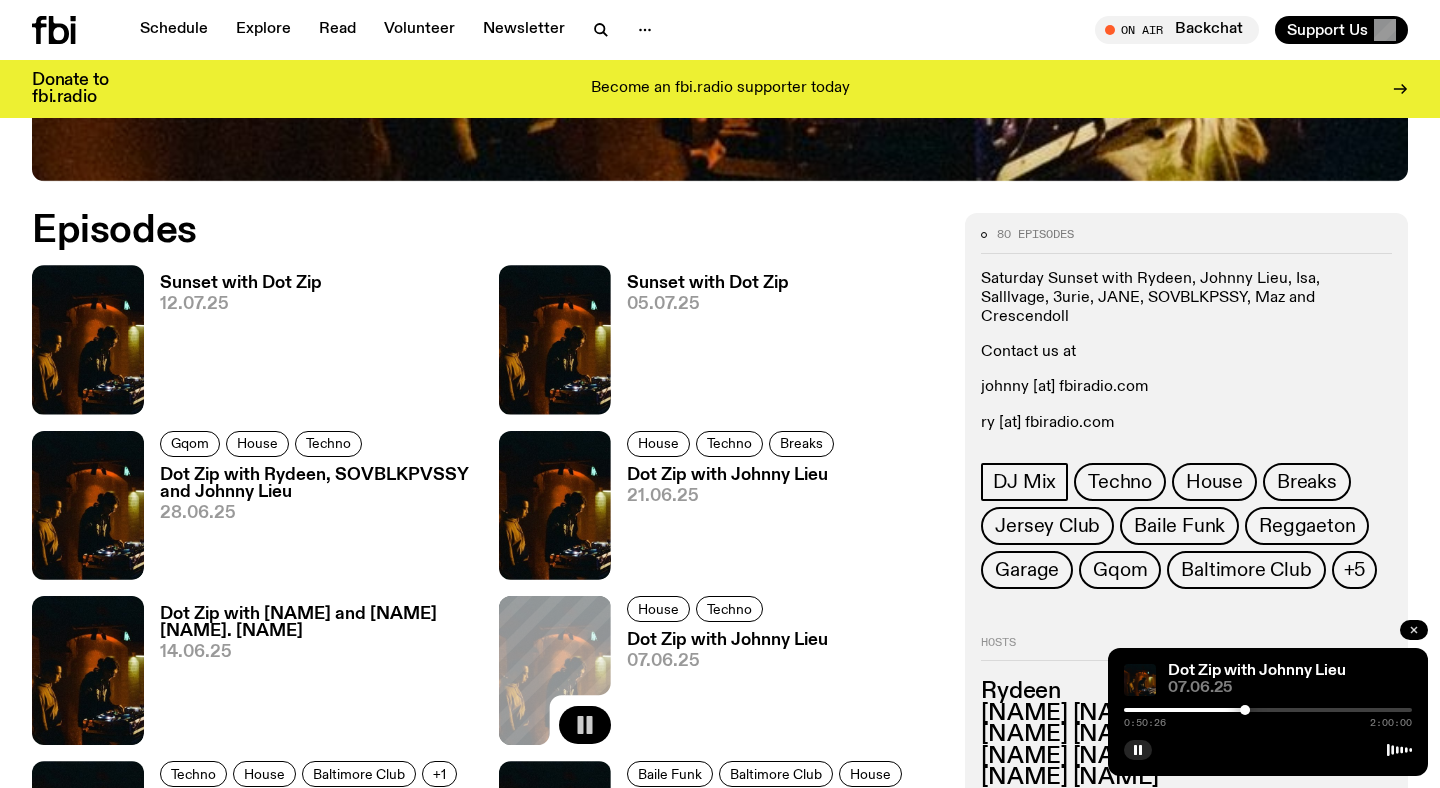 click 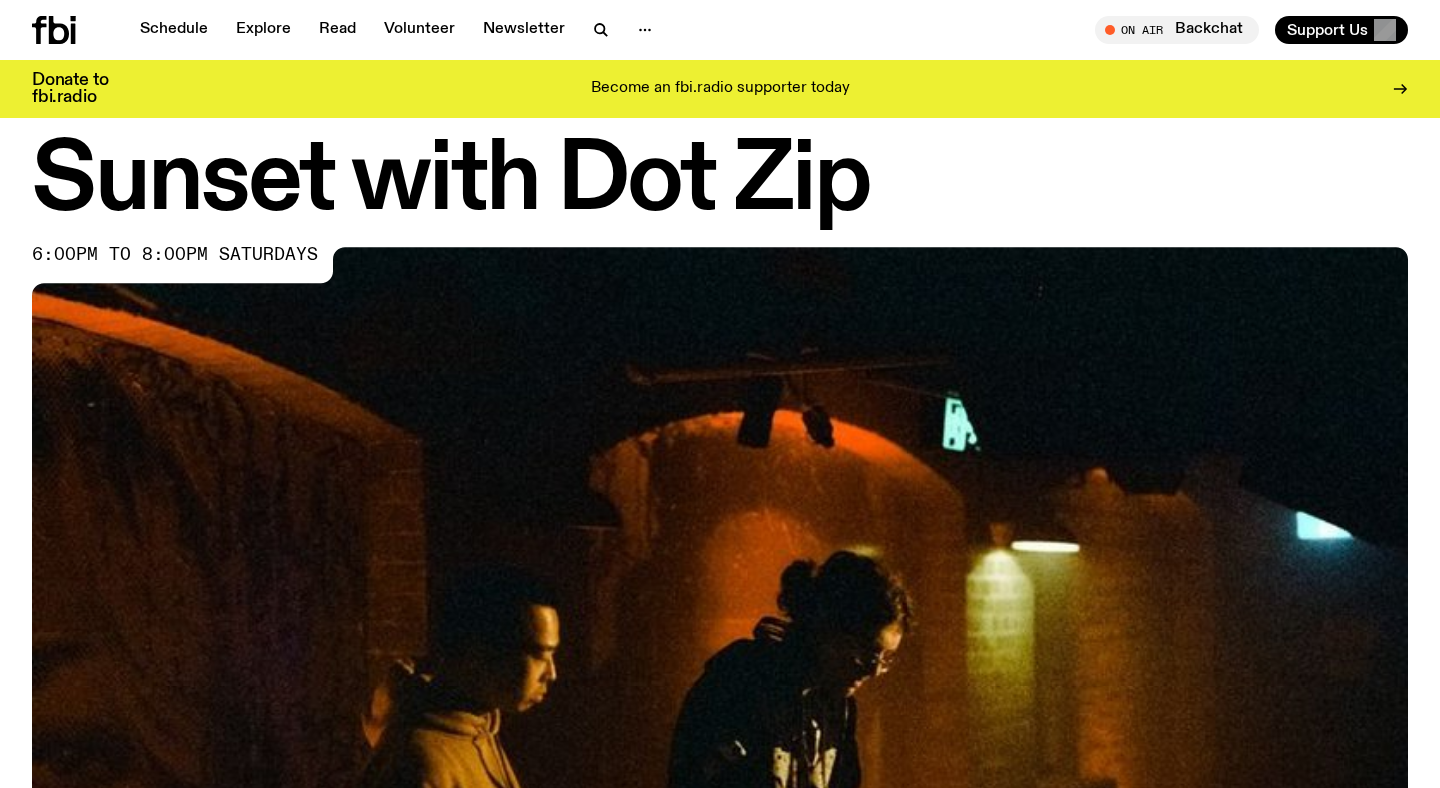 scroll, scrollTop: 0, scrollLeft: 0, axis: both 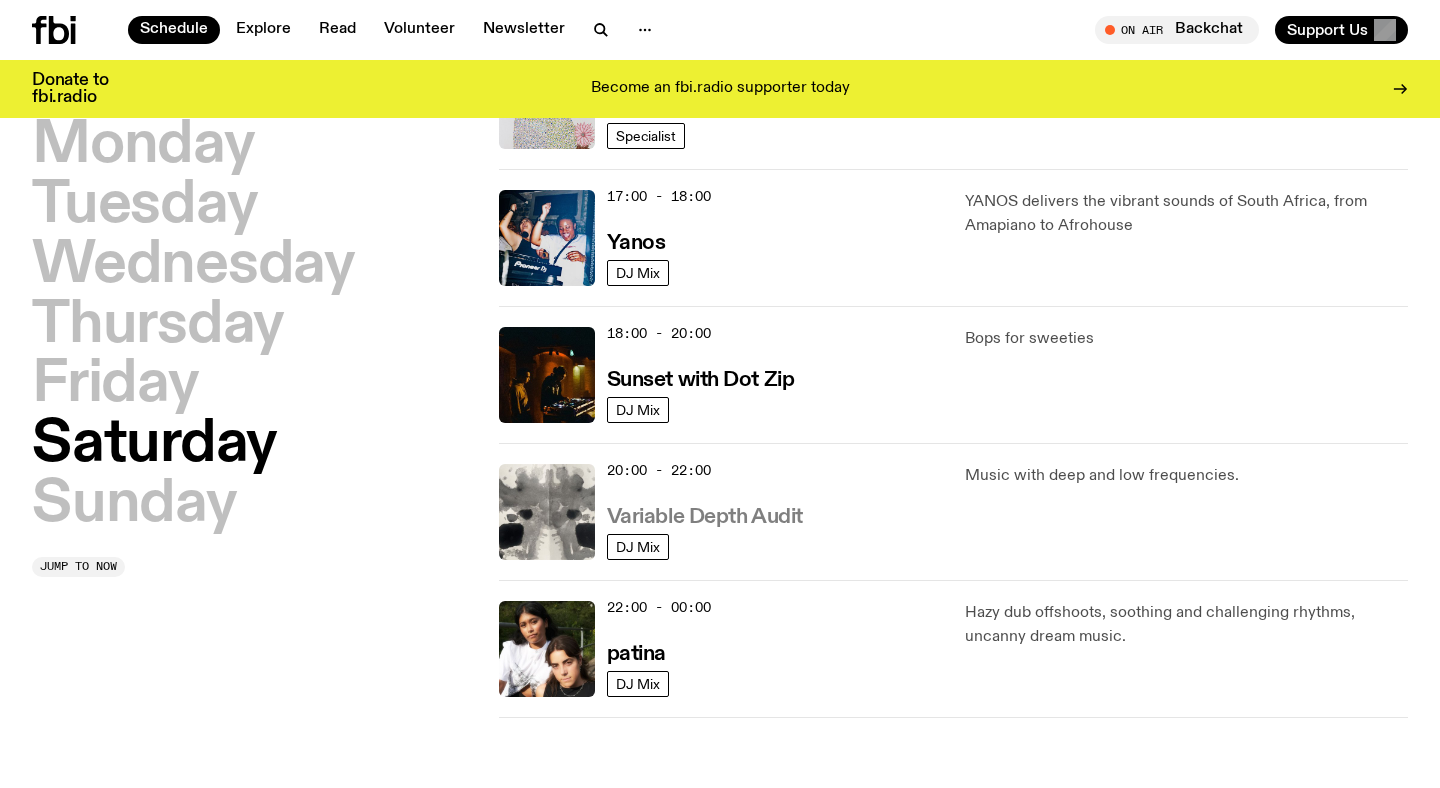 click on "Variable Depth Audit" at bounding box center (705, 517) 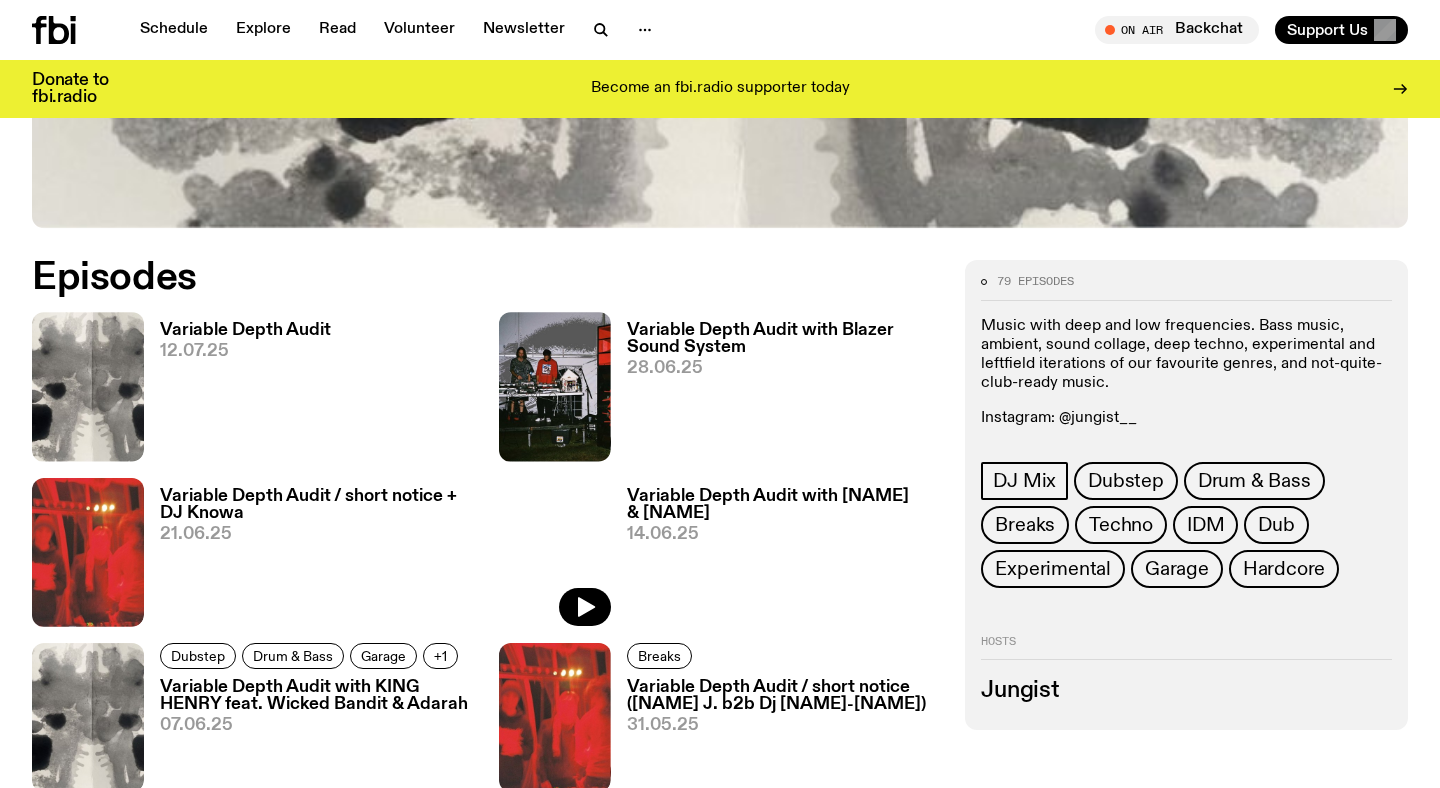 scroll, scrollTop: 832, scrollLeft: 0, axis: vertical 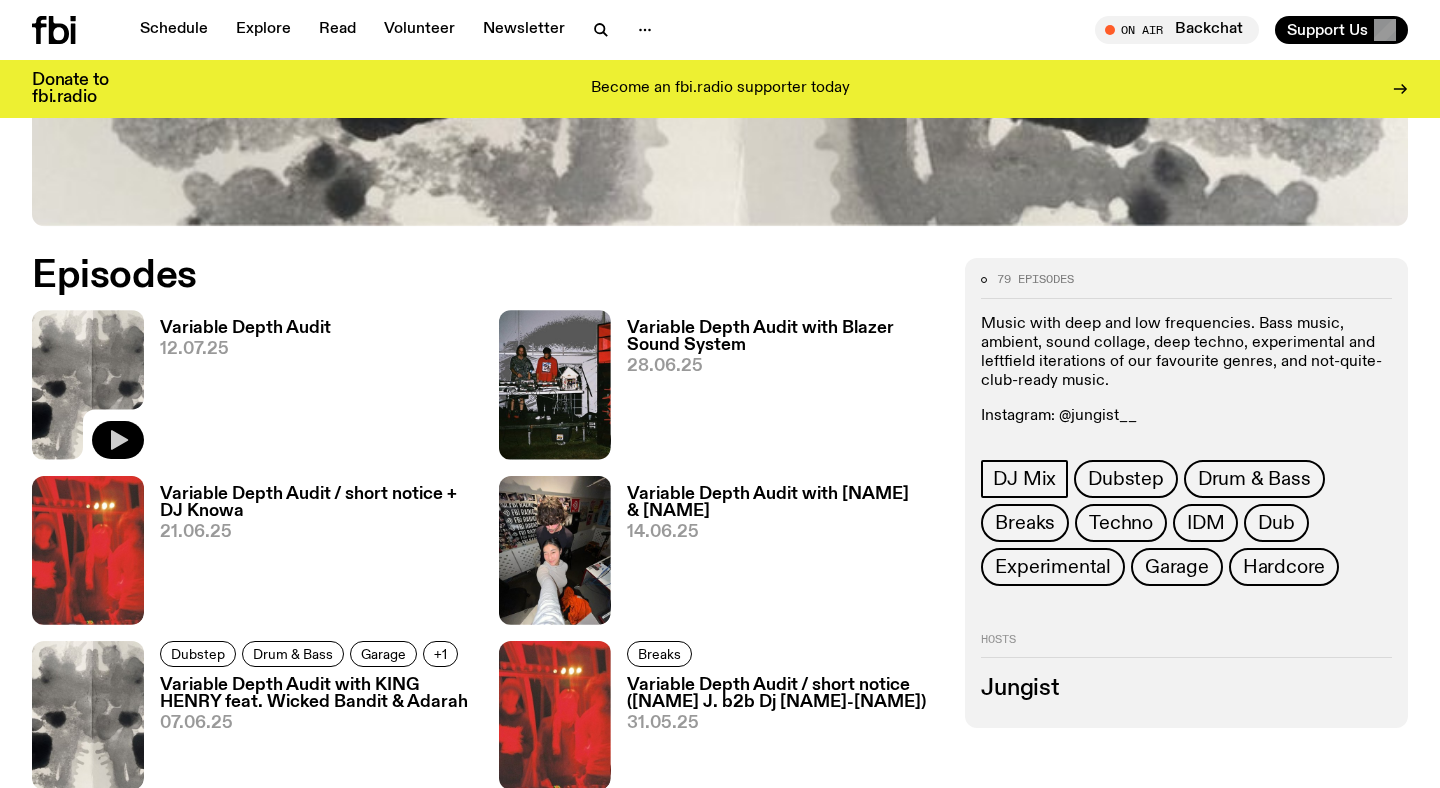 click 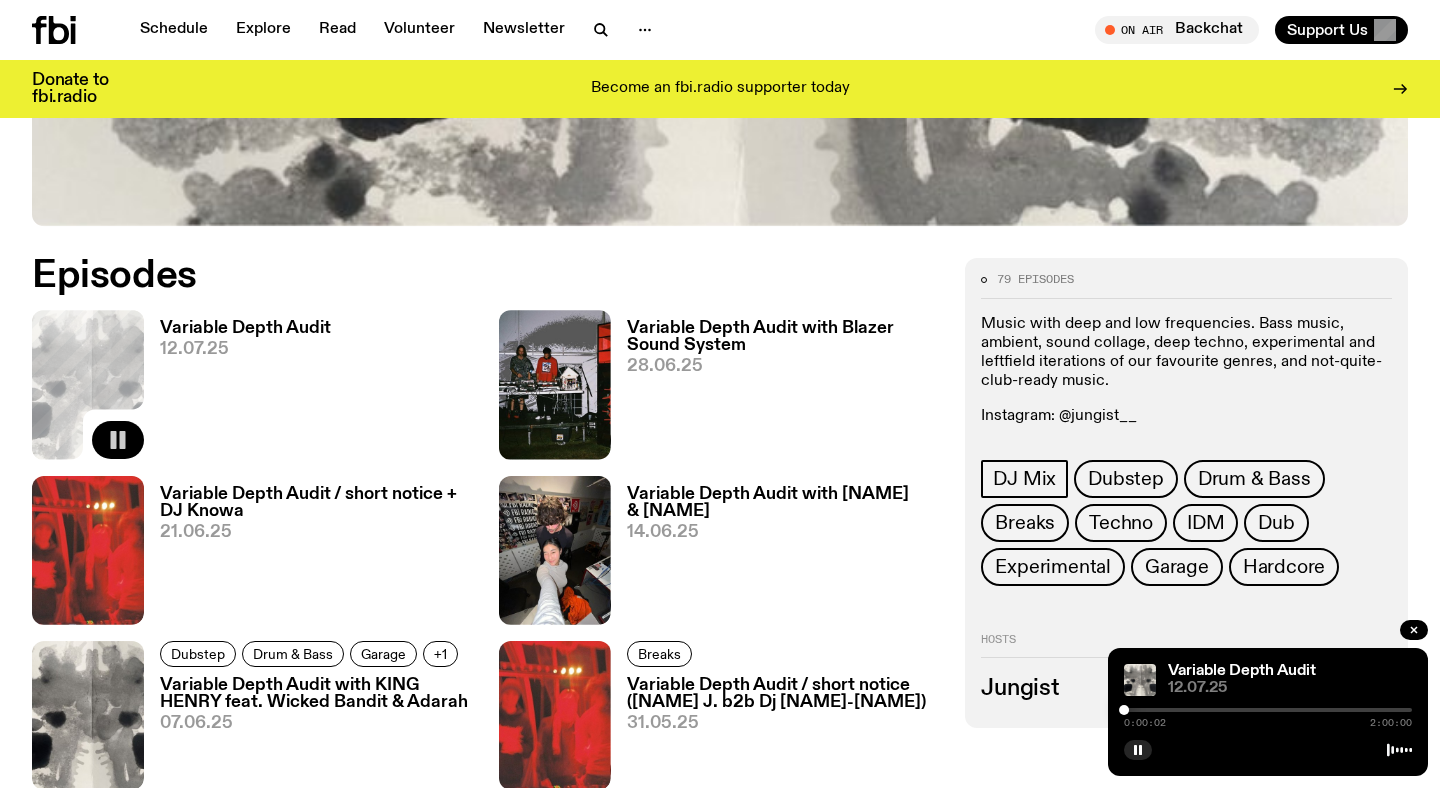 click at bounding box center [1268, 710] 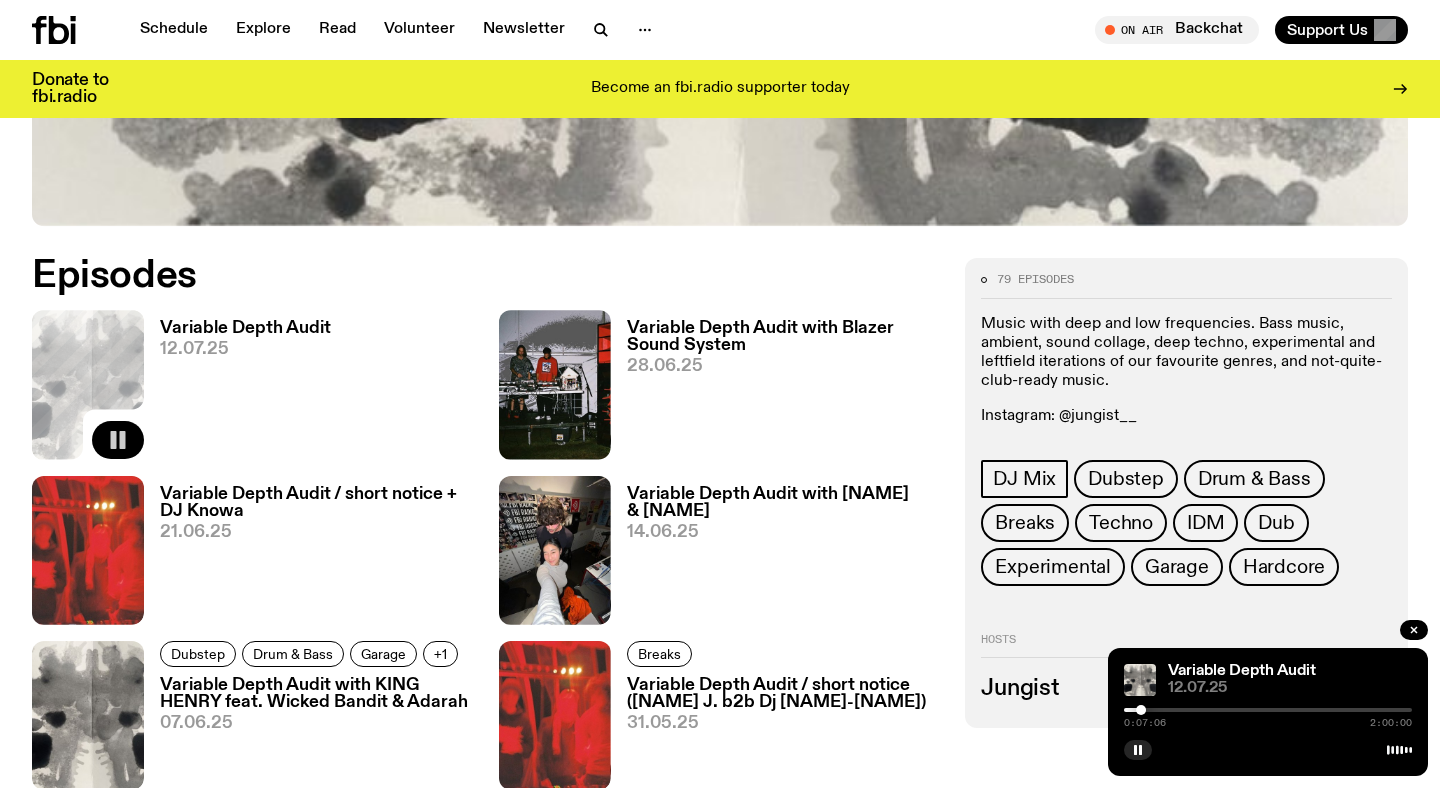 click at bounding box center (1268, 710) 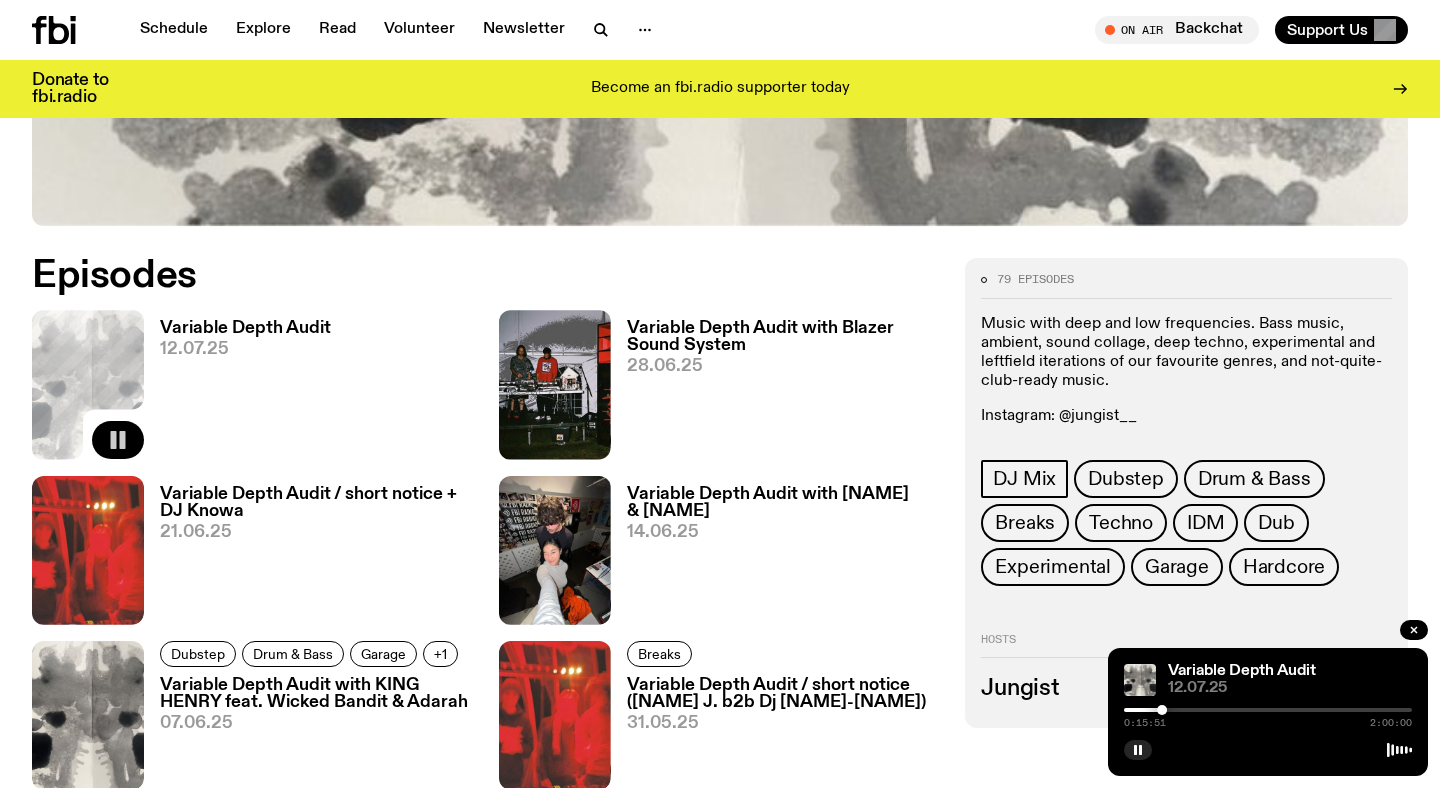 click at bounding box center (1268, 710) 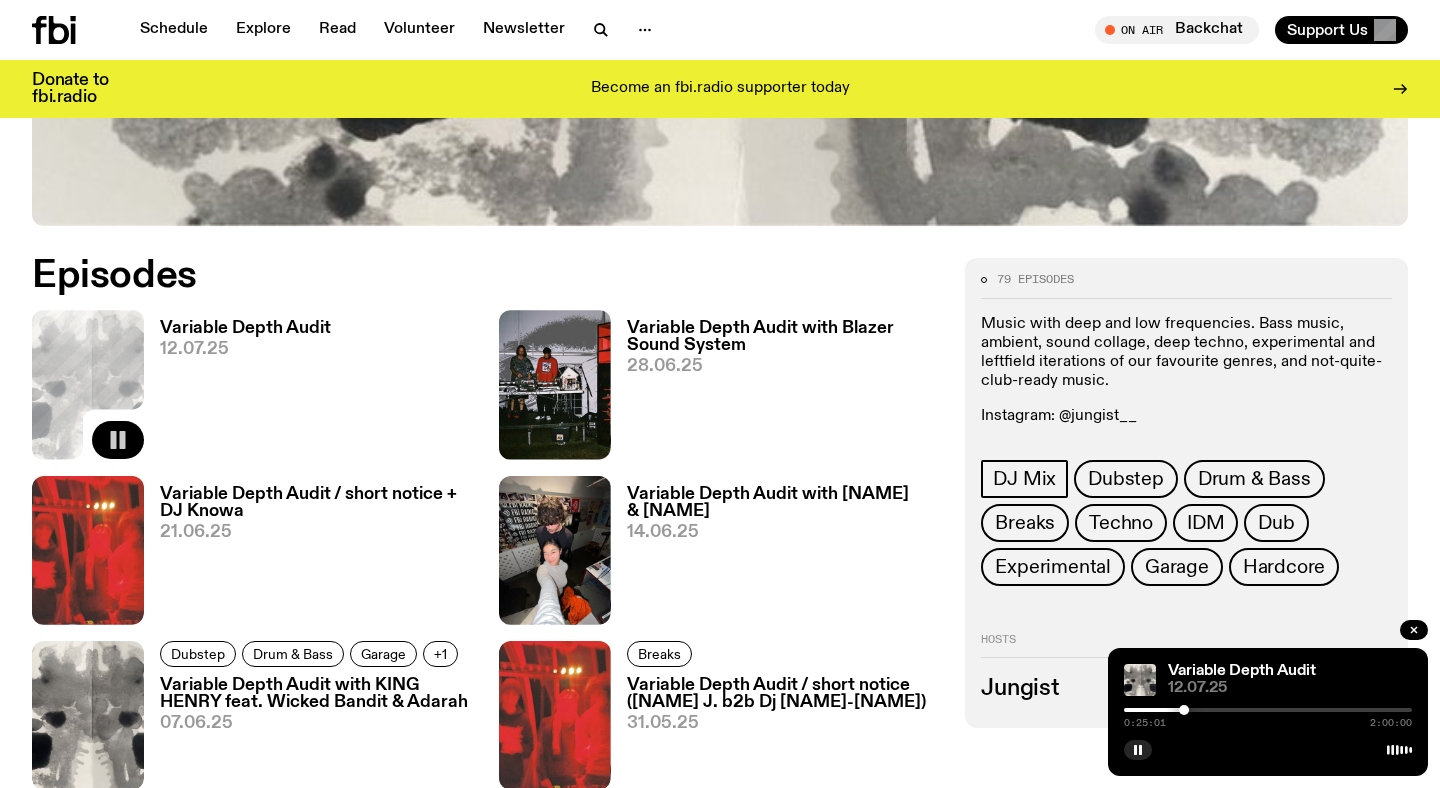 click on "0:25:01 2:00:00" at bounding box center [1268, 716] 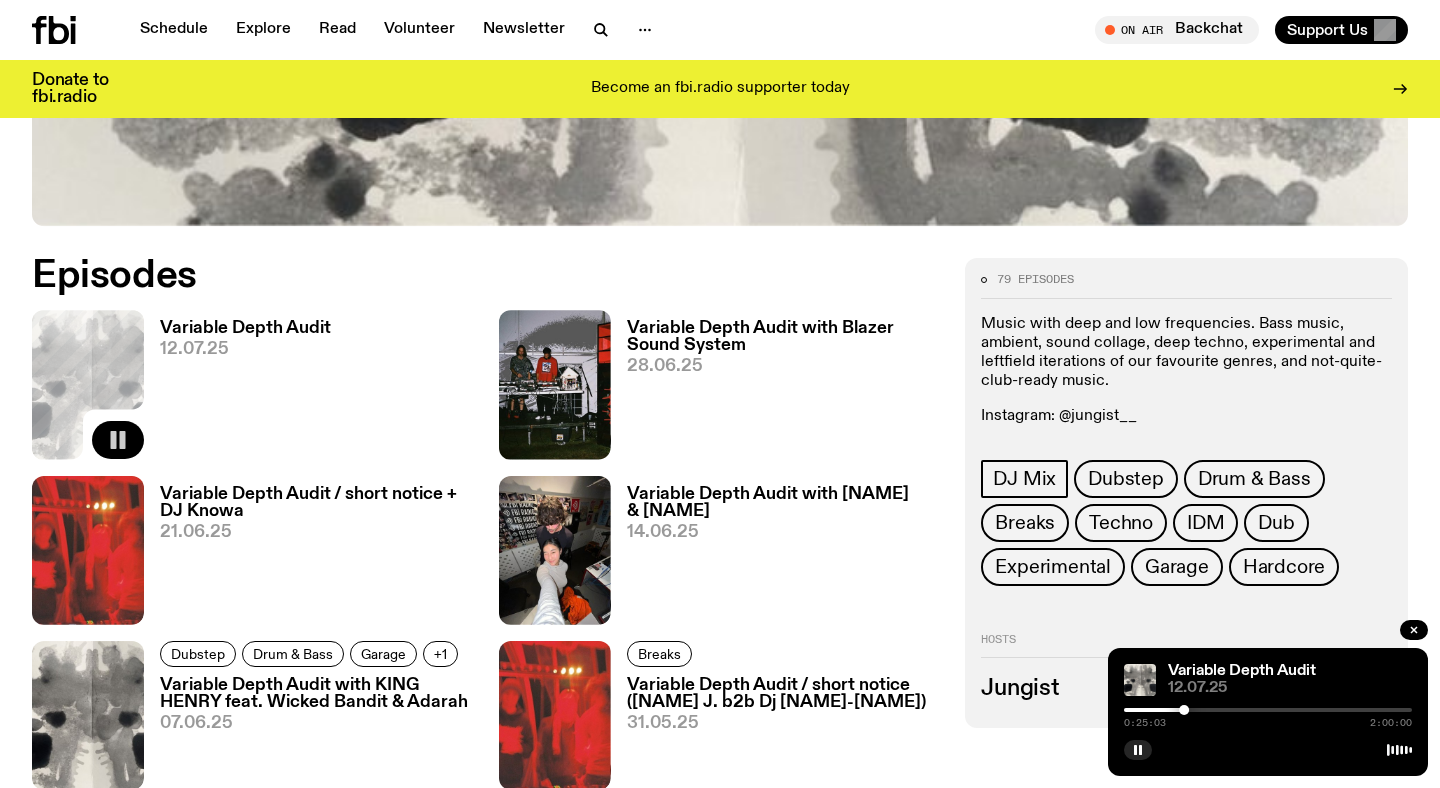 click at bounding box center (1268, 710) 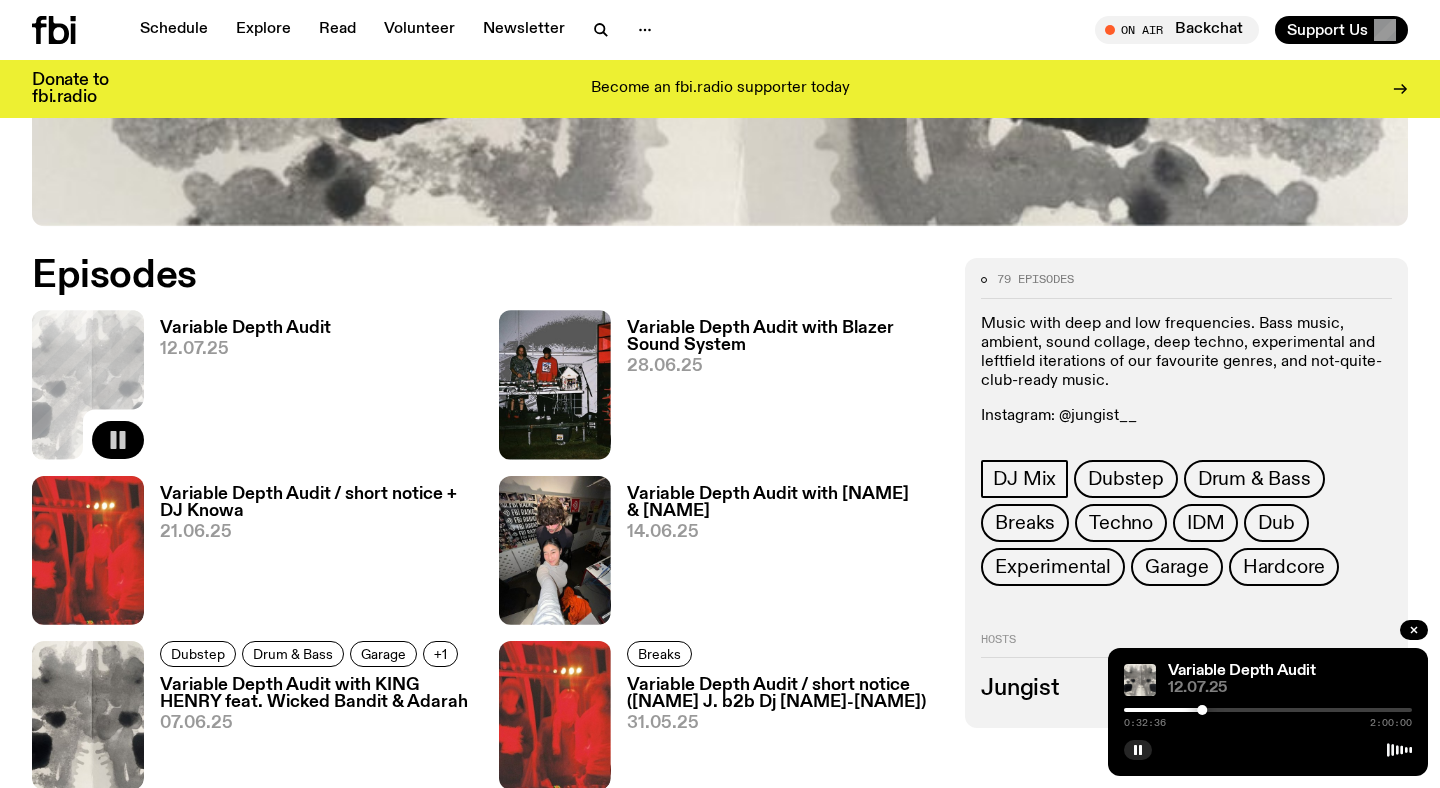 click at bounding box center [1268, 710] 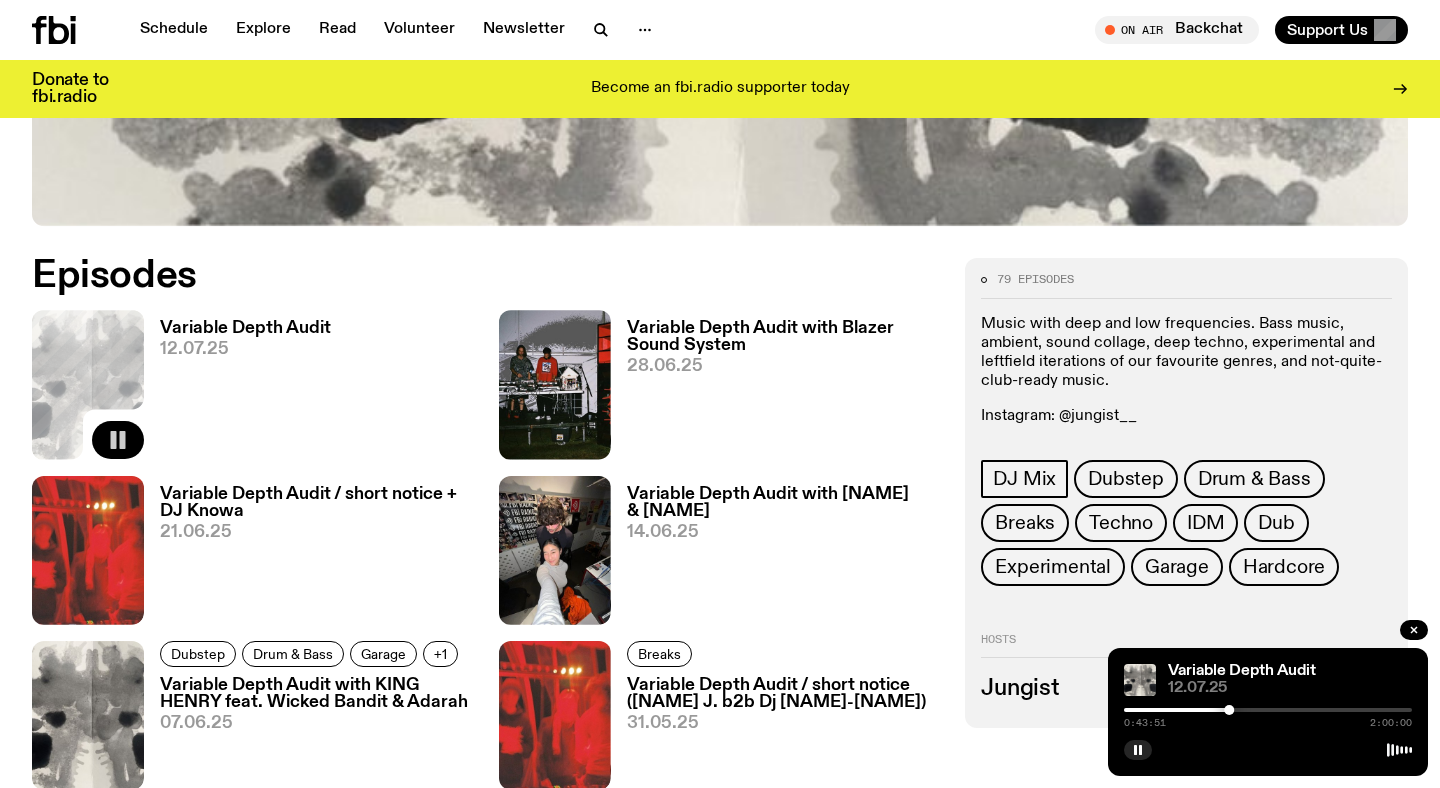 click at bounding box center (1268, 710) 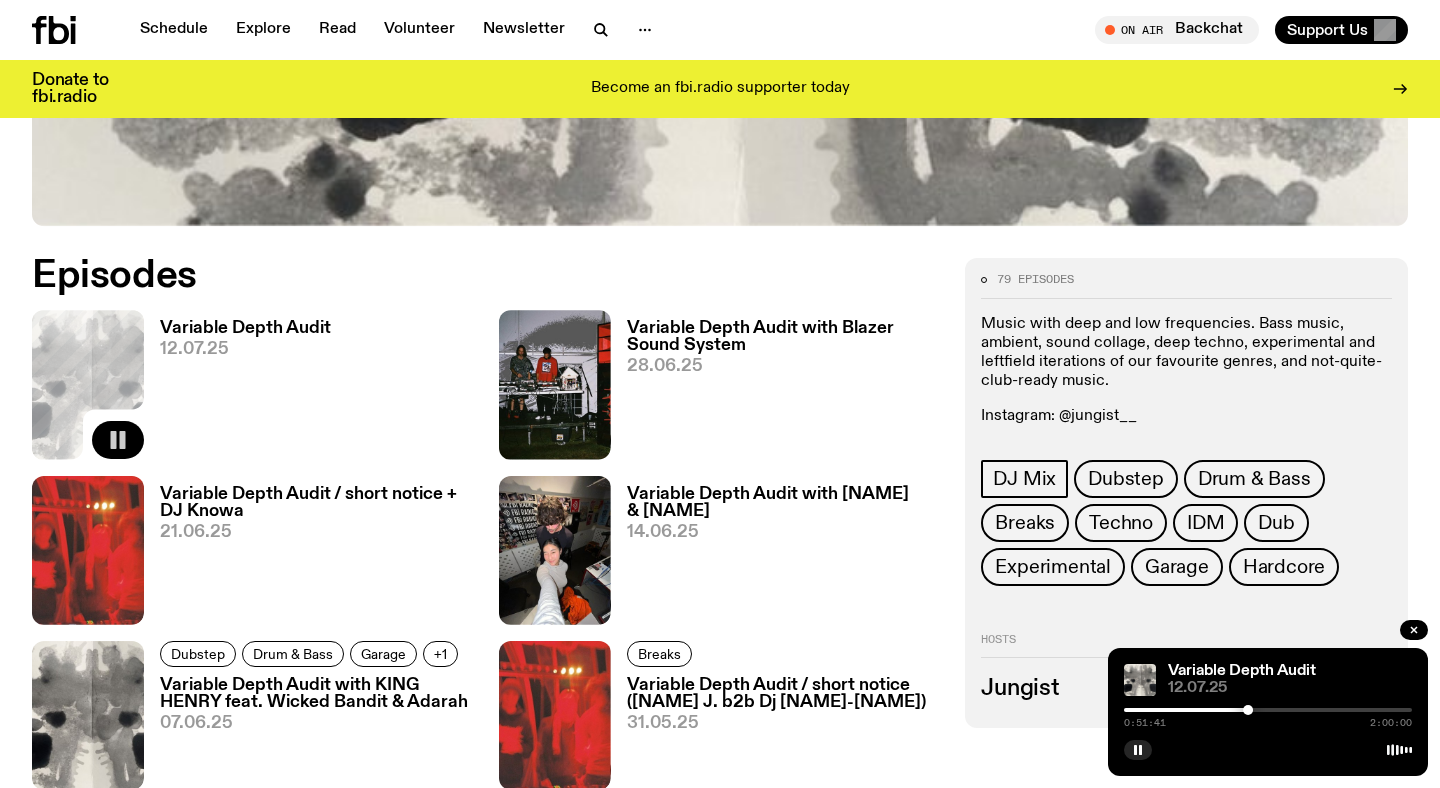 click at bounding box center (1268, 710) 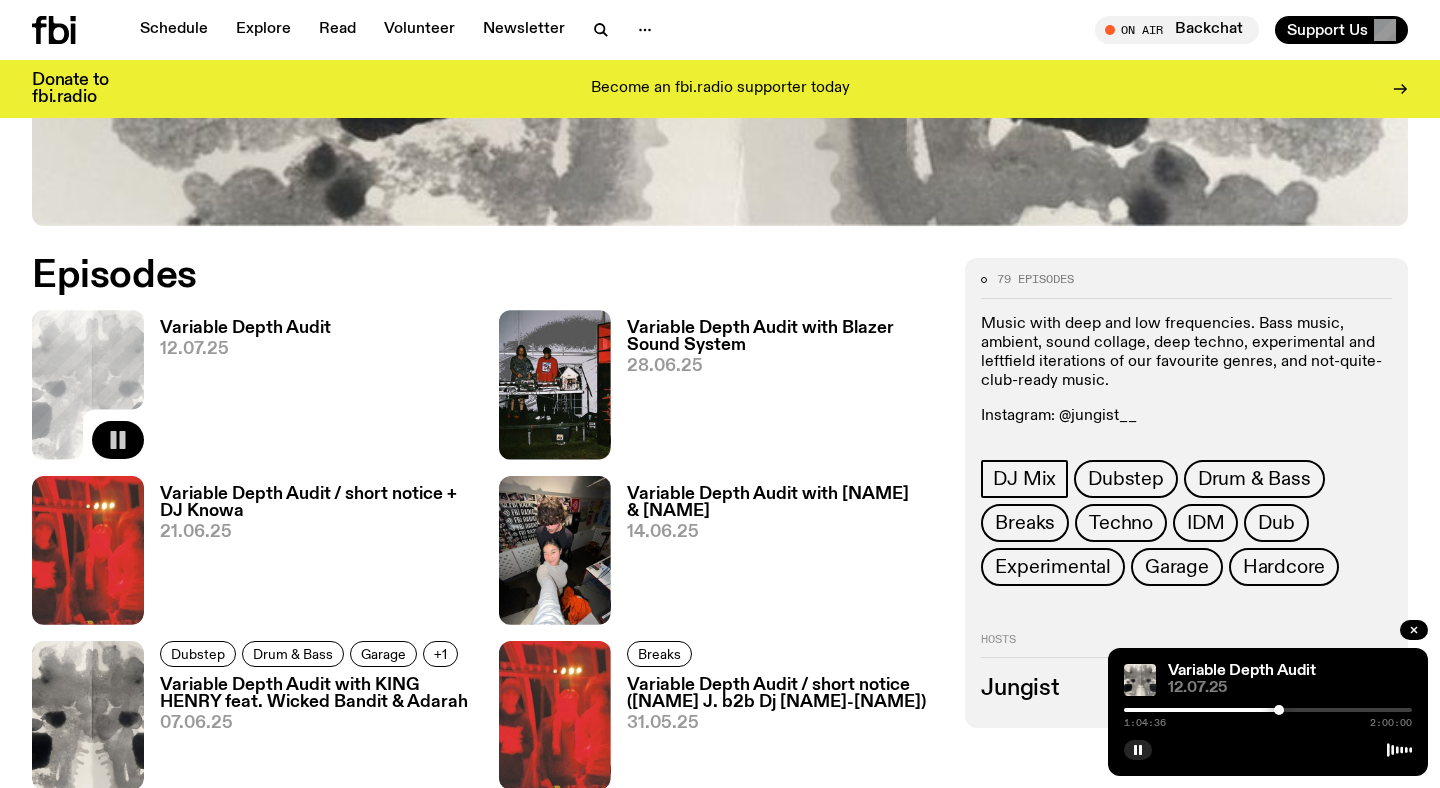 click at bounding box center (1268, 710) 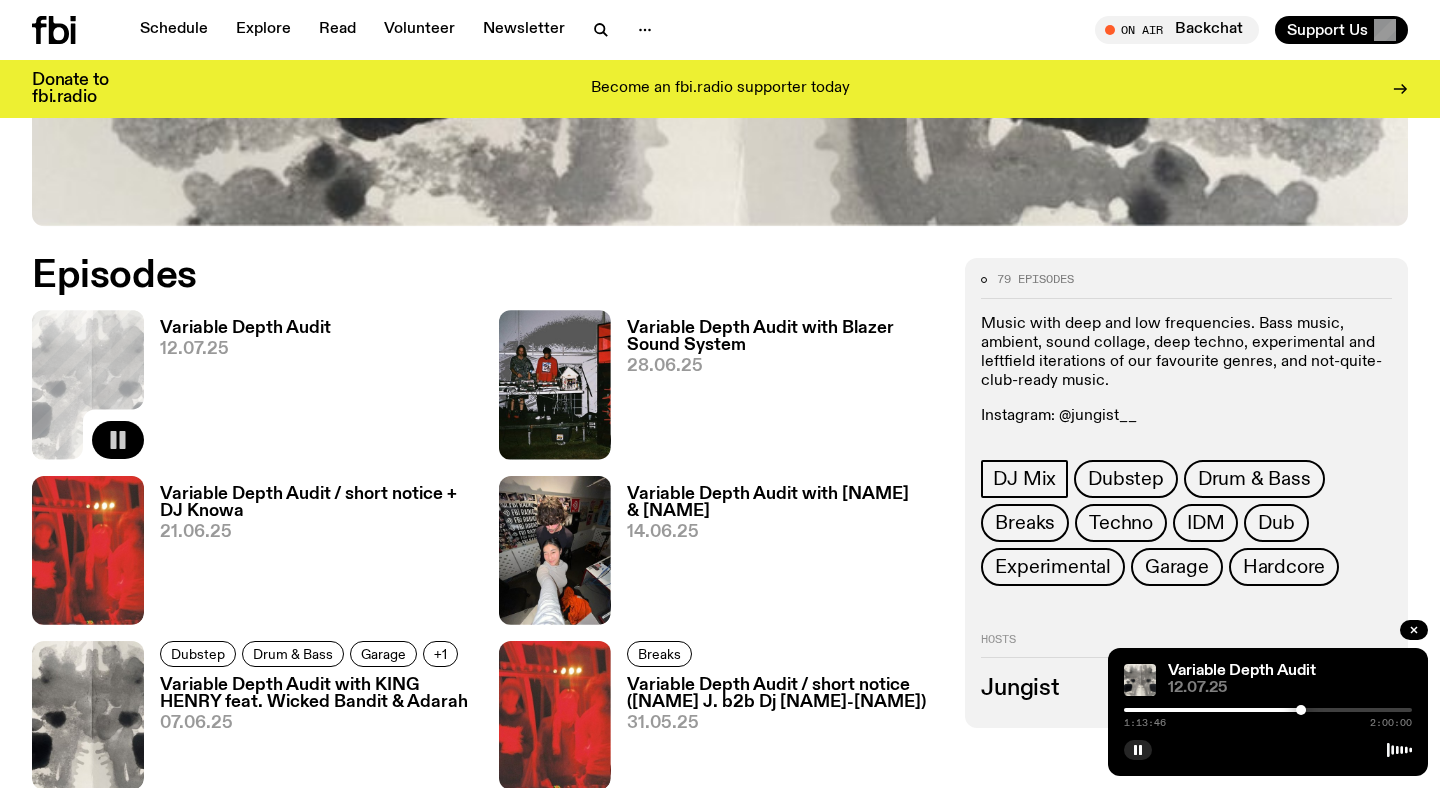 click at bounding box center [1268, 710] 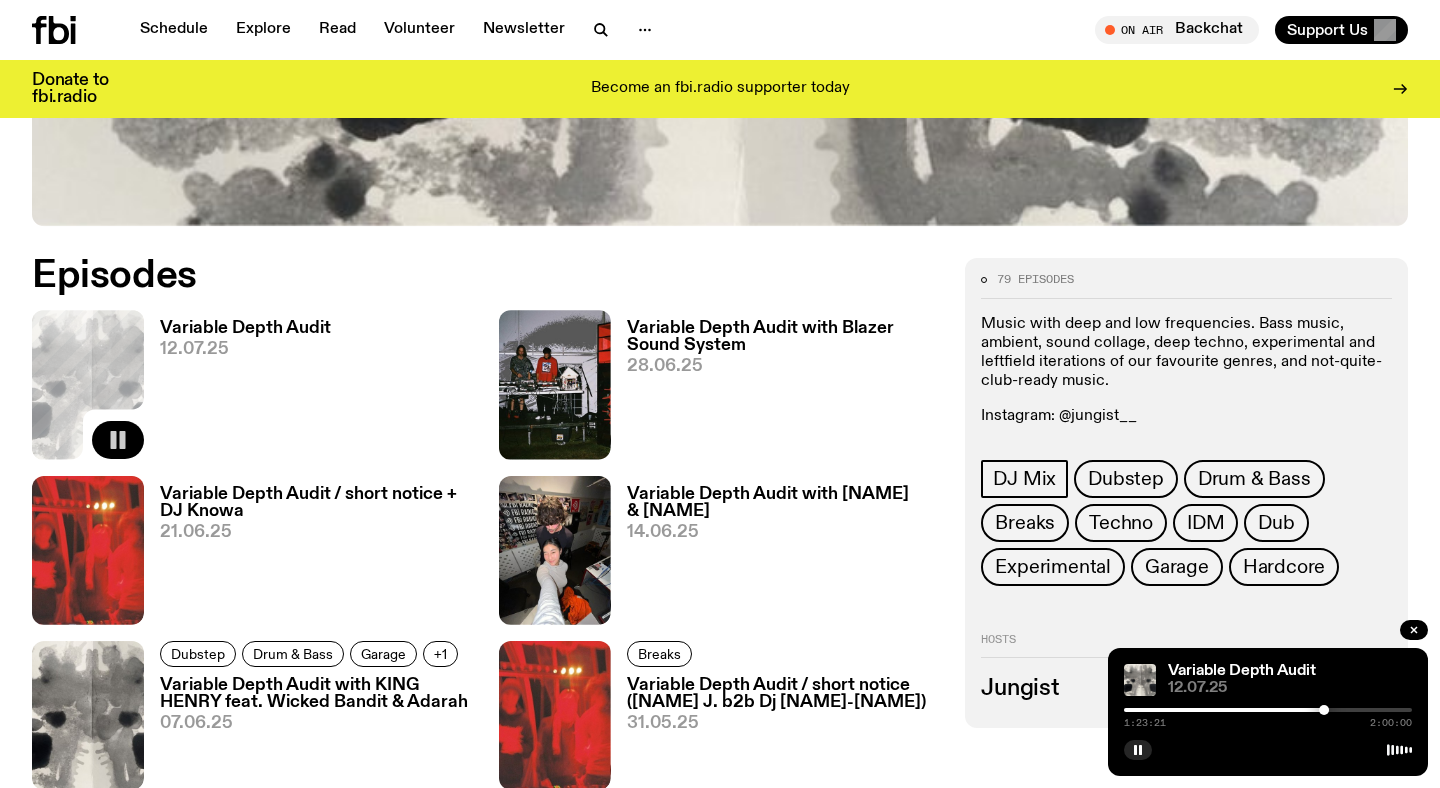 click at bounding box center [1268, 710] 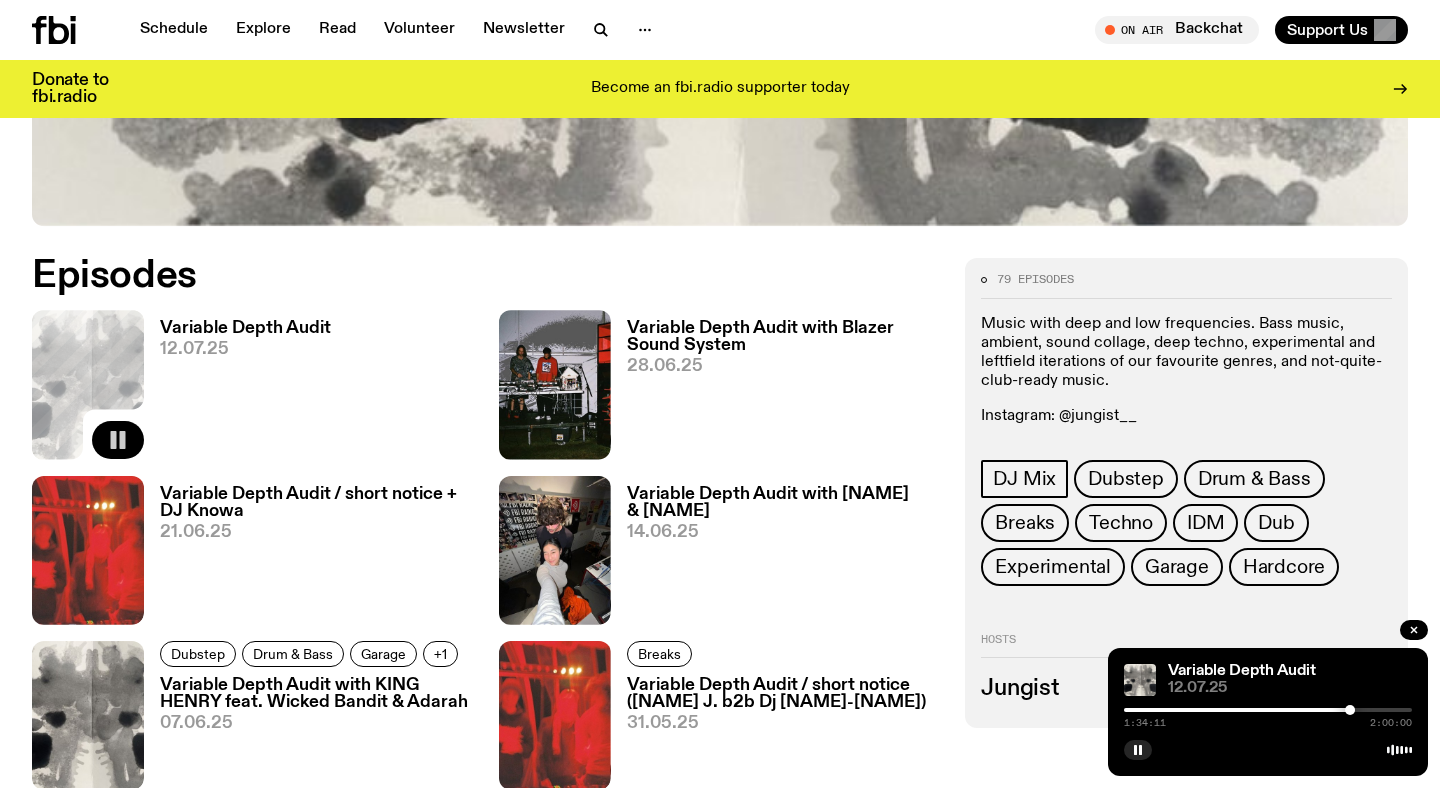 click at bounding box center [1268, 710] 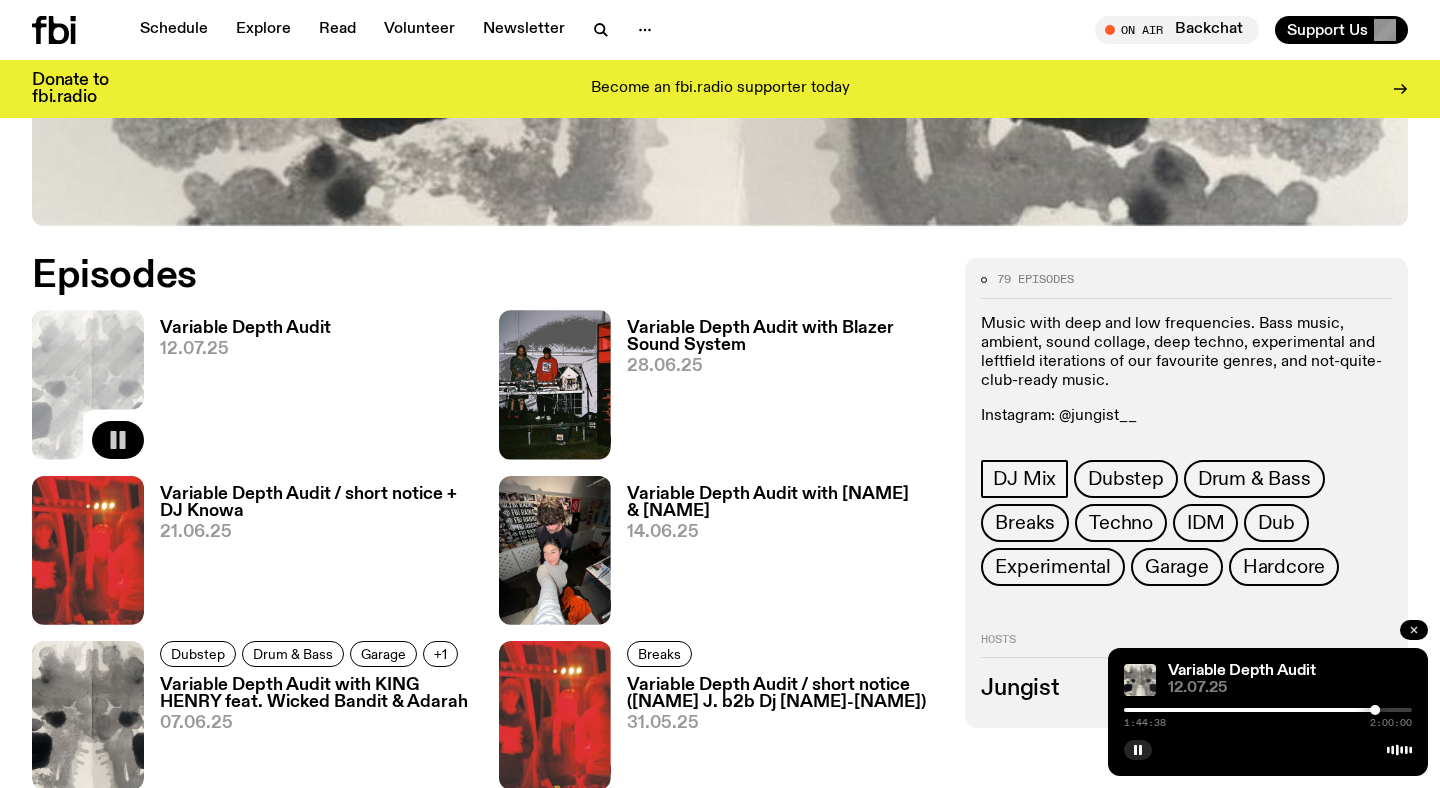 click 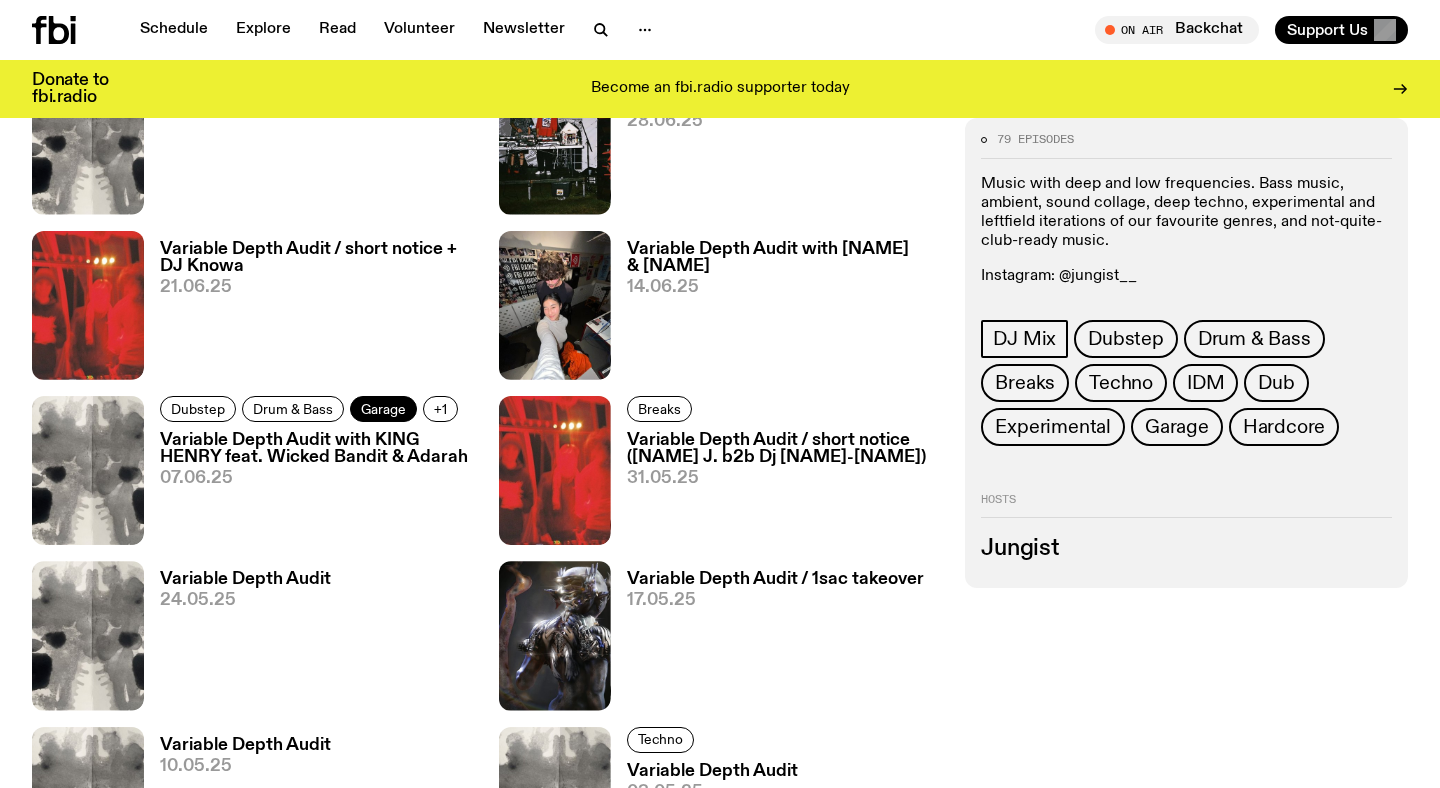 scroll, scrollTop: 1081, scrollLeft: 0, axis: vertical 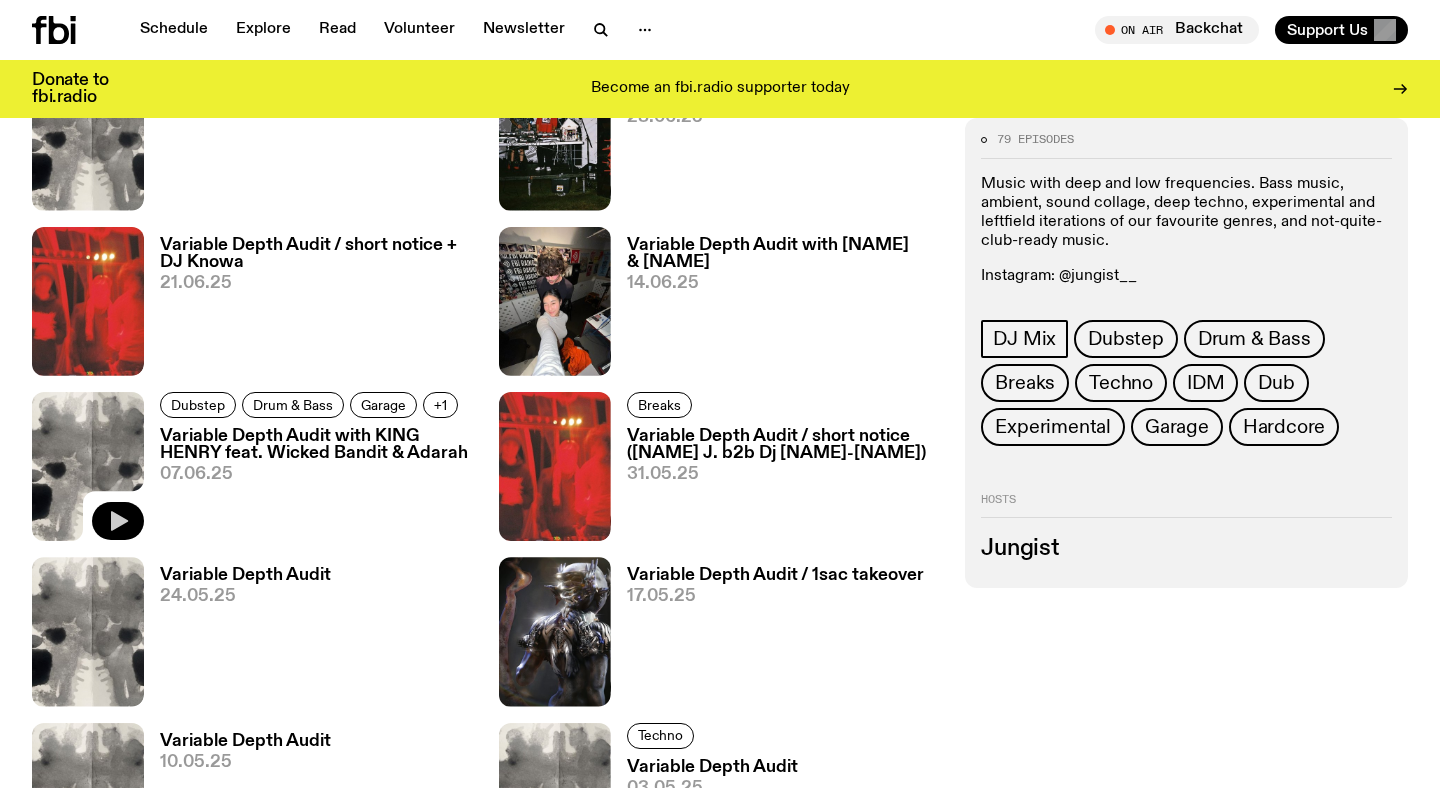 click 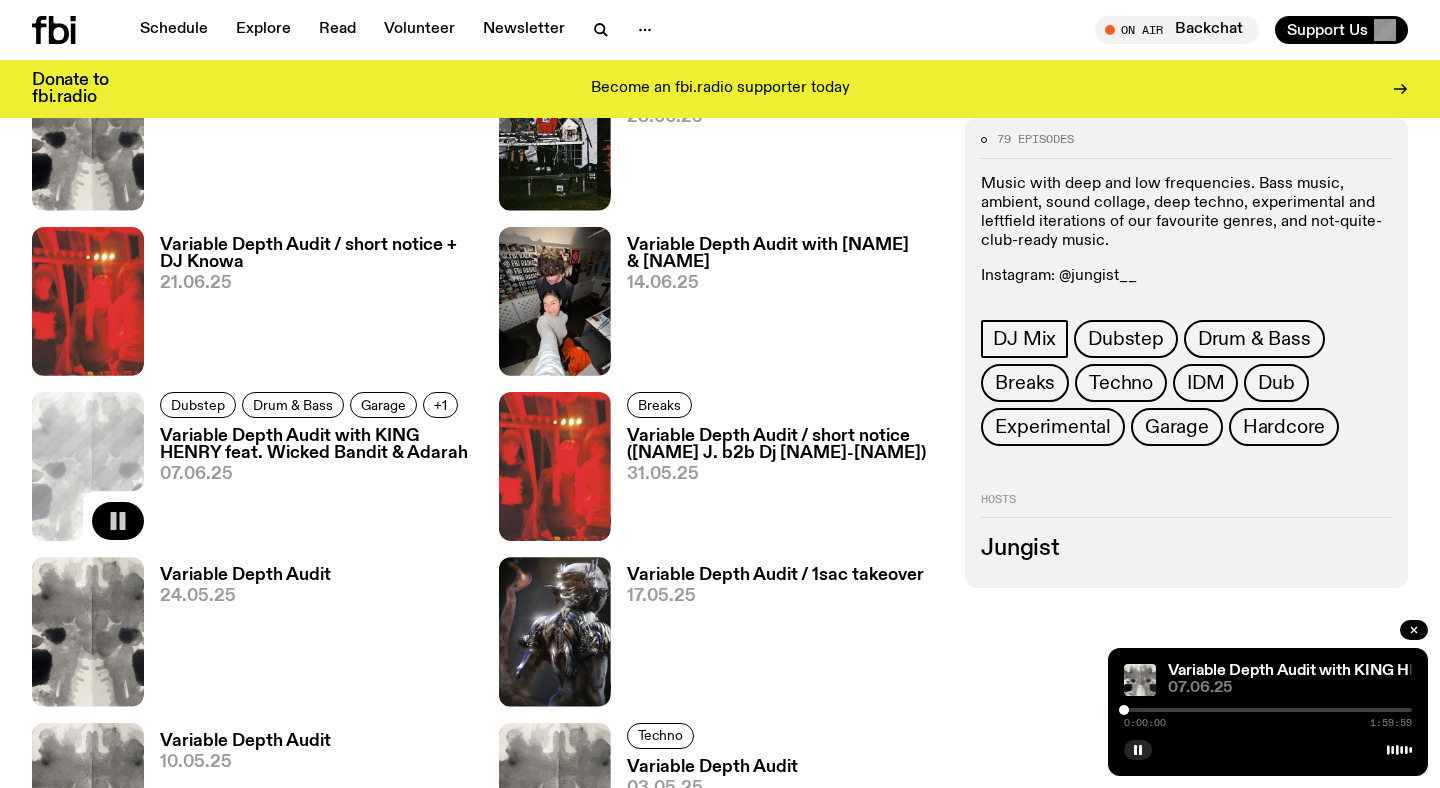 click at bounding box center (1268, 710) 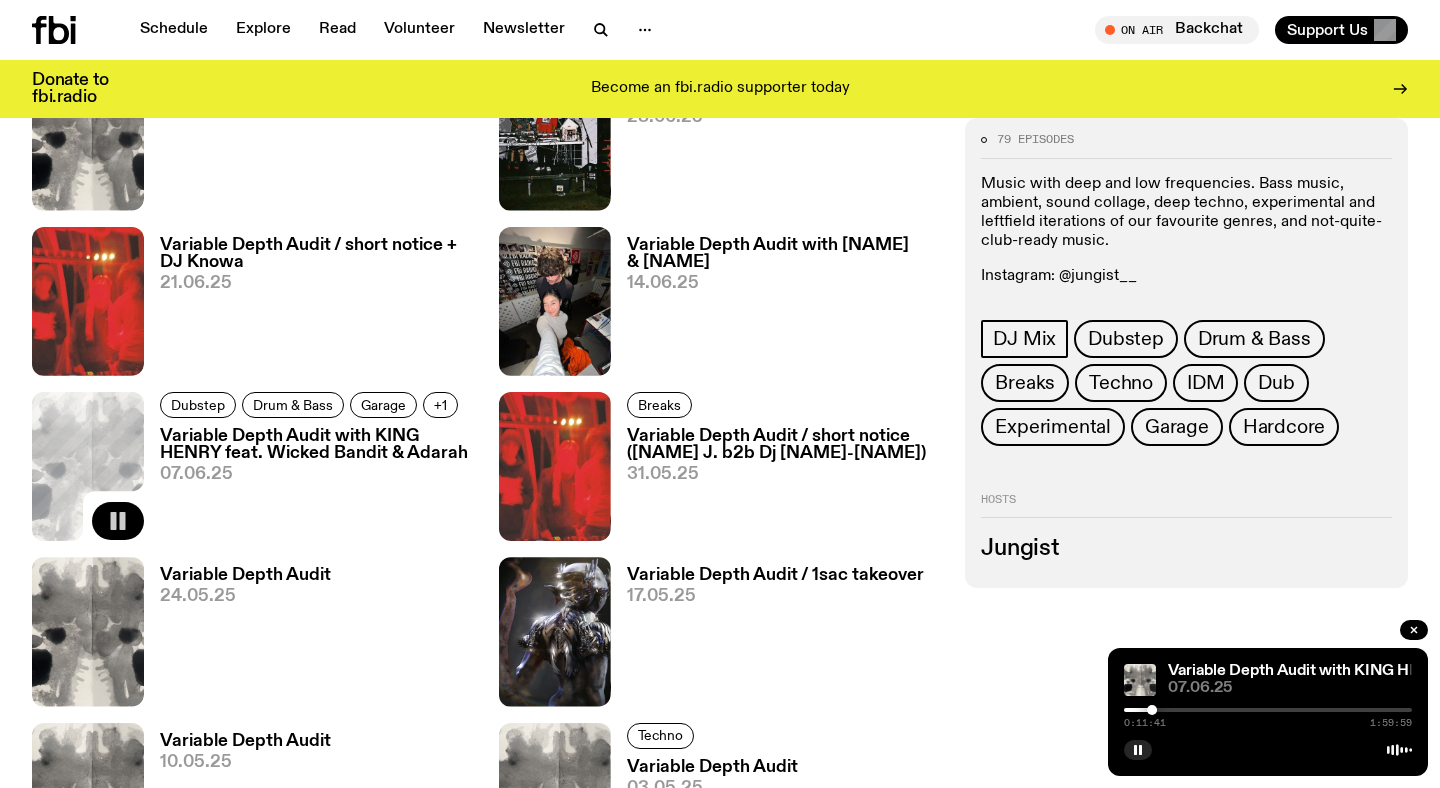 click at bounding box center (1268, 710) 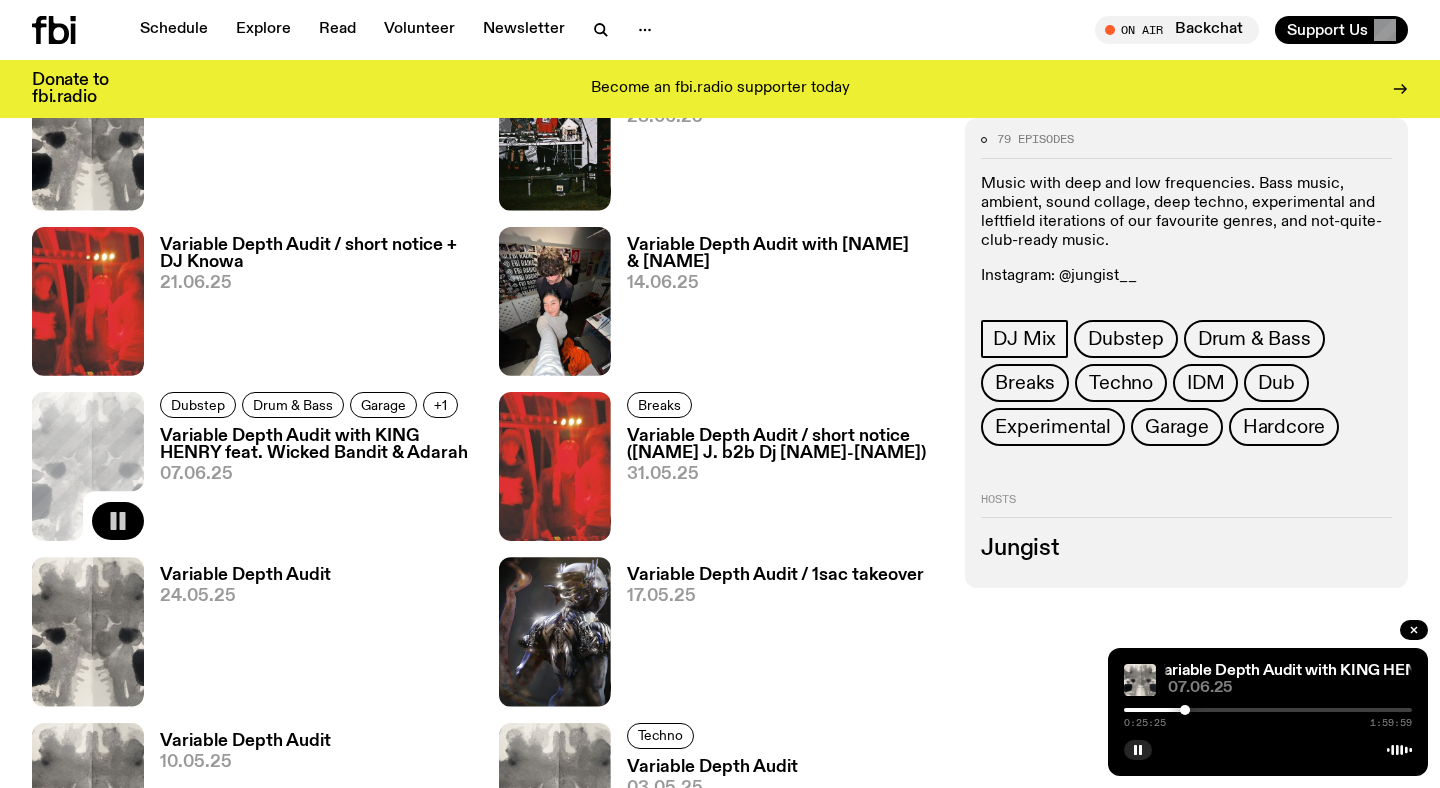 click at bounding box center (1268, 710) 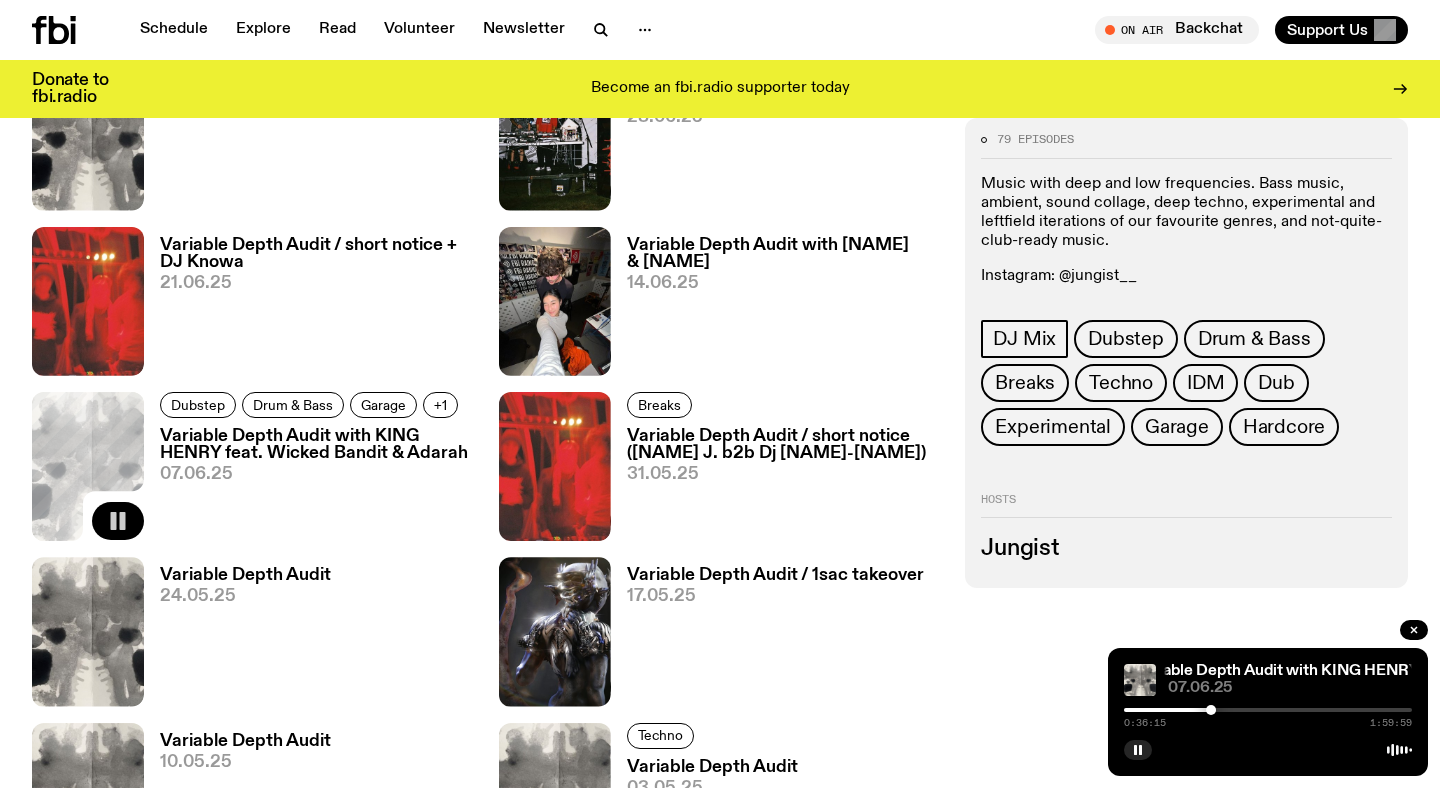 click at bounding box center (1268, 710) 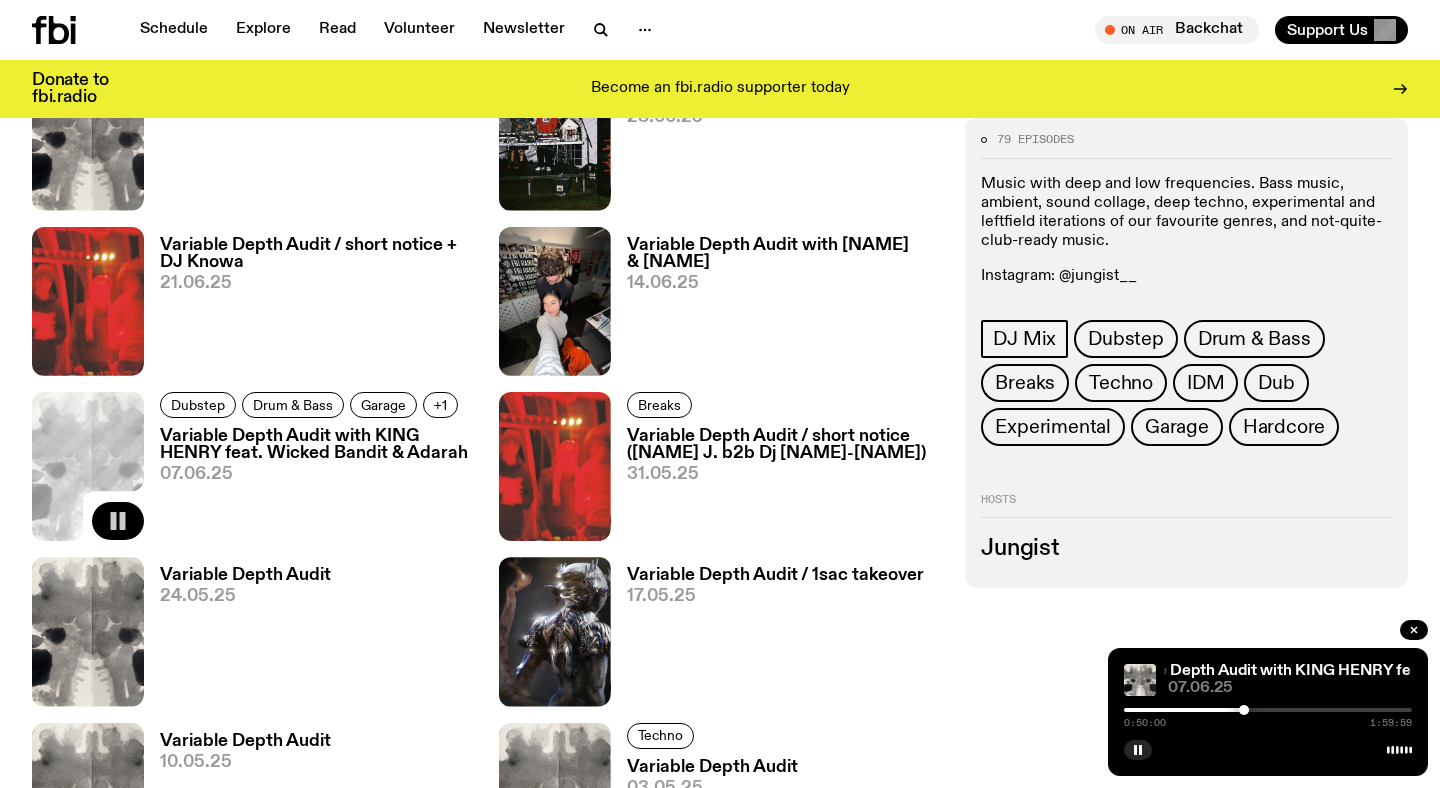 click at bounding box center [1268, 710] 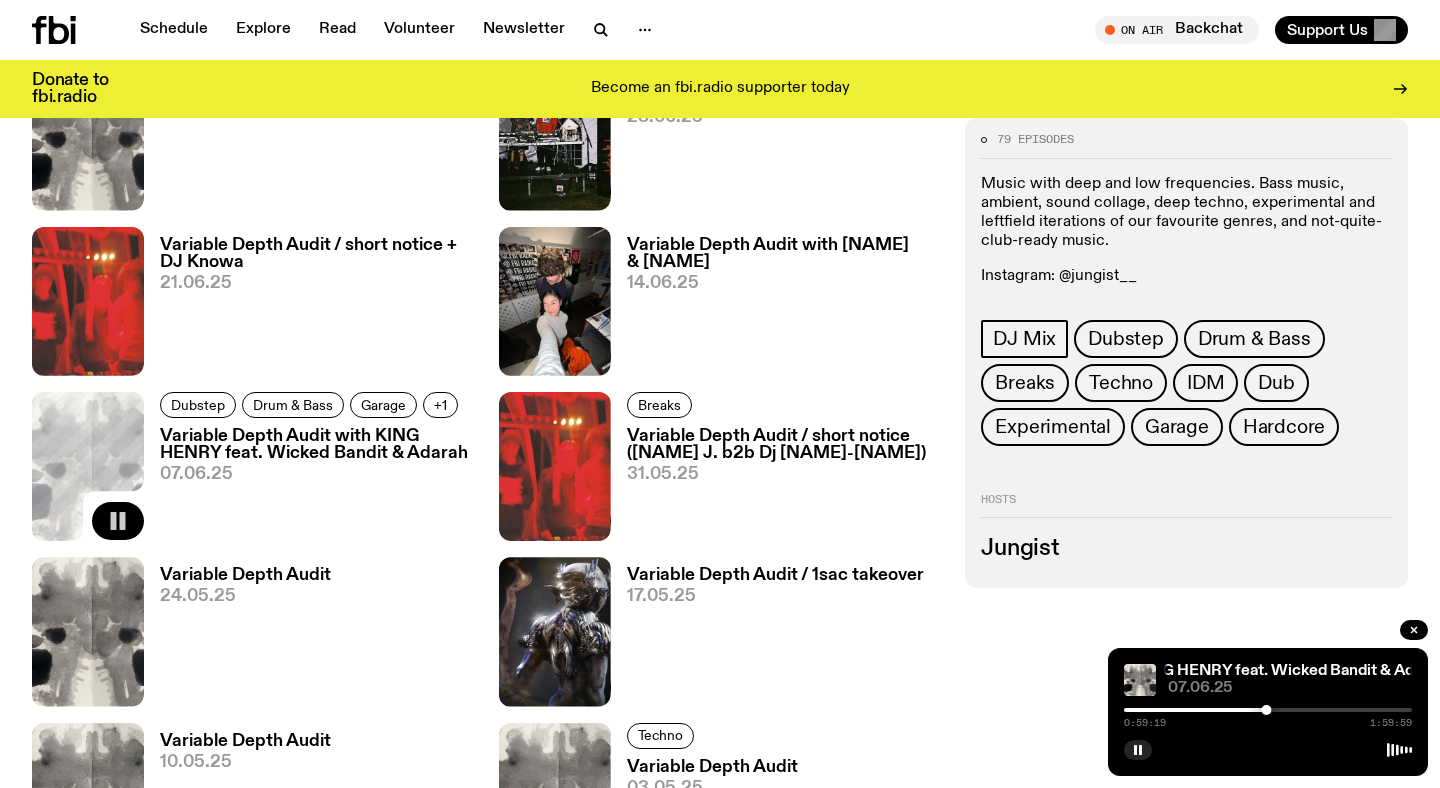 click at bounding box center [1268, 710] 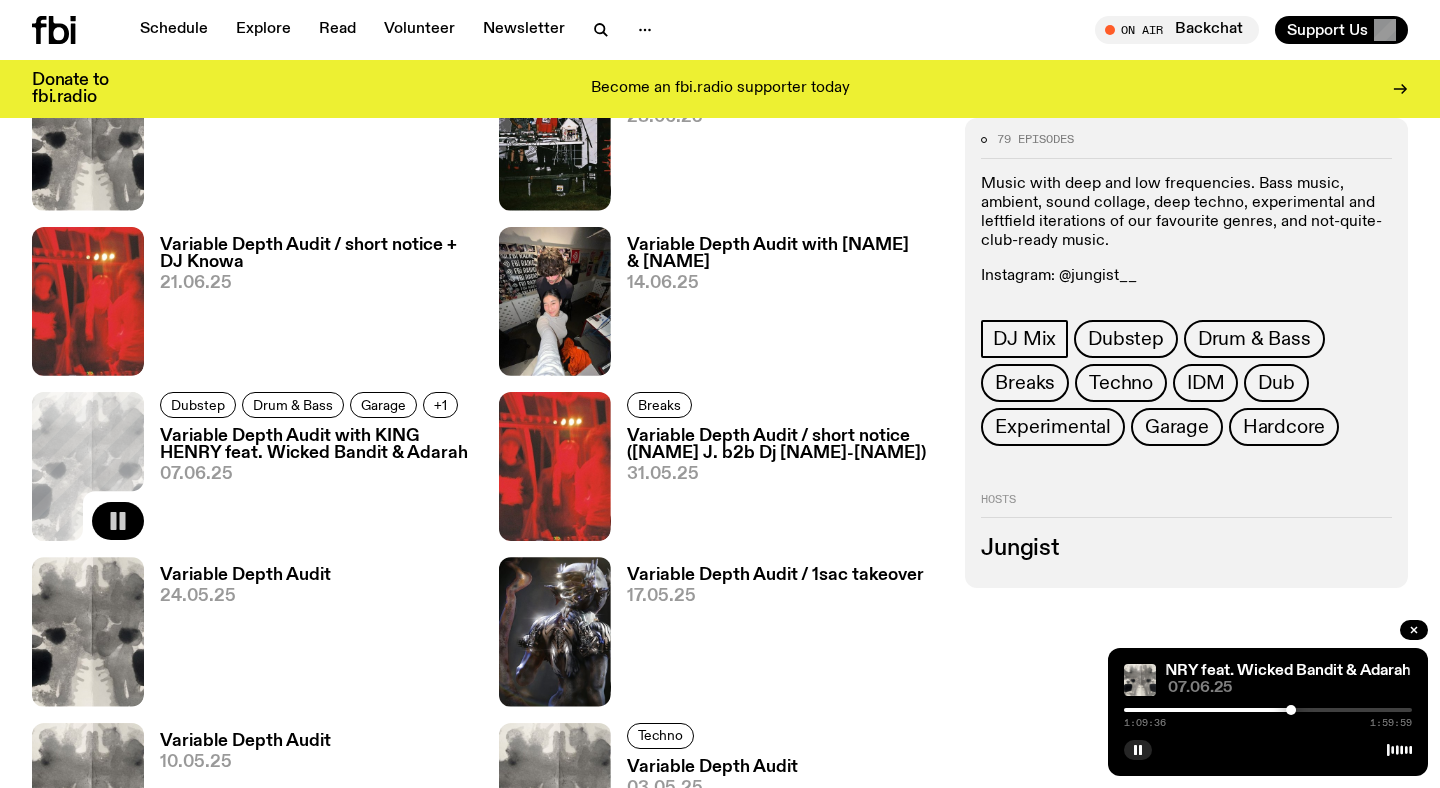 click at bounding box center [1268, 710] 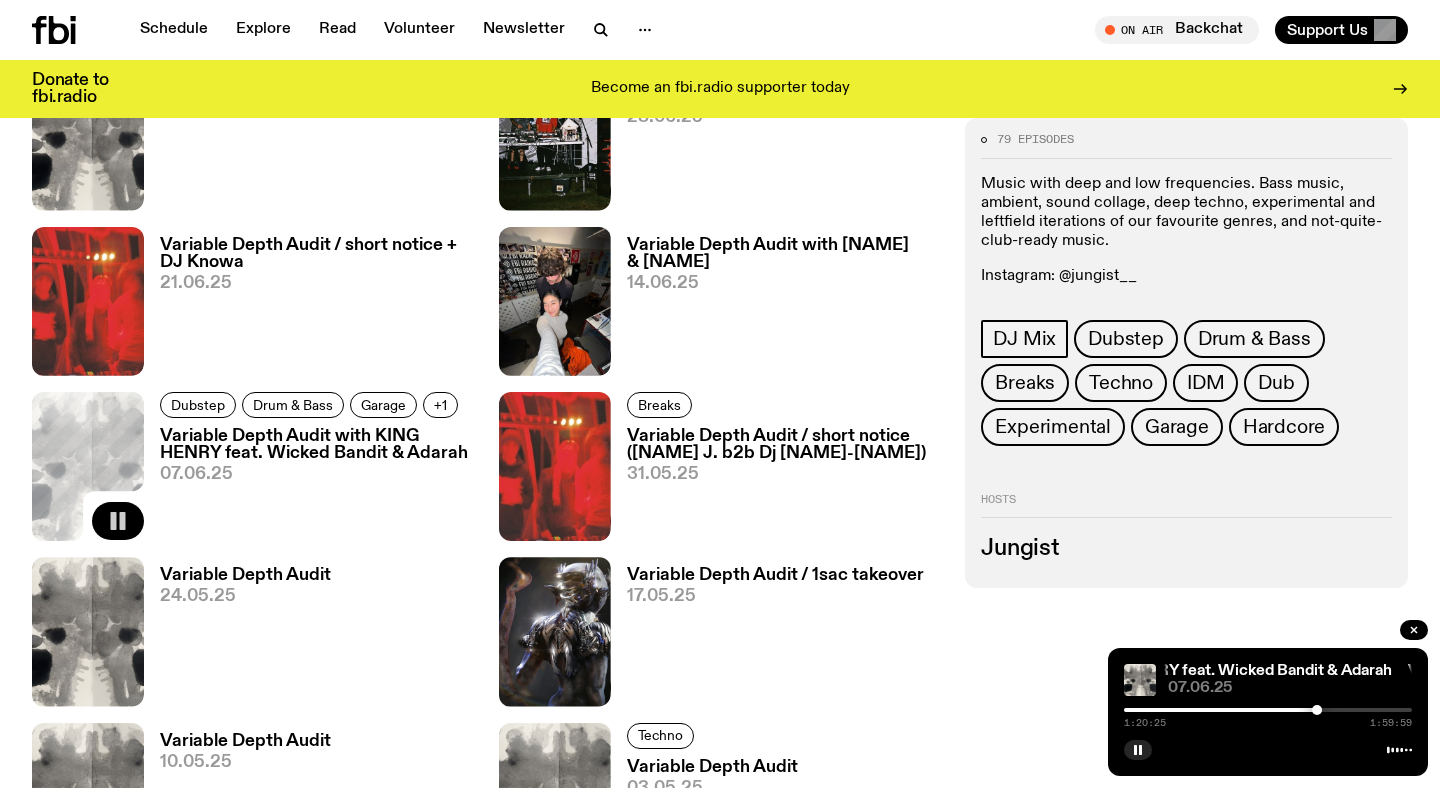 click at bounding box center (1268, 710) 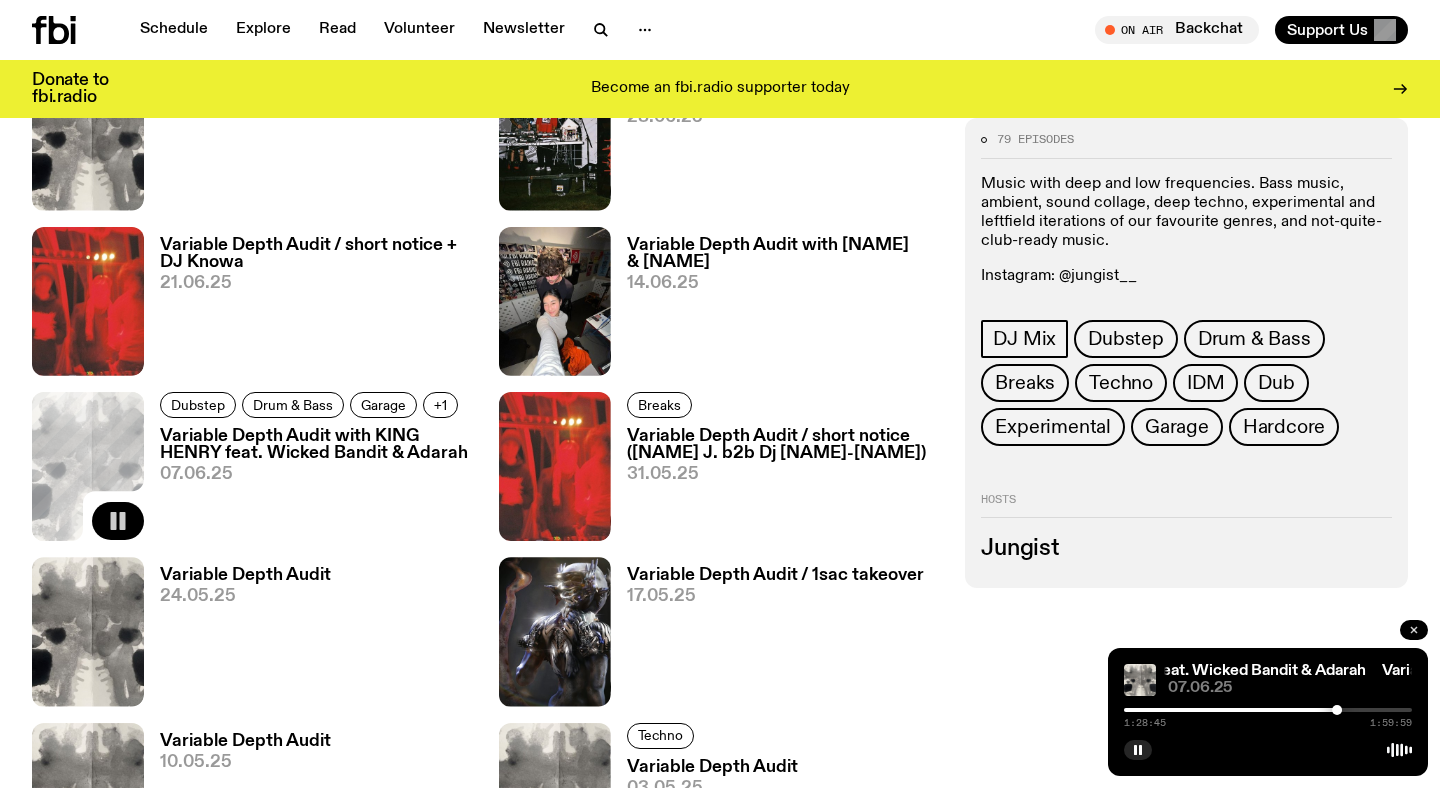 click 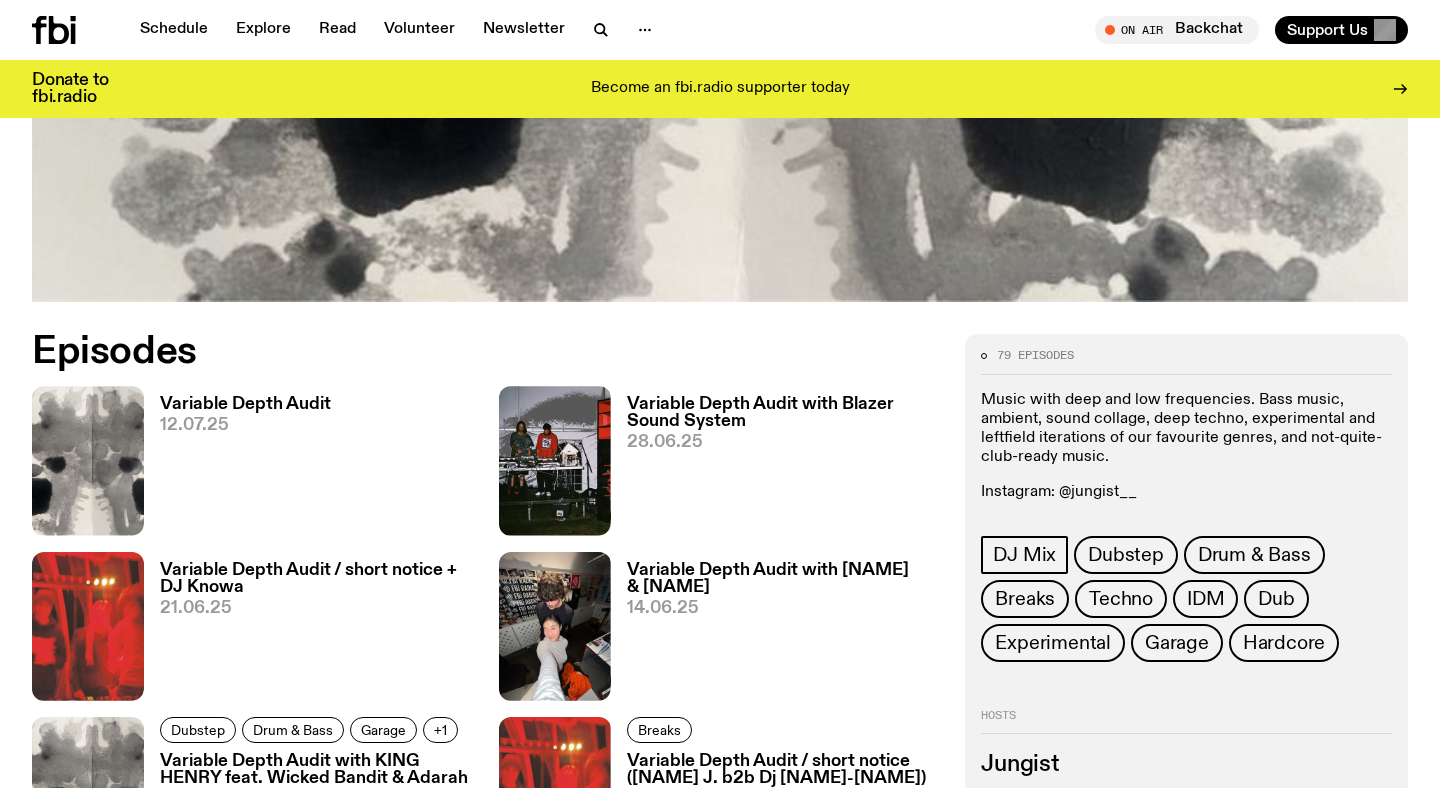 scroll, scrollTop: 0, scrollLeft: 0, axis: both 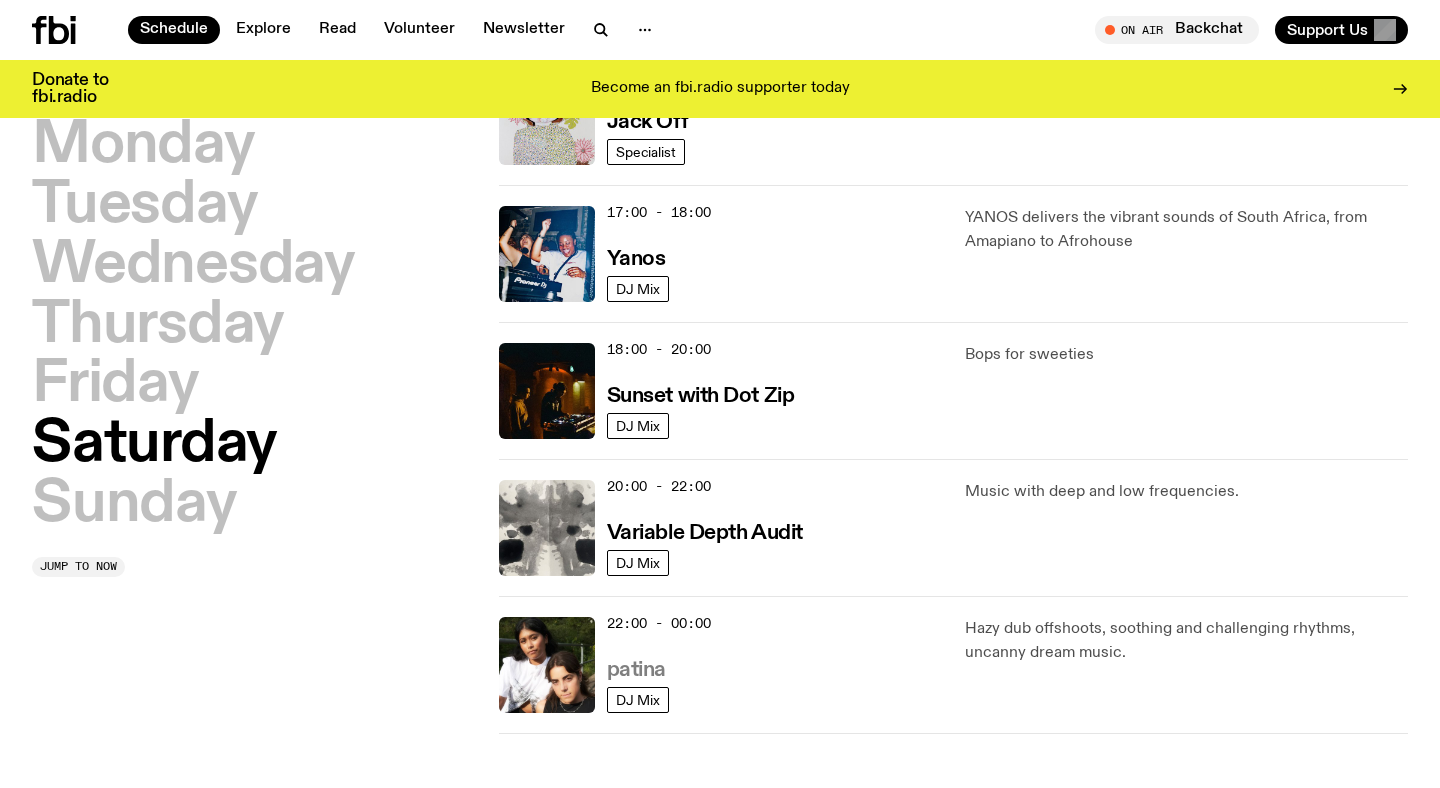 click on "patina" at bounding box center (636, 670) 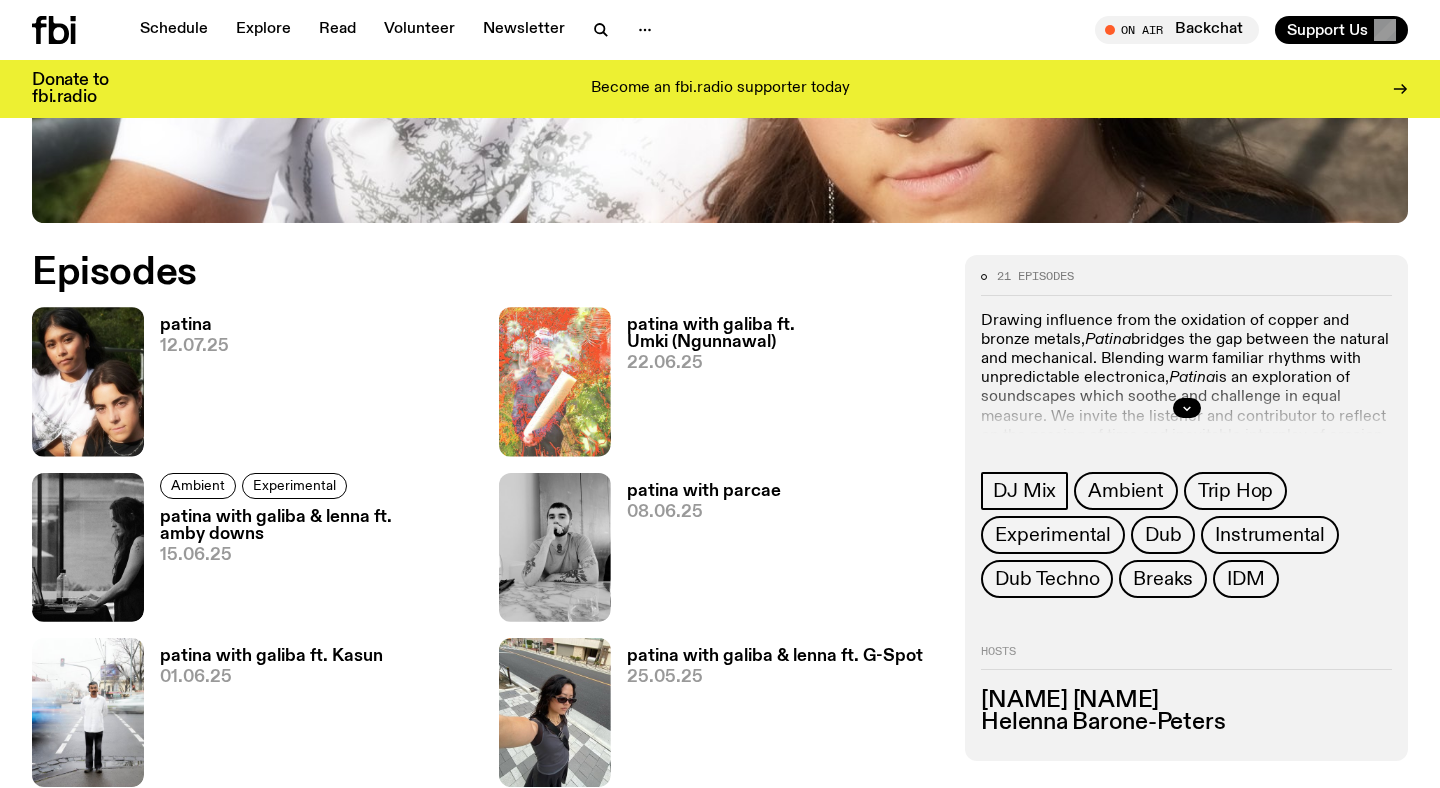 scroll, scrollTop: 876, scrollLeft: 0, axis: vertical 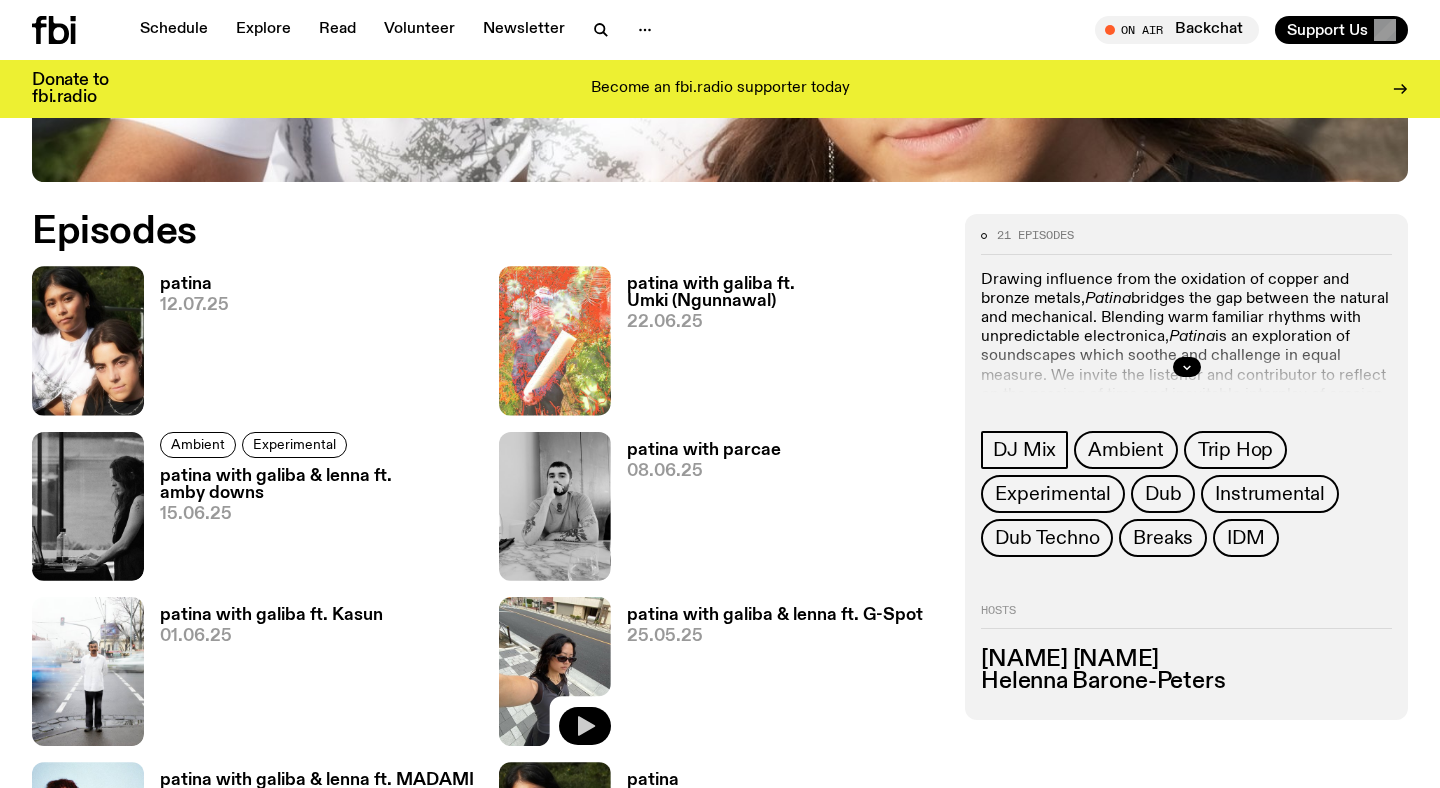 click 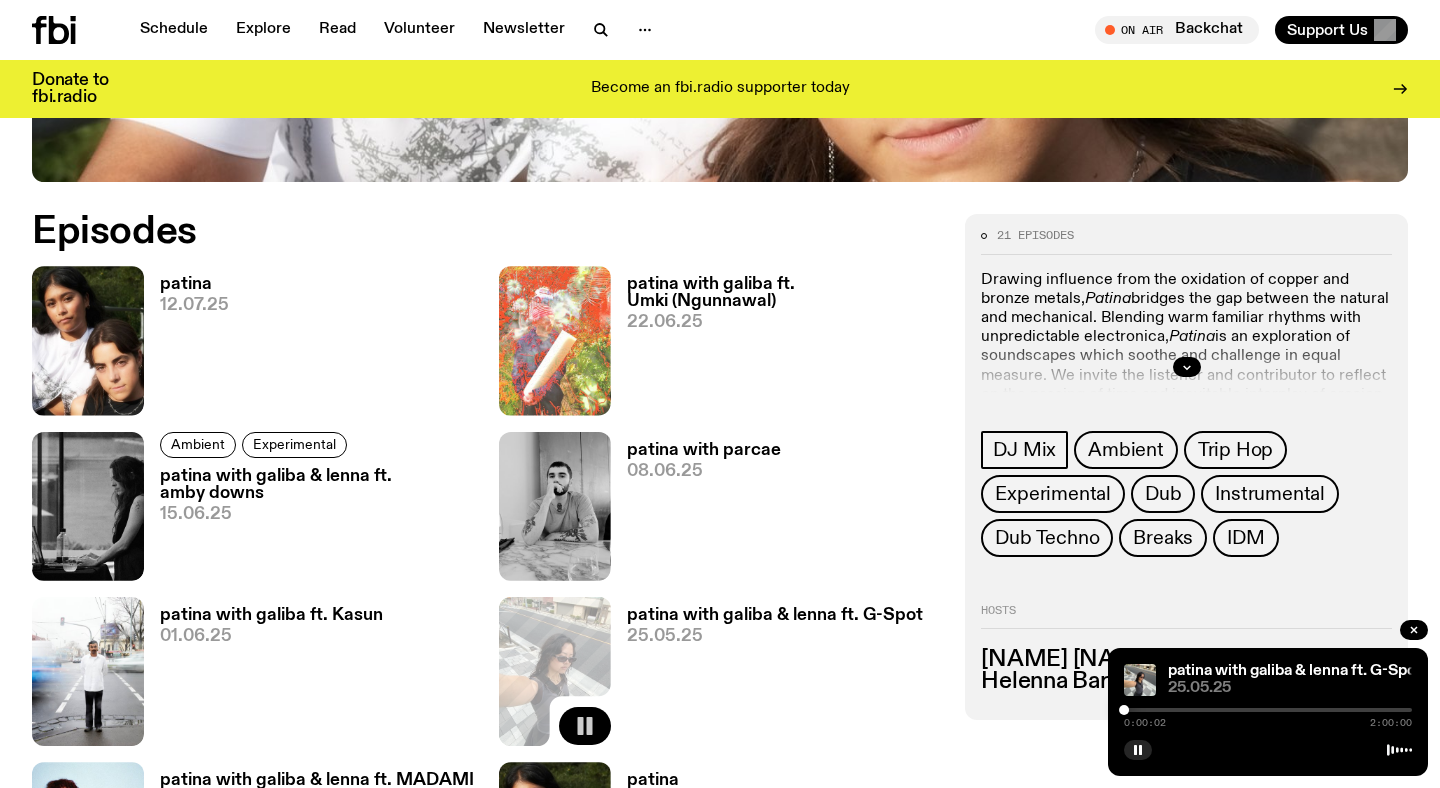 click at bounding box center (1268, 710) 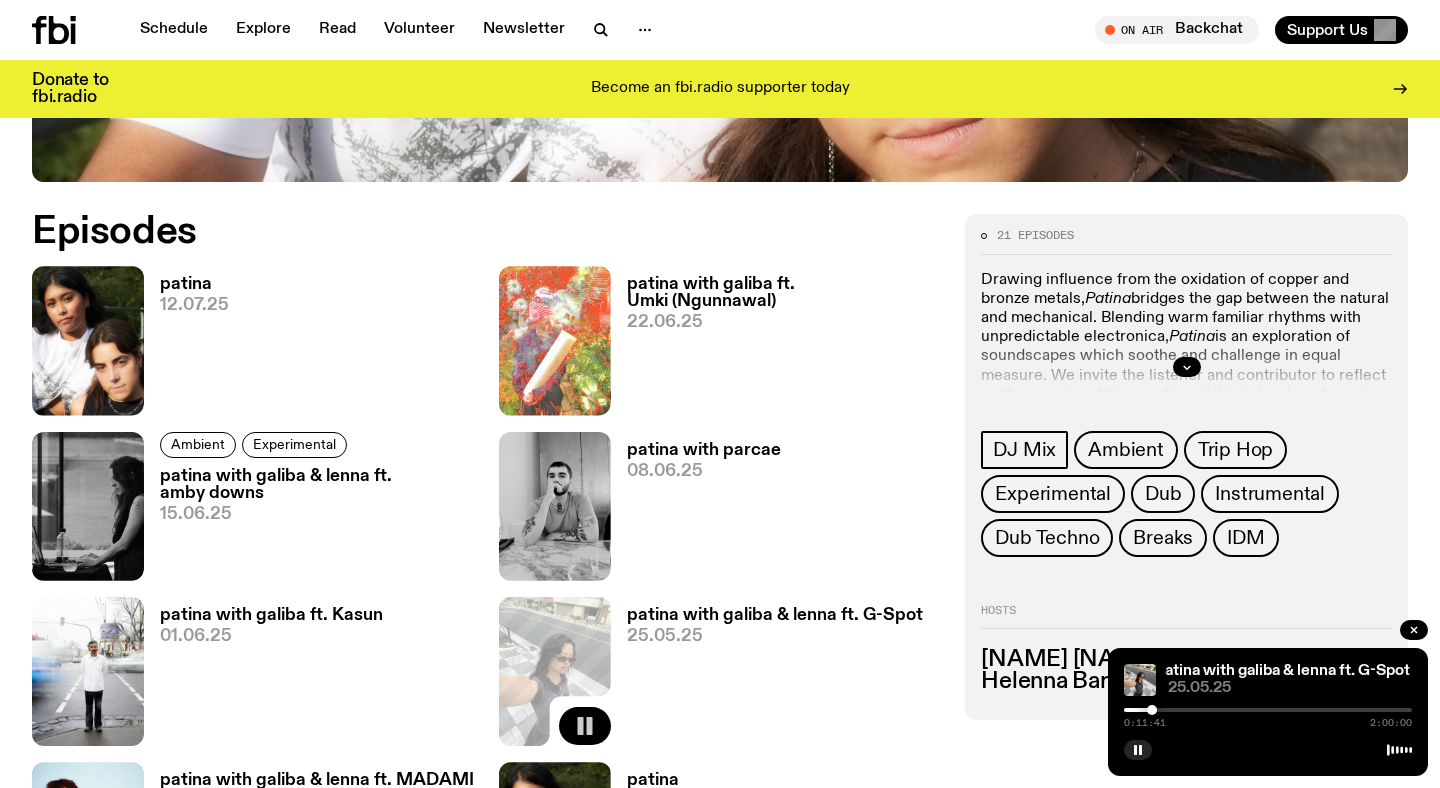click at bounding box center (1268, 710) 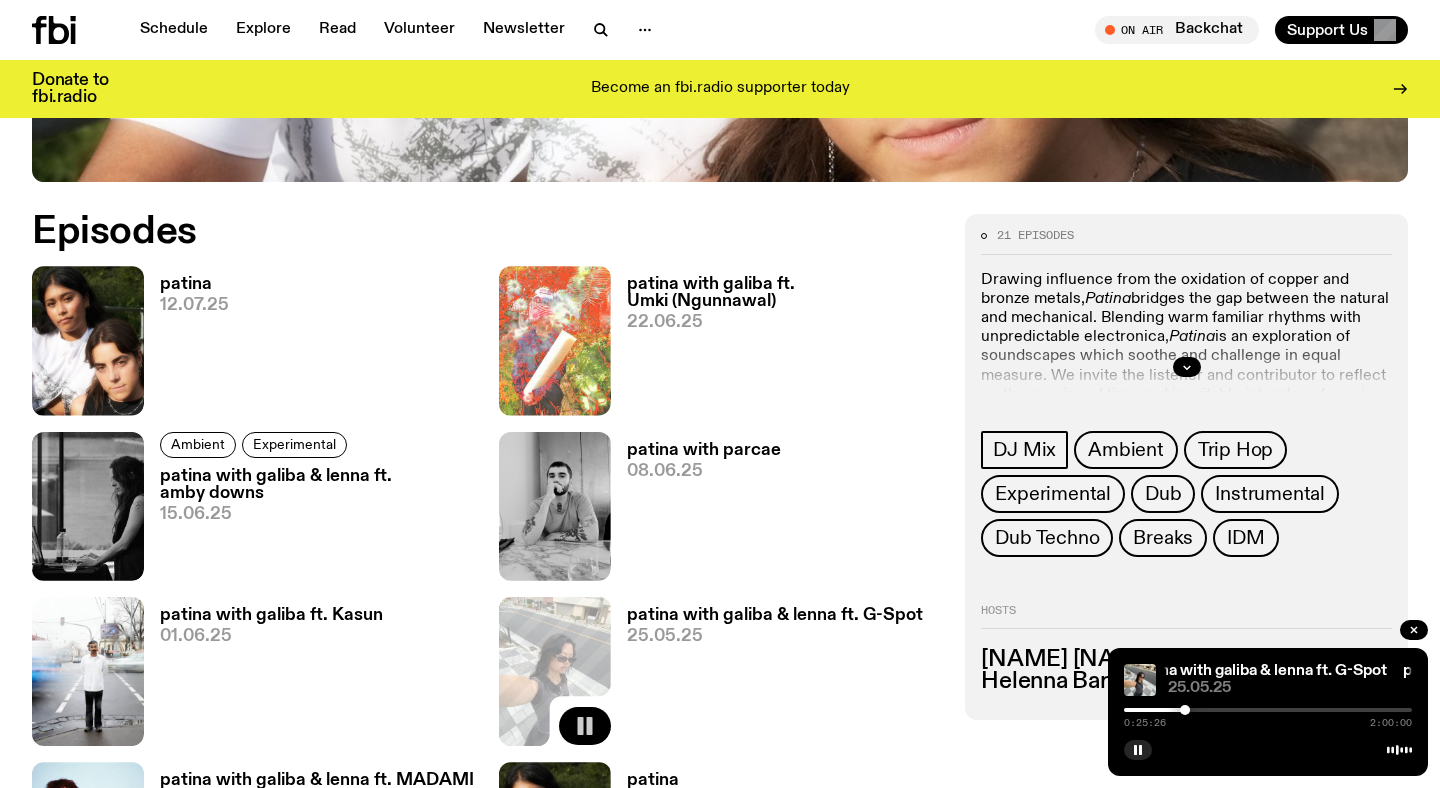 click on "0:25:26 2:00:00" at bounding box center [1268, 716] 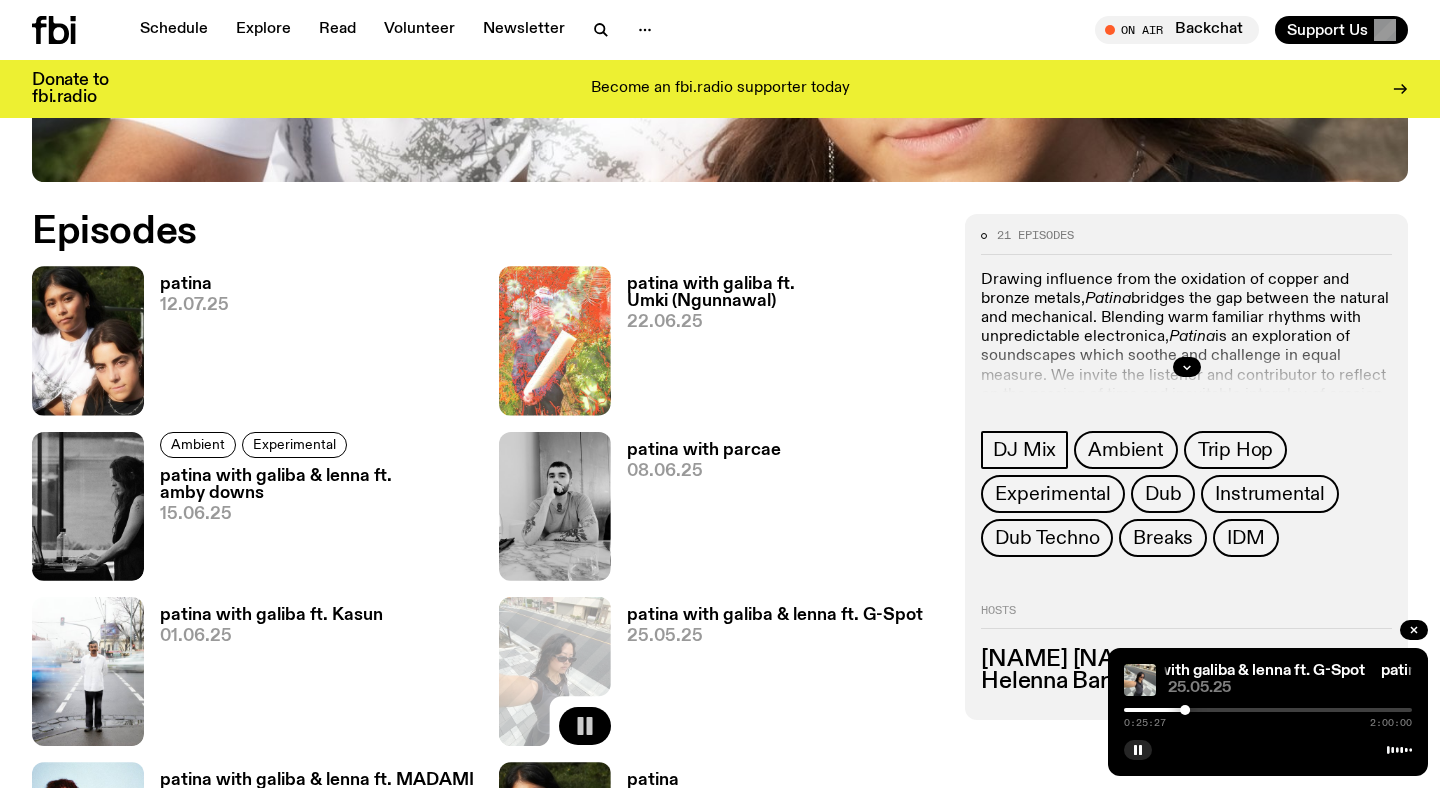 click on "0:25:27 2:00:00" at bounding box center [1268, 716] 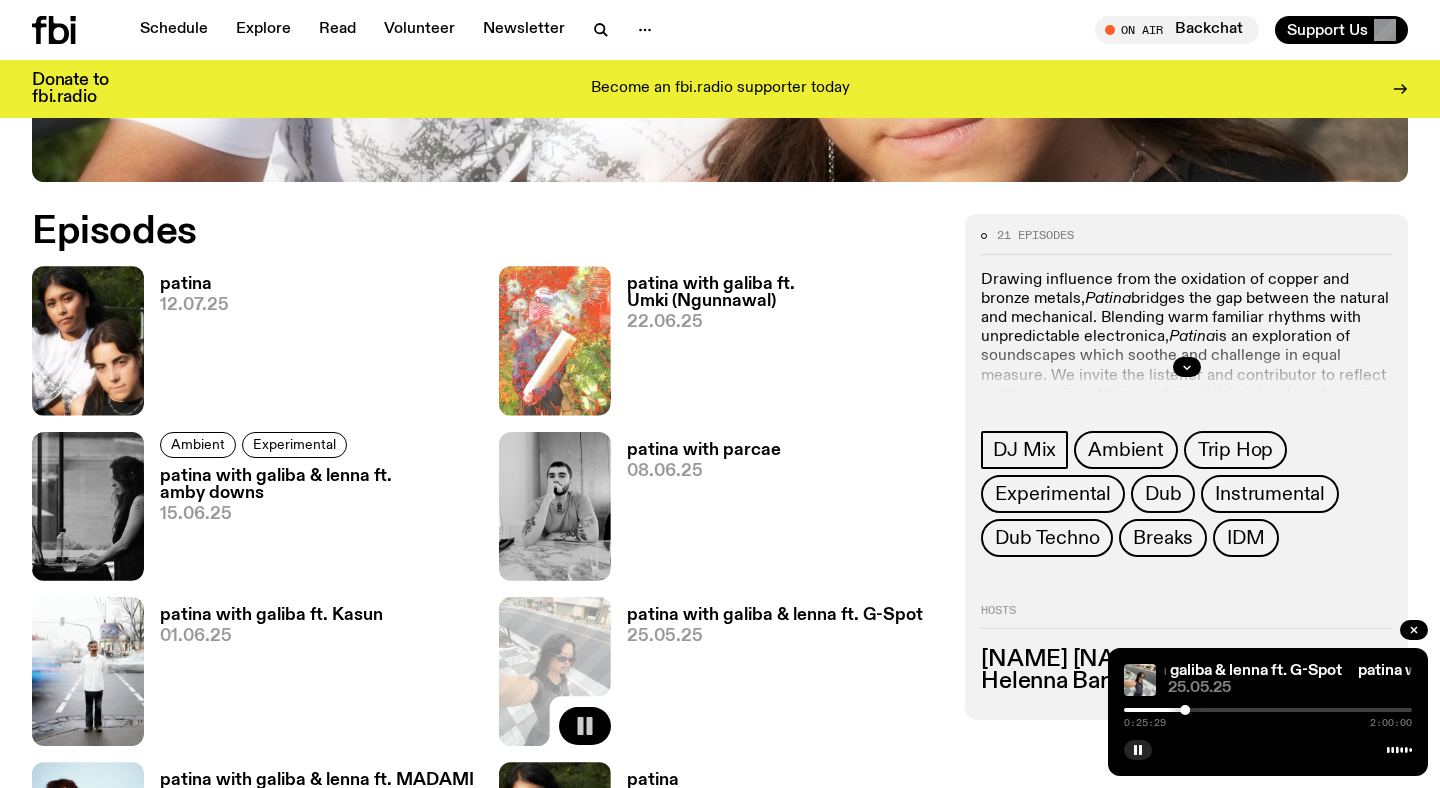 click at bounding box center [1268, 710] 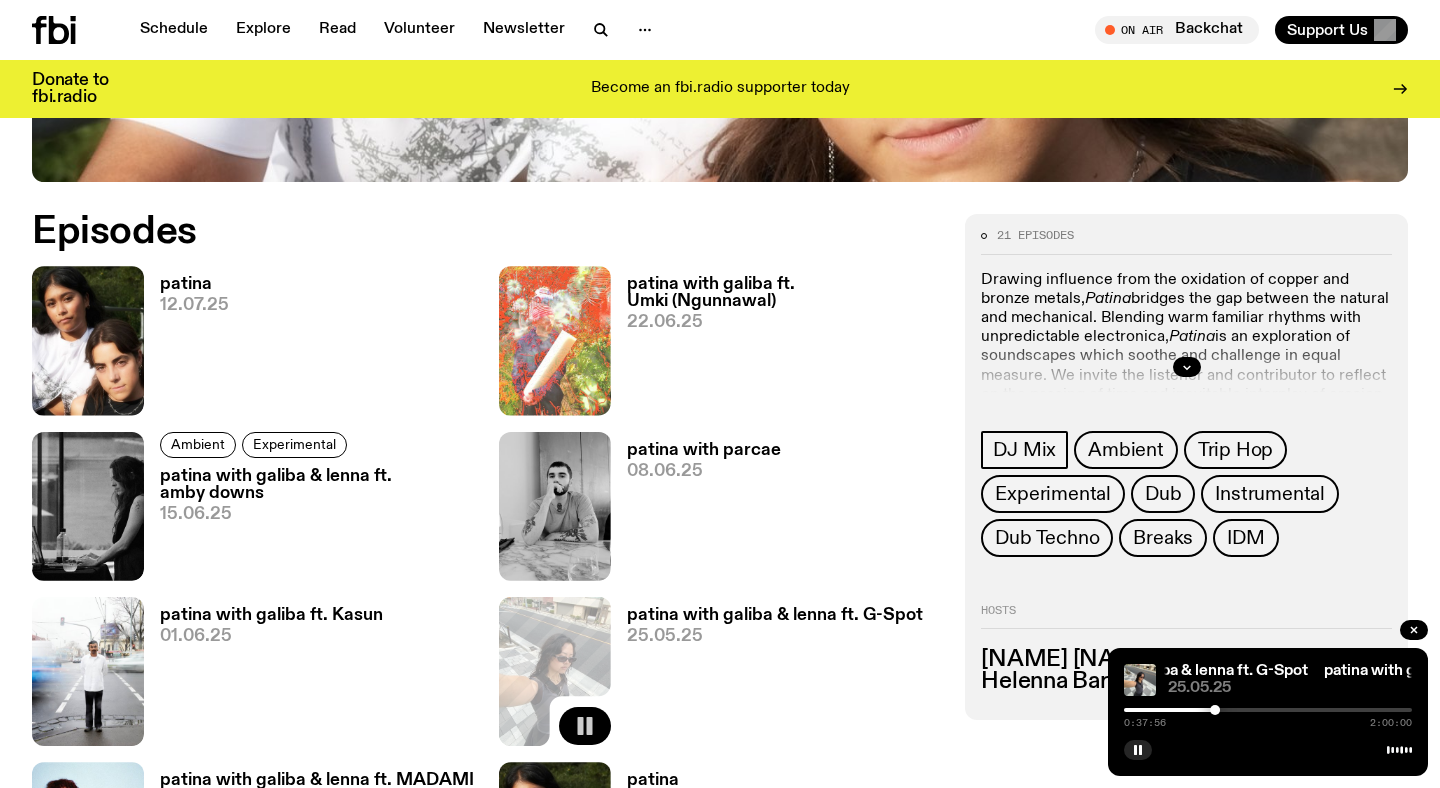click at bounding box center [1268, 710] 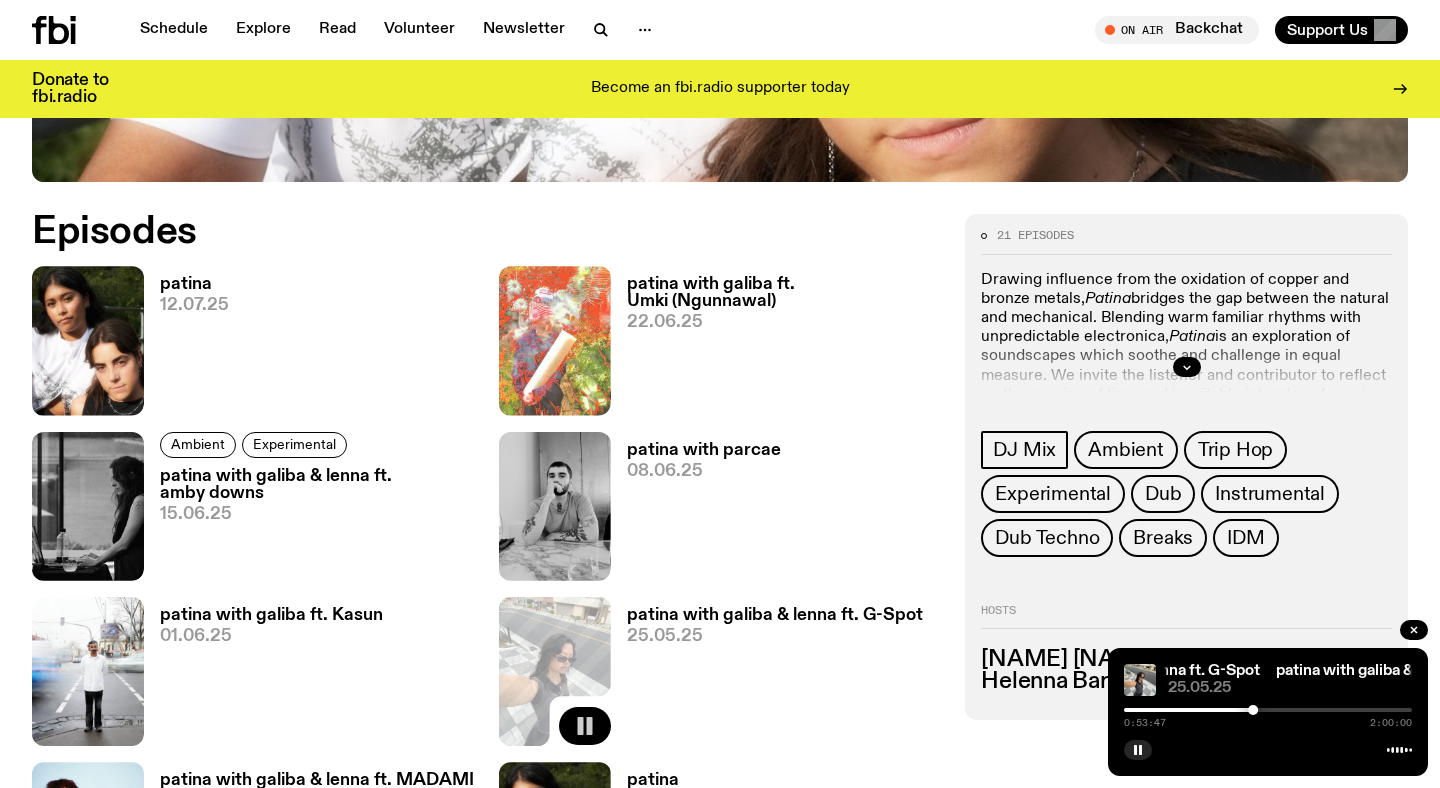 click at bounding box center [1268, 710] 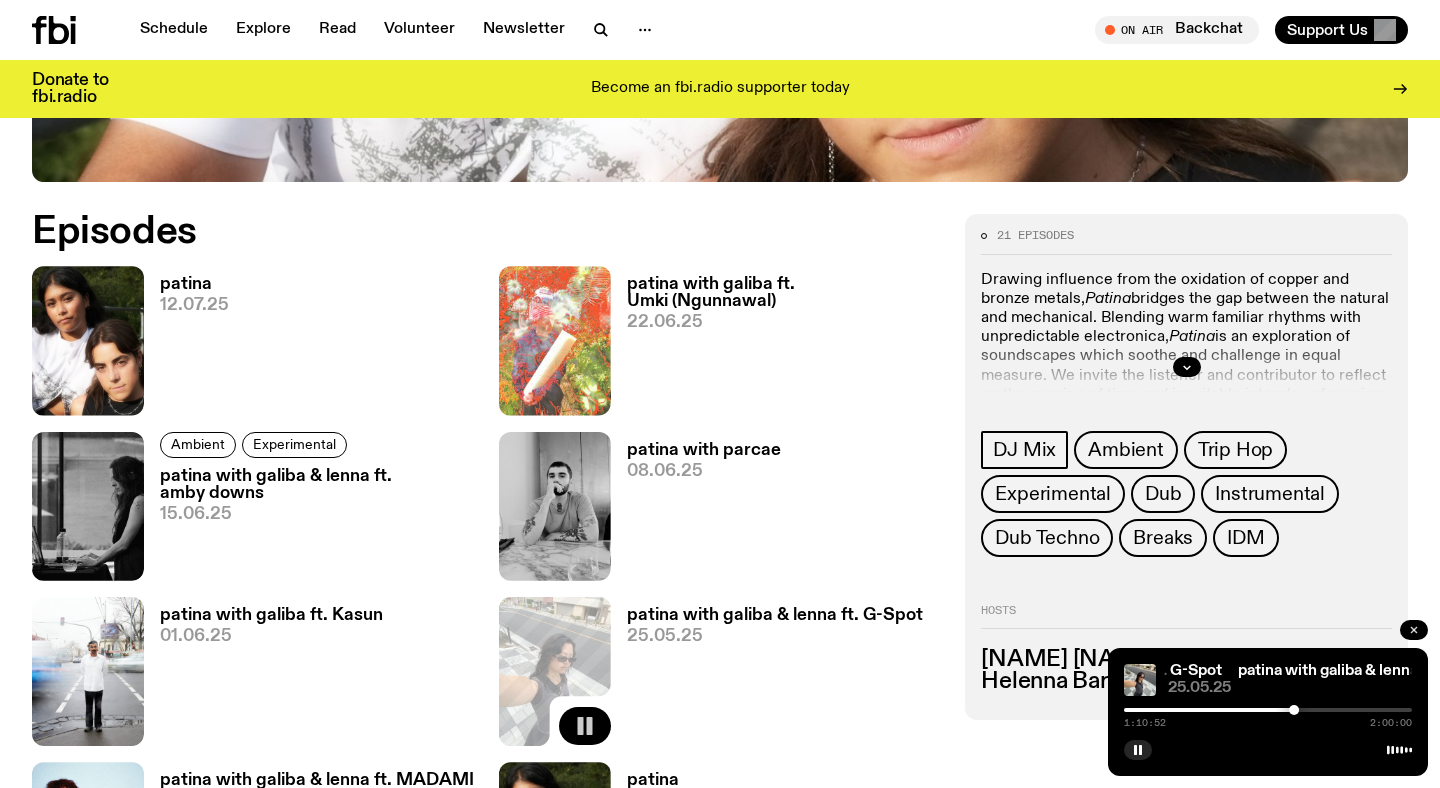 click 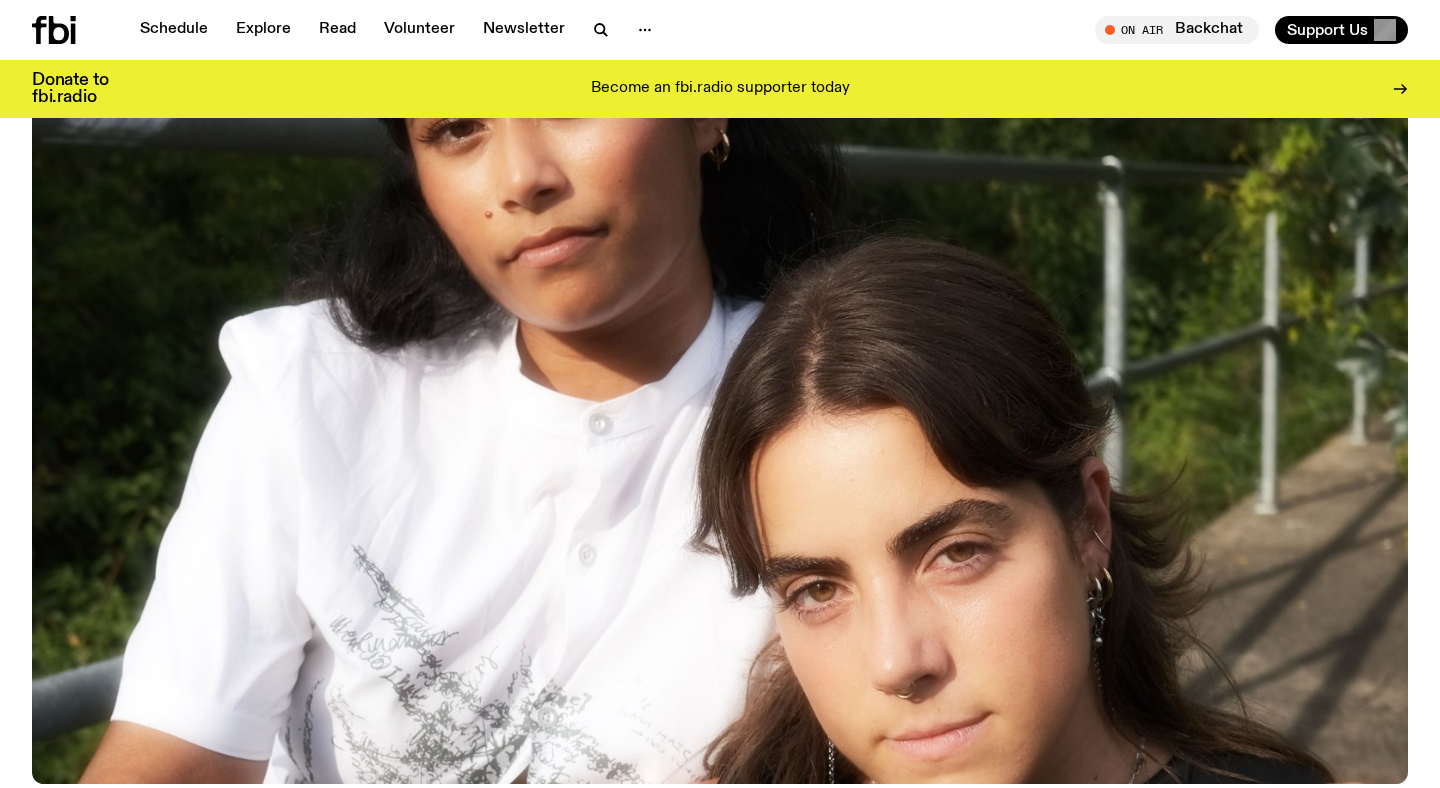 scroll, scrollTop: 0, scrollLeft: 0, axis: both 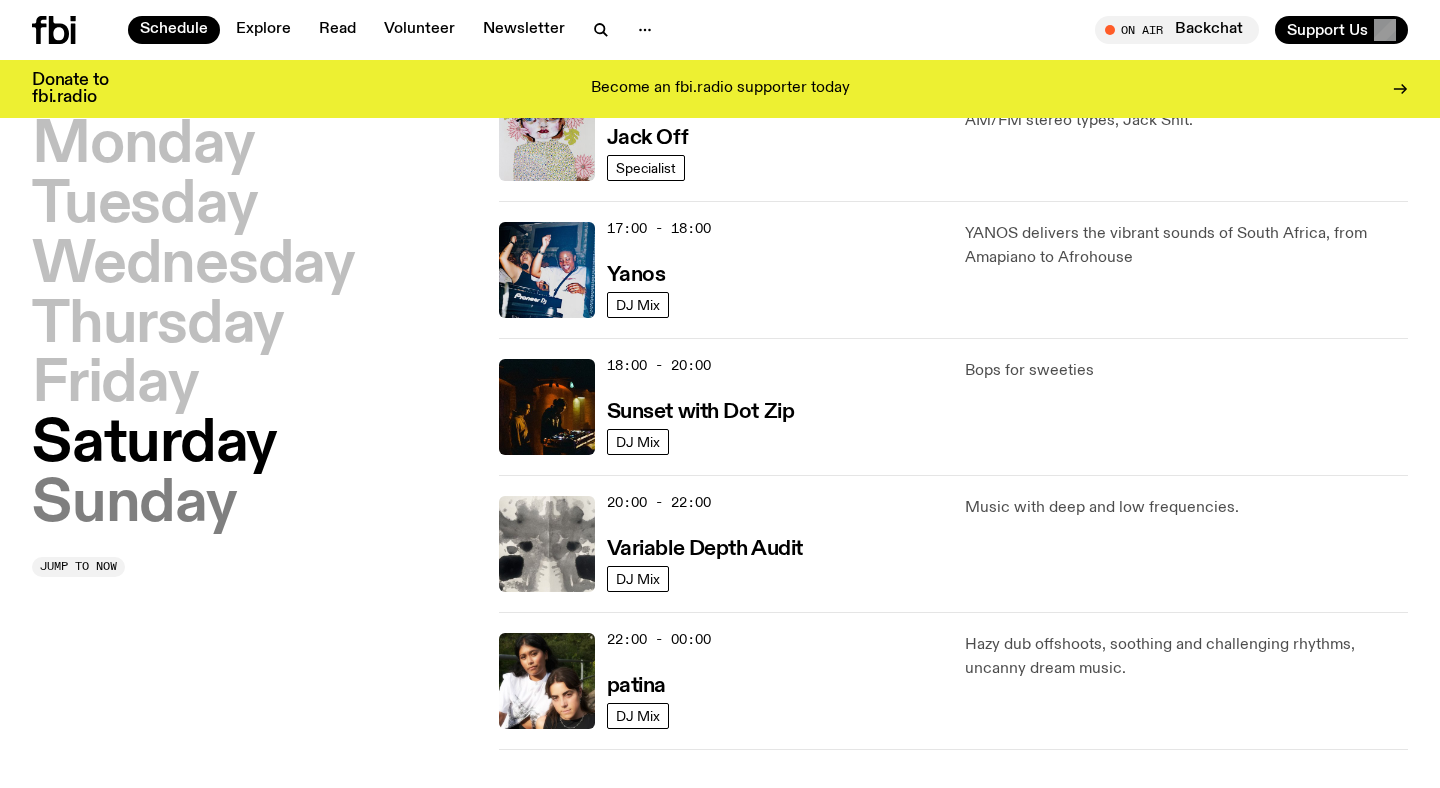 click on "Sunday" at bounding box center (134, 505) 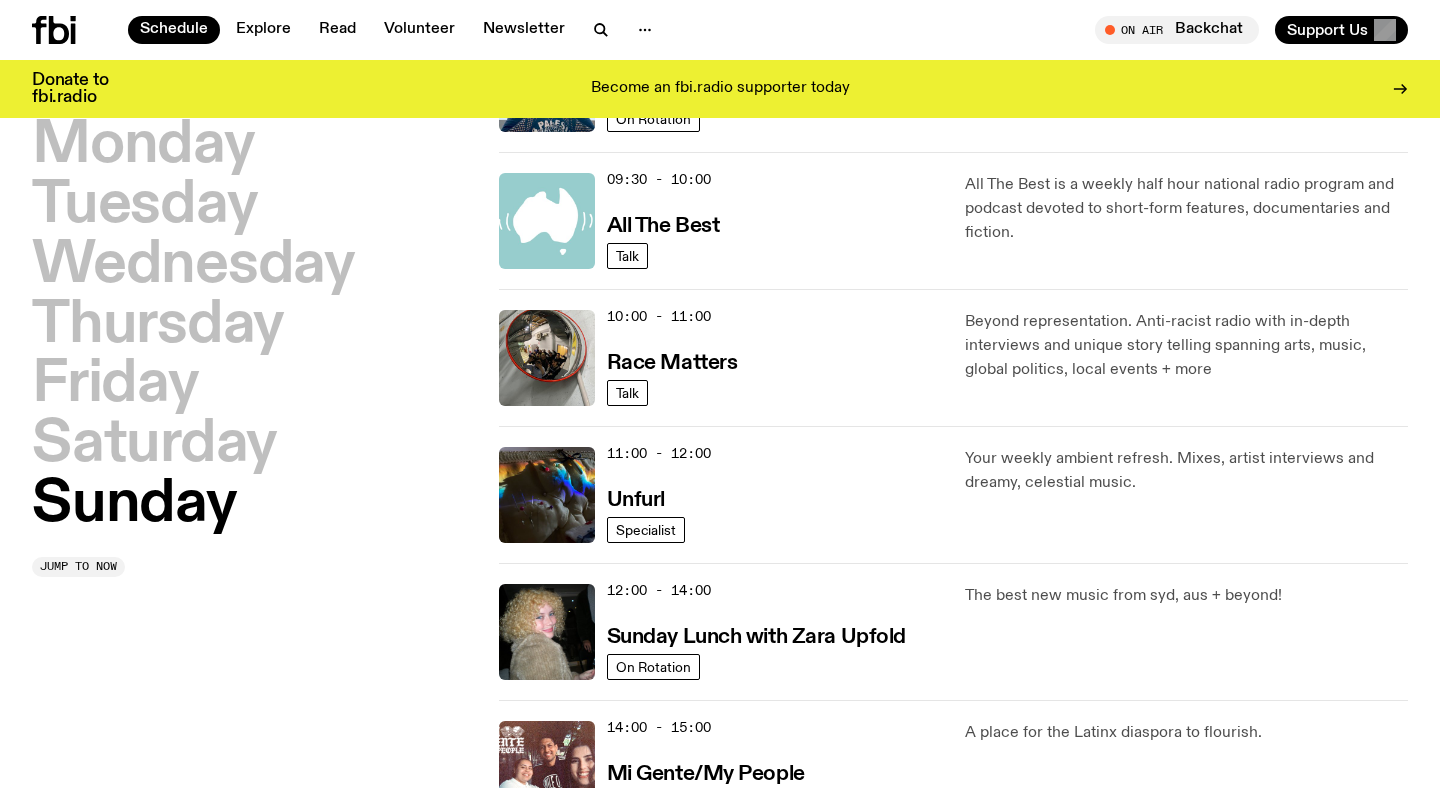 scroll, scrollTop: 436, scrollLeft: 0, axis: vertical 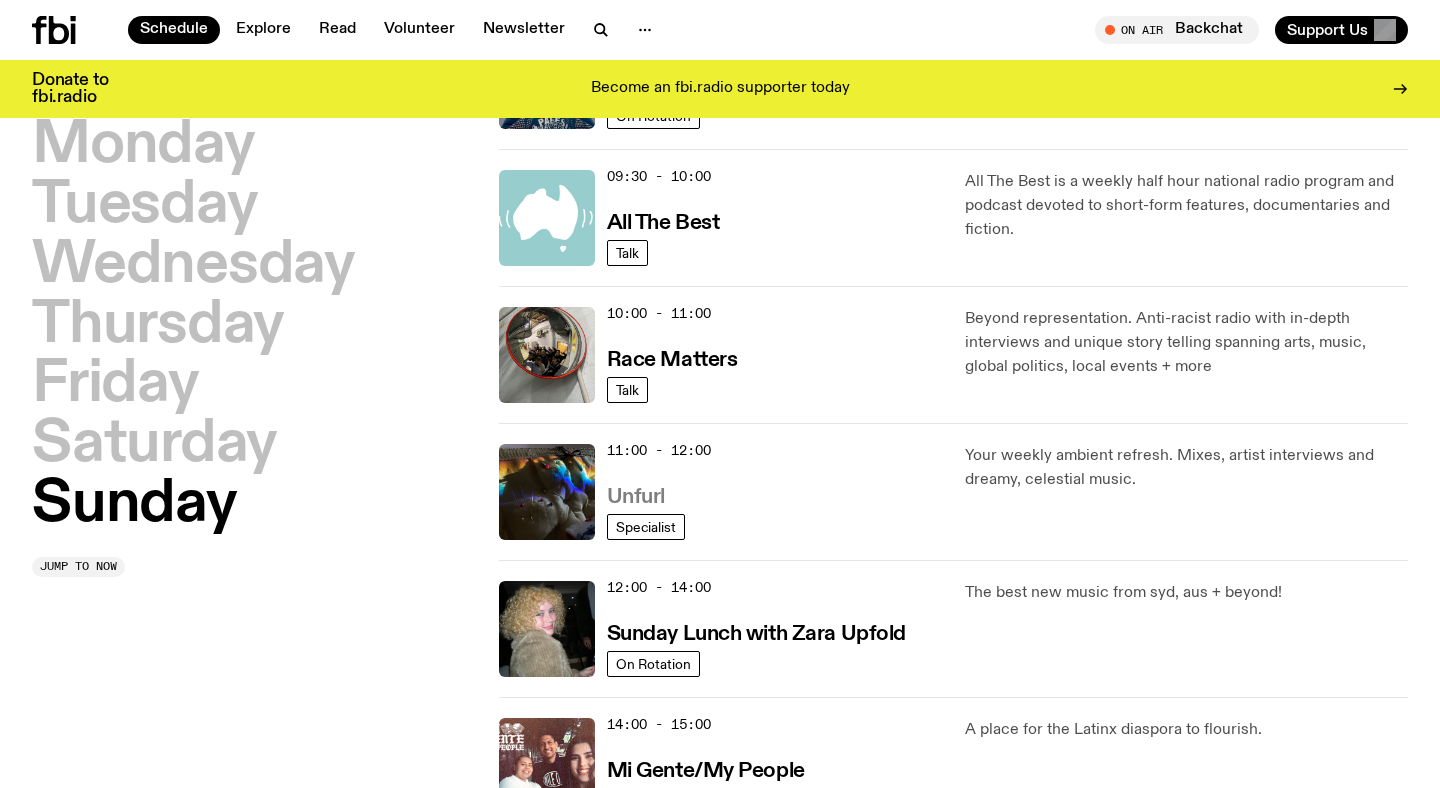 click on "Unfurl" at bounding box center [636, 497] 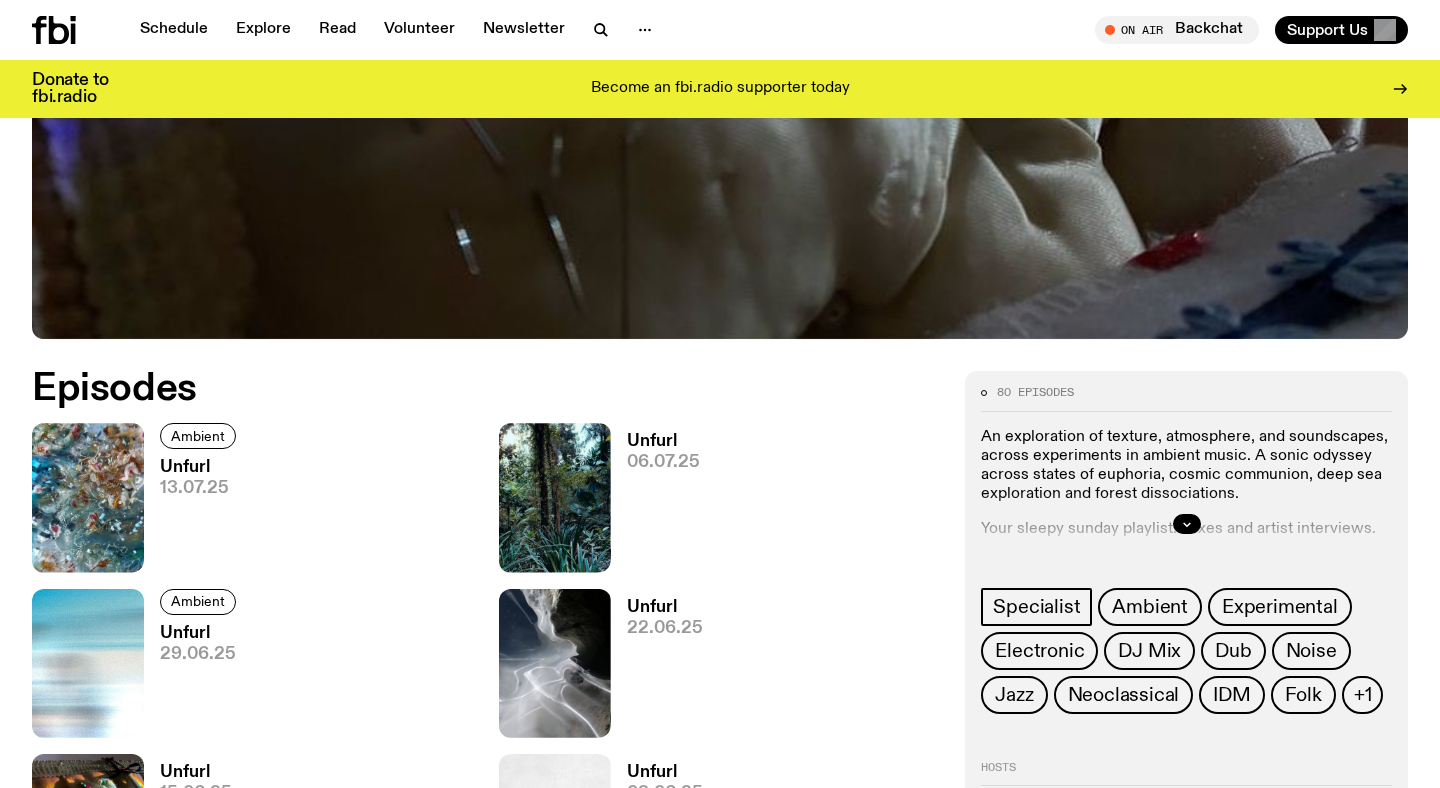 scroll, scrollTop: 723, scrollLeft: 0, axis: vertical 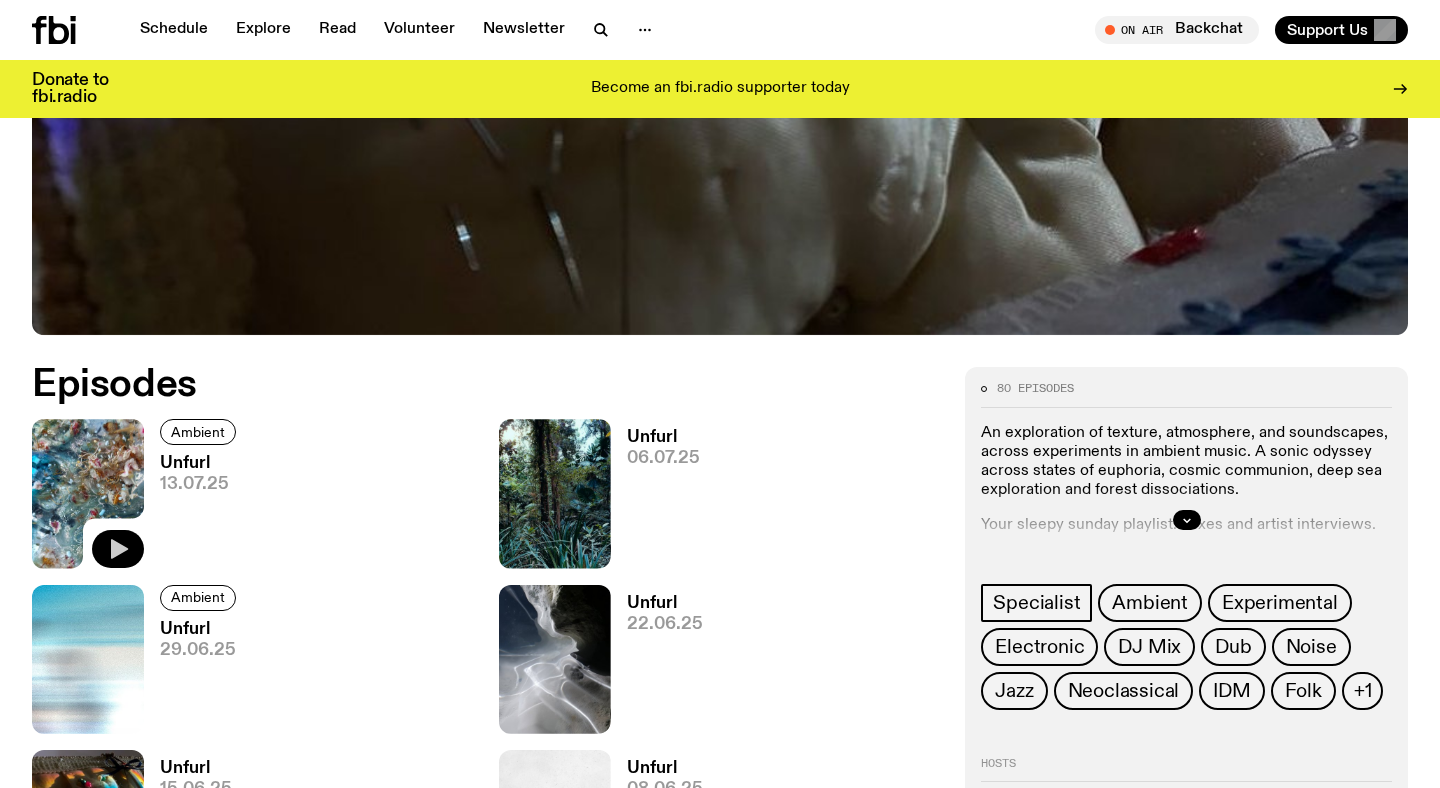 click 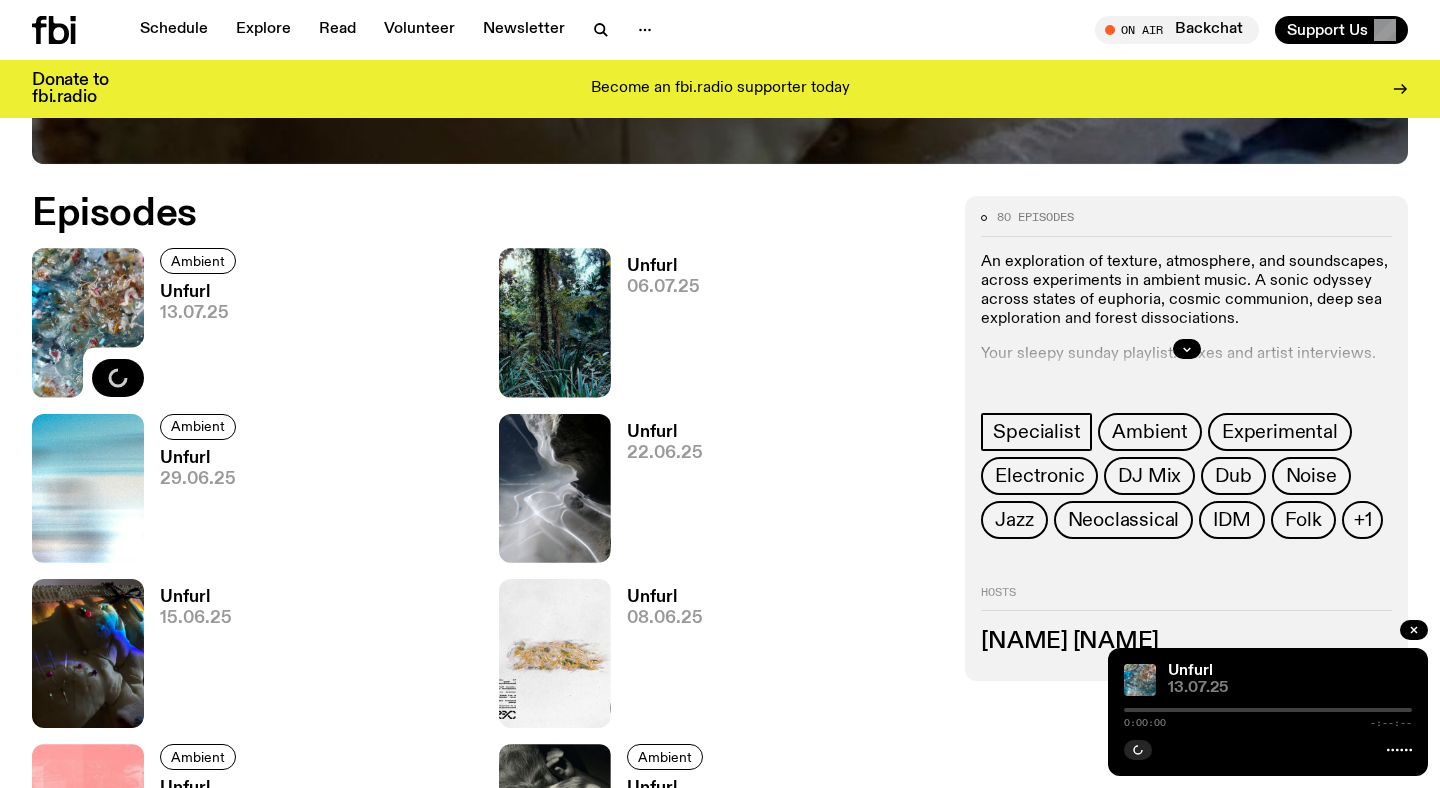 scroll, scrollTop: 884, scrollLeft: 0, axis: vertical 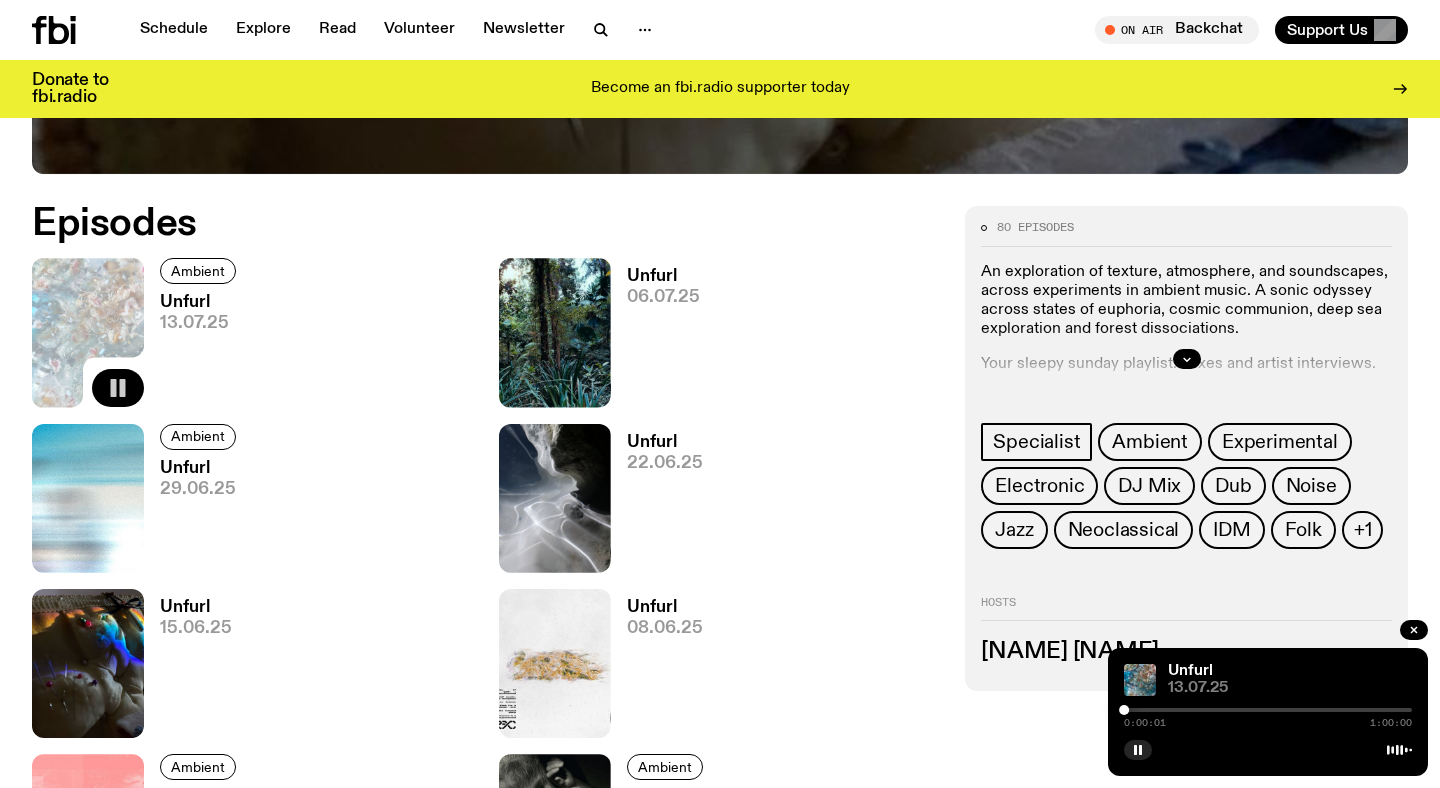 click at bounding box center [1268, 710] 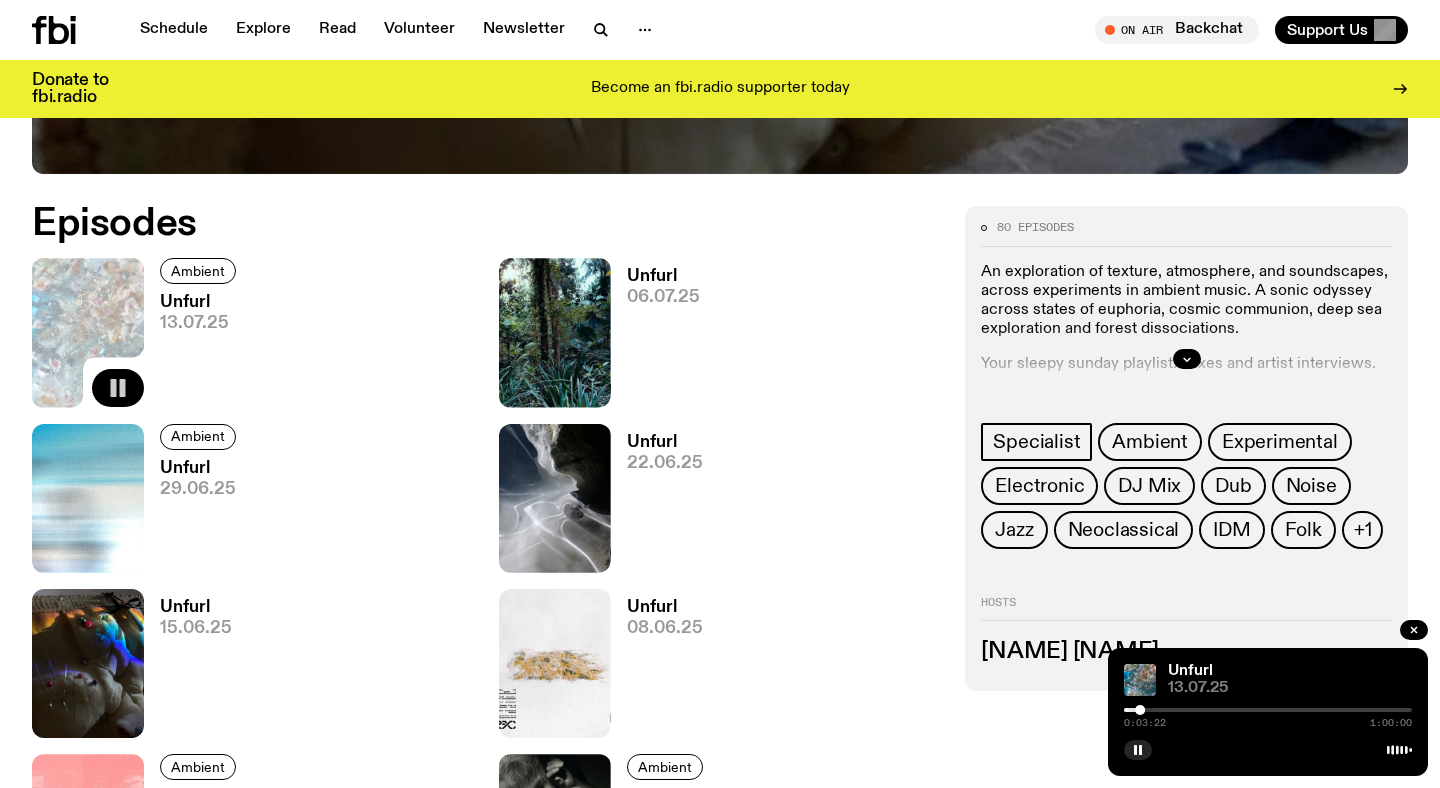 click at bounding box center (1268, 710) 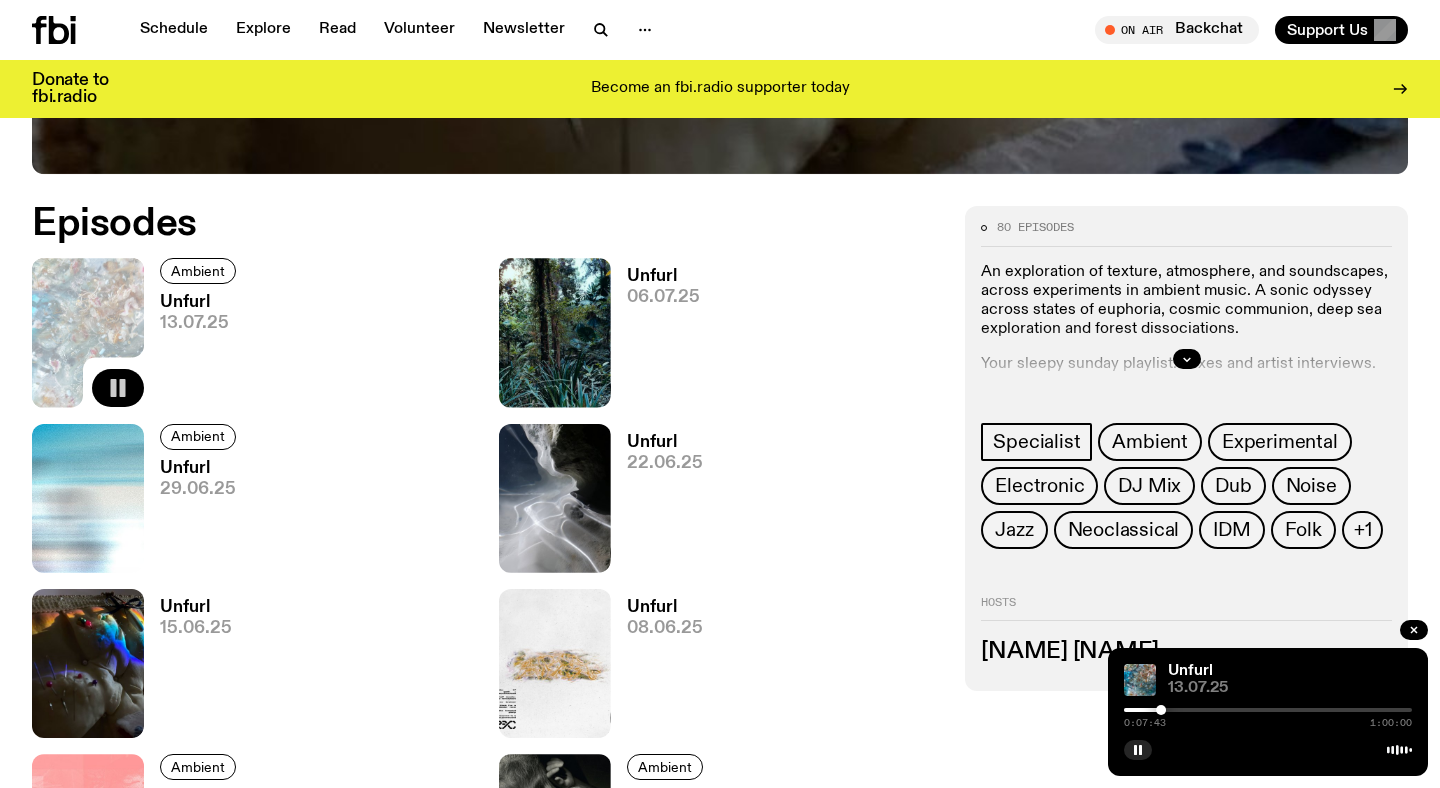 click at bounding box center (1268, 710) 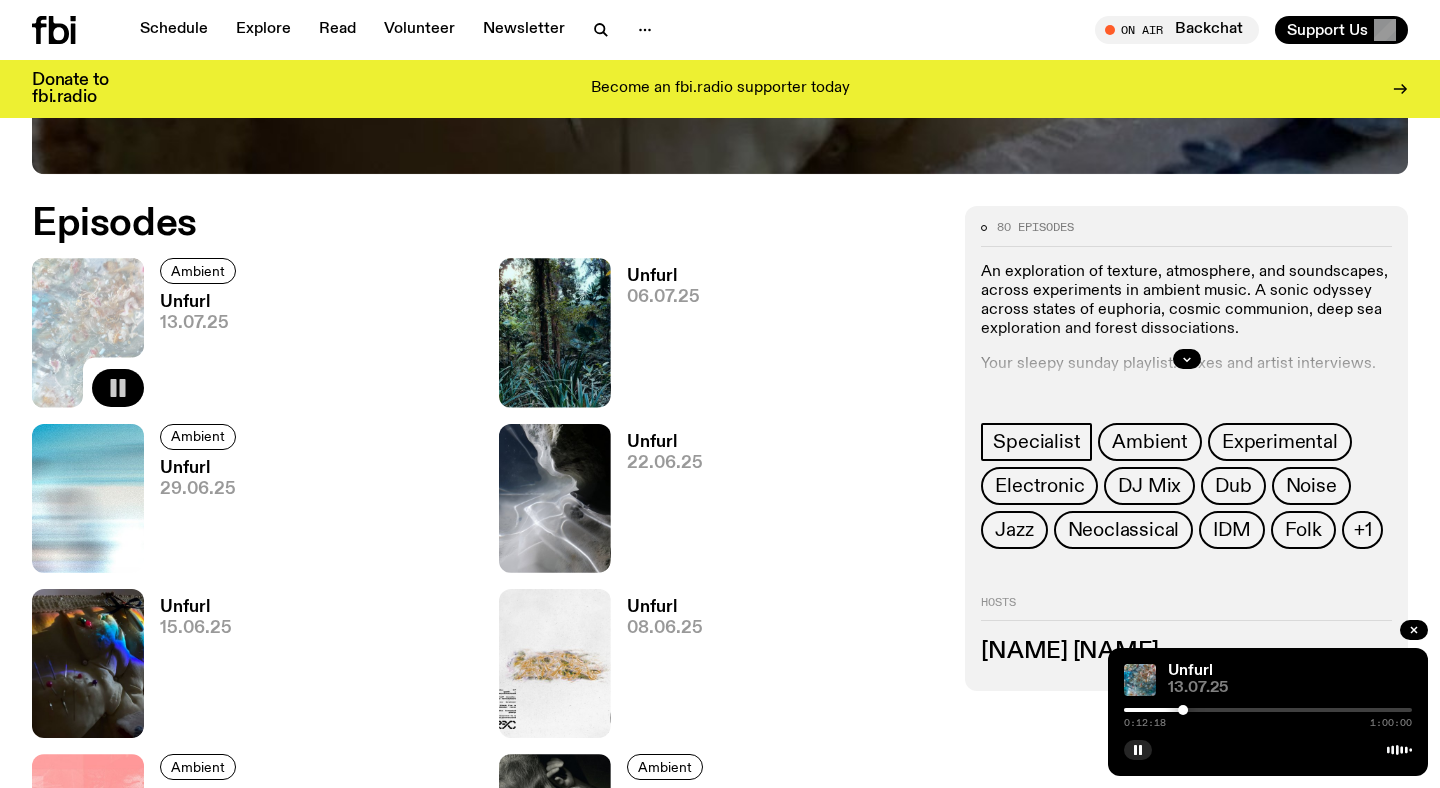 click on "0:12:18 1:00:00" at bounding box center [1268, 716] 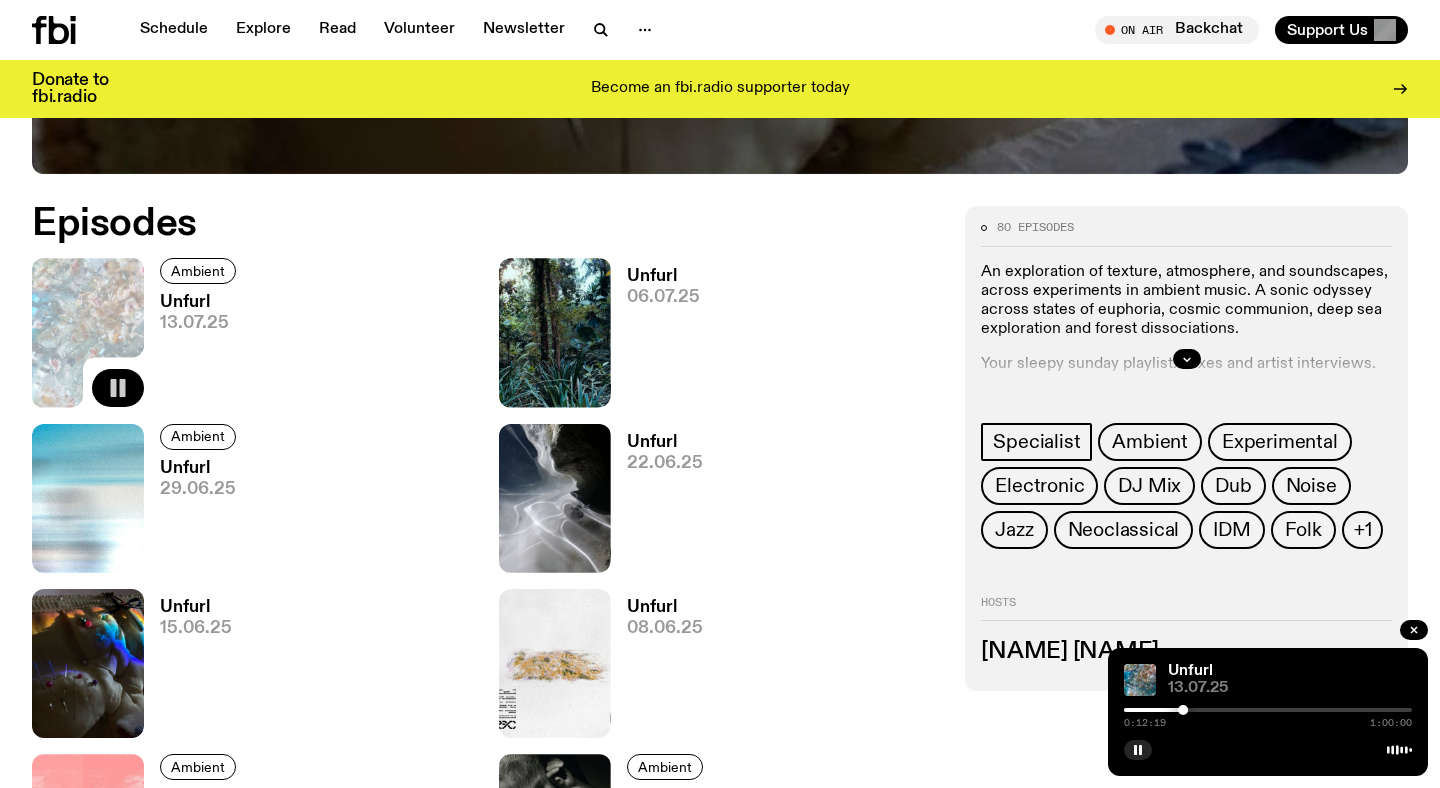 click at bounding box center (1268, 710) 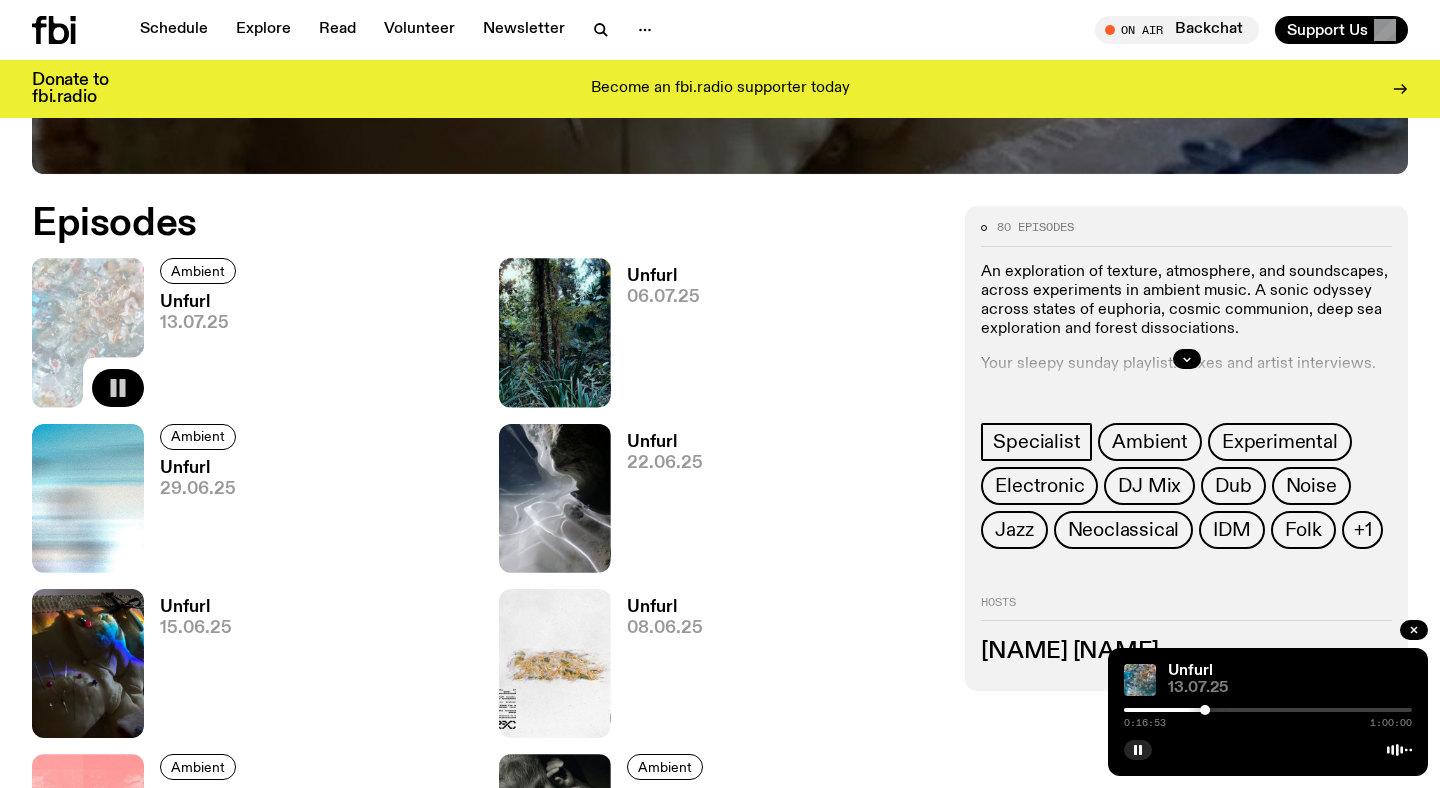 click at bounding box center (1268, 710) 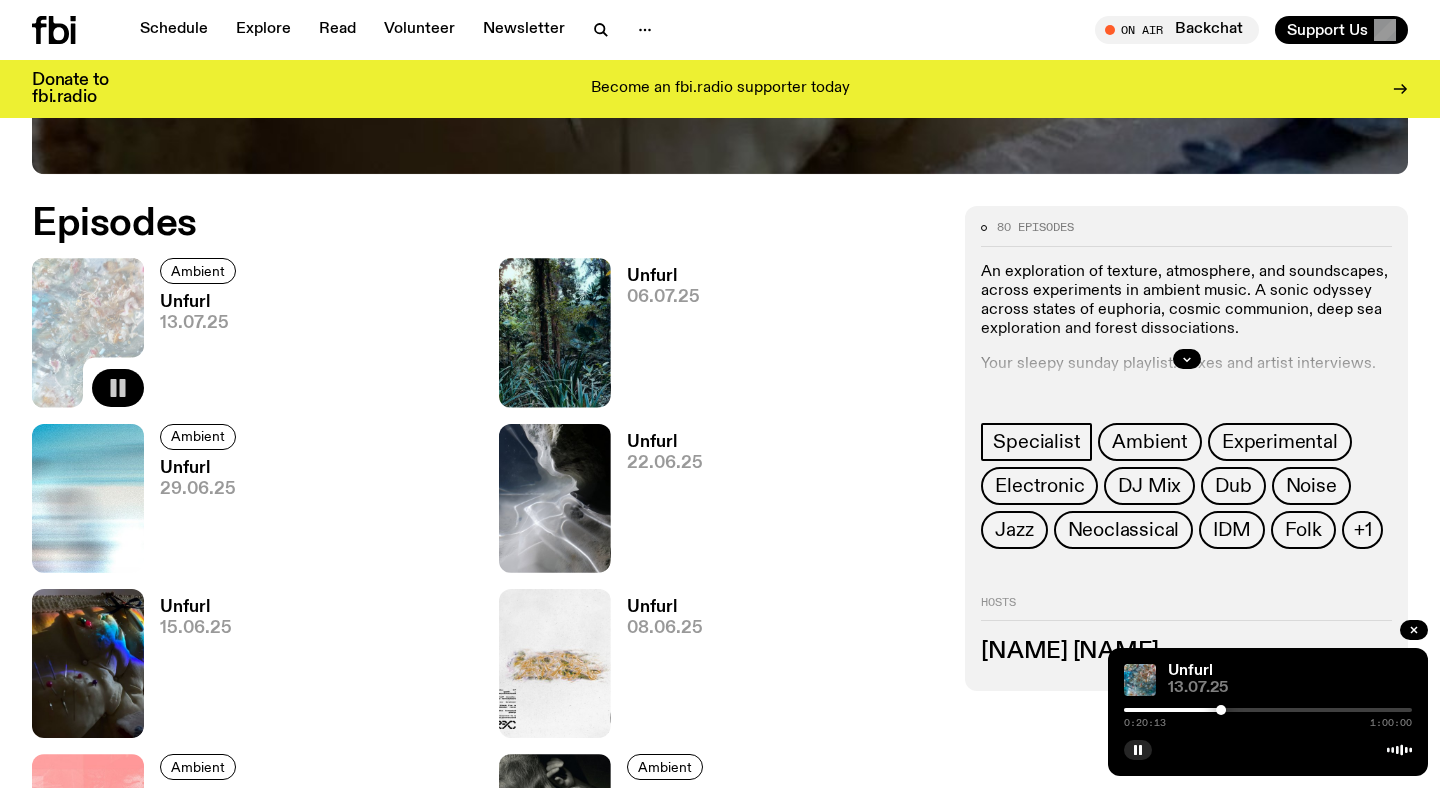 click at bounding box center [1268, 710] 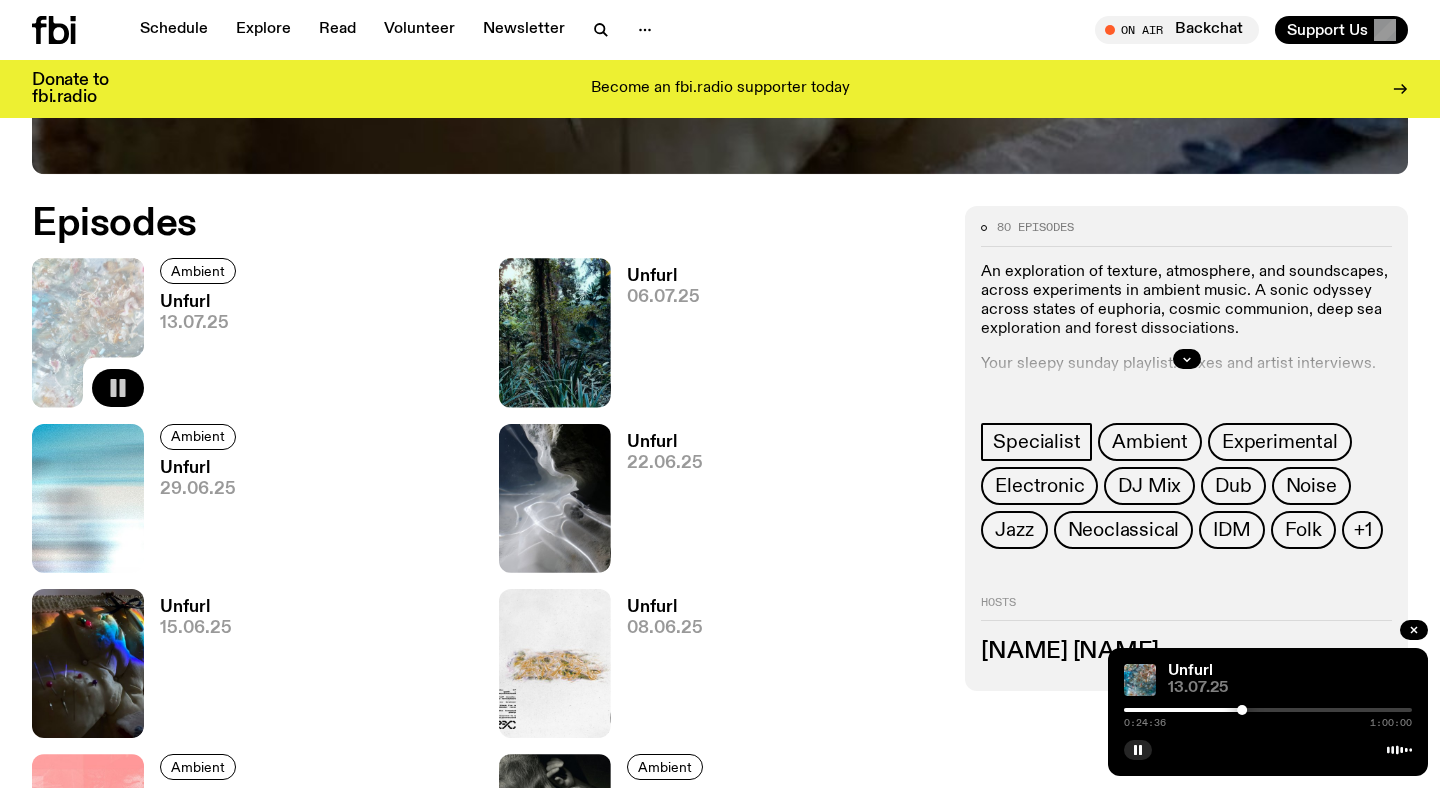 click at bounding box center [1268, 710] 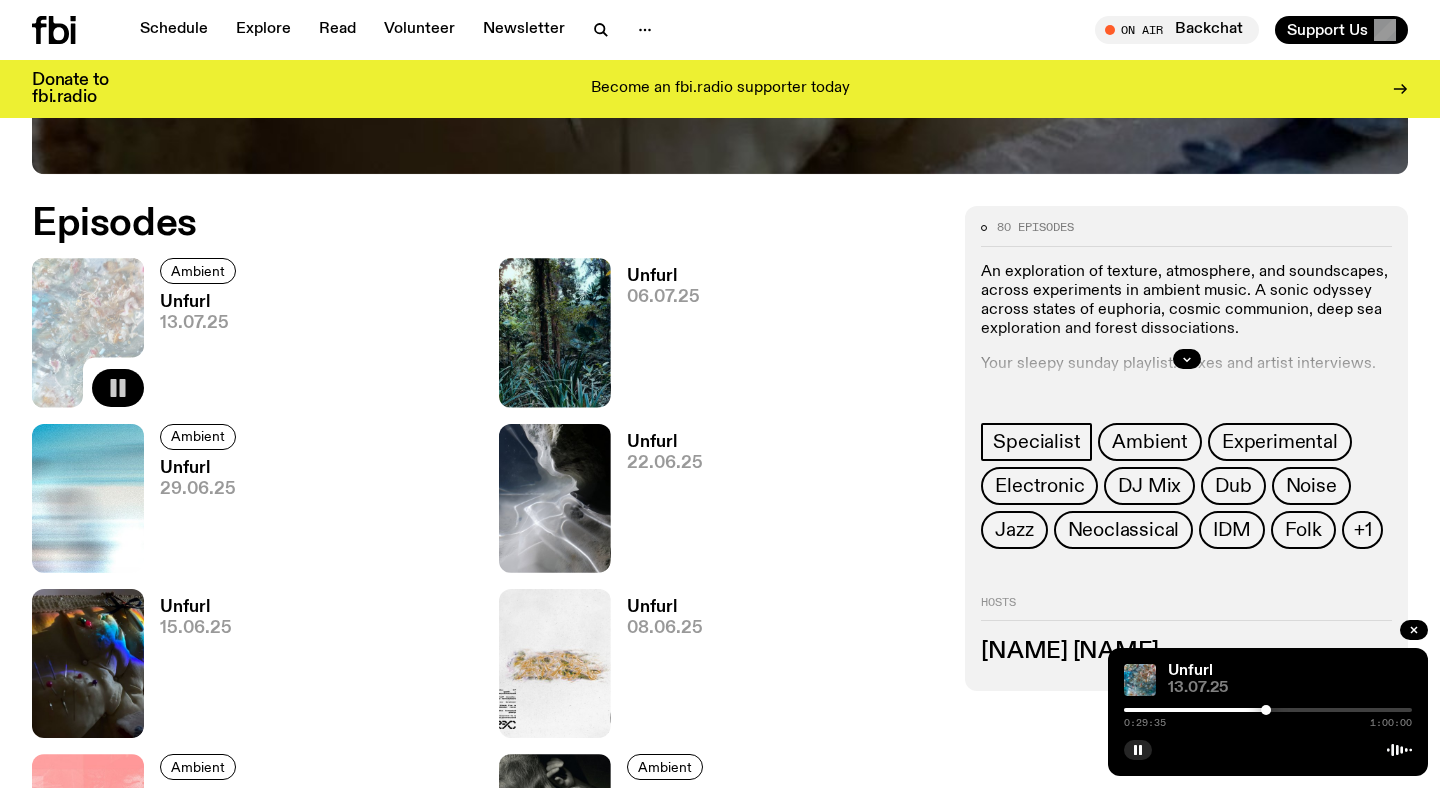 click at bounding box center [1268, 710] 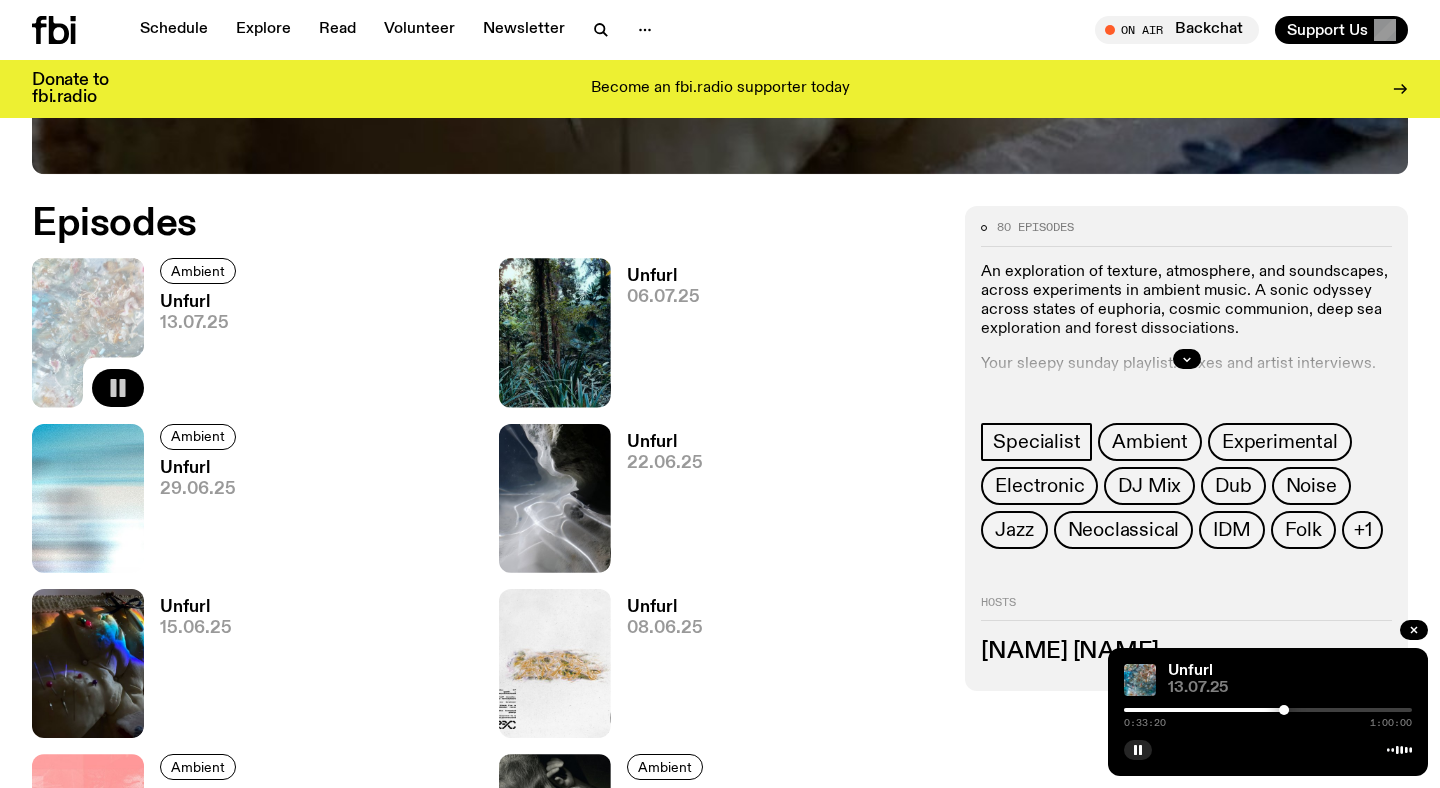 click at bounding box center (1268, 710) 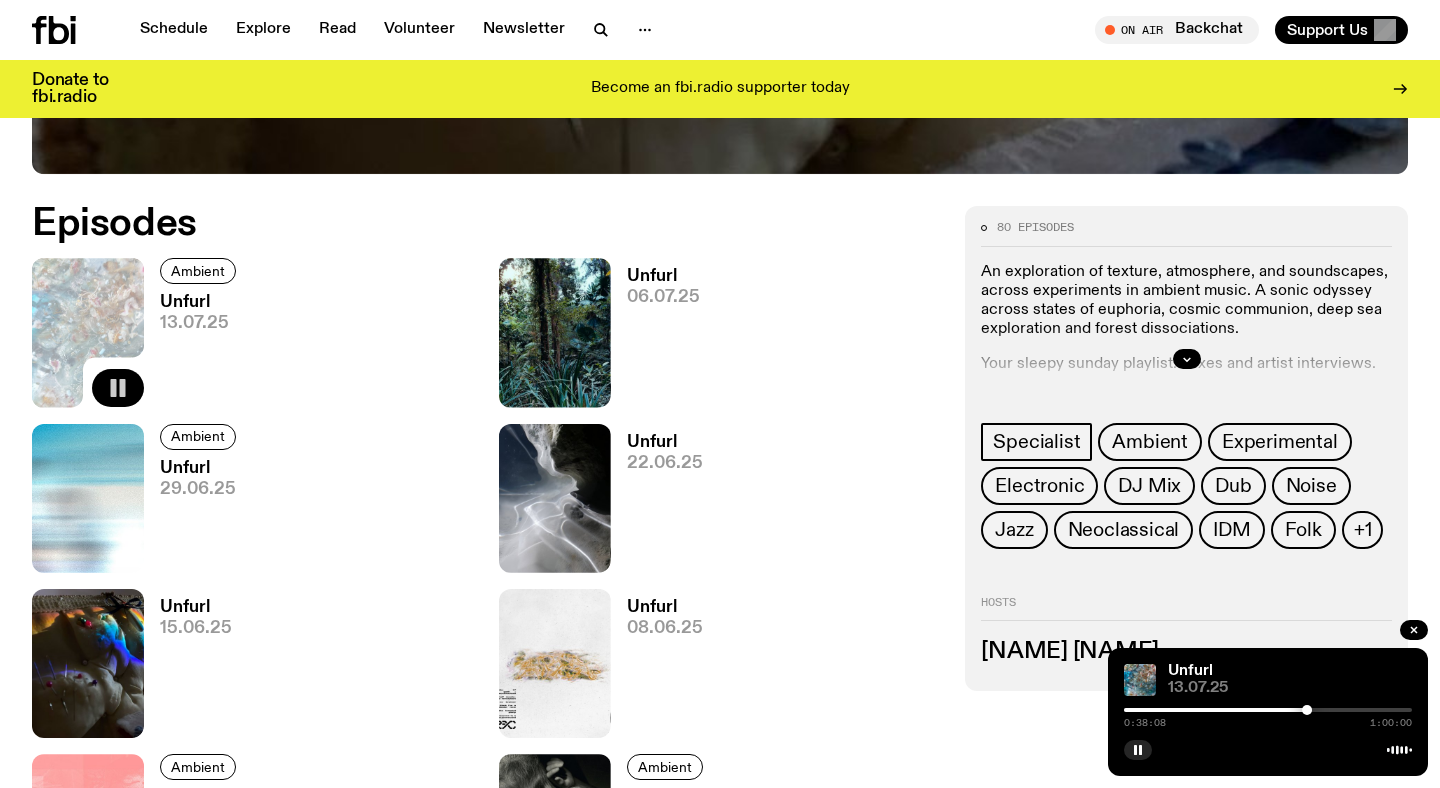 click at bounding box center [1268, 710] 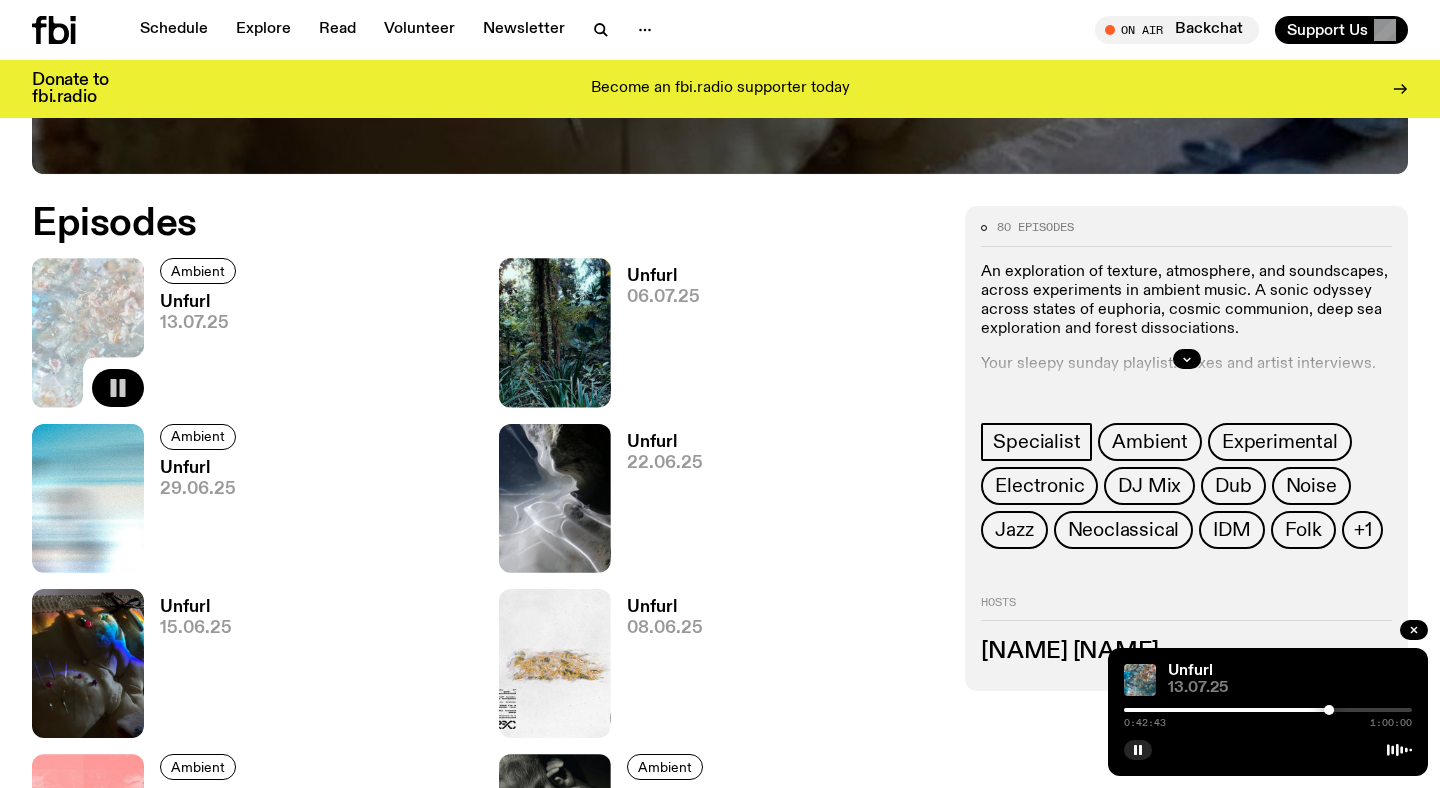 click at bounding box center [1268, 710] 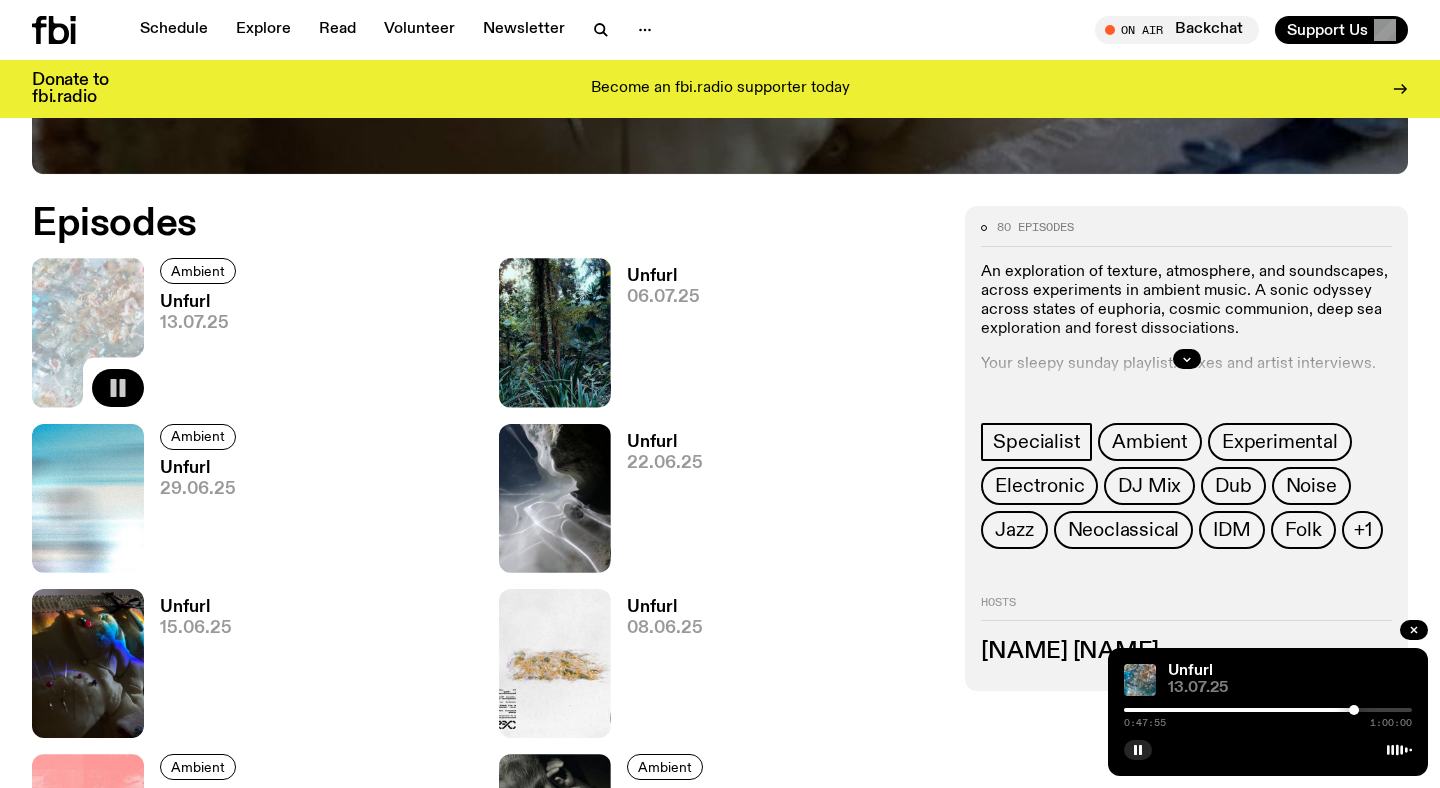 click at bounding box center (1268, 710) 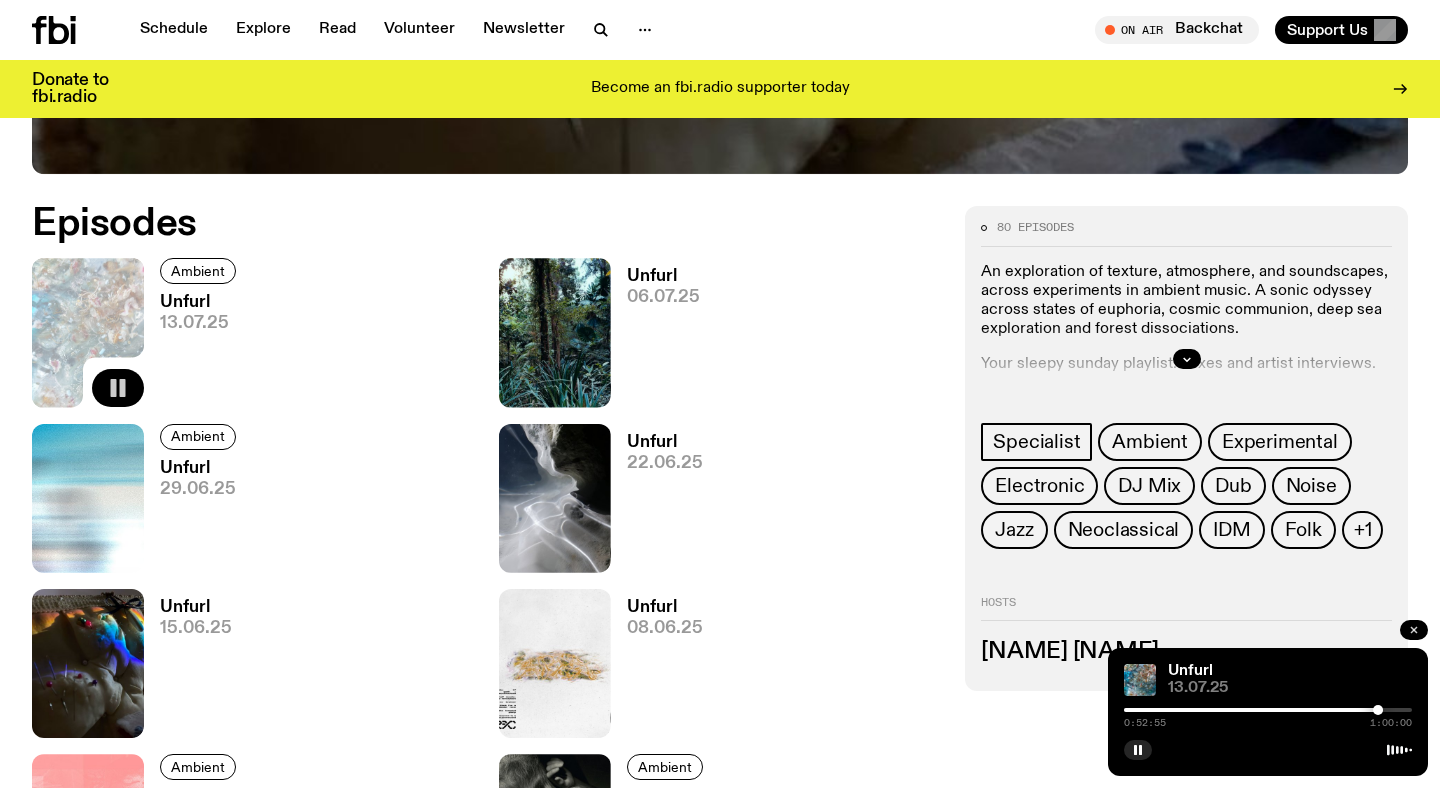 click 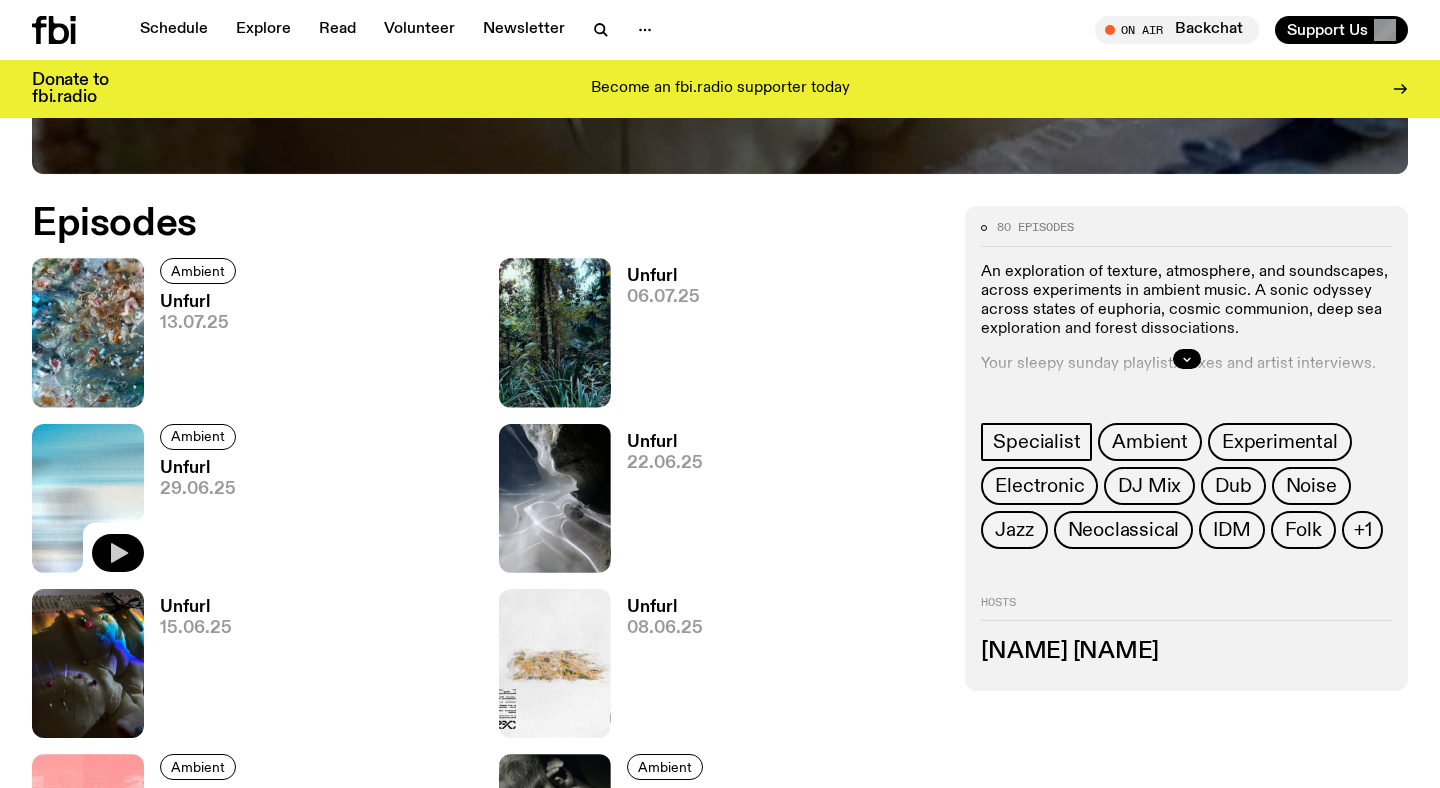 click 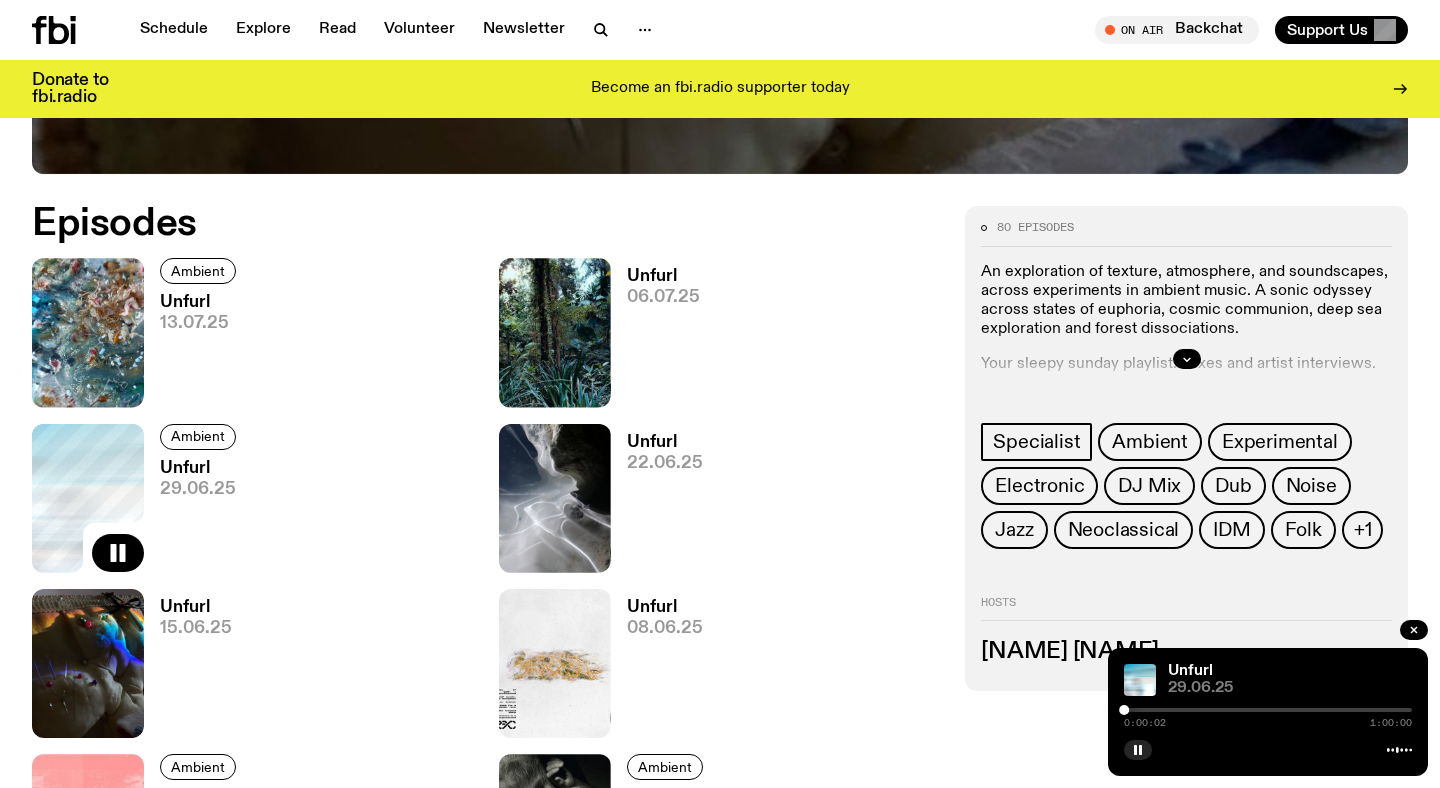 click at bounding box center [1268, 710] 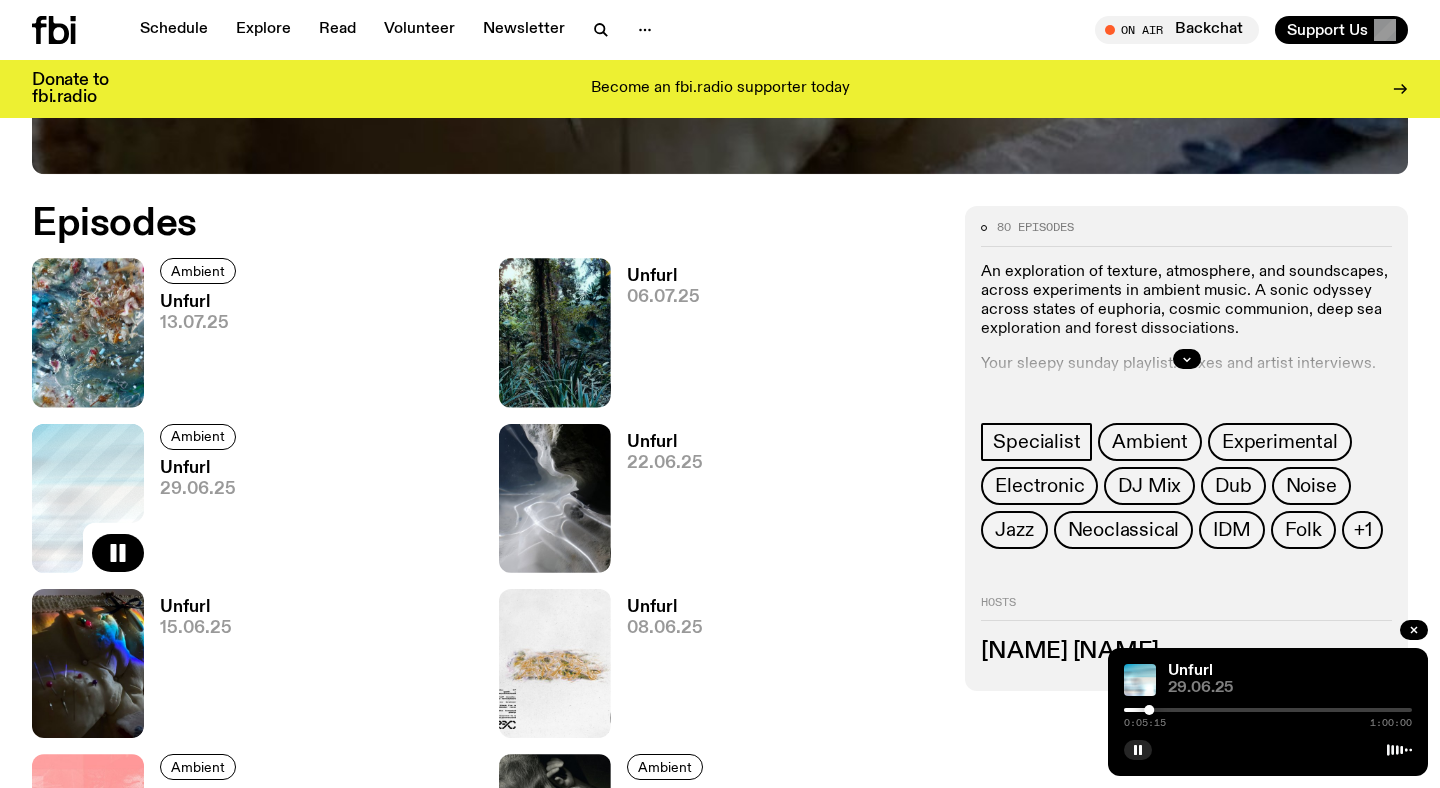 click at bounding box center [1268, 710] 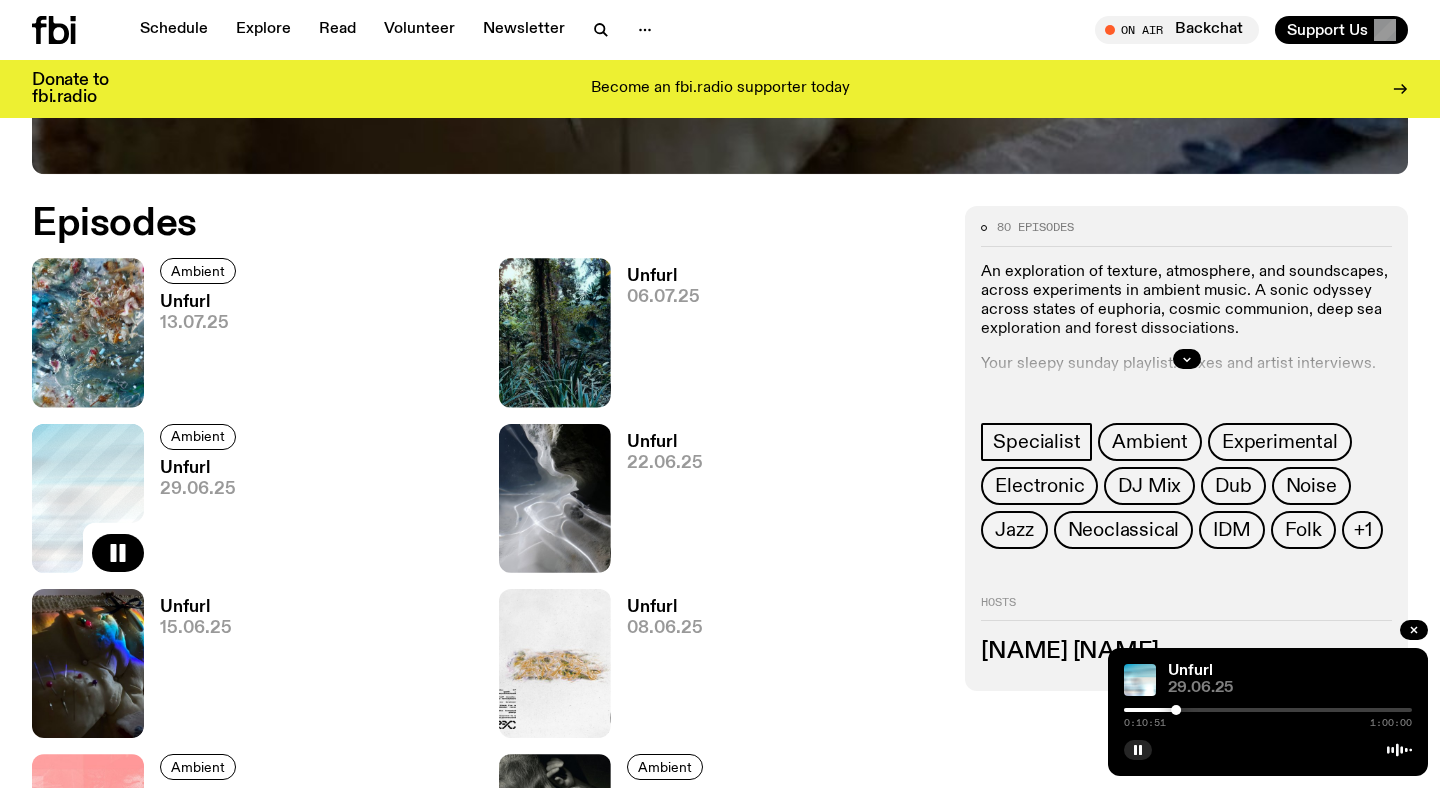 click at bounding box center [1268, 710] 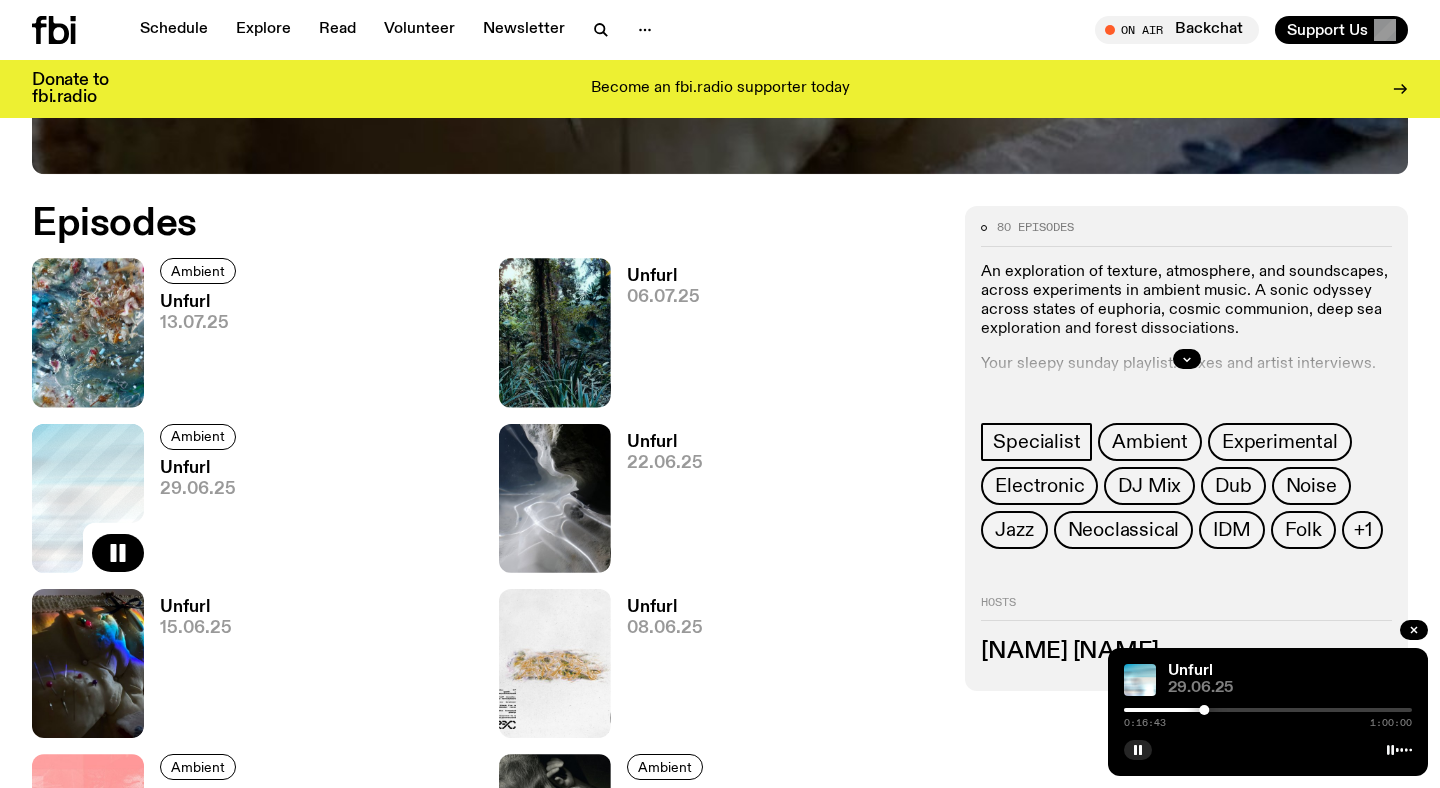 click at bounding box center [1268, 710] 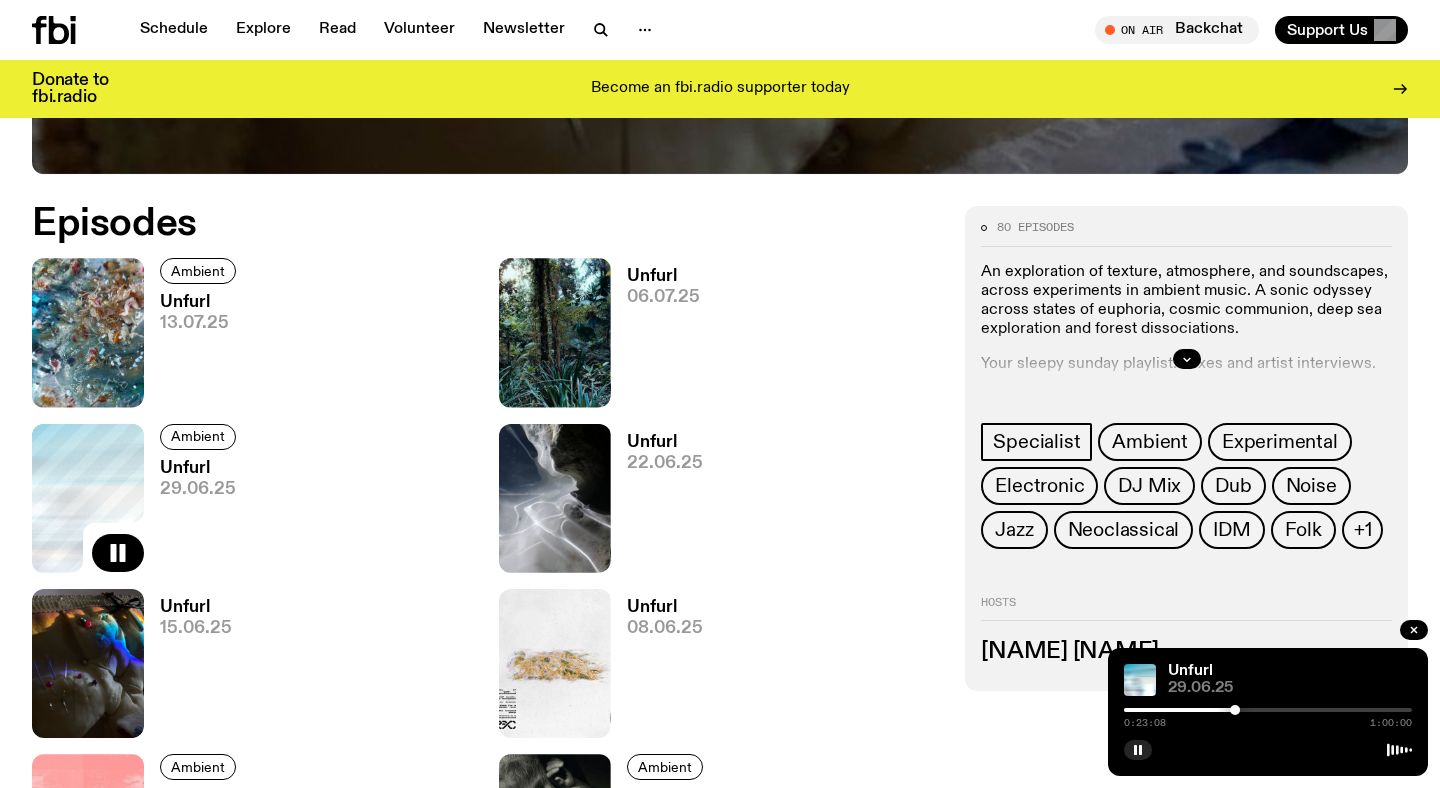 click at bounding box center (1268, 710) 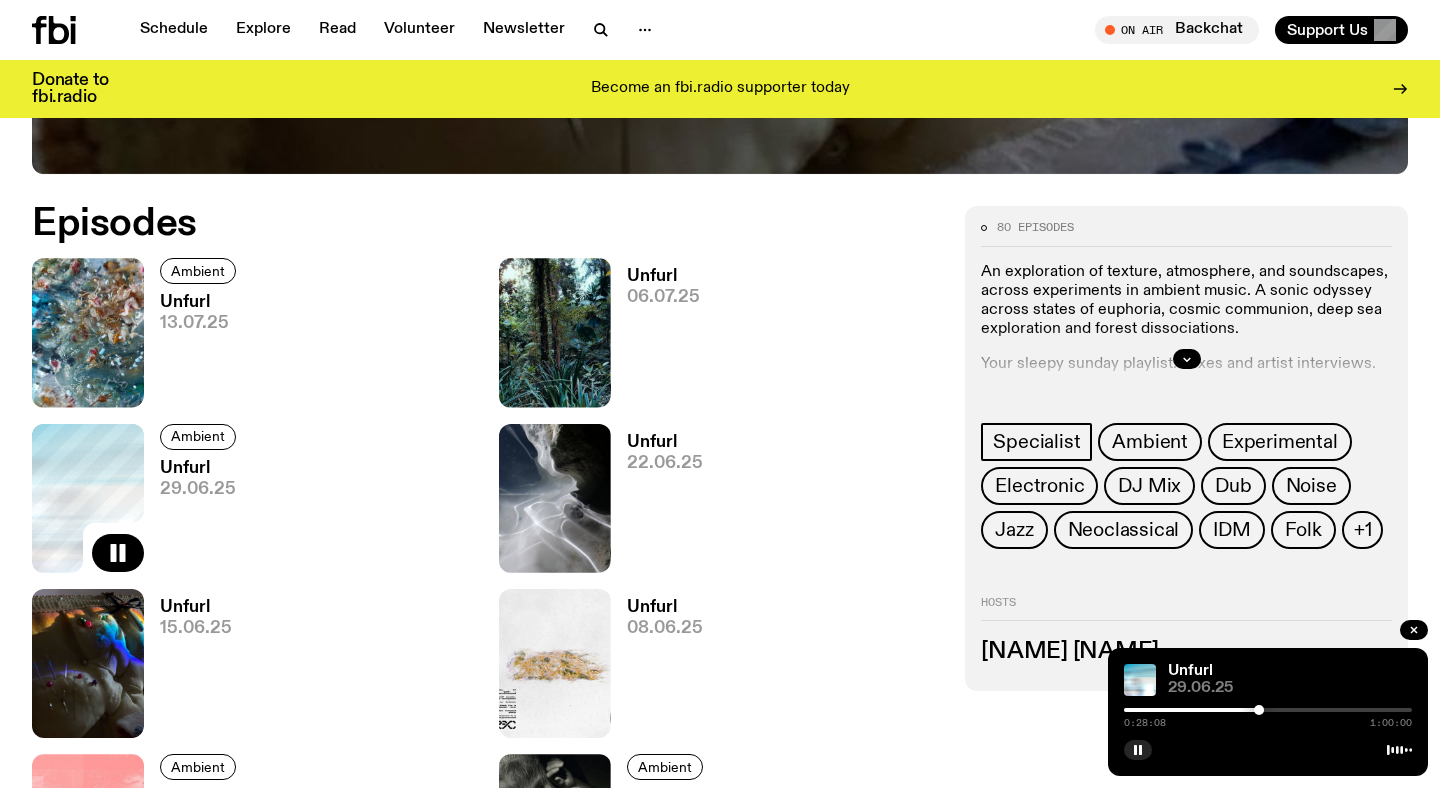 click on "0:28:08 1:00:00" at bounding box center (1268, 716) 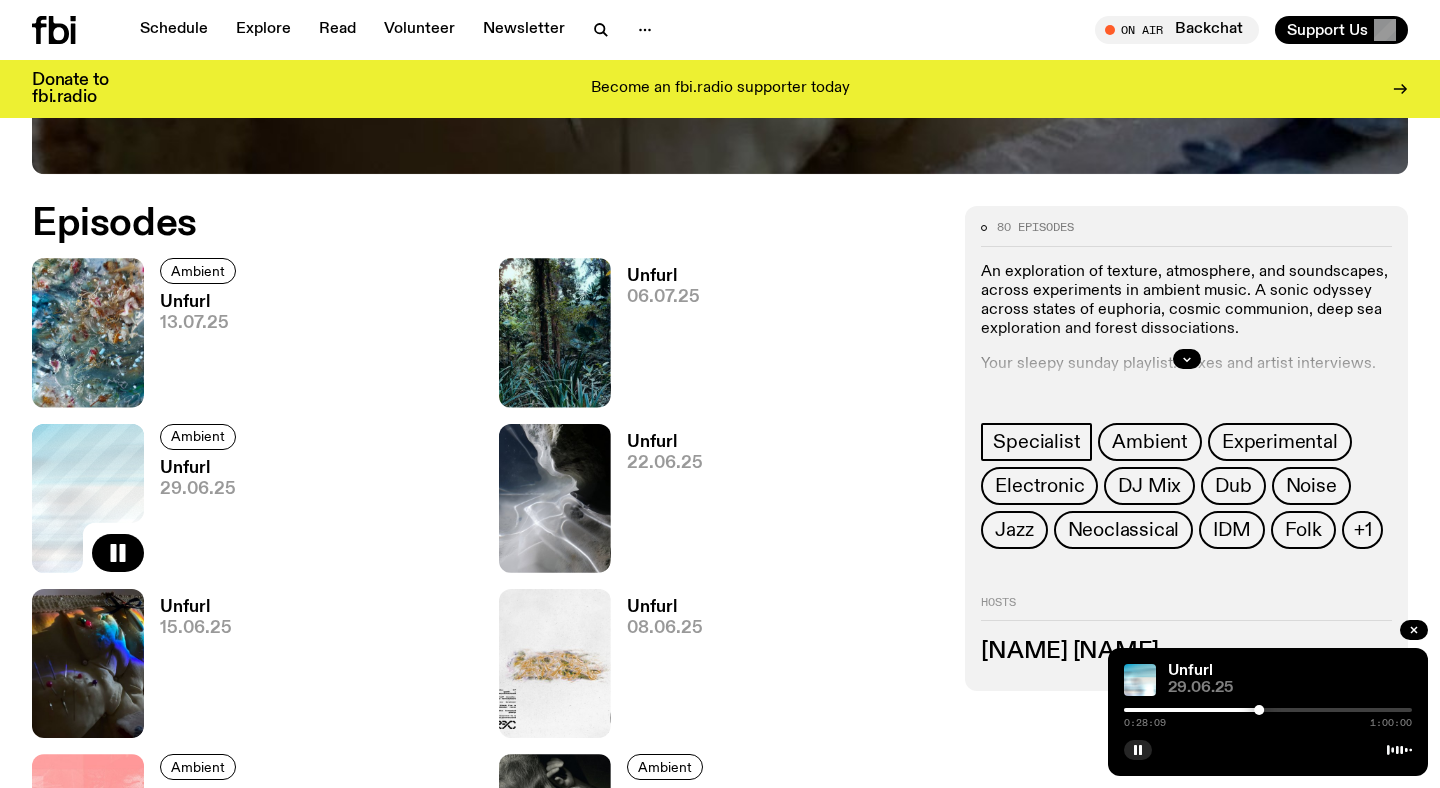 click at bounding box center [1268, 710] 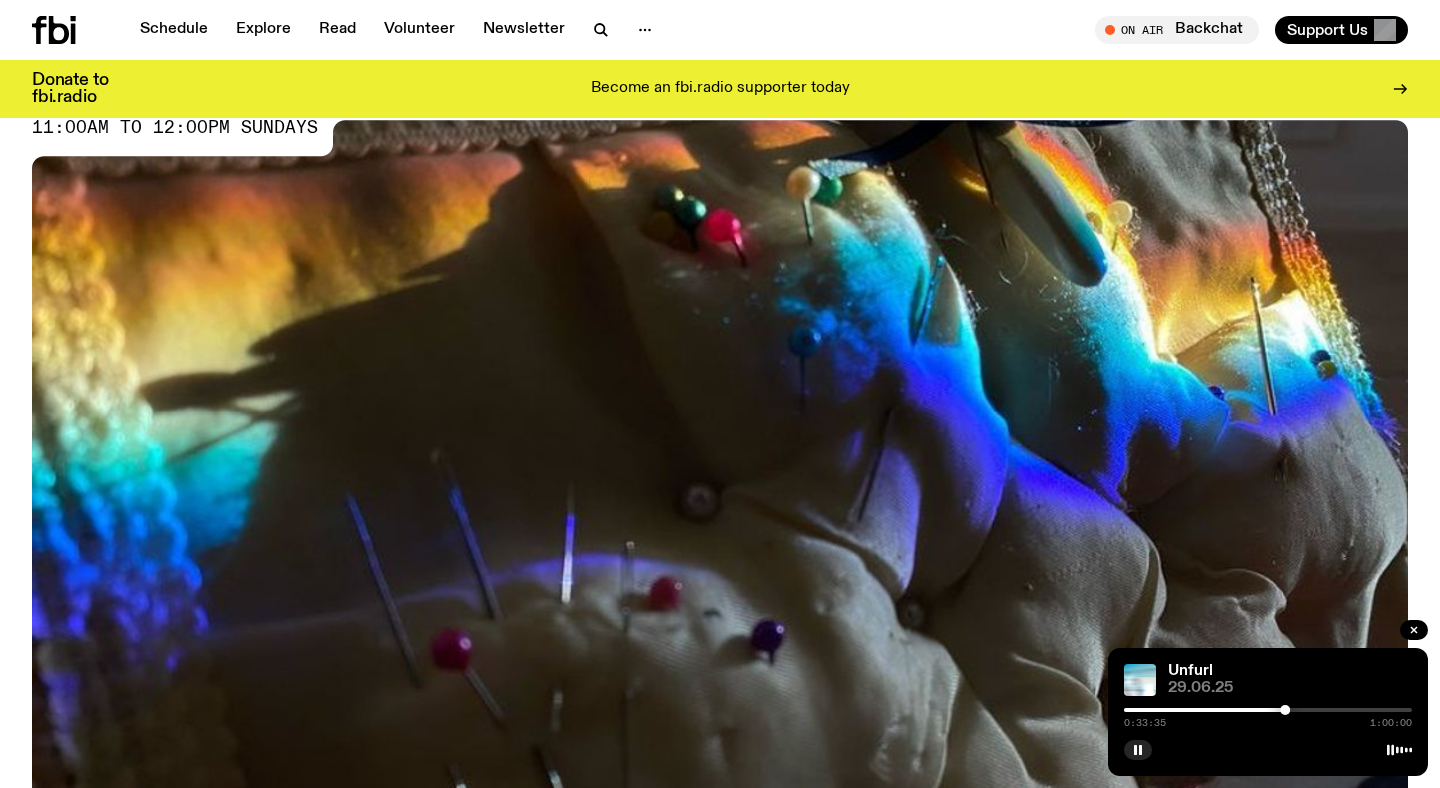scroll, scrollTop: 0, scrollLeft: 0, axis: both 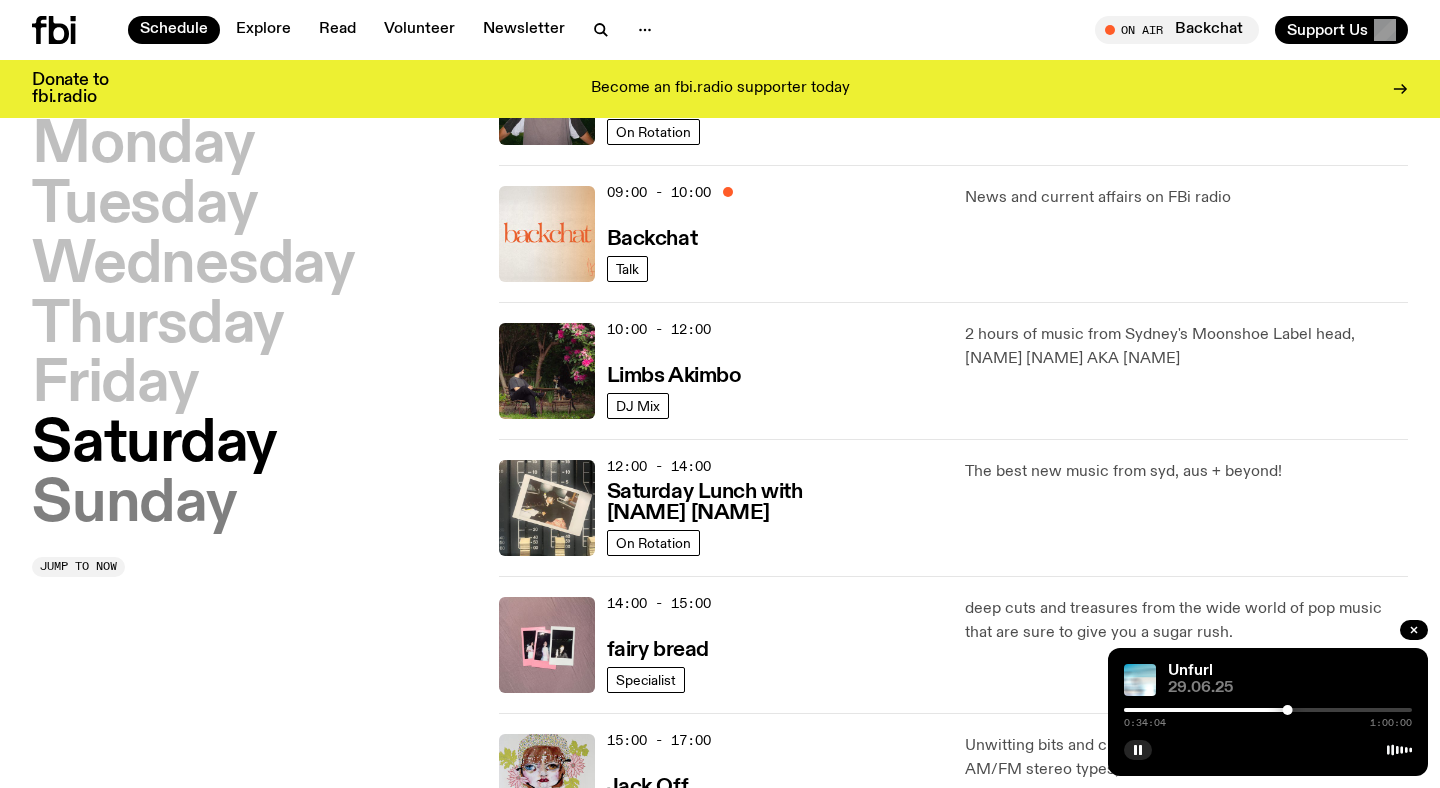 click on "Sunday" at bounding box center [134, 505] 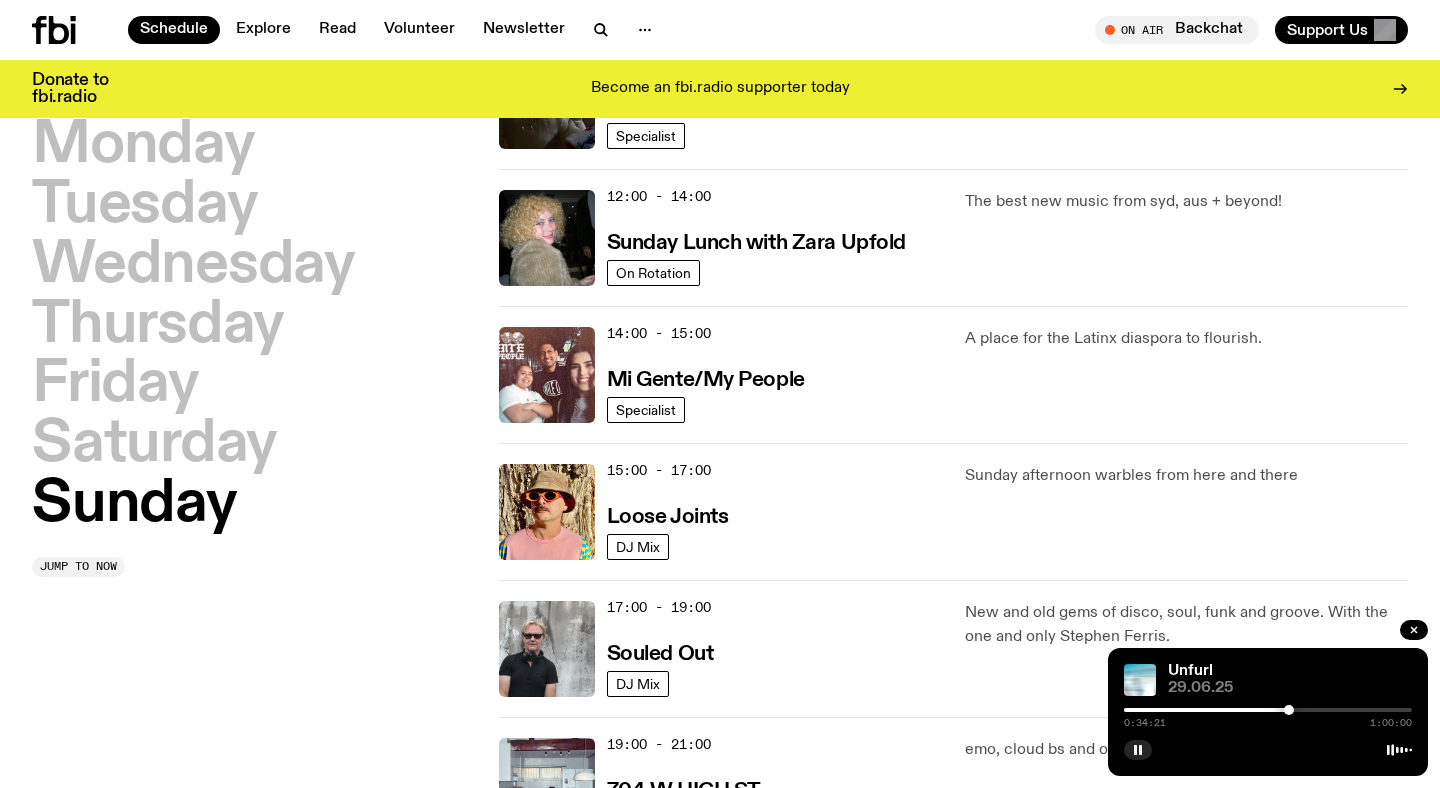 scroll, scrollTop: 828, scrollLeft: 0, axis: vertical 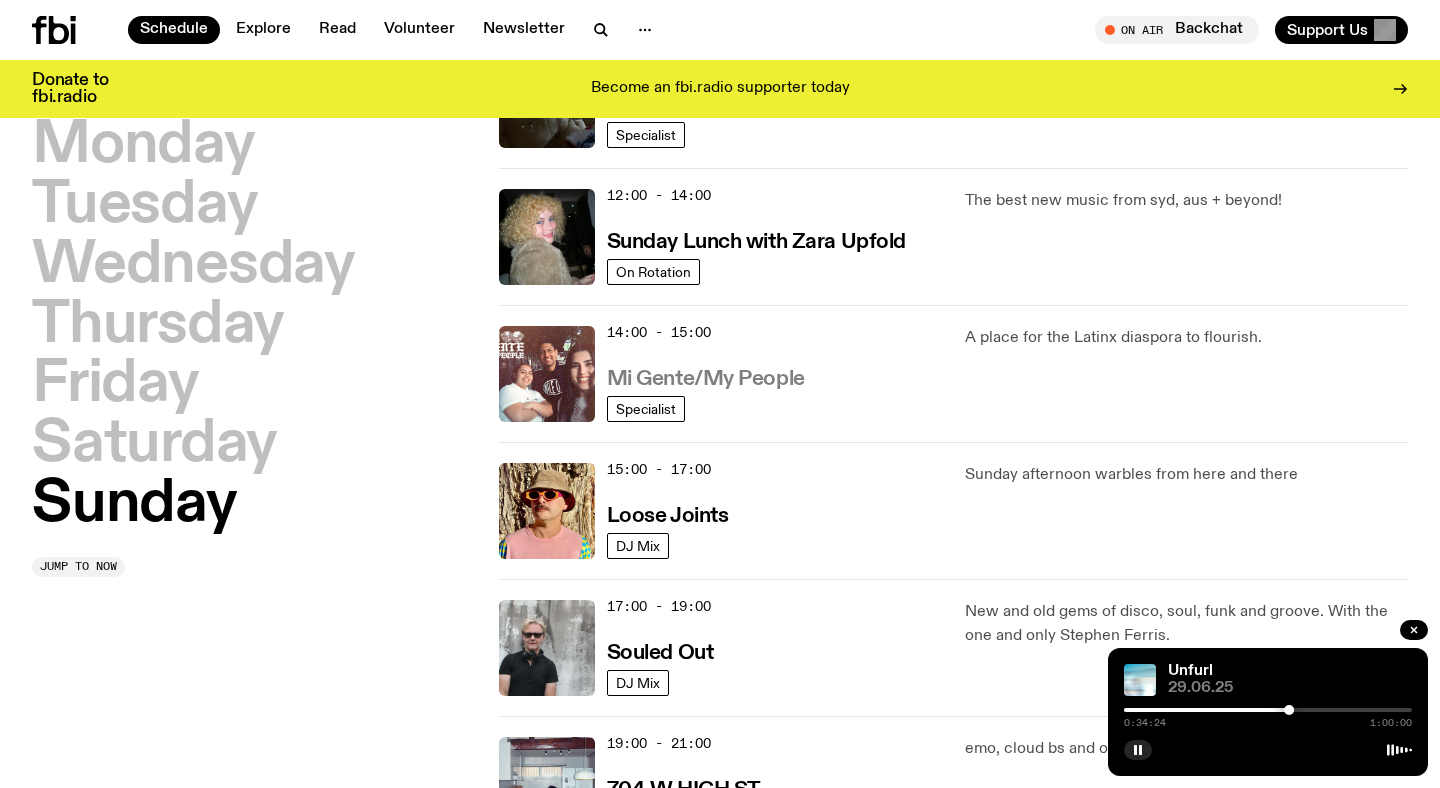 click on "Mi Gente/My People" at bounding box center [706, 379] 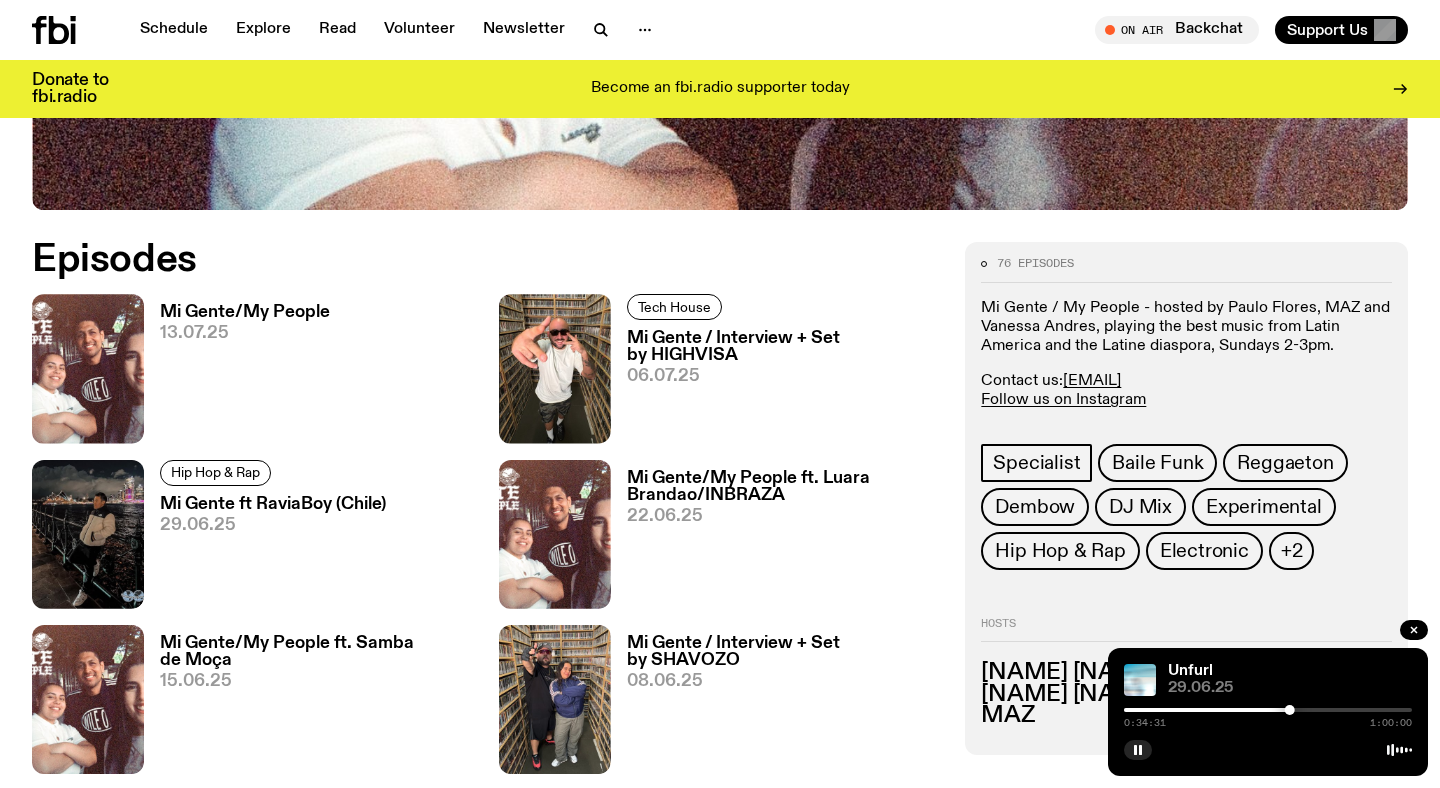 scroll, scrollTop: 851, scrollLeft: 0, axis: vertical 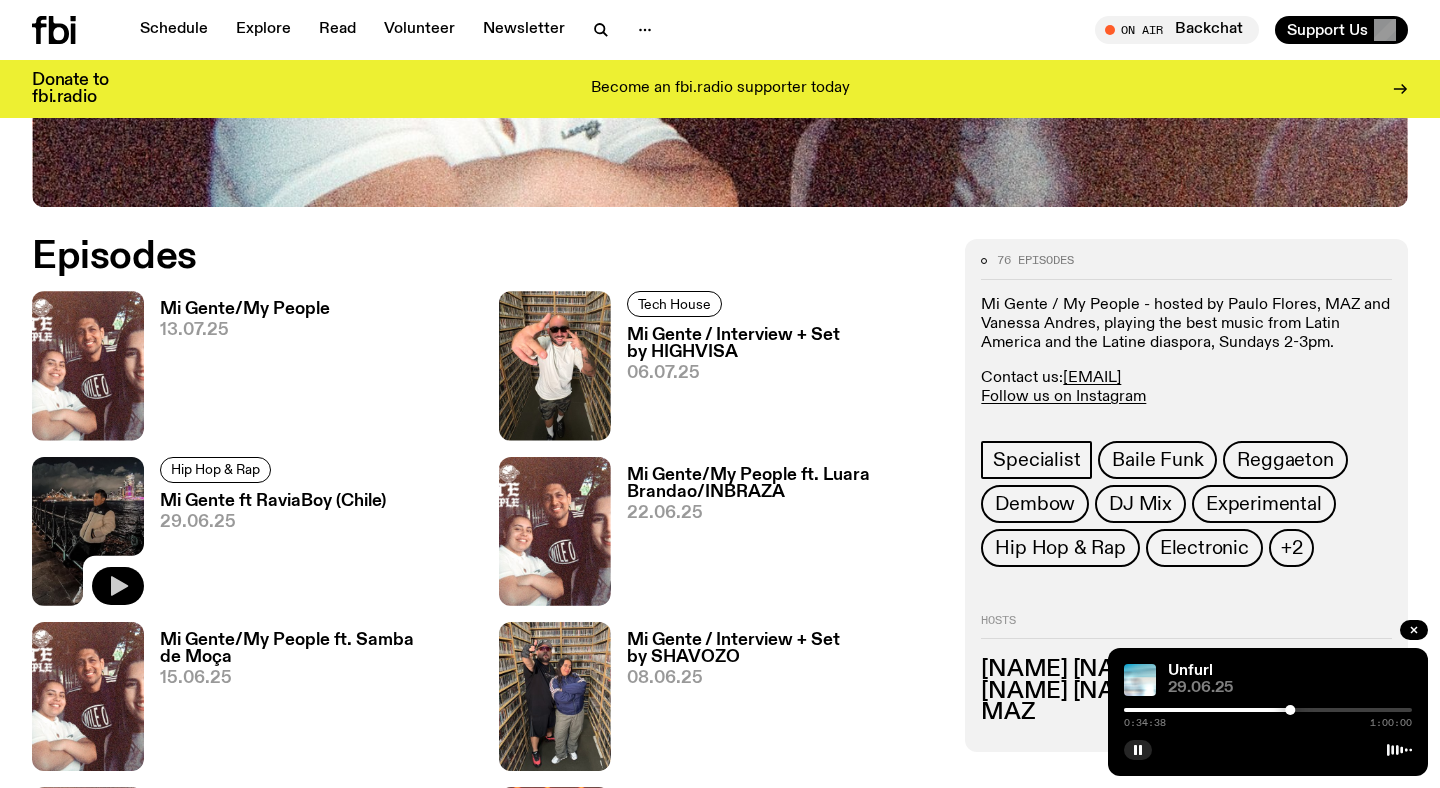 click 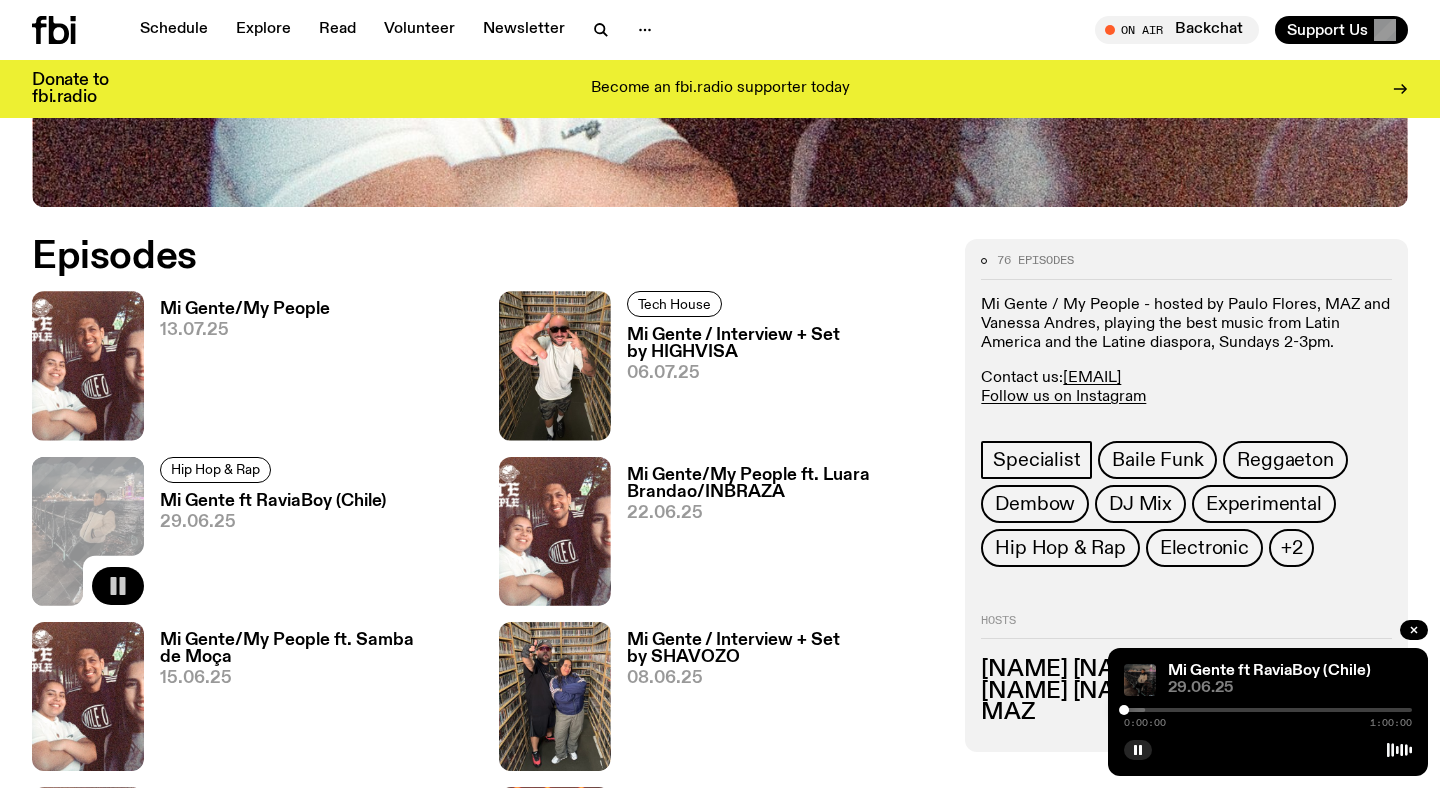 click at bounding box center (1268, 710) 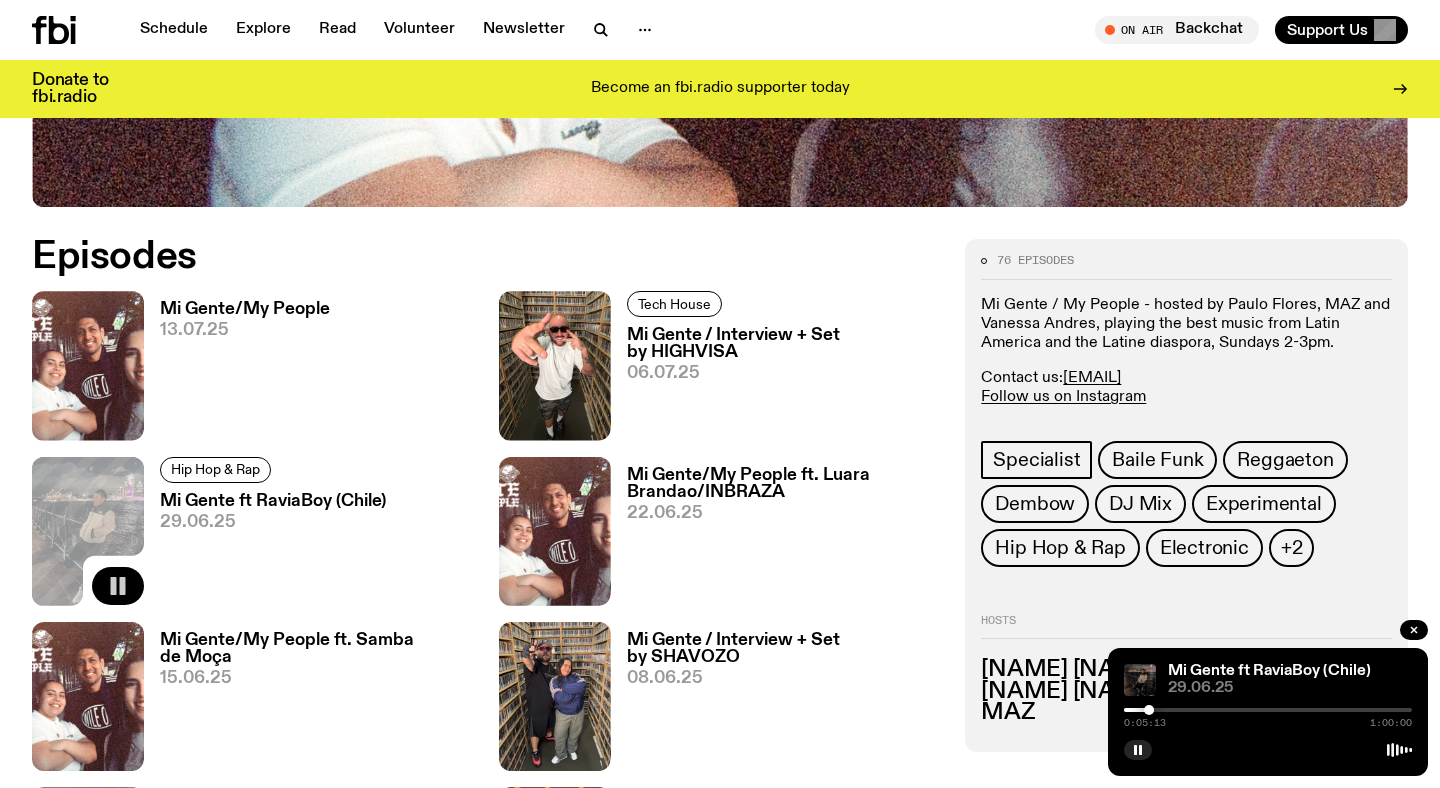 click at bounding box center [1268, 710] 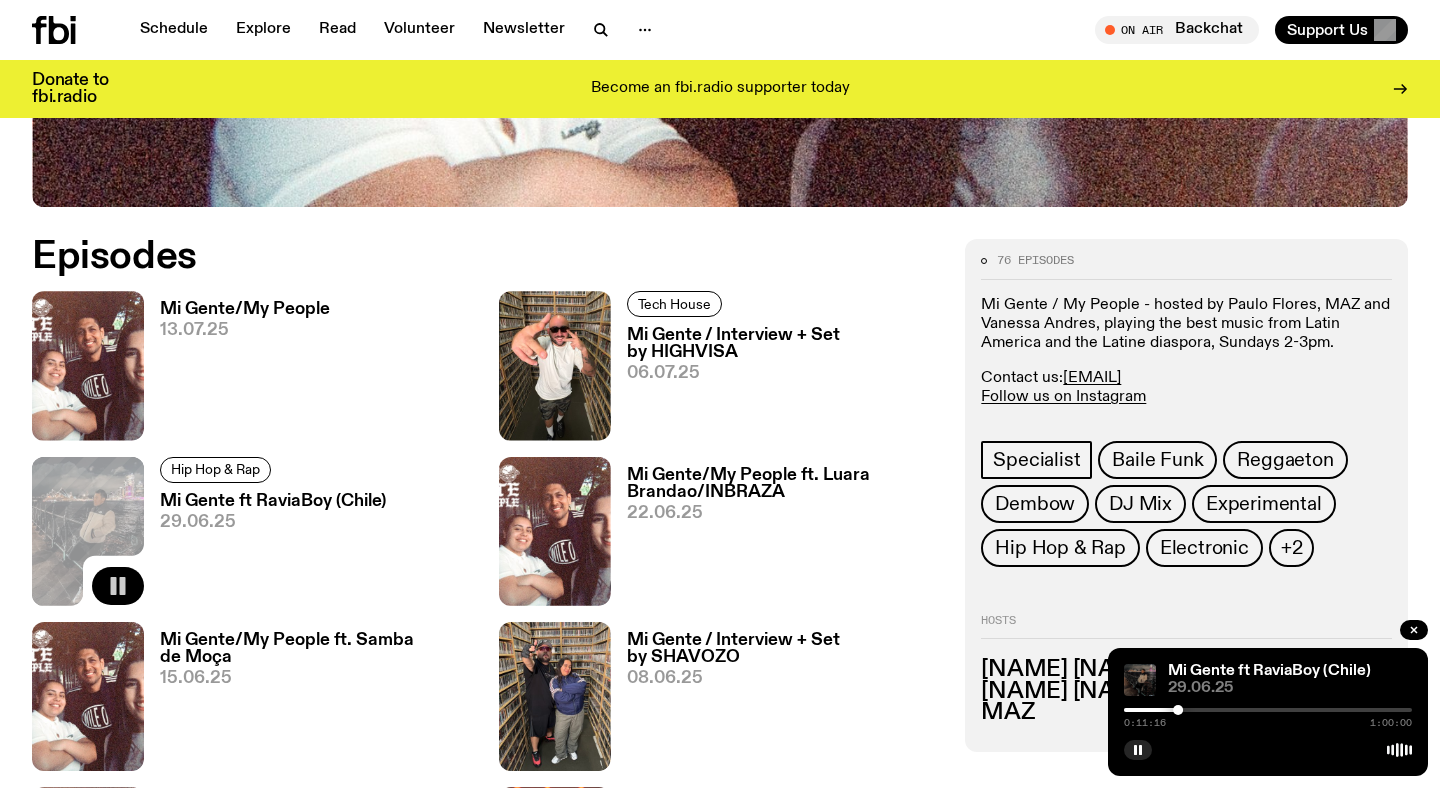 click at bounding box center [1268, 710] 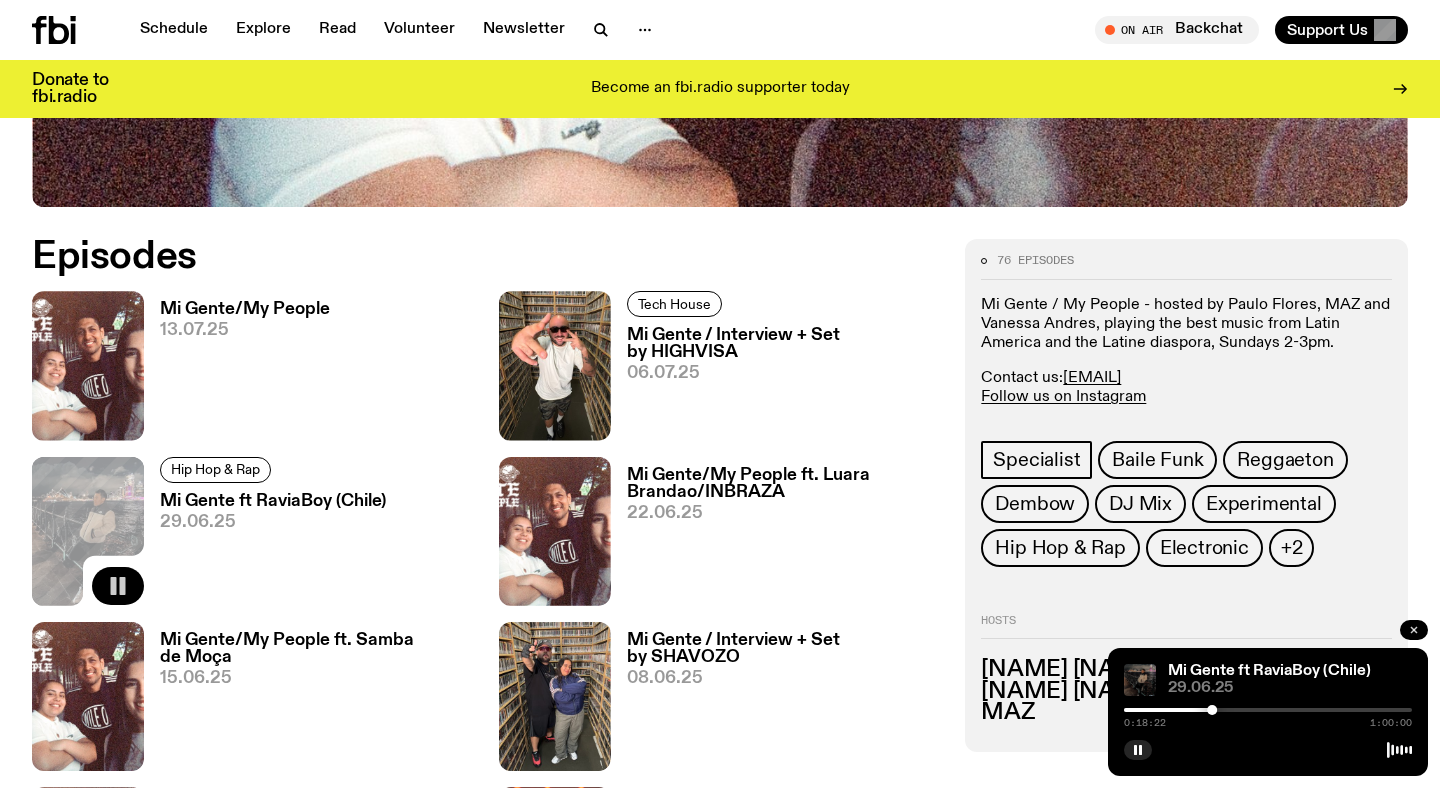 click 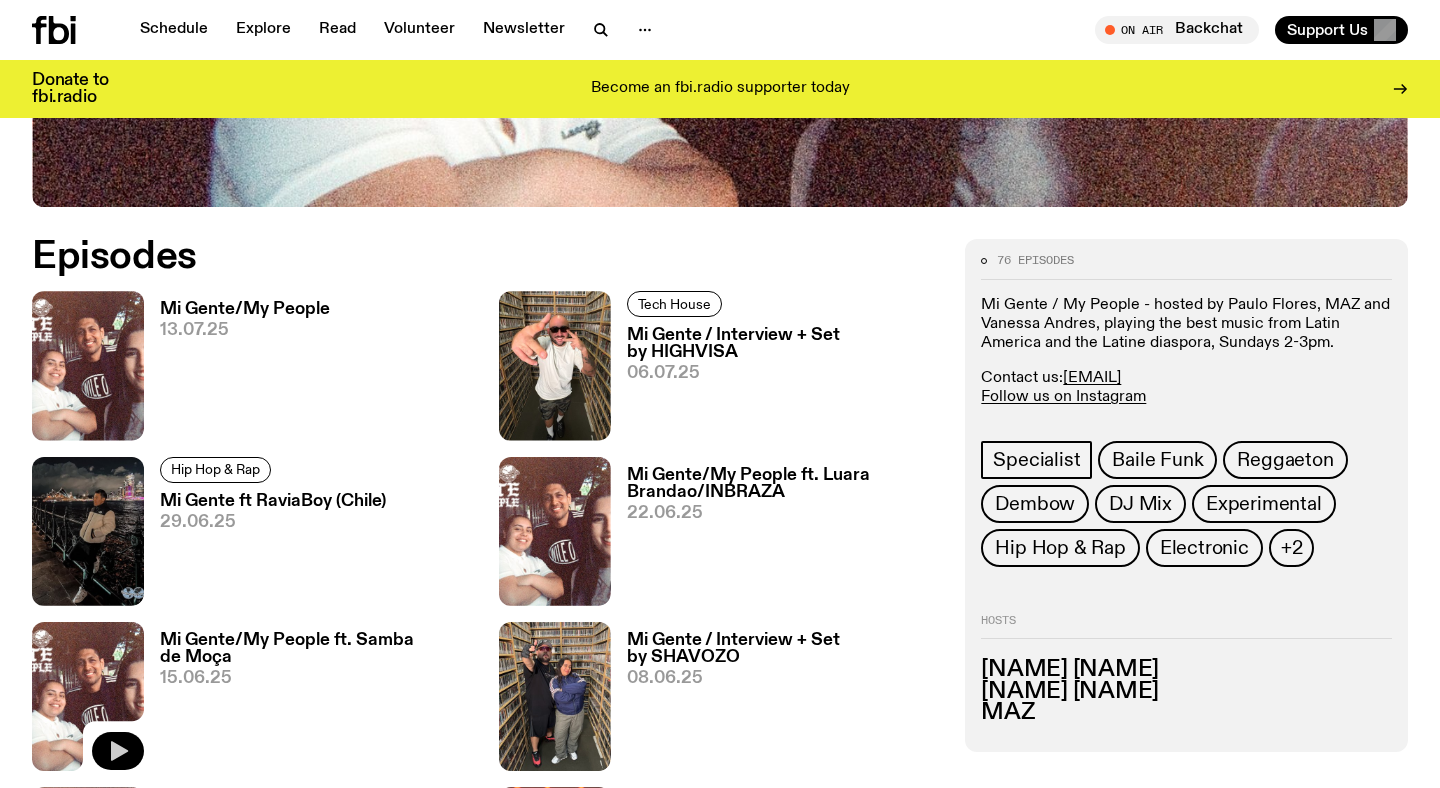 click 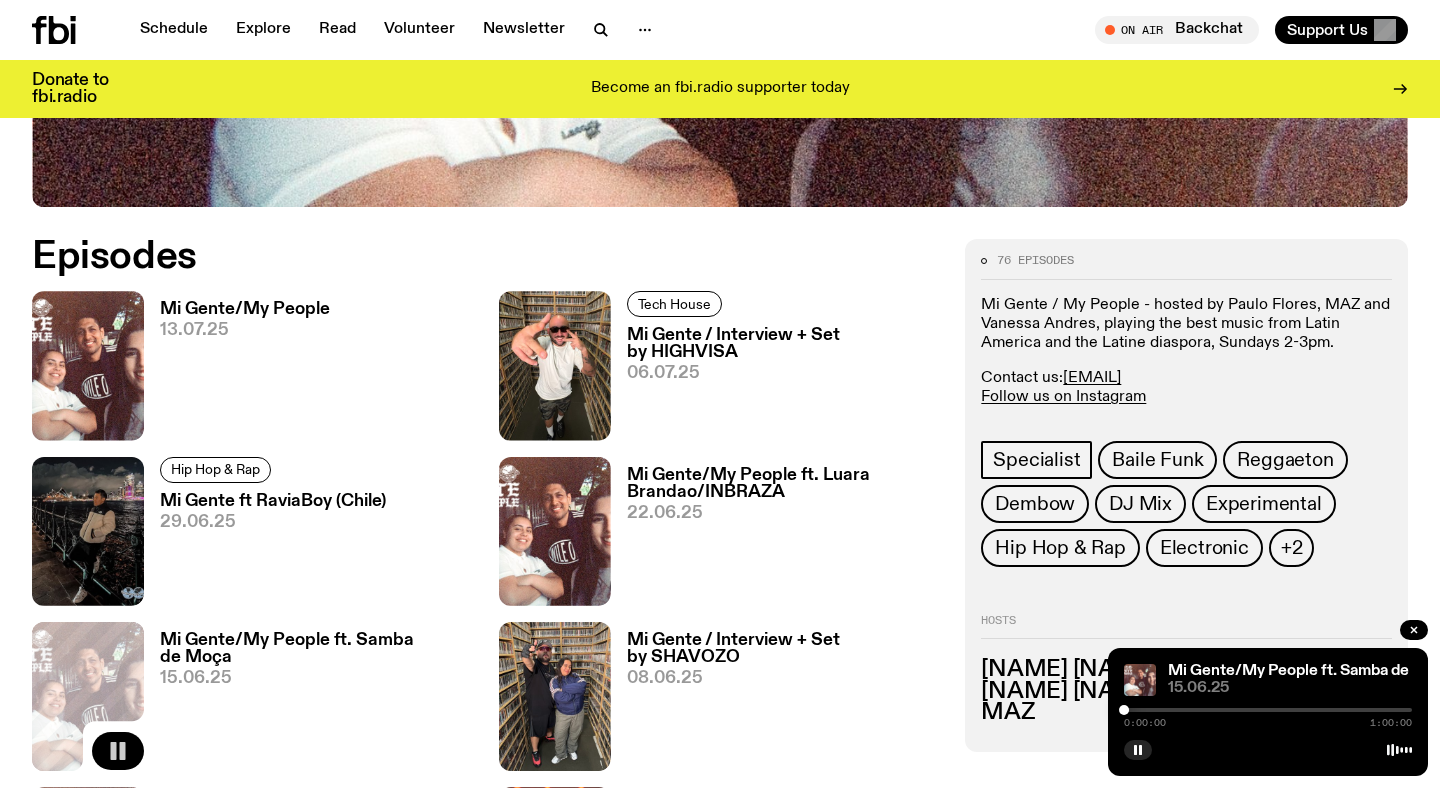 click at bounding box center (1268, 710) 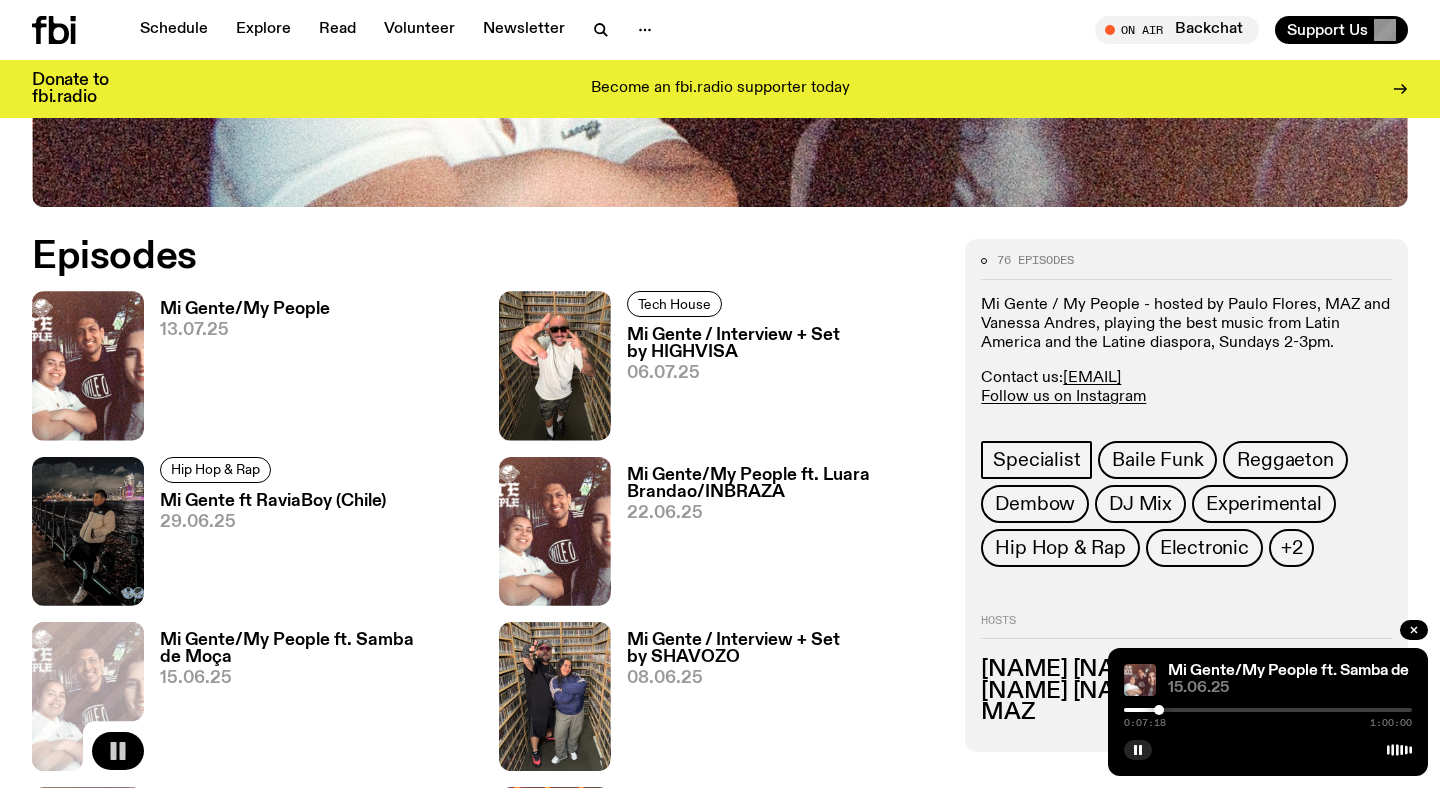 click at bounding box center (1268, 710) 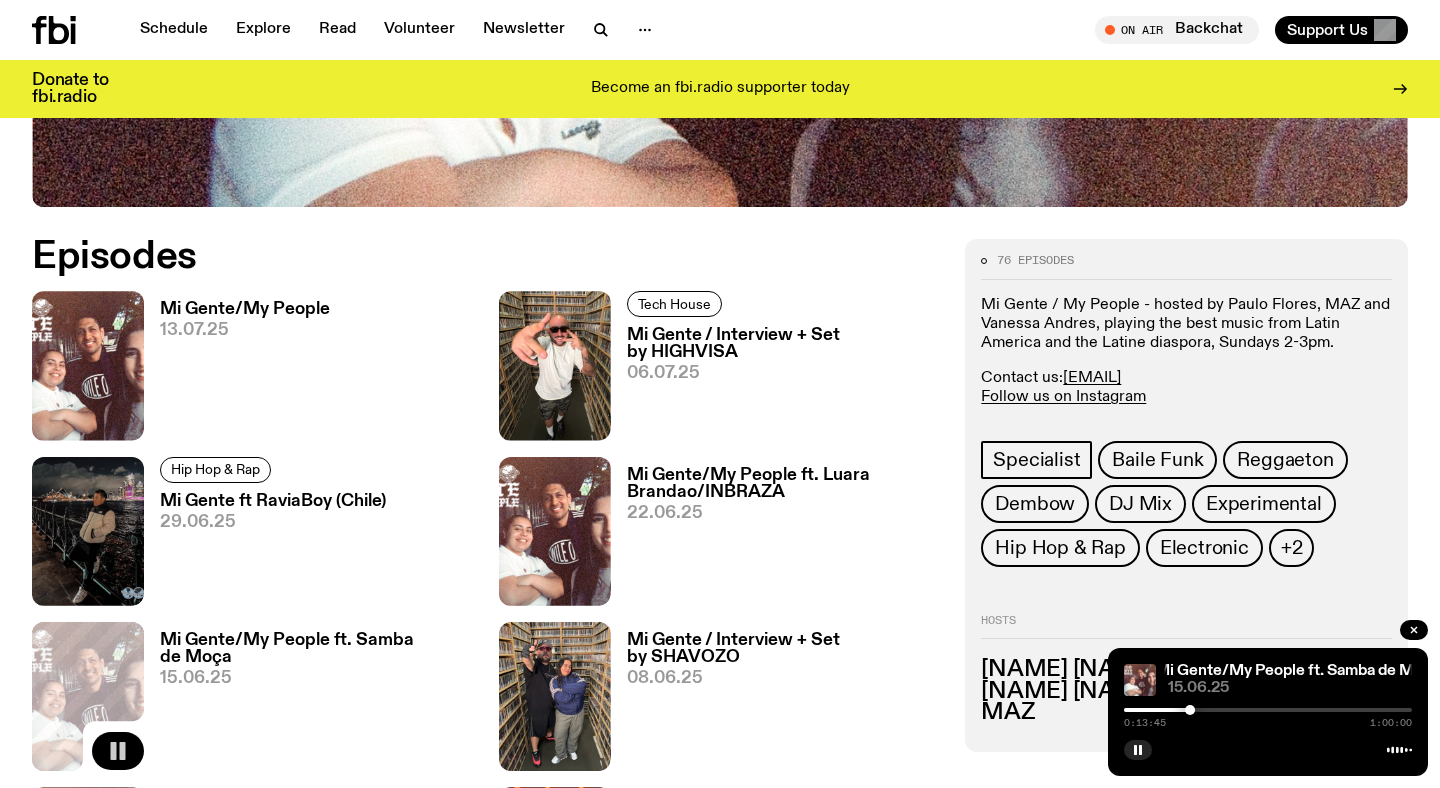 click on "0:13:45 1:00:00" at bounding box center (1268, 716) 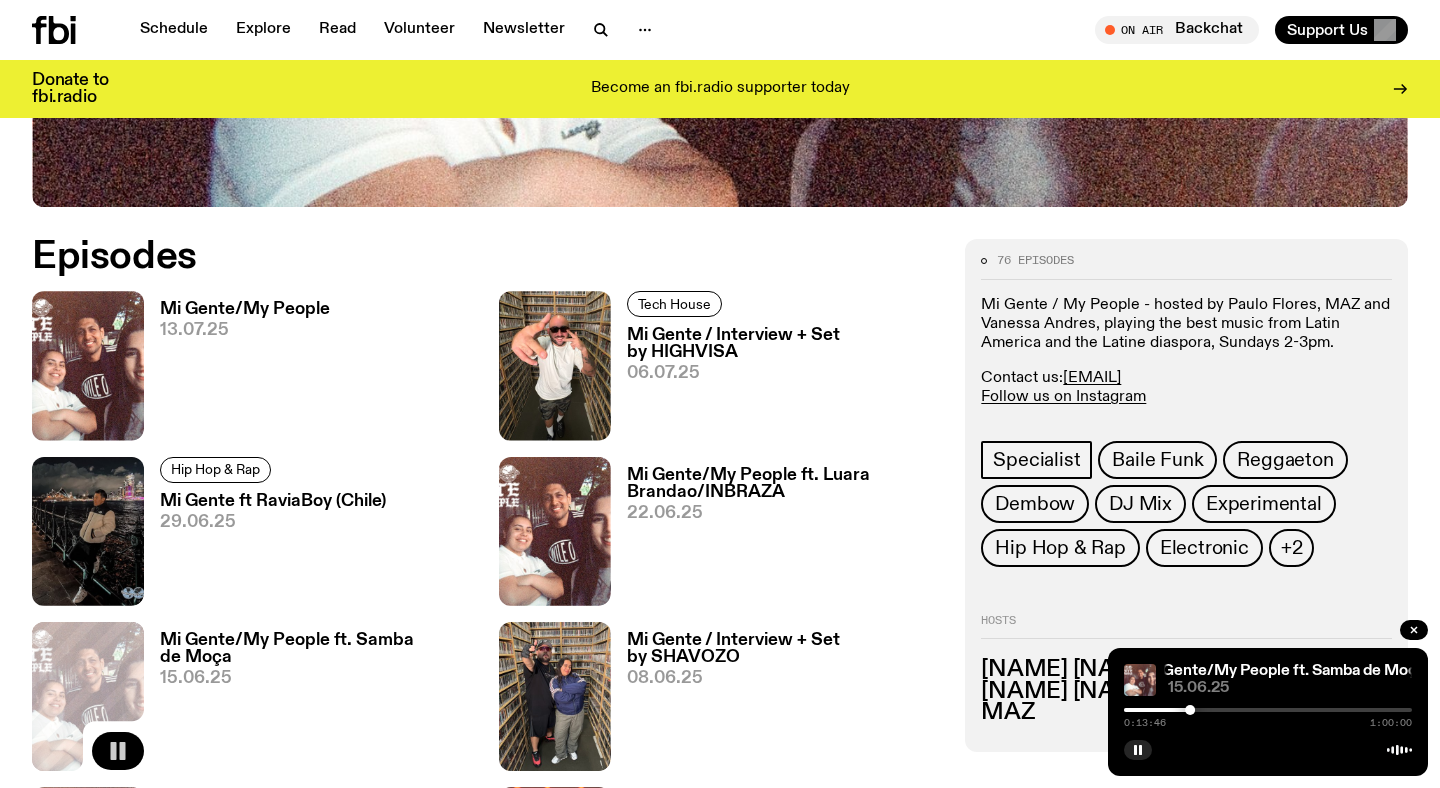click at bounding box center (1268, 710) 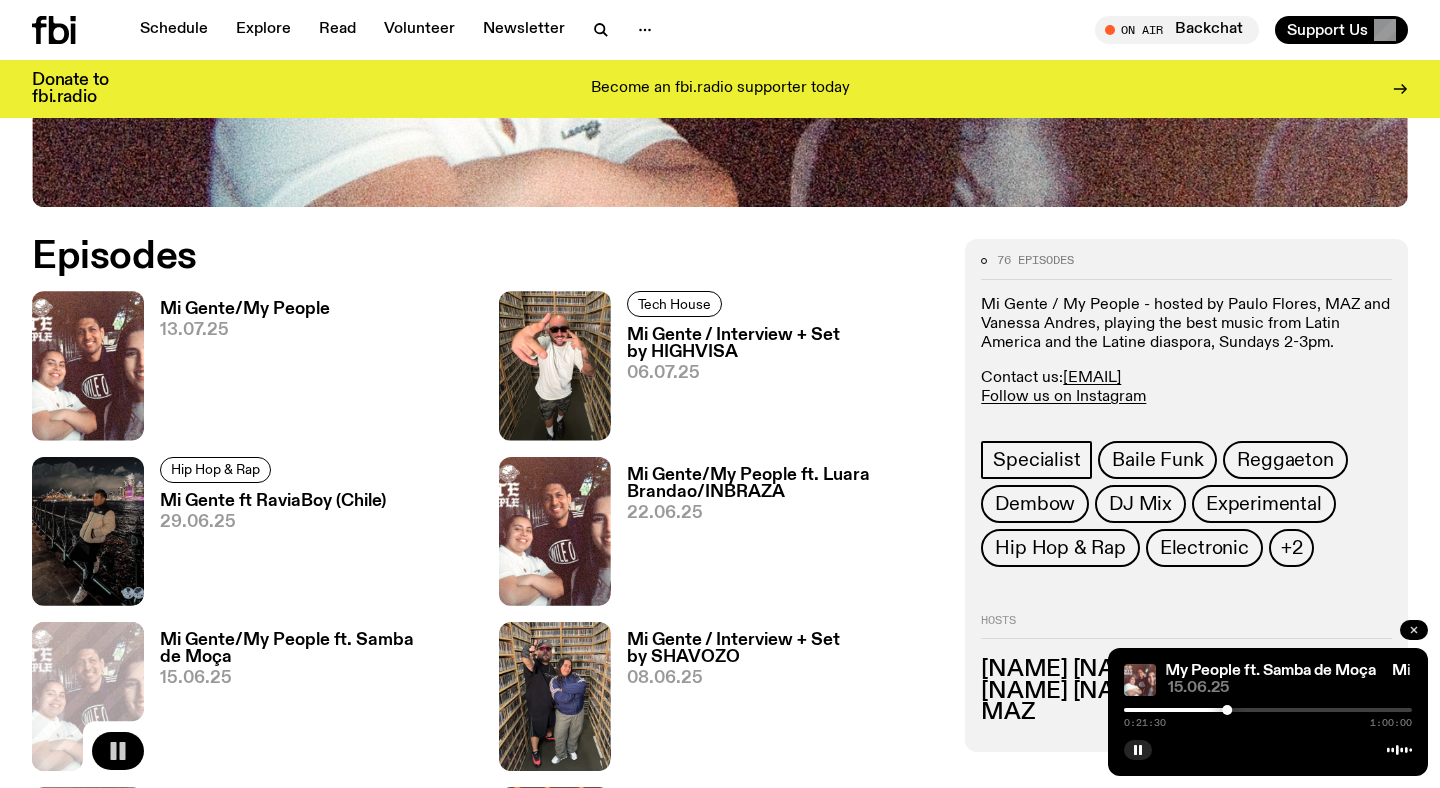 click 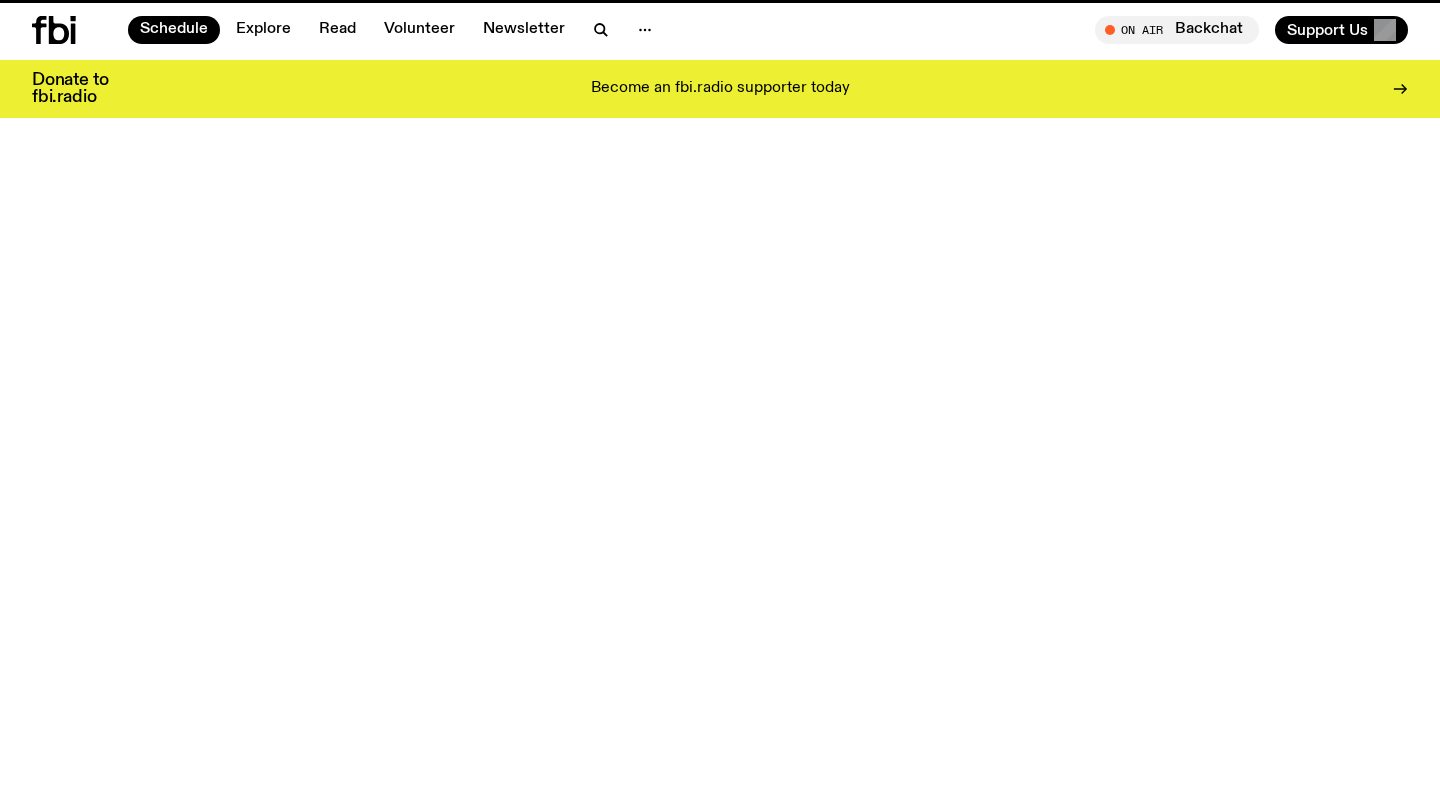 scroll, scrollTop: 828, scrollLeft: 0, axis: vertical 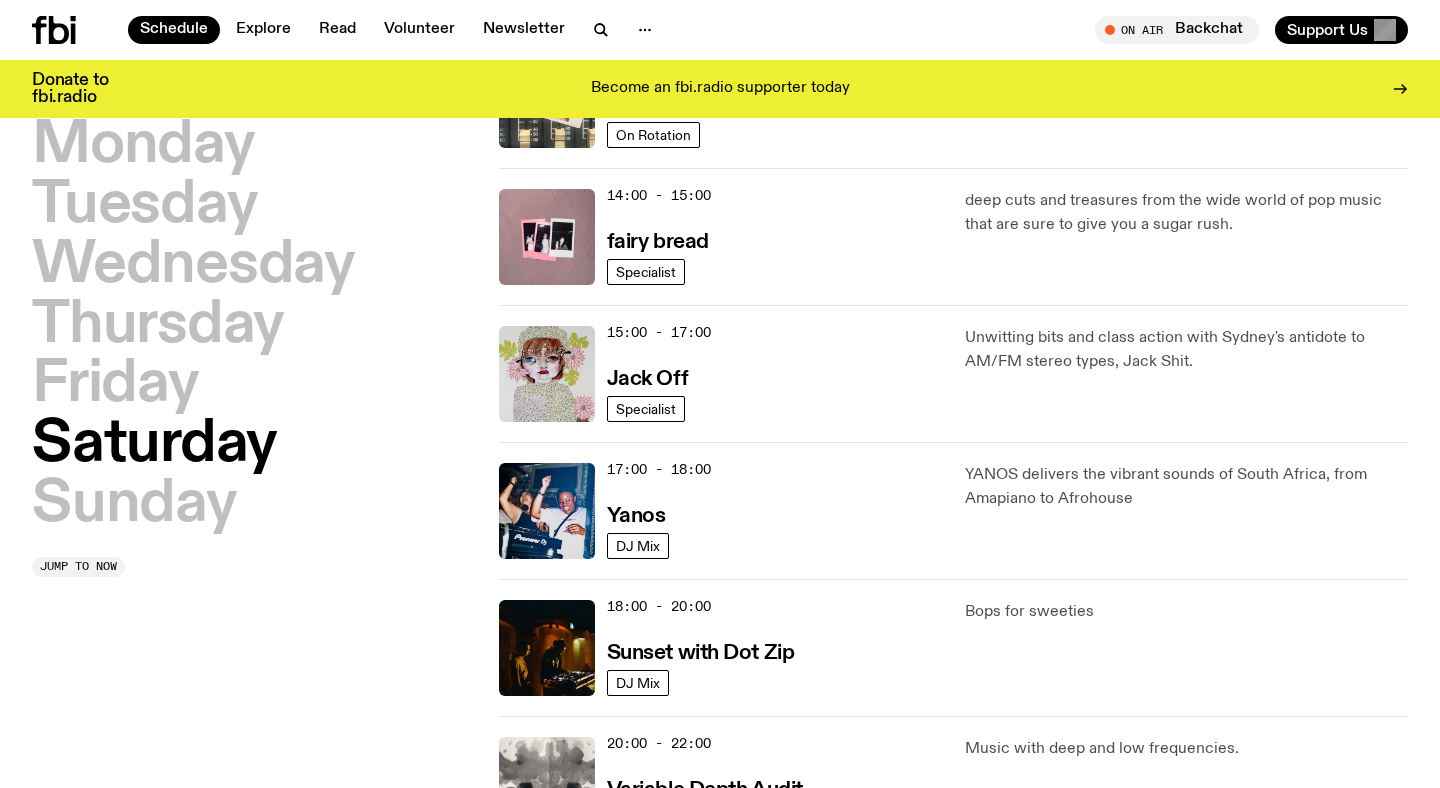 click on "Monday Tuesday Wednesday Thursday Friday Saturday Sunday" 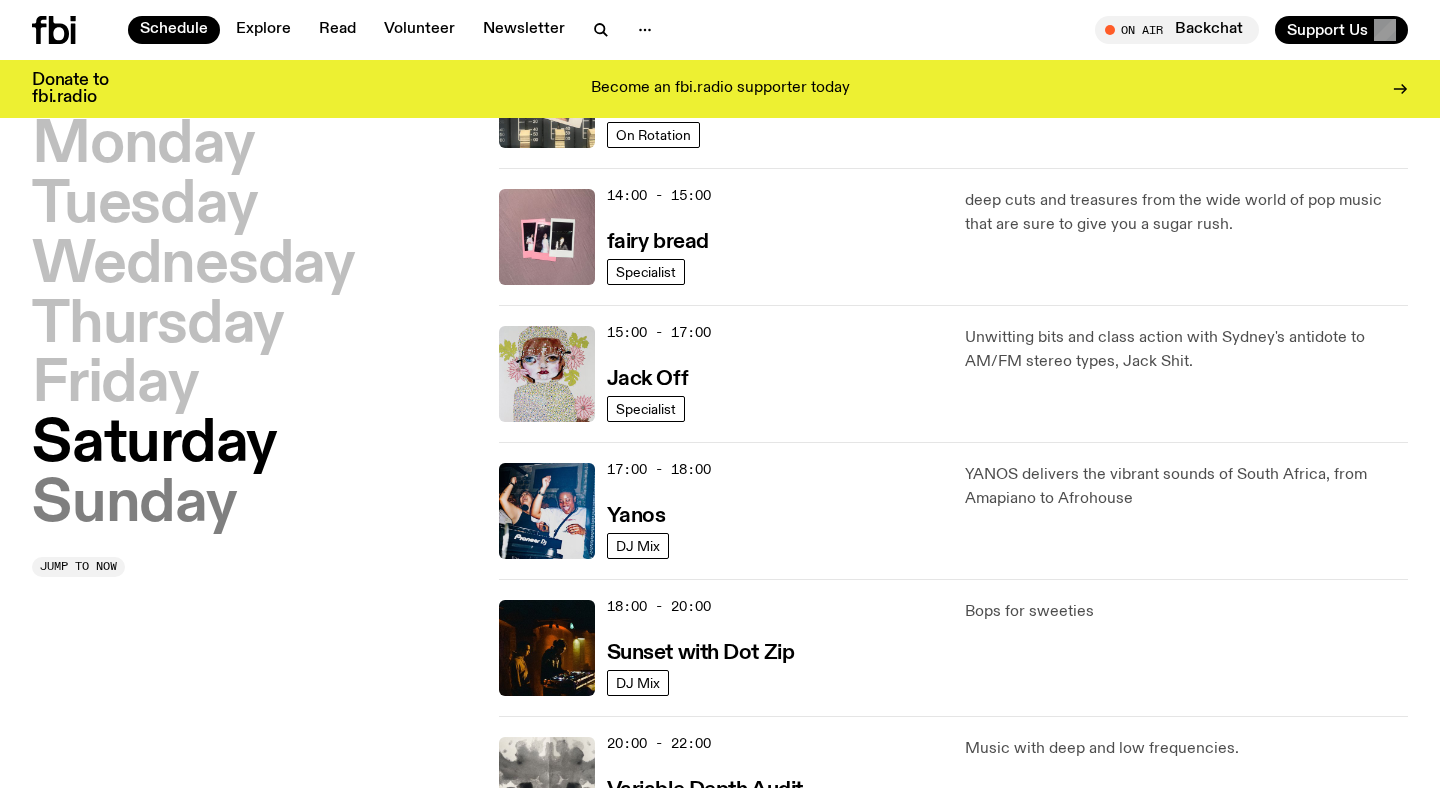 click on "Sunday" at bounding box center [134, 505] 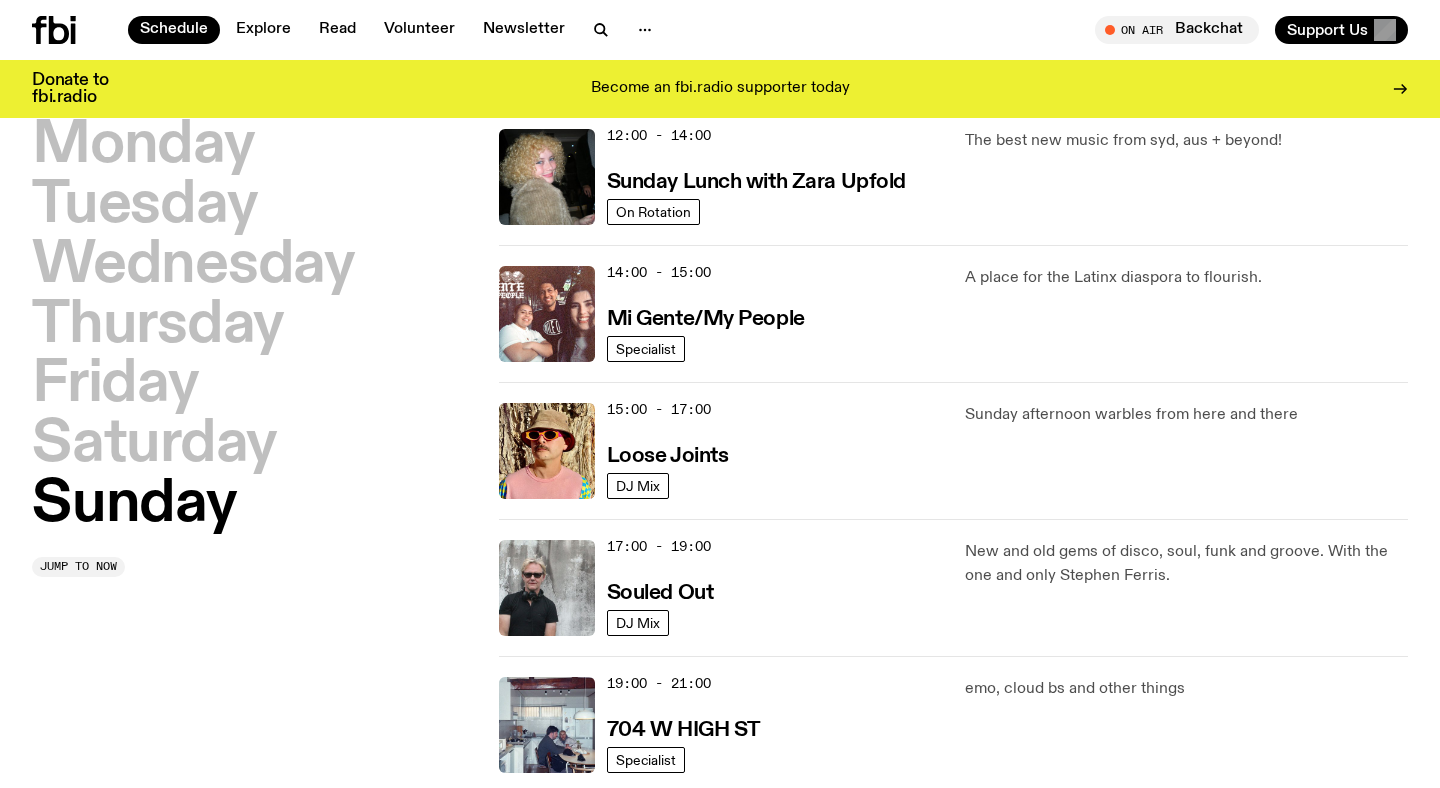 scroll, scrollTop: 889, scrollLeft: 0, axis: vertical 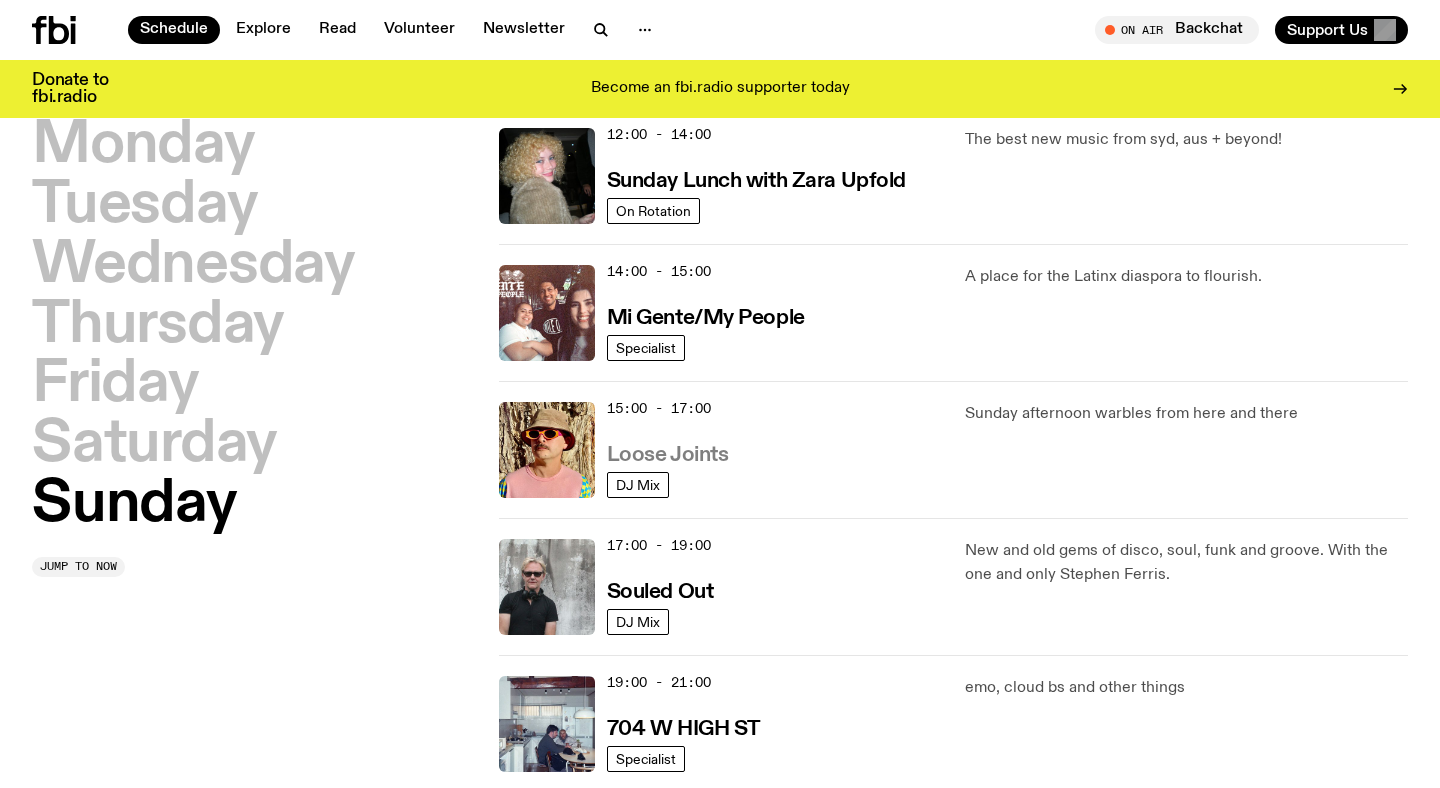 click on "Loose Joints" at bounding box center [668, 455] 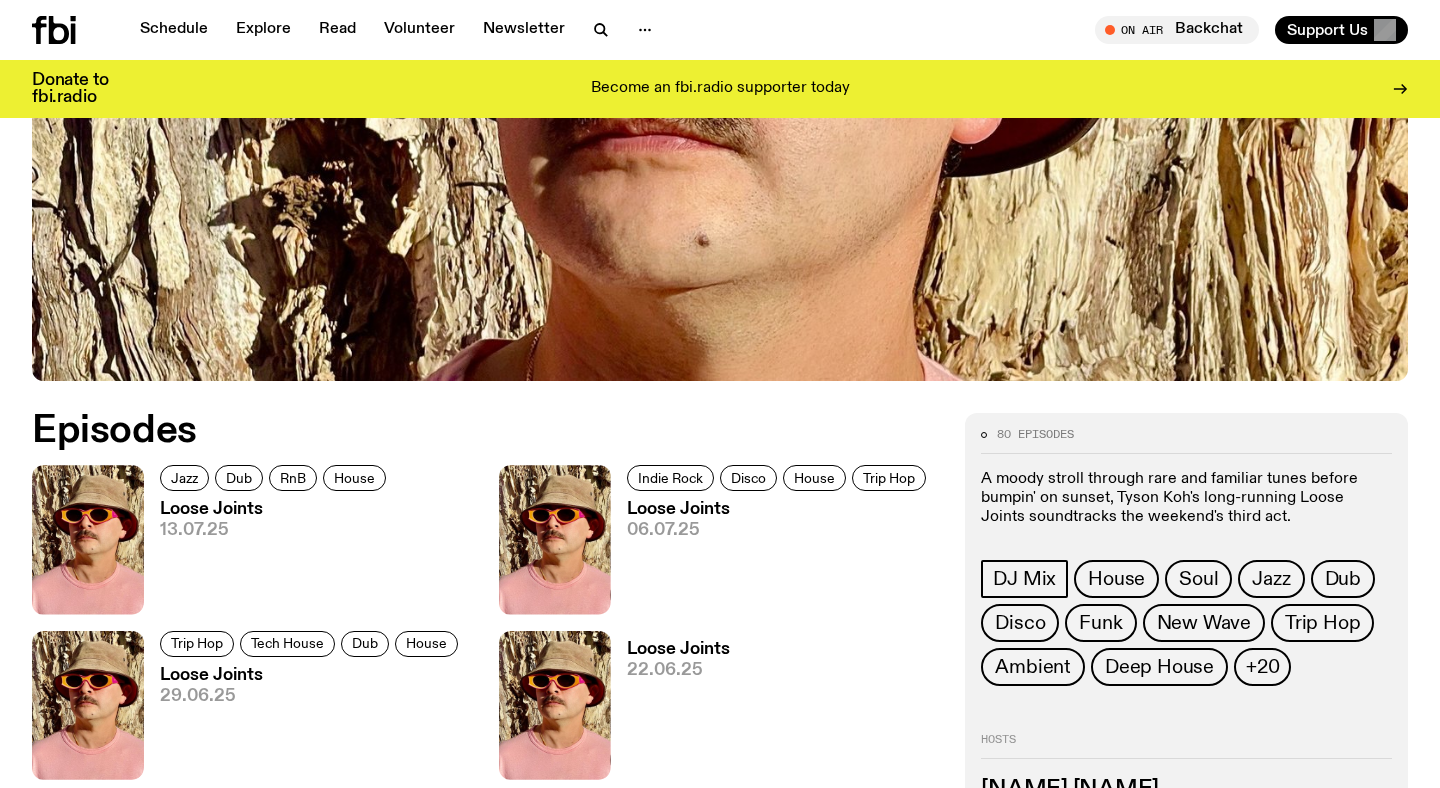 scroll, scrollTop: 678, scrollLeft: 0, axis: vertical 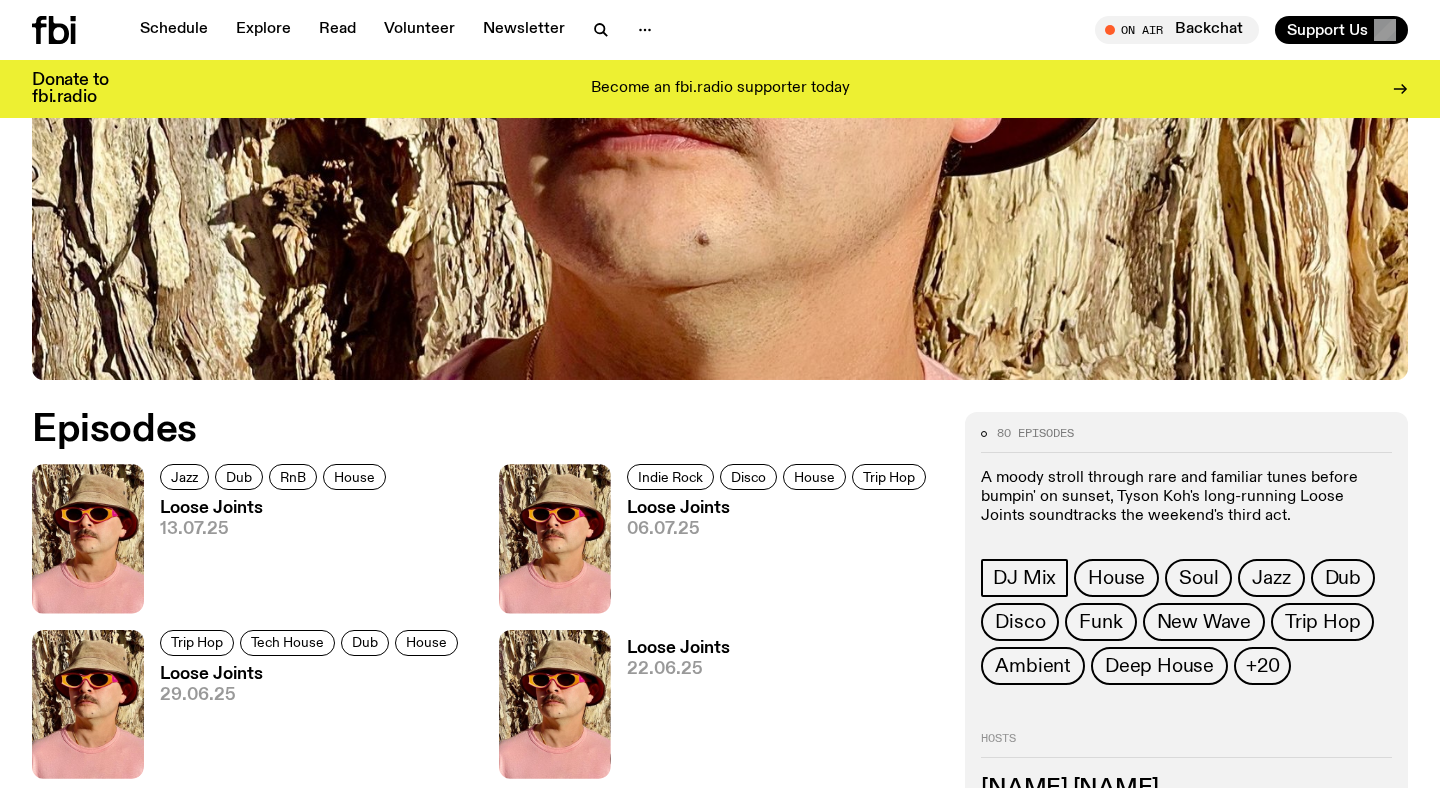 click on "Loose Joints 22.06.25" at bounding box center [670, 709] 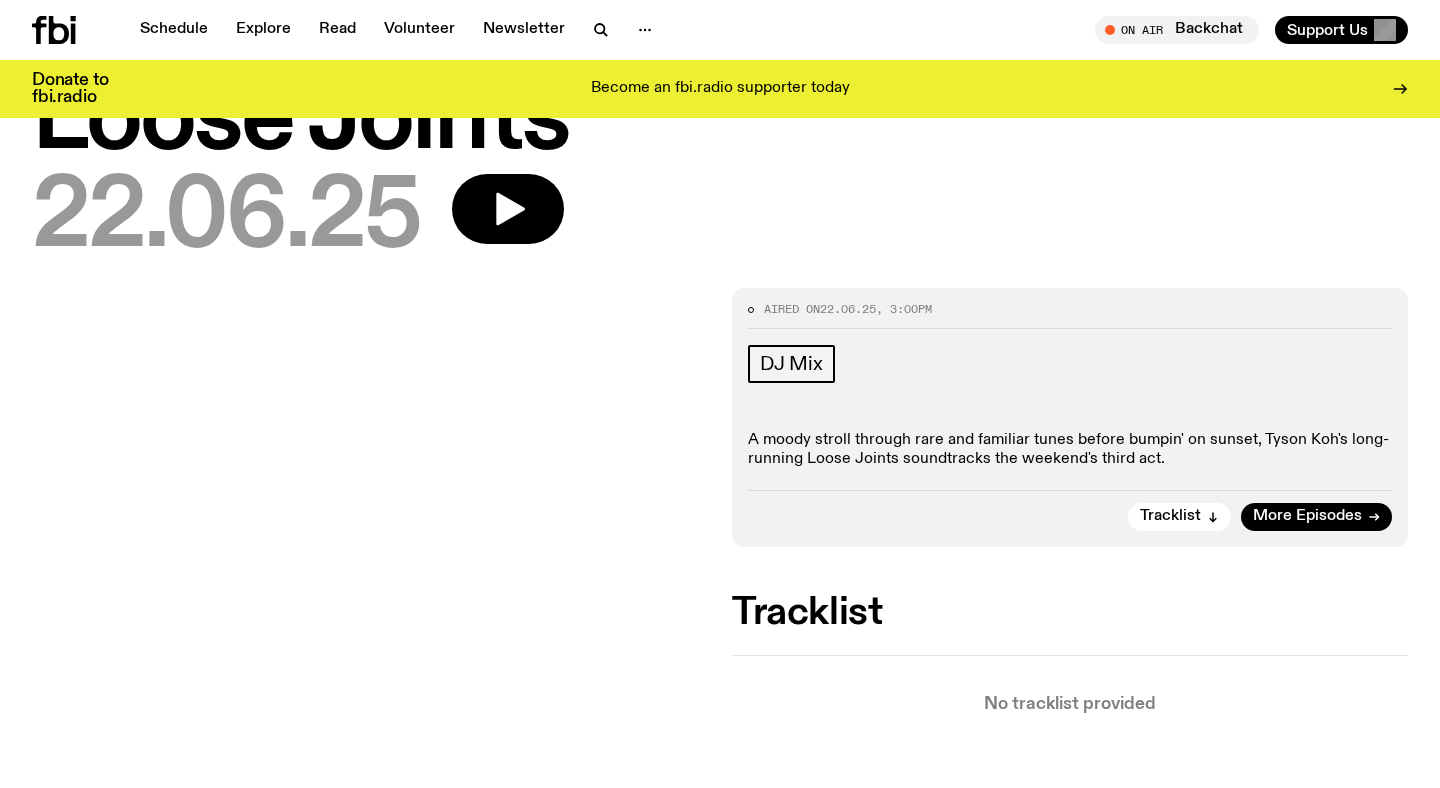 scroll, scrollTop: 94, scrollLeft: 0, axis: vertical 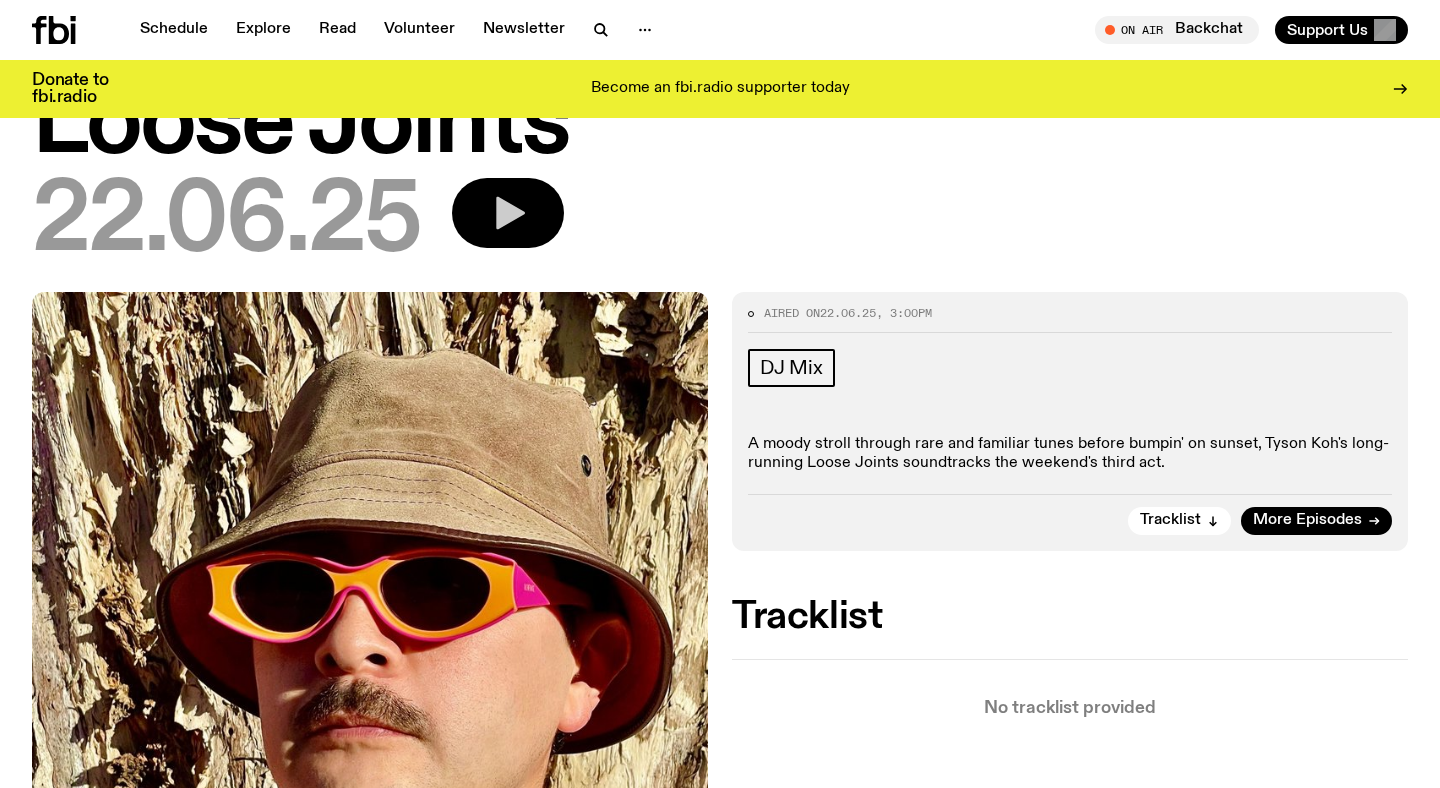 click 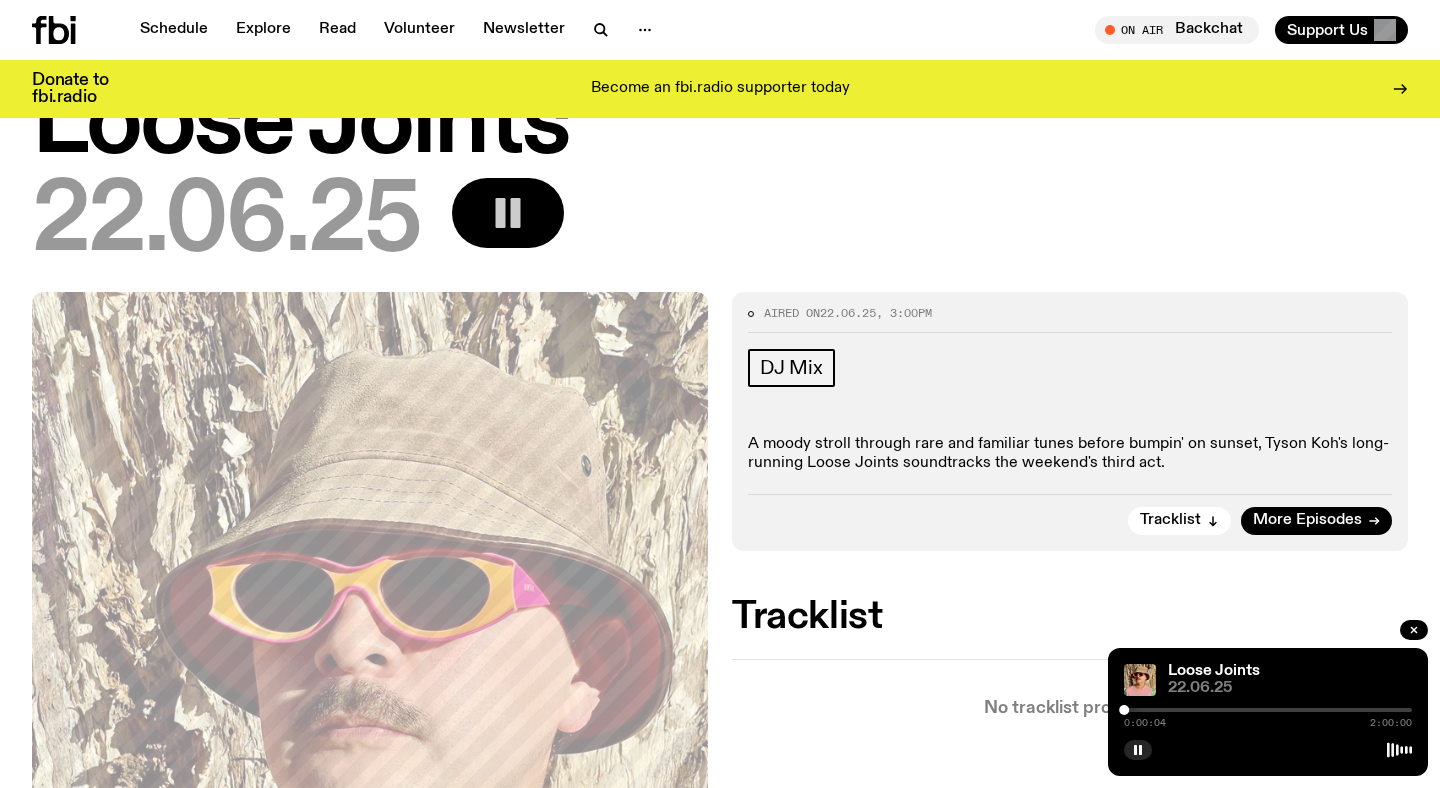 click at bounding box center [1268, 710] 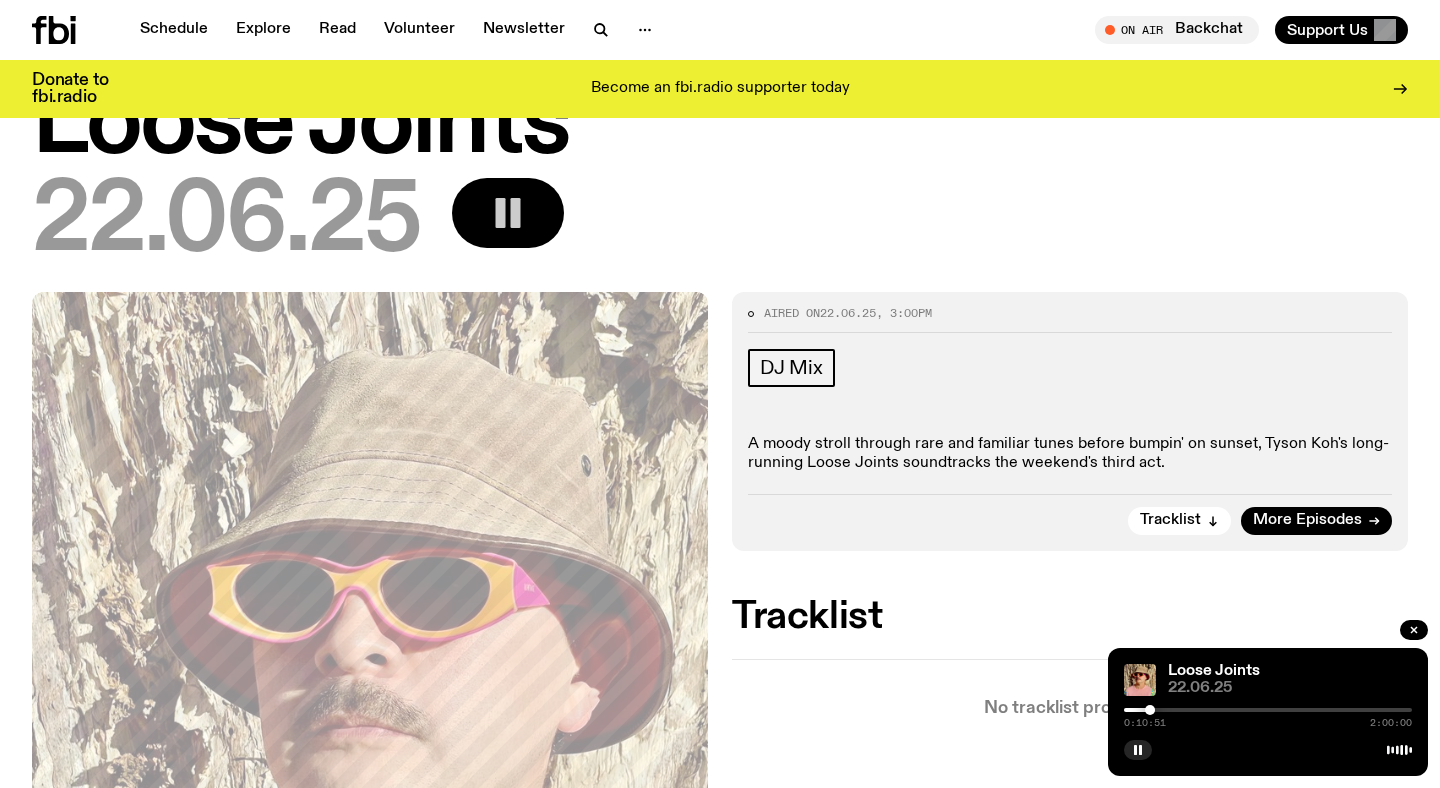 click at bounding box center (1268, 710) 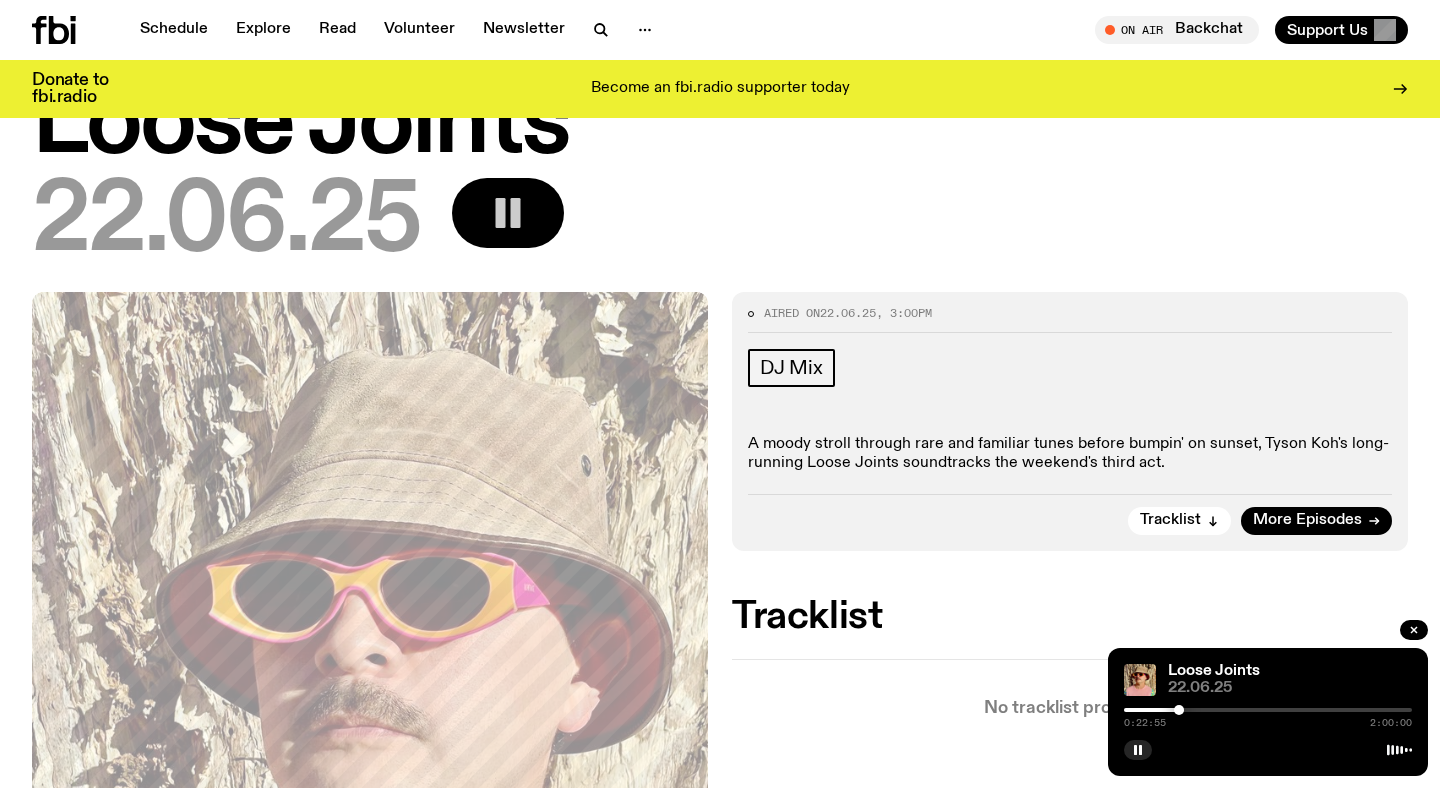 click at bounding box center [1268, 710] 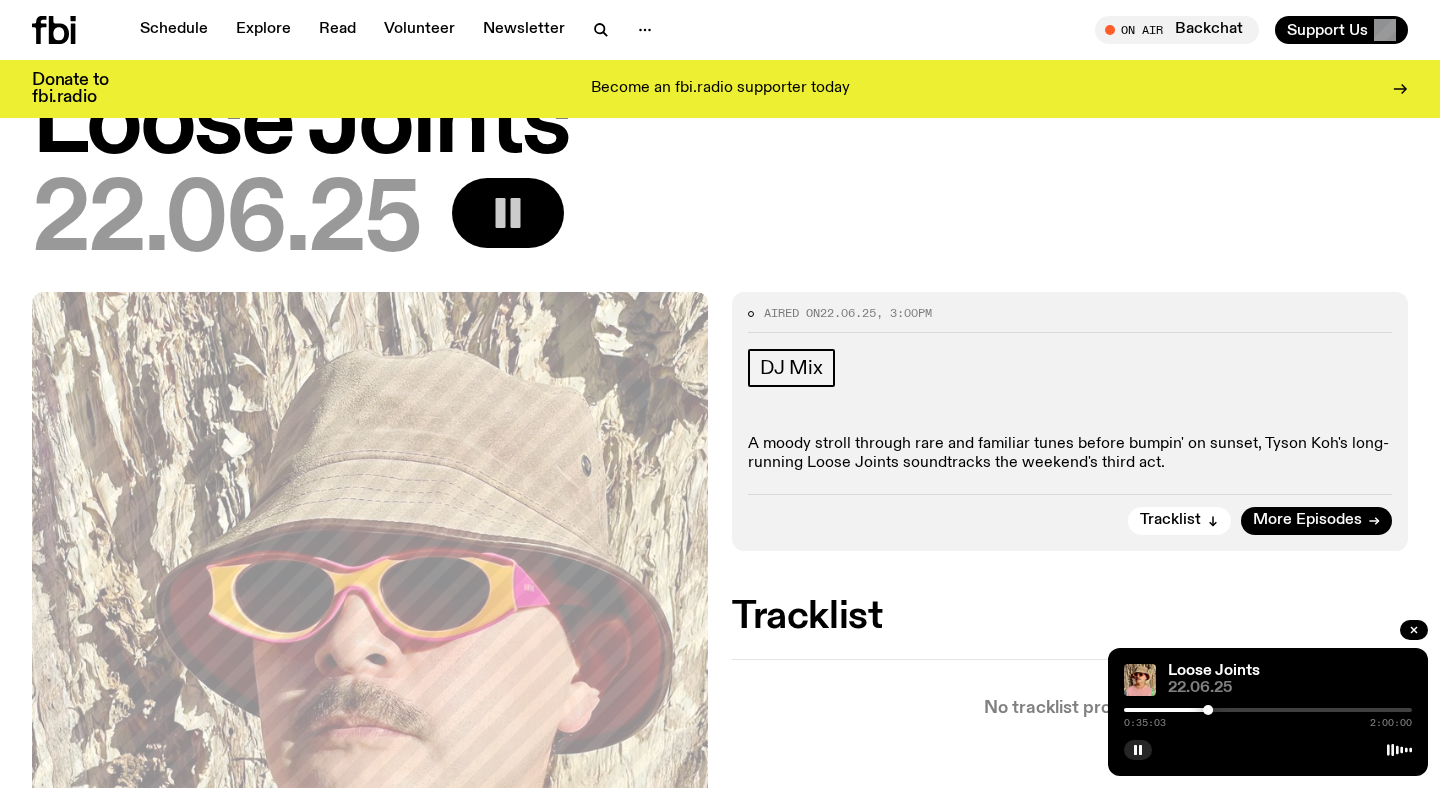 click at bounding box center (1268, 710) 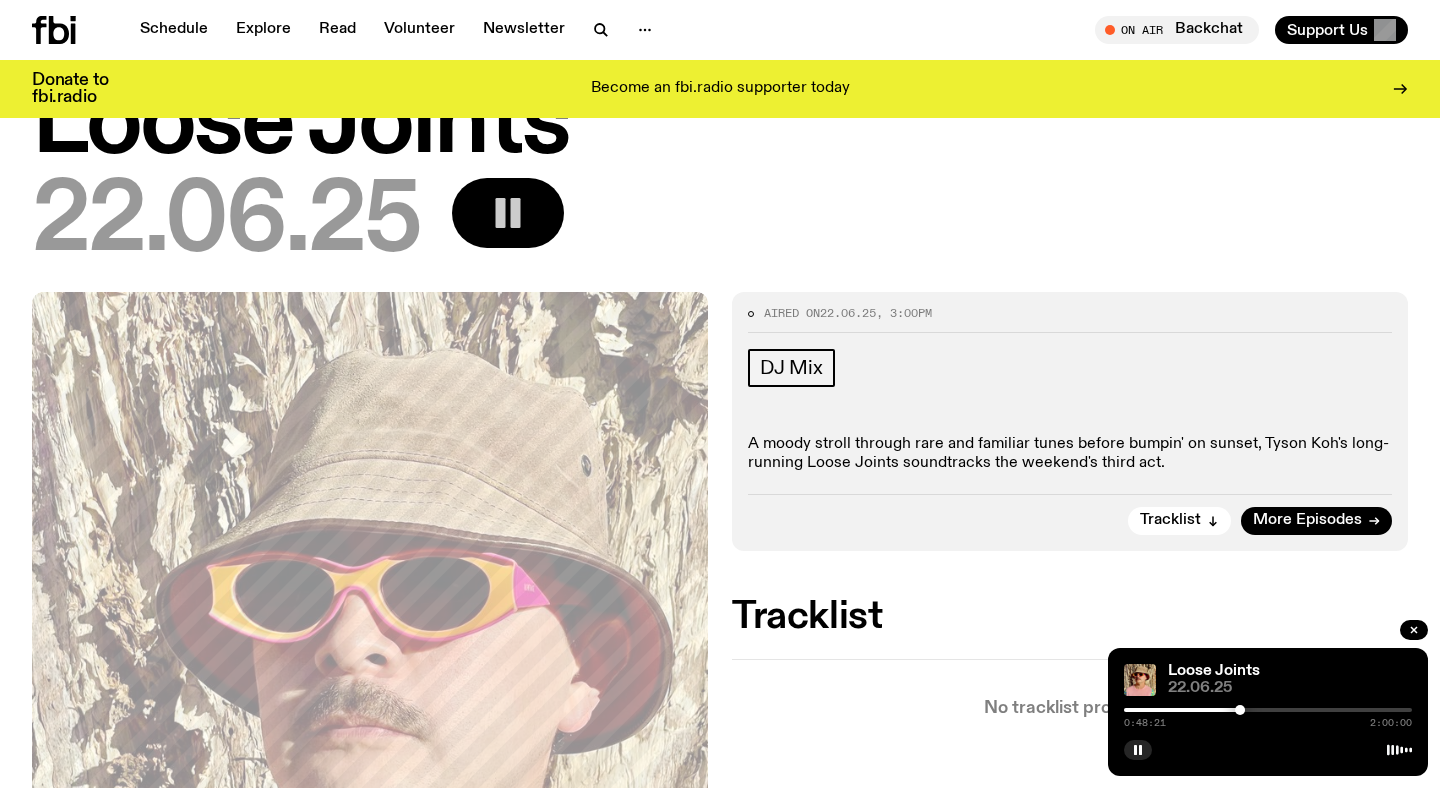 click at bounding box center [1268, 710] 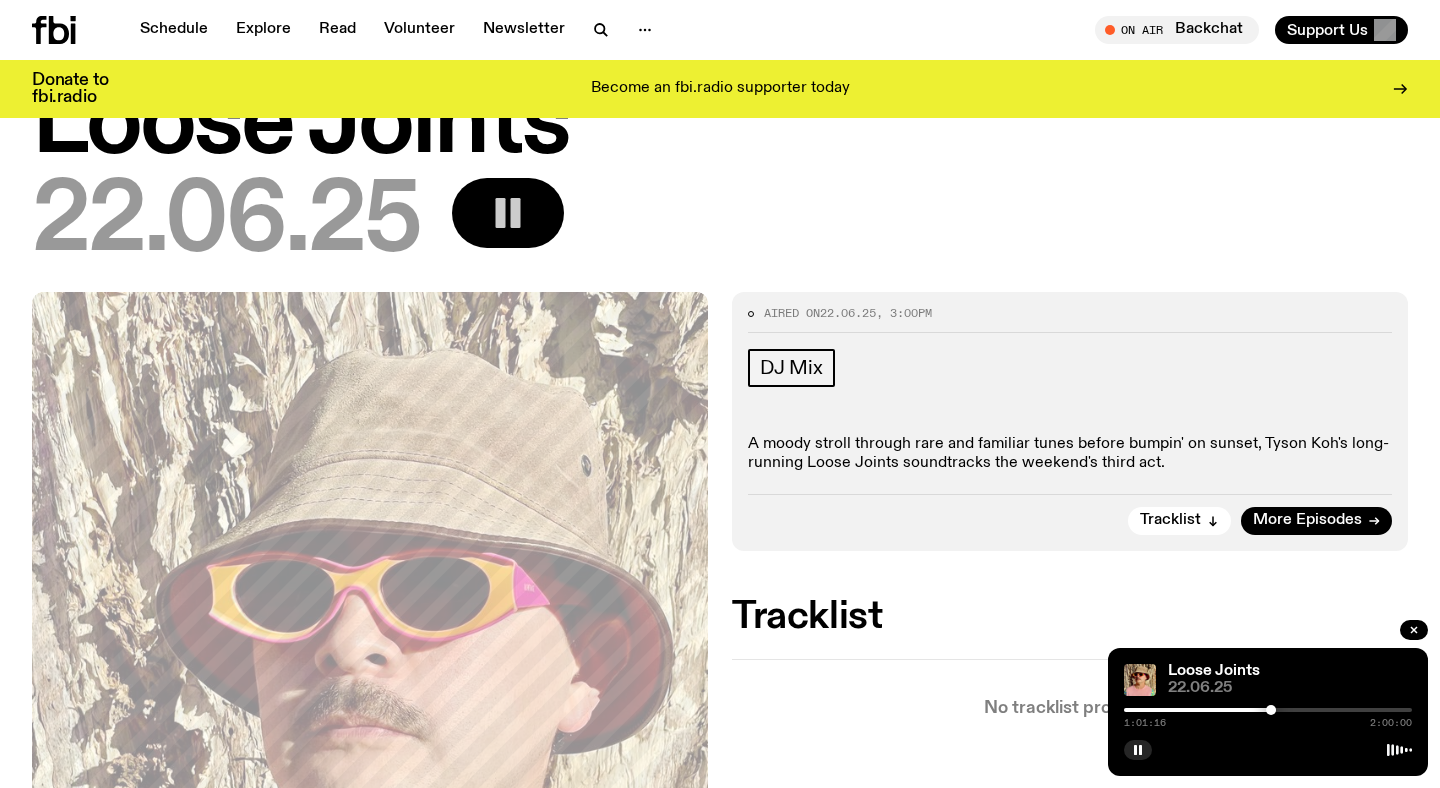 click at bounding box center (1268, 710) 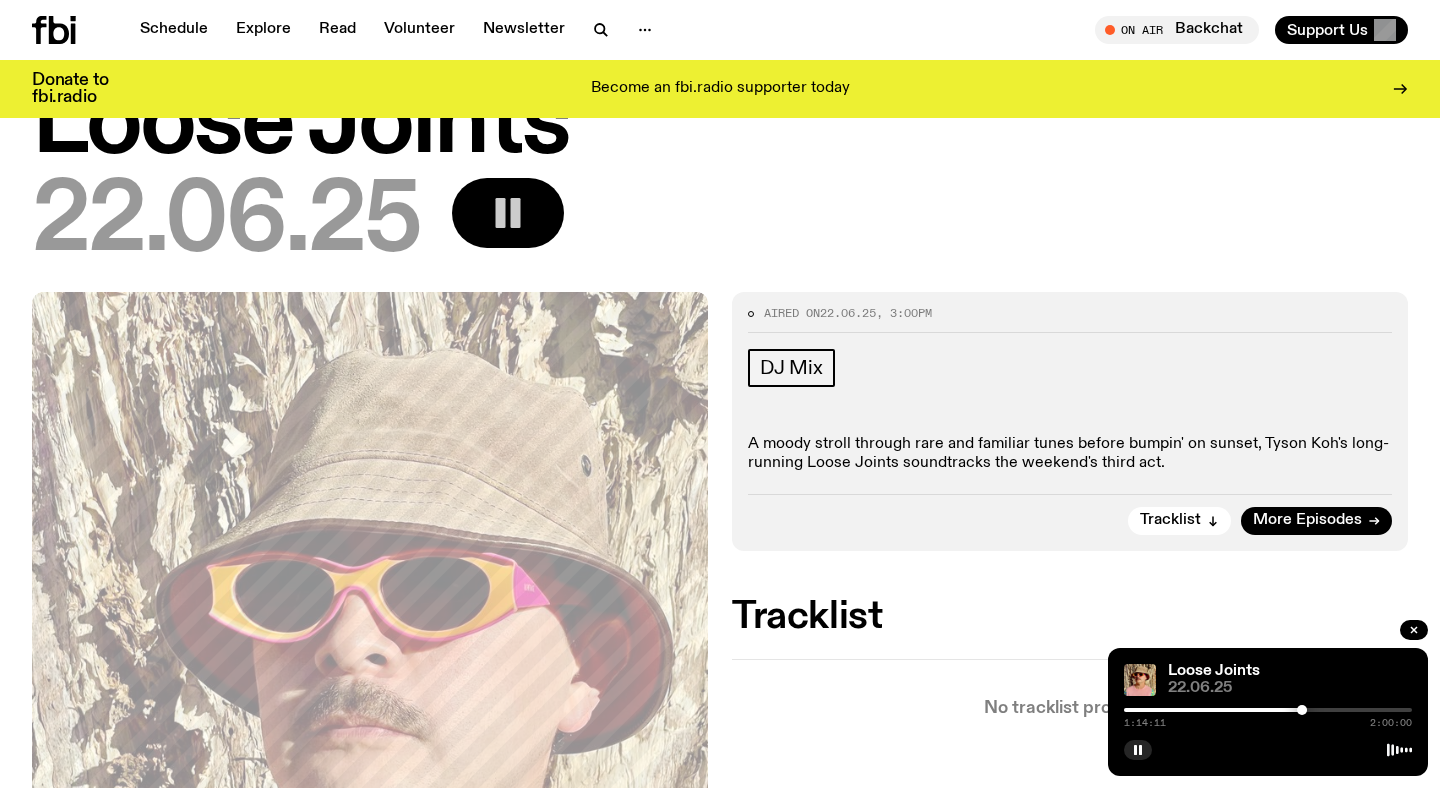 click at bounding box center (1268, 710) 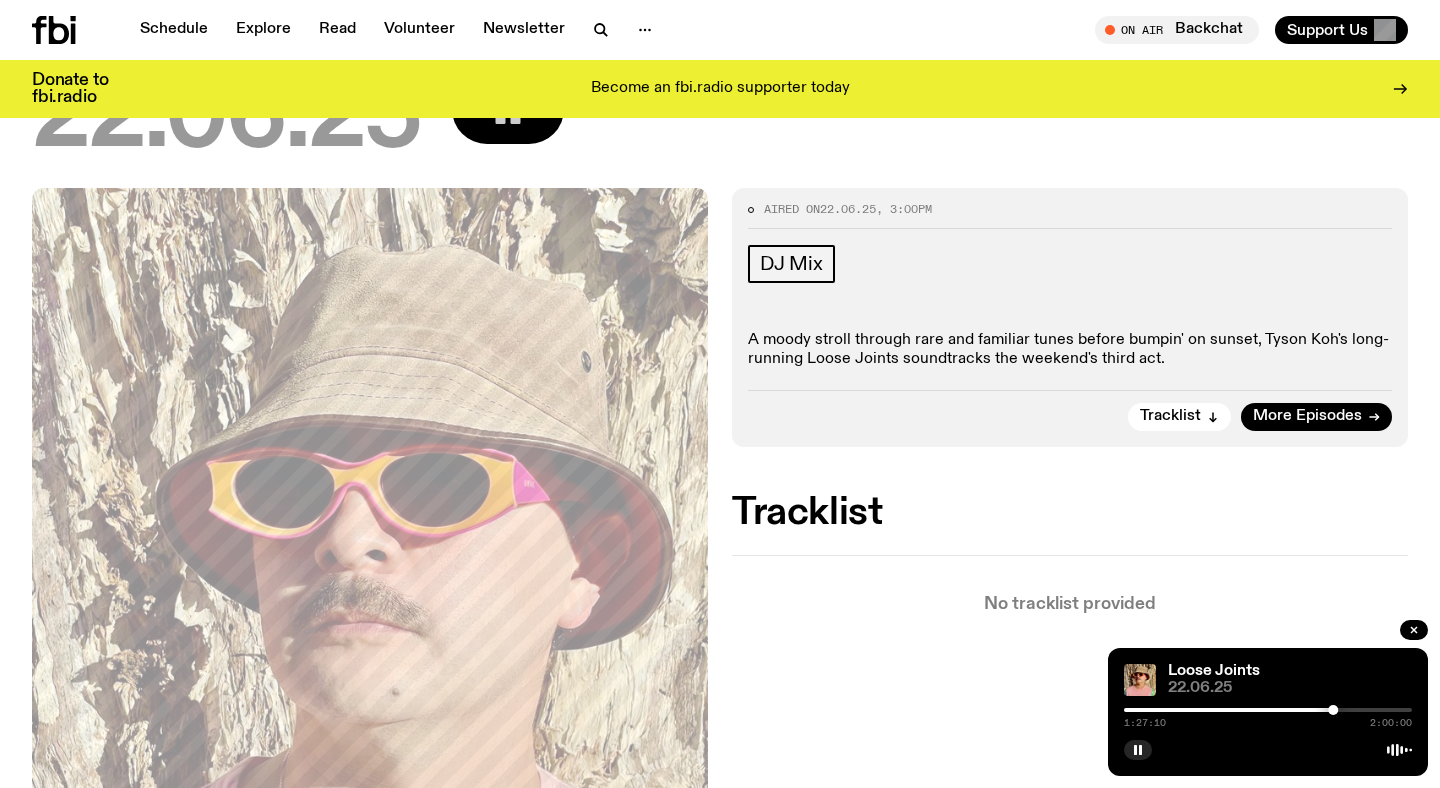 scroll, scrollTop: 196, scrollLeft: 0, axis: vertical 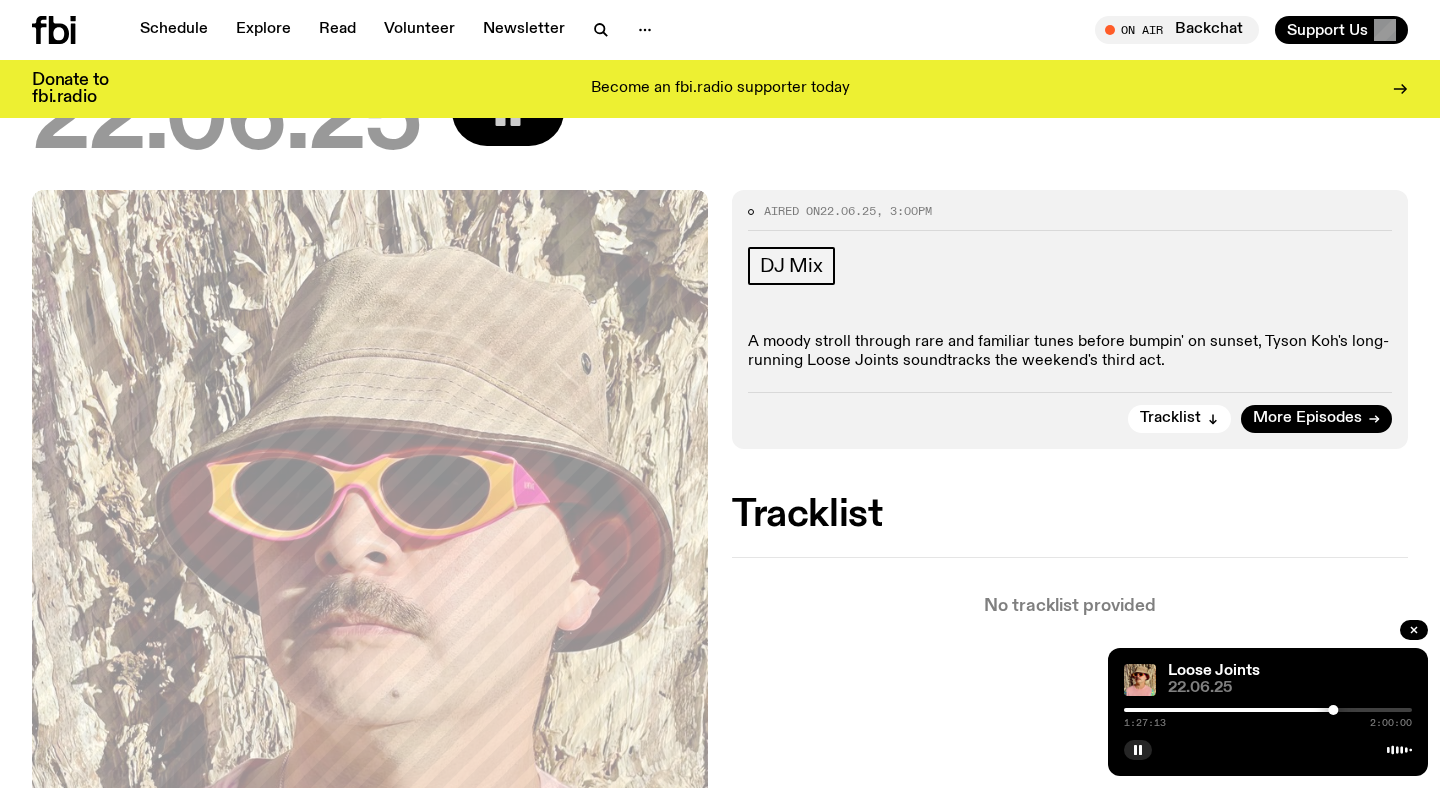 click at bounding box center (1268, 710) 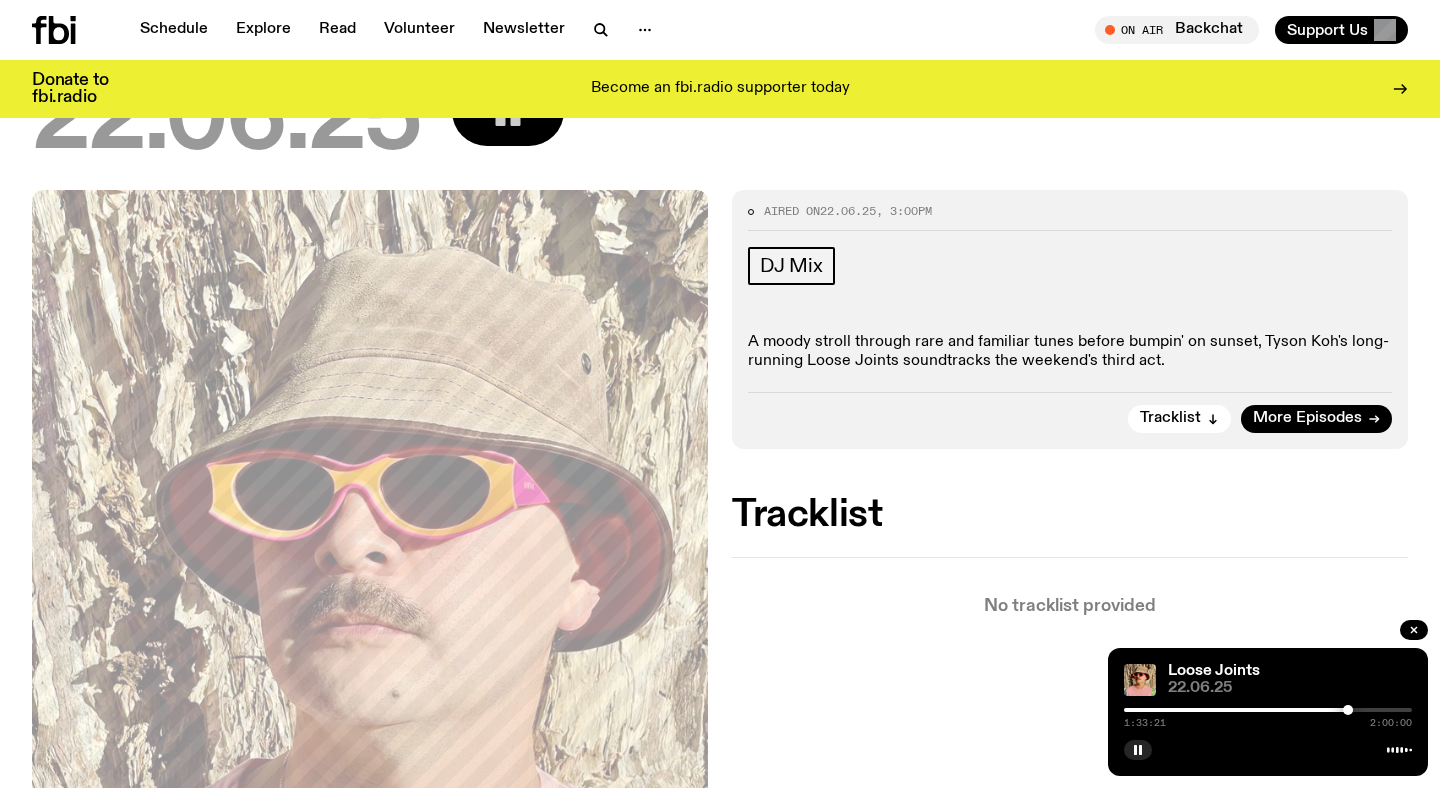 click at bounding box center (1268, 710) 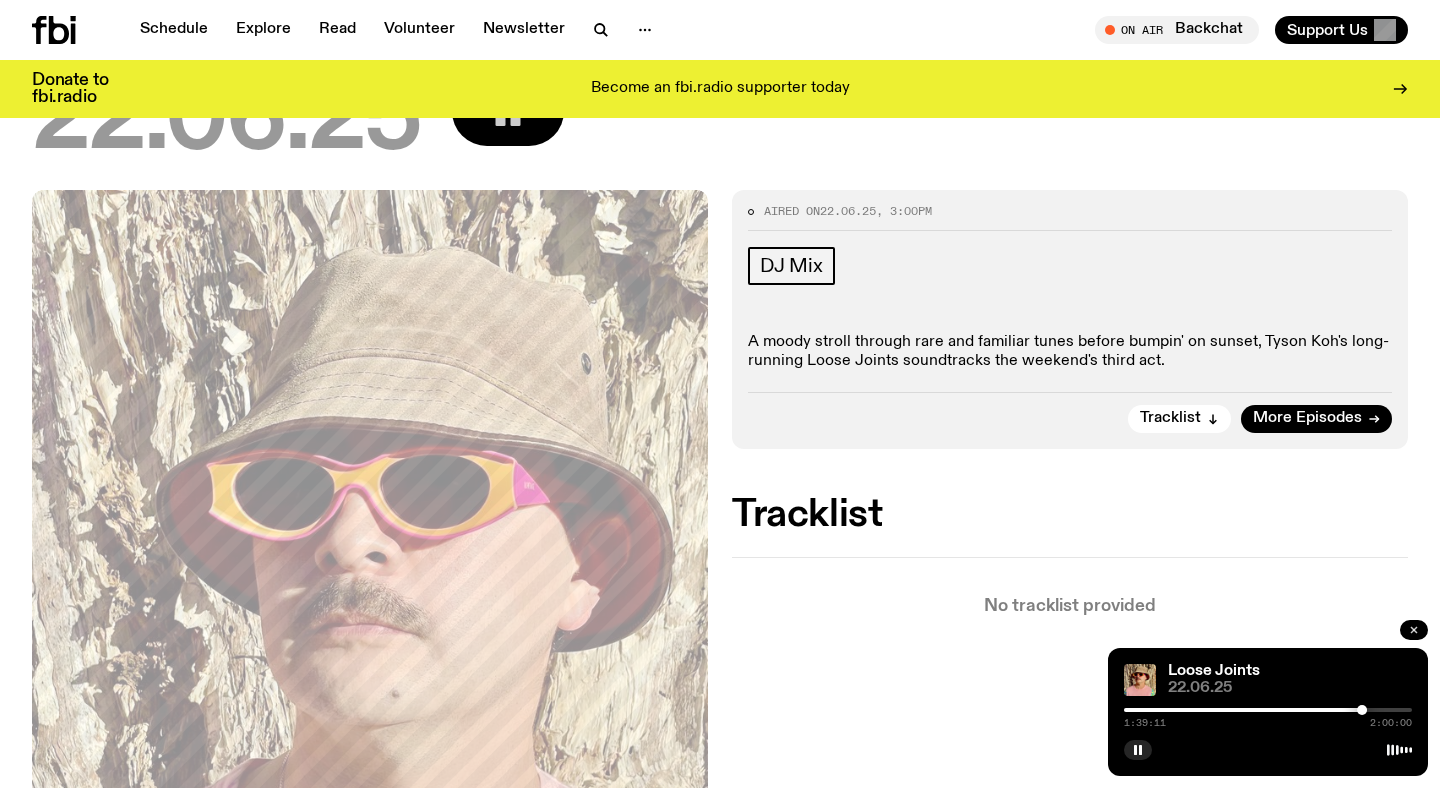 click 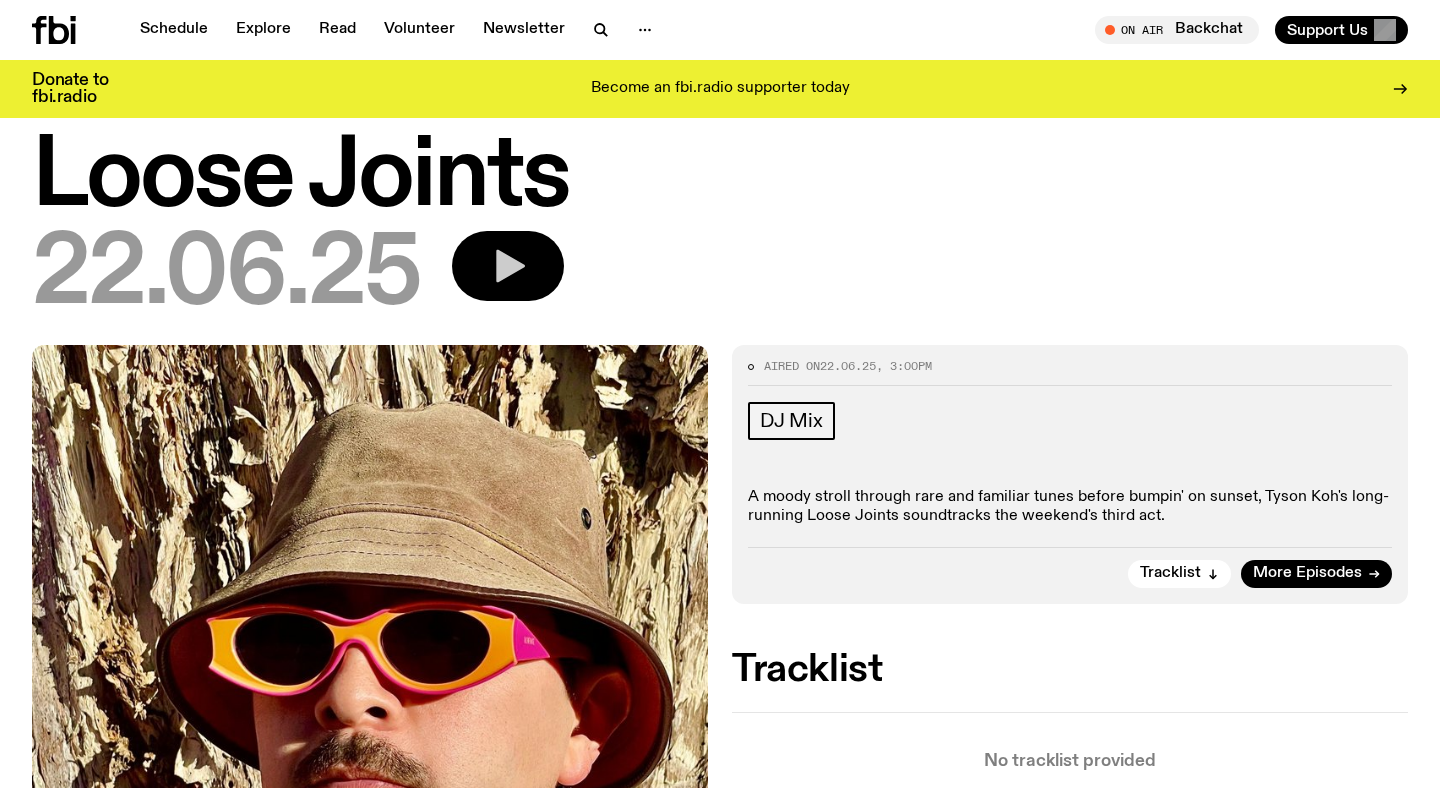 scroll, scrollTop: 0, scrollLeft: 0, axis: both 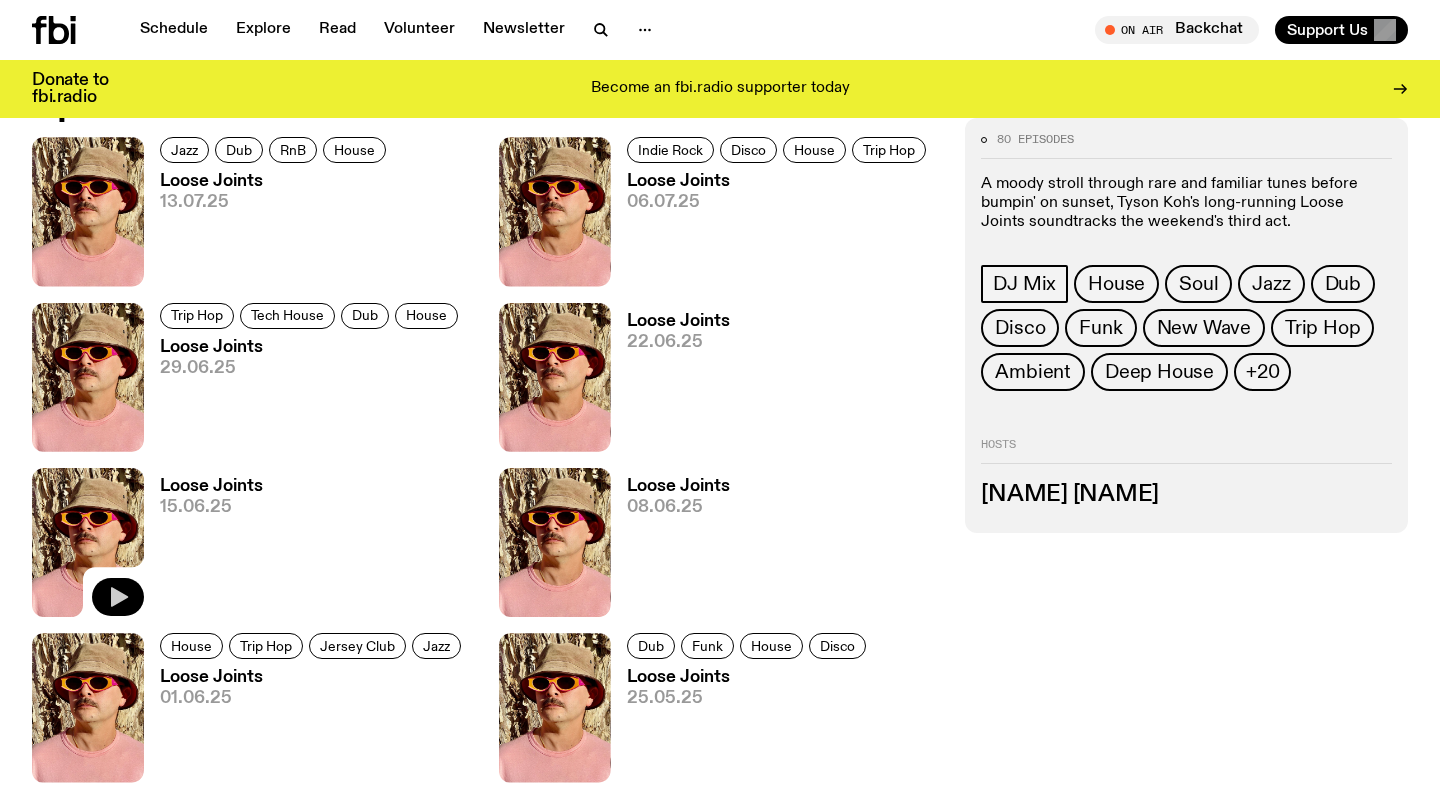click 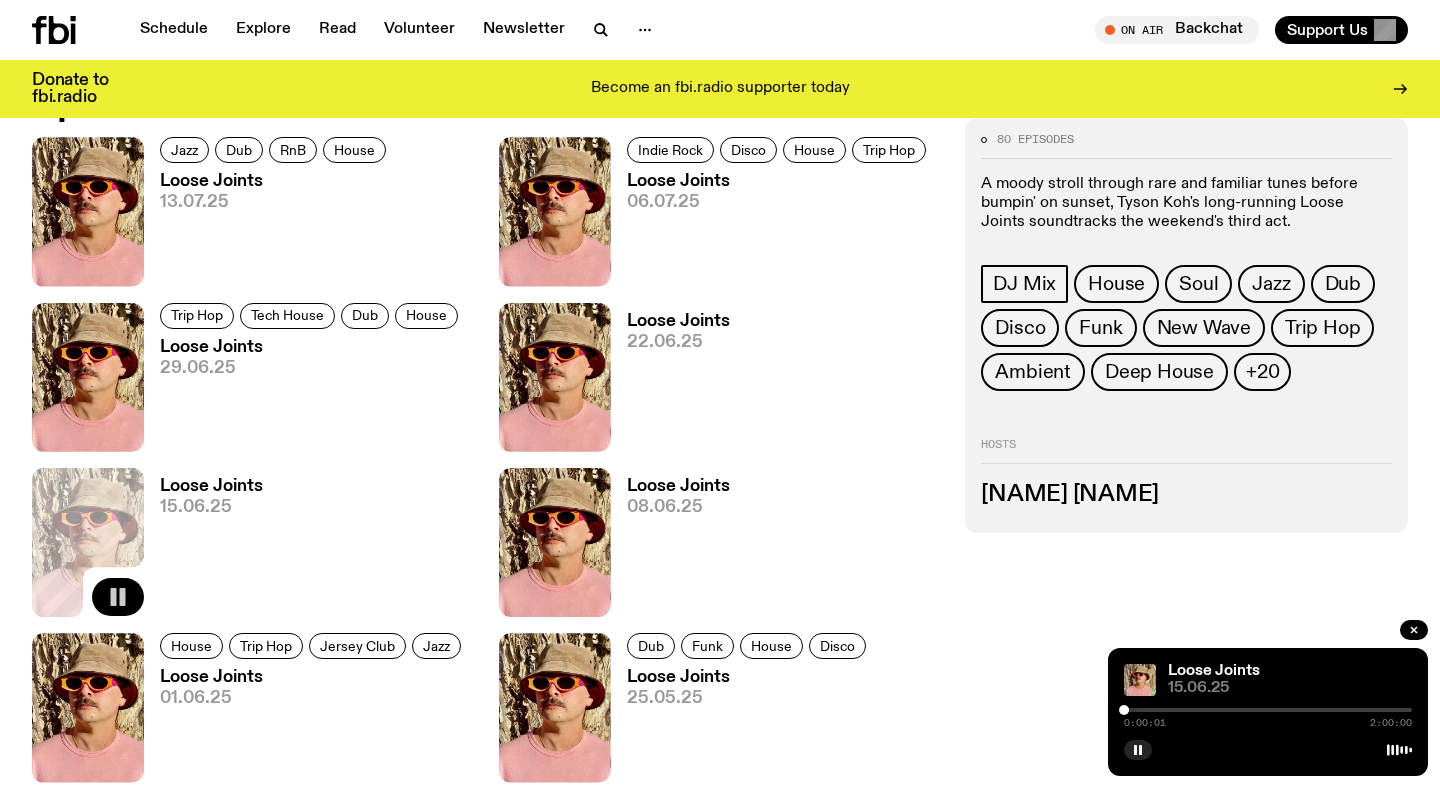 click at bounding box center (1268, 710) 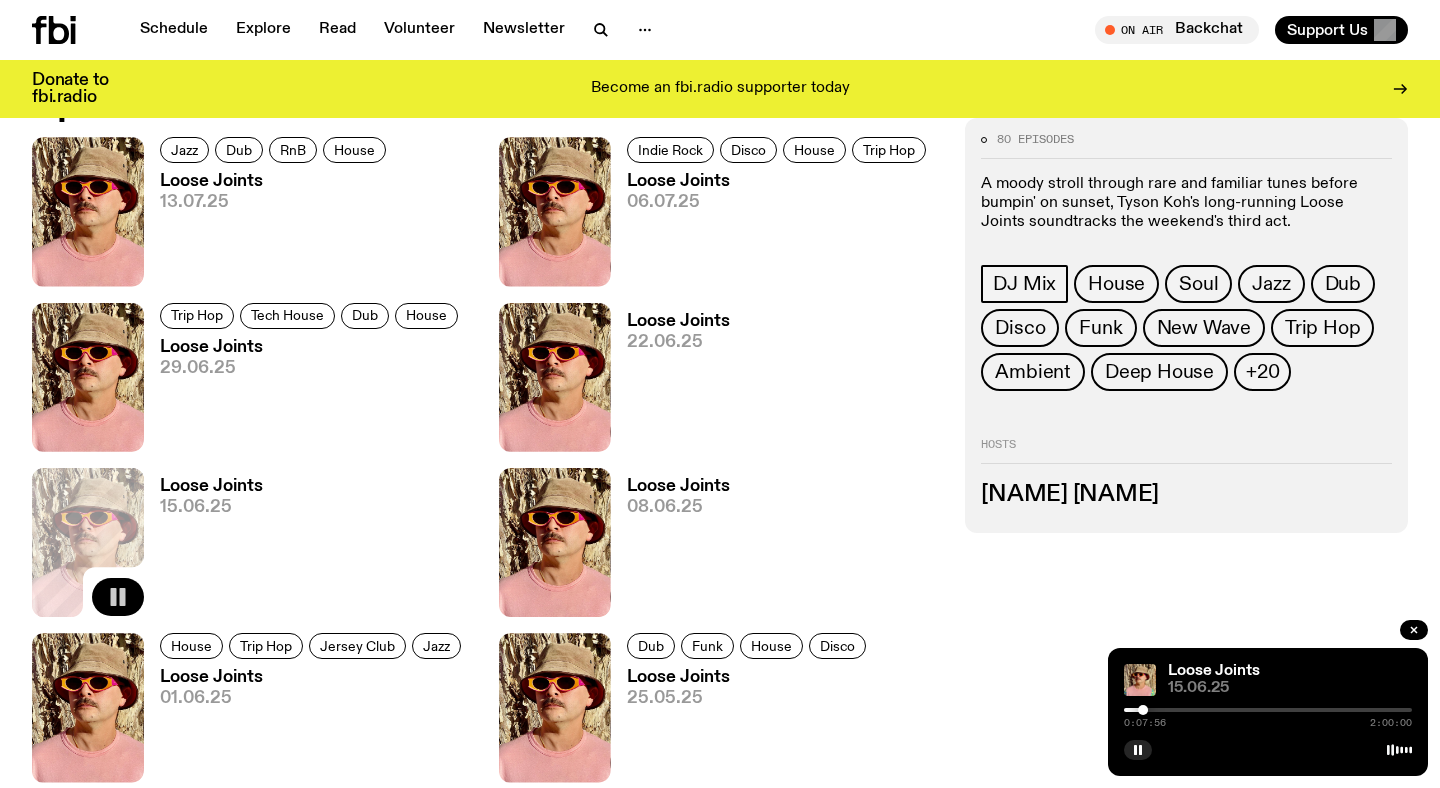 click at bounding box center (1268, 710) 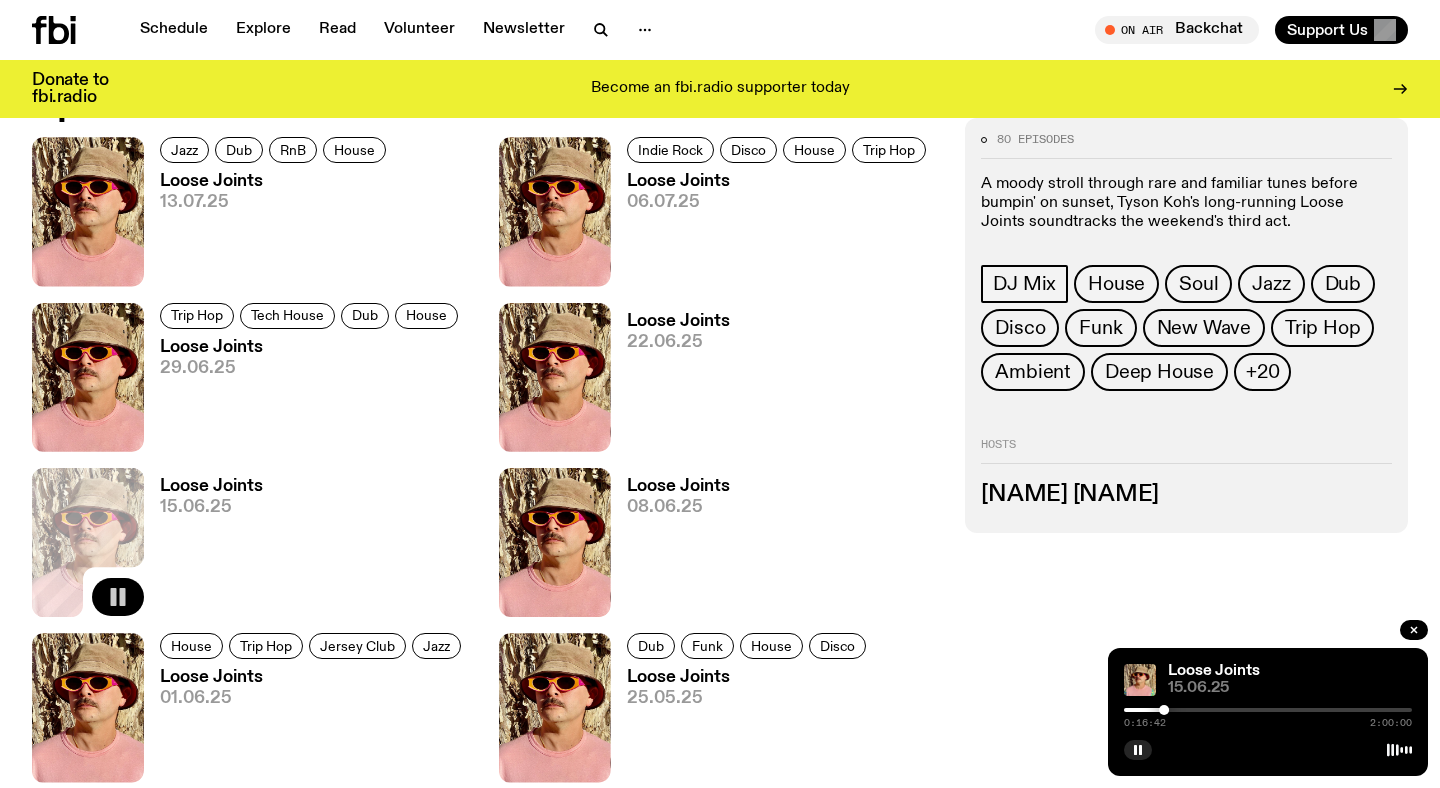 click at bounding box center [1268, 710] 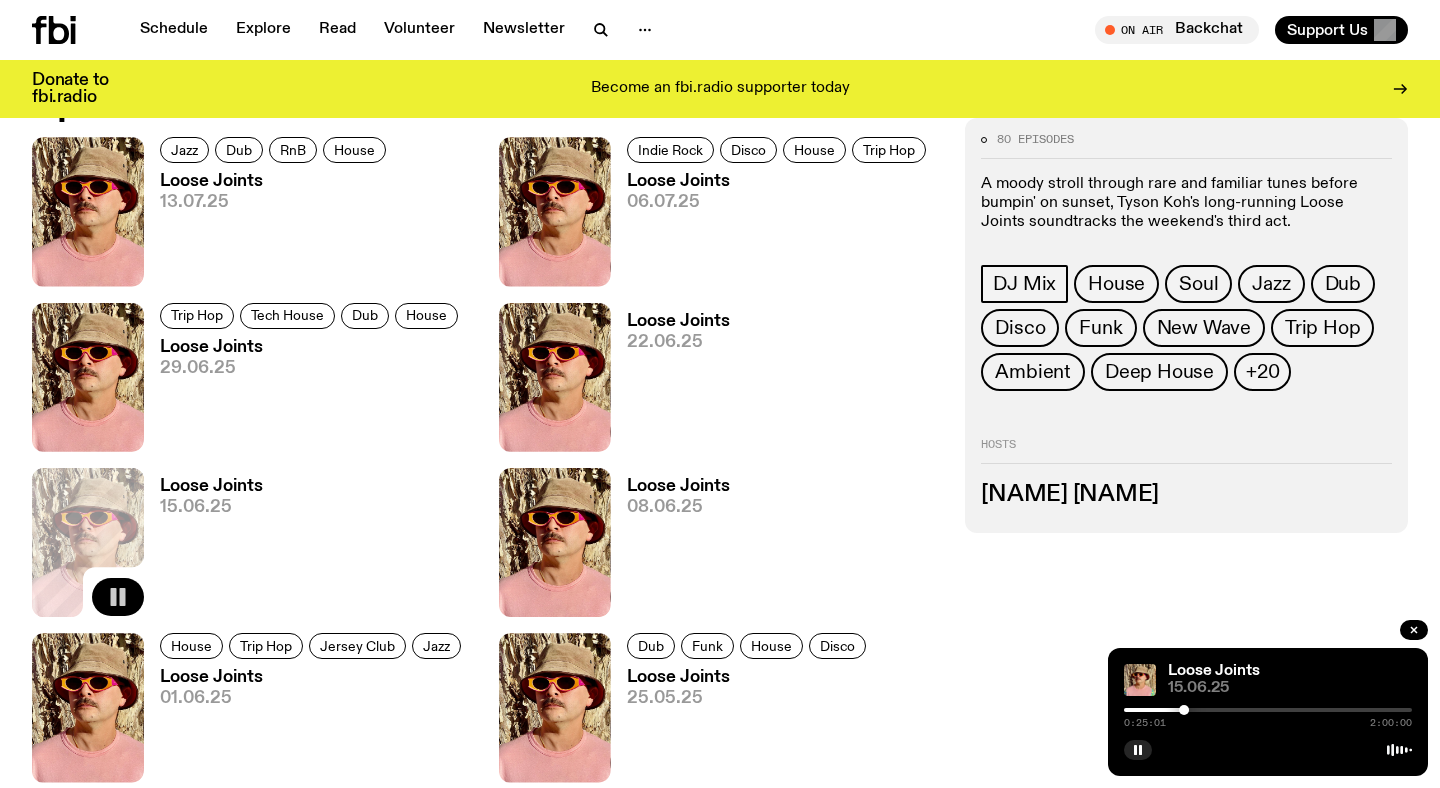 click at bounding box center (1268, 710) 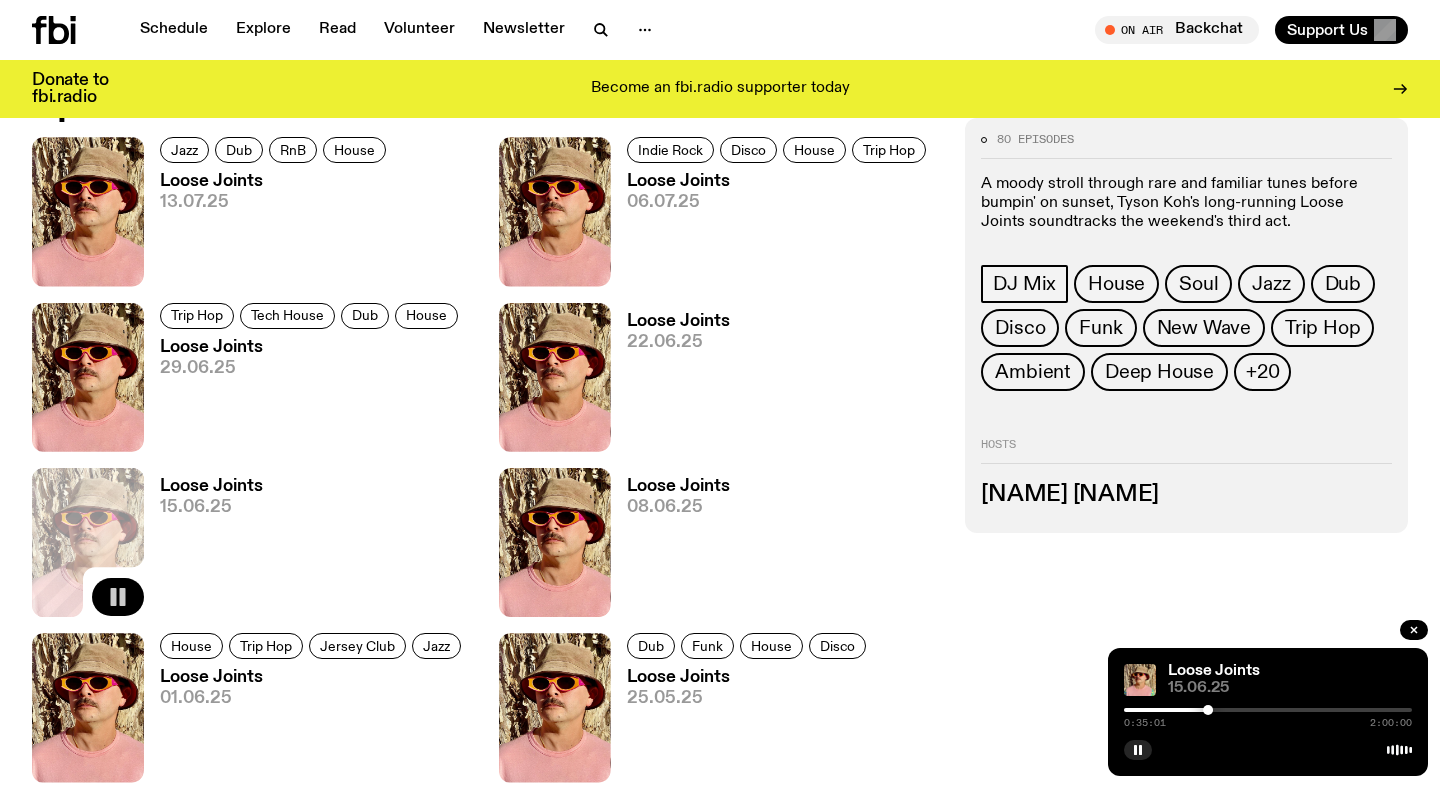 click at bounding box center [1268, 710] 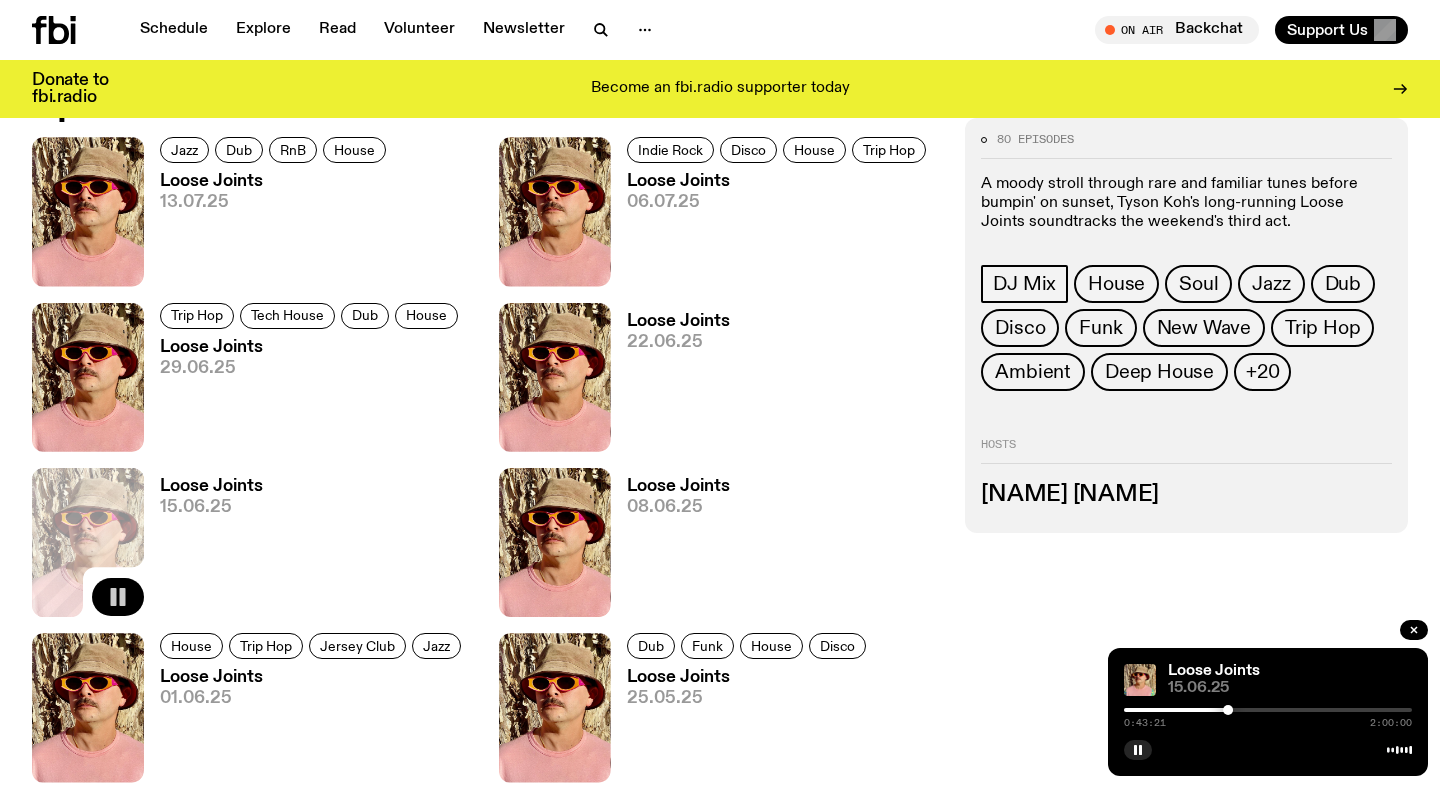 click at bounding box center (1268, 710) 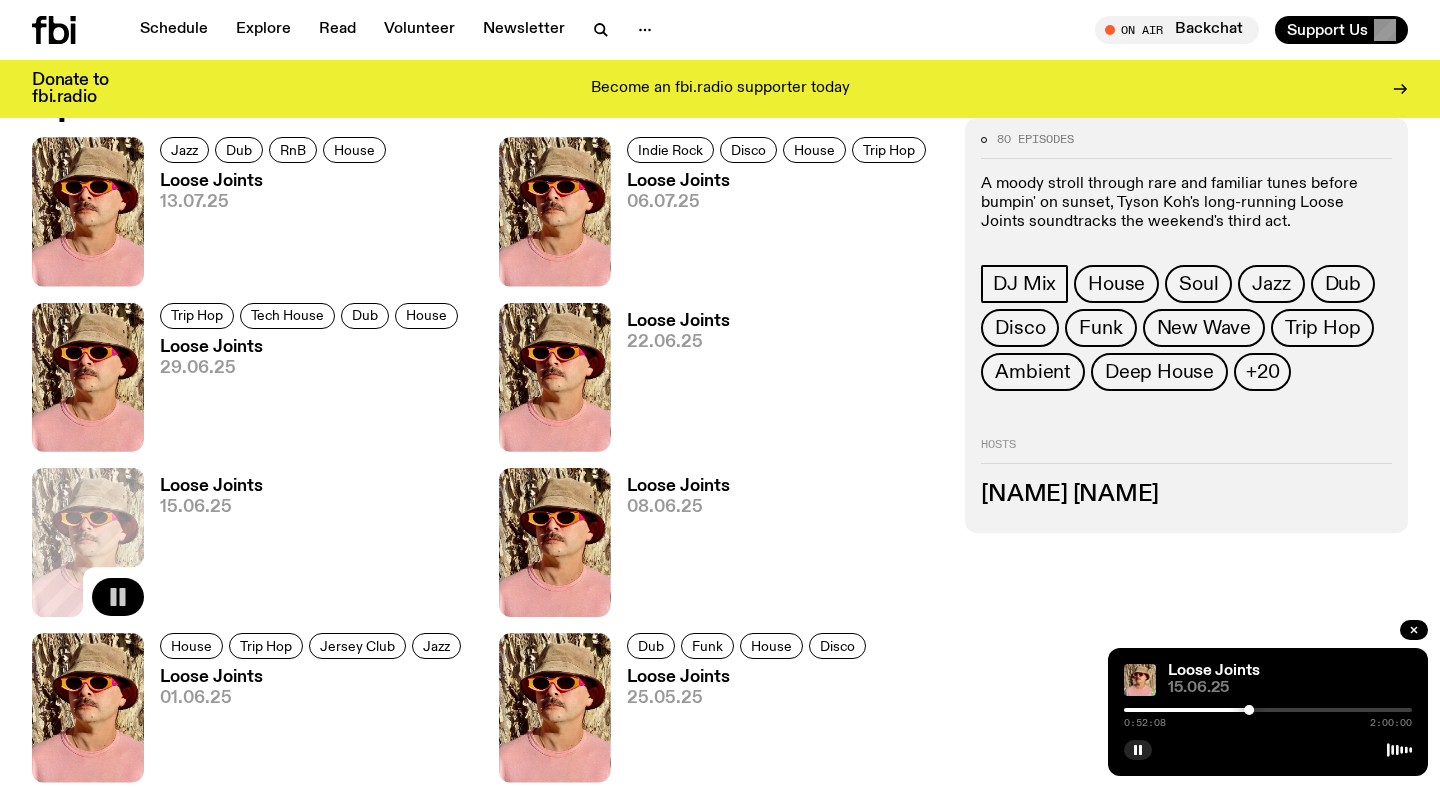 click at bounding box center (1268, 710) 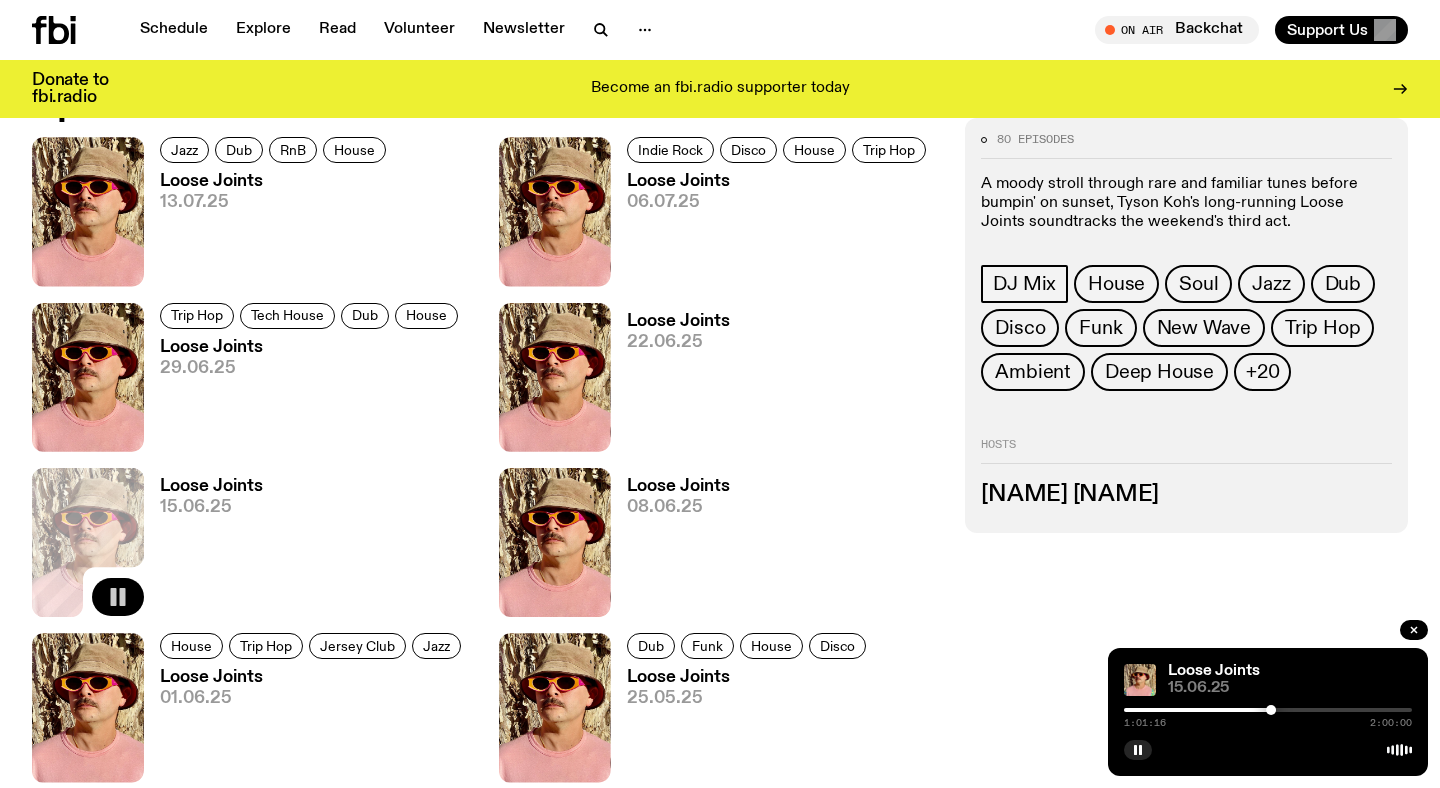 click at bounding box center (1268, 710) 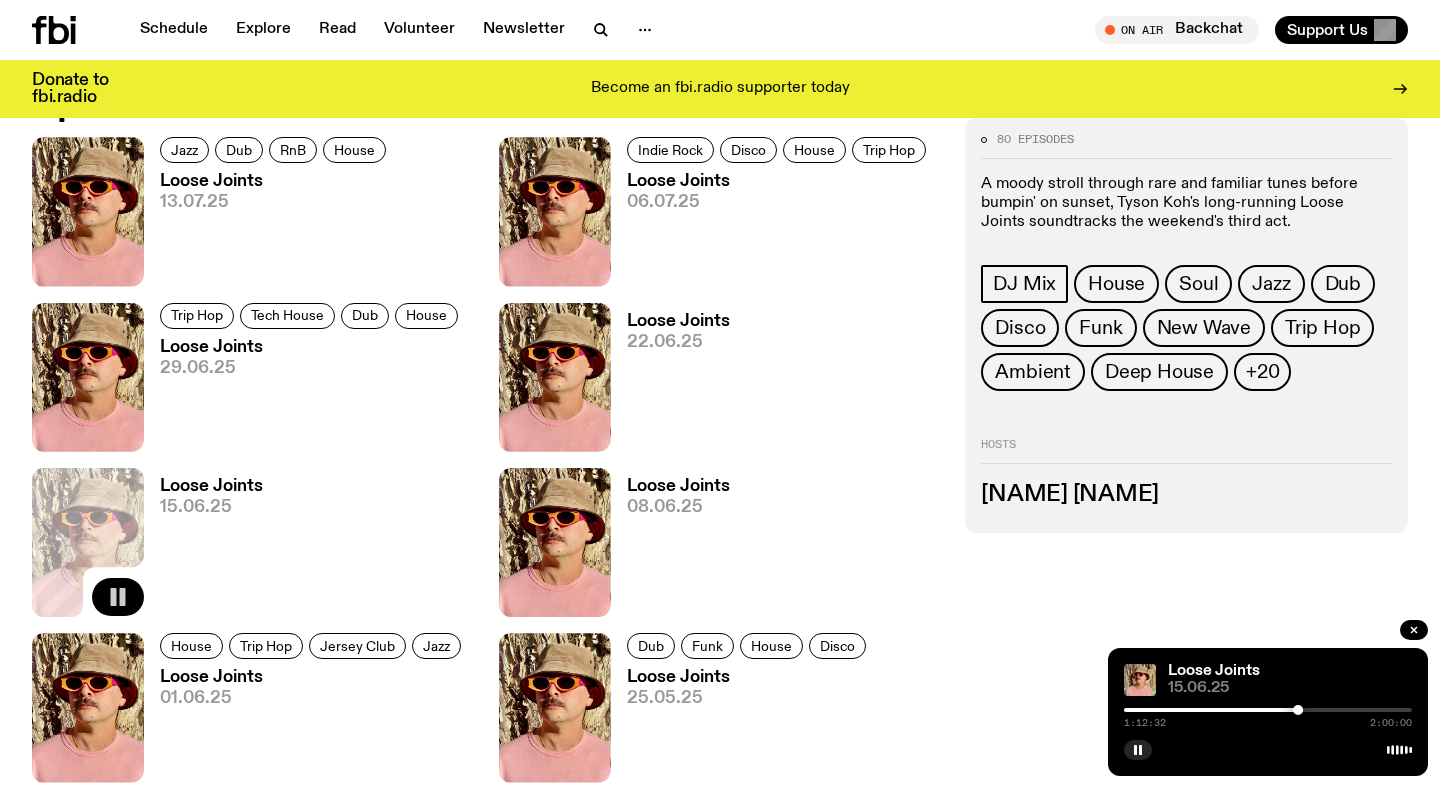 click at bounding box center [1268, 710] 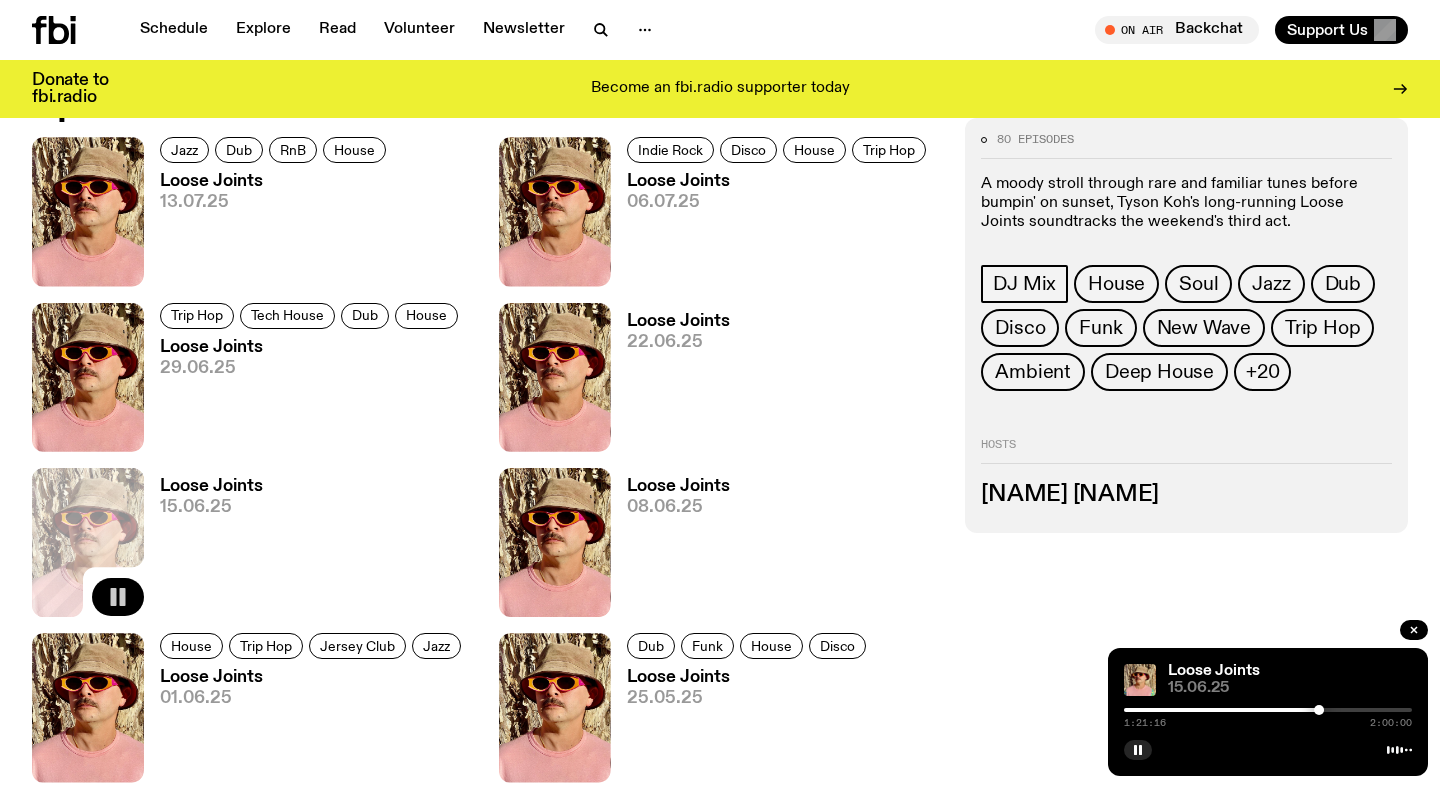 click at bounding box center [1268, 710] 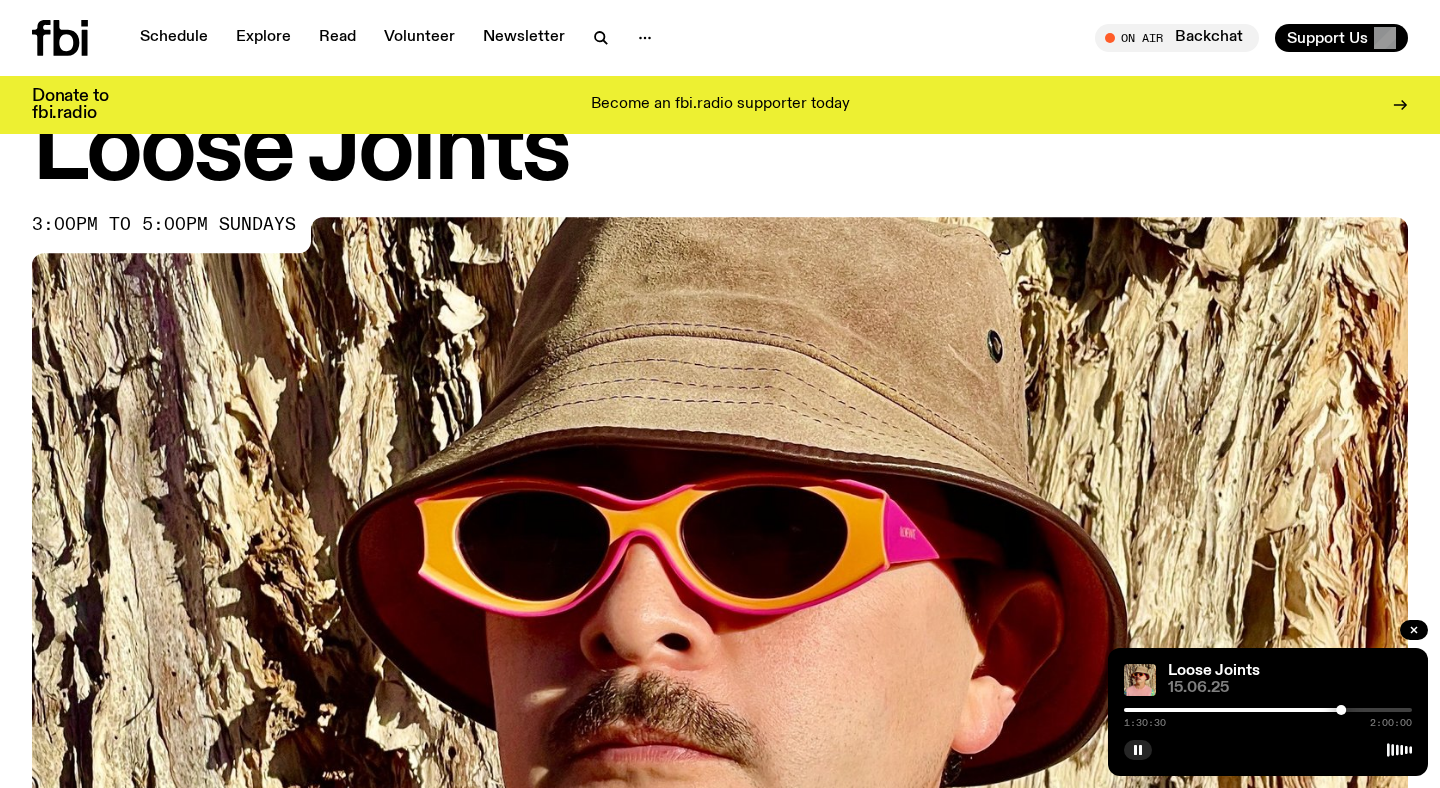 scroll, scrollTop: 0, scrollLeft: 0, axis: both 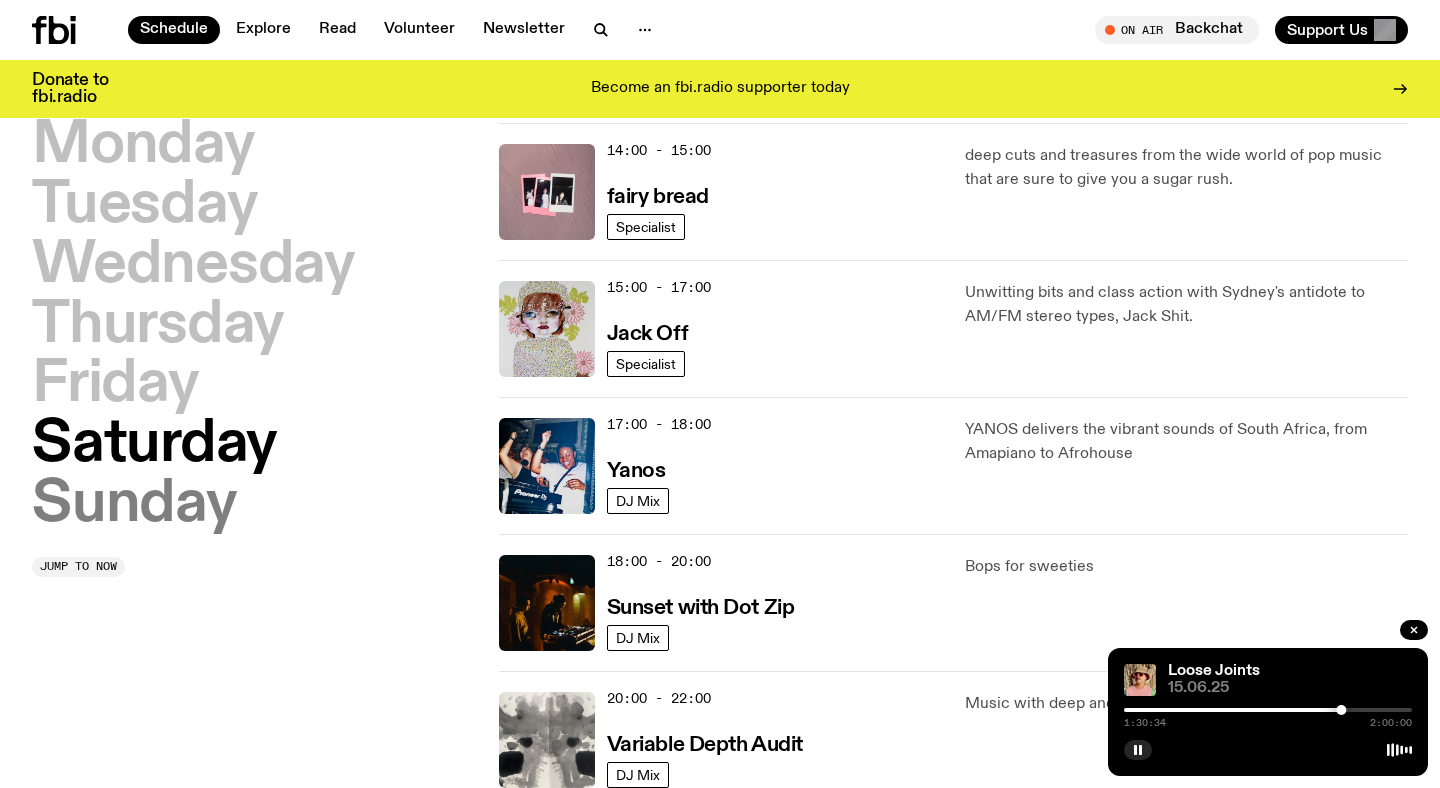 click on "Sunday" at bounding box center (134, 505) 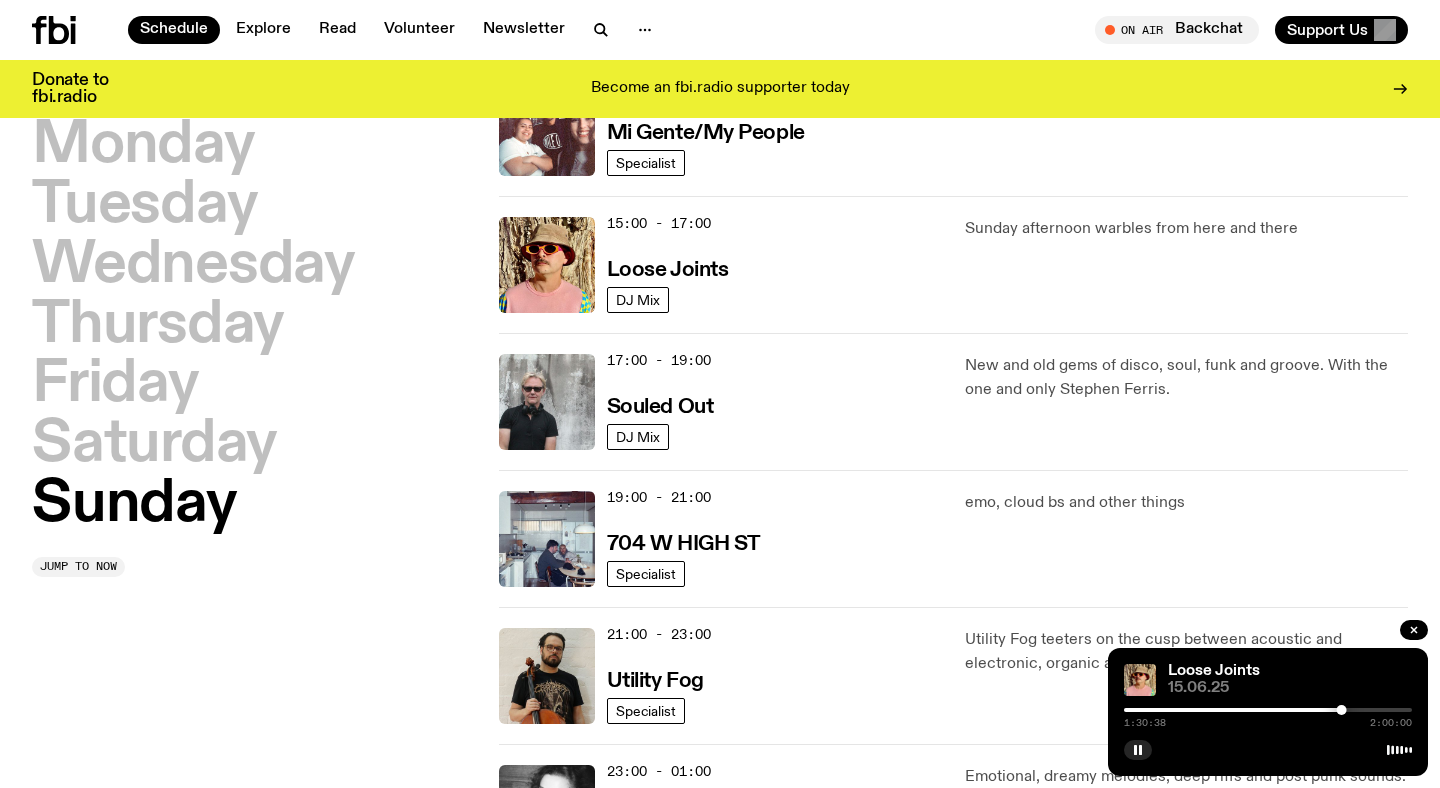 scroll, scrollTop: 1098, scrollLeft: 0, axis: vertical 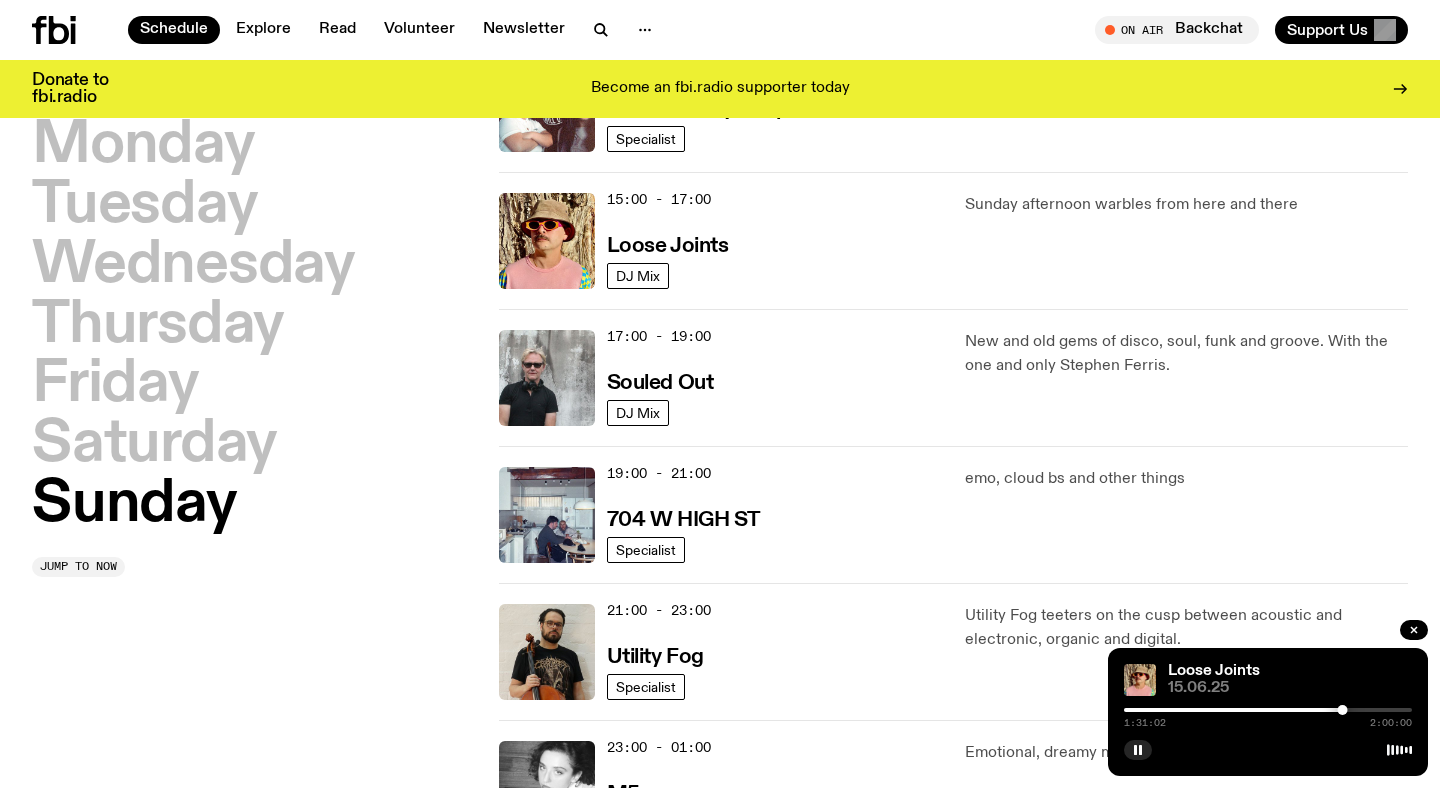 click at bounding box center [1268, 710] 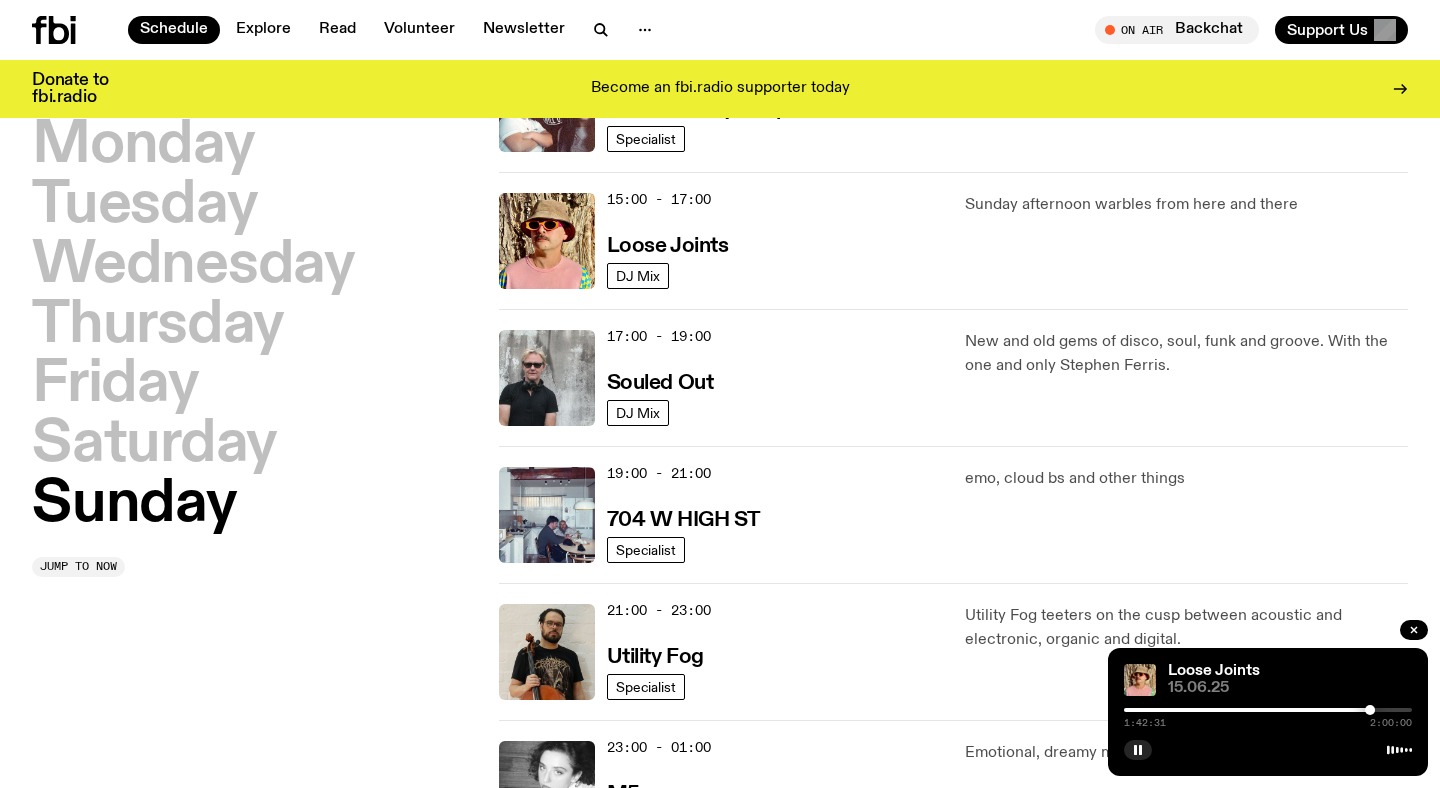 click at bounding box center (1268, 710) 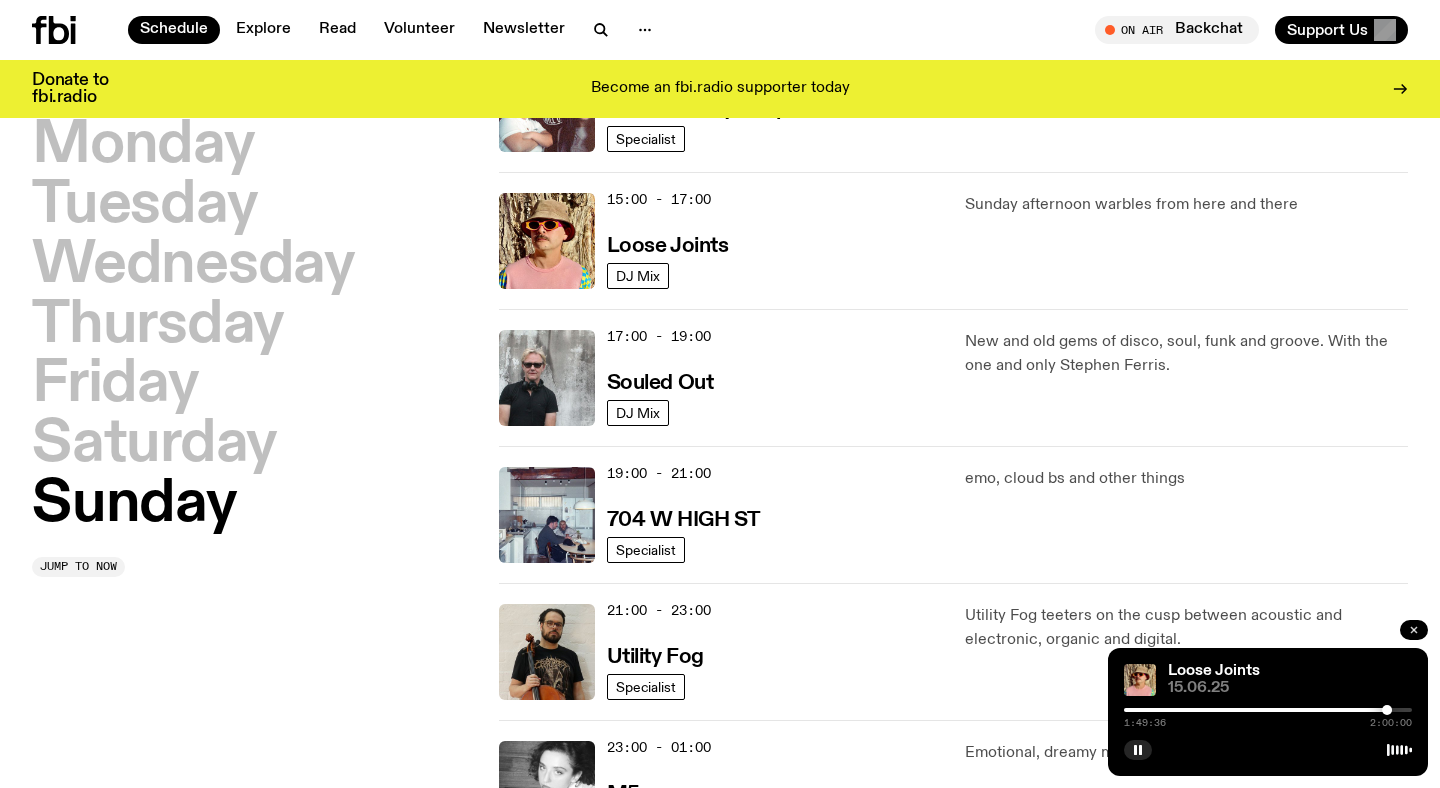 click 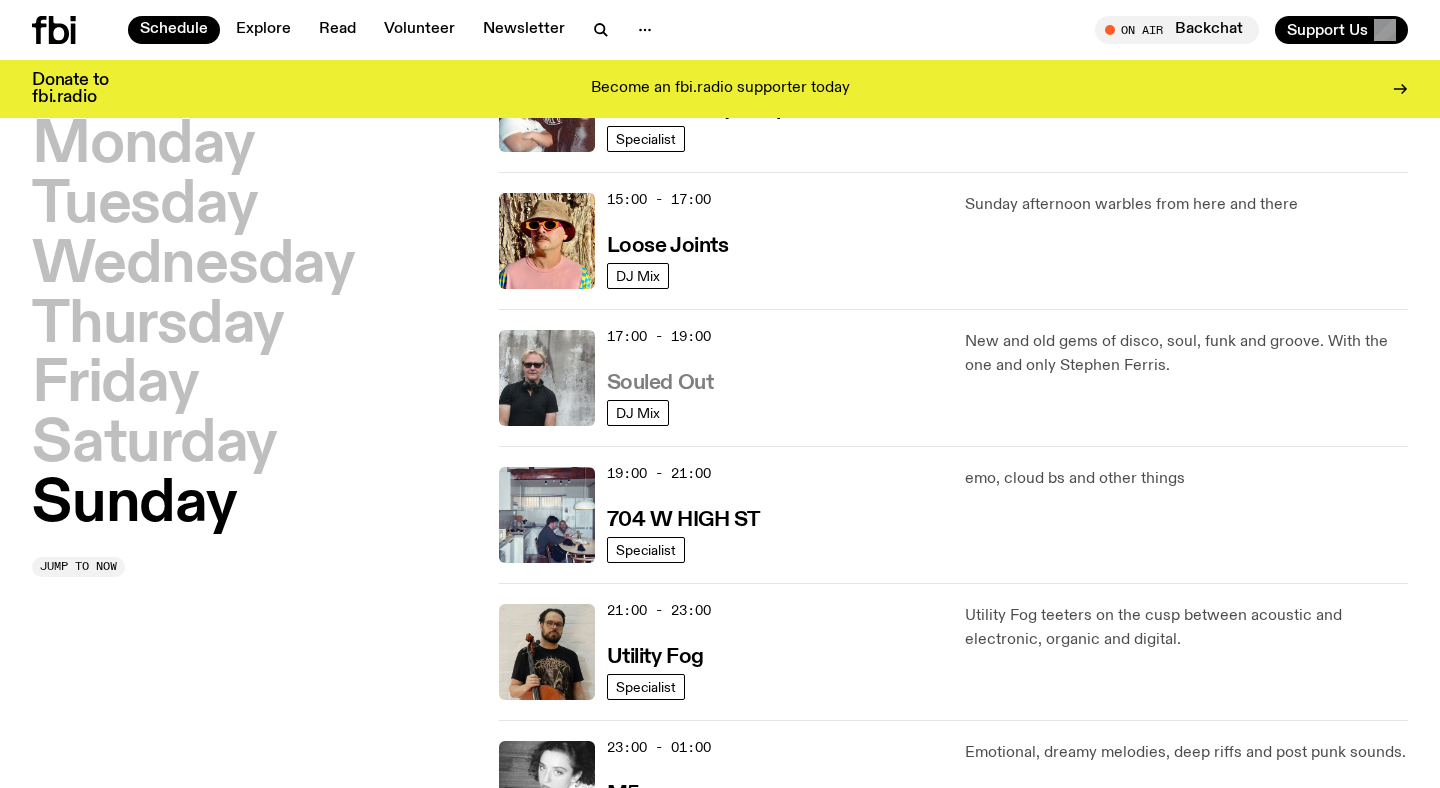 click on "Souled Out" at bounding box center [660, 383] 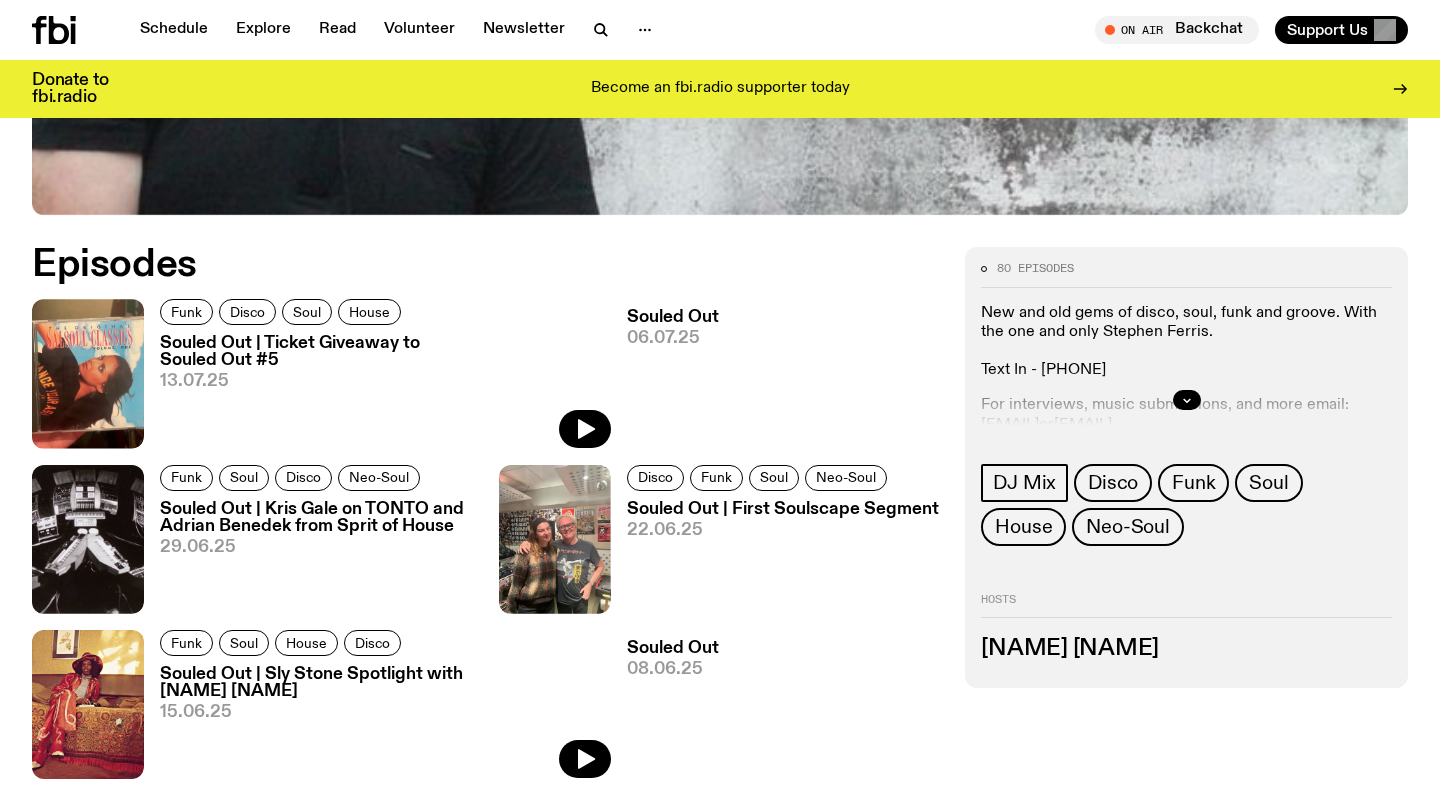 scroll, scrollTop: 844, scrollLeft: 0, axis: vertical 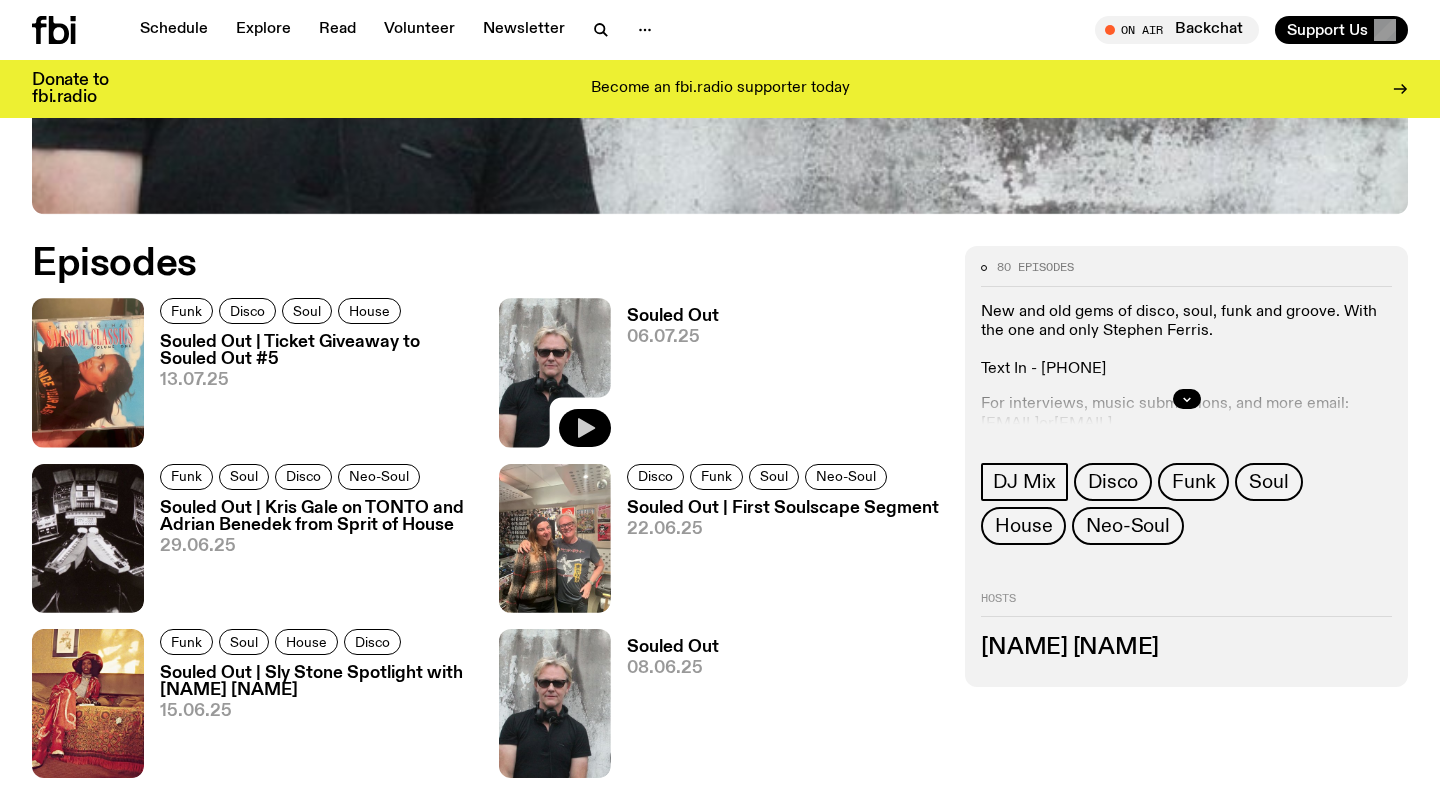 click 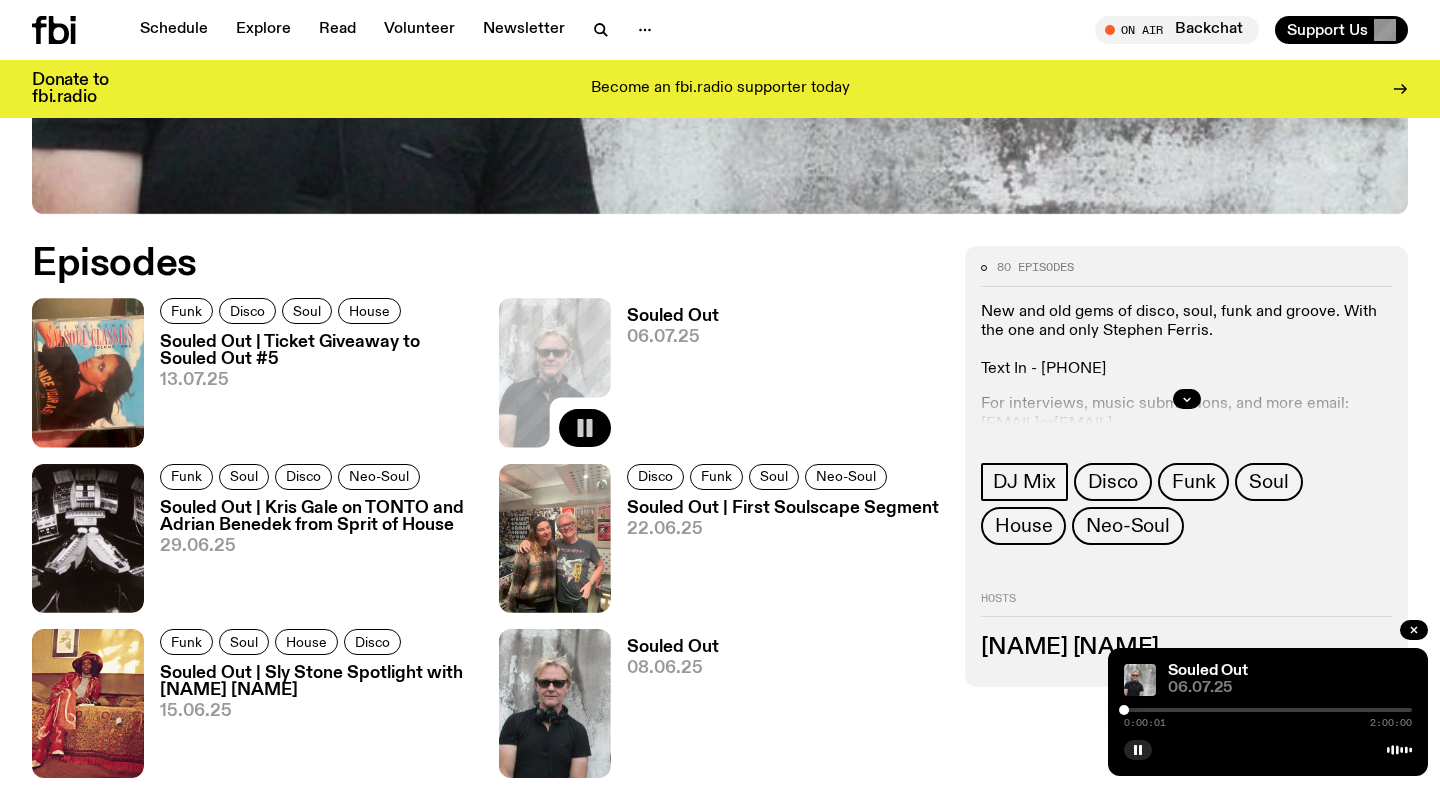 click at bounding box center (1268, 710) 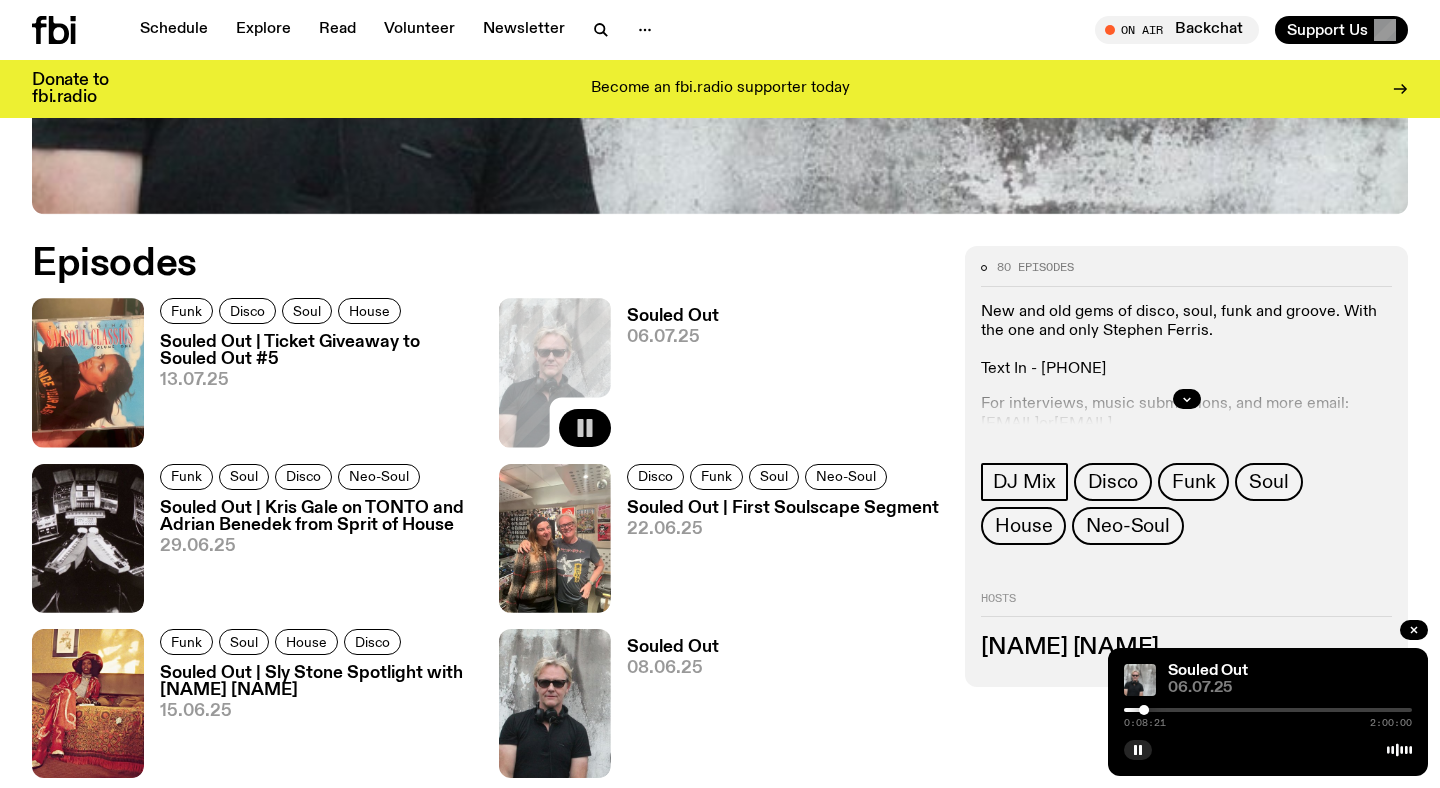 click on "0:08:21 2:00:00" at bounding box center (1268, 716) 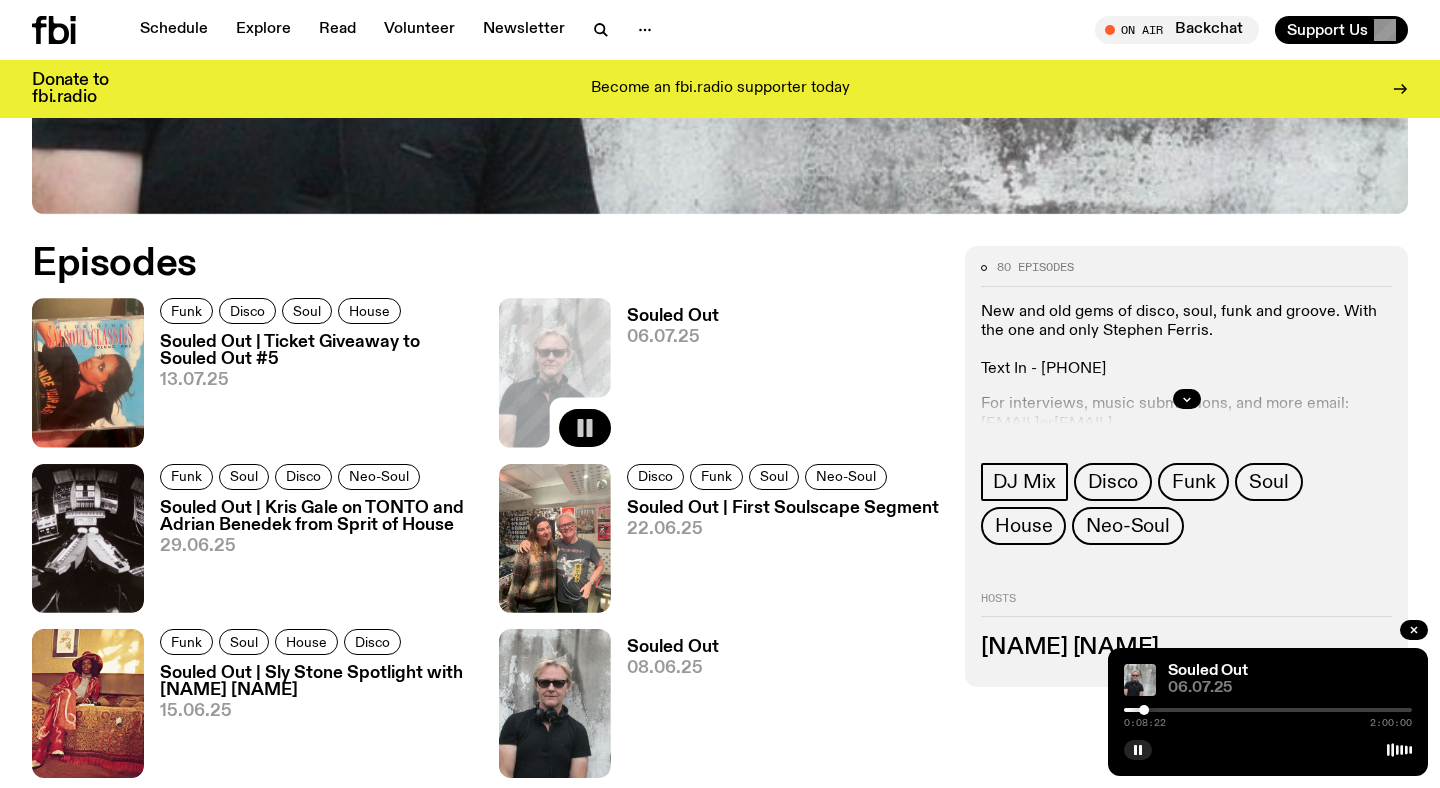 click at bounding box center [1268, 710] 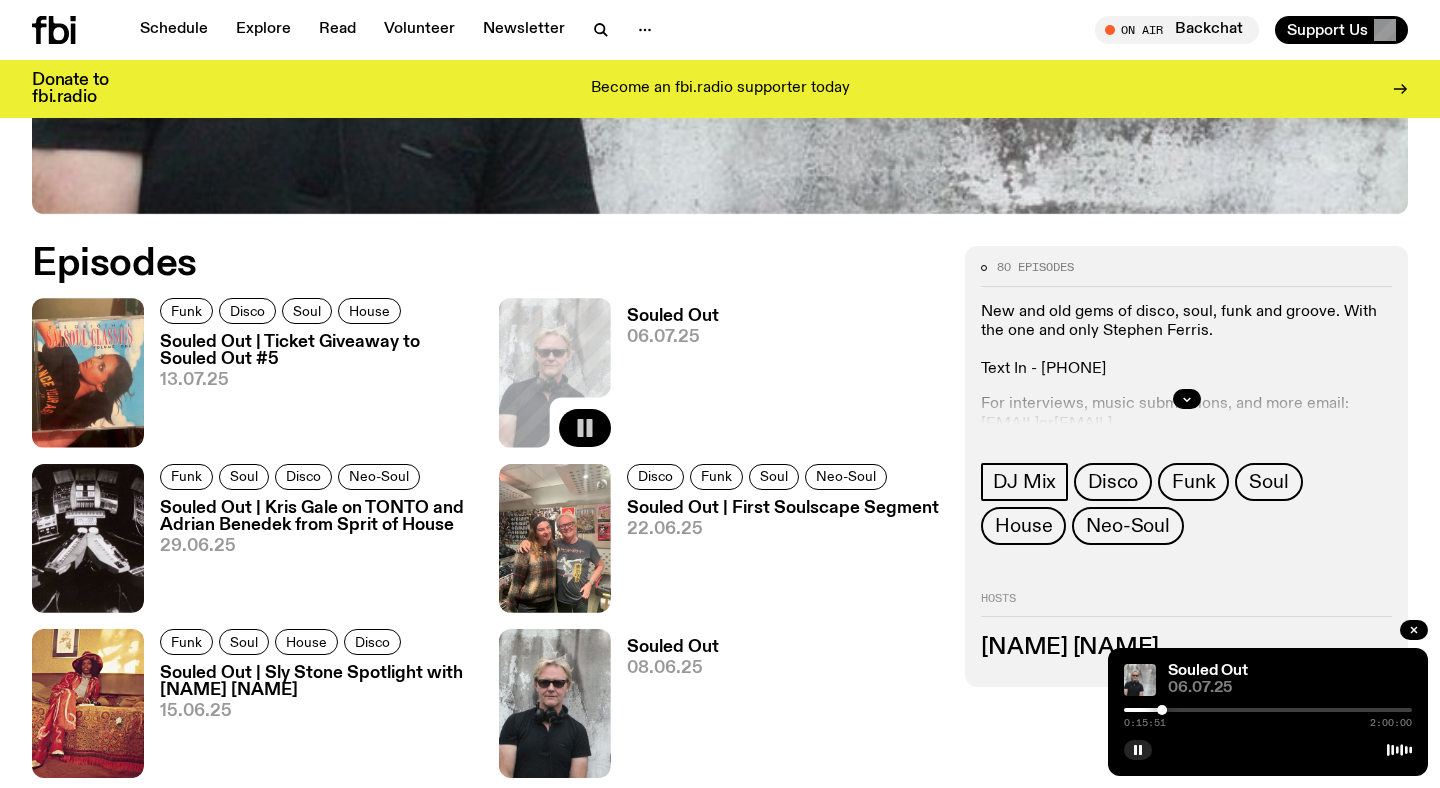click at bounding box center (1268, 710) 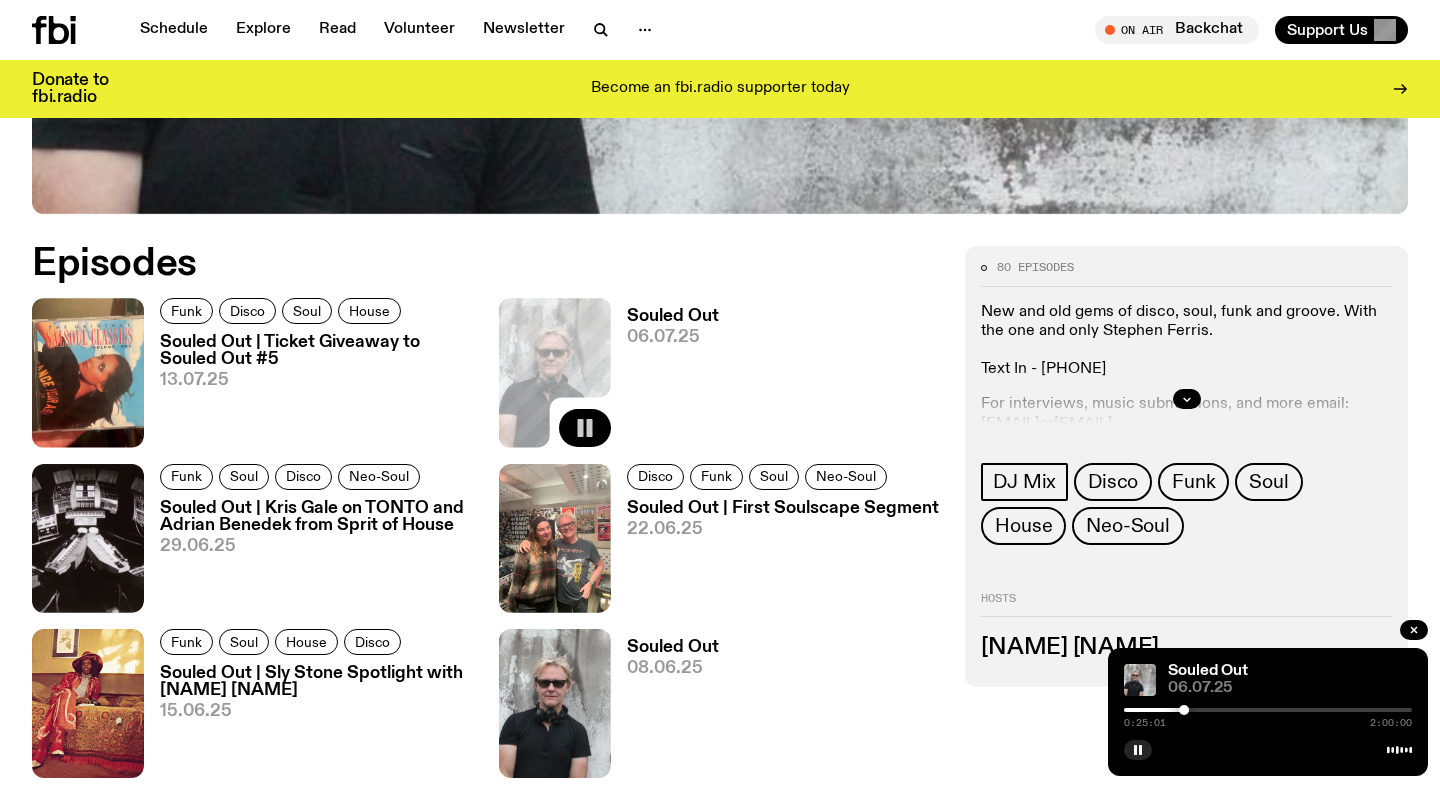 click at bounding box center [1268, 710] 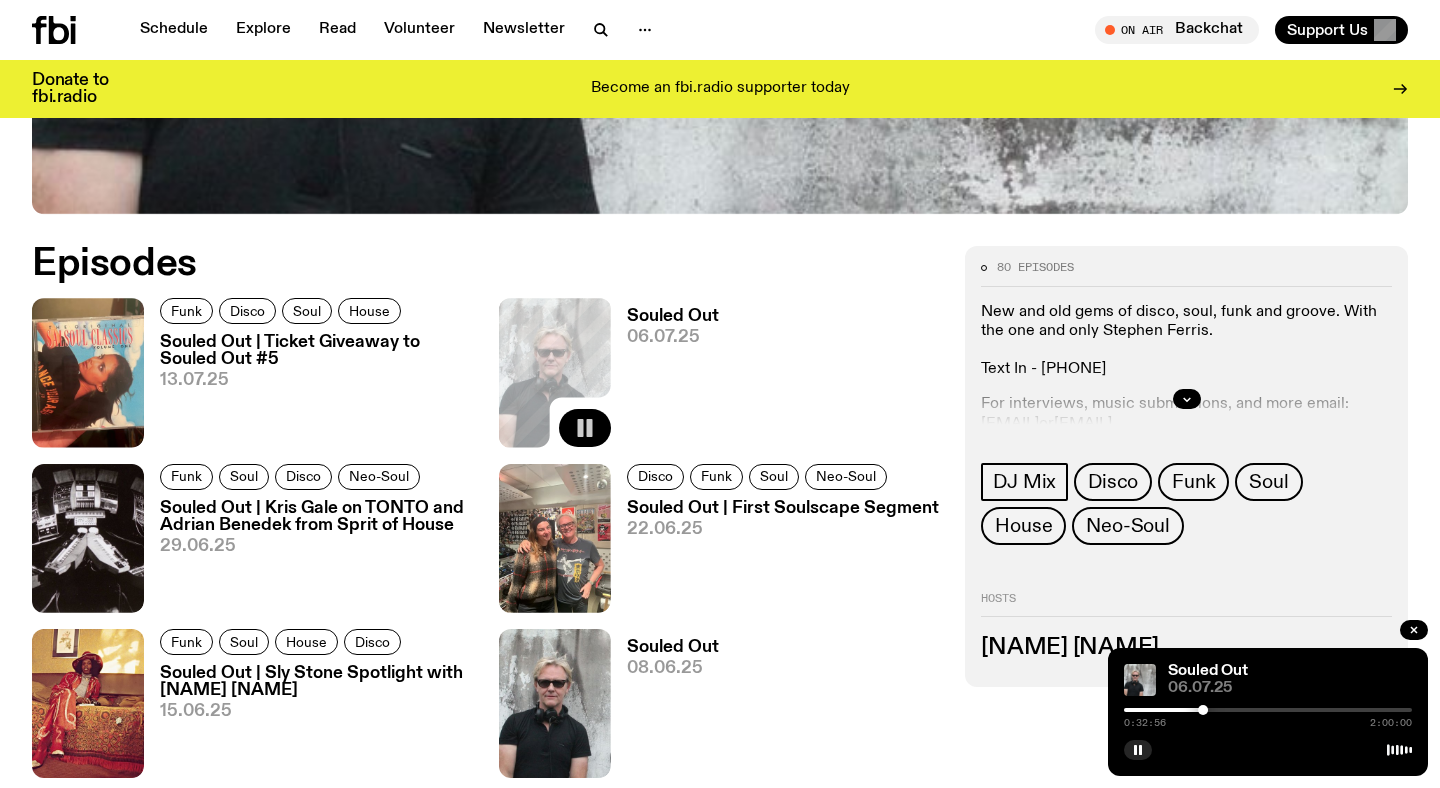 click at bounding box center (1268, 710) 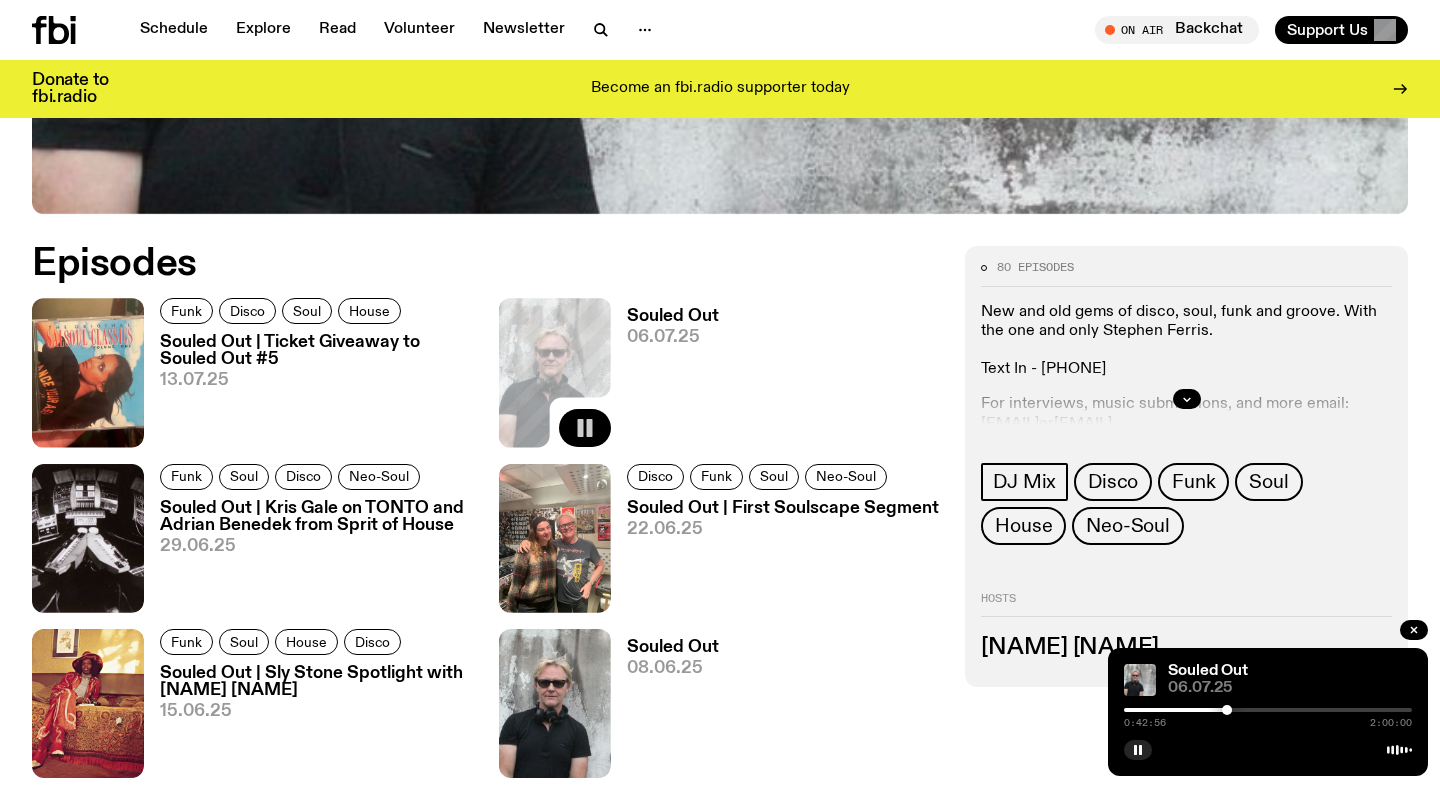 click at bounding box center [1268, 710] 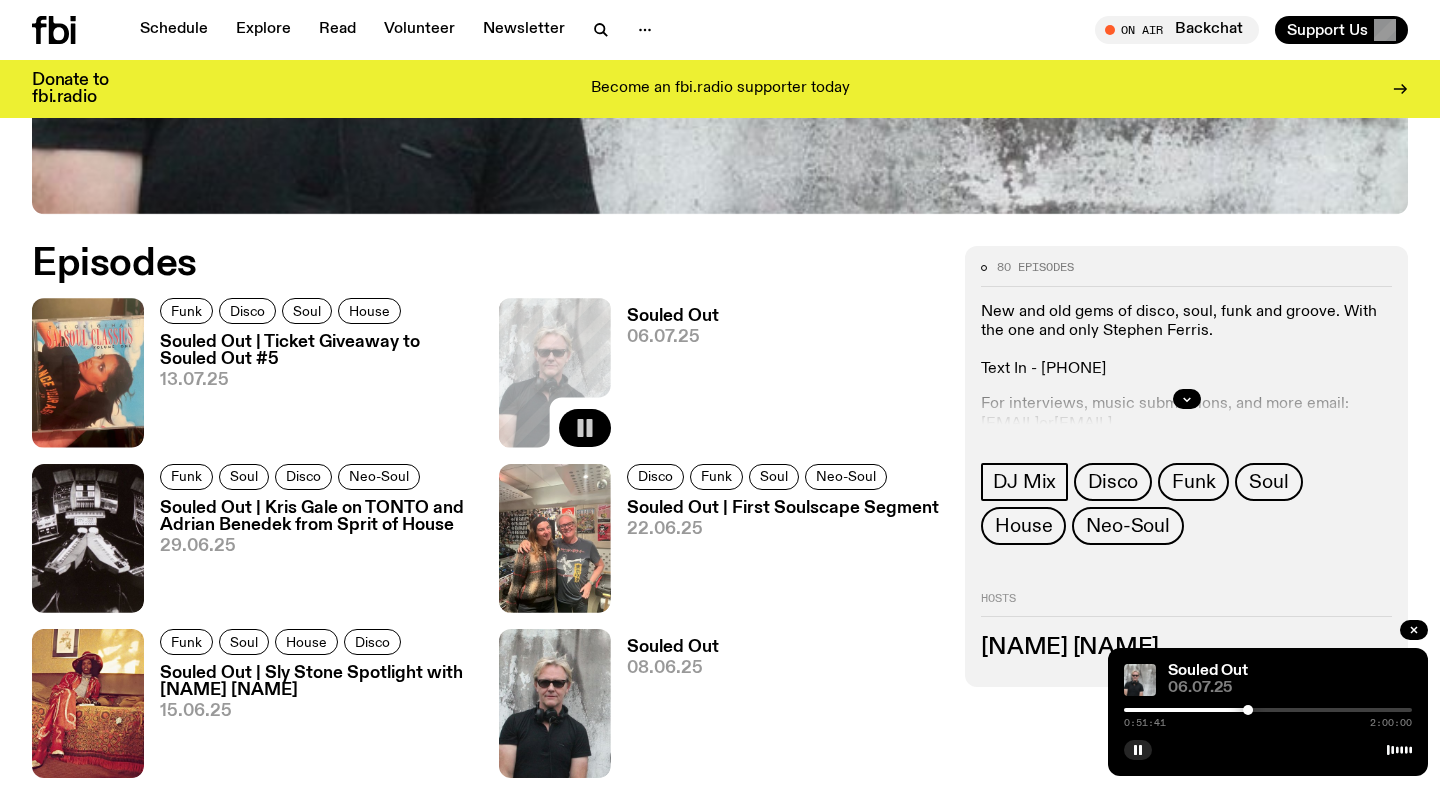 click at bounding box center (1268, 710) 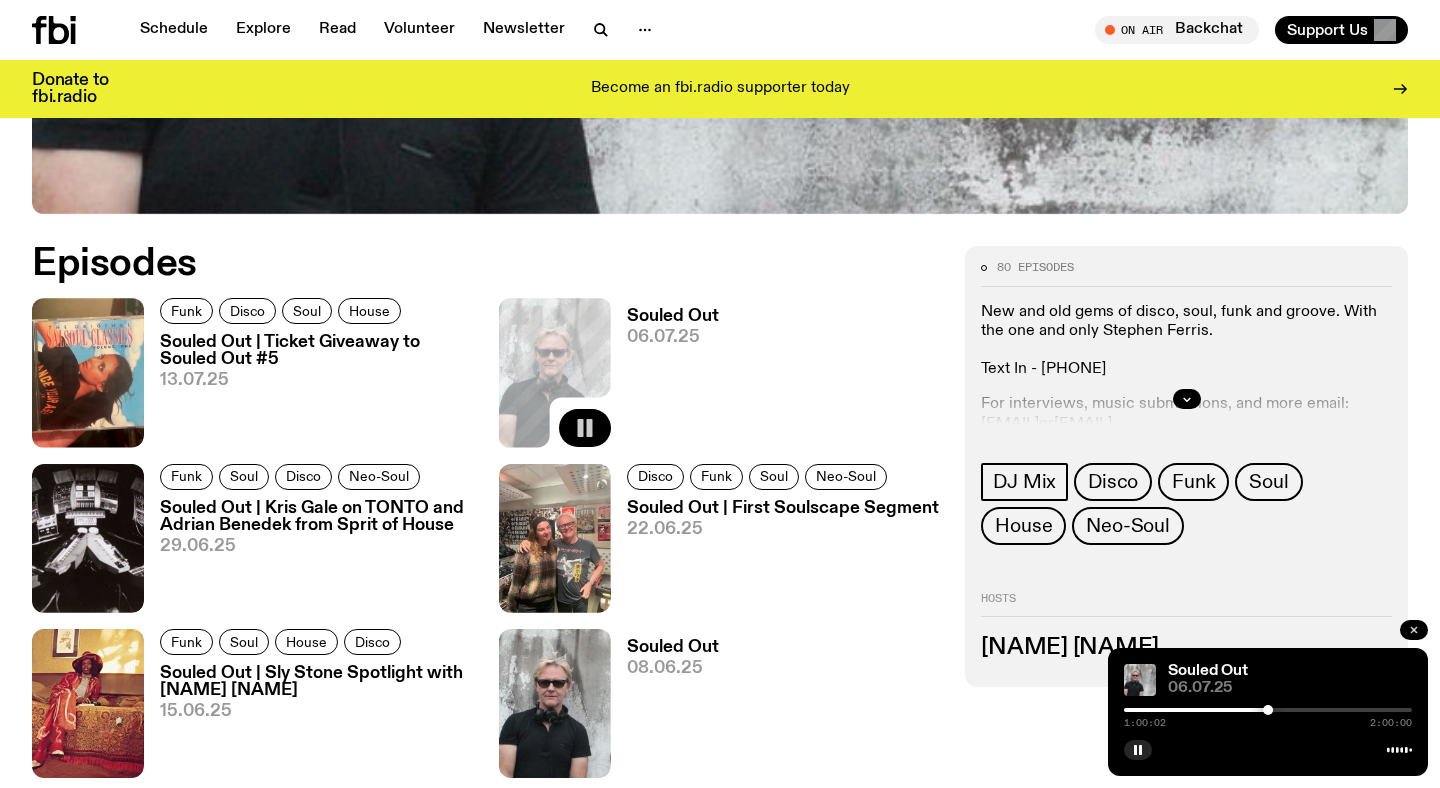 click 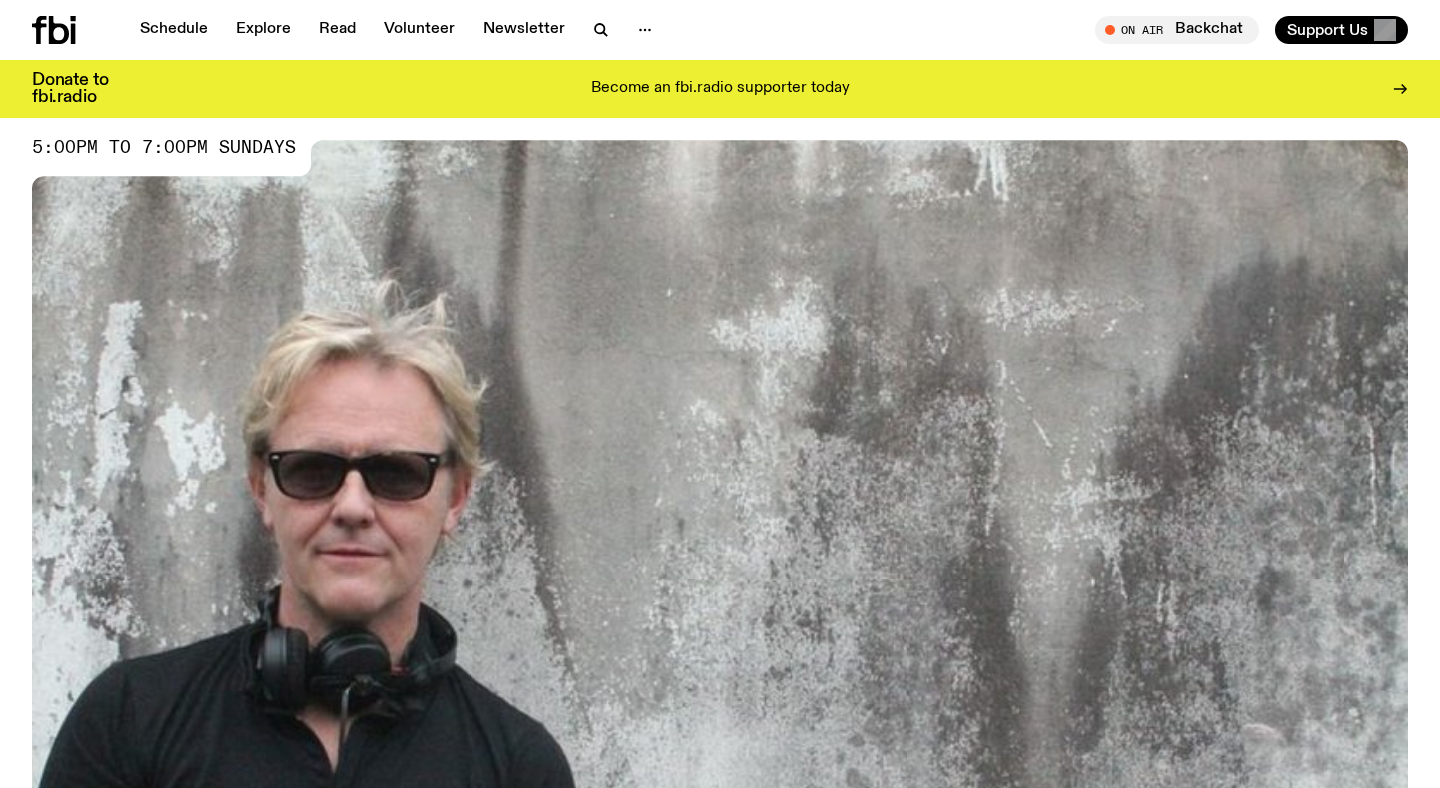 scroll, scrollTop: 0, scrollLeft: 0, axis: both 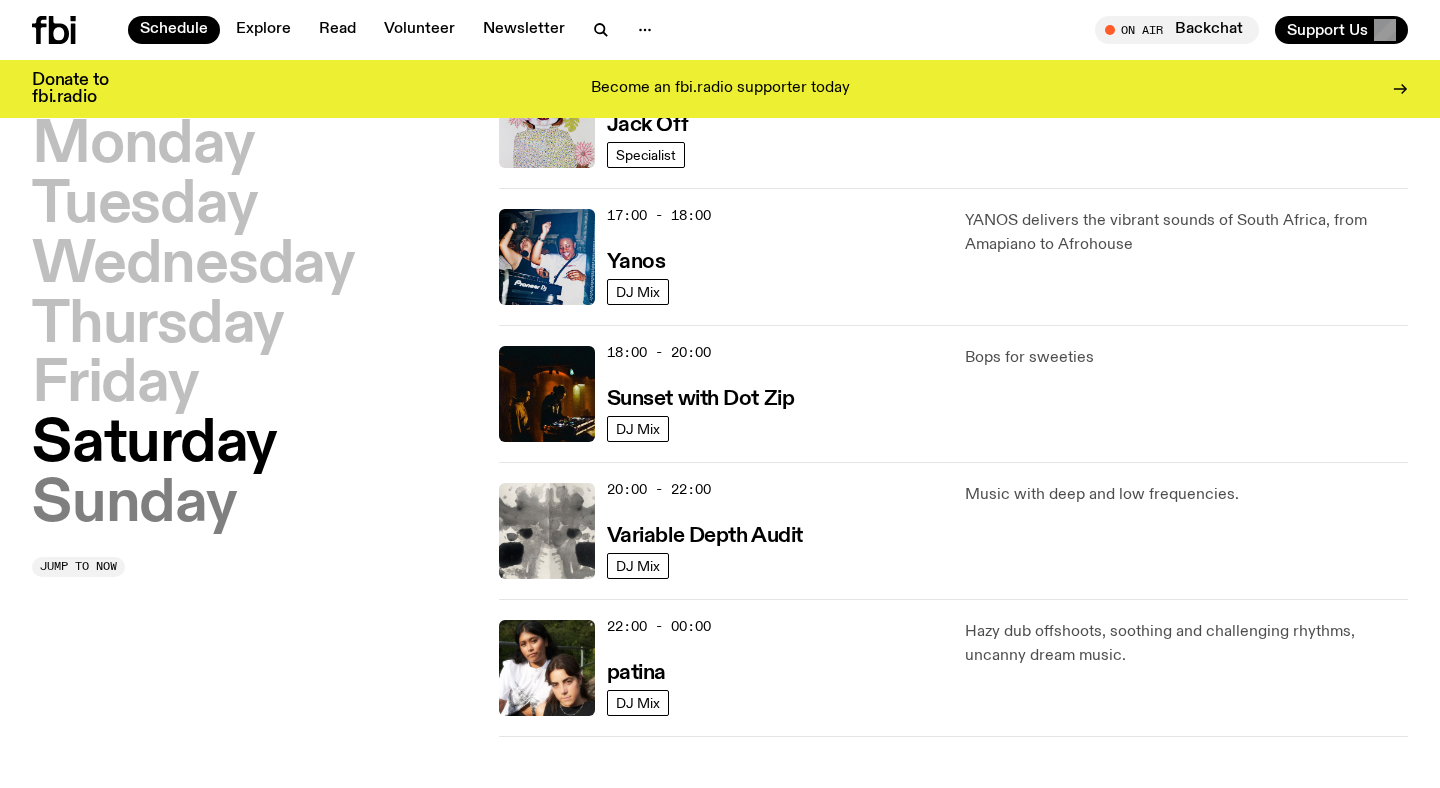 click on "Sunday" at bounding box center (134, 505) 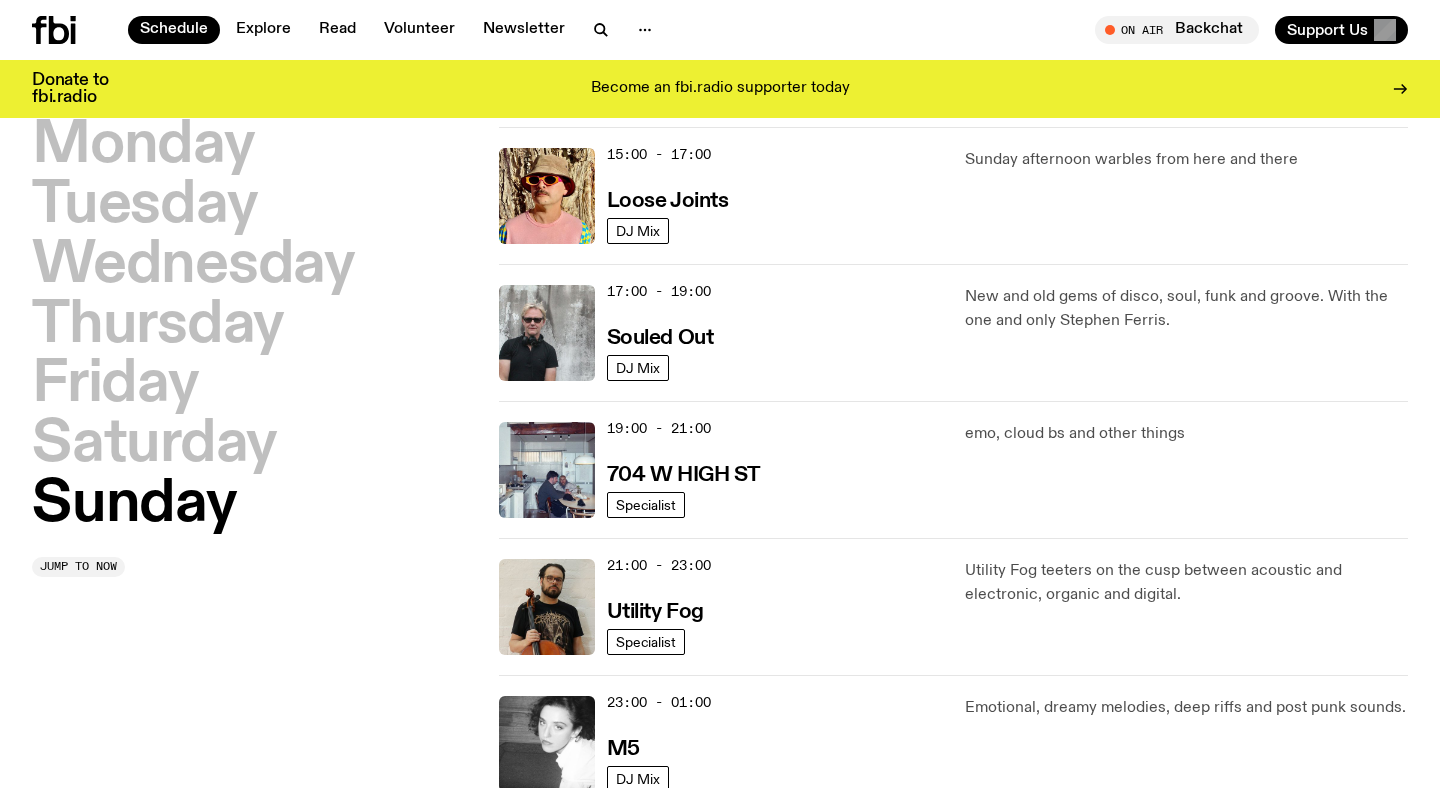 scroll, scrollTop: 1151, scrollLeft: 0, axis: vertical 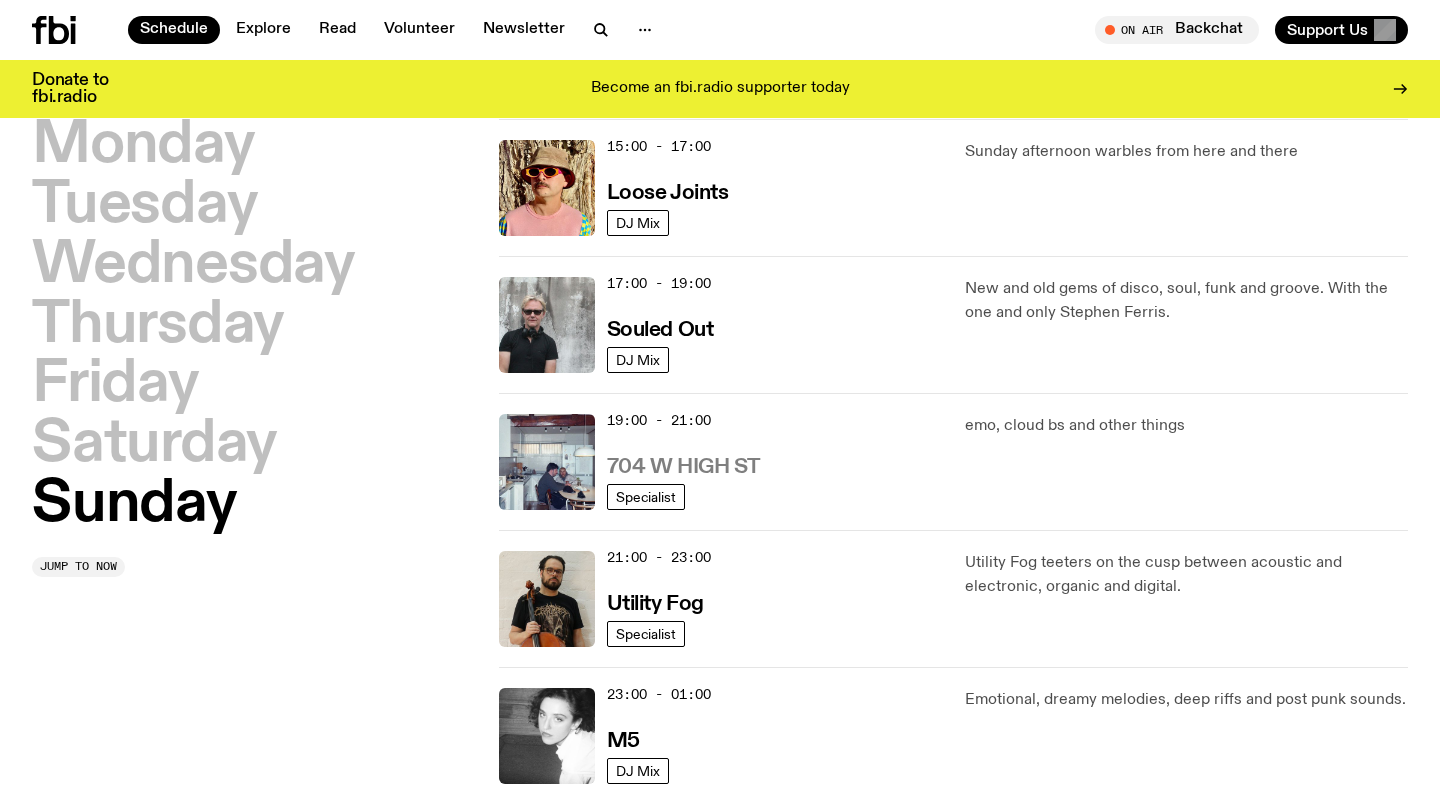 click on "704 W HIGH ST" at bounding box center (683, 467) 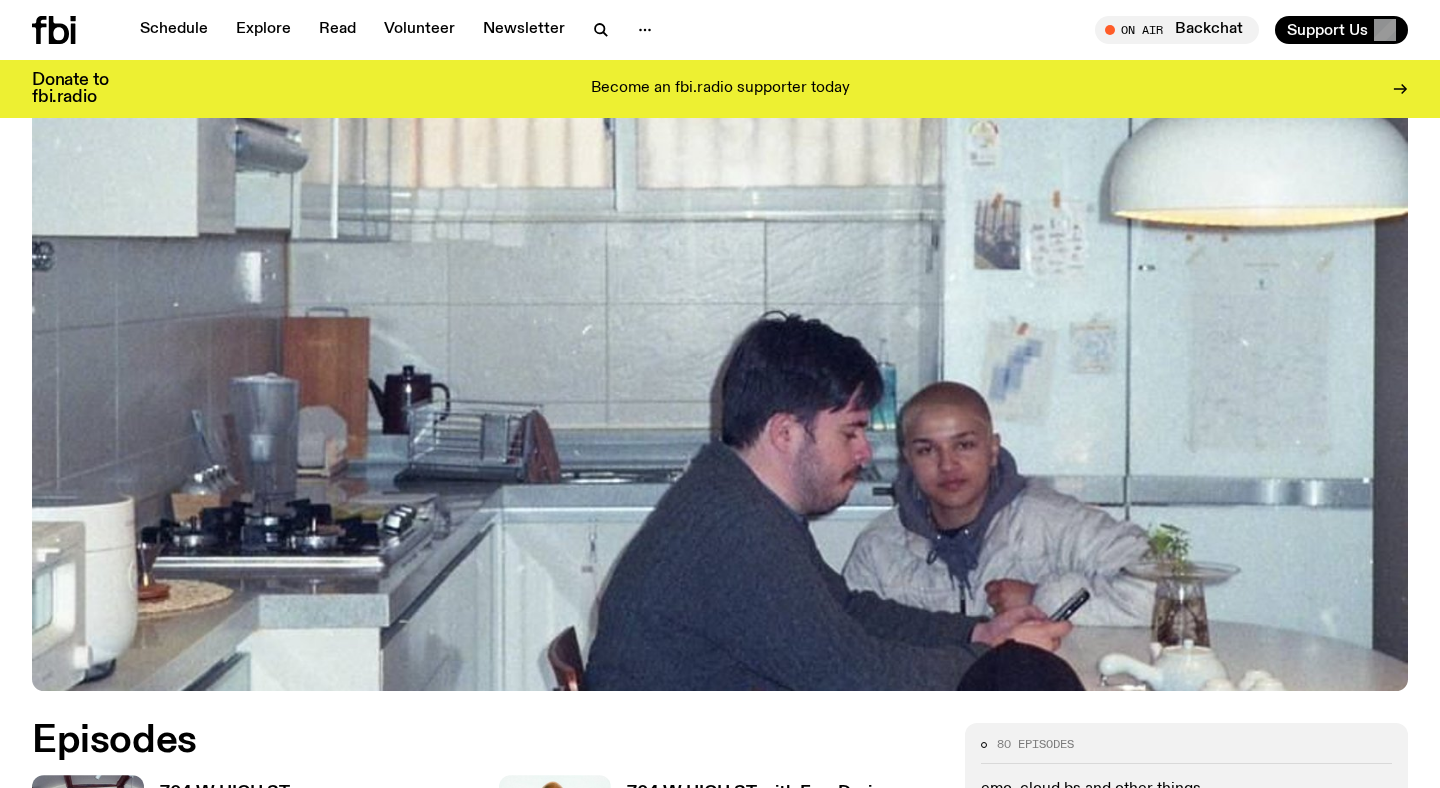 scroll, scrollTop: 205, scrollLeft: 0, axis: vertical 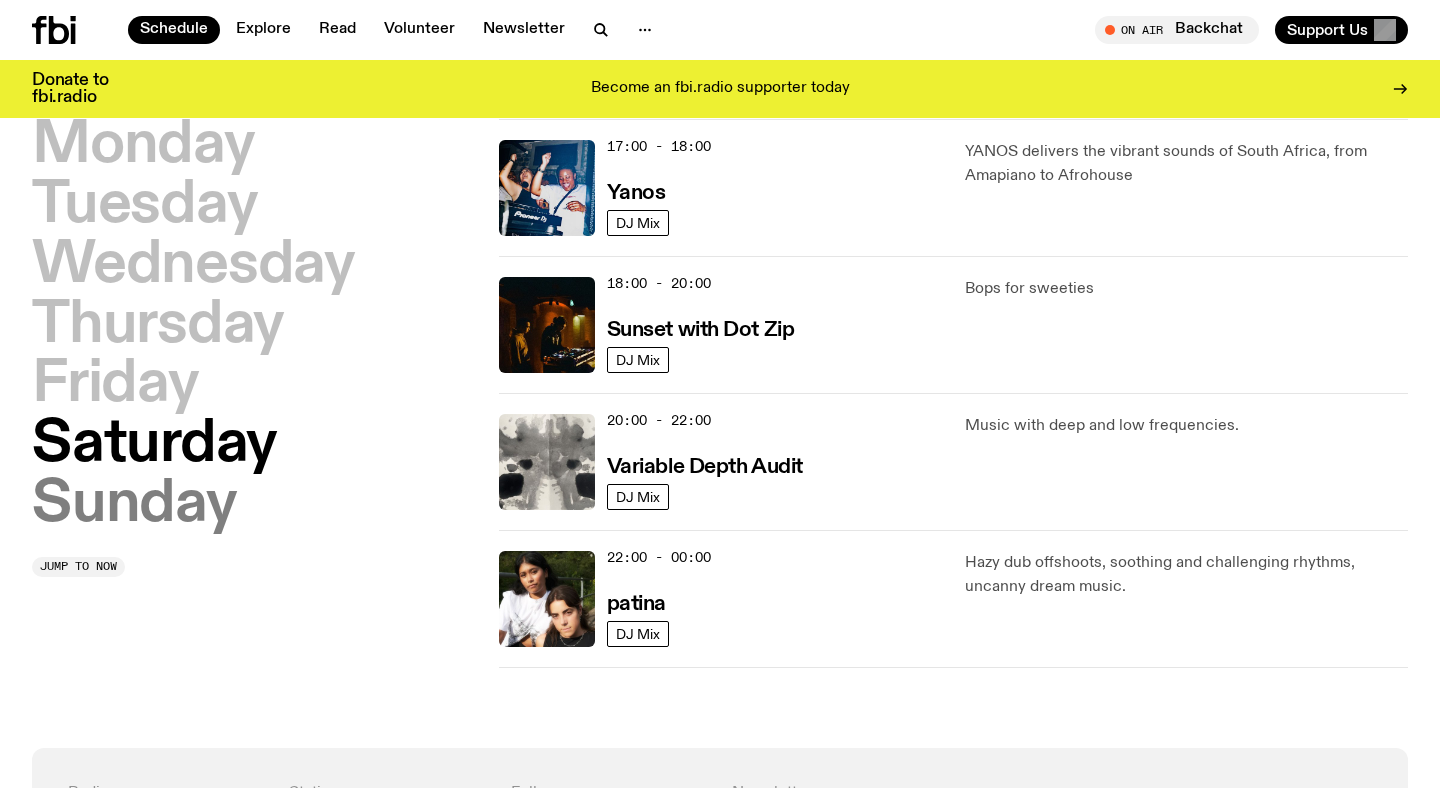 click on "Sunday" at bounding box center (134, 505) 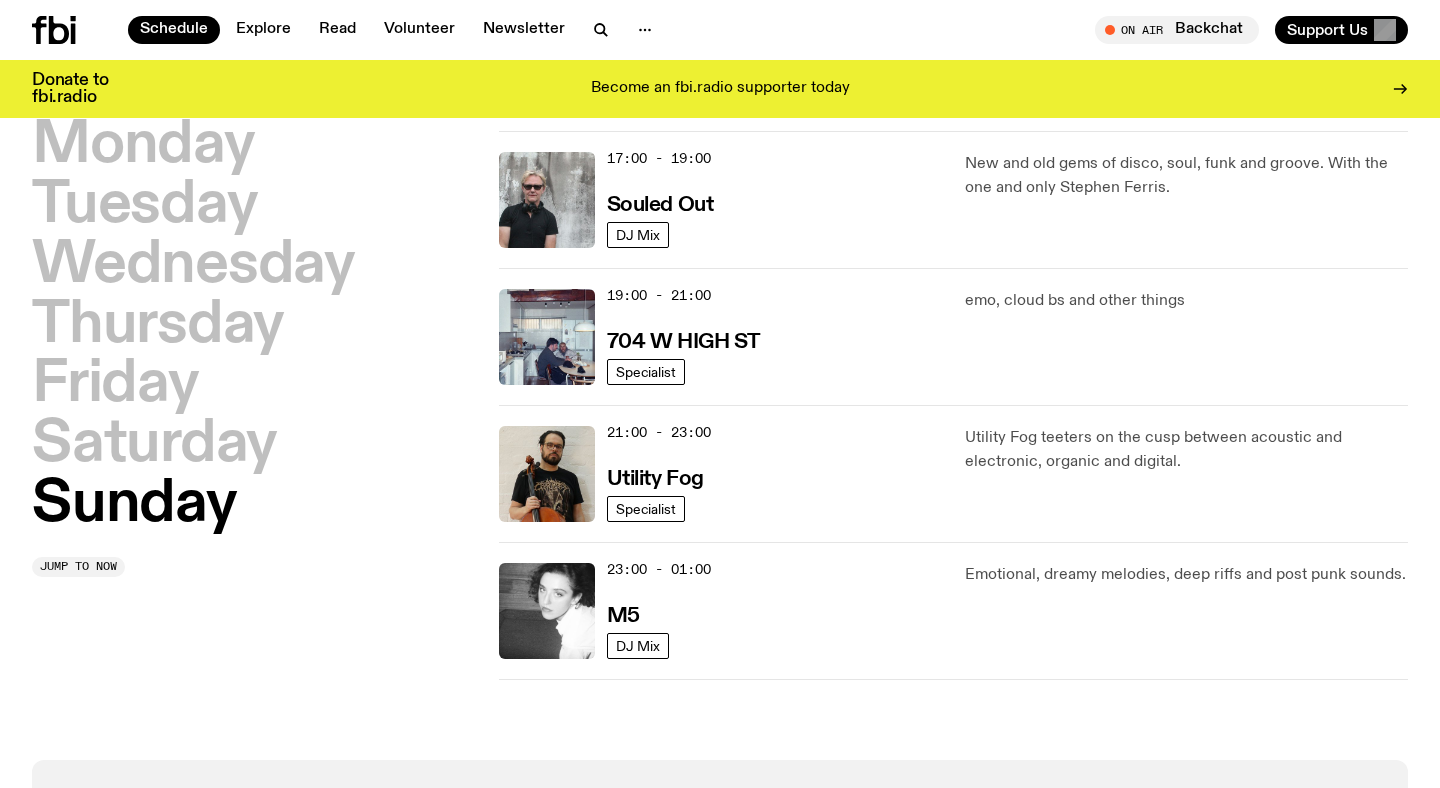 scroll, scrollTop: 1287, scrollLeft: 0, axis: vertical 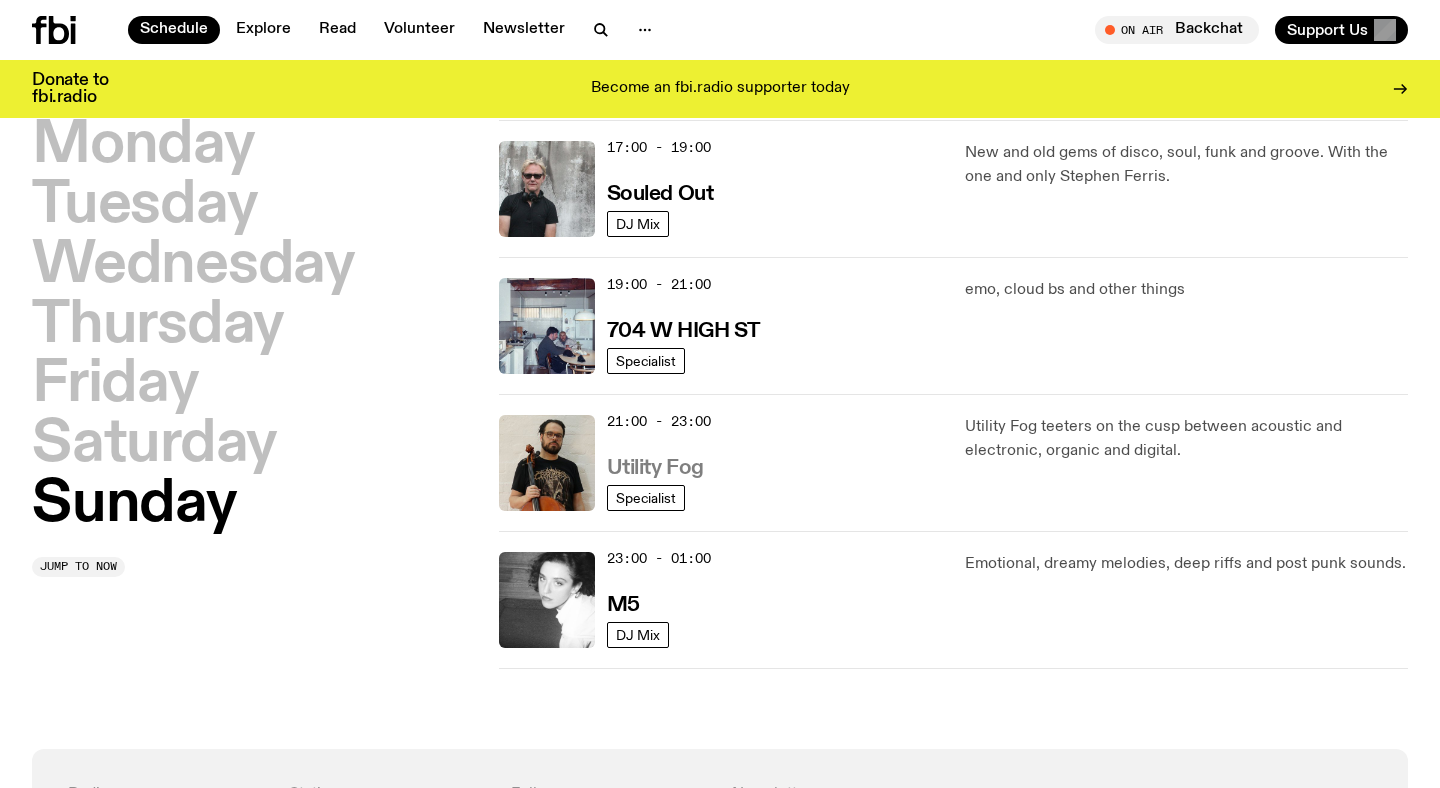 click on "Utility Fog" at bounding box center (655, 468) 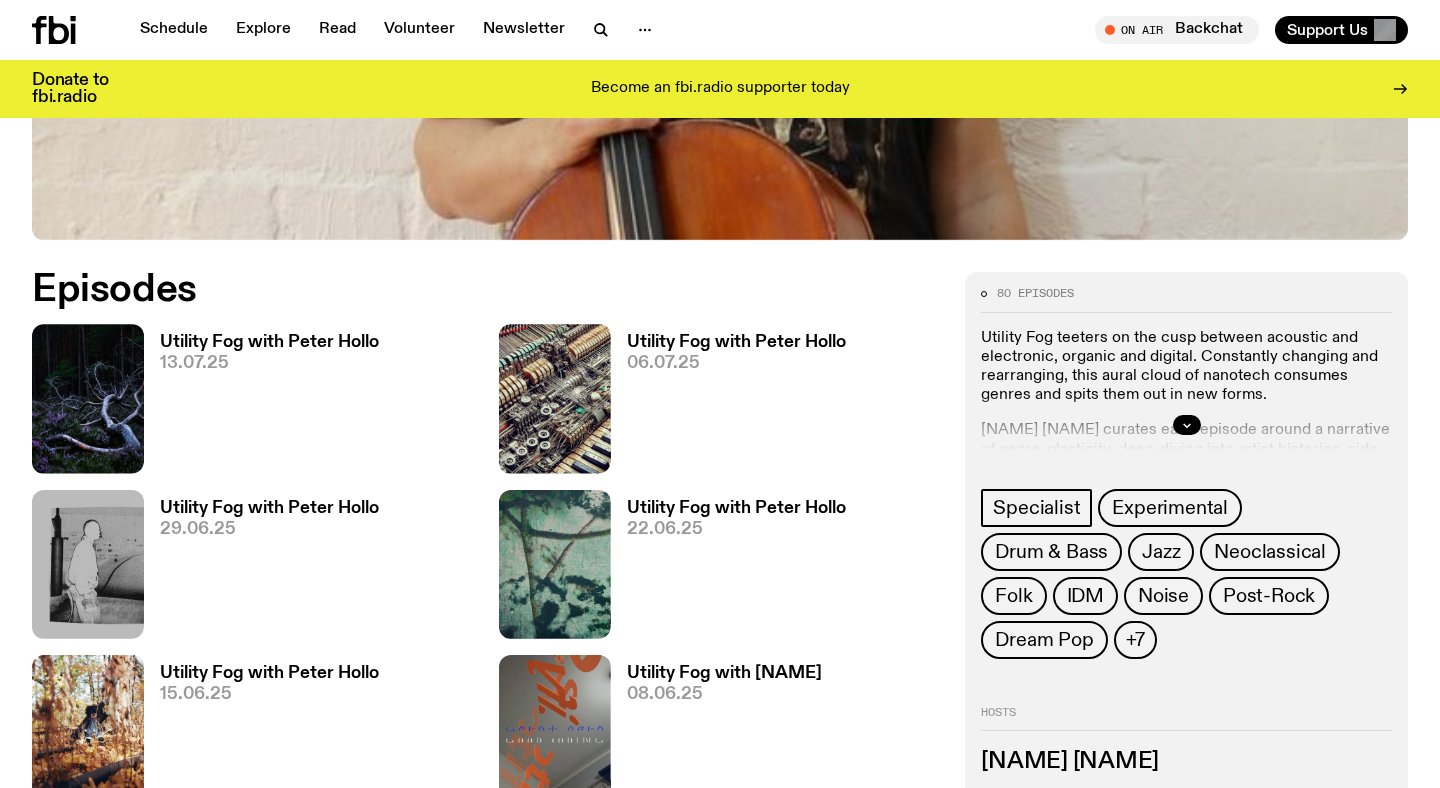 scroll, scrollTop: 821, scrollLeft: 0, axis: vertical 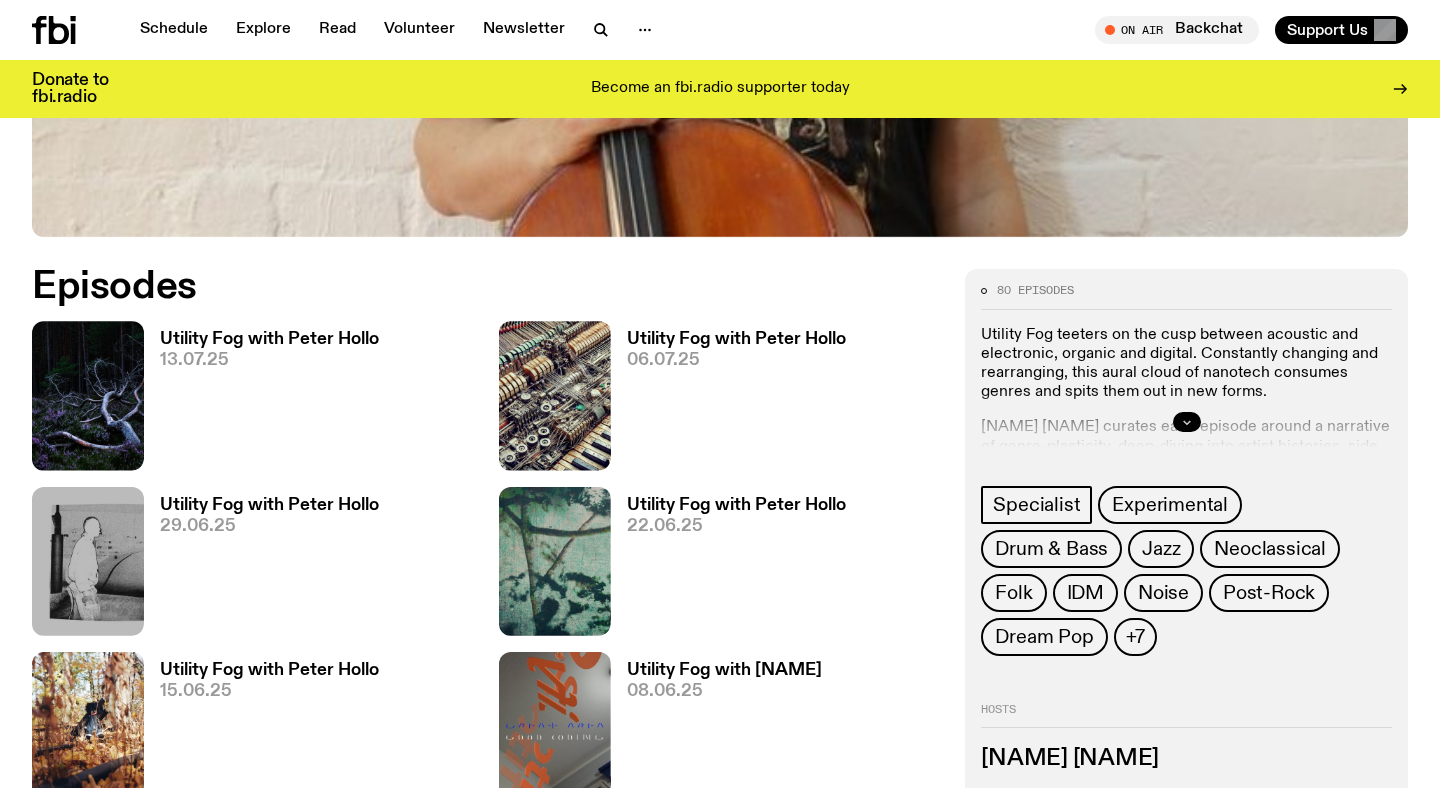 click at bounding box center (1187, 422) 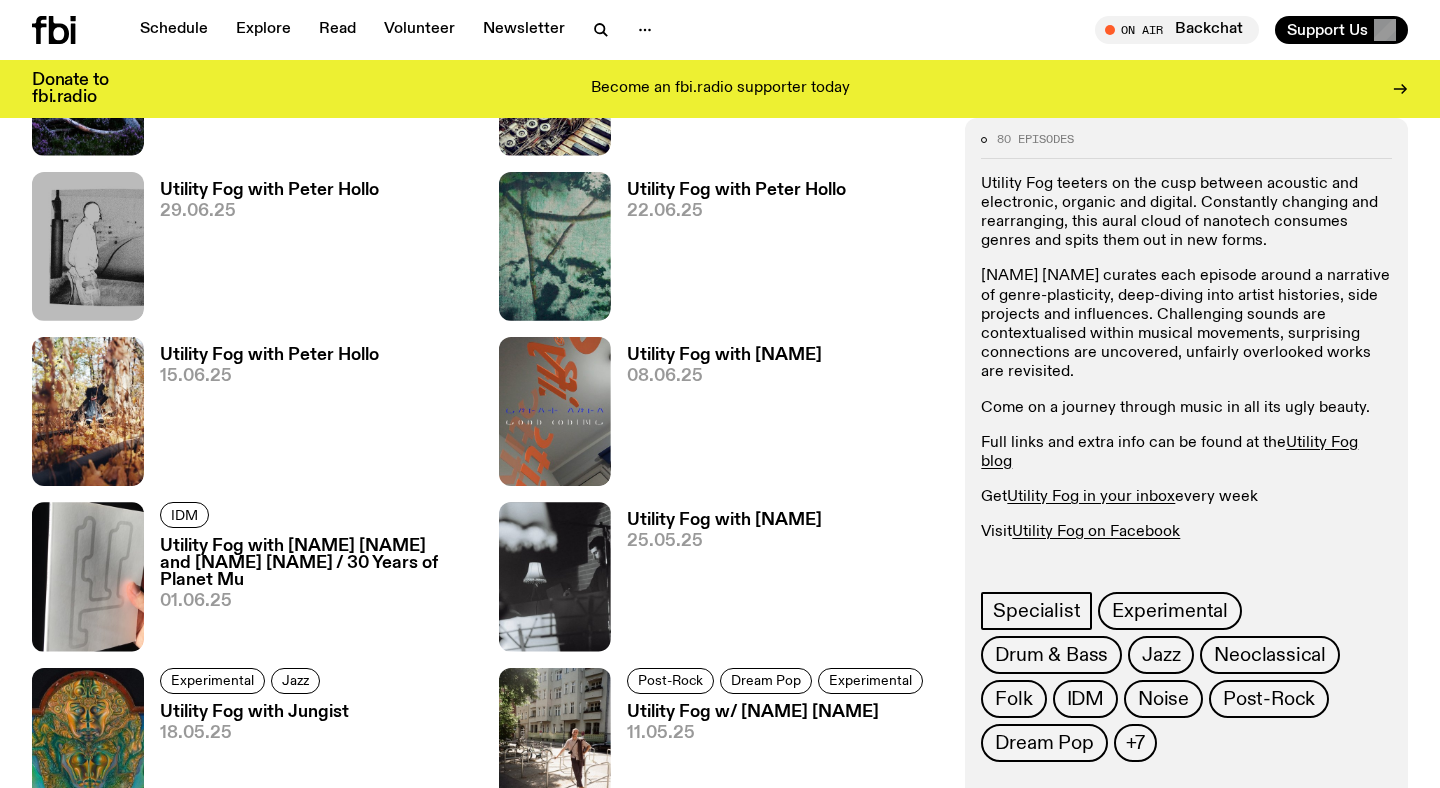 scroll, scrollTop: 1145, scrollLeft: 0, axis: vertical 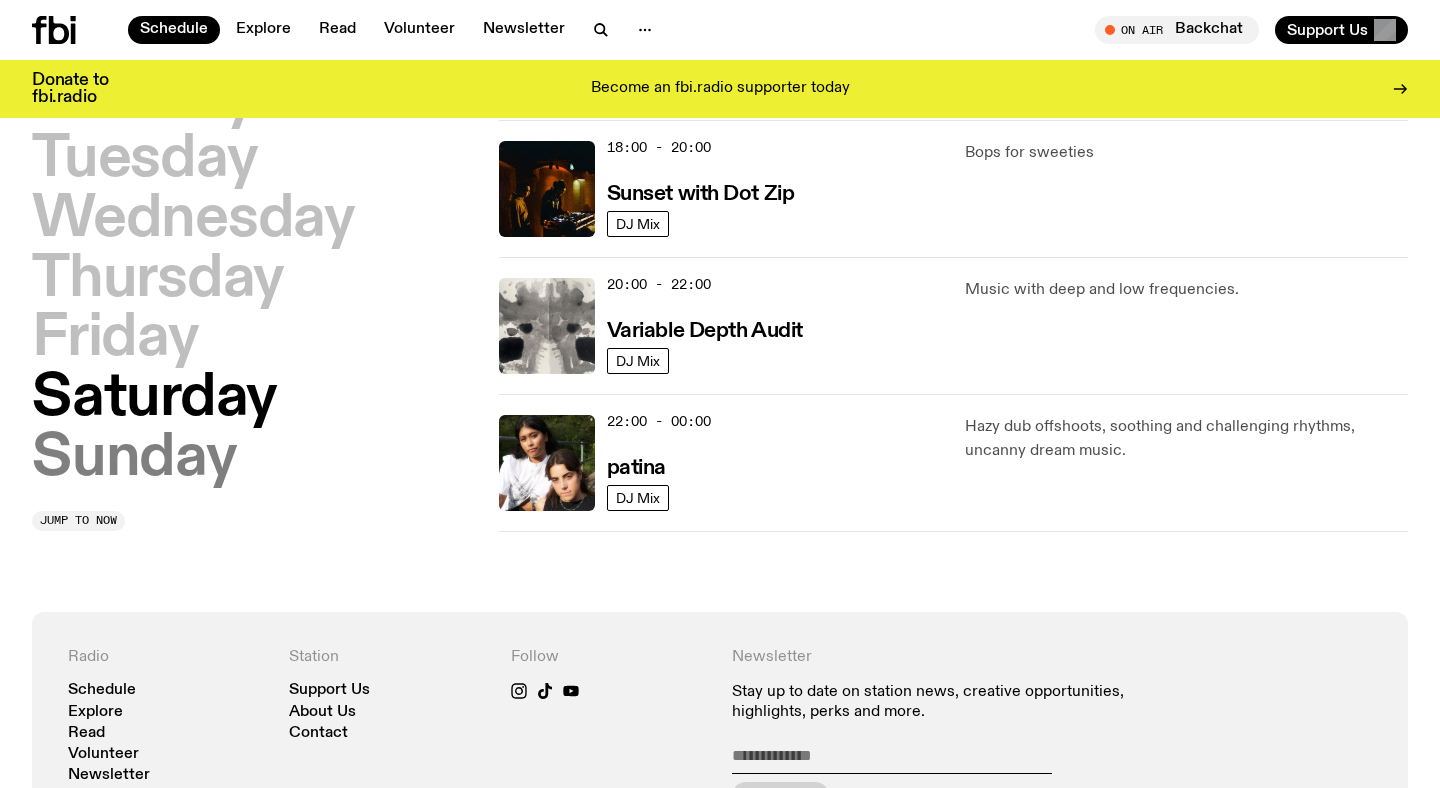 click on "Sunday" at bounding box center (134, 459) 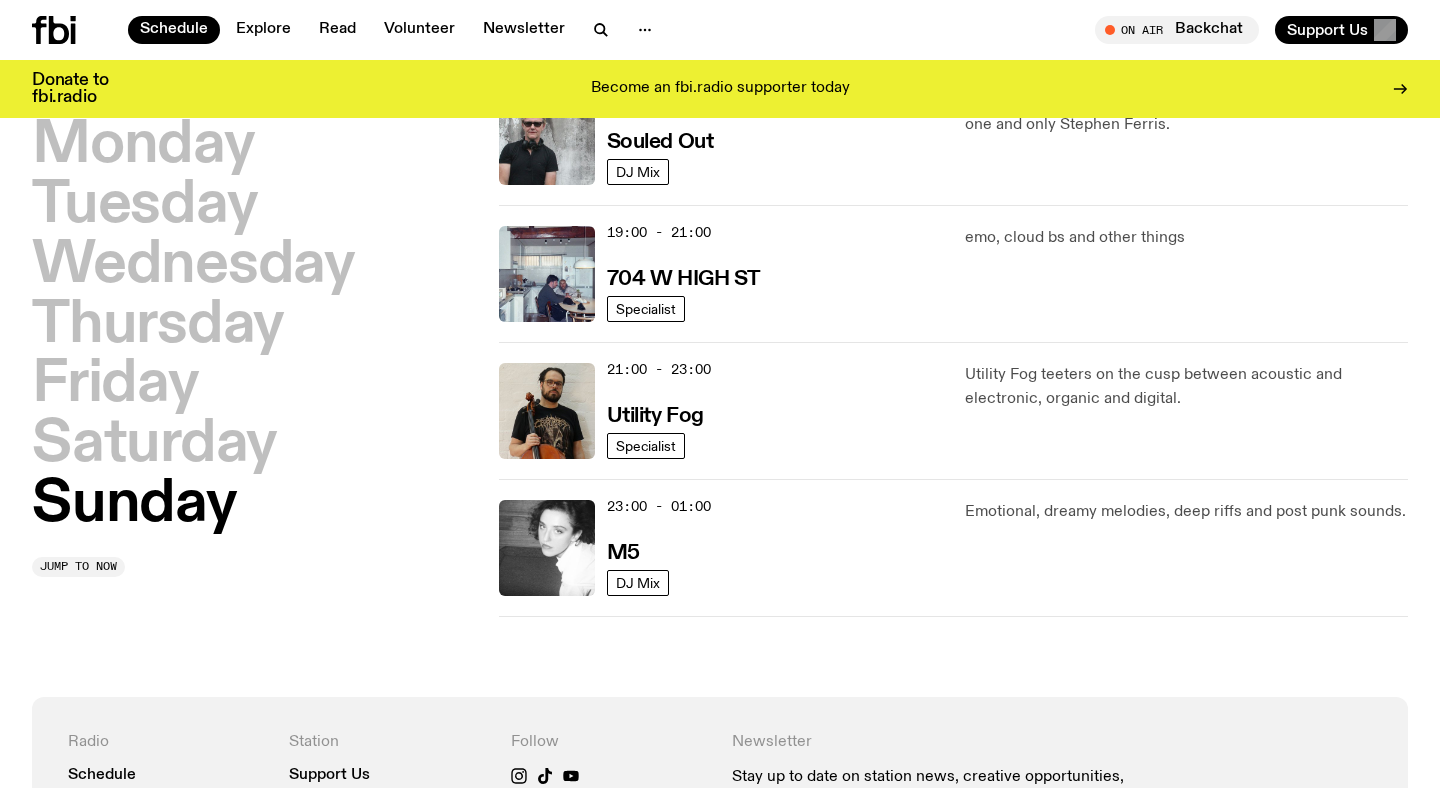 scroll, scrollTop: 1345, scrollLeft: 0, axis: vertical 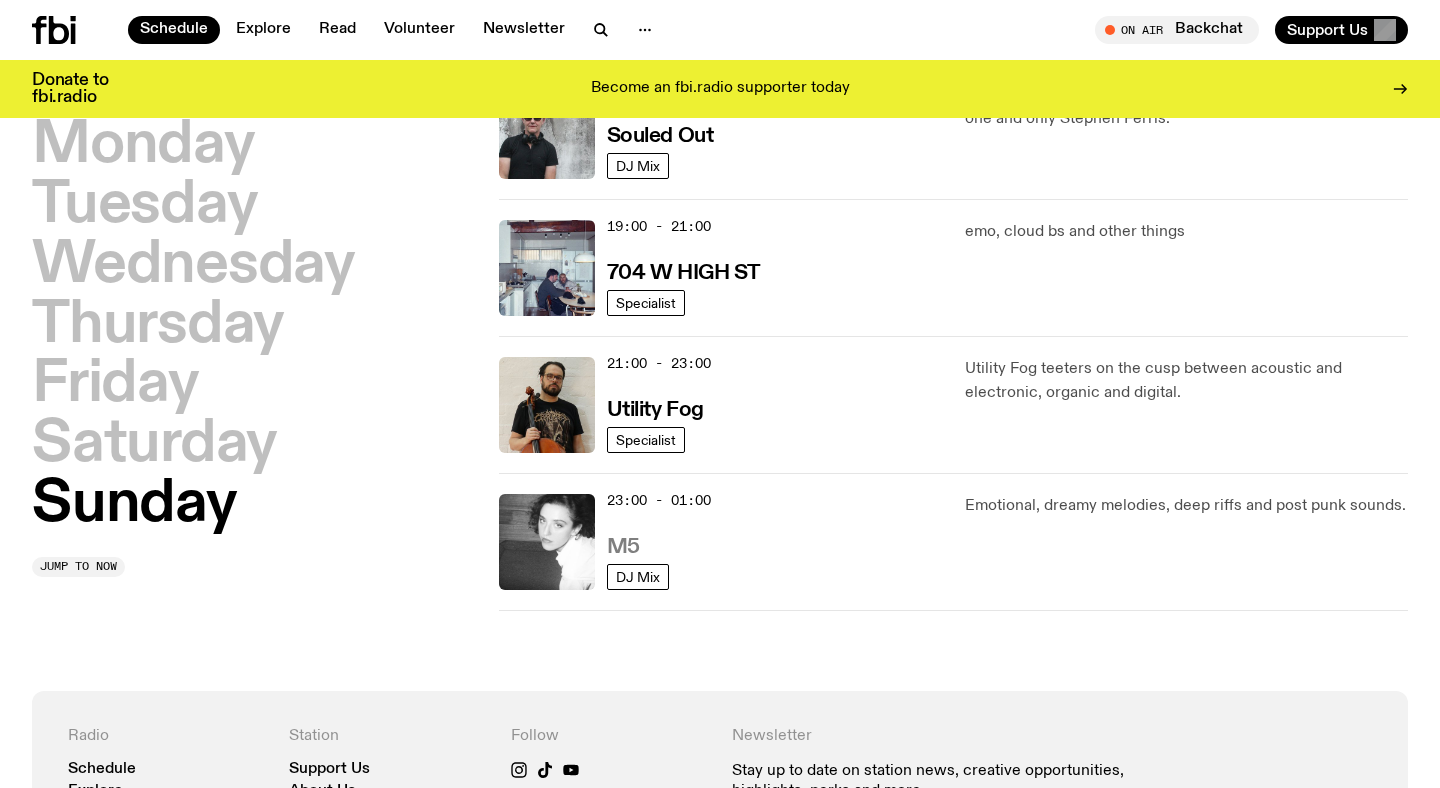 click on "M5" at bounding box center [623, 547] 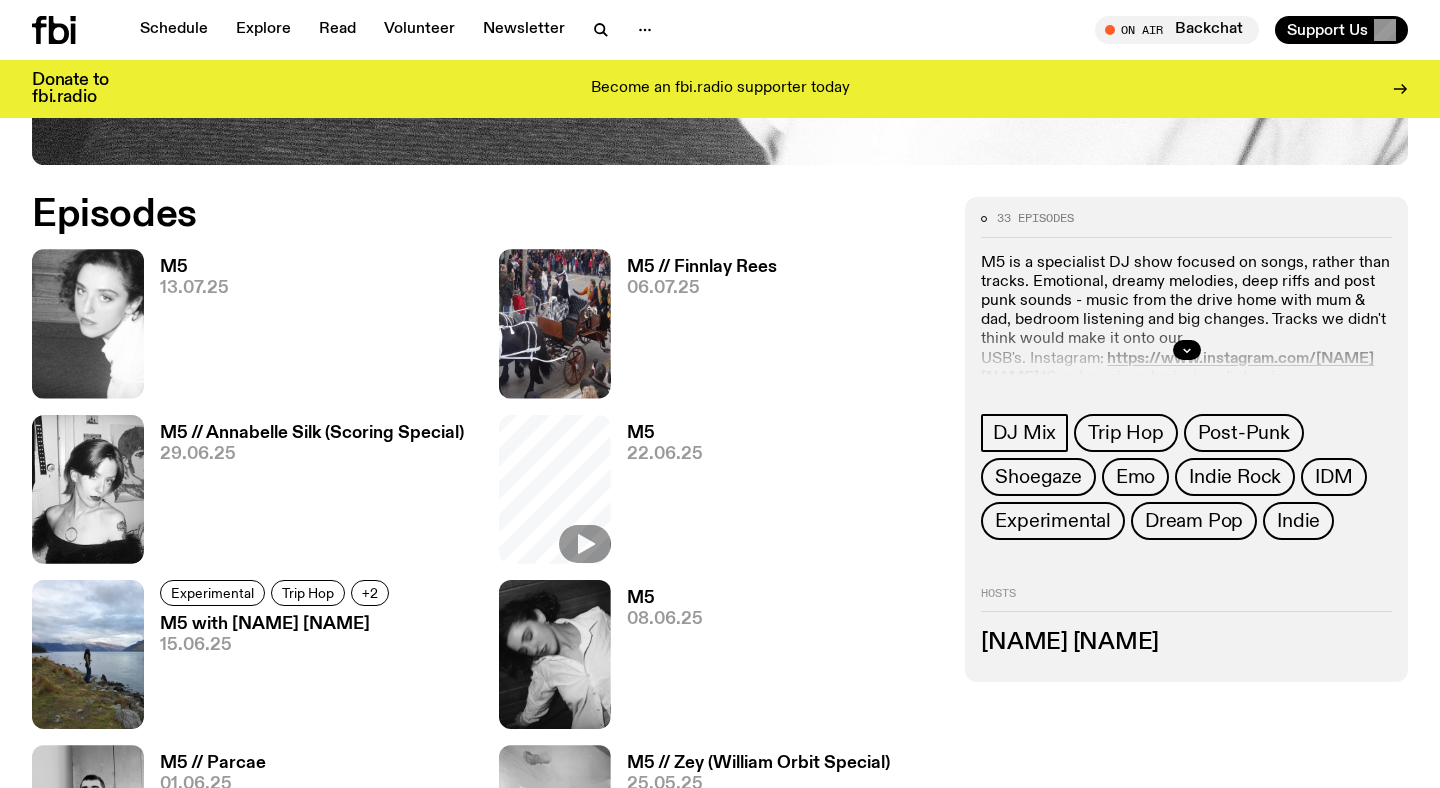 scroll, scrollTop: 907, scrollLeft: 0, axis: vertical 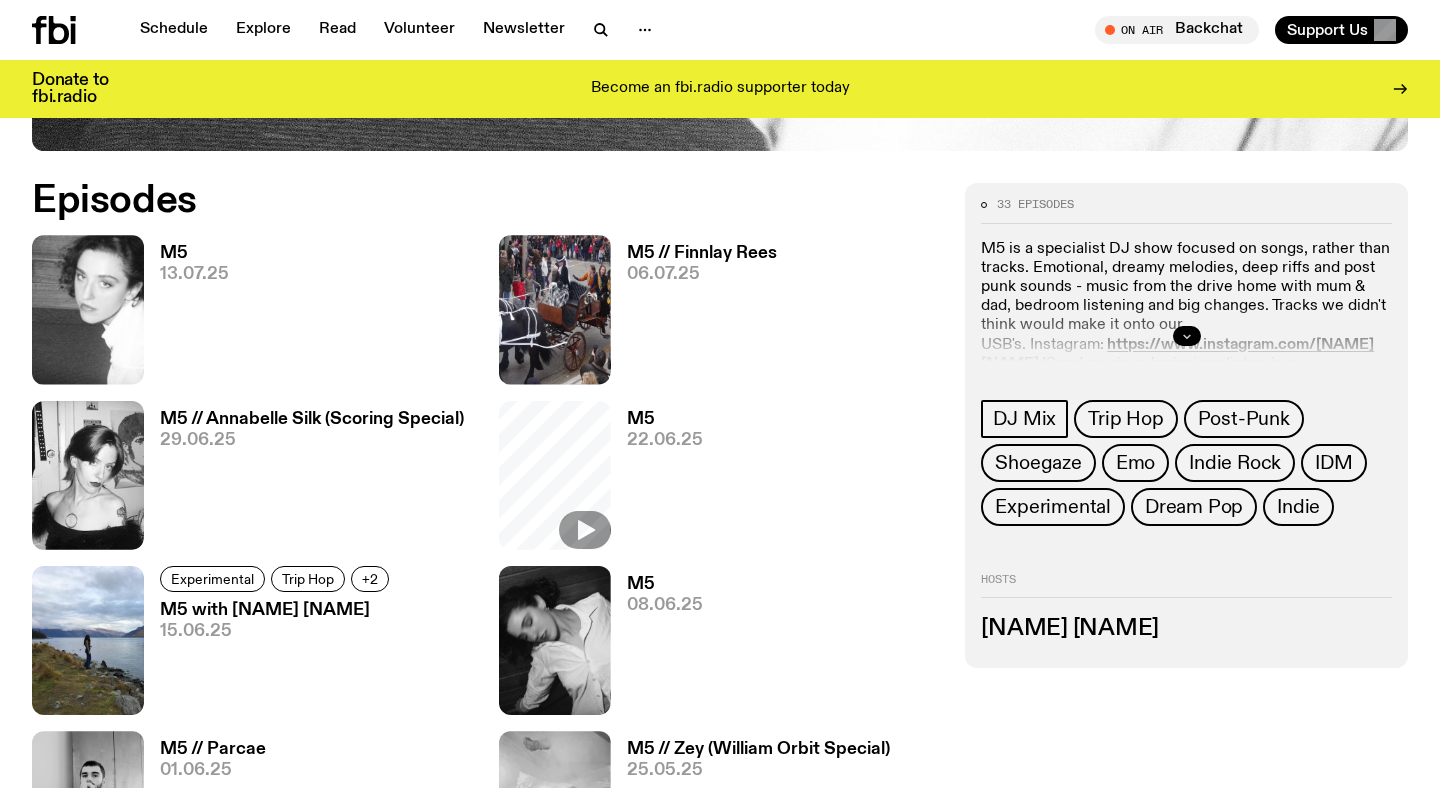 click at bounding box center [1187, 336] 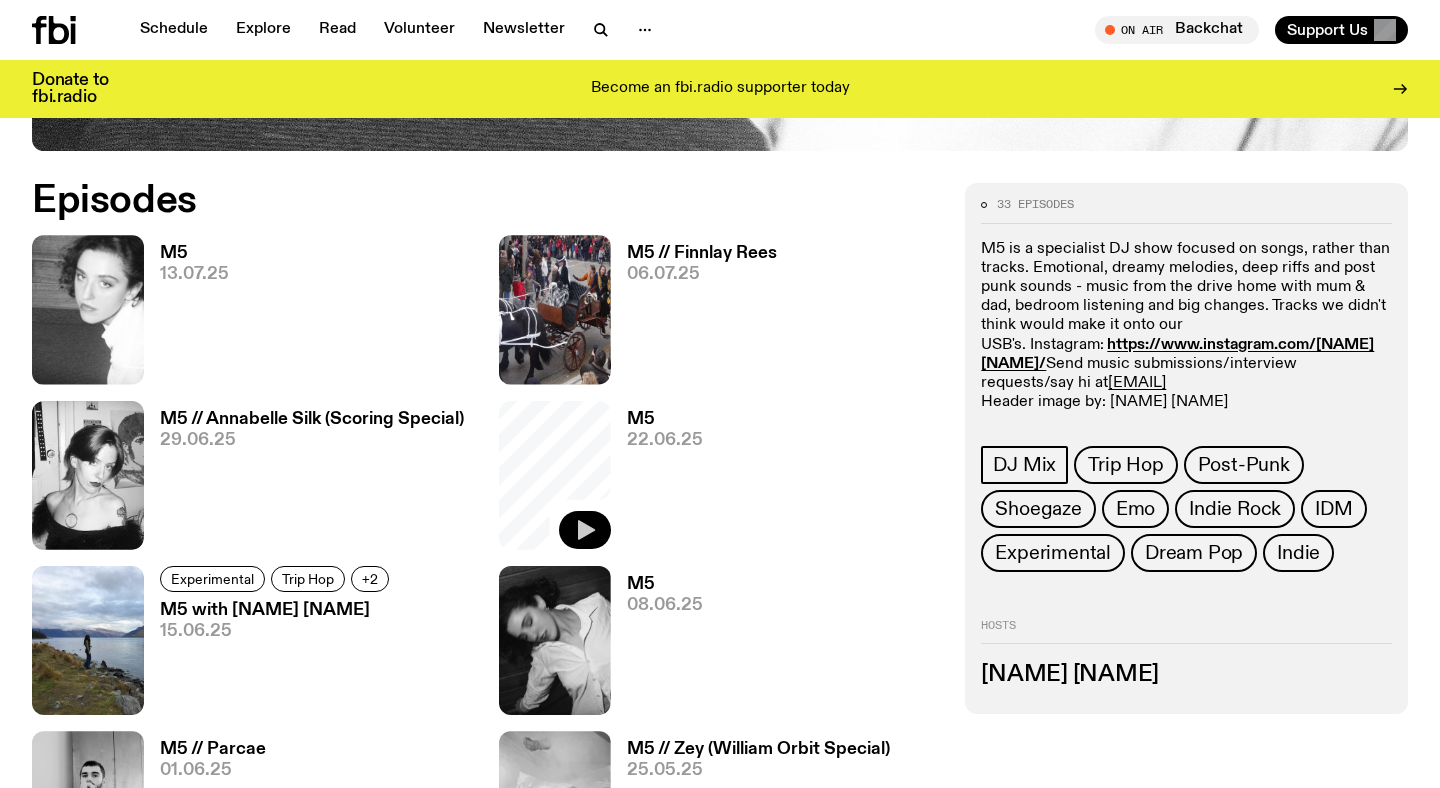 click 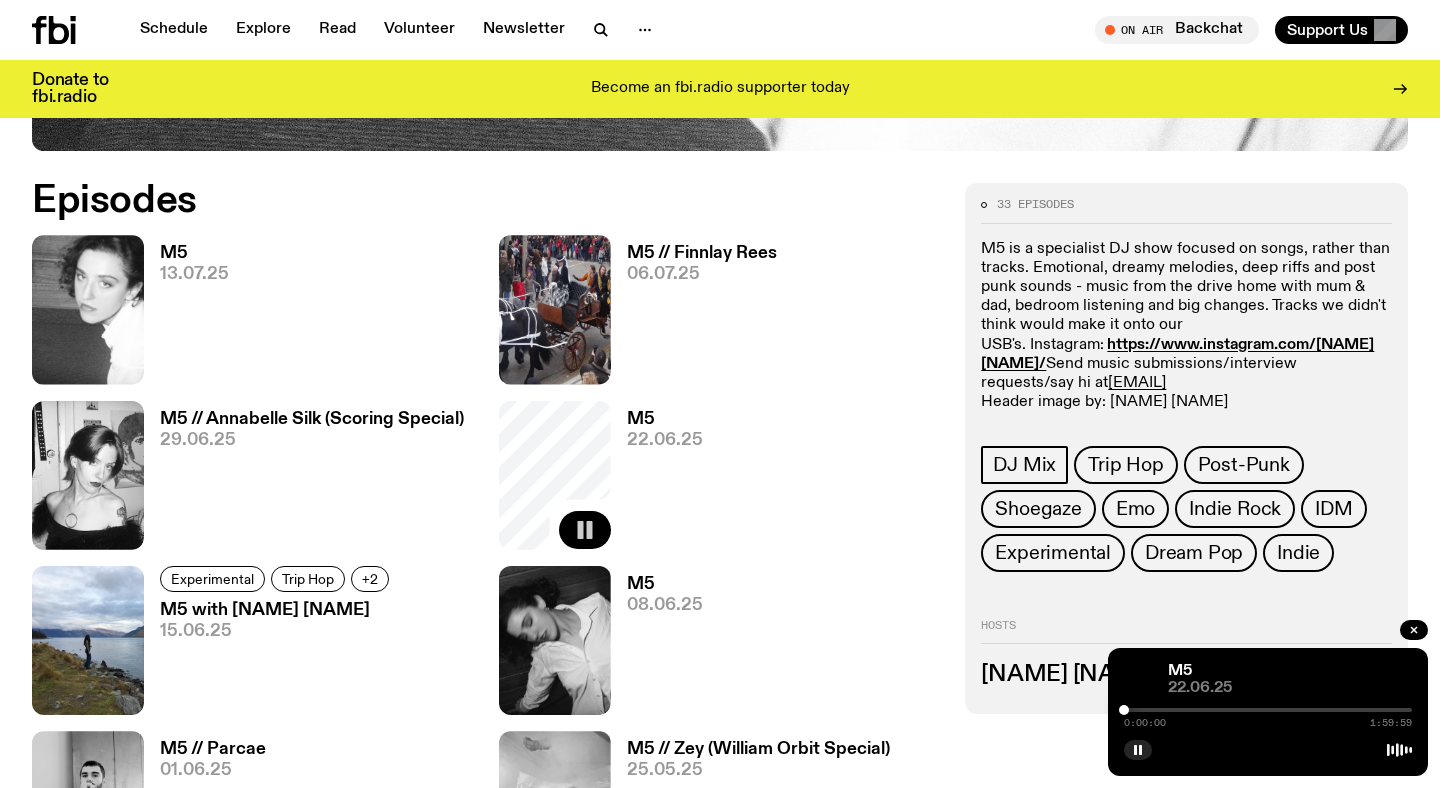 click at bounding box center [1268, 710] 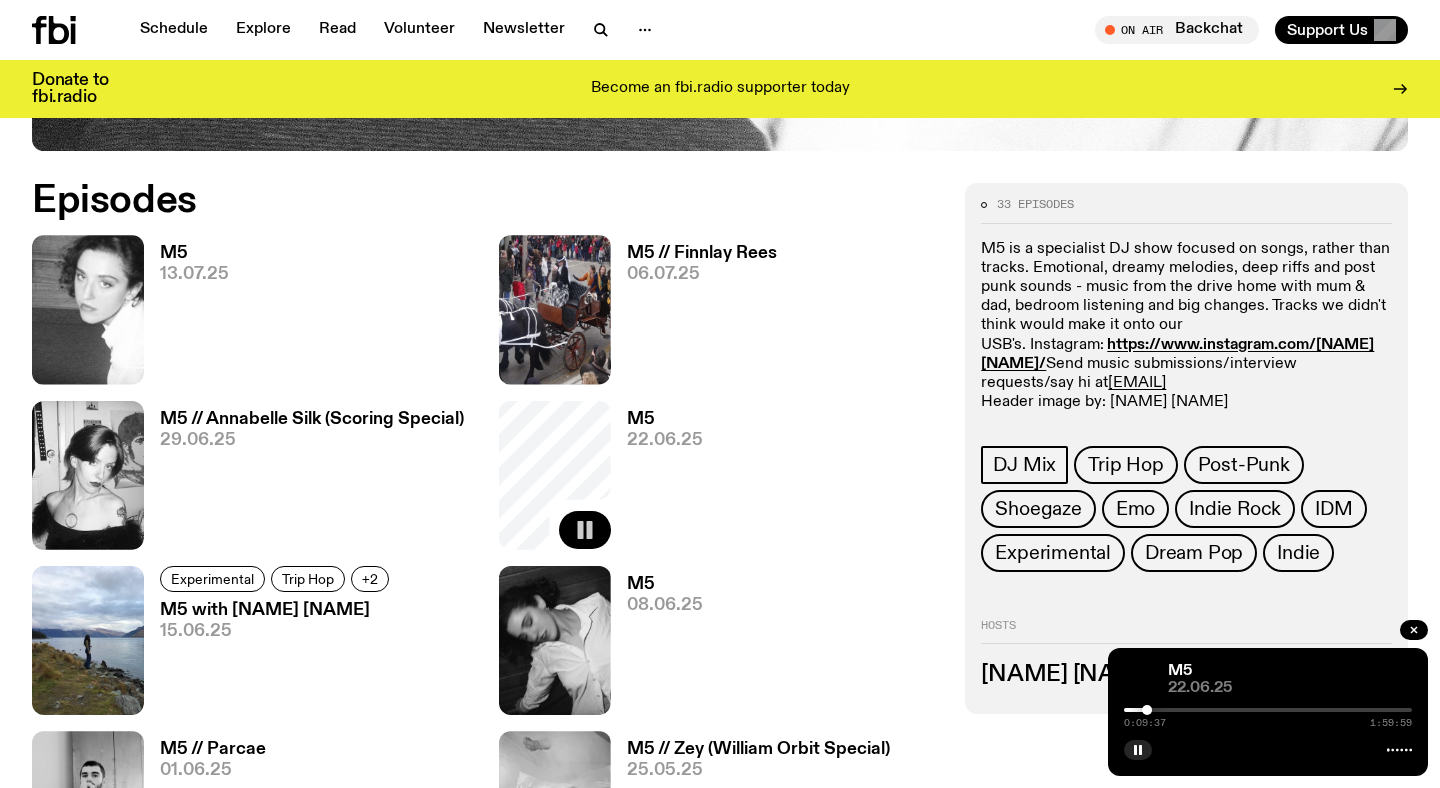 click at bounding box center [1268, 710] 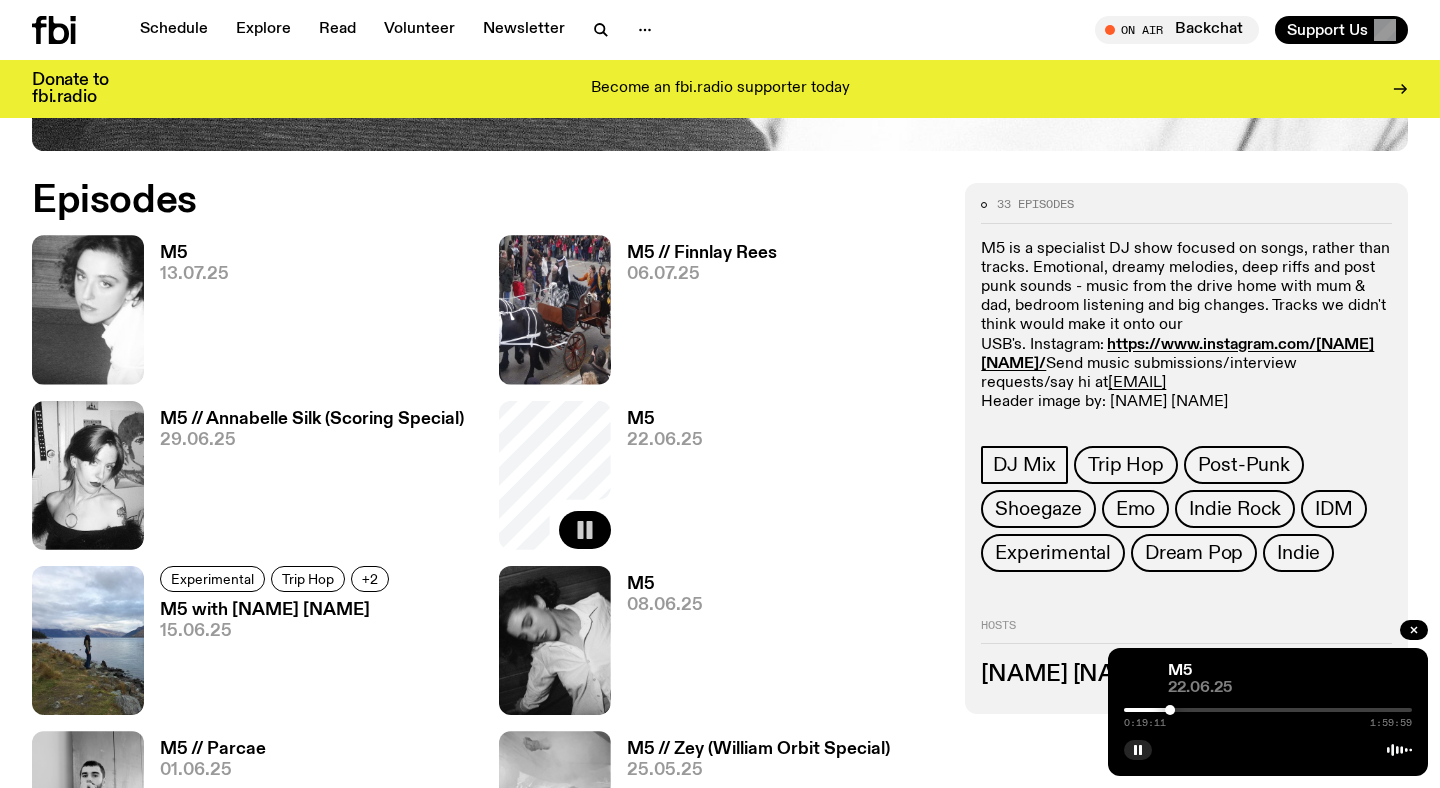 click on "0:19:11 1:59:59" at bounding box center (1268, 716) 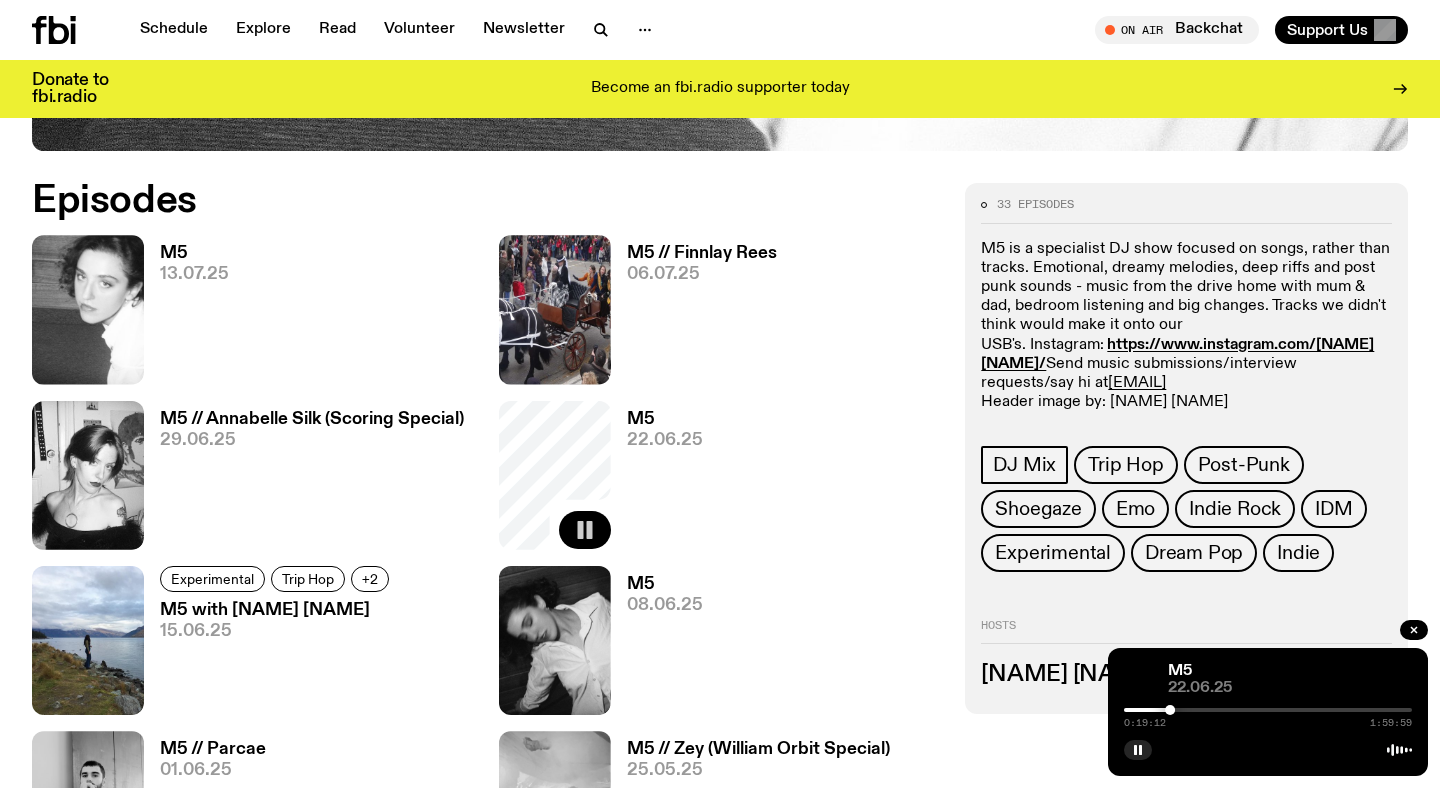 click at bounding box center (1268, 710) 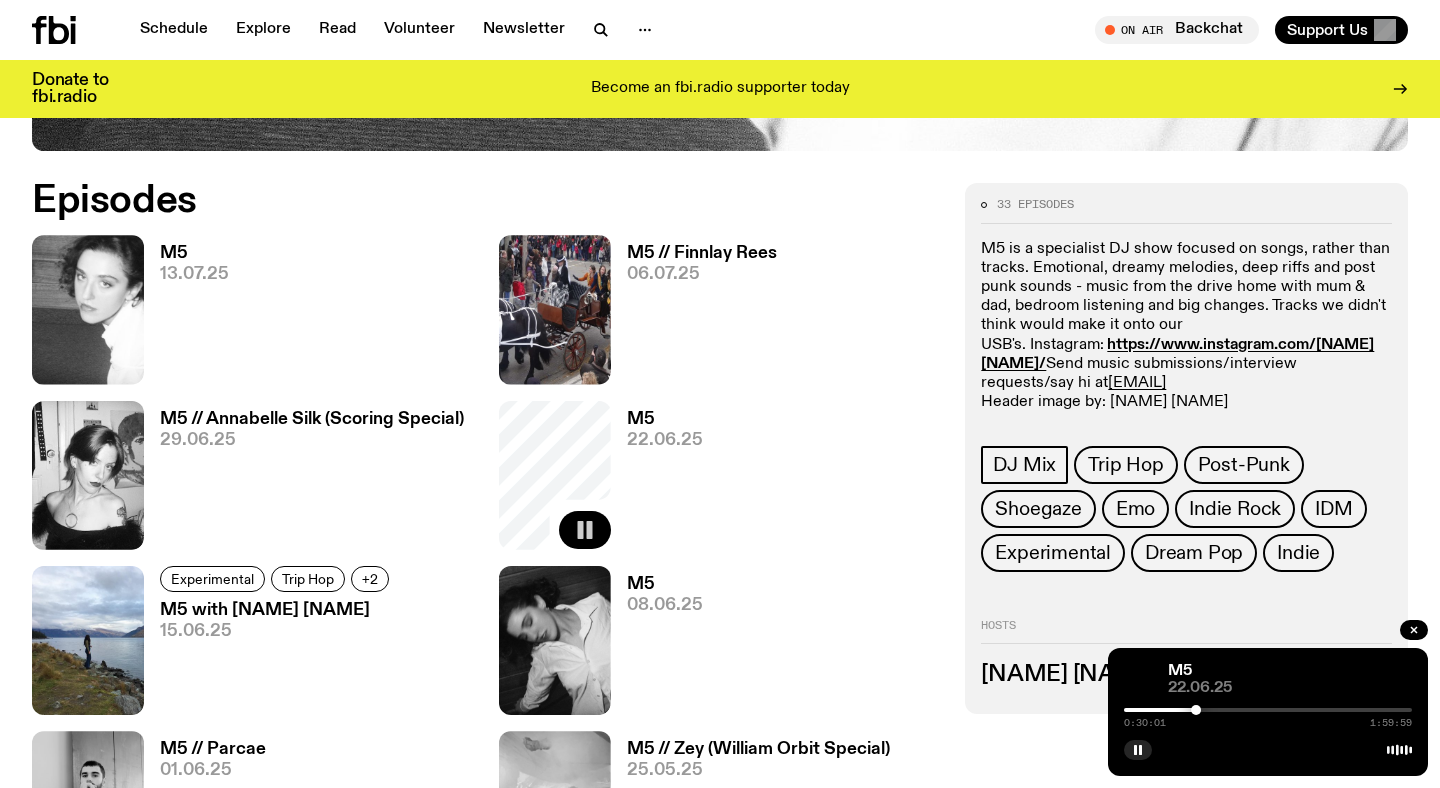 click at bounding box center [1268, 710] 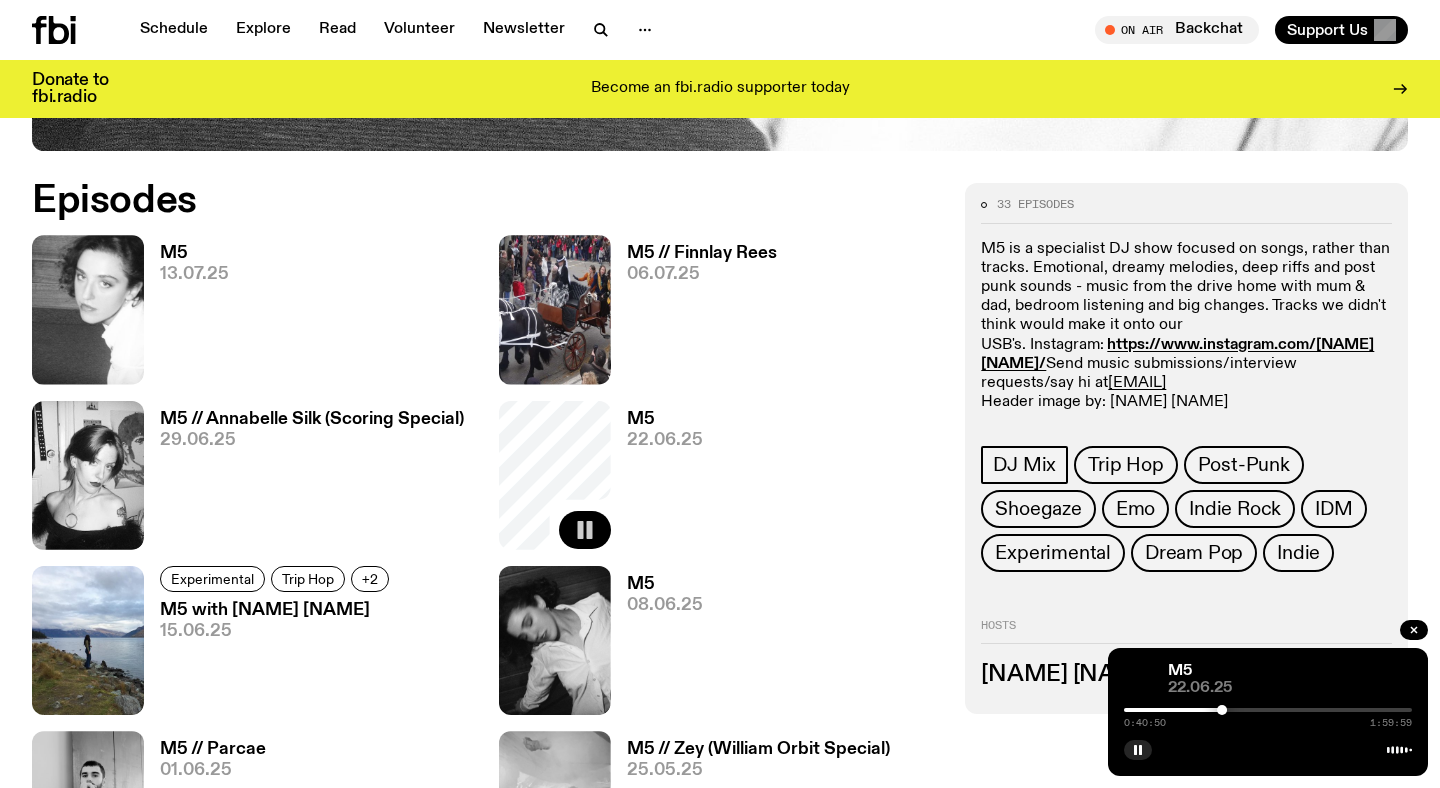 click at bounding box center (1268, 710) 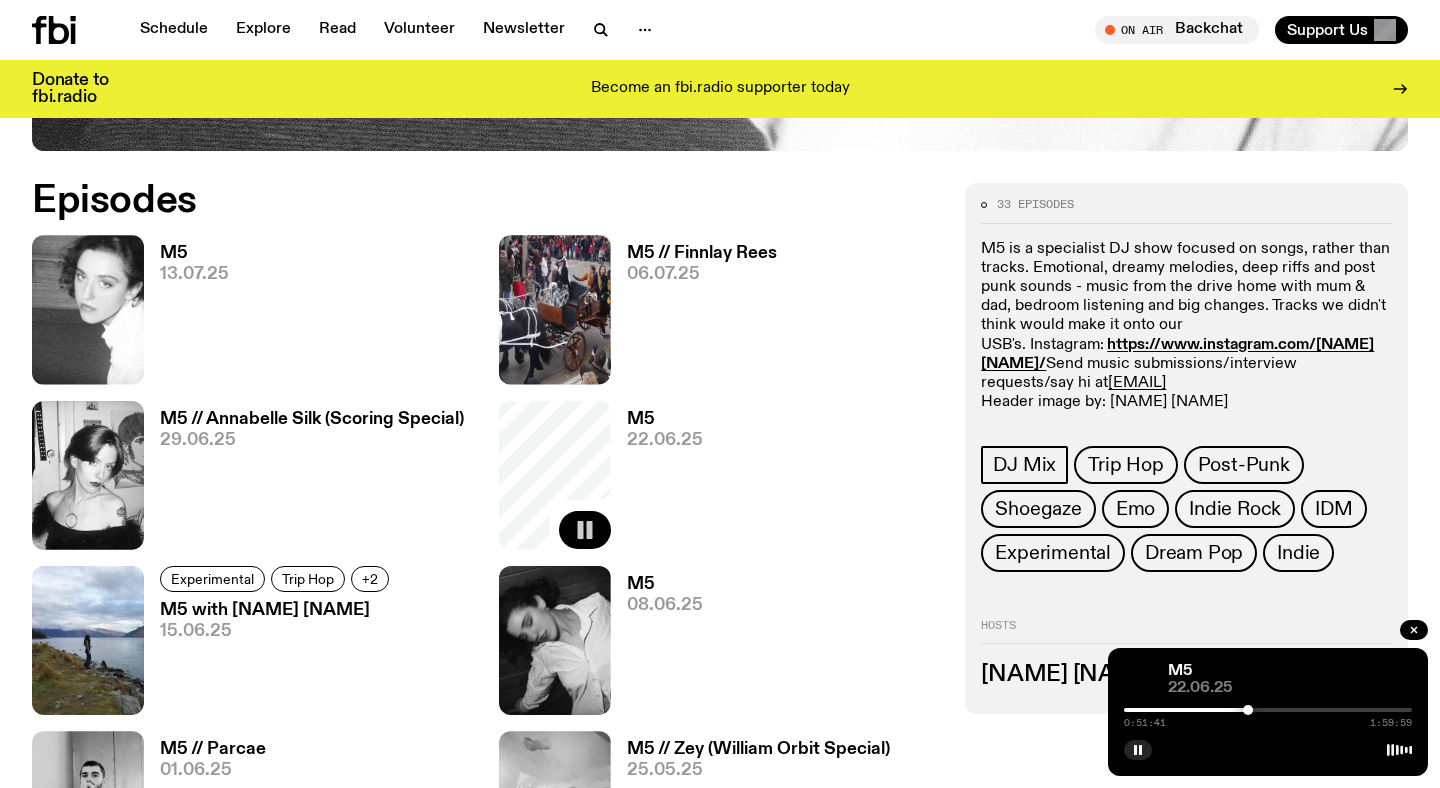 click at bounding box center [1268, 710] 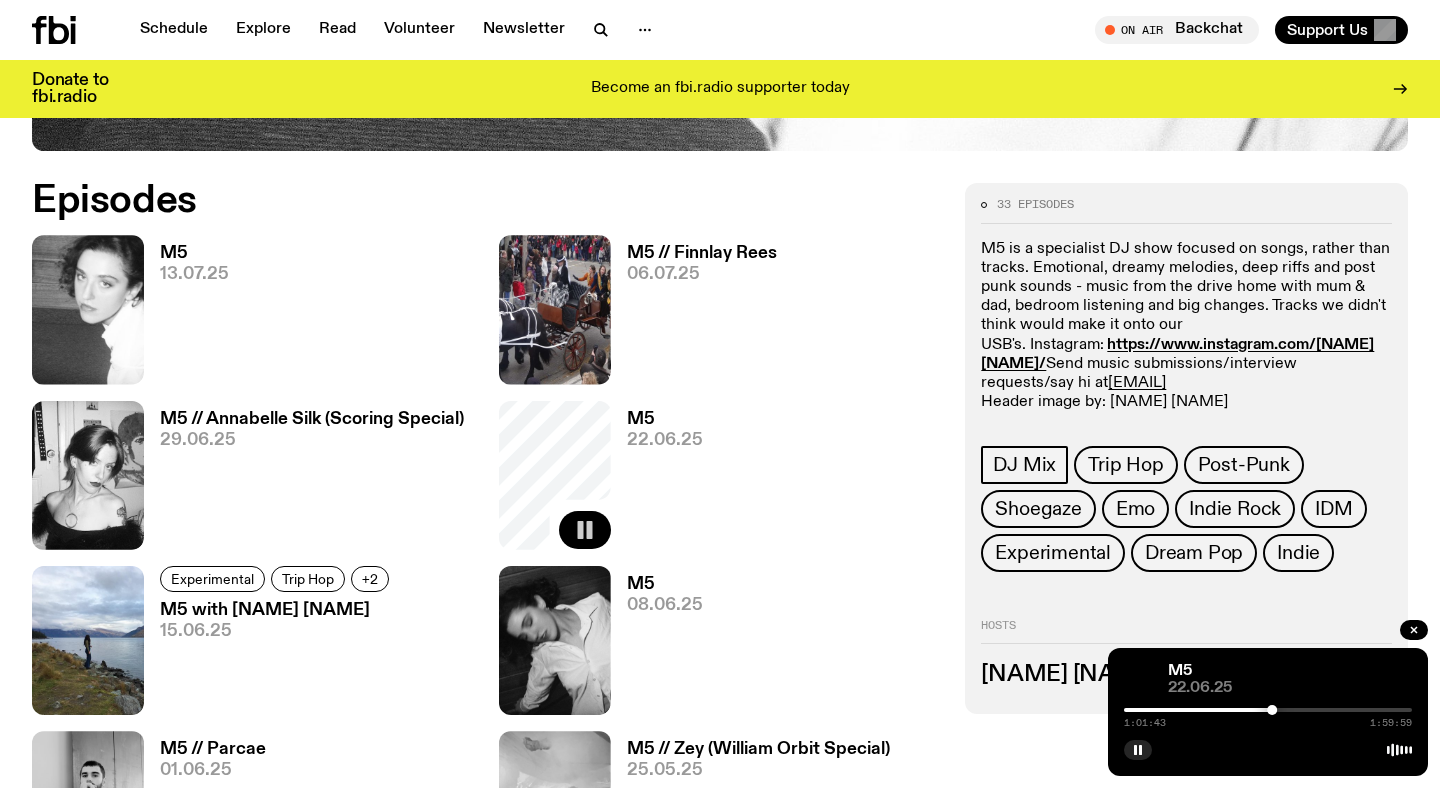 click at bounding box center (1268, 710) 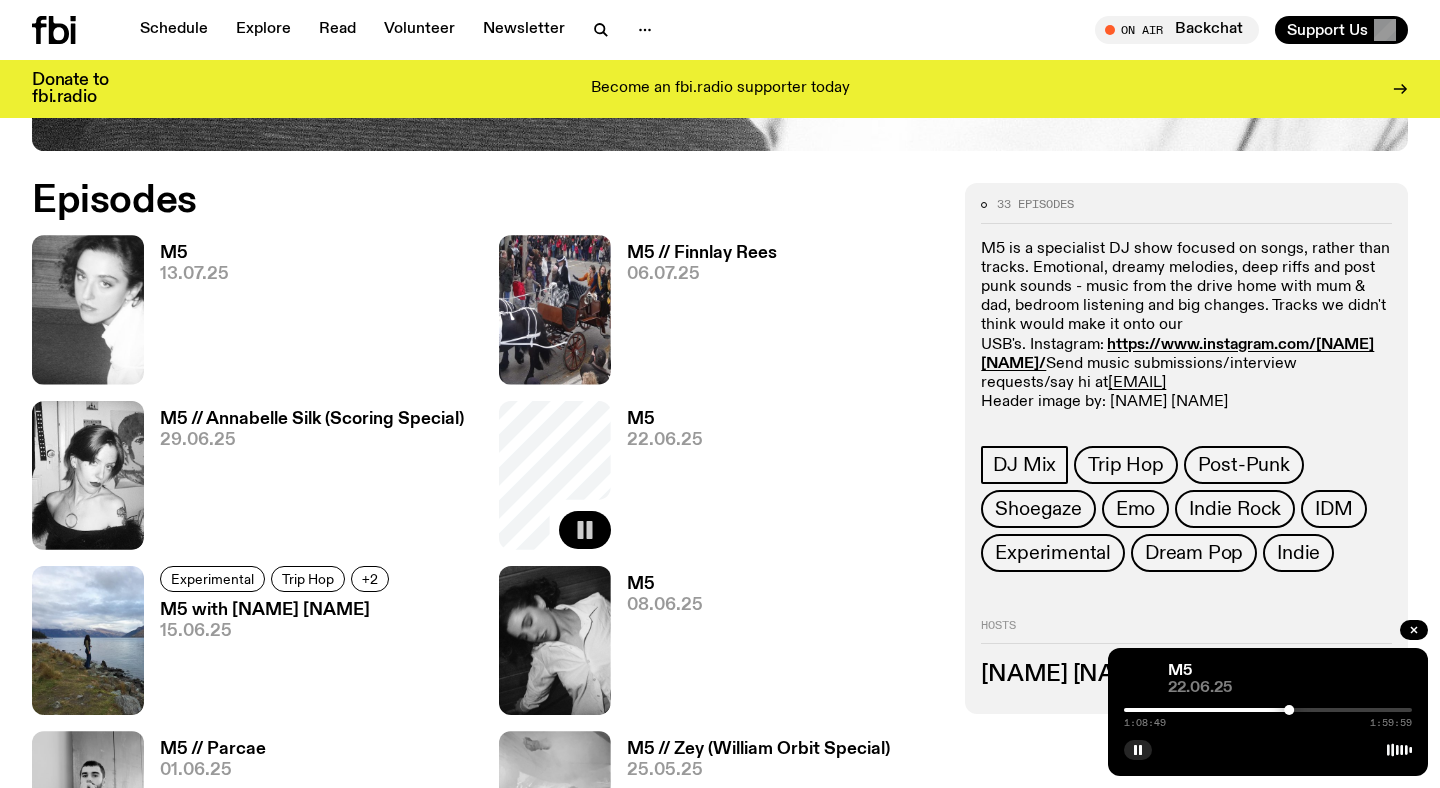 click at bounding box center [1268, 710] 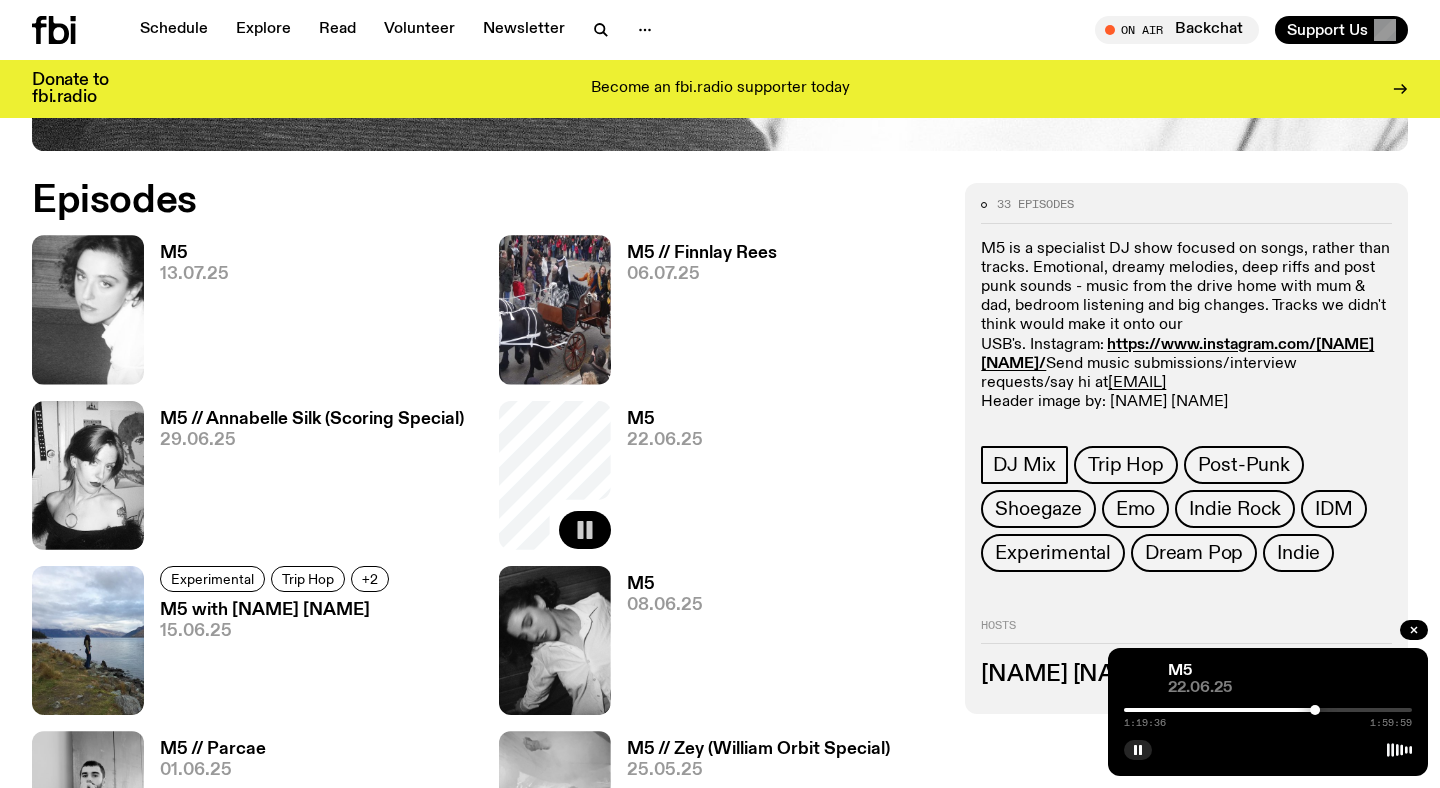 click at bounding box center [1268, 710] 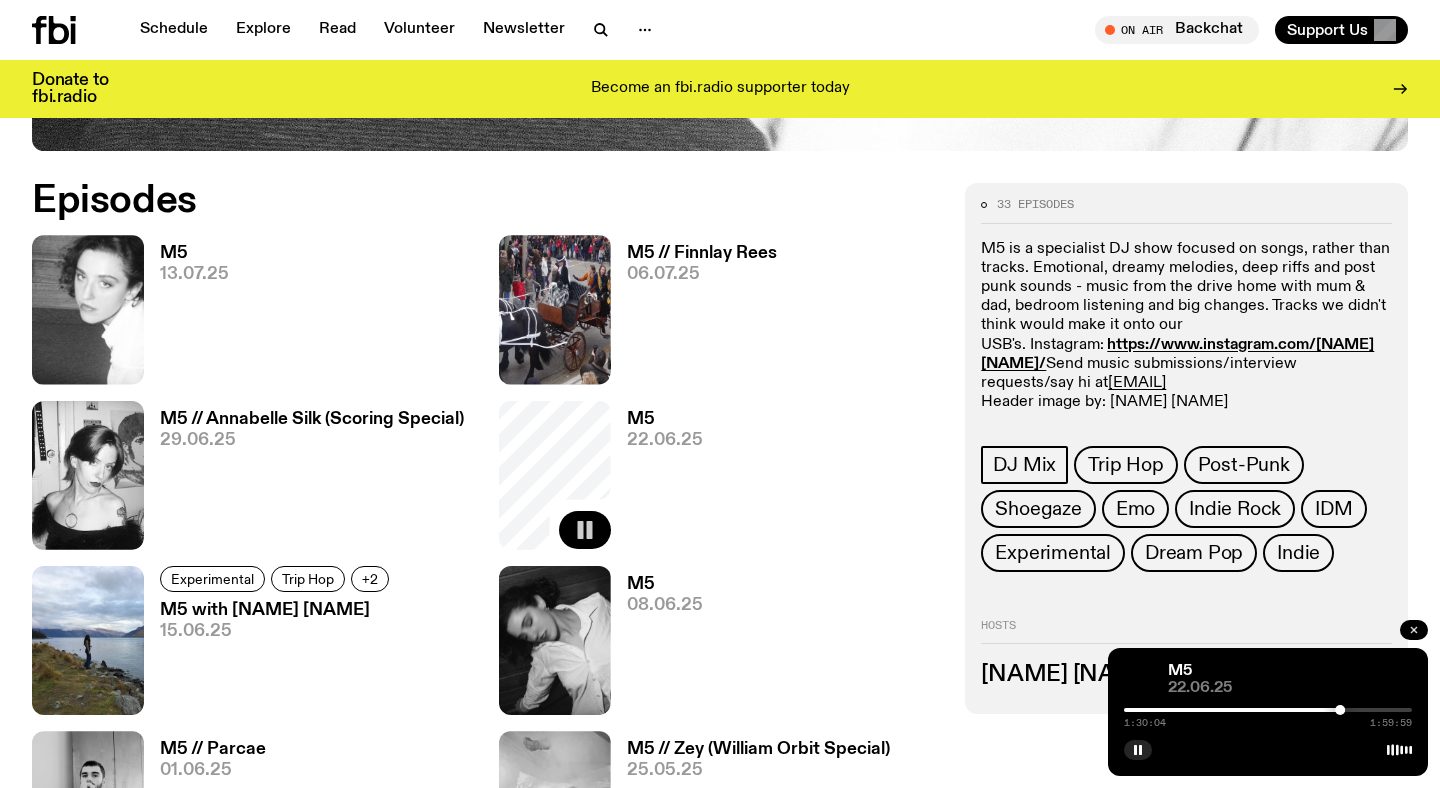 click 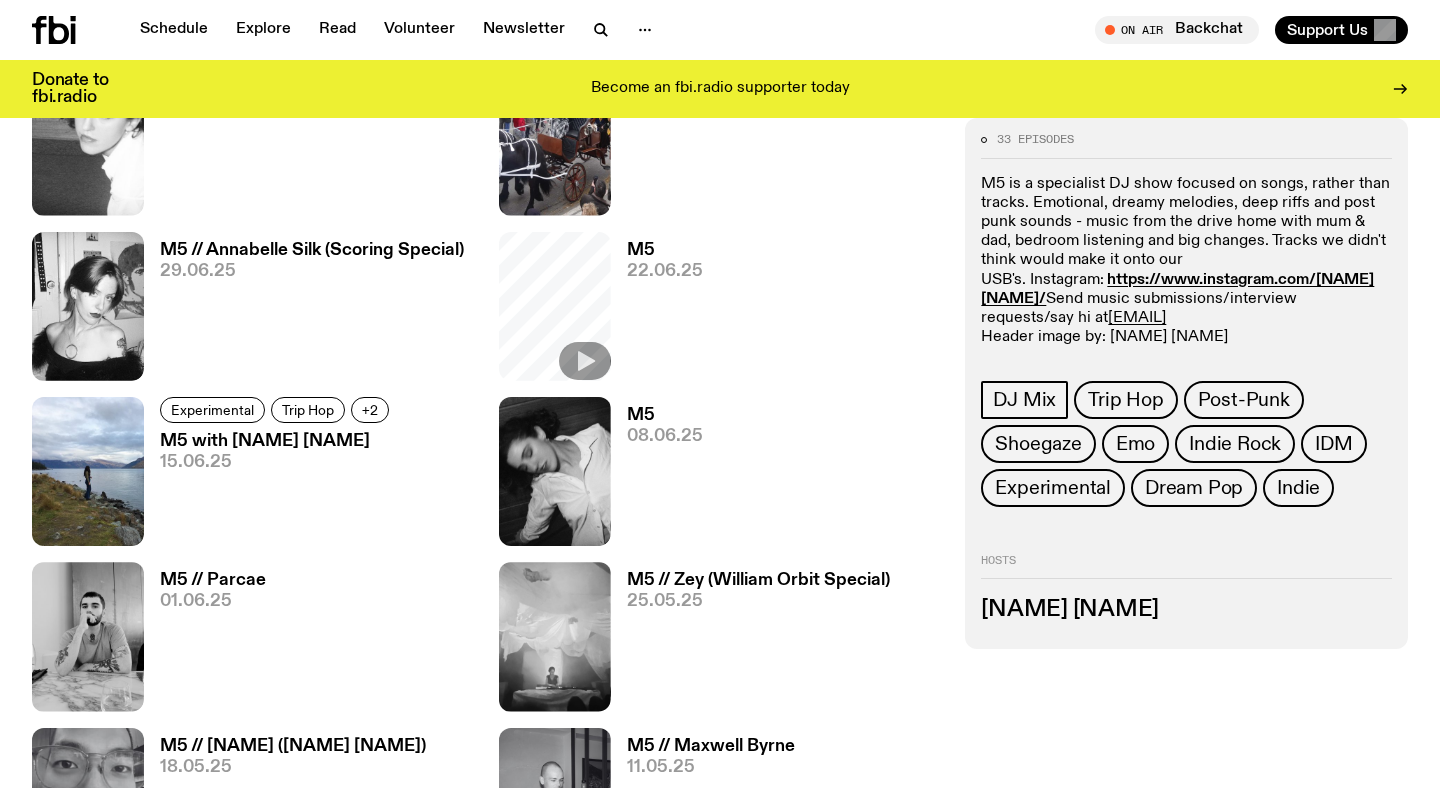 scroll, scrollTop: 1082, scrollLeft: 0, axis: vertical 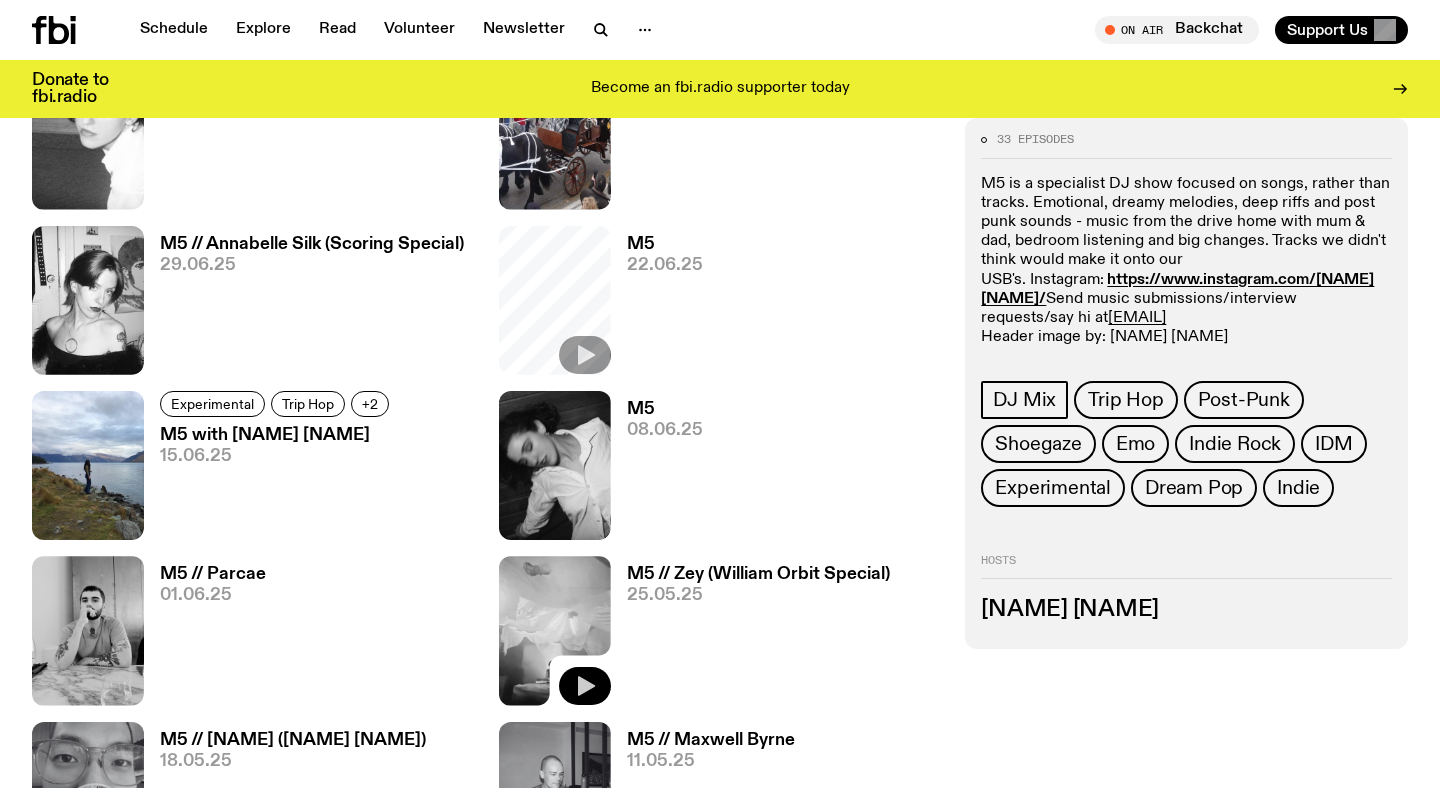 click 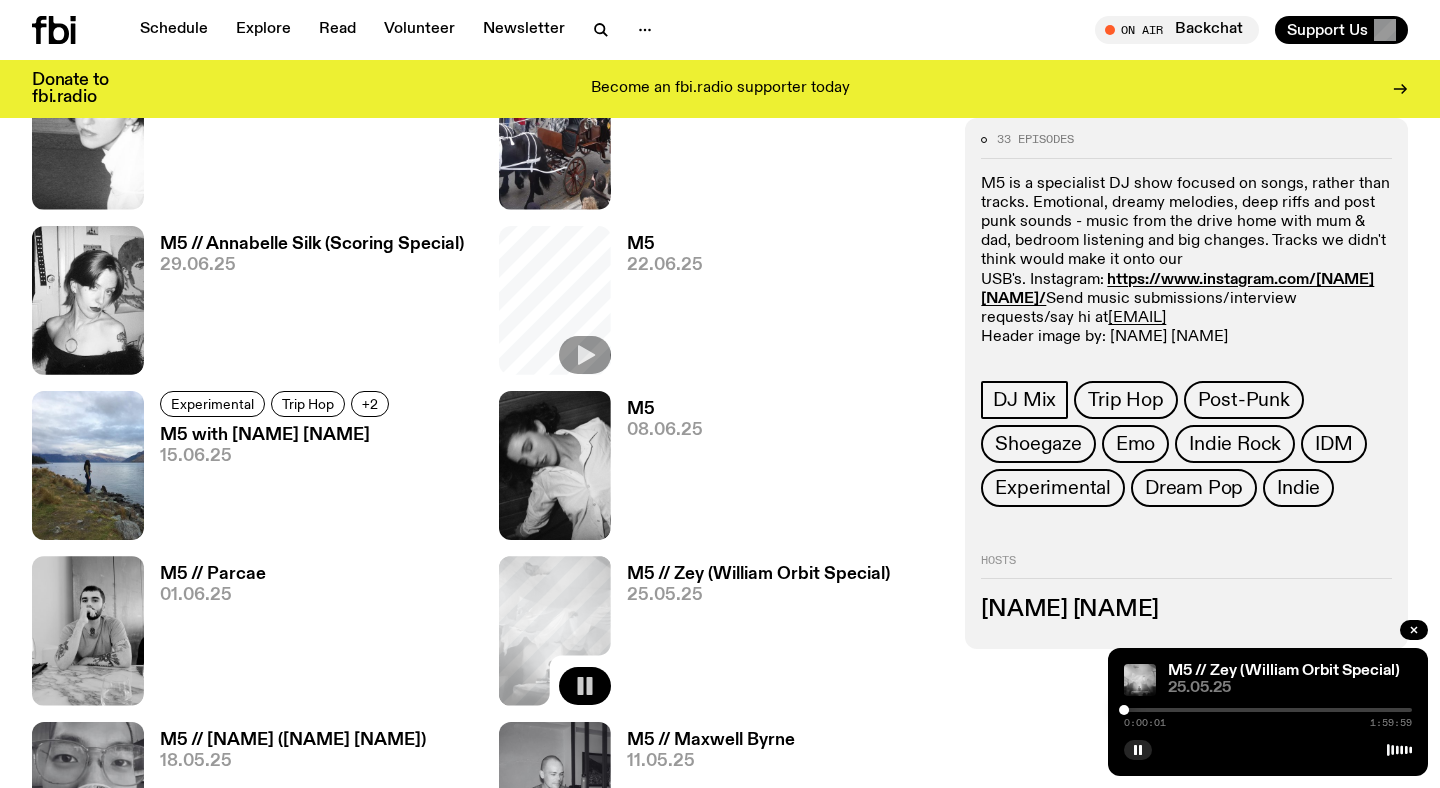click at bounding box center [1268, 710] 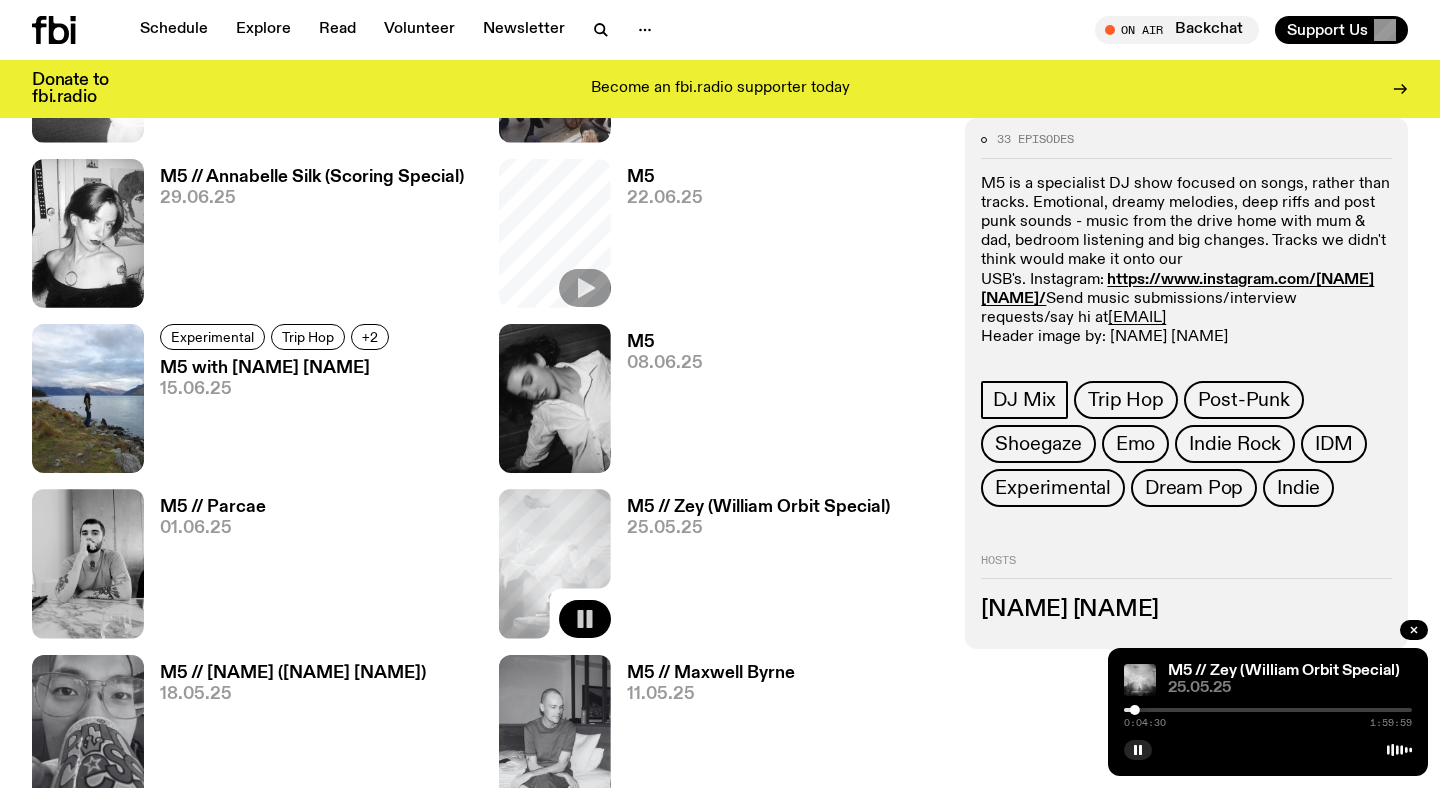 scroll, scrollTop: 1146, scrollLeft: 0, axis: vertical 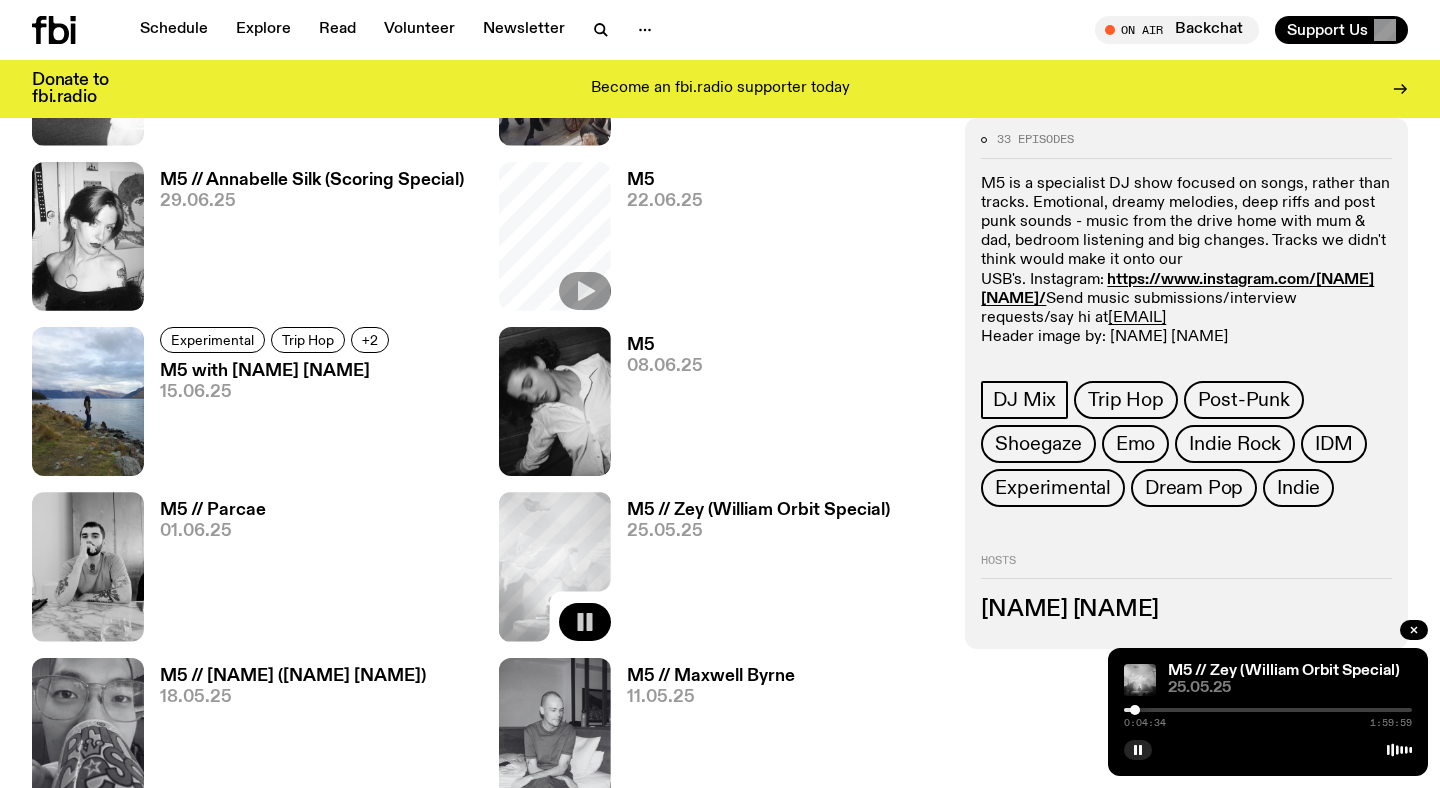 click at bounding box center (1268, 710) 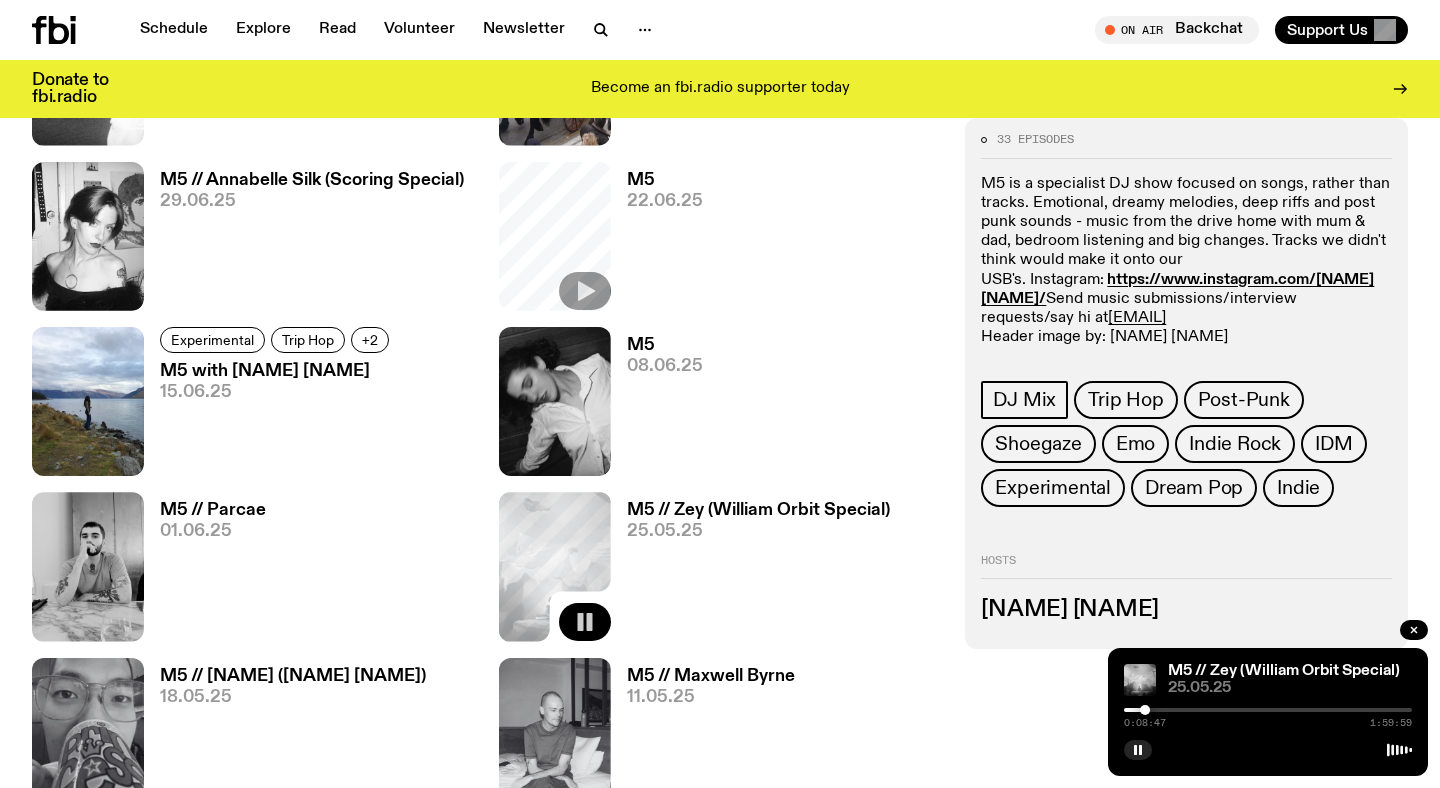 click at bounding box center (1268, 710) 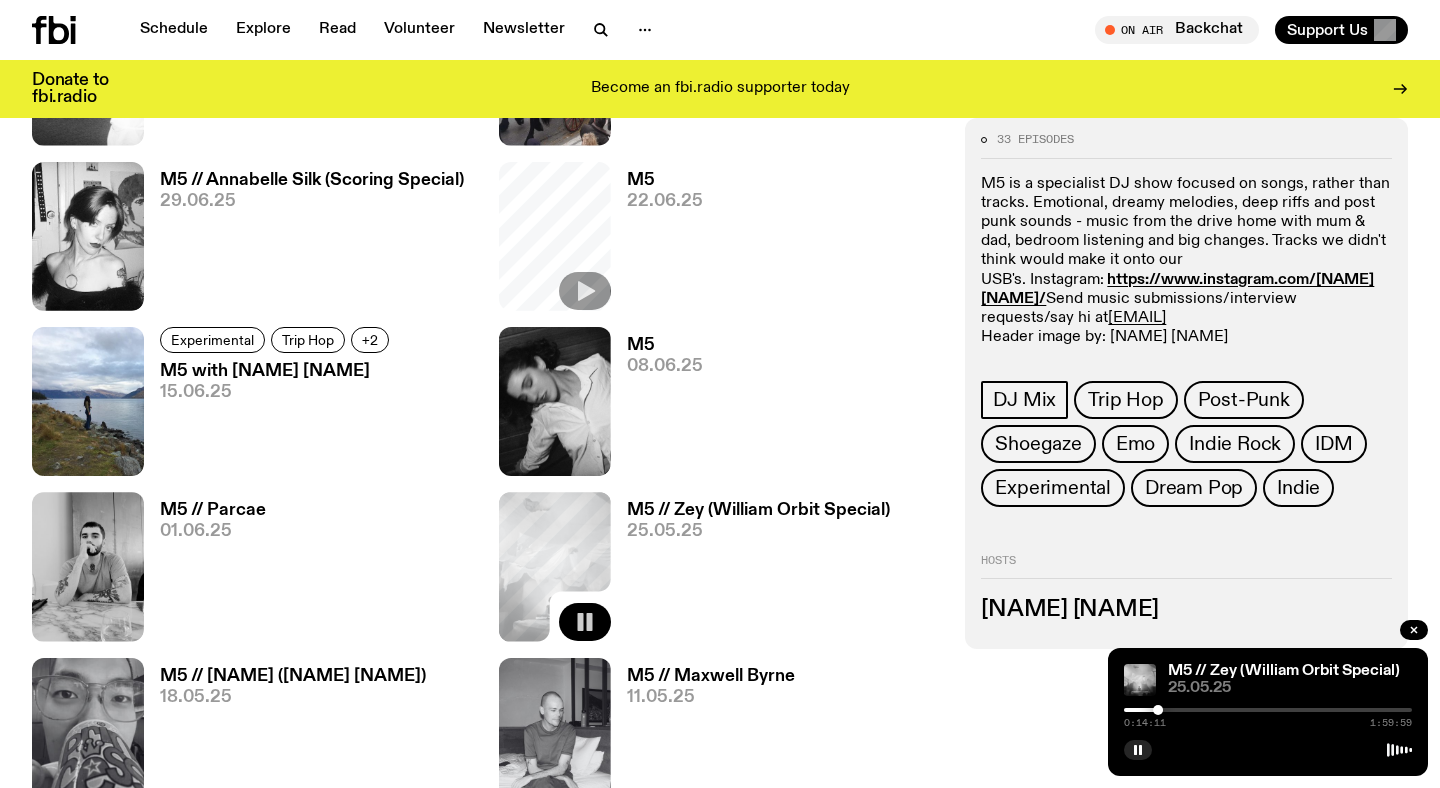 click at bounding box center [1268, 710] 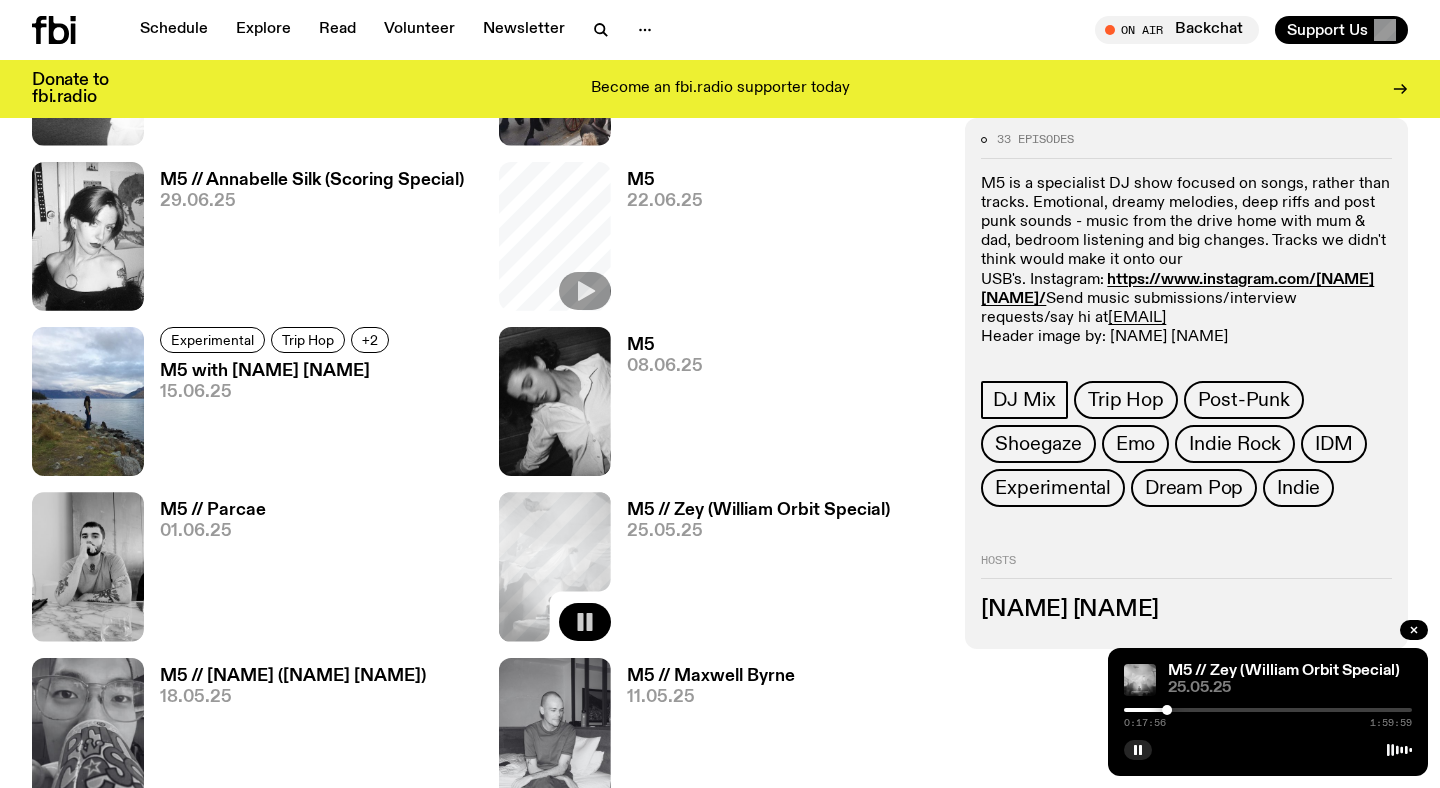 click at bounding box center [1268, 710] 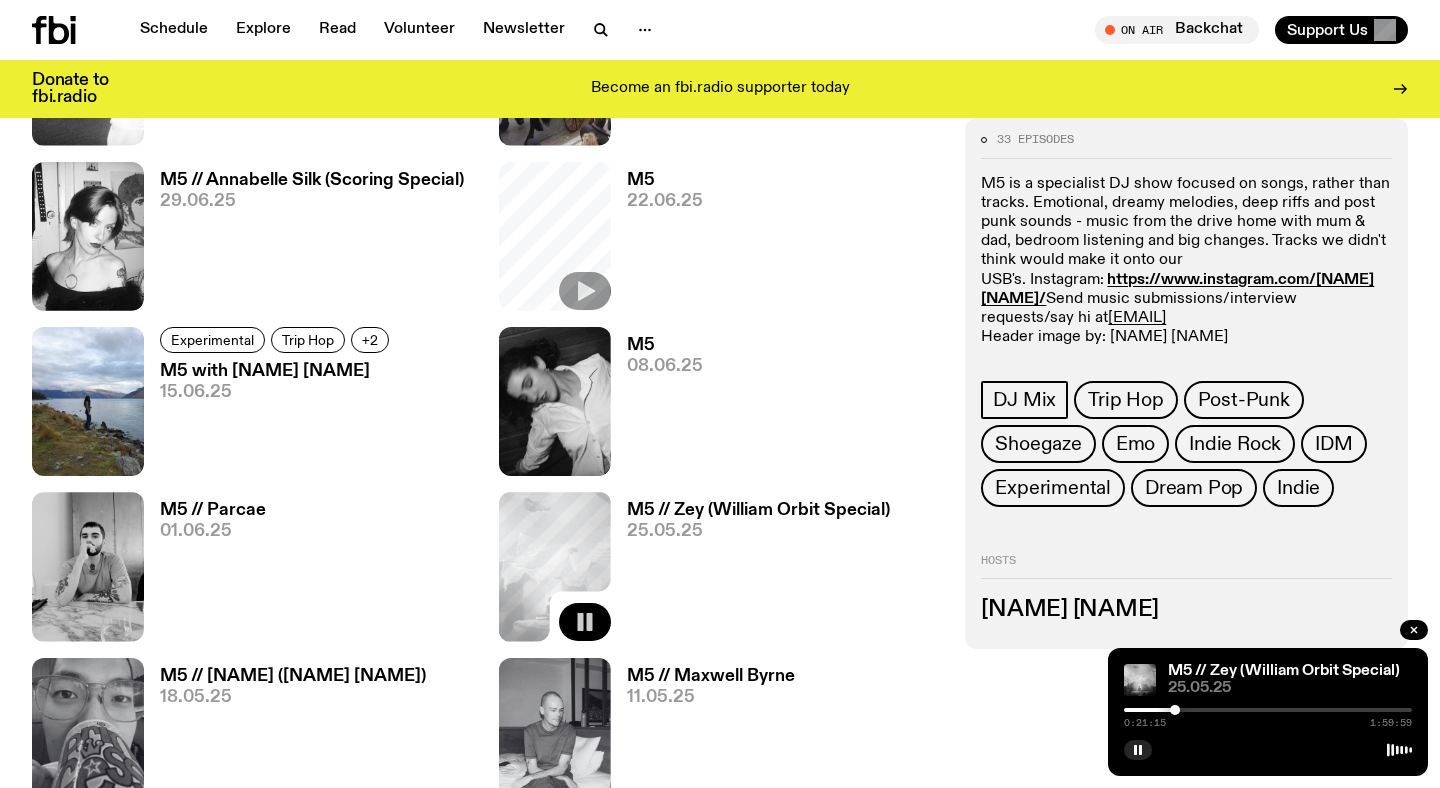 click at bounding box center [1268, 710] 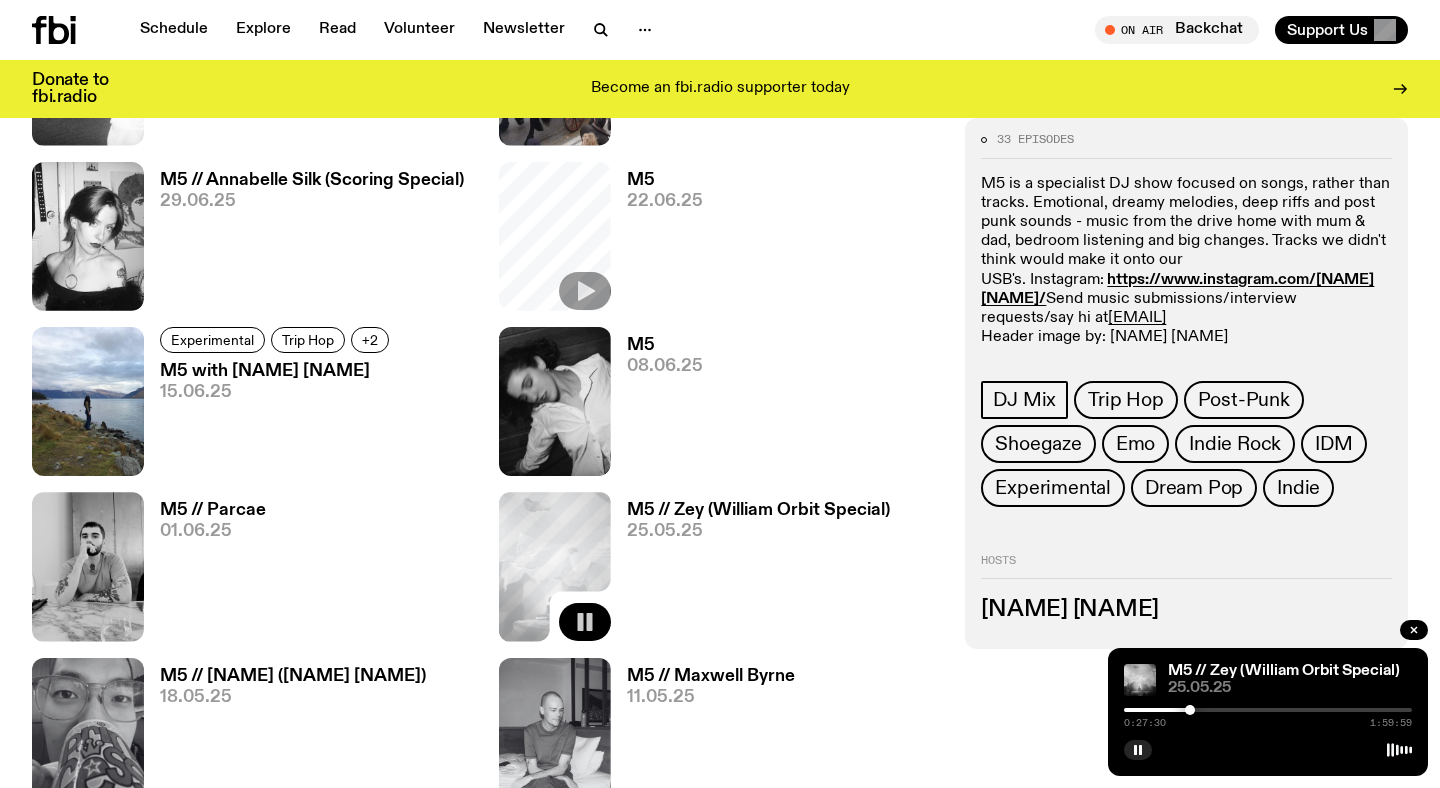 click at bounding box center (1268, 710) 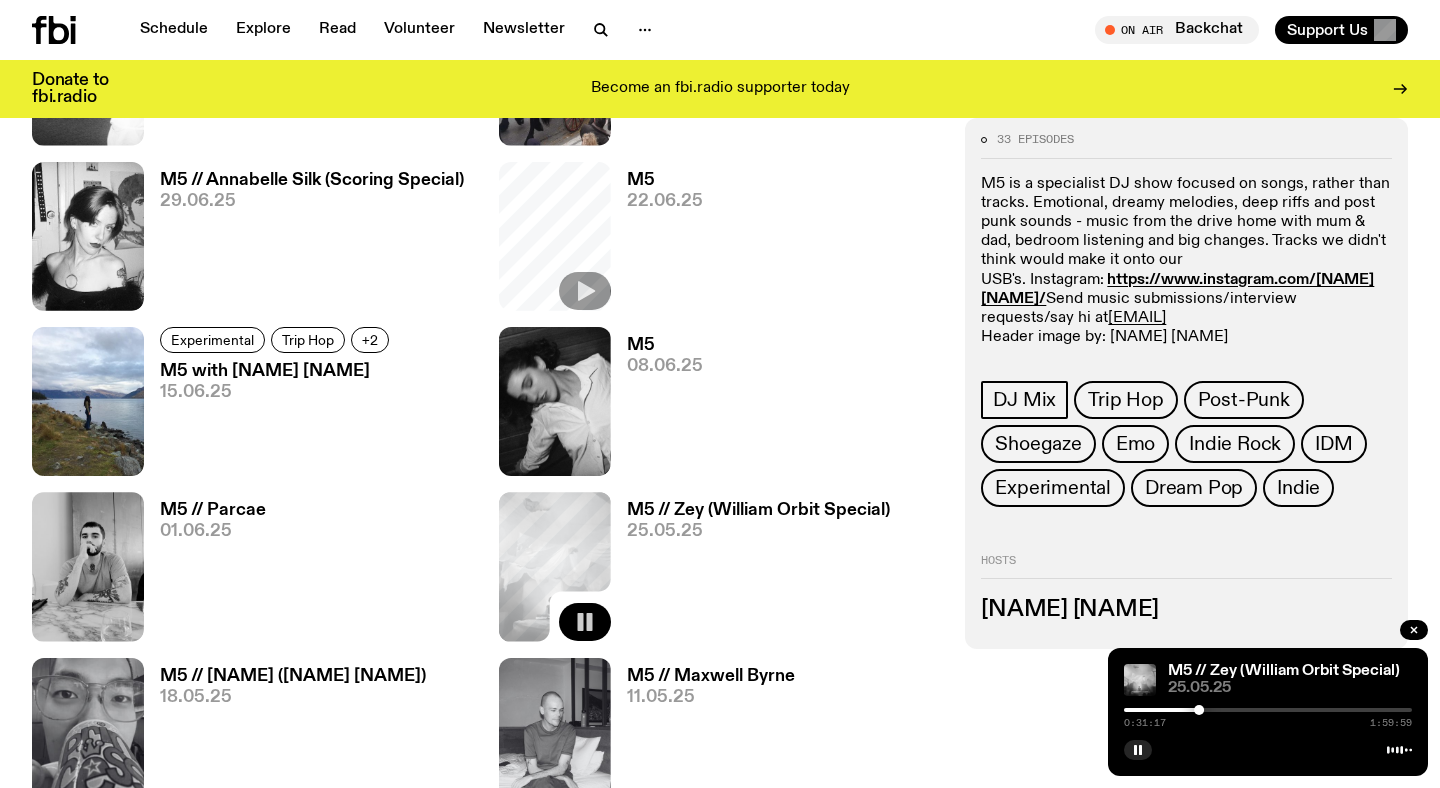 click at bounding box center [1268, 710] 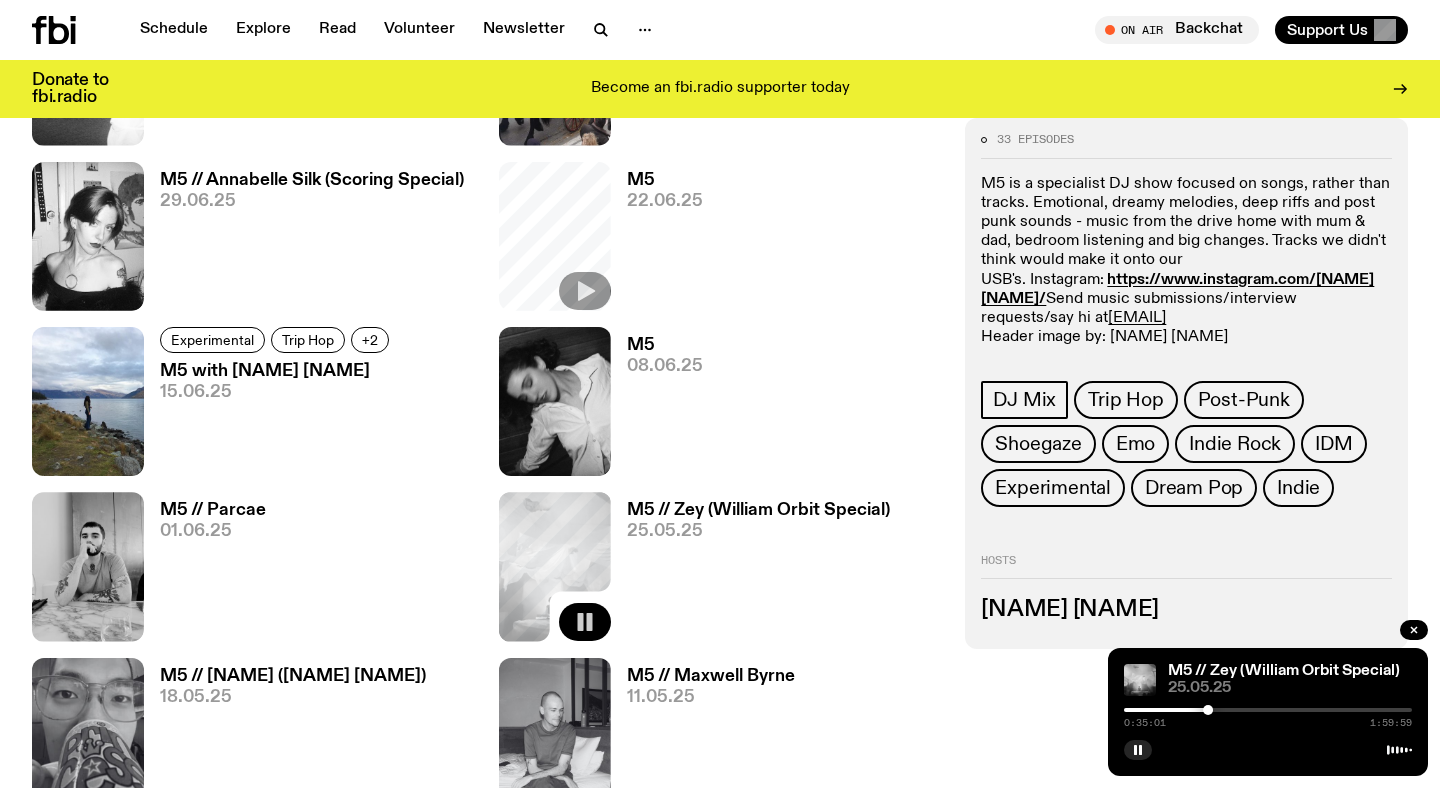 click at bounding box center [1268, 710] 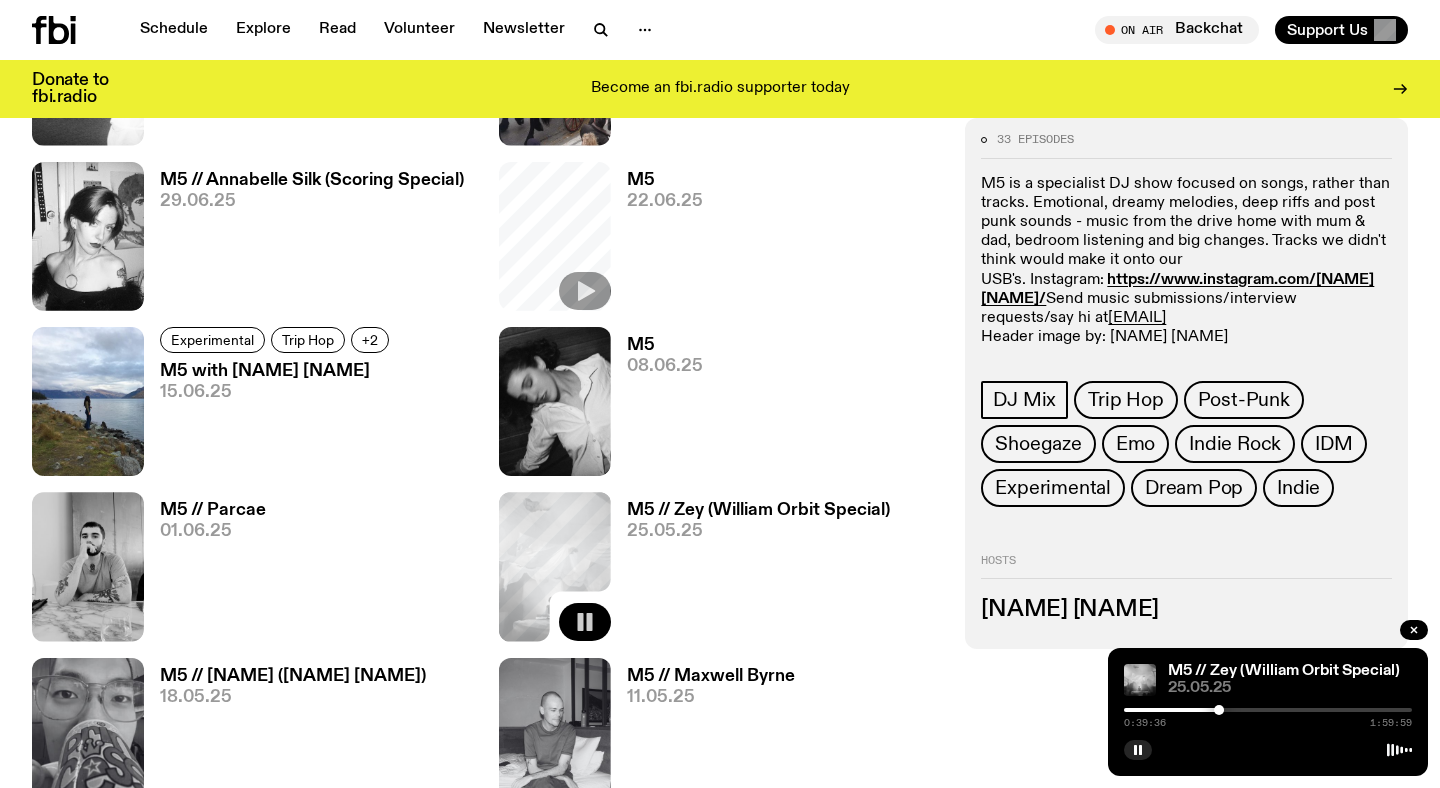 click at bounding box center [1268, 710] 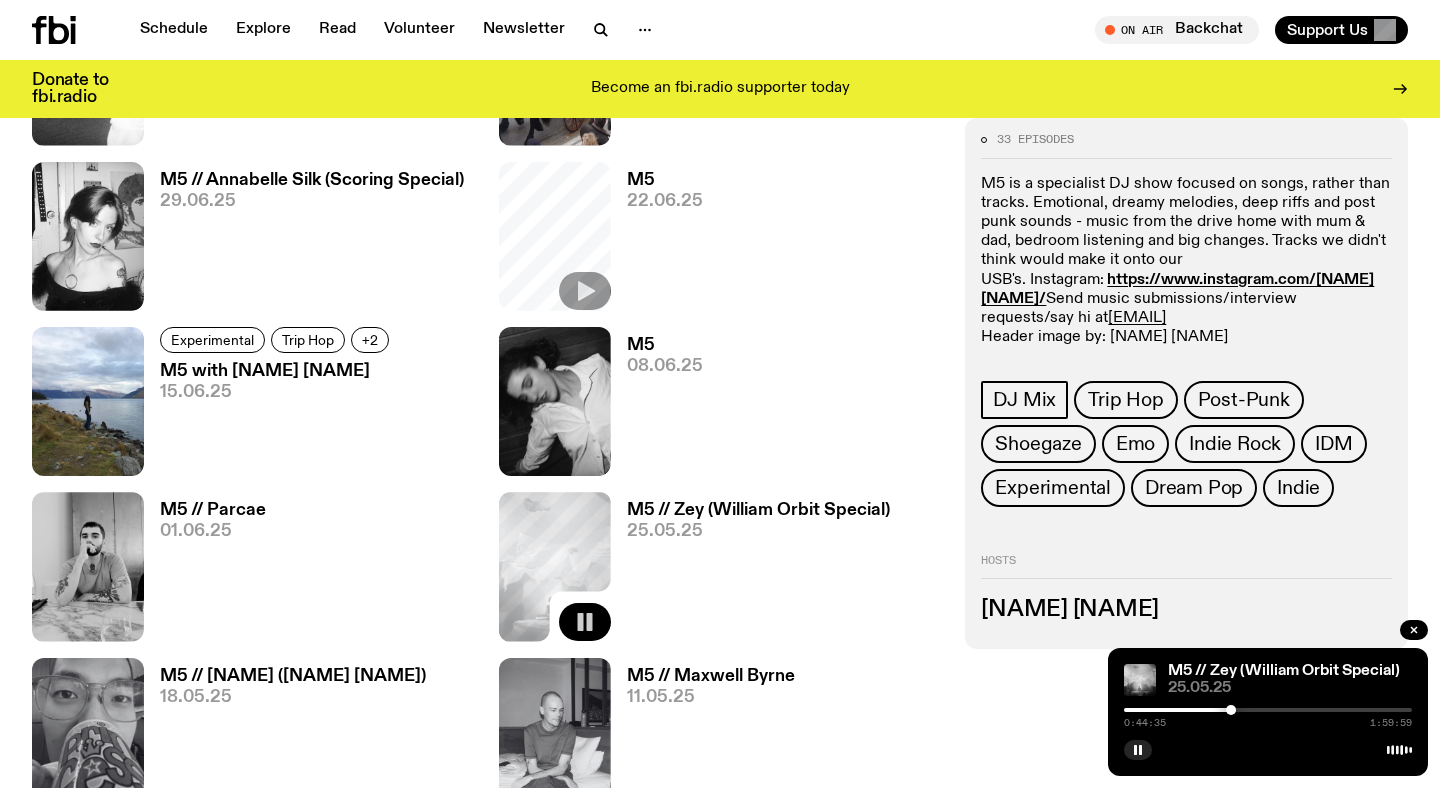 click at bounding box center [1268, 710] 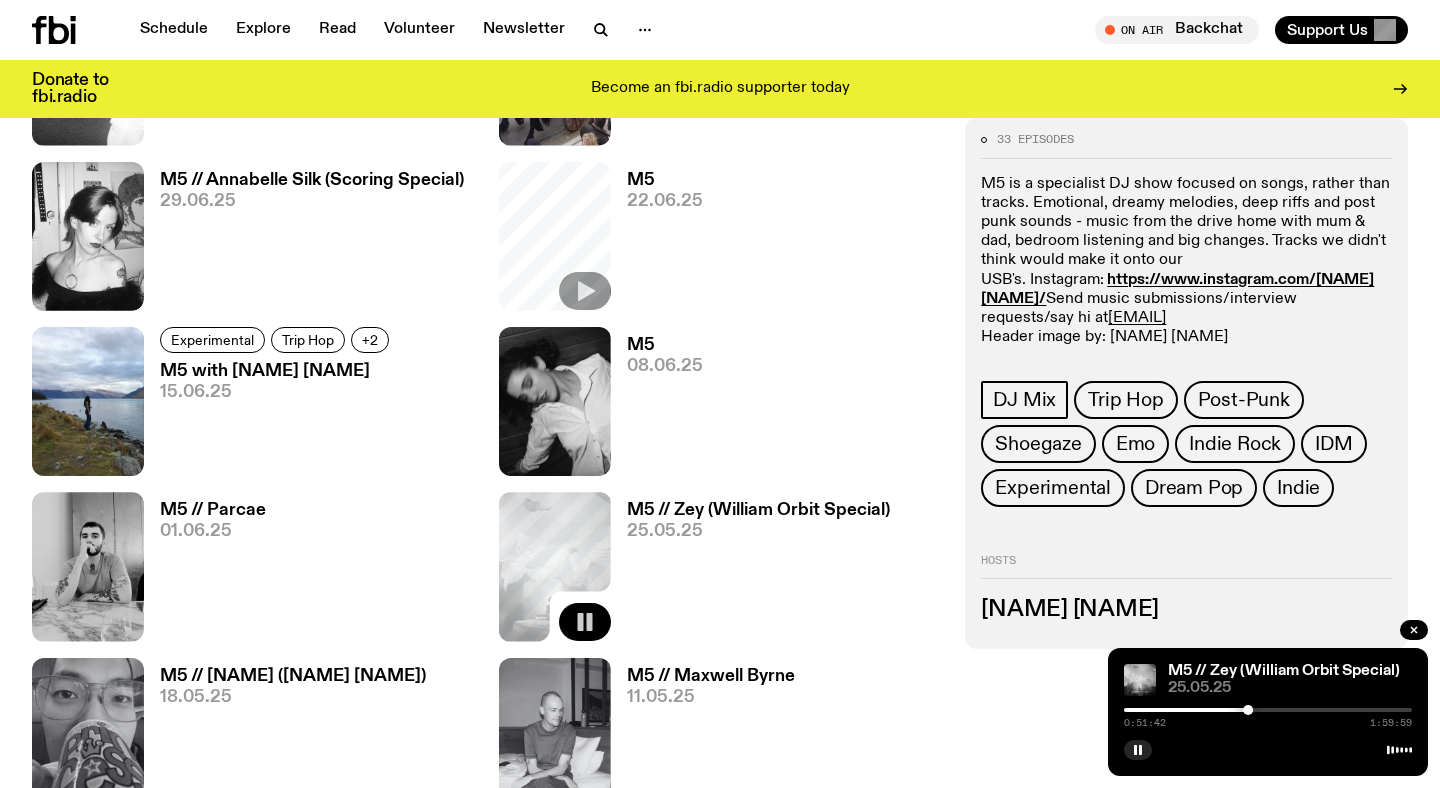 click at bounding box center [1268, 710] 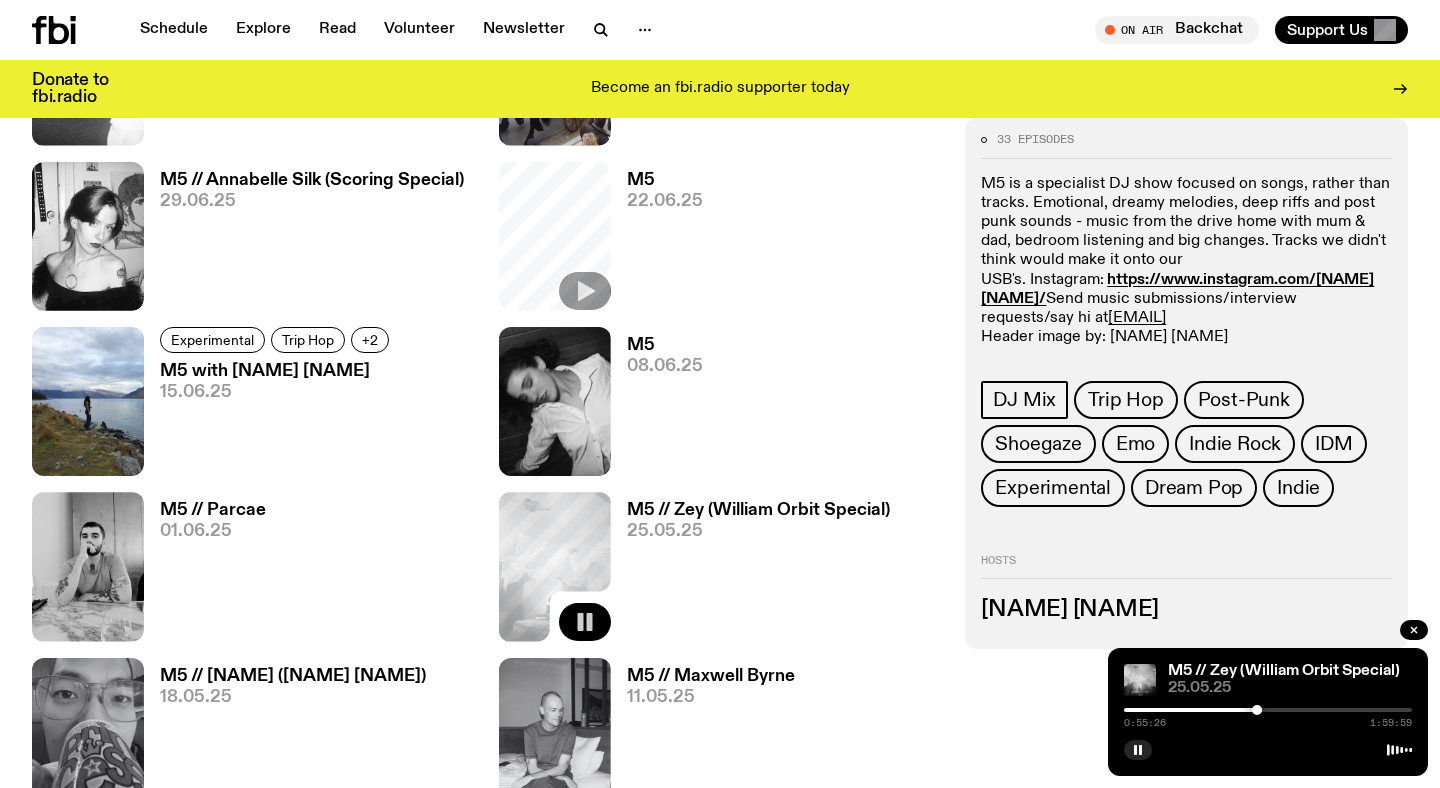 click at bounding box center [1268, 710] 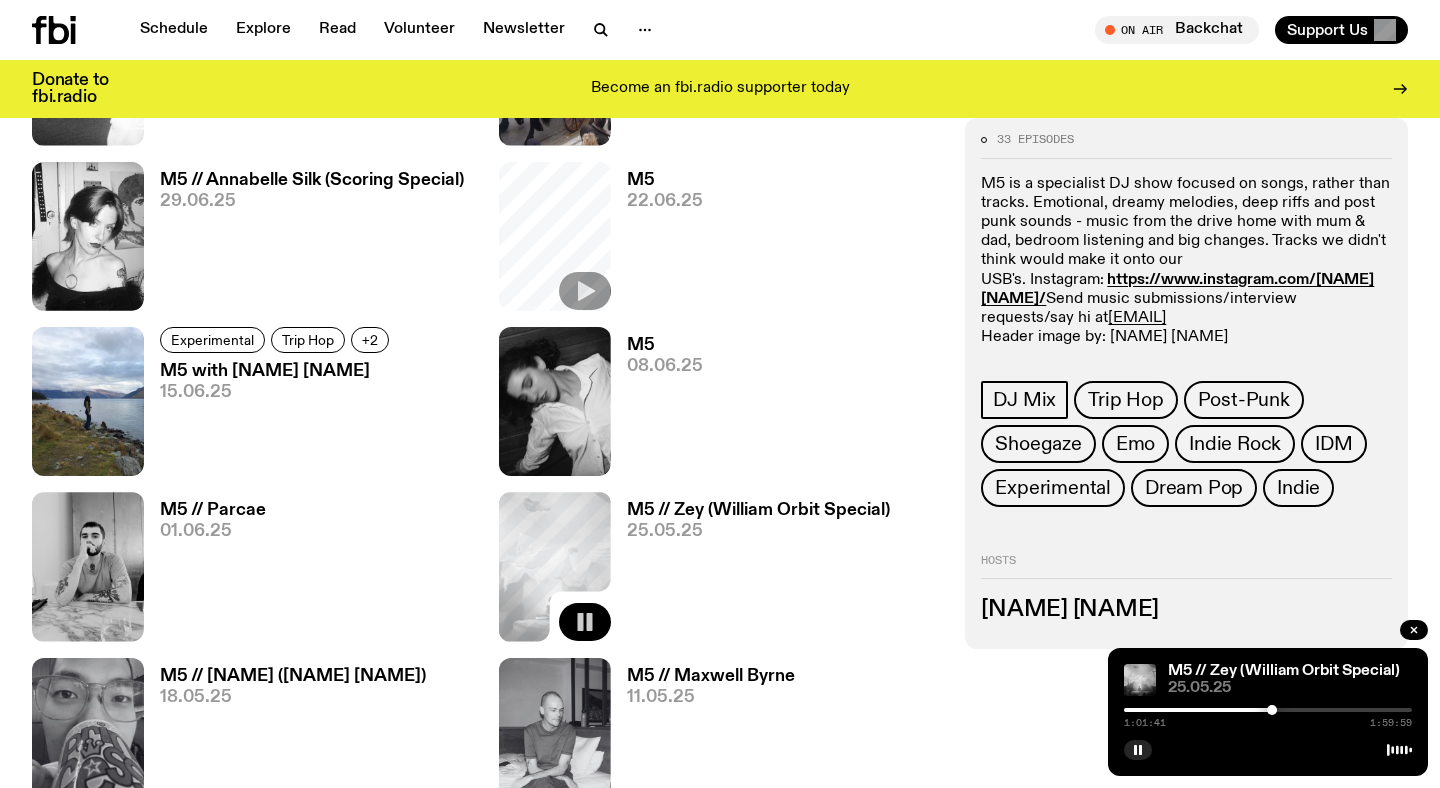 click at bounding box center [1268, 710] 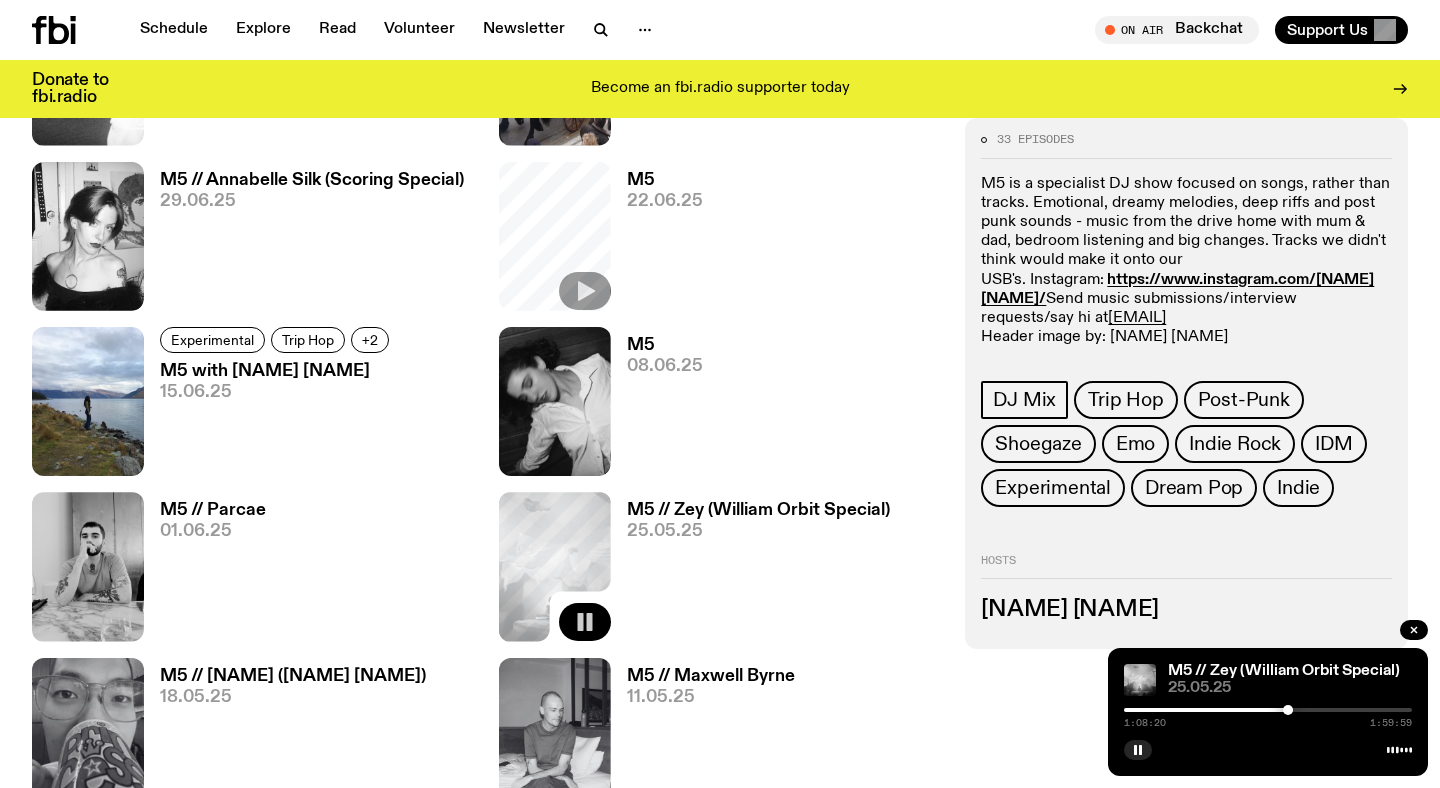 click at bounding box center (1268, 710) 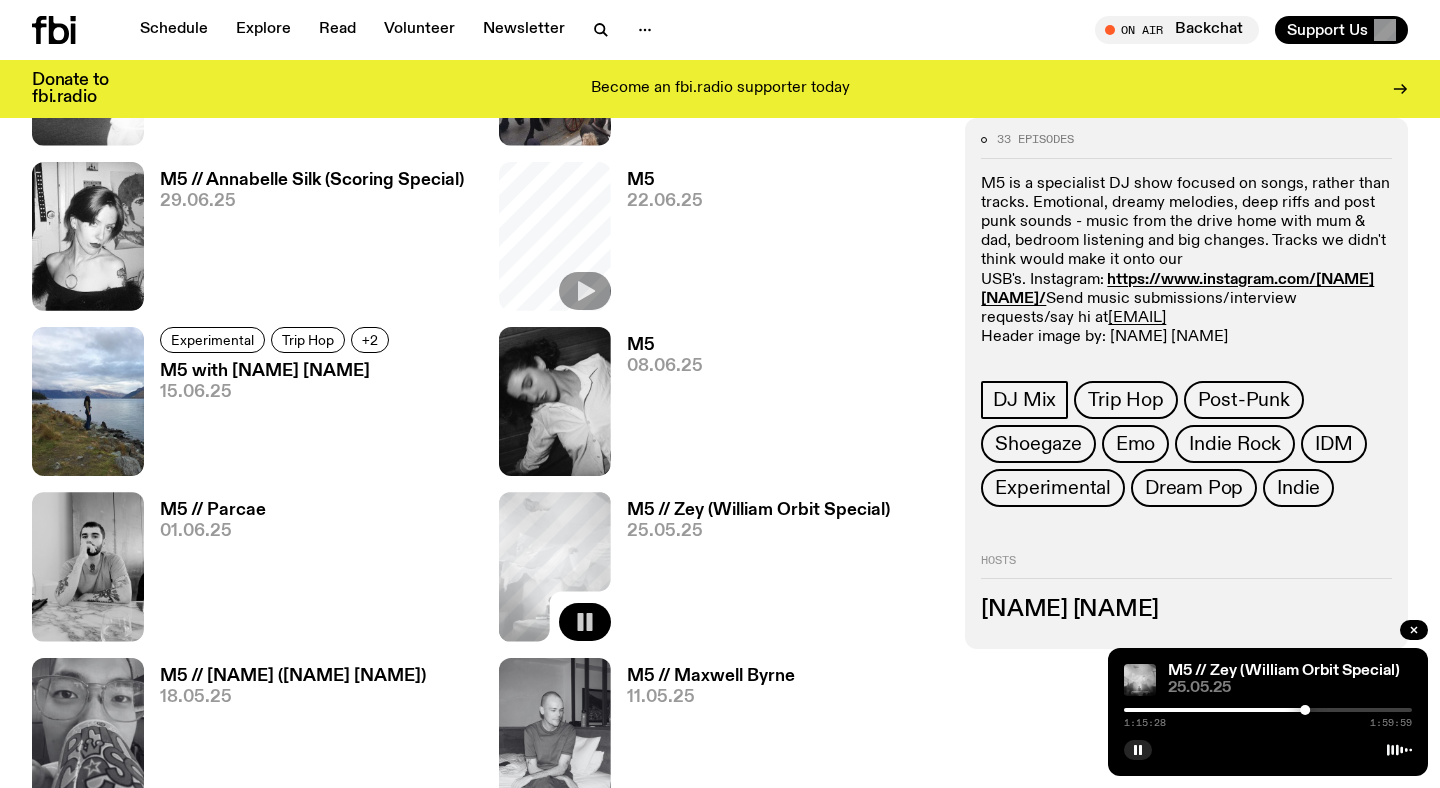 click at bounding box center (1268, 710) 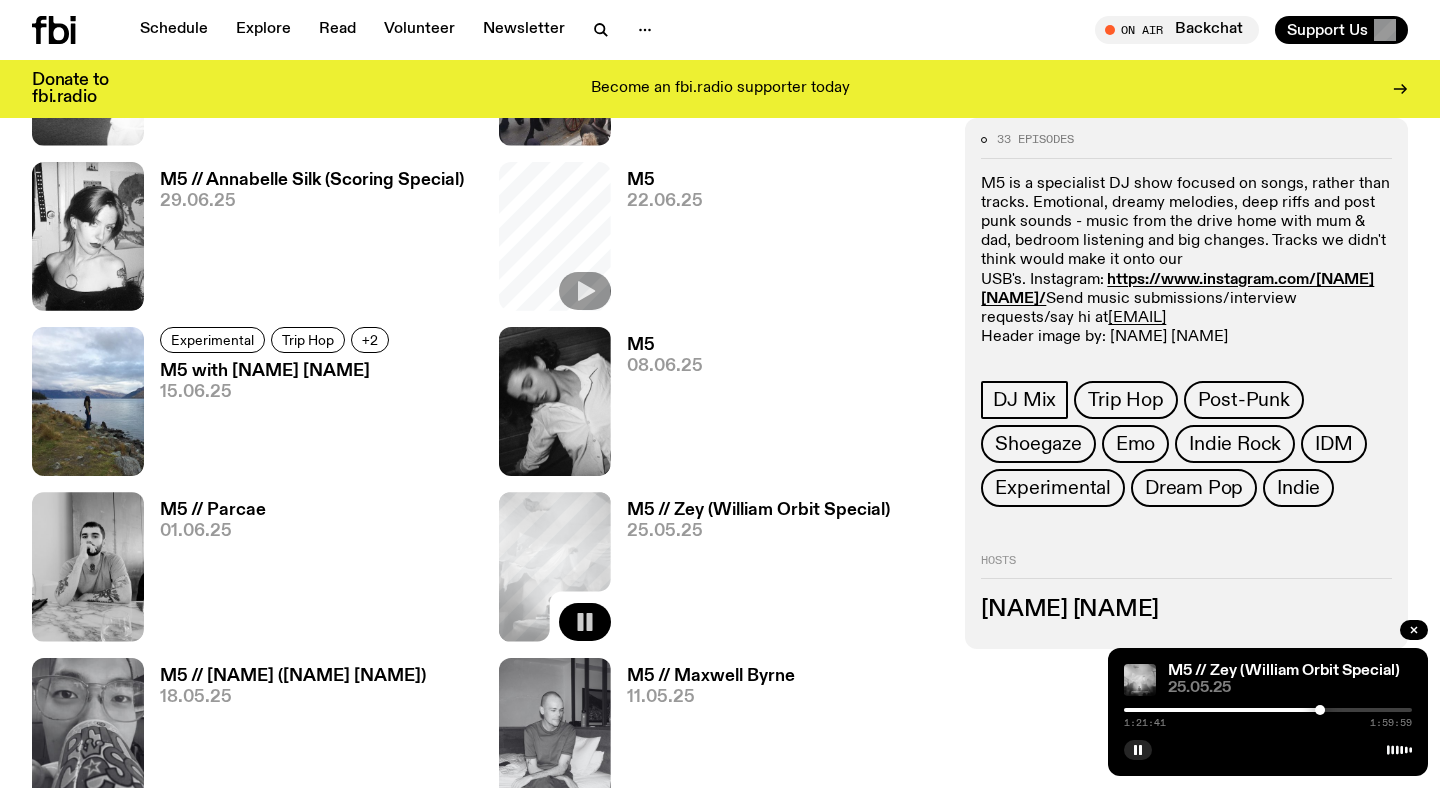 click at bounding box center [1268, 710] 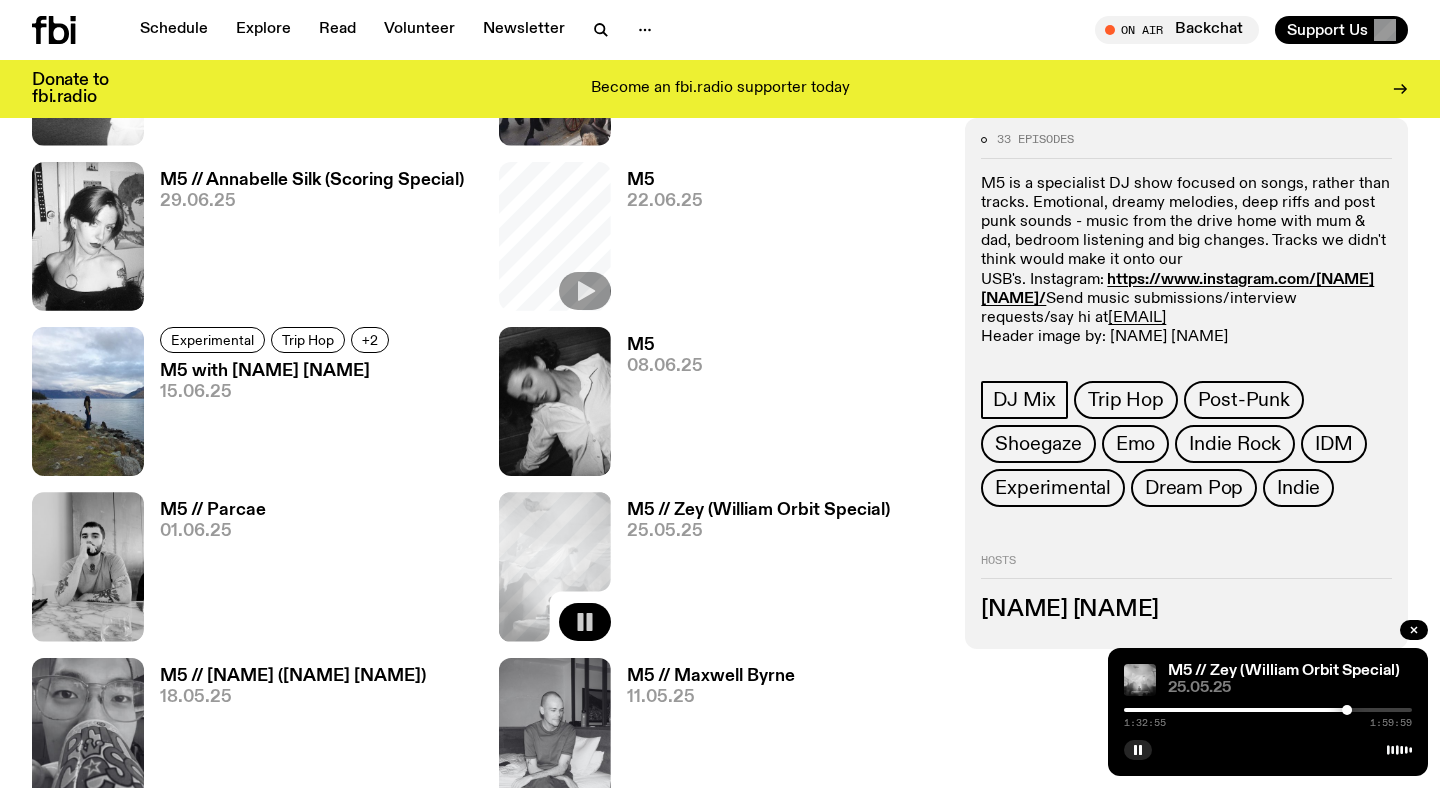 click at bounding box center (1268, 710) 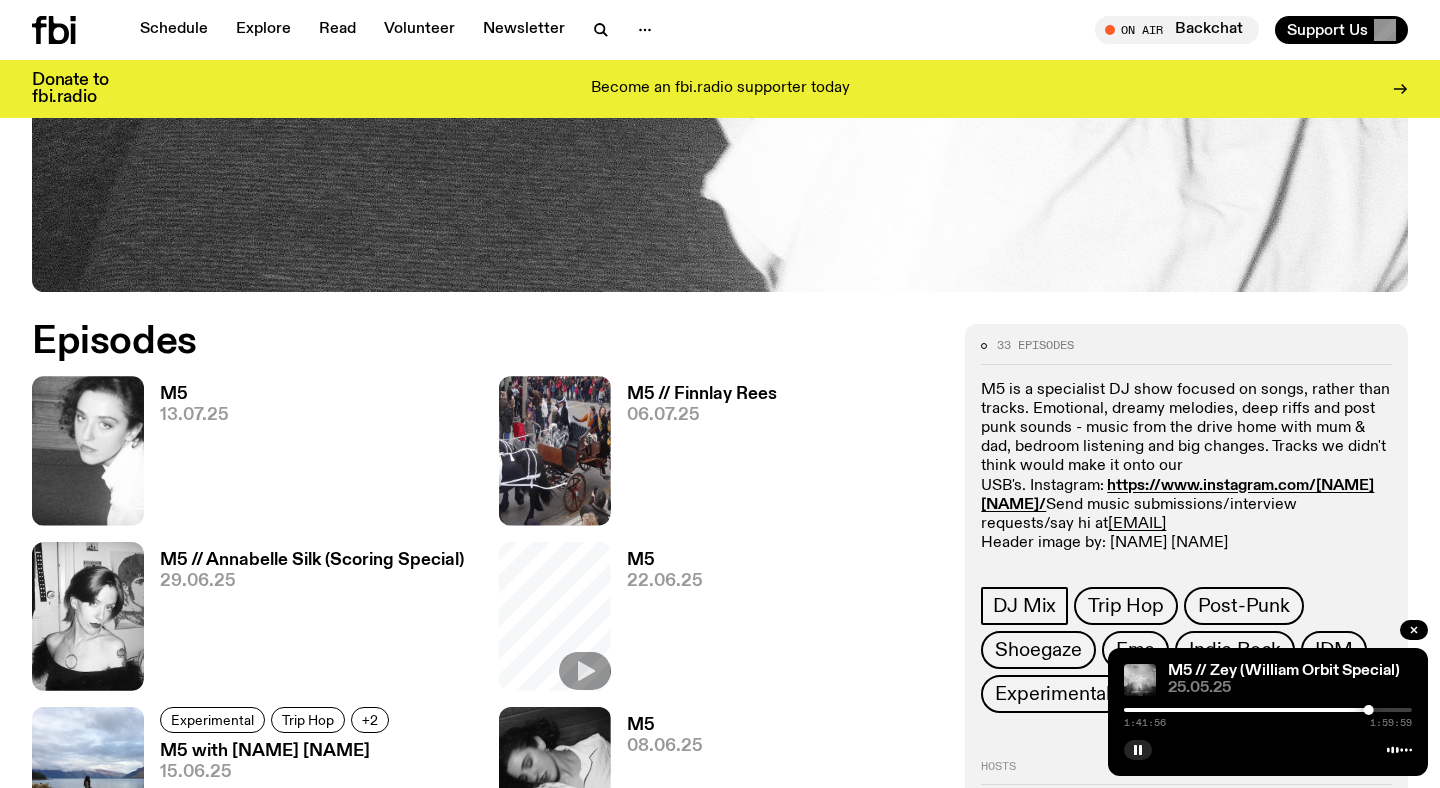 scroll, scrollTop: 726, scrollLeft: 0, axis: vertical 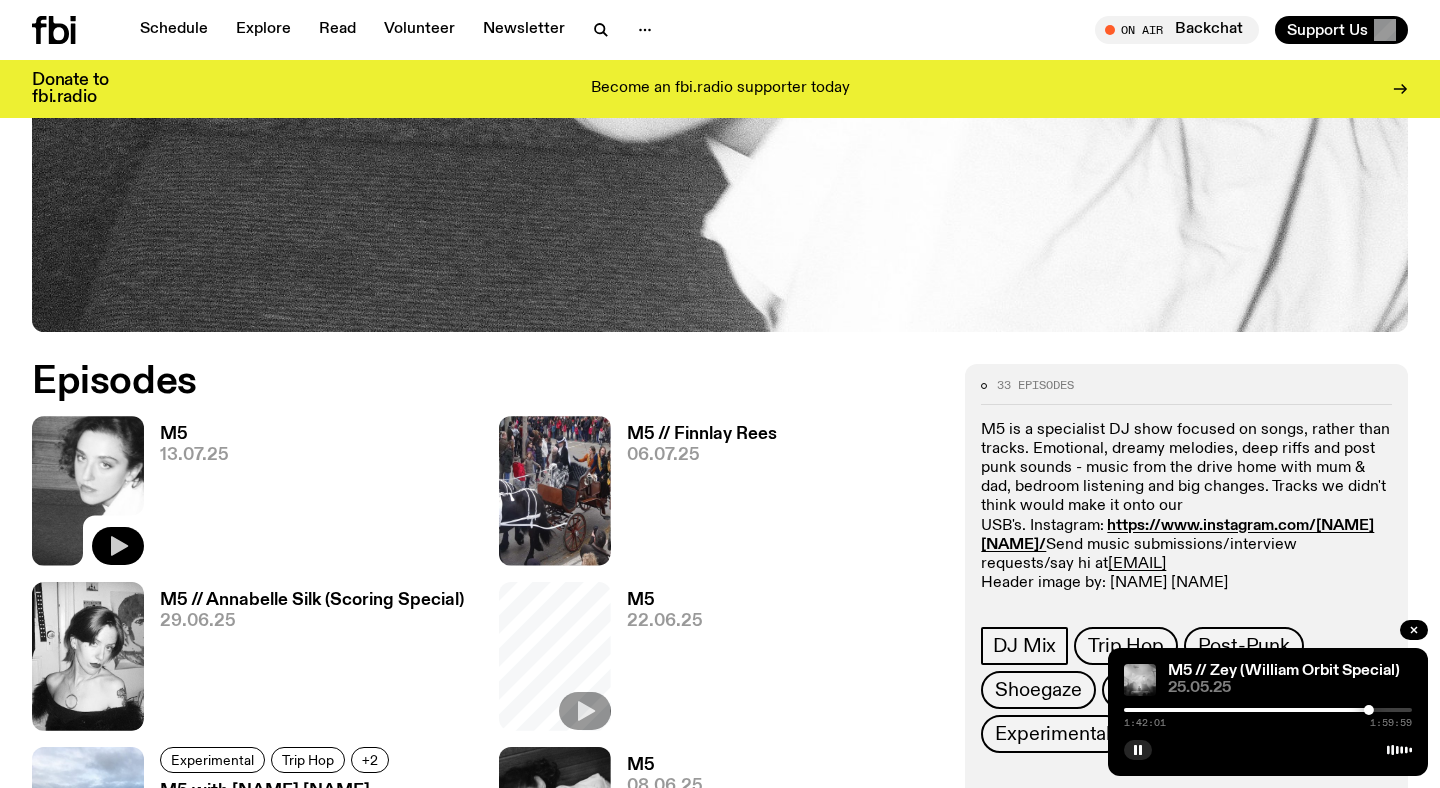 click 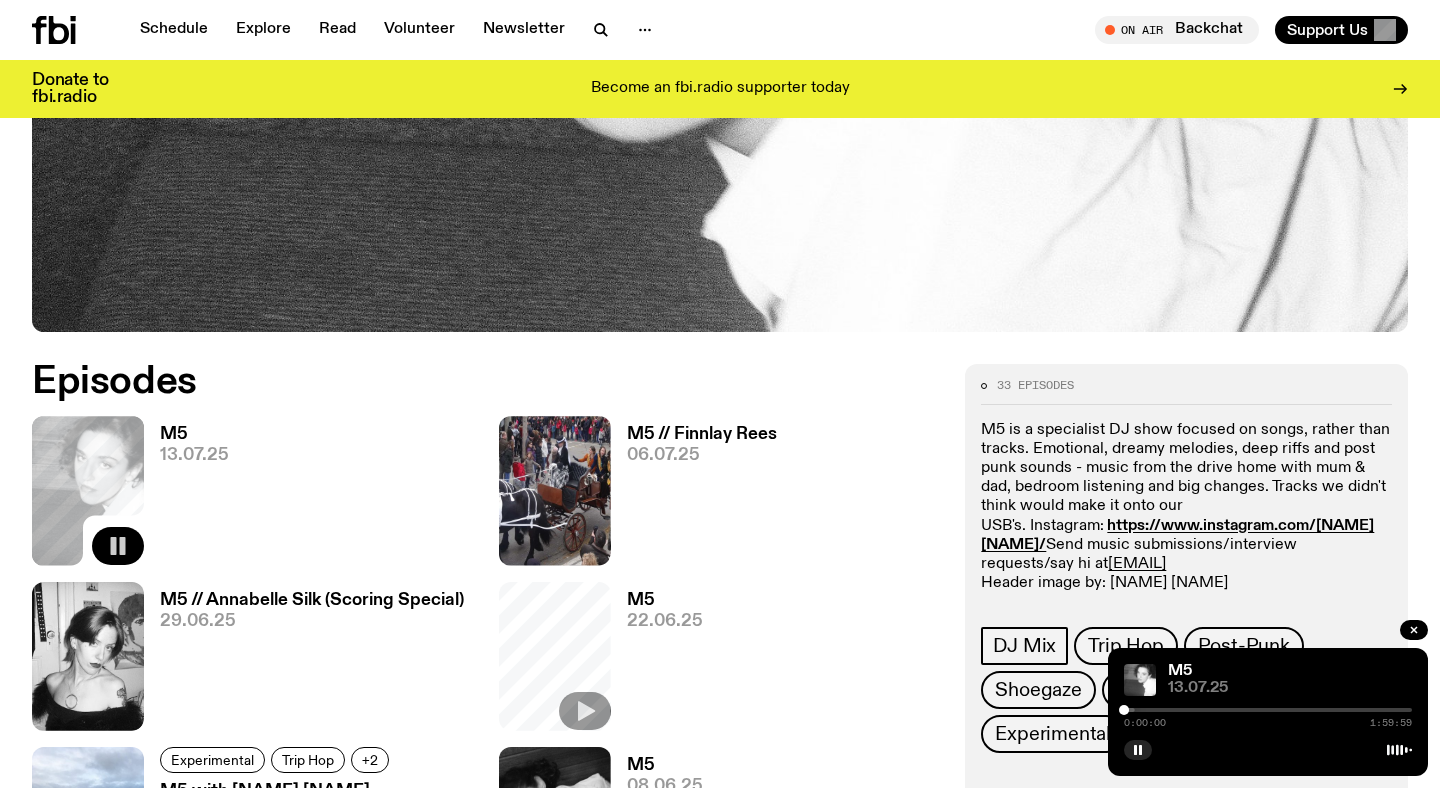 click at bounding box center (1268, 710) 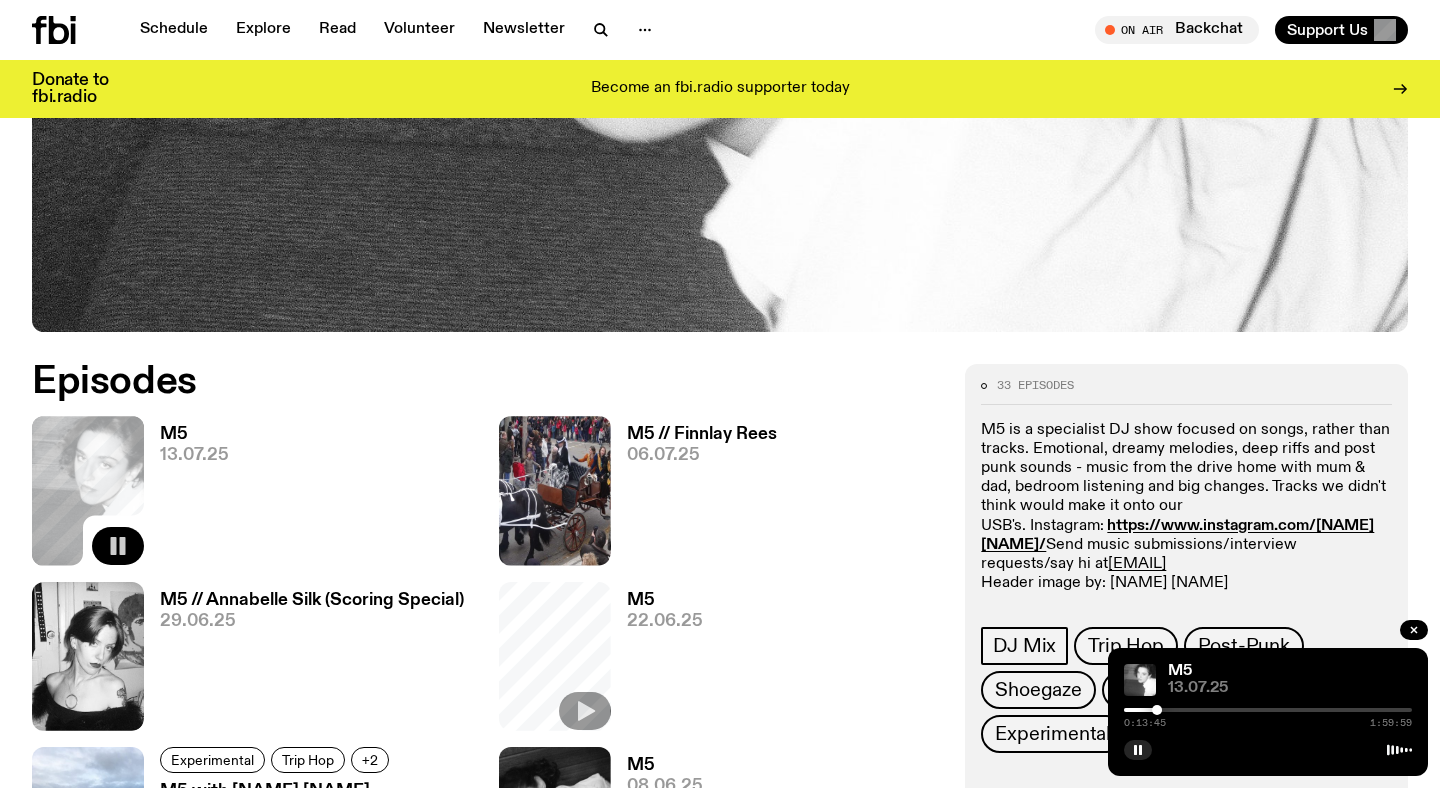 click at bounding box center (1268, 710) 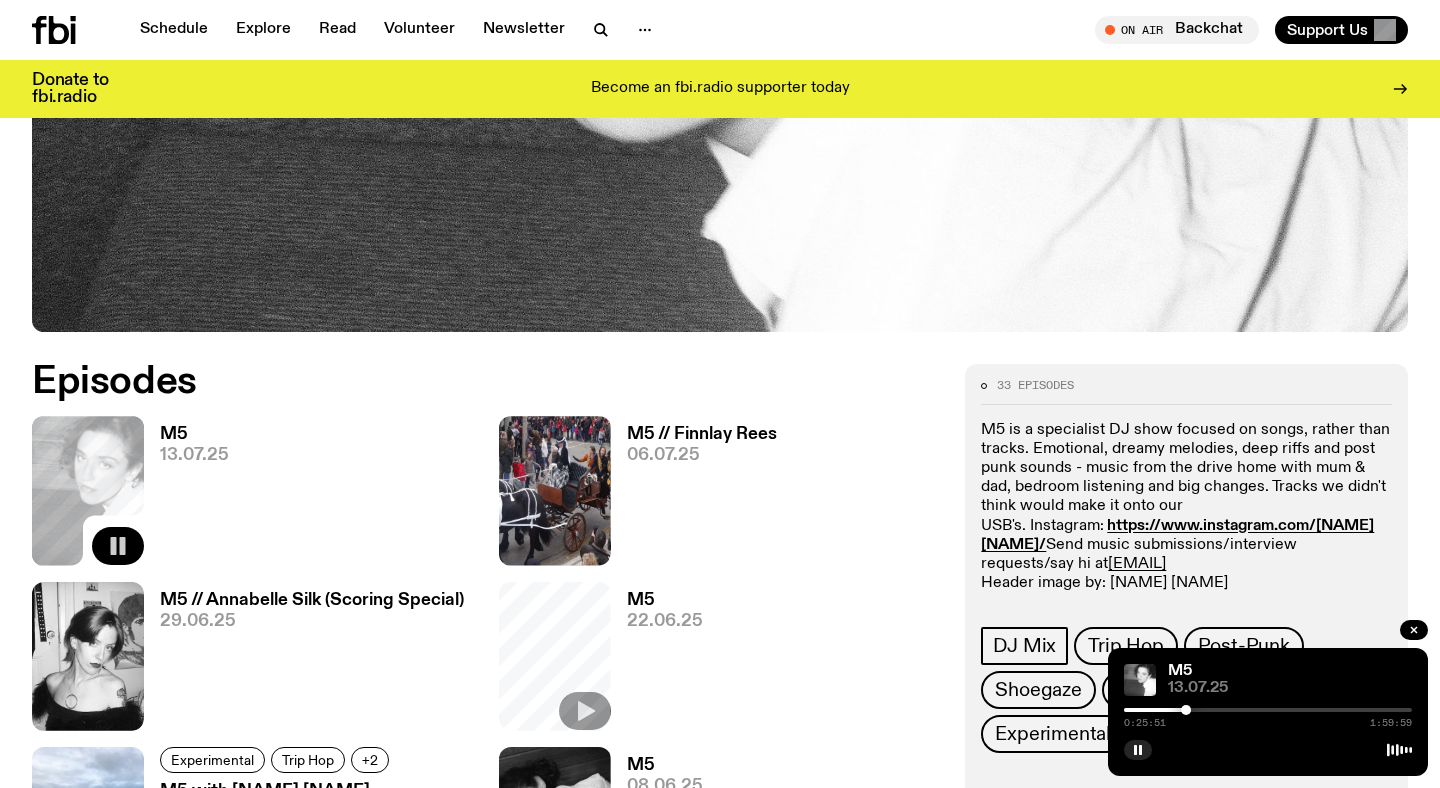 click at bounding box center [1268, 710] 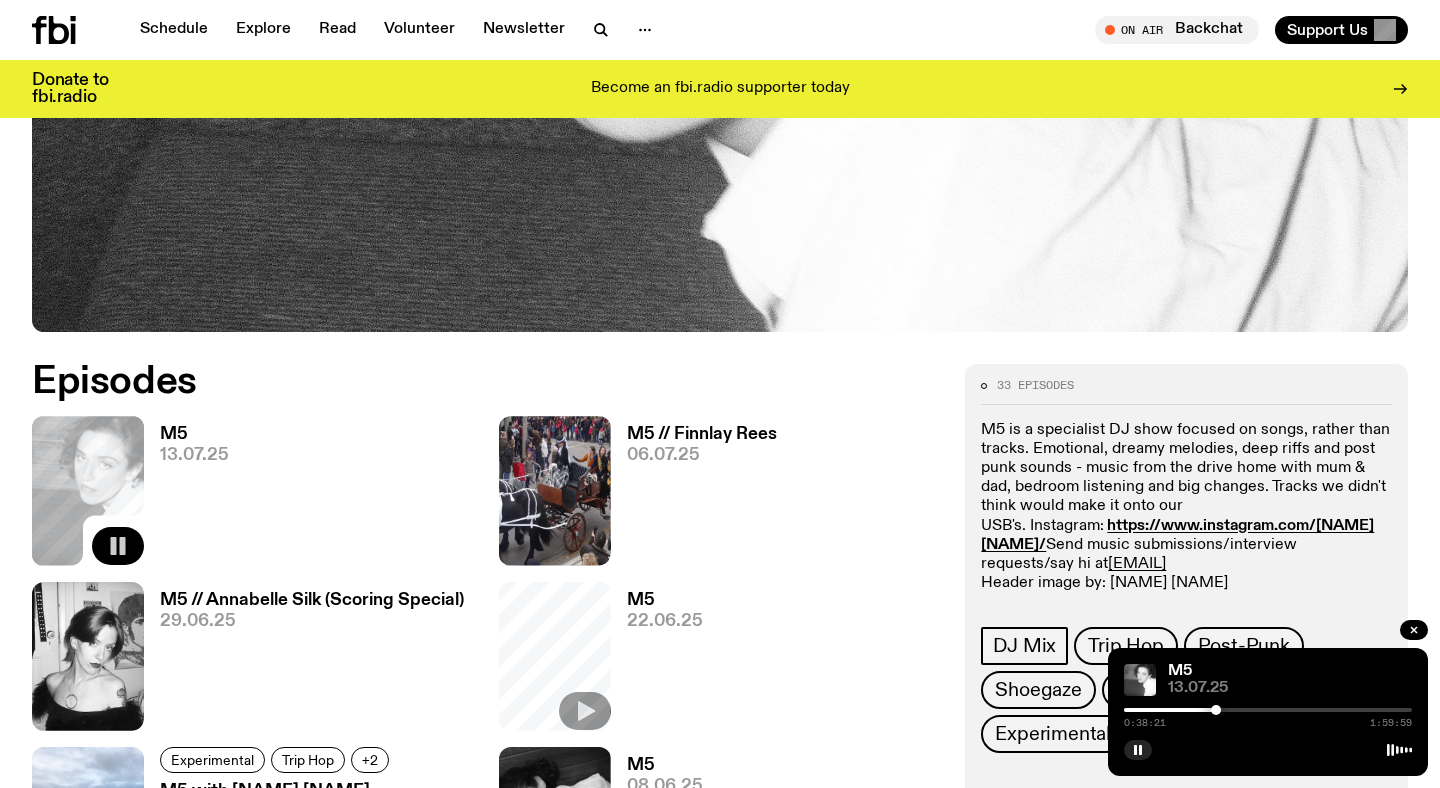 click at bounding box center (1268, 710) 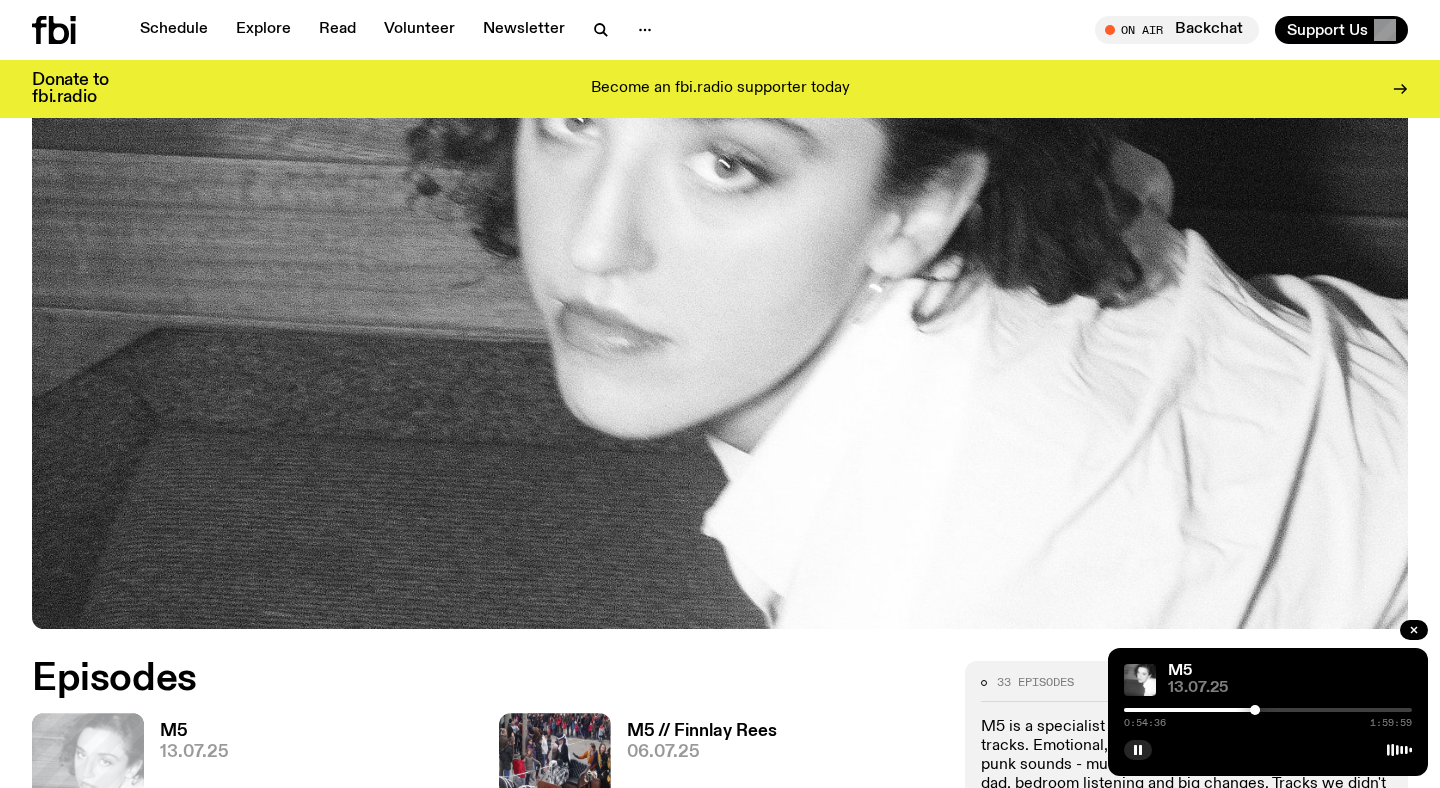 scroll, scrollTop: 0, scrollLeft: 0, axis: both 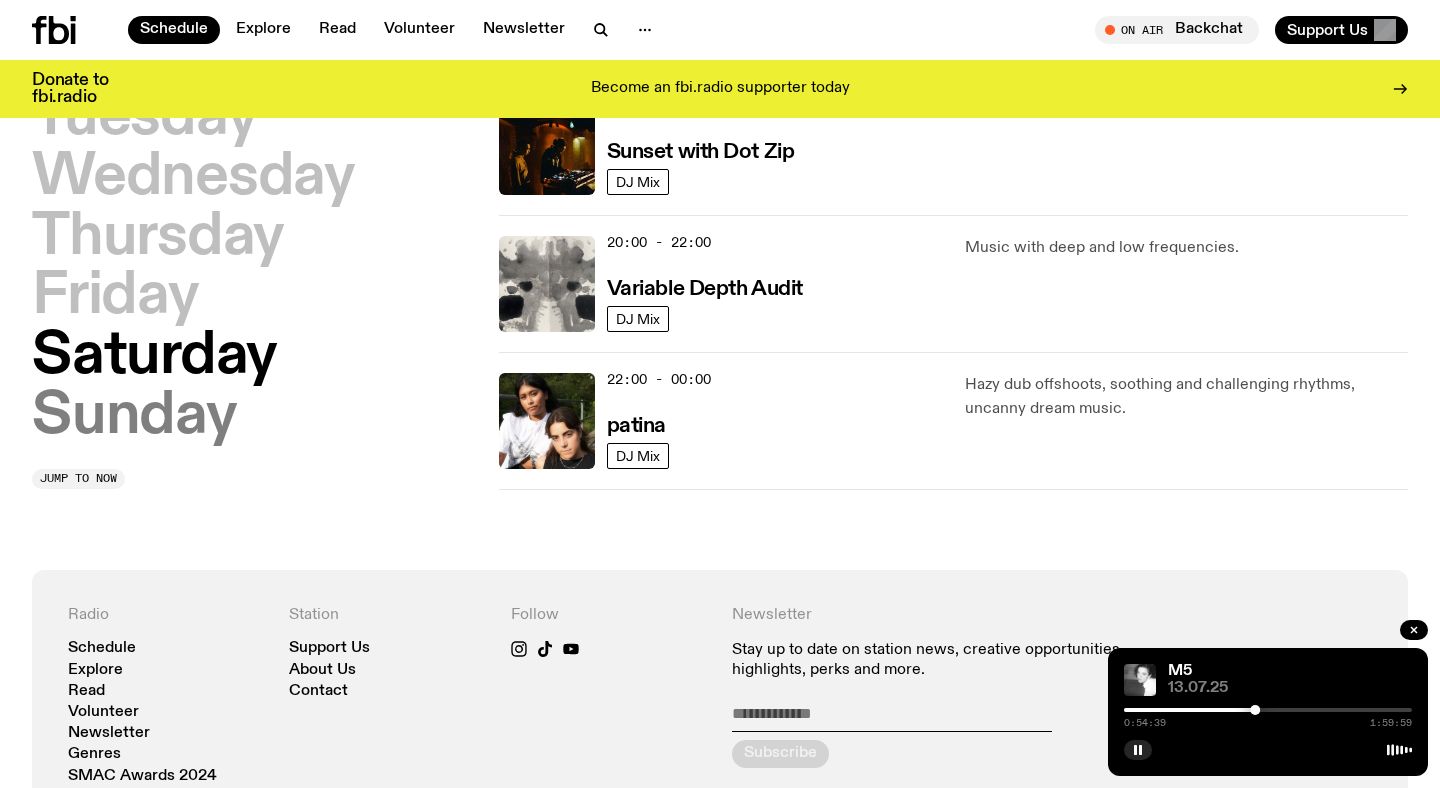 click on "Sunday" at bounding box center (134, 417) 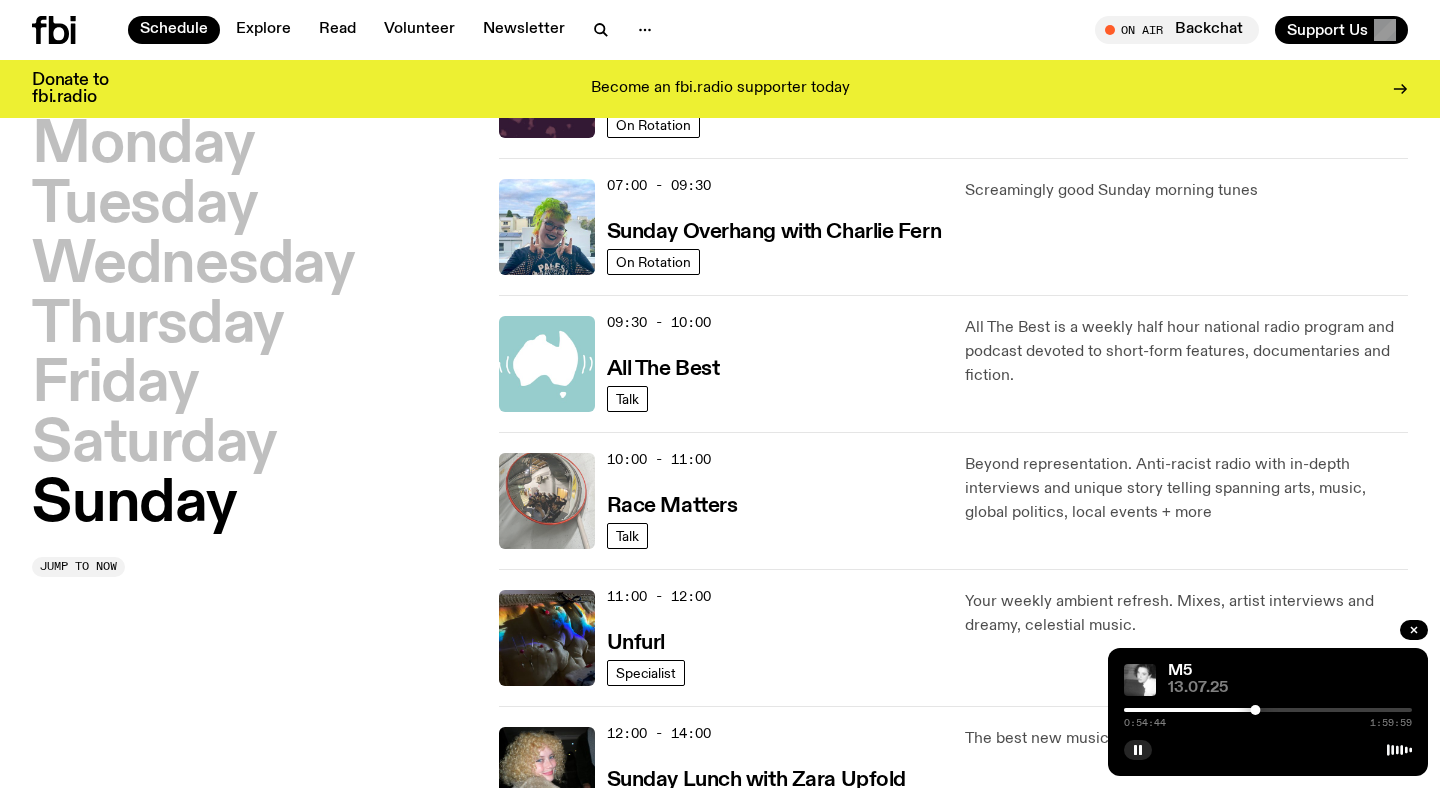 scroll, scrollTop: 280, scrollLeft: 0, axis: vertical 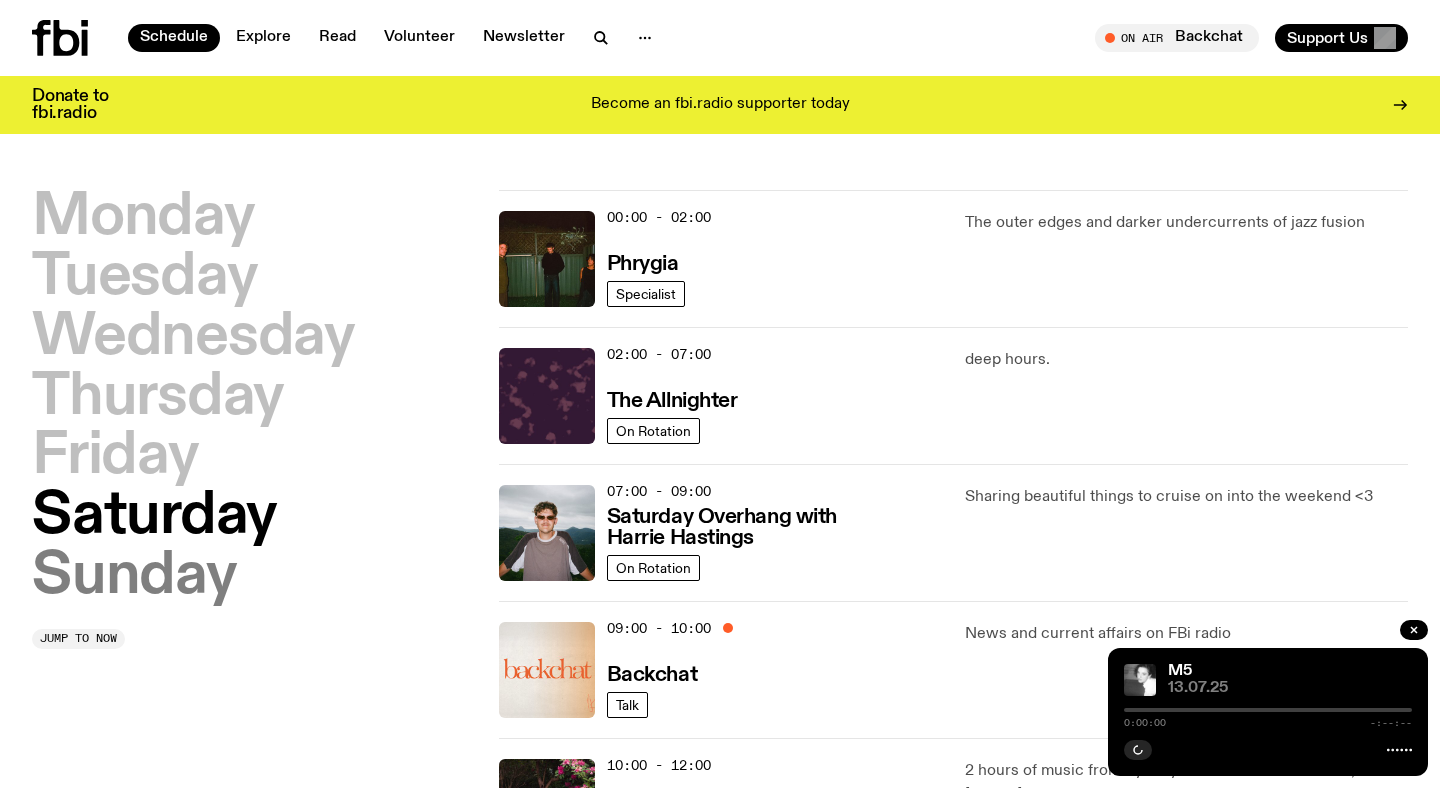 click on "Sunday" at bounding box center [134, 577] 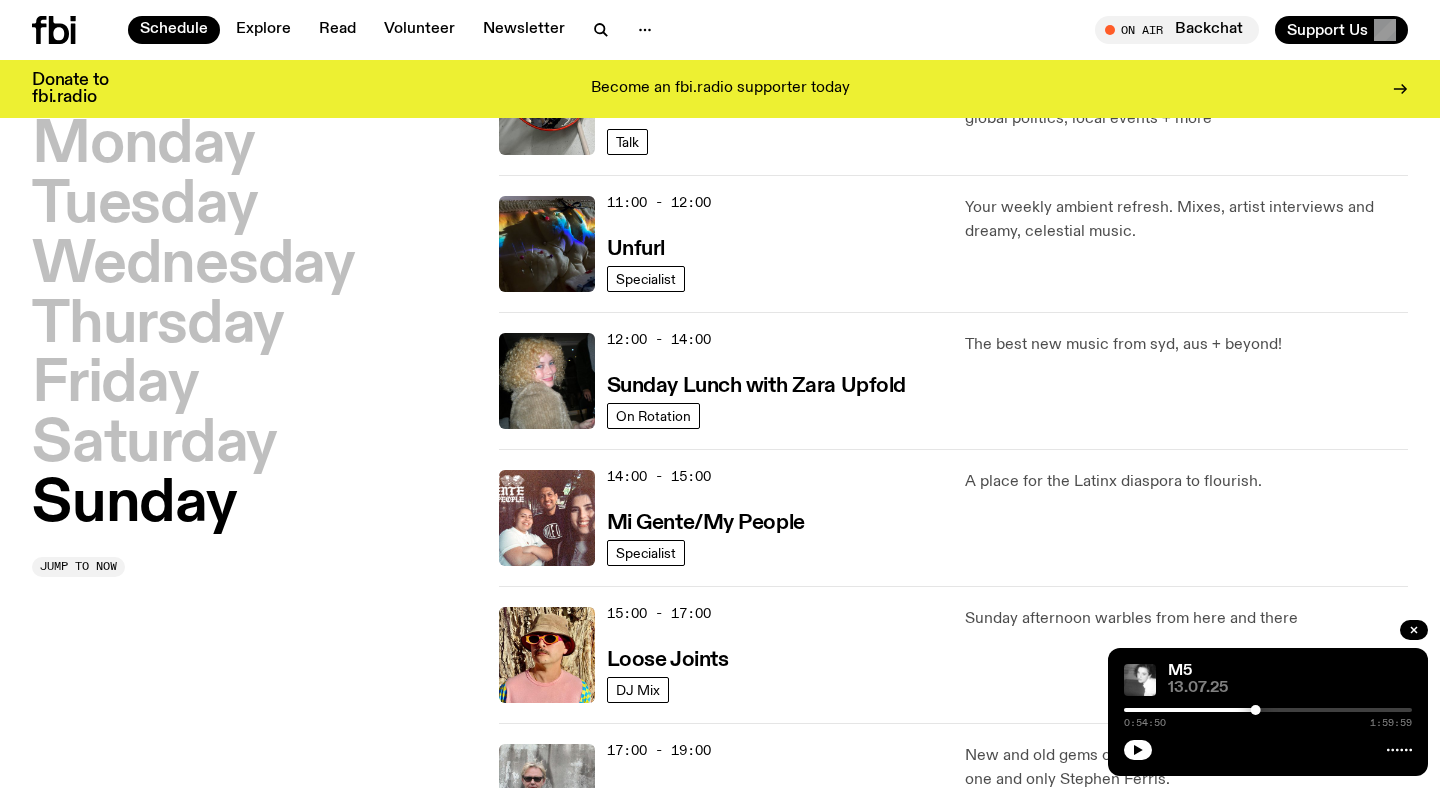 scroll, scrollTop: 687, scrollLeft: 0, axis: vertical 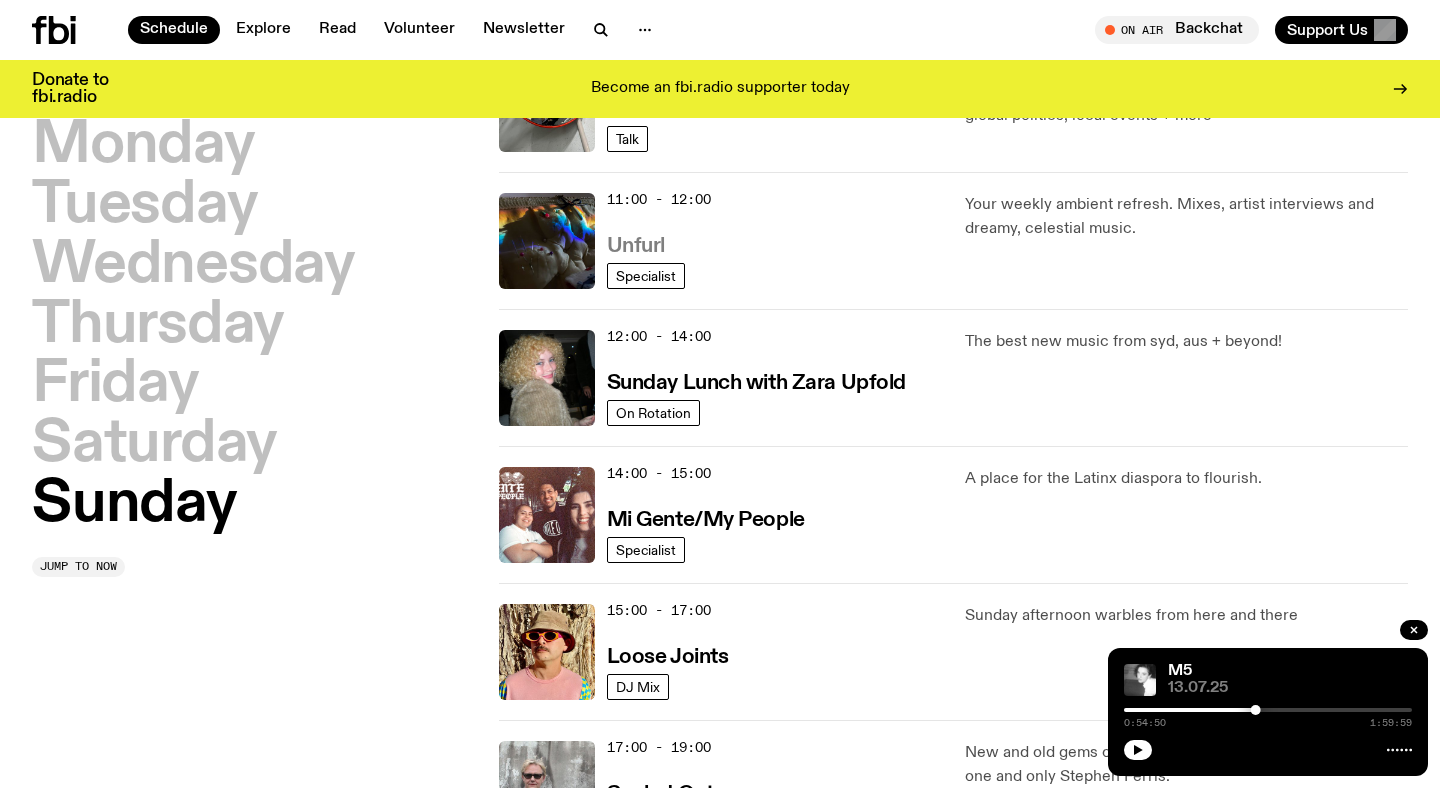 click on "Unfurl" at bounding box center [636, 246] 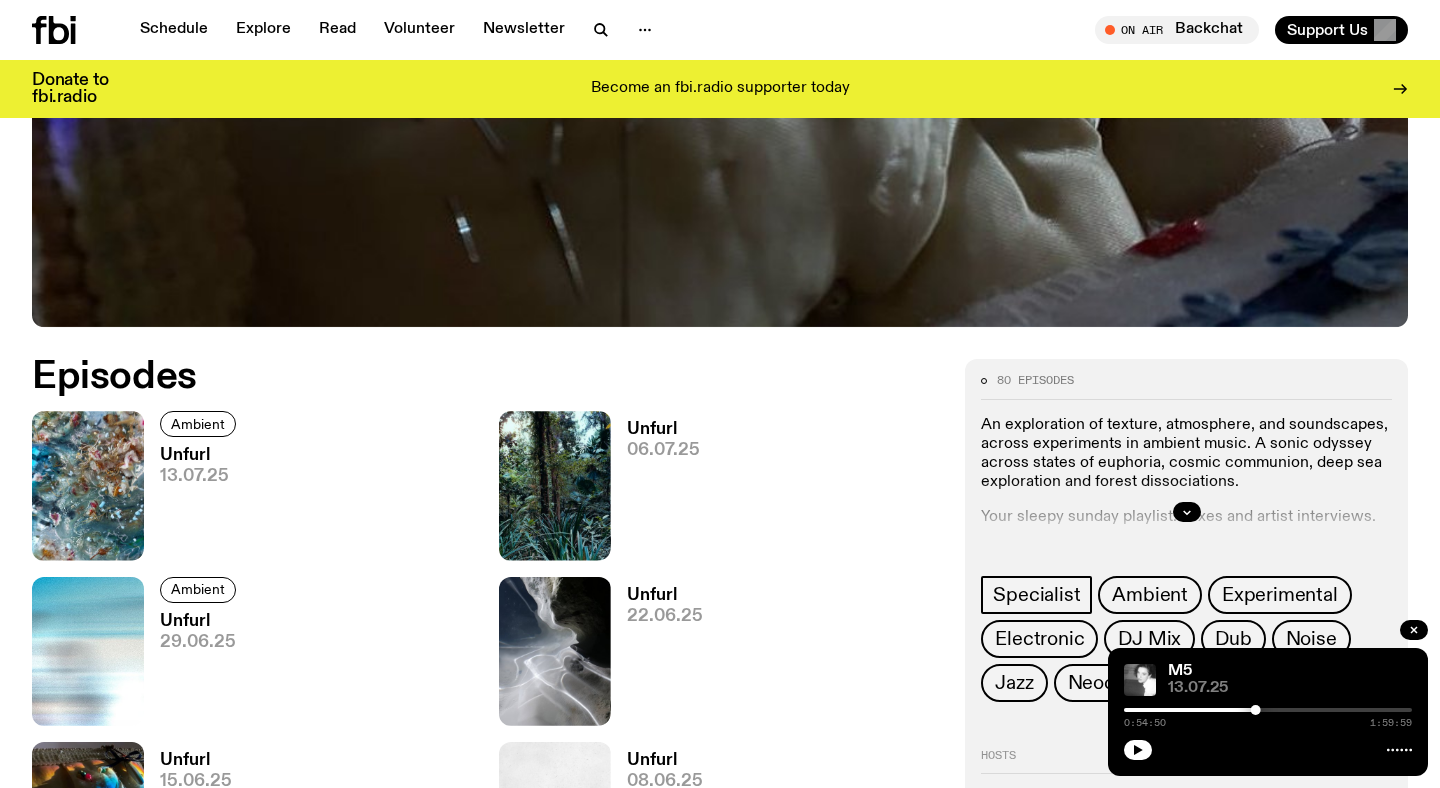 scroll, scrollTop: 755, scrollLeft: 0, axis: vertical 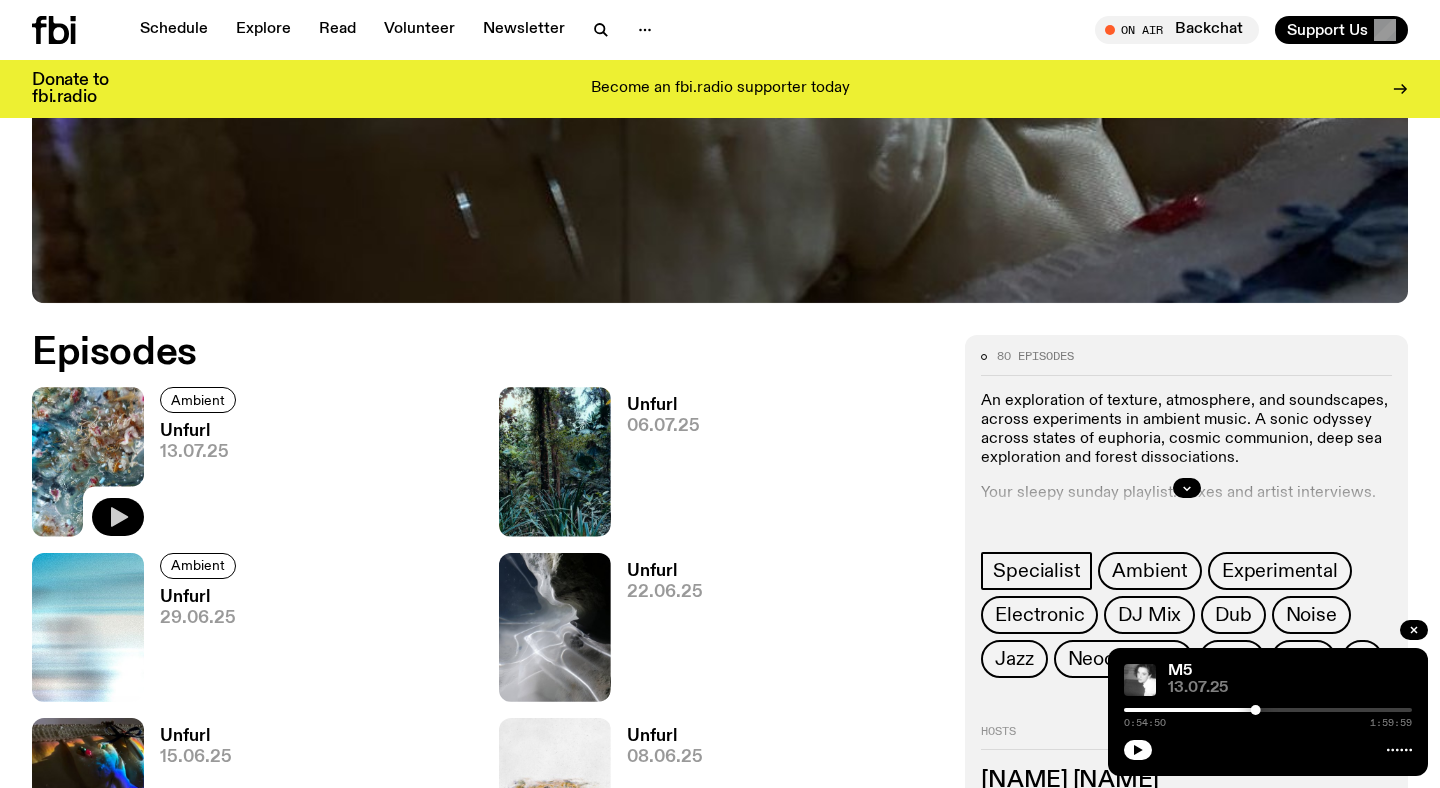 click 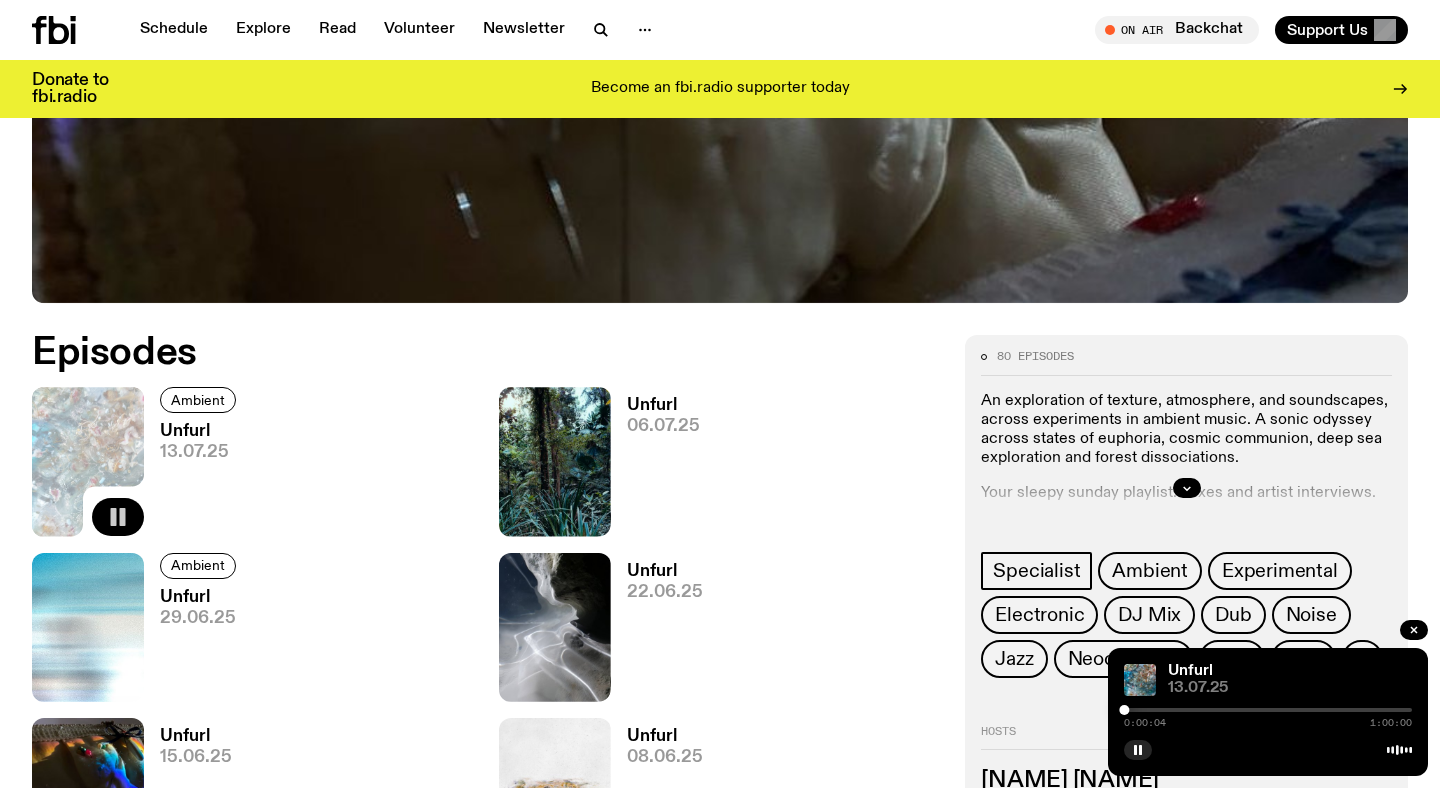 click at bounding box center (1268, 710) 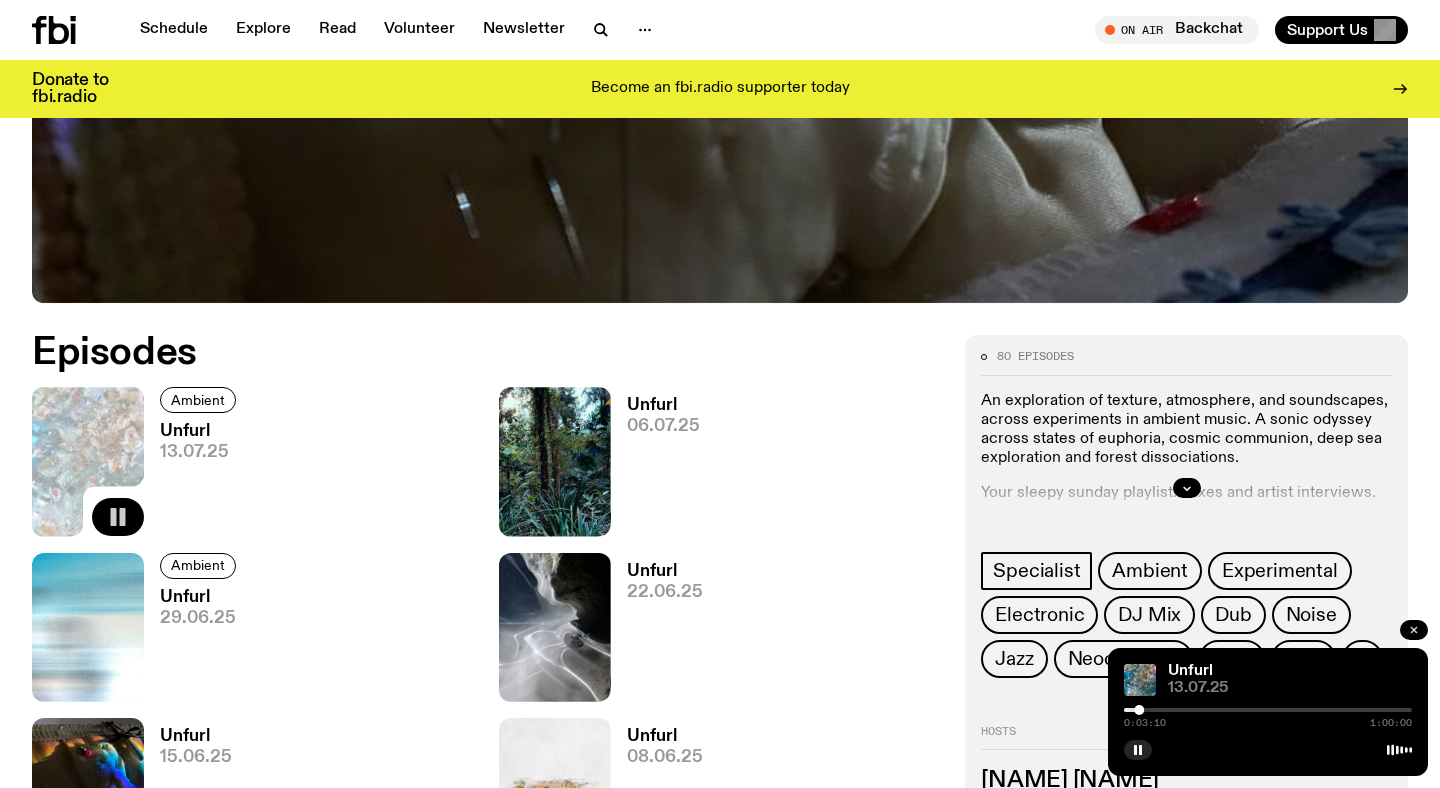 click 